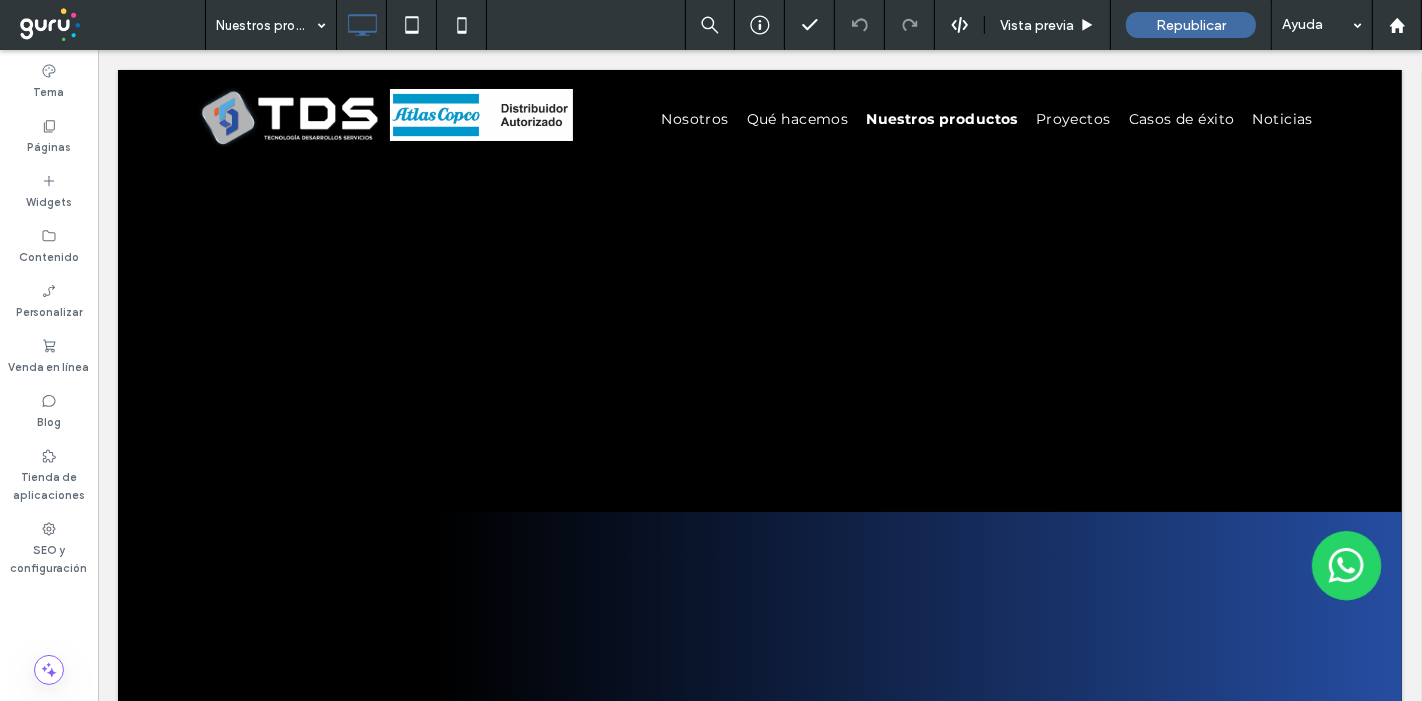 scroll, scrollTop: 0, scrollLeft: 0, axis: both 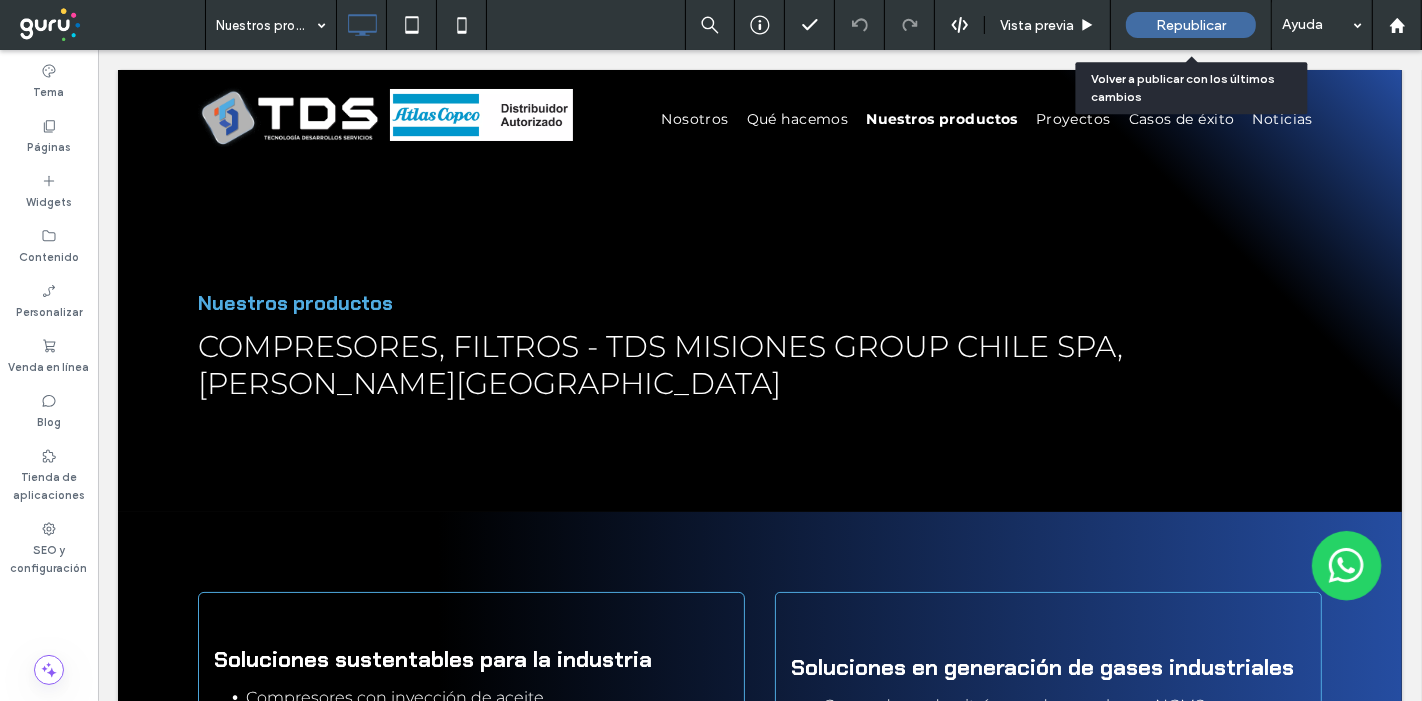 click on "Republicar" at bounding box center (1191, 25) 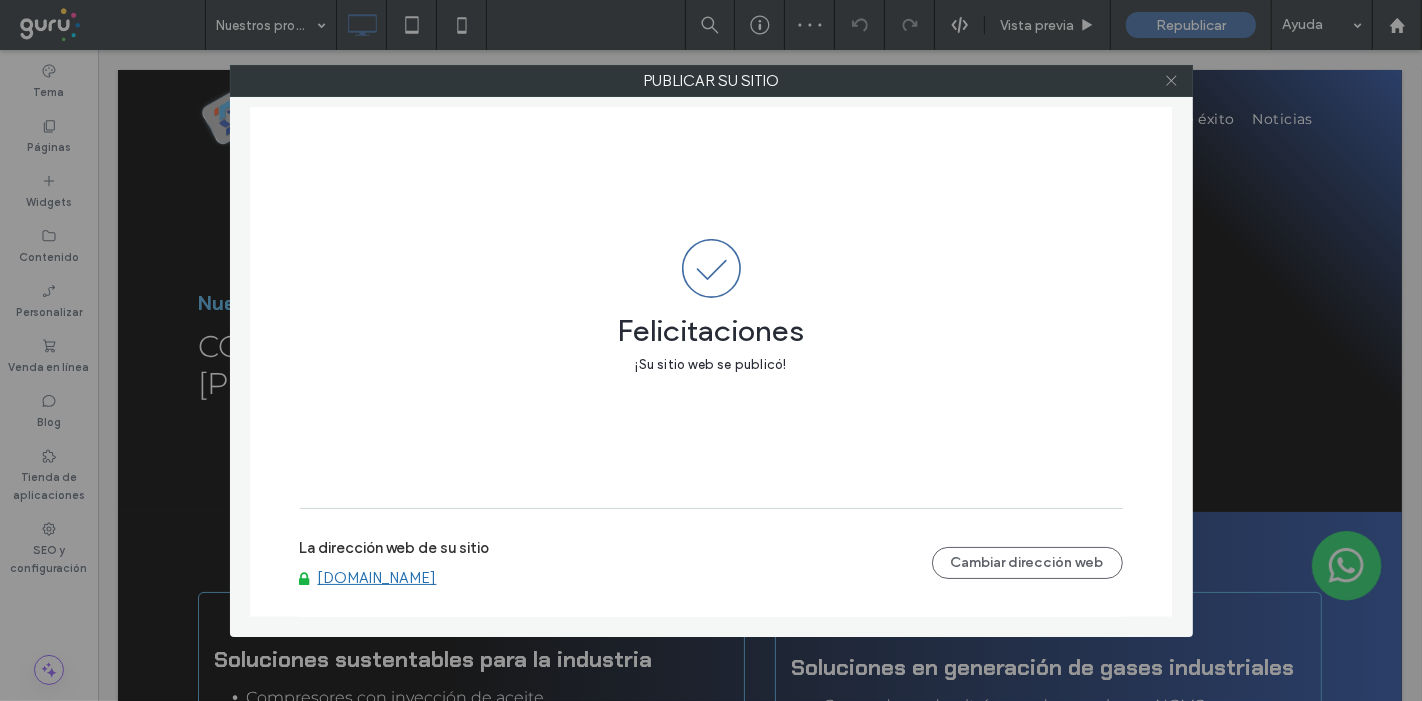 click 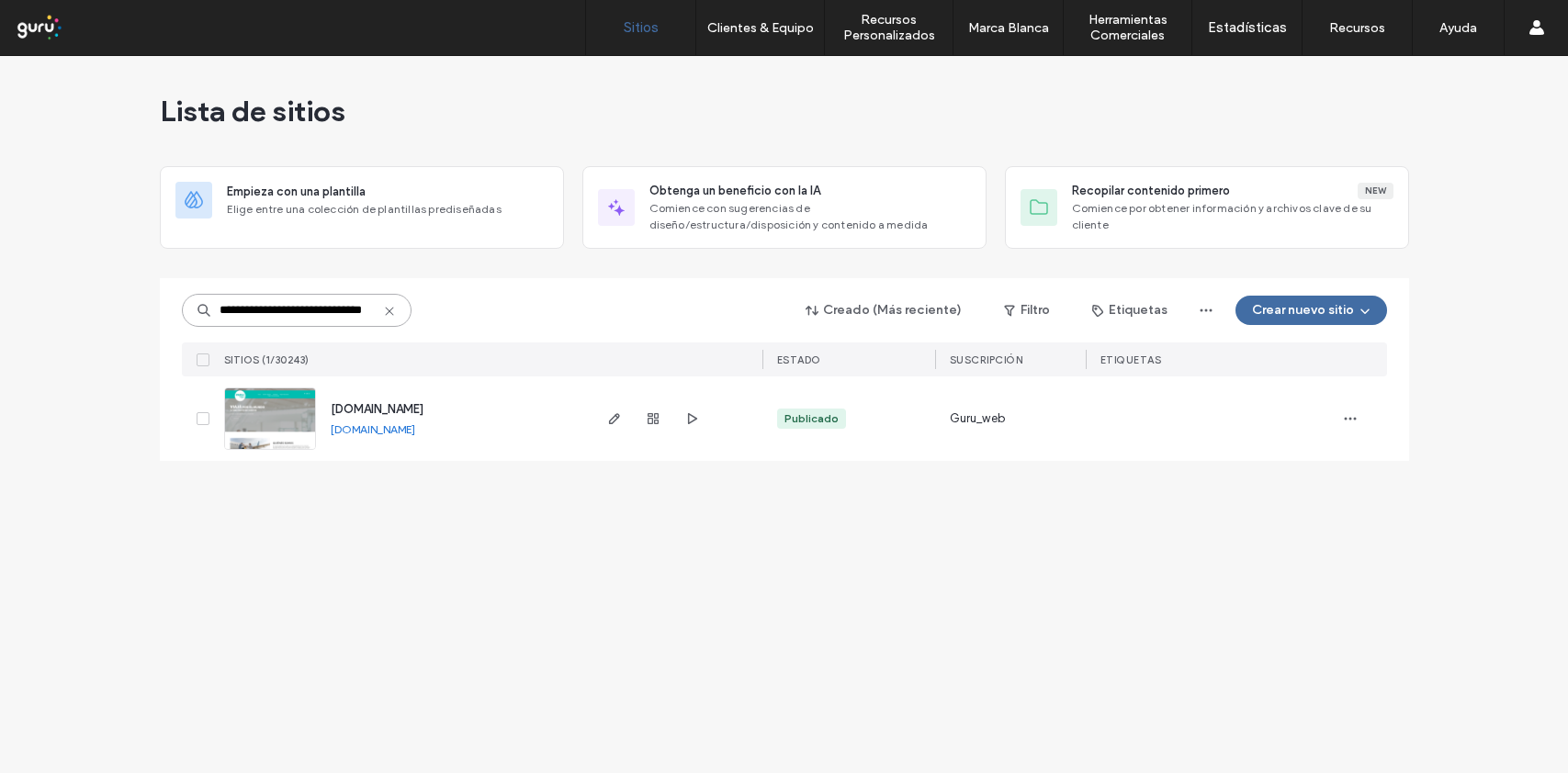 scroll, scrollTop: 0, scrollLeft: 0, axis: both 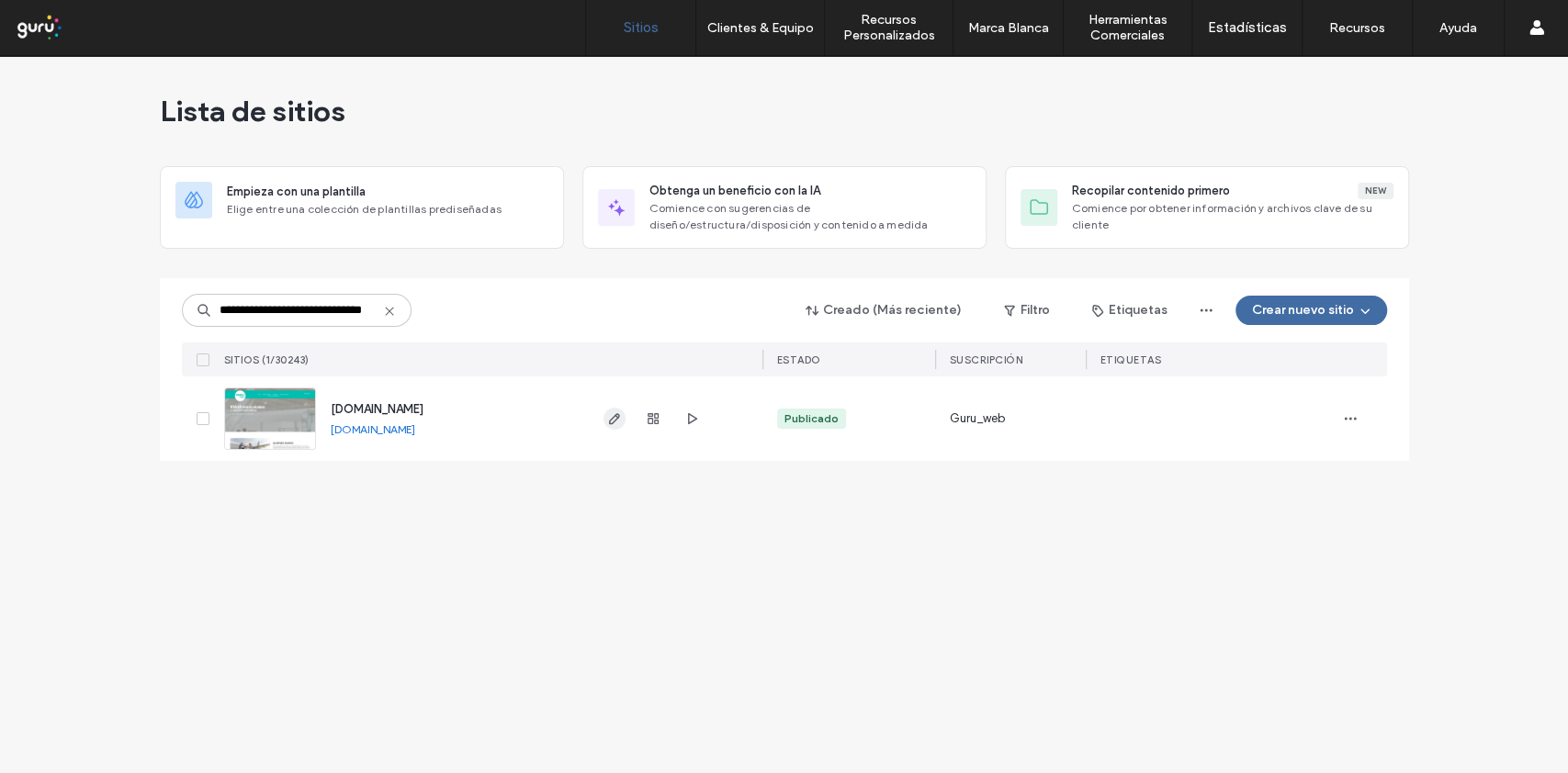 click 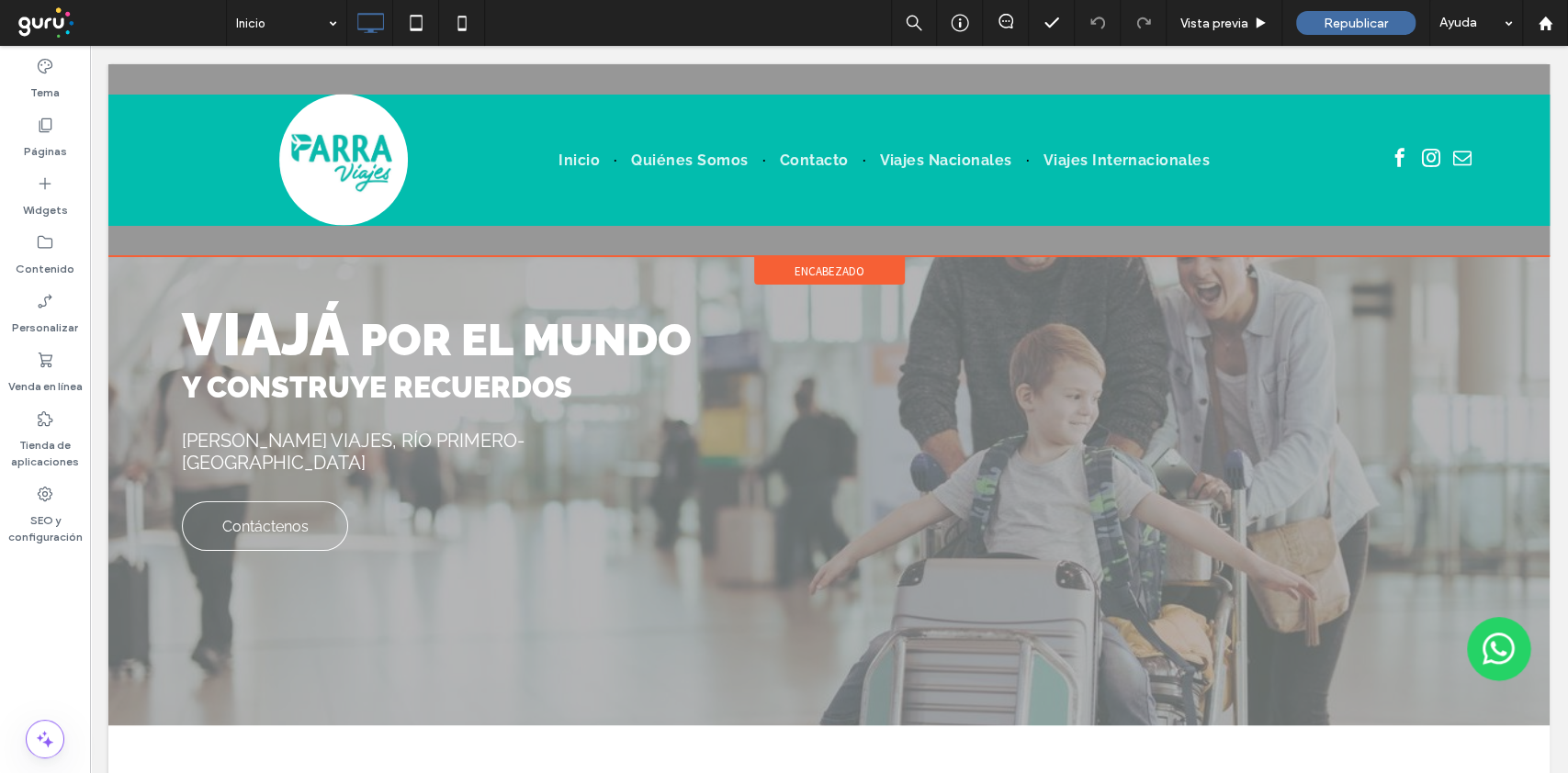 scroll, scrollTop: 367, scrollLeft: 0, axis: vertical 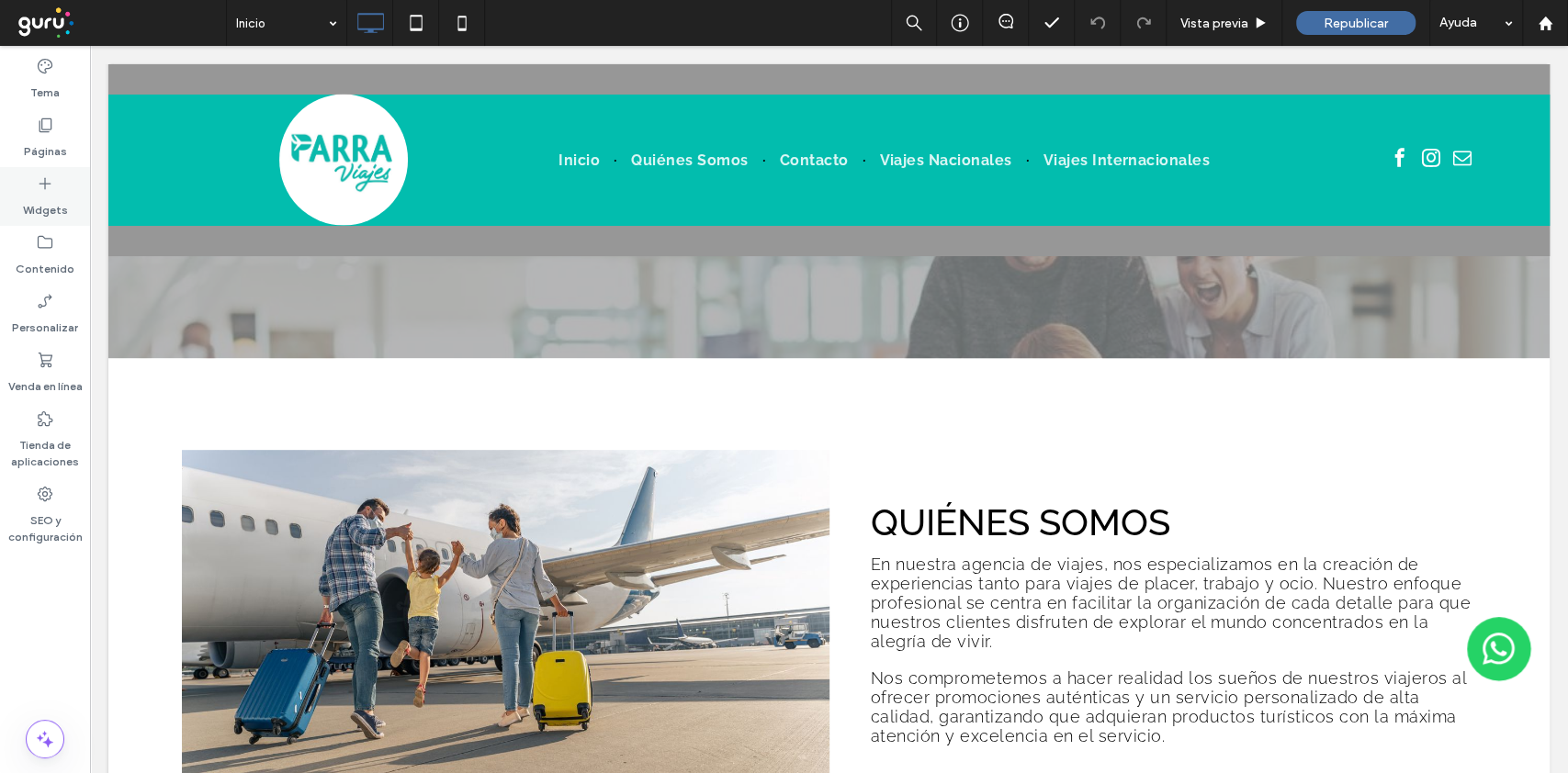drag, startPoint x: 28, startPoint y: 125, endPoint x: 73, endPoint y: 202, distance: 89.1852 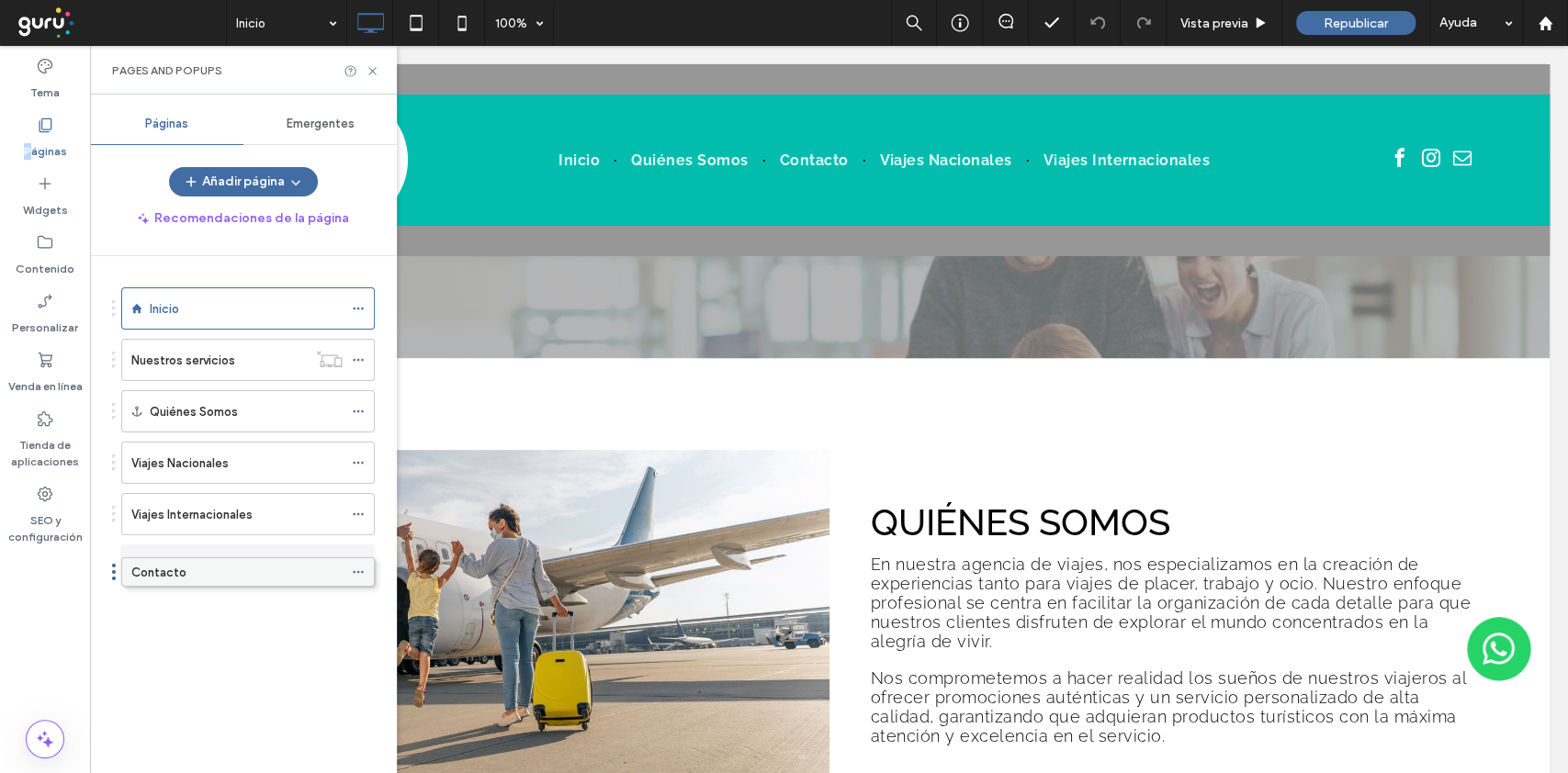 drag, startPoint x: 243, startPoint y: 455, endPoint x: 243, endPoint y: 572, distance: 117 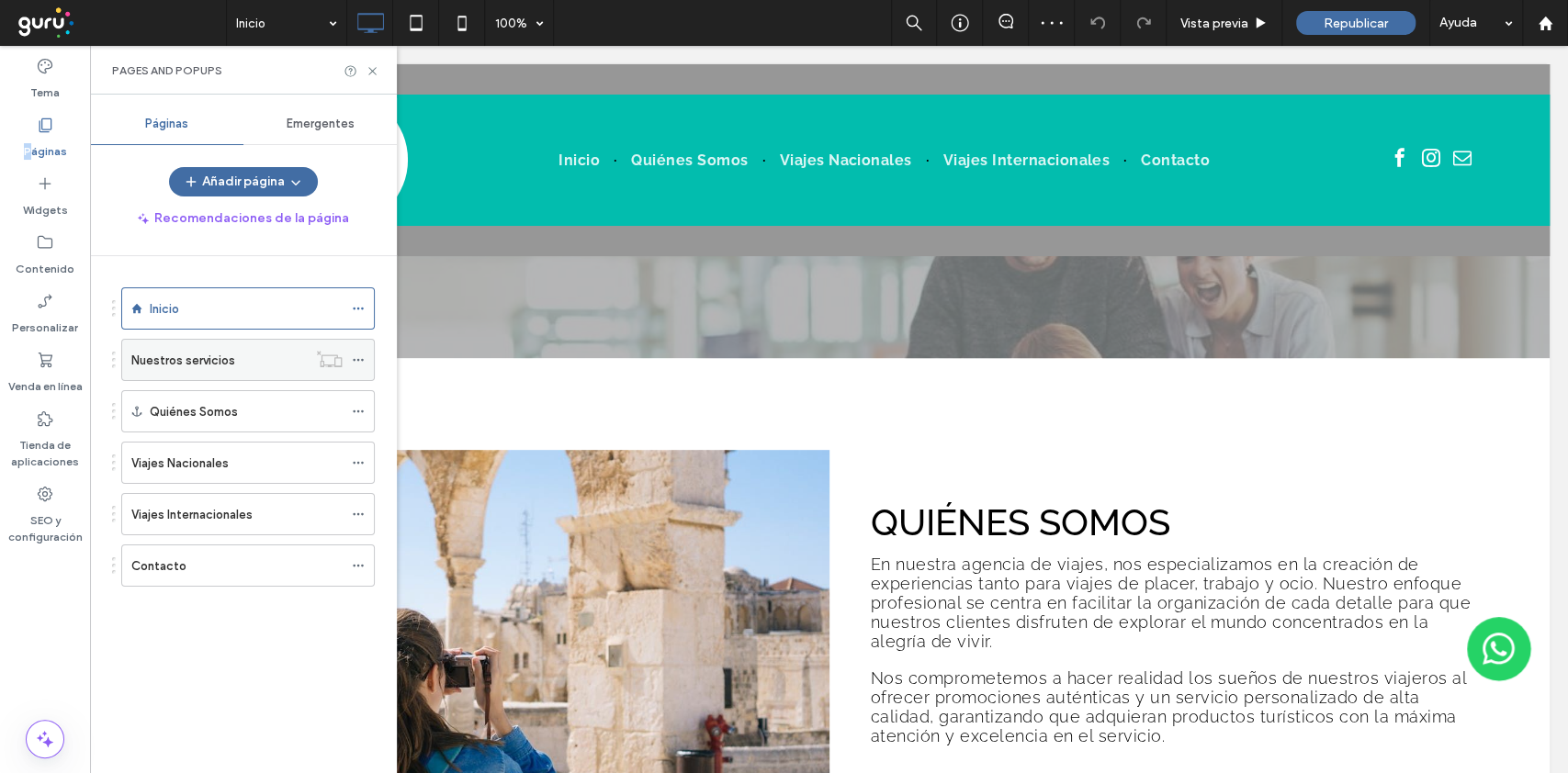 click on "Nuestros servicios" at bounding box center [219, 360] 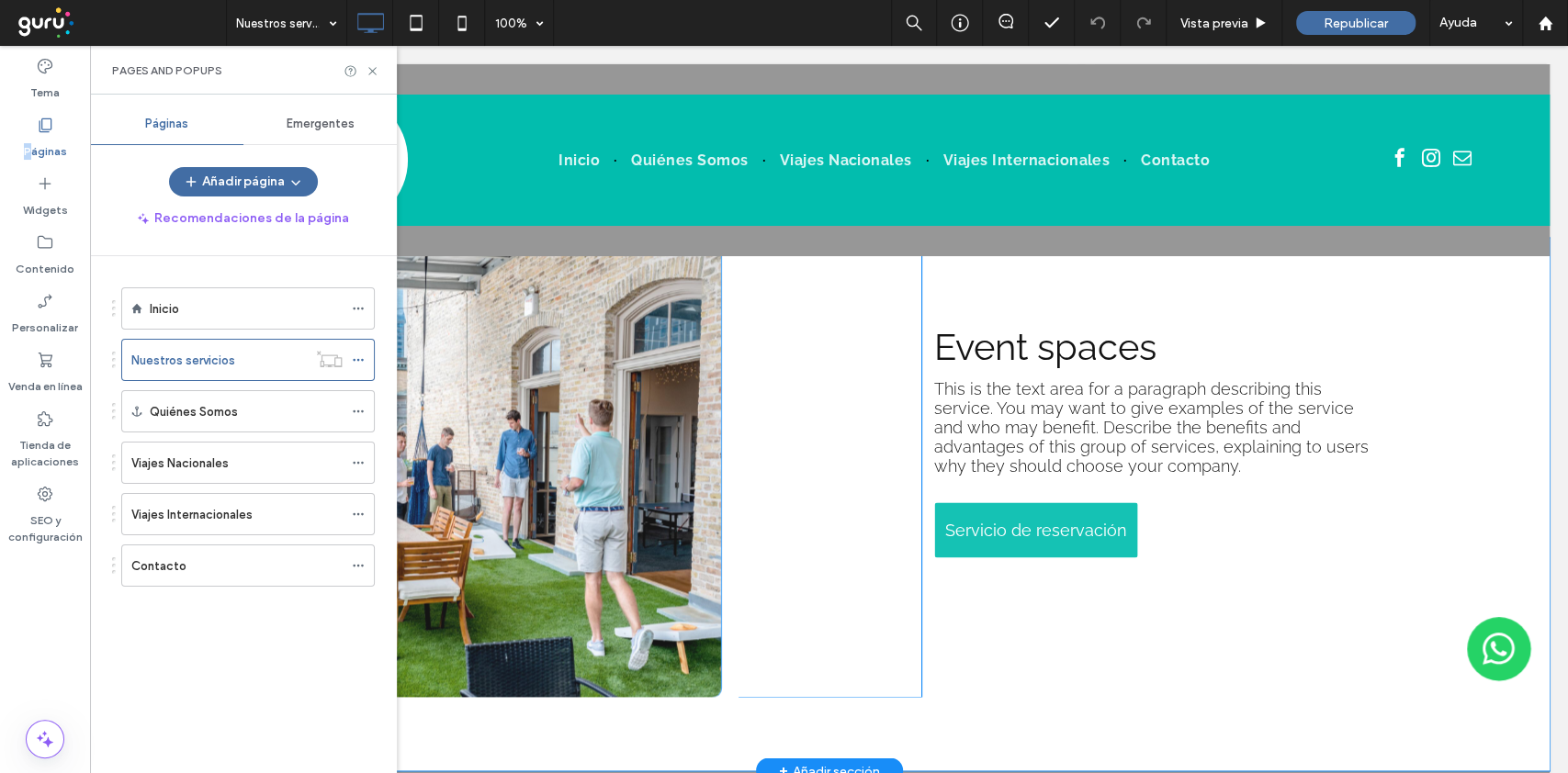 scroll, scrollTop: 1591, scrollLeft: 0, axis: vertical 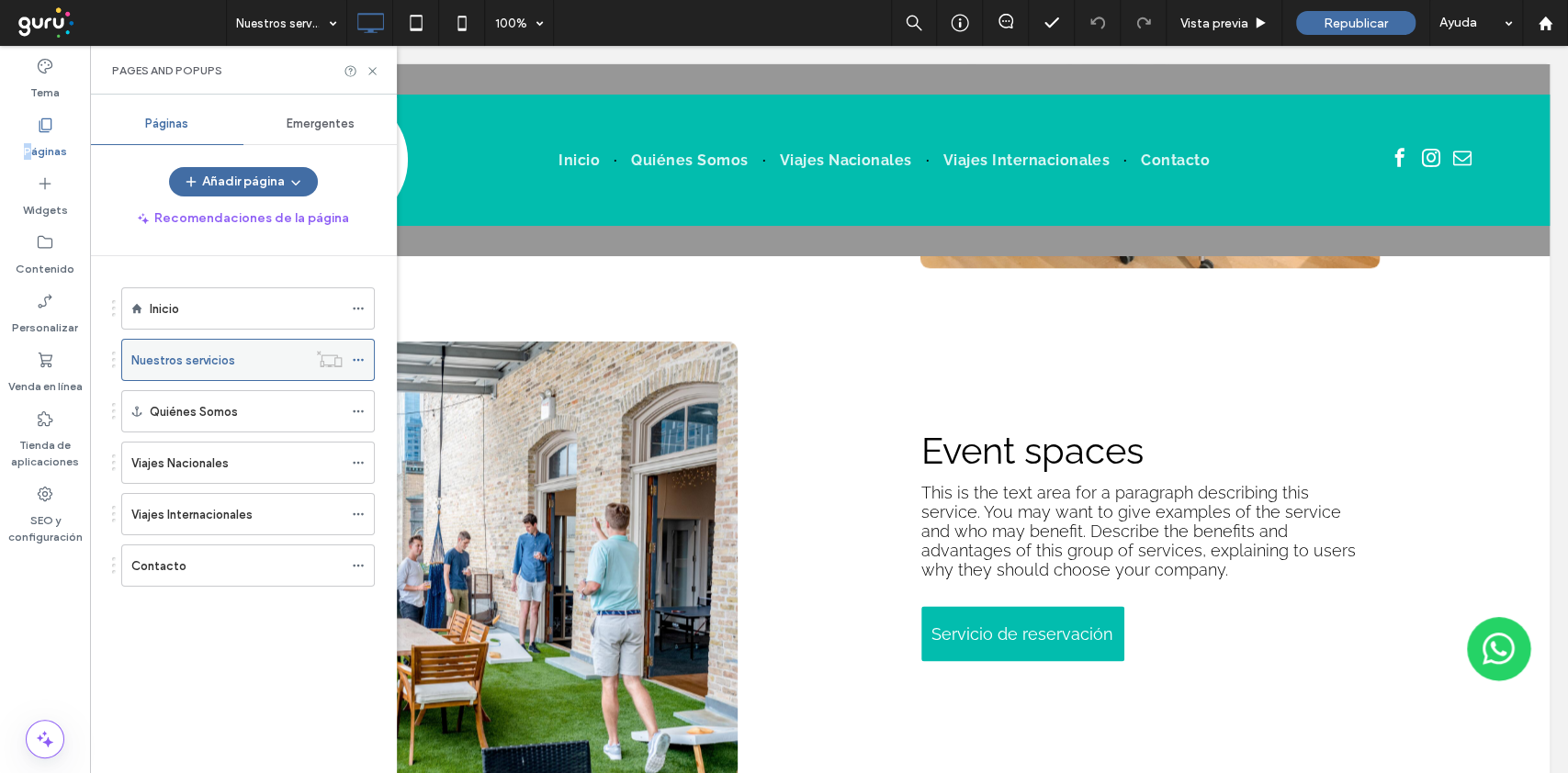 click 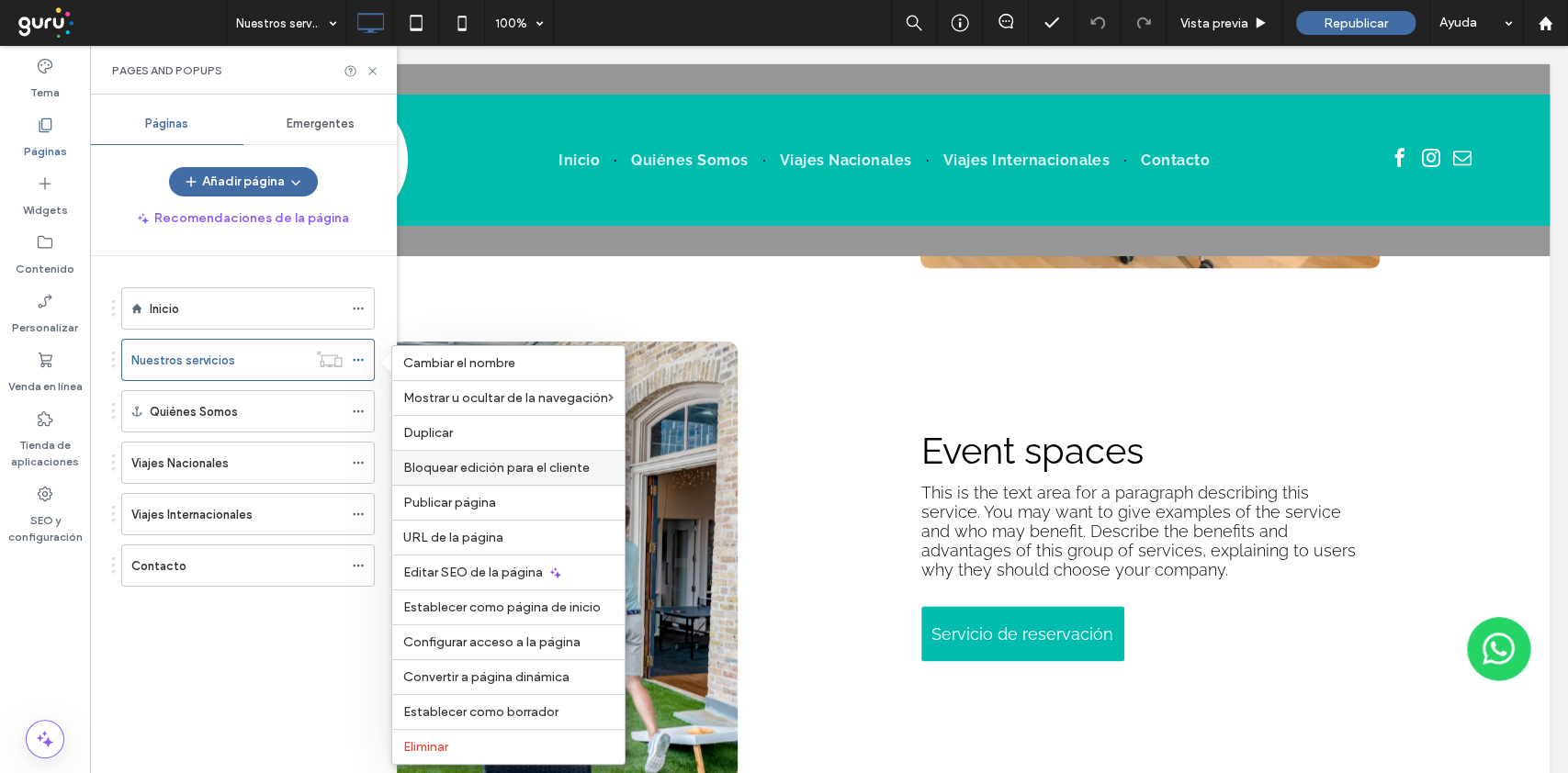 click on "Bloquear edición para el cliente" at bounding box center (496, 467) 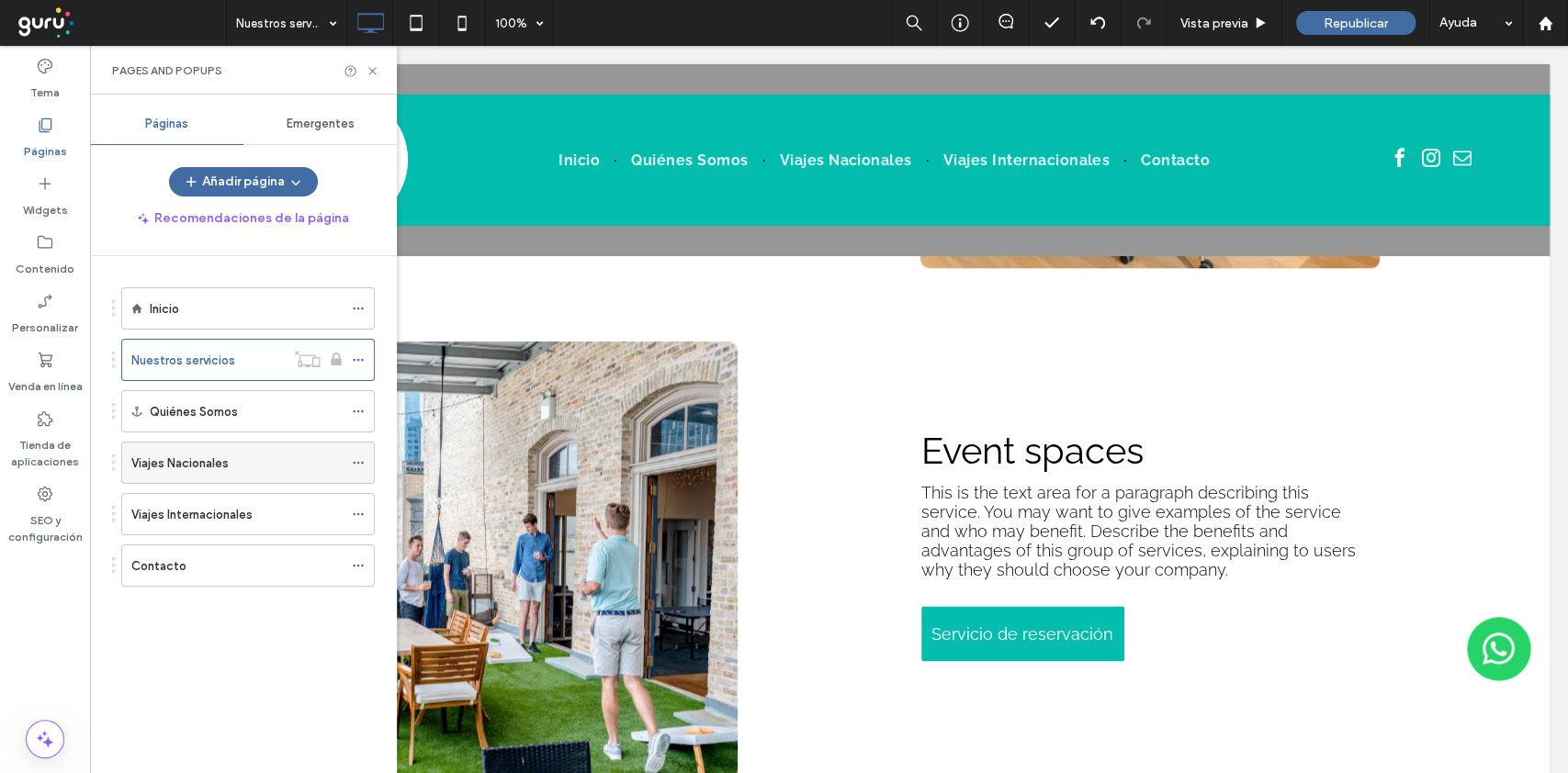 click on "Viajes Nacionales" at bounding box center (237, 463) 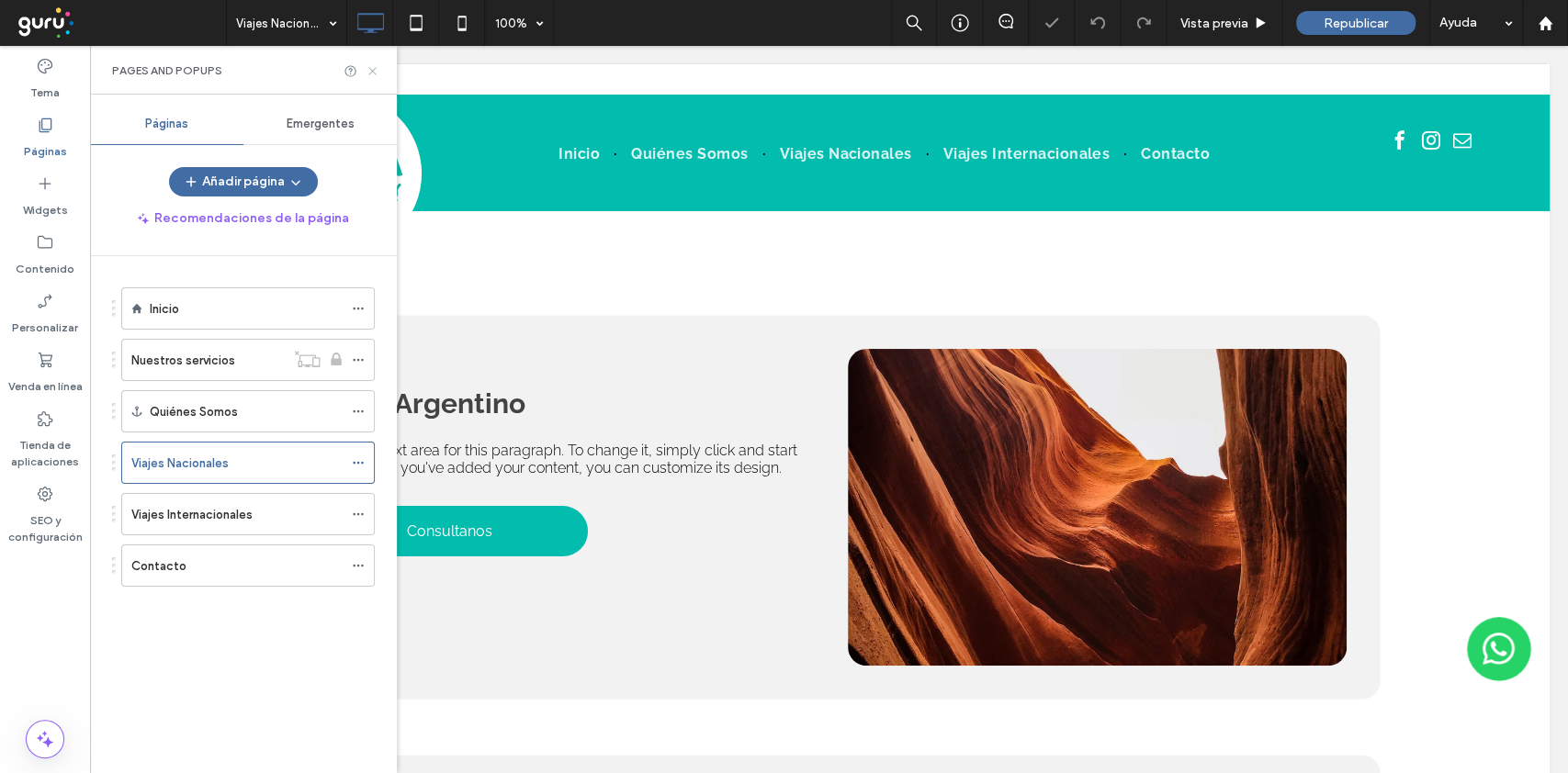scroll, scrollTop: 0, scrollLeft: 0, axis: both 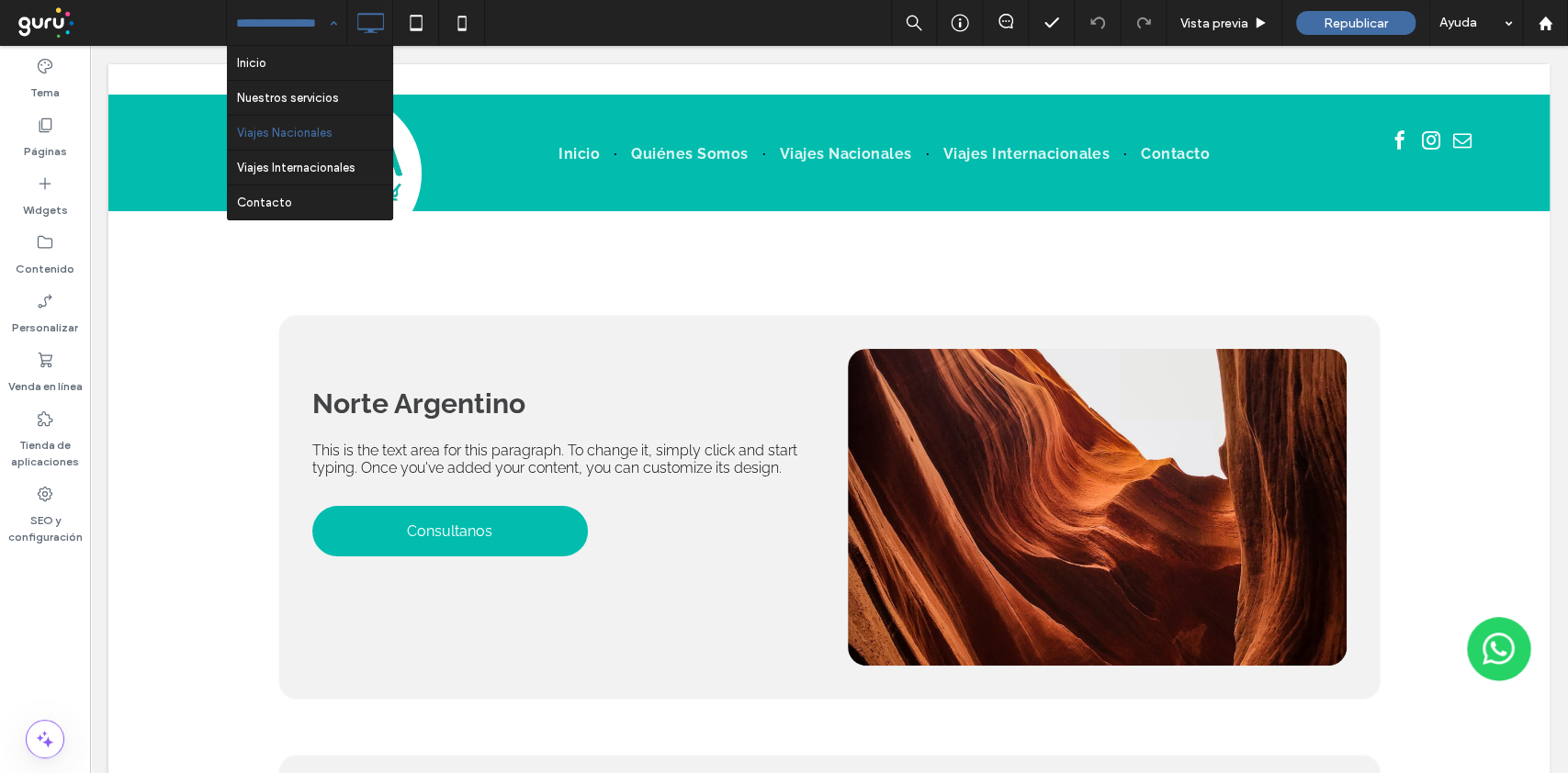 drag, startPoint x: 330, startPoint y: 23, endPoint x: 303, endPoint y: 91, distance: 73.1642 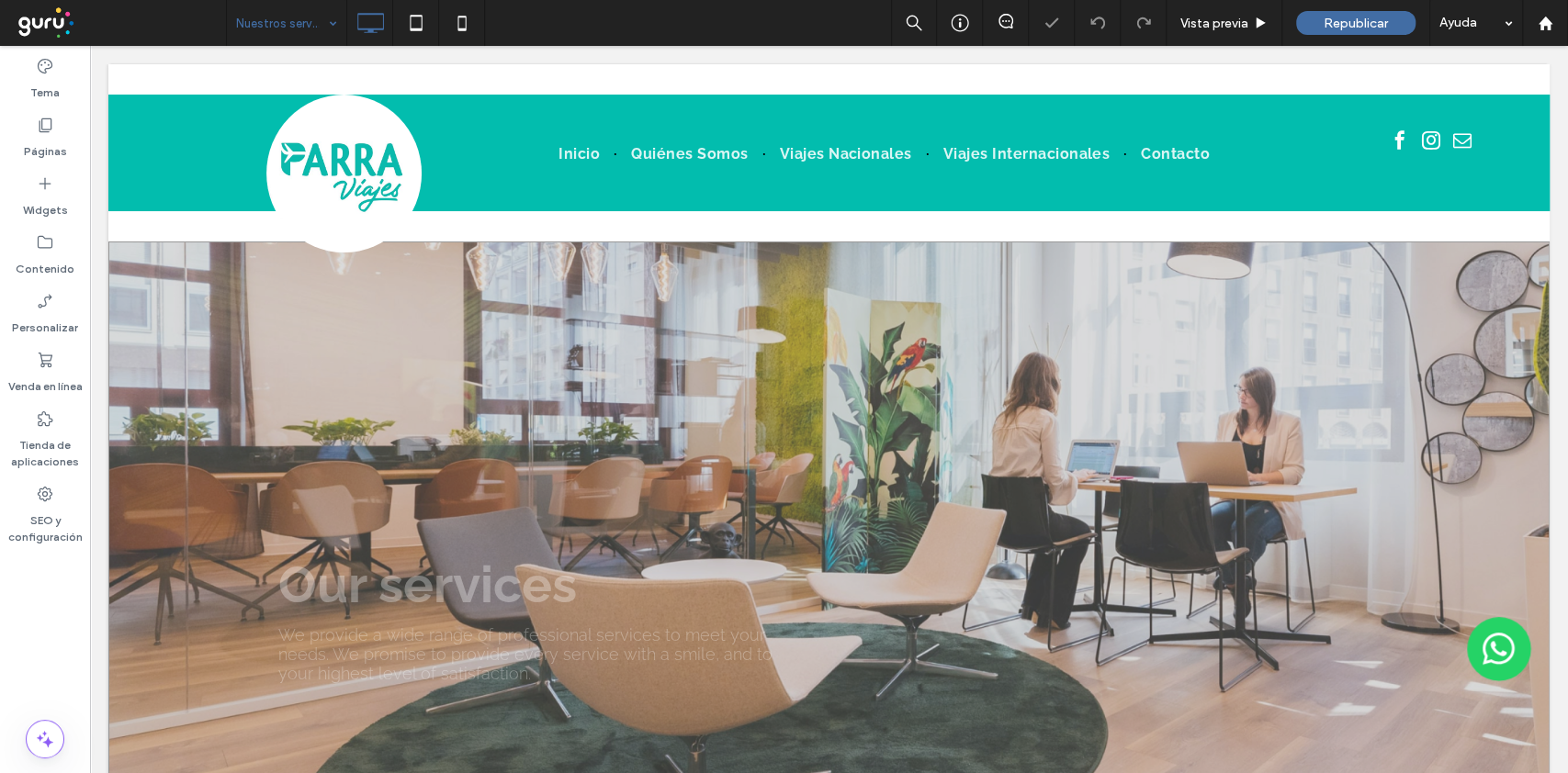 scroll, scrollTop: 0, scrollLeft: 0, axis: both 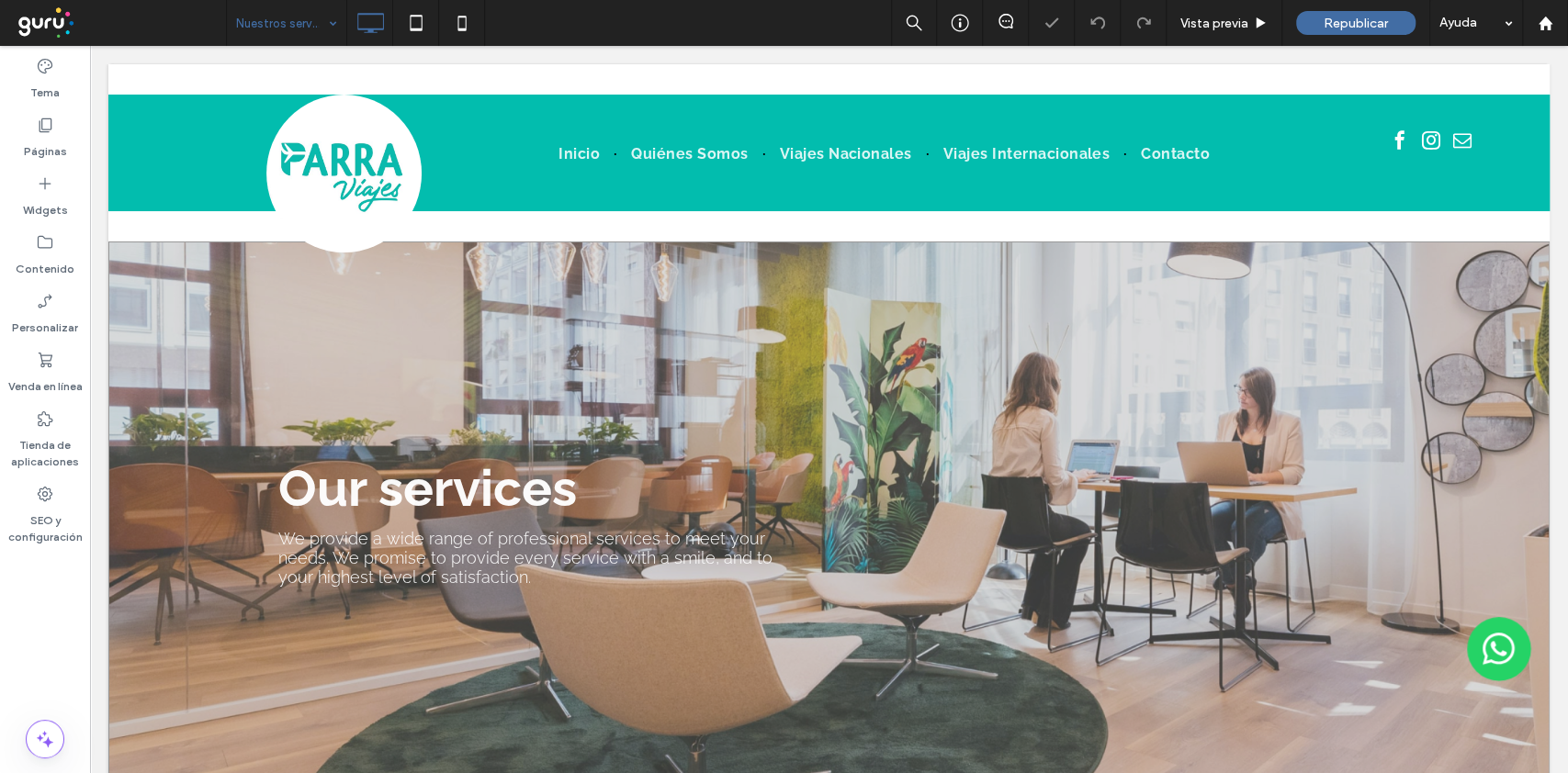 click at bounding box center (282, 23) 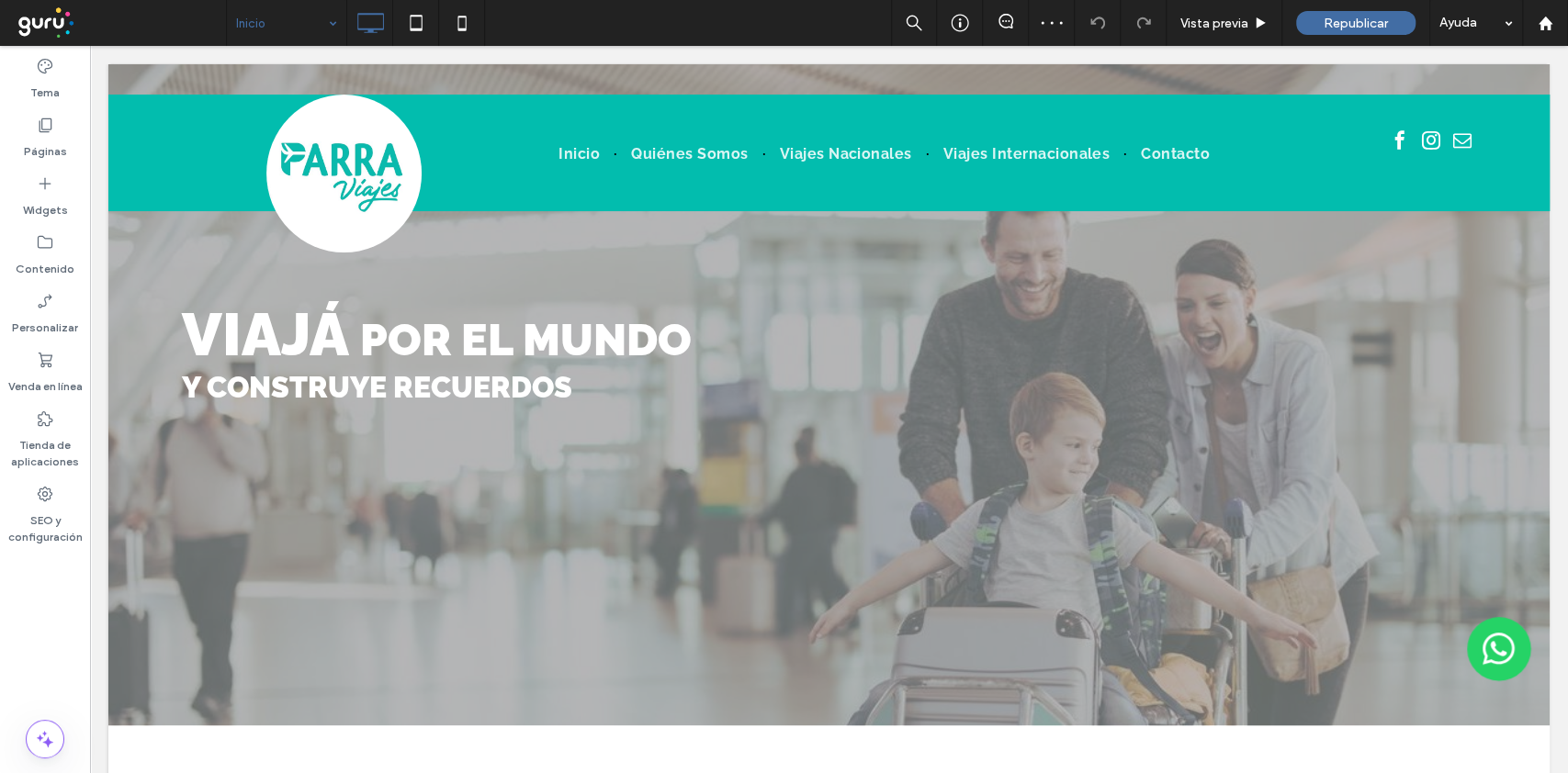 scroll, scrollTop: 0, scrollLeft: 0, axis: both 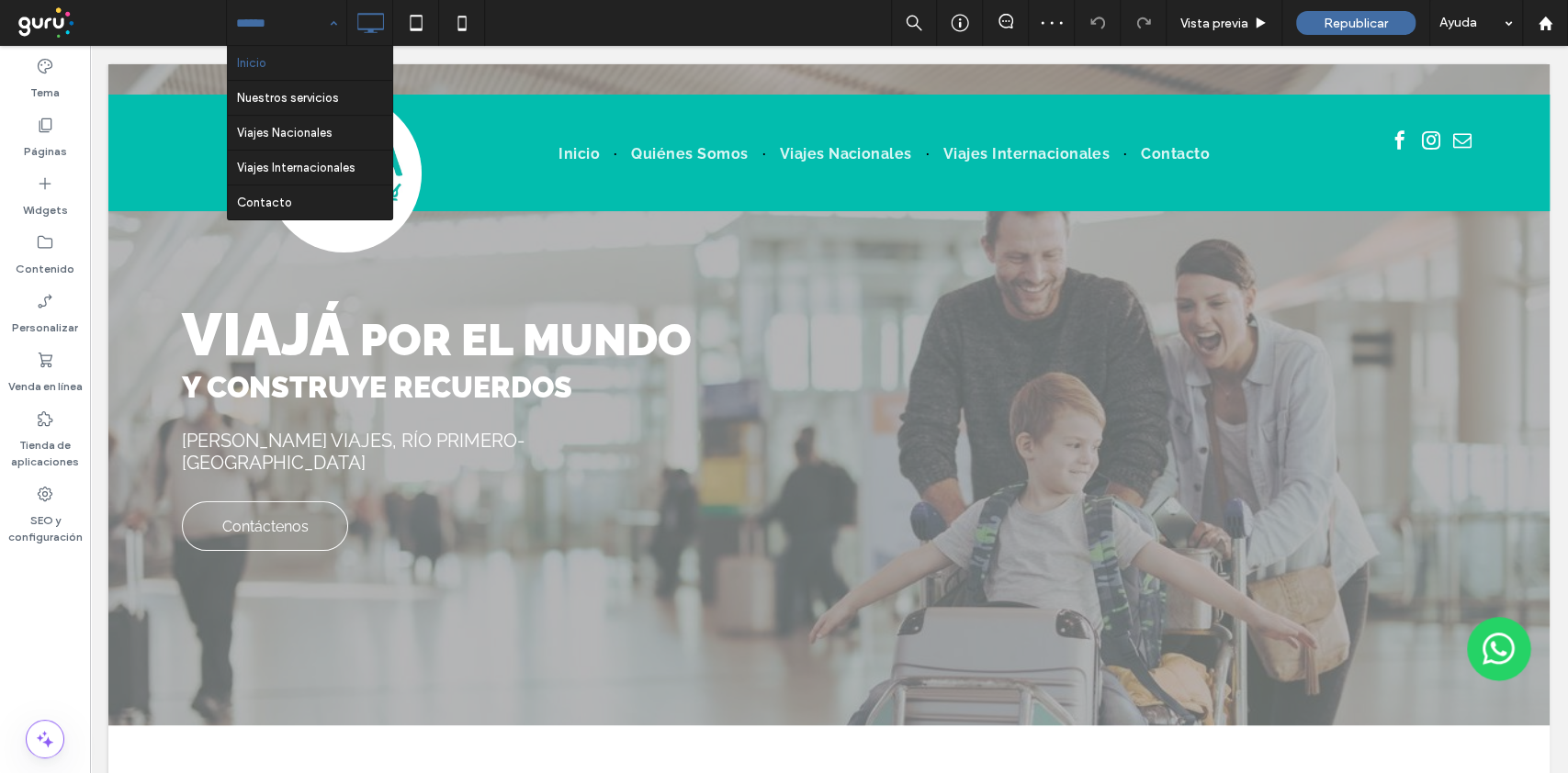 click at bounding box center [282, 23] 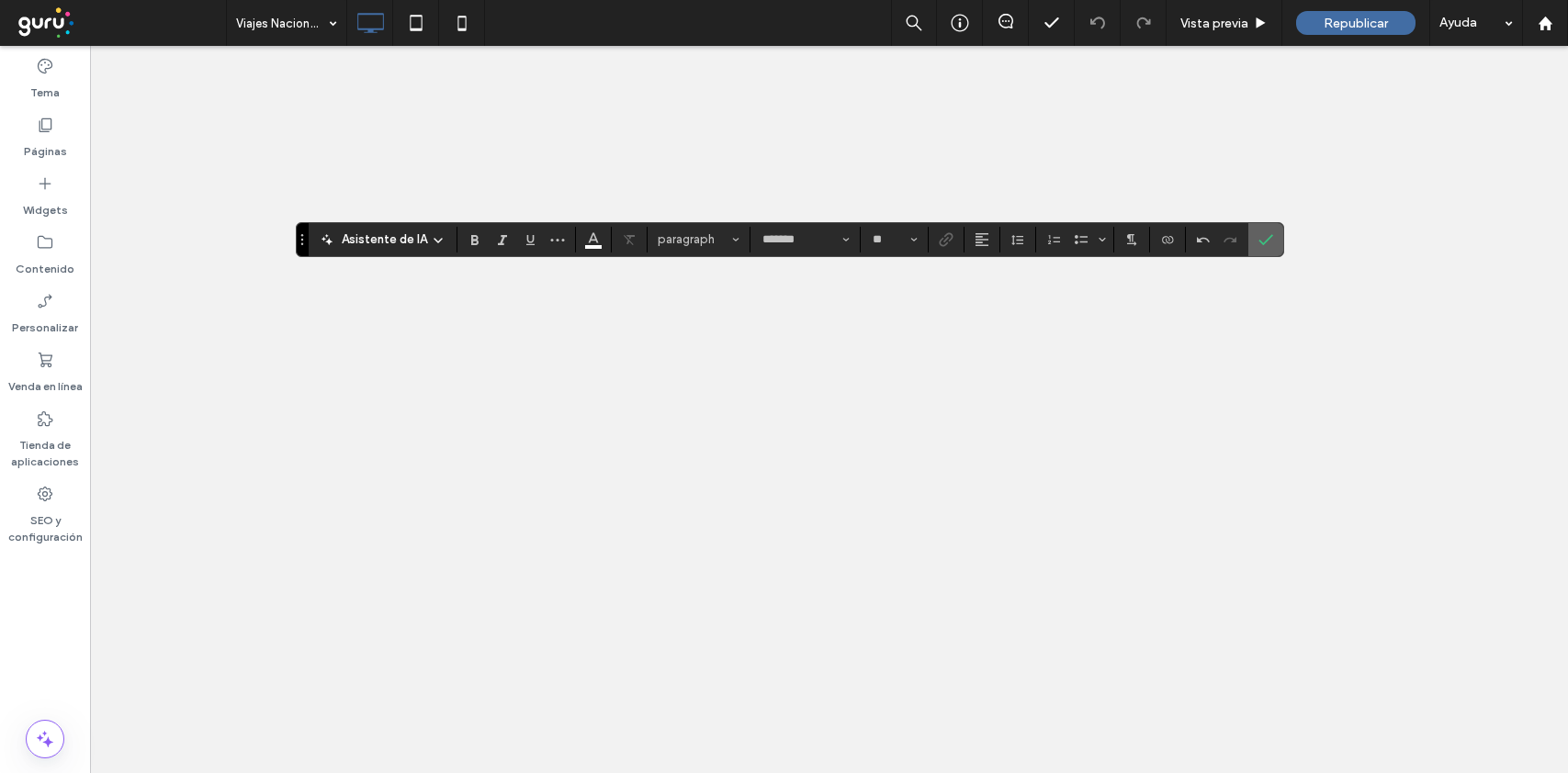 scroll, scrollTop: 0, scrollLeft: 0, axis: both 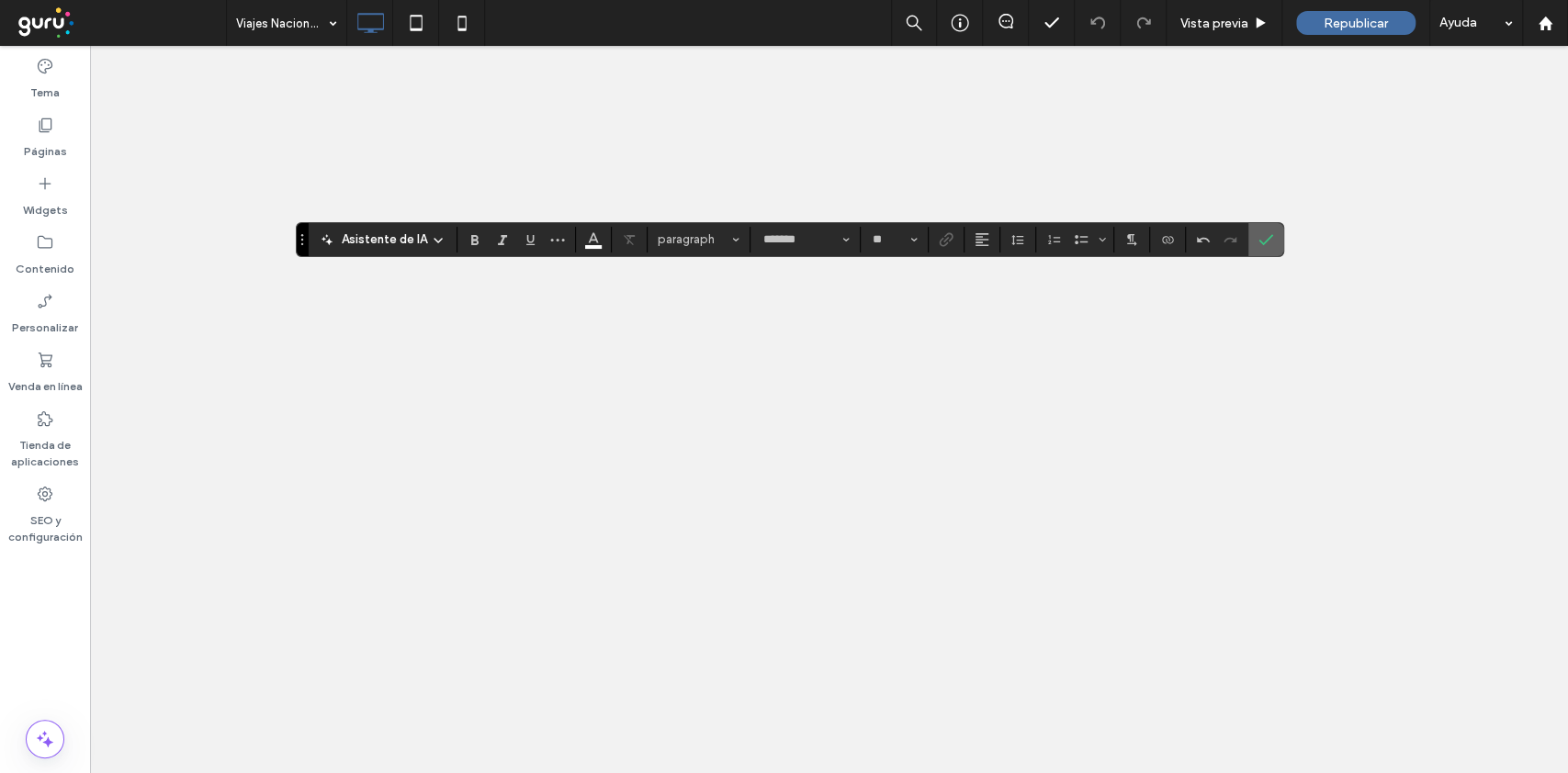 click at bounding box center [1266, 240] 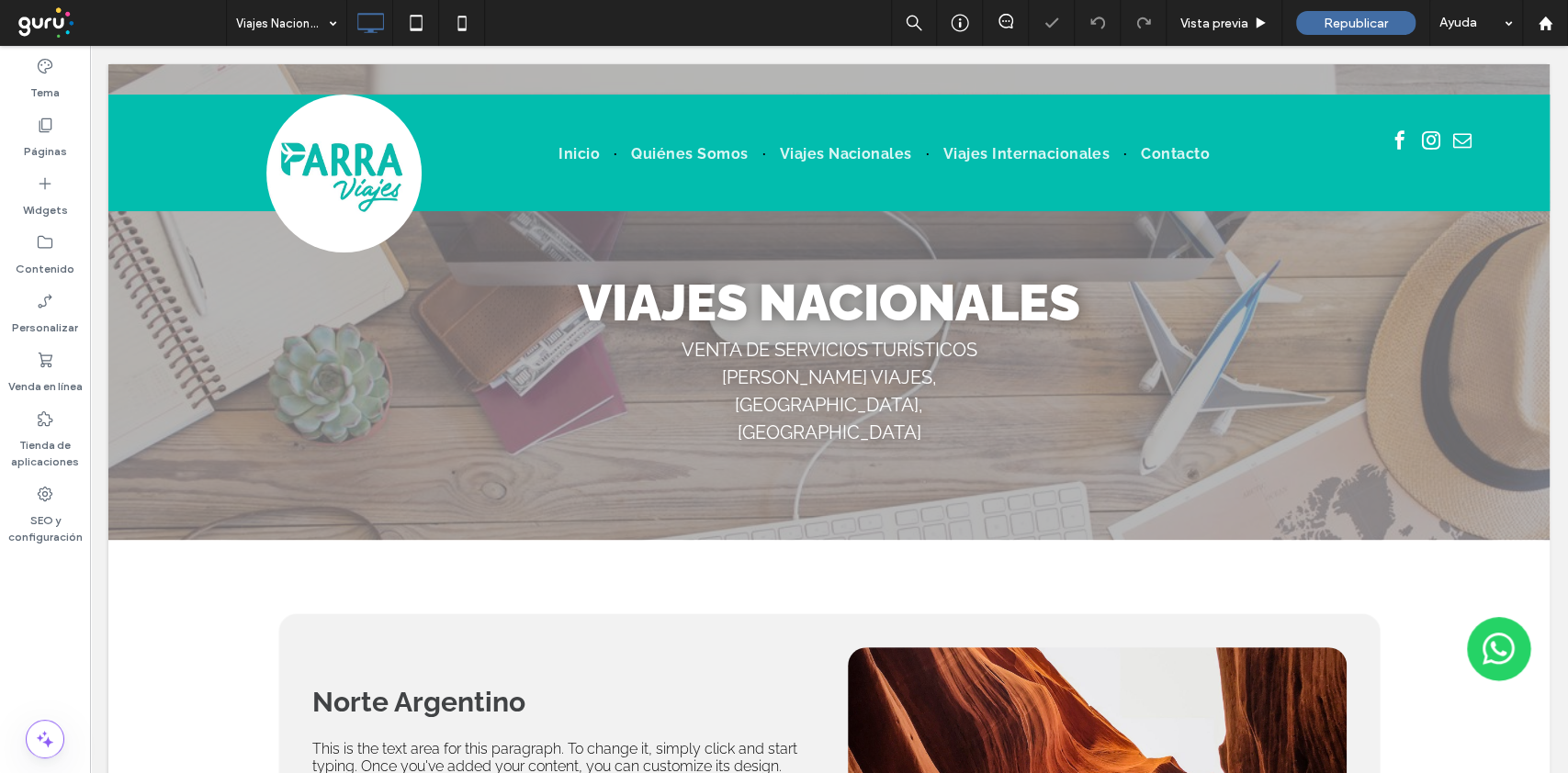 scroll, scrollTop: 0, scrollLeft: 0, axis: both 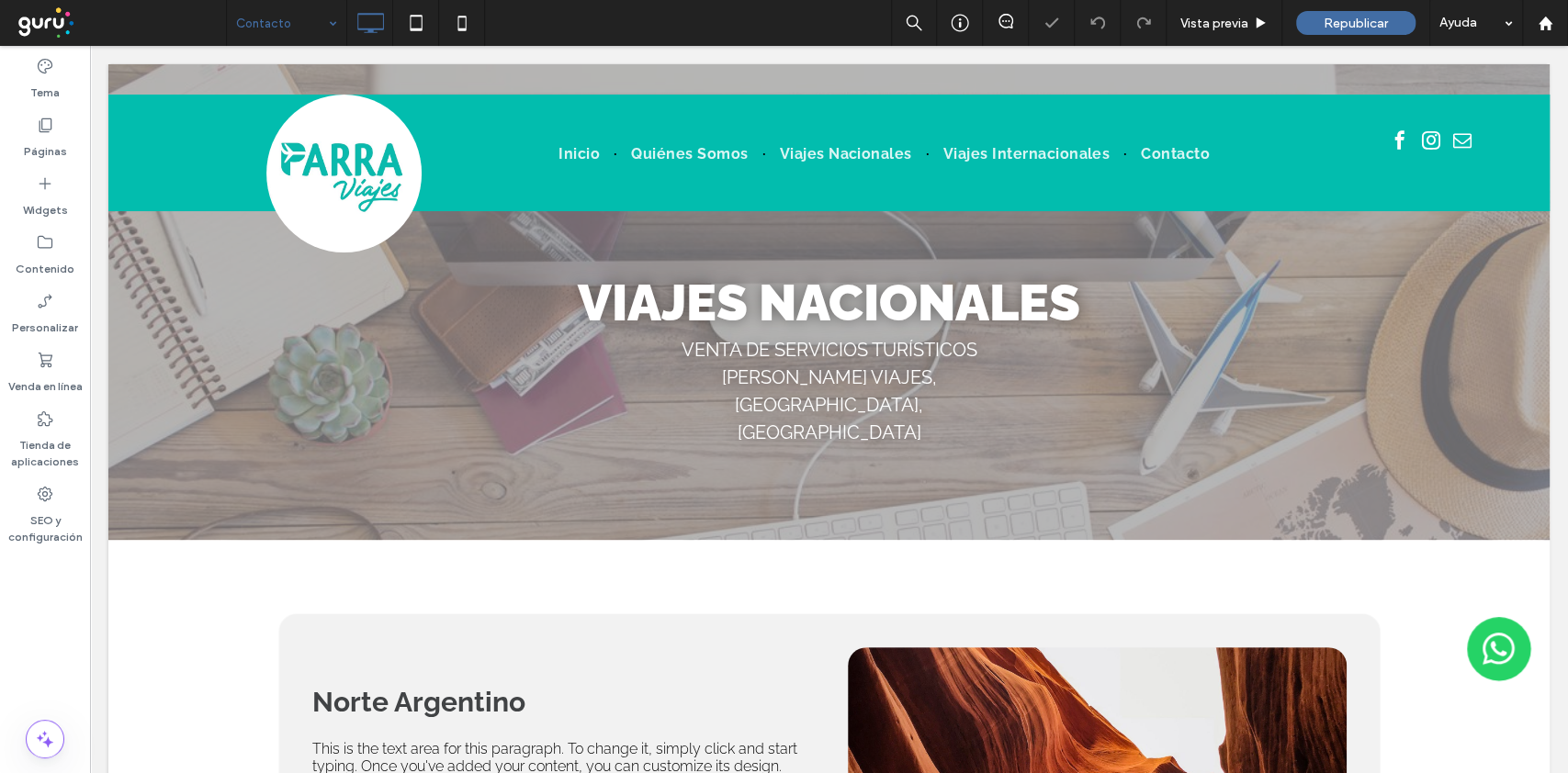 click at bounding box center [282, 23] 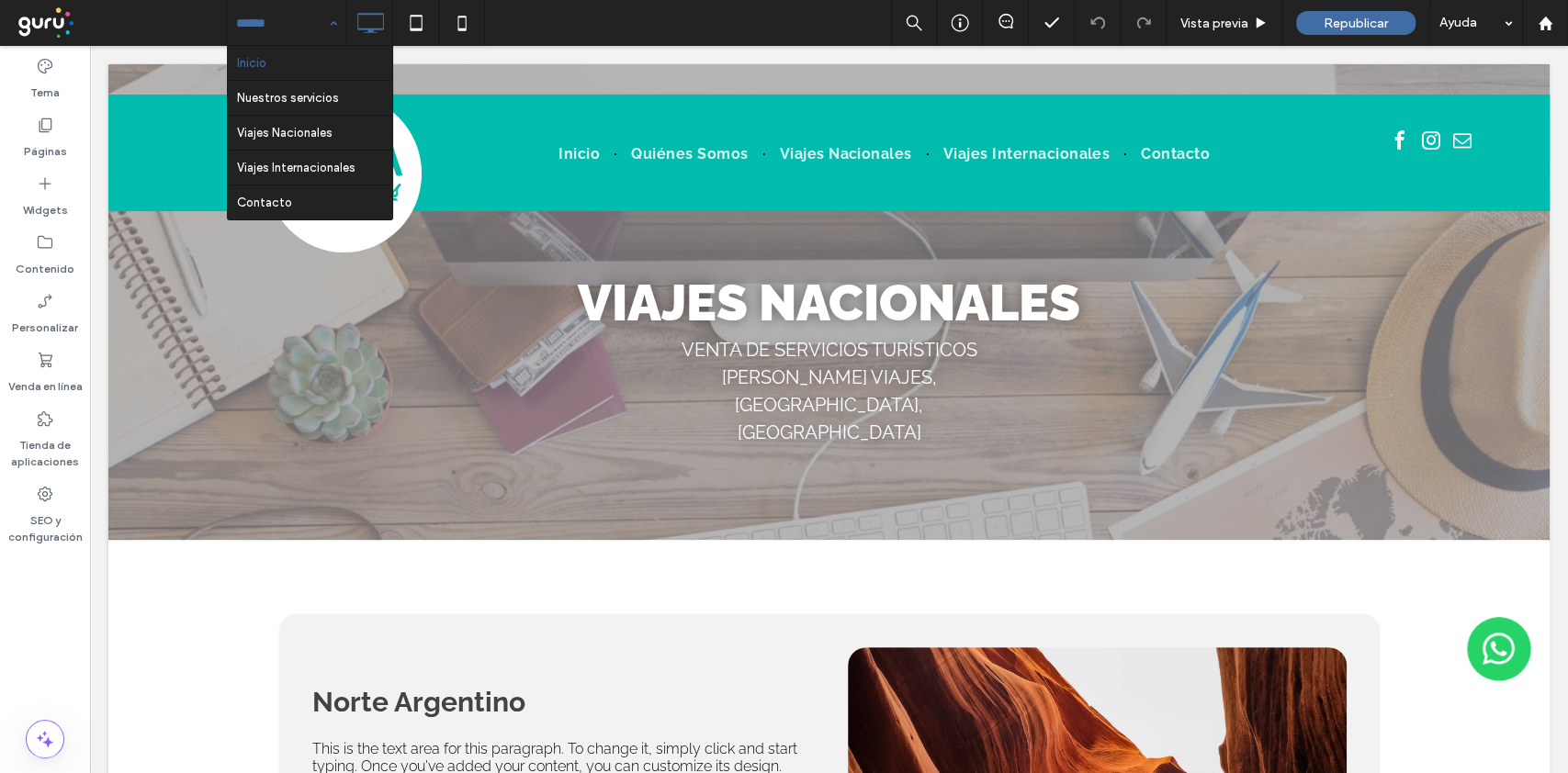 click at bounding box center [282, 23] 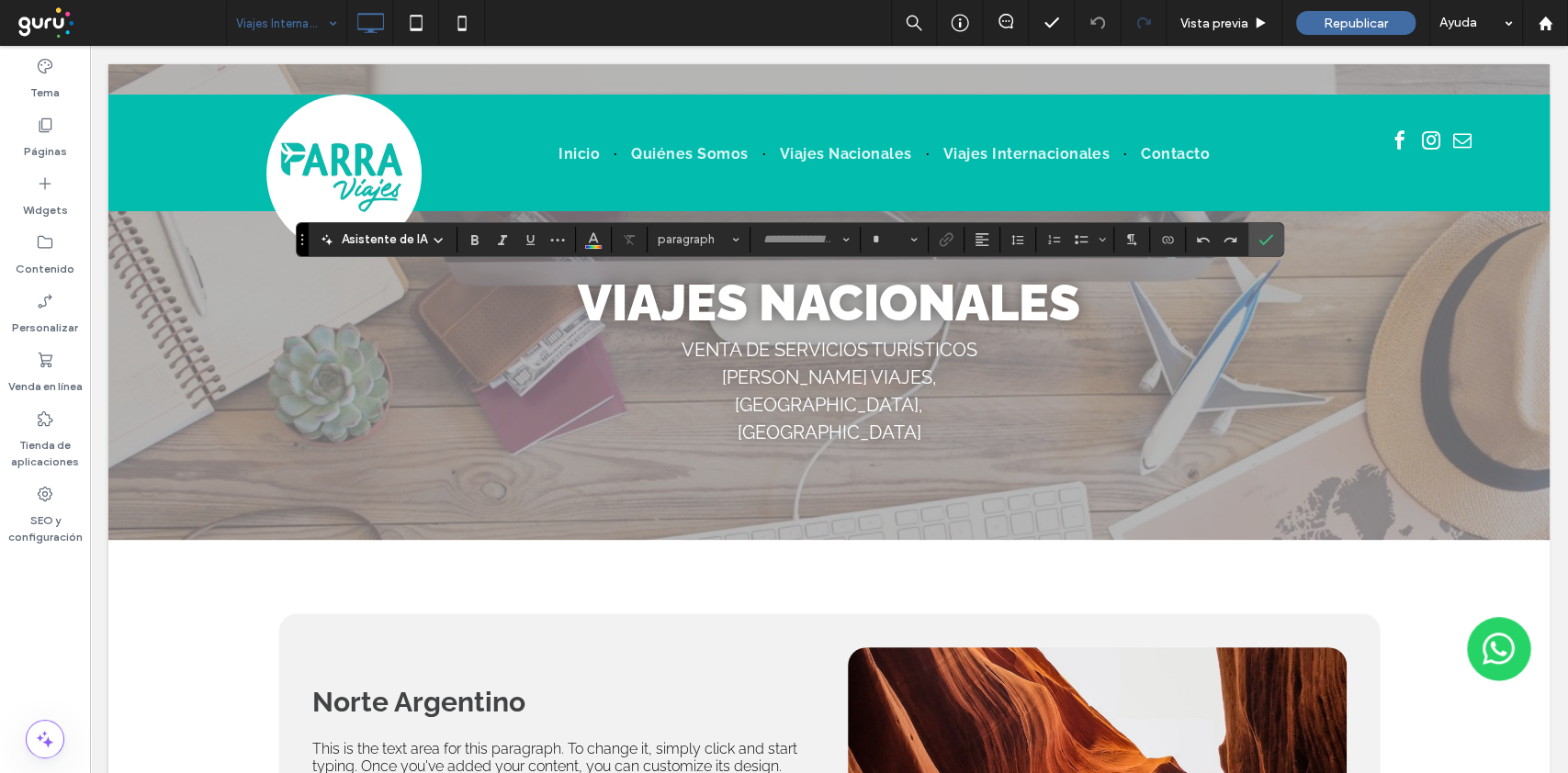 type on "*******" 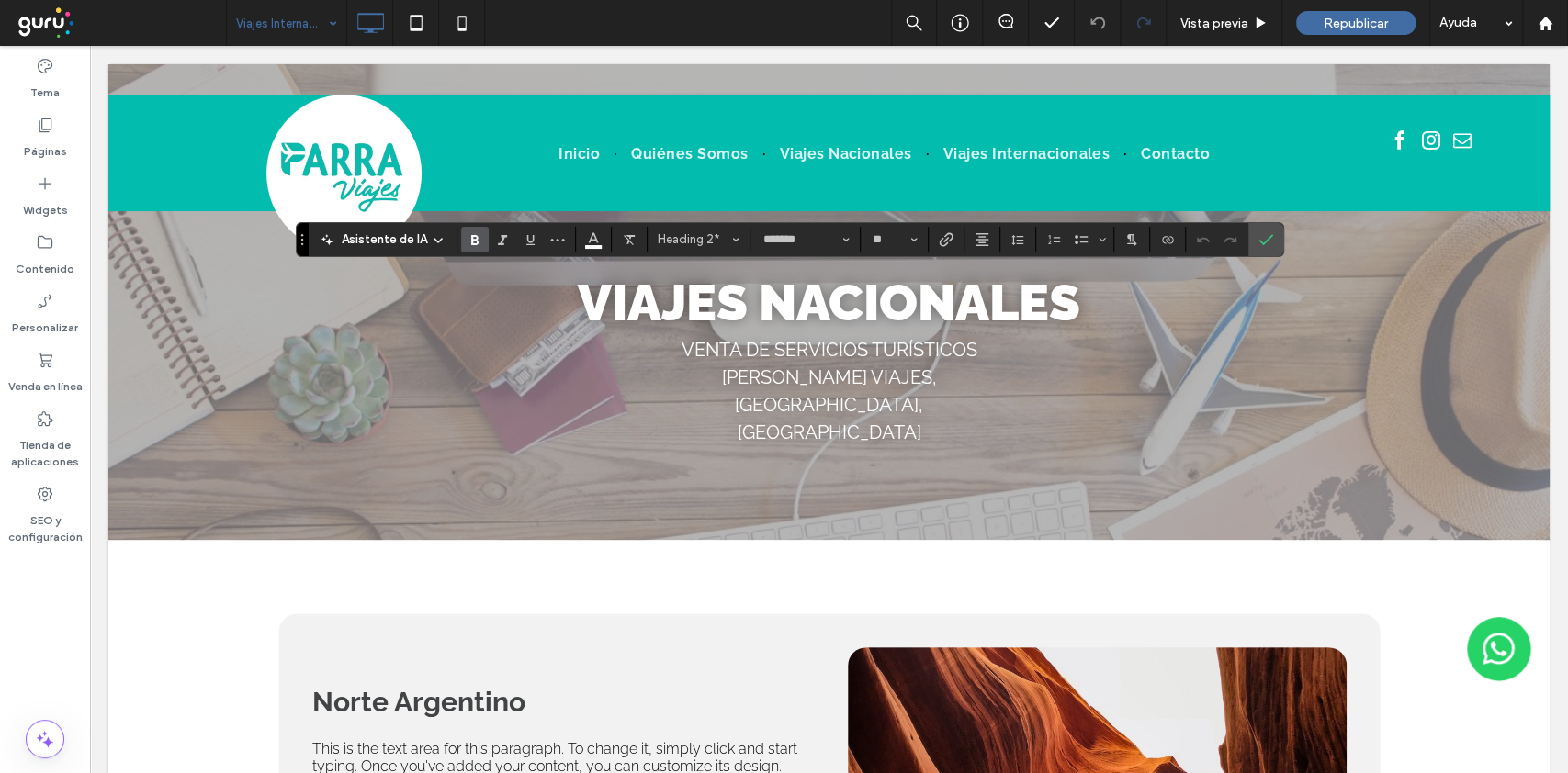 type on "**" 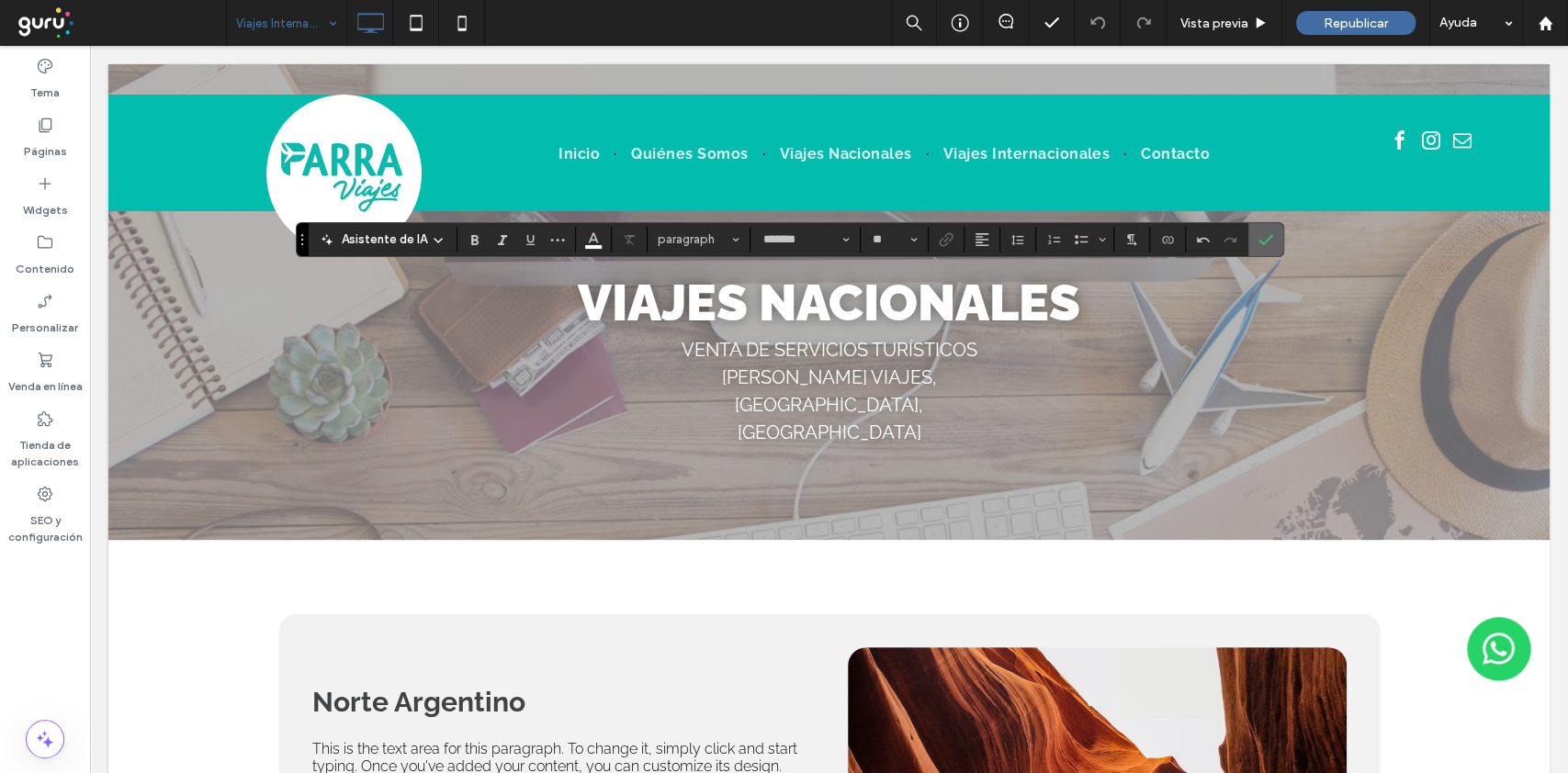 click at bounding box center (1262, 240) 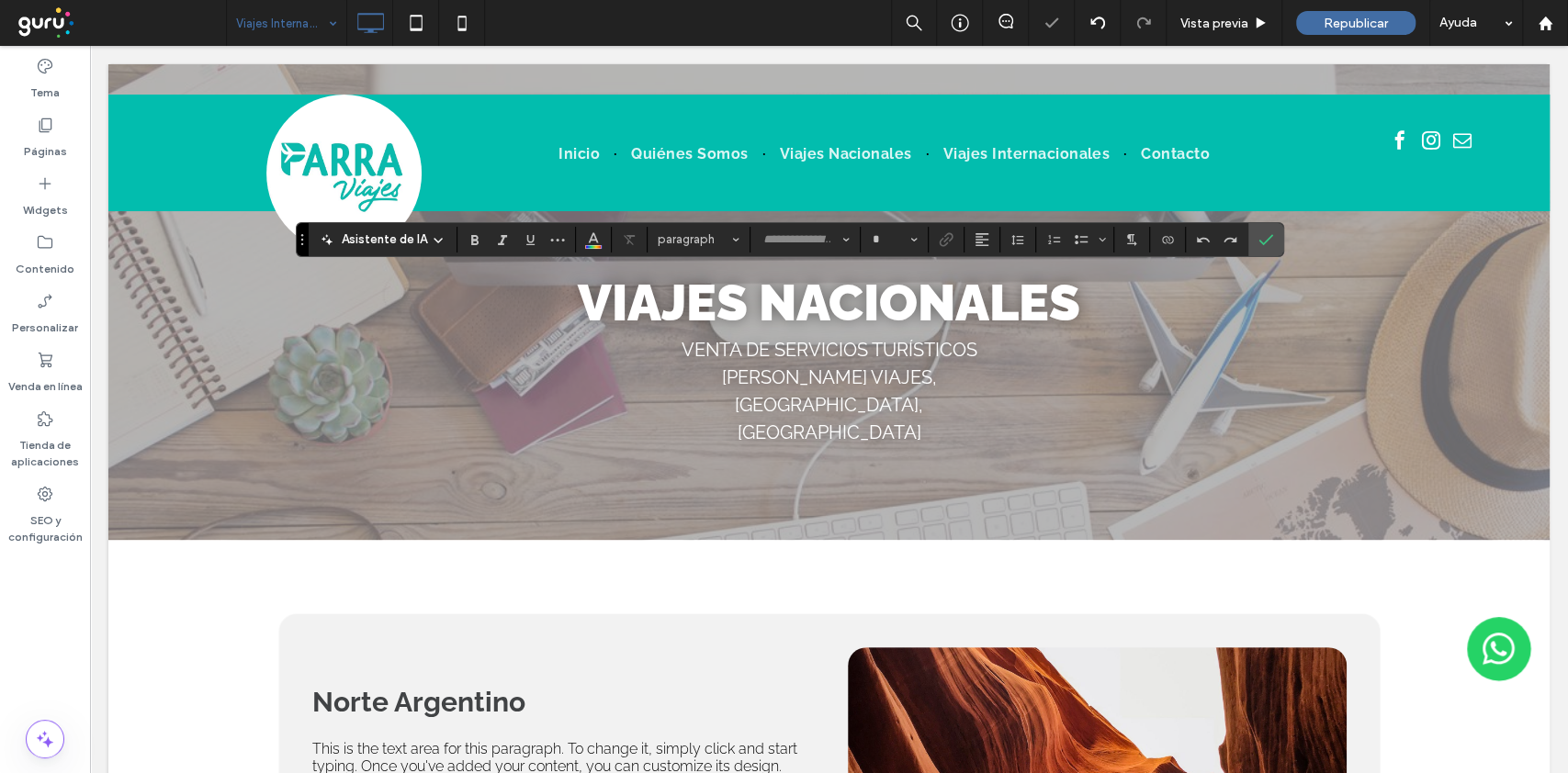 type on "*******" 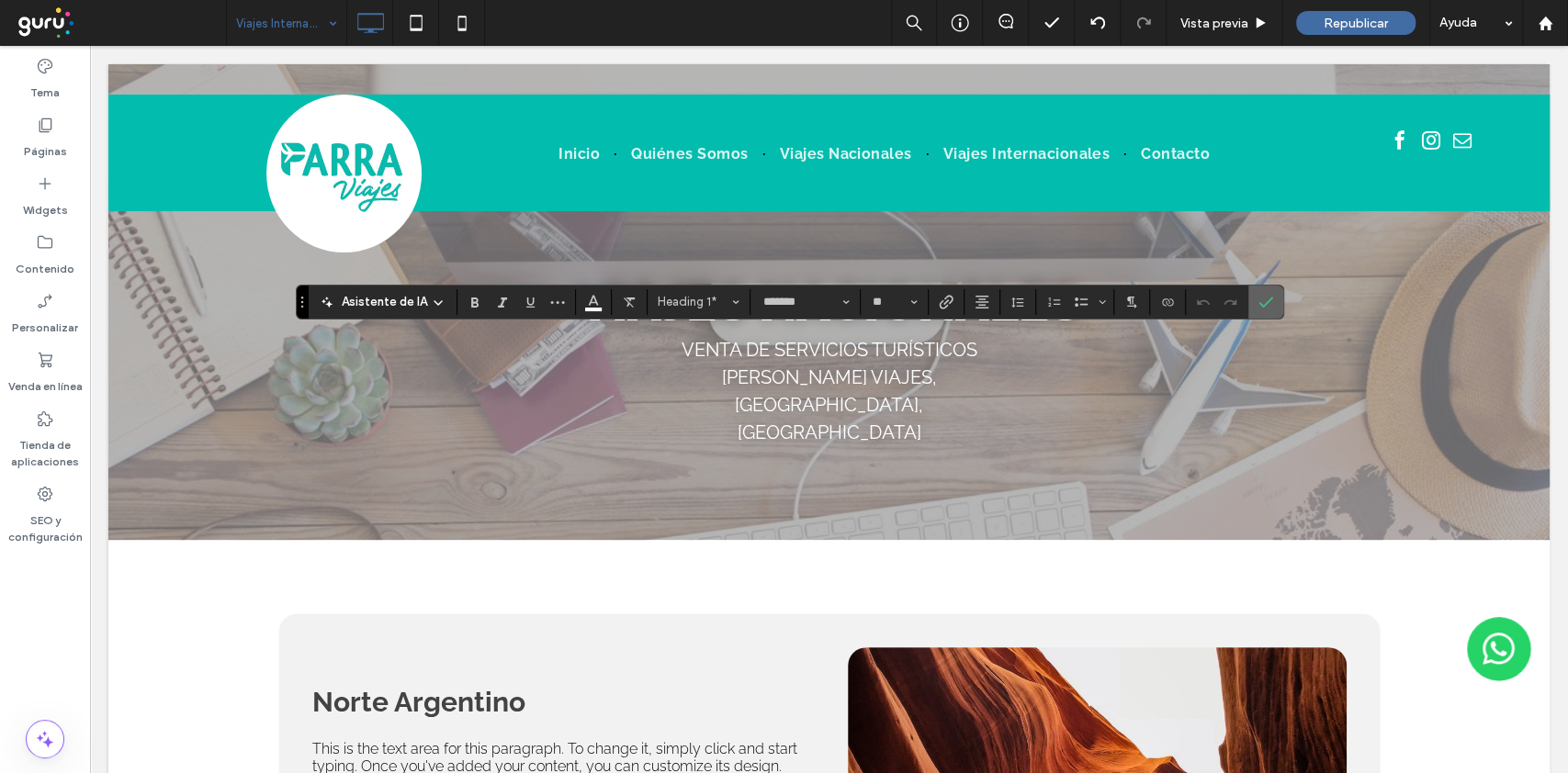 click 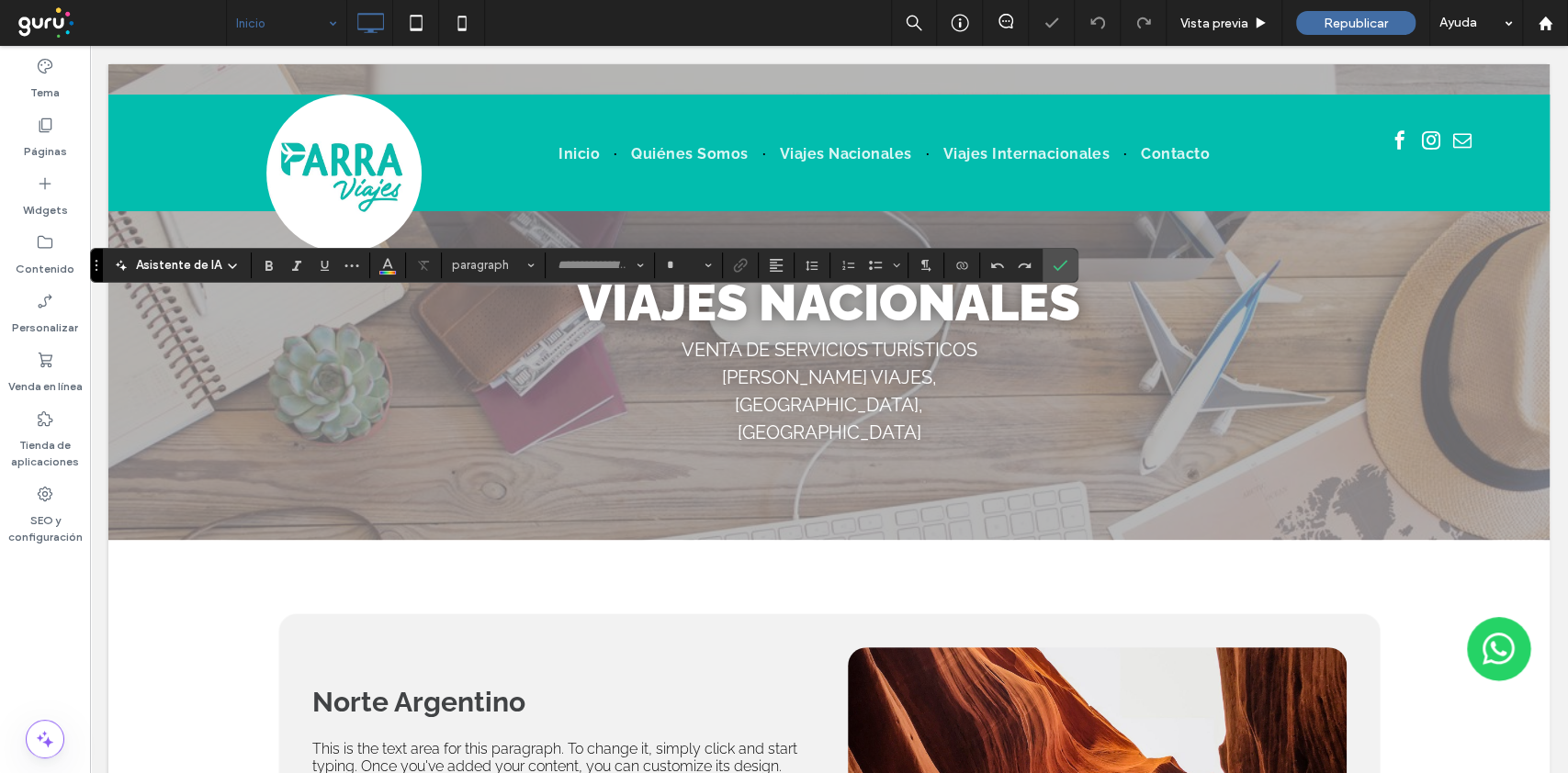 type on "*******" 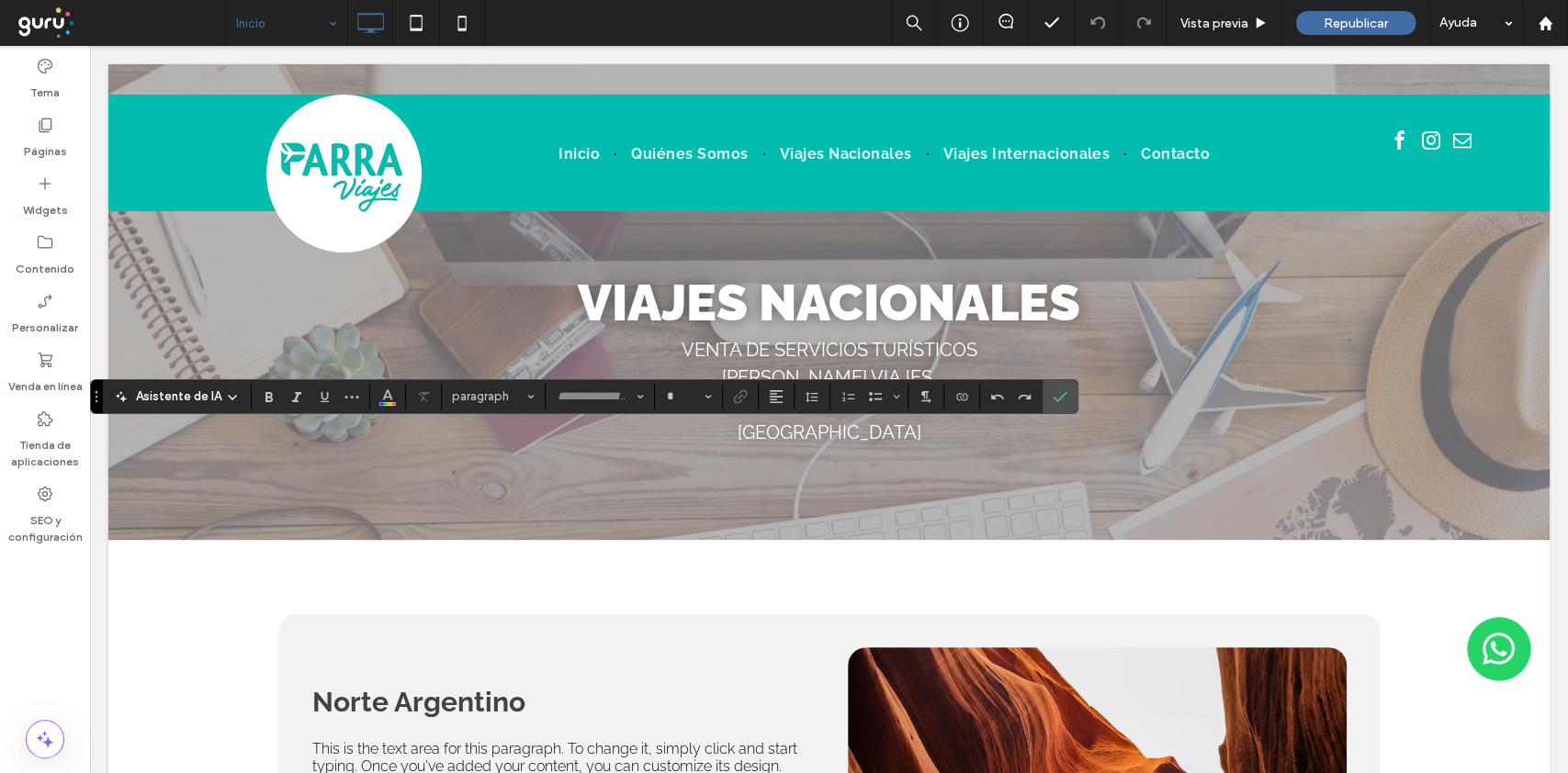 type on "*******" 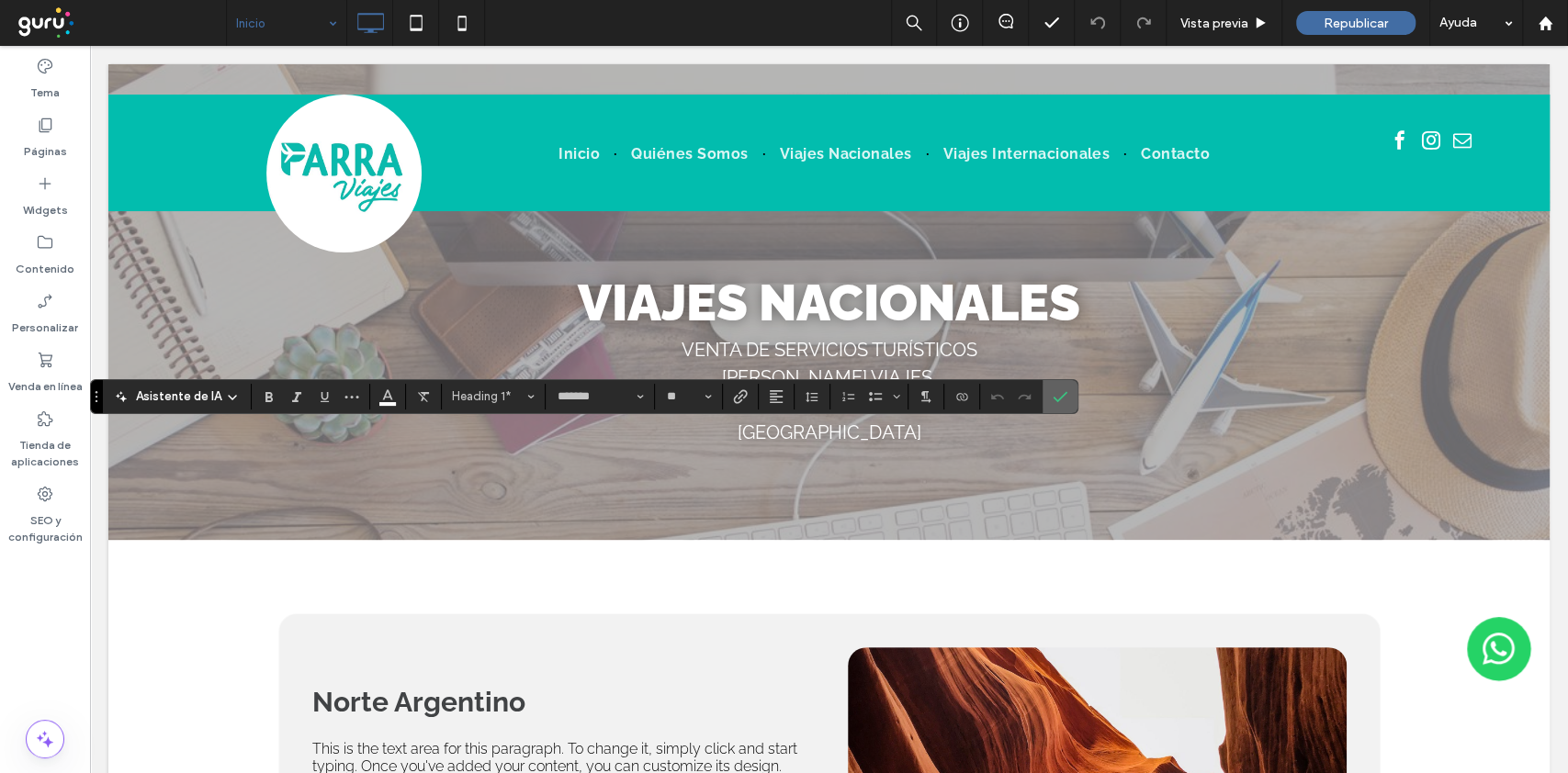 click 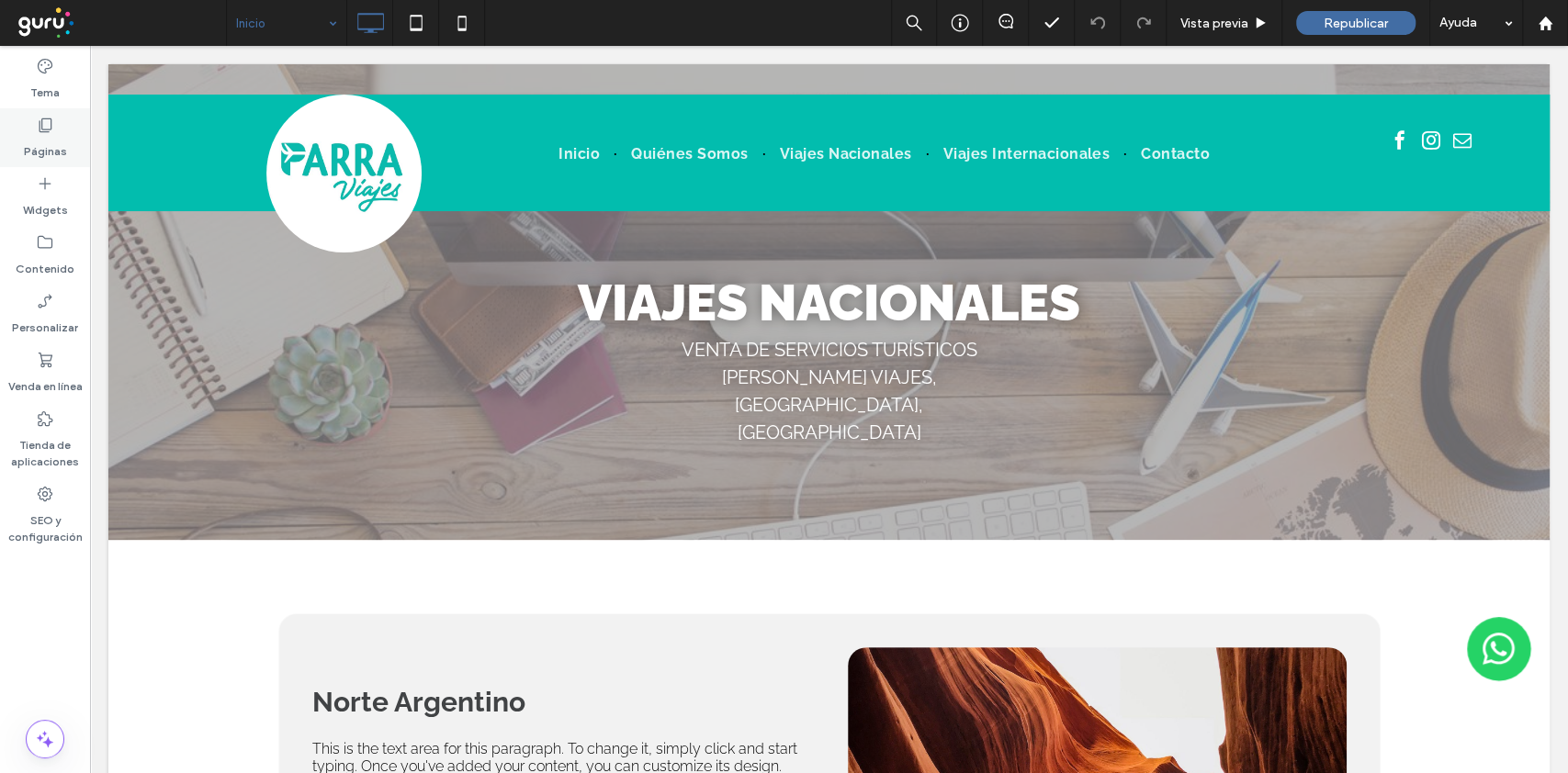 click on "Páginas" at bounding box center [45, 147] 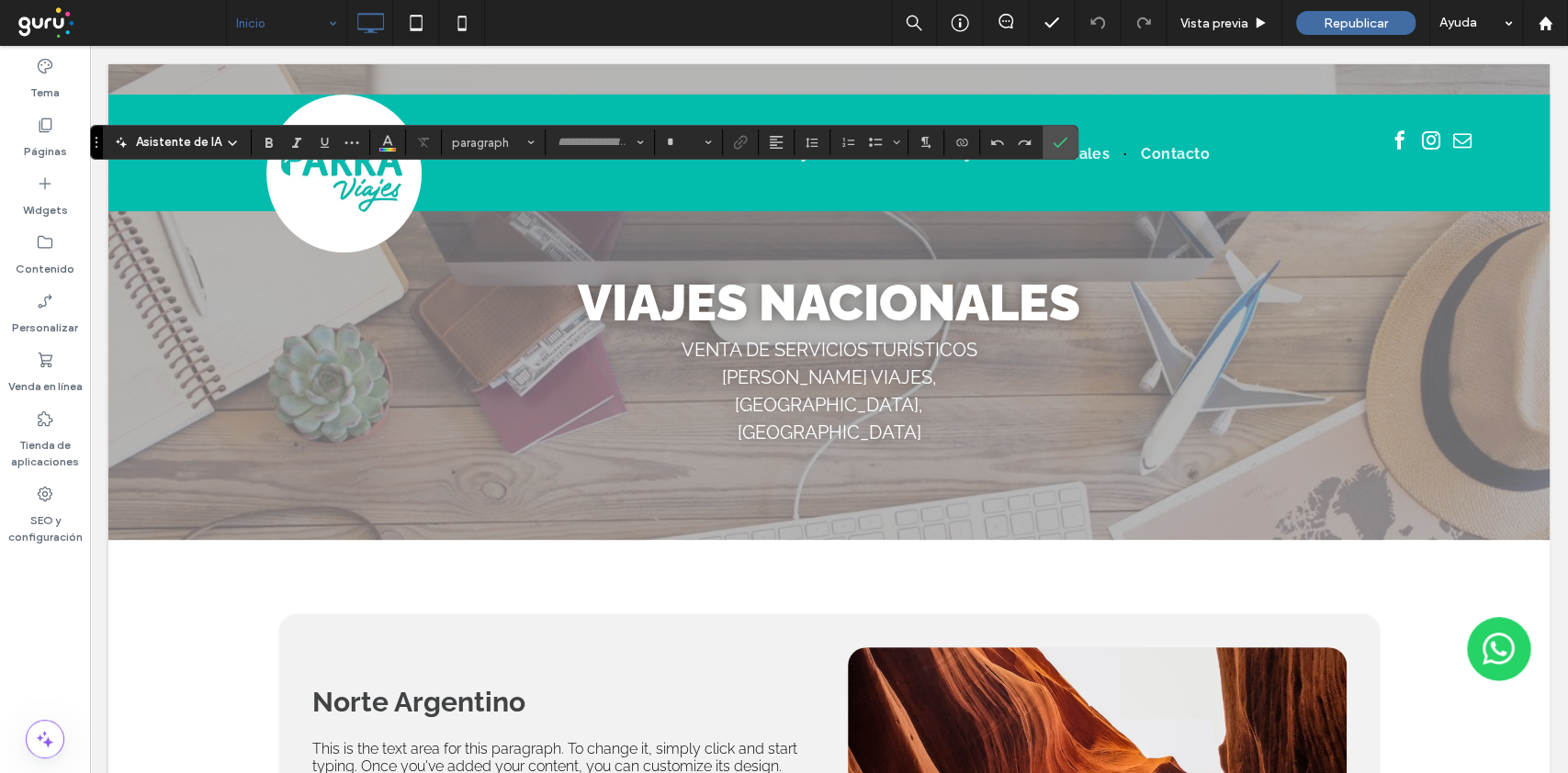 type on "*******" 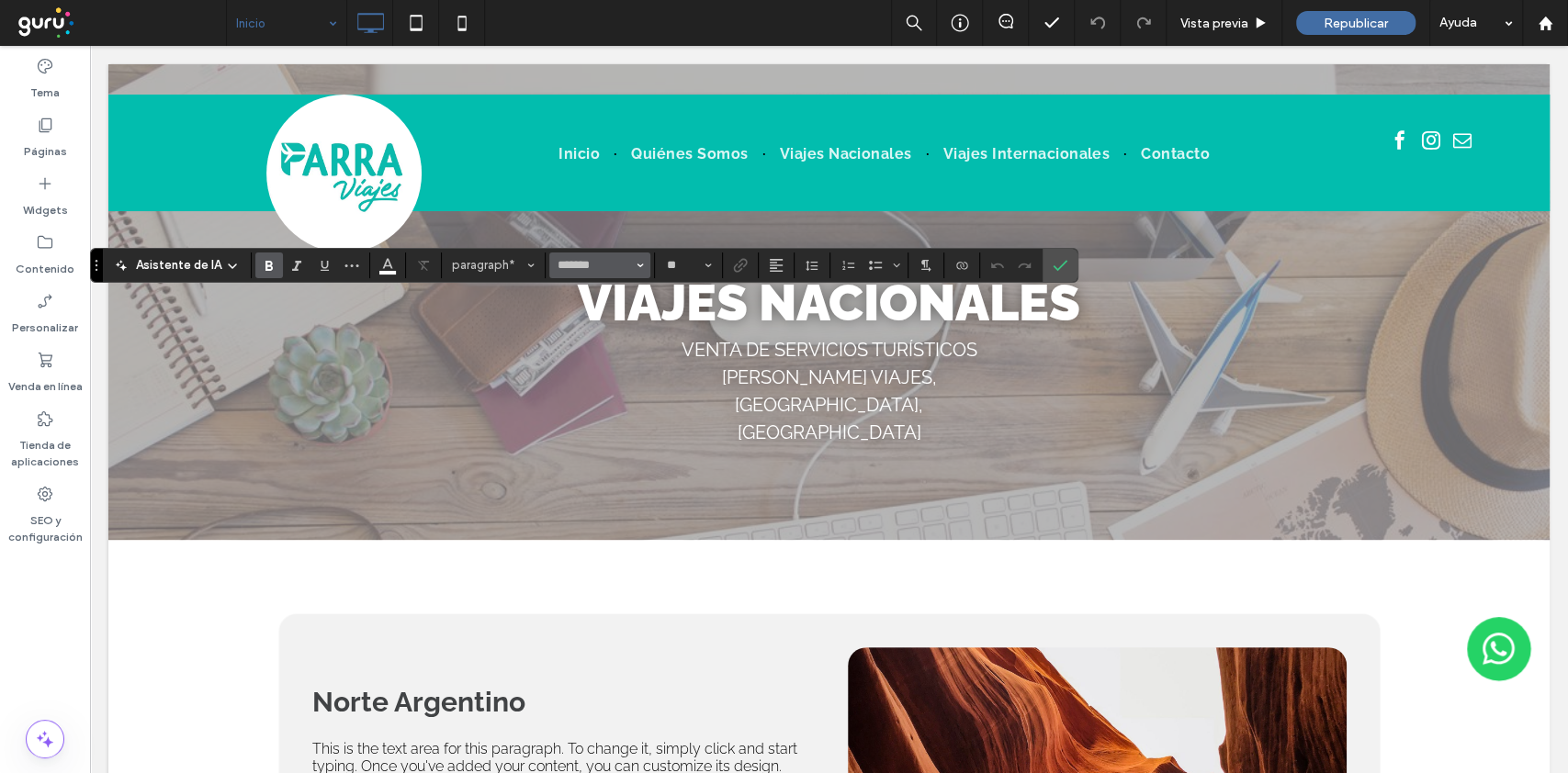type on "**" 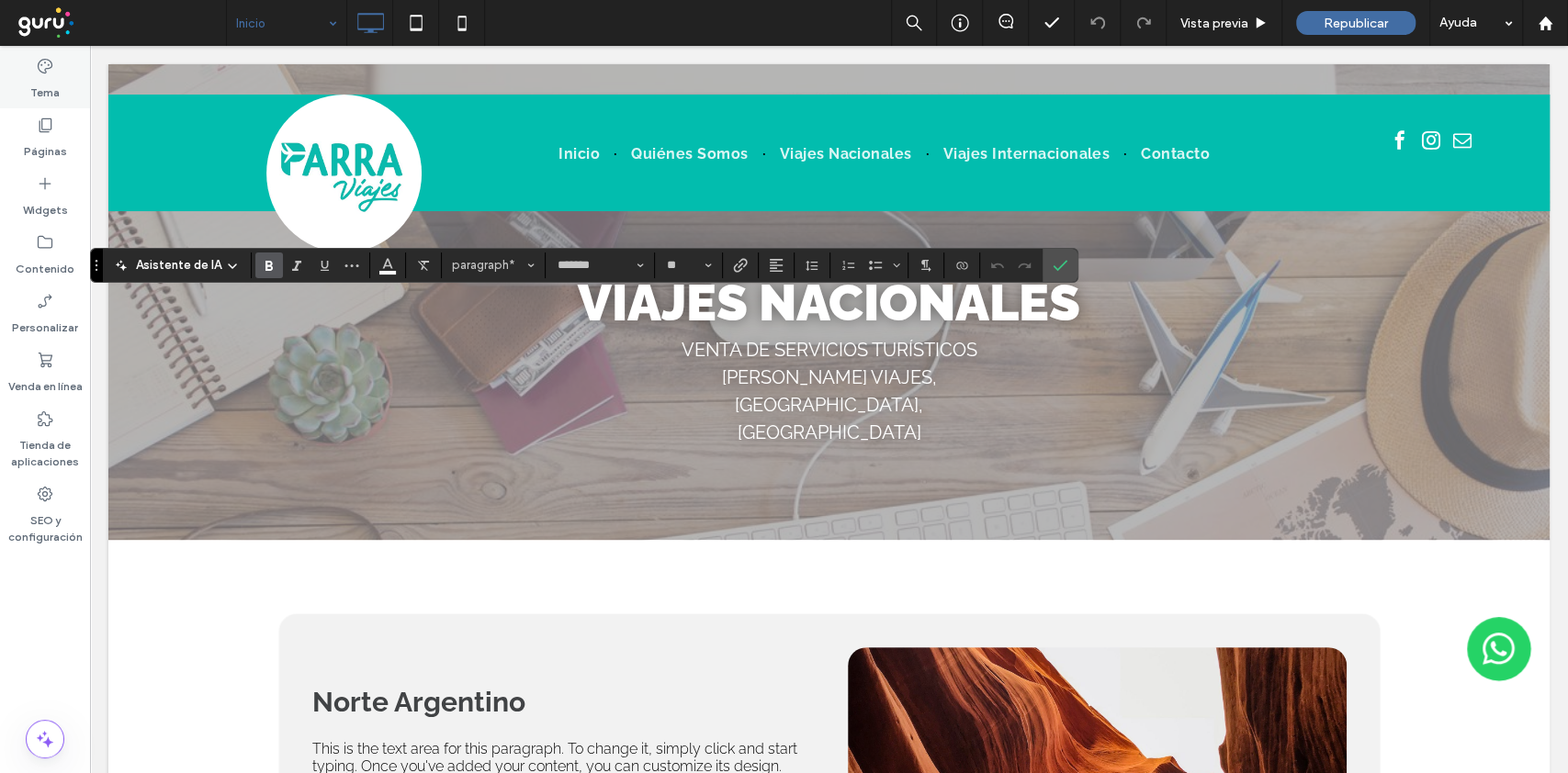 click on "Tema" at bounding box center [45, 88] 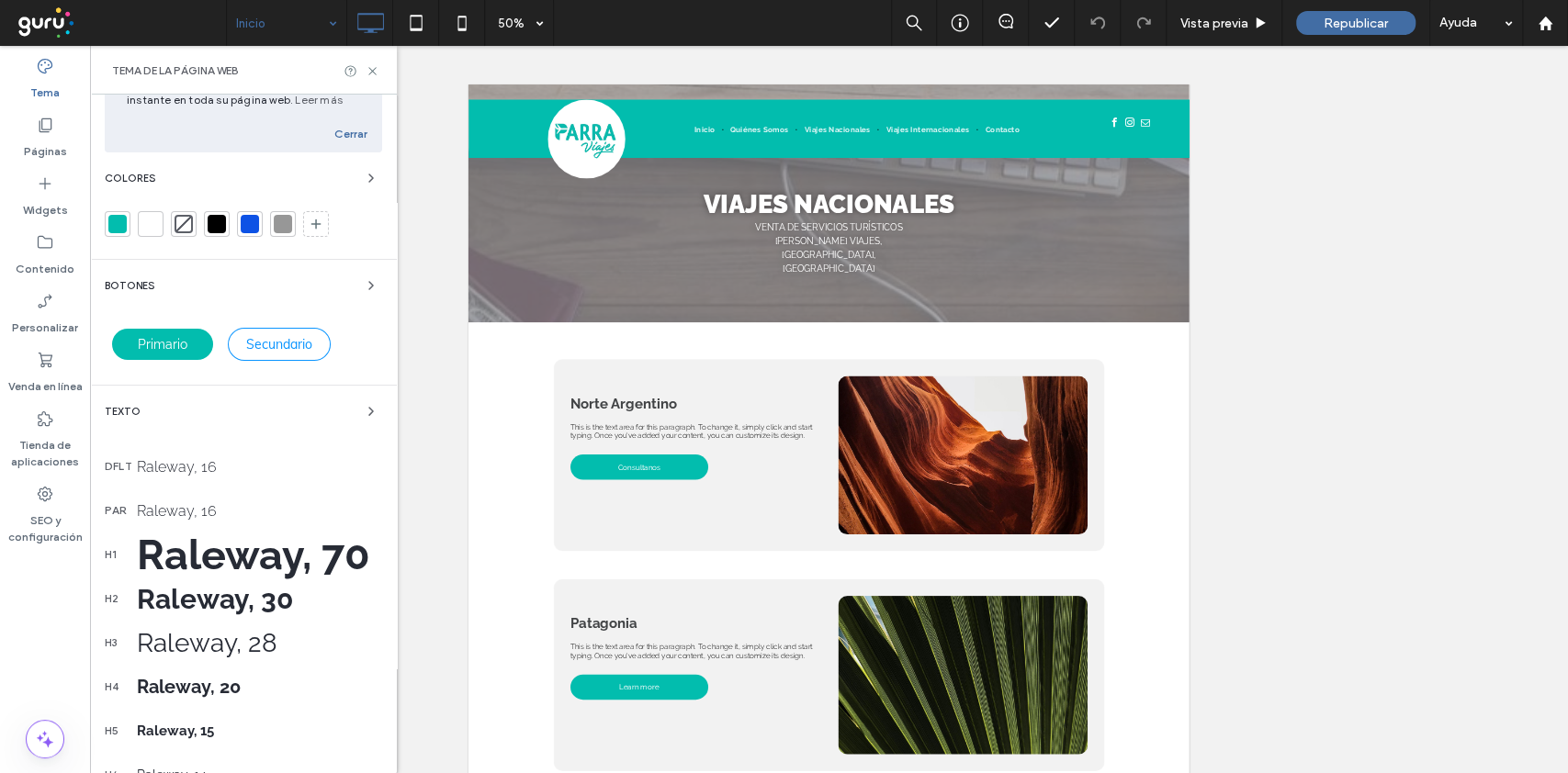 scroll, scrollTop: 244, scrollLeft: 0, axis: vertical 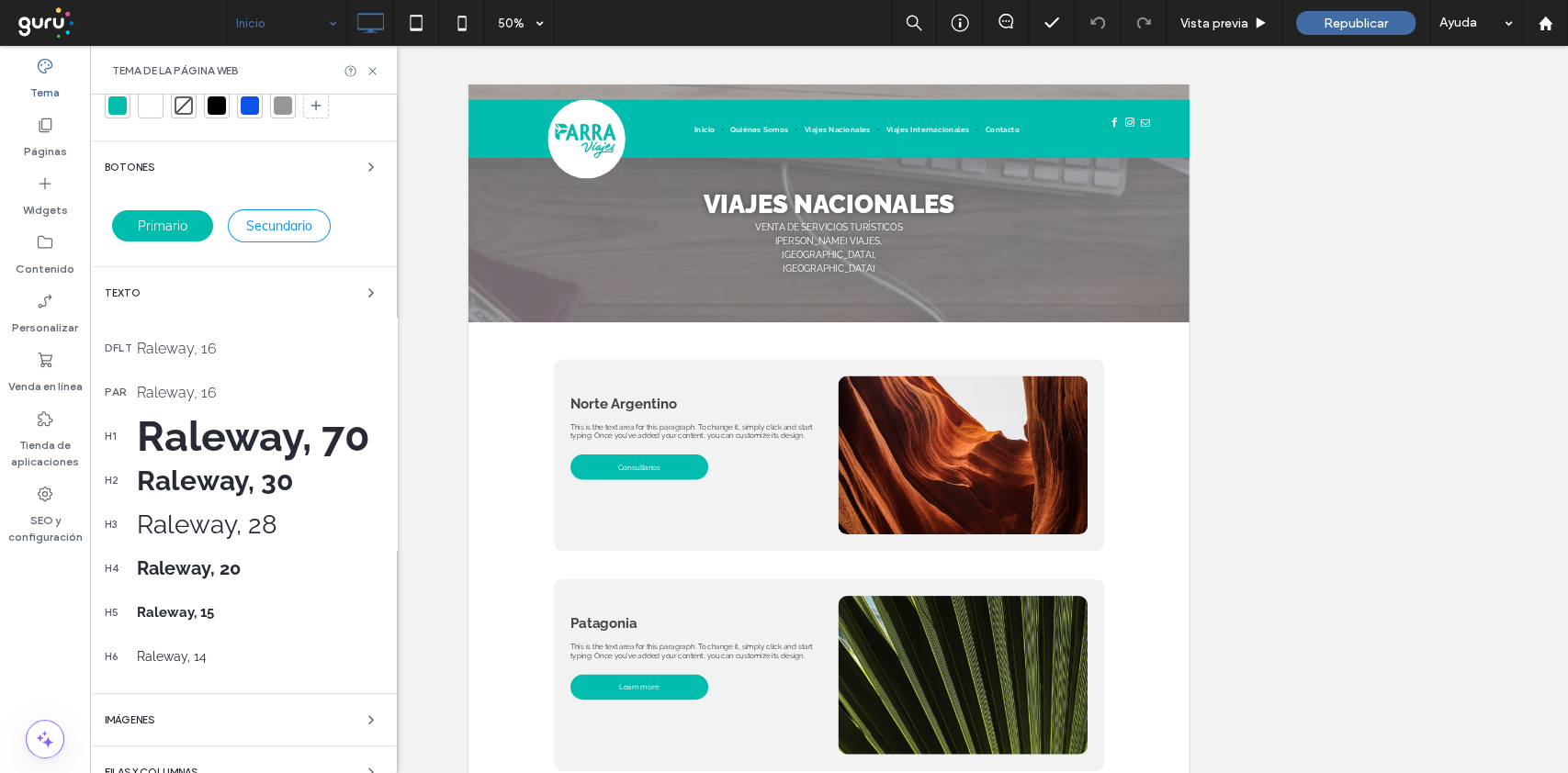 click on "Raleway, 70" at bounding box center (259, 436) 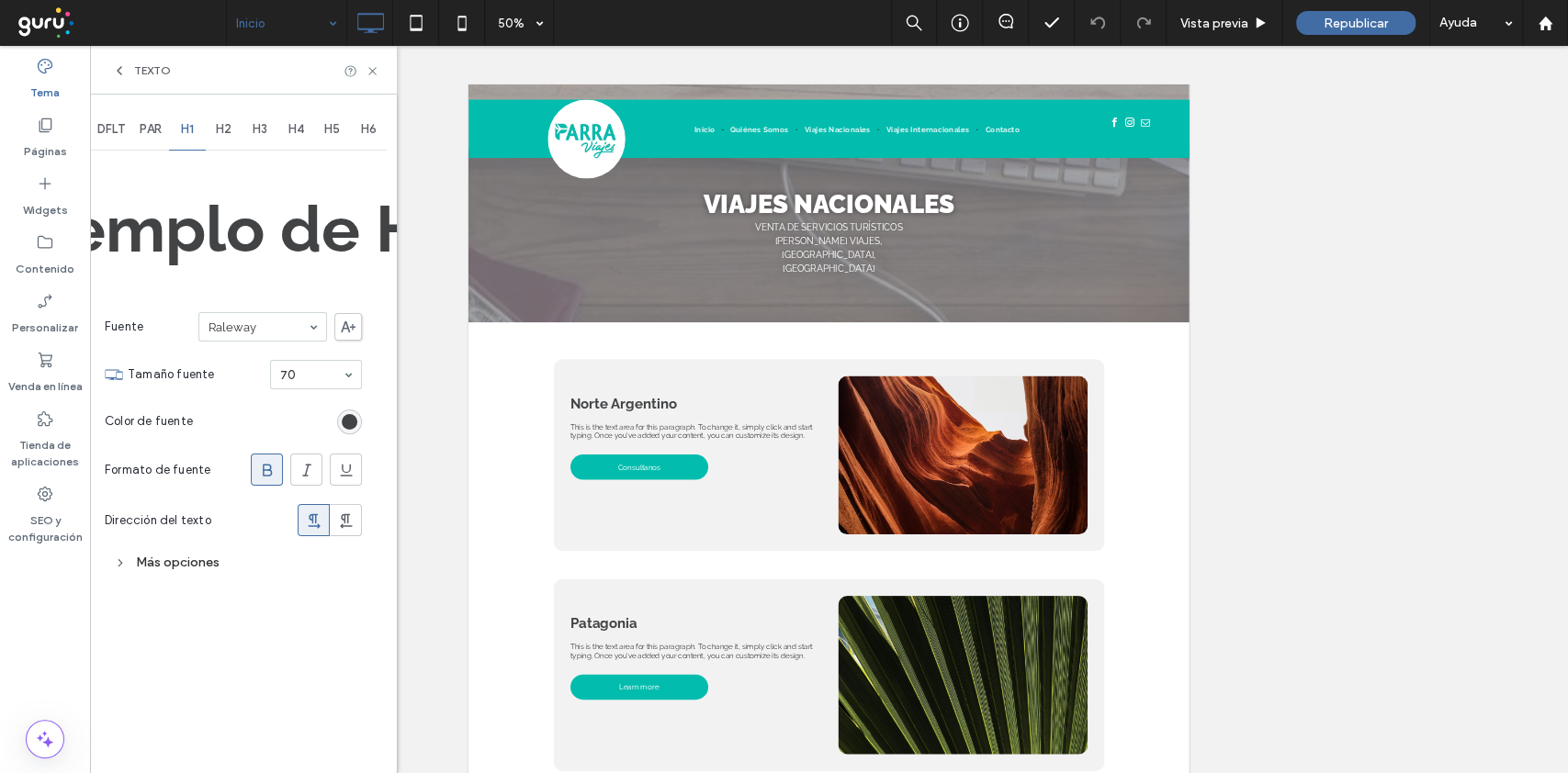 scroll, scrollTop: 0, scrollLeft: 0, axis: both 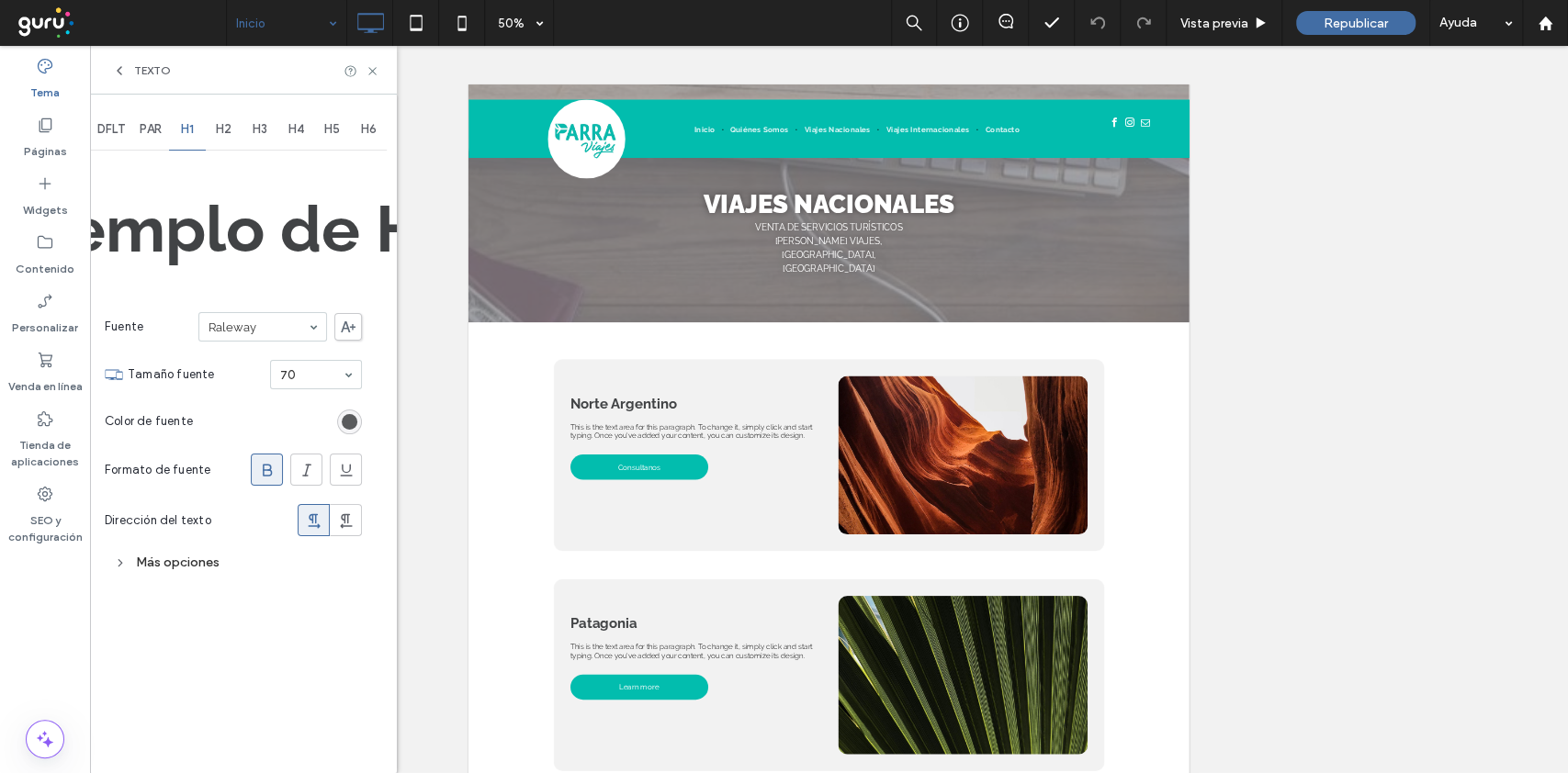 click at bounding box center (349, 421) 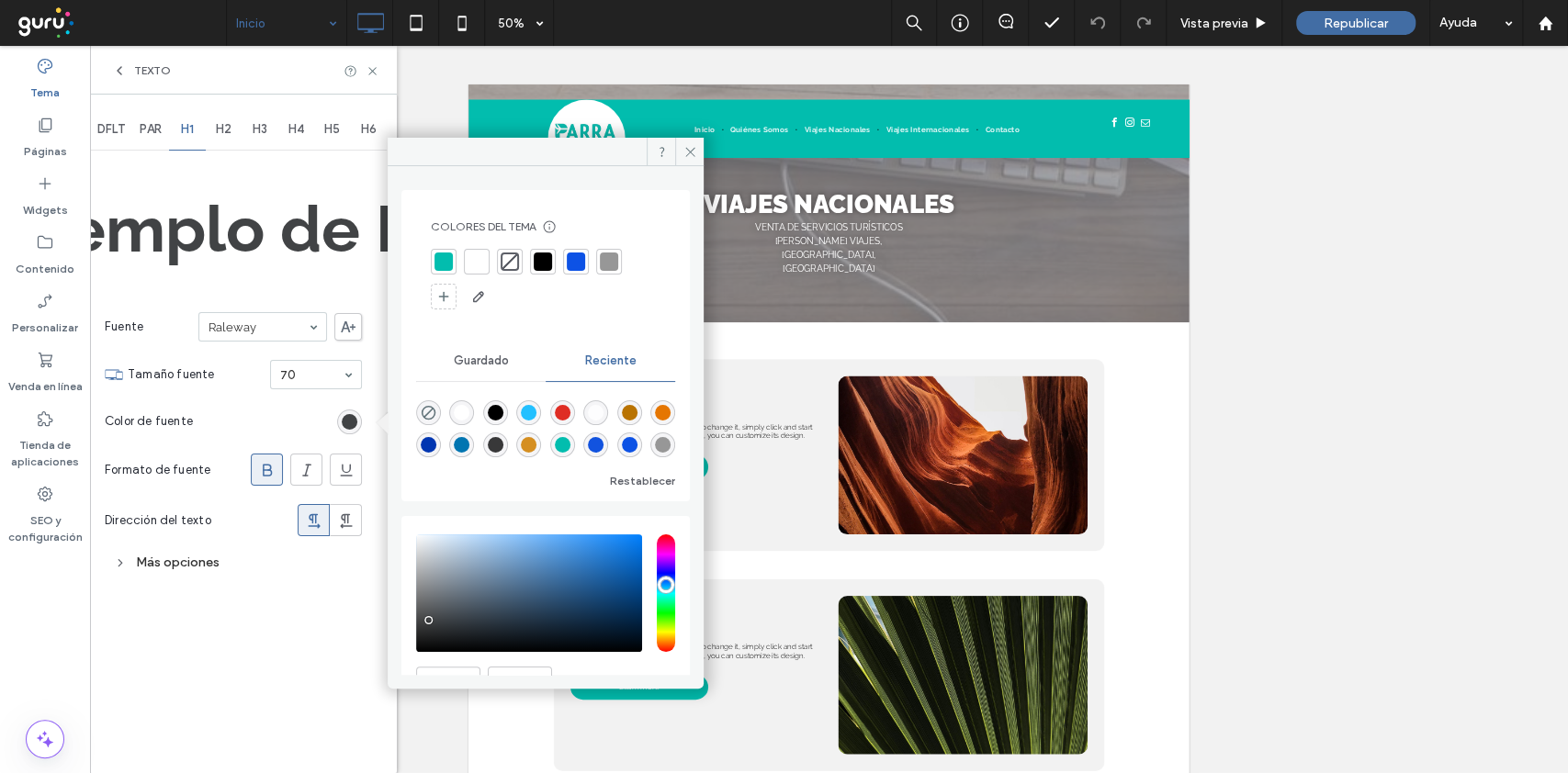 click at bounding box center [477, 262] 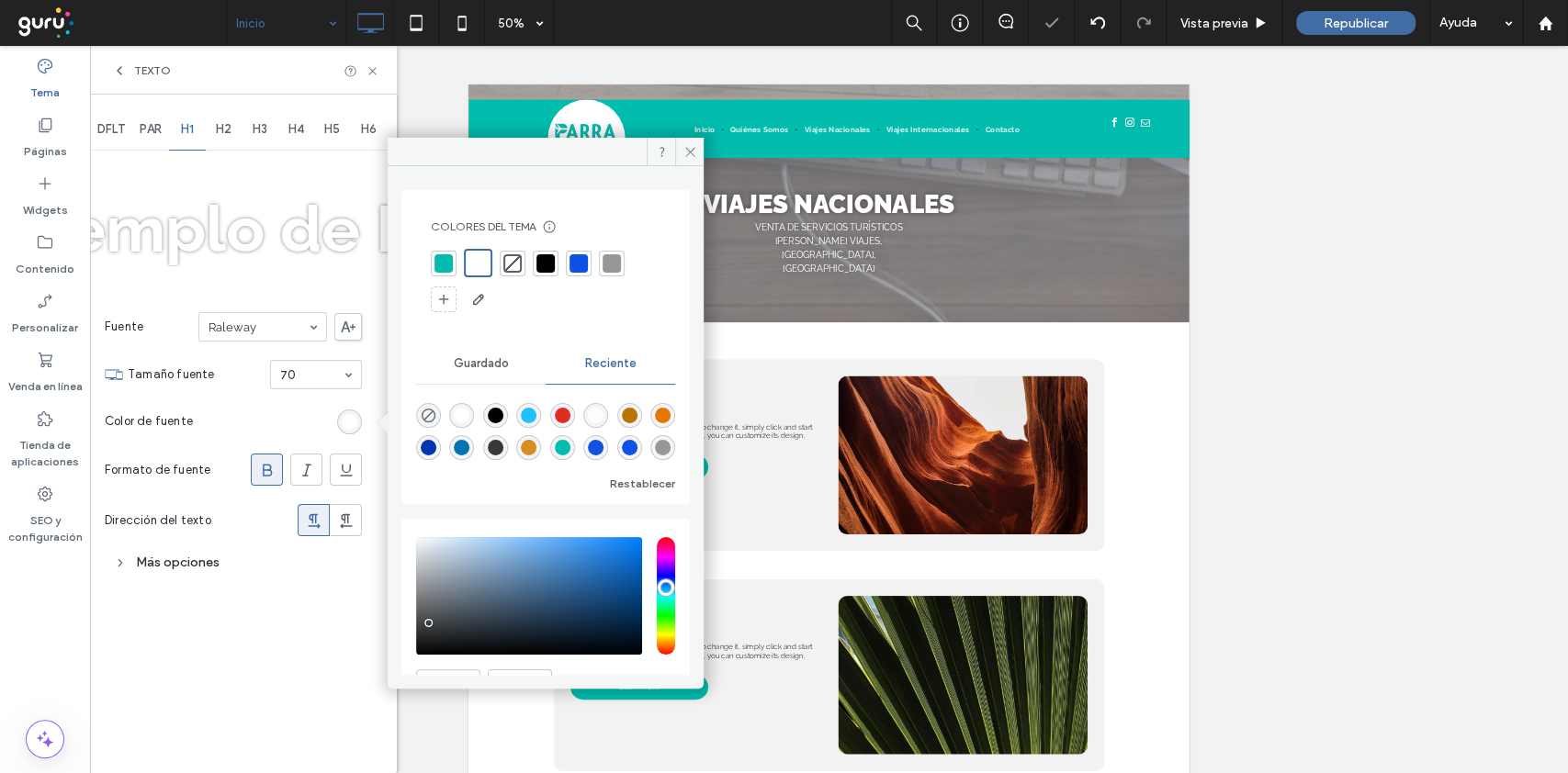 click on "Más opciones" at bounding box center (233, 562) 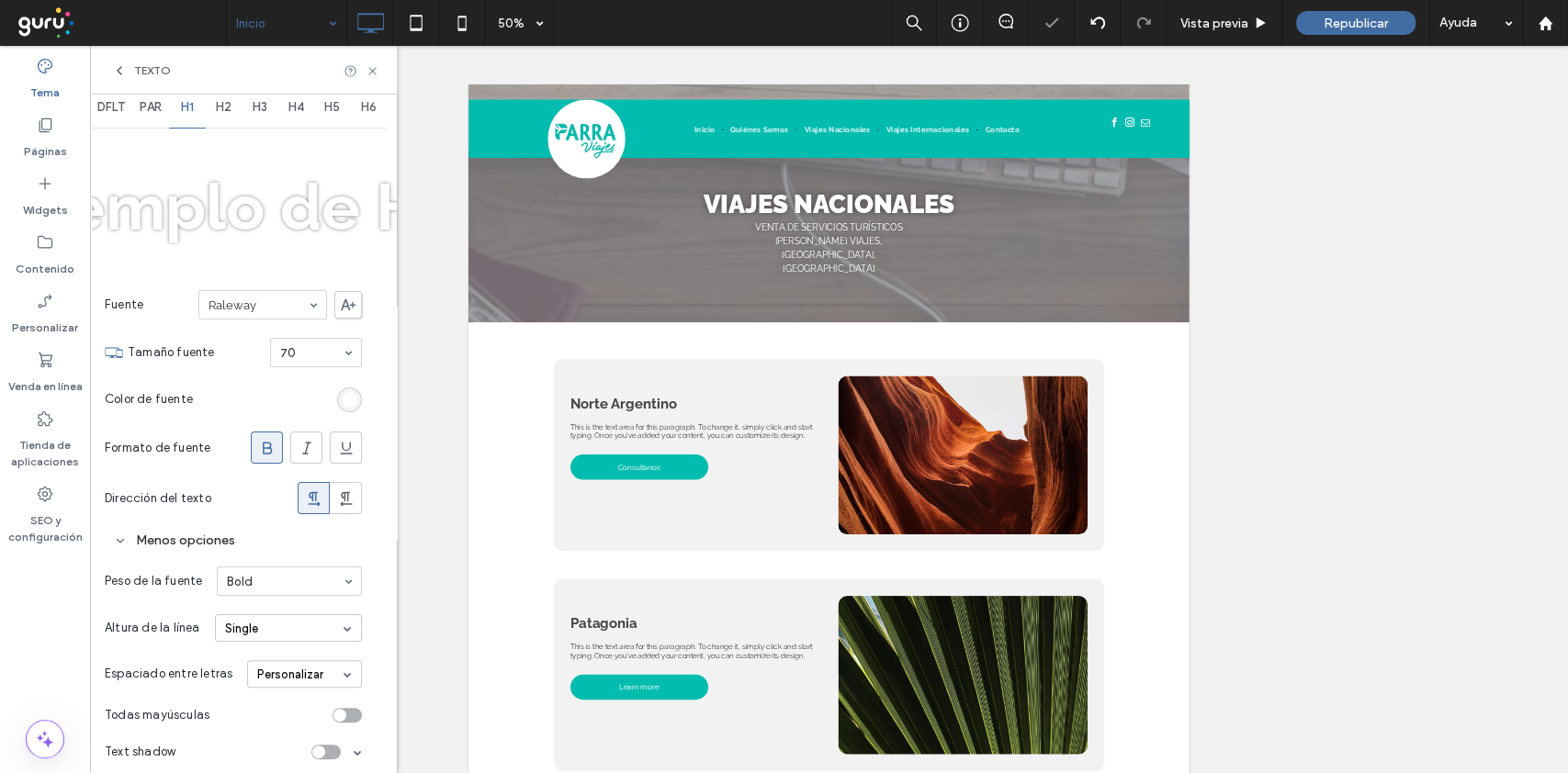scroll, scrollTop: 33, scrollLeft: 0, axis: vertical 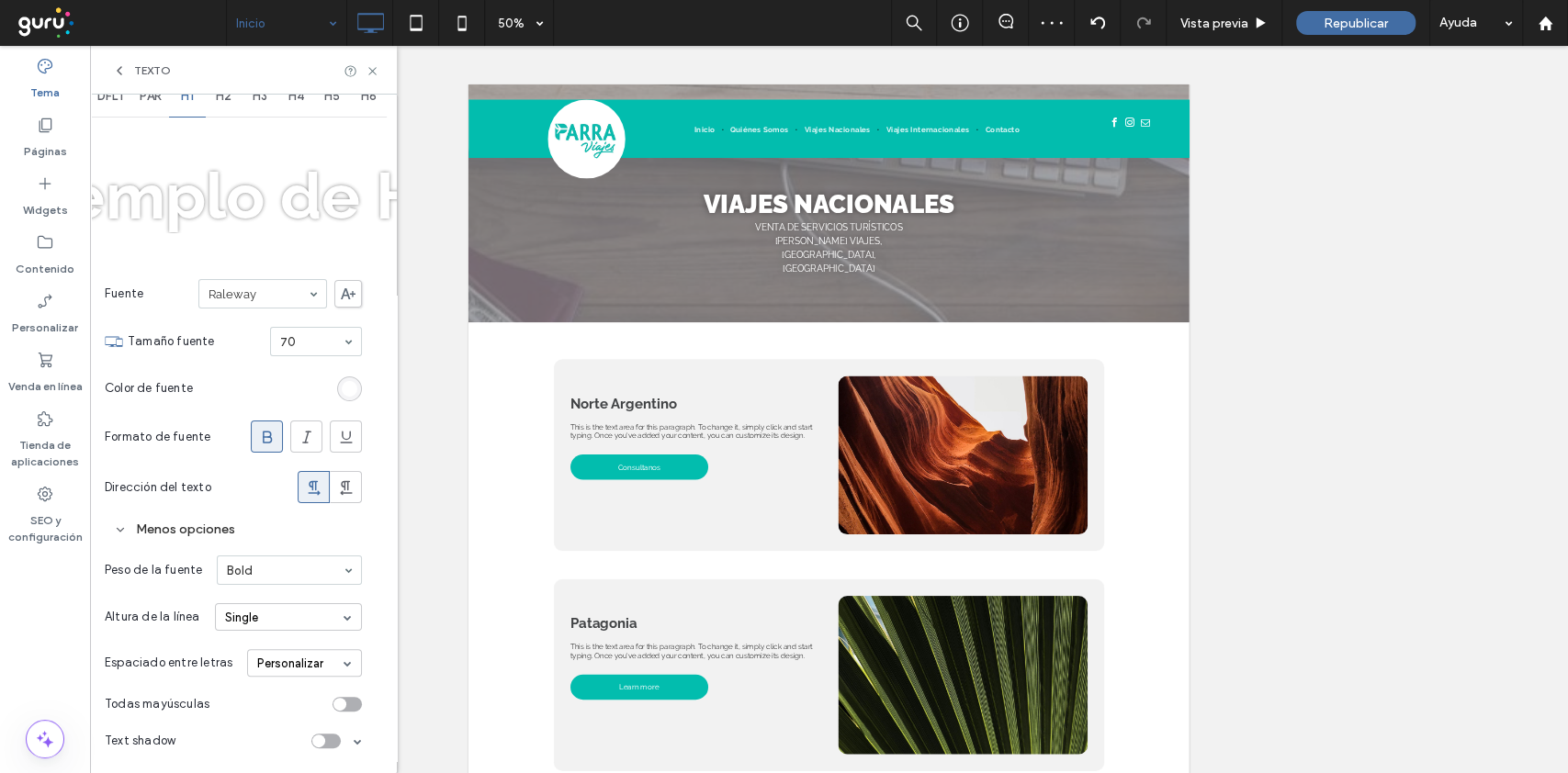 click at bounding box center (326, 741) 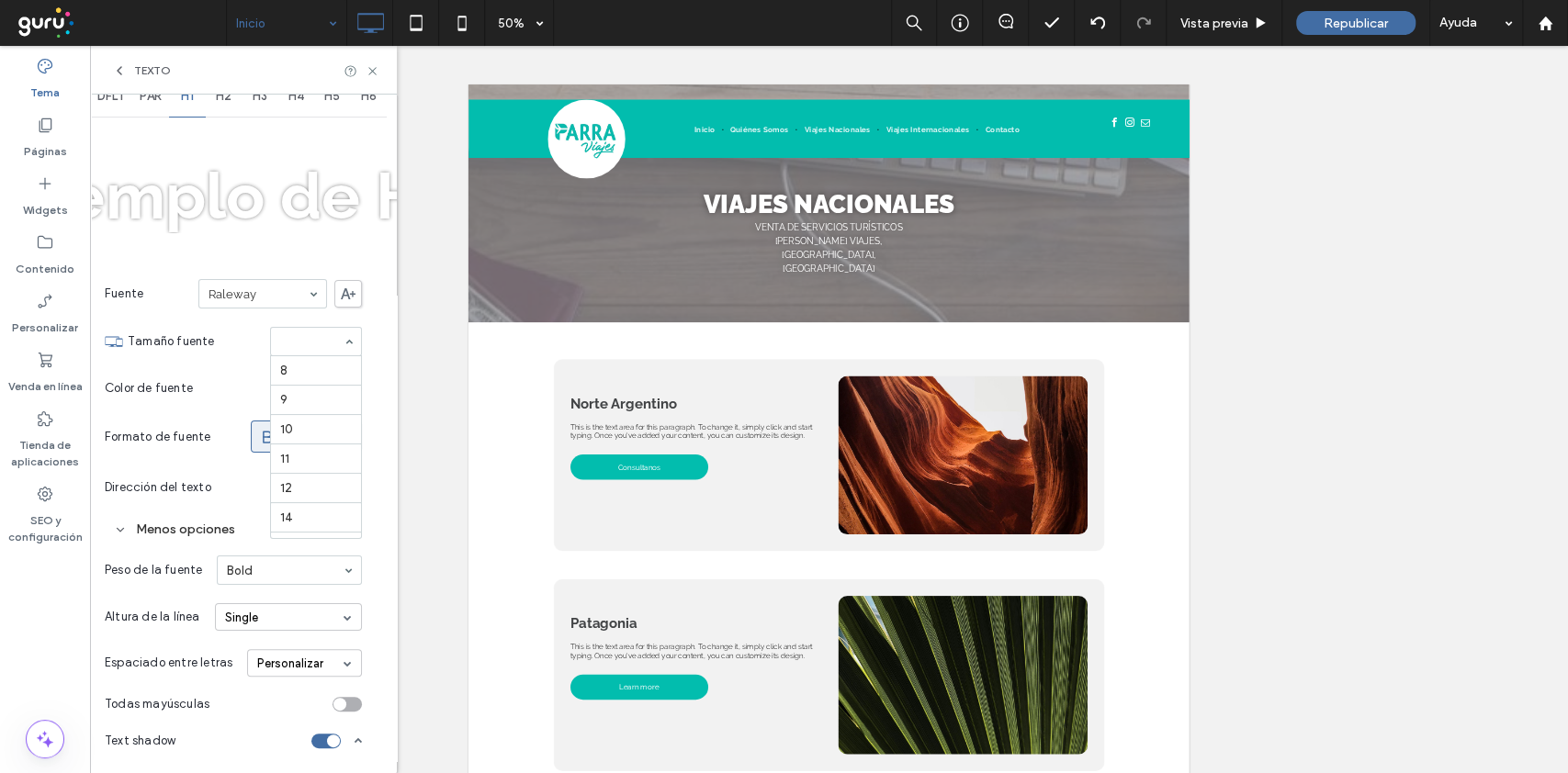 scroll, scrollTop: 330, scrollLeft: 0, axis: vertical 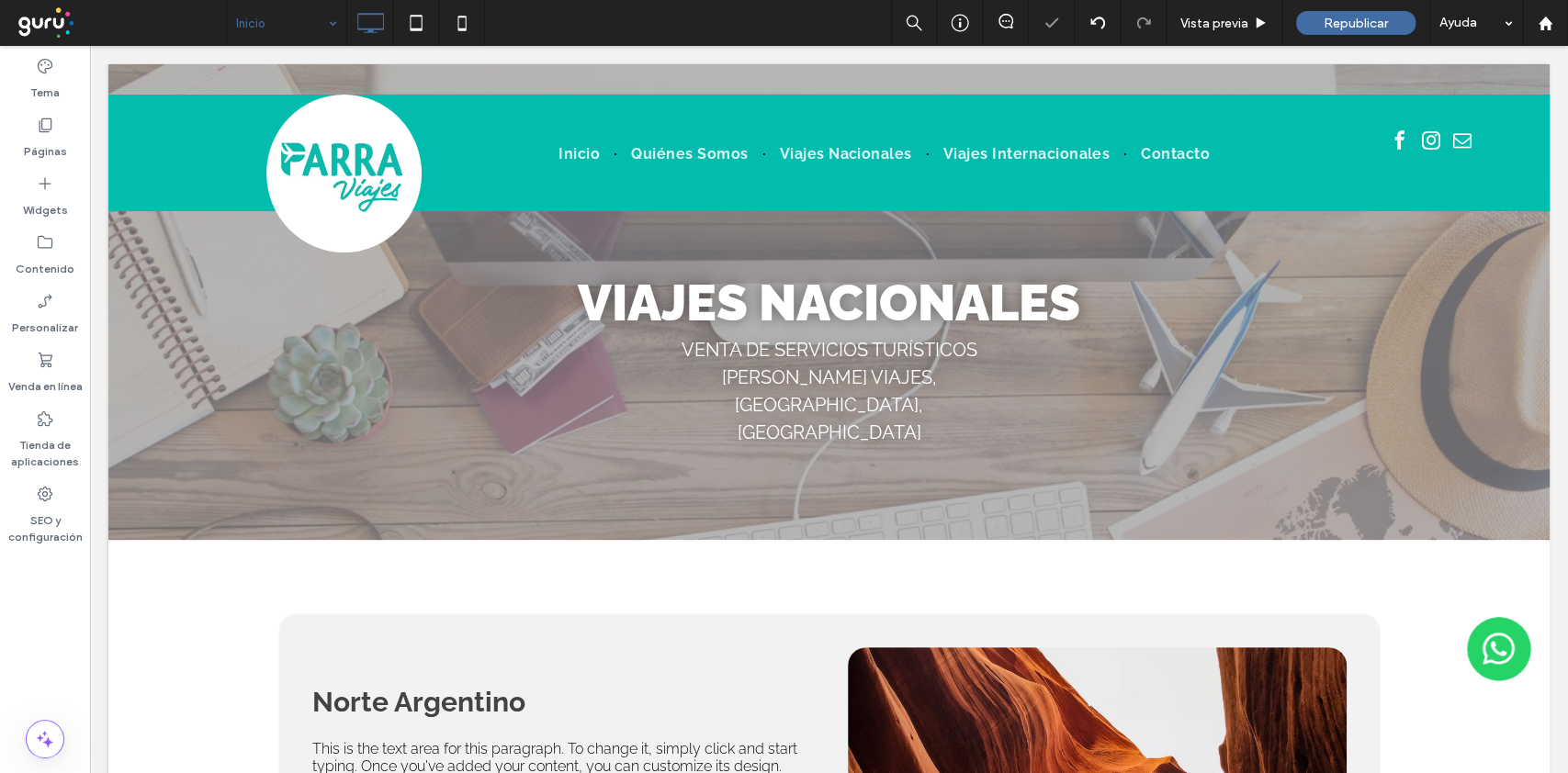 type on "*******" 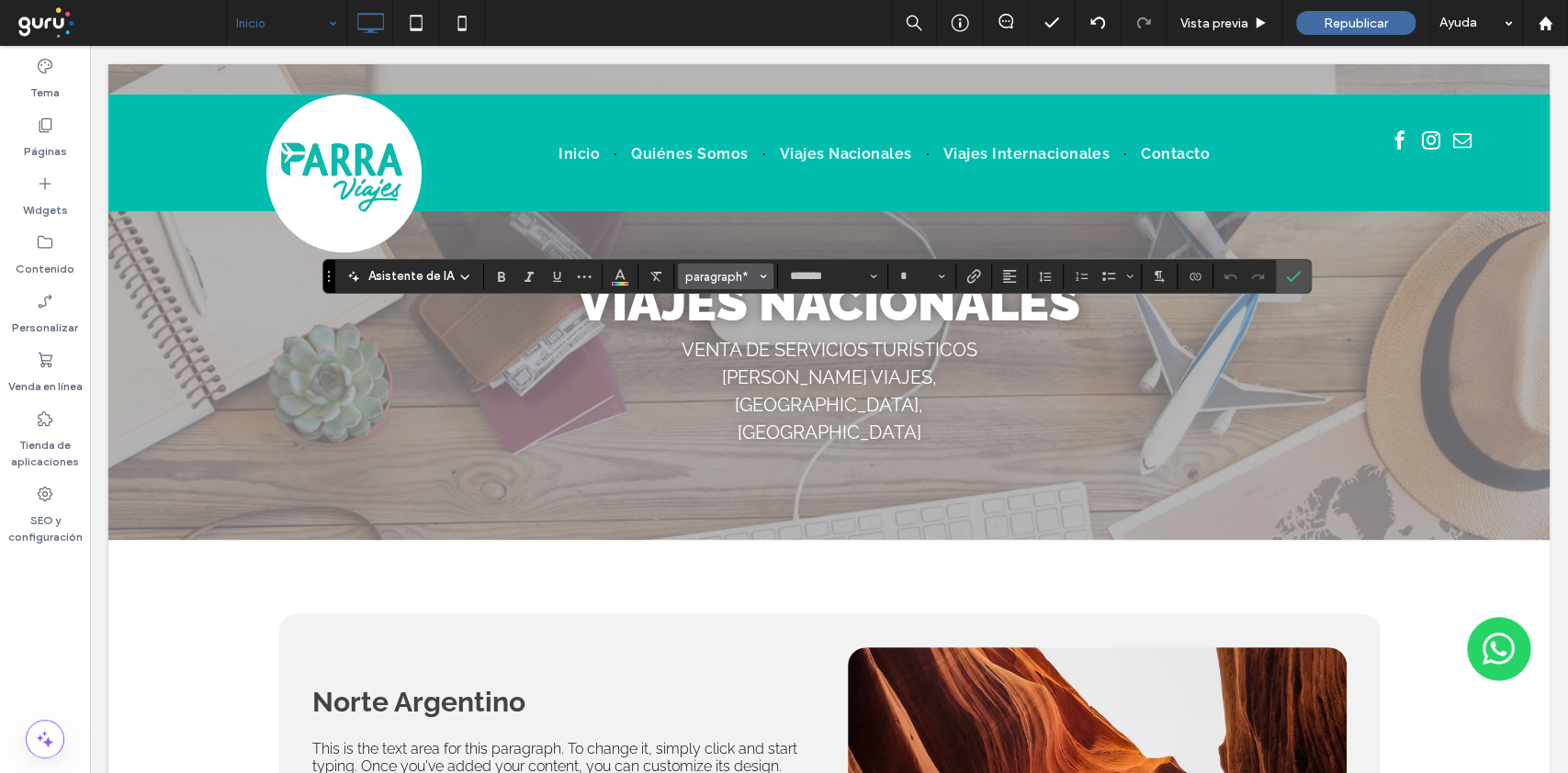 click on "paragraph*" at bounding box center (720, 276) 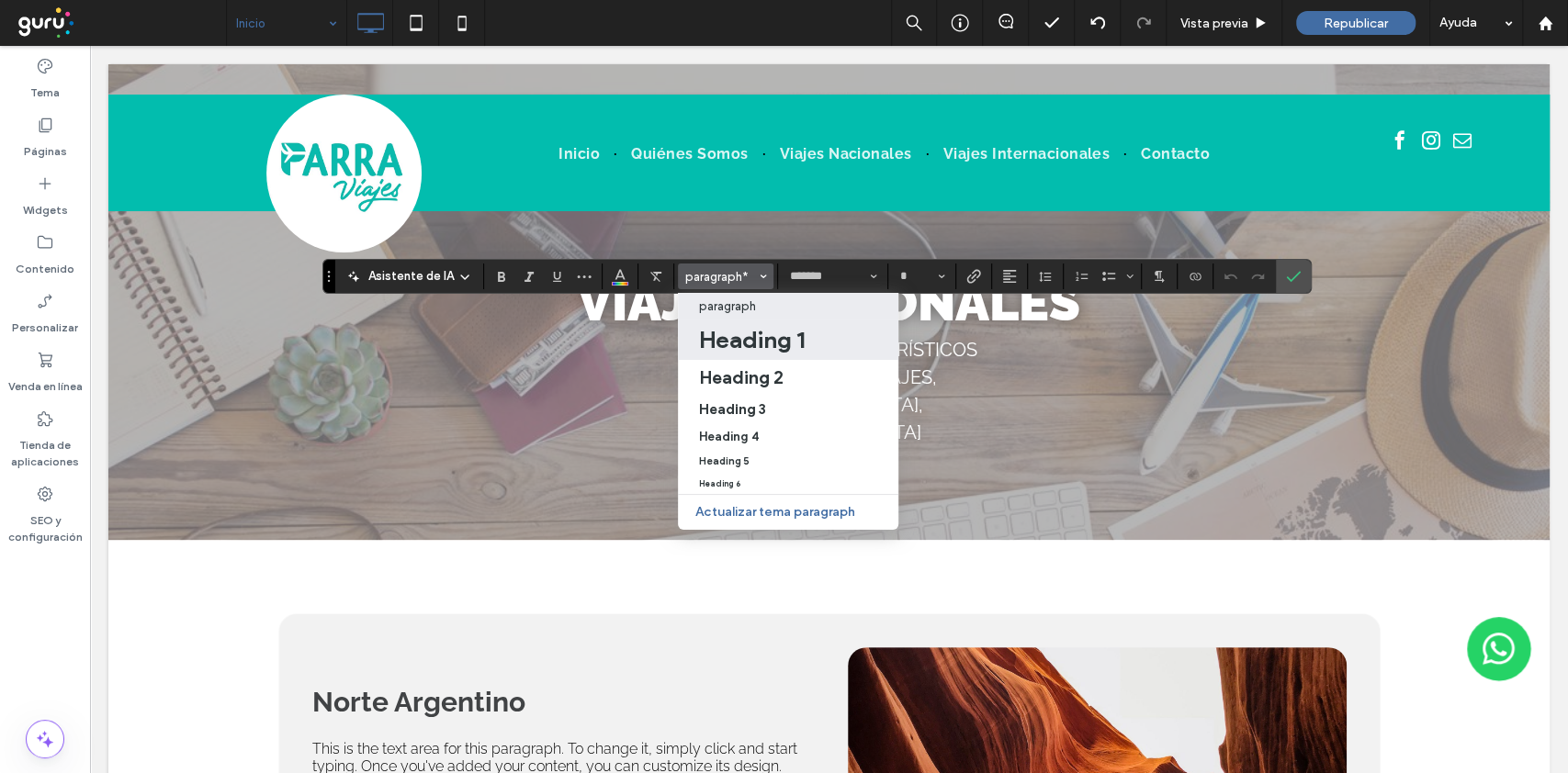 click on "Heading 1" at bounding box center [750, 340] 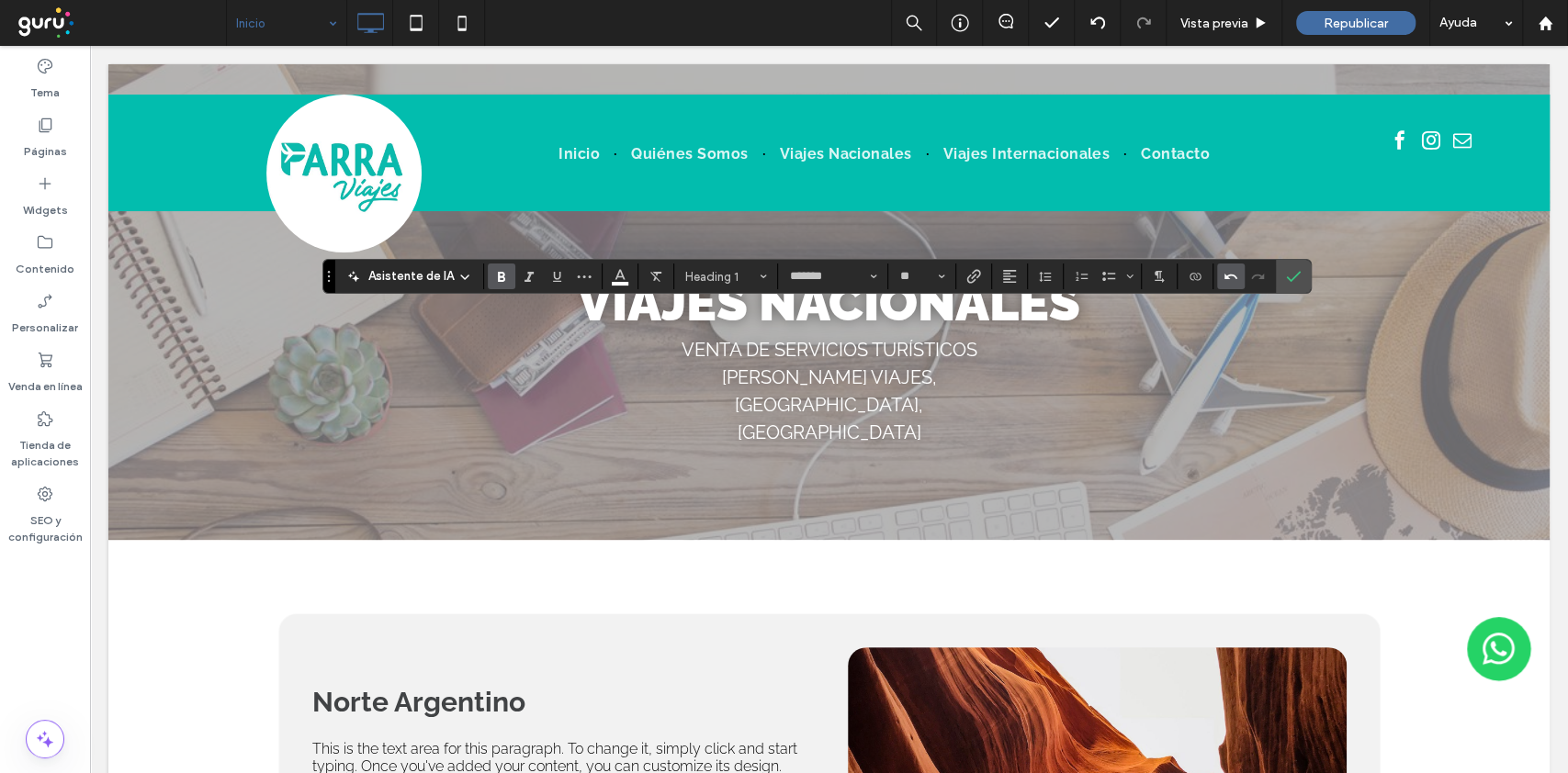 click 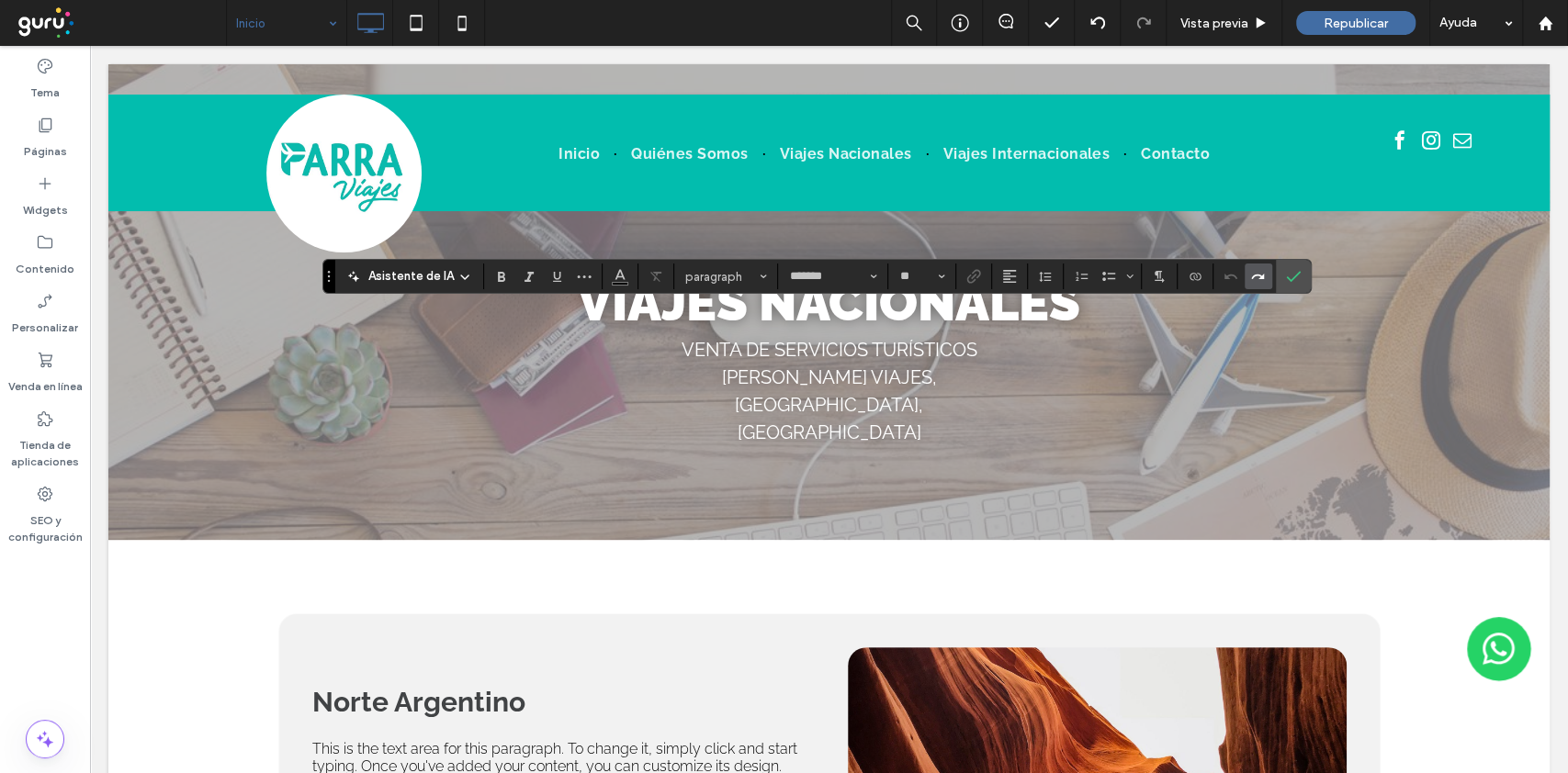 click 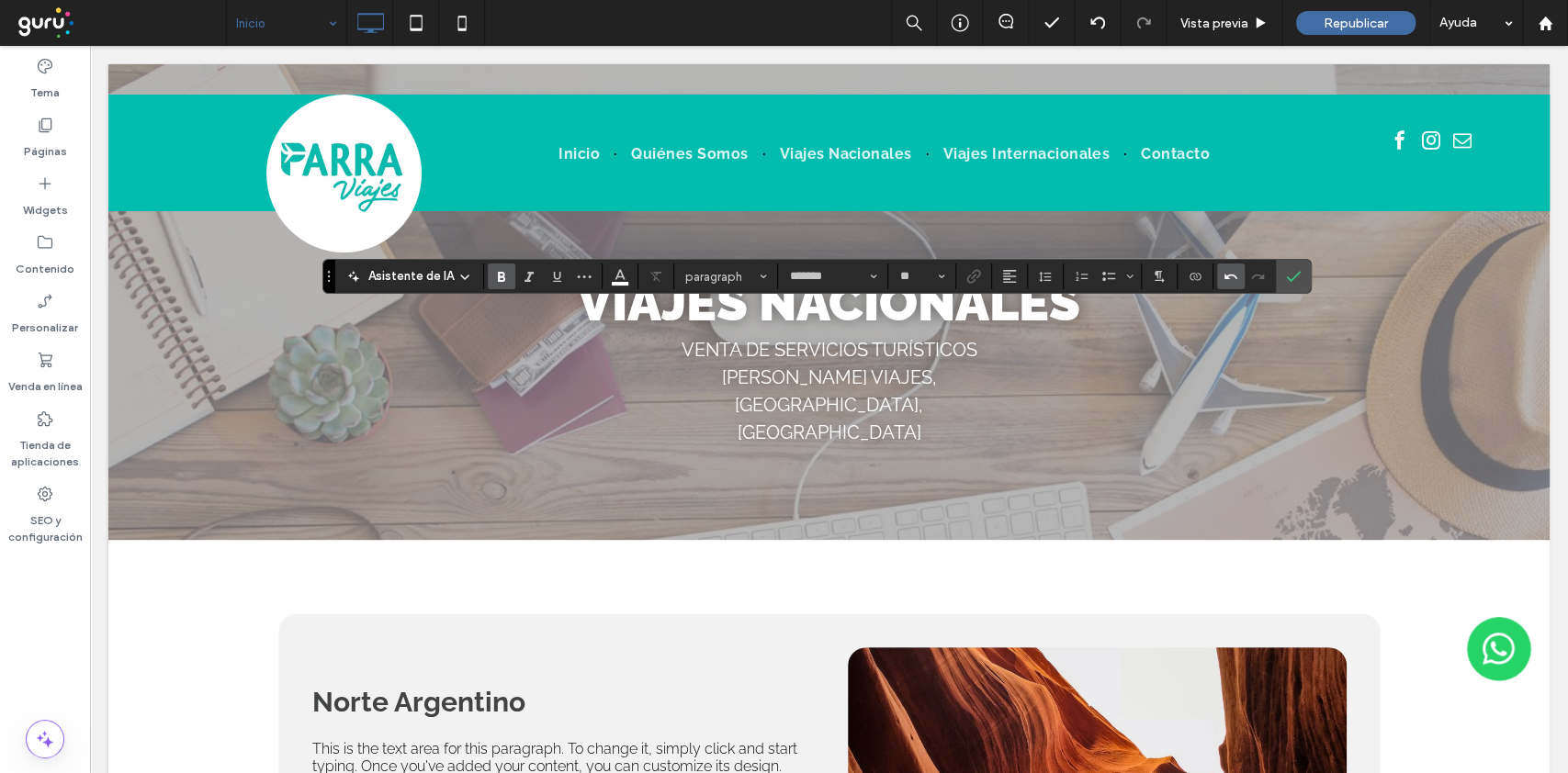 click 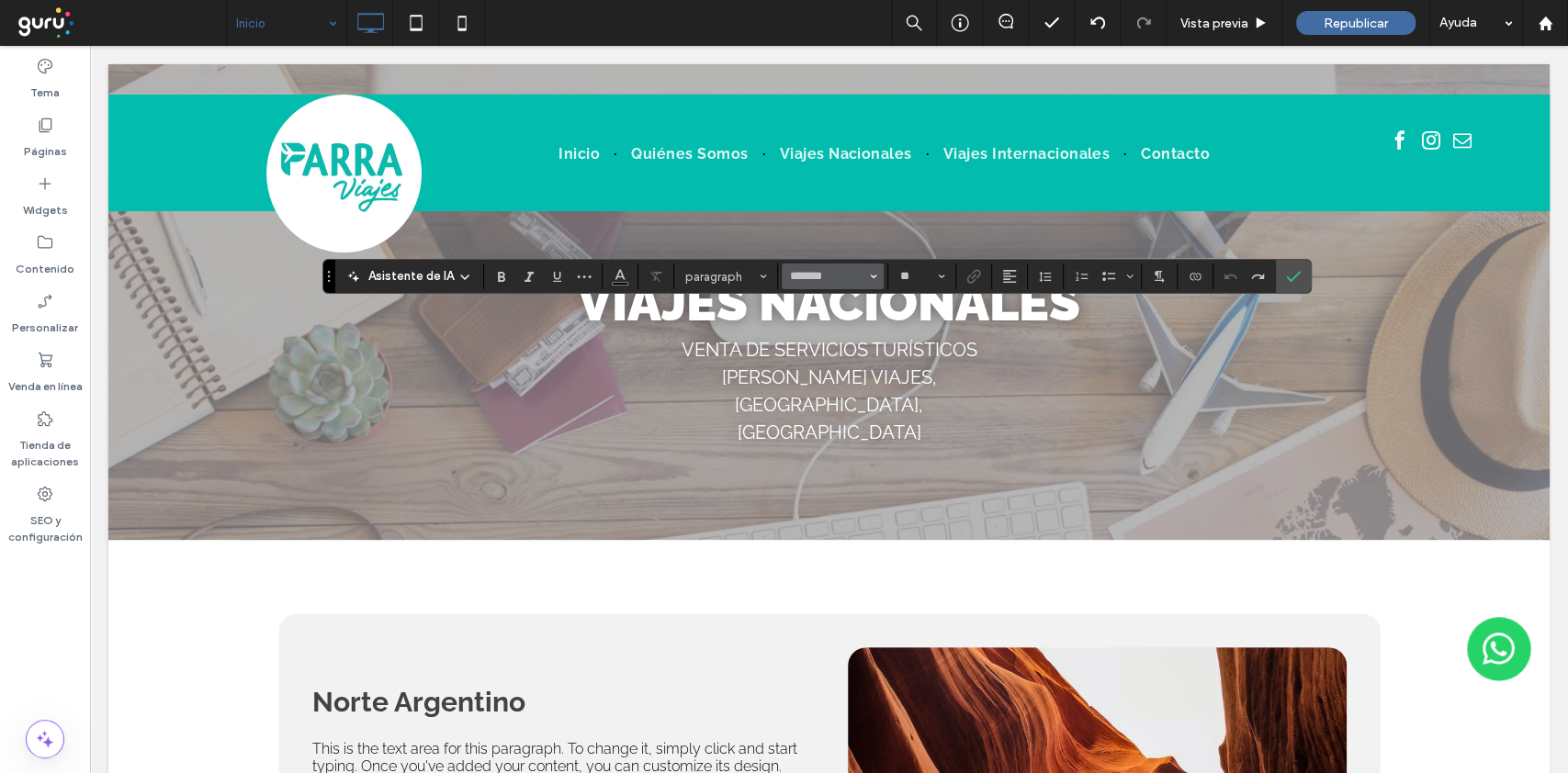 click on "*******" at bounding box center (832, 276) 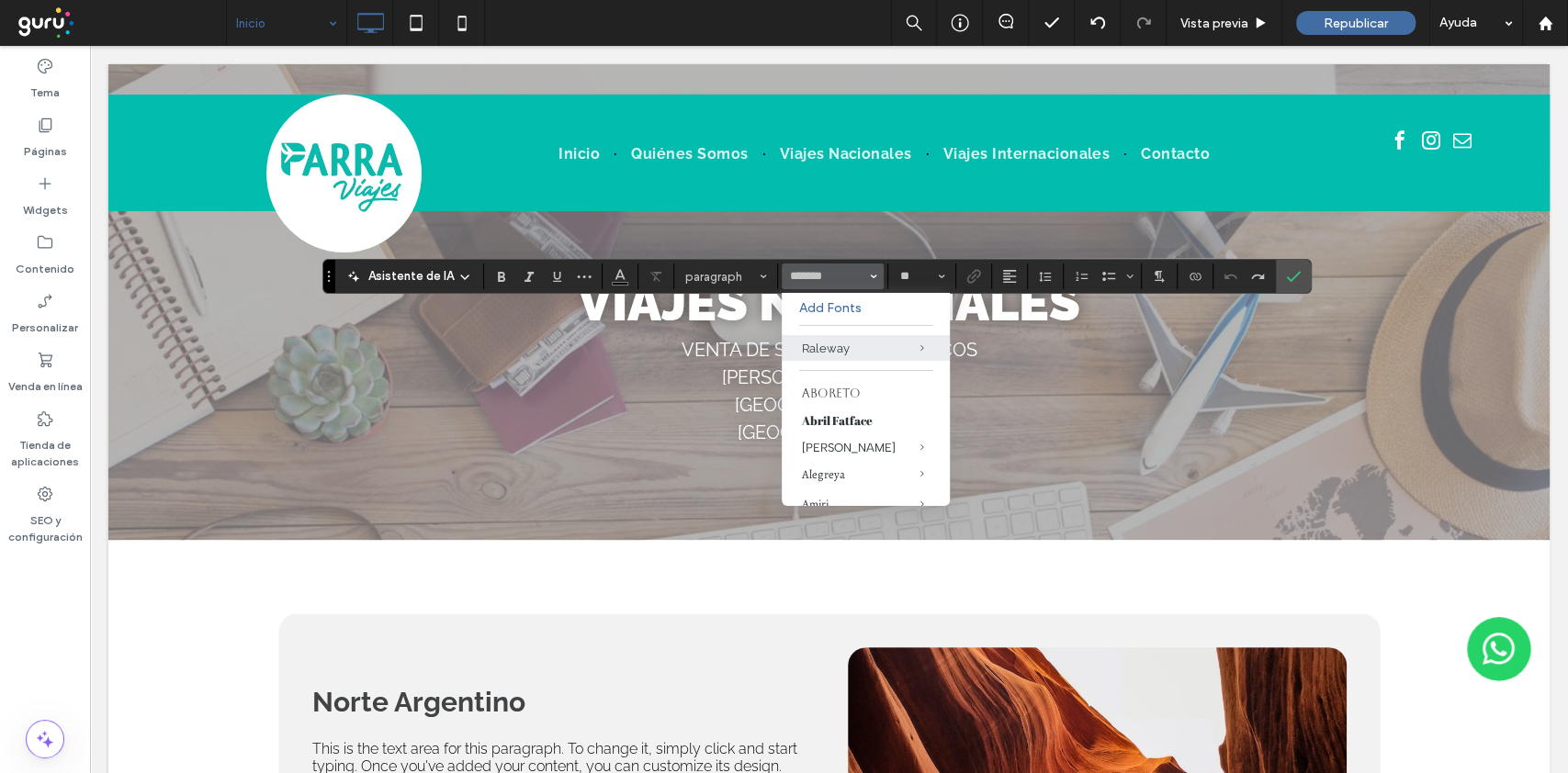 click 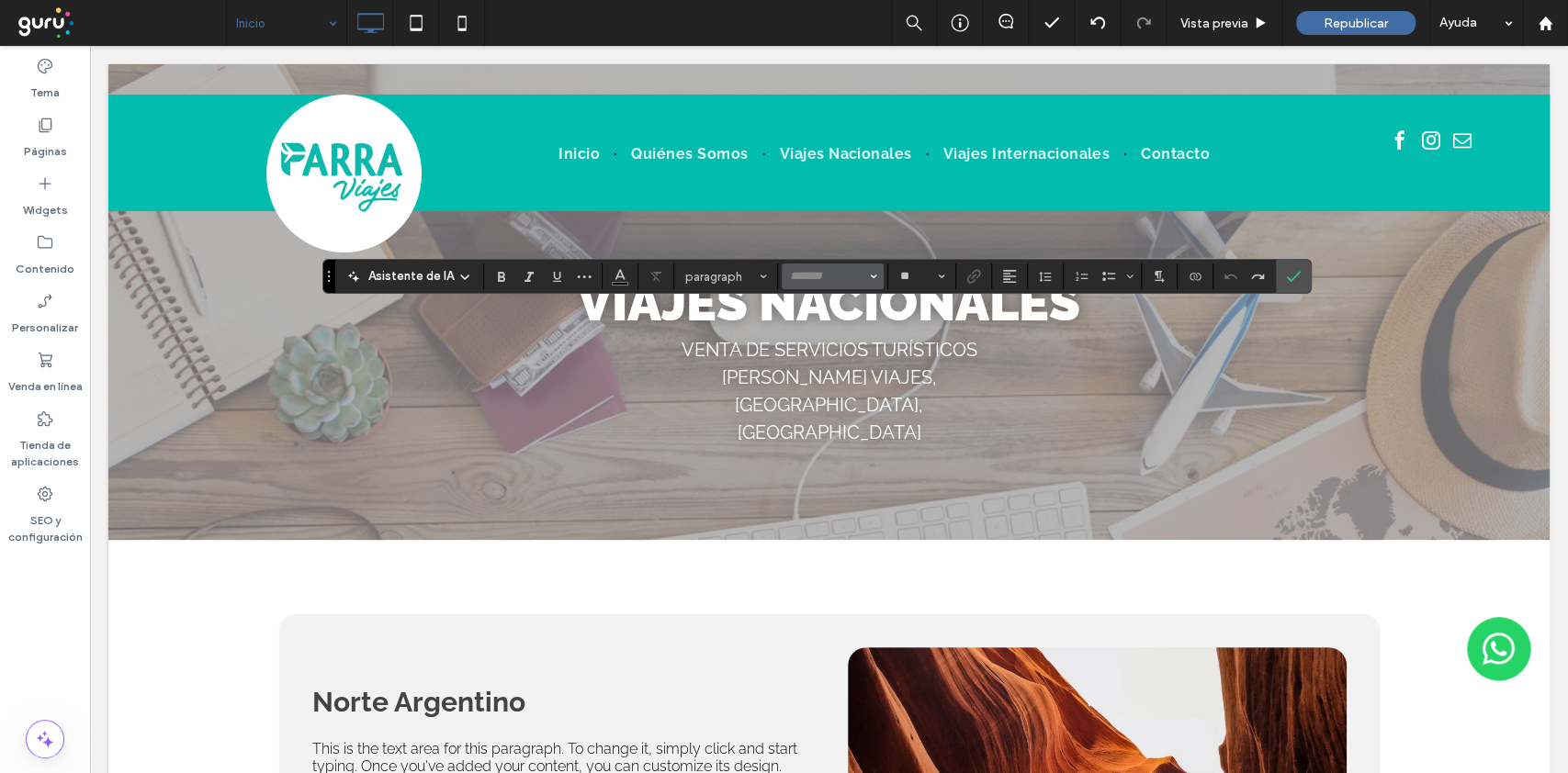 type on "*******" 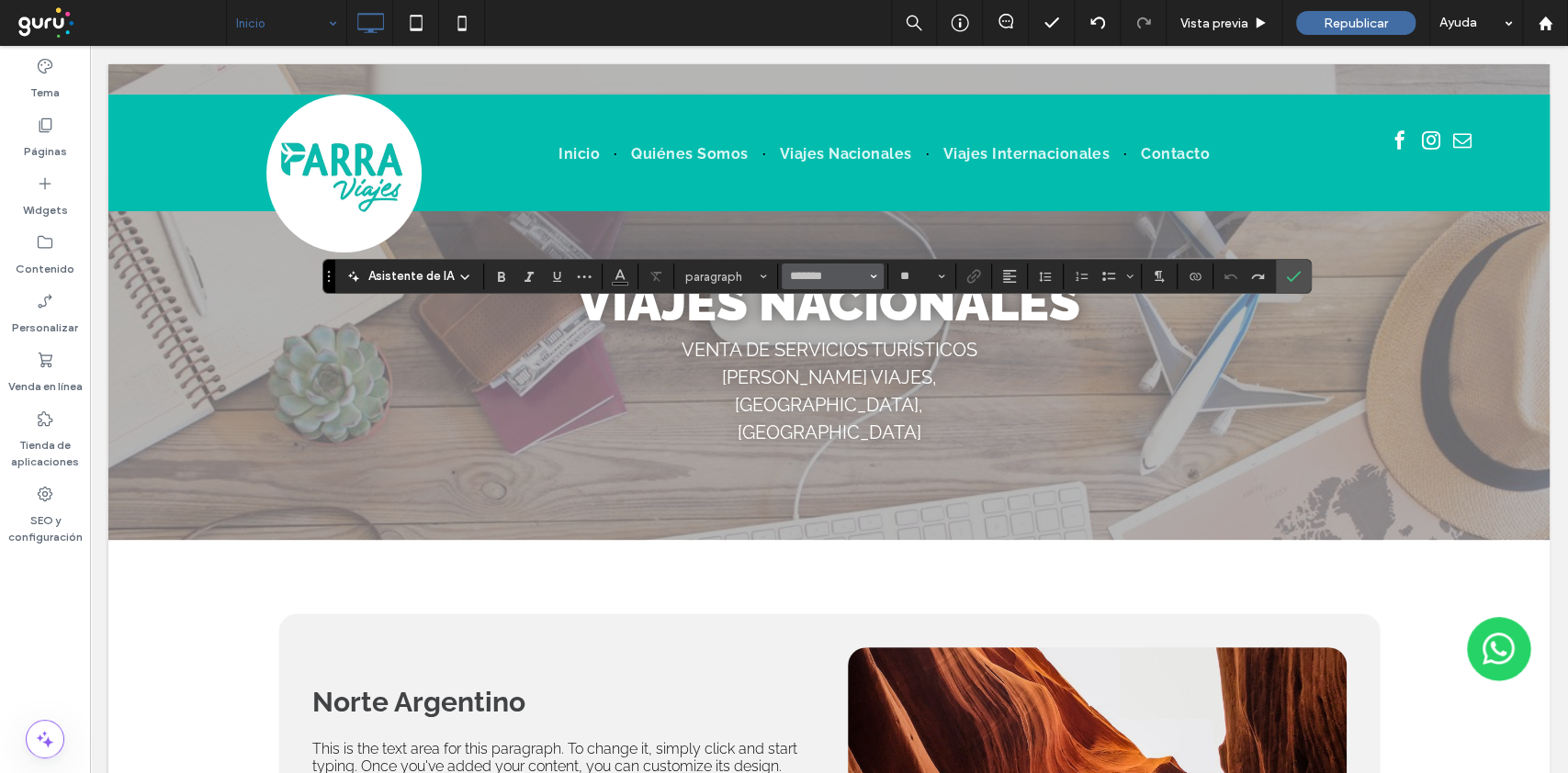 click on "*******" at bounding box center [832, 276] 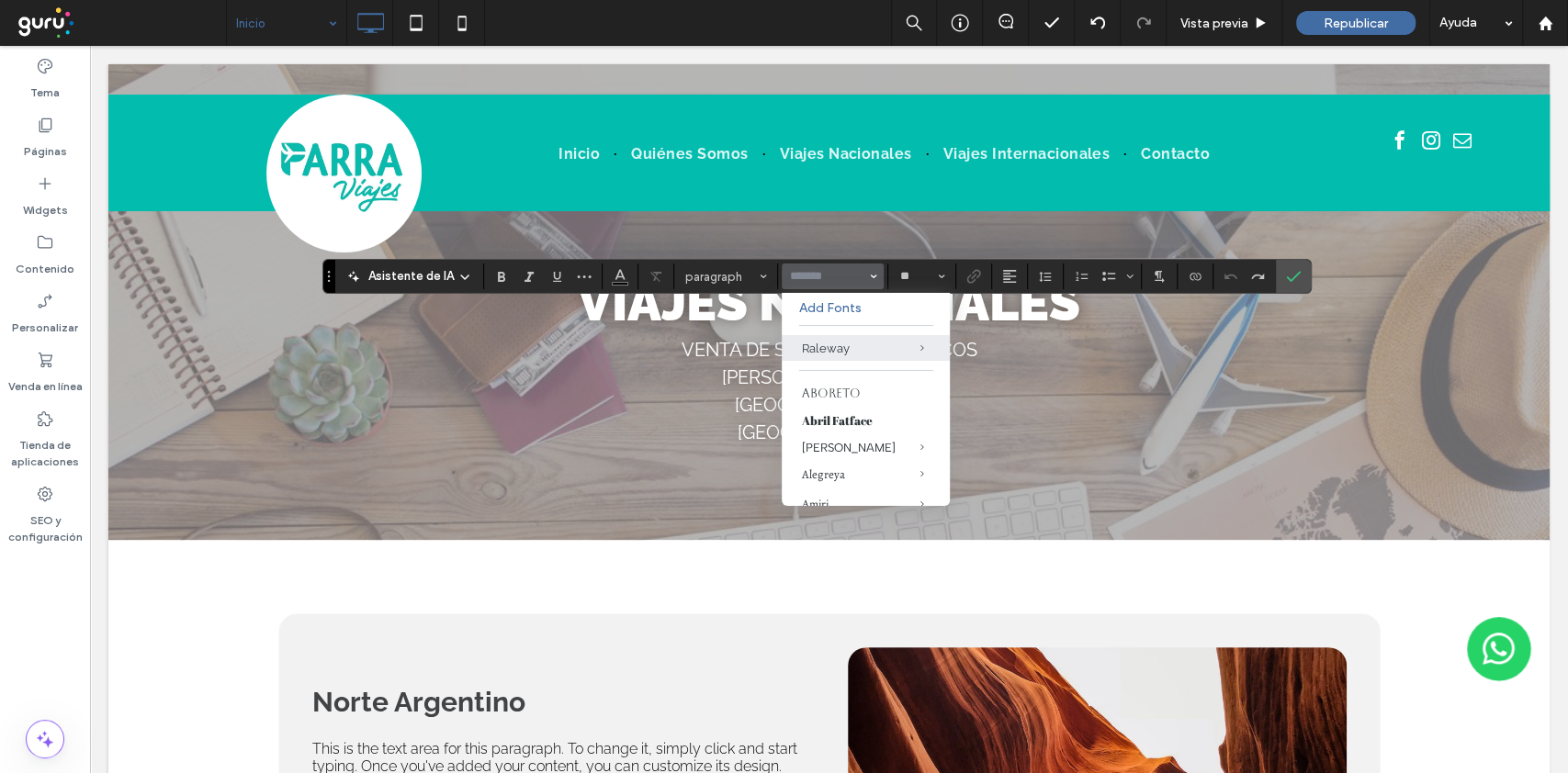 type on "**" 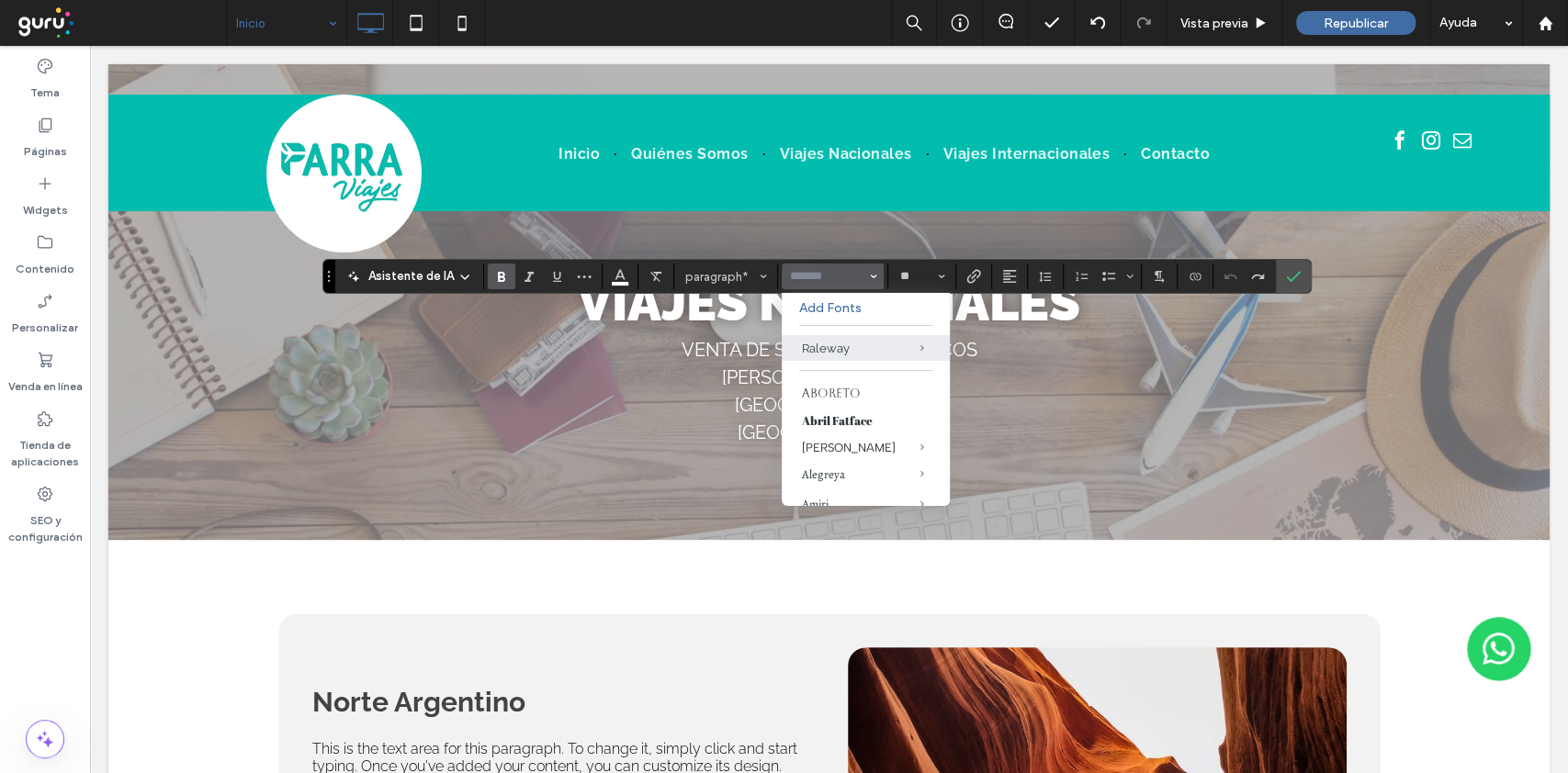 type on "*******" 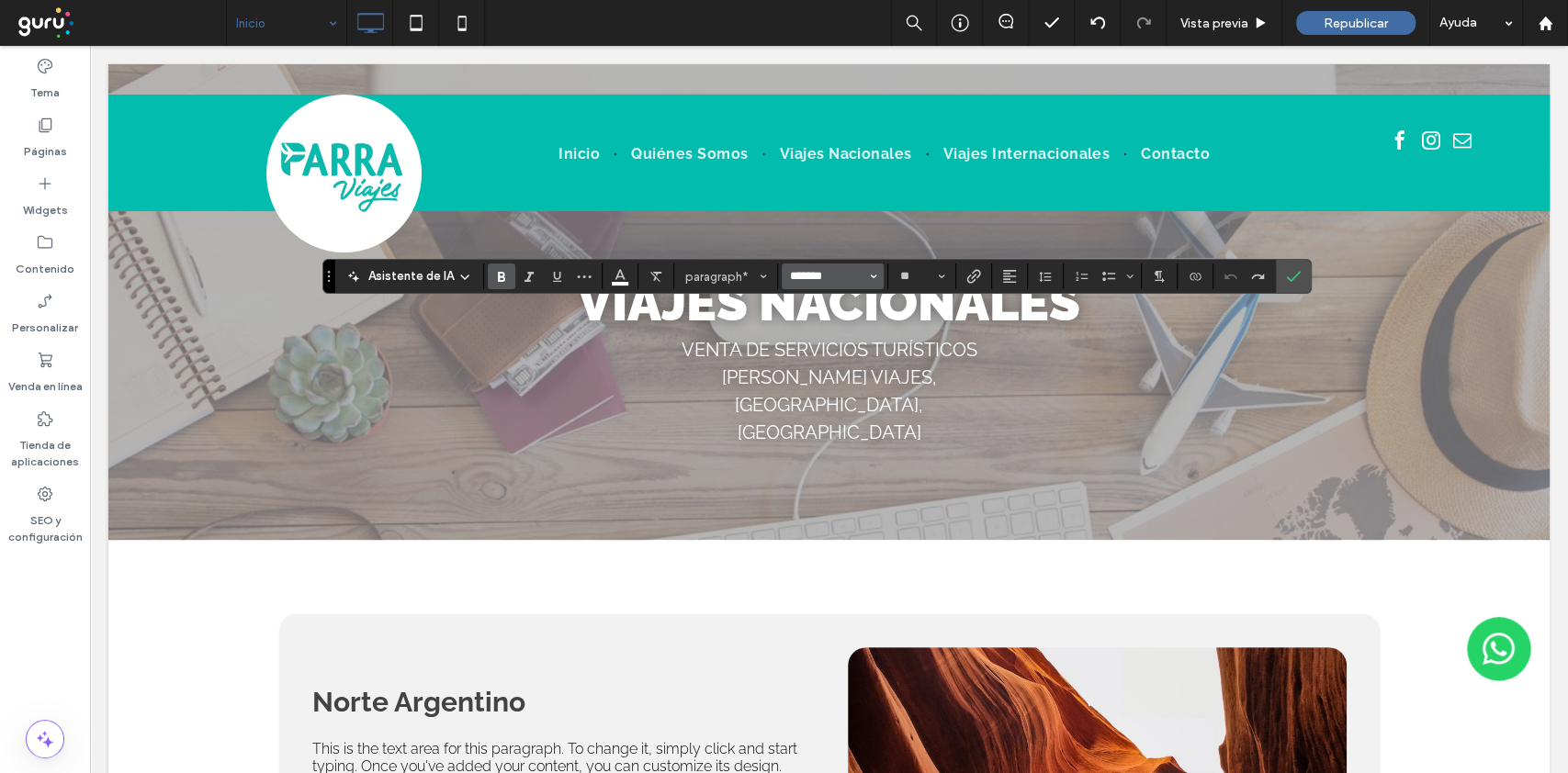 click on "*******" at bounding box center [827, 276] 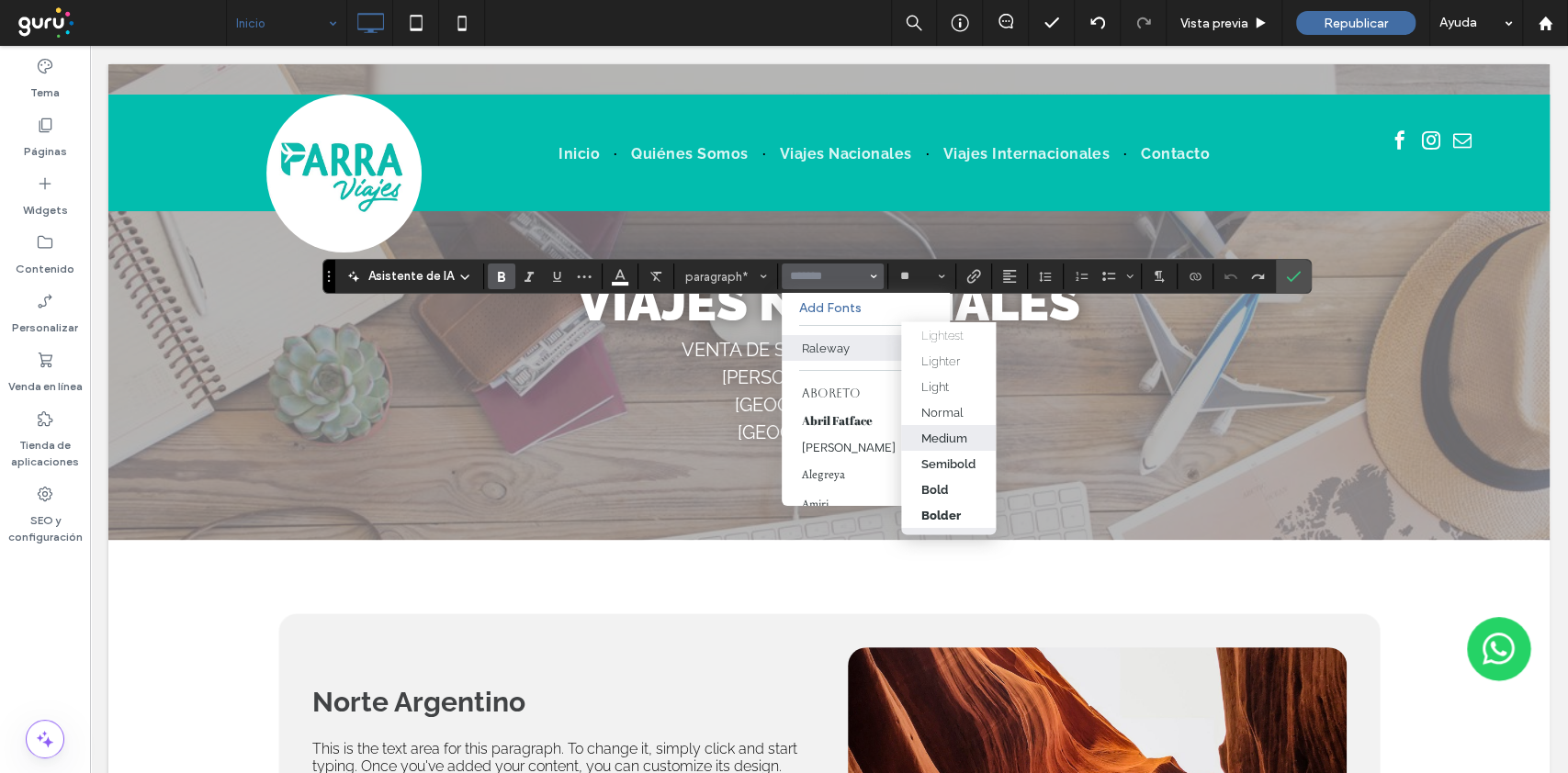 scroll, scrollTop: 19, scrollLeft: 0, axis: vertical 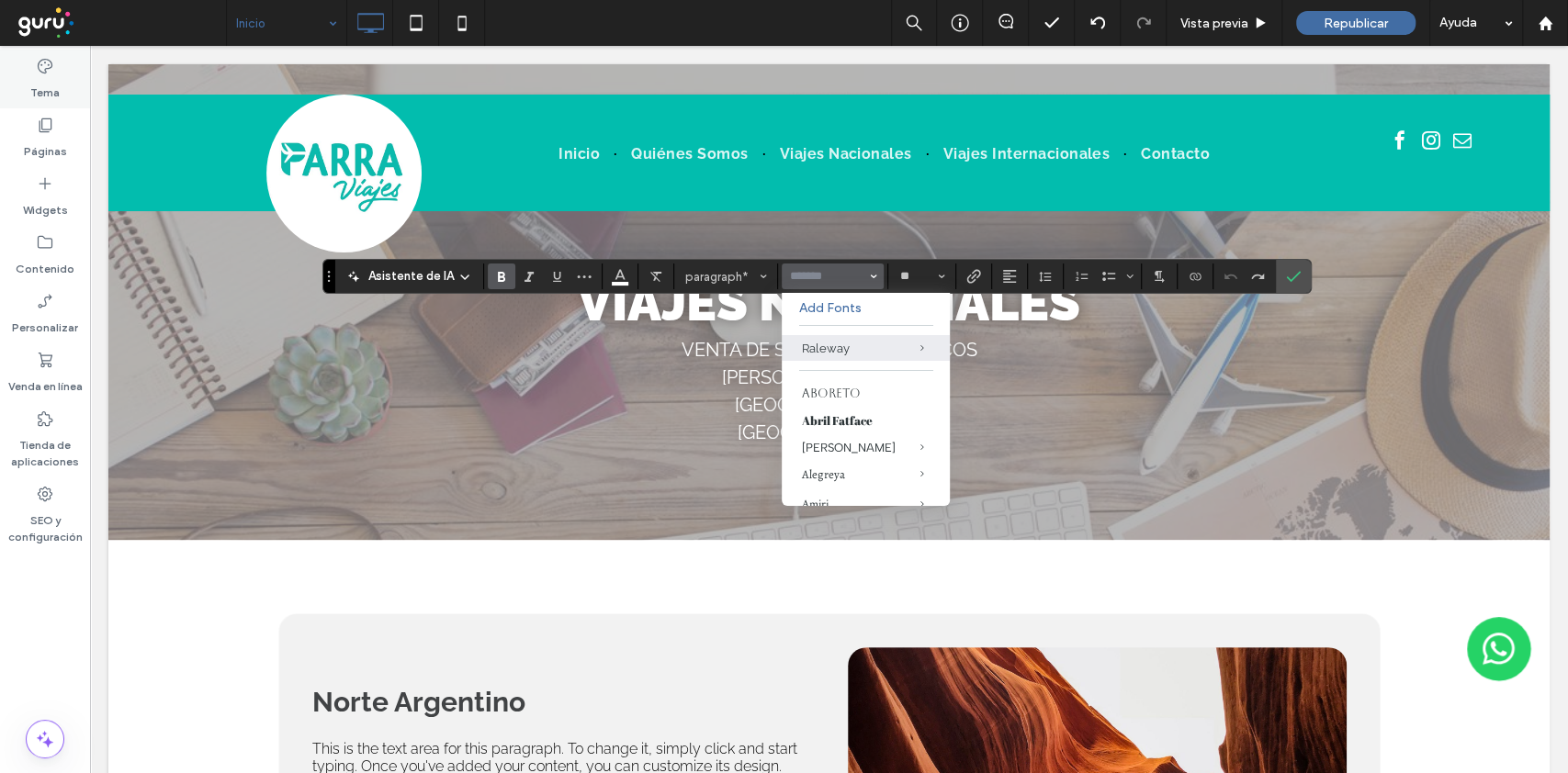 drag, startPoint x: 67, startPoint y: 90, endPoint x: 49, endPoint y: 120, distance: 34.985711 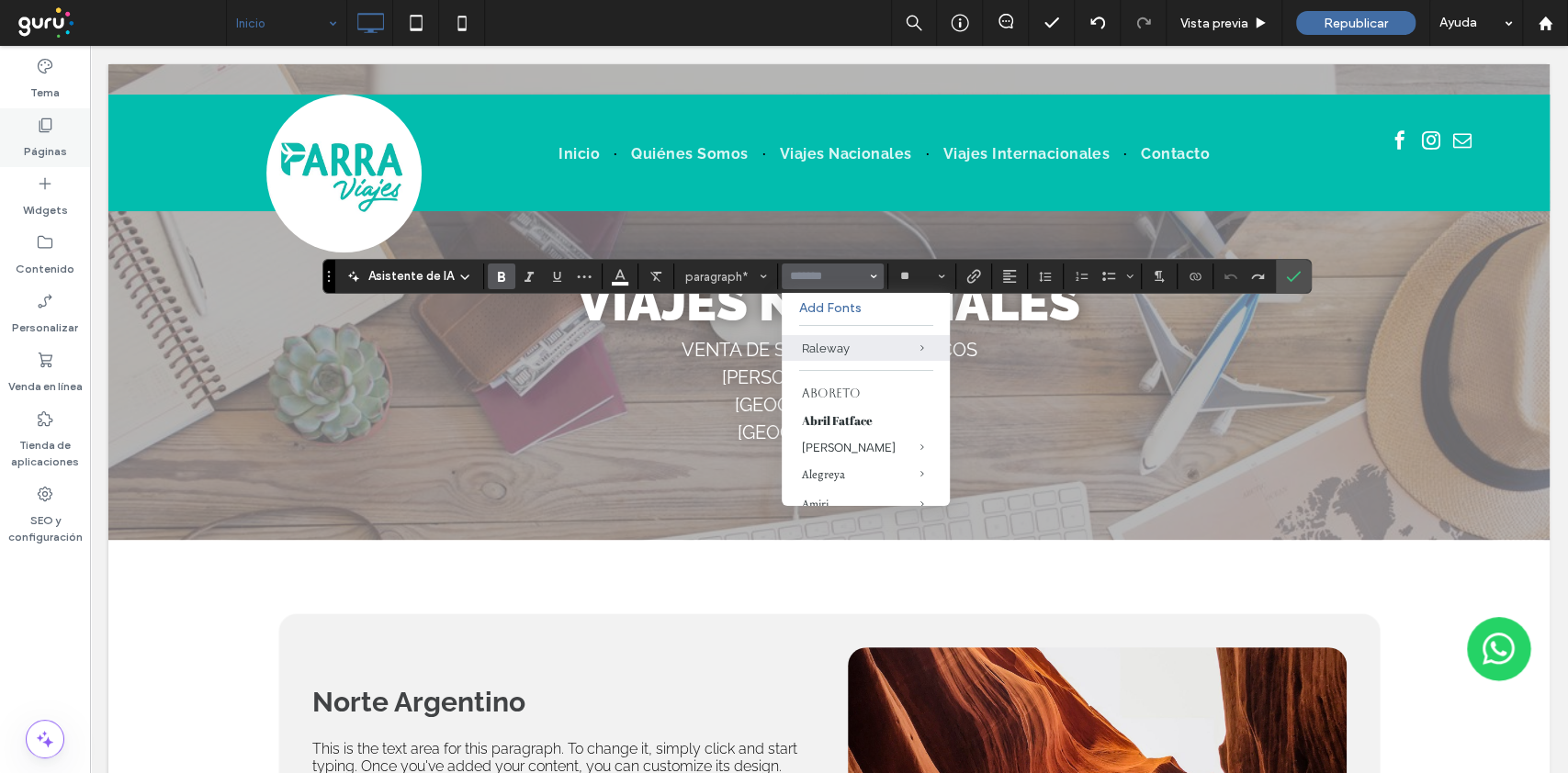 click on "Tema" at bounding box center [45, 79] 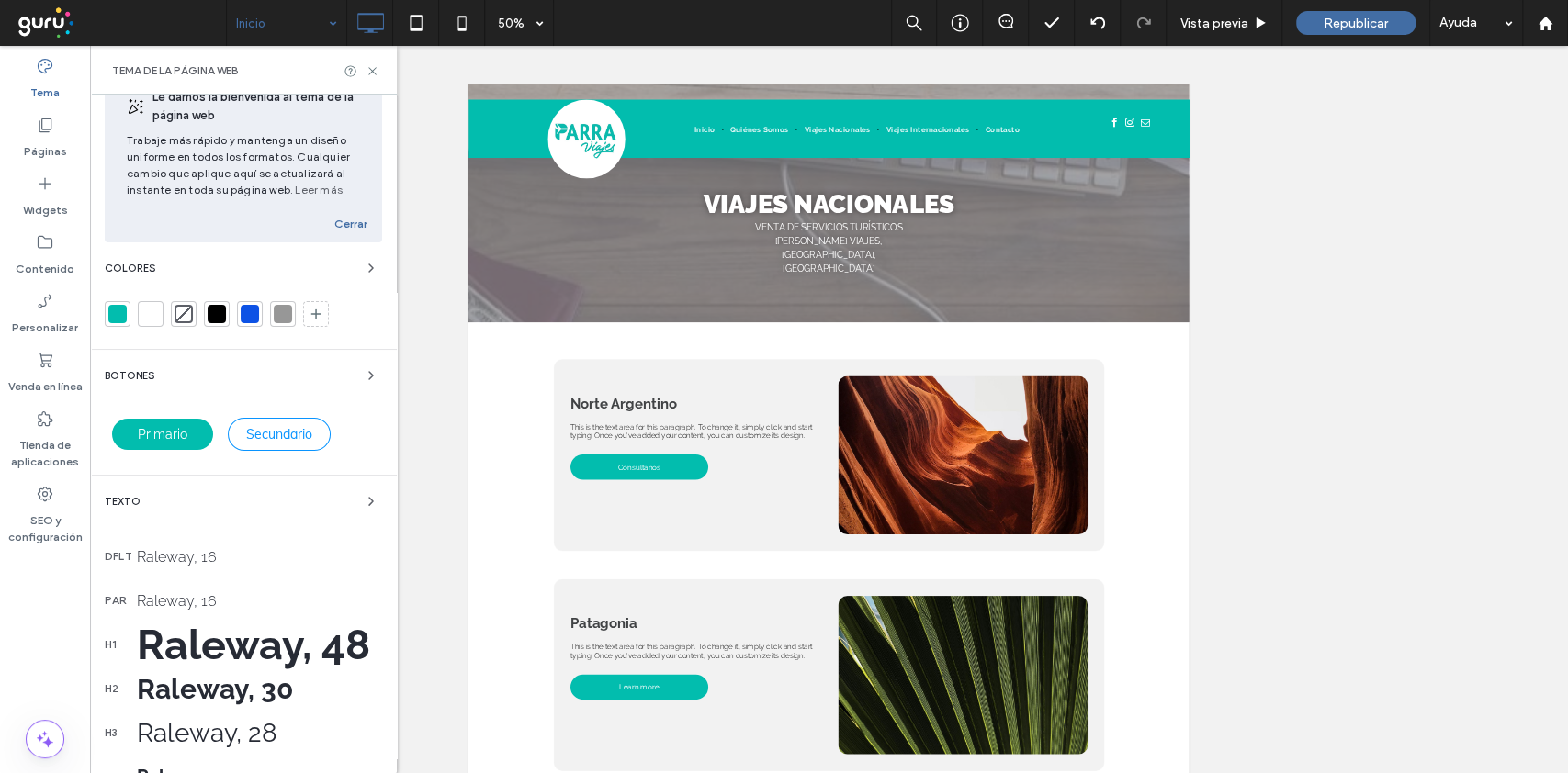scroll, scrollTop: 122, scrollLeft: 0, axis: vertical 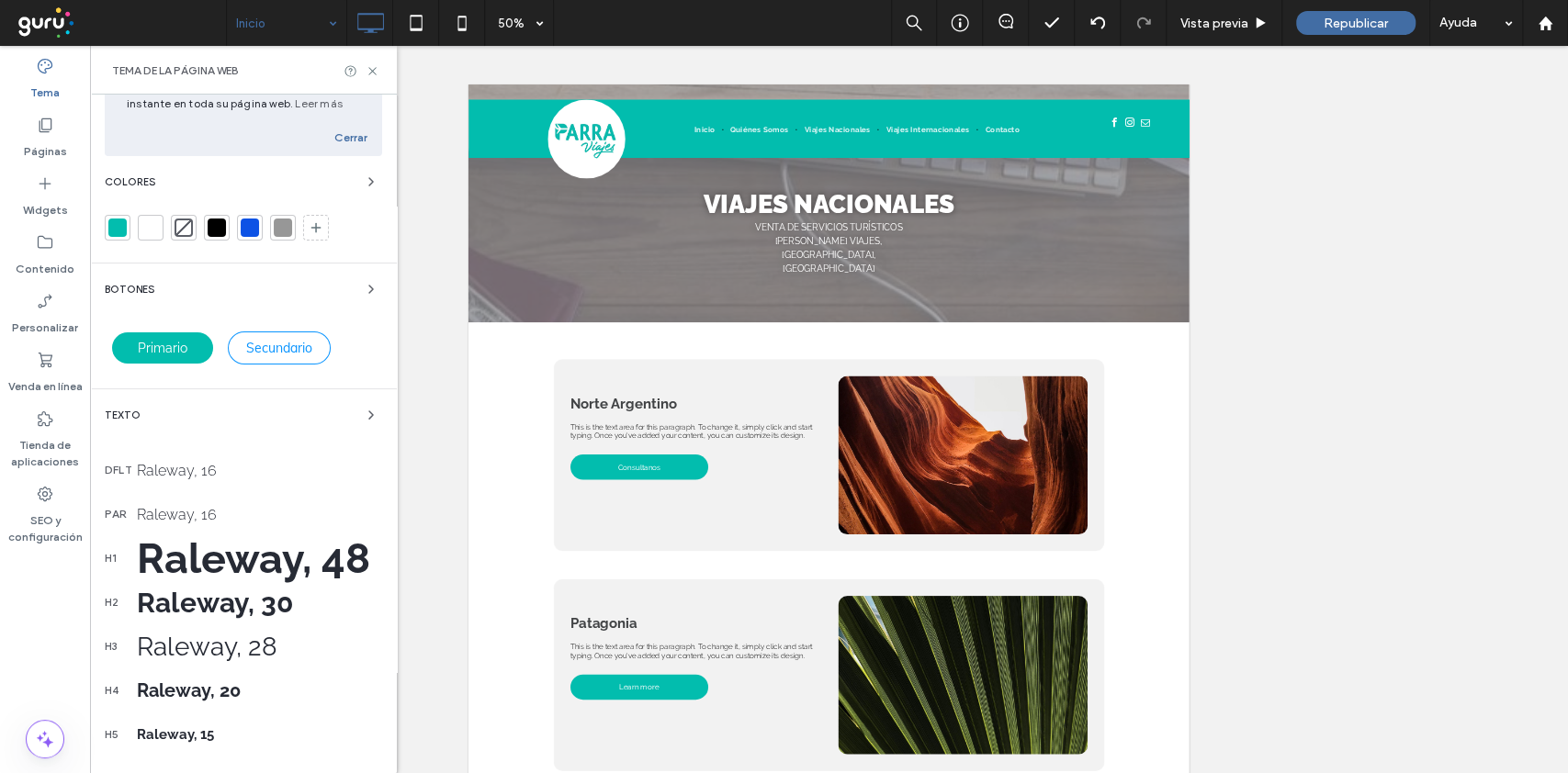 click on "Raleway, 48" at bounding box center (259, 558) 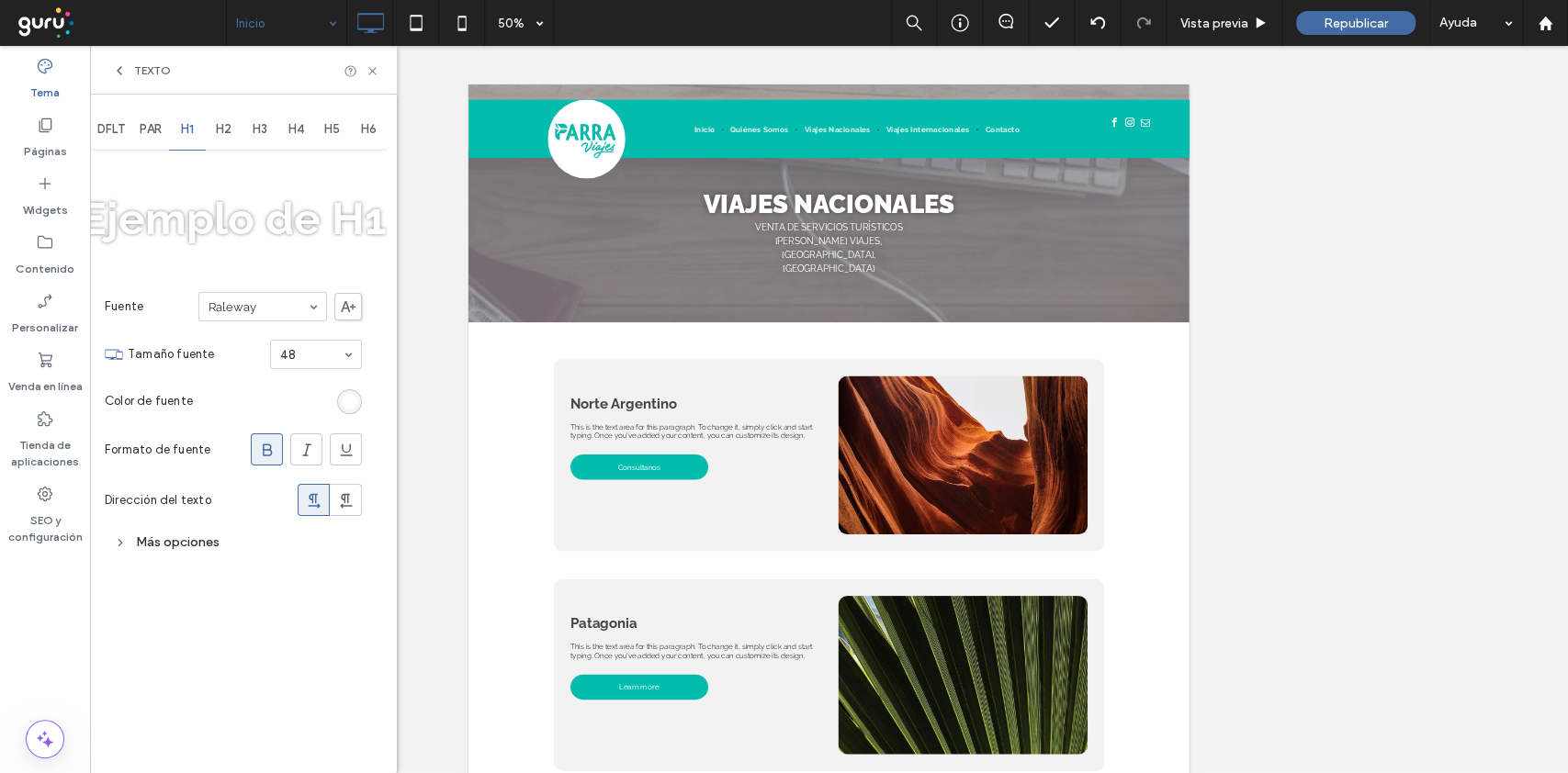 scroll, scrollTop: 0, scrollLeft: 0, axis: both 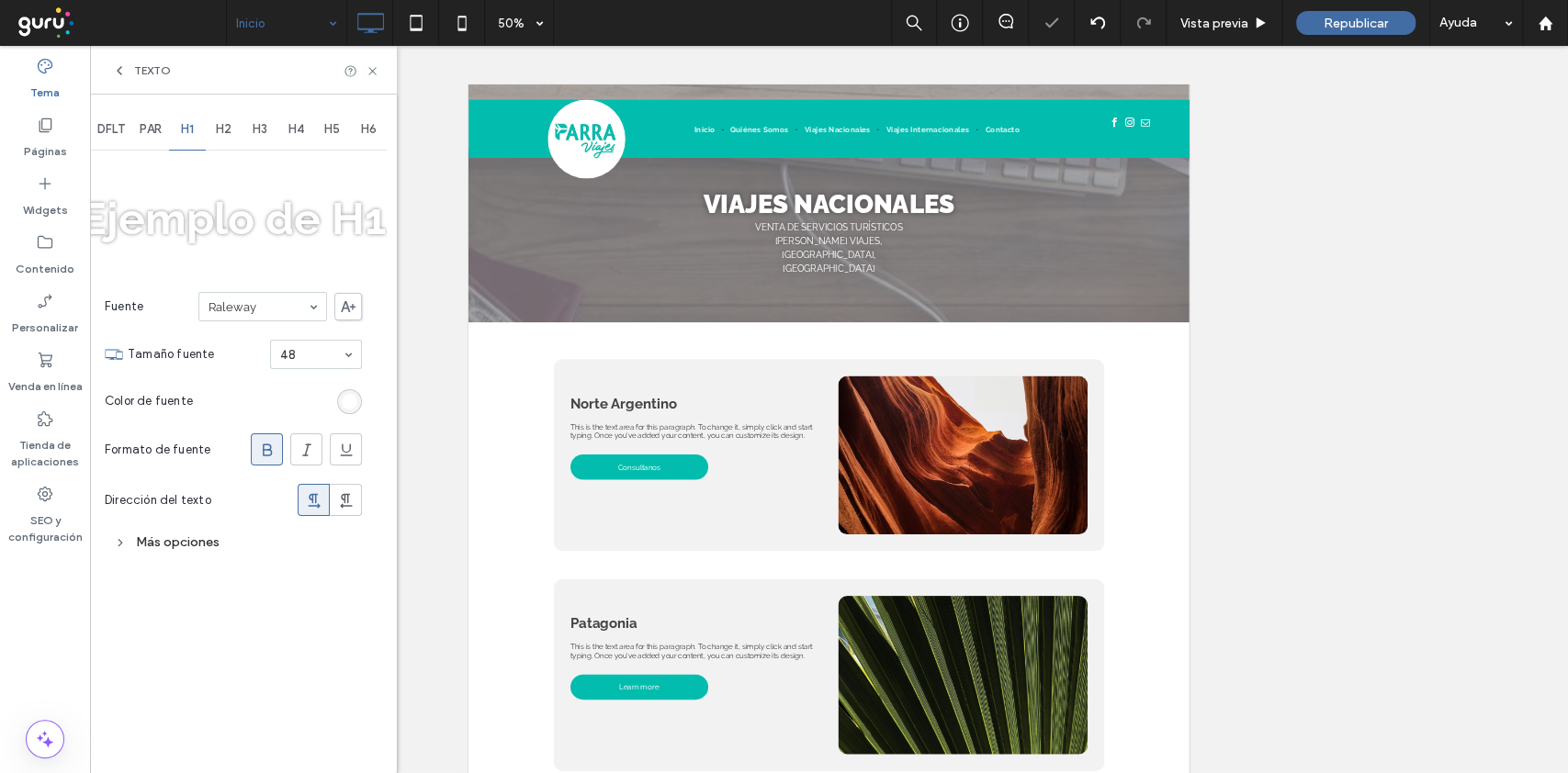 click on "Más opciones" at bounding box center [233, 542] 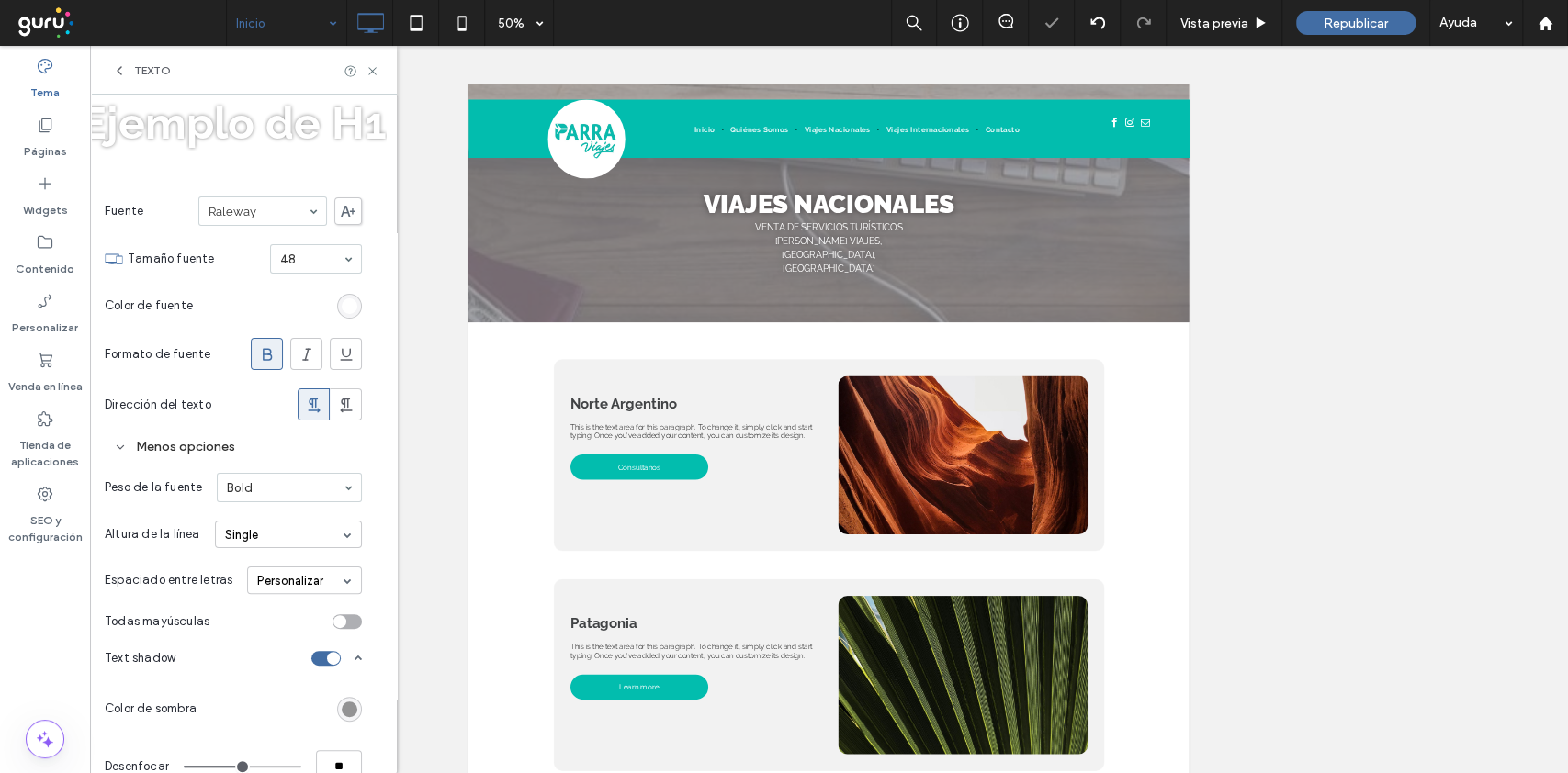 scroll, scrollTop: 208, scrollLeft: 0, axis: vertical 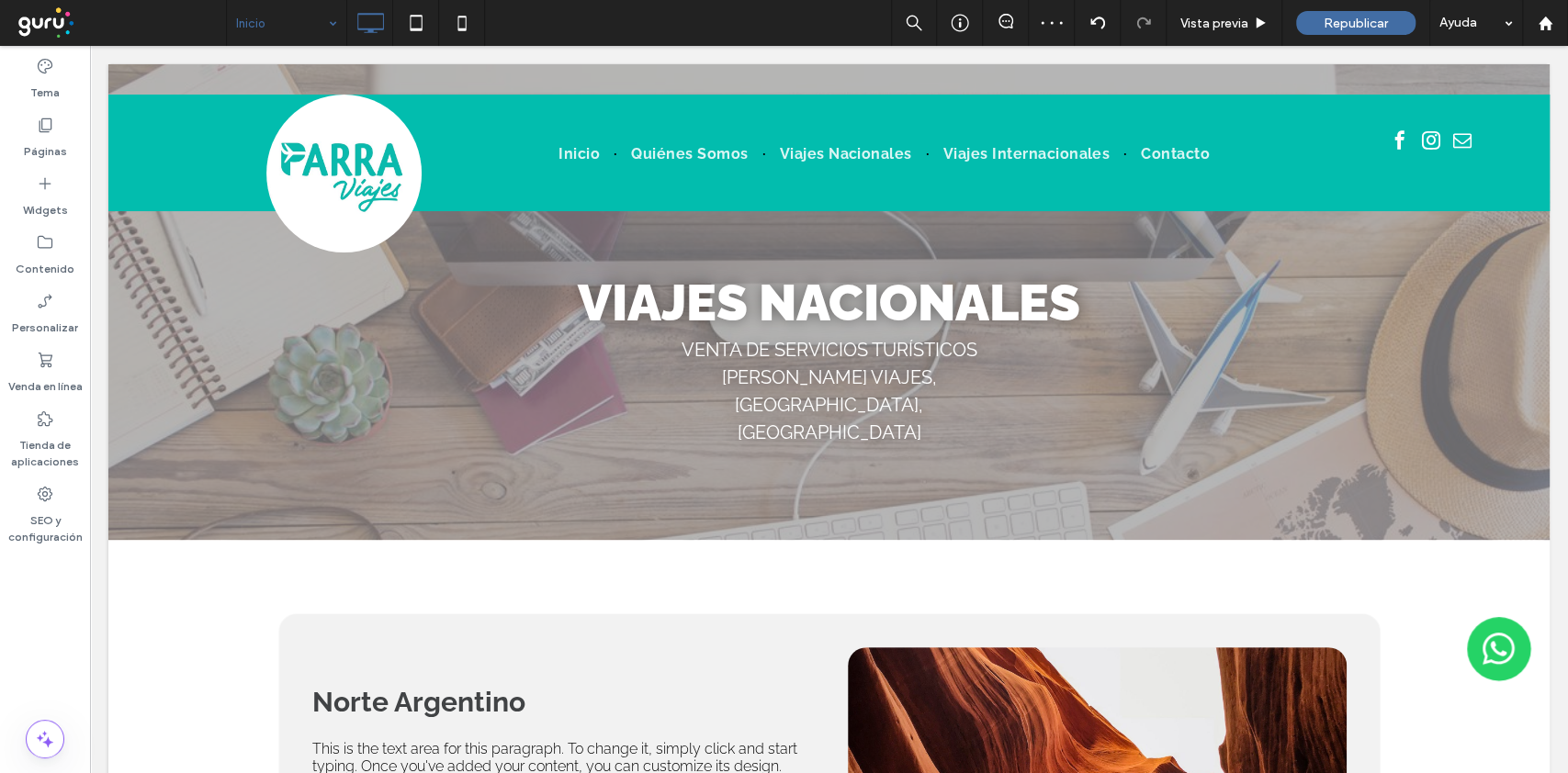 type on "*******" 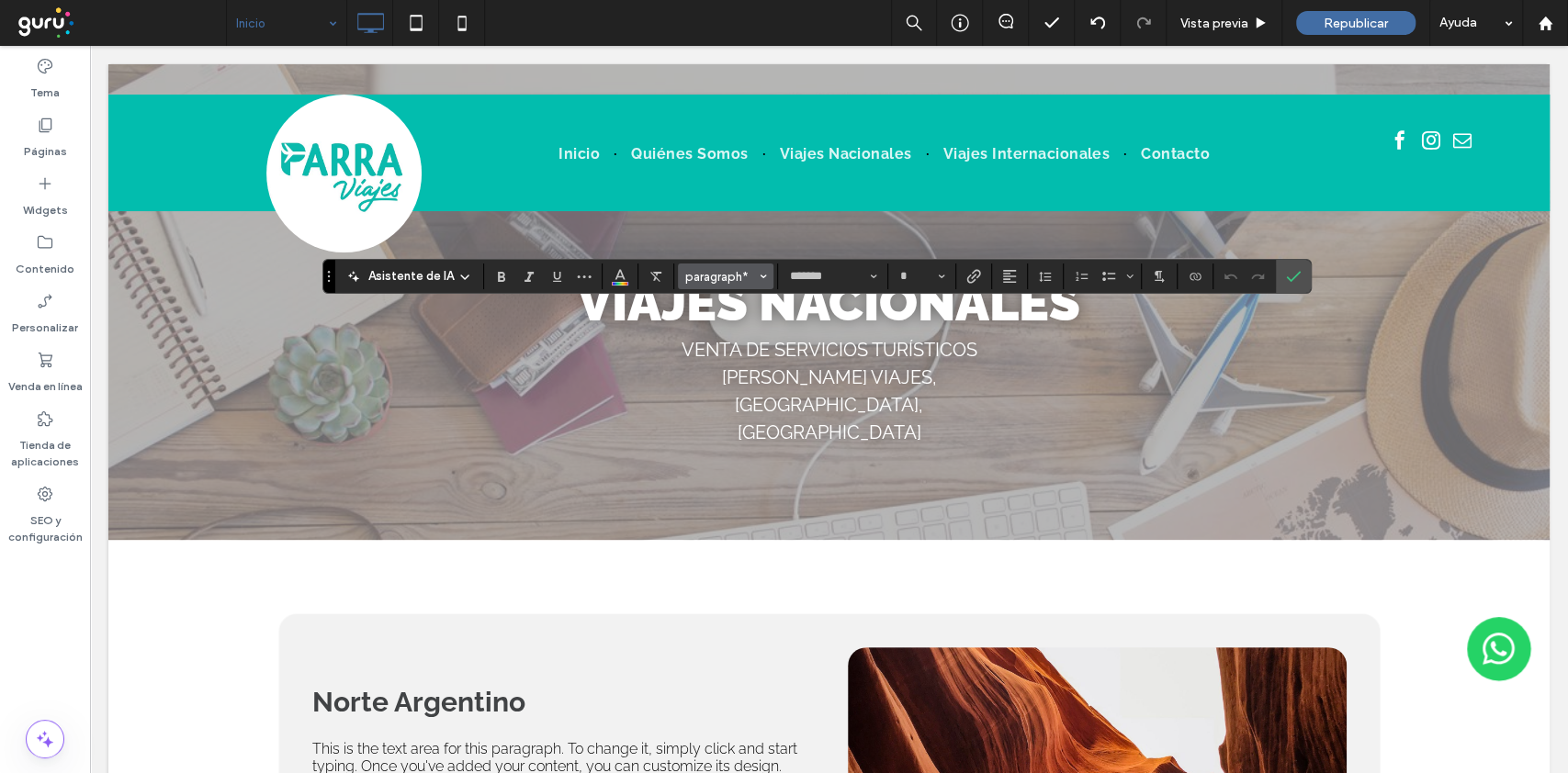 click on "paragraph*" at bounding box center (726, 276) 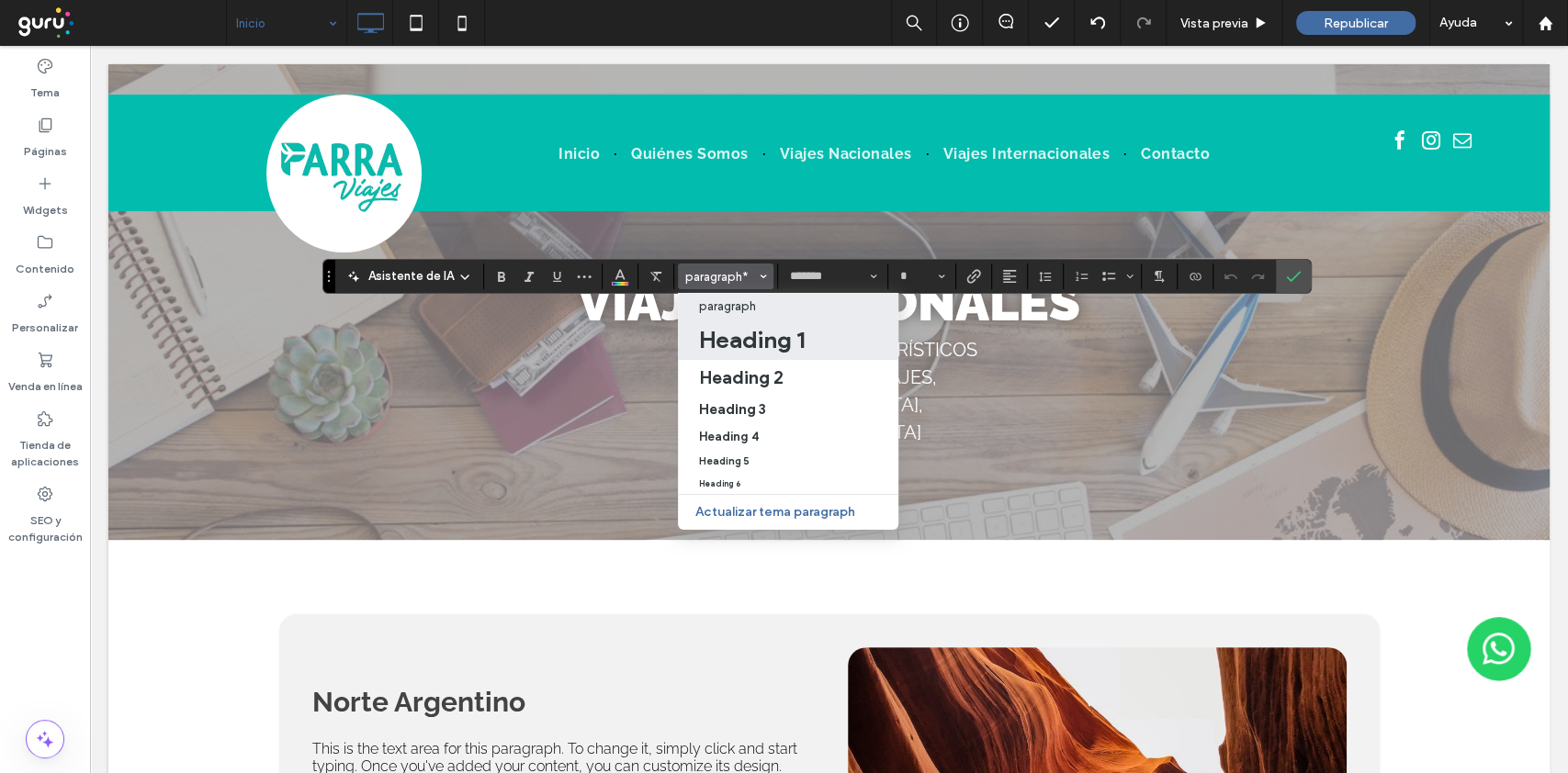 click on "Heading 1" at bounding box center [750, 340] 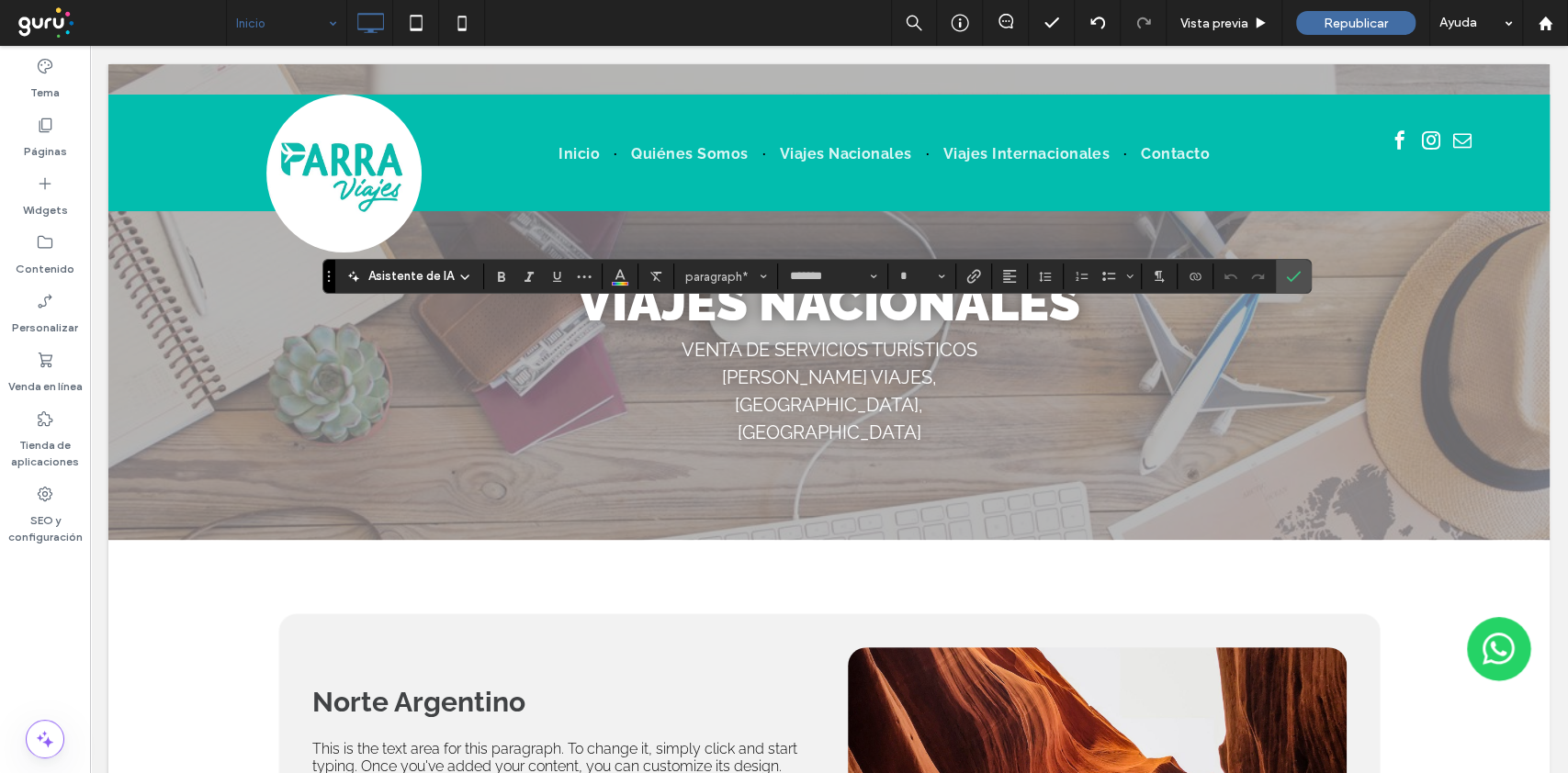 type on "**" 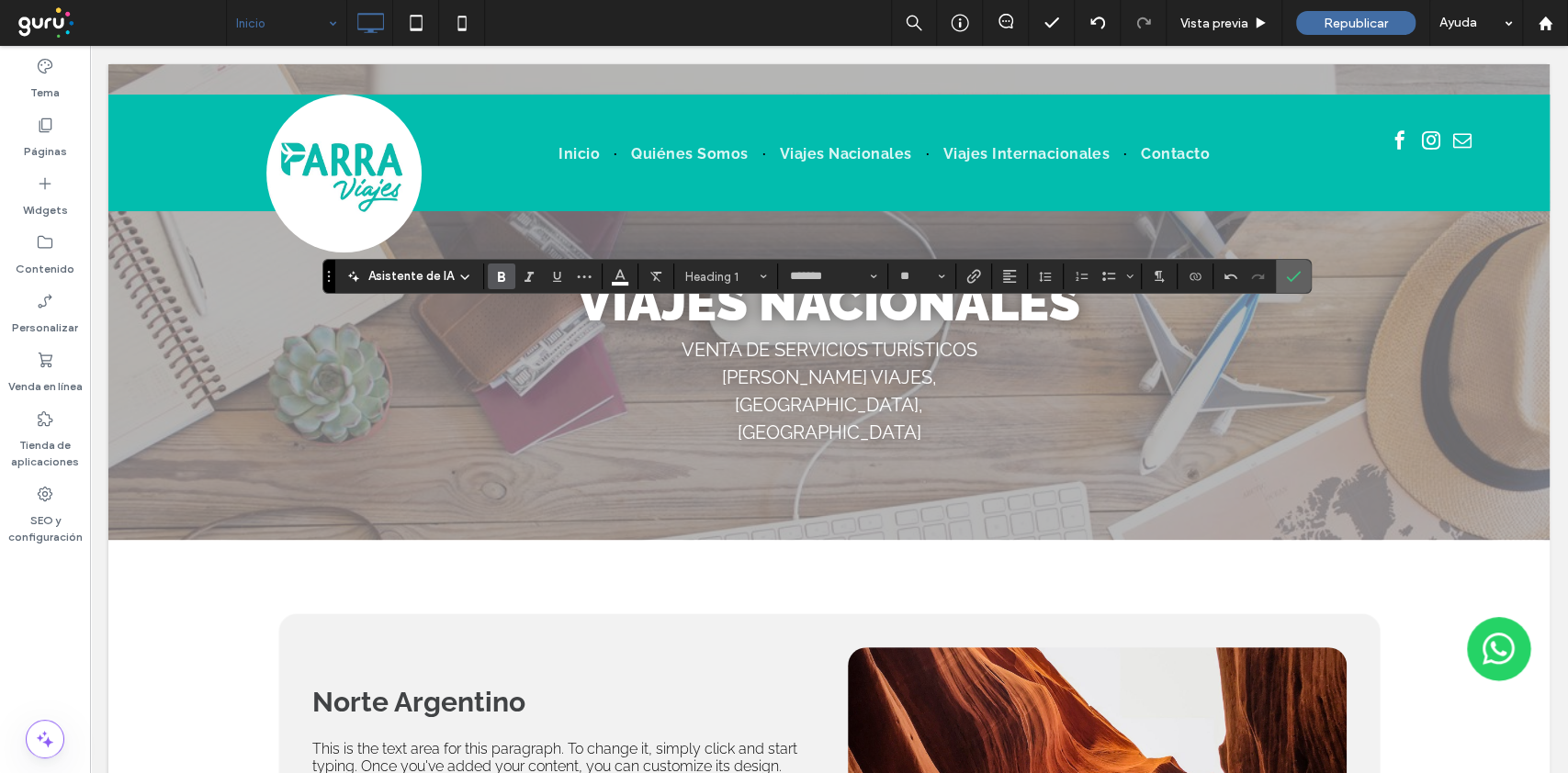 click 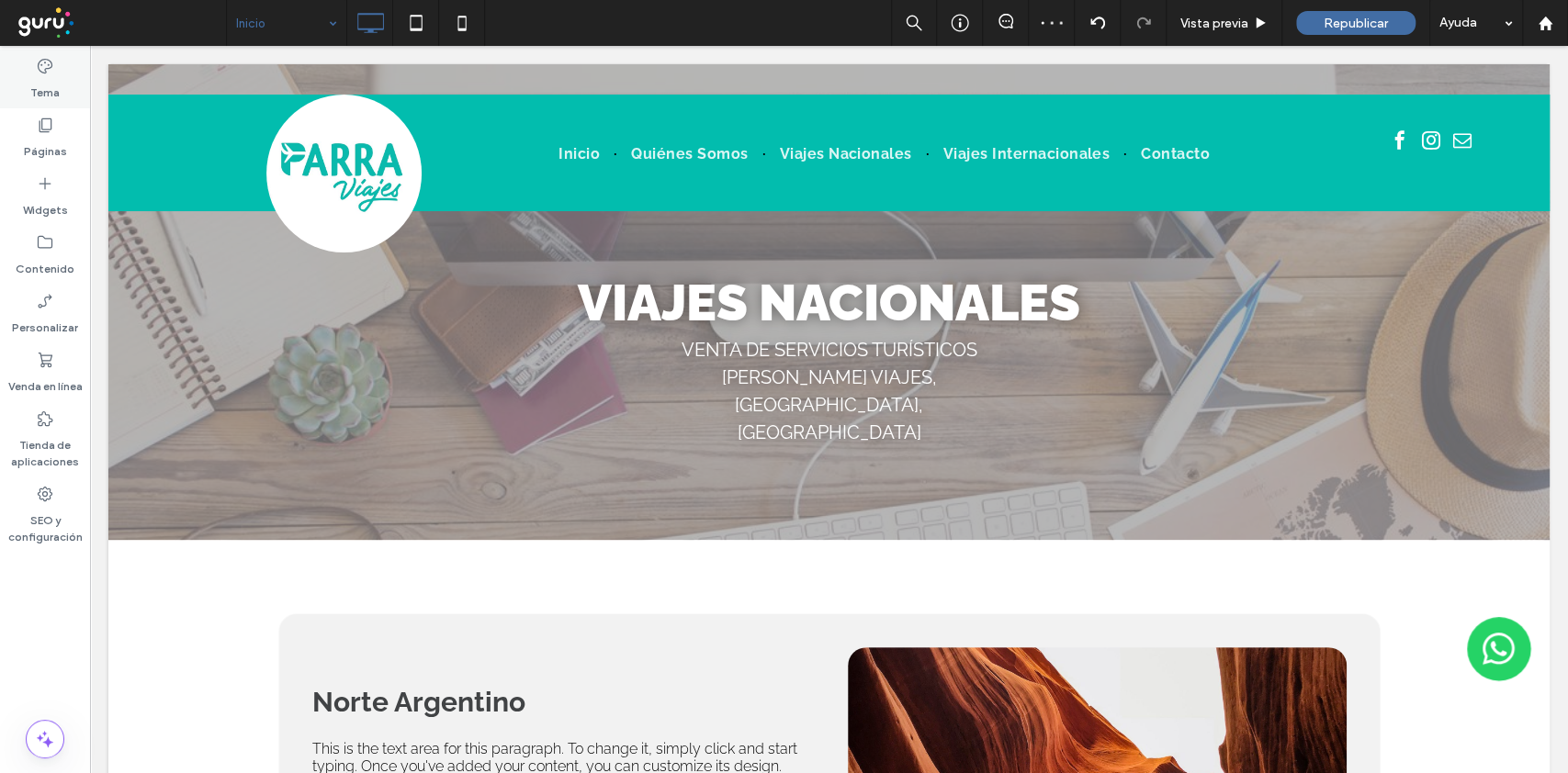 click on "Tema" at bounding box center [45, 88] 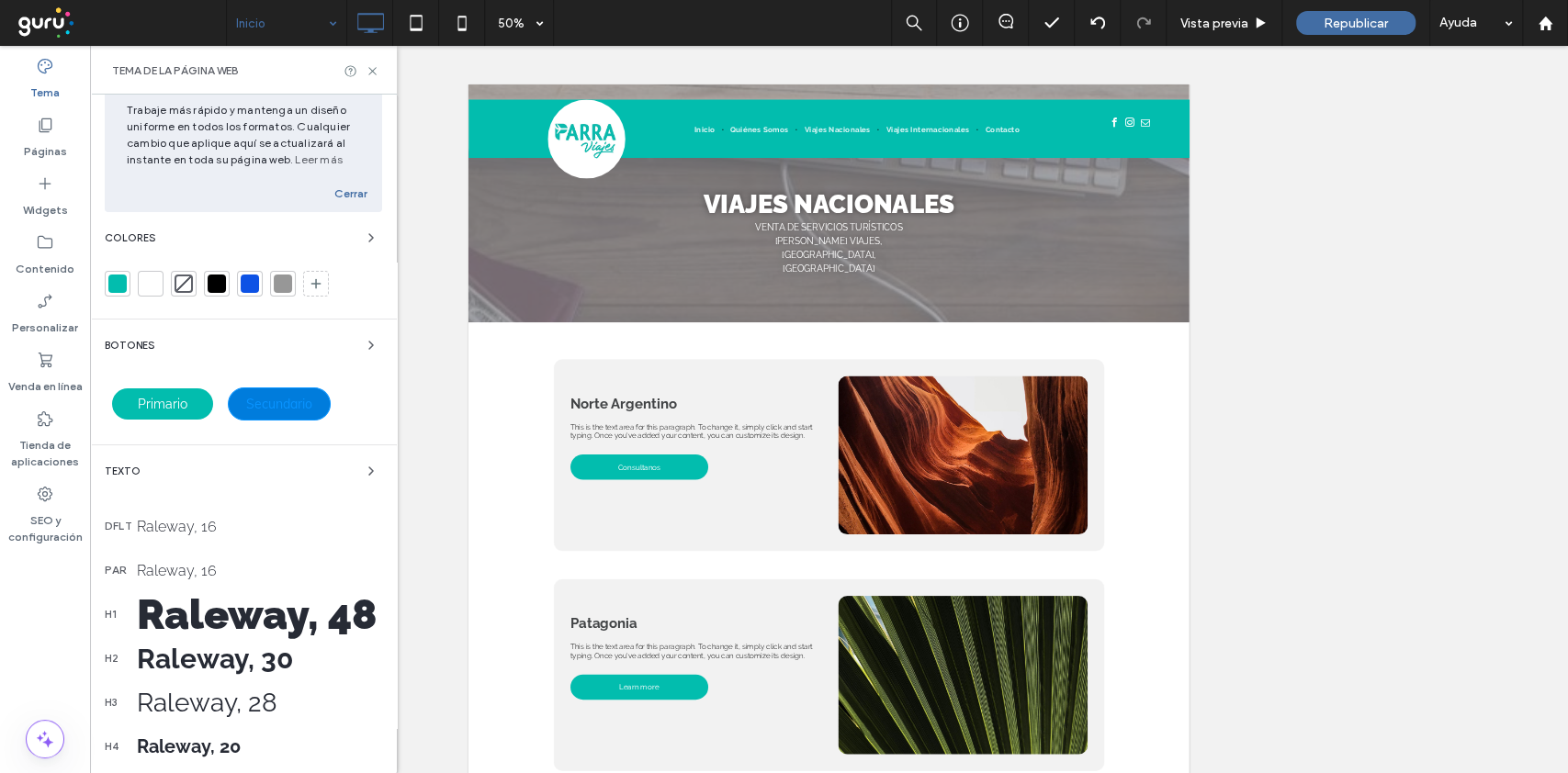 scroll, scrollTop: 367, scrollLeft: 0, axis: vertical 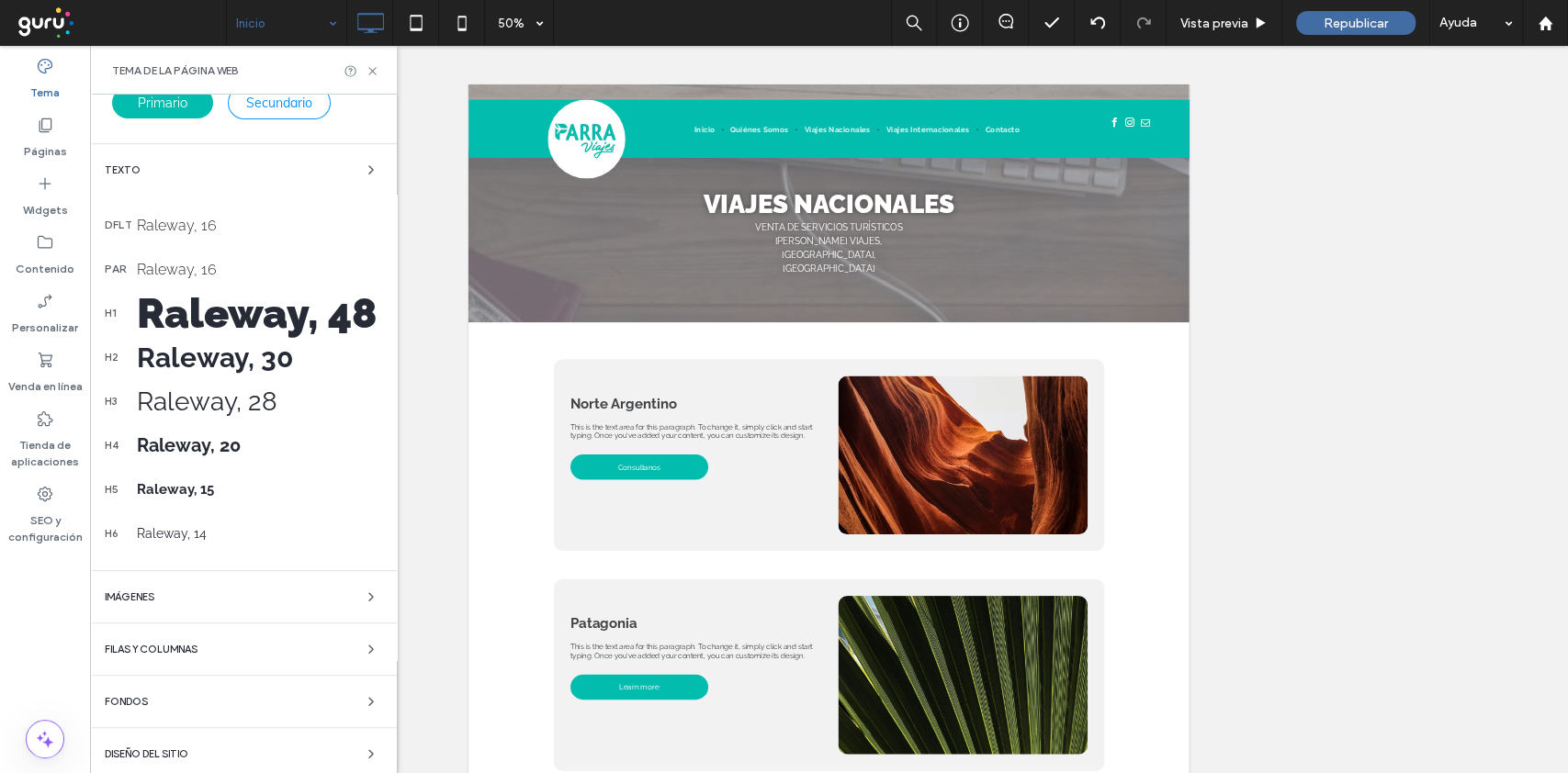 click on "Raleway, 48" at bounding box center (259, 313) 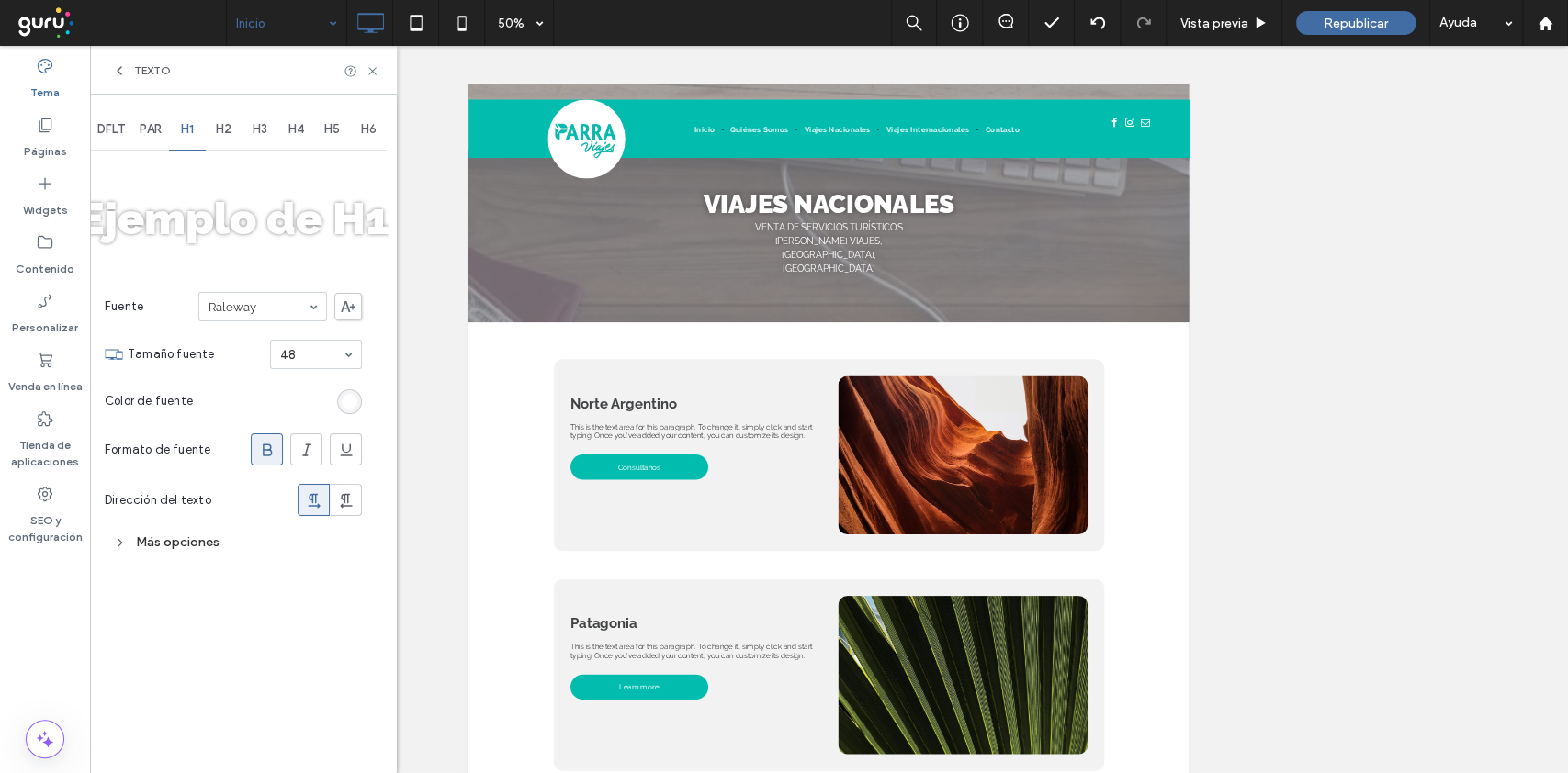 scroll, scrollTop: 0, scrollLeft: 0, axis: both 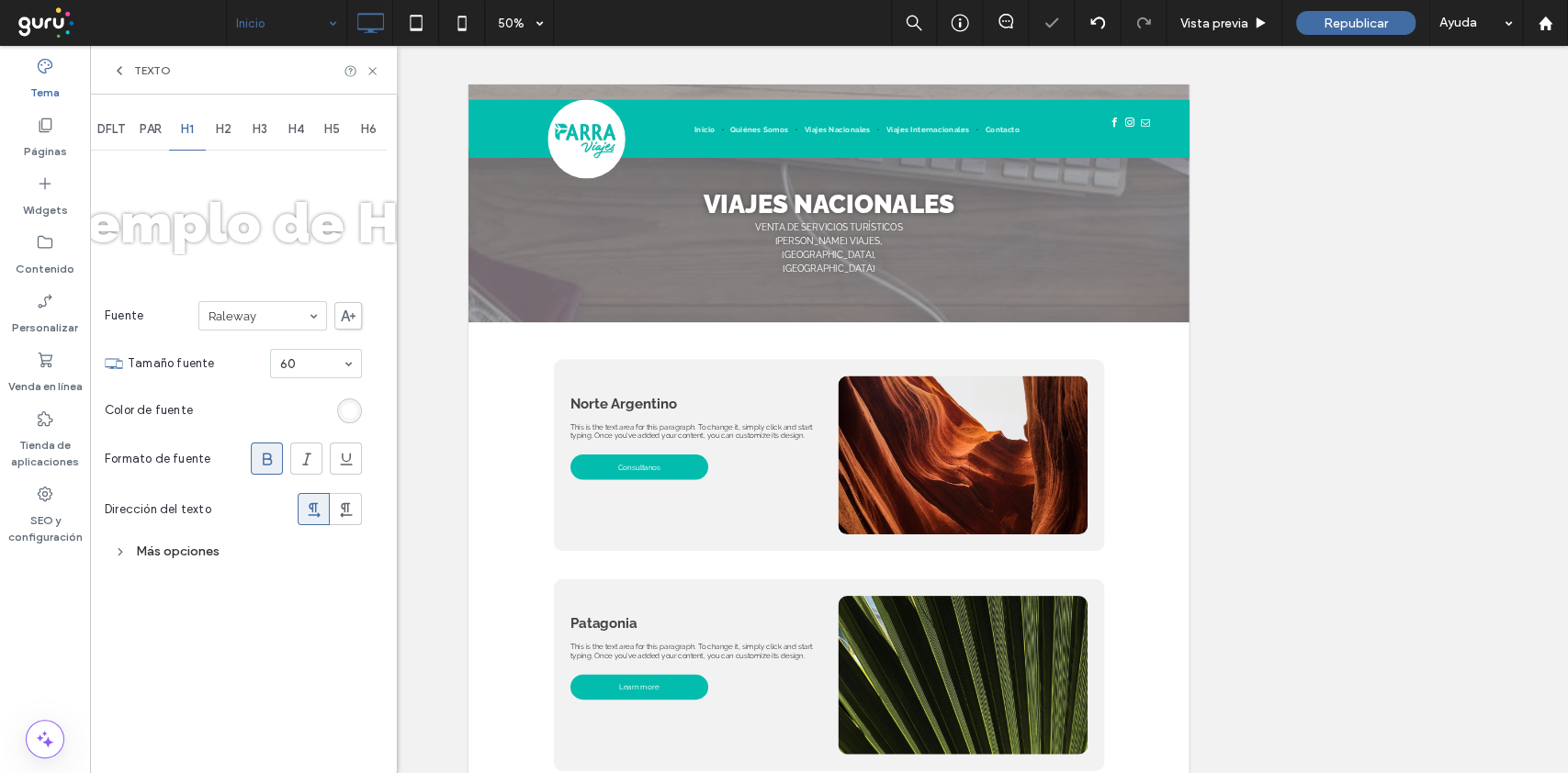 click on "Más opciones" at bounding box center (233, 551) 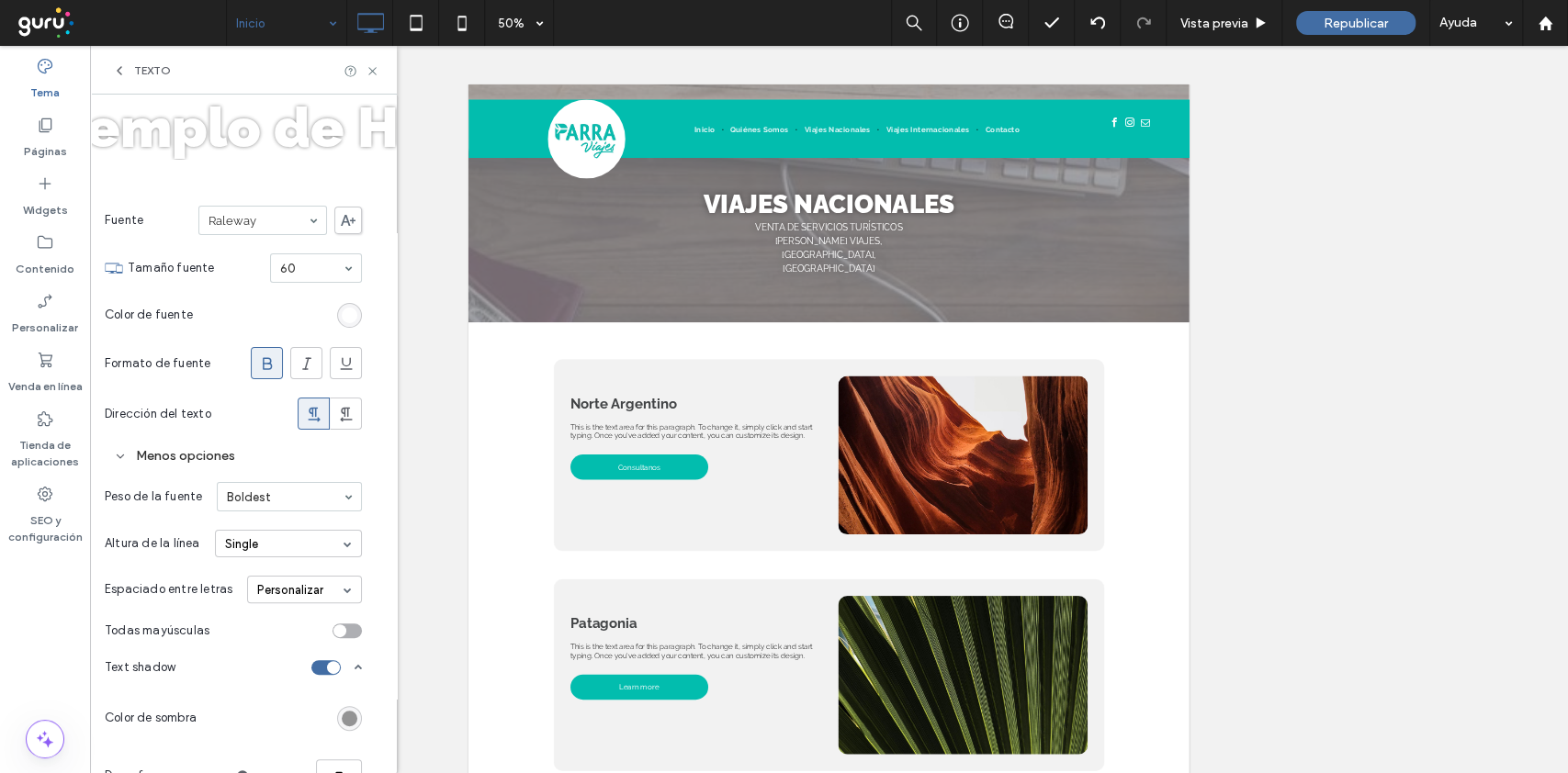 scroll, scrollTop: 218, scrollLeft: 0, axis: vertical 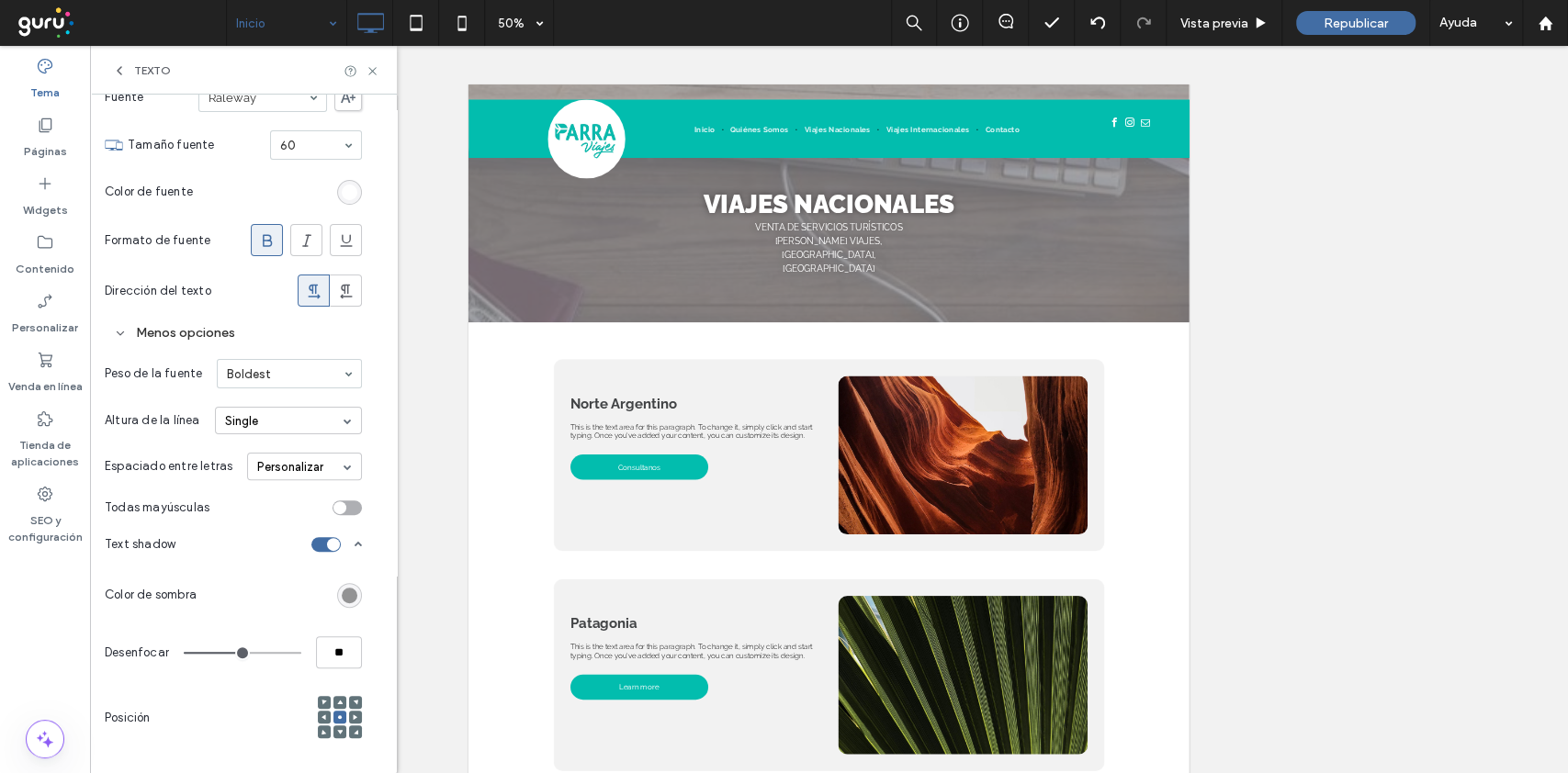 click at bounding box center [347, 508] 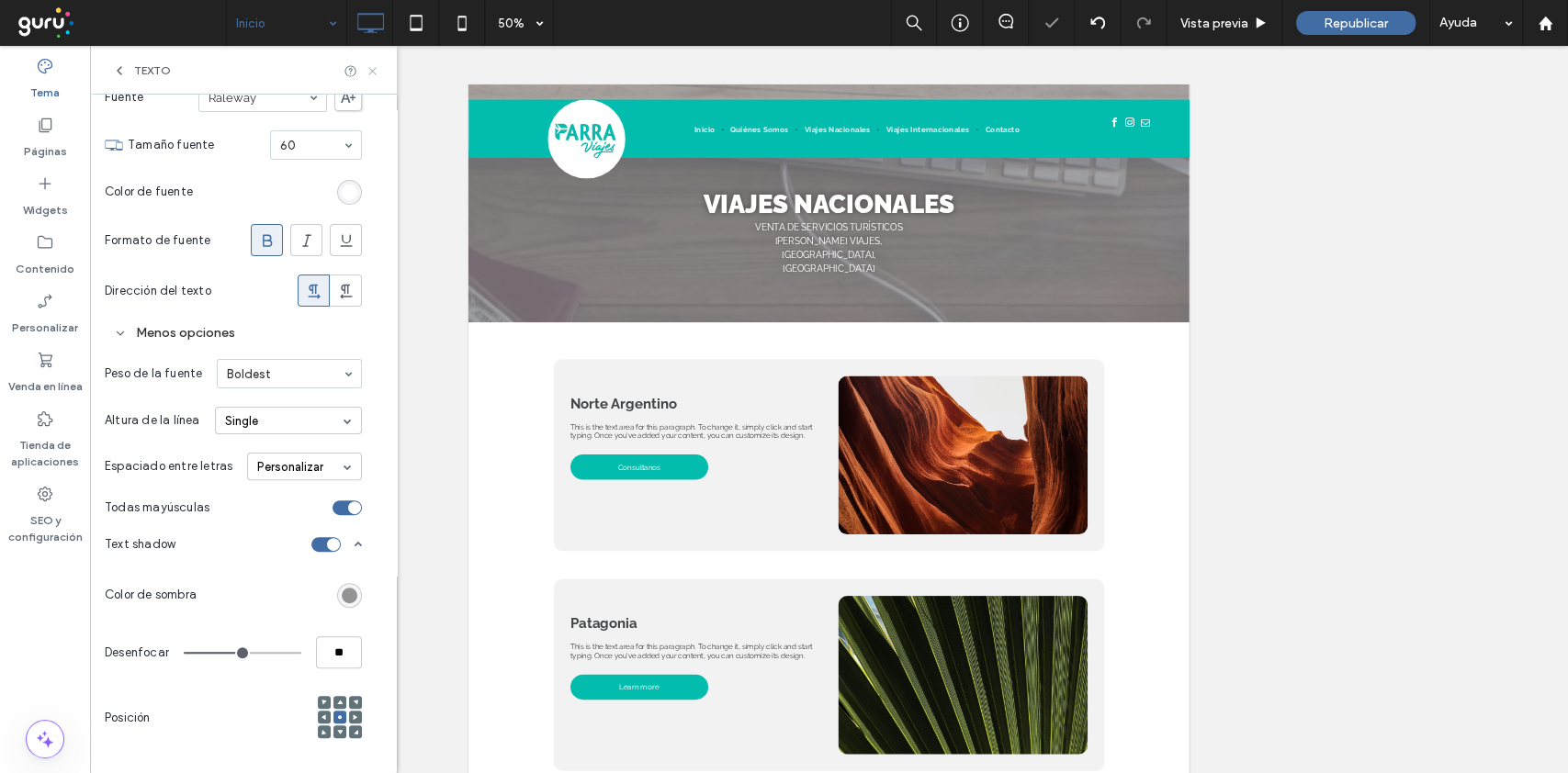 click 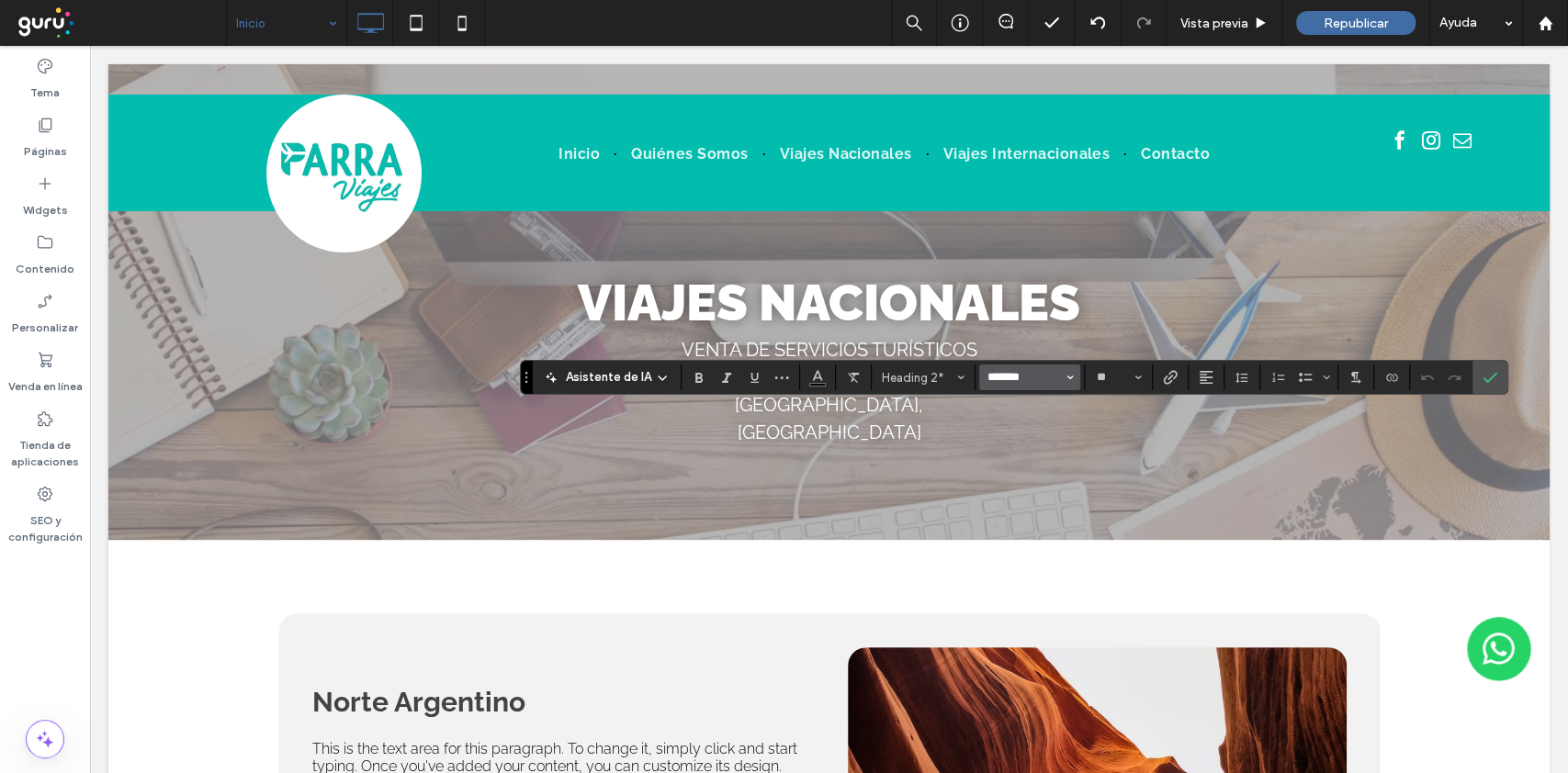 click on "*******" at bounding box center (1024, 377) 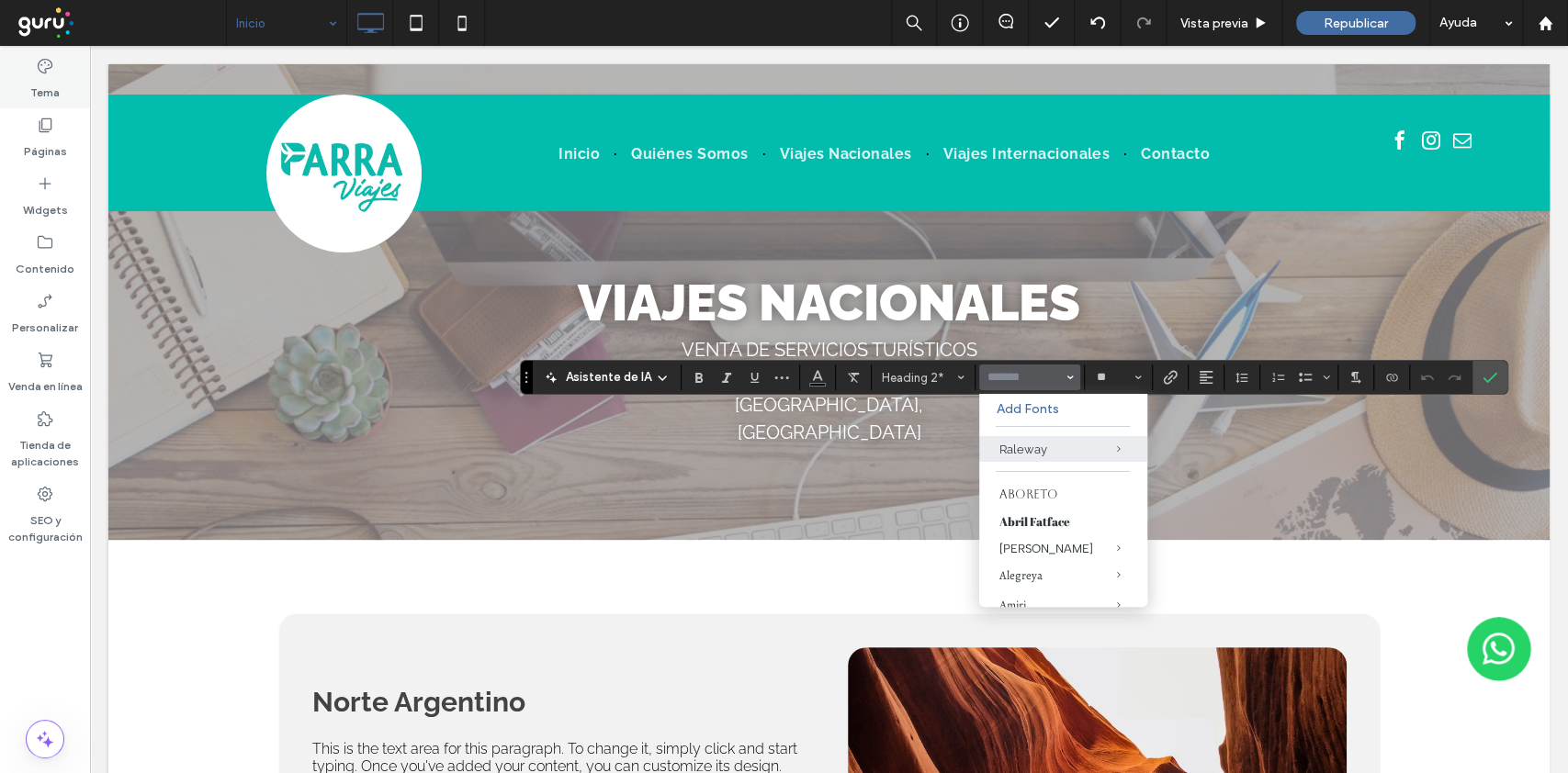 click on "Tema" at bounding box center [45, 88] 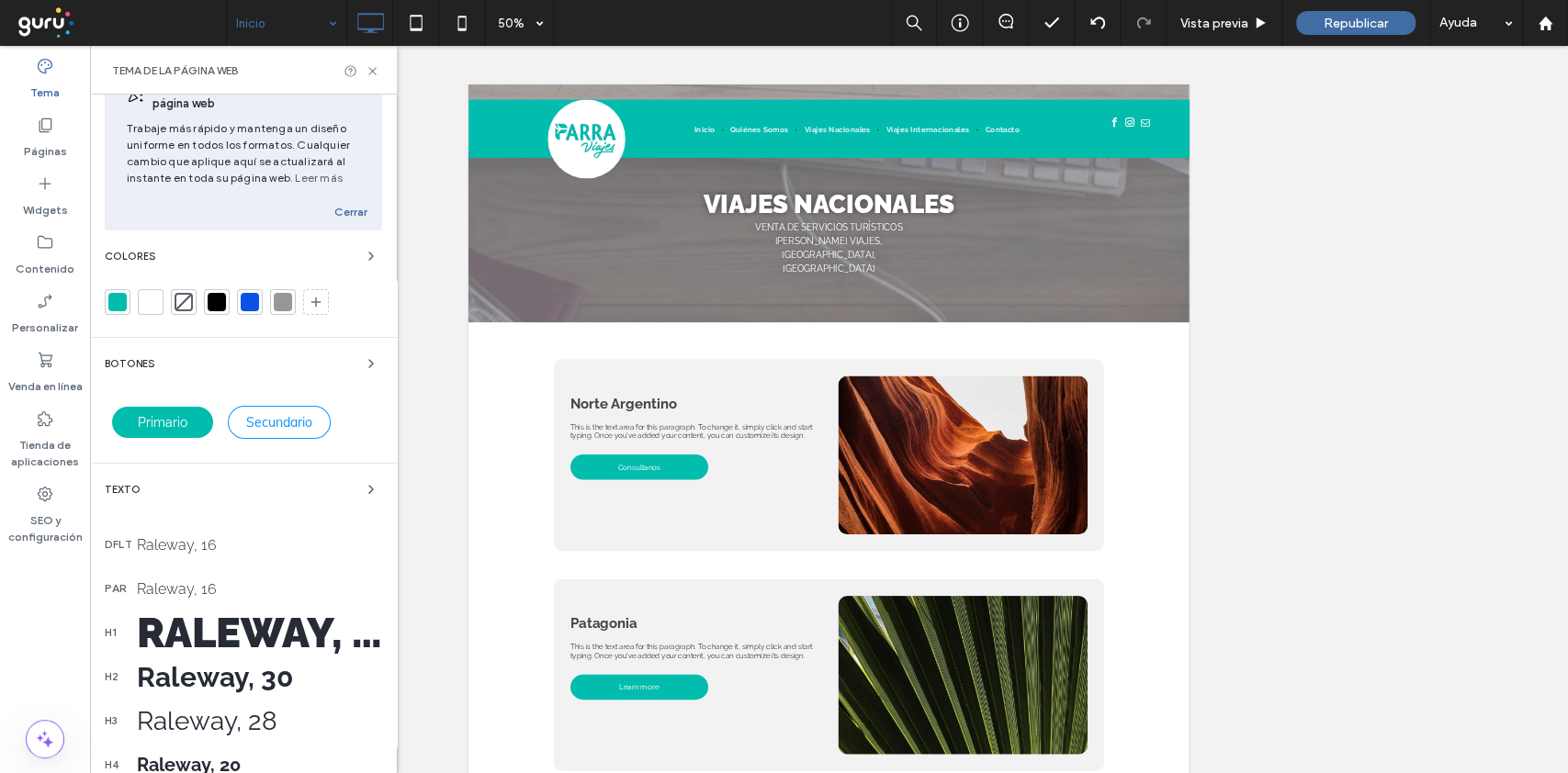 scroll, scrollTop: 122, scrollLeft: 0, axis: vertical 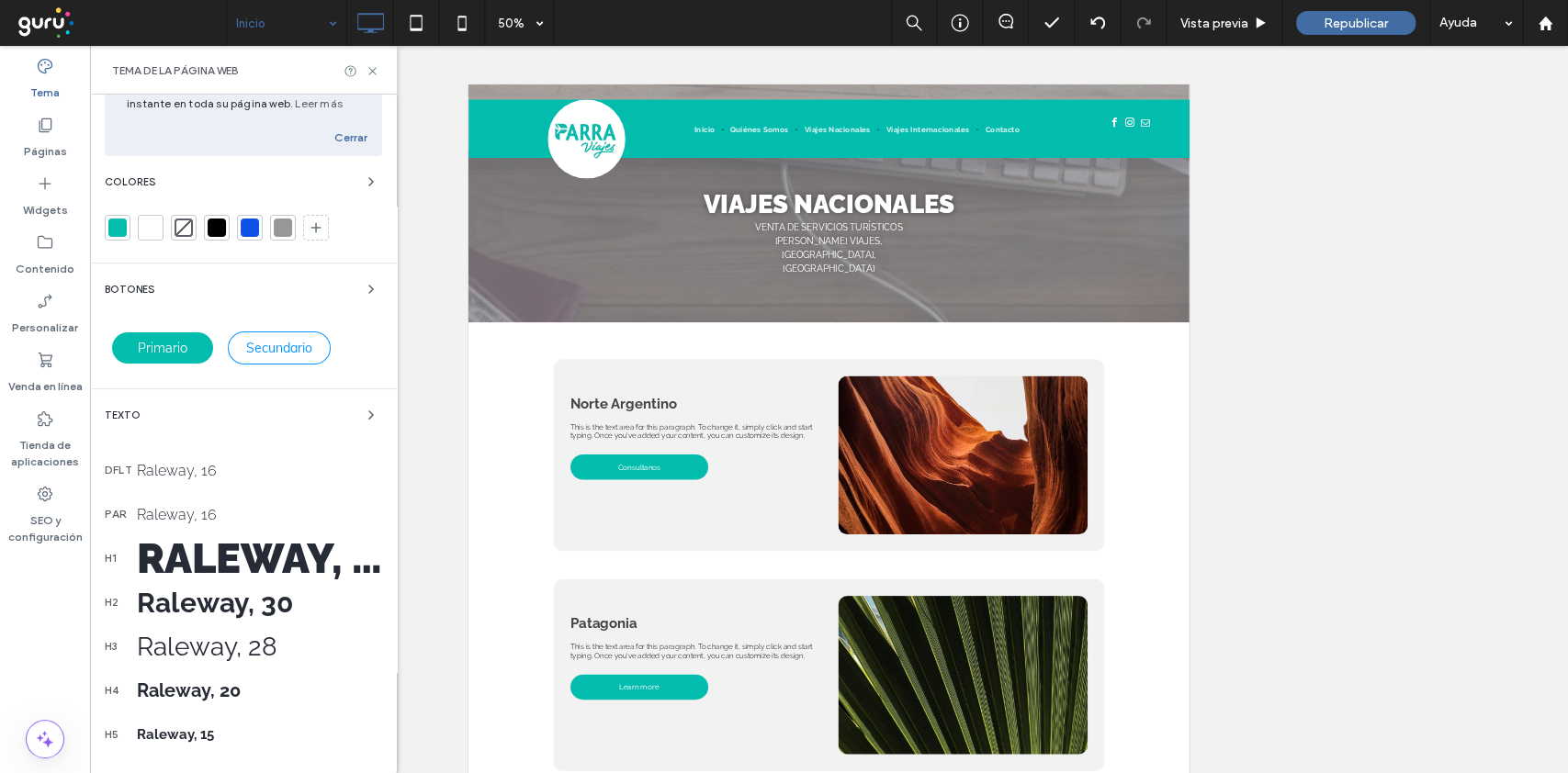click on "Raleway, 30" at bounding box center [259, 602] 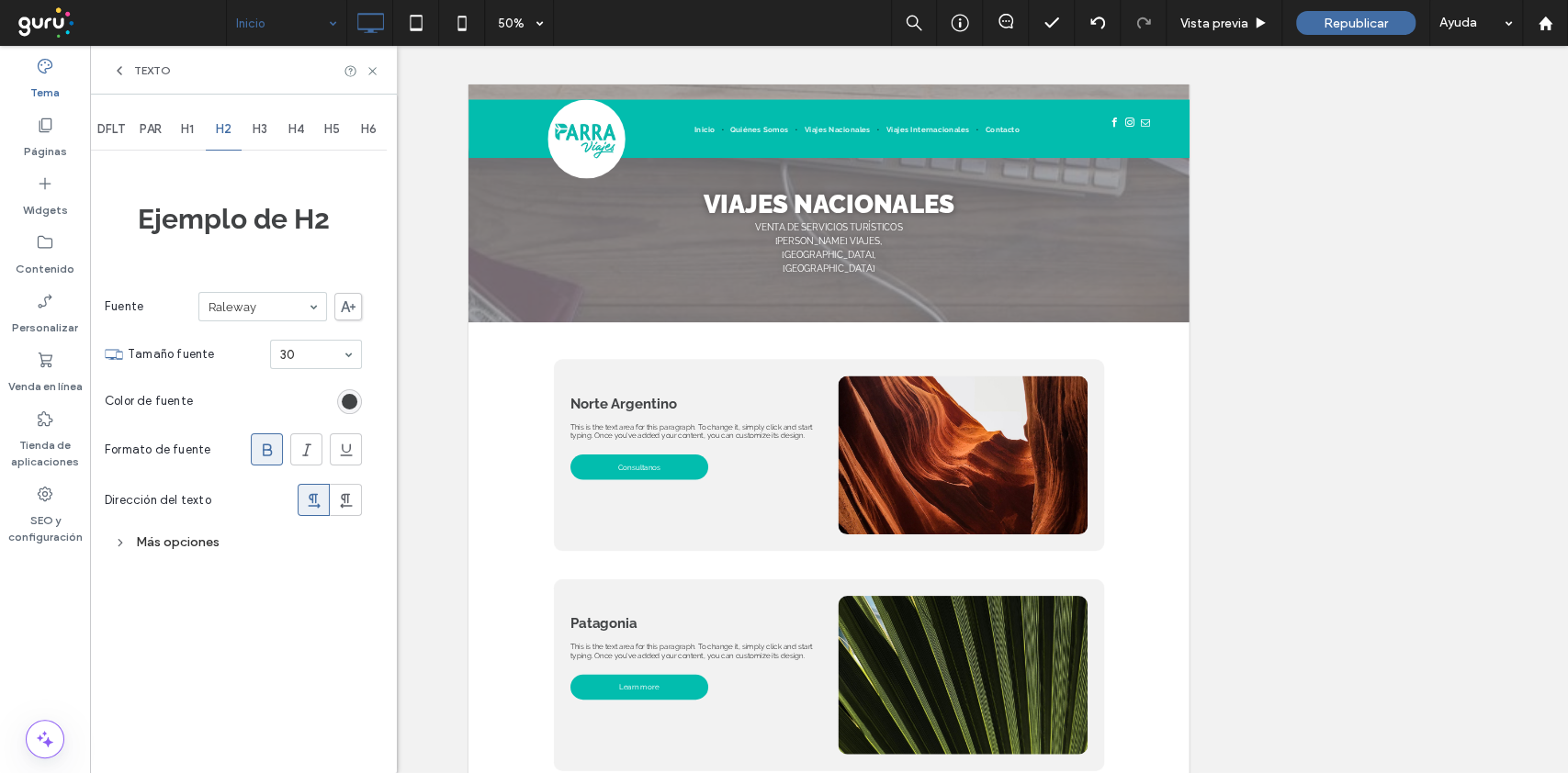 scroll, scrollTop: 0, scrollLeft: 0, axis: both 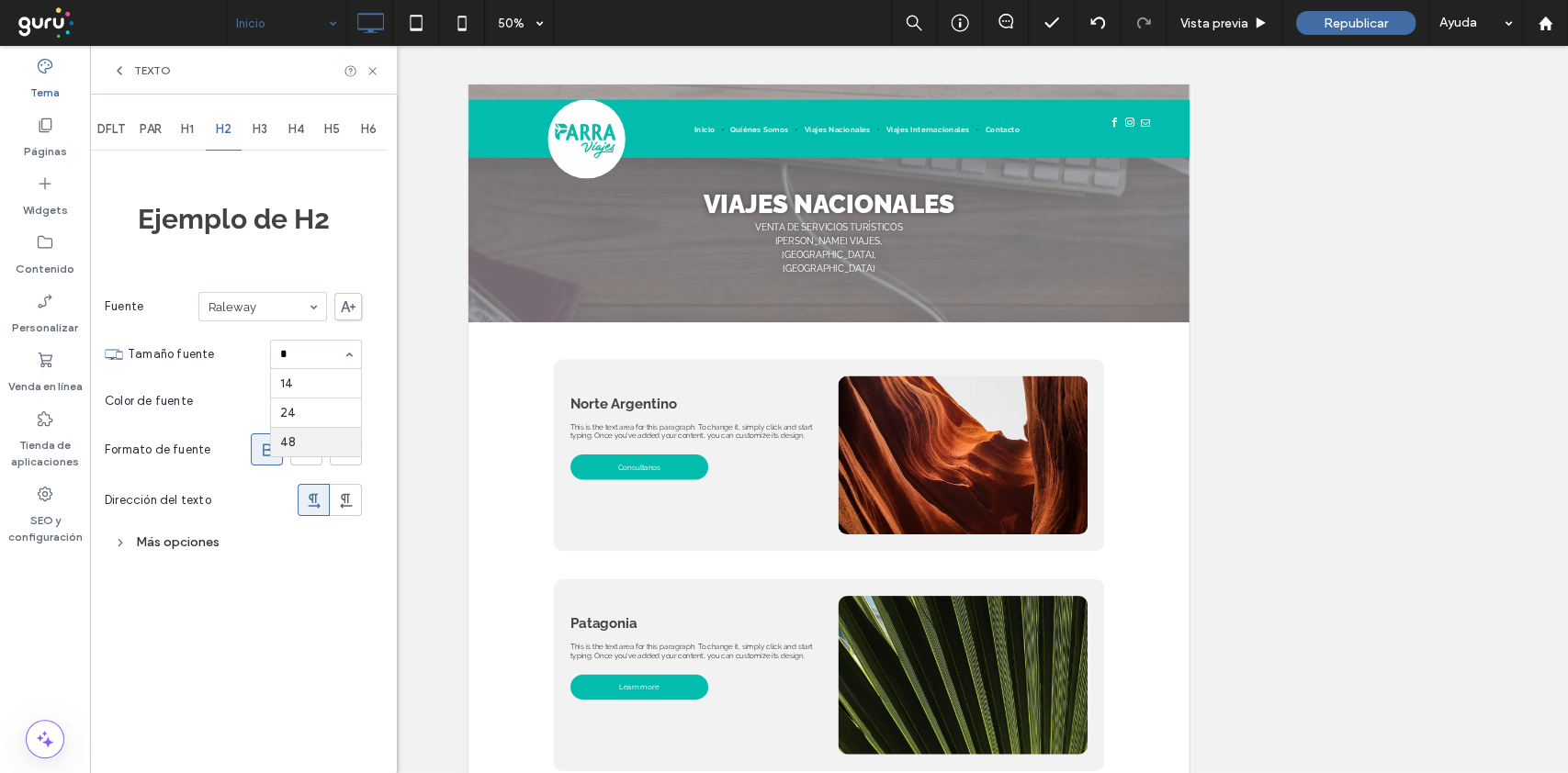 type on "**" 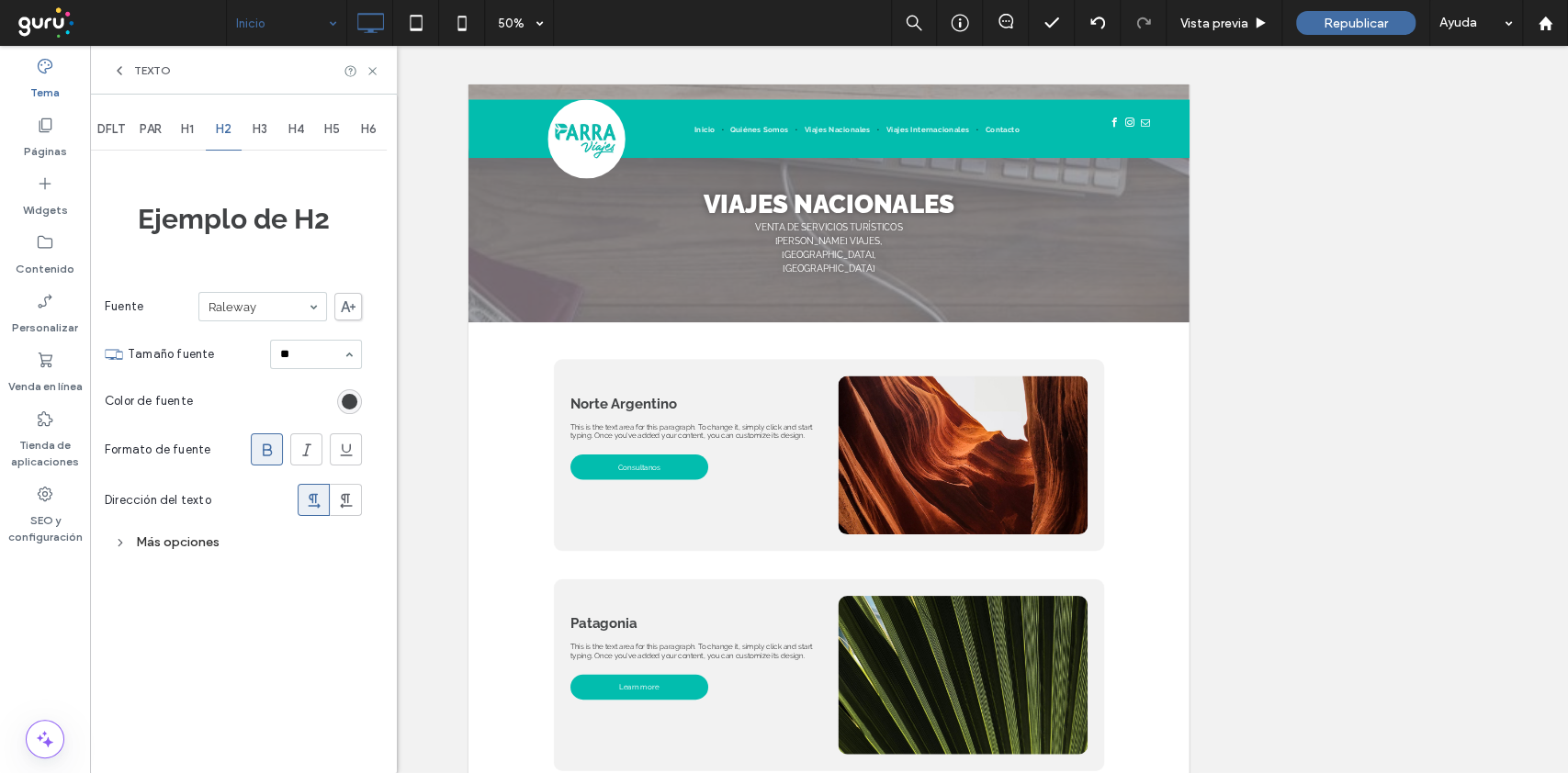 type 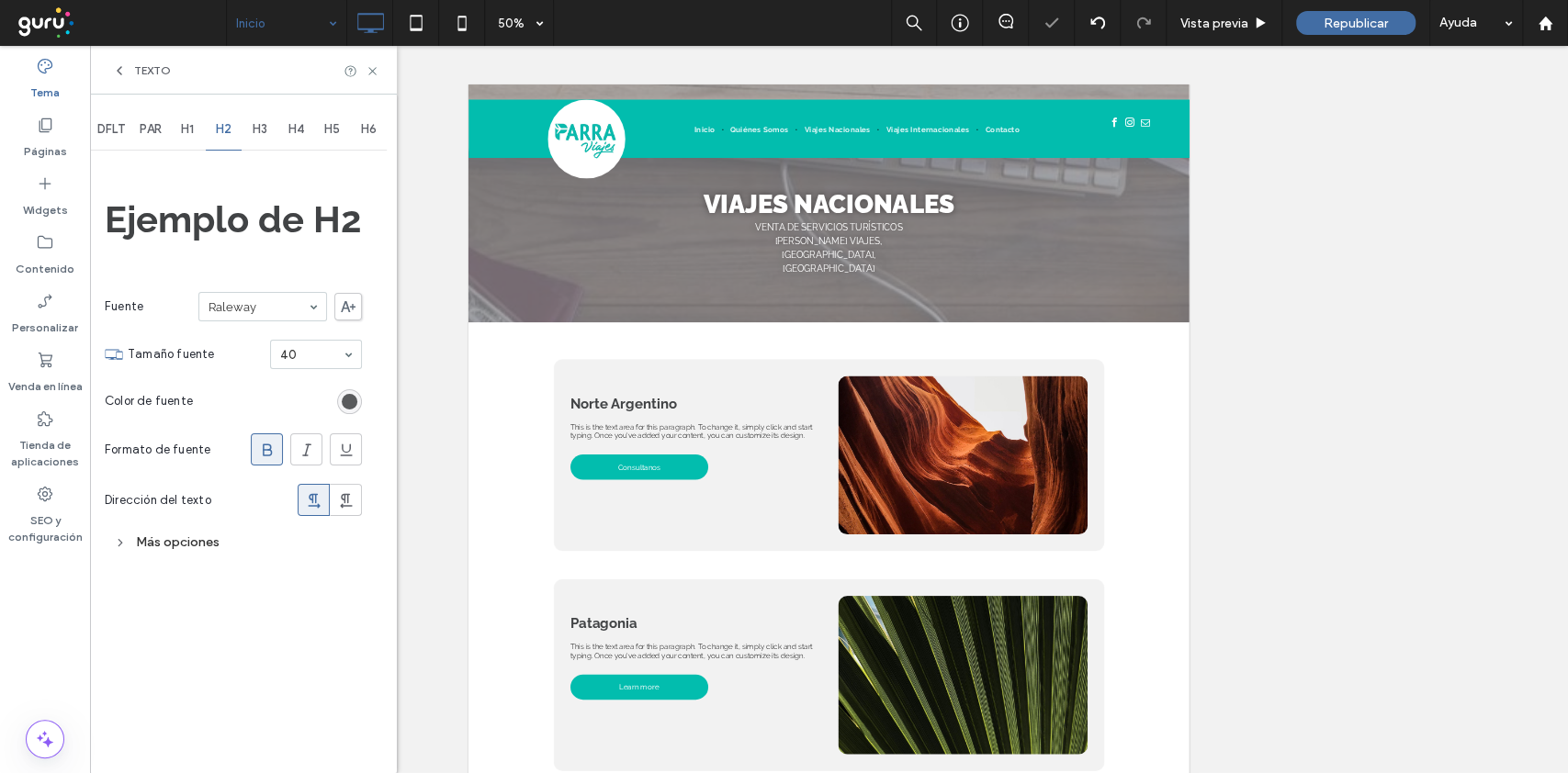 click at bounding box center [349, 401] 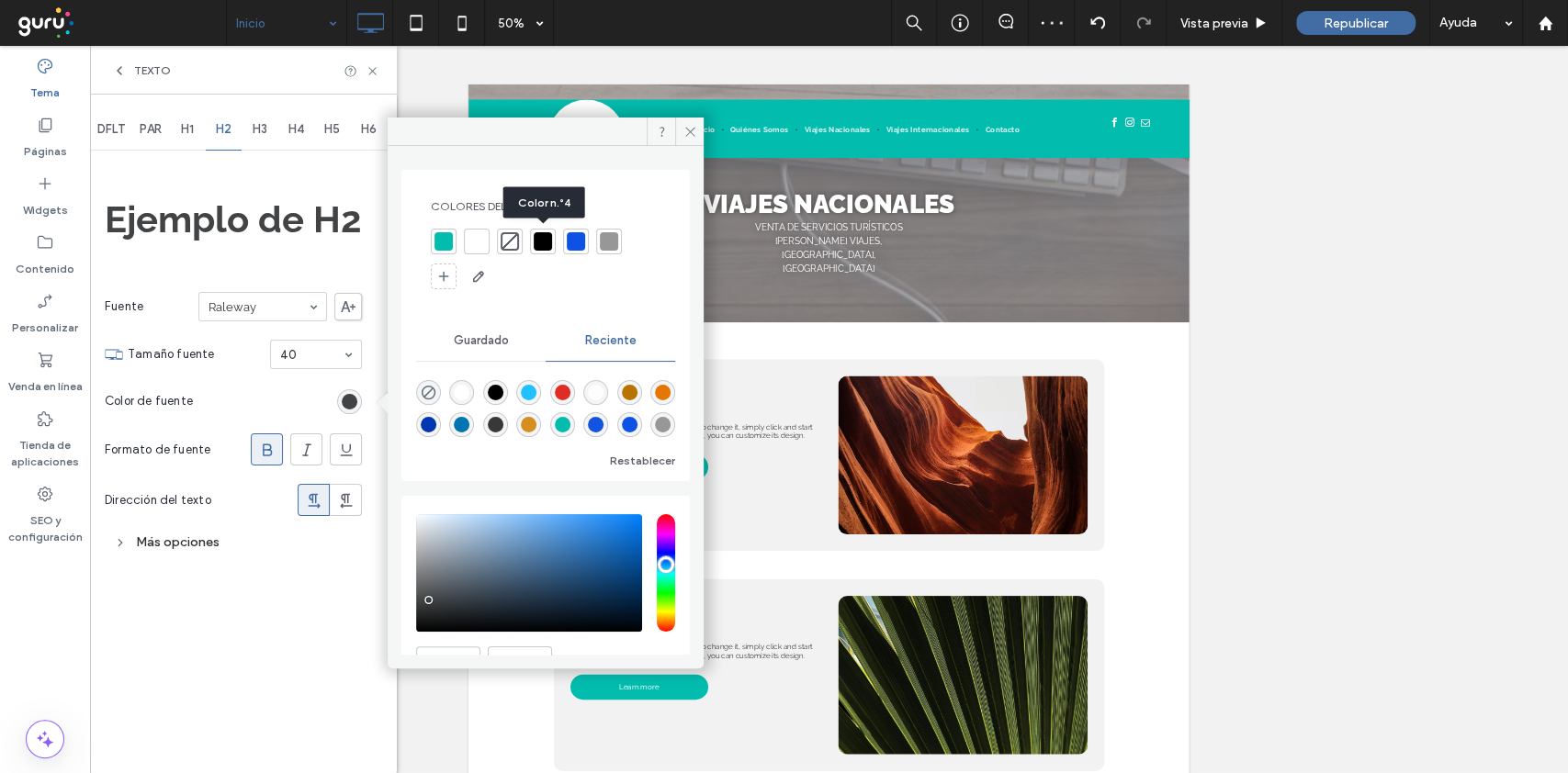 click at bounding box center (543, 241) 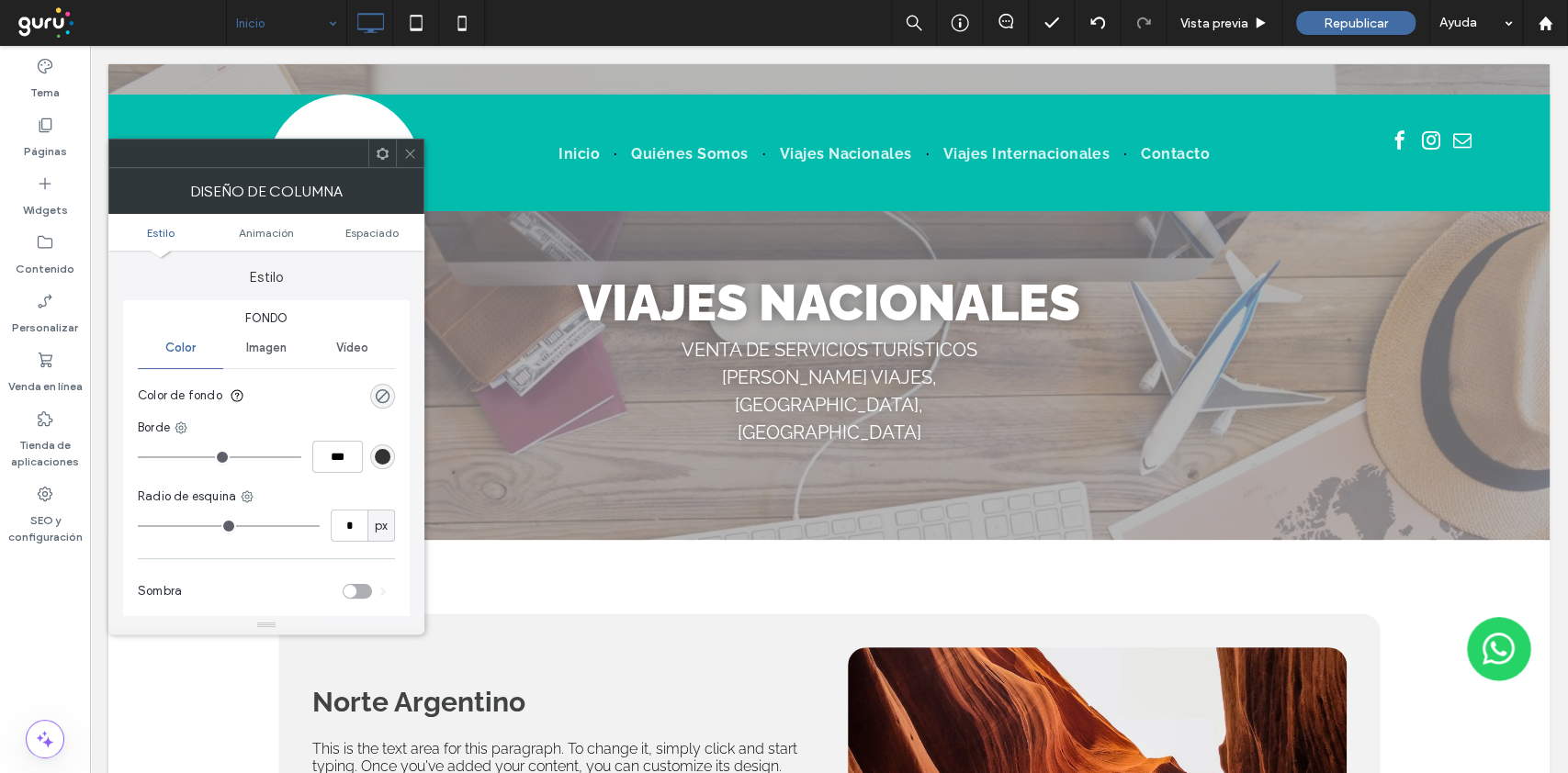 click 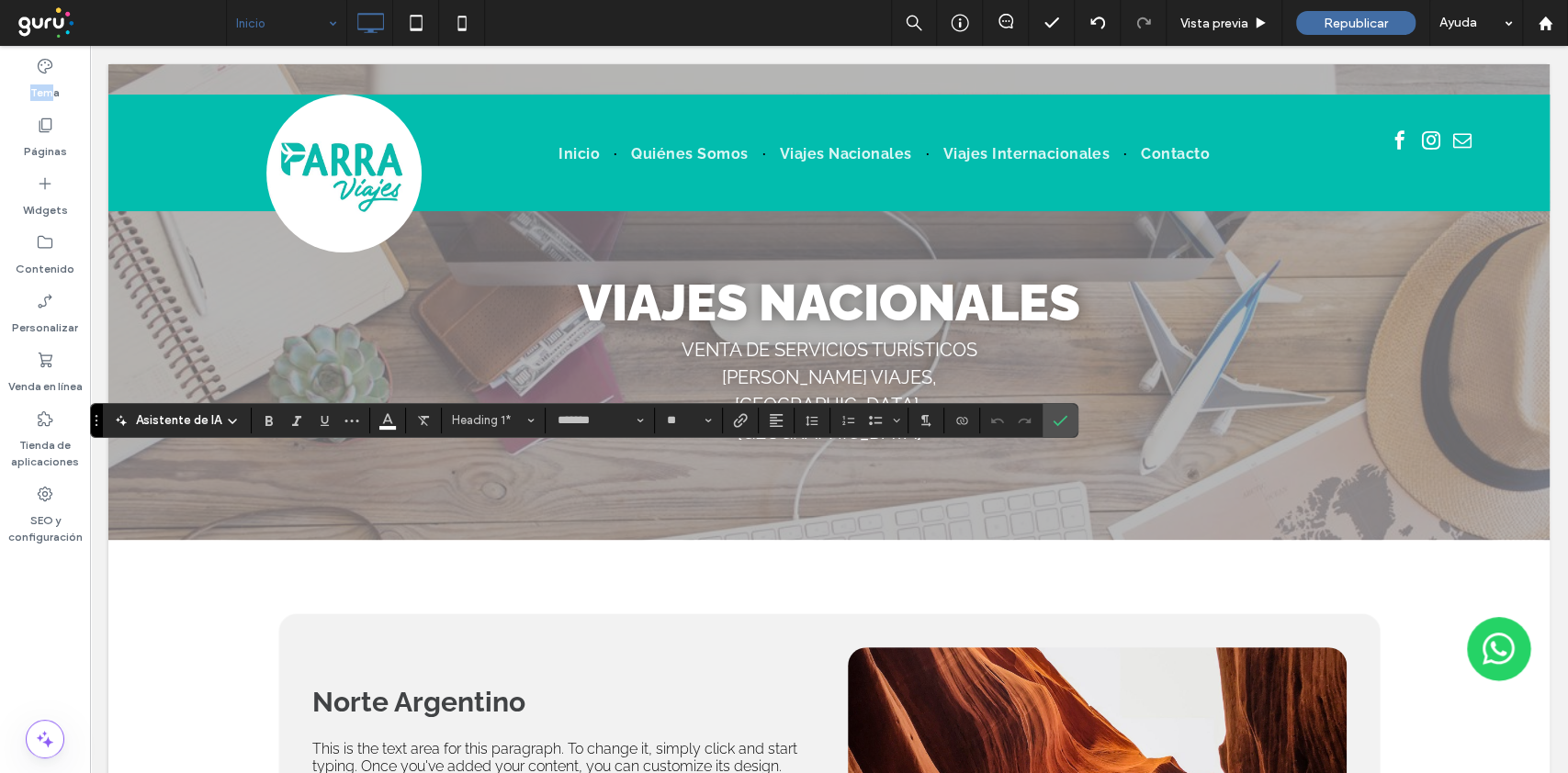drag, startPoint x: 55, startPoint y: 73, endPoint x: 238, endPoint y: 350, distance: 331.99096 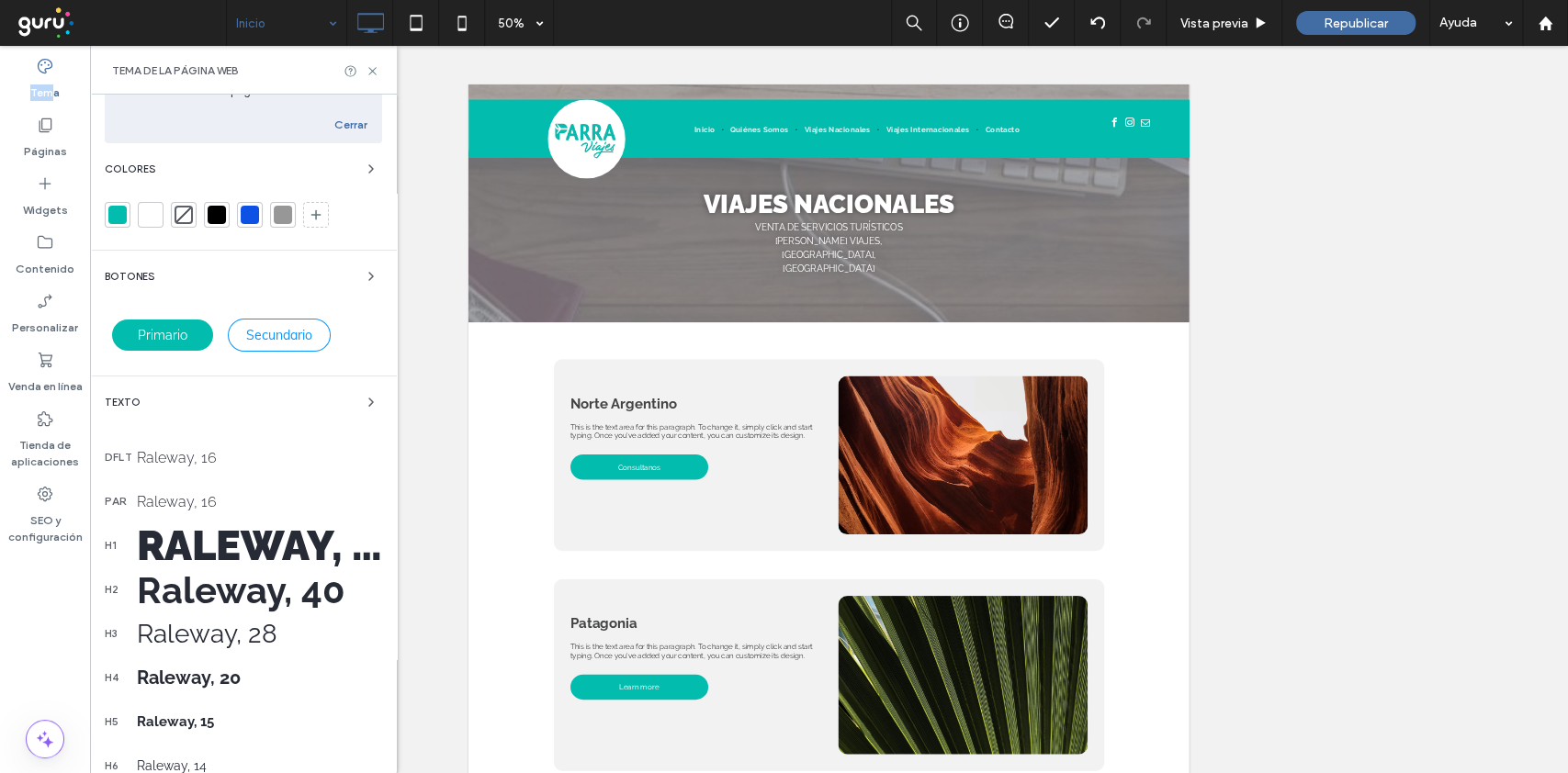 scroll, scrollTop: 367, scrollLeft: 0, axis: vertical 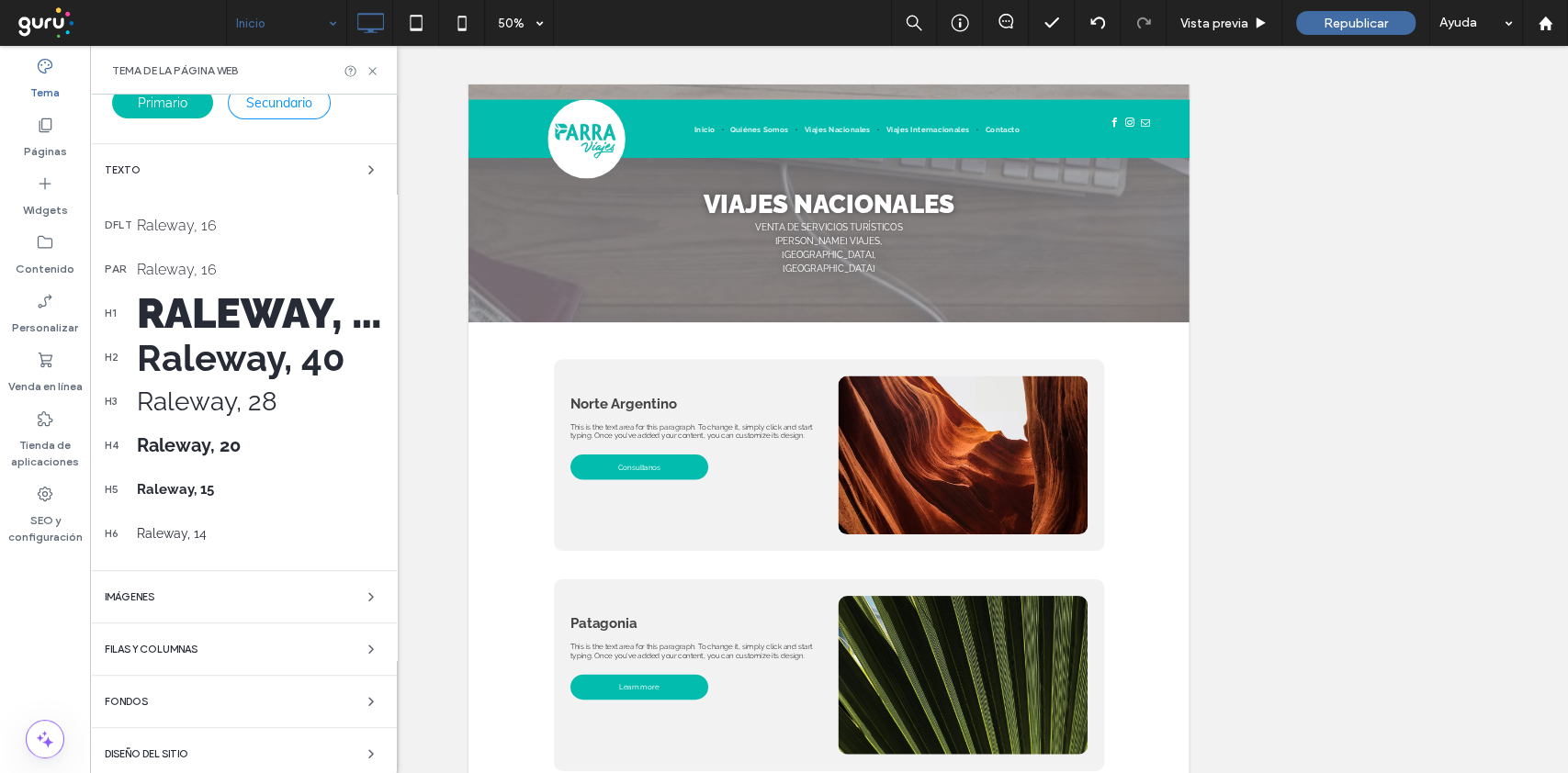 click on "Raleway, 28" at bounding box center [259, 401] 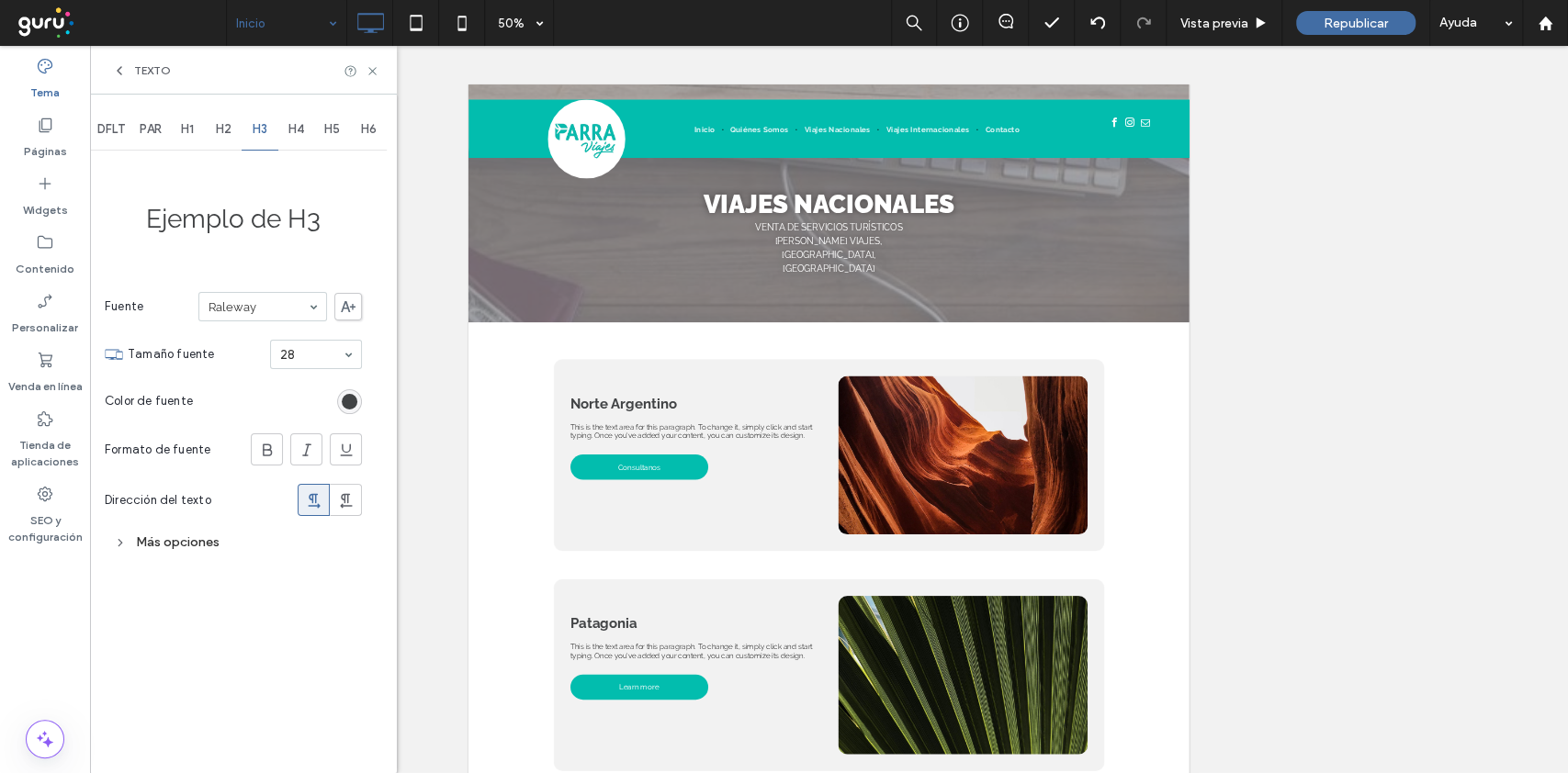scroll, scrollTop: 0, scrollLeft: 0, axis: both 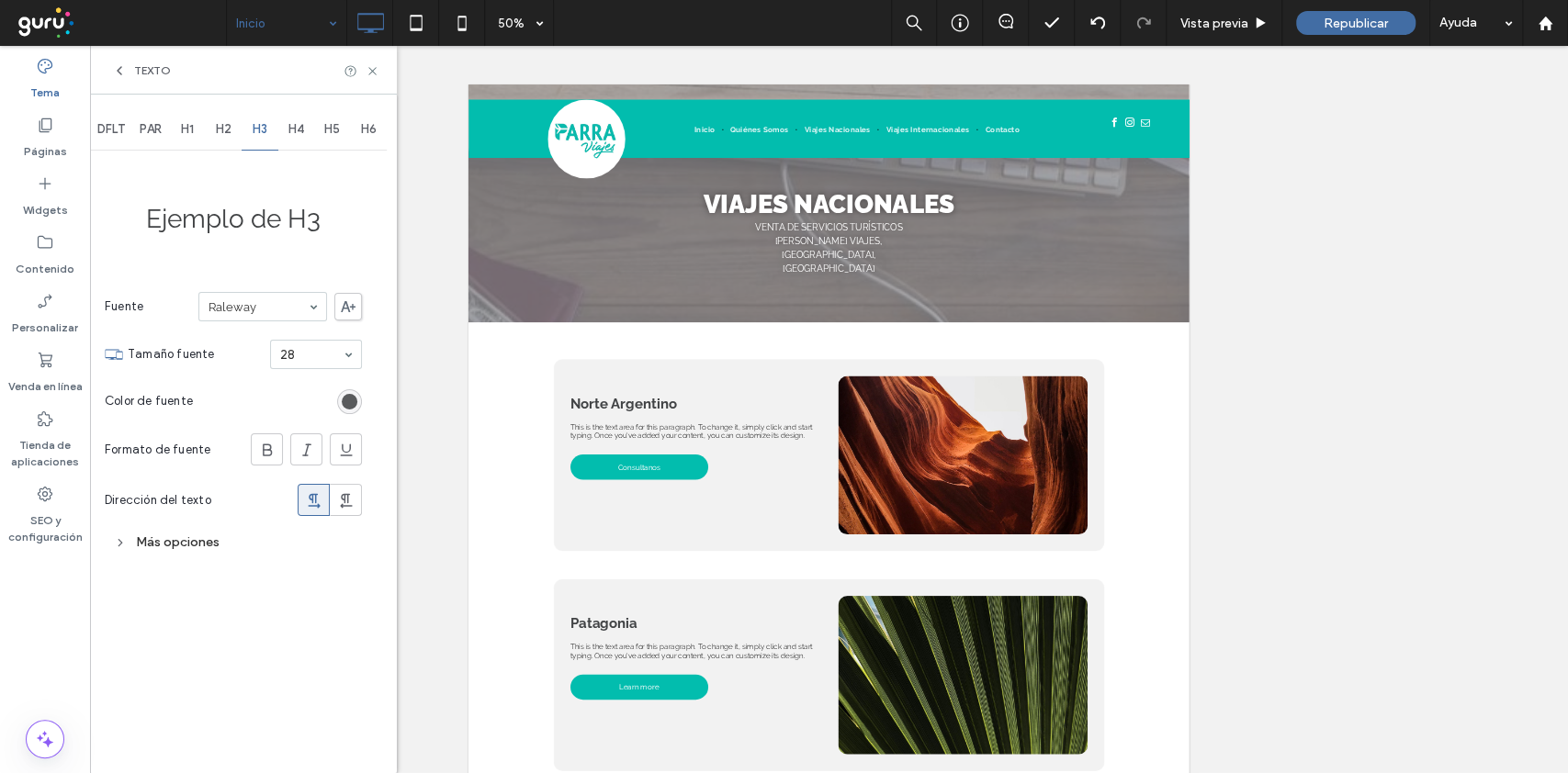 click at bounding box center (349, 401) 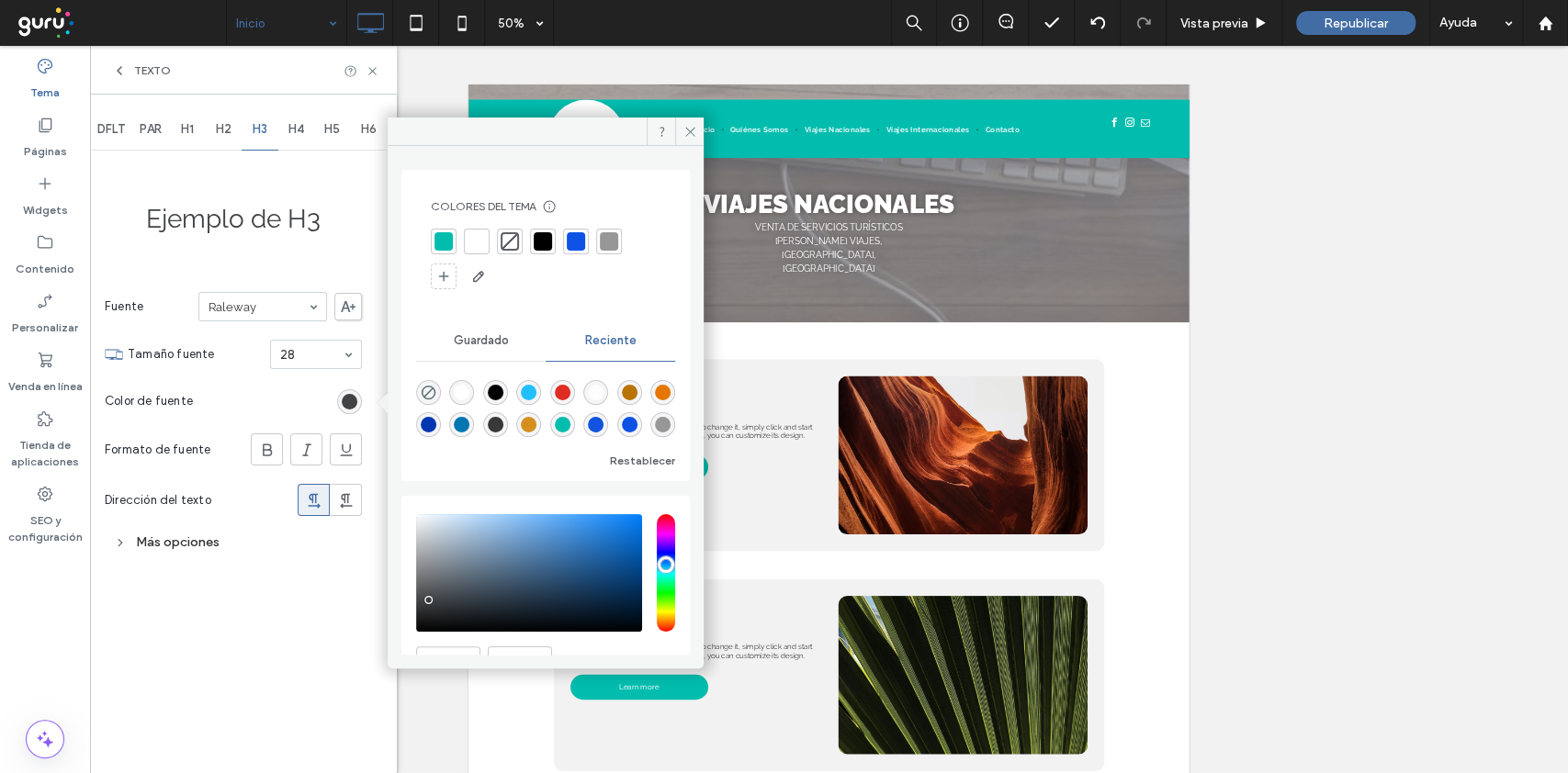 click at bounding box center [477, 241] 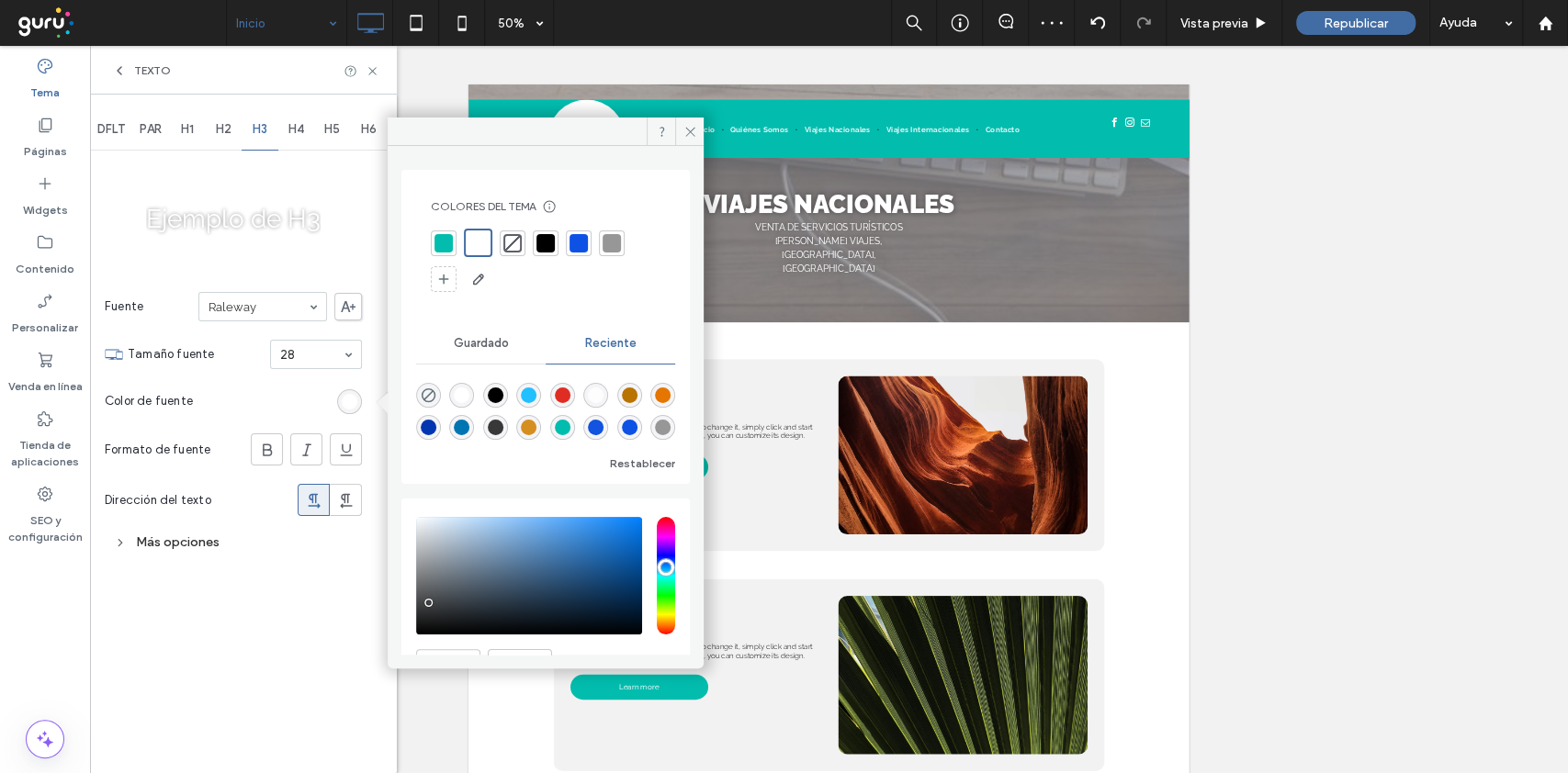 click on "Más opciones" at bounding box center [233, 542] 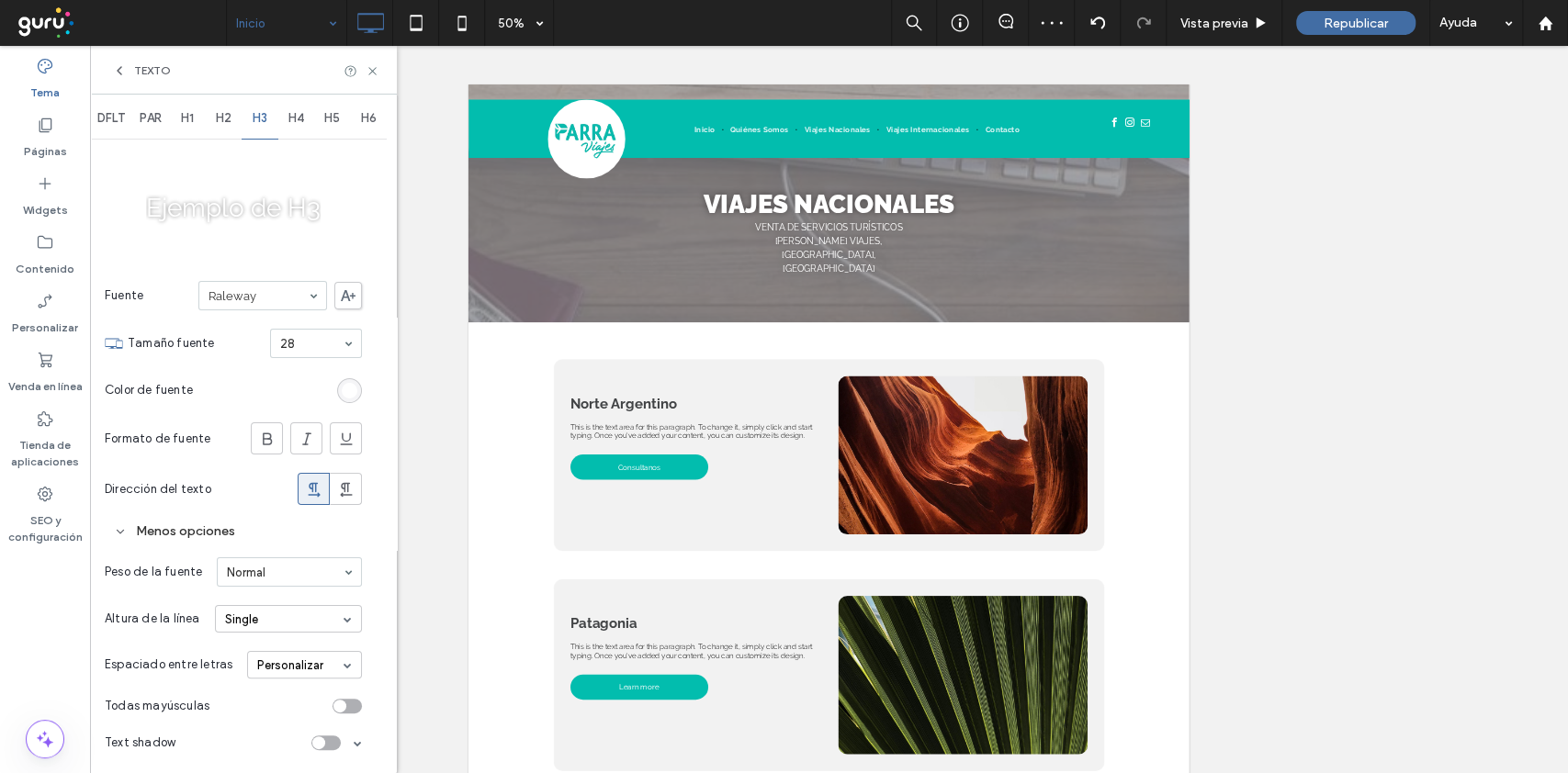scroll, scrollTop: 14, scrollLeft: 0, axis: vertical 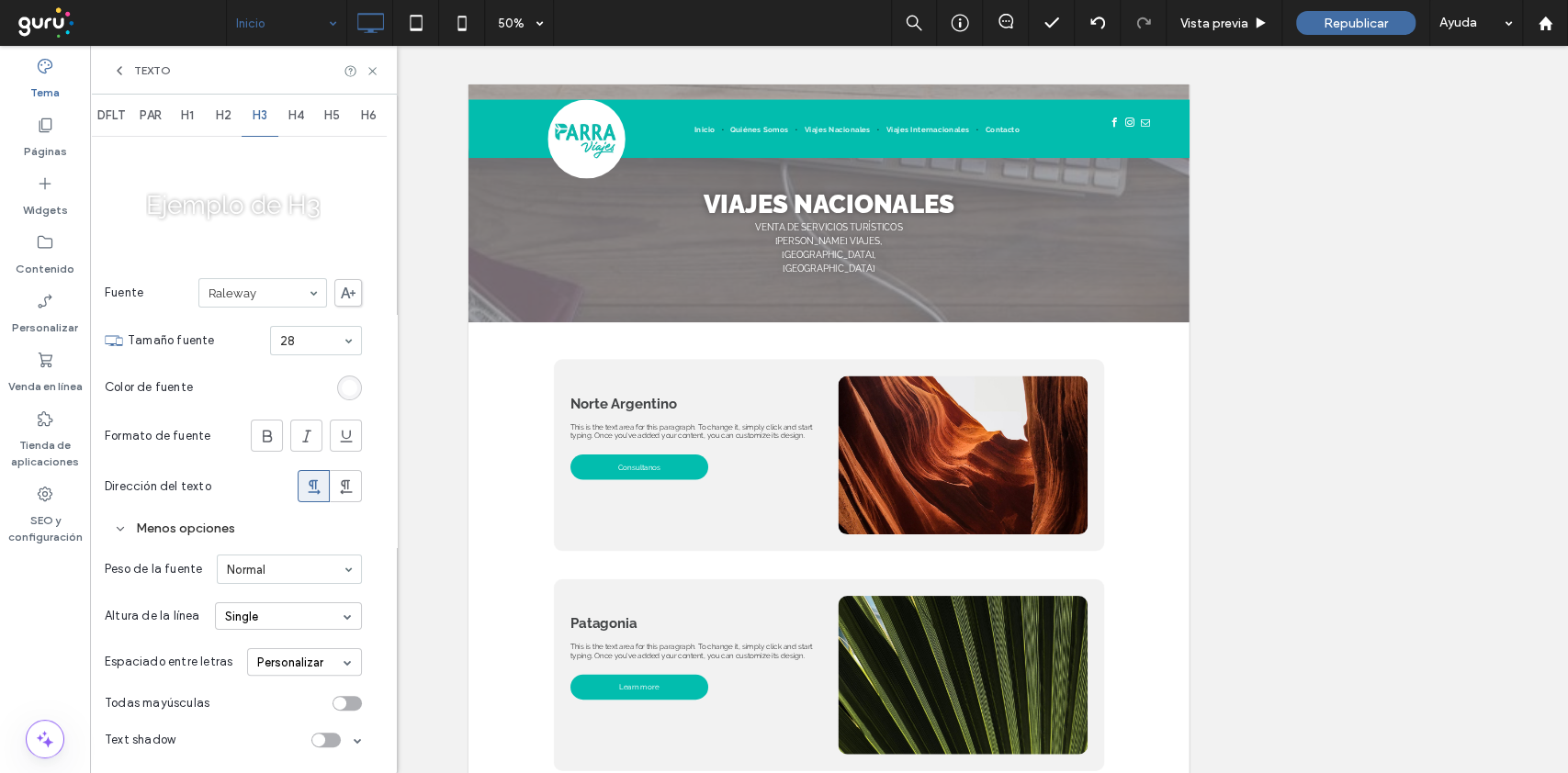 click at bounding box center [347, 703] 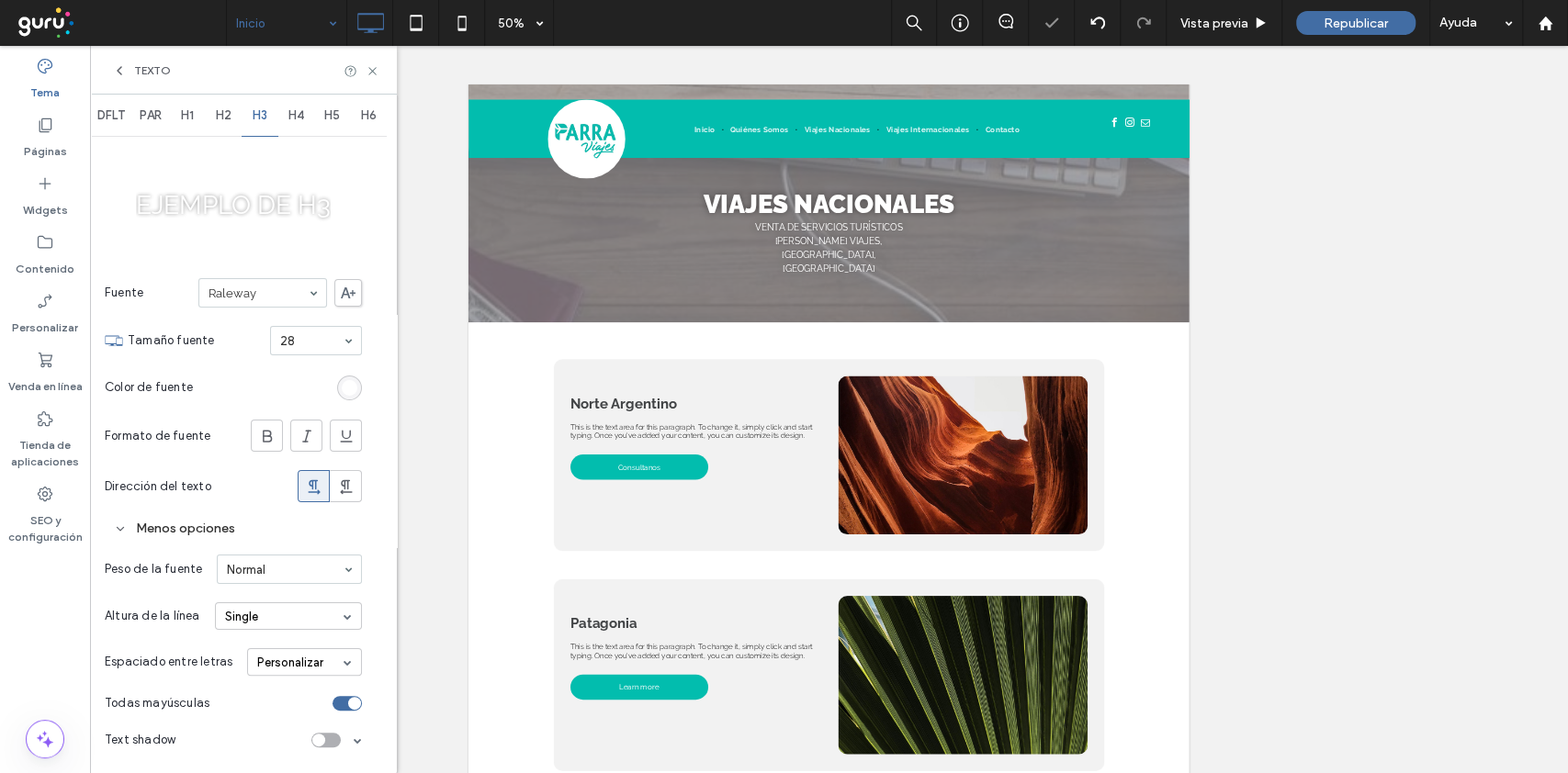 click at bounding box center (326, 740) 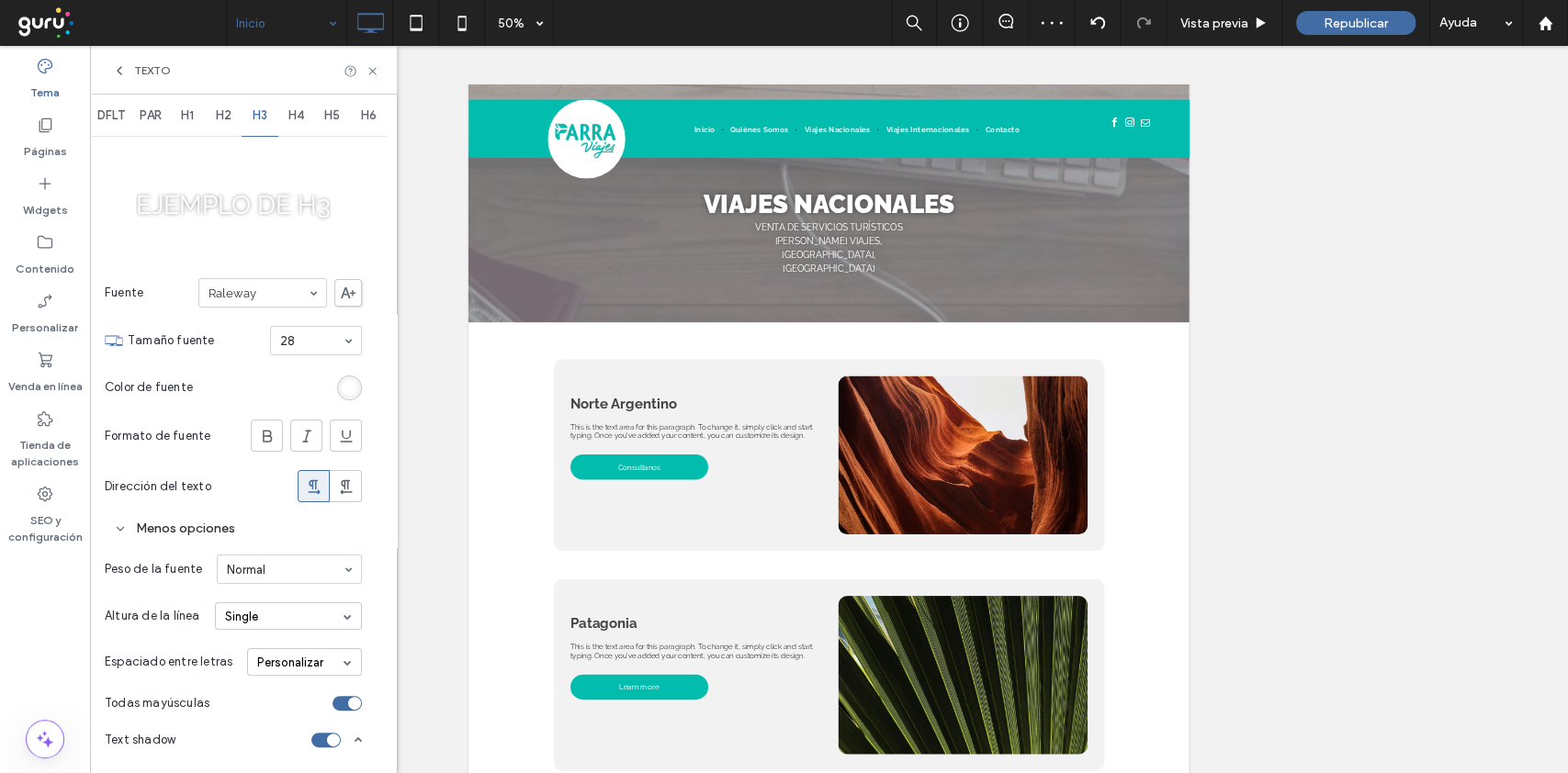 click on "Single" at bounding box center (288, 616) 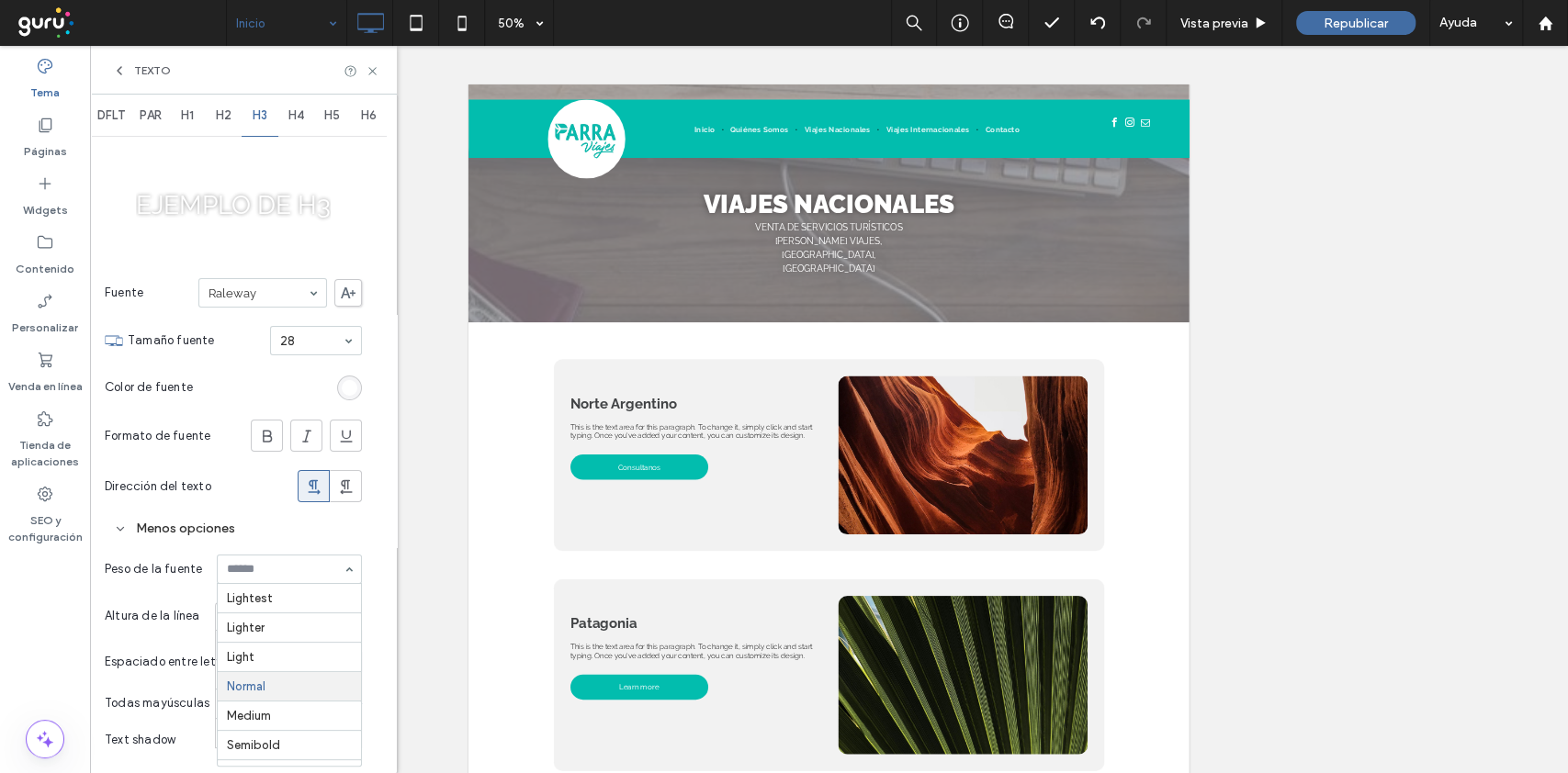 scroll, scrollTop: 88, scrollLeft: 0, axis: vertical 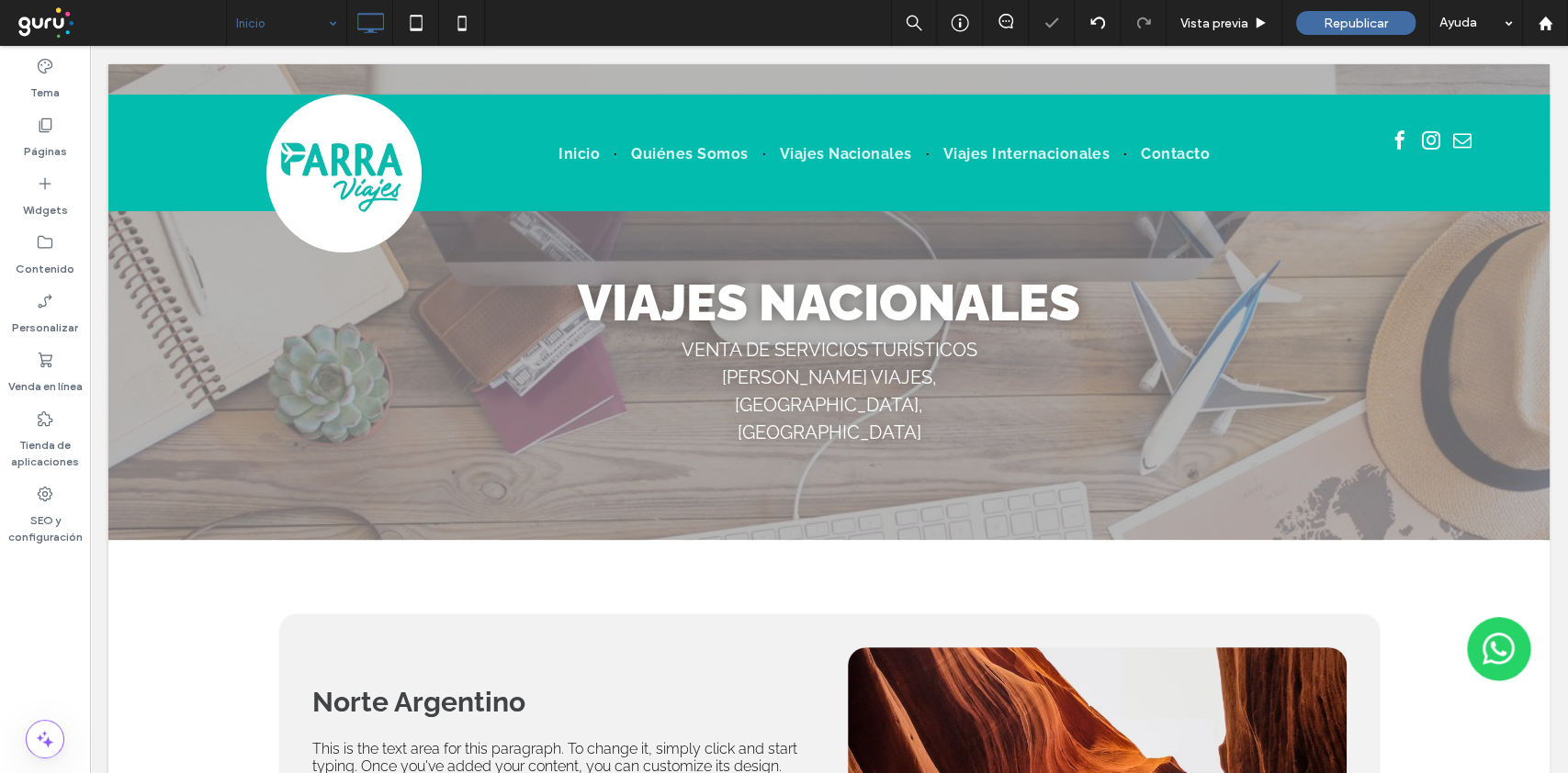 type on "*******" 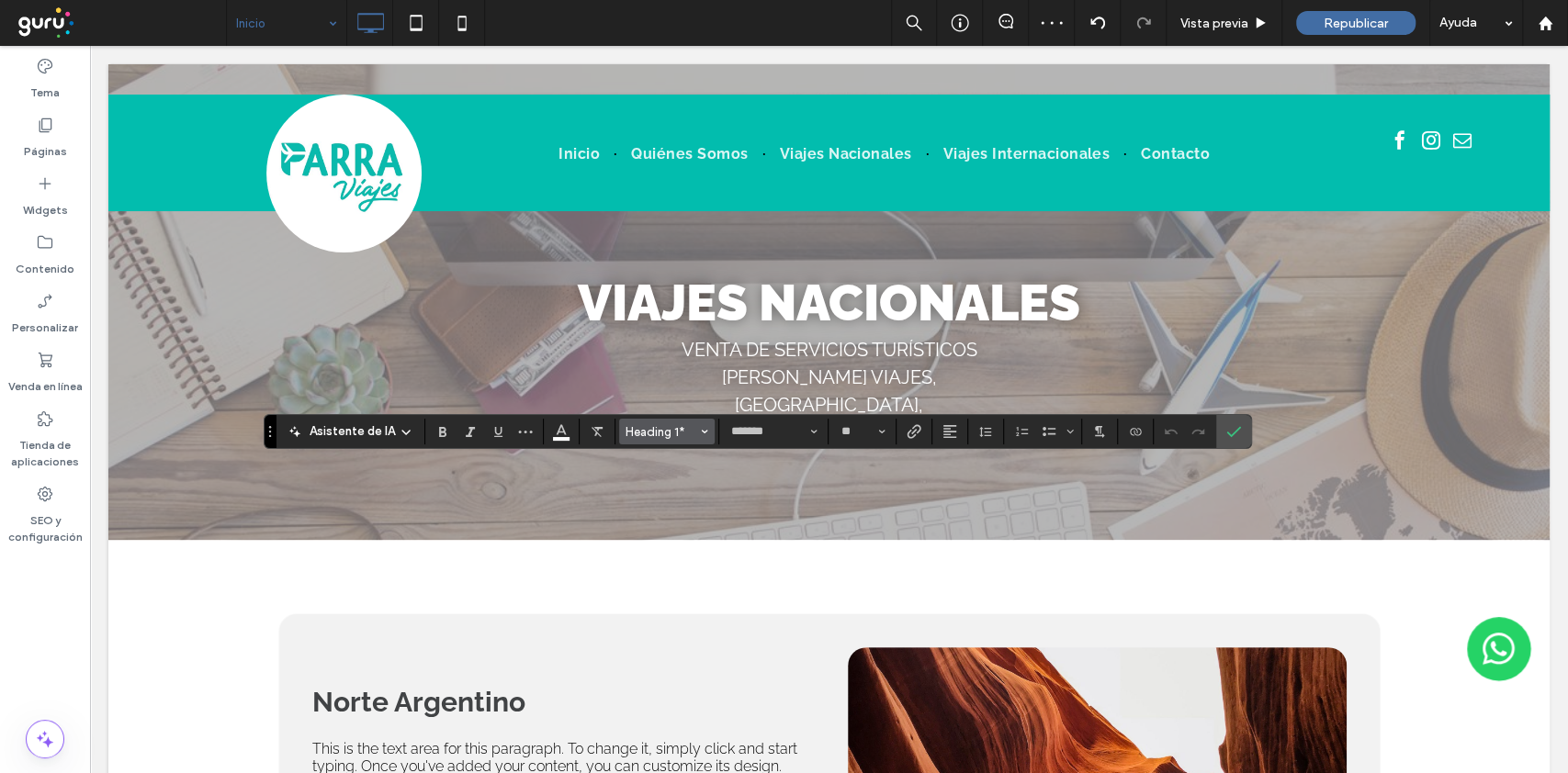 click on "Heading 1*" at bounding box center [661, 431] 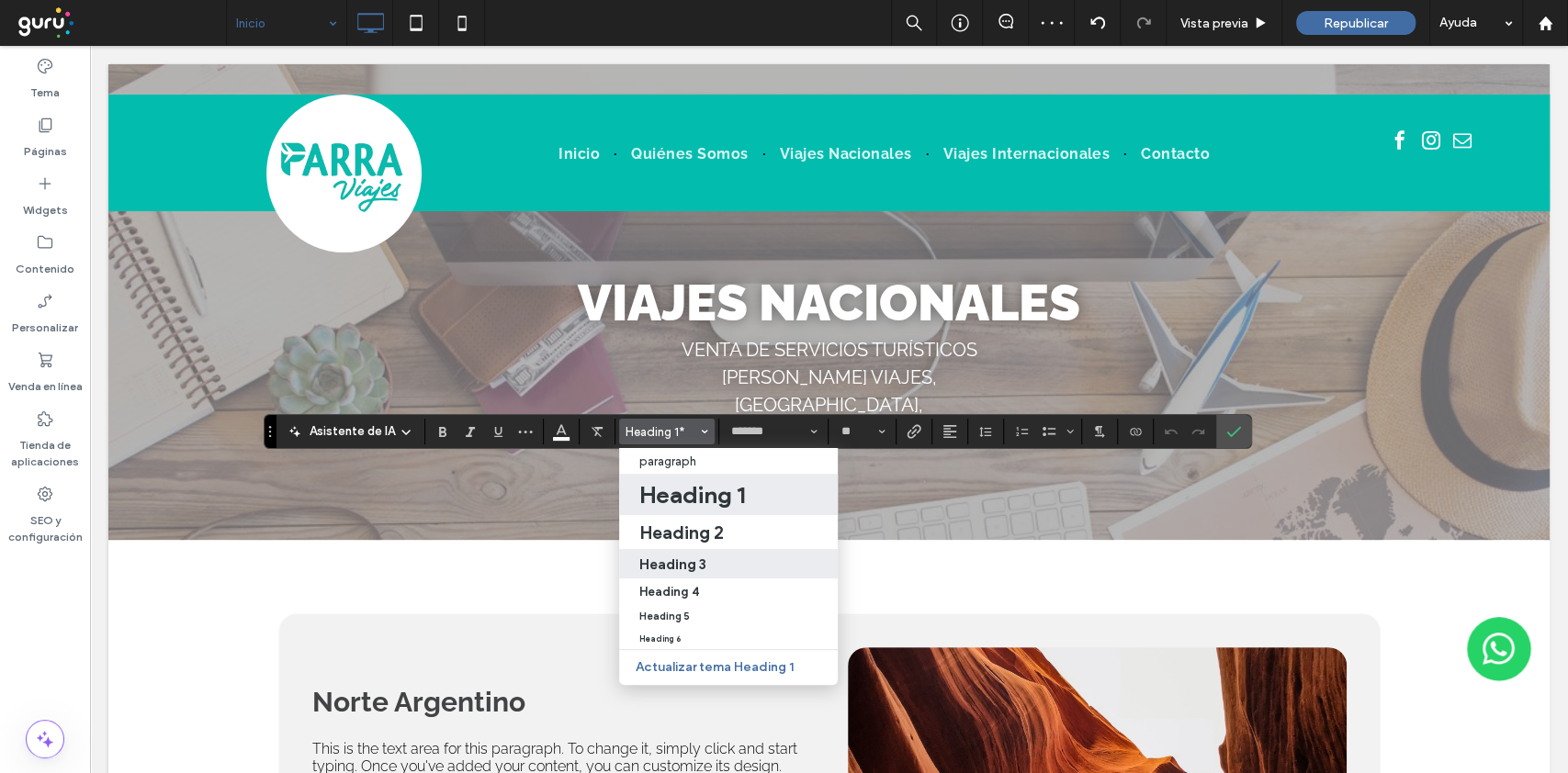 click on "Heading 3" at bounding box center [728, 564] 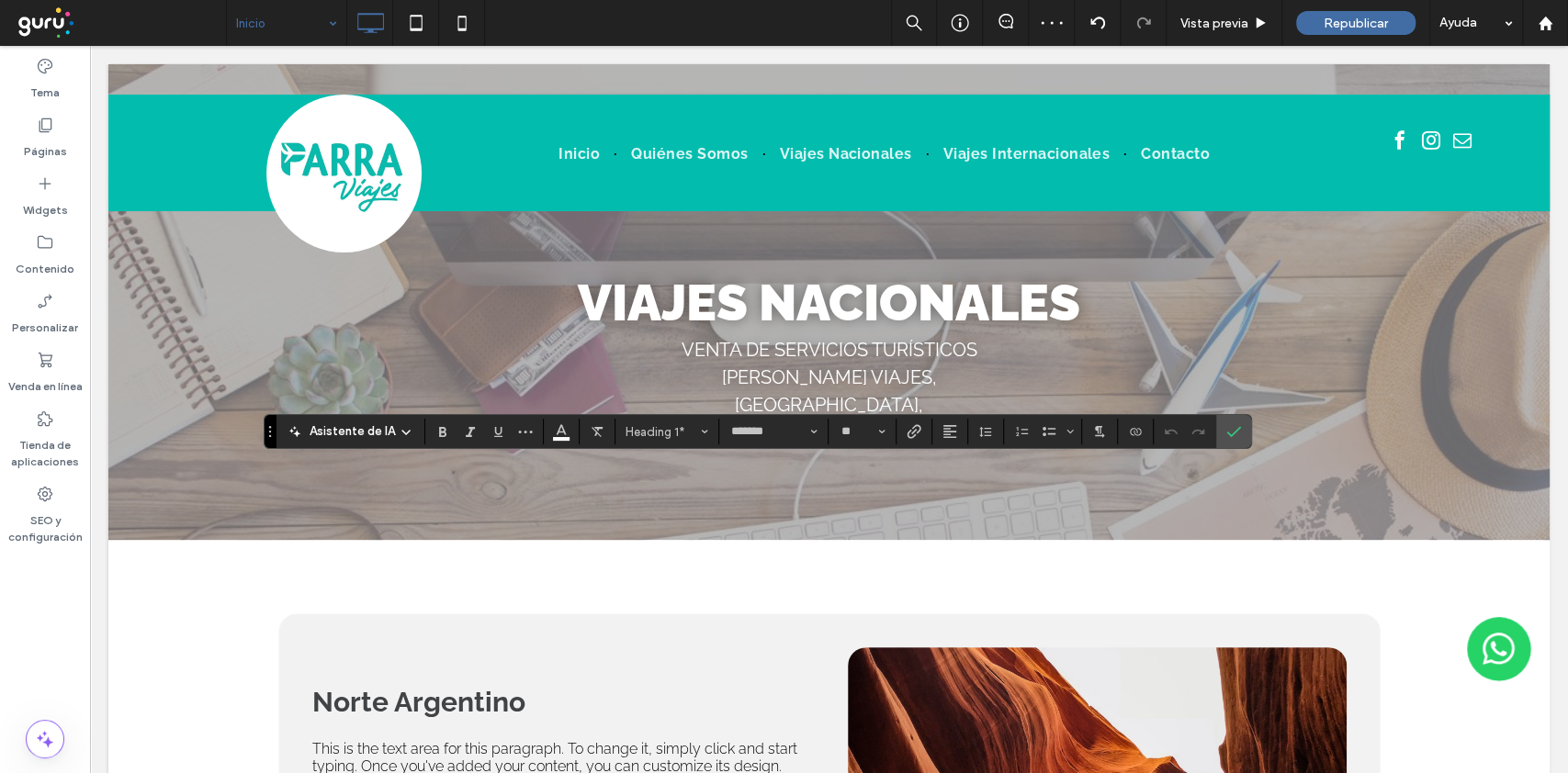 type on "**" 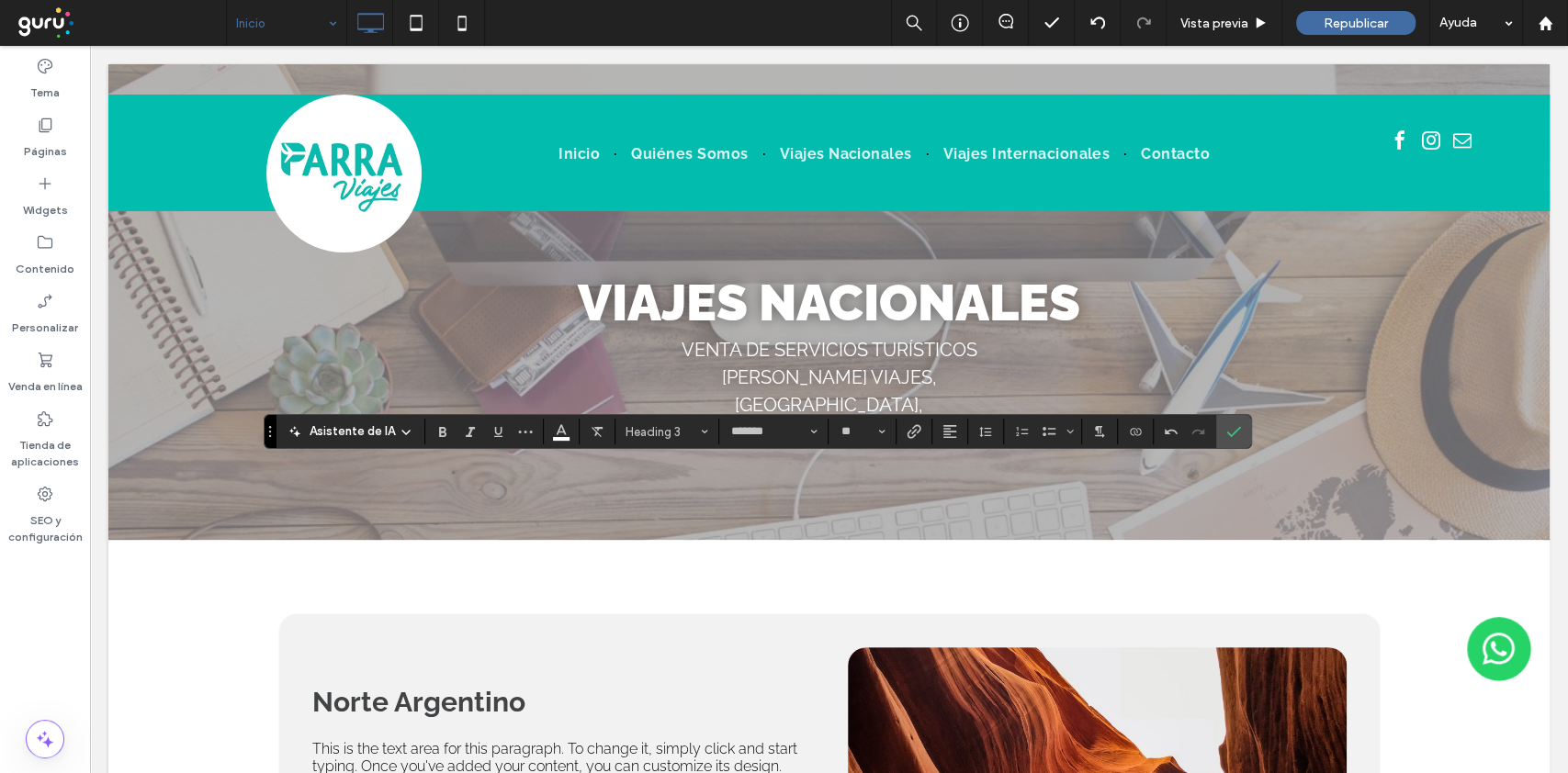 click on "Asistente de IA Heading 3 ******* **" at bounding box center [758, 431] 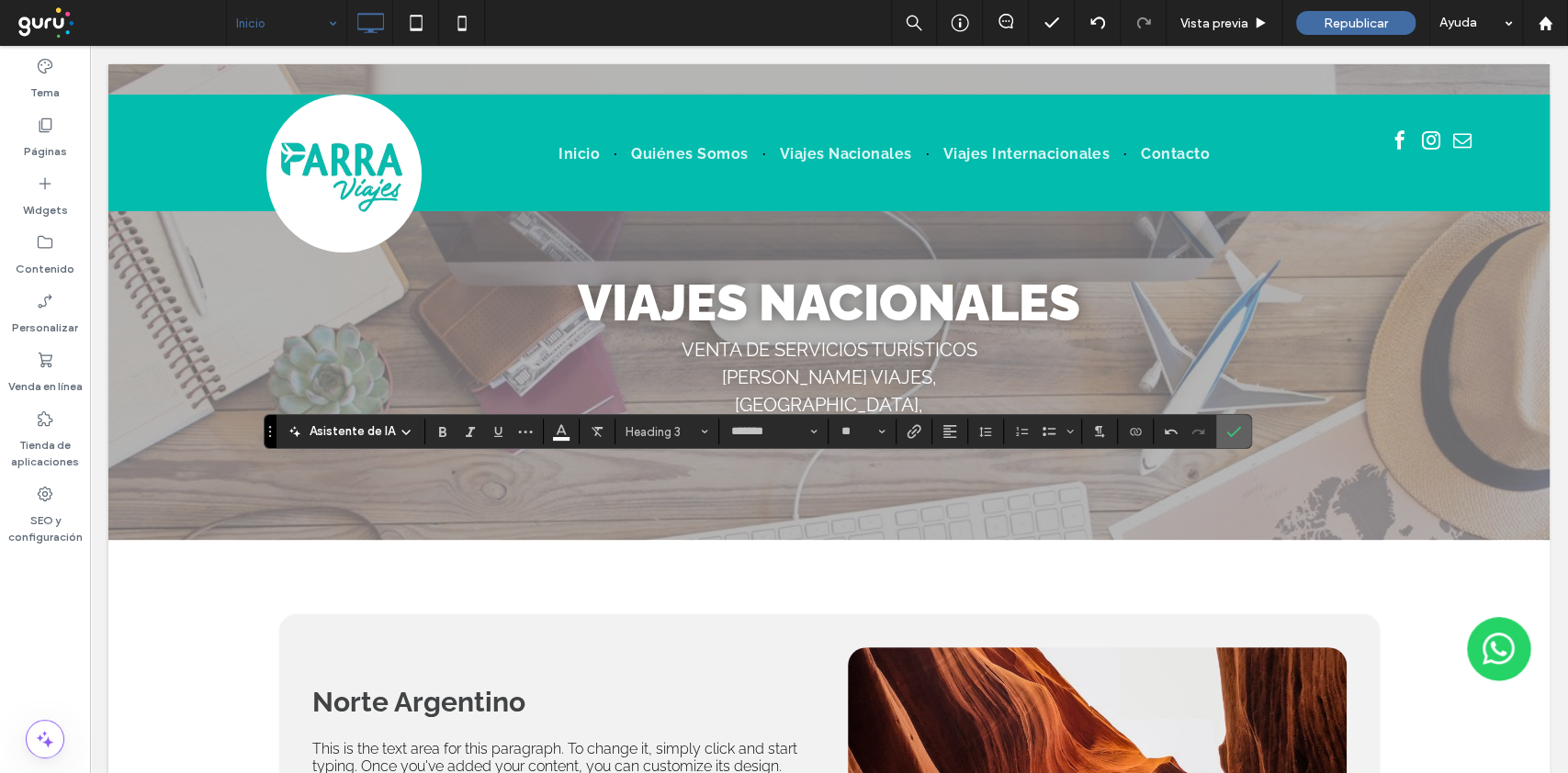 click 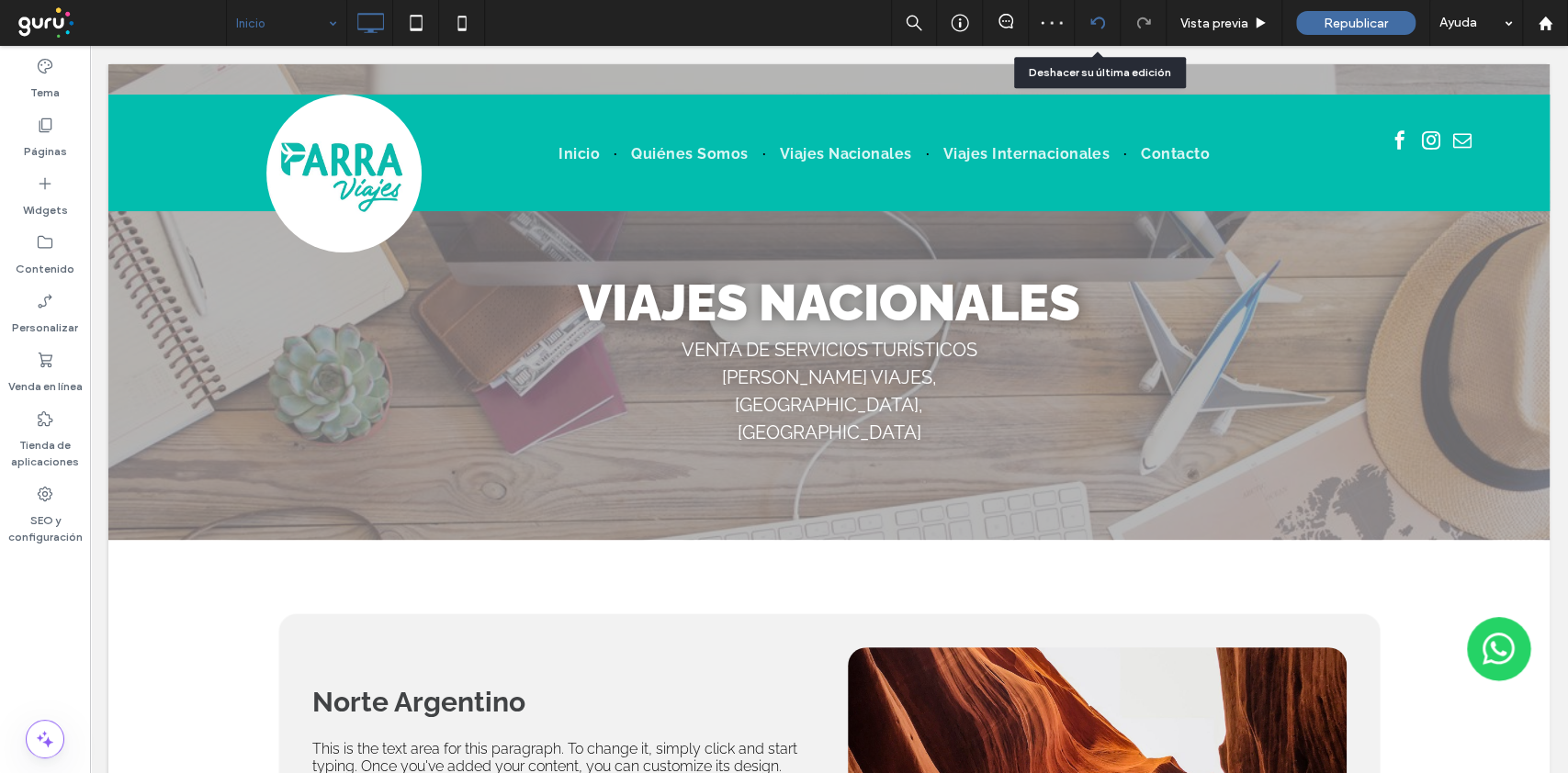 click at bounding box center [1097, 23] 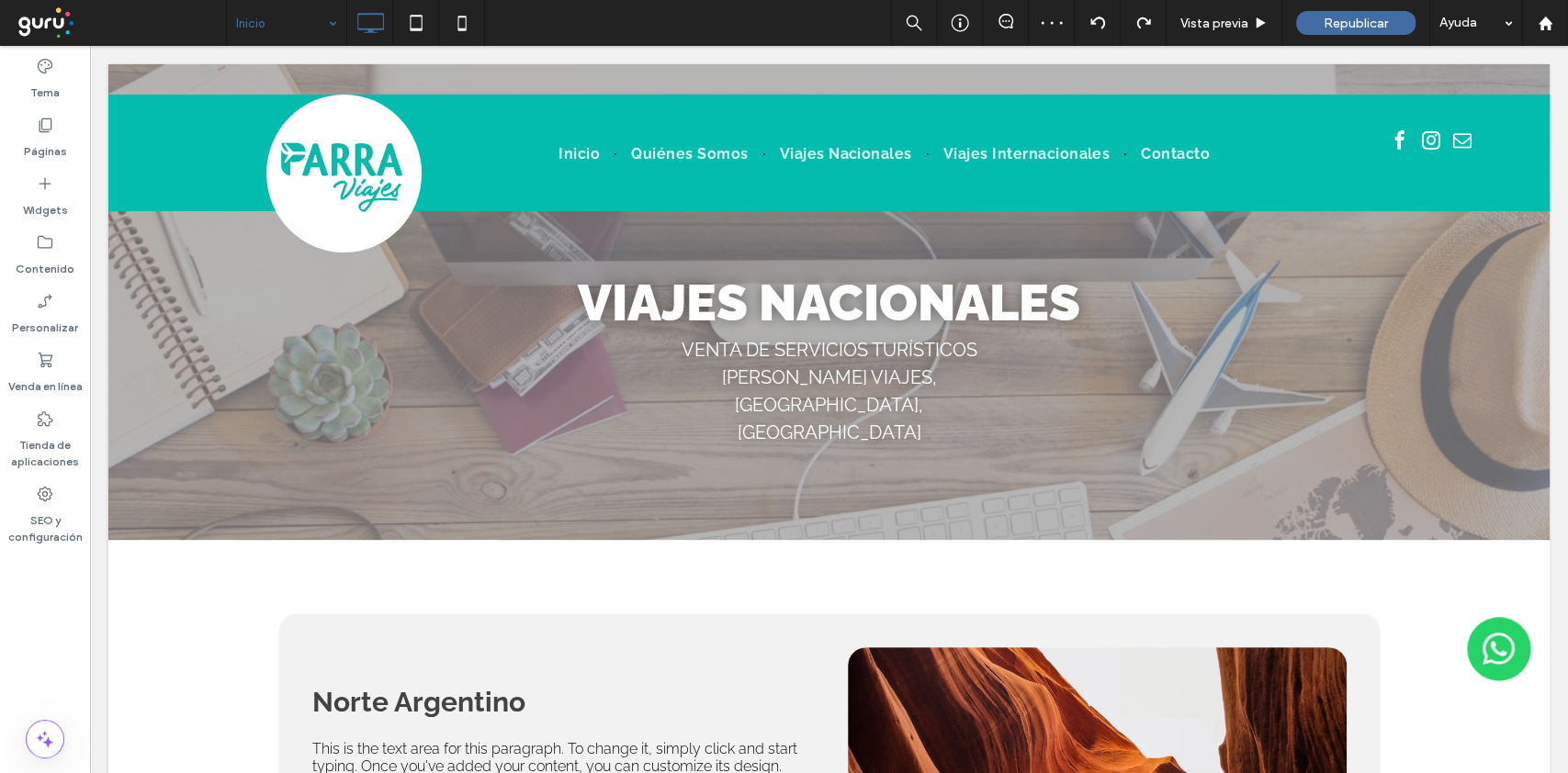 type on "*******" 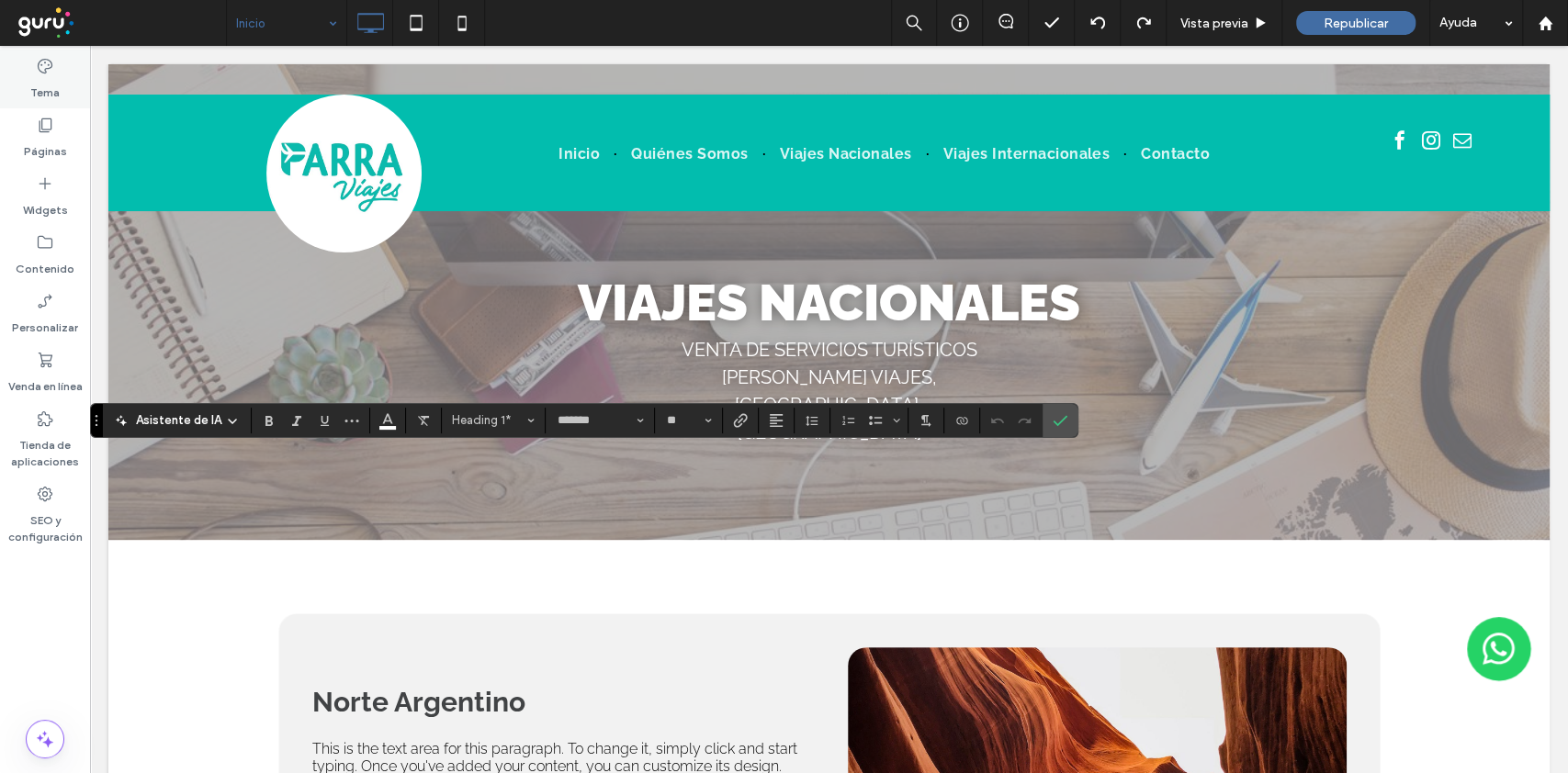 click on "Tema" at bounding box center [45, 88] 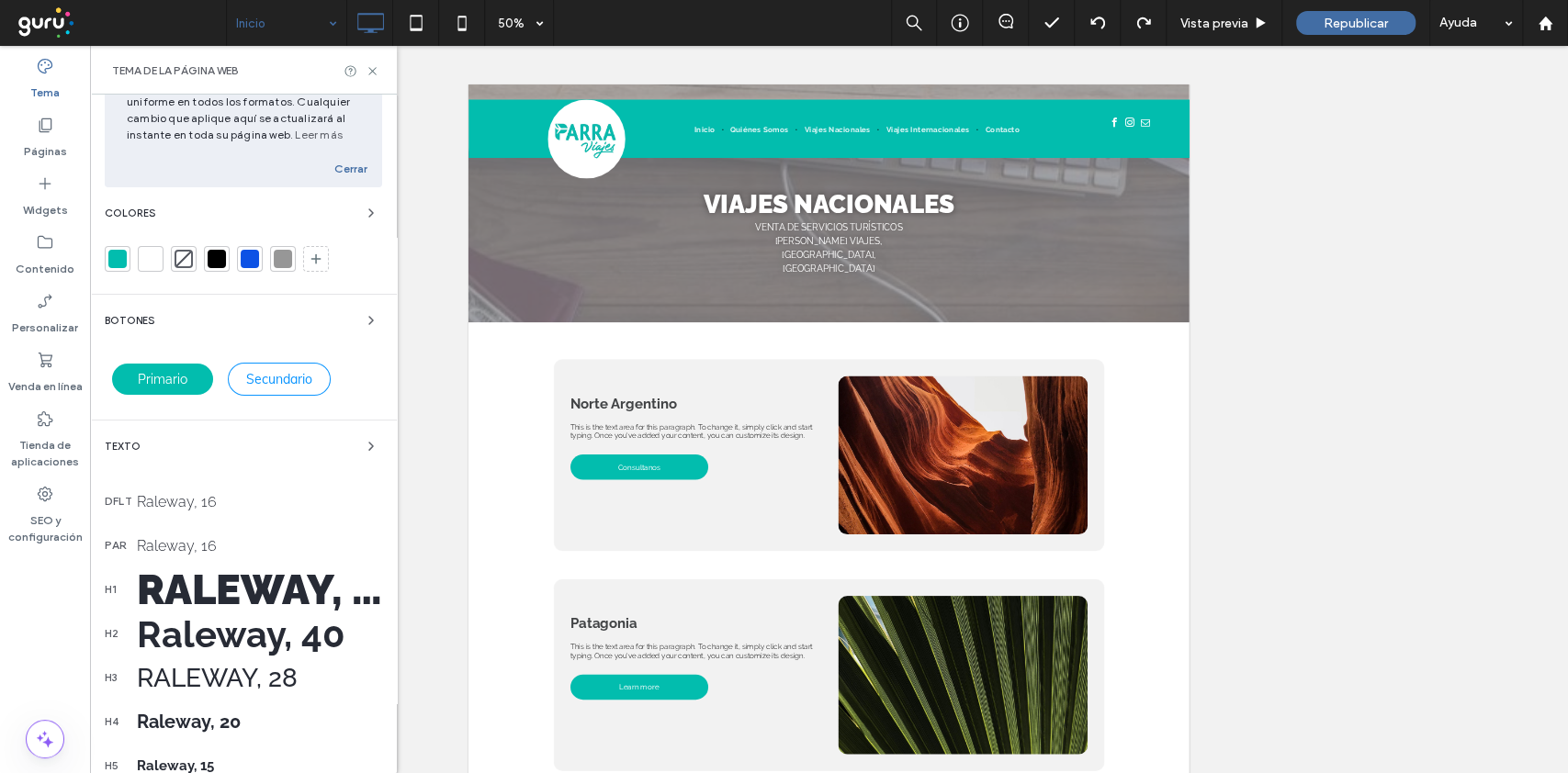 scroll, scrollTop: 244, scrollLeft: 0, axis: vertical 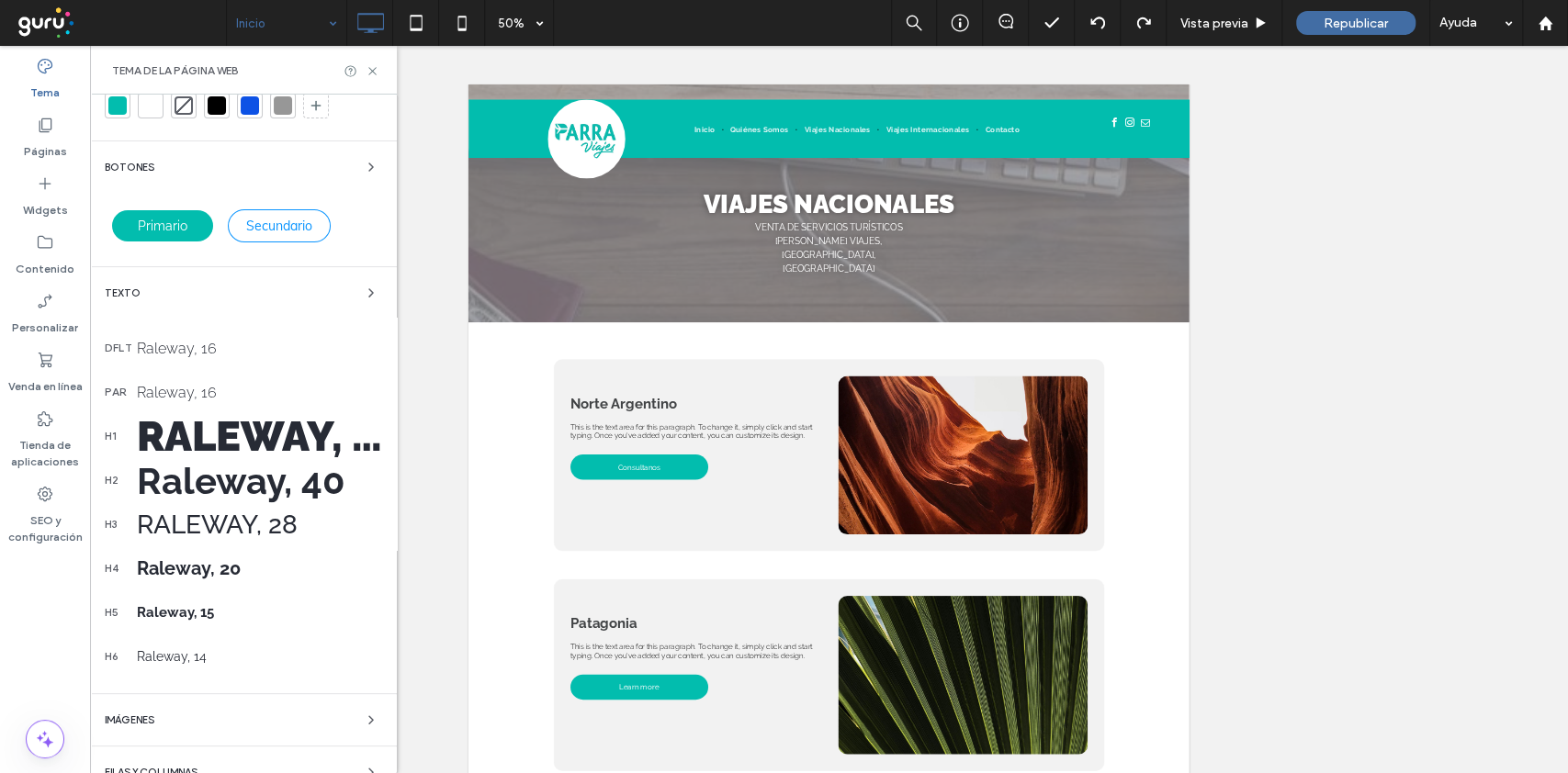 click on "Raleway, 28" at bounding box center (259, 524) 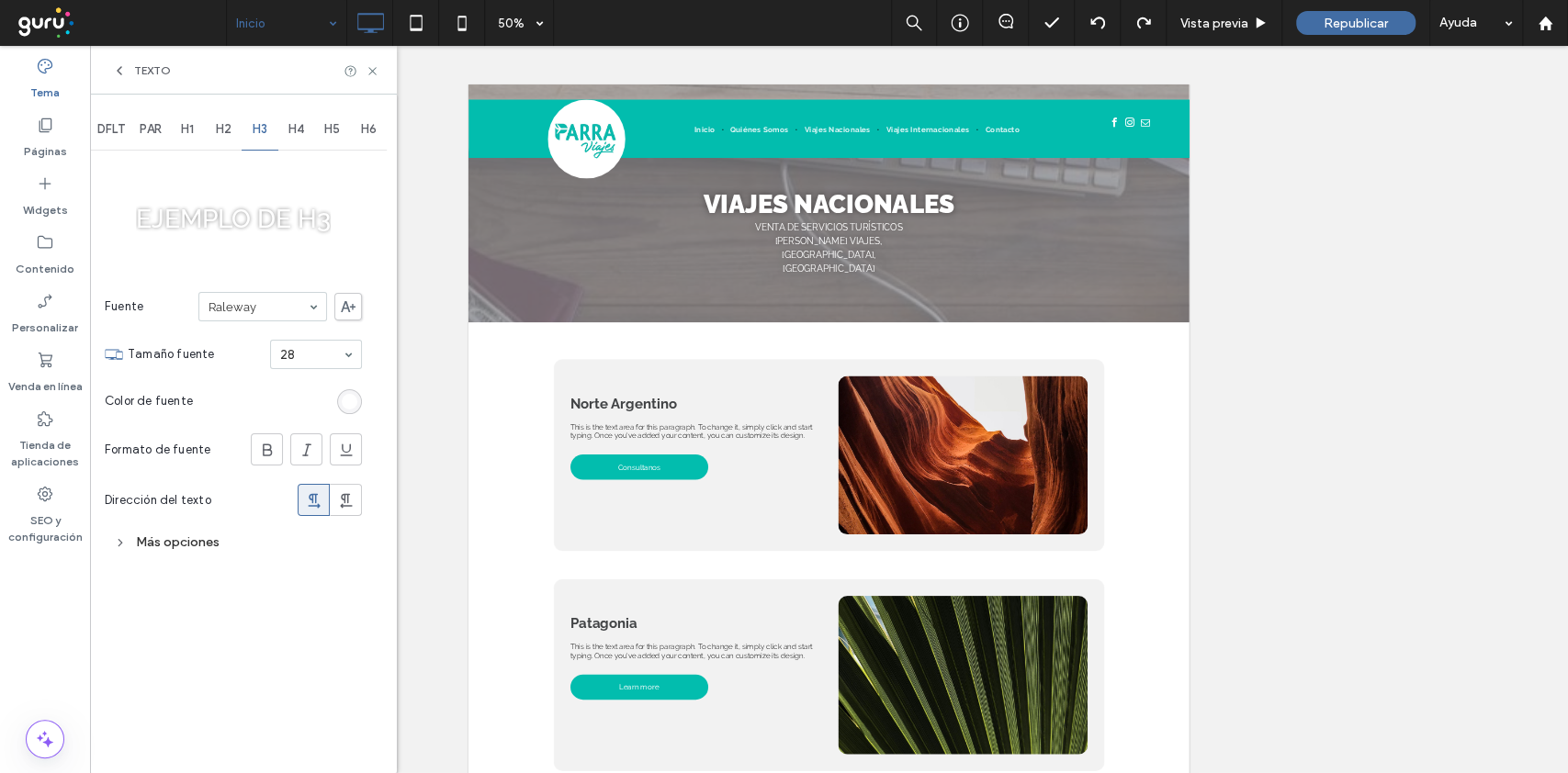 scroll, scrollTop: 0, scrollLeft: 0, axis: both 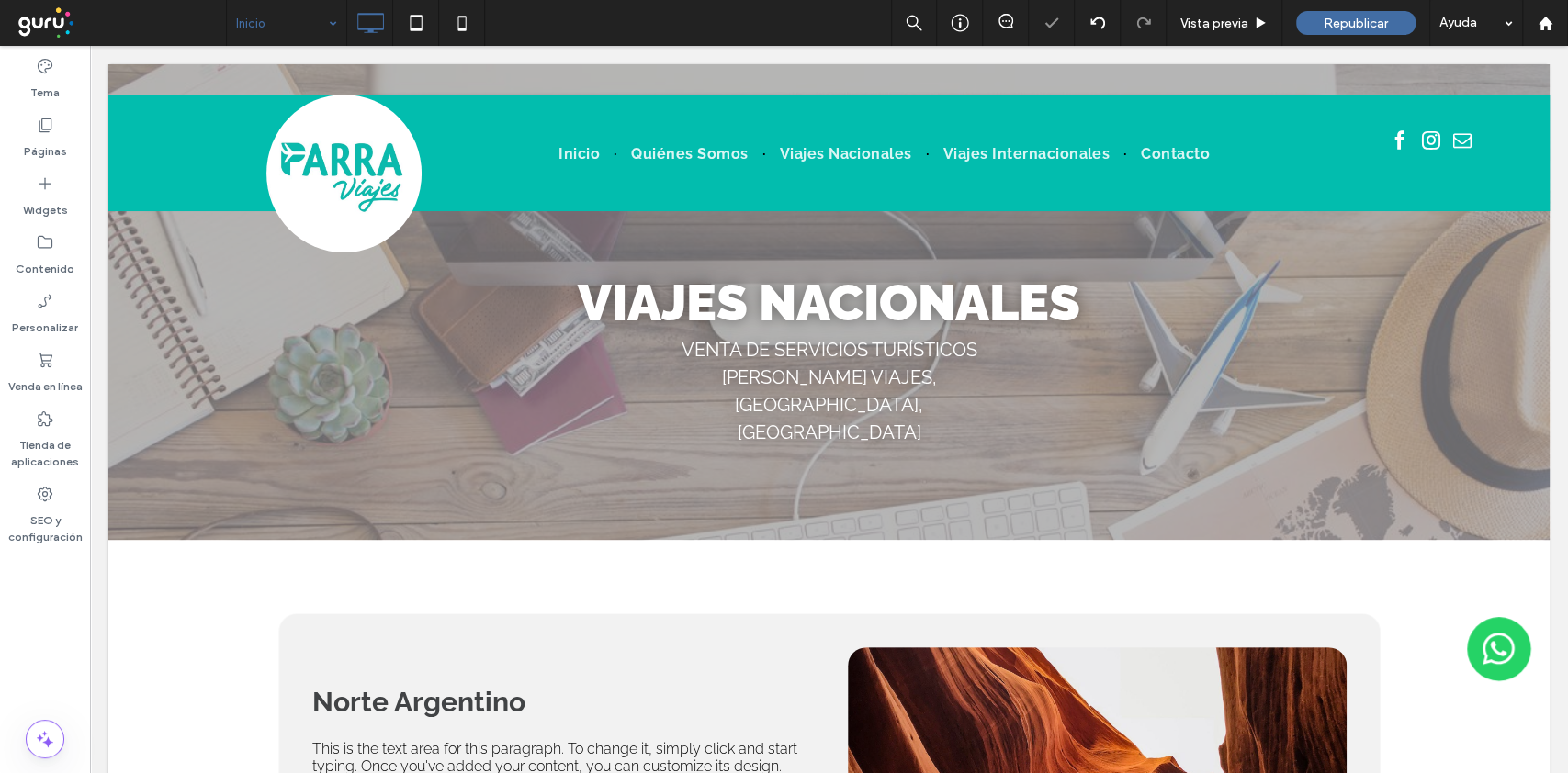 type on "*******" 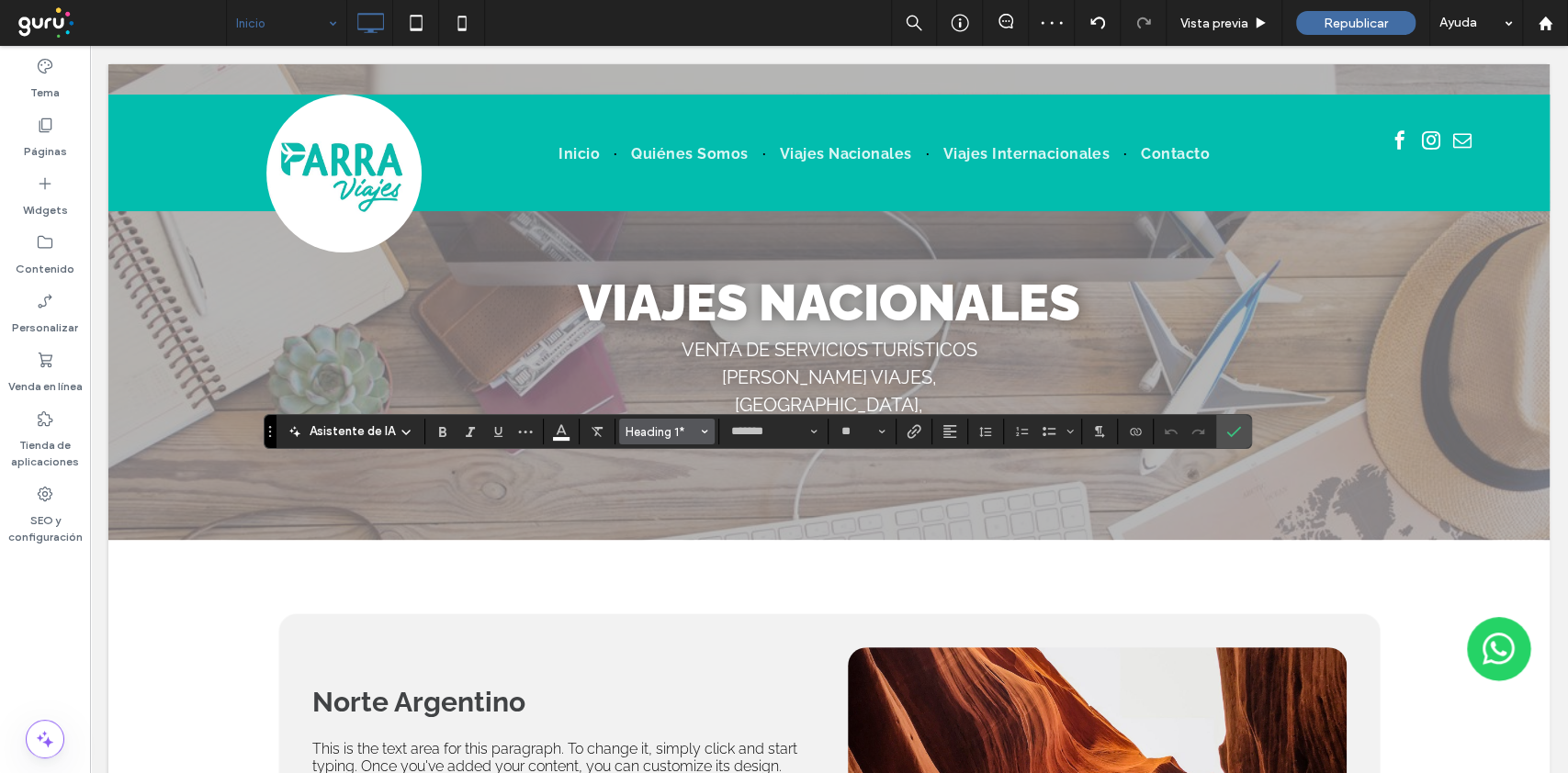 click on "Heading 1*" at bounding box center (661, 431) 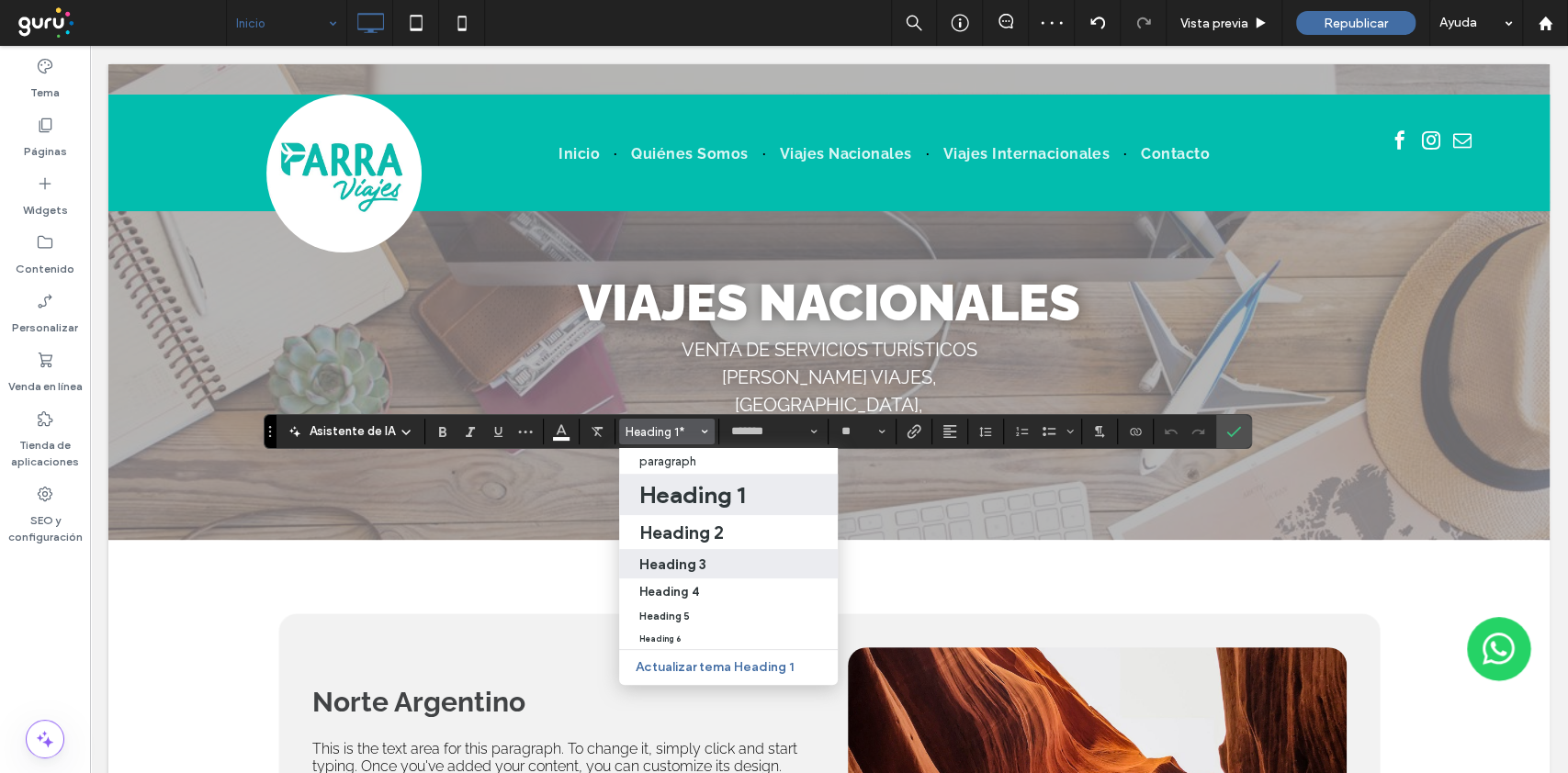 click on "Heading 3" at bounding box center (728, 564) 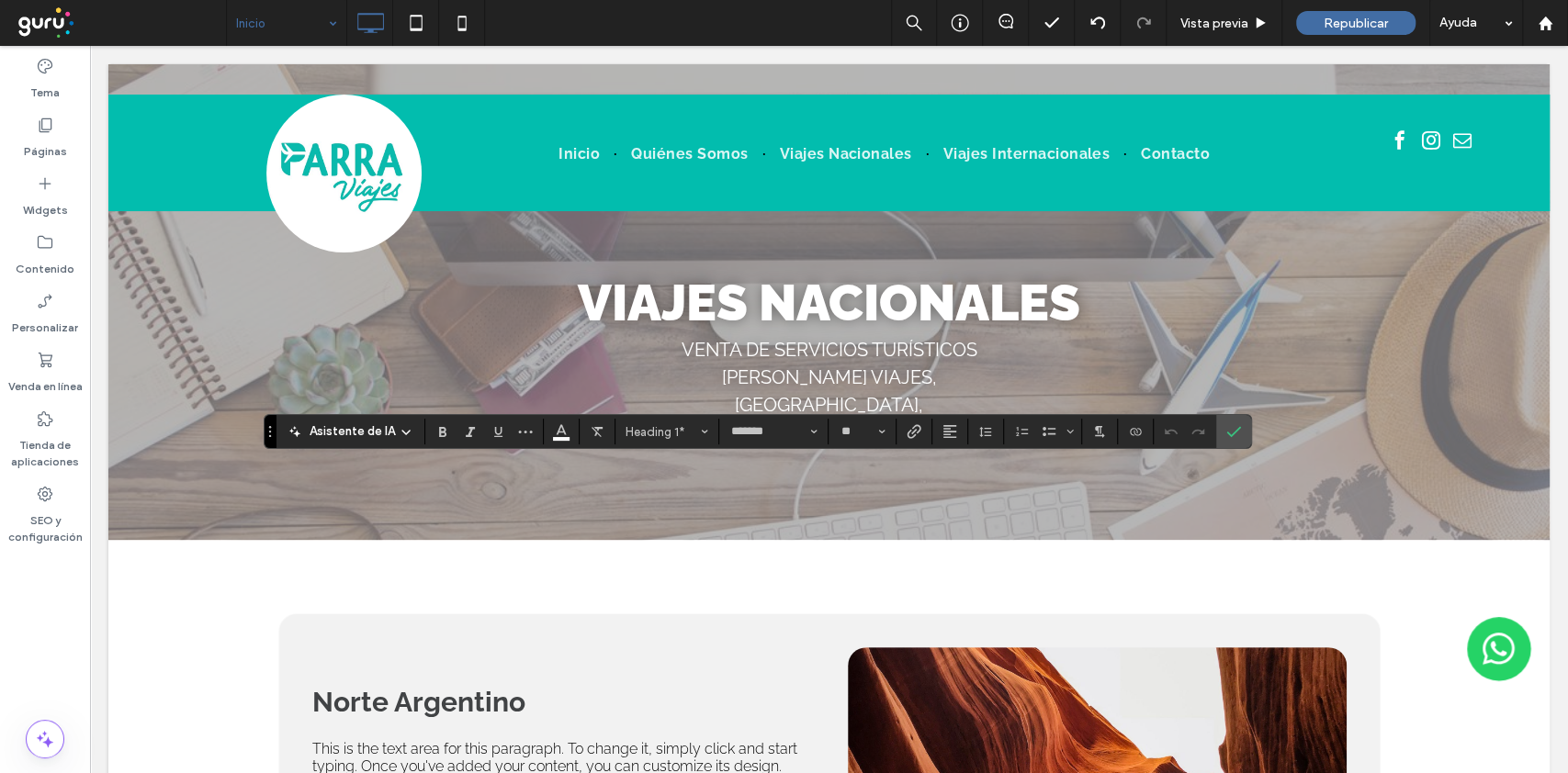 type on "**" 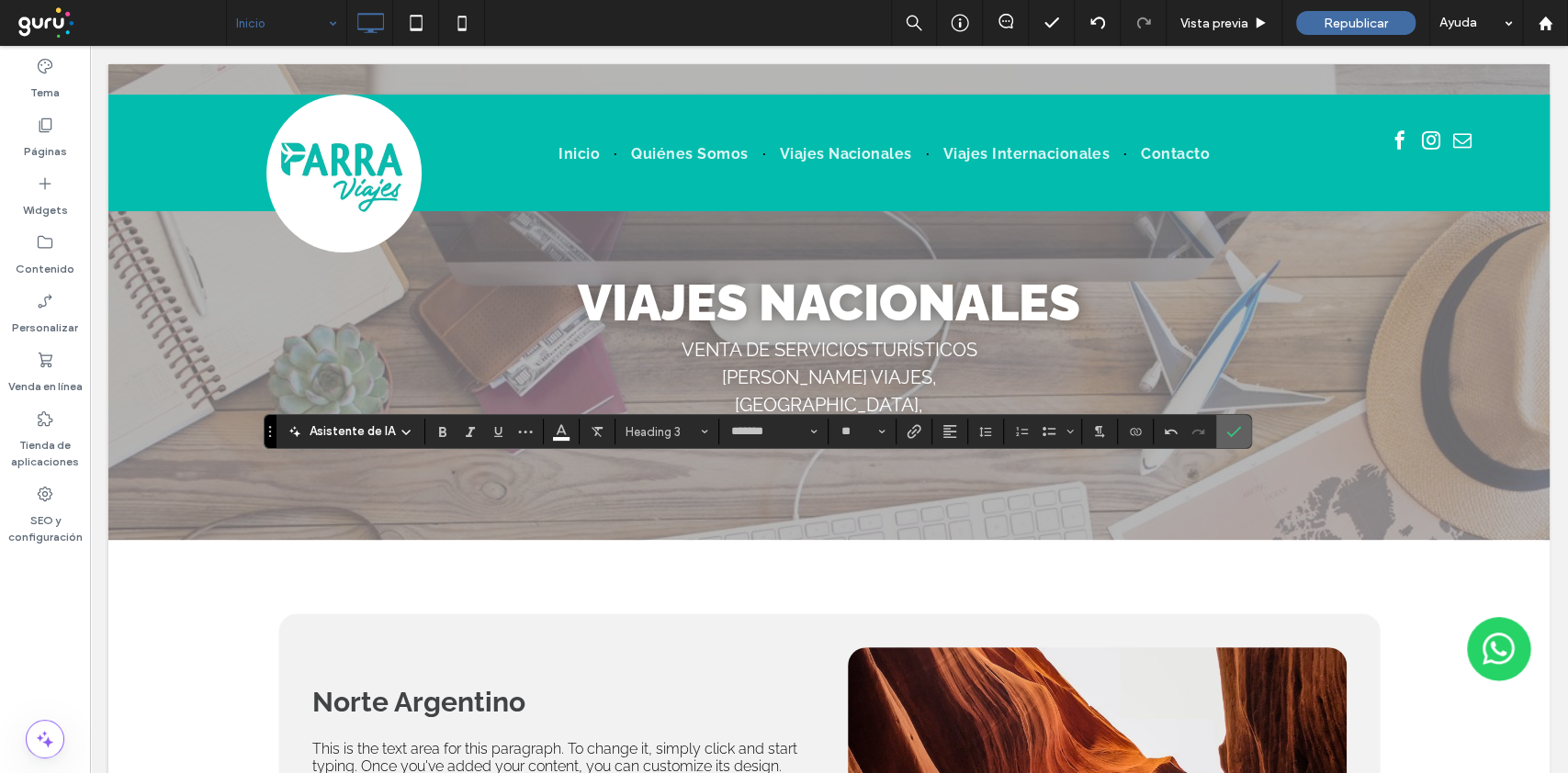 click at bounding box center [1234, 431] 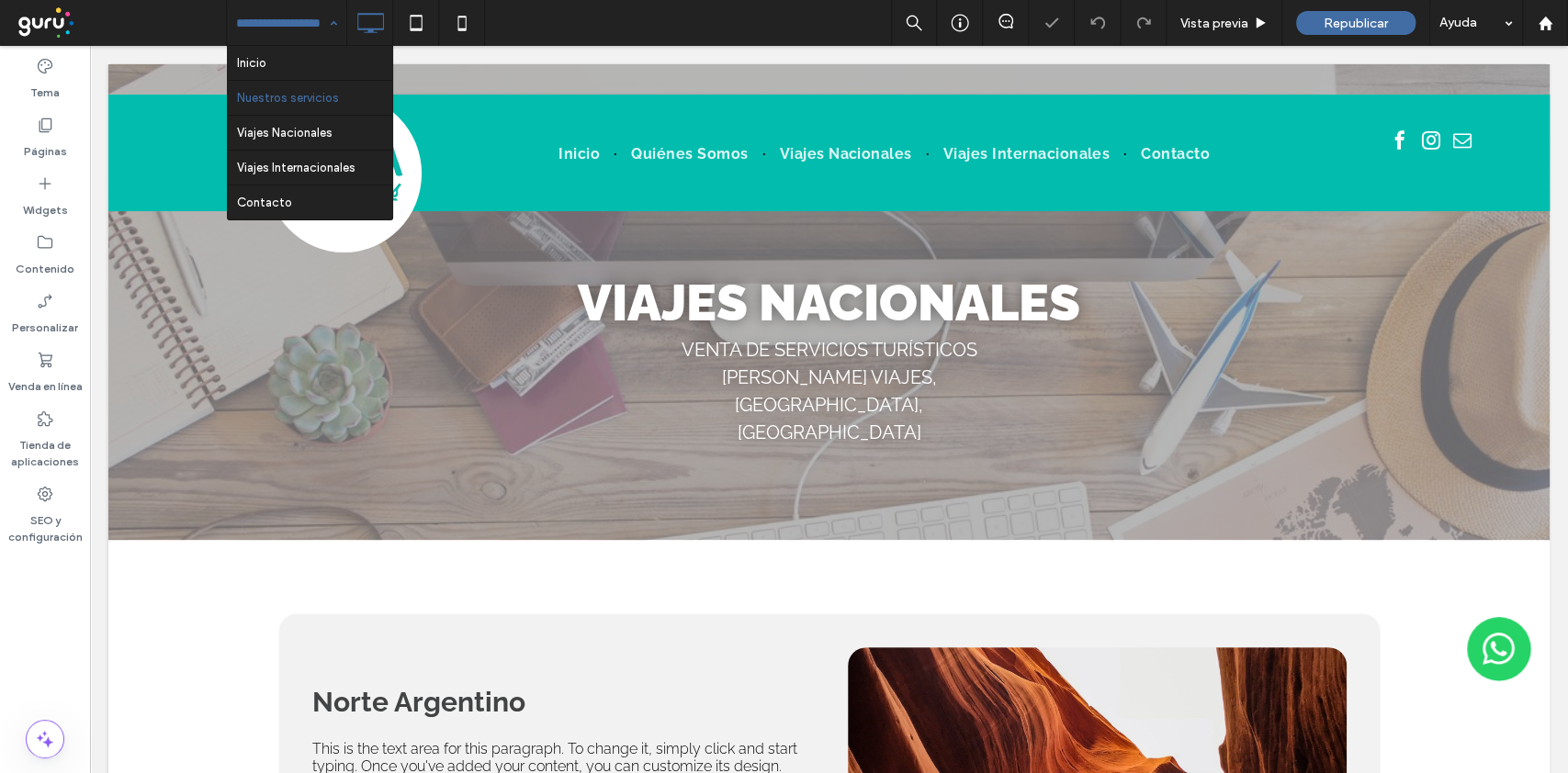 click at bounding box center [282, 23] 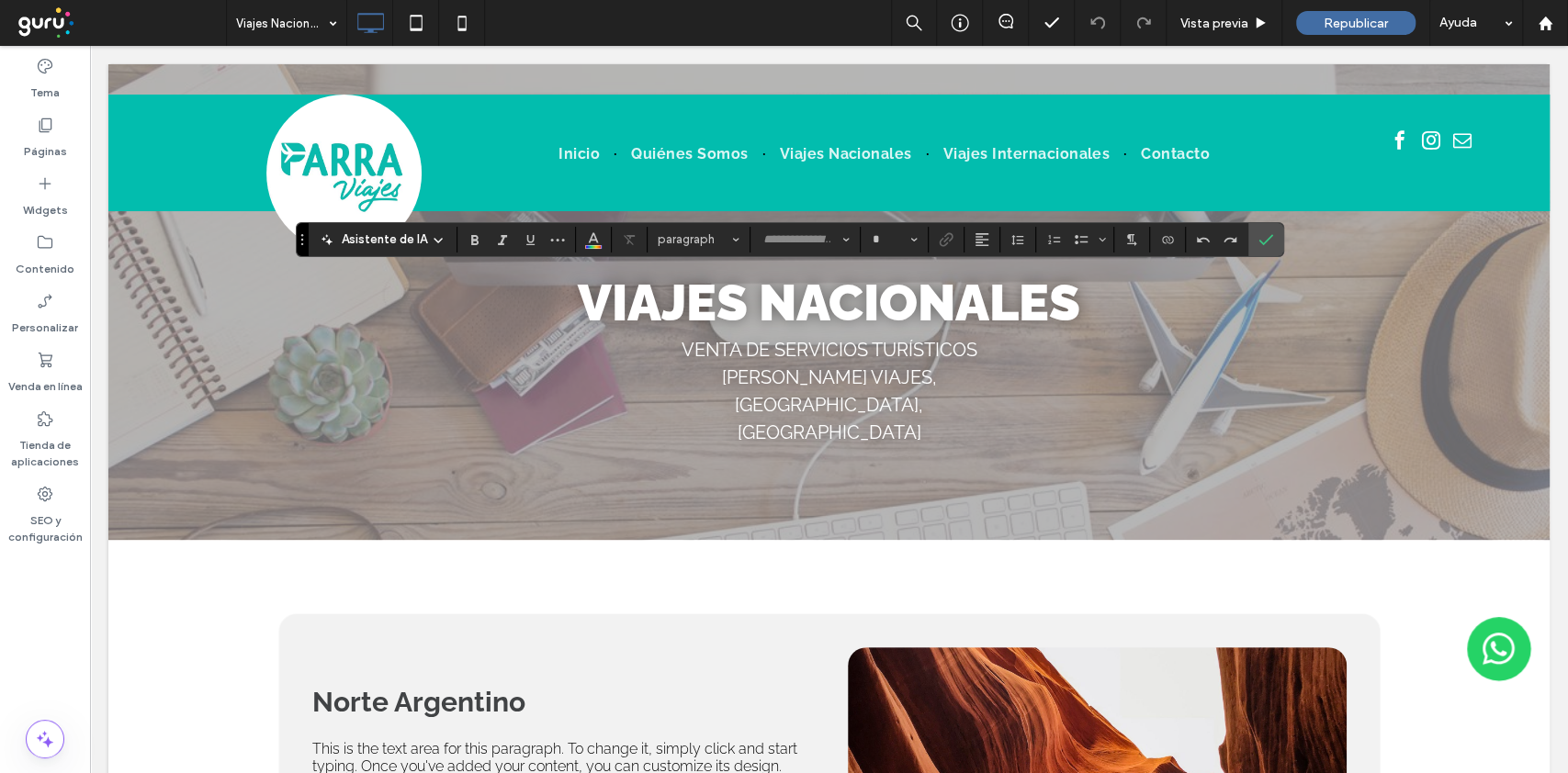 type on "*******" 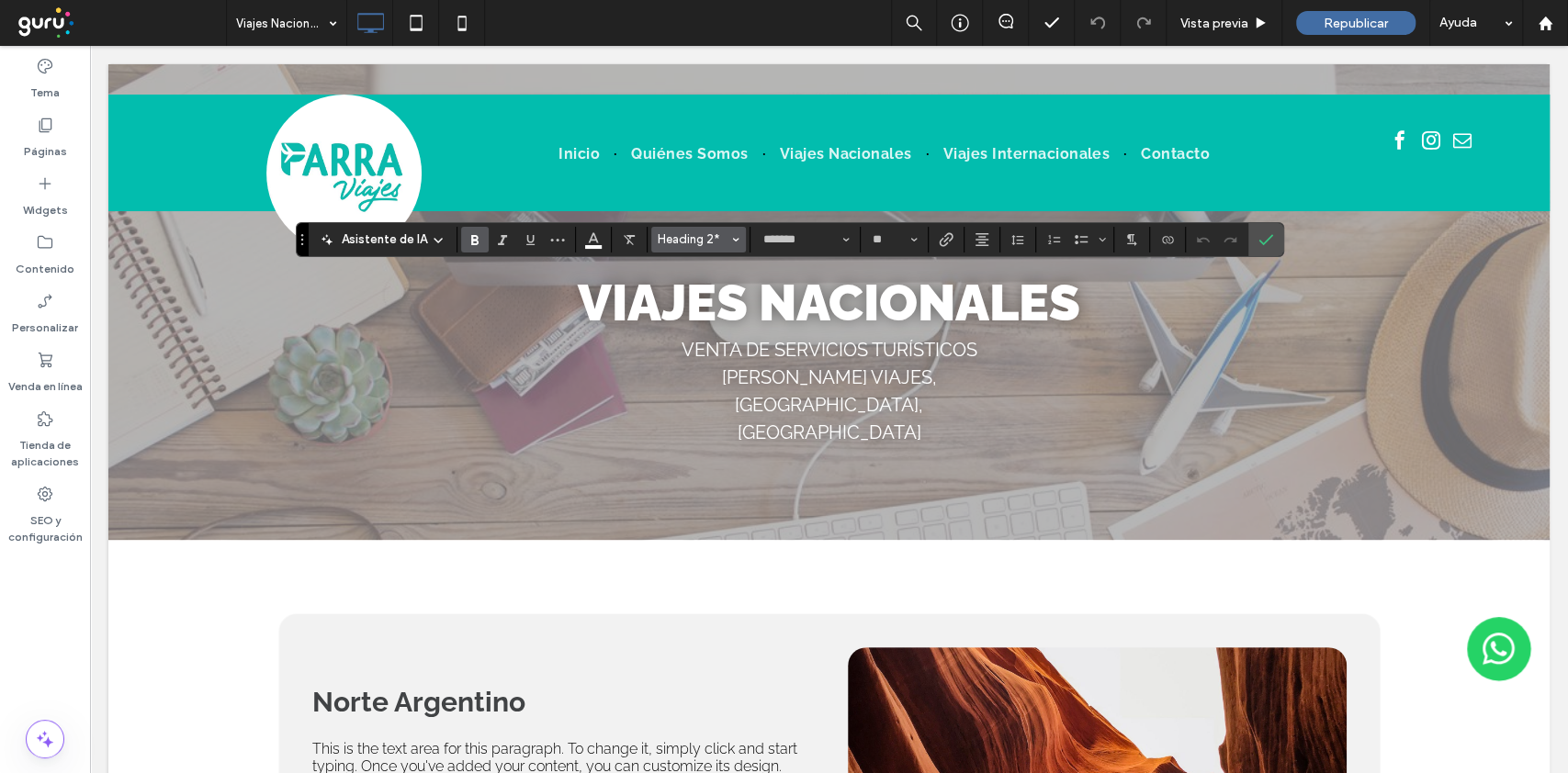 click on "Heading 2*" at bounding box center [694, 239] 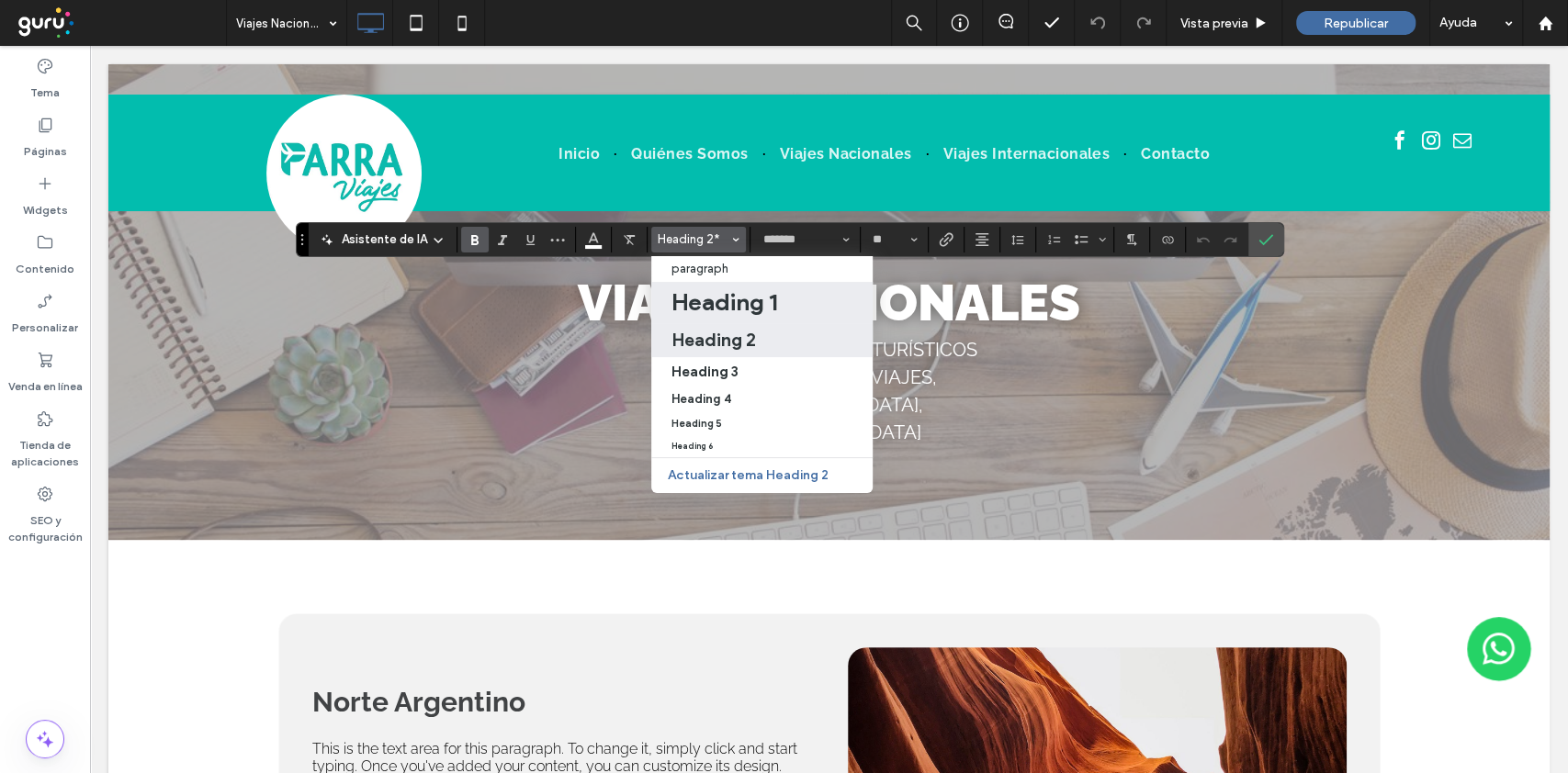click on "Heading 1" at bounding box center (724, 302) 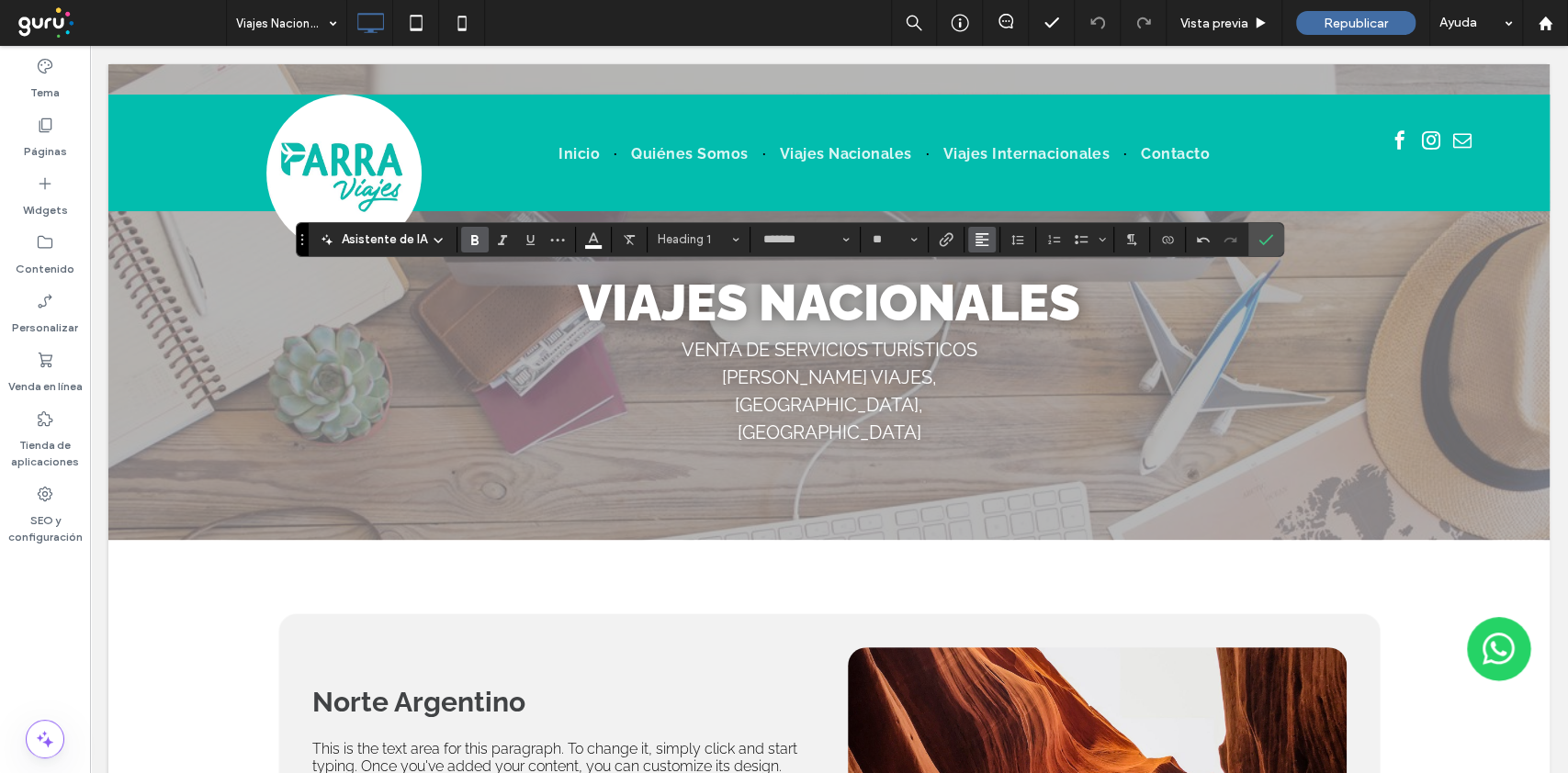 click 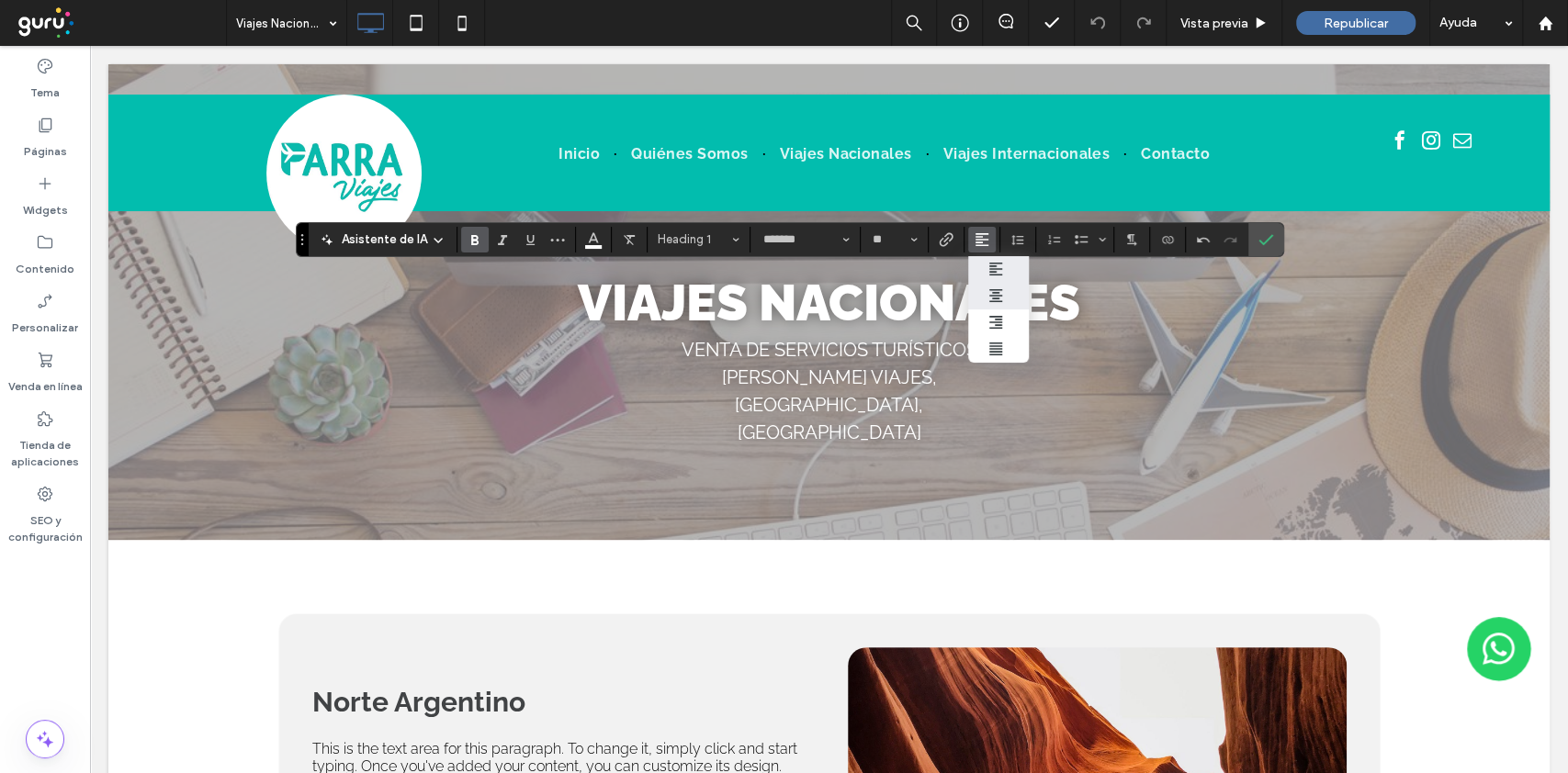 click at bounding box center (998, 296) 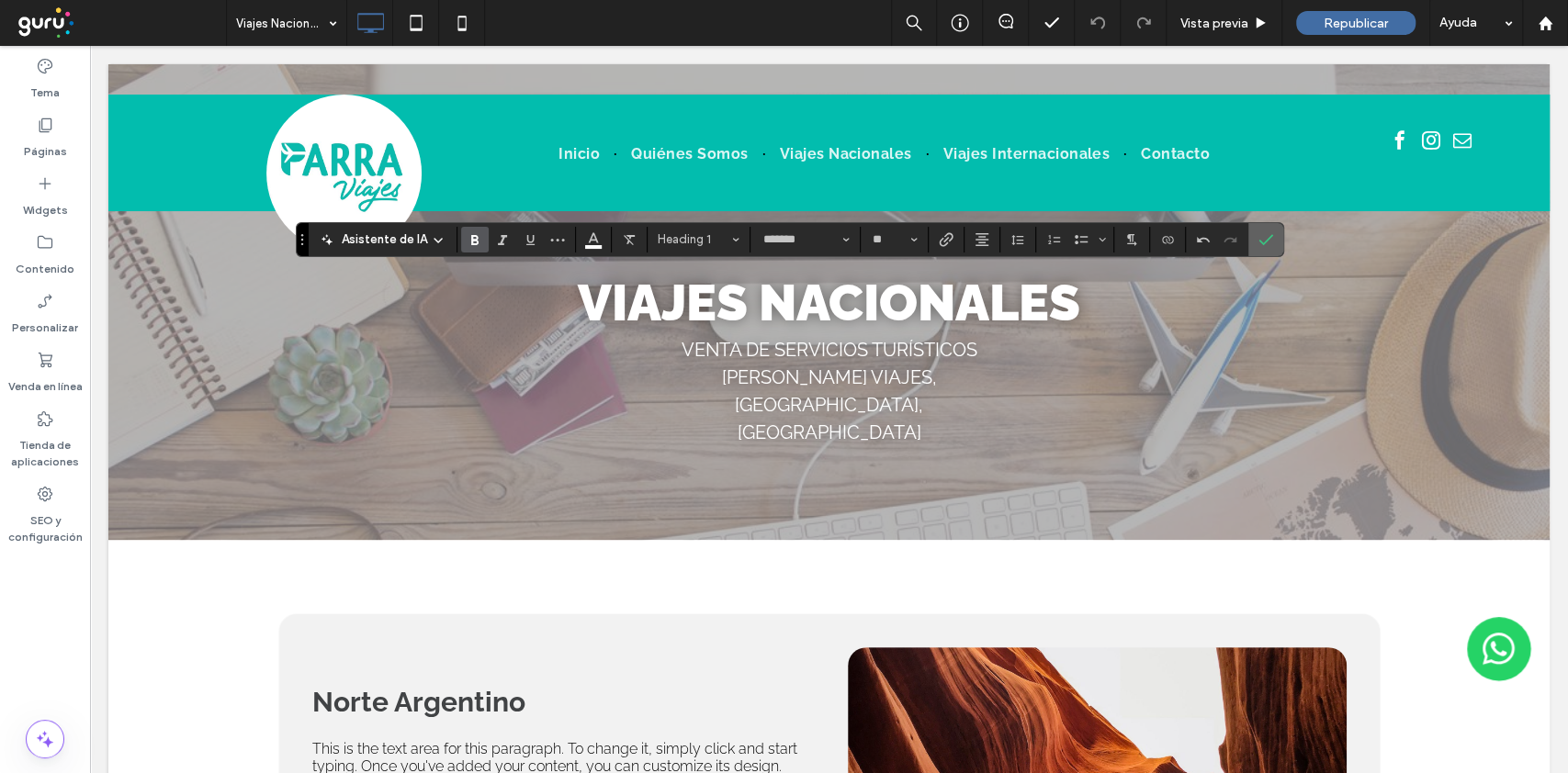 click 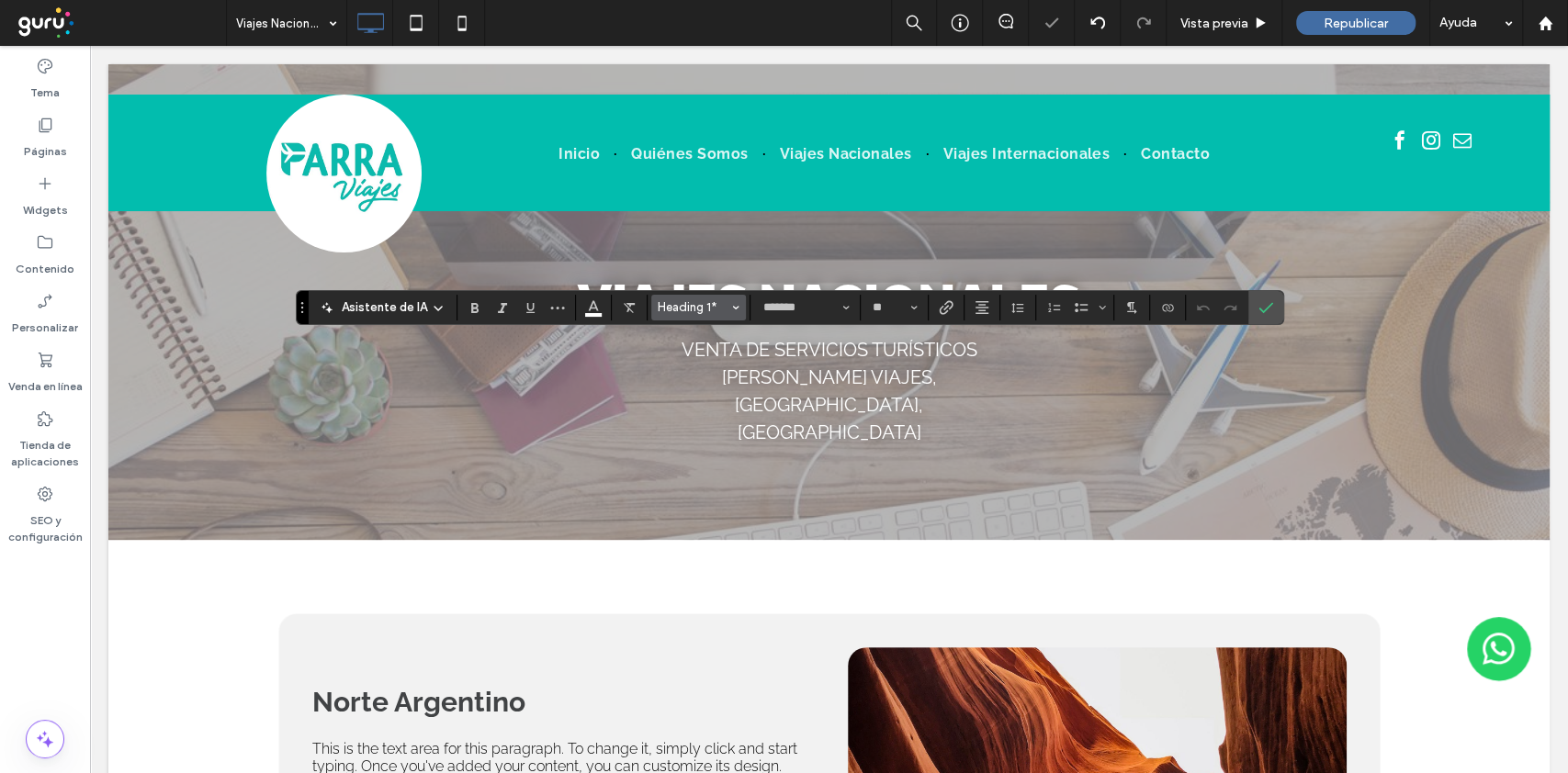 click on "Heading 1*" at bounding box center (699, 308) 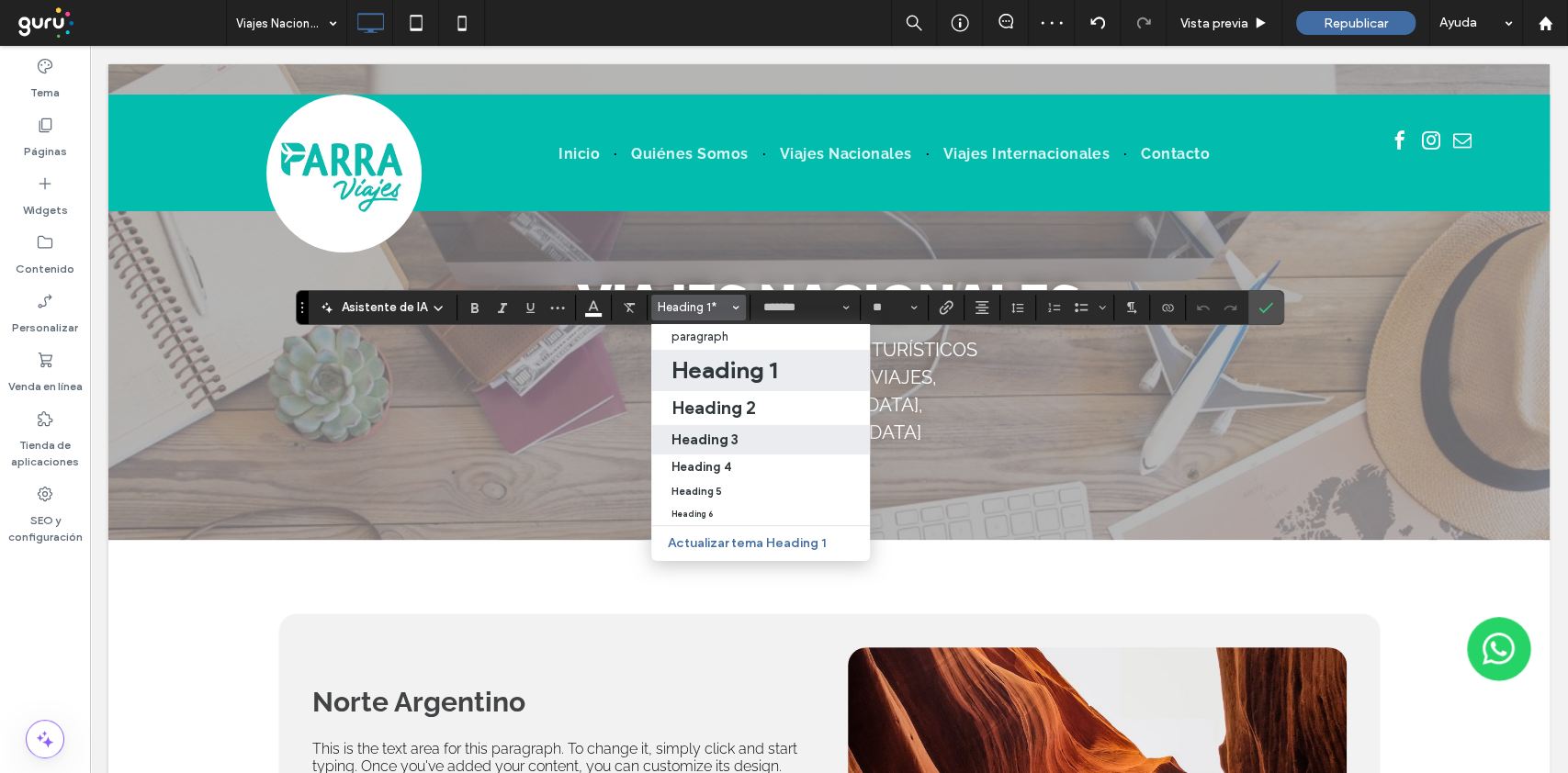 click on "Heading 3" at bounding box center (761, 439) 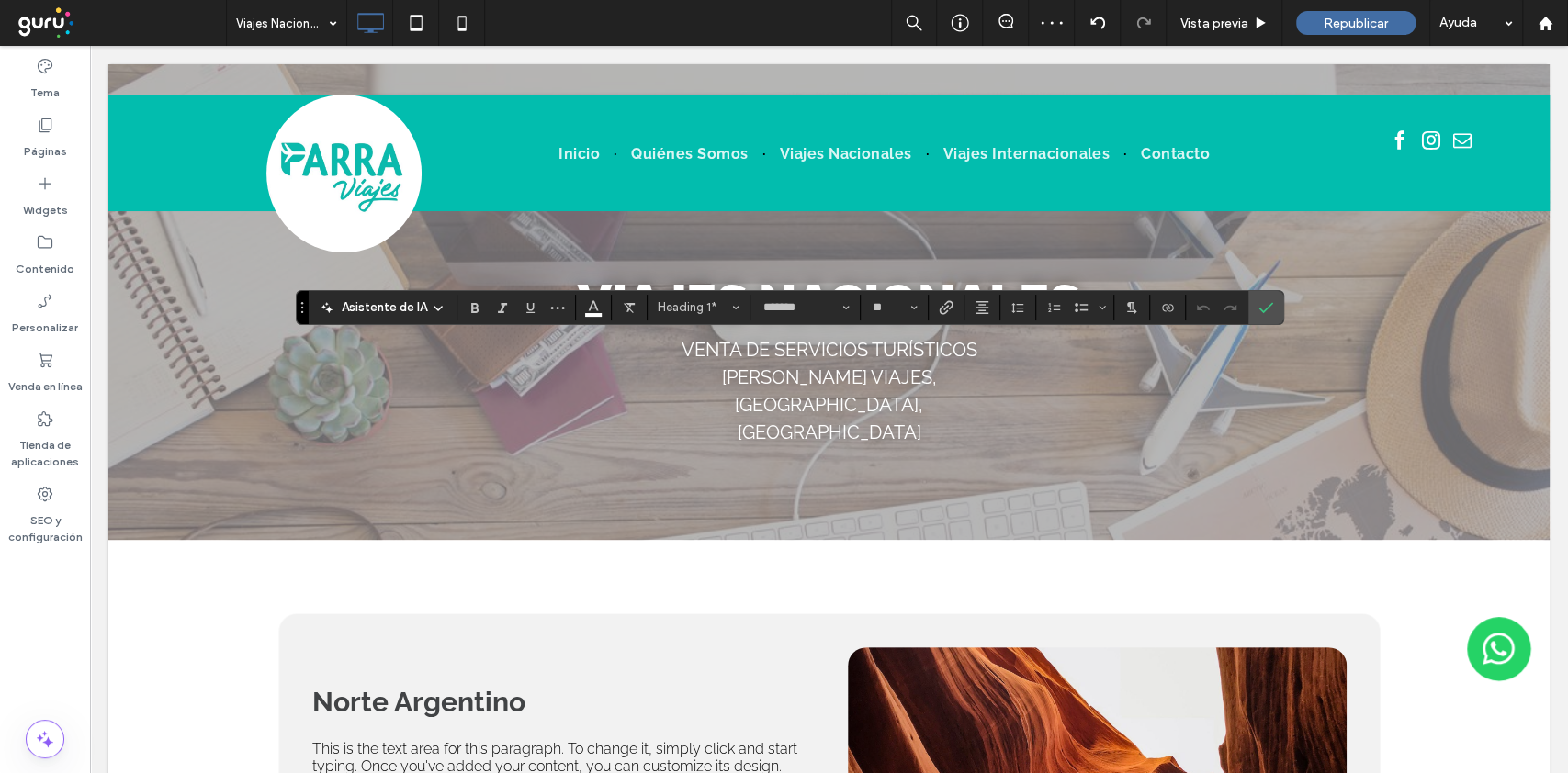 type on "**" 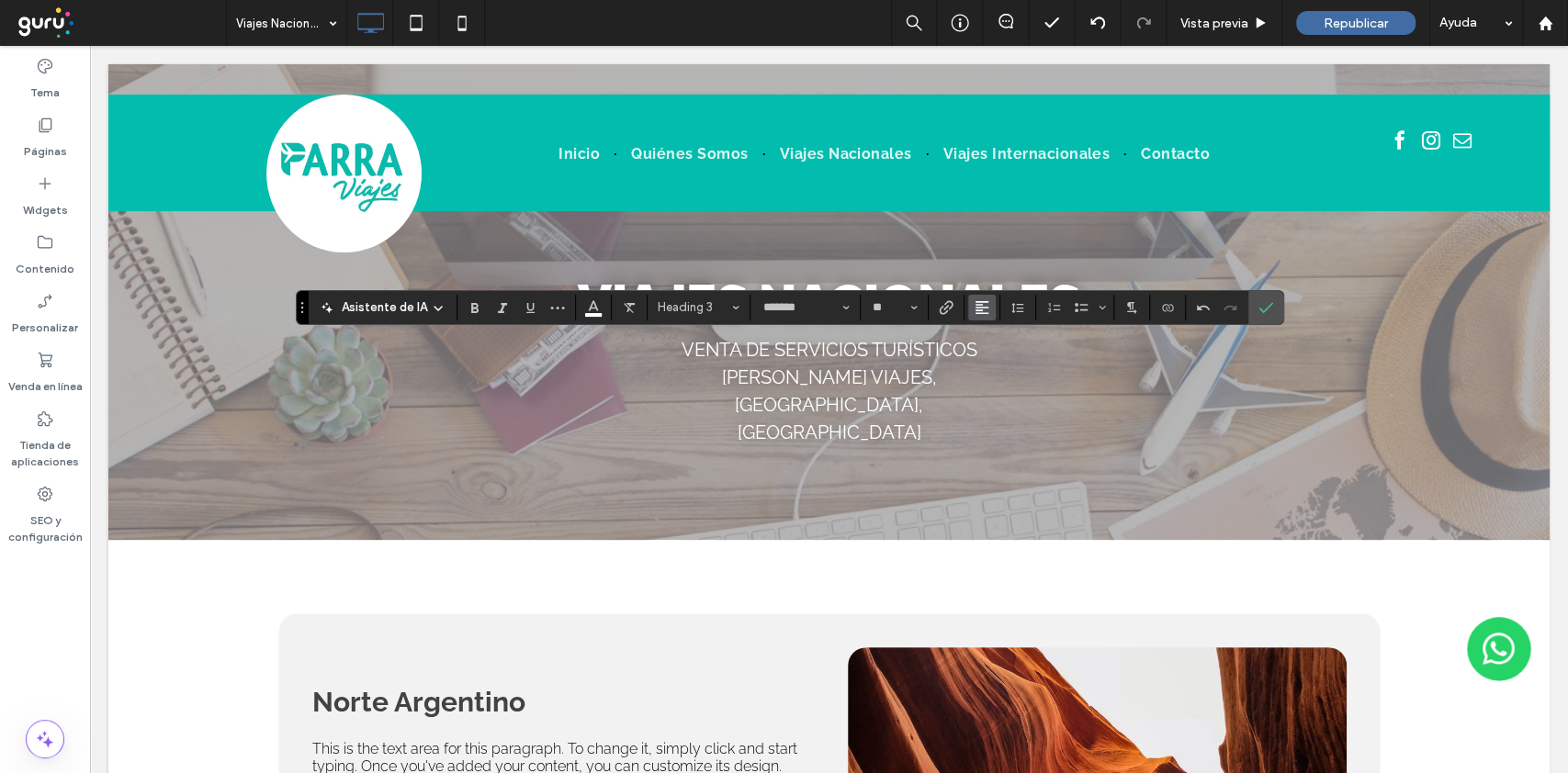 click at bounding box center (982, 308) 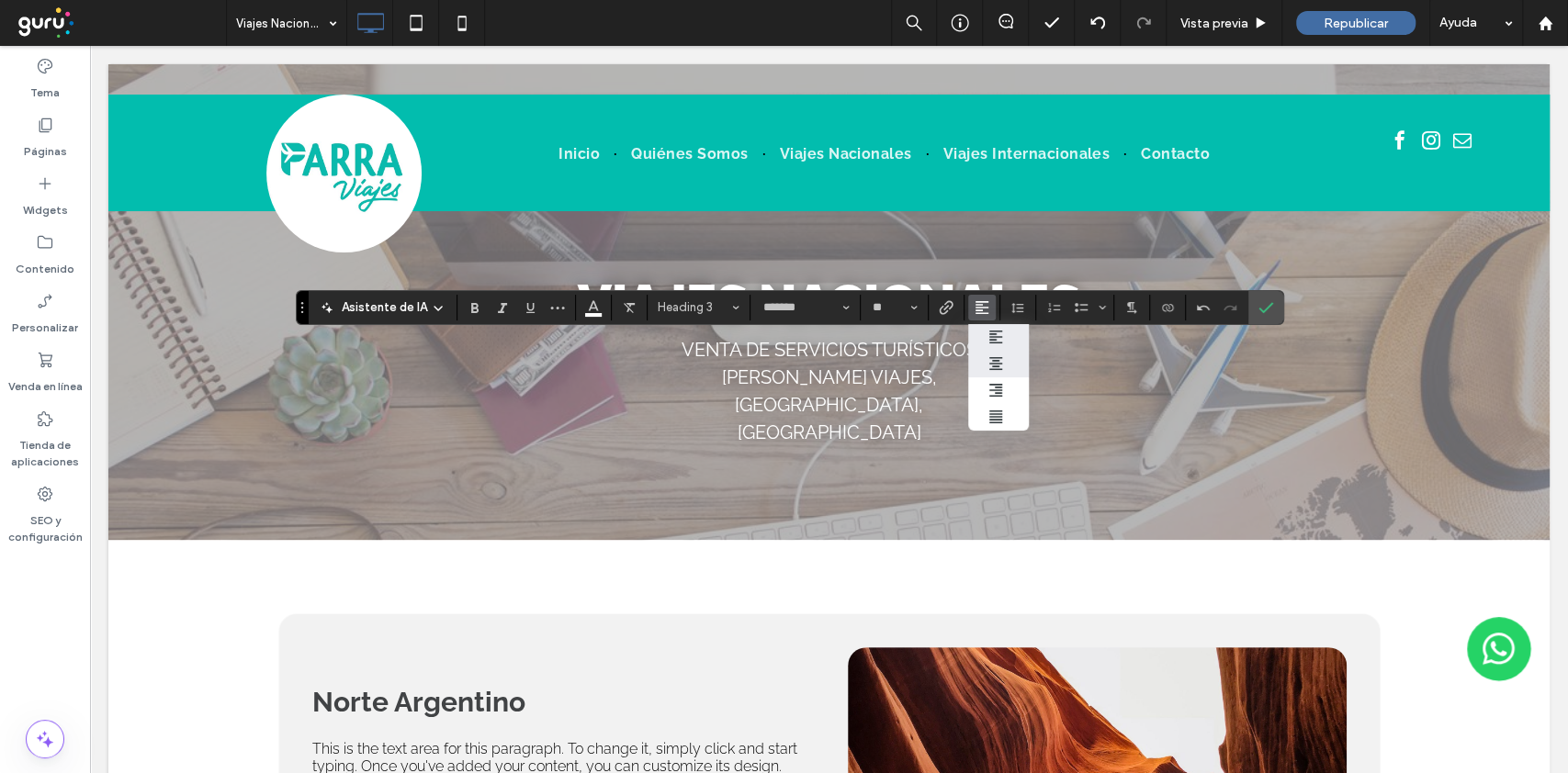 click 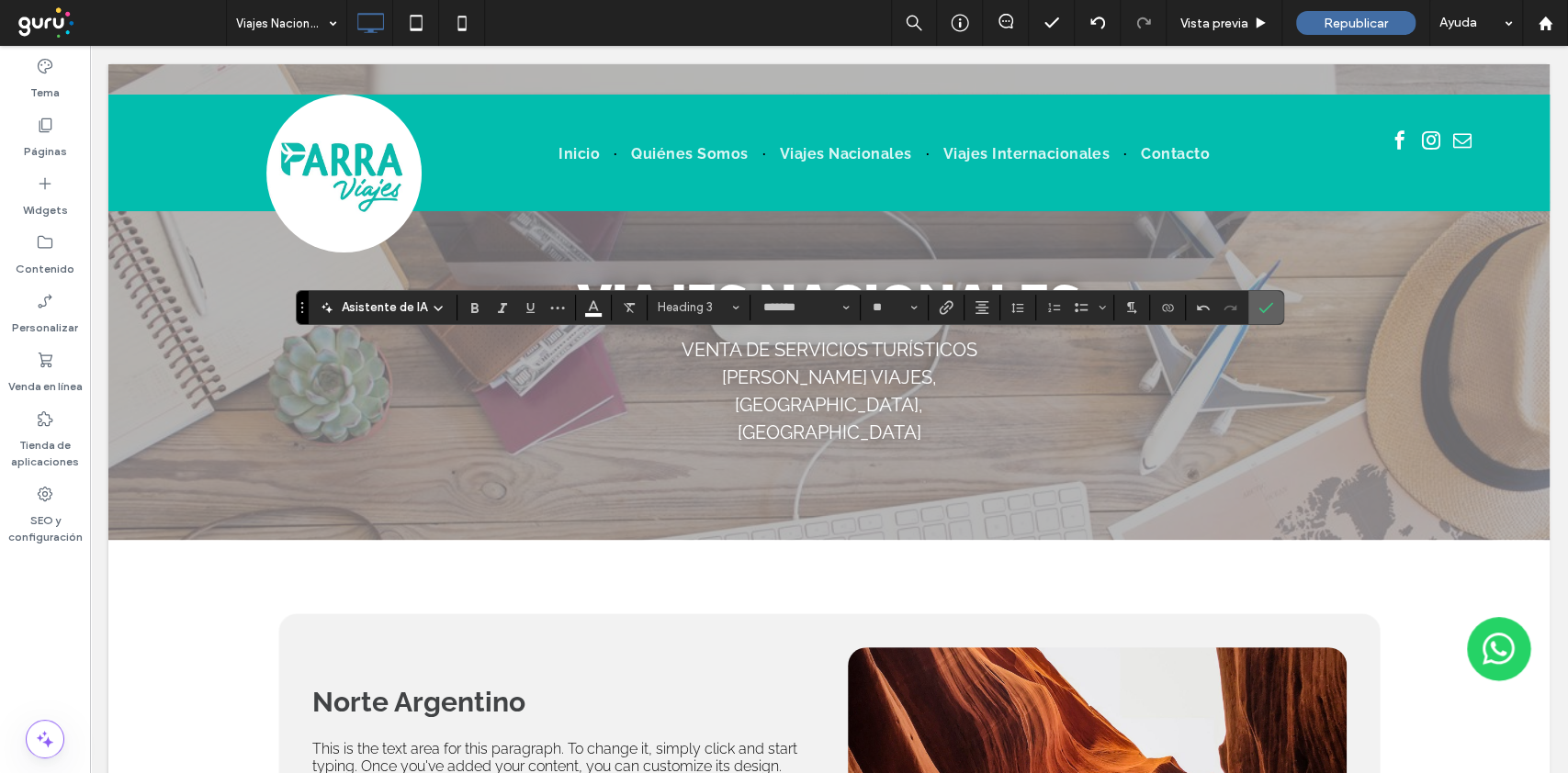 click at bounding box center (1266, 308) 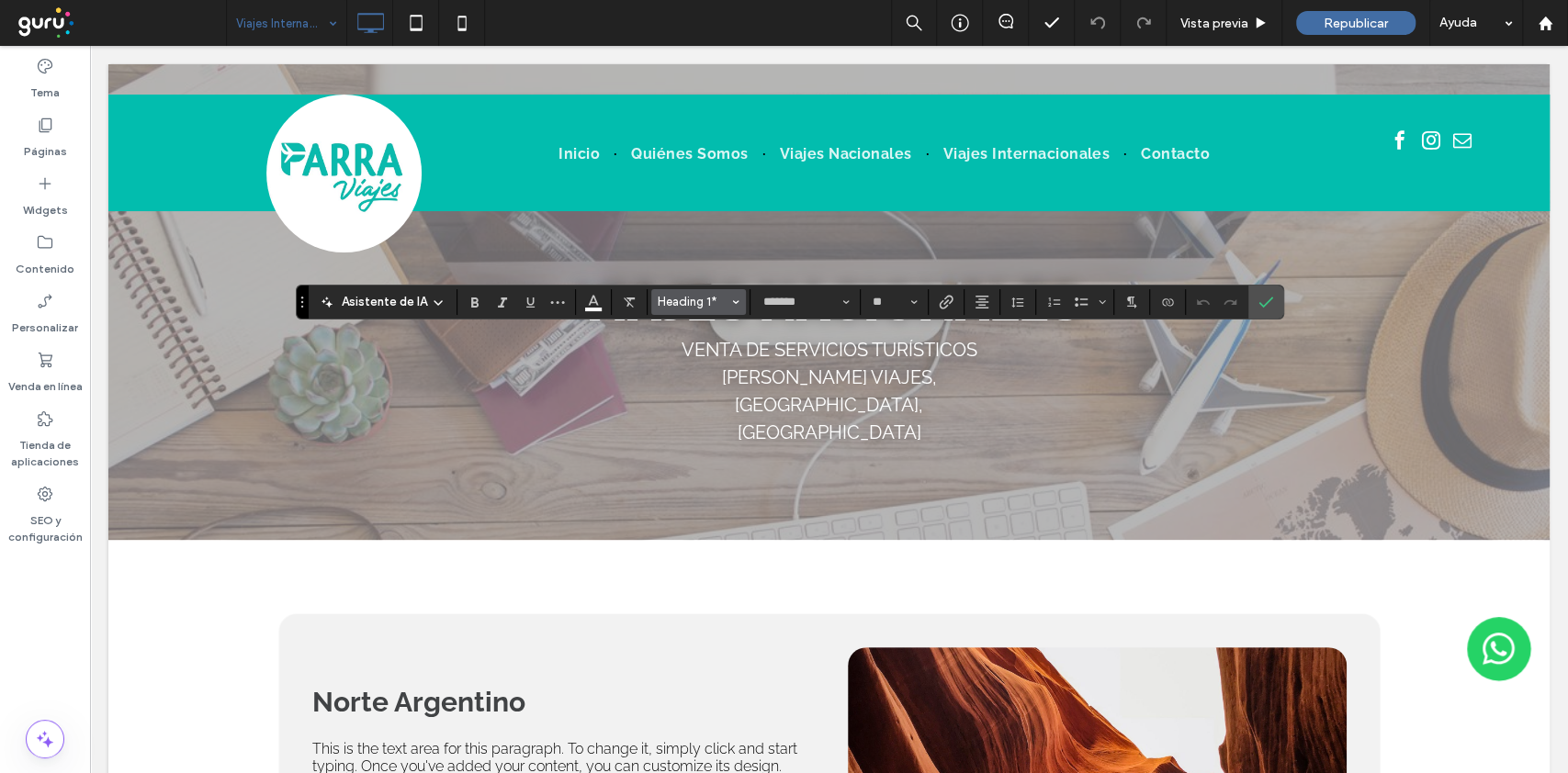 click on "Heading 1*" at bounding box center [694, 301] 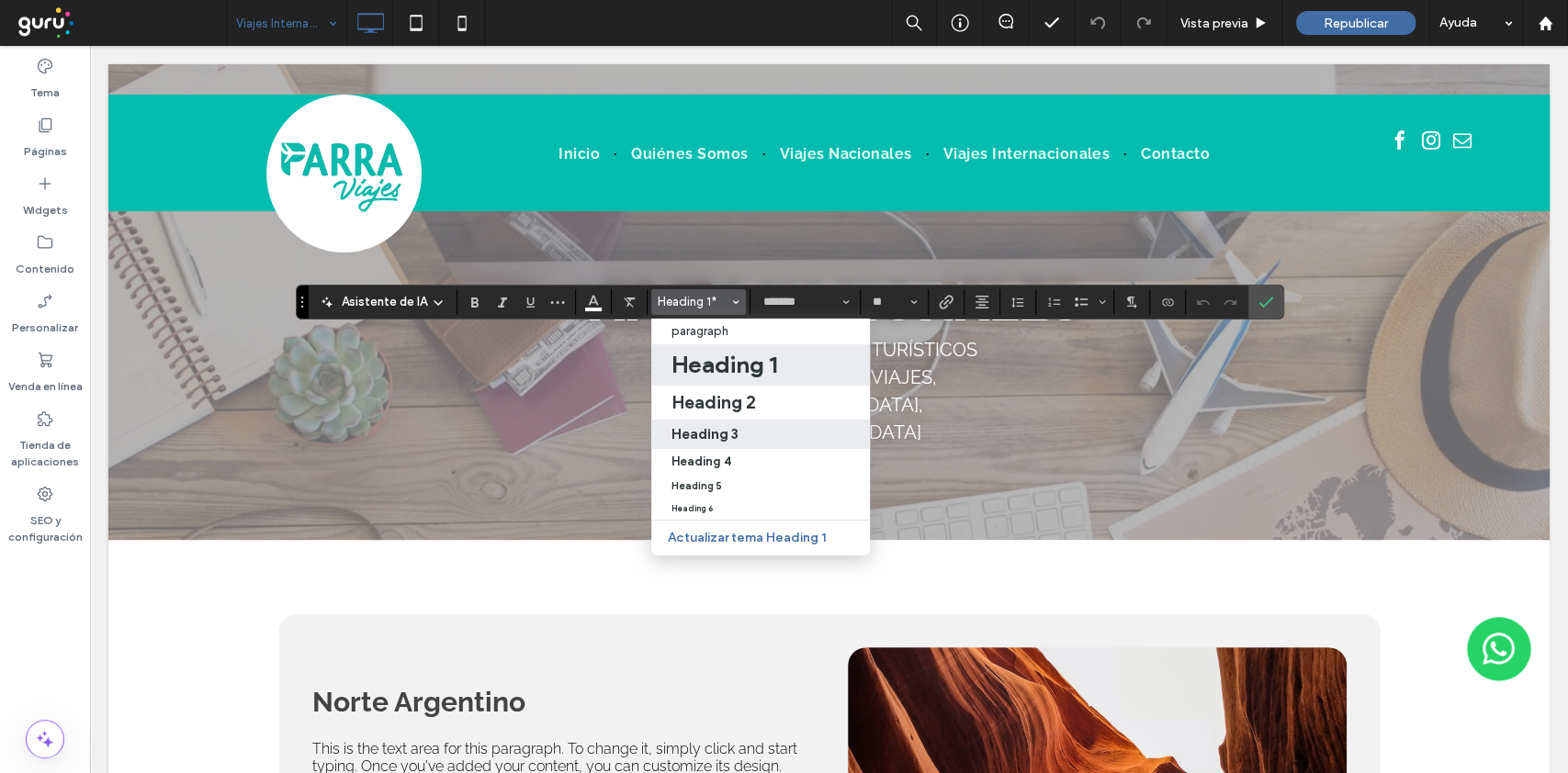 click on "Heading 3" at bounding box center [761, 433] 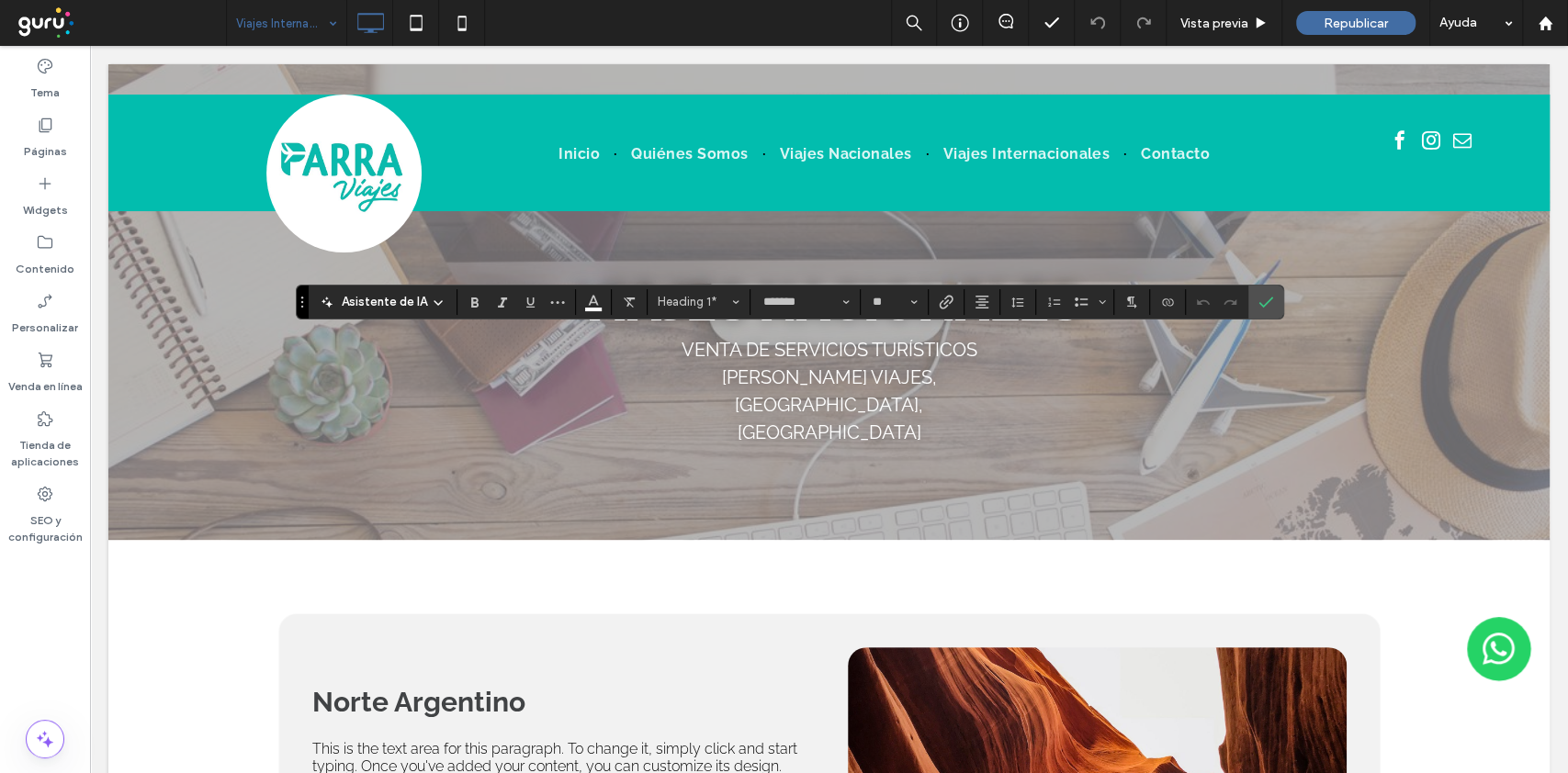 type on "**" 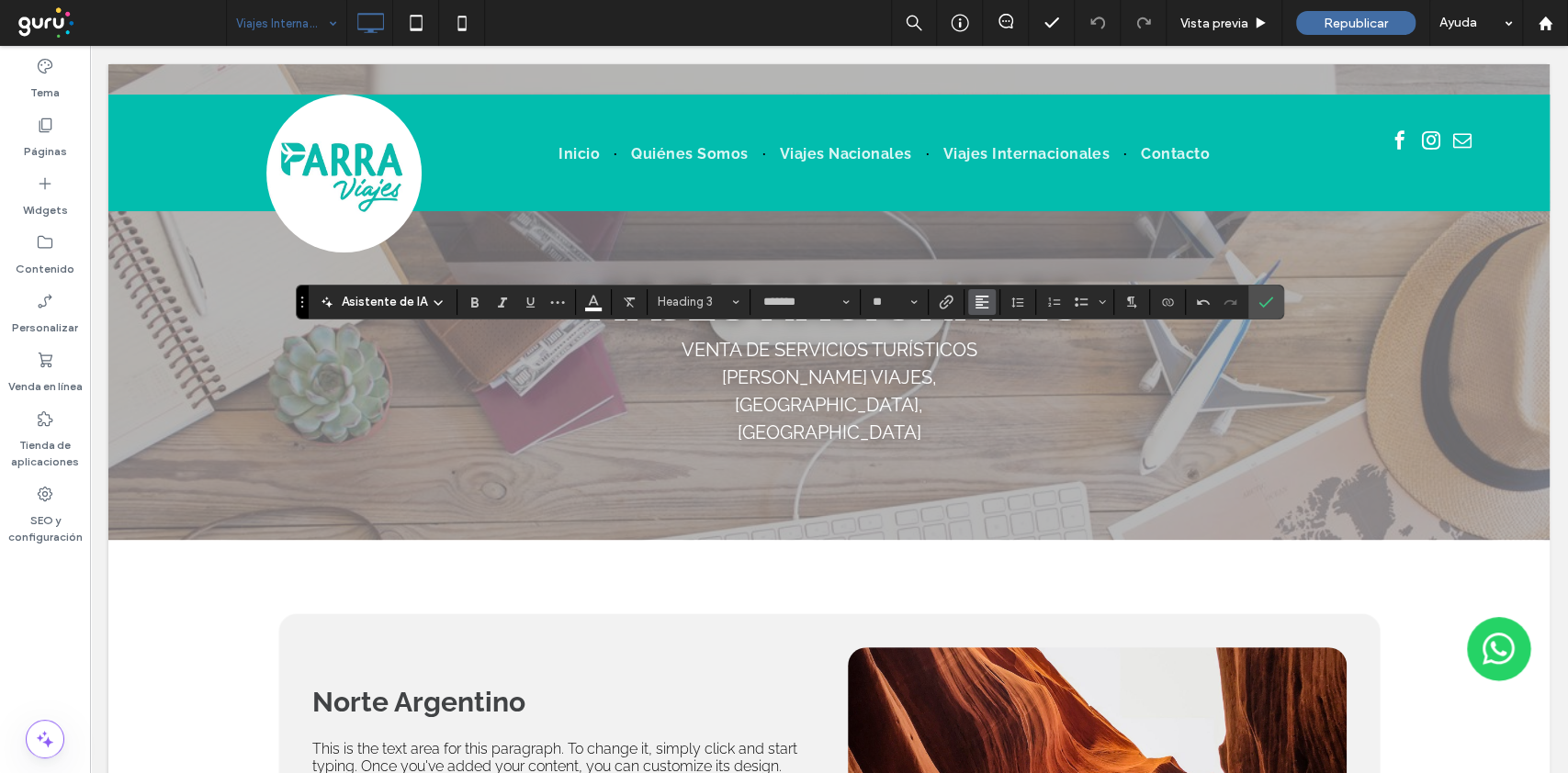click 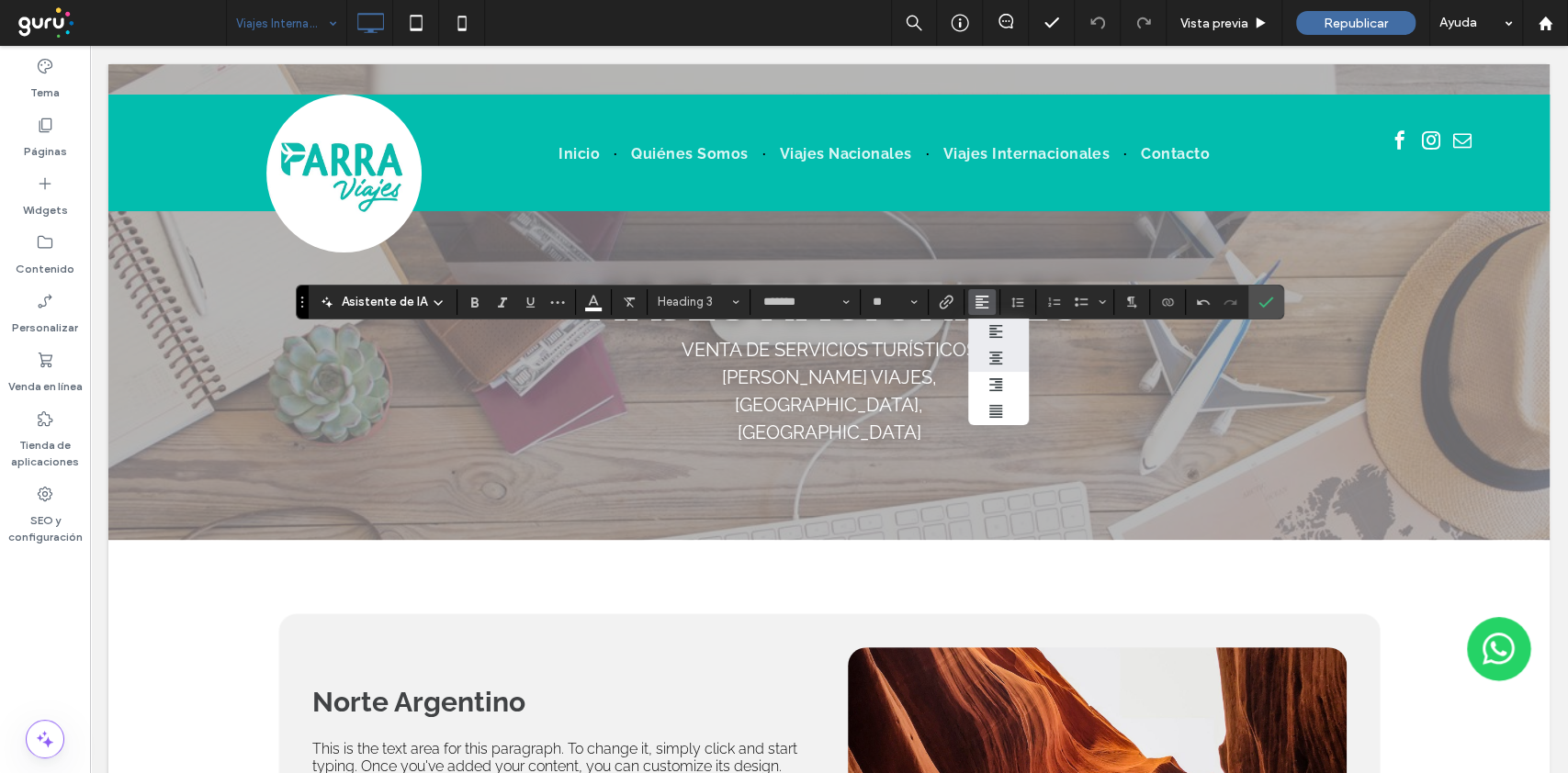 click 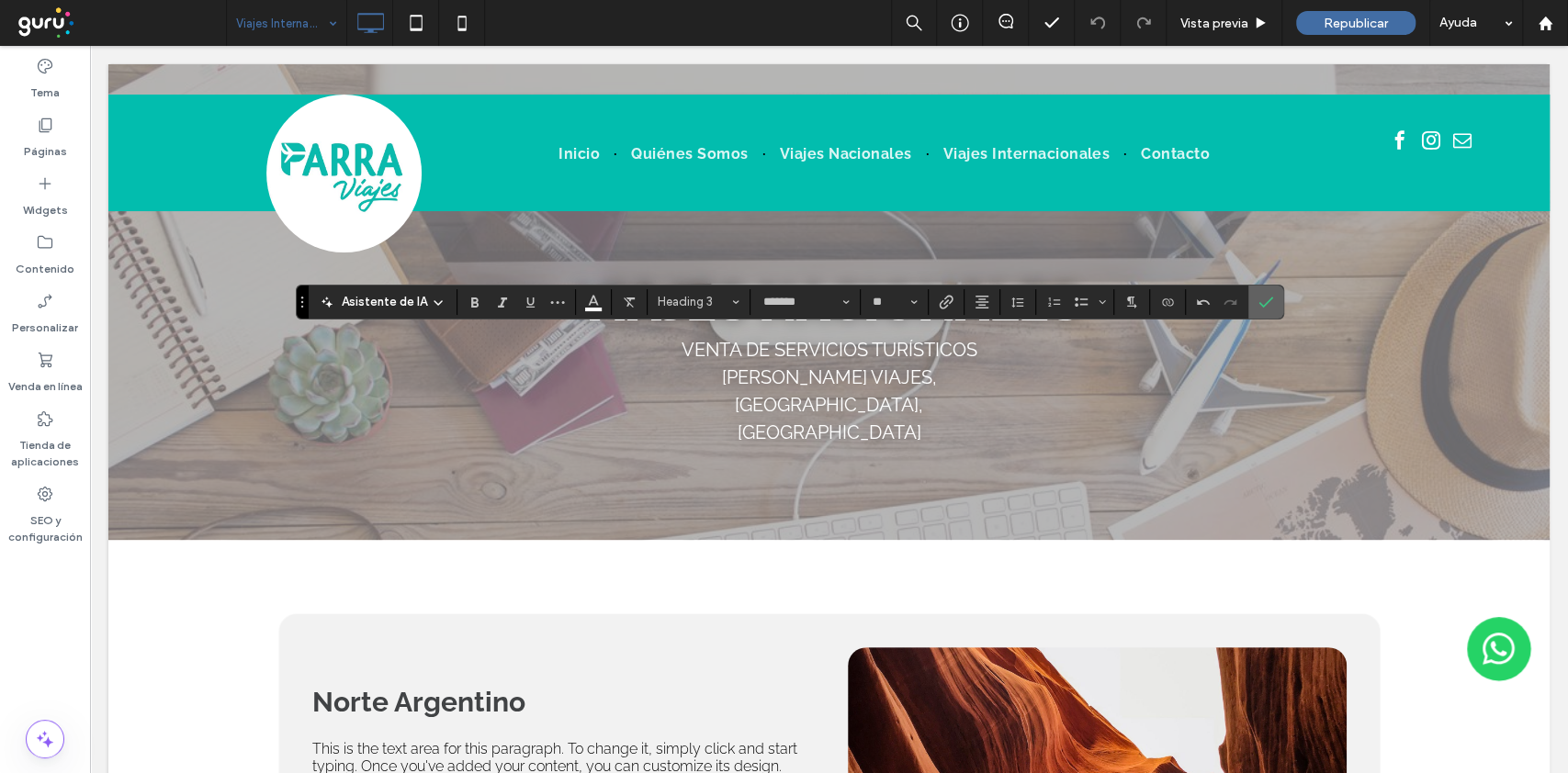 click 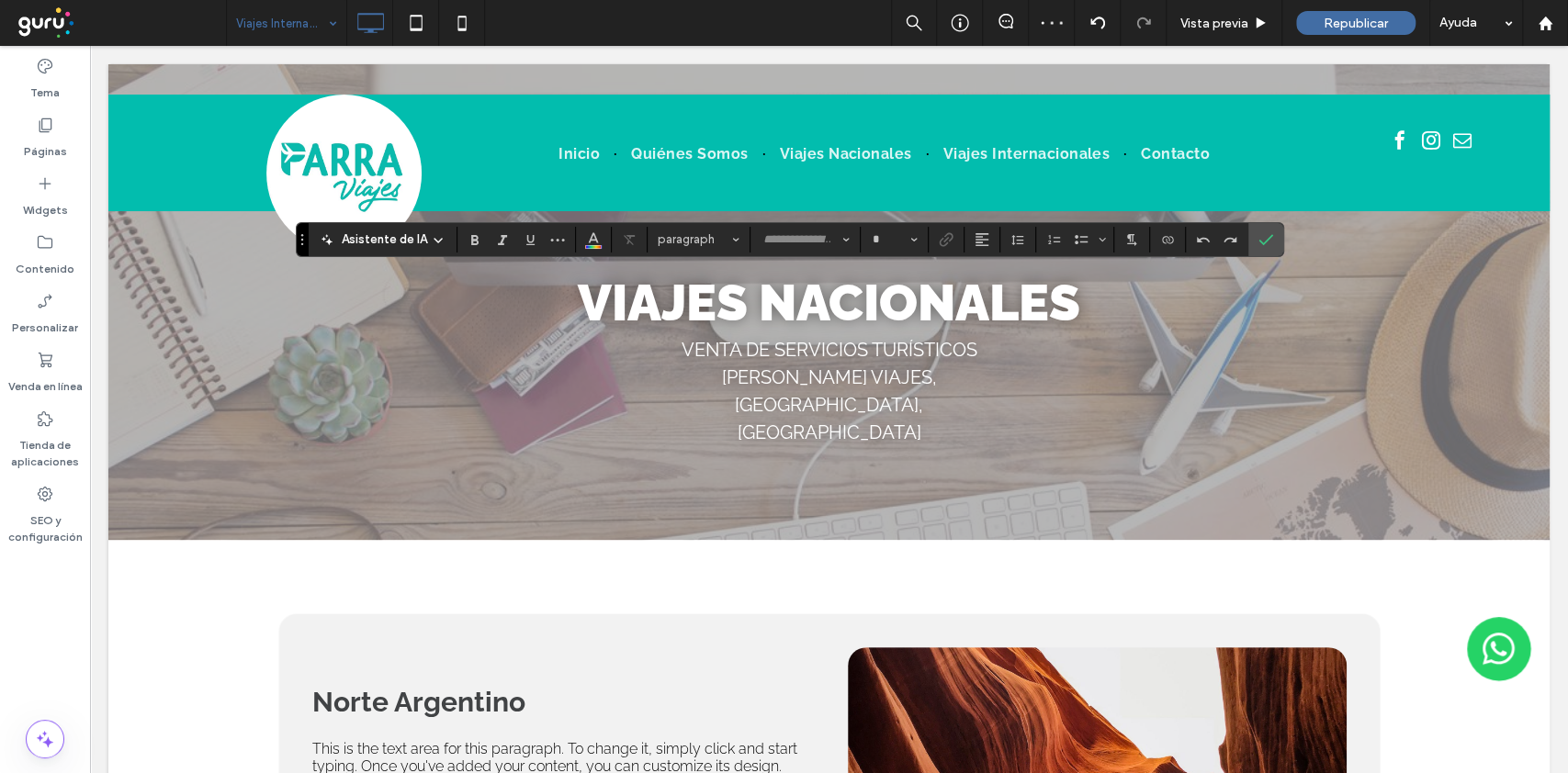type on "*******" 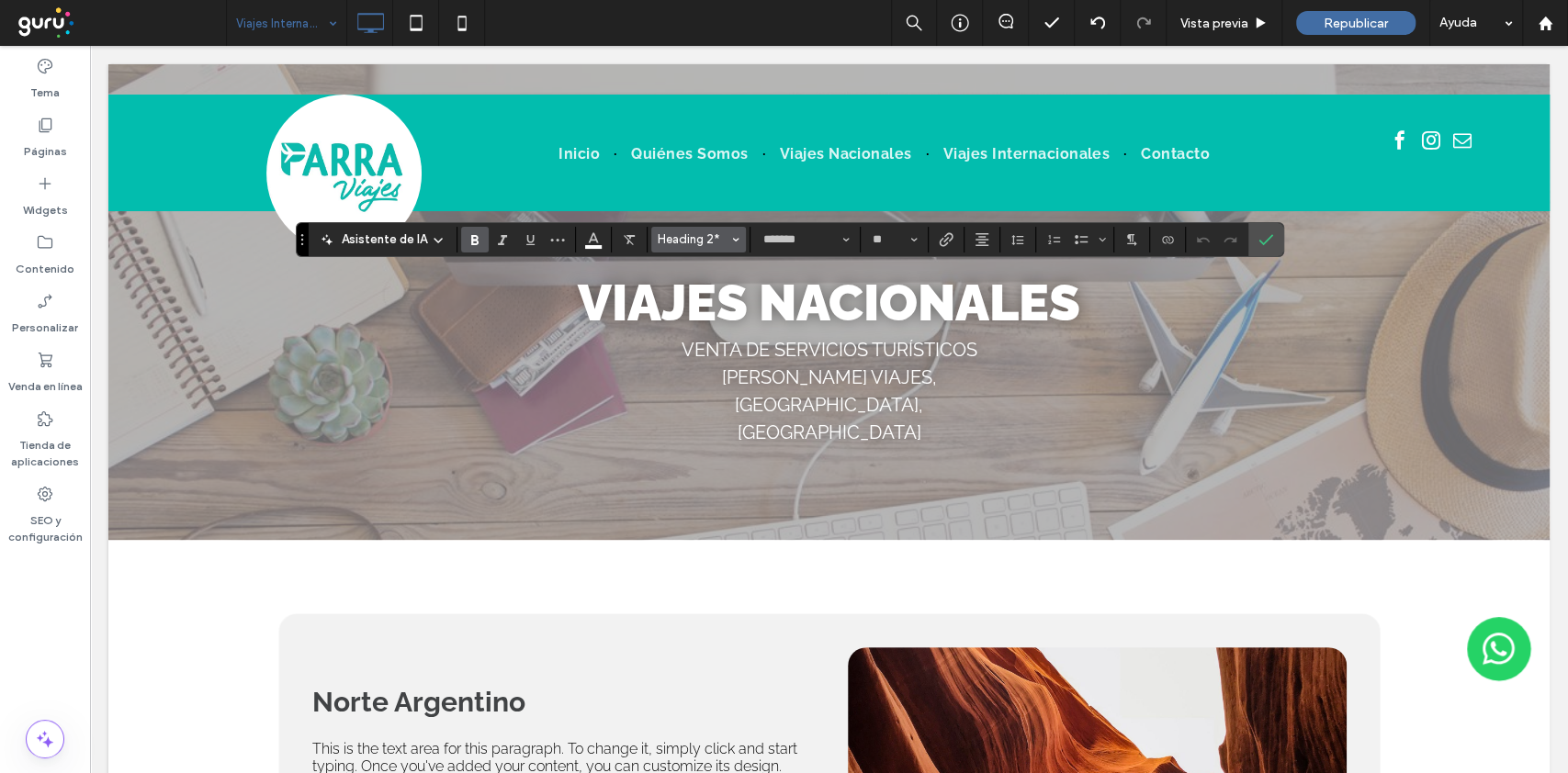 click on "Heading 2*" at bounding box center (694, 239) 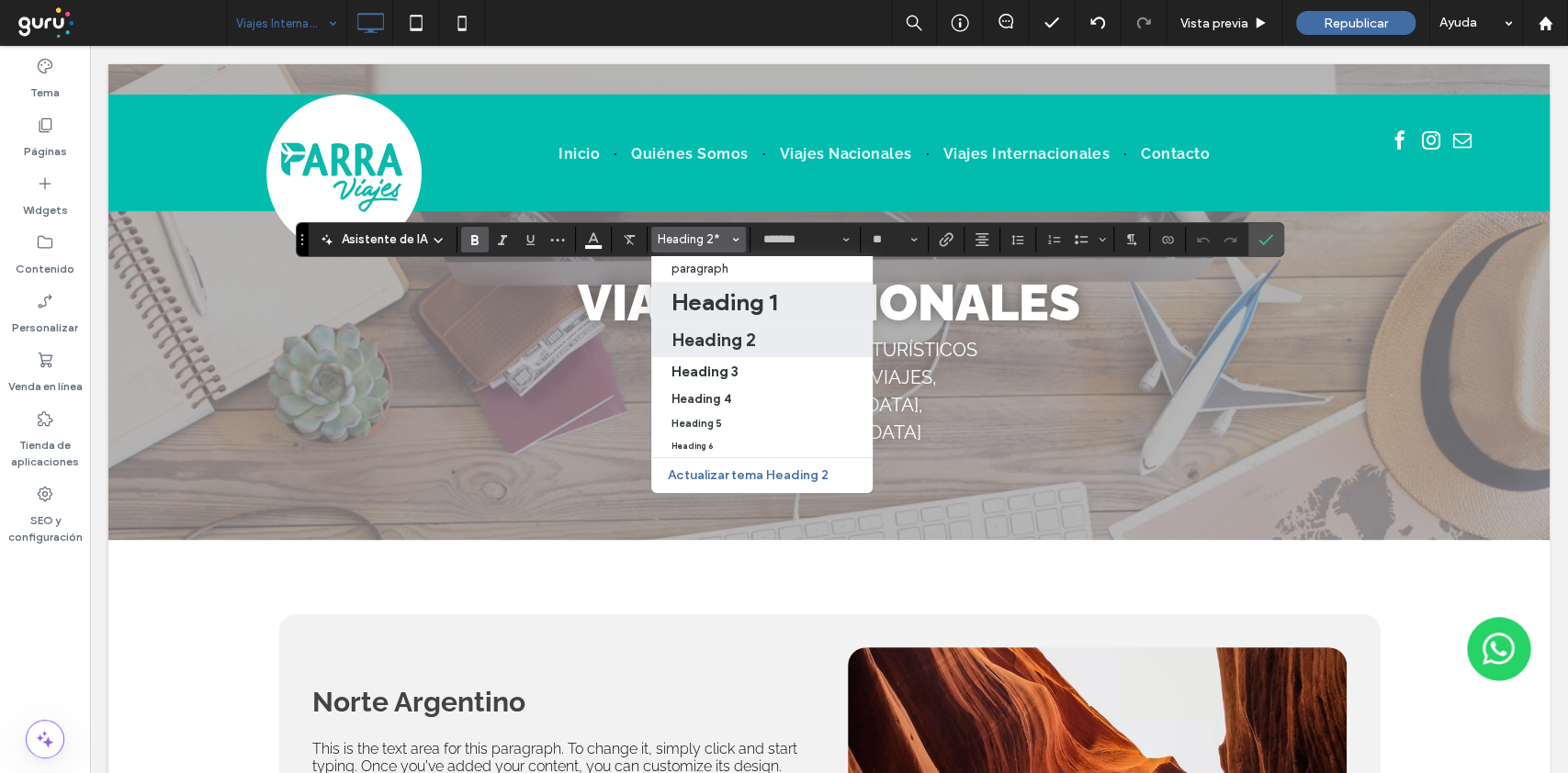 click on "Heading 1" at bounding box center [724, 302] 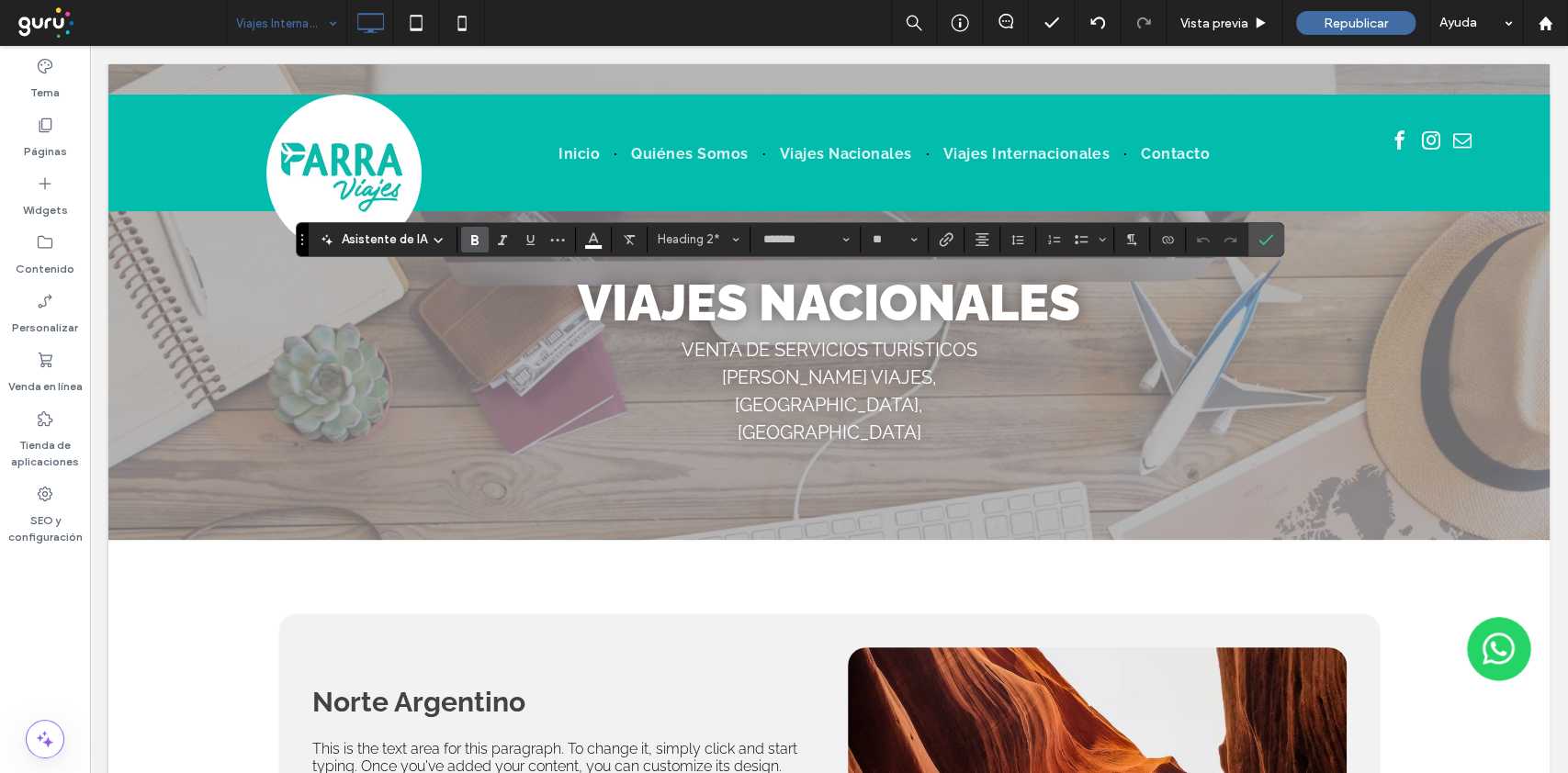 type on "**" 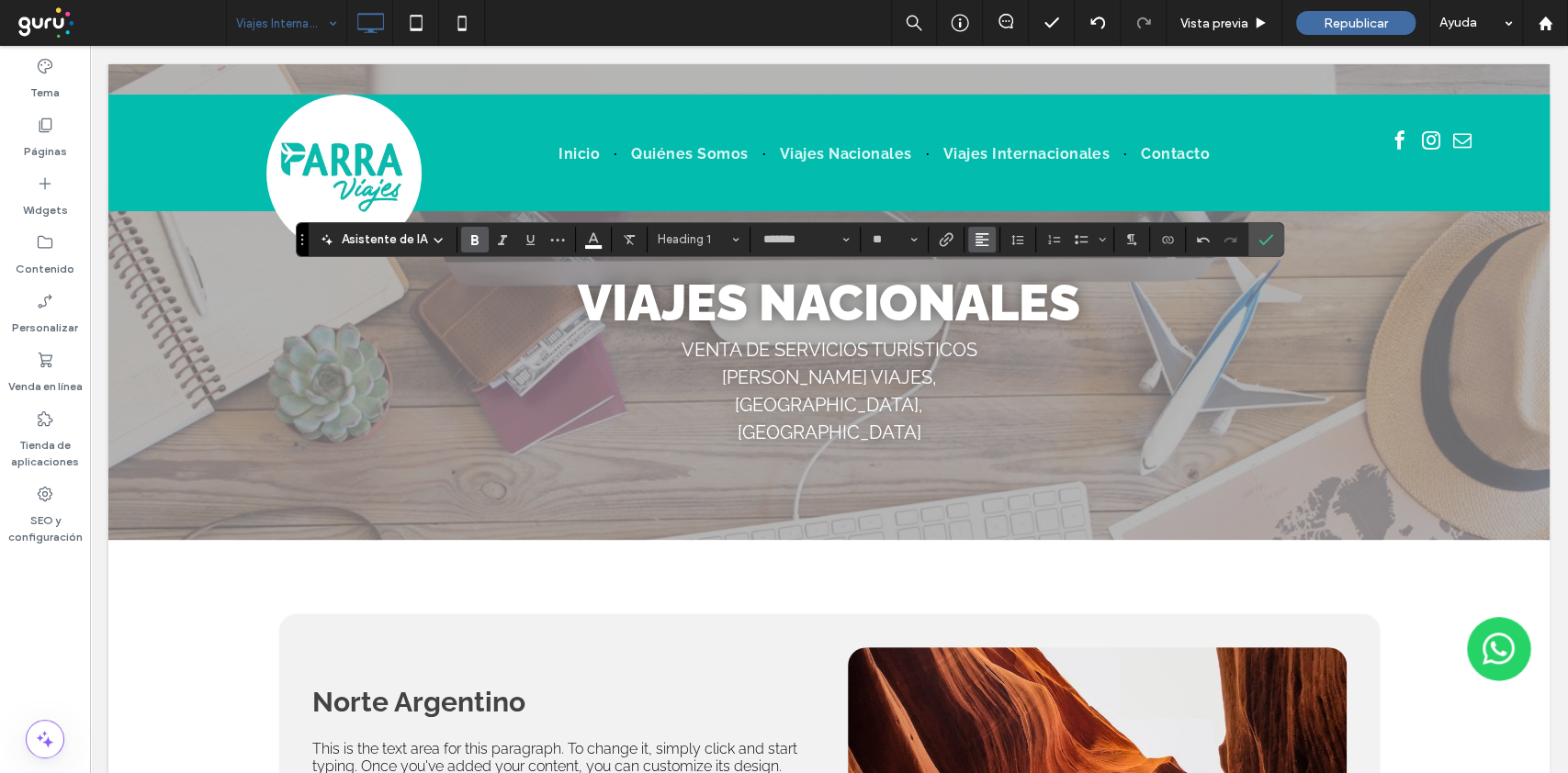 click 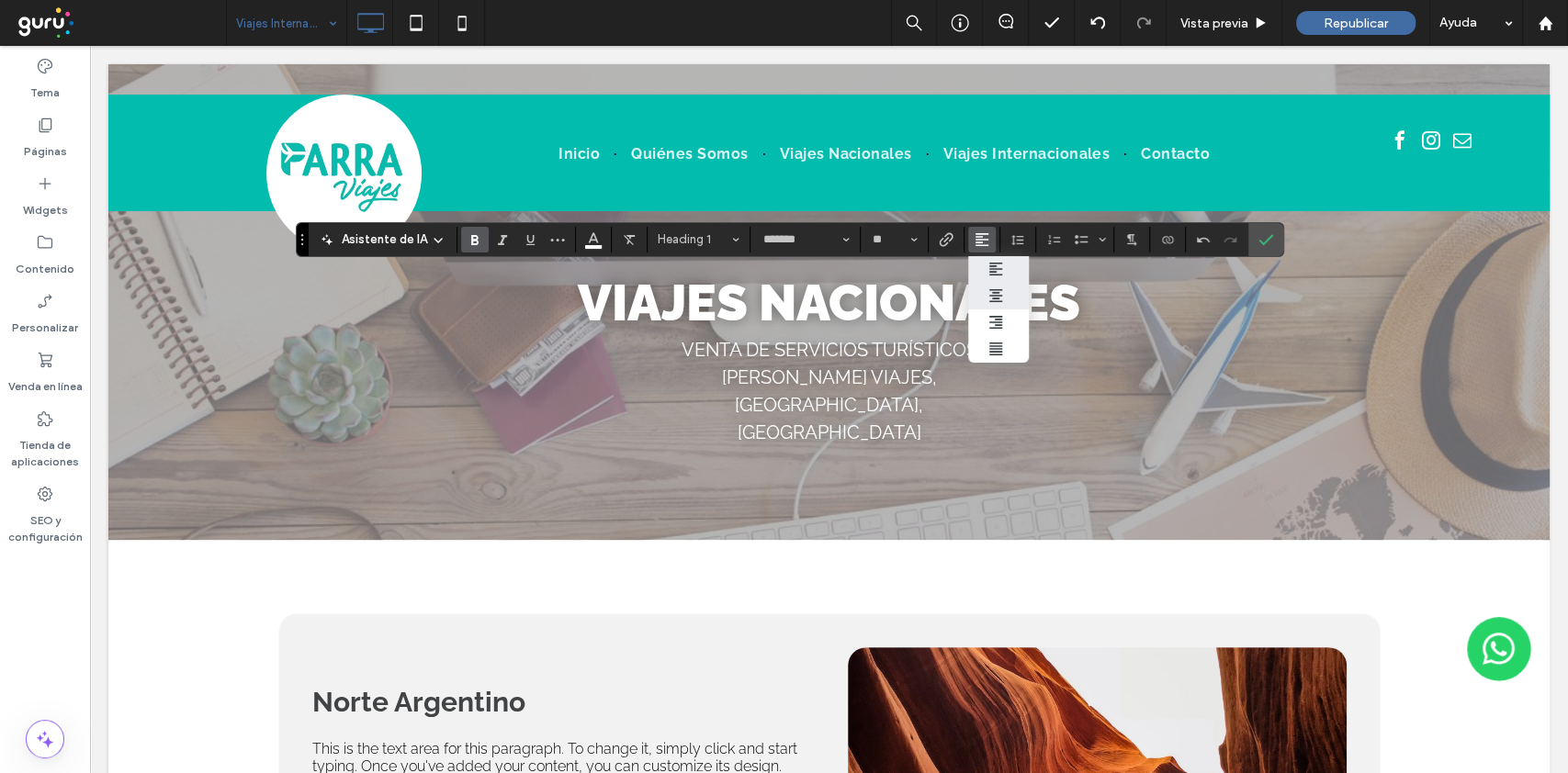 click at bounding box center [998, 296] 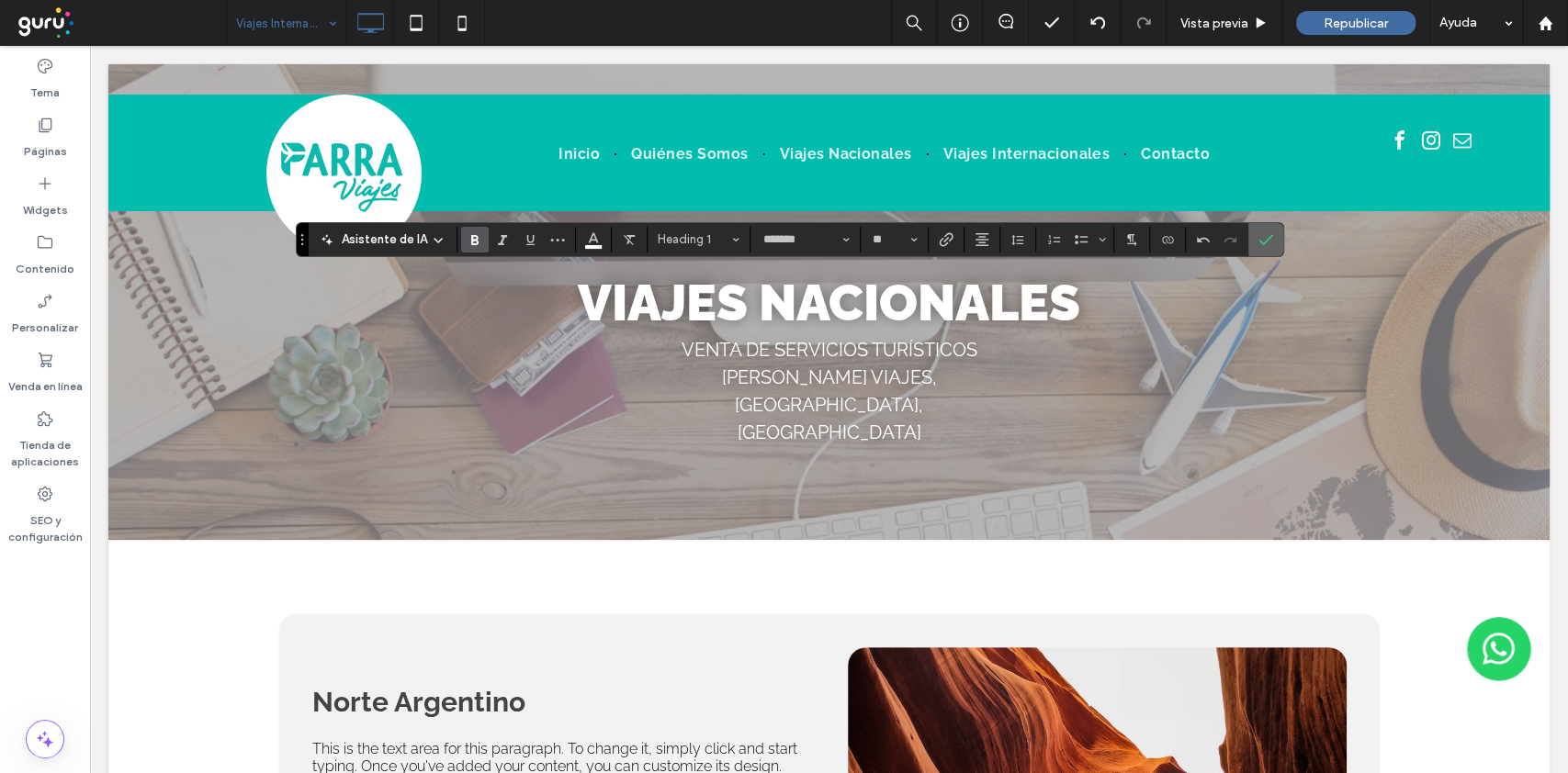 click 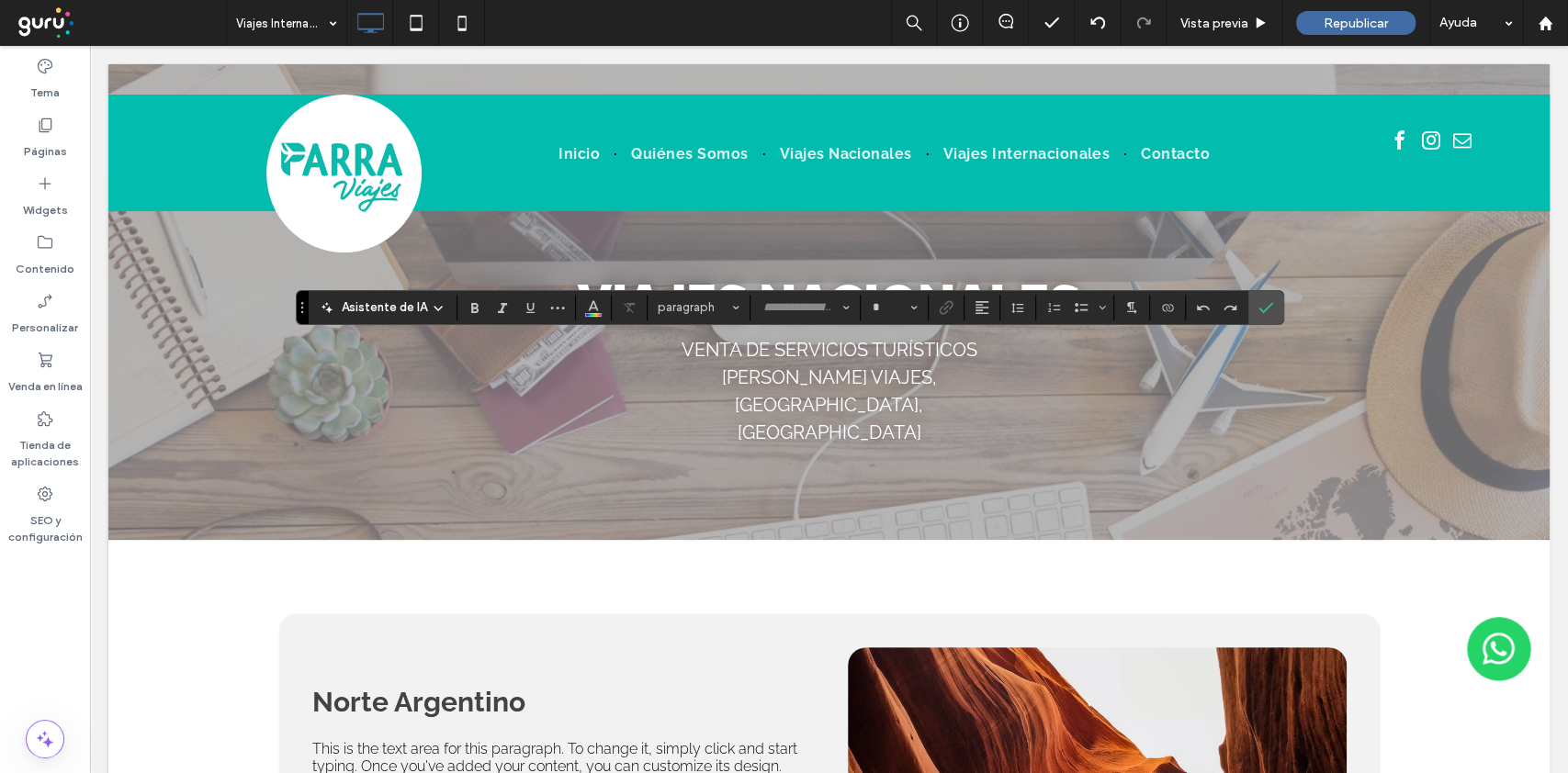 type on "*******" 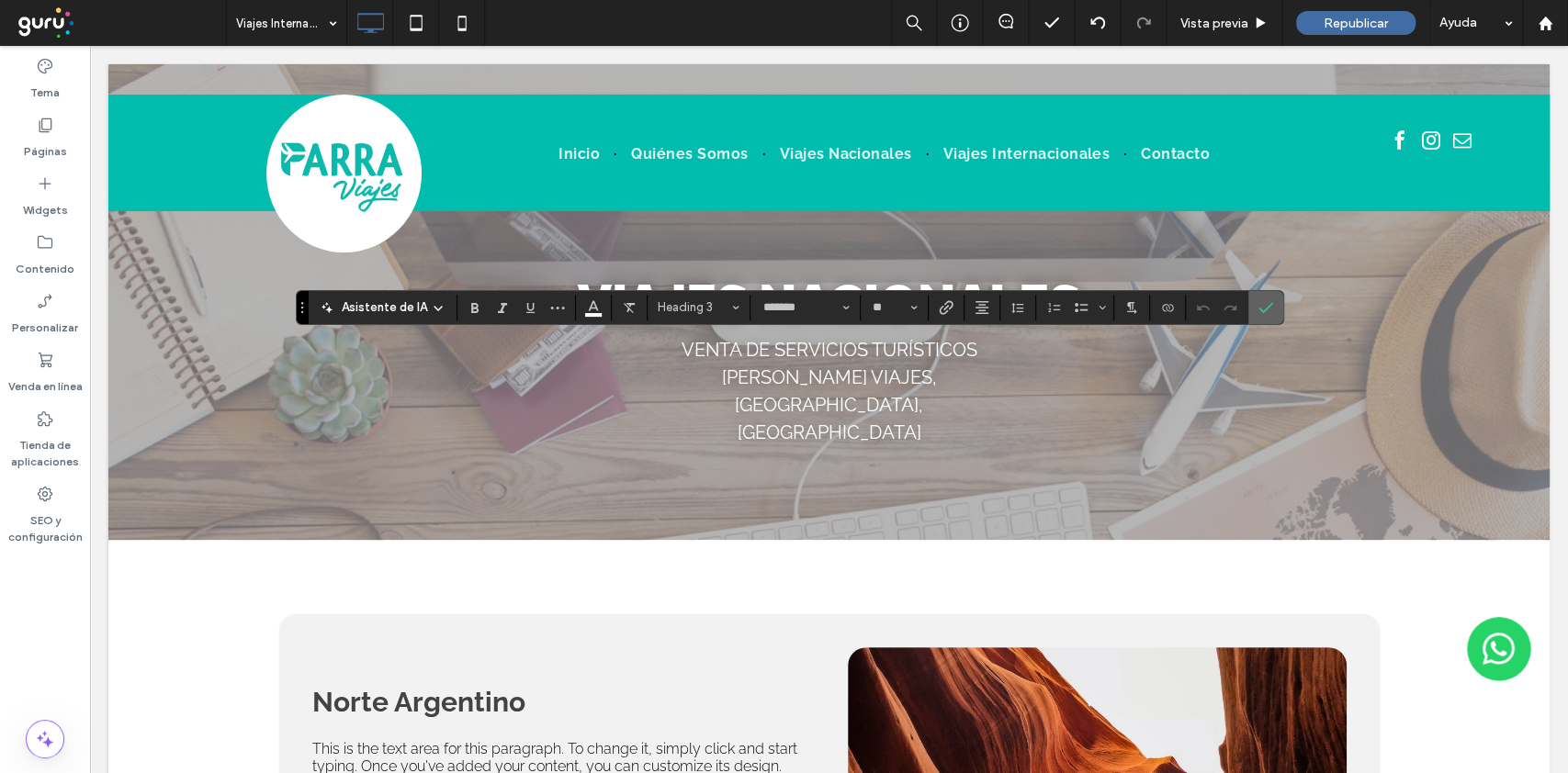 click at bounding box center [1262, 308] 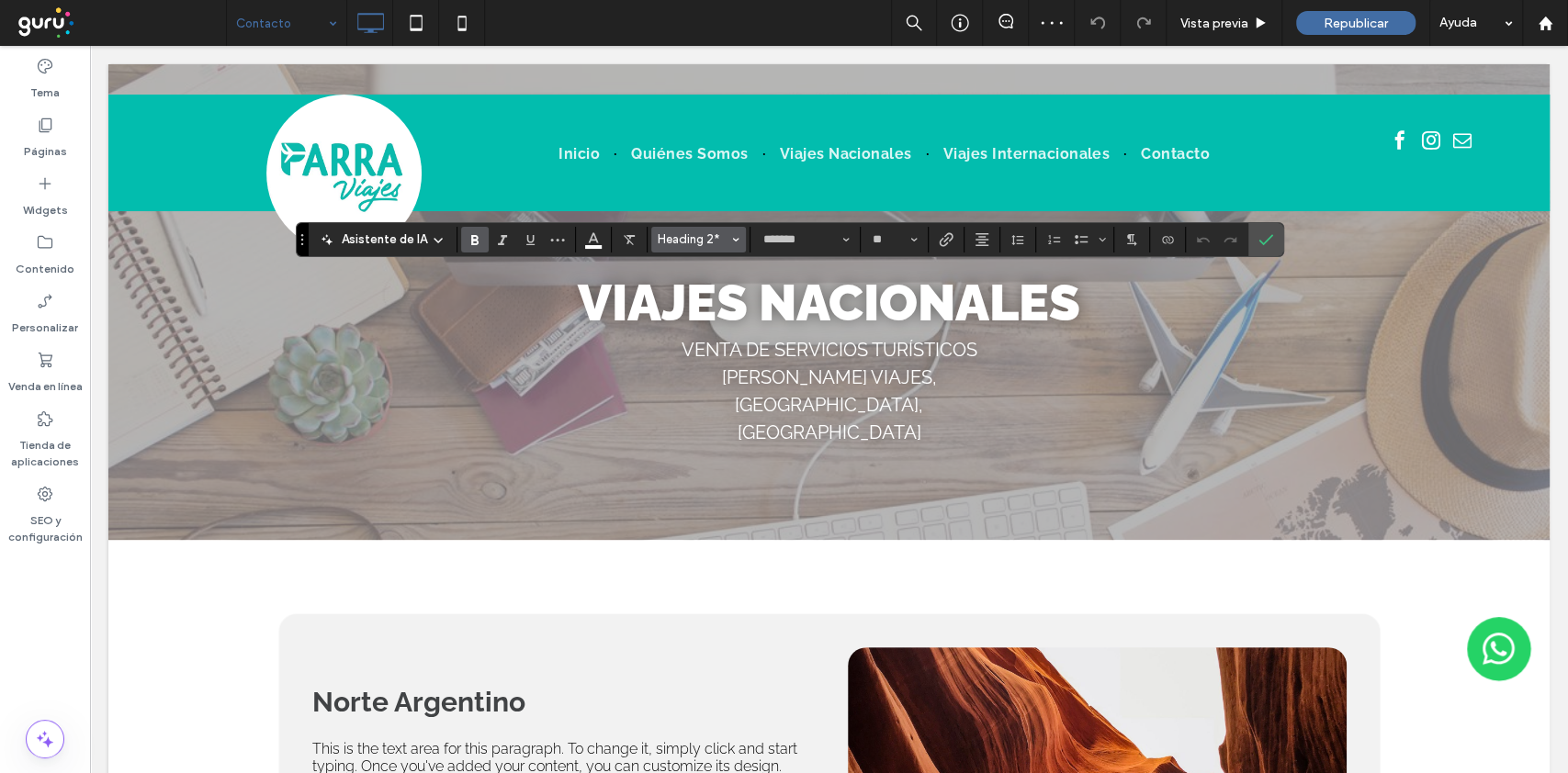 click on "Heading 2*" at bounding box center [694, 239] 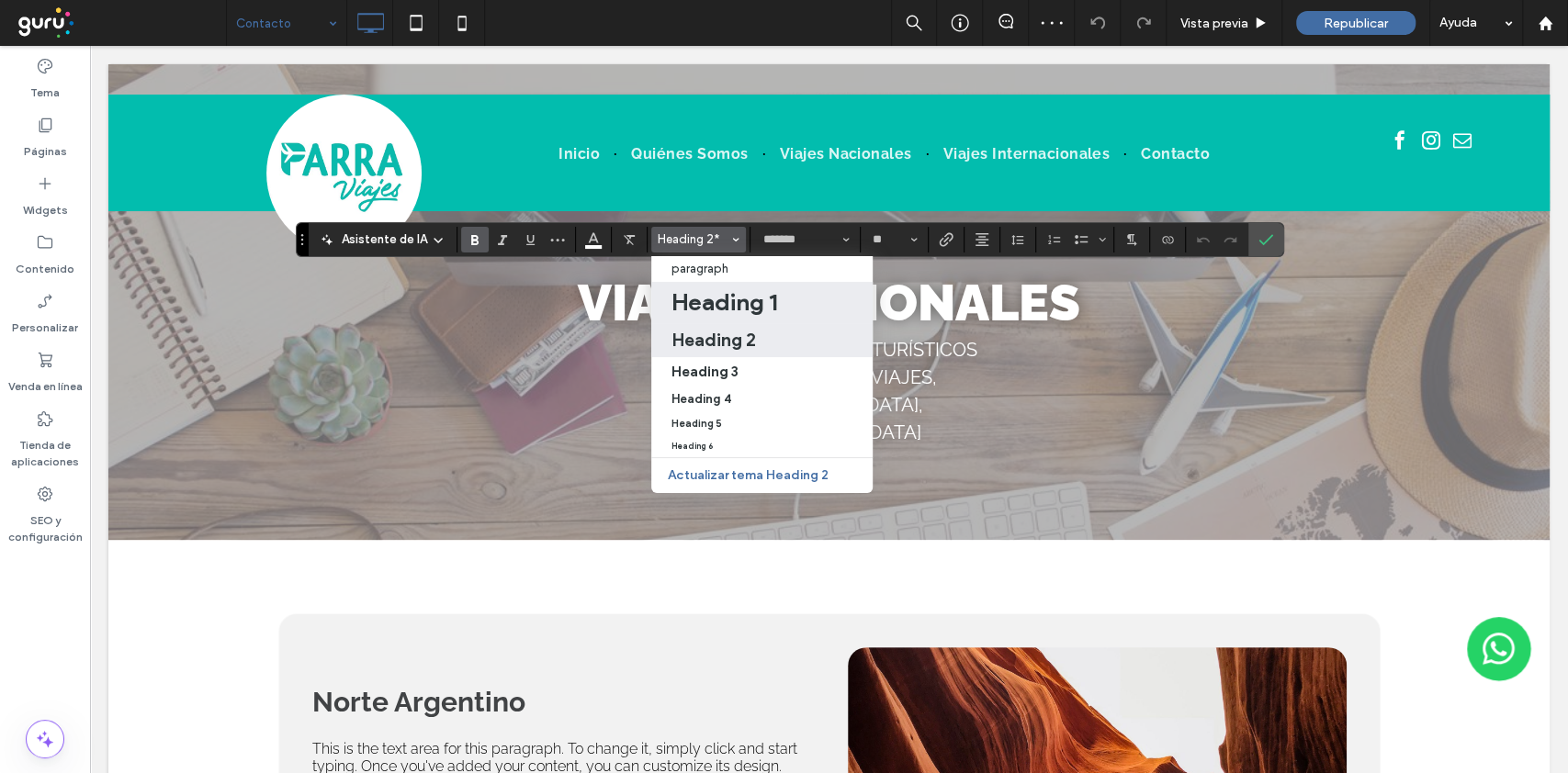 click on "Heading 1" at bounding box center (724, 302) 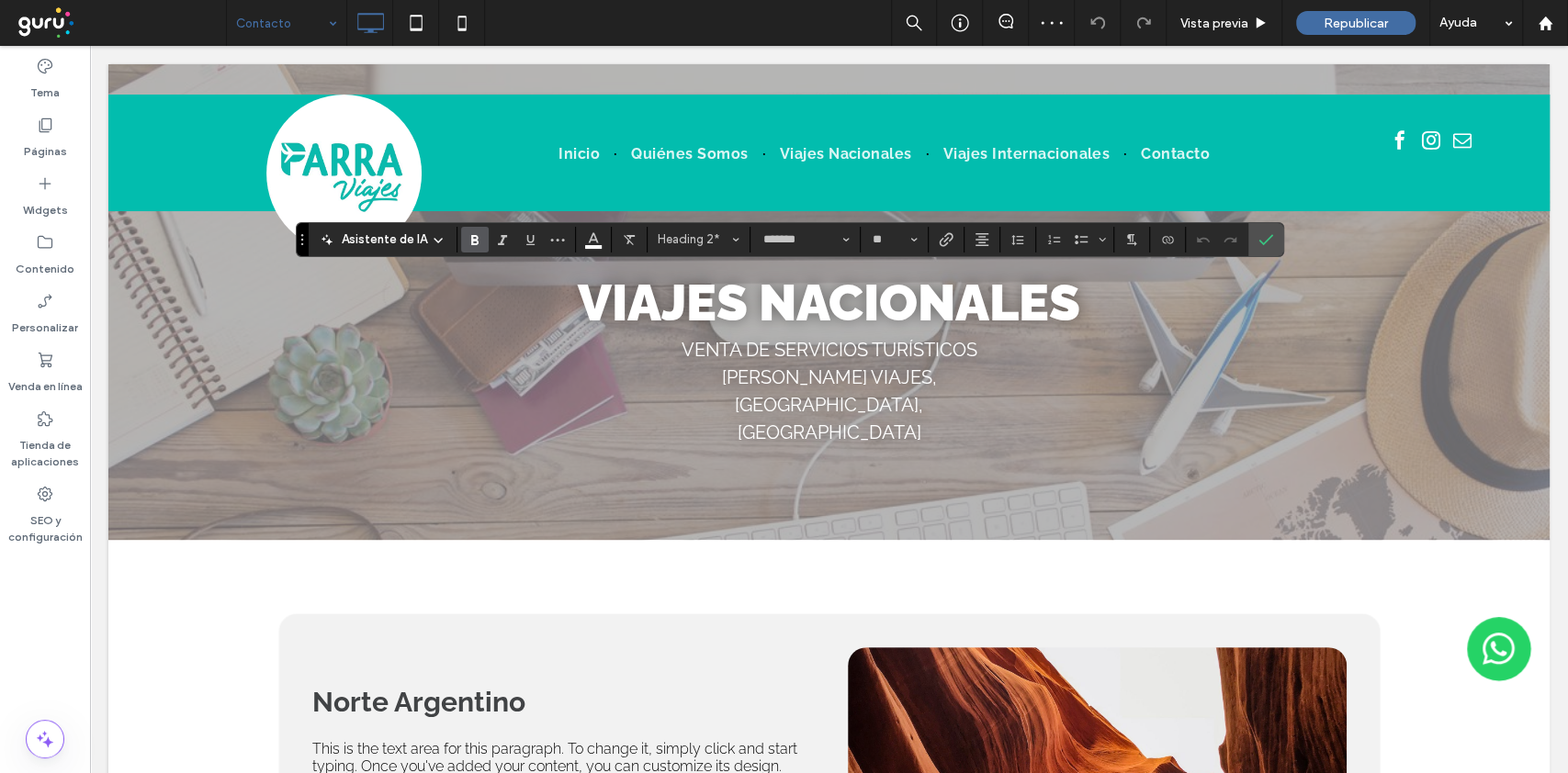 type on "**" 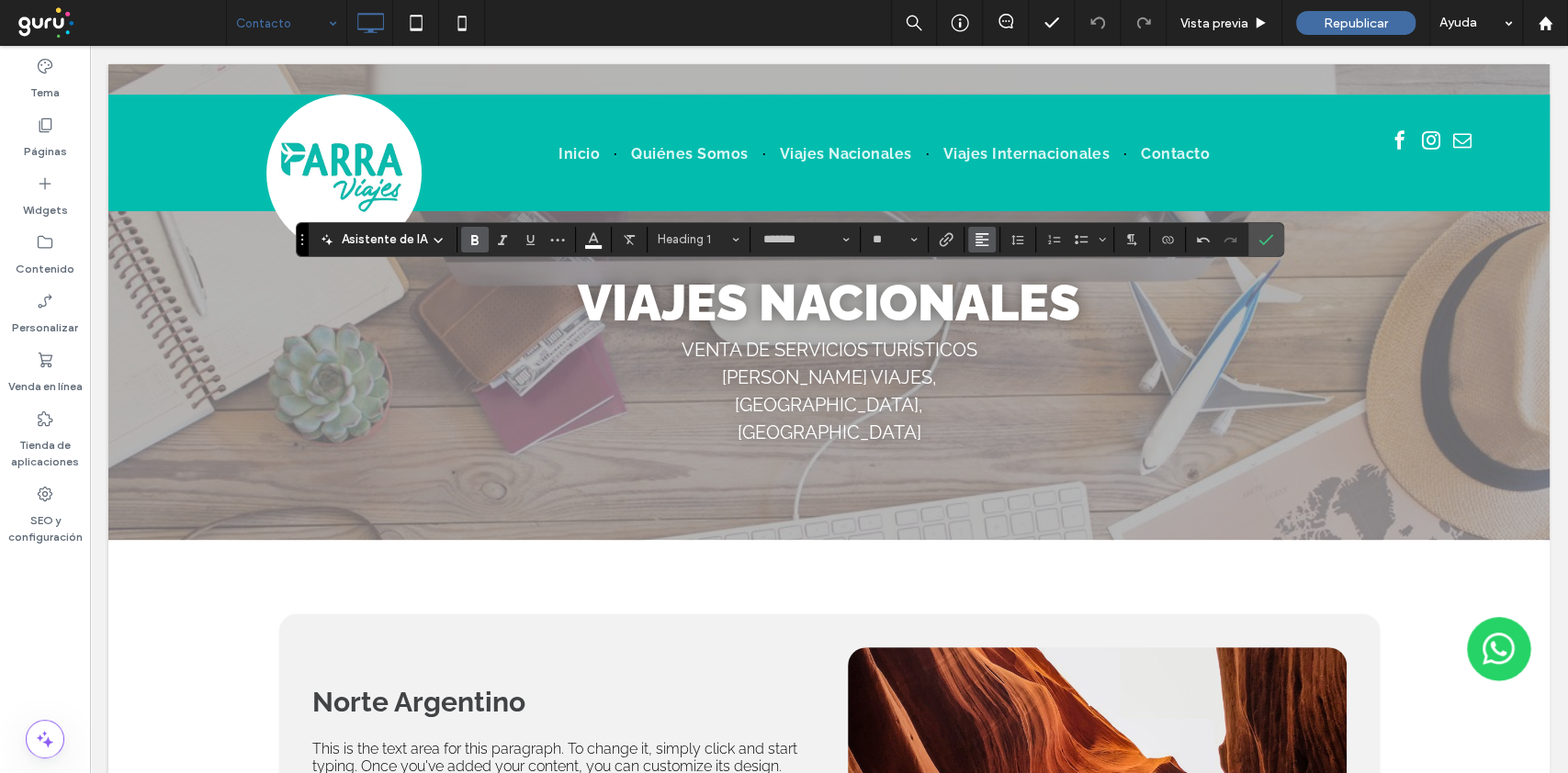 click at bounding box center (982, 240) 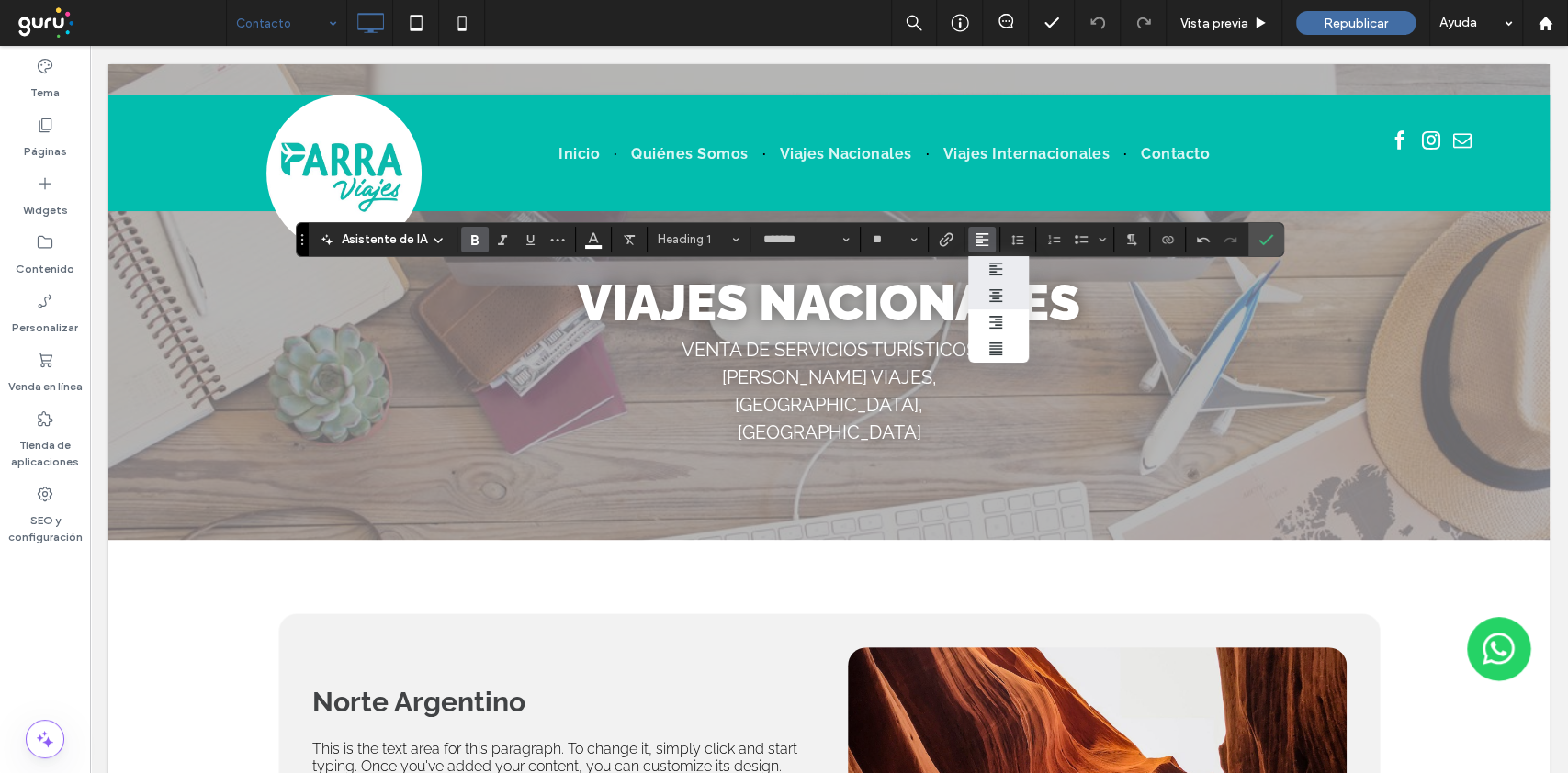 click at bounding box center [998, 296] 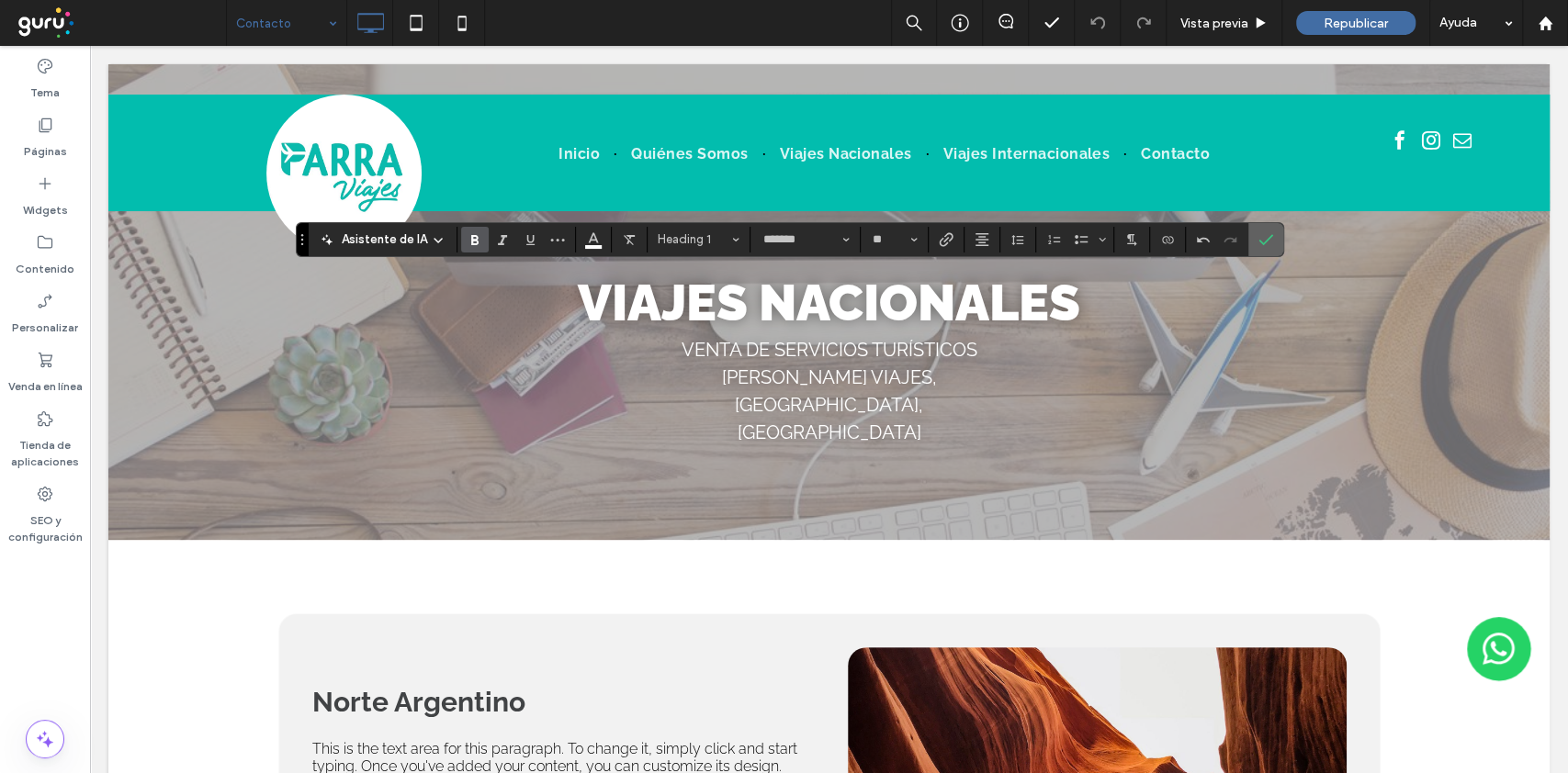 click at bounding box center (1266, 240) 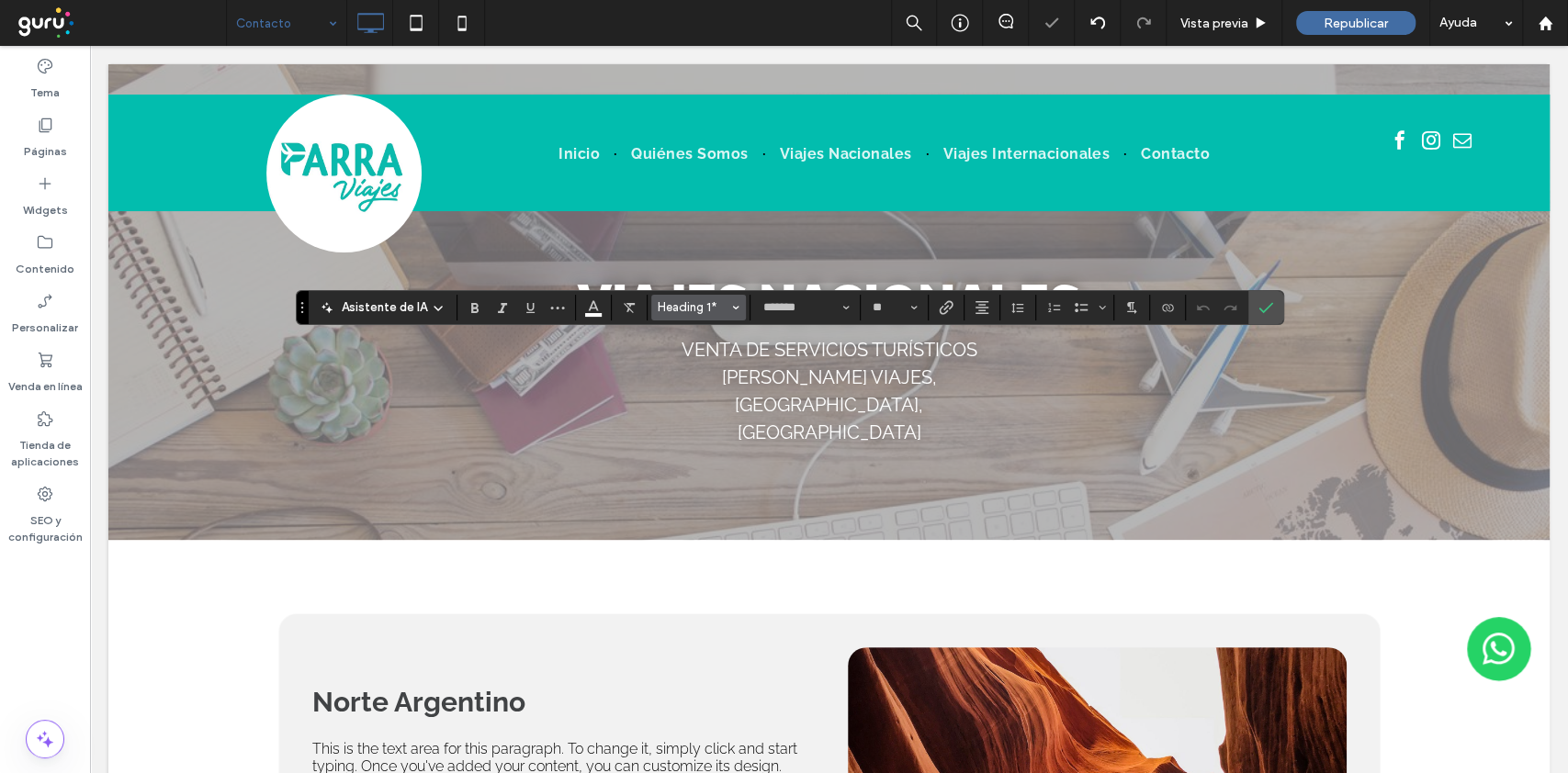 click on "Heading 1*" at bounding box center [694, 307] 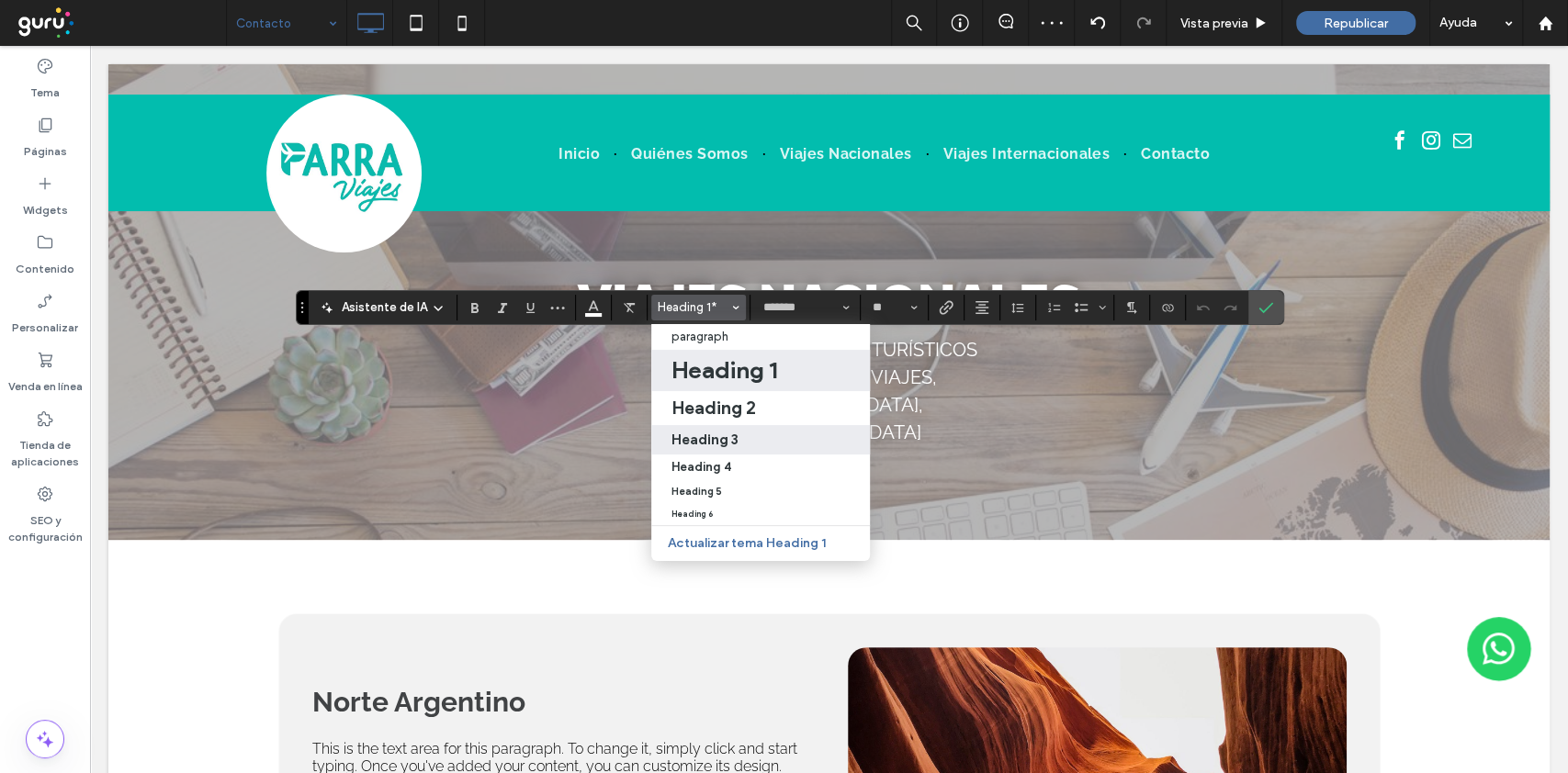 click on "Heading 3" at bounding box center (761, 439) 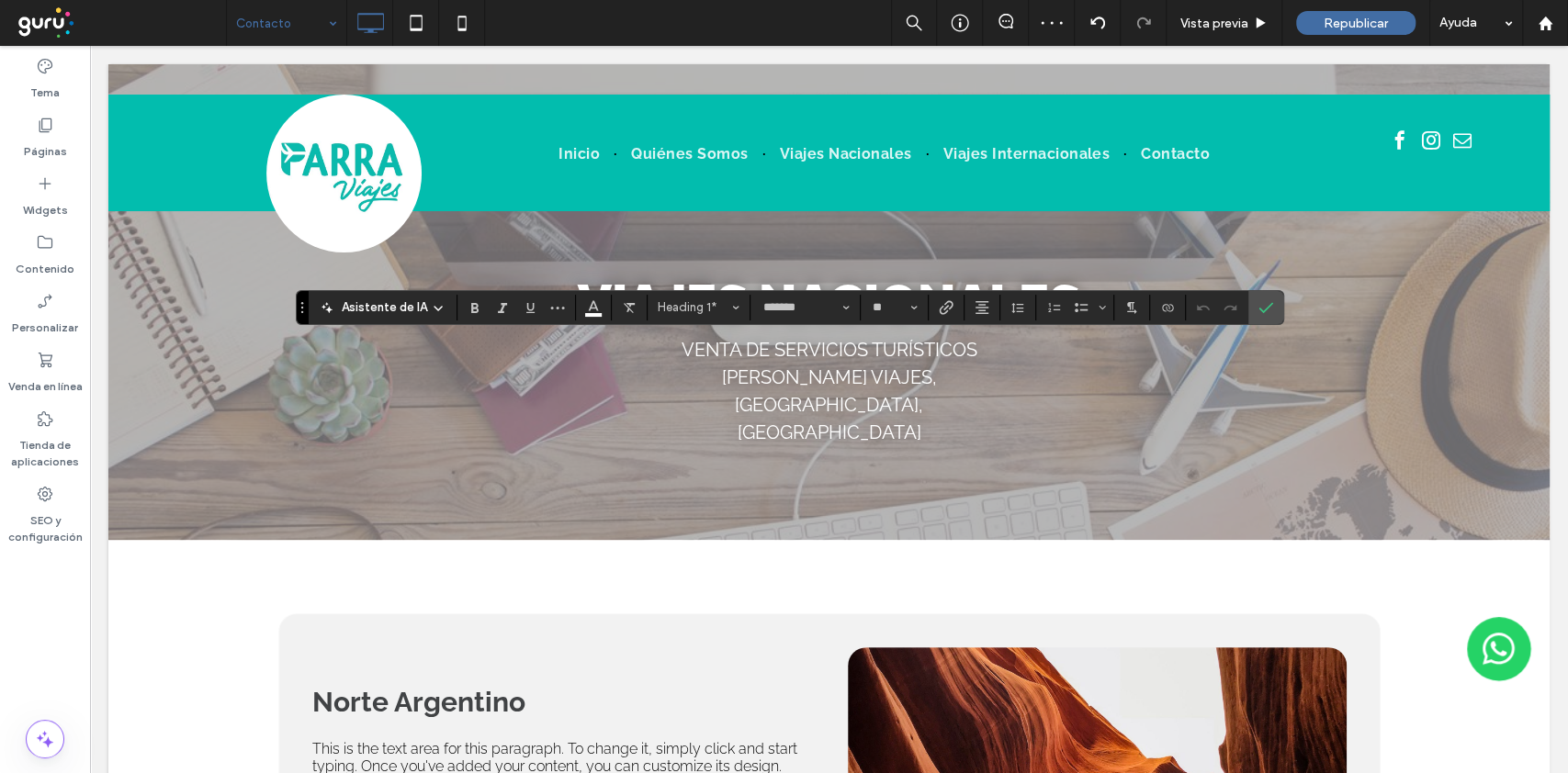 type on "**" 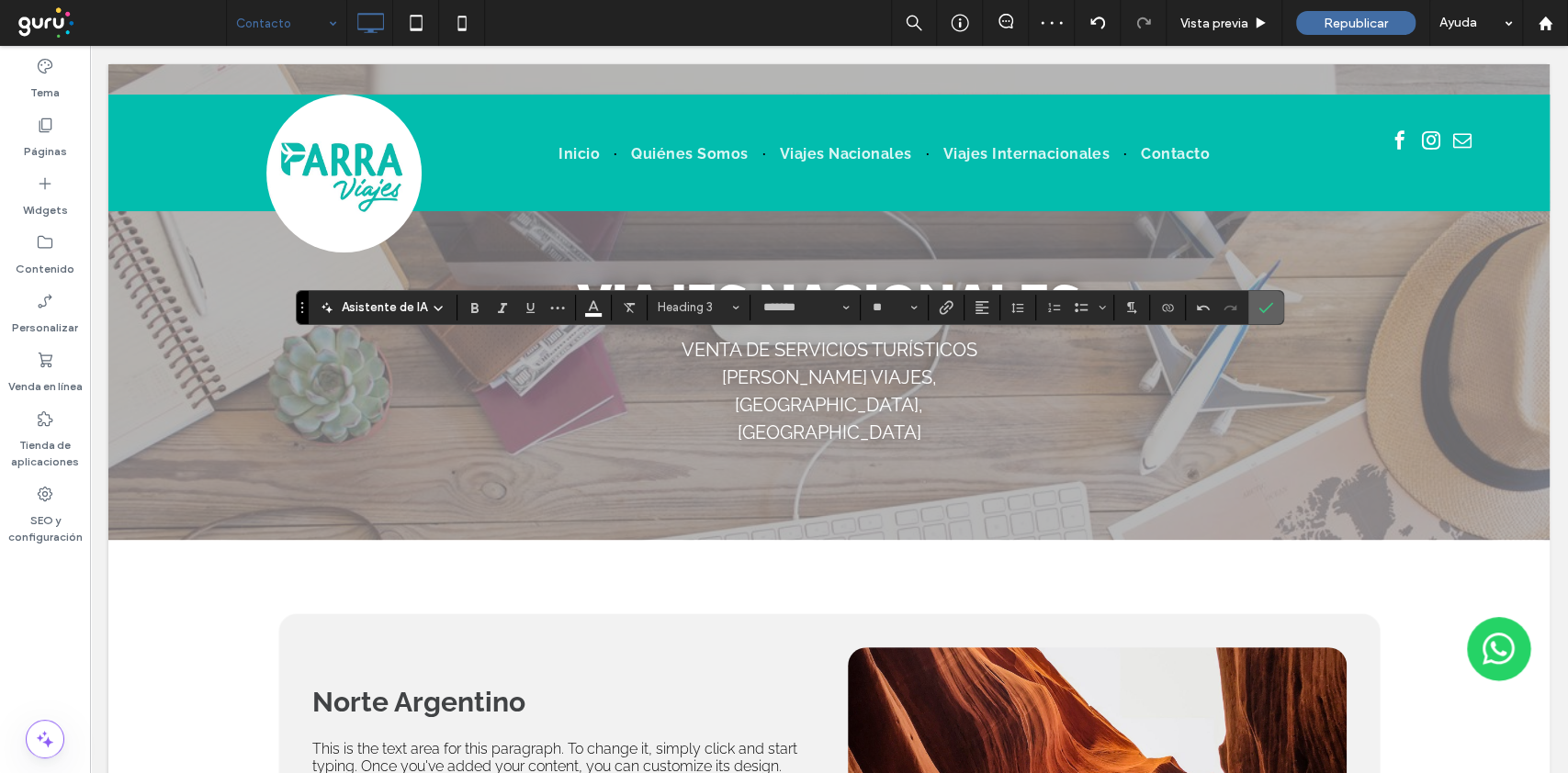 click at bounding box center (1266, 308) 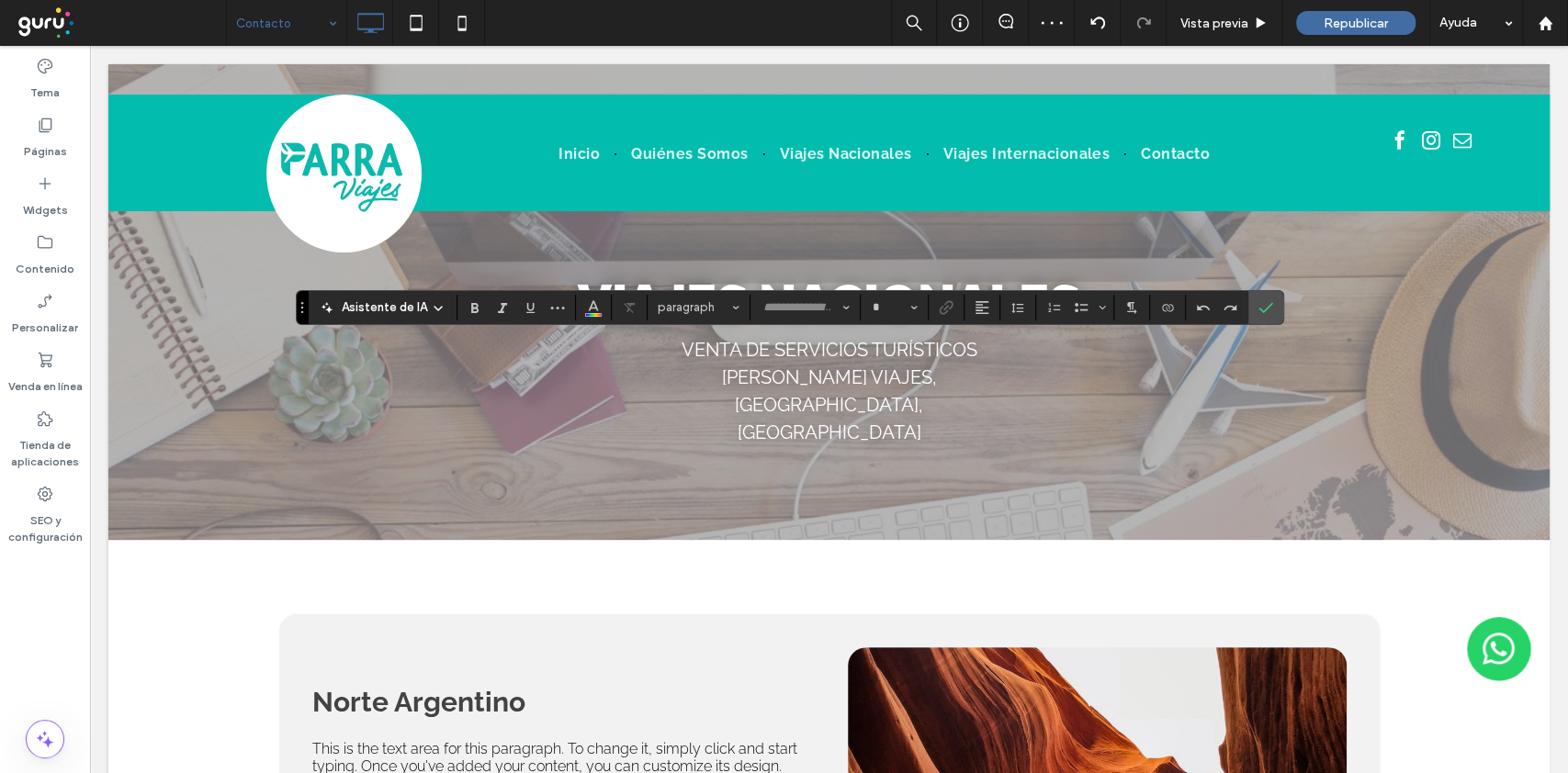 type on "*******" 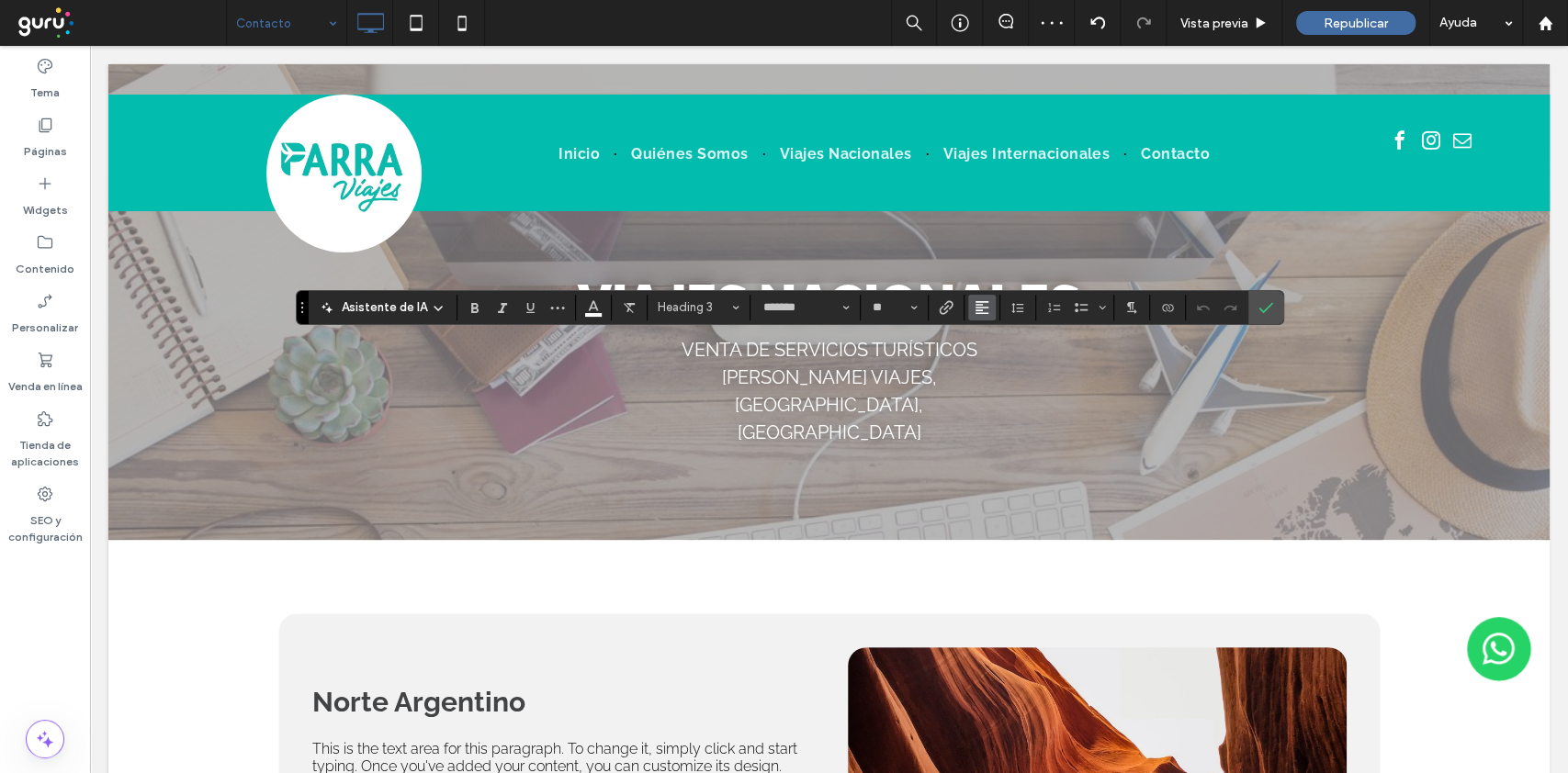 click at bounding box center (982, 308) 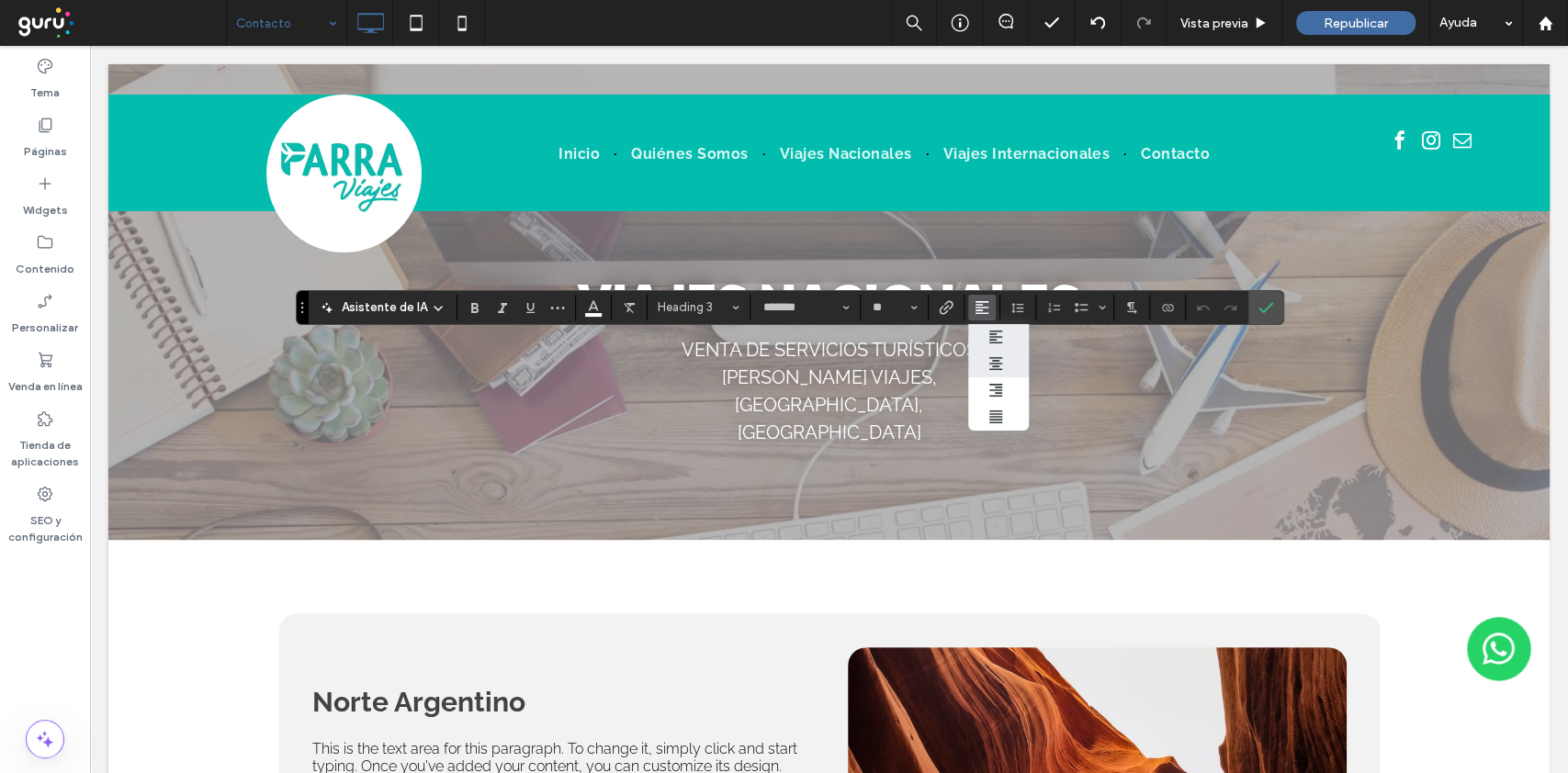 click 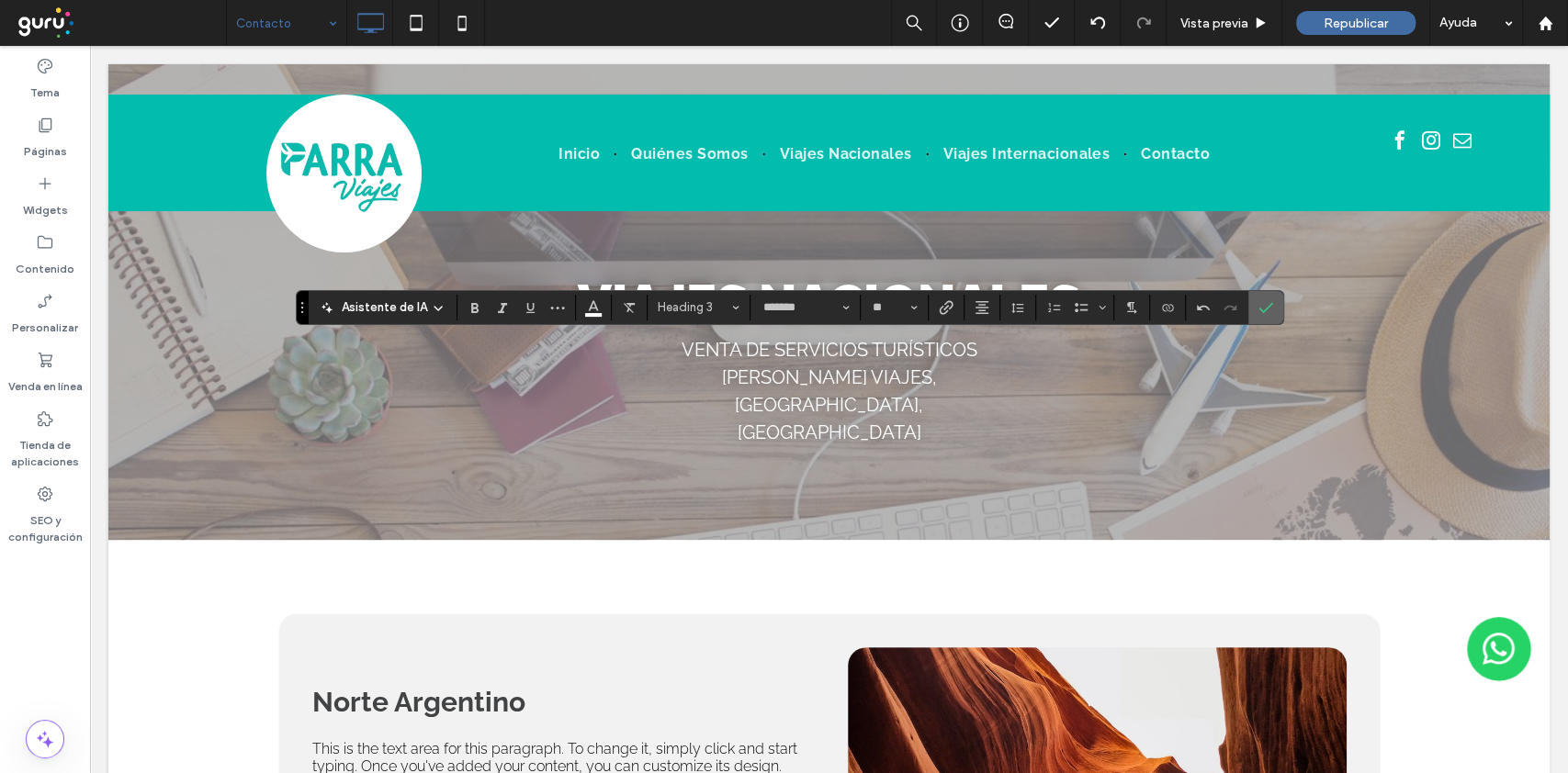 click 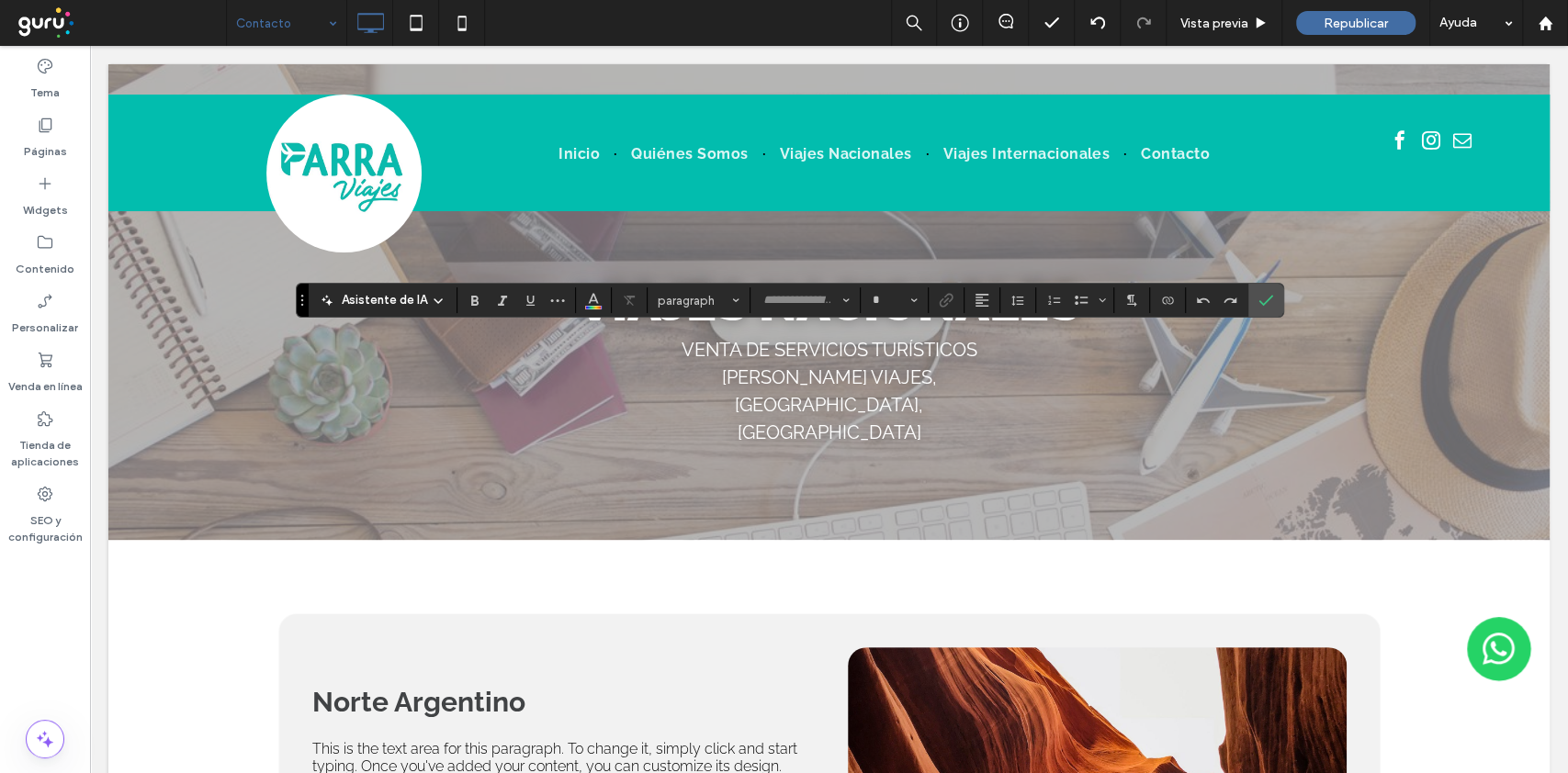 type on "*******" 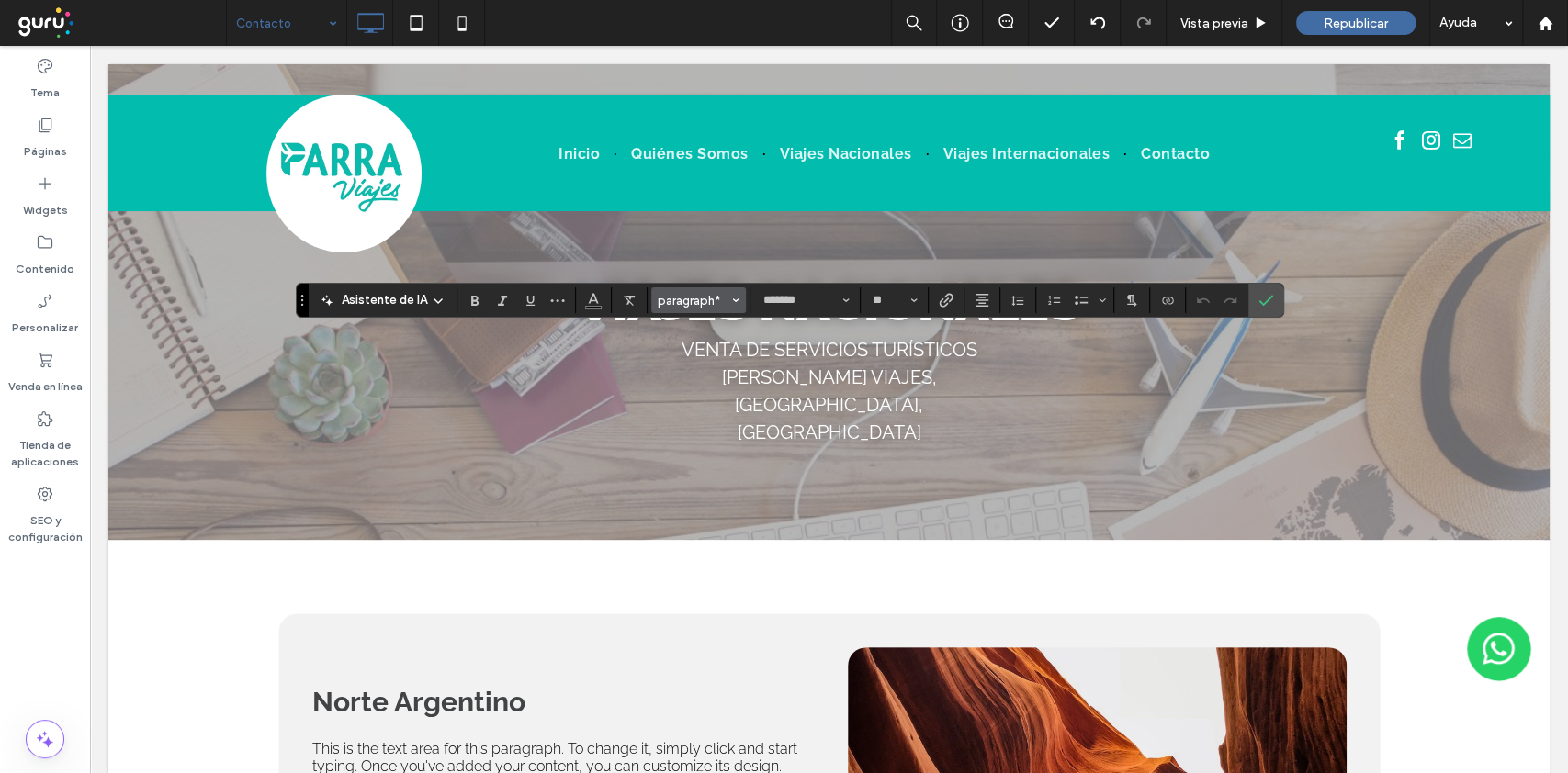 click on "paragraph*" at bounding box center (694, 300) 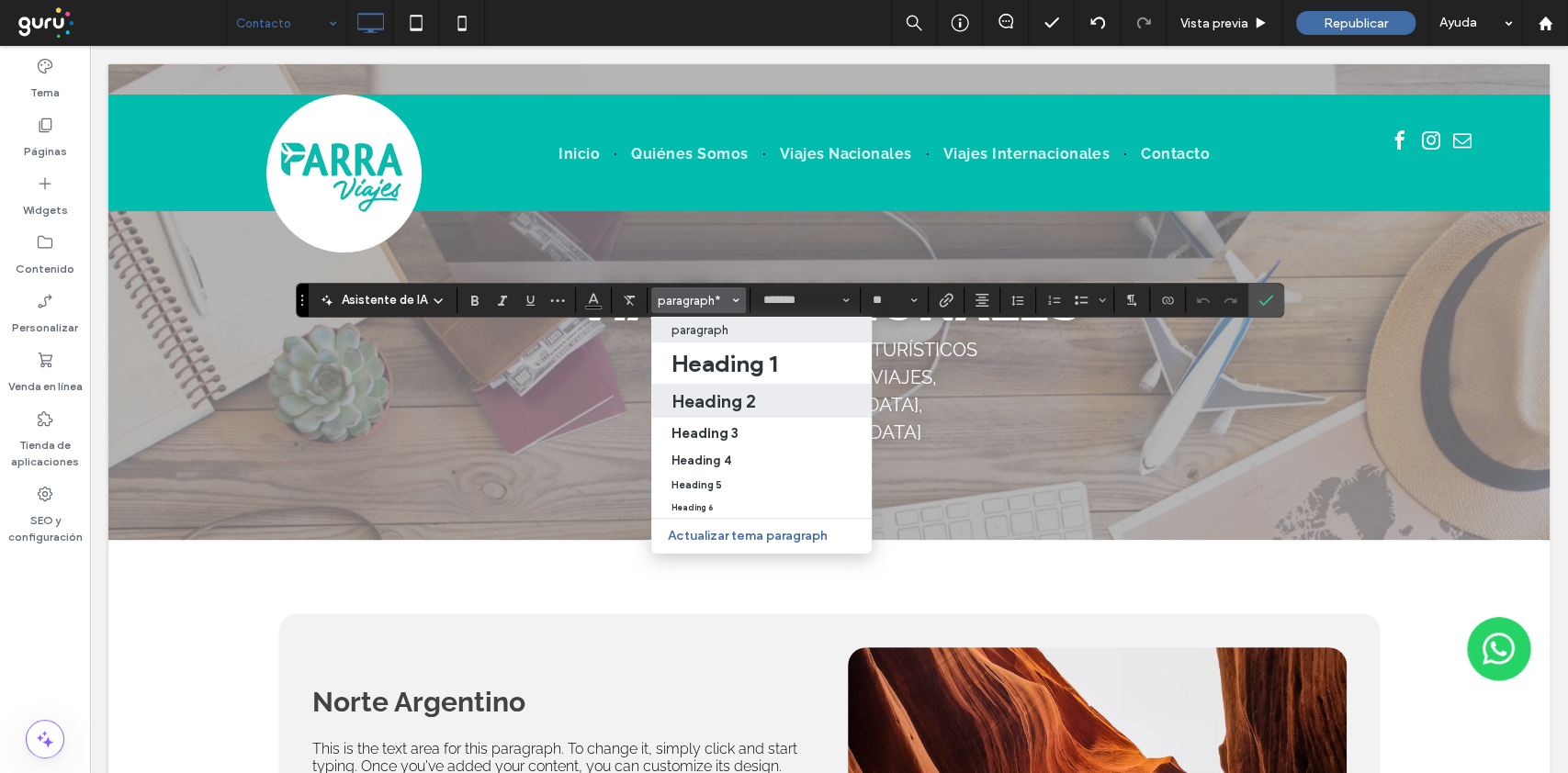 click on "Heading 2" at bounding box center (714, 401) 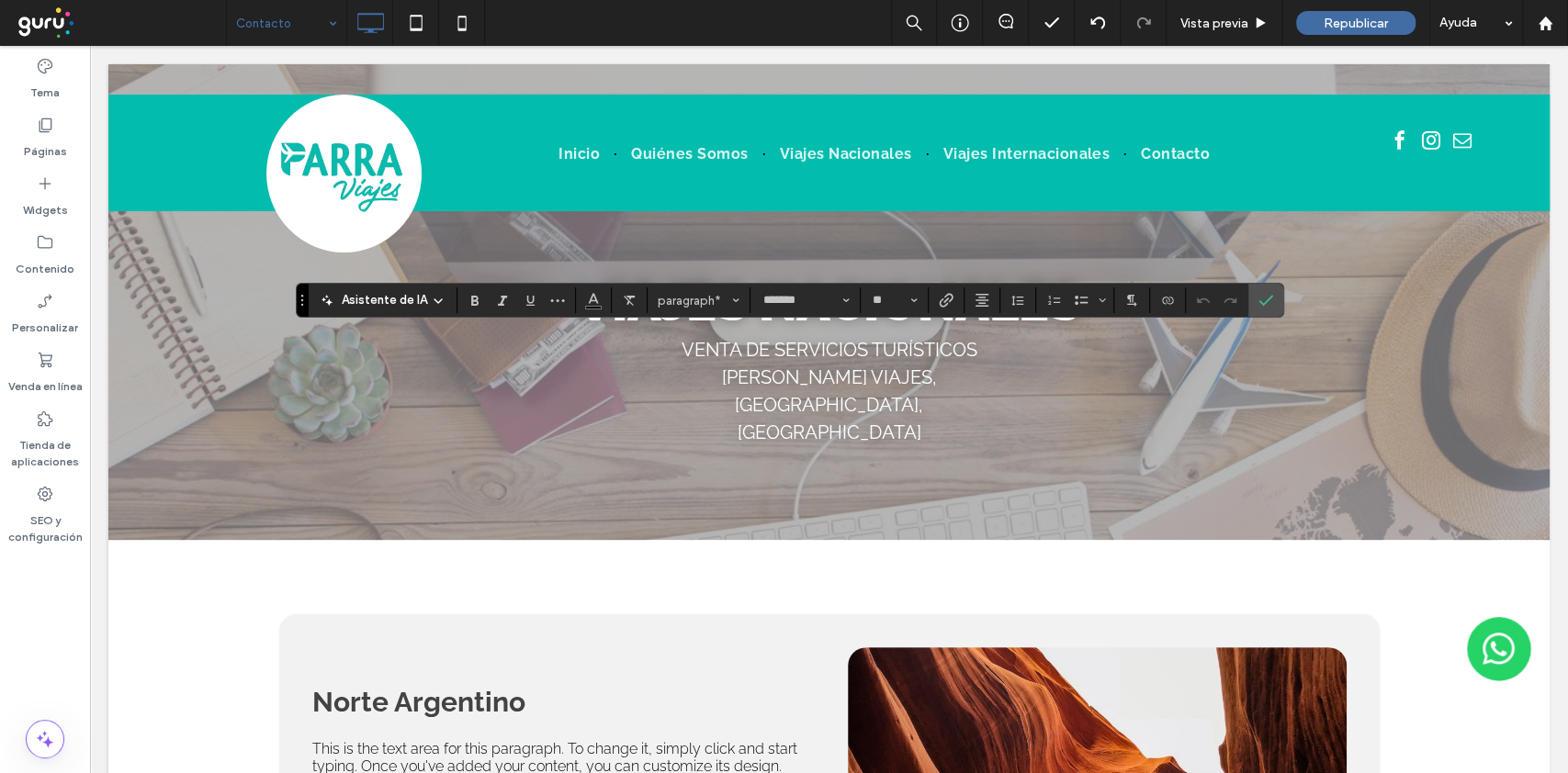 type on "**" 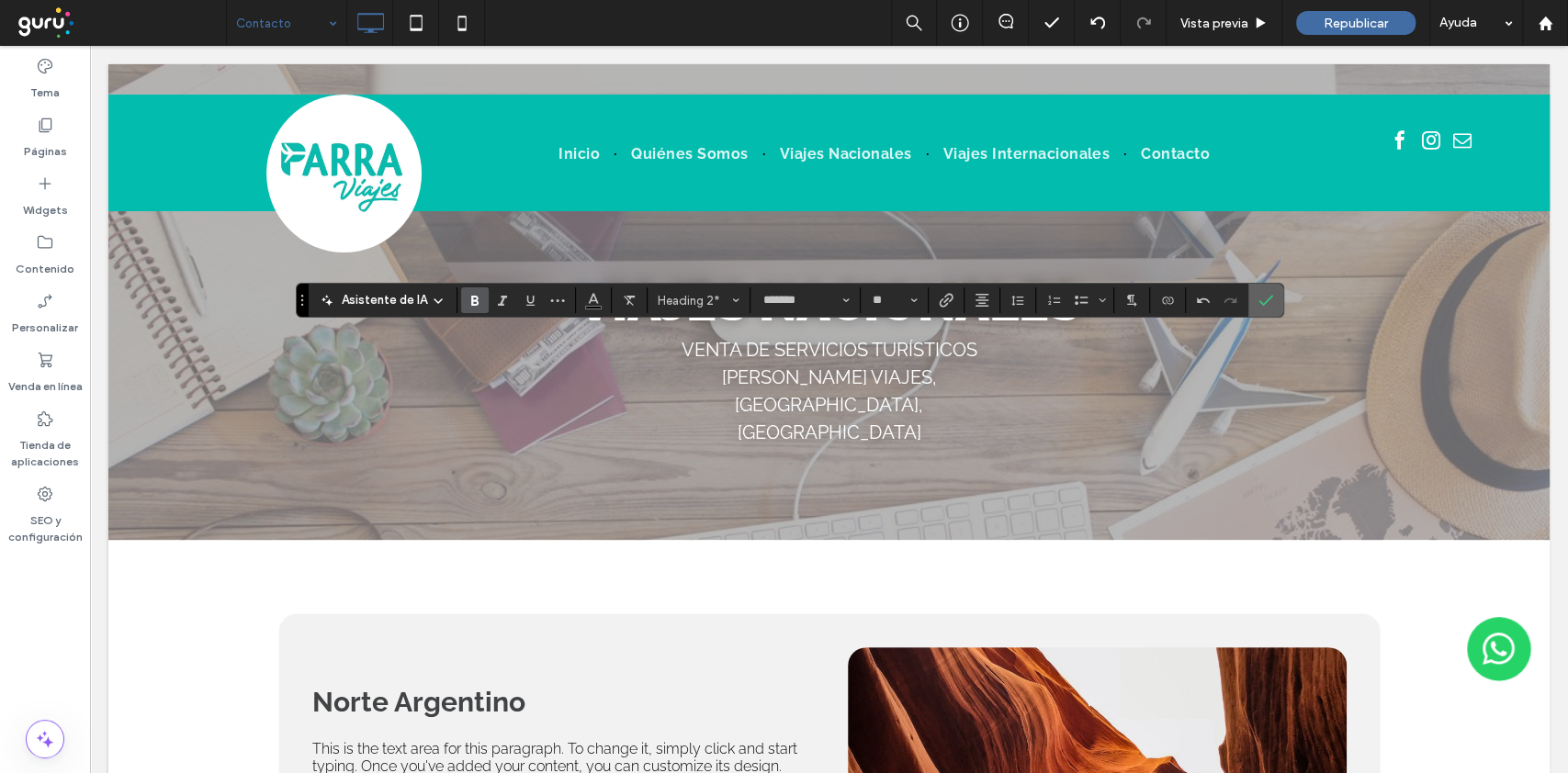 click at bounding box center [1266, 300] 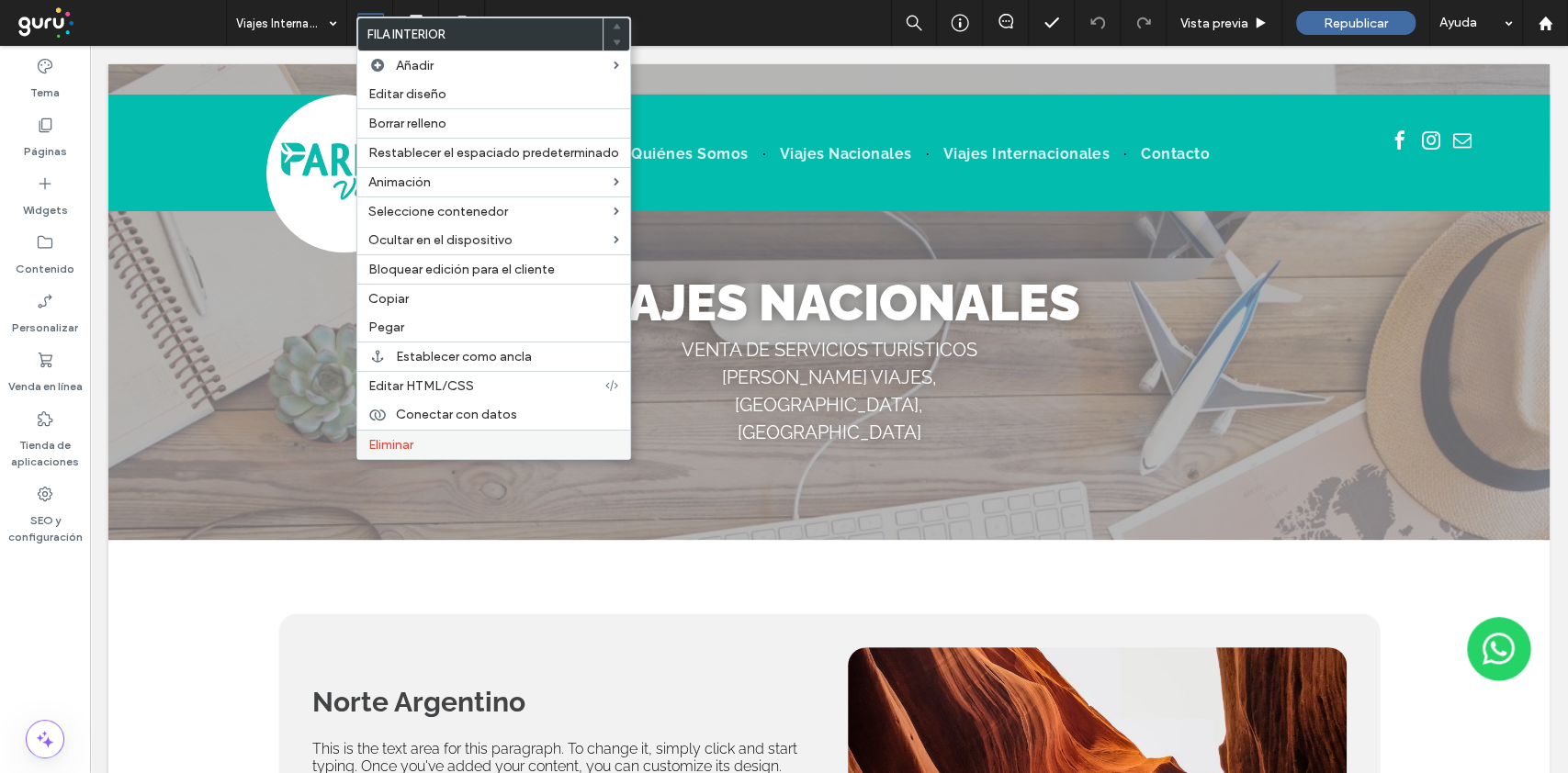 click on "Eliminar" at bounding box center [390, 444] 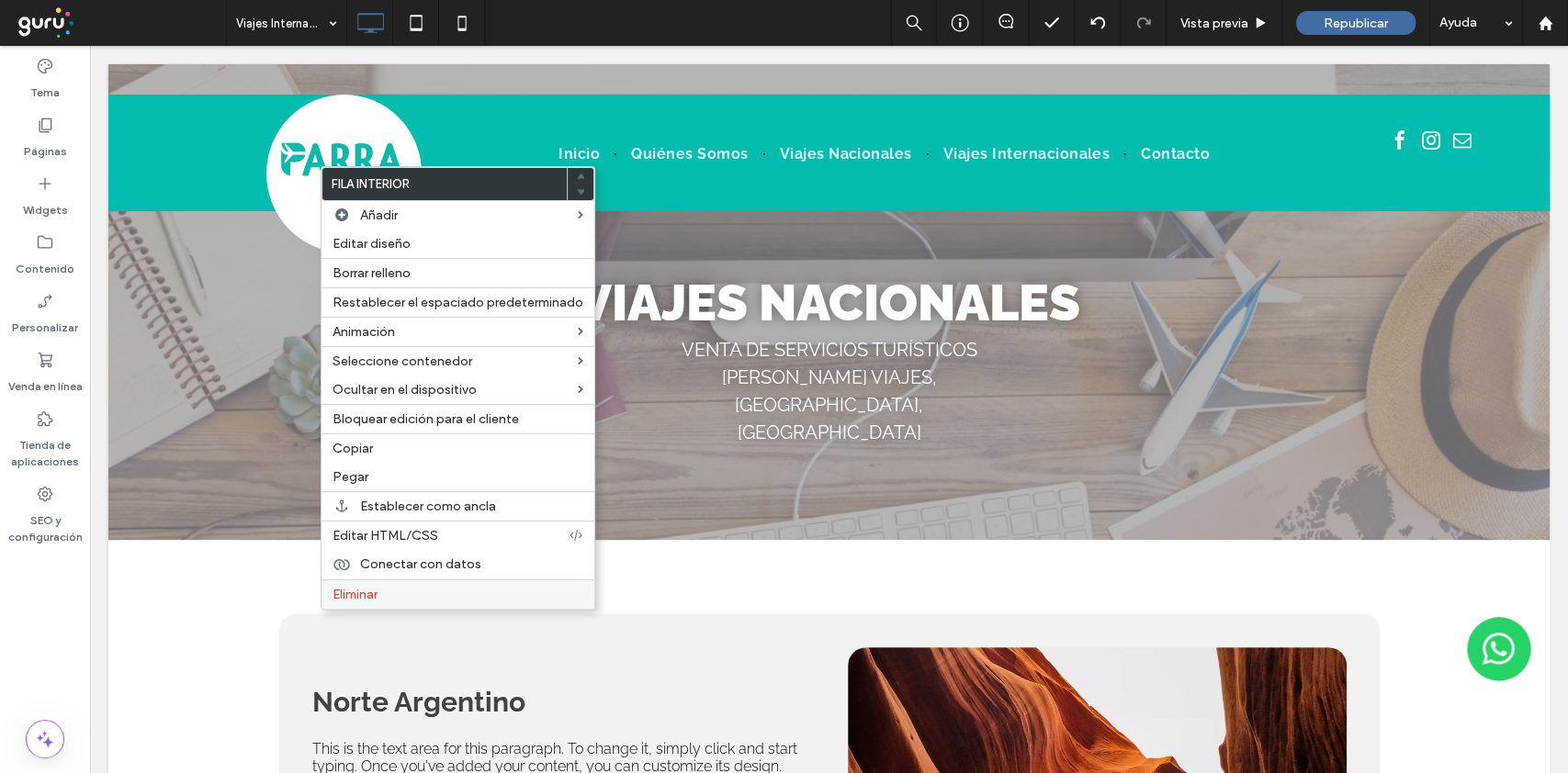 click on "Eliminar" at bounding box center (355, 594) 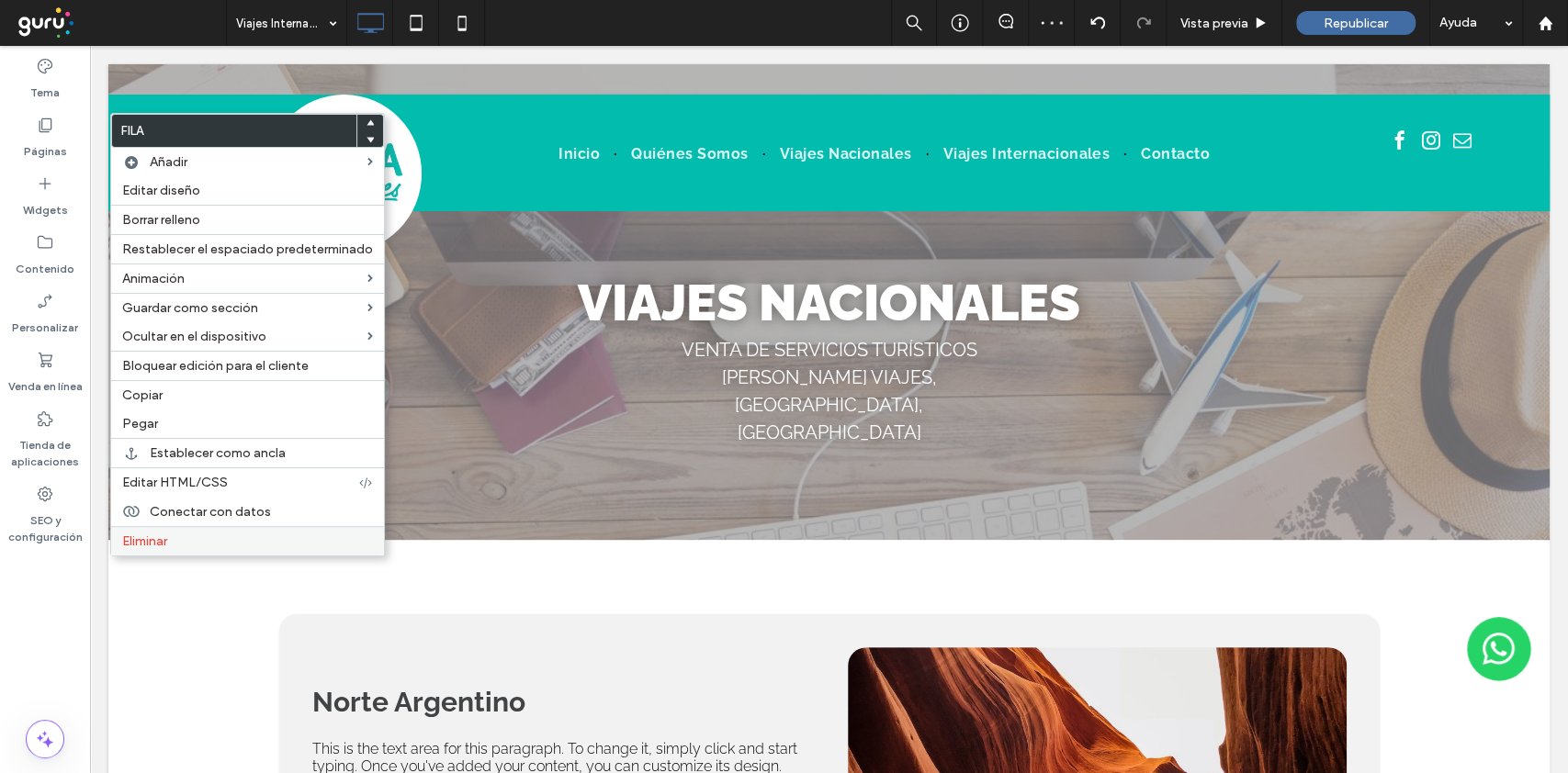 click on "Eliminar" at bounding box center [247, 541] 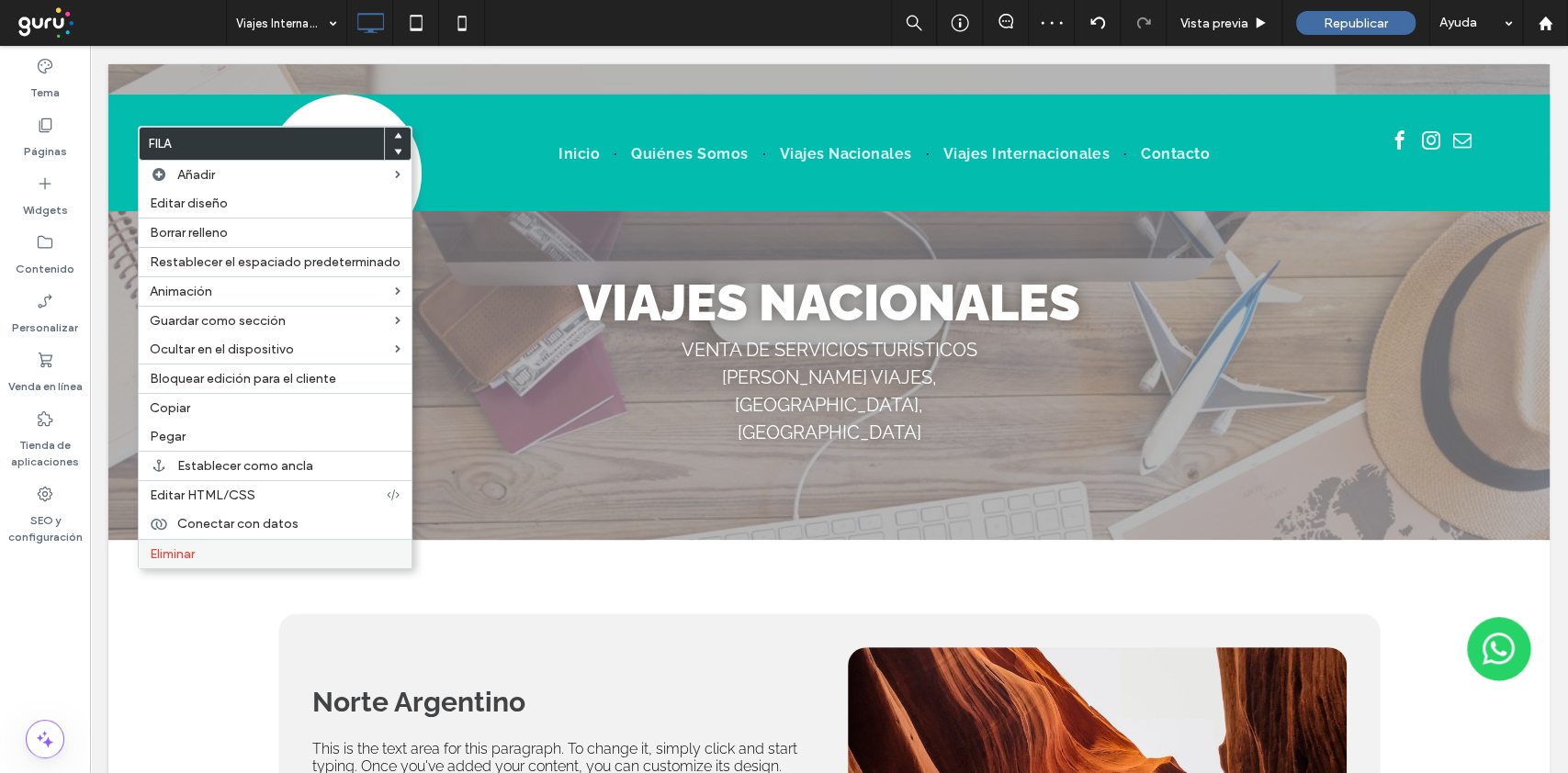 click on "Eliminar" at bounding box center (172, 554) 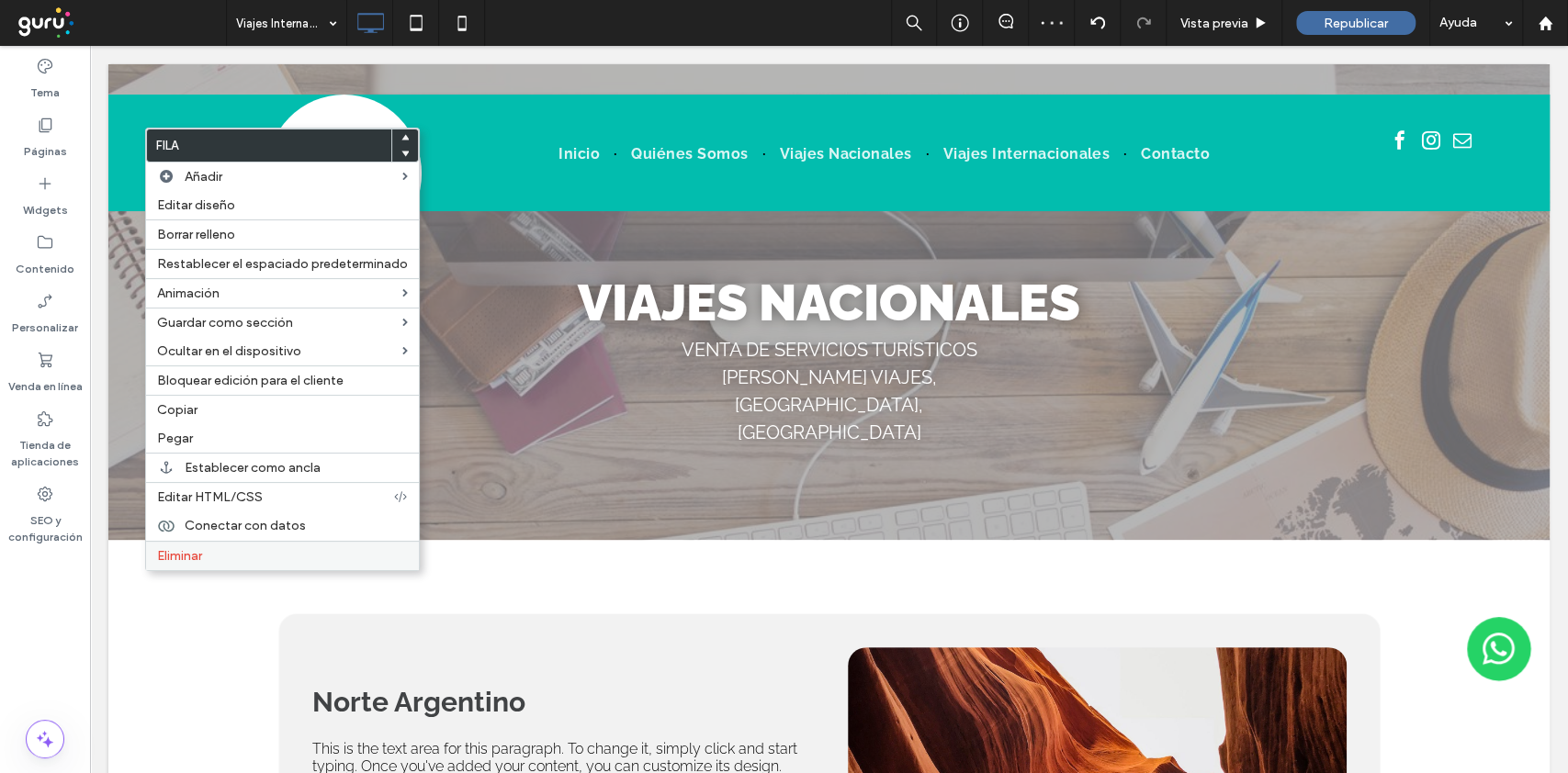 click on "Eliminar" at bounding box center (179, 555) 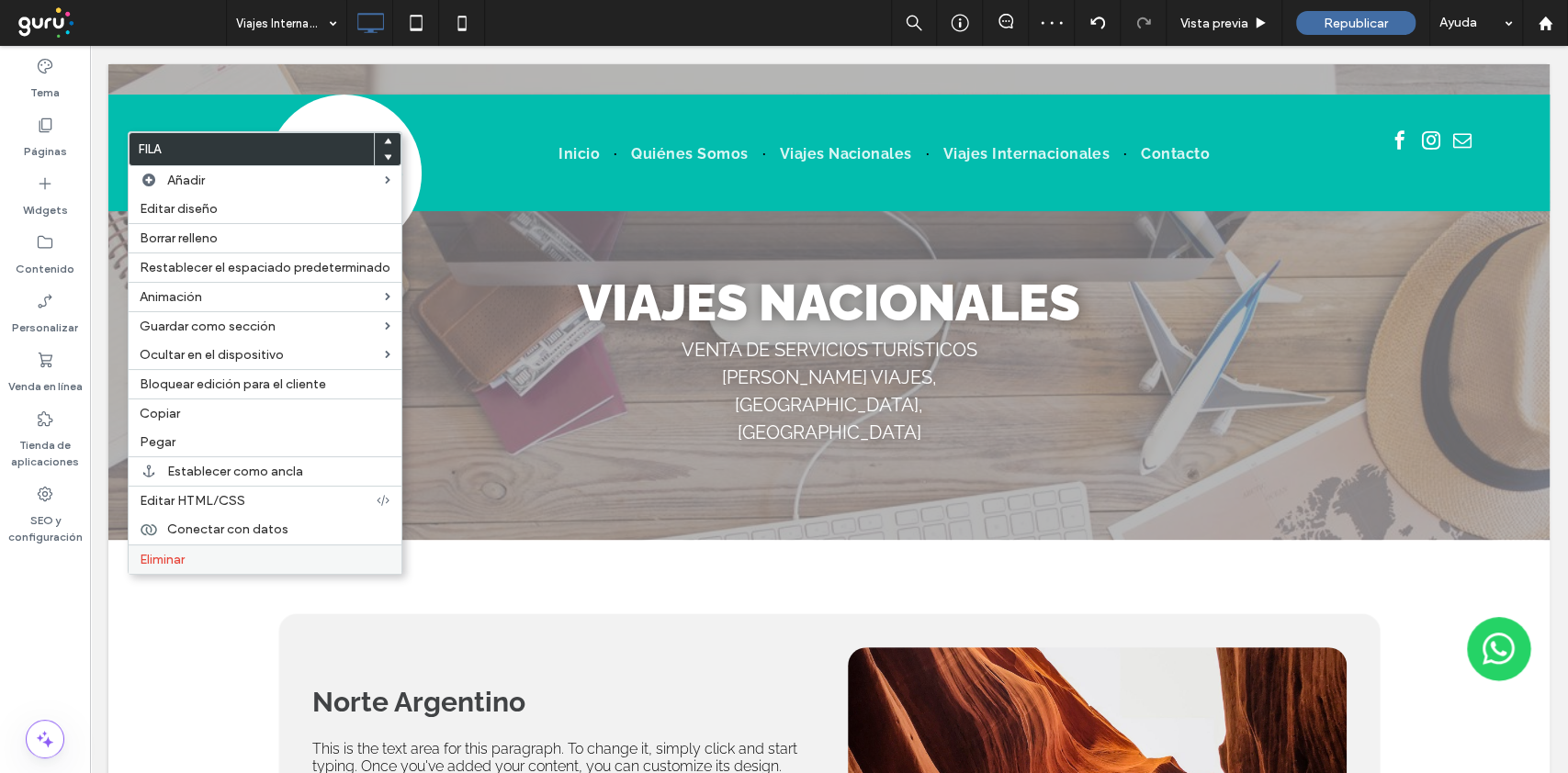 click on "Eliminar" at bounding box center [162, 559] 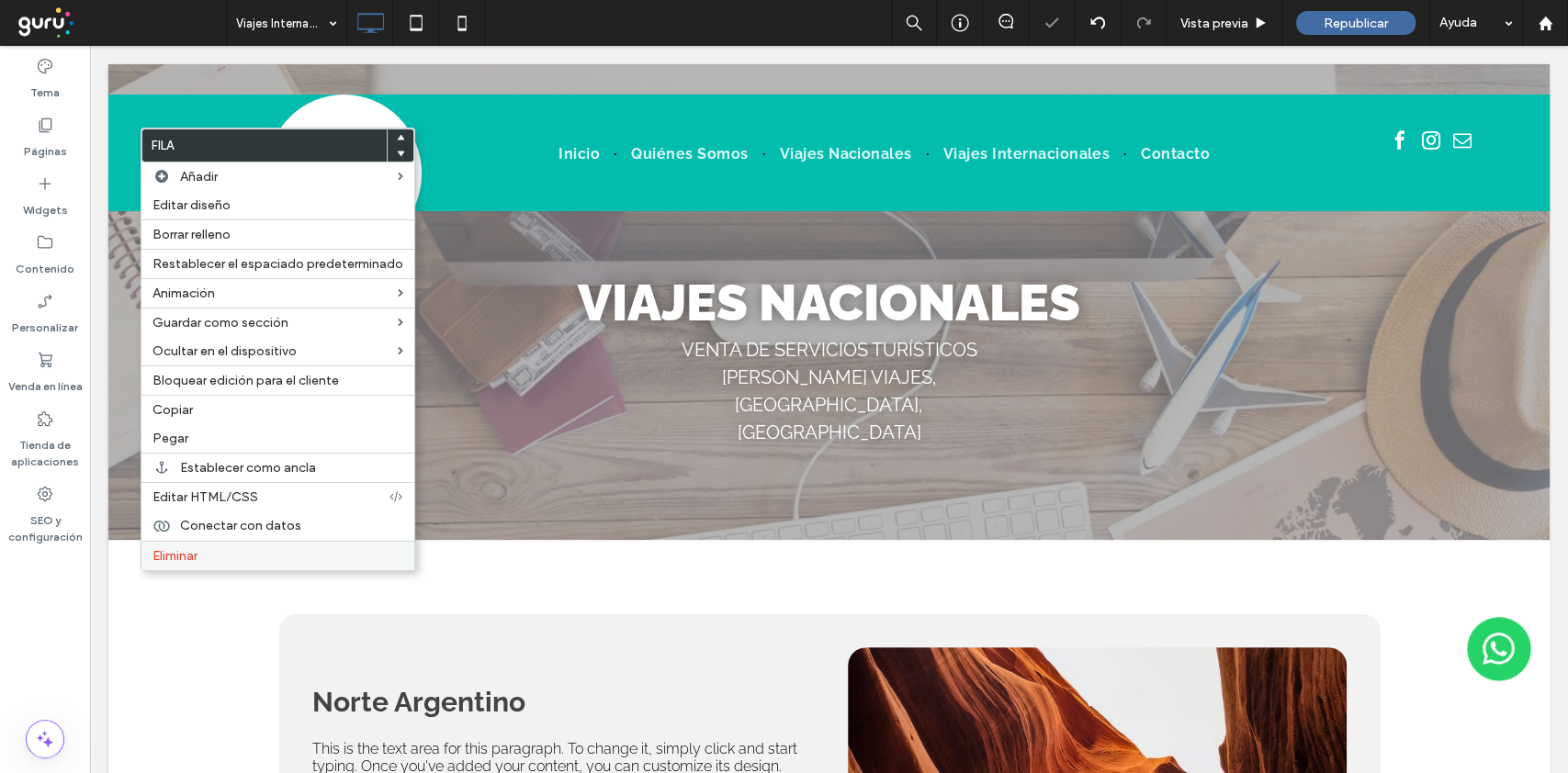 click on "Eliminar" at bounding box center [277, 555] 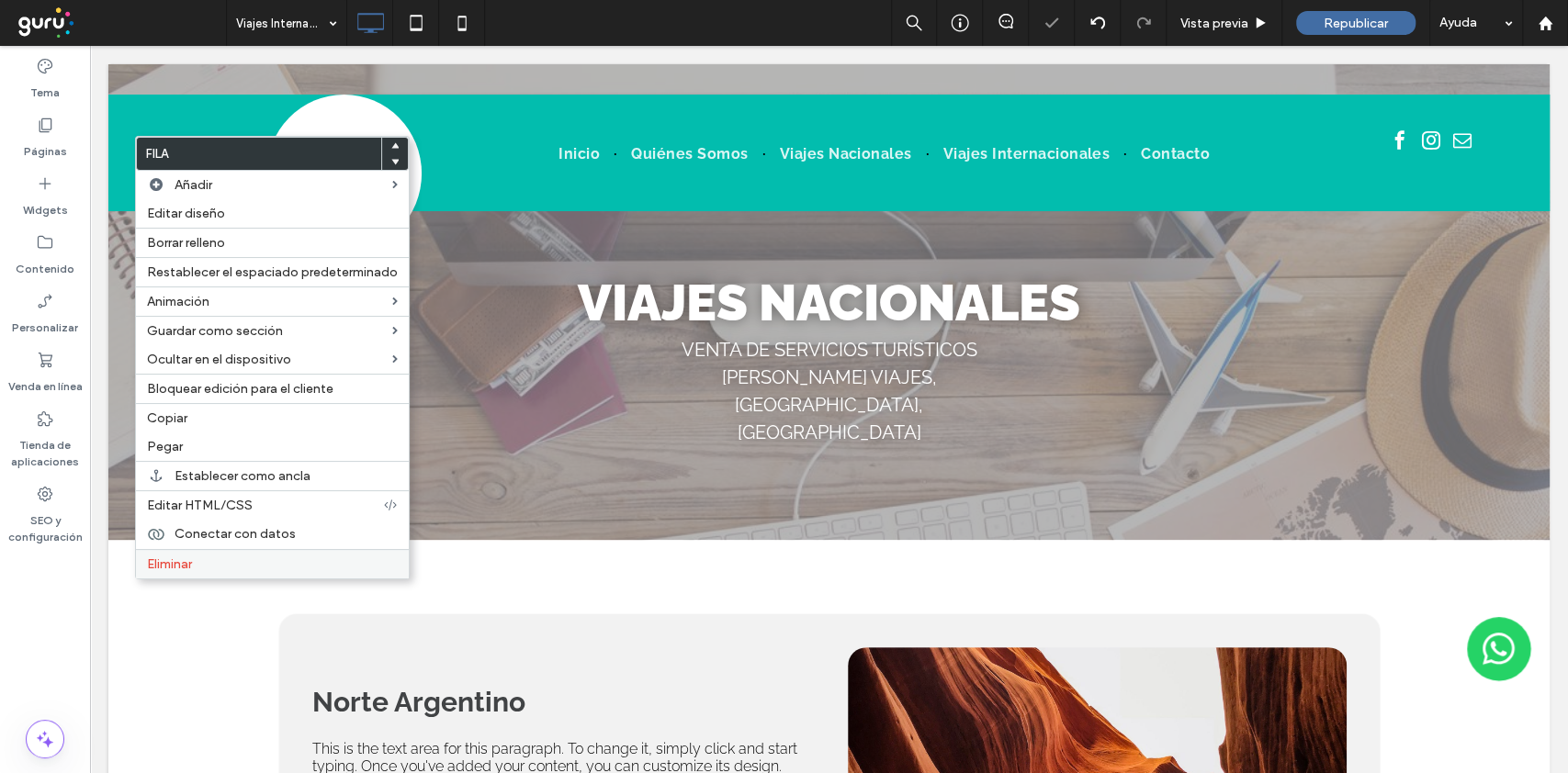 click on "Eliminar" at bounding box center (169, 564) 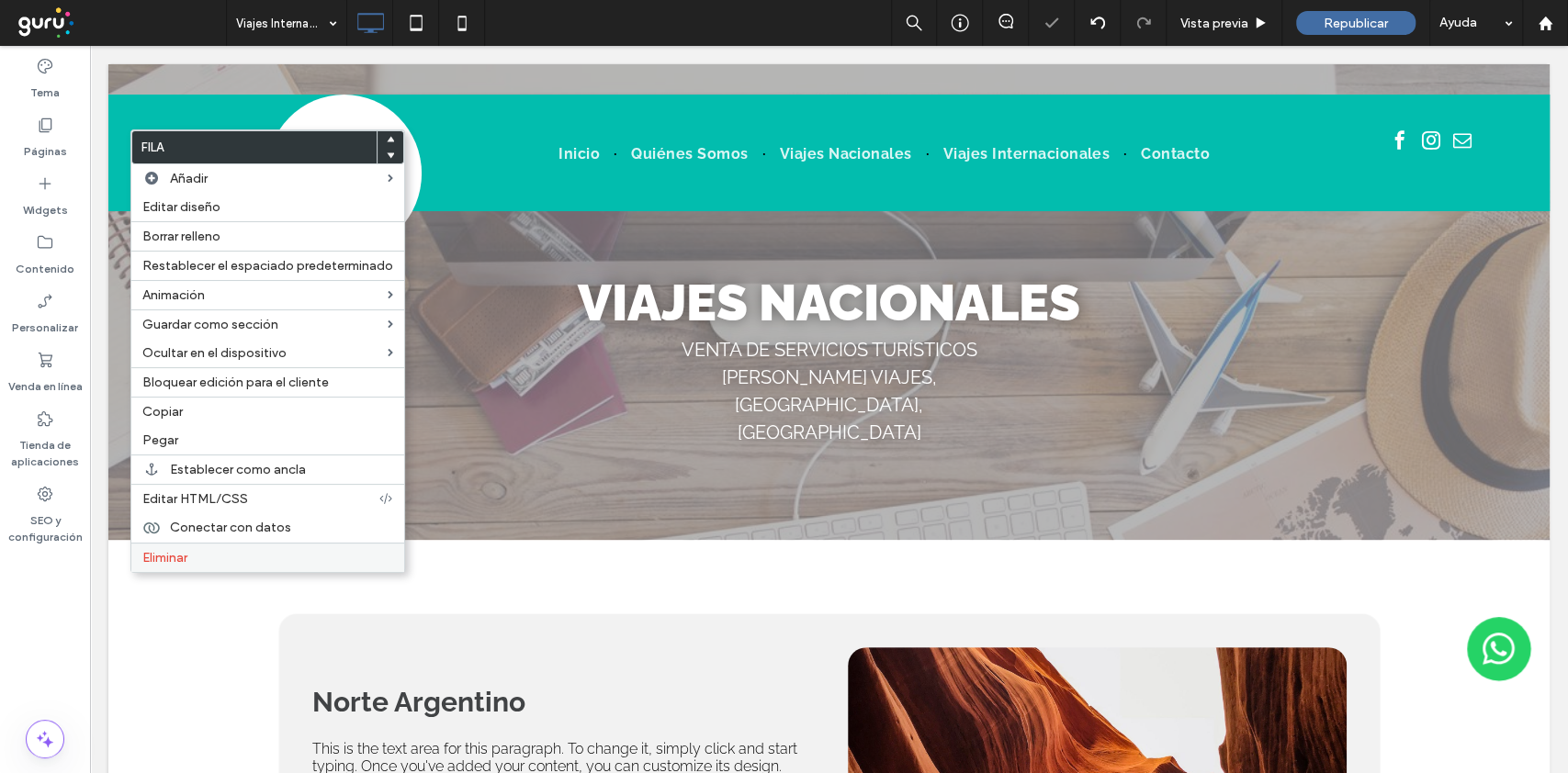 click on "Eliminar" at bounding box center [164, 557] 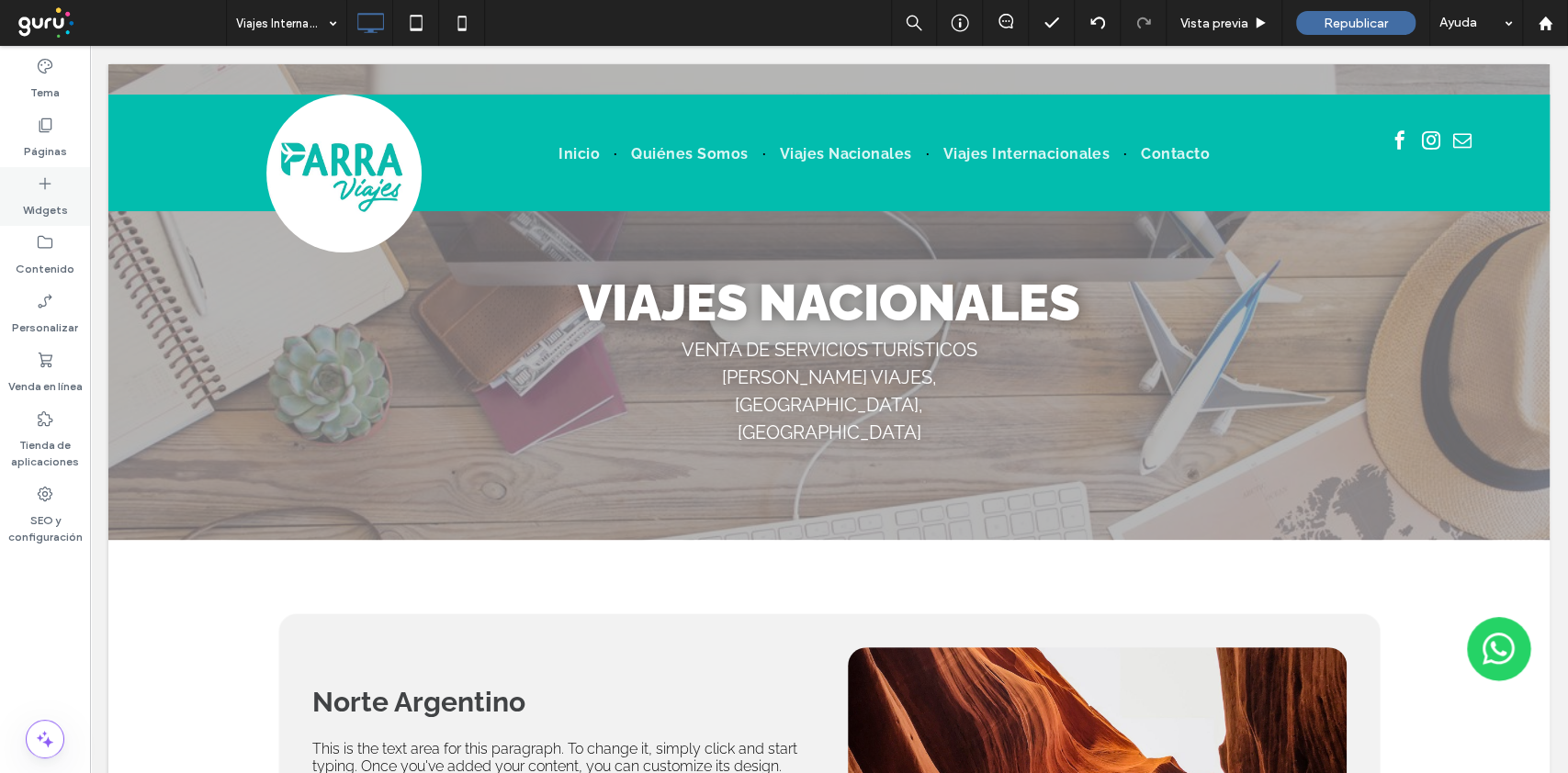 click on "Widgets" at bounding box center [45, 196] 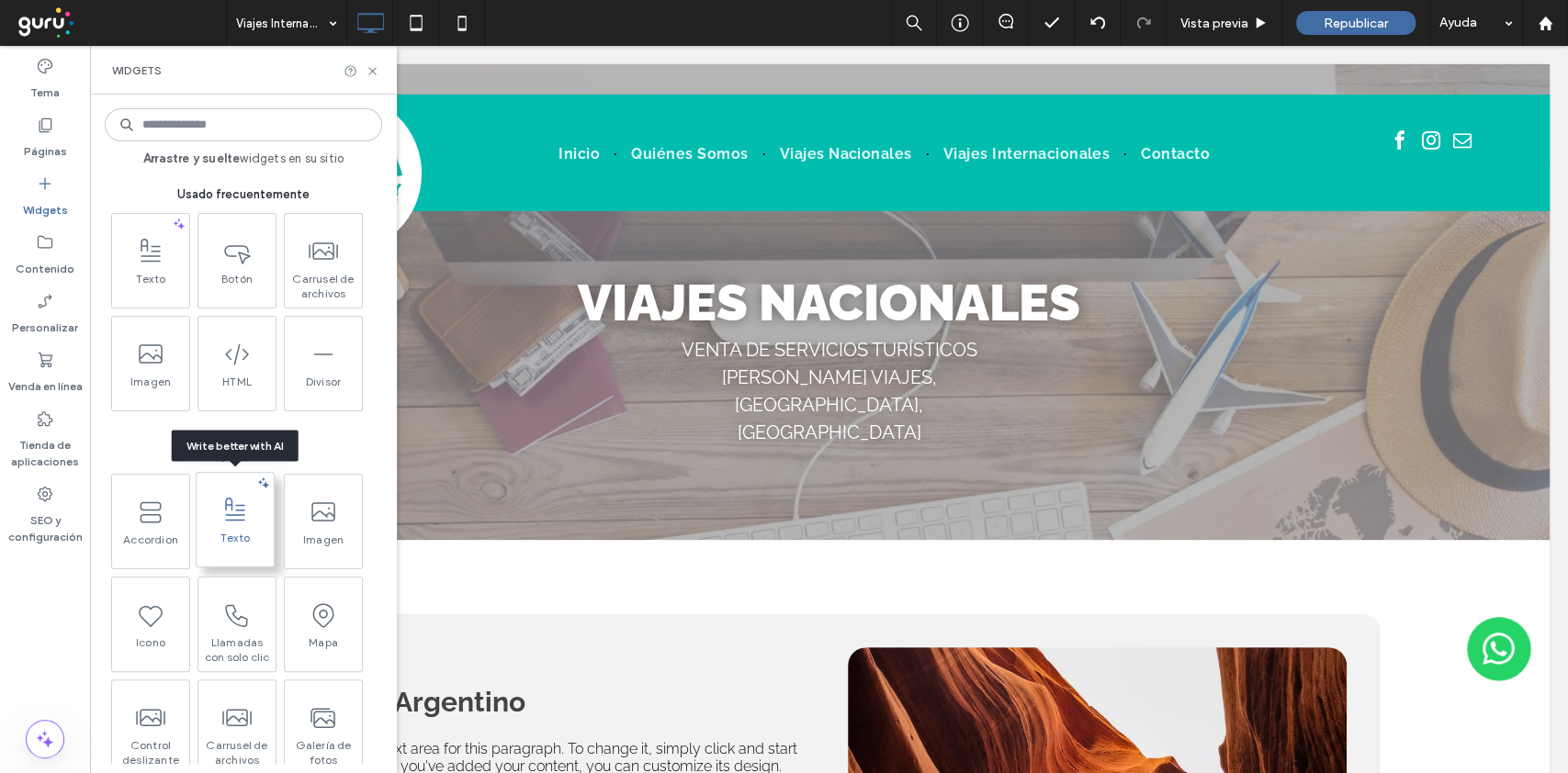 scroll, scrollTop: 122, scrollLeft: 0, axis: vertical 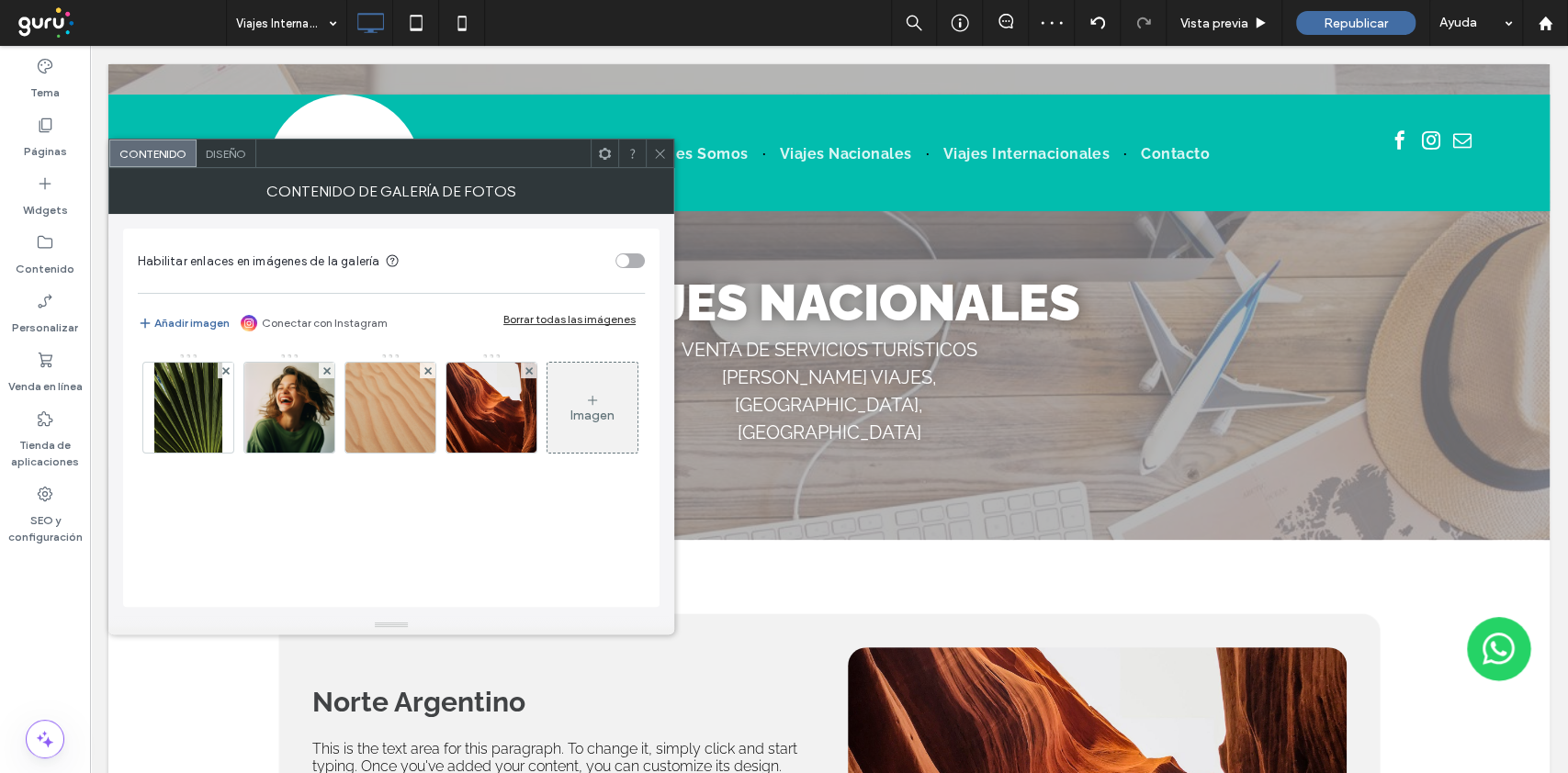 click on "Diseño" at bounding box center (226, 153) 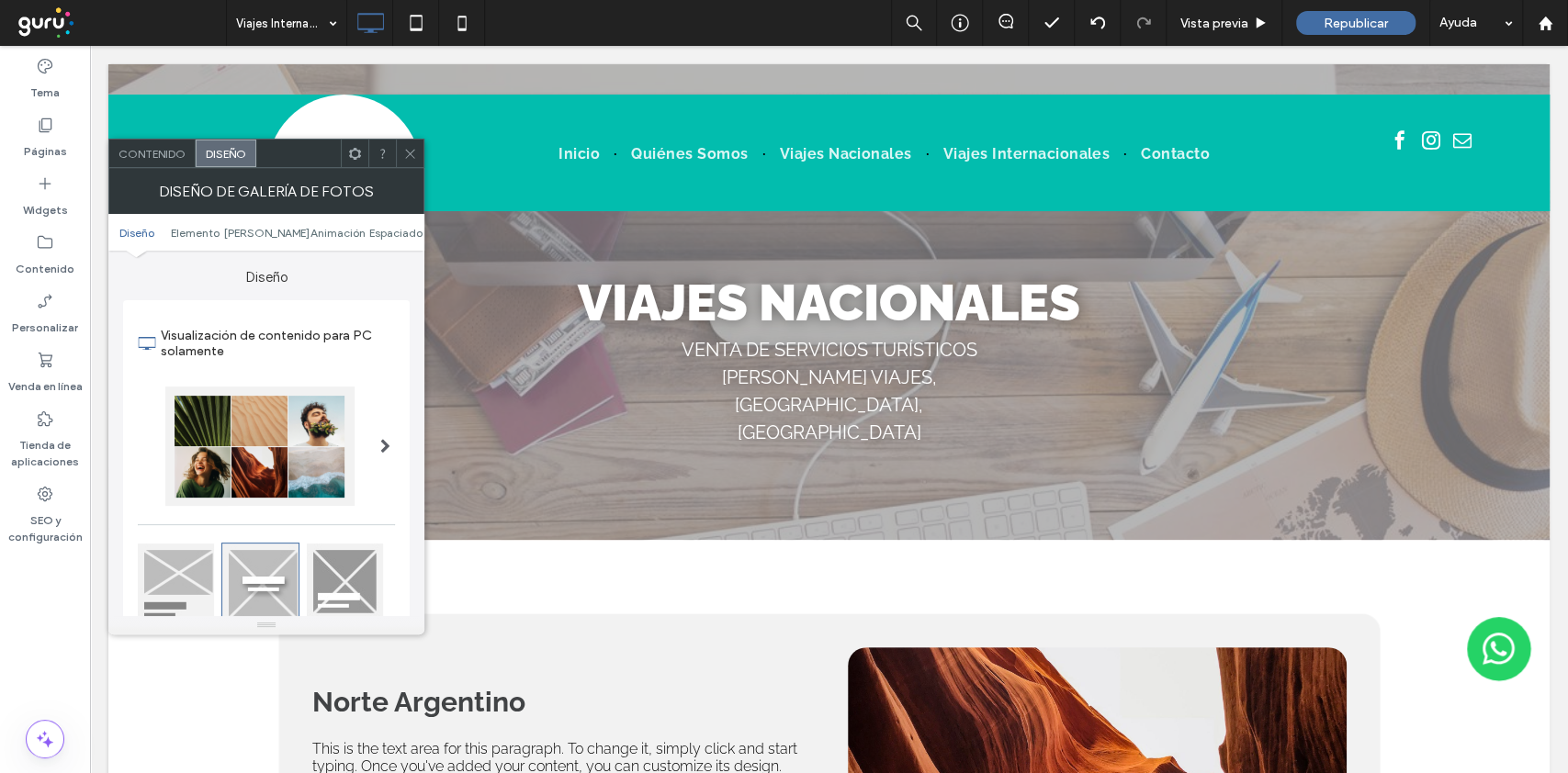 click on "Contenido" at bounding box center [152, 153] 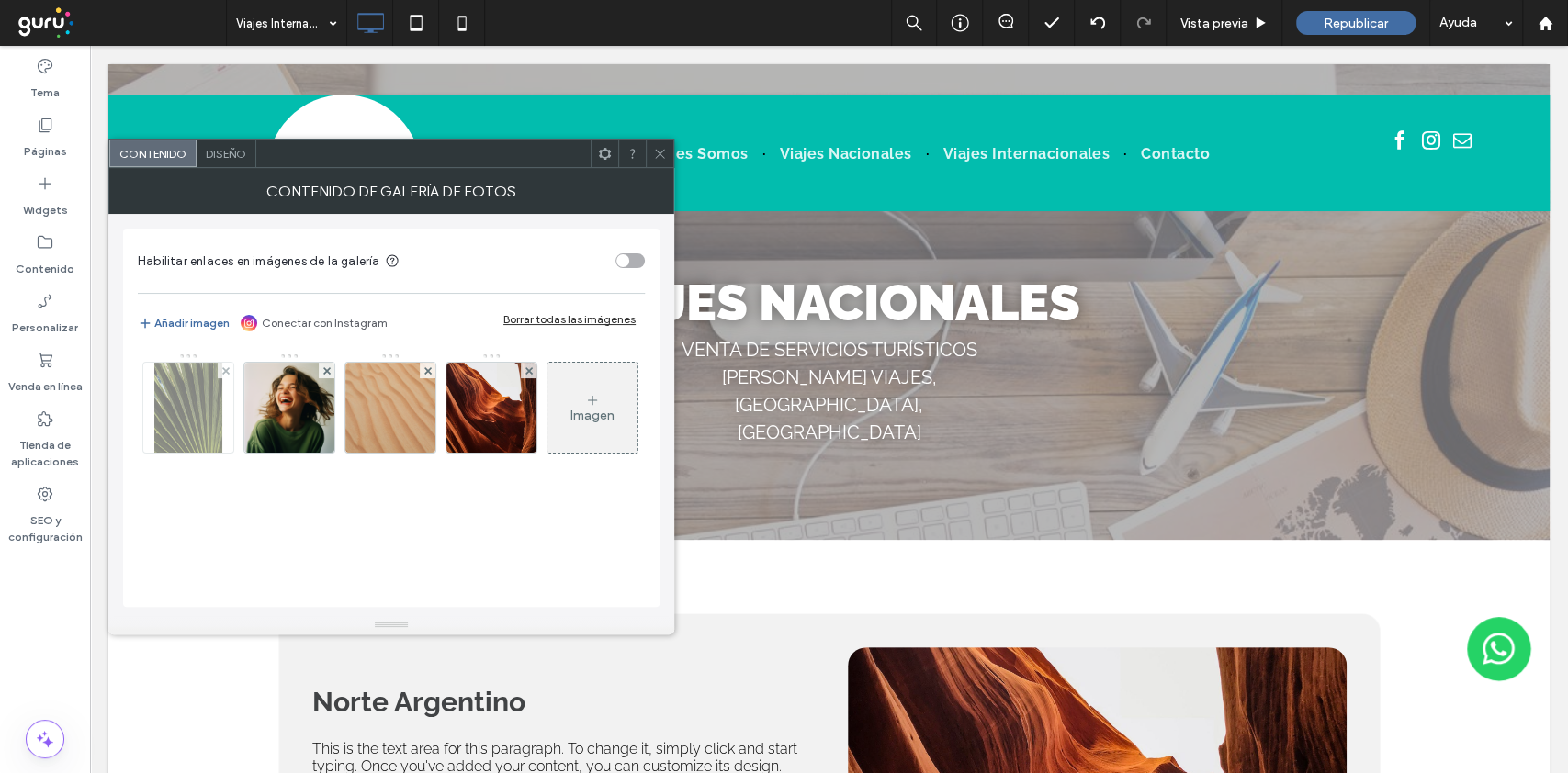 click at bounding box center (188, 403) 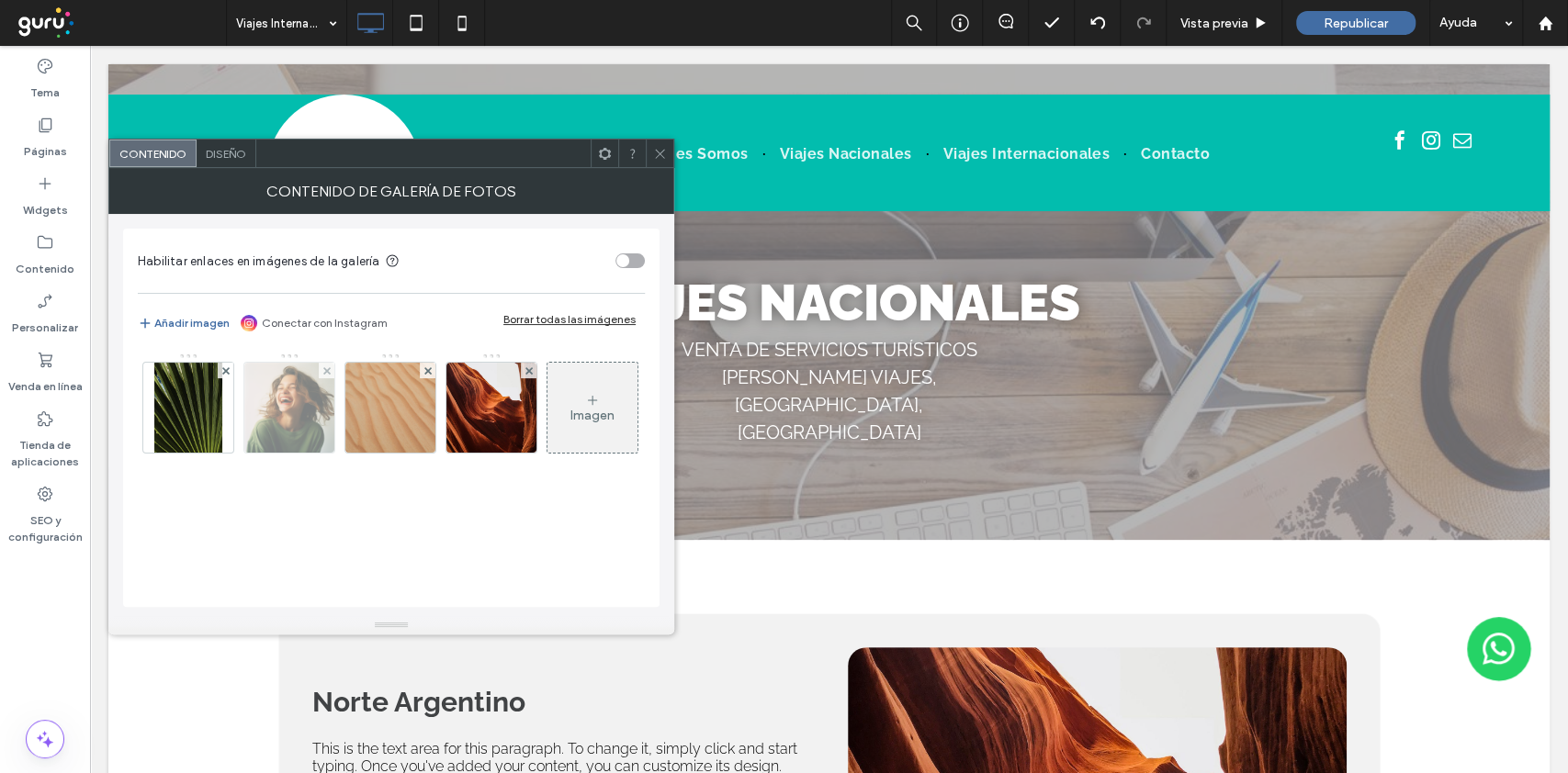drag, startPoint x: 222, startPoint y: 371, endPoint x: 254, endPoint y: 378, distance: 32.756679 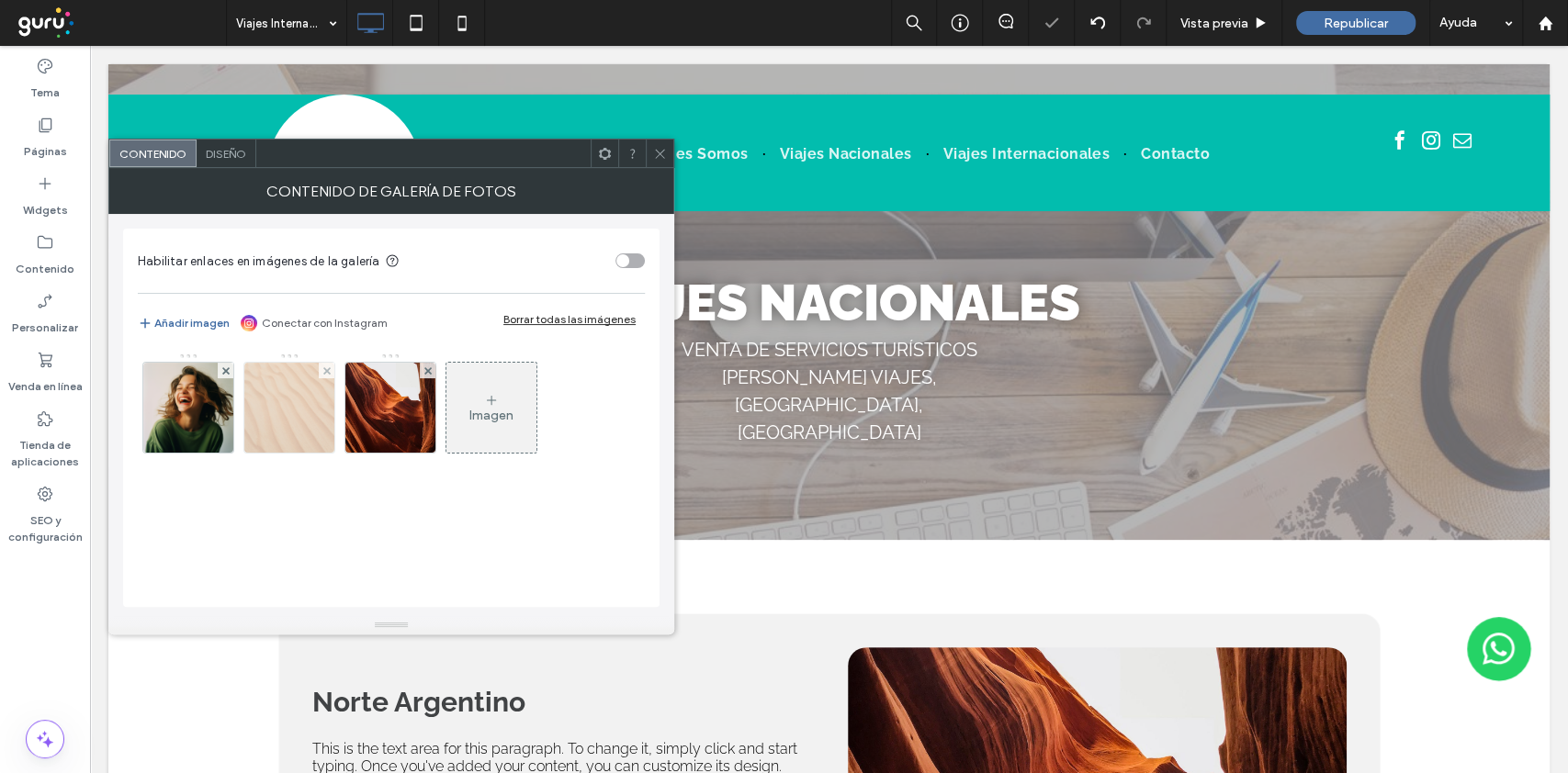 click at bounding box center (326, 370) 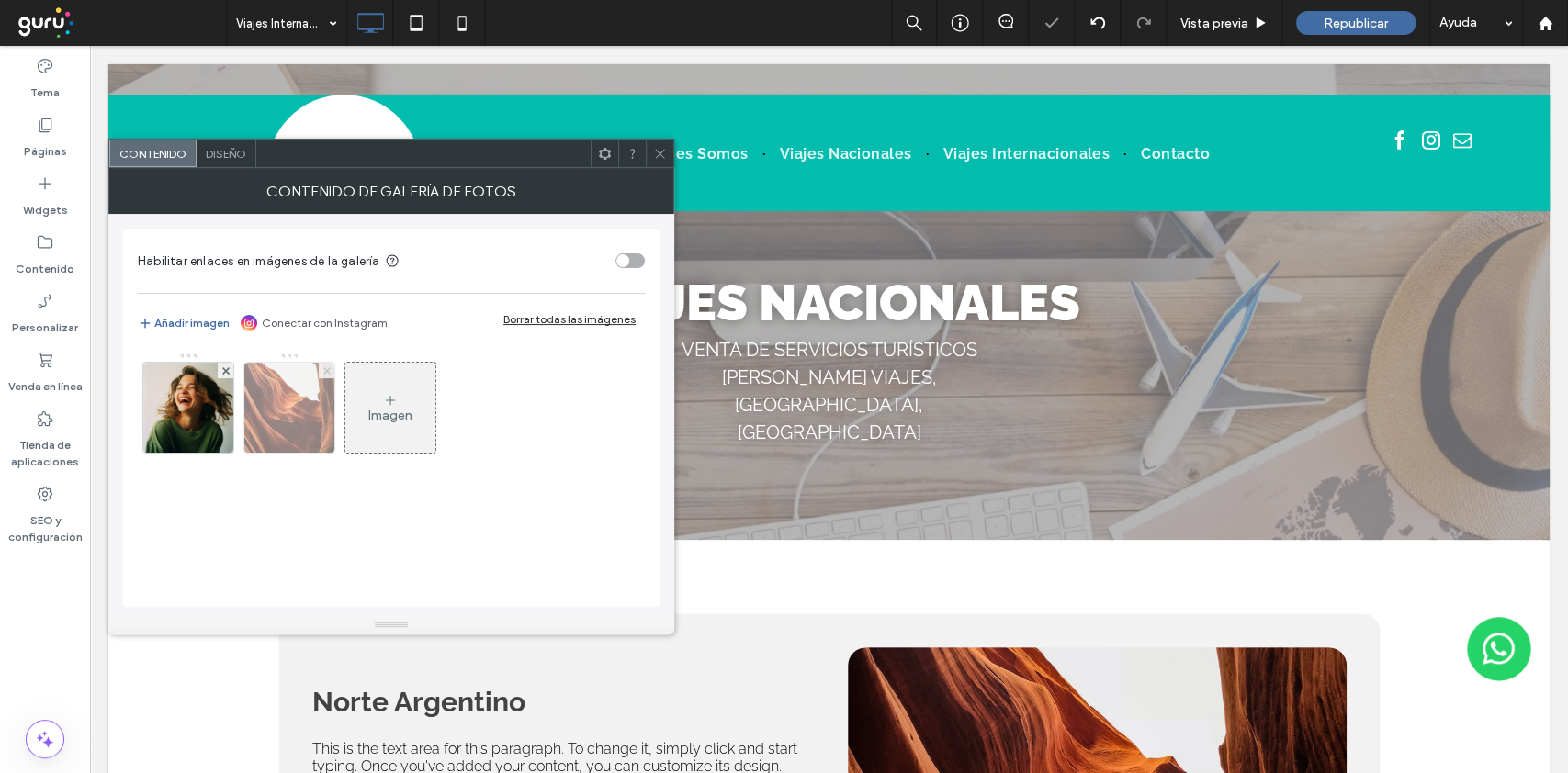 click 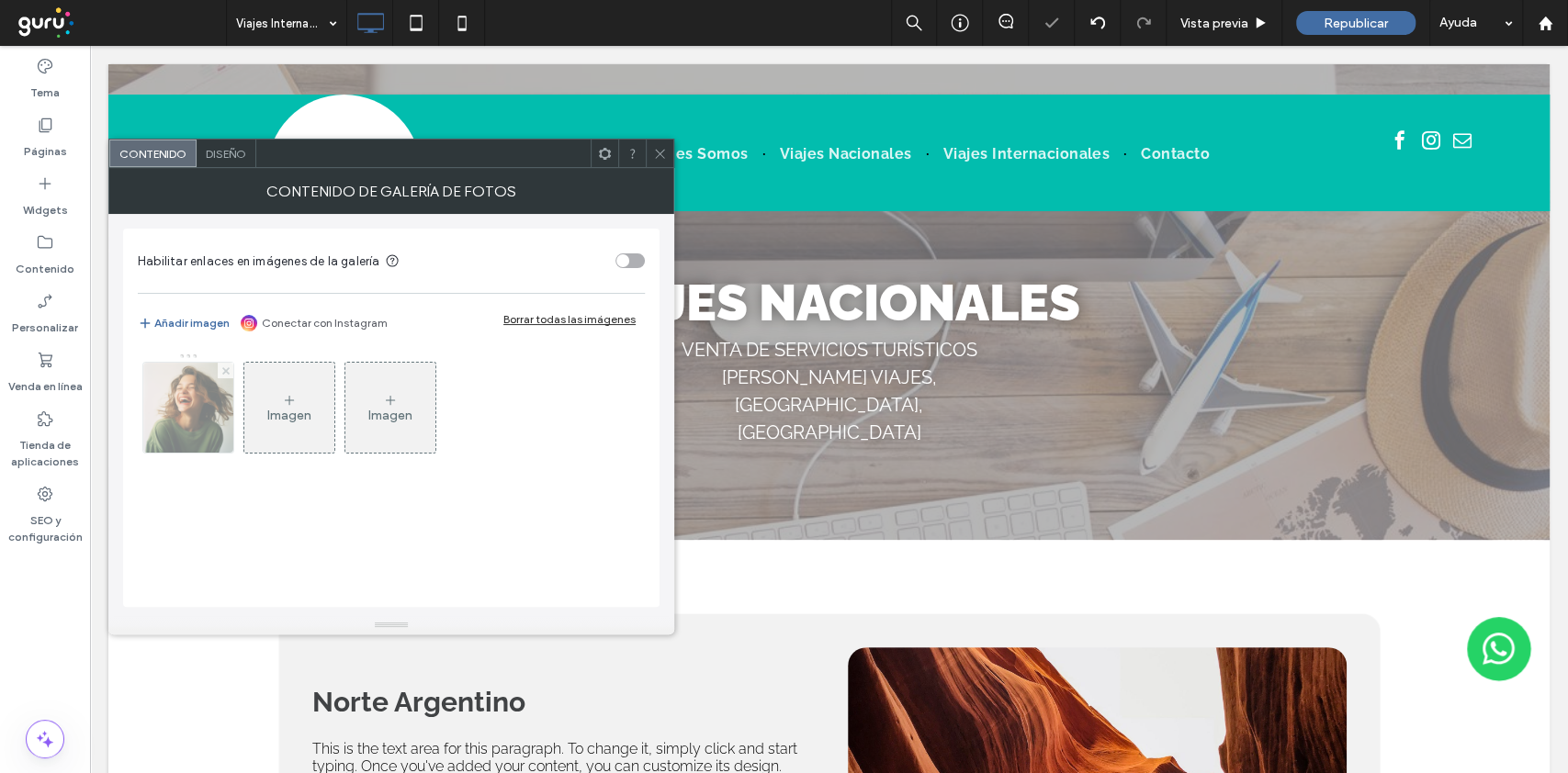 click 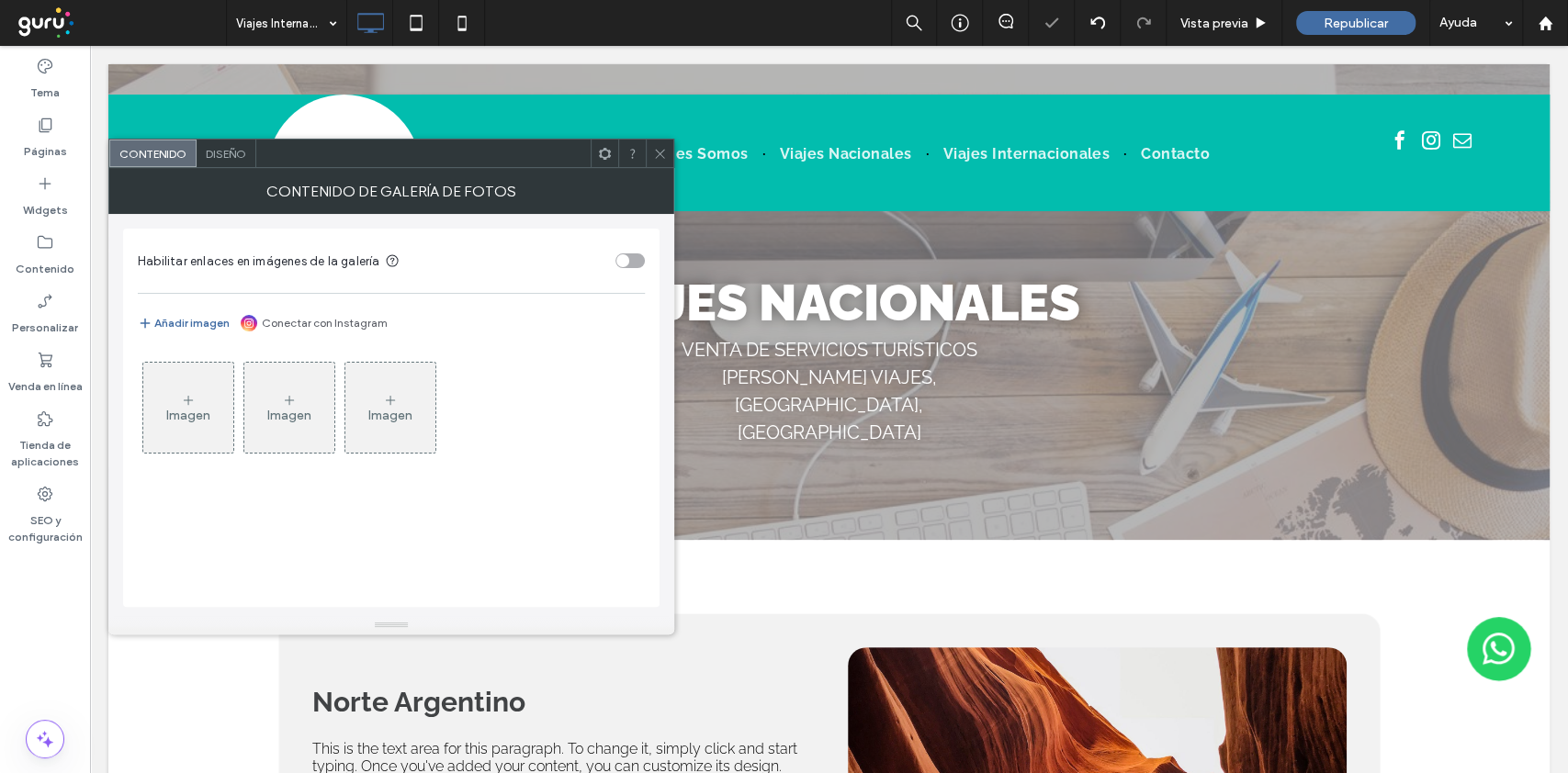 click on "Imagen" at bounding box center [188, 408] 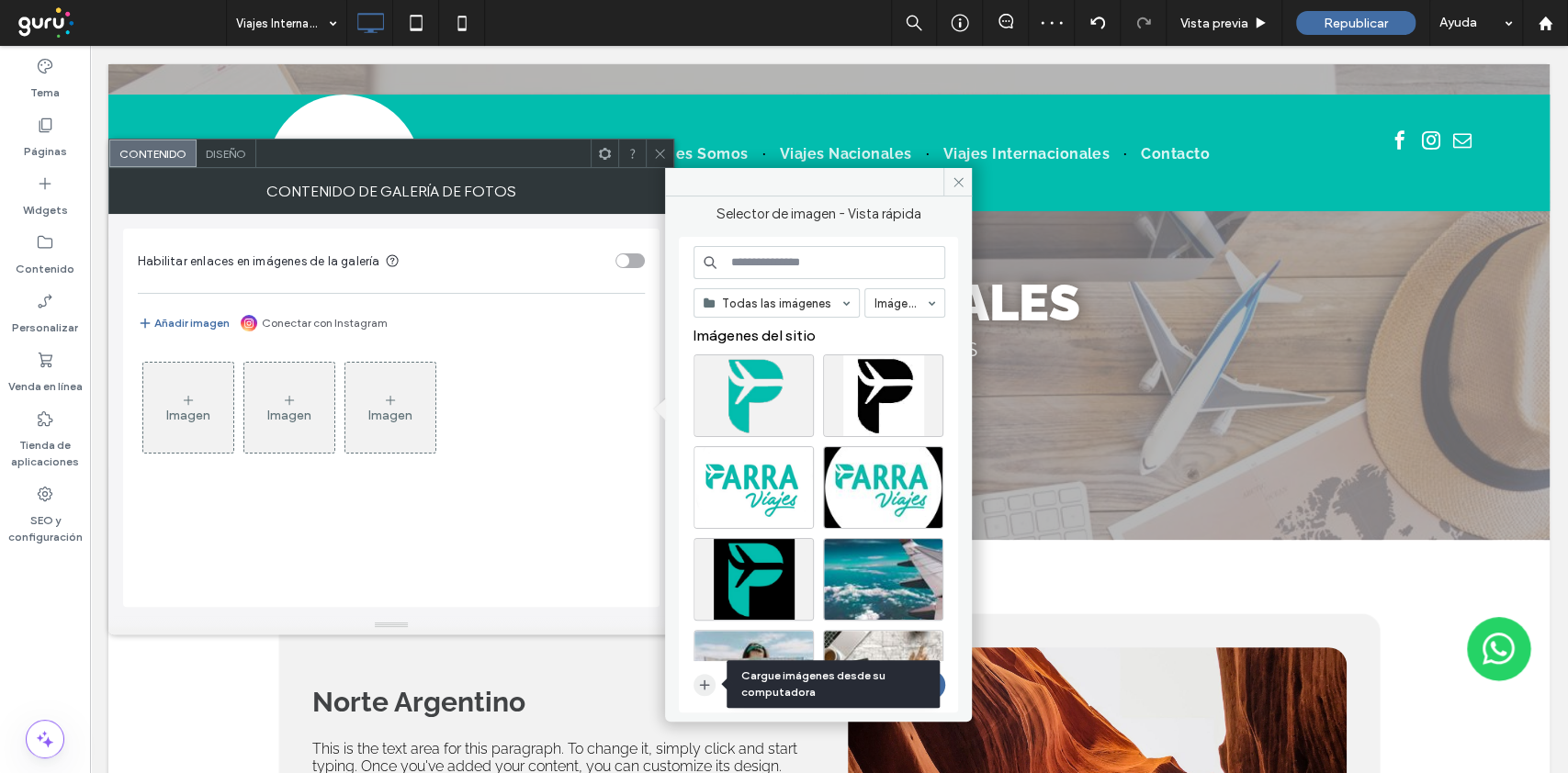 click at bounding box center [705, 685] 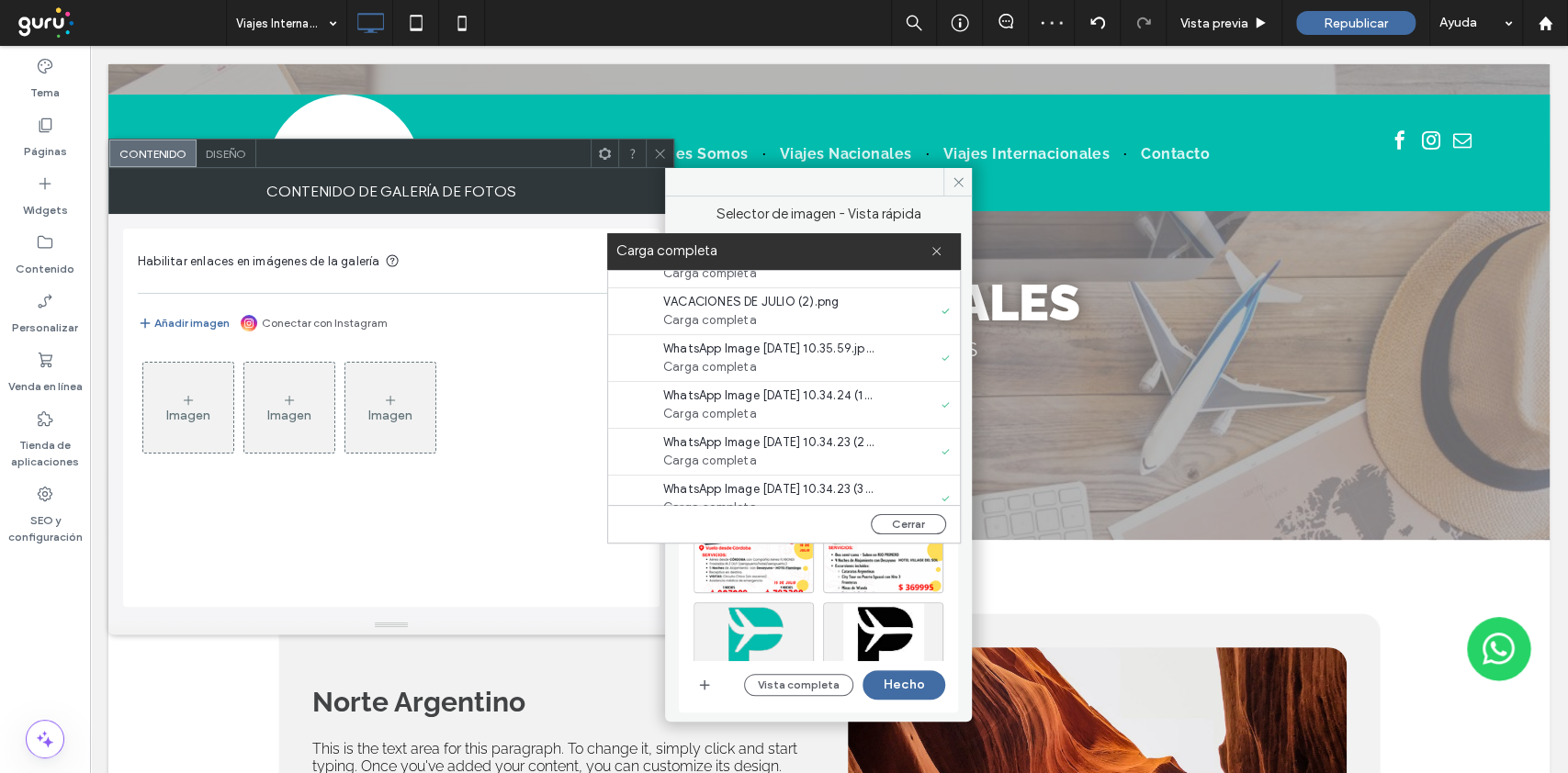 scroll, scrollTop: 46, scrollLeft: 0, axis: vertical 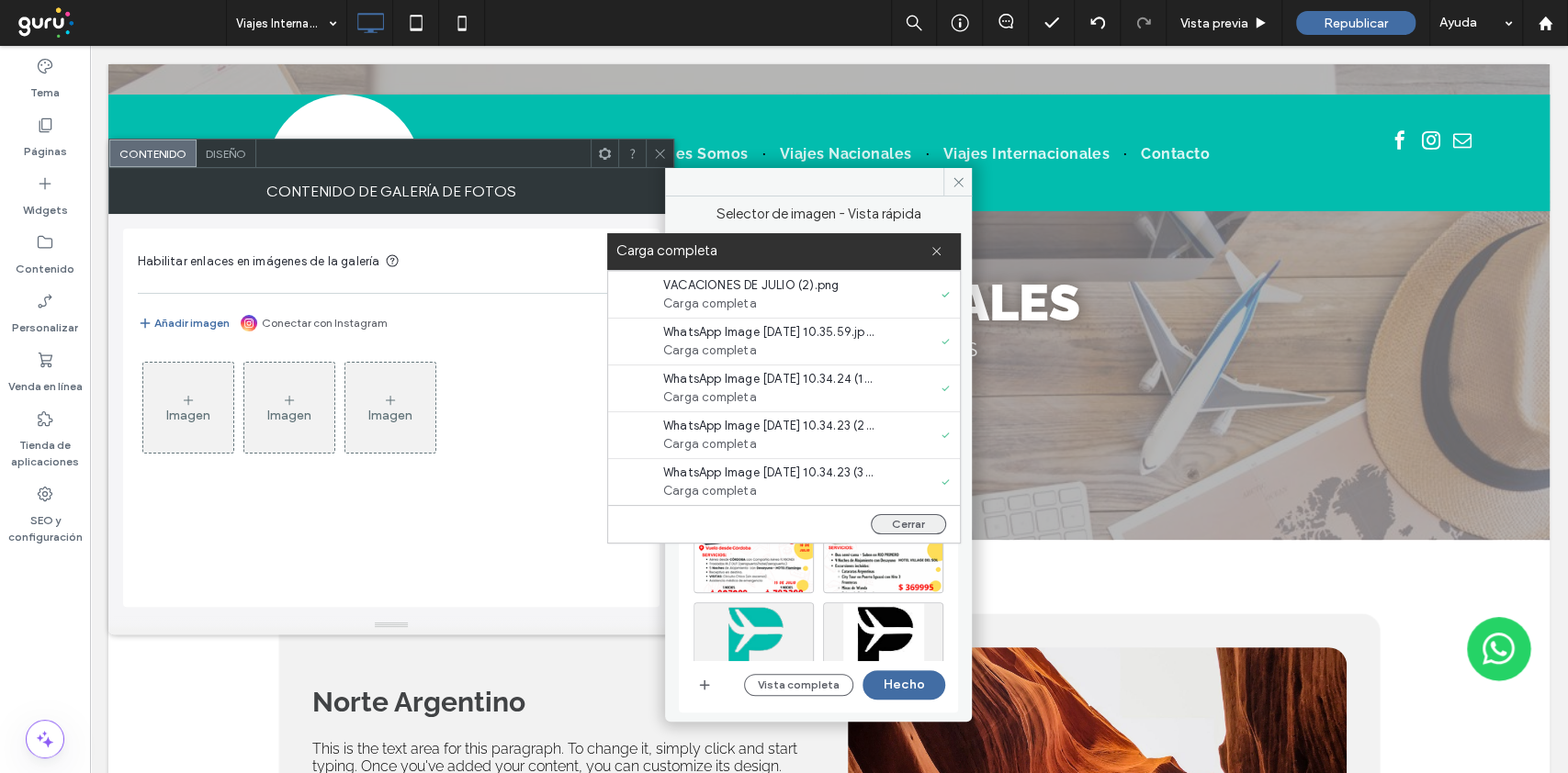click on "Cerrar" at bounding box center (908, 524) 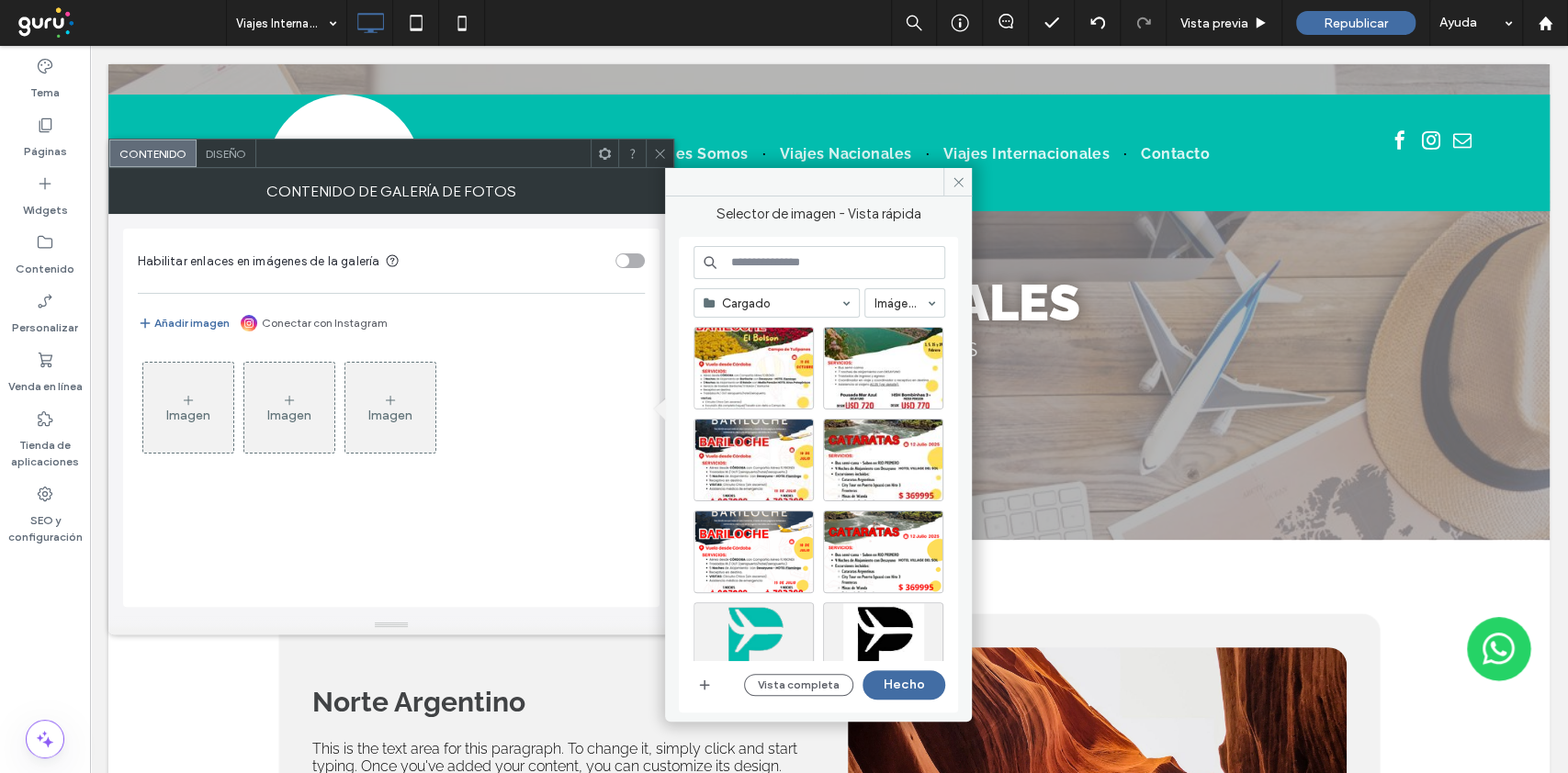 scroll, scrollTop: 0, scrollLeft: 0, axis: both 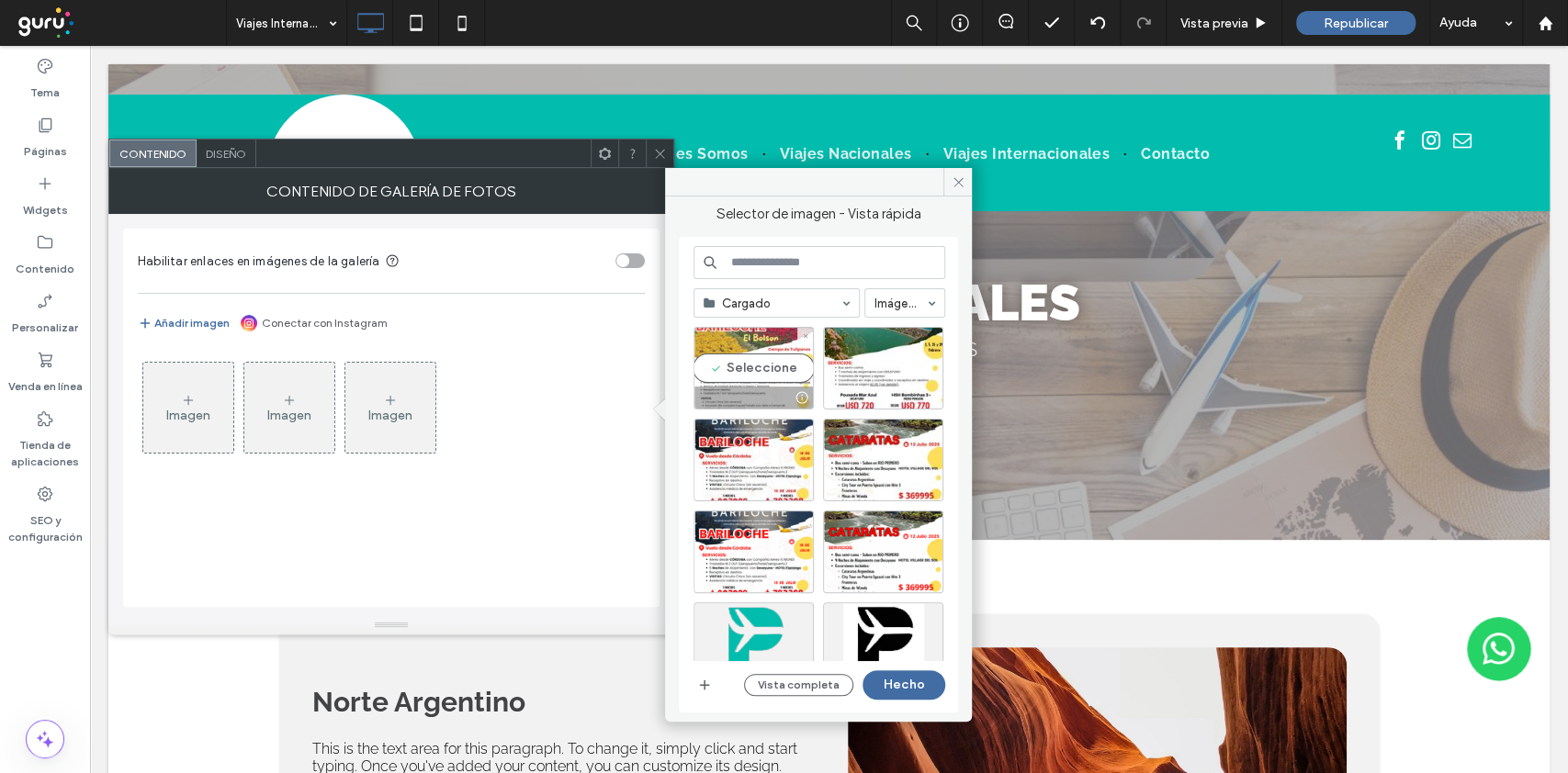 click on "Seleccione" at bounding box center [753, 368] 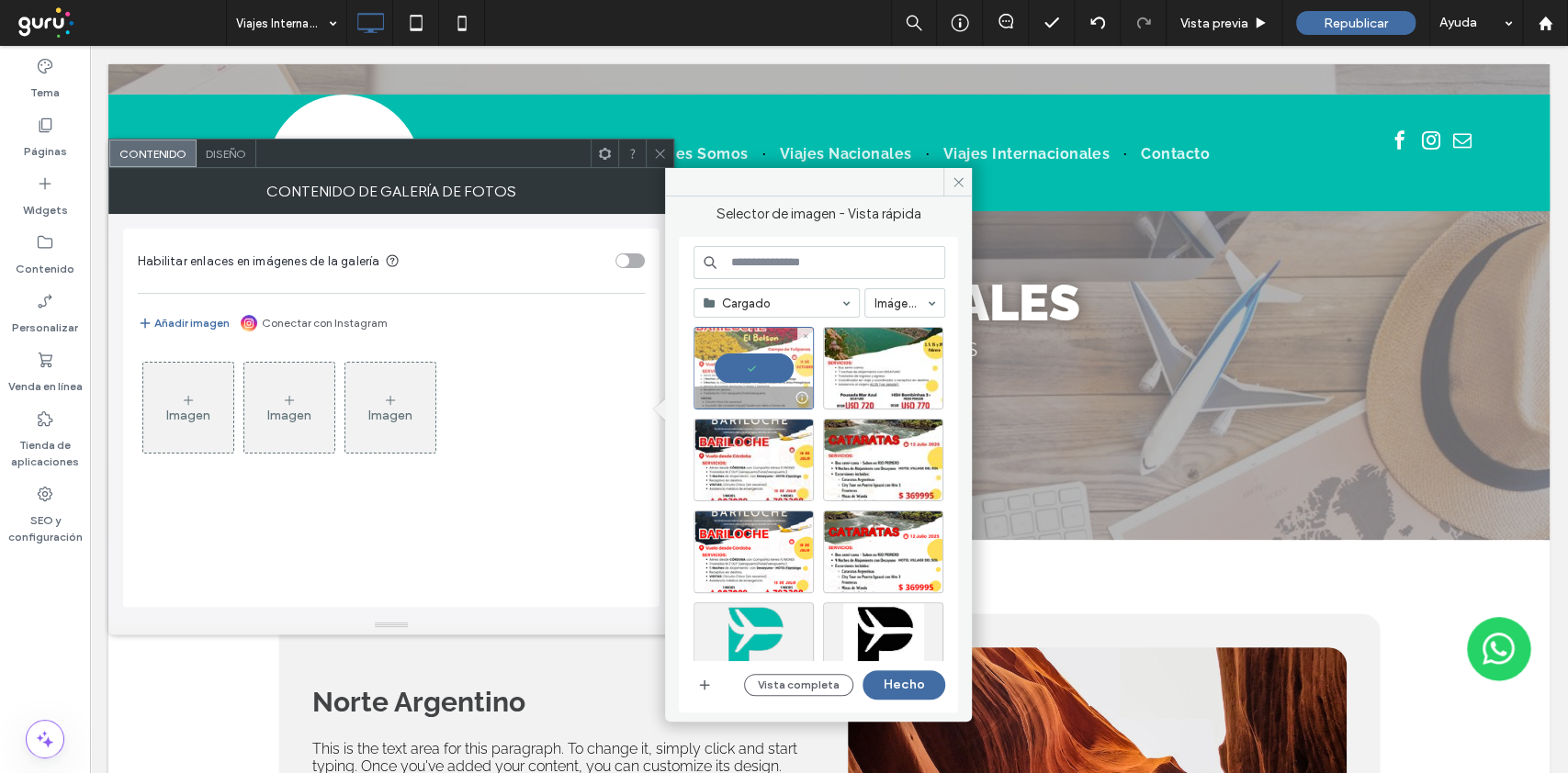 click at bounding box center (753, 368) 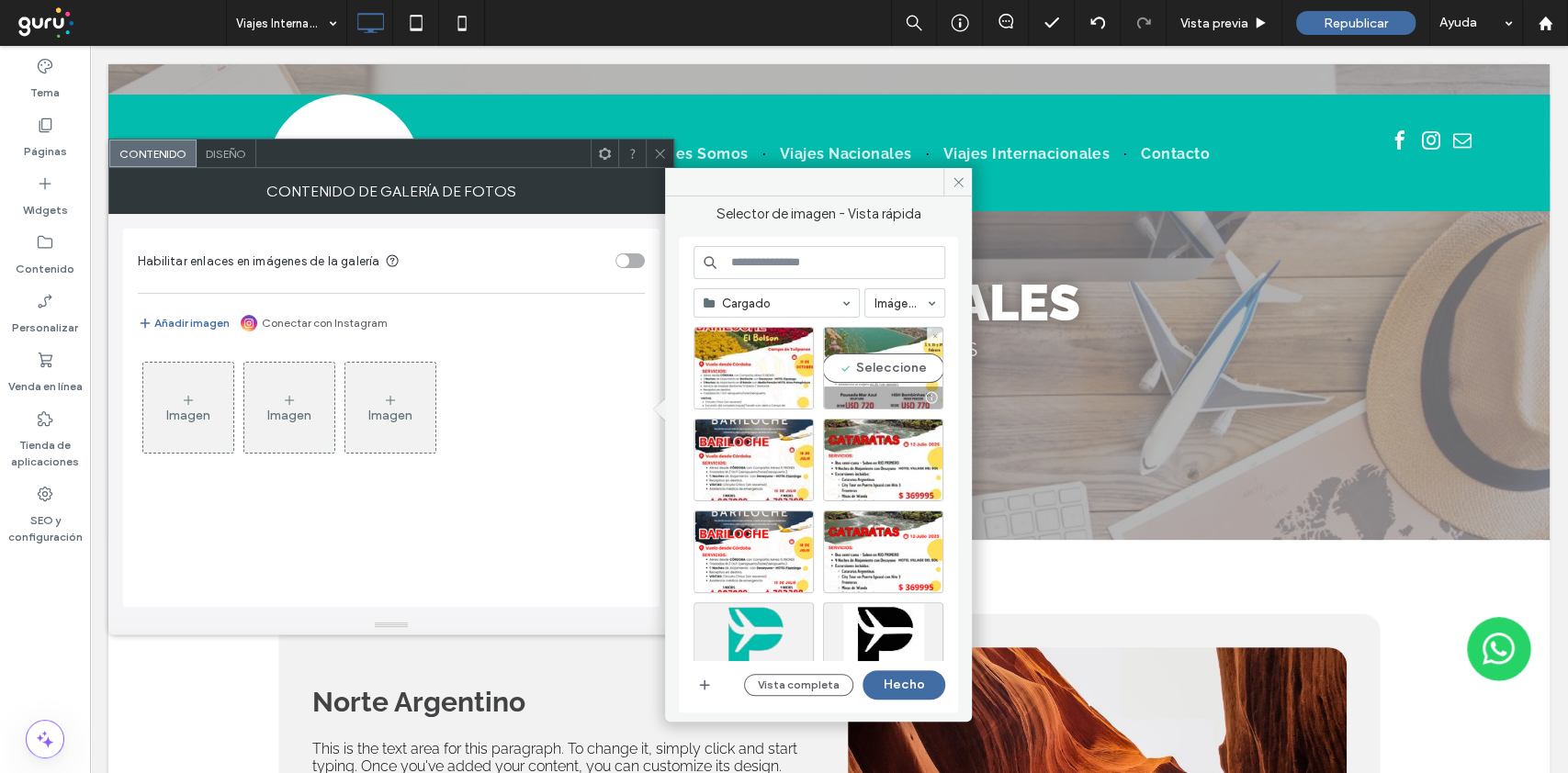 click on "Seleccione" at bounding box center (883, 368) 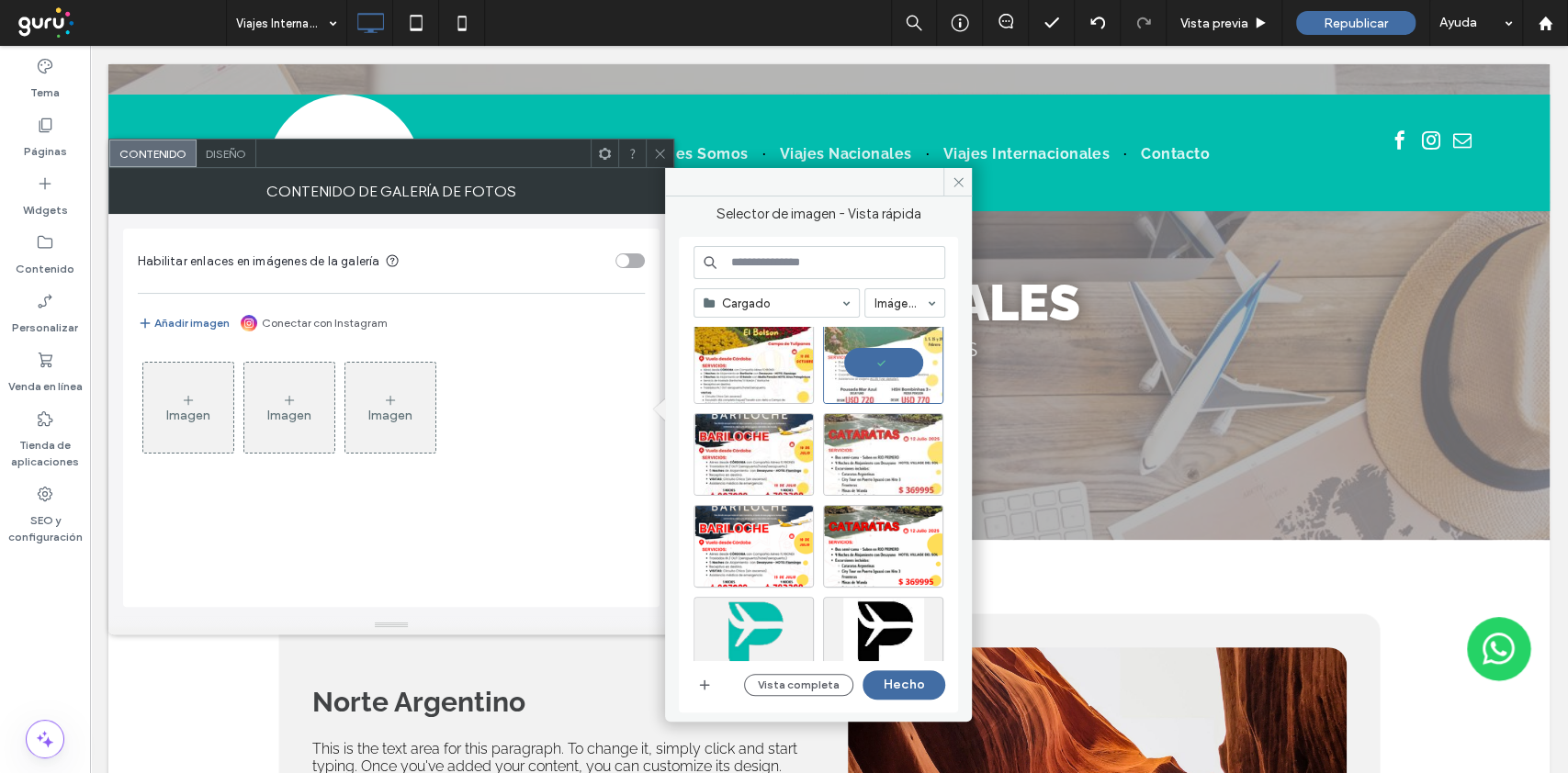 scroll, scrollTop: 0, scrollLeft: 0, axis: both 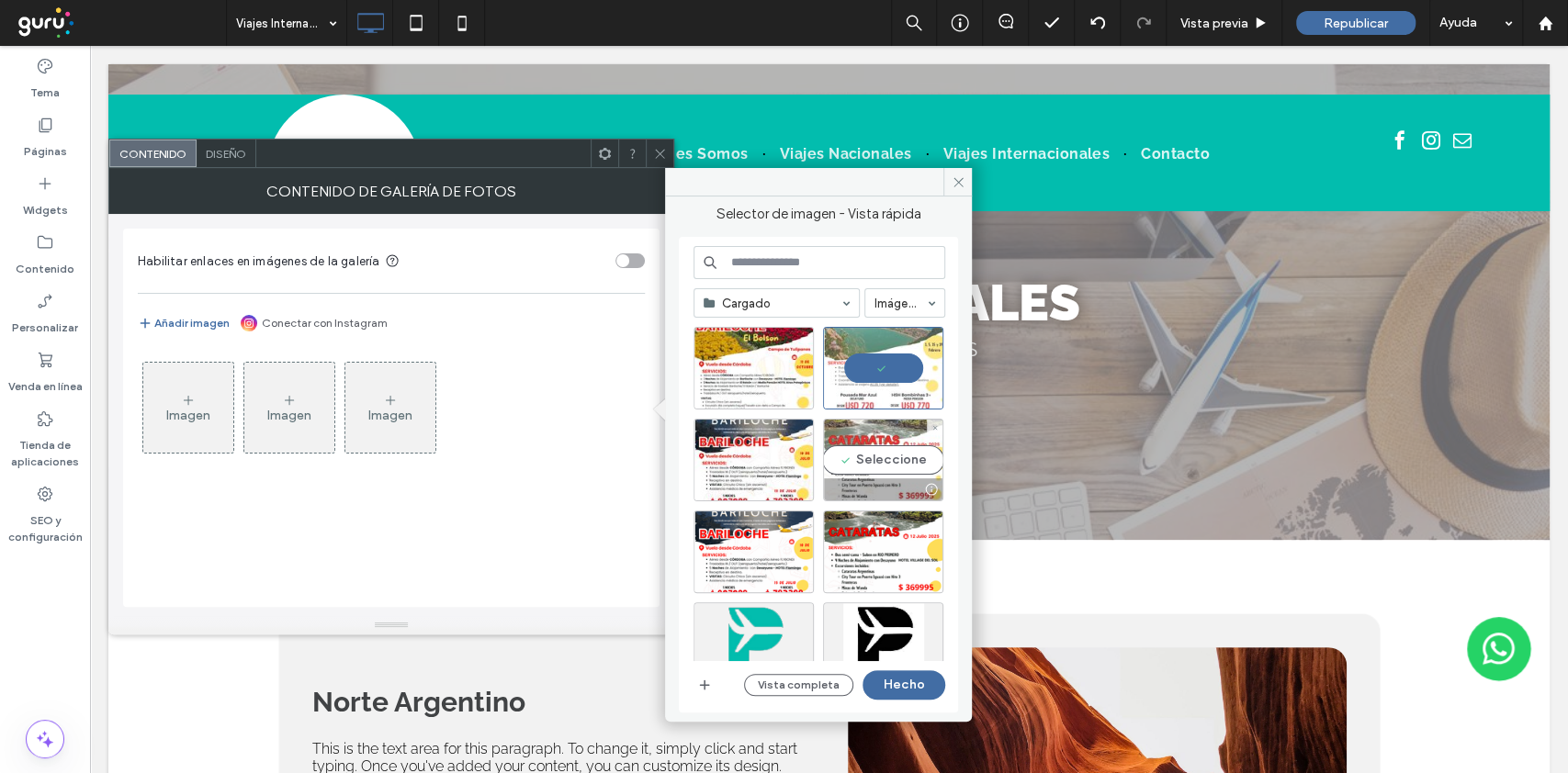 click on "Seleccione" at bounding box center (883, 460) 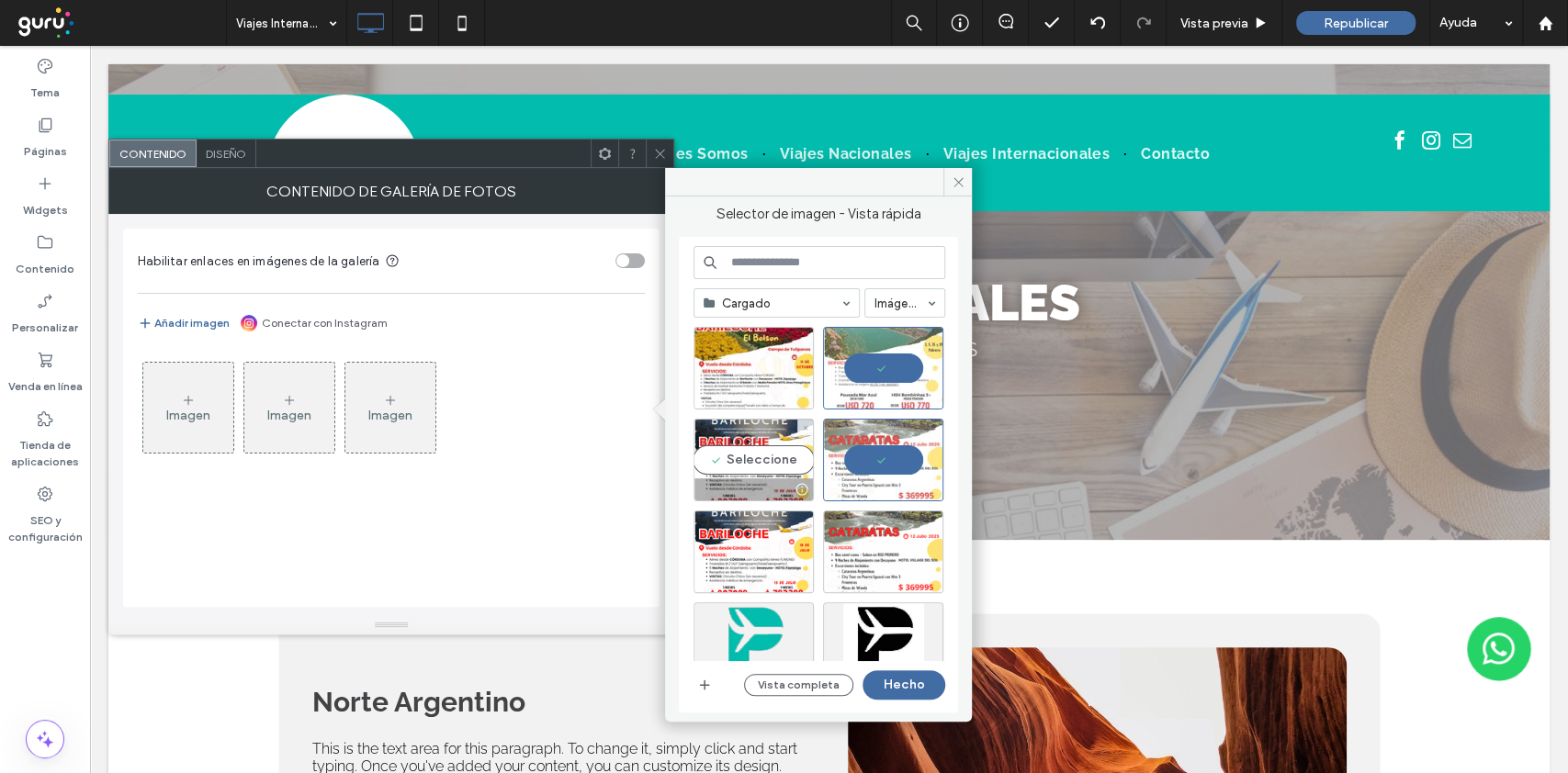 drag, startPoint x: 770, startPoint y: 459, endPoint x: 832, endPoint y: 523, distance: 89.10668 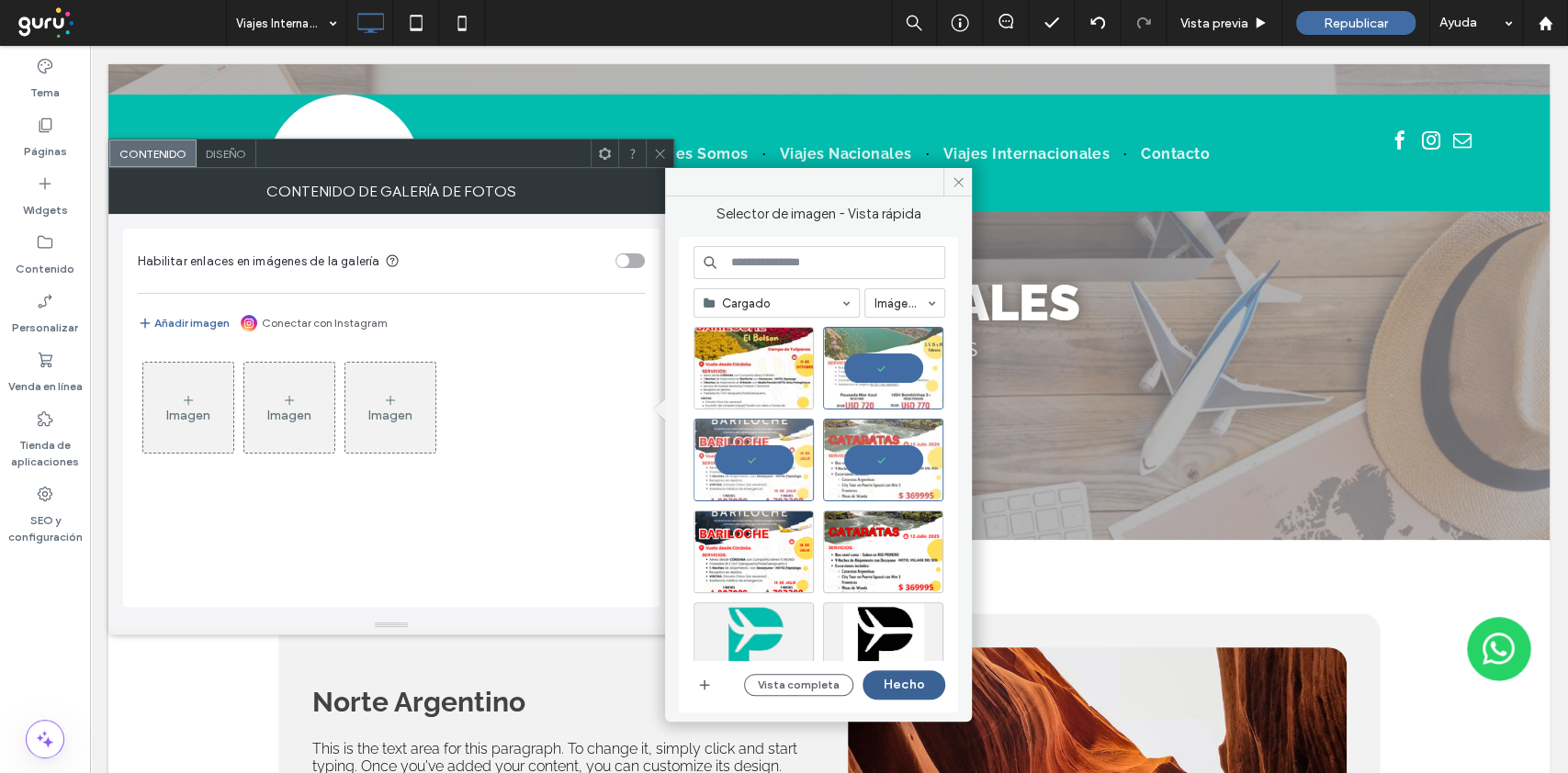 click on "Hecho" at bounding box center (904, 685) 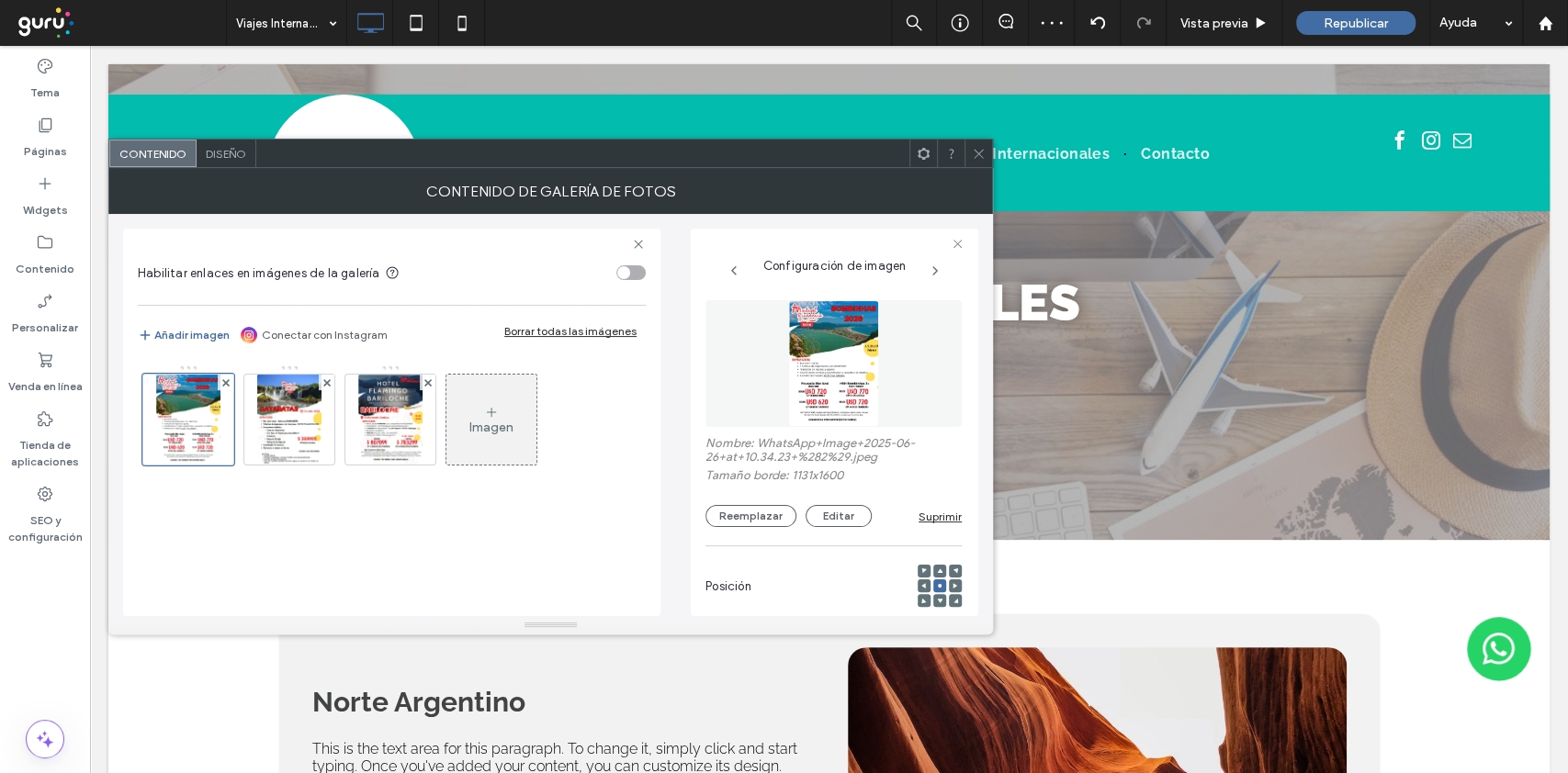 click on "Diseño" at bounding box center (226, 153) 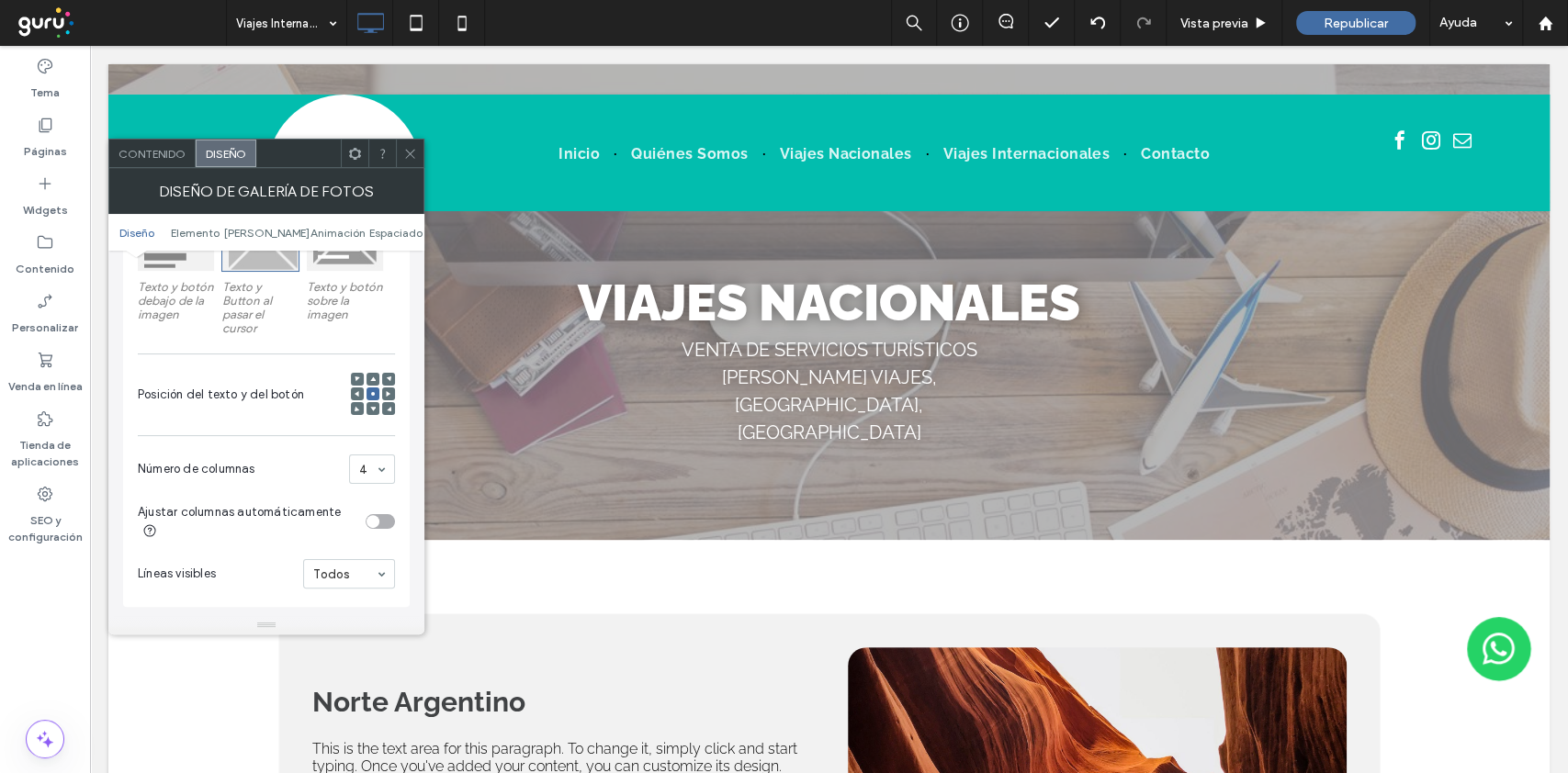 scroll, scrollTop: 489, scrollLeft: 0, axis: vertical 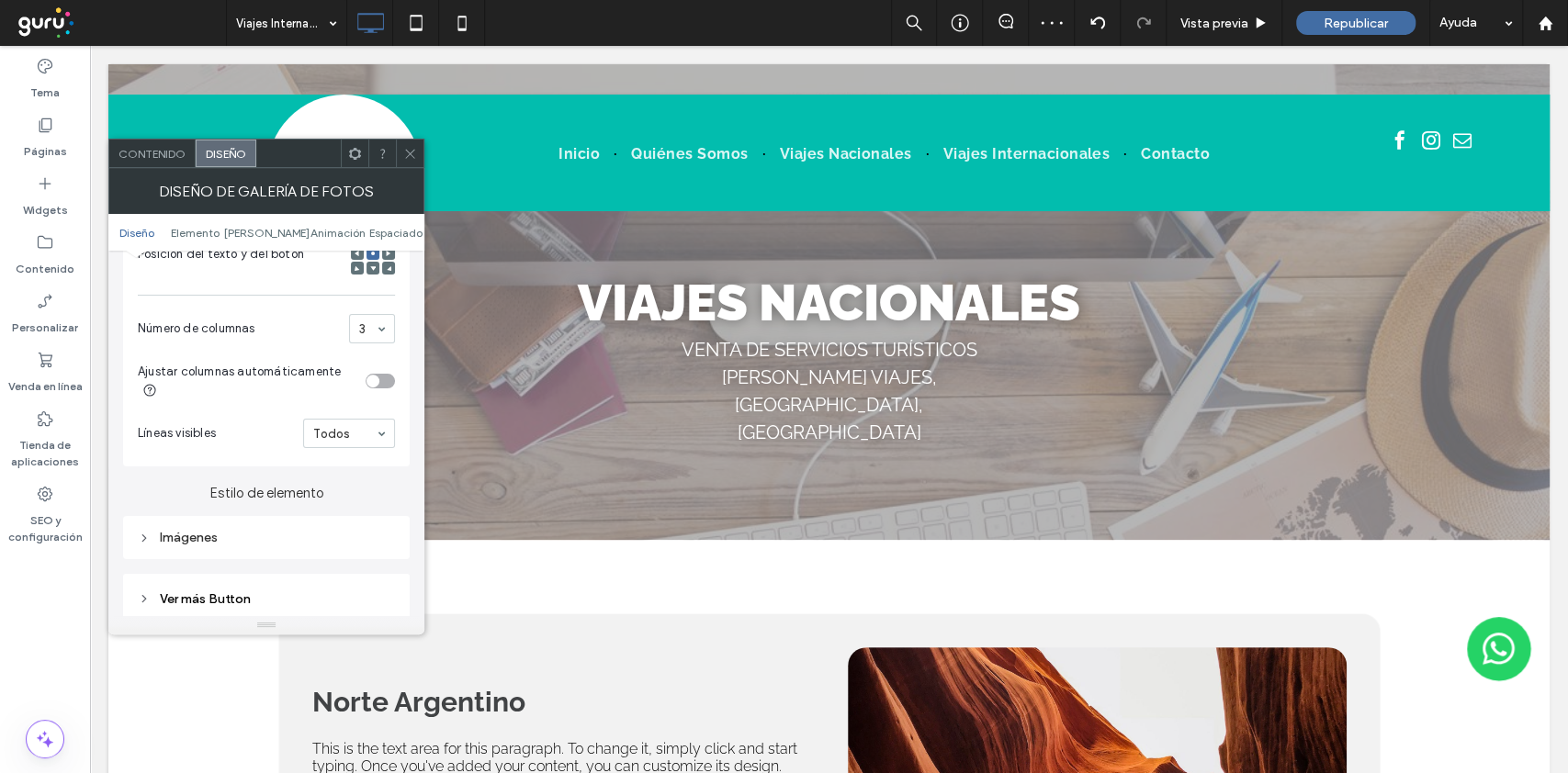 click on "Imágenes" at bounding box center [266, 537] 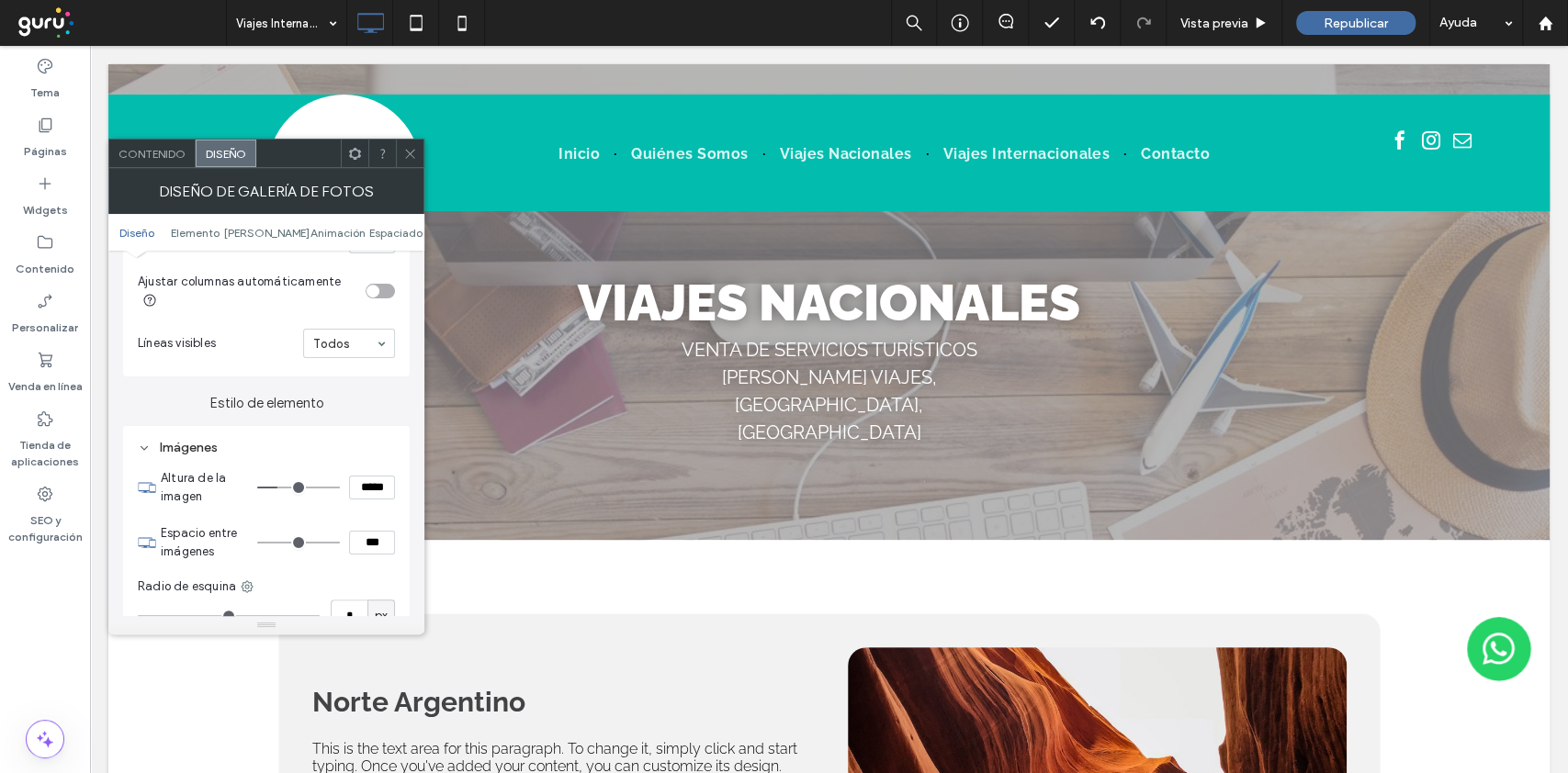 scroll, scrollTop: 611, scrollLeft: 0, axis: vertical 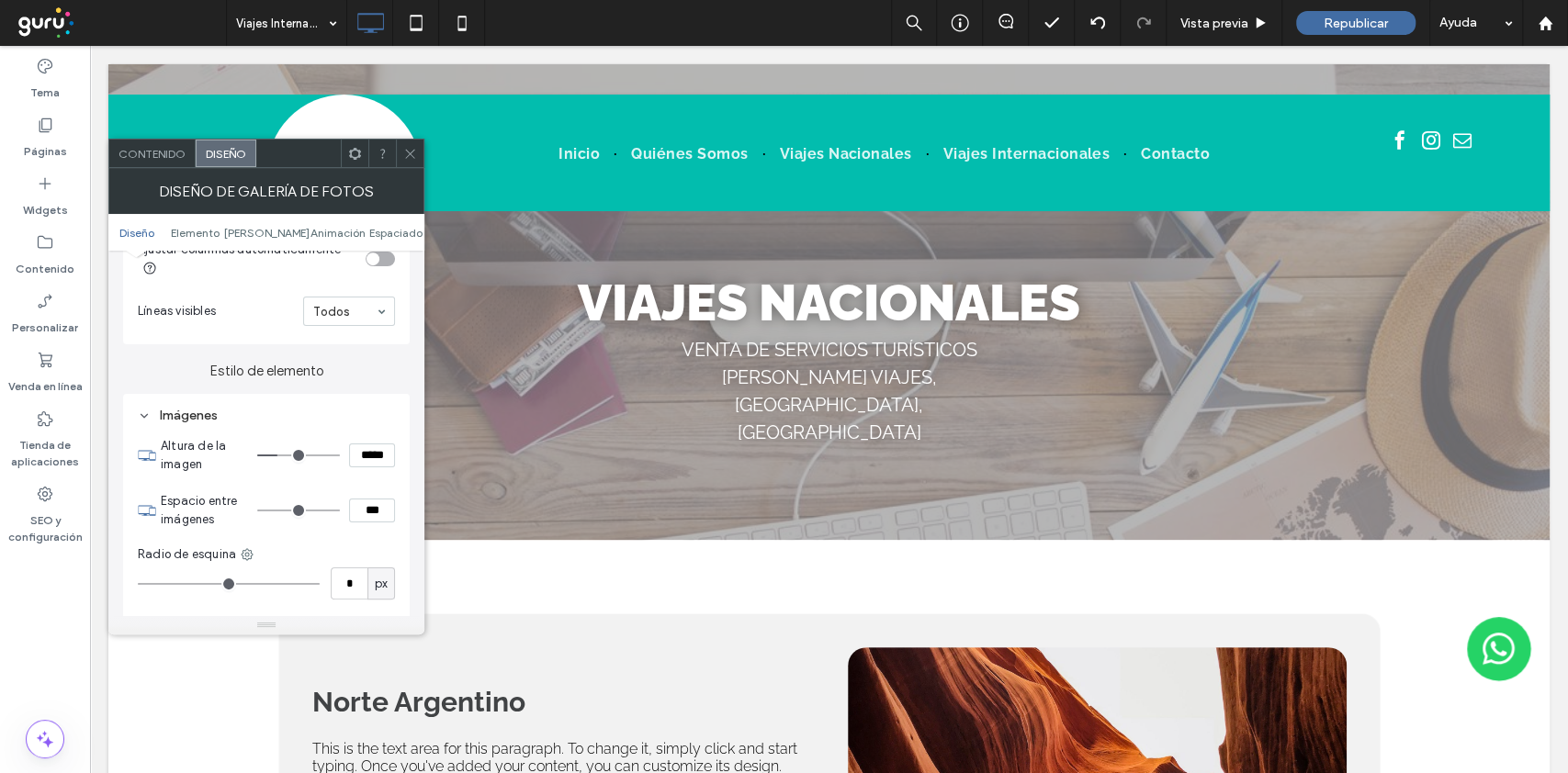 type on "***" 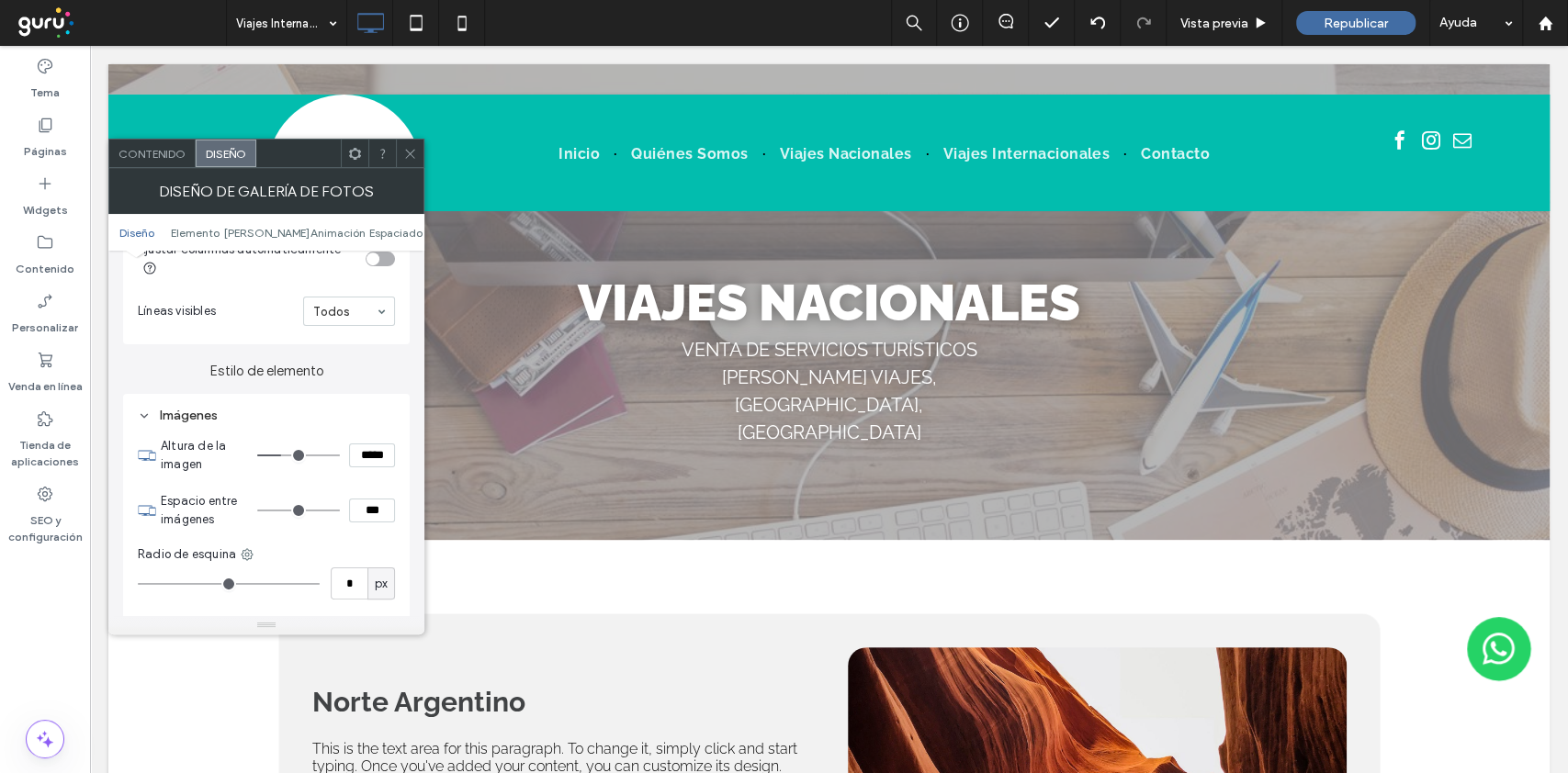type on "***" 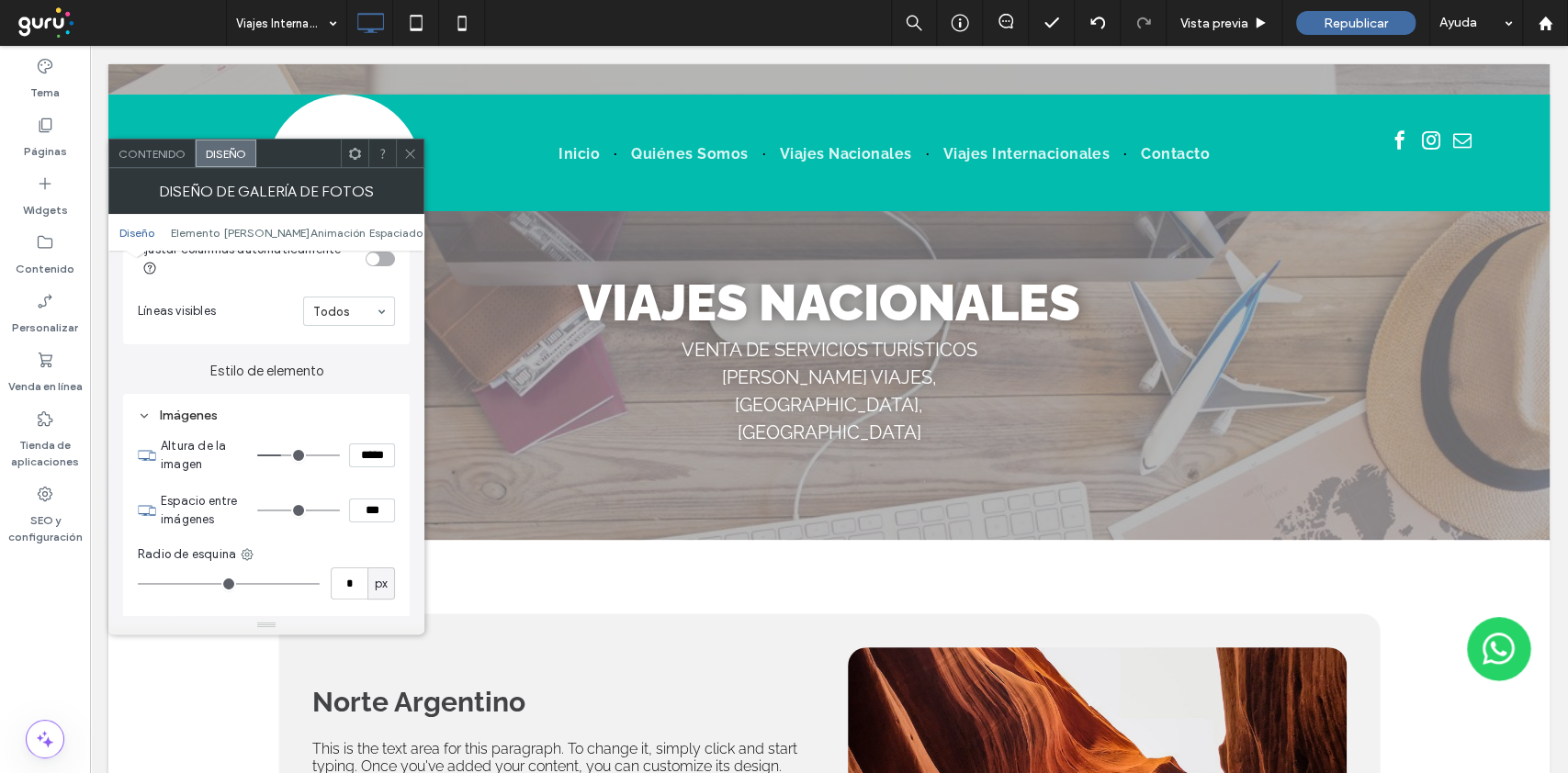 type on "*****" 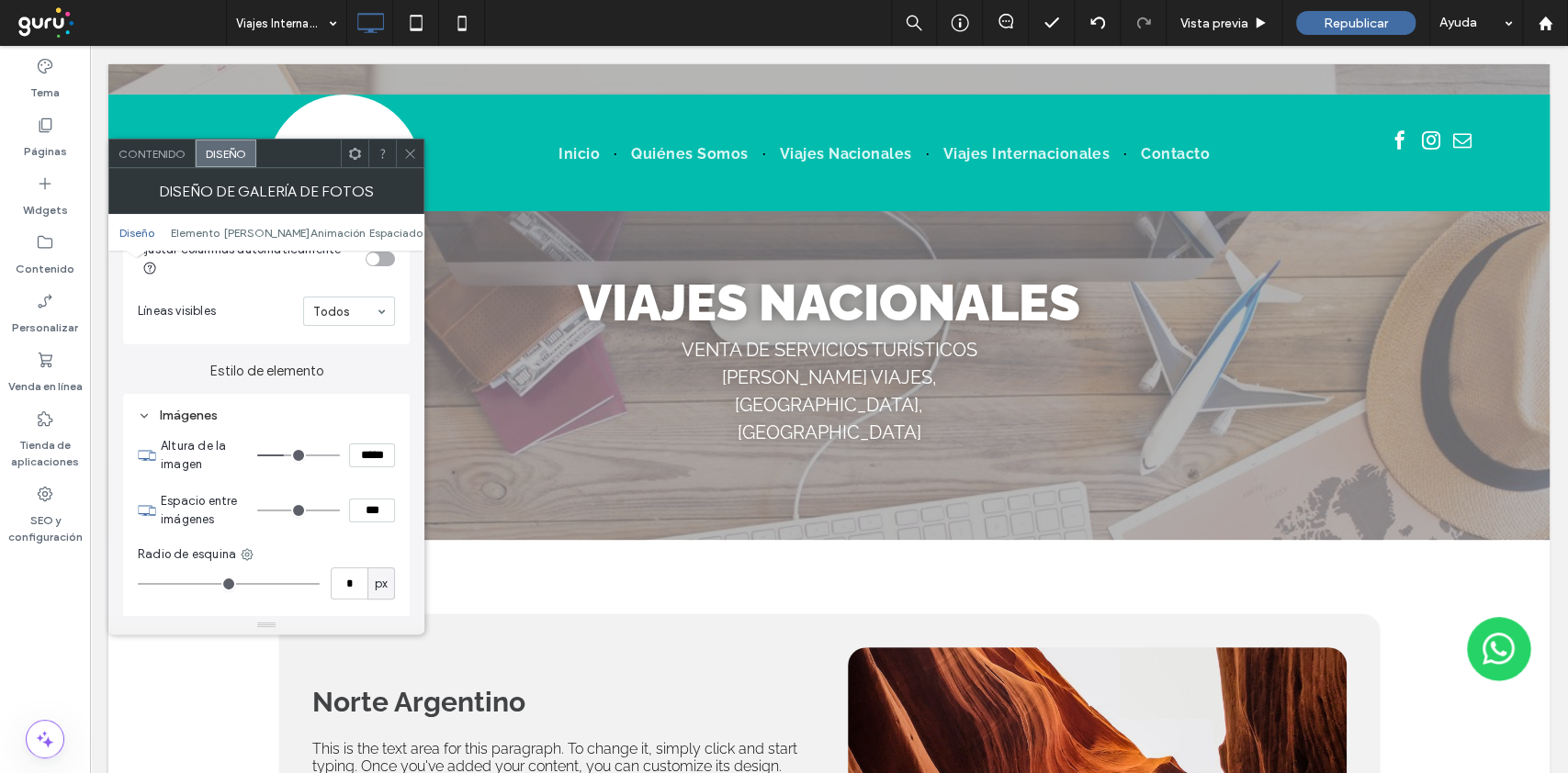 type on "***" 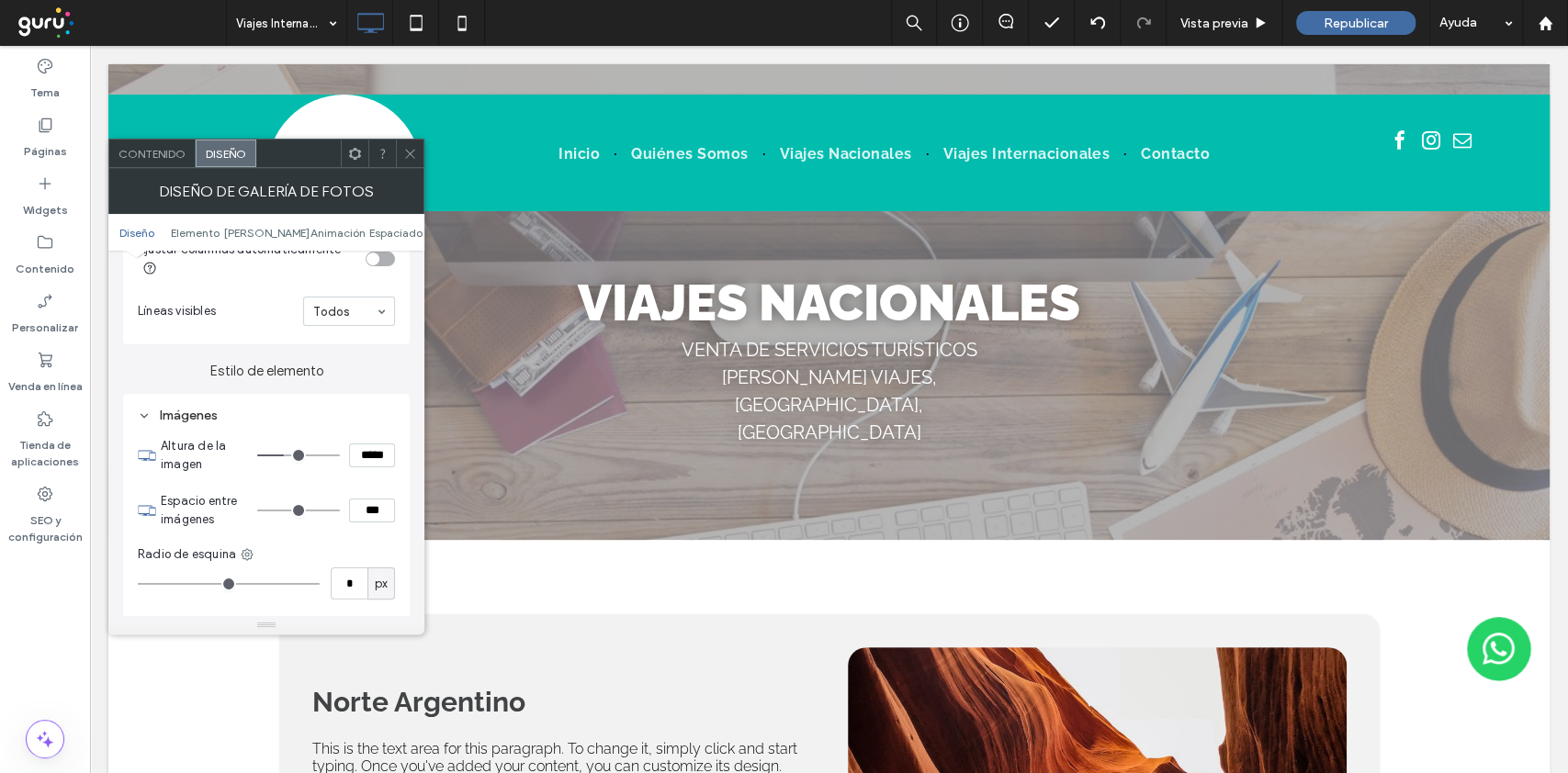type on "*****" 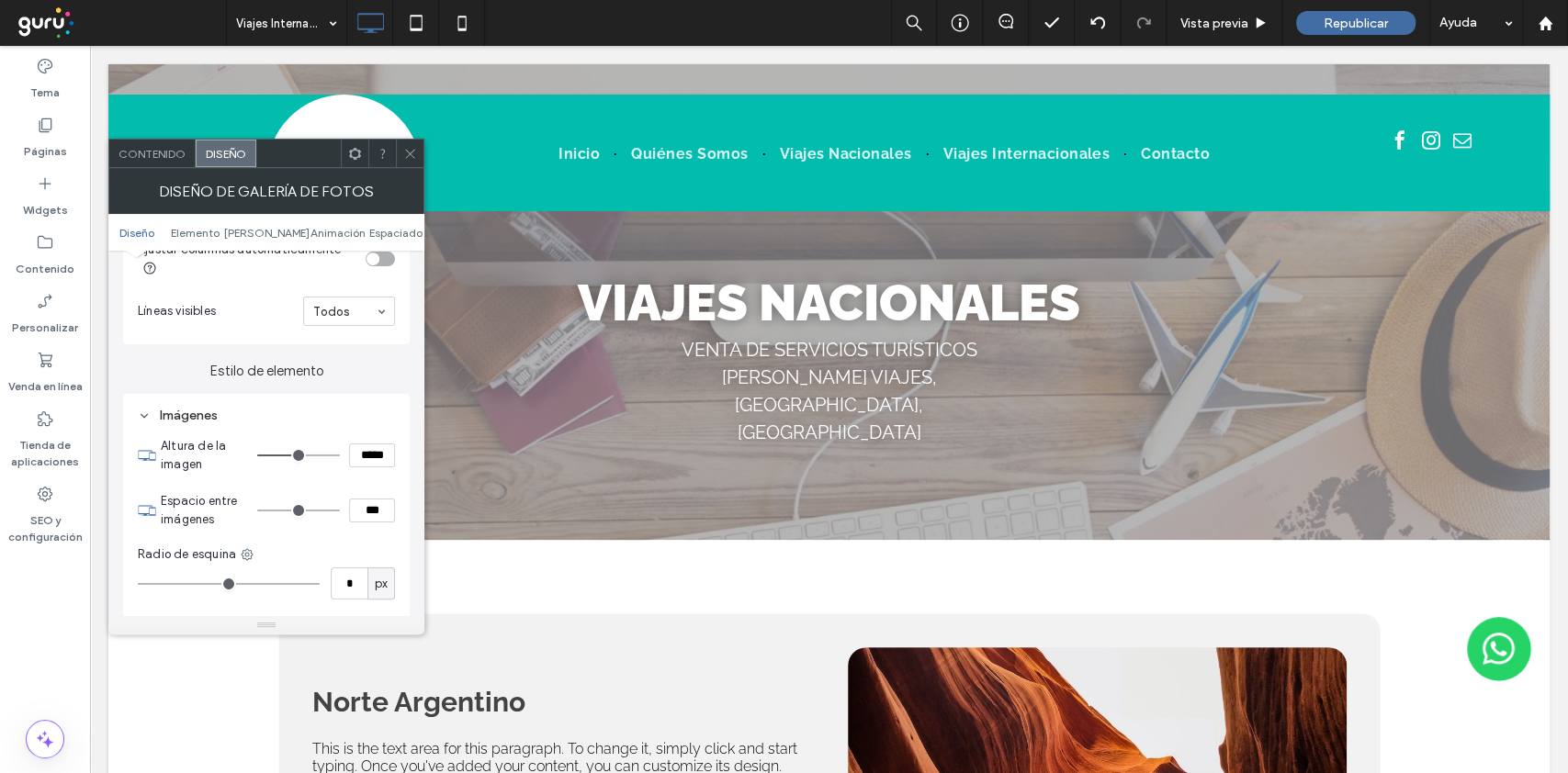 type on "***" 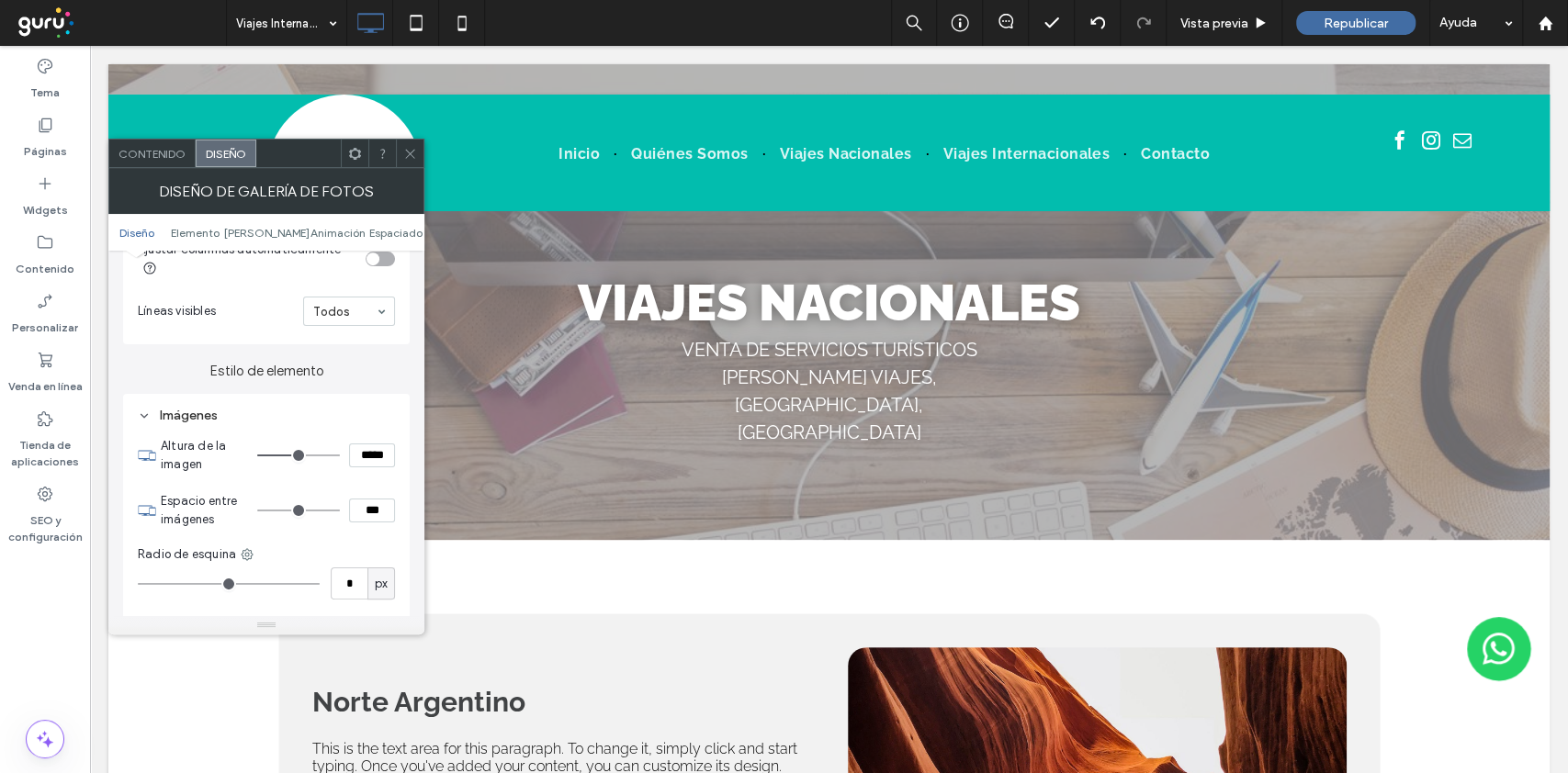 type on "*****" 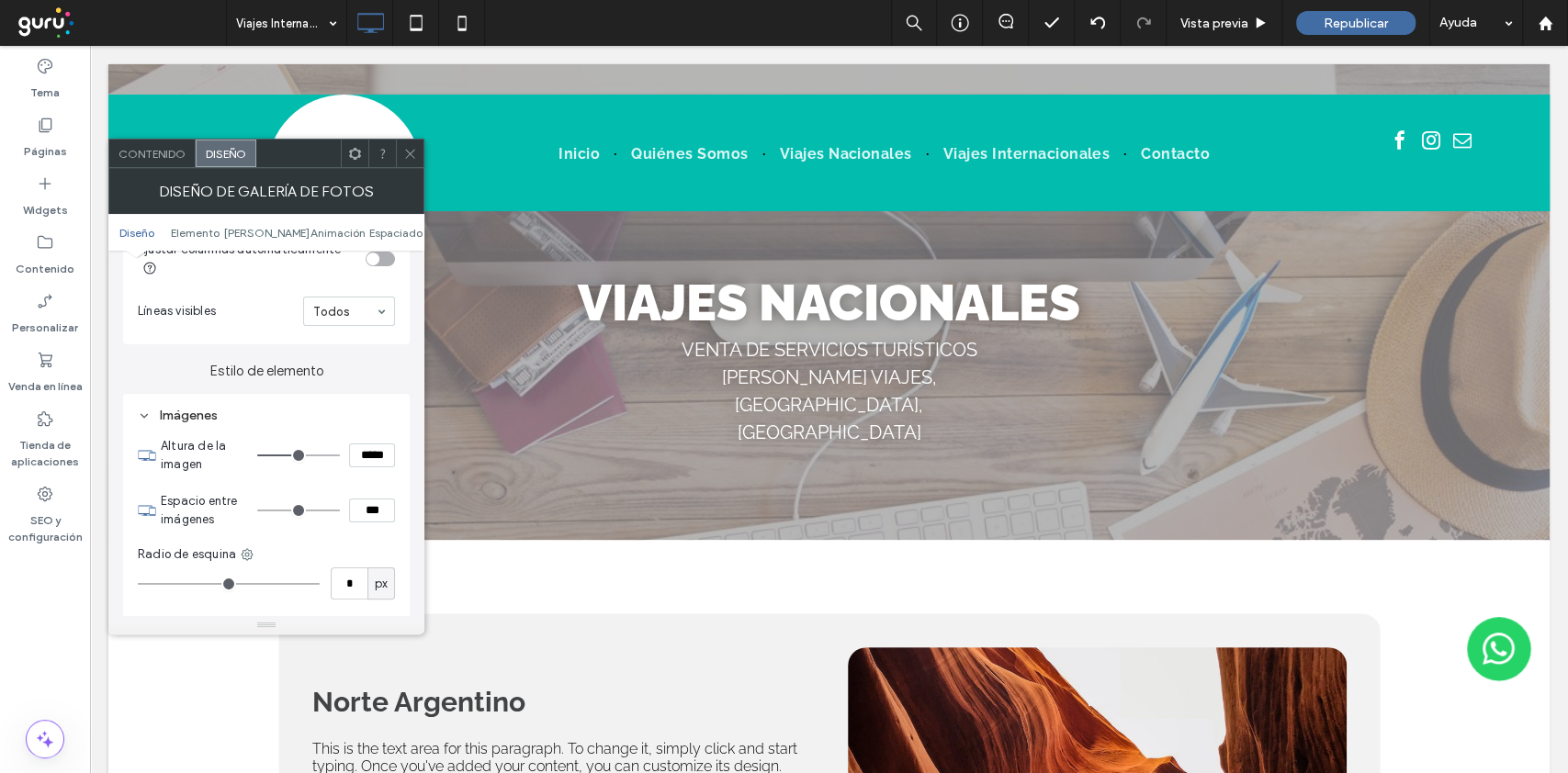 type on "***" 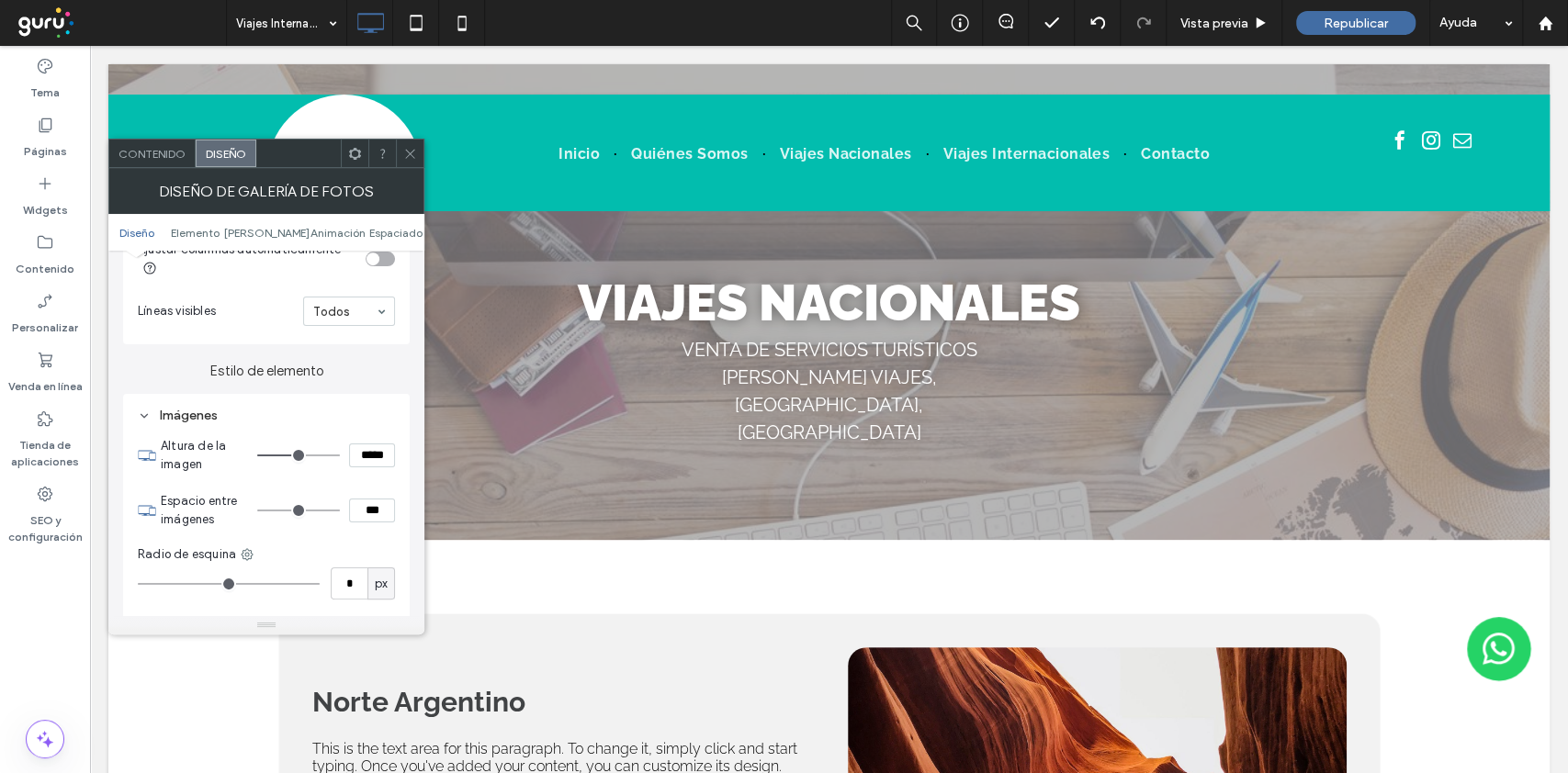 type on "*****" 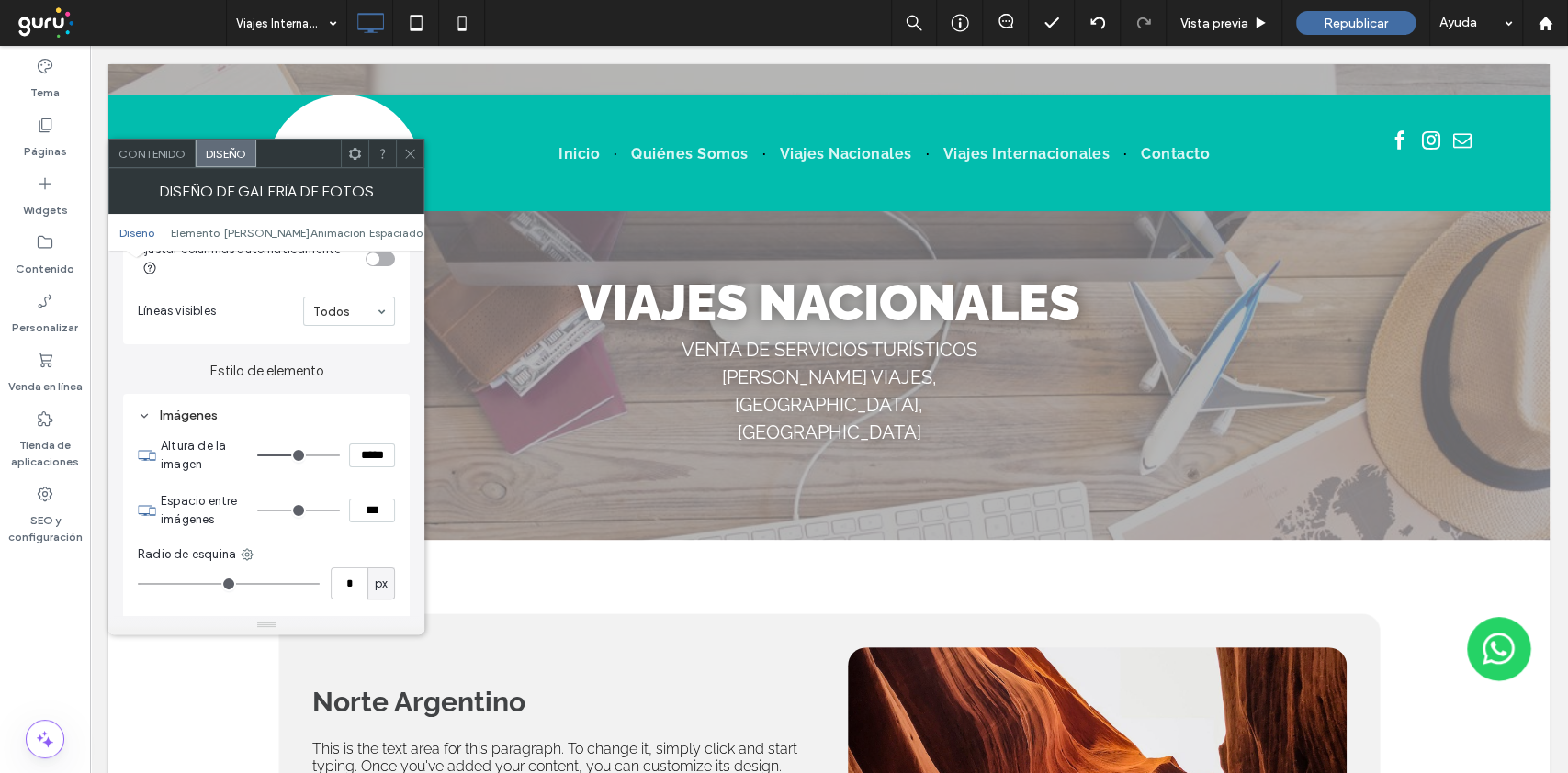 type on "***" 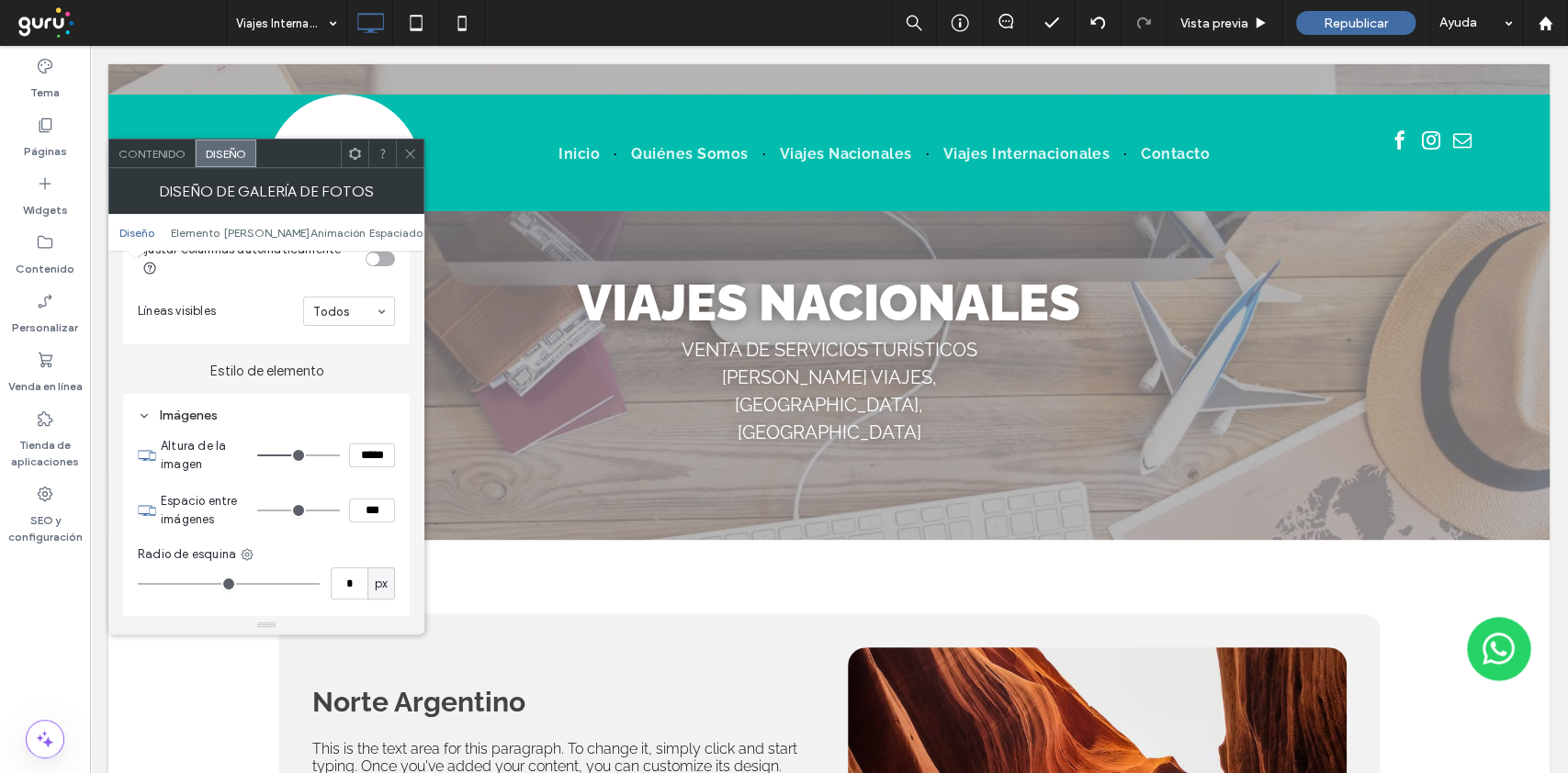 type on "*****" 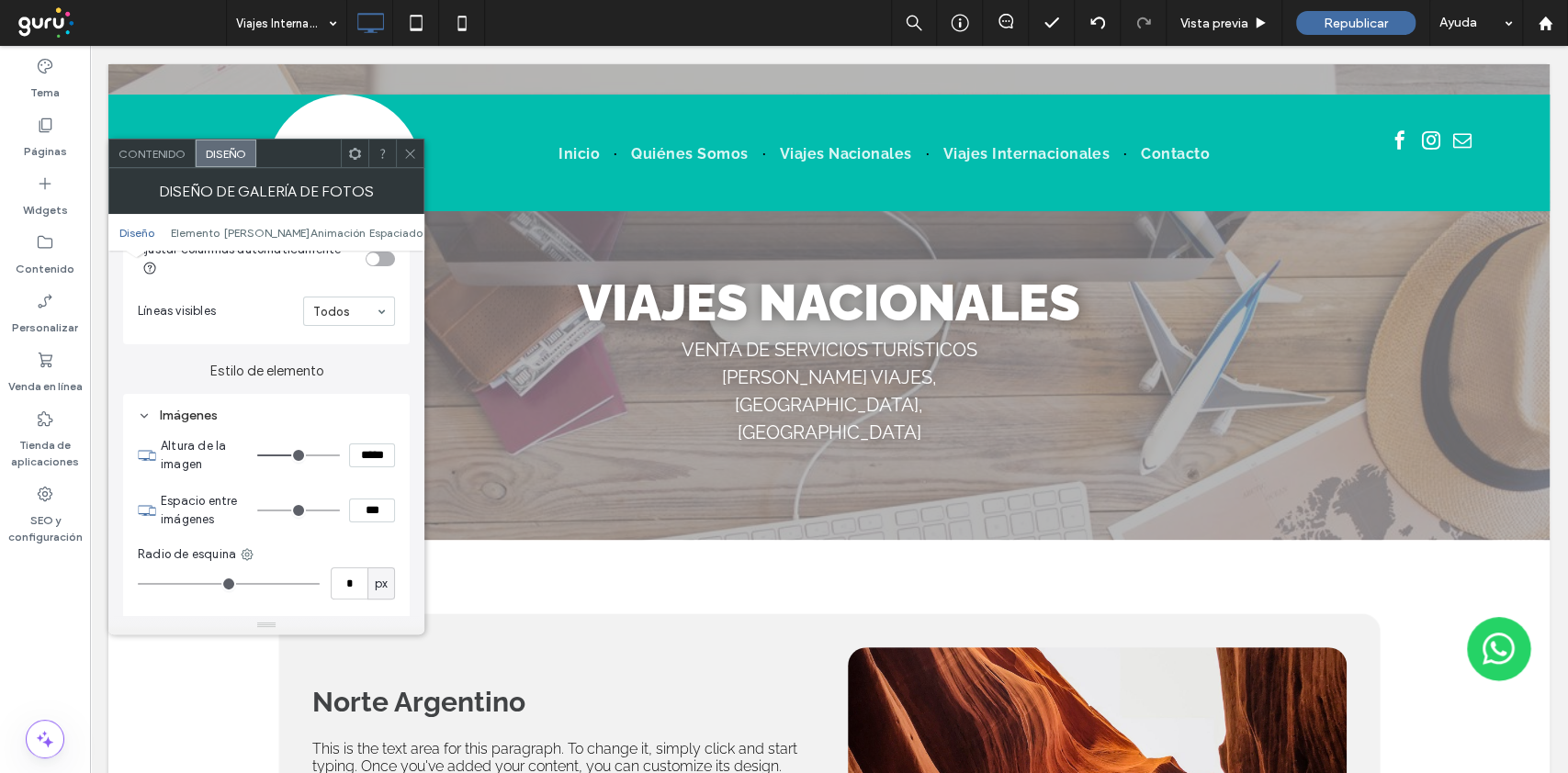 type on "***" 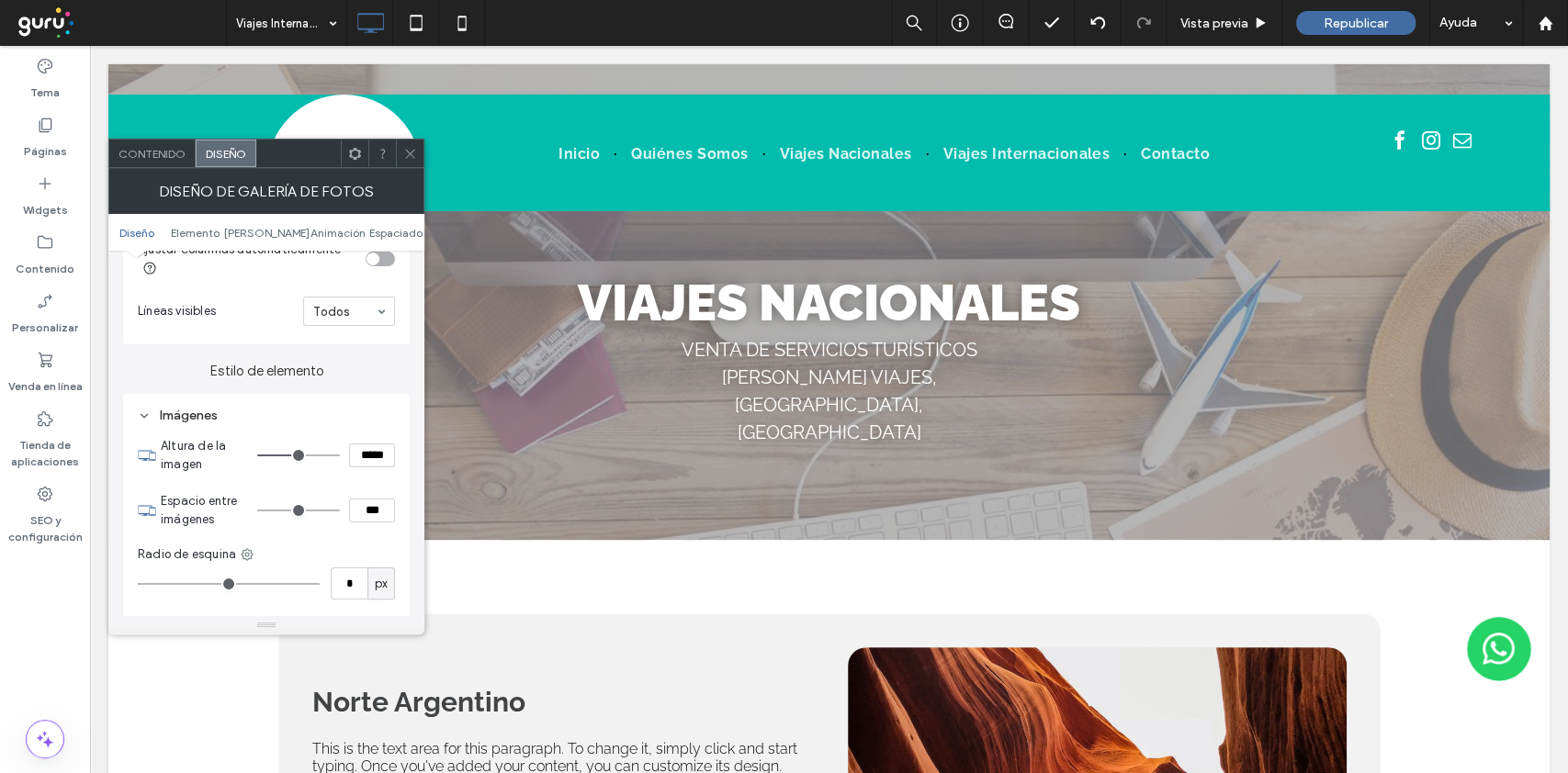 type on "*****" 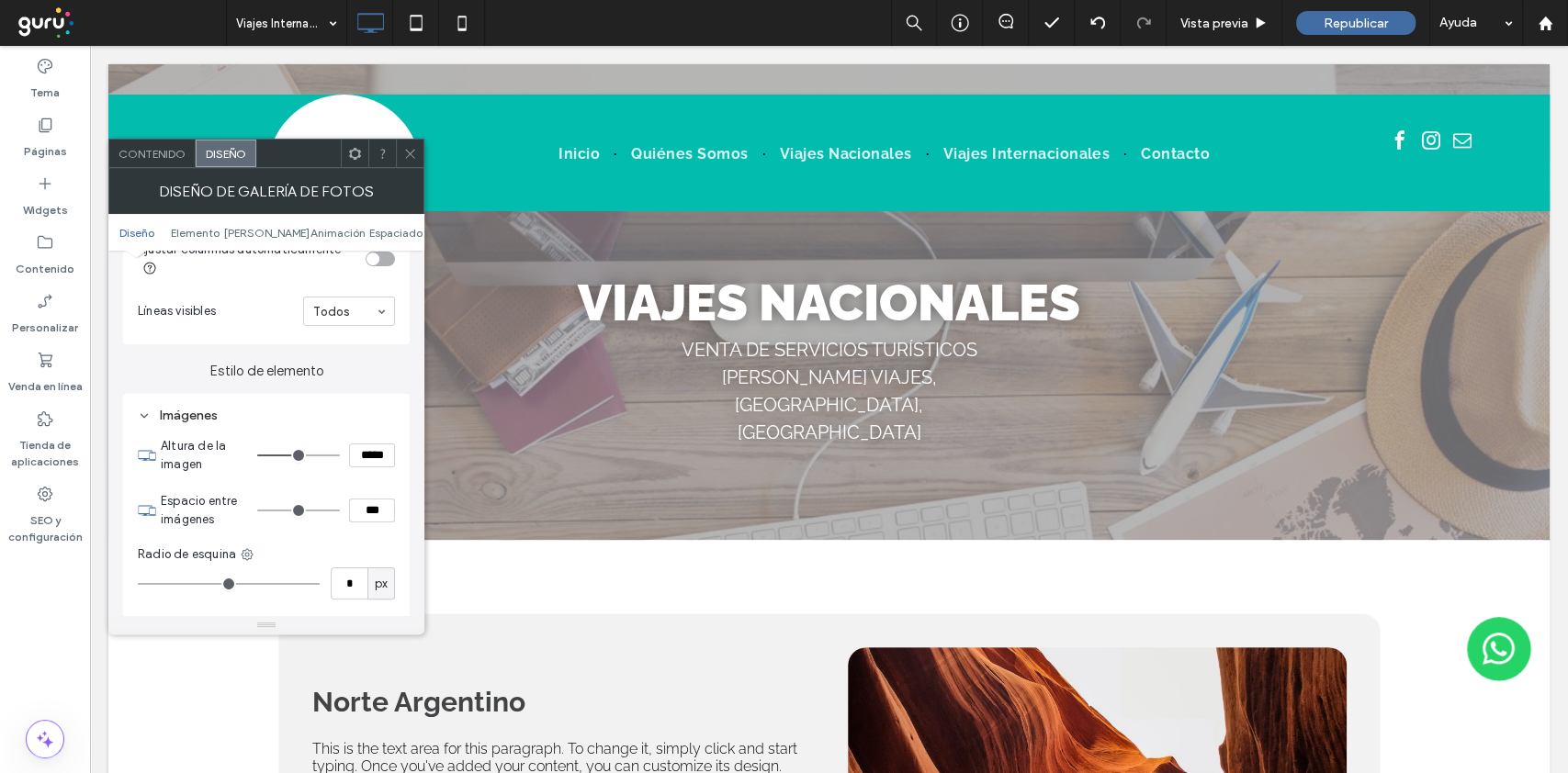type on "***" 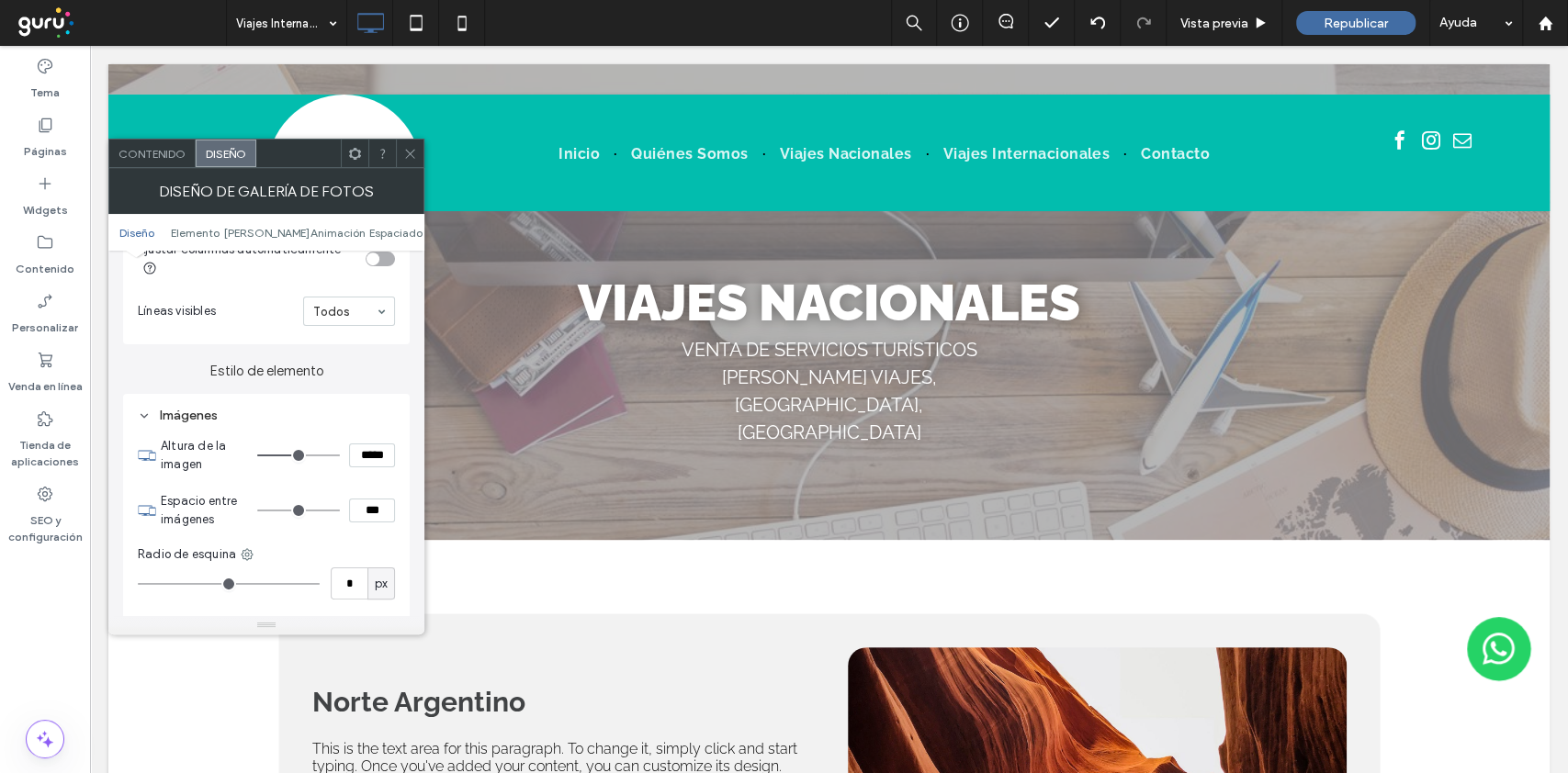 type on "*****" 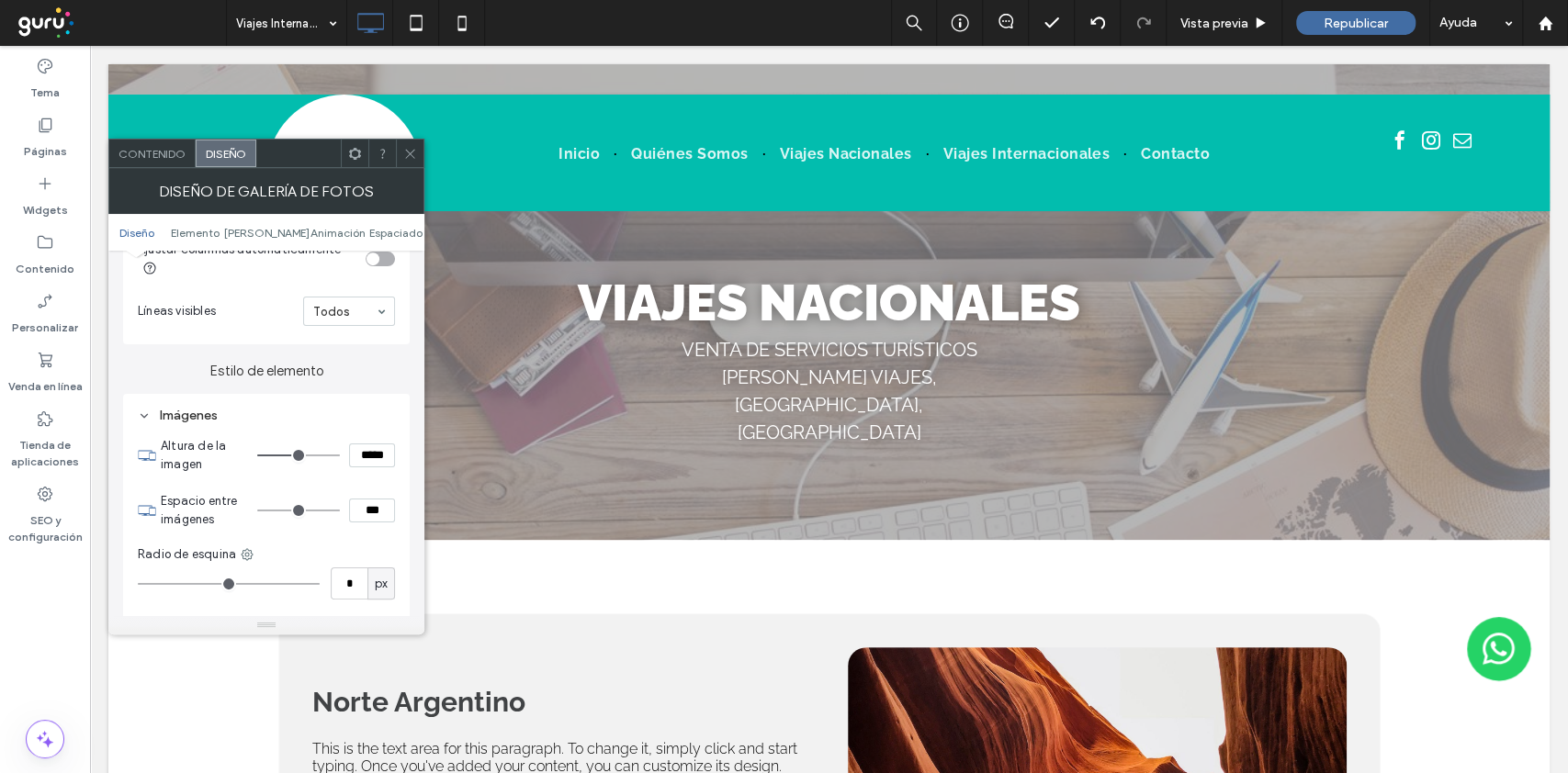 drag, startPoint x: 279, startPoint y: 453, endPoint x: 299, endPoint y: 458, distance: 20.61553 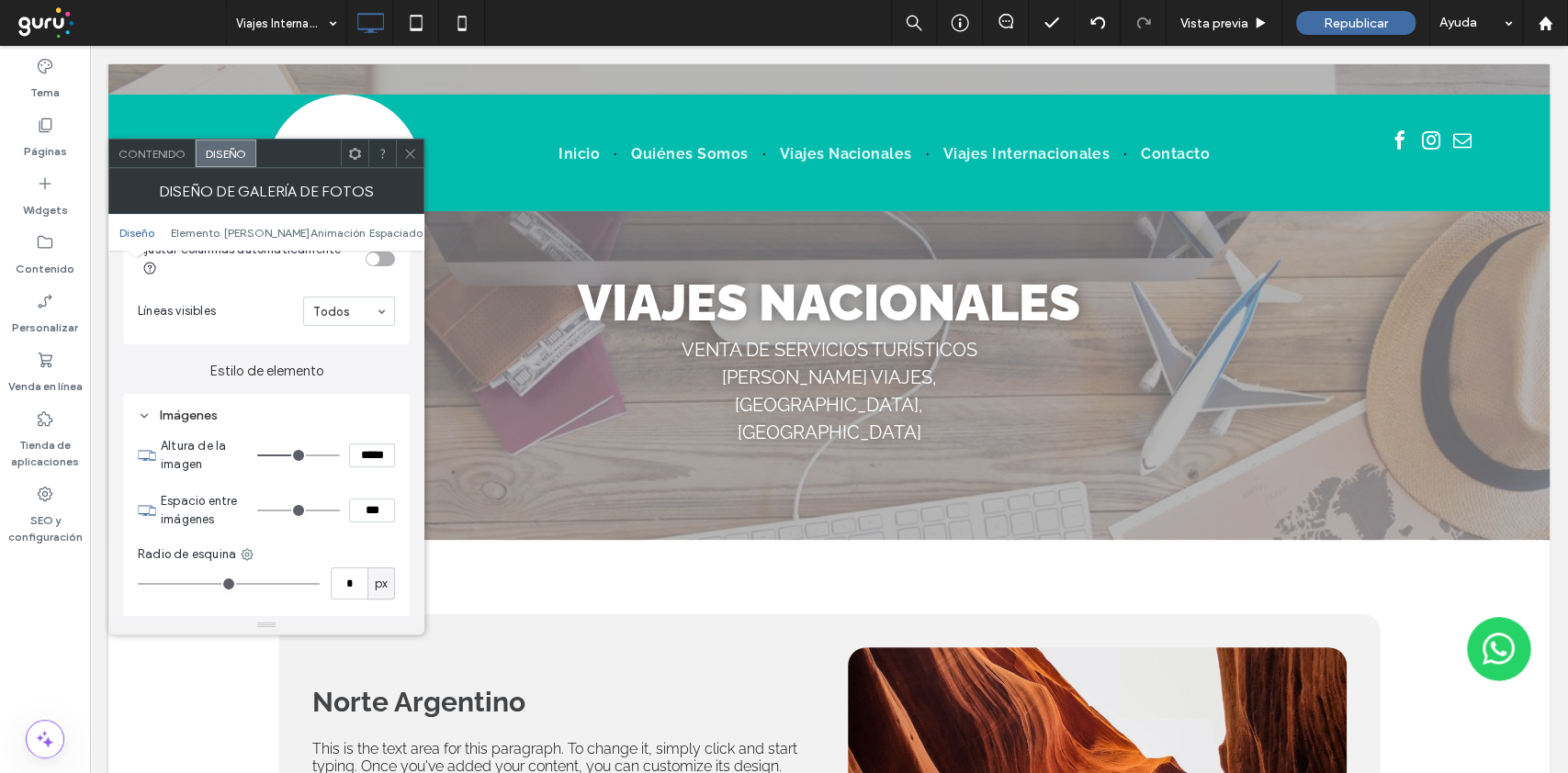 type on "***" 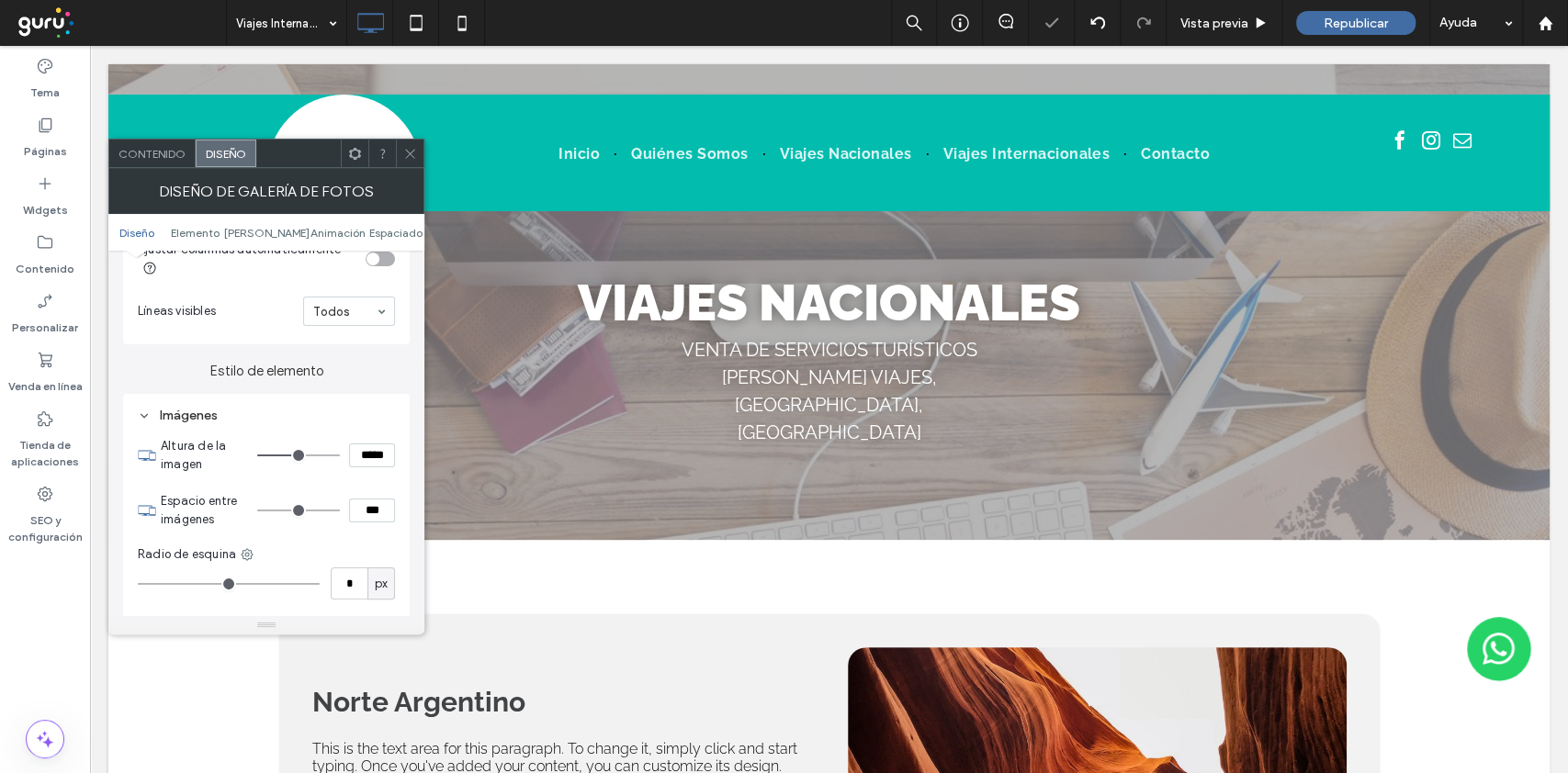 type on "*" 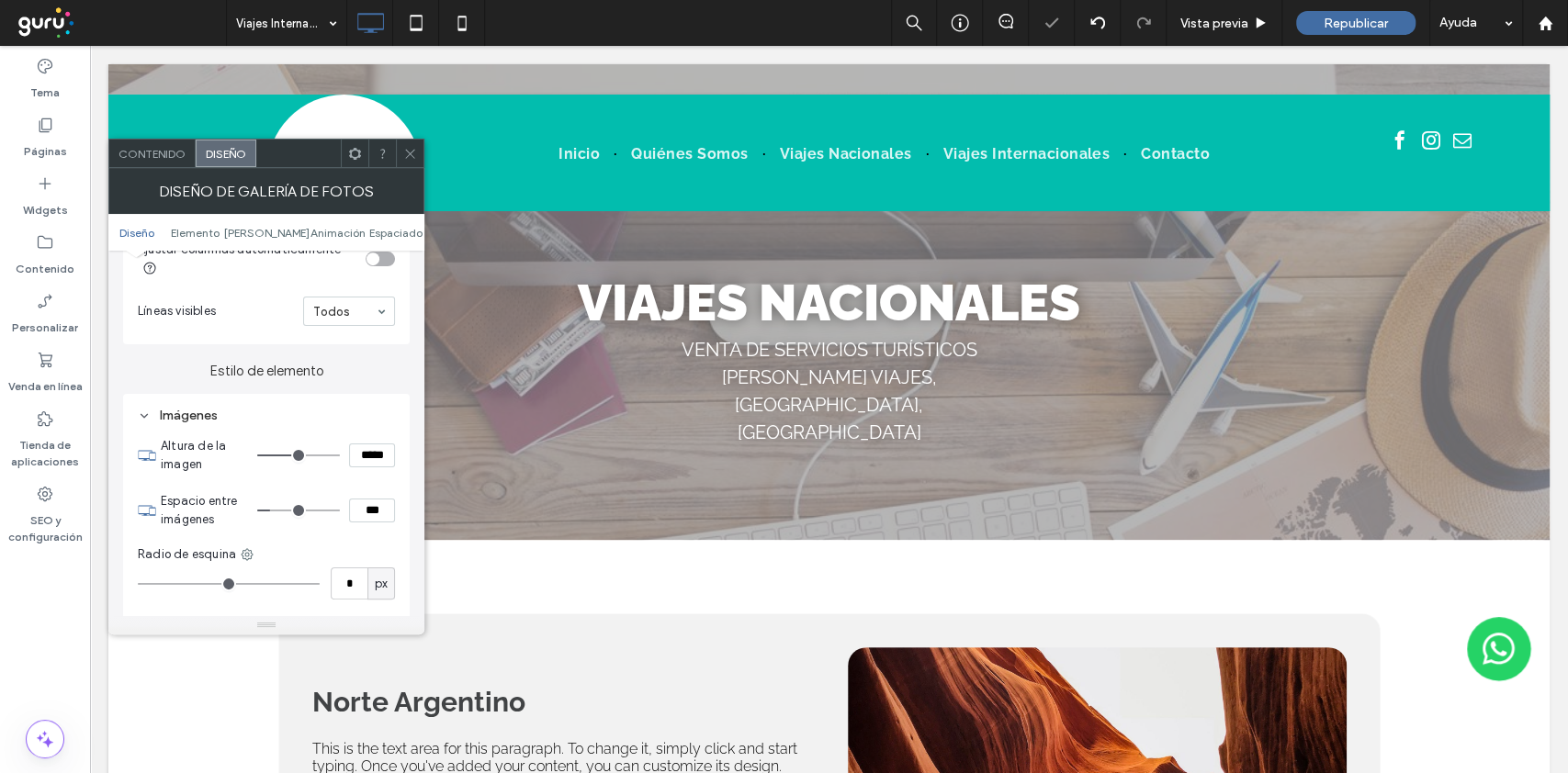 type on "*" 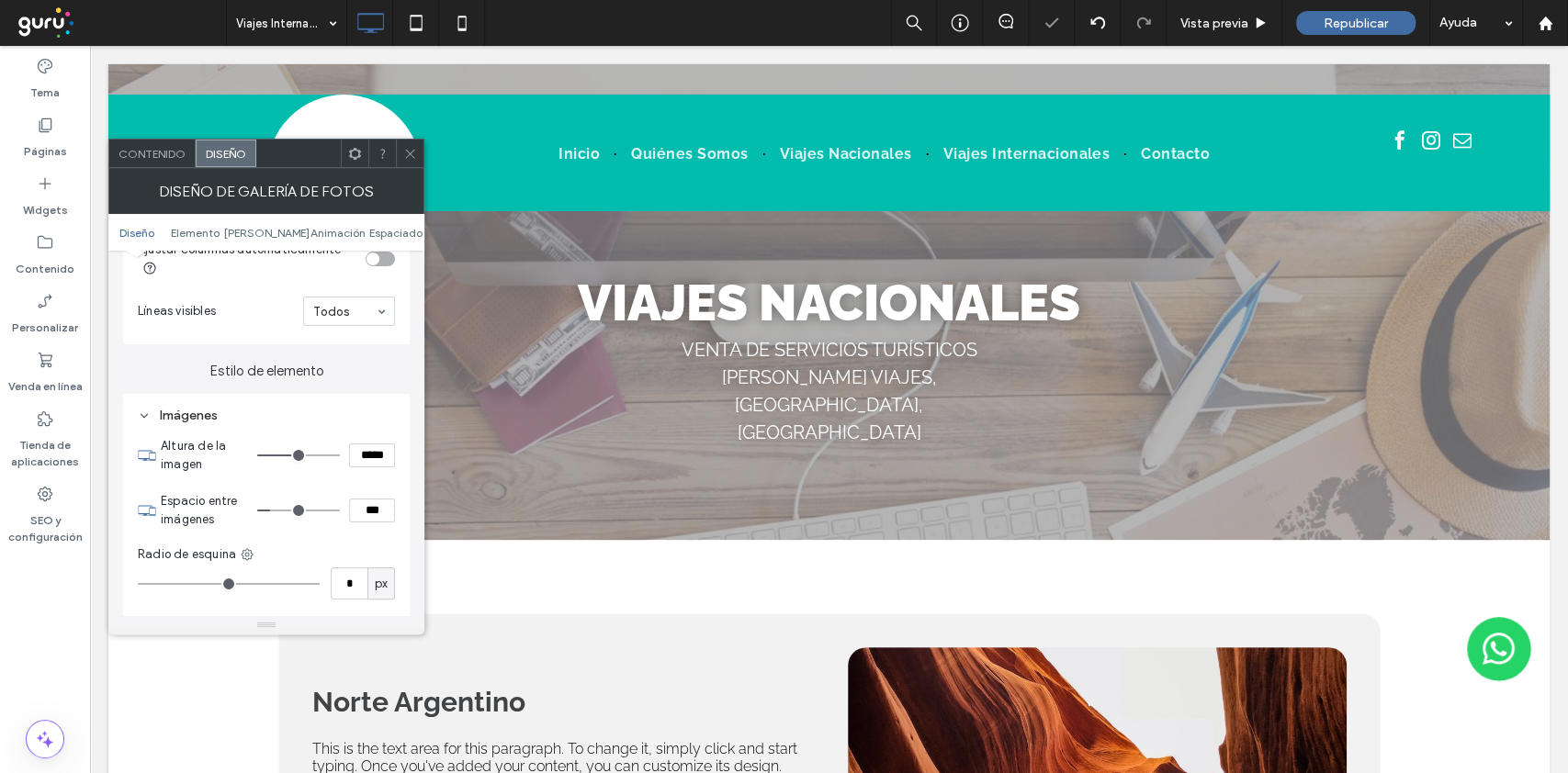 type on "***" 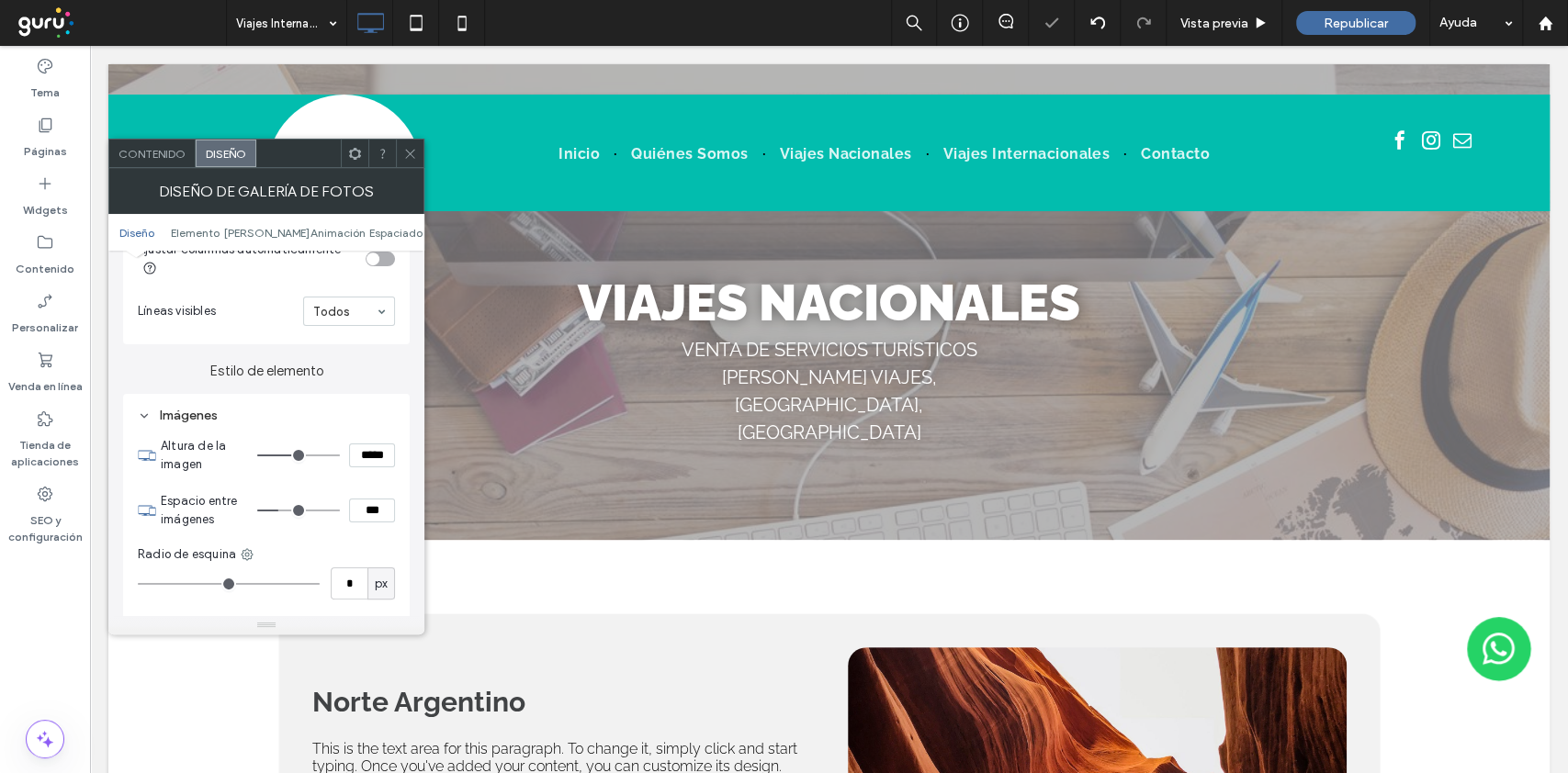 type on "*" 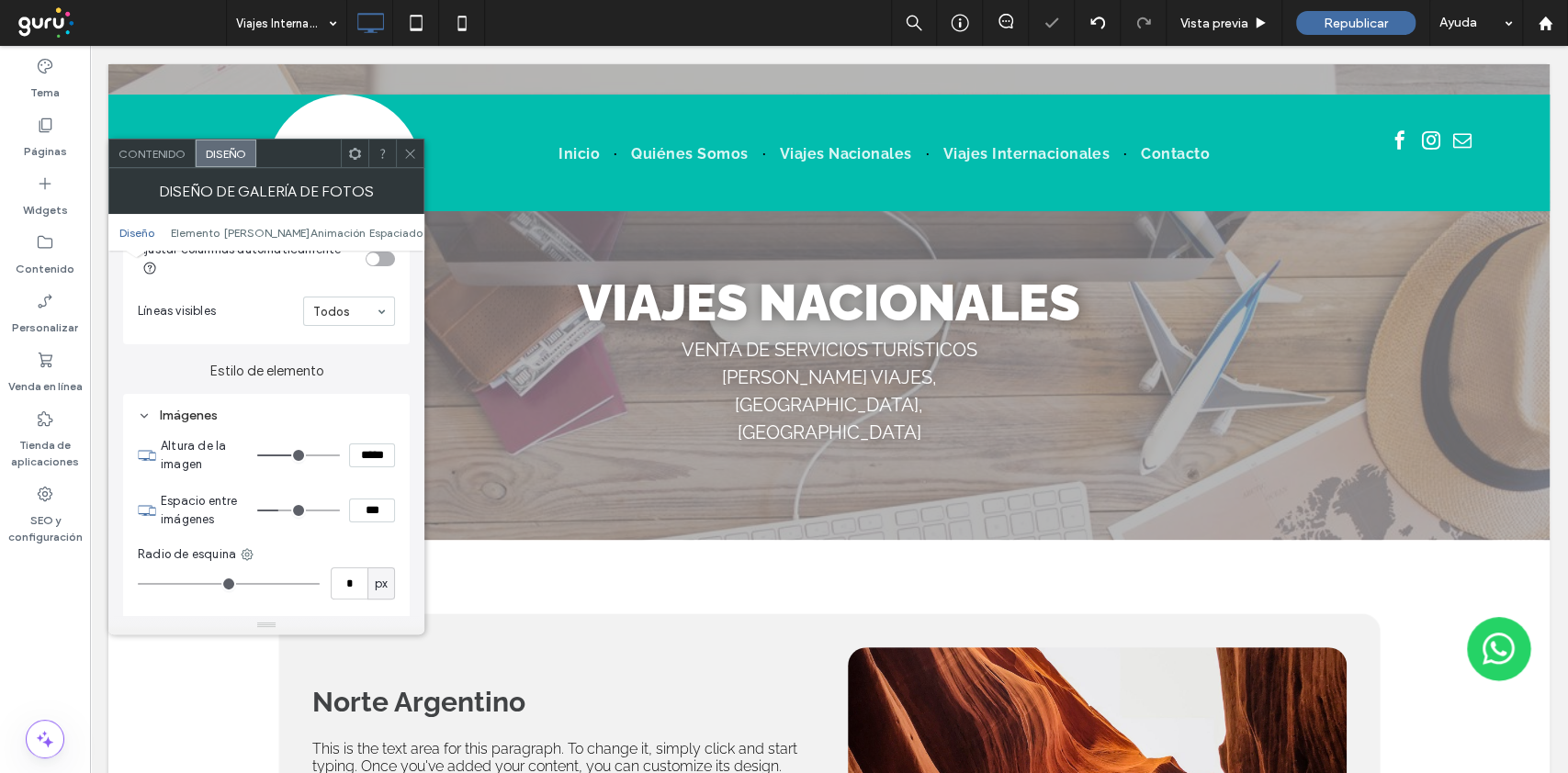 type on "***" 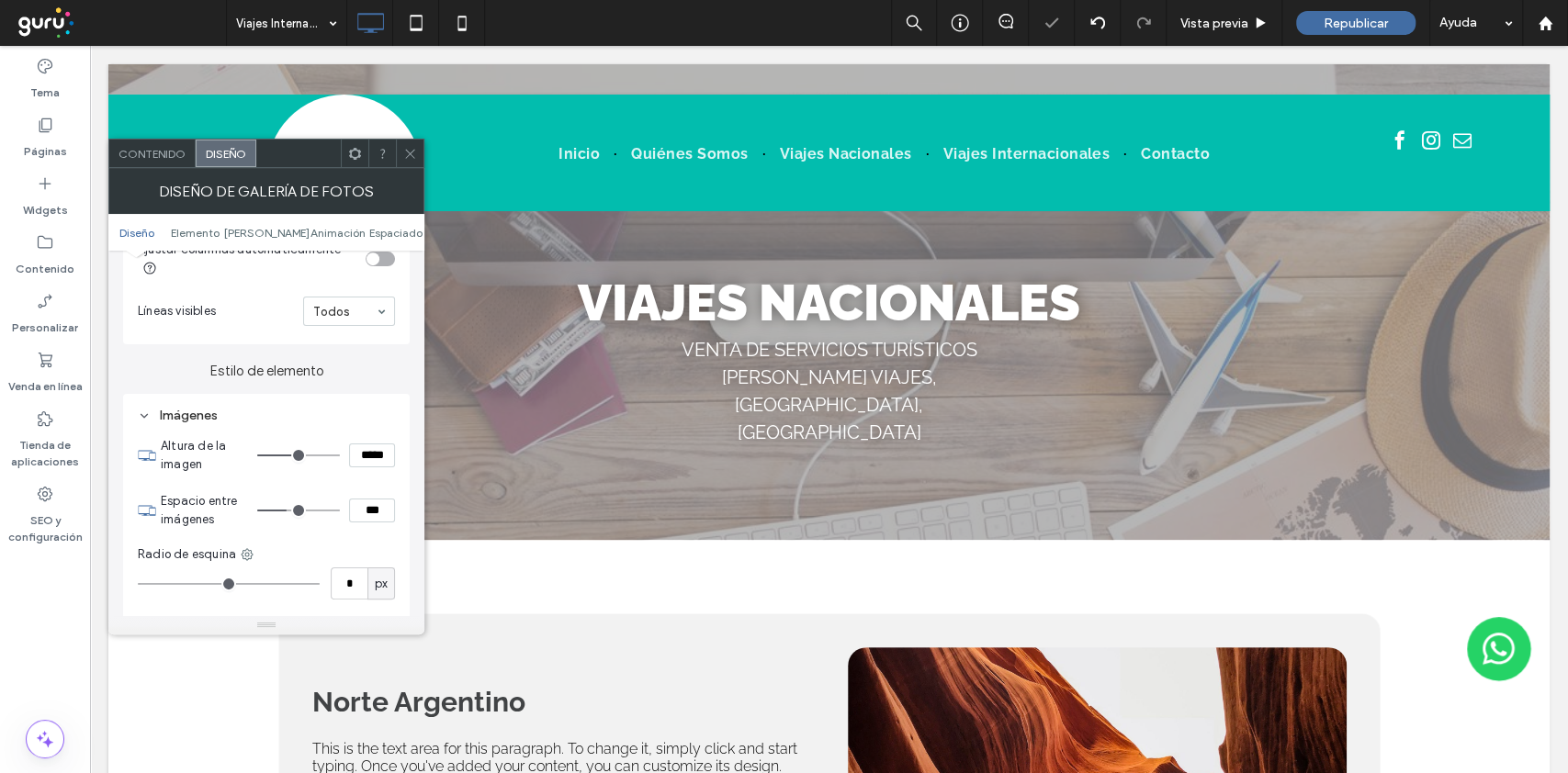 type on "*" 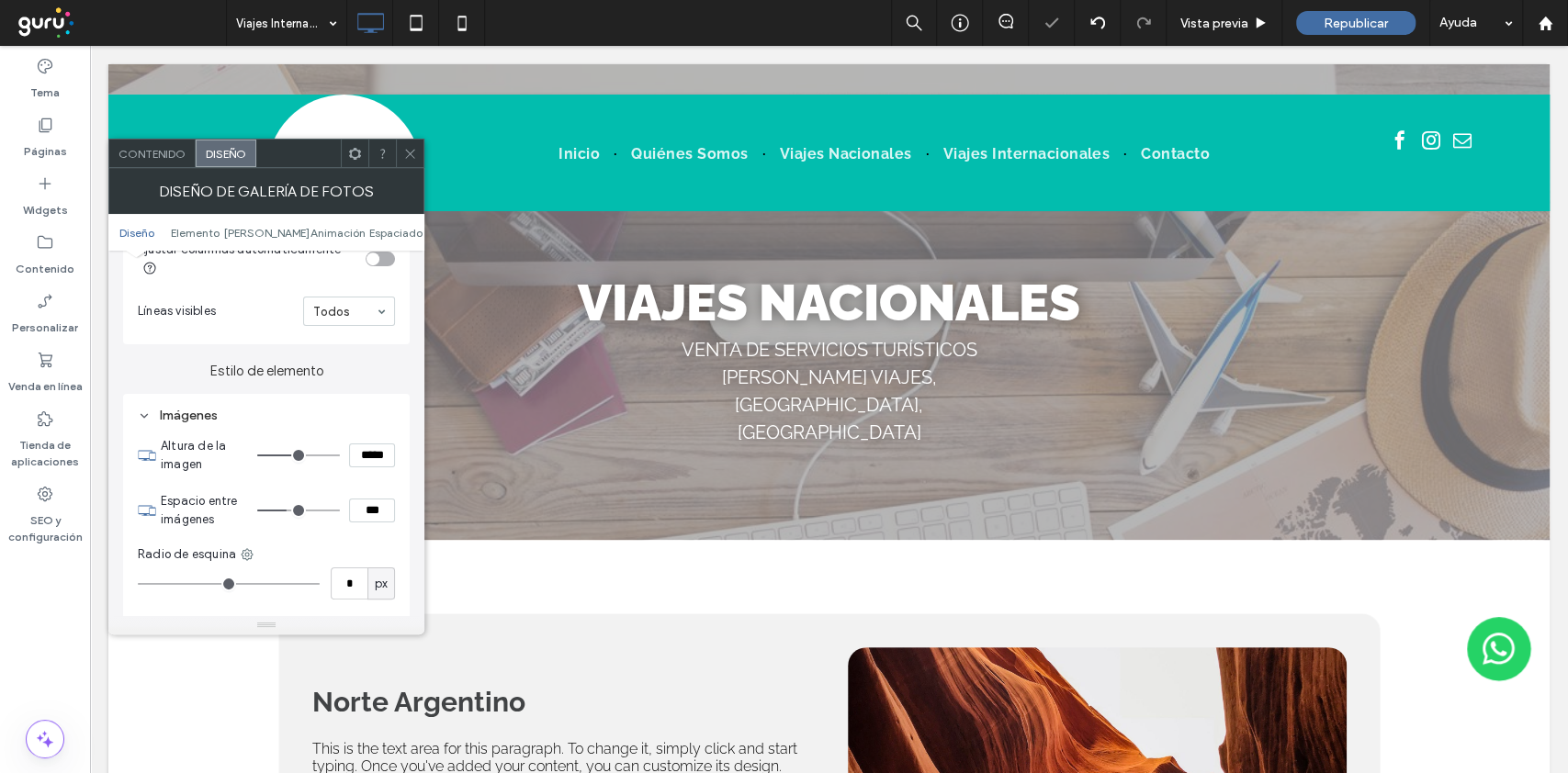 type on "***" 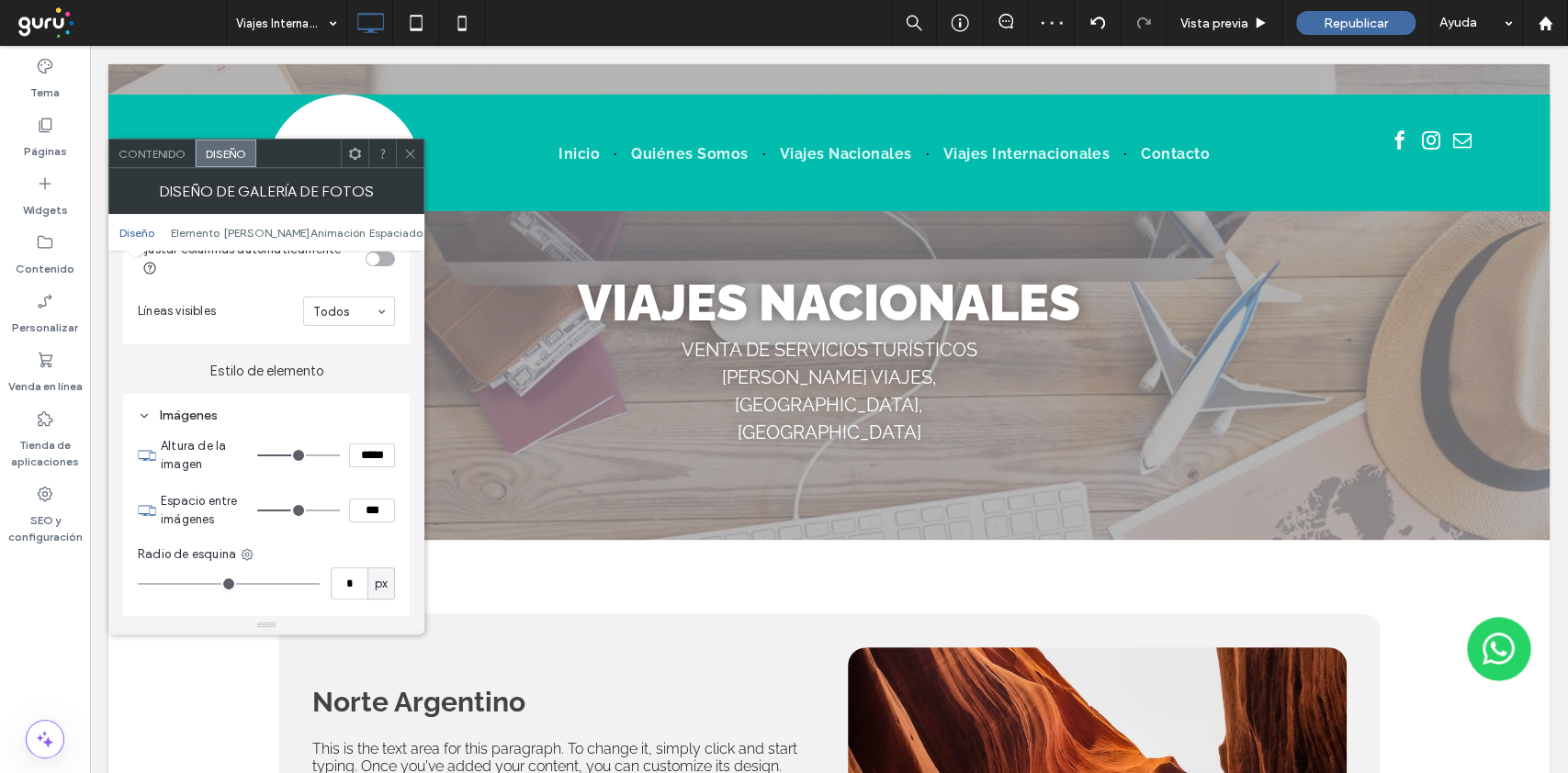 drag, startPoint x: 265, startPoint y: 510, endPoint x: 291, endPoint y: 511, distance: 26.019224 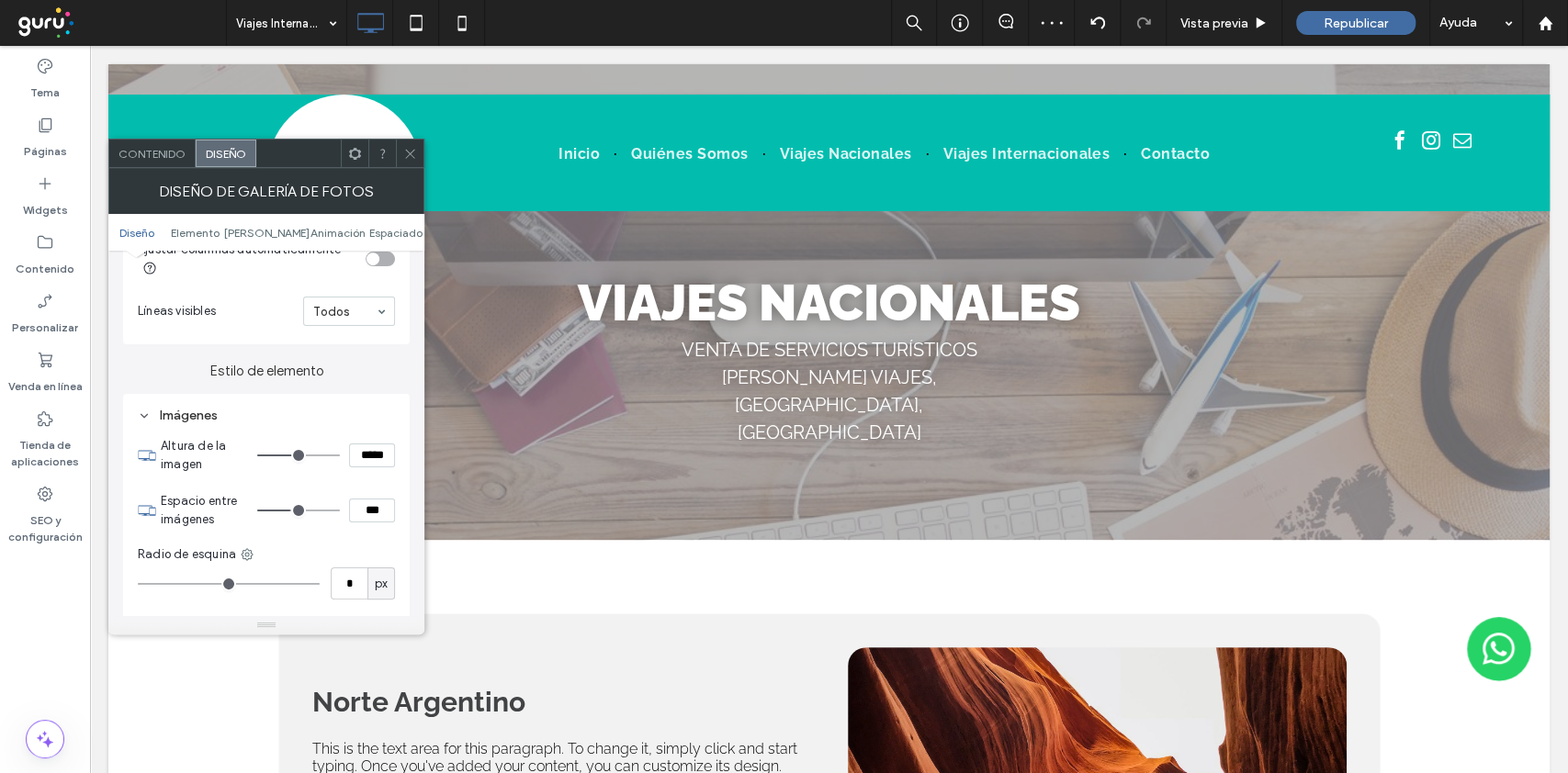type on "*" 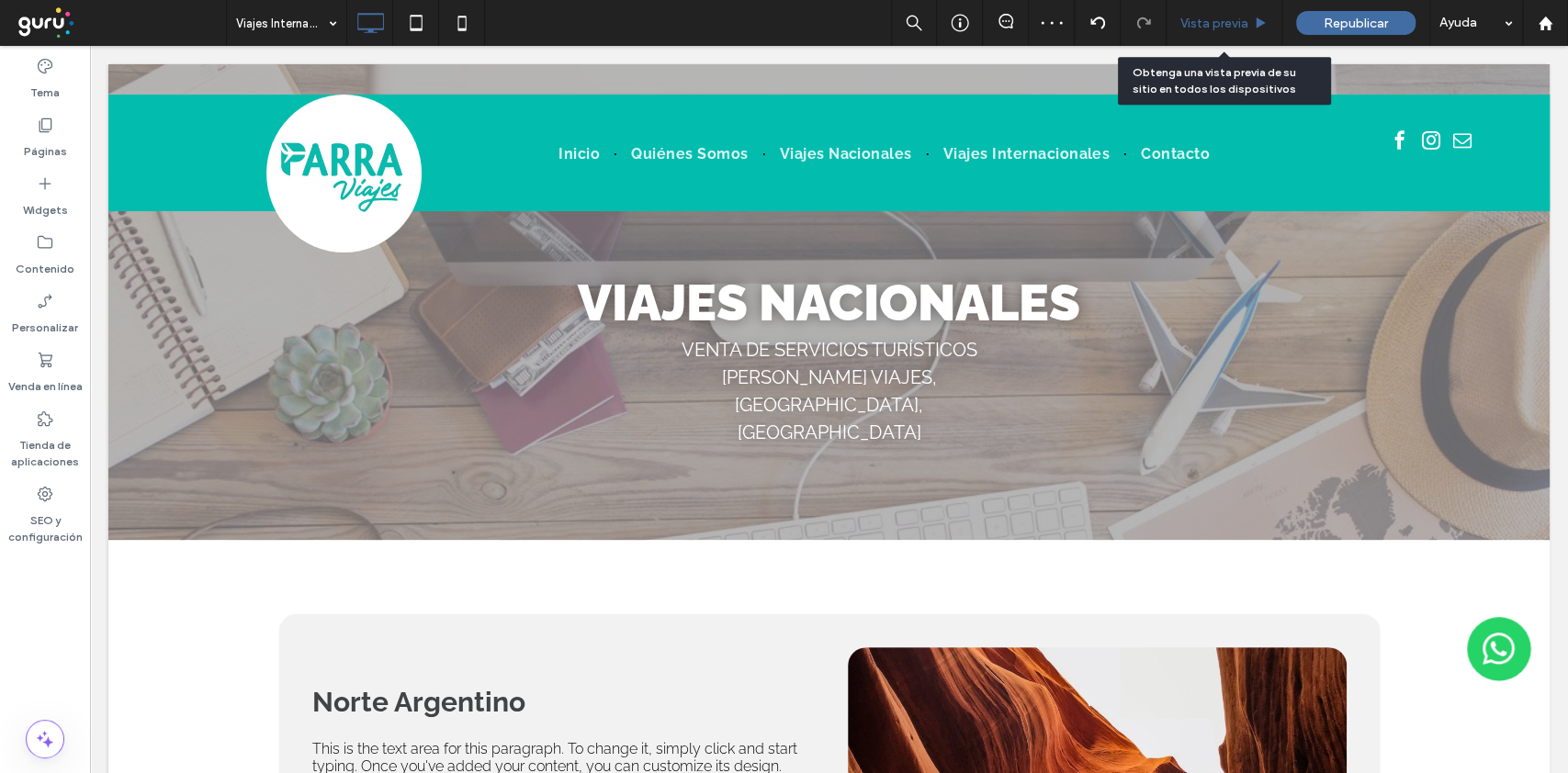 click on "Vista previa" at bounding box center (1214, 23) 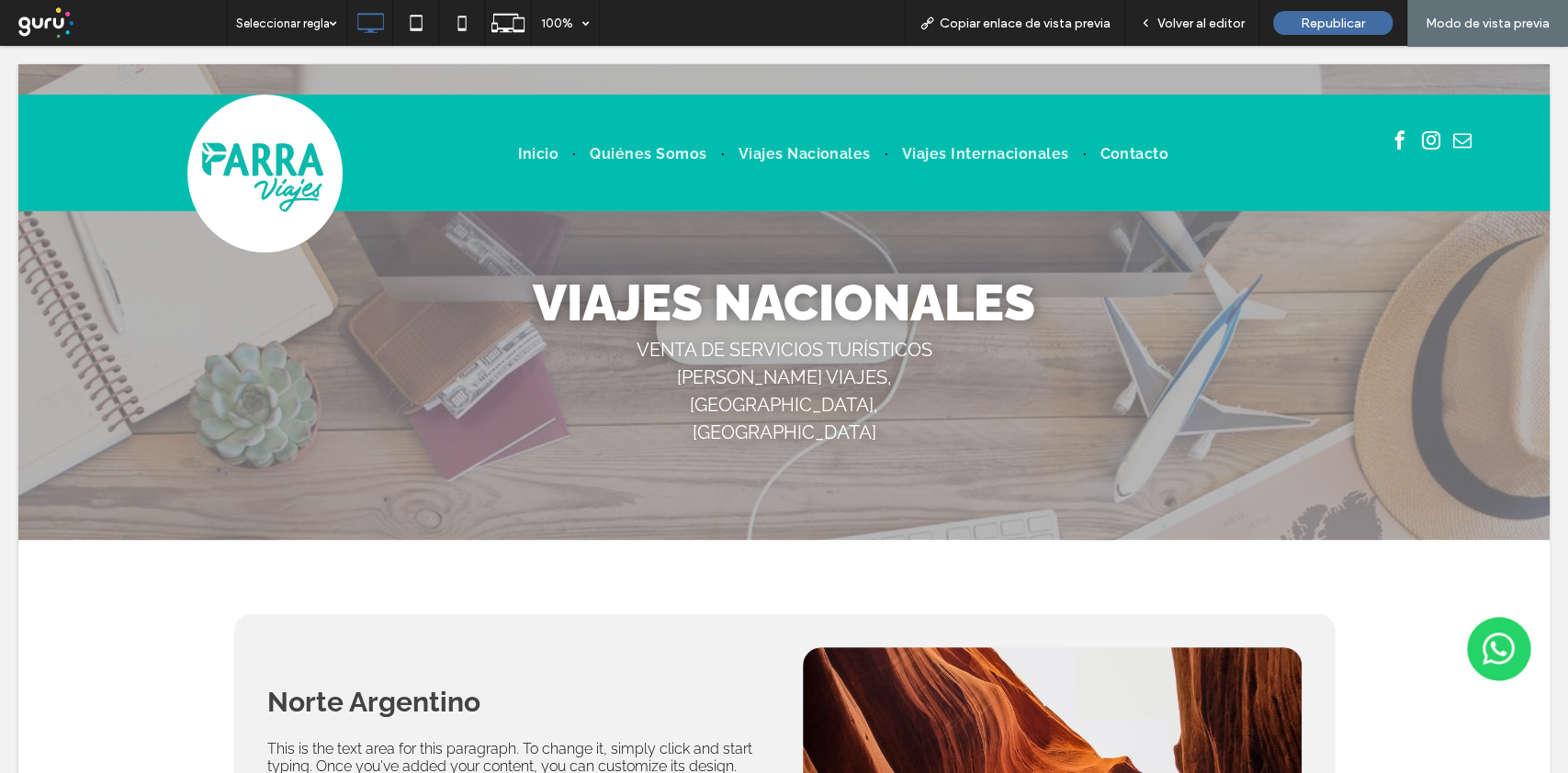 click on "Volver al editor" at bounding box center (1201, 23) 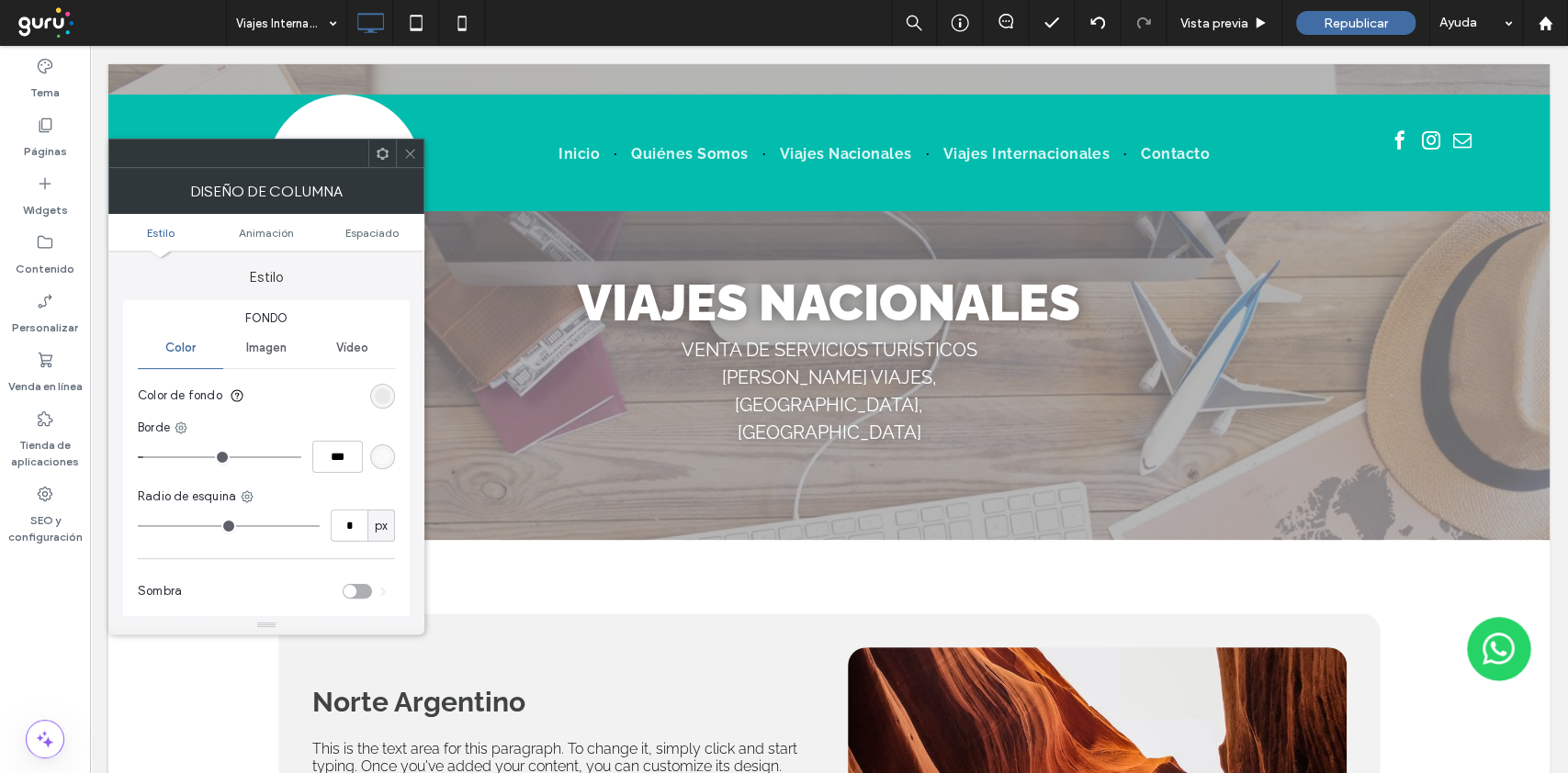 type on "**" 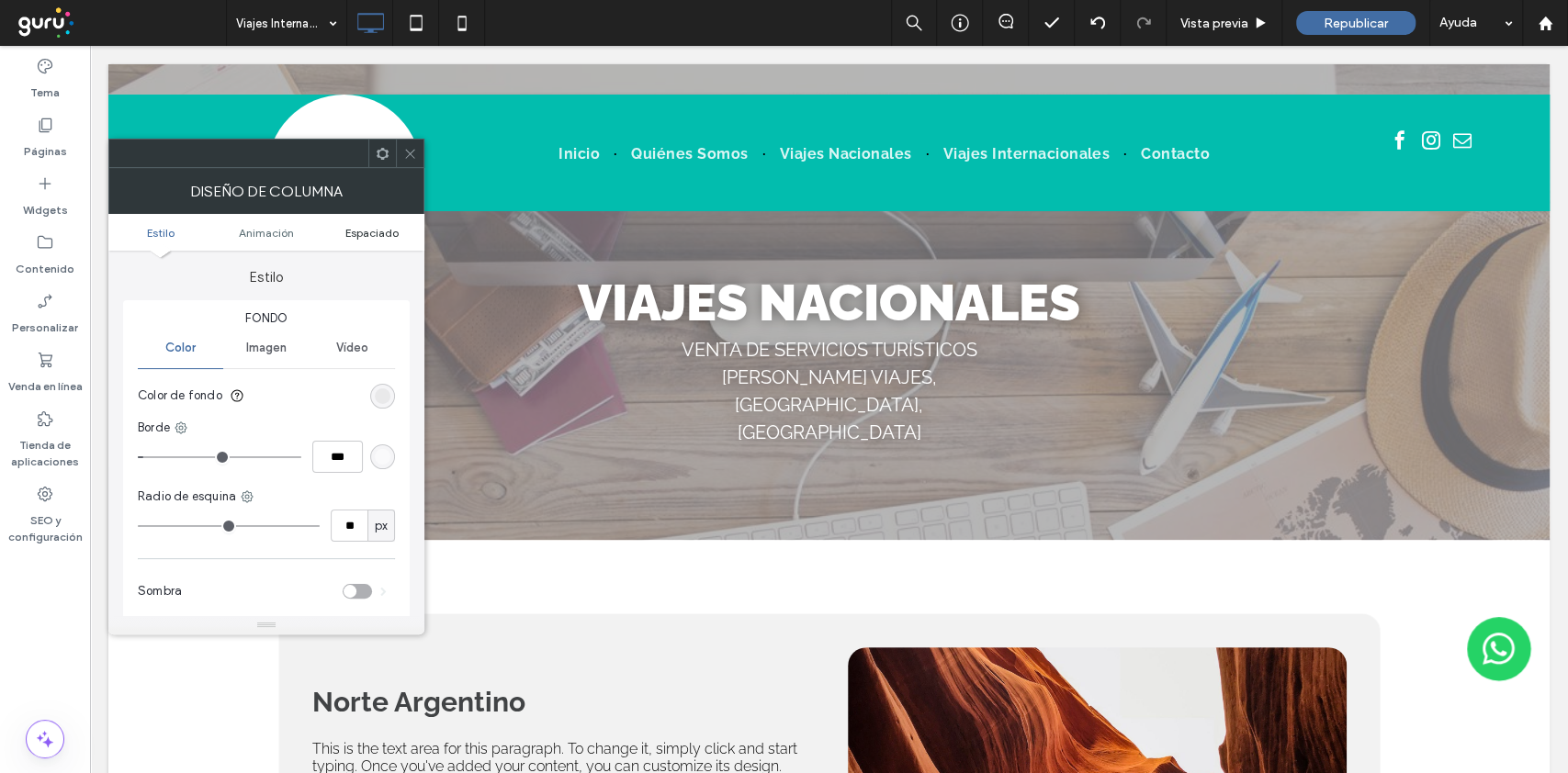 click on "Espaciado" at bounding box center [372, 232] 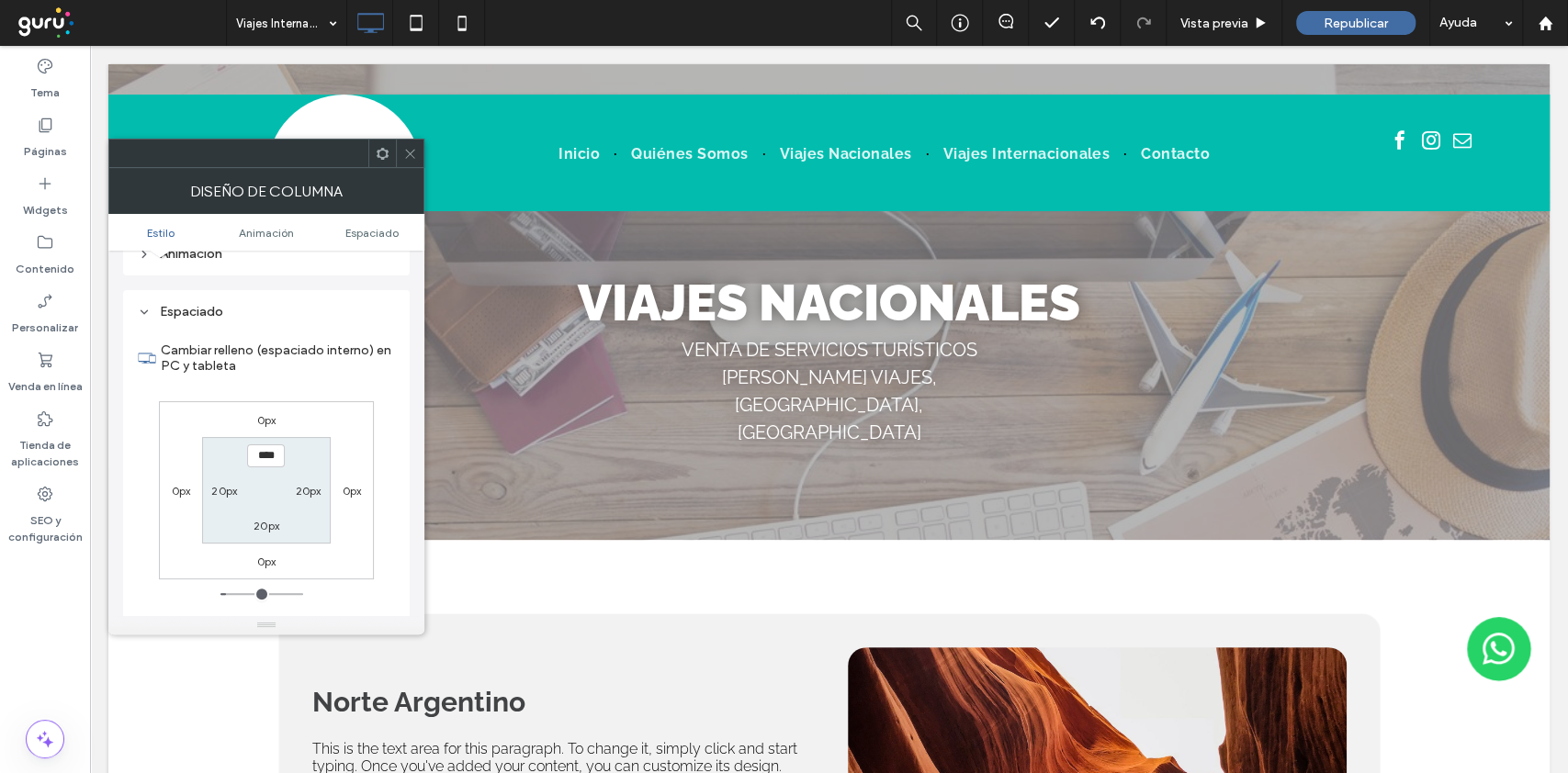 scroll, scrollTop: 431, scrollLeft: 0, axis: vertical 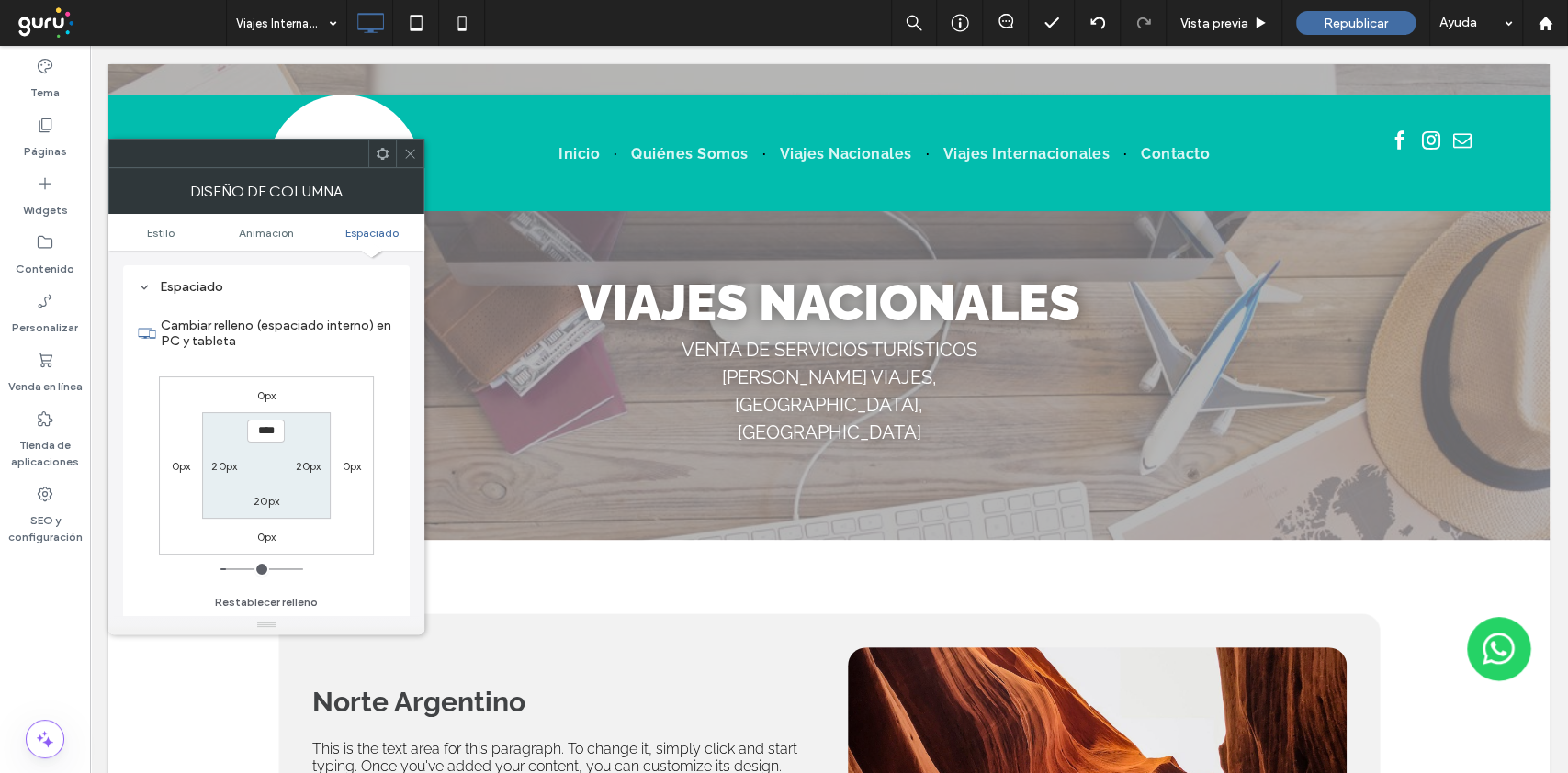 click 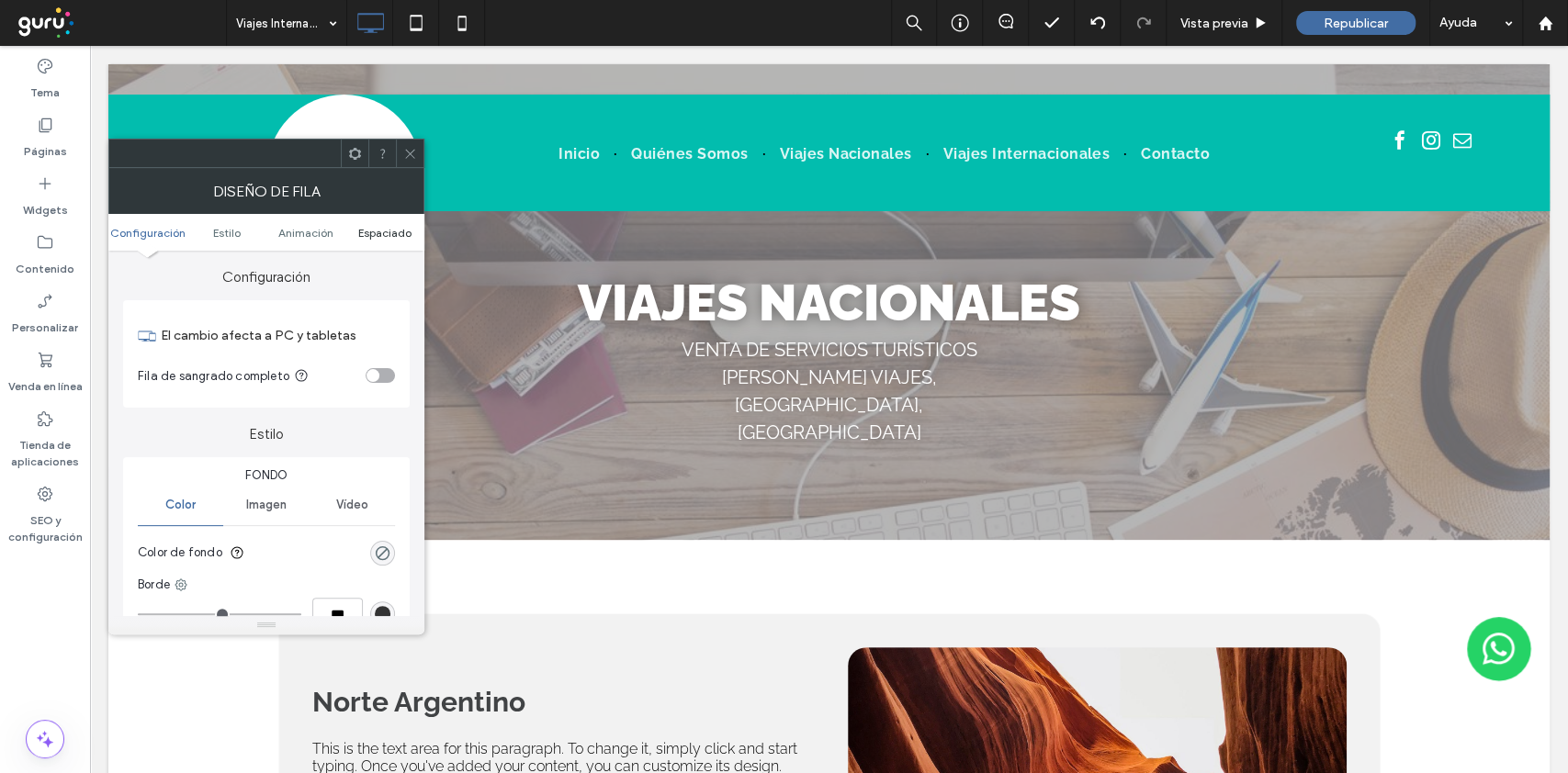 click on "Espaciado" at bounding box center (385, 232) 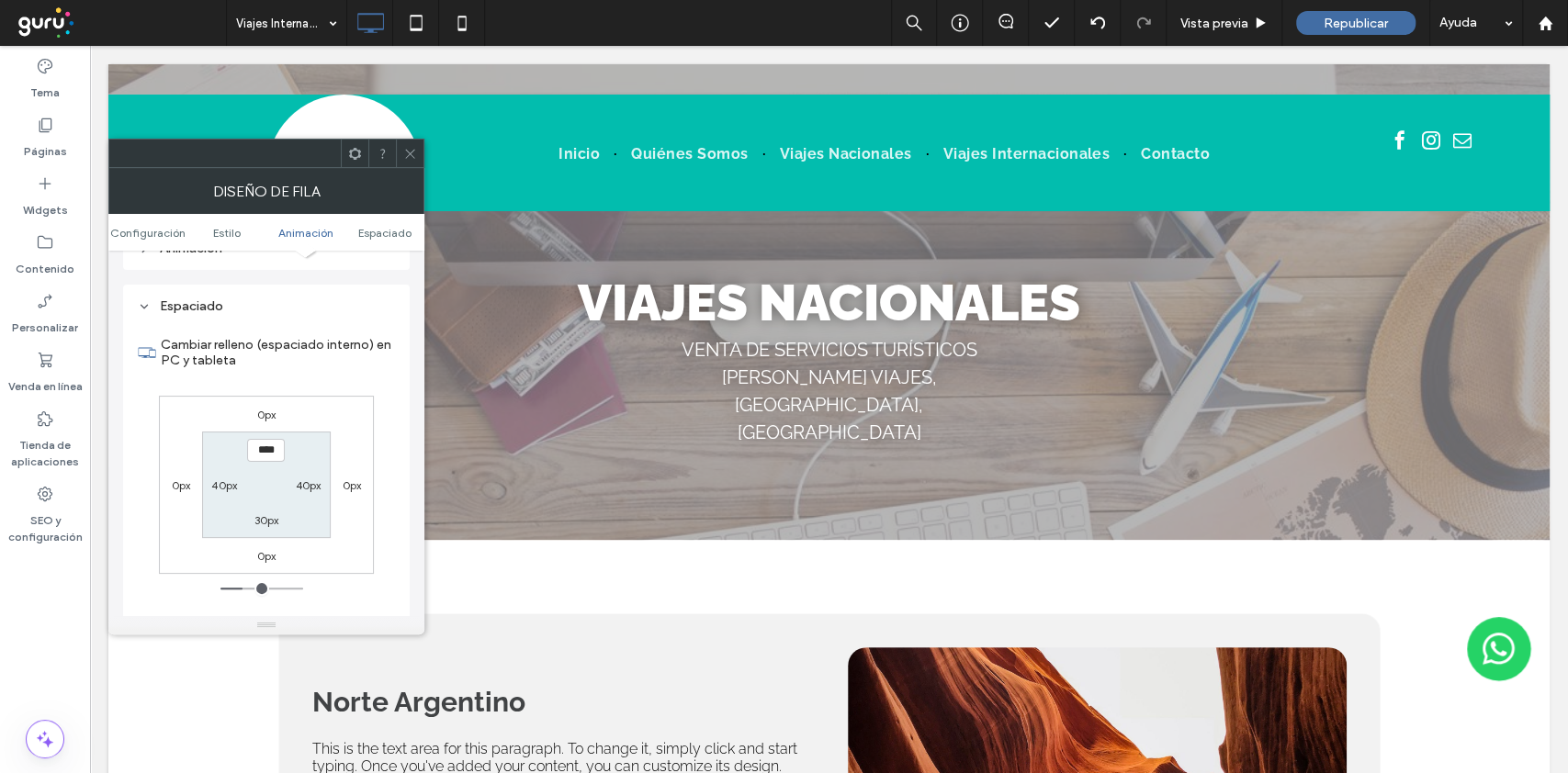 scroll, scrollTop: 519, scrollLeft: 0, axis: vertical 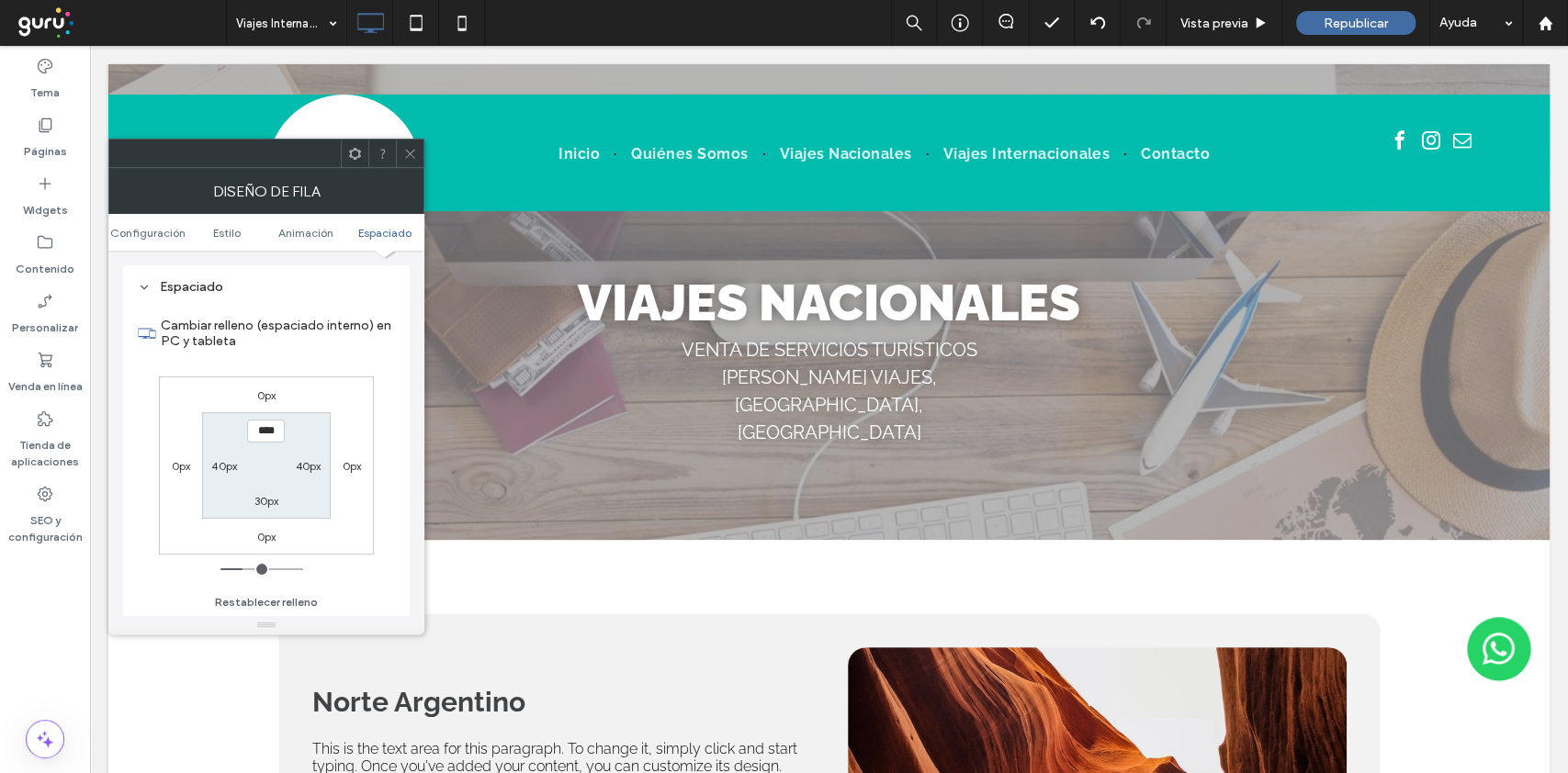 click on "40px" at bounding box center [224, 465] 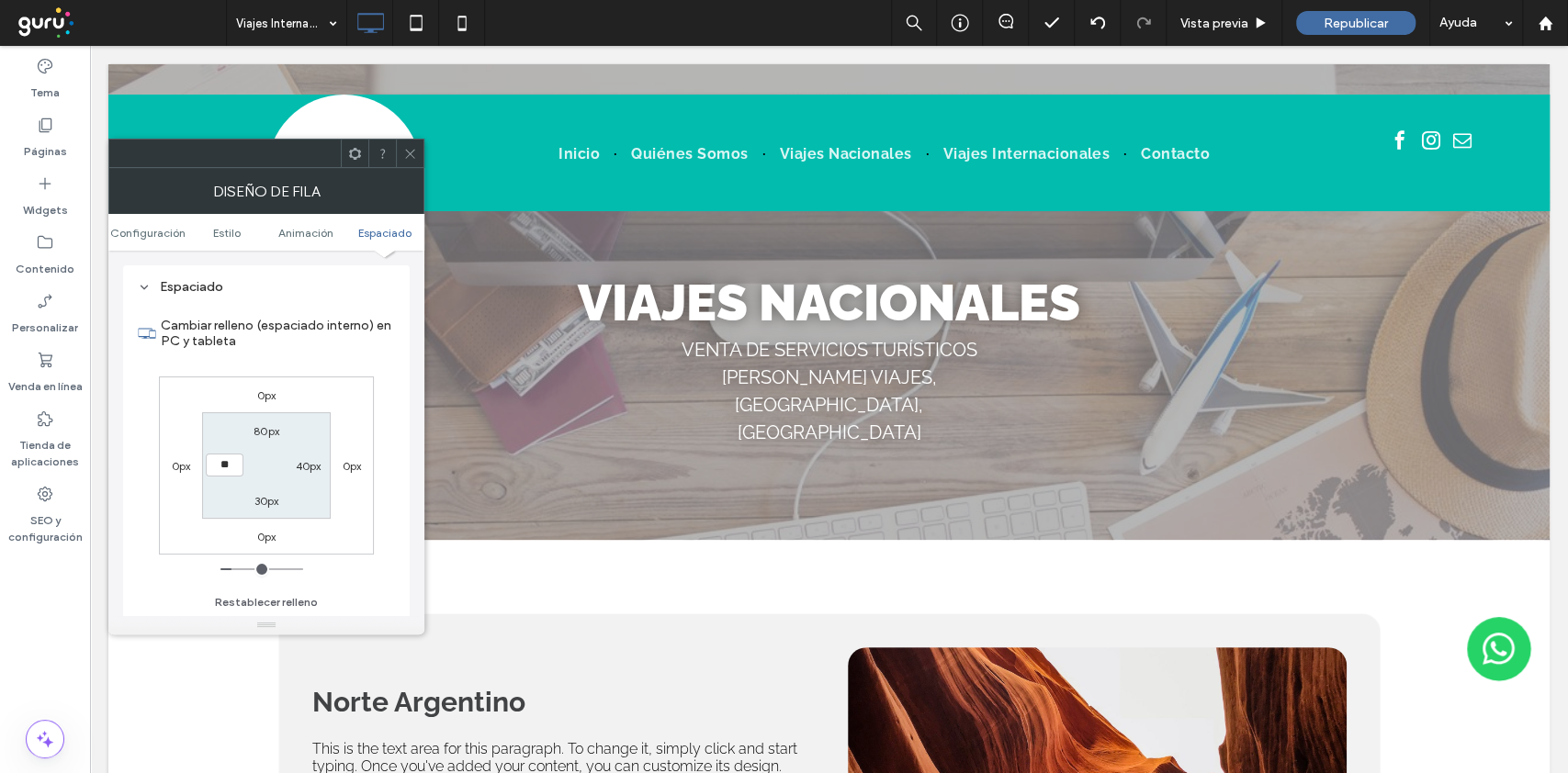 type on "**" 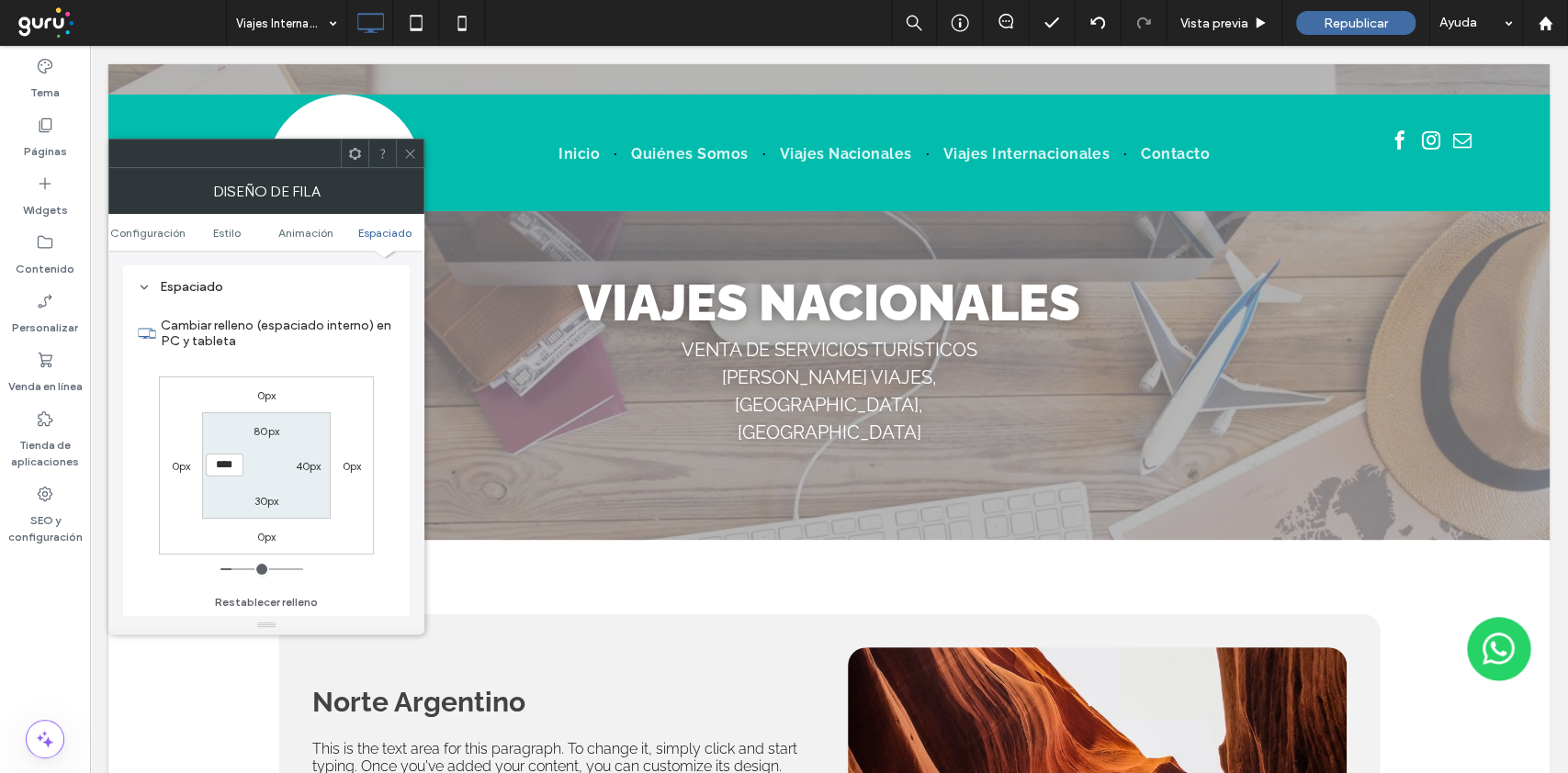 click on "40px" at bounding box center [309, 465] 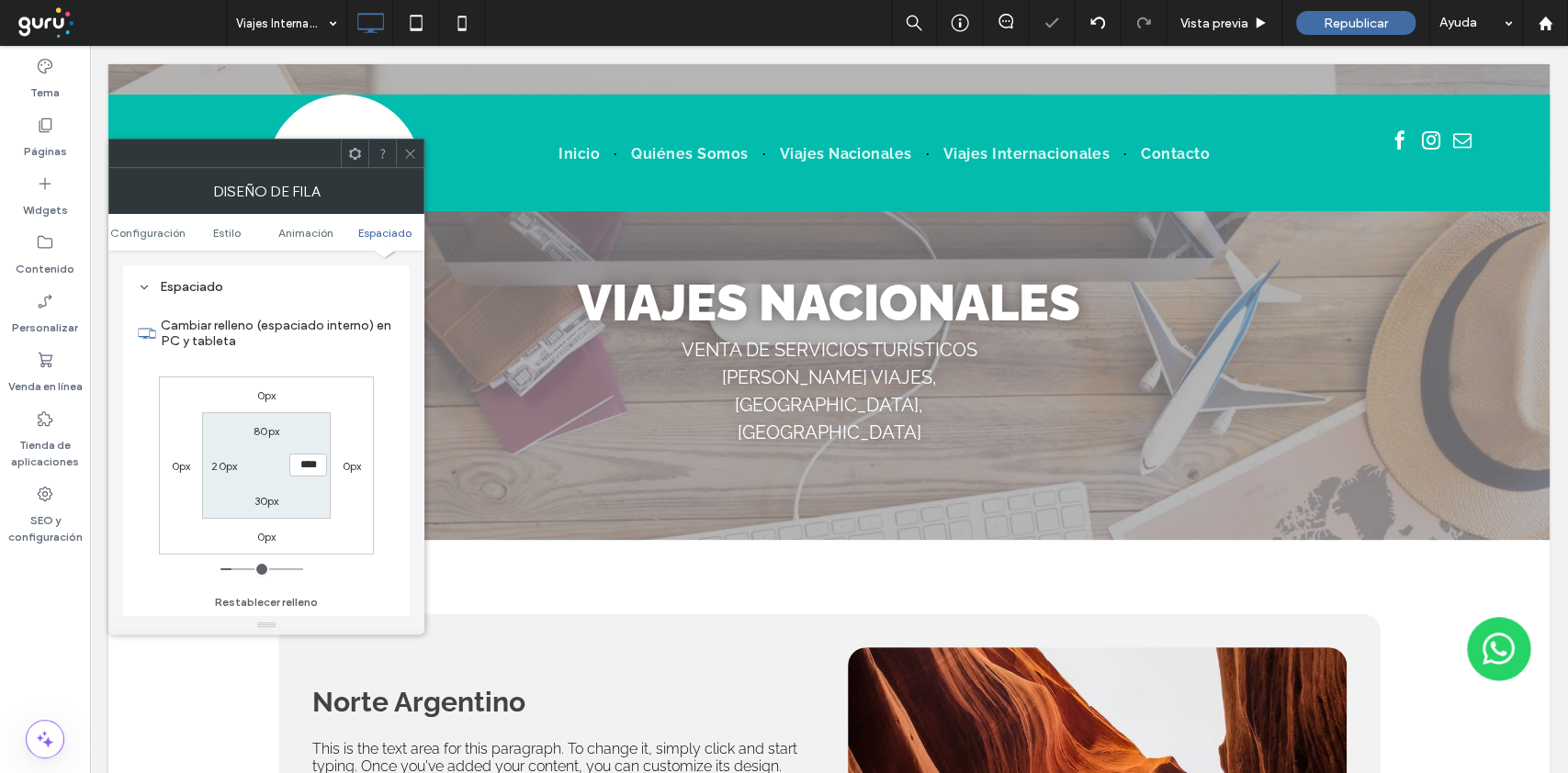 type on "**" 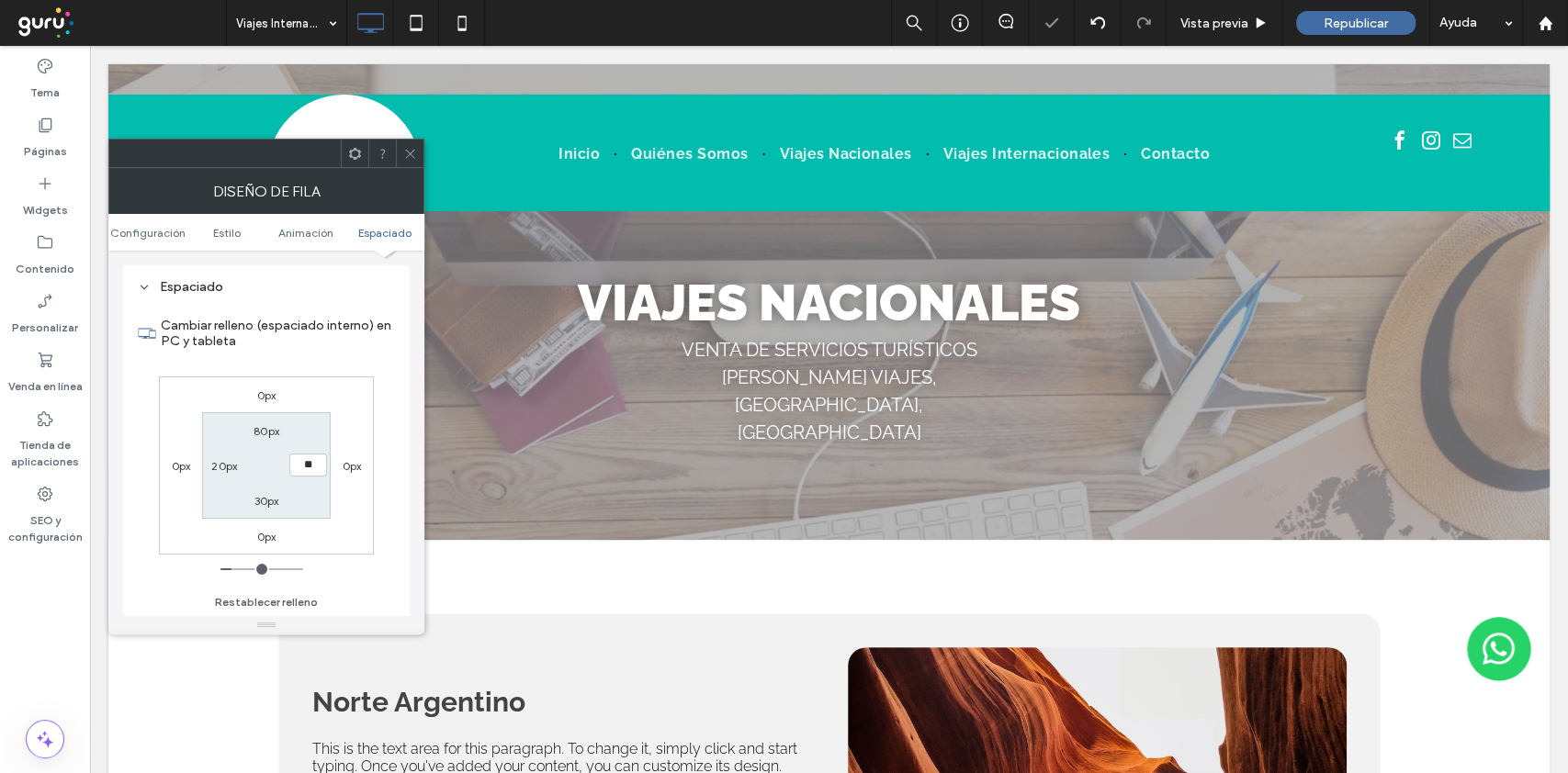 type on "**" 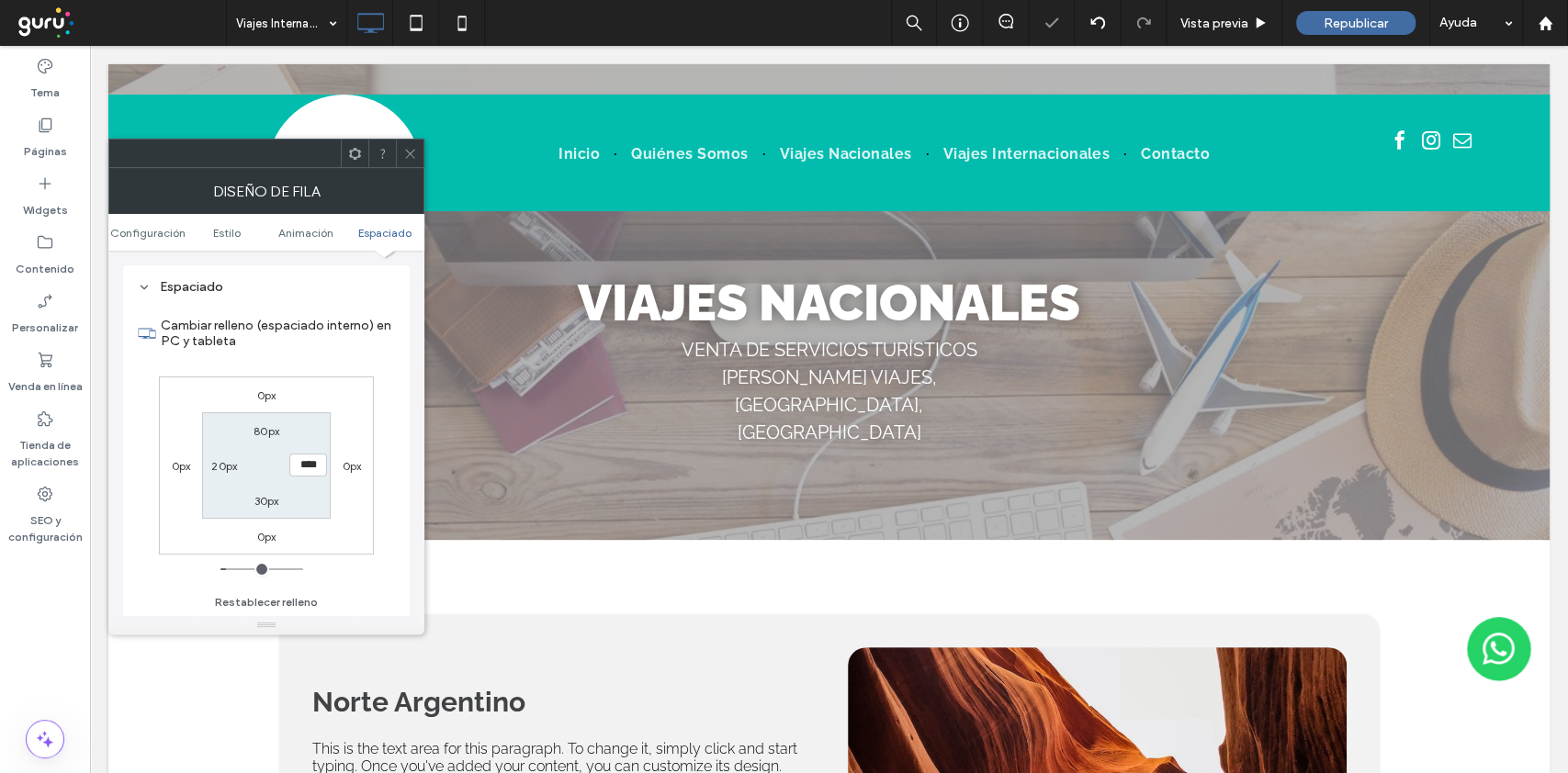 click at bounding box center [410, 153] 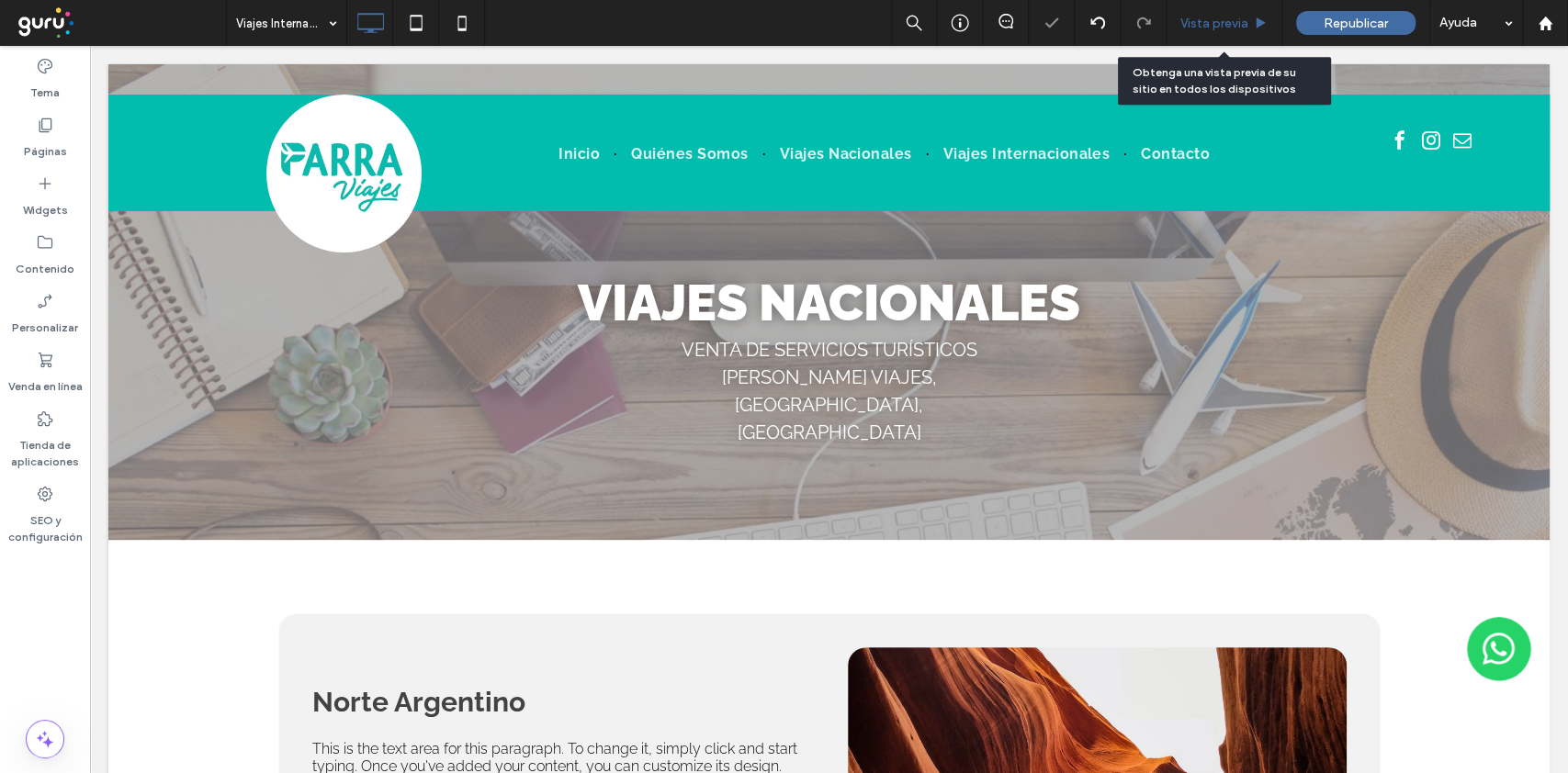 click on "Vista previa" at bounding box center (1224, 23) 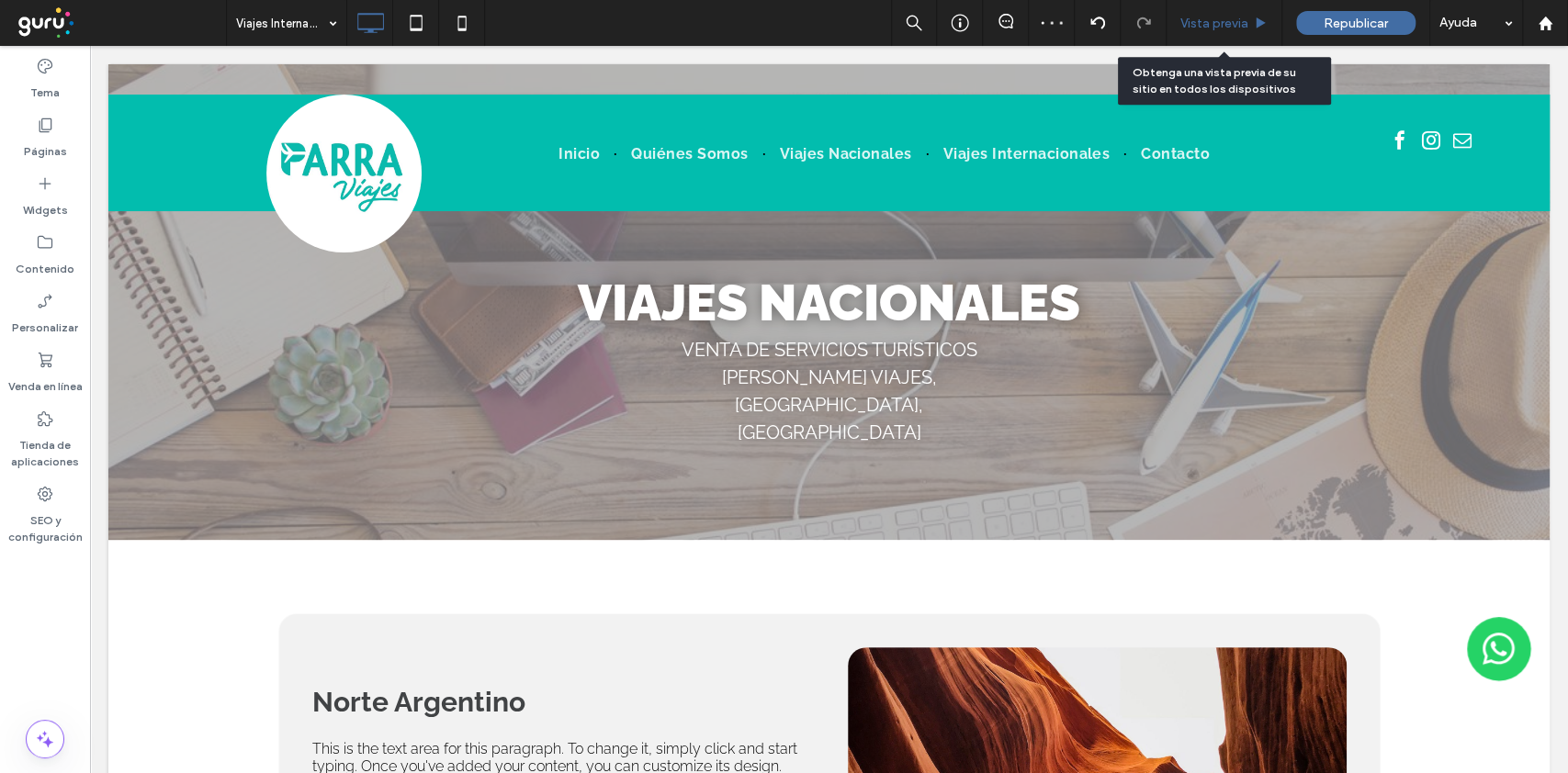 click on "Vista previa" at bounding box center [1214, 23] 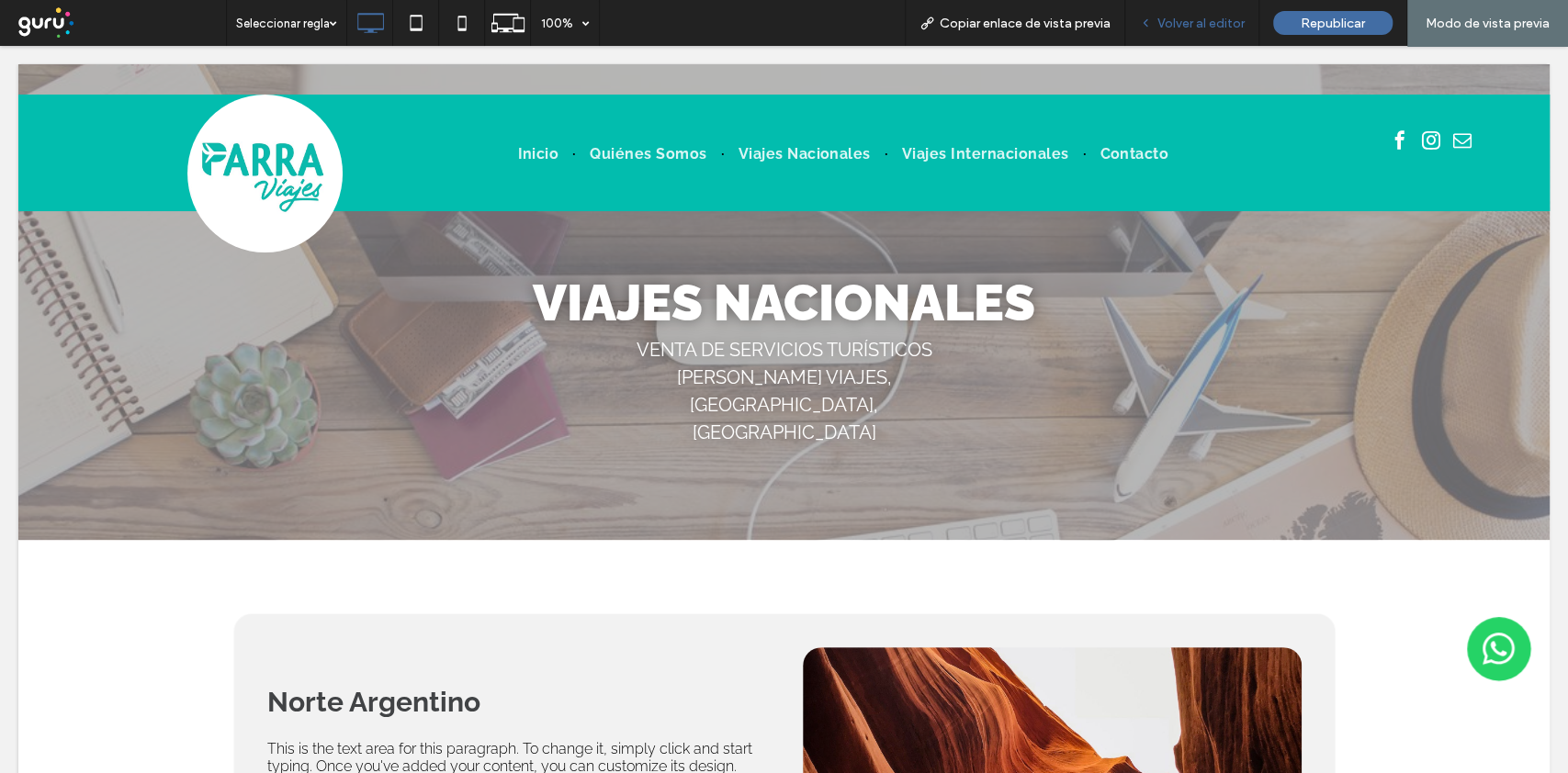 click on "Volver al editor" at bounding box center [1201, 23] 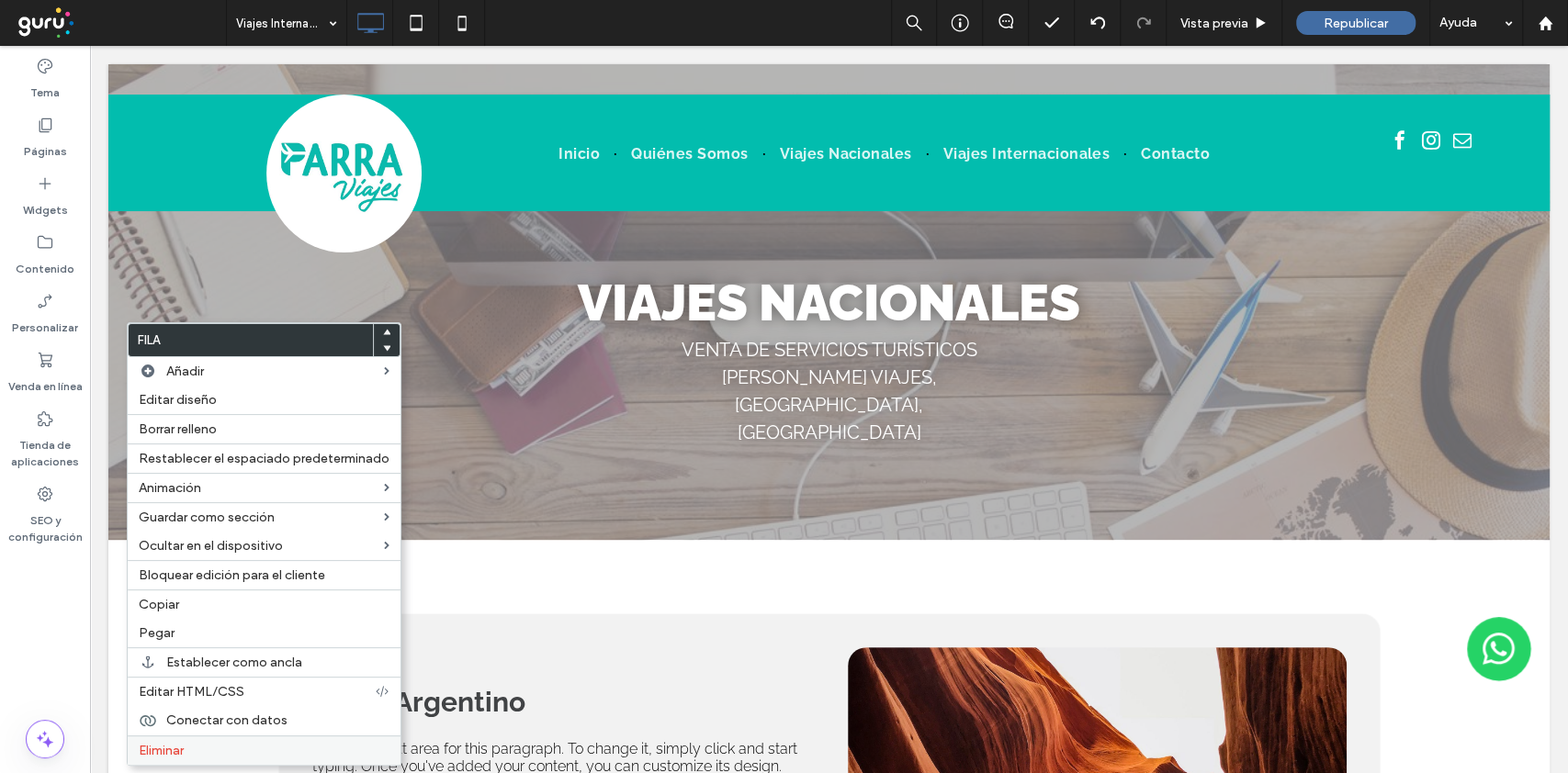 click on "Eliminar" at bounding box center (161, 750) 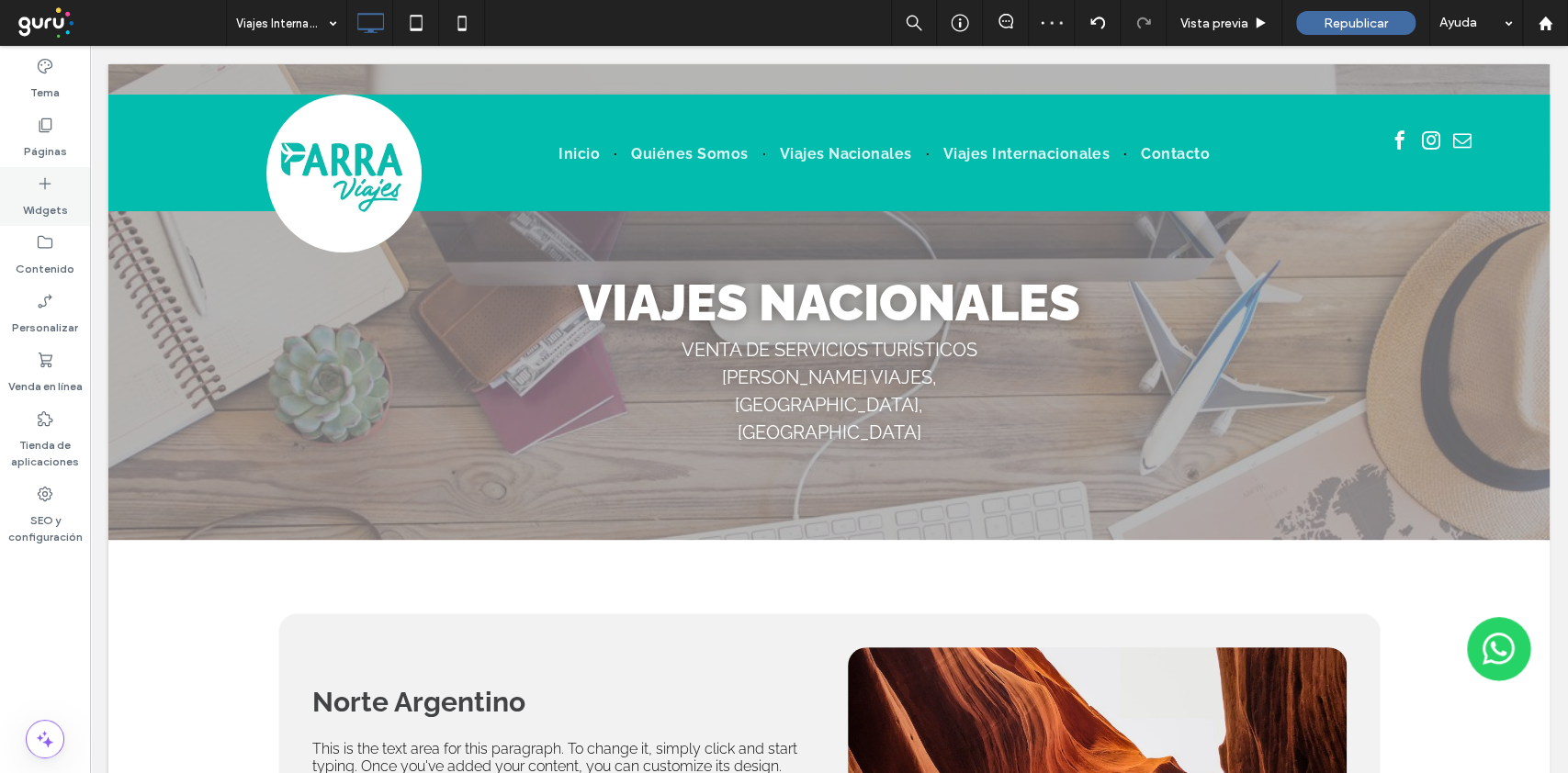 click 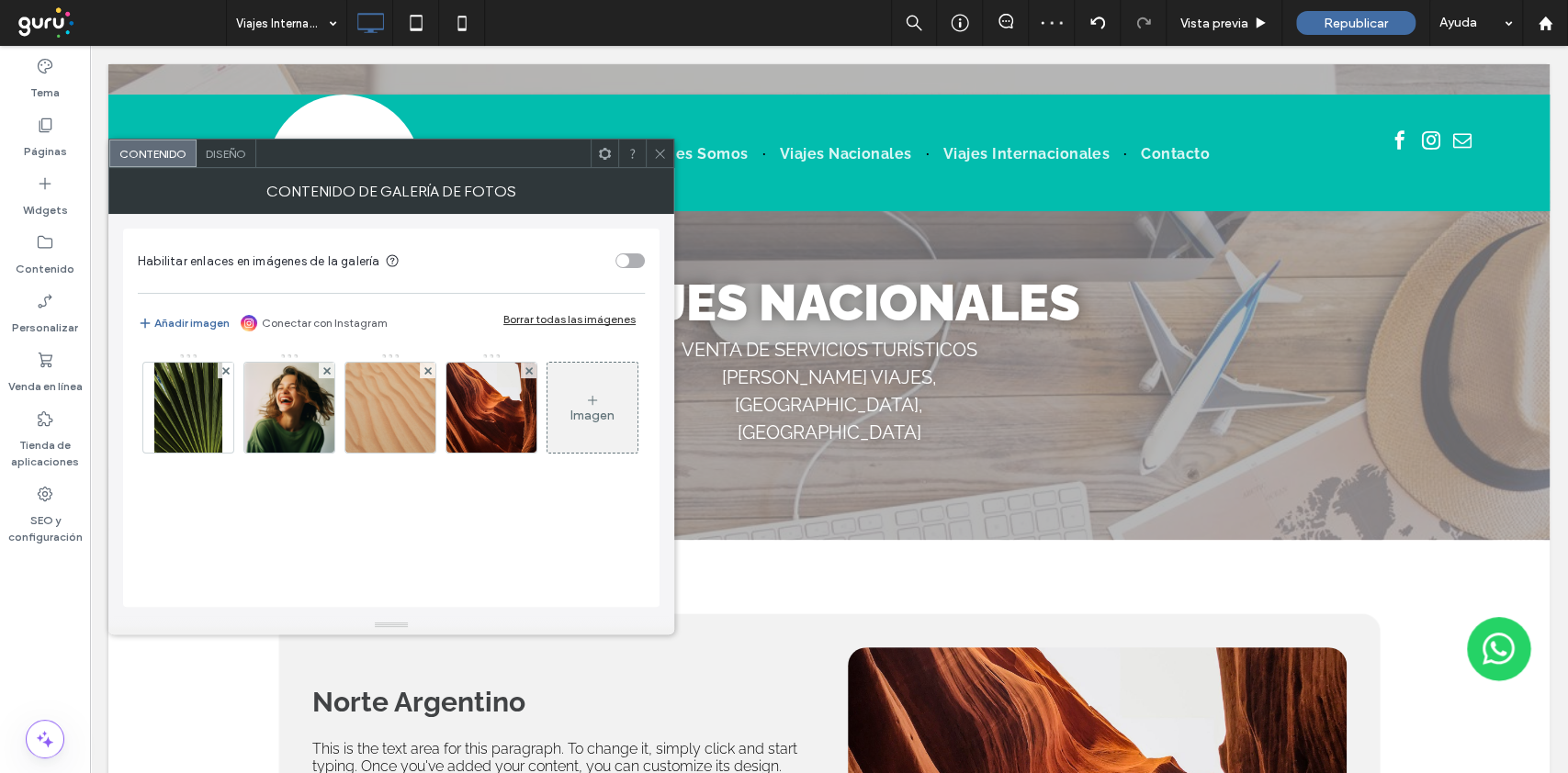 click on "Diseño" at bounding box center [226, 153] 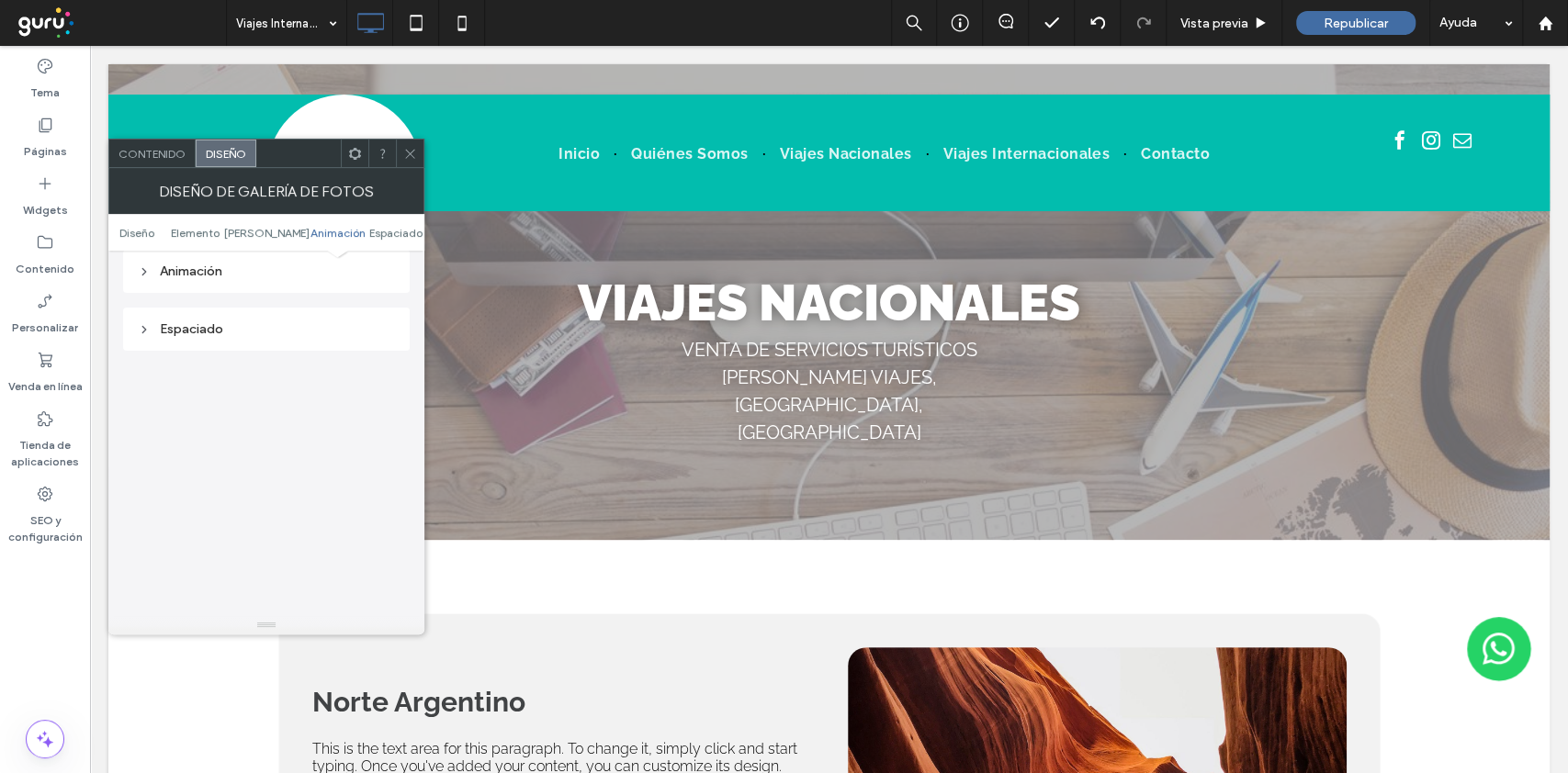 scroll, scrollTop: 1036, scrollLeft: 0, axis: vertical 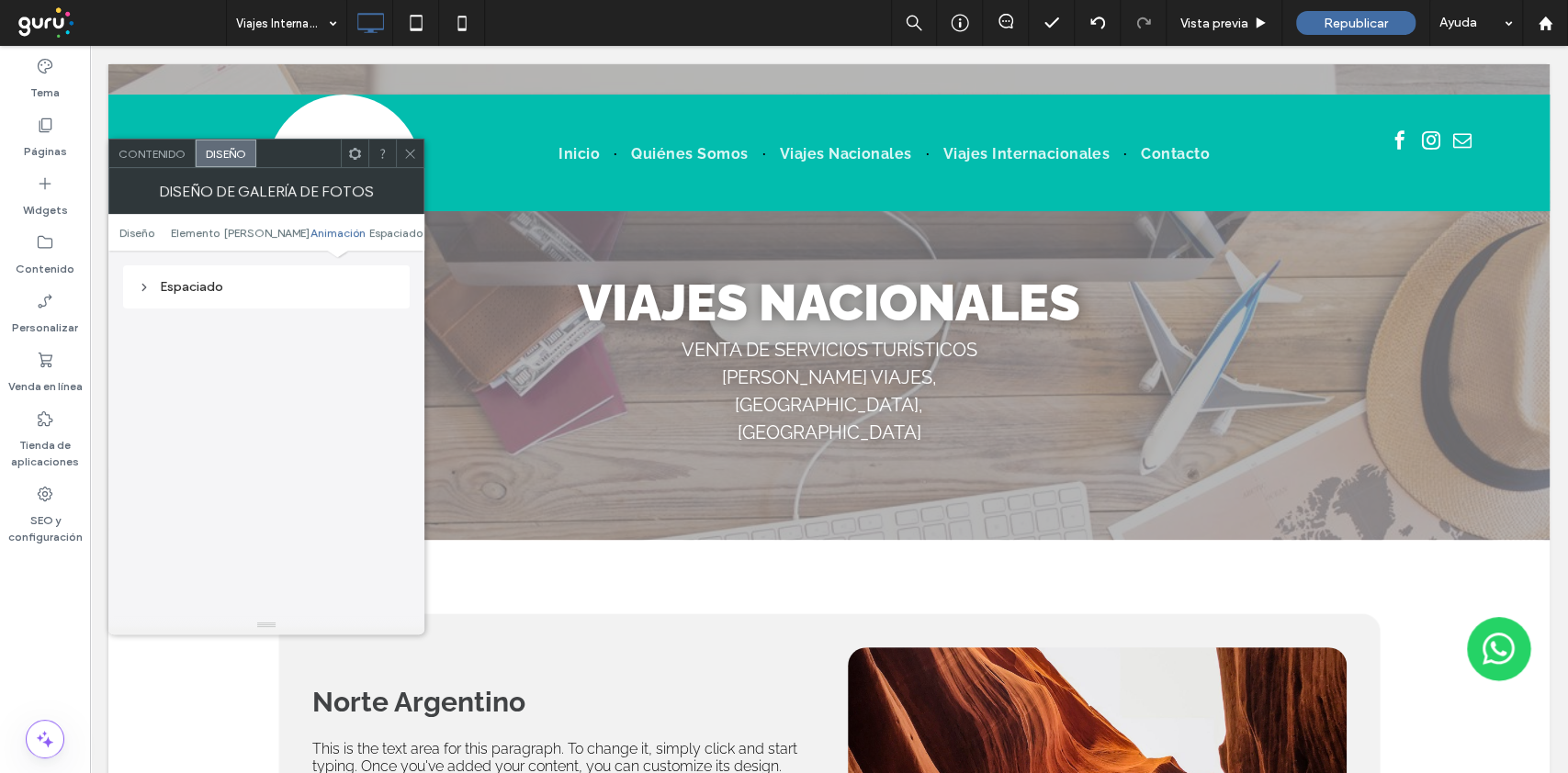 click on "Espaciado" at bounding box center (266, 286) 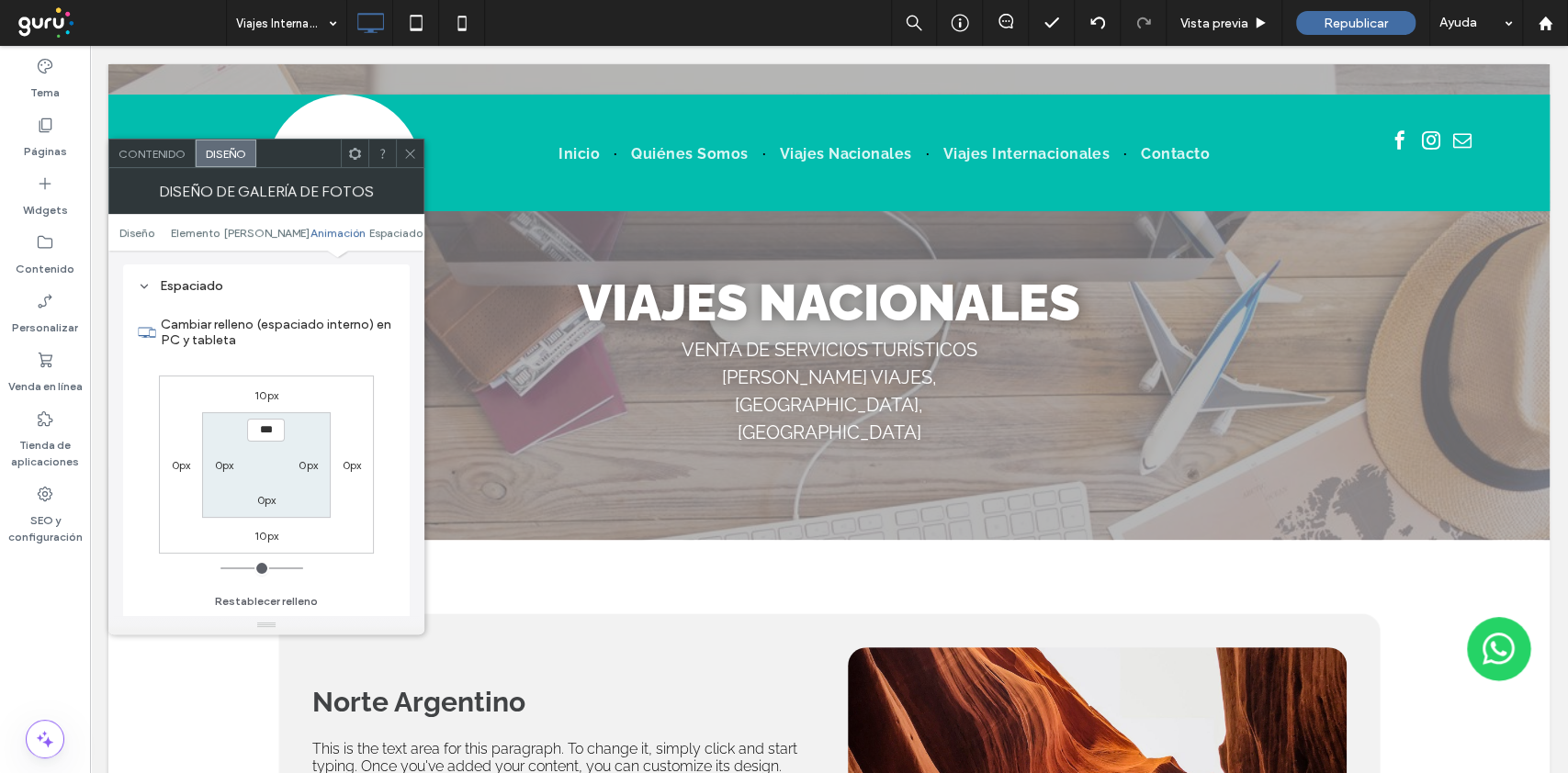 click on "0px" at bounding box center (266, 499) 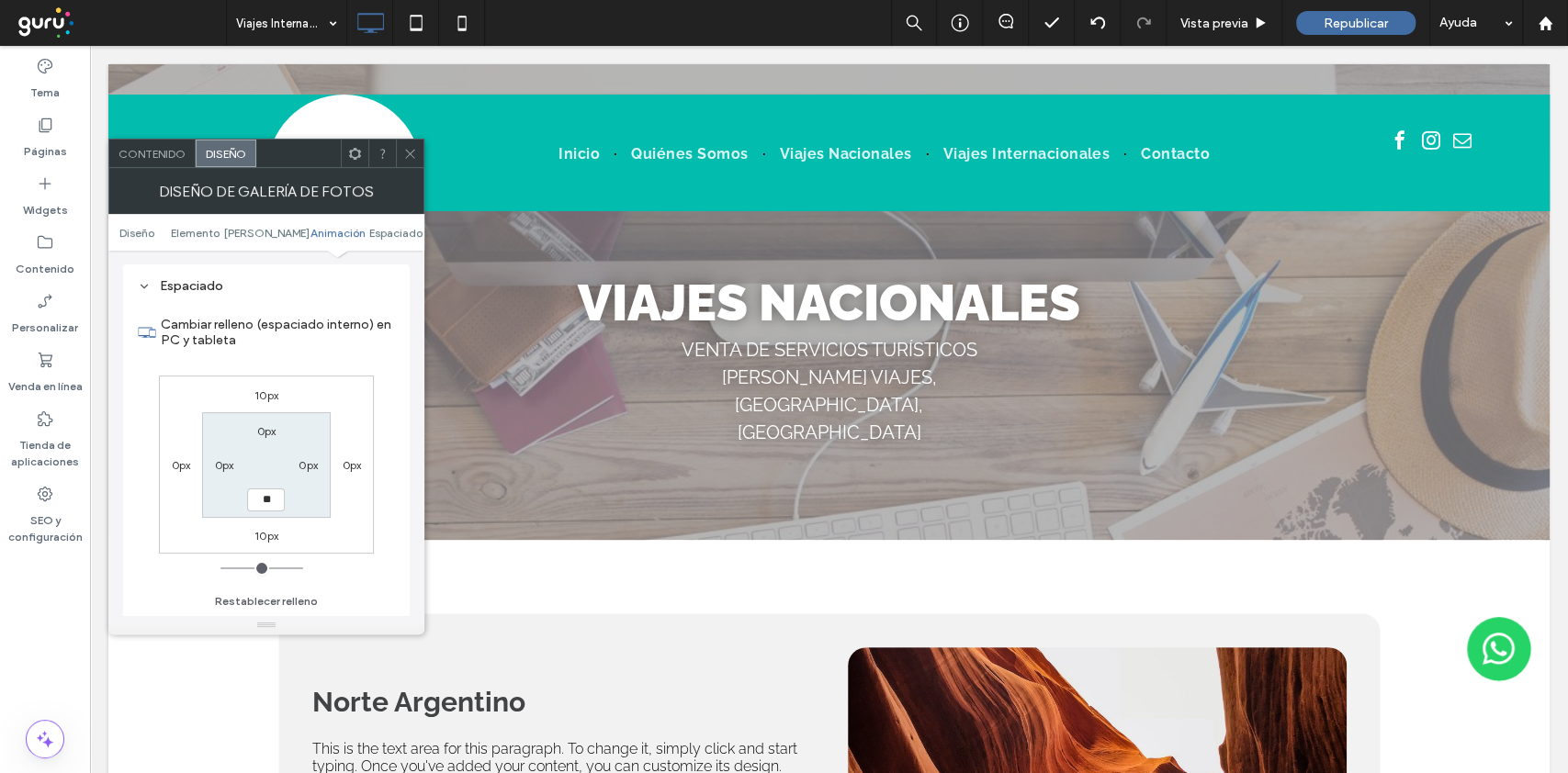 type on "**" 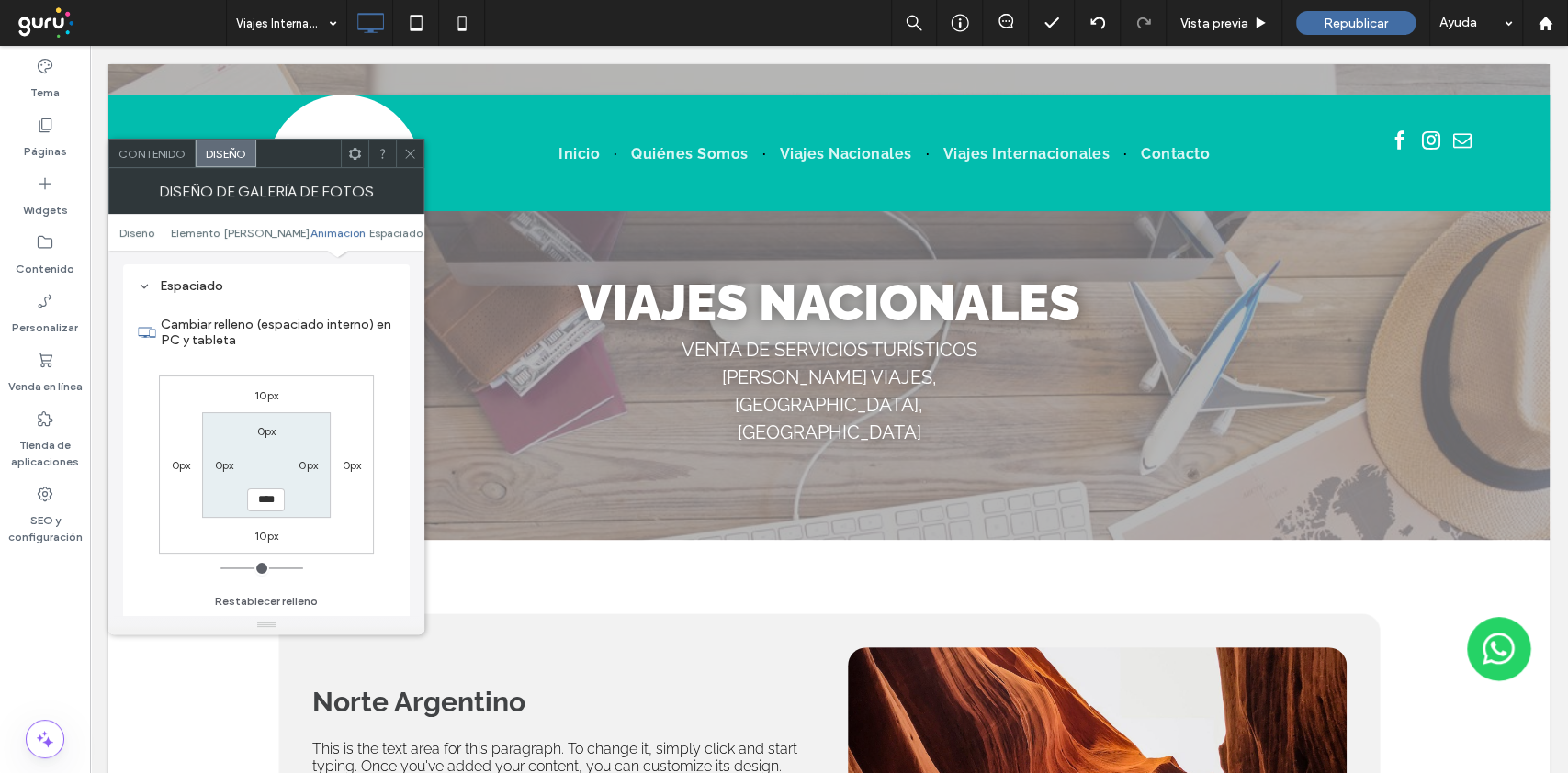 click on "10px 0px 10px 0px 0px 0px **** 0px" at bounding box center [266, 465] 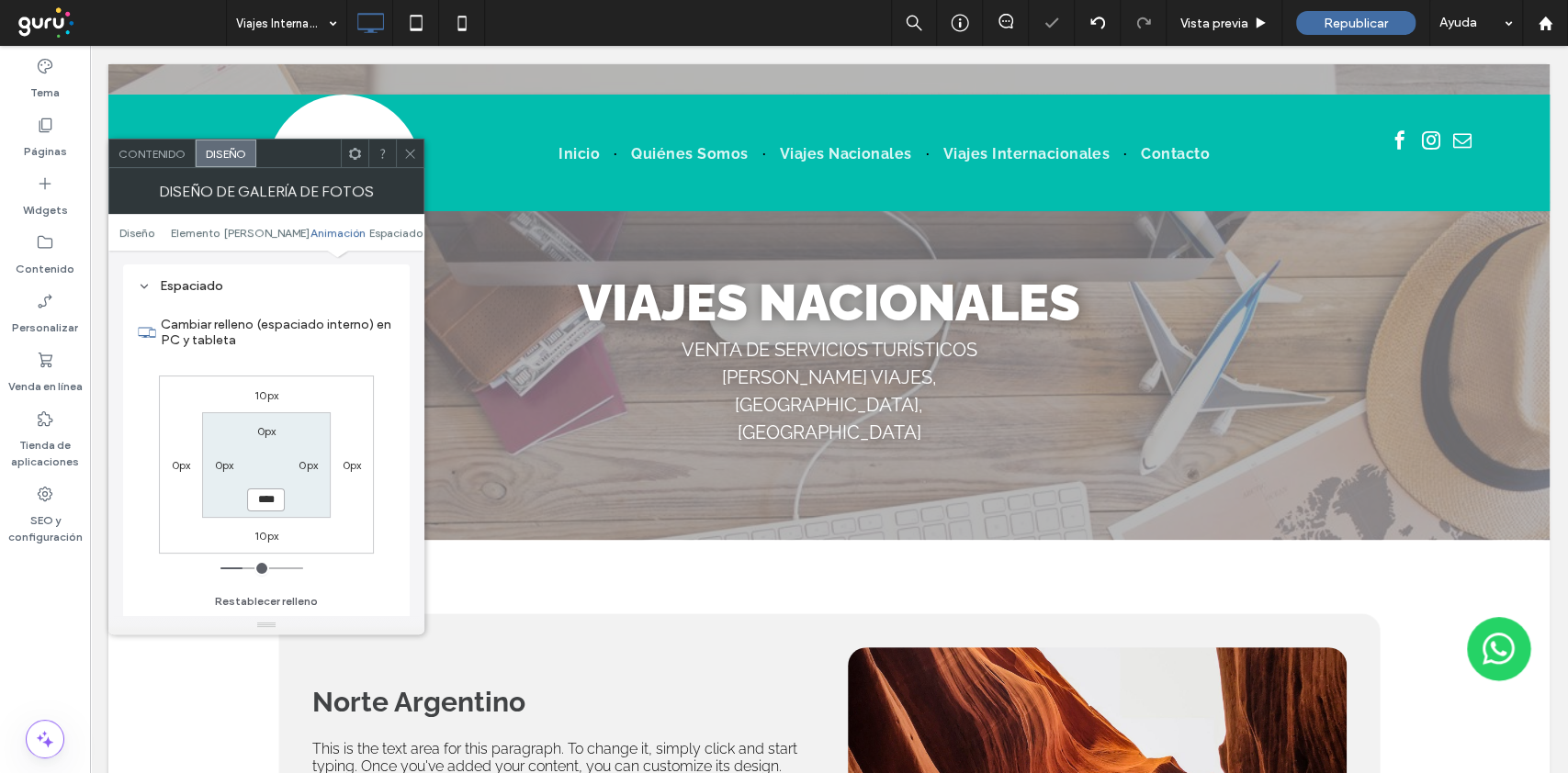 click on "****" at bounding box center (265, 499) 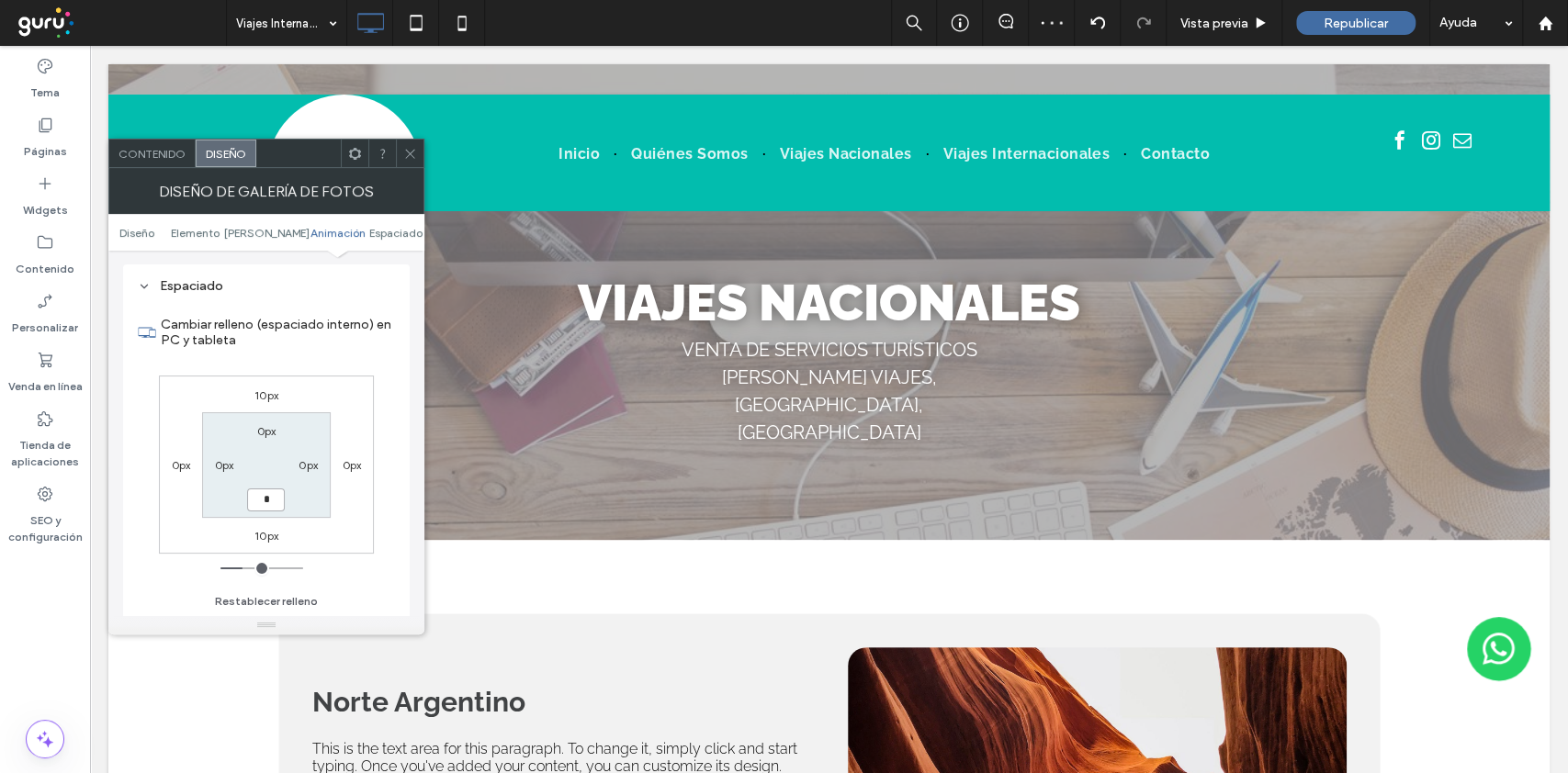 type on "*" 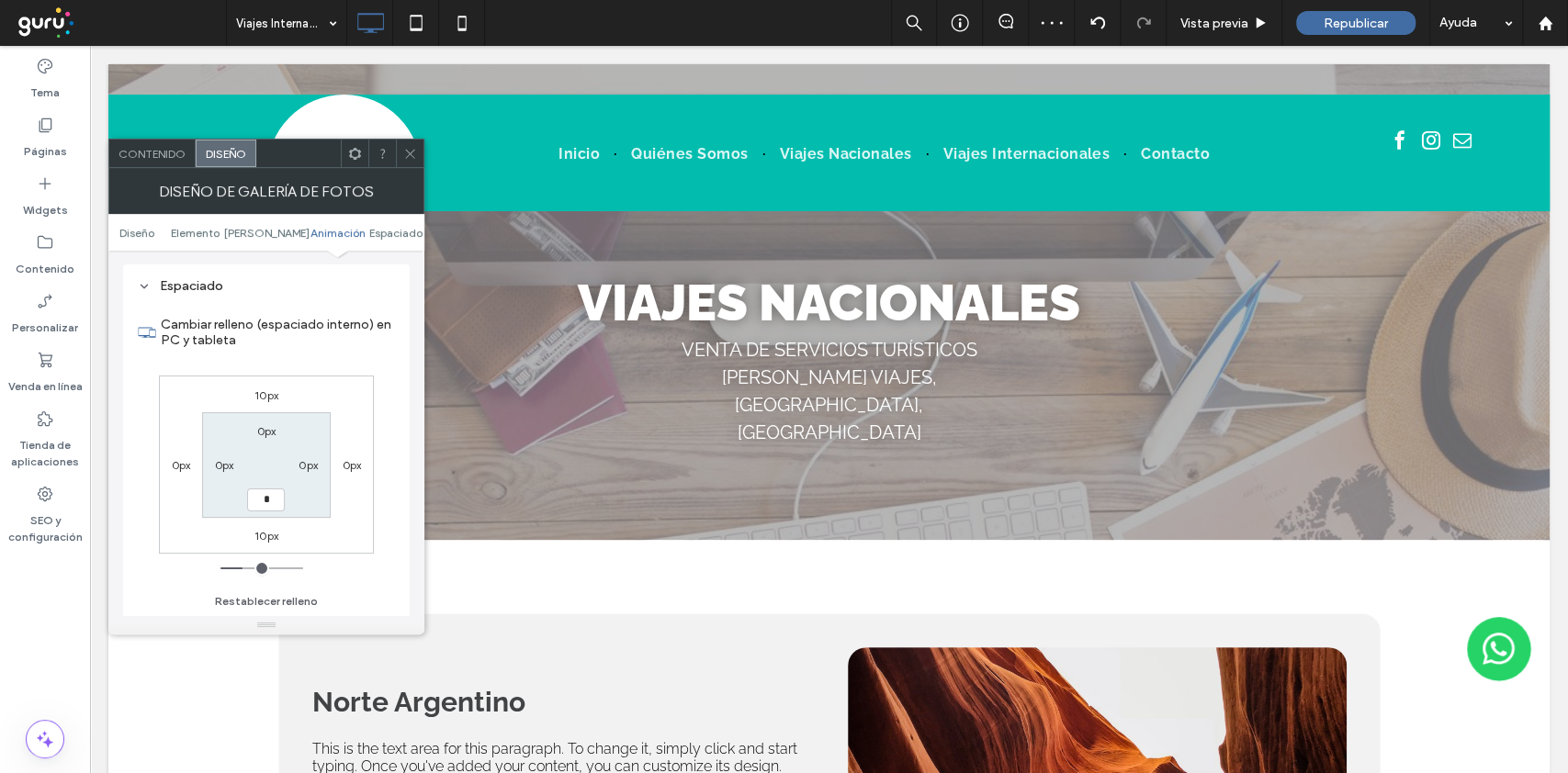 type on "*" 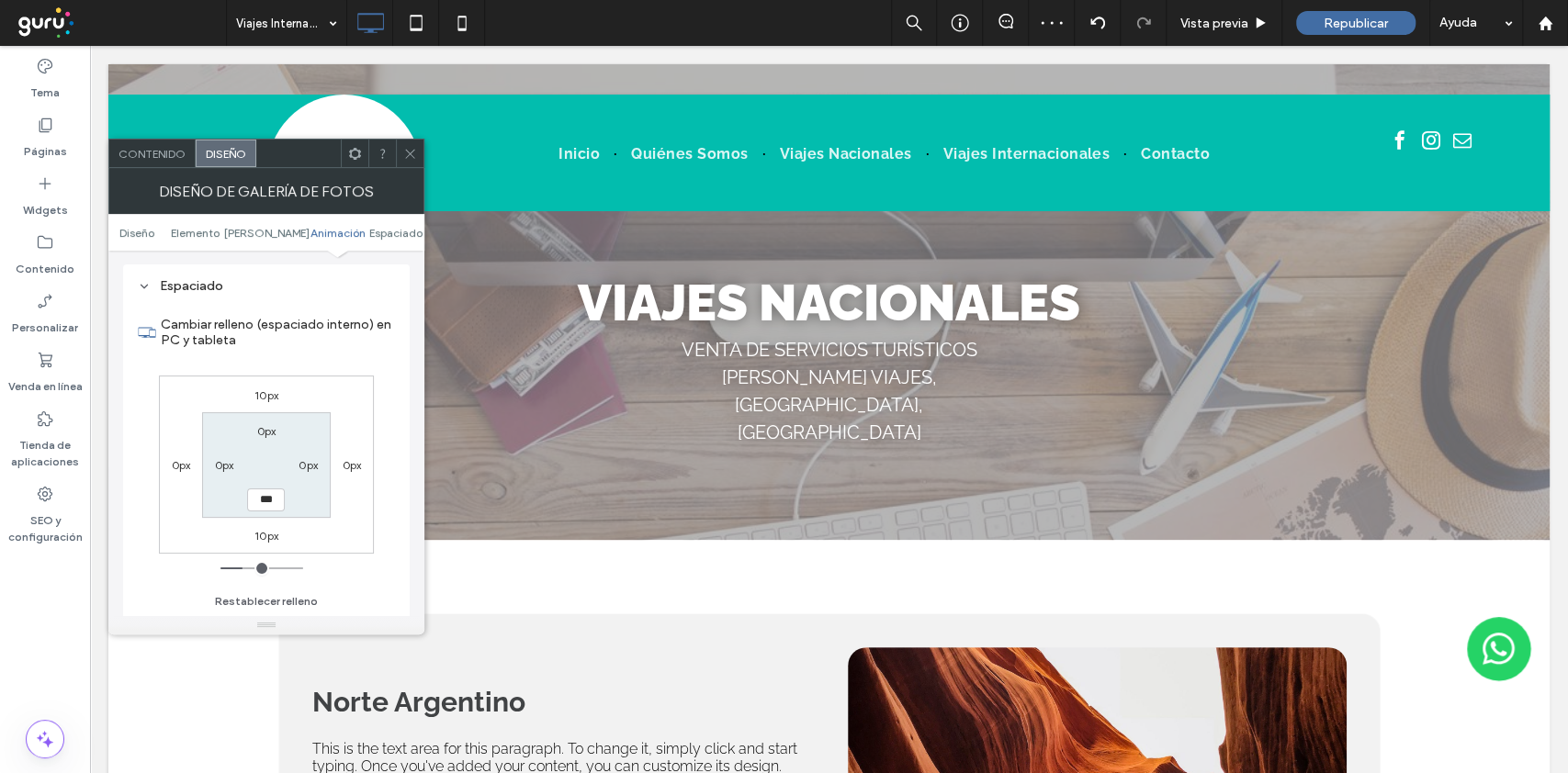 click on "10px" at bounding box center [266, 535] 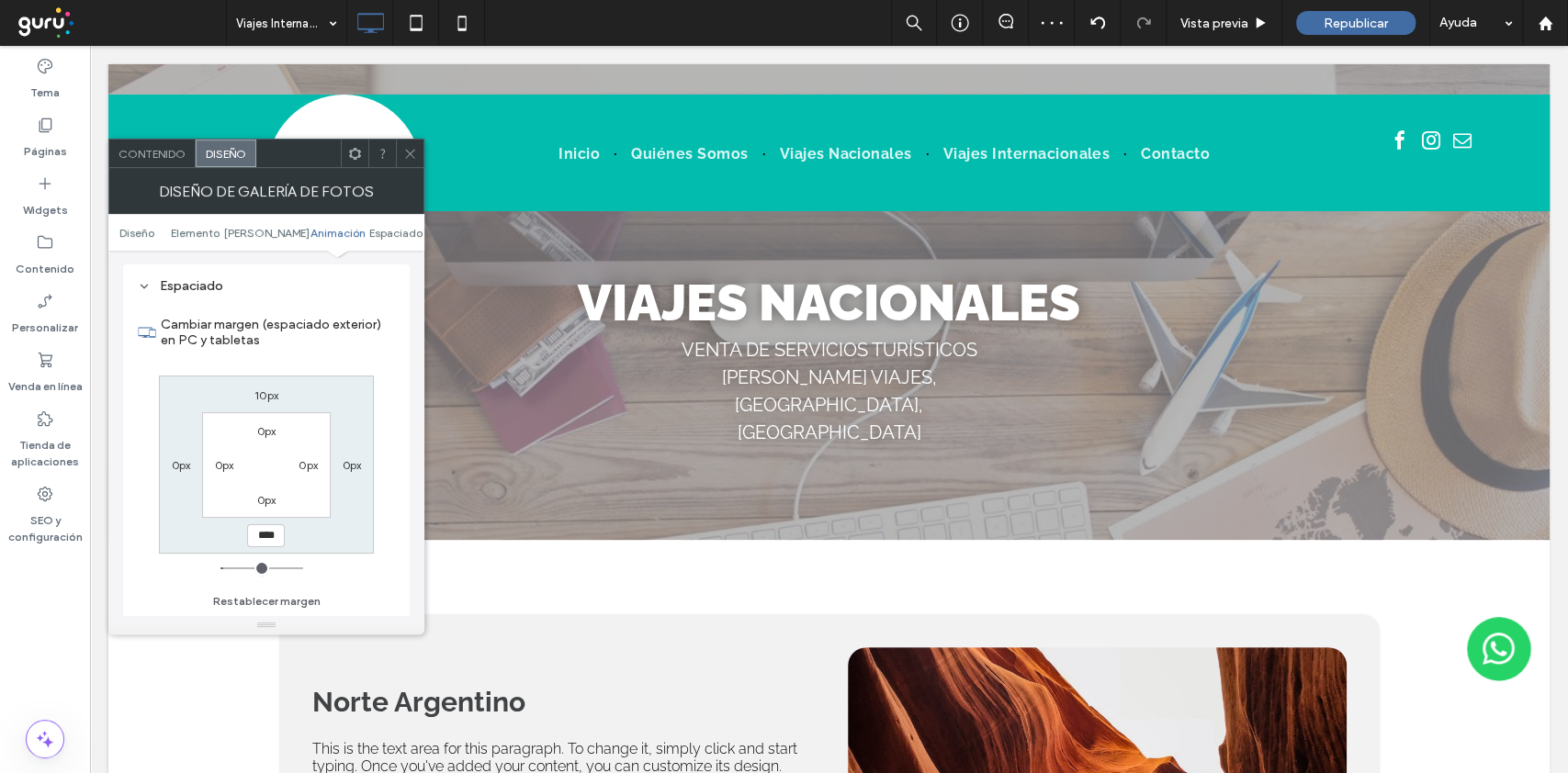 type on "**" 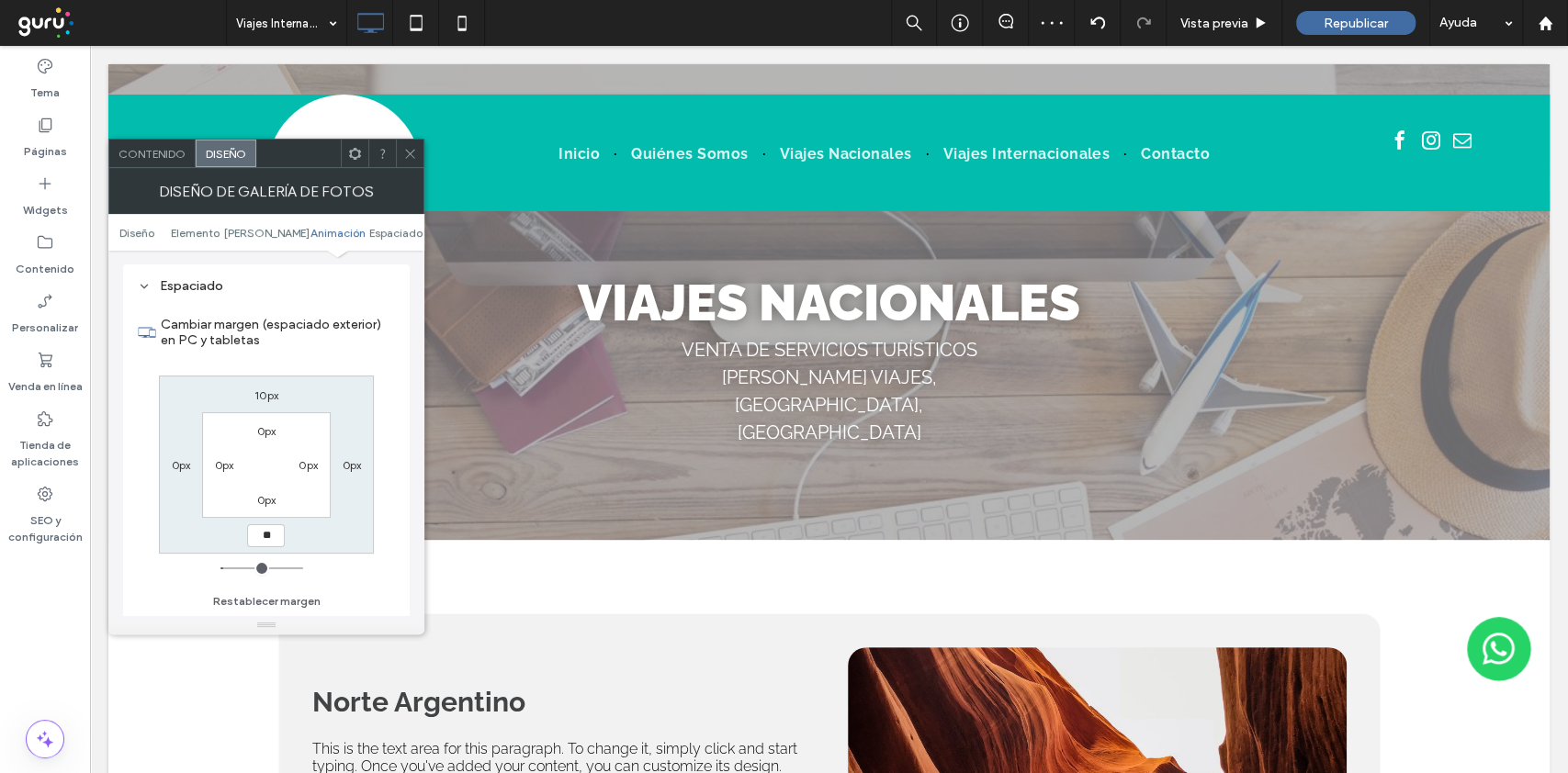 type on "**" 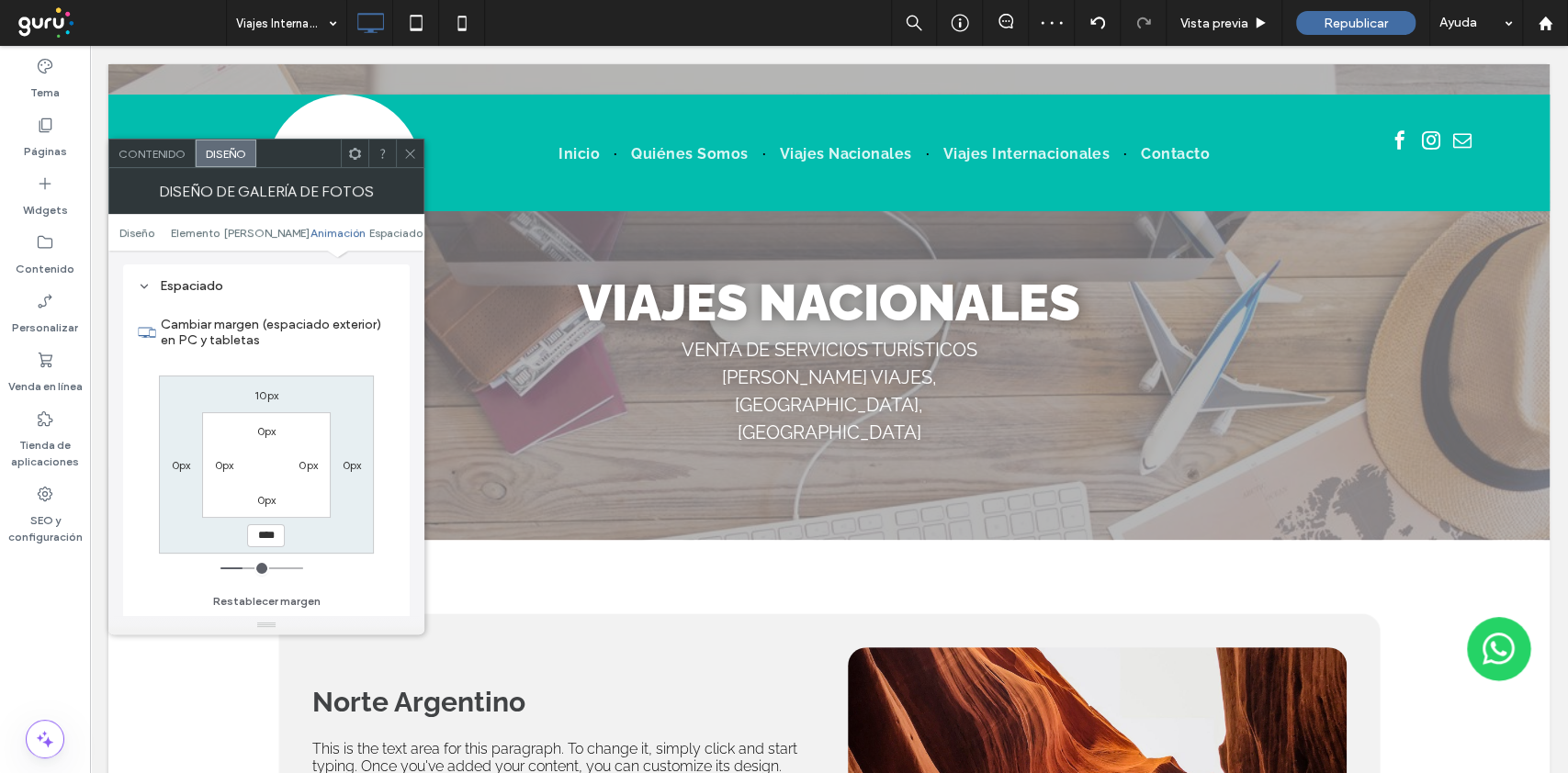 click on "10px 0px **** 0px 0px 0px 0px 0px" at bounding box center [266, 465] 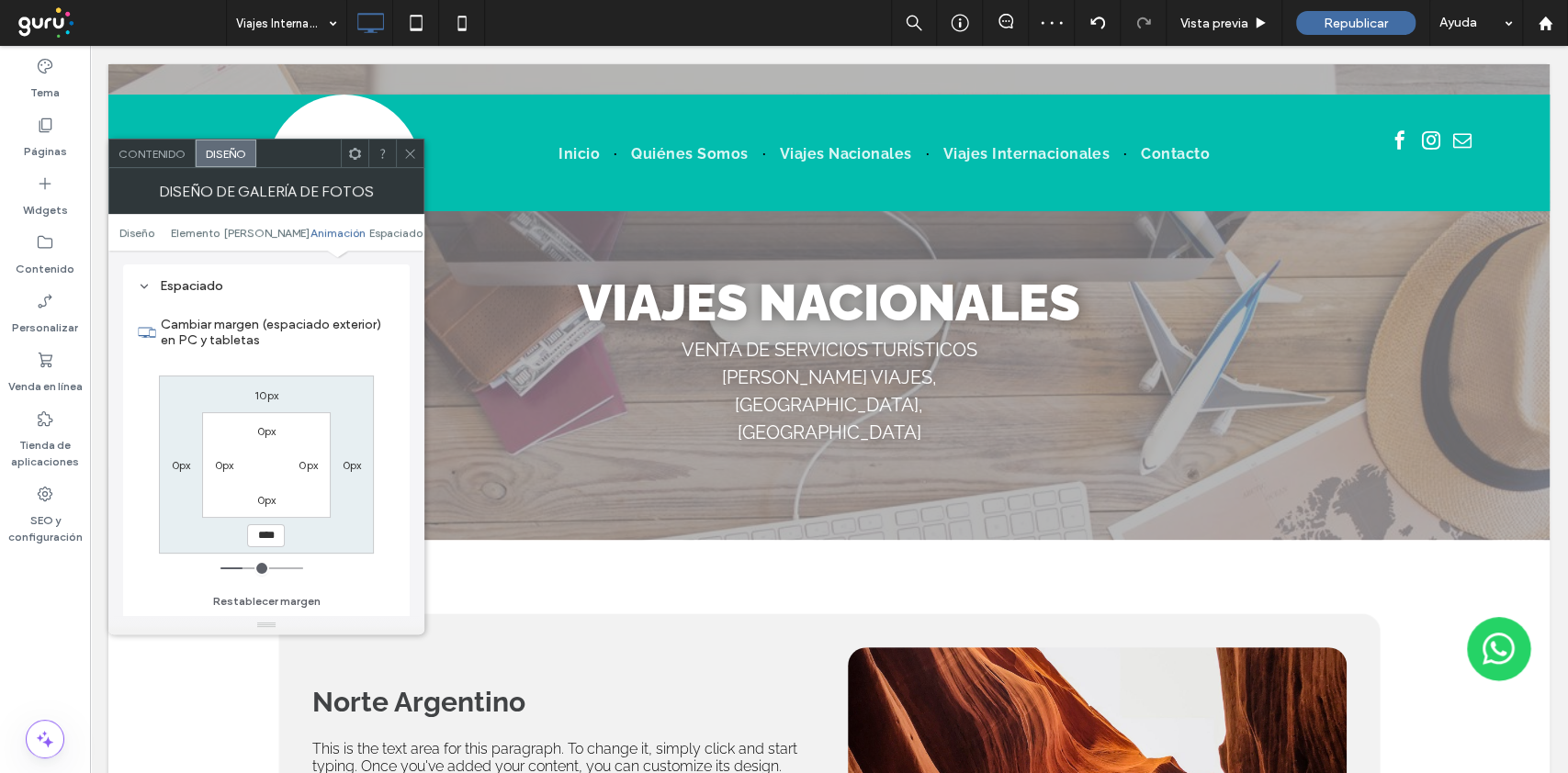 click 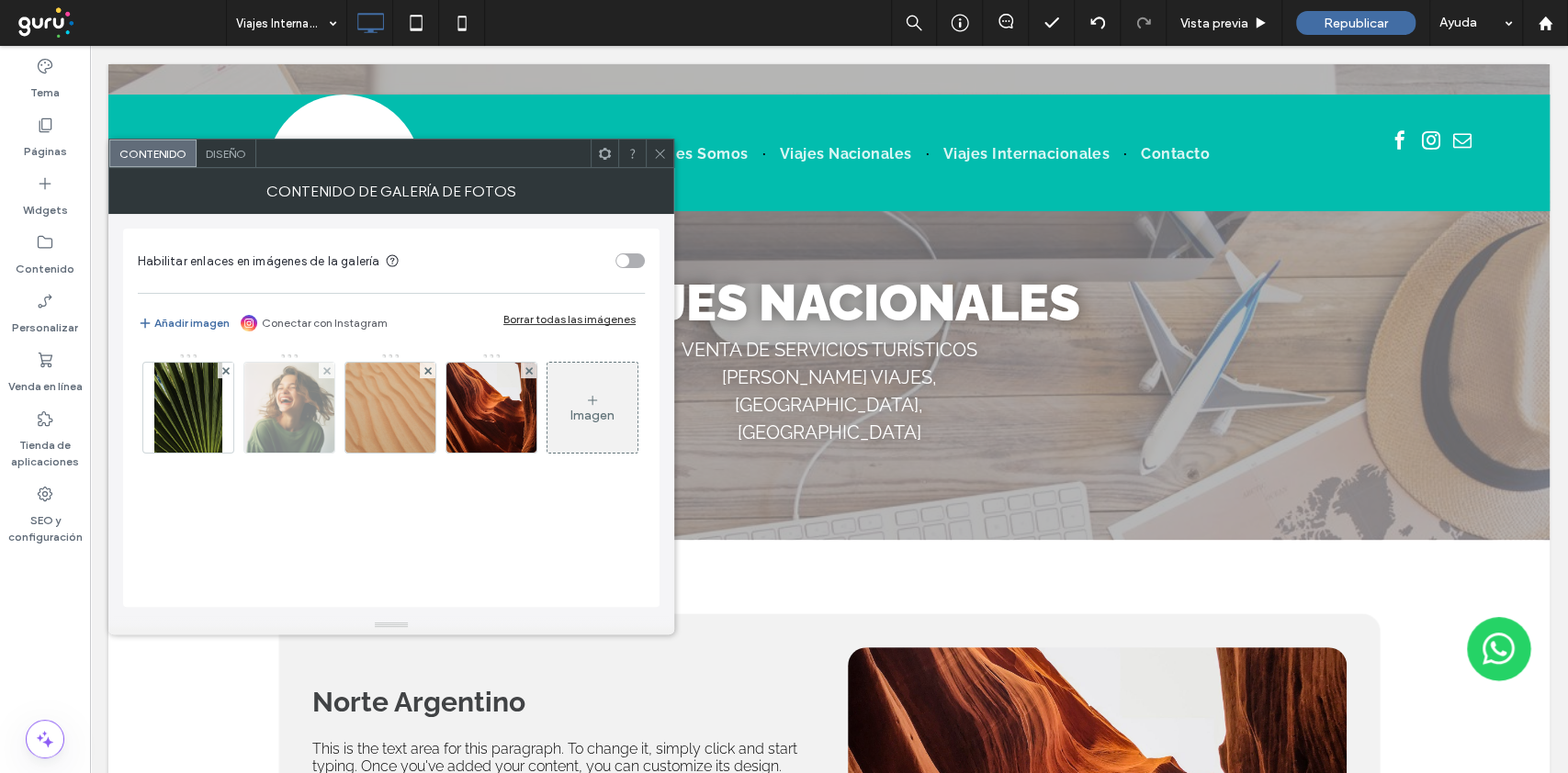 click at bounding box center [326, 370] 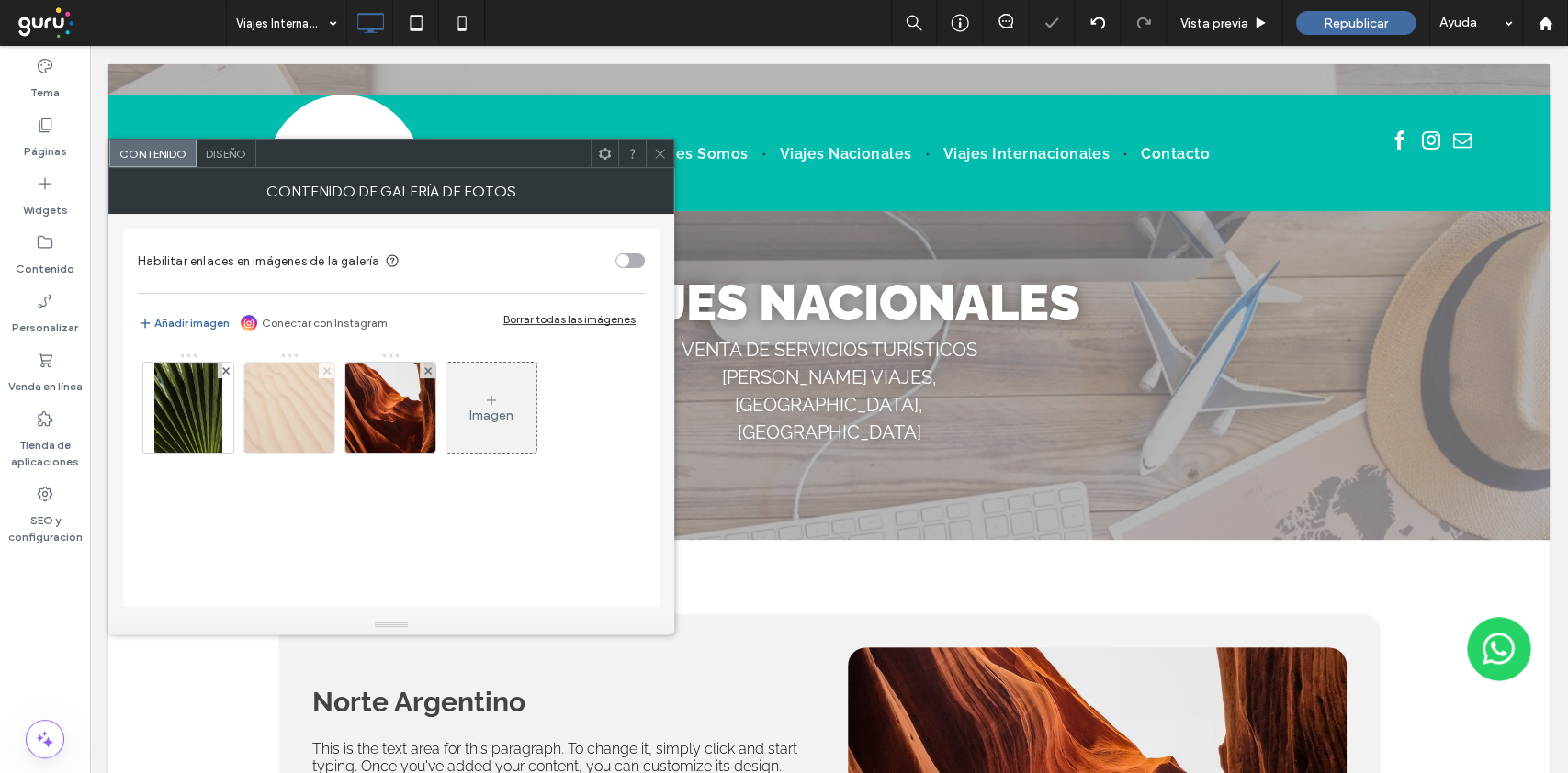 click 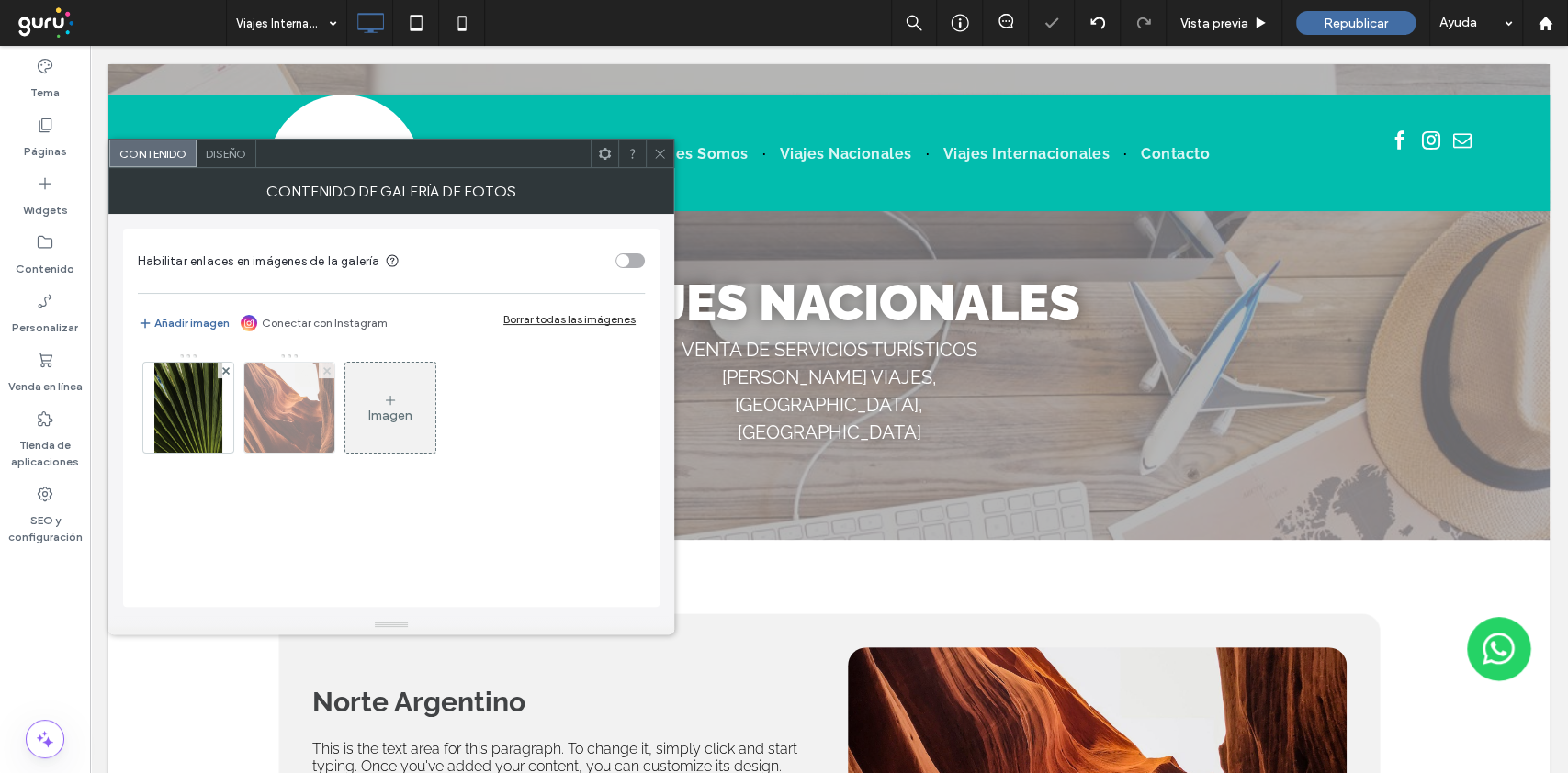 click 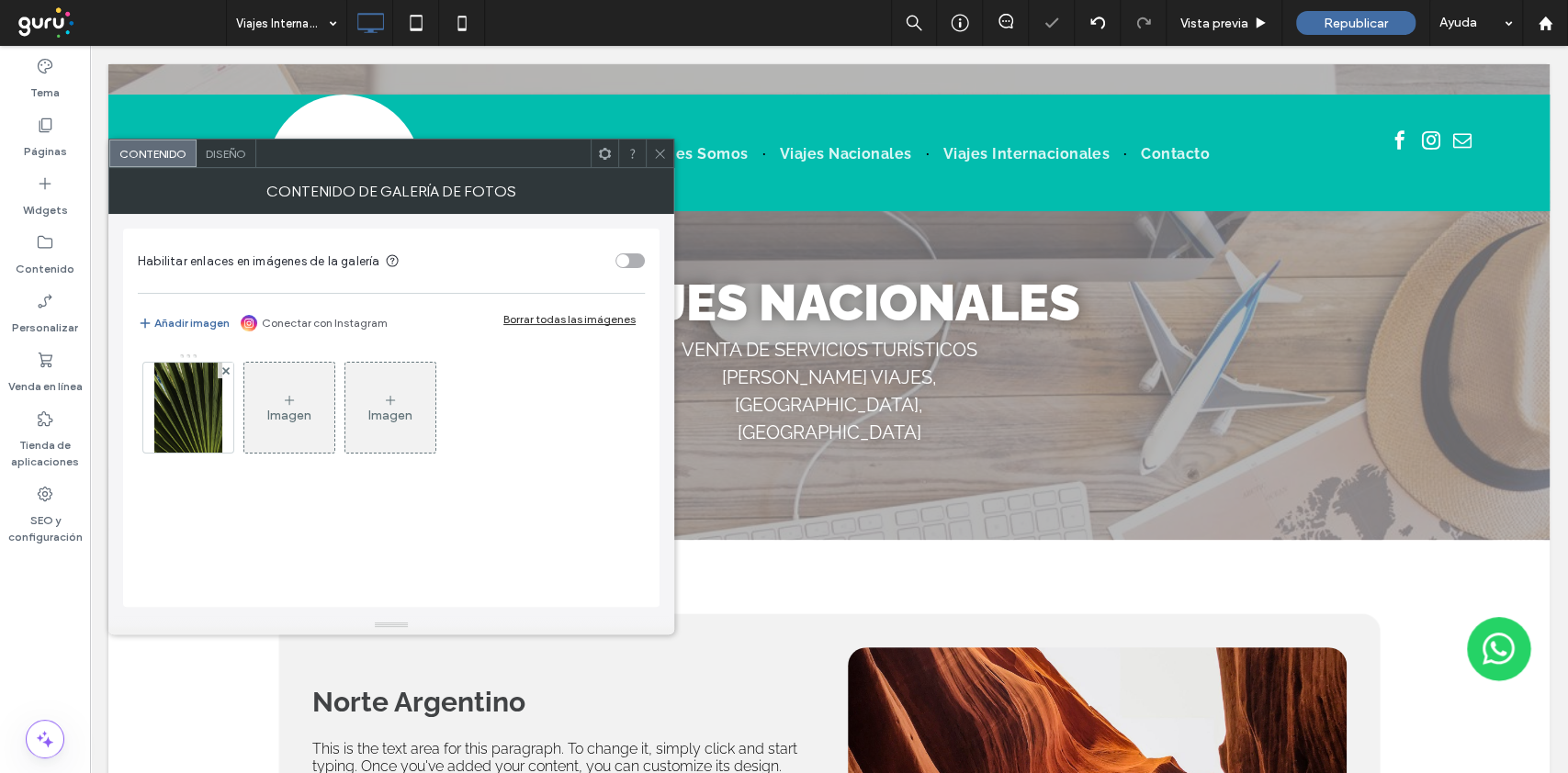 drag, startPoint x: 321, startPoint y: 368, endPoint x: 310, endPoint y: 371, distance: 11.401754 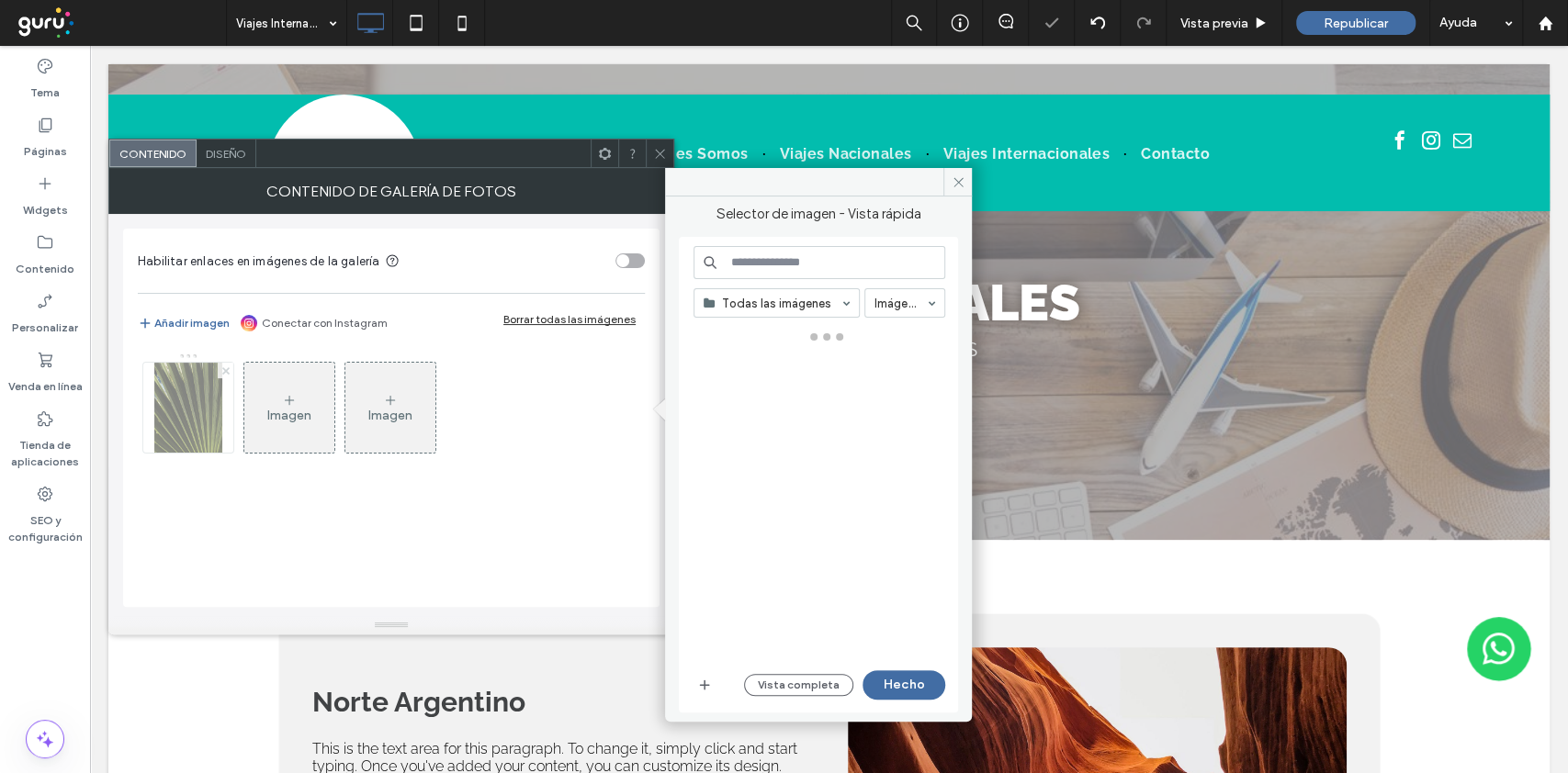 click at bounding box center (226, 370) 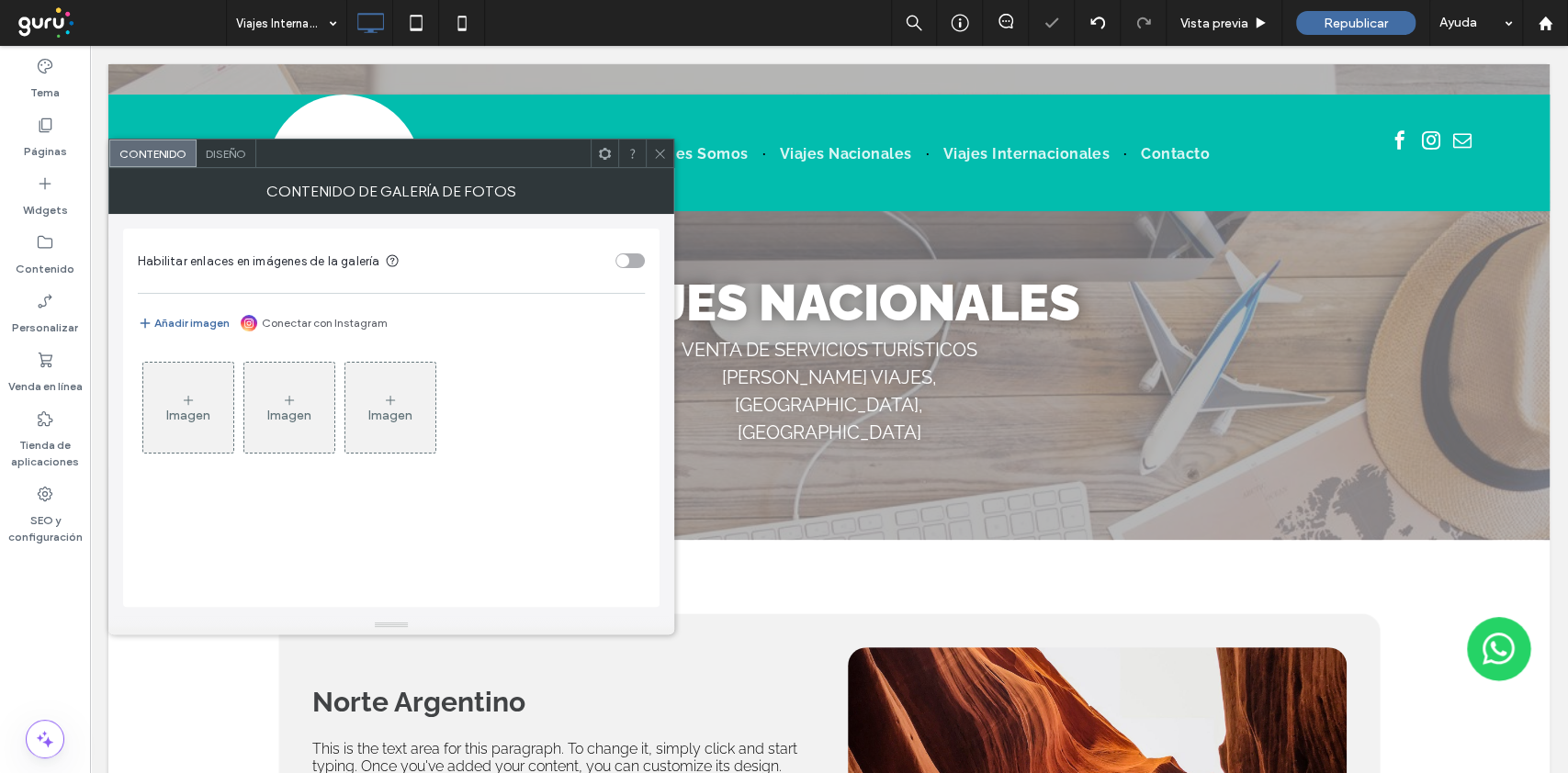 click on "Imagen" at bounding box center [188, 408] 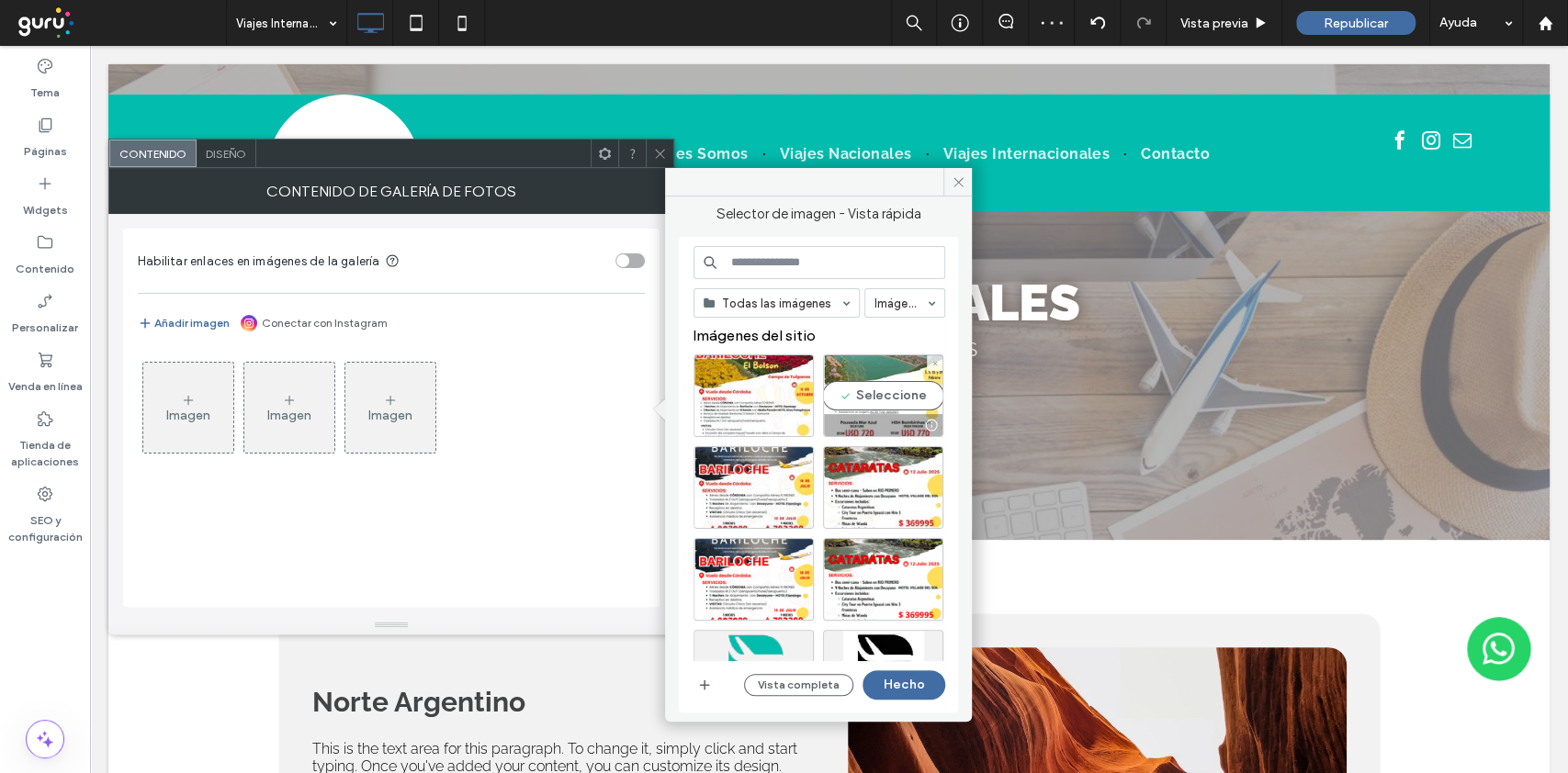 click on "Seleccione" at bounding box center [883, 396] 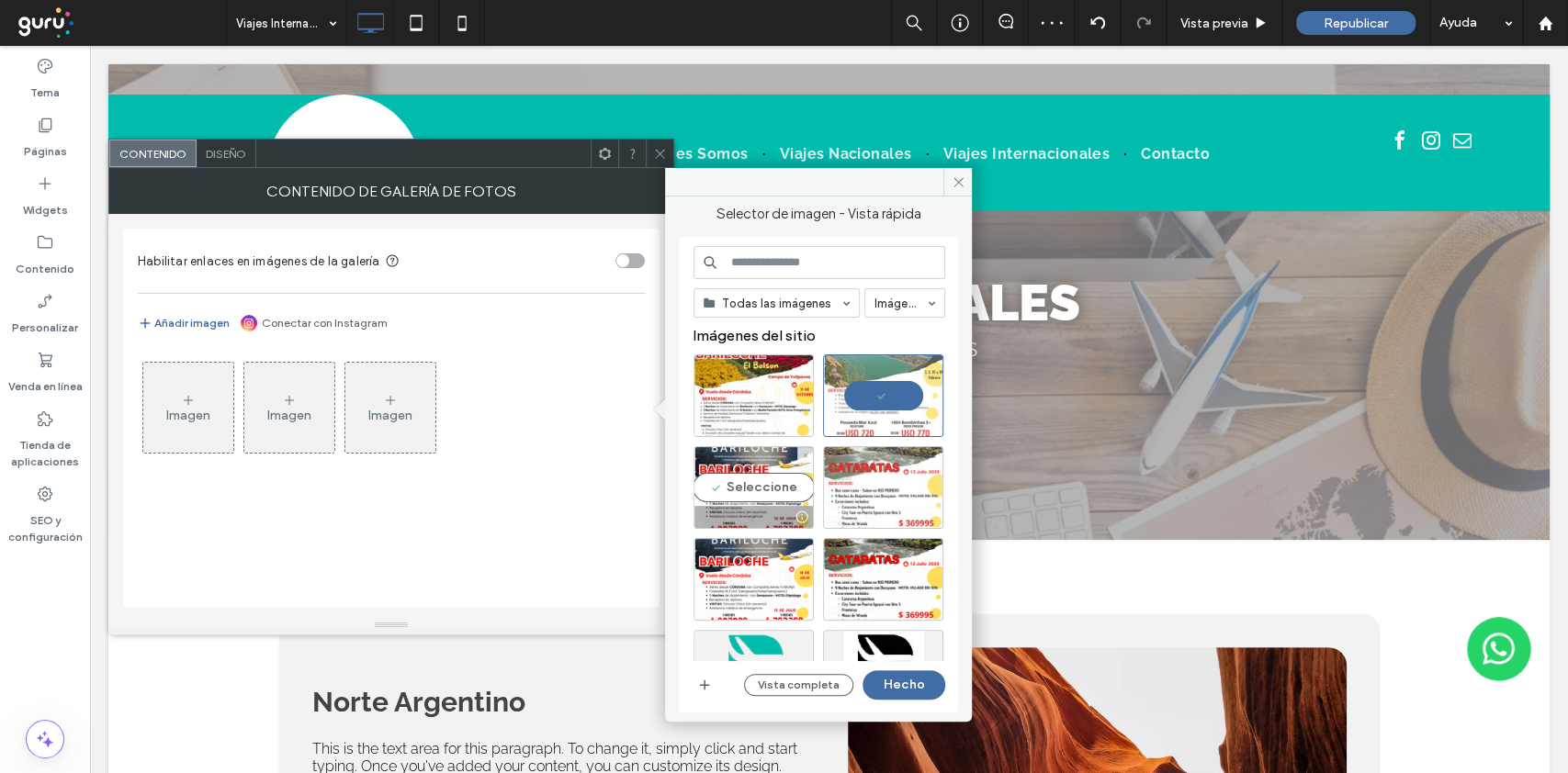 drag, startPoint x: 771, startPoint y: 463, endPoint x: 877, endPoint y: 482, distance: 107.68937 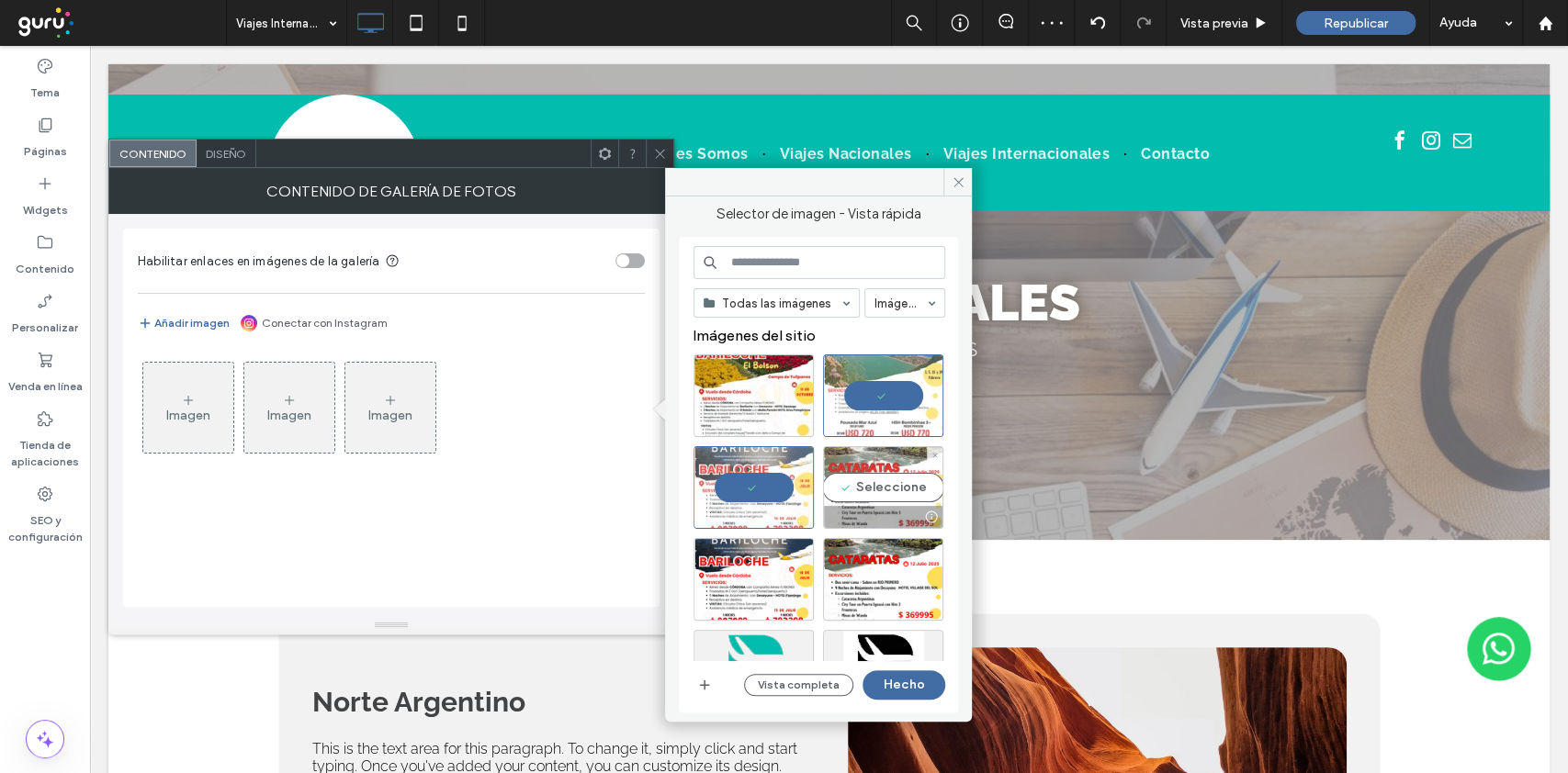 drag, startPoint x: 894, startPoint y: 484, endPoint x: 881, endPoint y: 577, distance: 93.9042 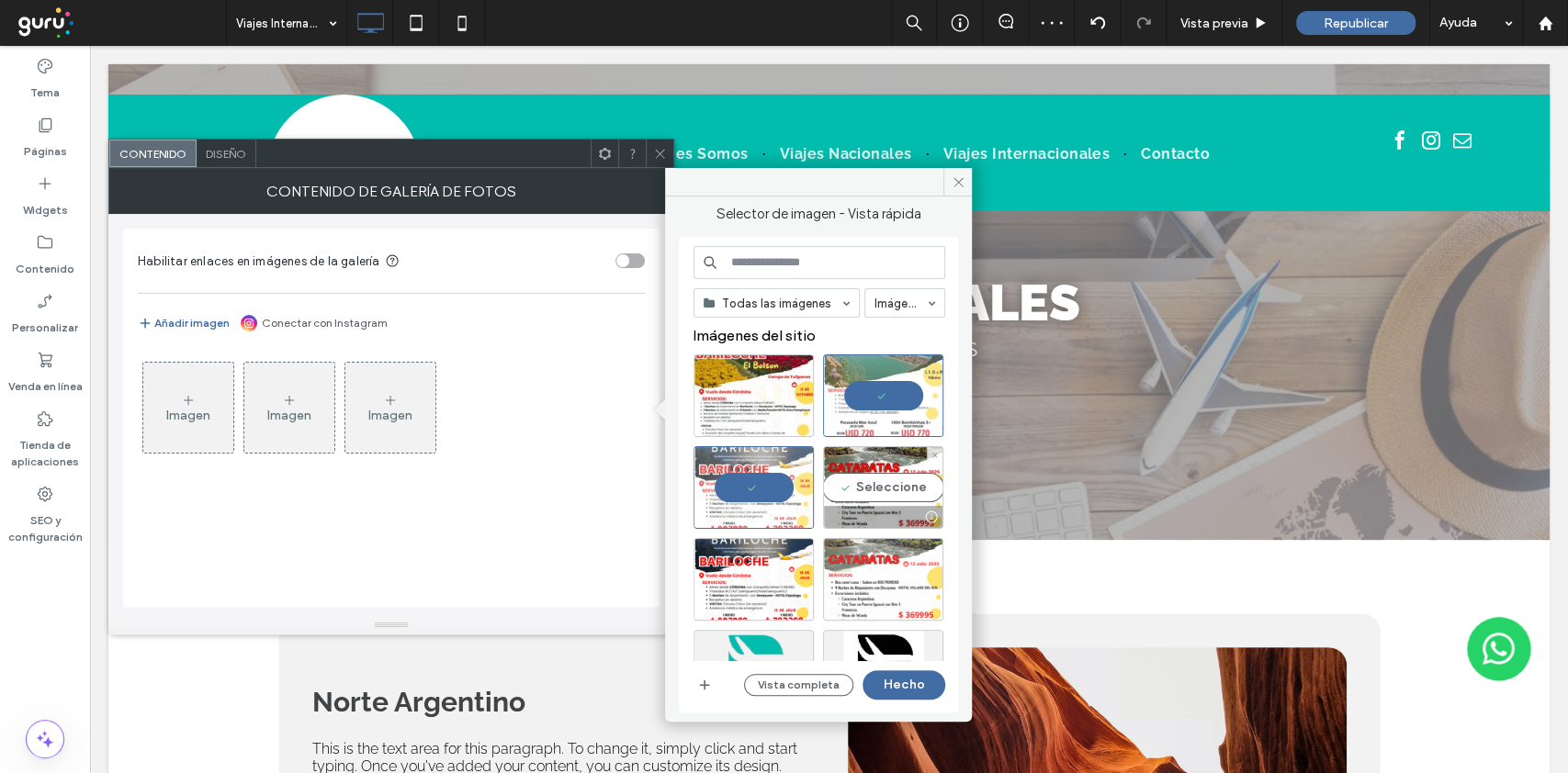 click on "Seleccione" at bounding box center (883, 487) 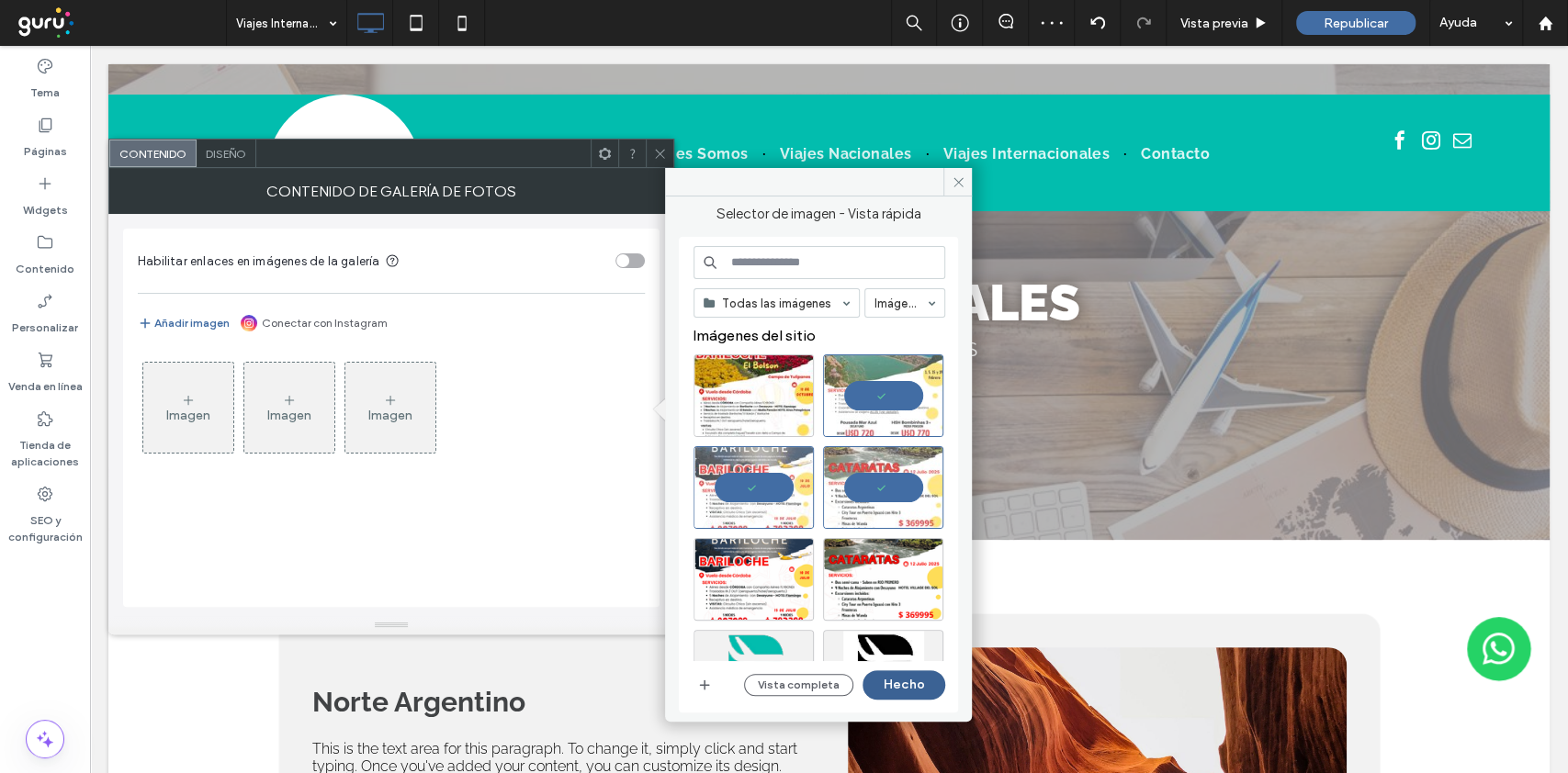 click on "Hecho" at bounding box center (904, 685) 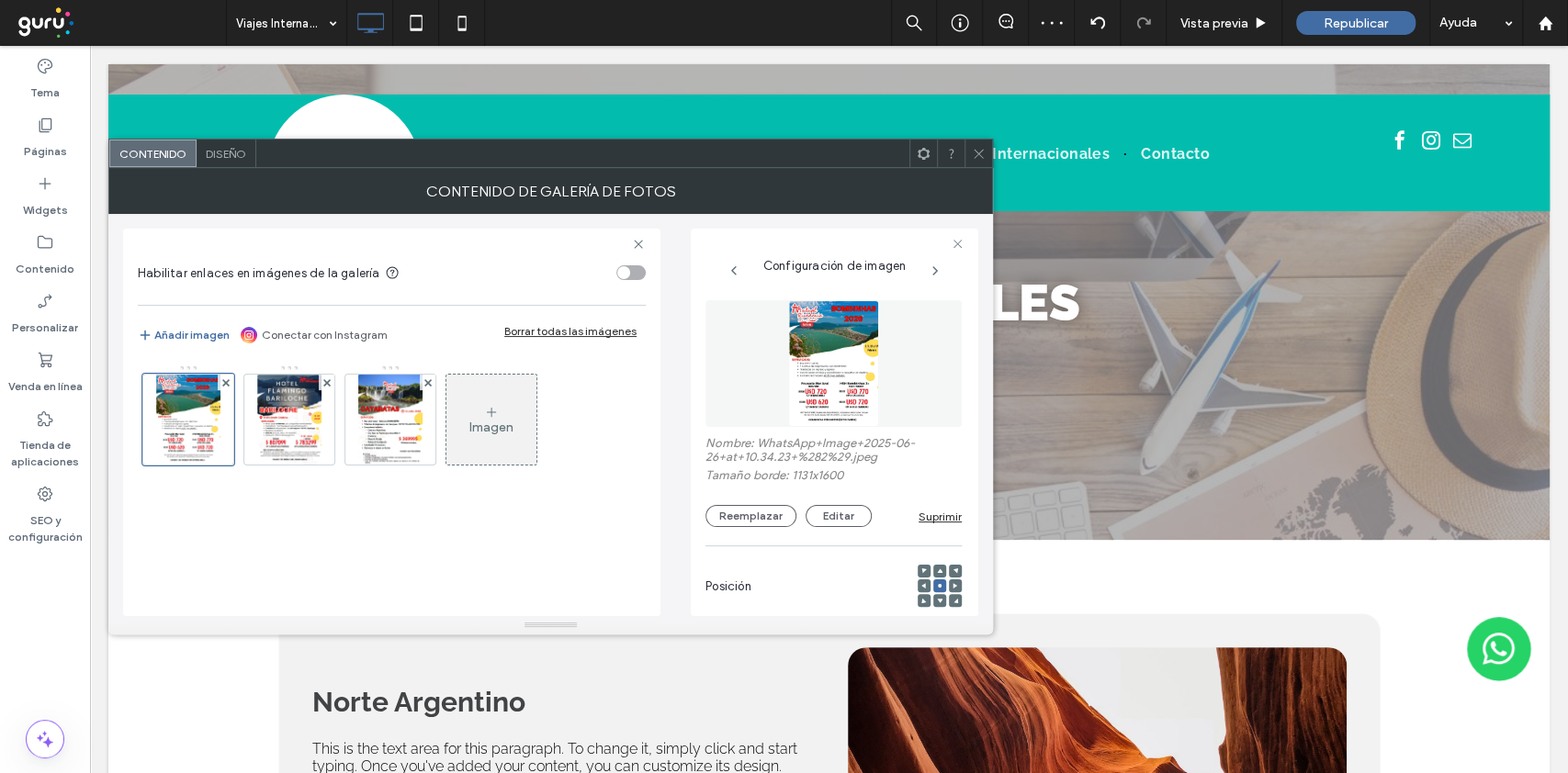 click on "Diseño" at bounding box center (226, 153) 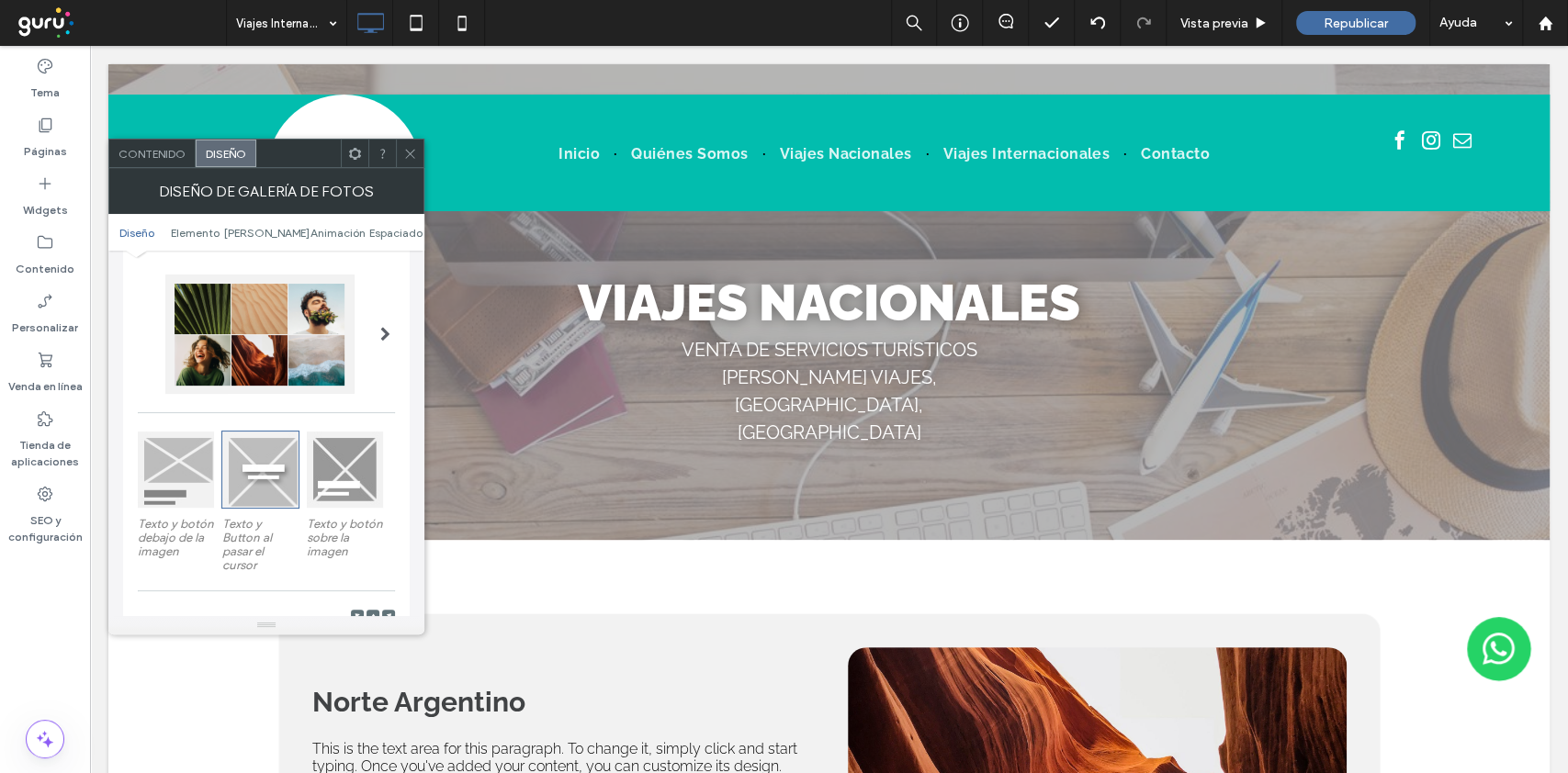 scroll, scrollTop: 367, scrollLeft: 0, axis: vertical 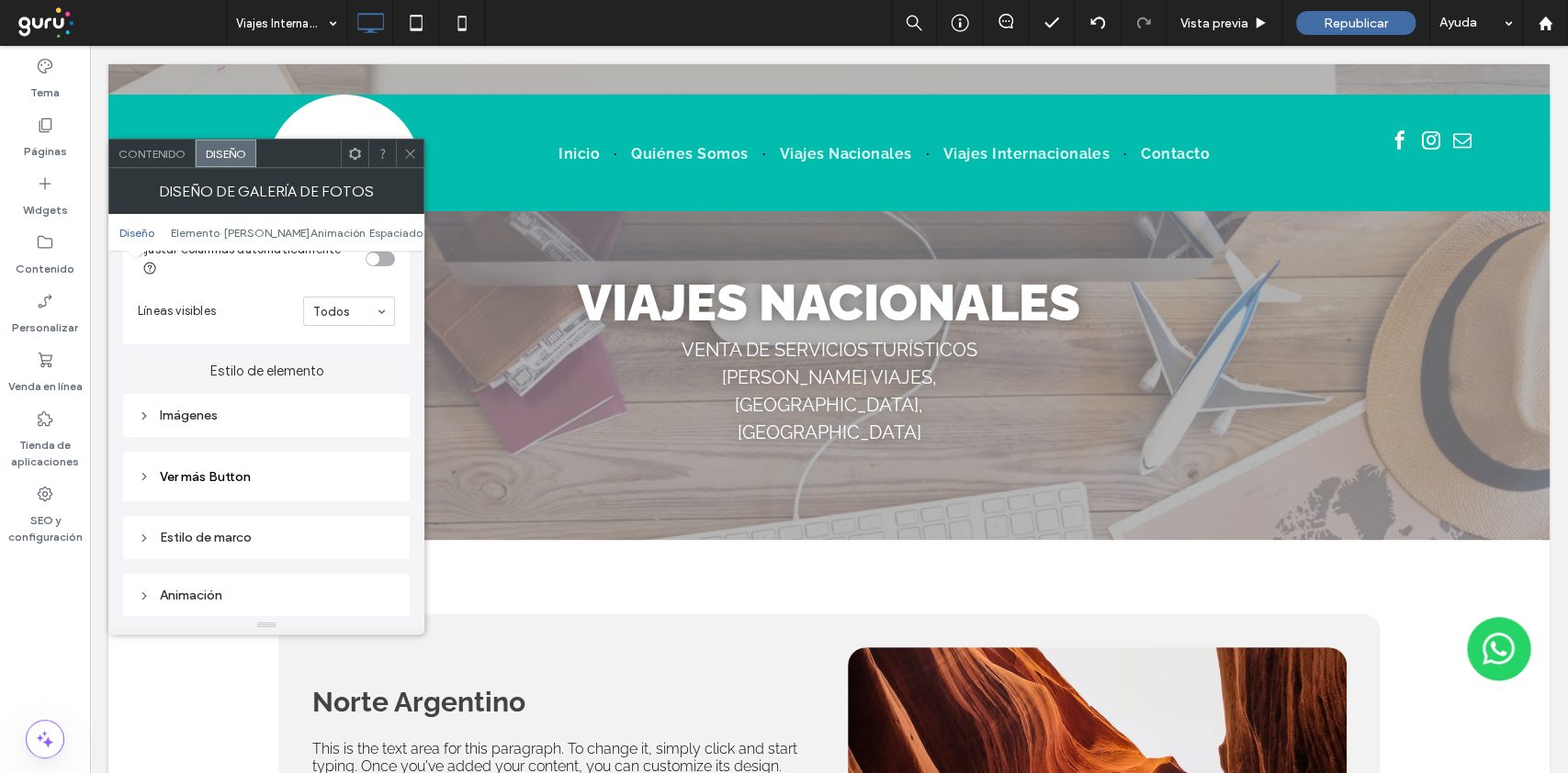 click on "Imágenes" at bounding box center [266, 415] 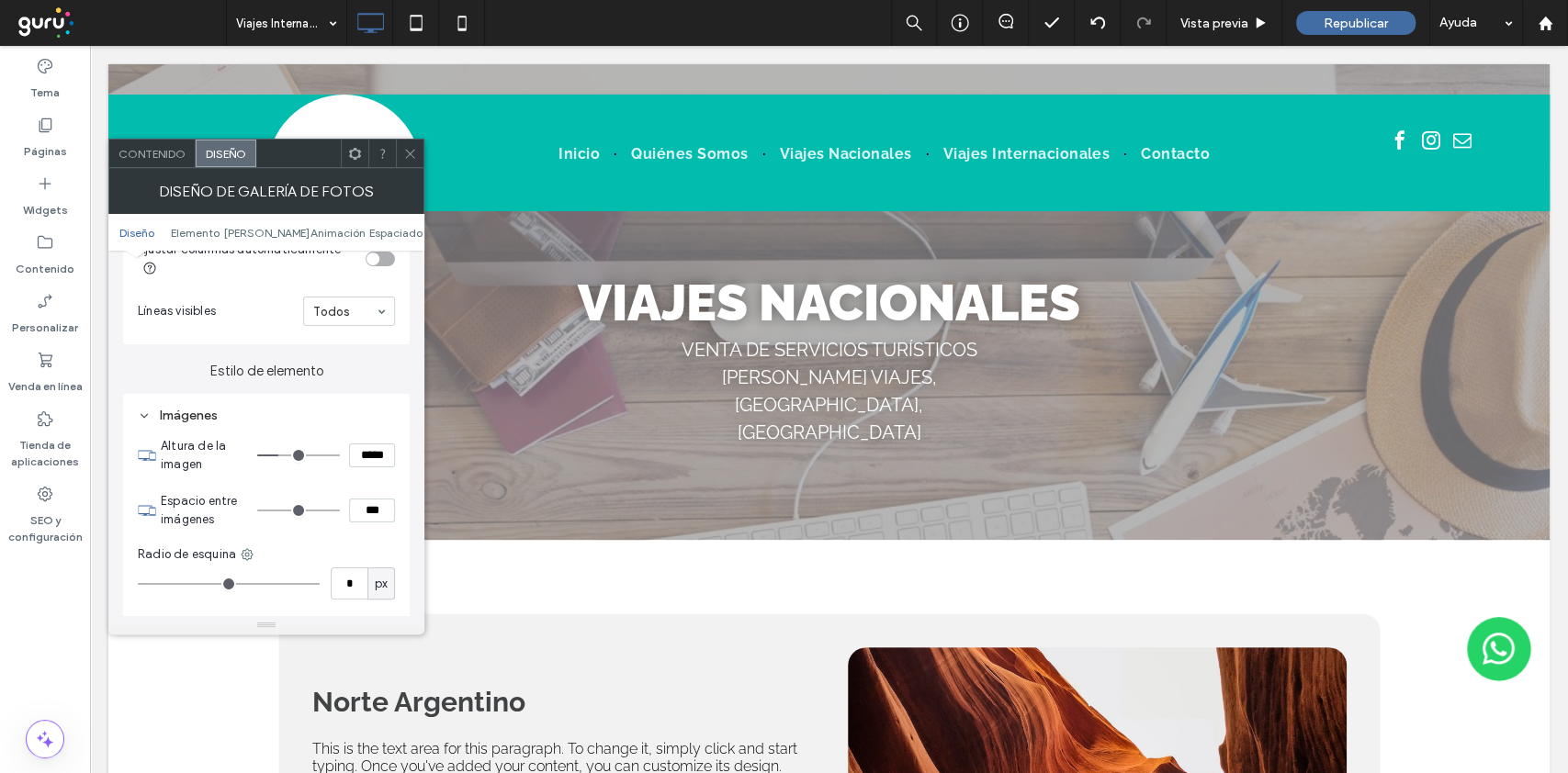 type on "***" 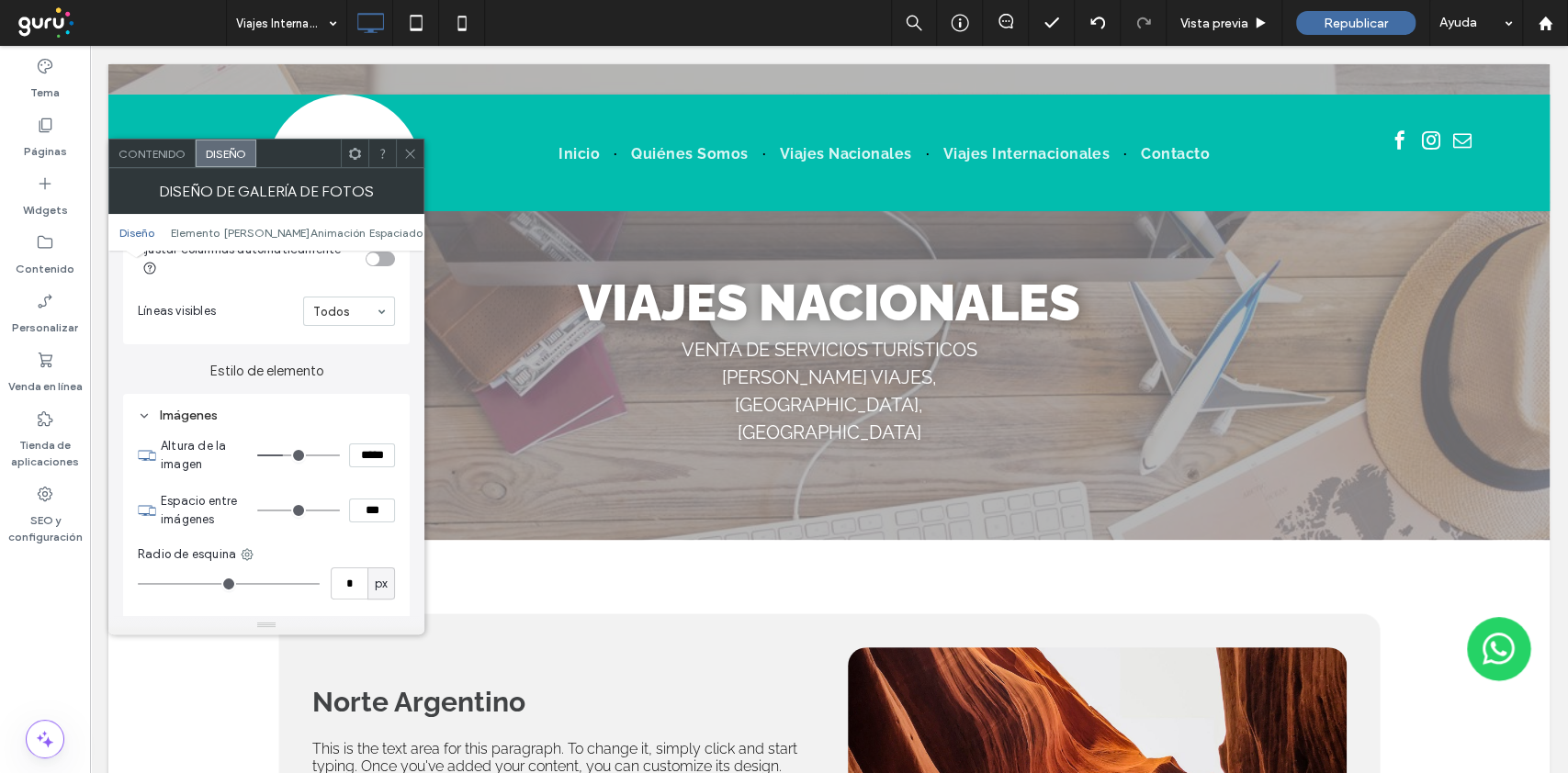type on "***" 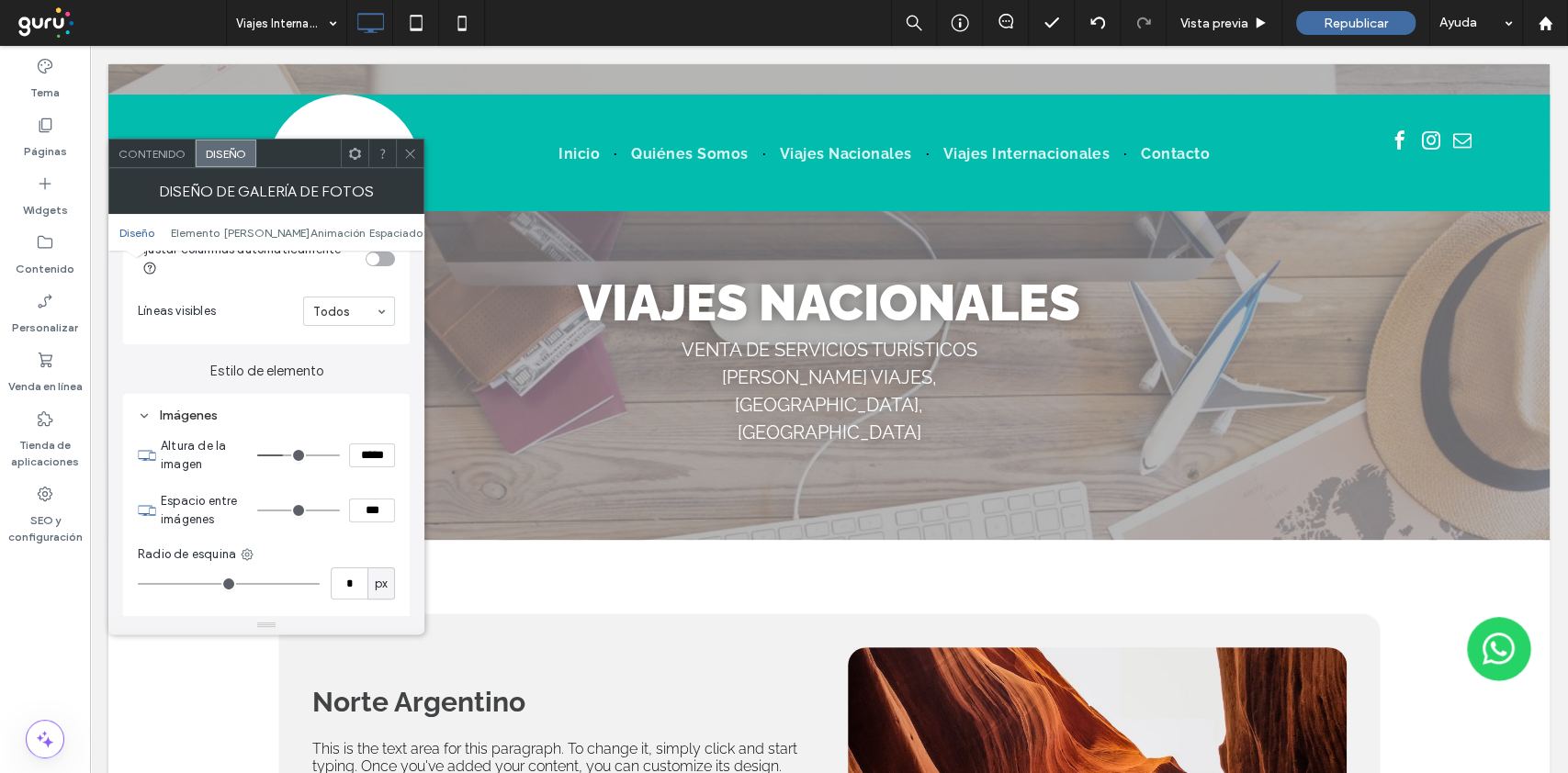 type on "*****" 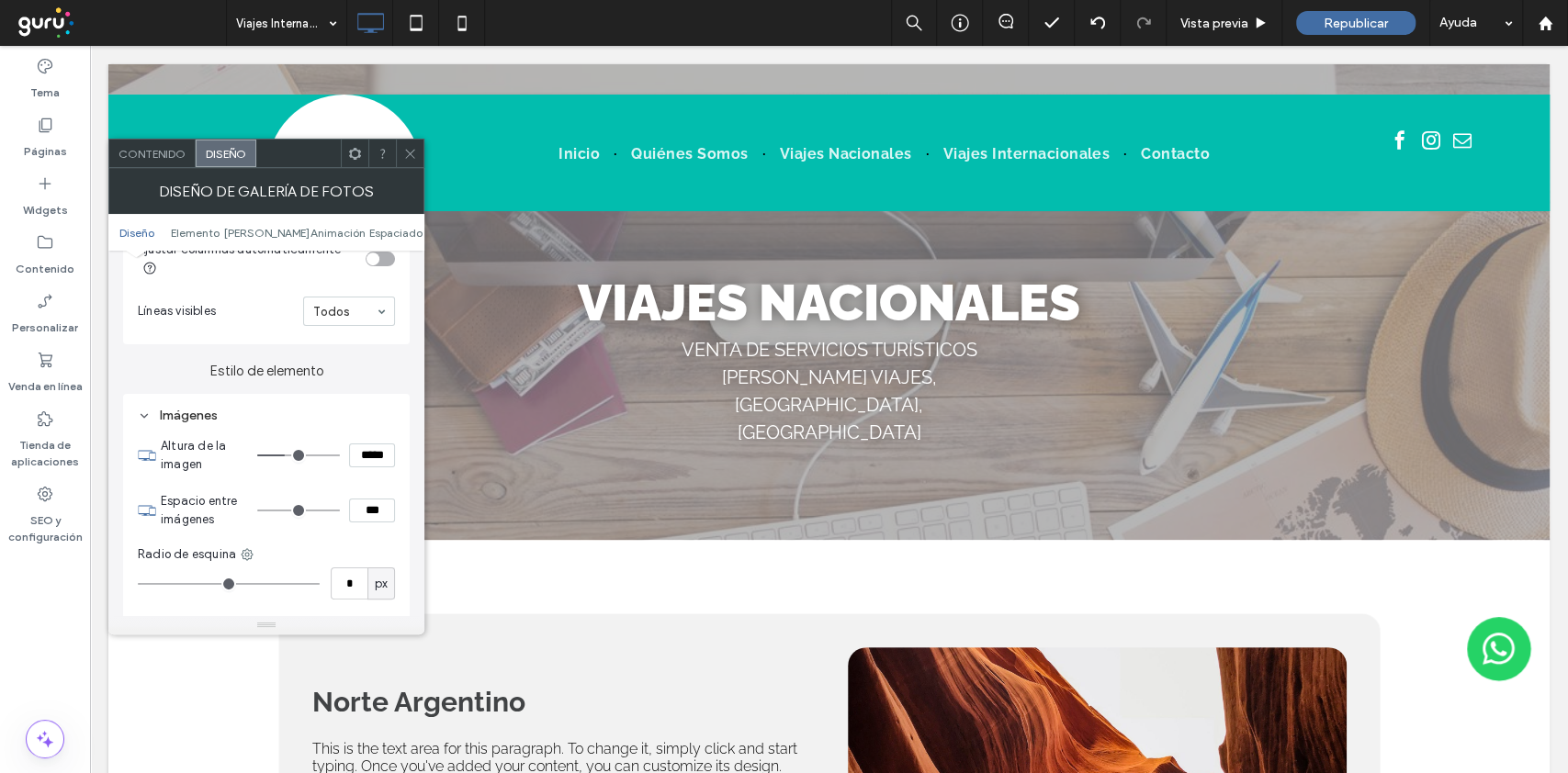 type on "***" 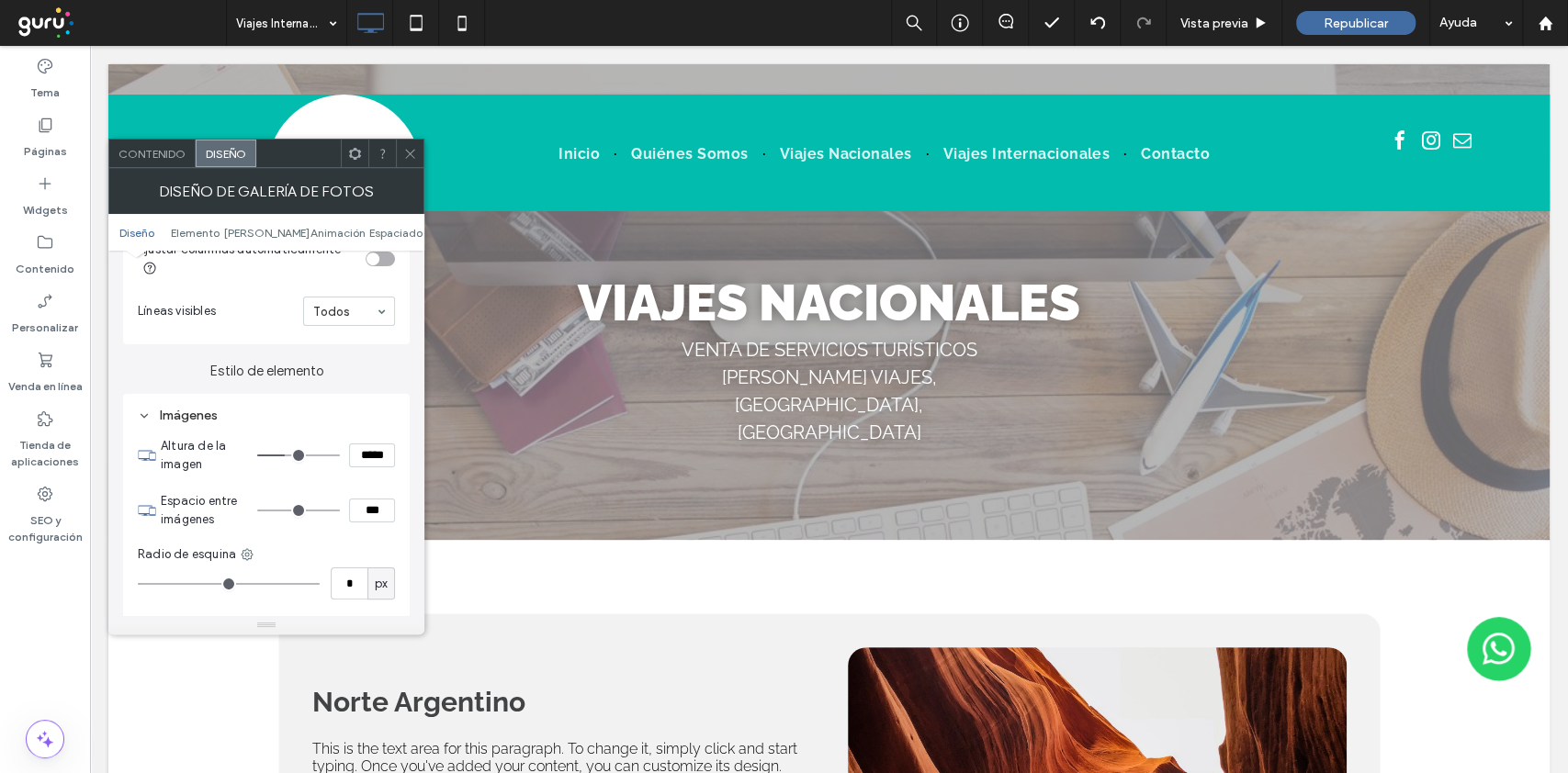 type on "*****" 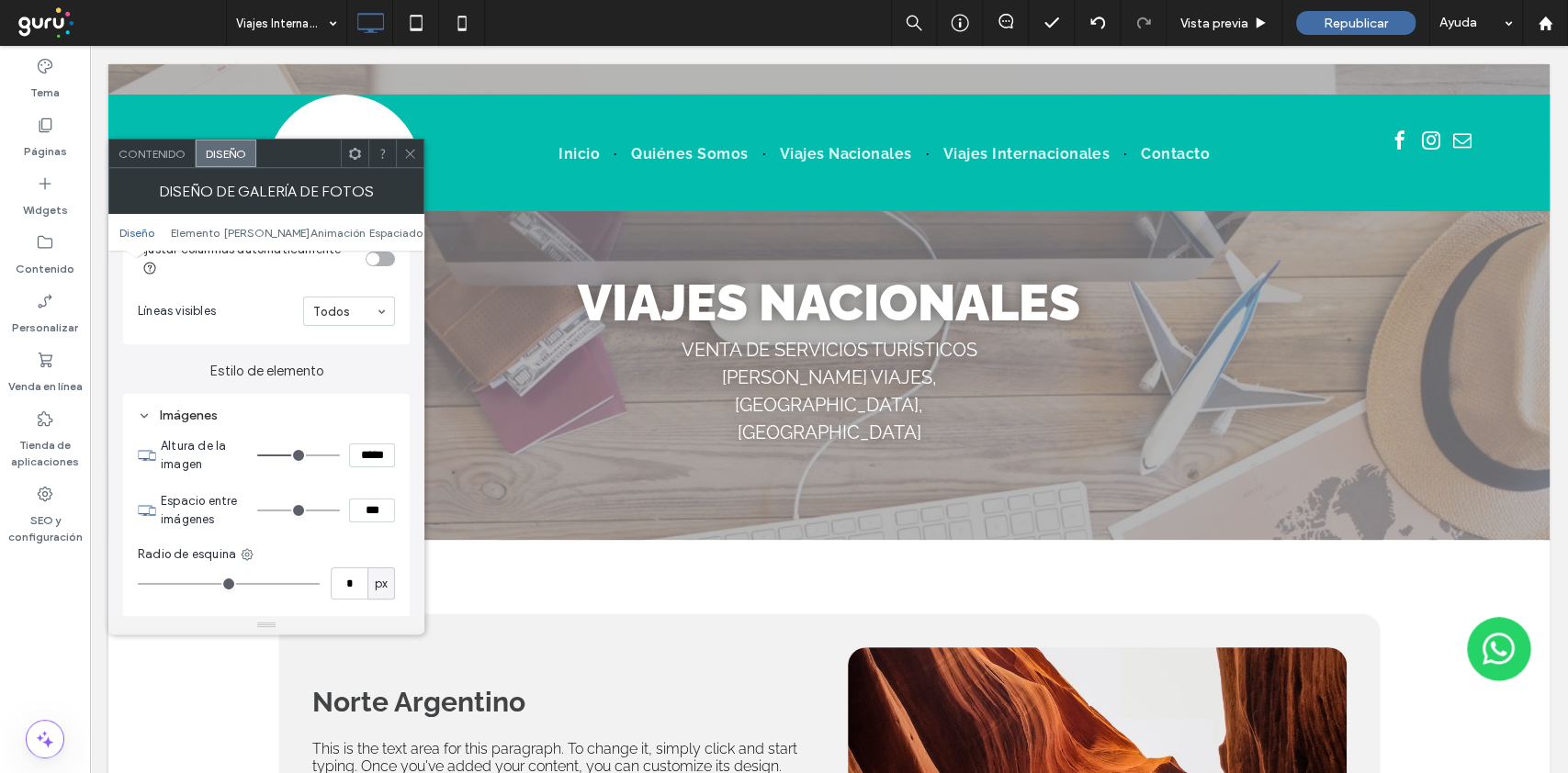 type on "***" 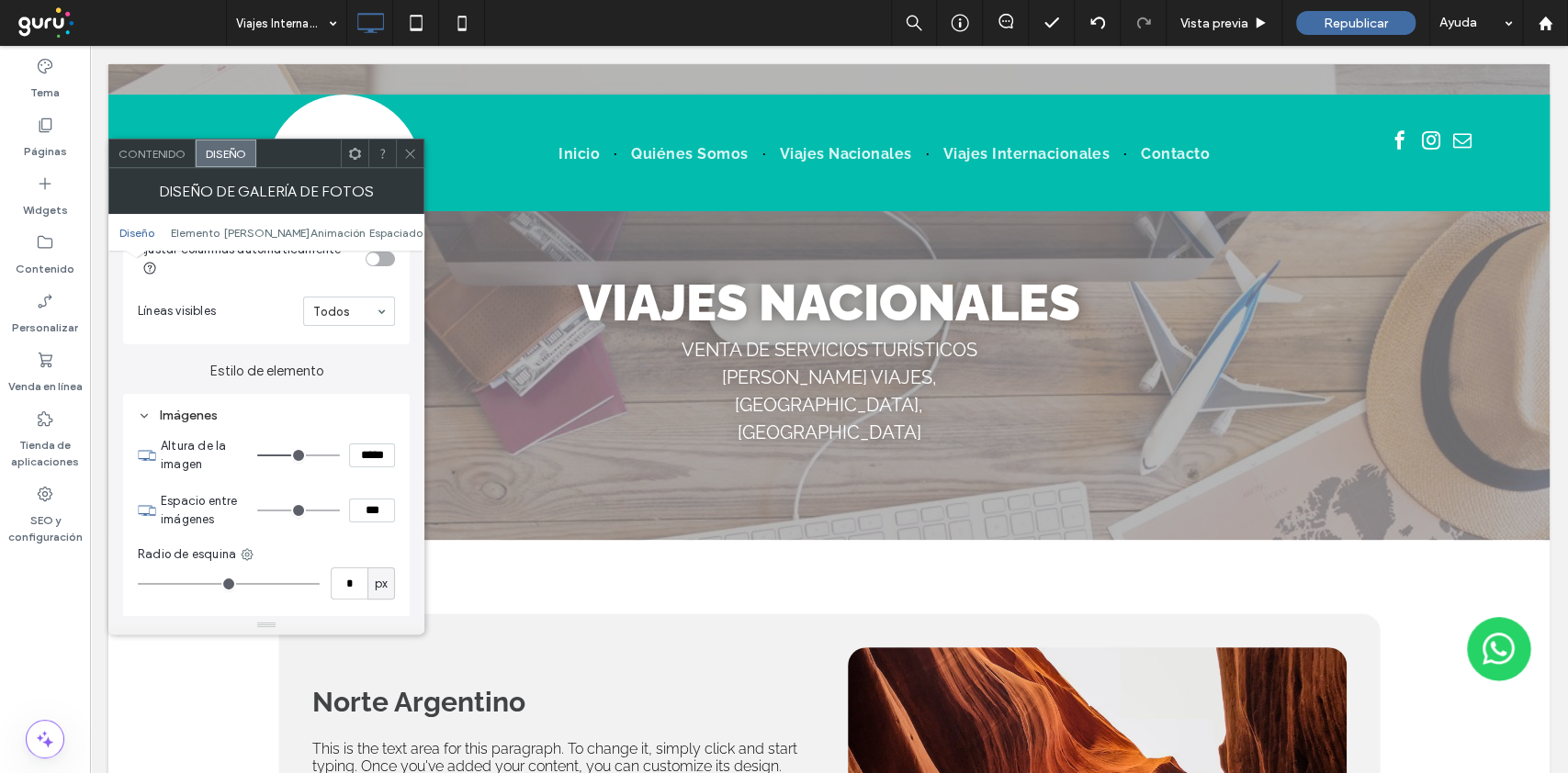 type on "*****" 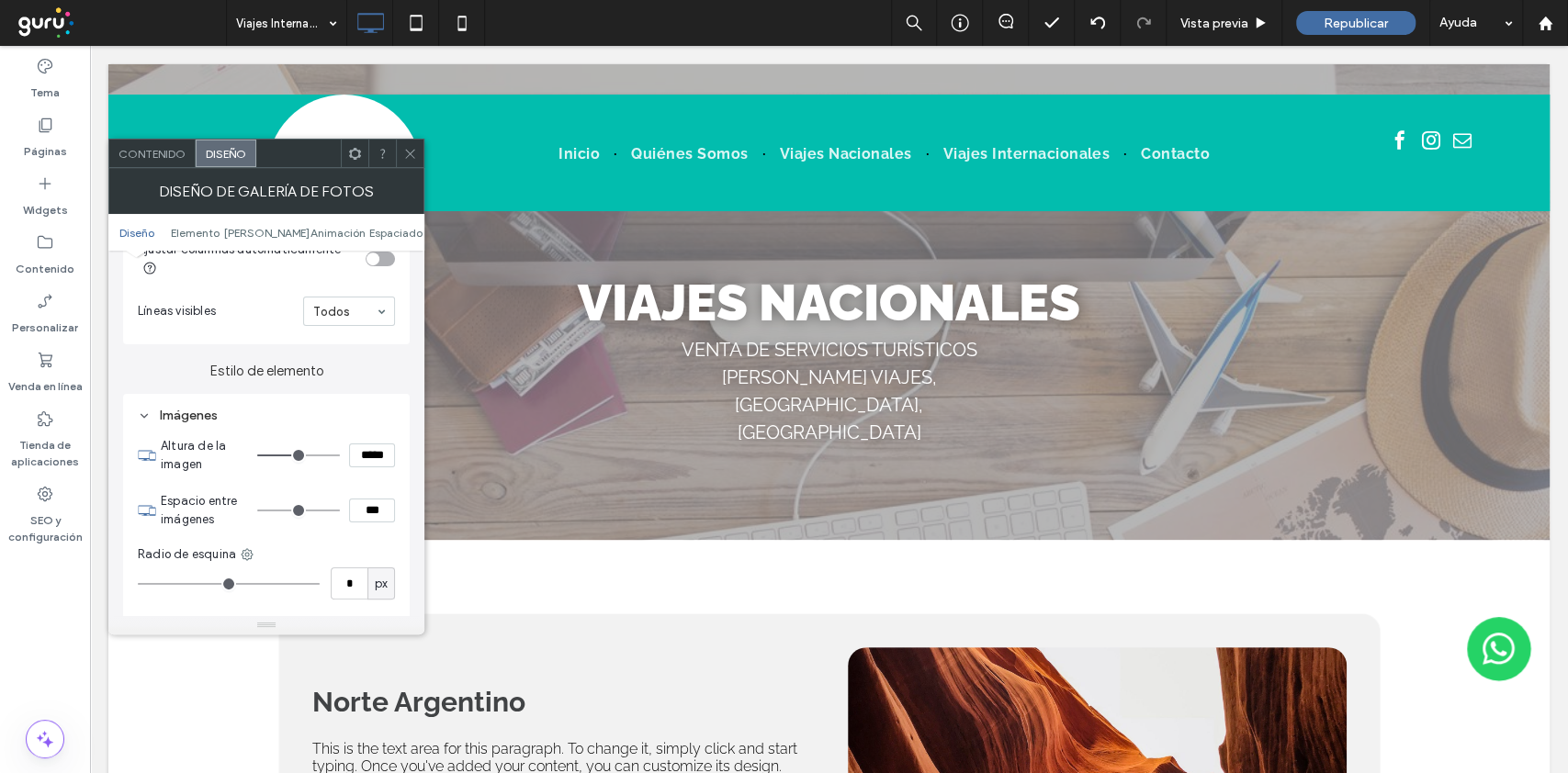 type on "***" 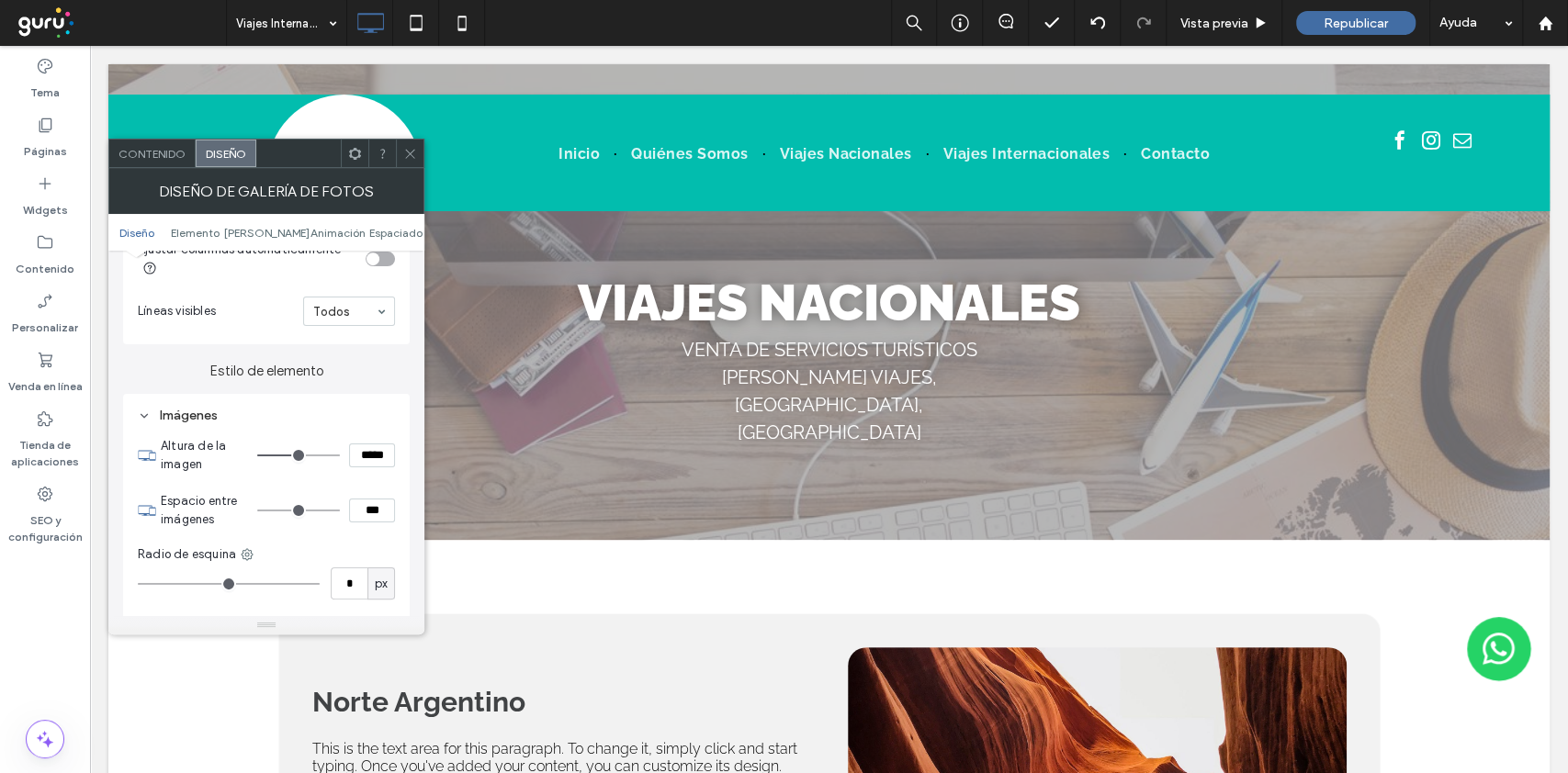 type on "*****" 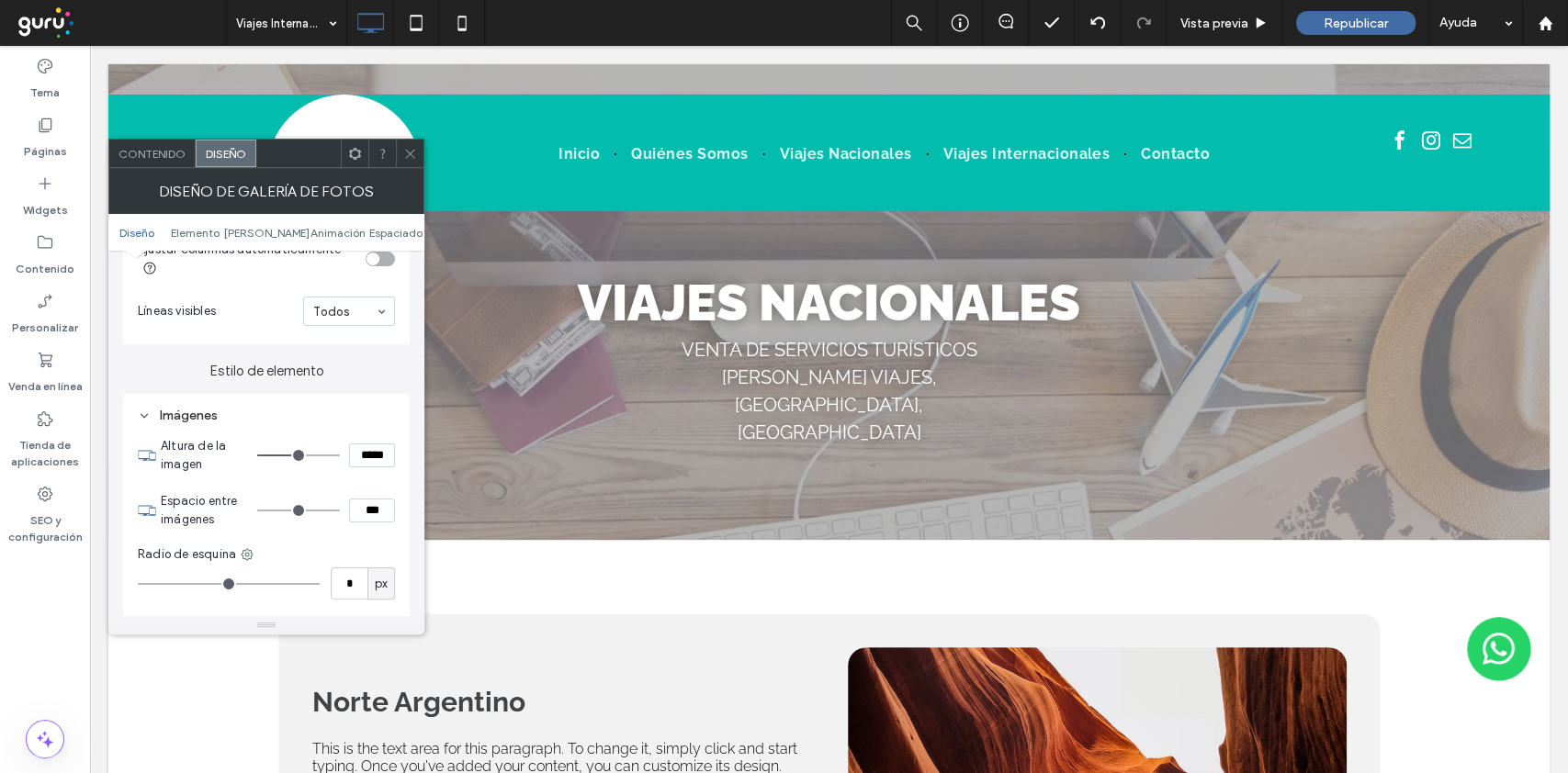 type on "***" 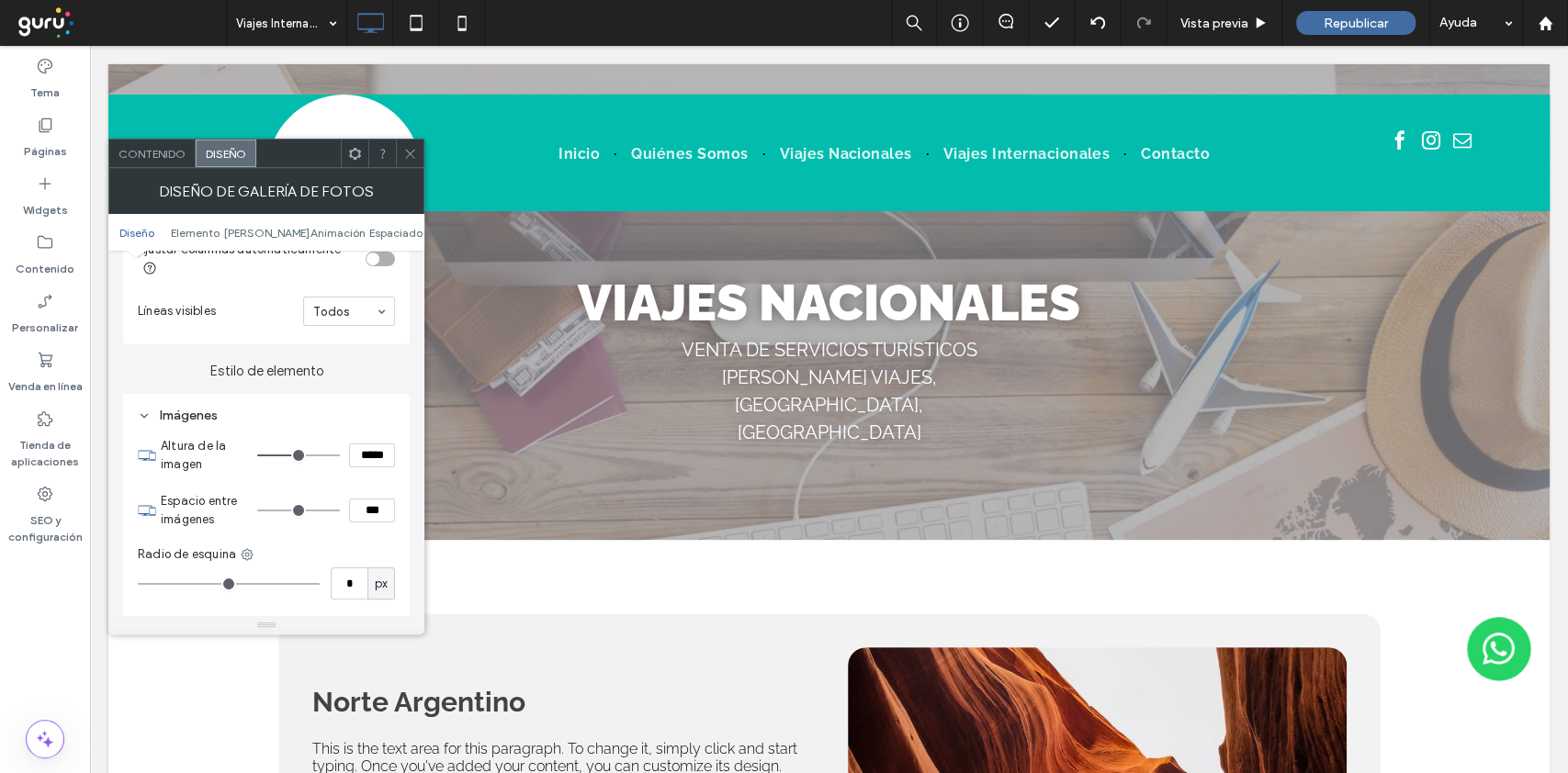 type on "*****" 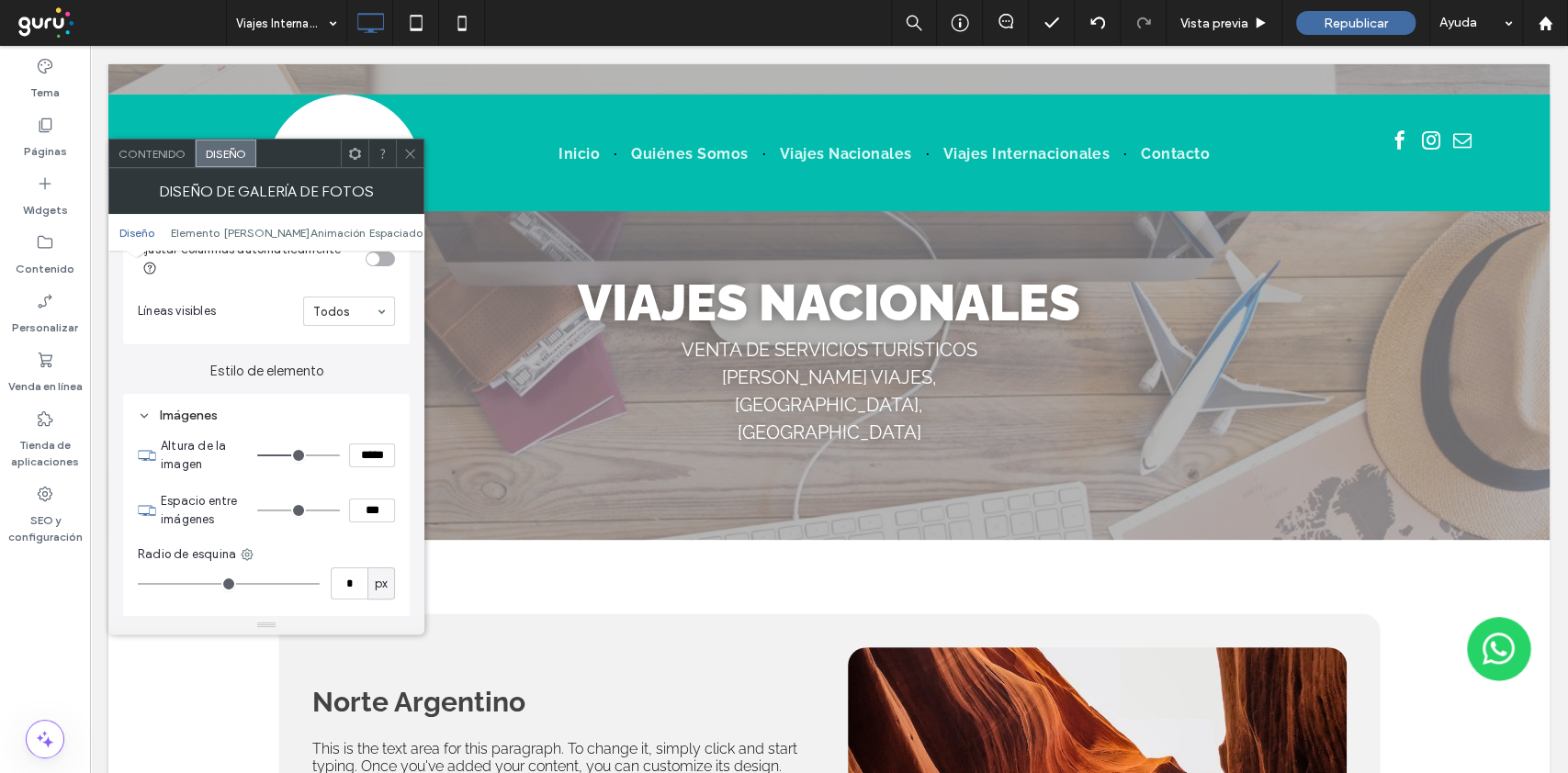 type on "***" 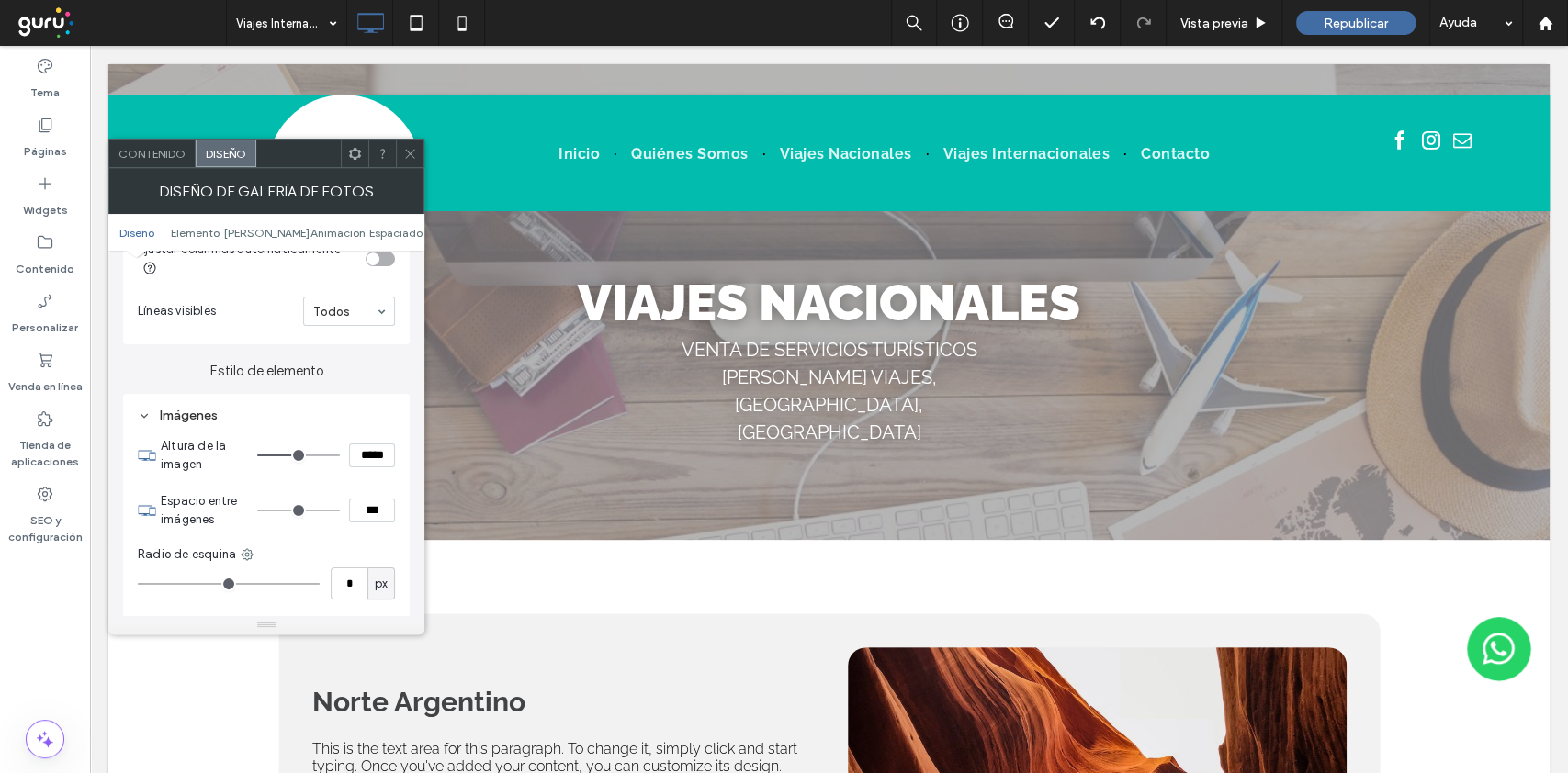 type on "*****" 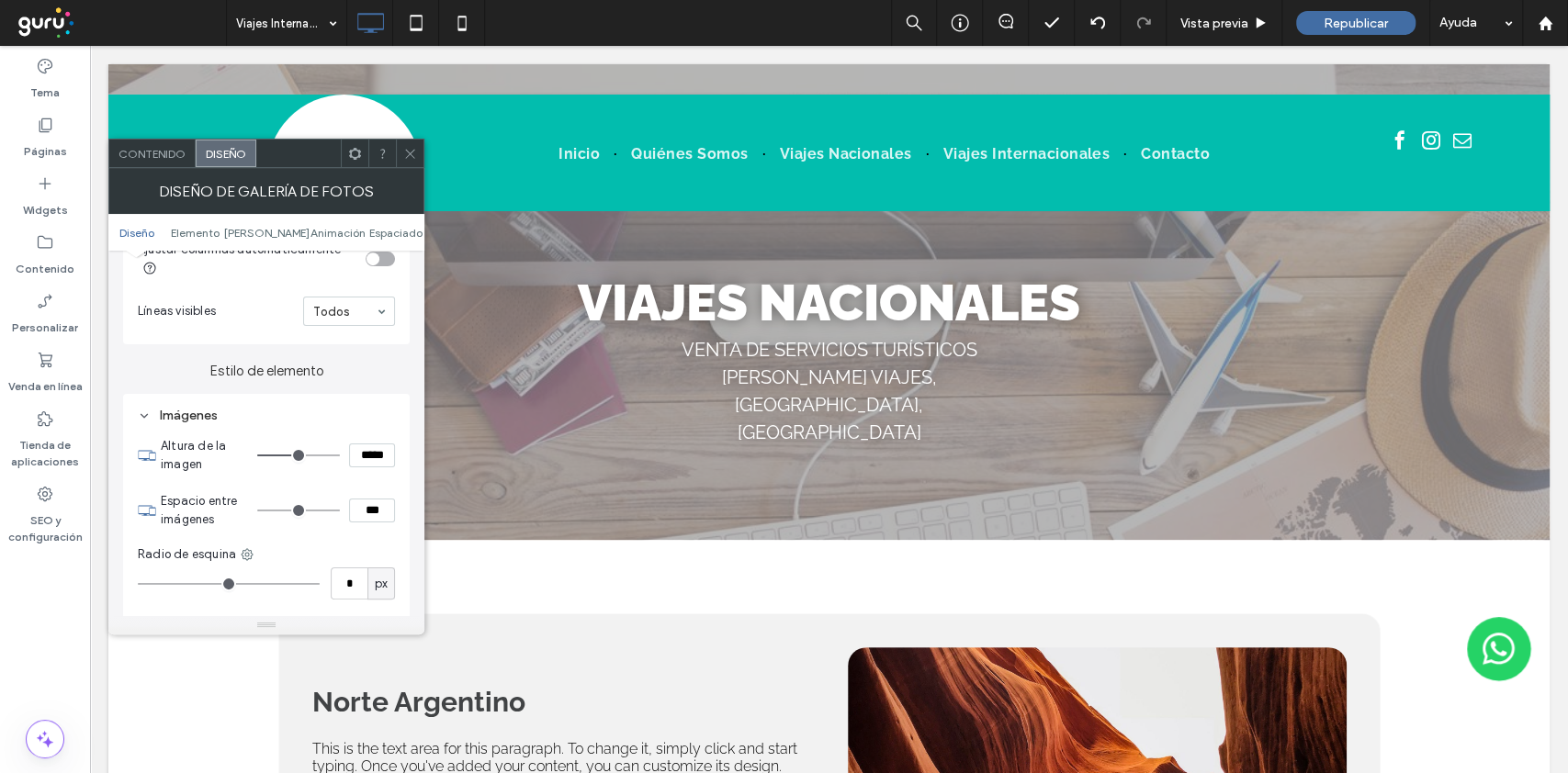 type on "***" 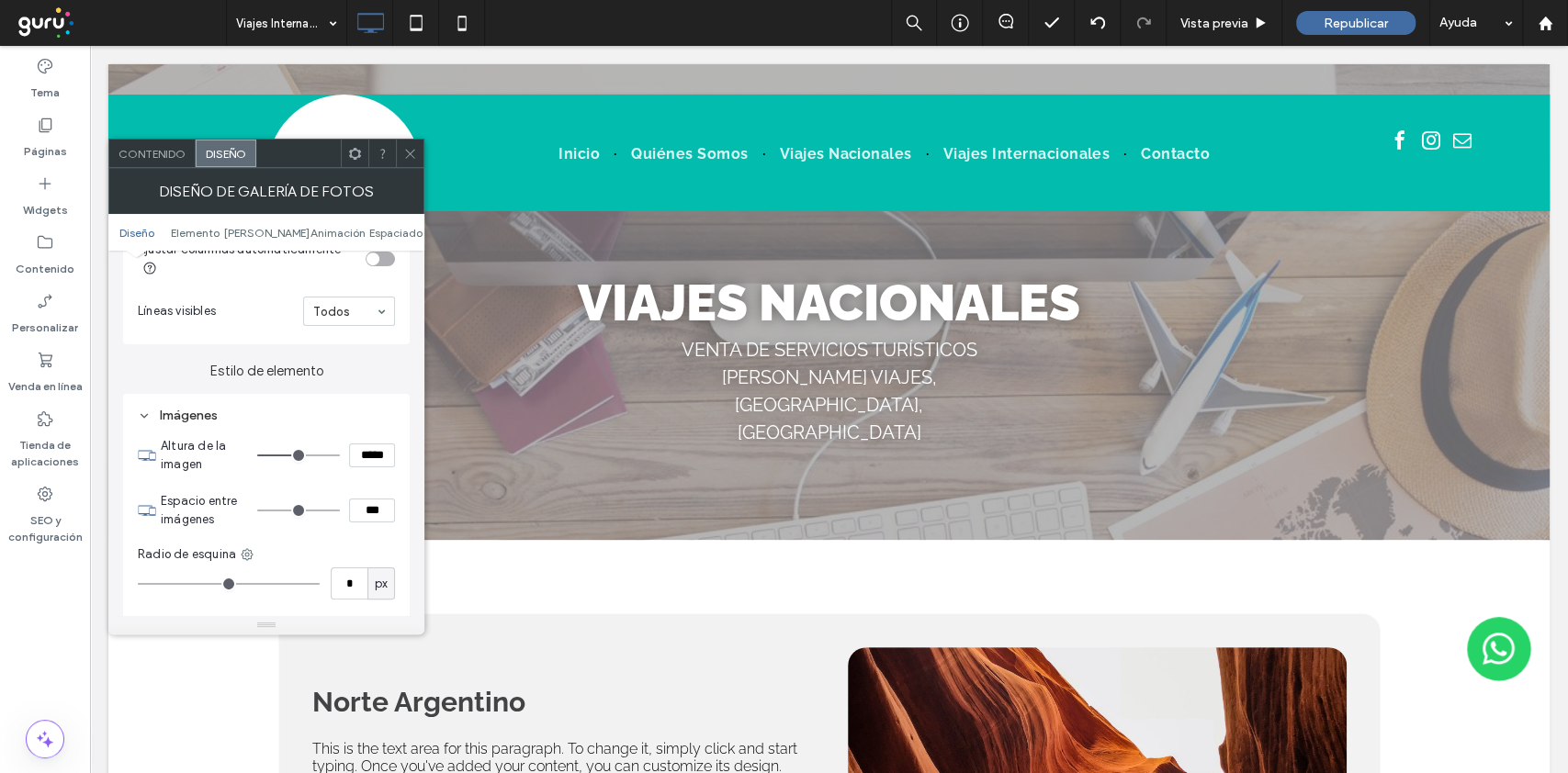type on "*****" 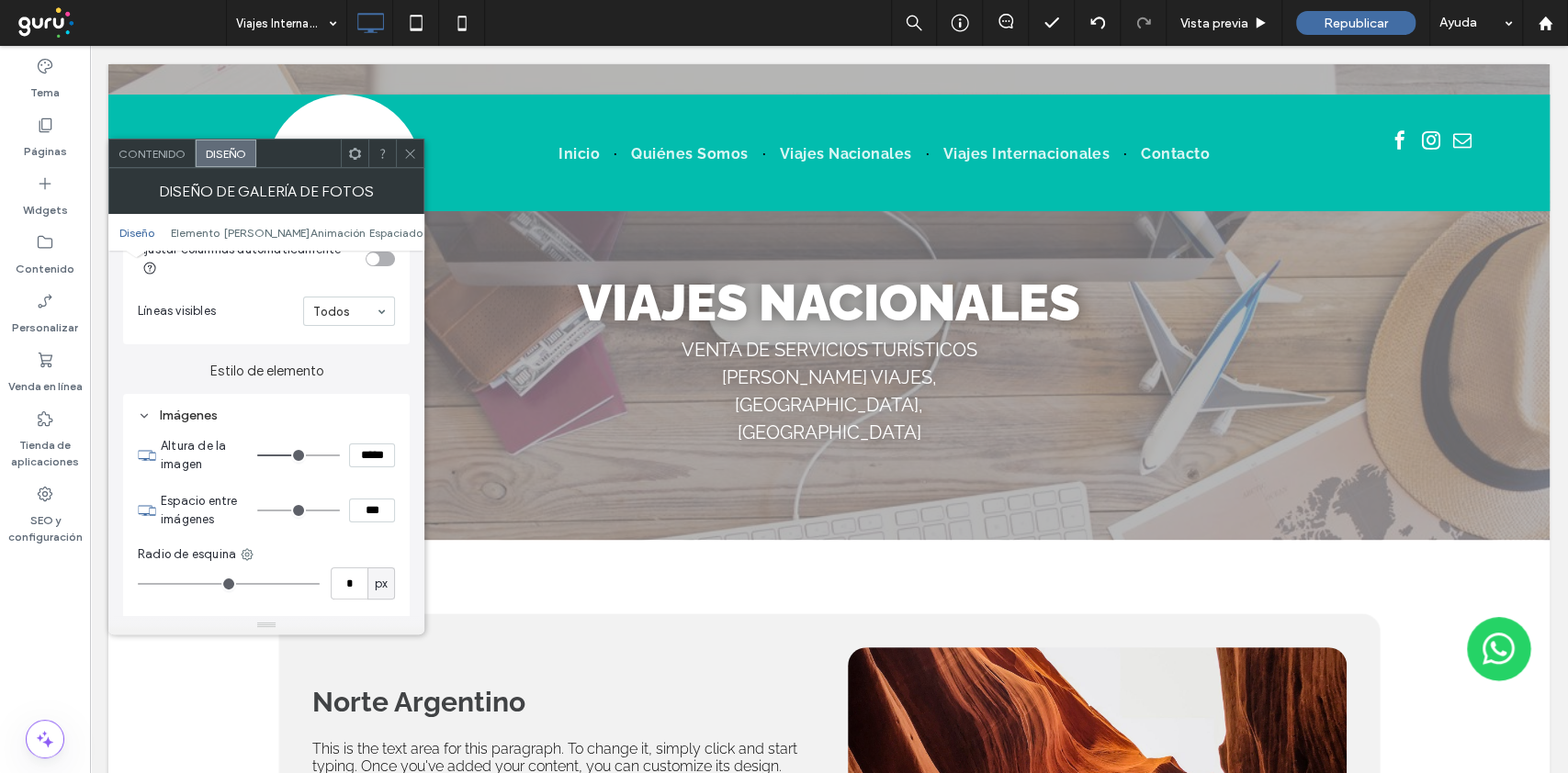drag, startPoint x: 284, startPoint y: 452, endPoint x: 295, endPoint y: 456, distance: 12 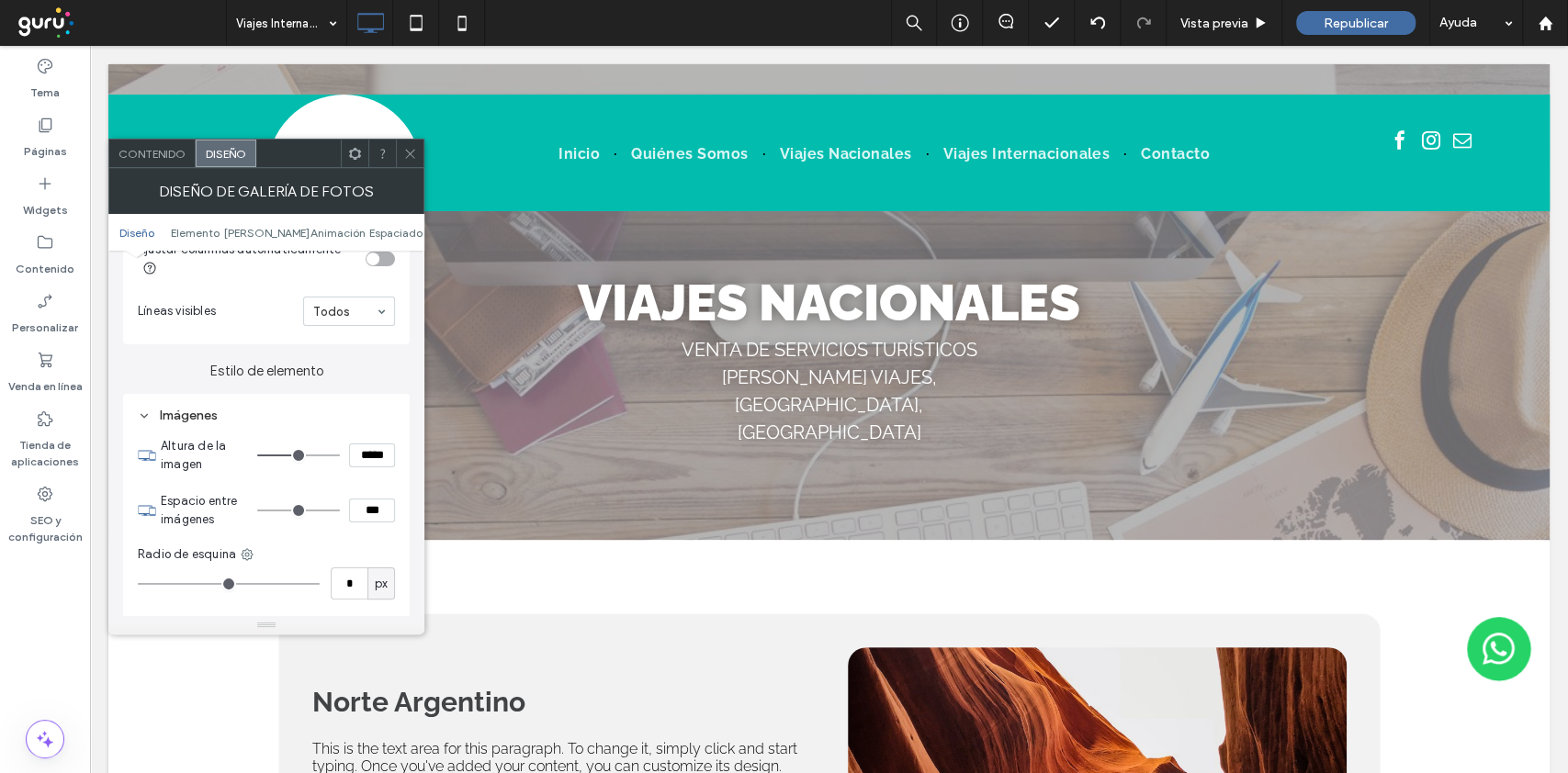 type on "***" 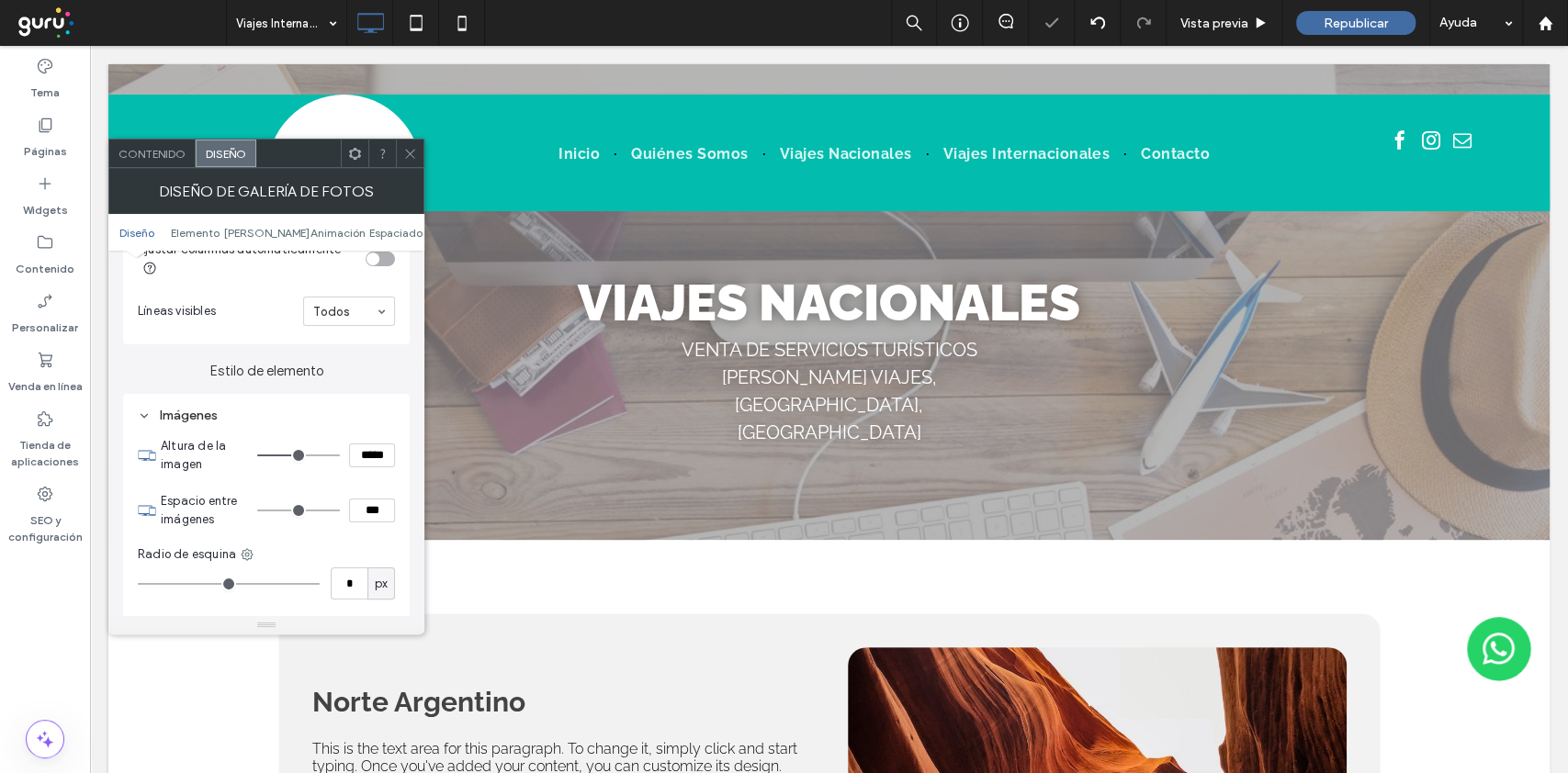 type on "*" 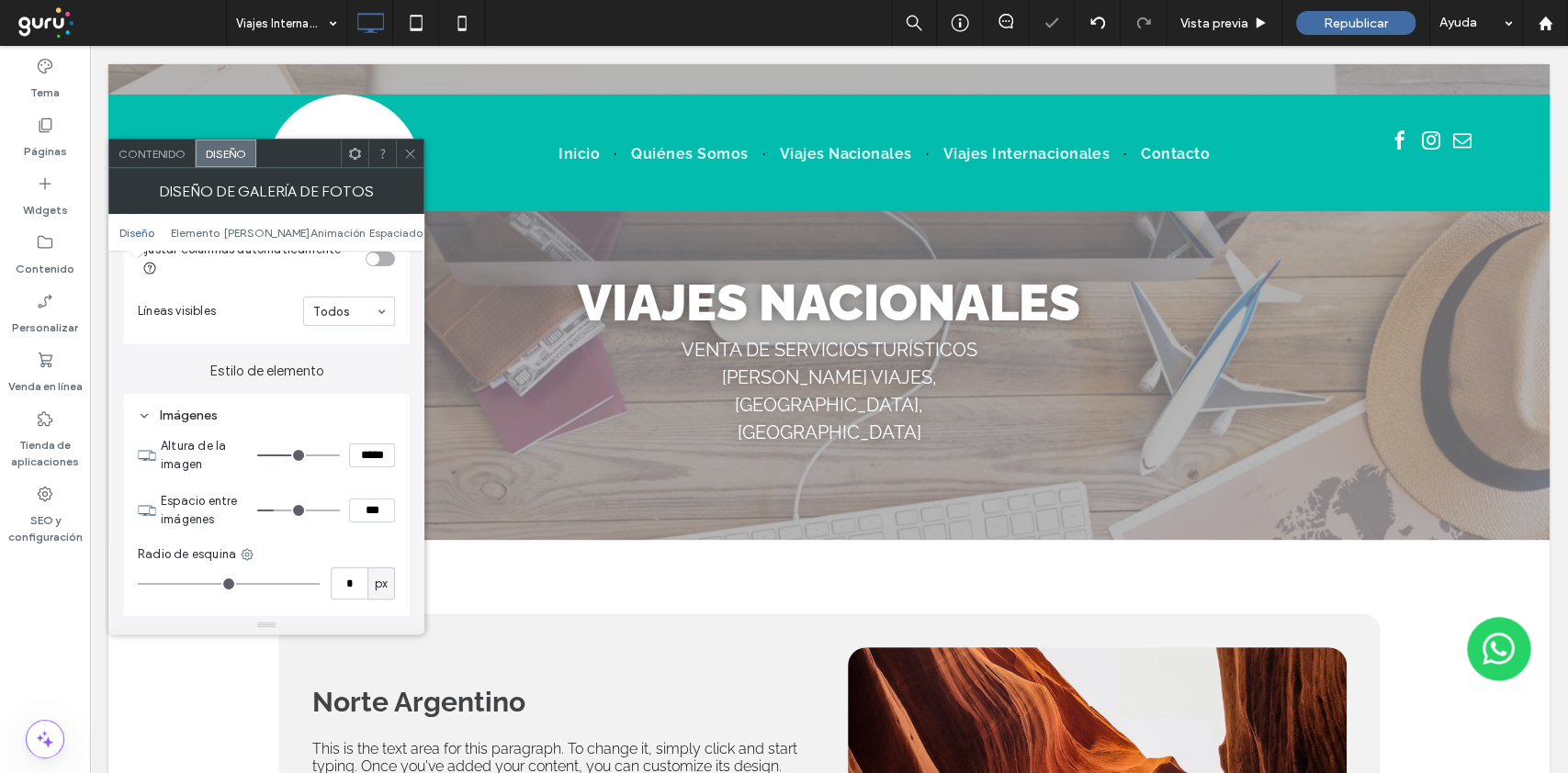 type on "*" 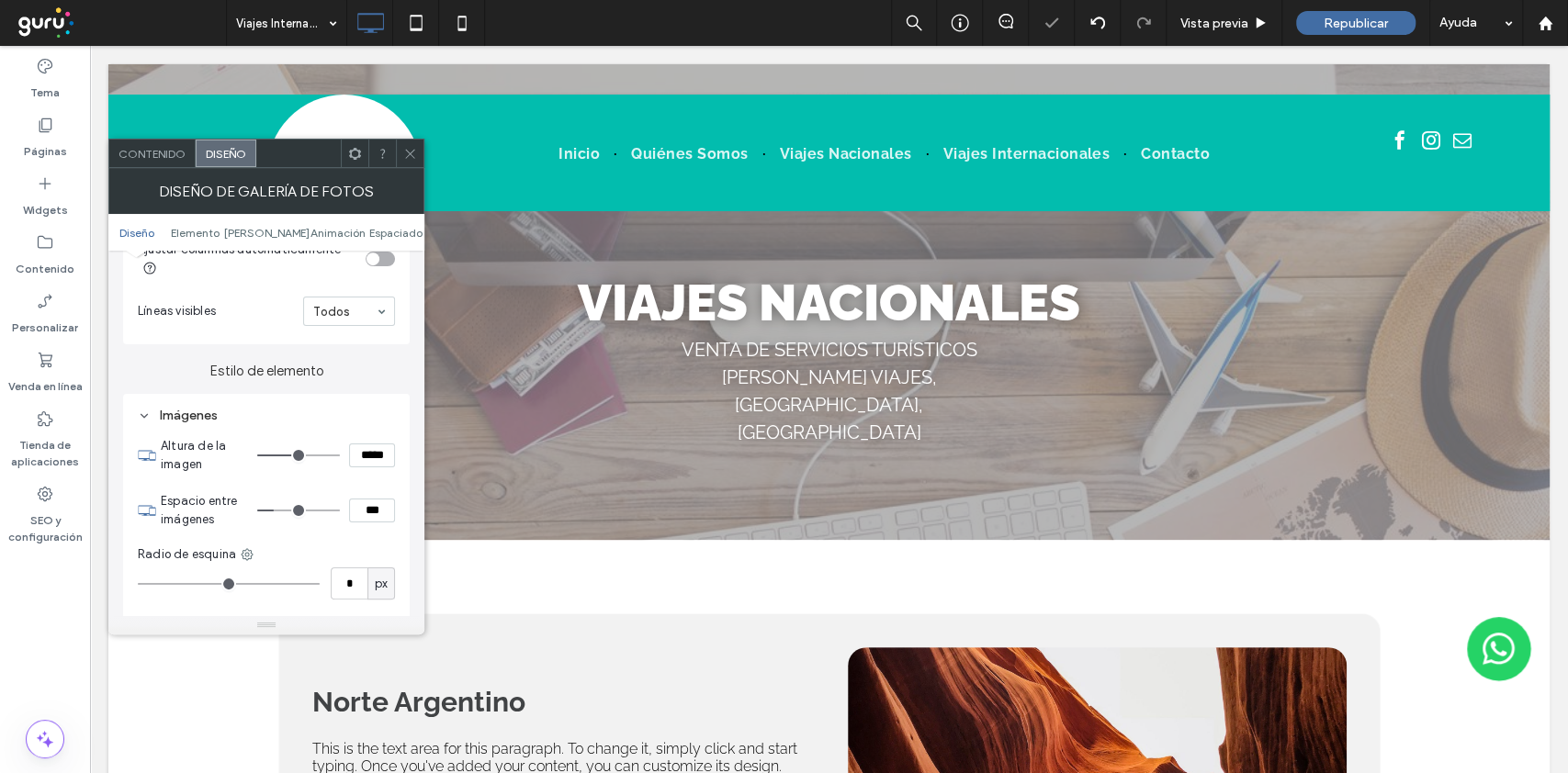 type on "***" 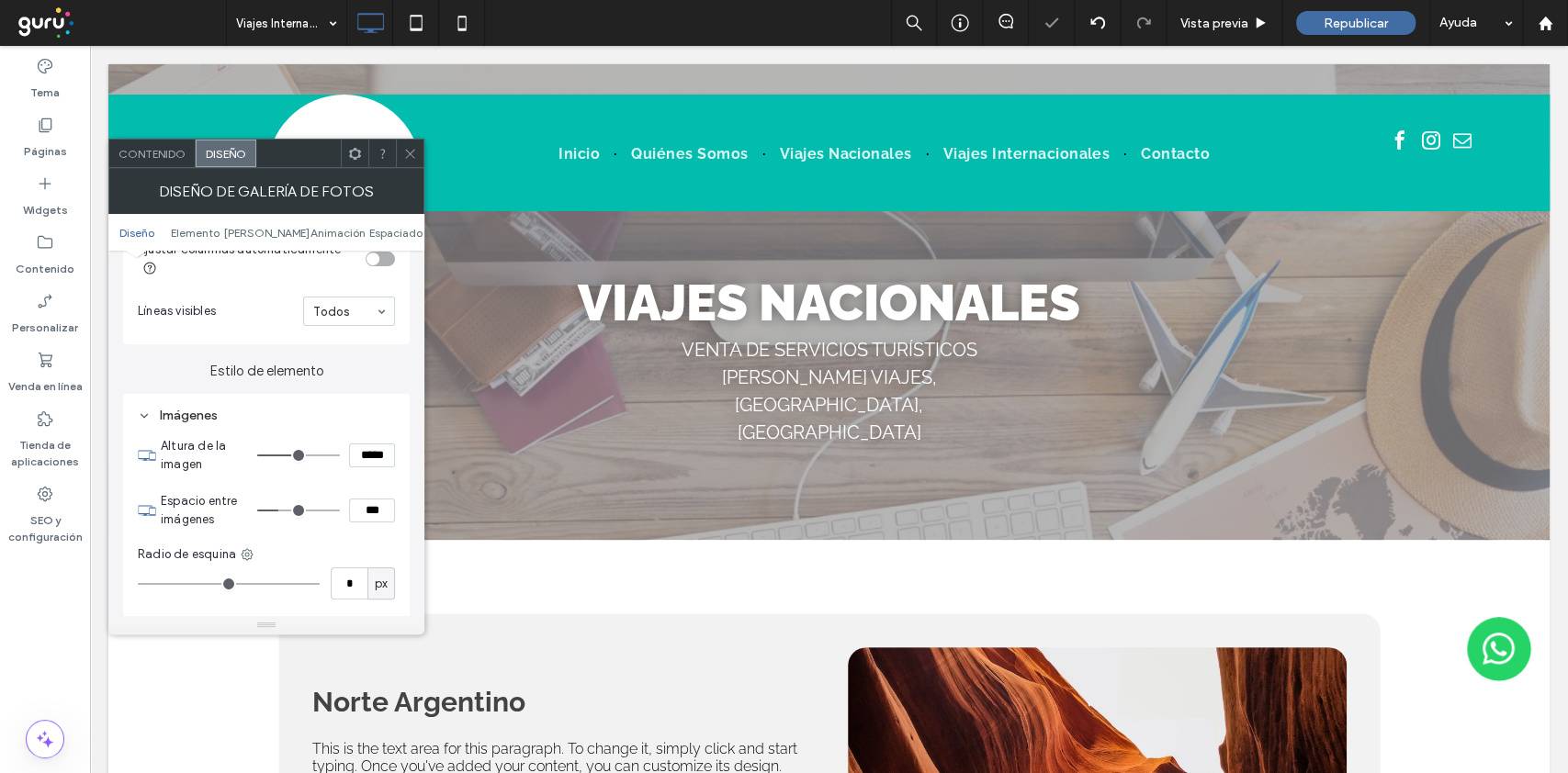 type on "*" 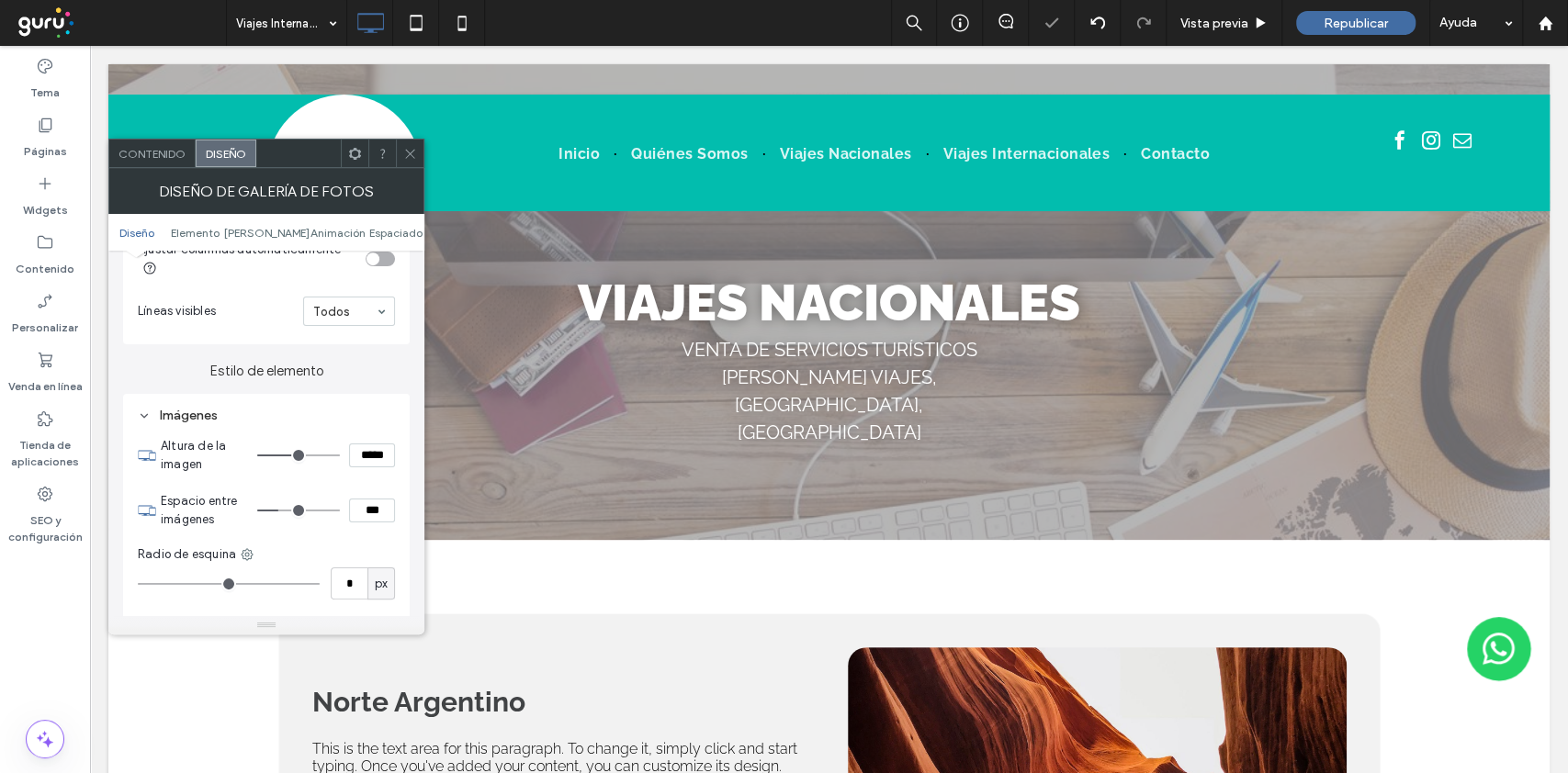 type on "***" 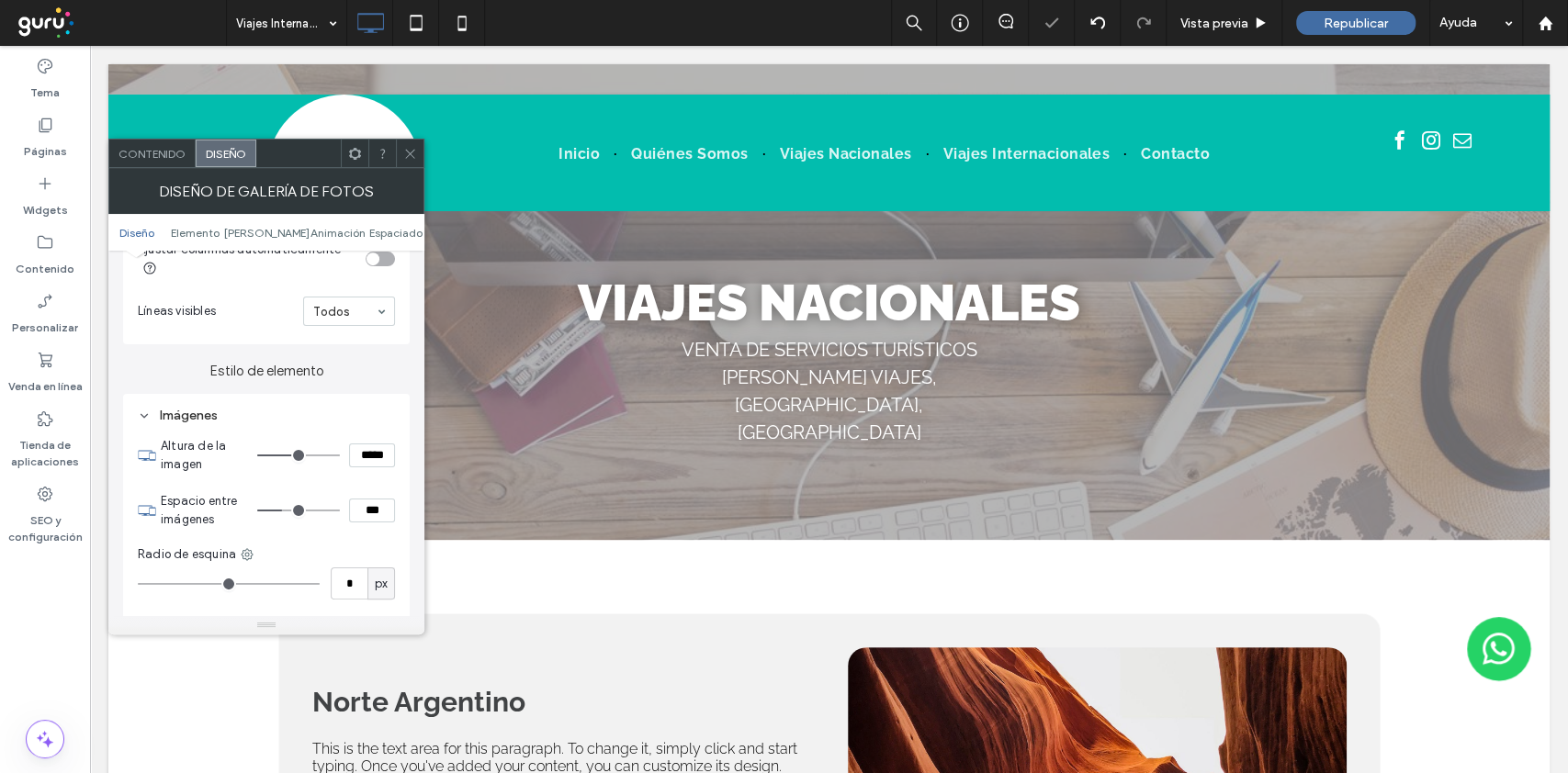 drag, startPoint x: 271, startPoint y: 510, endPoint x: 283, endPoint y: 511, distance: 12.041595 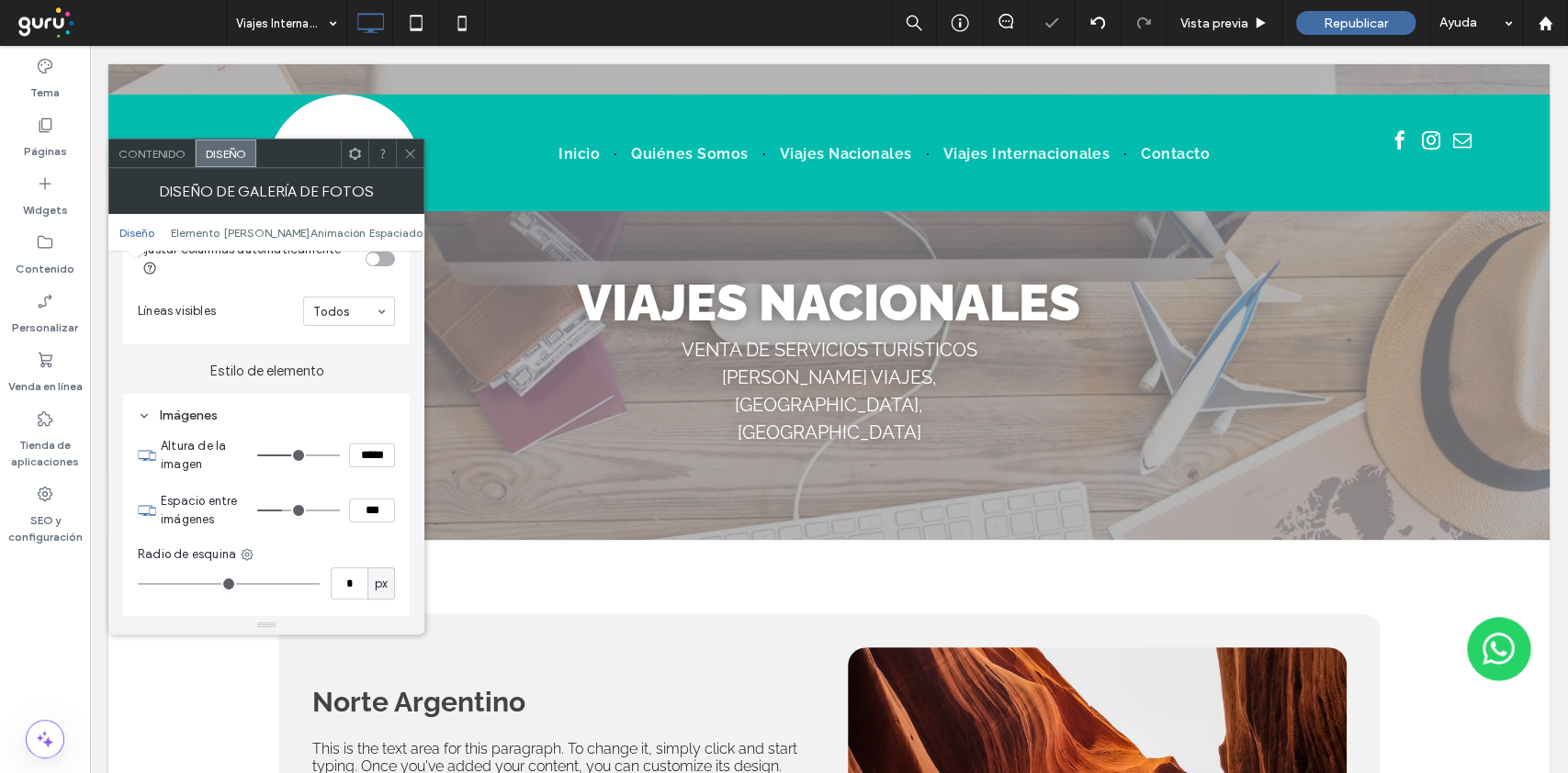 type on "*" 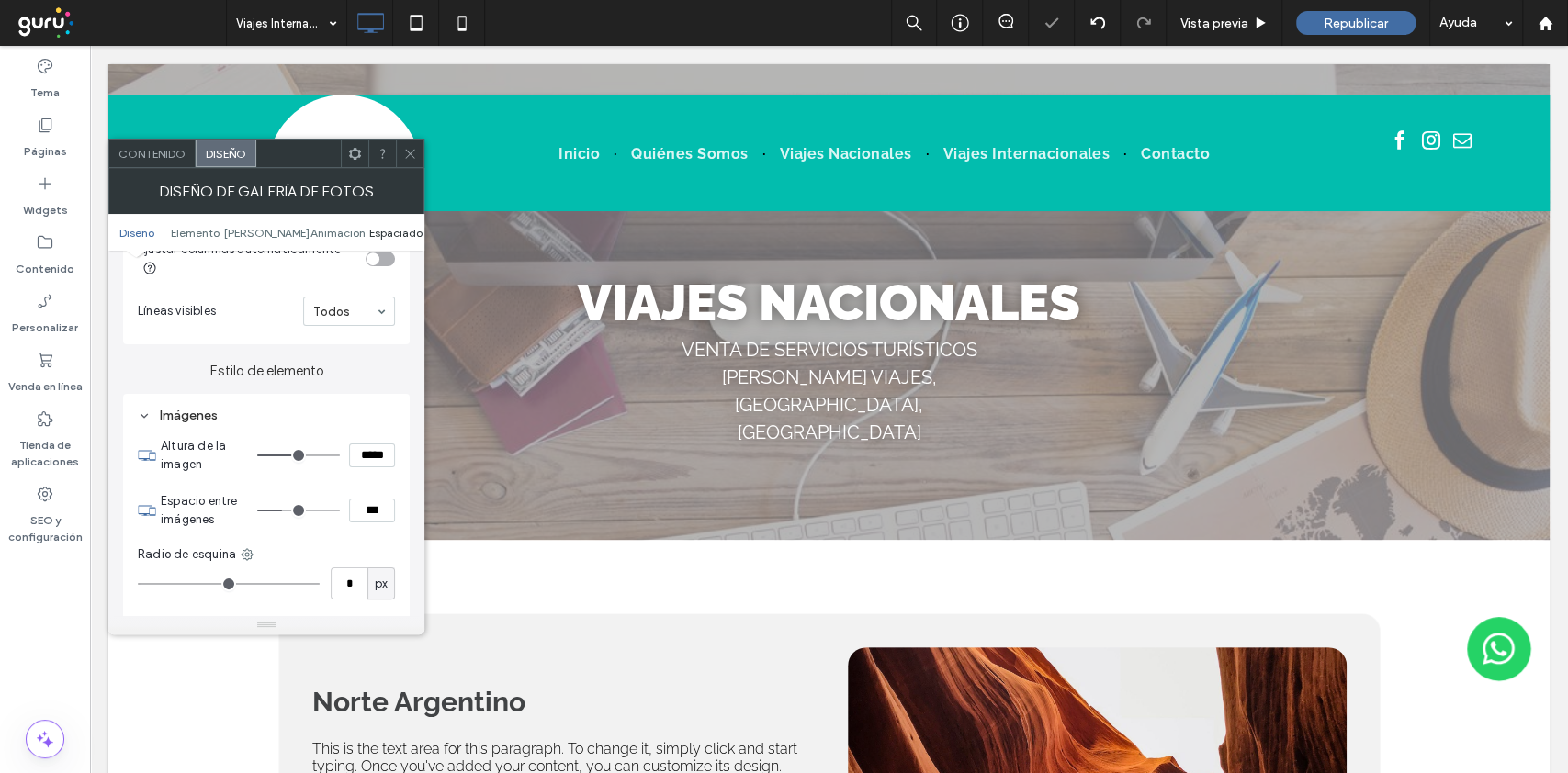 click on "Espaciado" at bounding box center [396, 232] 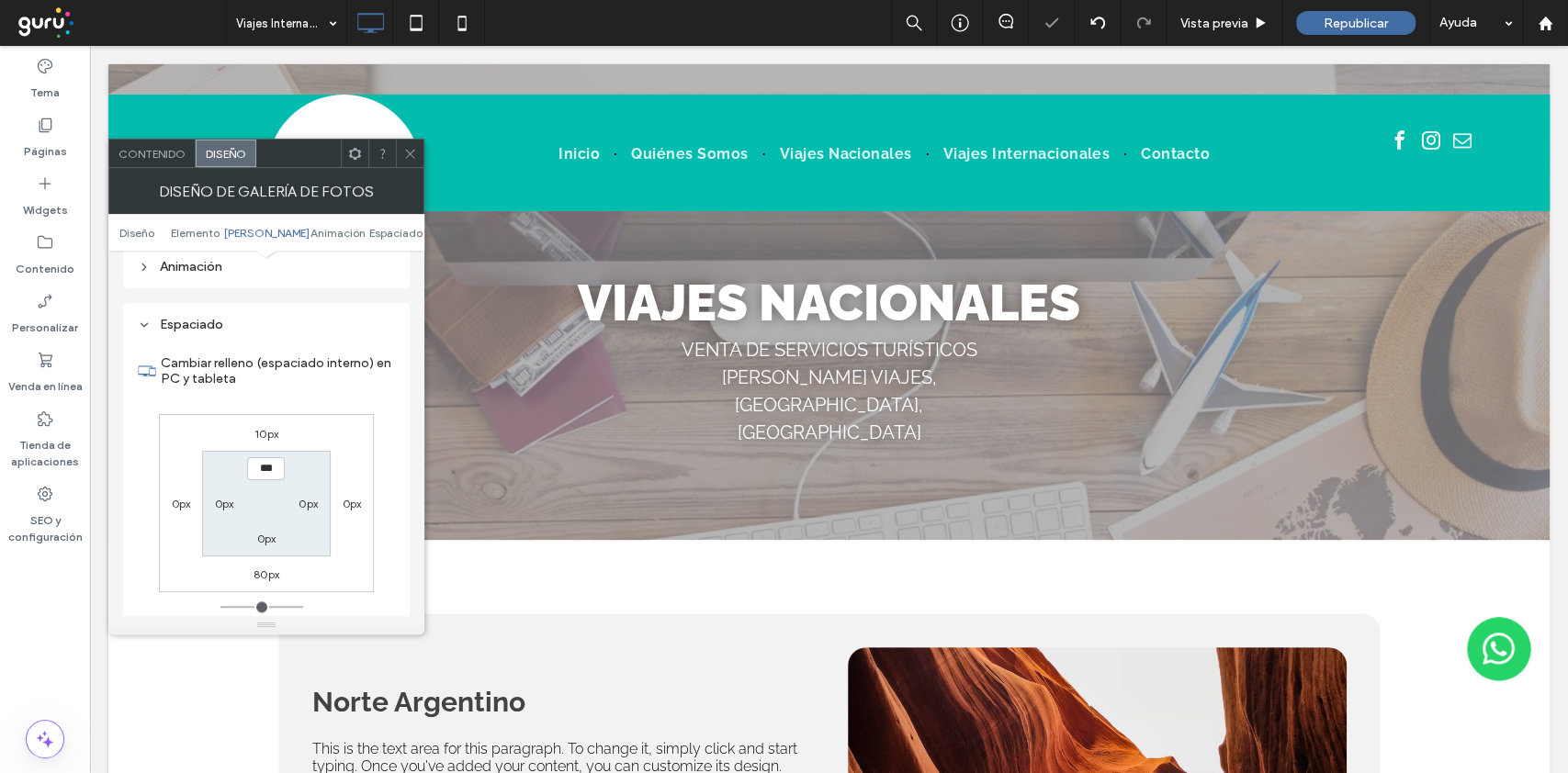 scroll, scrollTop: 1472, scrollLeft: 0, axis: vertical 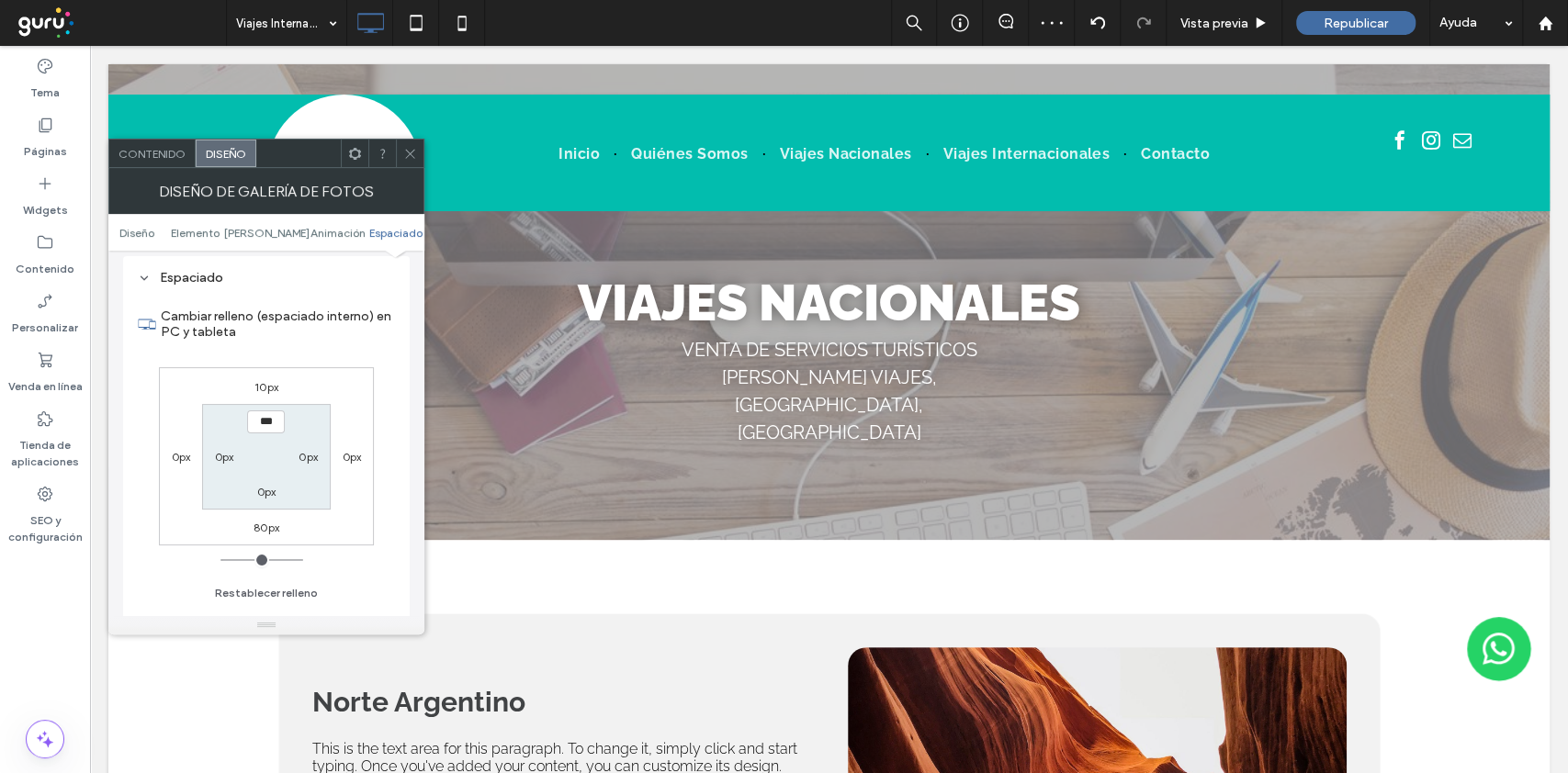 click 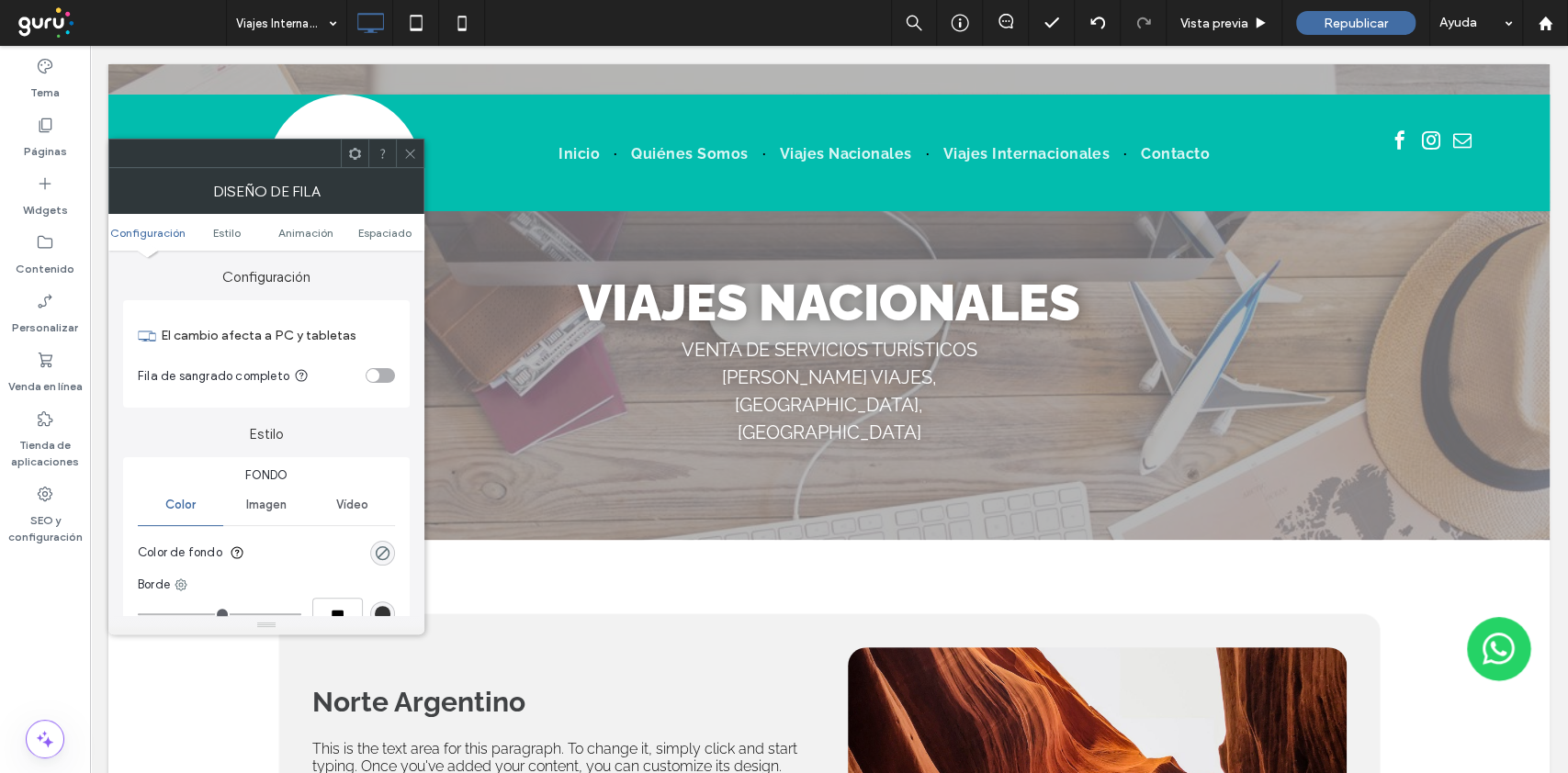 click on "Configuración Estilo Animación Espaciado" at bounding box center [266, 232] 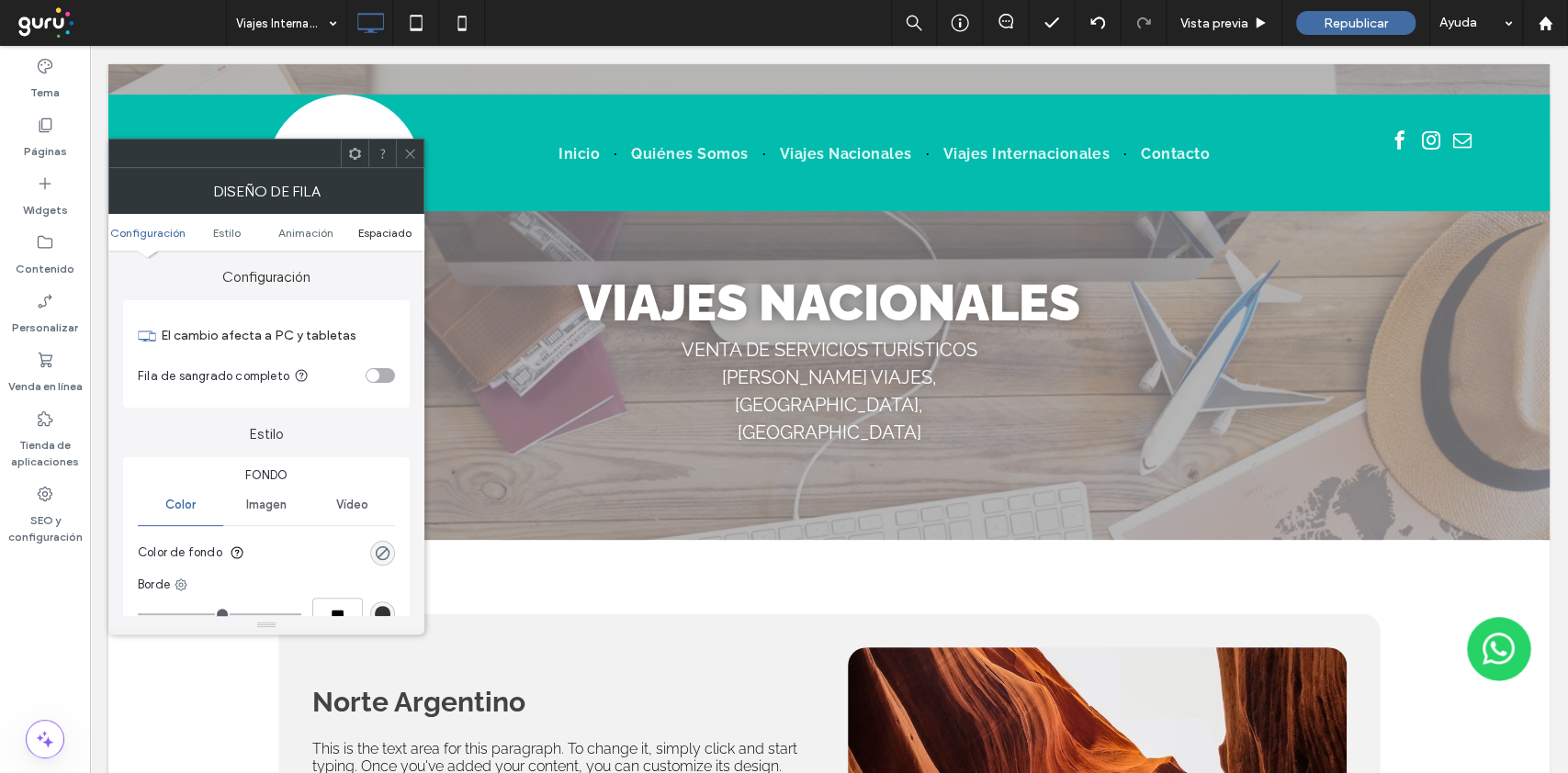 click on "Espaciado" at bounding box center [385, 232] 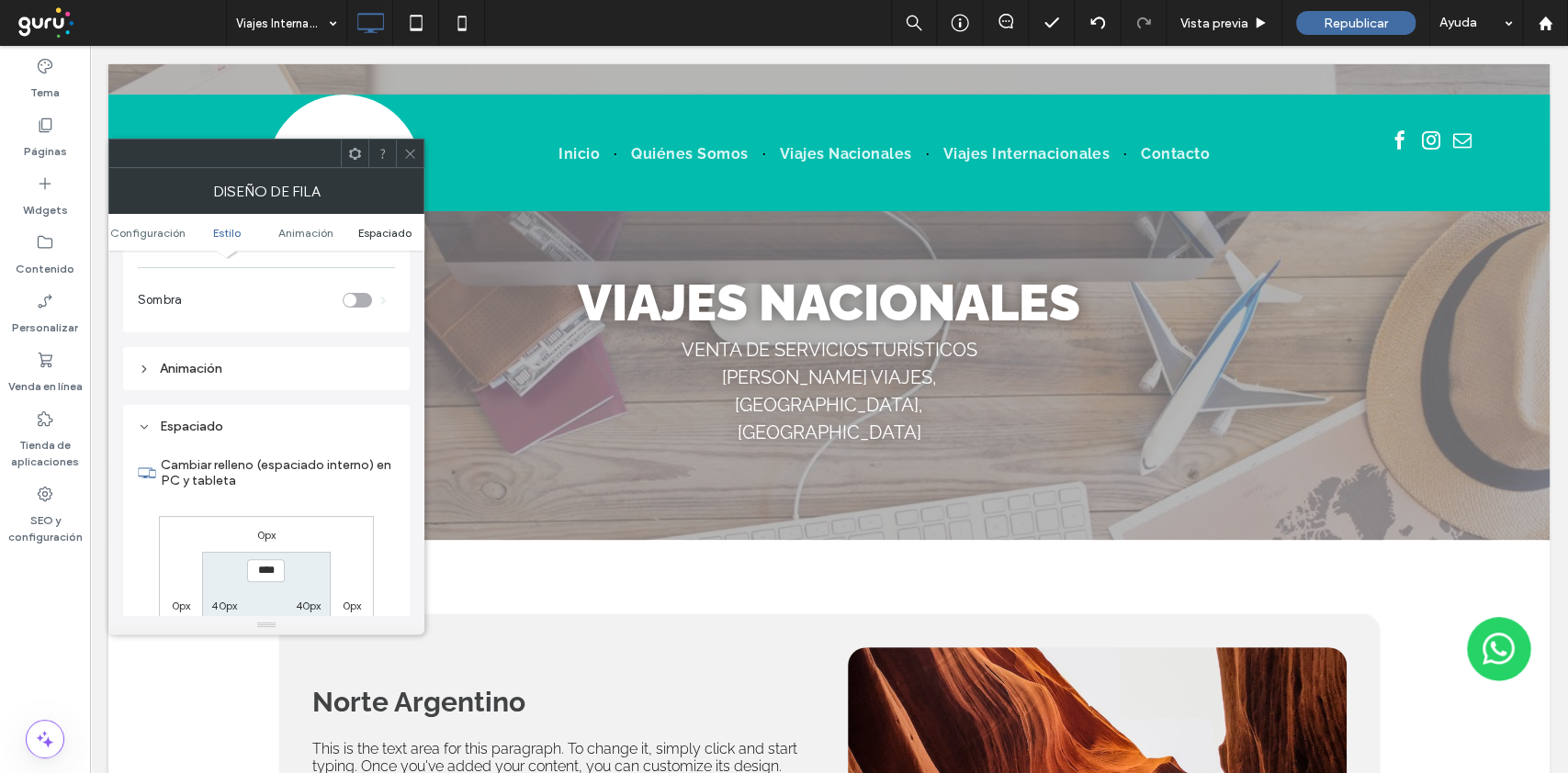 scroll, scrollTop: 519, scrollLeft: 0, axis: vertical 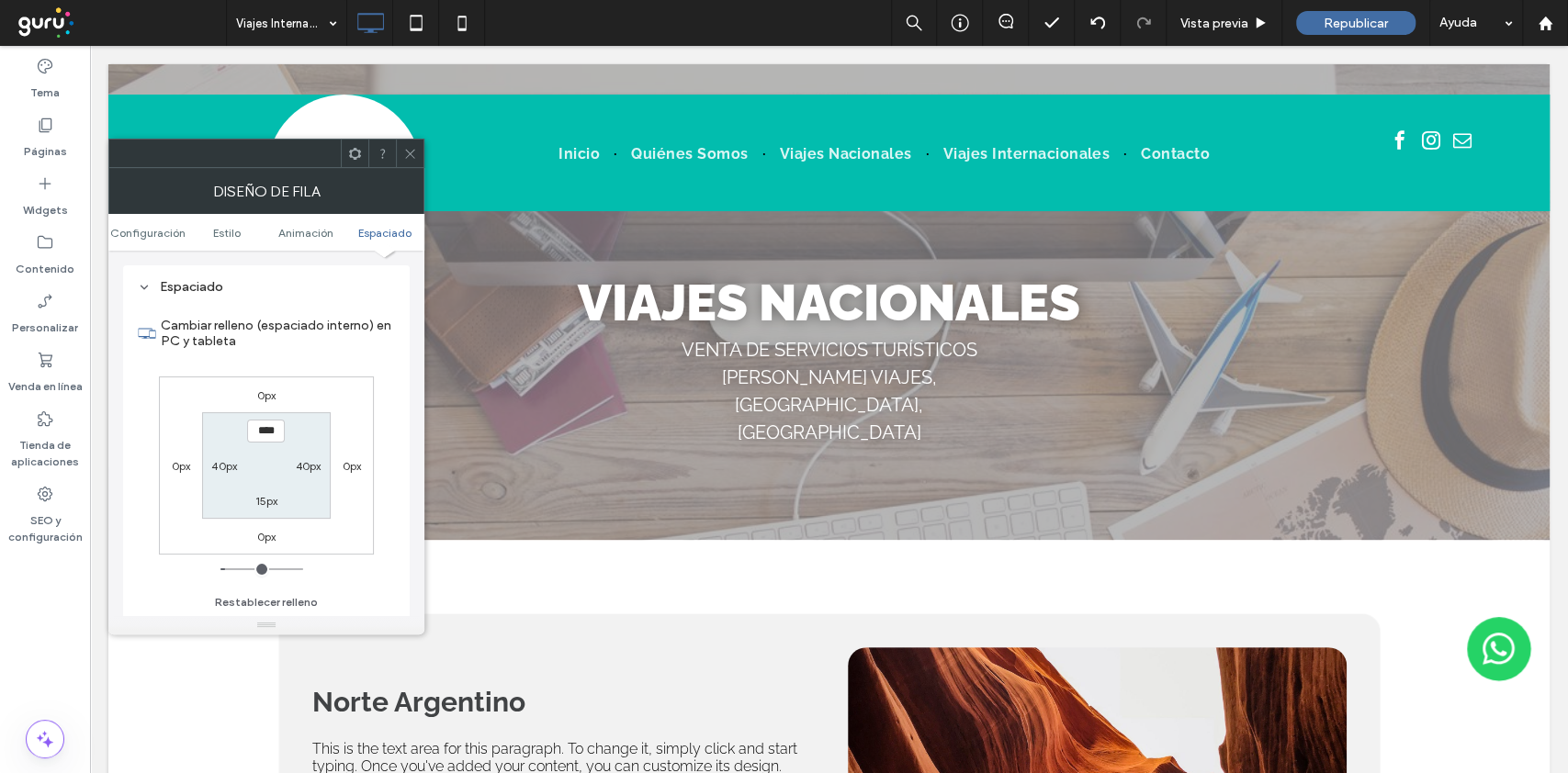 click on "40px" at bounding box center (224, 465) 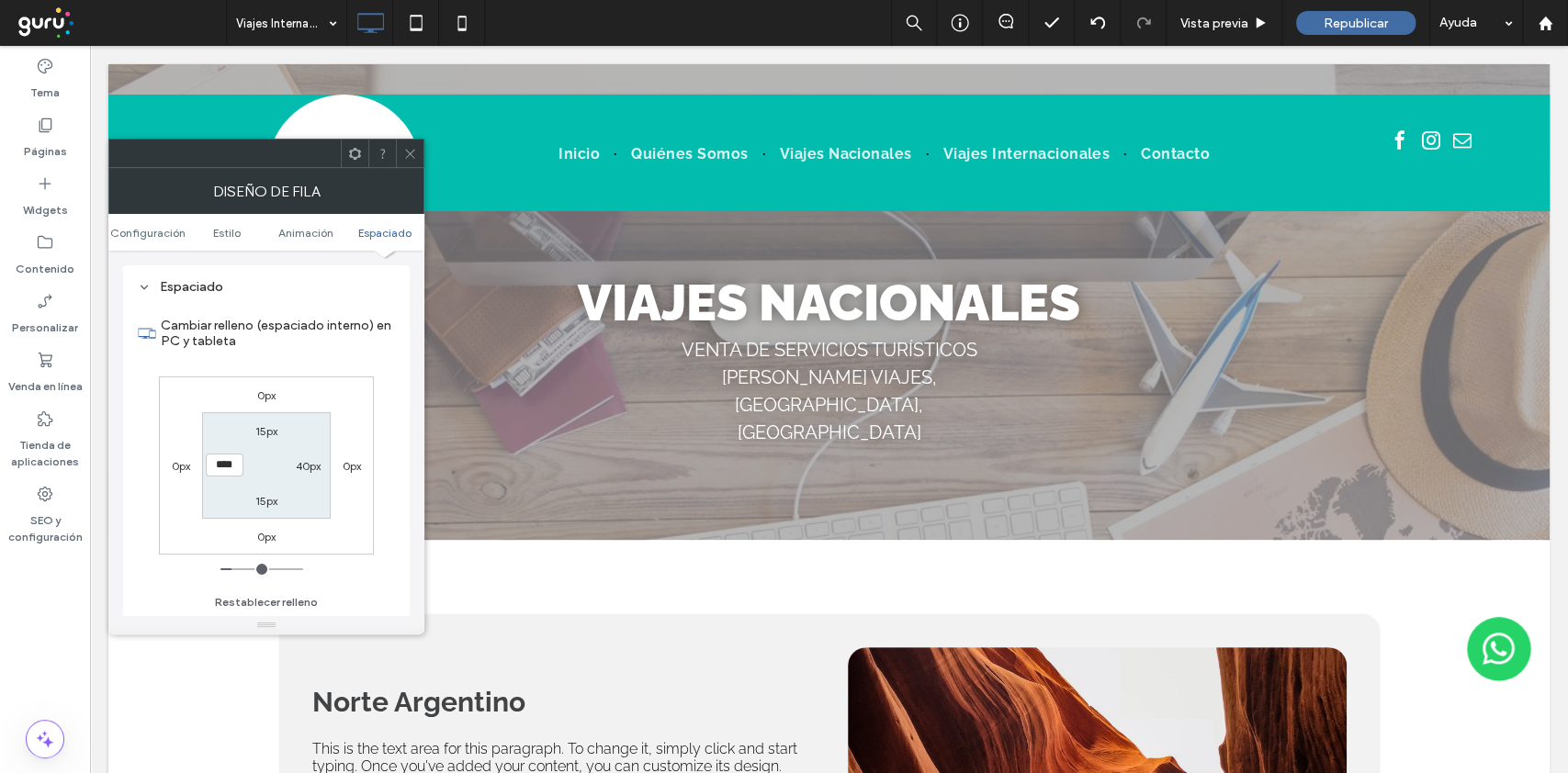 type on "**" 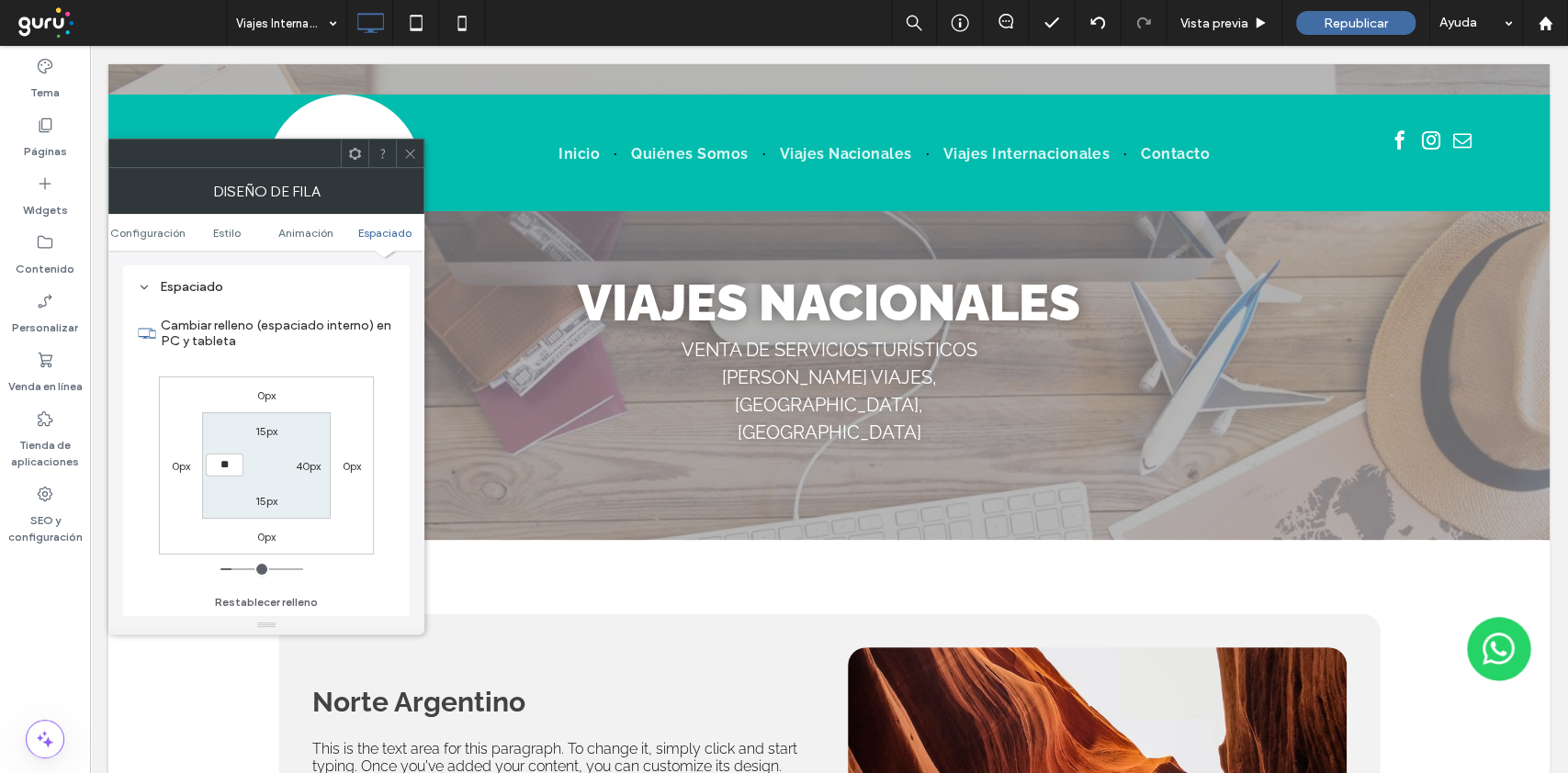 type on "**" 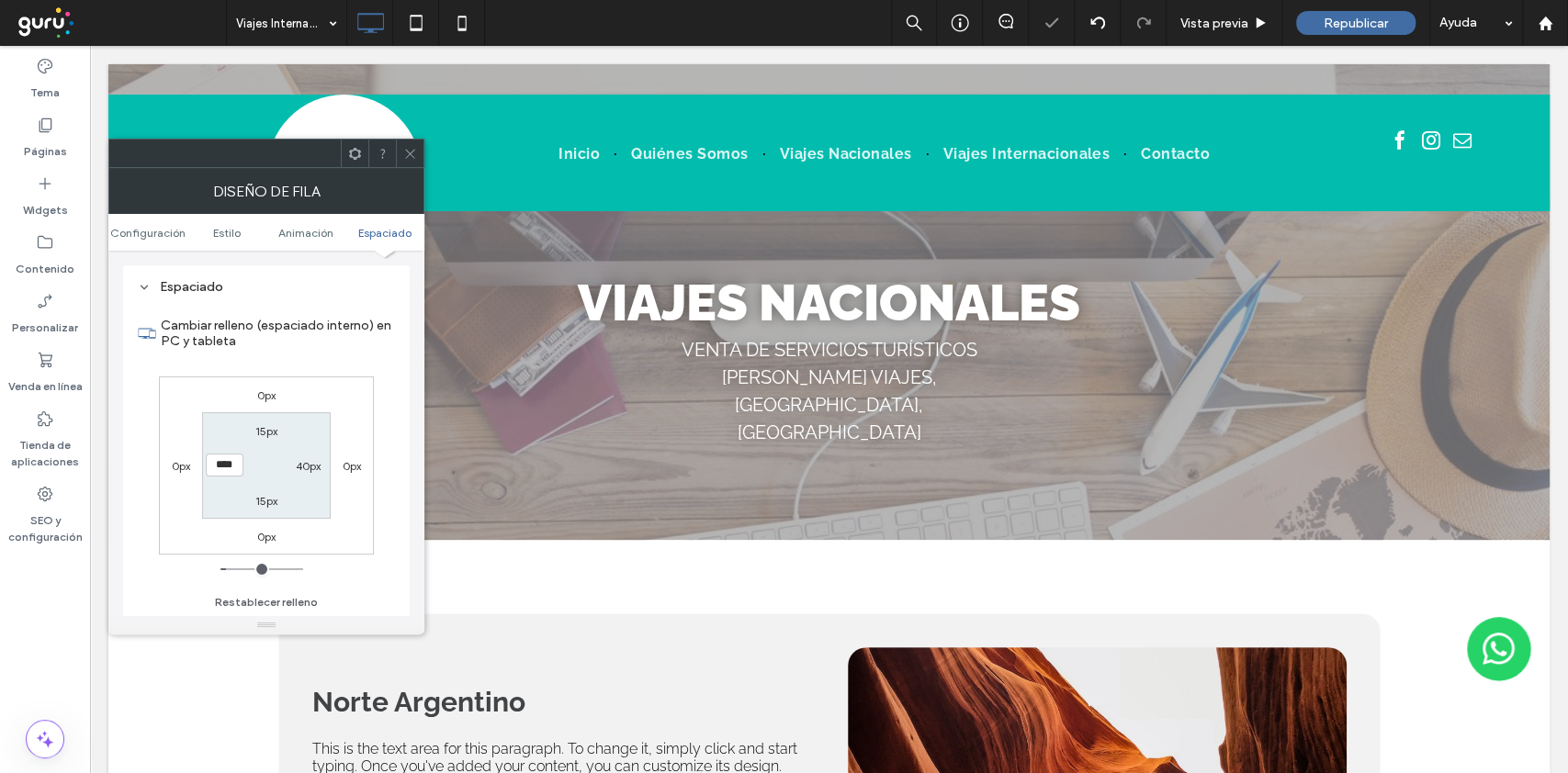 click on "40px" at bounding box center [309, 465] 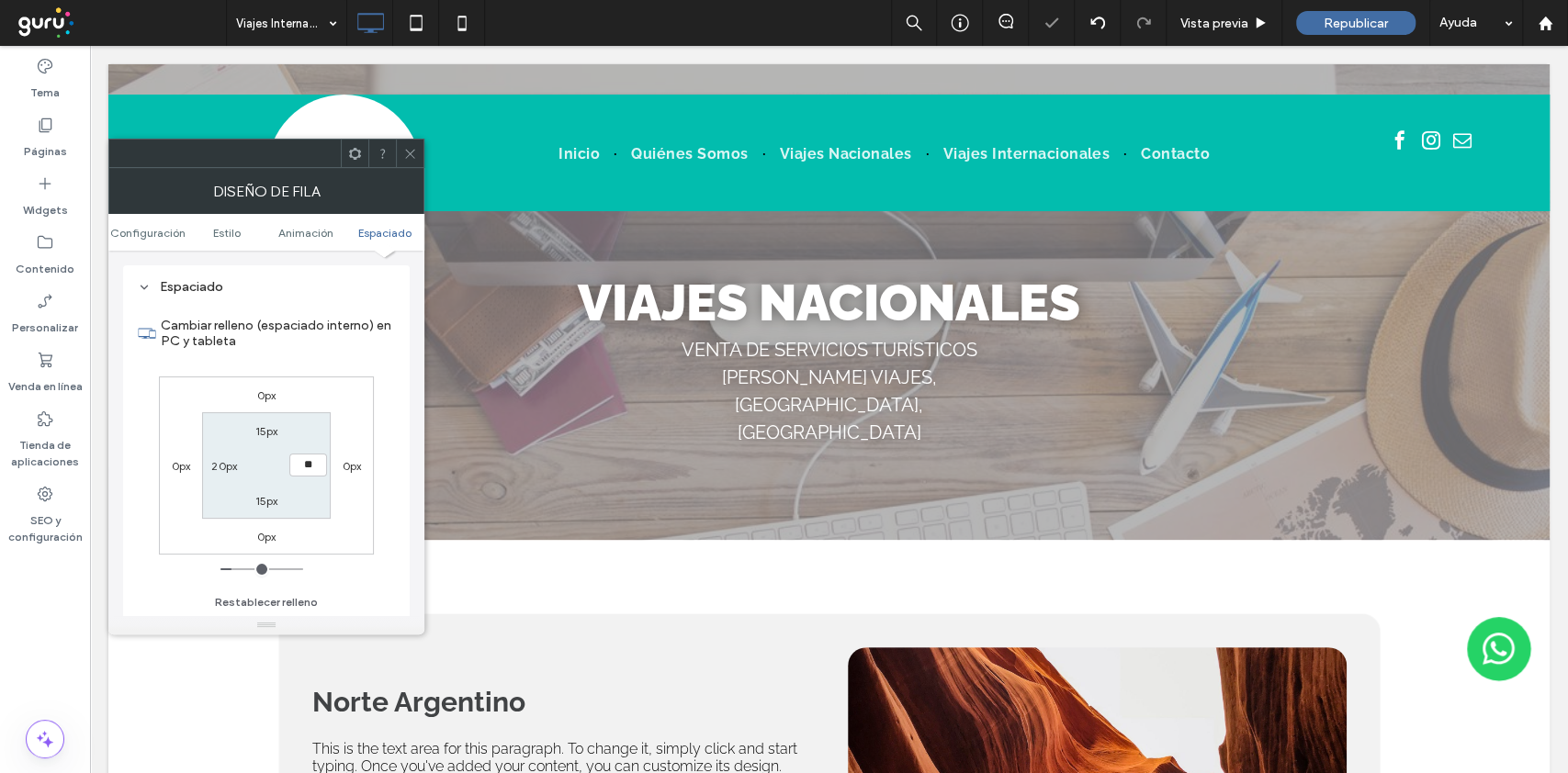 type on "**" 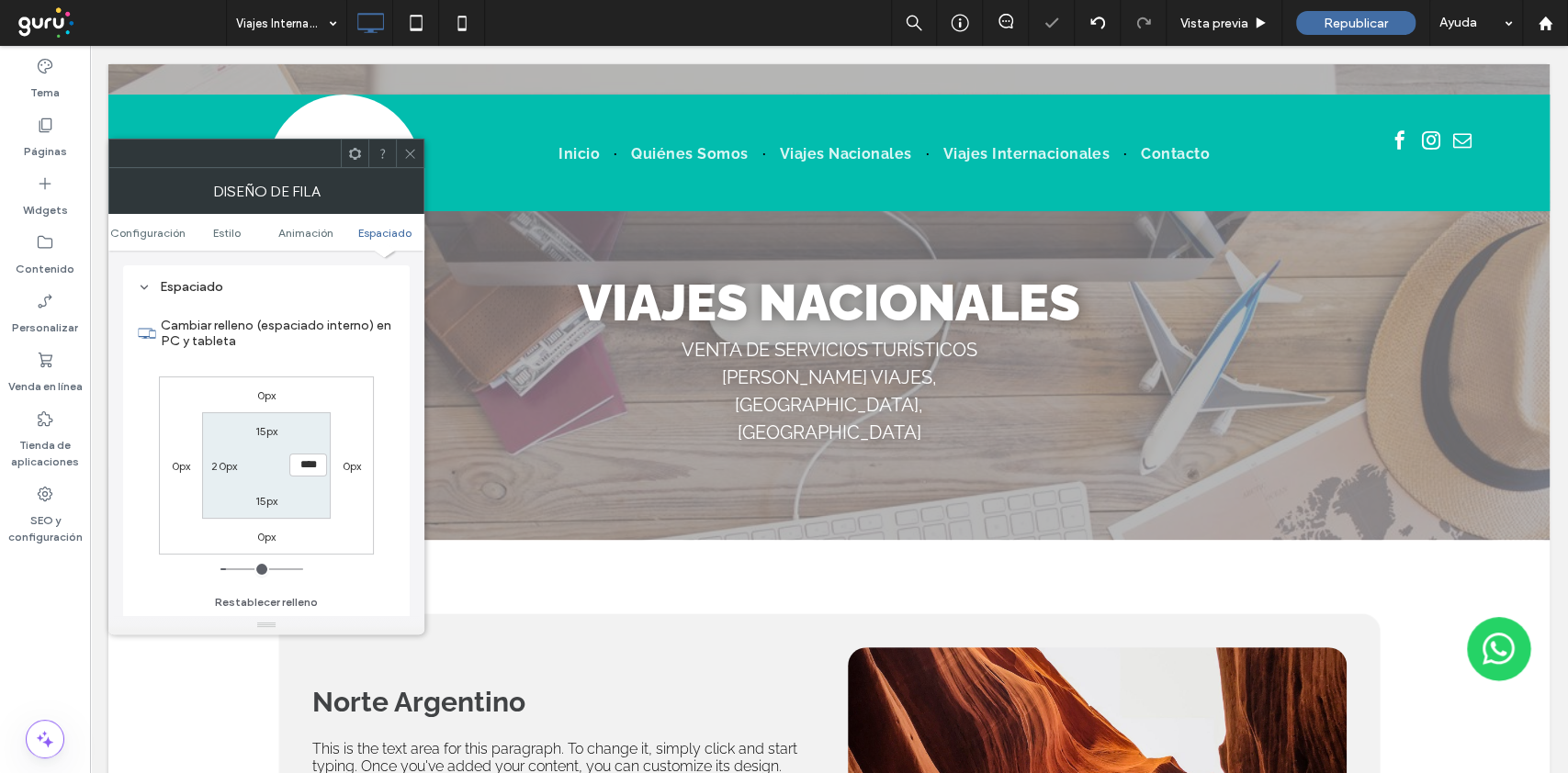 click at bounding box center (410, 153) 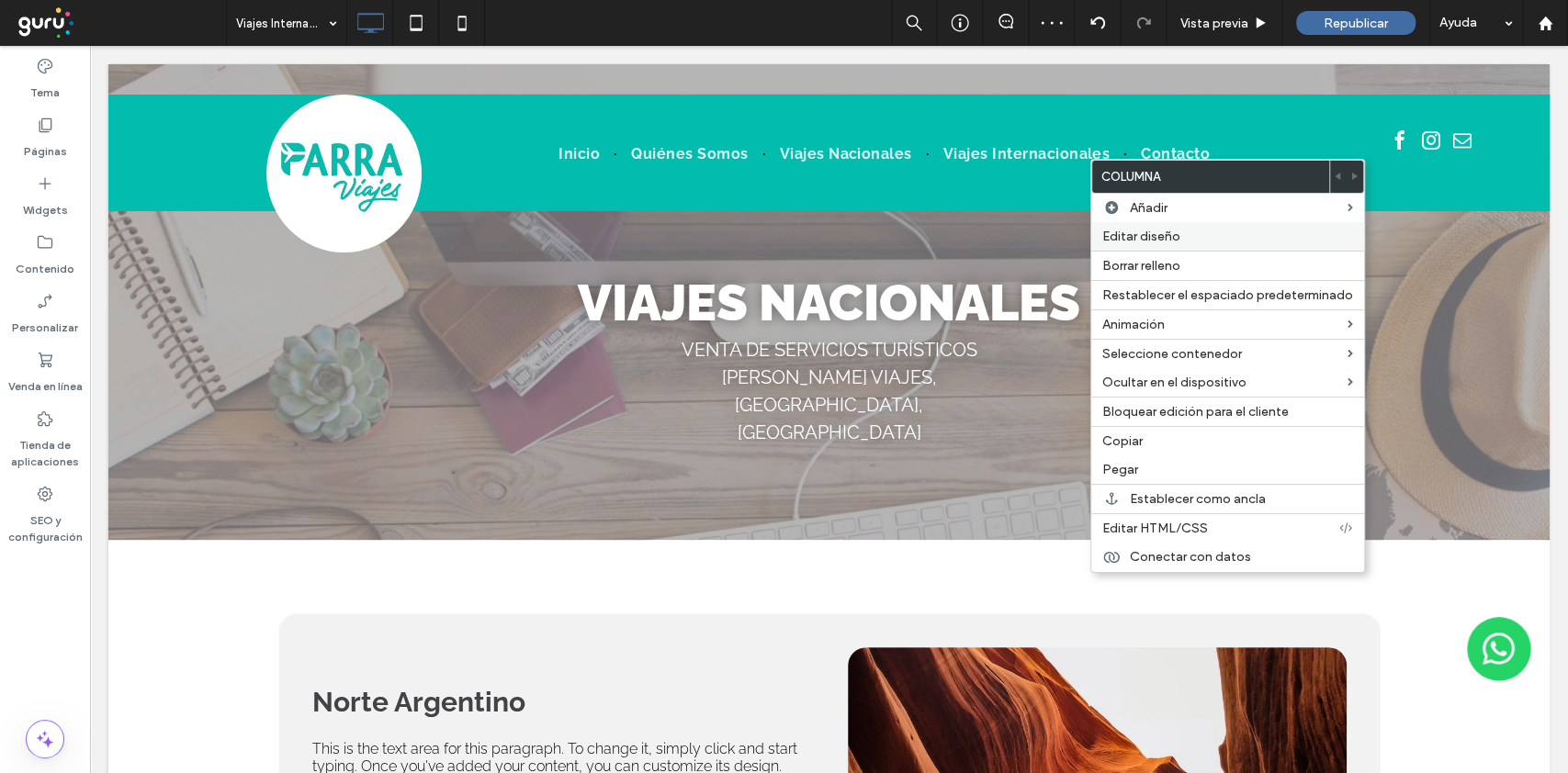 drag, startPoint x: 1160, startPoint y: 237, endPoint x: 1156, endPoint y: 269, distance: 32.24903 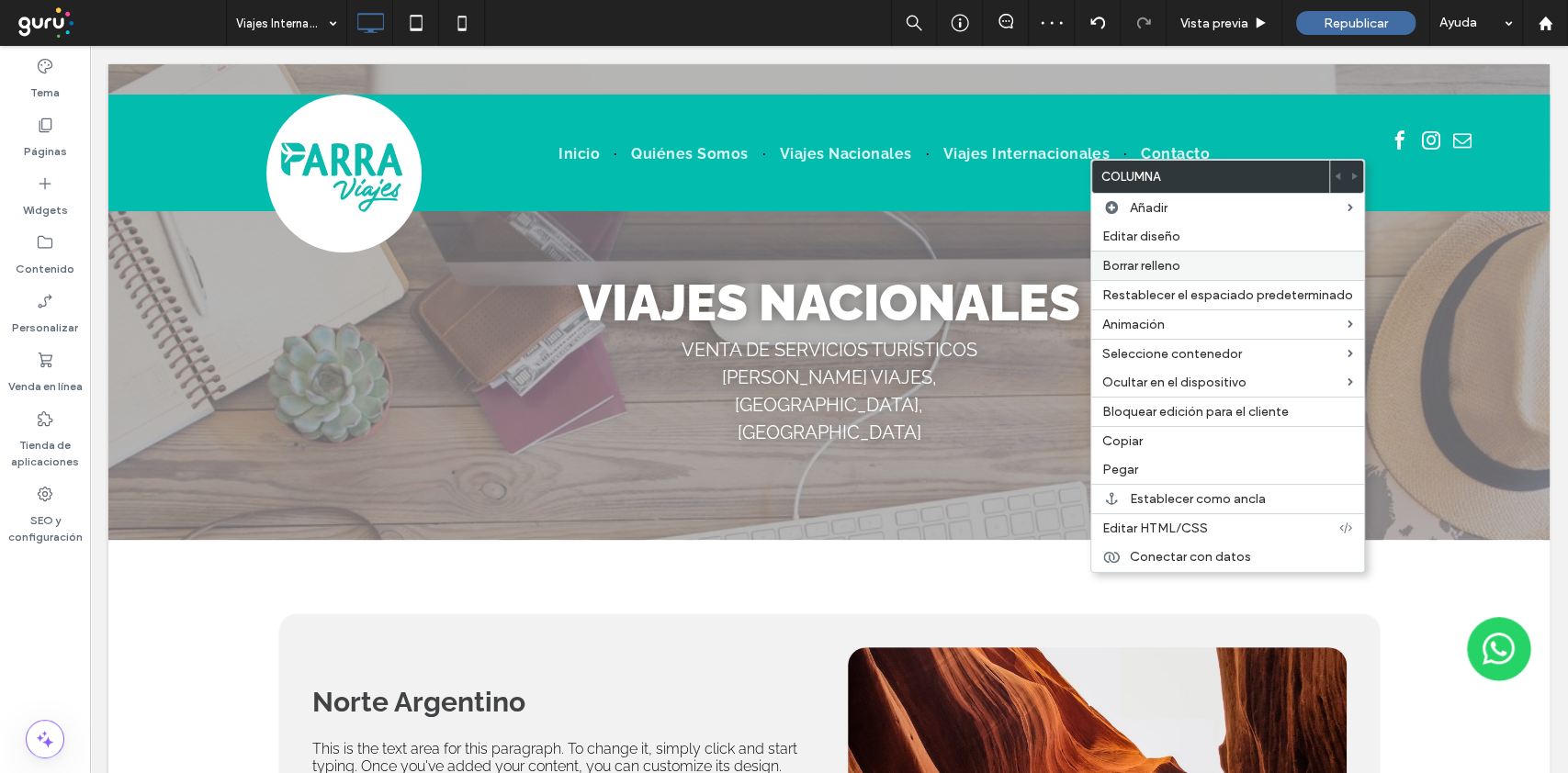 click on "Editar diseño" at bounding box center (1141, 236) 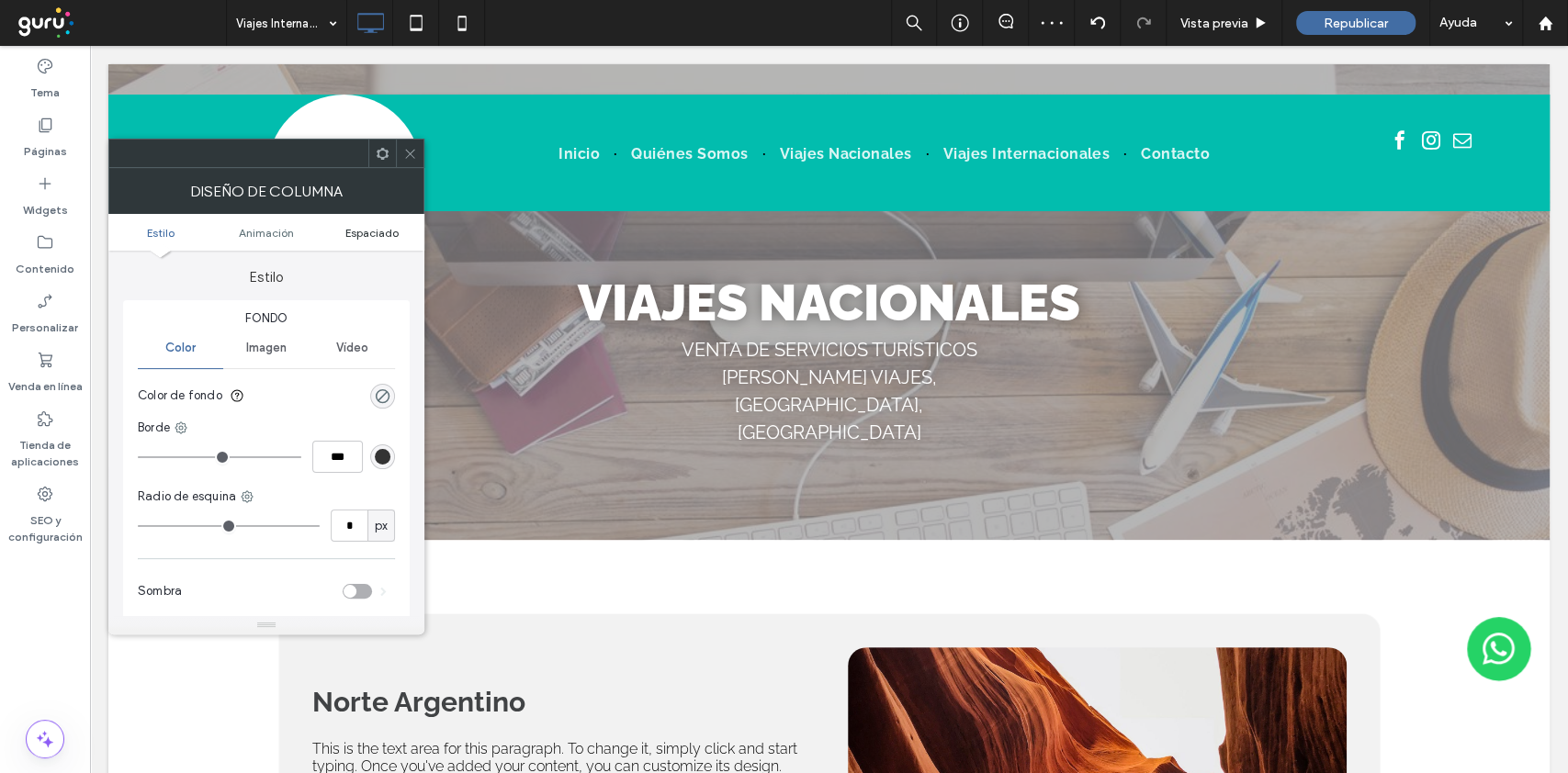 click on "Espaciado" at bounding box center (372, 232) 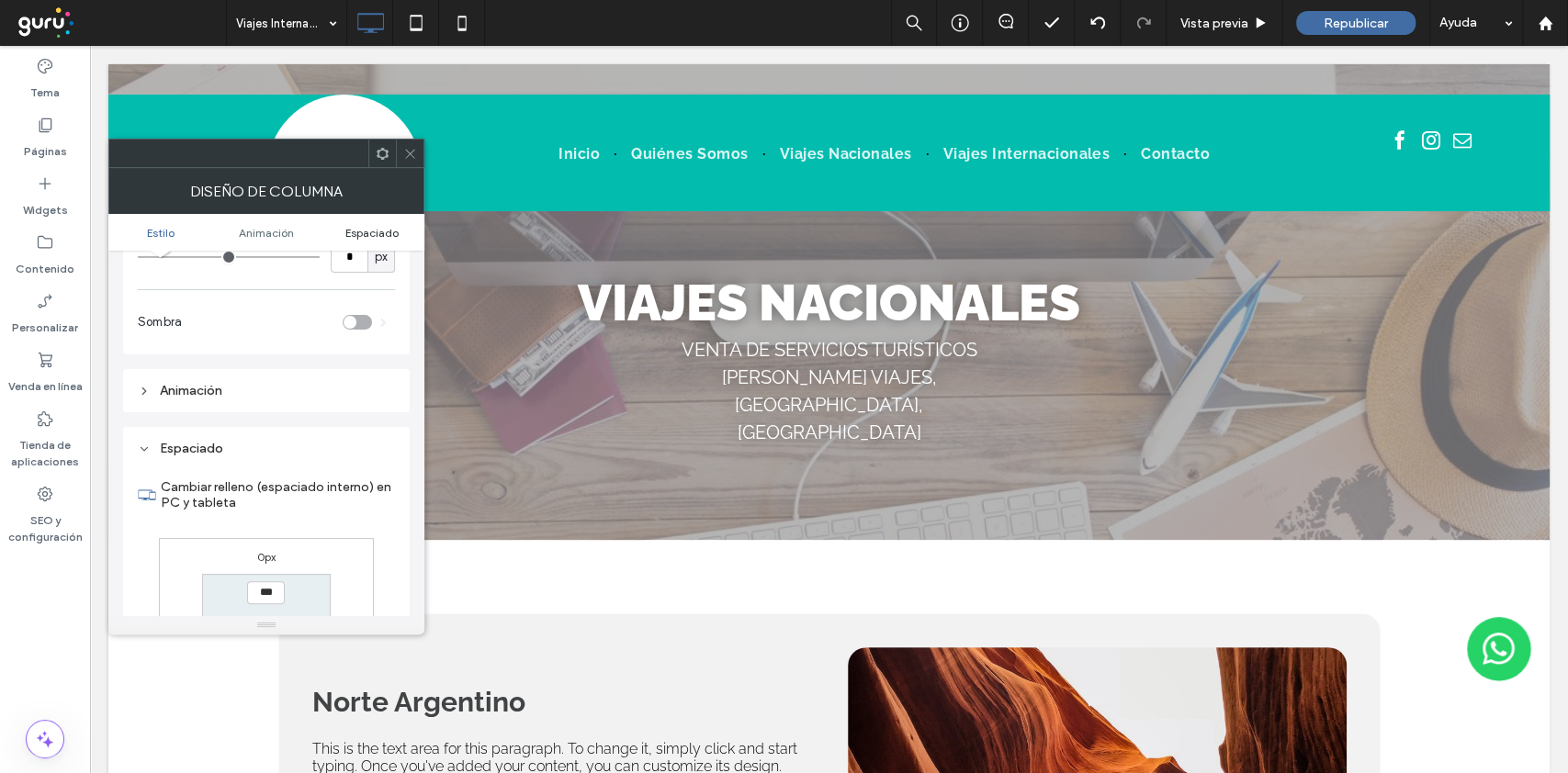 scroll, scrollTop: 431, scrollLeft: 0, axis: vertical 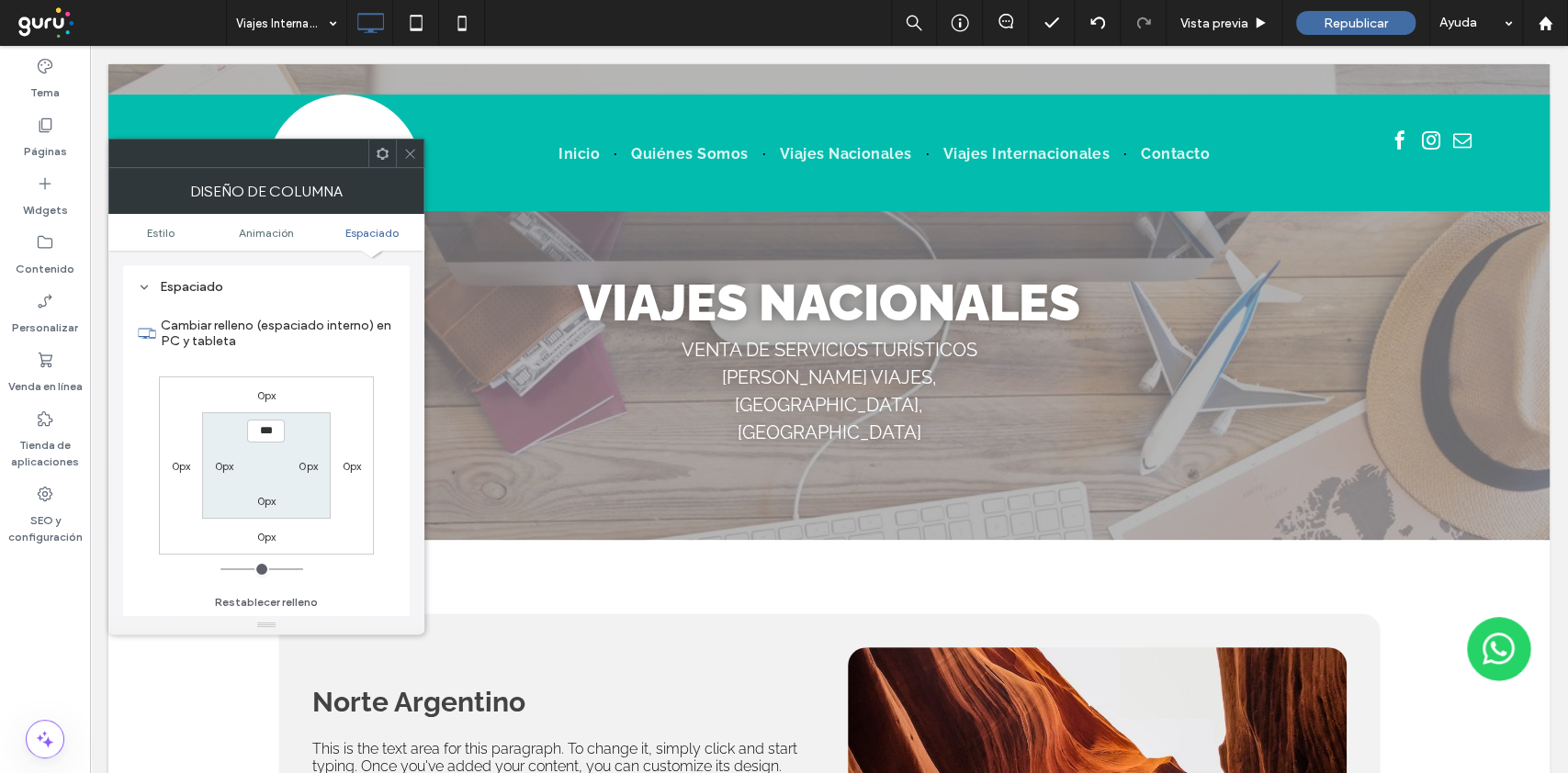 click at bounding box center (410, 153) 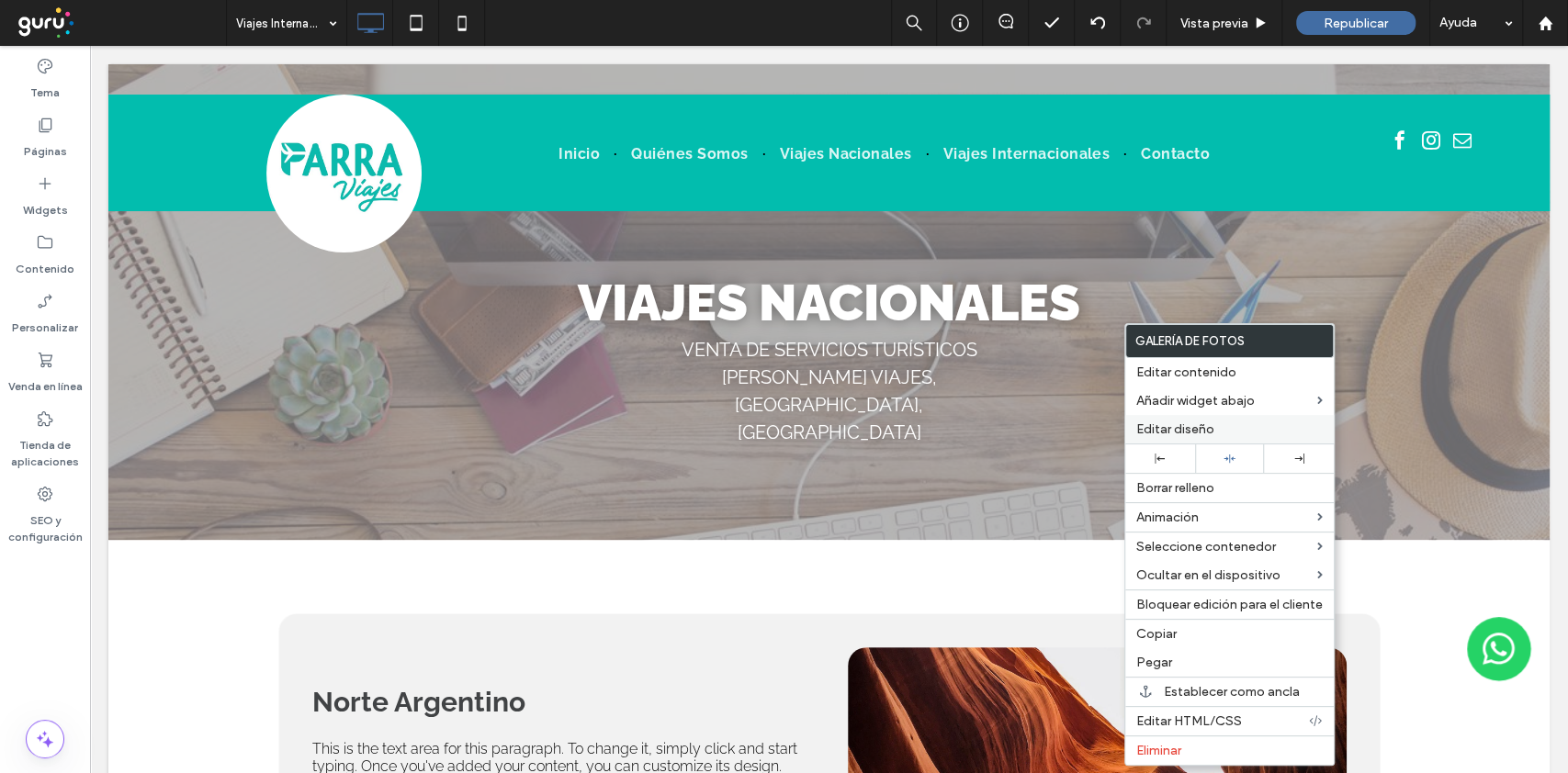 click on "Editar diseño" at bounding box center (1175, 429) 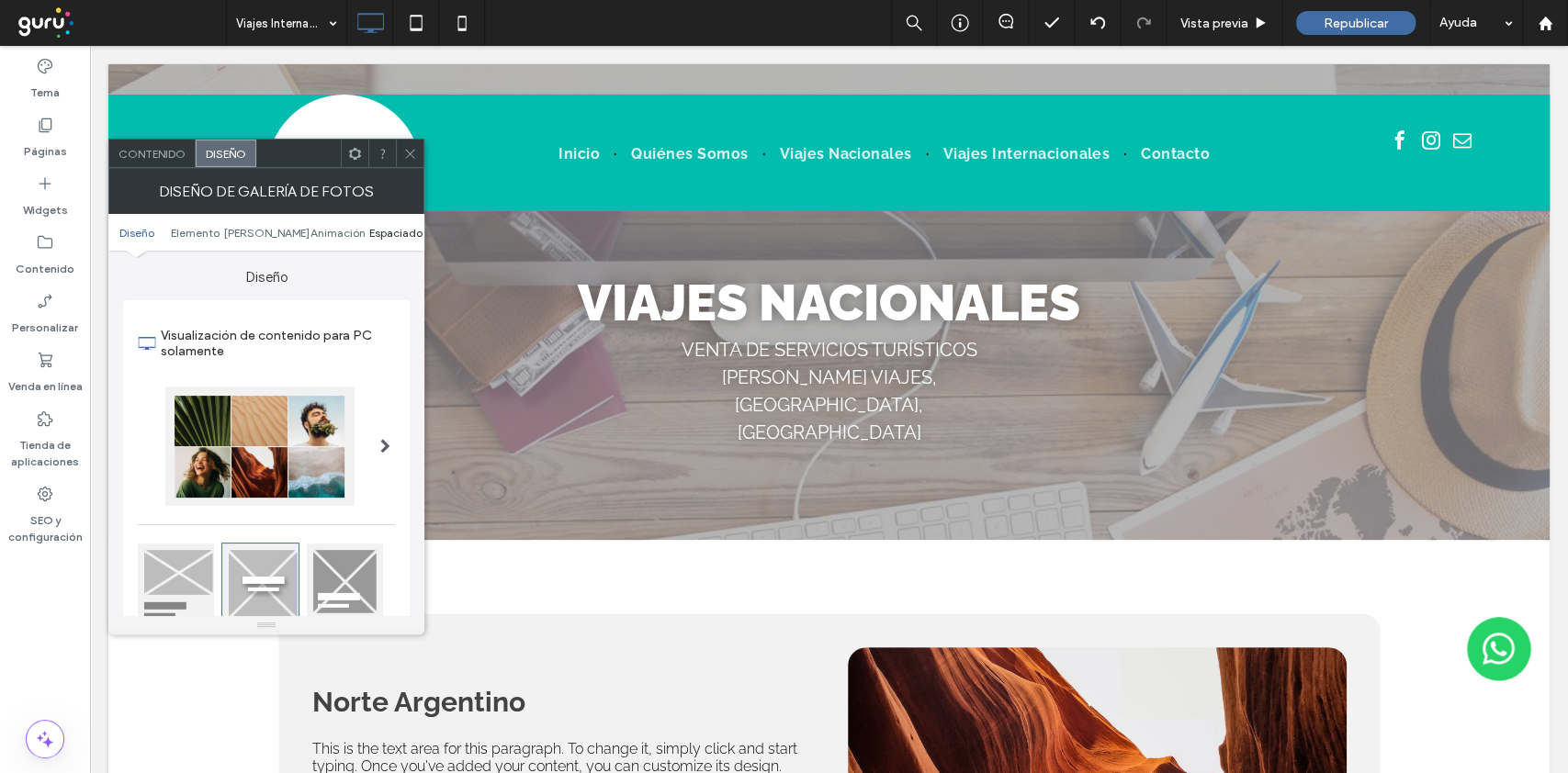 click on "Espaciado" at bounding box center [396, 232] 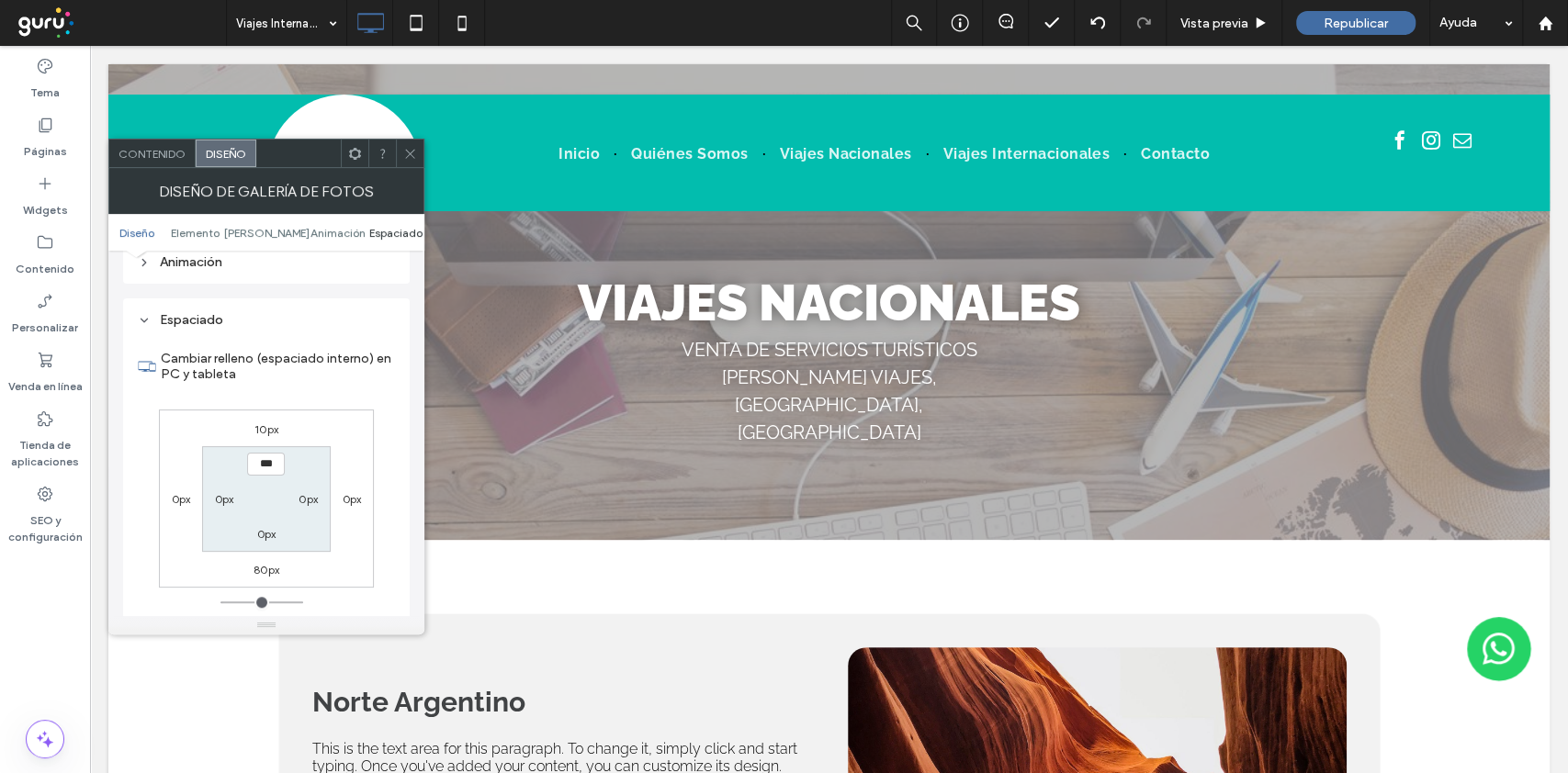 scroll, scrollTop: 979, scrollLeft: 0, axis: vertical 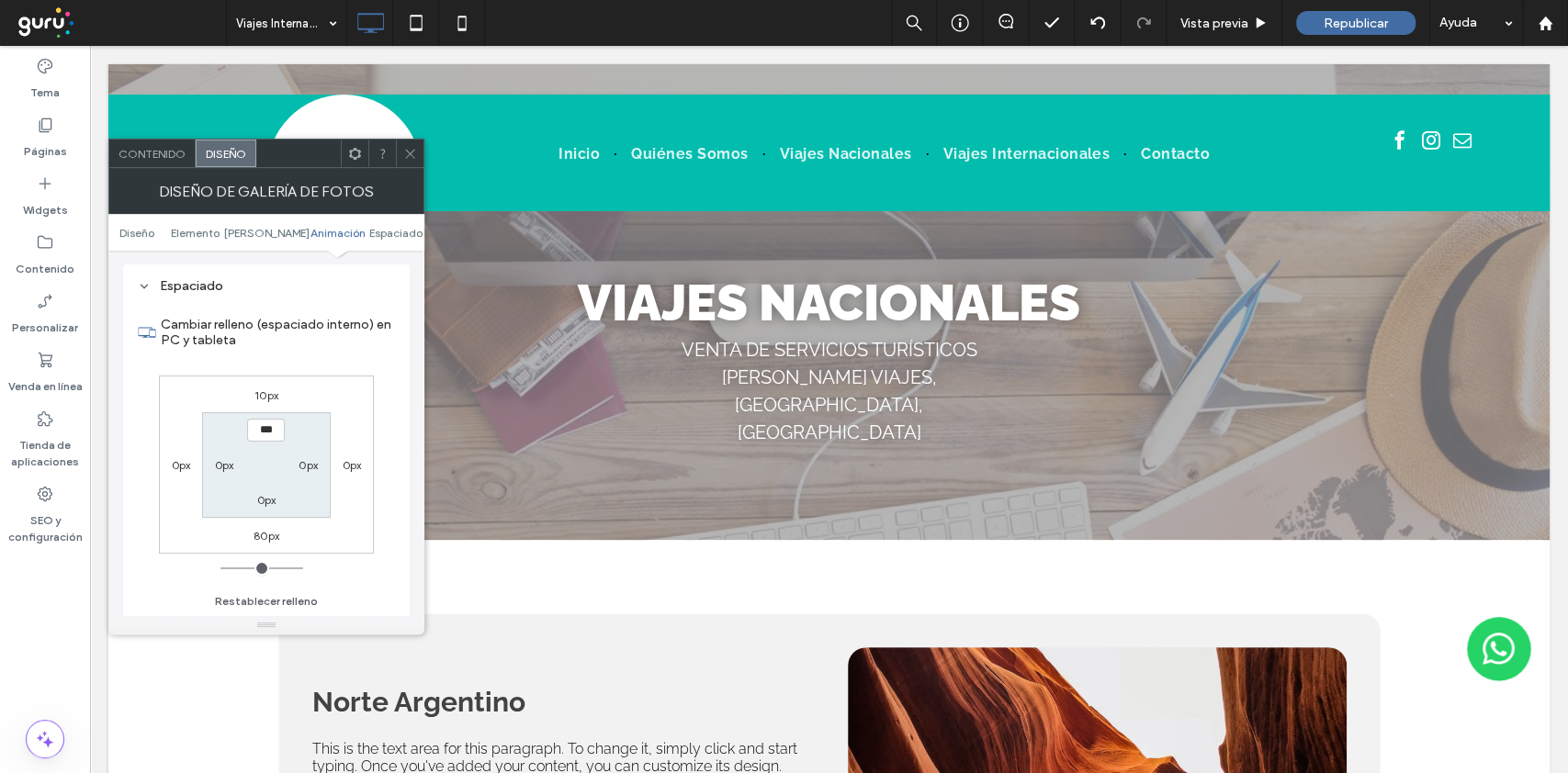 click 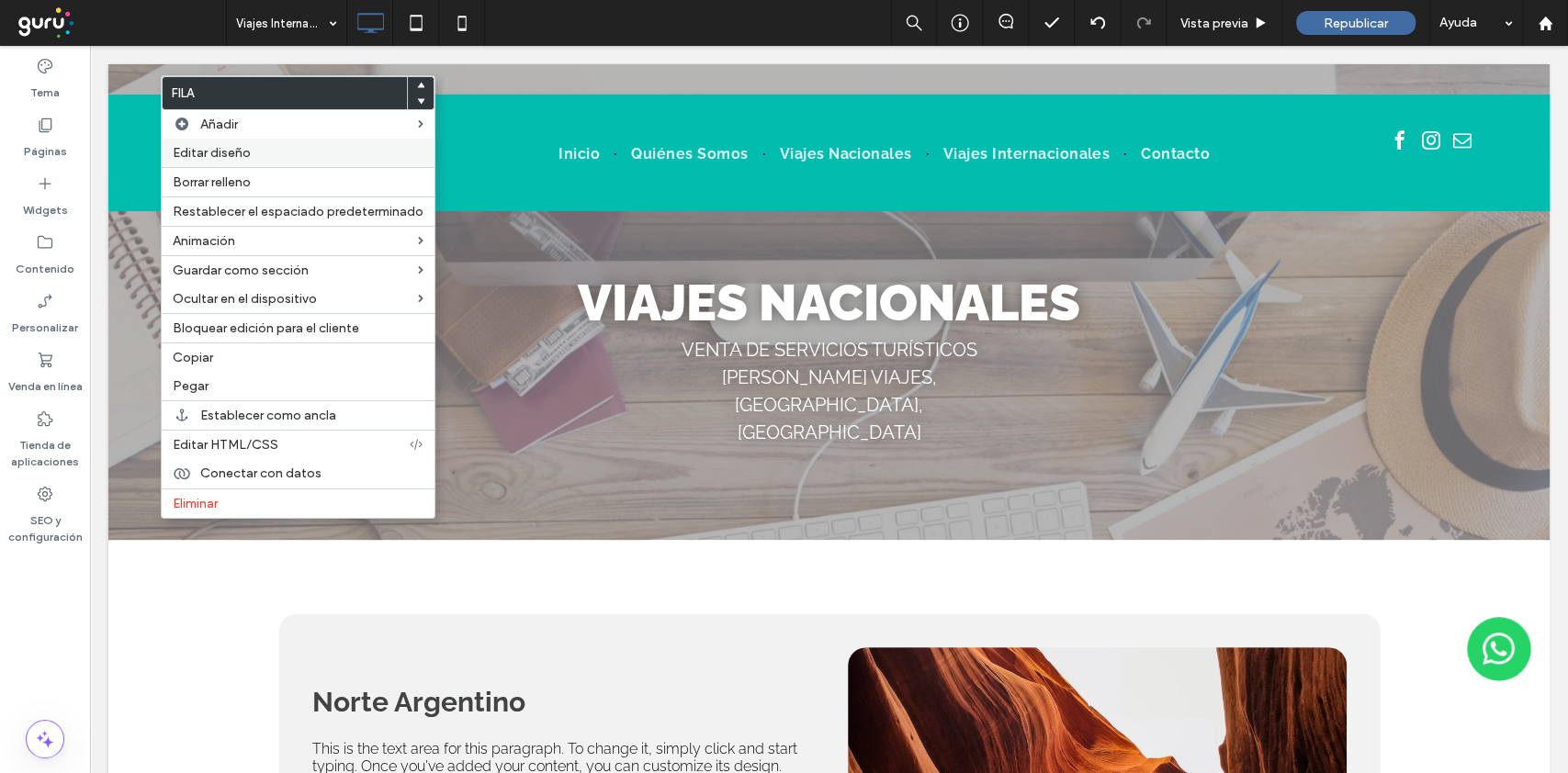 click on "Editar diseño" at bounding box center (298, 152) 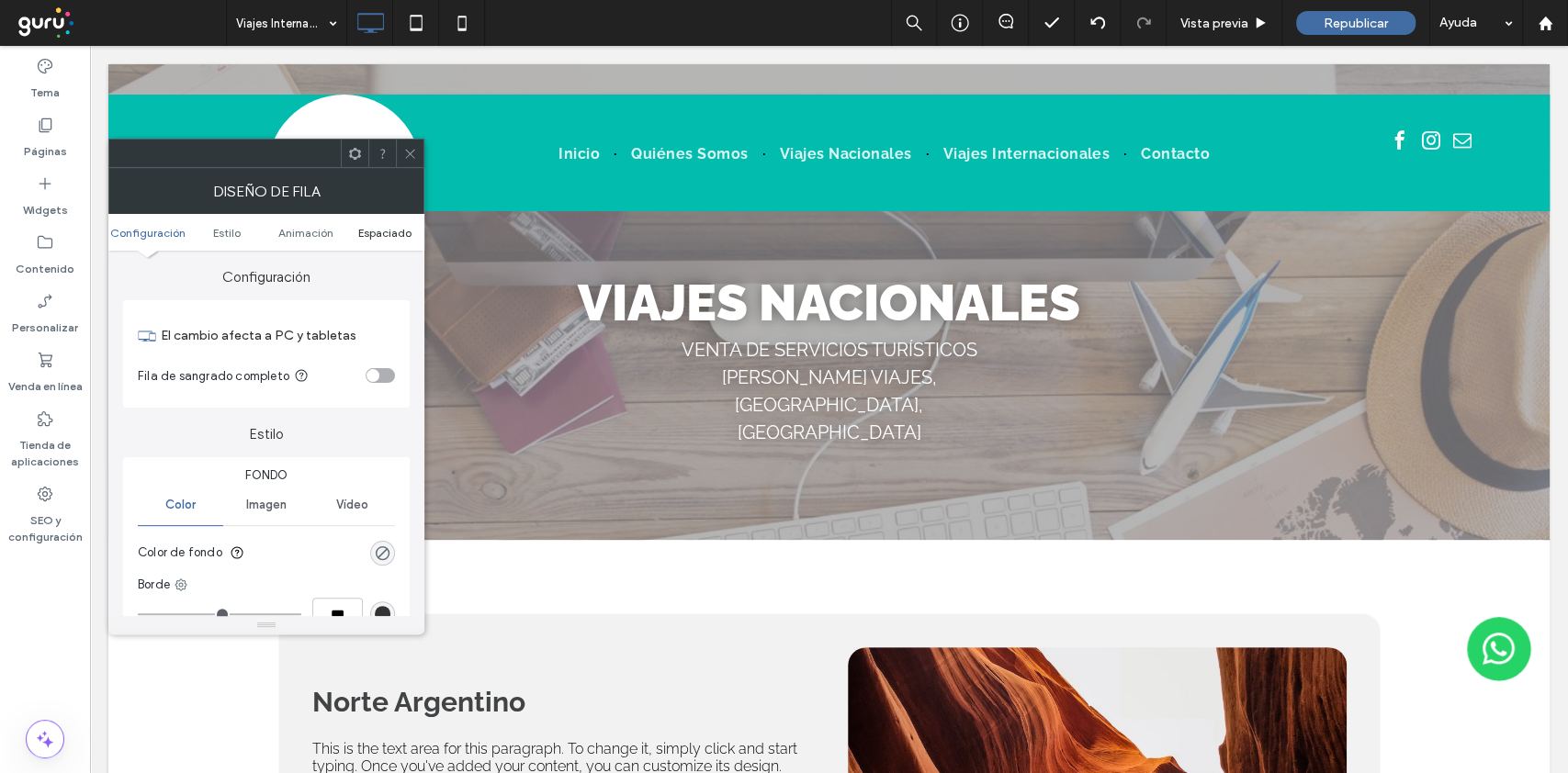 click on "Espaciado" at bounding box center [385, 232] 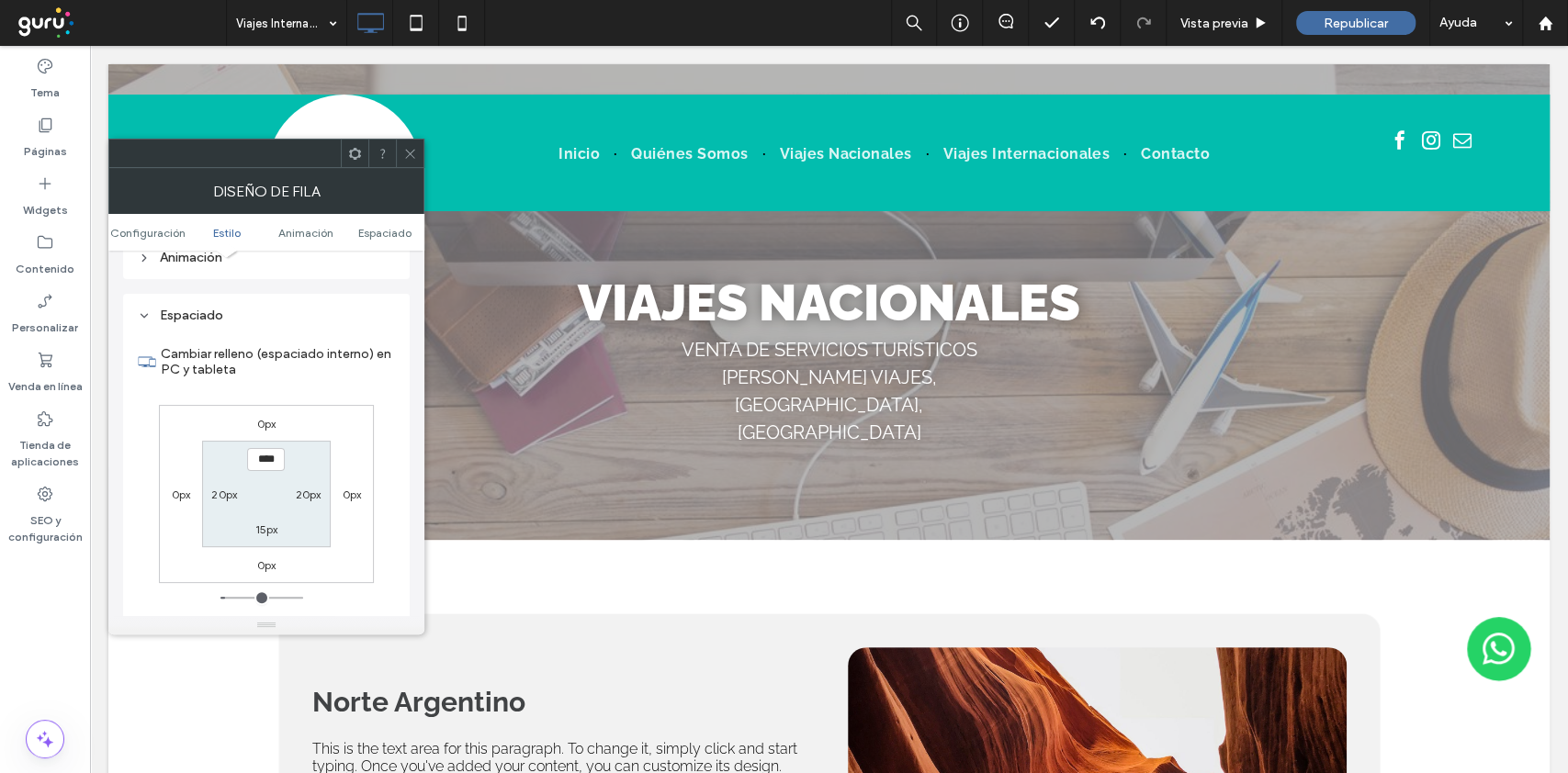 scroll, scrollTop: 519, scrollLeft: 0, axis: vertical 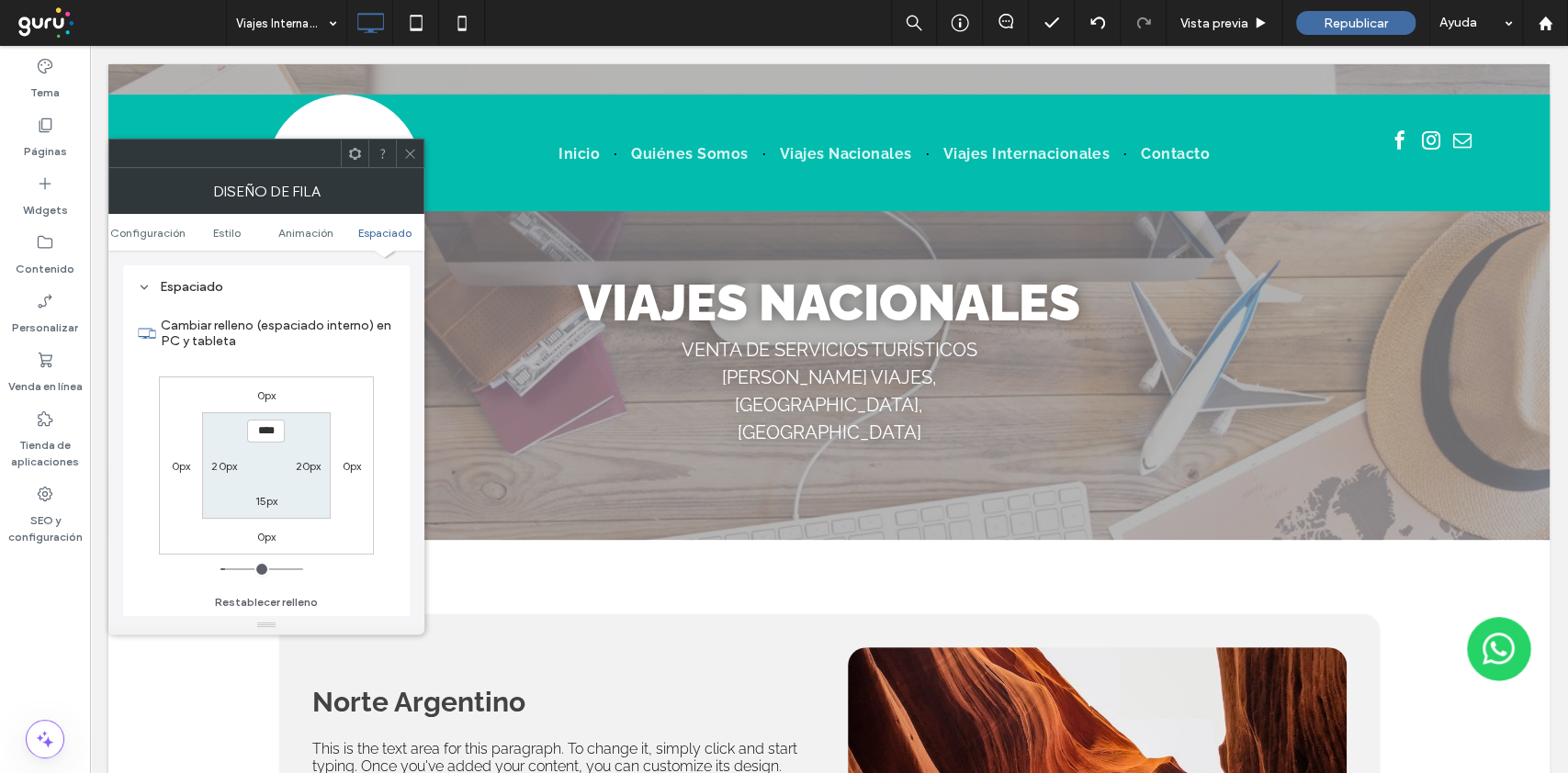 click on "20px" at bounding box center (224, 465) 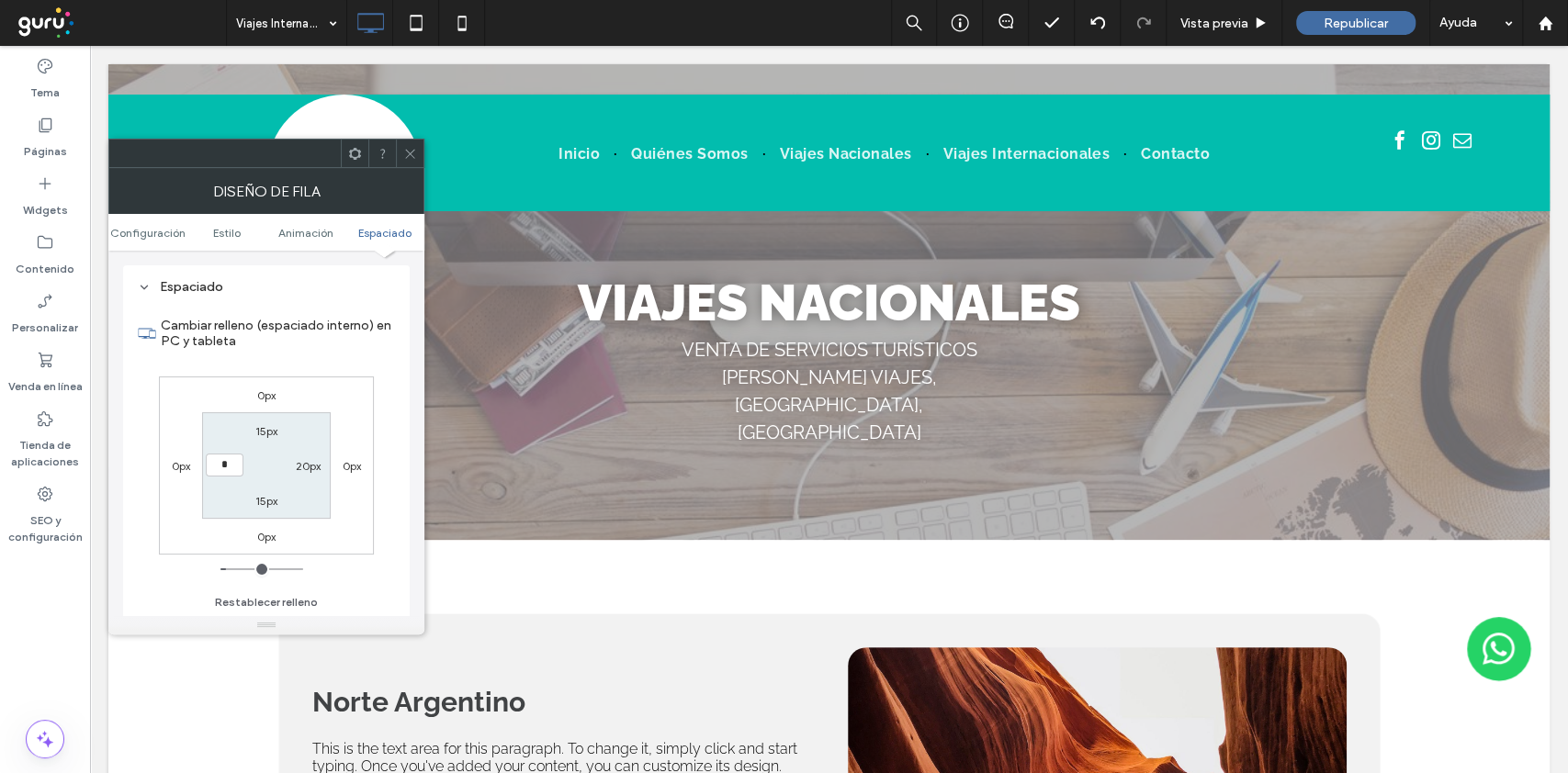 type on "*" 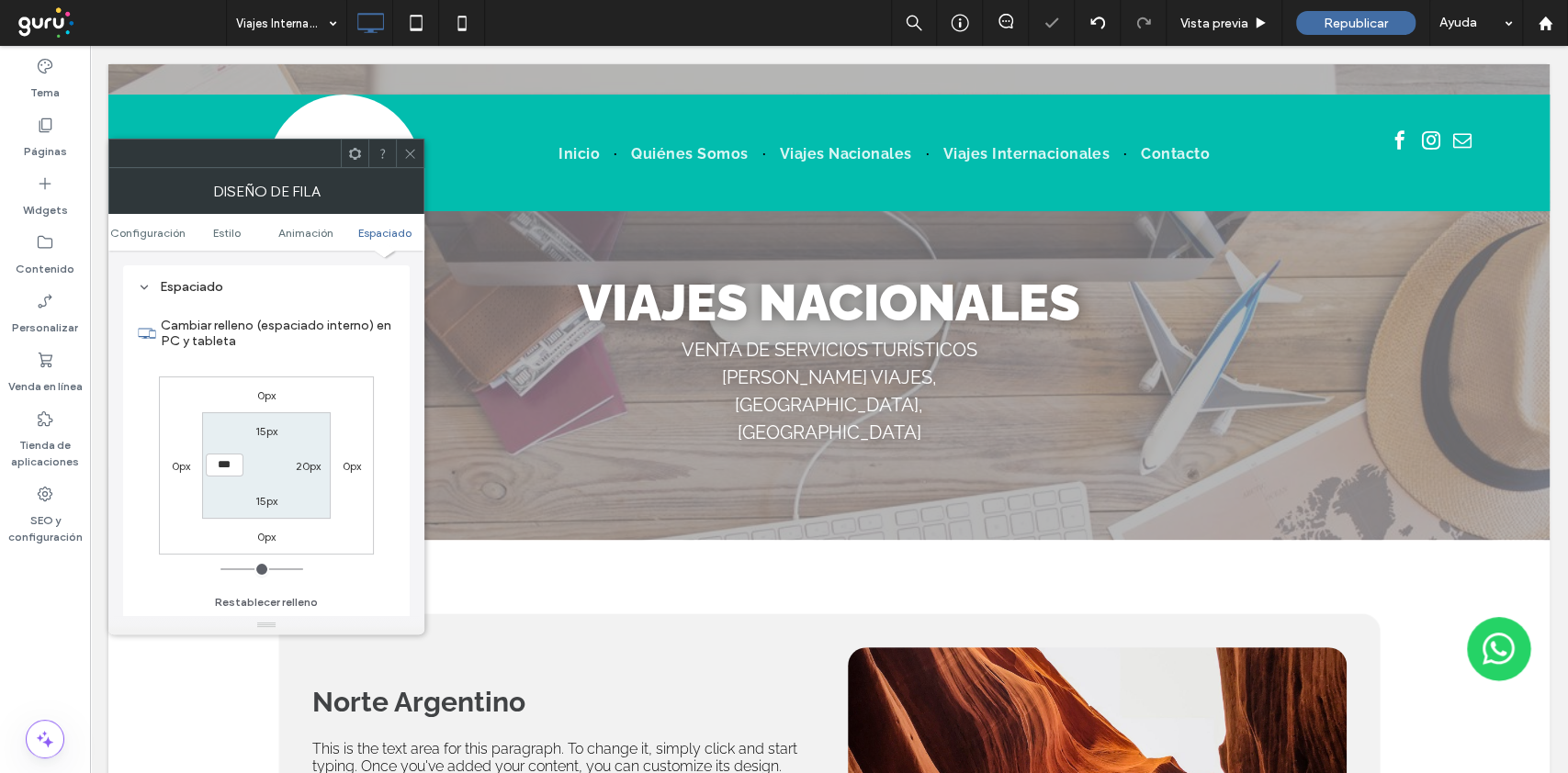 click on "20px" at bounding box center (309, 465) 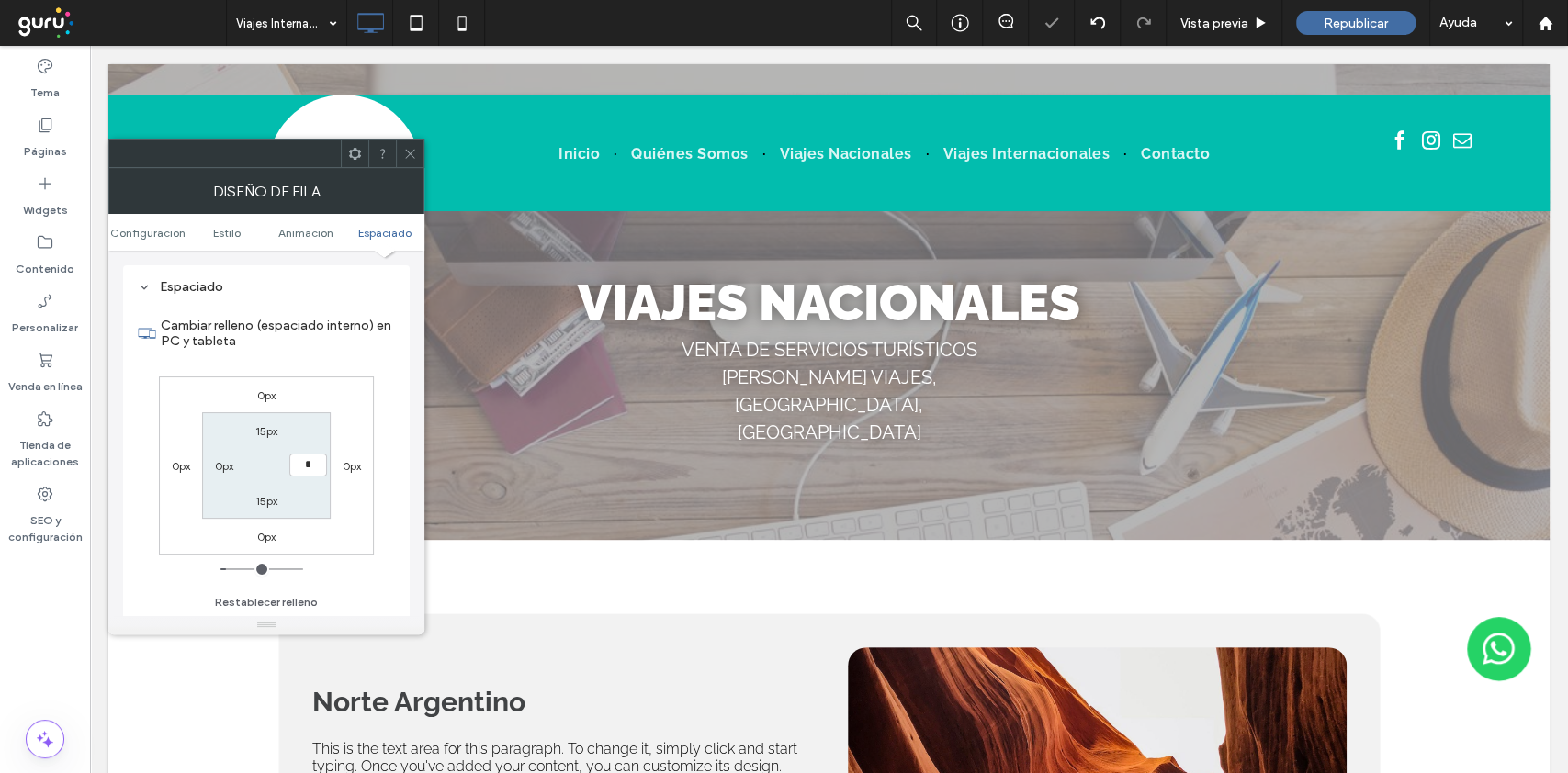 type on "*" 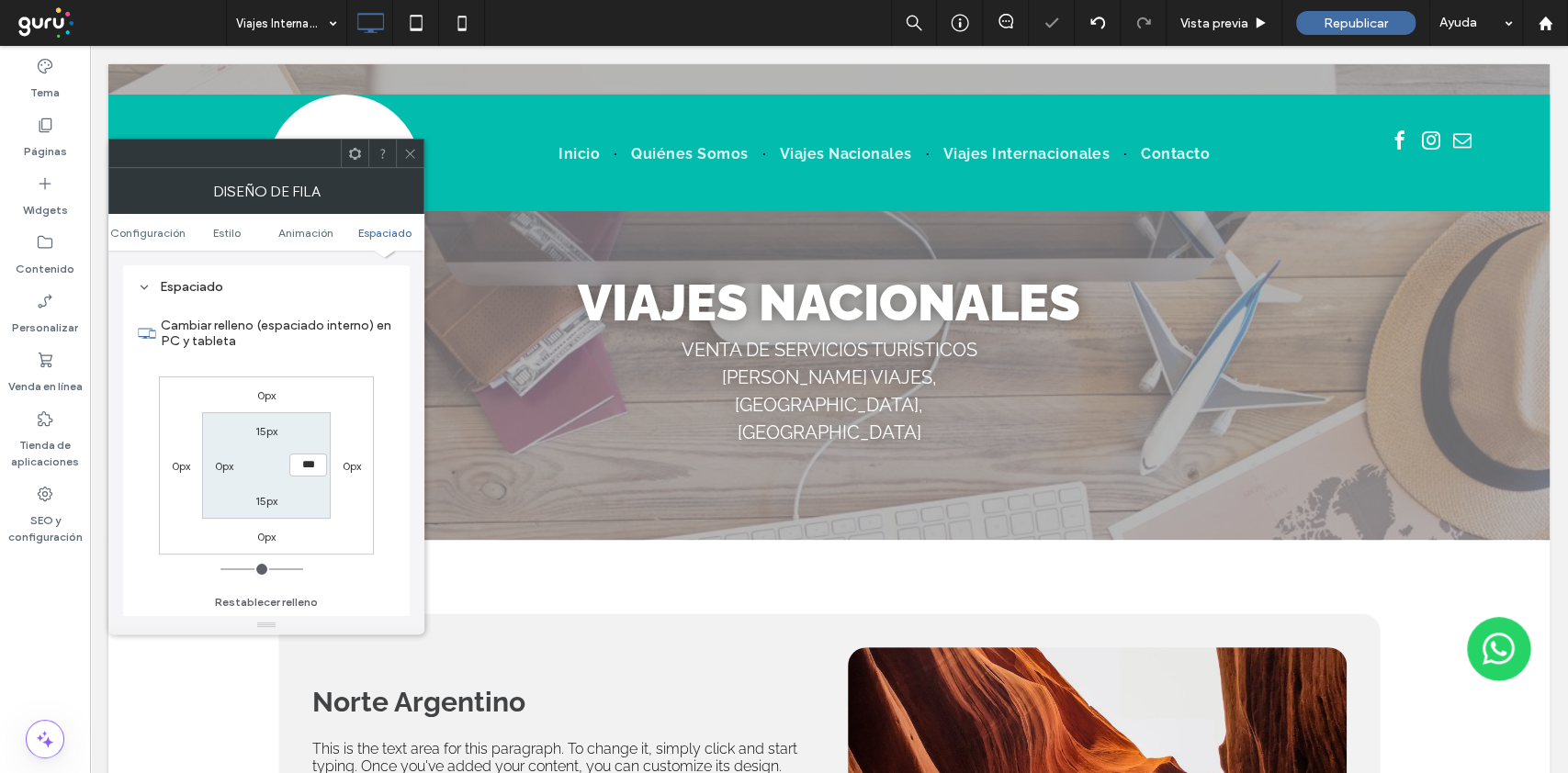 click on "0px 0px 0px 0px 15px *** 15px 0px" at bounding box center [266, 465] 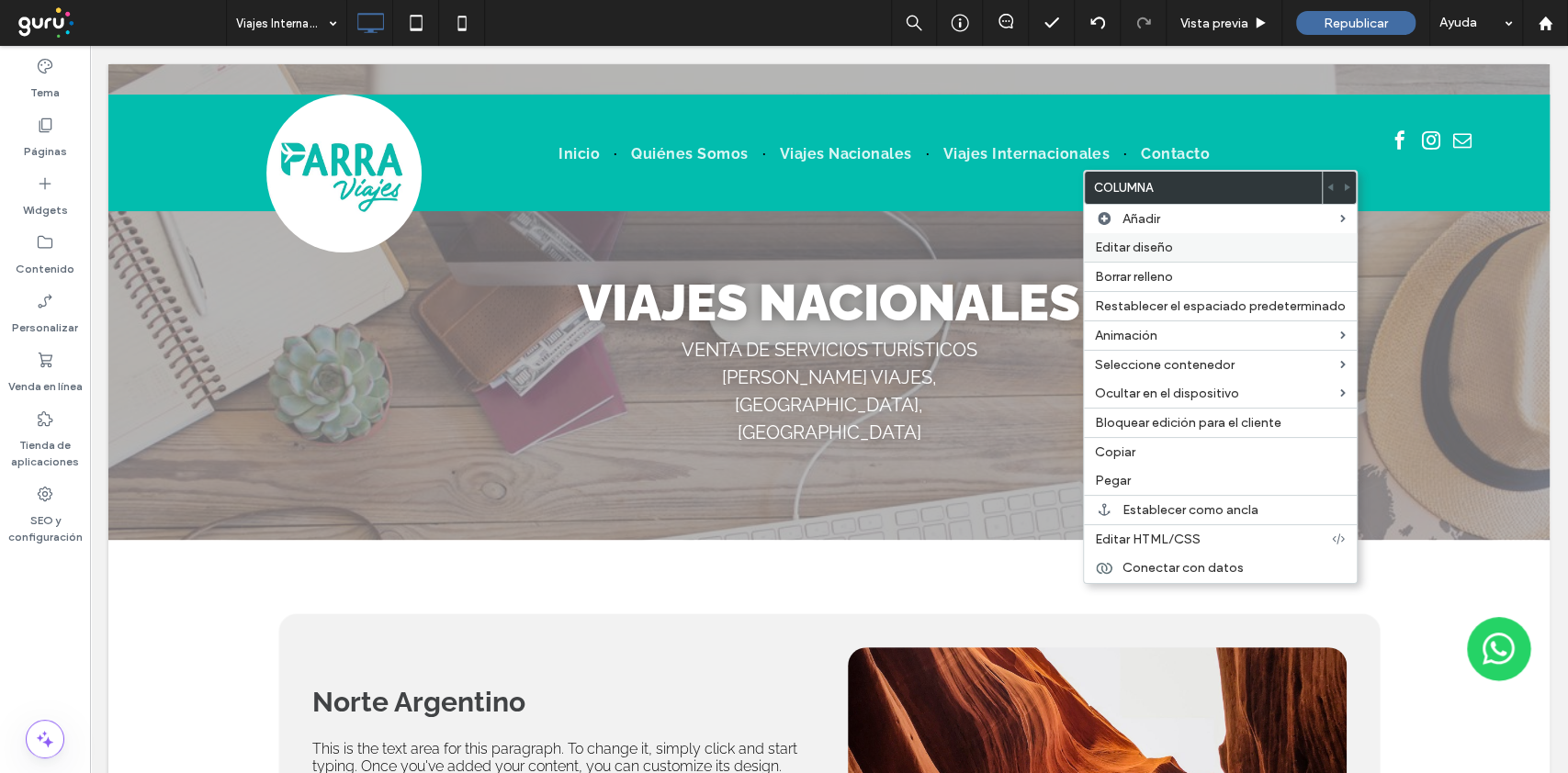 click on "Editar diseño" at bounding box center [1134, 247] 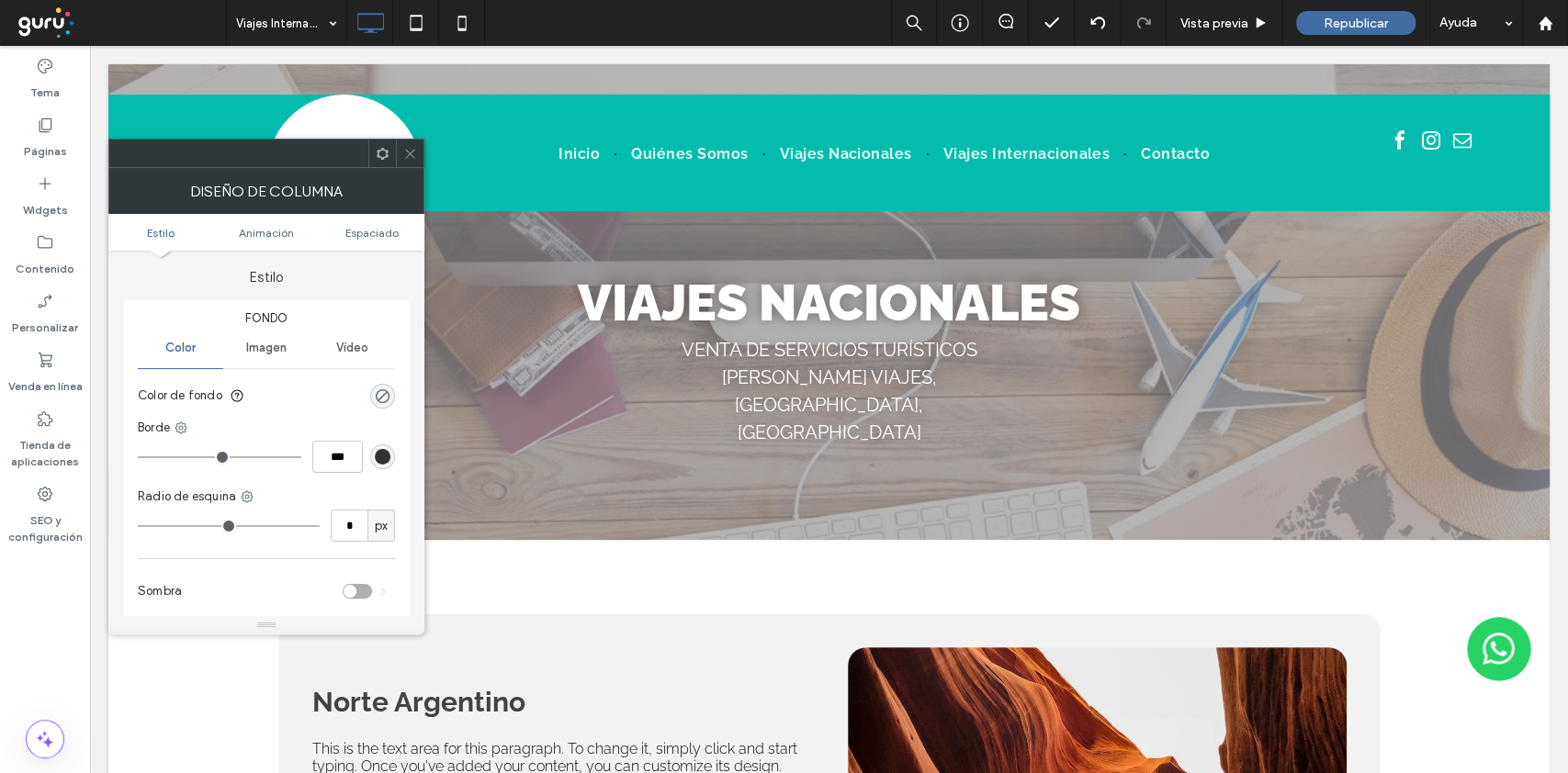 click on "Estilo Animación Espaciado" at bounding box center (266, 232) 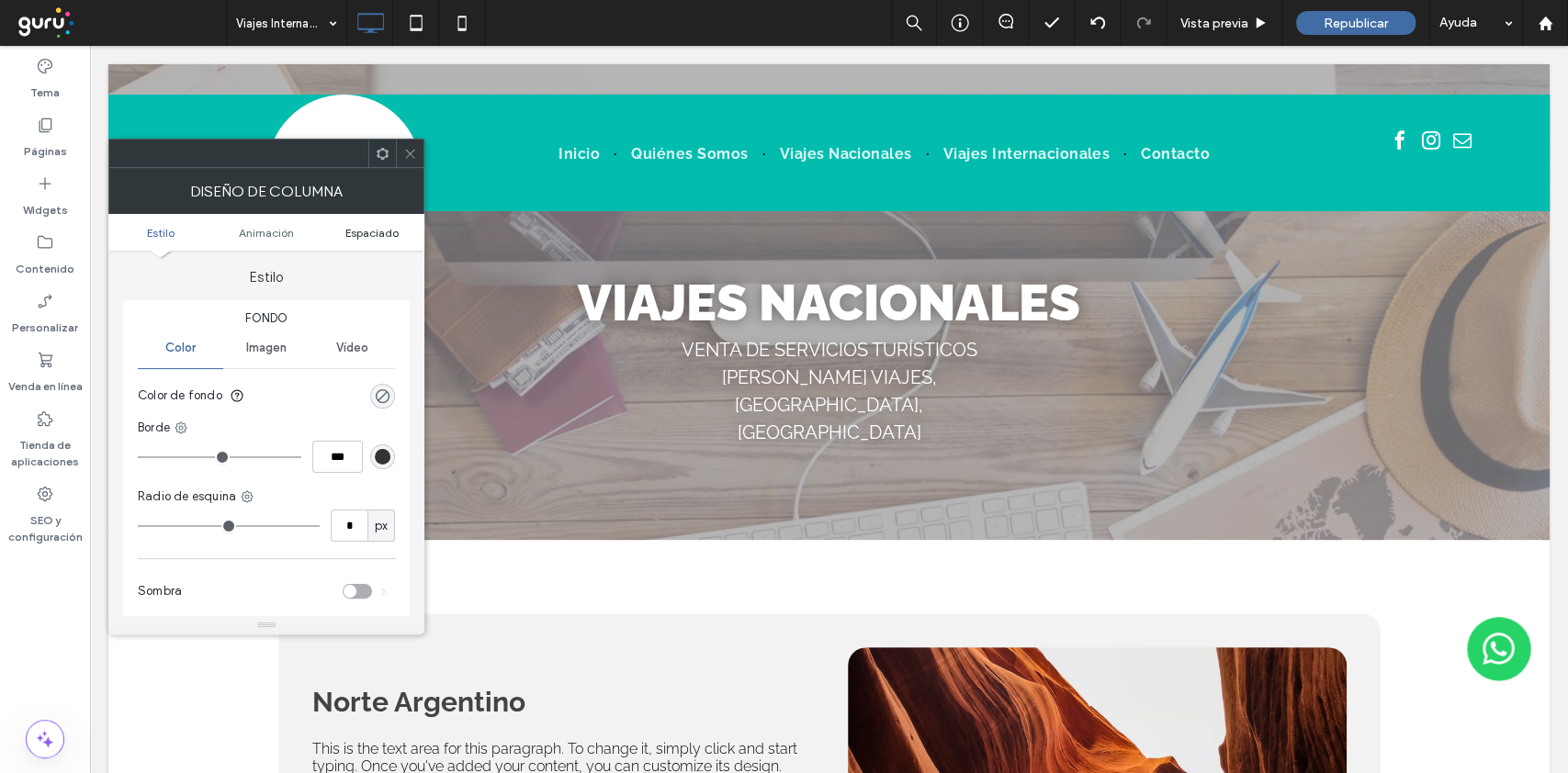 click on "Espaciado" at bounding box center [372, 232] 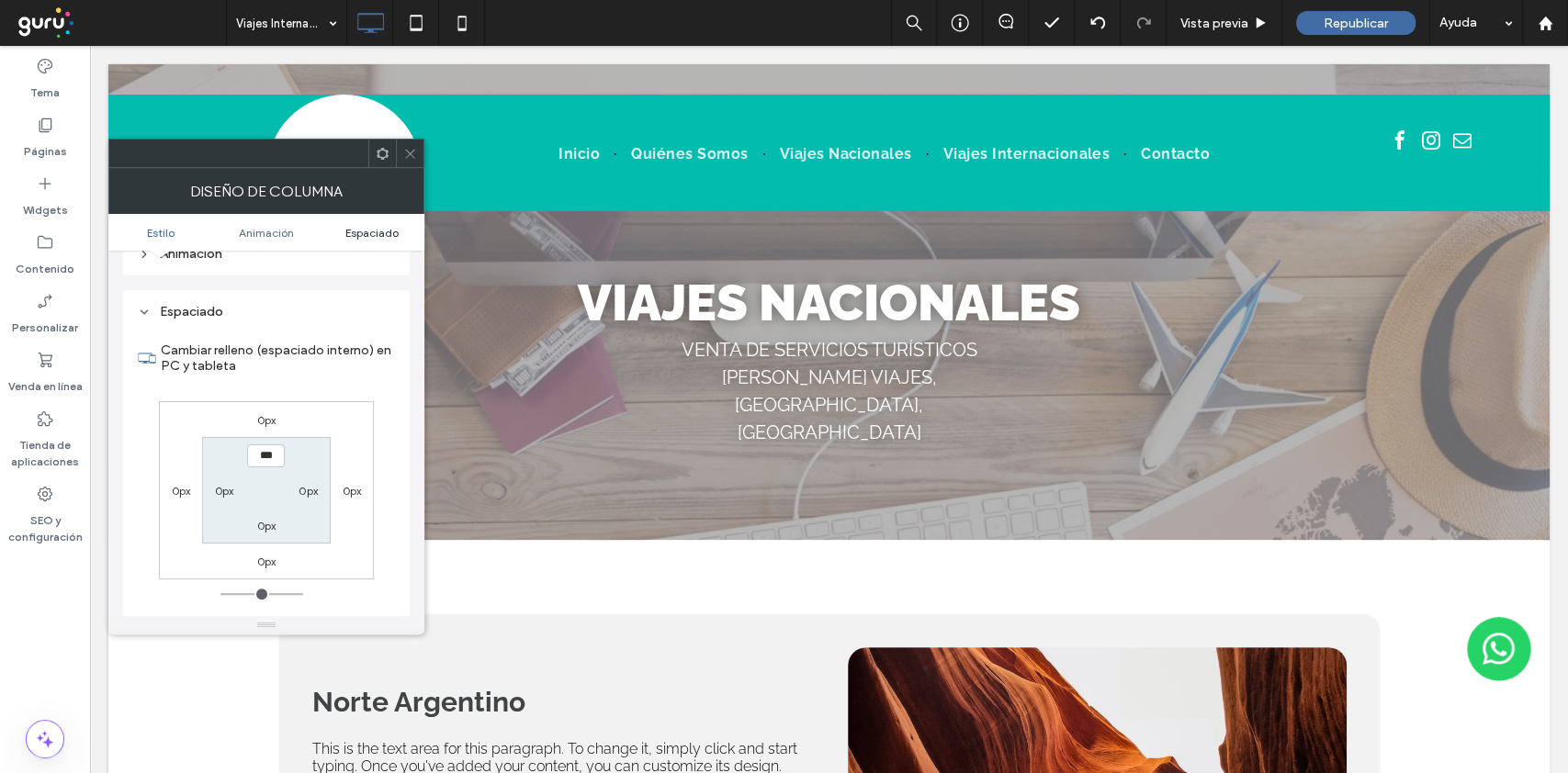 scroll, scrollTop: 431, scrollLeft: 0, axis: vertical 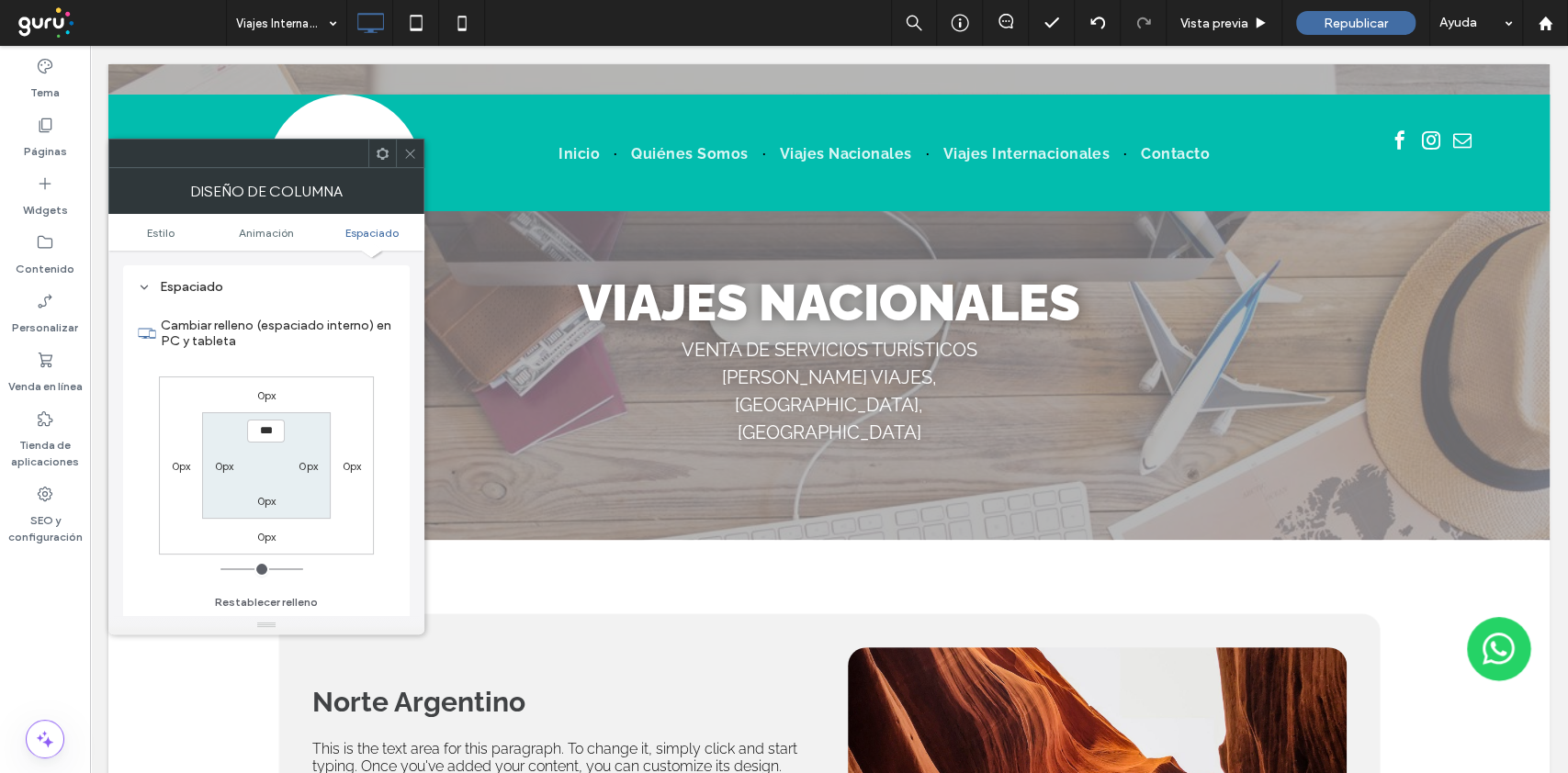 click at bounding box center (410, 153) 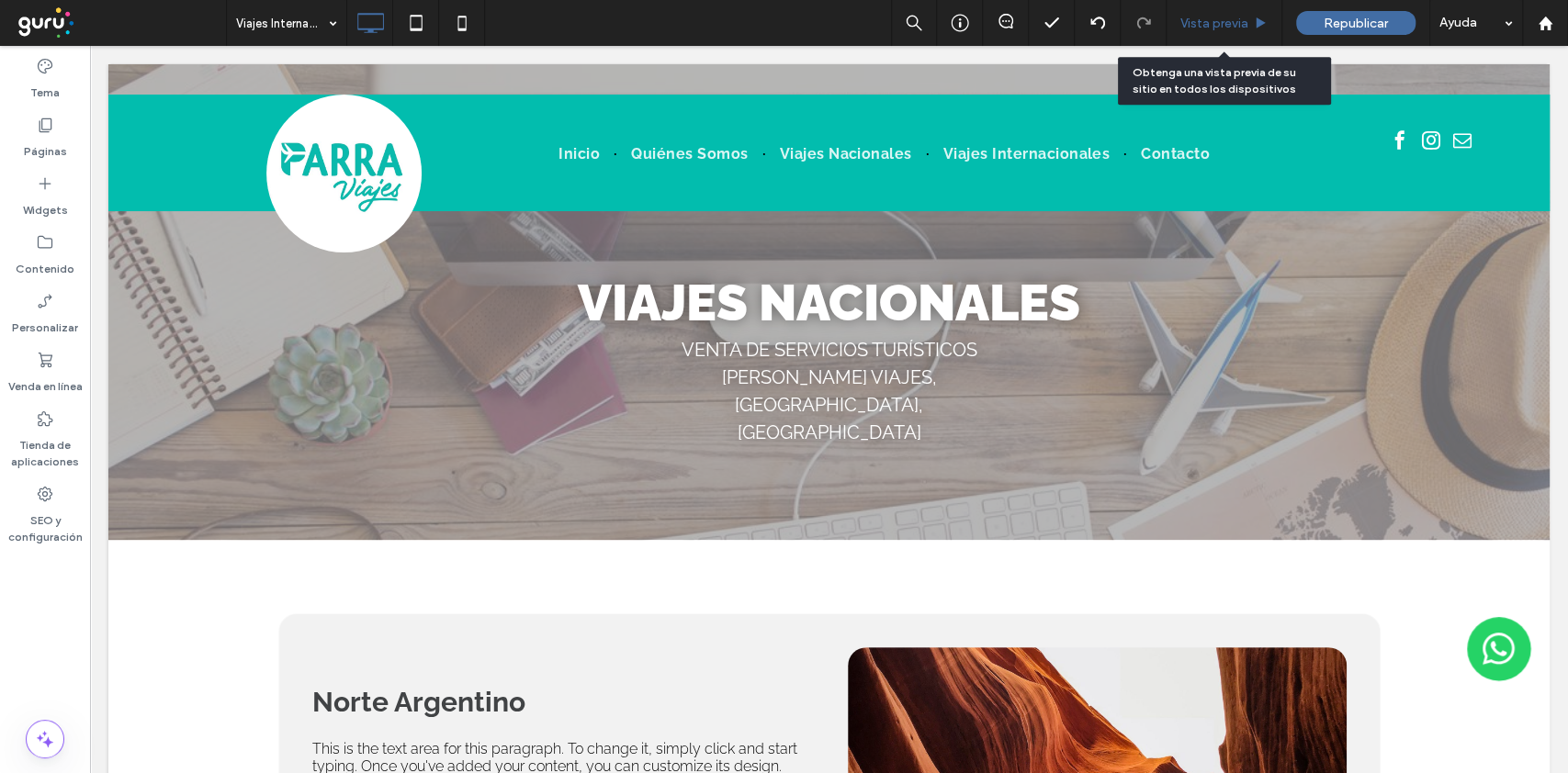 click on "Vista previa" at bounding box center [1214, 23] 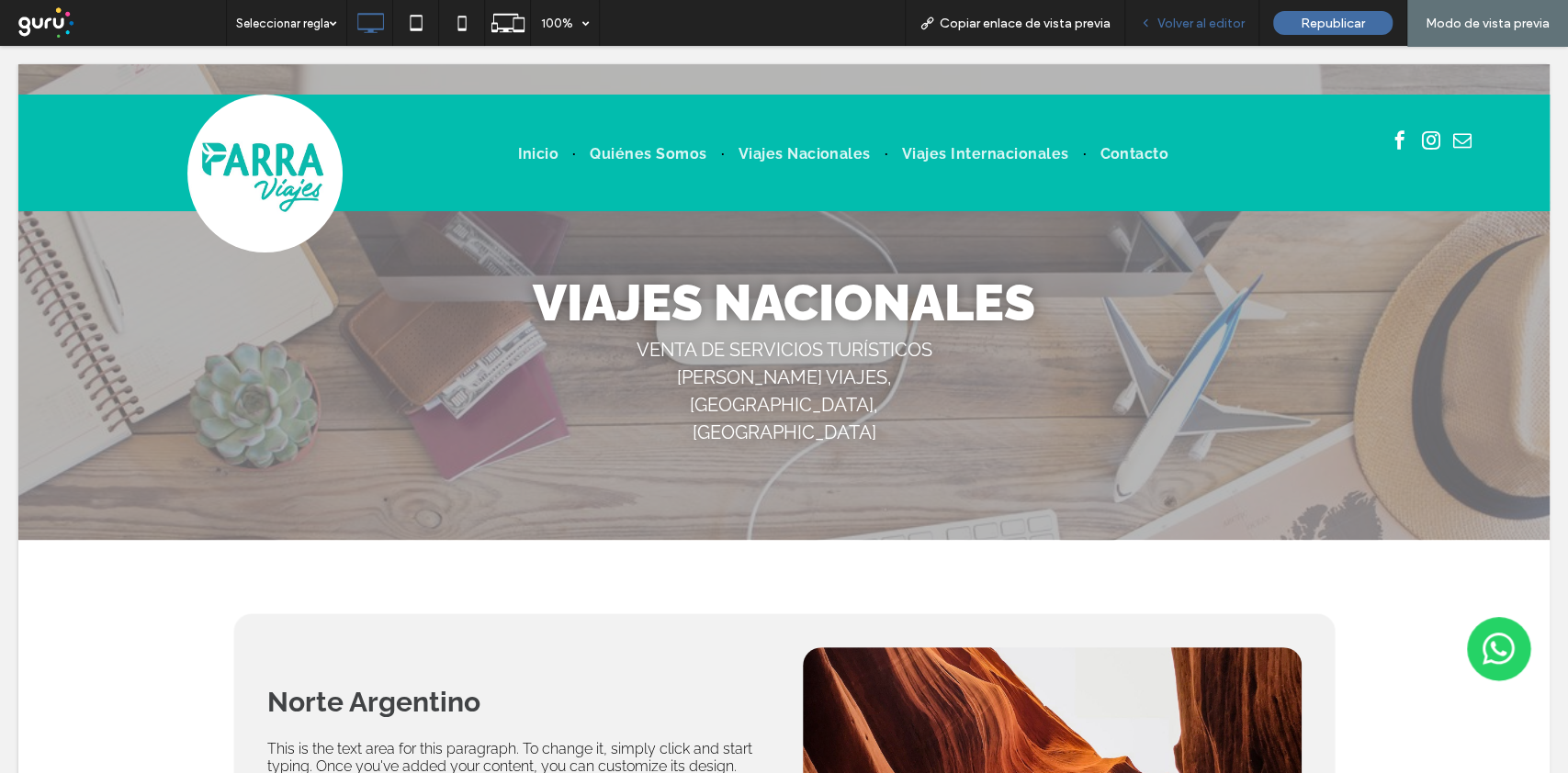 click on "Volver al editor" at bounding box center (1201, 23) 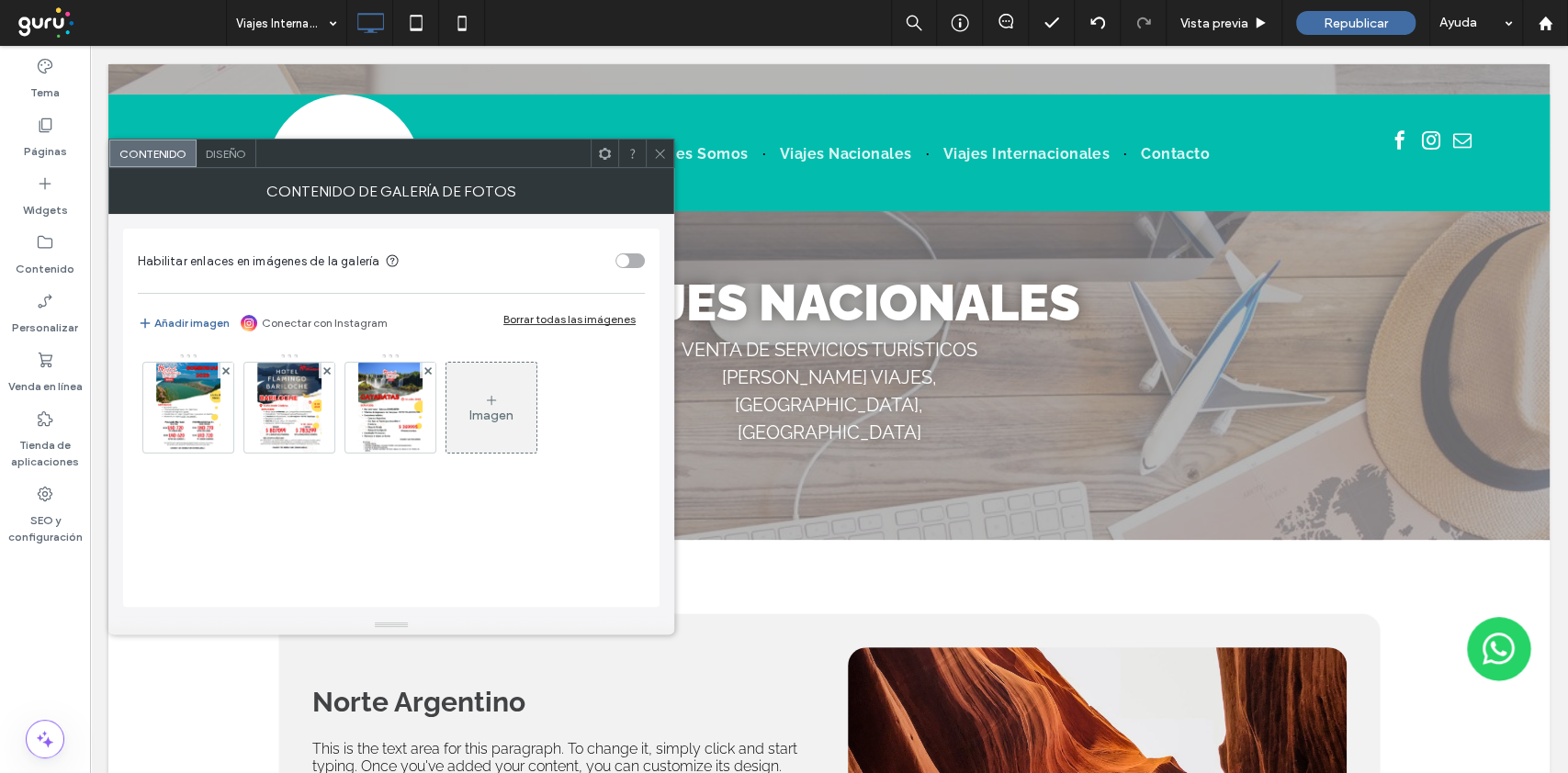 click on "Diseño" at bounding box center (226, 153) 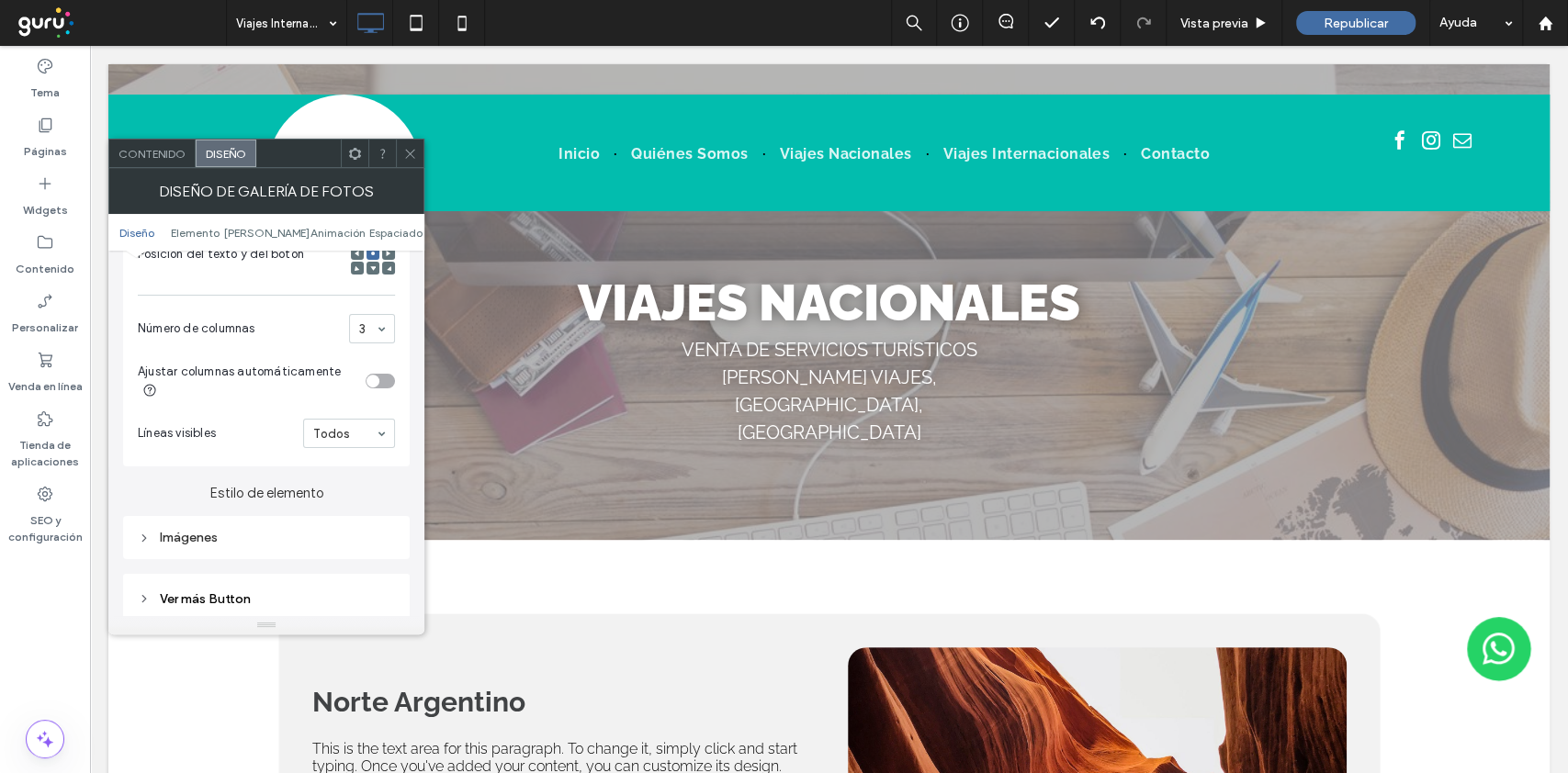 scroll, scrollTop: 611, scrollLeft: 0, axis: vertical 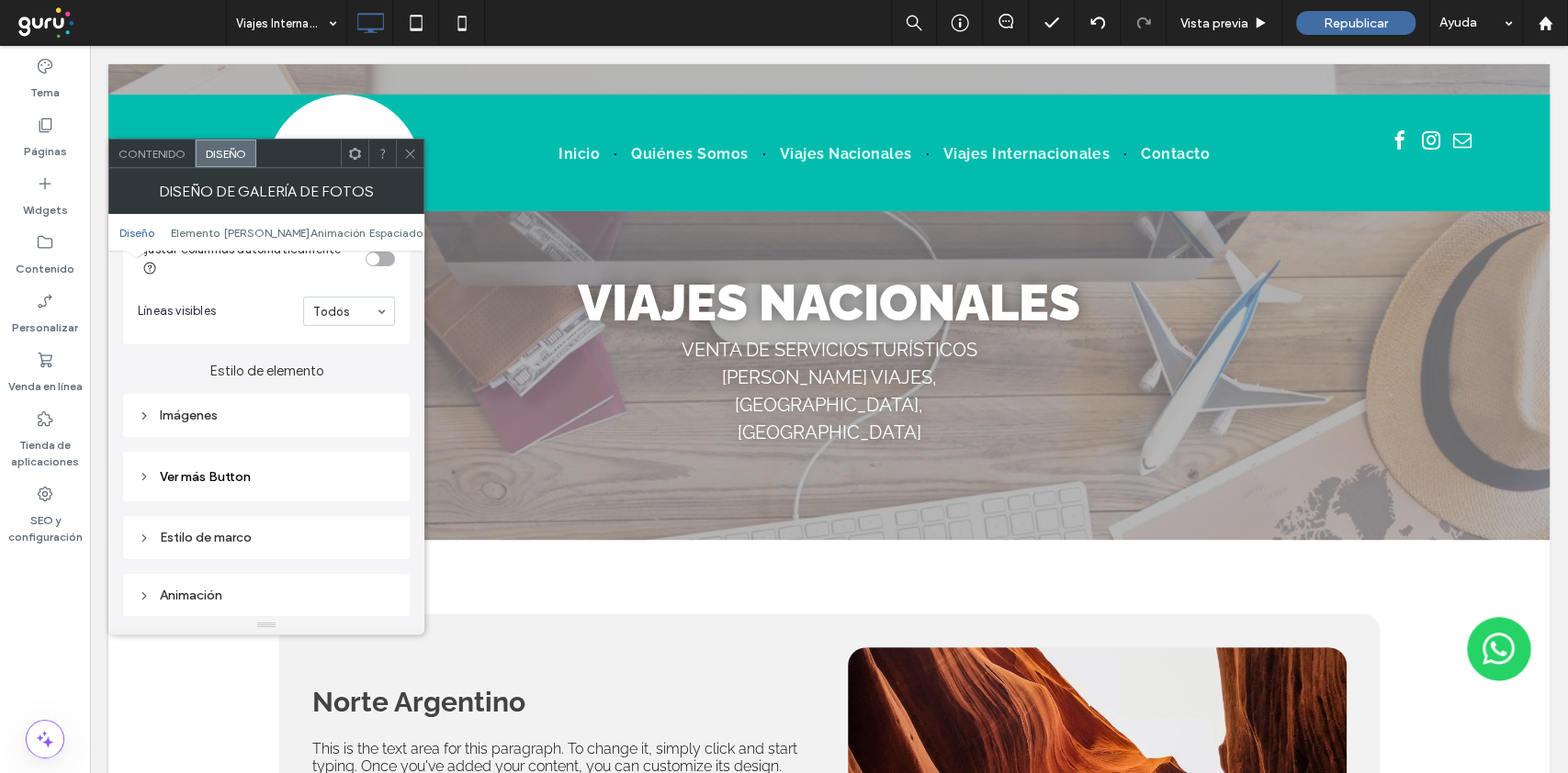click on "Imágenes" at bounding box center [266, 415] 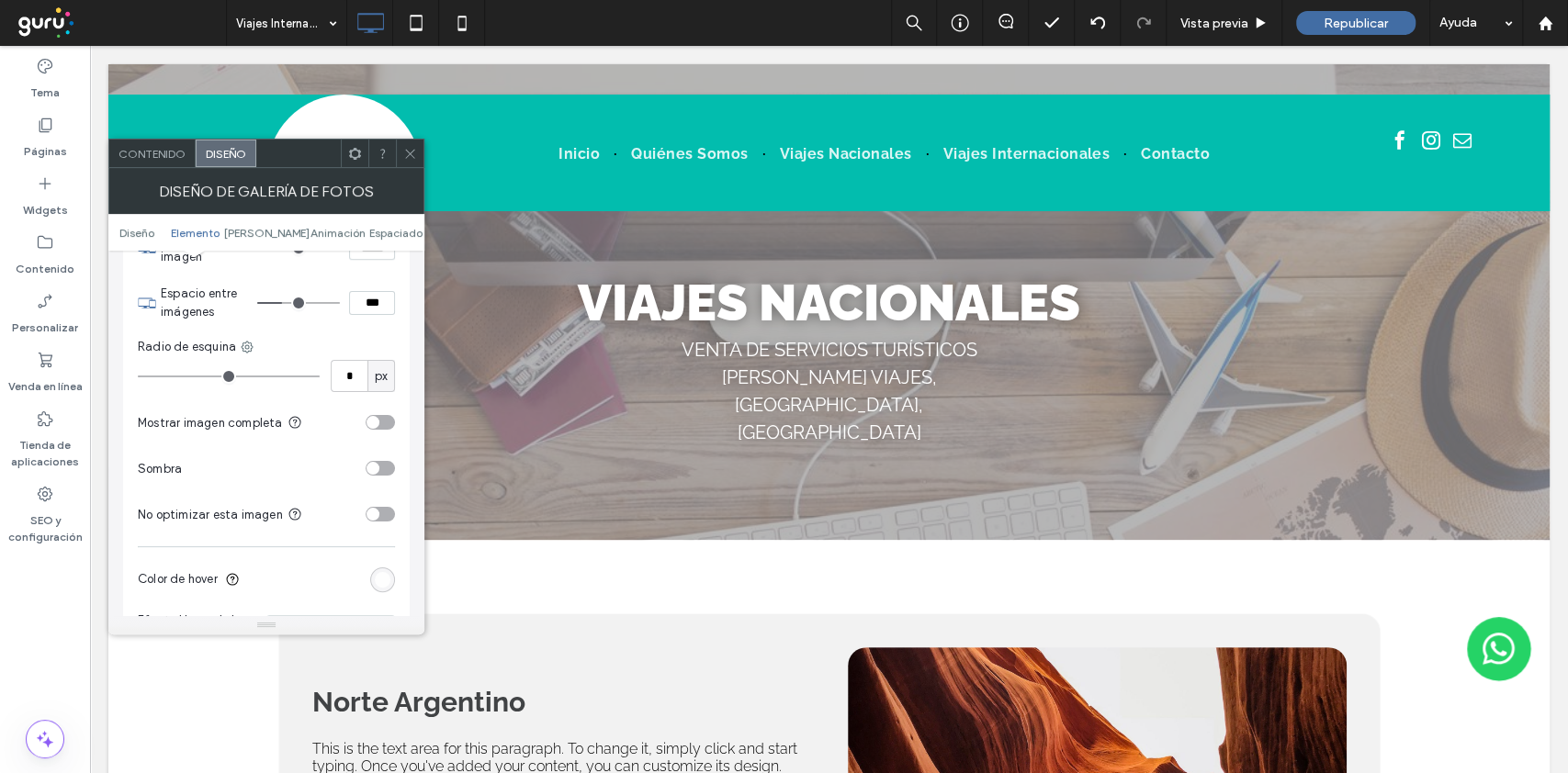 scroll, scrollTop: 857, scrollLeft: 0, axis: vertical 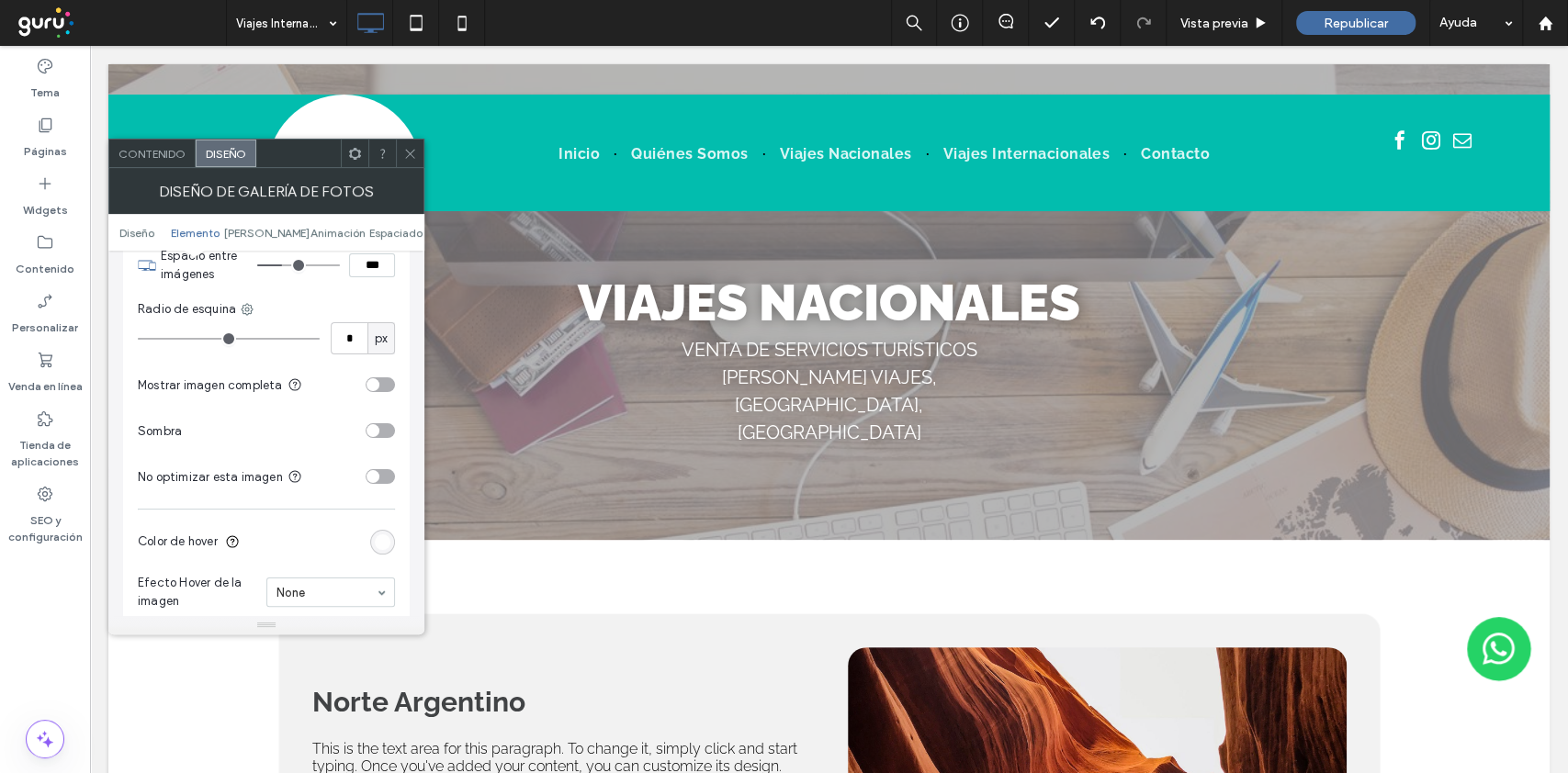click at bounding box center [380, 385] 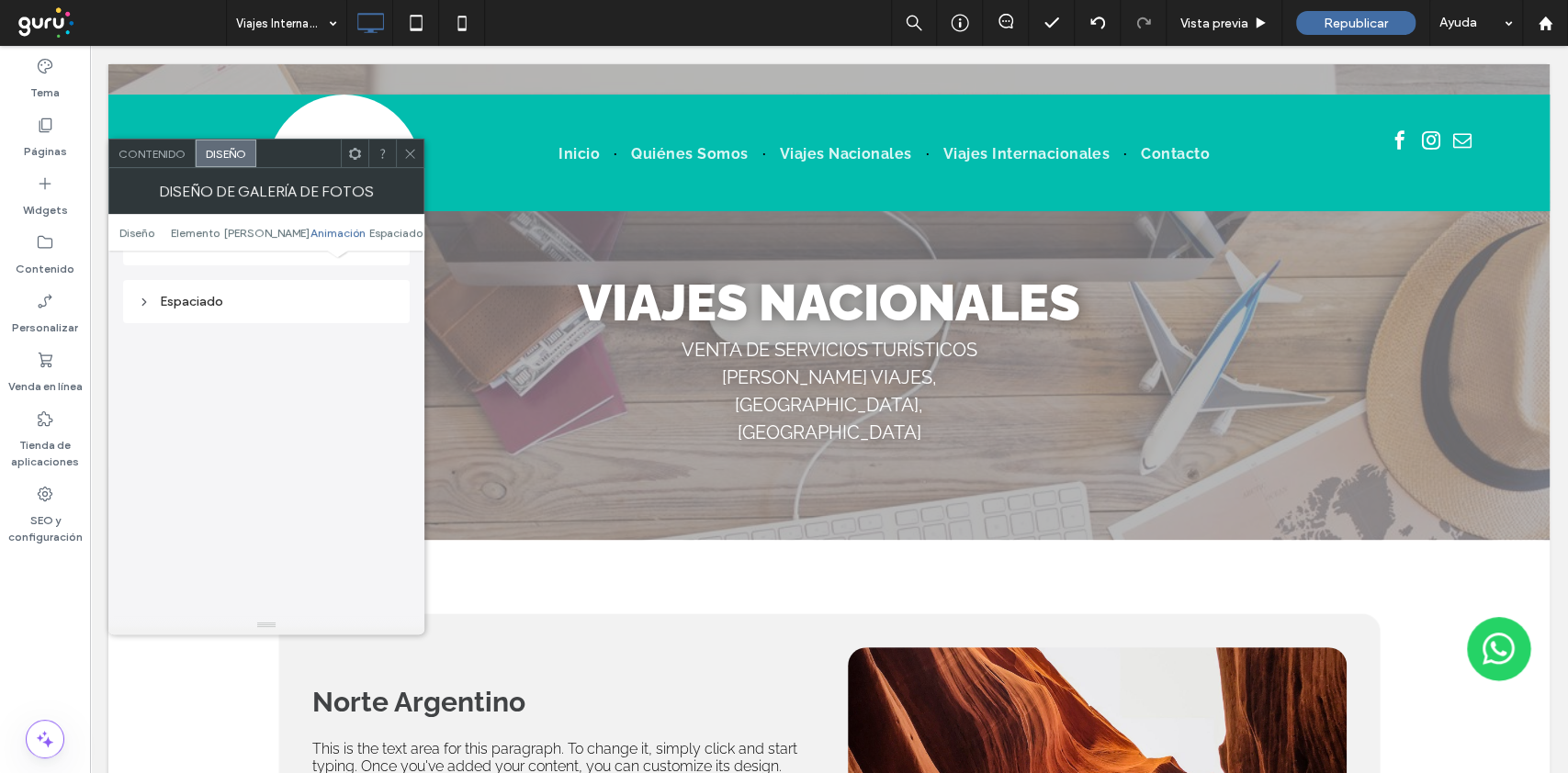 scroll, scrollTop: 1471, scrollLeft: 0, axis: vertical 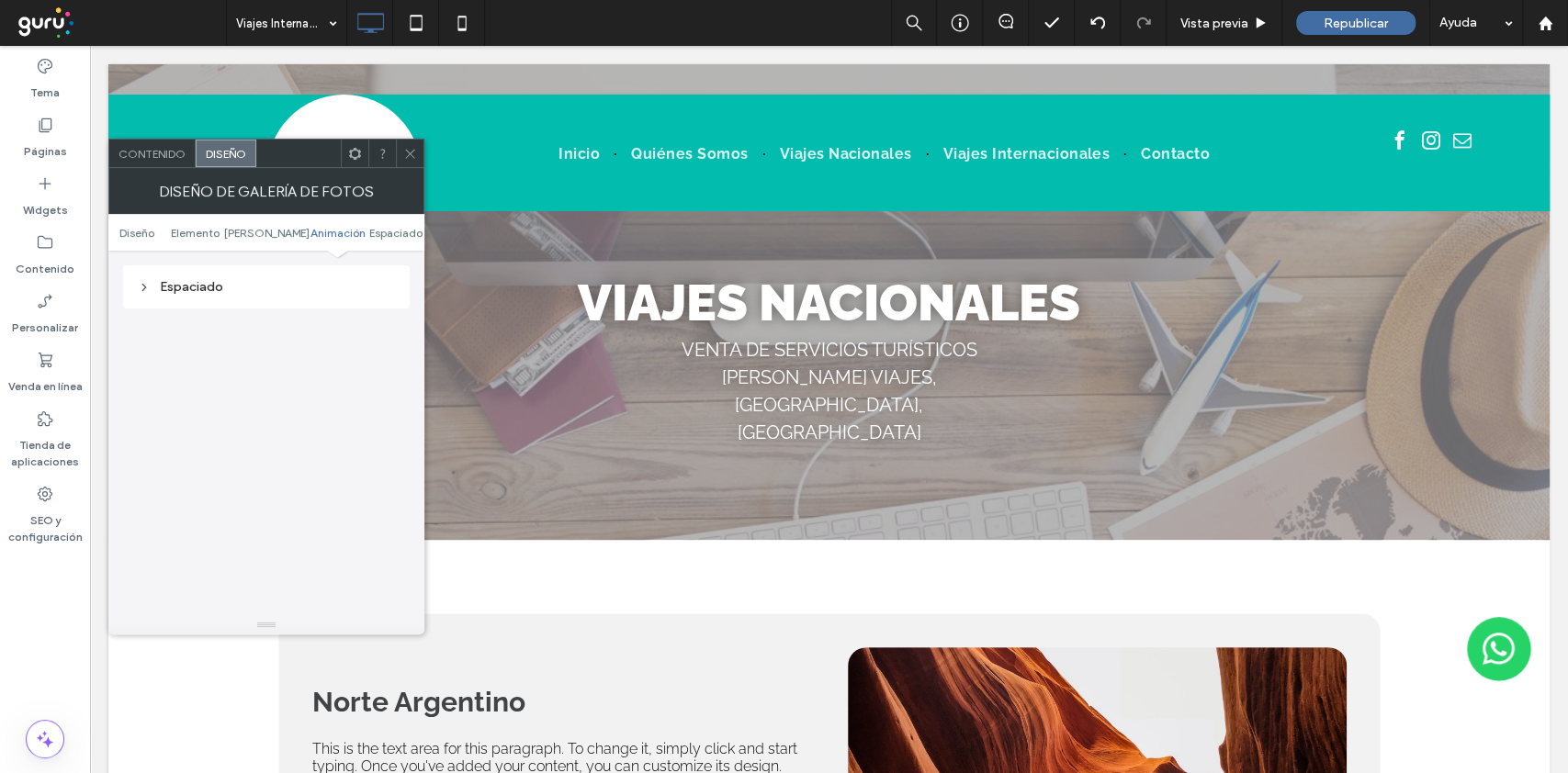 click on "Espaciado" at bounding box center (266, 286) 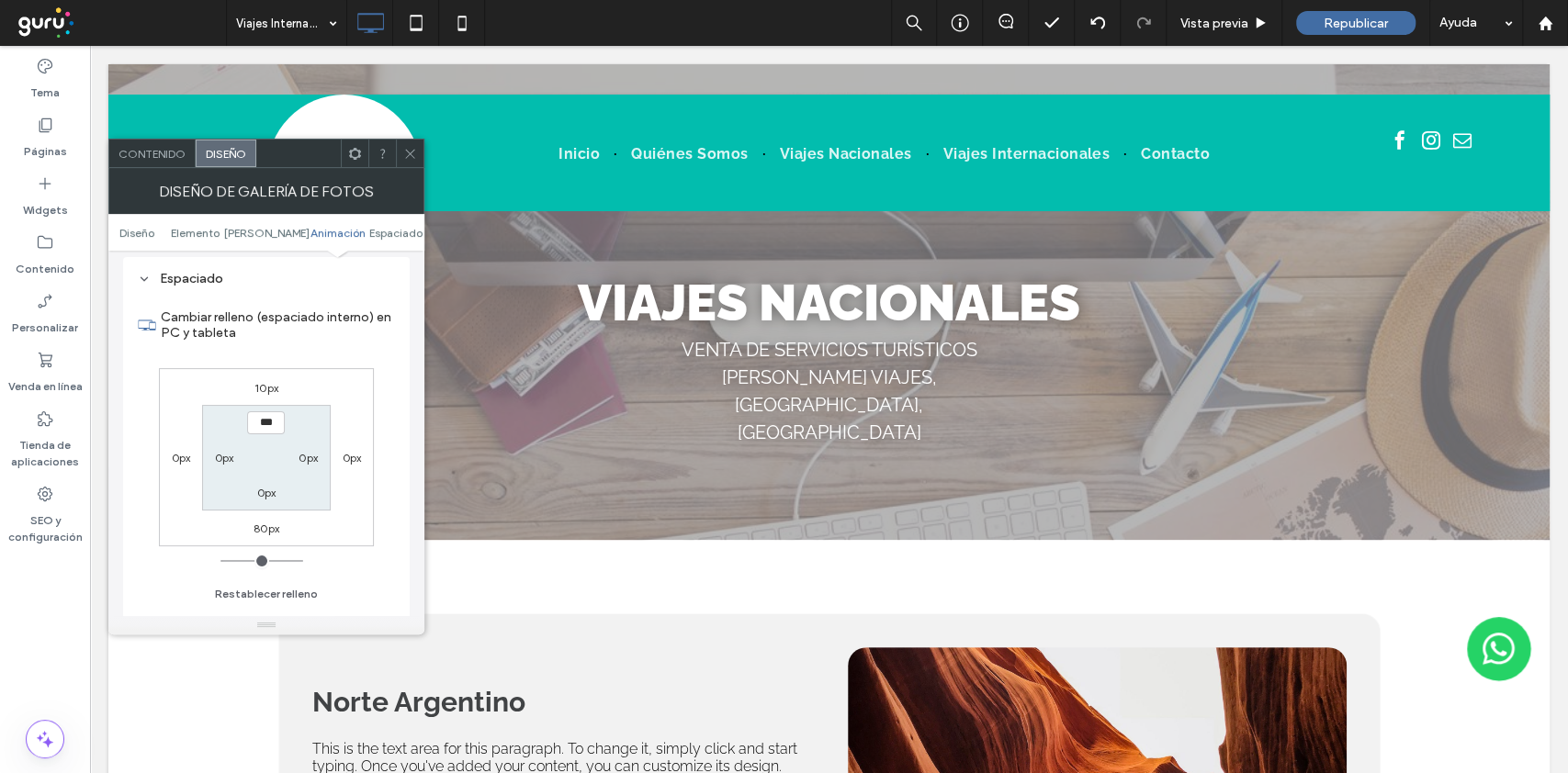 click 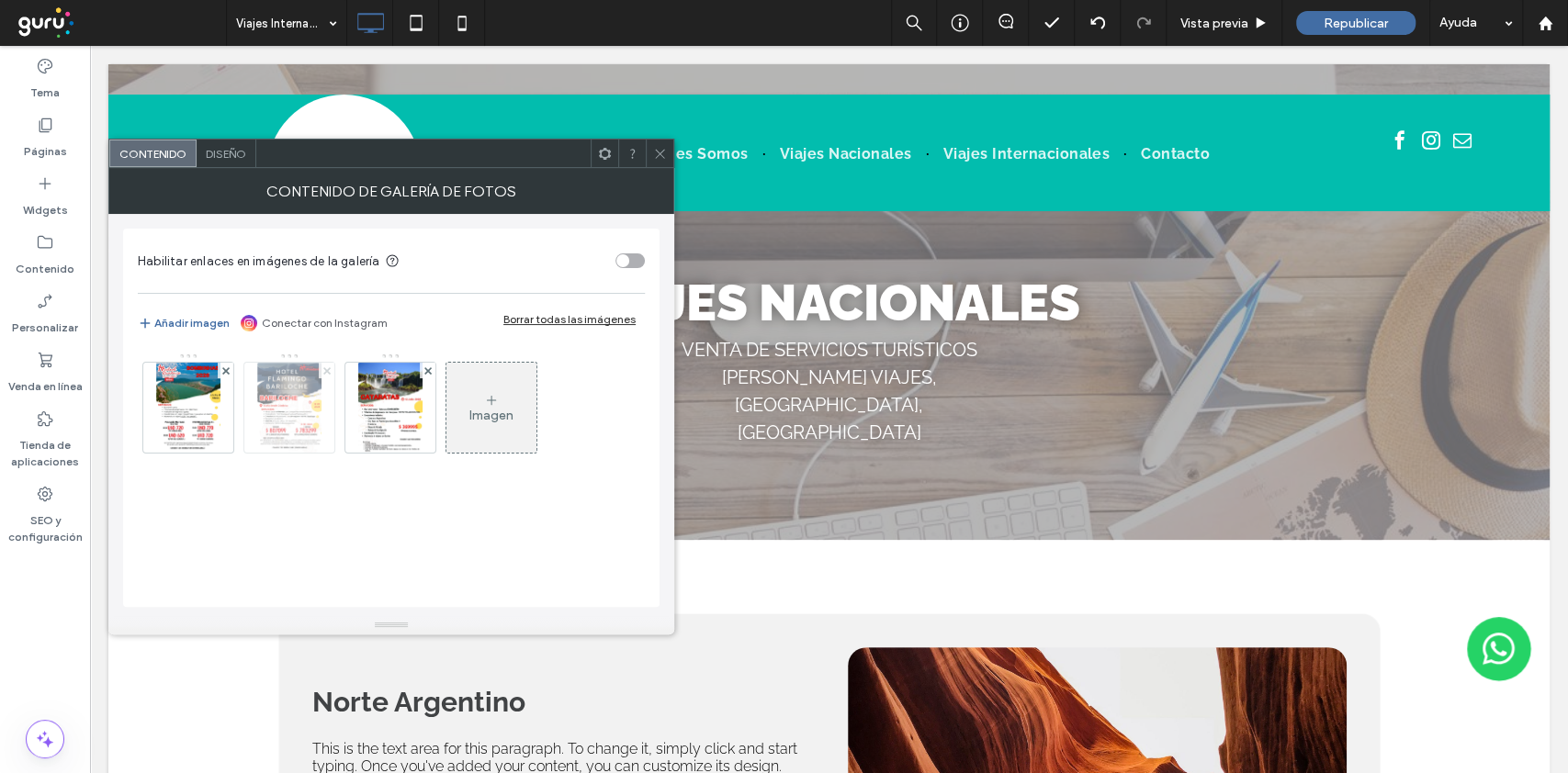 click 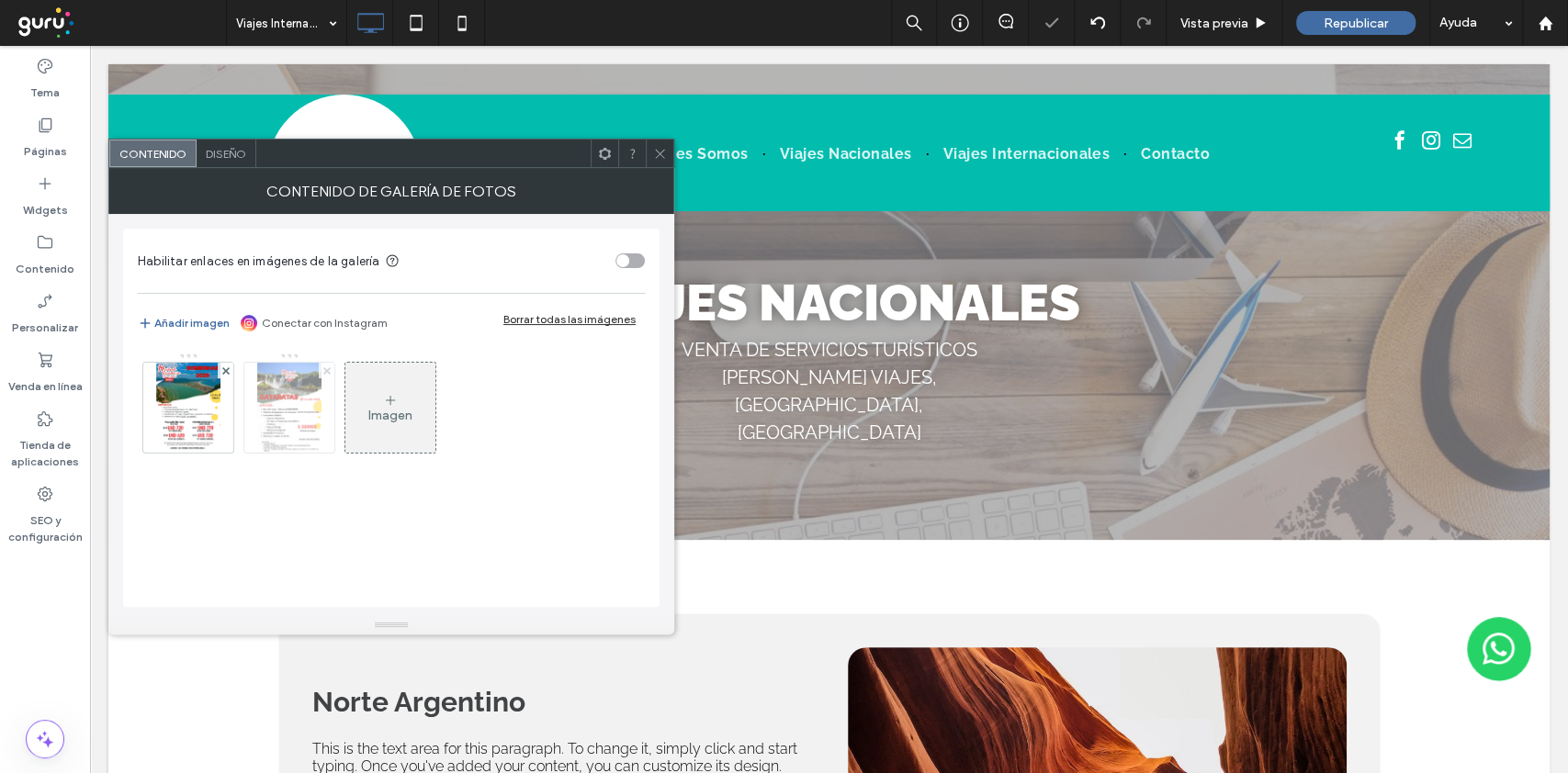click 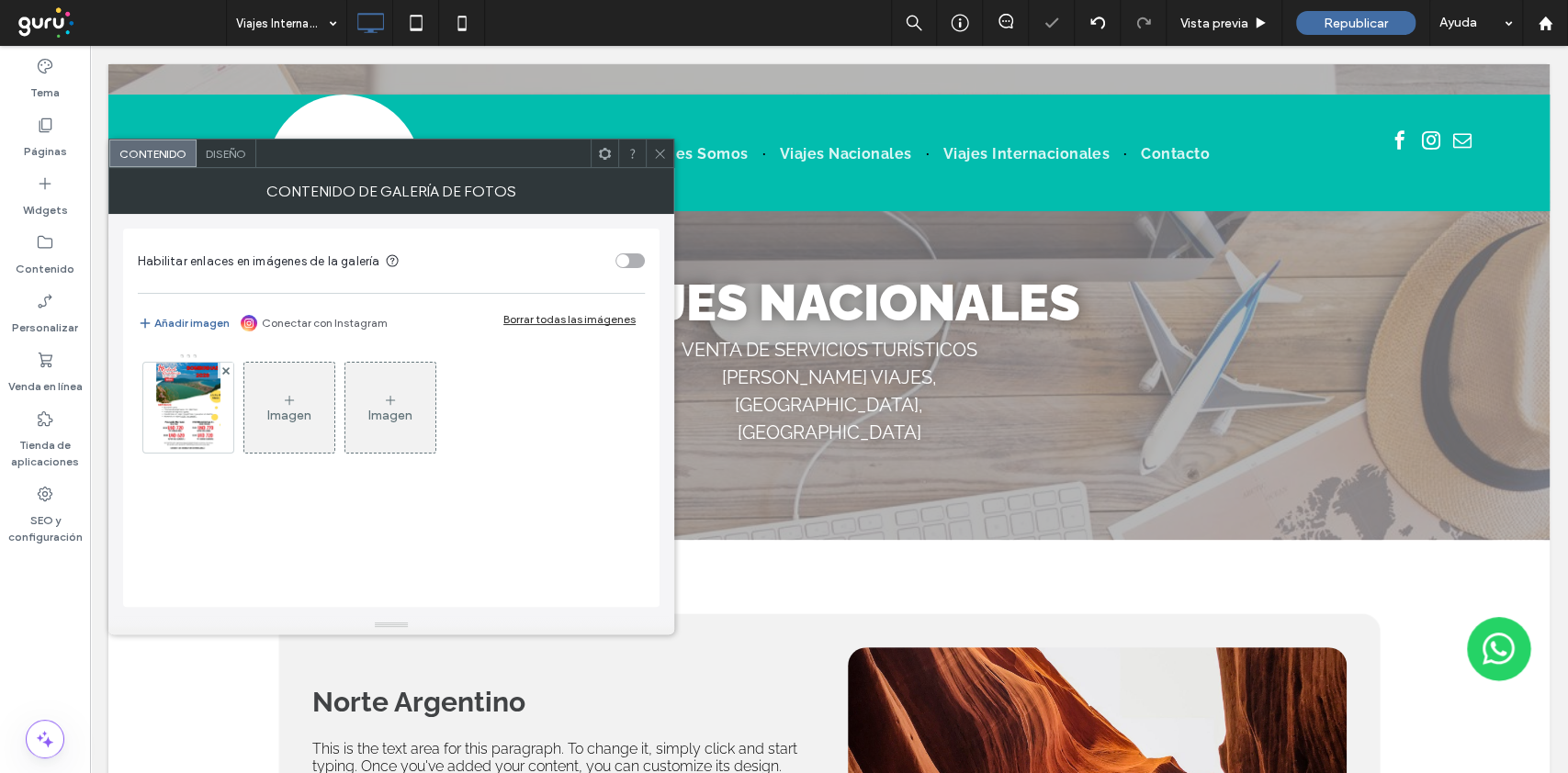 click on "Diseño" at bounding box center (226, 153) 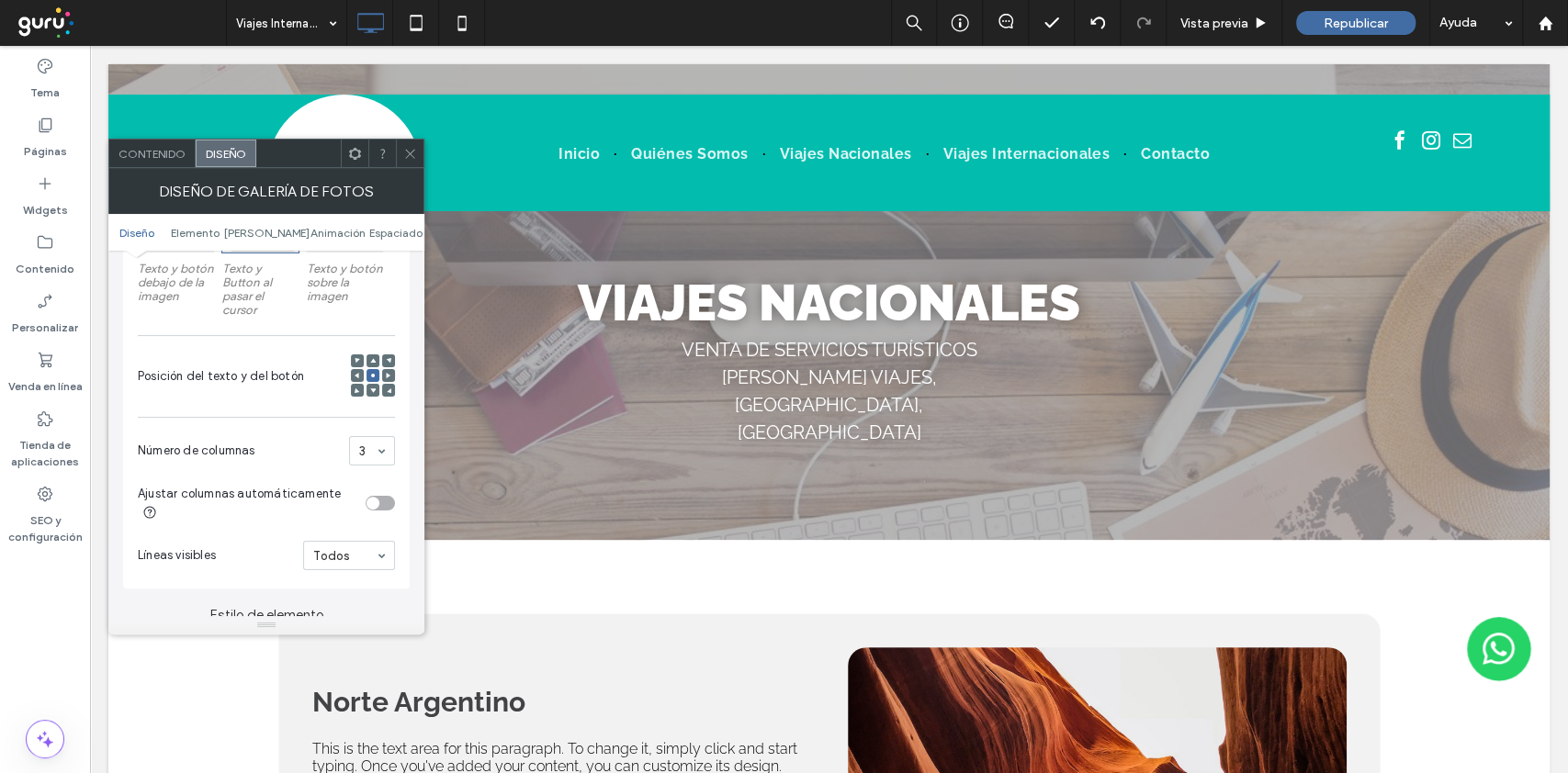 scroll, scrollTop: 489, scrollLeft: 0, axis: vertical 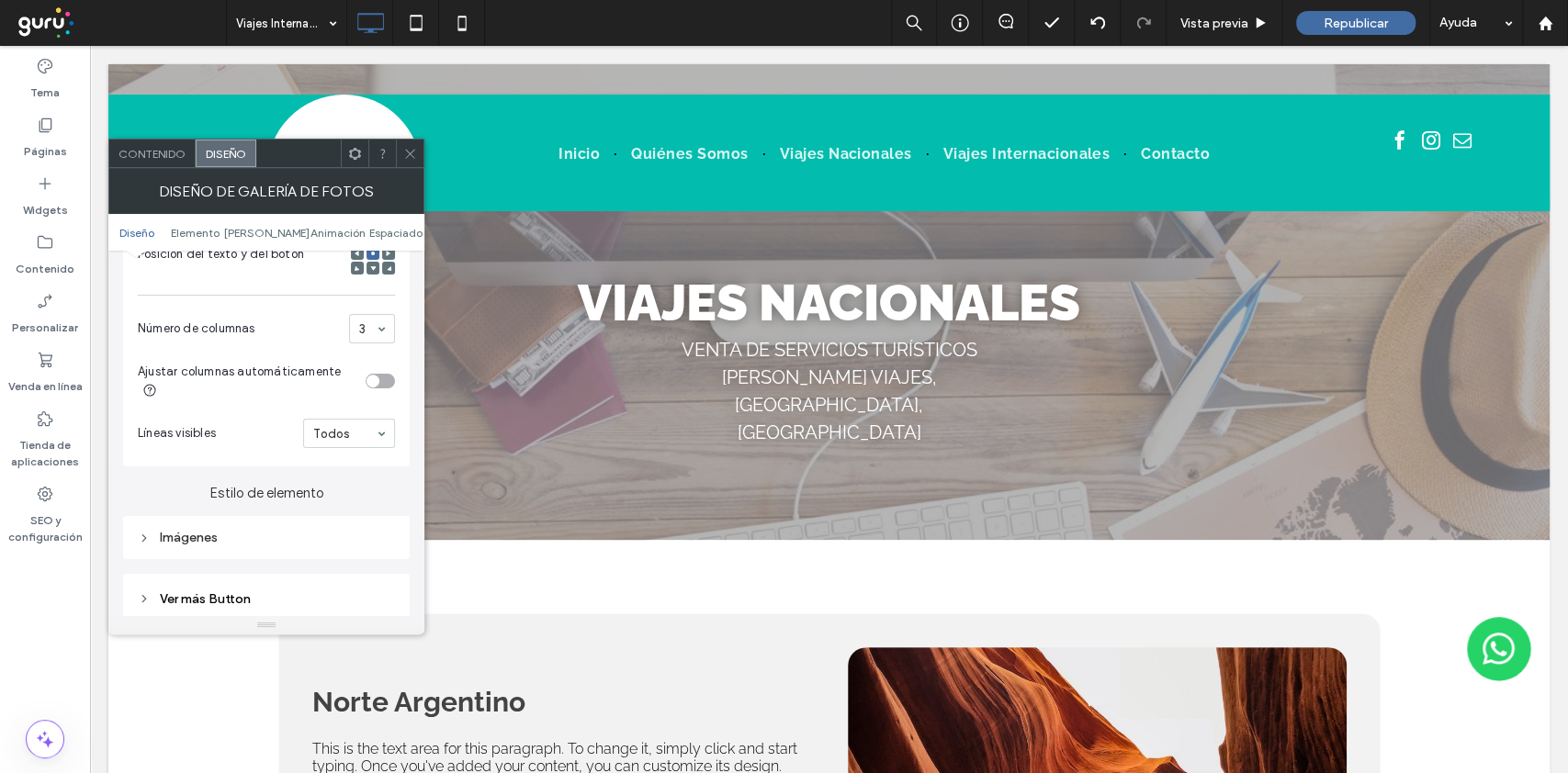 click 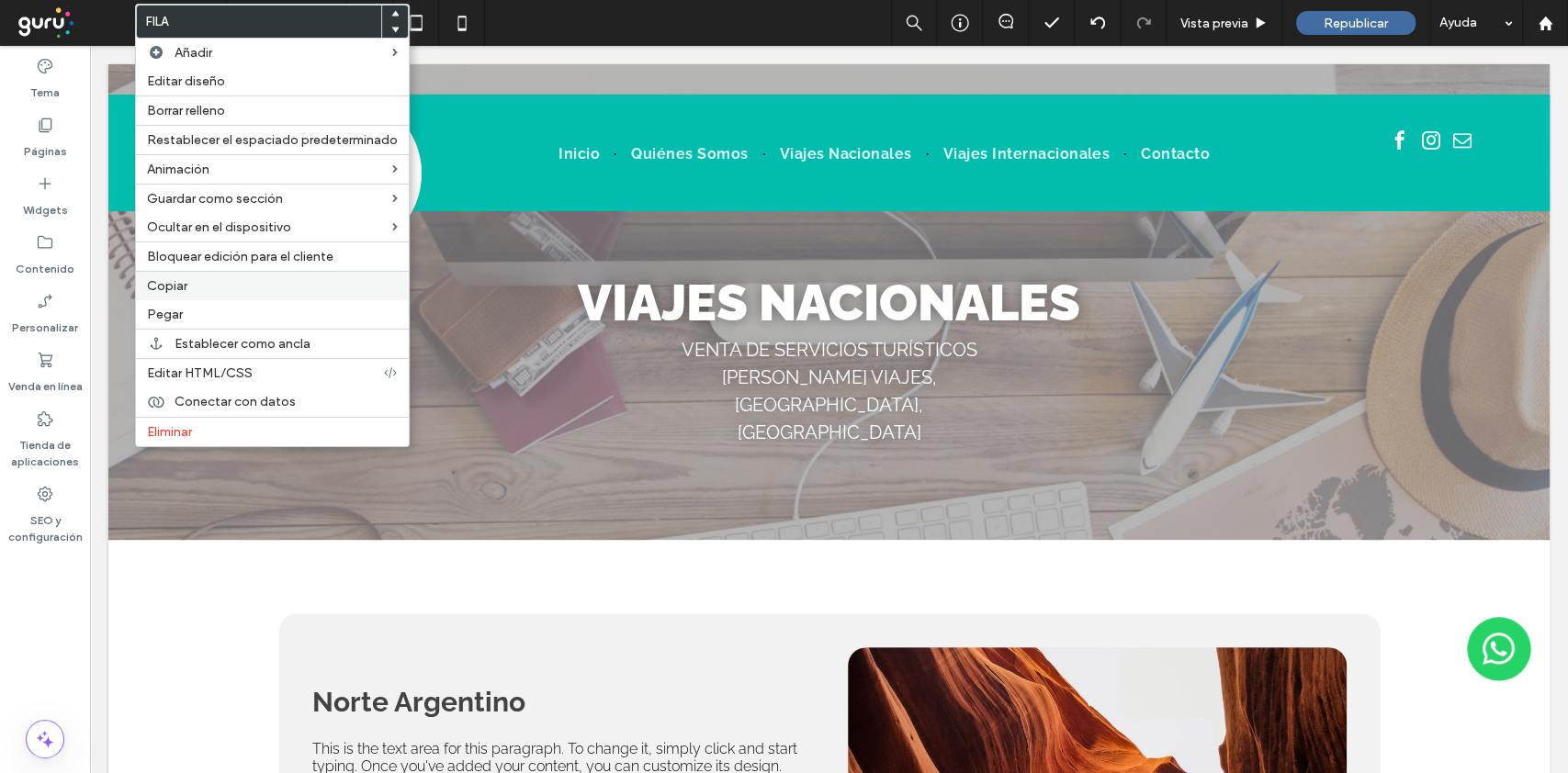click on "Copiar" at bounding box center [272, 286] 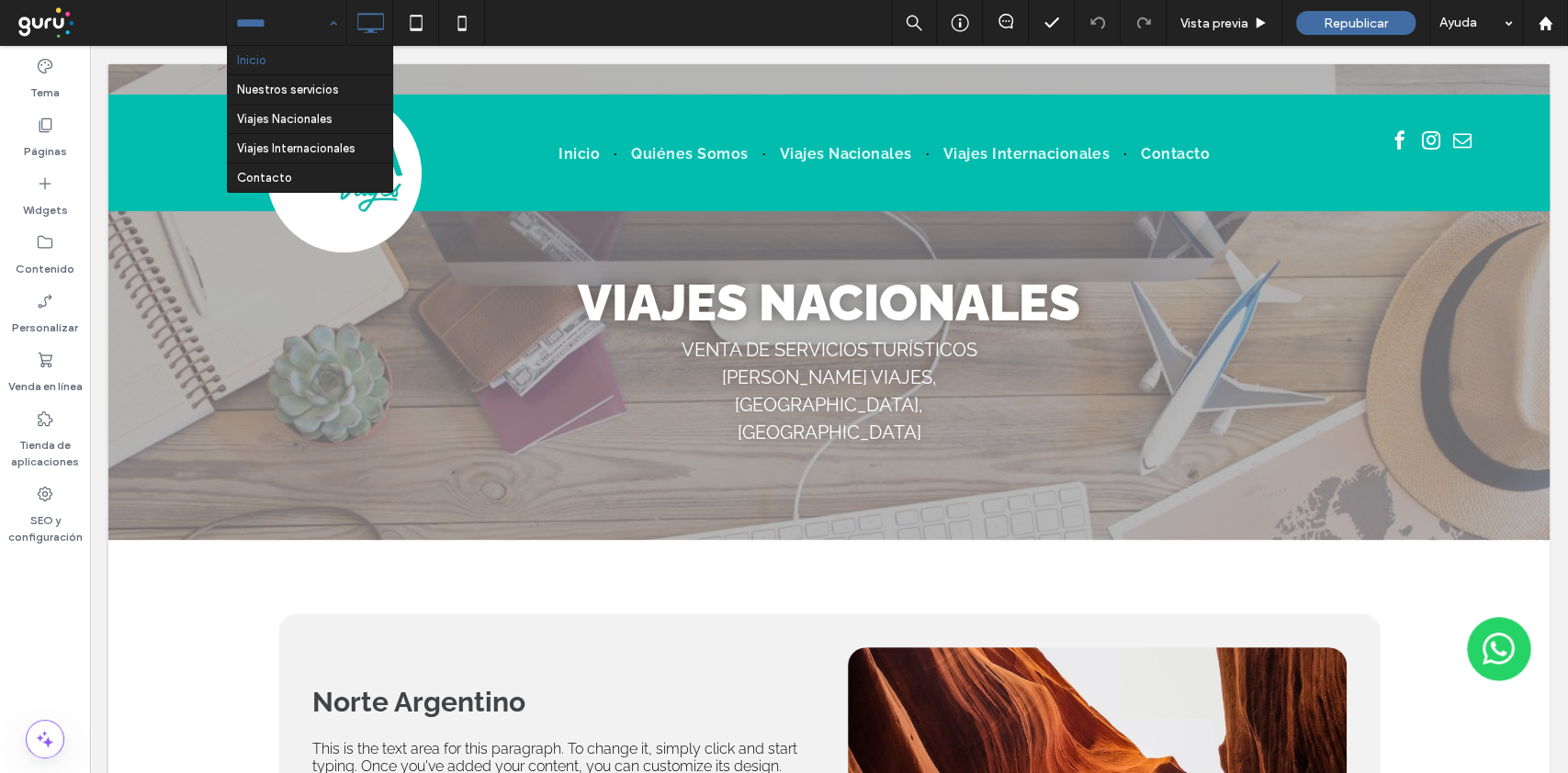 click at bounding box center [282, 23] 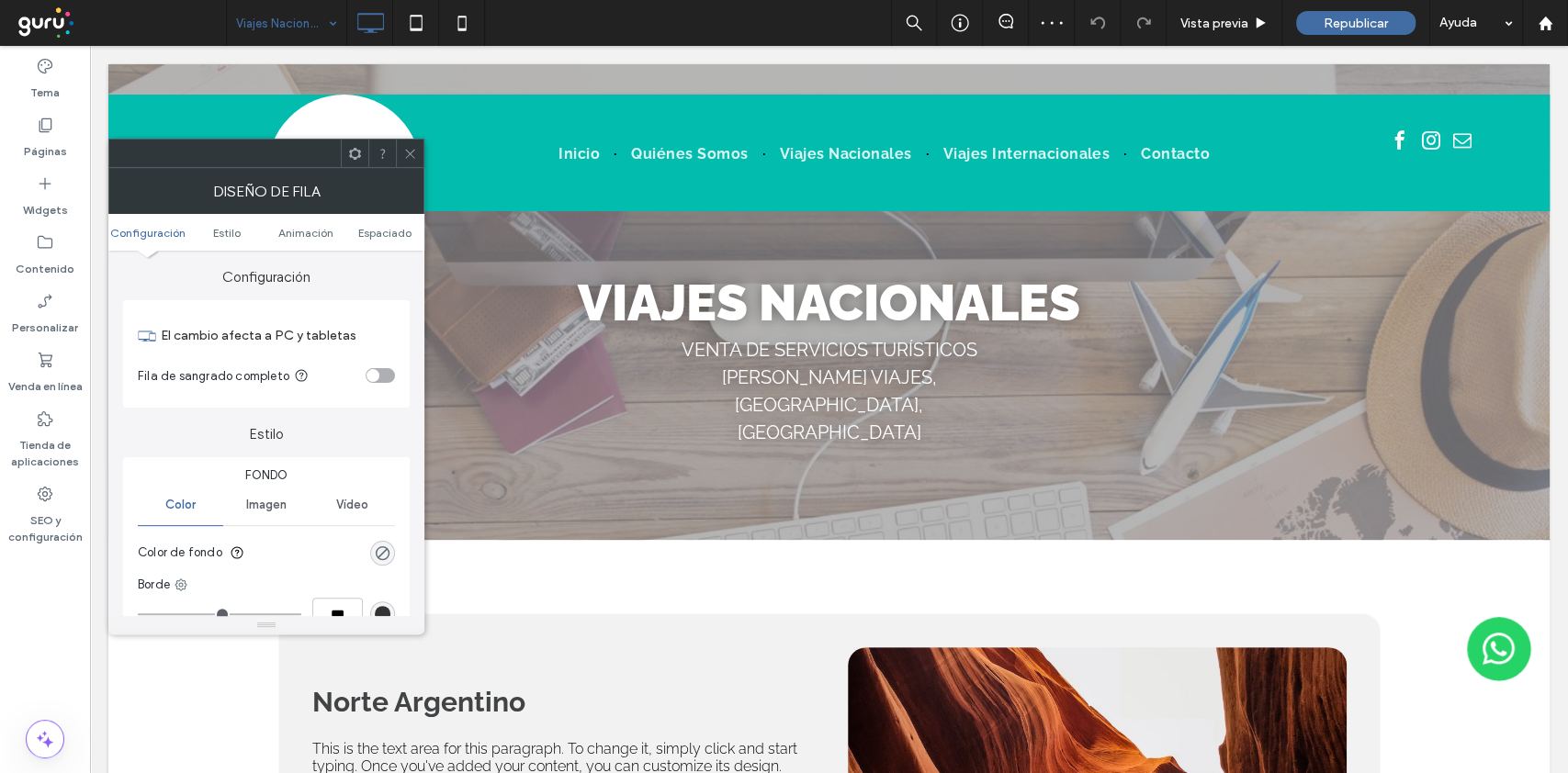 click 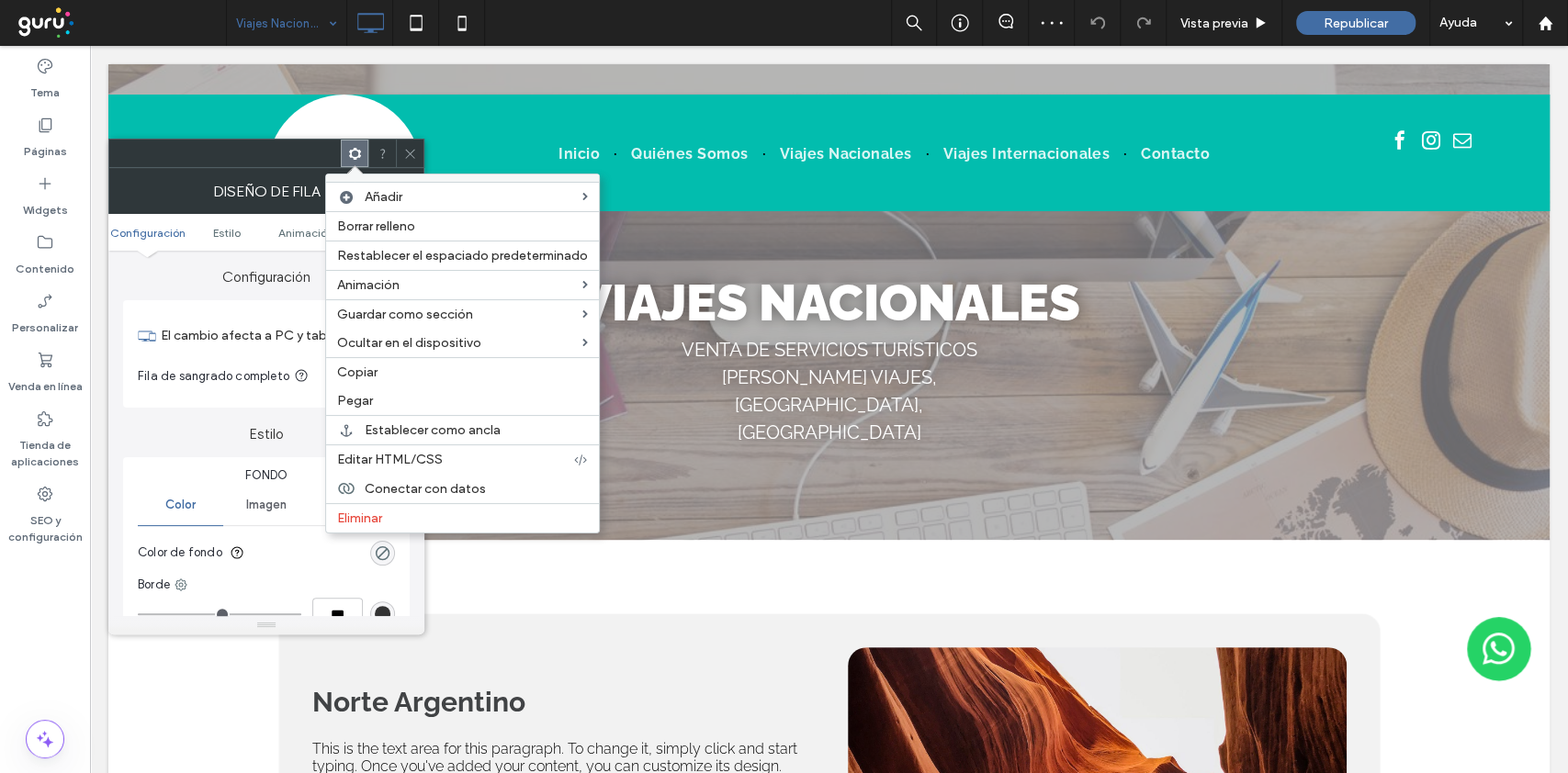 click on "Pegar" at bounding box center (462, 400) 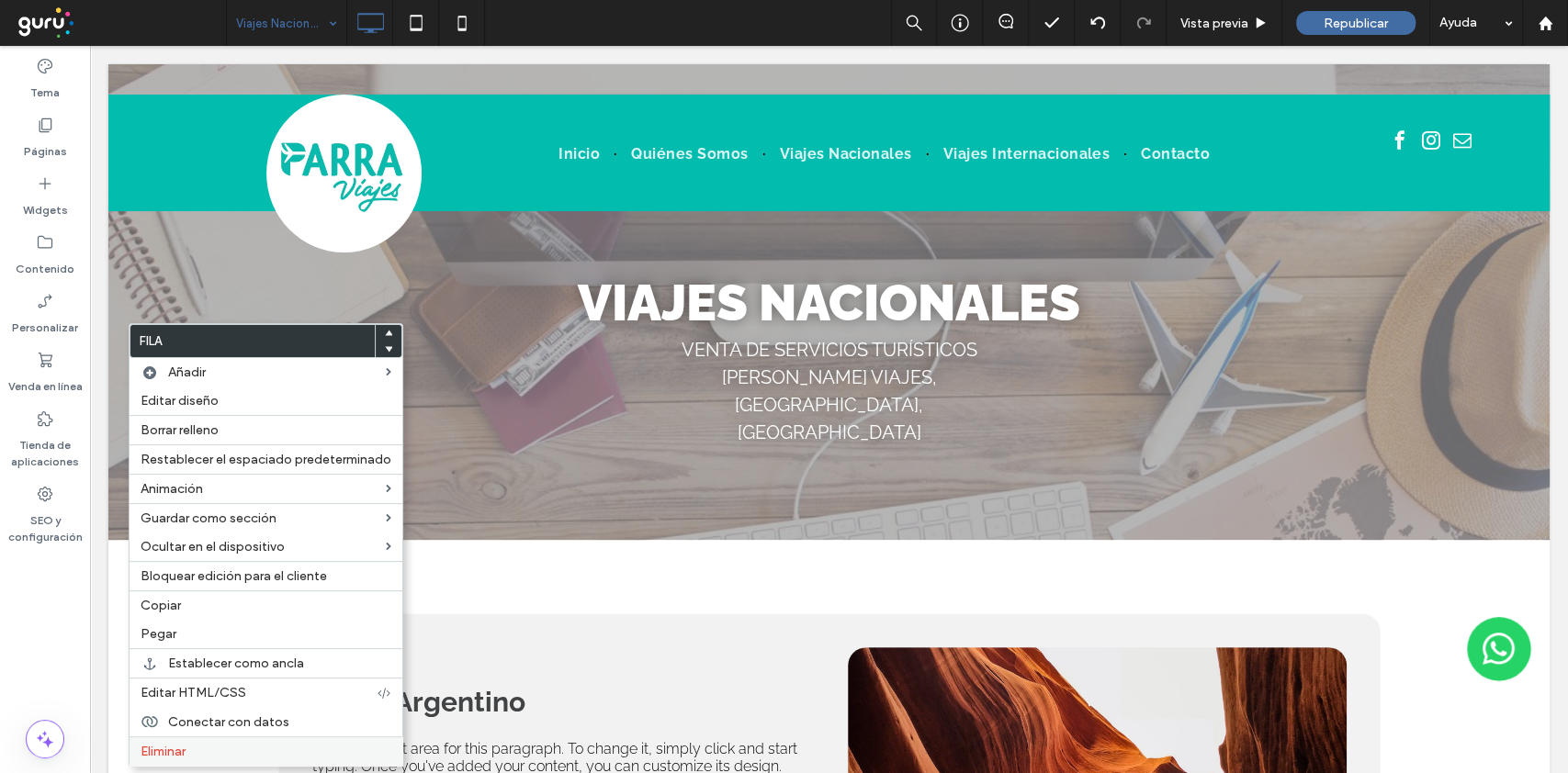 click on "Eliminar" at bounding box center (265, 751) 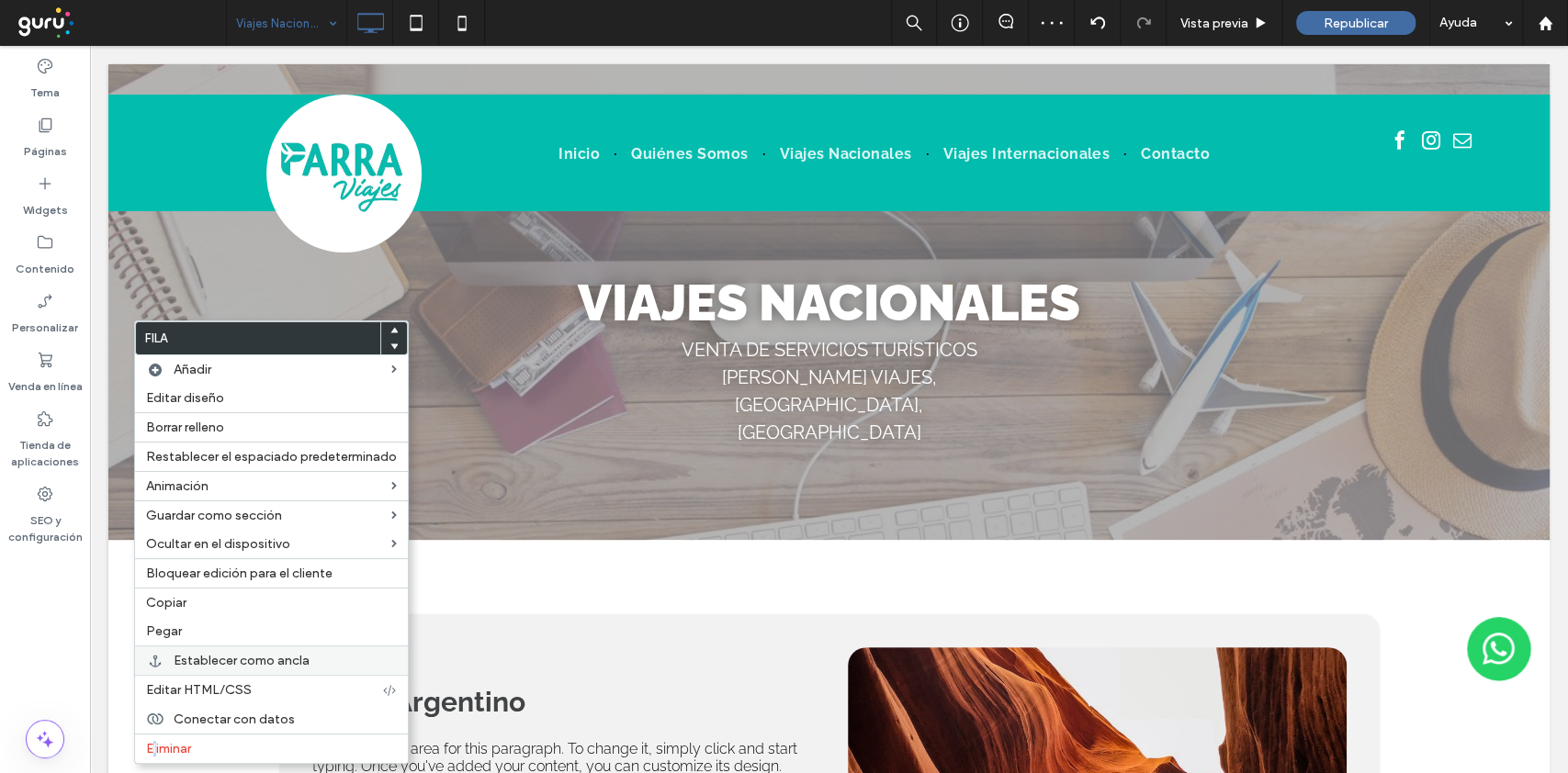 drag, startPoint x: 154, startPoint y: 752, endPoint x: 151, endPoint y: 667, distance: 85.05292 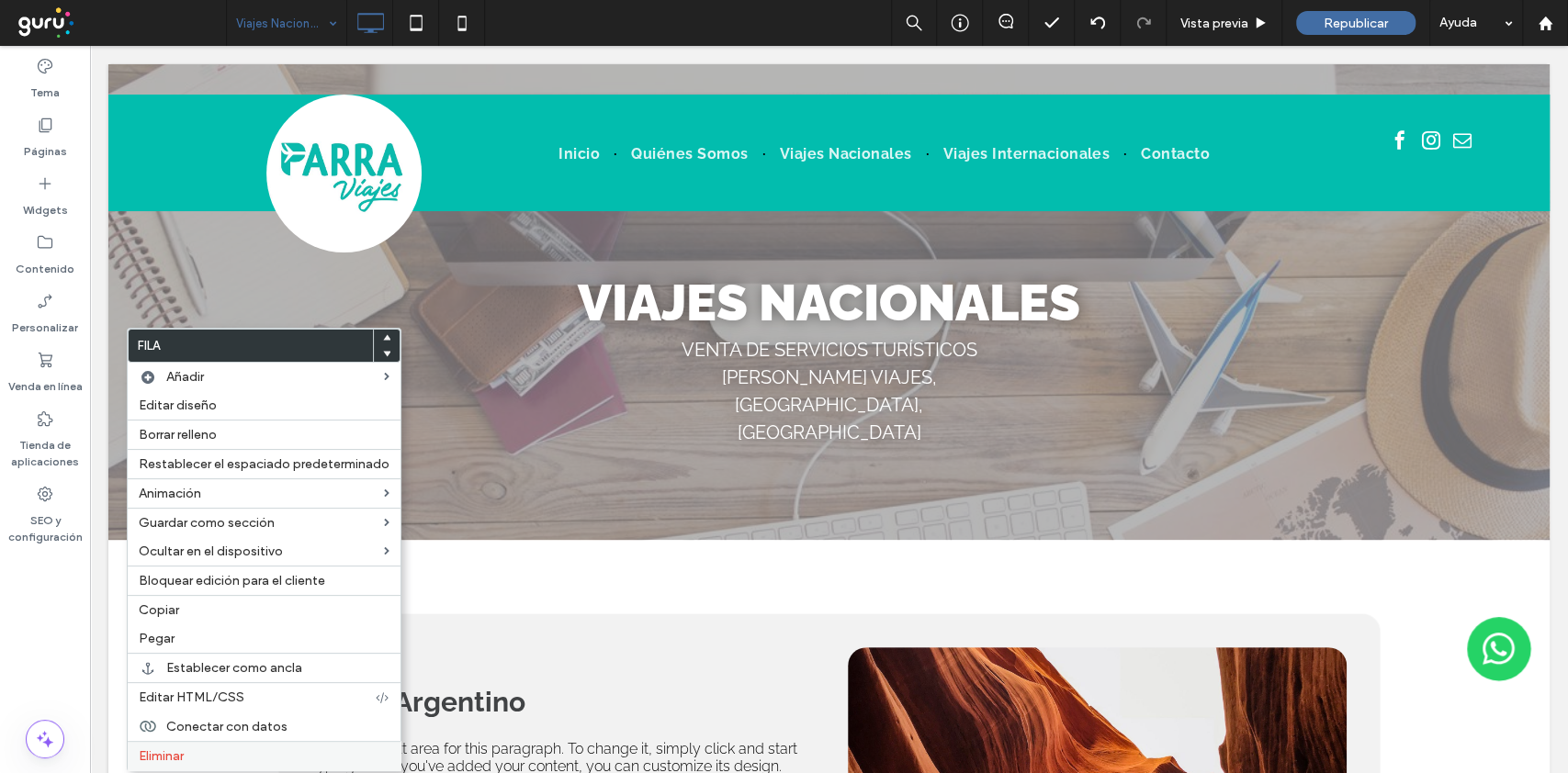 click on "Eliminar" at bounding box center (264, 756) 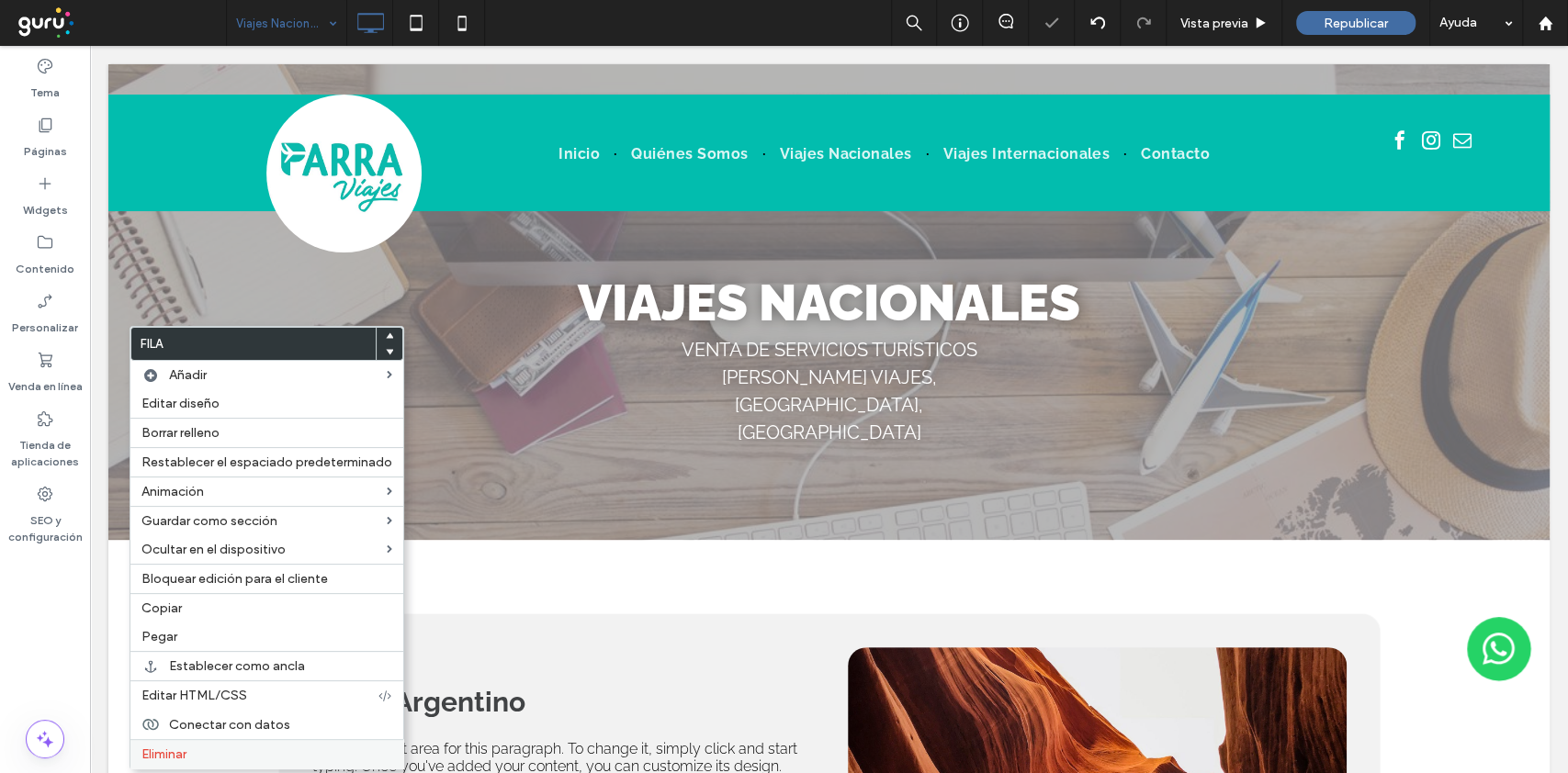 click on "Eliminar" at bounding box center (164, 754) 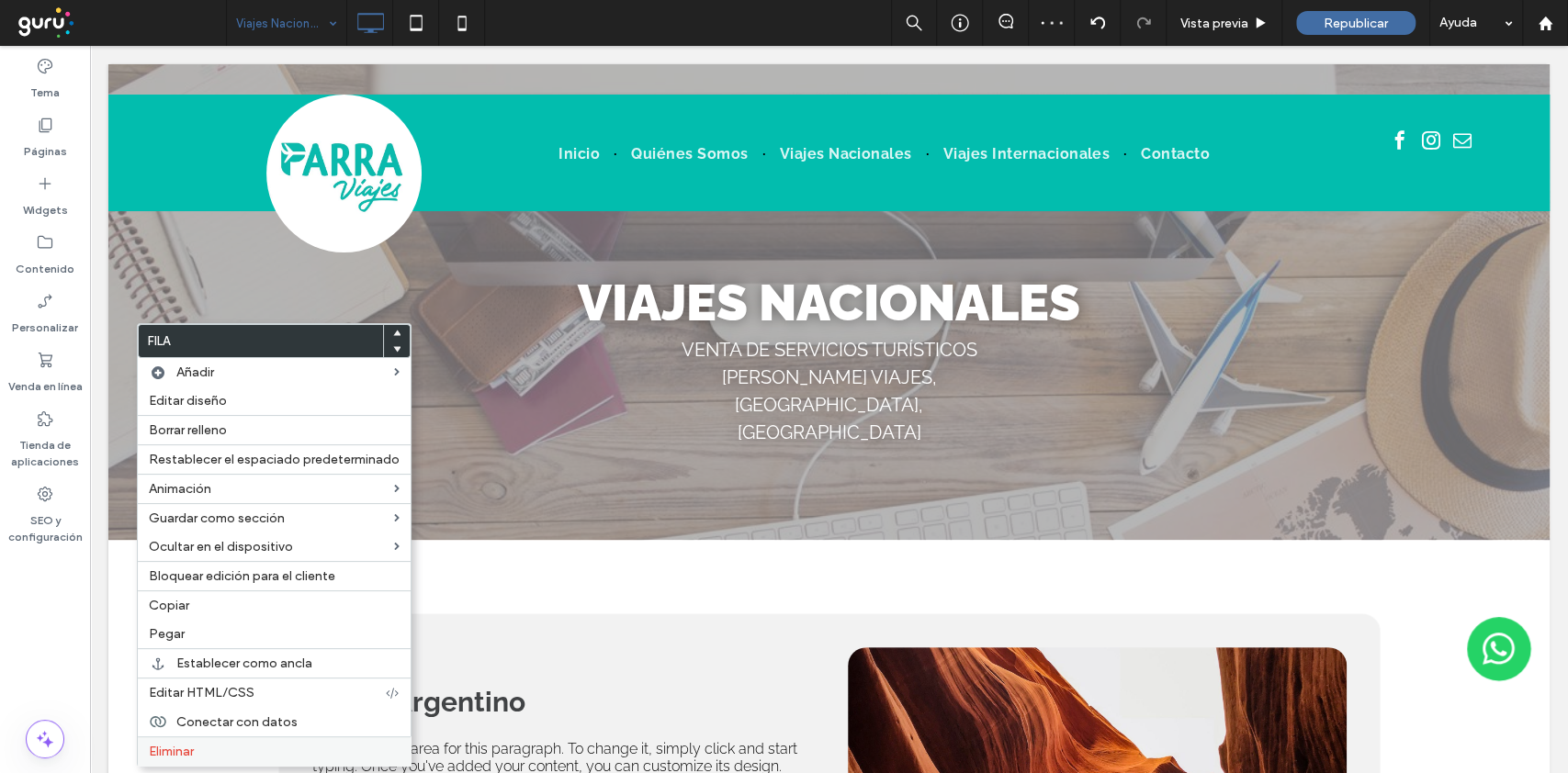 click on "Eliminar" at bounding box center [171, 751] 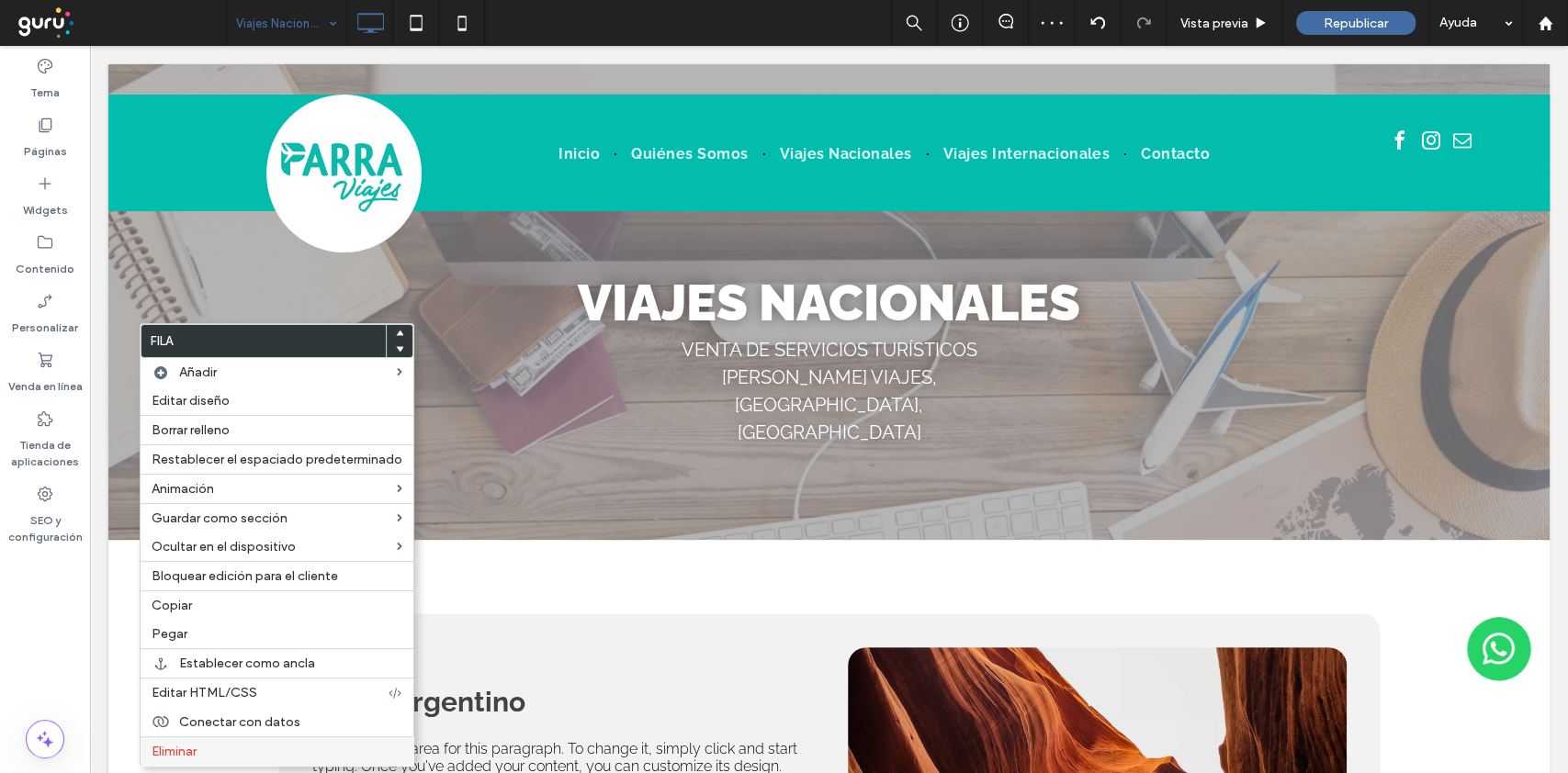 click on "Eliminar" at bounding box center (276, 751) 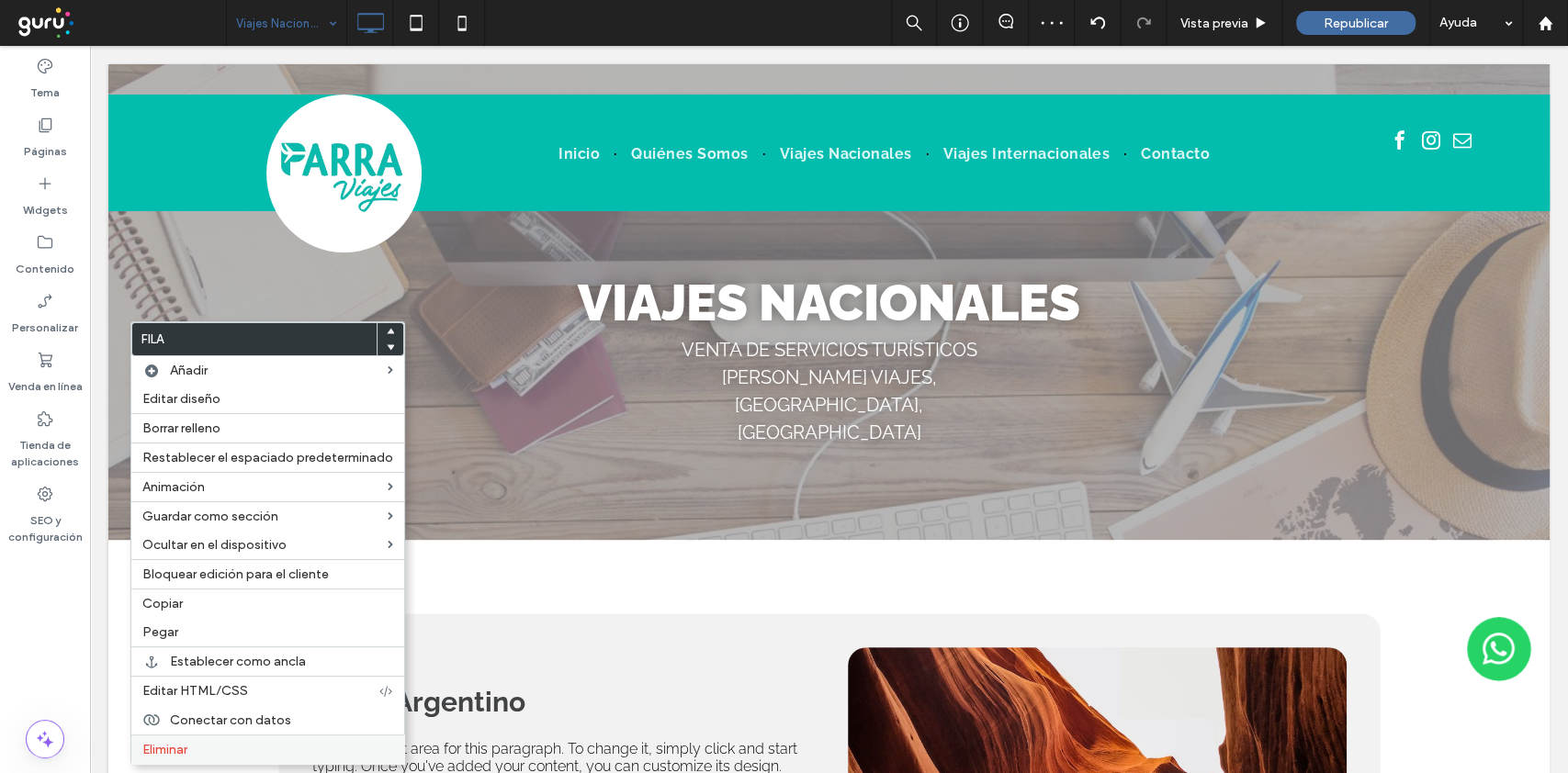 click on "Eliminar" at bounding box center (164, 749) 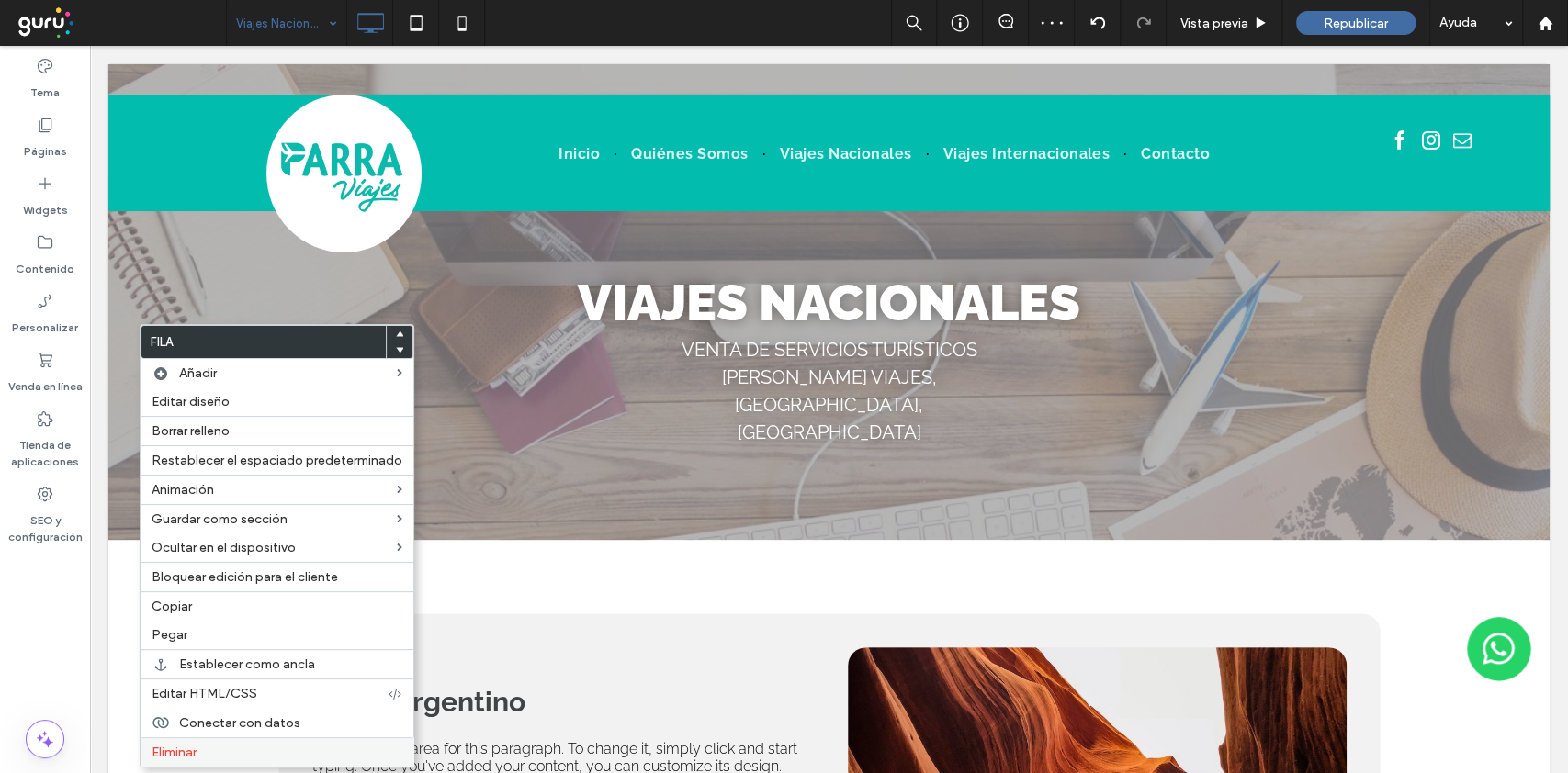 click on "Eliminar" at bounding box center [174, 752] 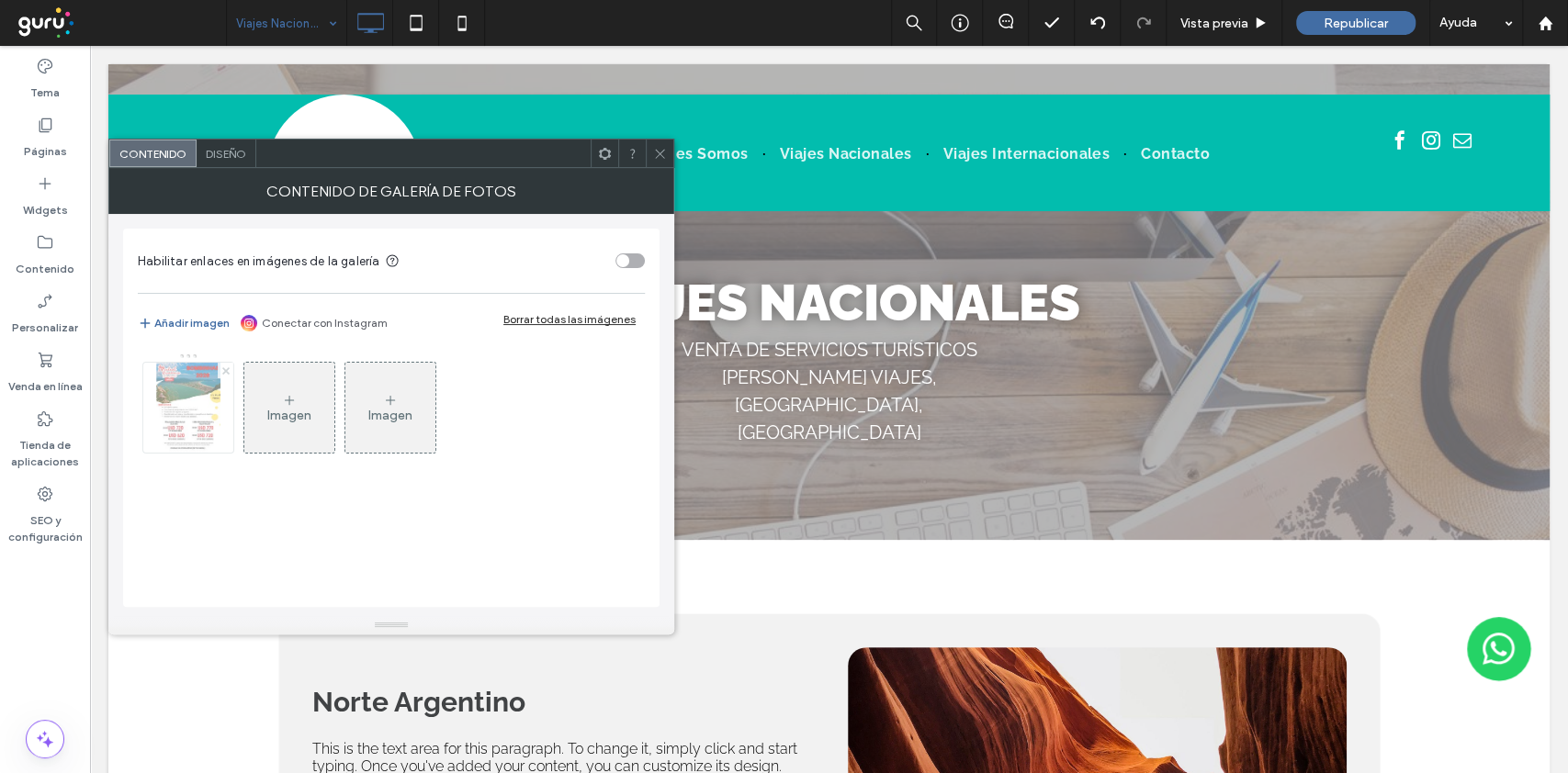 click at bounding box center [226, 370] 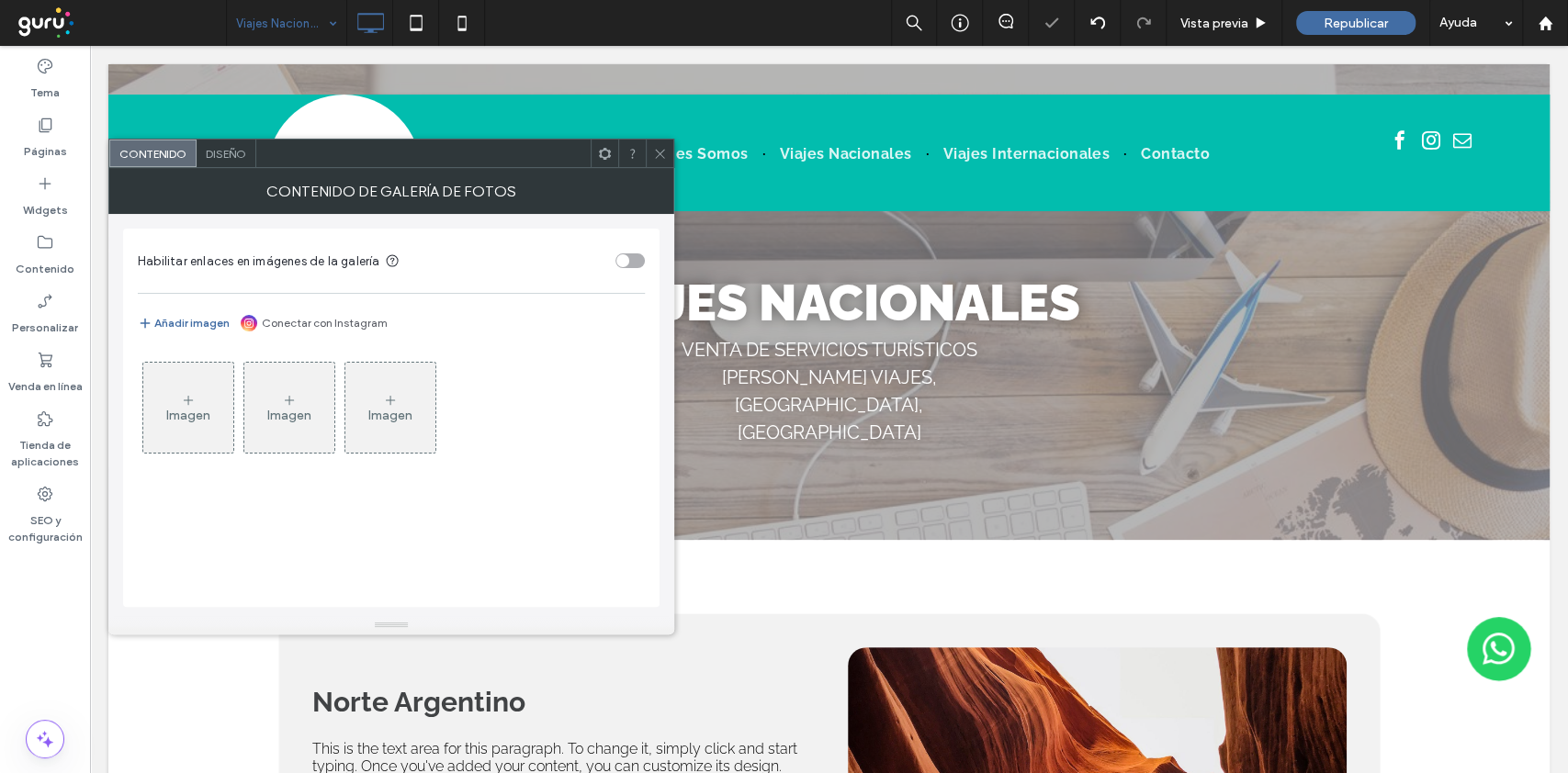 click on "Imagen" at bounding box center (188, 408) 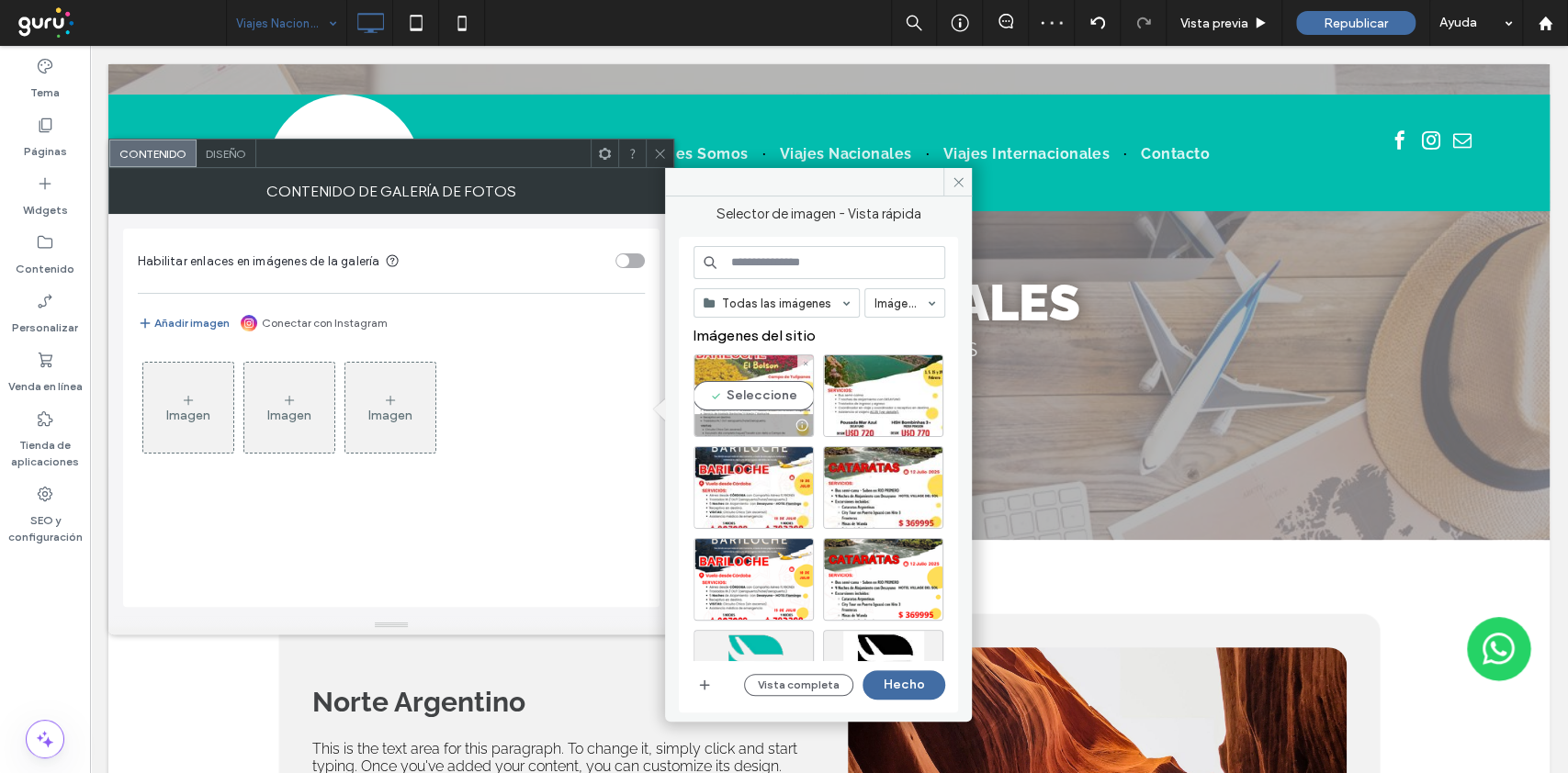 click on "Seleccione" at bounding box center [753, 396] 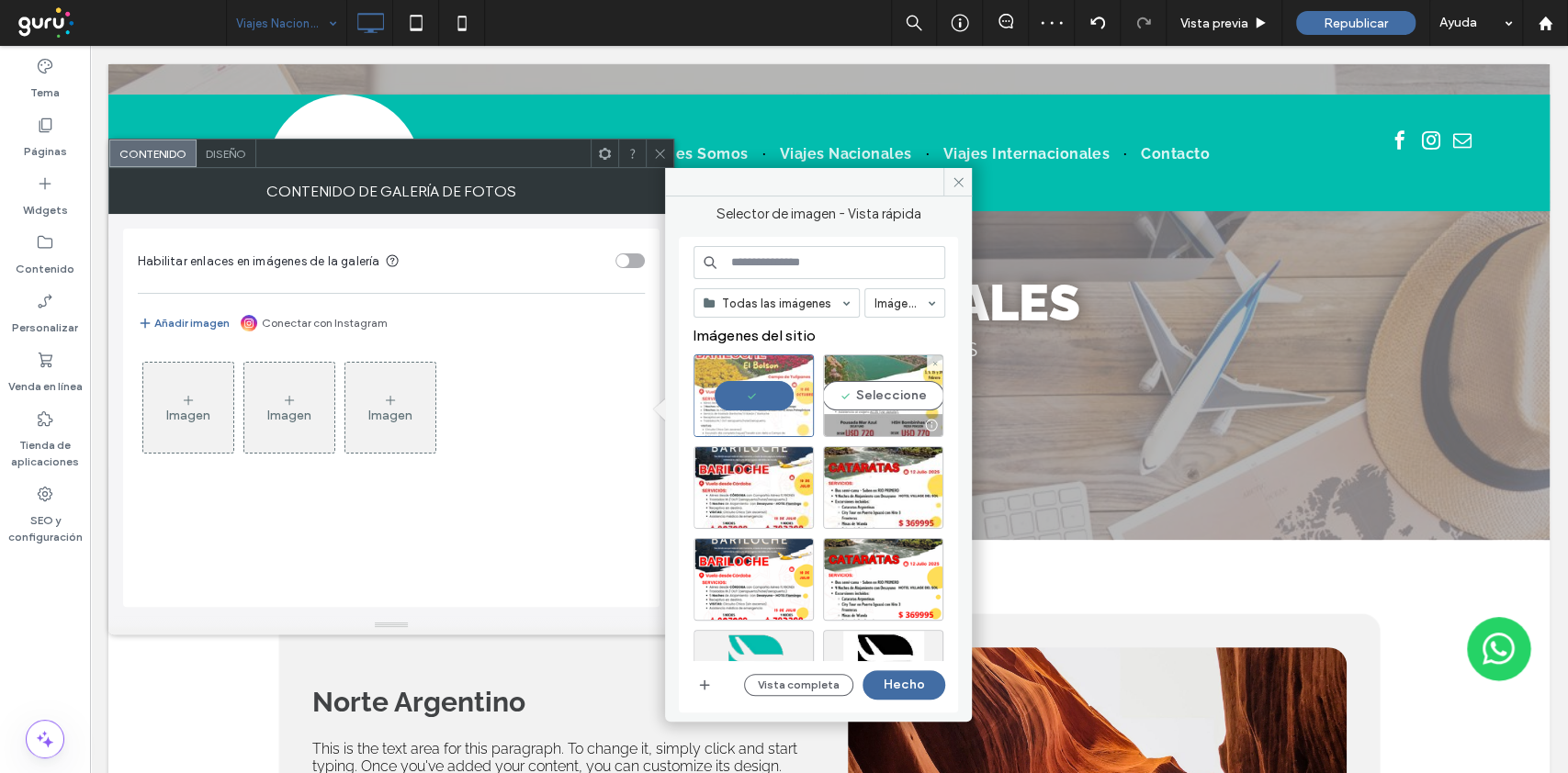 drag, startPoint x: 869, startPoint y: 400, endPoint x: 825, endPoint y: 434, distance: 55.60576 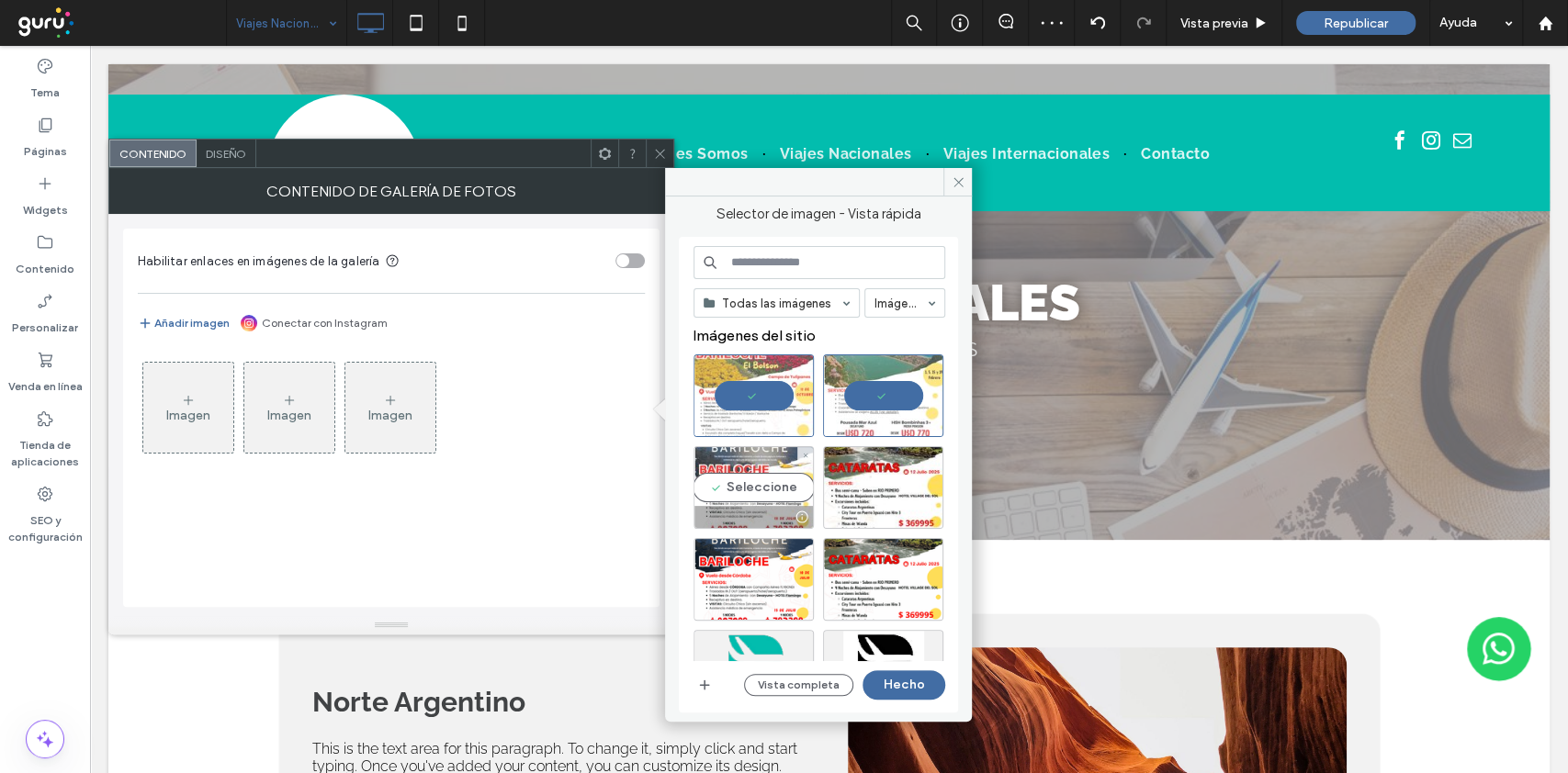 click 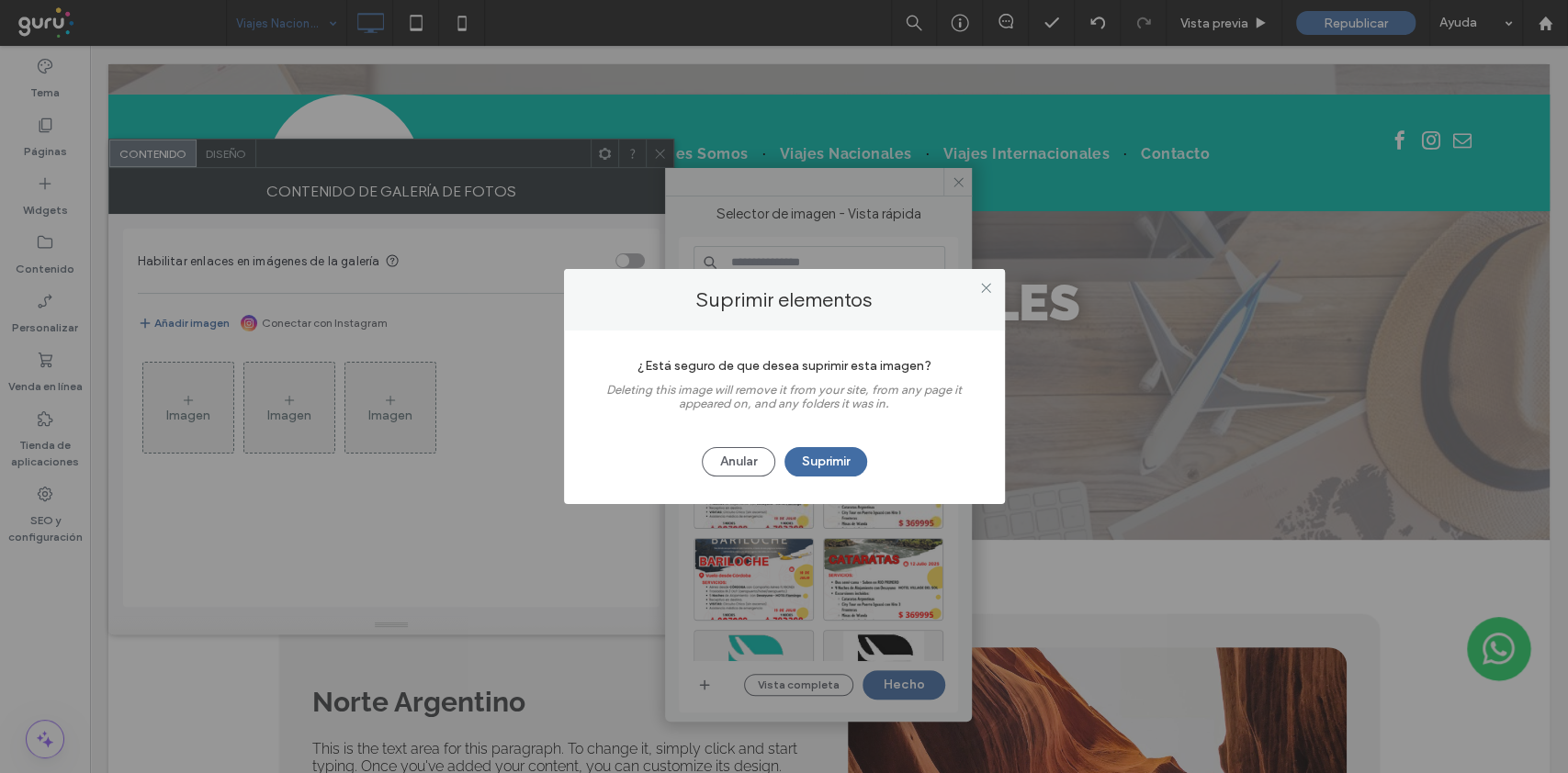 click on "¿Está seguro de que desea suprimir esta imagen? Deleting this image will remove it from your site, from any page it appeared on, and any folders it was in. Anular Suprimir" at bounding box center [784, 417] 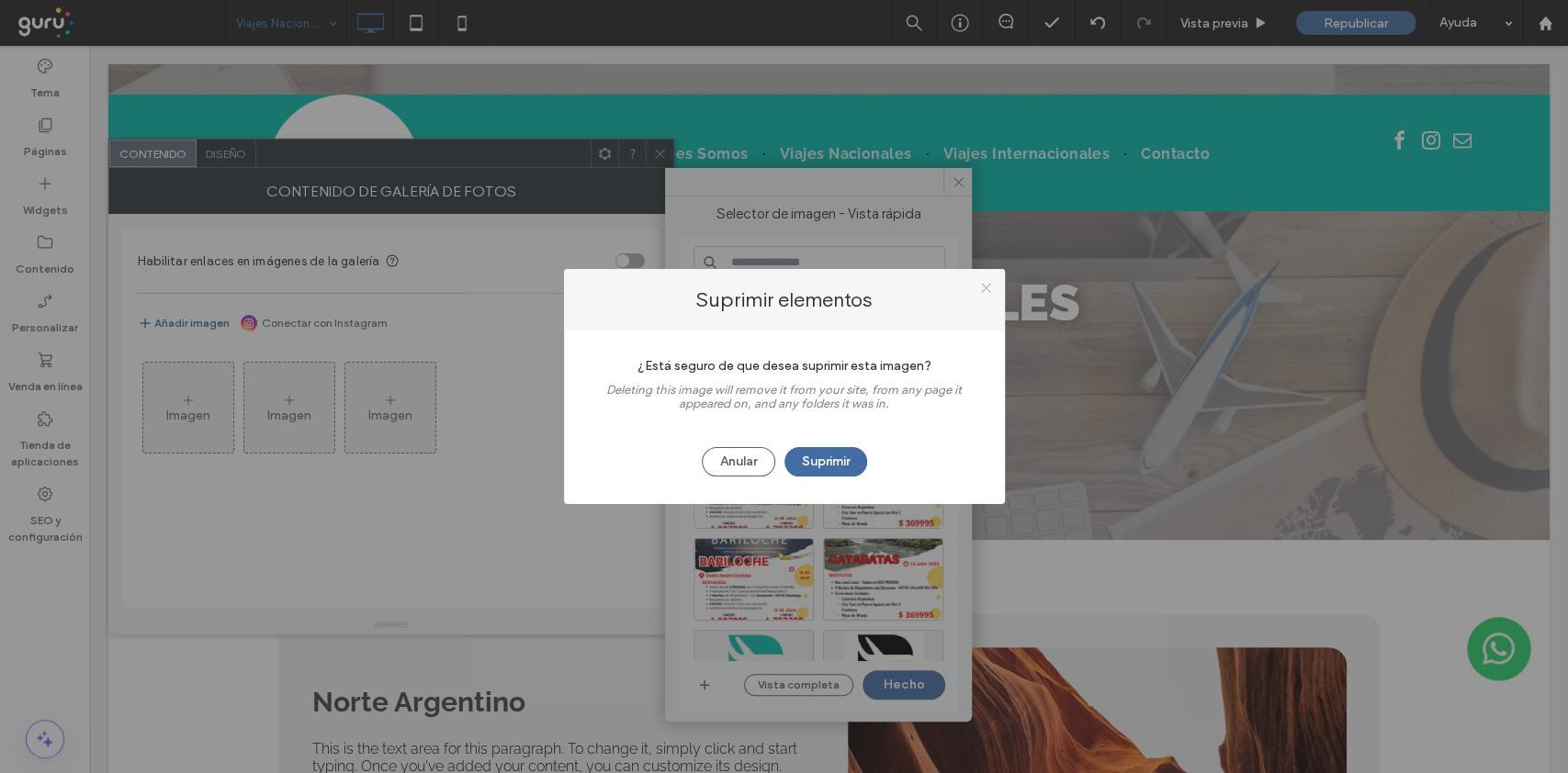click 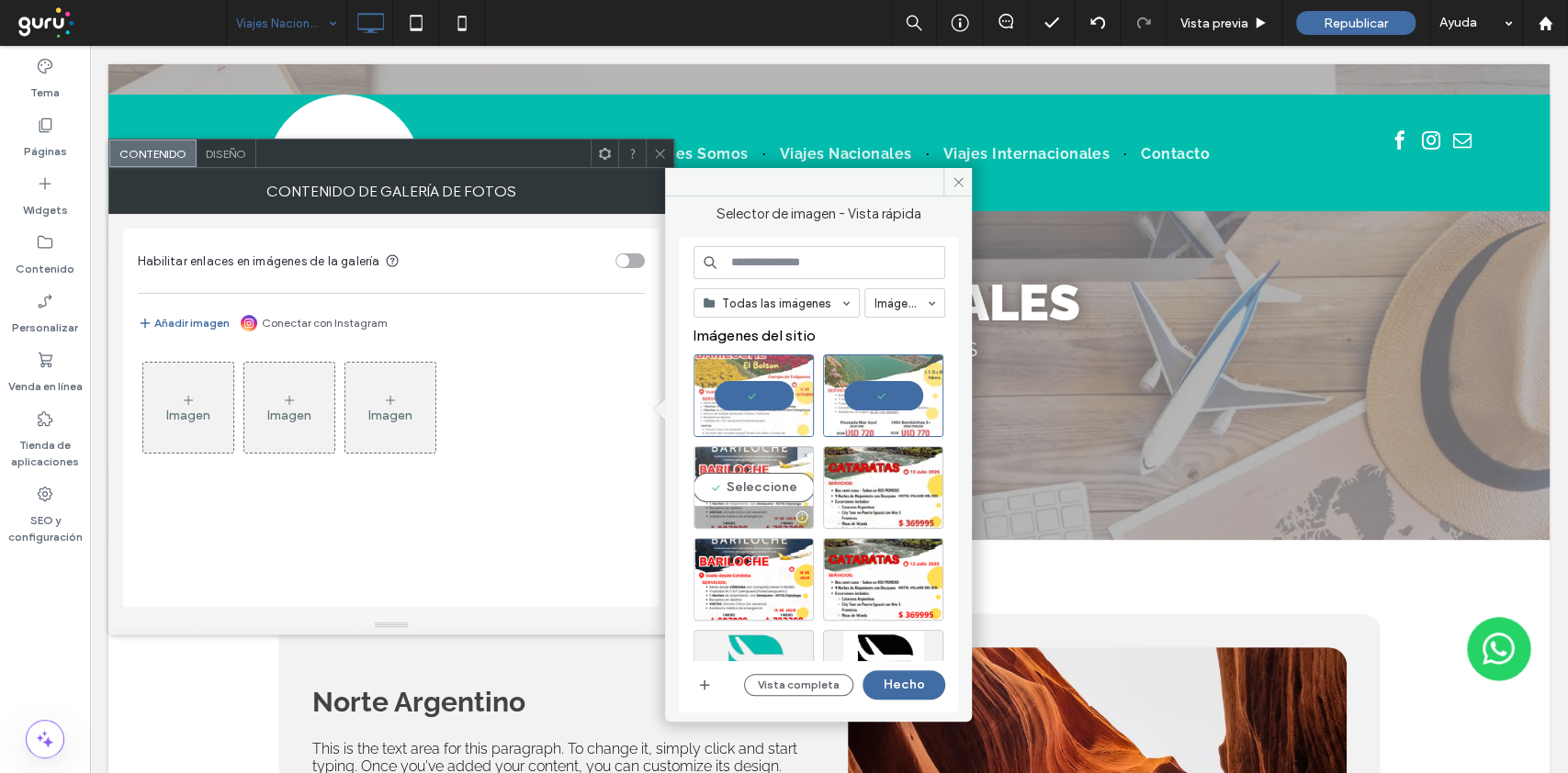 click on "Seleccione" at bounding box center (753, 487) 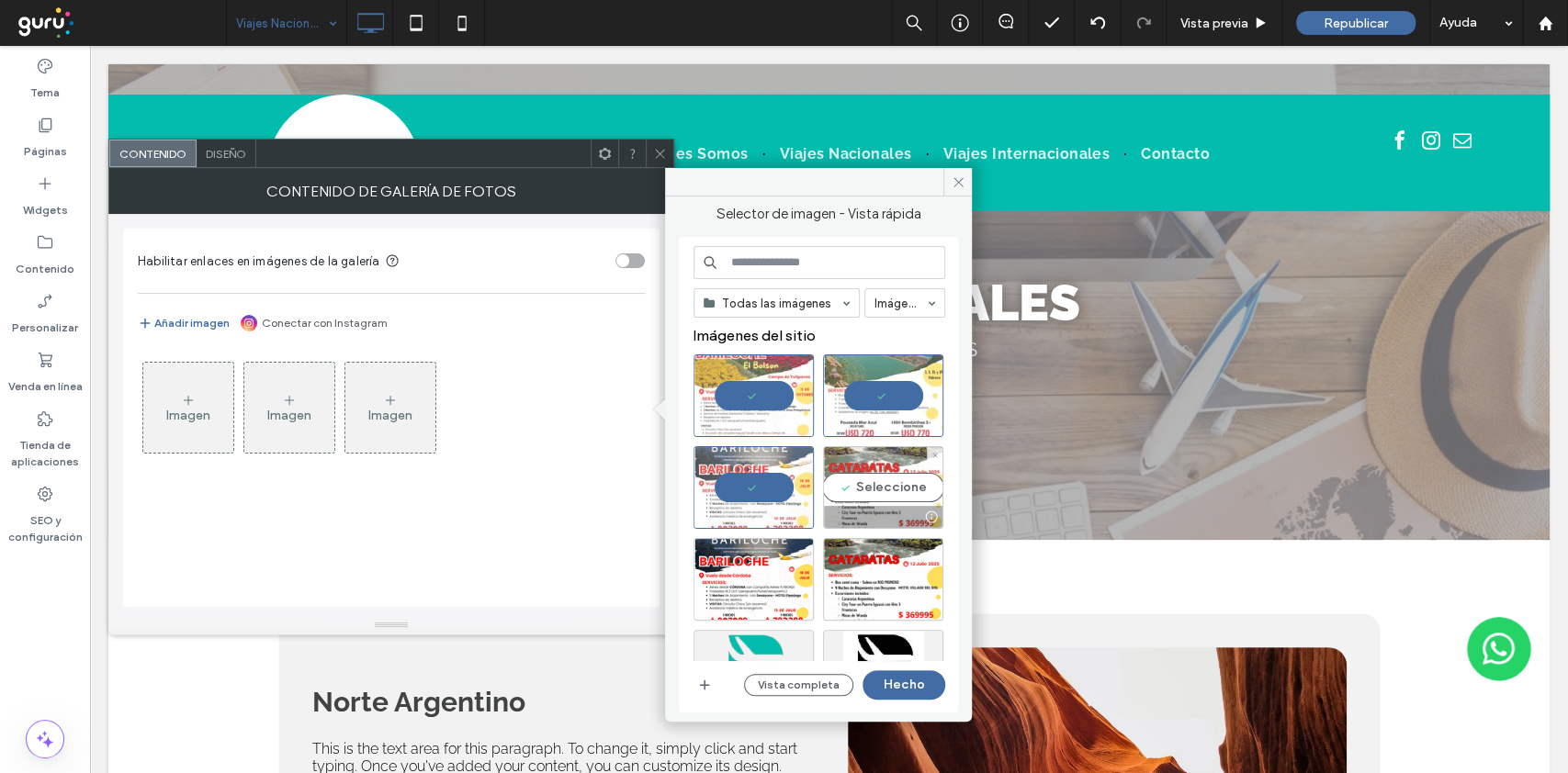 click on "Seleccione" at bounding box center (883, 487) 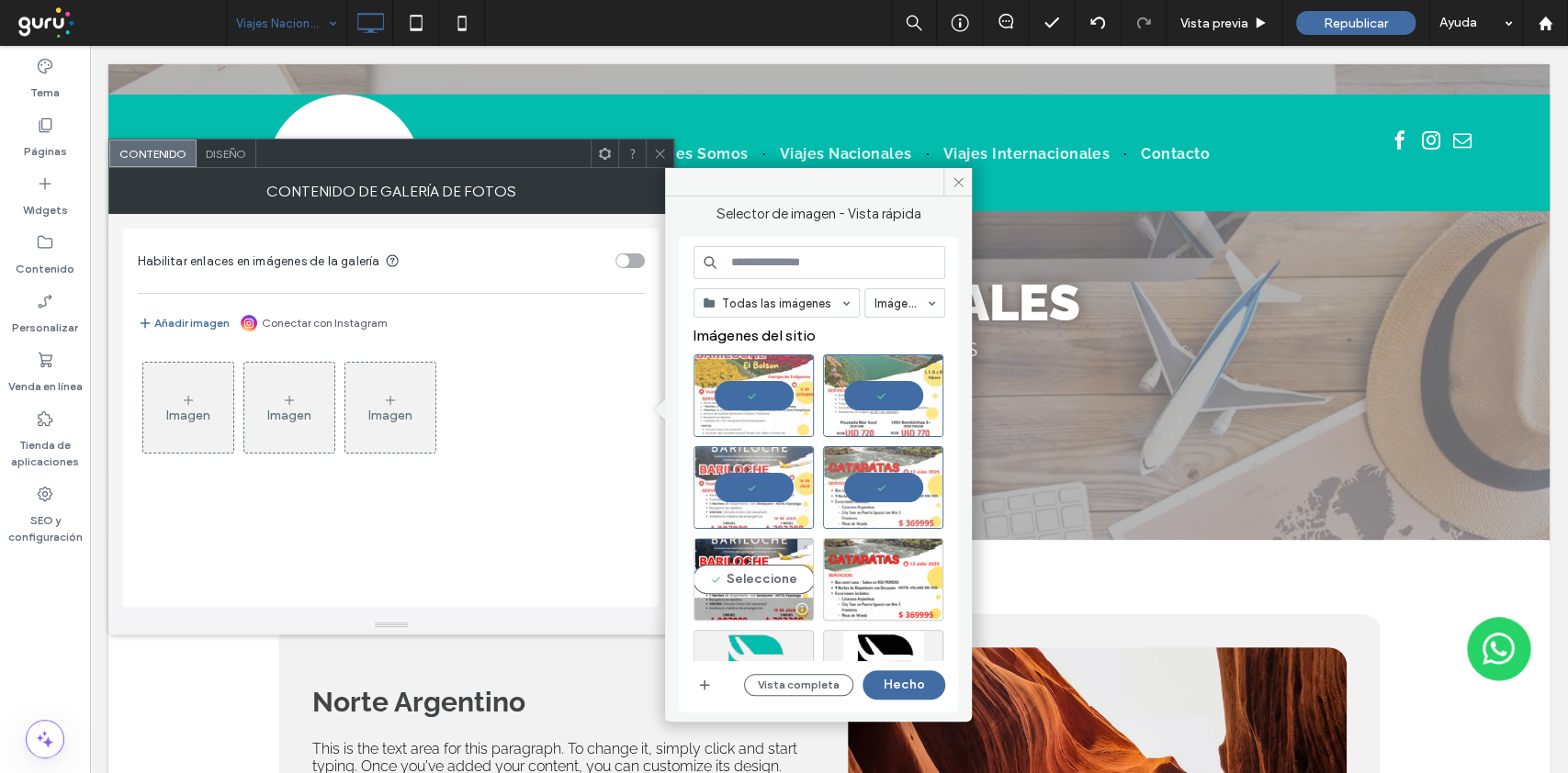drag, startPoint x: 759, startPoint y: 573, endPoint x: 864, endPoint y: 588, distance: 106.06602 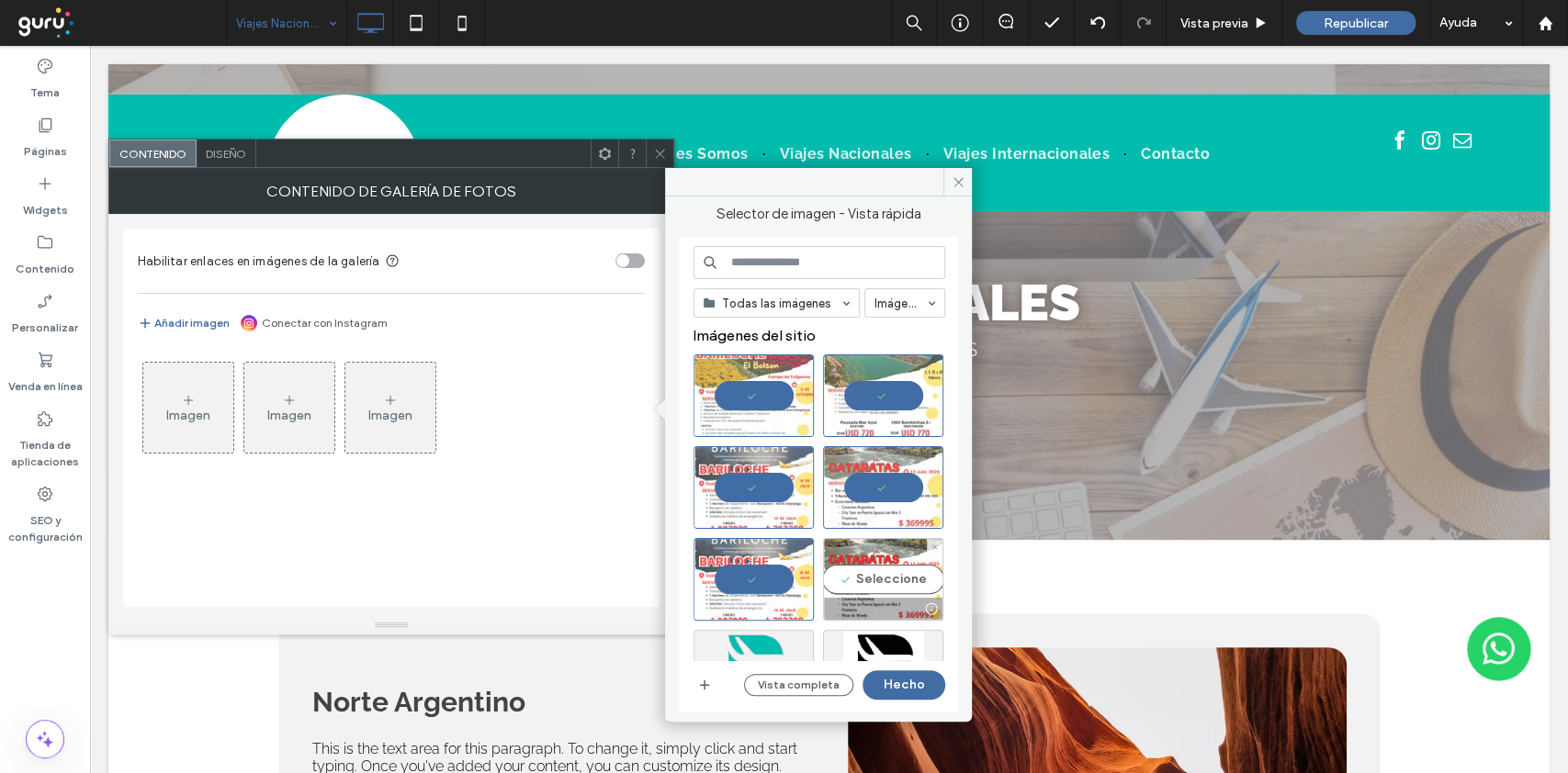 click on "Seleccione" at bounding box center (883, 579) 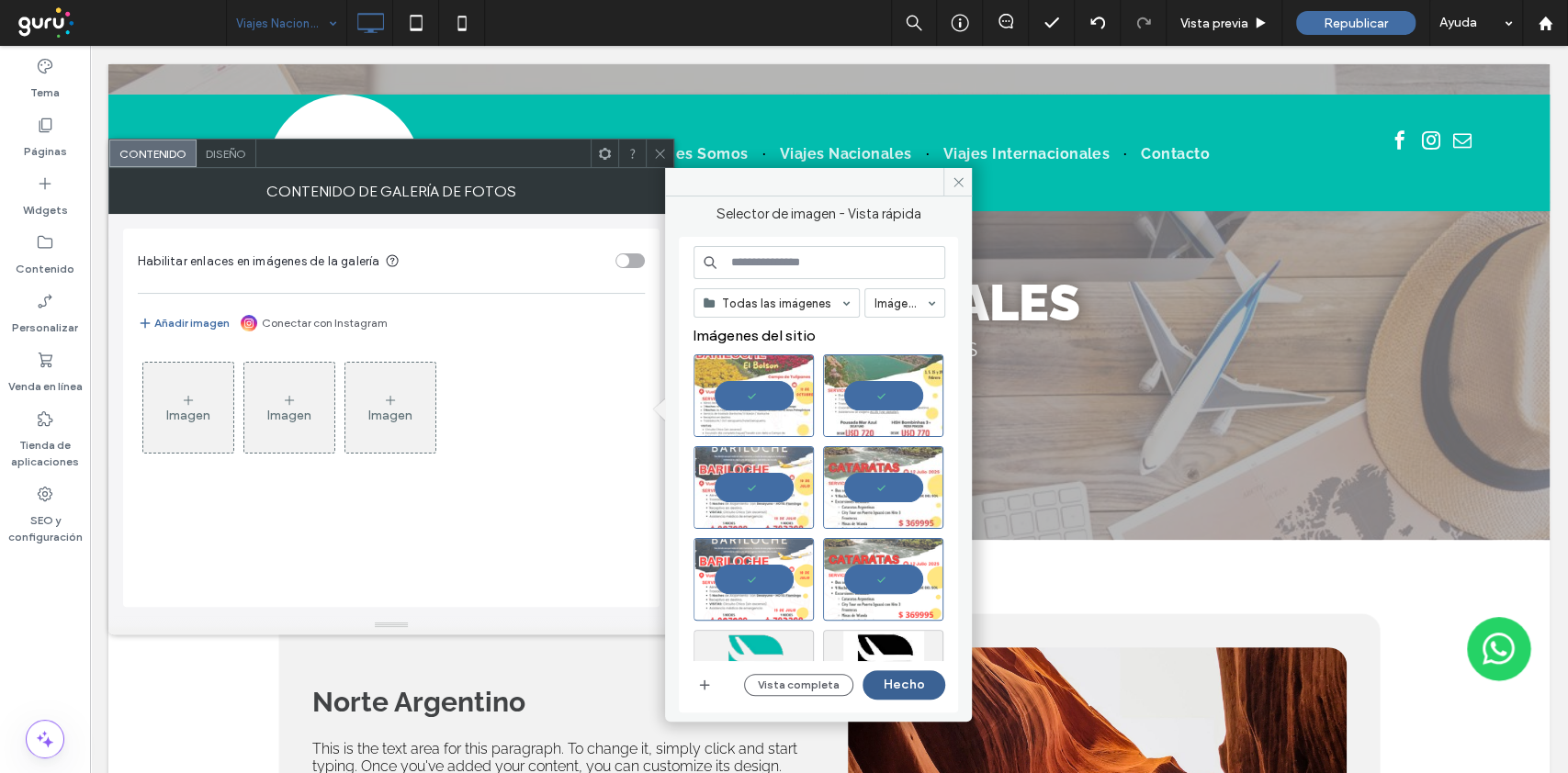 click on "Hecho" at bounding box center (904, 685) 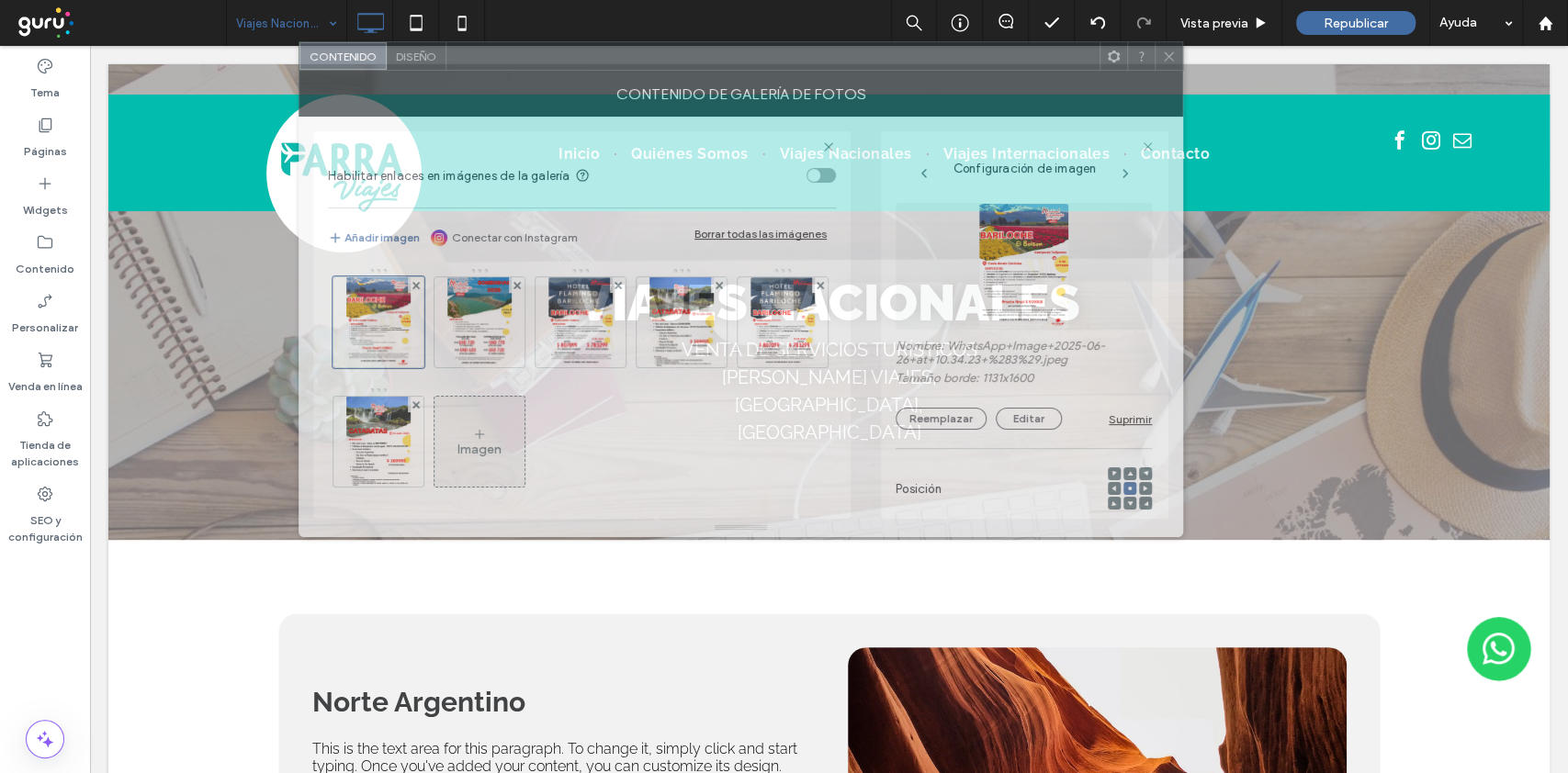 drag, startPoint x: 882, startPoint y: 194, endPoint x: 941, endPoint y: 74, distance: 133.71986 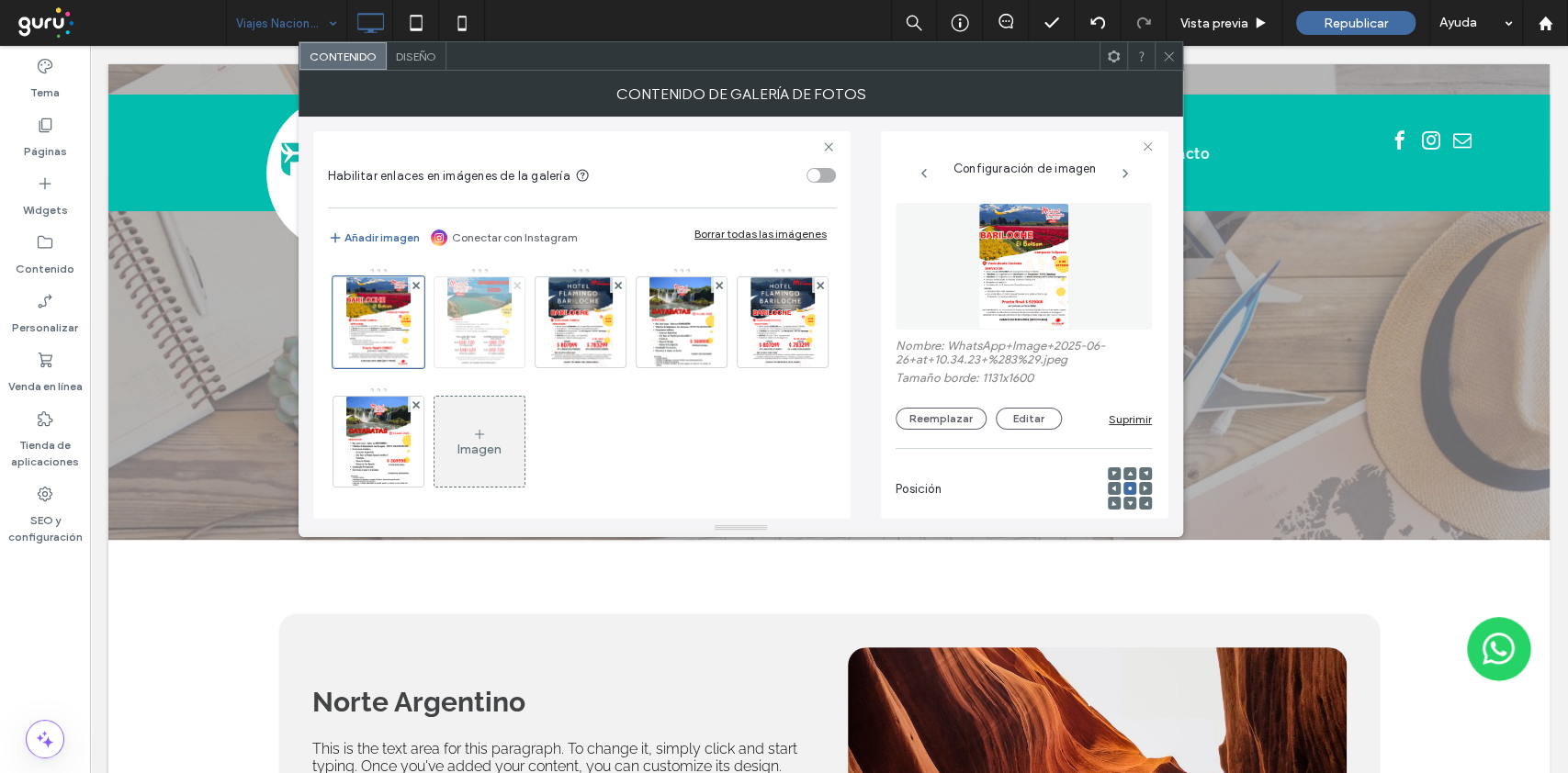 click at bounding box center (517, 285) 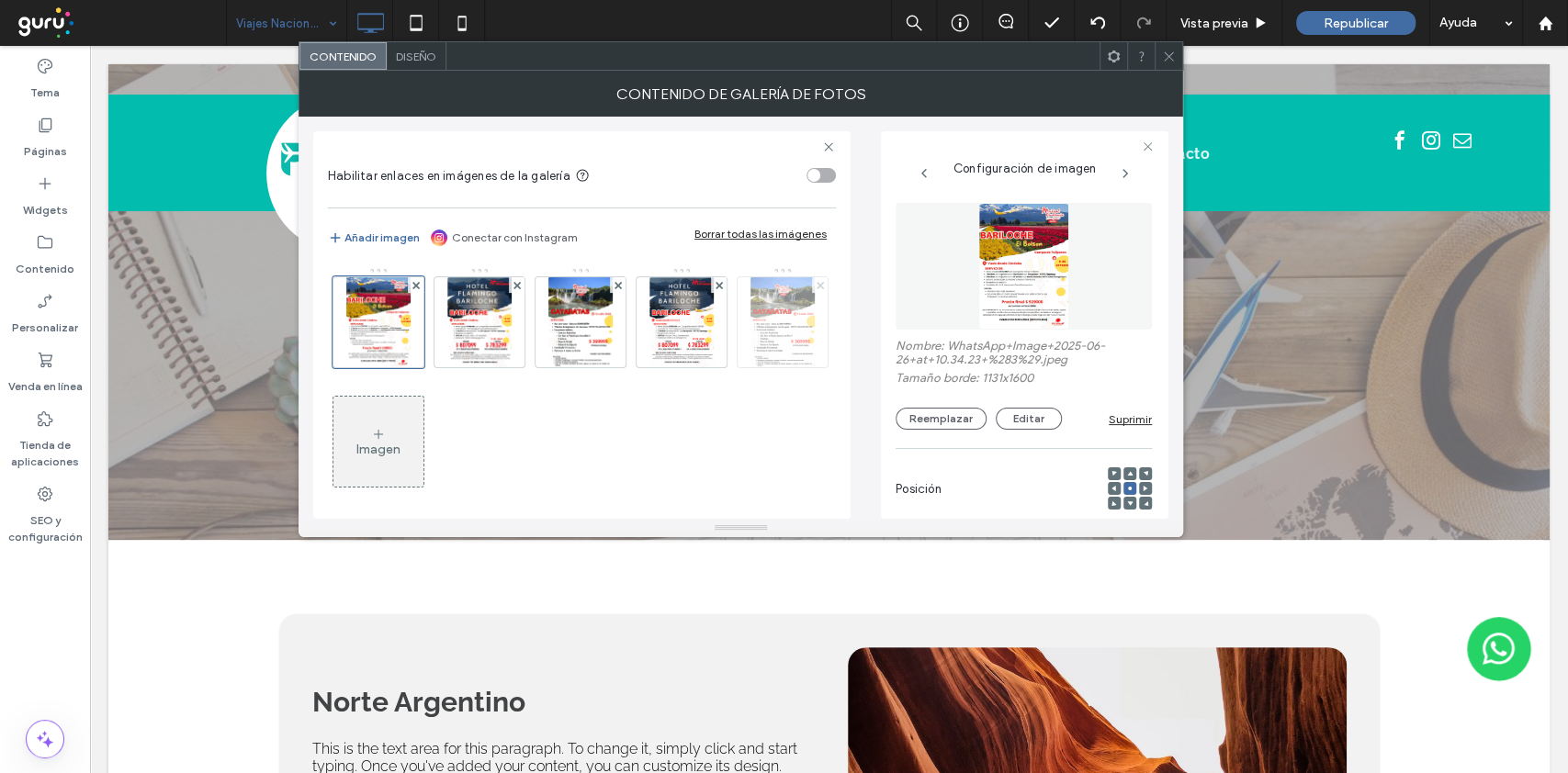 click 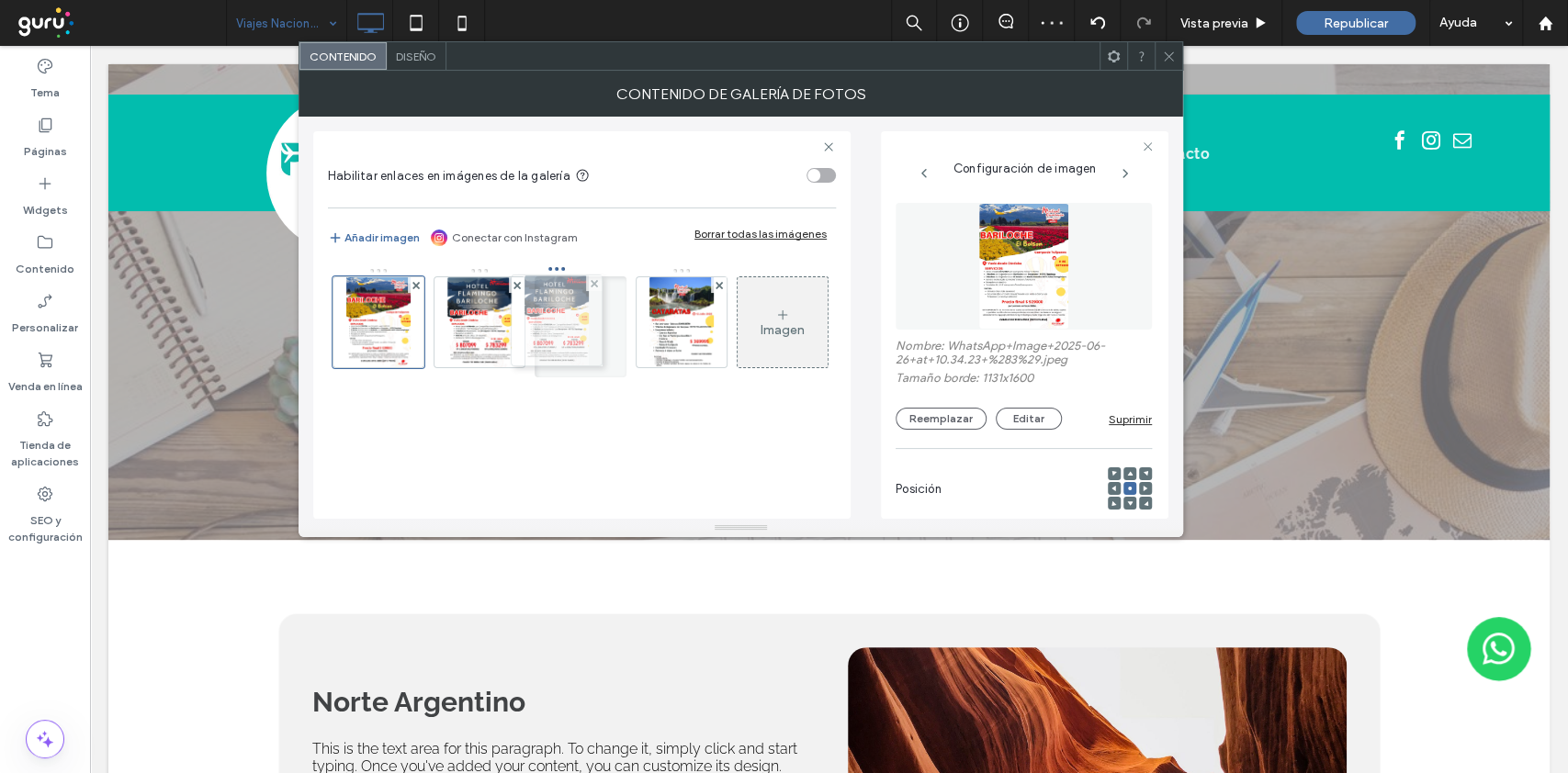 drag, startPoint x: 676, startPoint y: 318, endPoint x: 547, endPoint y: 316, distance: 129.0155 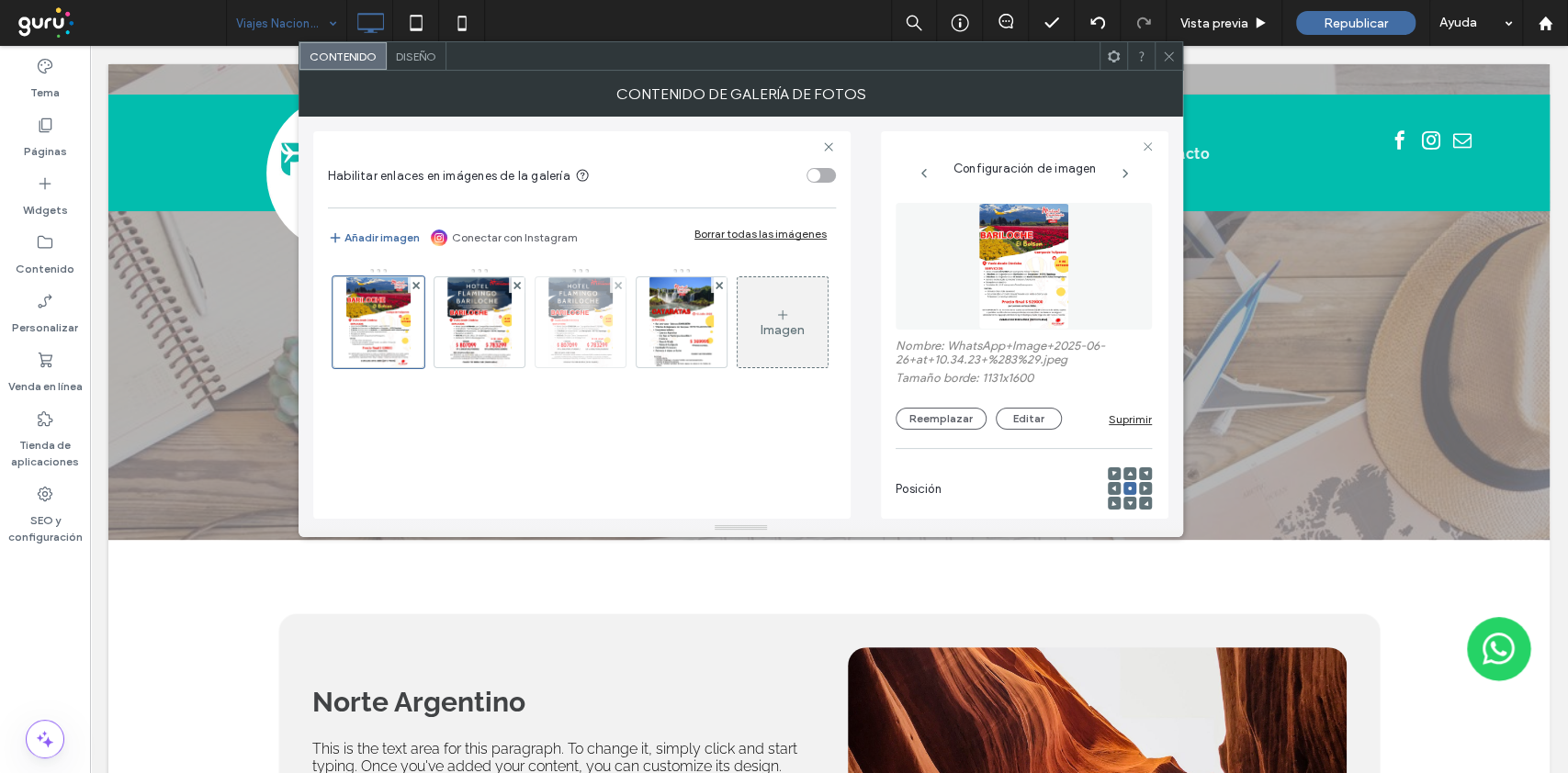click at bounding box center (617, 285) 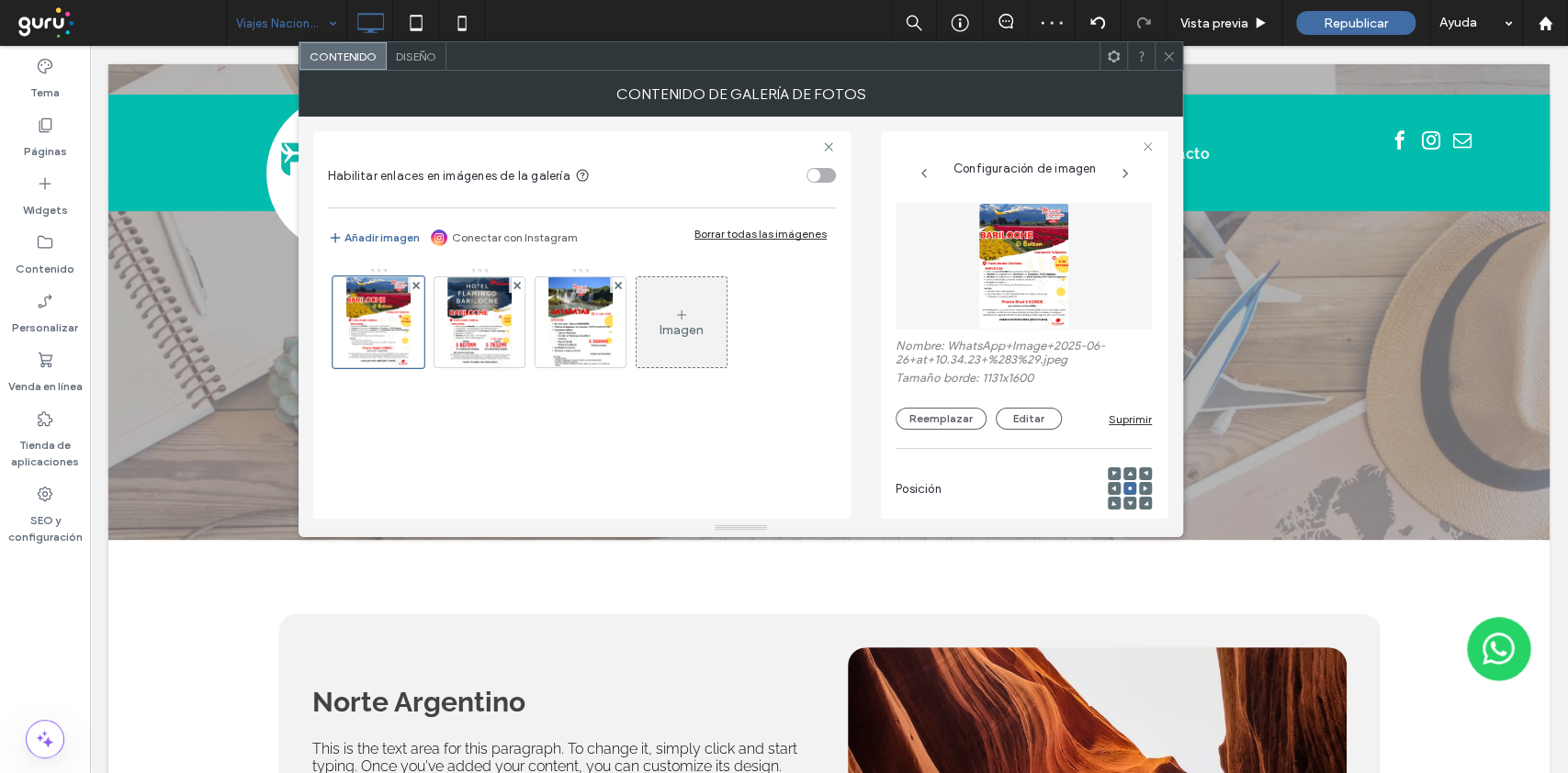 click at bounding box center [1168, 56] 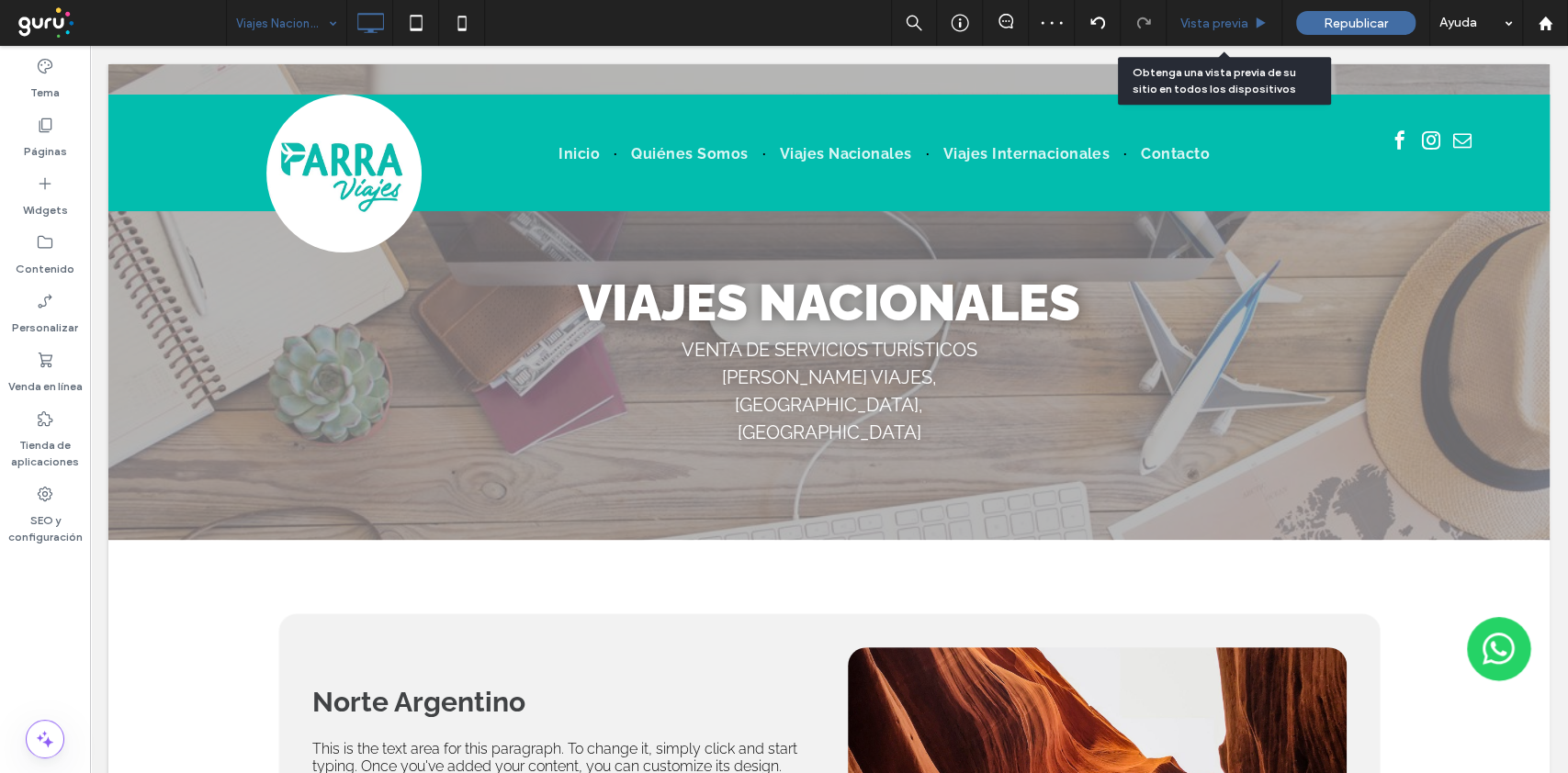 click on "Vista previa" at bounding box center (1214, 23) 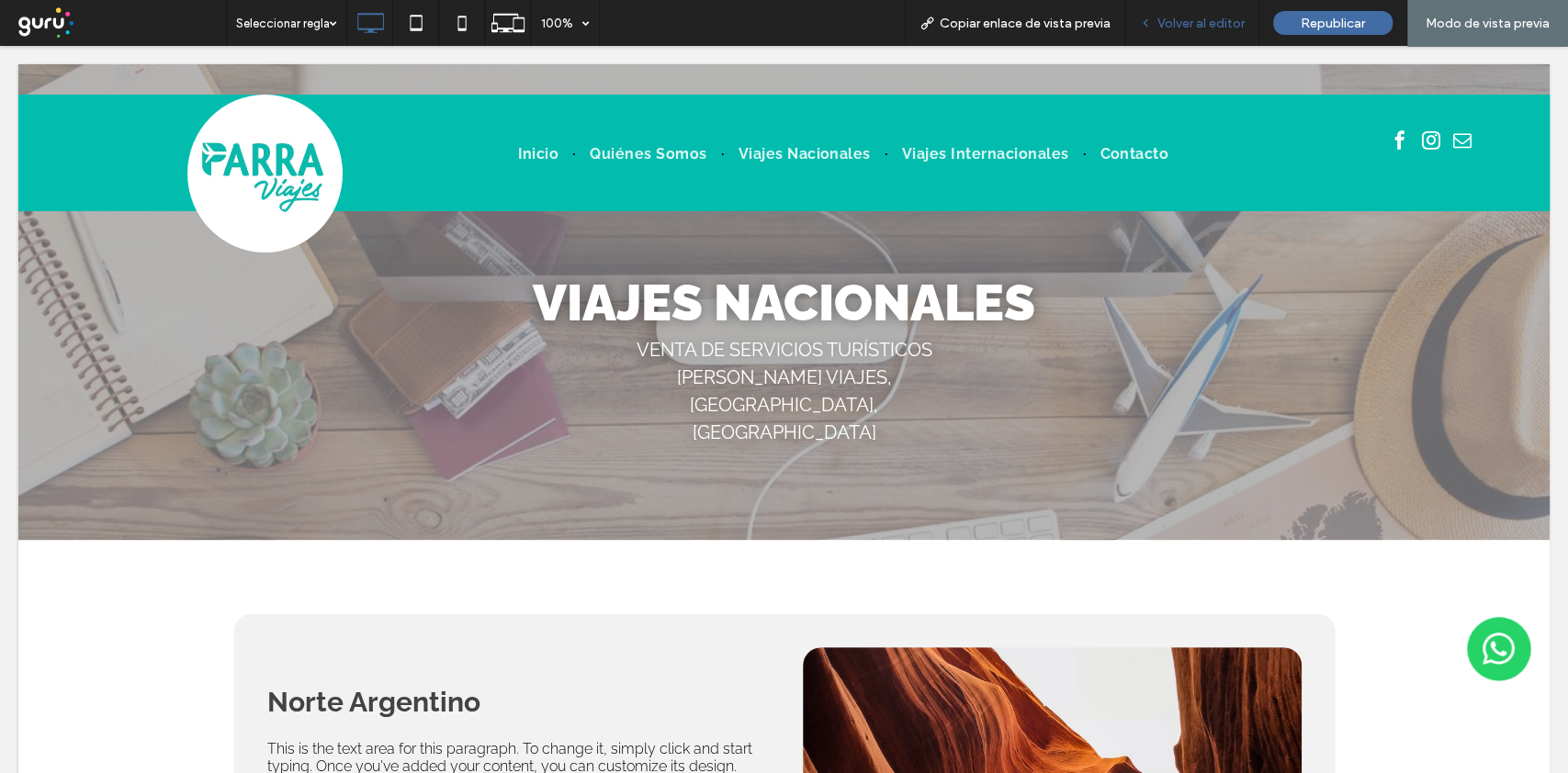 click on "Volver al editor" at bounding box center [1201, 23] 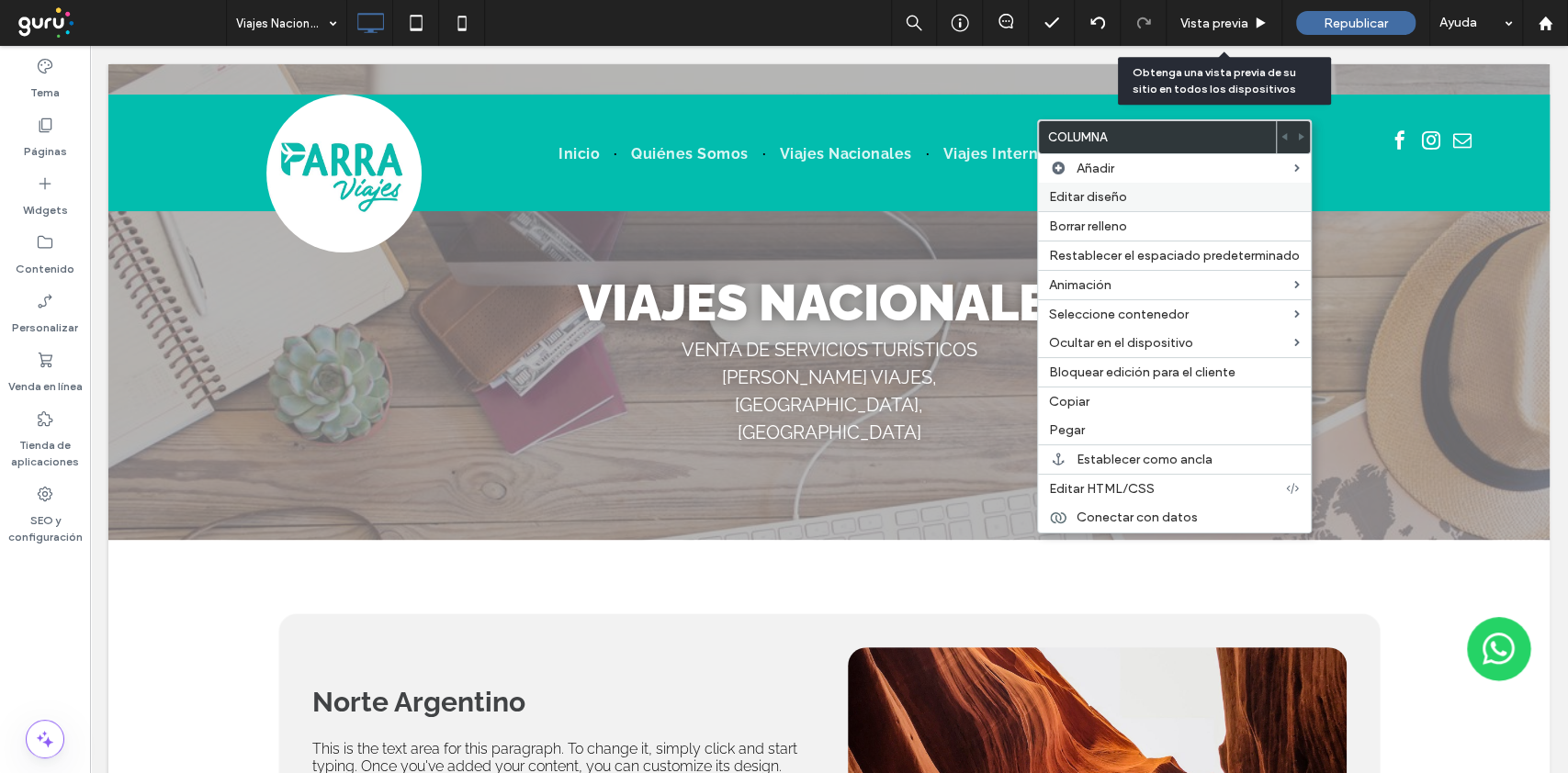 click on "Editar diseño" at bounding box center [1088, 196] 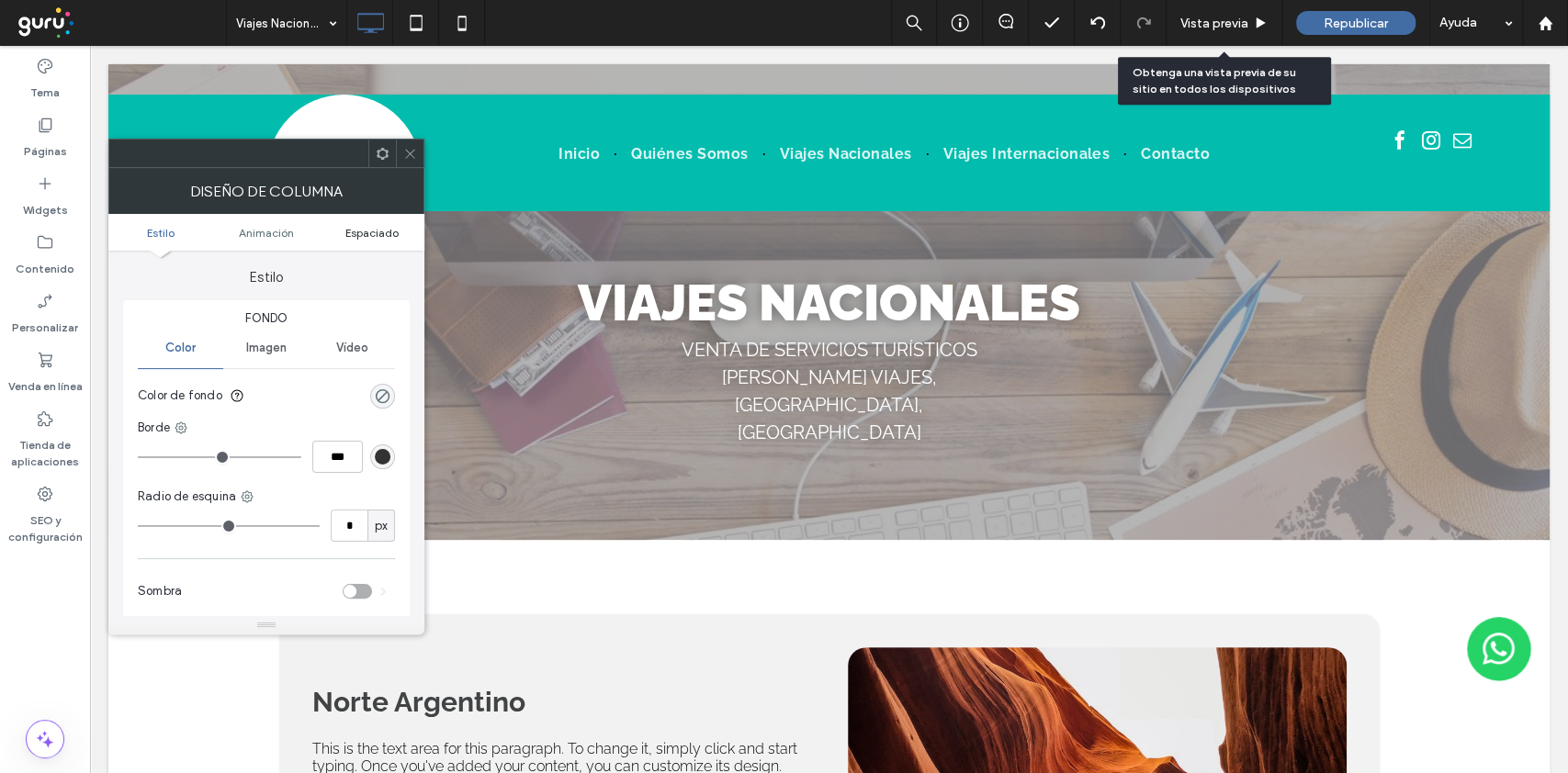 click on "Espaciado" at bounding box center [372, 232] 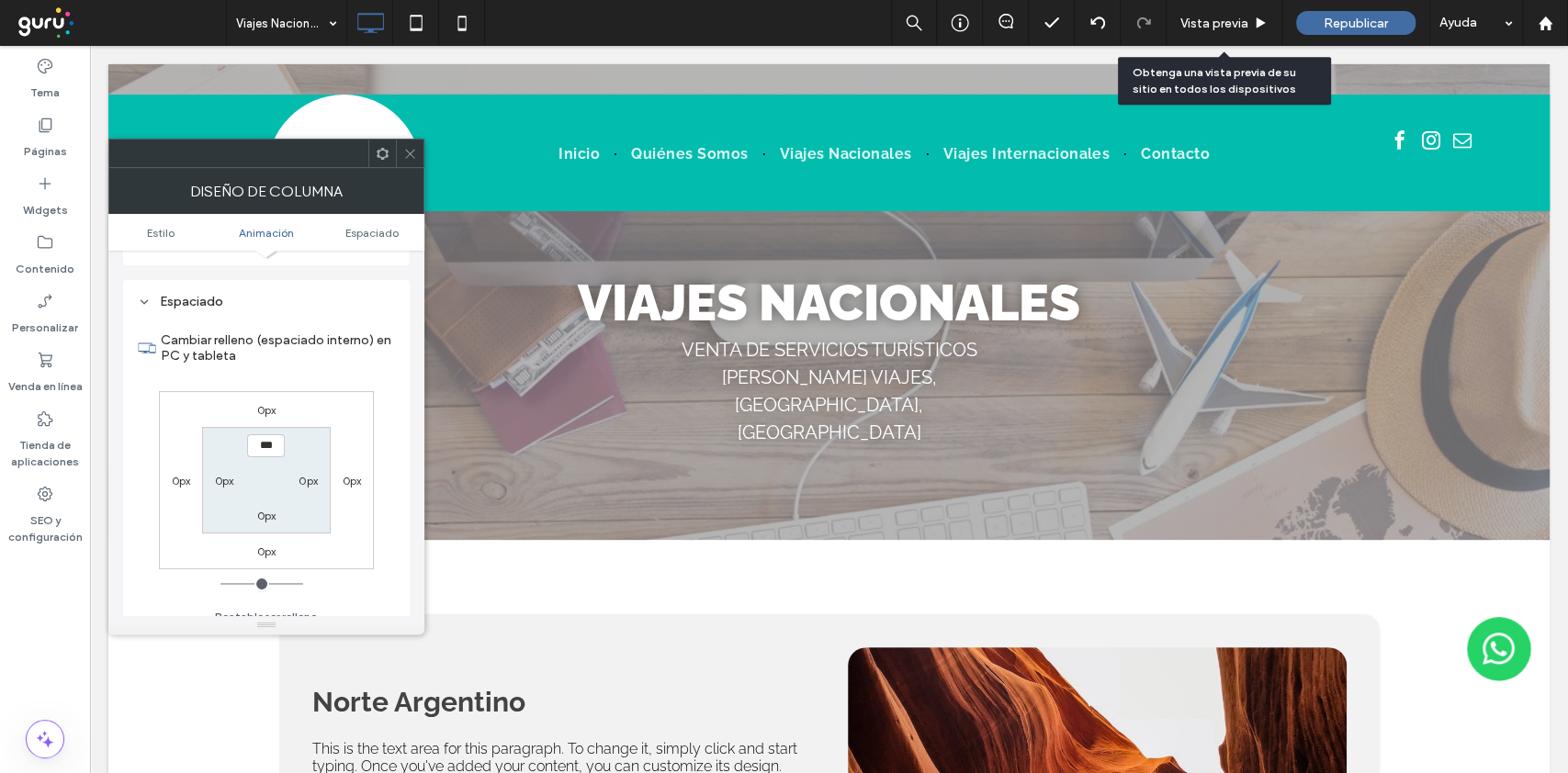 scroll, scrollTop: 431, scrollLeft: 0, axis: vertical 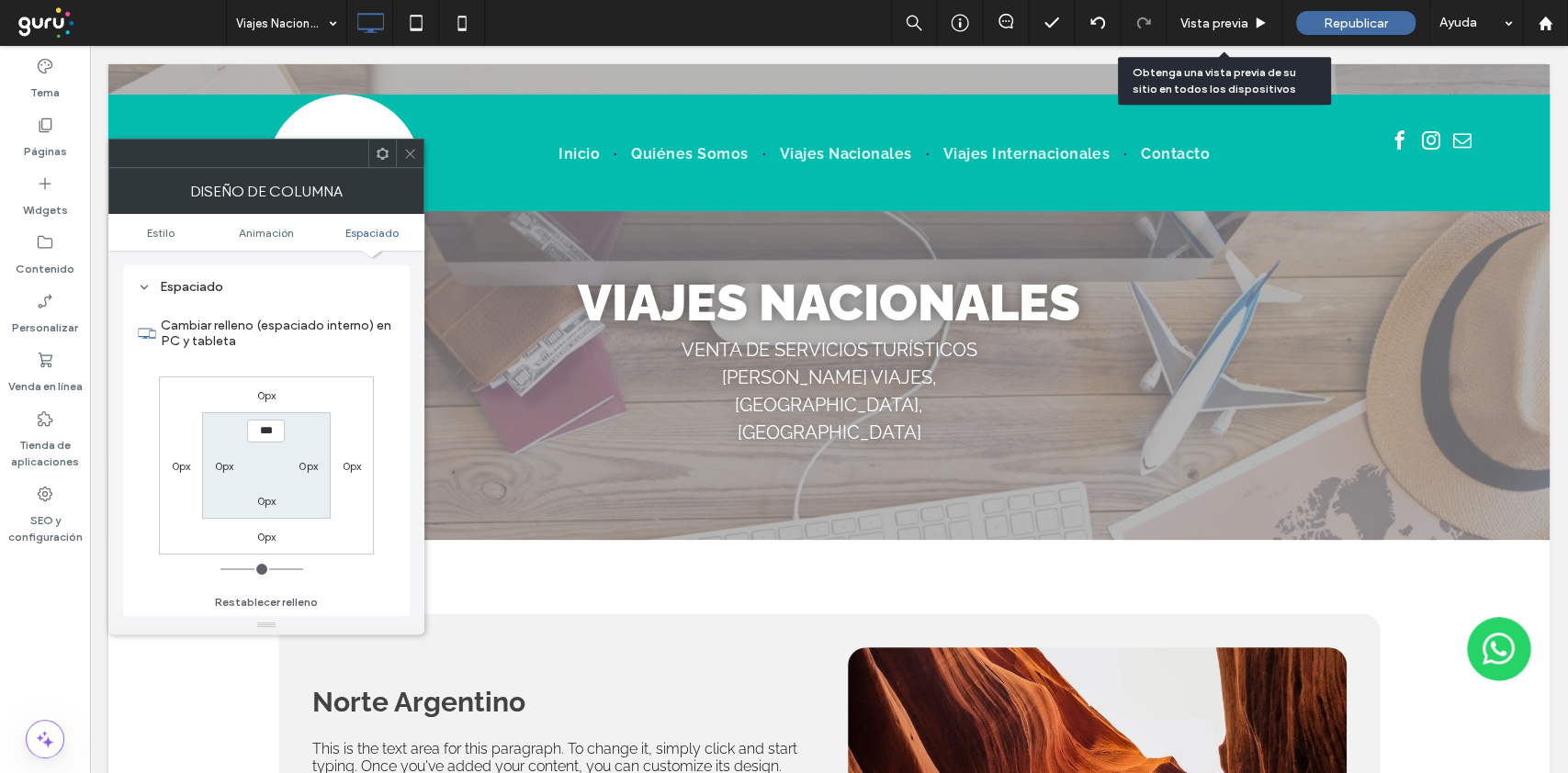 click at bounding box center (410, 153) 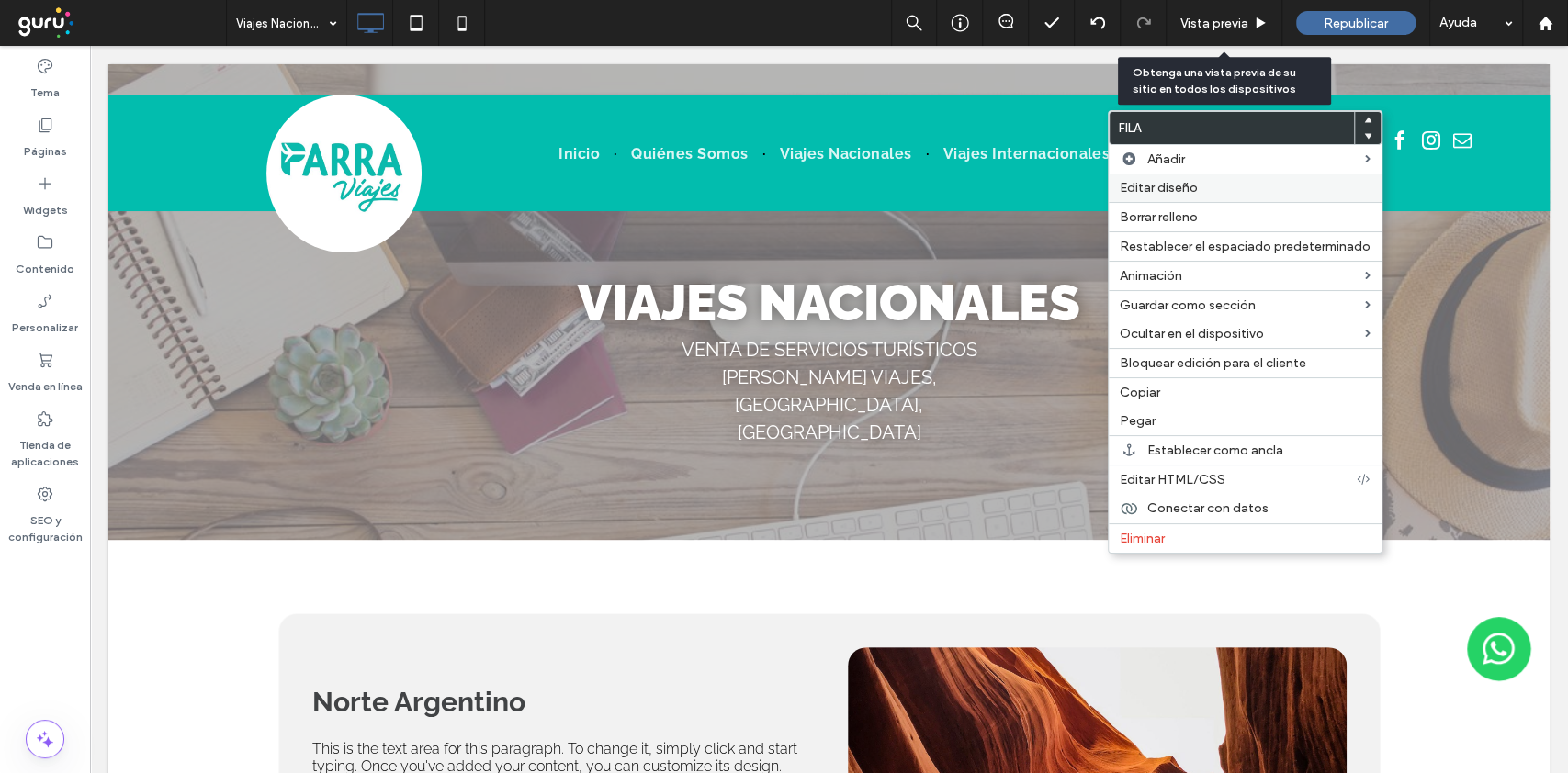 click on "Editar diseño" at bounding box center [1245, 187] 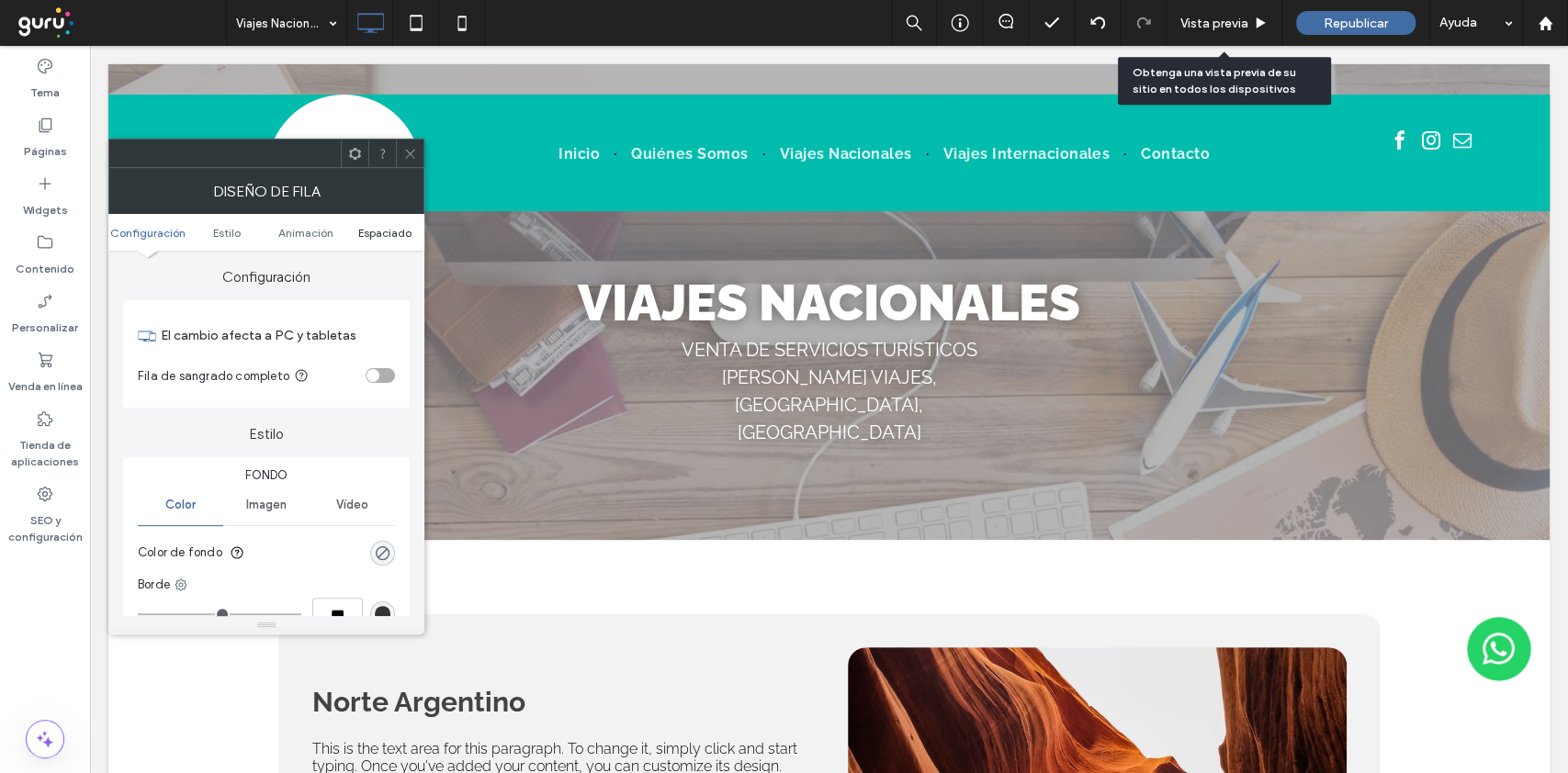 click on "Configuración Estilo Animación Espaciado" at bounding box center (266, 232) 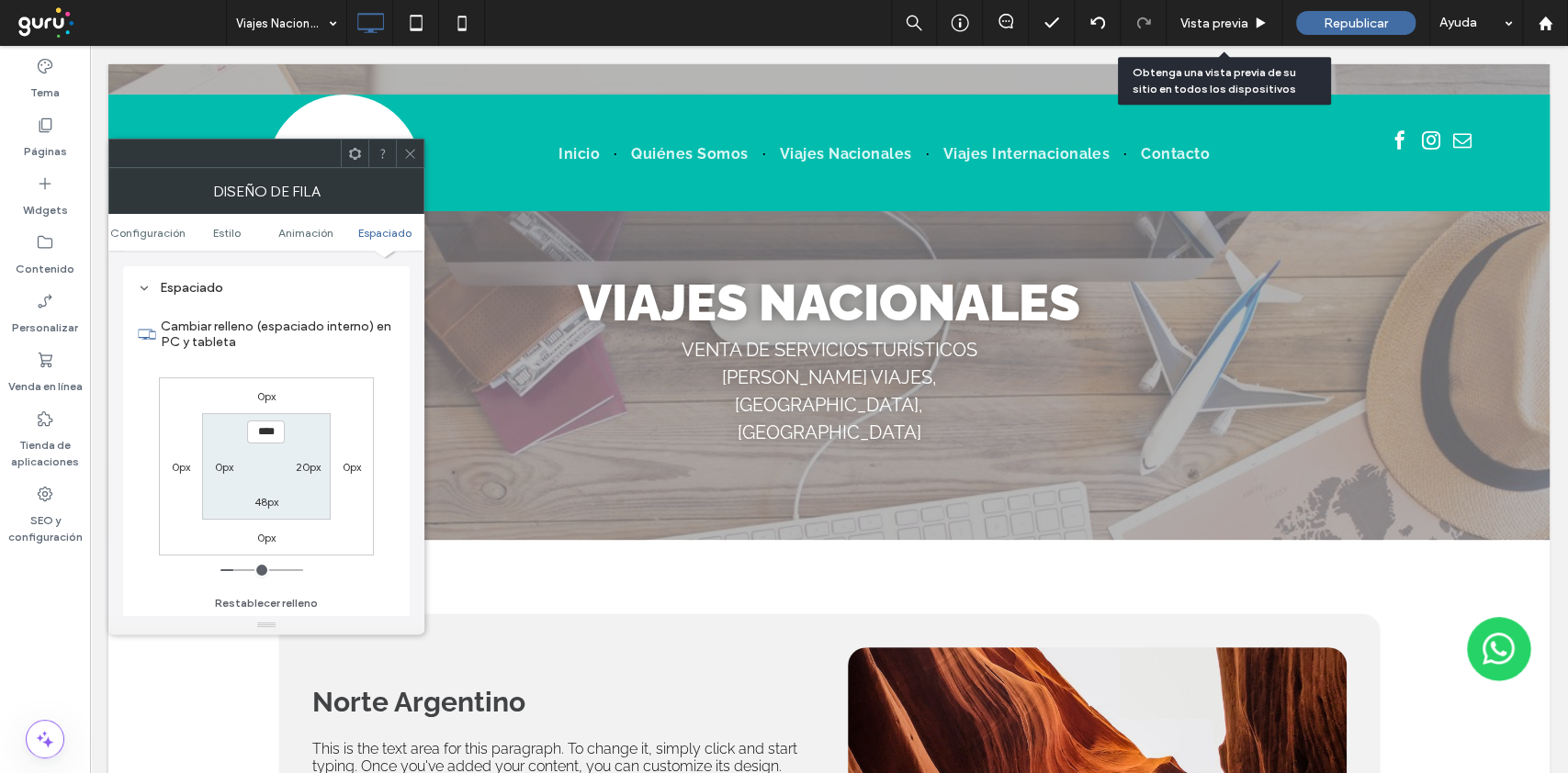 scroll, scrollTop: 519, scrollLeft: 0, axis: vertical 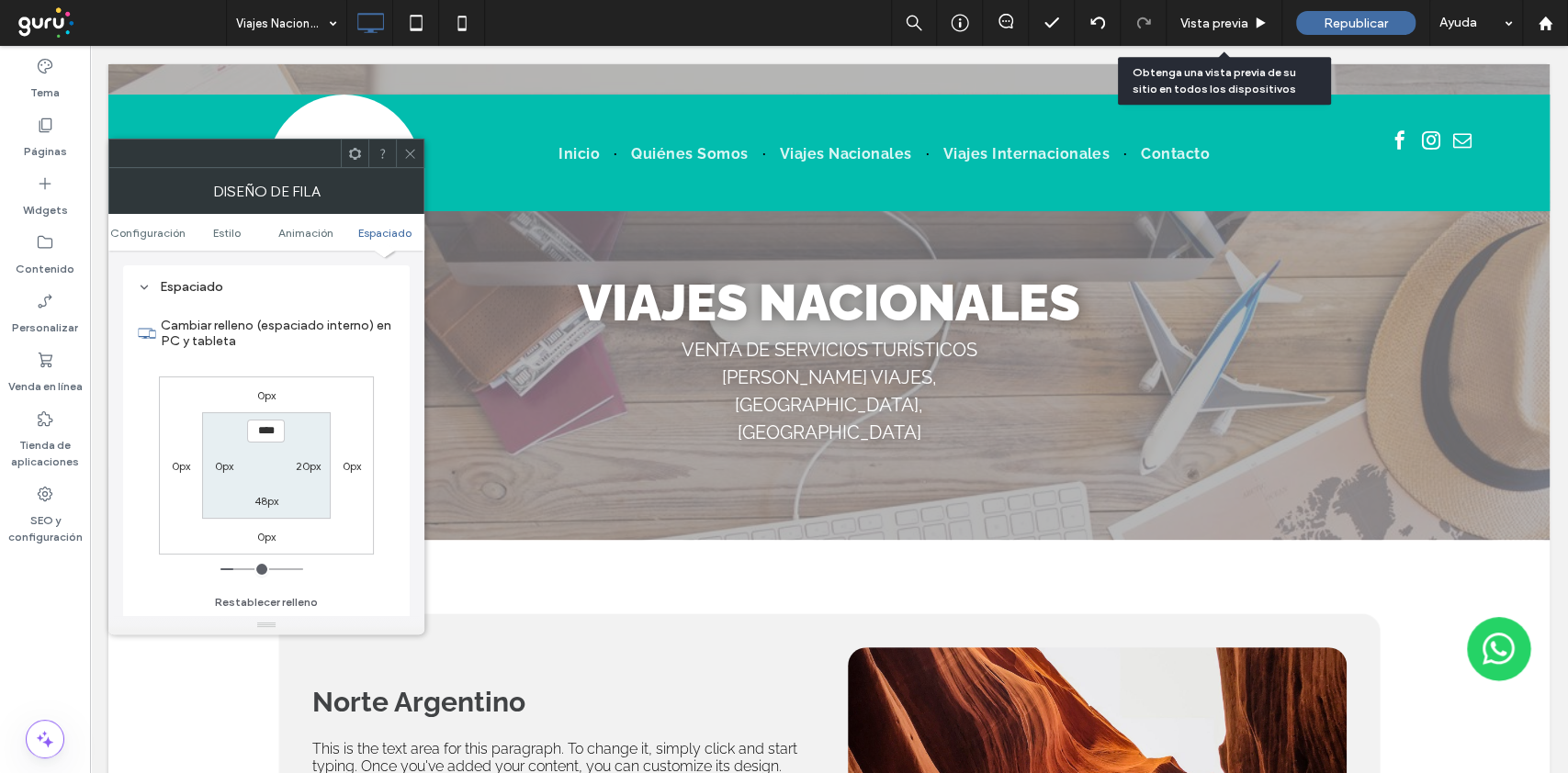 type on "**" 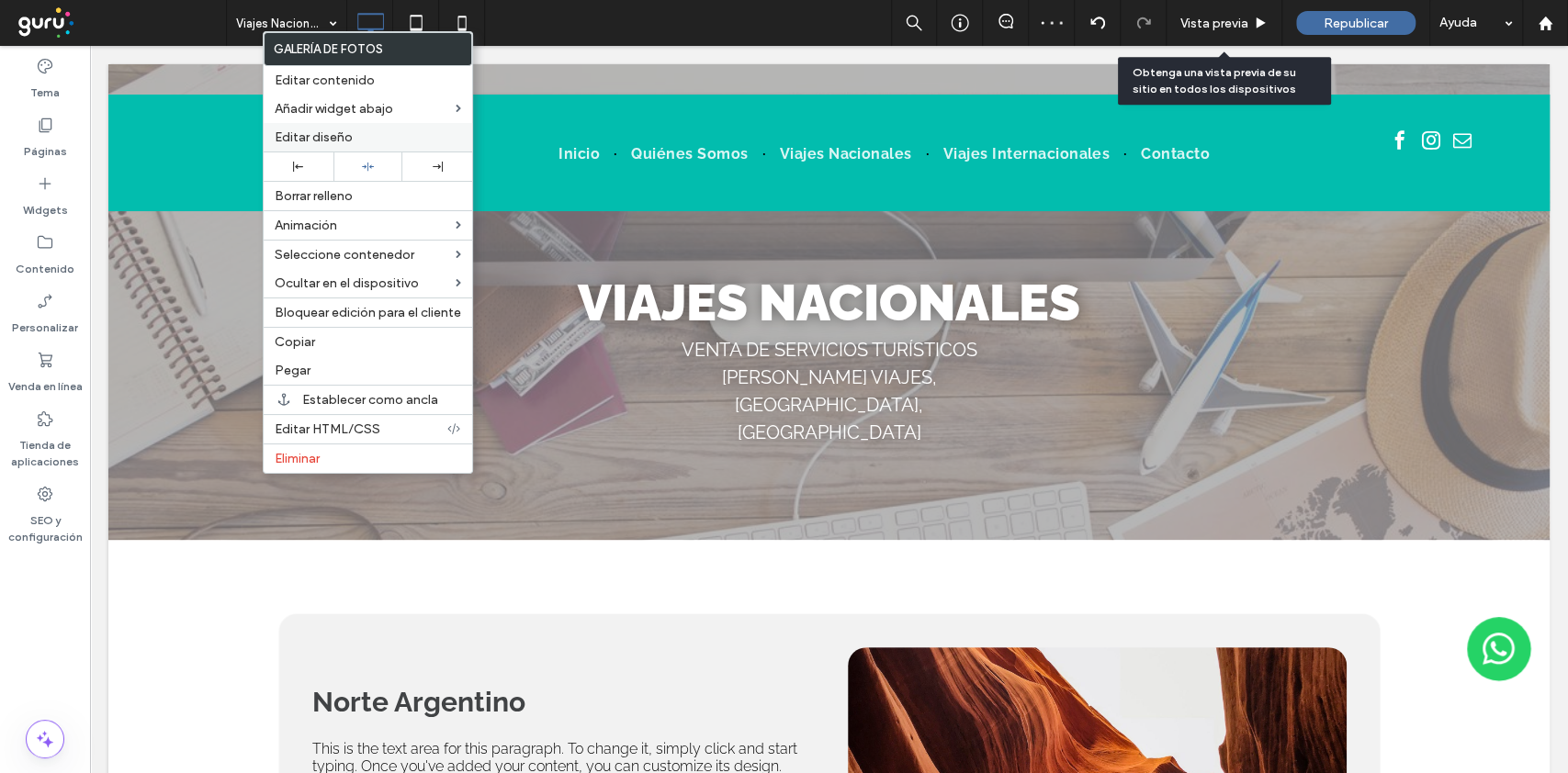 click on "Editar diseño" at bounding box center [367, 137] 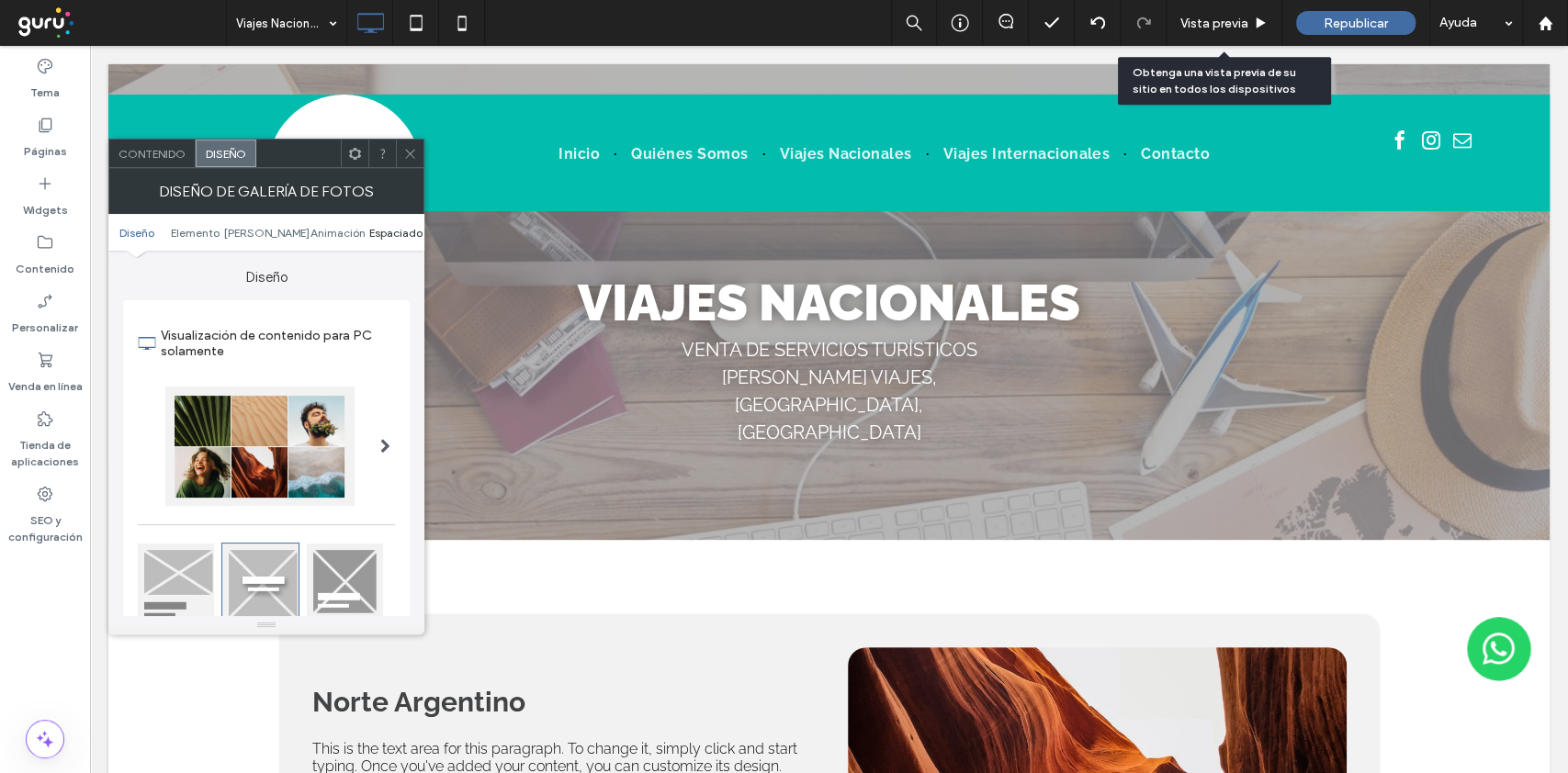 click on "Espaciado" at bounding box center [396, 232] 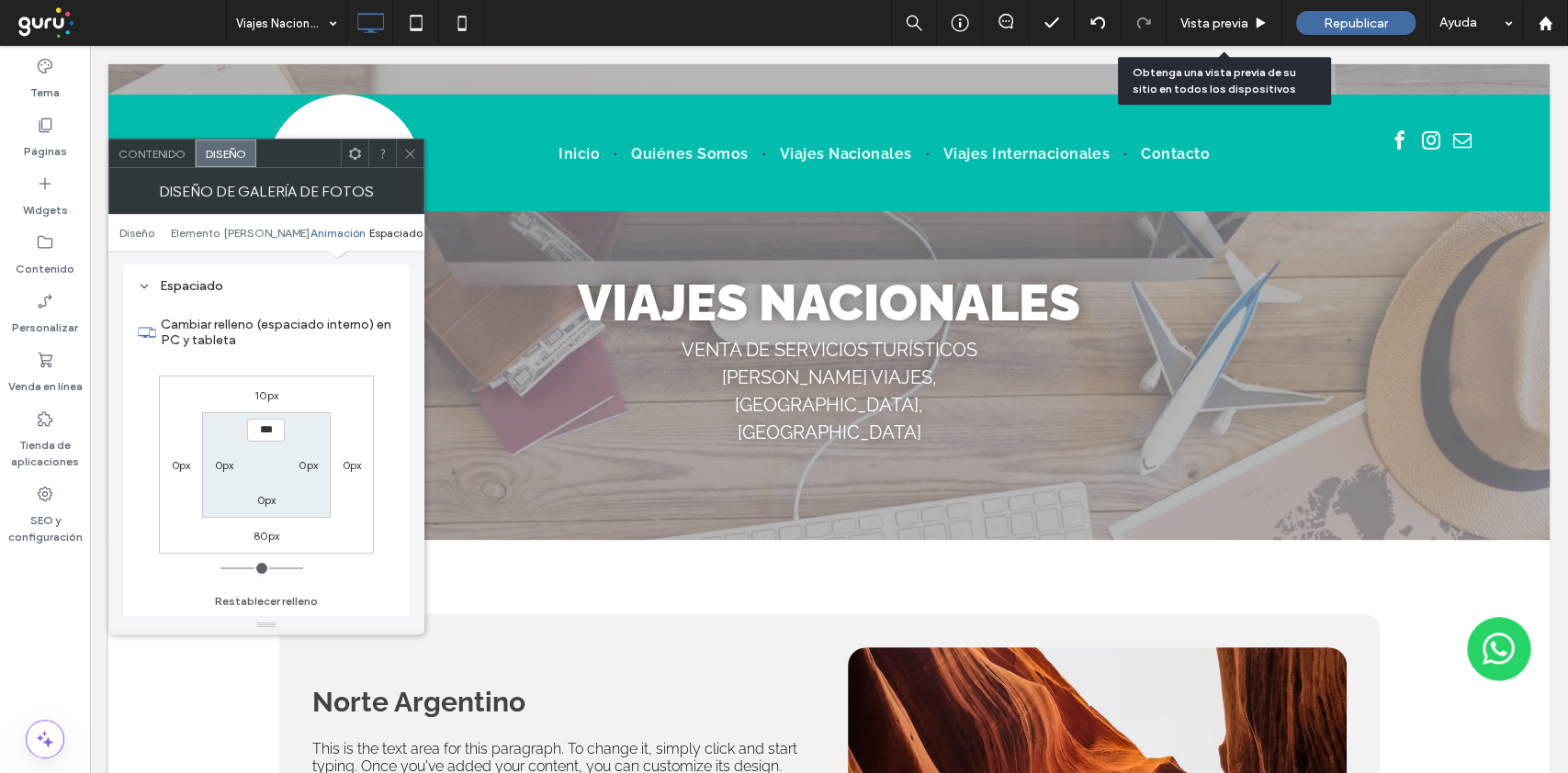 scroll, scrollTop: 979, scrollLeft: 0, axis: vertical 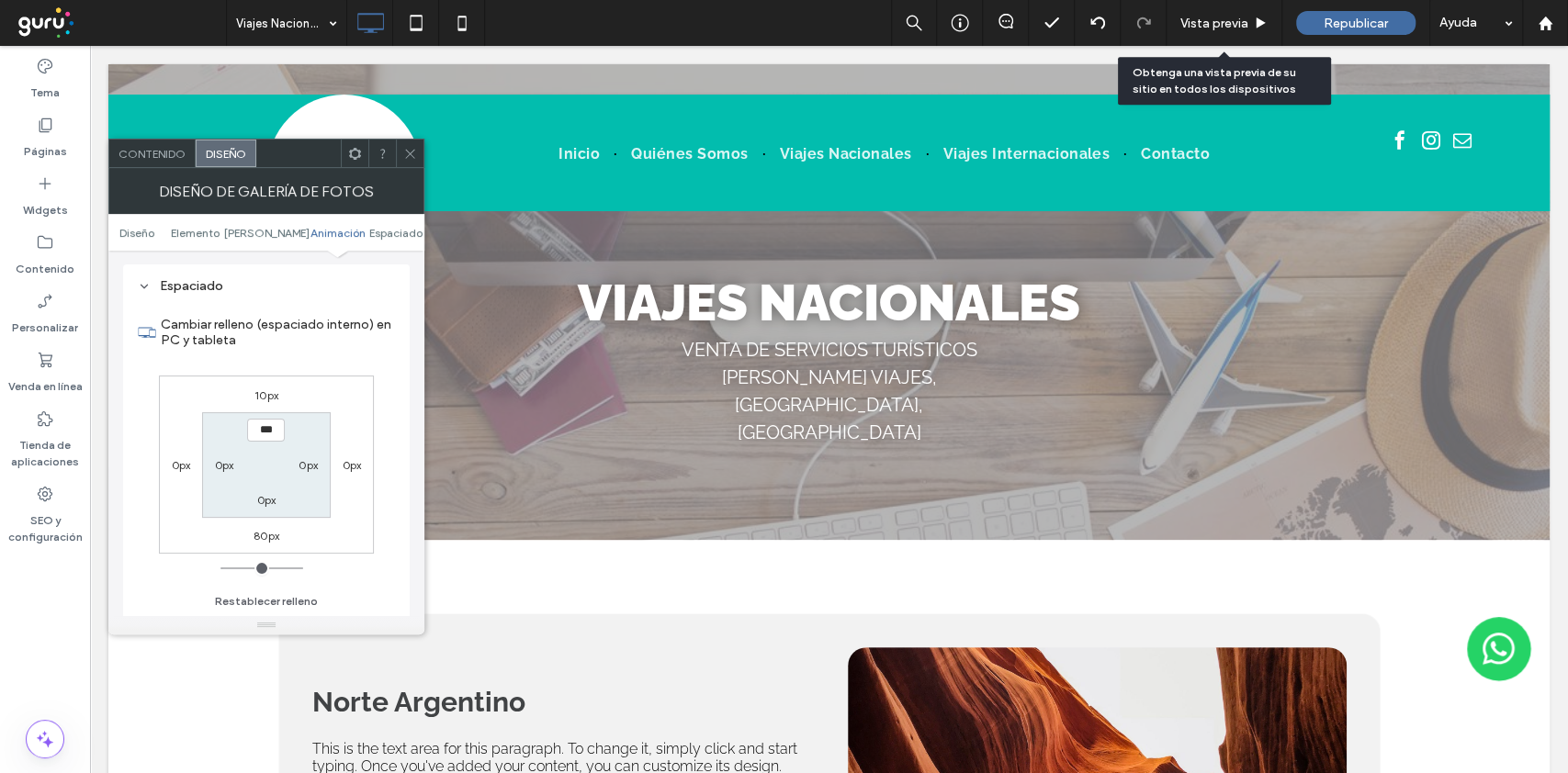click 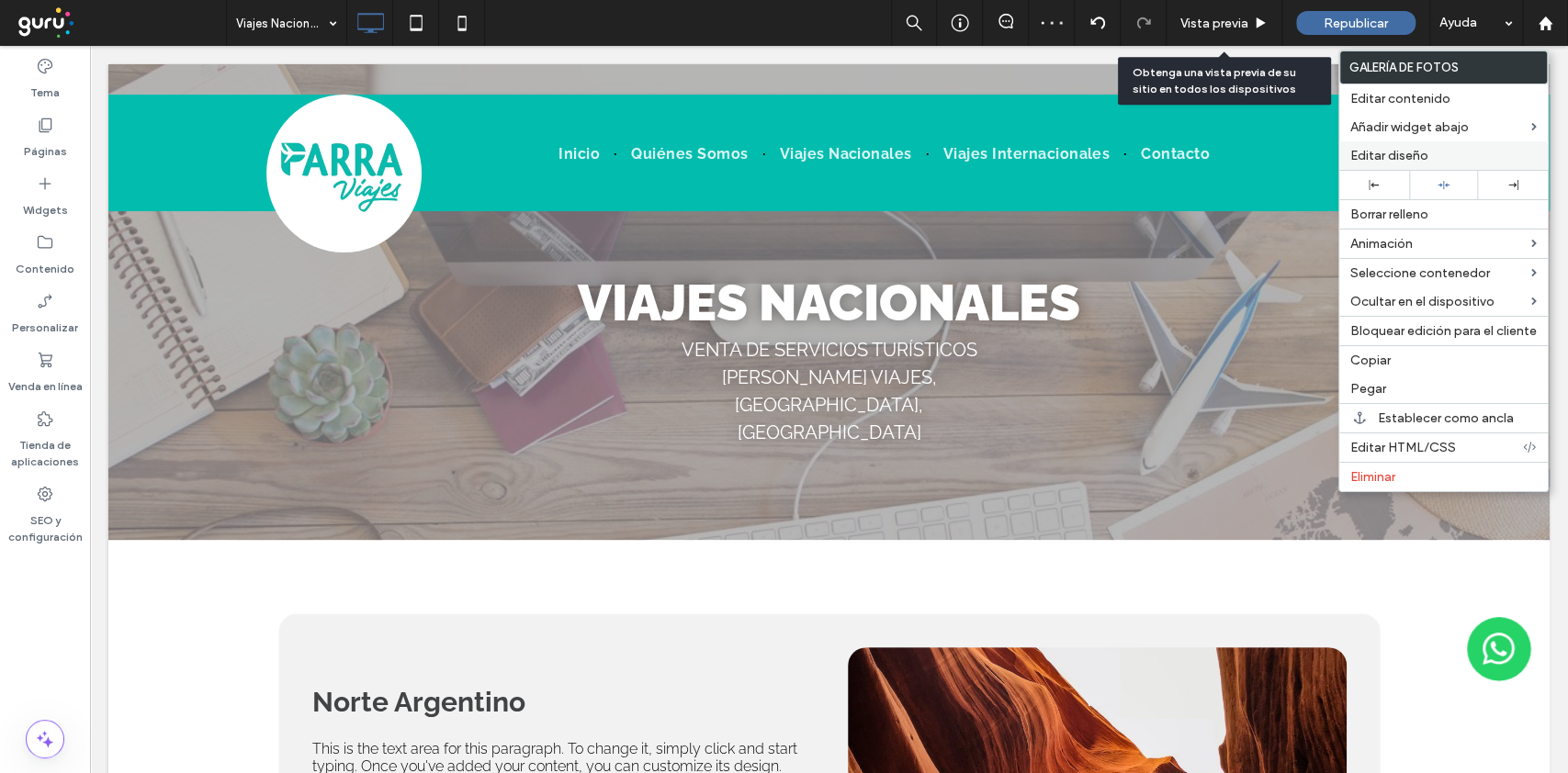 click on "Editar diseño" at bounding box center [1389, 155] 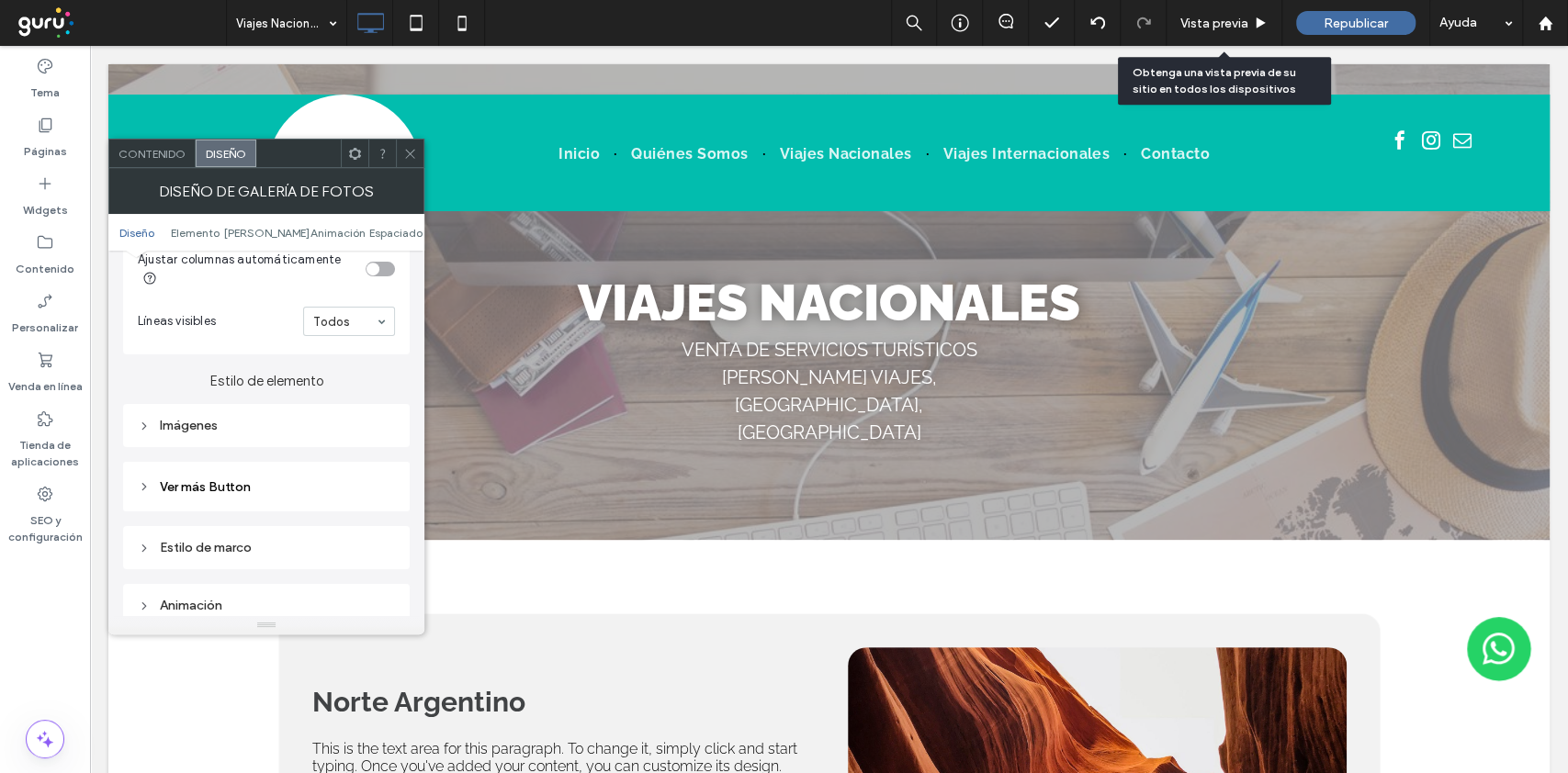 scroll, scrollTop: 611, scrollLeft: 0, axis: vertical 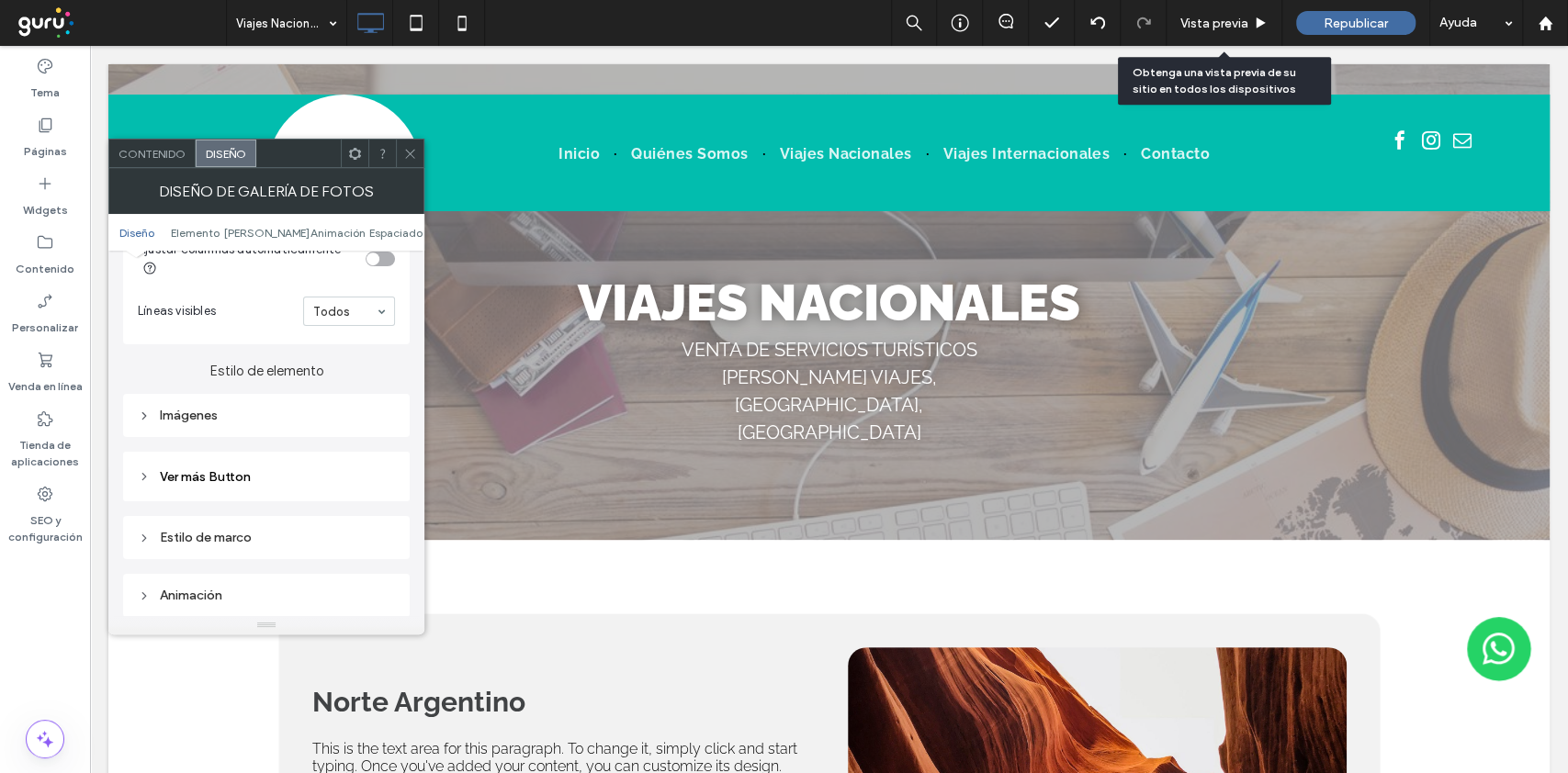 click on "Imágenes" at bounding box center (266, 415) 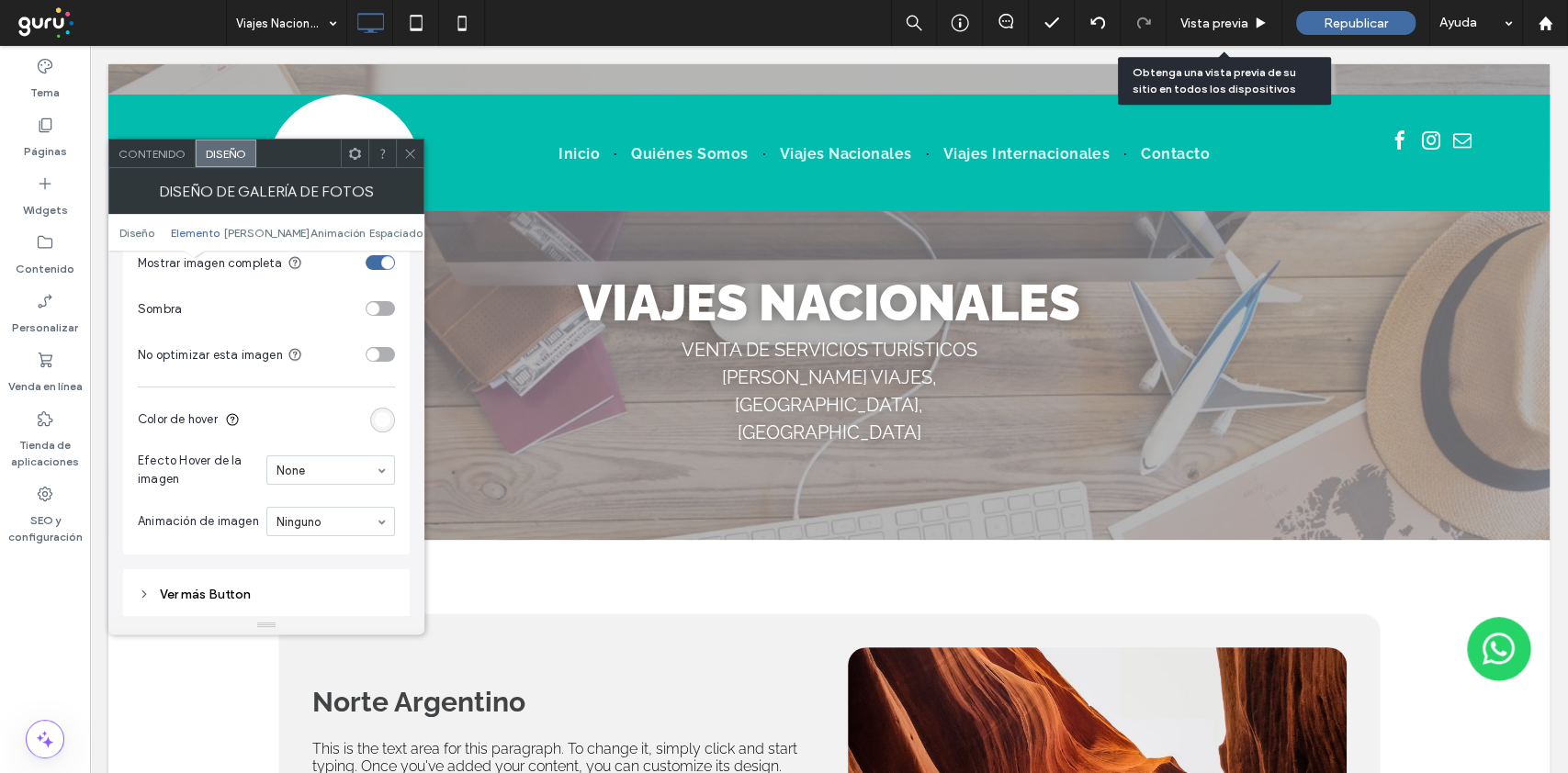 scroll, scrollTop: 1102, scrollLeft: 0, axis: vertical 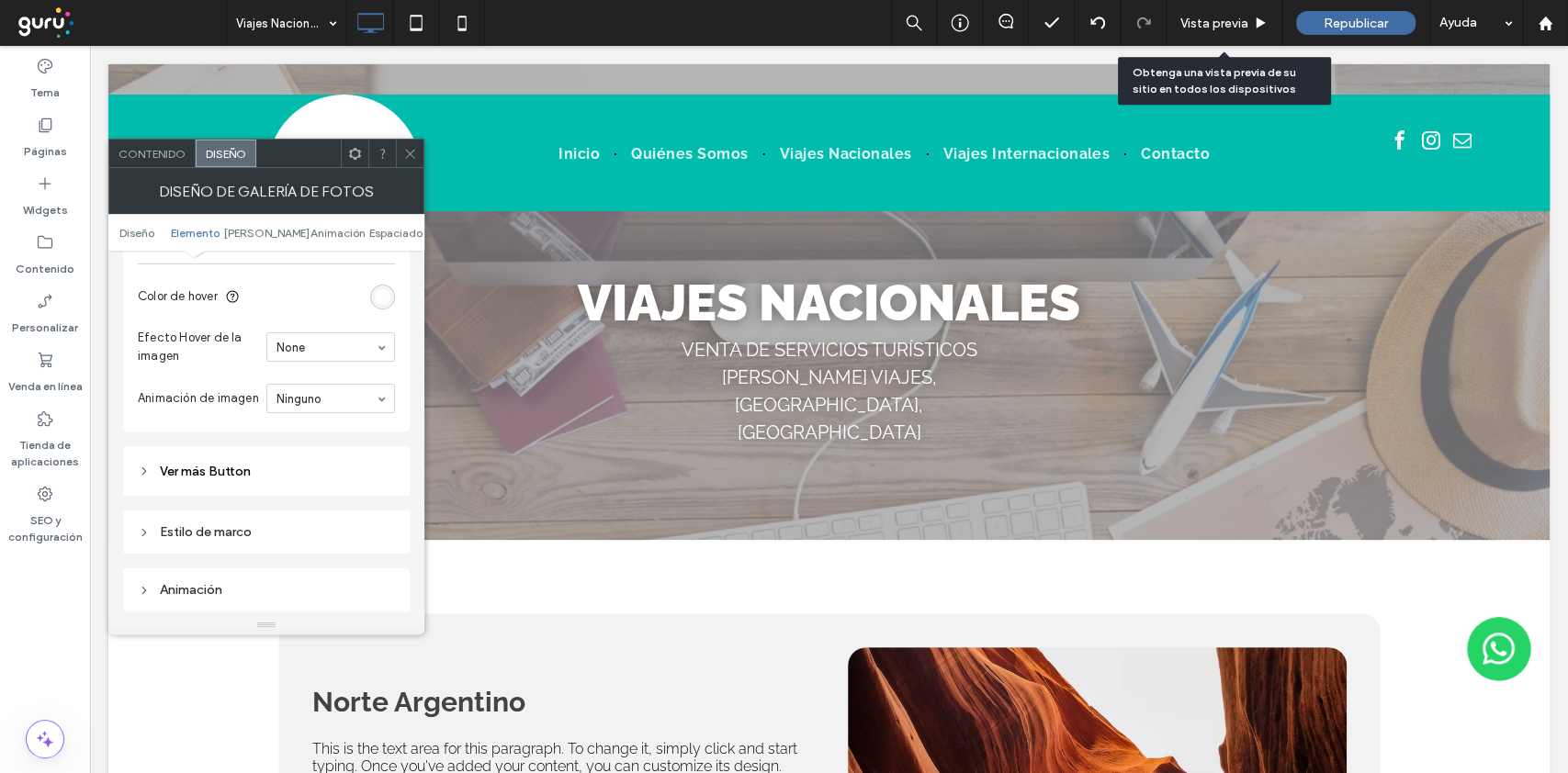 click on "Contenido" at bounding box center (152, 153) 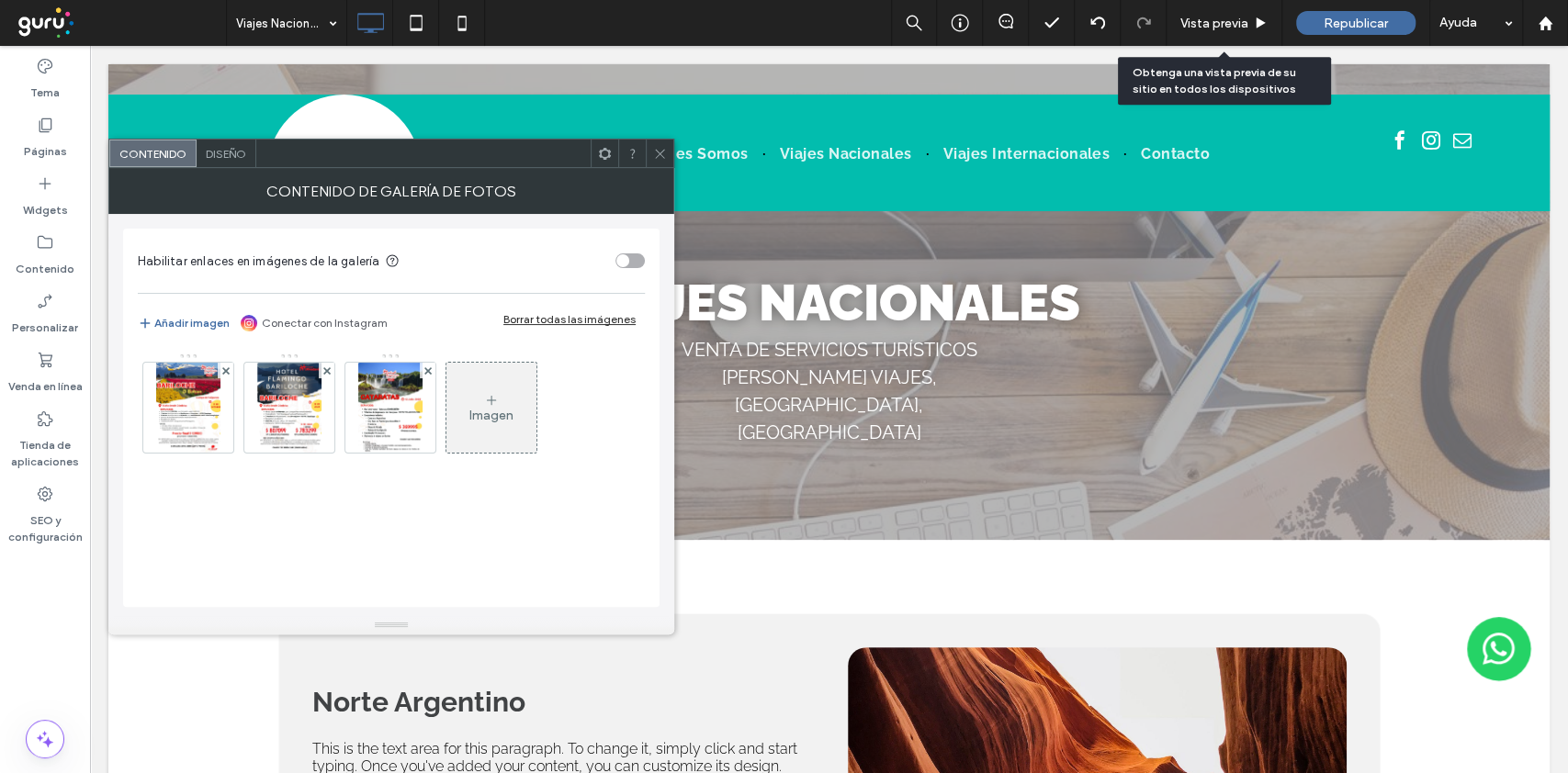 click on "Diseño" at bounding box center (226, 153) 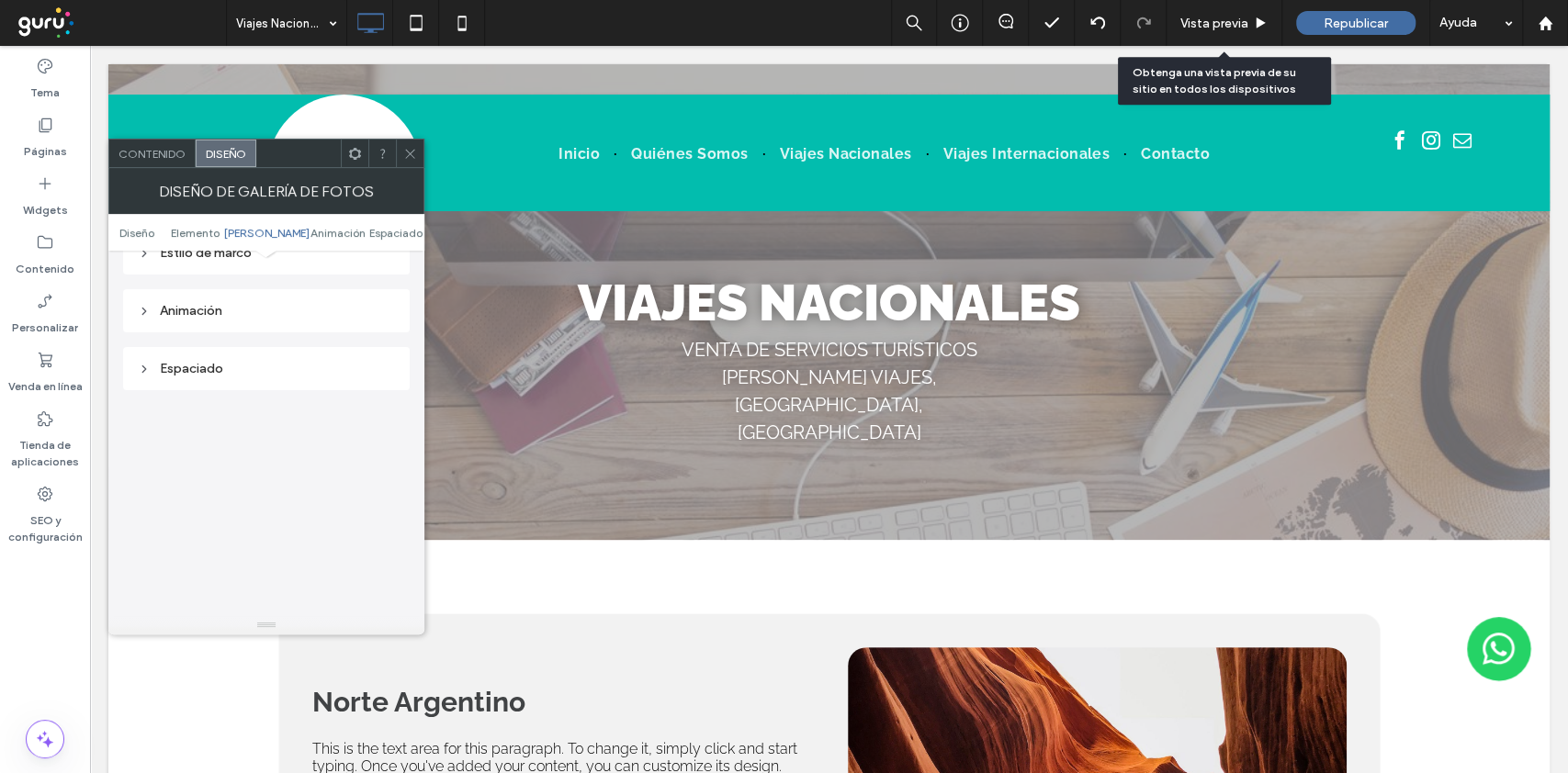 scroll, scrollTop: 857, scrollLeft: 0, axis: vertical 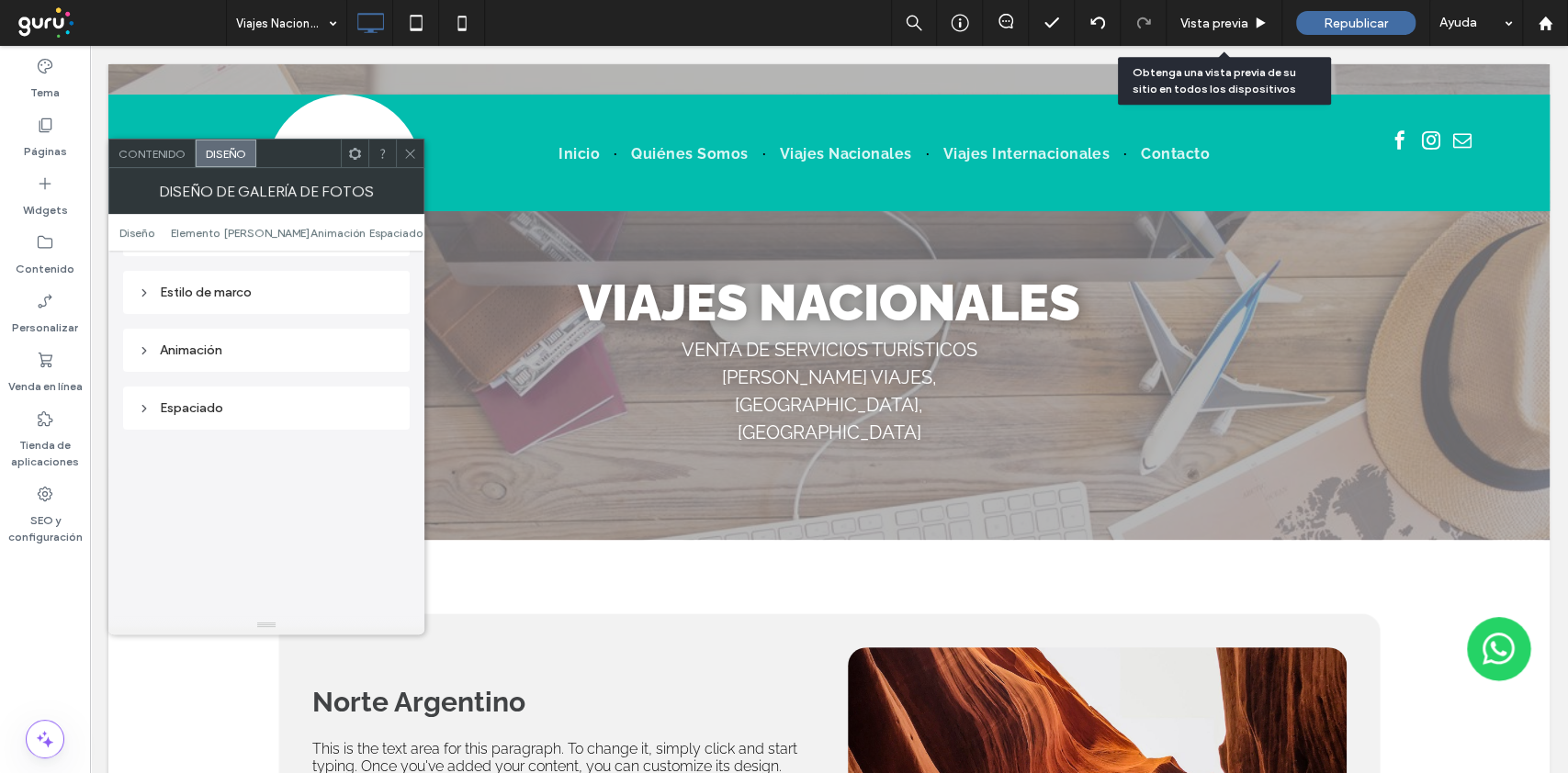 click on "Animación" at bounding box center (266, 350) 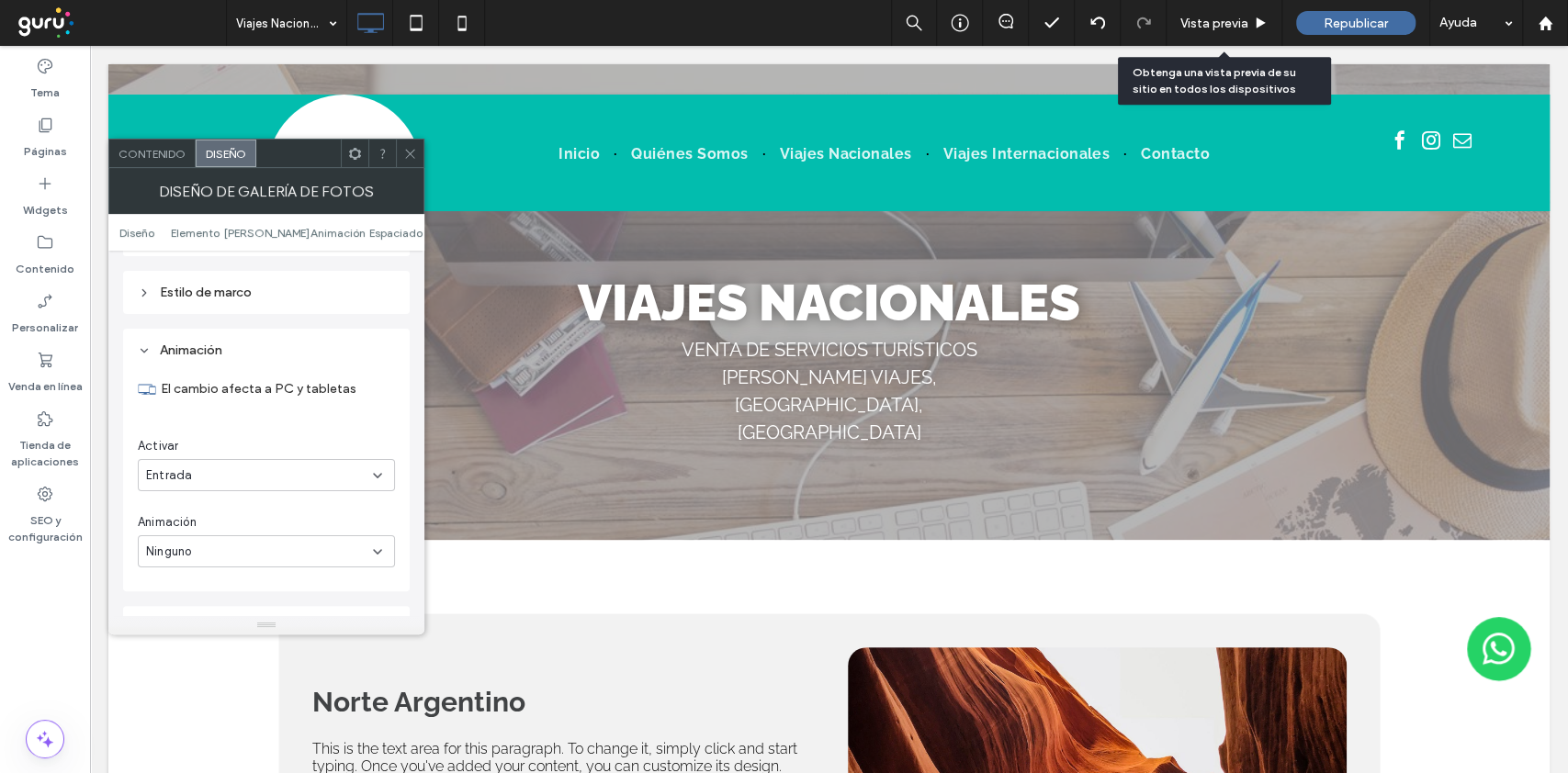 click on "Estilo de marco" at bounding box center [266, 292] 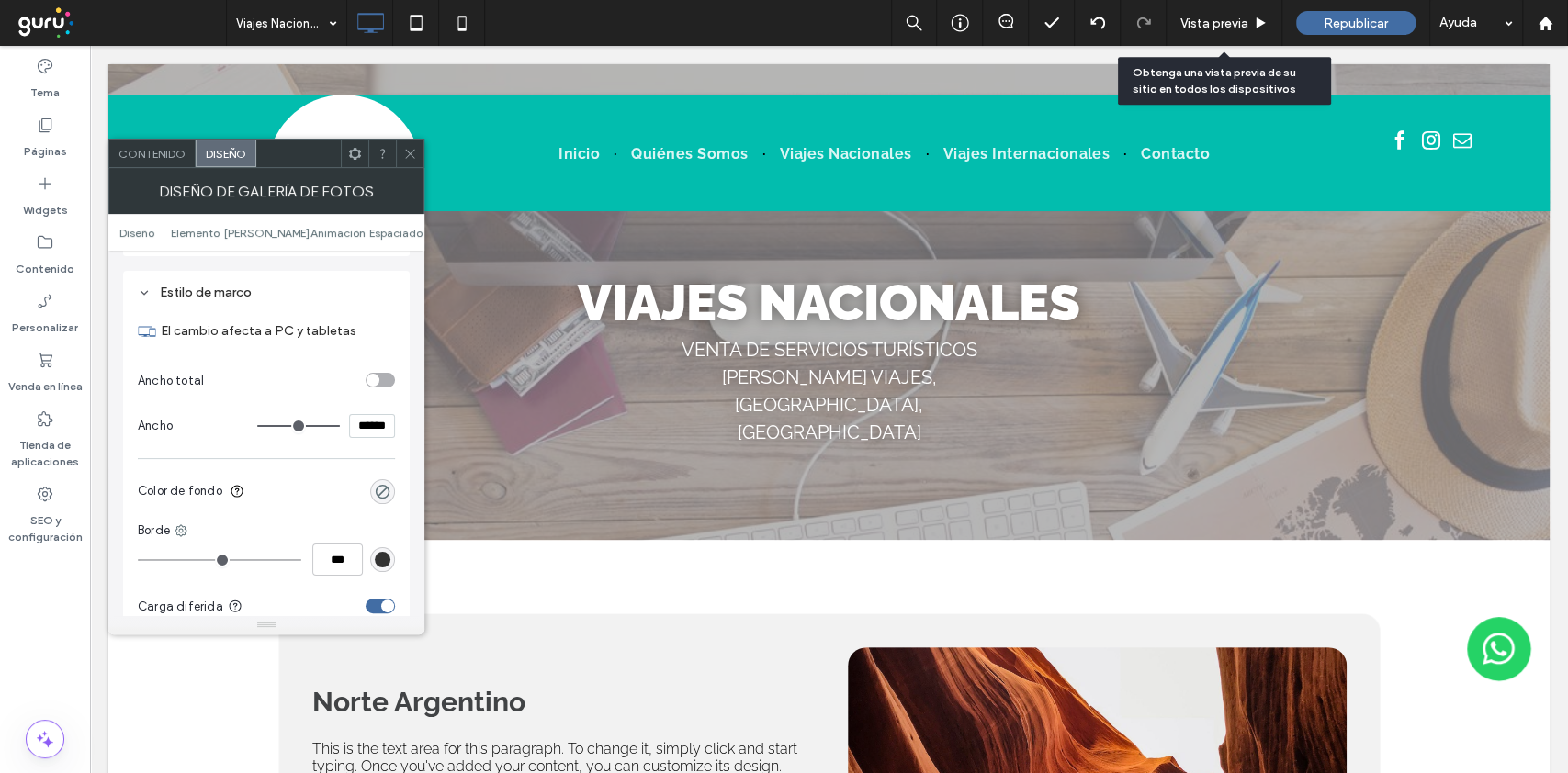 click at bounding box center (380, 380) 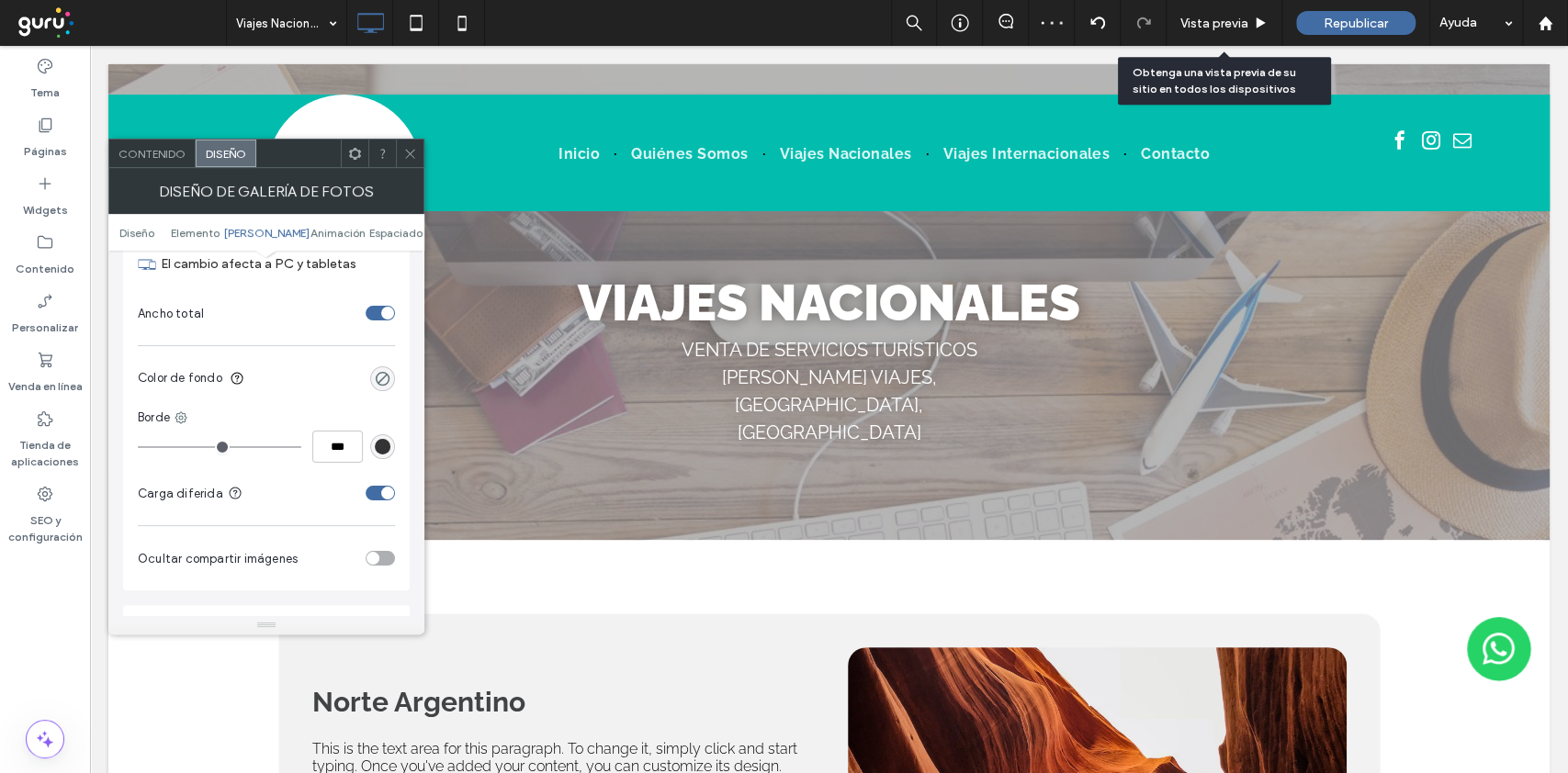 scroll, scrollTop: 979, scrollLeft: 0, axis: vertical 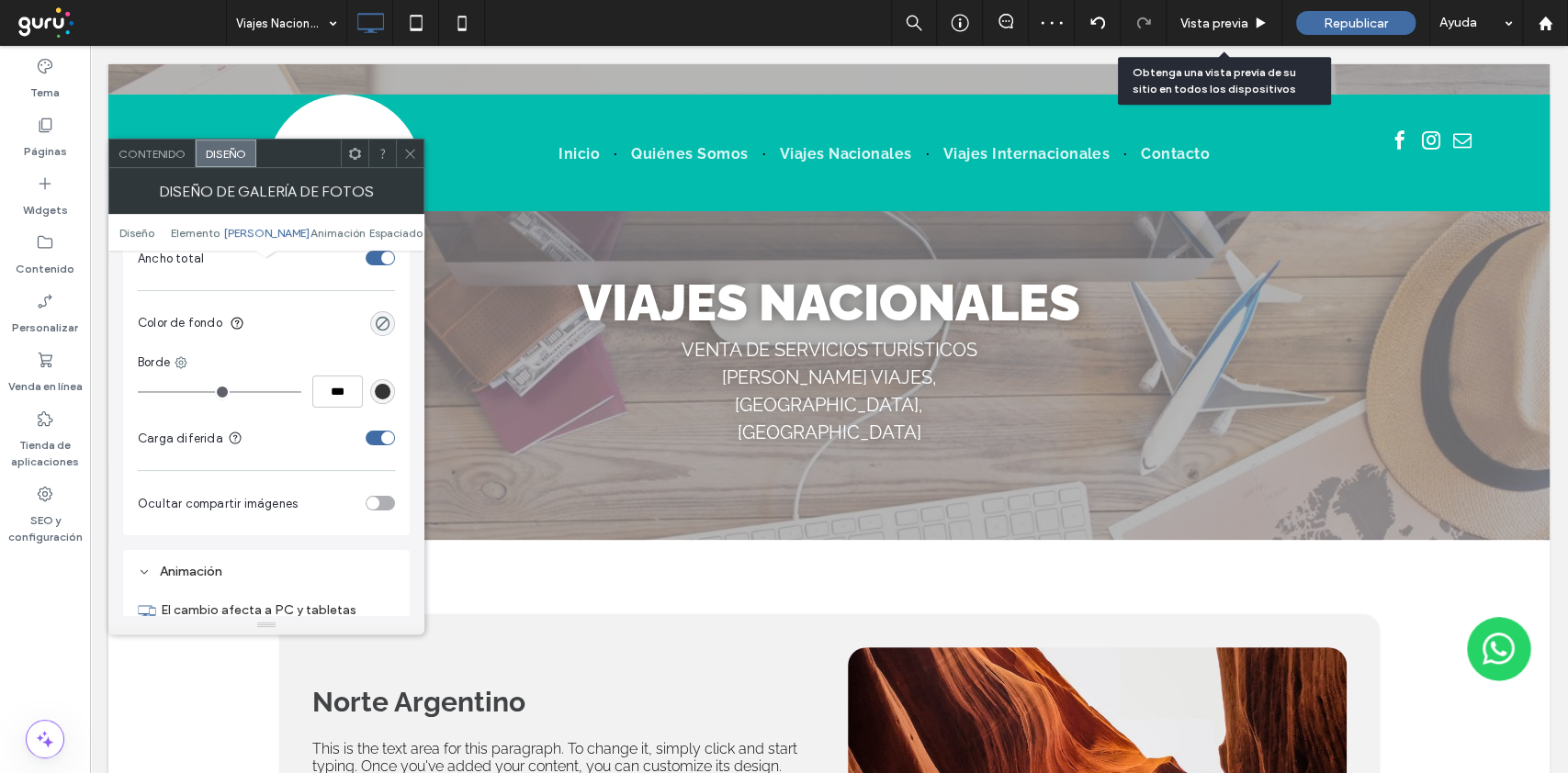 click 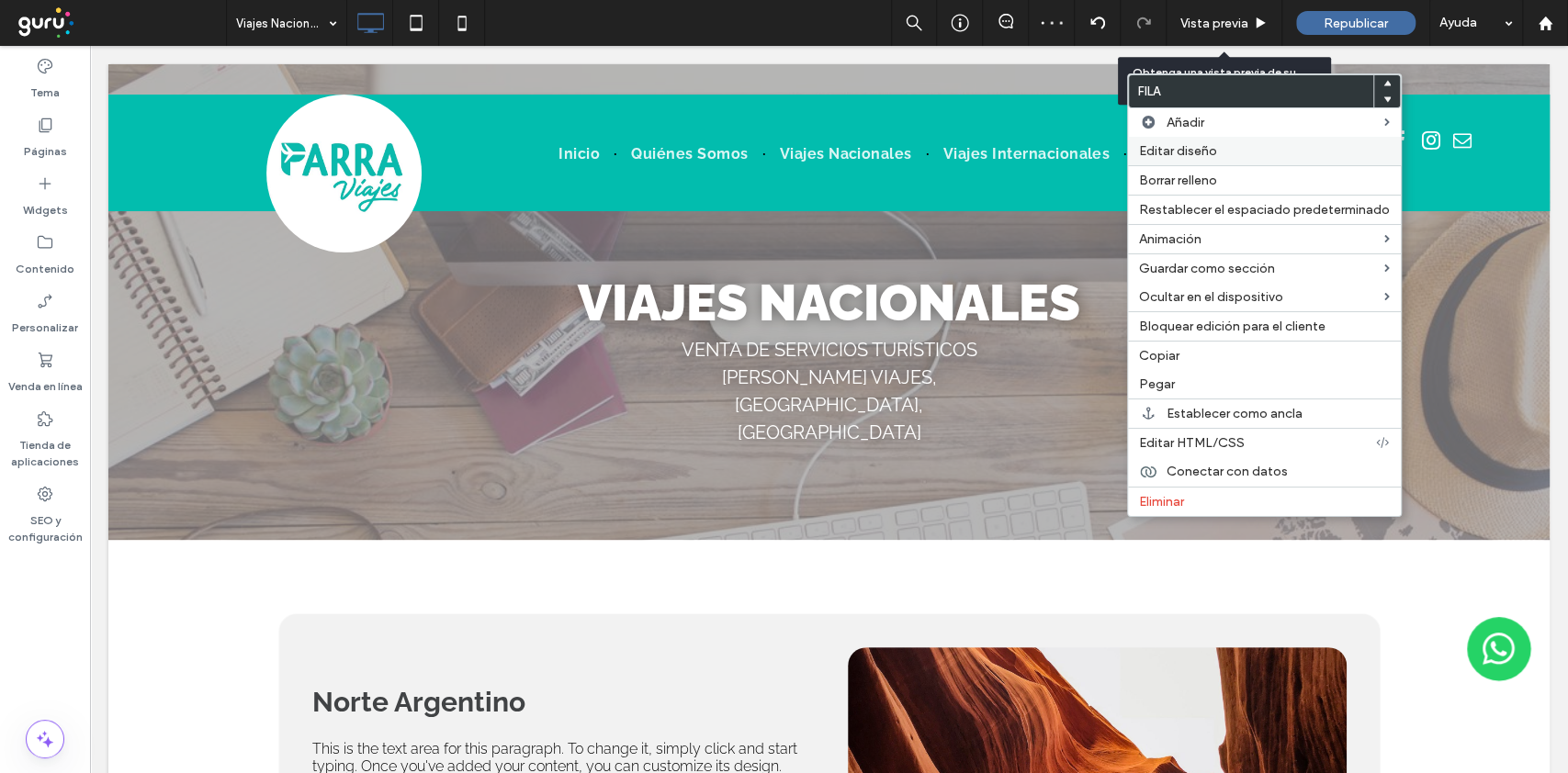 click on "Editar diseño" at bounding box center [1178, 151] 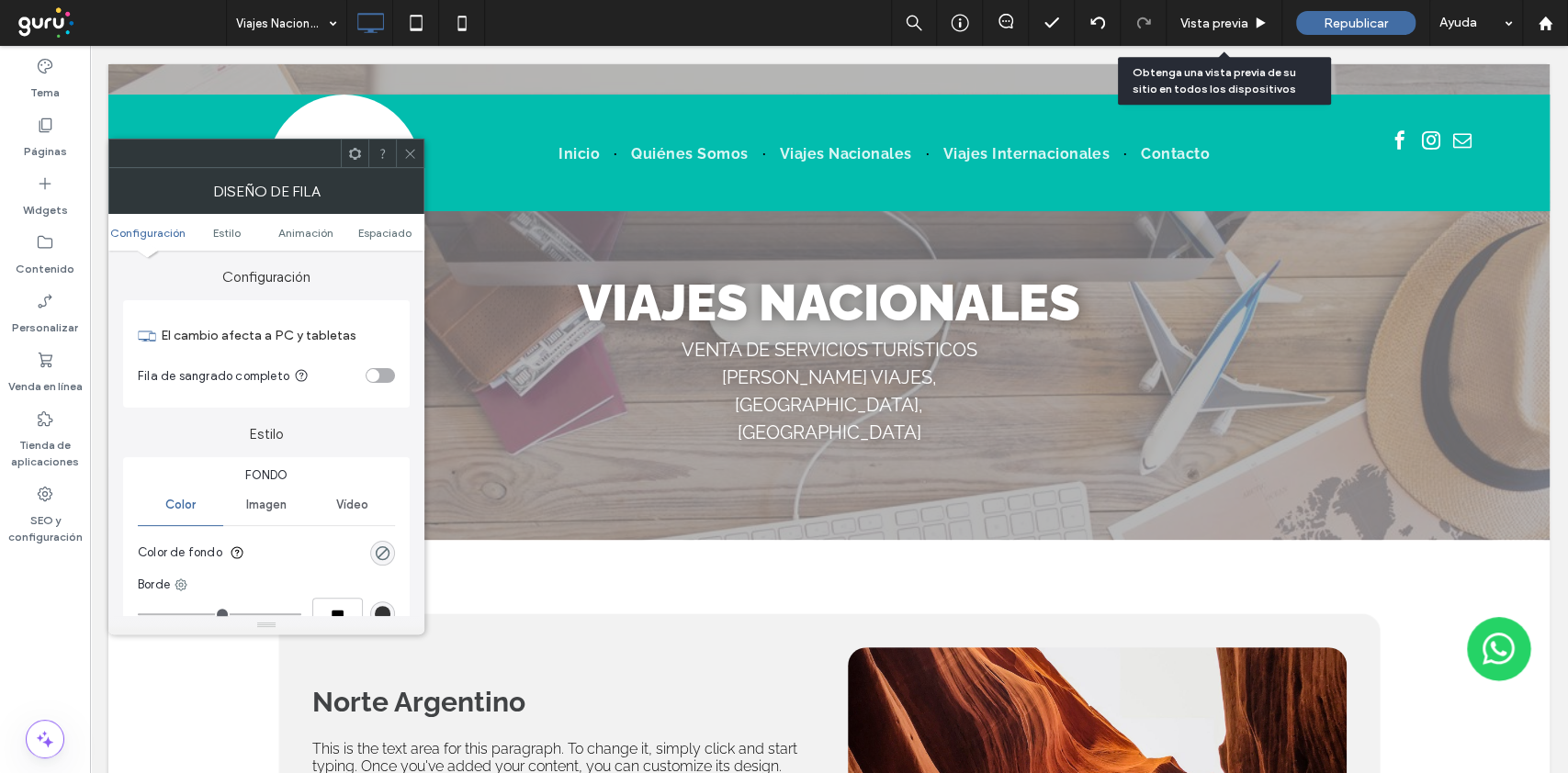 click at bounding box center [380, 375] 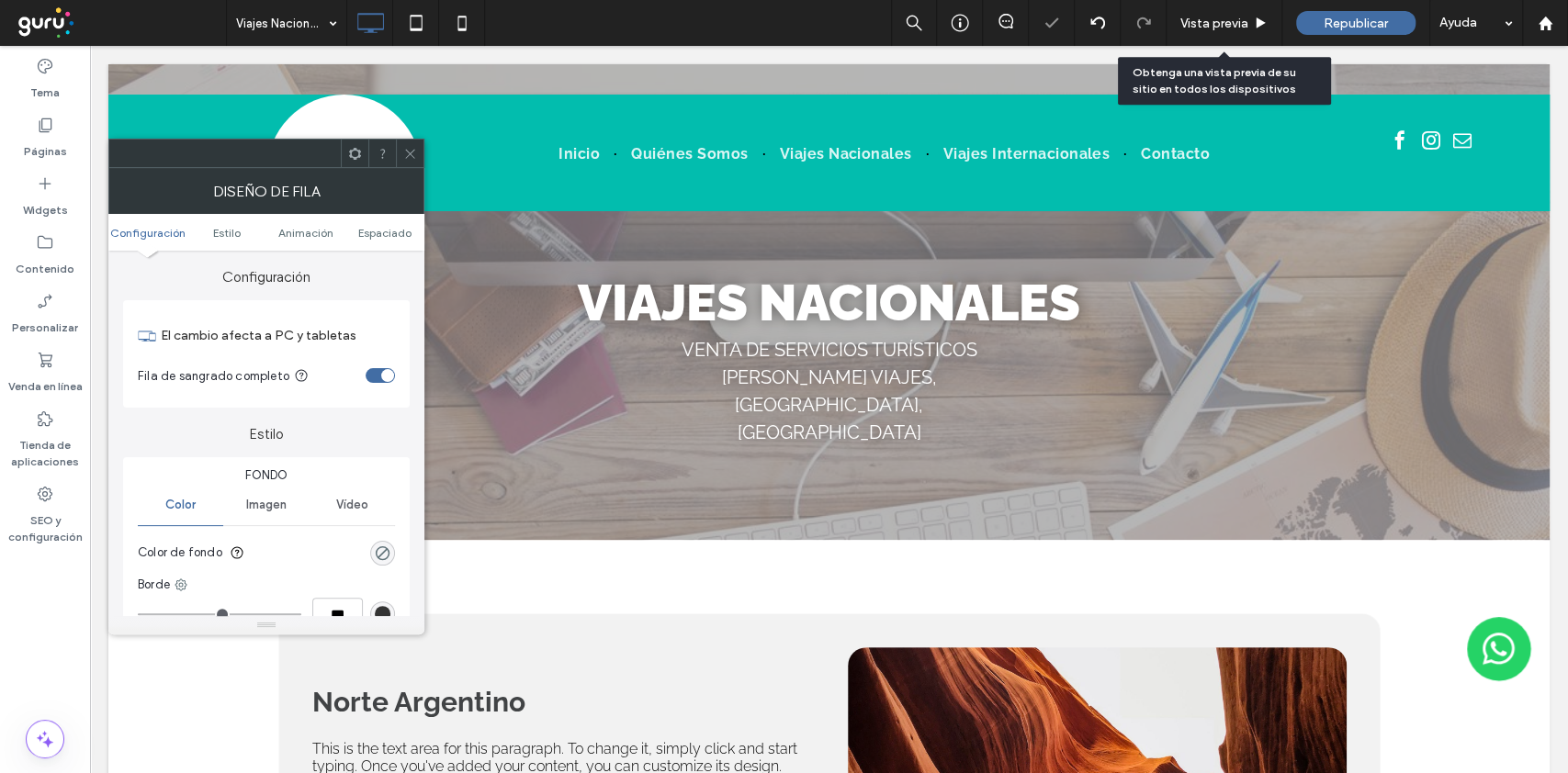 click 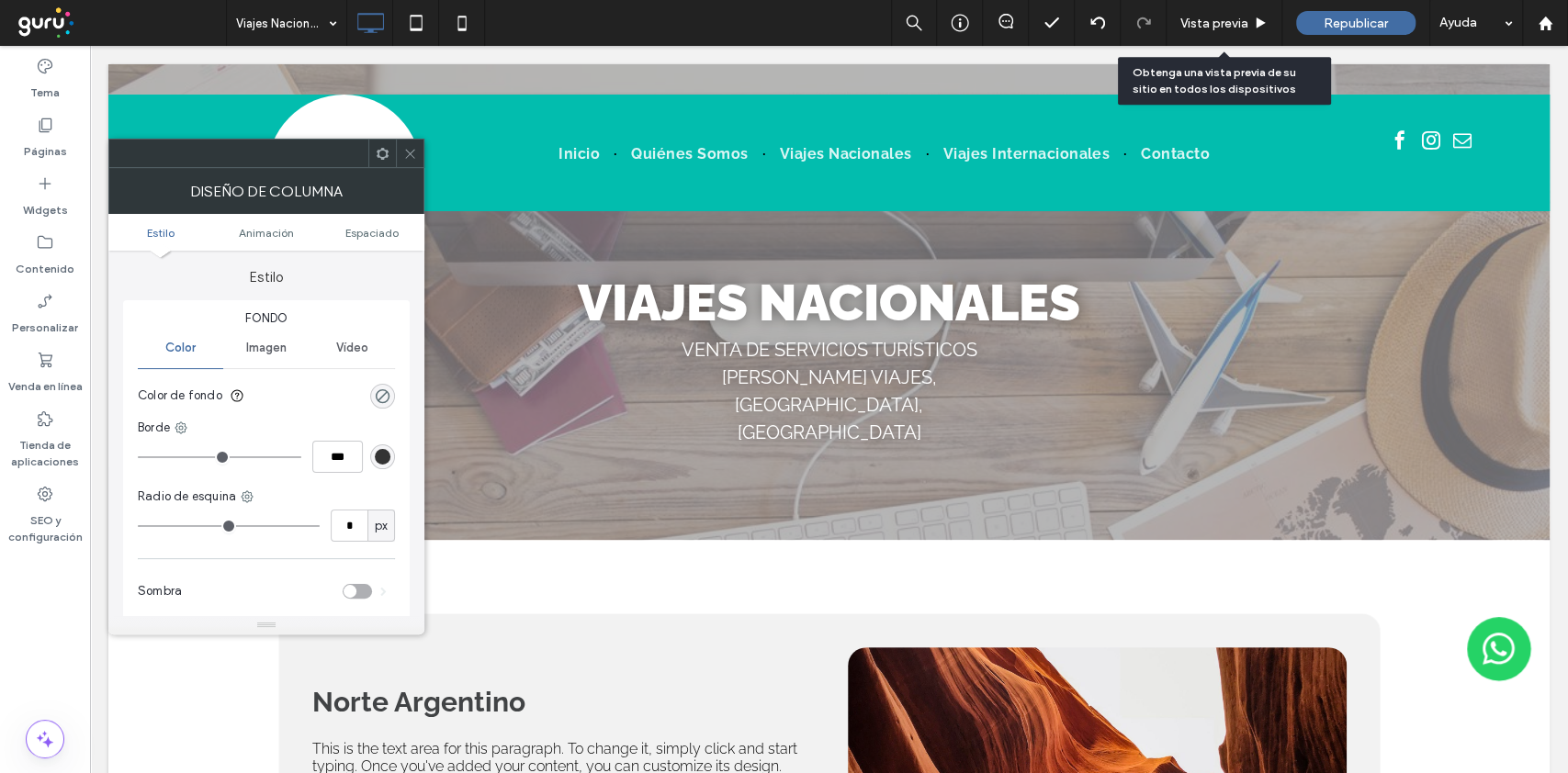 click on "Estilo Animación Espaciado" at bounding box center (266, 232) 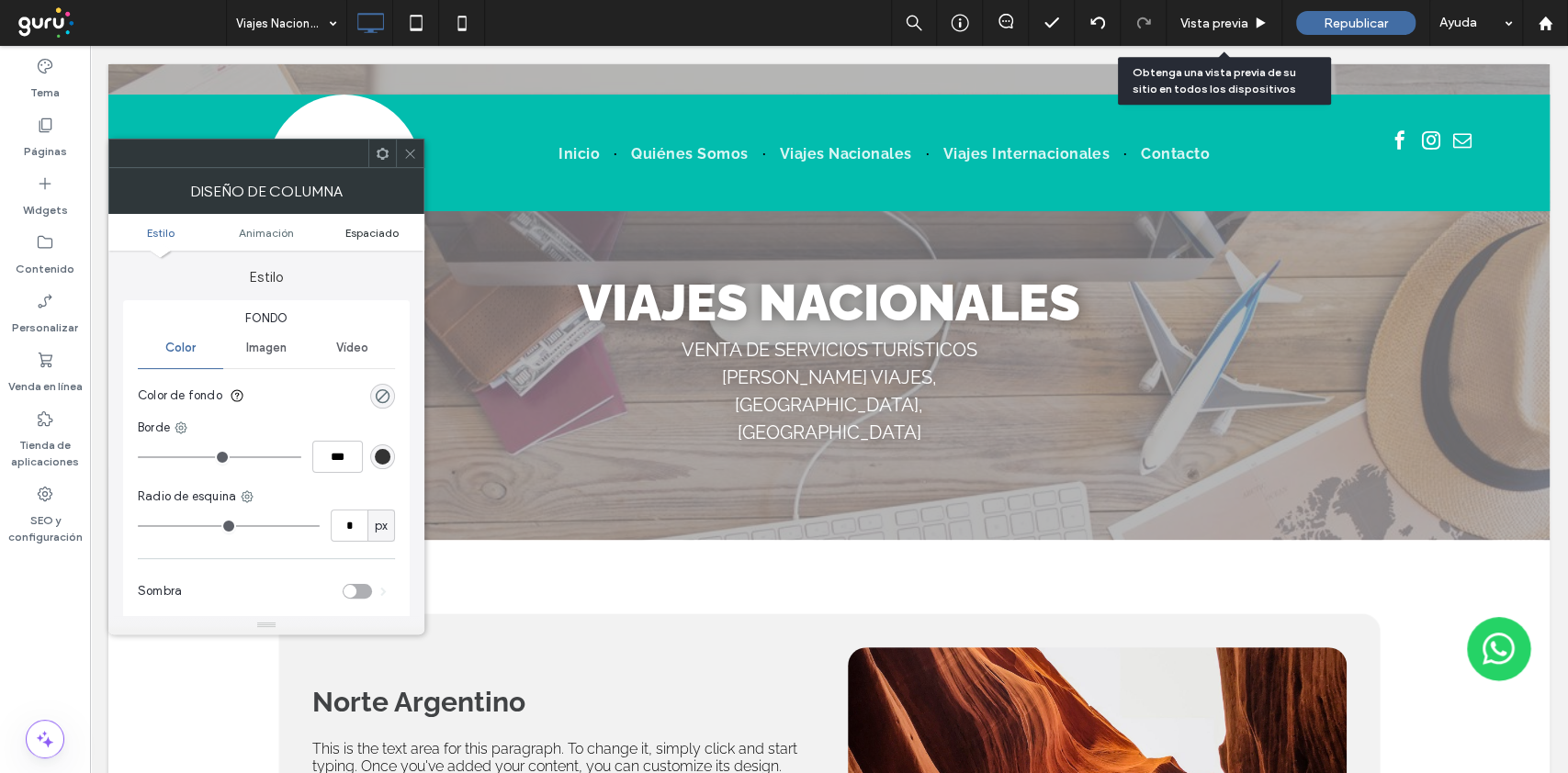 click on "Espaciado" at bounding box center (372, 232) 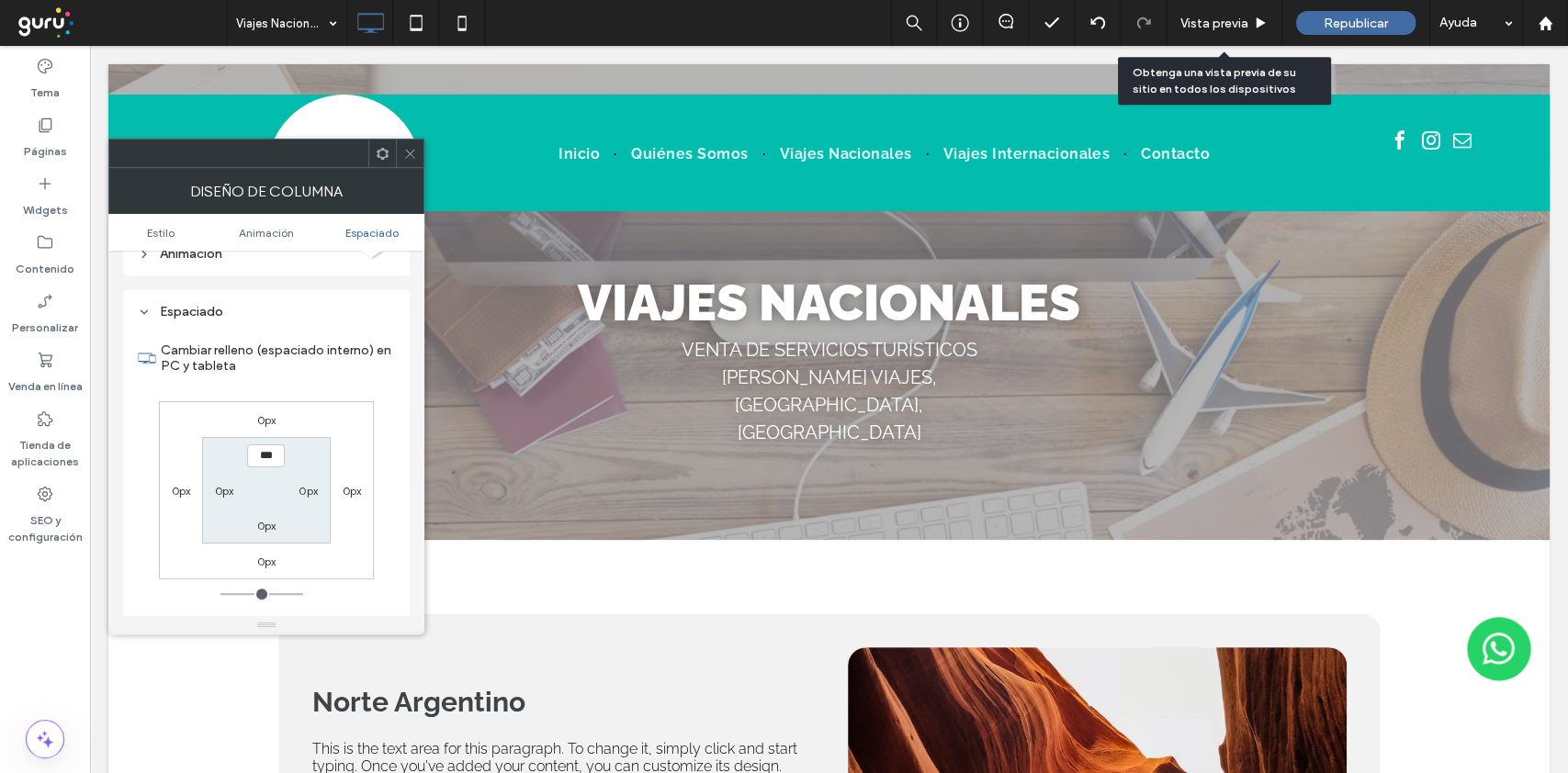 scroll, scrollTop: 431, scrollLeft: 0, axis: vertical 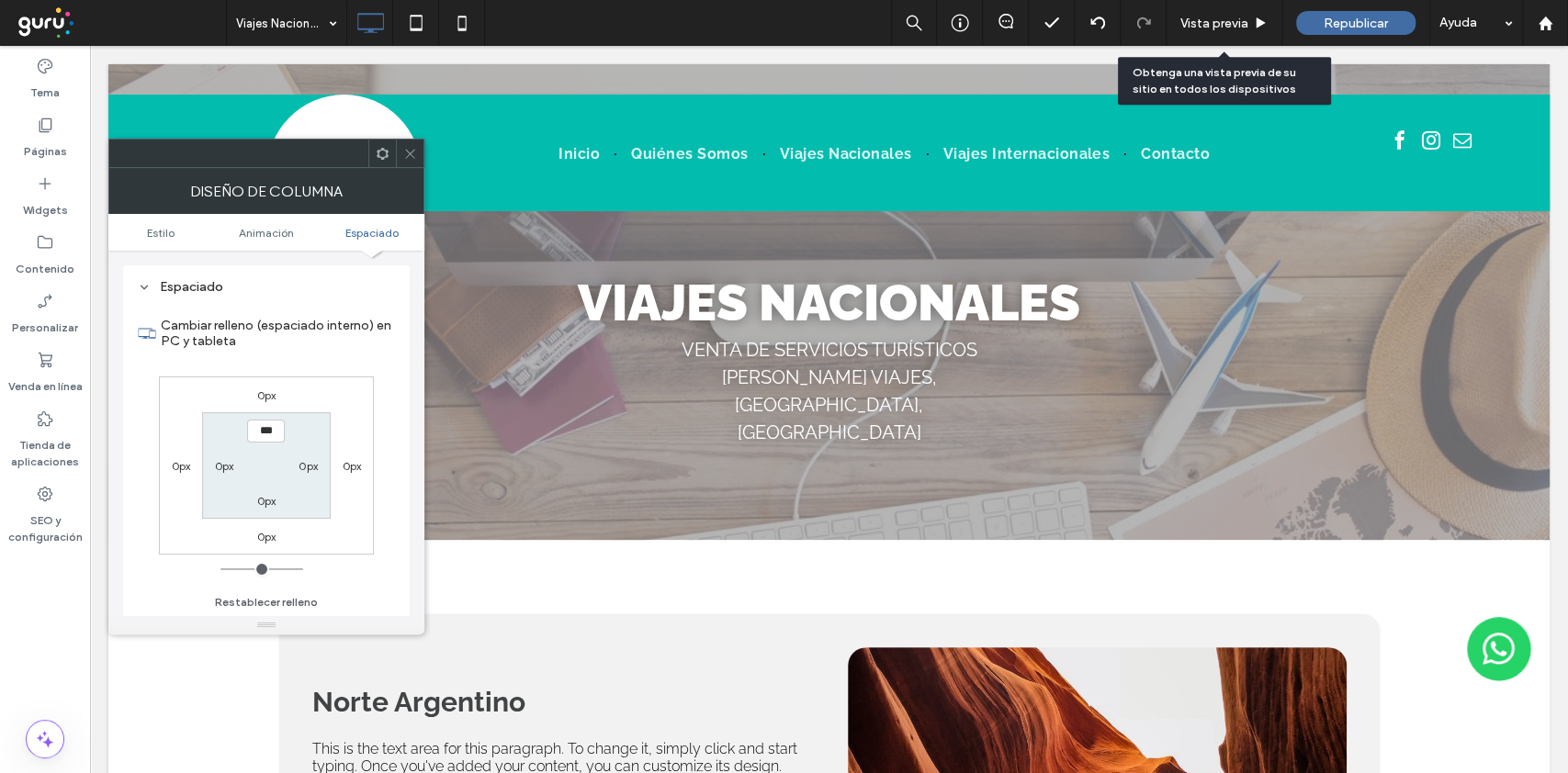 click on "0px" at bounding box center [224, 465] 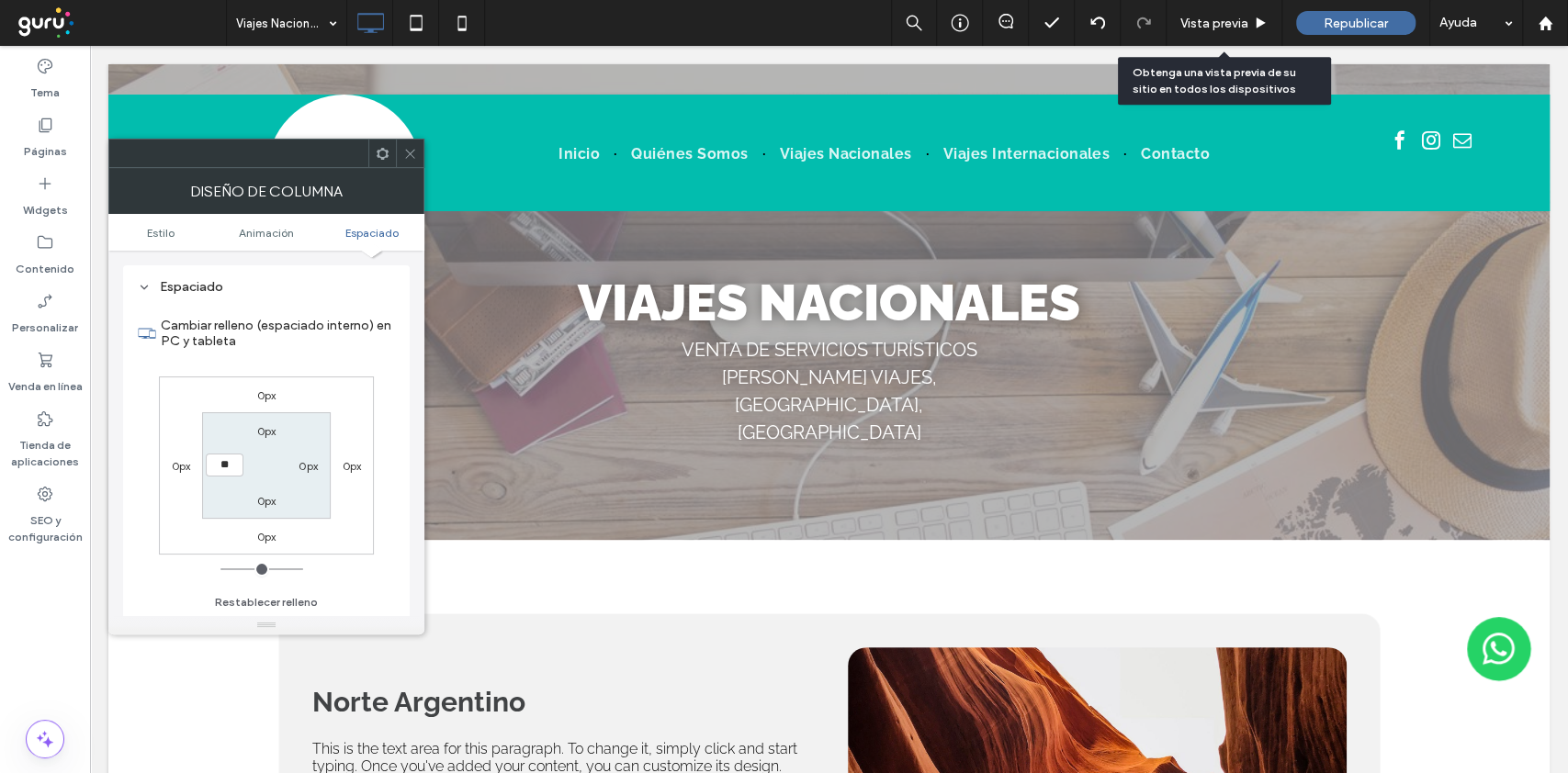 type on "**" 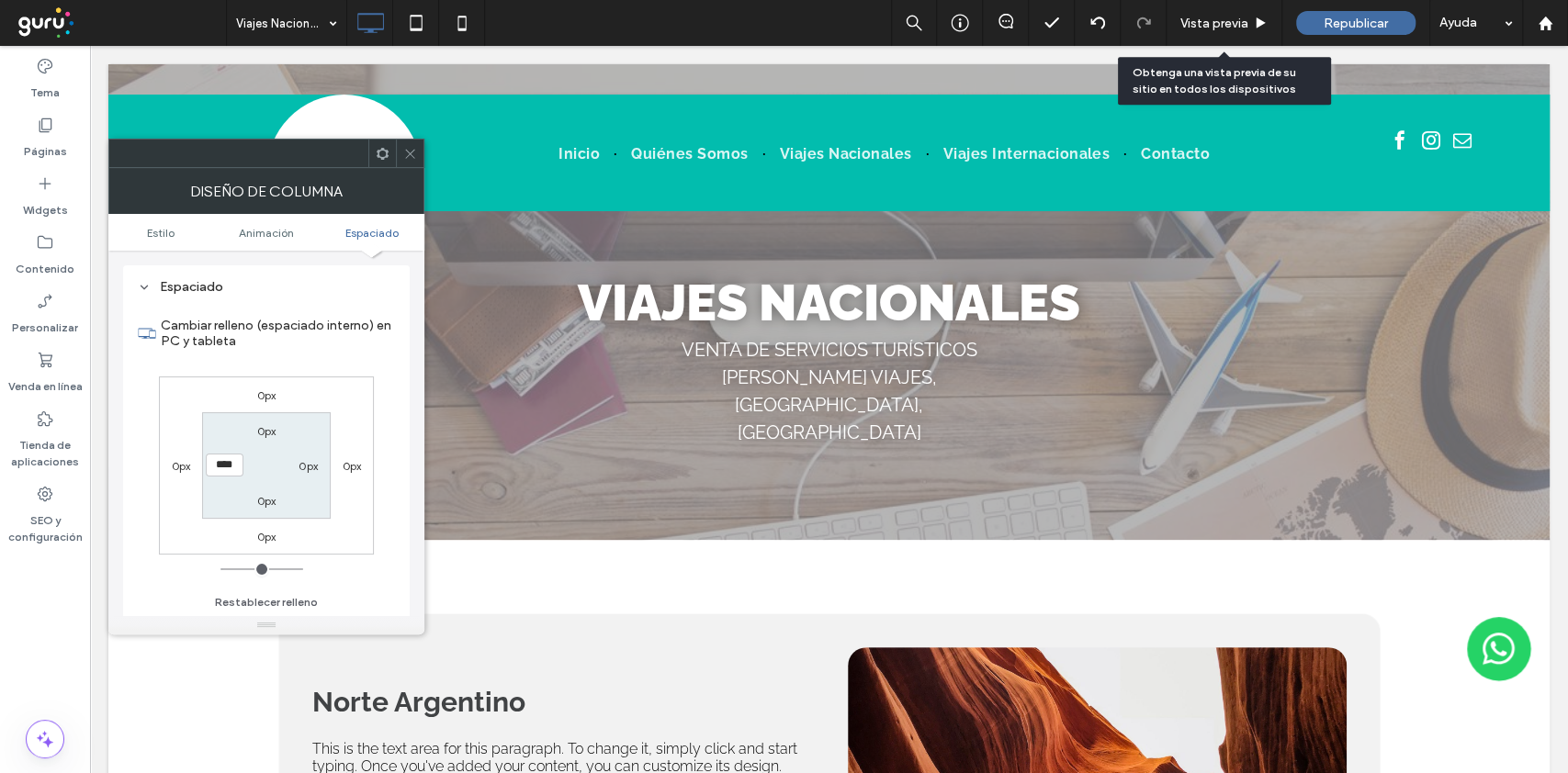 click on "0px" at bounding box center [308, 465] 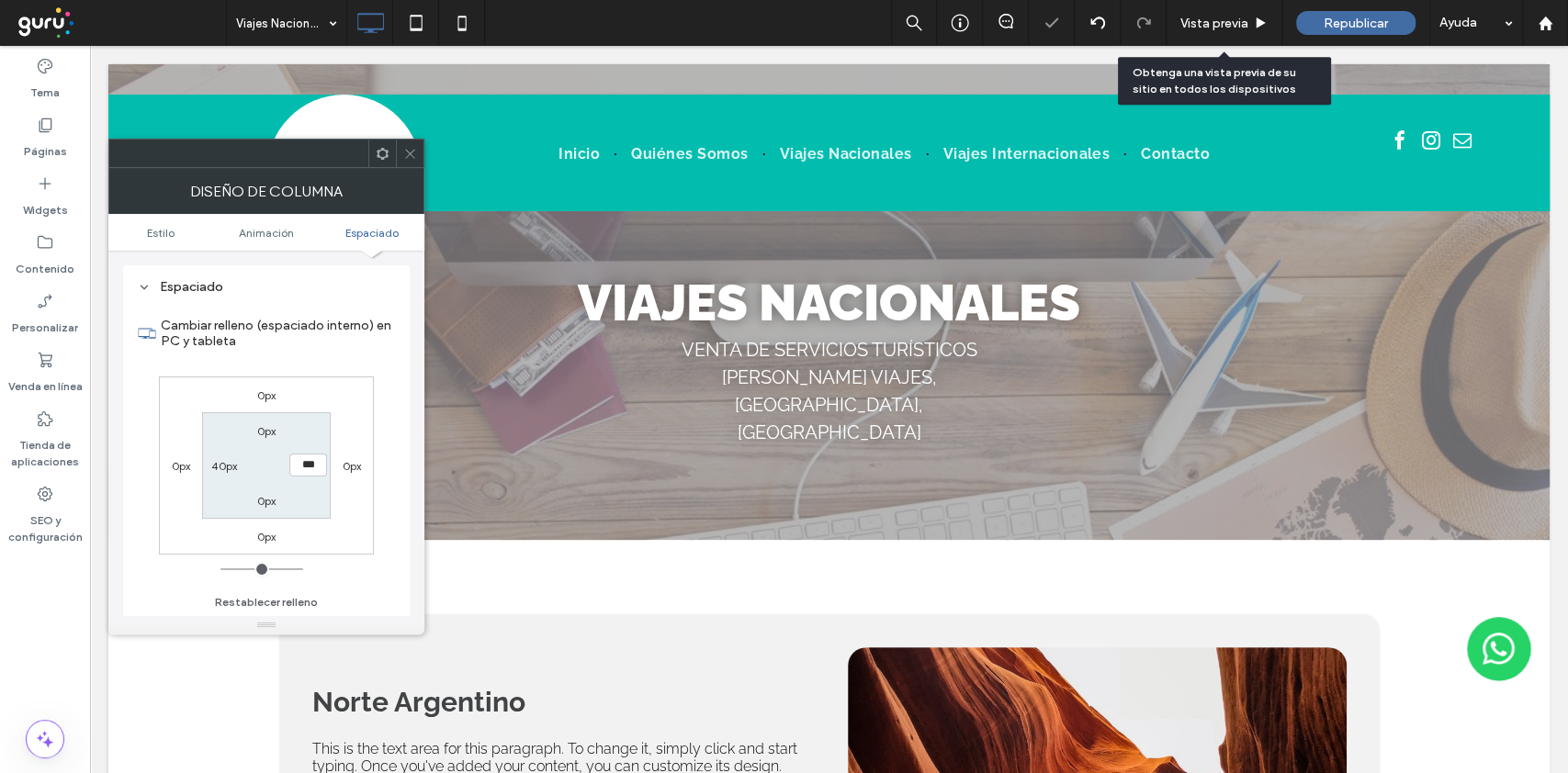 type on "*" 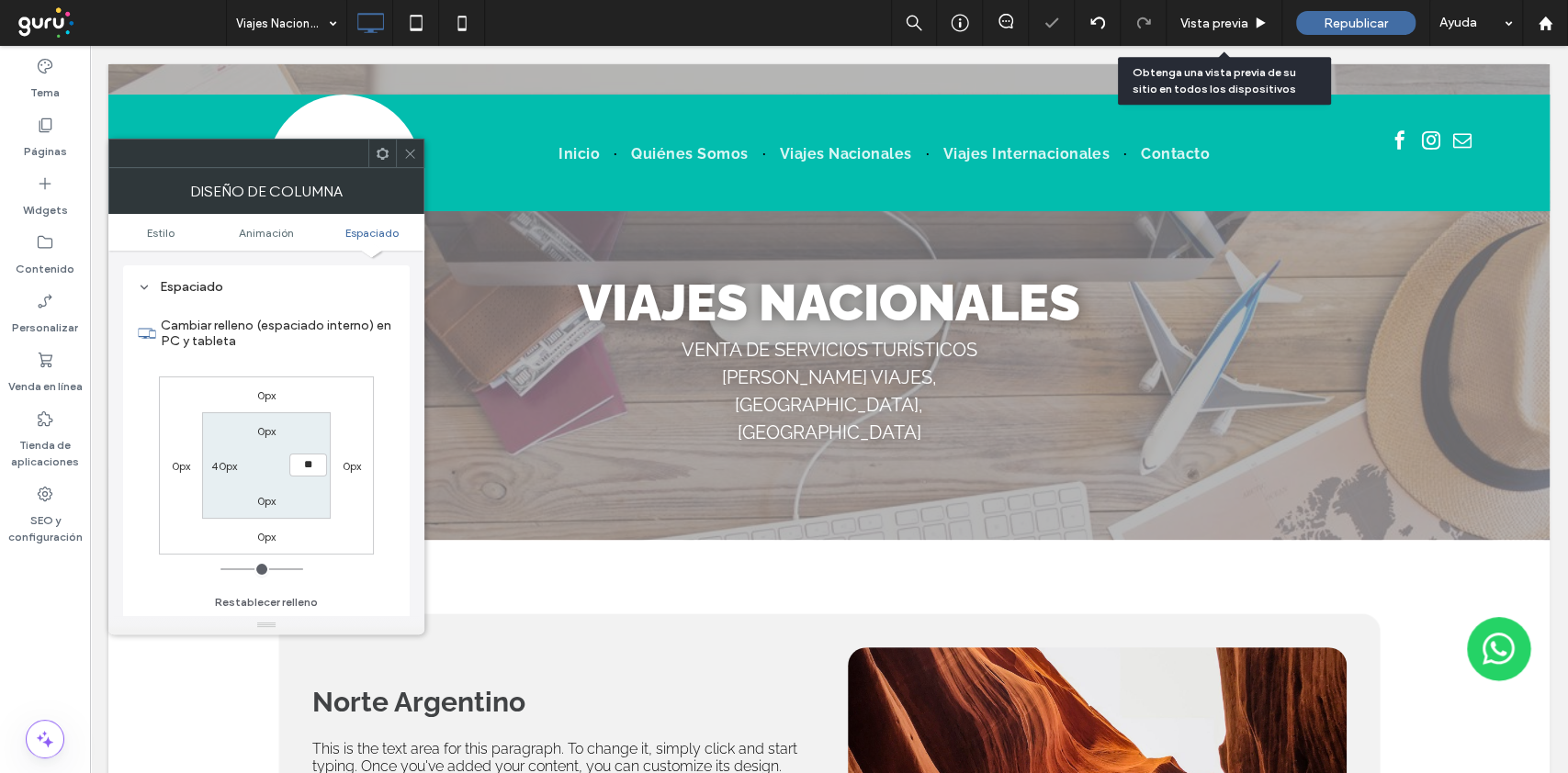 type on "**" 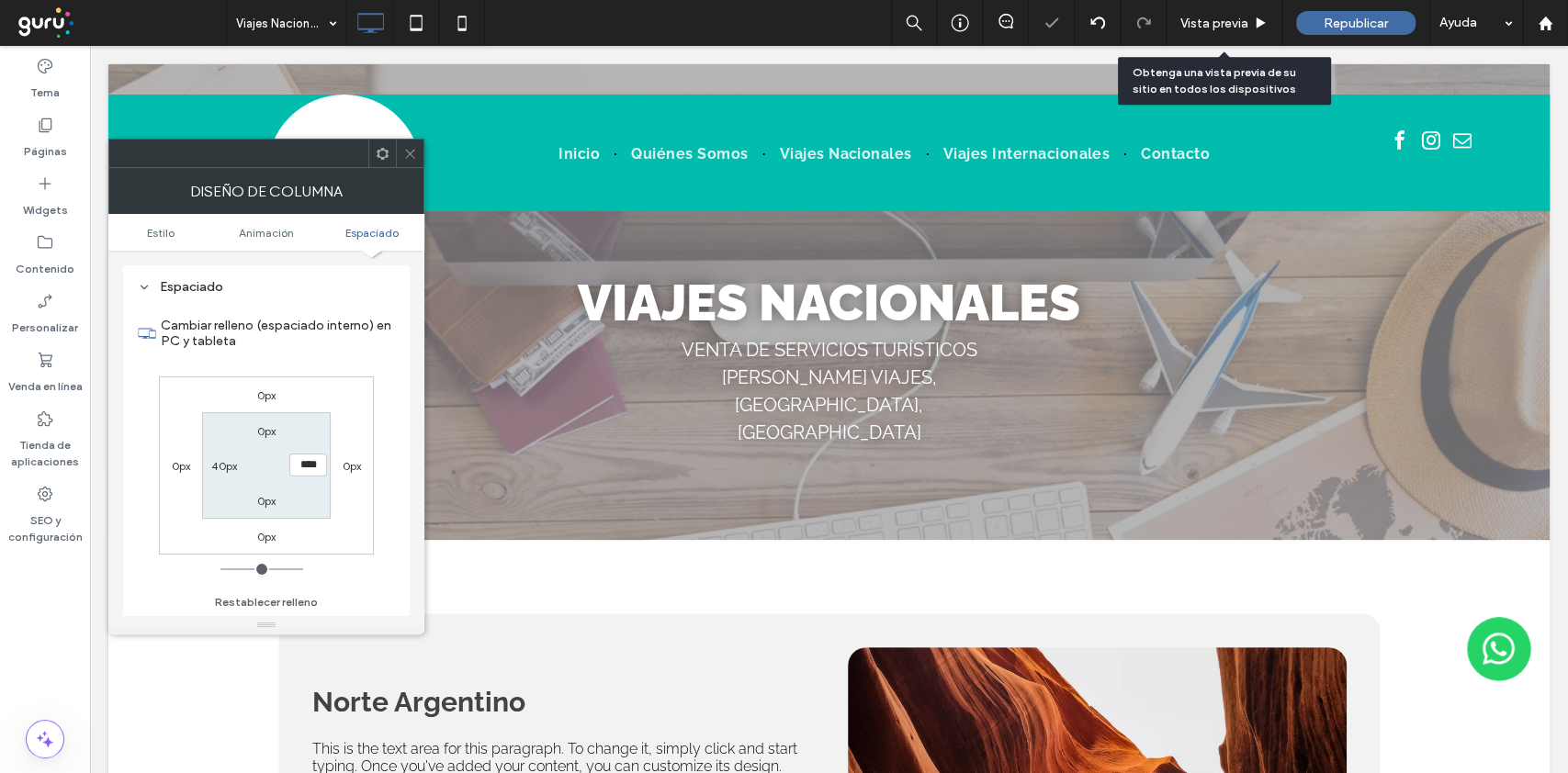 click on "0px **** 0px 40px" at bounding box center [265, 465] 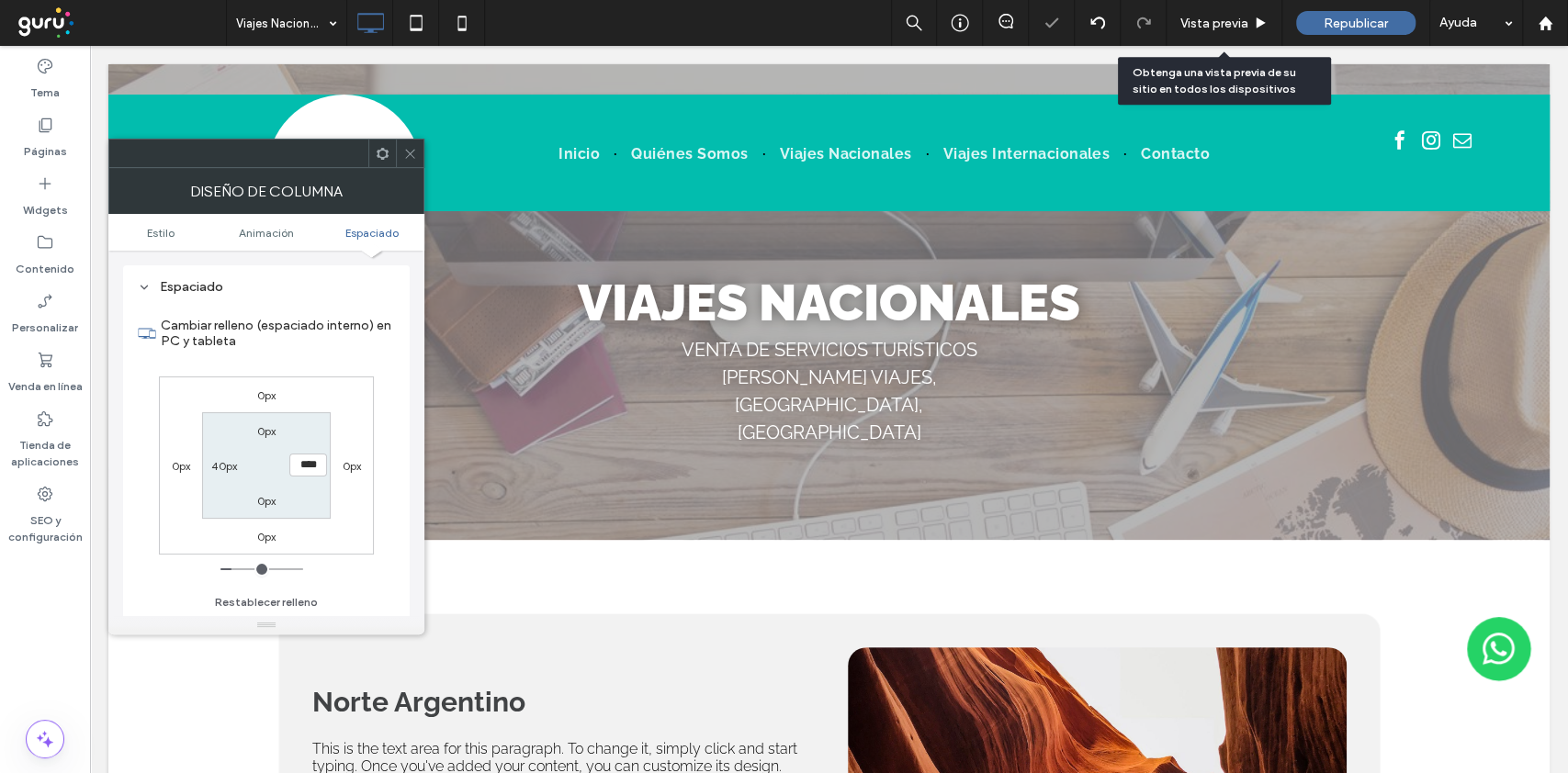 click 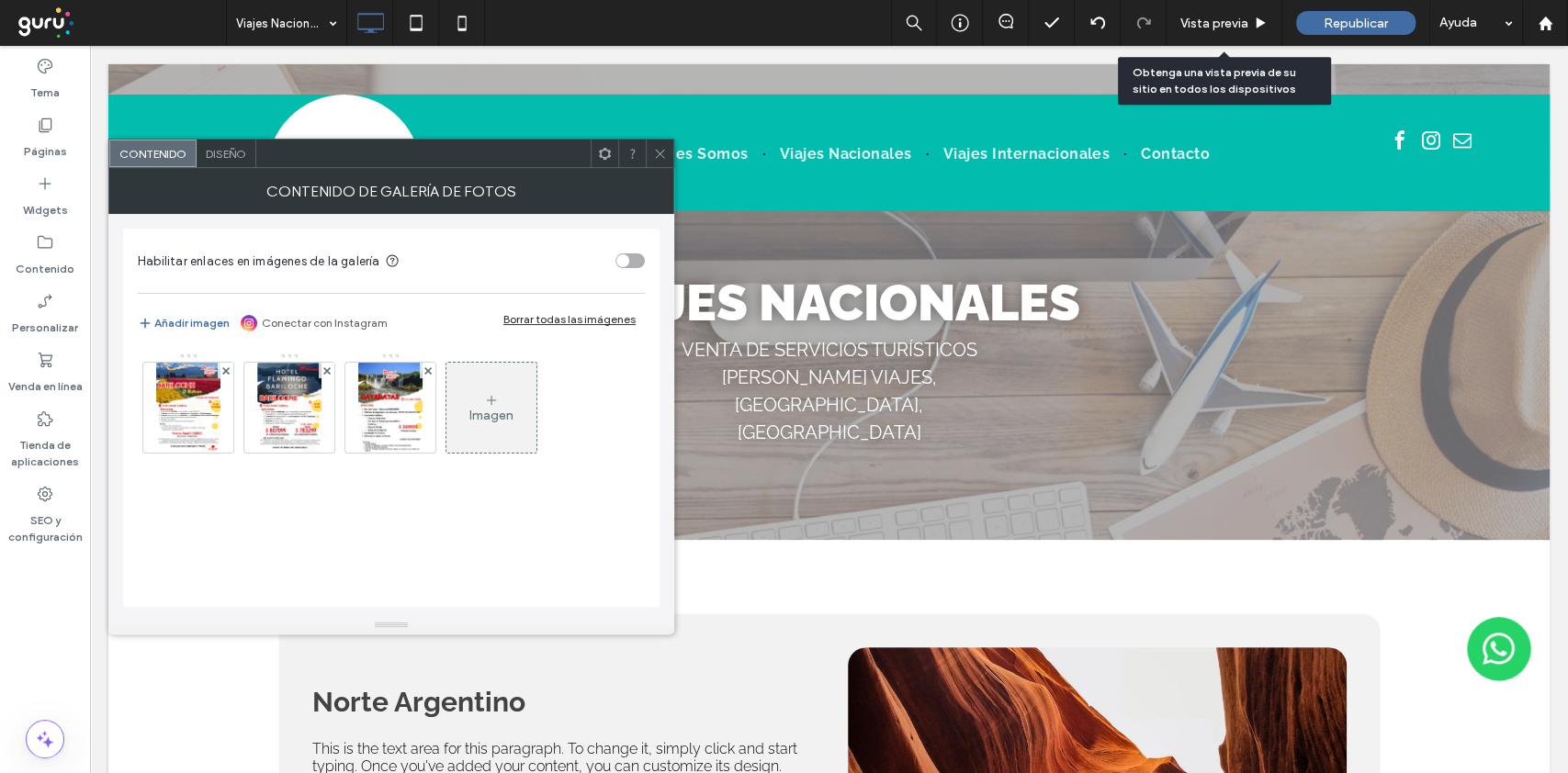 click on "Diseño" at bounding box center (226, 153) 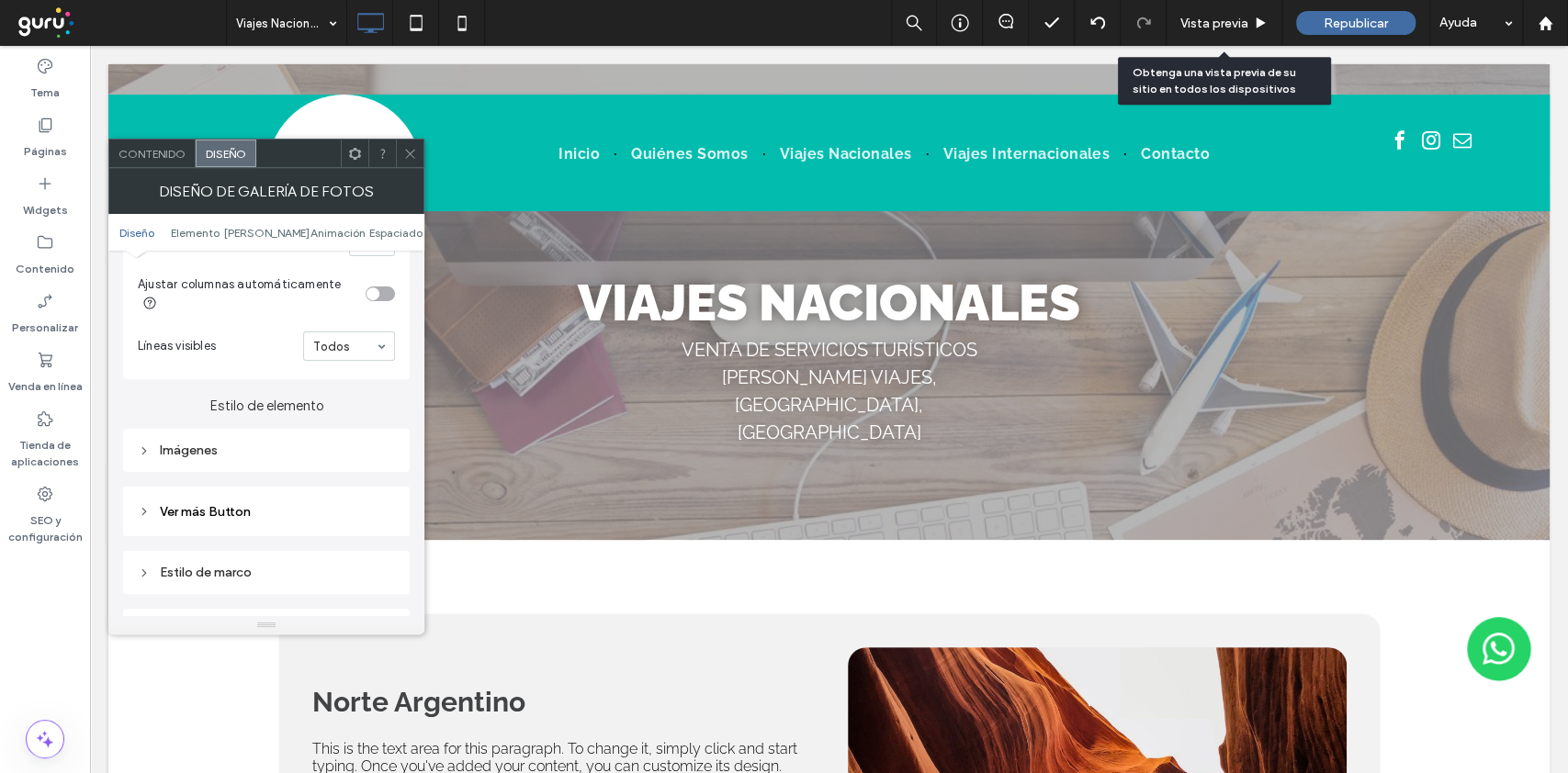 scroll, scrollTop: 611, scrollLeft: 0, axis: vertical 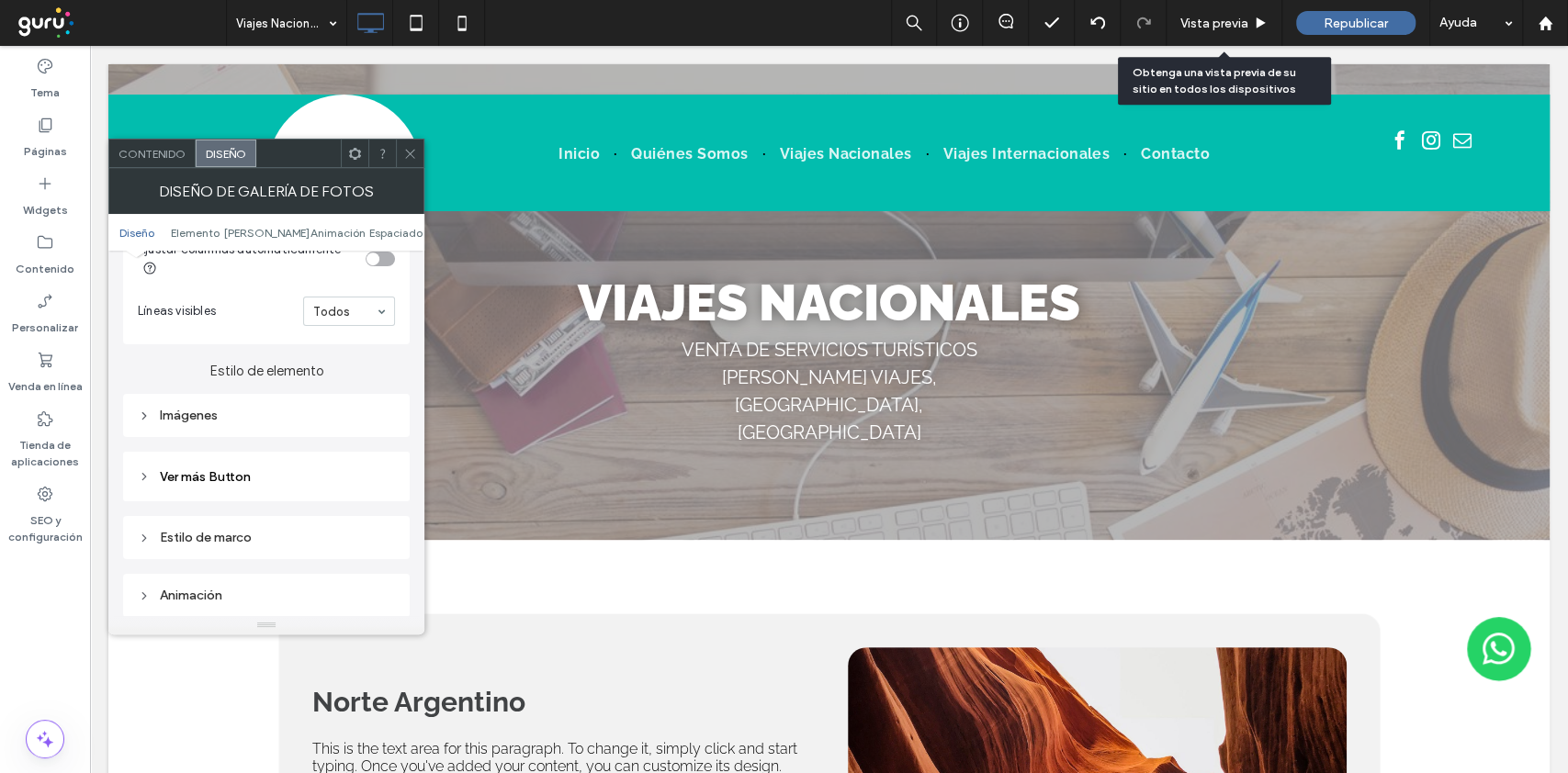 click on "Imágenes" at bounding box center (266, 415) 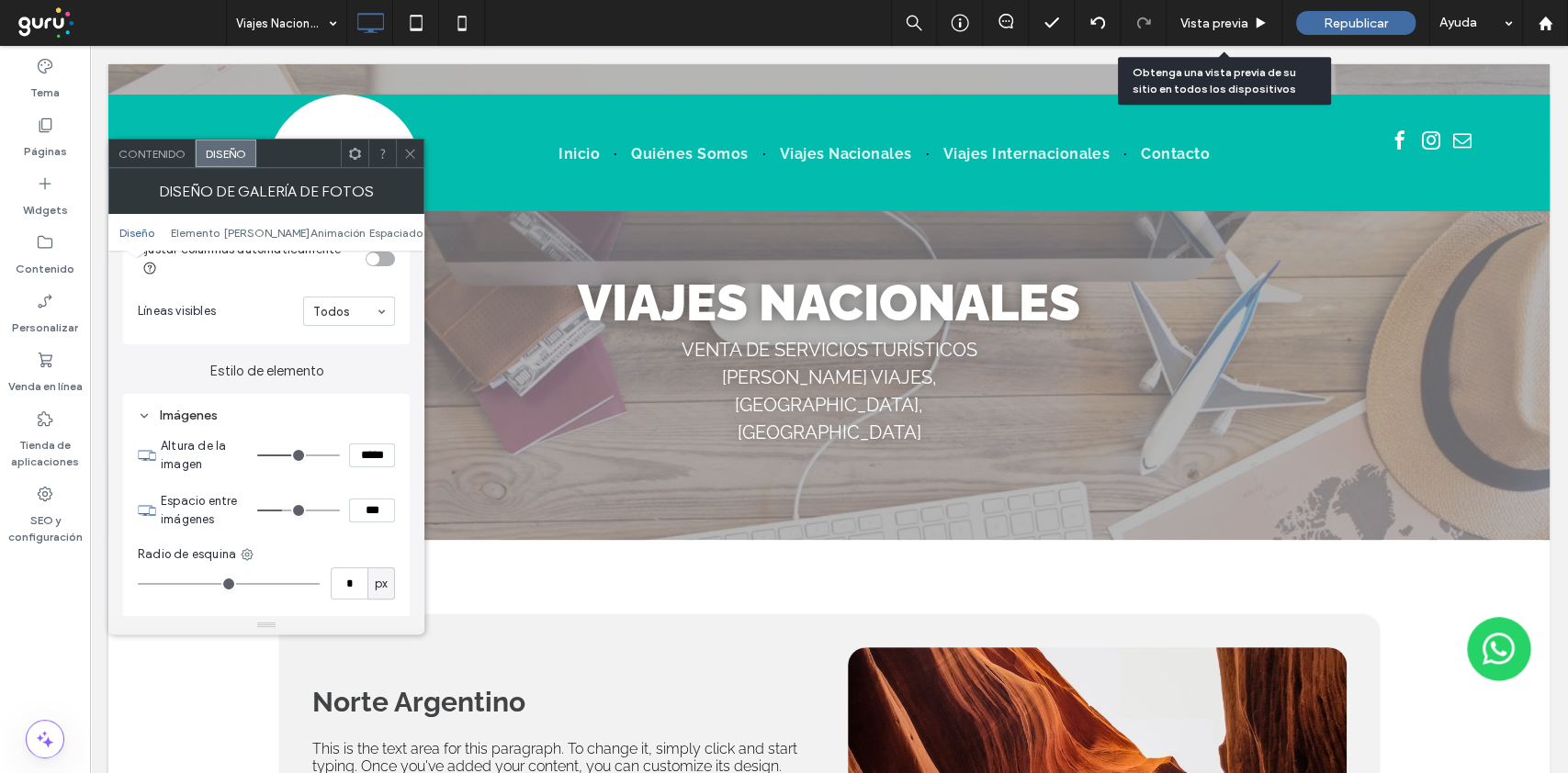 type on "***" 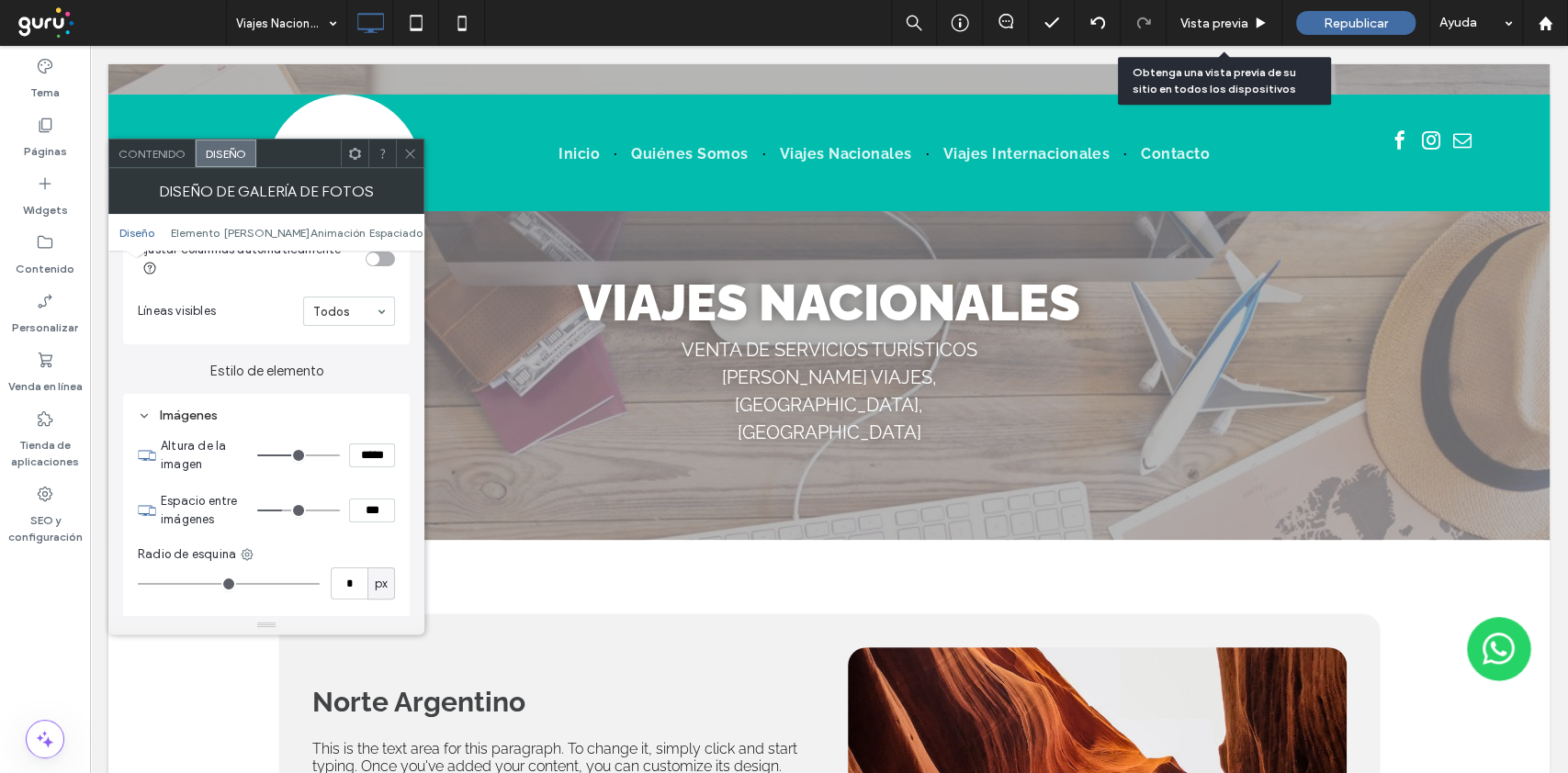 type on "***" 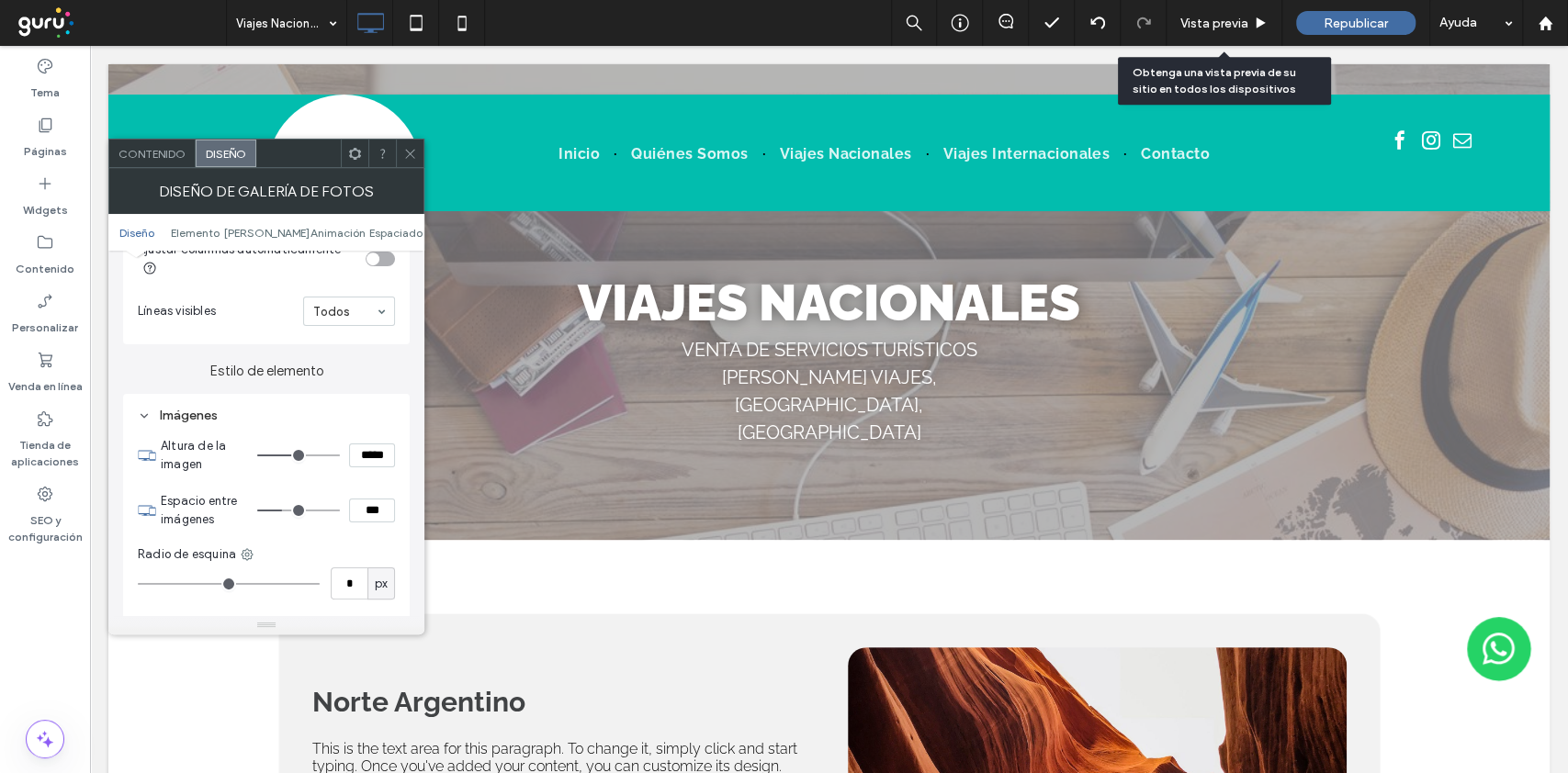 click at bounding box center (299, 455) 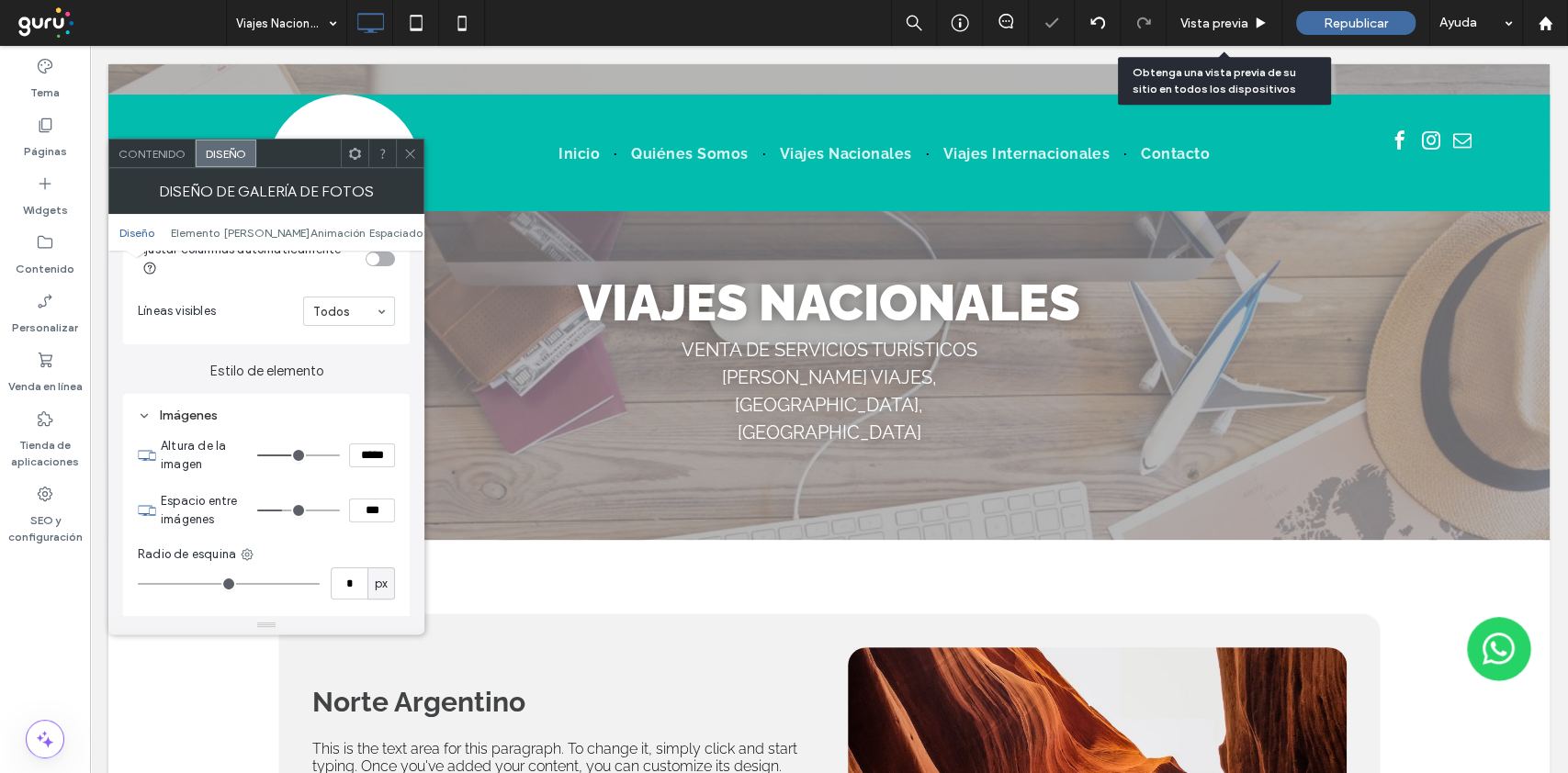type on "*" 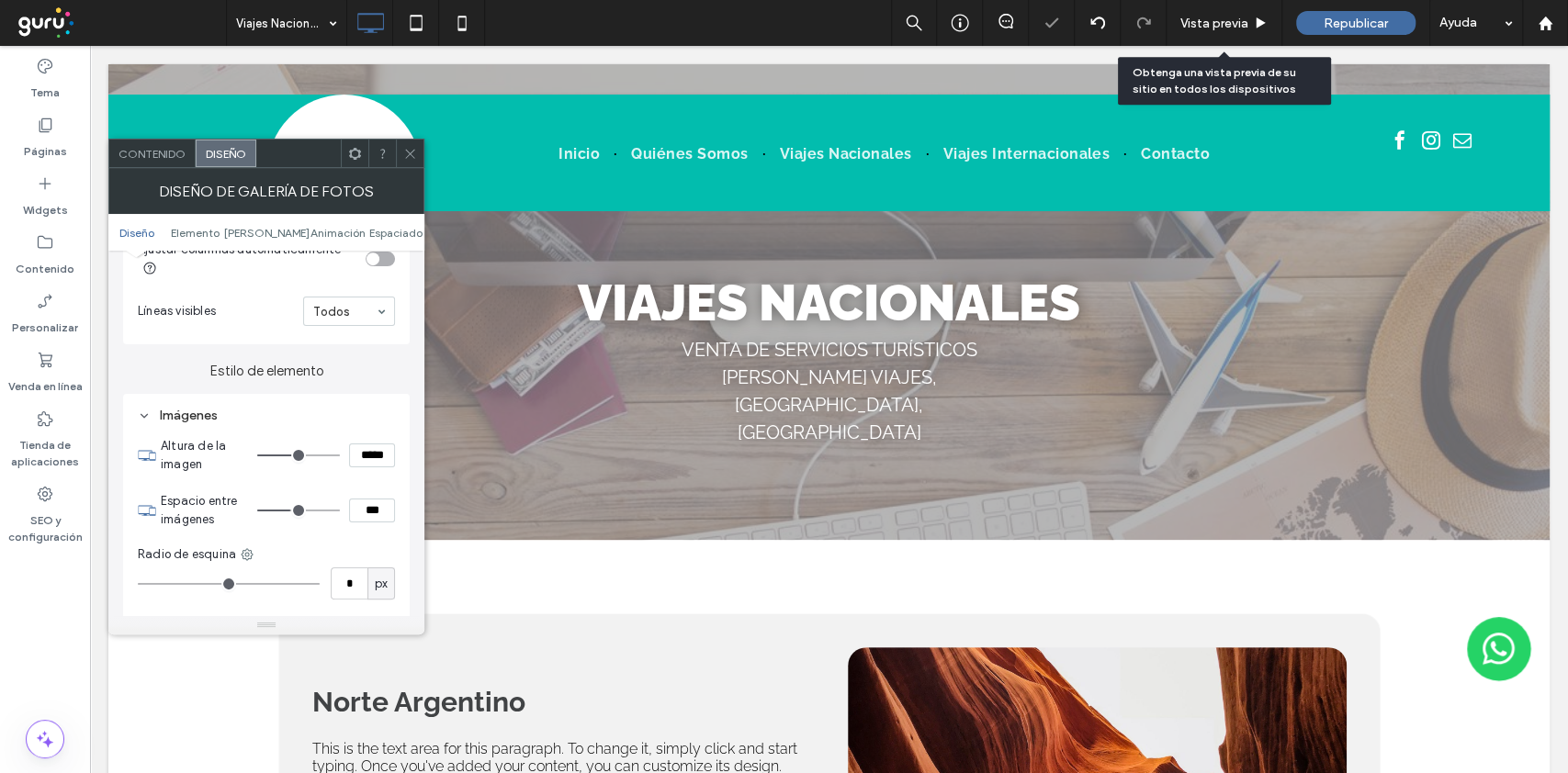 type on "**" 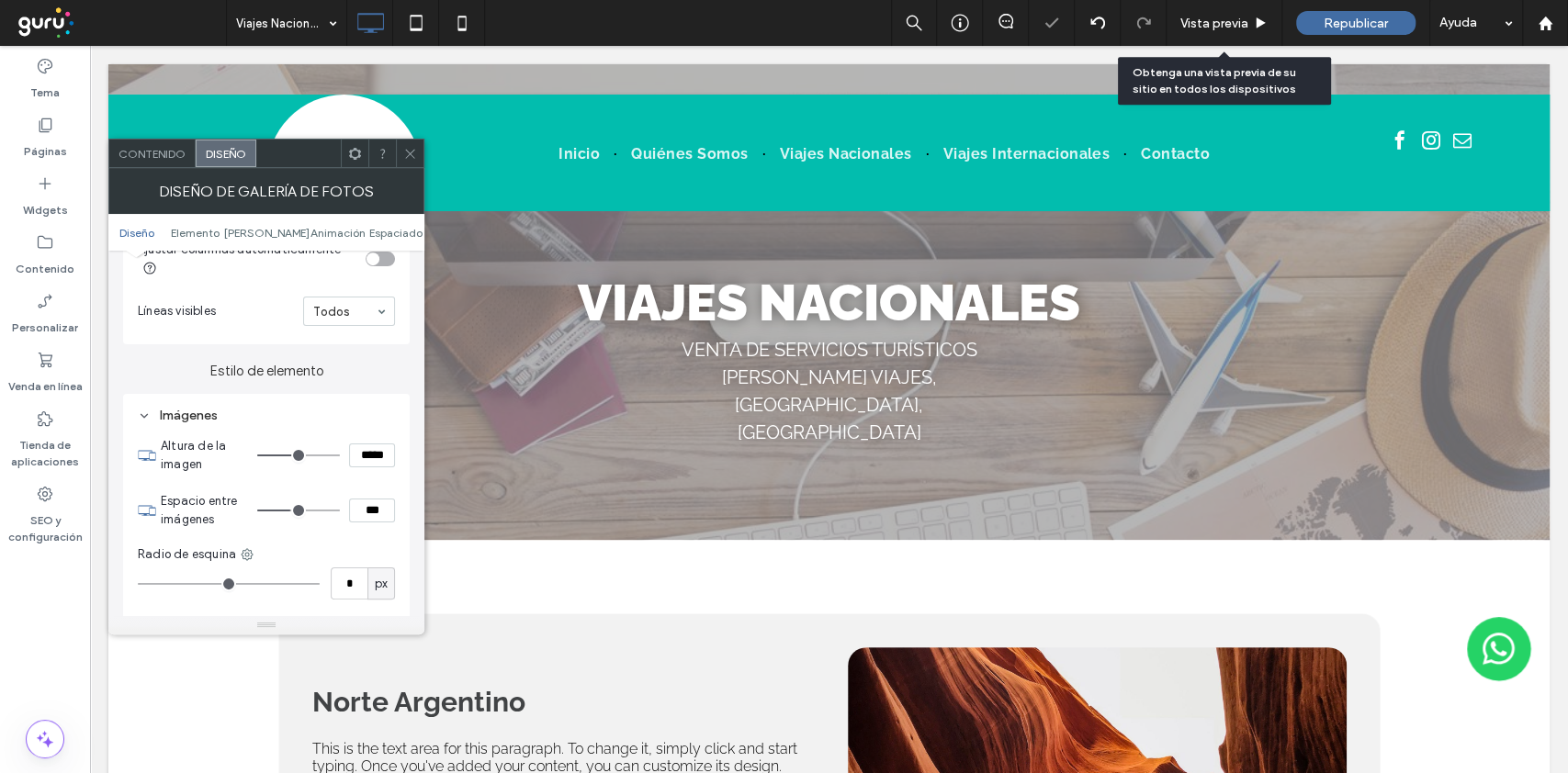 type on "****" 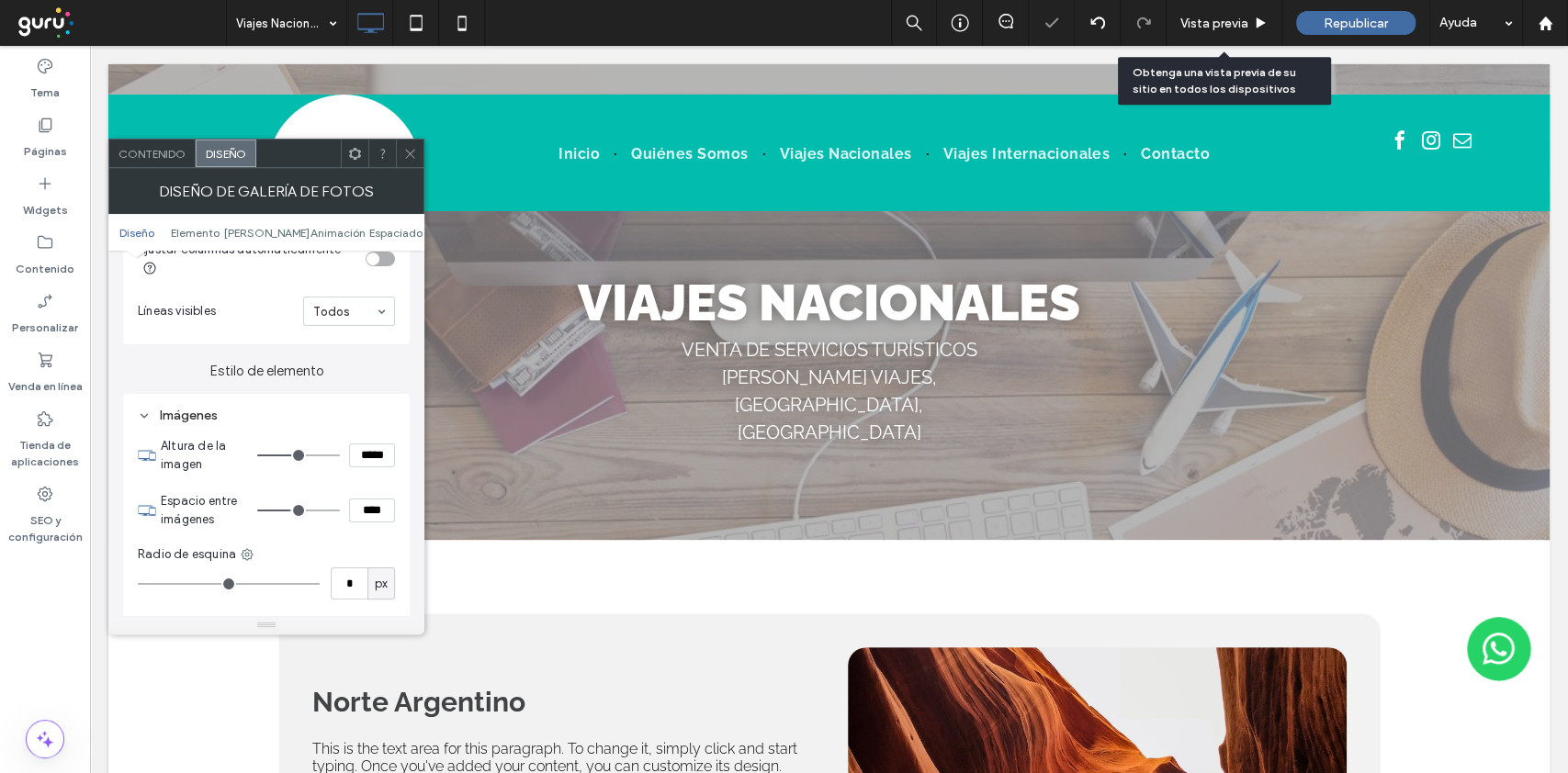 type on "**" 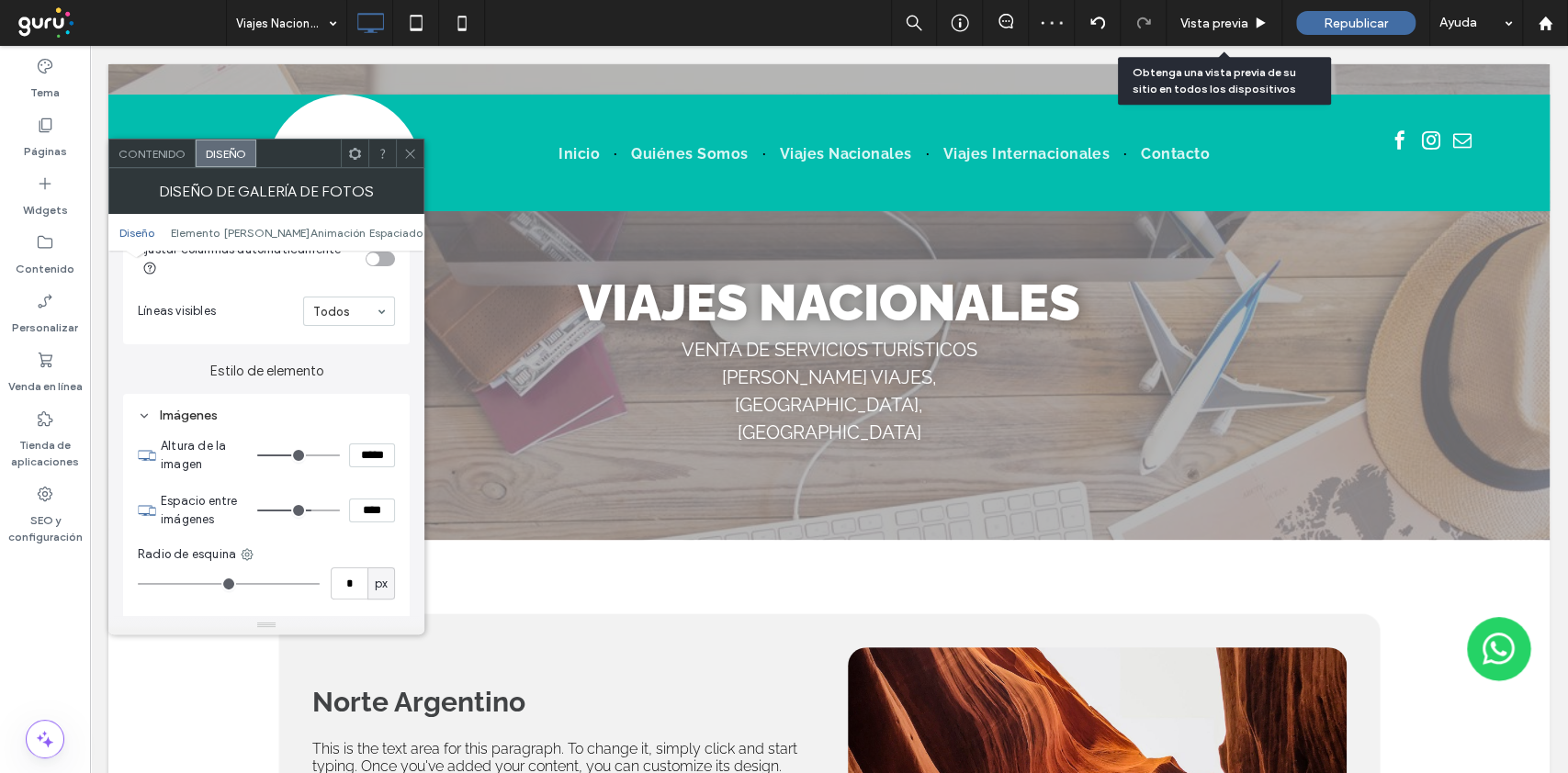 drag, startPoint x: 281, startPoint y: 510, endPoint x: 309, endPoint y: 512, distance: 28.071338 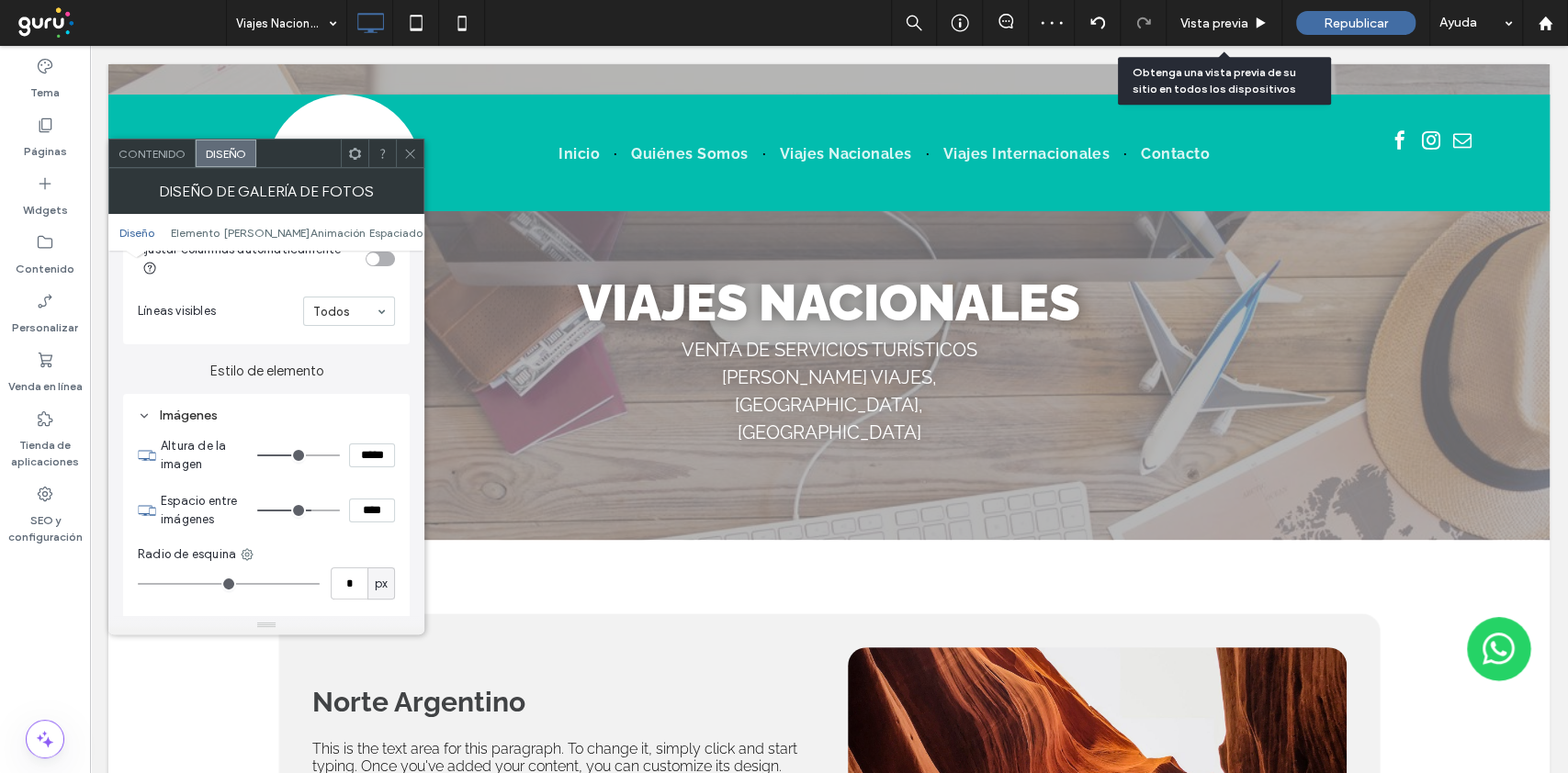 click at bounding box center [299, 510] 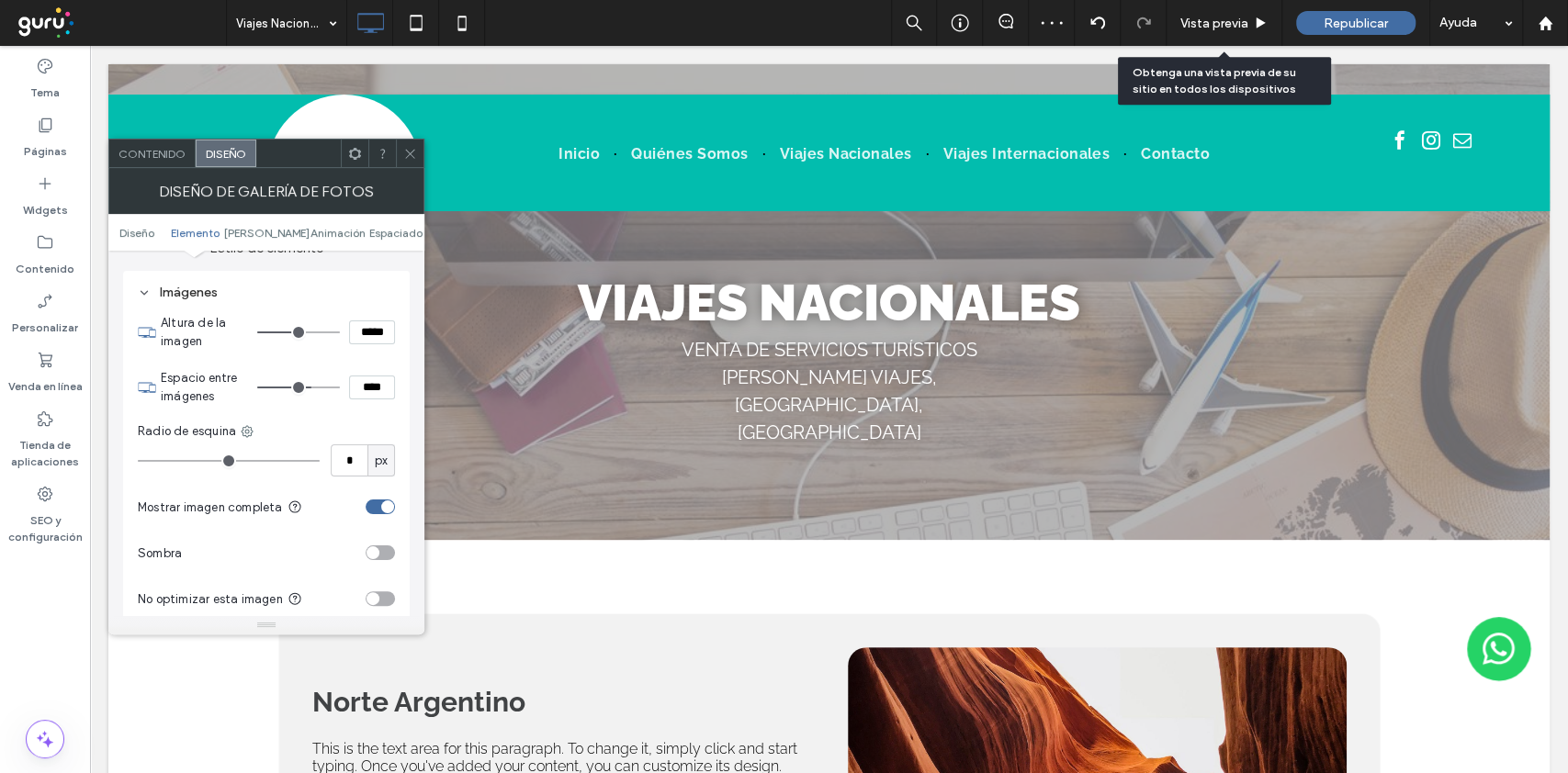 scroll, scrollTop: 857, scrollLeft: 0, axis: vertical 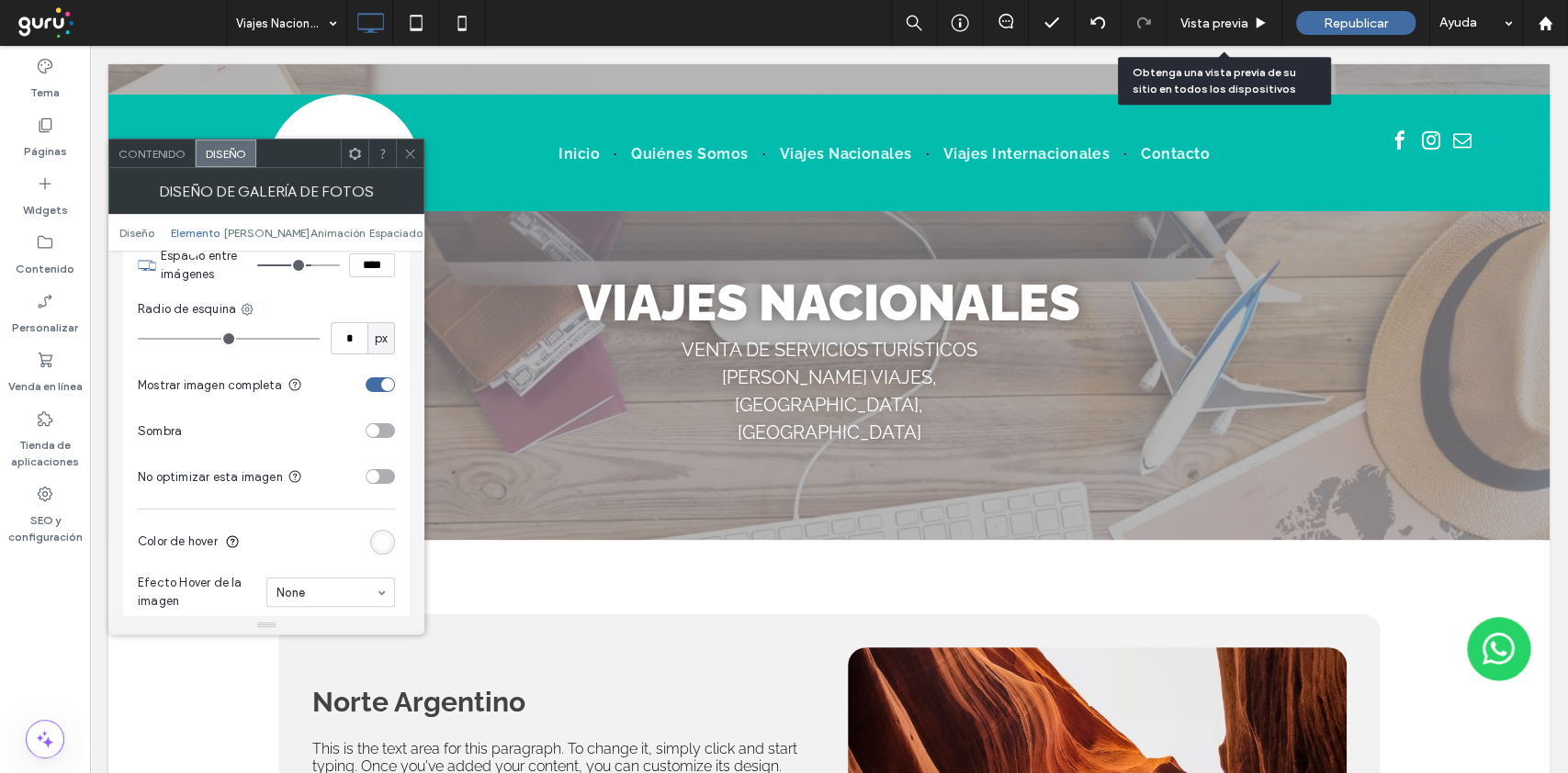 click at bounding box center (410, 153) 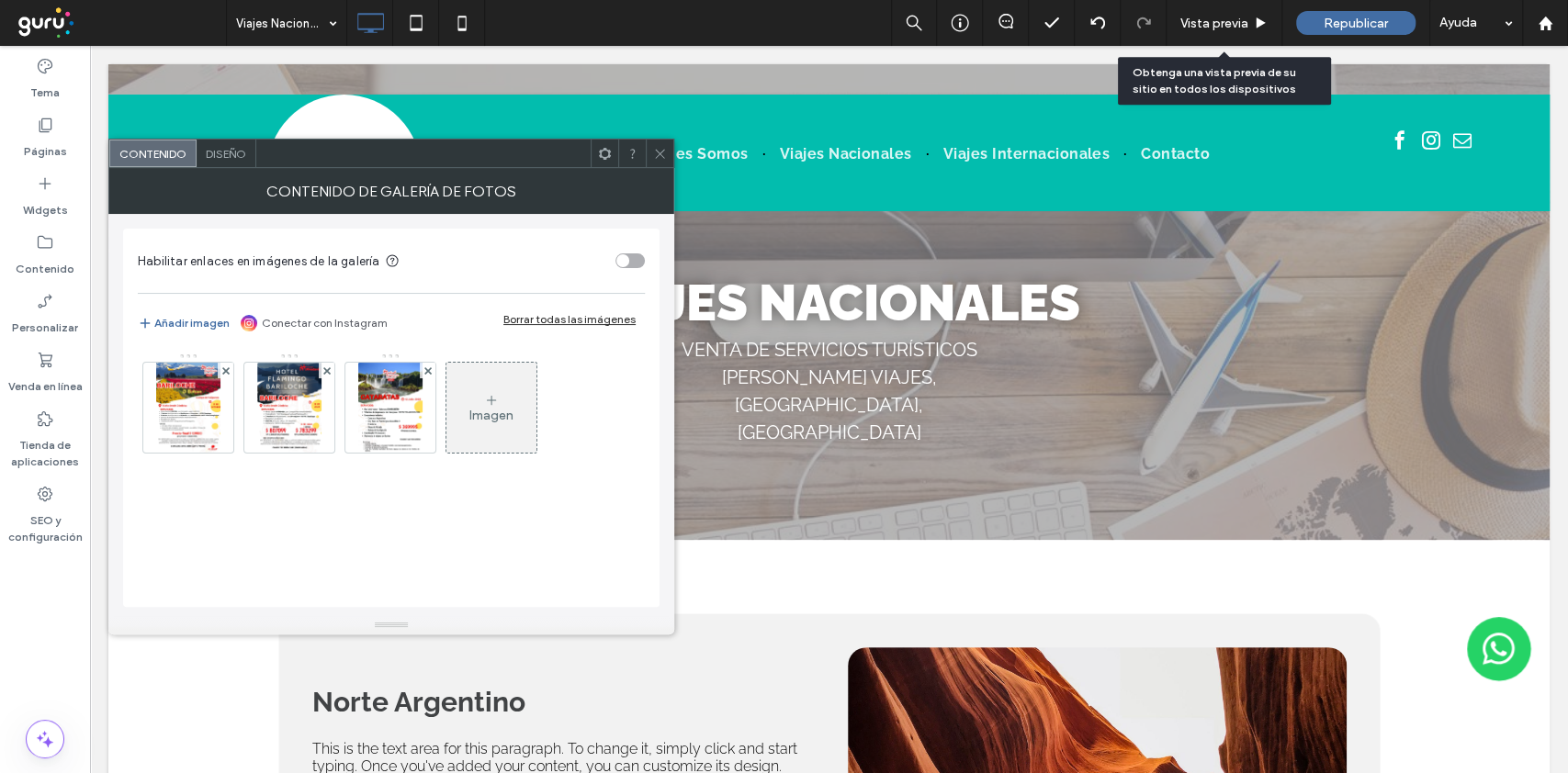 click on "Diseño" at bounding box center (226, 153) 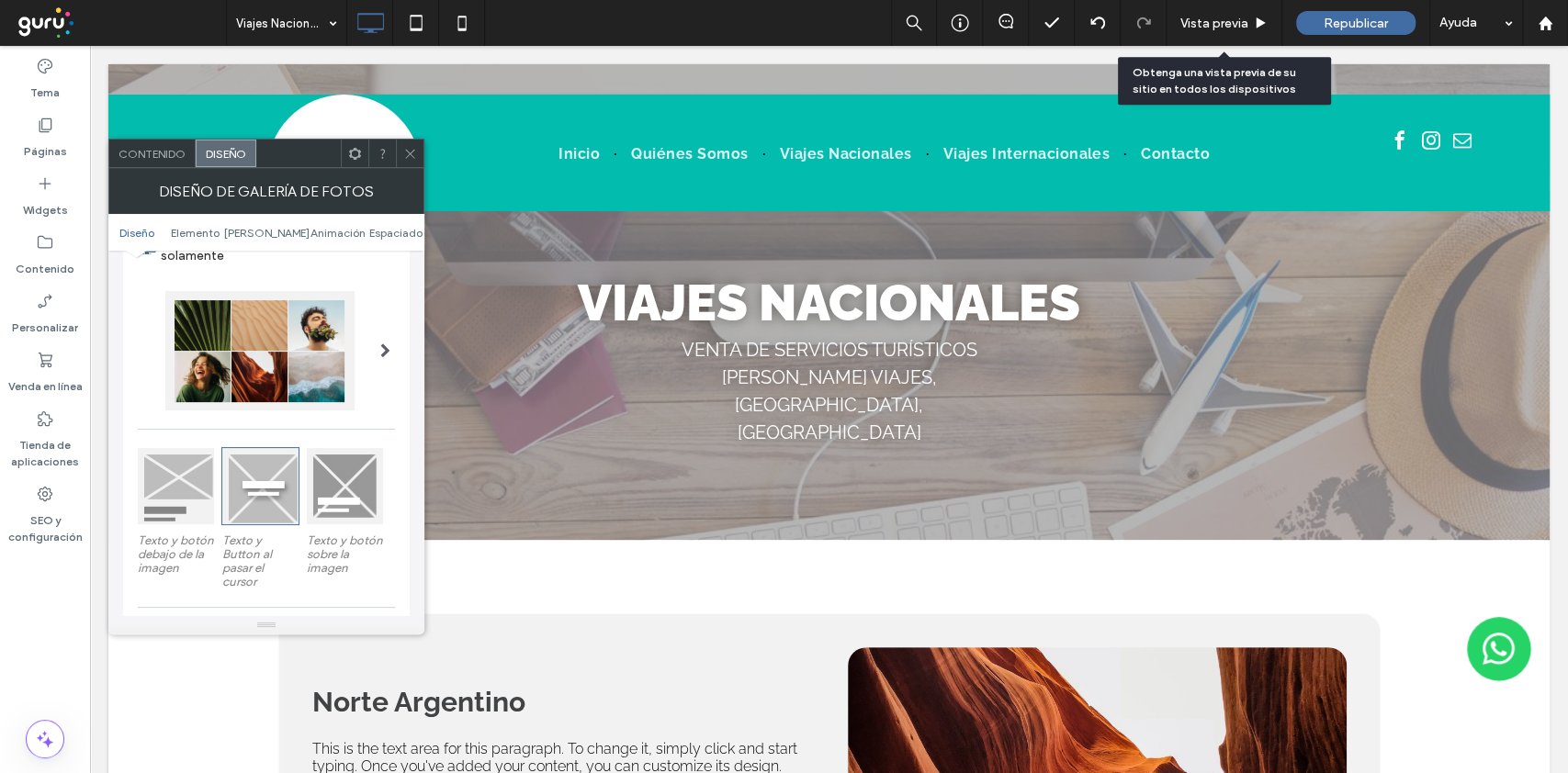 scroll, scrollTop: 244, scrollLeft: 0, axis: vertical 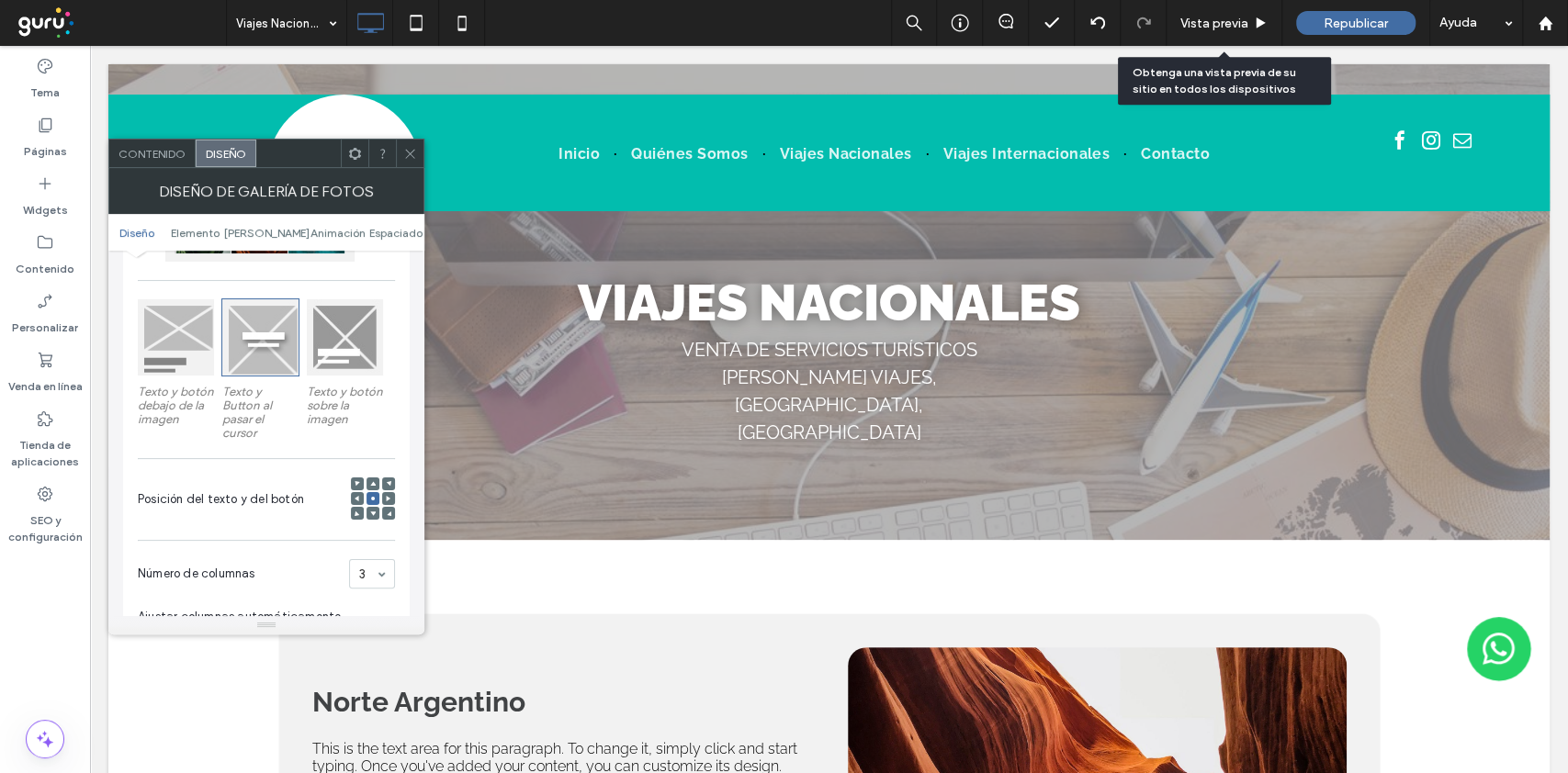 click at bounding box center (175, 337) 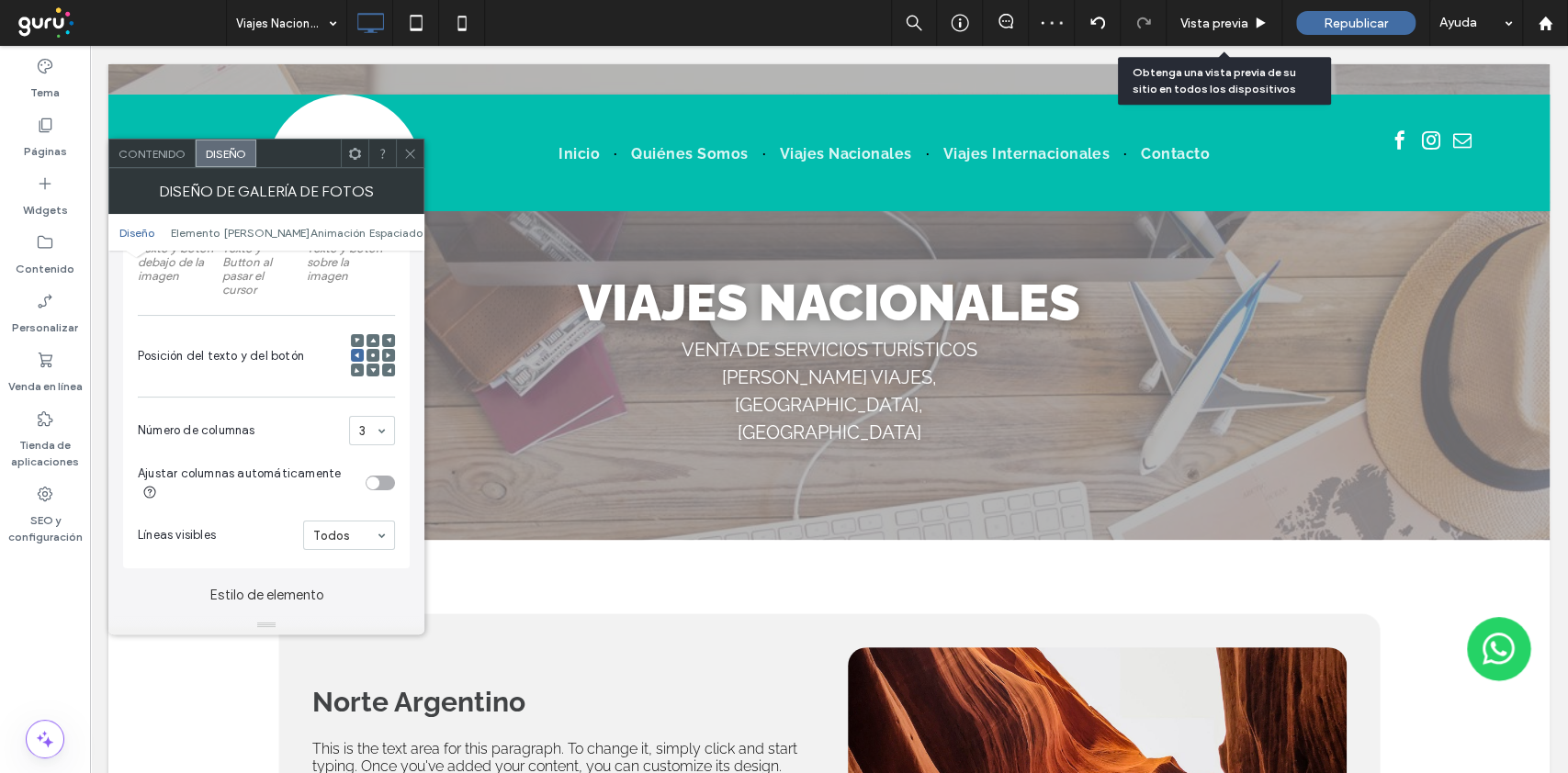 scroll, scrollTop: 489, scrollLeft: 0, axis: vertical 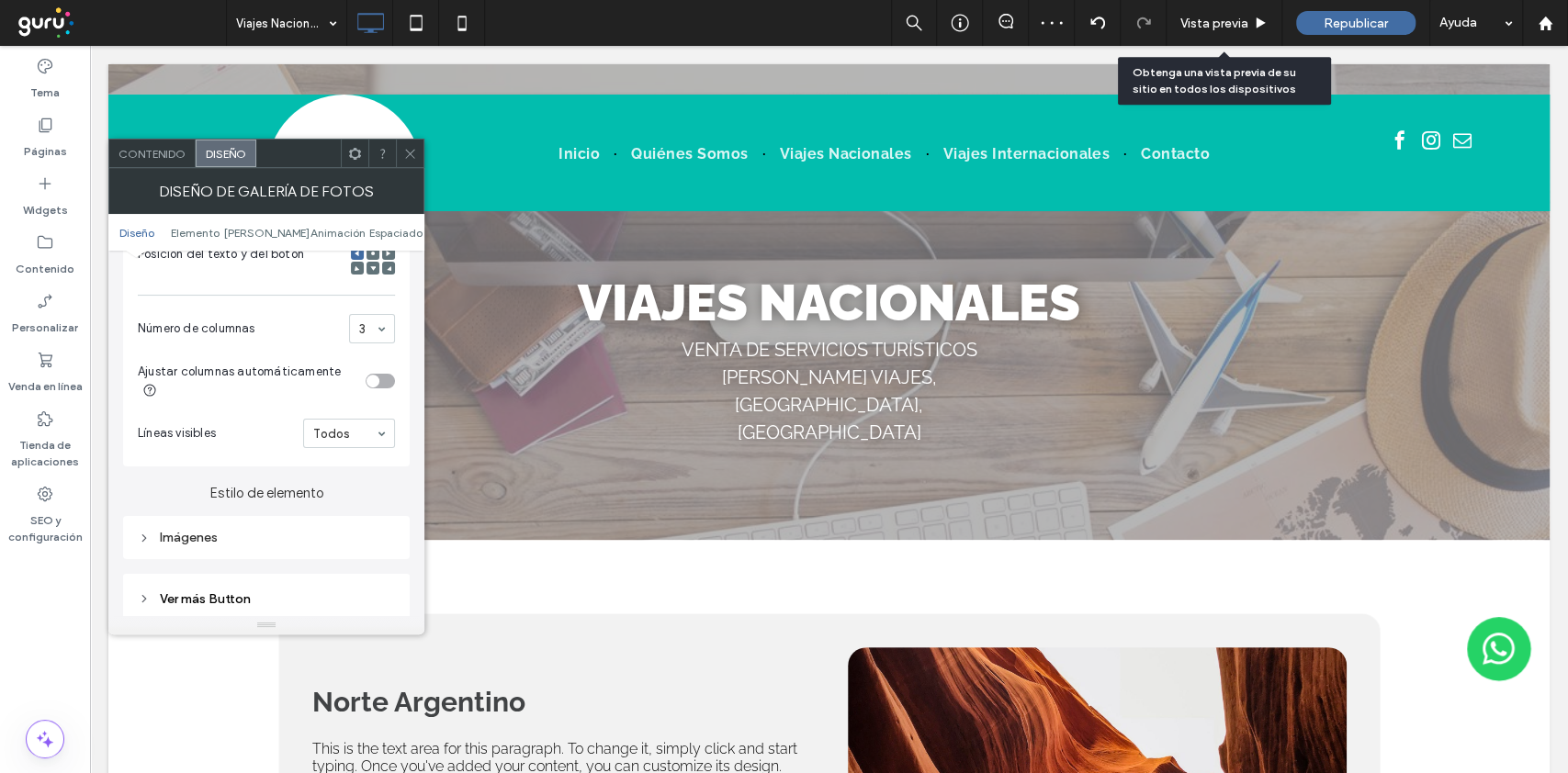 click on "Contenido" at bounding box center (152, 153) 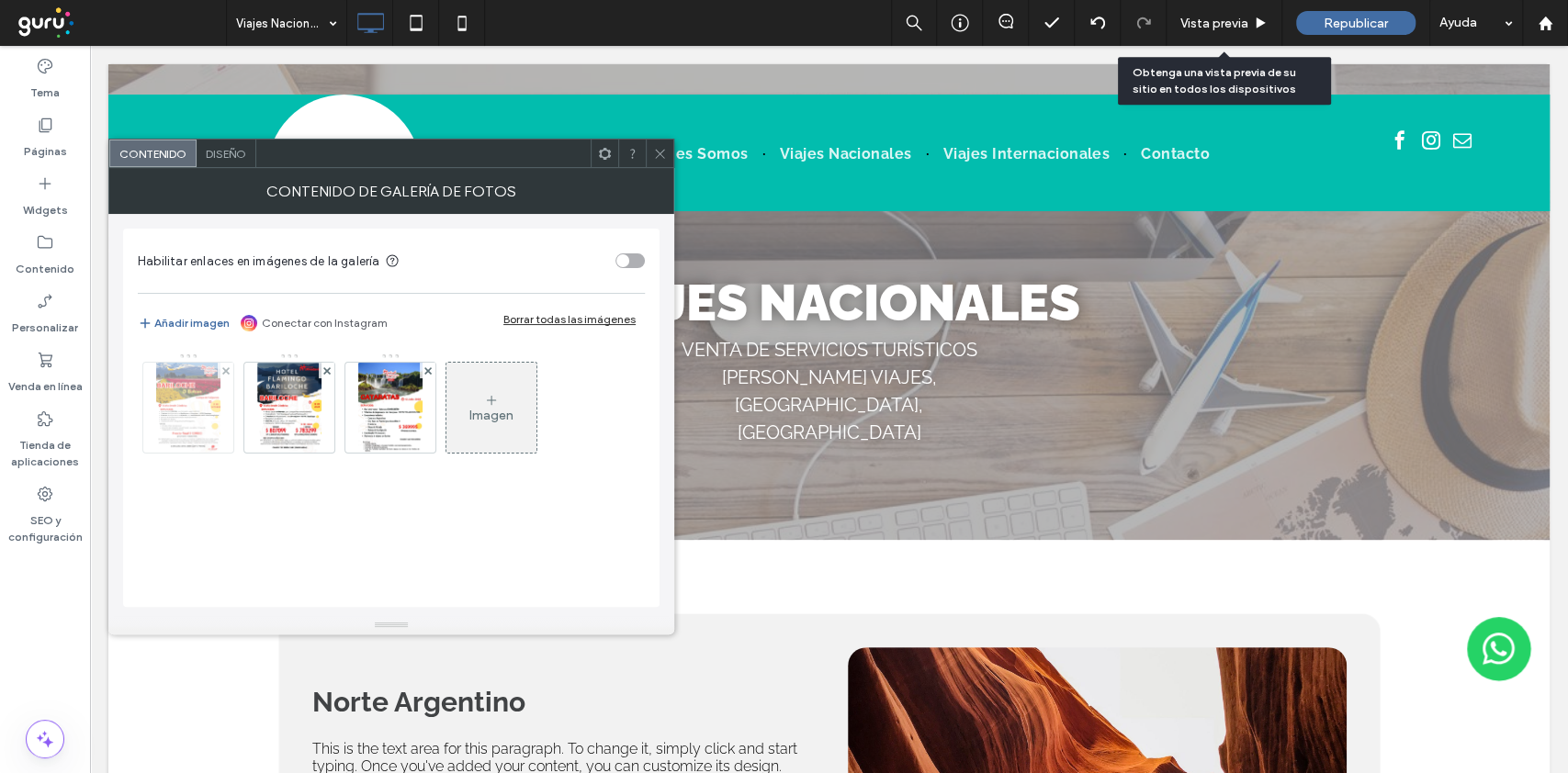 click at bounding box center (187, 408) 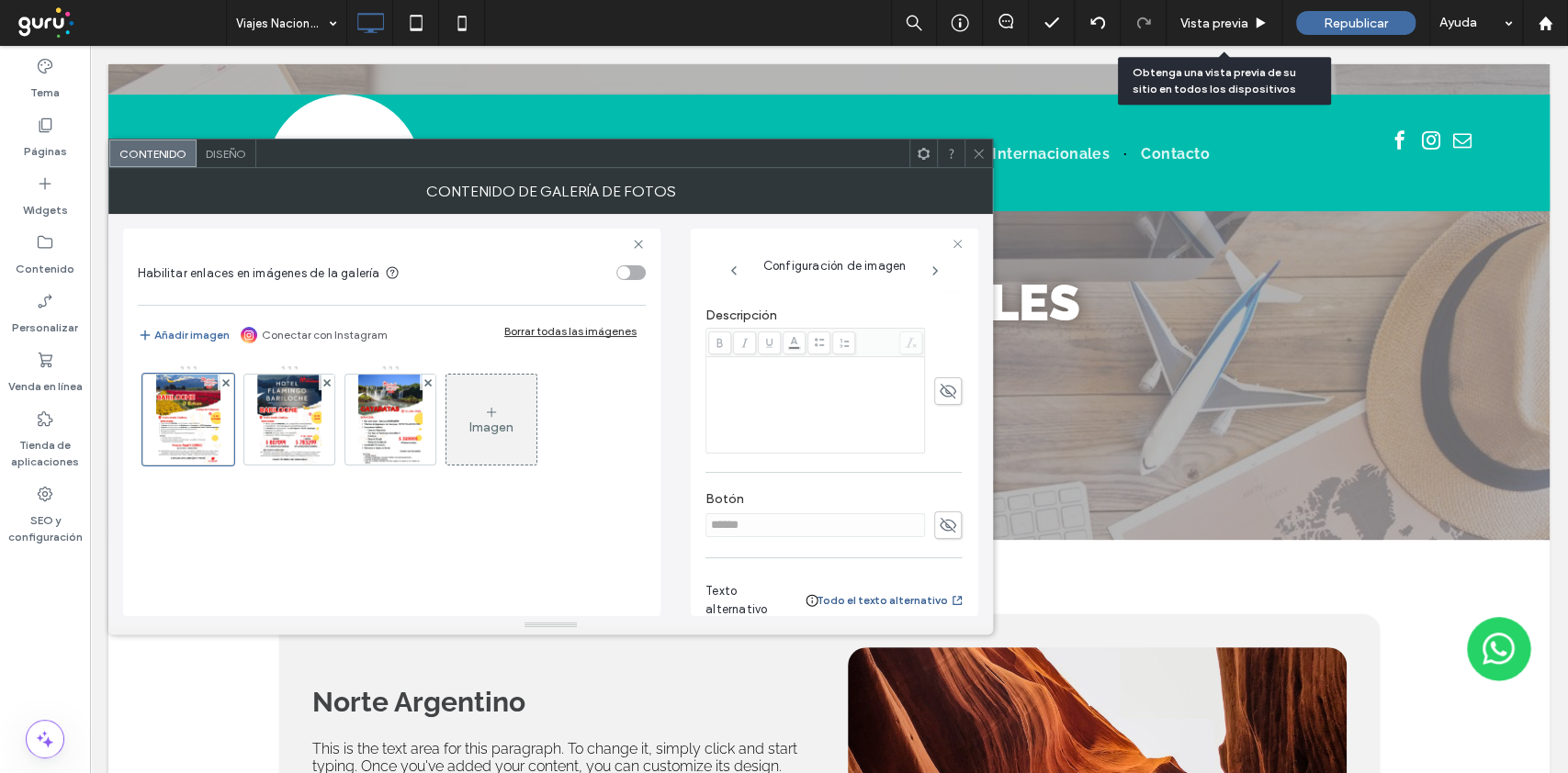 scroll, scrollTop: 489, scrollLeft: 0, axis: vertical 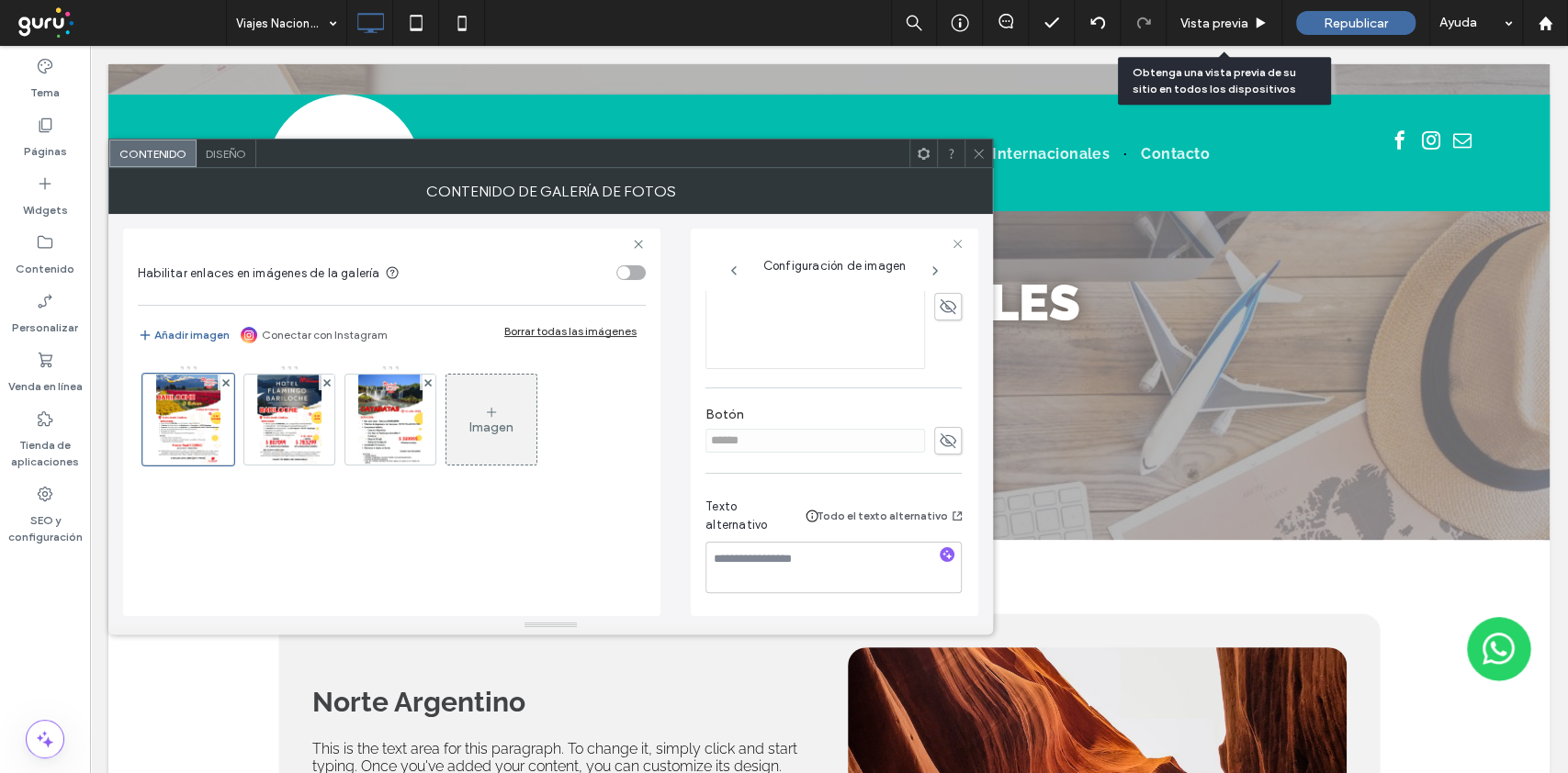 click 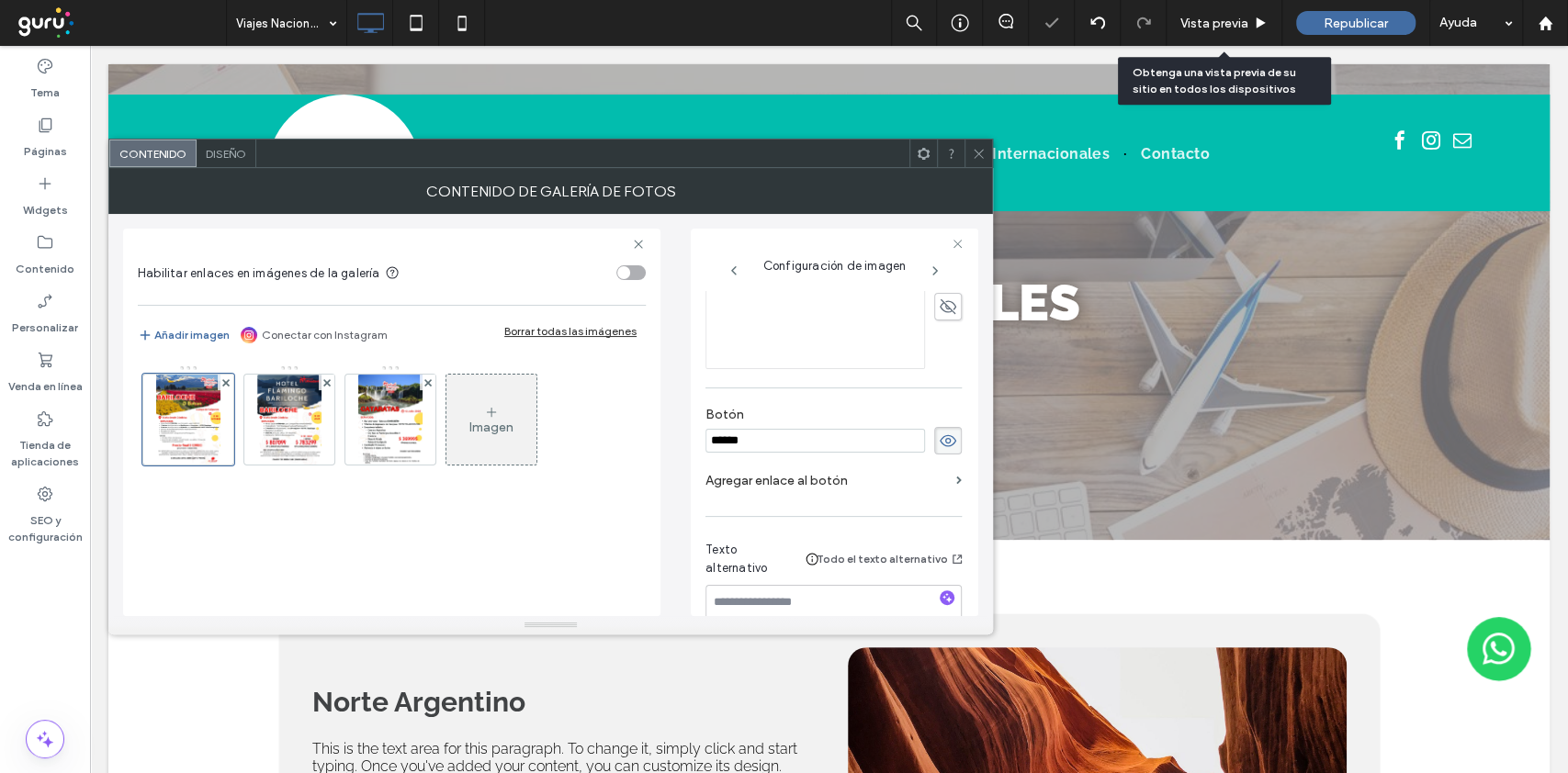 click at bounding box center [978, 153] 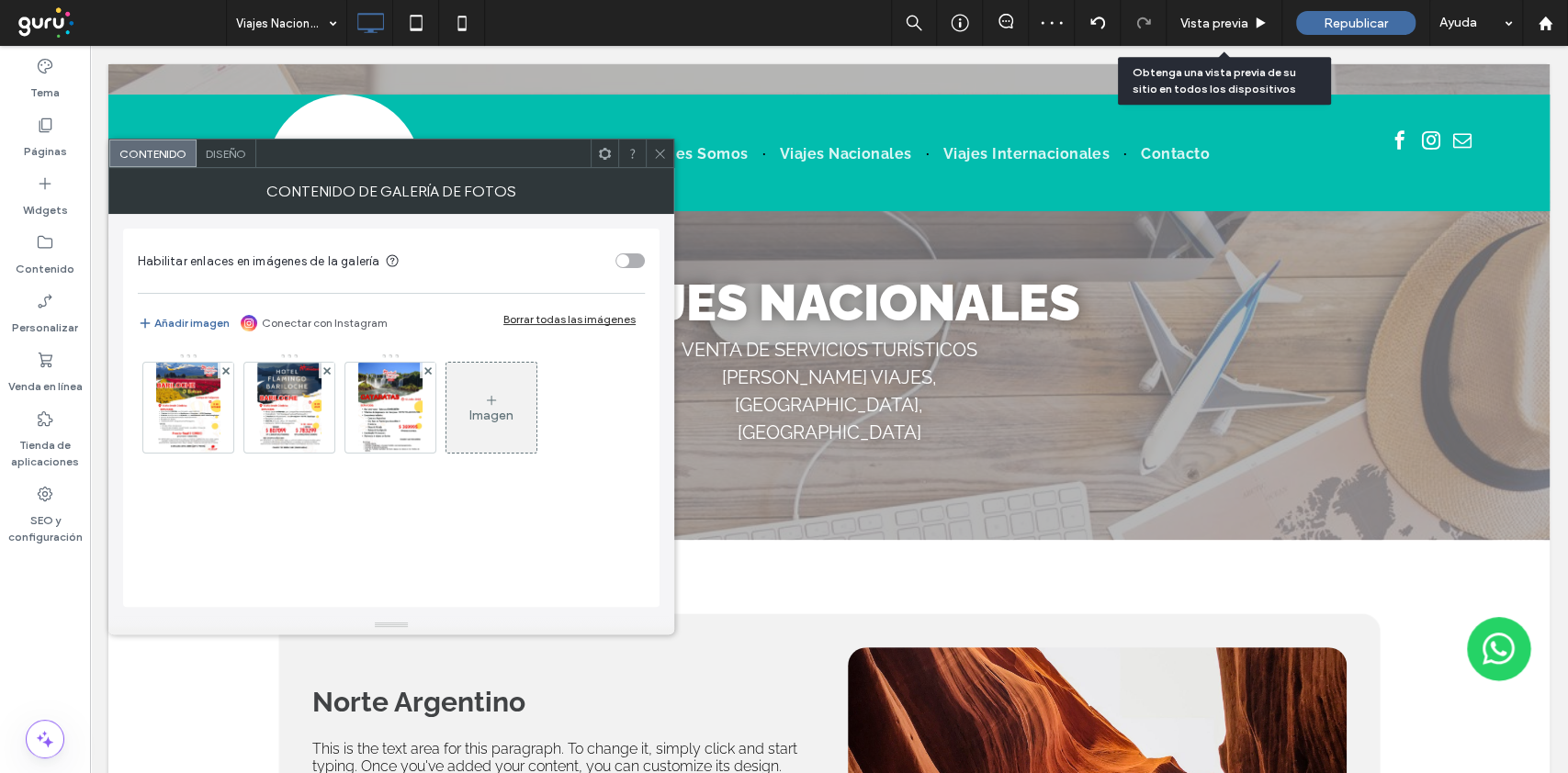 click on "Diseño" at bounding box center [226, 153] 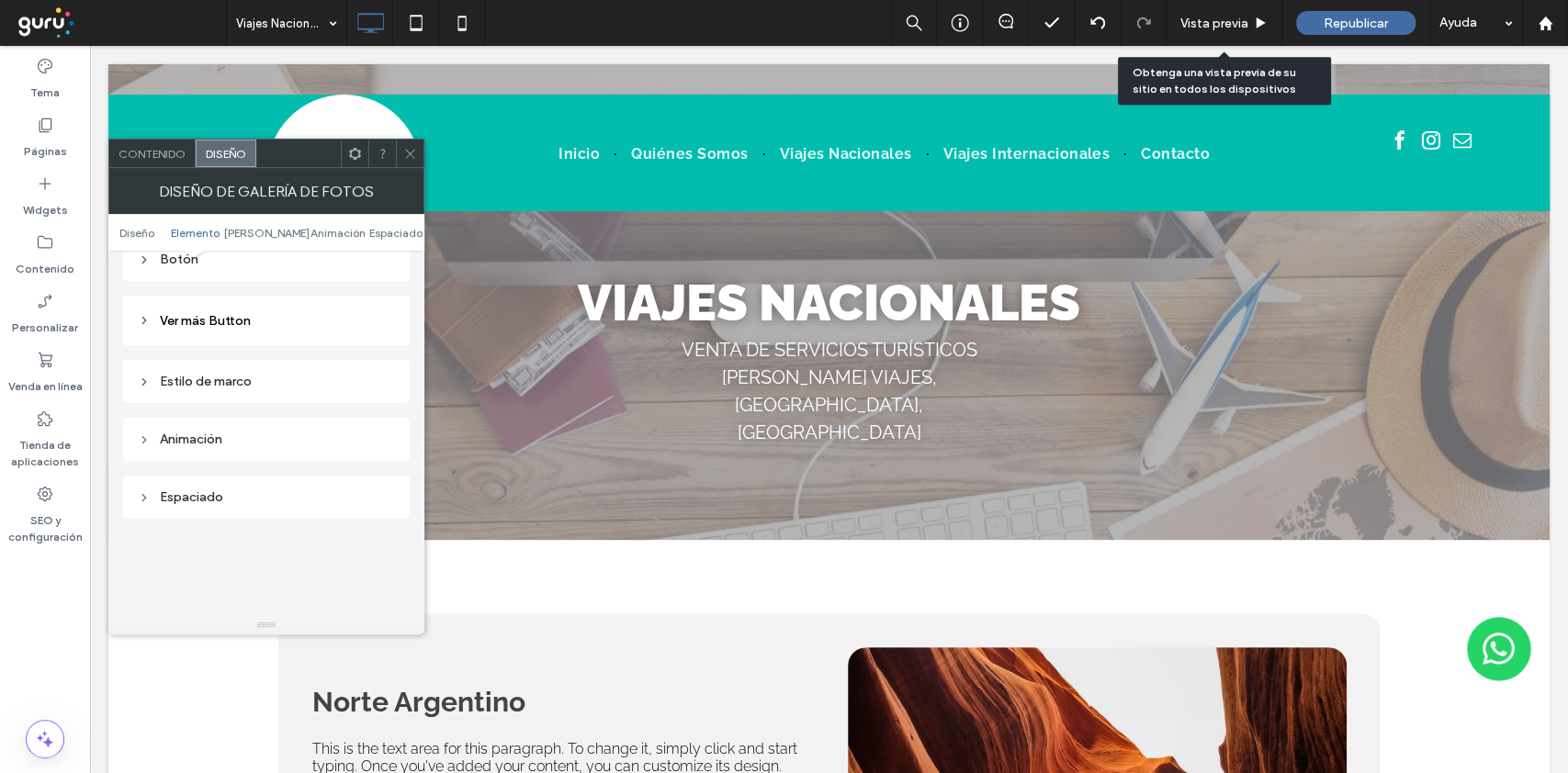 scroll, scrollTop: 857, scrollLeft: 0, axis: vertical 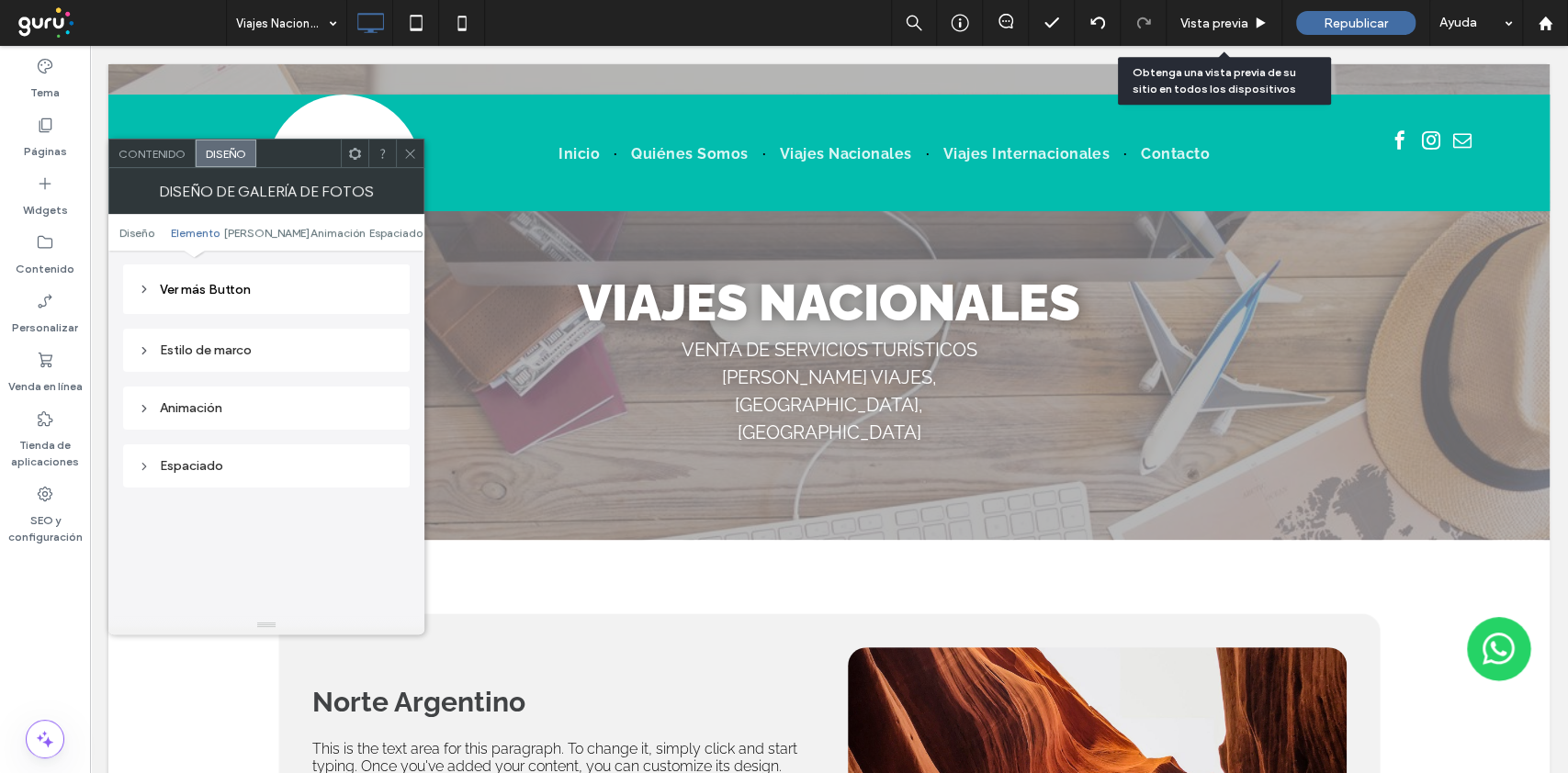 click on "Ver más Button" at bounding box center [266, 289] 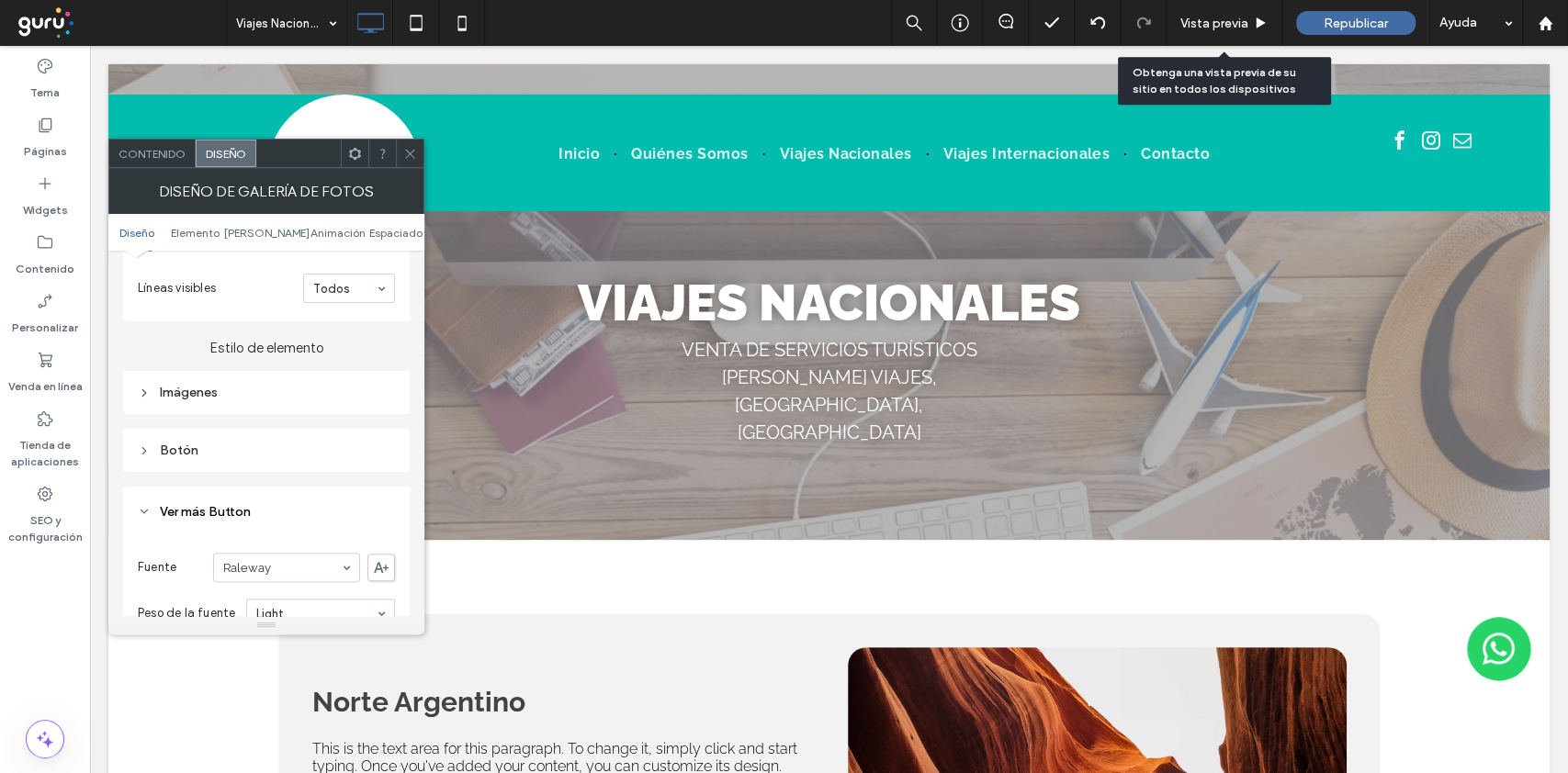 scroll, scrollTop: 611, scrollLeft: 0, axis: vertical 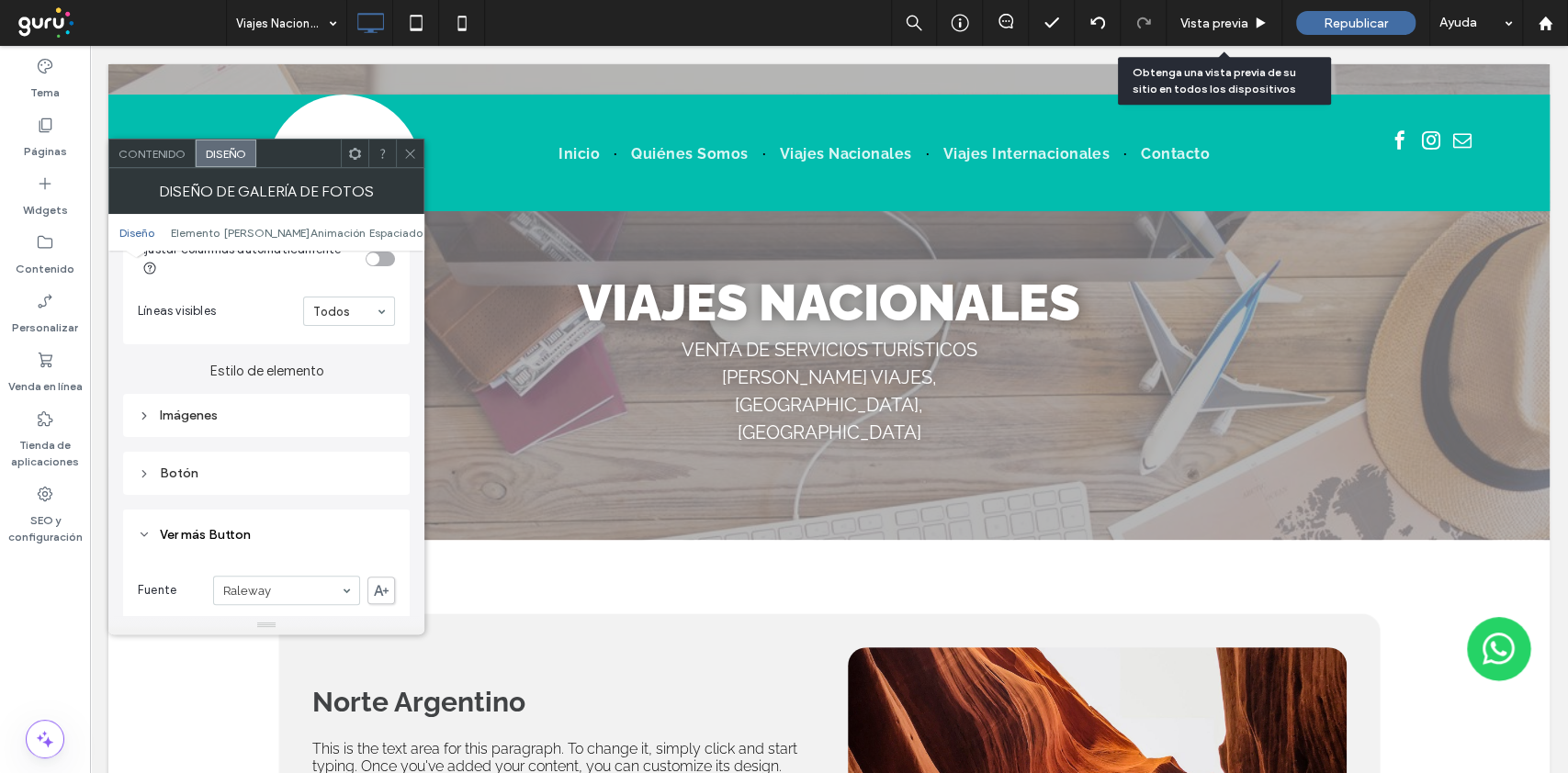 click on "Botón" at bounding box center (266, 473) 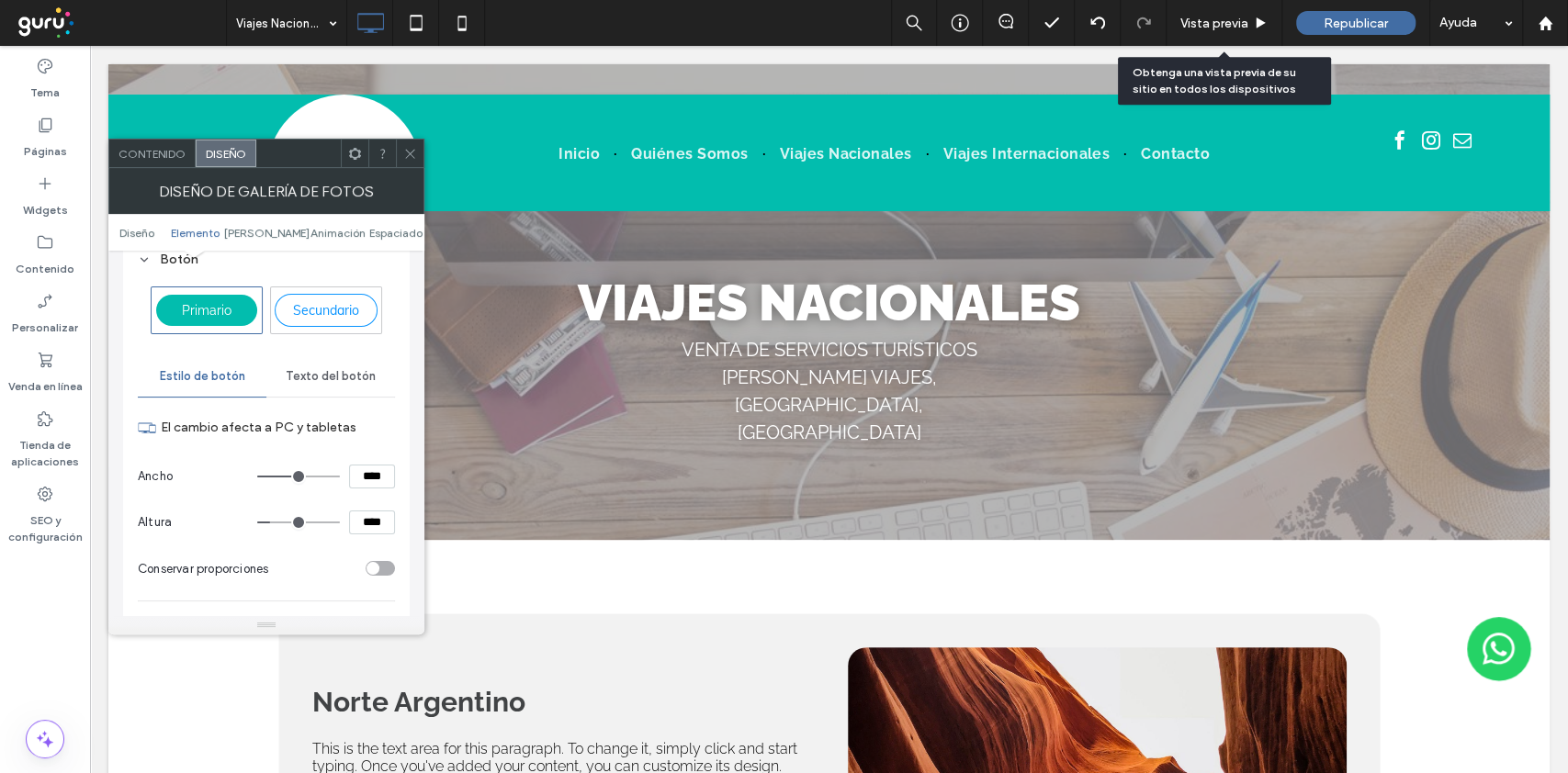 scroll, scrollTop: 857, scrollLeft: 0, axis: vertical 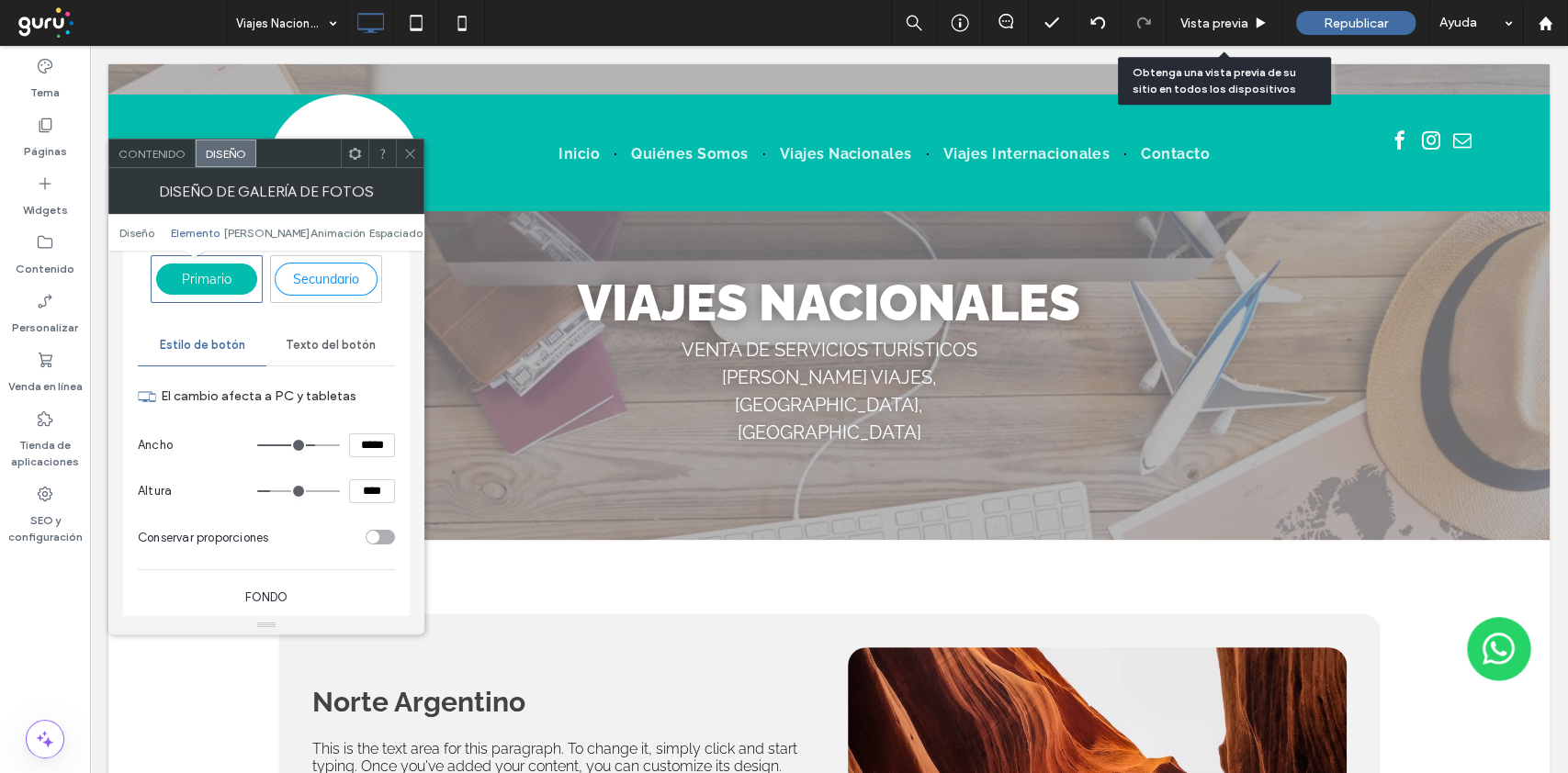 drag, startPoint x: 293, startPoint y: 444, endPoint x: 311, endPoint y: 448, distance: 18.439089 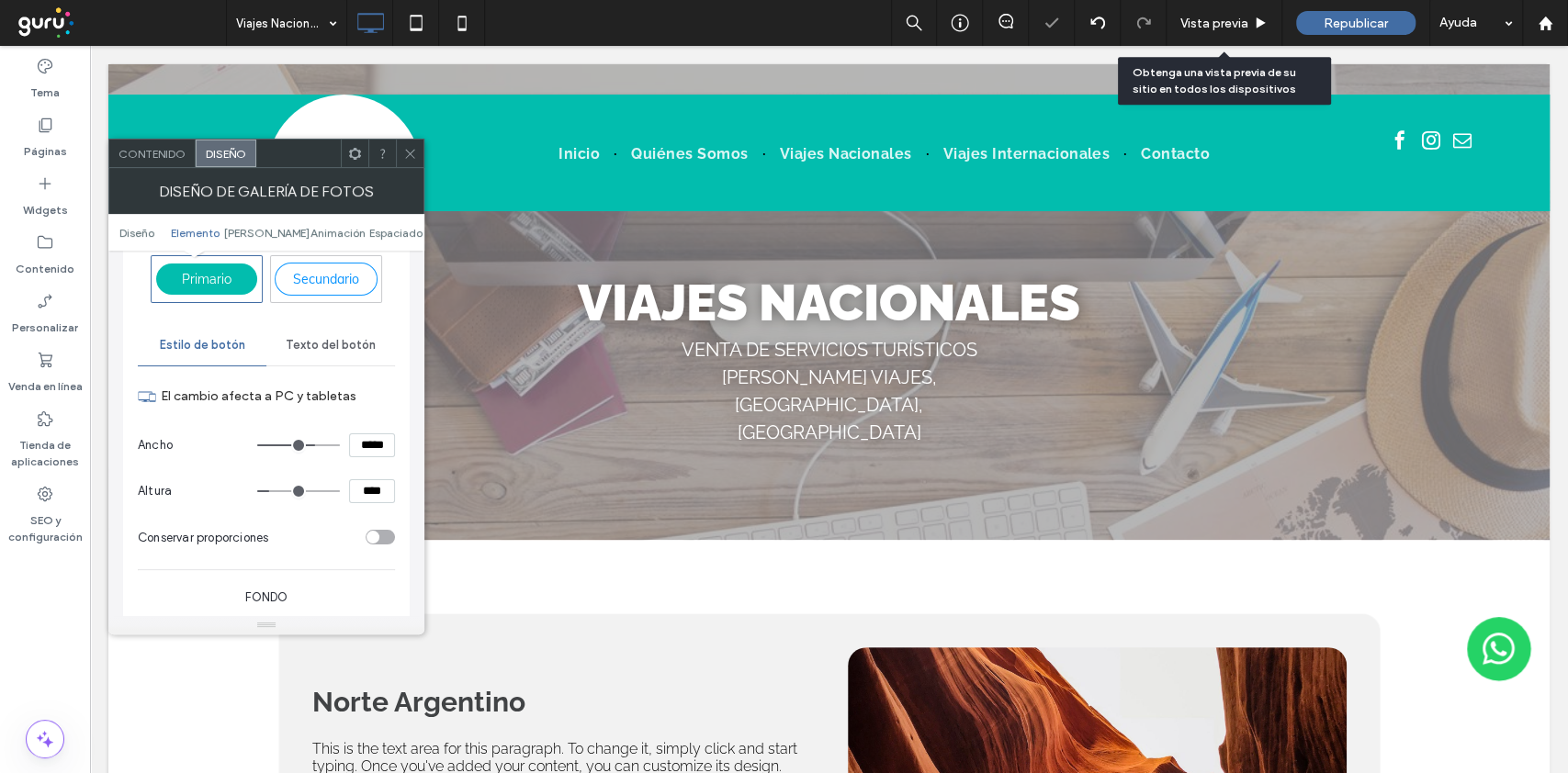 click at bounding box center [299, 491] 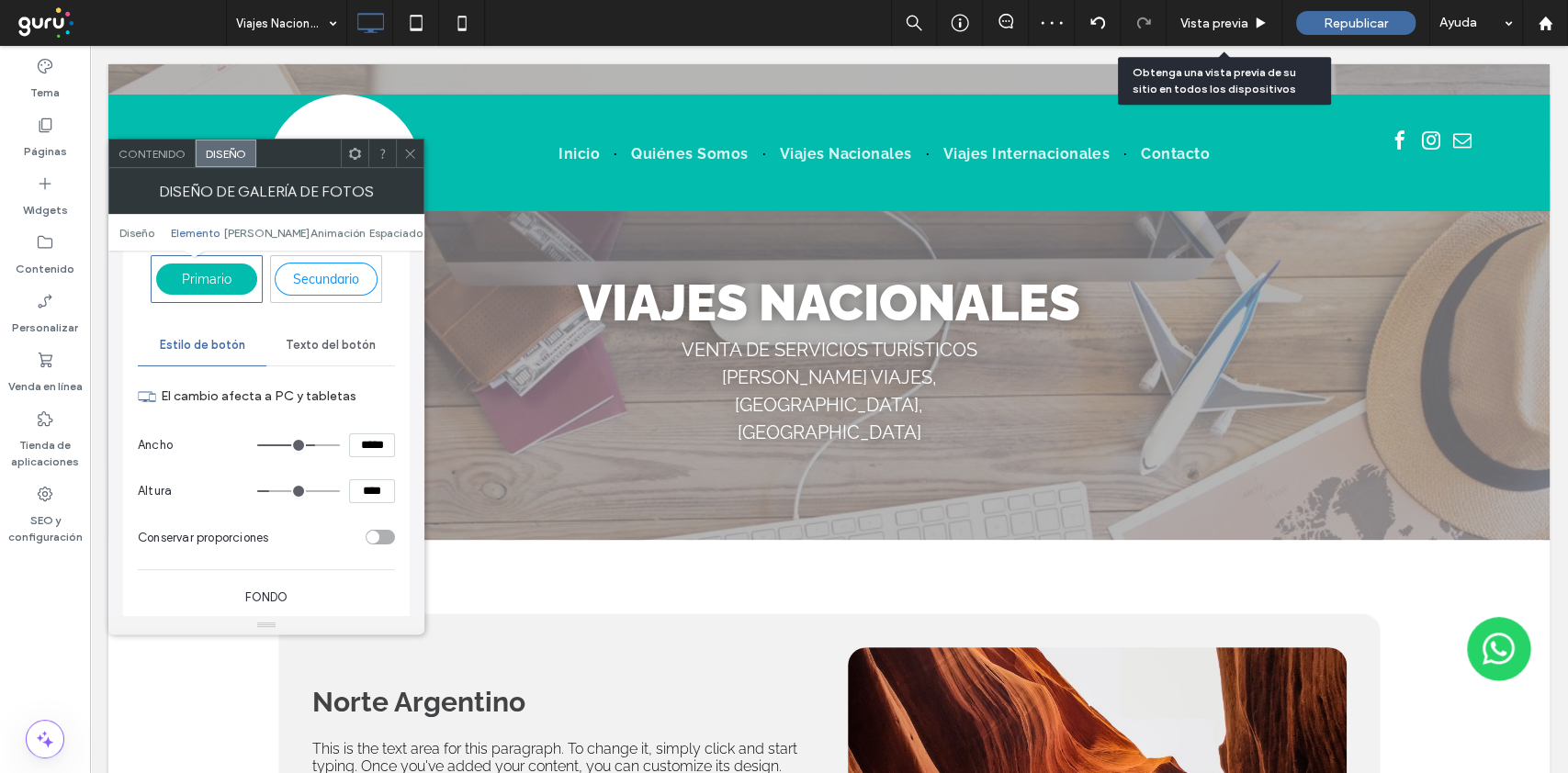 click on "Texto del botón" at bounding box center (331, 345) 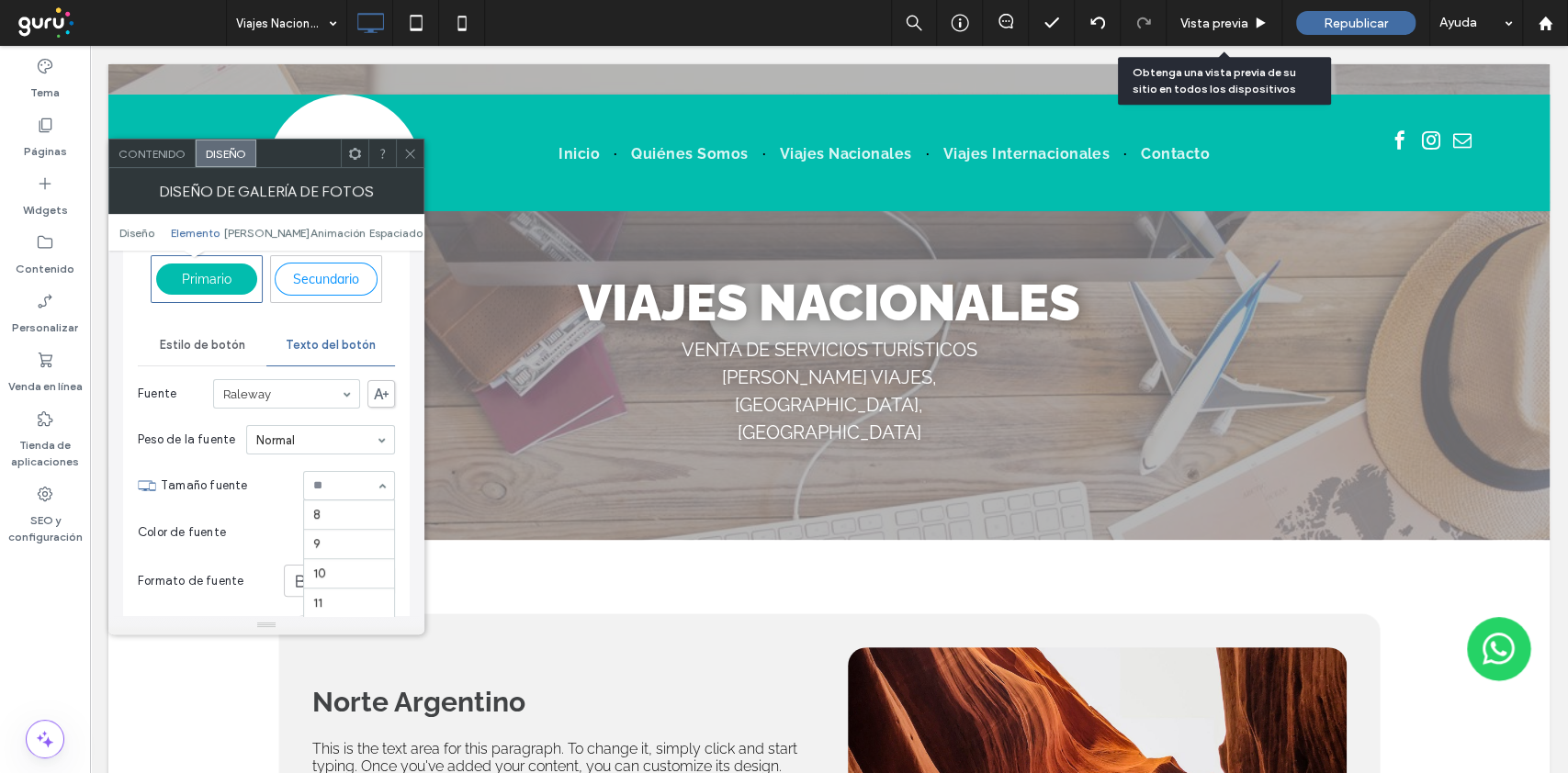 scroll, scrollTop: 181, scrollLeft: 0, axis: vertical 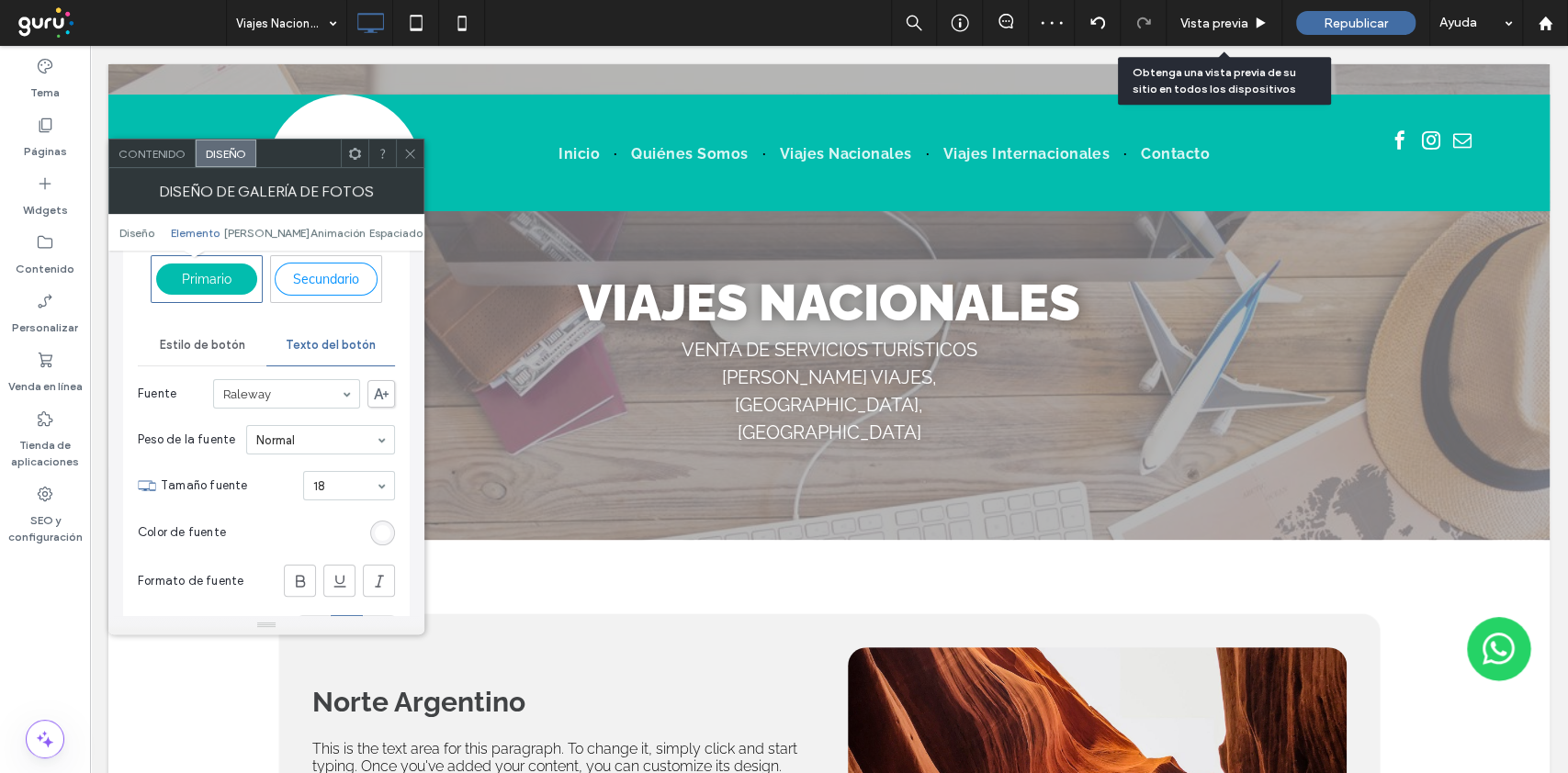 click on "Estilo de botón" at bounding box center [202, 345] 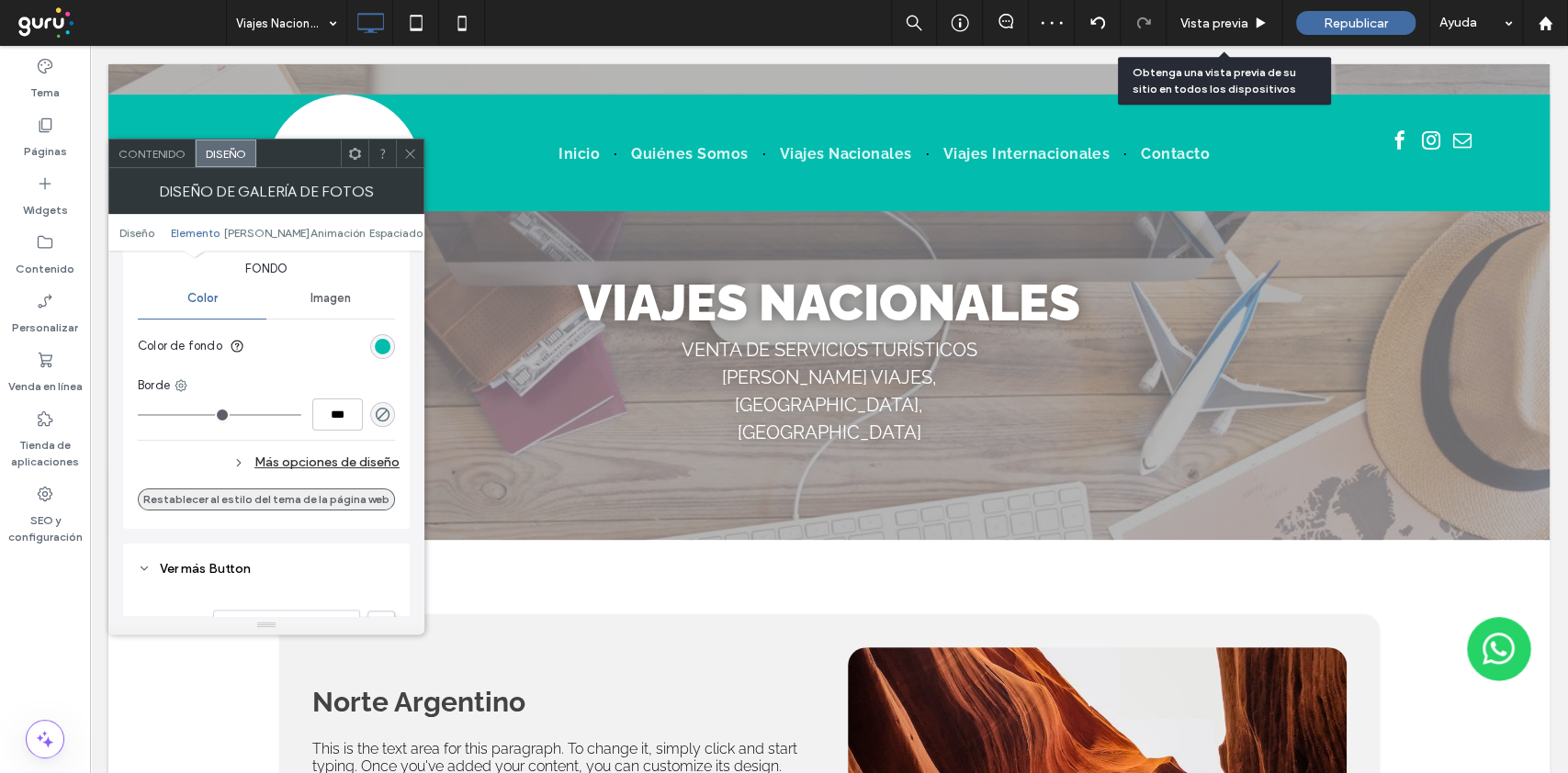 scroll, scrollTop: 1224, scrollLeft: 0, axis: vertical 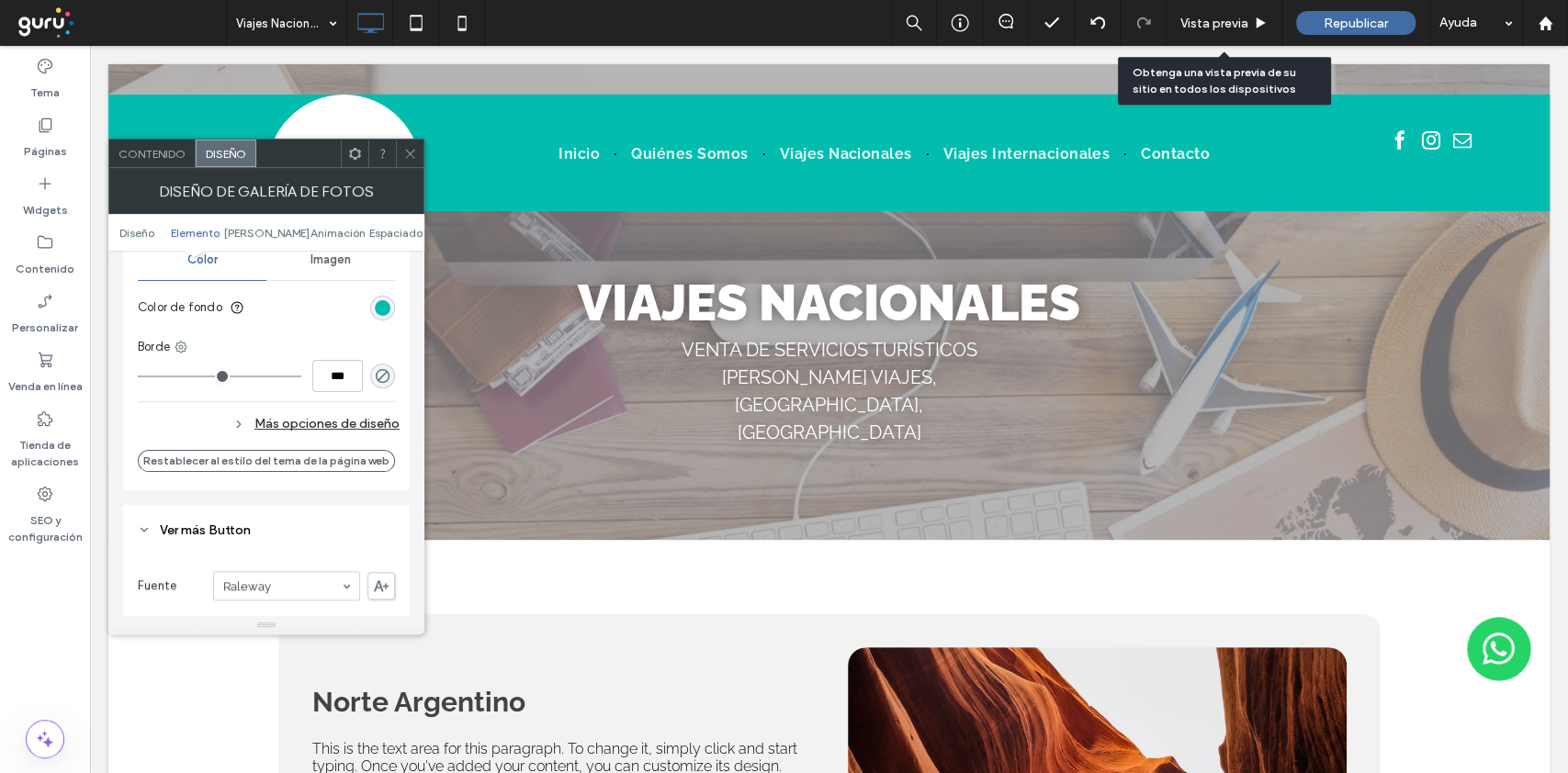 click on "Más opciones de diseño" at bounding box center [268, 423] 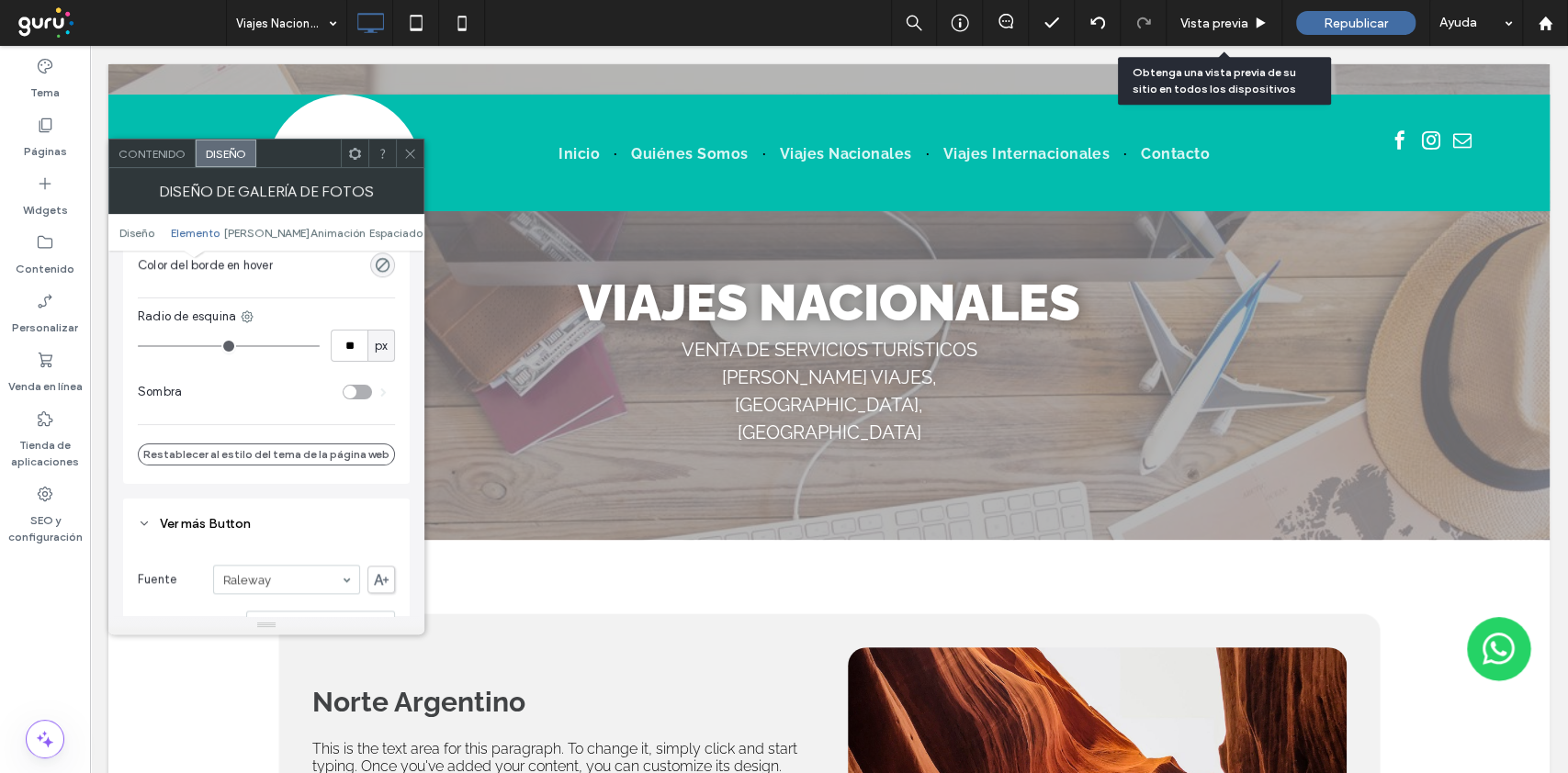 scroll, scrollTop: 1346, scrollLeft: 0, axis: vertical 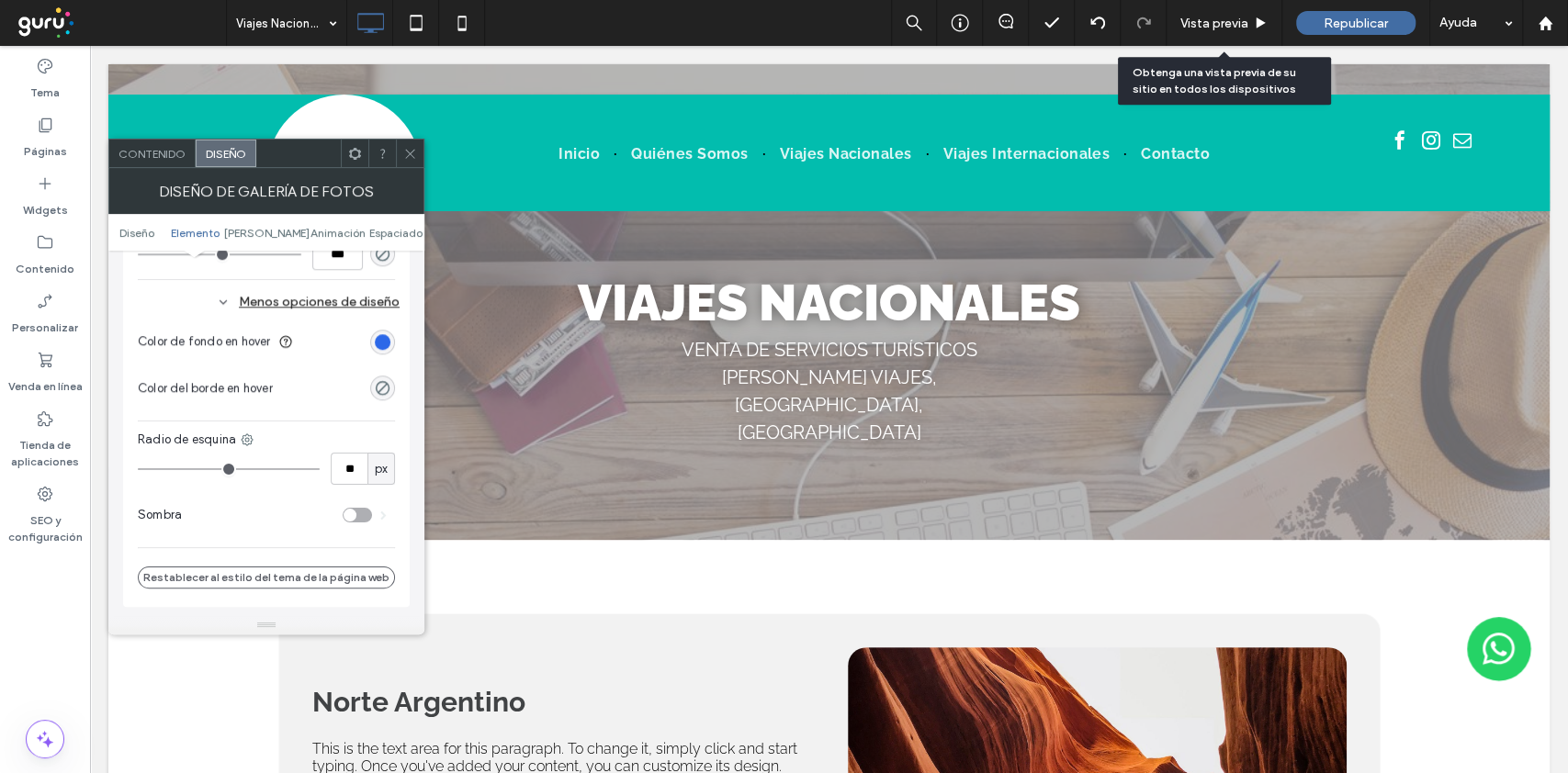 click at bounding box center [382, 342] 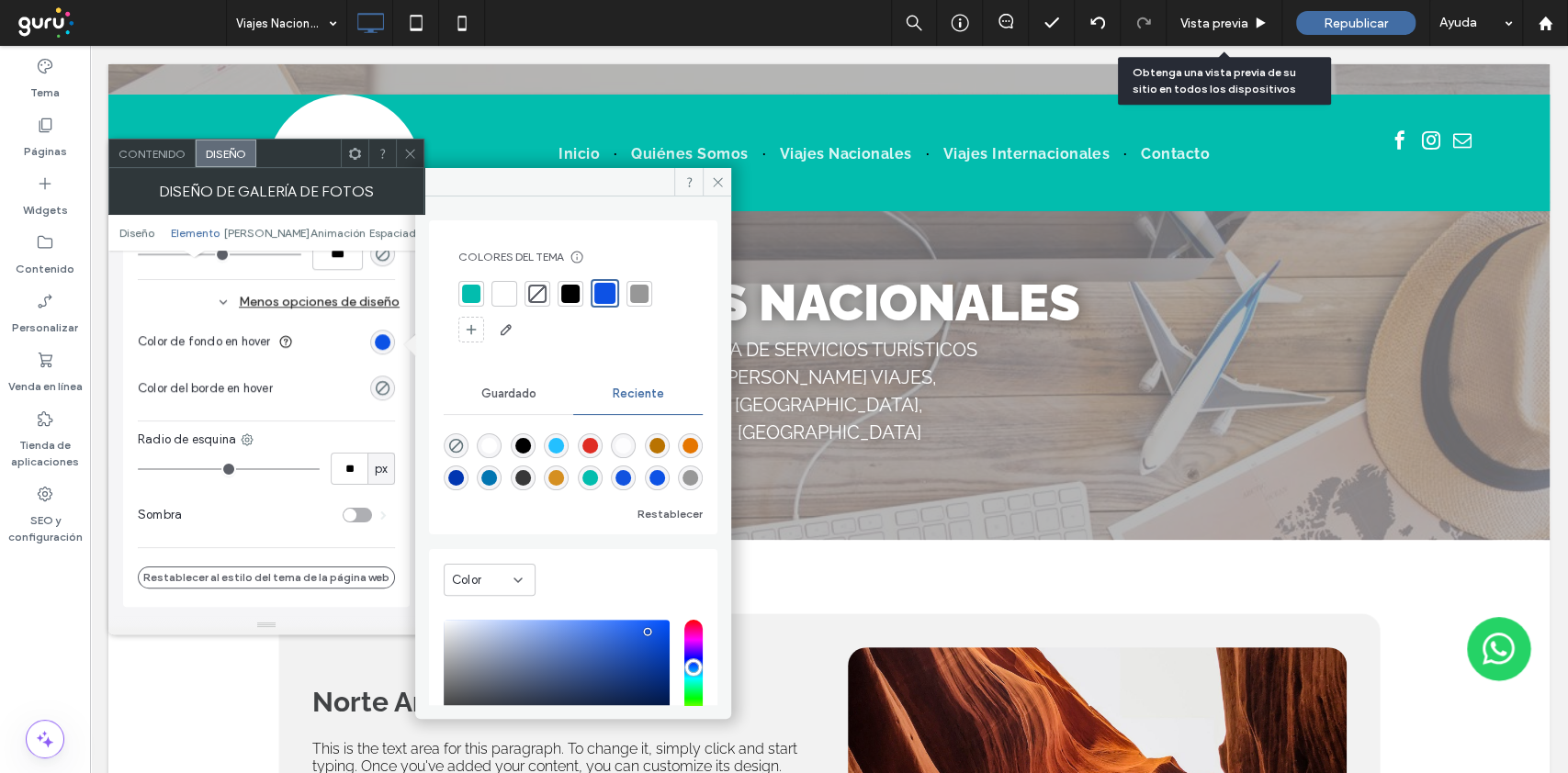 click on "Color de fondo en hover" at bounding box center [266, 342] 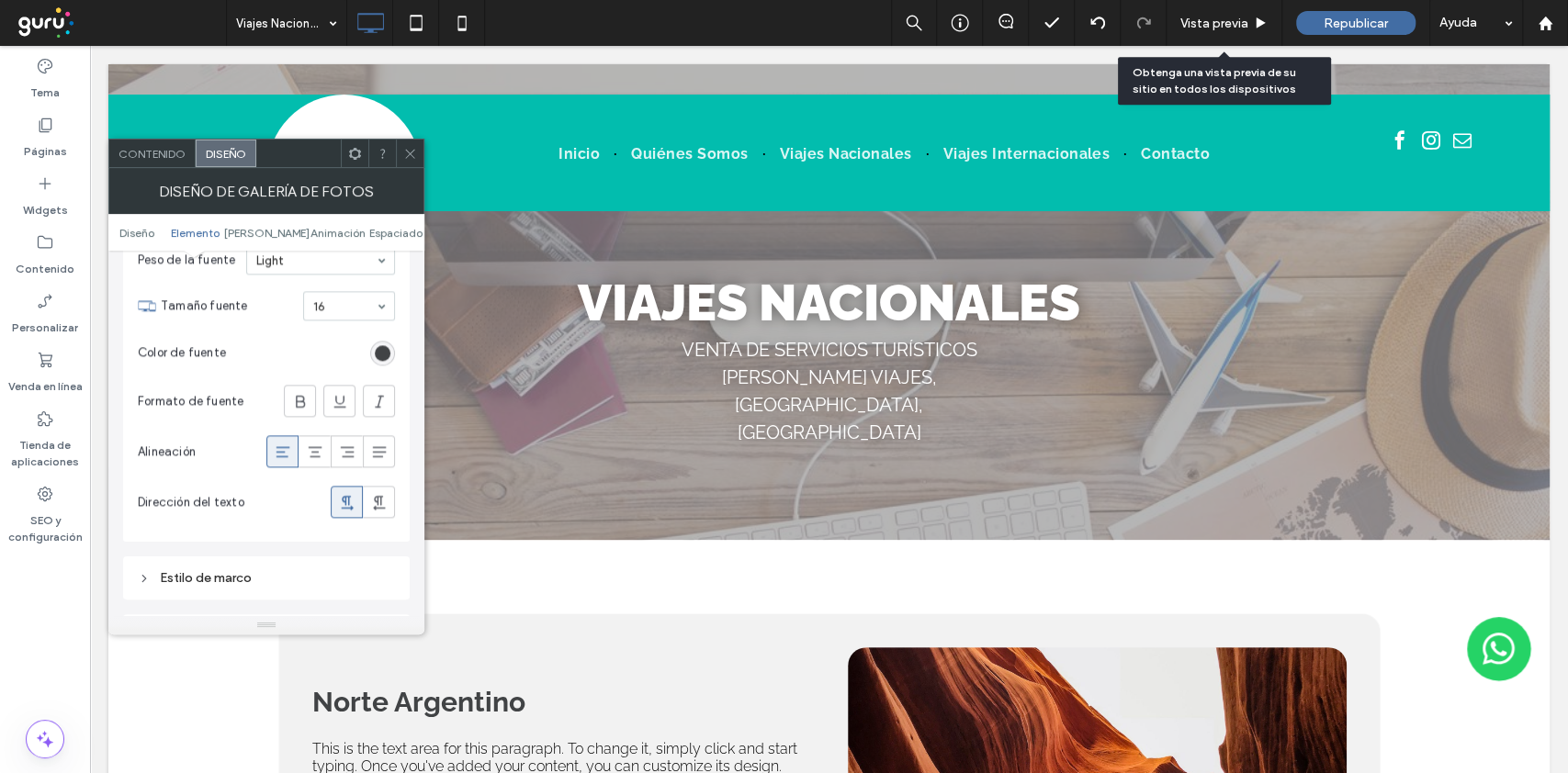 scroll, scrollTop: 1836, scrollLeft: 0, axis: vertical 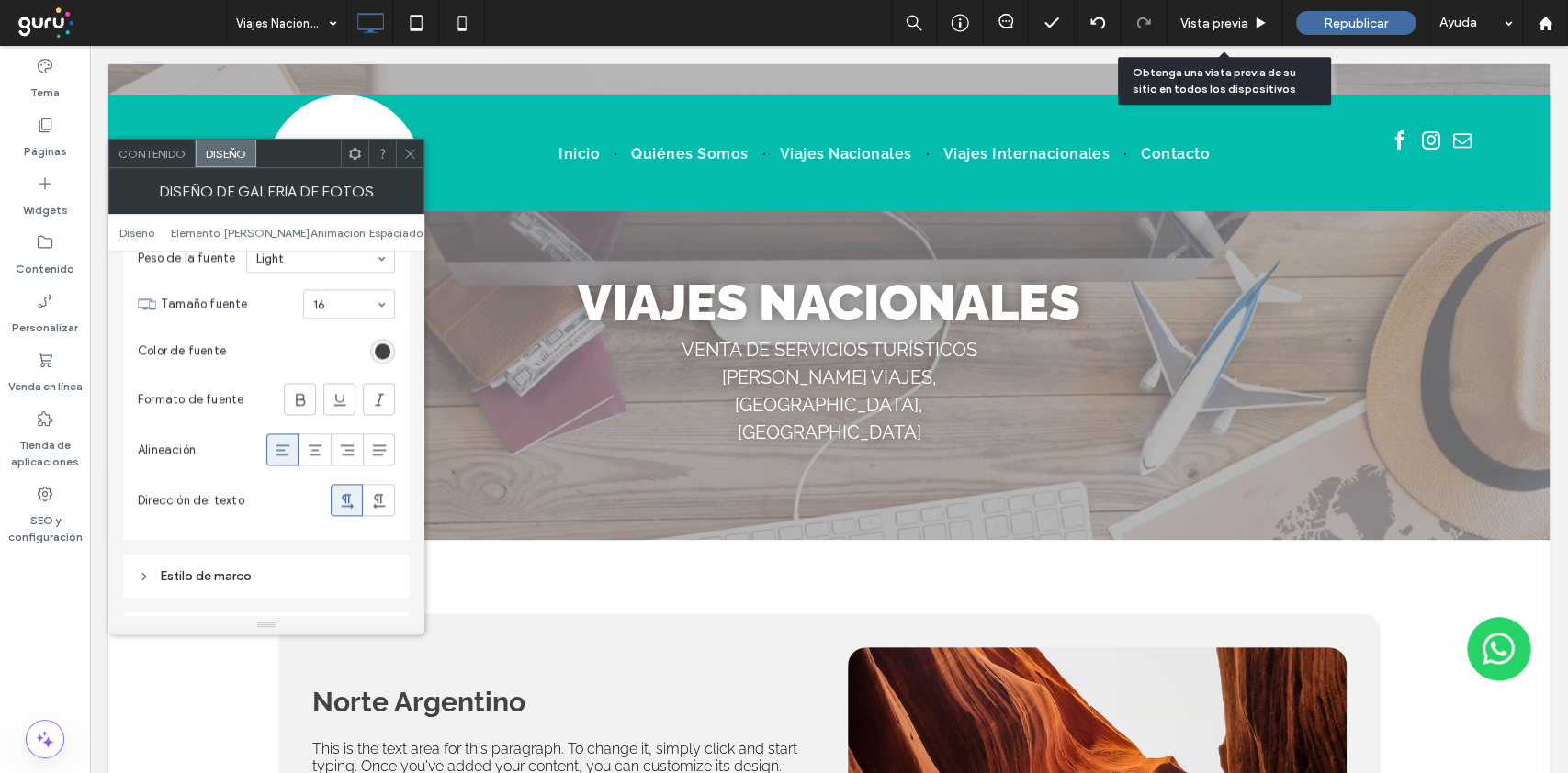 click at bounding box center (314, 449) 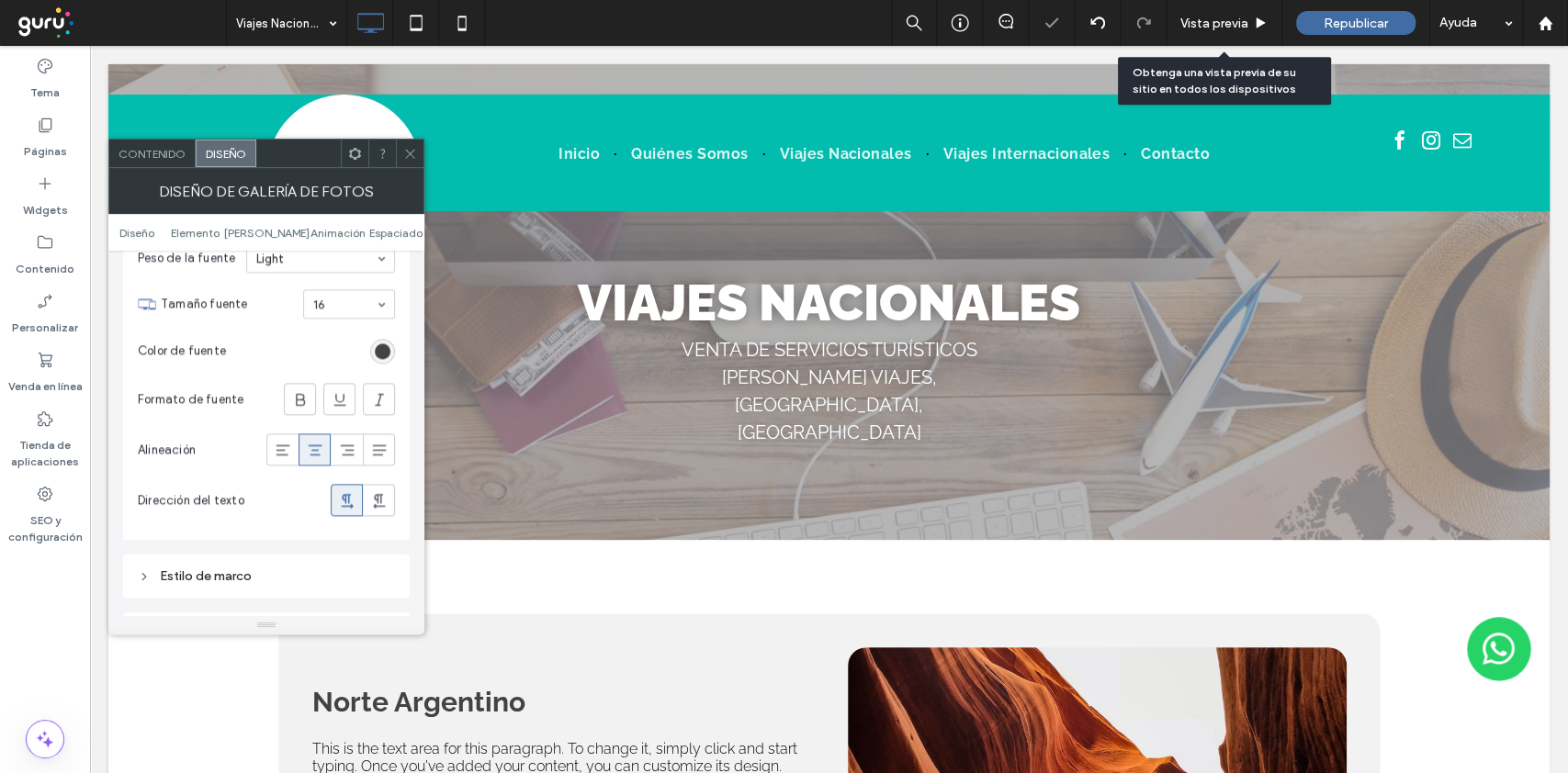 click 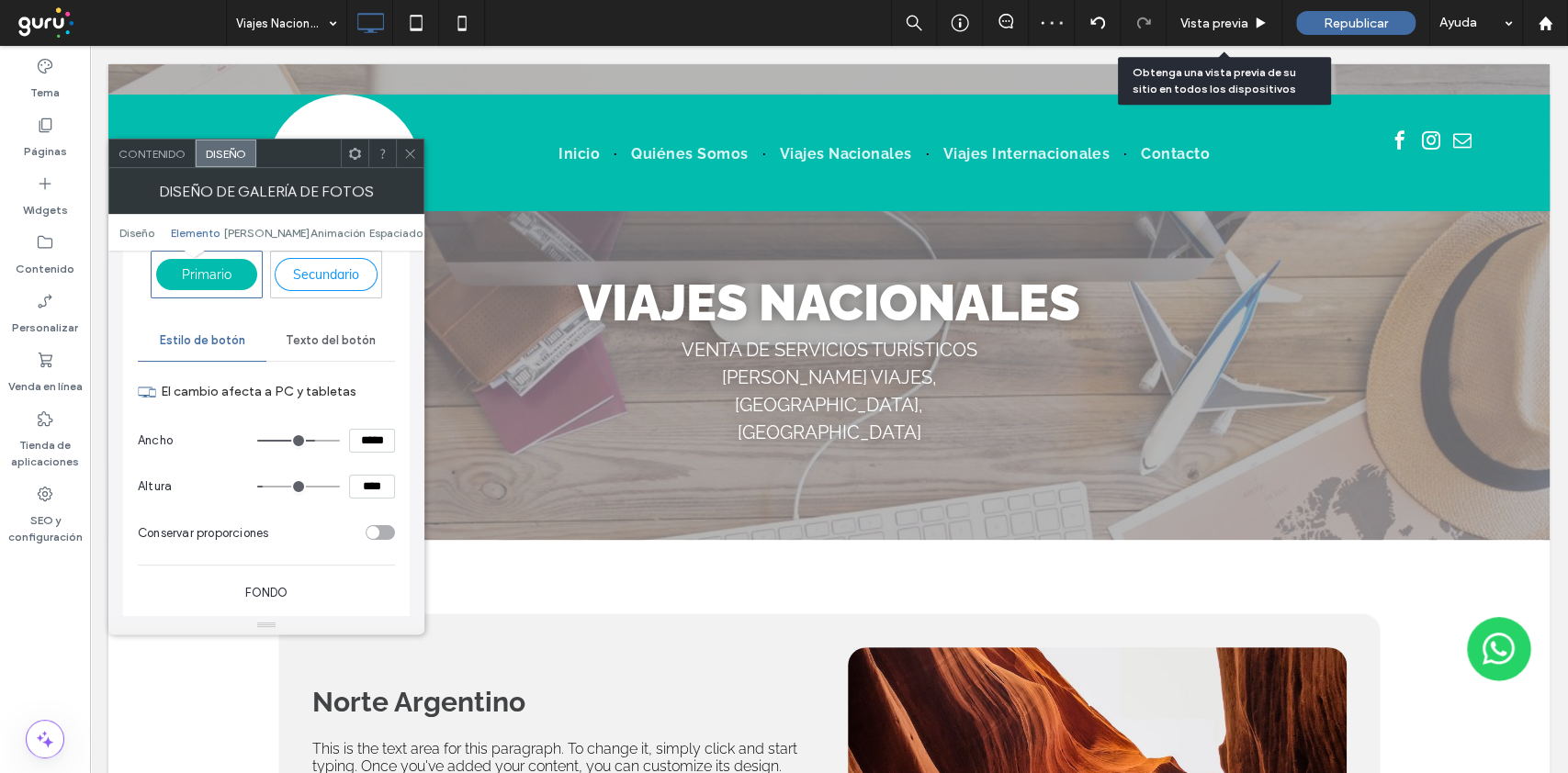 scroll, scrollTop: 857, scrollLeft: 0, axis: vertical 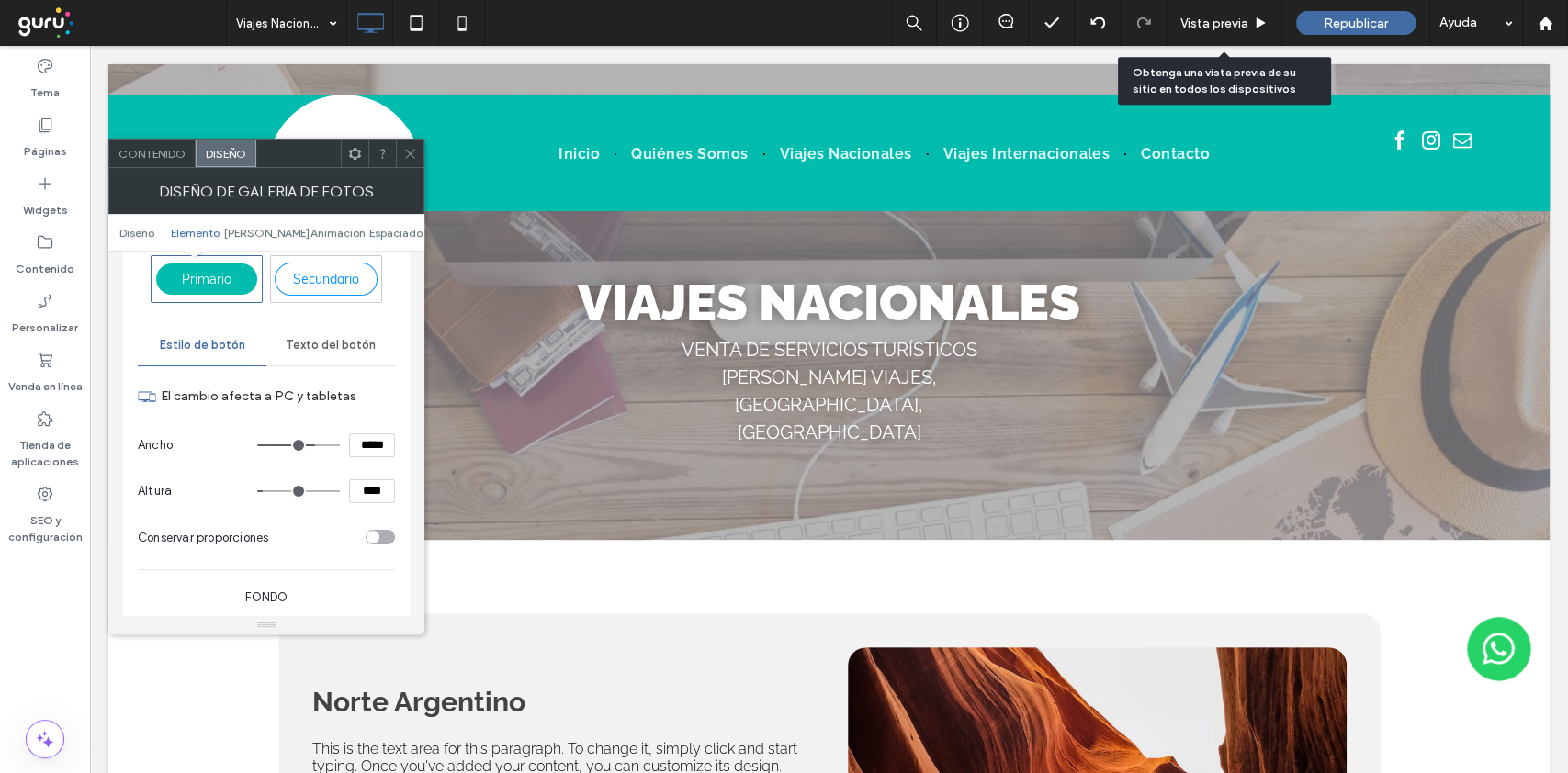 drag, startPoint x: 345, startPoint y: 350, endPoint x: 344, endPoint y: 359, distance: 9.055385 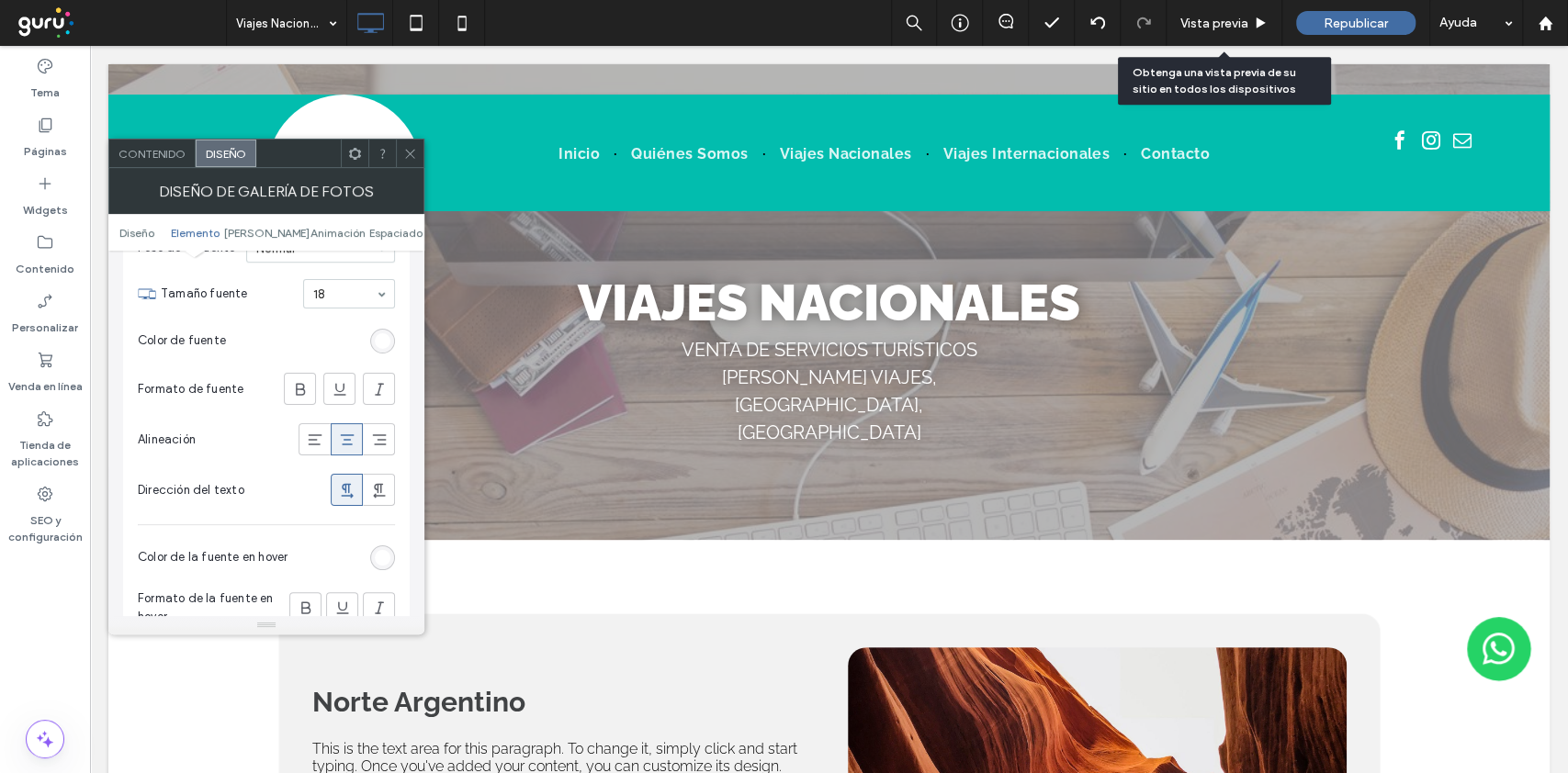 scroll, scrollTop: 1102, scrollLeft: 0, axis: vertical 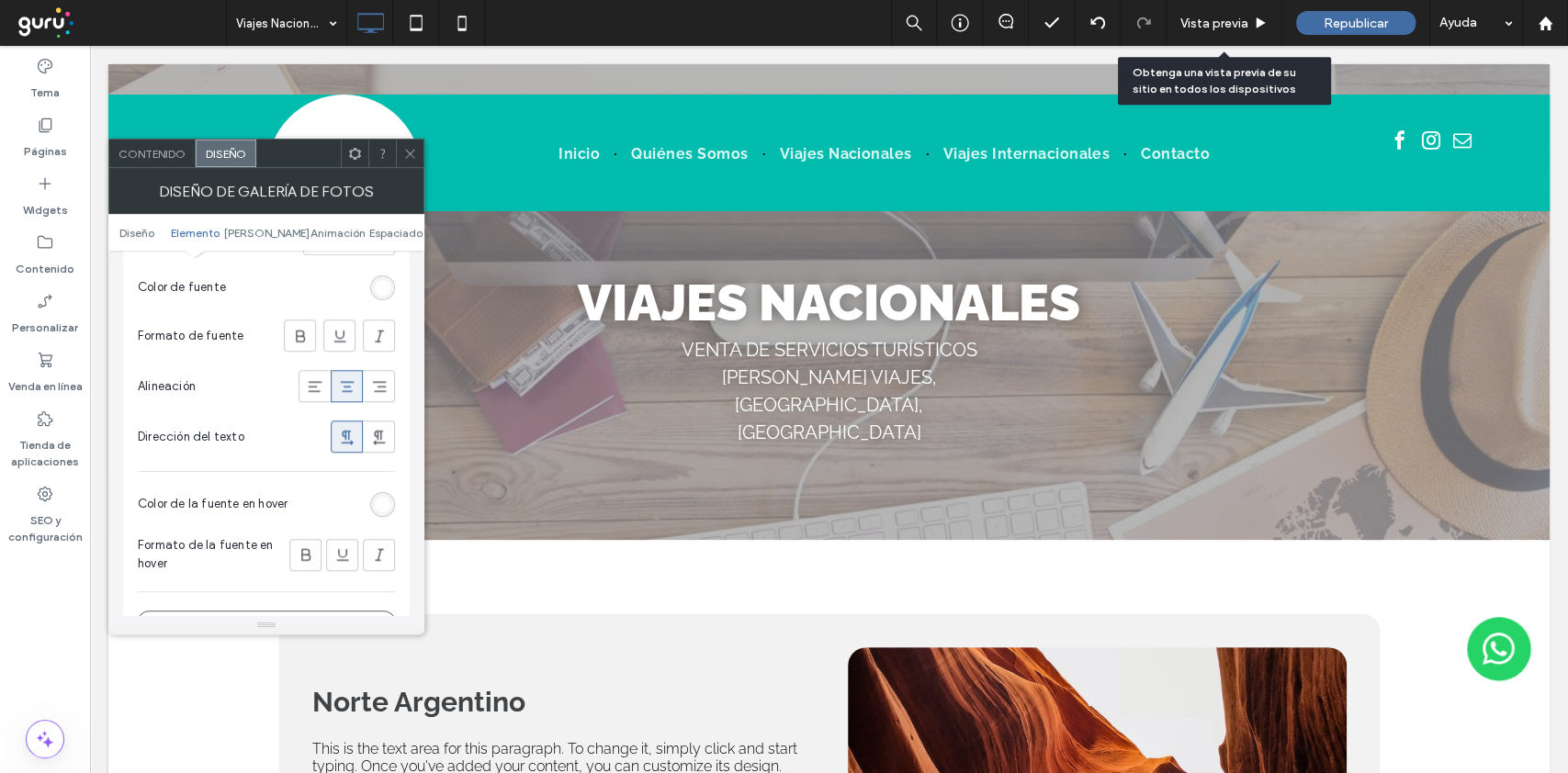 click 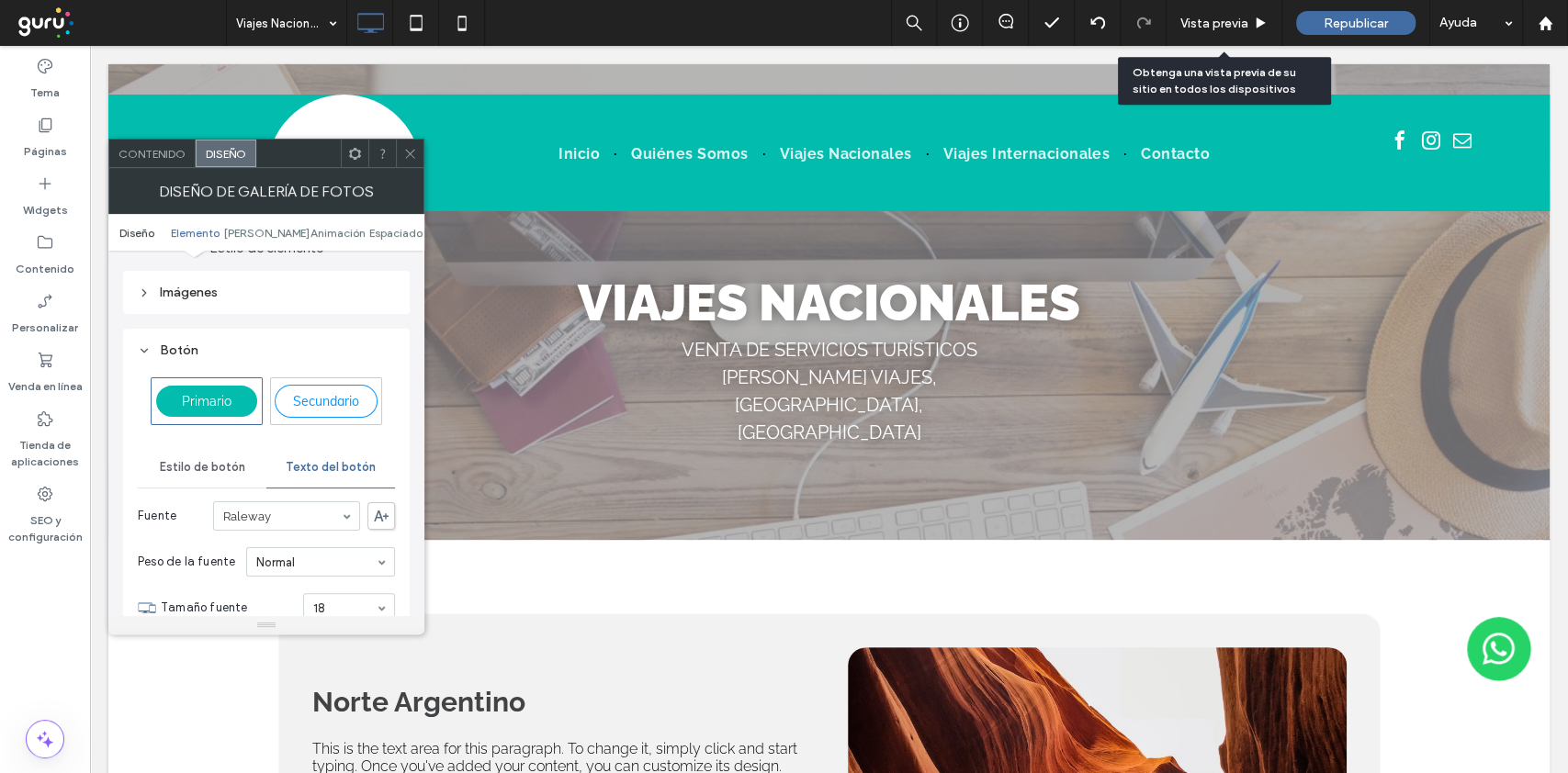 click on "Diseño" at bounding box center [137, 232] 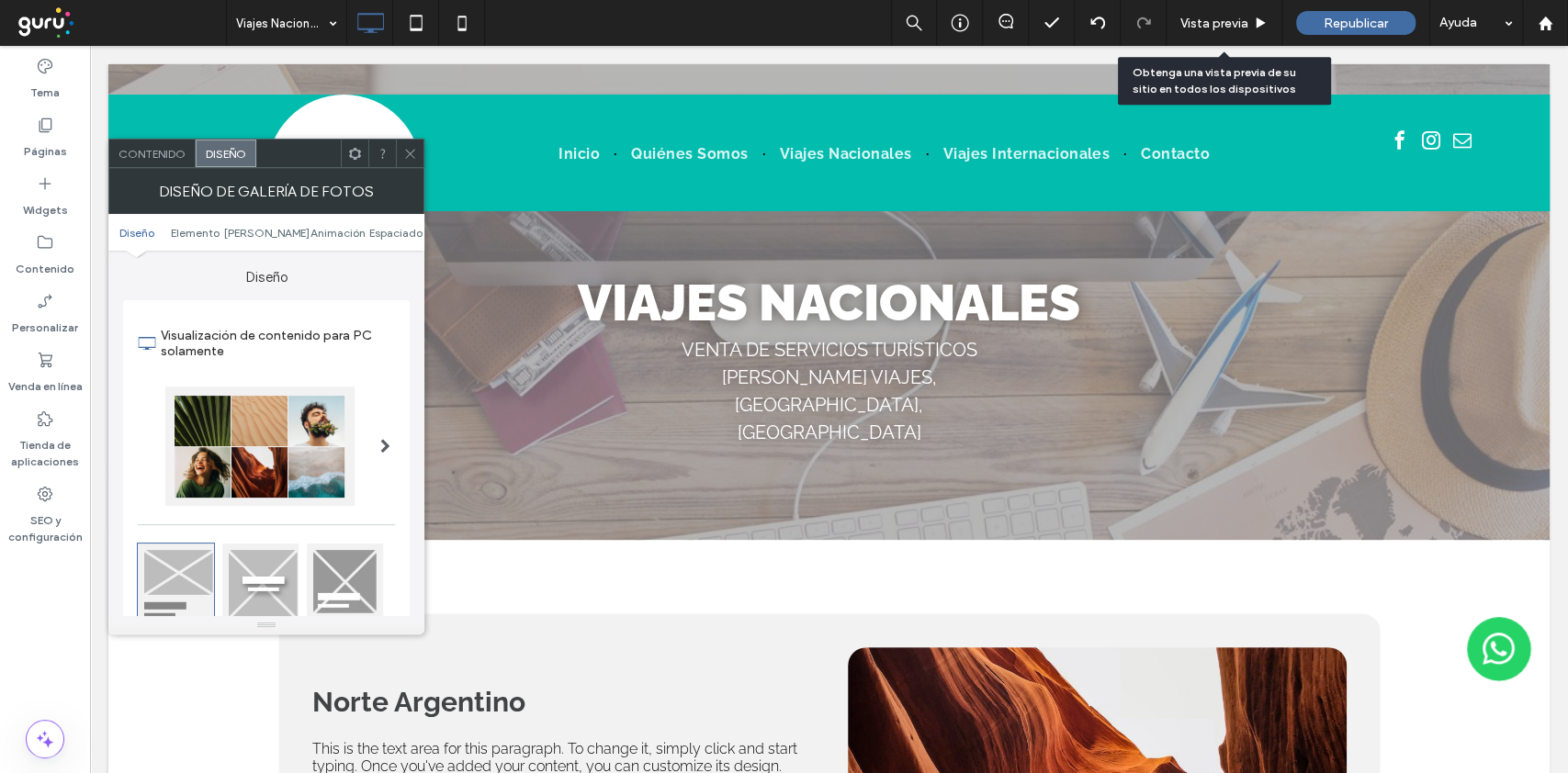 scroll, scrollTop: 244, scrollLeft: 0, axis: vertical 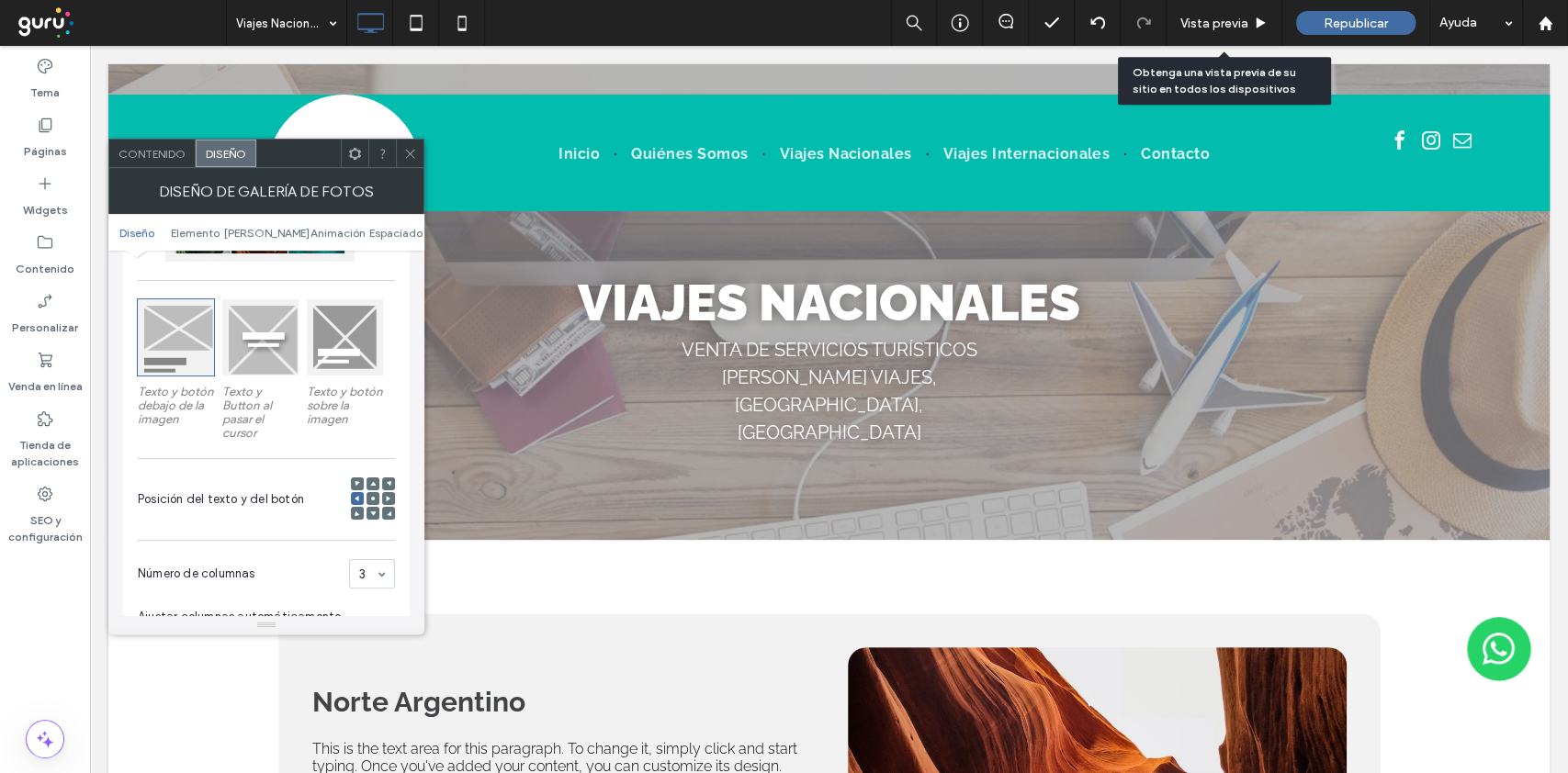 click 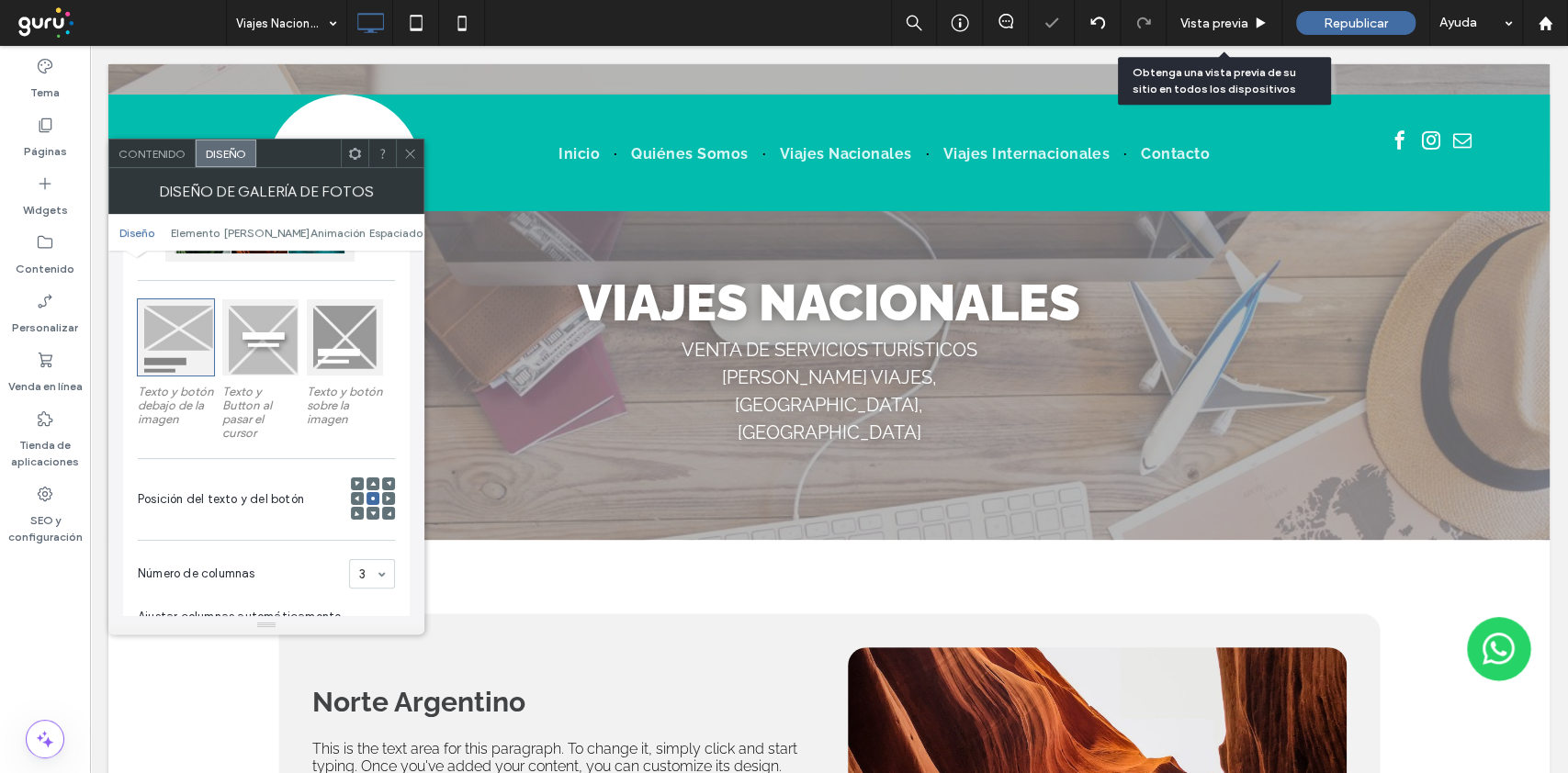 click at bounding box center [373, 484] 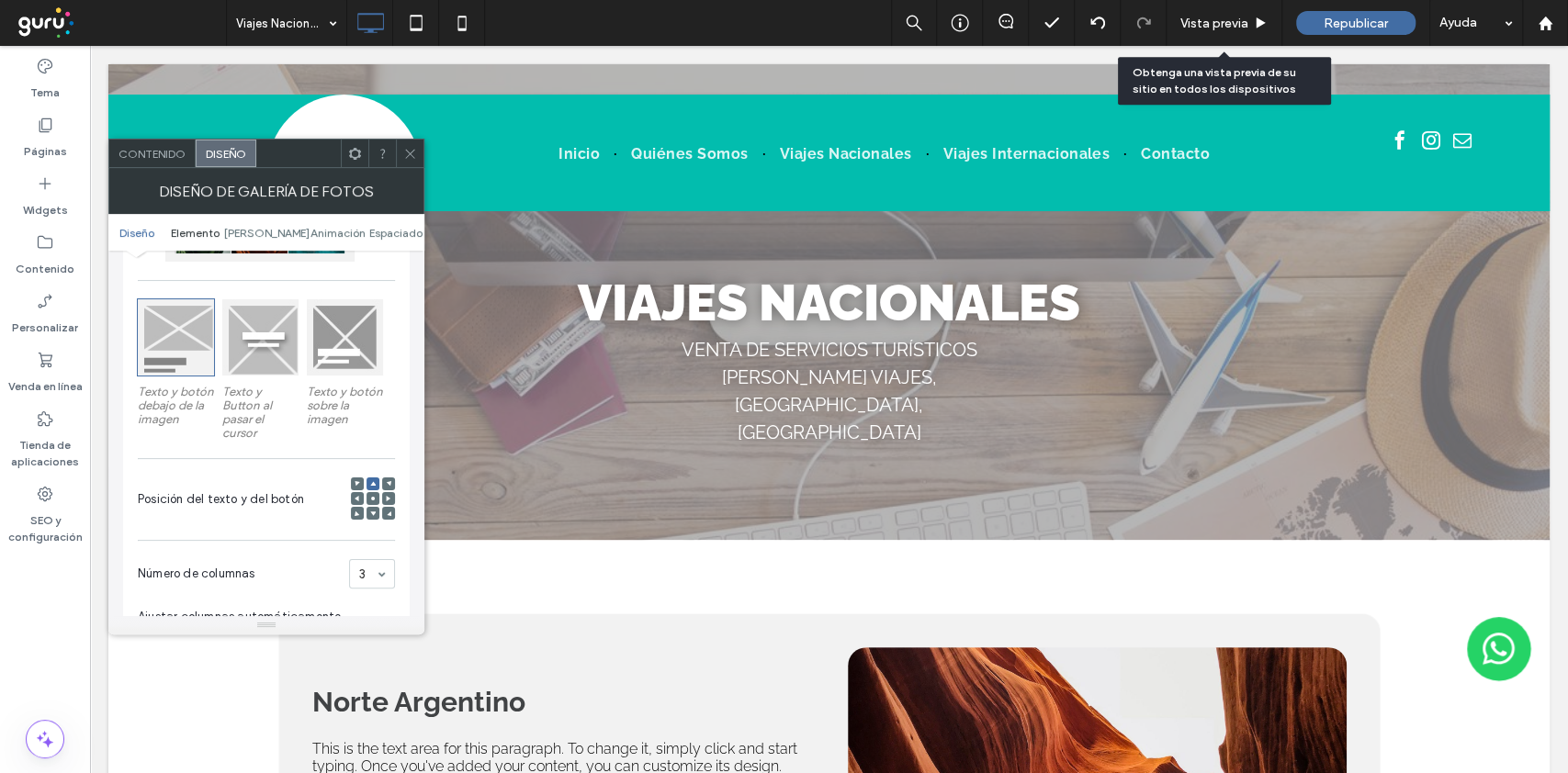 click on "Elemento" at bounding box center [195, 232] 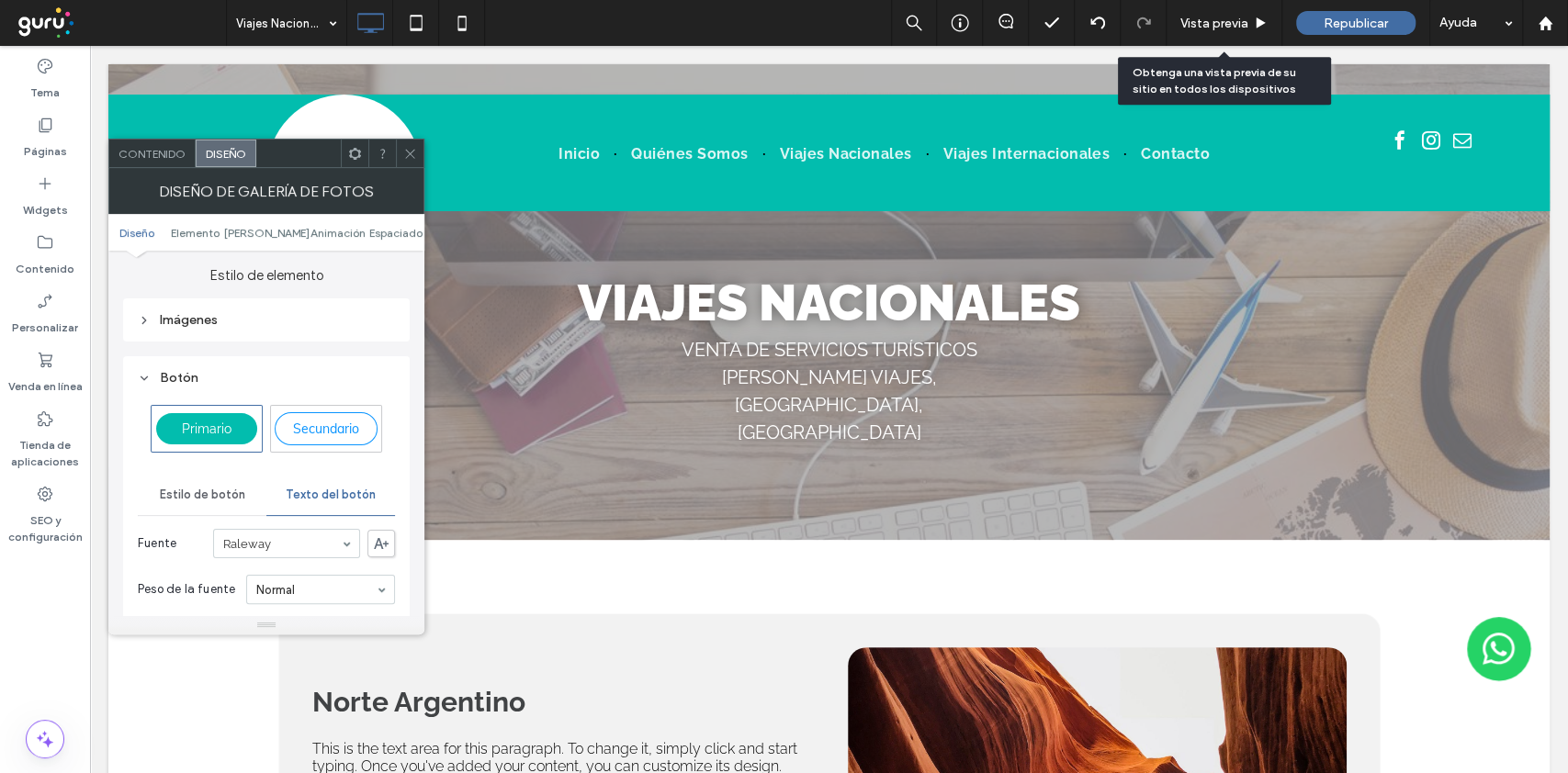 scroll, scrollTop: 707, scrollLeft: 0, axis: vertical 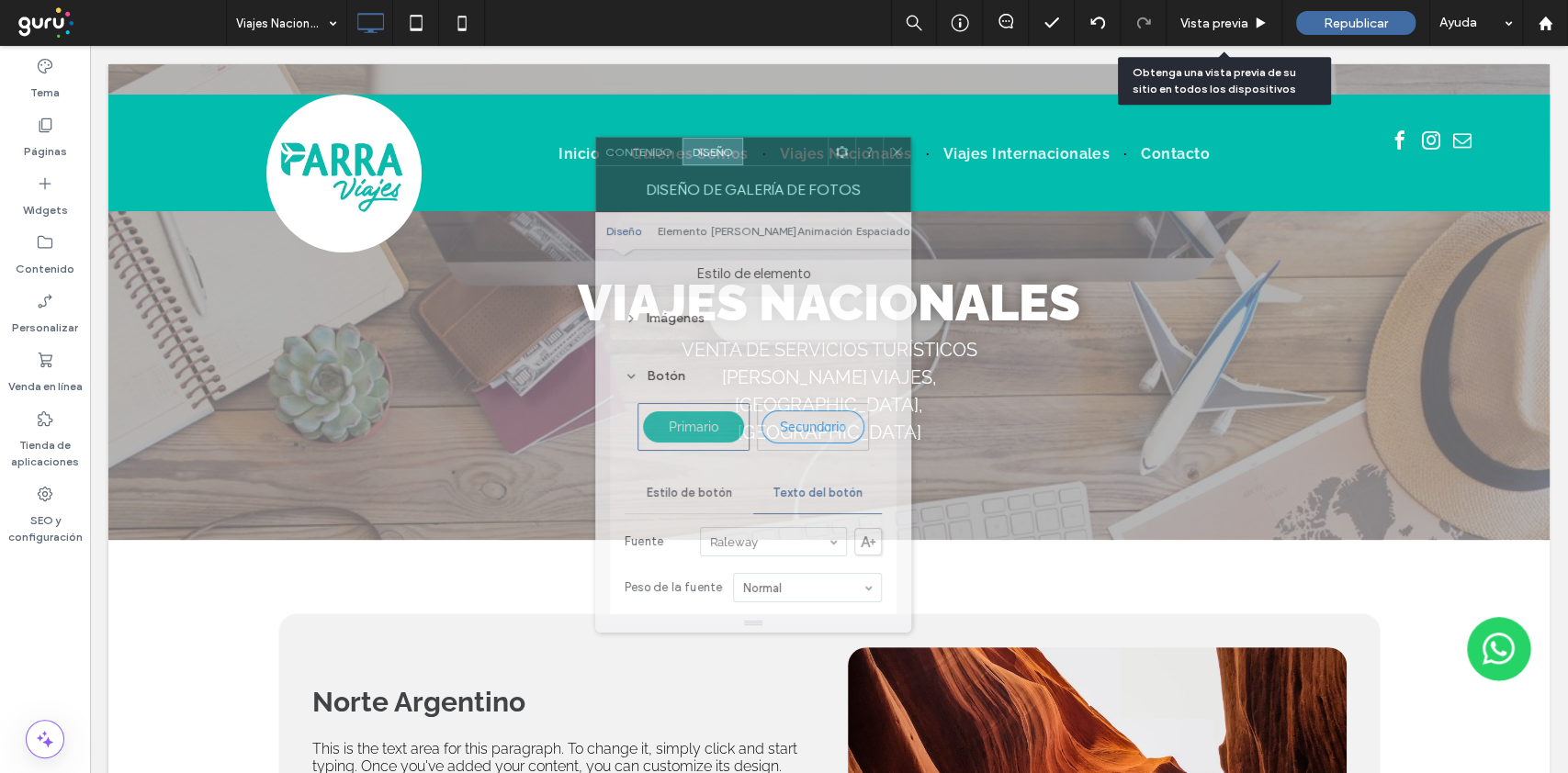 drag, startPoint x: 308, startPoint y: 163, endPoint x: 798, endPoint y: 312, distance: 512.1533 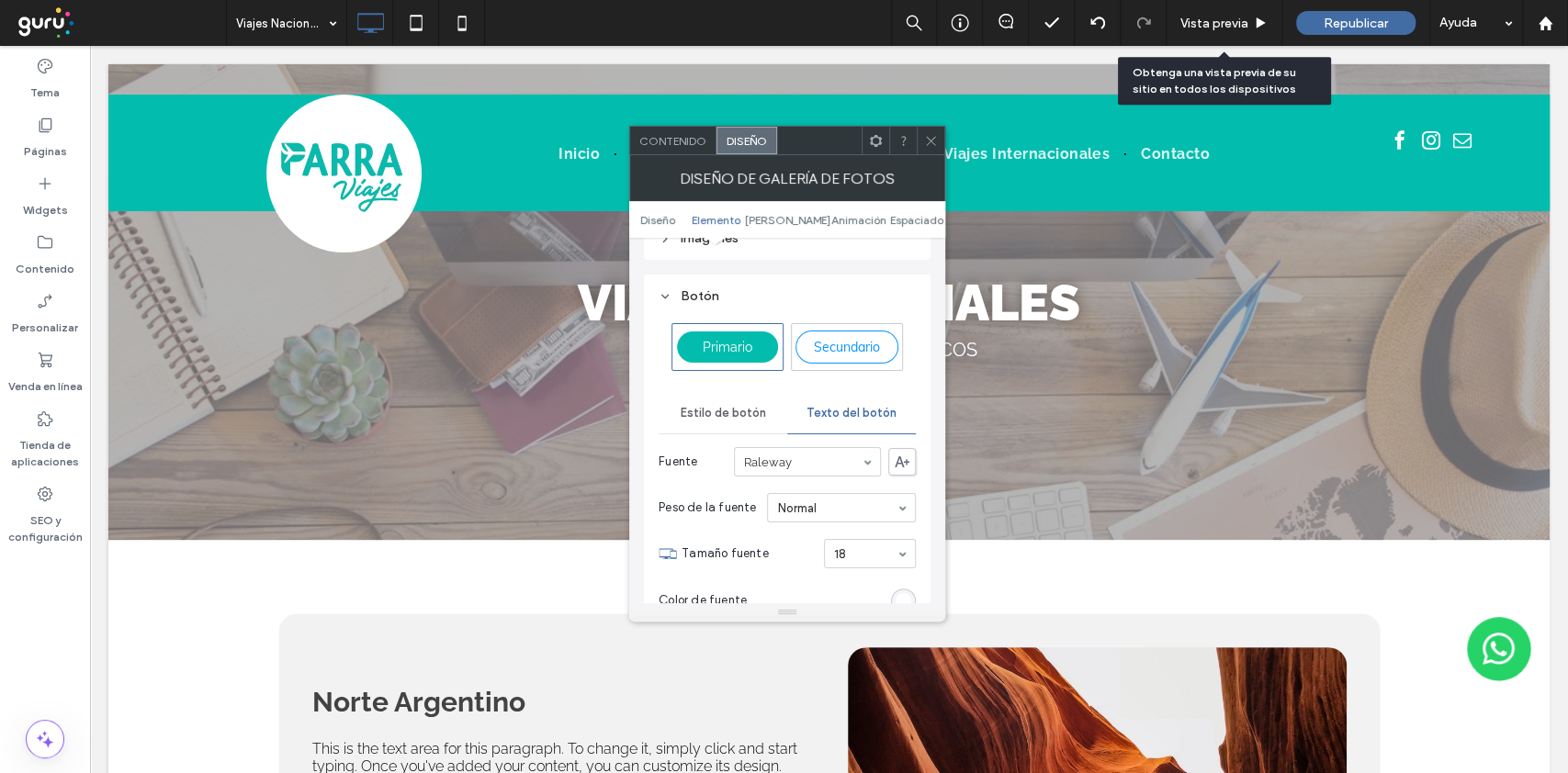 scroll, scrollTop: 830, scrollLeft: 0, axis: vertical 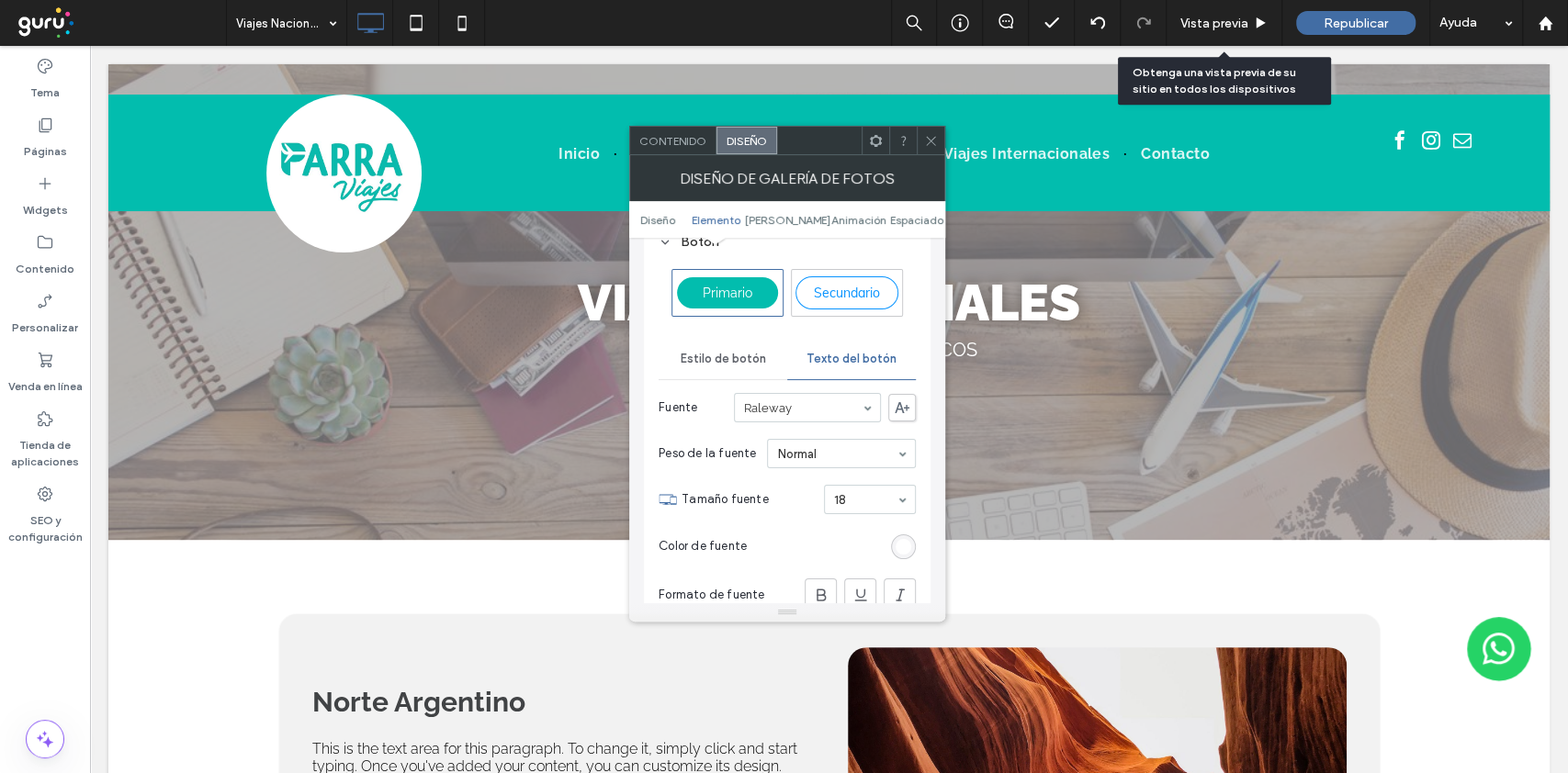 click on "Estilo de botón" at bounding box center [723, 359] 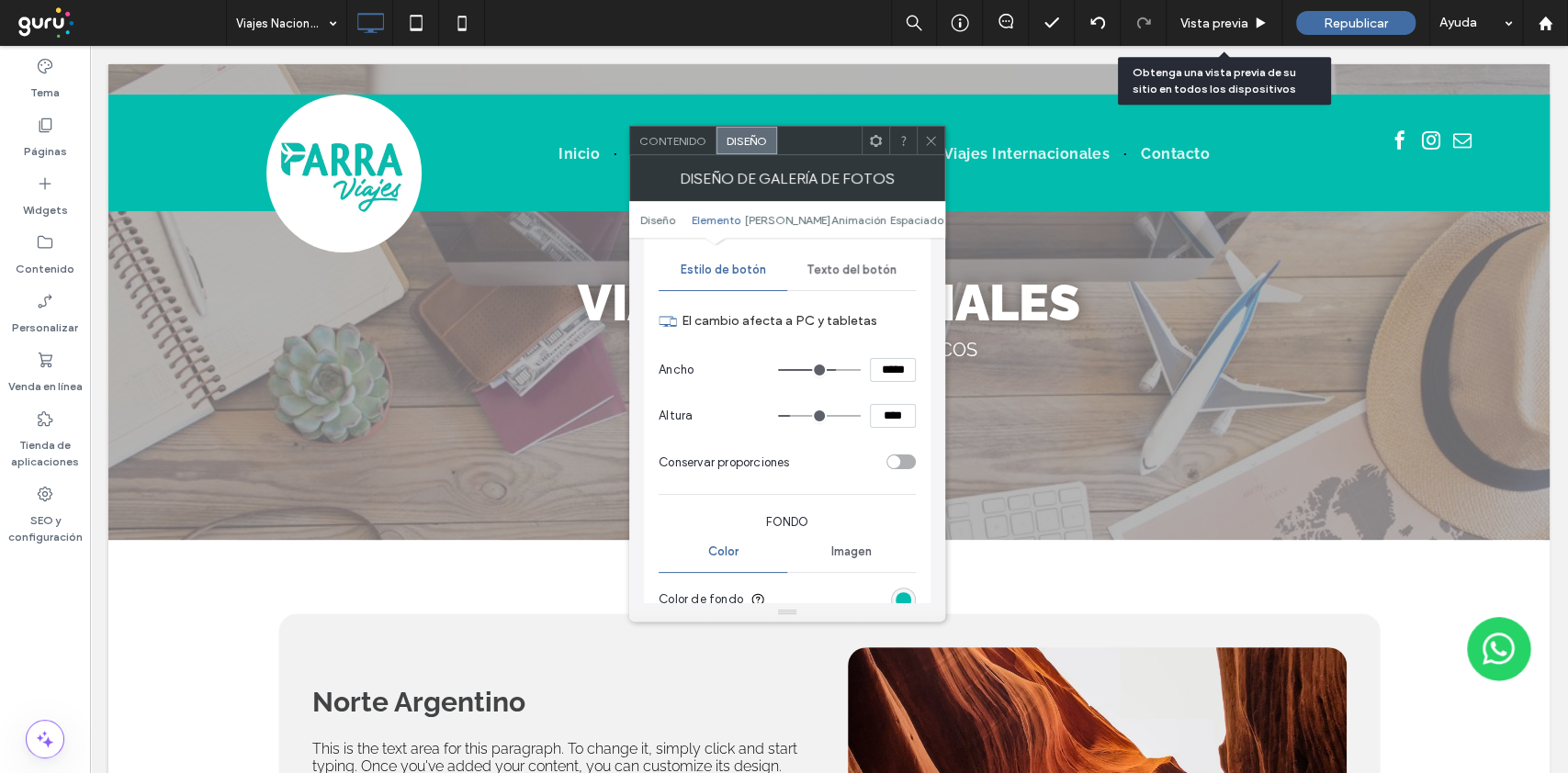 scroll, scrollTop: 952, scrollLeft: 0, axis: vertical 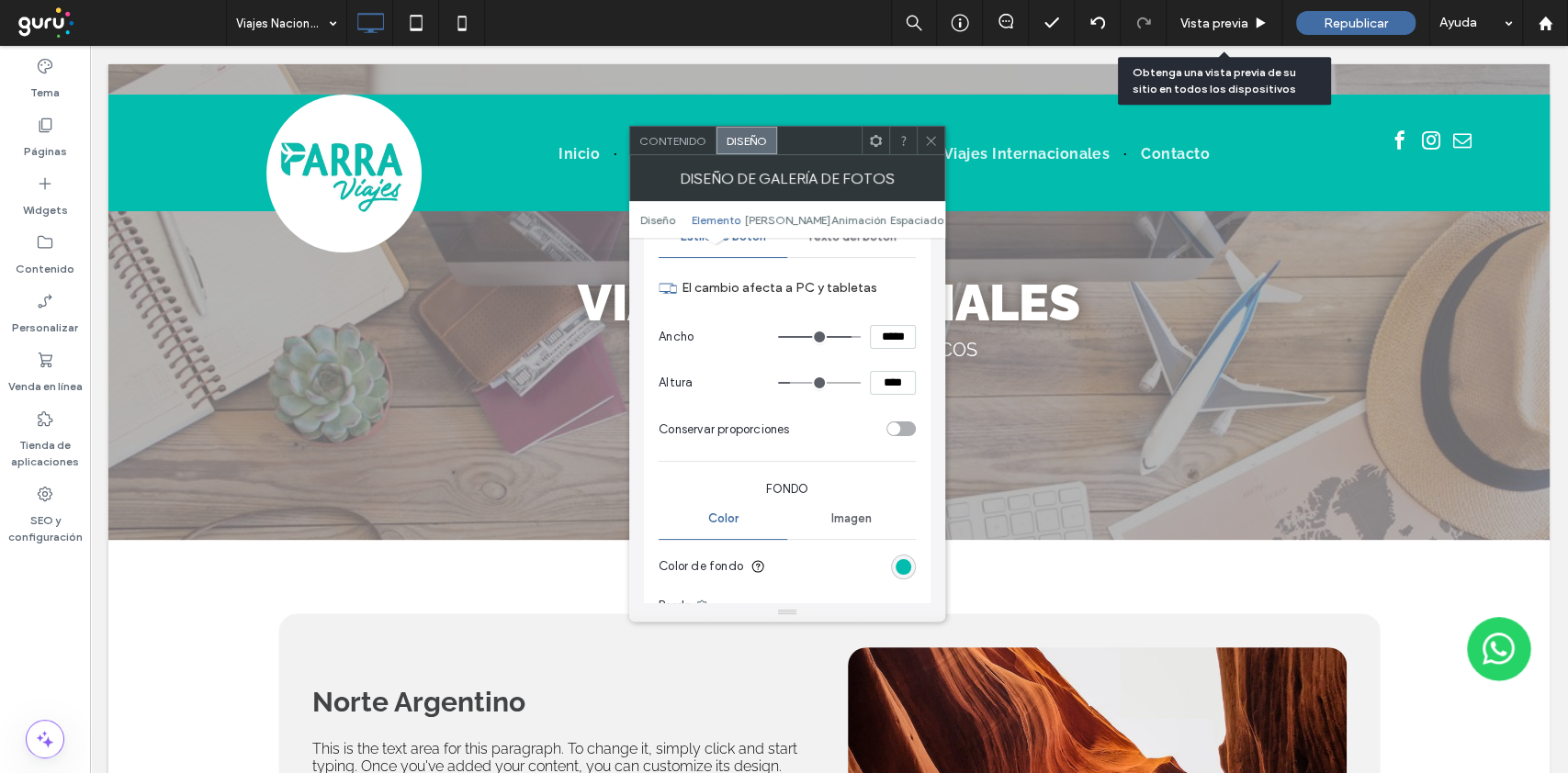 click at bounding box center (819, 337) 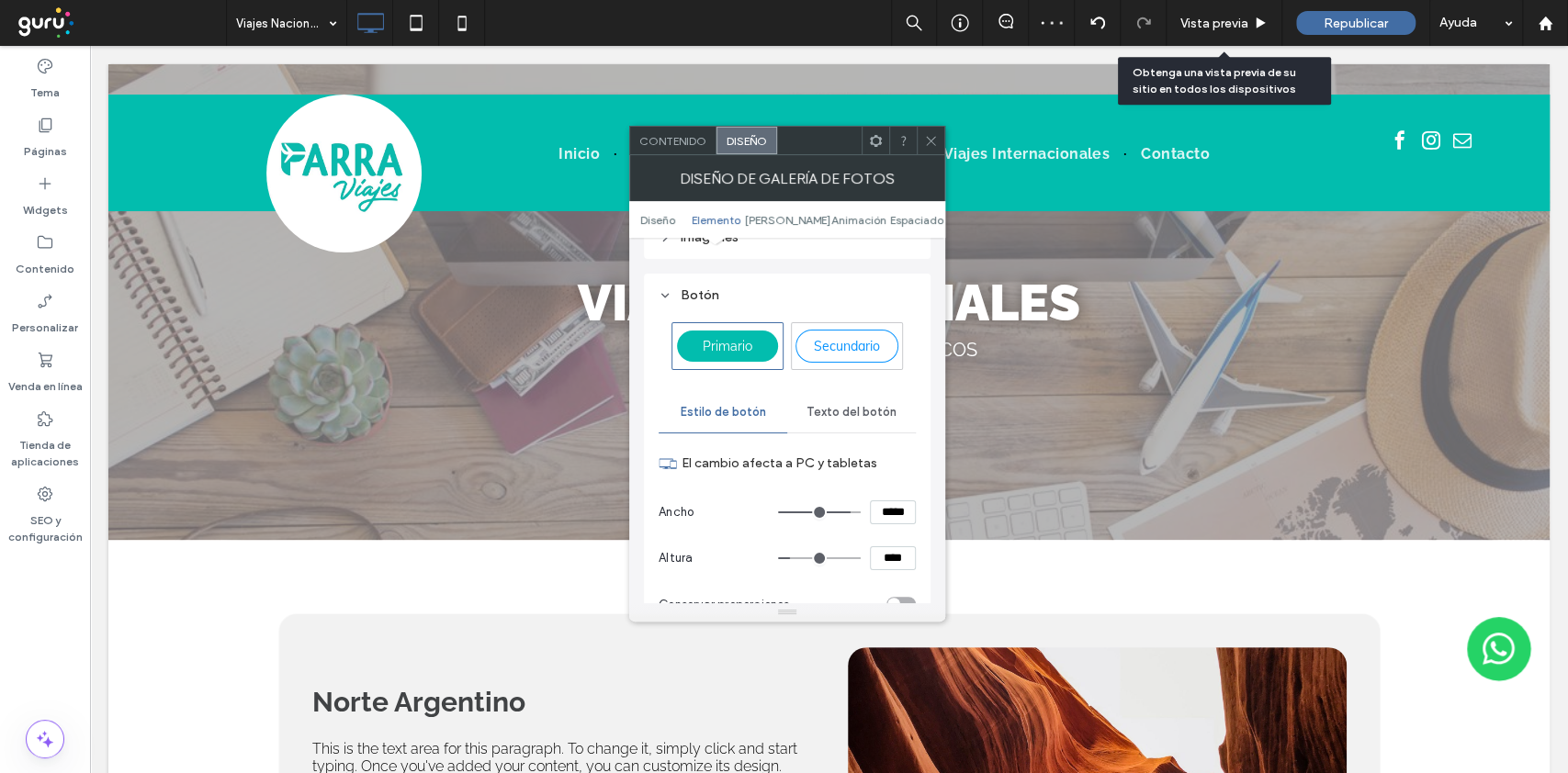 scroll, scrollTop: 830, scrollLeft: 0, axis: vertical 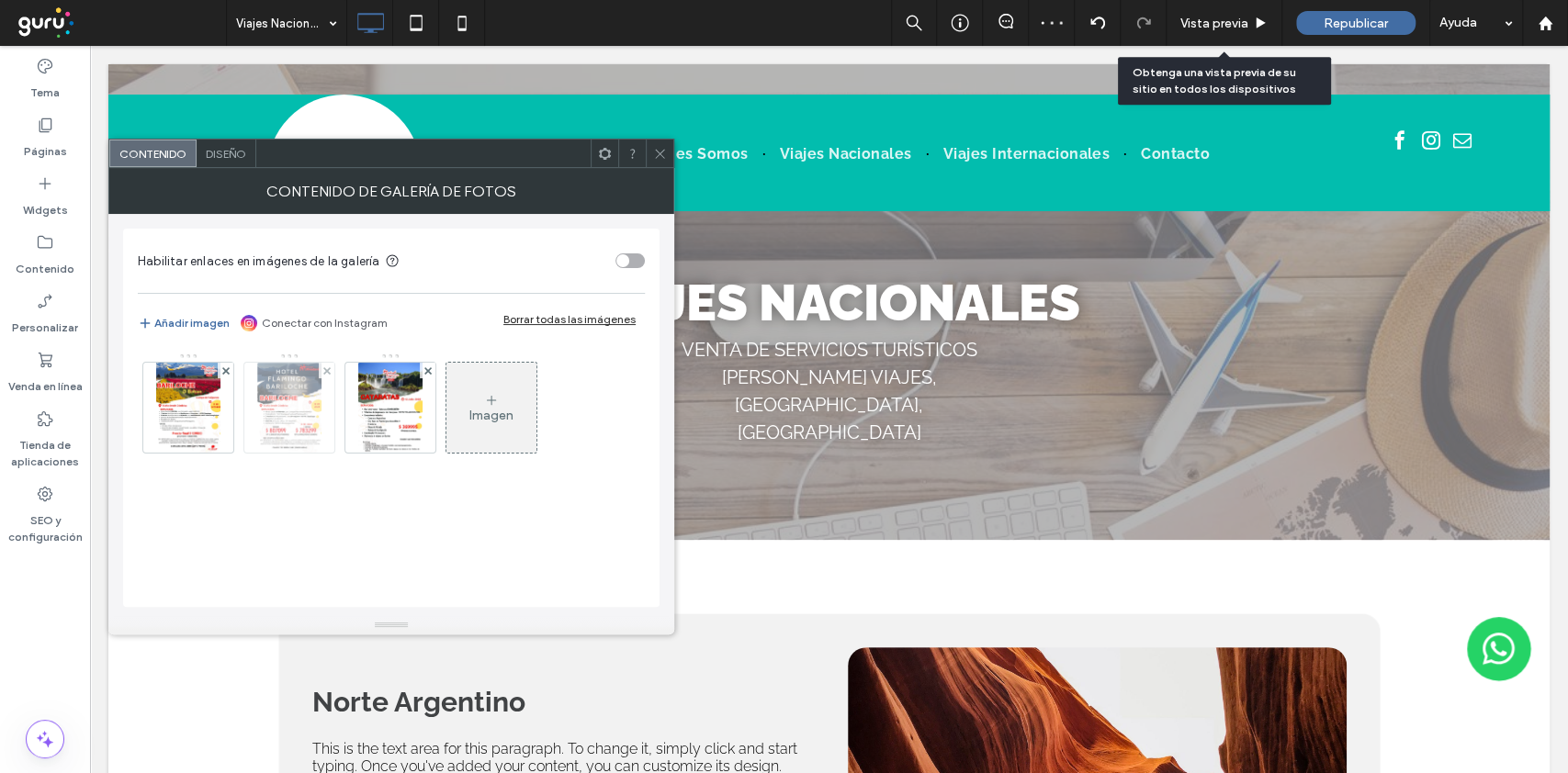 click at bounding box center (187, 408) 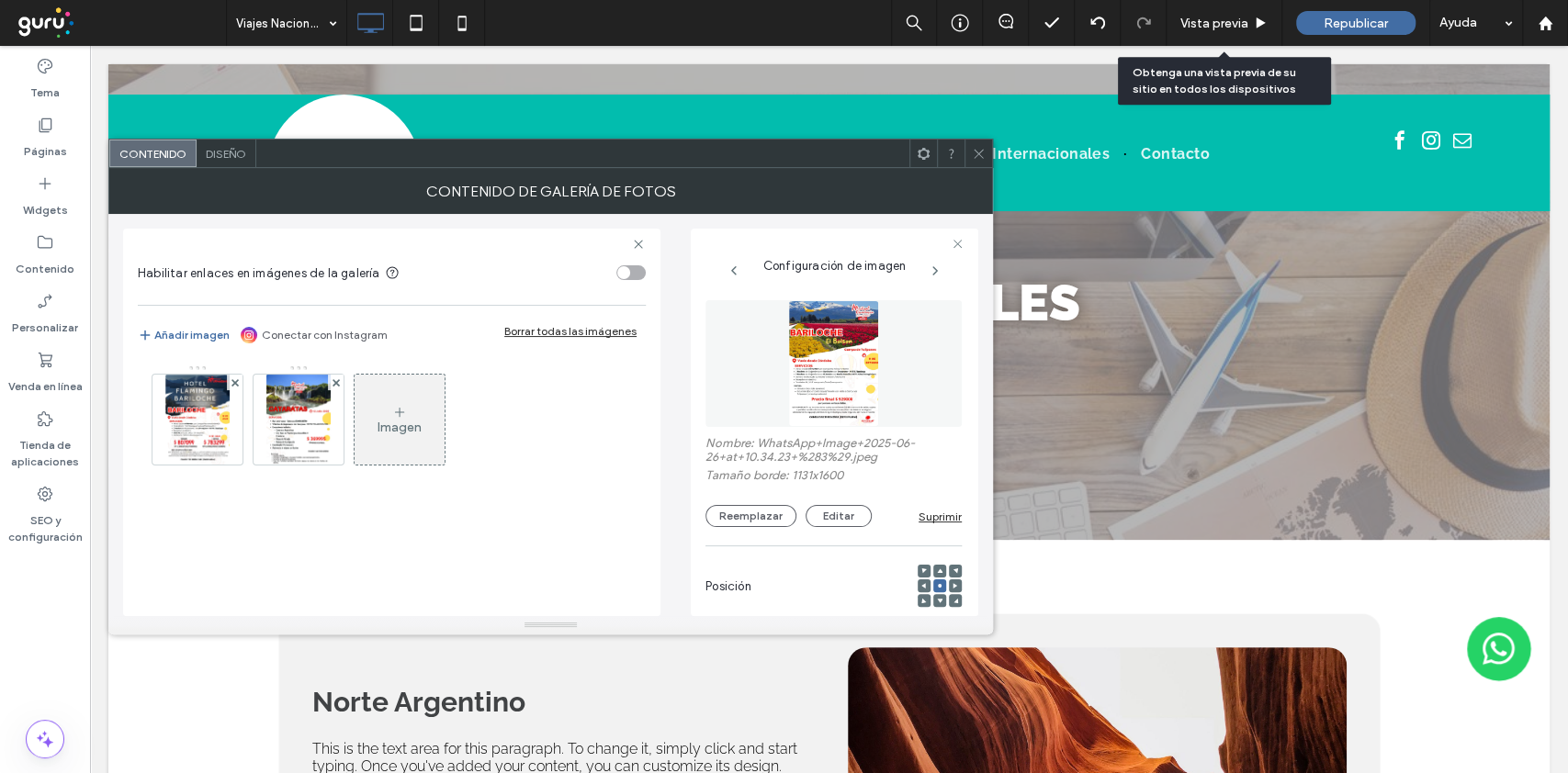 click 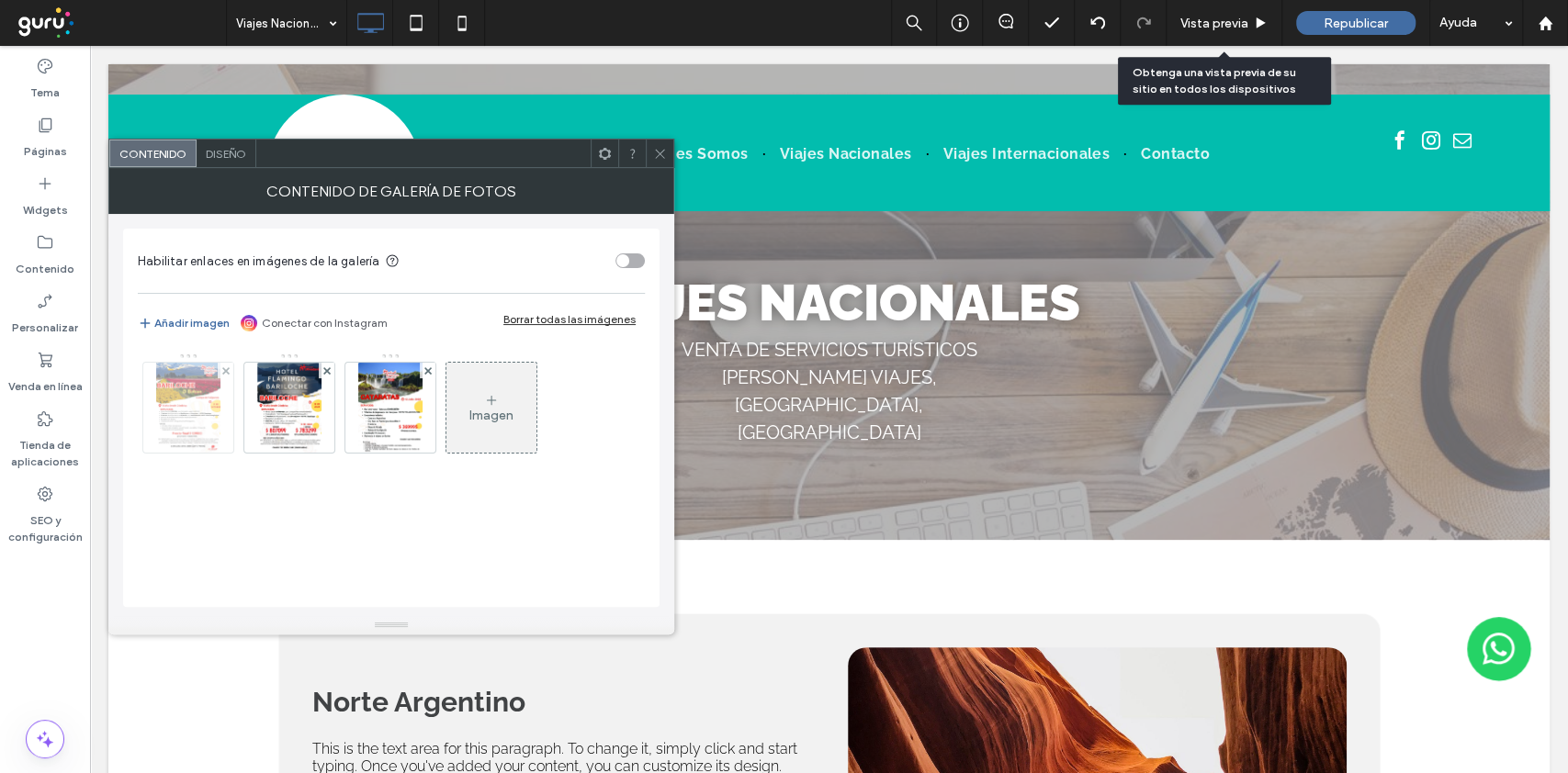 click at bounding box center [187, 408] 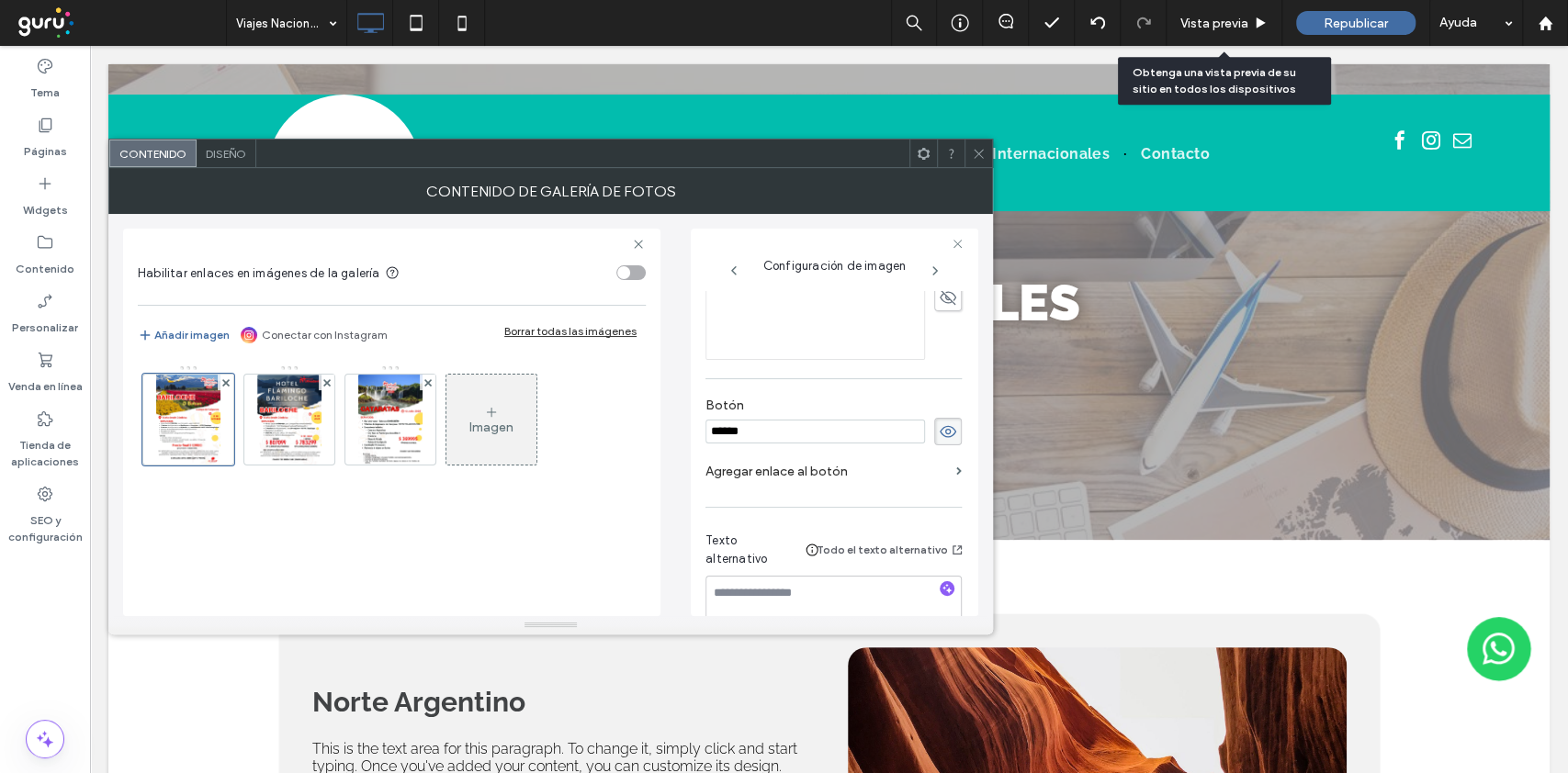 scroll, scrollTop: 543, scrollLeft: 0, axis: vertical 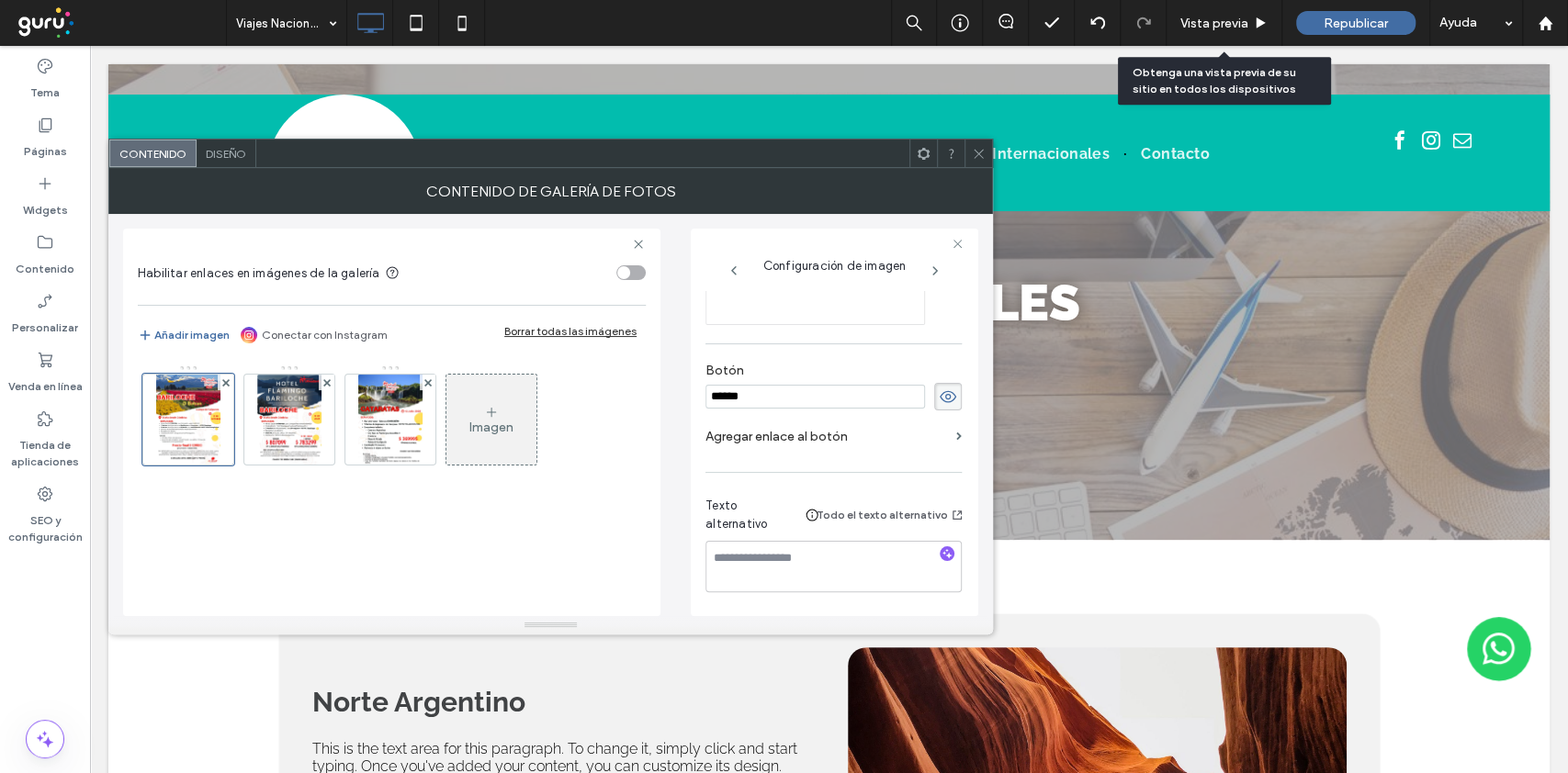 click on "Agregar enlace al botón" at bounding box center (827, 436) 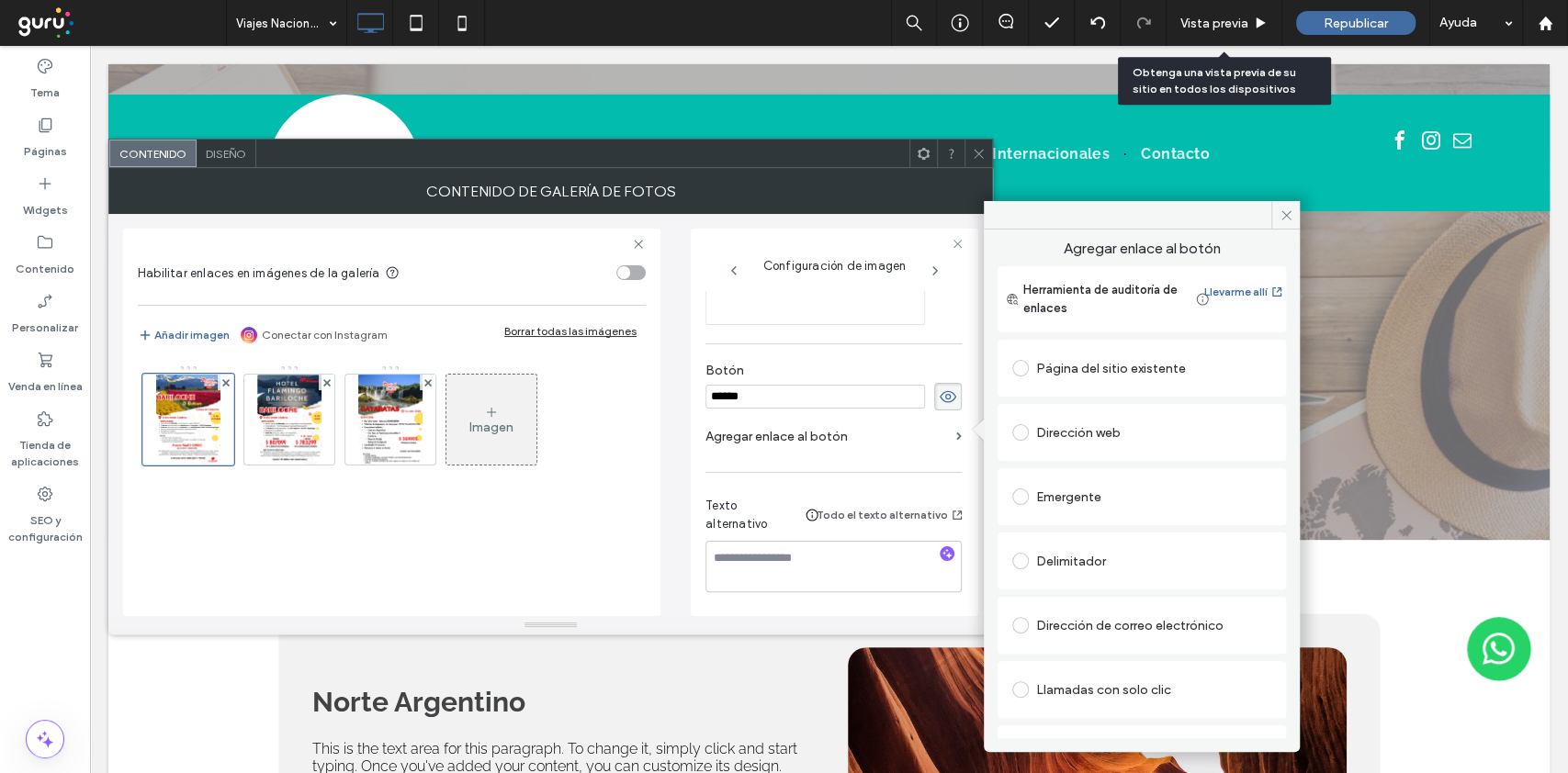 click on "Dirección web" at bounding box center [1142, 432] 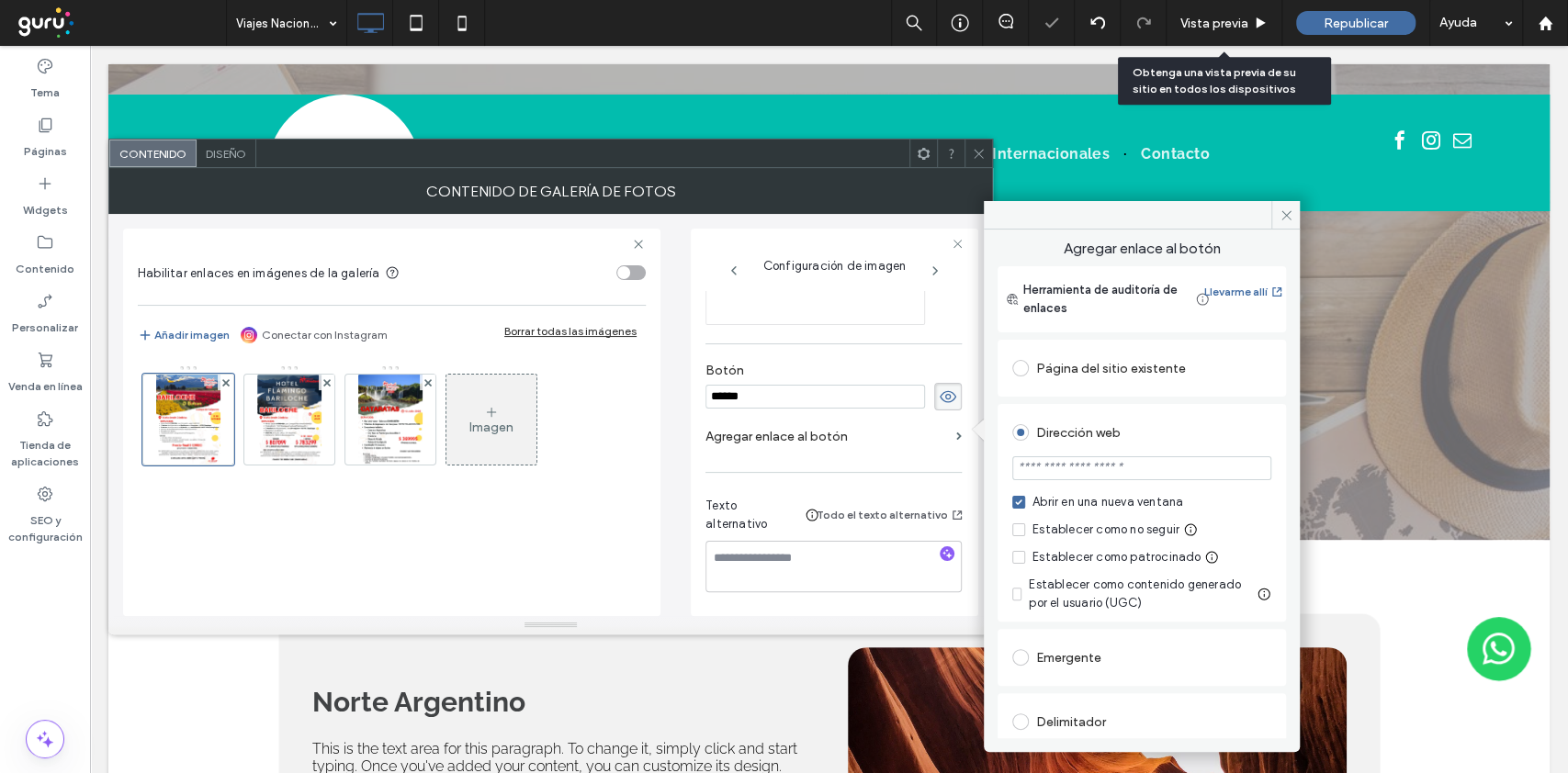 click at bounding box center [1142, 468] 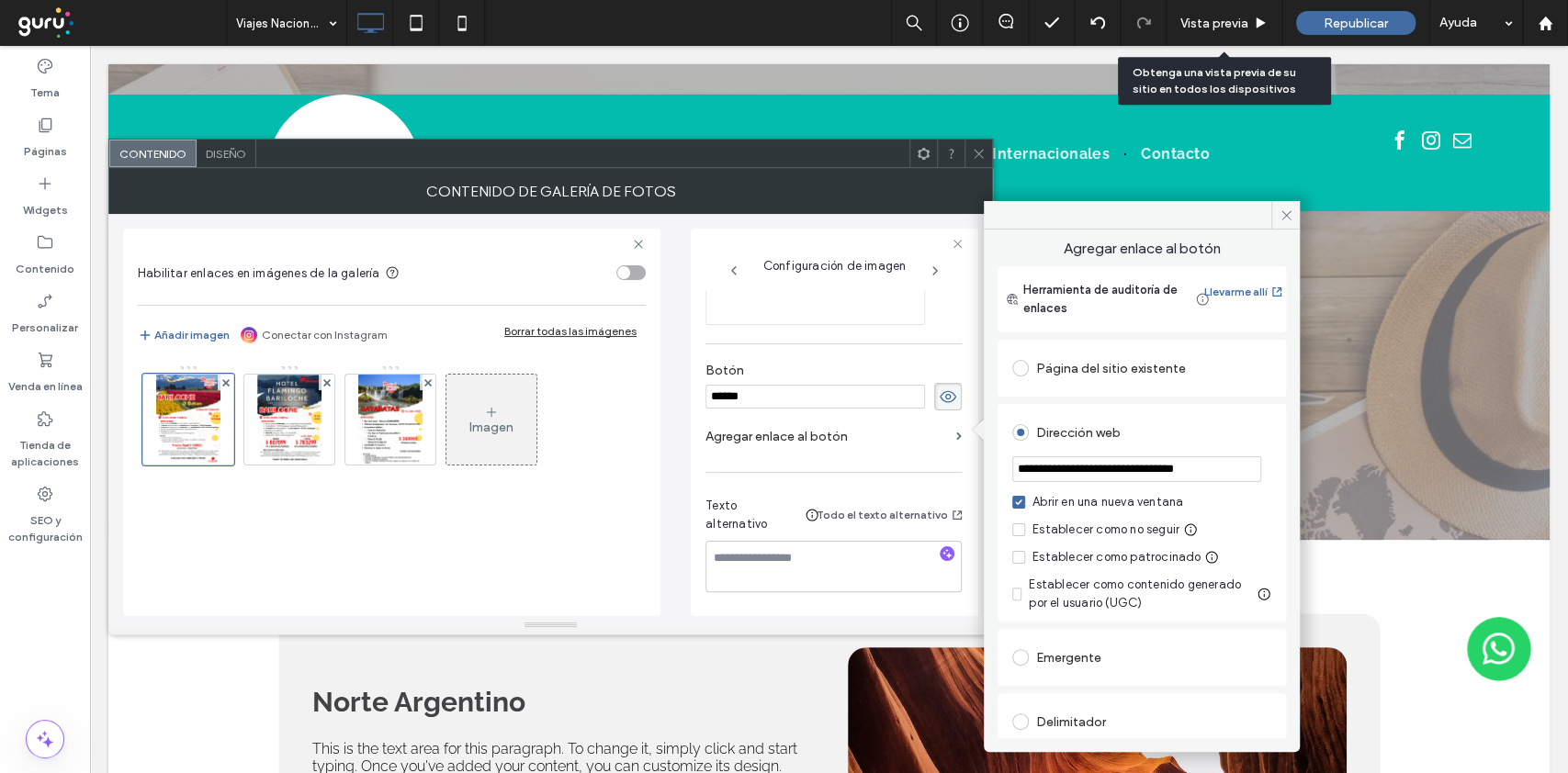 scroll, scrollTop: 0, scrollLeft: 0, axis: both 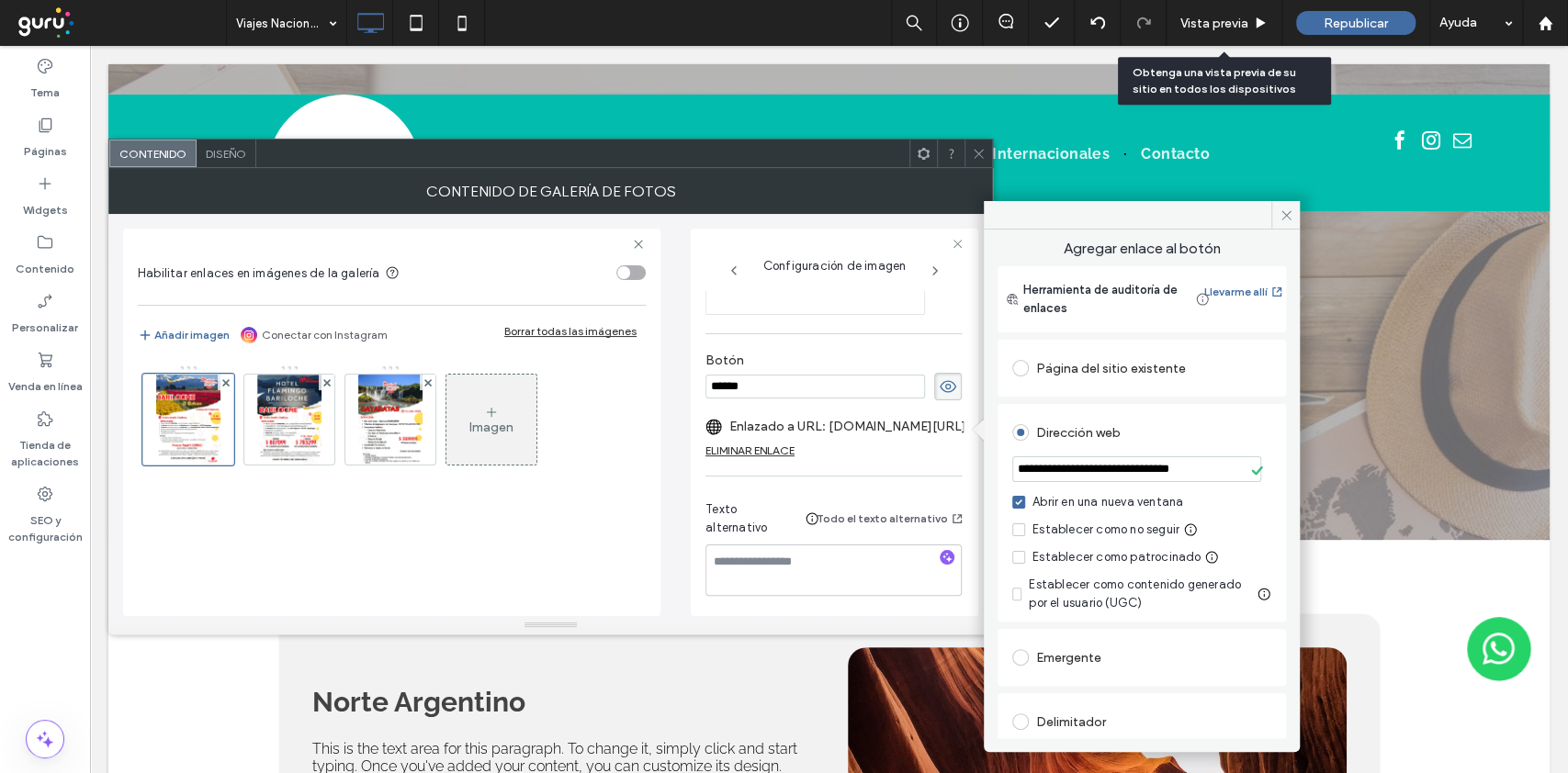 click on "**********" at bounding box center (1136, 469) 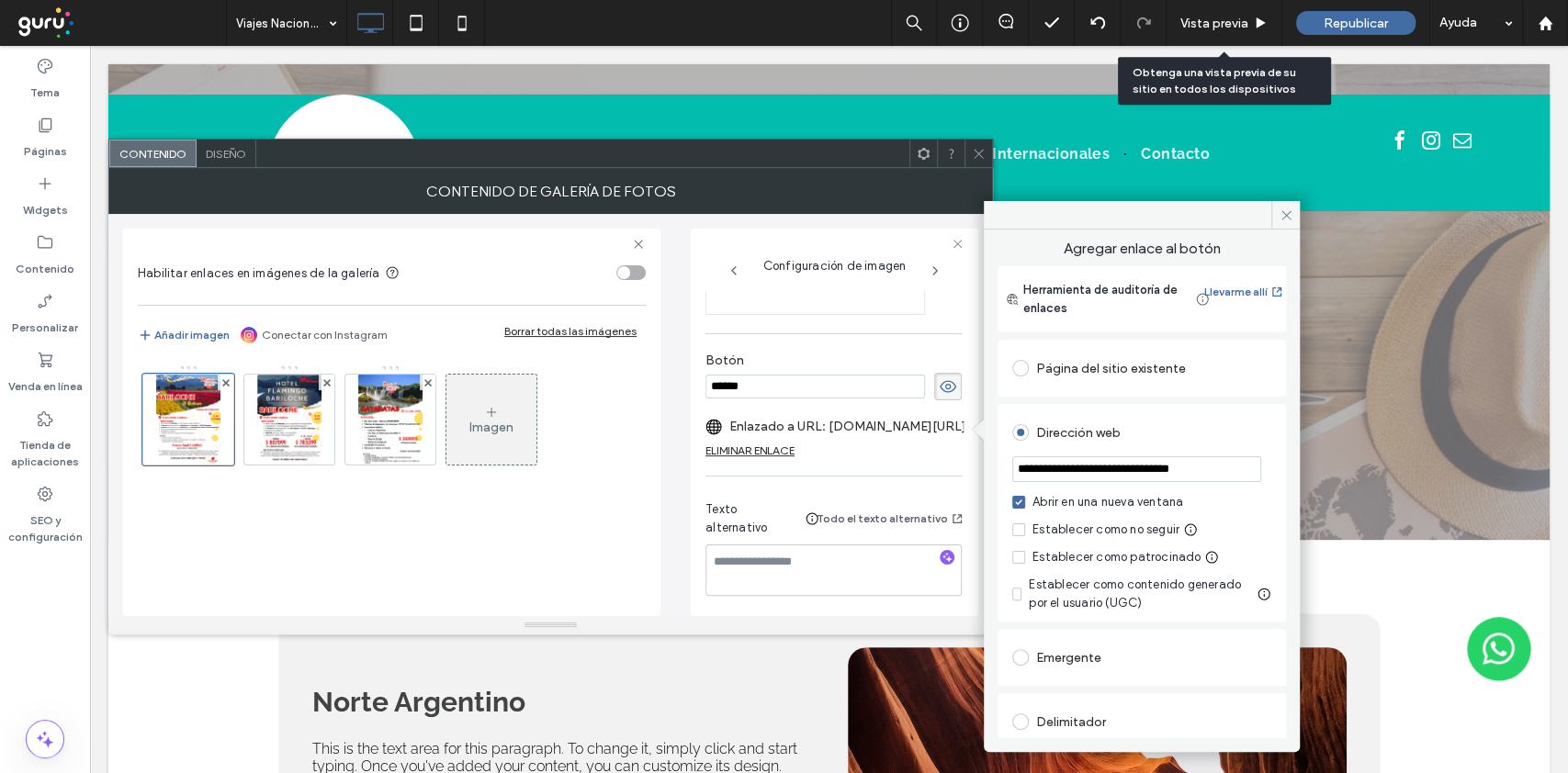 paste on "**********" 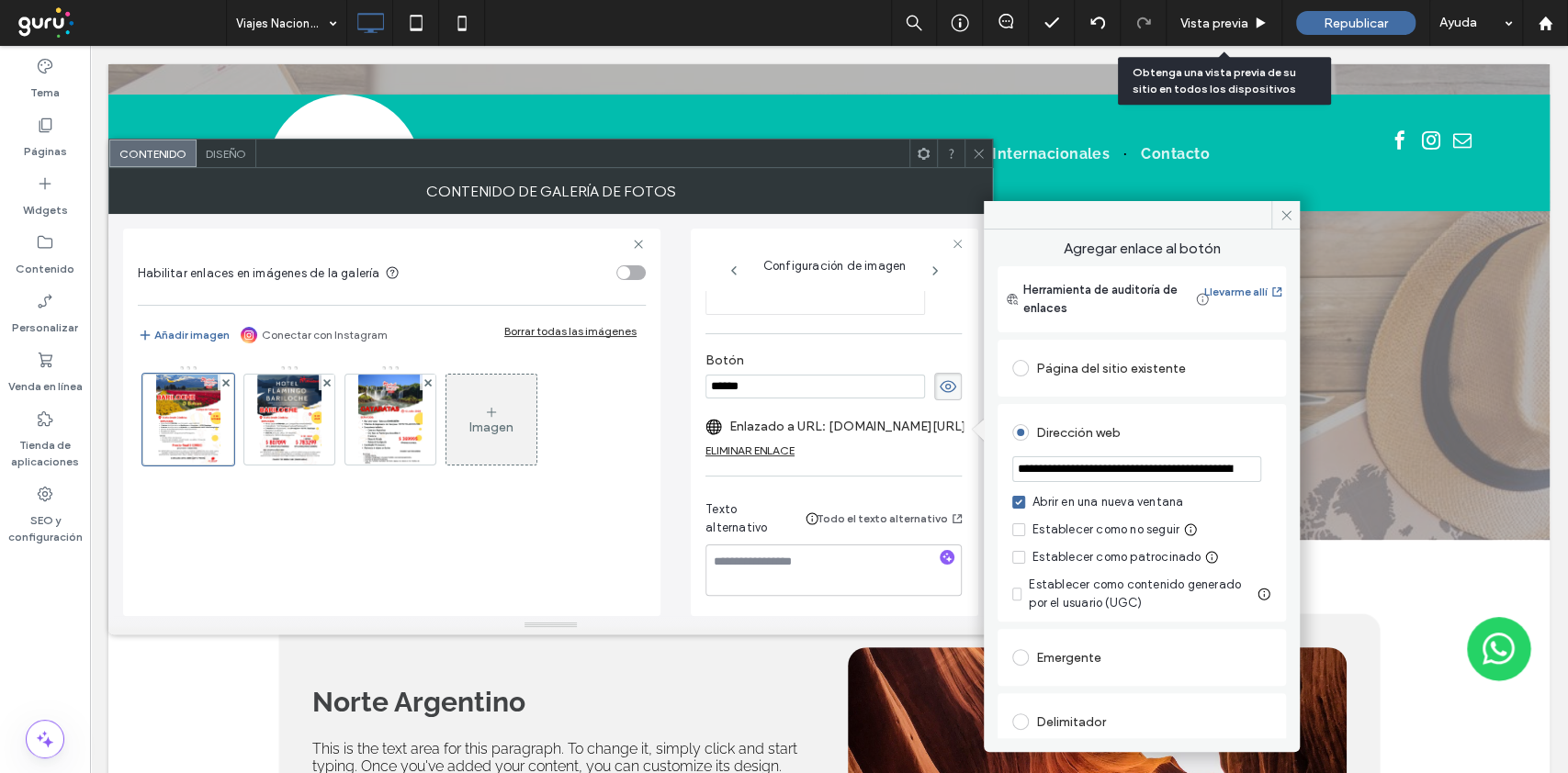 scroll, scrollTop: 0, scrollLeft: 472, axis: horizontal 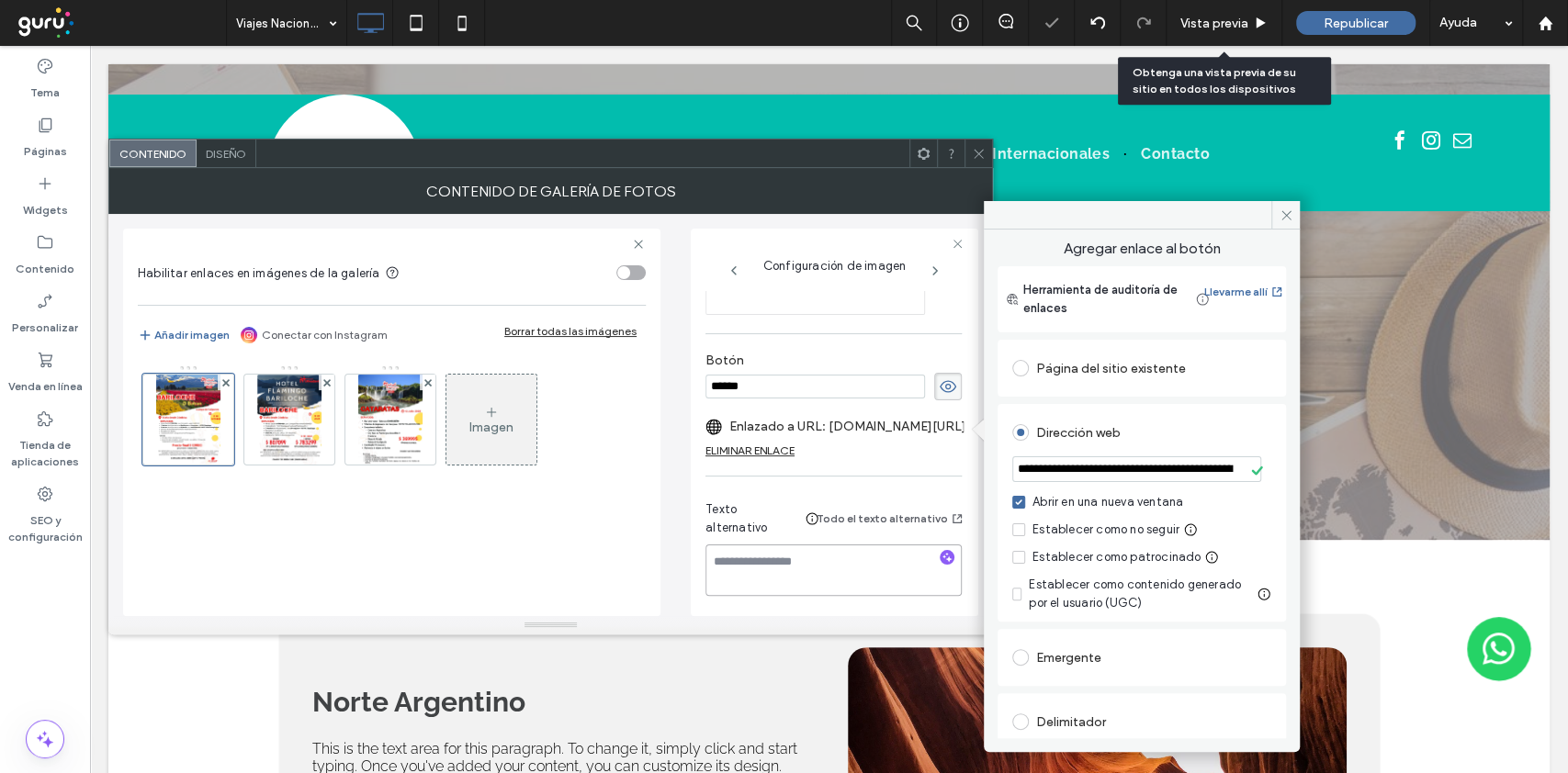 click at bounding box center [833, 570] 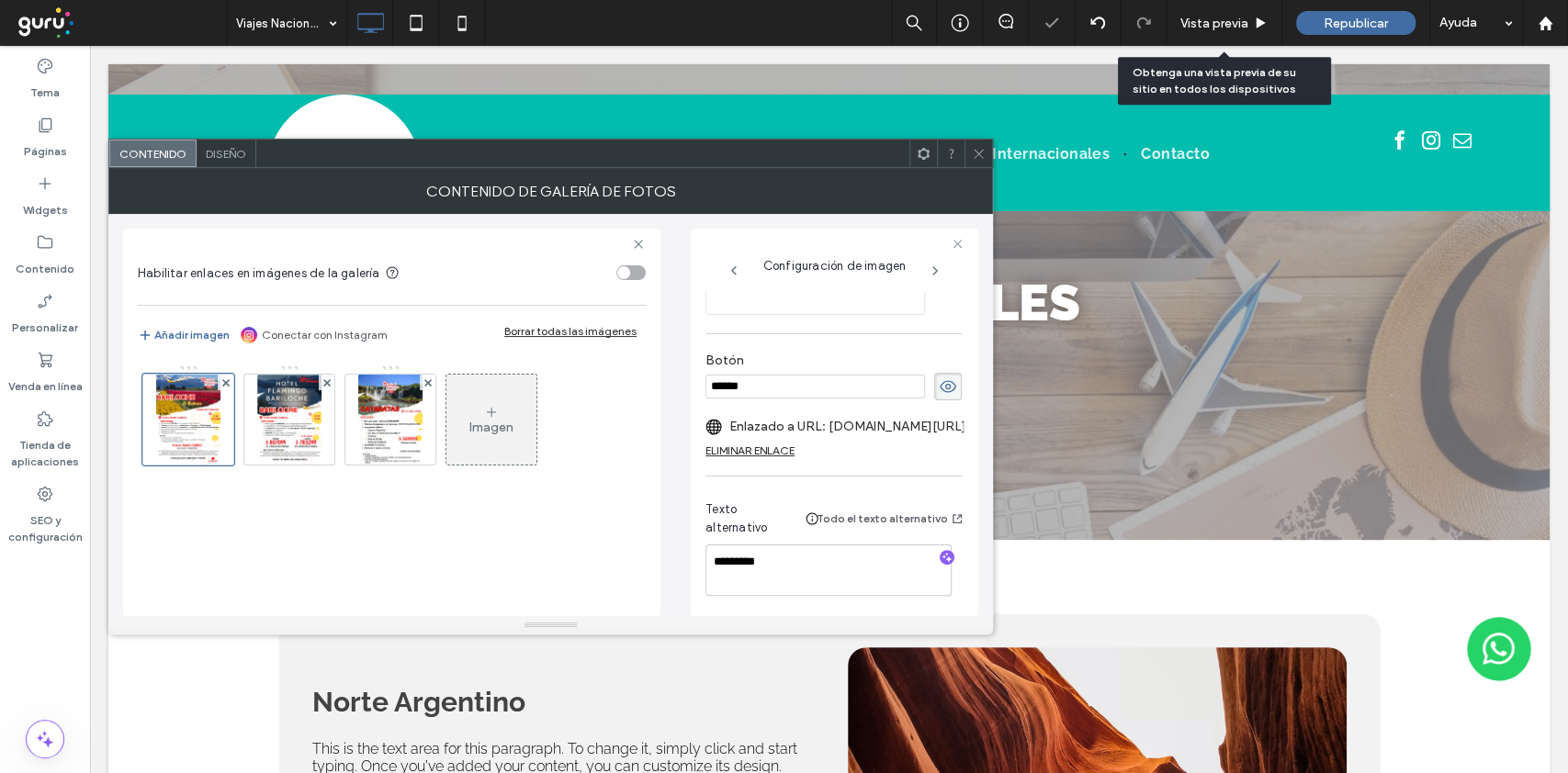 click on "Enlazado a URL: api.whatsapp.com/send?text=Buen%20d%c3%ada%20quisiera%20consultar%20sobre%20&phone=5493516342558" at bounding box center [857, 426] 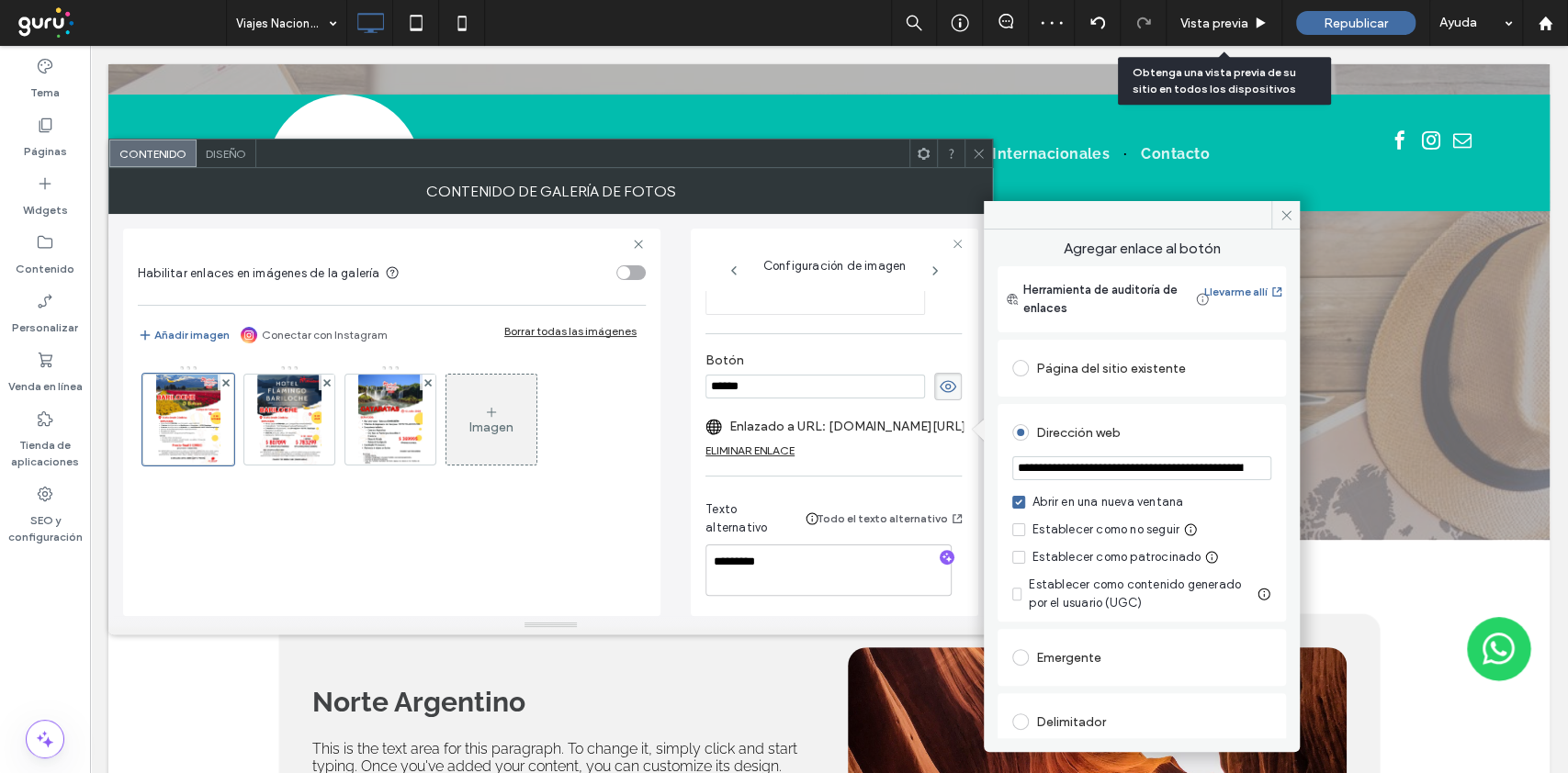 scroll, scrollTop: 0, scrollLeft: 472, axis: horizontal 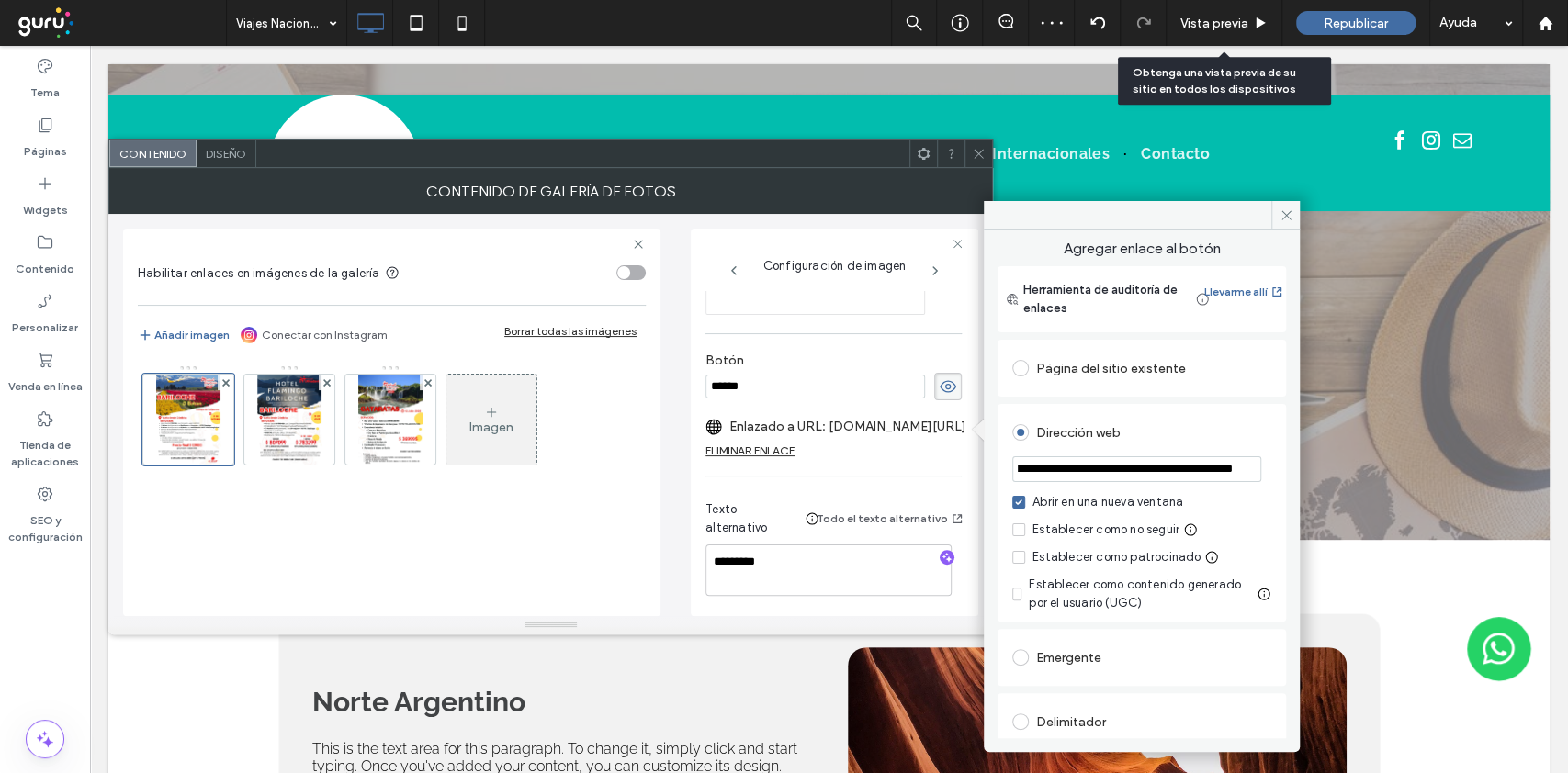 drag, startPoint x: 1205, startPoint y: 469, endPoint x: 1298, endPoint y: 487, distance: 94.72592 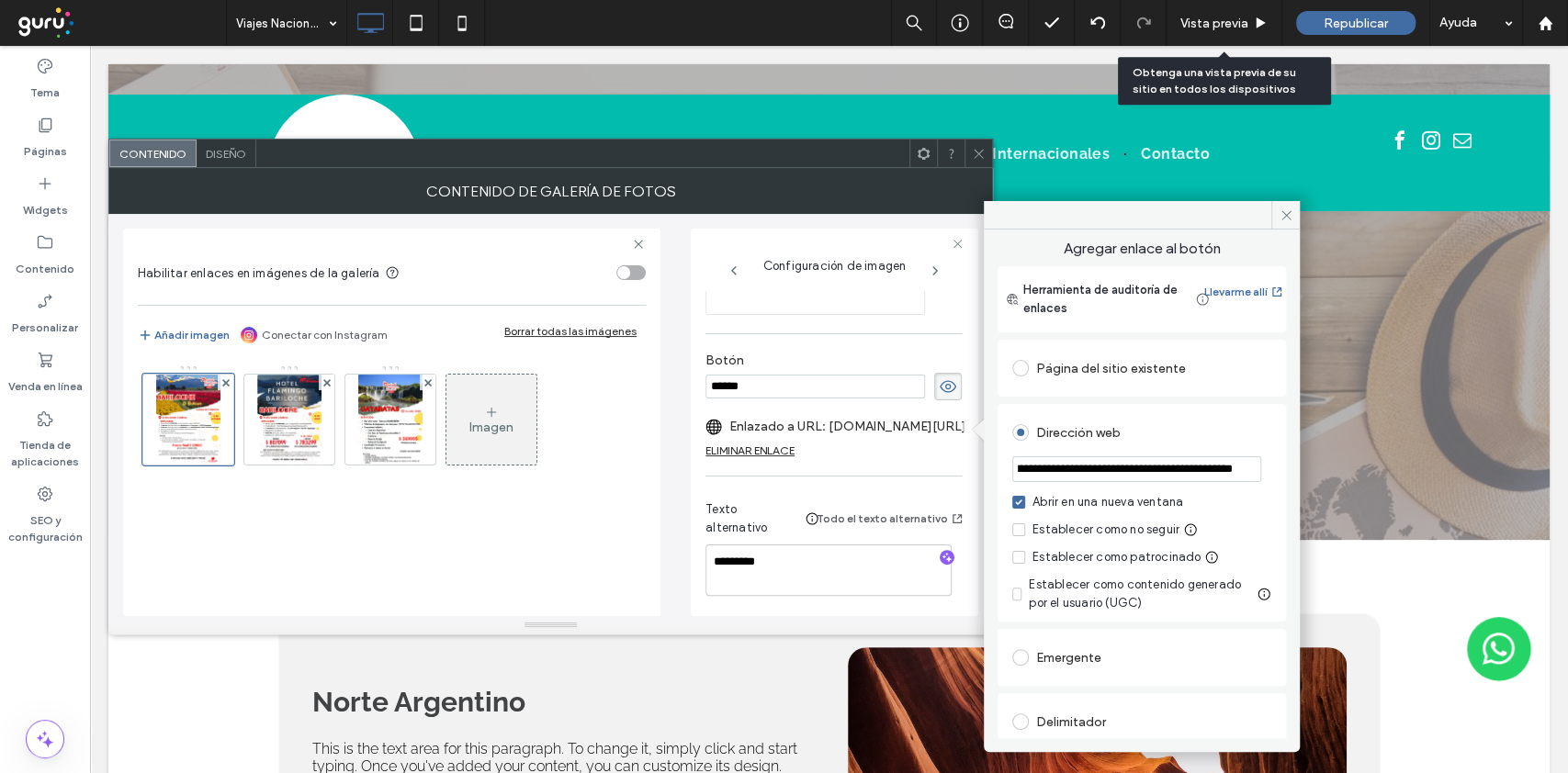 click on "**********" at bounding box center (1136, 469) 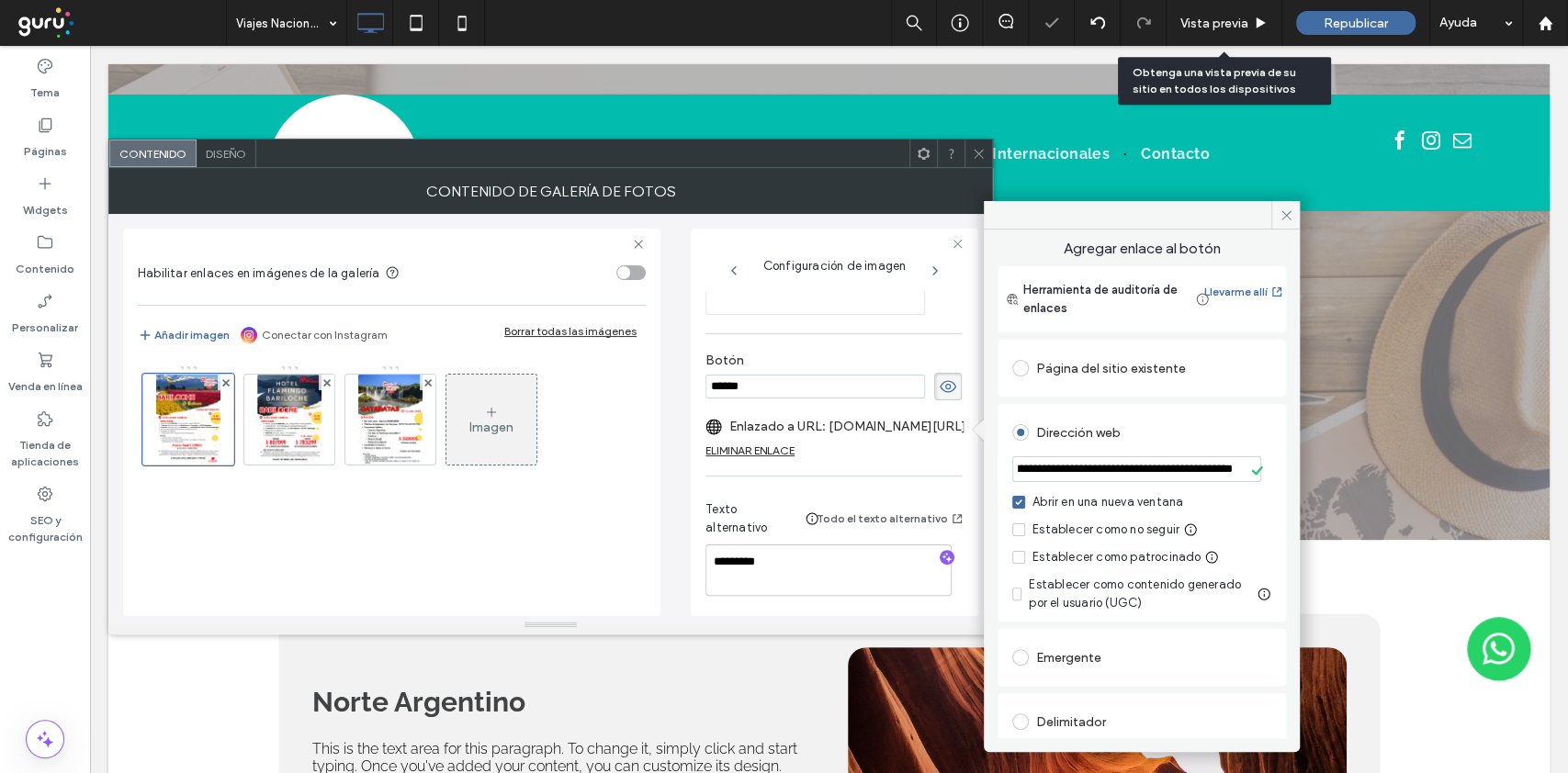 scroll, scrollTop: 0, scrollLeft: 0, axis: both 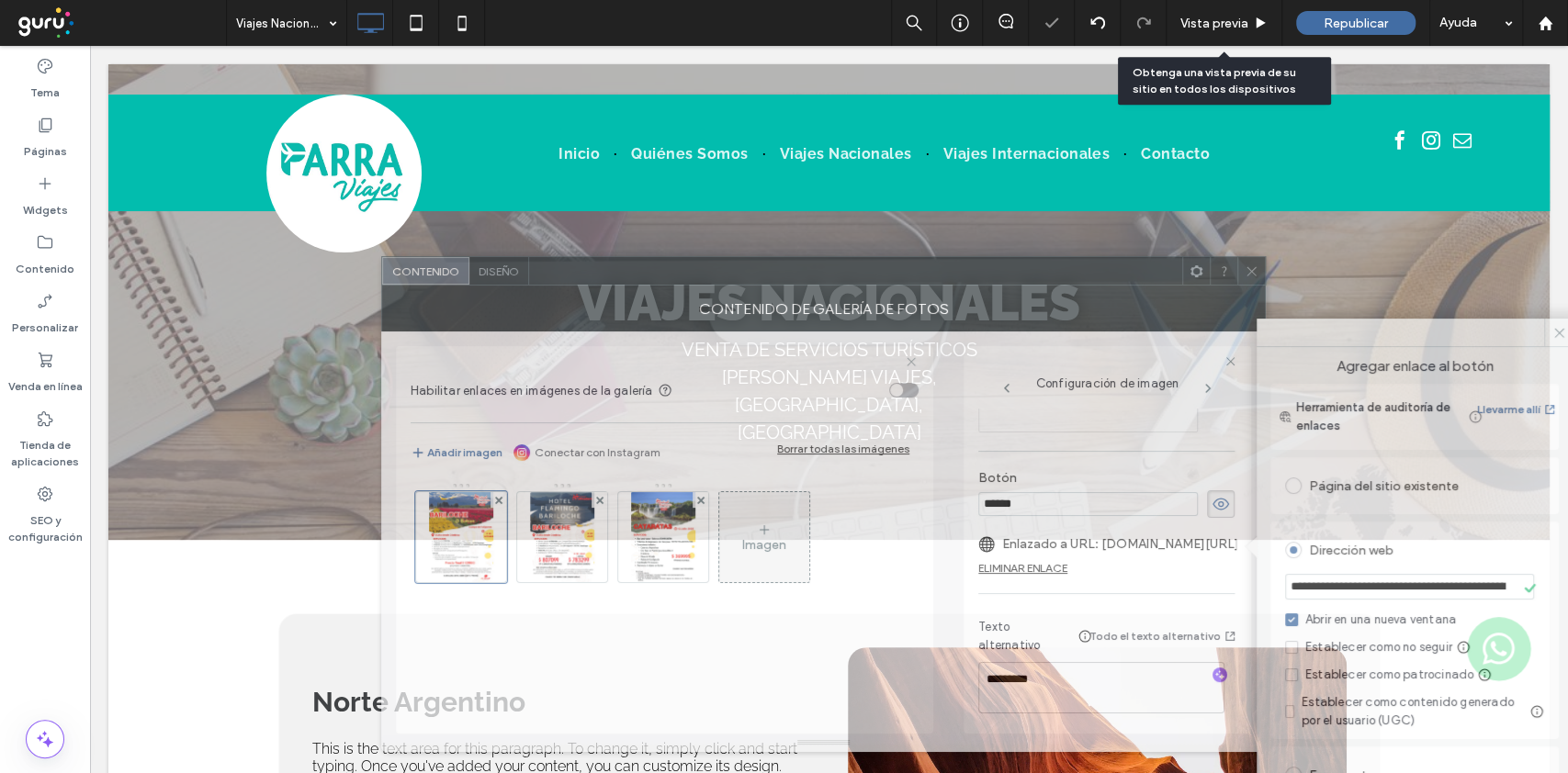 drag, startPoint x: 689, startPoint y: 161, endPoint x: 470, endPoint y: 353, distance: 291.24732 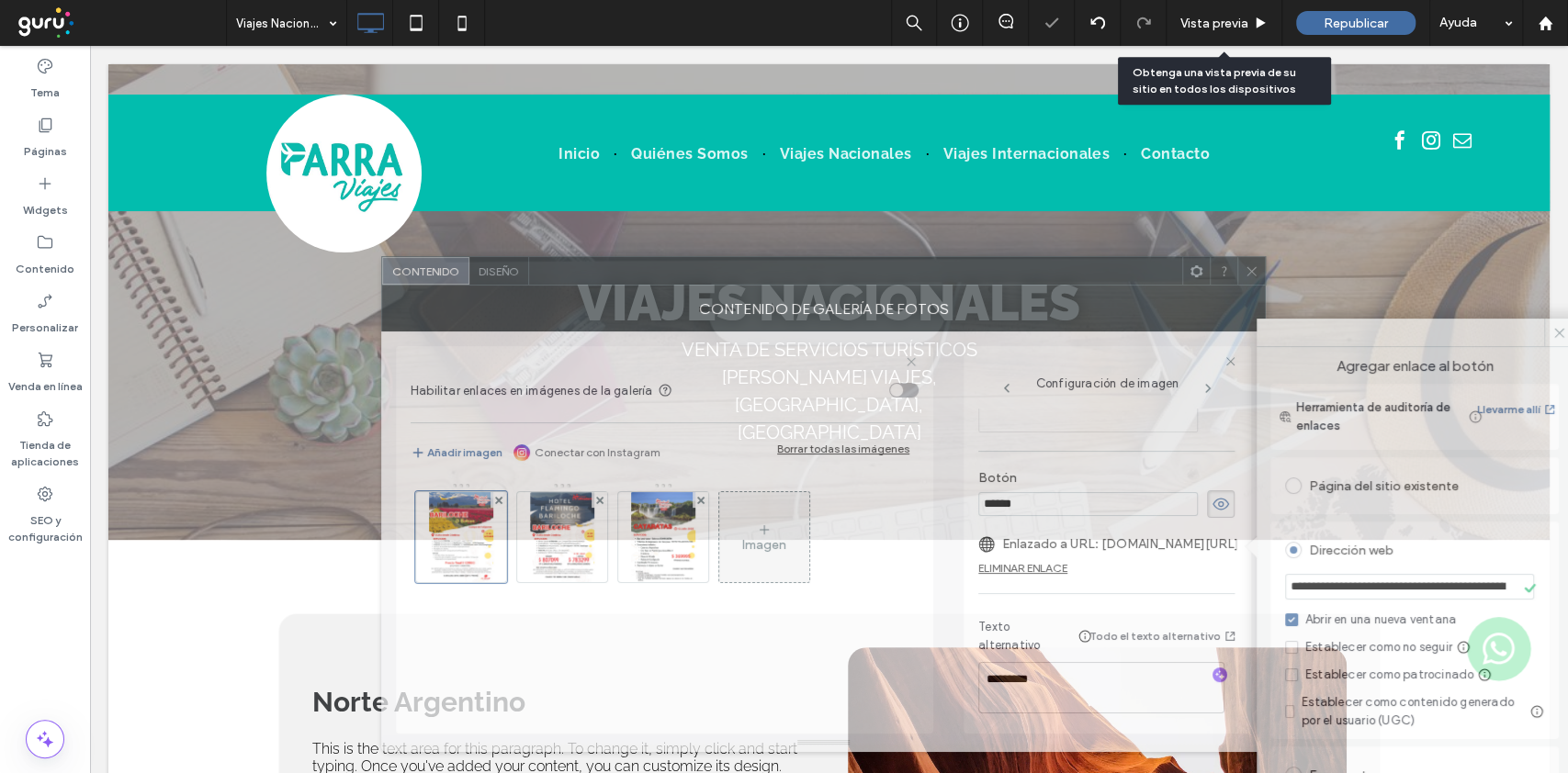 click at bounding box center (855, 271) 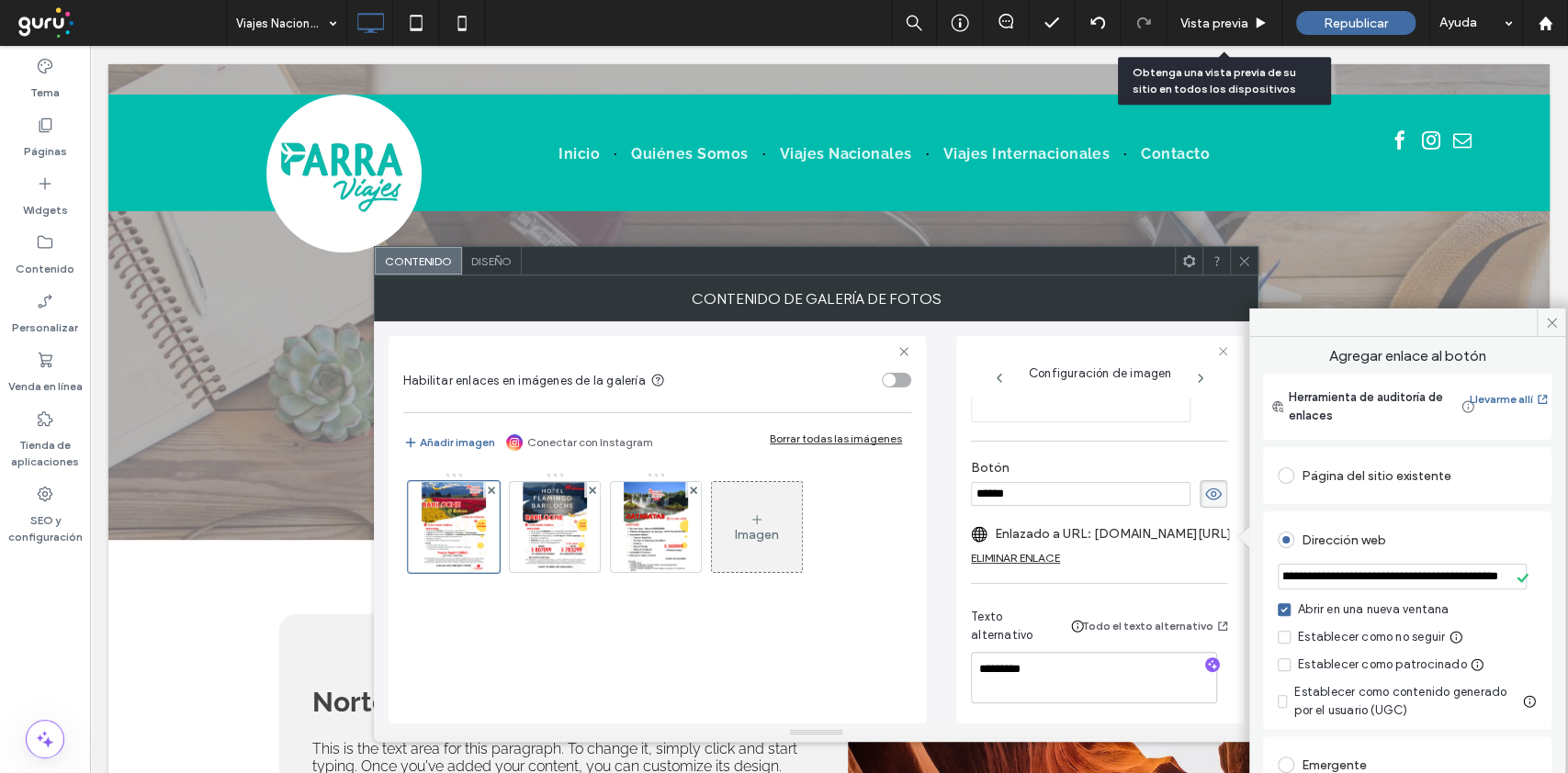 scroll, scrollTop: 0, scrollLeft: 472, axis: horizontal 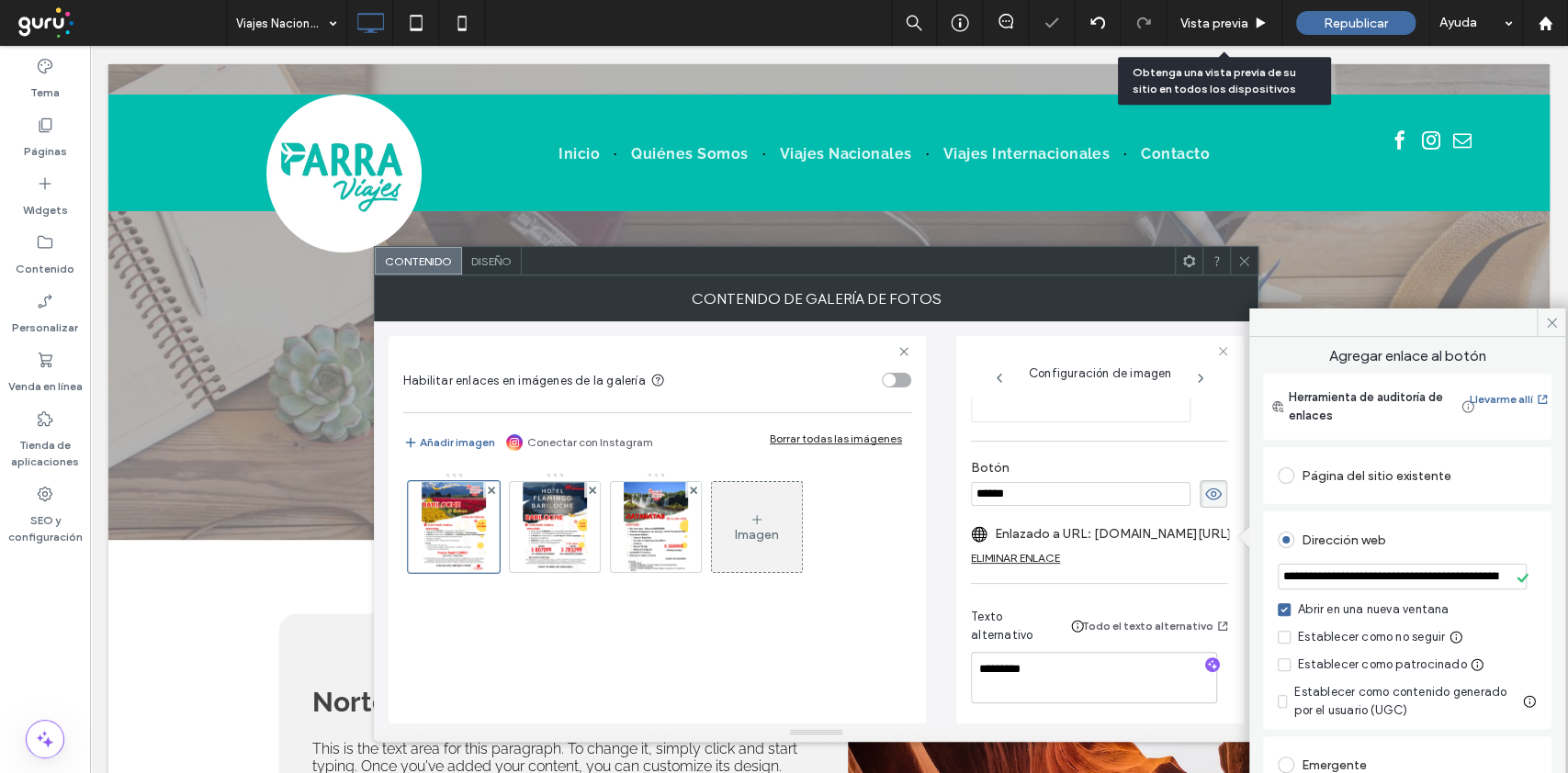 click on "Dirección web" at bounding box center (1407, 540) 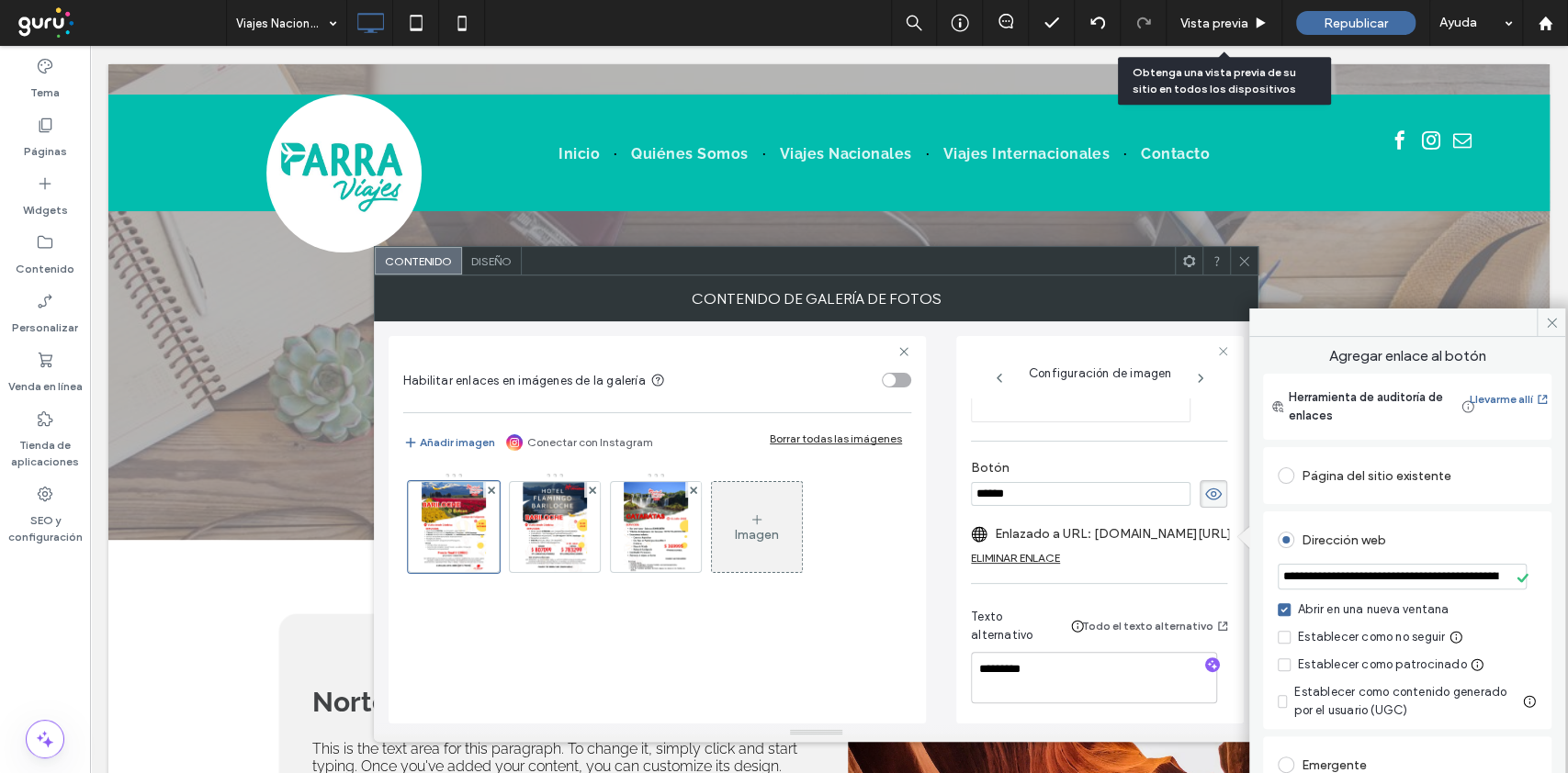 click on "**********" at bounding box center (1402, 577) 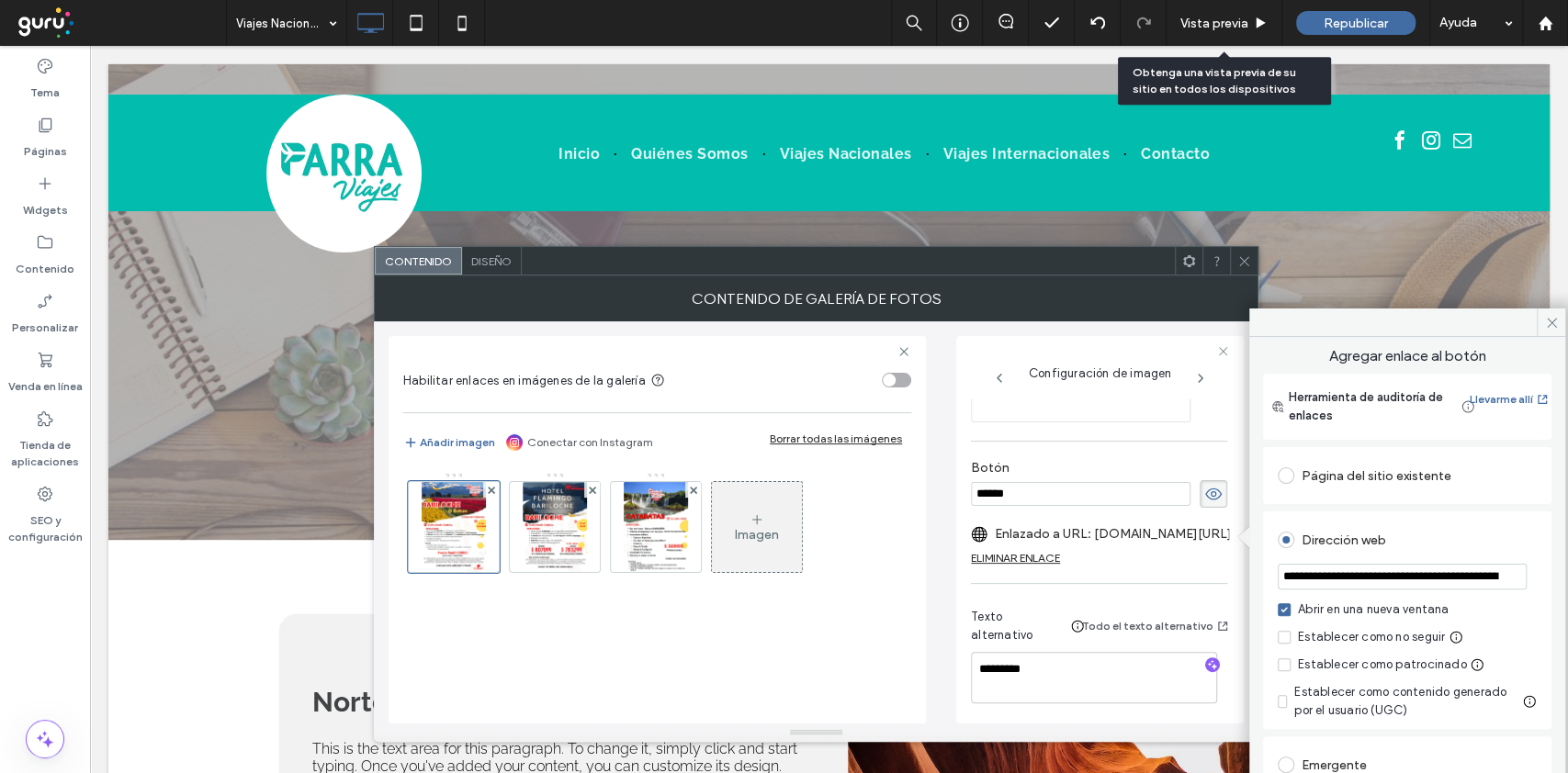 scroll, scrollTop: 0, scrollLeft: 472, axis: horizontal 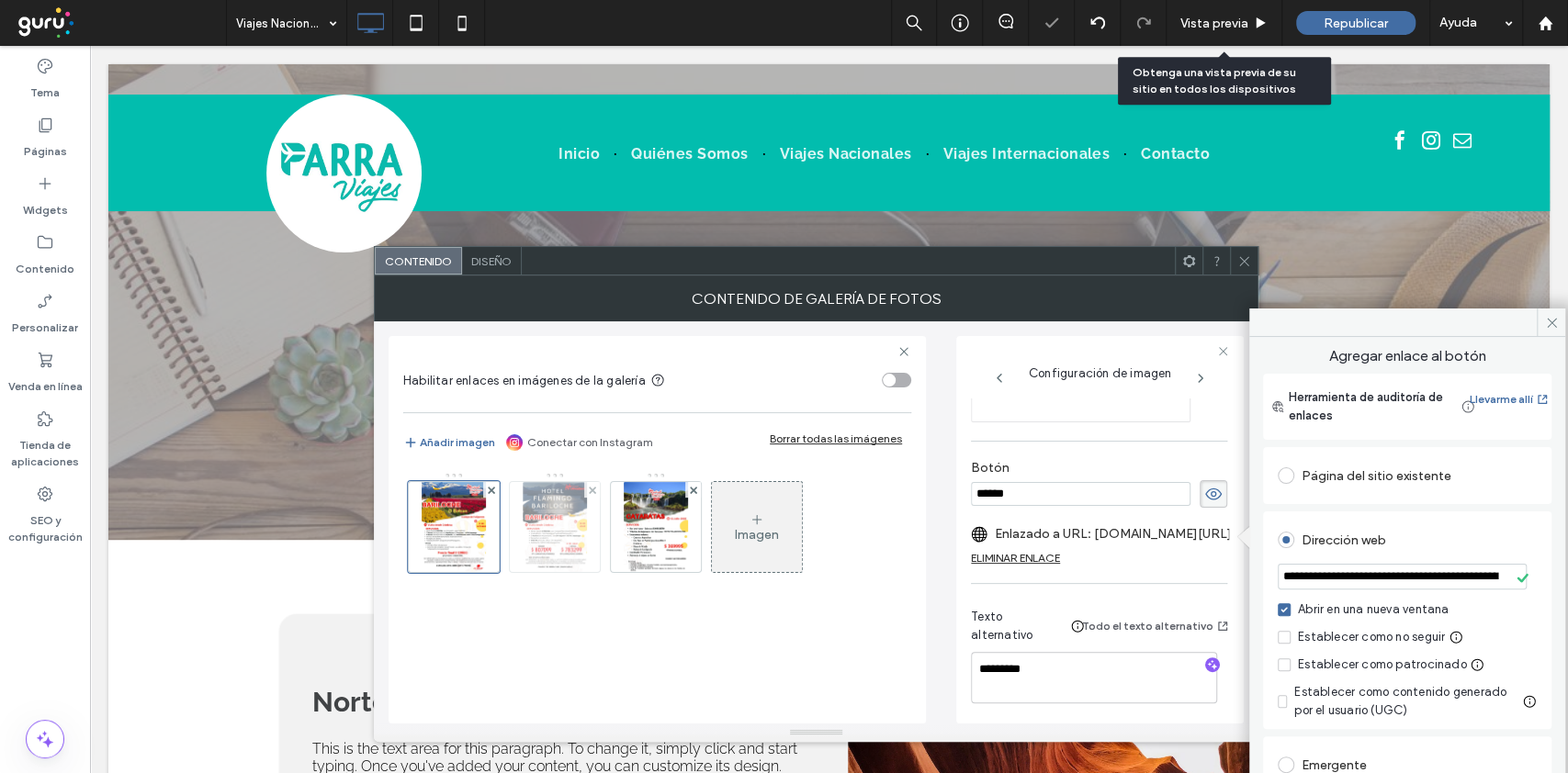 click at bounding box center [554, 527] 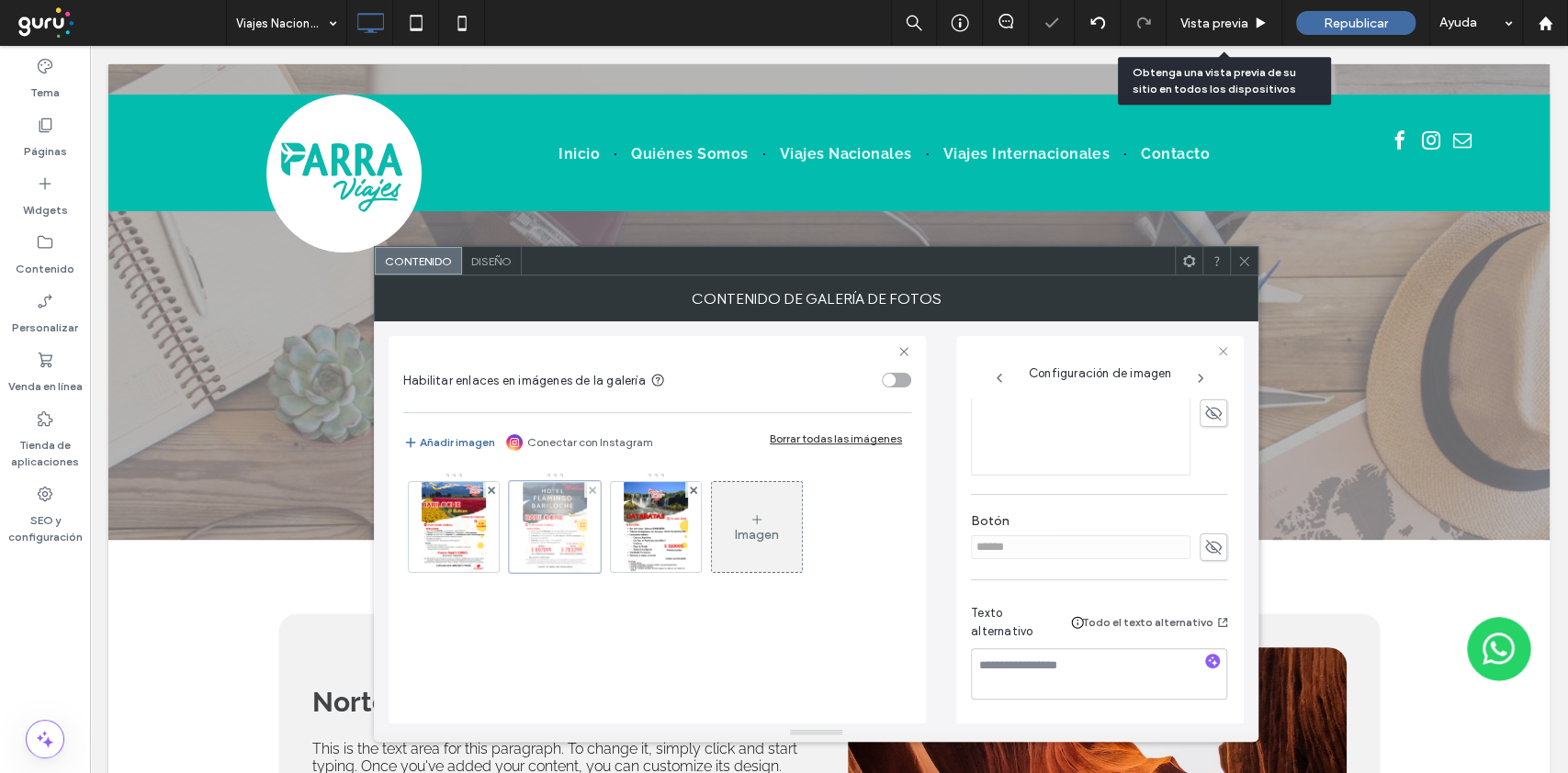 scroll, scrollTop: 501, scrollLeft: 0, axis: vertical 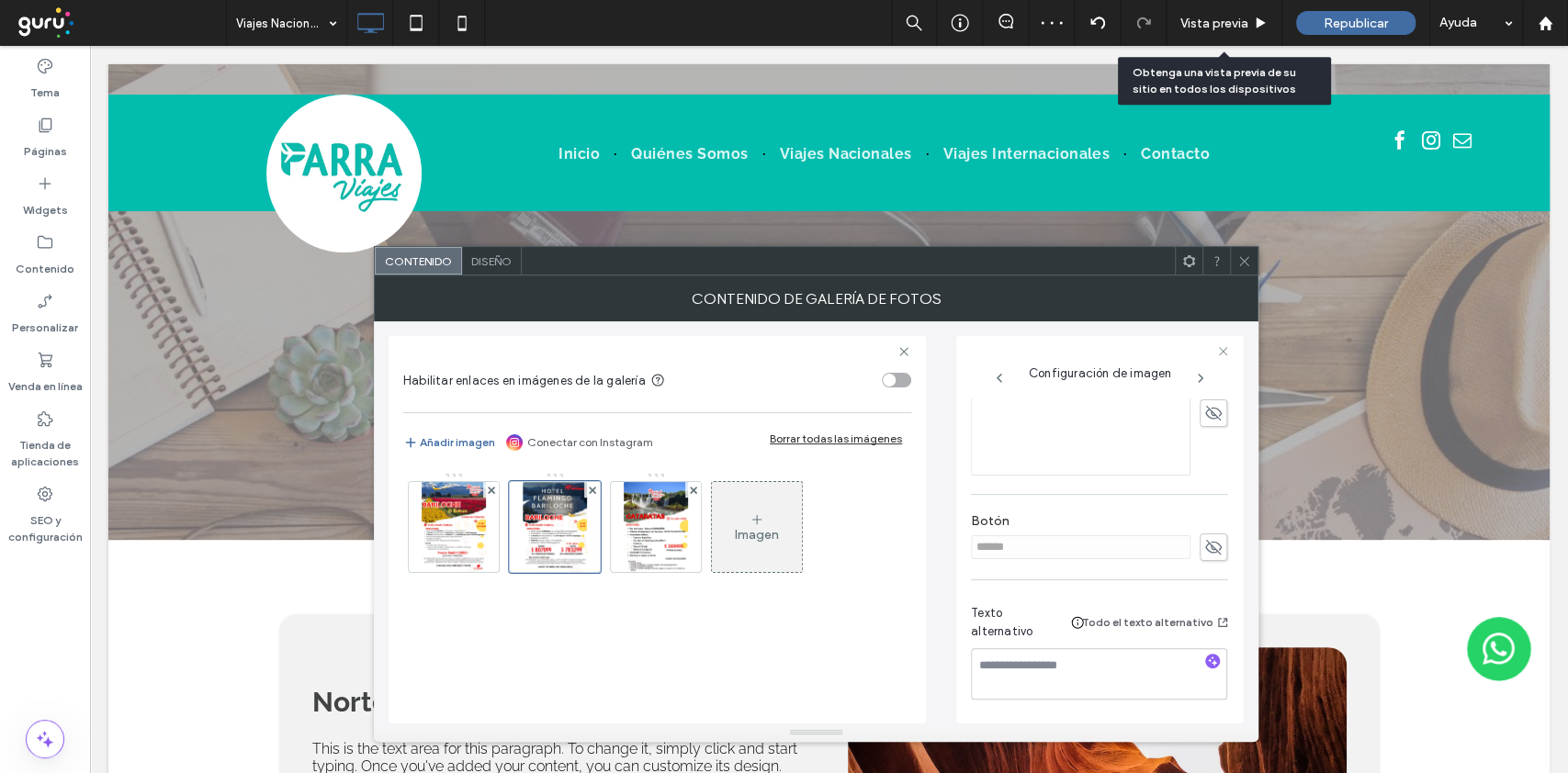 click 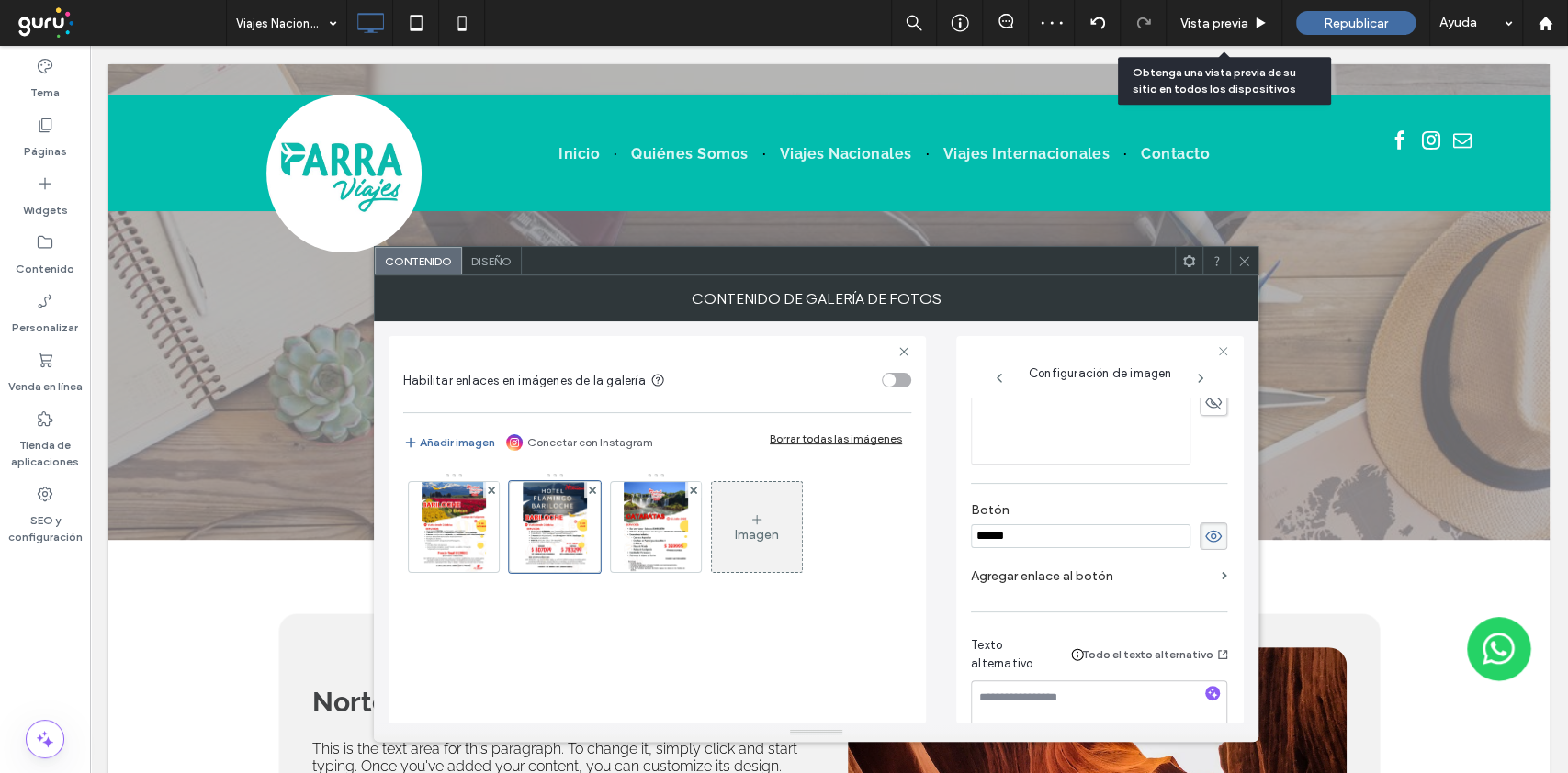 scroll, scrollTop: 543, scrollLeft: 0, axis: vertical 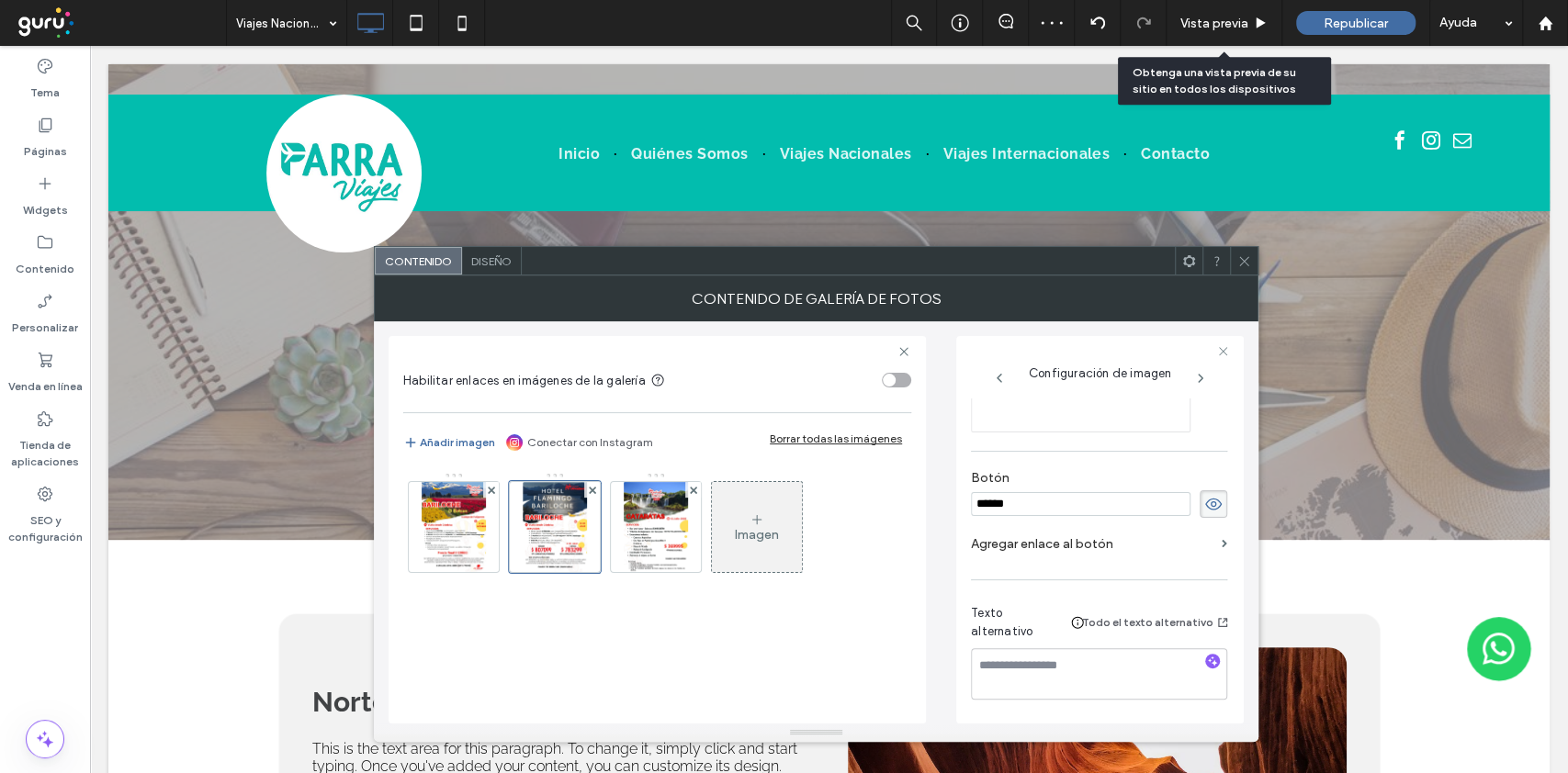 click on "Agregar enlace al botón" at bounding box center [1092, 543] 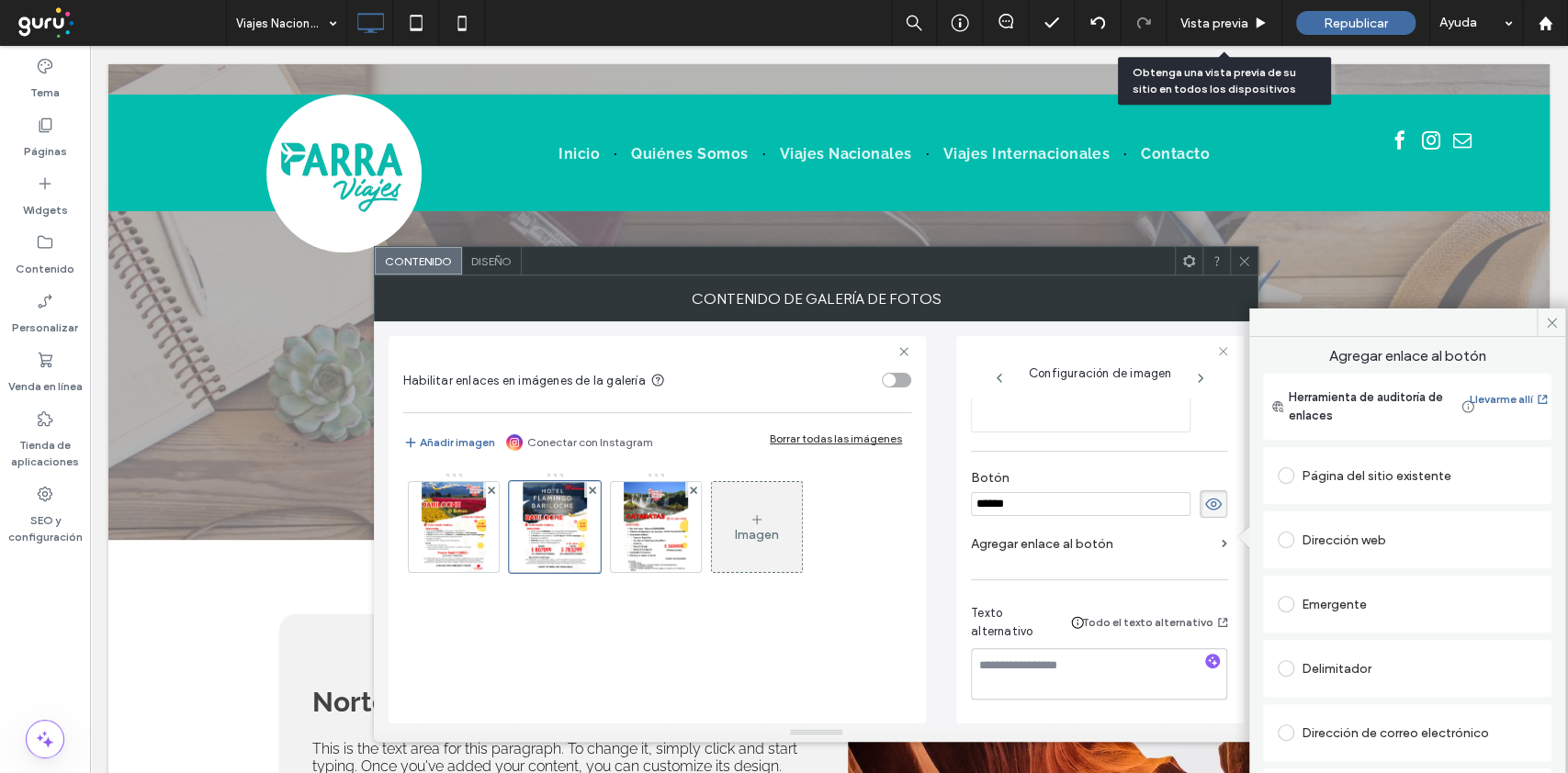 click on "Dirección web" at bounding box center (1407, 540) 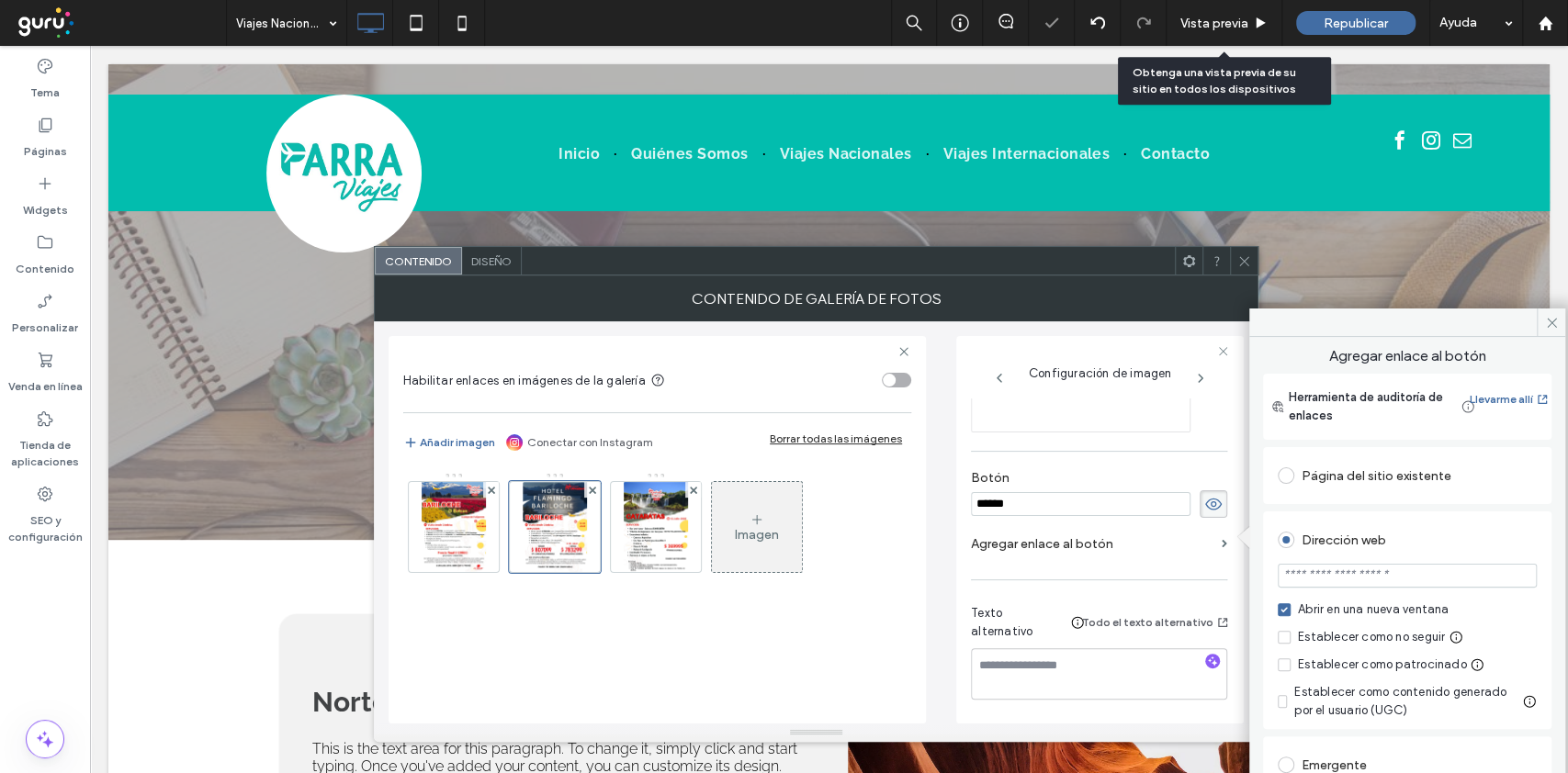 click at bounding box center (1407, 576) 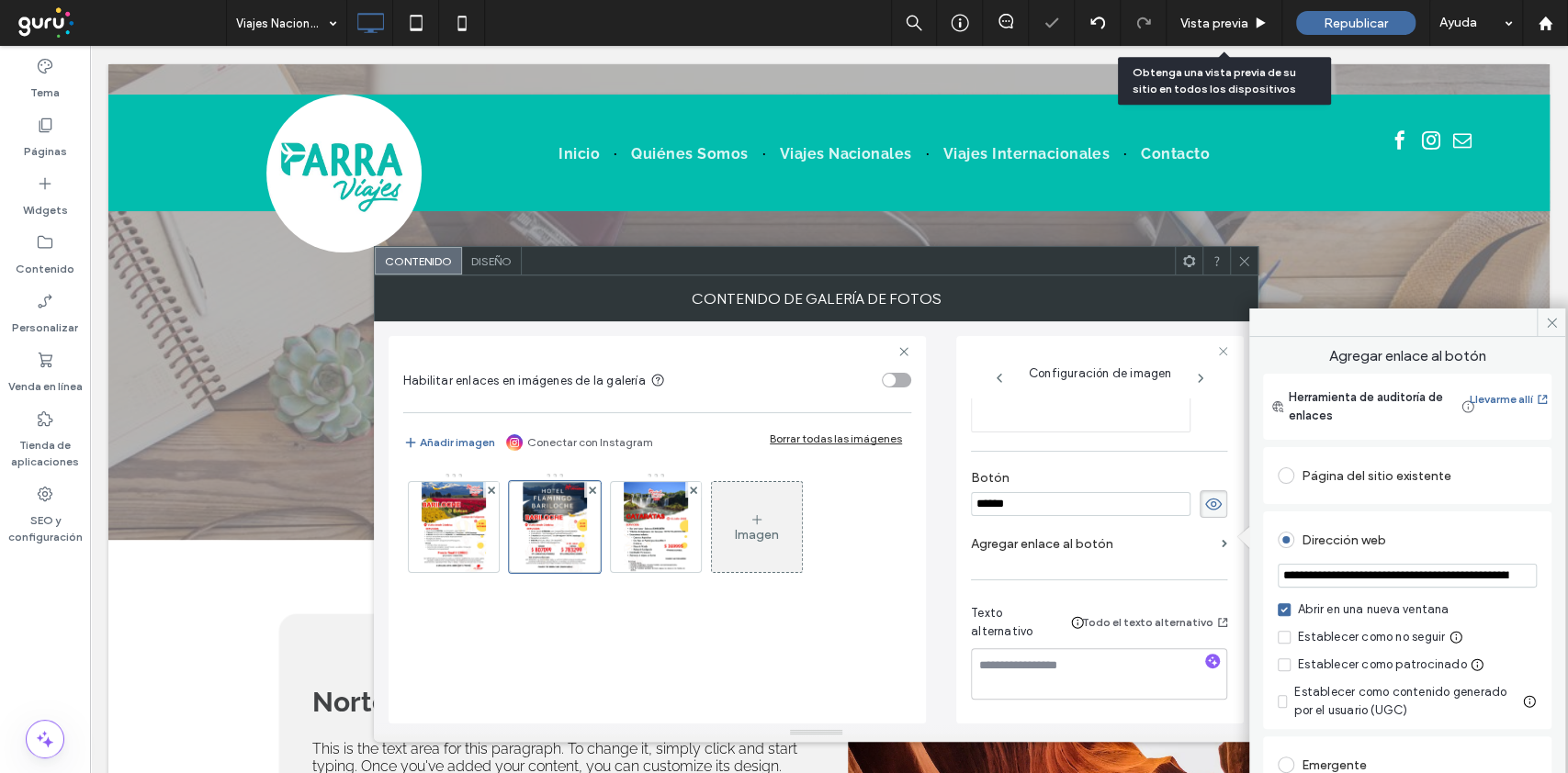 scroll, scrollTop: 0, scrollLeft: 472, axis: horizontal 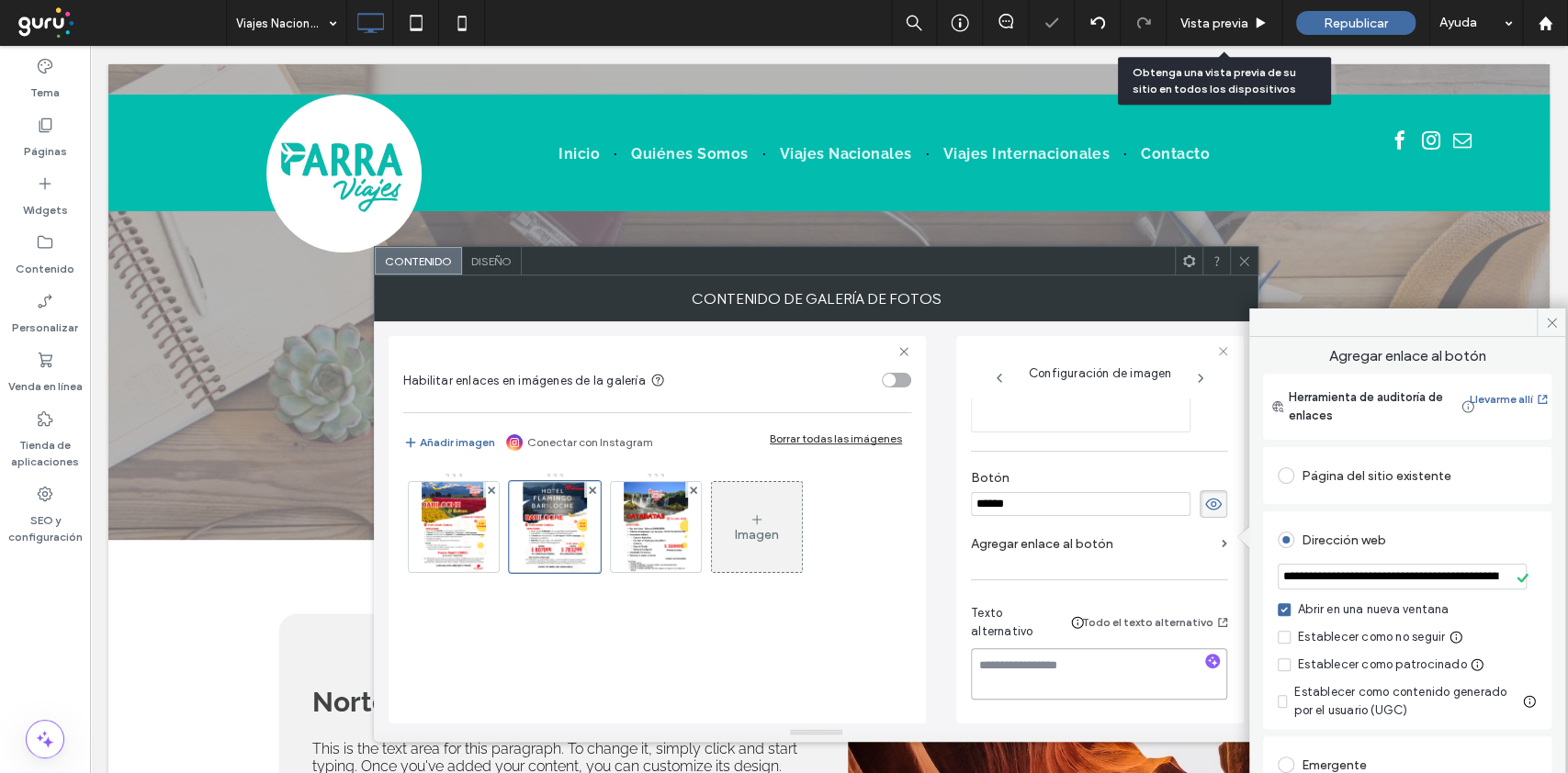 click at bounding box center [1099, 674] 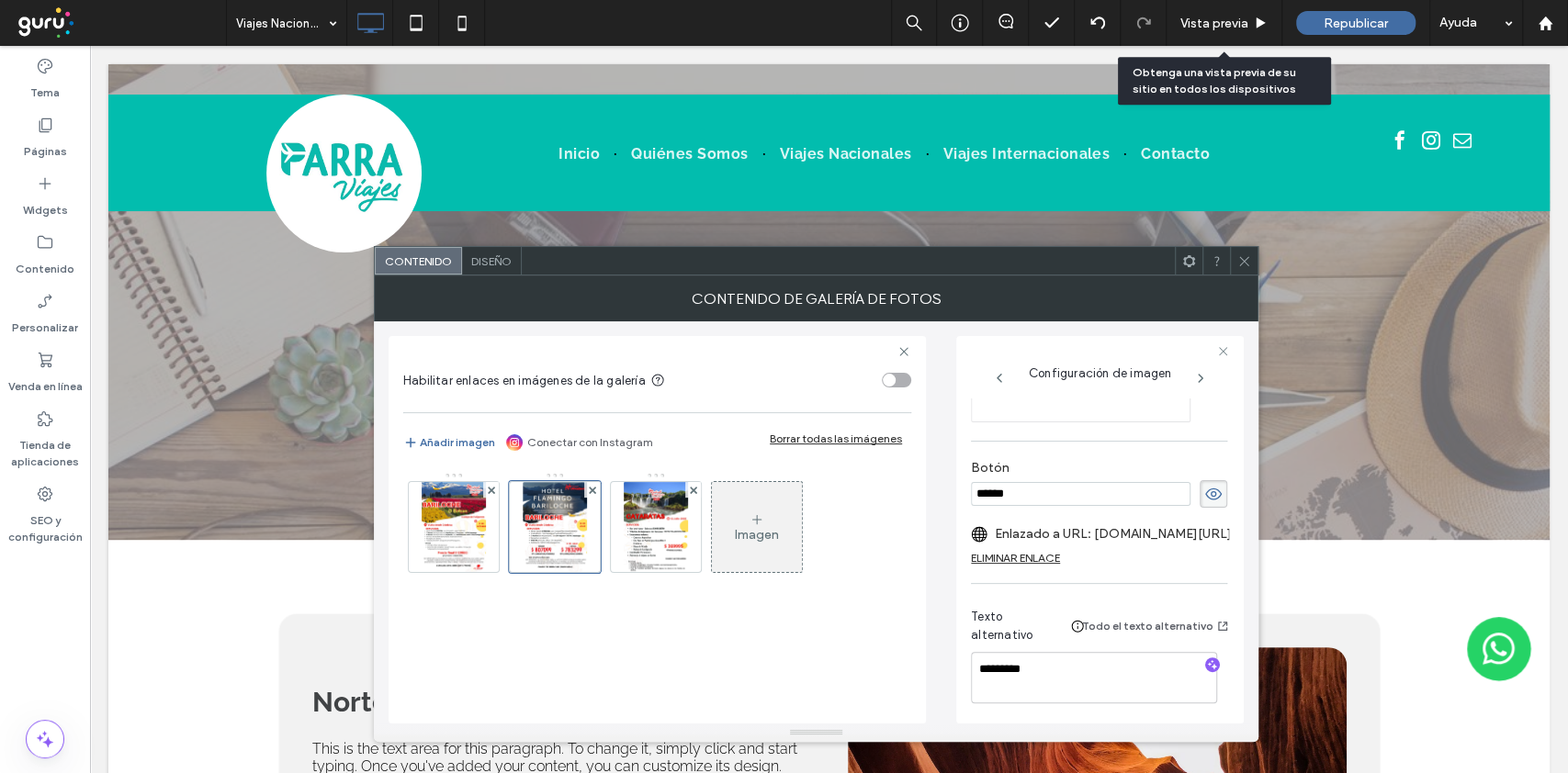 drag, startPoint x: 1020, startPoint y: 487, endPoint x: 965, endPoint y: 487, distance: 55 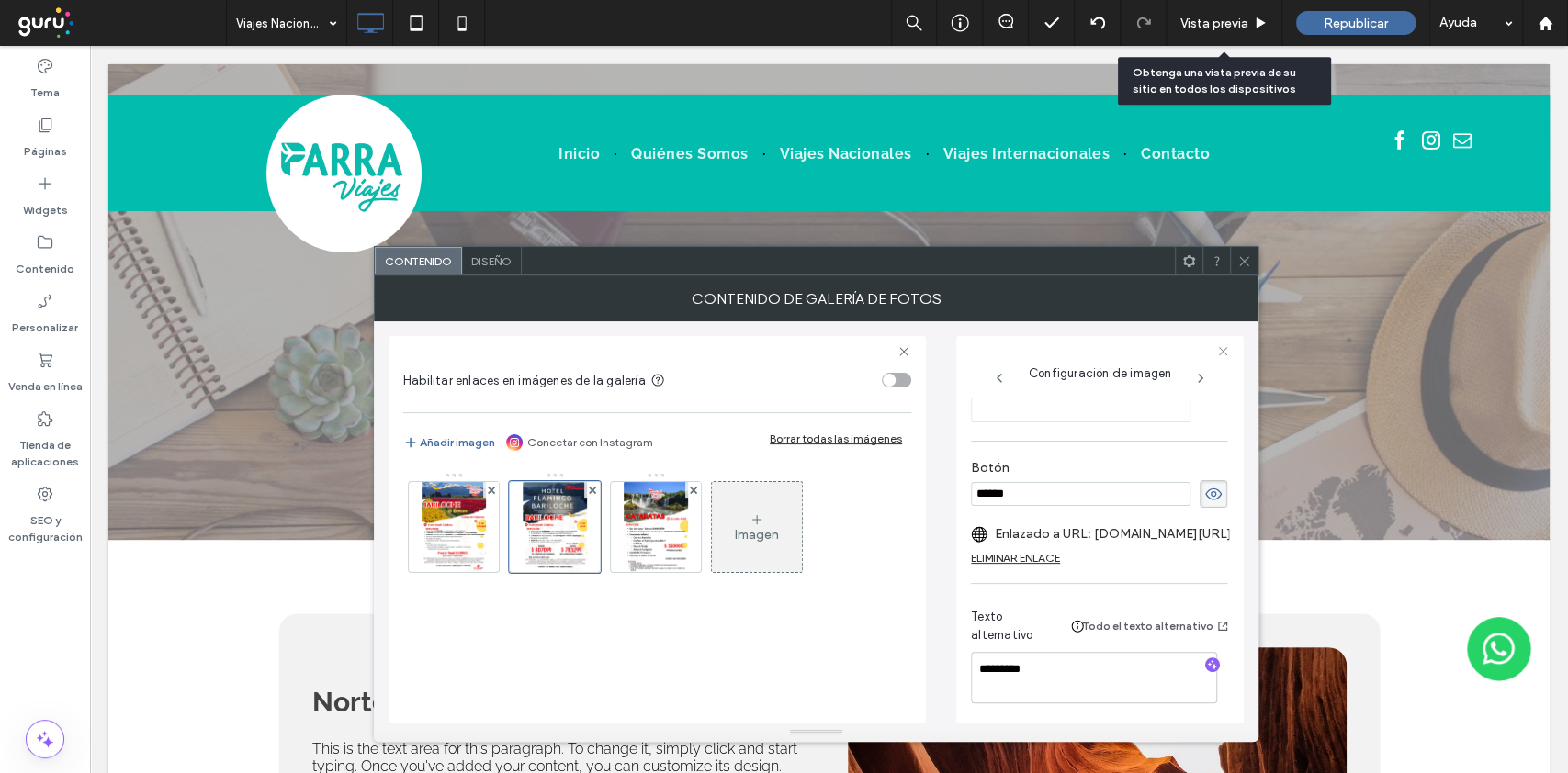 click on "Configuración de imagen Nombre: WhatsApp+Image+2025-06-26+at+10.34.24+%281%29.jpeg Tamaño borde: 1131x1600 Reemplazar Editar Suprimir Posición Título Descripción Botón ****** Enlazado a URL: api.whatsapp.com/send?text=Buen%20d%c3%ada%20quisiera%20consultar%20sobre%20&phone=5493516342558   ELIMINAR ENLACE   Texto alternativo Todo el texto alternativo *********" at bounding box center [1100, 530] 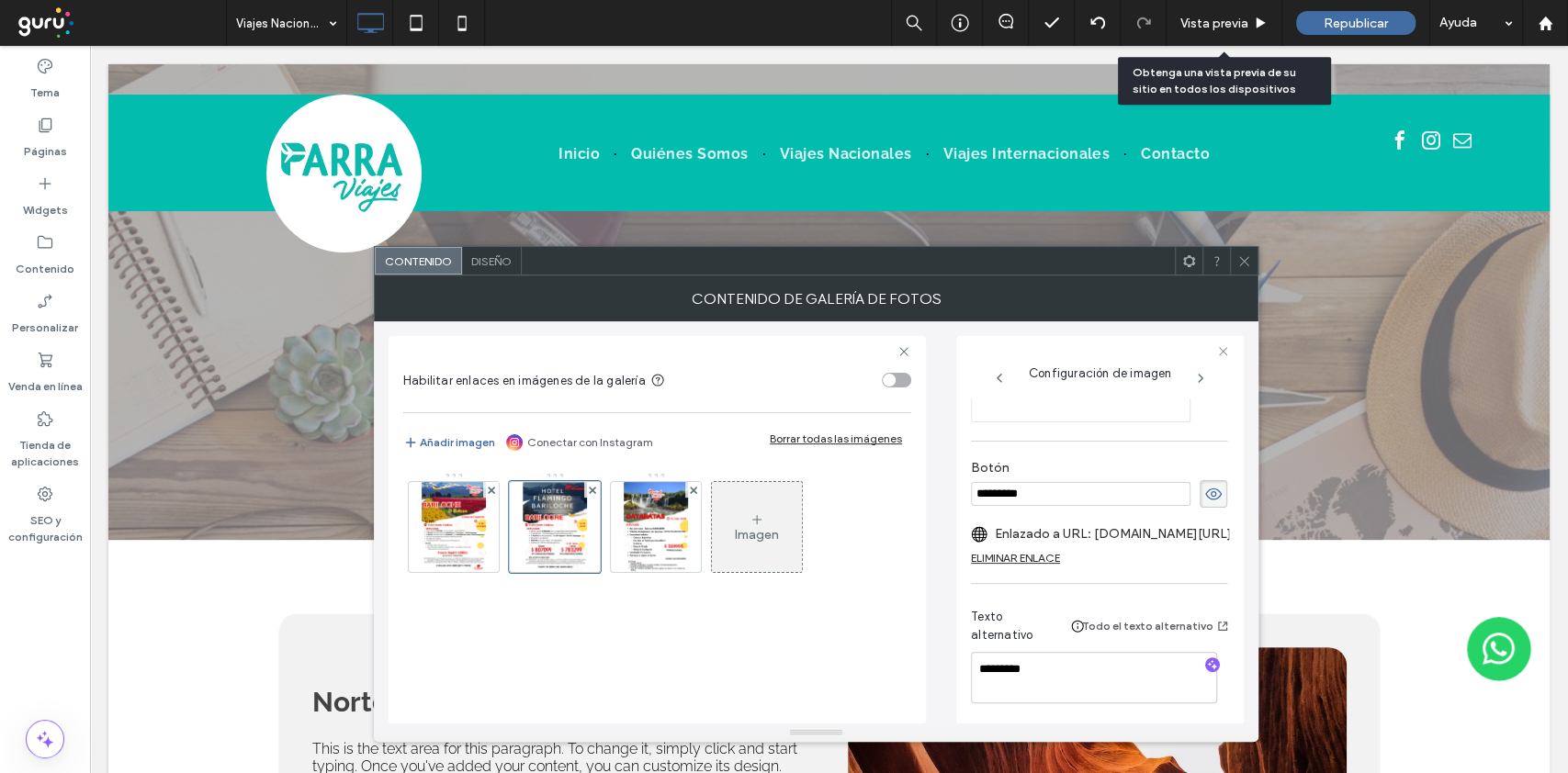 drag, startPoint x: 1035, startPoint y: 496, endPoint x: 918, endPoint y: 476, distance: 118.69709 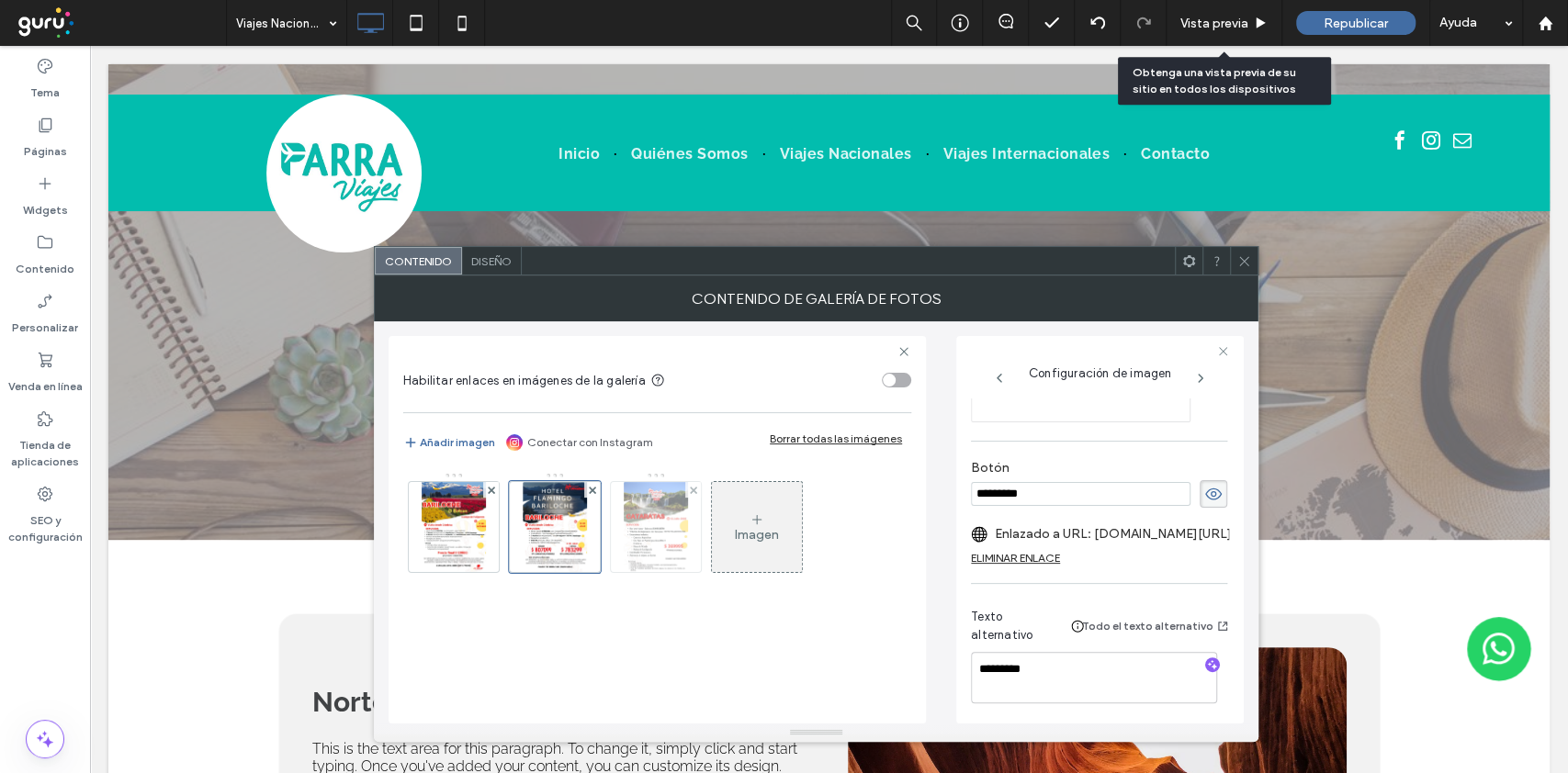 click at bounding box center [655, 527] 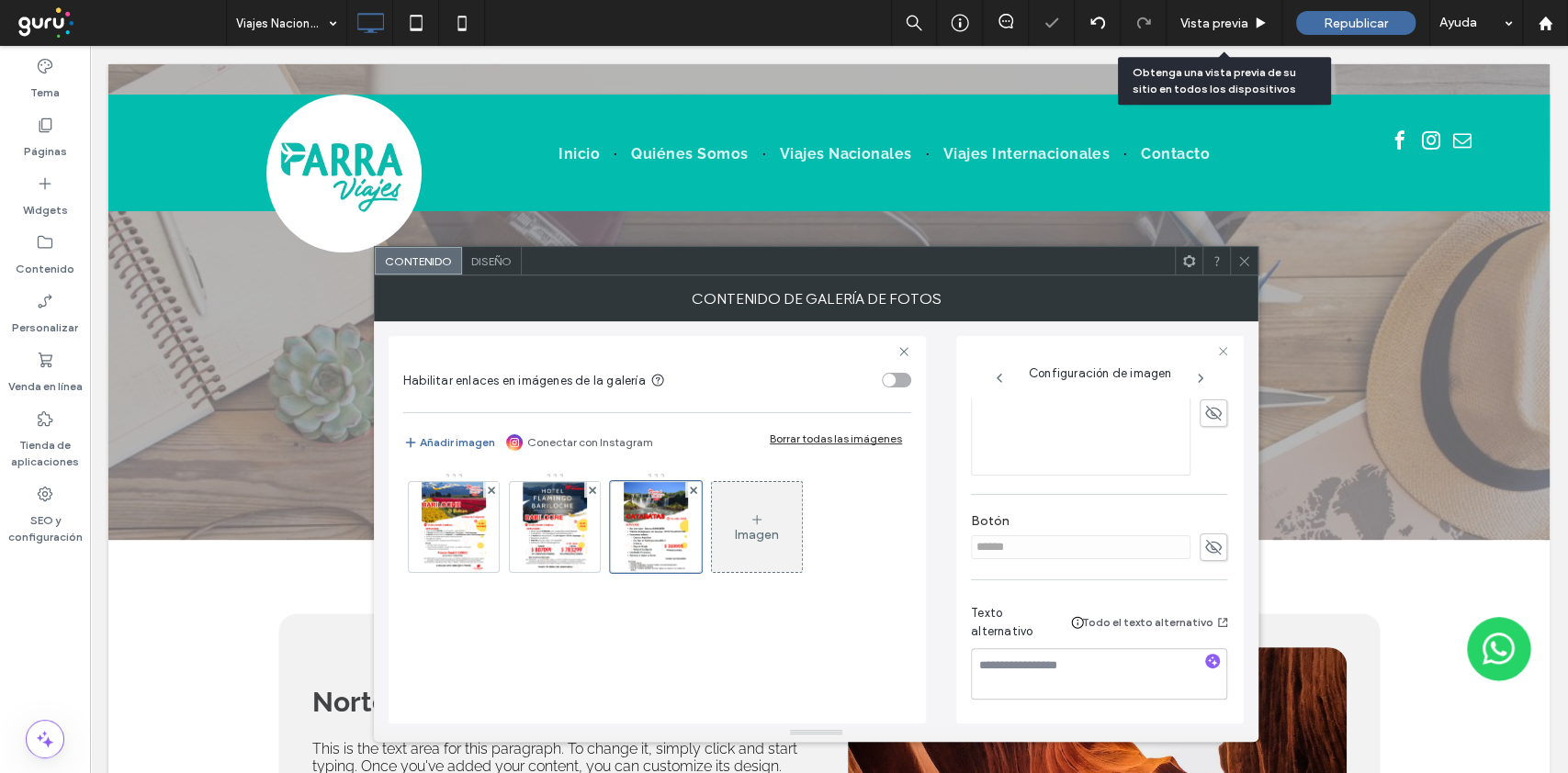 scroll, scrollTop: 501, scrollLeft: 0, axis: vertical 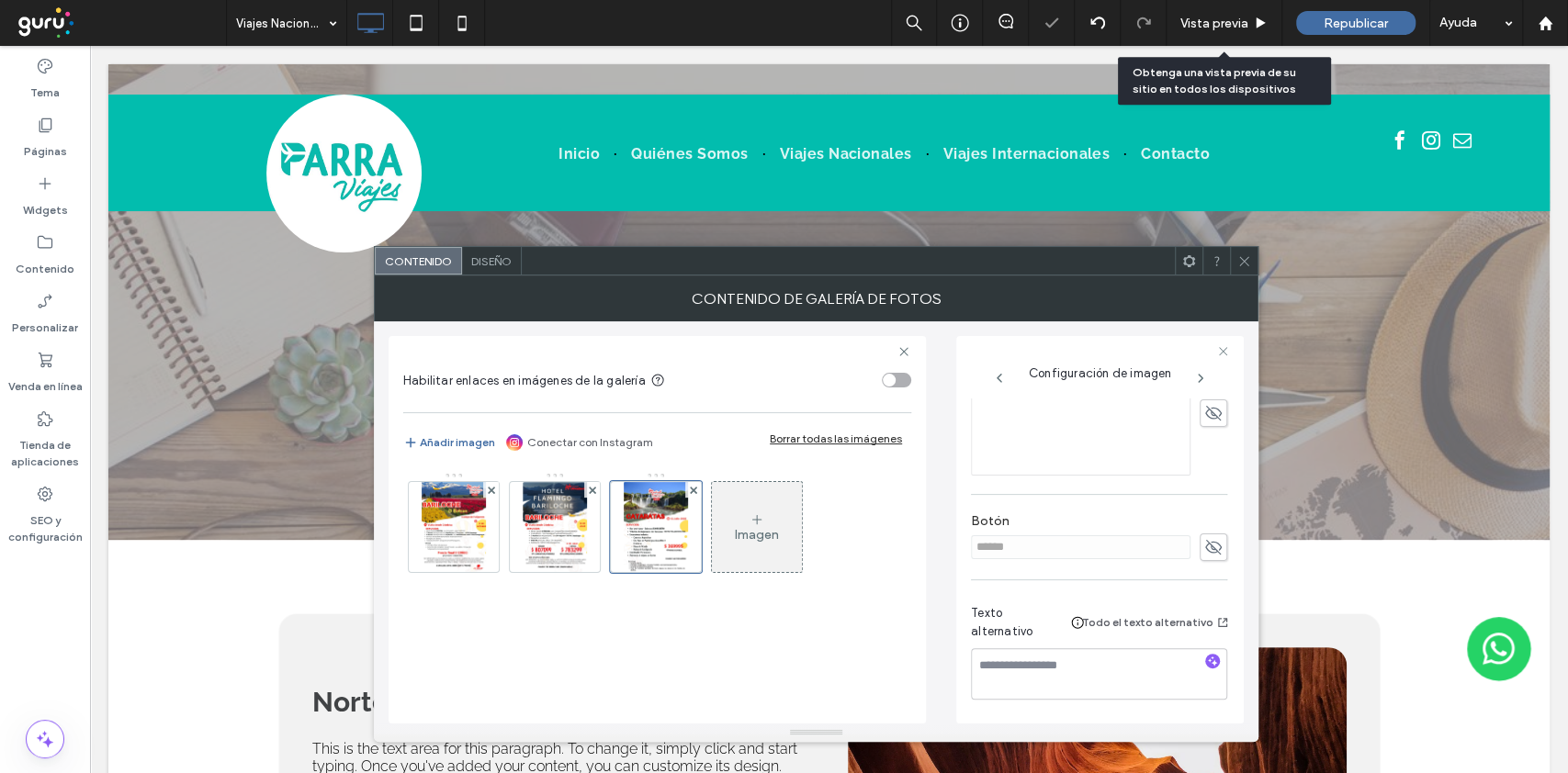 click 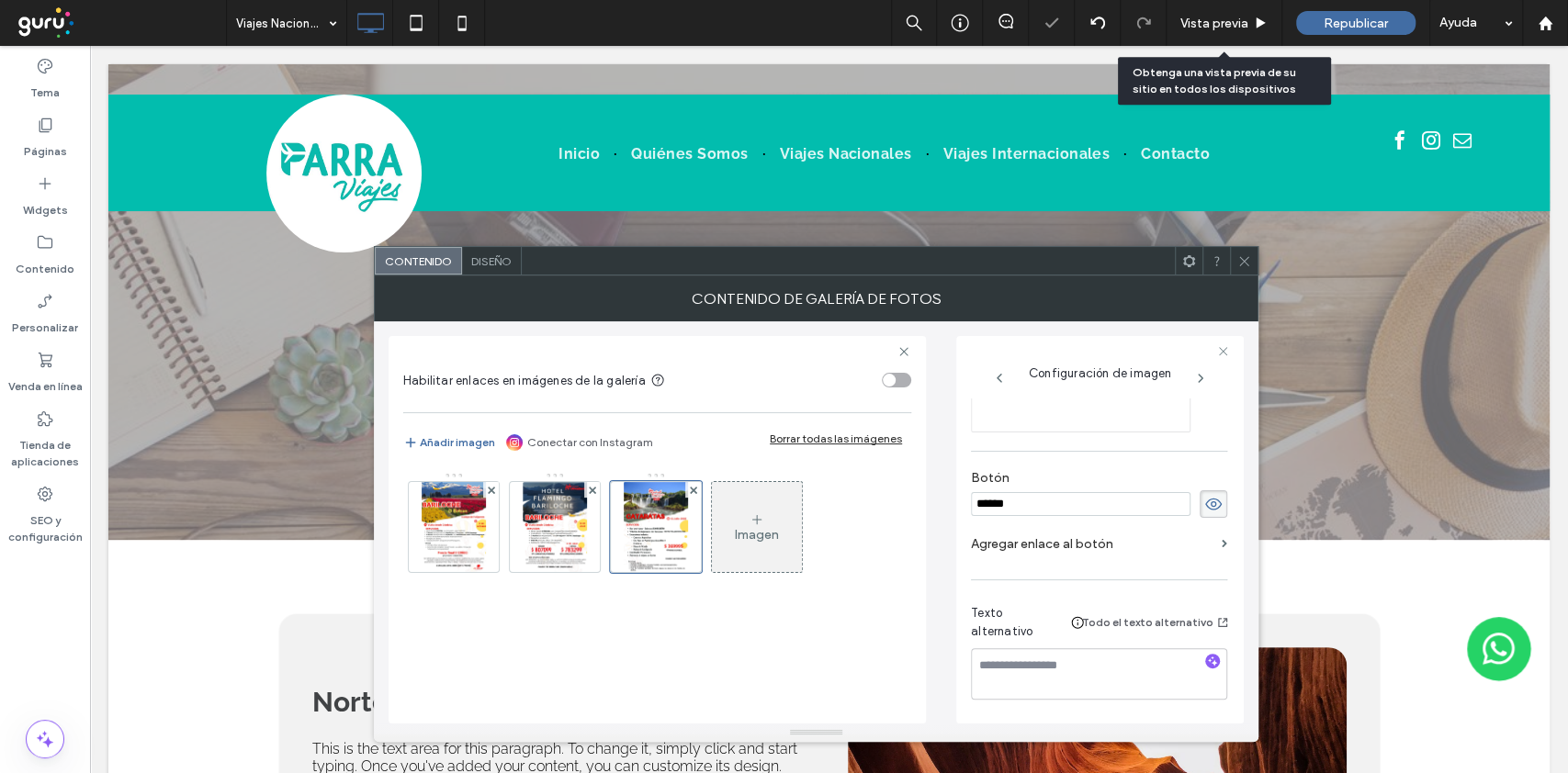 click on "Agregar enlace al botón" at bounding box center (1092, 543) 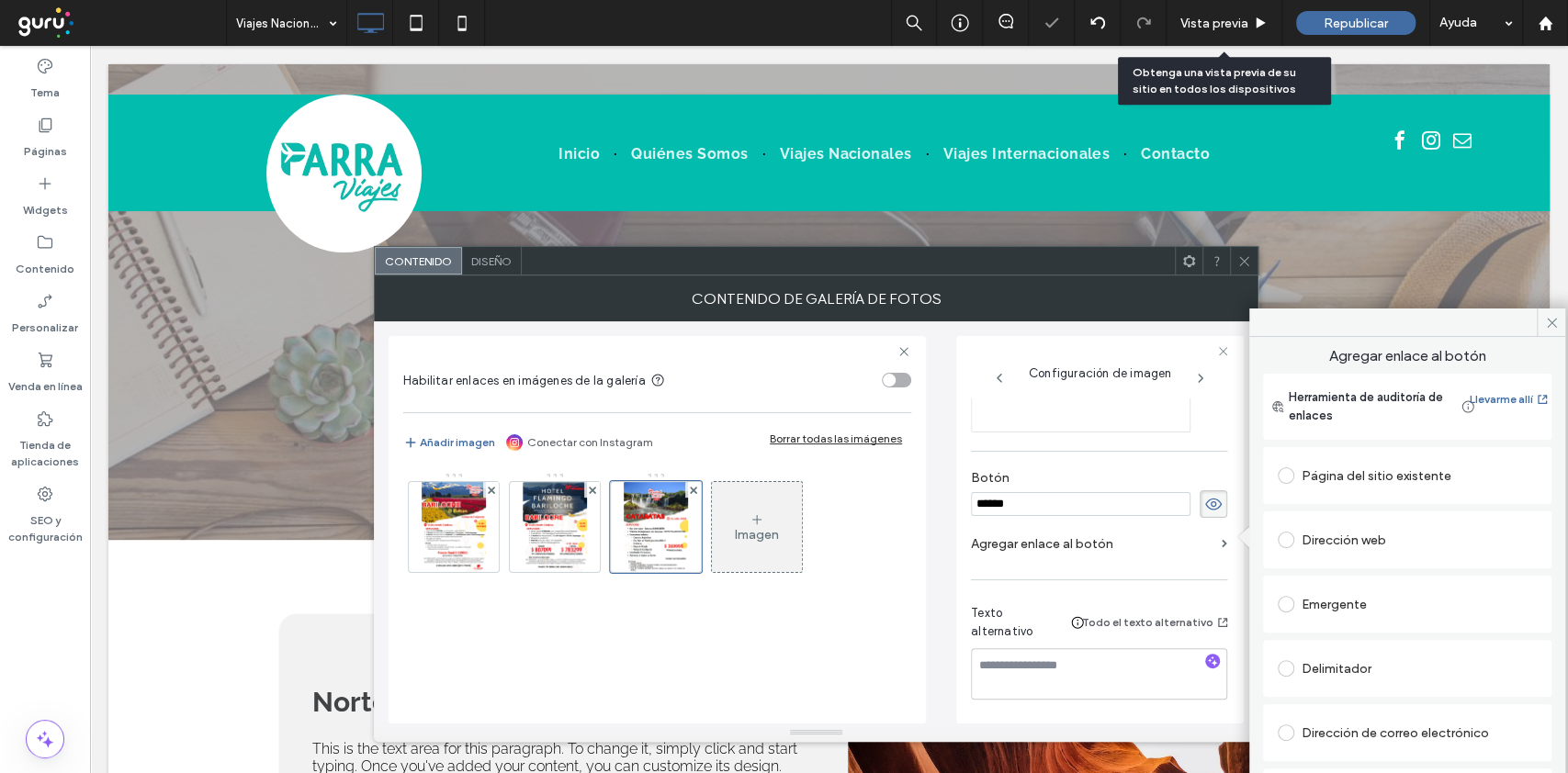 click on "Dirección web" at bounding box center [1407, 540] 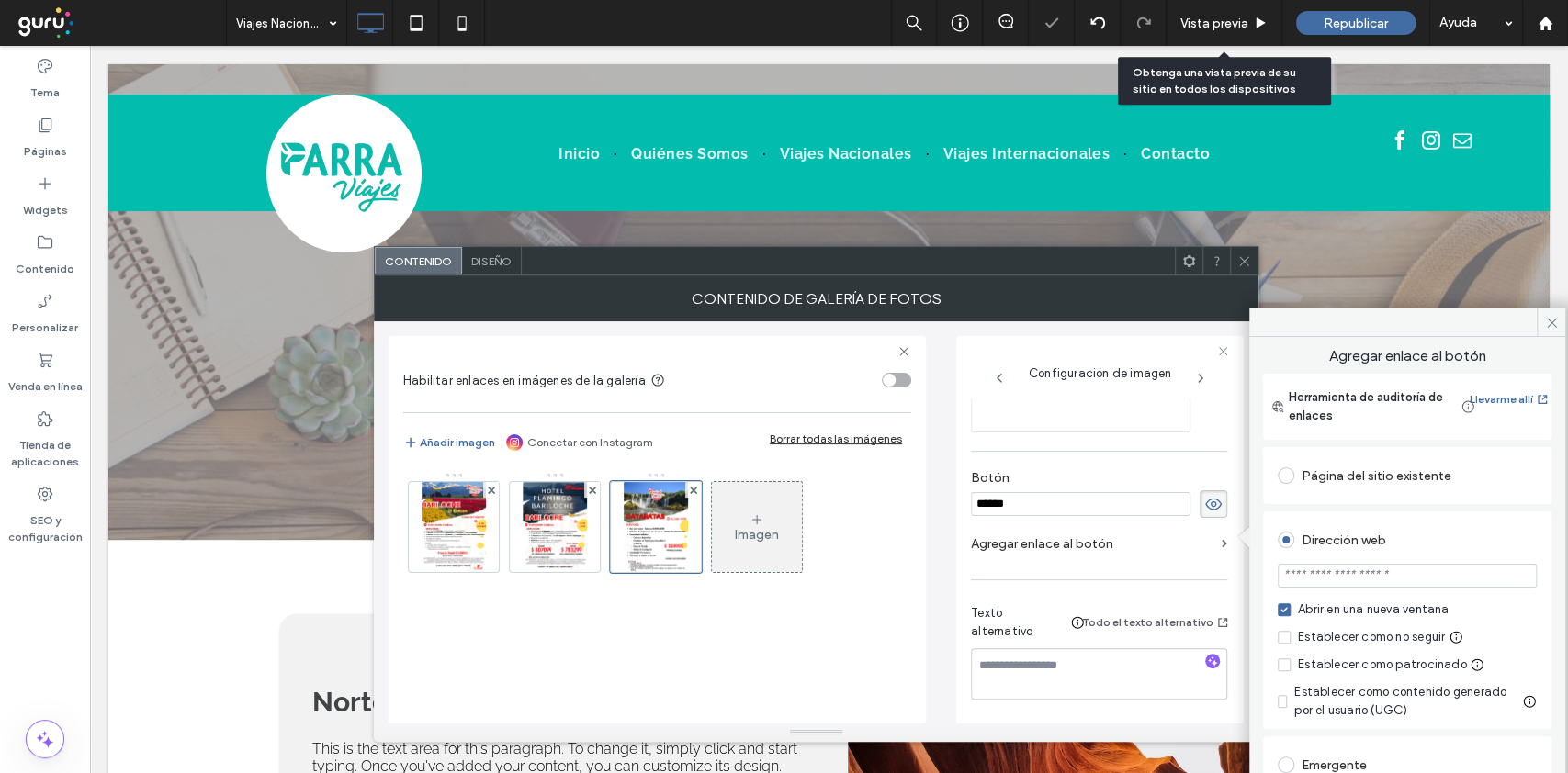 click at bounding box center [1407, 576] 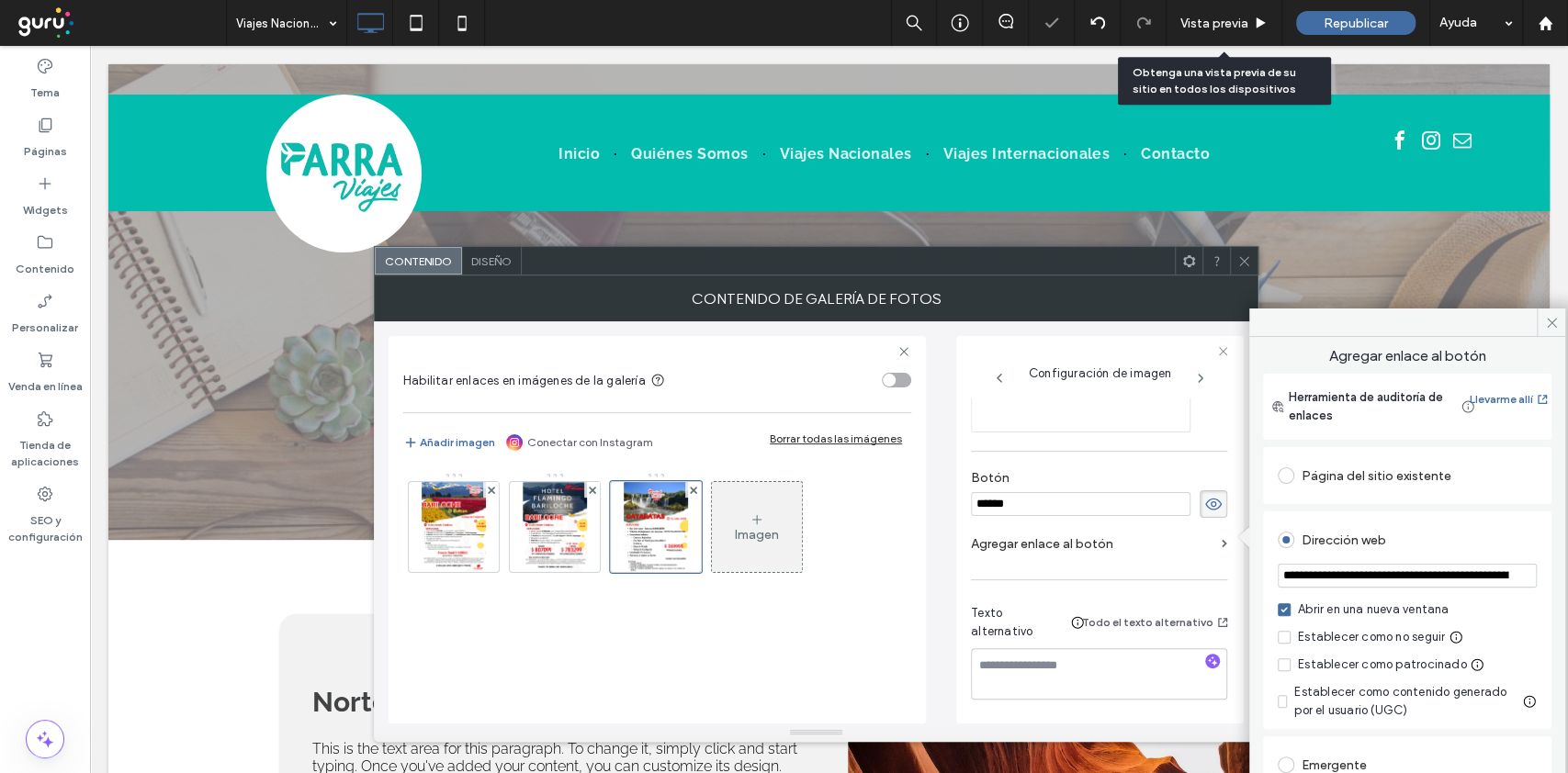 scroll, scrollTop: 0, scrollLeft: 472, axis: horizontal 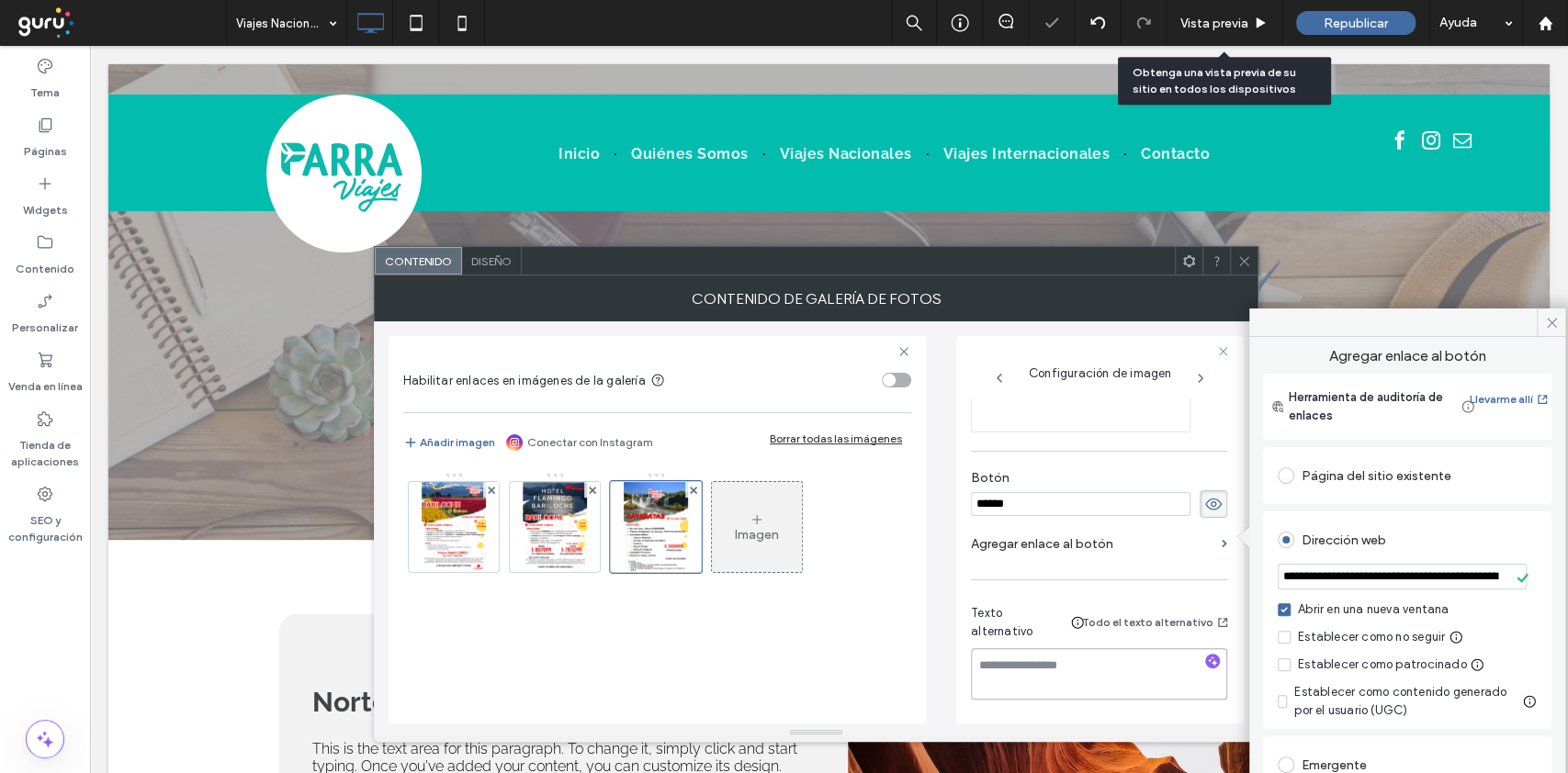 click at bounding box center (1099, 674) 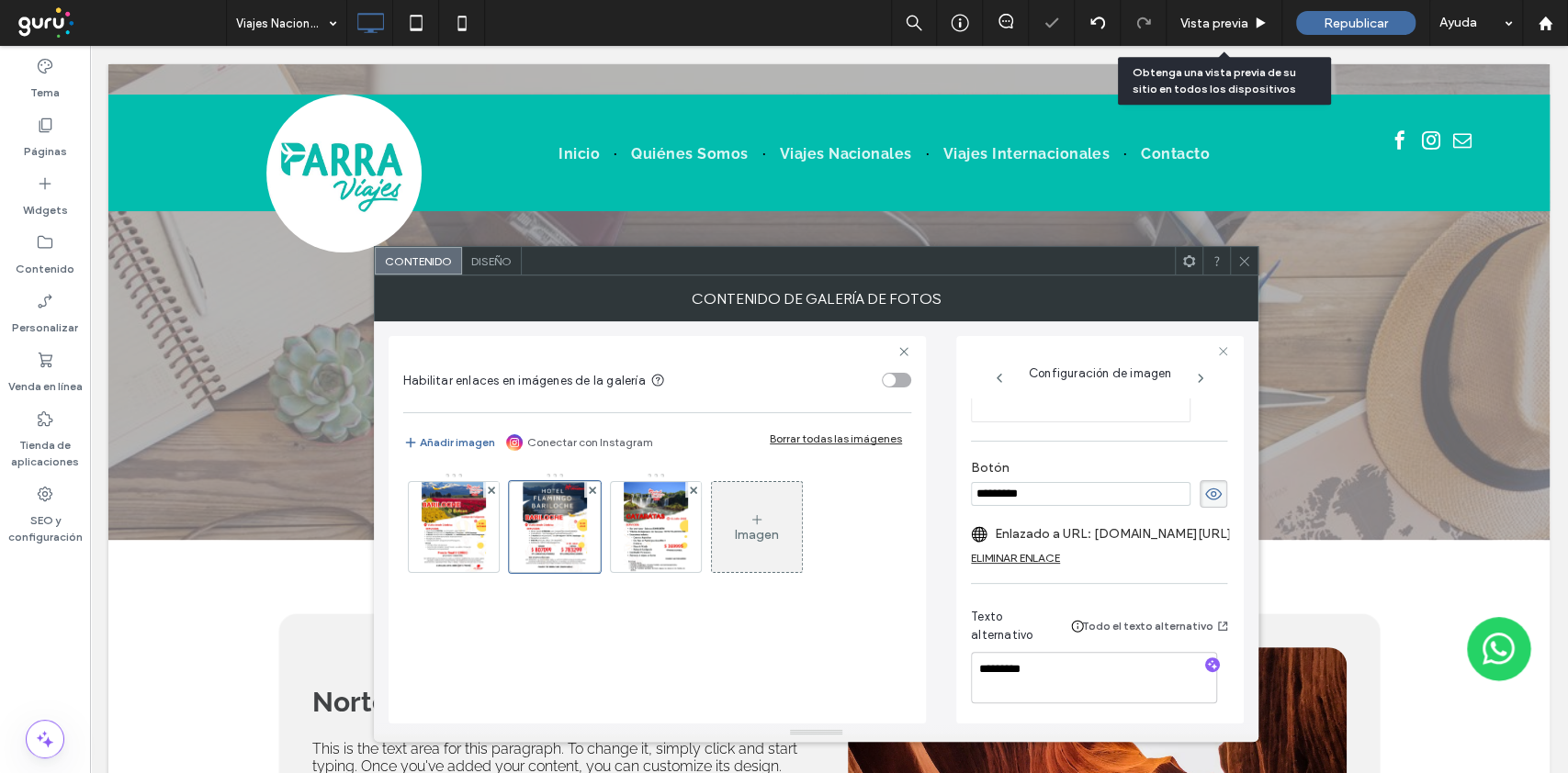 drag, startPoint x: 1063, startPoint y: 500, endPoint x: 964, endPoint y: 487, distance: 99.84989 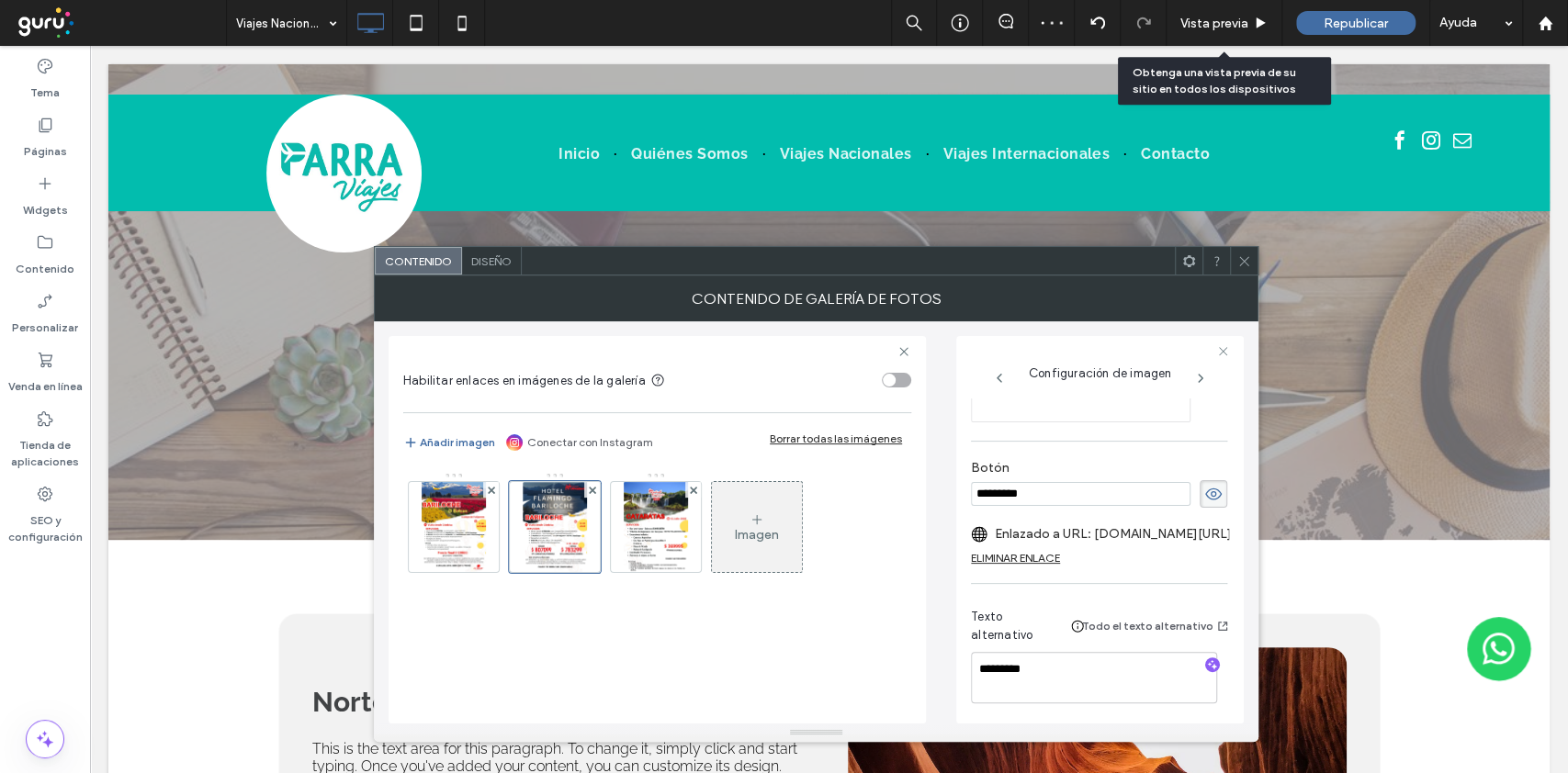 click at bounding box center [655, 527] 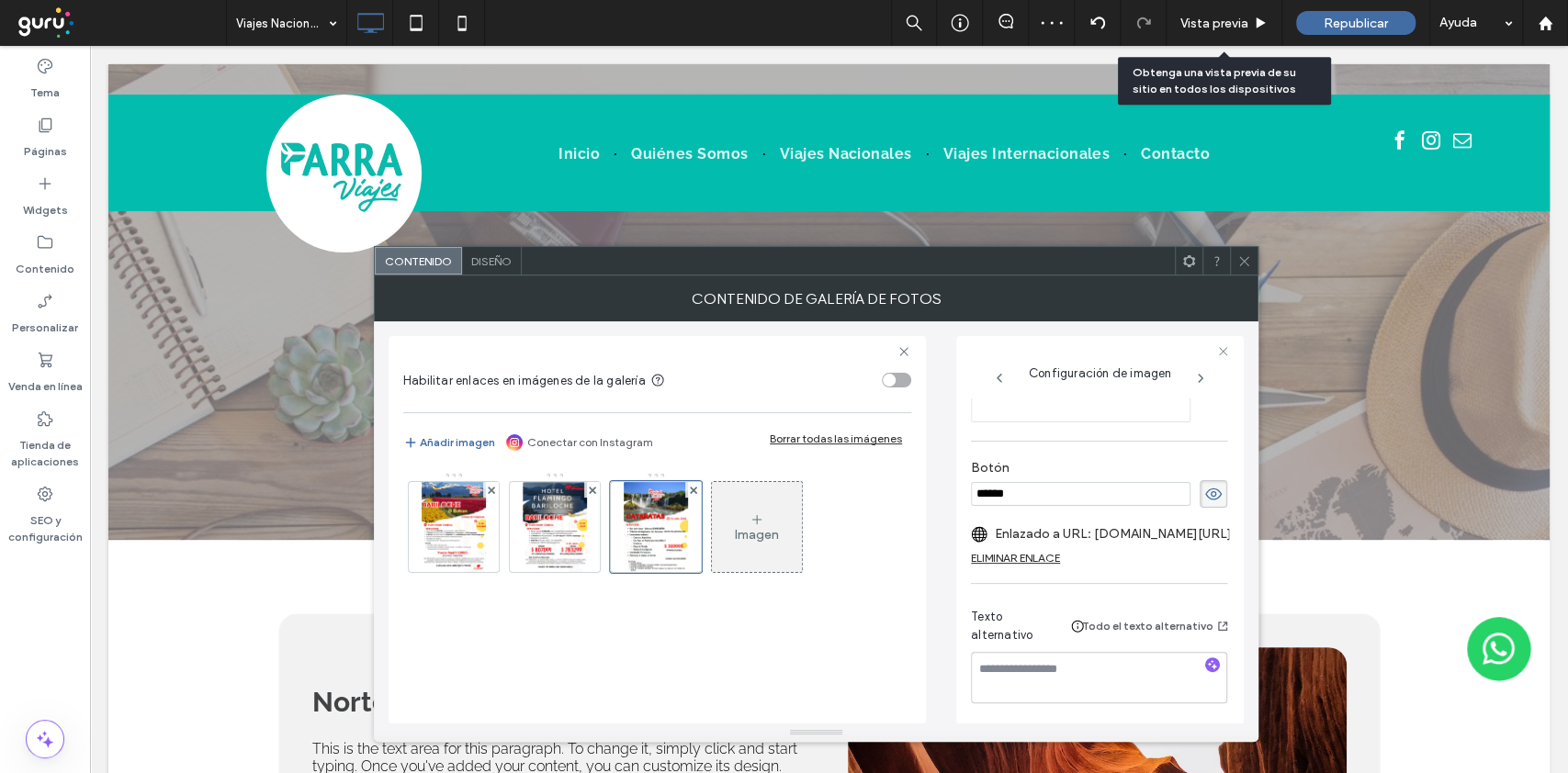 drag, startPoint x: 1033, startPoint y: 499, endPoint x: 963, endPoint y: 483, distance: 71.80529 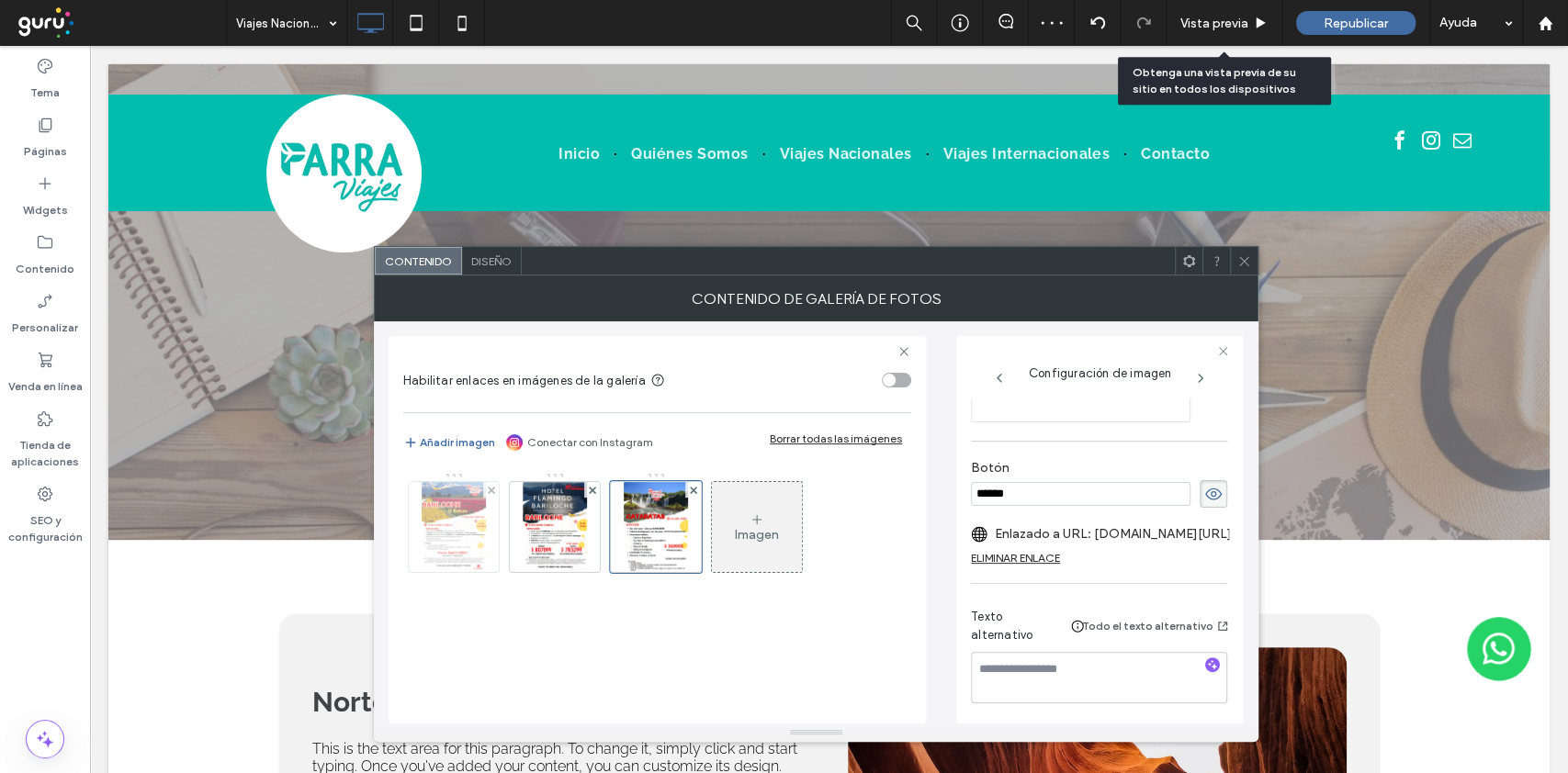 paste on "***" 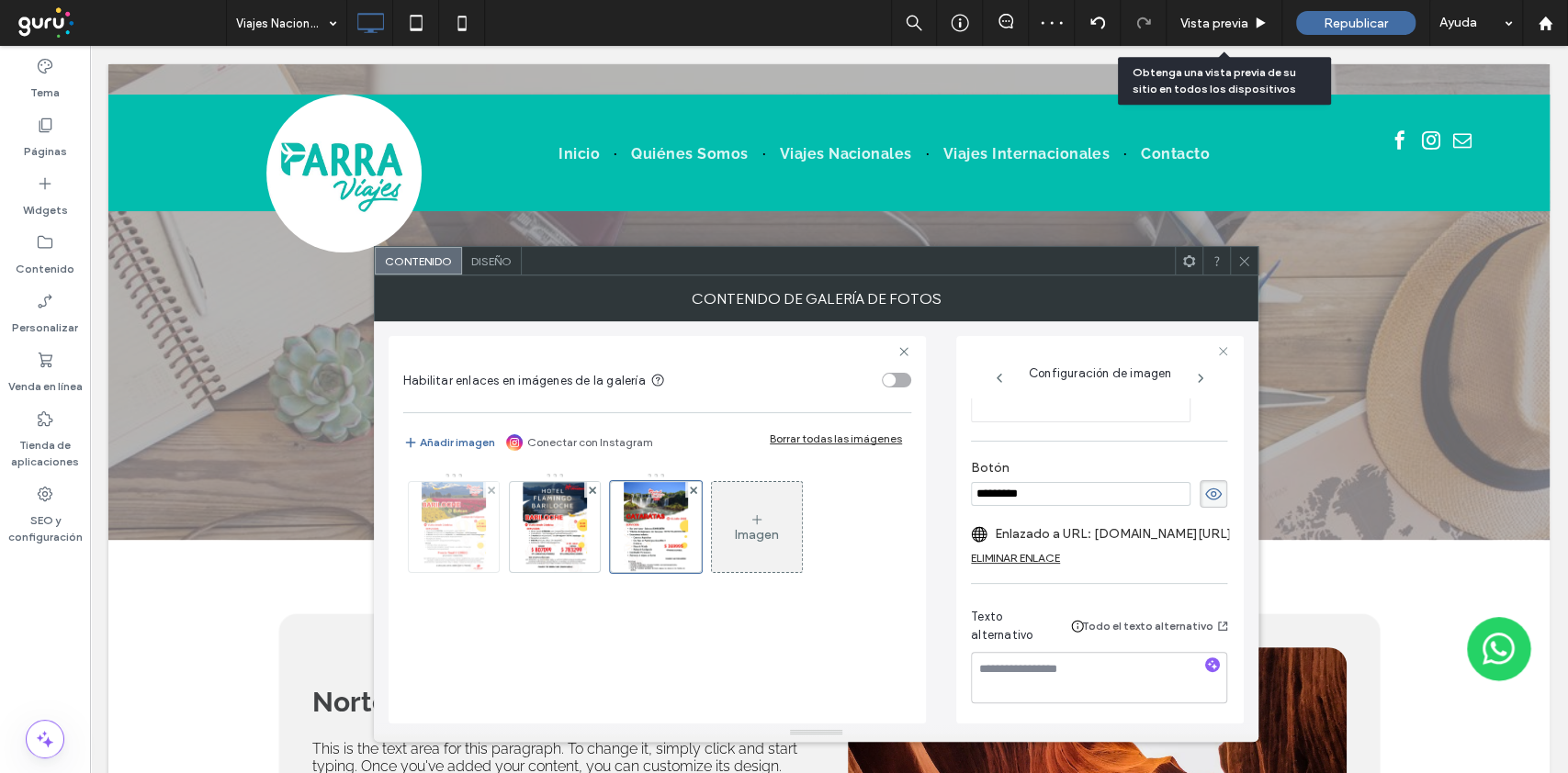 click at bounding box center (453, 527) 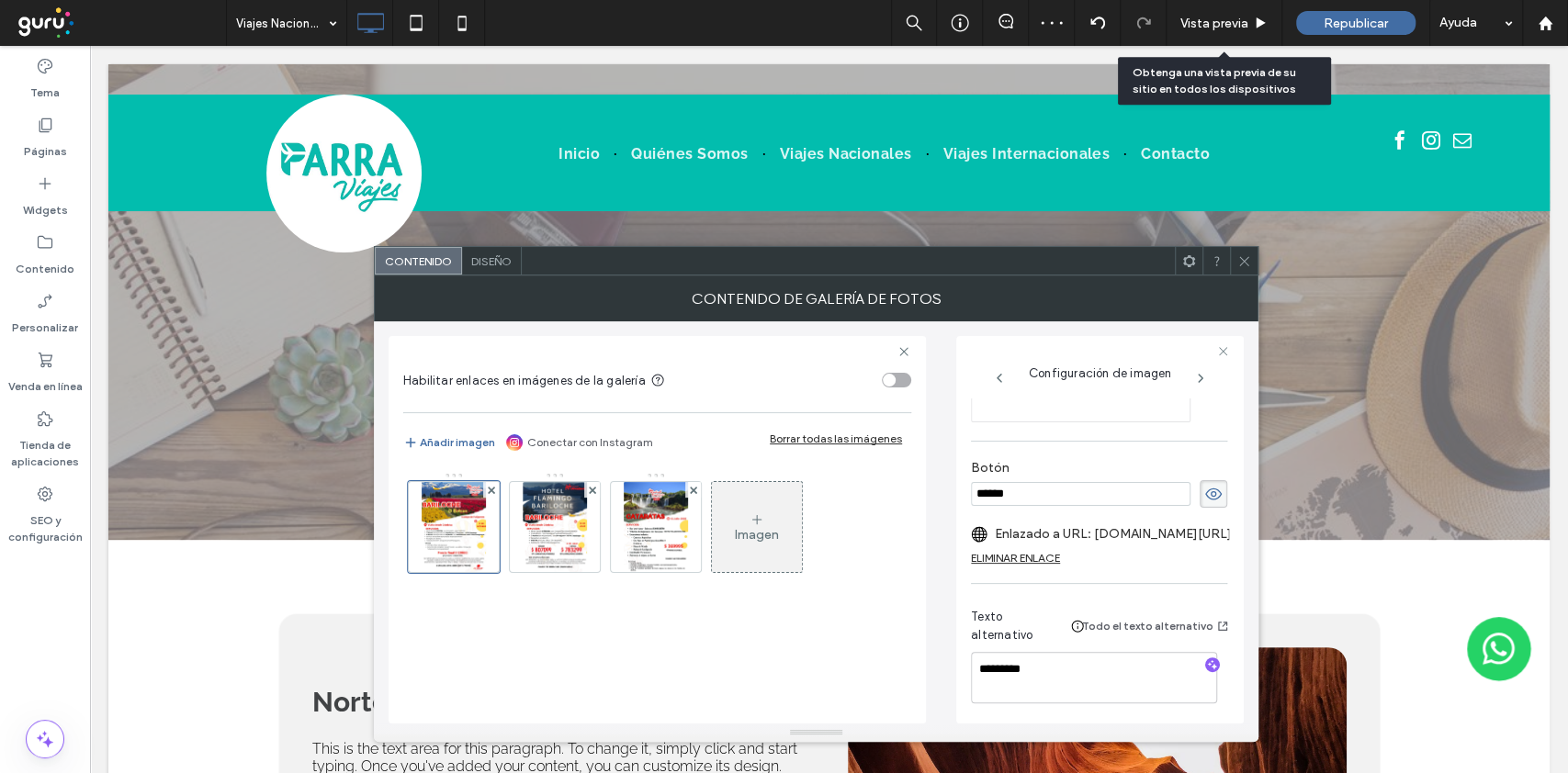 drag, startPoint x: 1031, startPoint y: 496, endPoint x: 935, endPoint y: 486, distance: 96.51943 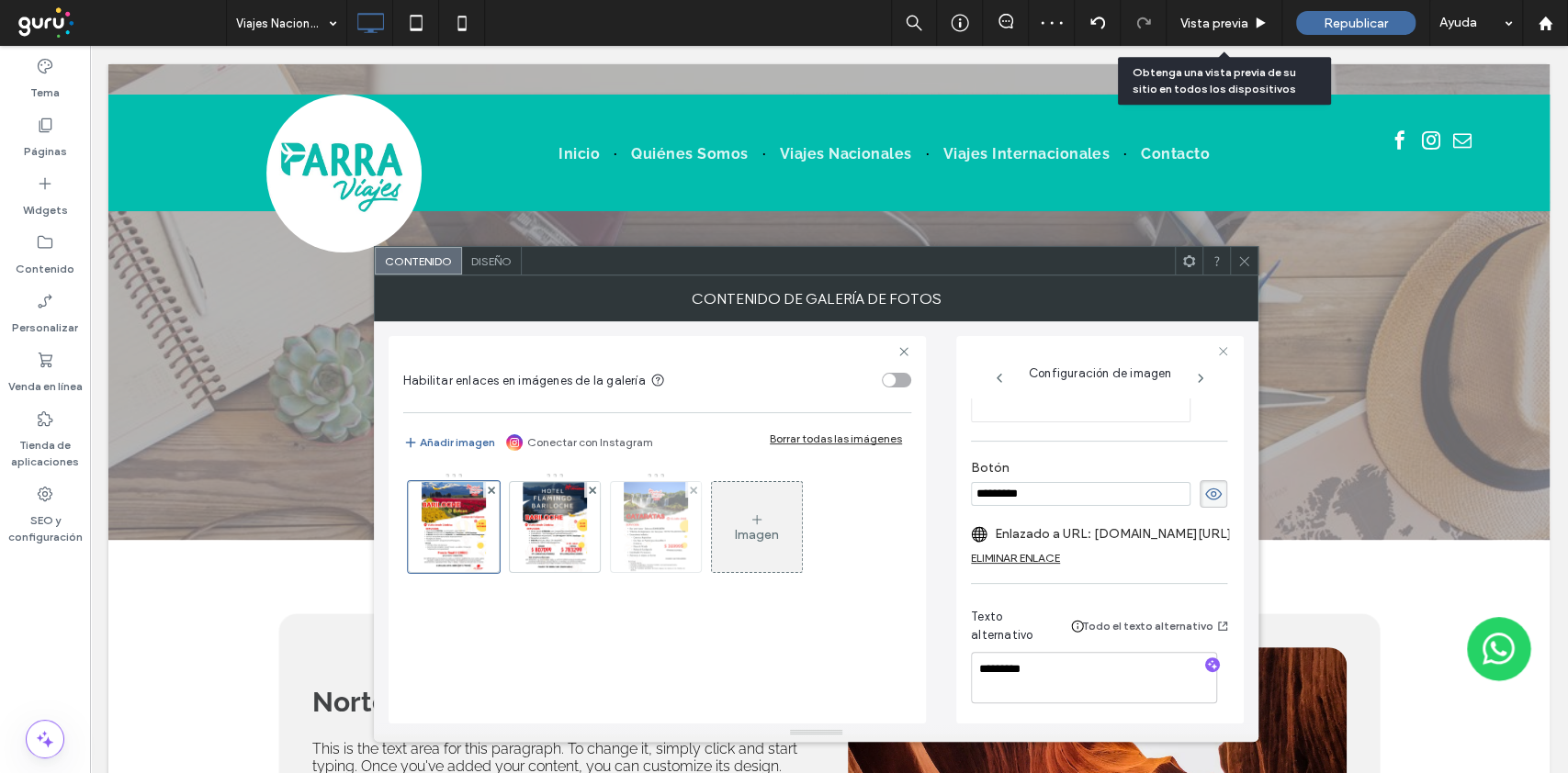 click at bounding box center (655, 527) 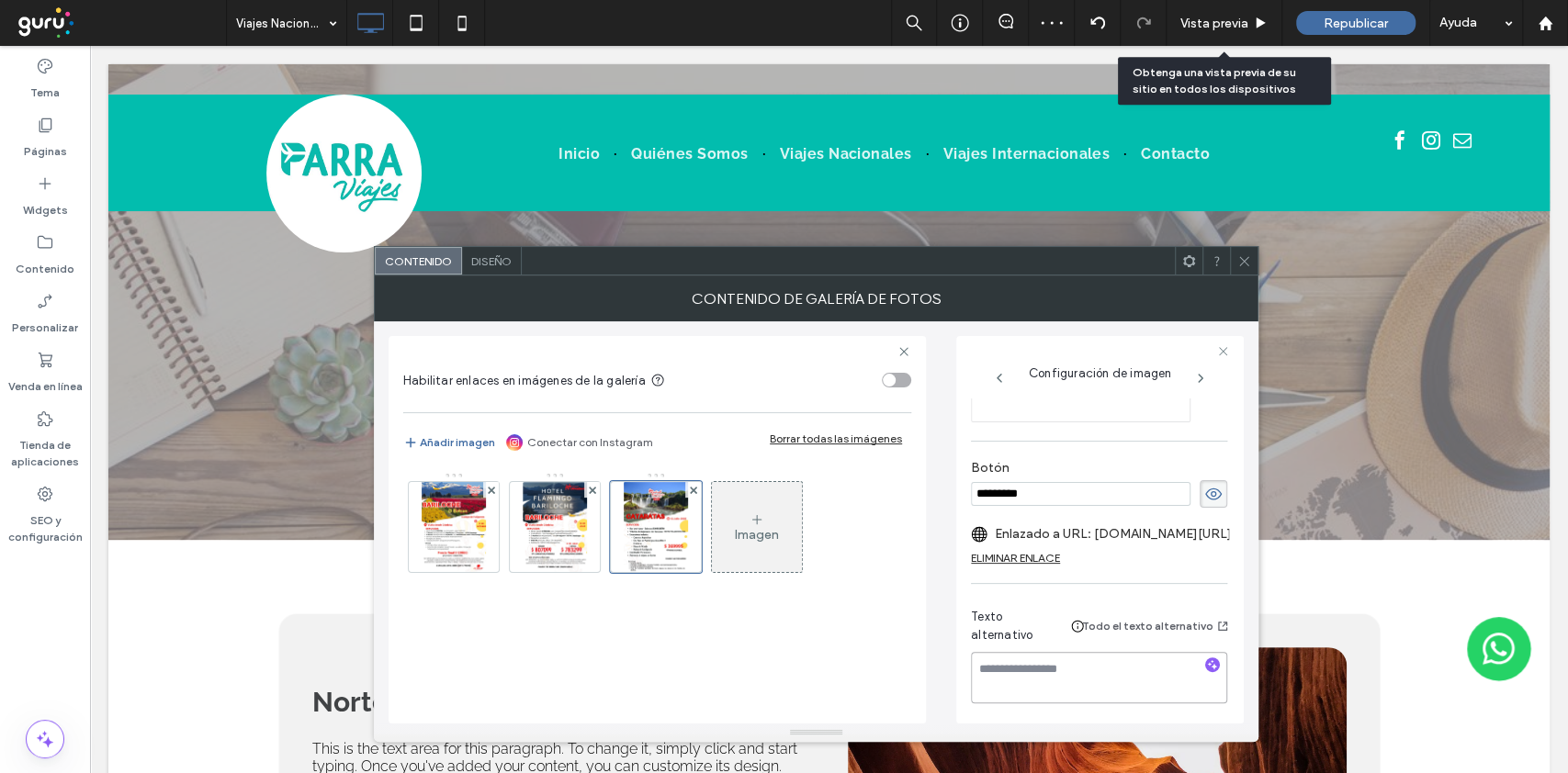 click at bounding box center [1099, 678] 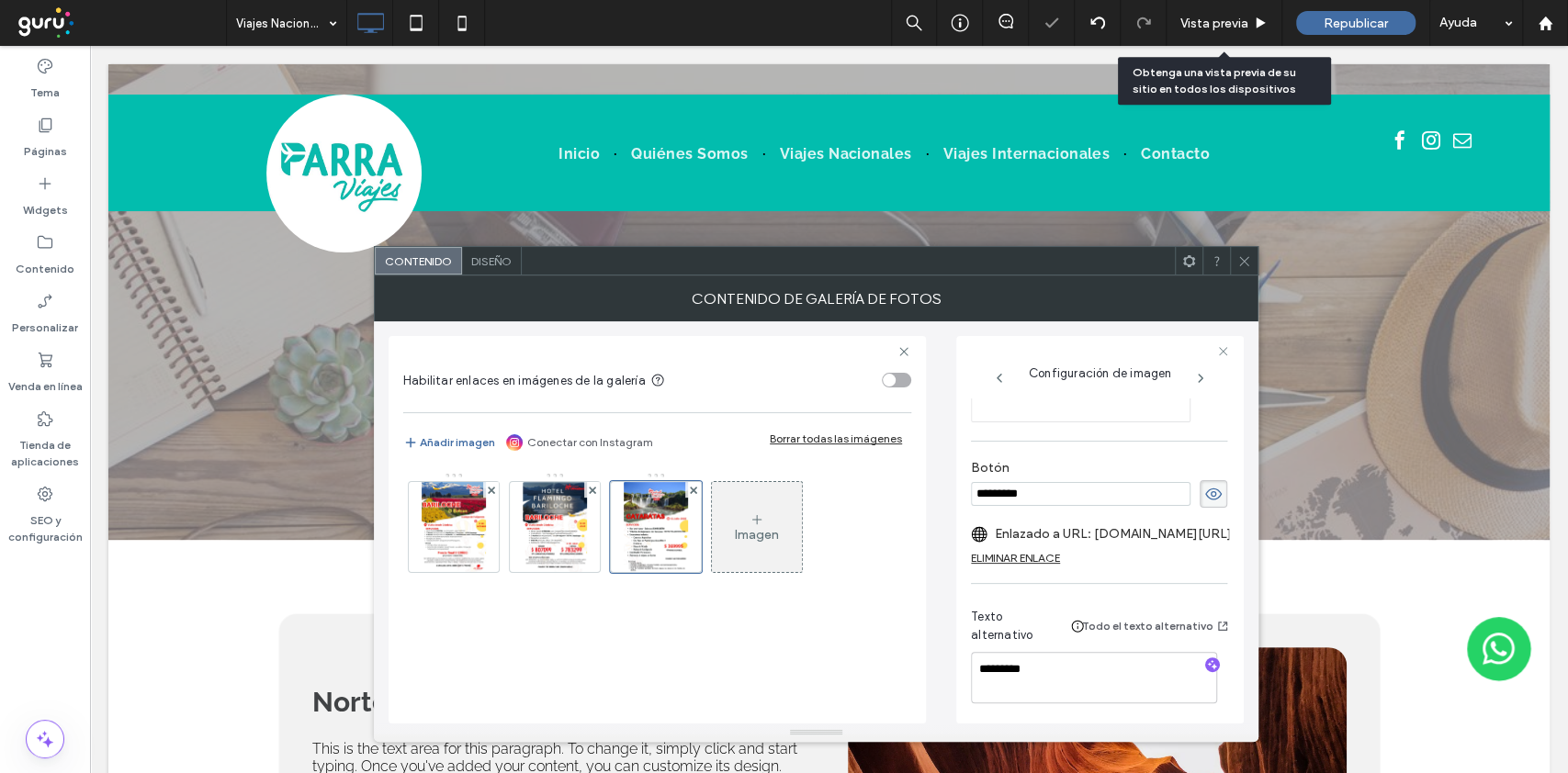 click on "Imagen" at bounding box center (656, 532) 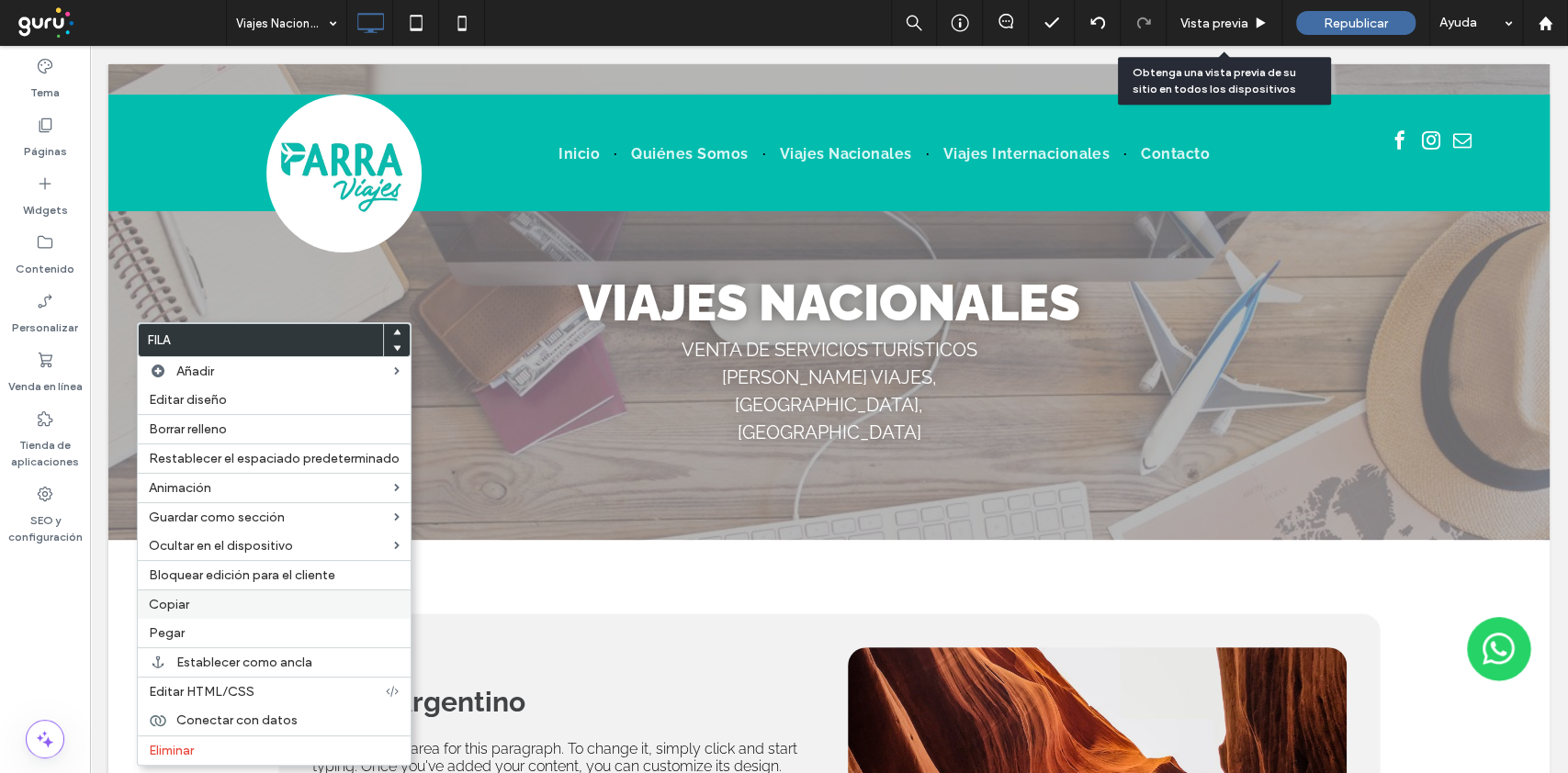 click on "Copiar" at bounding box center [274, 604] 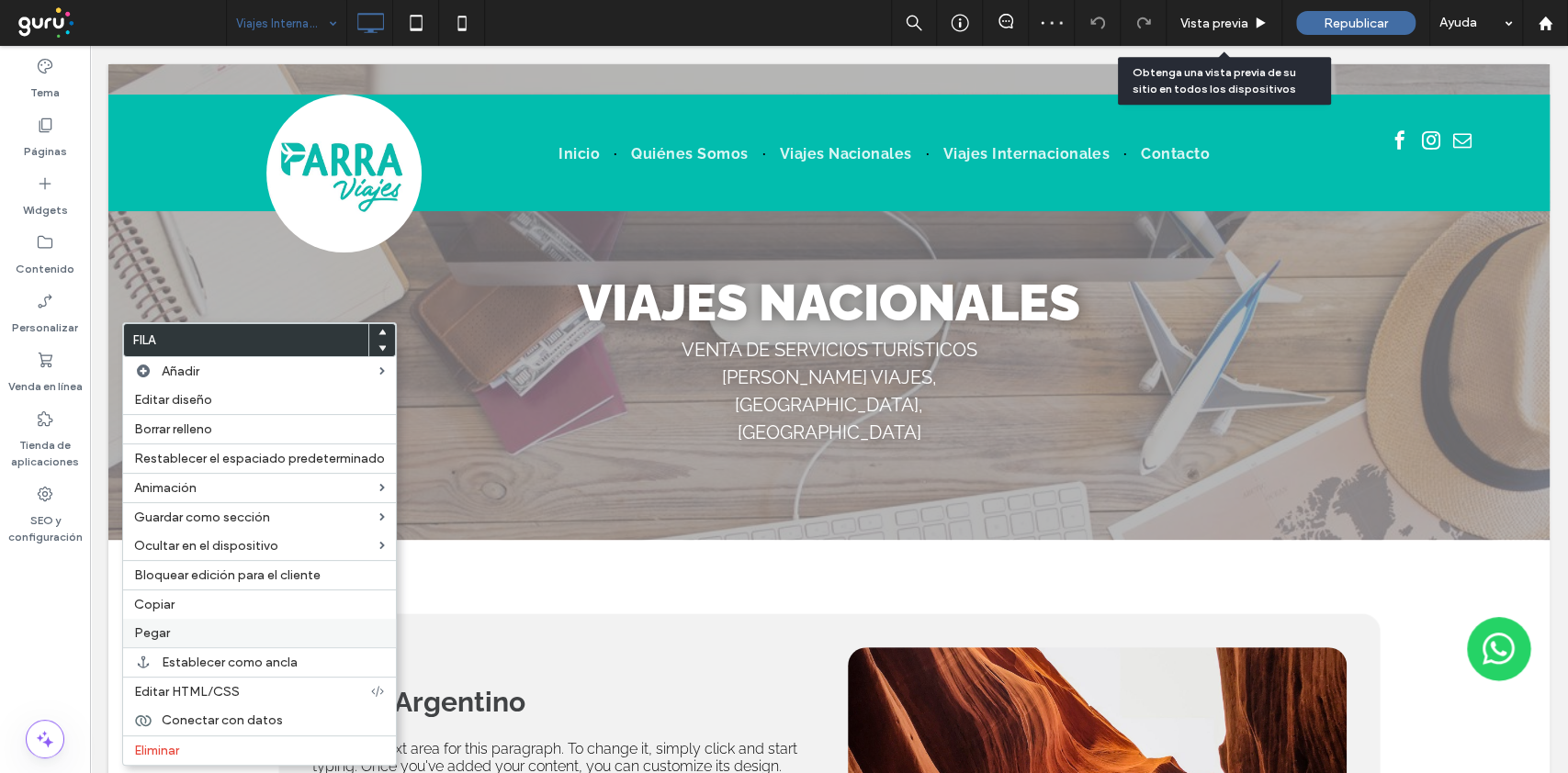 click on "Pegar" at bounding box center [259, 633] 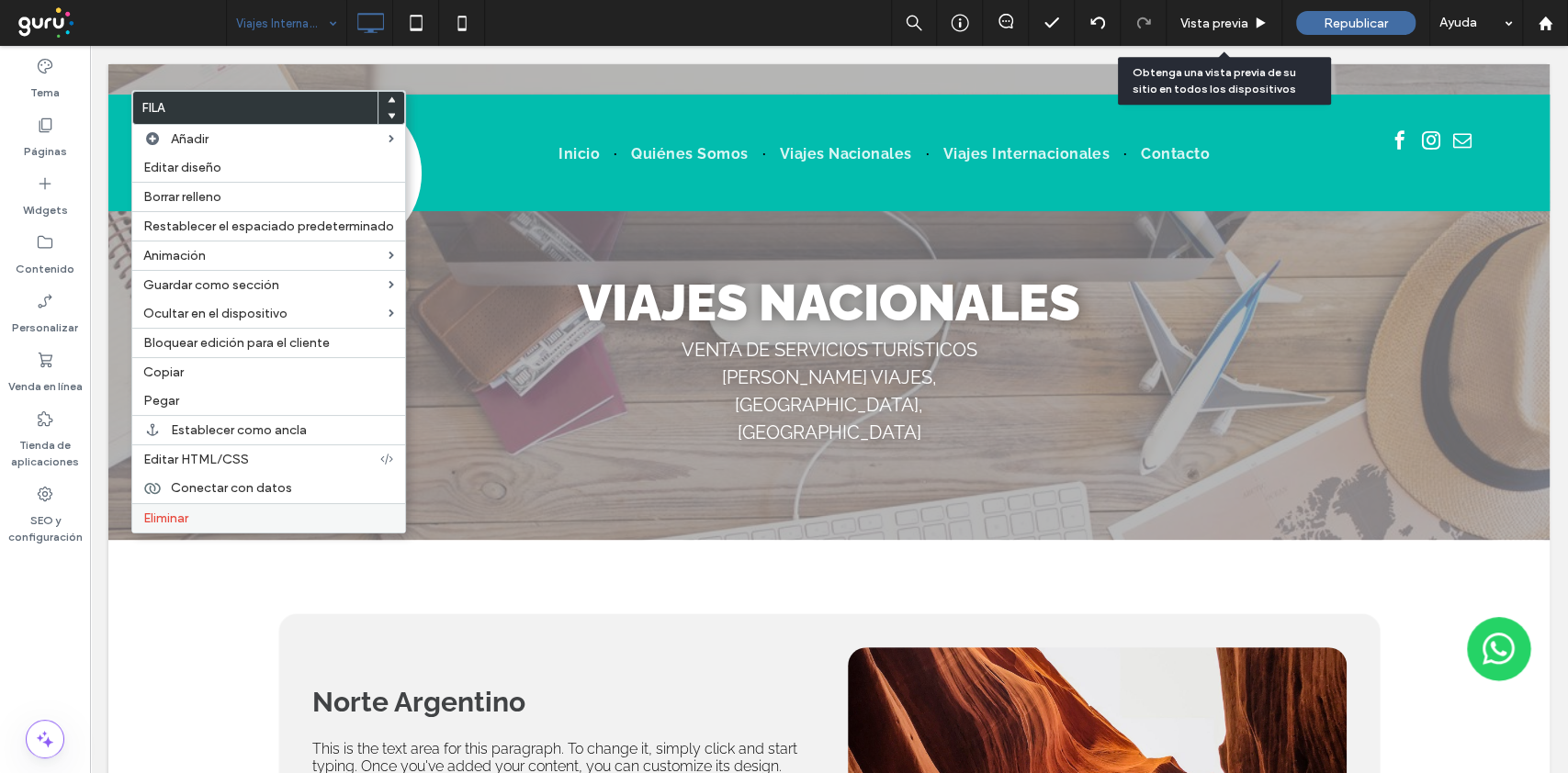 click on "Eliminar" at bounding box center [268, 518] 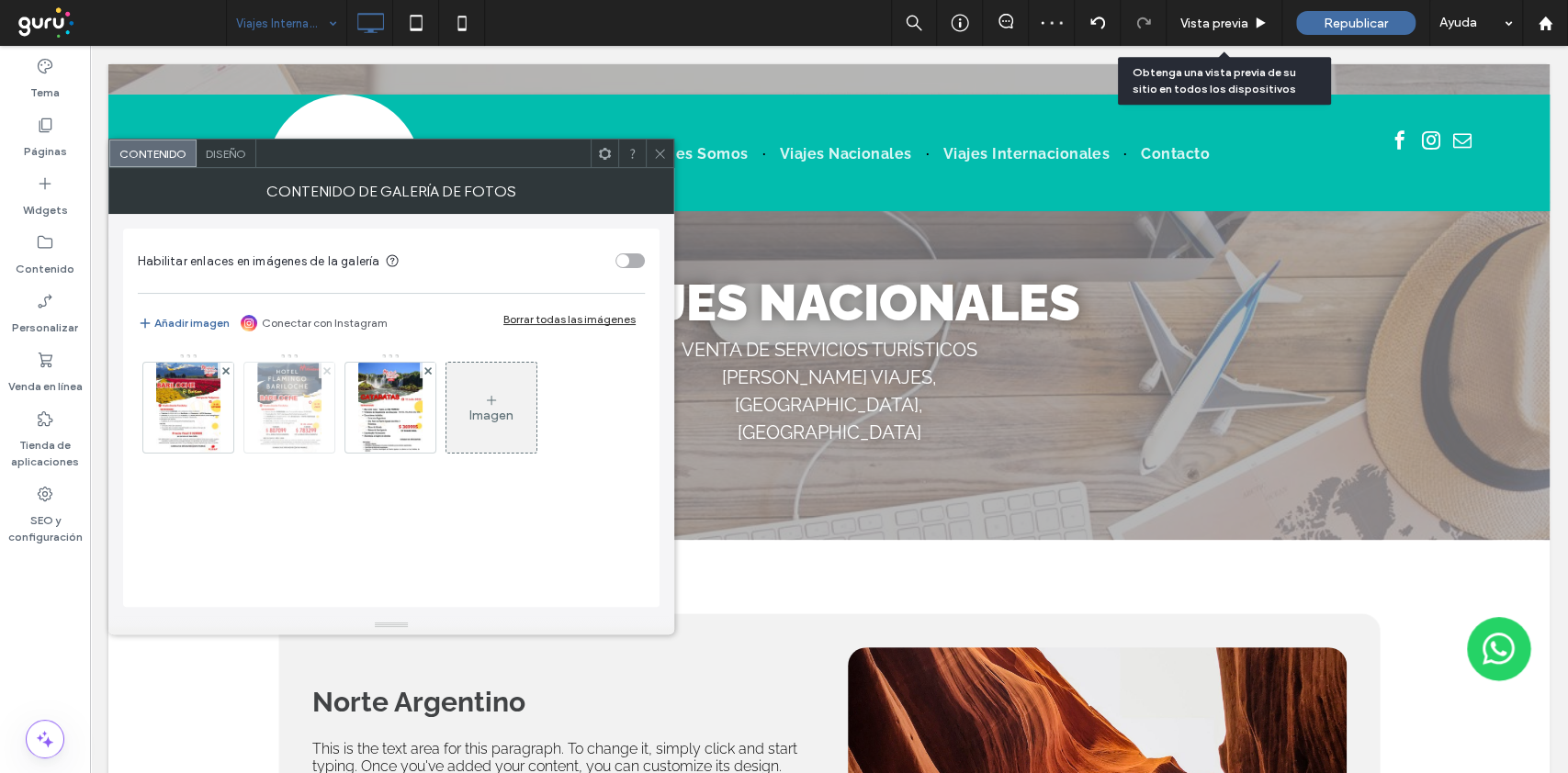 click 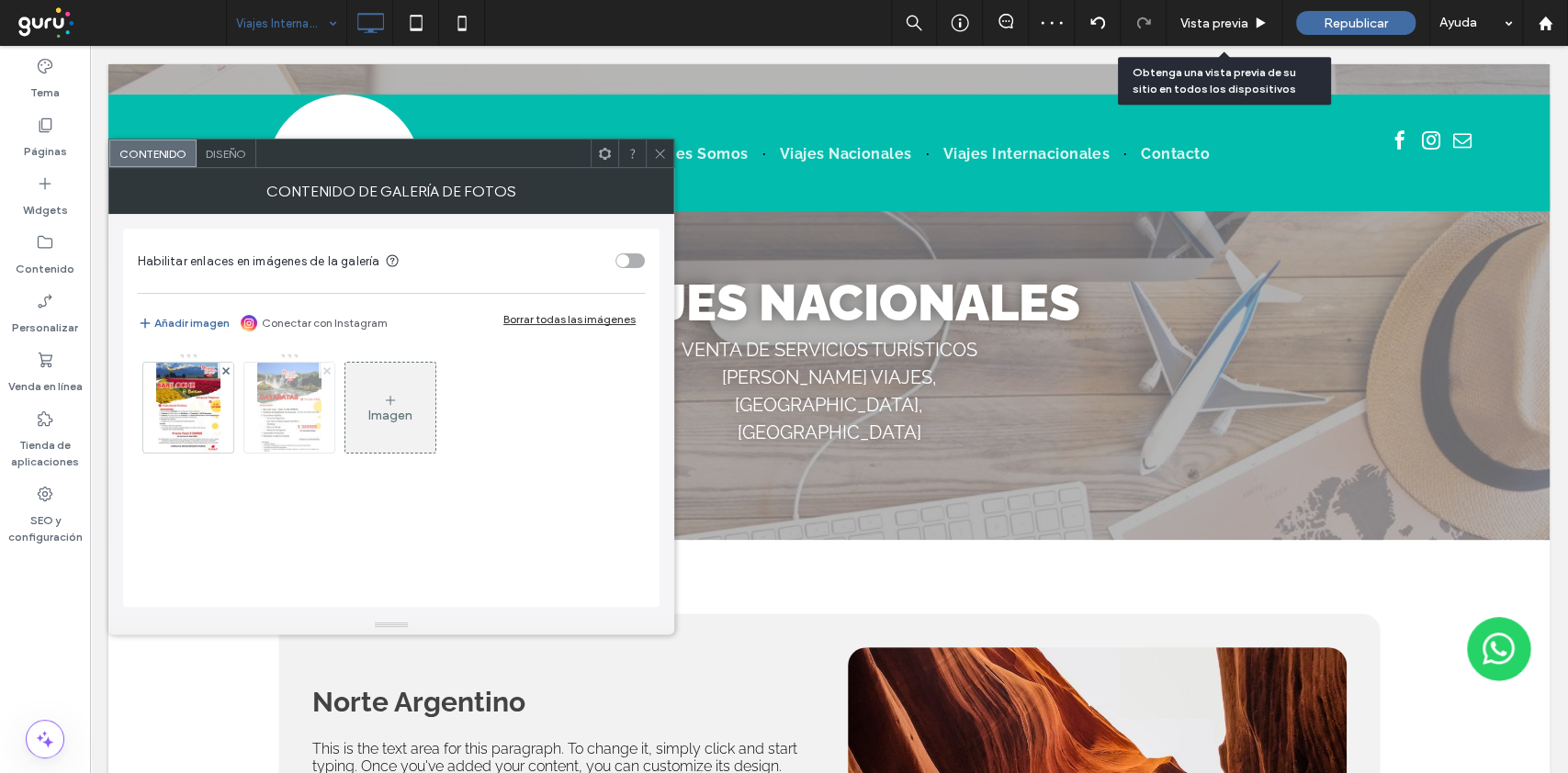 click 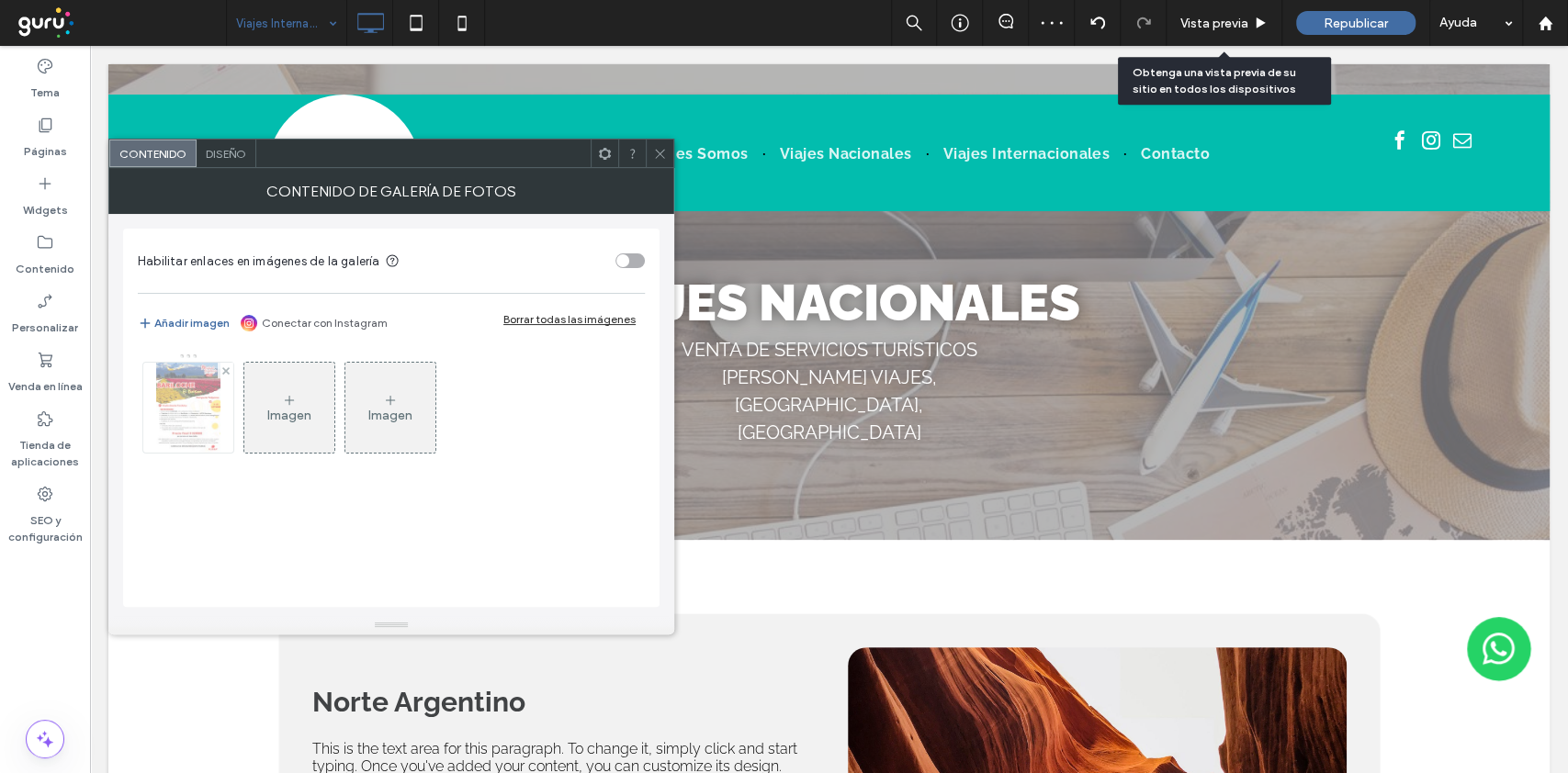 click at bounding box center (187, 408) 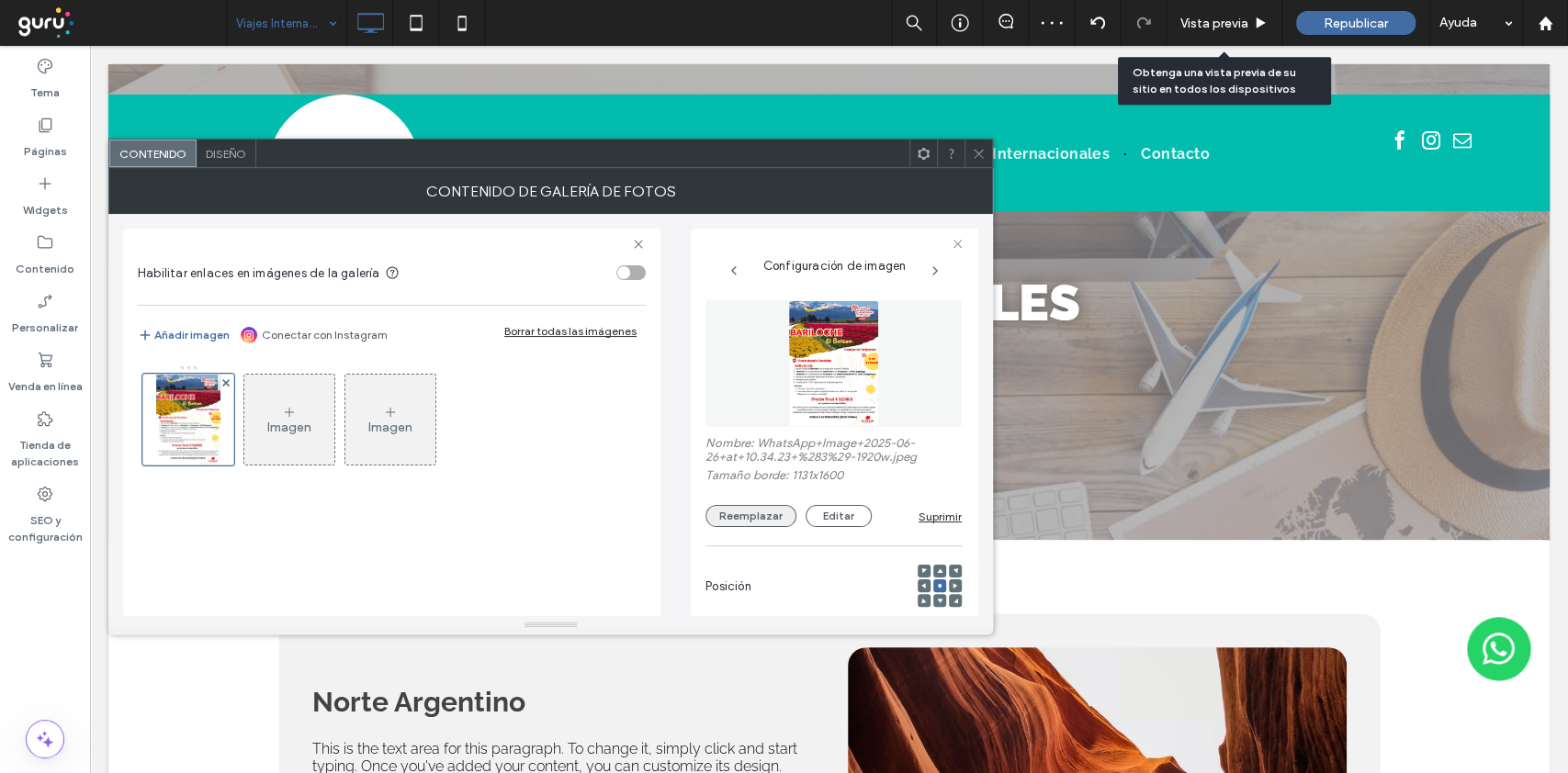 click on "Reemplazar" at bounding box center [750, 516] 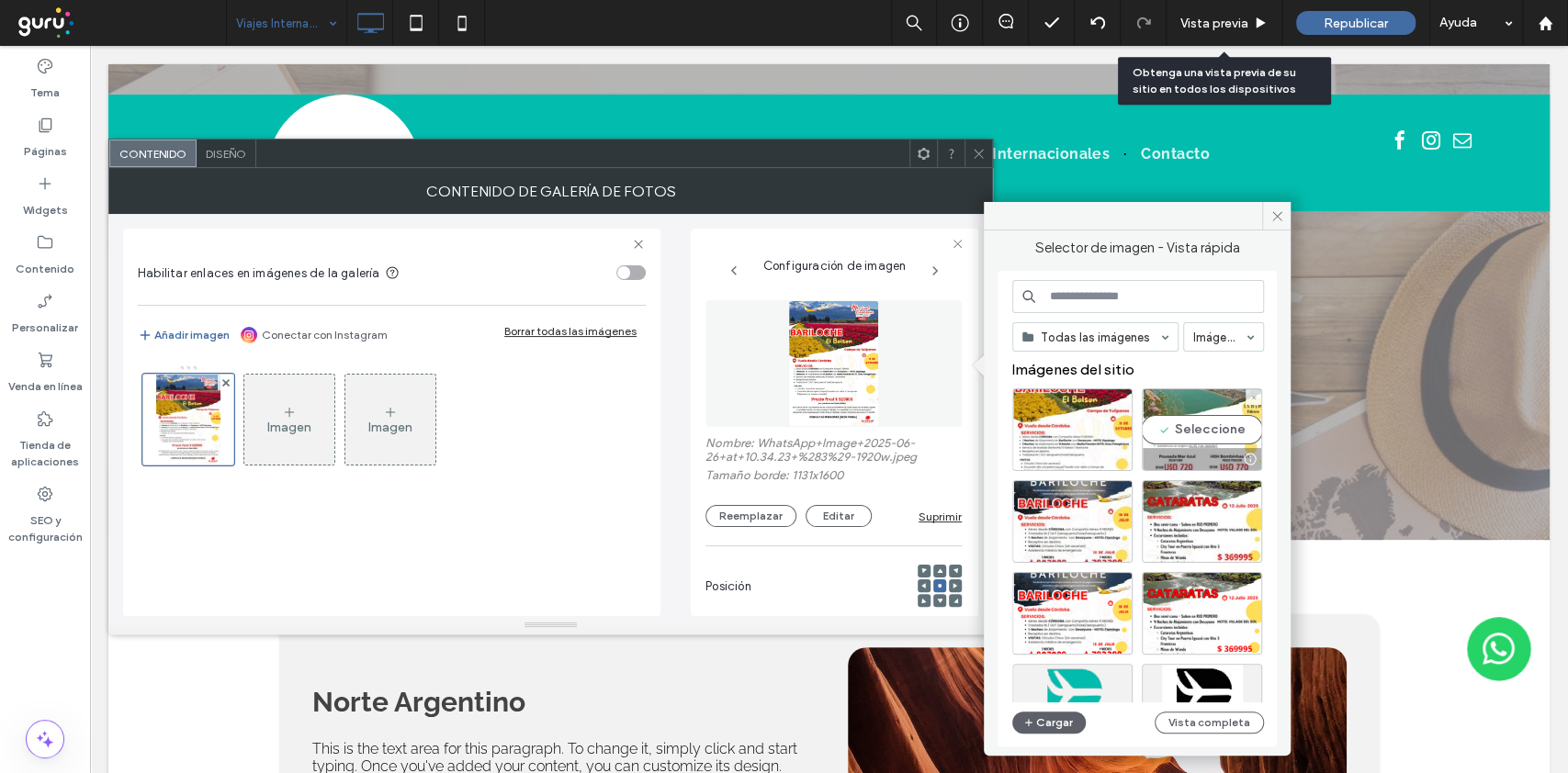 click on "Seleccione" at bounding box center (1201, 430) 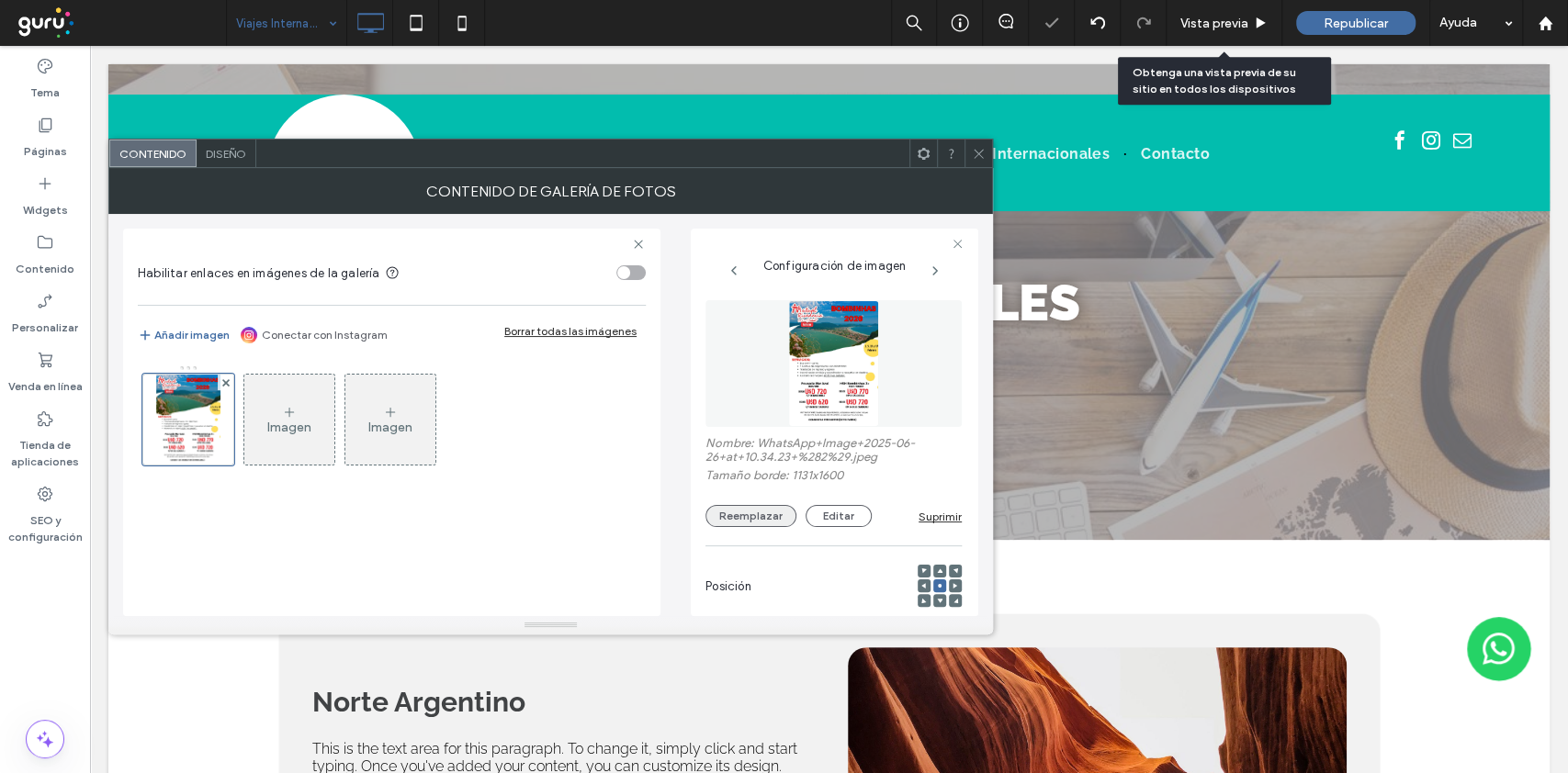 click on "Reemplazar" at bounding box center [750, 516] 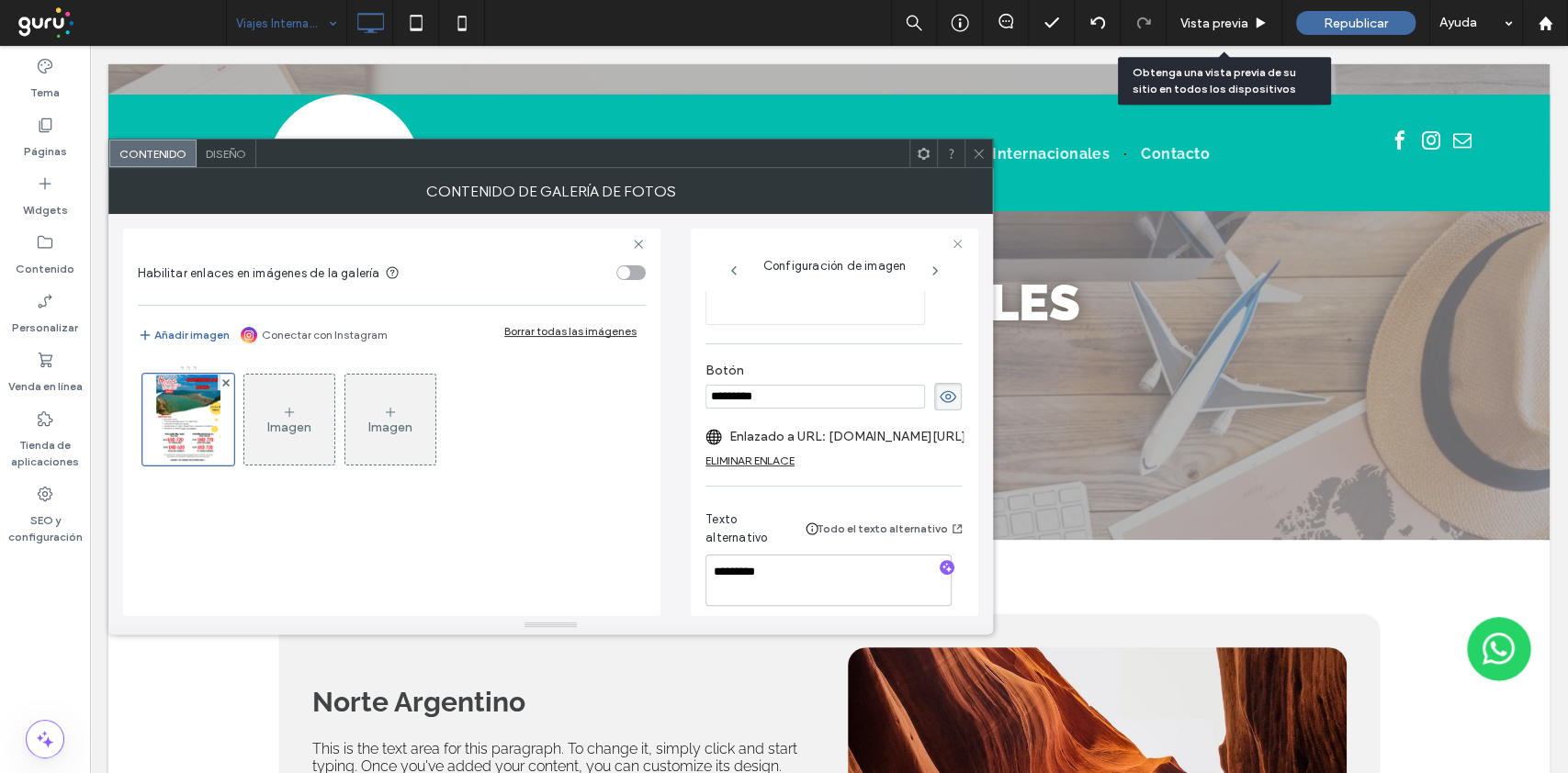scroll, scrollTop: 557, scrollLeft: 0, axis: vertical 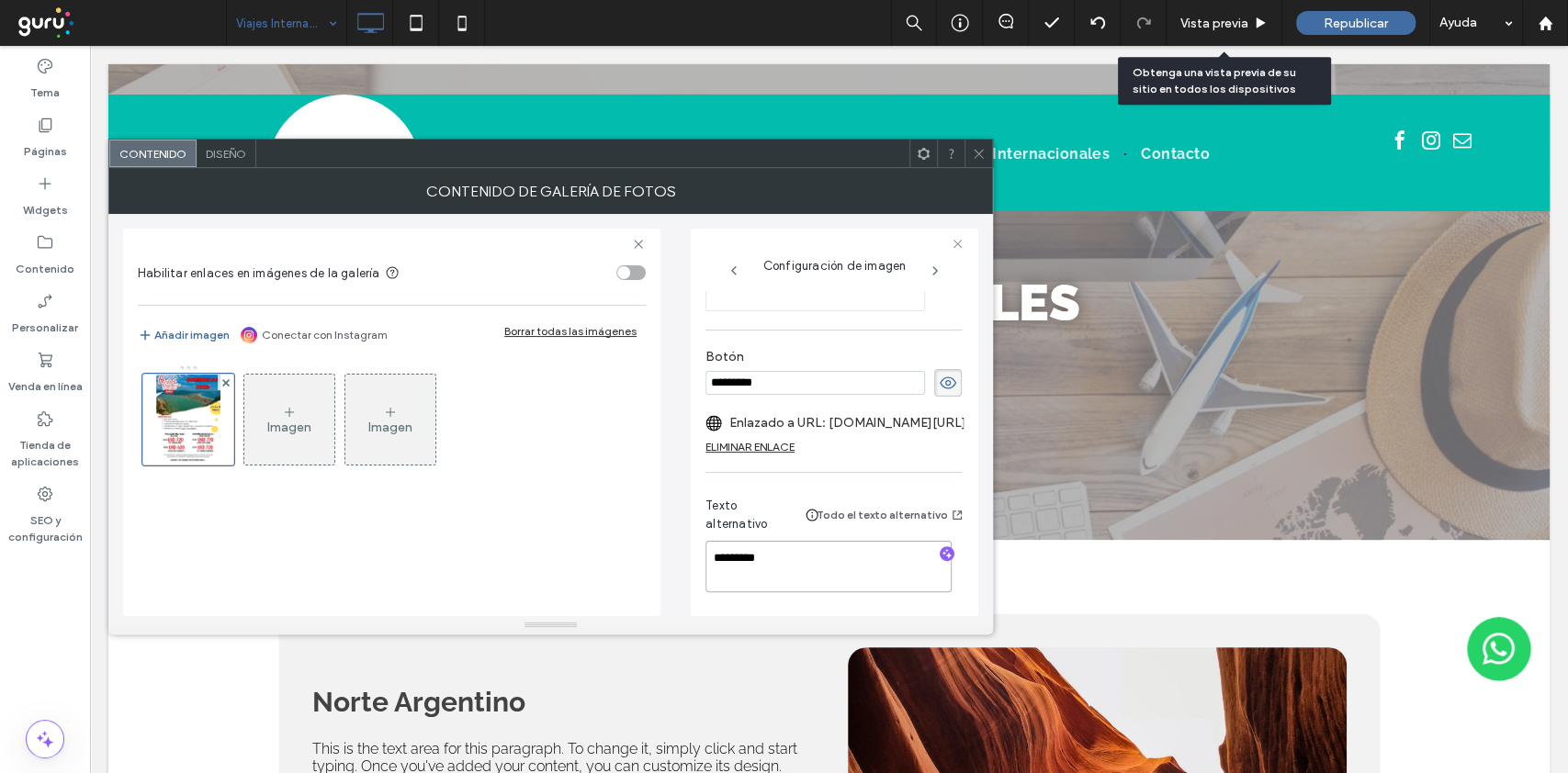 drag, startPoint x: 816, startPoint y: 555, endPoint x: 698, endPoint y: 546, distance: 118.34272 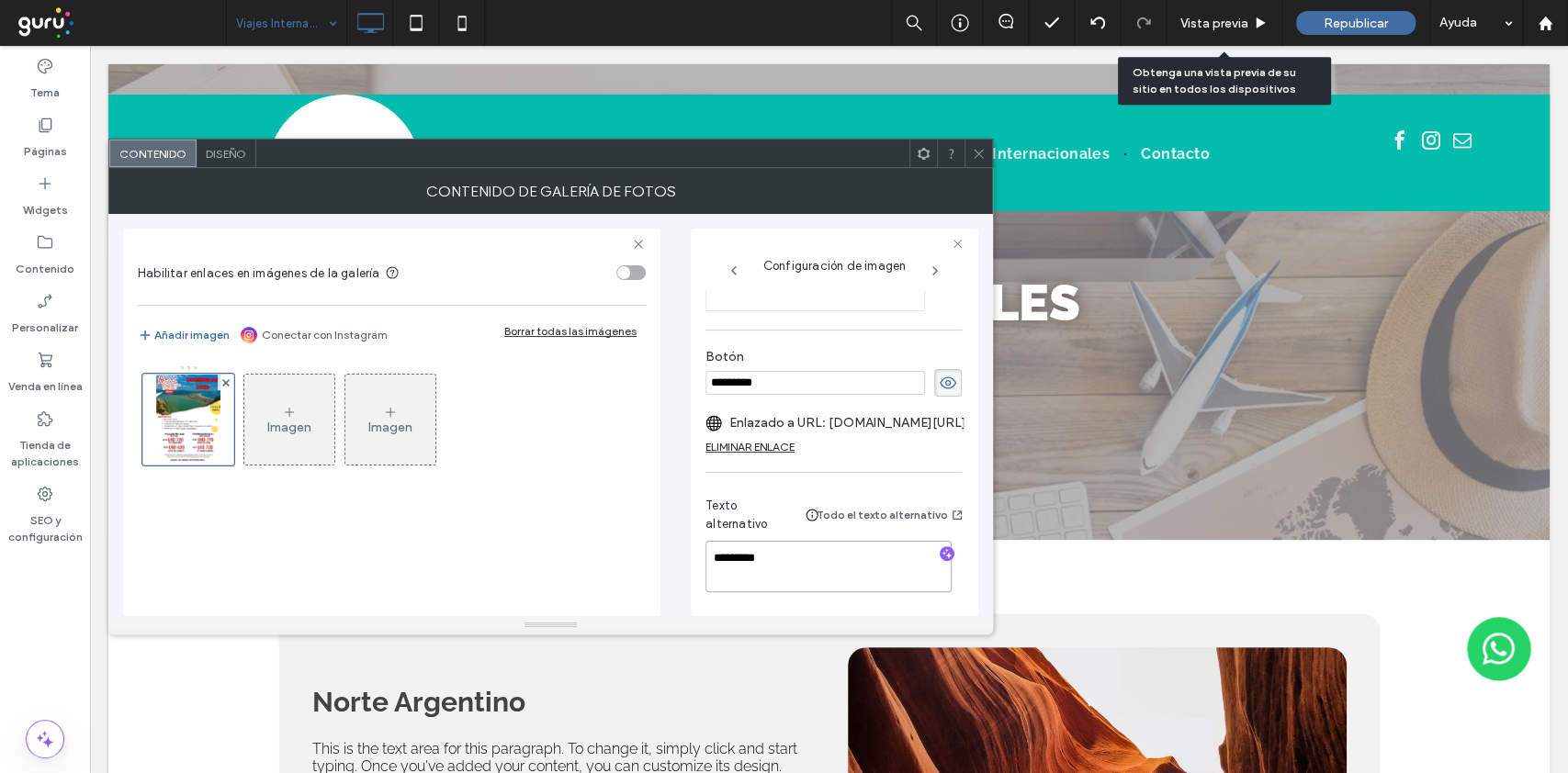 click on "Configuración de imagen Nombre: WhatsApp+Image+2025-06-26+at+10.34.23+%282%29.jpeg Tamaño borde: 1131x1600 Reemplazar Editar Suprimir Posición Título Descripción Botón ********* Enlazado a URL: api.whatsapp.com/send?text=Buen%20d%c3%ada%20quisiera%20consultar%20sobre%20&phone=5493516342558   ELIMINAR ENLACE   Texto alternativo Todo el texto alternativo *********" at bounding box center (834, 422) 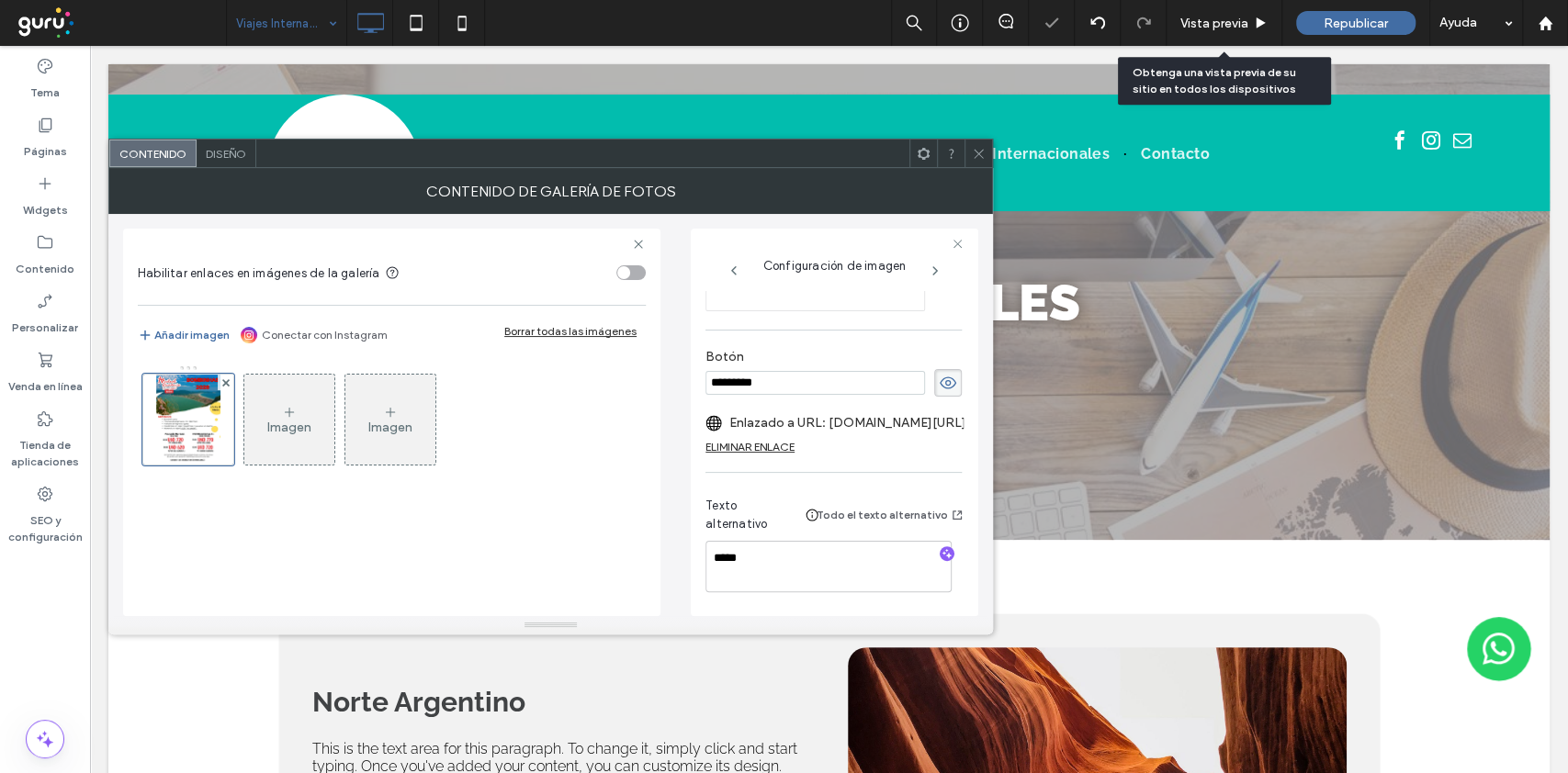 drag, startPoint x: 986, startPoint y: 155, endPoint x: 946, endPoint y: 196, distance: 57.280014 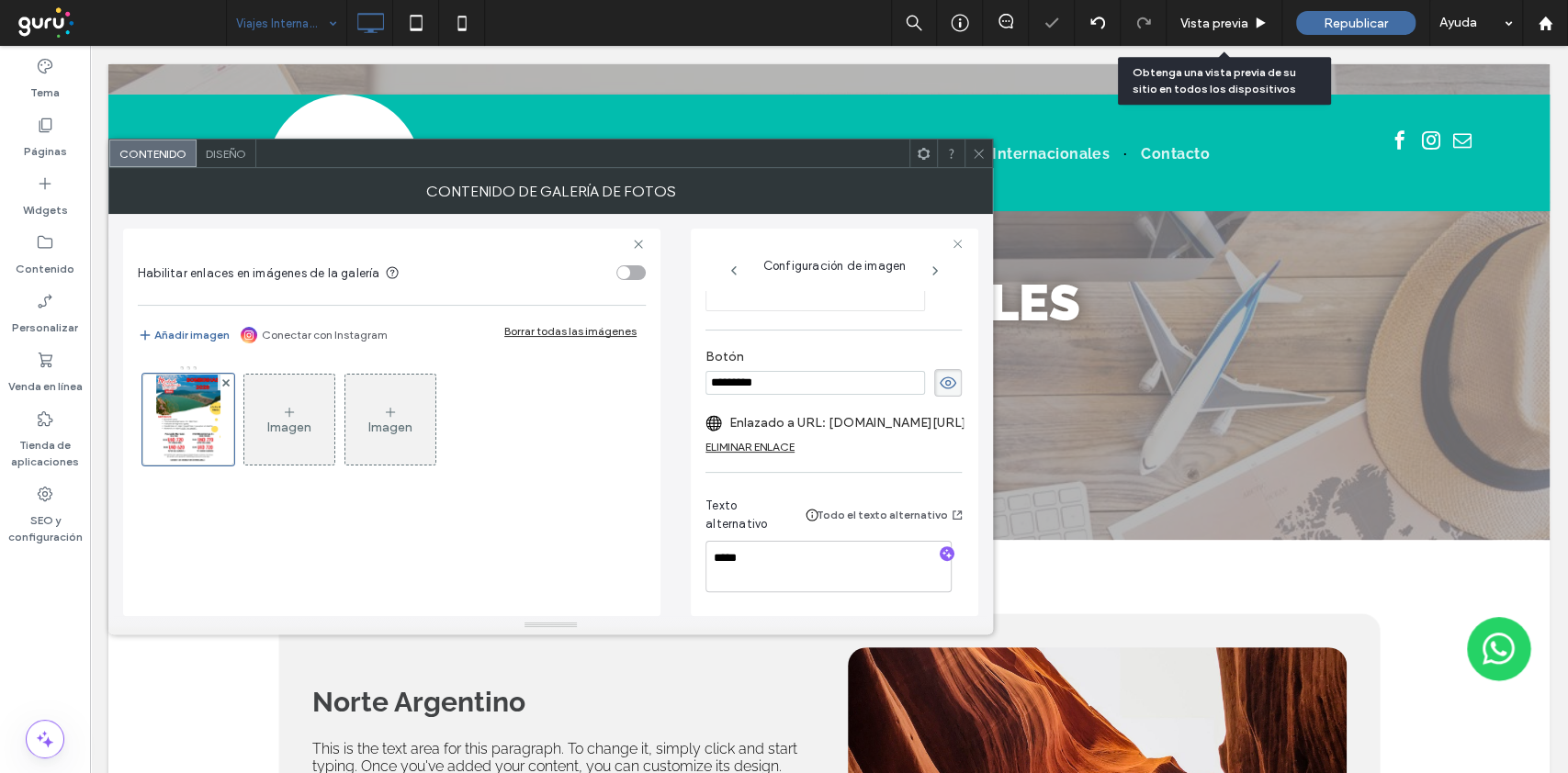 click at bounding box center [978, 153] 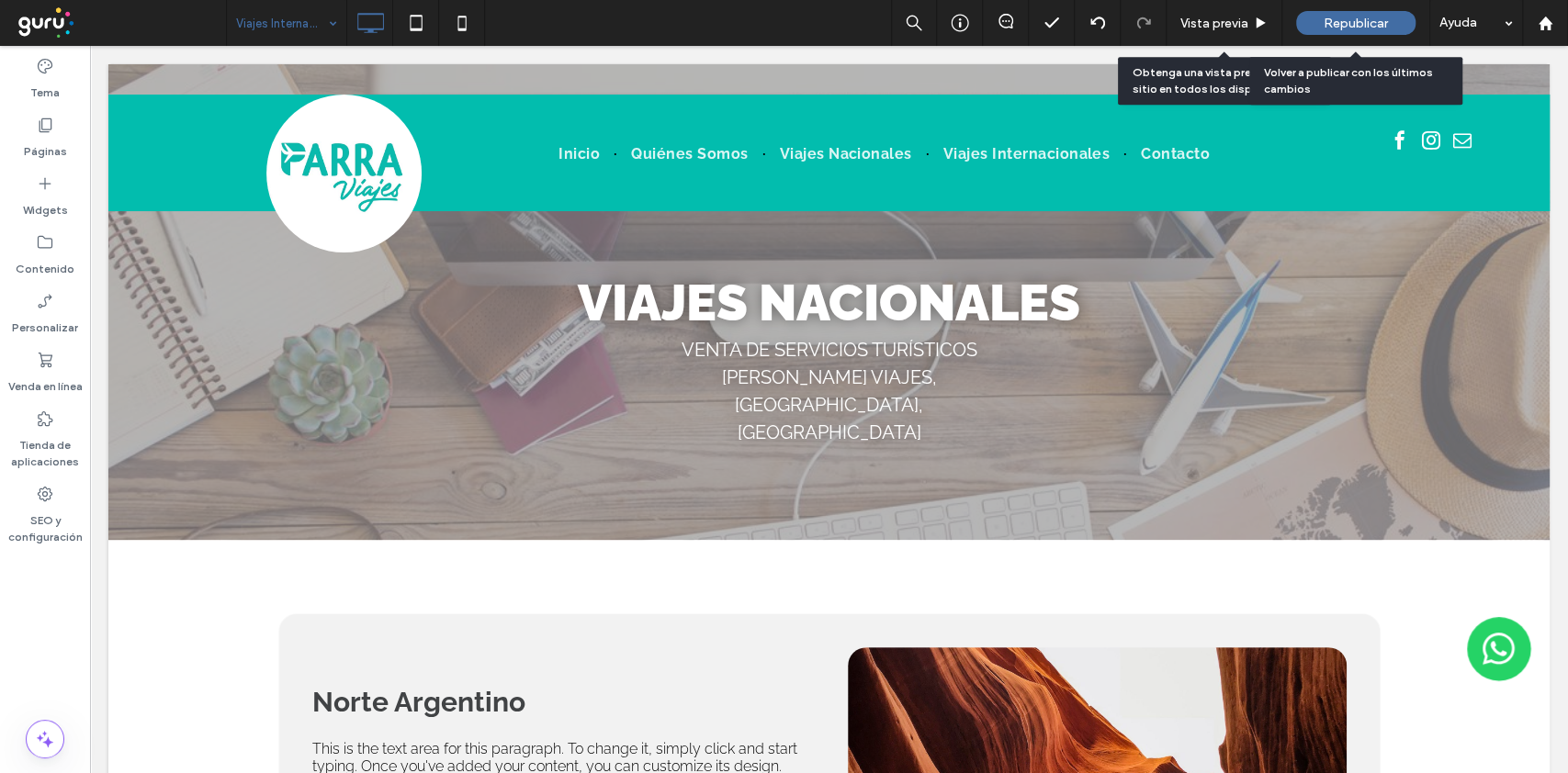 click on "Republicar" at bounding box center [1356, 23] 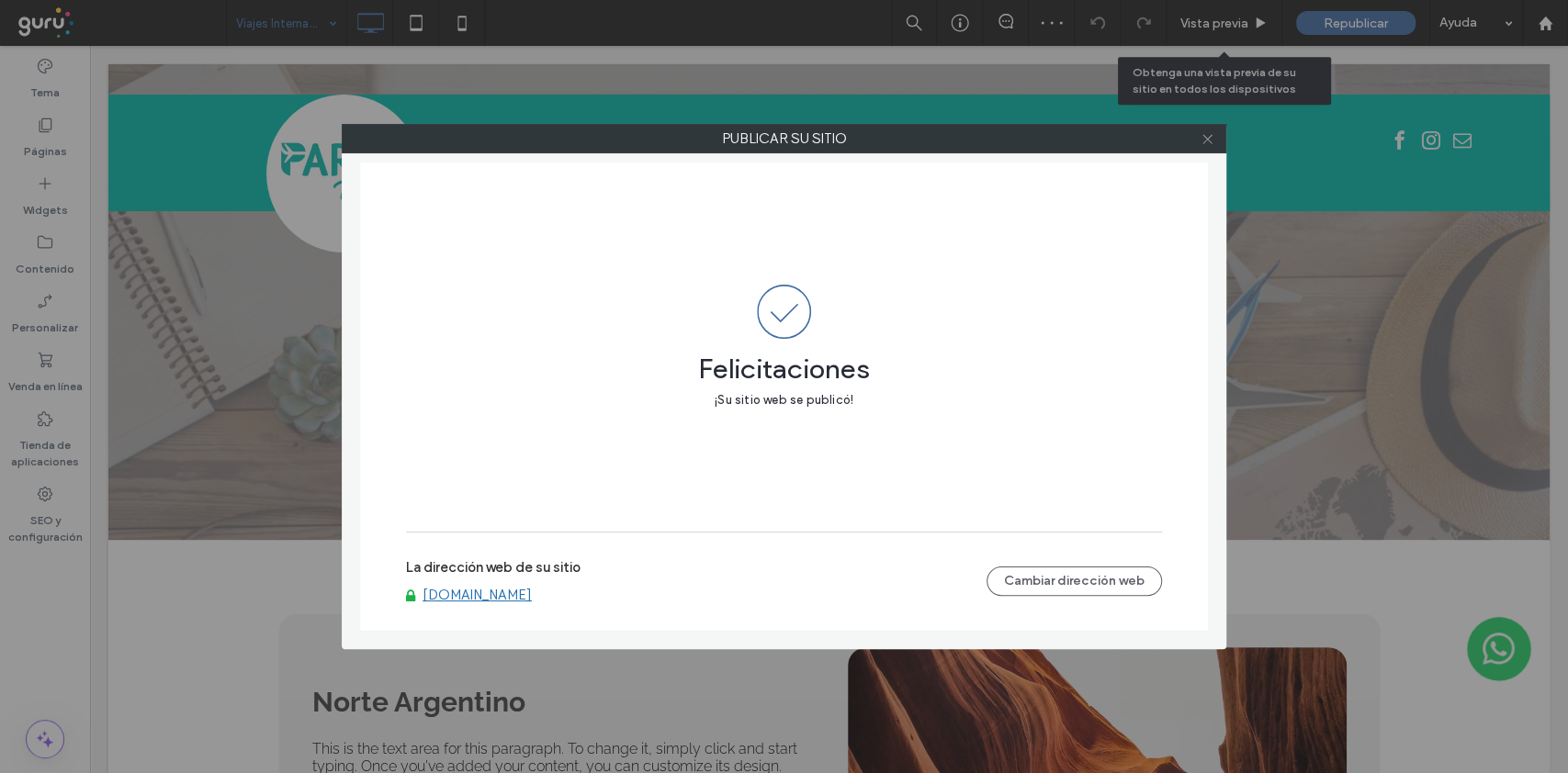 click 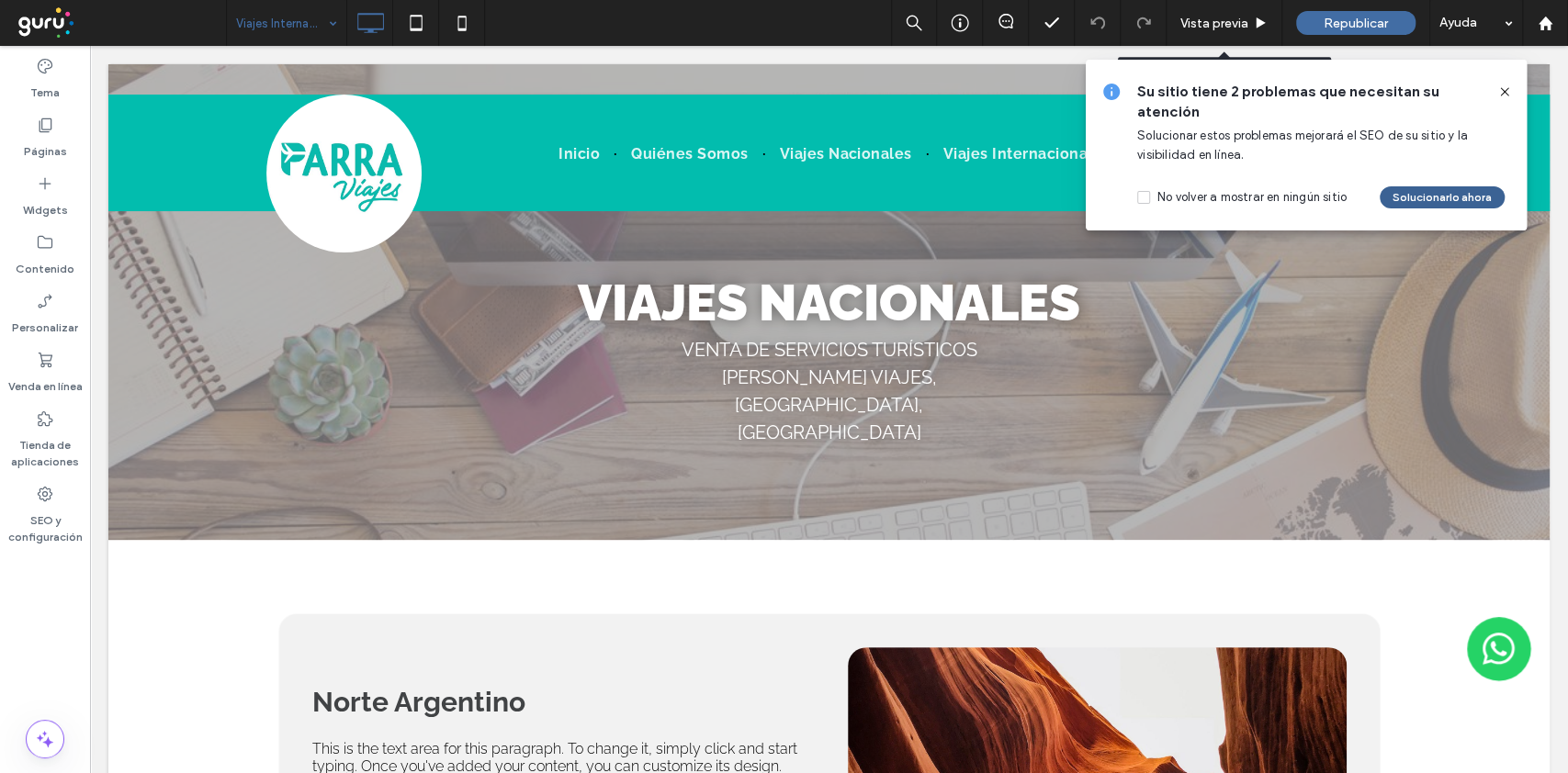 click on "Solucionarlo ahora" at bounding box center [1442, 197] 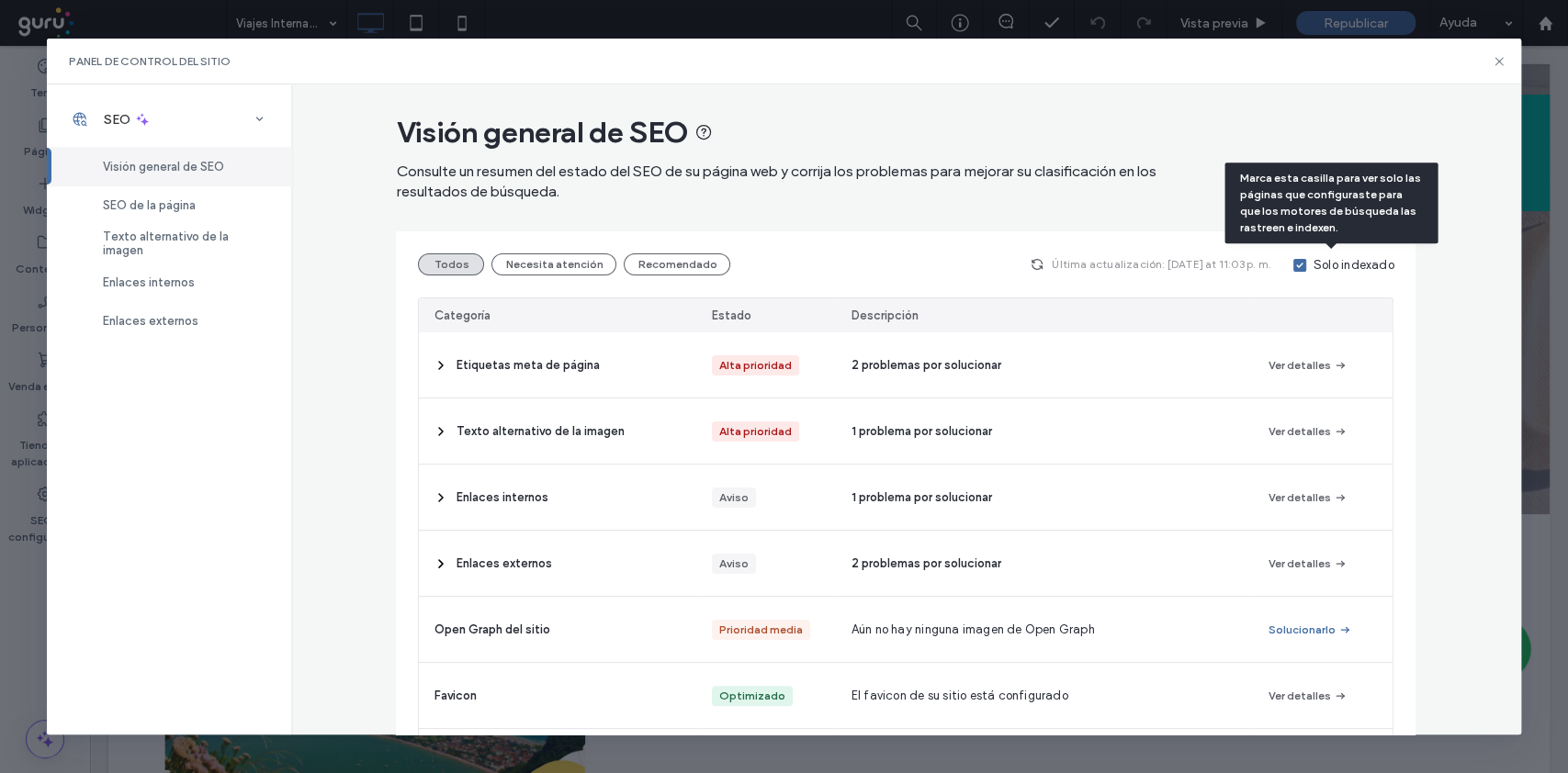 scroll, scrollTop: 0, scrollLeft: 0, axis: both 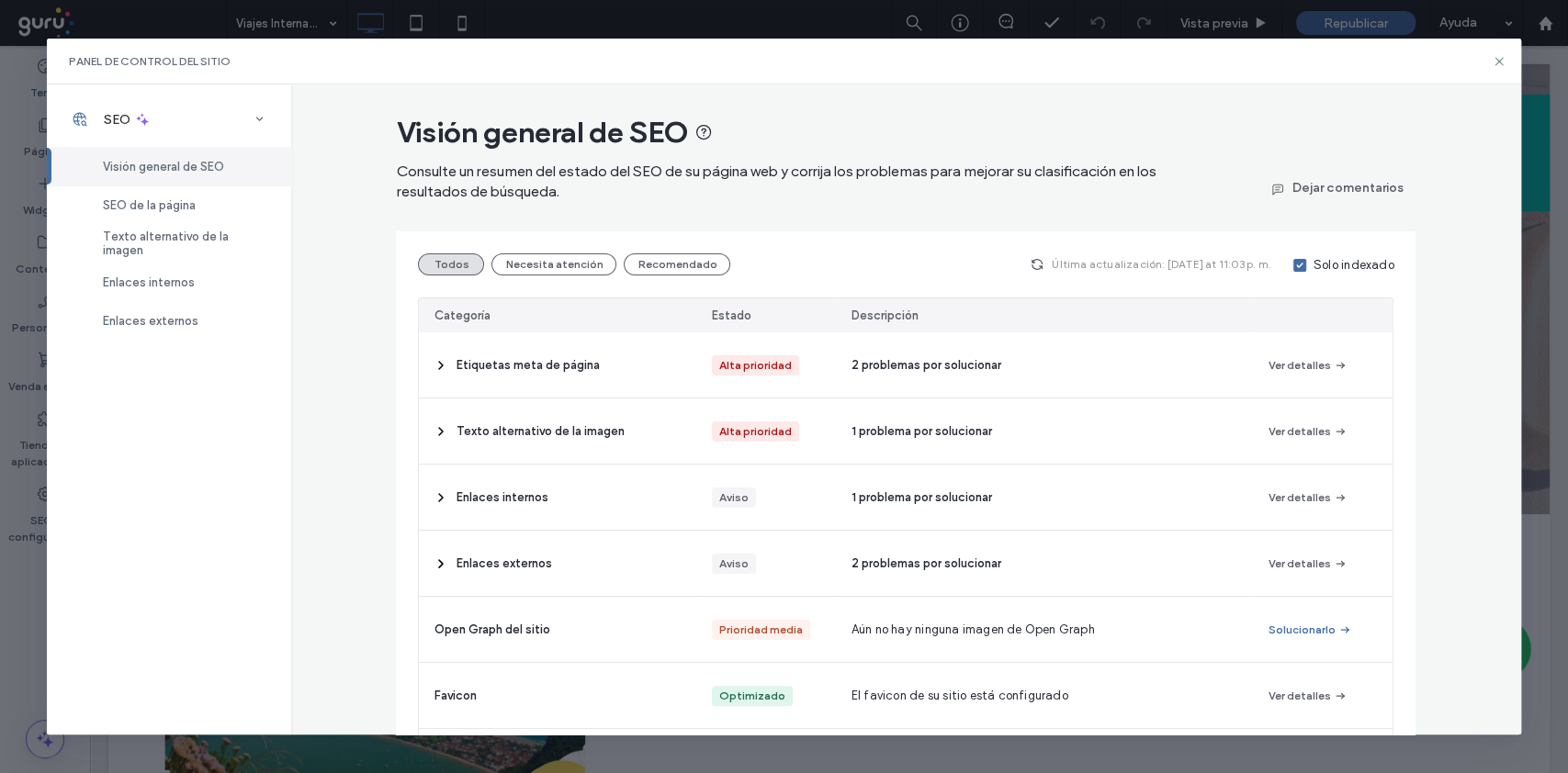 click on "Panel de control del sitio" at bounding box center [784, 62] 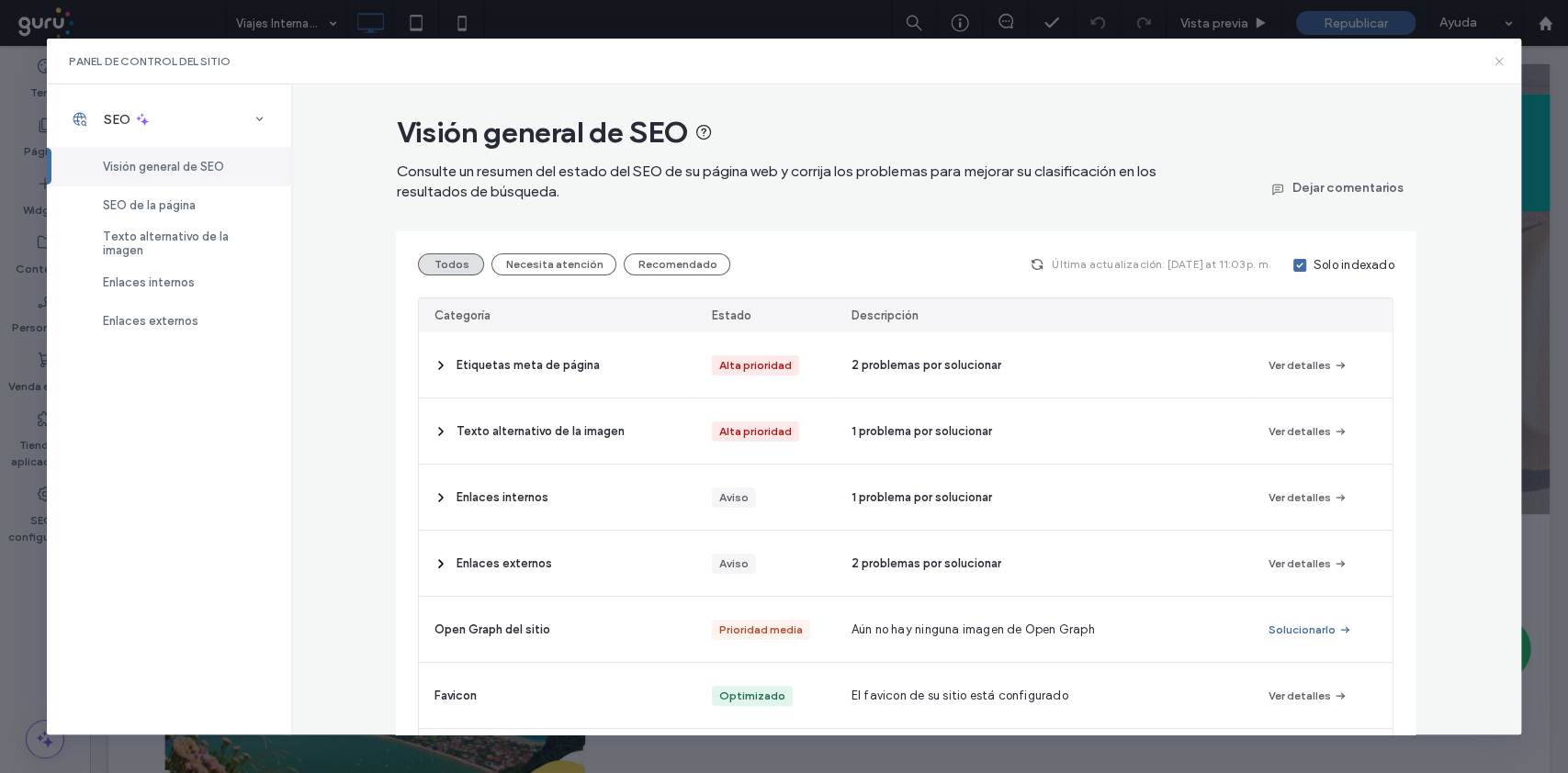 click 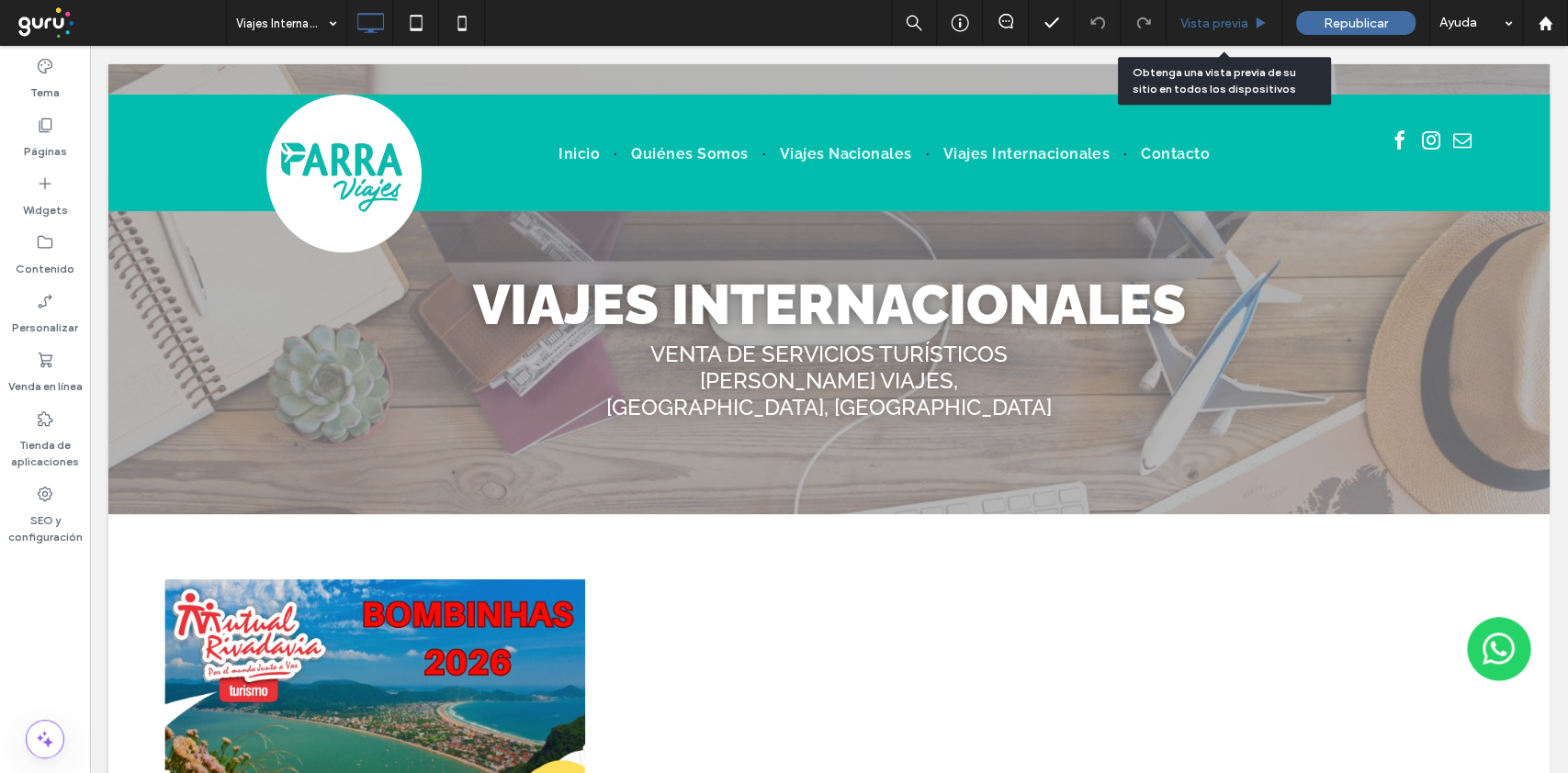 click on "Vista previa" at bounding box center [1224, 23] 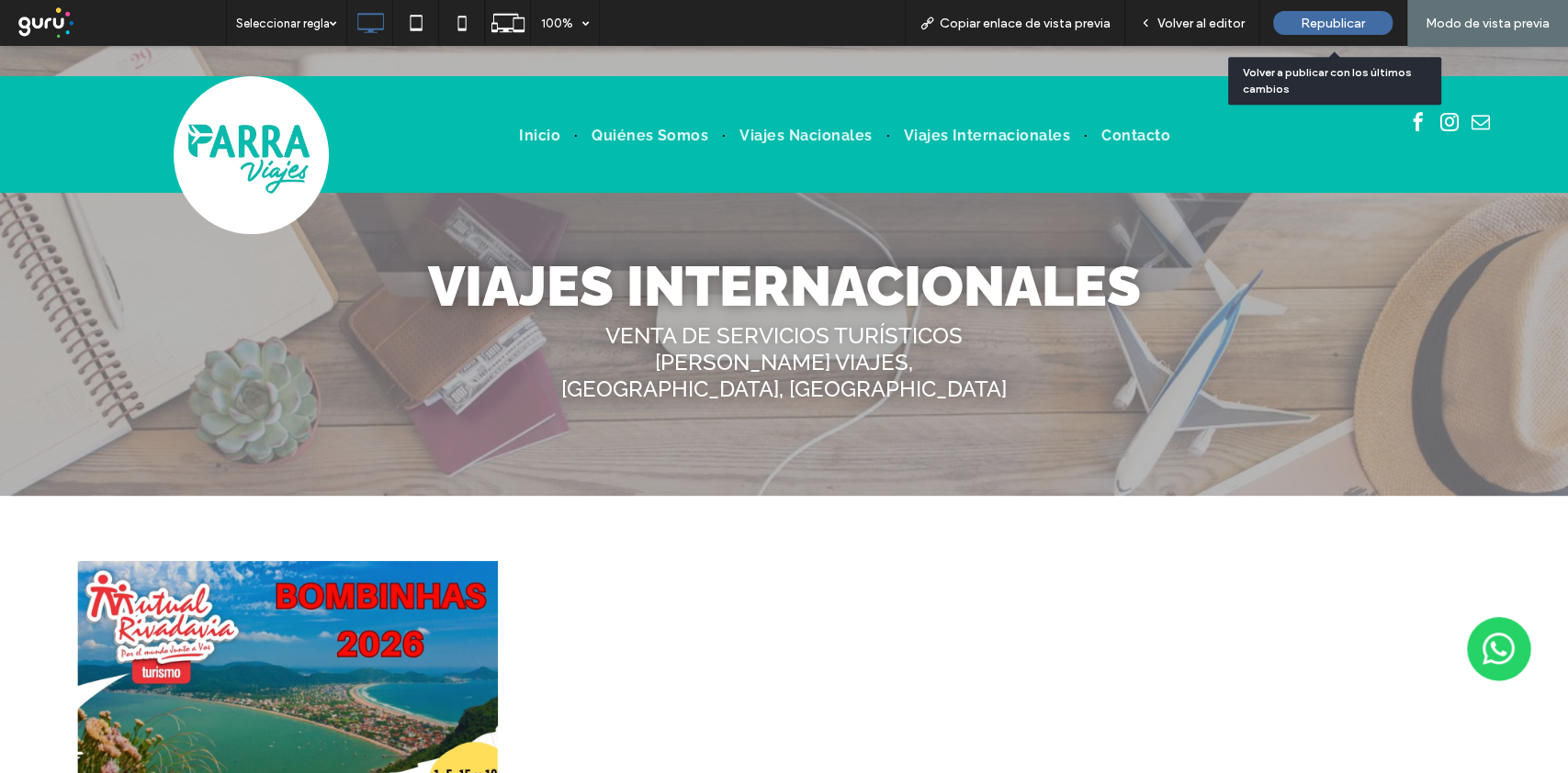 click on "Republicar" at bounding box center (1333, 23) 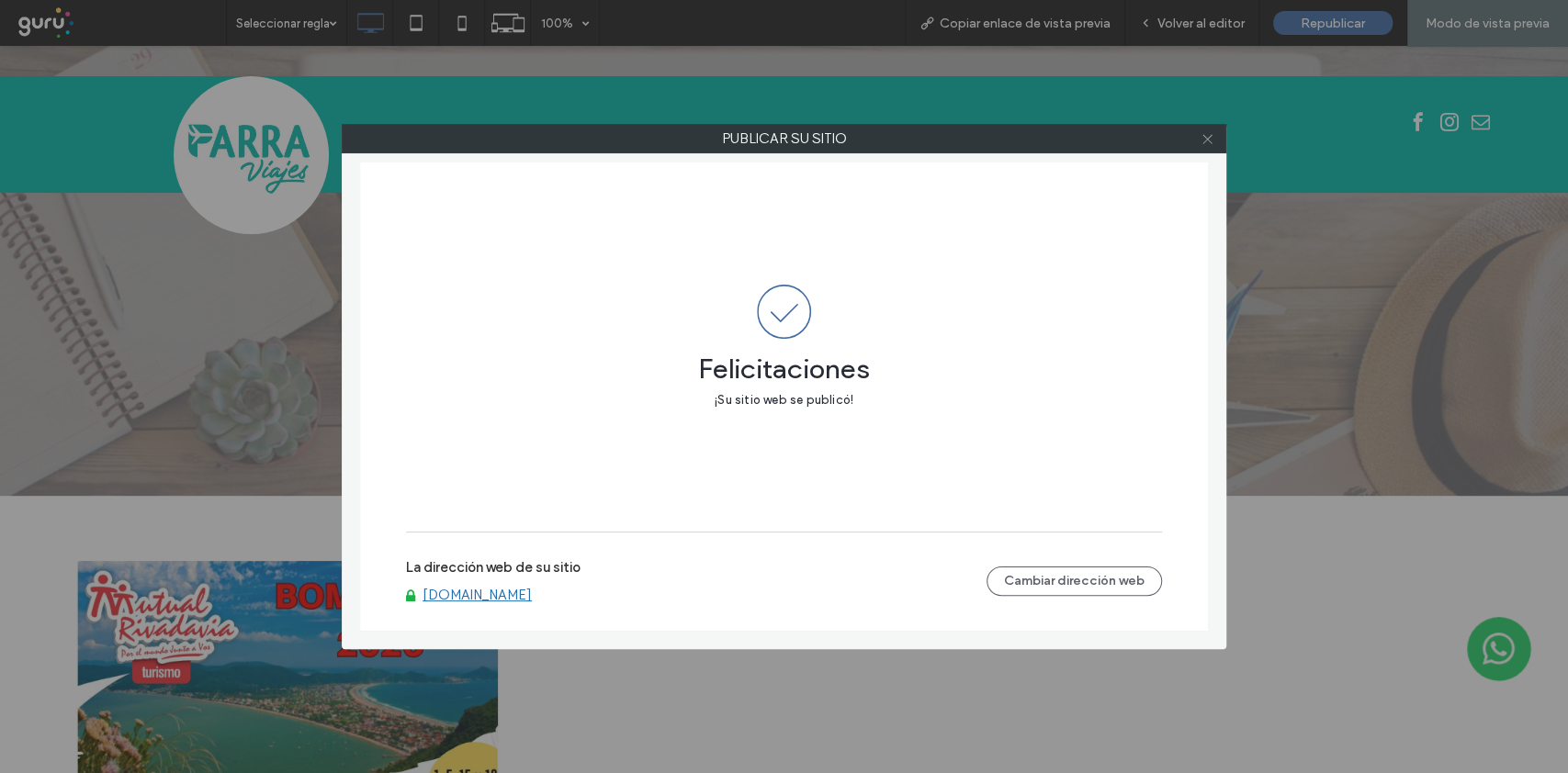 click 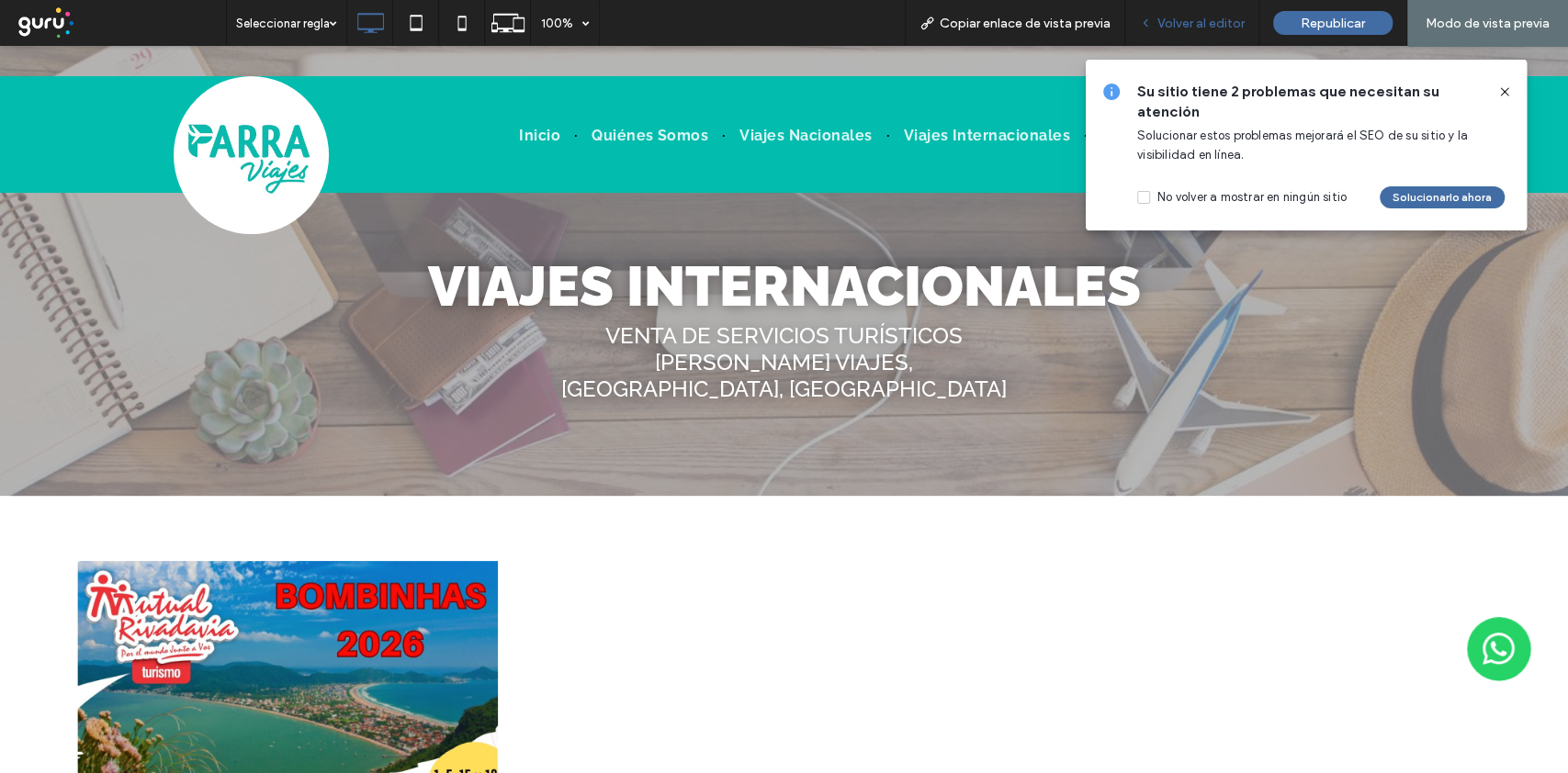 click on "Volver al editor" at bounding box center (1201, 23) 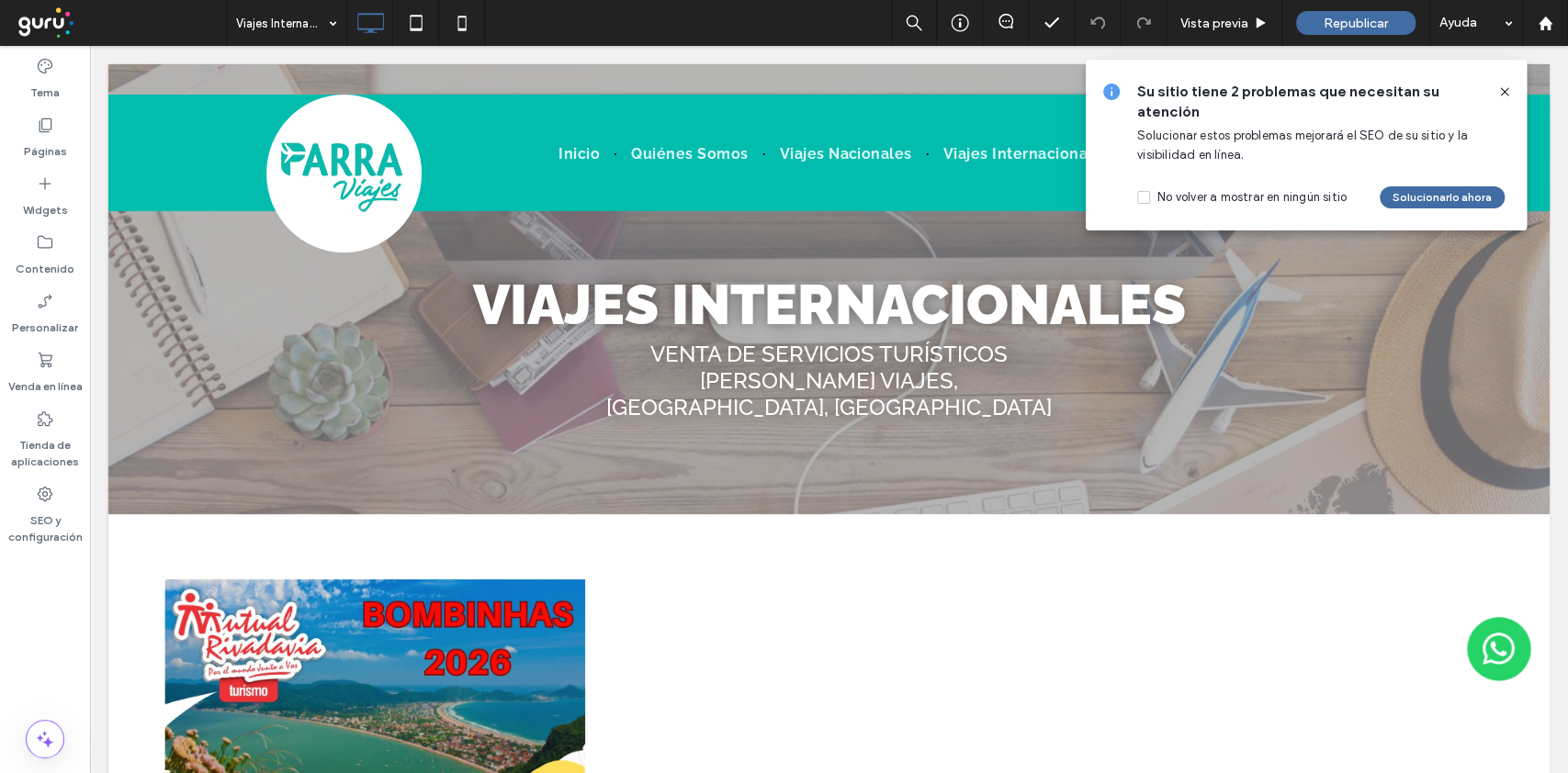 click 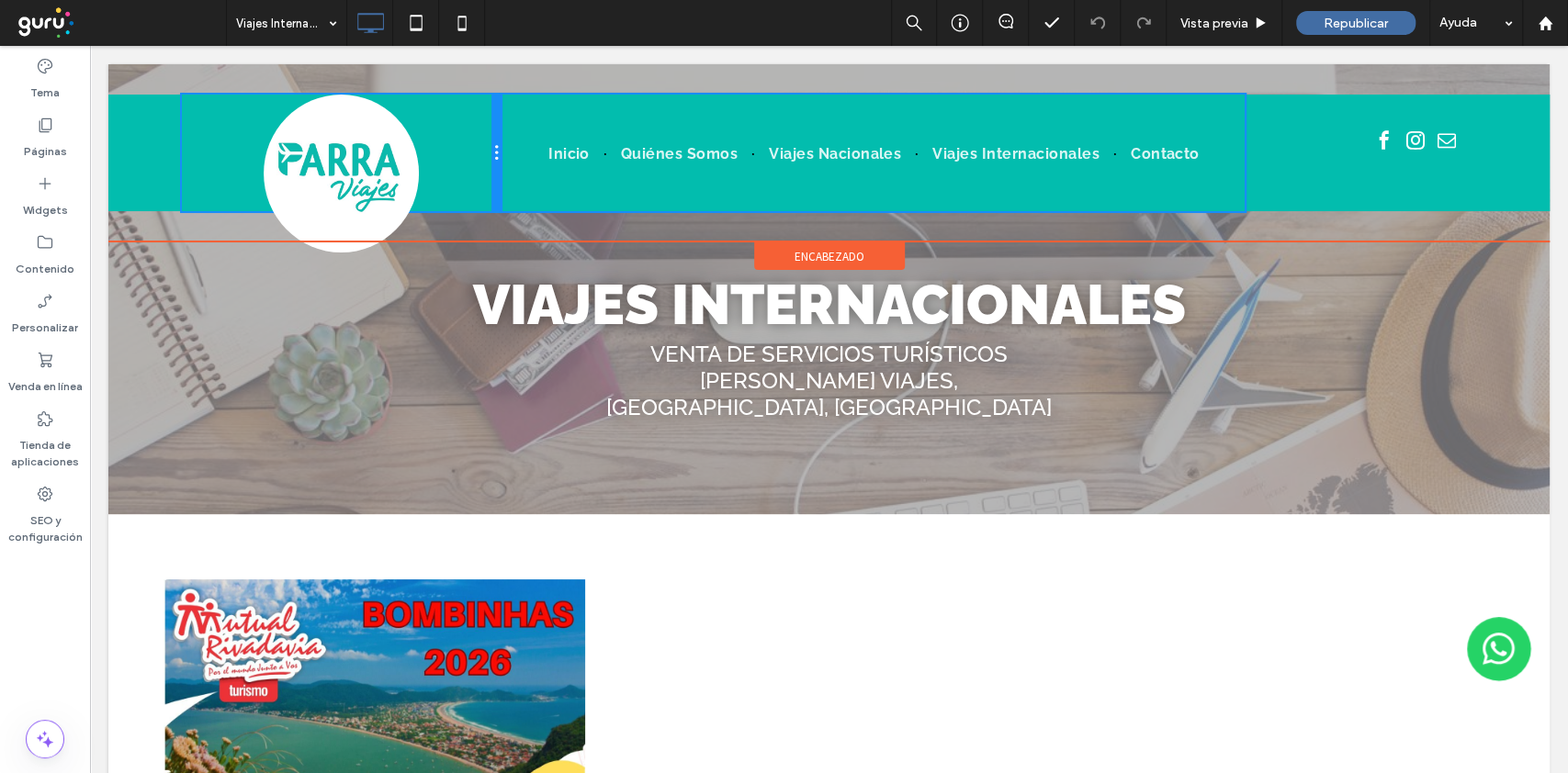 drag, startPoint x: 493, startPoint y: 165, endPoint x: 694, endPoint y: 187, distance: 202.2004 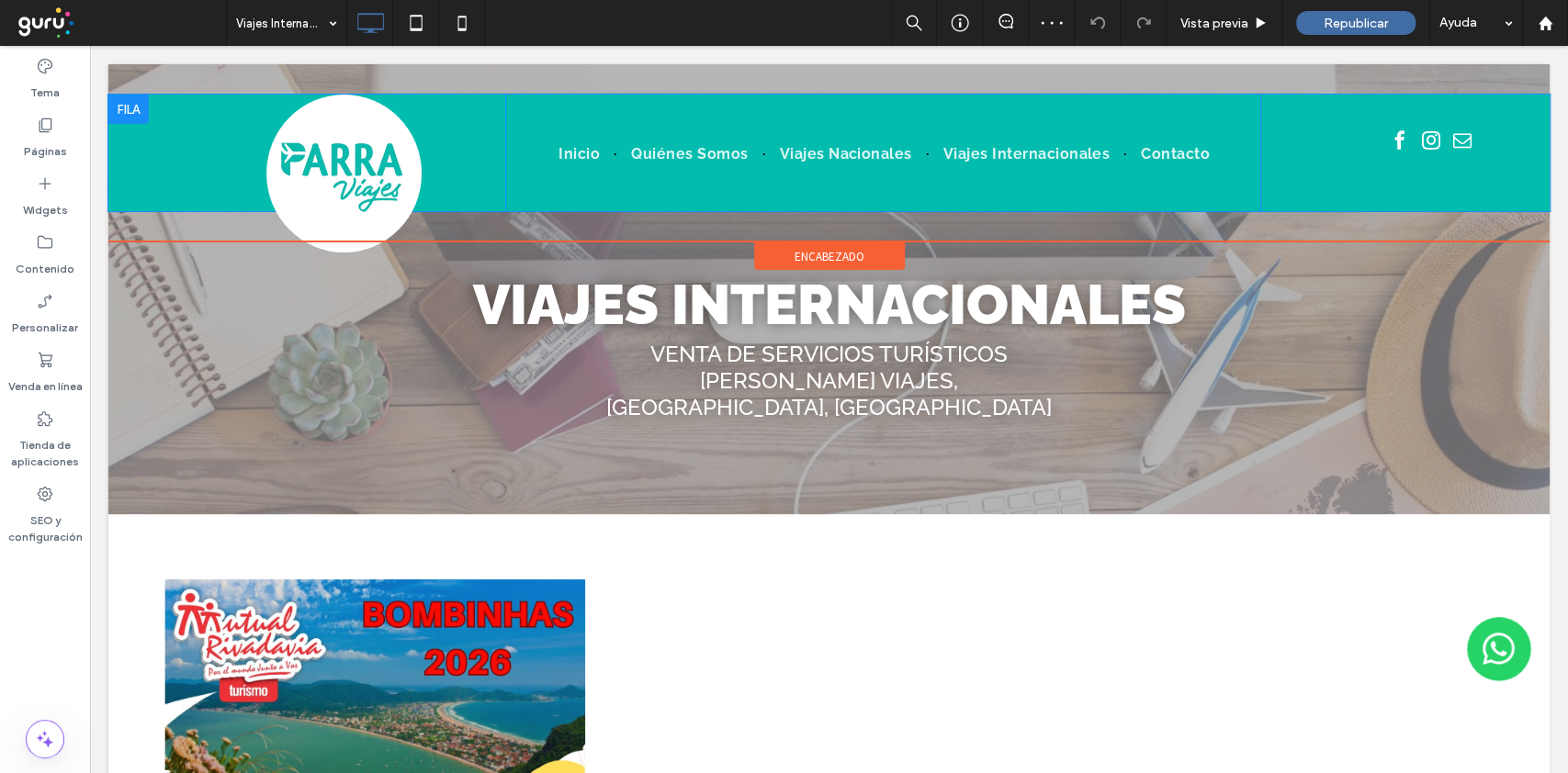 click on "Click To Paste" at bounding box center [1368, 152] 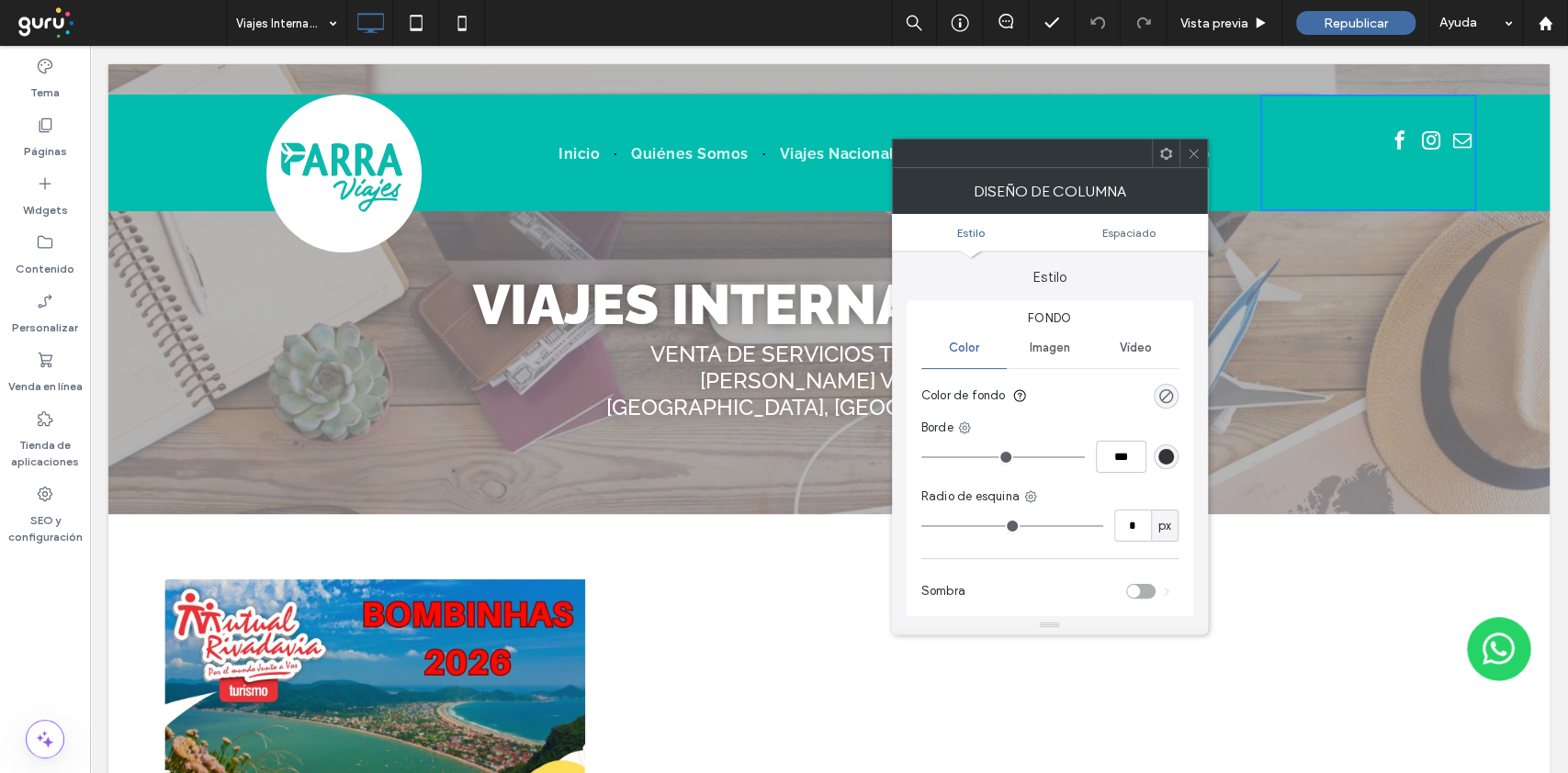 click at bounding box center [1193, 153] 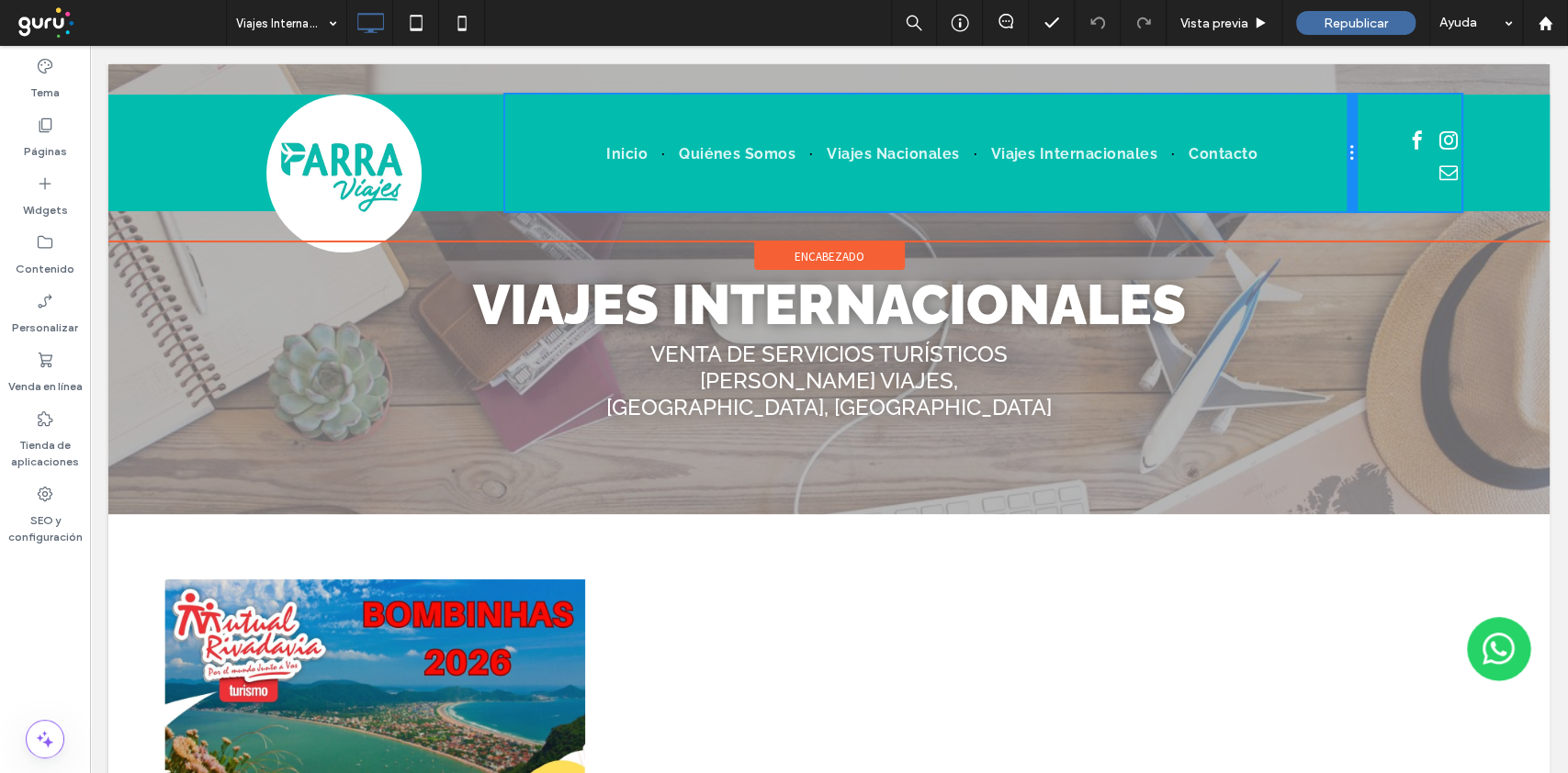 drag, startPoint x: 1241, startPoint y: 152, endPoint x: 1472, endPoint y: 207, distance: 237.45736 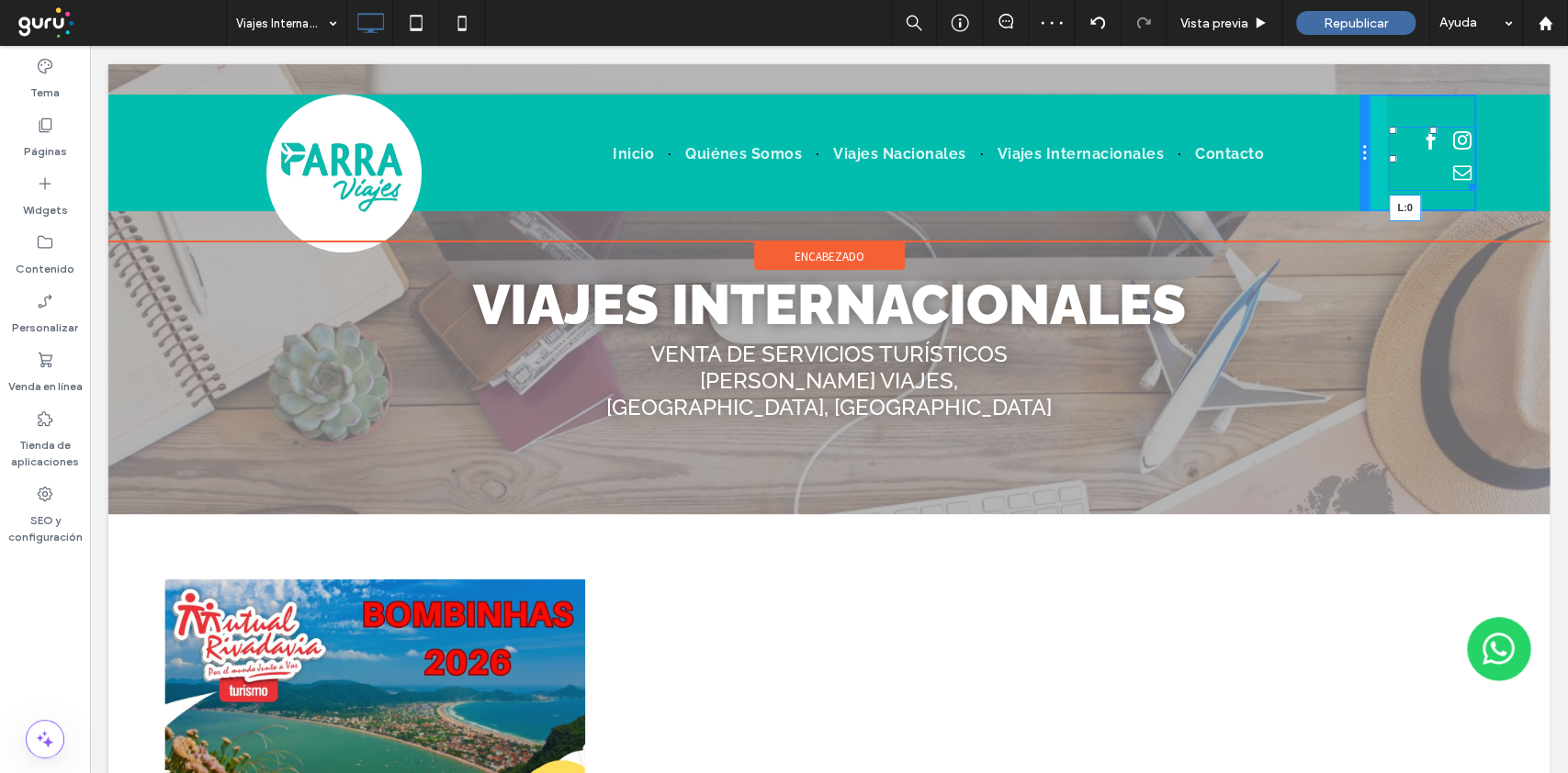 drag, startPoint x: 1372, startPoint y: 159, endPoint x: 1434, endPoint y: 211, distance: 80.919713 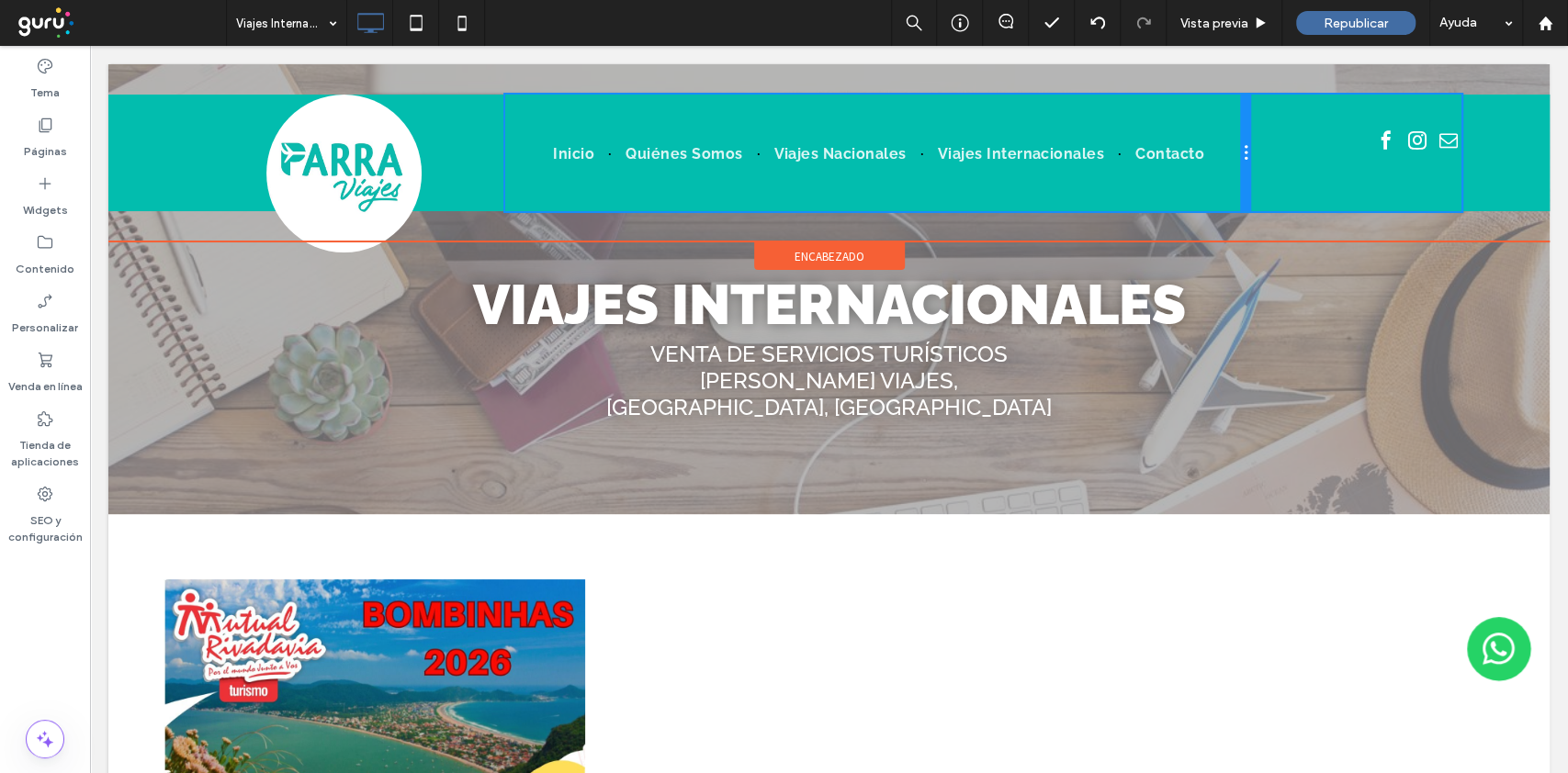 drag, startPoint x: 1350, startPoint y: 166, endPoint x: 1283, endPoint y: 214, distance: 82.41966 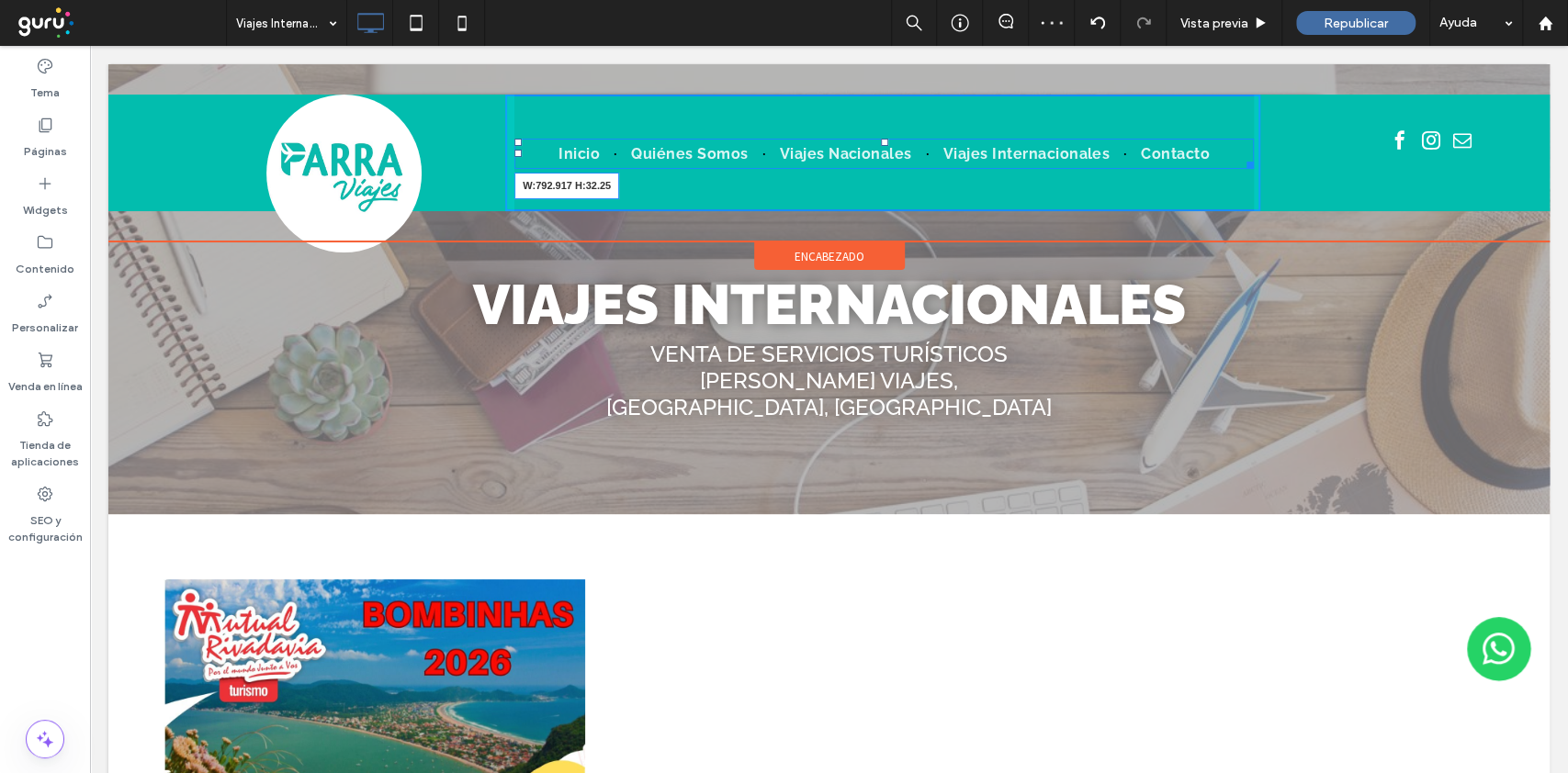 drag, startPoint x: 1232, startPoint y: 159, endPoint x: 1394, endPoint y: 63, distance: 188.30826 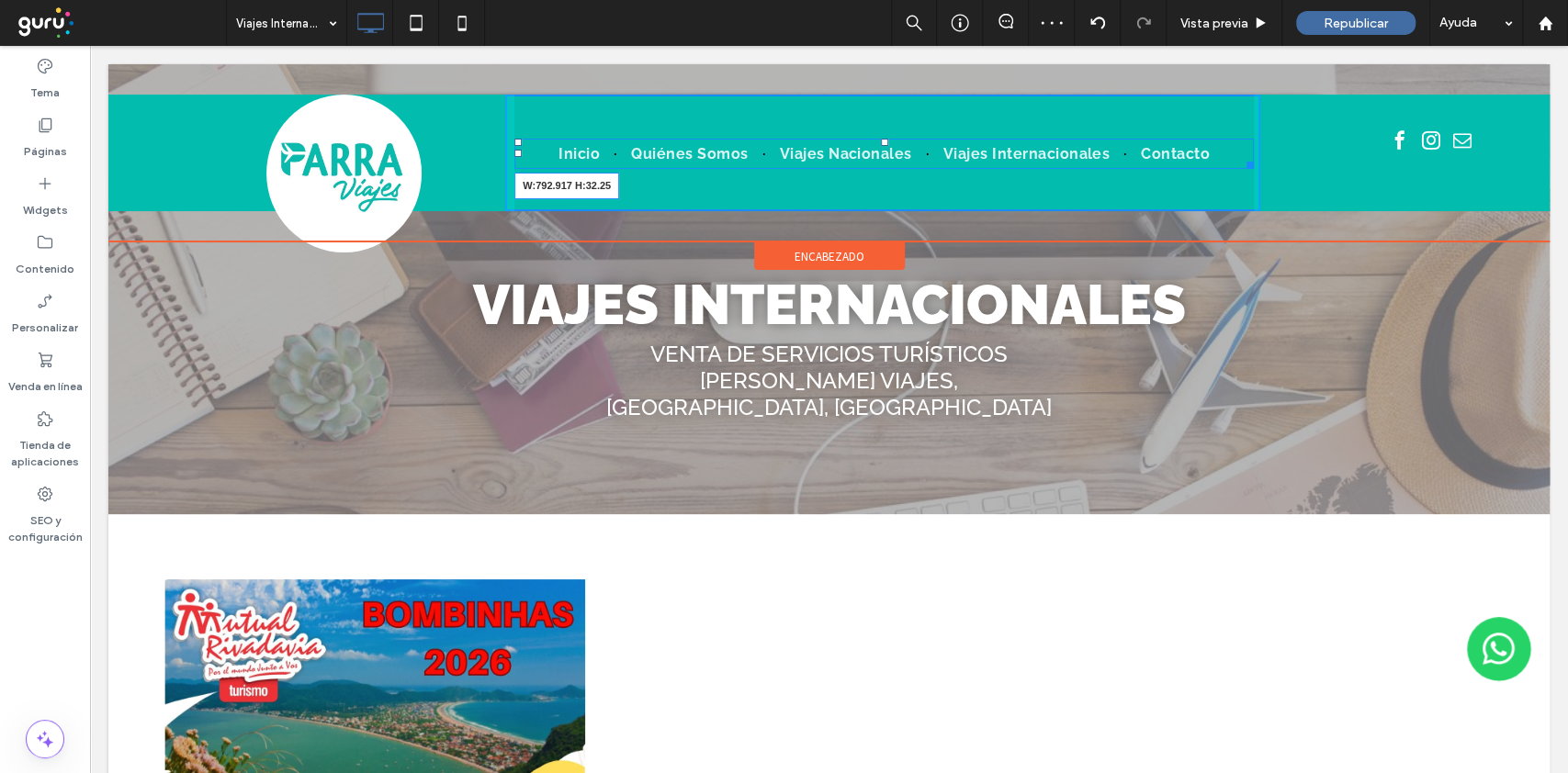 click on "Click To Paste
Inicio
Quiénes Somos
Viajes Nacionales
Viajes Internacionales
Contacto
W:792.917 H:32.25
Click To Paste
Click To Paste" at bounding box center (829, 152) 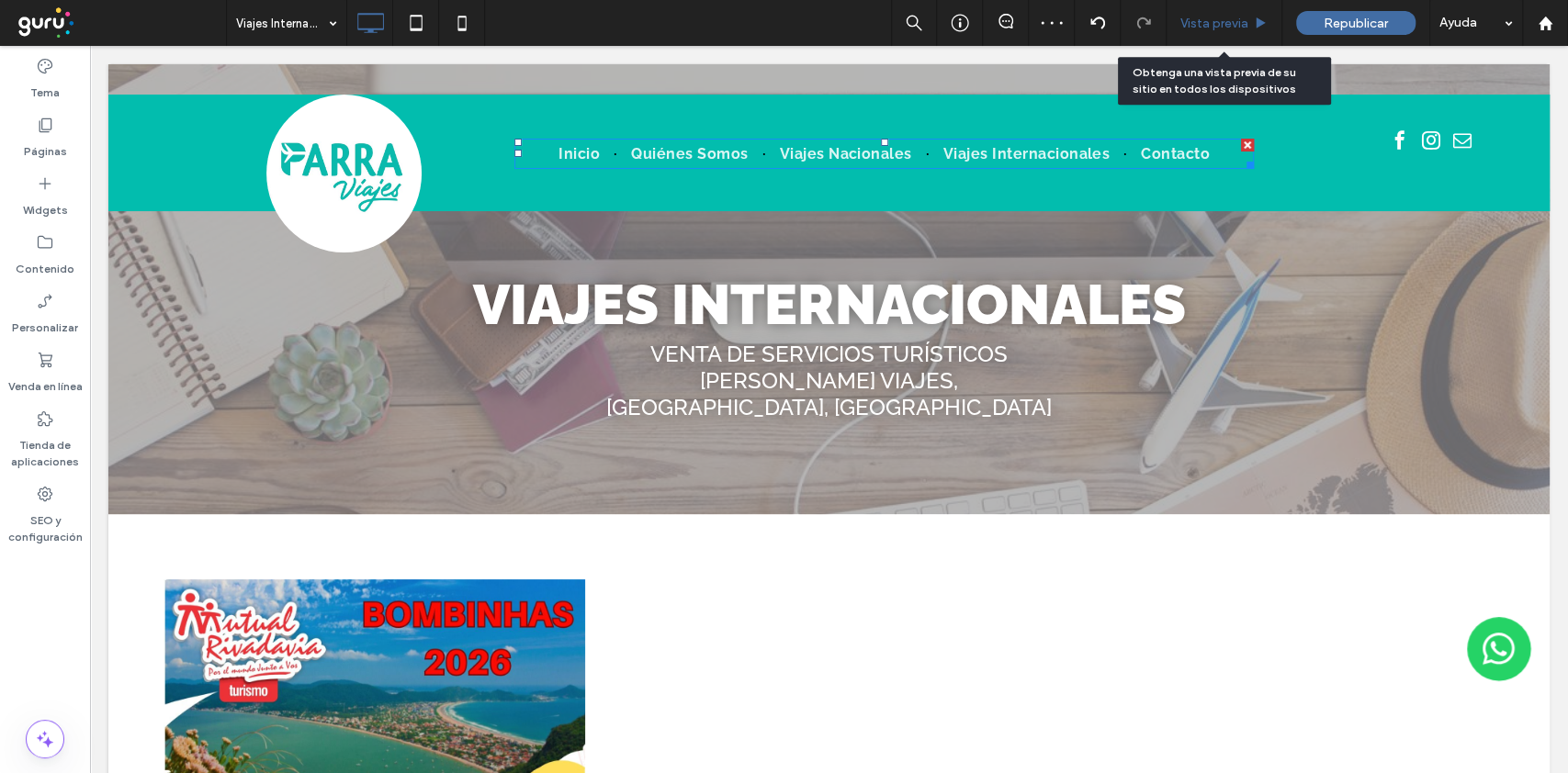 click on "Vista previa" at bounding box center [1214, 23] 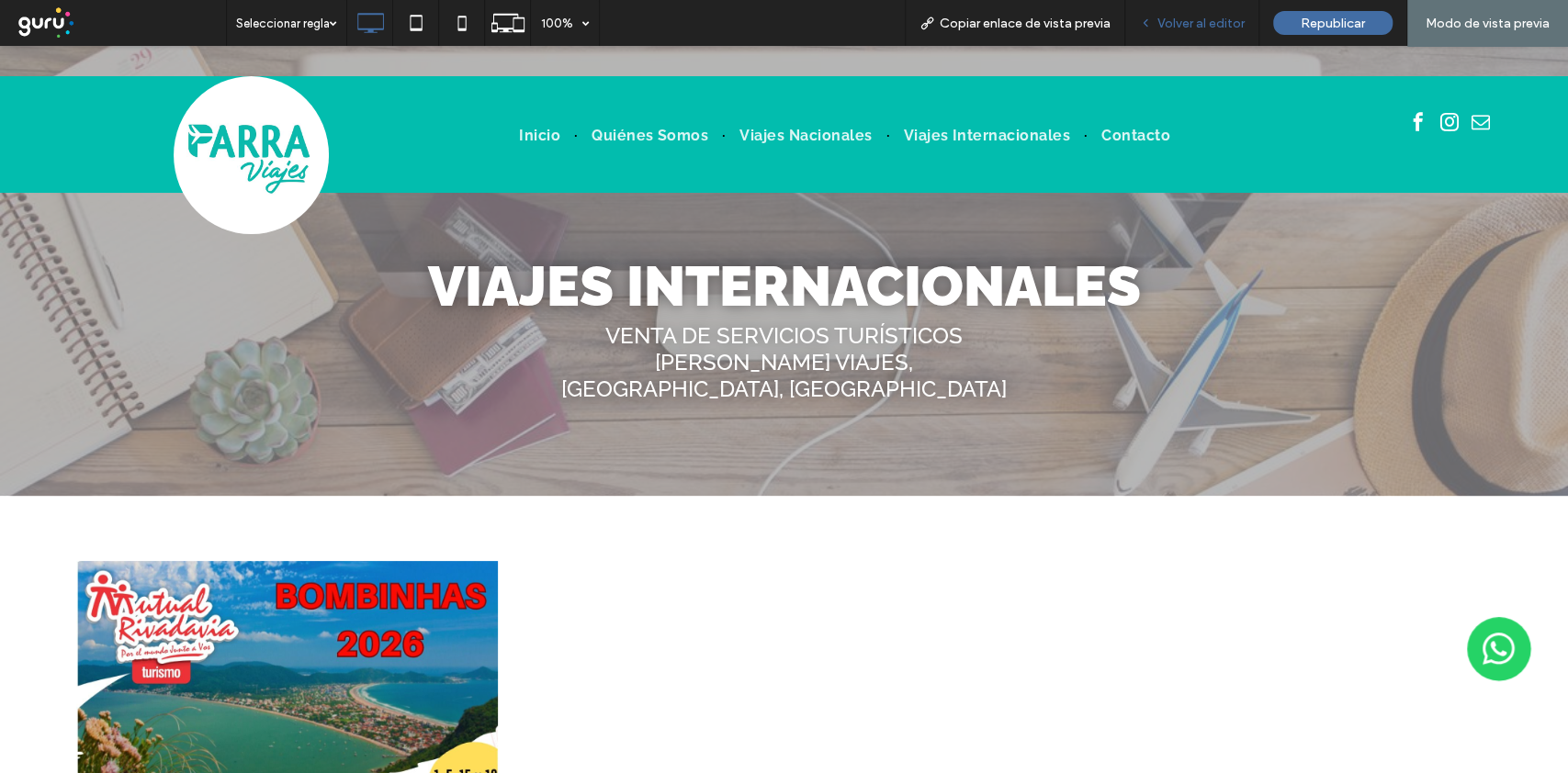 drag, startPoint x: 1192, startPoint y: 28, endPoint x: 1384, endPoint y: 60, distance: 194.6484 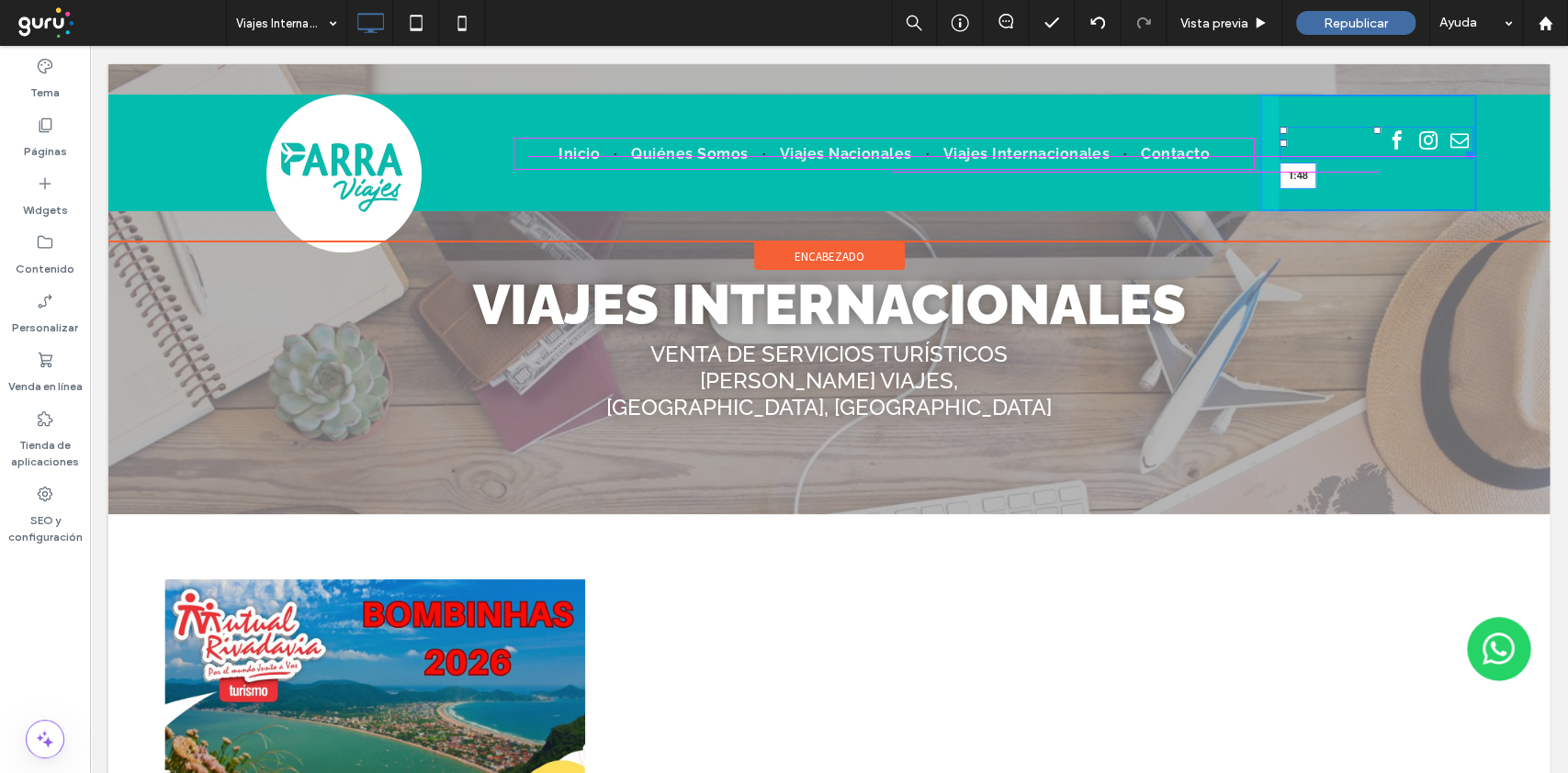 drag, startPoint x: 1360, startPoint y: 127, endPoint x: 1133, endPoint y: 222, distance: 246.07722 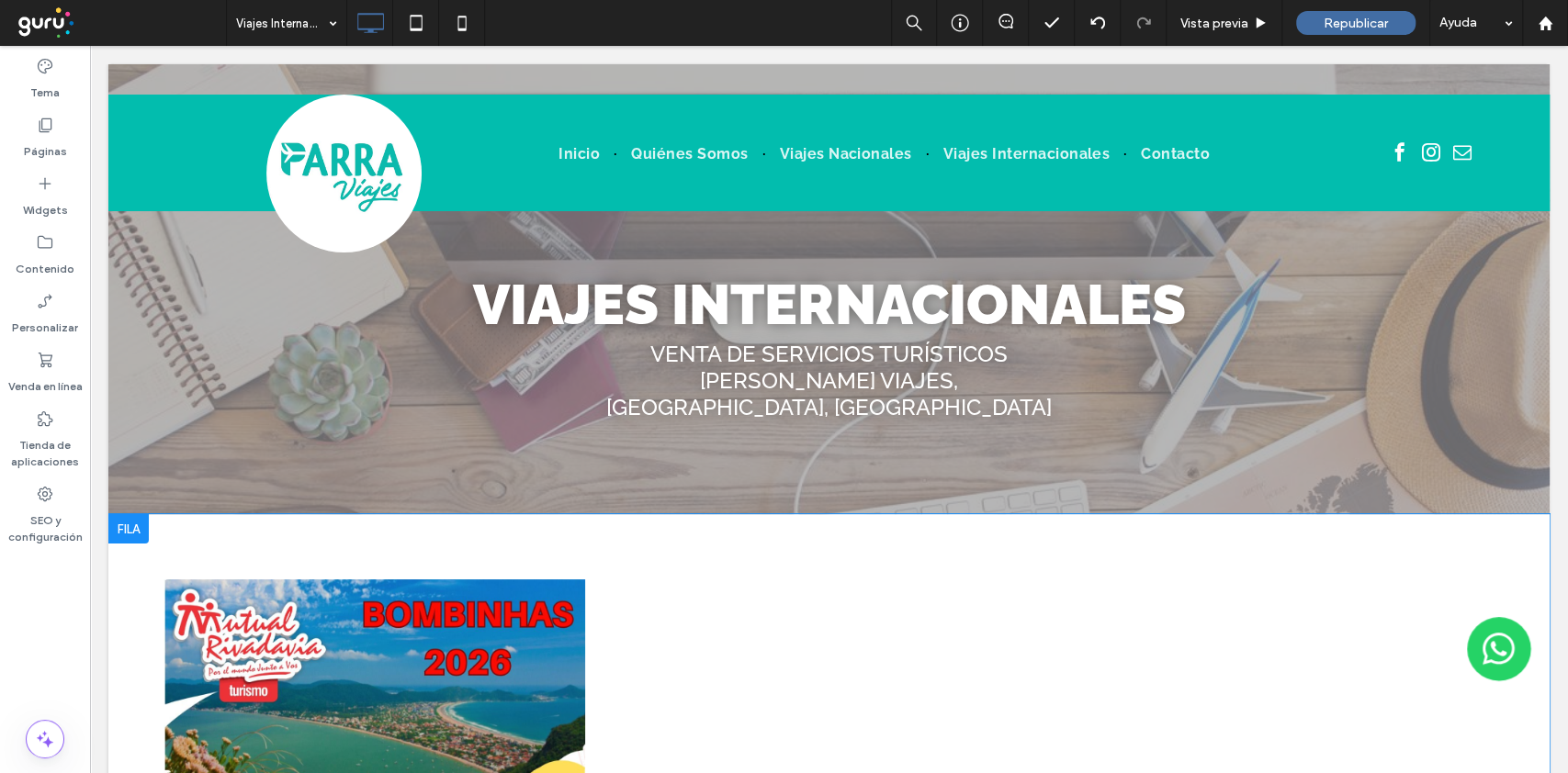 drag, startPoint x: 641, startPoint y: 497, endPoint x: 1463, endPoint y: 54, distance: 933.7735 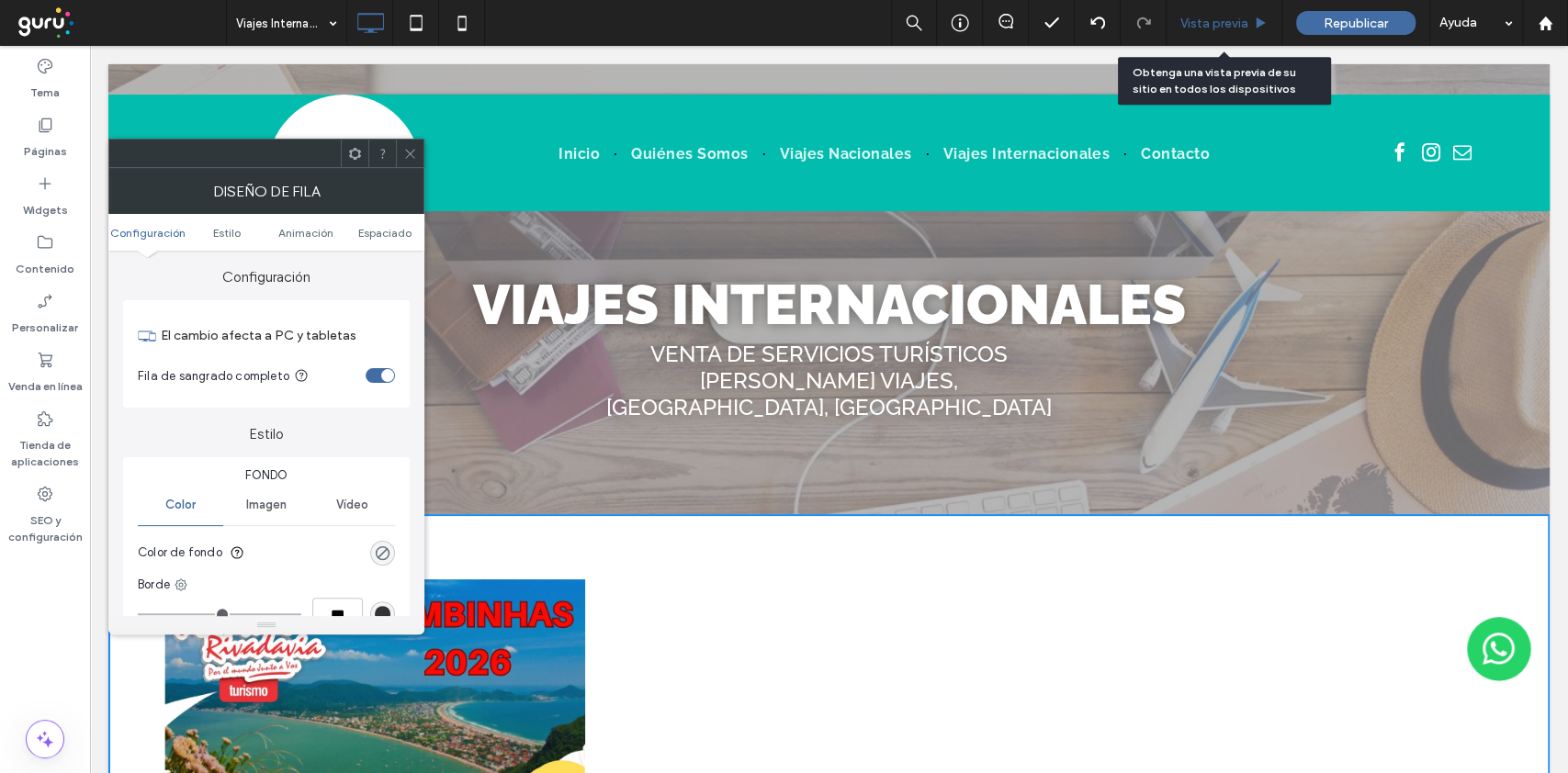 click on "Vista previa" at bounding box center [1214, 23] 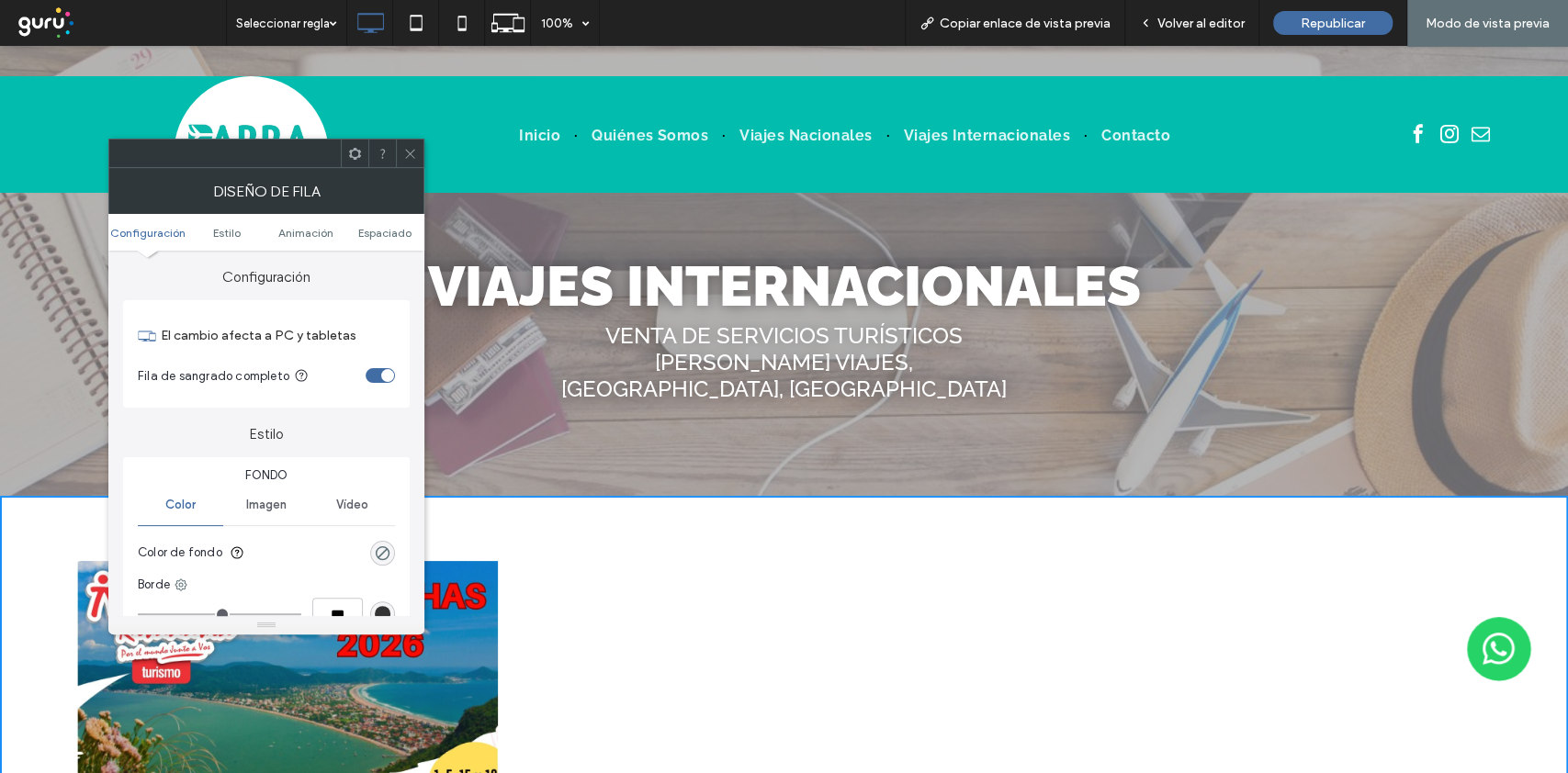 click 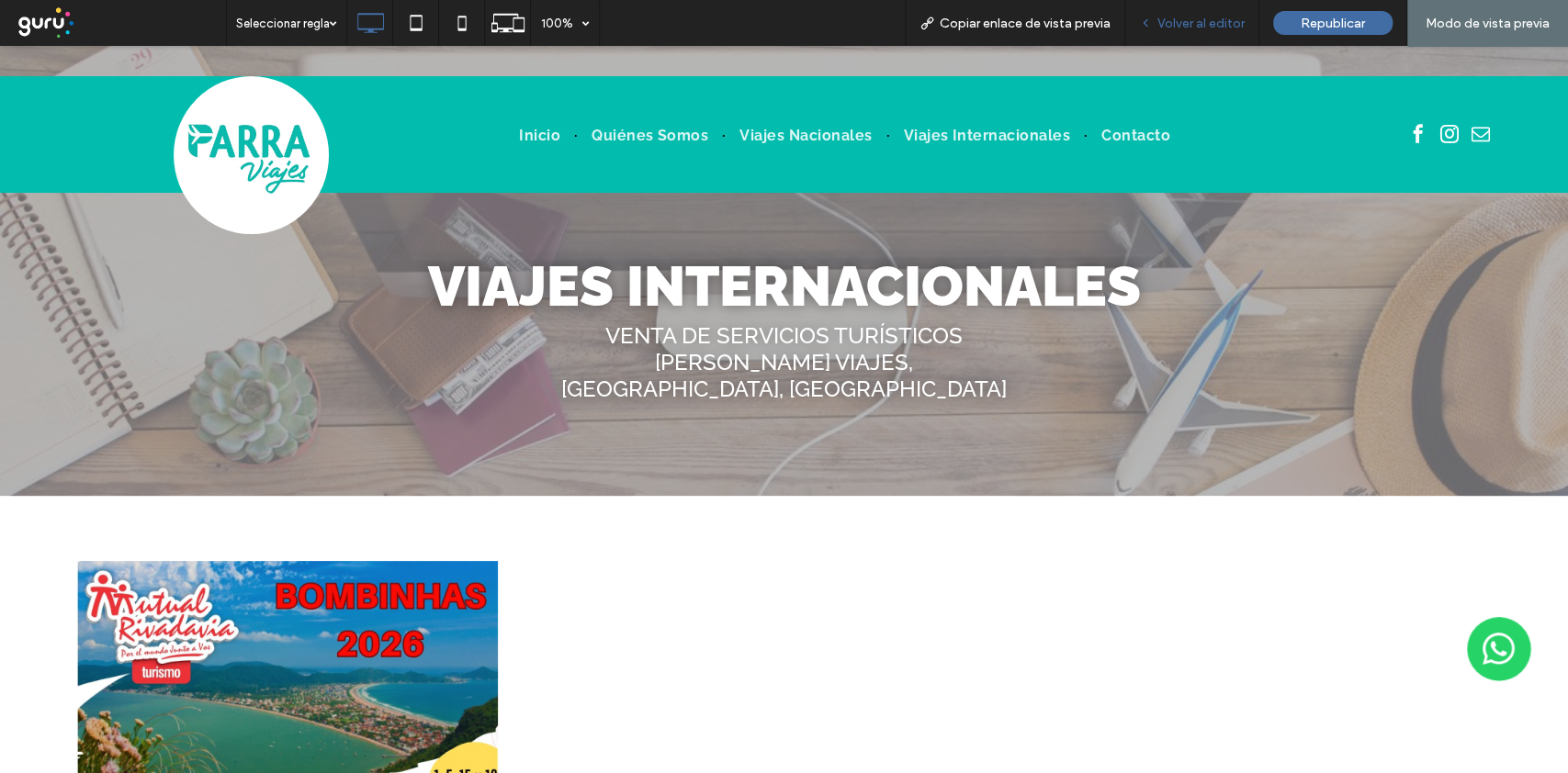 drag, startPoint x: 1169, startPoint y: 24, endPoint x: 1156, endPoint y: 28, distance: 13.601471 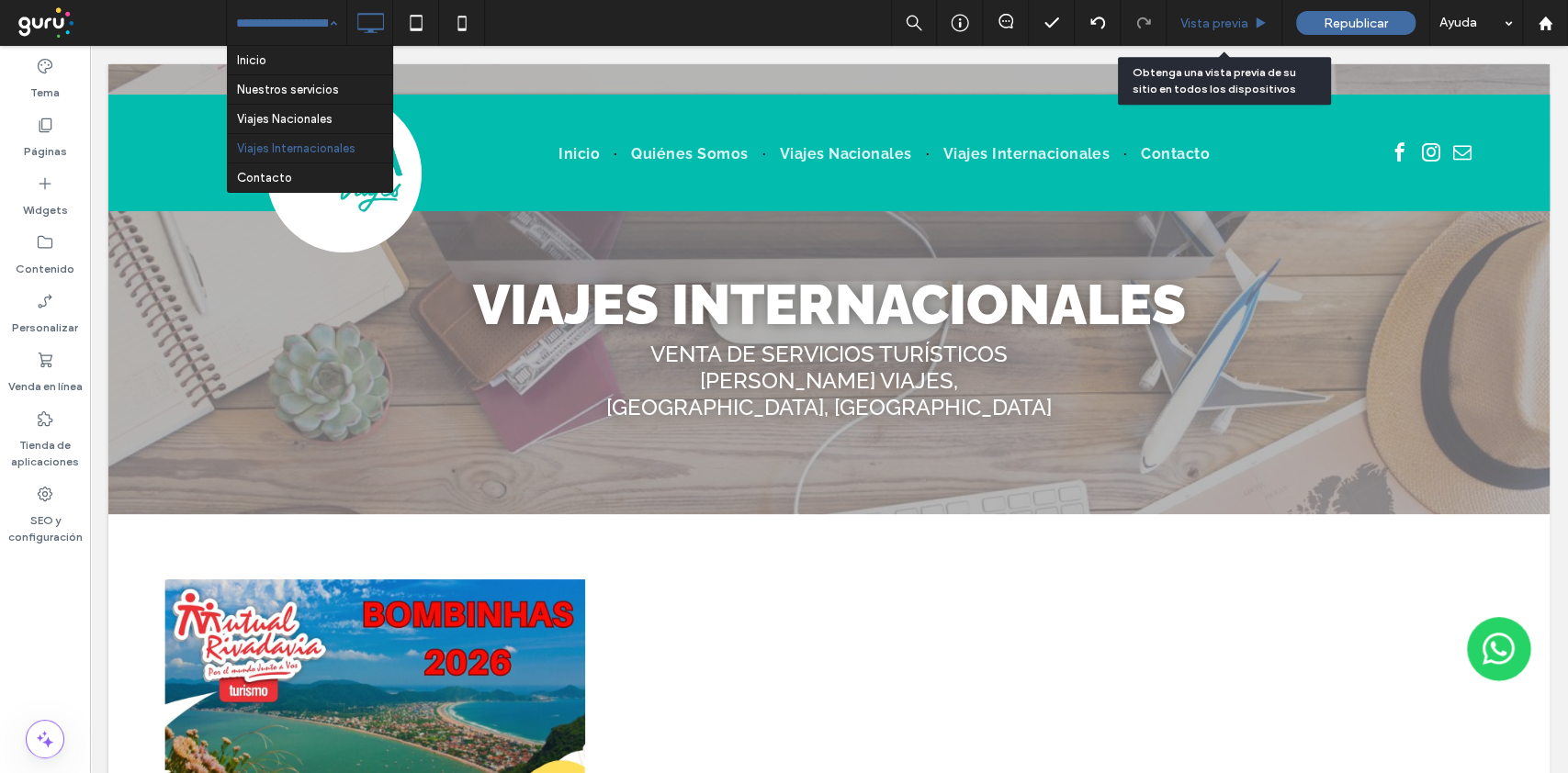 click on "Vista previa" at bounding box center [1224, 23] 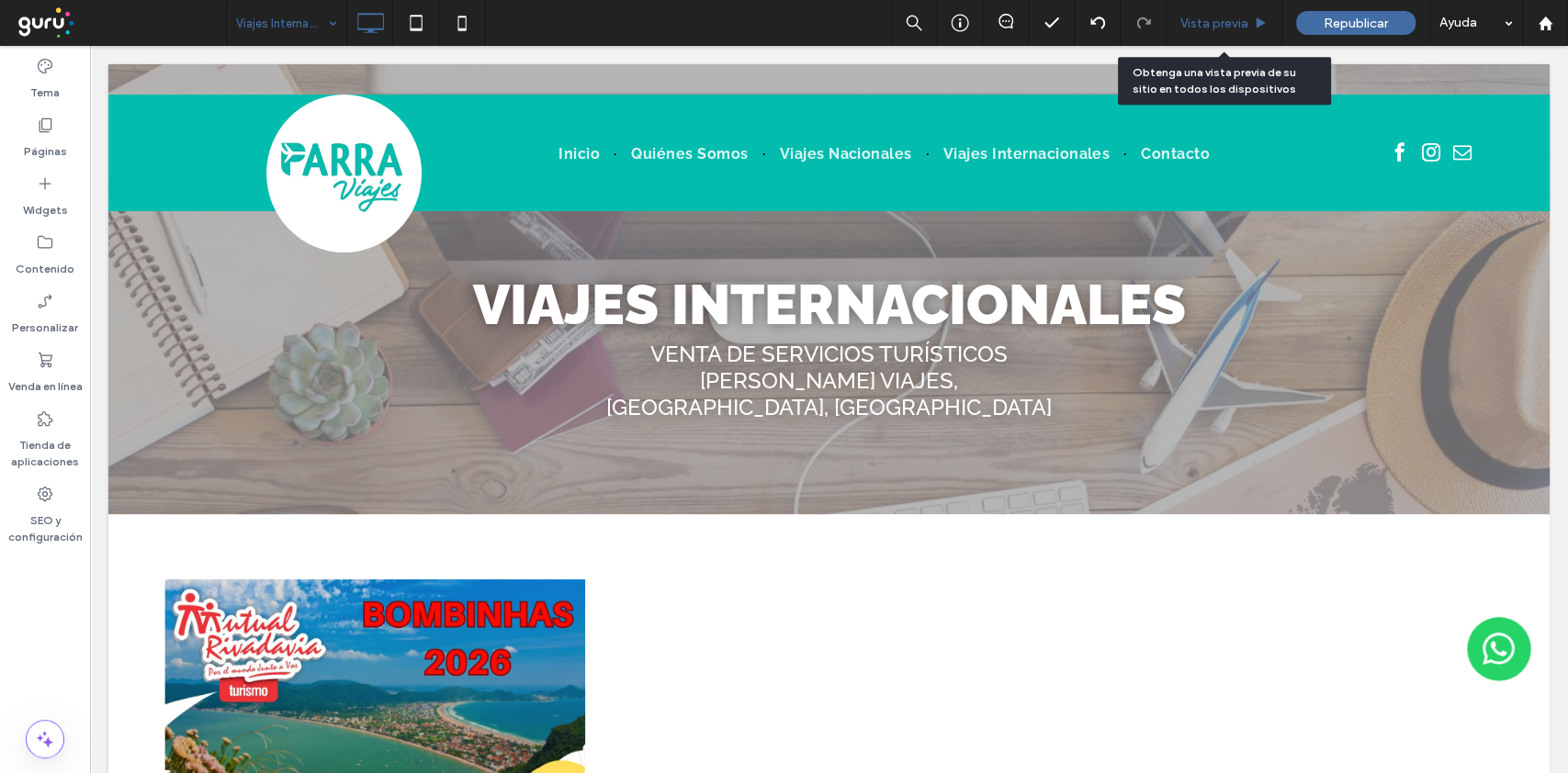 click on "Vista previa" at bounding box center (1224, 23) 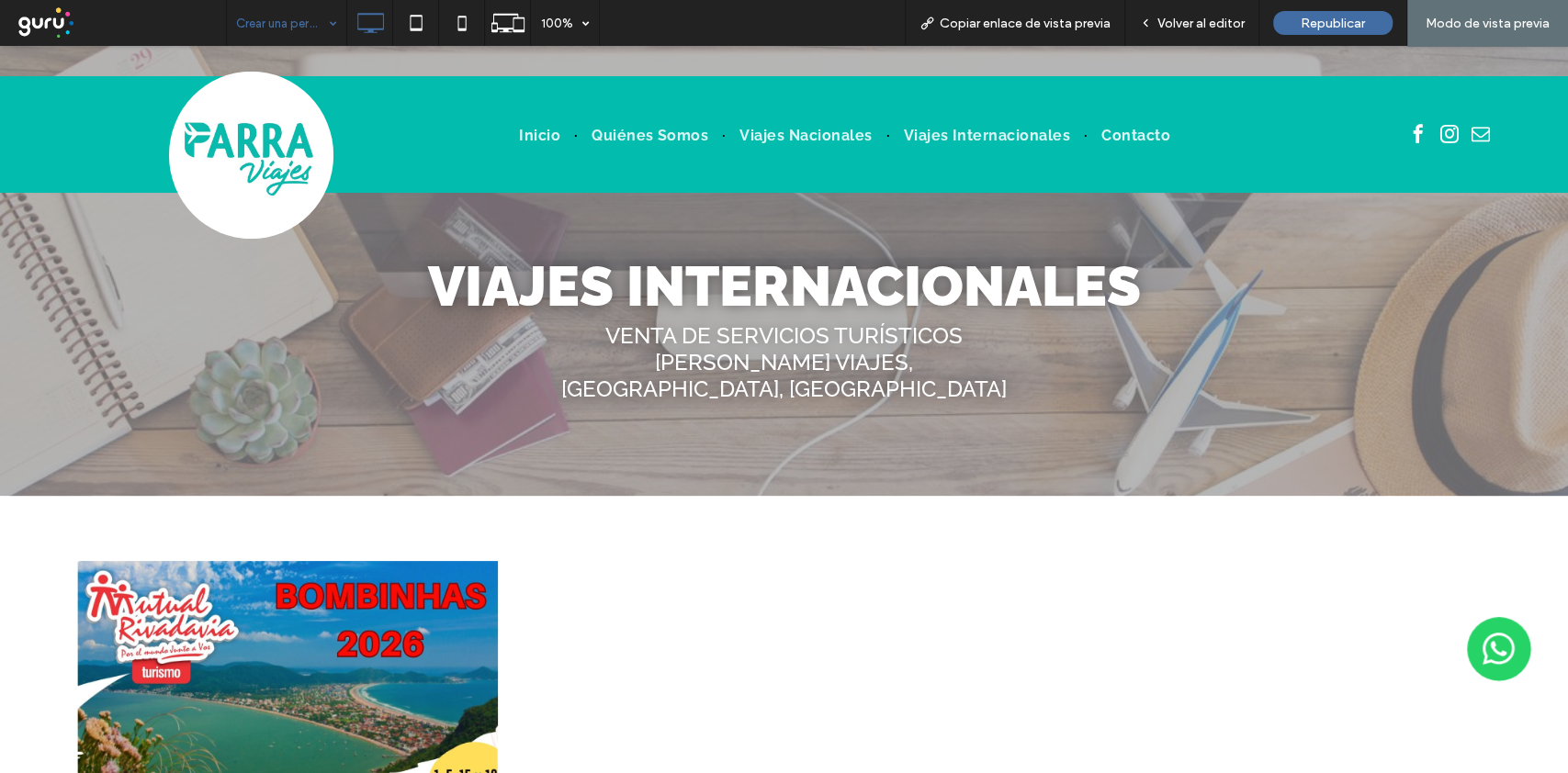 drag, startPoint x: 281, startPoint y: 132, endPoint x: 281, endPoint y: 86, distance: 46 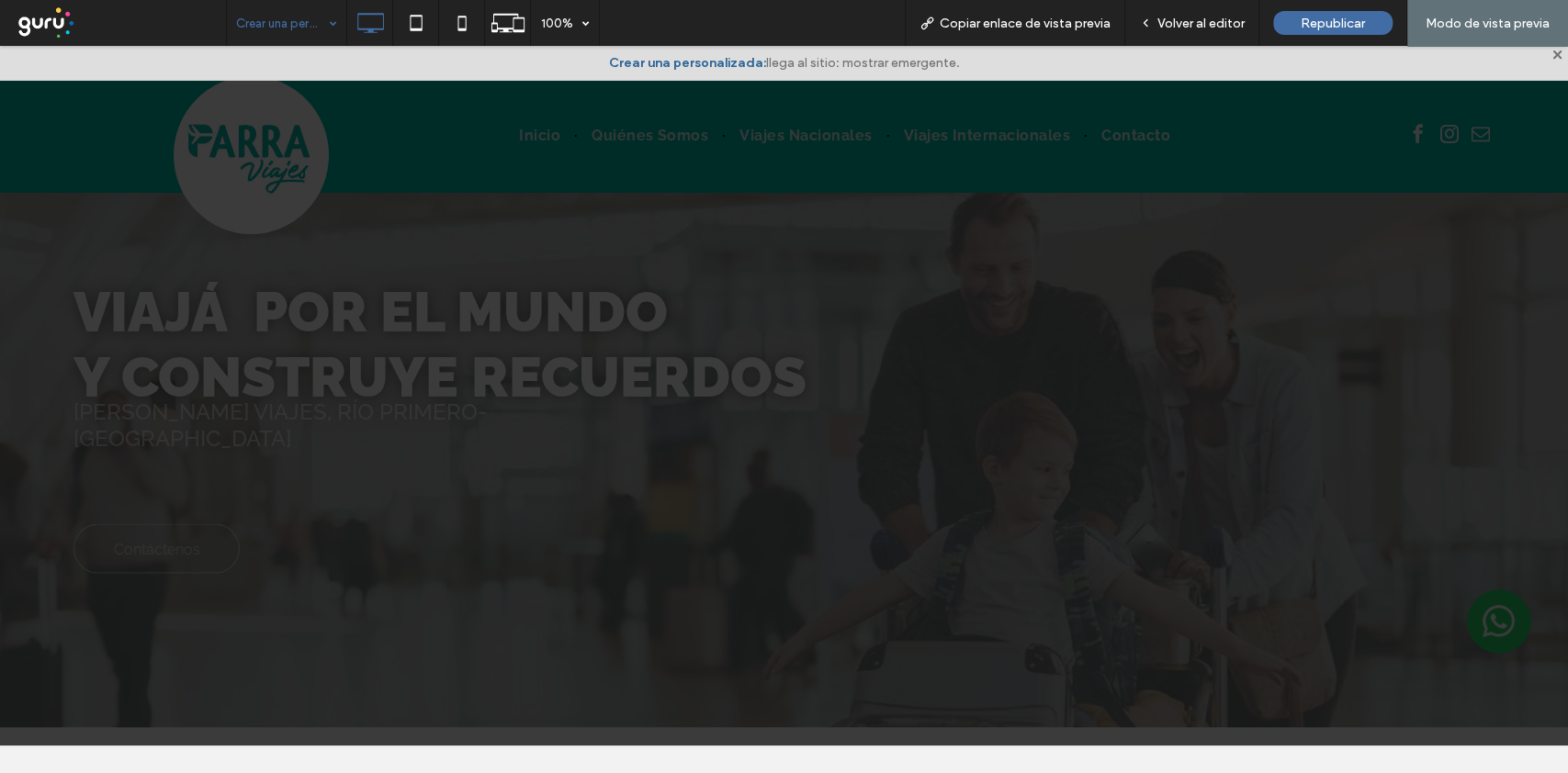 scroll, scrollTop: 0, scrollLeft: 0, axis: both 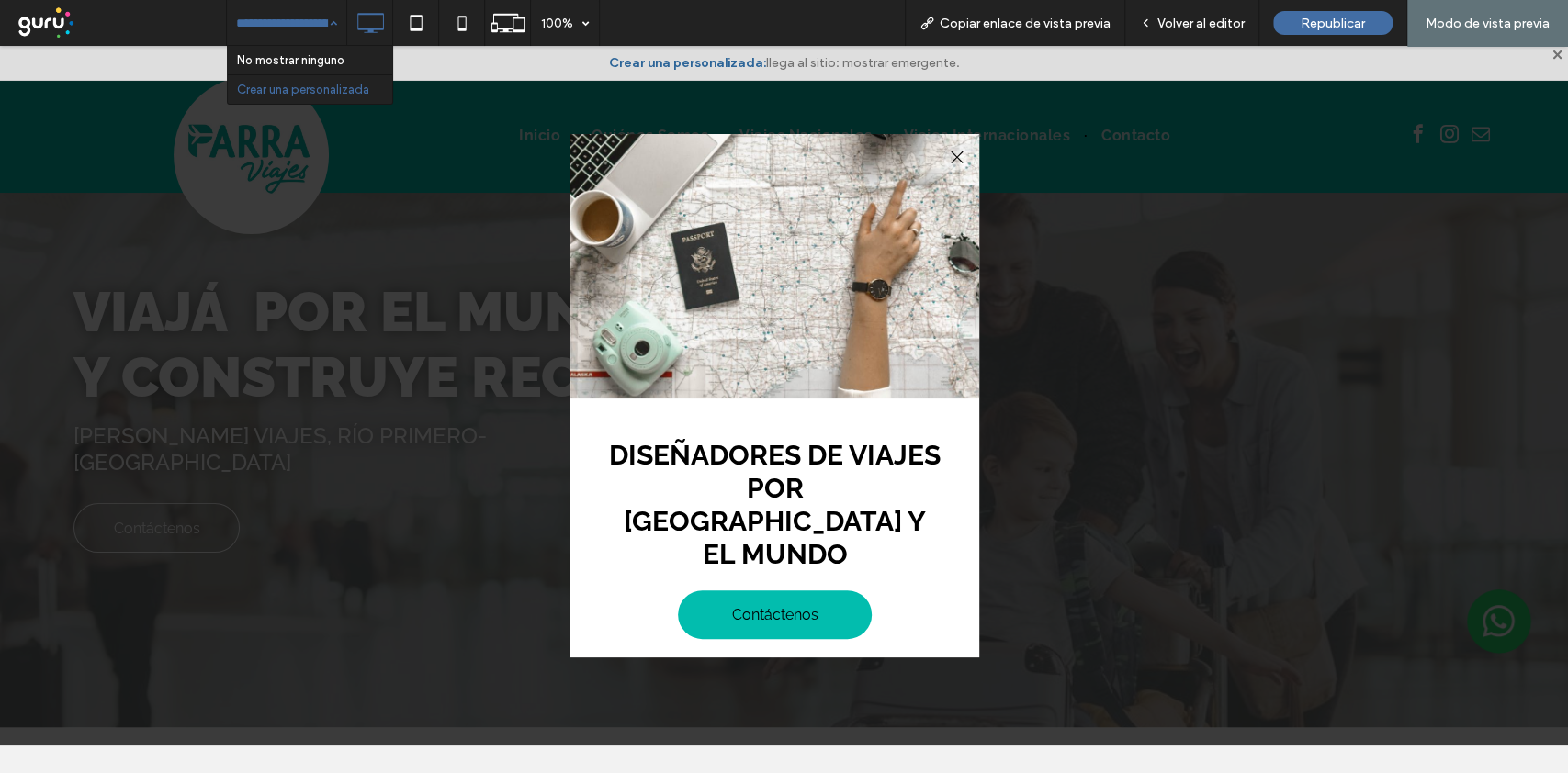 click at bounding box center [282, 23] 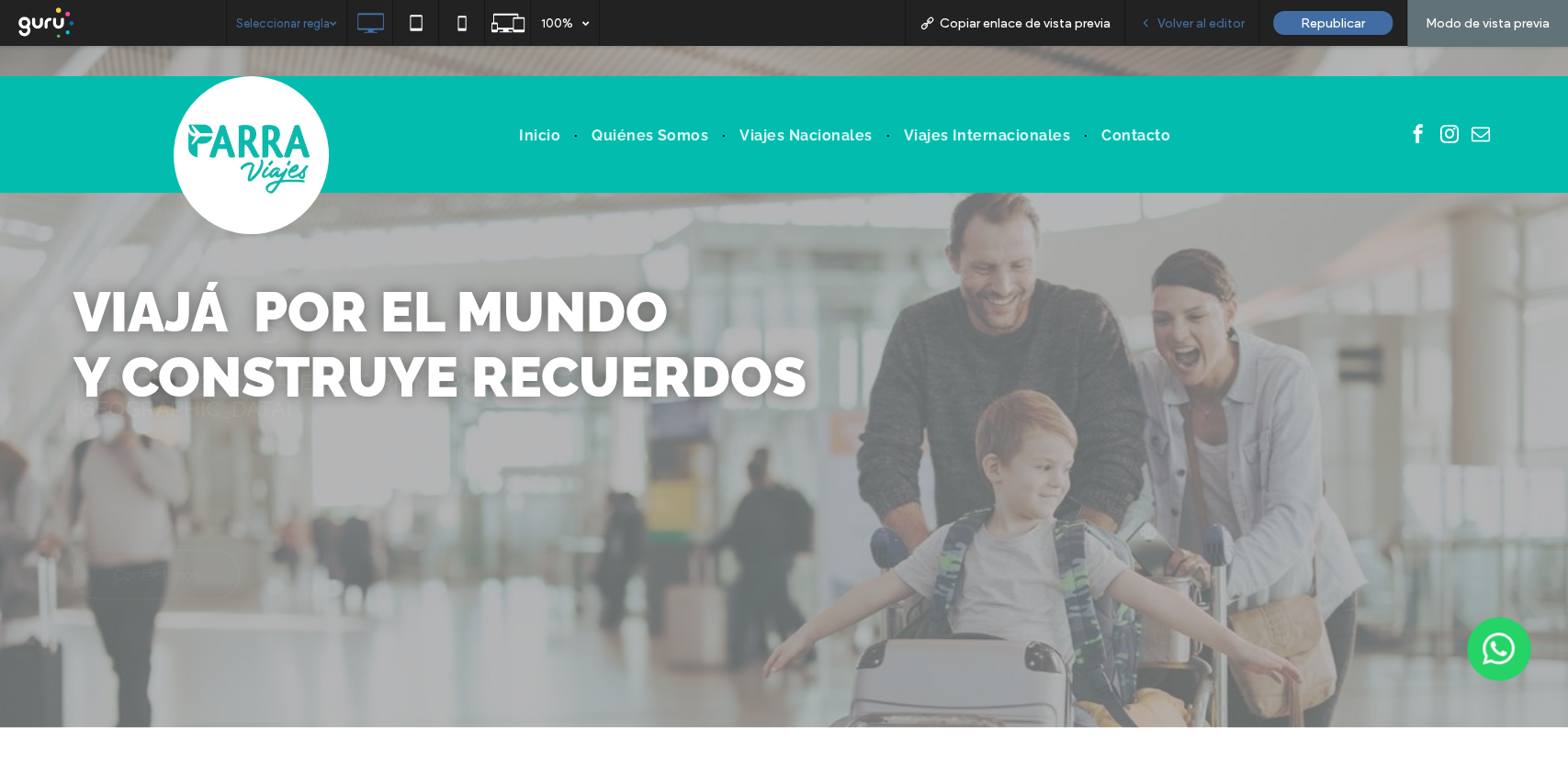 scroll, scrollTop: 0, scrollLeft: 0, axis: both 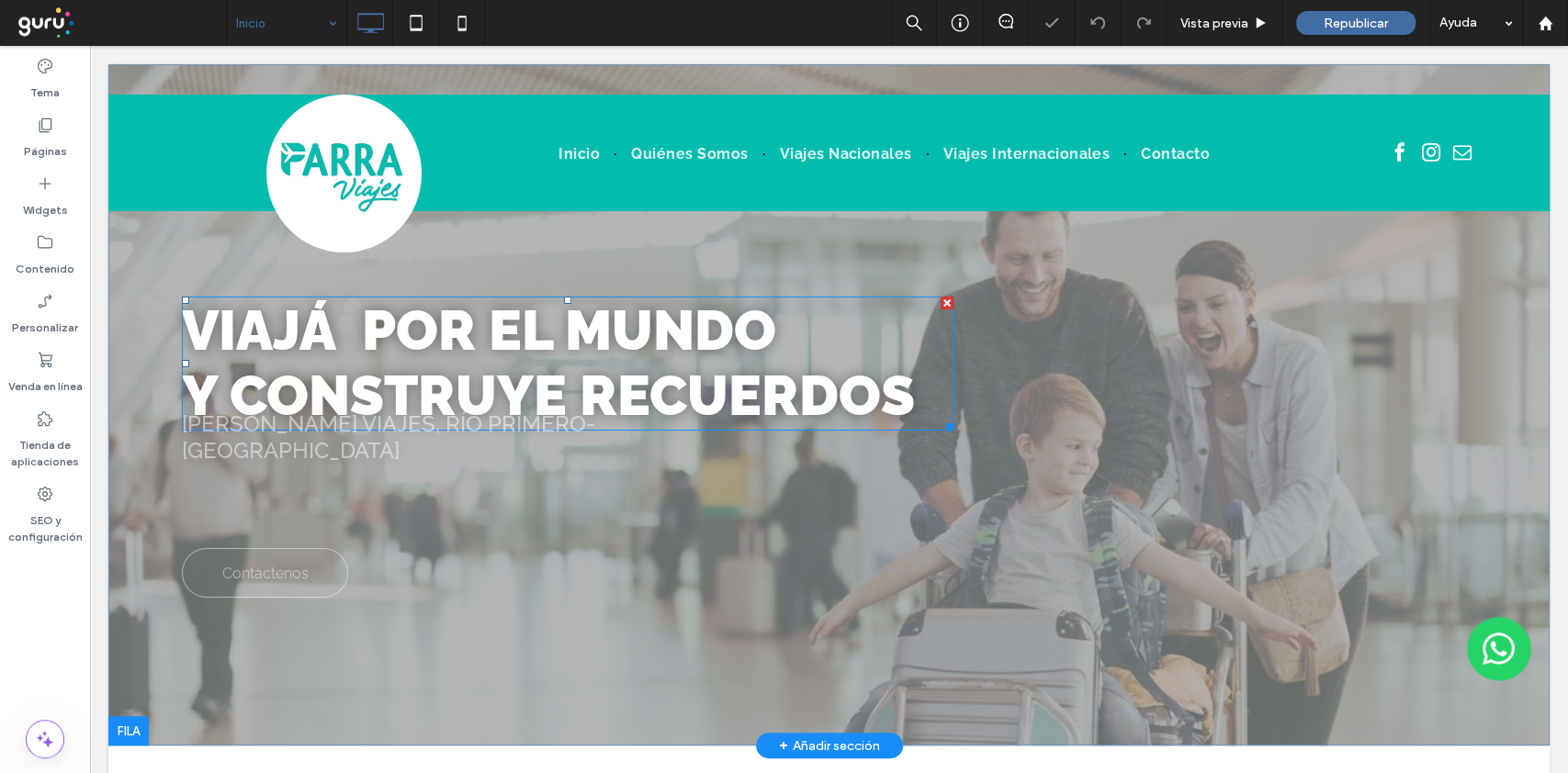 click on "y construye recuerdos" at bounding box center (548, 396) 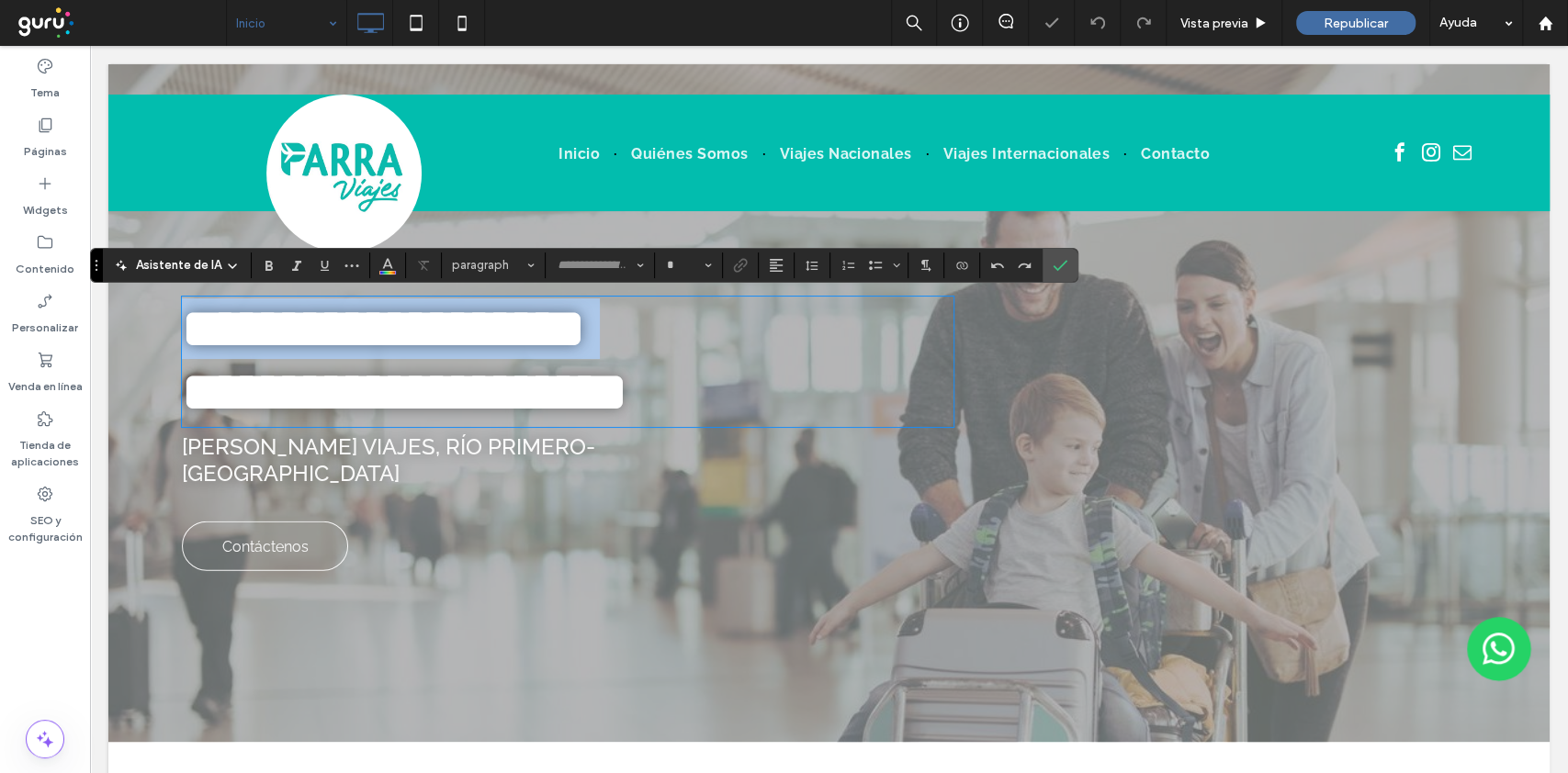 type on "*******" 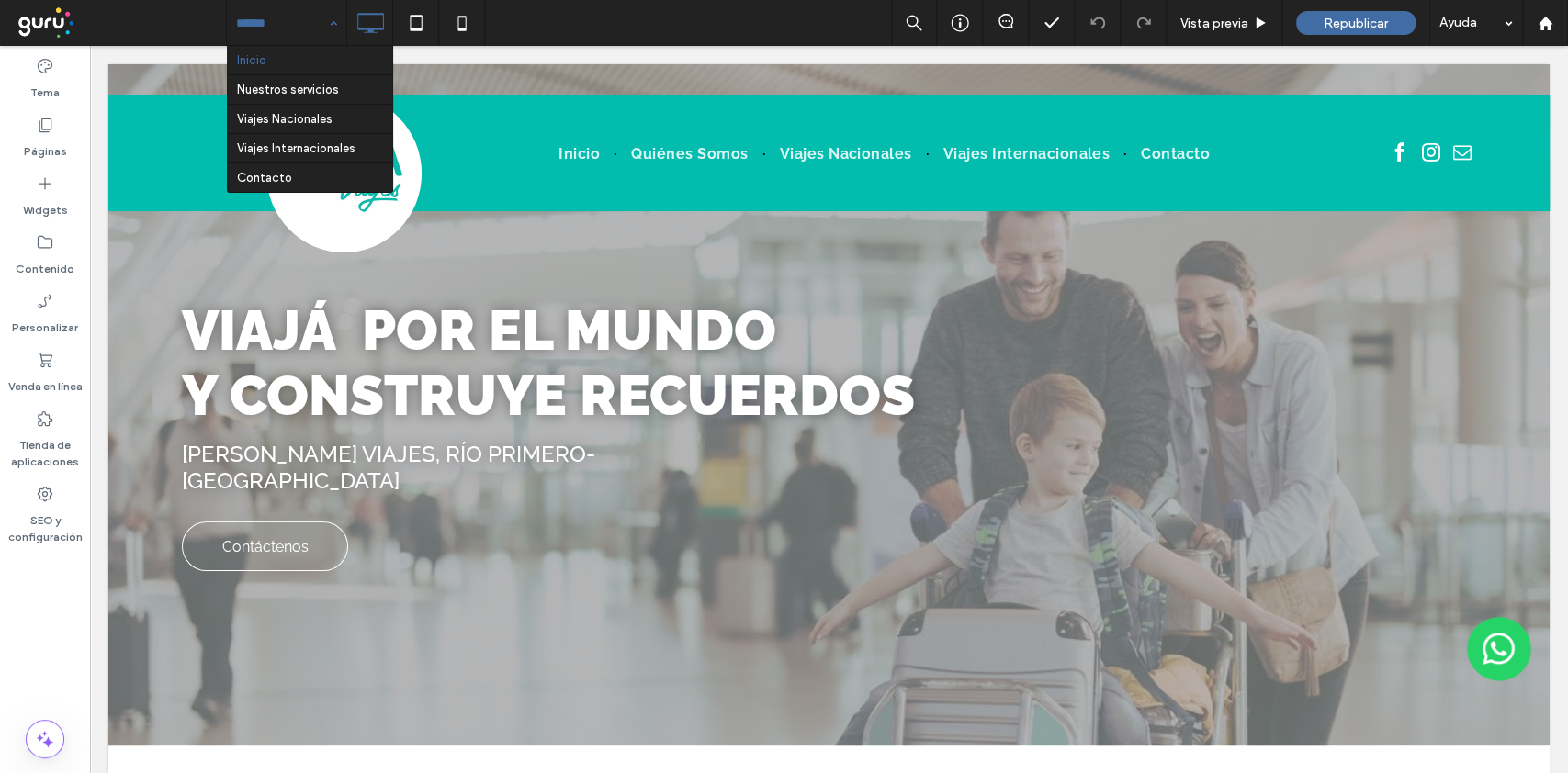 scroll, scrollTop: 0, scrollLeft: 0, axis: both 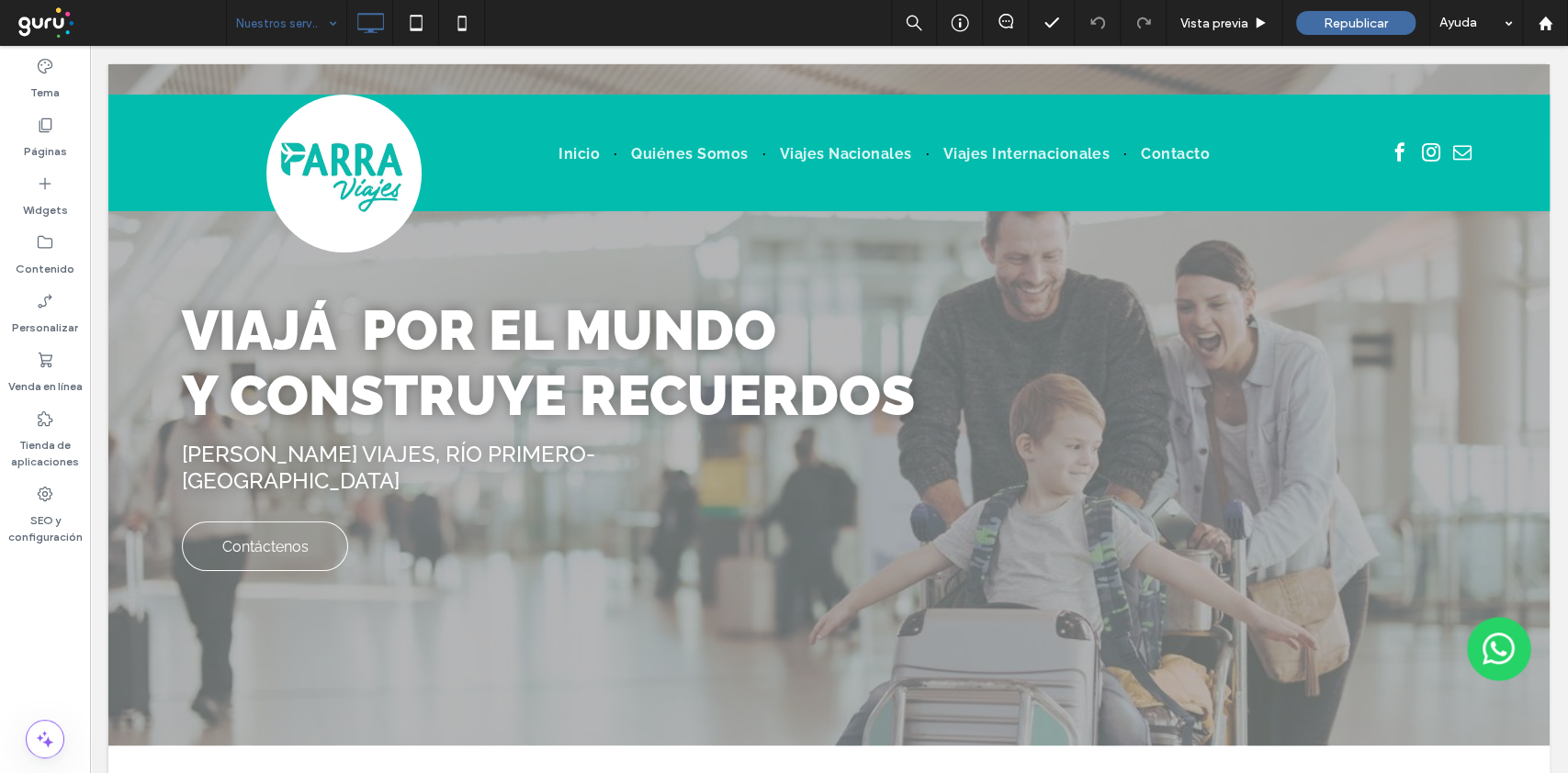 click at bounding box center (784, 386) 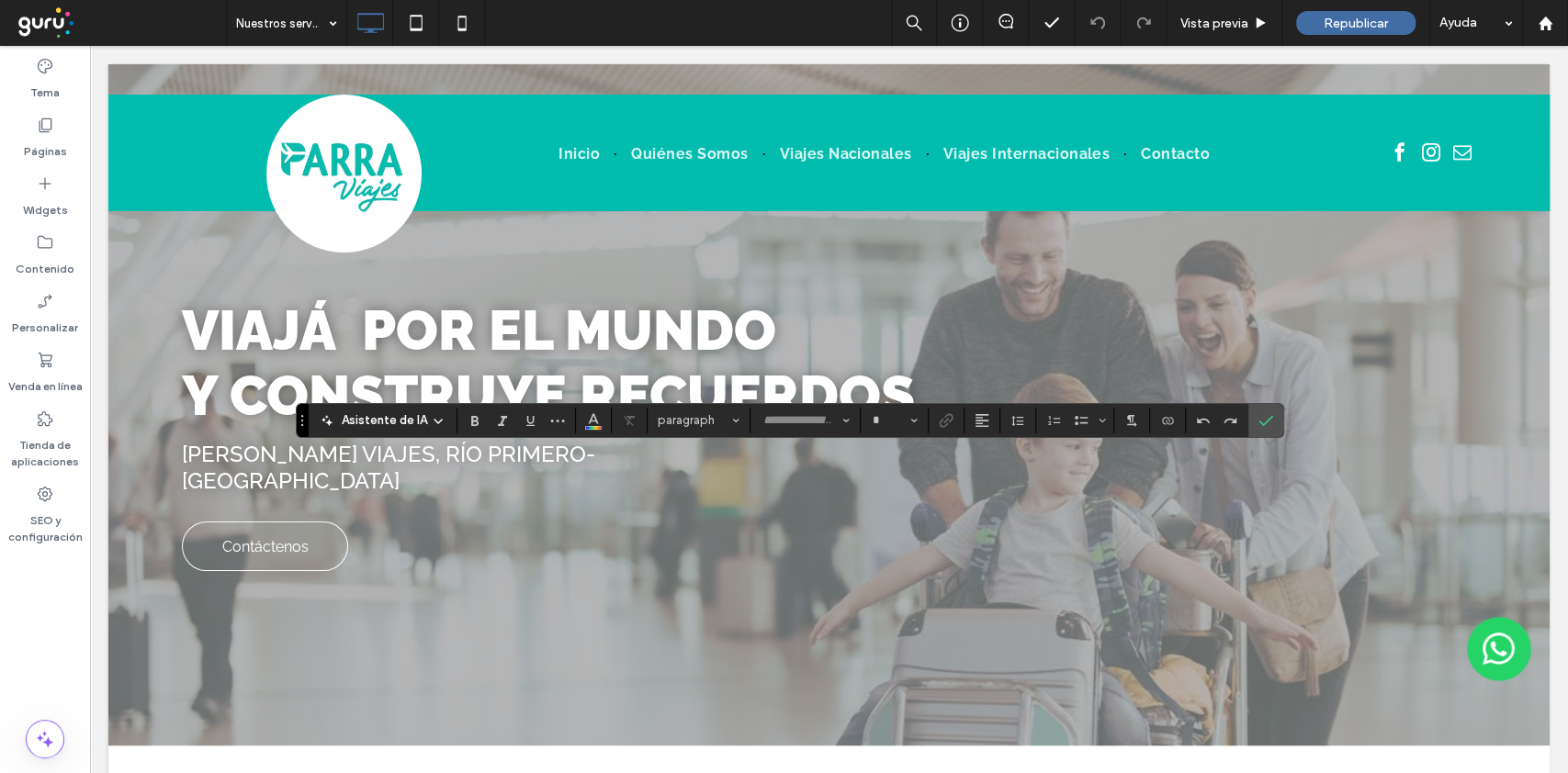 type on "*******" 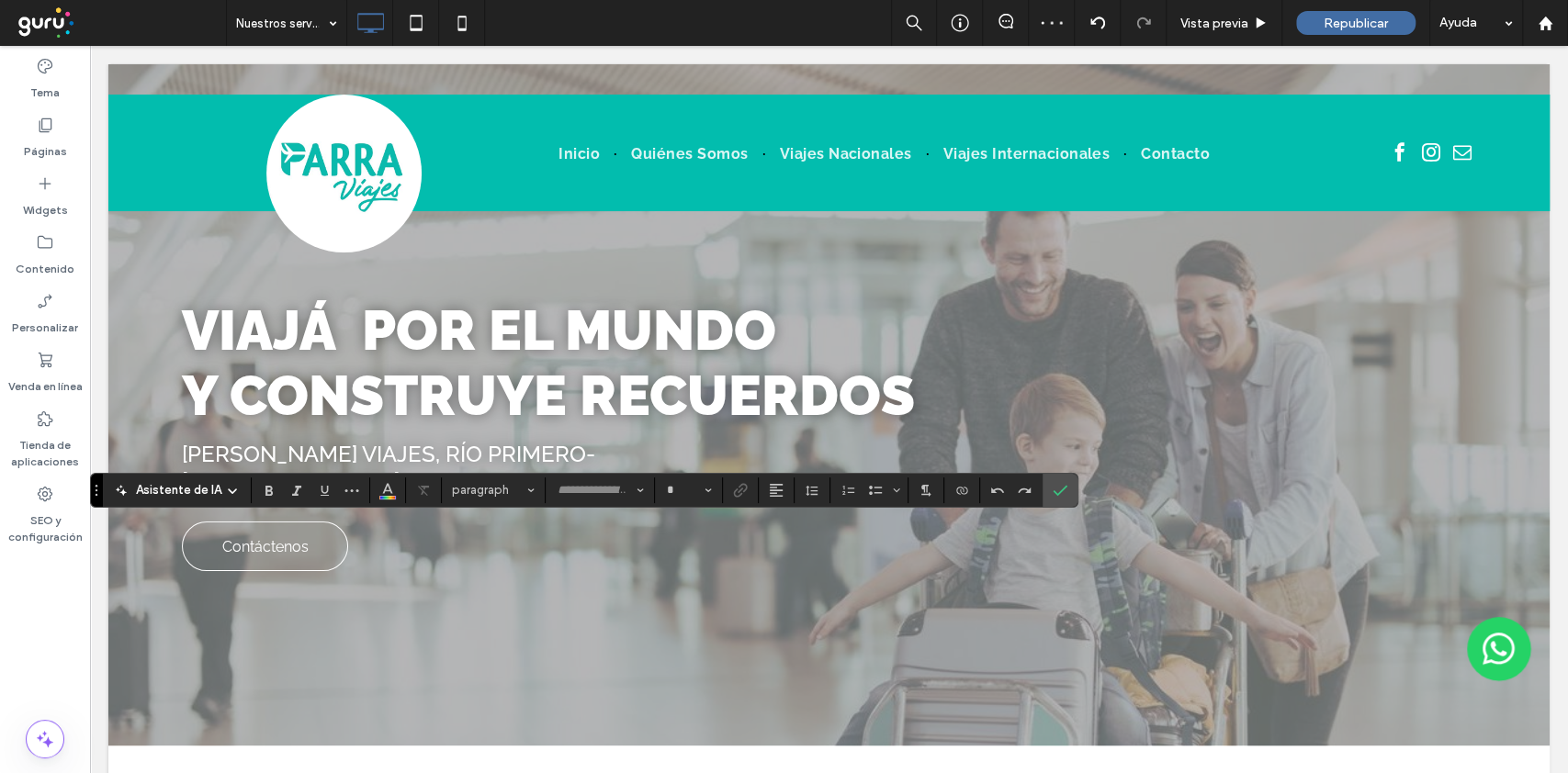 type on "*******" 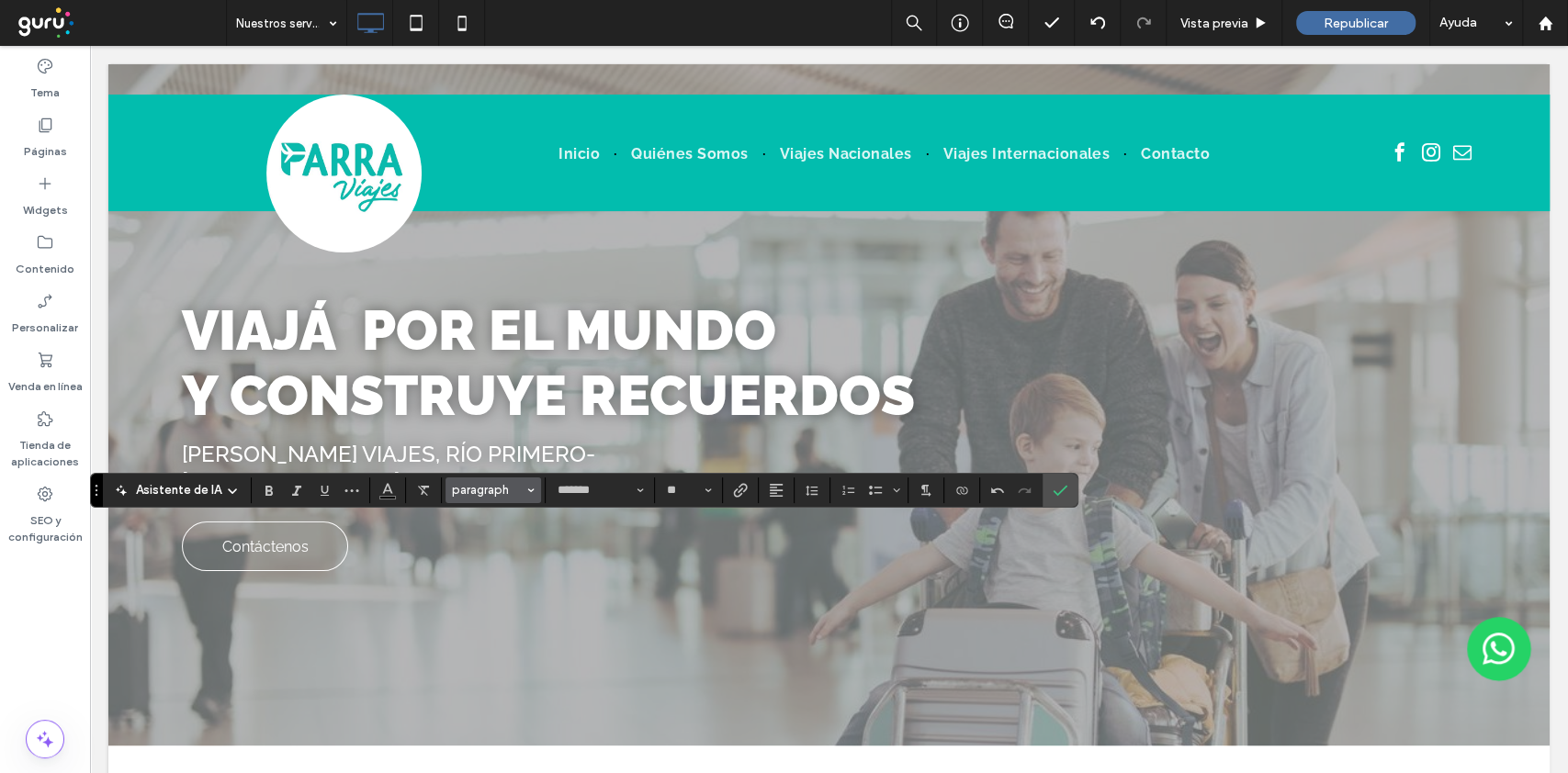click on "paragraph" at bounding box center [488, 489] 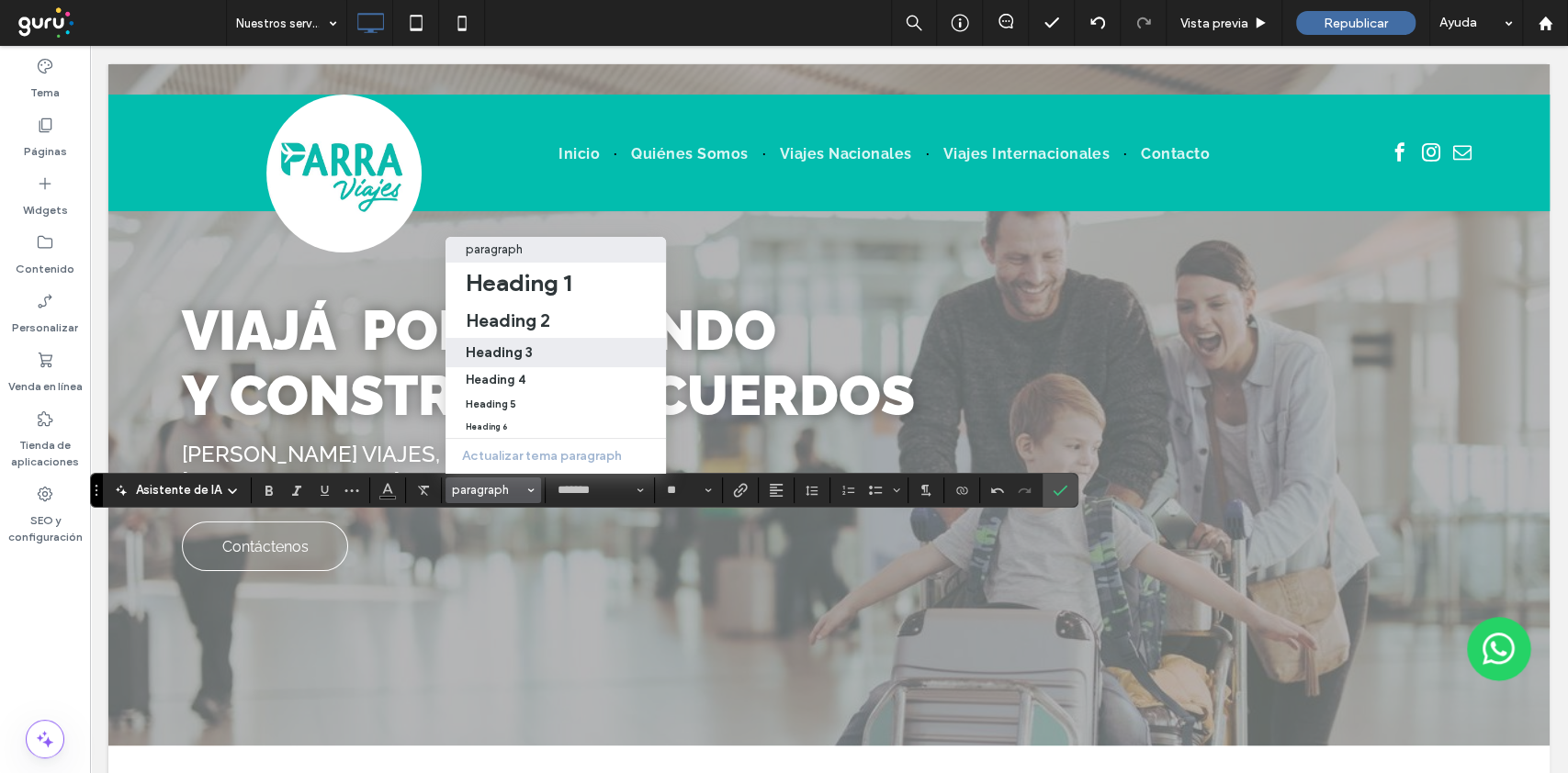 click on "Heading 3" at bounding box center [556, 353] 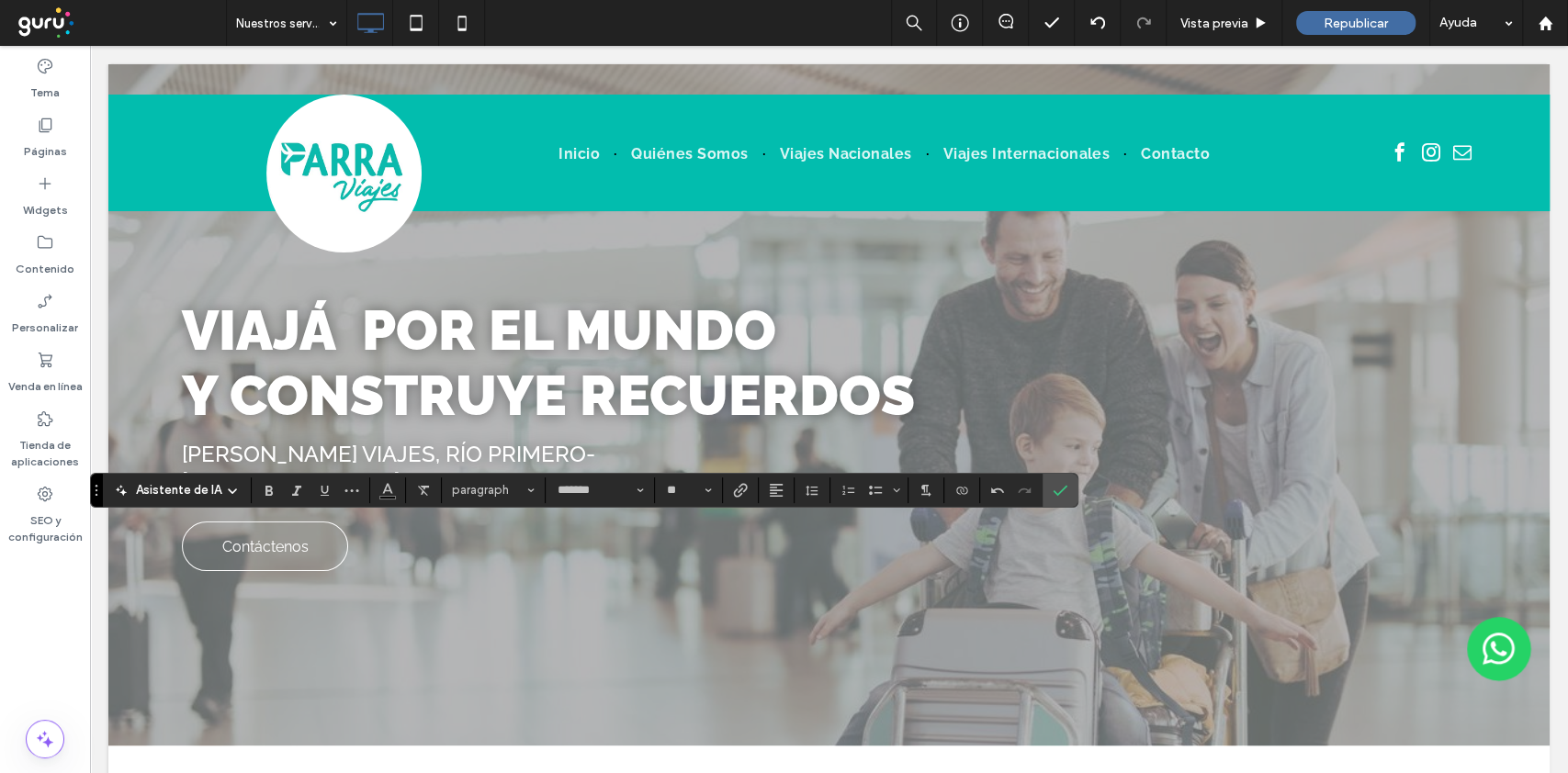 type on "**" 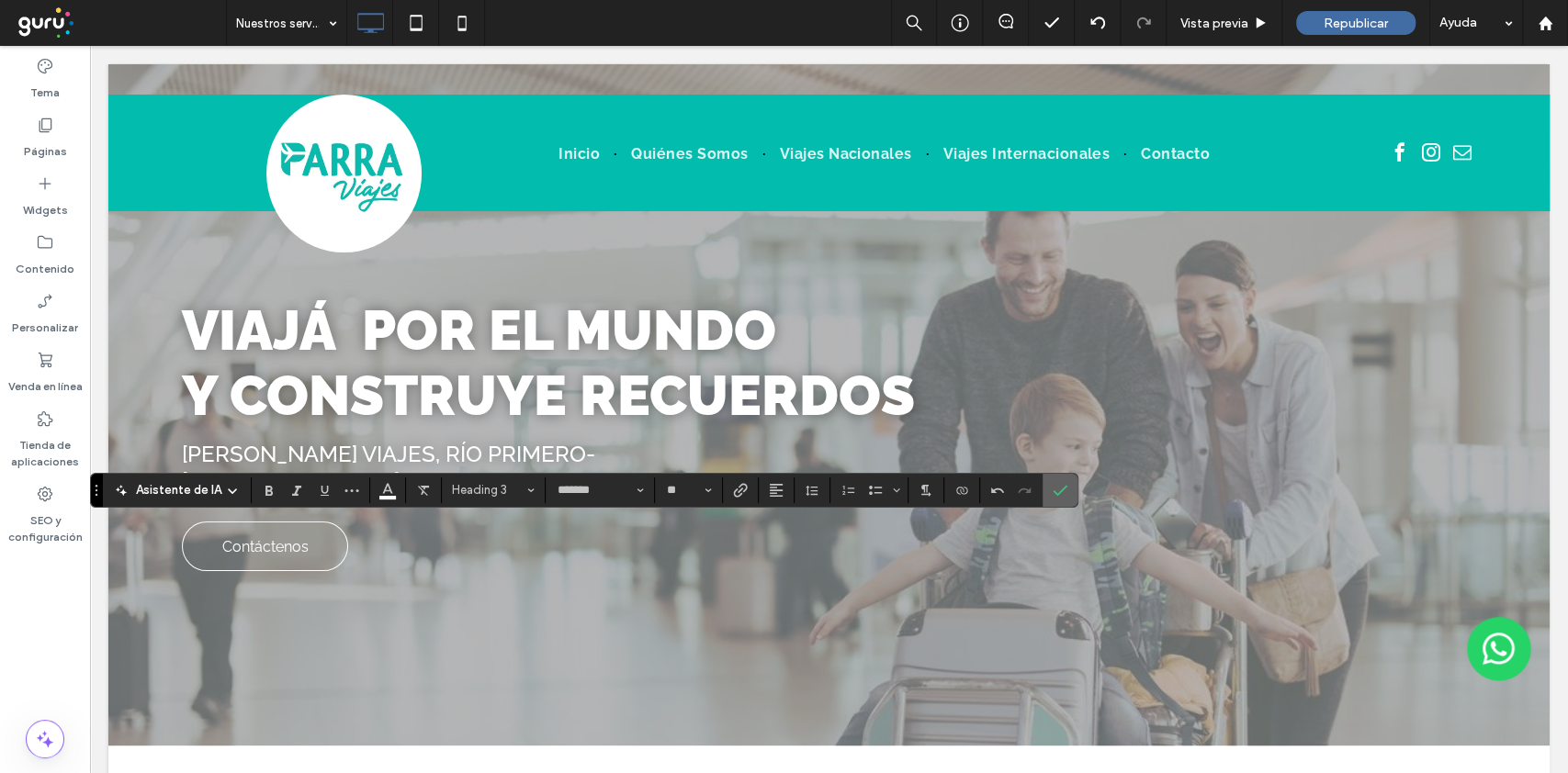 click at bounding box center [1060, 490] 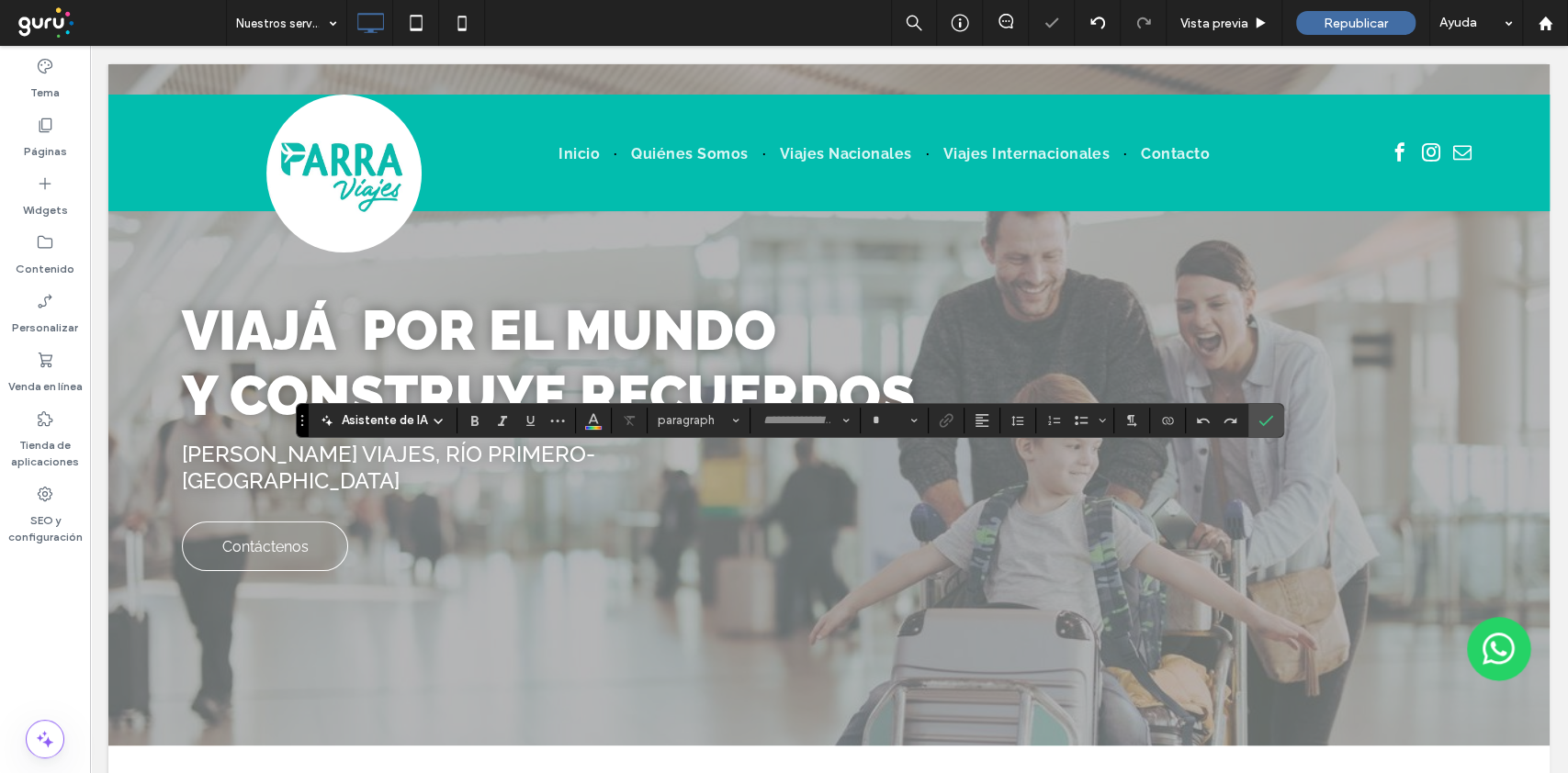type on "*******" 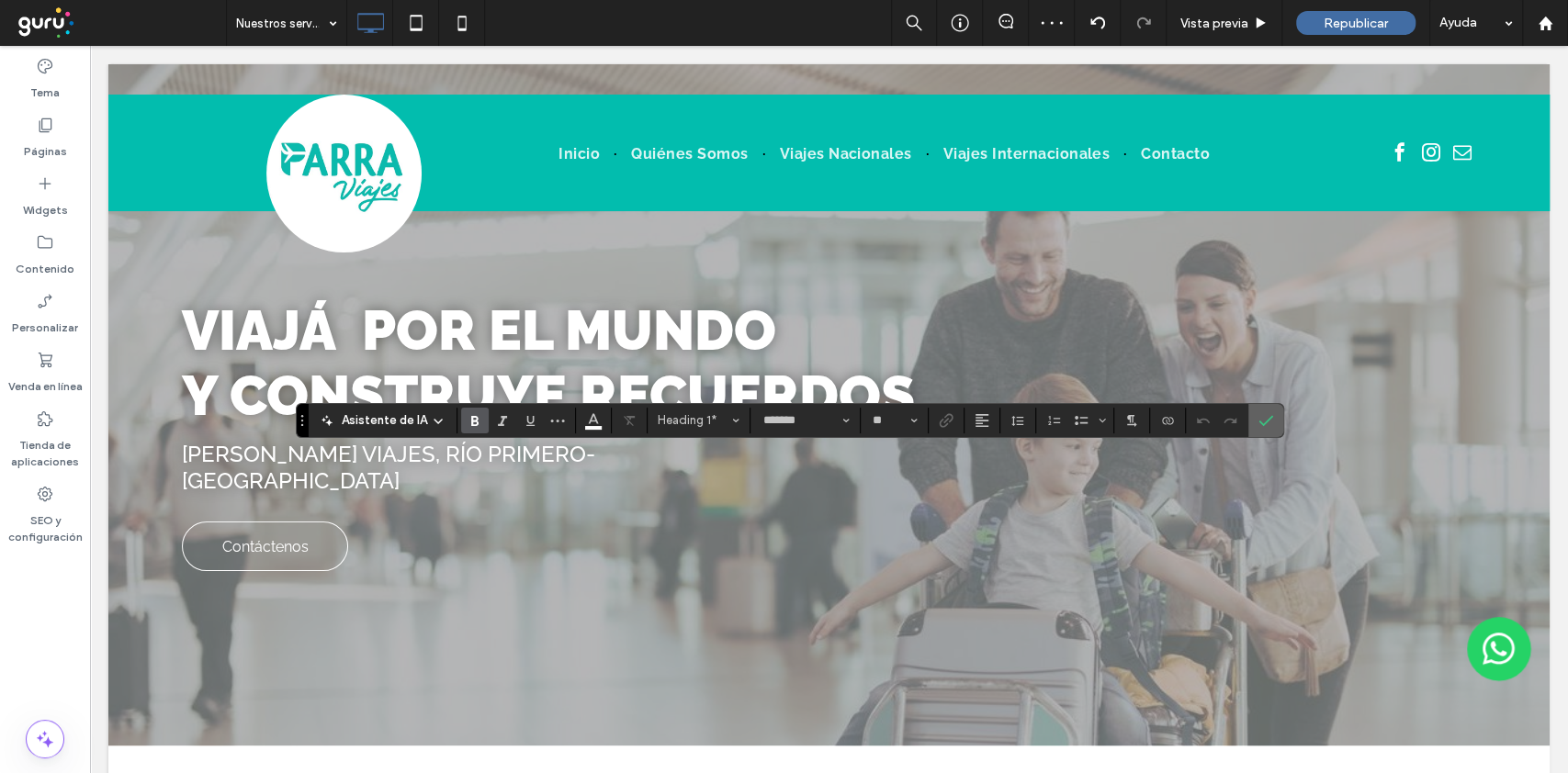 click at bounding box center [1266, 420] 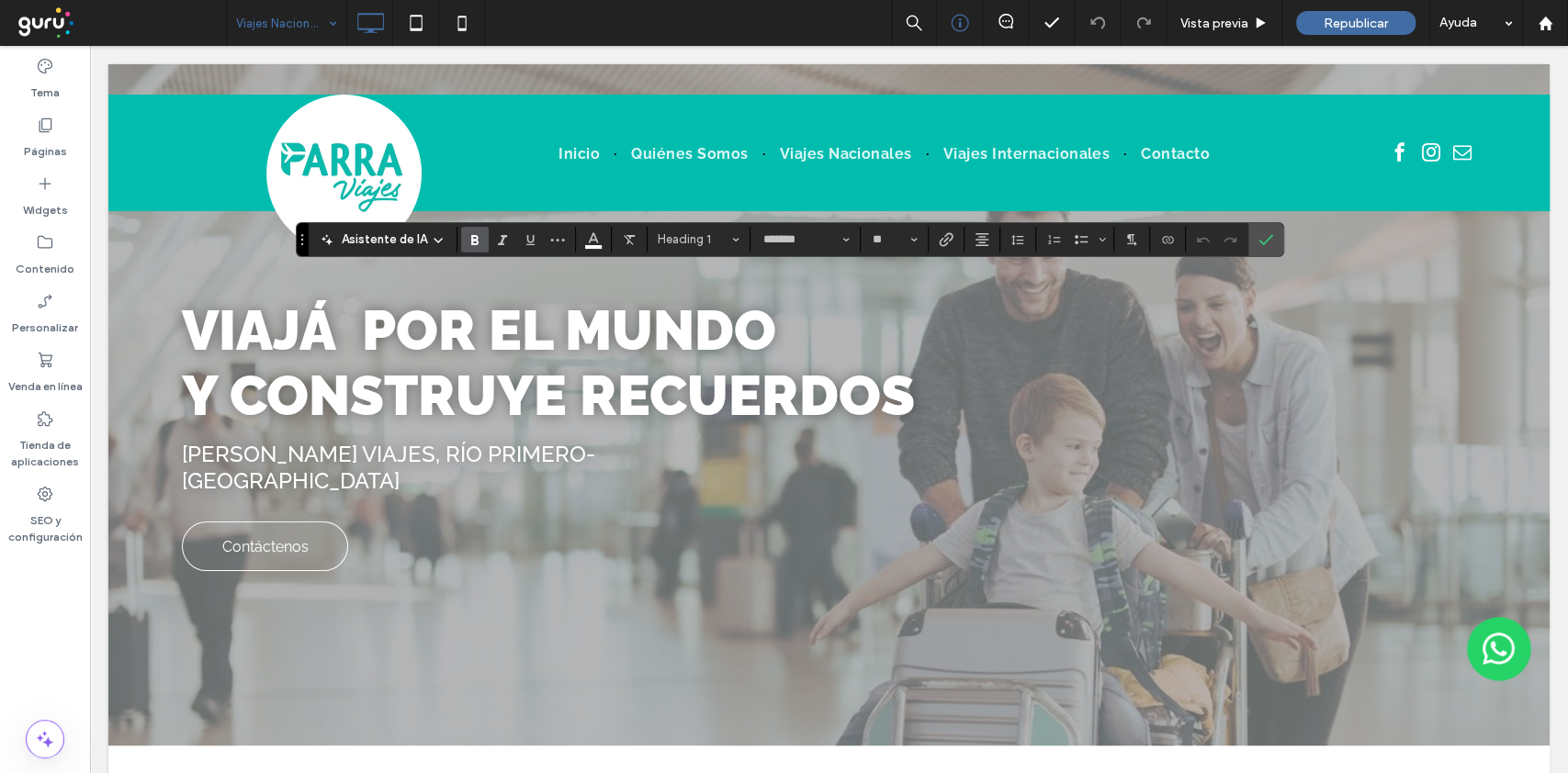type on "*******" 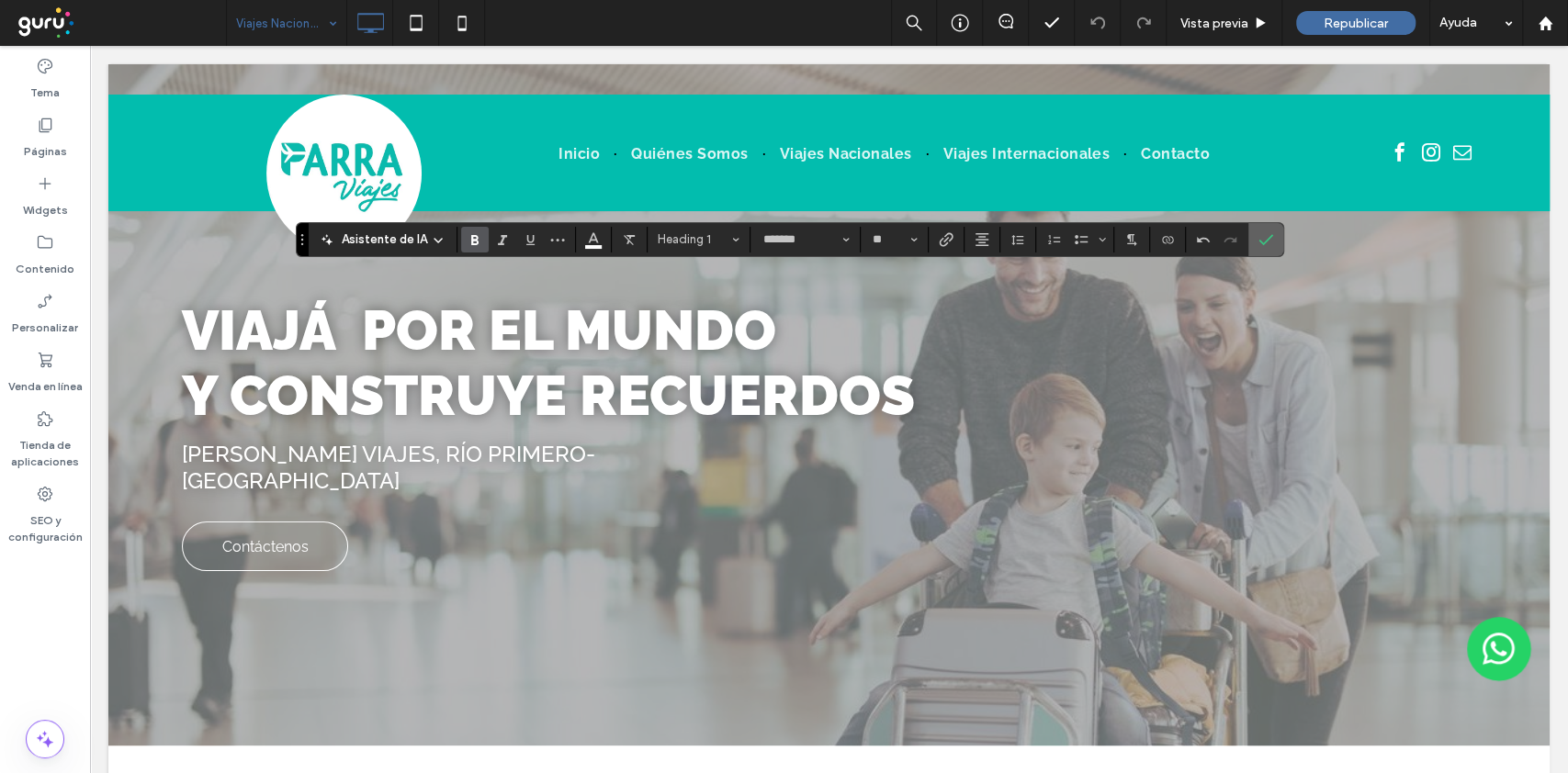 click at bounding box center [1266, 240] 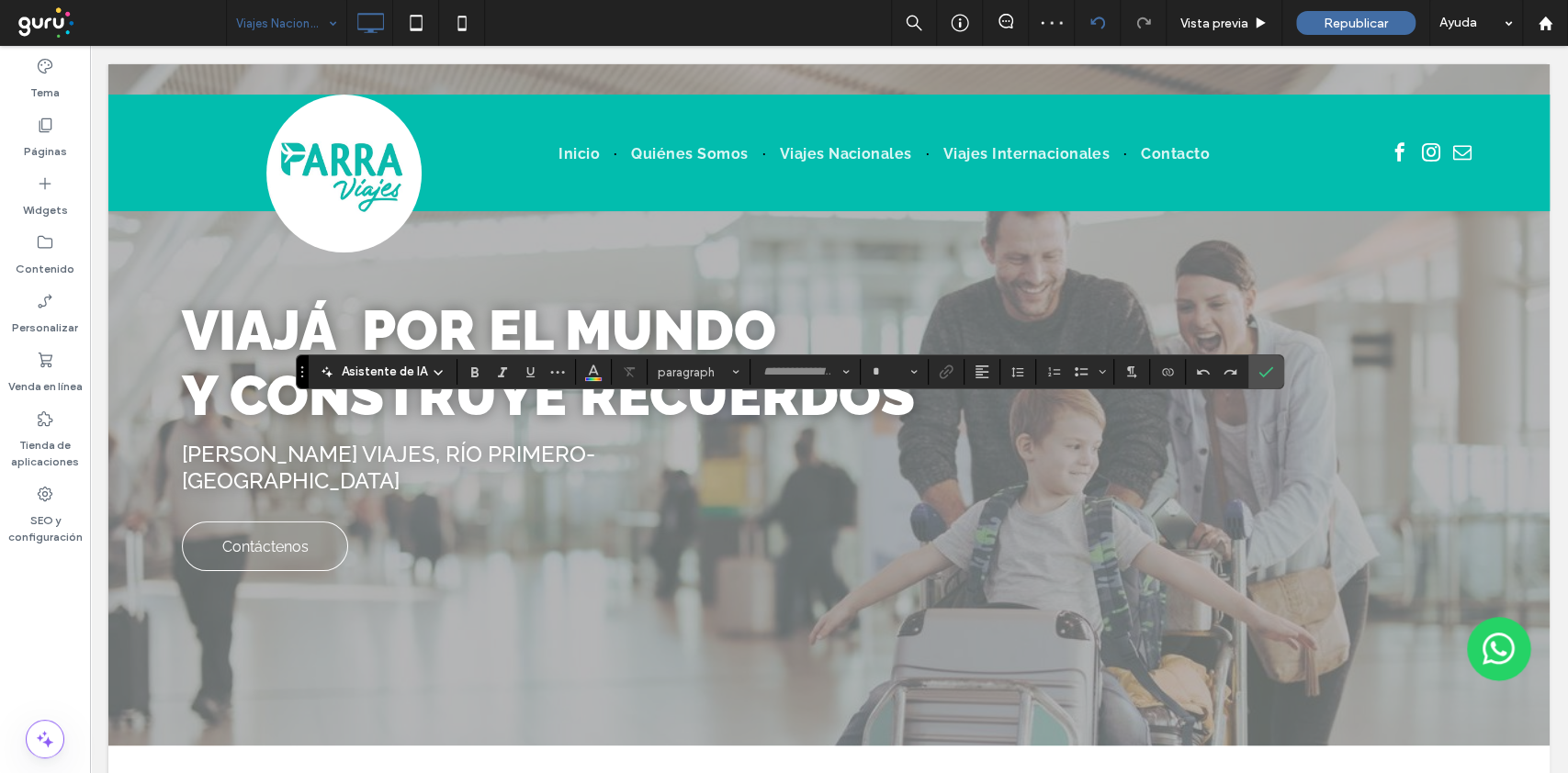 type on "*******" 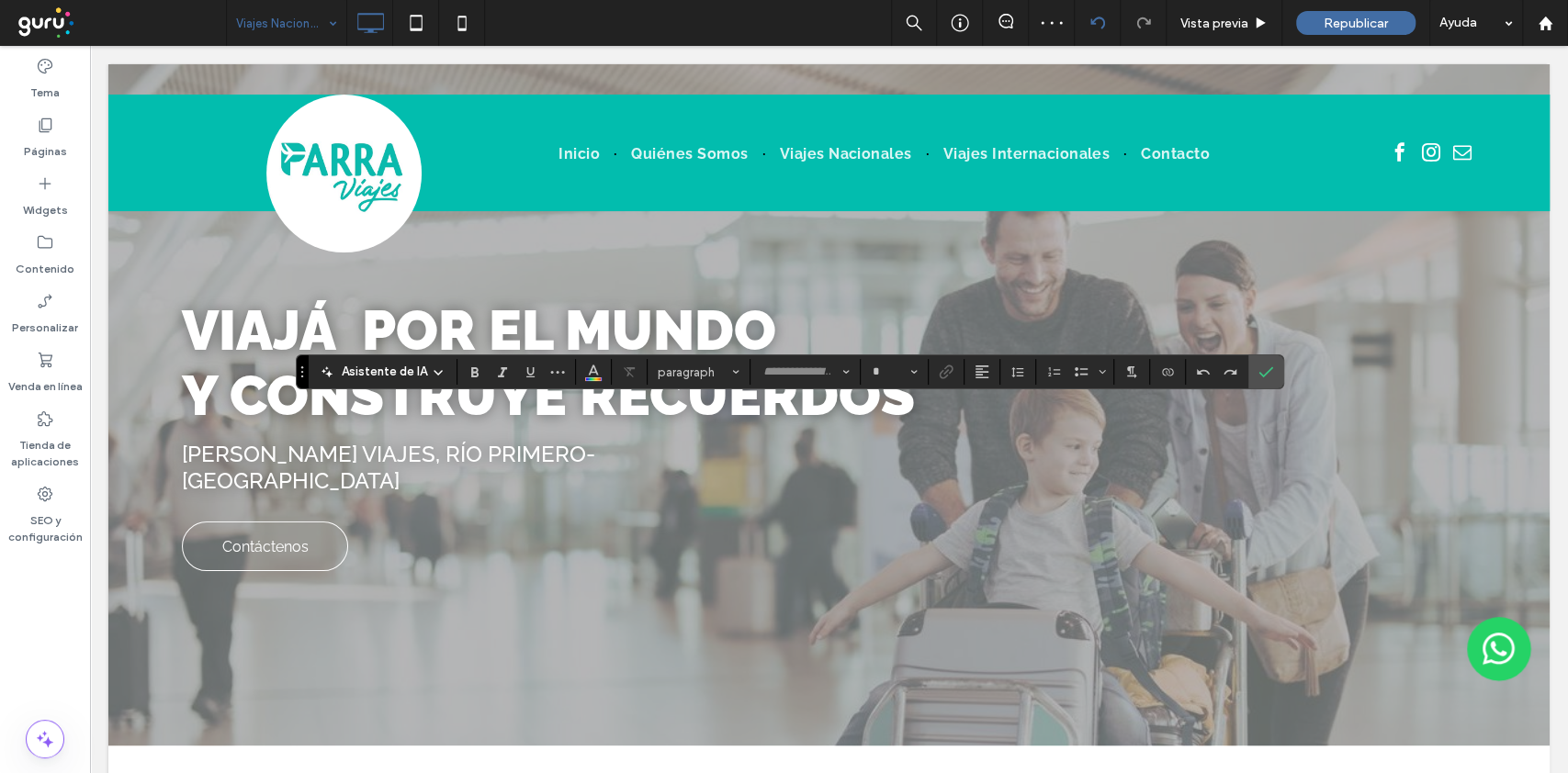 type on "**" 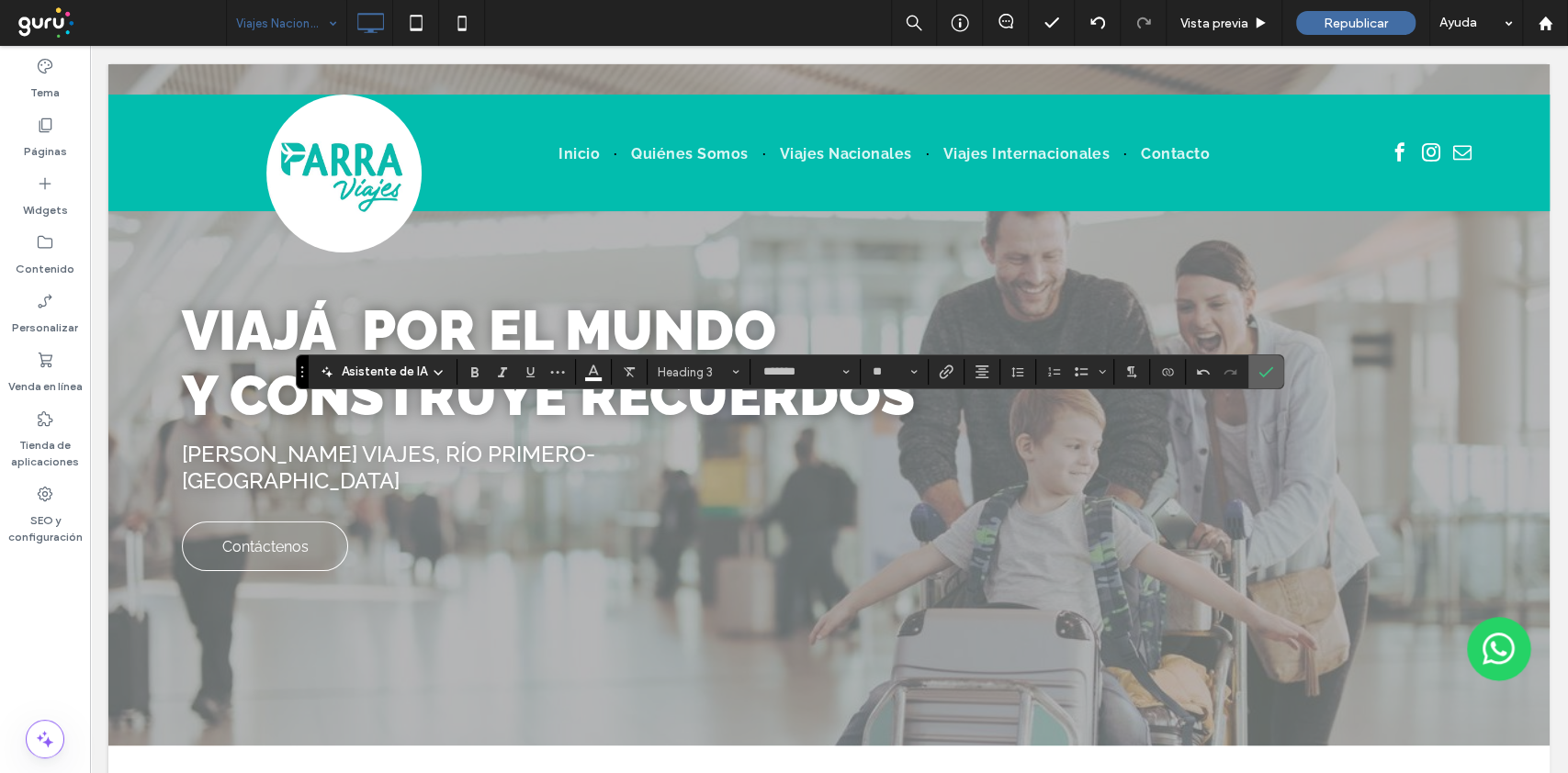 click 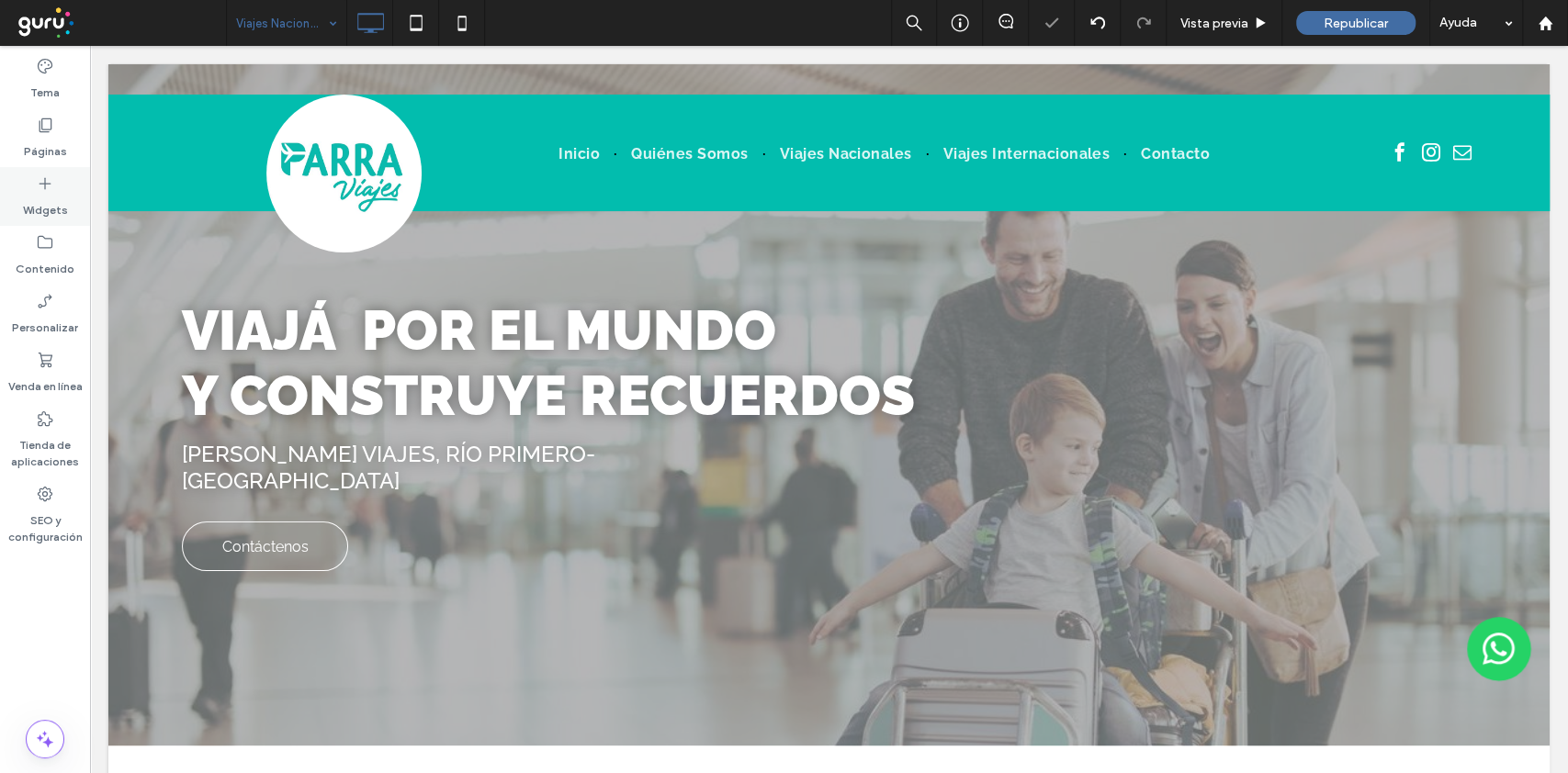 click 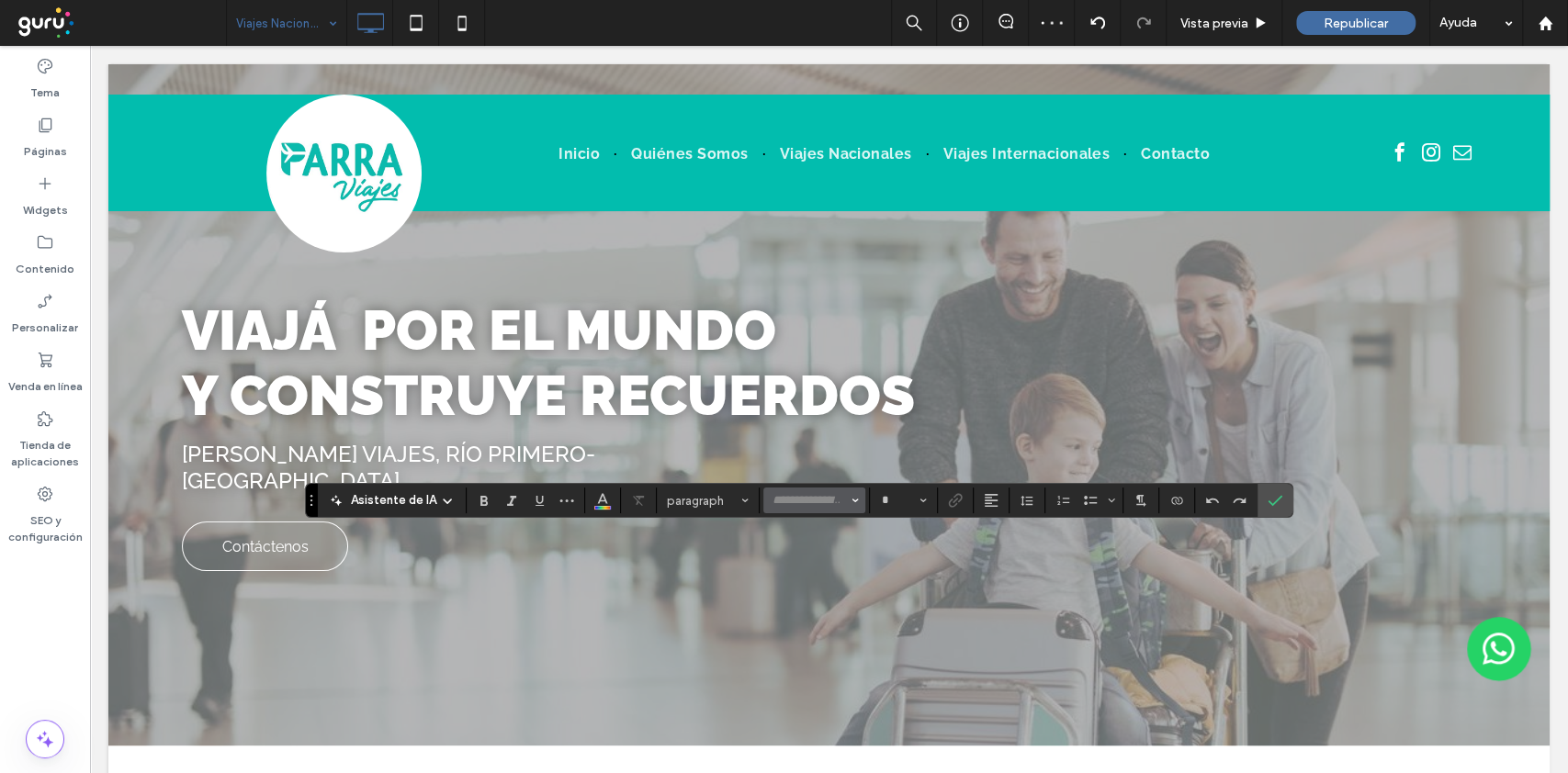type on "*******" 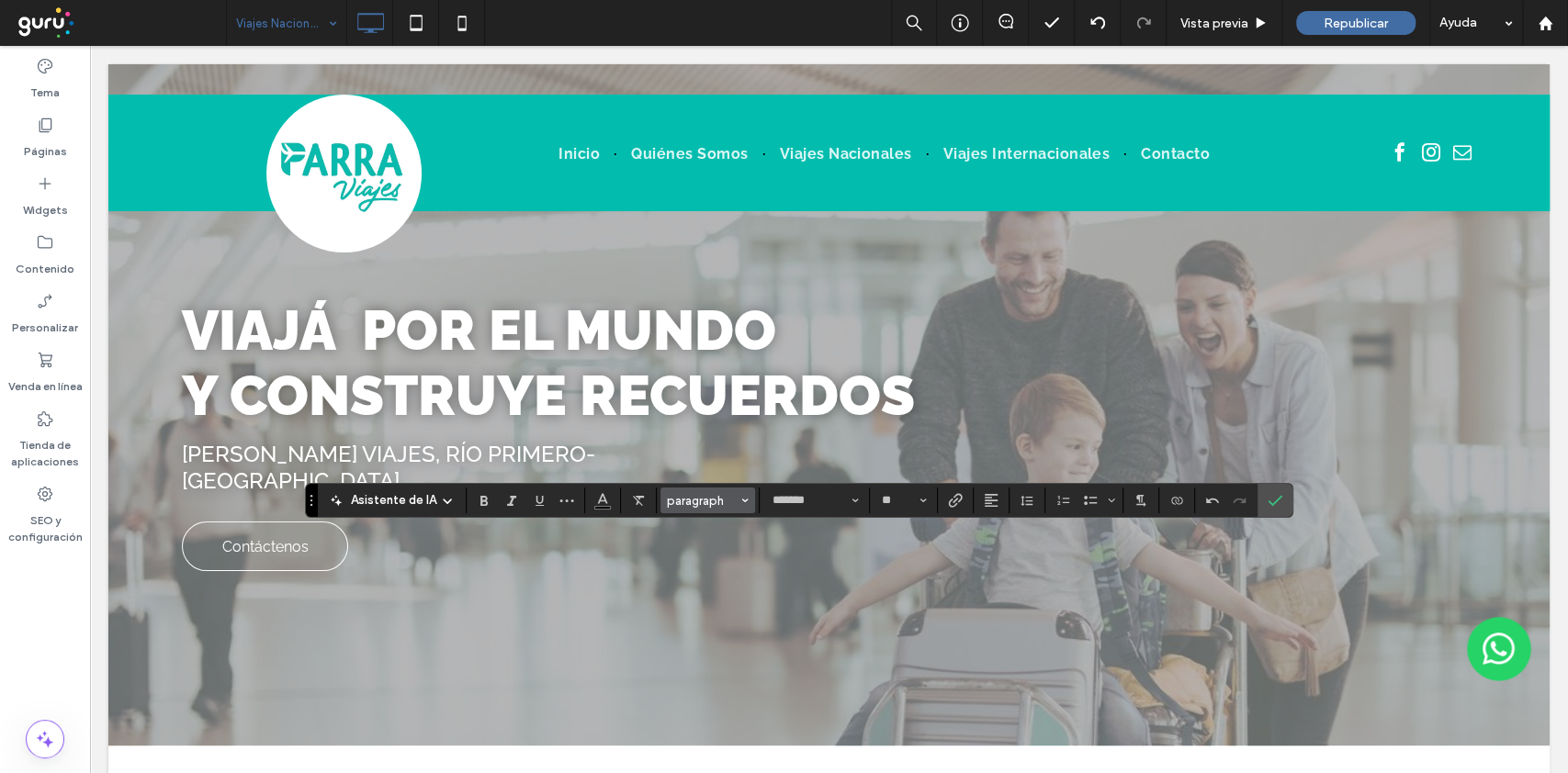 click on "paragraph" at bounding box center [703, 500] 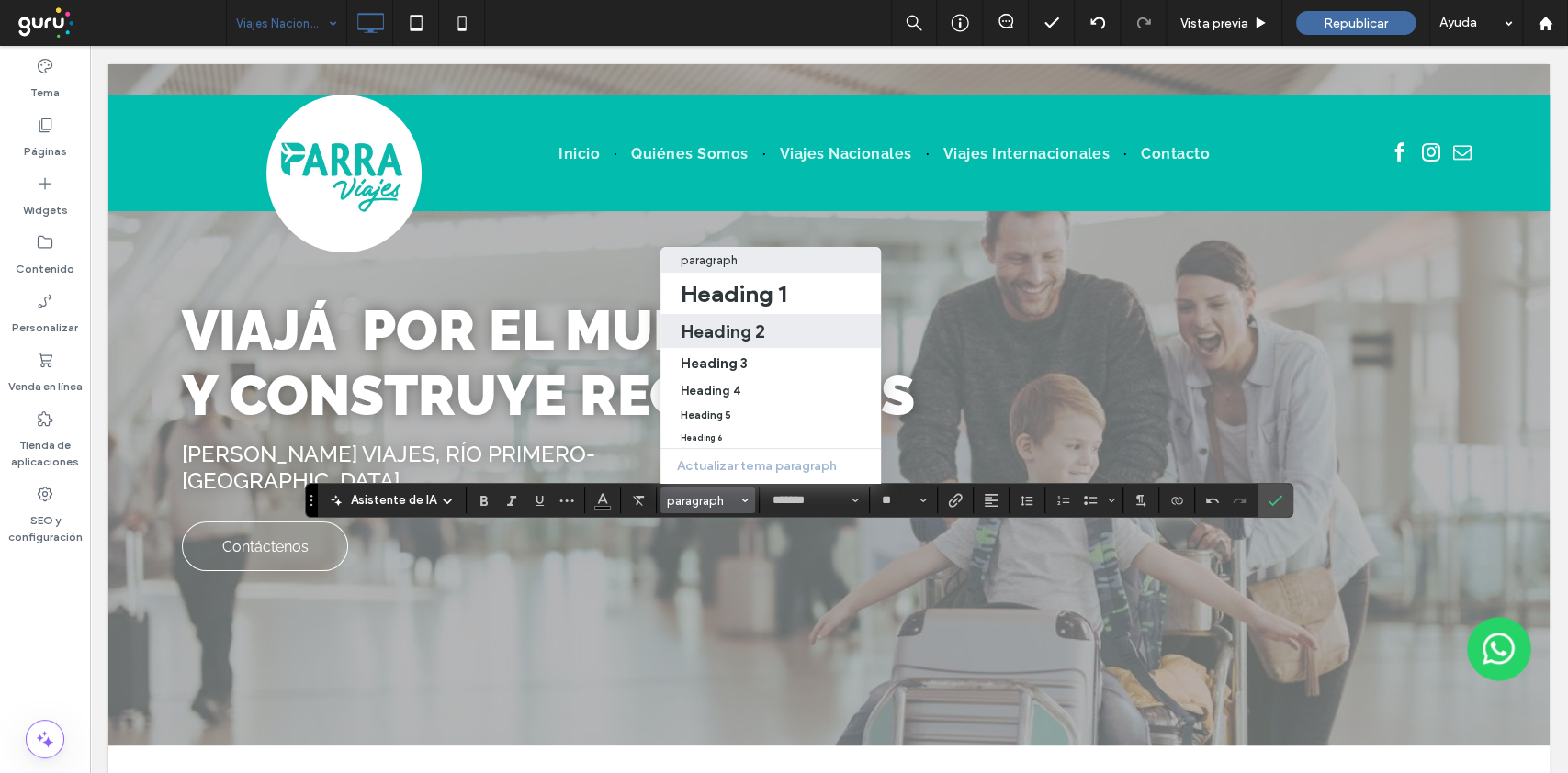 click on "Heading 2" at bounding box center [723, 331] 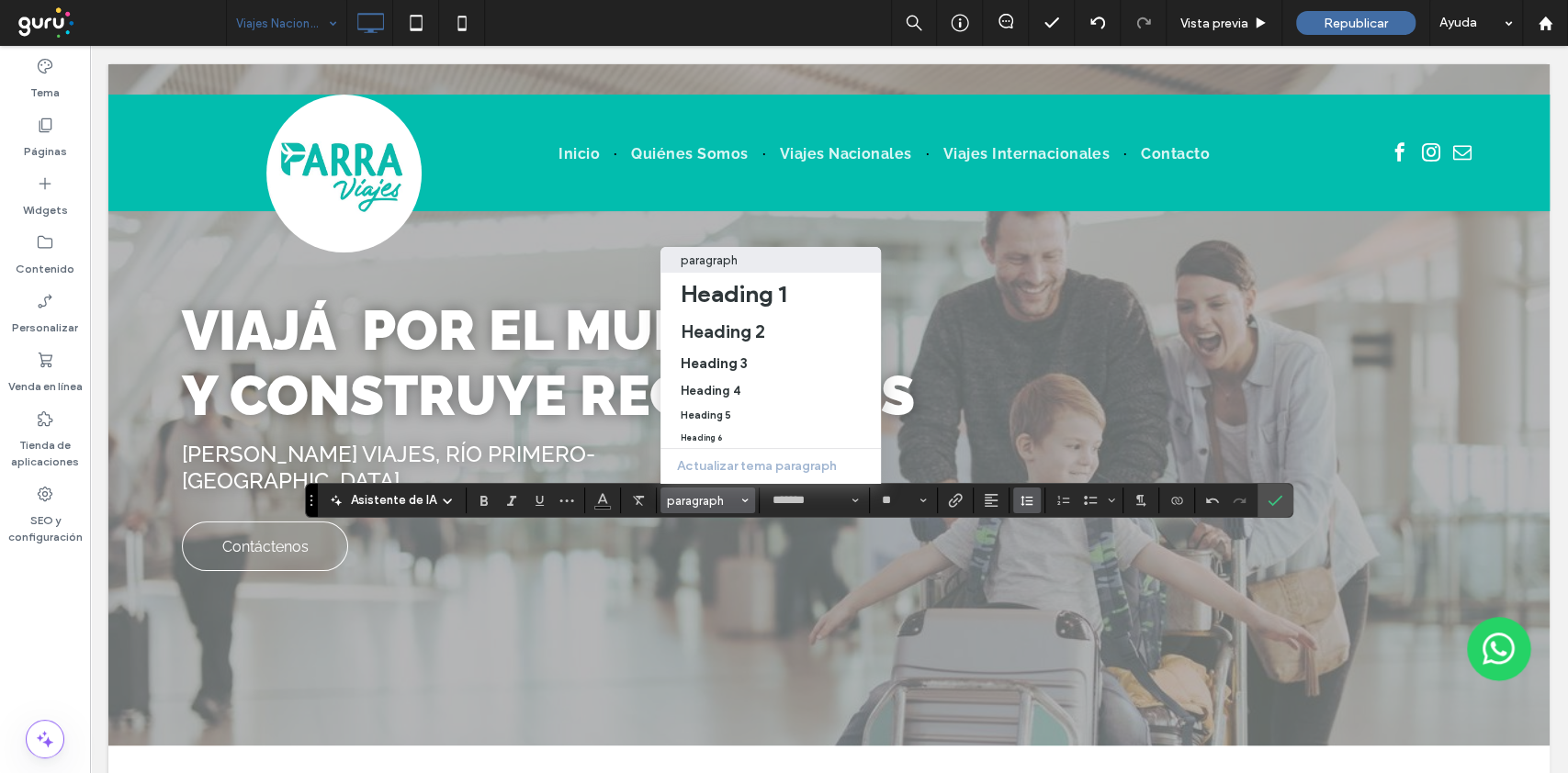 type on "**" 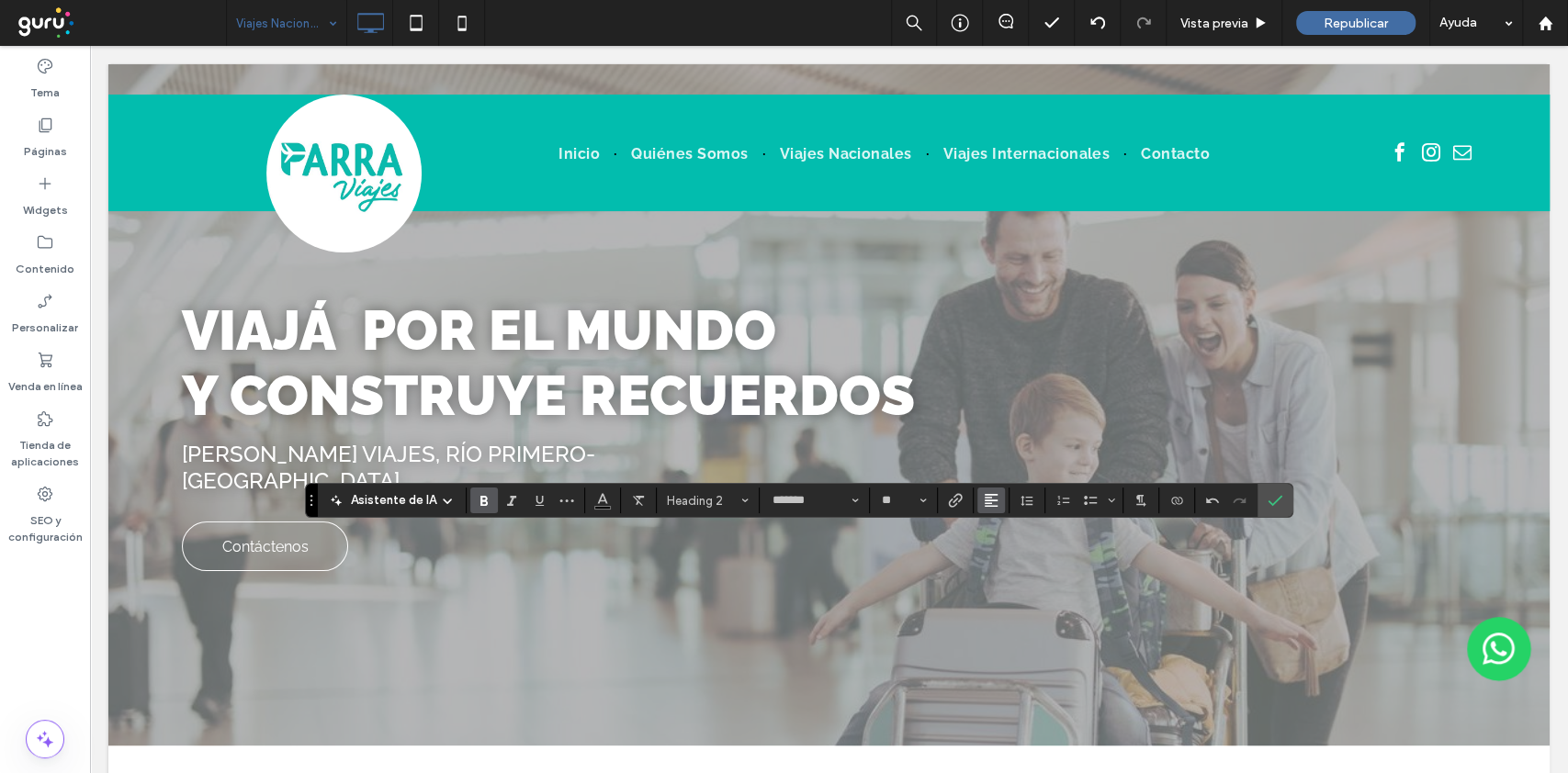 click 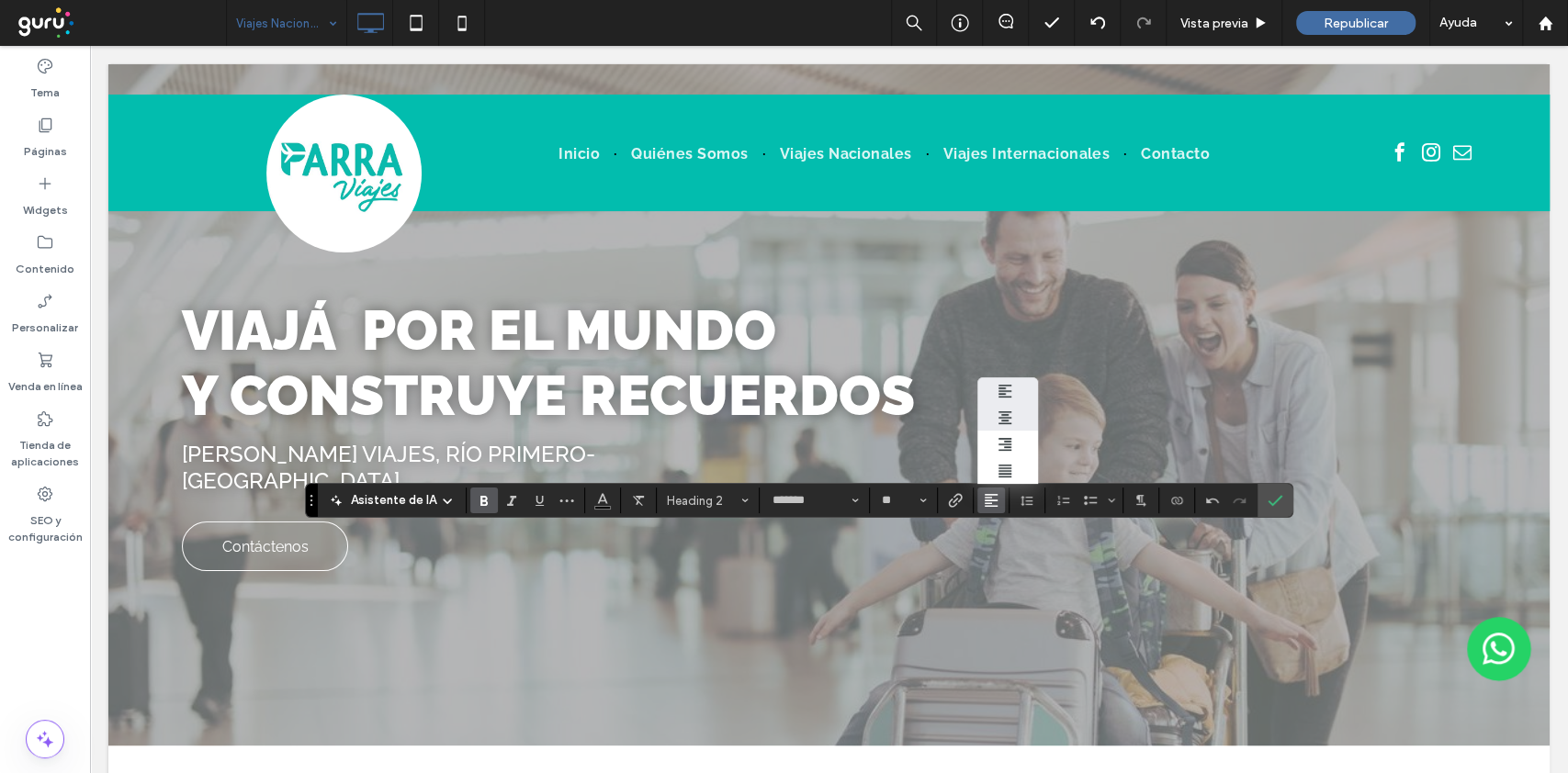 click 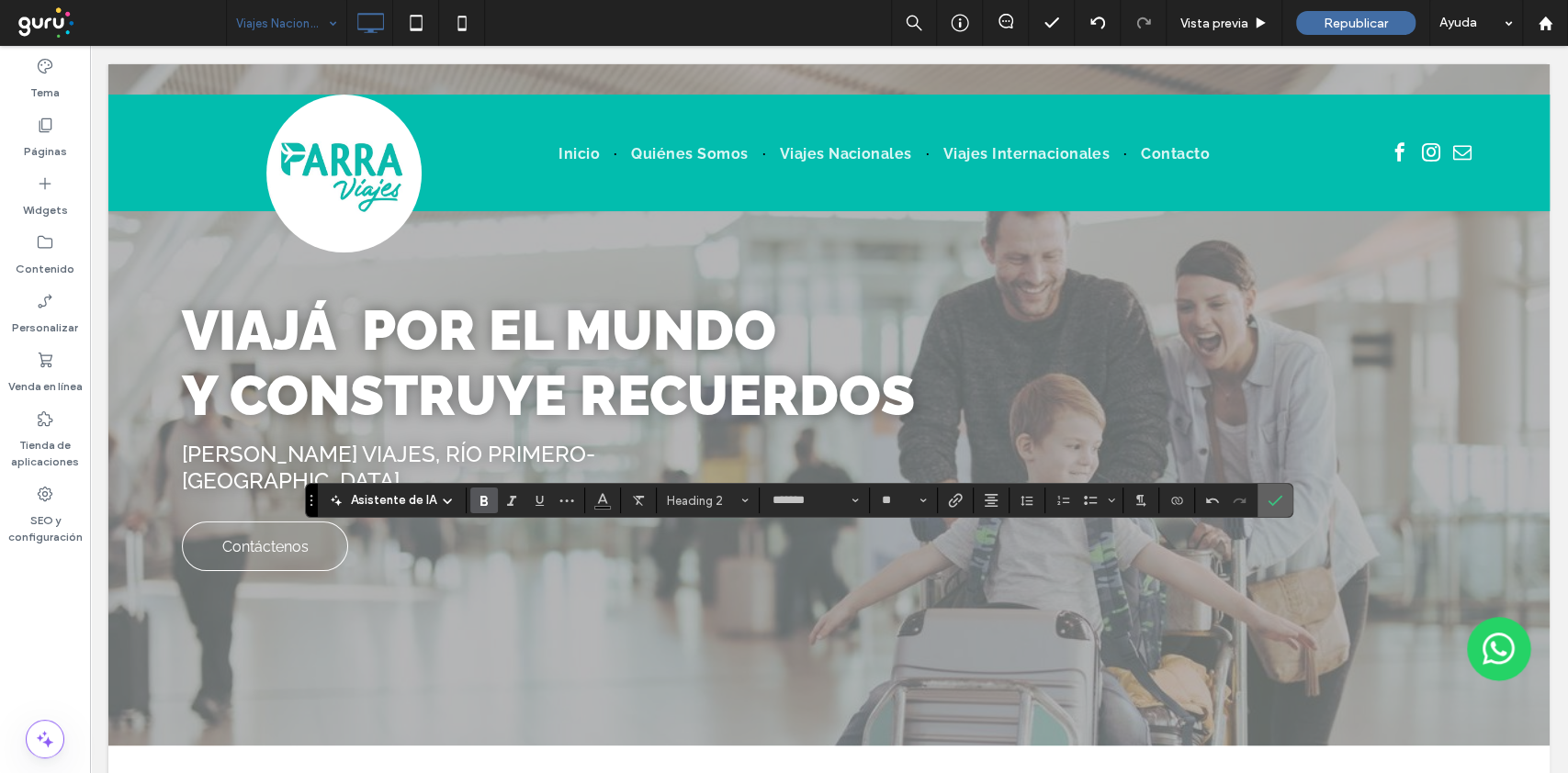 click 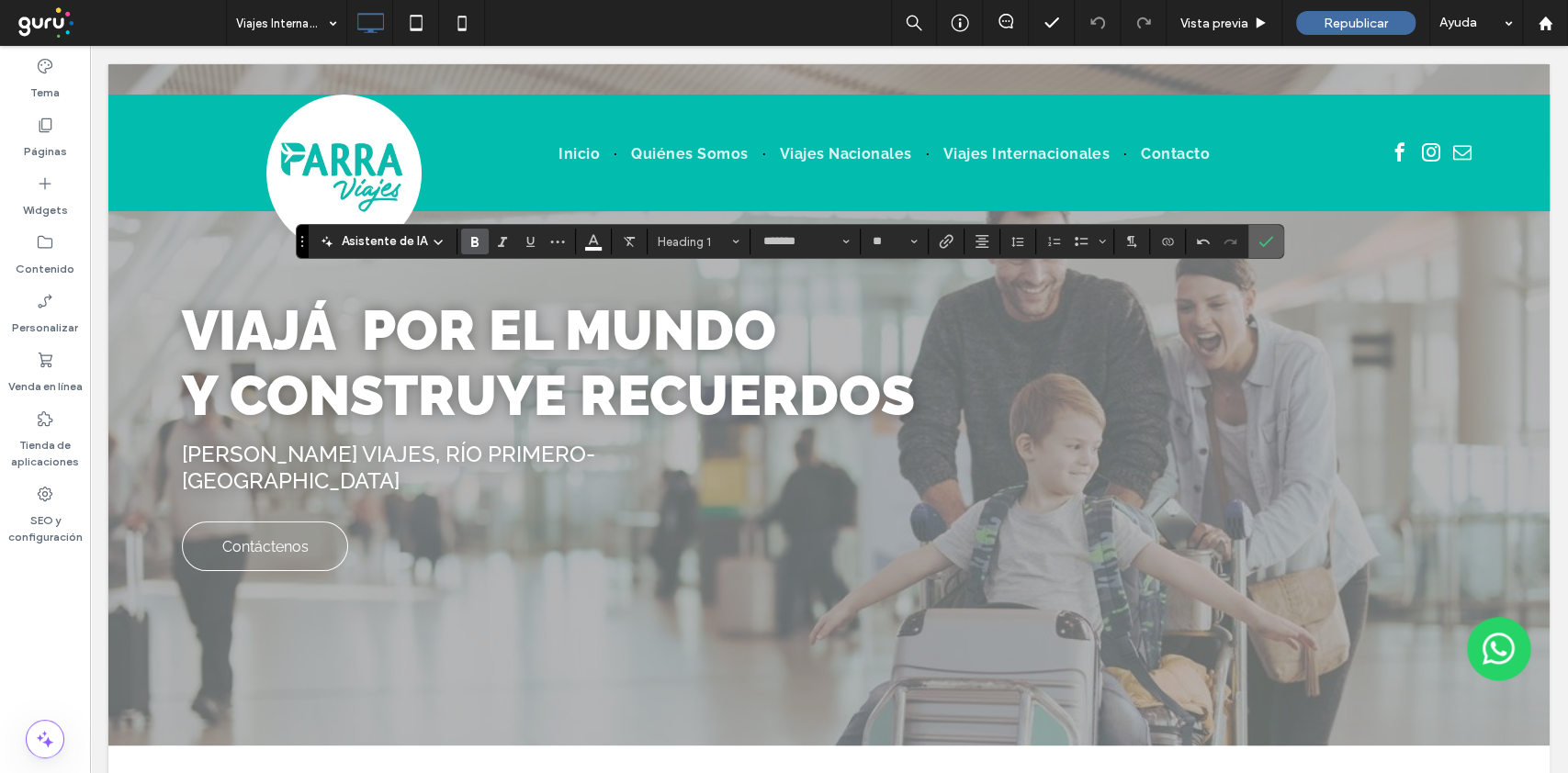 click at bounding box center [1266, 241] 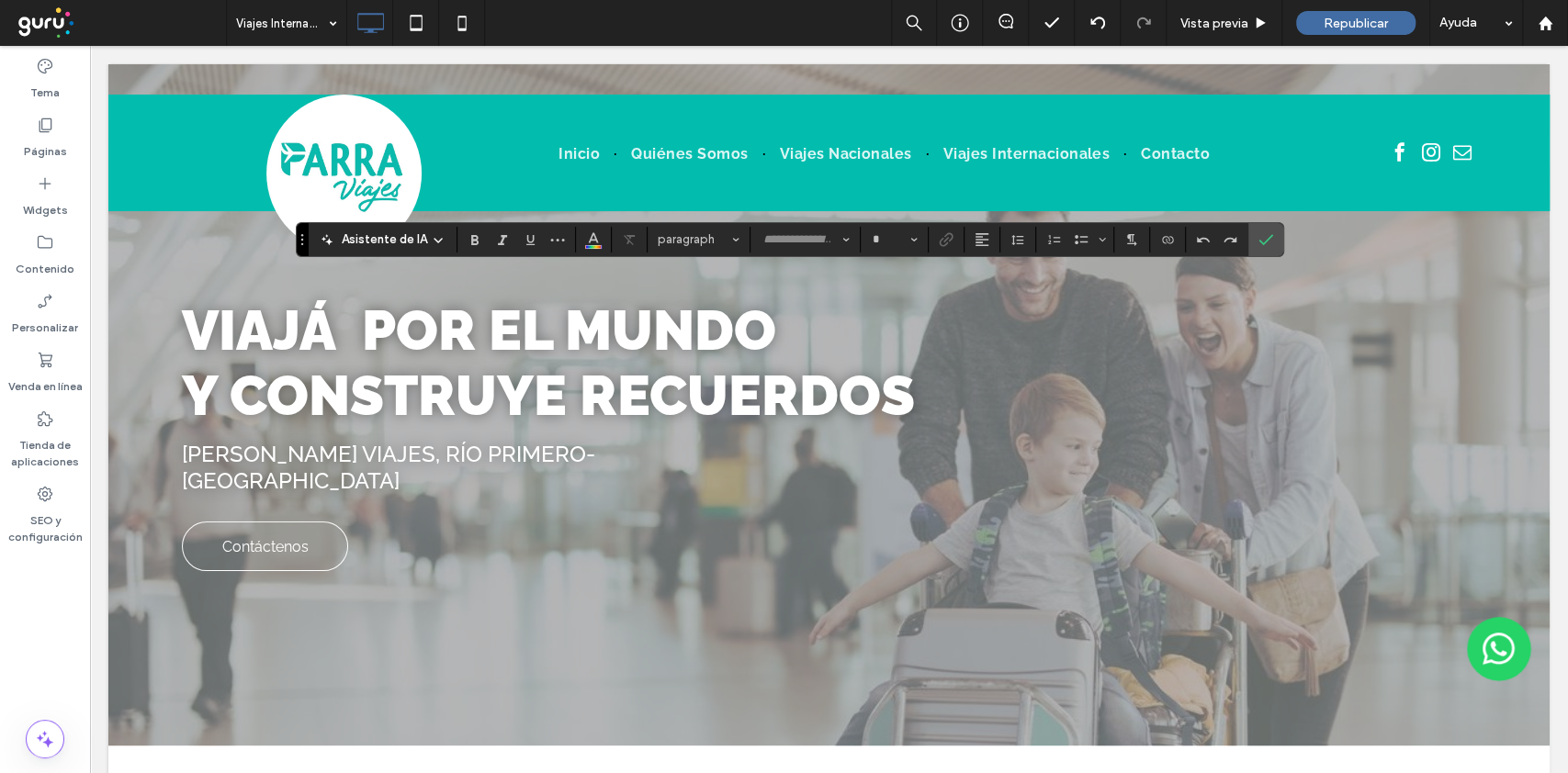 type on "*******" 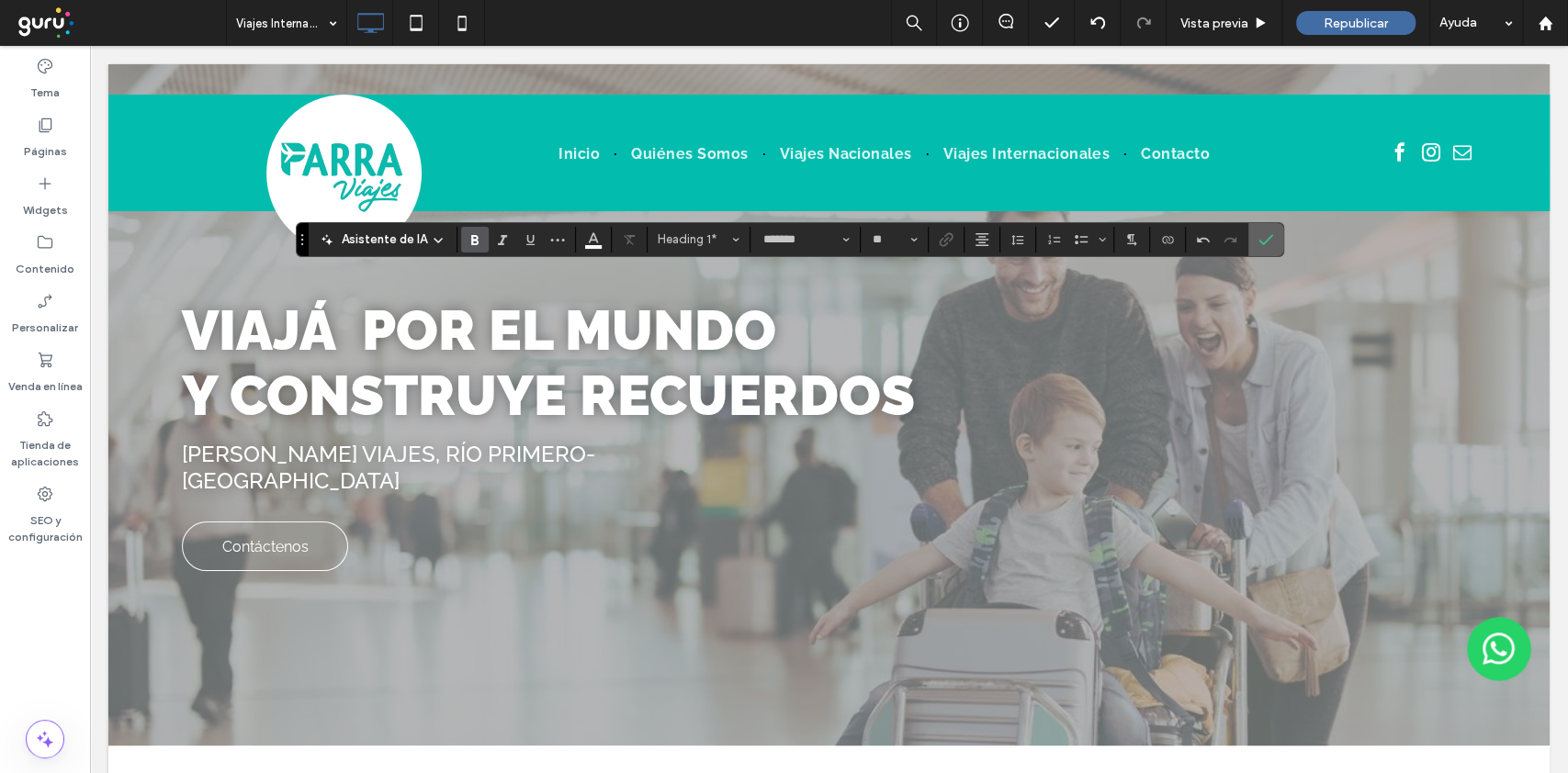click 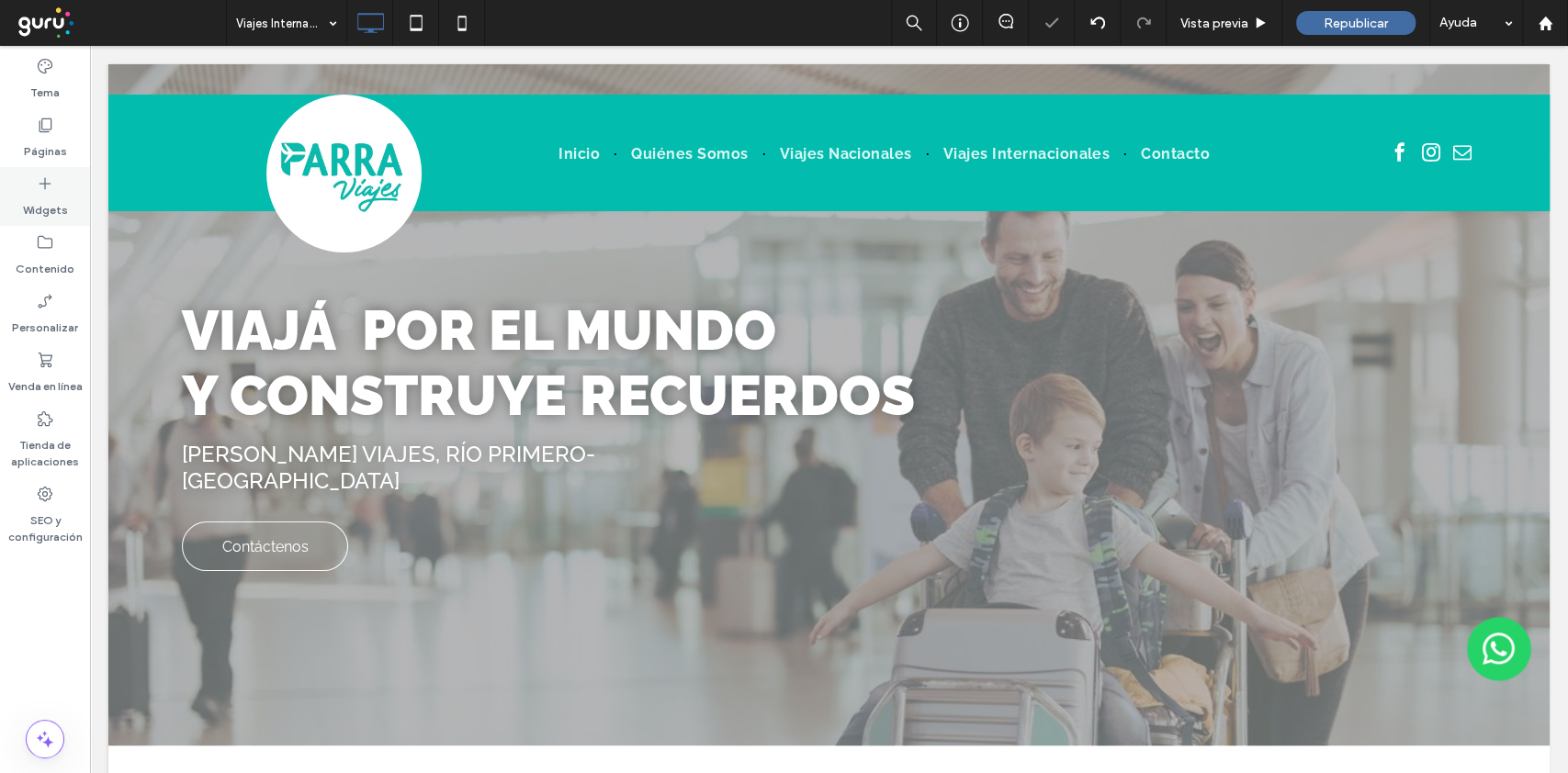 click on "Widgets" at bounding box center [45, 206] 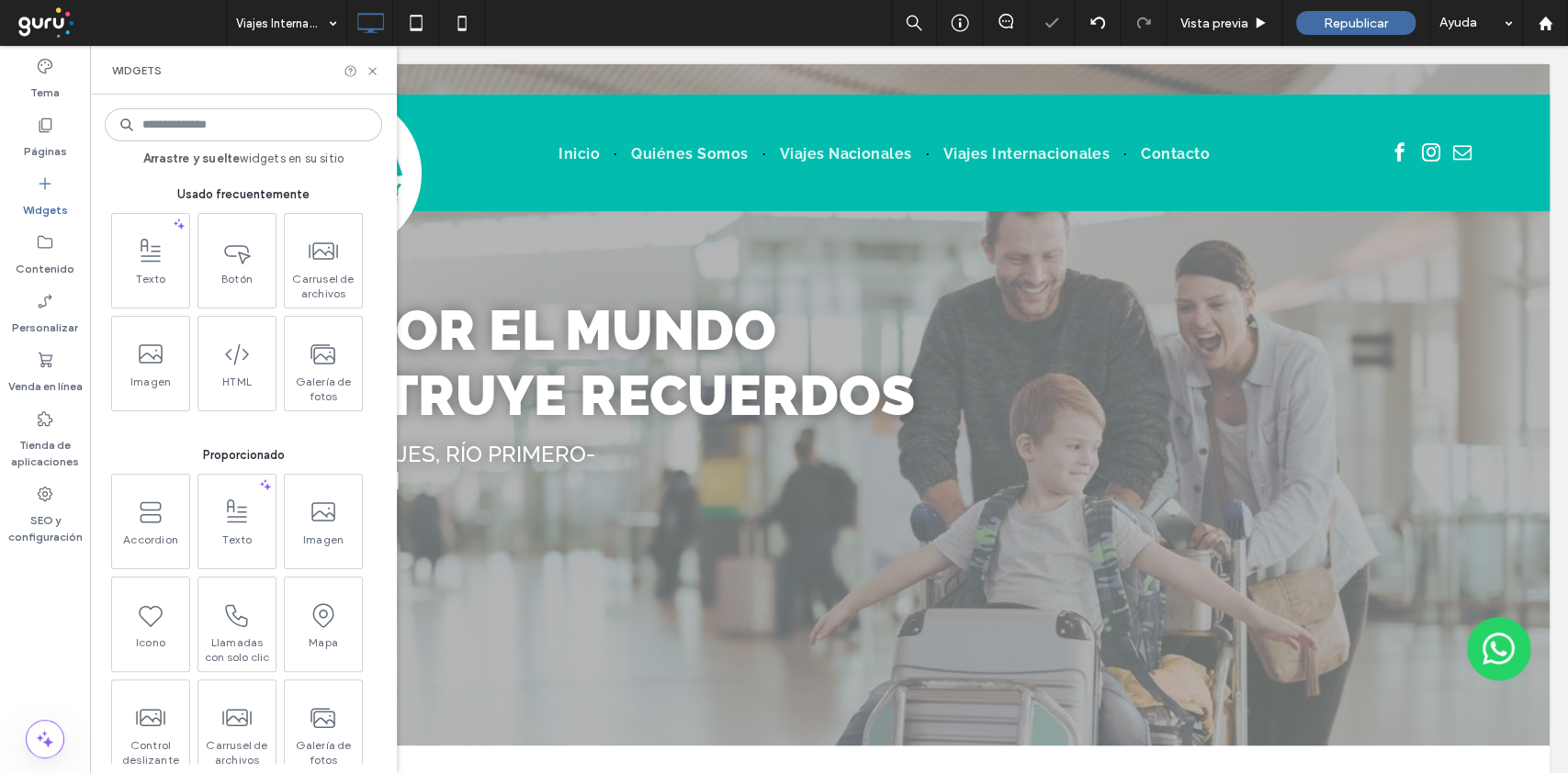 click 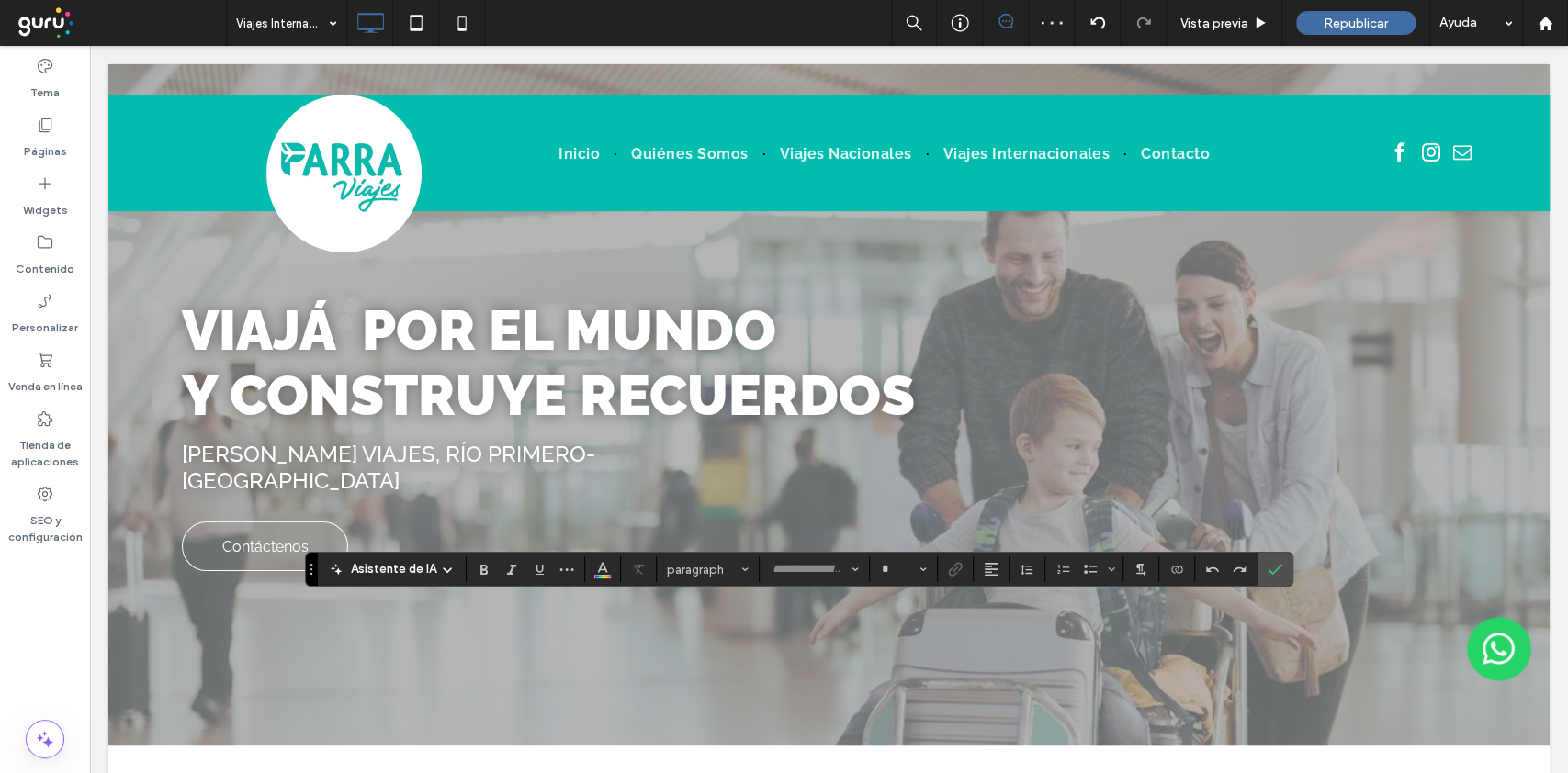 type on "*******" 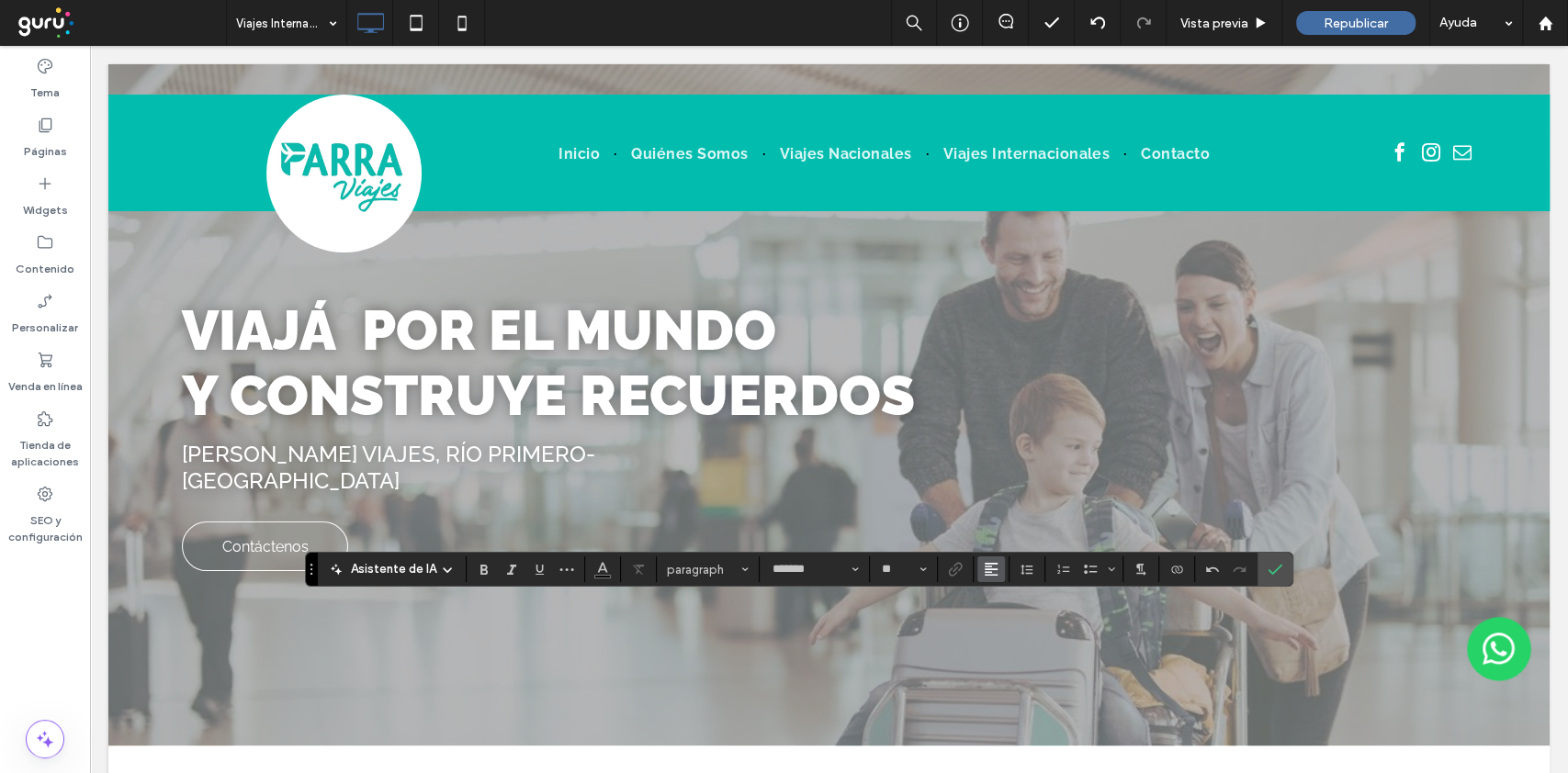 click at bounding box center (991, 569) 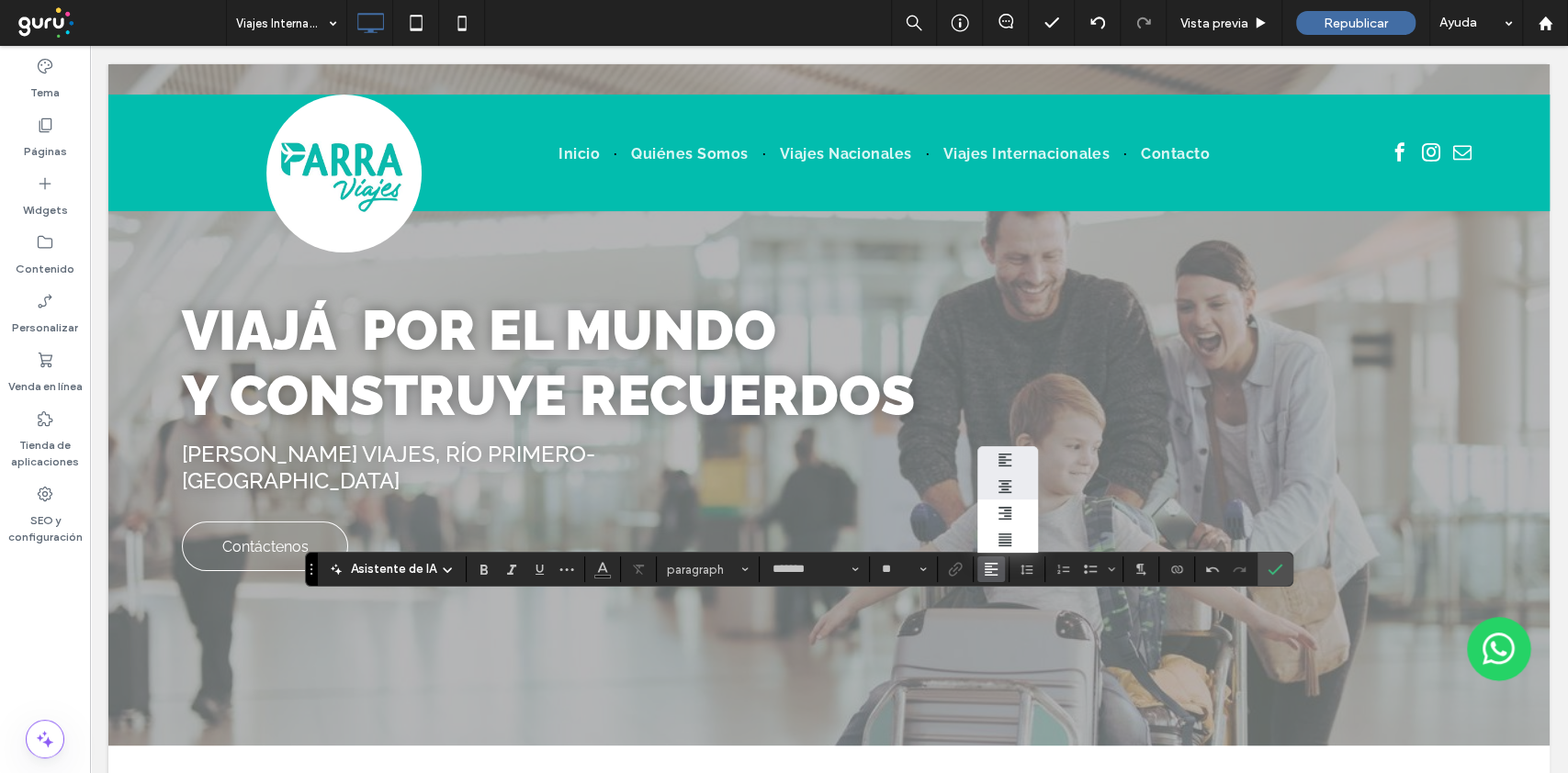 click at bounding box center [1008, 486] 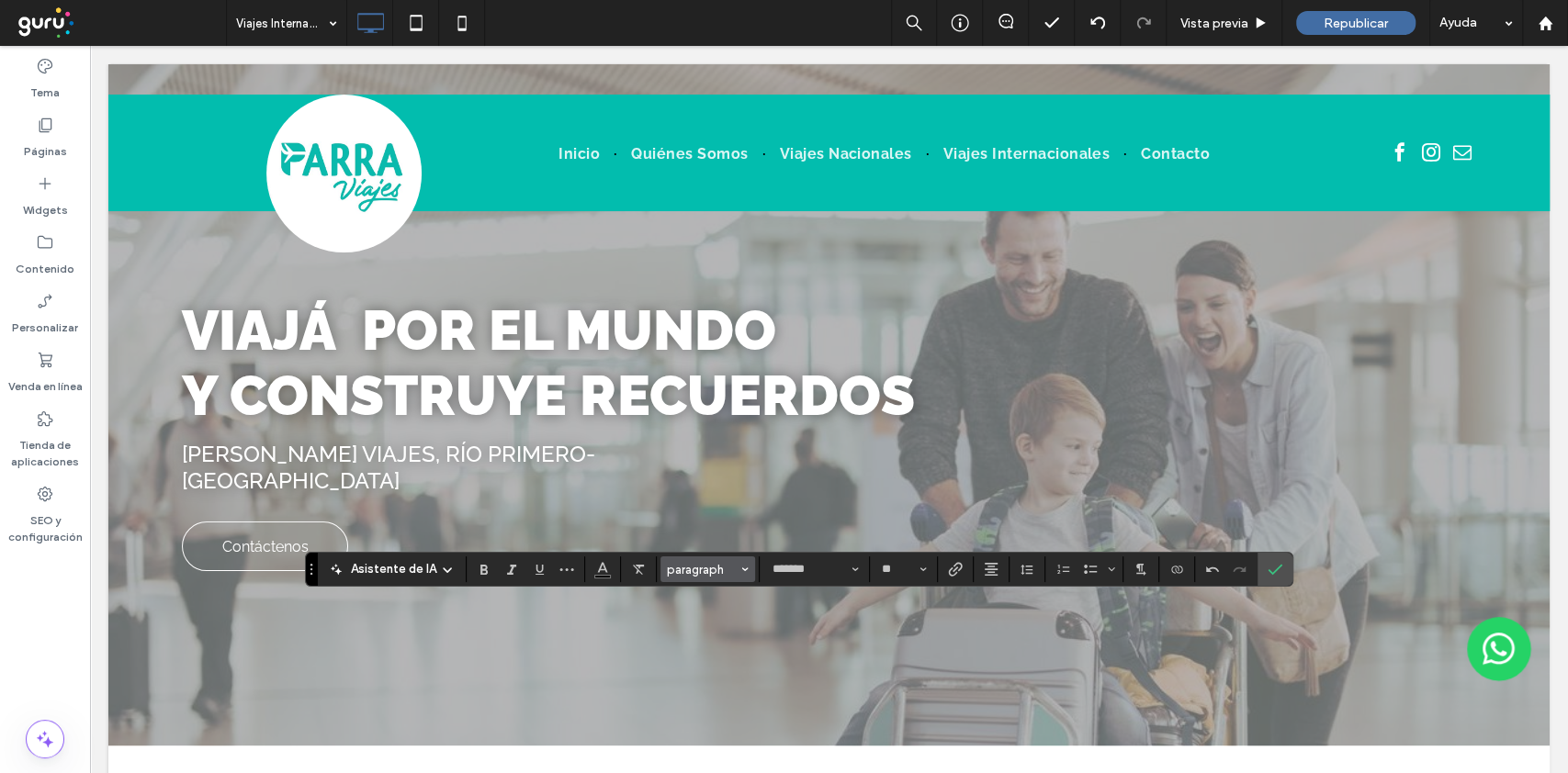 click on "paragraph" at bounding box center (703, 569) 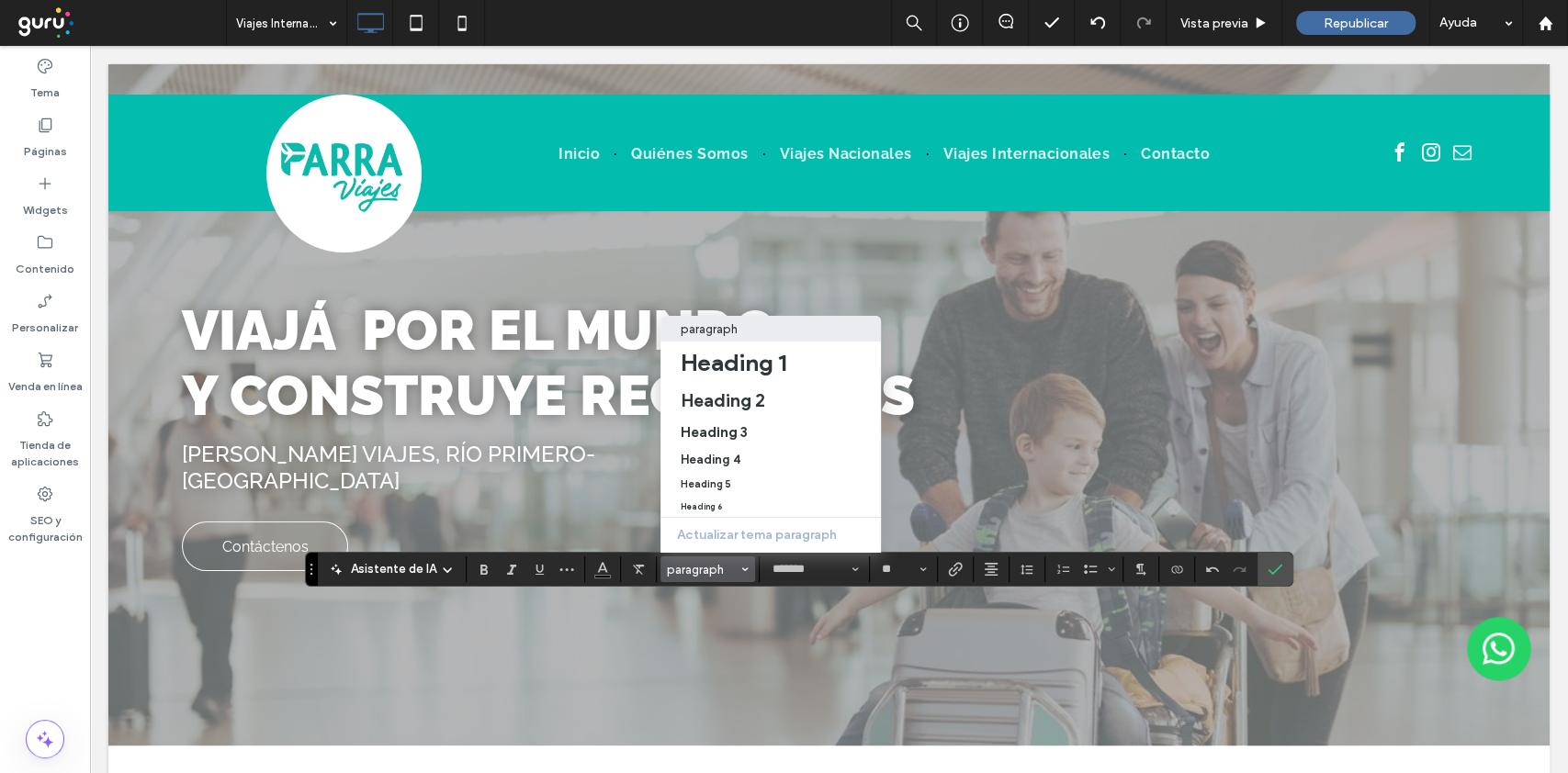 click on "Heading 2" at bounding box center [771, 400] 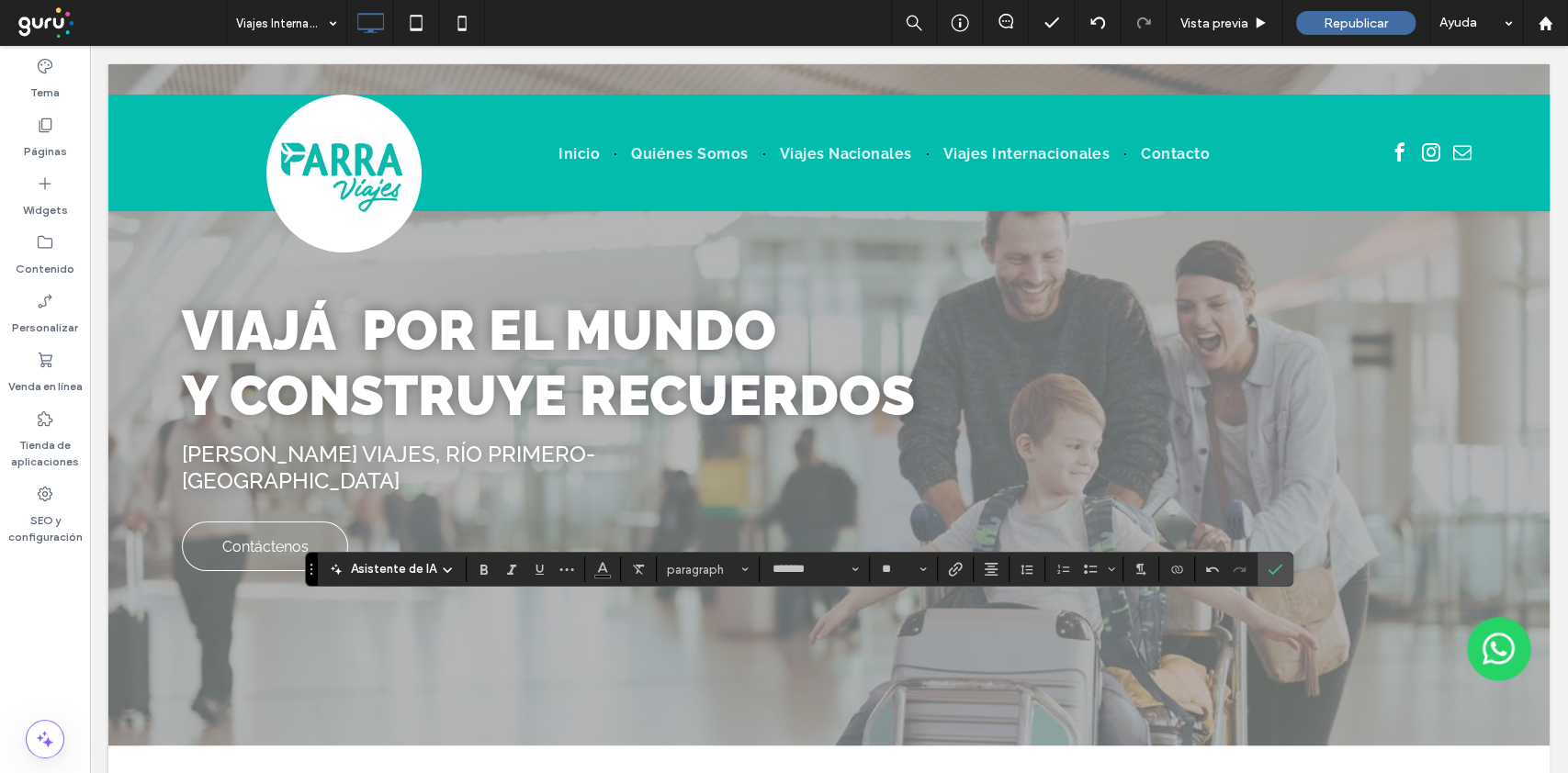 type on "**" 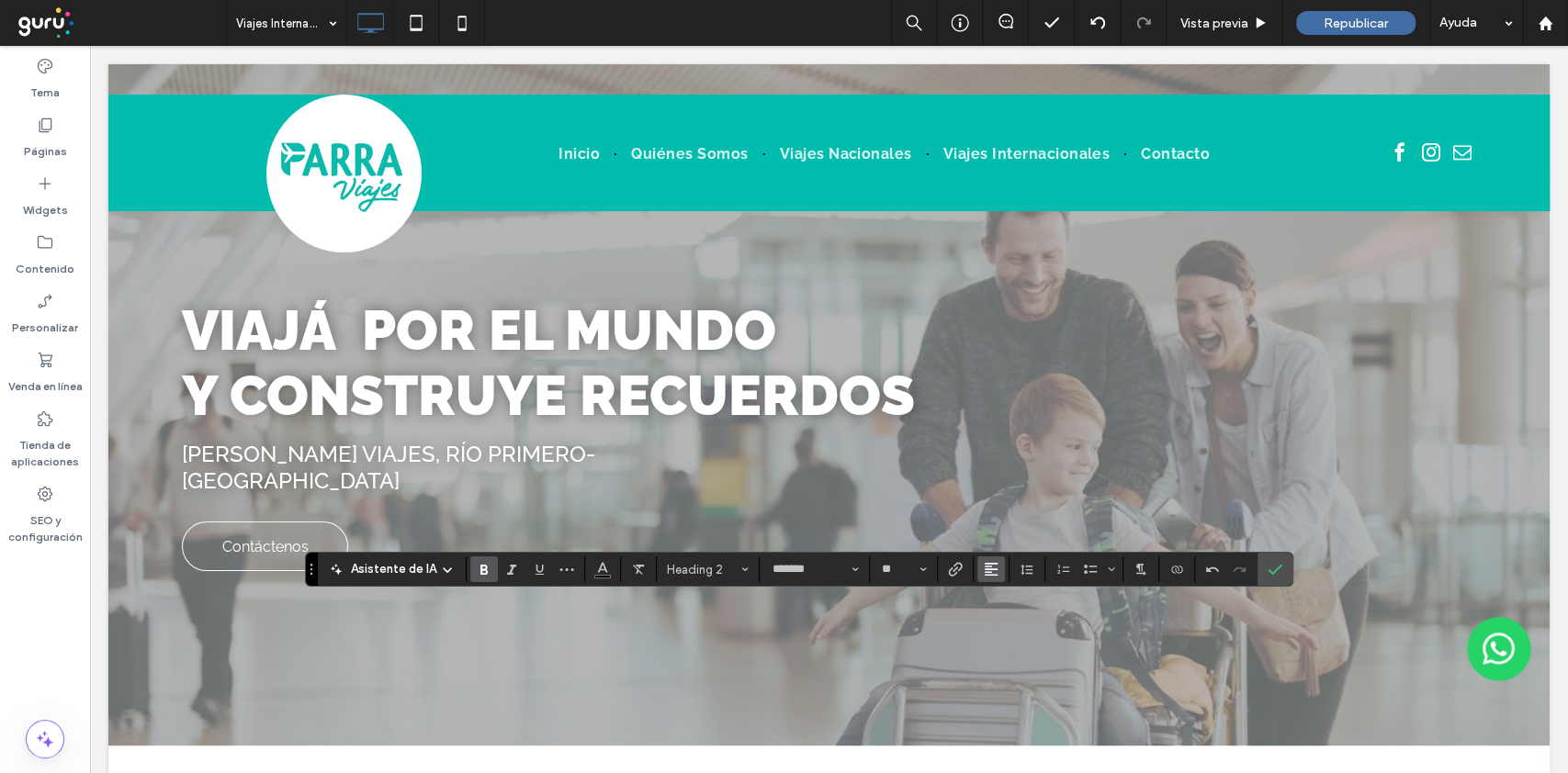 click 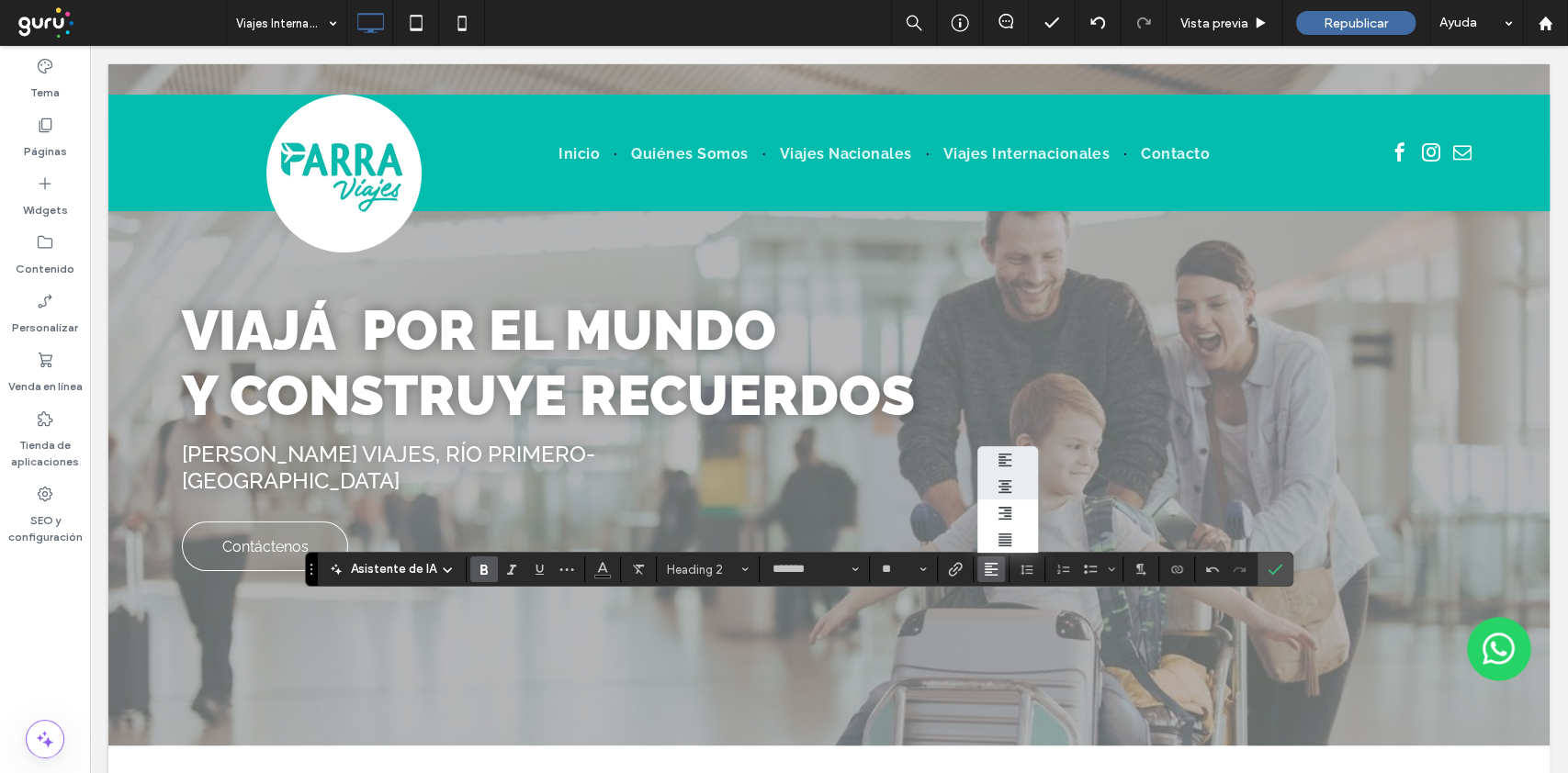 click at bounding box center (1008, 487) 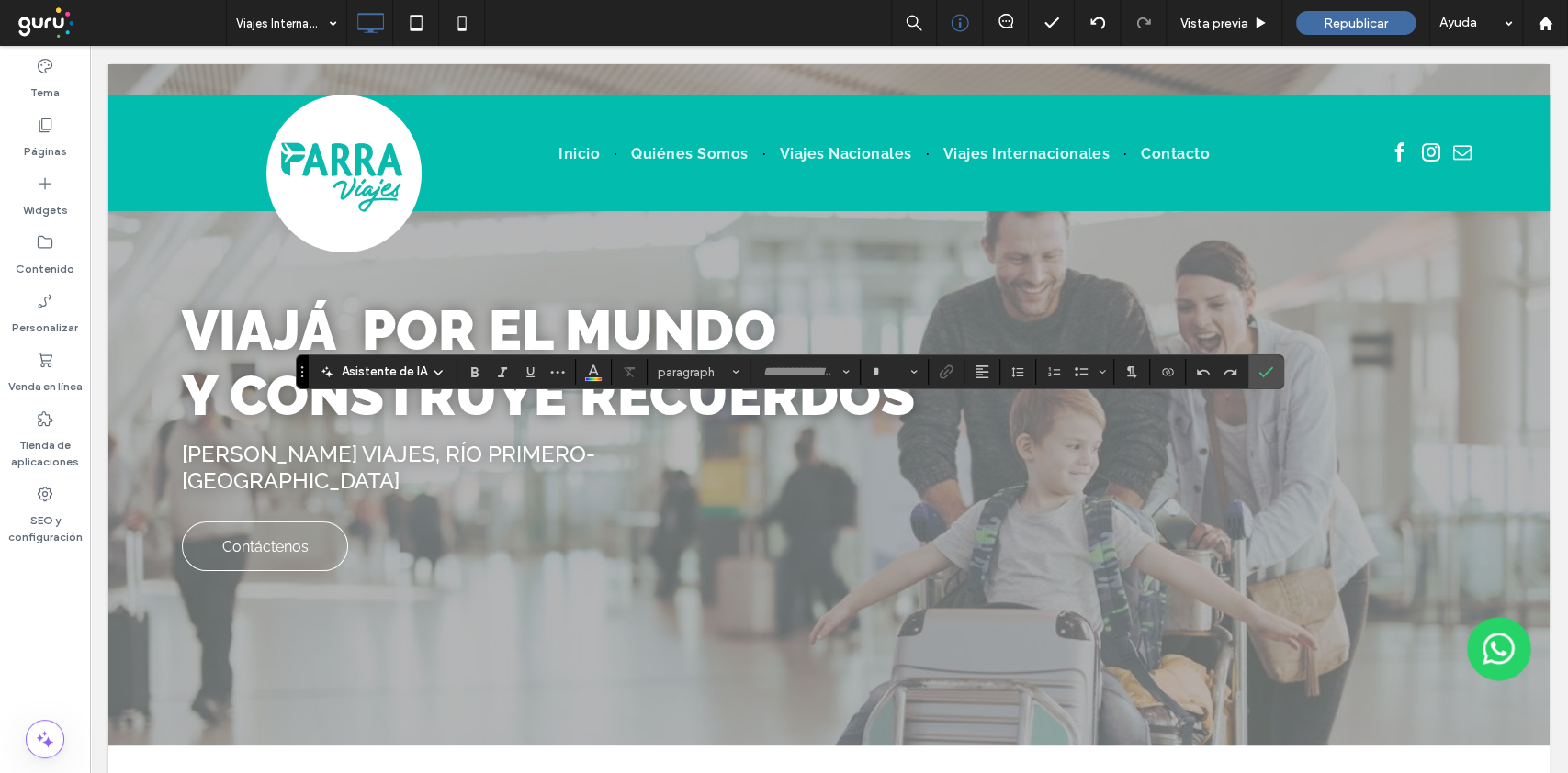 type on "*******" 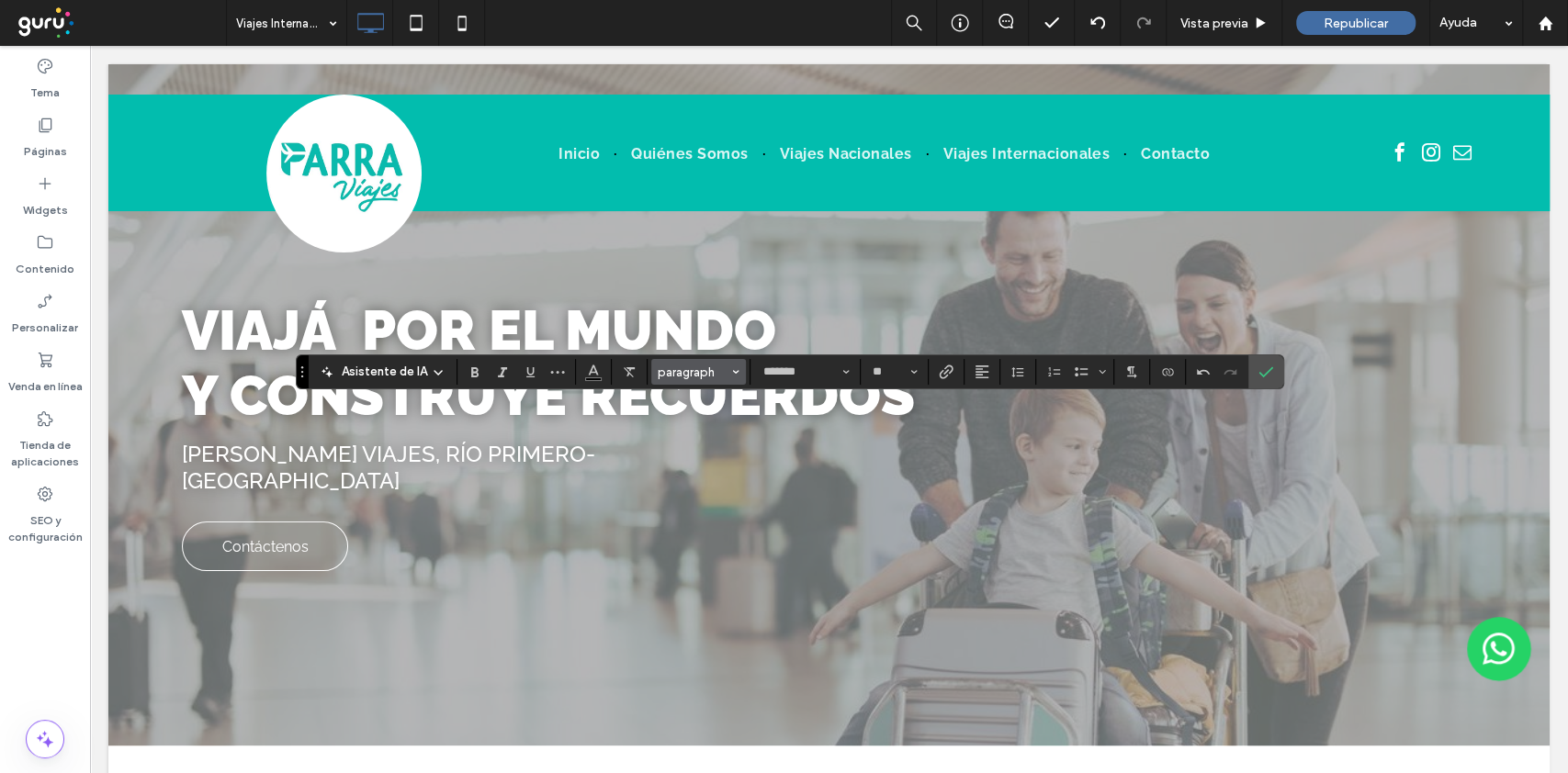 click at bounding box center [736, 372] 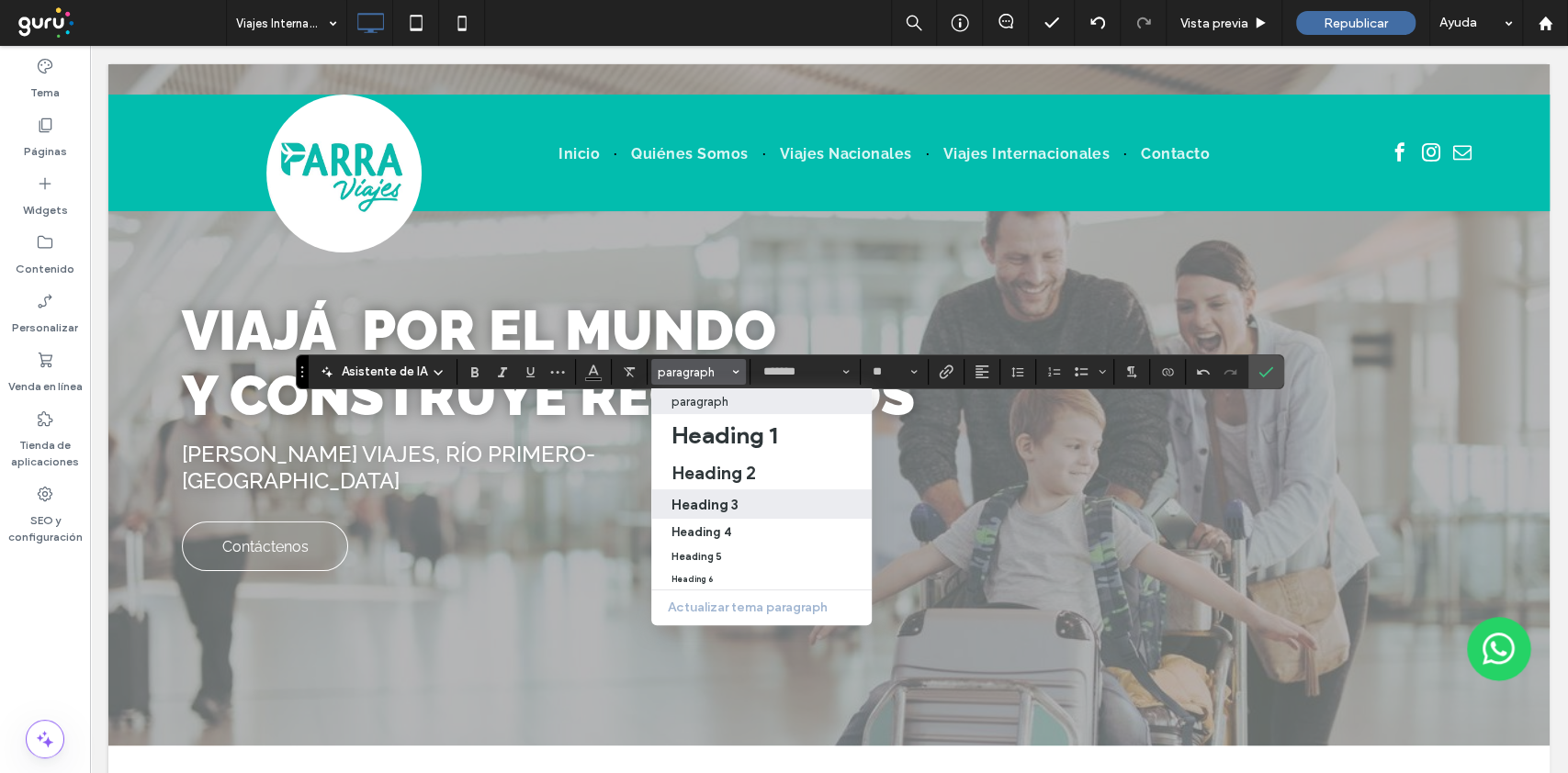 click on "Heading 3" at bounding box center [761, 504] 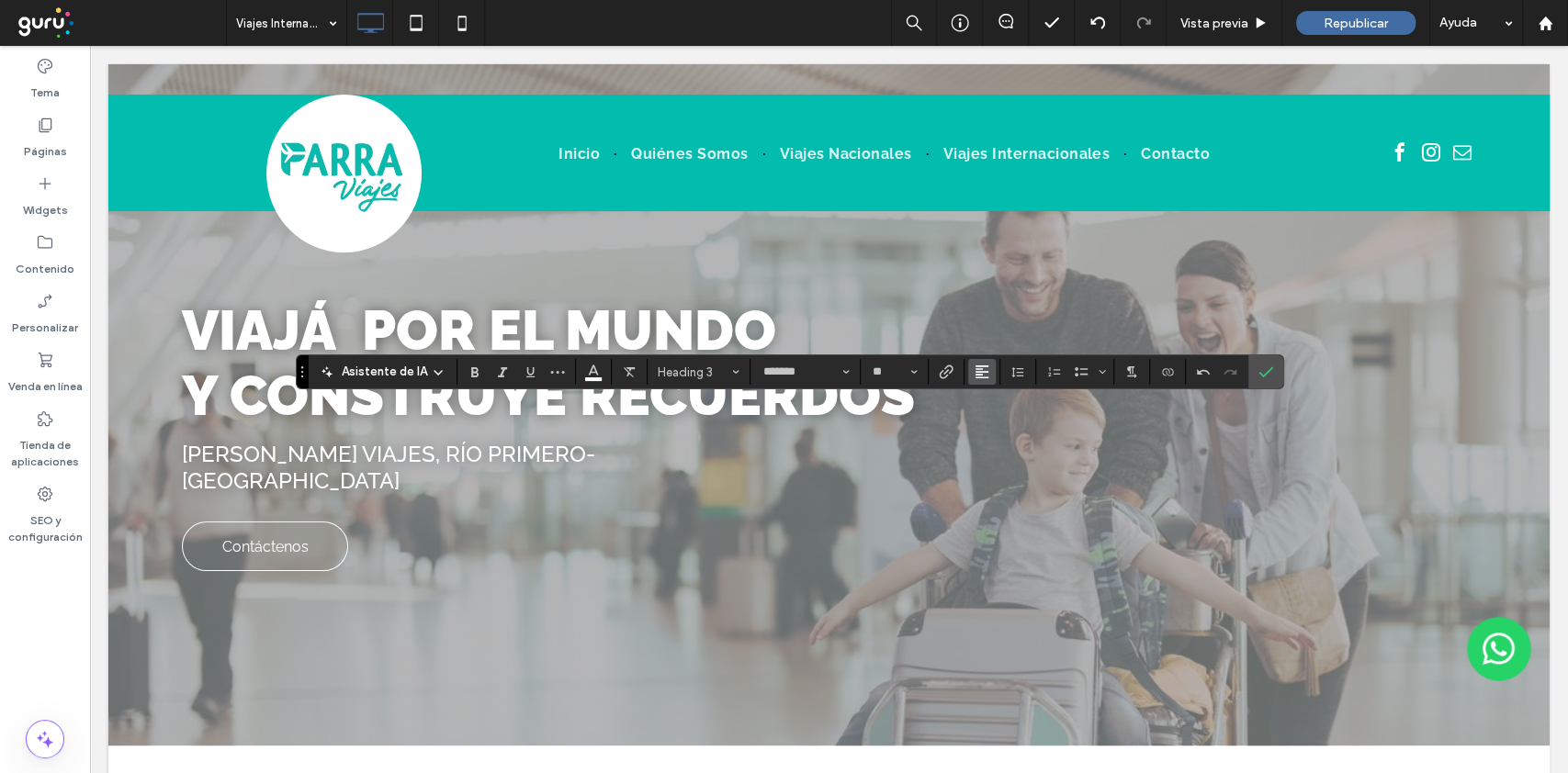 click 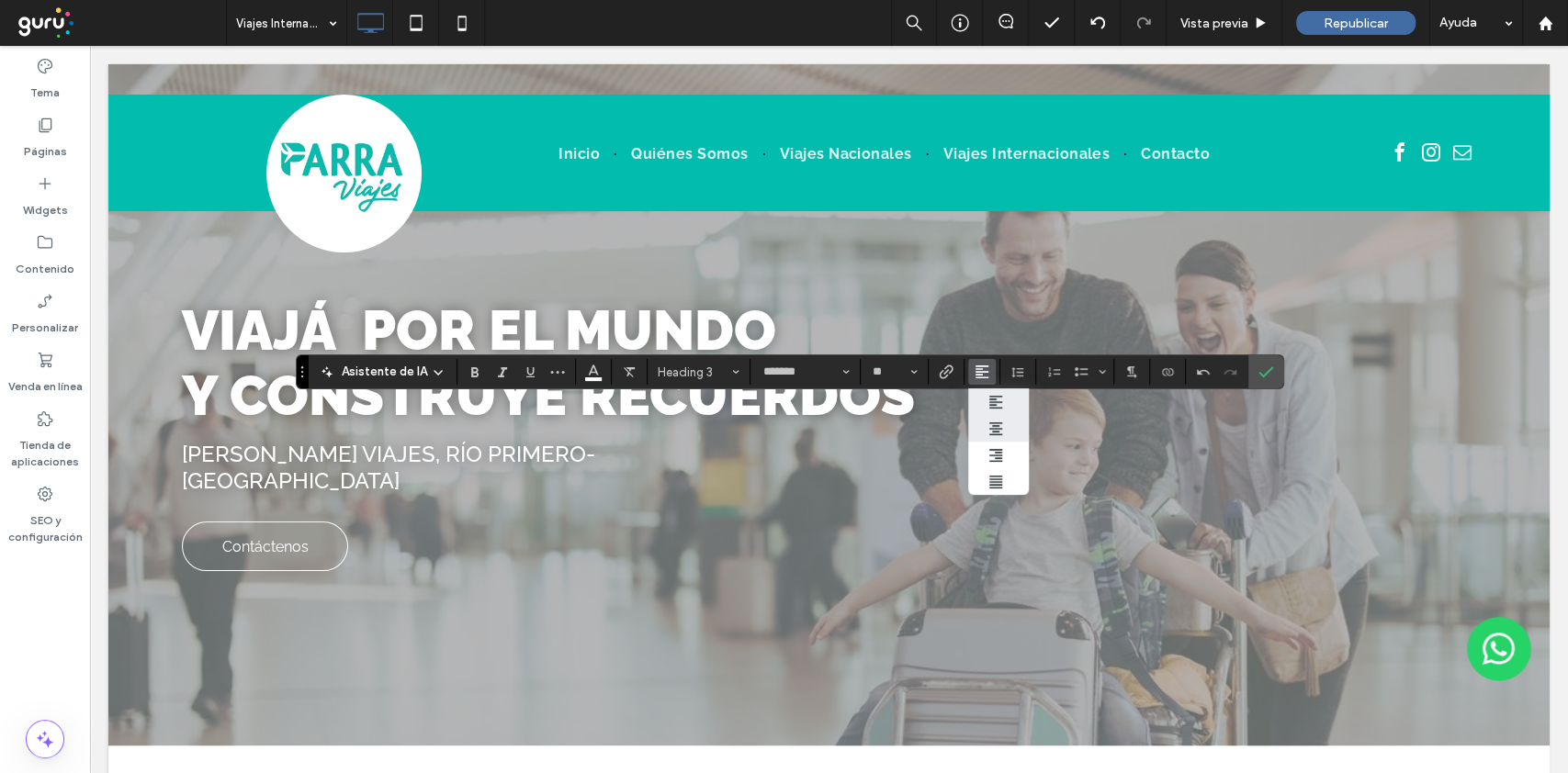 click at bounding box center [998, 428] 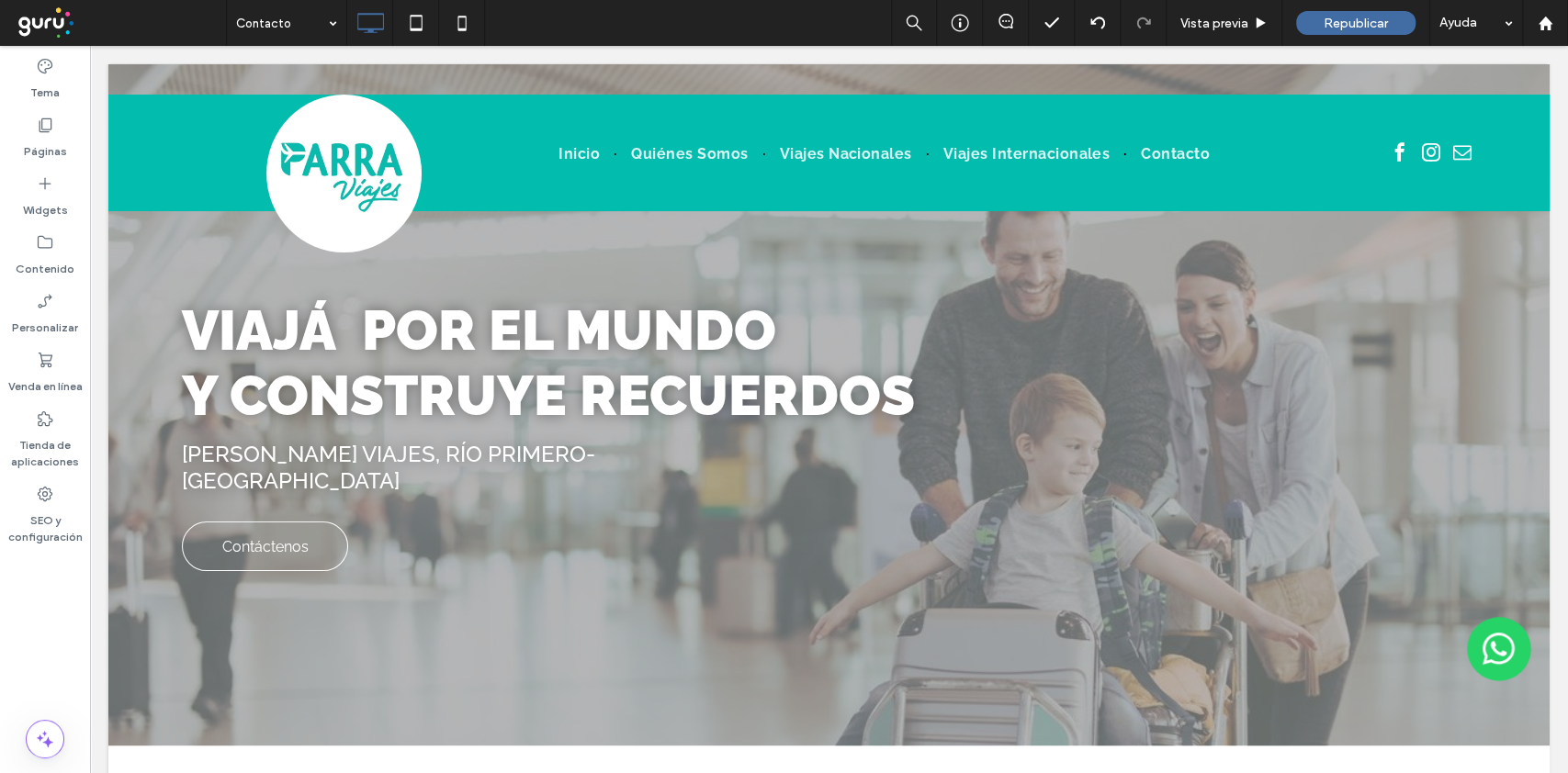drag, startPoint x: 334, startPoint y: 179, endPoint x: 486, endPoint y: 123, distance: 161.98765 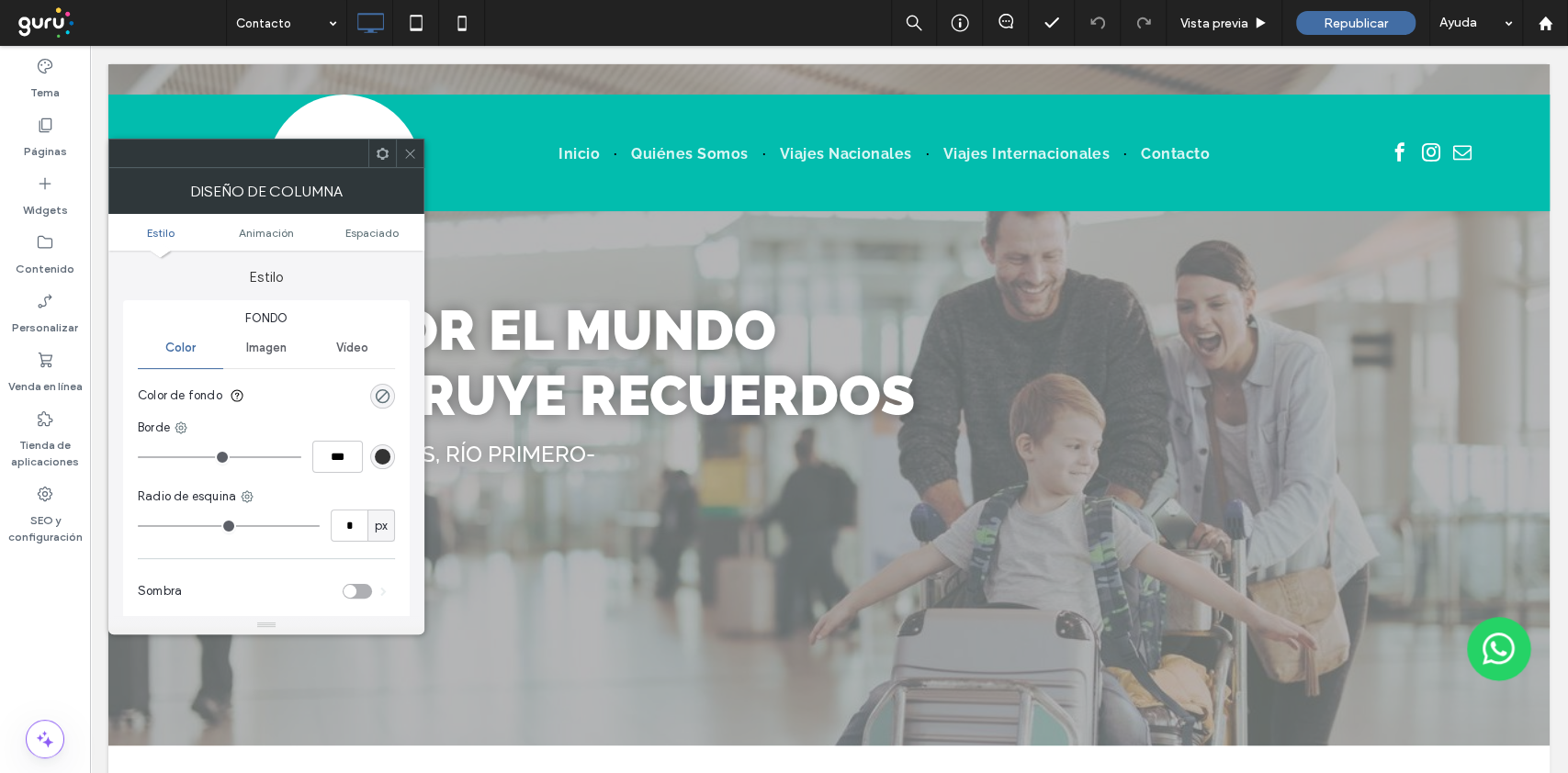 click at bounding box center [410, 153] 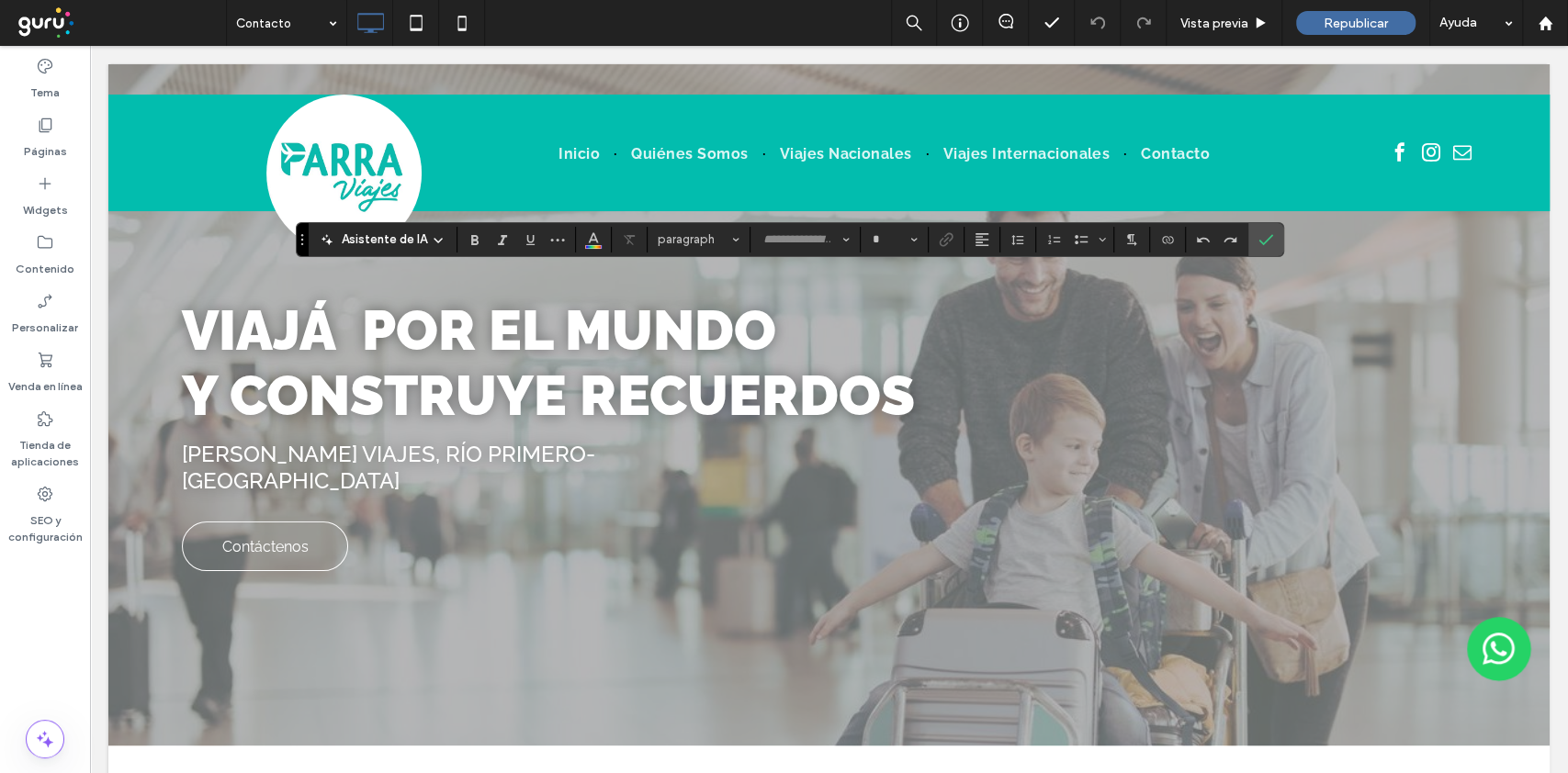 type on "*******" 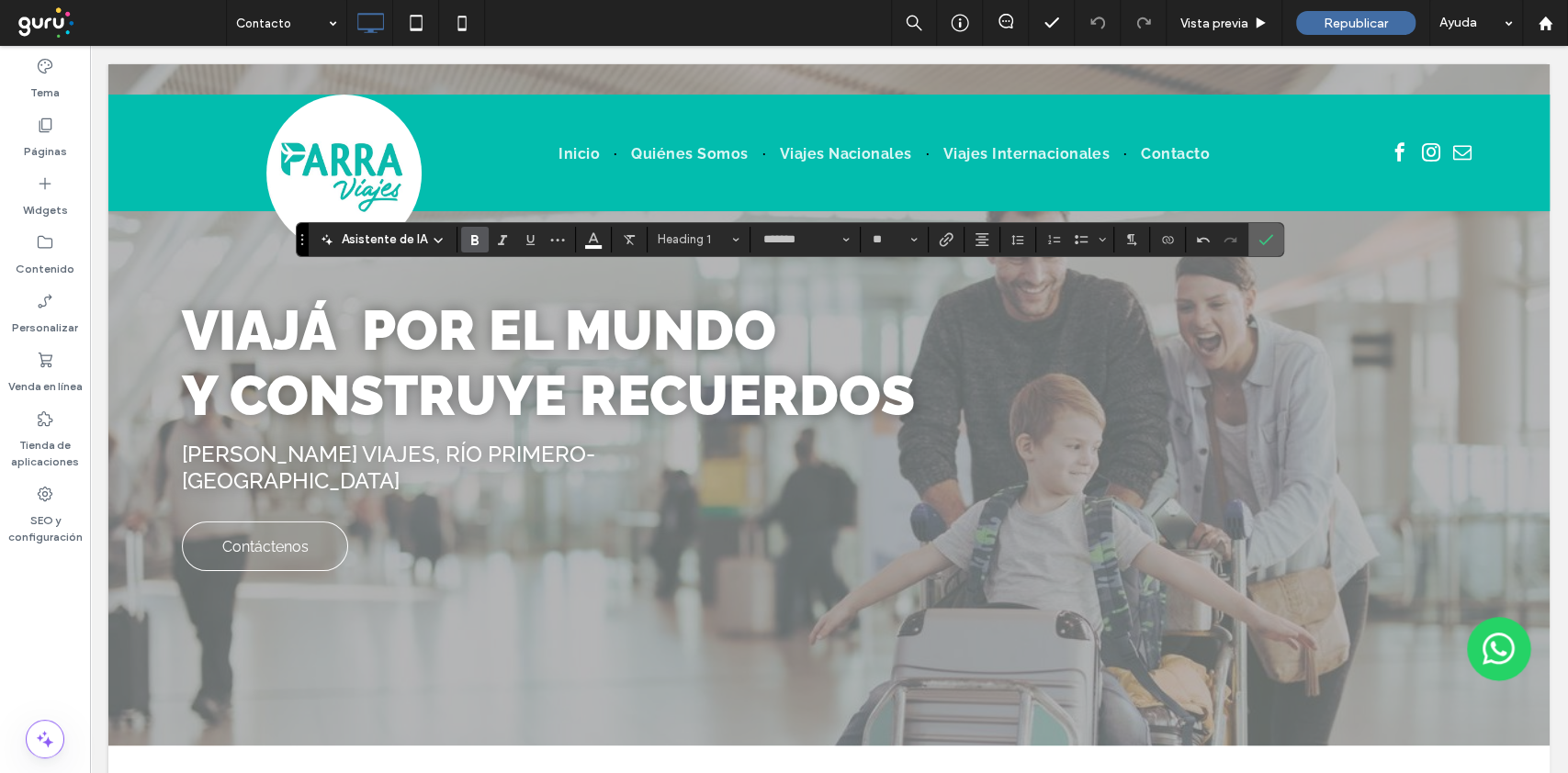 click at bounding box center [1266, 240] 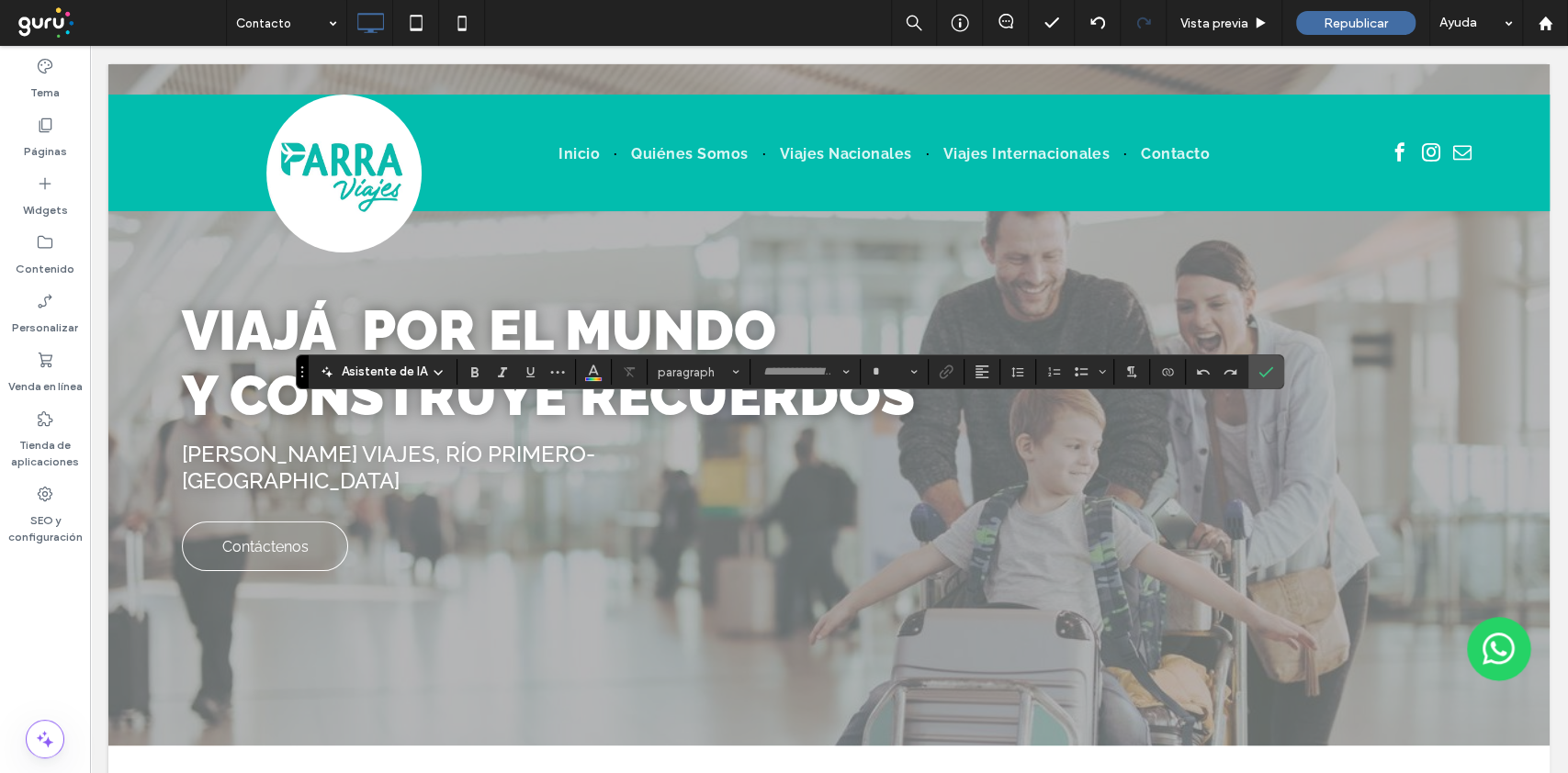 type on "*******" 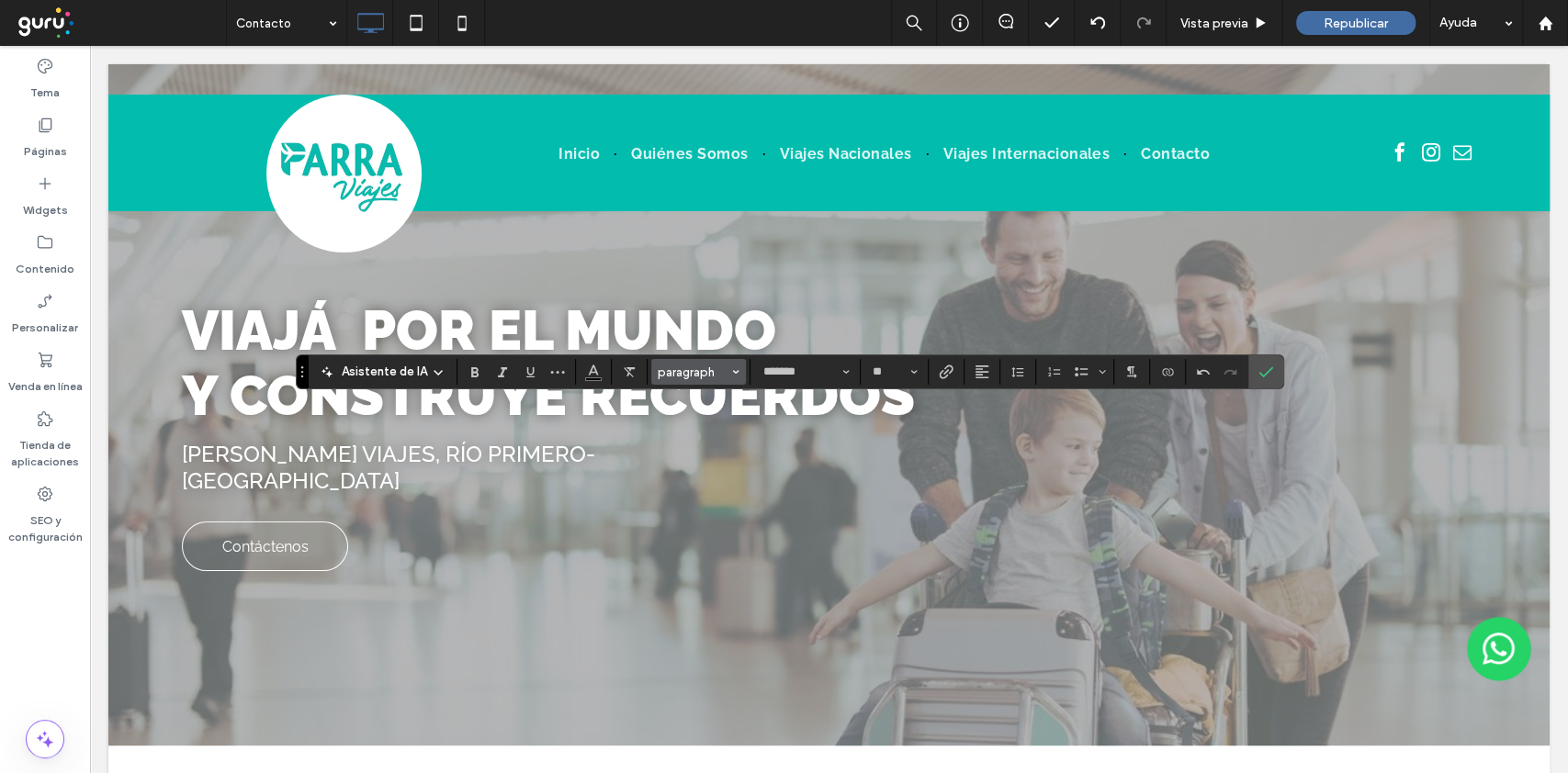 click on "paragraph" at bounding box center [694, 372] 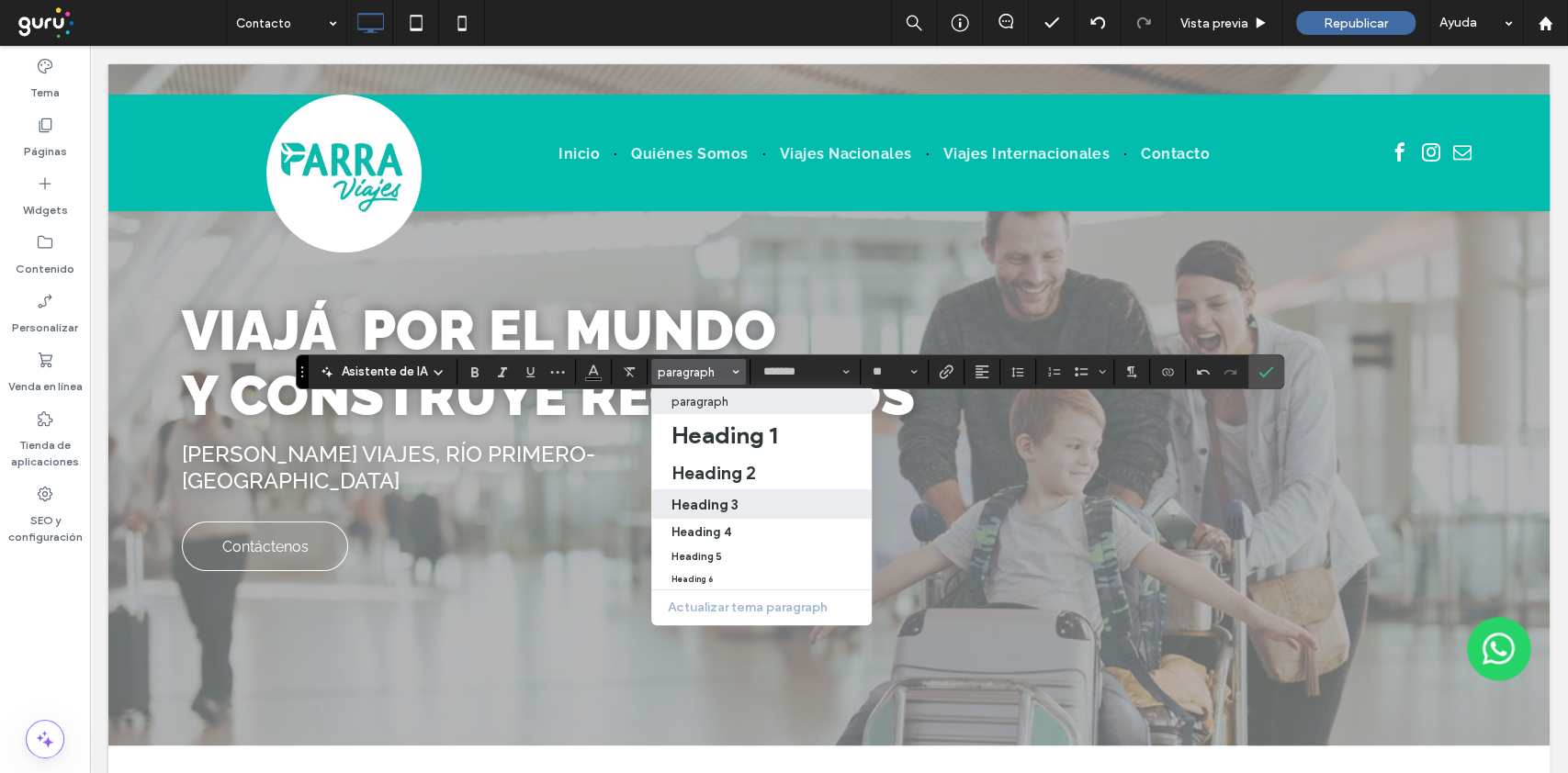click on "Heading 3" at bounding box center (761, 504) 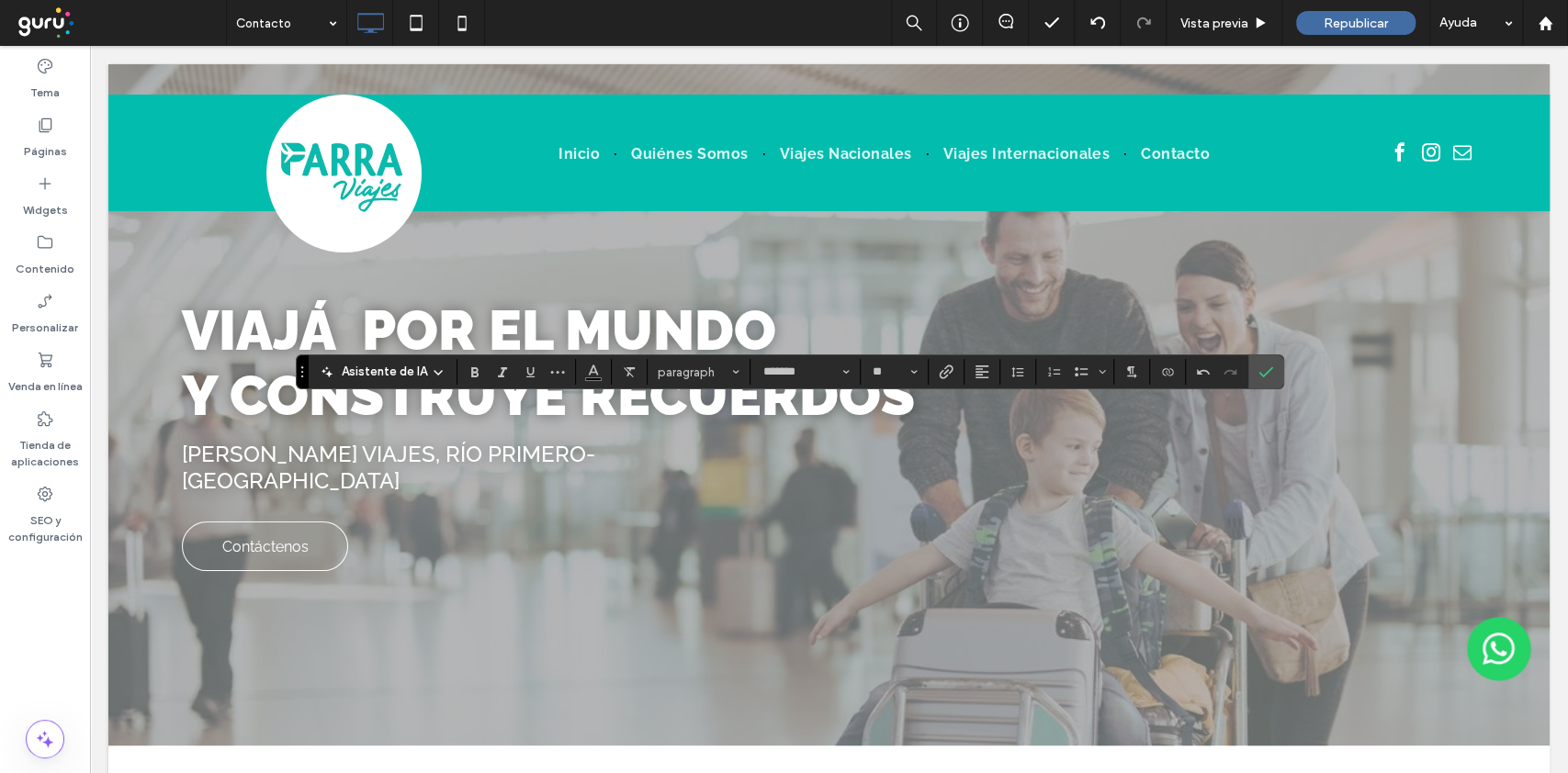 type on "**" 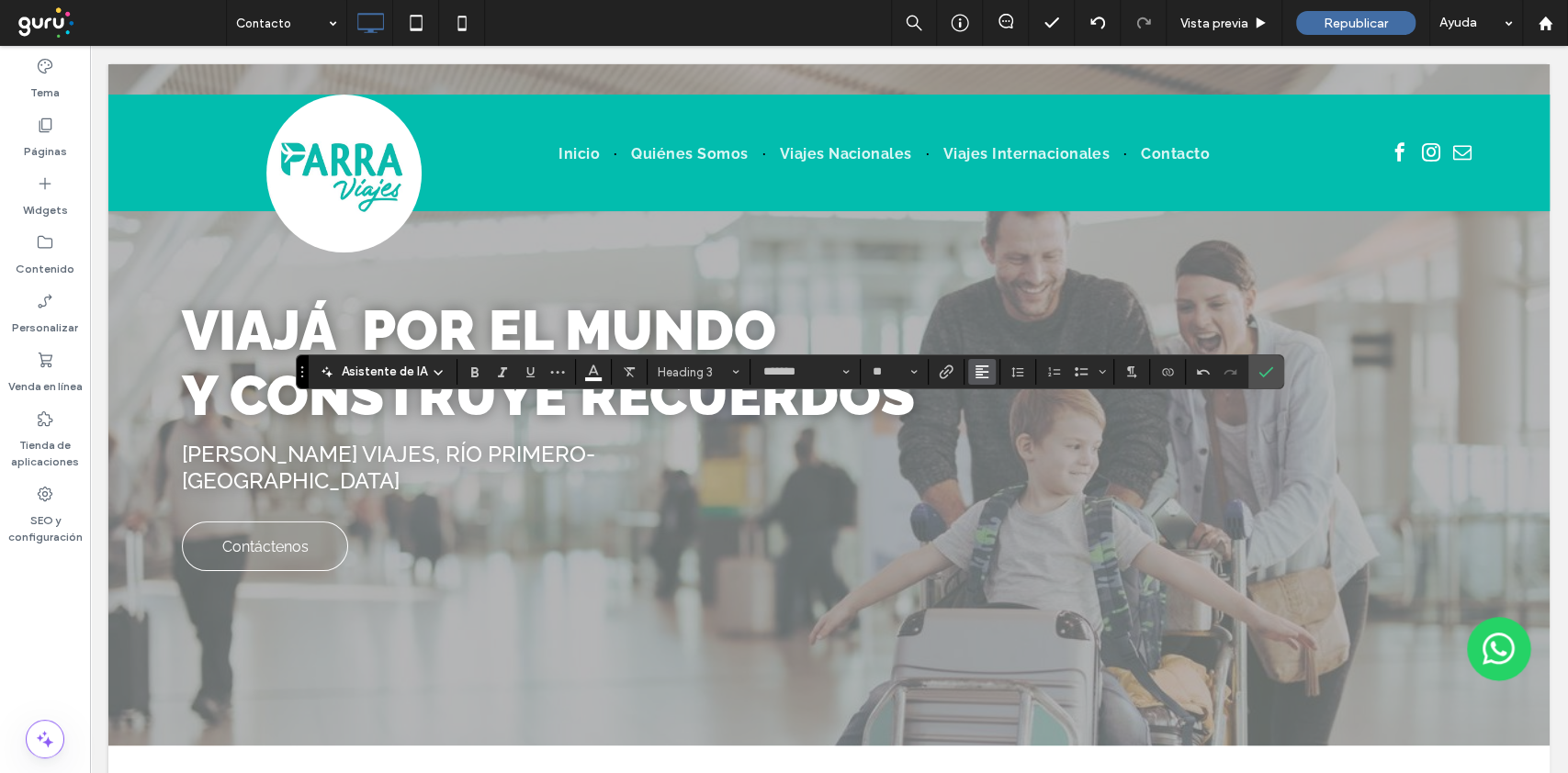 click 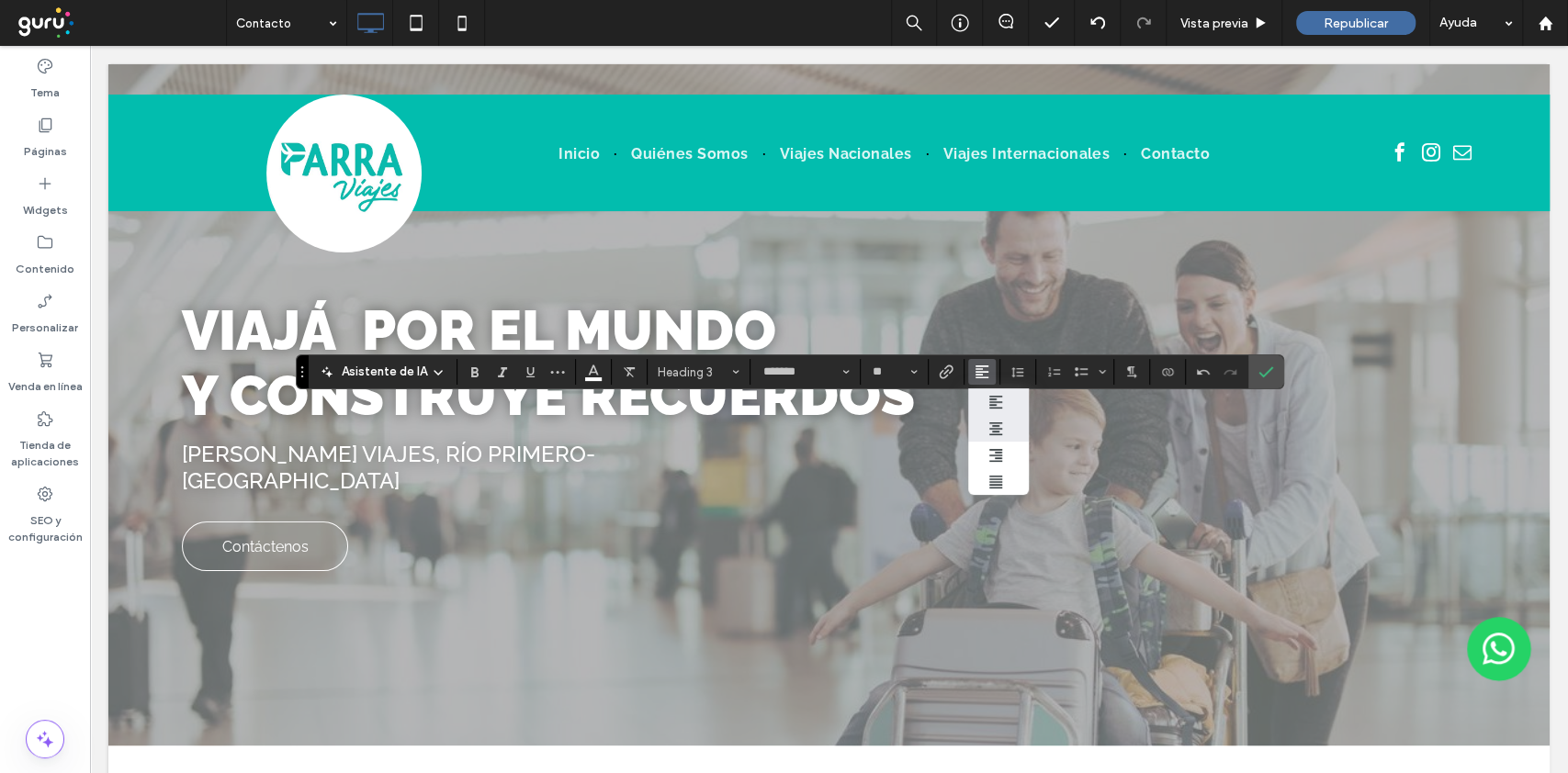click at bounding box center [998, 429] 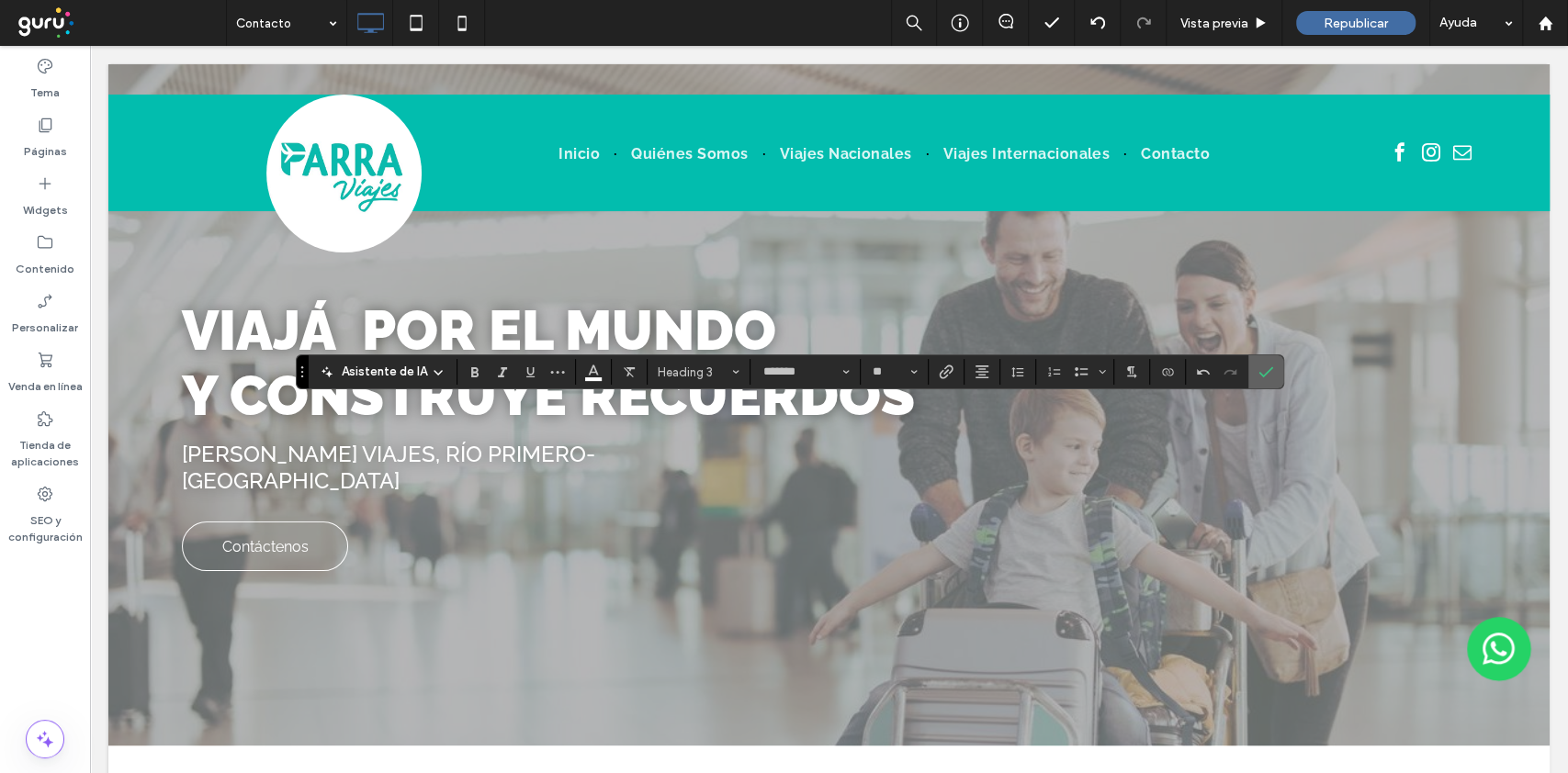 click 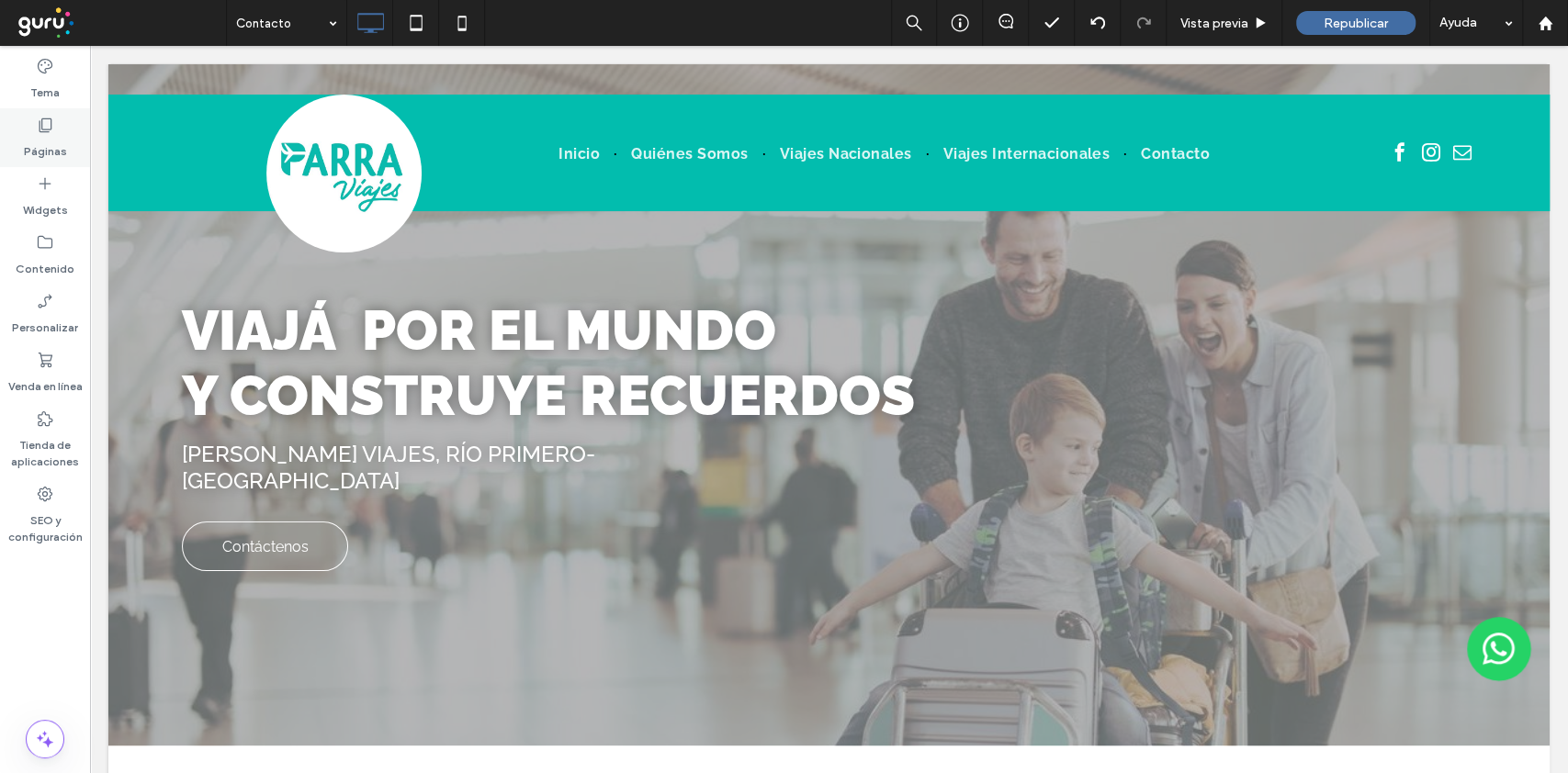 click on "Páginas" at bounding box center [45, 147] 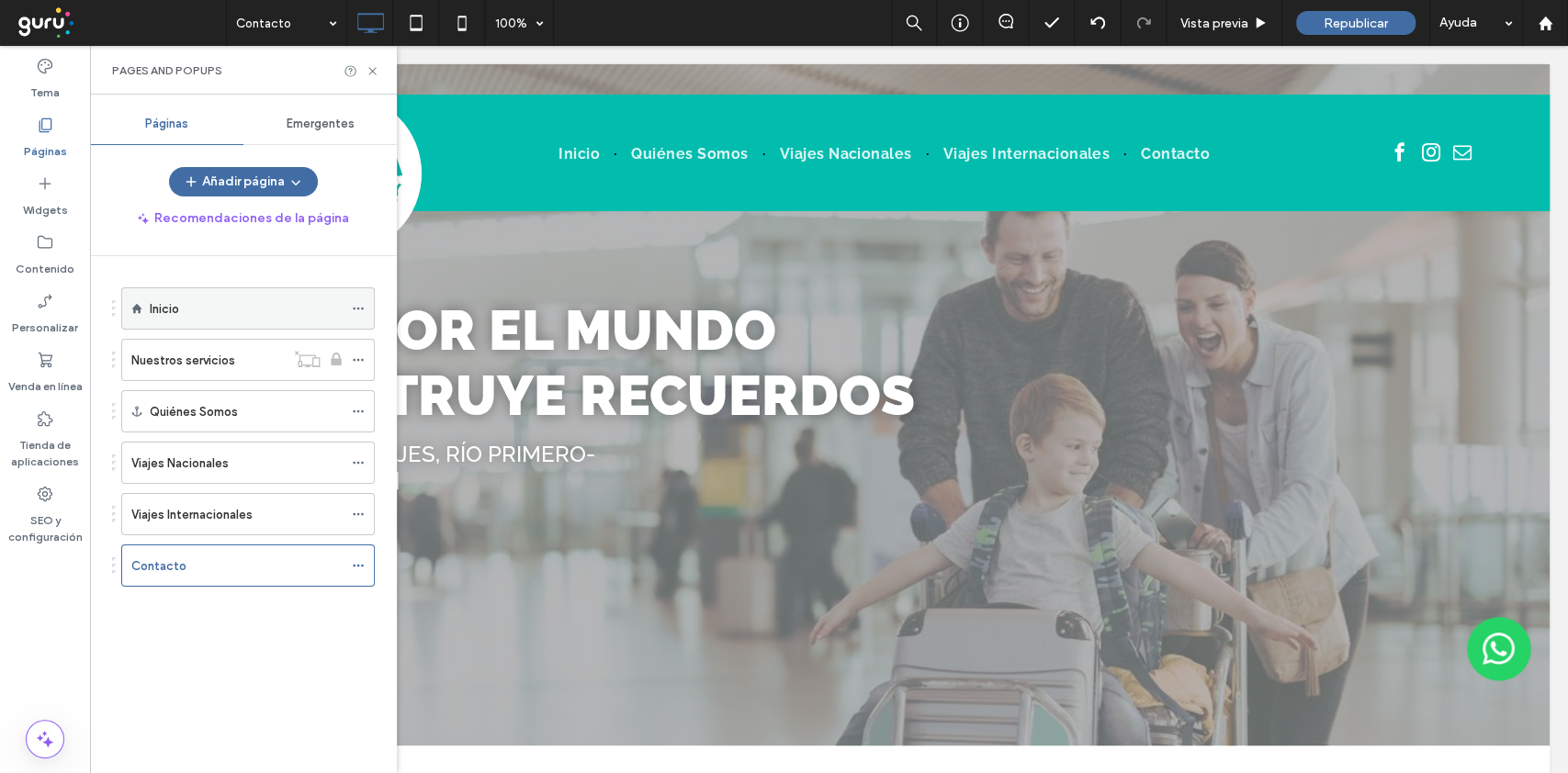 click 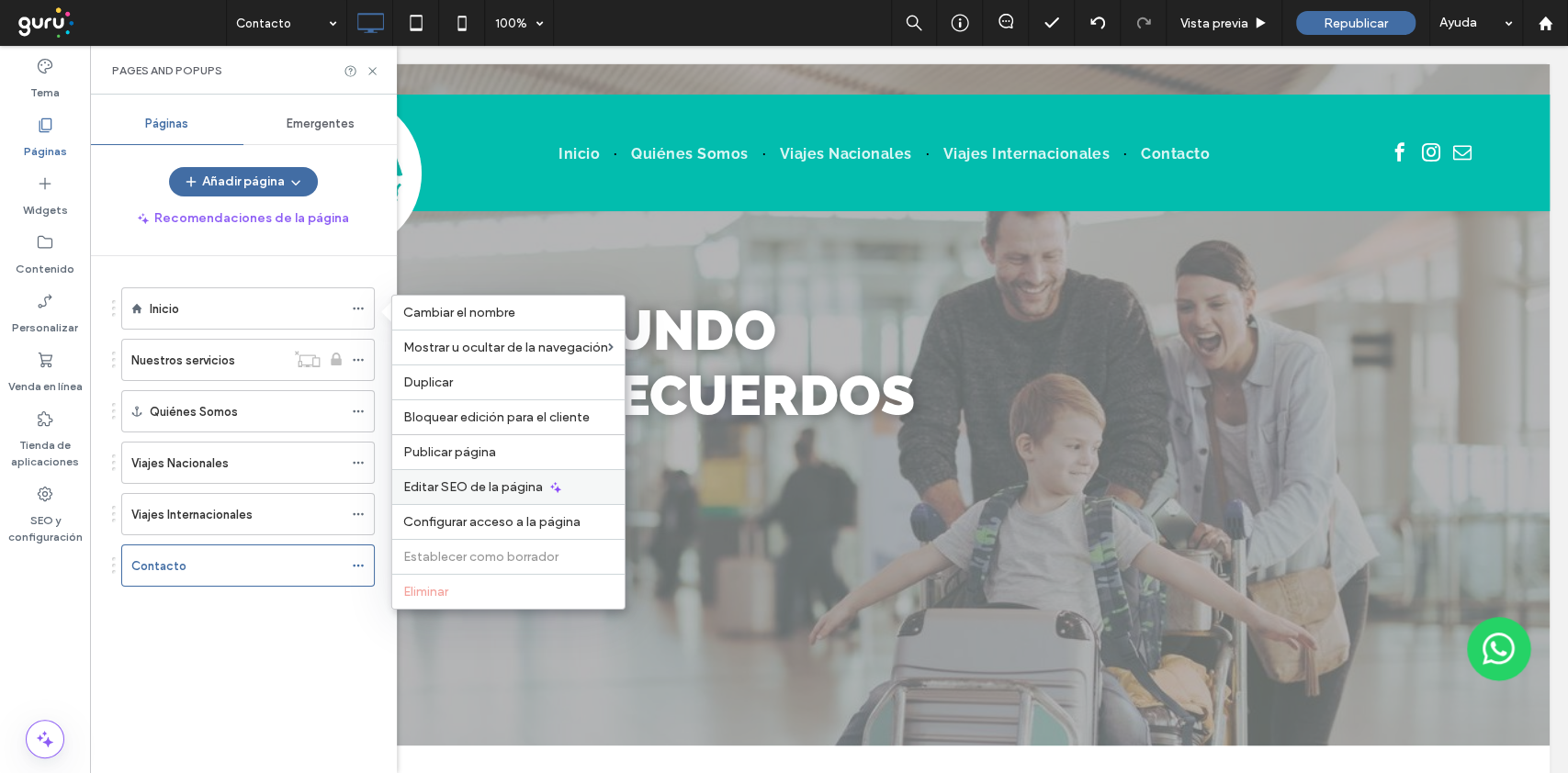 click on "Editar SEO de la página" at bounding box center [473, 487] 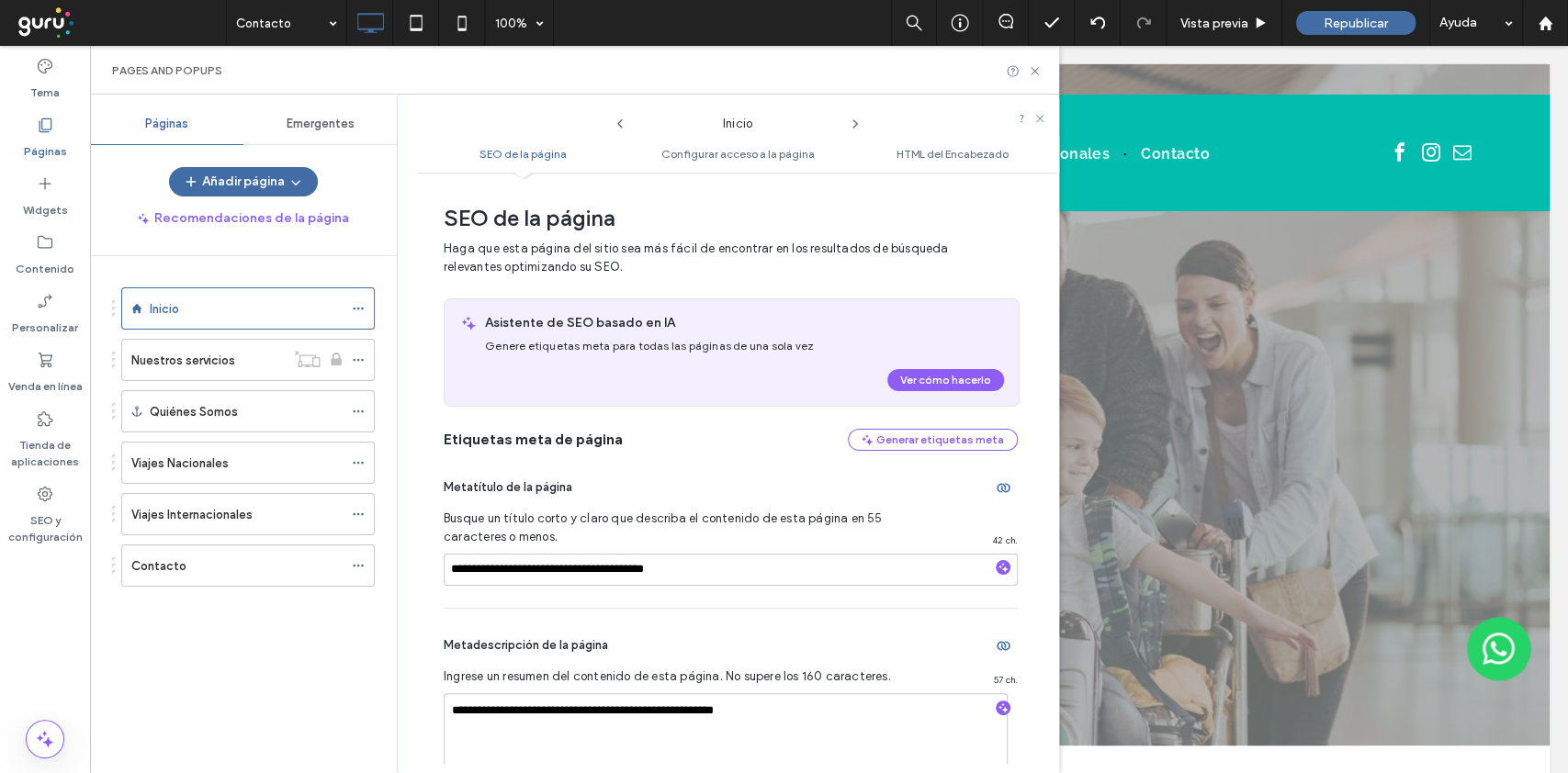 scroll, scrollTop: 8, scrollLeft: 0, axis: vertical 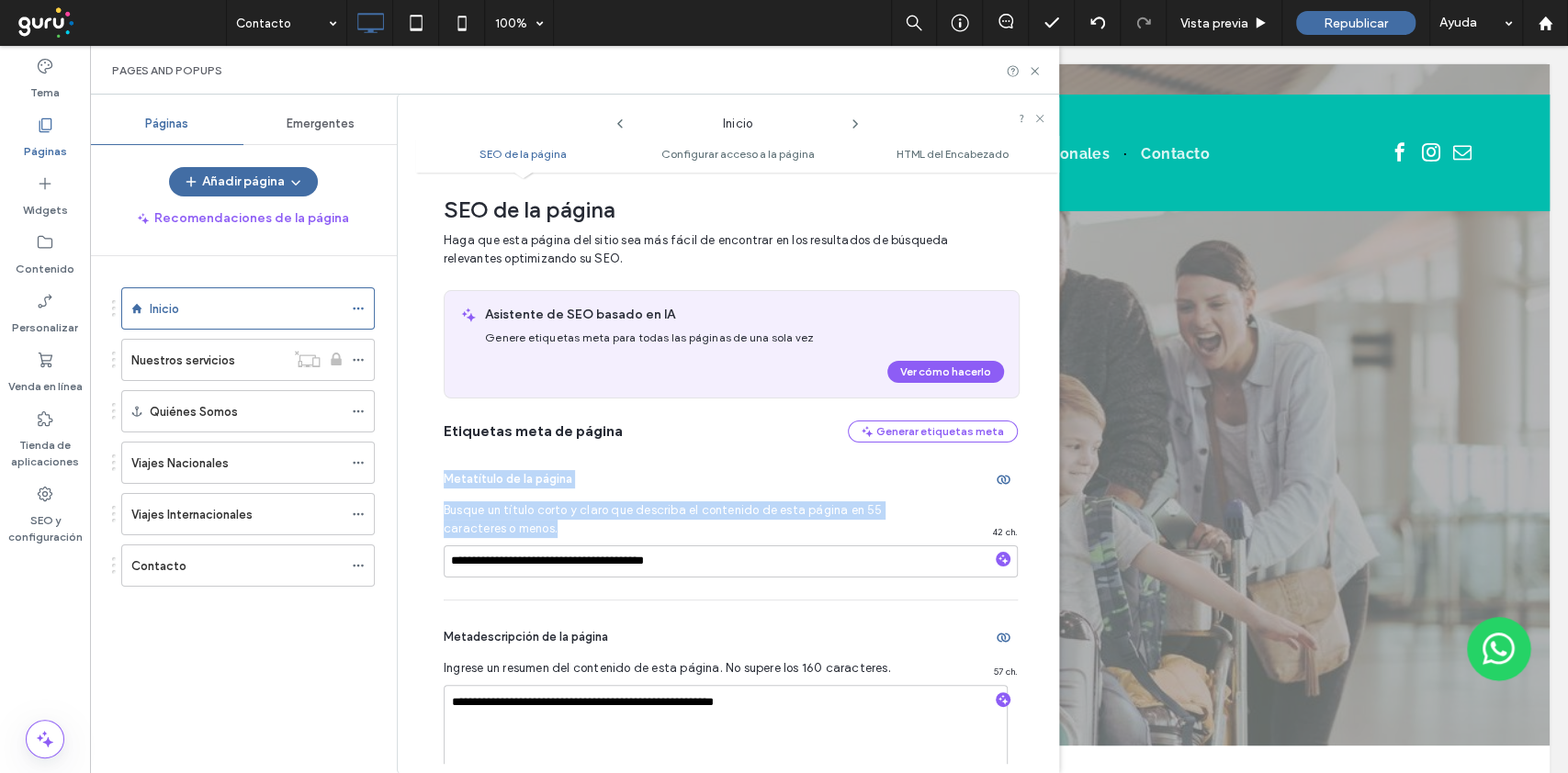 drag, startPoint x: 439, startPoint y: 471, endPoint x: 594, endPoint y: 525, distance: 164.13714 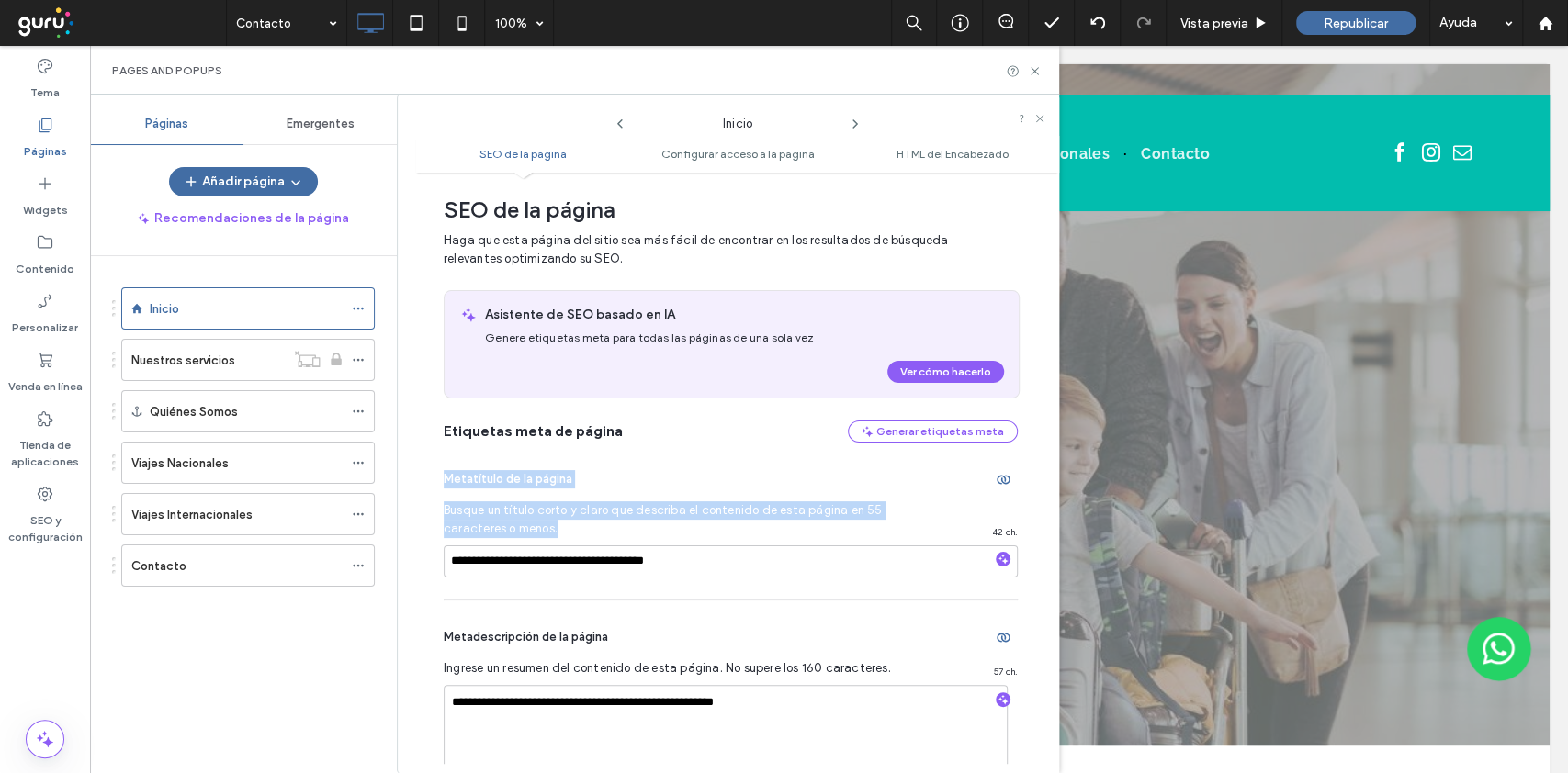 copy on "Metatítulo de la página  Busque un título corto y claro que describa el contenido de esta página en 55 caracteres o menos." 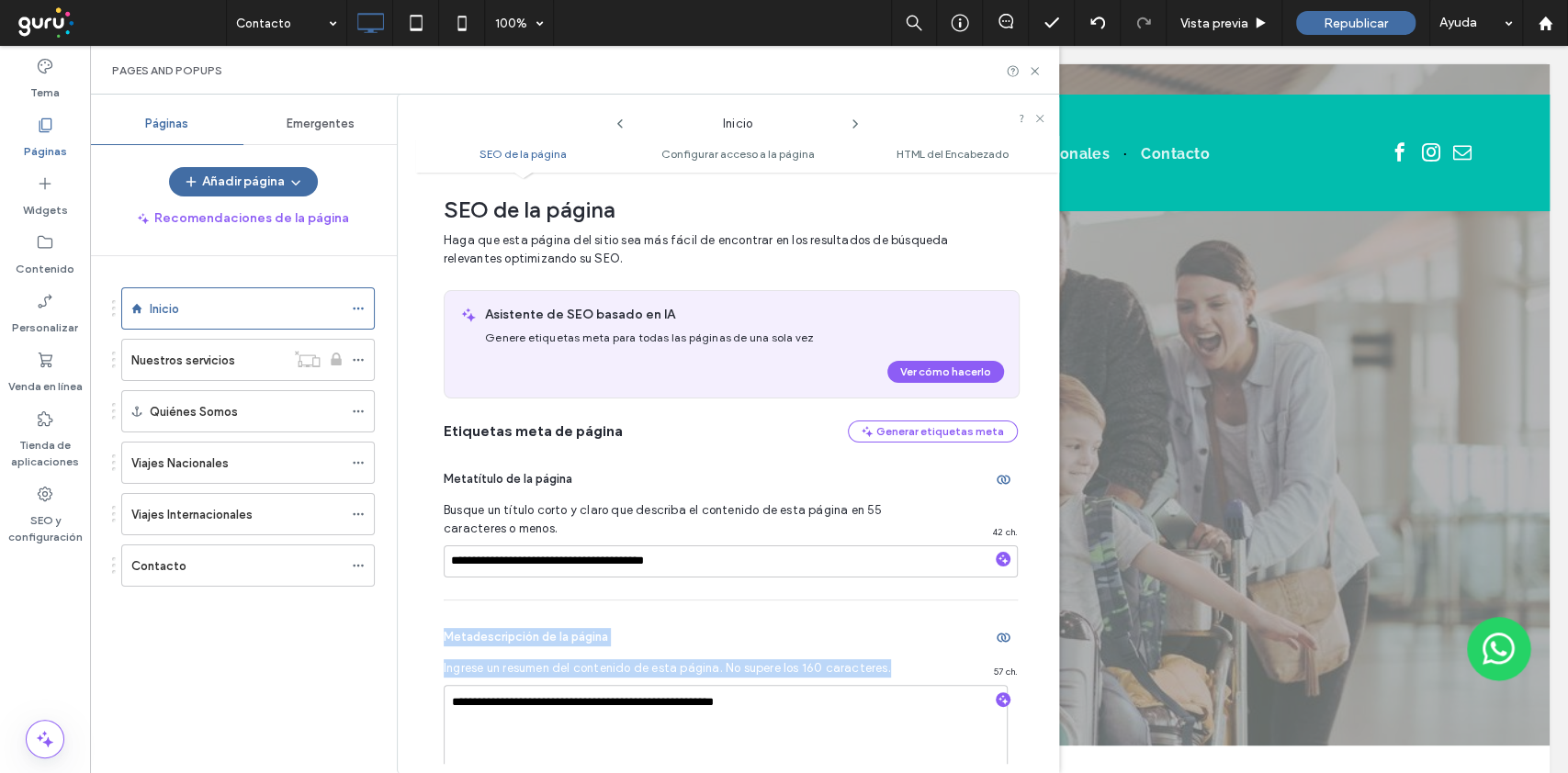 drag, startPoint x: 438, startPoint y: 622, endPoint x: 983, endPoint y: 1, distance: 826.236 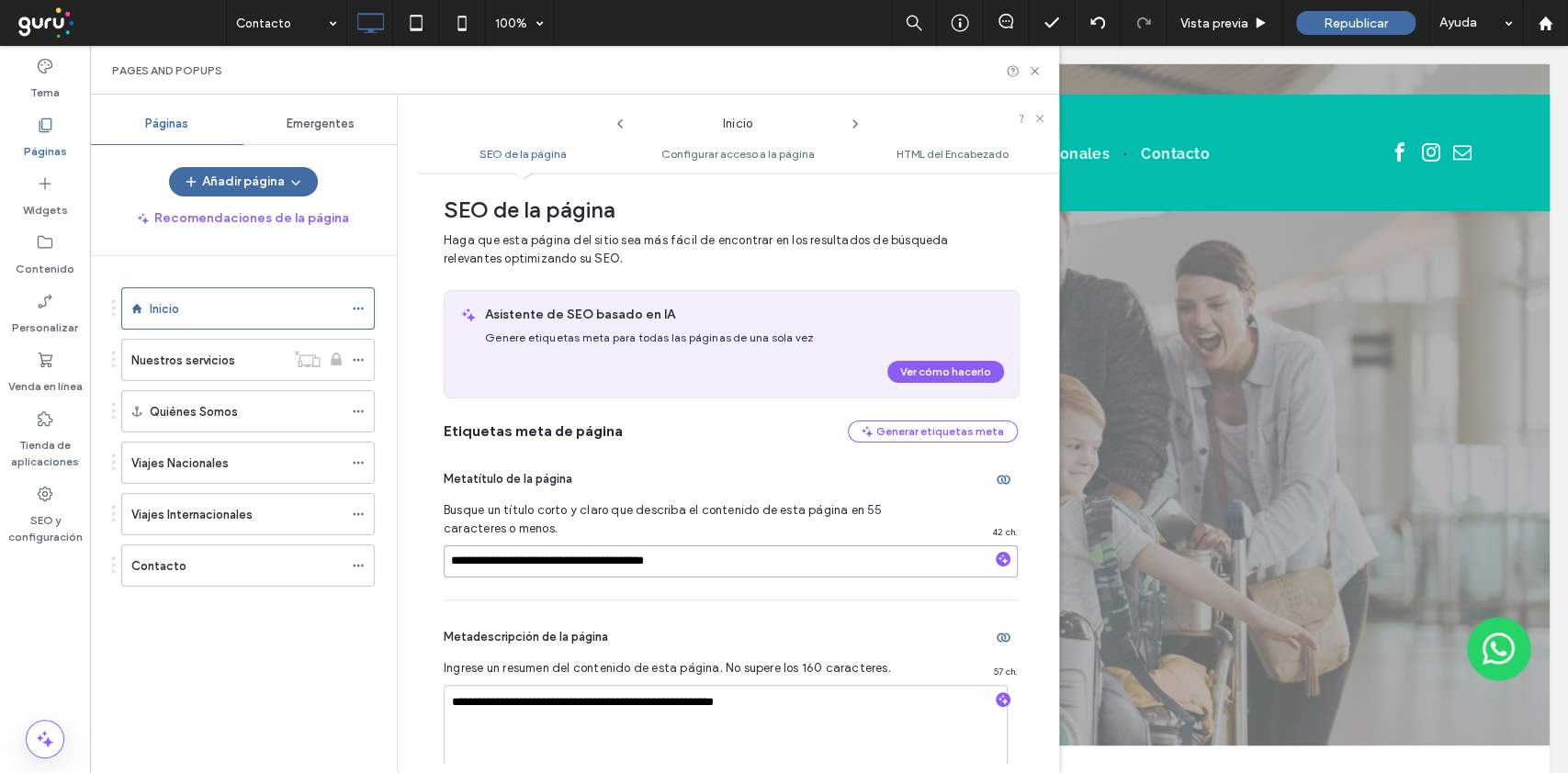 drag, startPoint x: 739, startPoint y: 562, endPoint x: 368, endPoint y: 539, distance: 371.71225 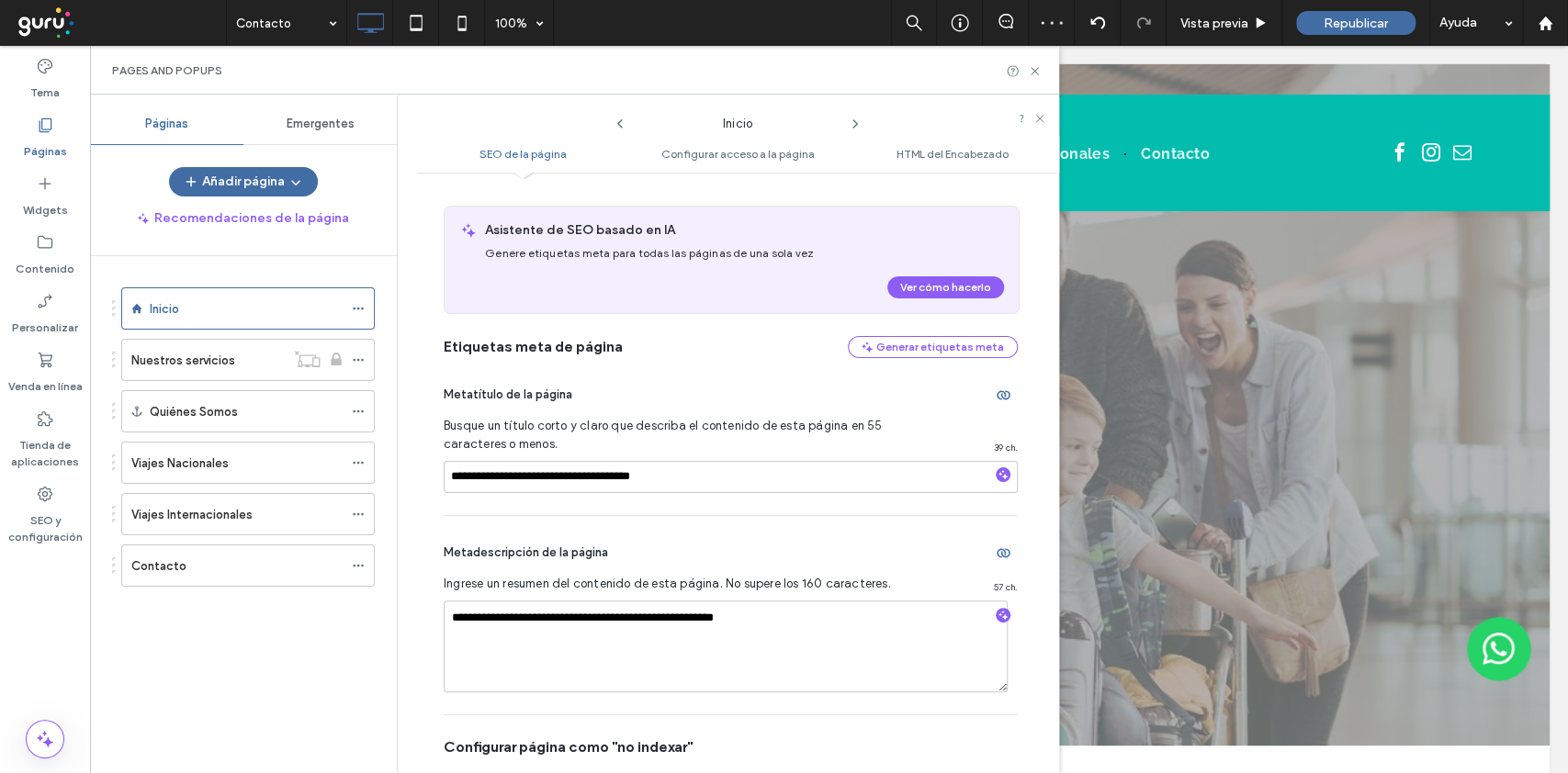scroll, scrollTop: 131, scrollLeft: 0, axis: vertical 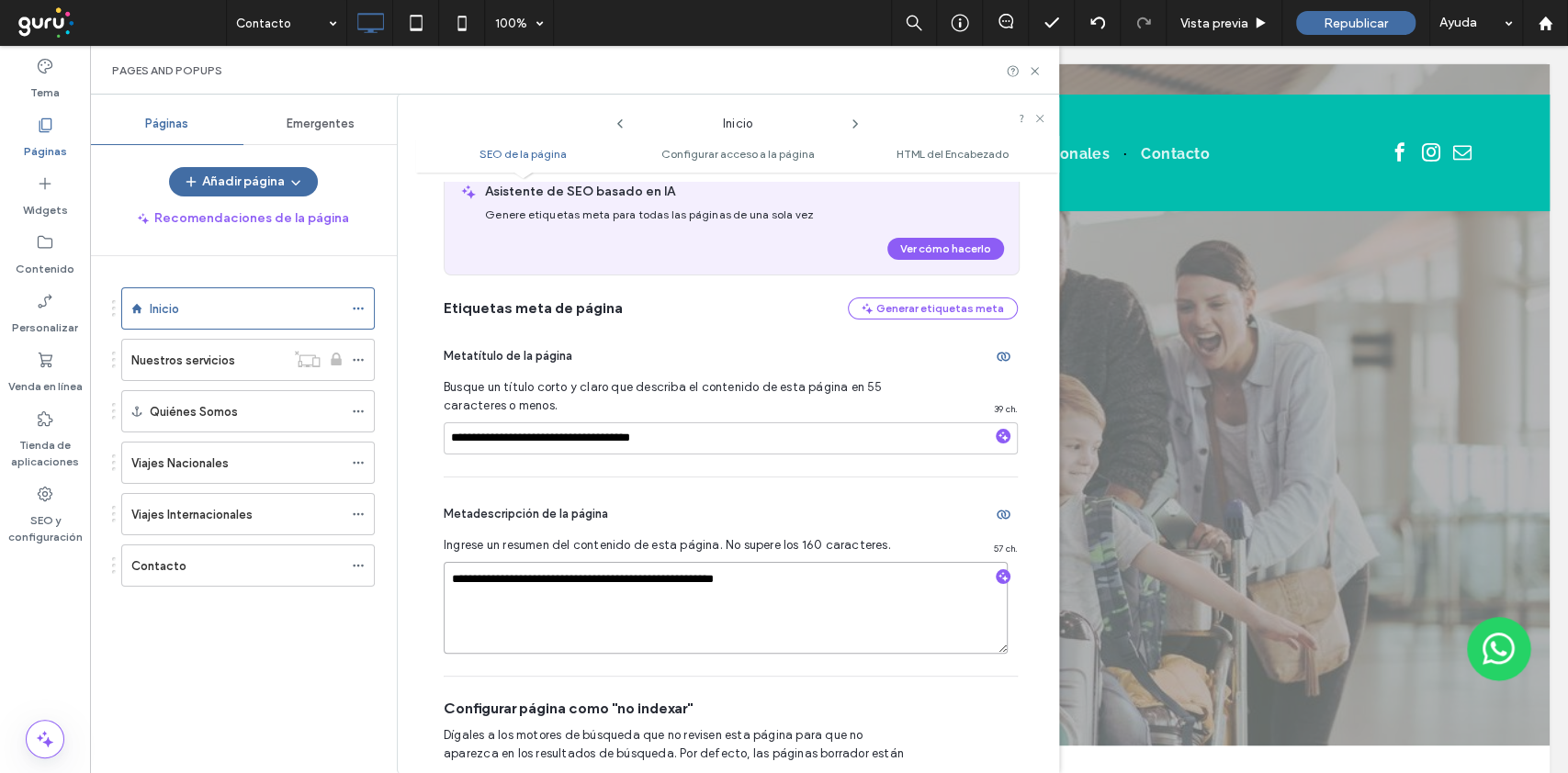 drag, startPoint x: 816, startPoint y: 585, endPoint x: 408, endPoint y: 533, distance: 411.3004 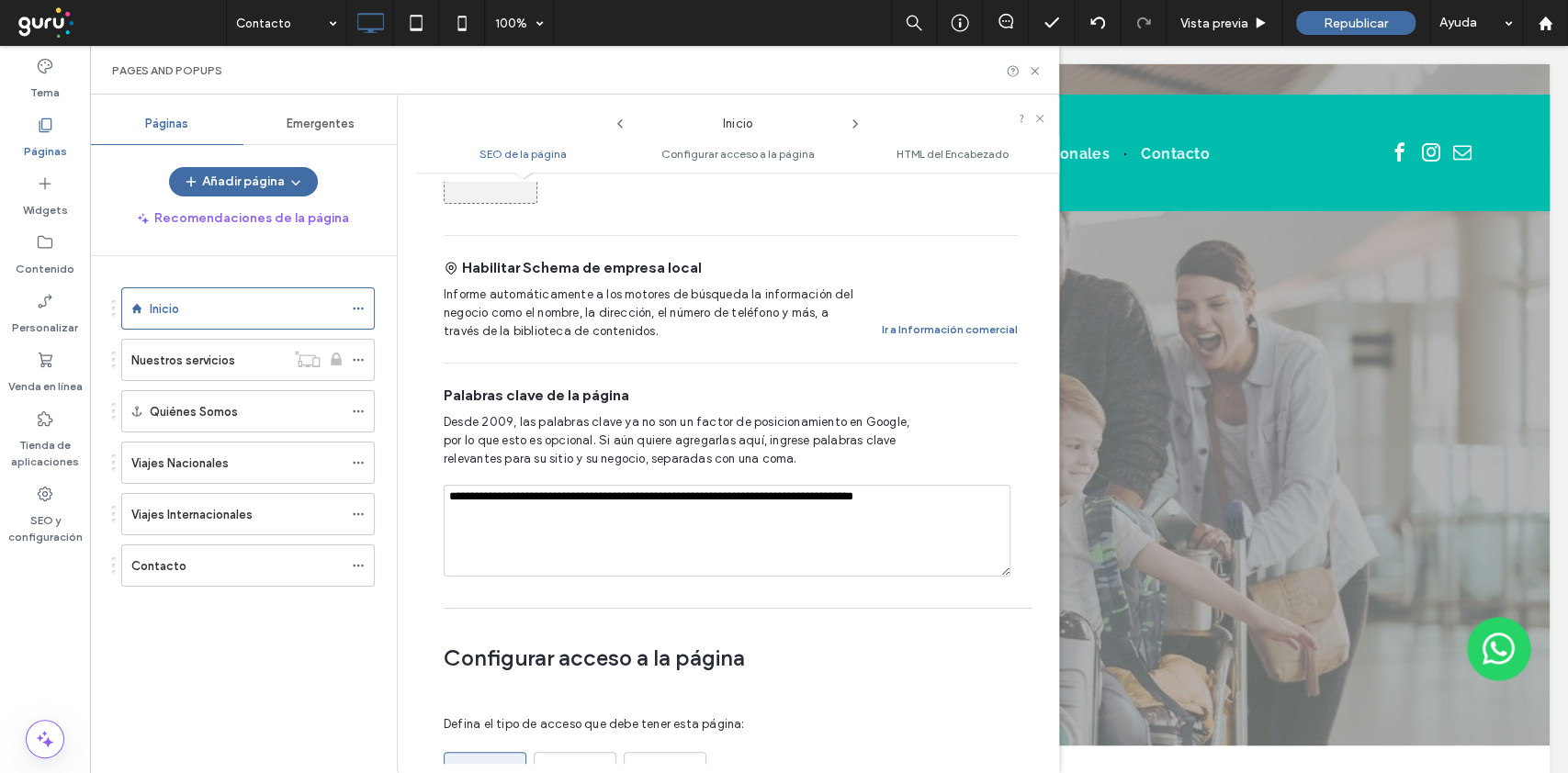 scroll, scrollTop: 1110, scrollLeft: 0, axis: vertical 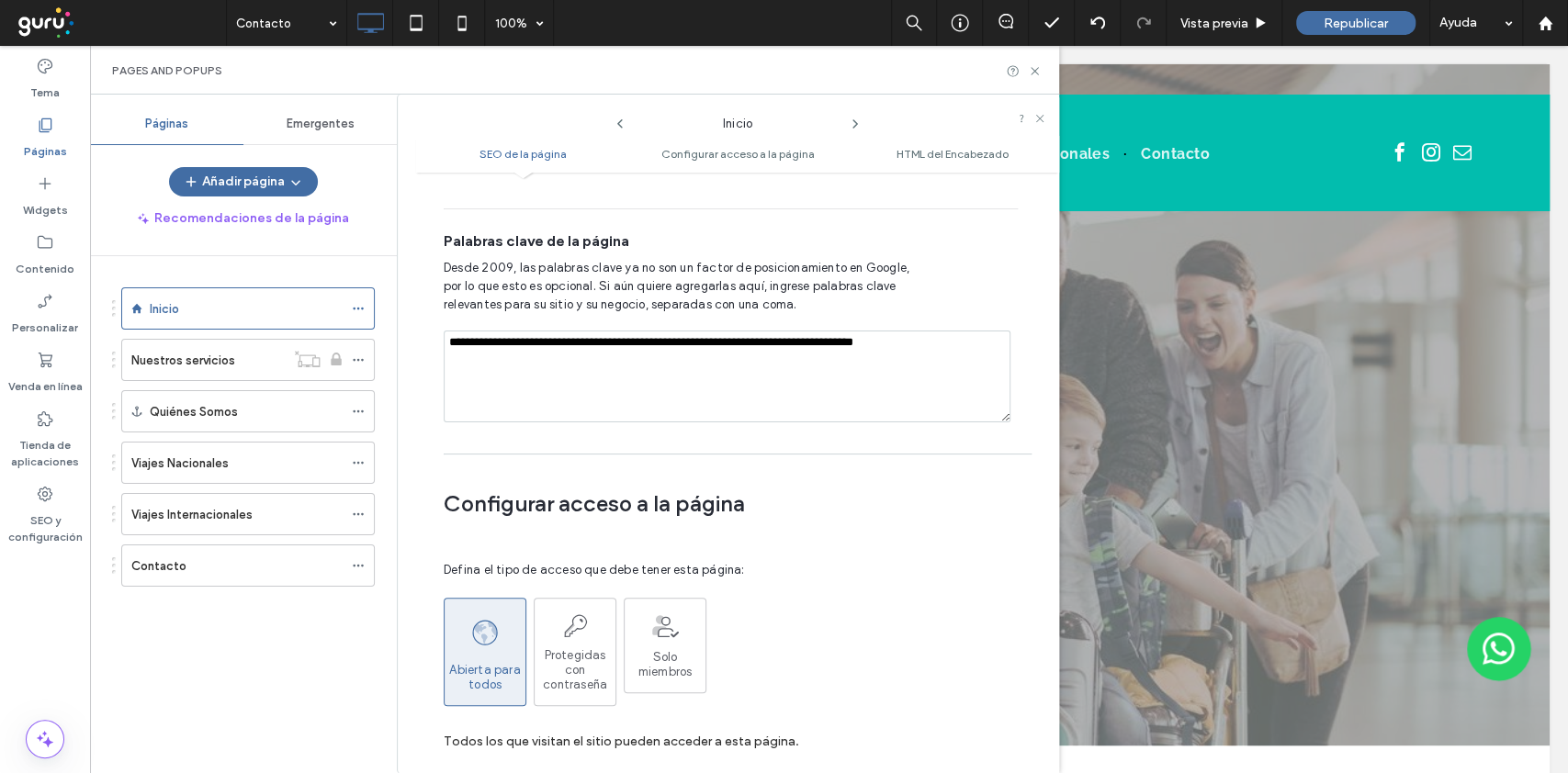 click on "**********" at bounding box center [727, 376] 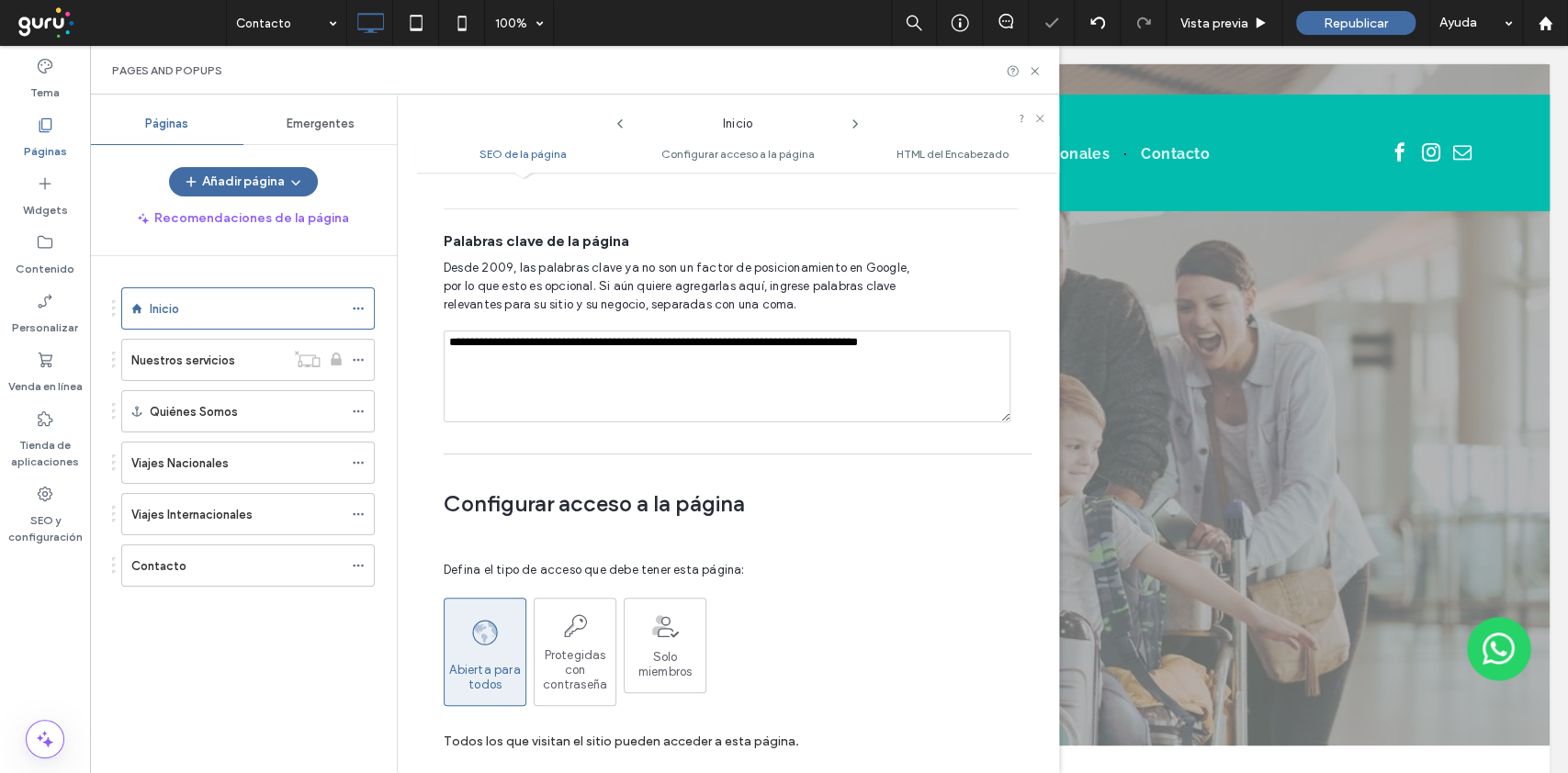 click on "Contacto 100% Vista previa Republicar Ayuda
Comentarios del sitio Comentarios del sitio Automatizar los comentarios nuevos Notifique al instante a su equipo cuando alguien agregue o actualice un comentario en una página web. Ver ejemplos de Zap
Tema Páginas Widgets Contenido Personalizar Venda en línea Tienda de aplicaciones SEO y configuración Pages and Popups Páginas Emergentes Añadir página Recomendaciones de la página Inicio Nuestros servicios Quiénes Somos Viajes Nacionales Viajes Internacionales Contacto Inicio SEO de la página Configurar acceso a la página HTML del Encabezado SEO de la página Haga que esta página del sitio sea más fácil de encontrar en los resultados de búsqueda relevantes optimizando su SEO. Asistente de SEO basado en IA Genere etiquetas meta para todas las páginas de una sola vez Ver cómo hacerlo Etiquetas meta de página Generar etiquetas meta Metatítulo de la página  39   ch. 131   ch. Imagen" at bounding box center [784, 386] 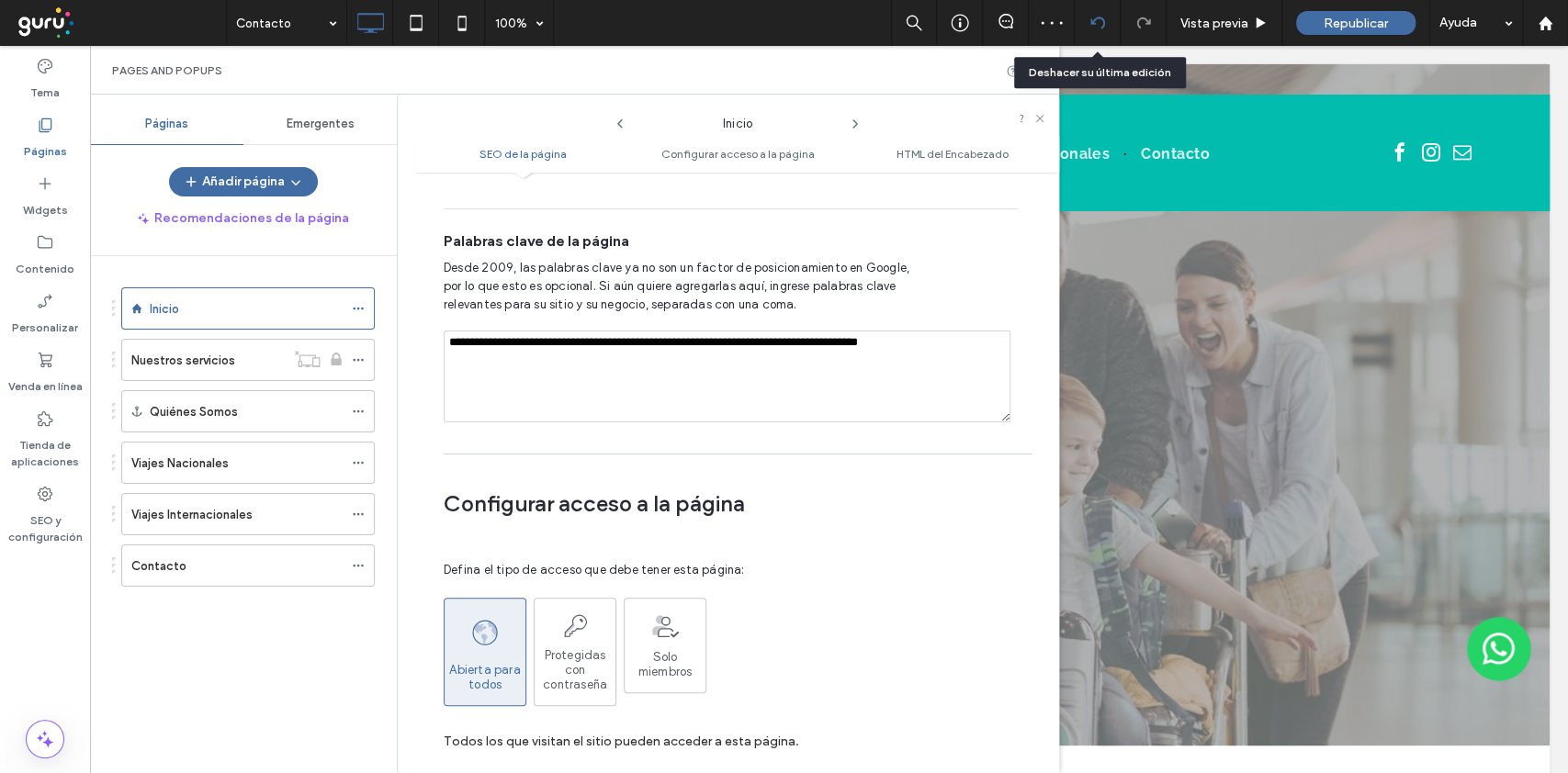 click 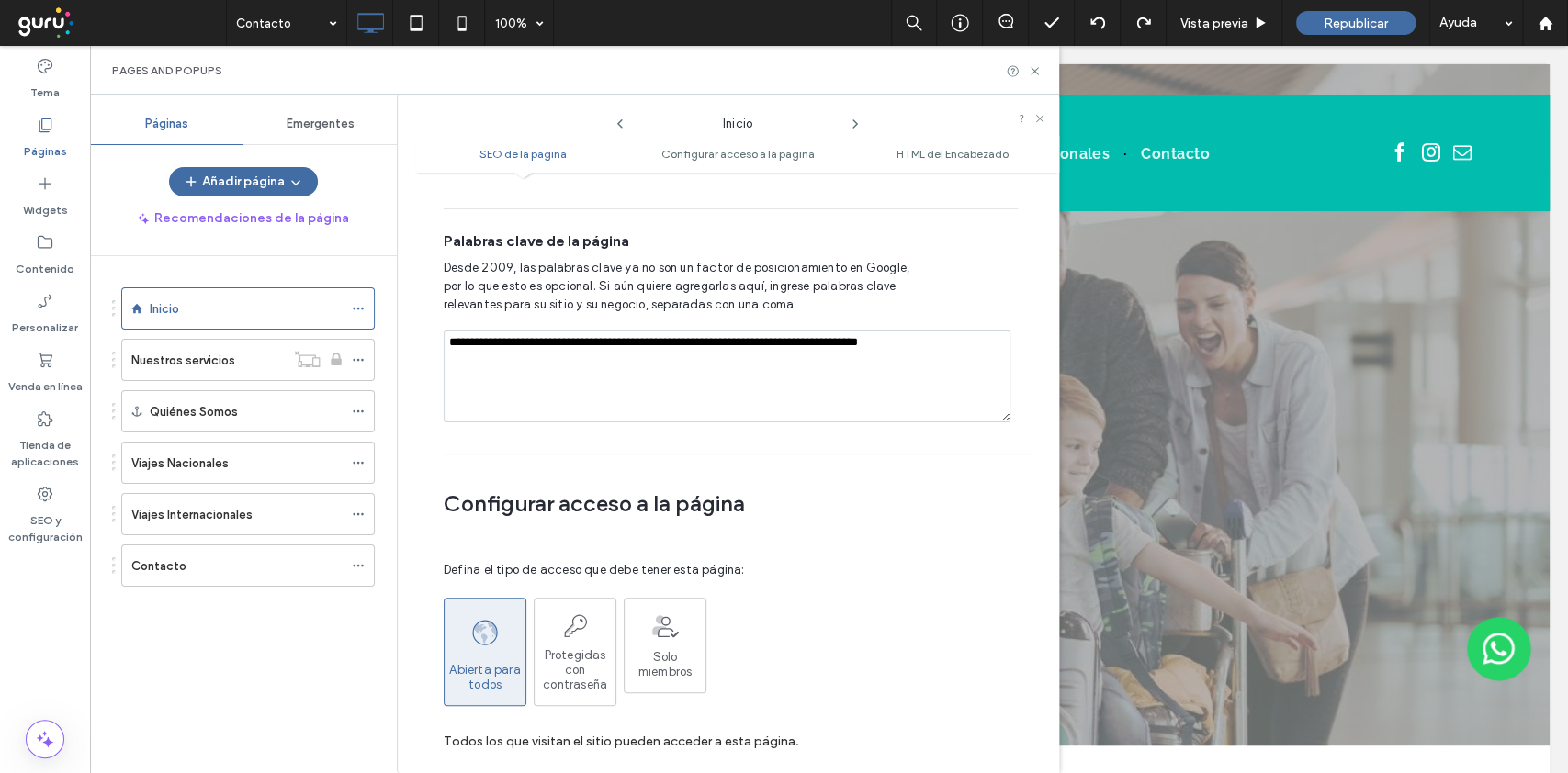 click on "**********" at bounding box center [727, 376] 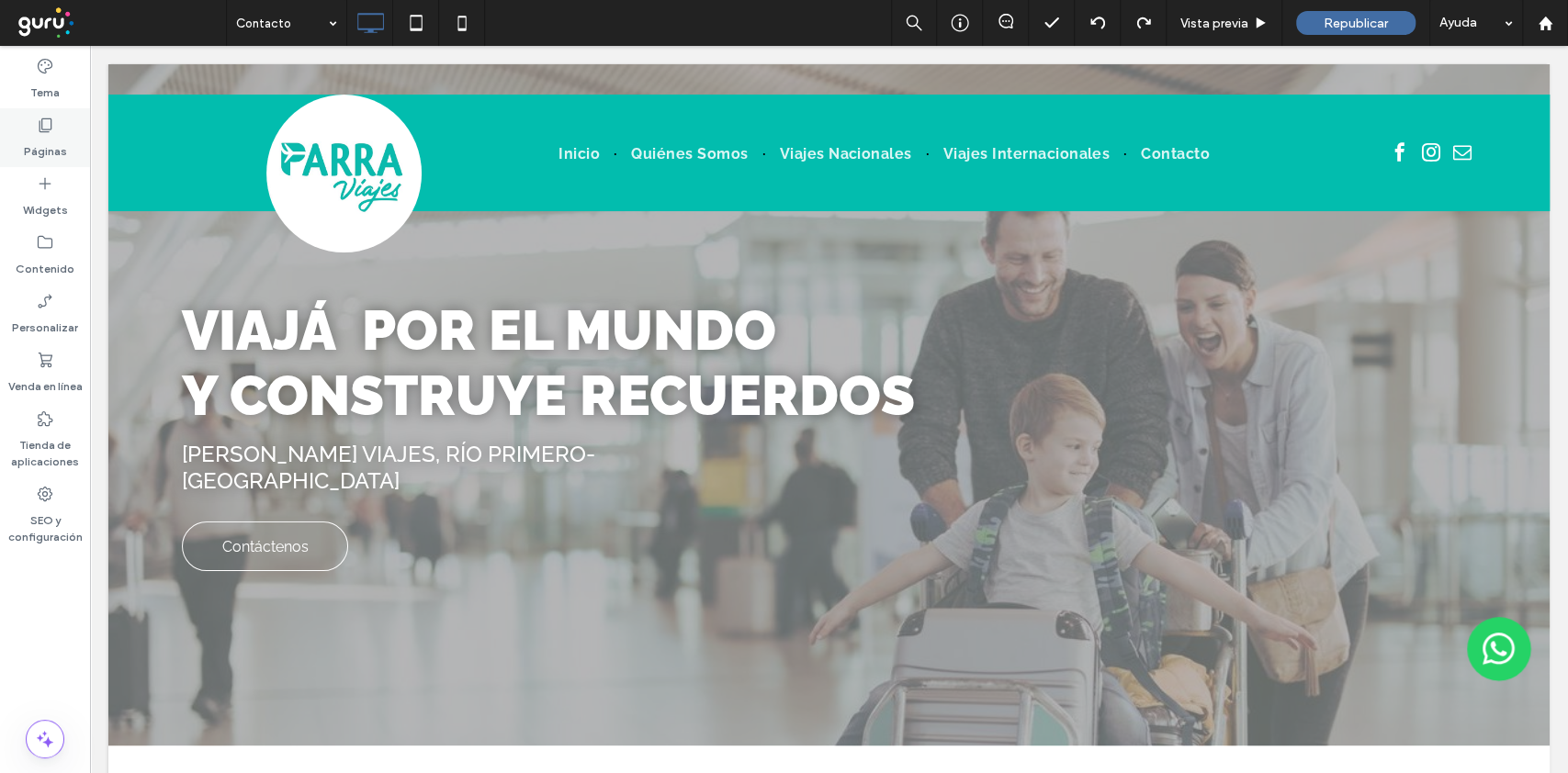 click on "Páginas" at bounding box center [45, 147] 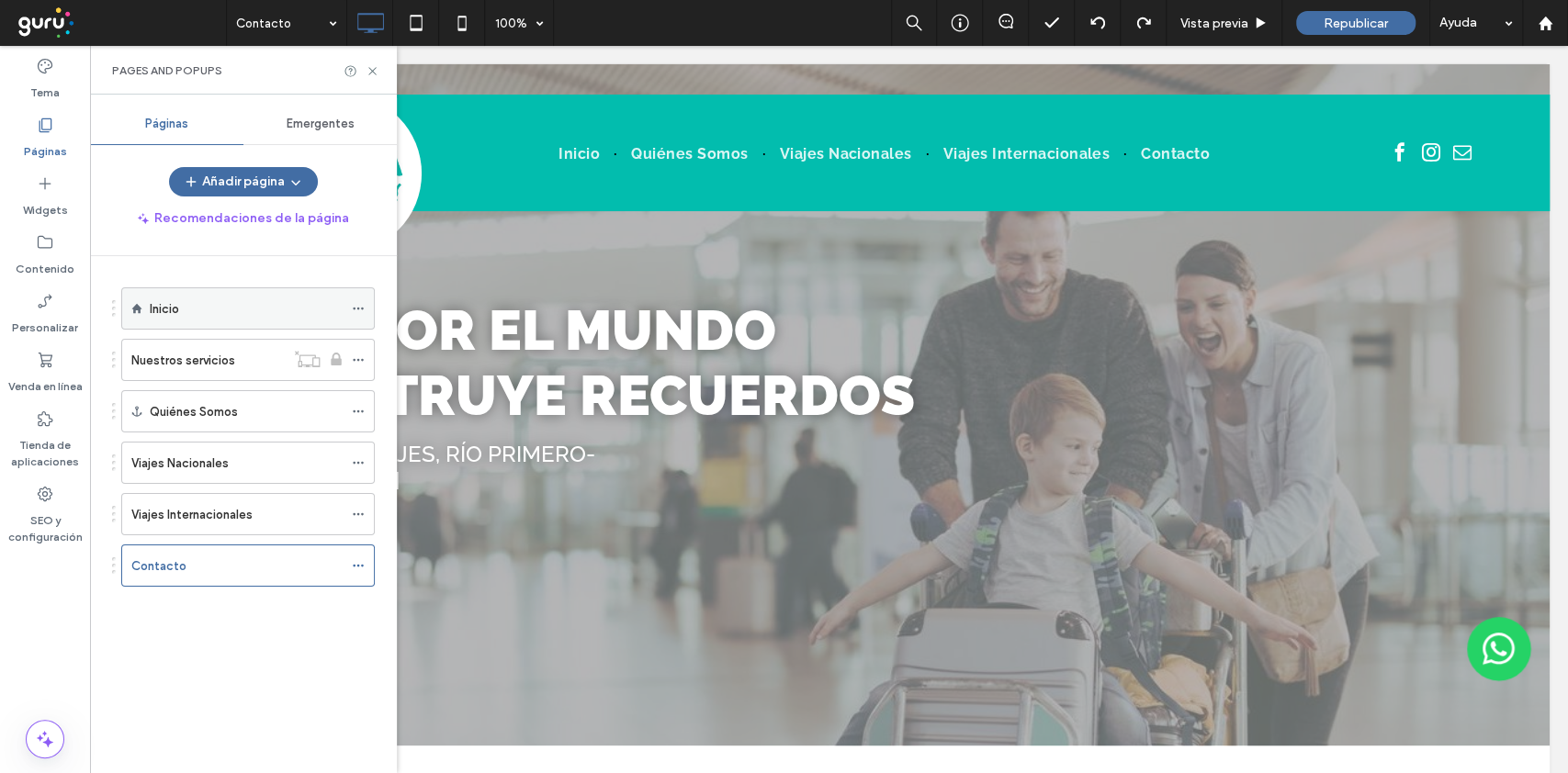 click at bounding box center (363, 308) 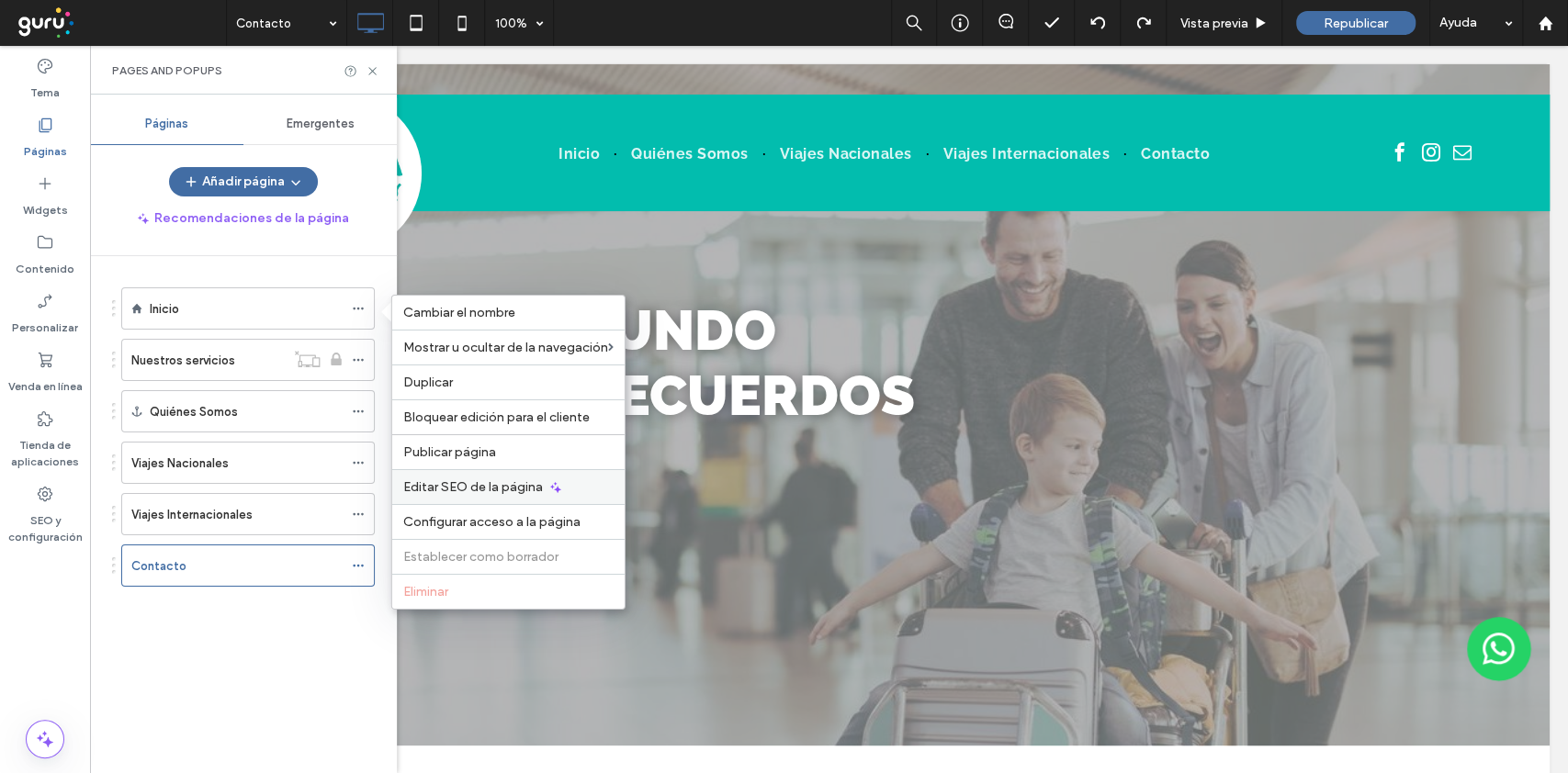 click on "Editar SEO de la página" at bounding box center (473, 487) 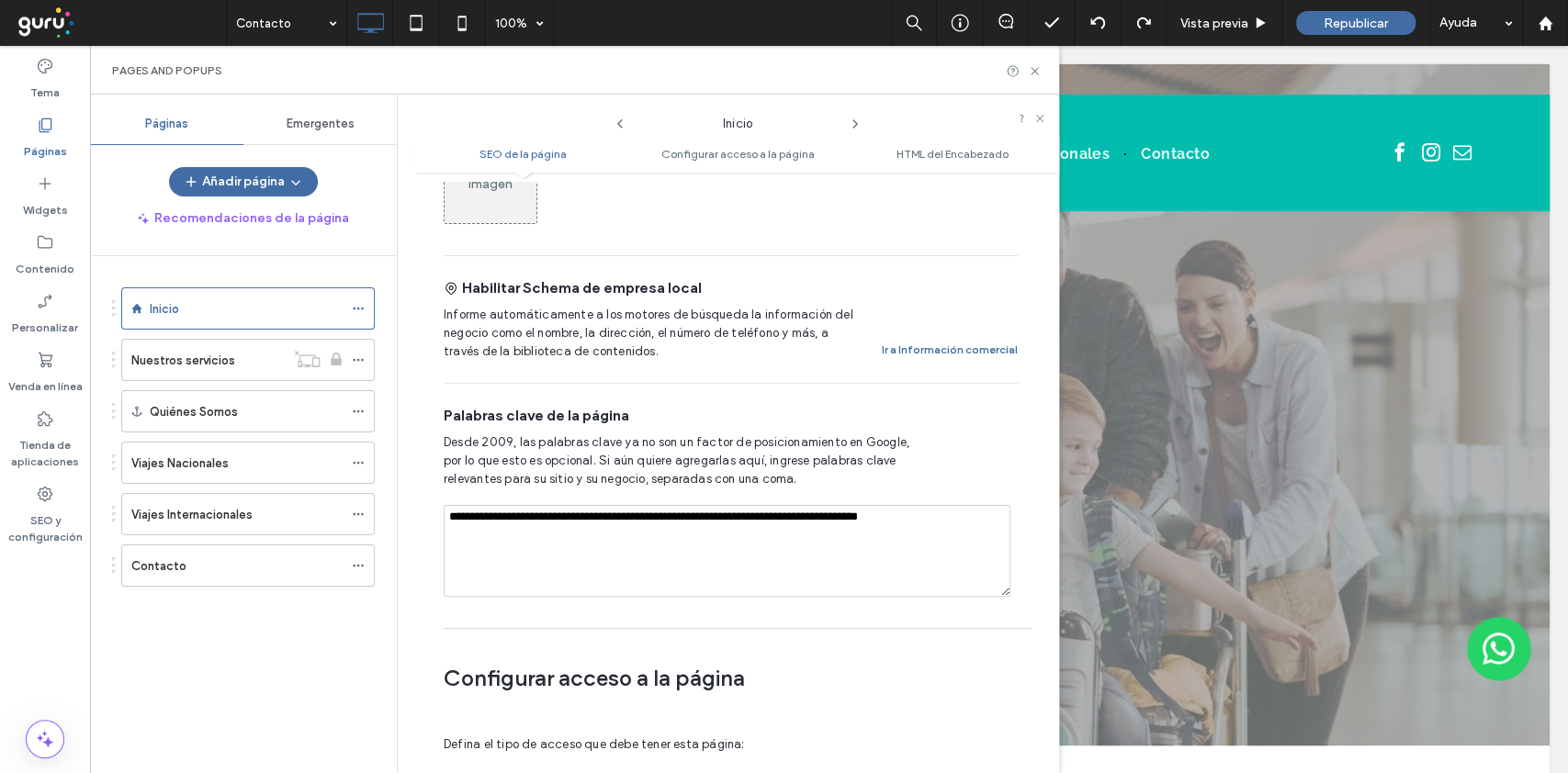 scroll, scrollTop: 988, scrollLeft: 0, axis: vertical 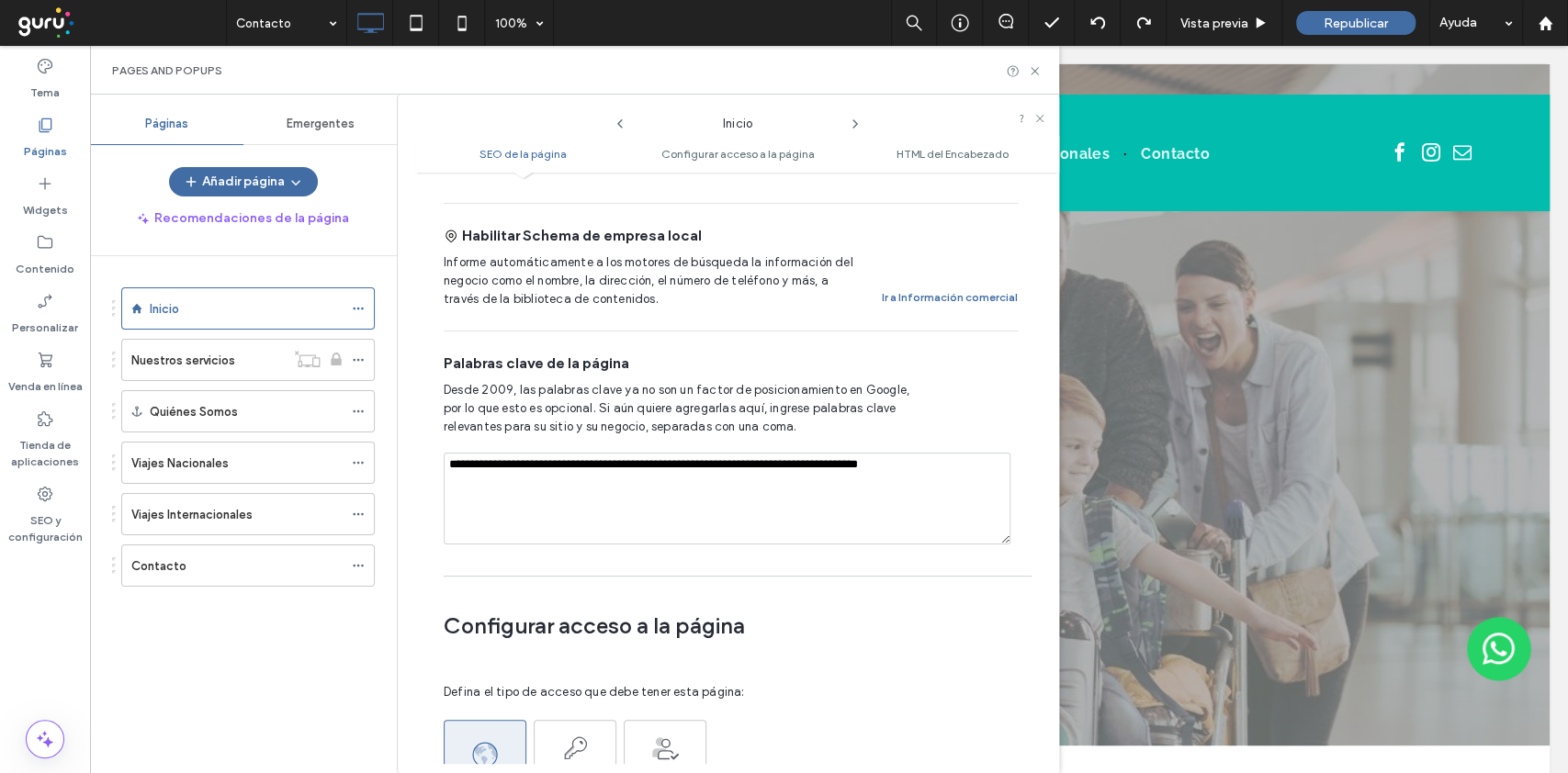 click on "**********" at bounding box center (727, 499) 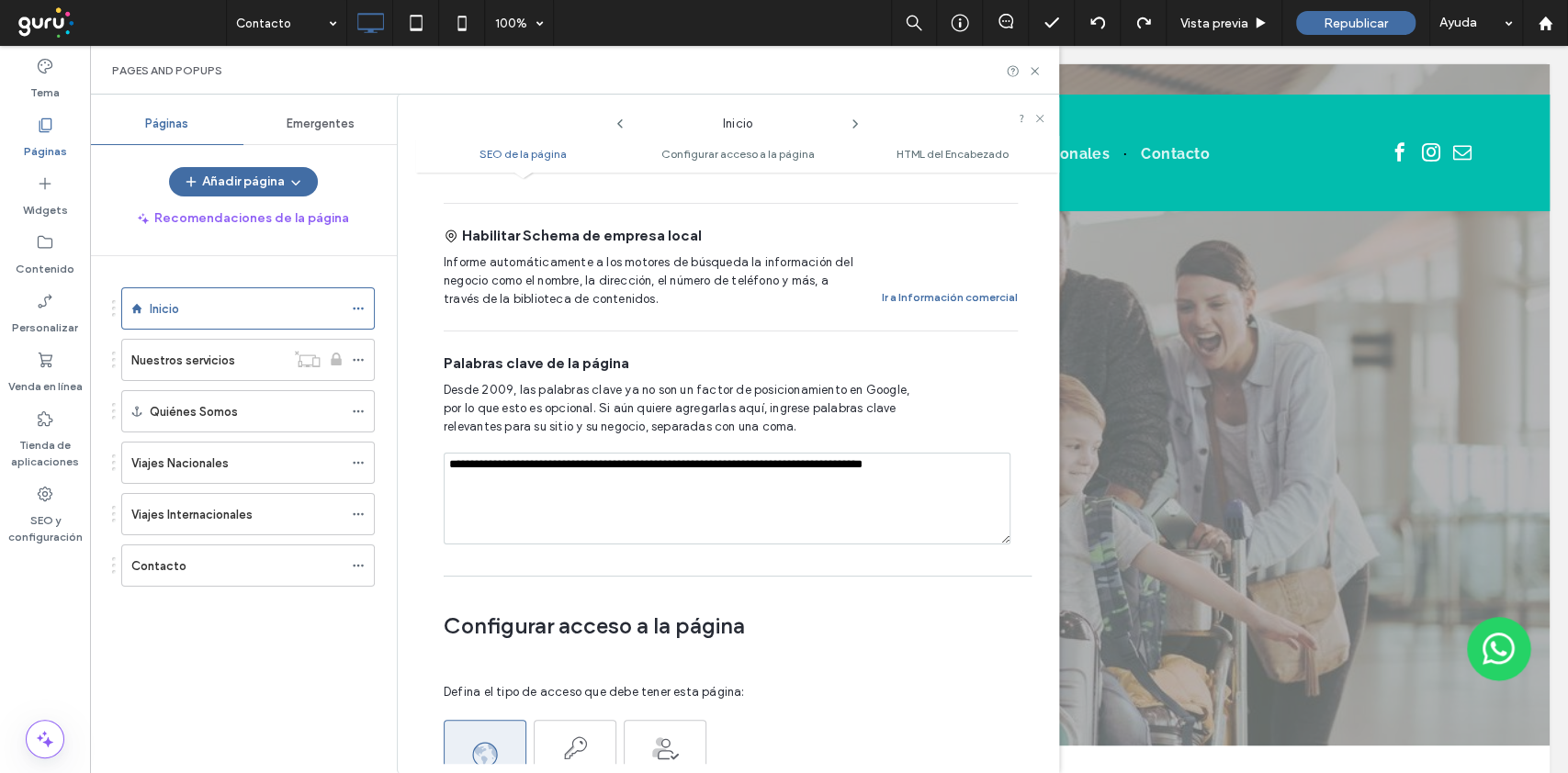 paste on "**********" 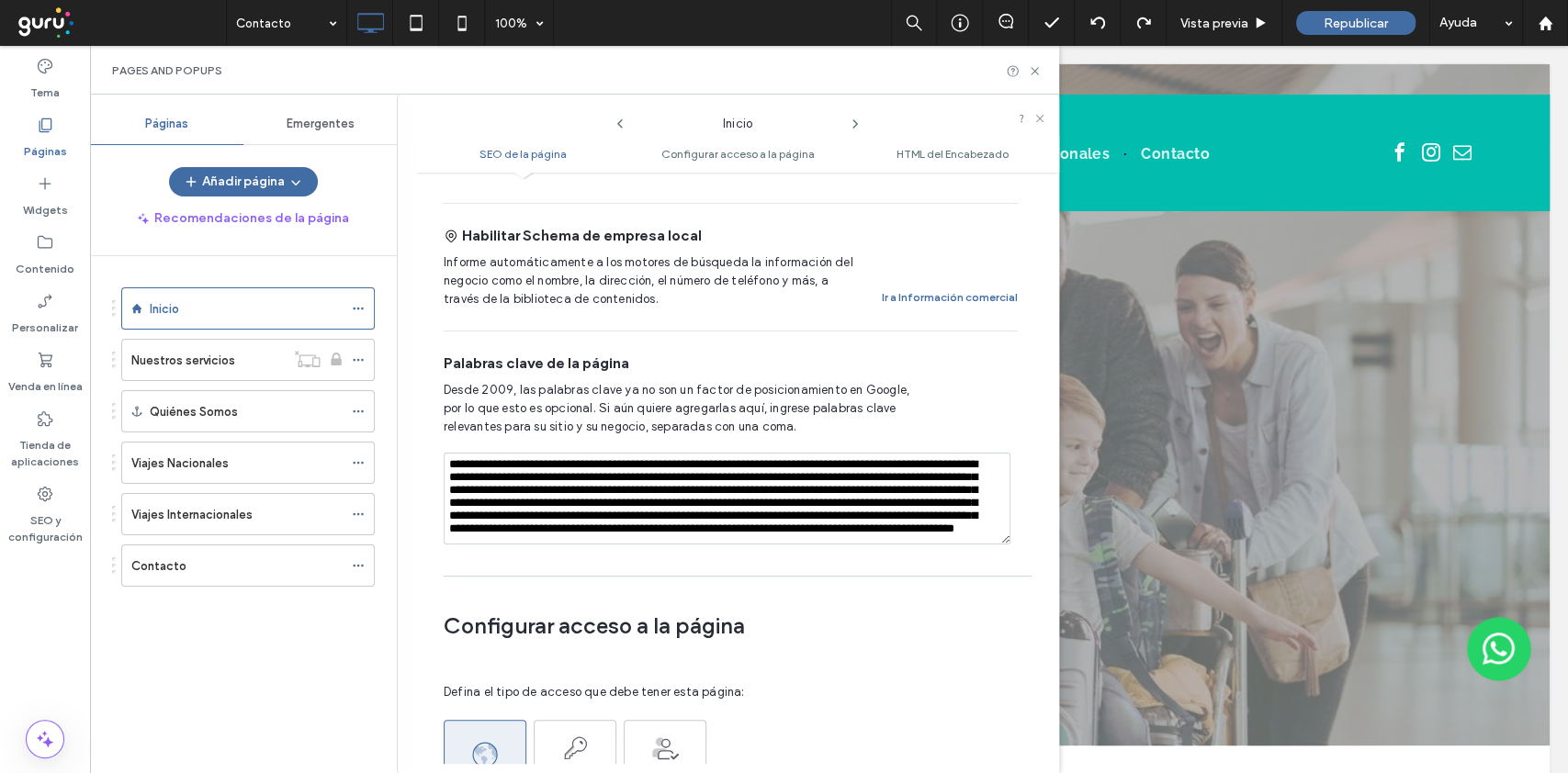 scroll, scrollTop: 0, scrollLeft: 0, axis: both 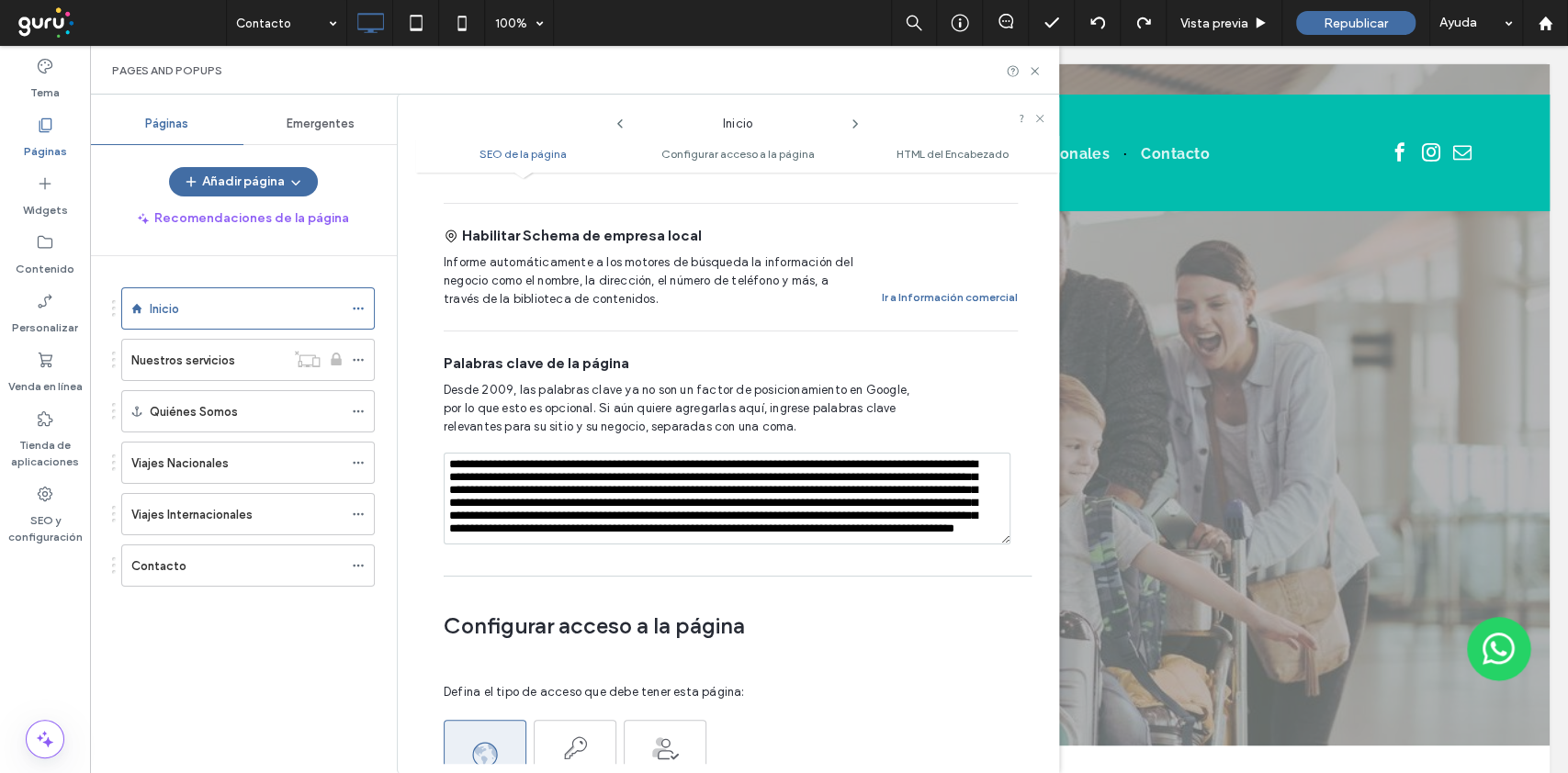 drag, startPoint x: 779, startPoint y: 524, endPoint x: 429, endPoint y: 436, distance: 360.8933 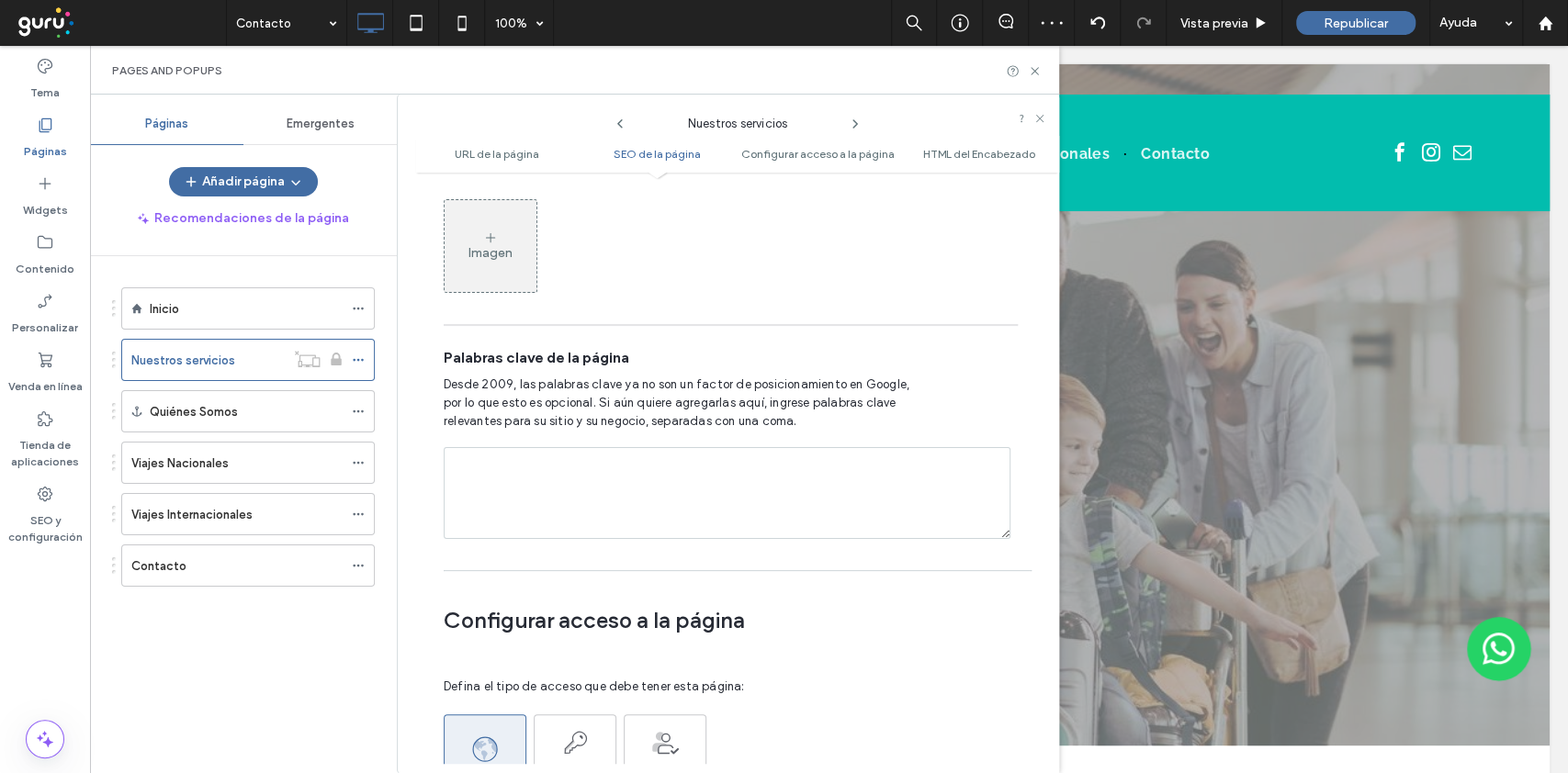 scroll, scrollTop: 1368, scrollLeft: 0, axis: vertical 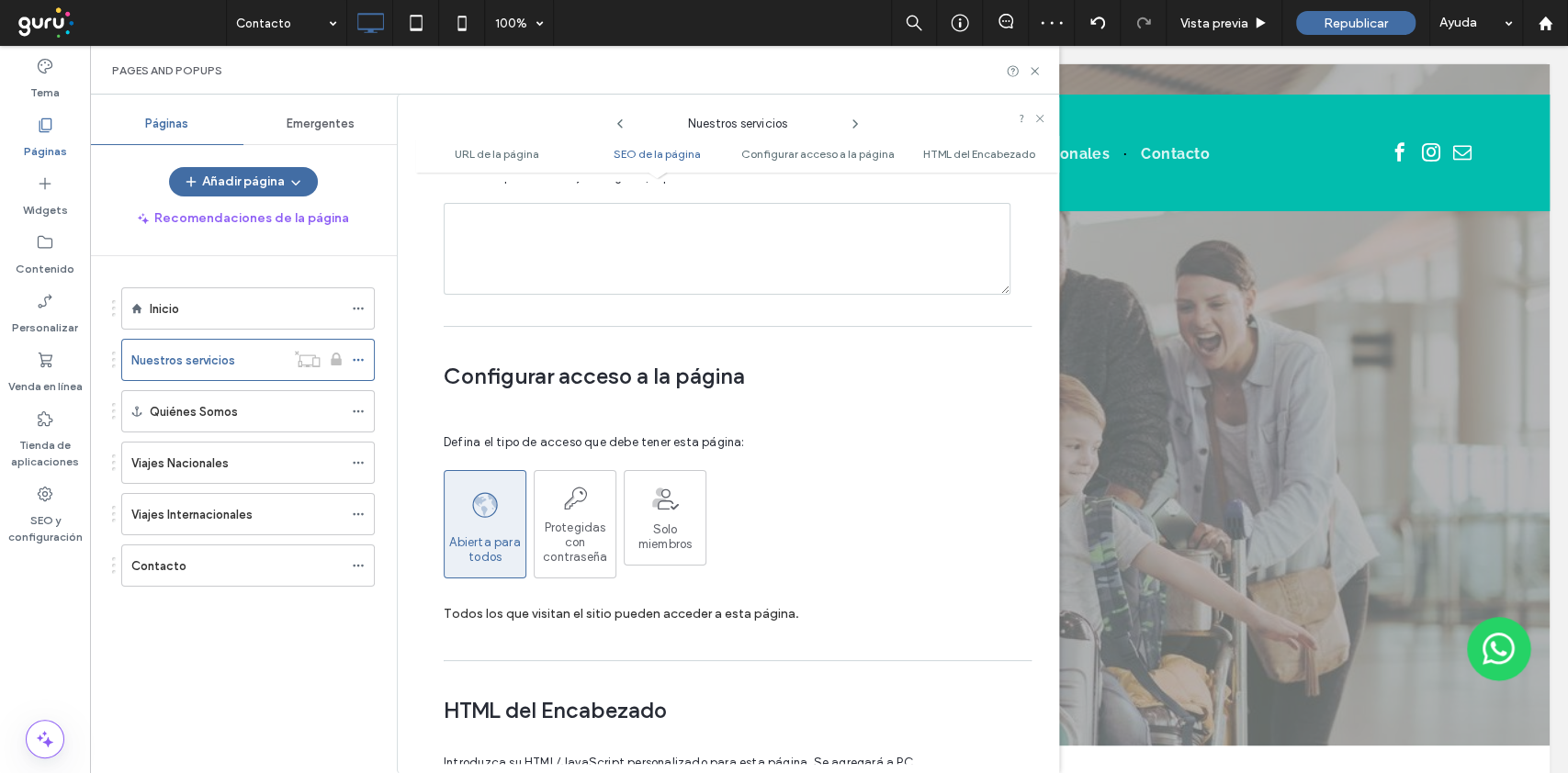 click at bounding box center [727, 249] 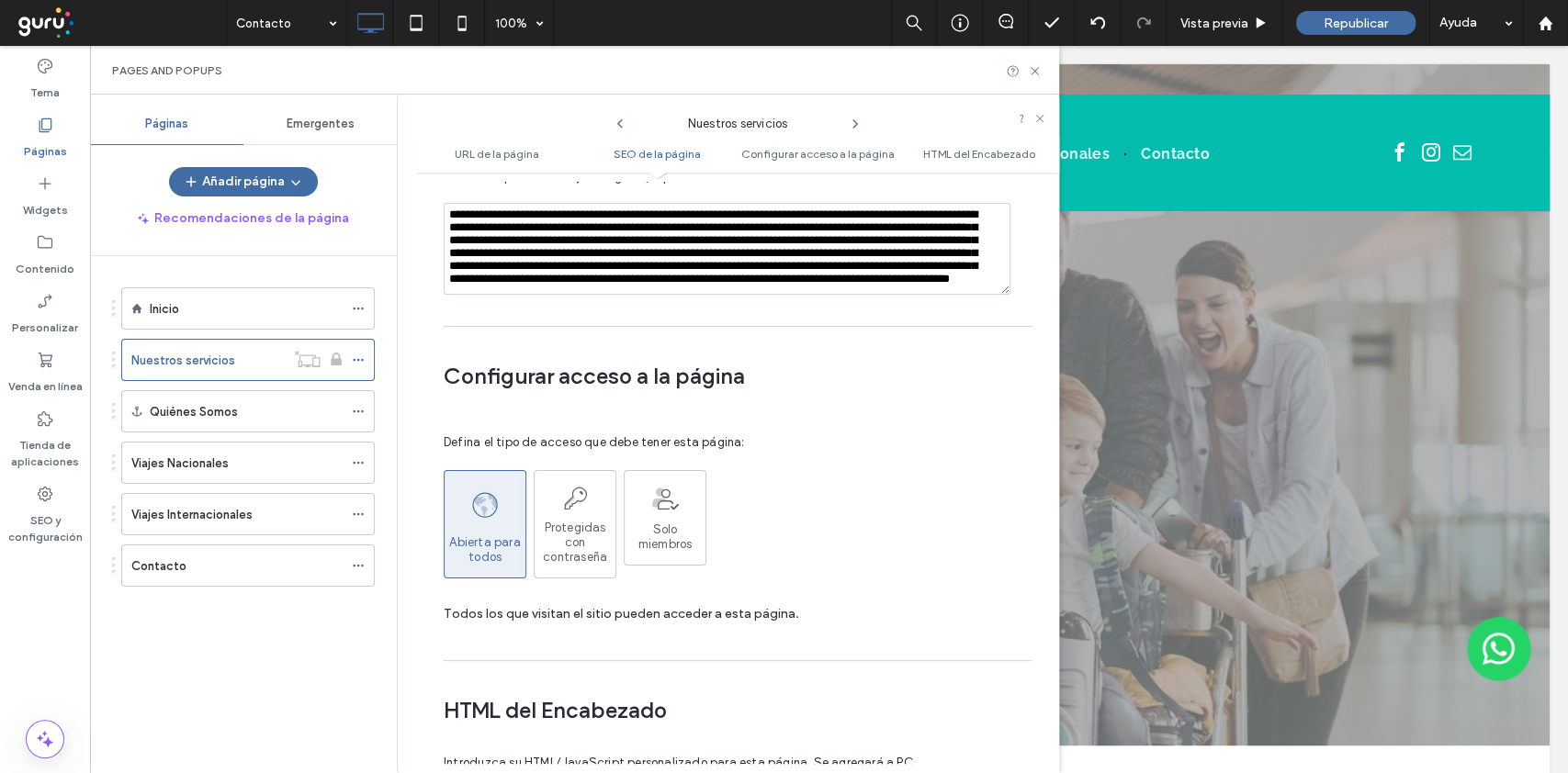 scroll, scrollTop: 36, scrollLeft: 0, axis: vertical 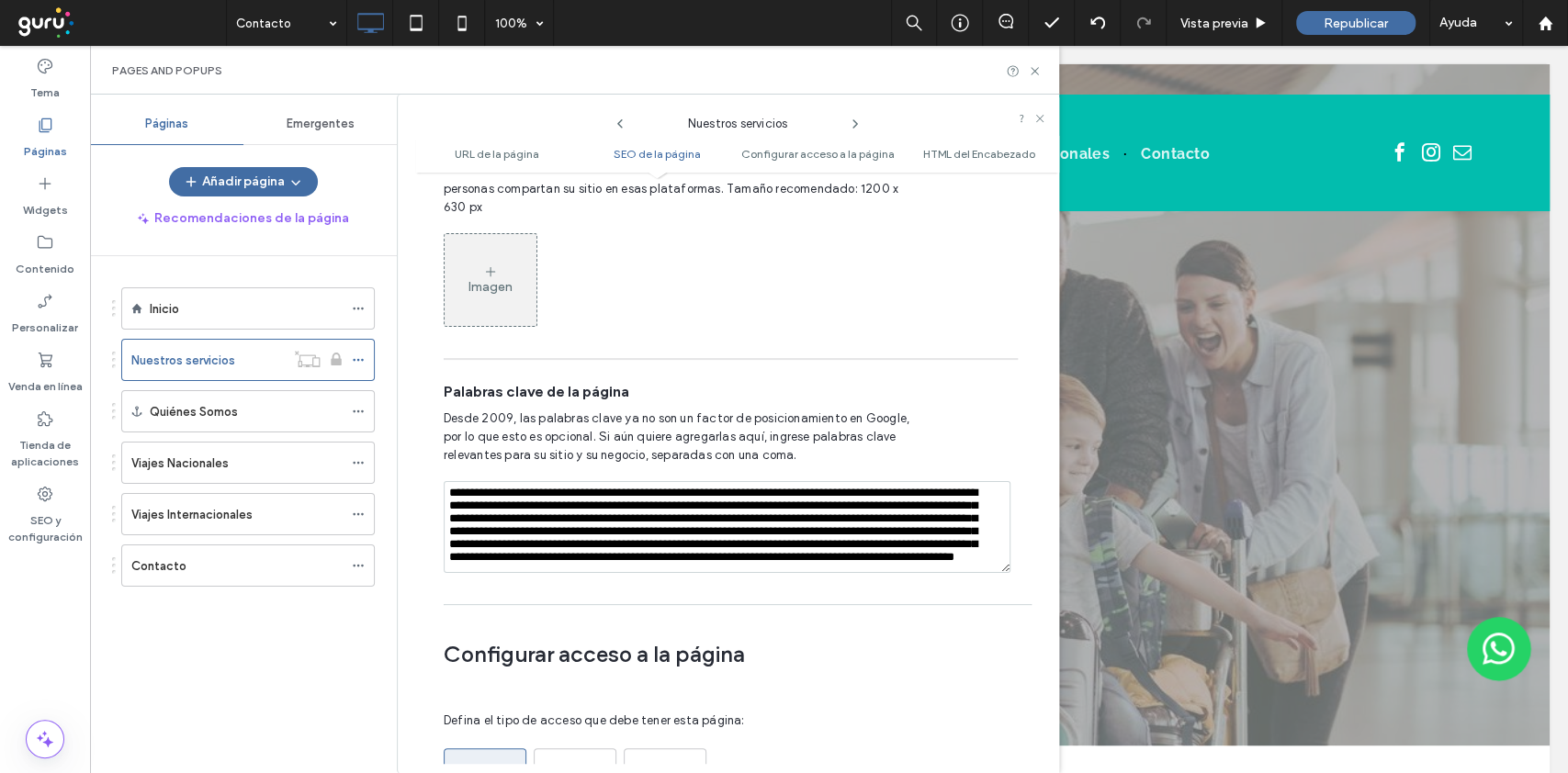drag, startPoint x: 752, startPoint y: 280, endPoint x: 568, endPoint y: 361, distance: 201.0398 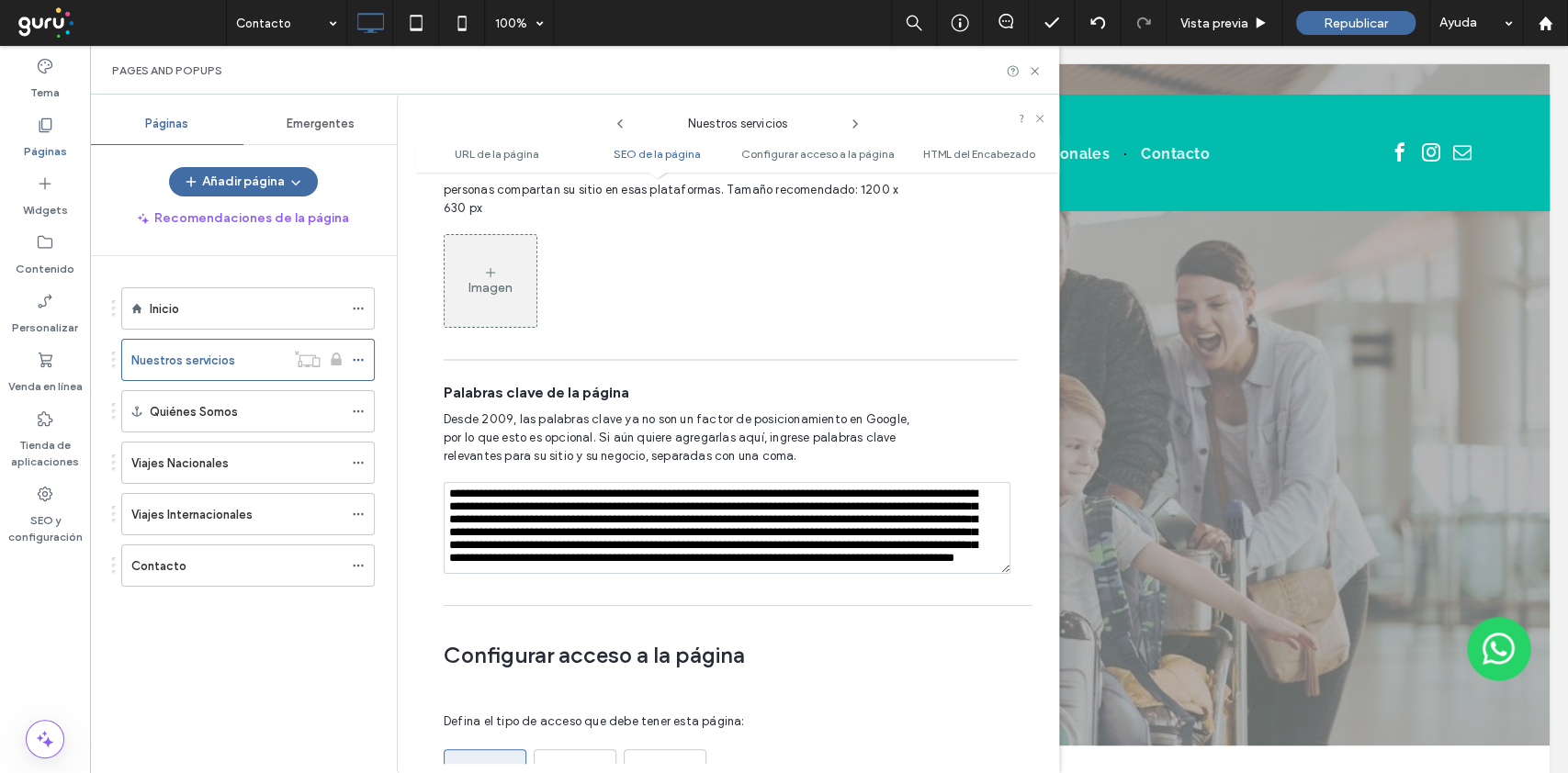 click on "URL de la página Personalice el URL de esta página en el sitio en vivo tal como aparece en la barra de direcciones del navegador. Le recomendamos que configure esto una vez y no lo cambie. Es posible agregar barras diagonales en el URL para las páginas anidadas. Por ejemplo: team/john / 18 / 130 SEO de la página Haga que esta página del sitio sea más fácil de encontrar en los resultados de búsqueda relevantes optimizando su SEO. Asistente de SEO basado en IA Genere etiquetas meta para todas las páginas de una sola vez Ver cómo hacerlo Etiquetas meta de página Generar etiquetas meta Metatítulo de la página  Busque un título corto y claro que describa el contenido de esta página en 55 caracteres o menos. 0   ch. Metadescripción de la página Ingrese un resumen del contenido de esta página. No supere los 160 caracteres. 0   ch. Configurar página como "no indexar" Open Graph: imagen para compartir en redes sociales  Imagen Palabras clave de la página Configurar acceso a la página Solo miembros" at bounding box center [738, 473] 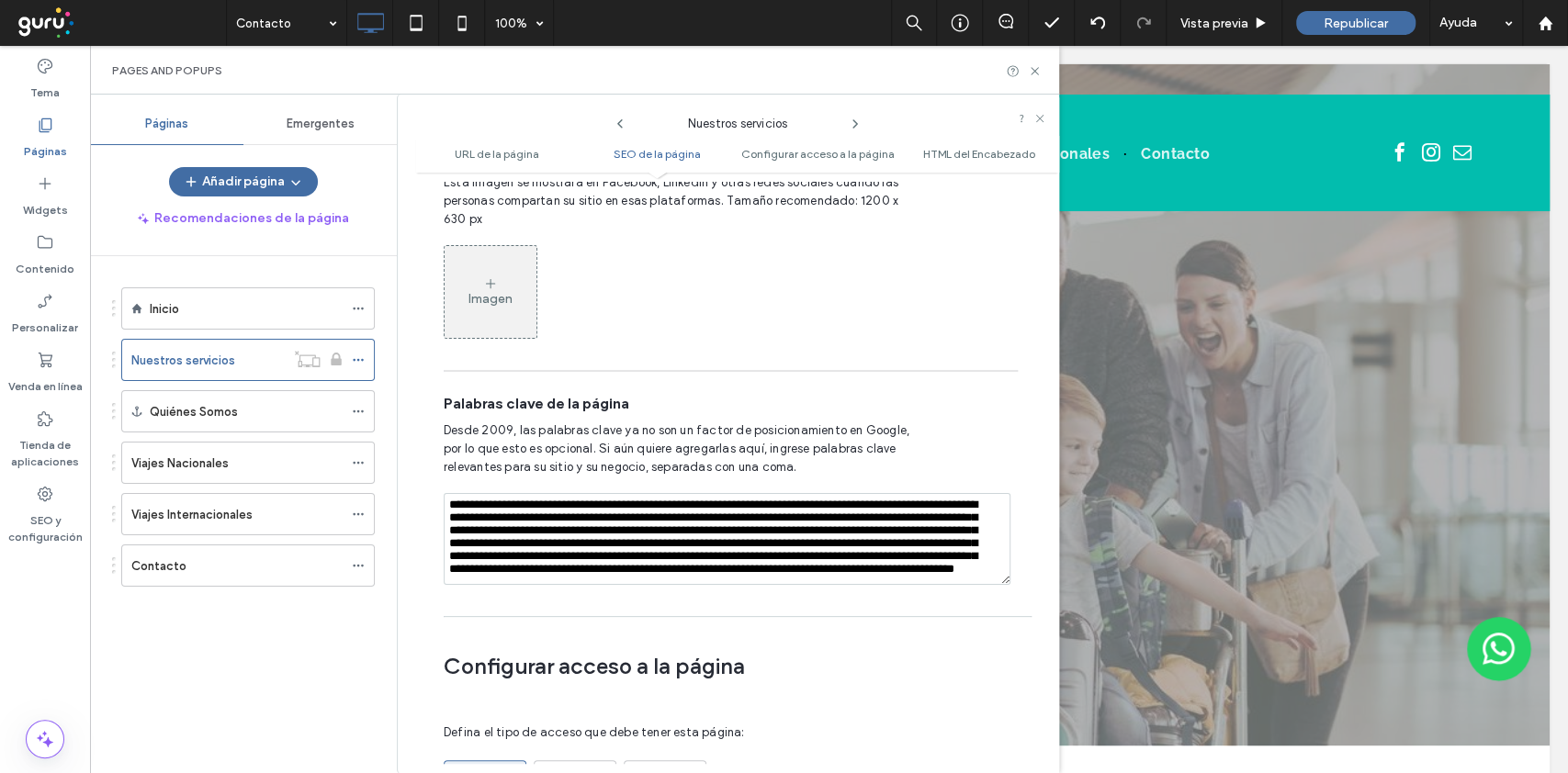 scroll, scrollTop: 1200, scrollLeft: 0, axis: vertical 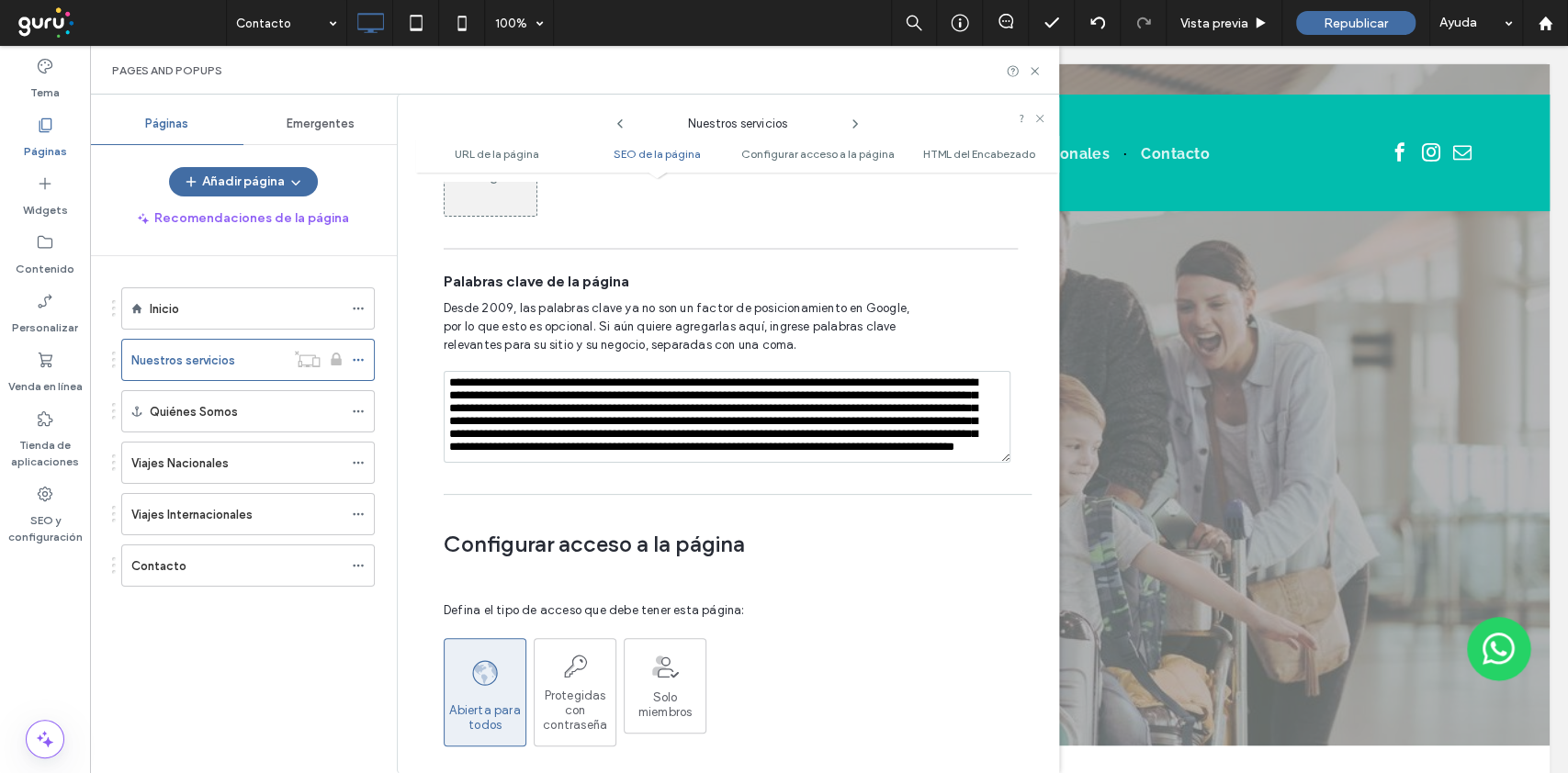 click on "**********" at bounding box center (727, 417) 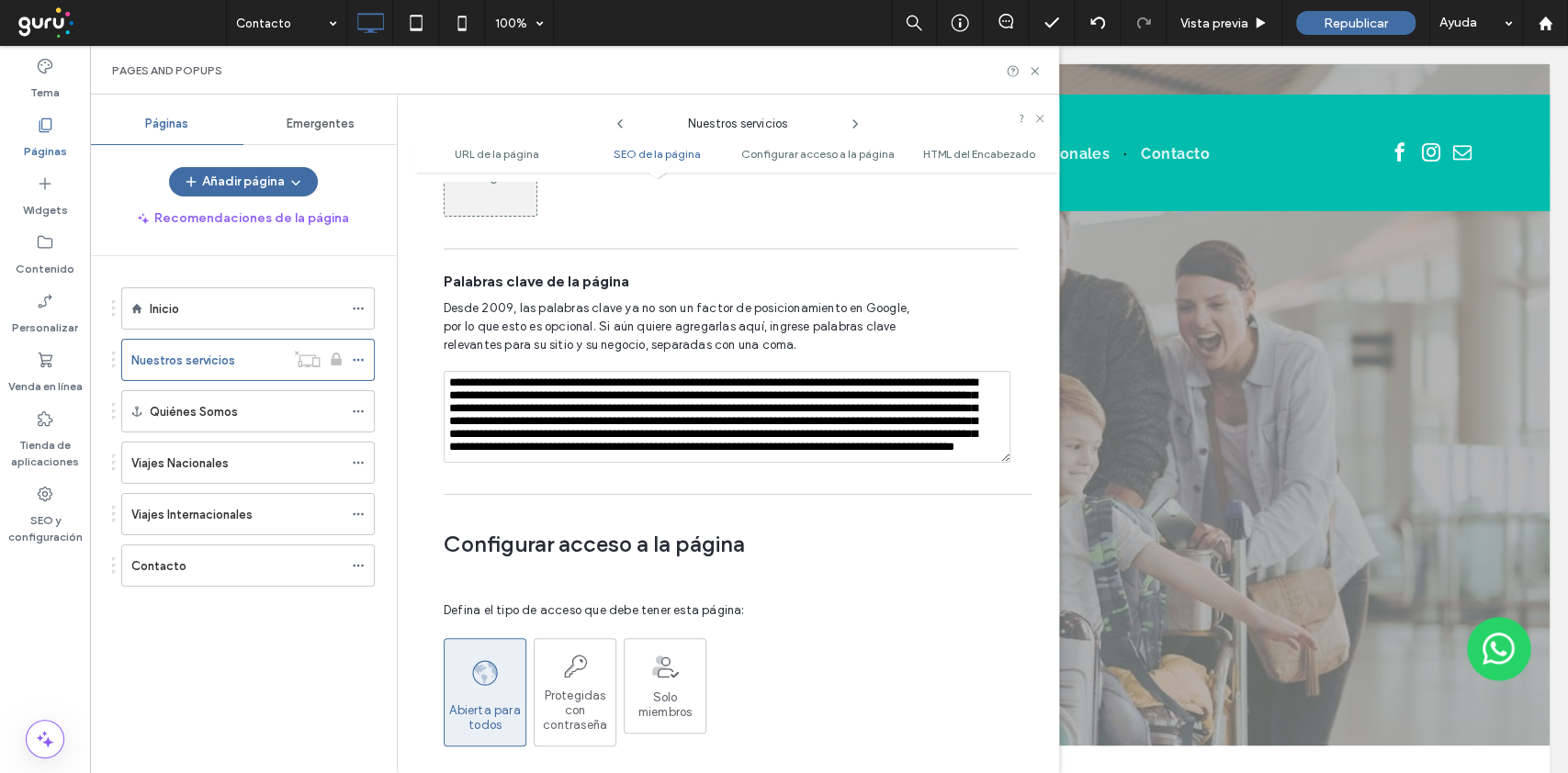 scroll, scrollTop: 36, scrollLeft: 0, axis: vertical 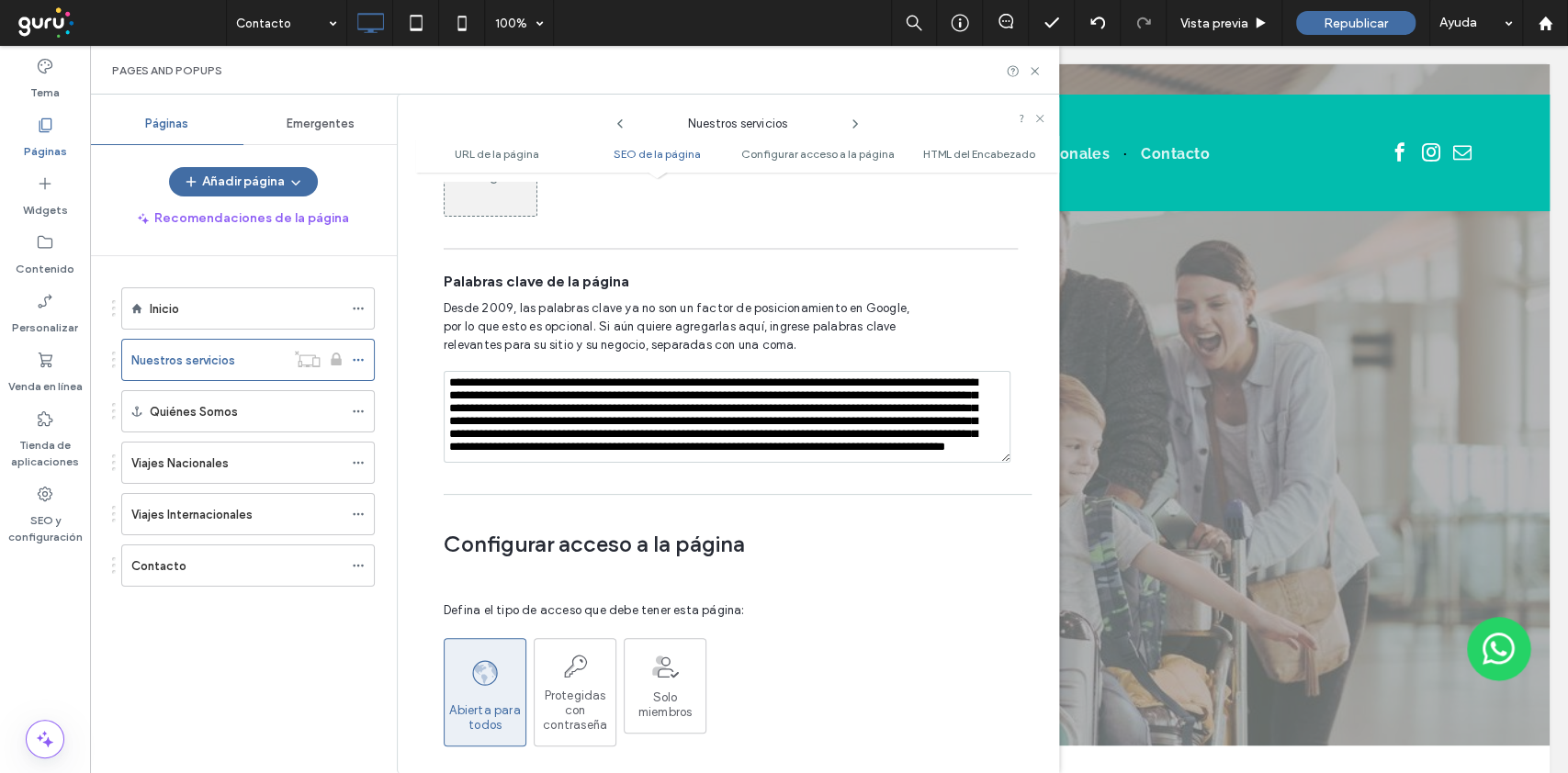 click on "**********" at bounding box center (727, 417) 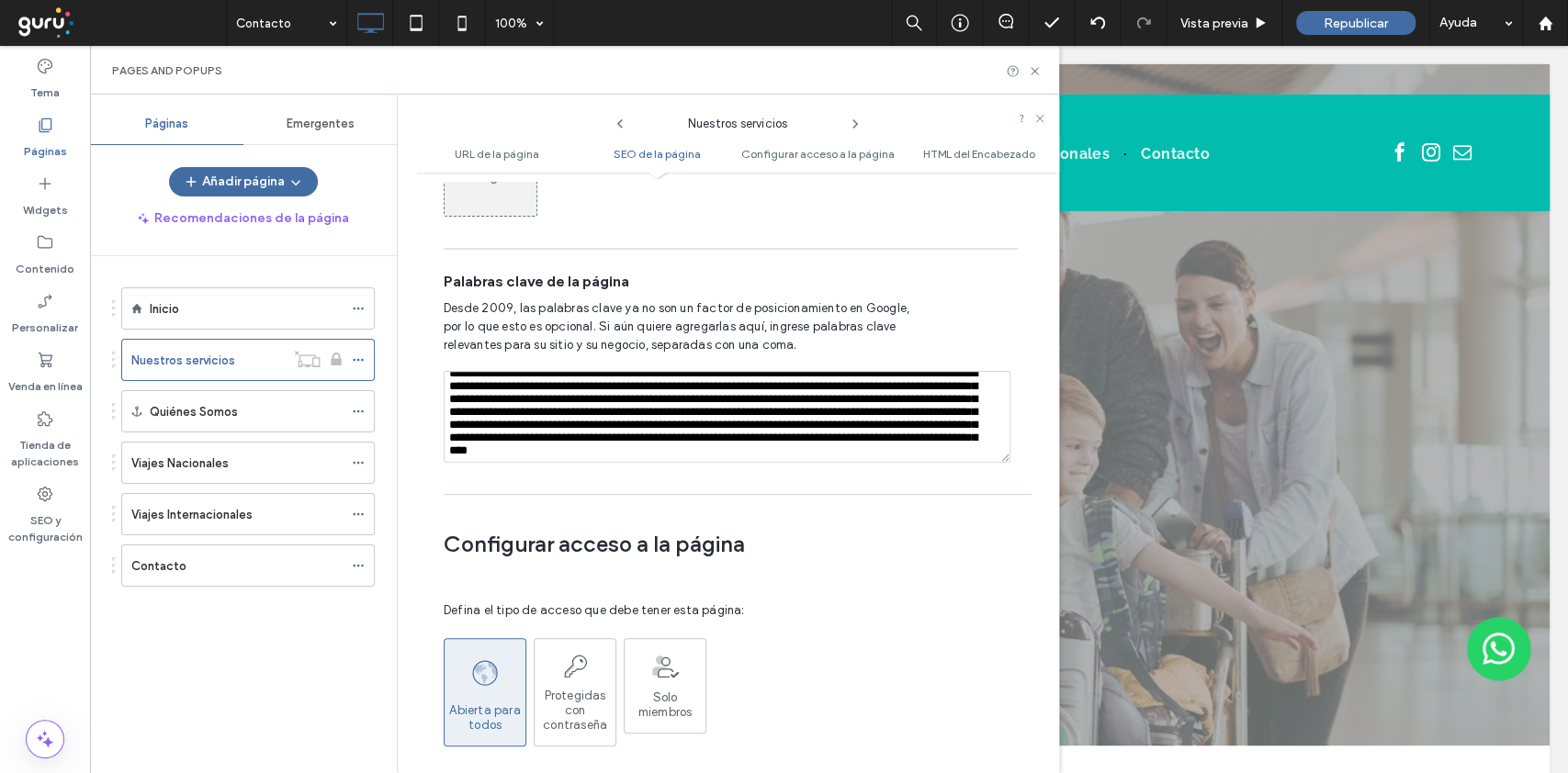 click on "**********" at bounding box center [727, 417] 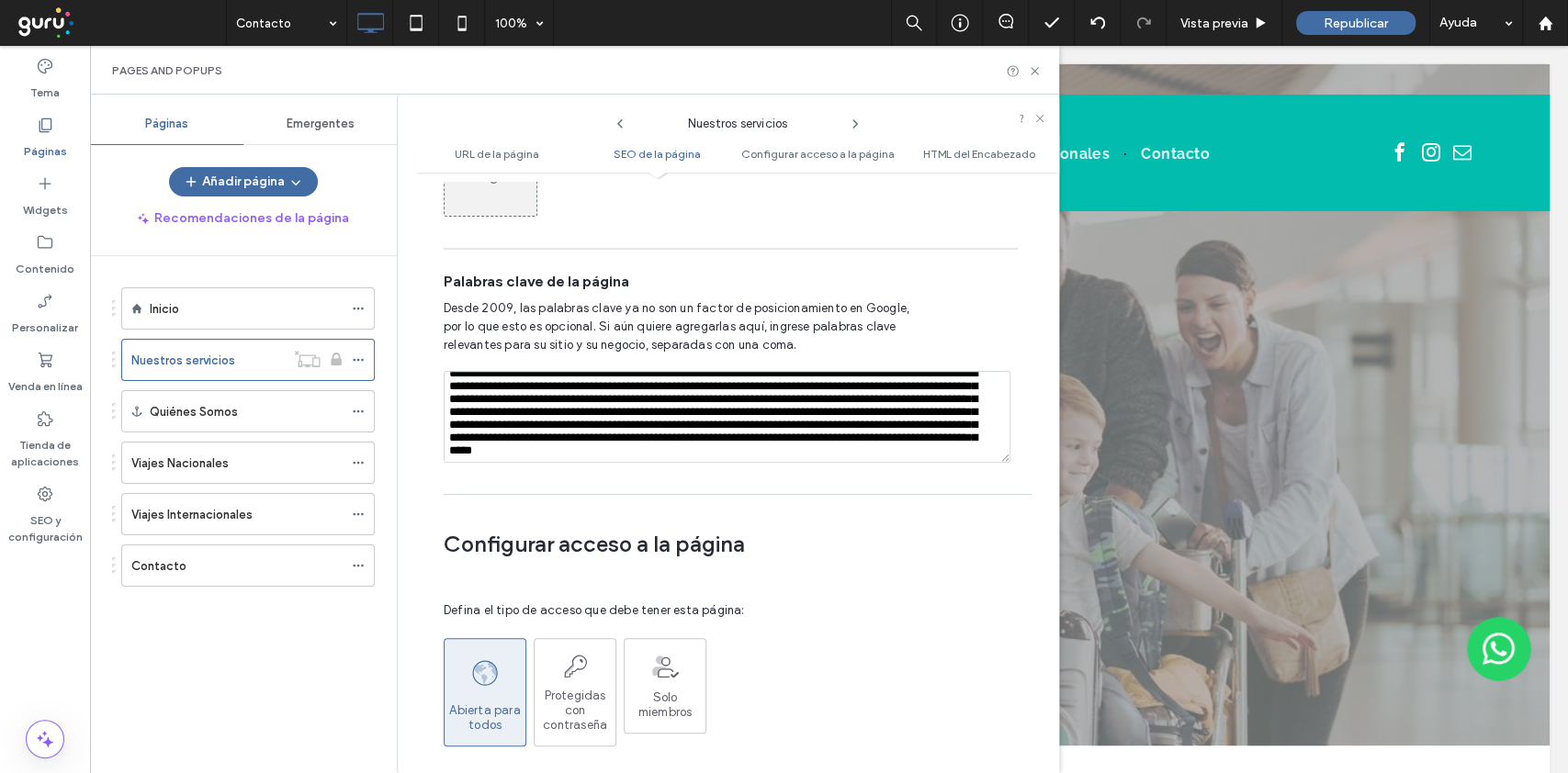 click on "**********" at bounding box center (727, 417) 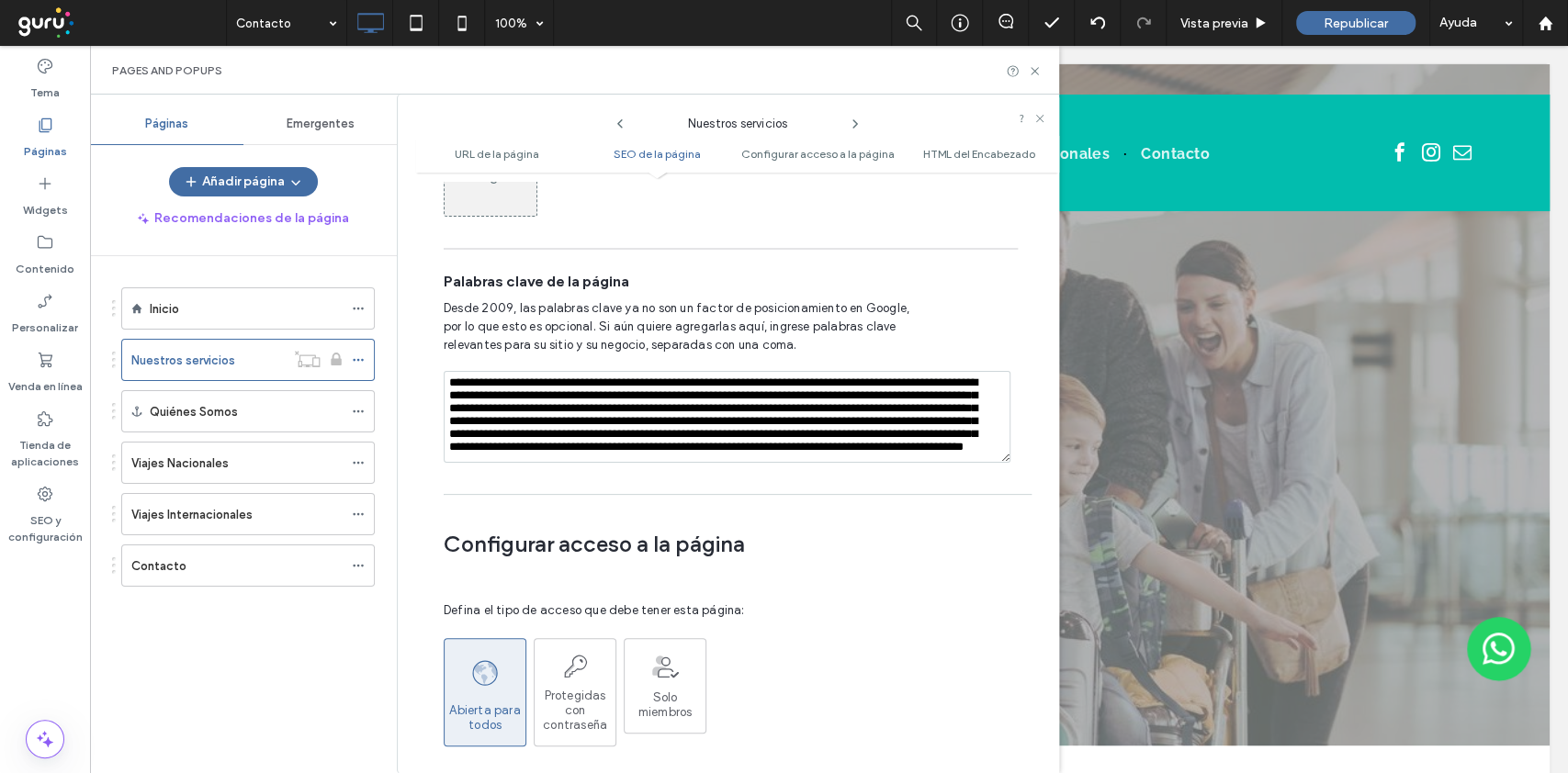 scroll, scrollTop: 0, scrollLeft: 0, axis: both 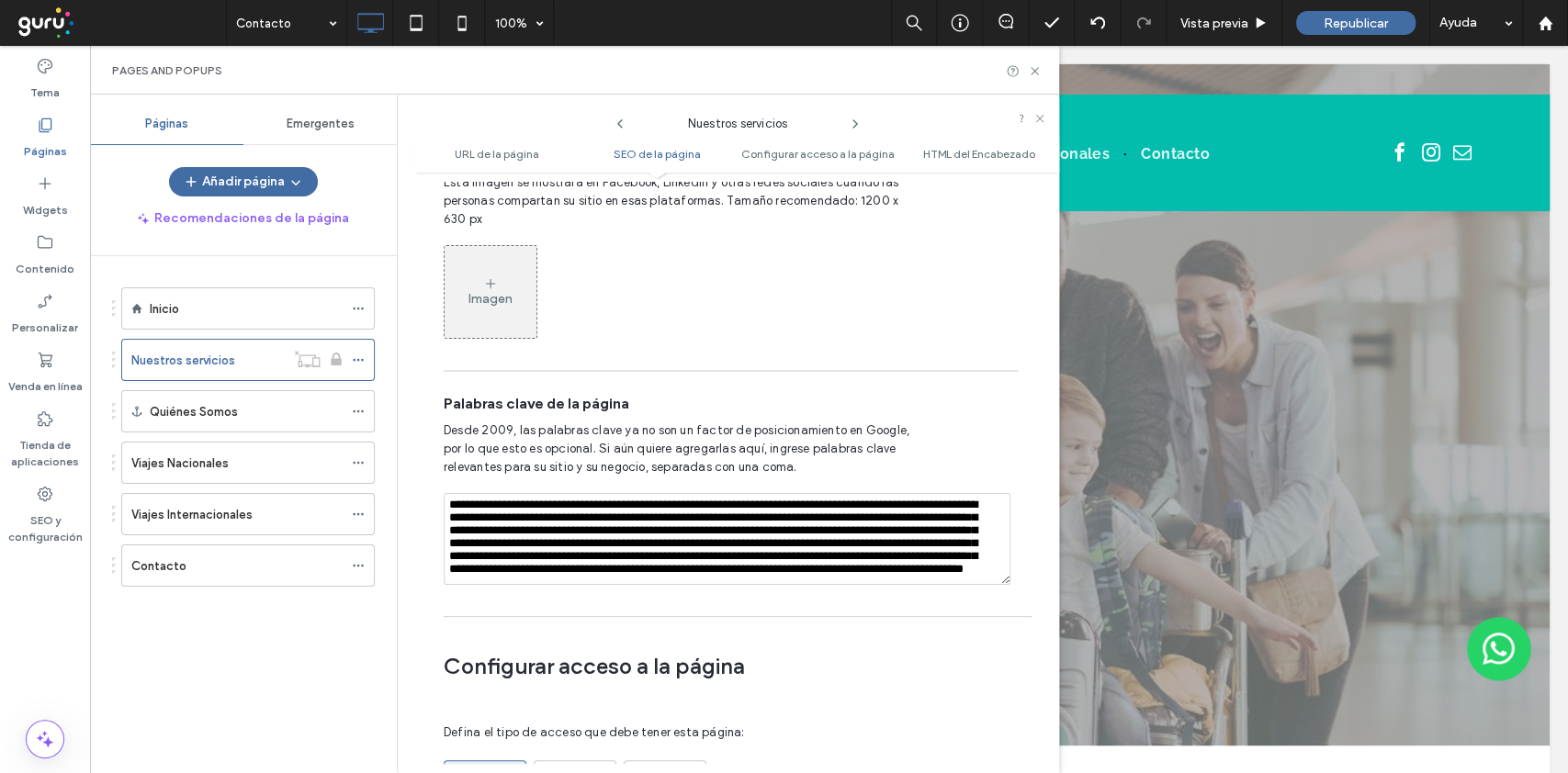 drag, startPoint x: 597, startPoint y: 516, endPoint x: 434, endPoint y: 546, distance: 165.73774 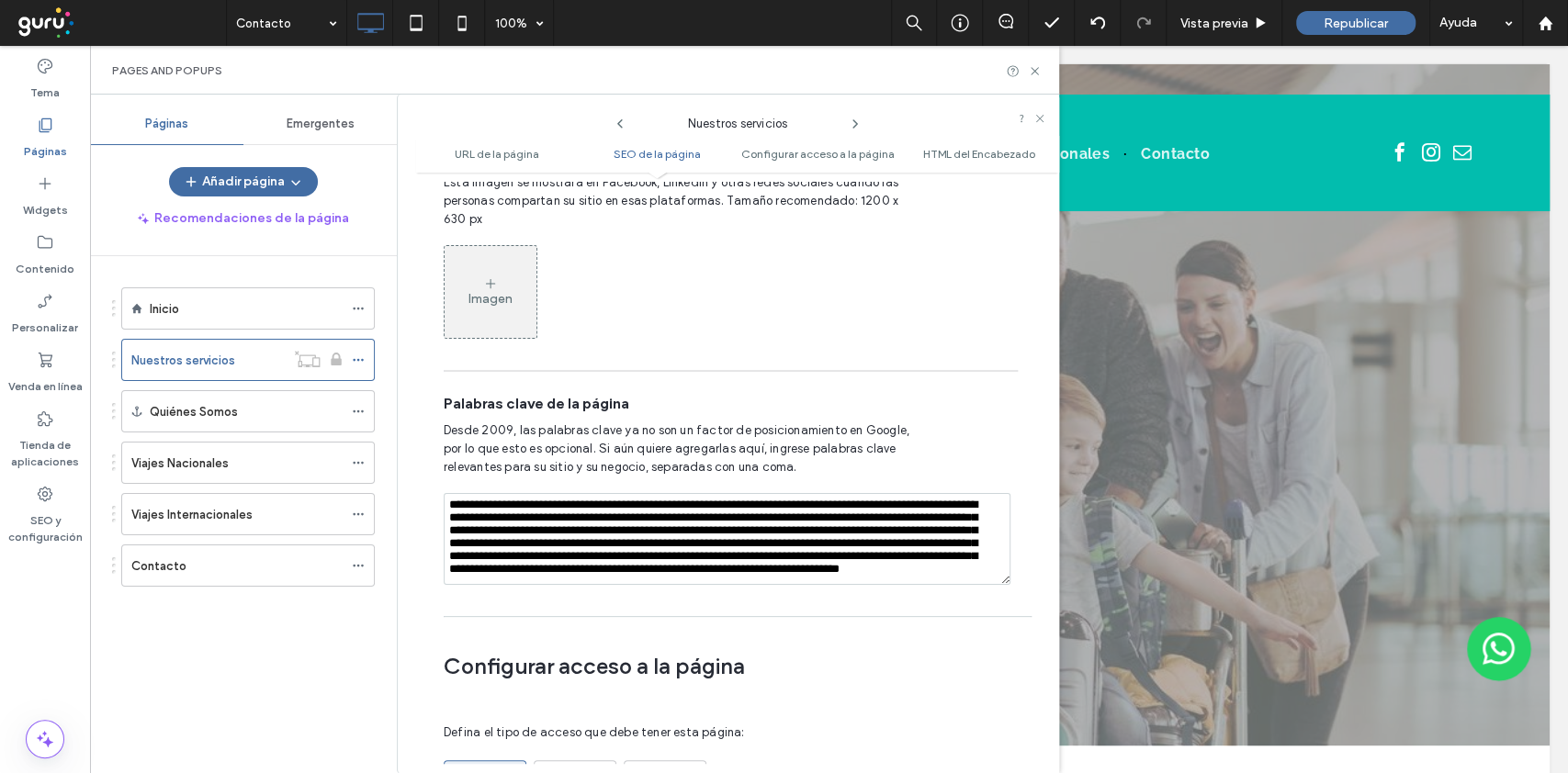 type on "**********" 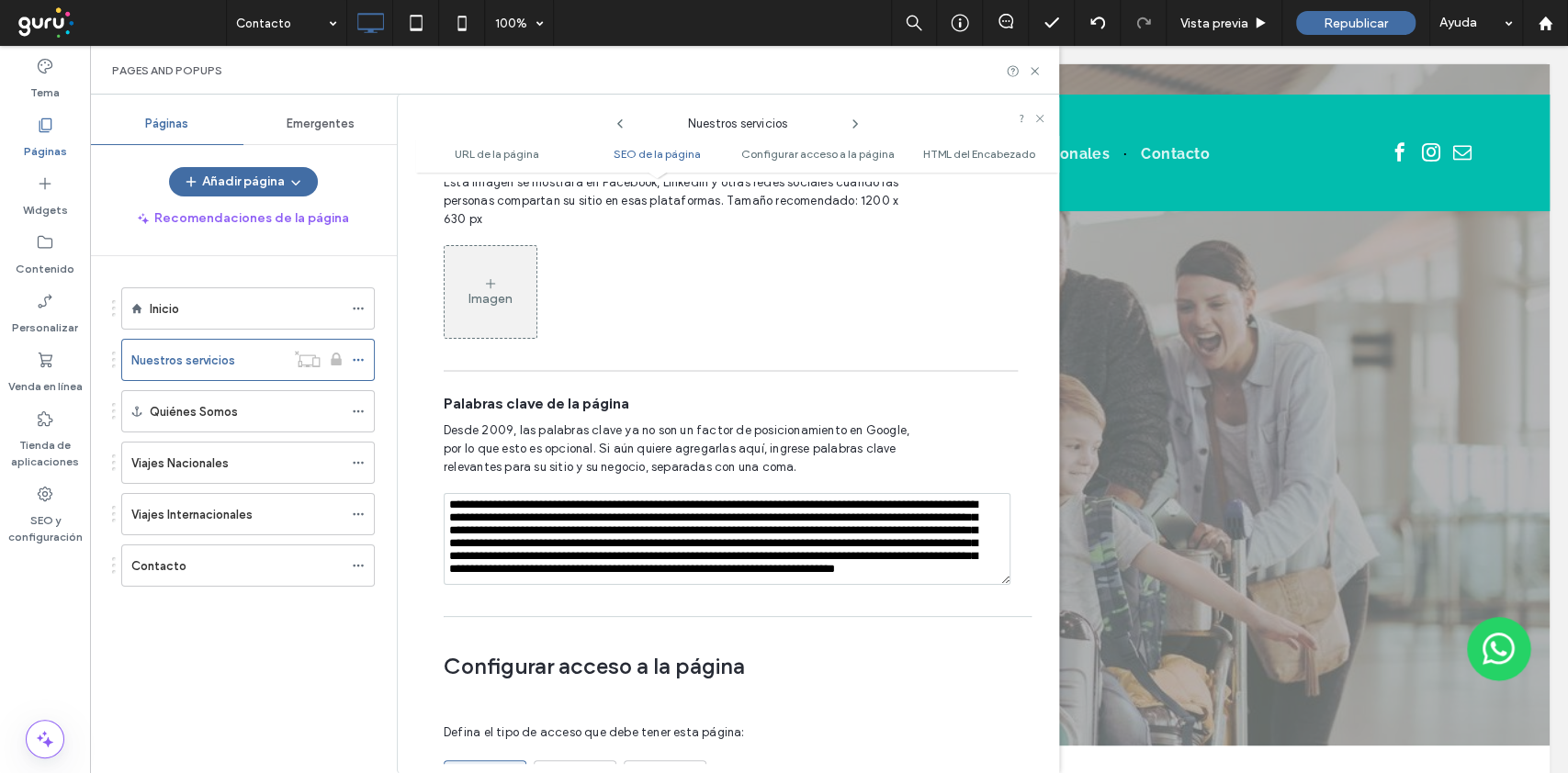 scroll, scrollTop: 36, scrollLeft: 0, axis: vertical 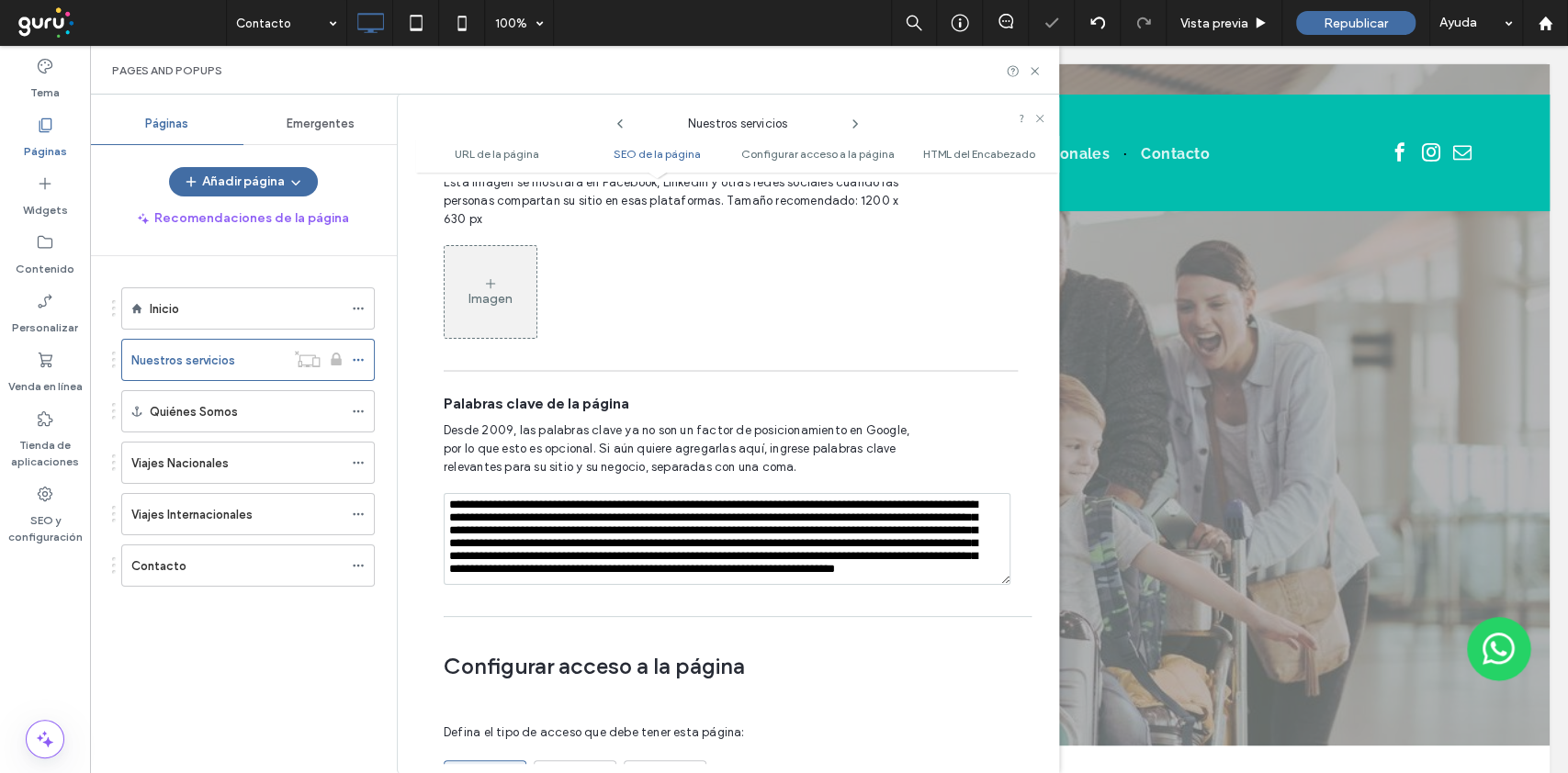 click 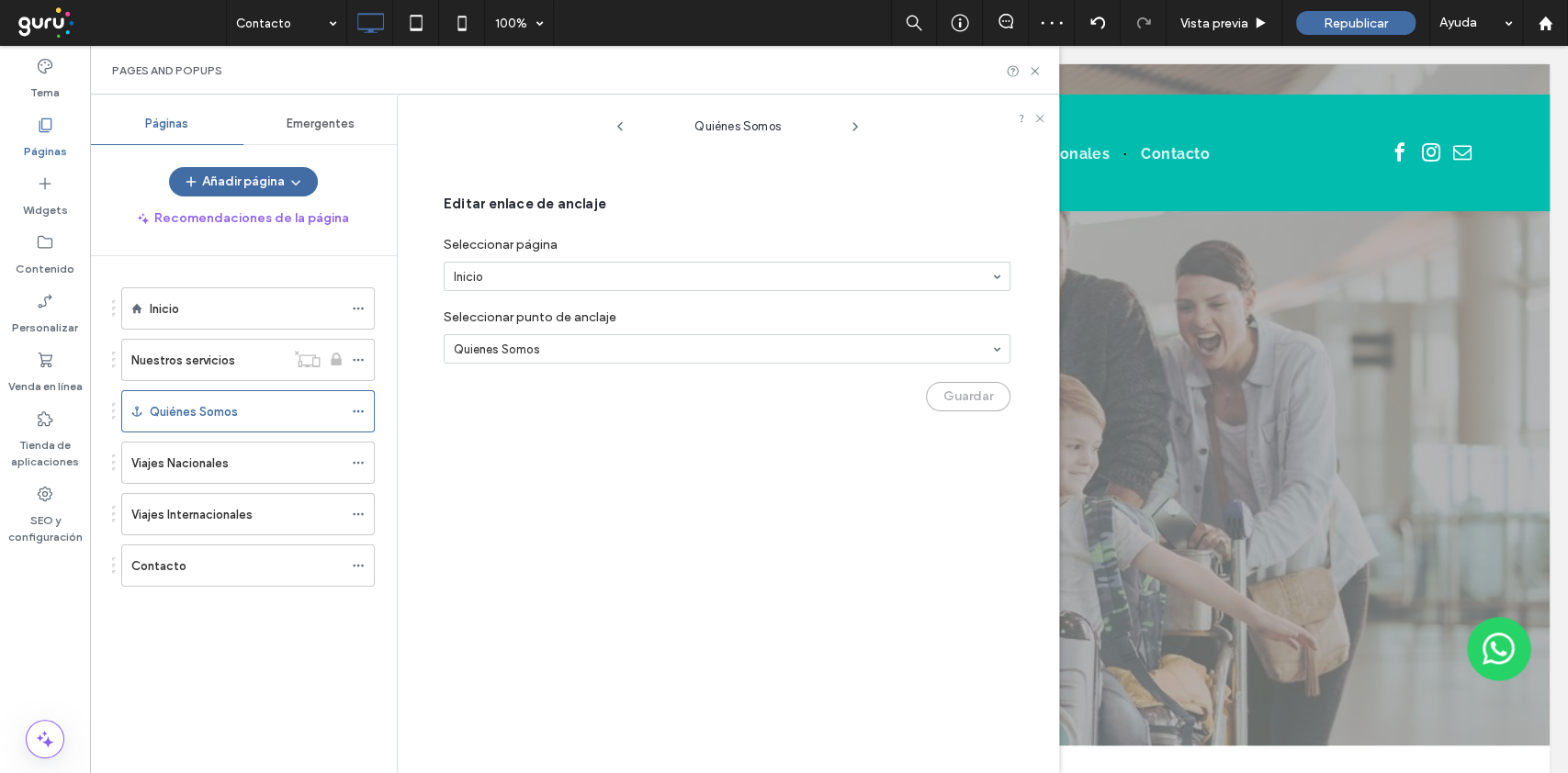 click 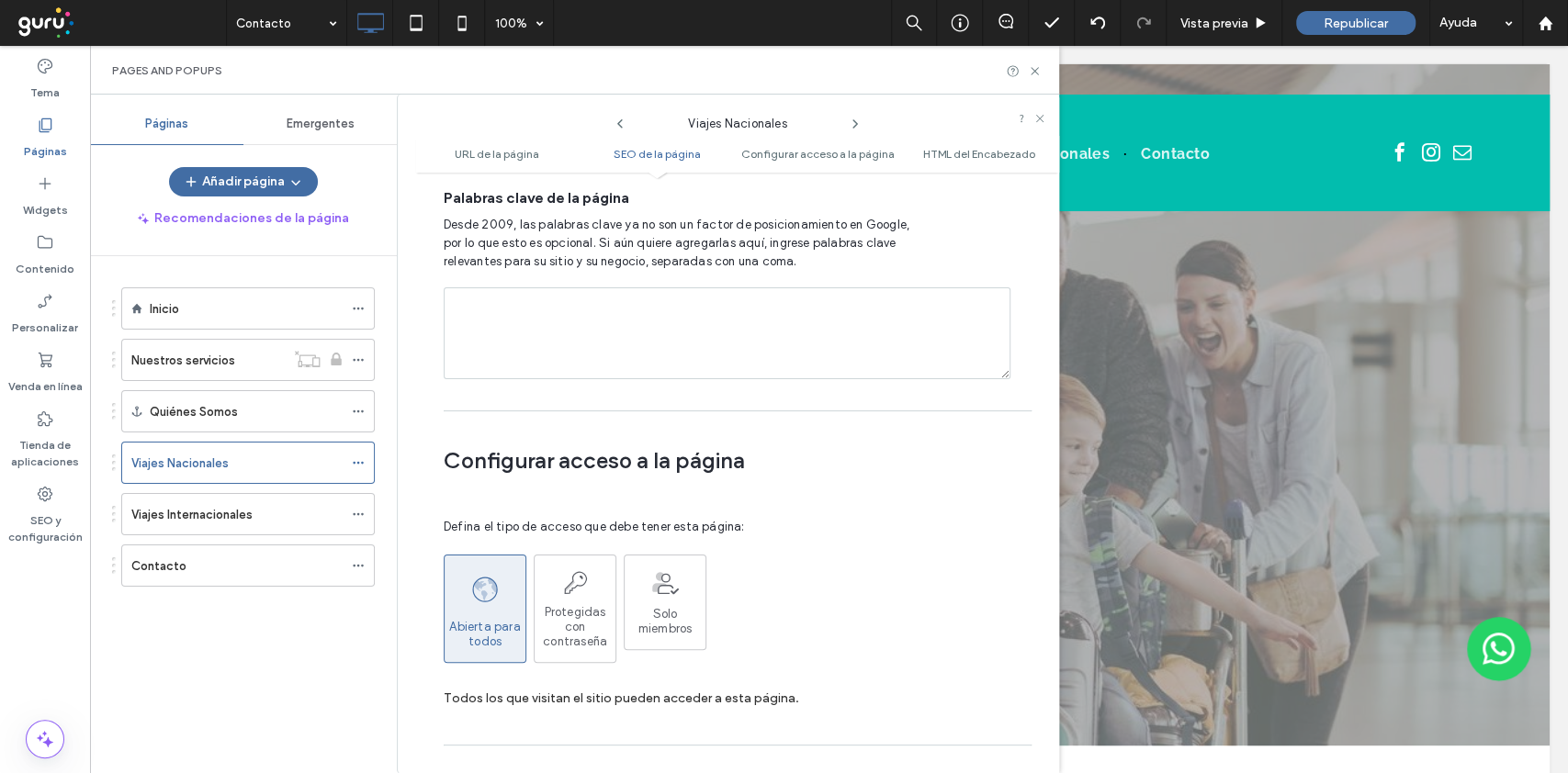 scroll, scrollTop: 1246, scrollLeft: 0, axis: vertical 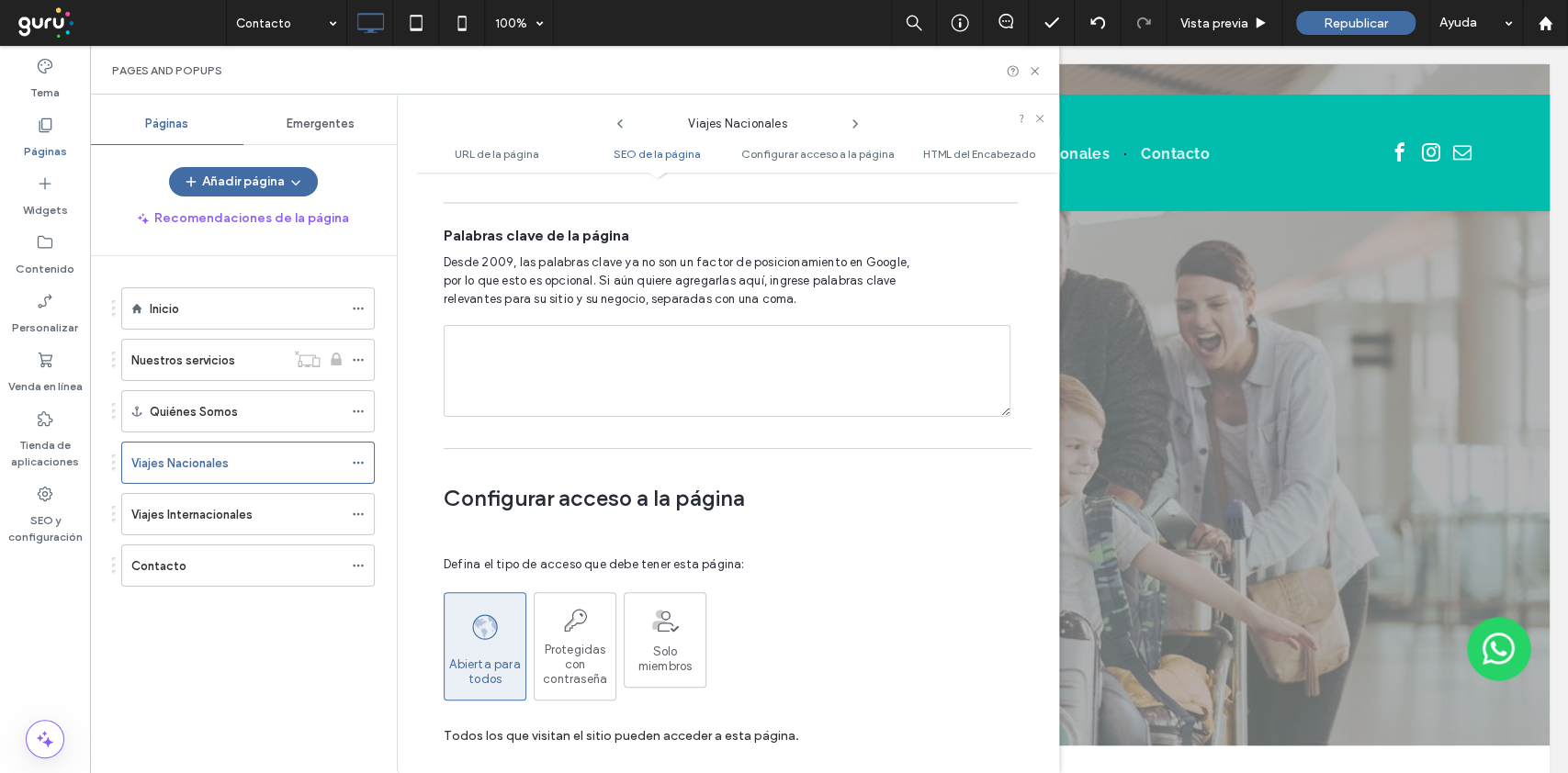 drag, startPoint x: 637, startPoint y: 378, endPoint x: 661, endPoint y: 374, distance: 24.33105 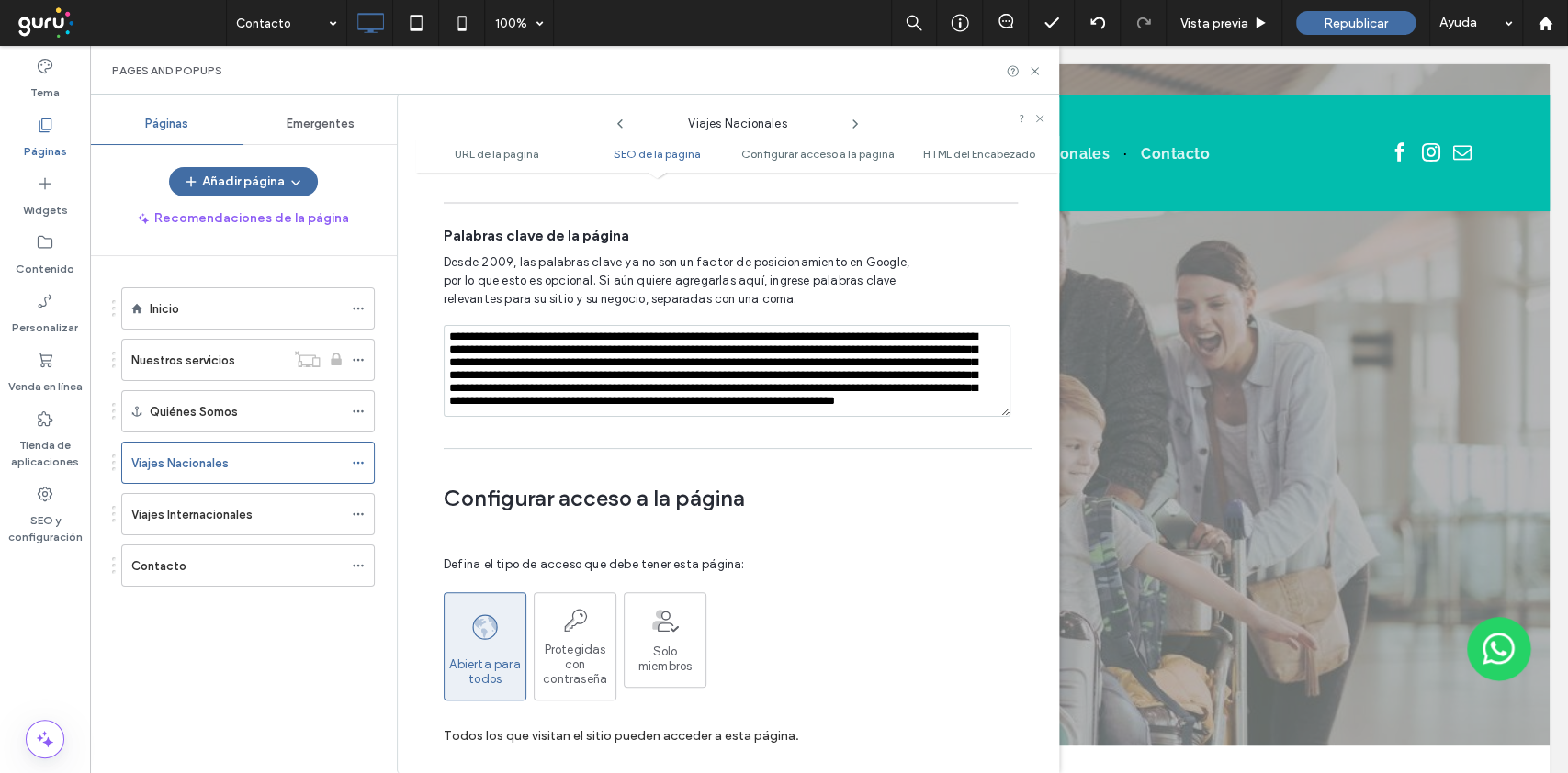 scroll, scrollTop: 32, scrollLeft: 0, axis: vertical 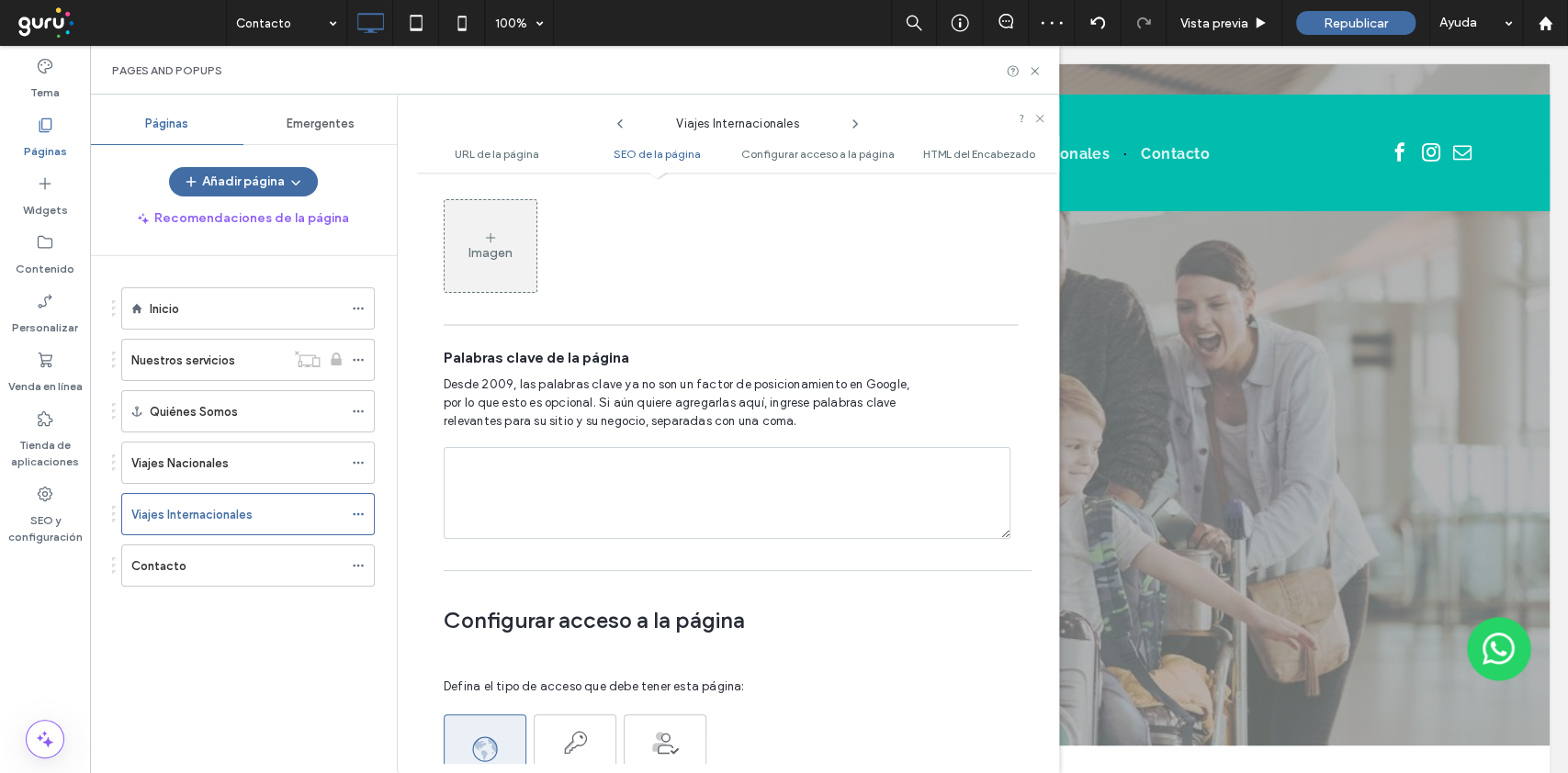 click at bounding box center (727, 493) 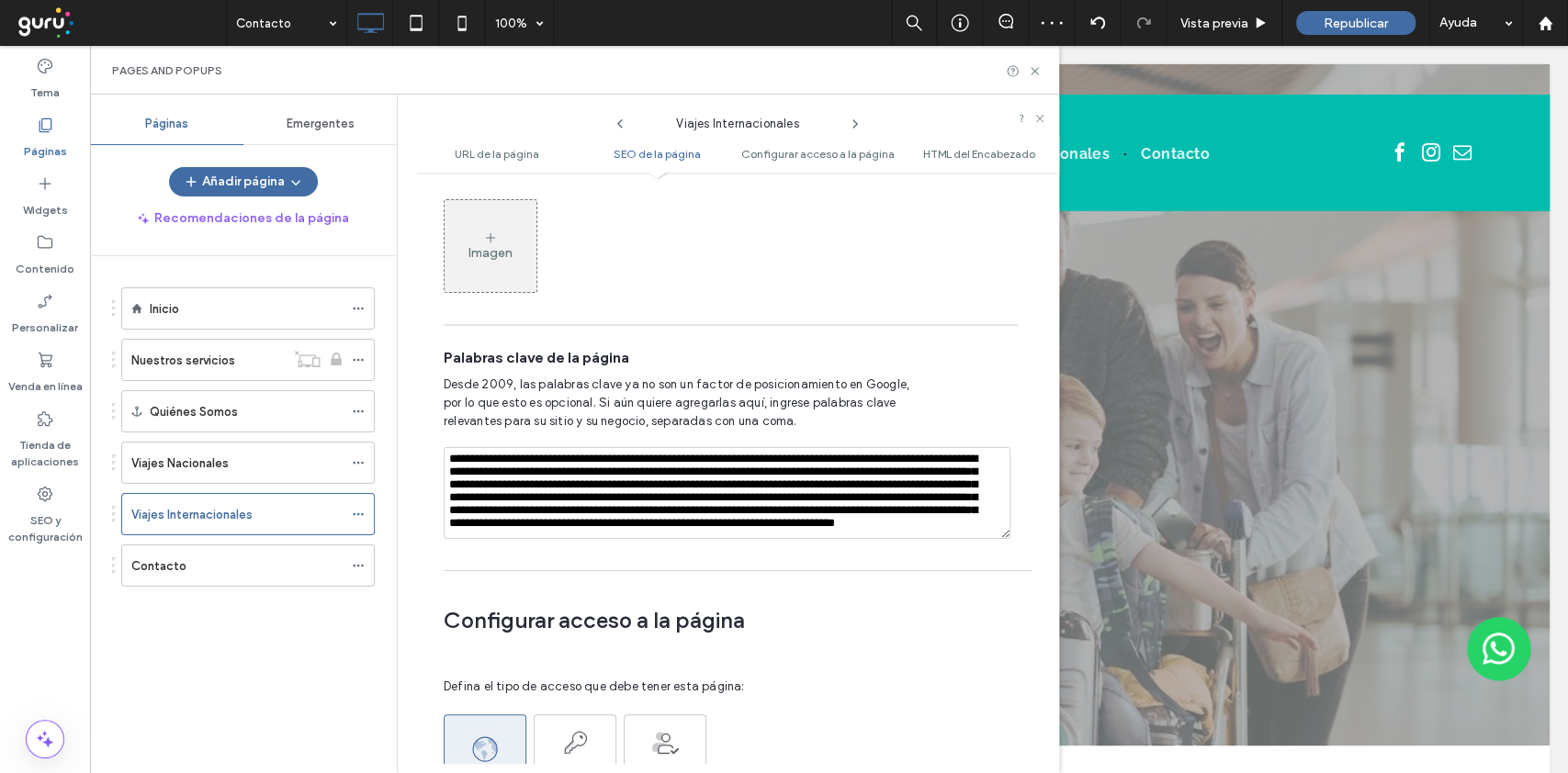 scroll, scrollTop: 32, scrollLeft: 0, axis: vertical 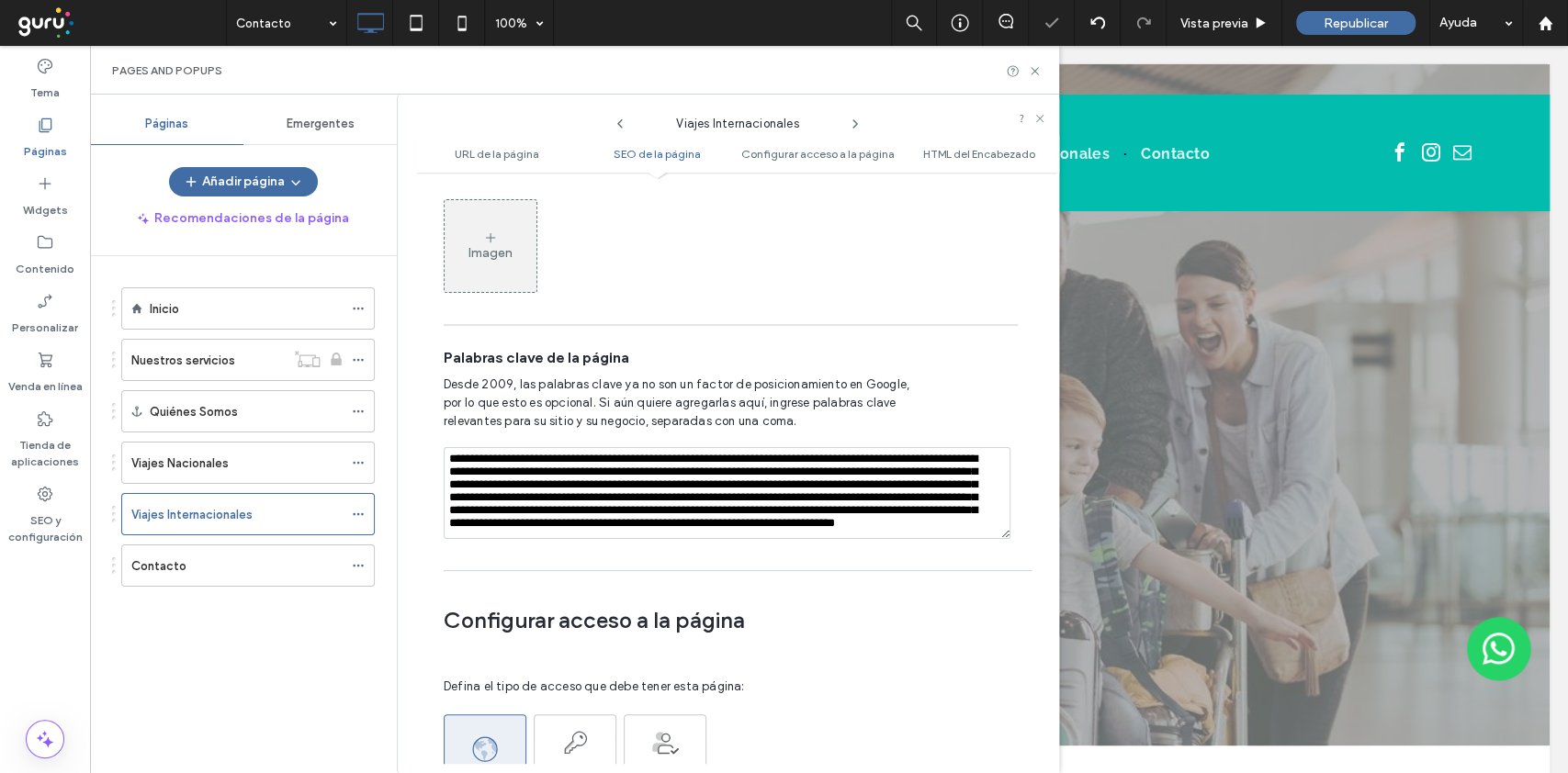 click 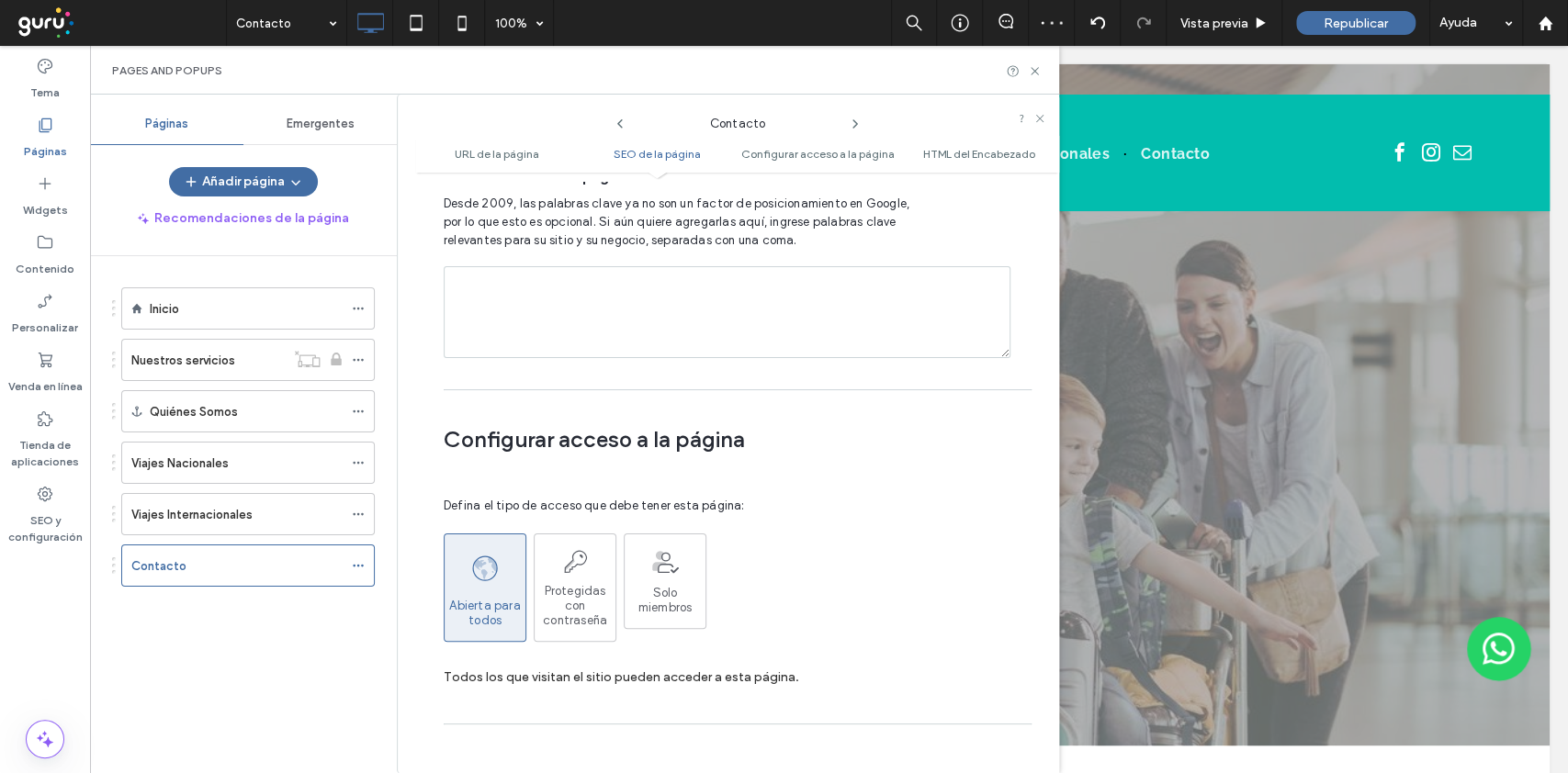 scroll, scrollTop: 1246, scrollLeft: 0, axis: vertical 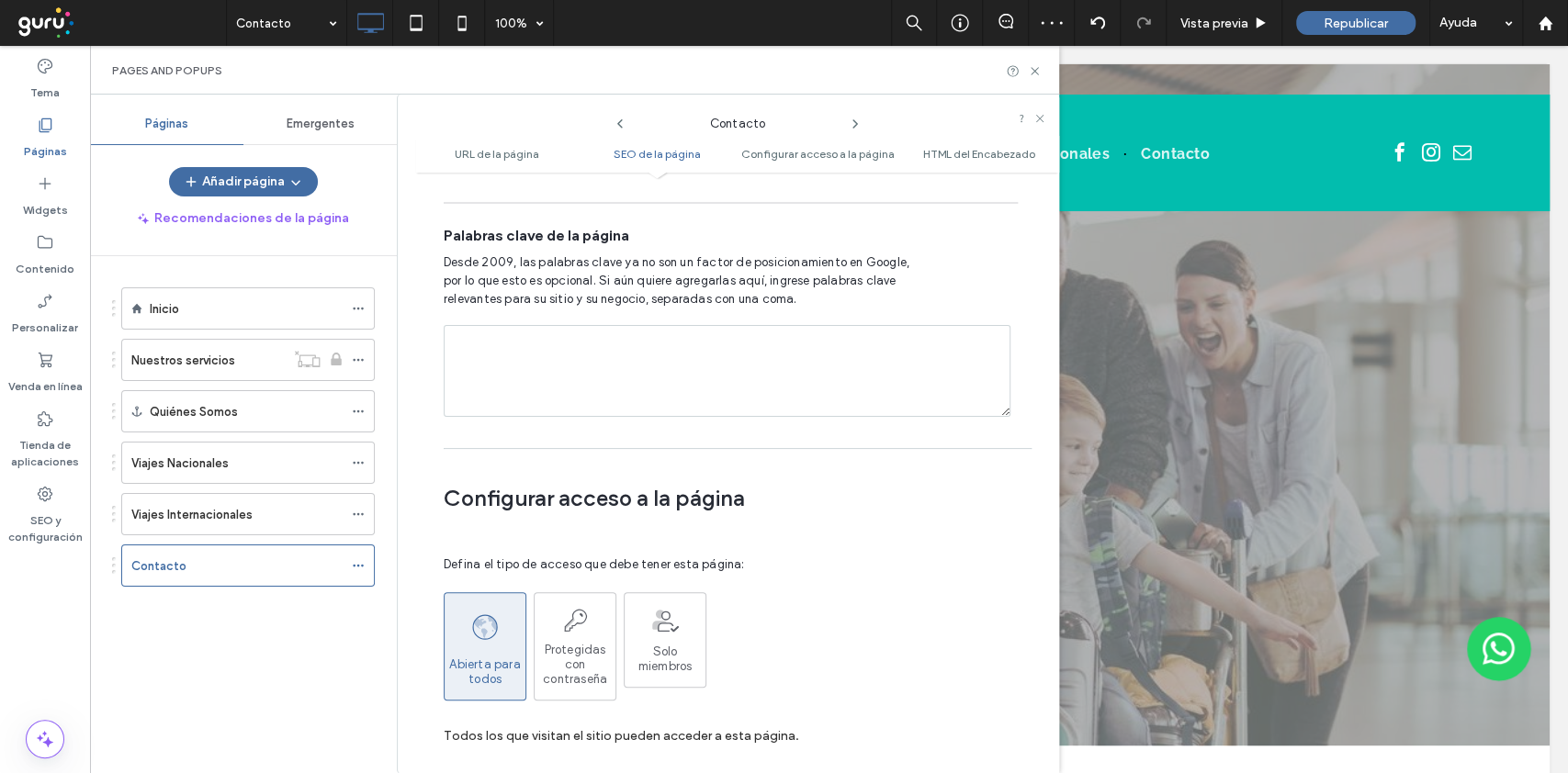 click at bounding box center [727, 371] 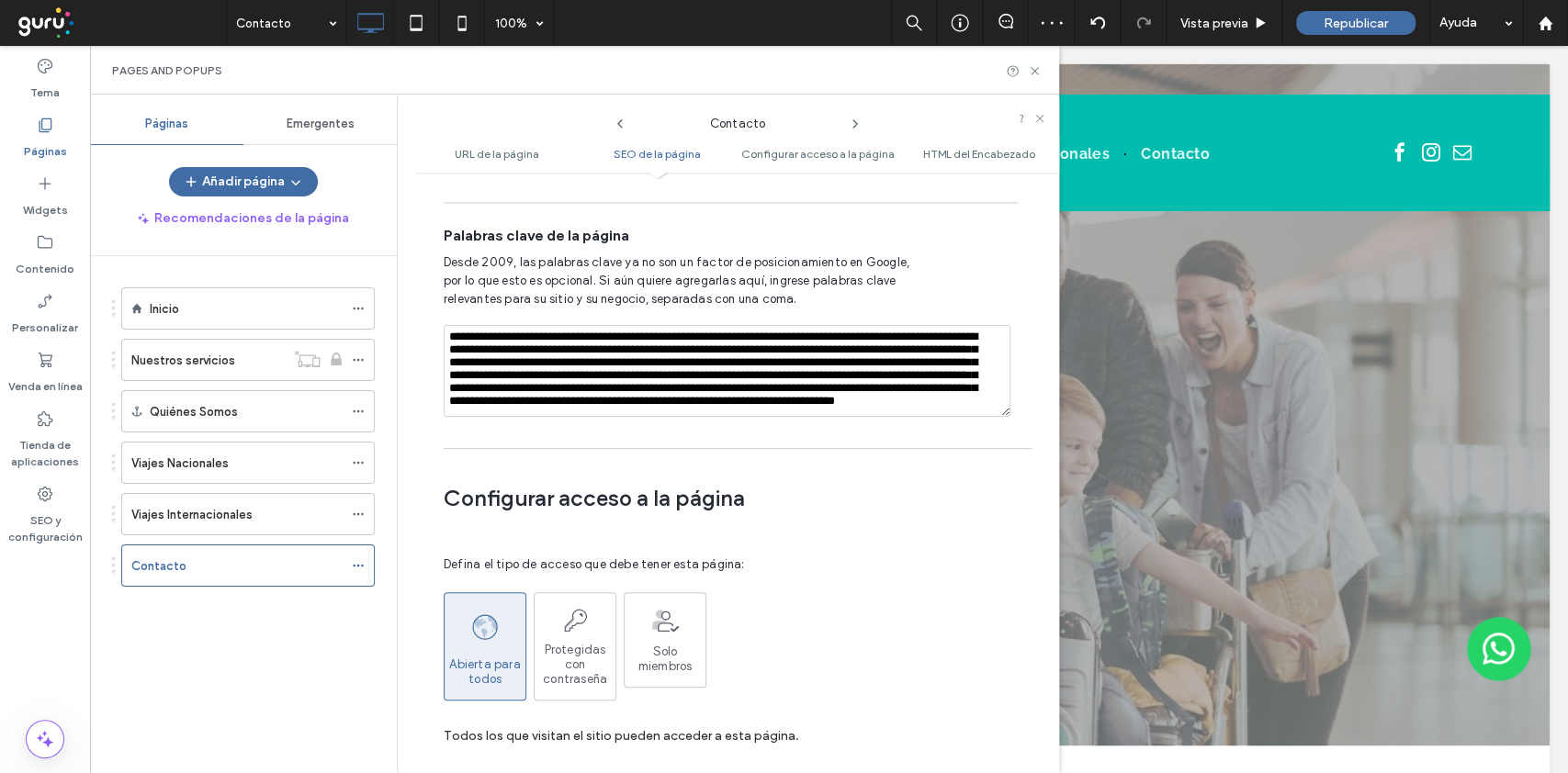 scroll, scrollTop: 32, scrollLeft: 0, axis: vertical 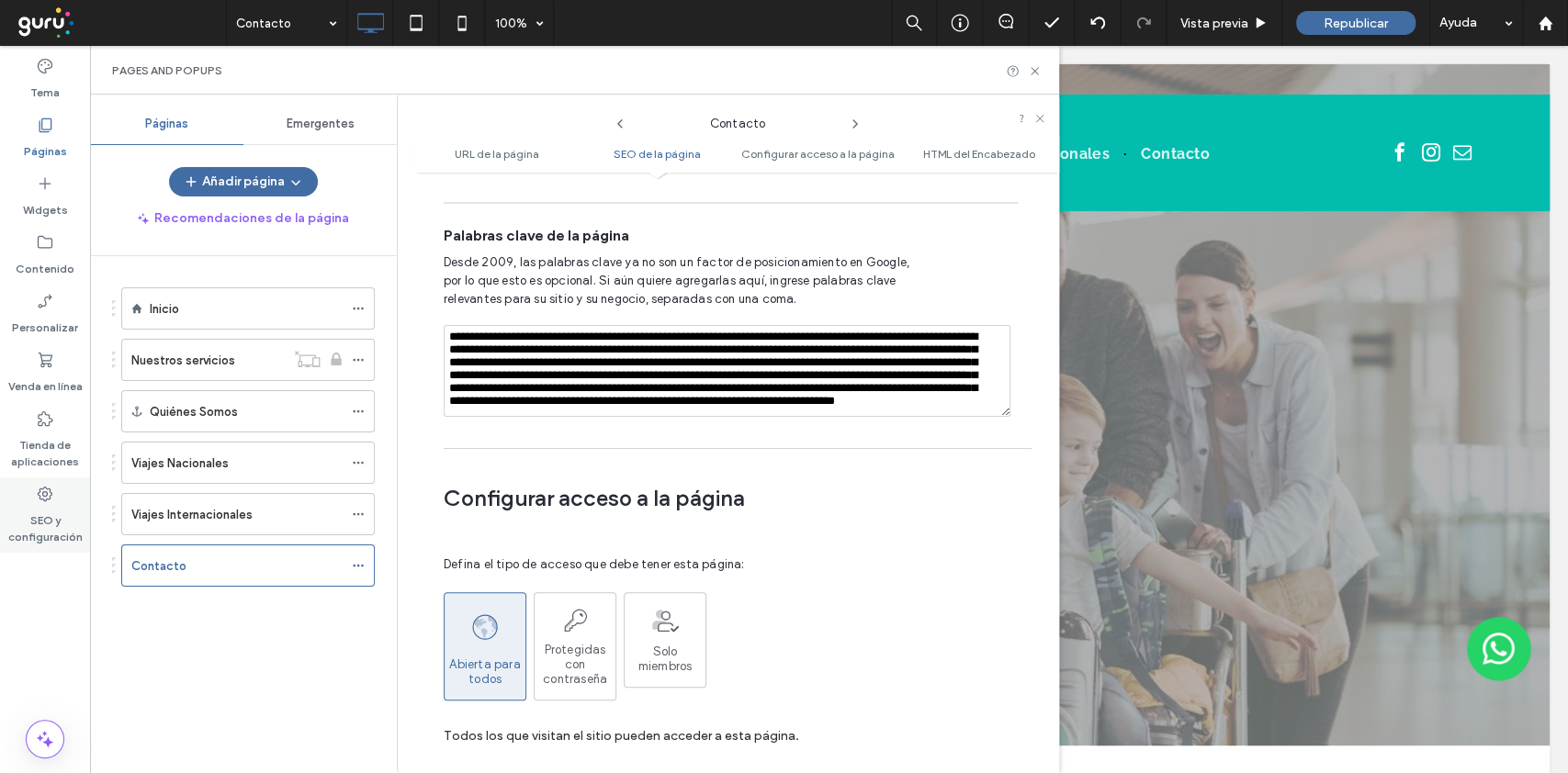 click on "SEO y configuración" at bounding box center (45, 524) 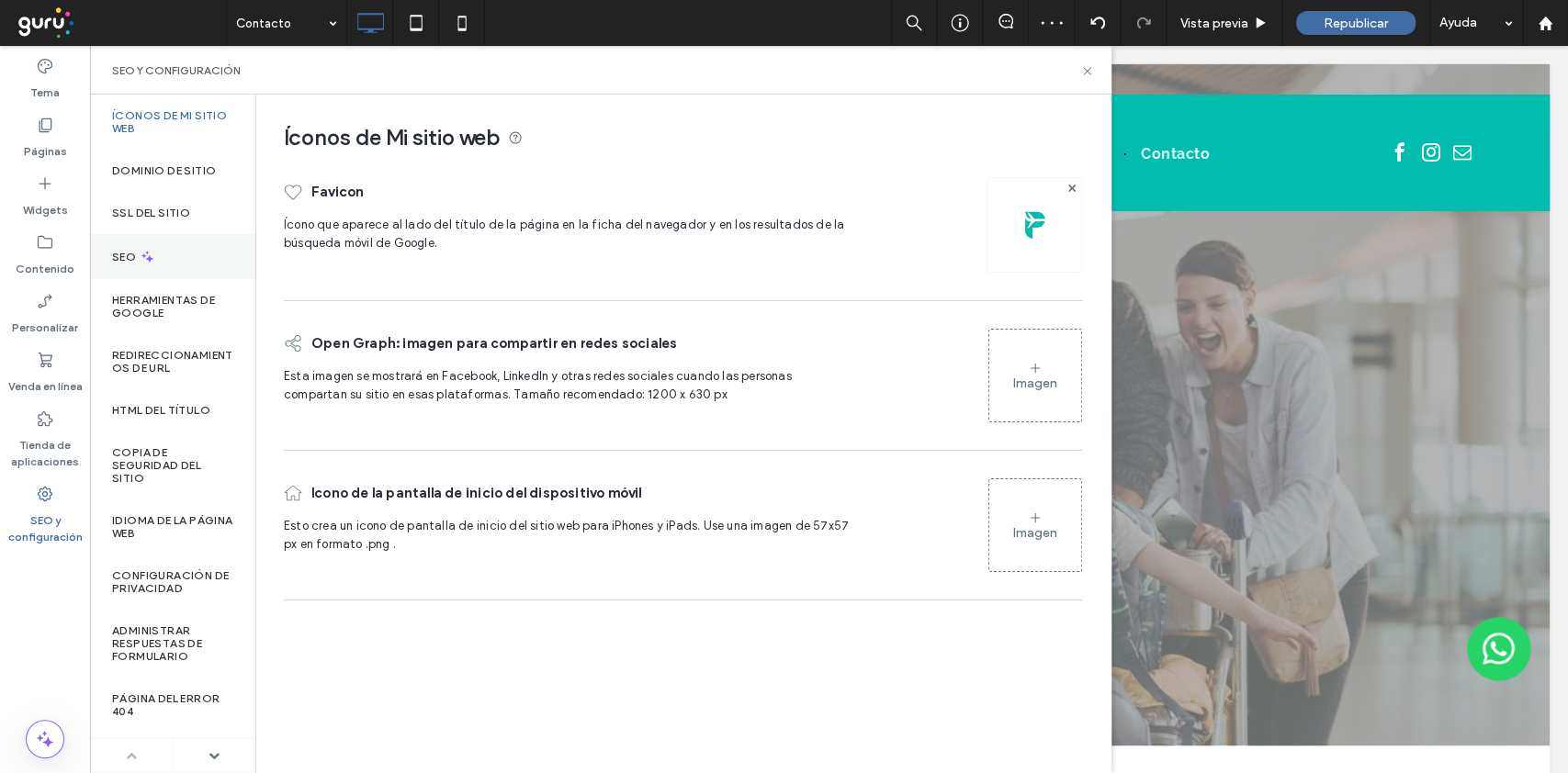click on "SEO" at bounding box center [173, 256] 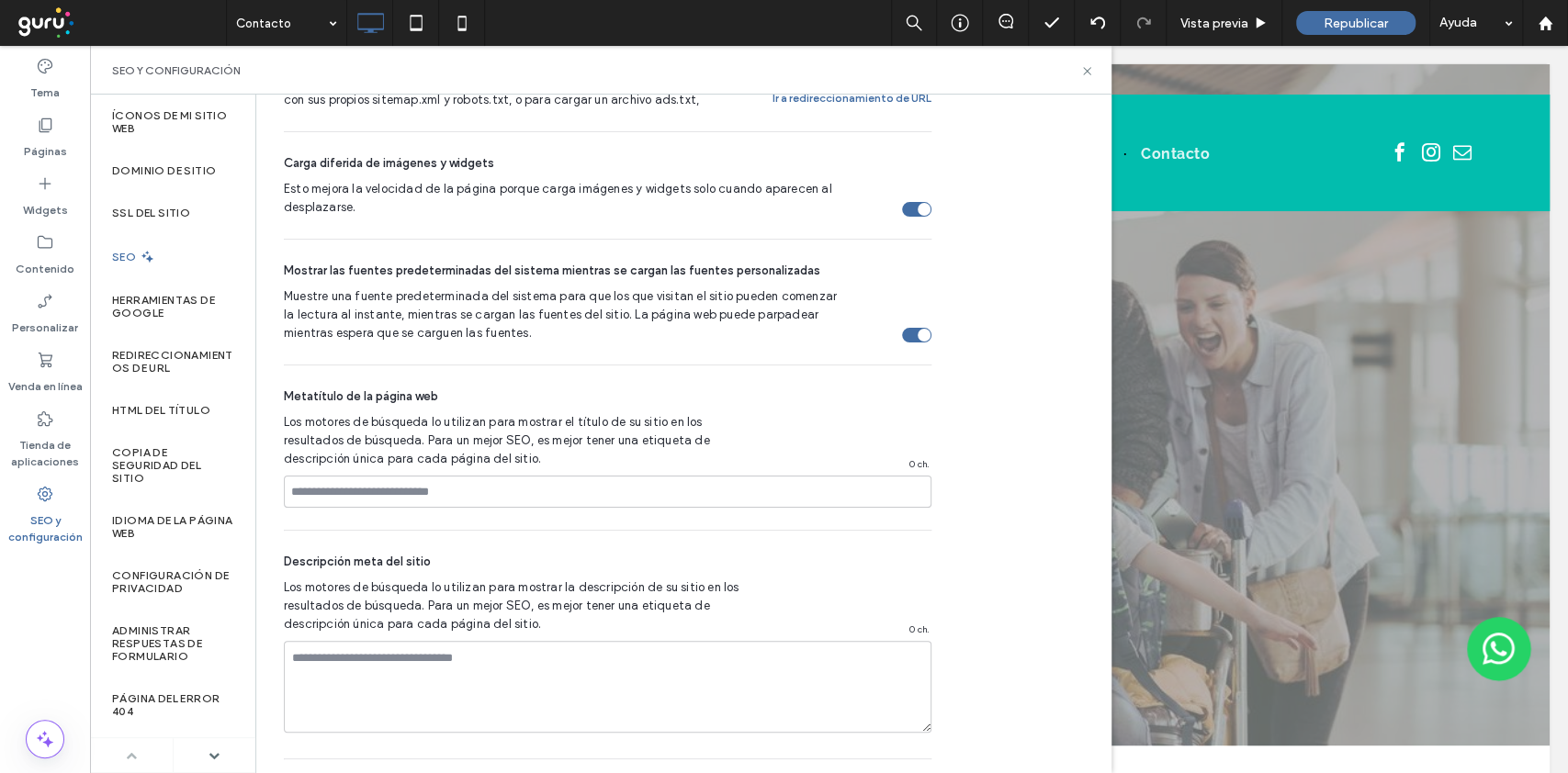 scroll, scrollTop: 1204, scrollLeft: 0, axis: vertical 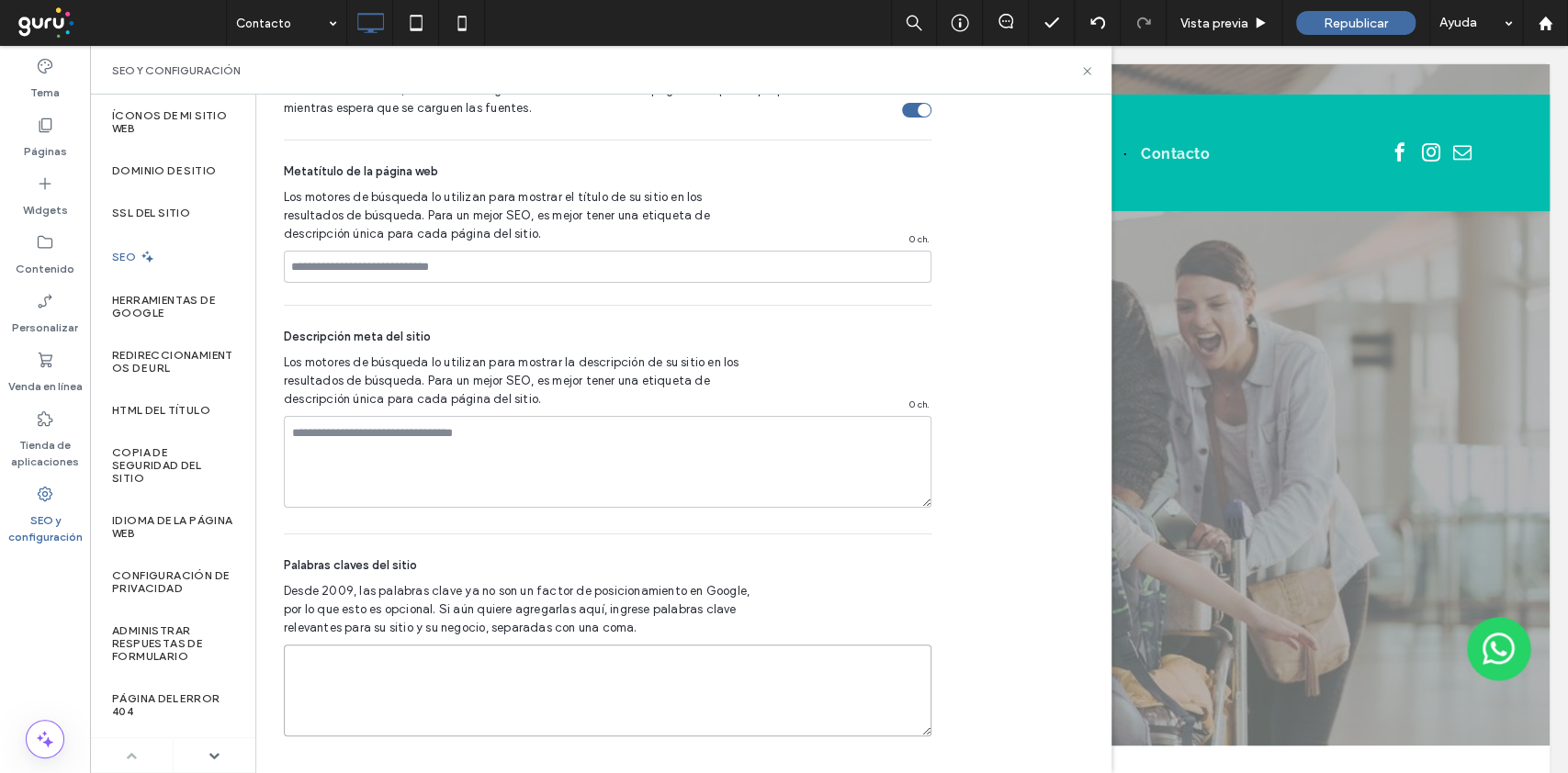 click at bounding box center (607, 690) 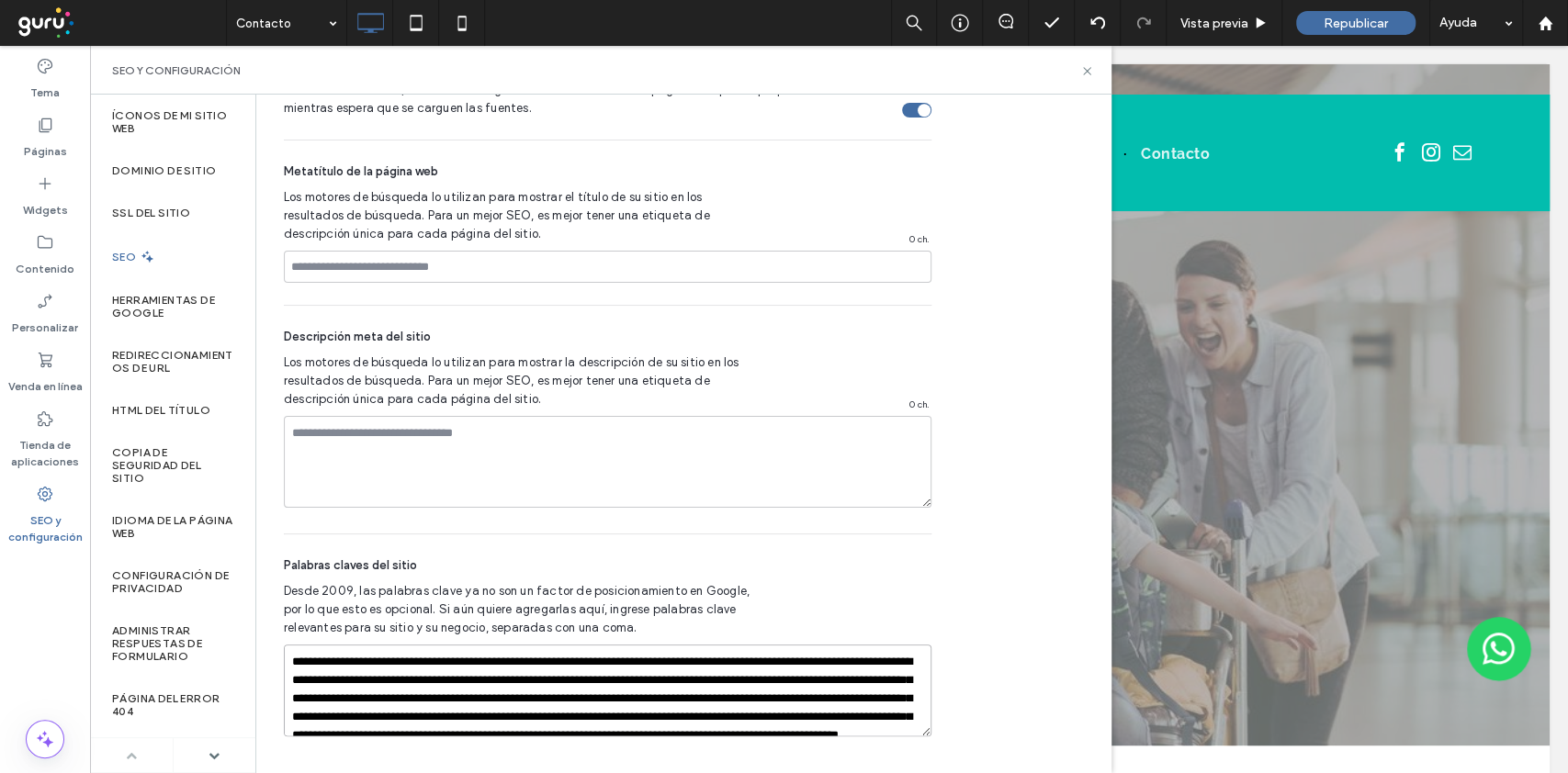 scroll, scrollTop: 44, scrollLeft: 0, axis: vertical 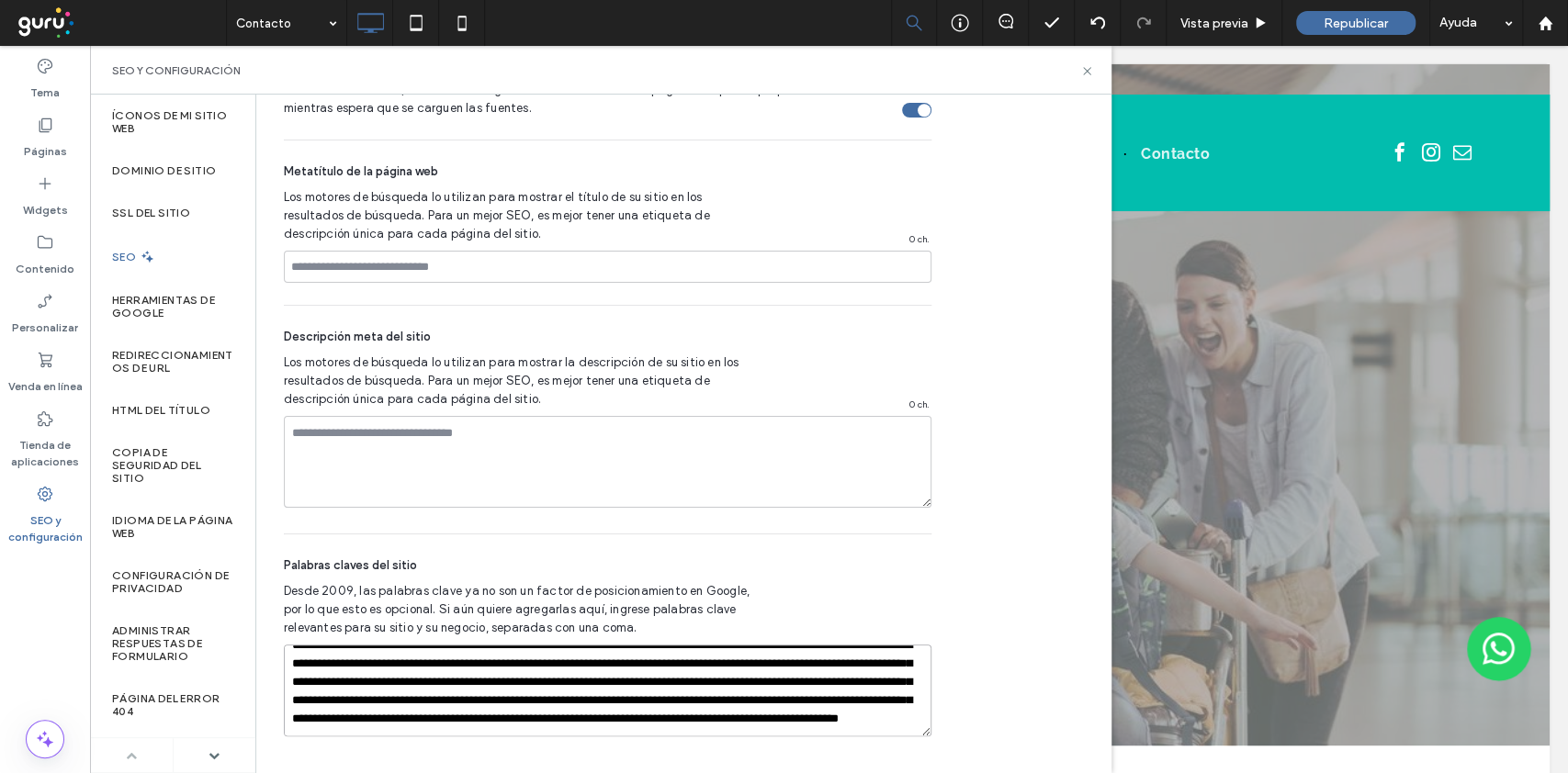 type on "**********" 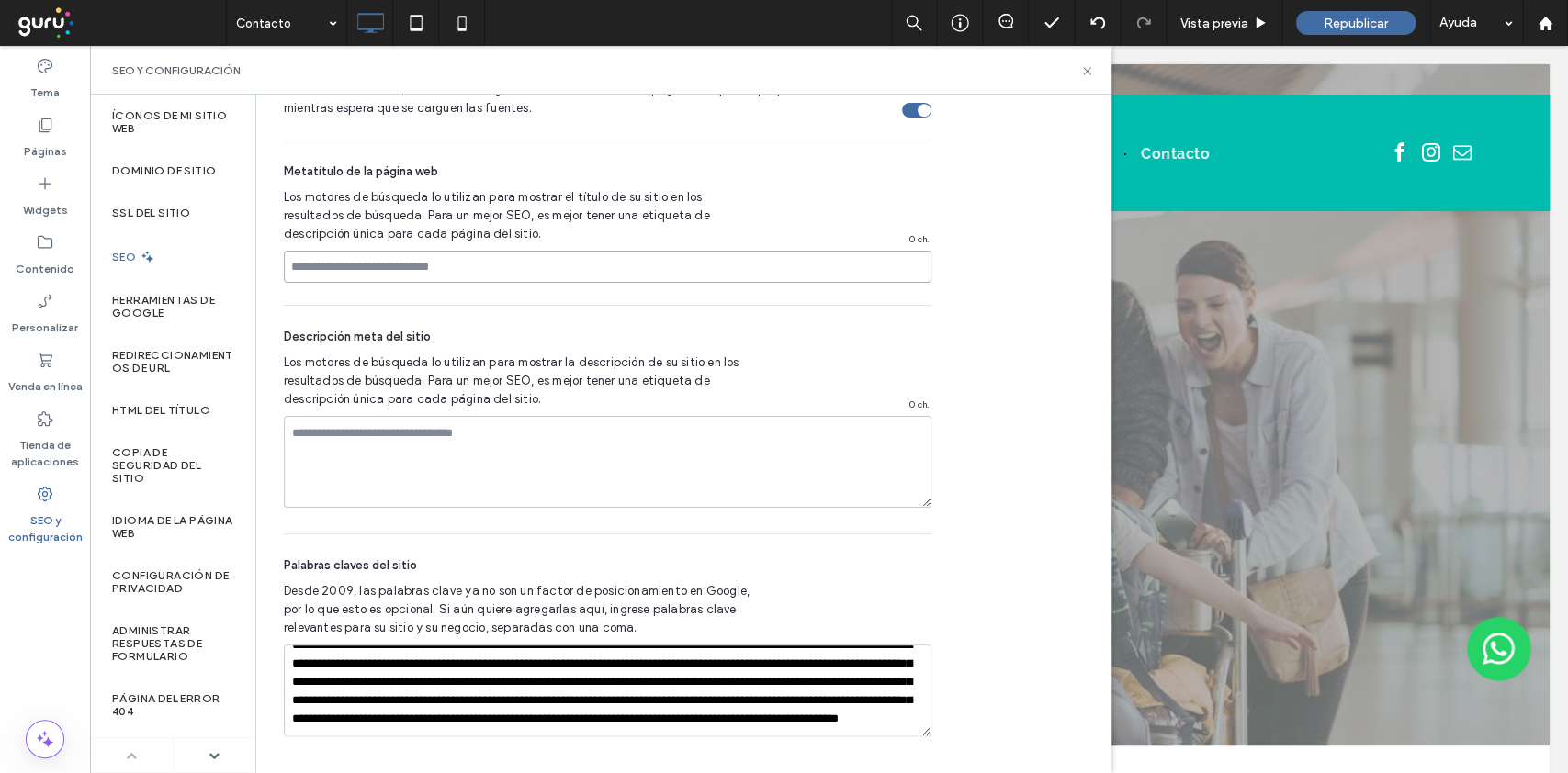 click at bounding box center (607, 266) 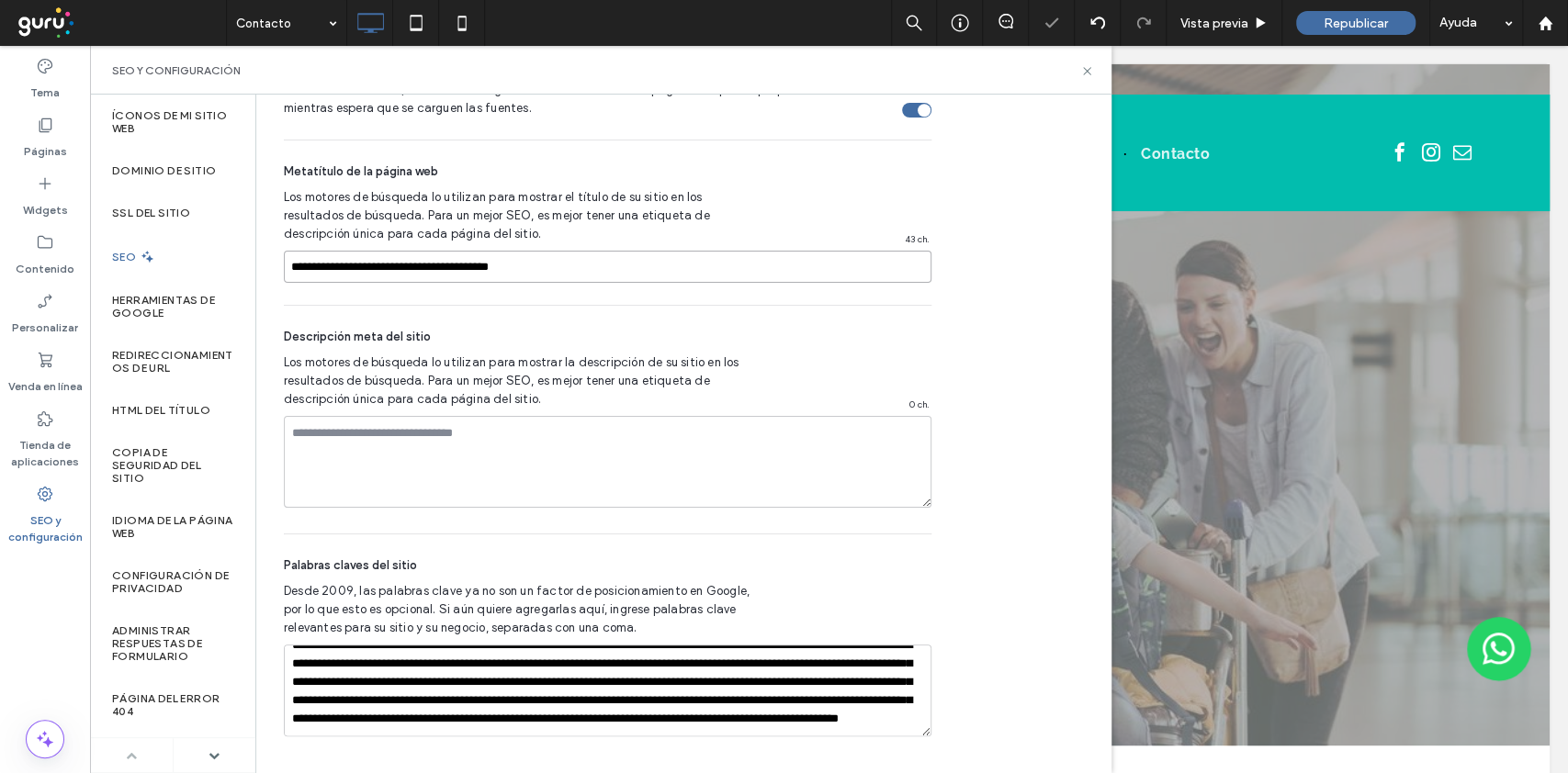 type on "**********" 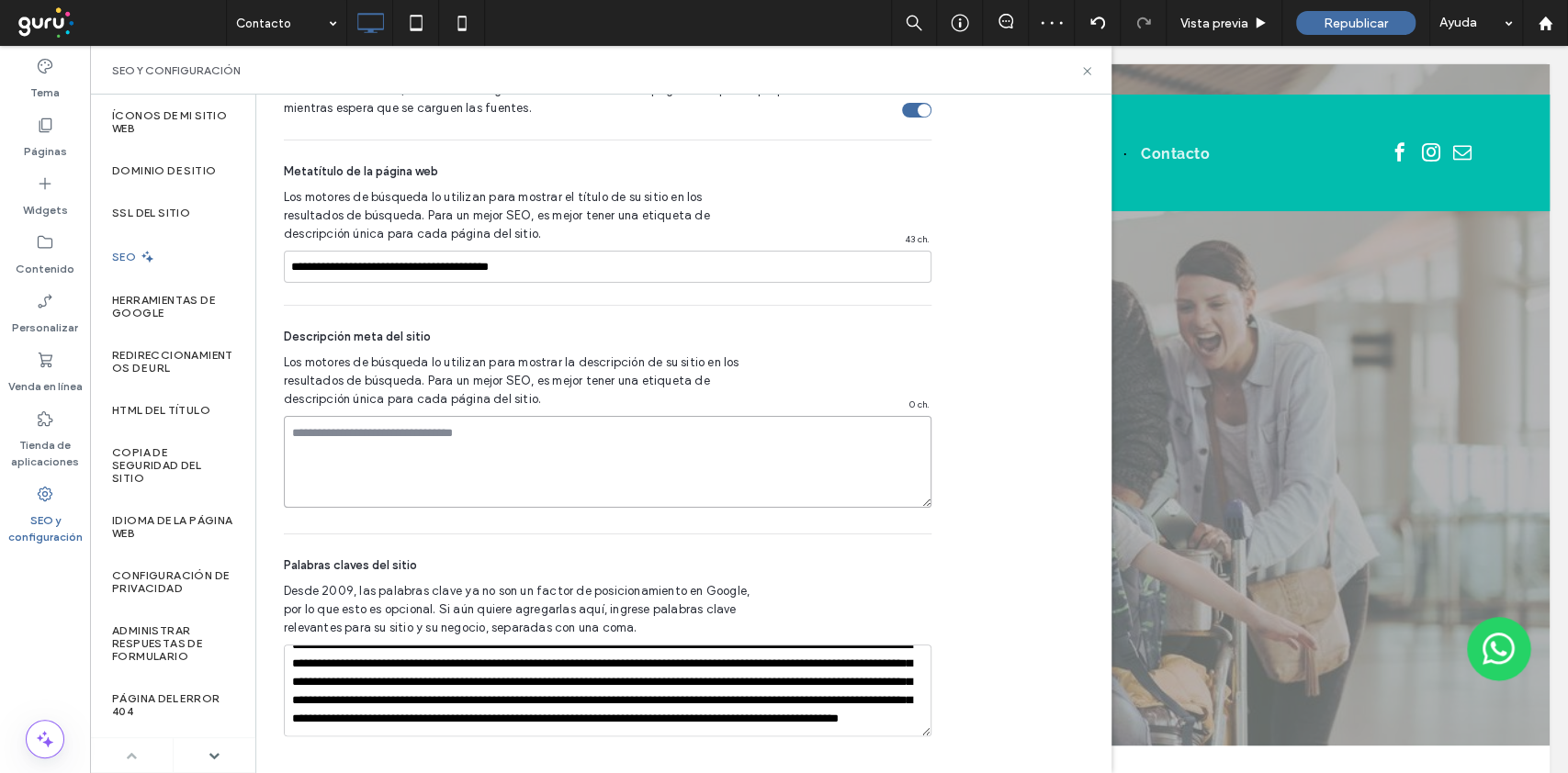 paste on "**********" 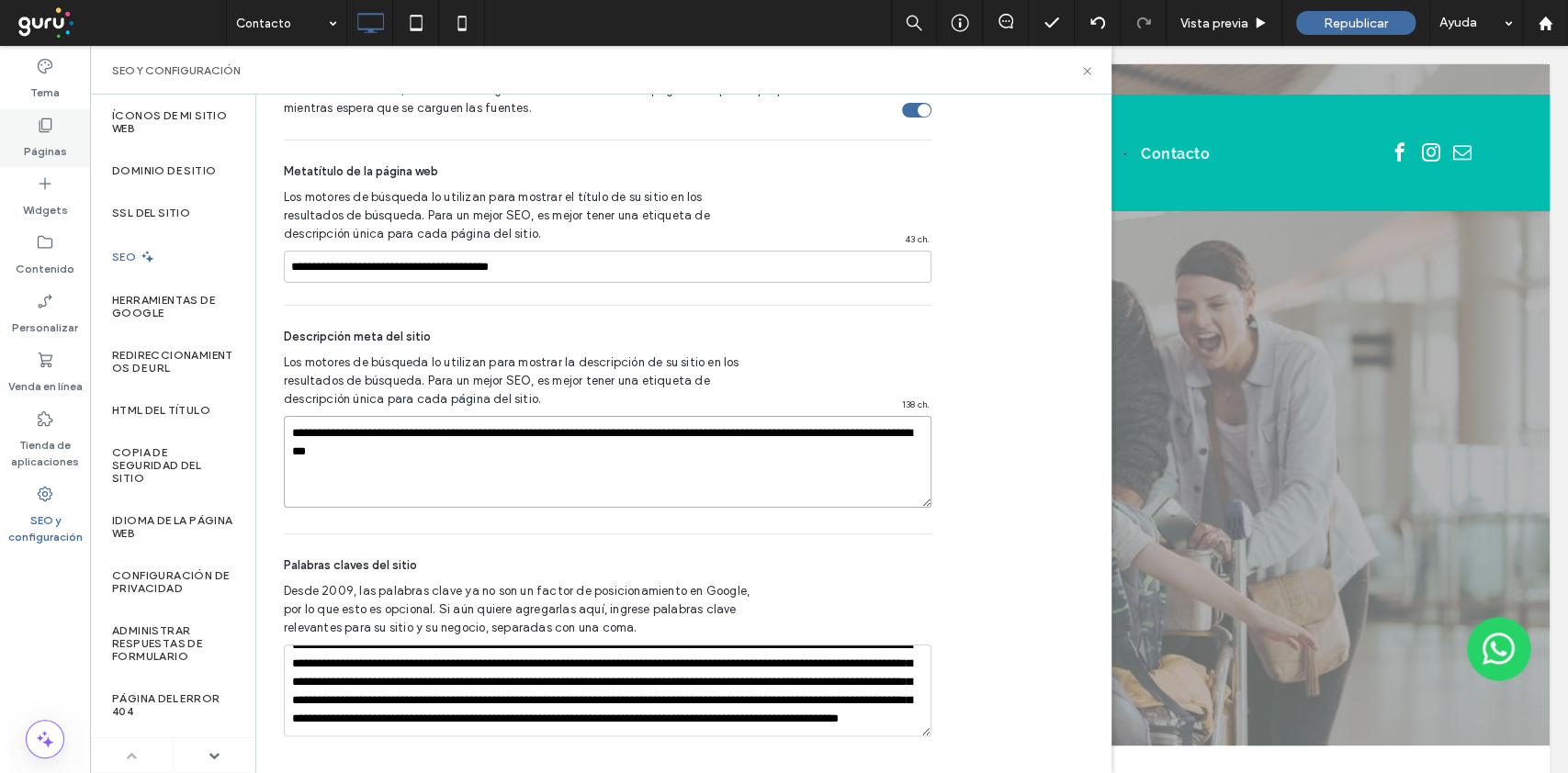 type on "**********" 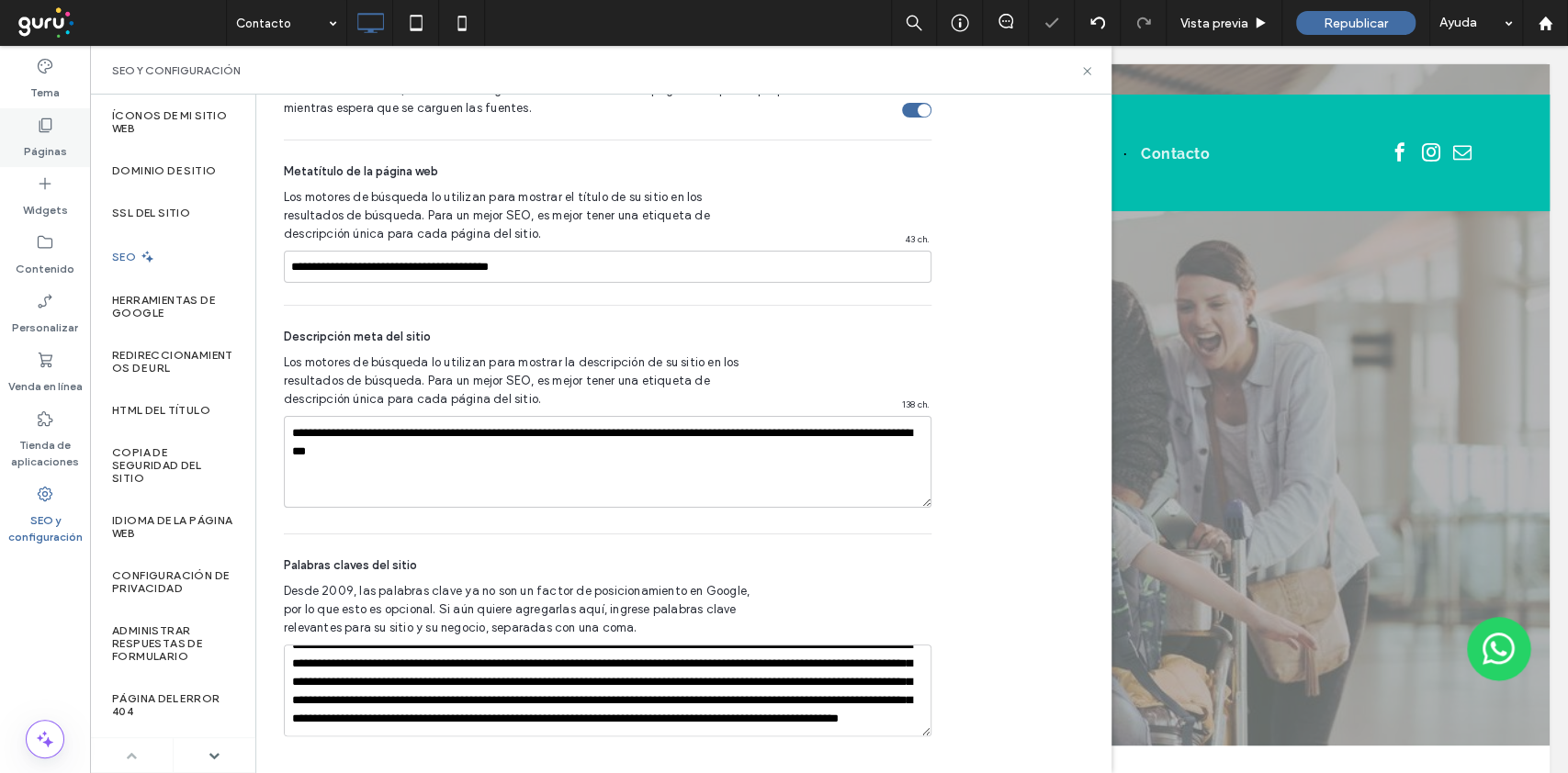 click on "Páginas" at bounding box center (45, 147) 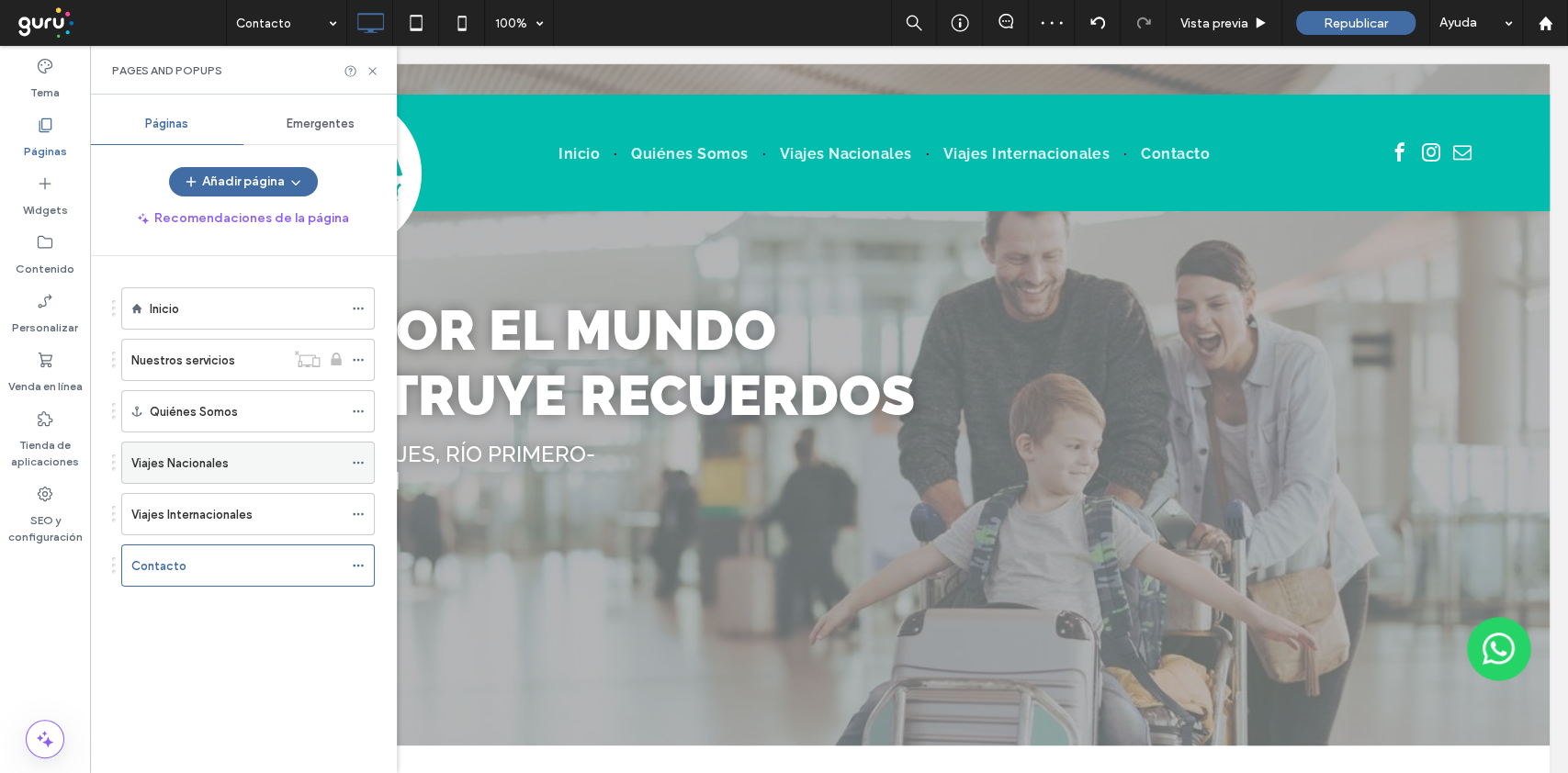 click on "Viajes Nacionales" at bounding box center (248, 463) 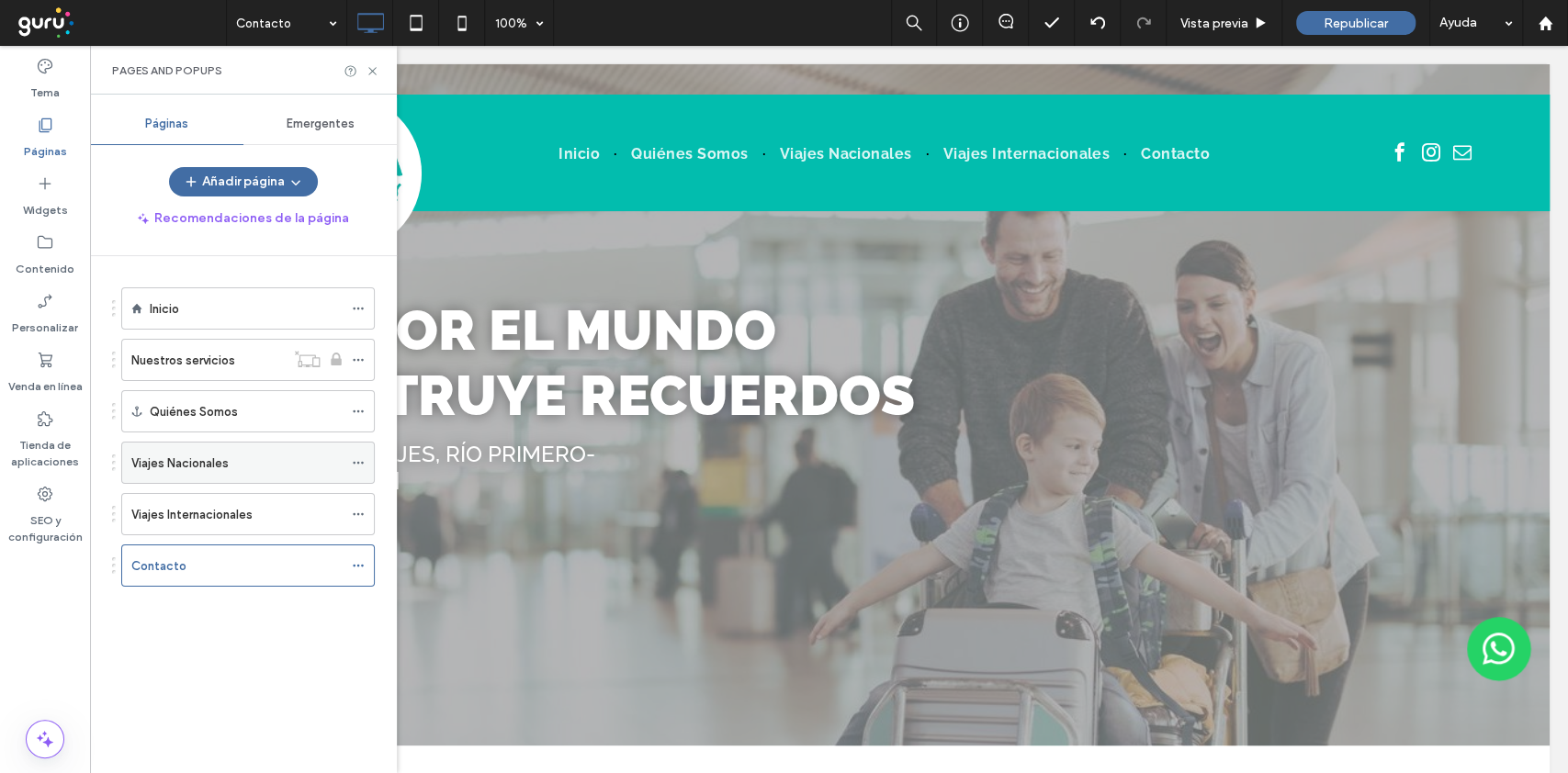 click 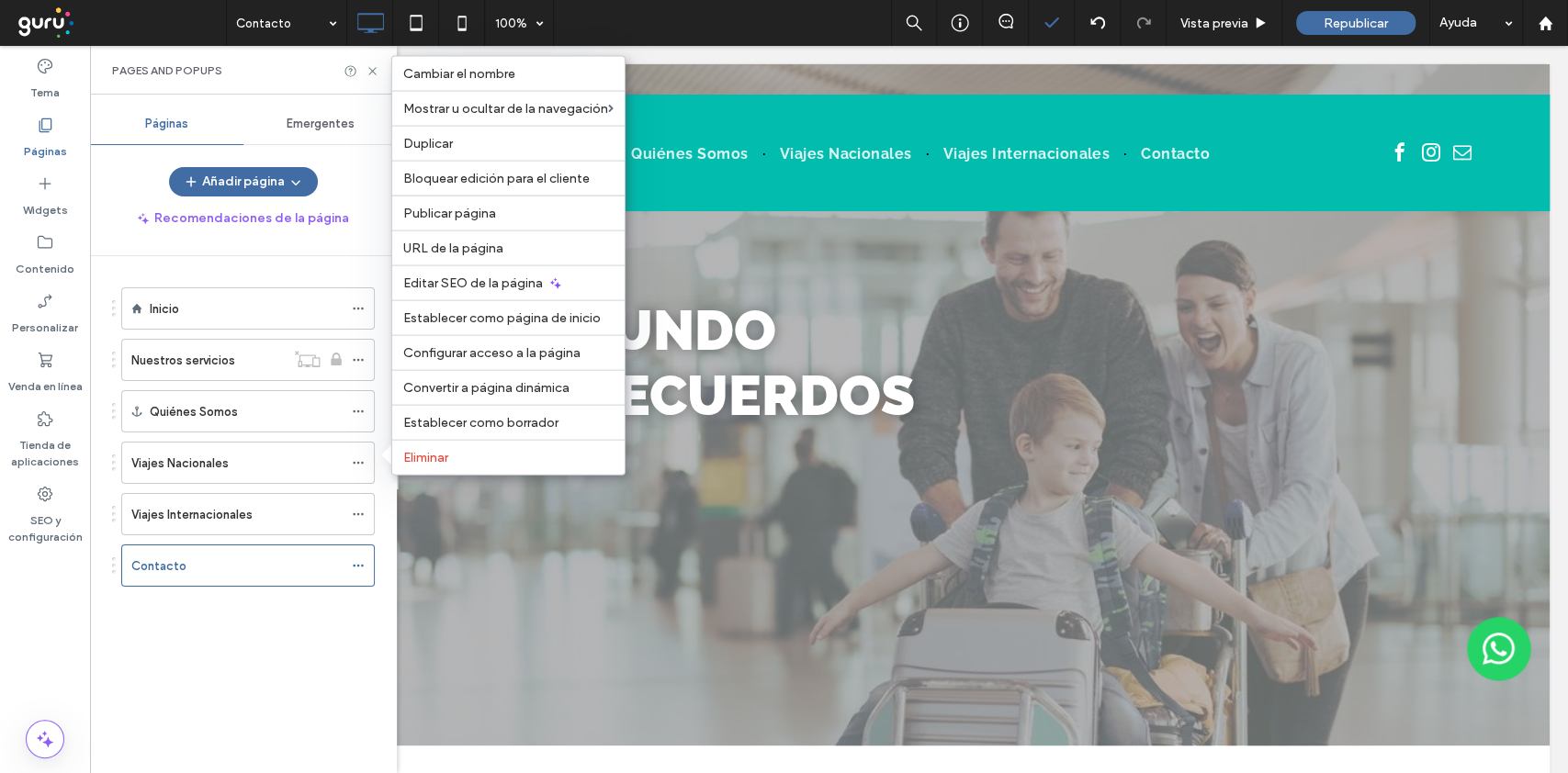 drag, startPoint x: 536, startPoint y: 279, endPoint x: 1037, endPoint y: 7, distance: 570.07456 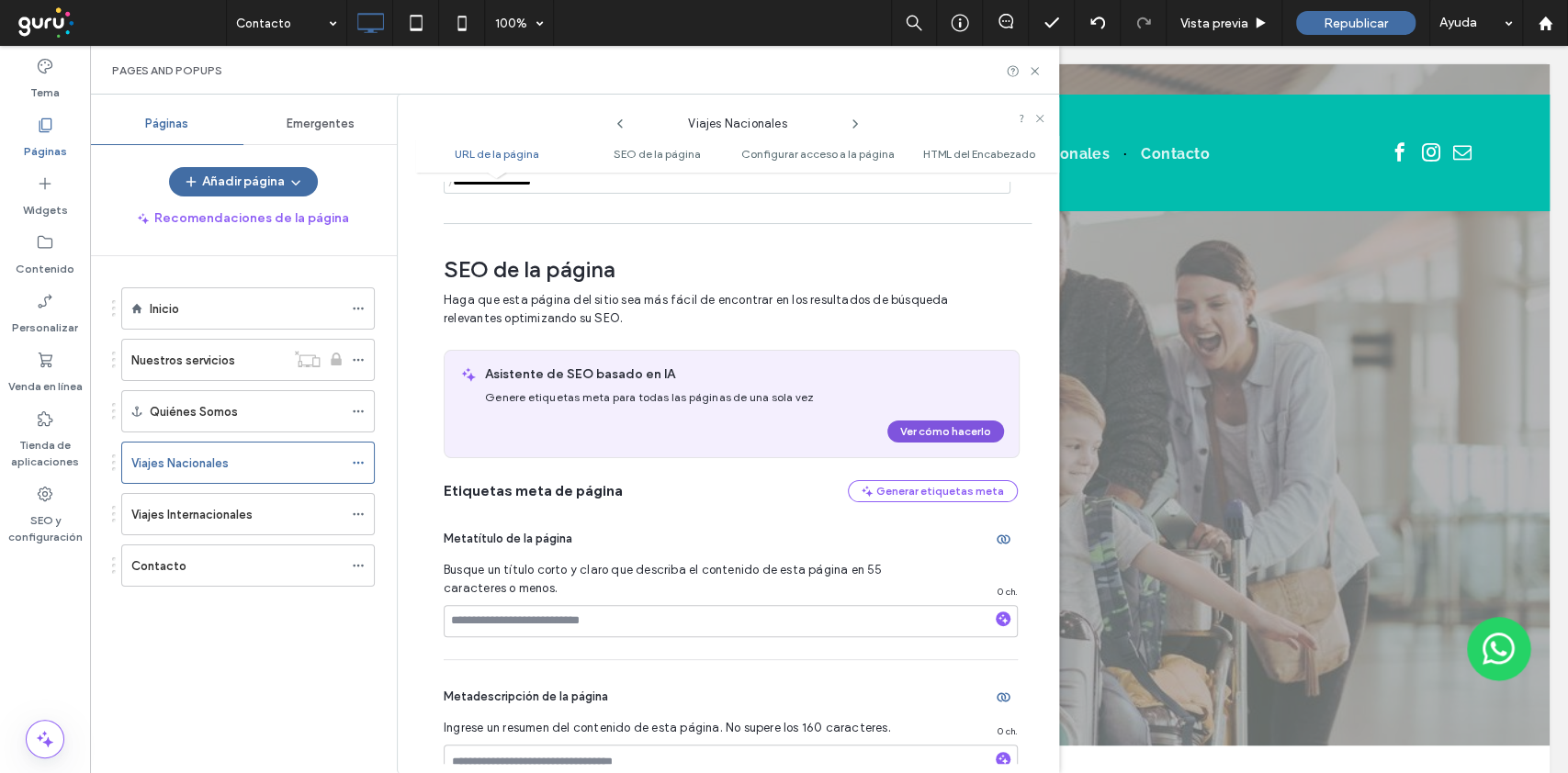 scroll, scrollTop: 266, scrollLeft: 0, axis: vertical 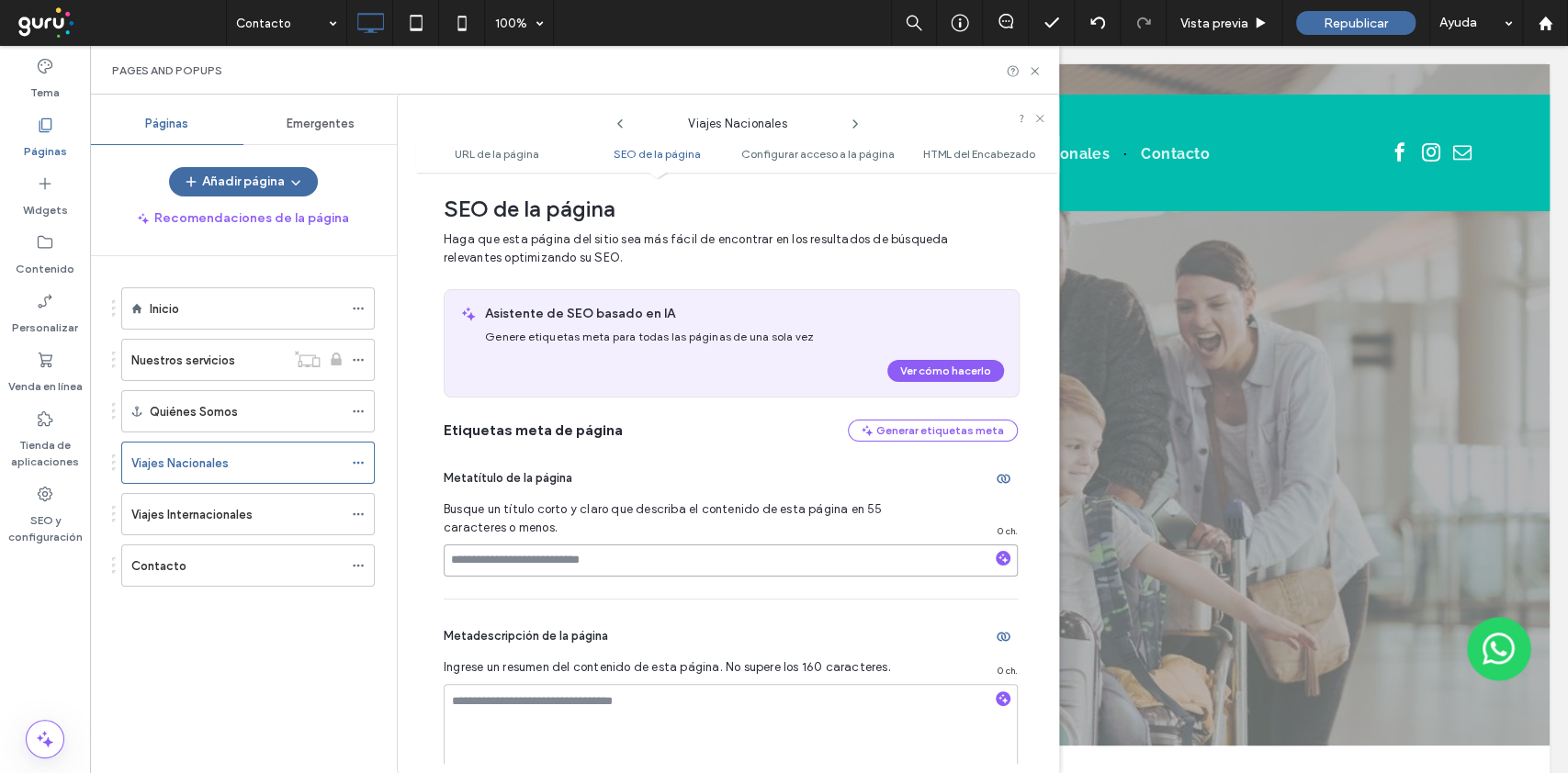 click at bounding box center (730, 560) 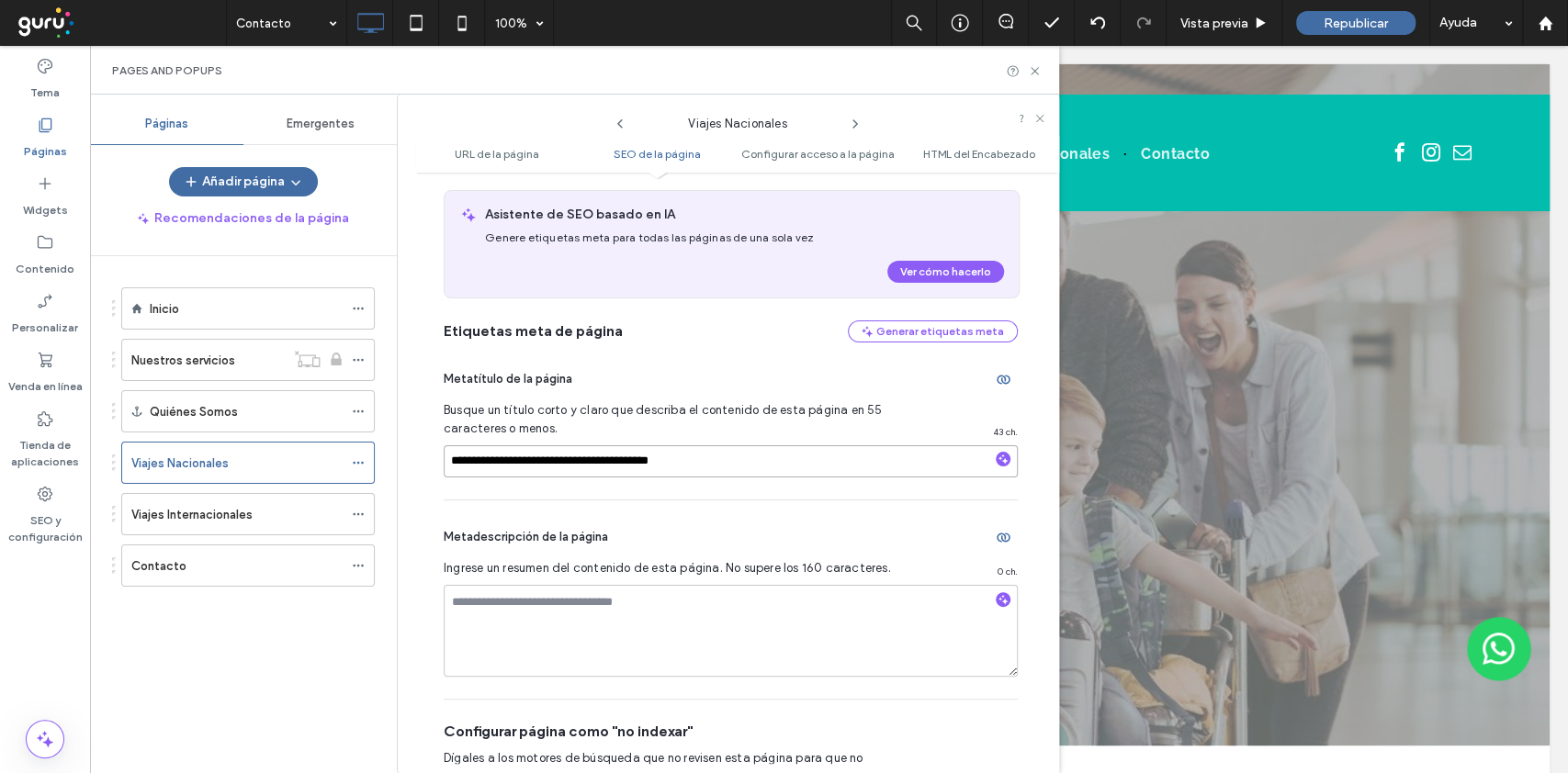 scroll, scrollTop: 511, scrollLeft: 0, axis: vertical 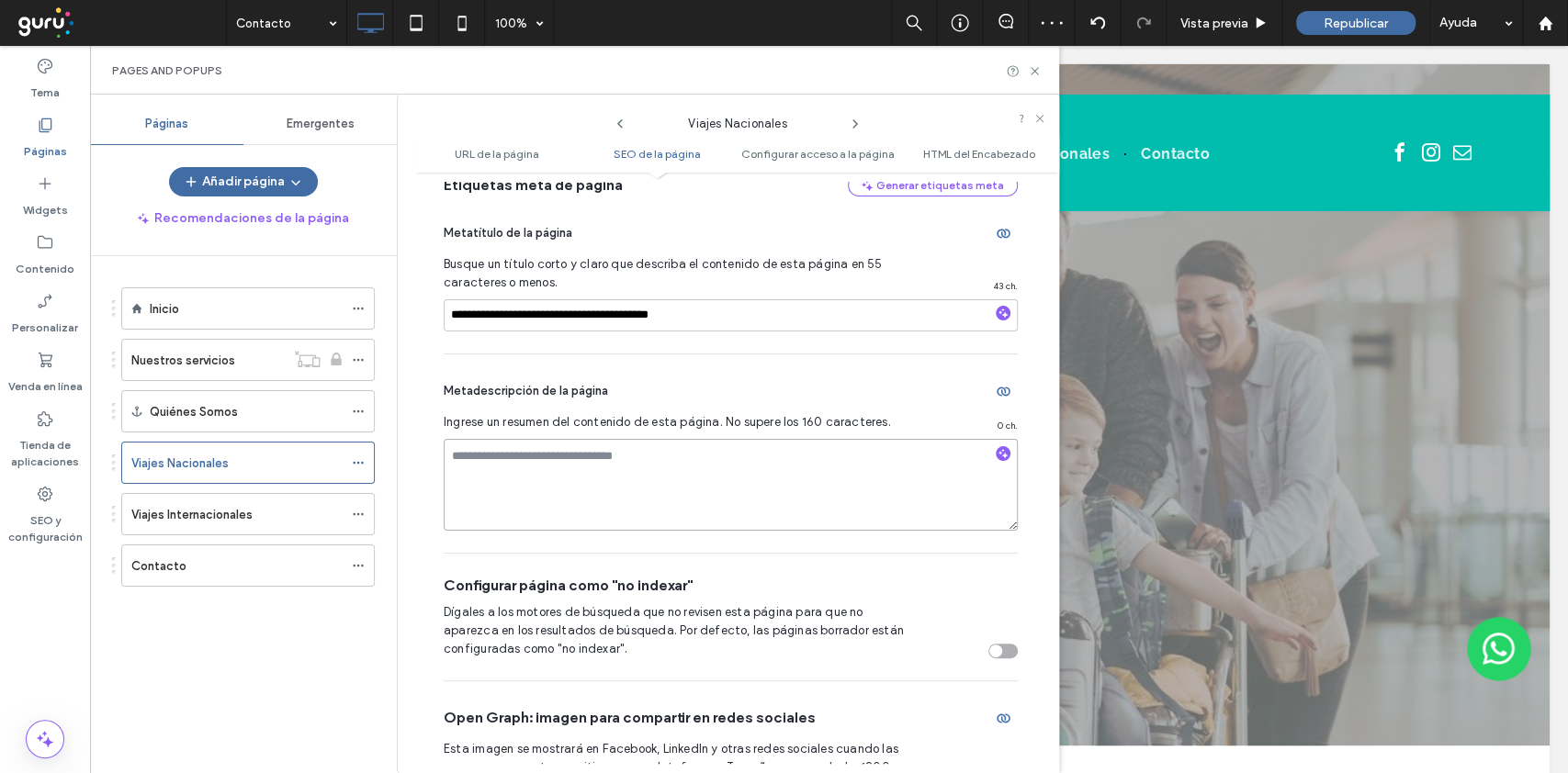 click at bounding box center [730, 485] 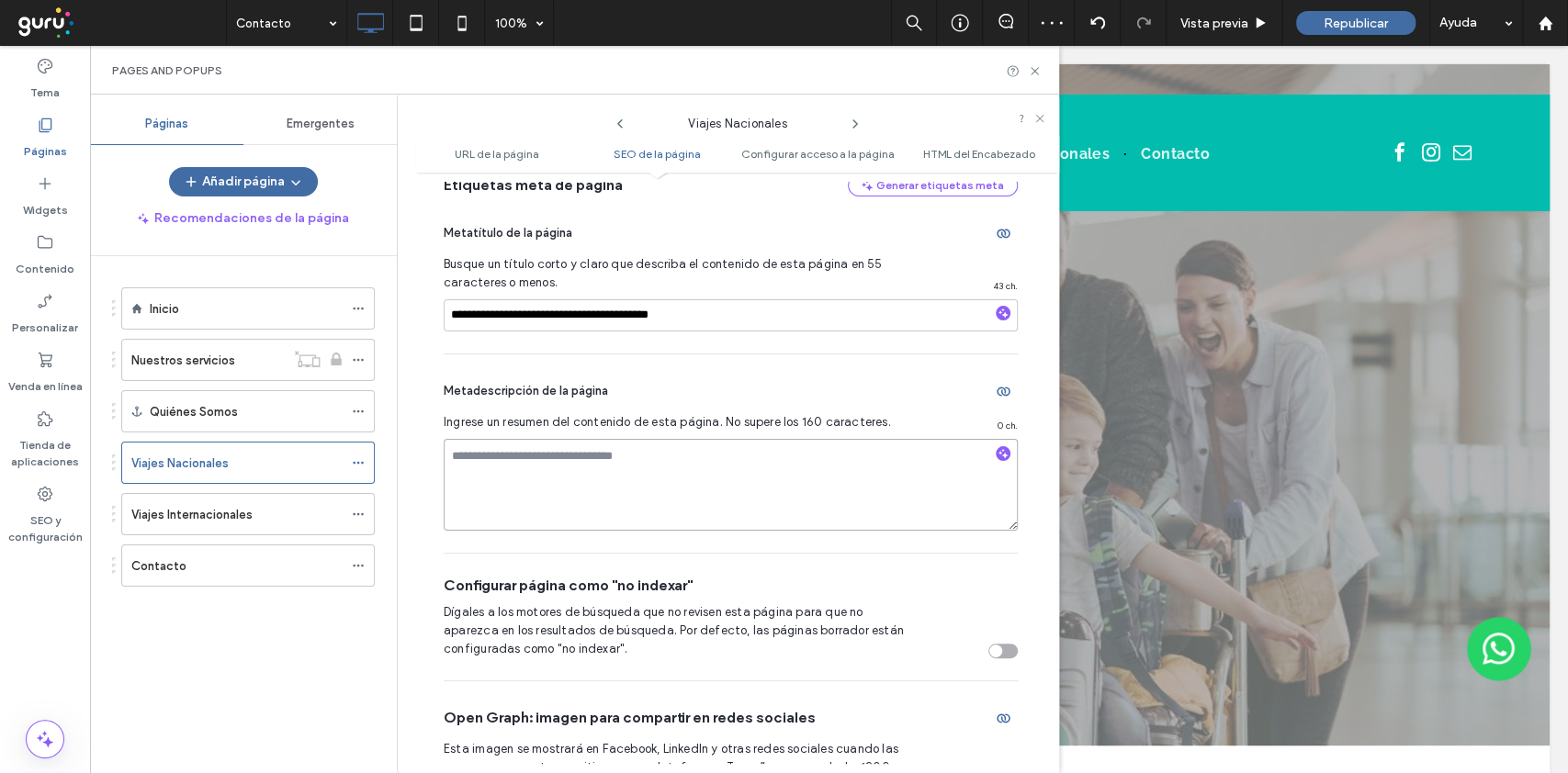 paste on "**********" 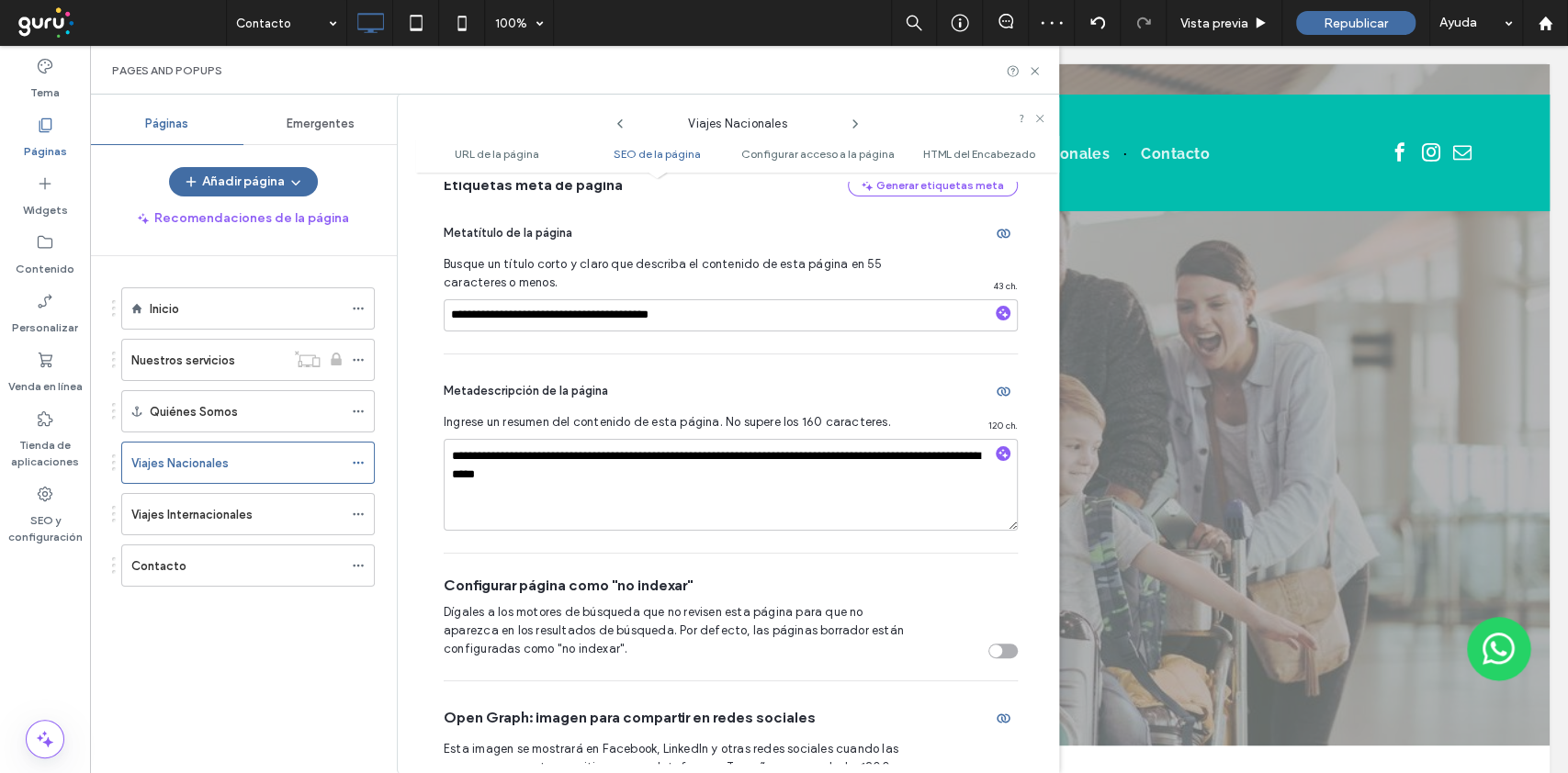 click 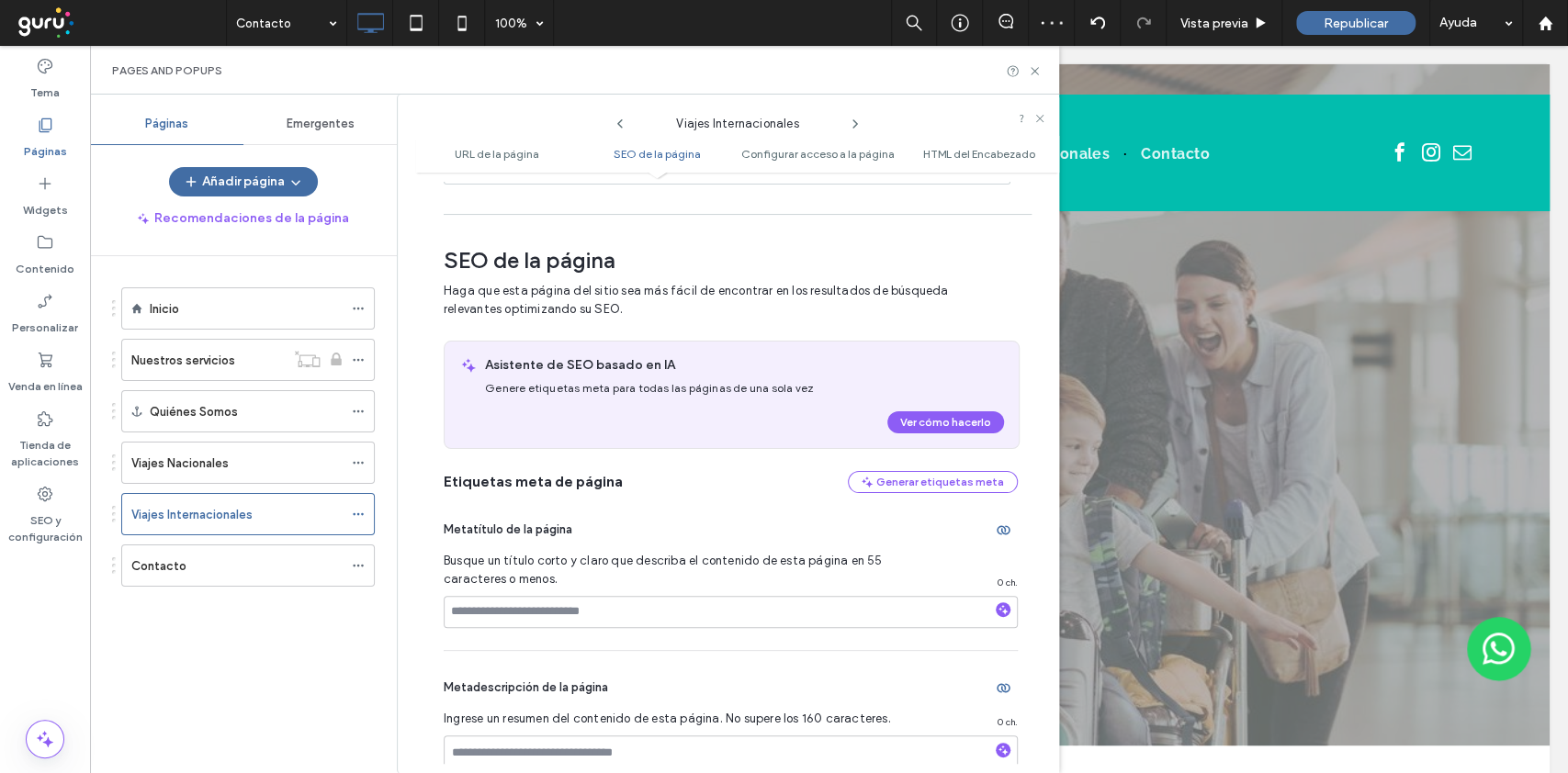 scroll, scrollTop: 266, scrollLeft: 0, axis: vertical 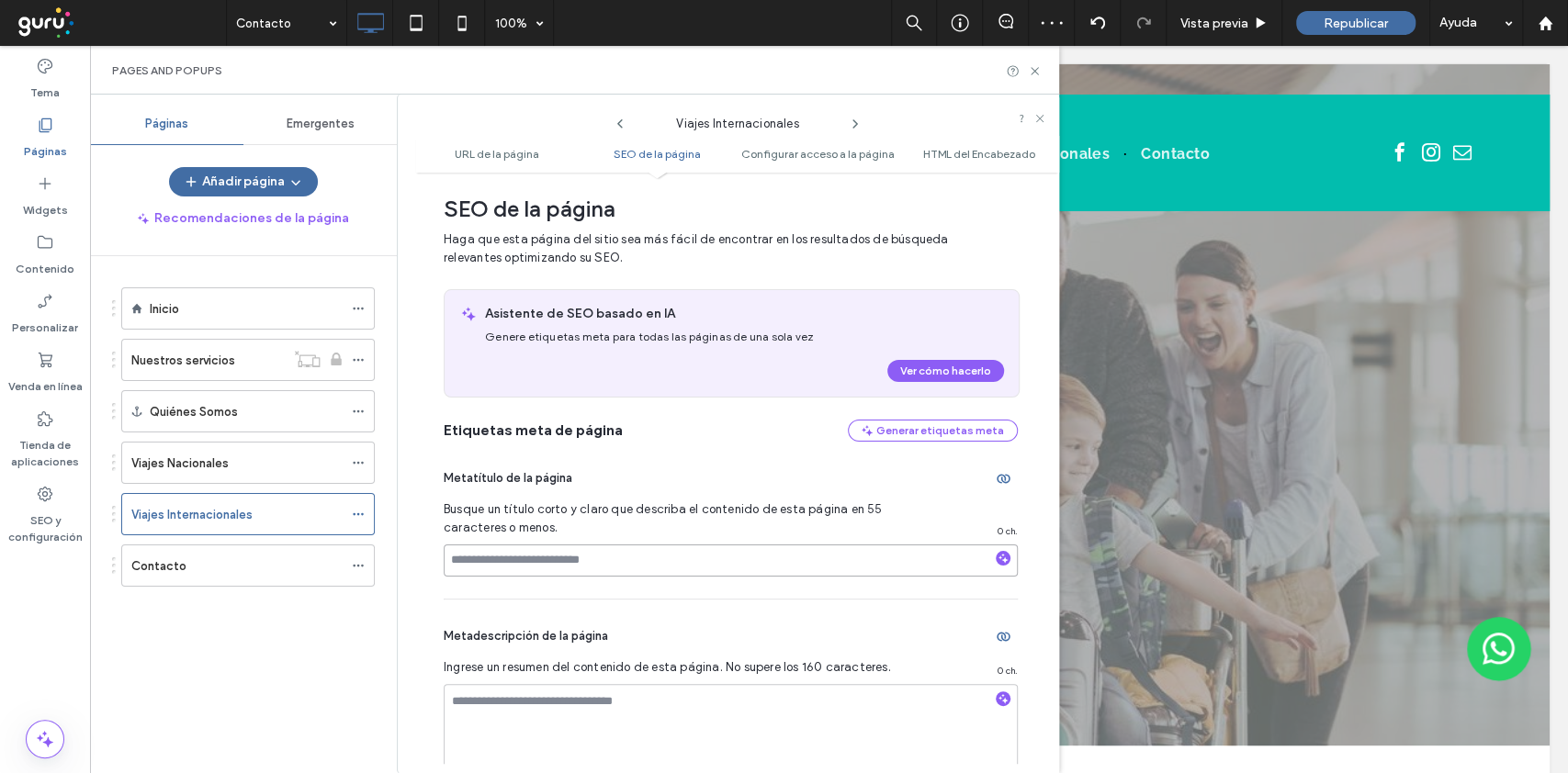 click at bounding box center (730, 560) 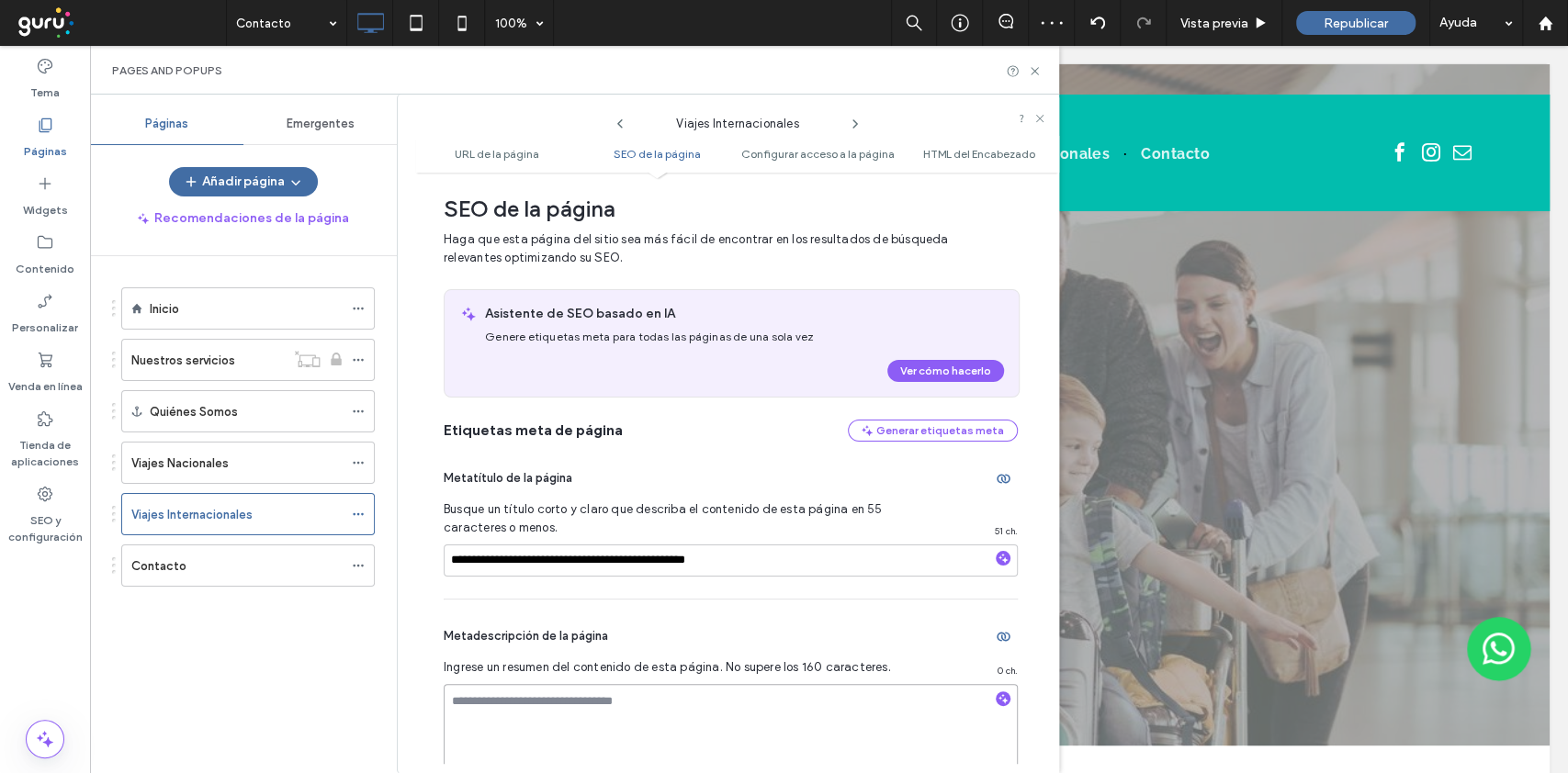 click at bounding box center (730, 730) 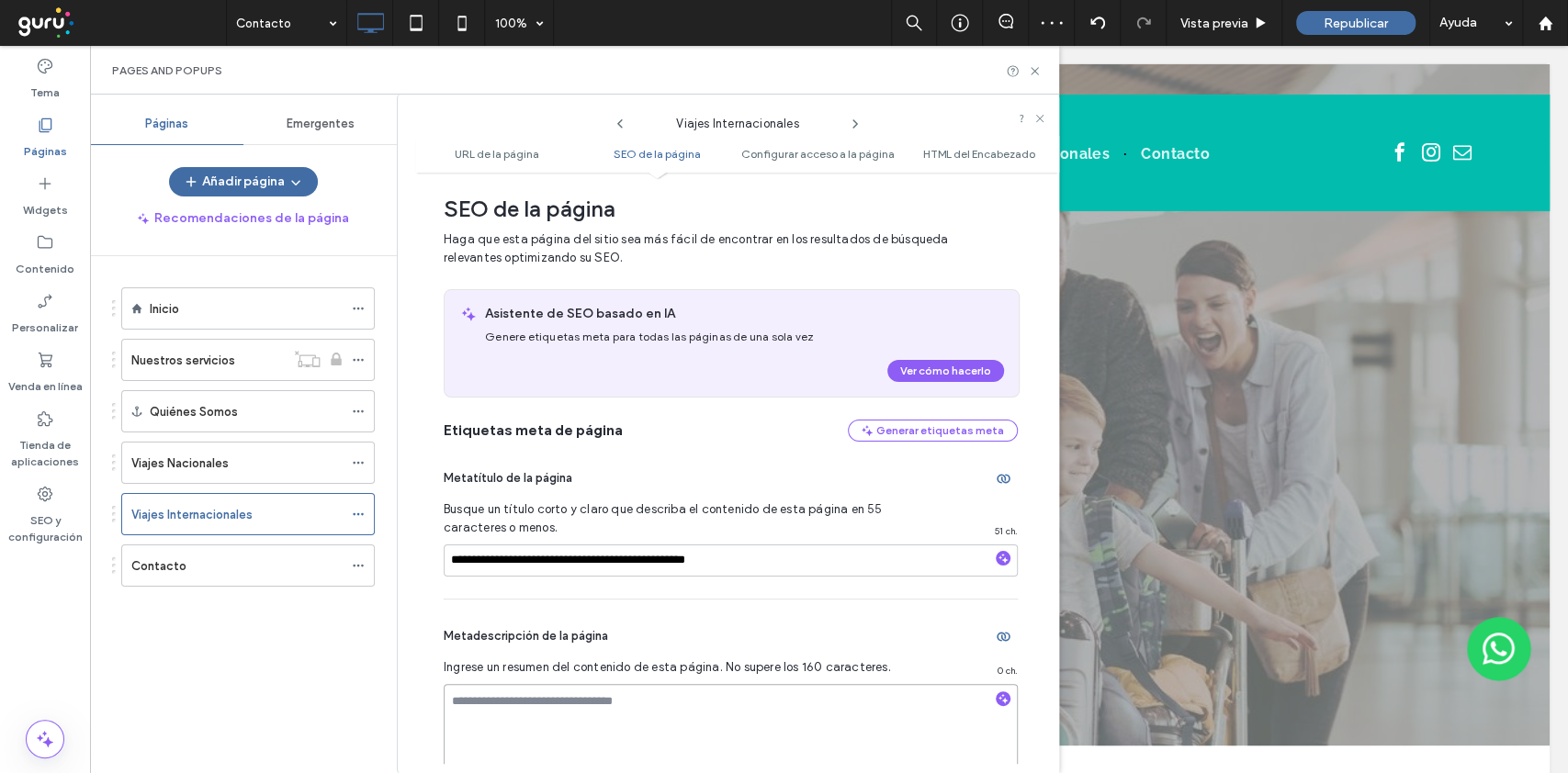 paste on "**********" 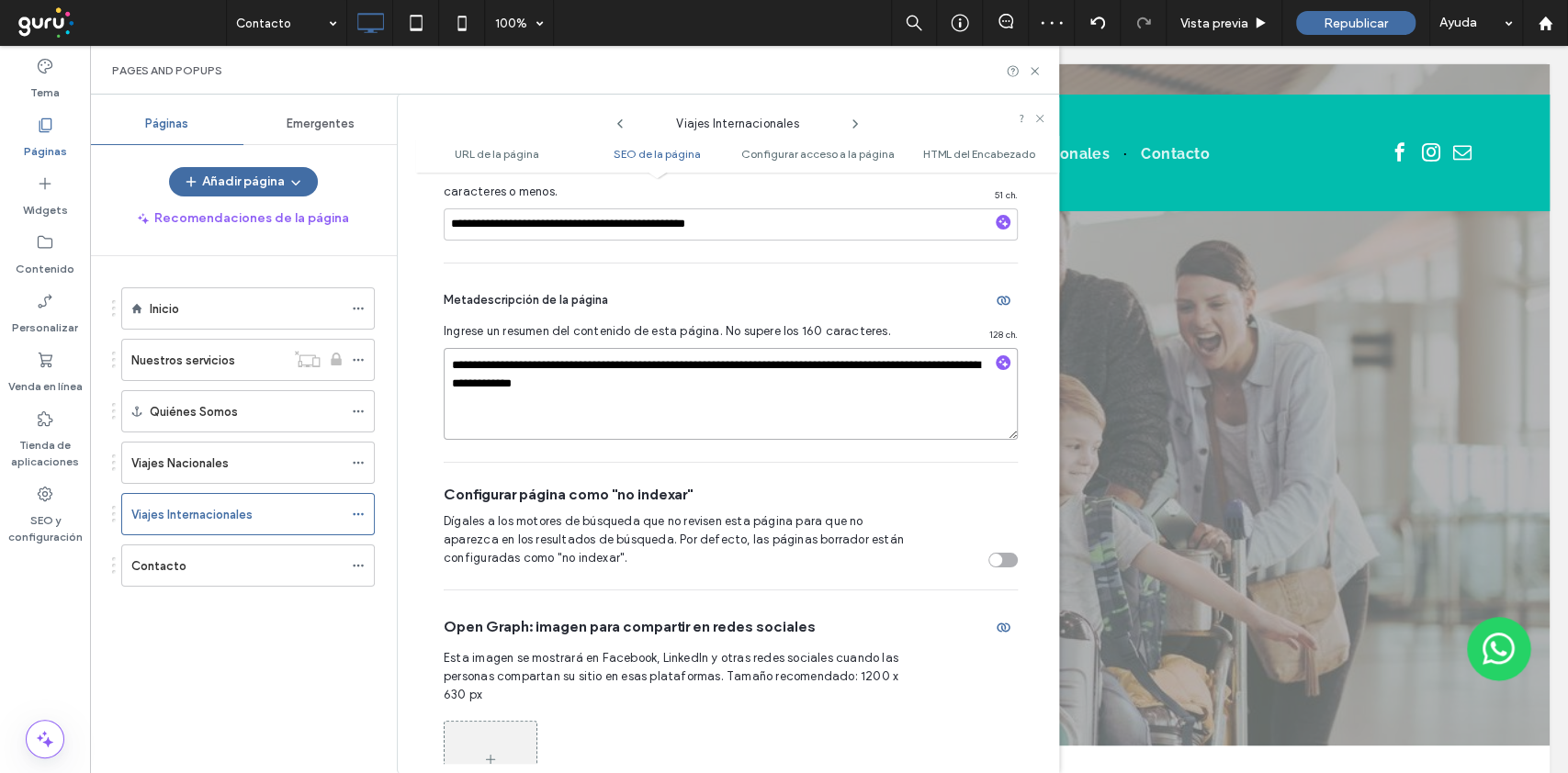 scroll, scrollTop: 633, scrollLeft: 0, axis: vertical 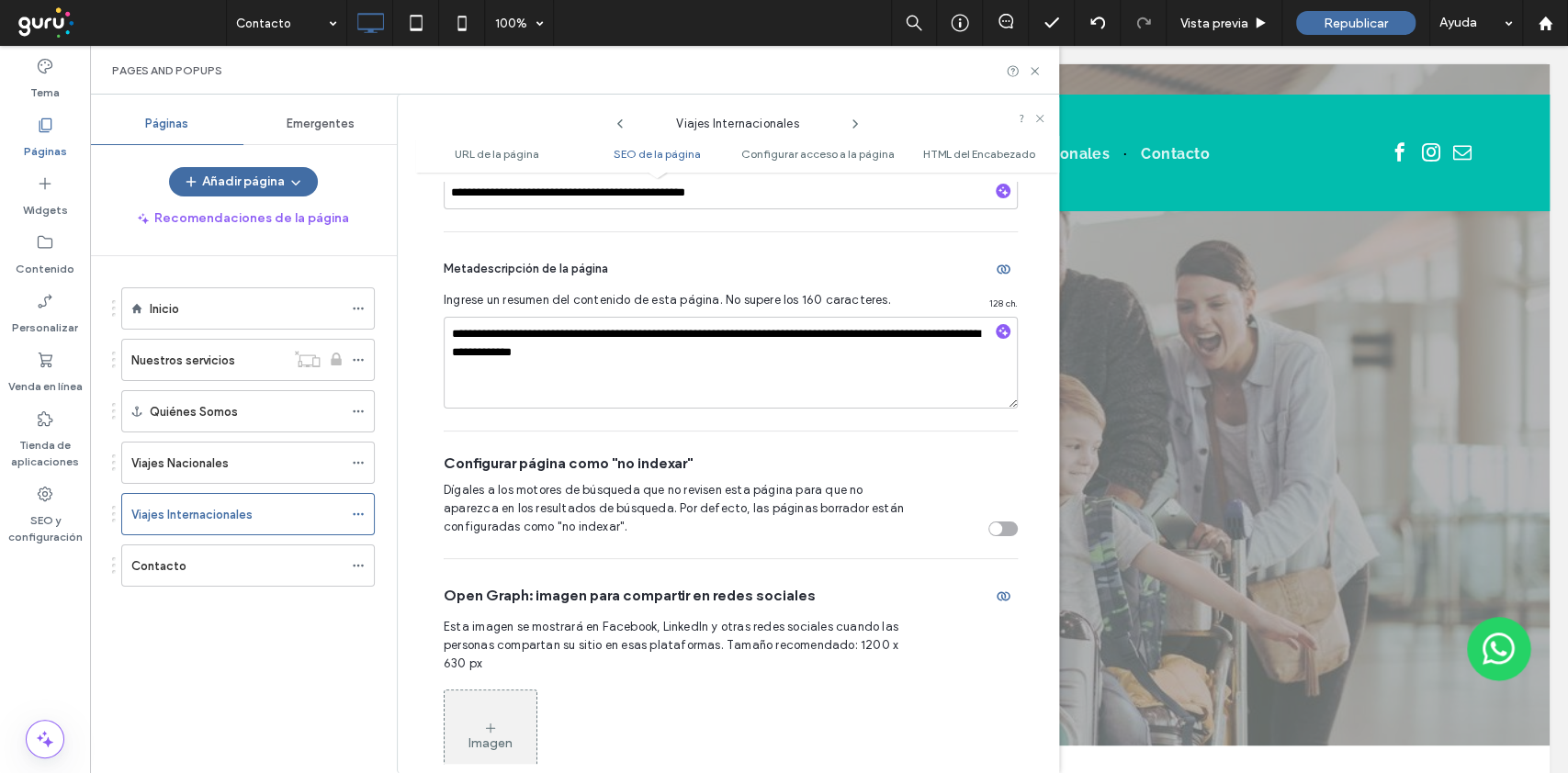 click 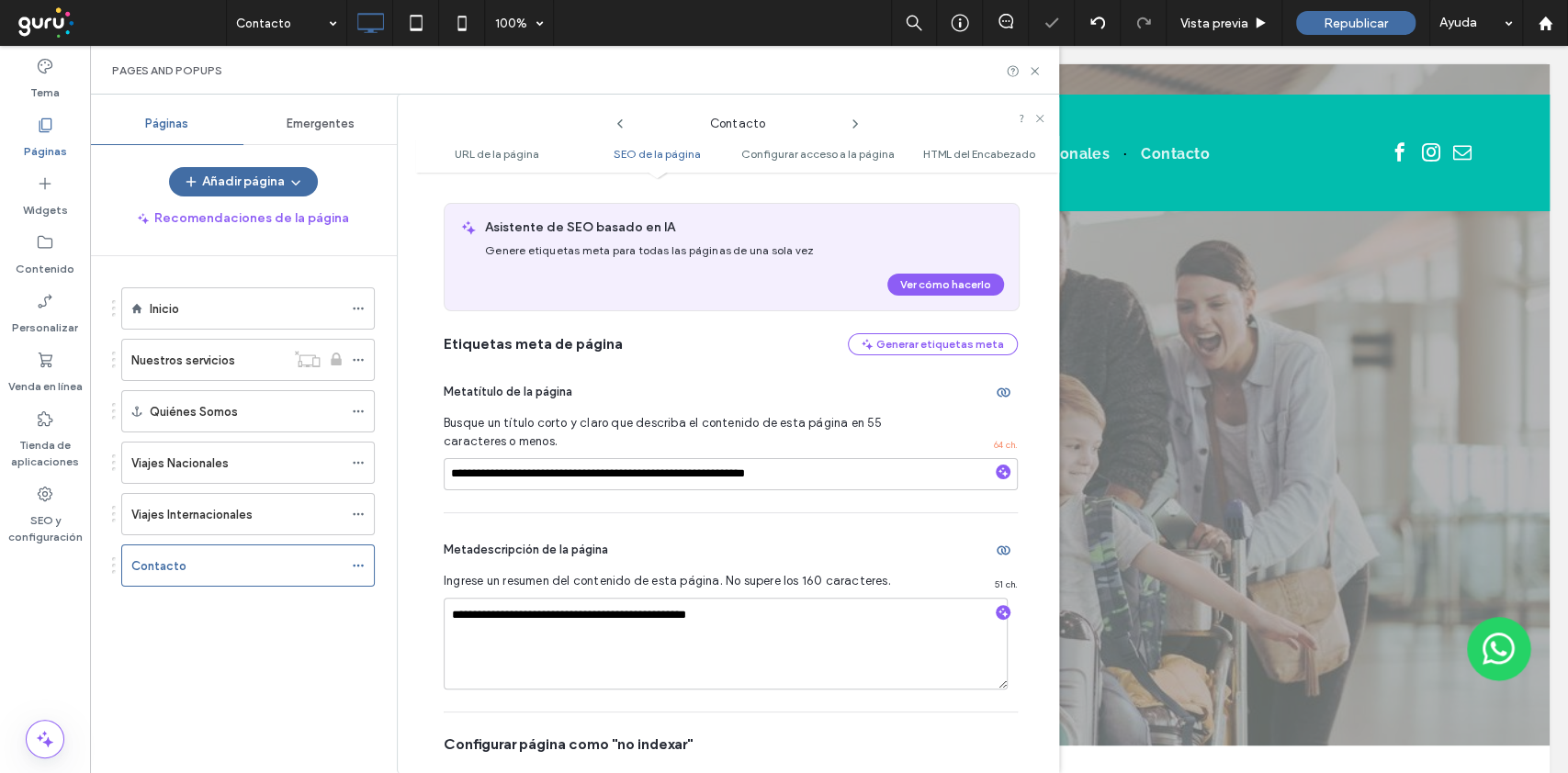 scroll, scrollTop: 389, scrollLeft: 0, axis: vertical 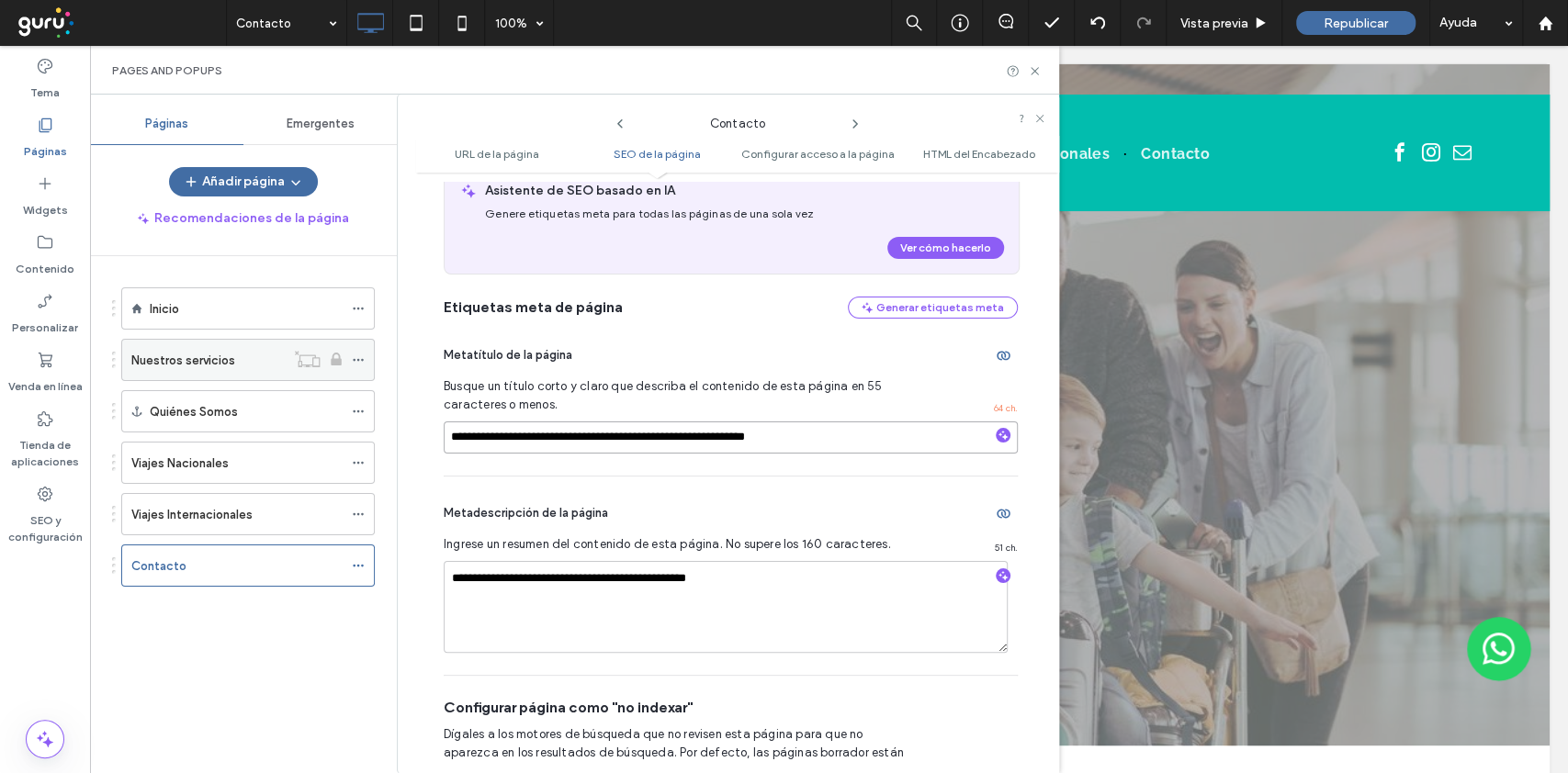 drag, startPoint x: 845, startPoint y: 432, endPoint x: 277, endPoint y: 366, distance: 571.82165 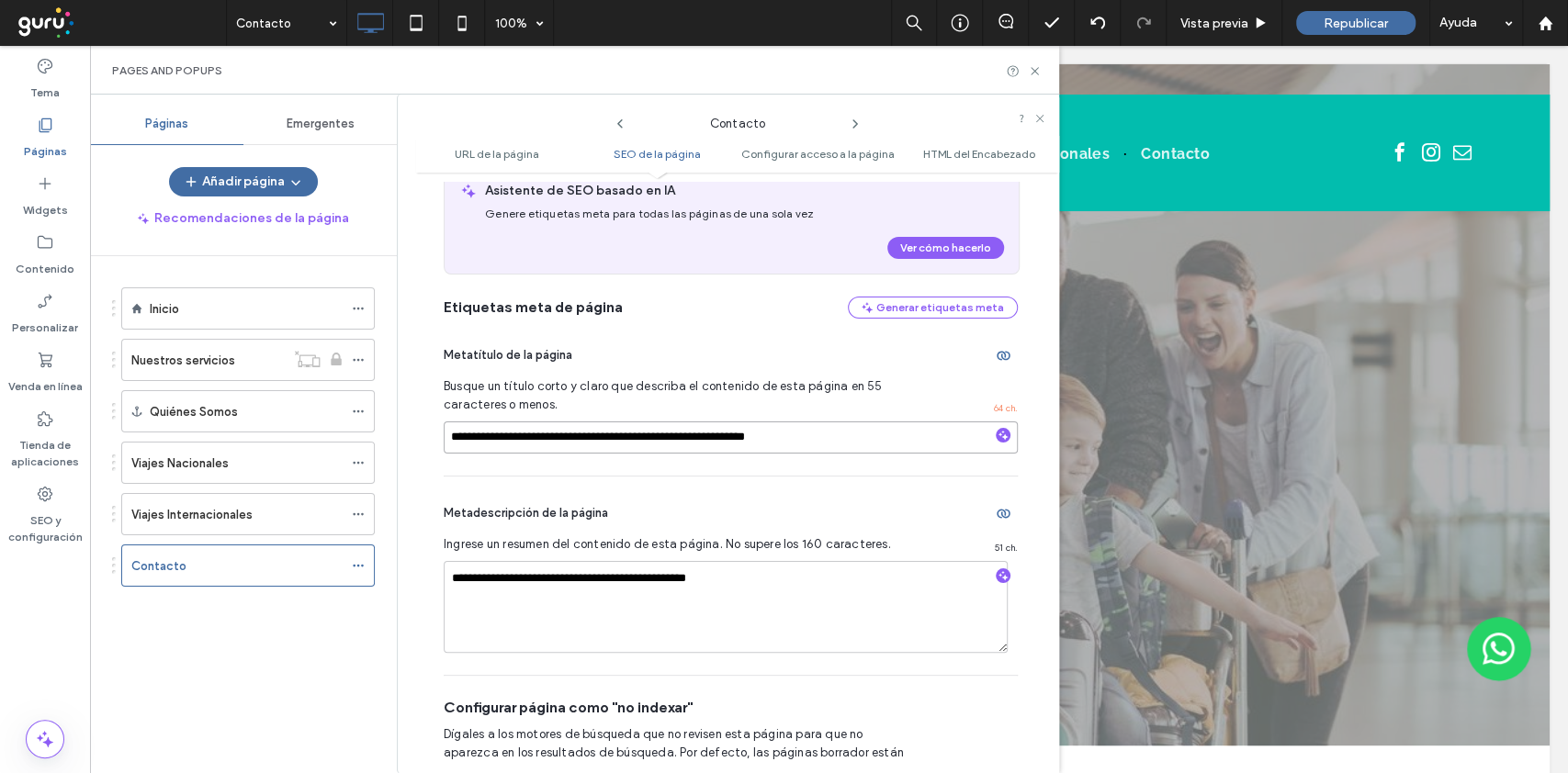 paste 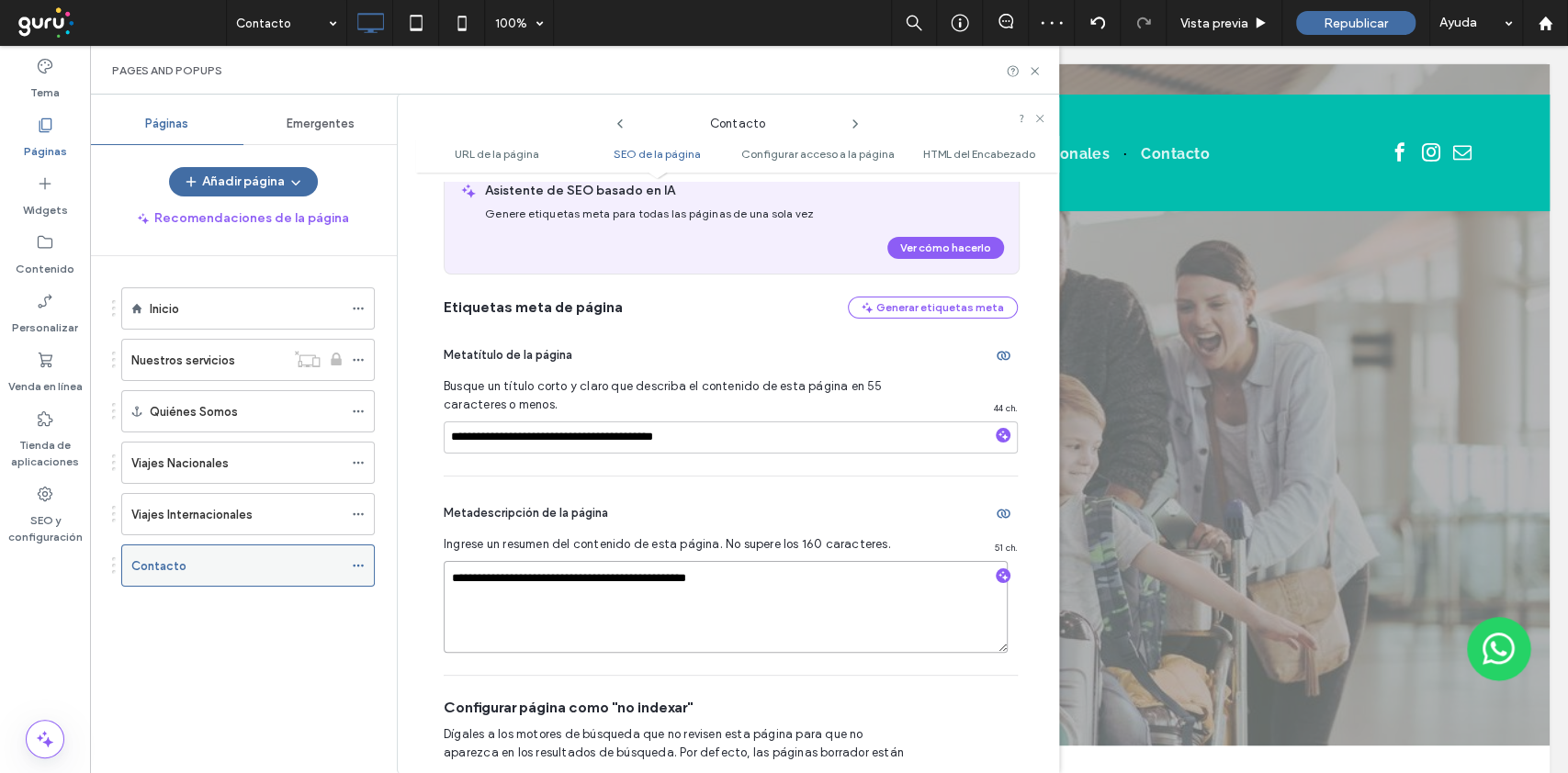 drag, startPoint x: 795, startPoint y: 583, endPoint x: 345, endPoint y: 547, distance: 451.4377 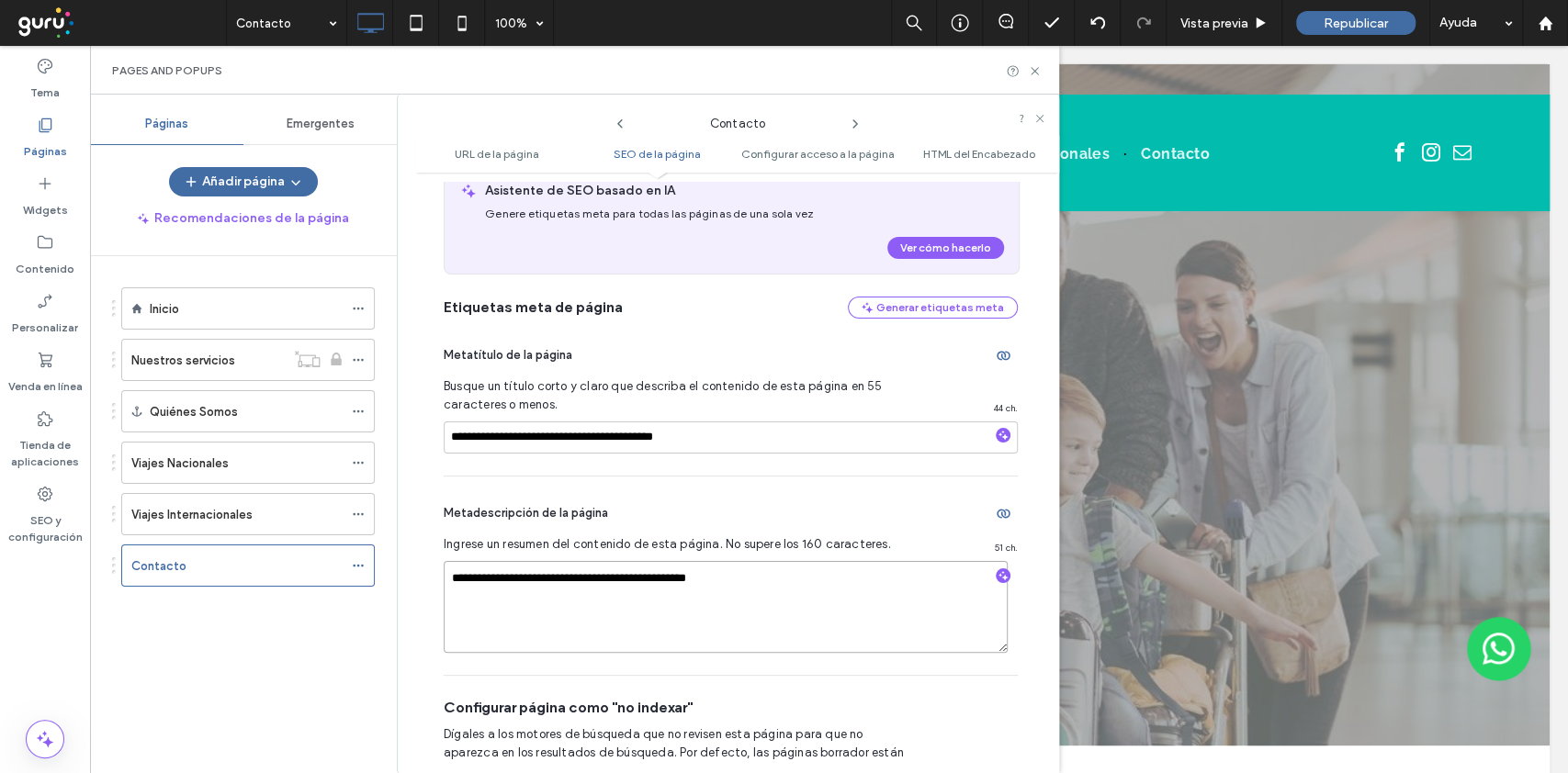 paste on "**********" 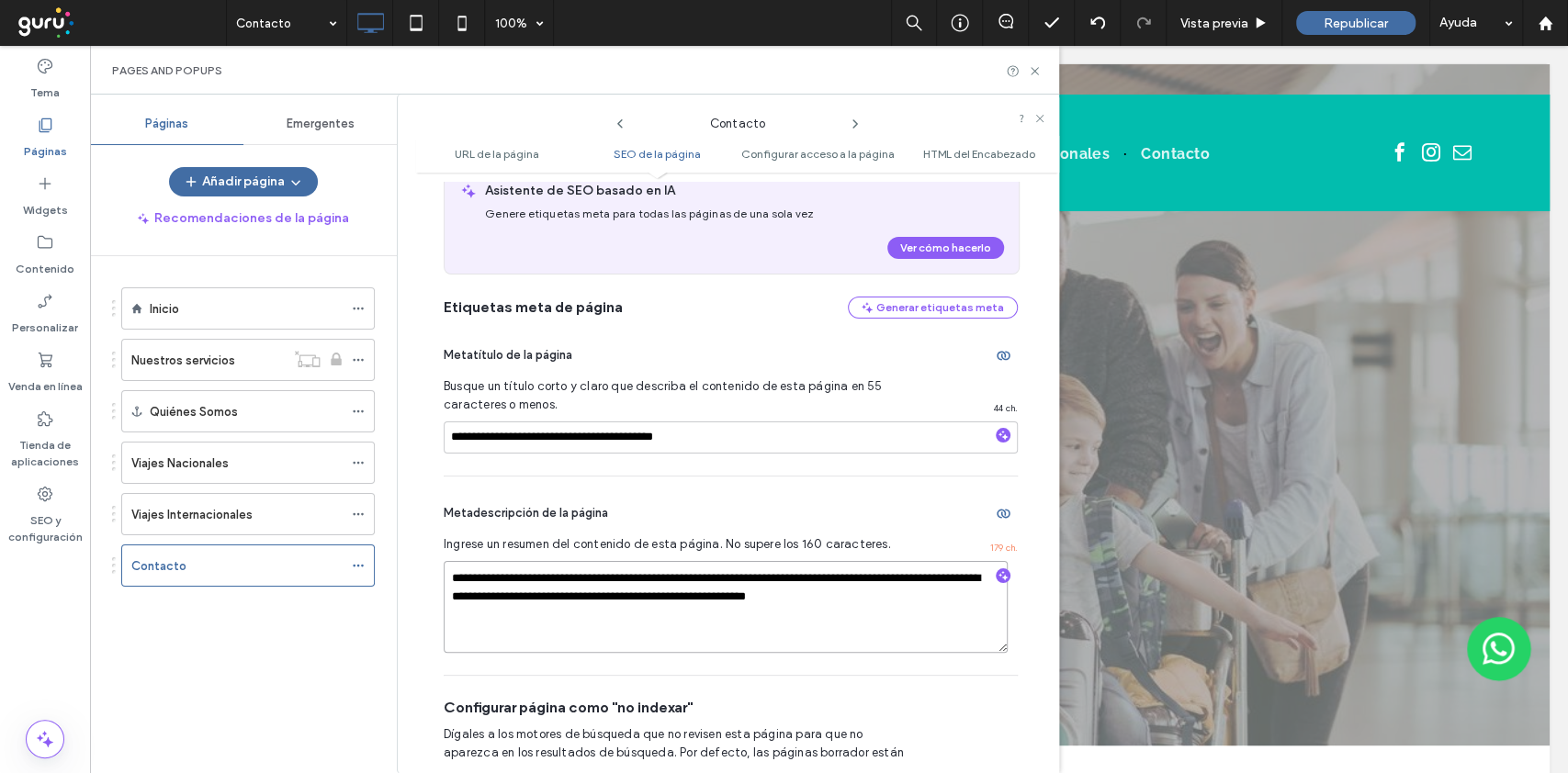 drag, startPoint x: 660, startPoint y: 597, endPoint x: 504, endPoint y: 620, distance: 157.6864 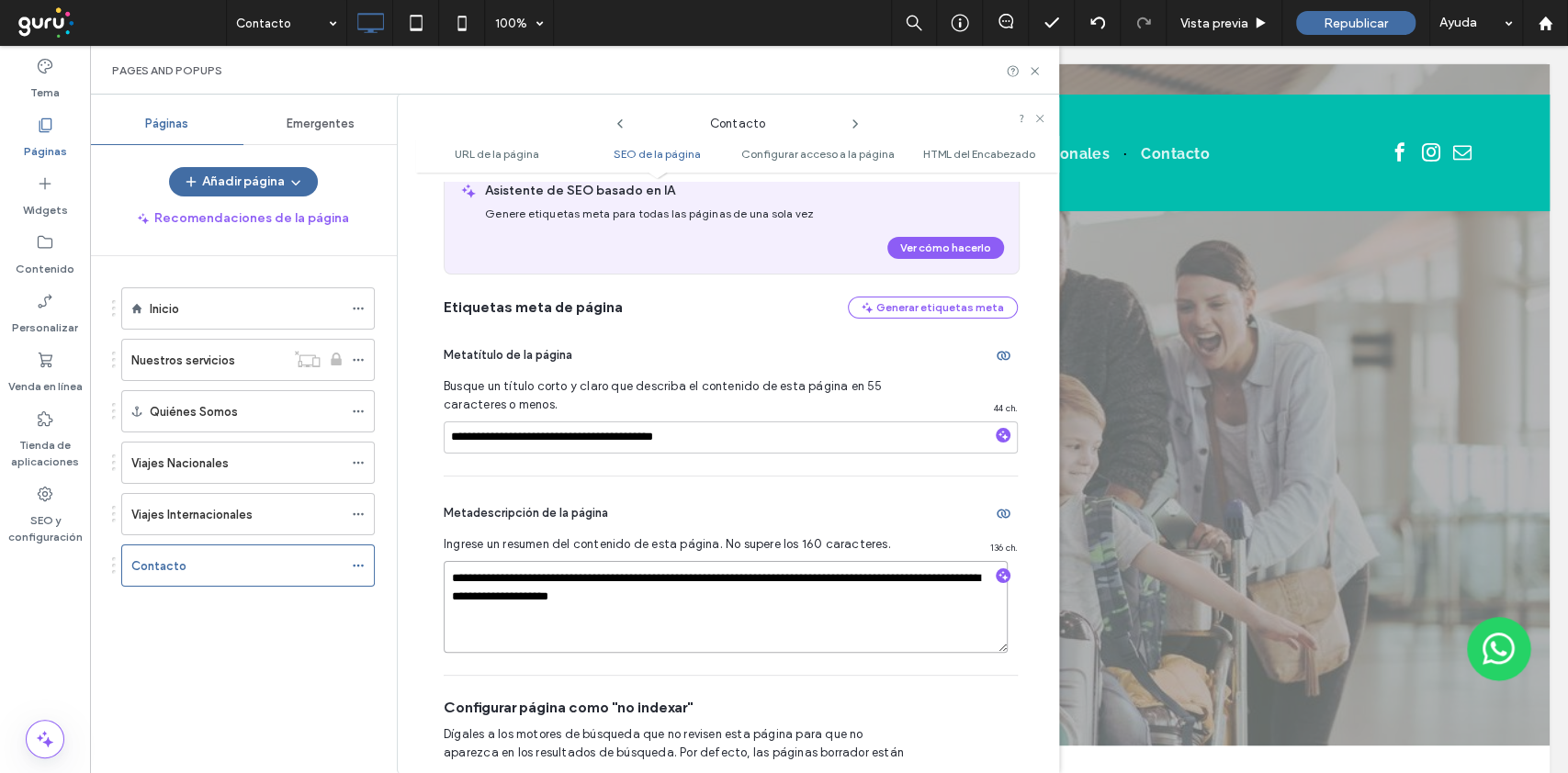 click on "**********" at bounding box center (726, 607) 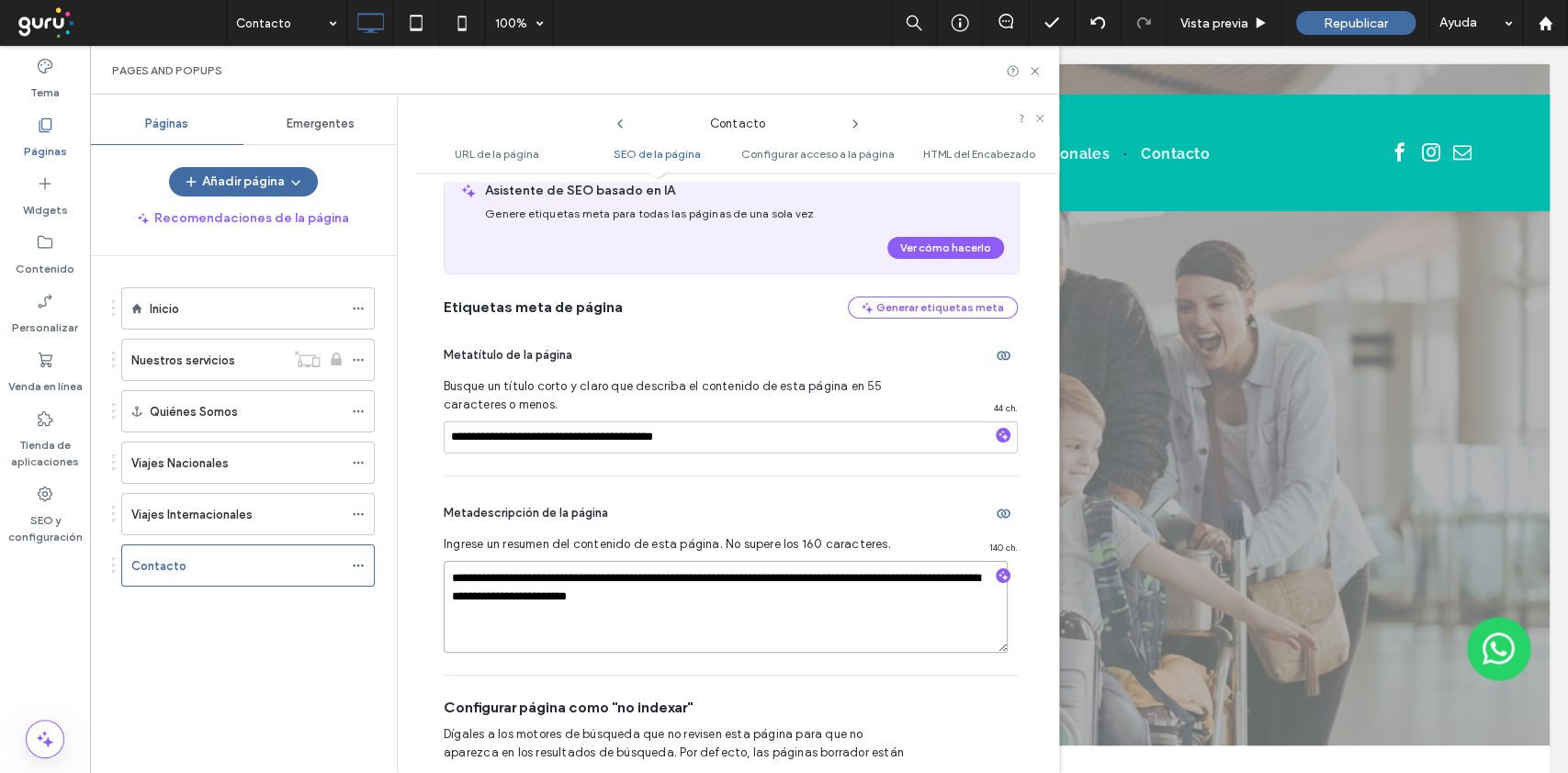 paste on "**********" 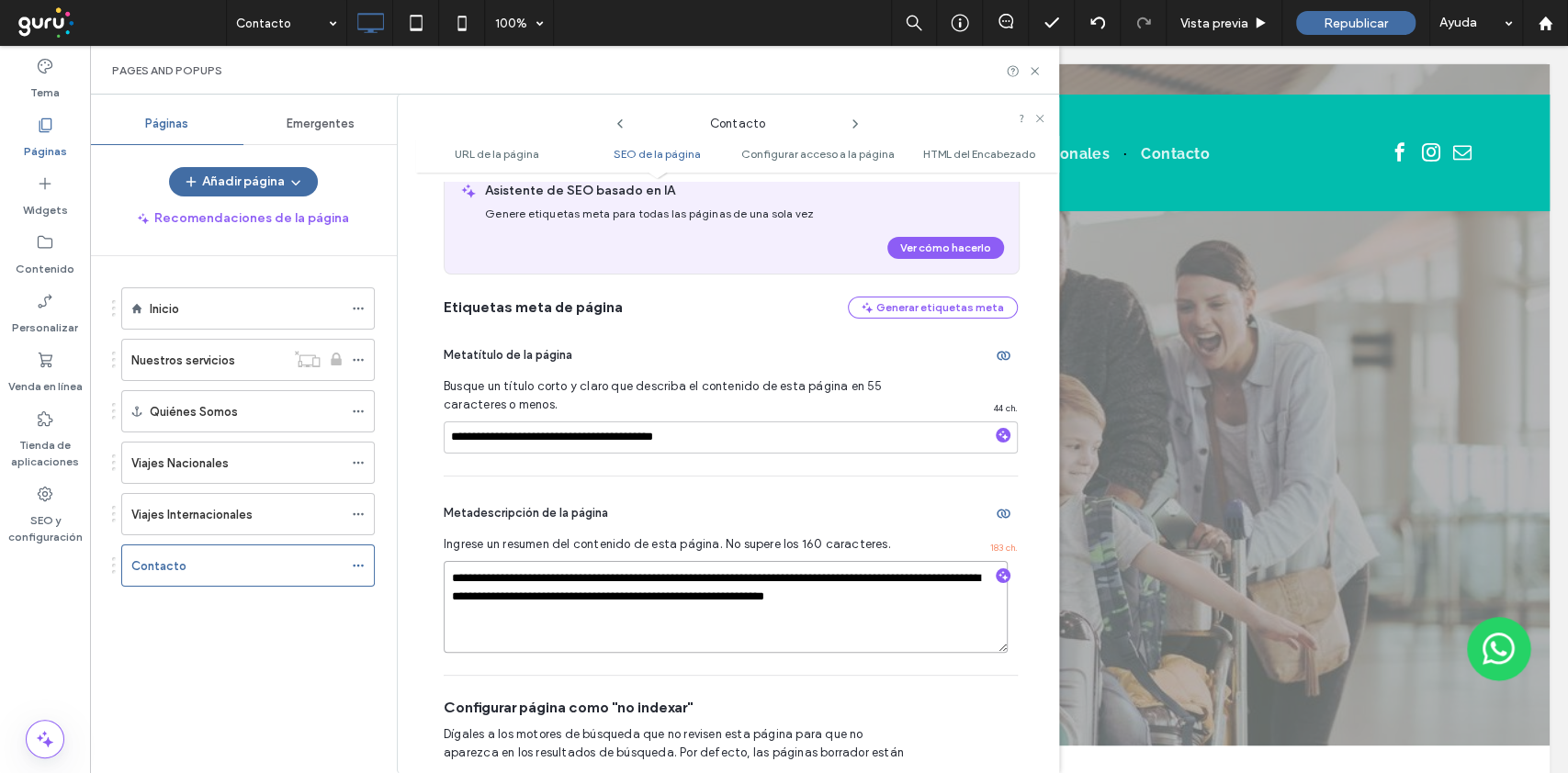 click on "**********" at bounding box center [726, 607] 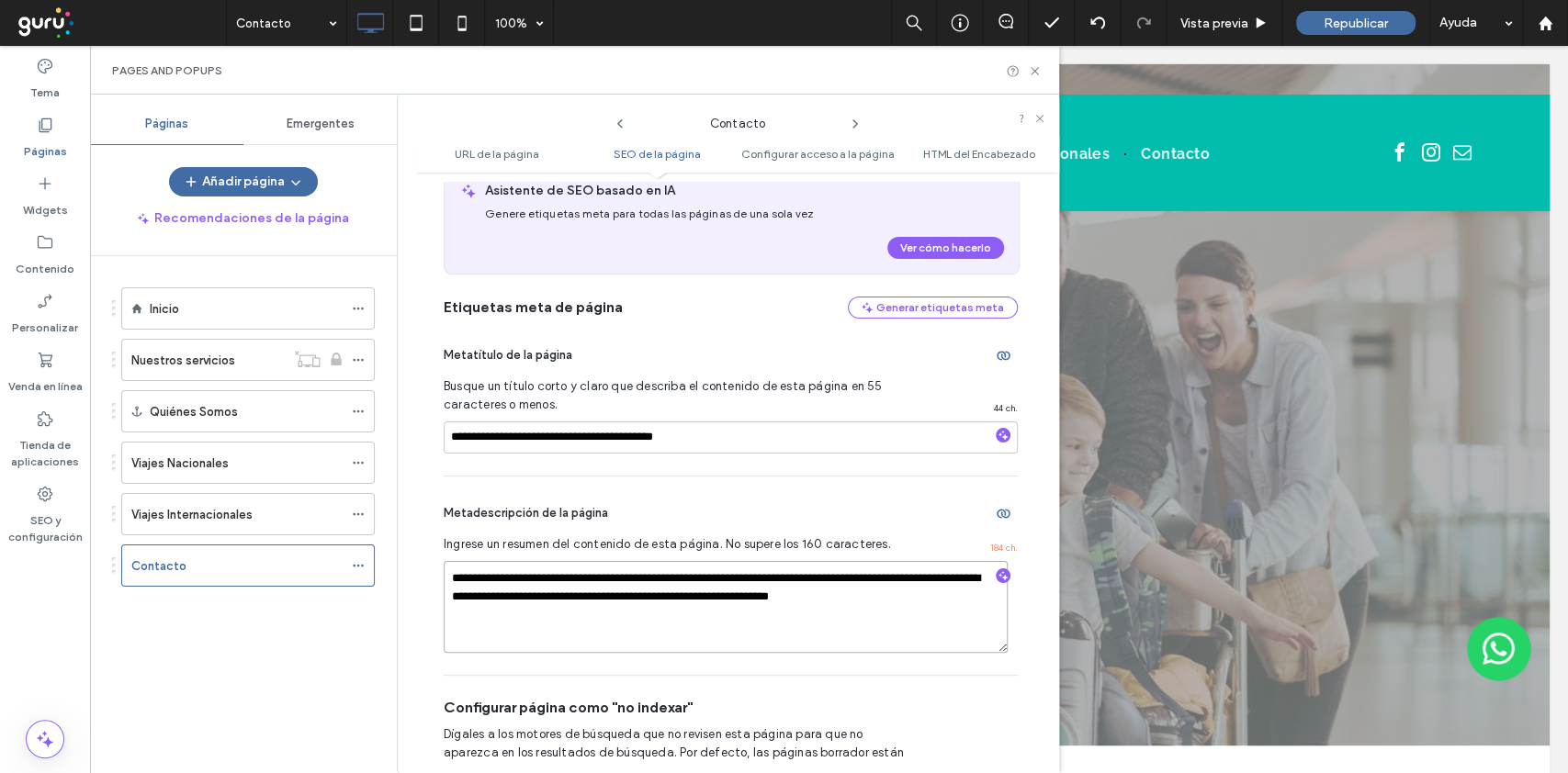 drag, startPoint x: 794, startPoint y: 600, endPoint x: 933, endPoint y: 618, distance: 140.16062 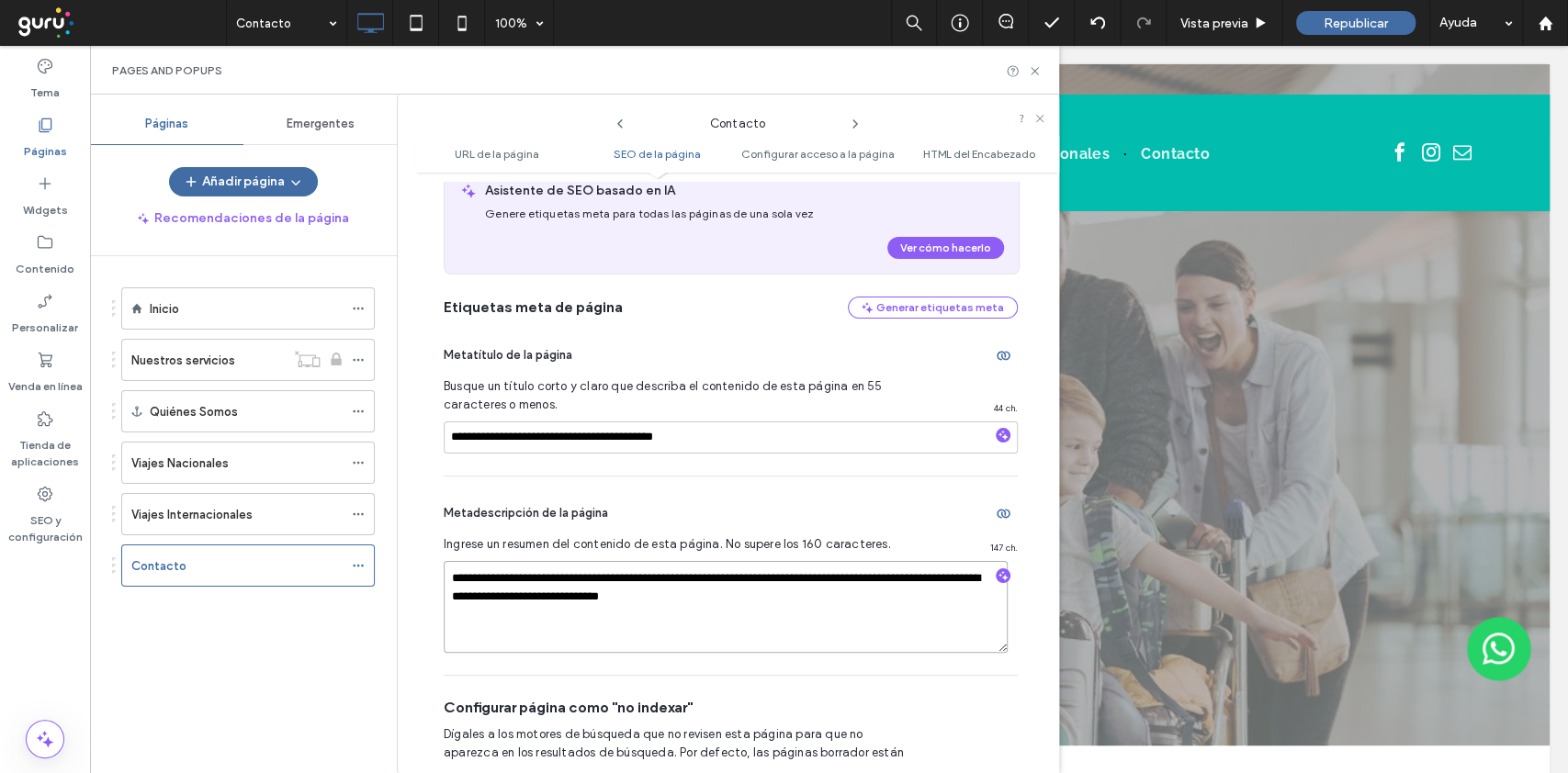 type on "**********" 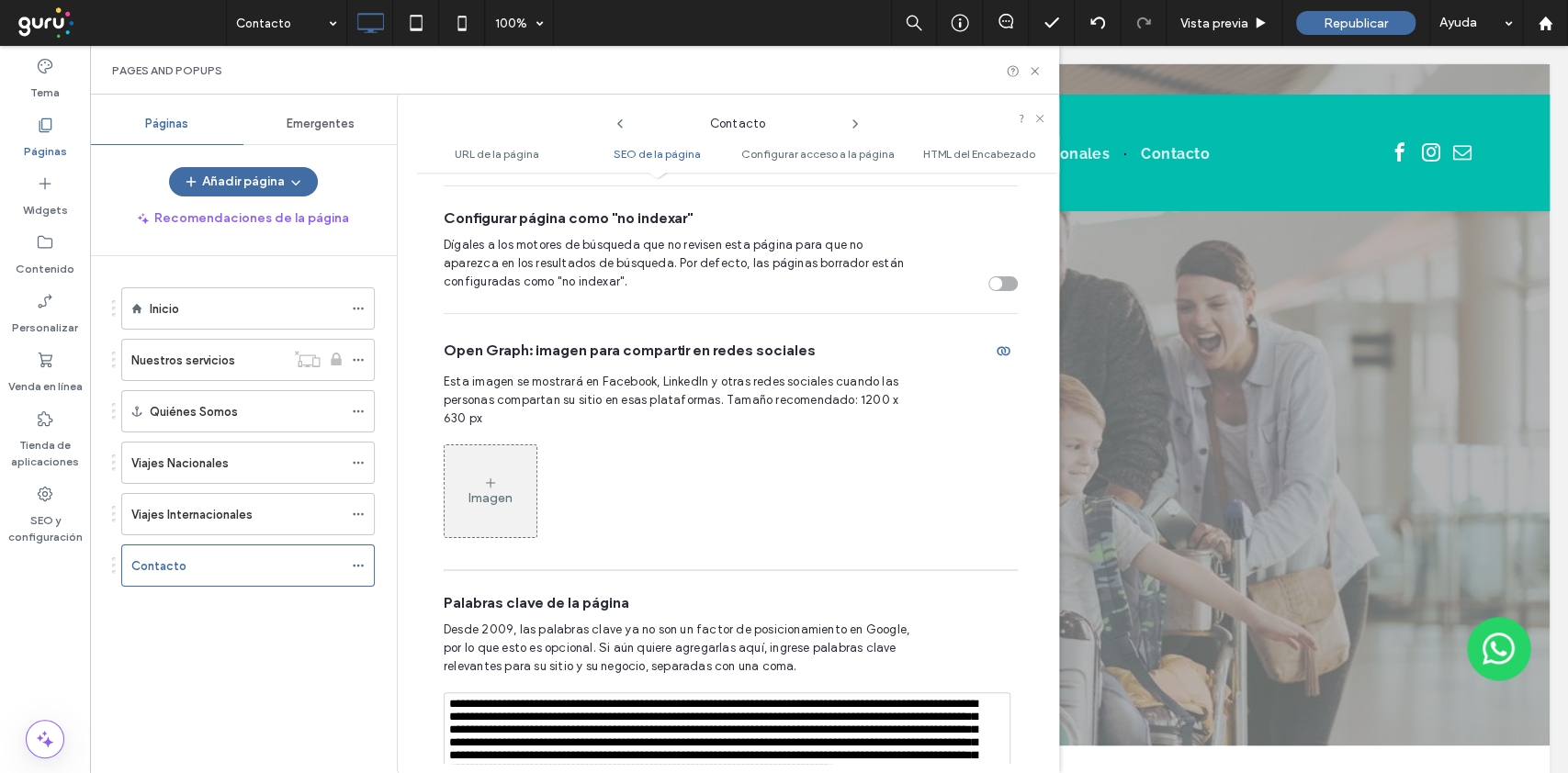 scroll, scrollTop: 1491, scrollLeft: 0, axis: vertical 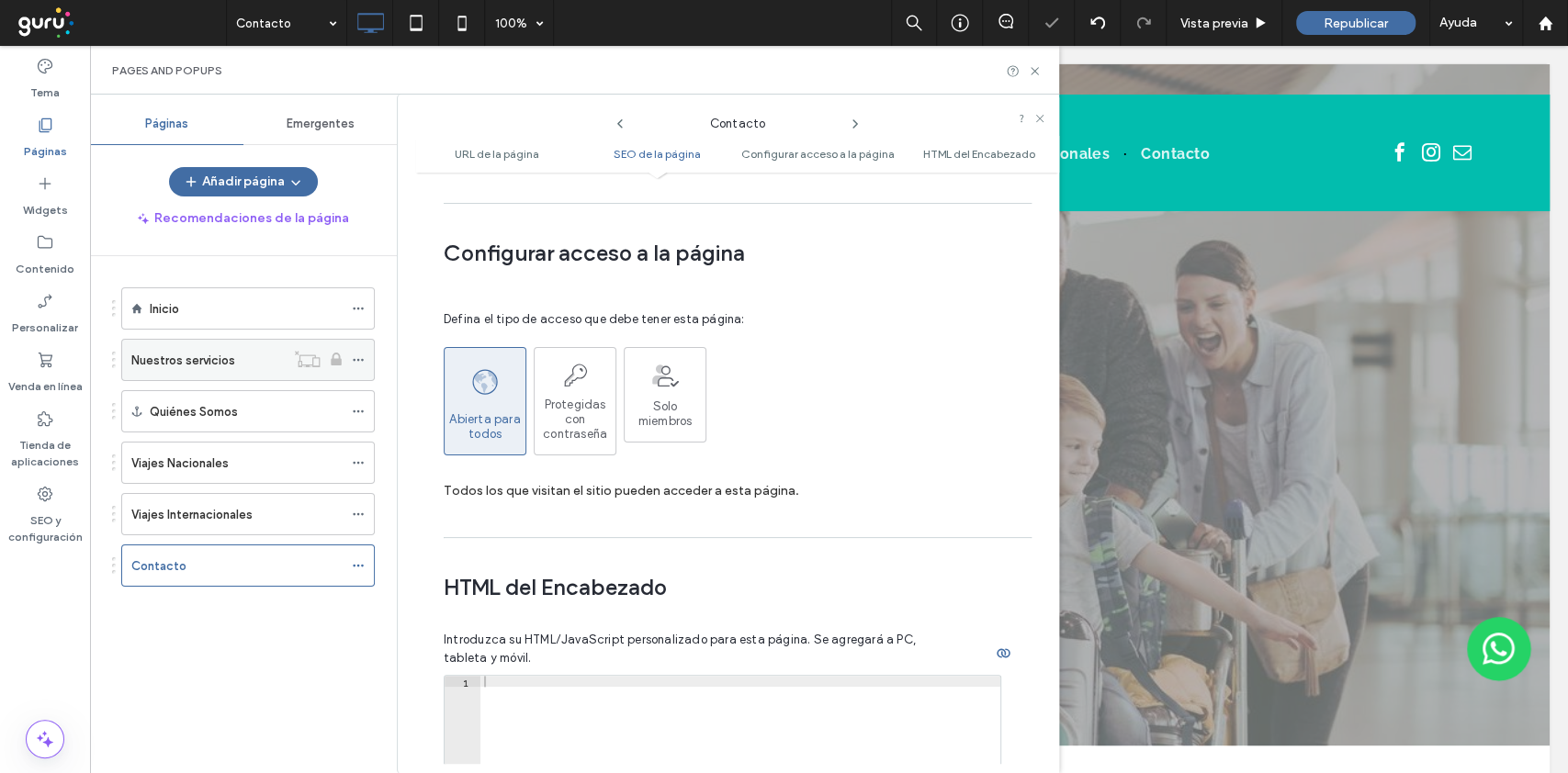 click 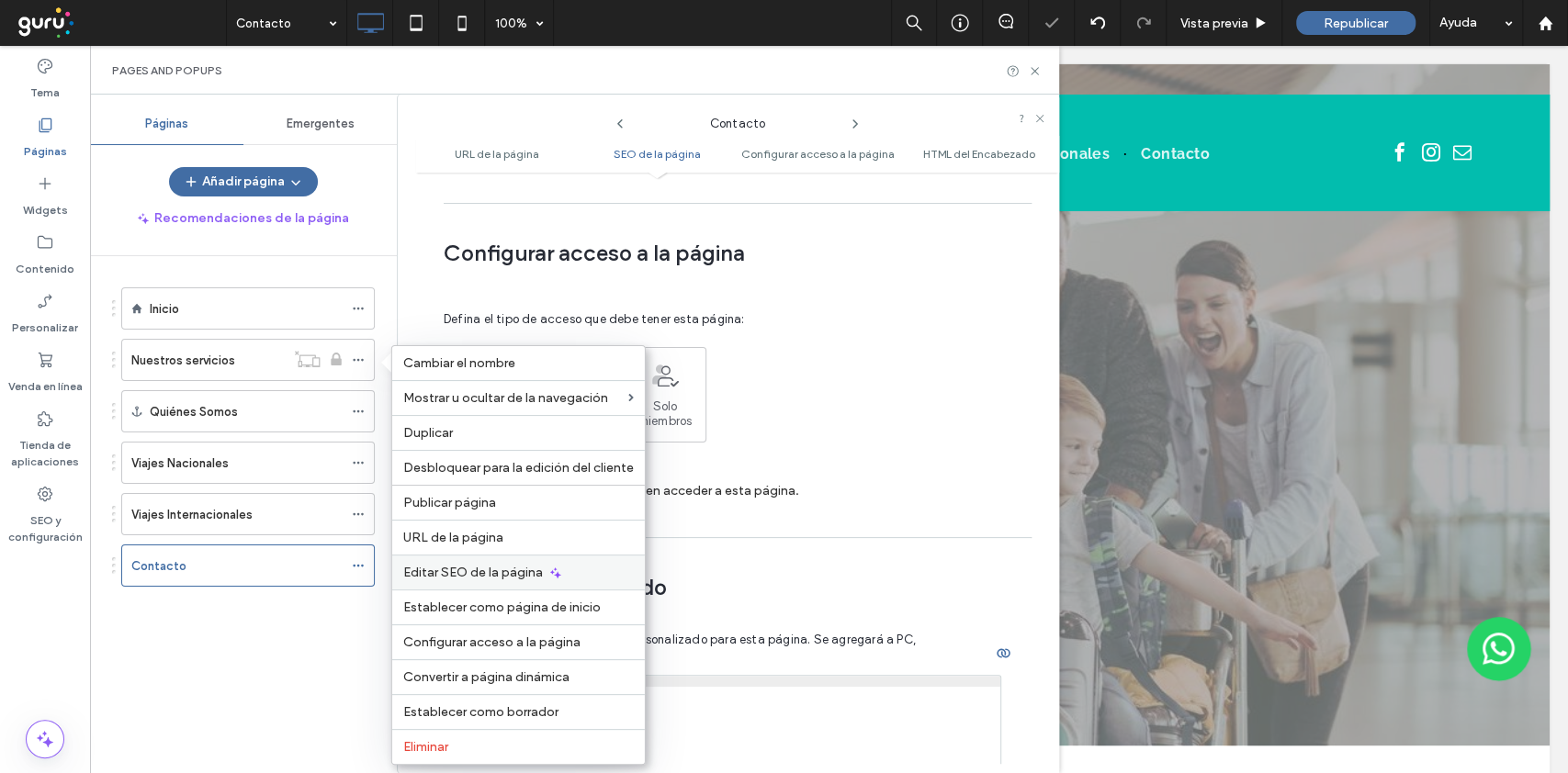 click on "Editar SEO de la página" at bounding box center [473, 572] 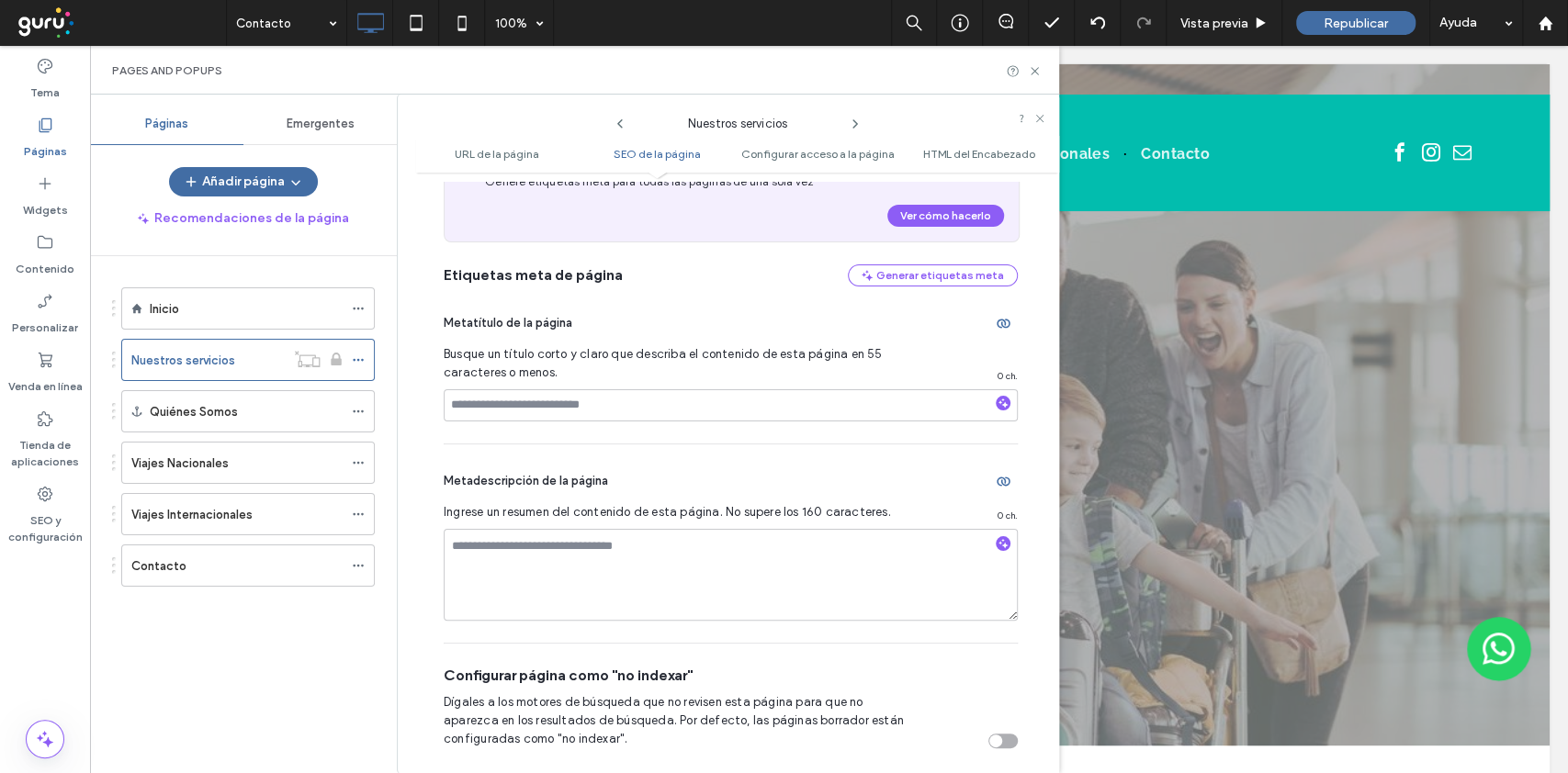 scroll, scrollTop: 387, scrollLeft: 0, axis: vertical 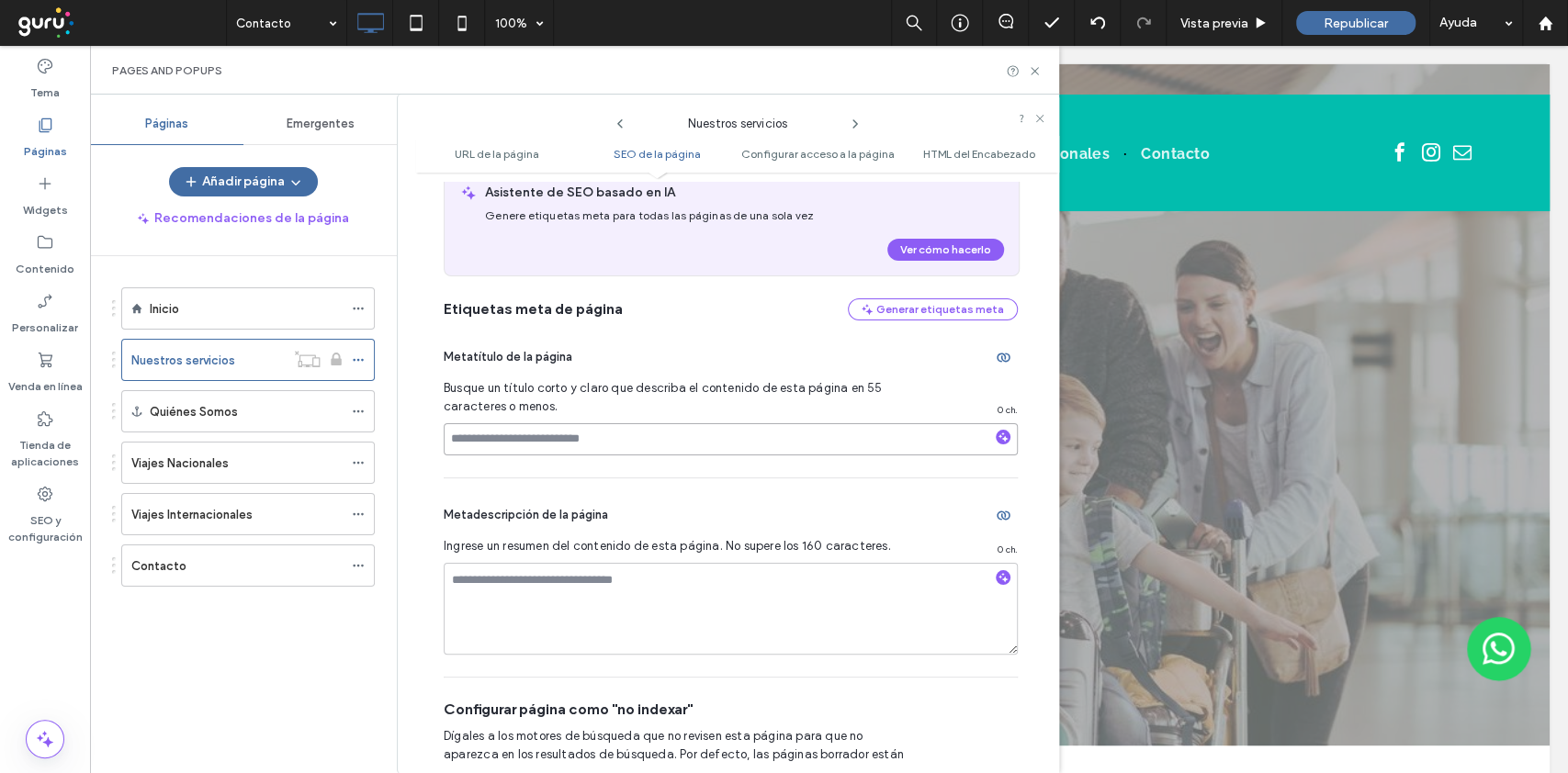 click at bounding box center [730, 439] 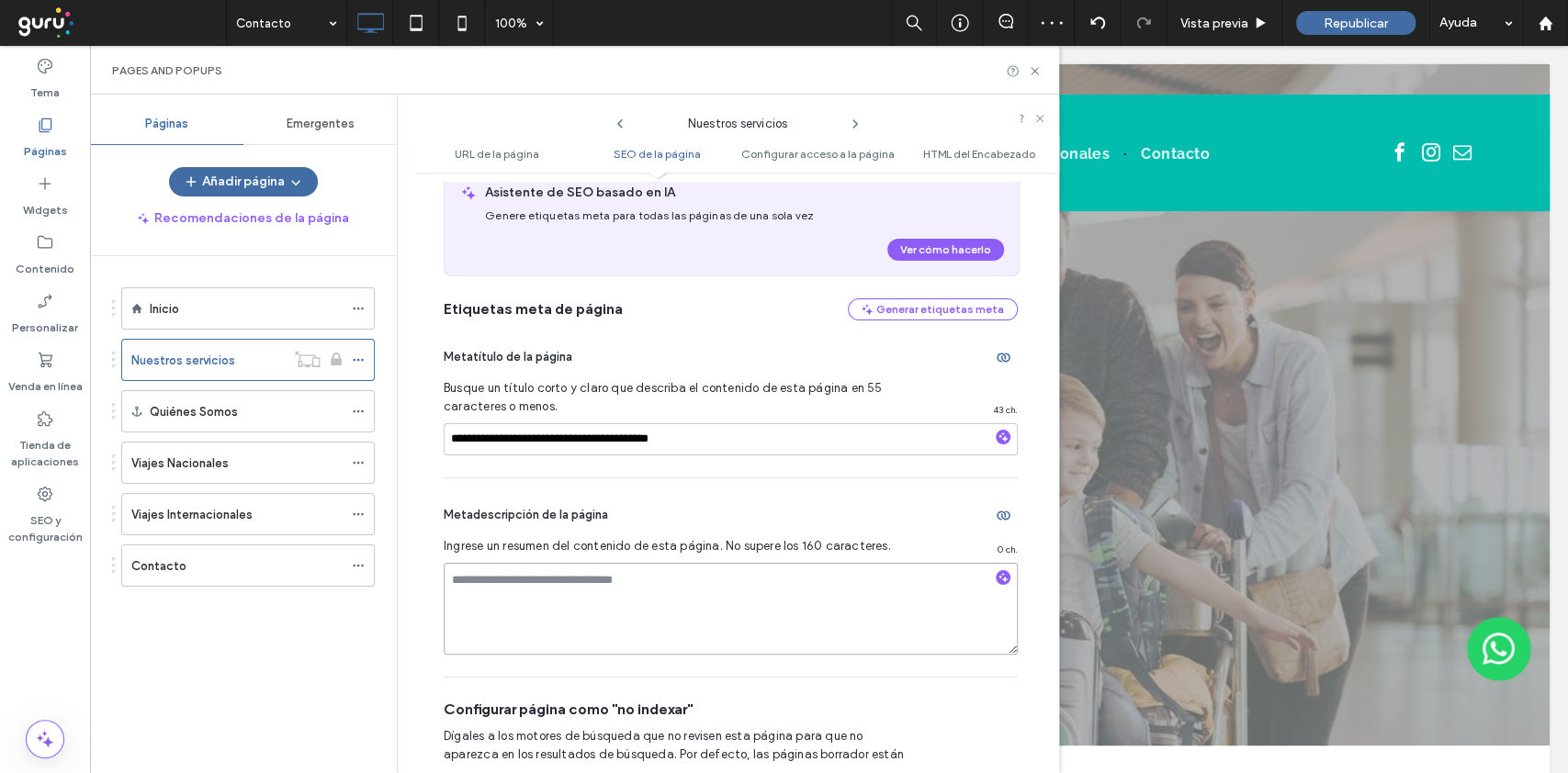 click at bounding box center [730, 609] 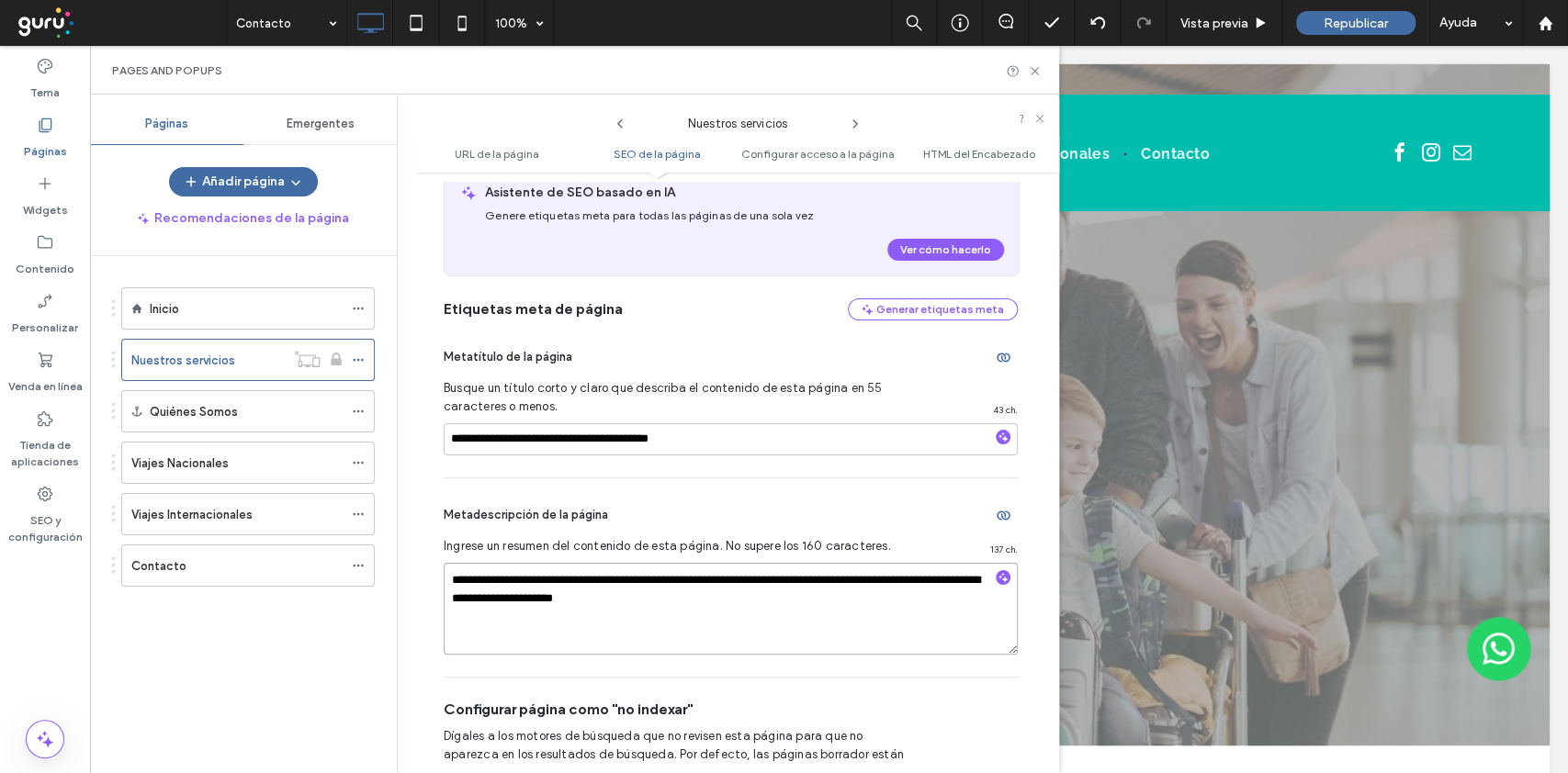 drag, startPoint x: 821, startPoint y: 613, endPoint x: 810, endPoint y: 607, distance: 12.529964 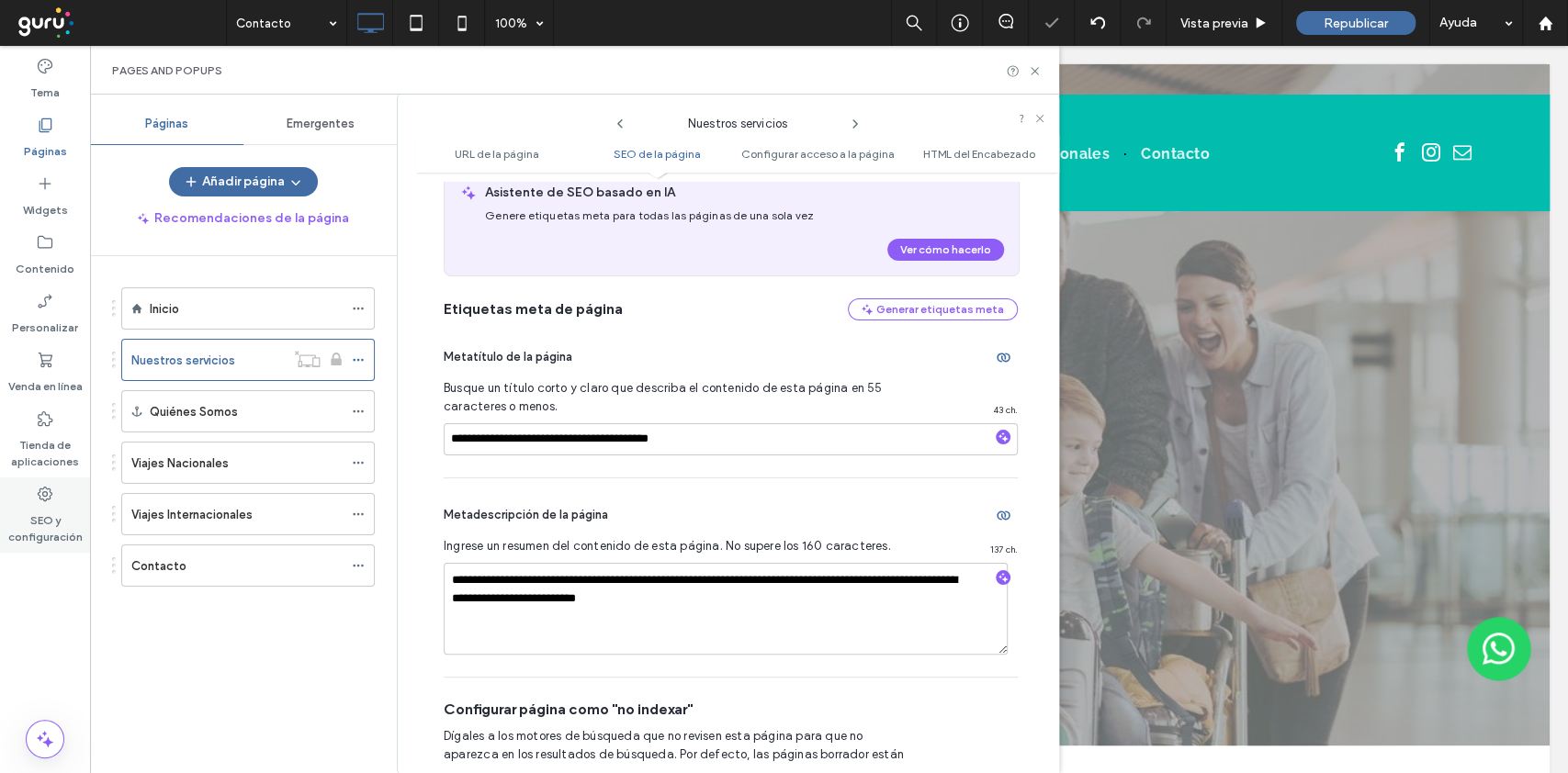 click 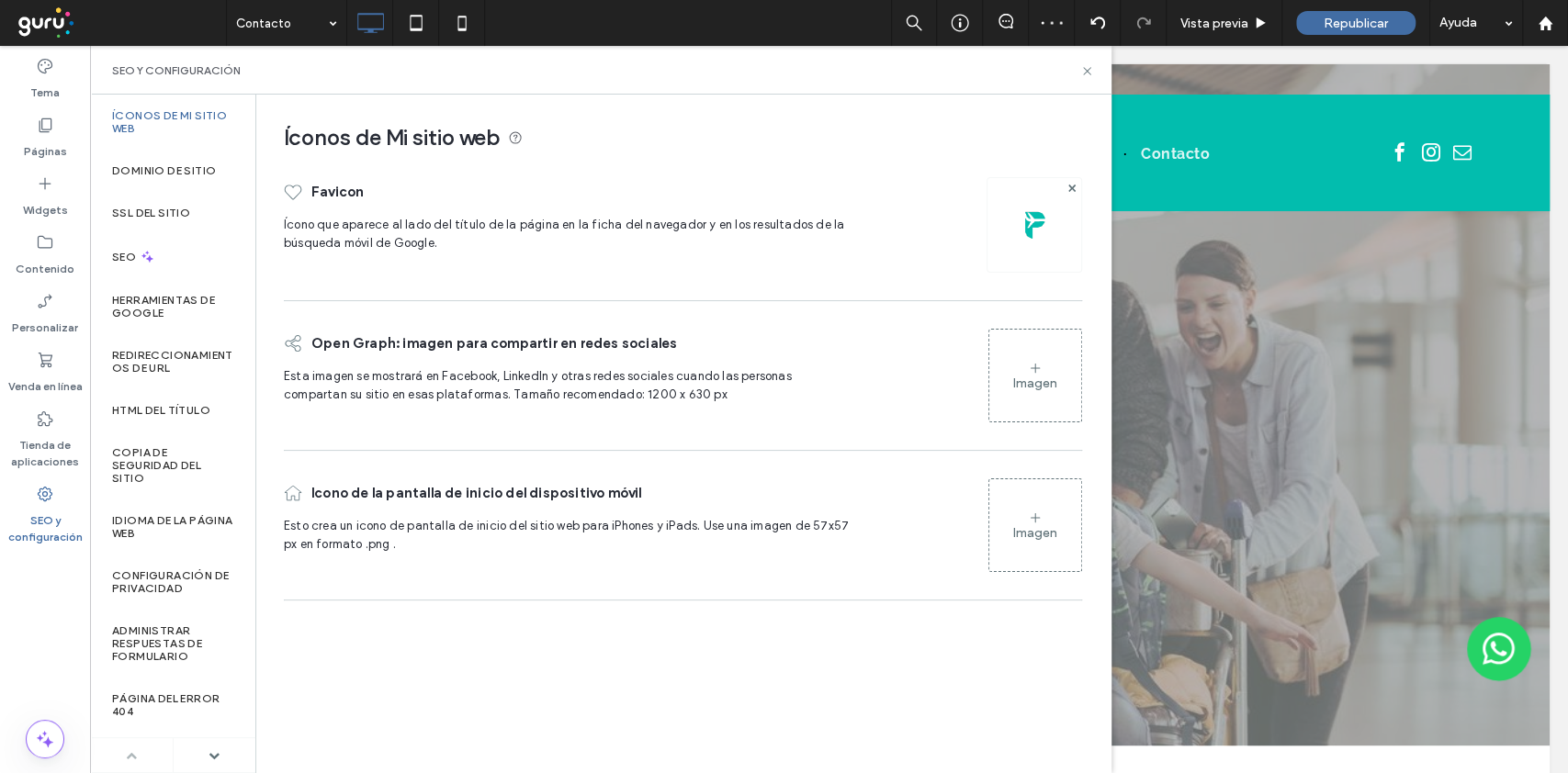 drag, startPoint x: 37, startPoint y: 487, endPoint x: 56, endPoint y: 507, distance: 27.586228 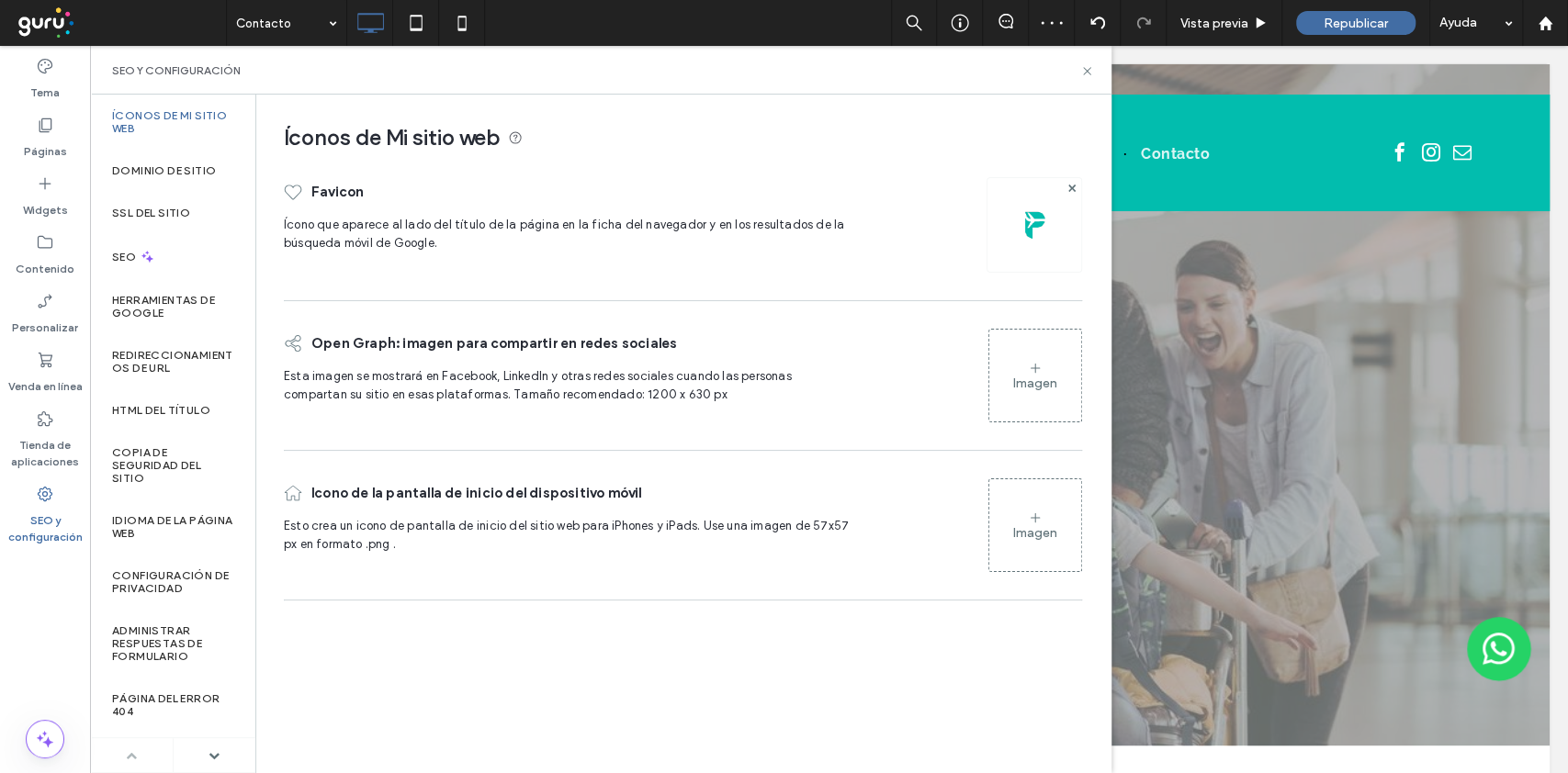 click 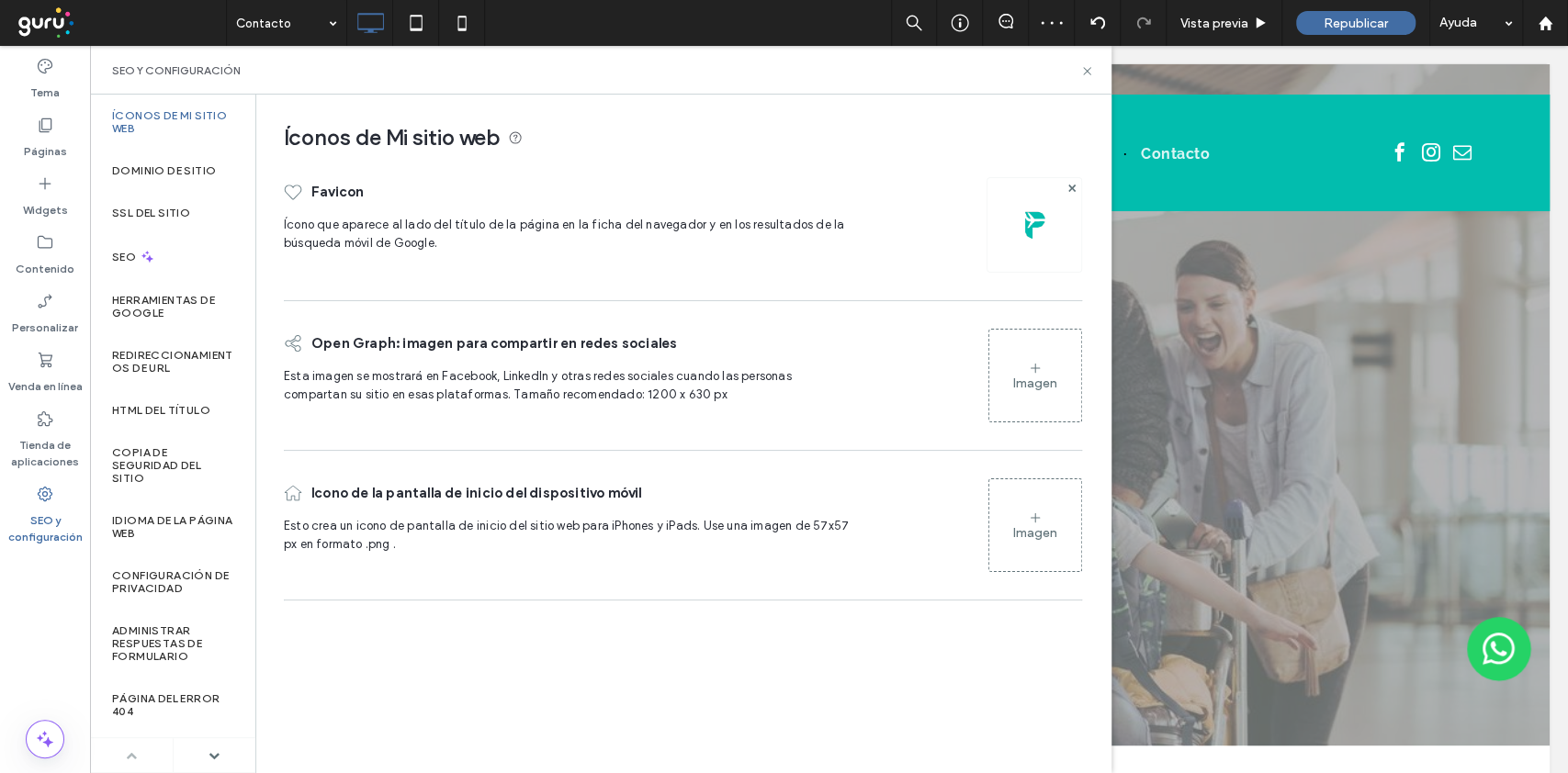 click on "Imagen" at bounding box center (1035, 375) 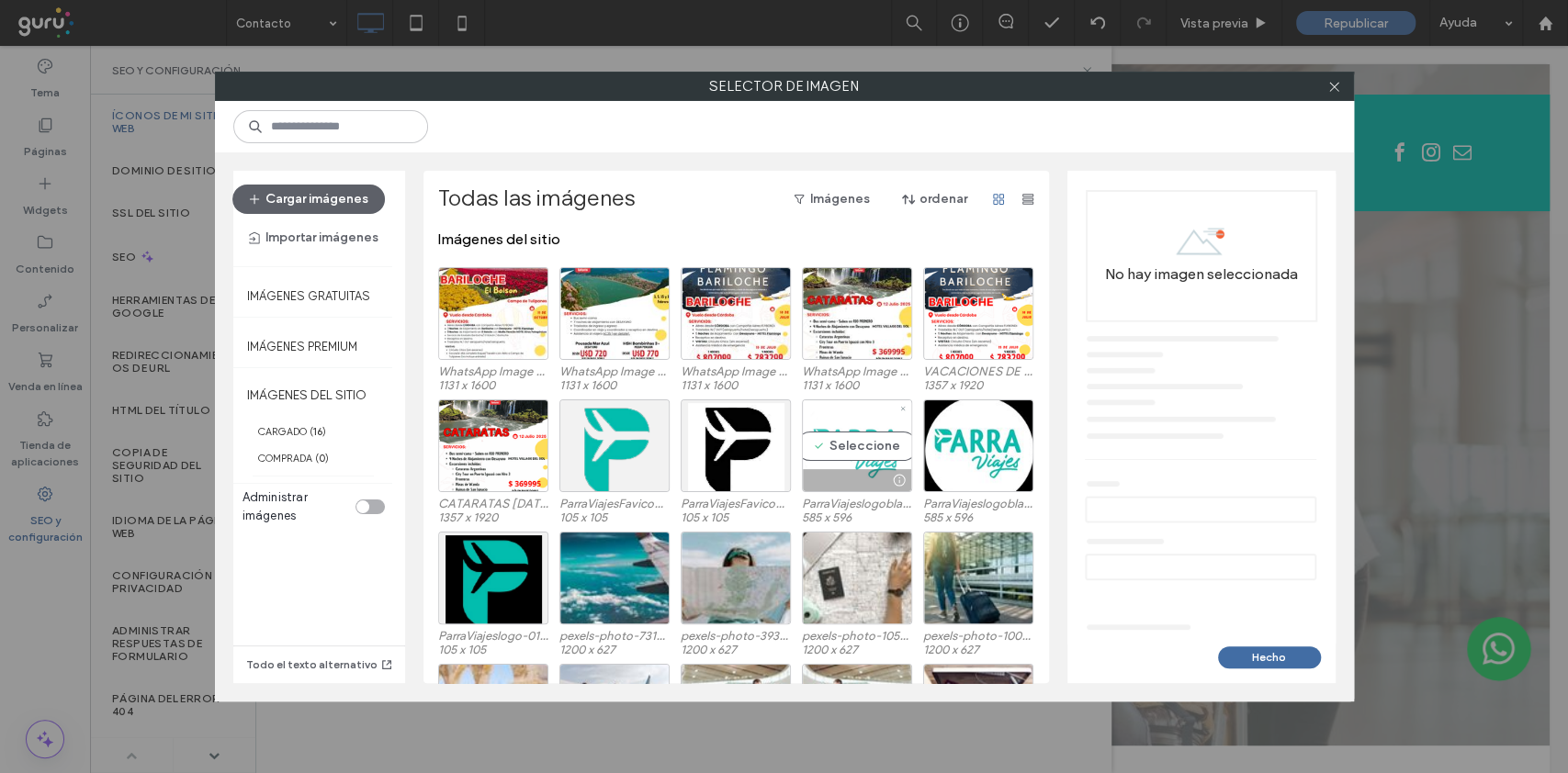 click on "Seleccione" at bounding box center [857, 445] 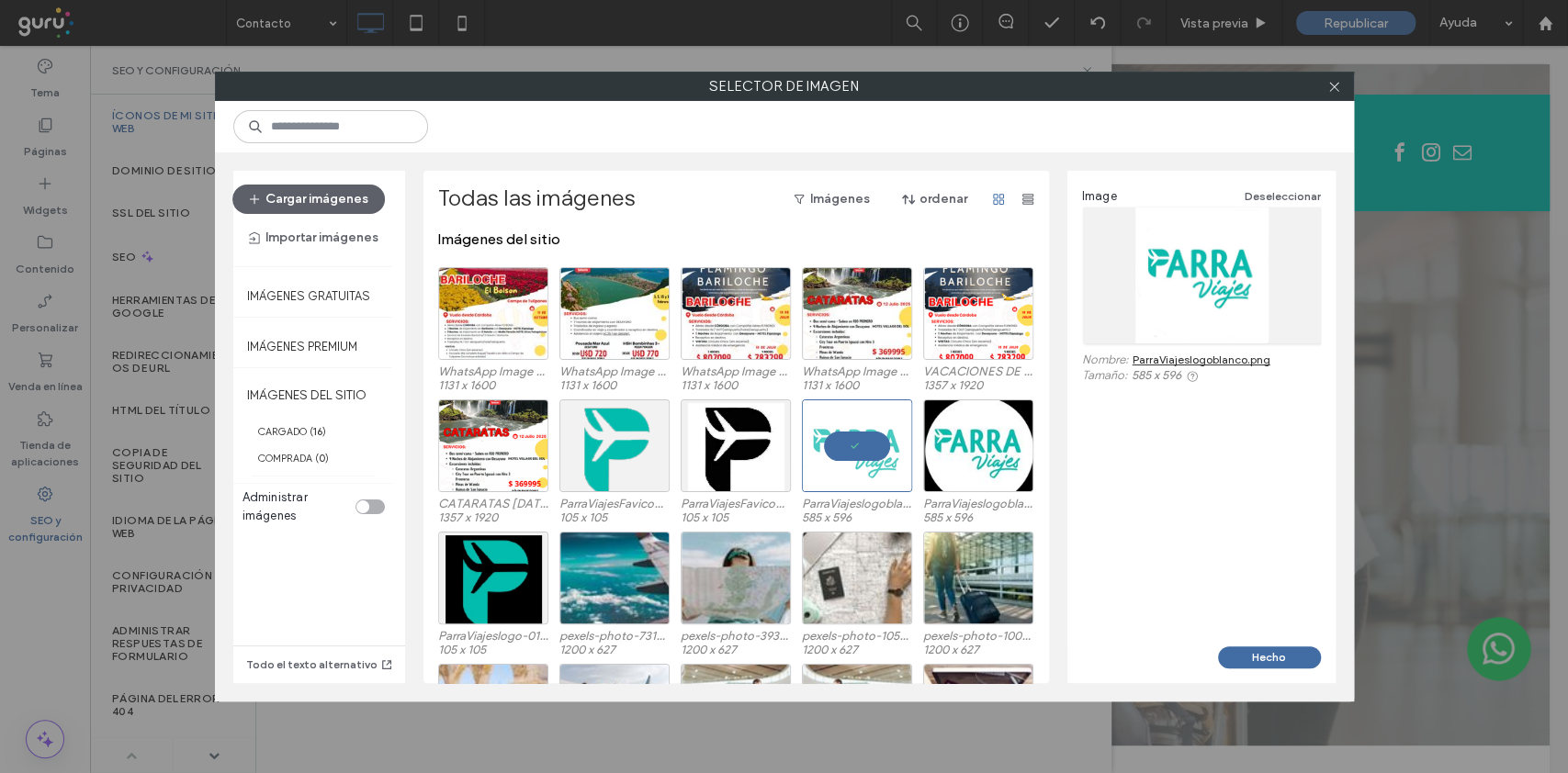 click on "Image Deseleccionar Nombre: ParraViajeslogoblanco.png Tamaño: 585 x 596" at bounding box center (1201, 409) 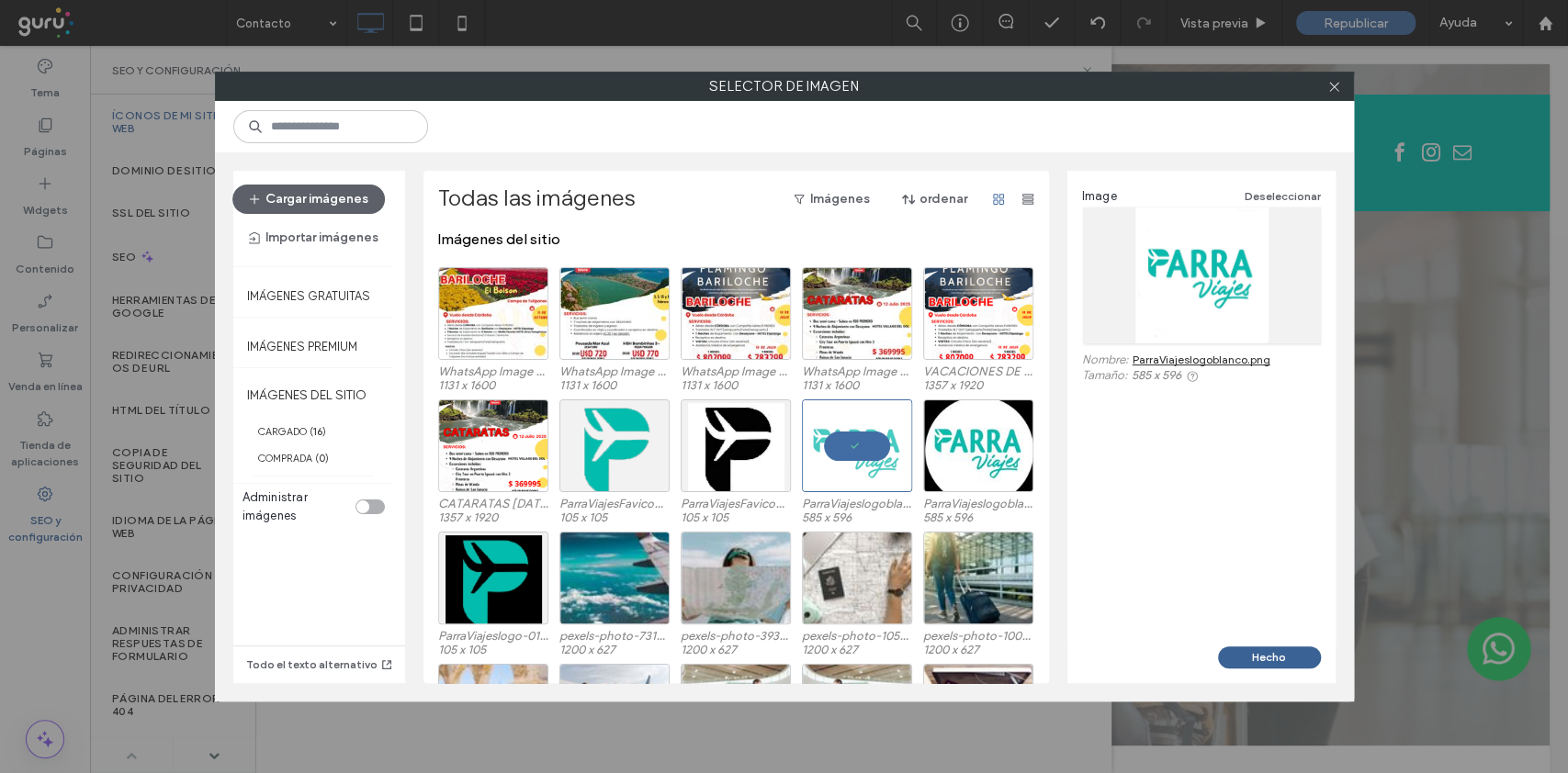 click on "Hecho" at bounding box center [1269, 657] 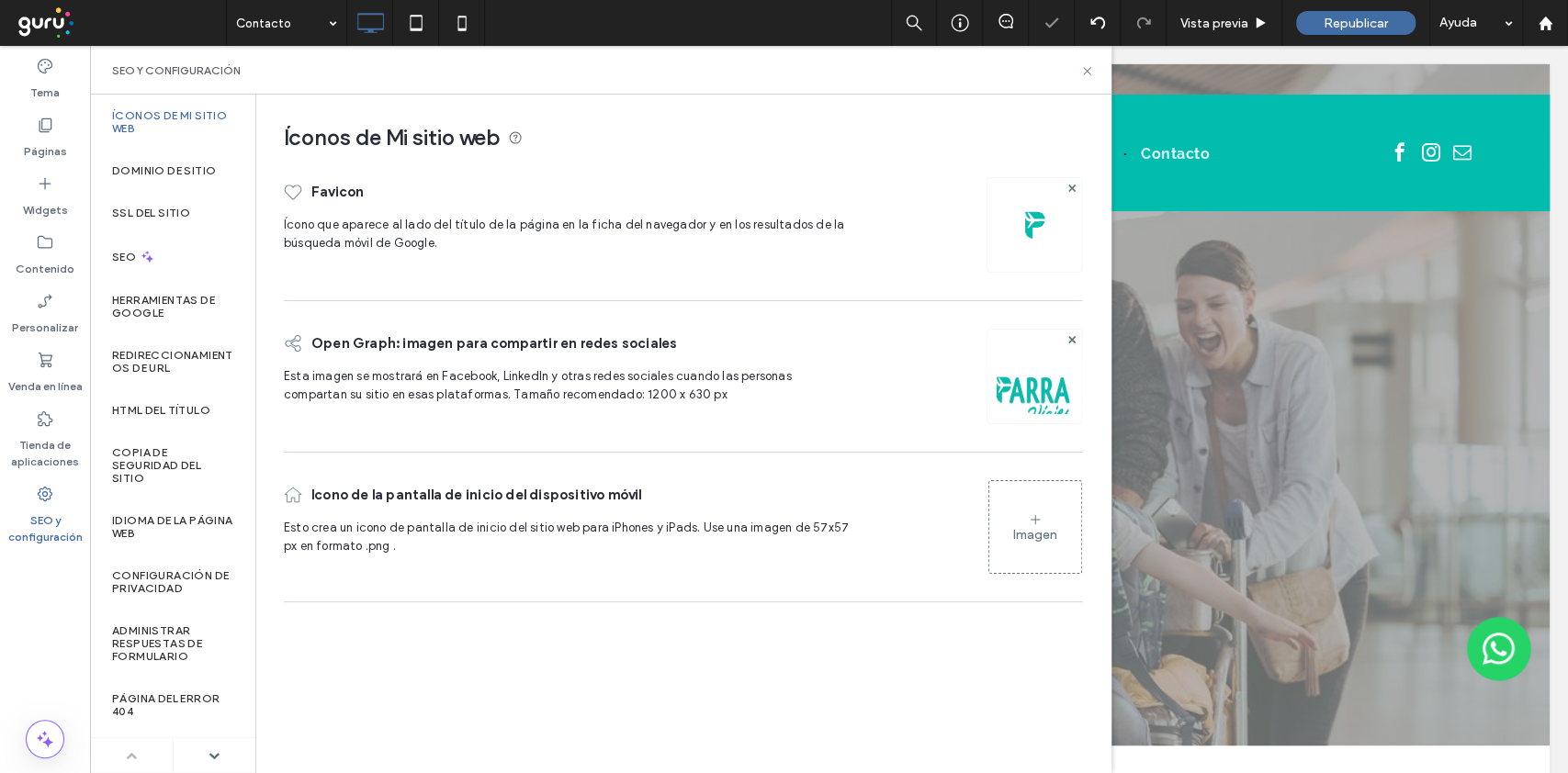 click 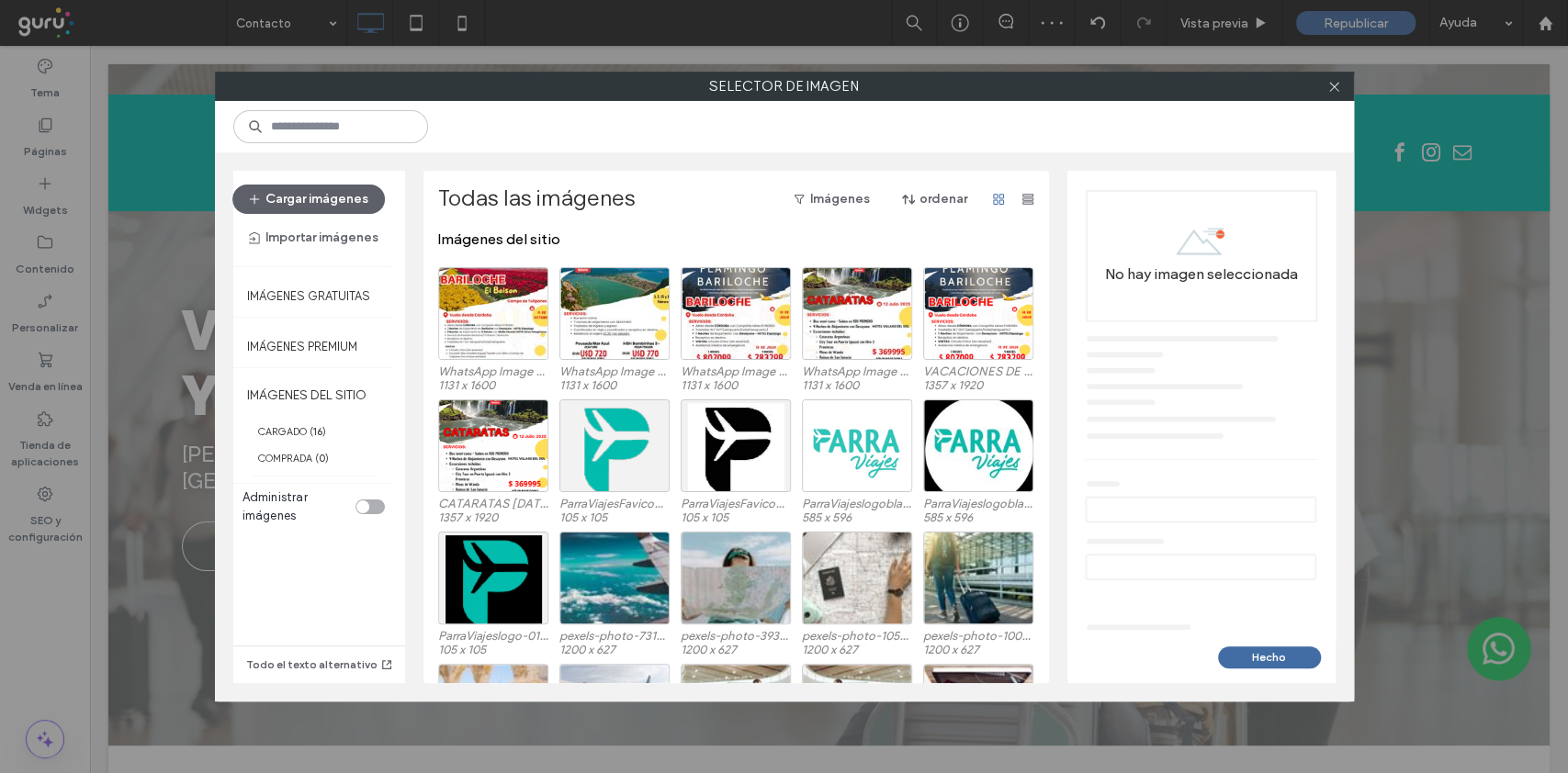 click on "CATARATAS 12 JULIO (3).png 1357 x 1920 ParraViajesFaviconColor.png 105 x 105 ParraViajesFaviconWB.png 105 x 105 ParraViajeslogoblanco.png 585 x 596 ParraViajeslogoblanco.jpeg 585 x 596" at bounding box center [741, 465] 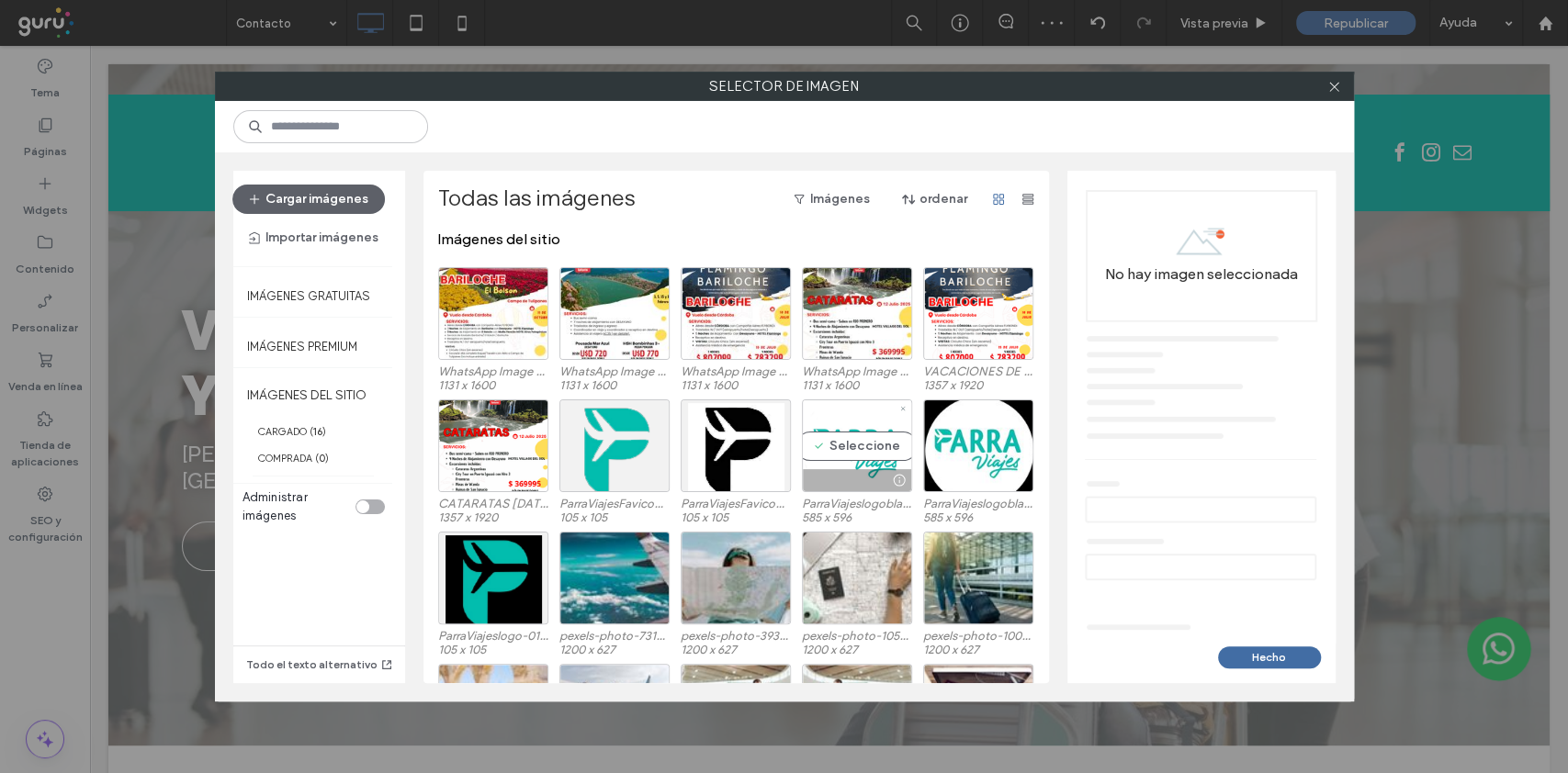 drag, startPoint x: 823, startPoint y: 446, endPoint x: 1082, endPoint y: 639, distance: 323.00155 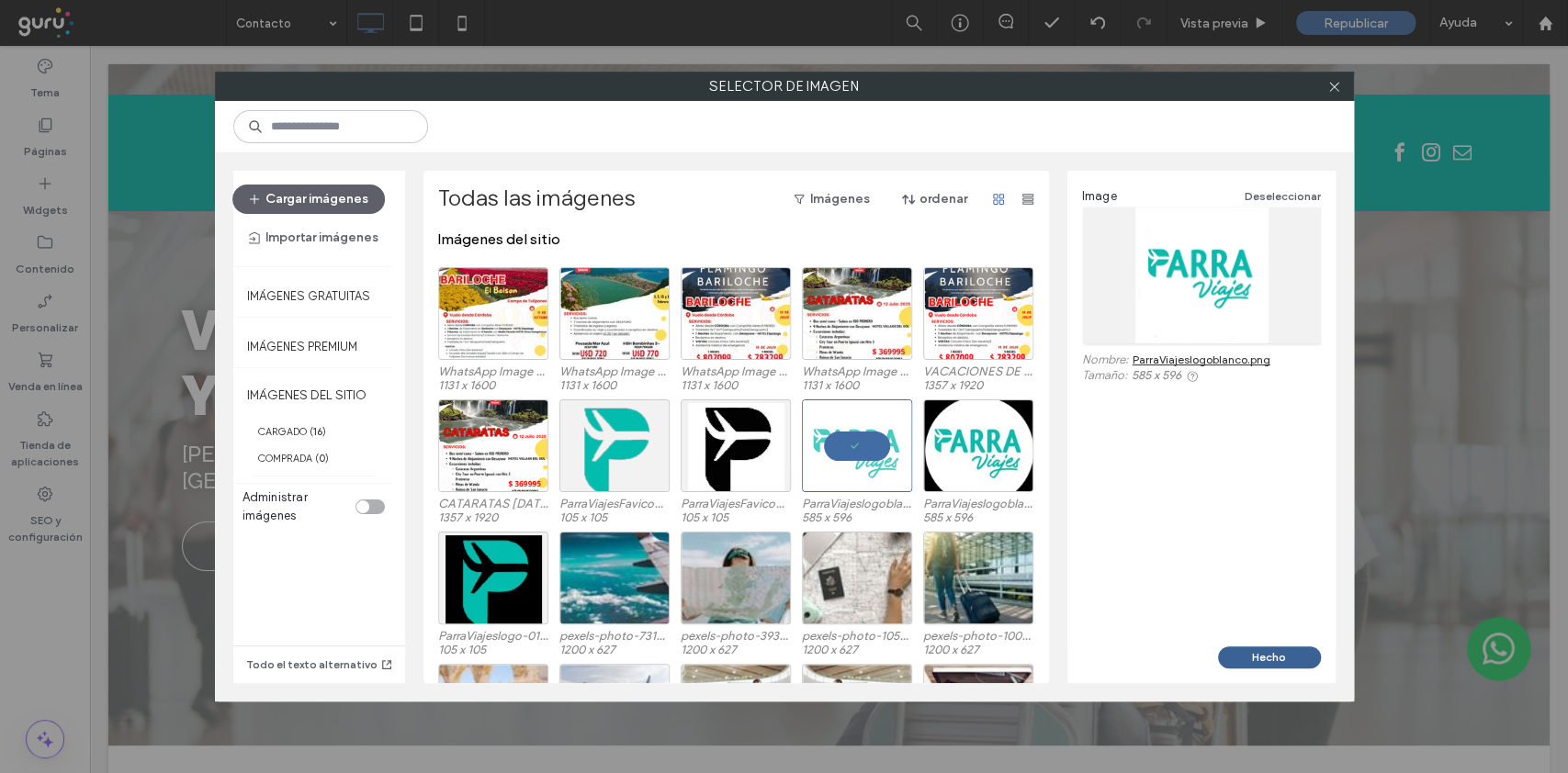 click on "Hecho" at bounding box center (1269, 657) 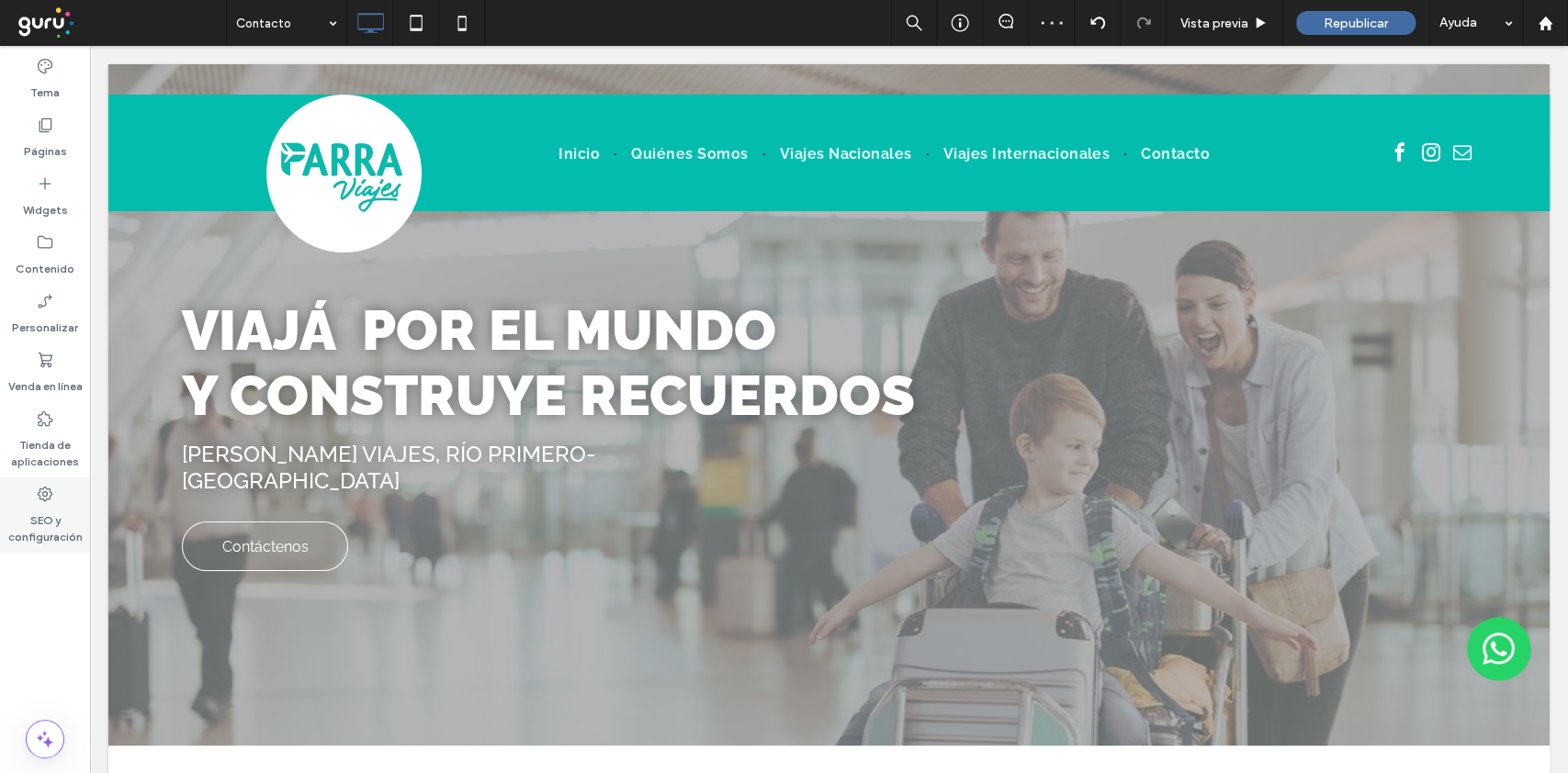 click 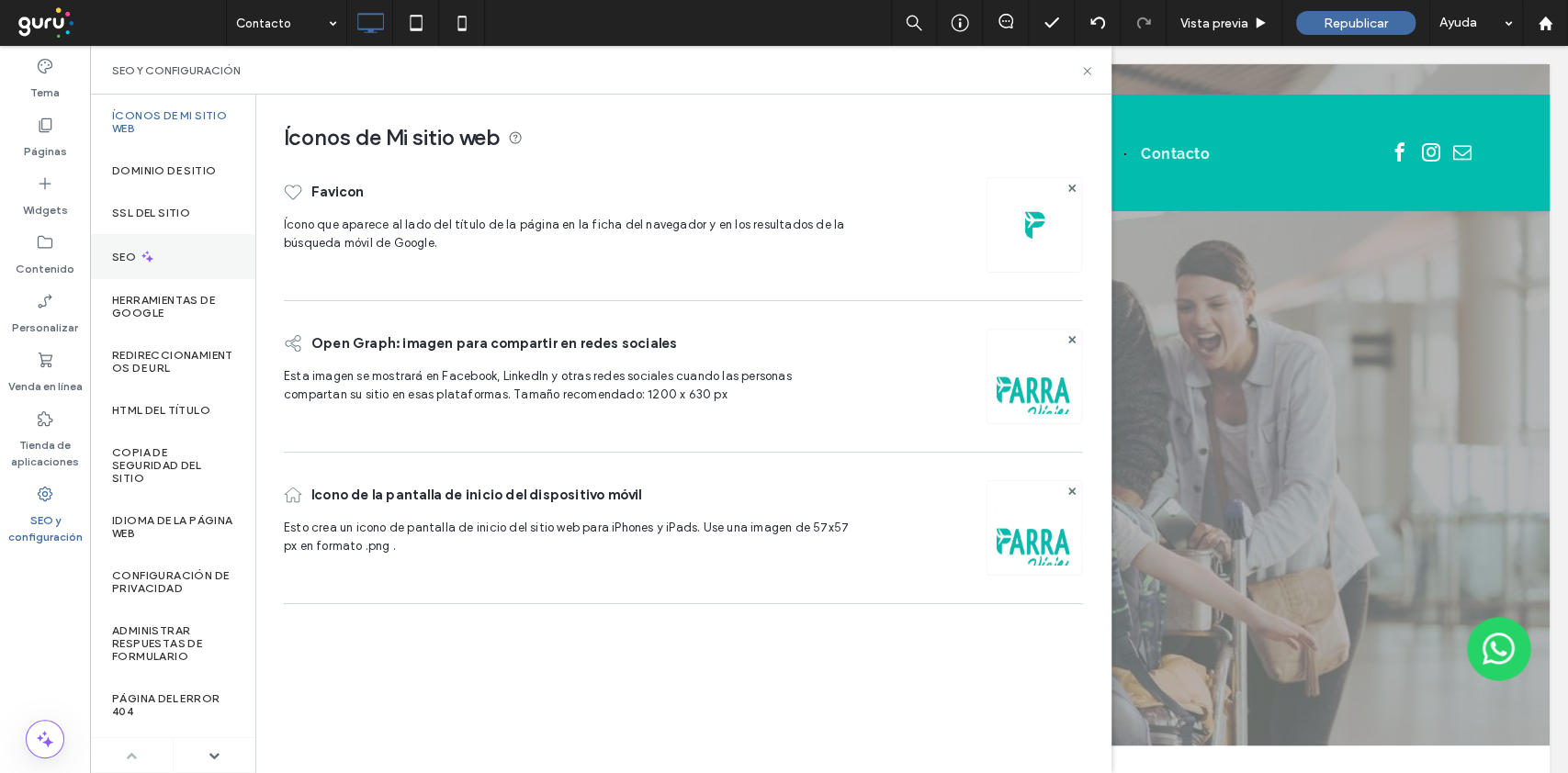 click on "SEO" at bounding box center [173, 256] 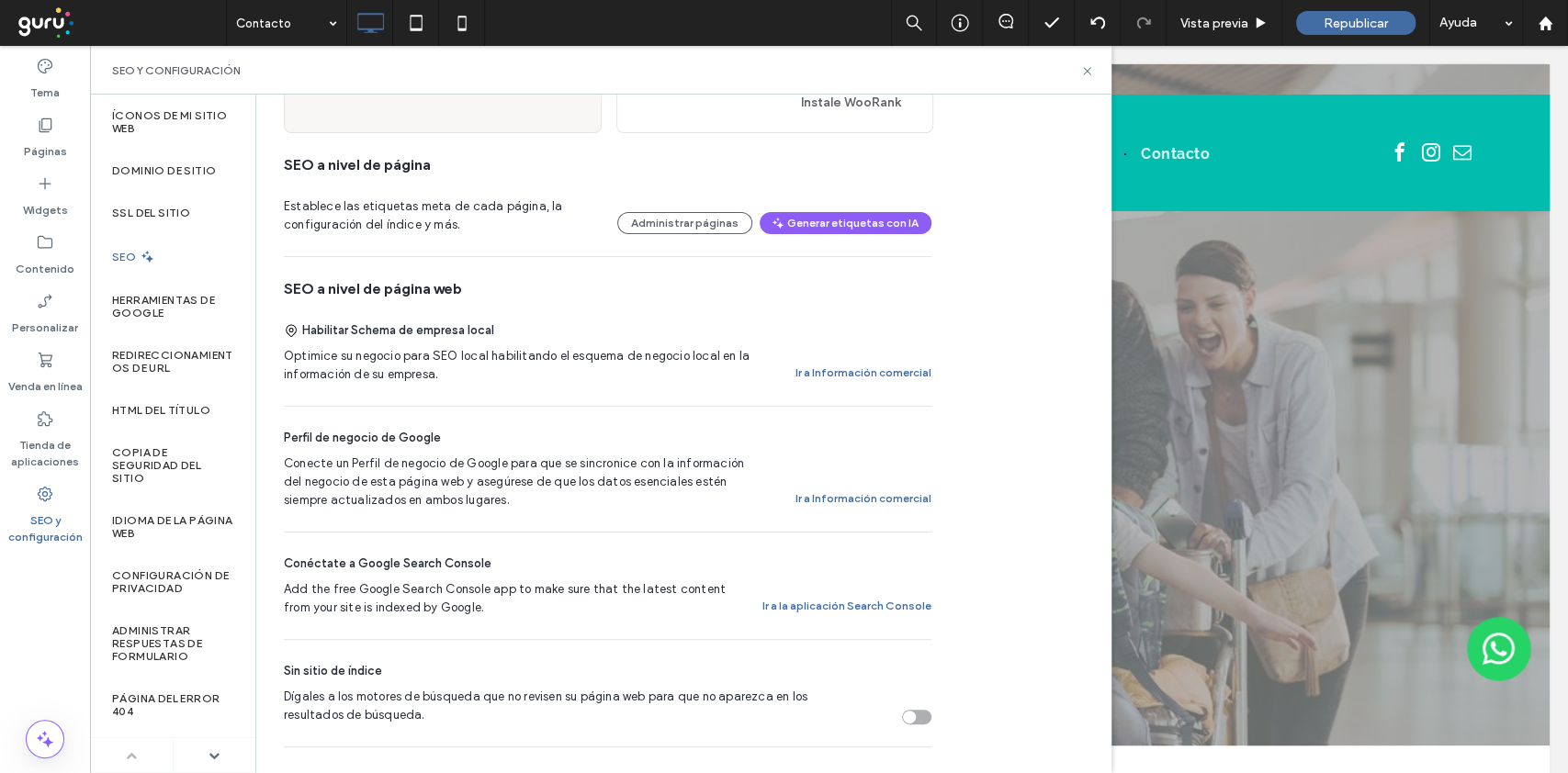 scroll, scrollTop: 0, scrollLeft: 0, axis: both 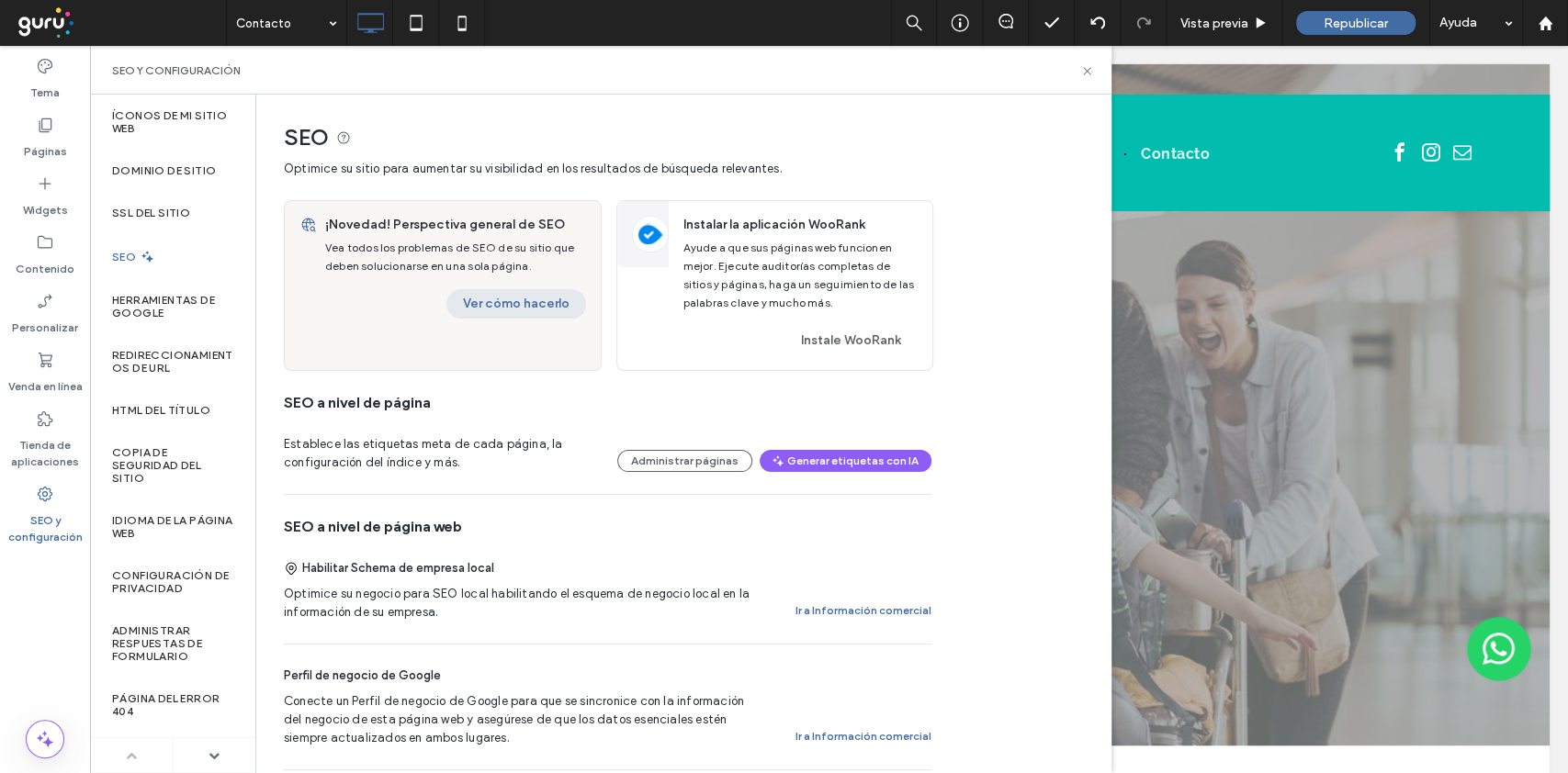 click on "Ver cómo hacerlo" at bounding box center [516, 304] 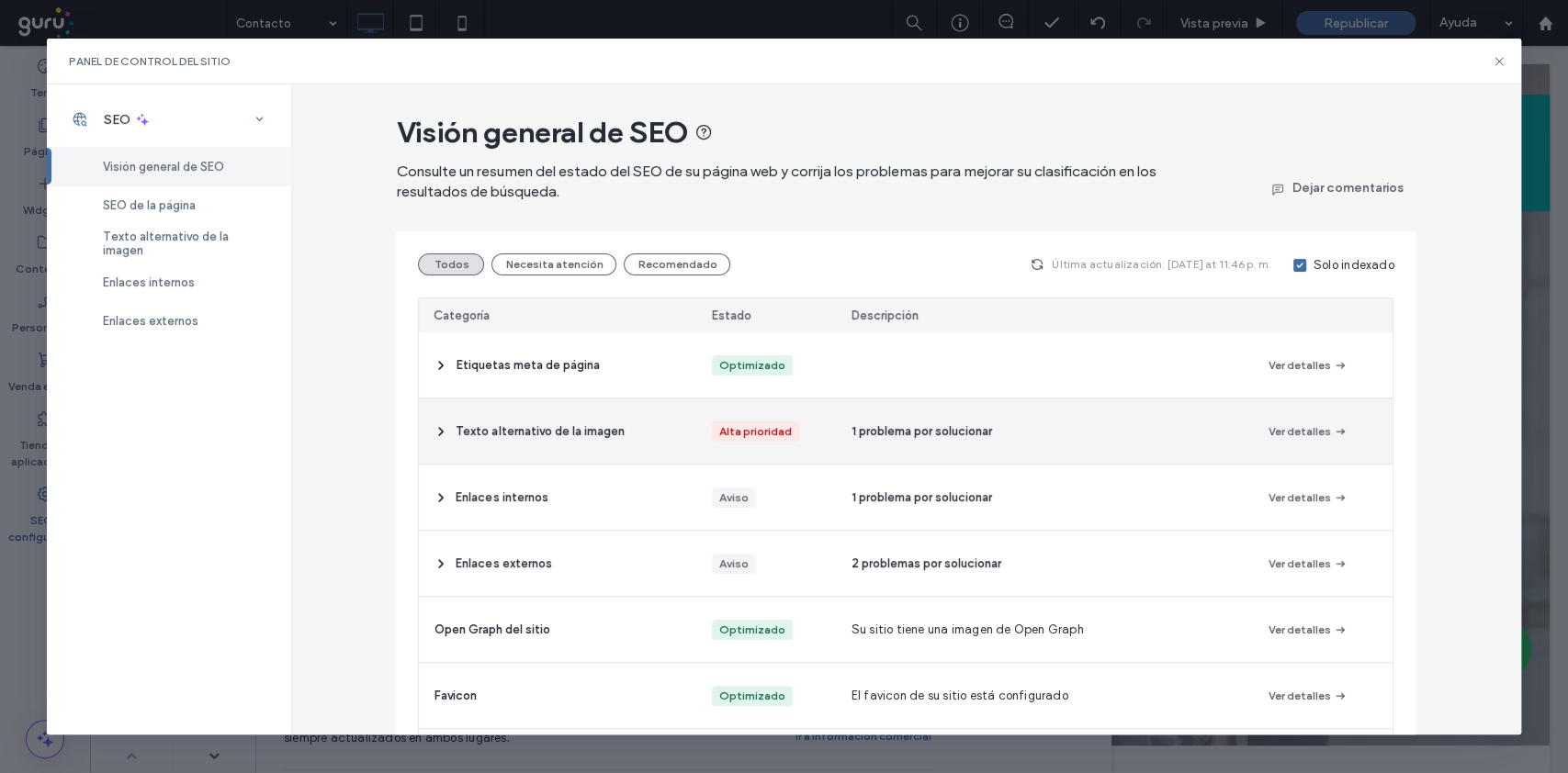 drag, startPoint x: 594, startPoint y: 427, endPoint x: 589, endPoint y: 447, distance: 20.615528 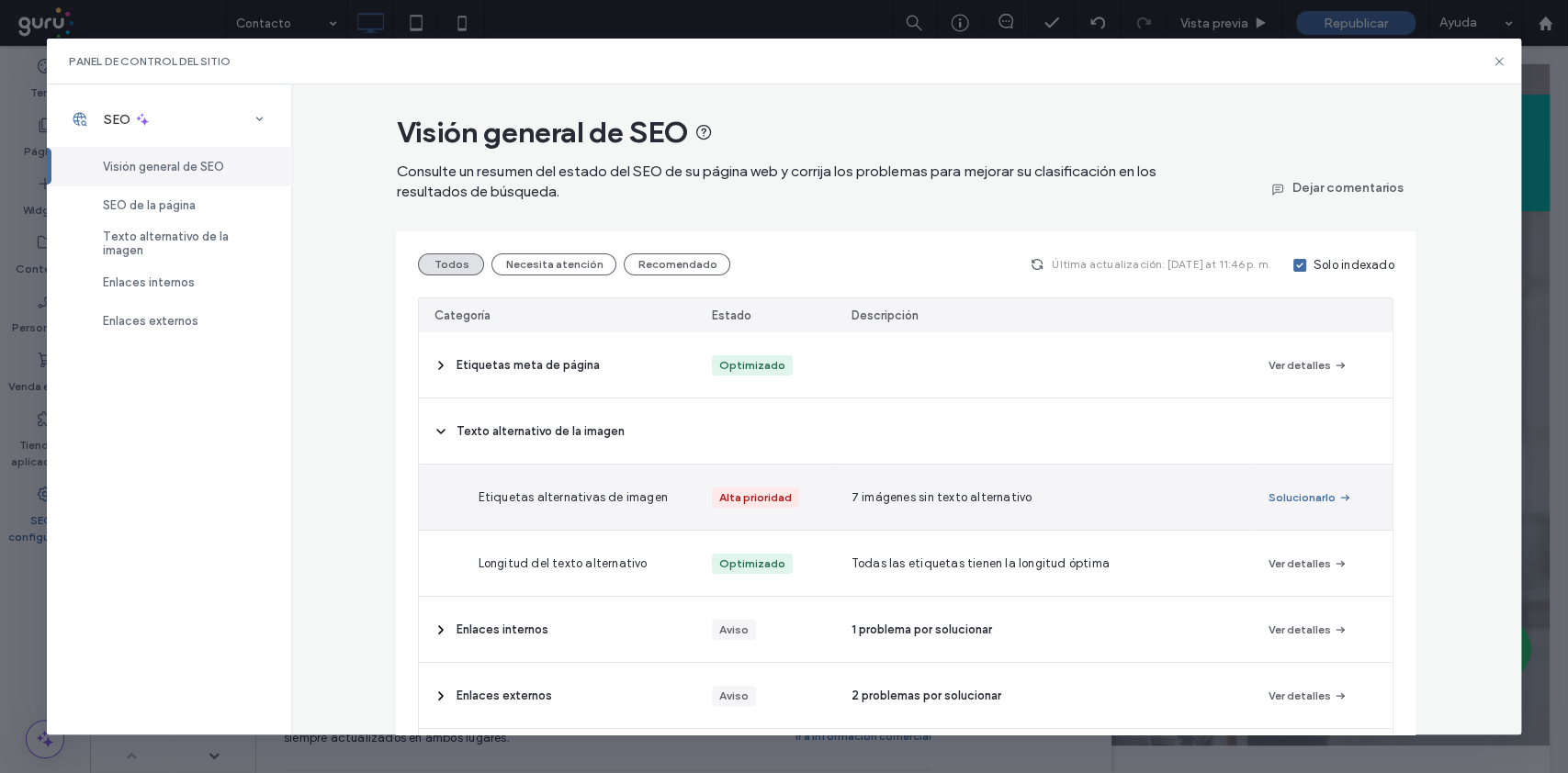 click on "Alta prioridad" at bounding box center [766, 497] 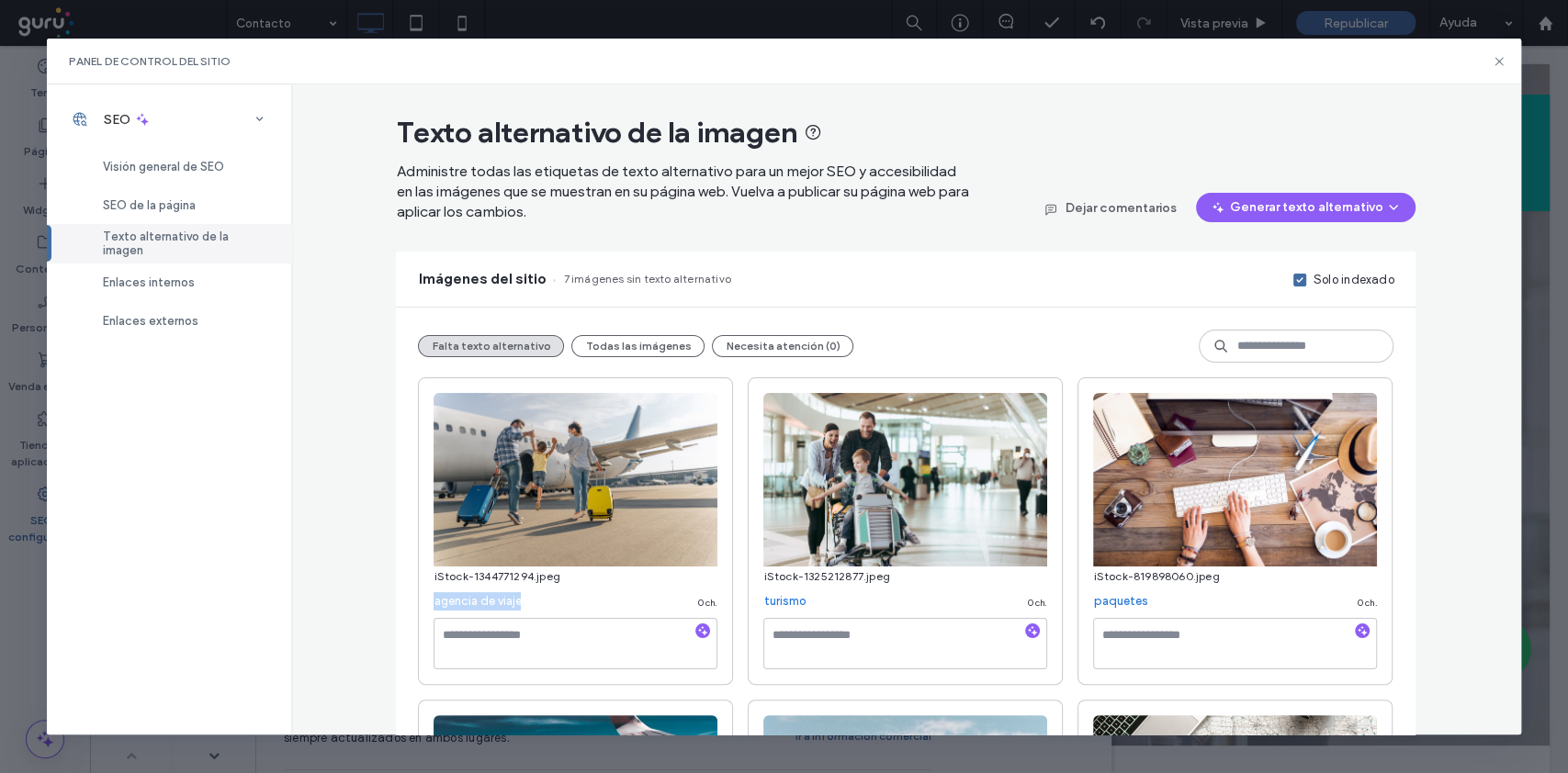 drag, startPoint x: 474, startPoint y: 599, endPoint x: 414, endPoint y: 599, distance: 60 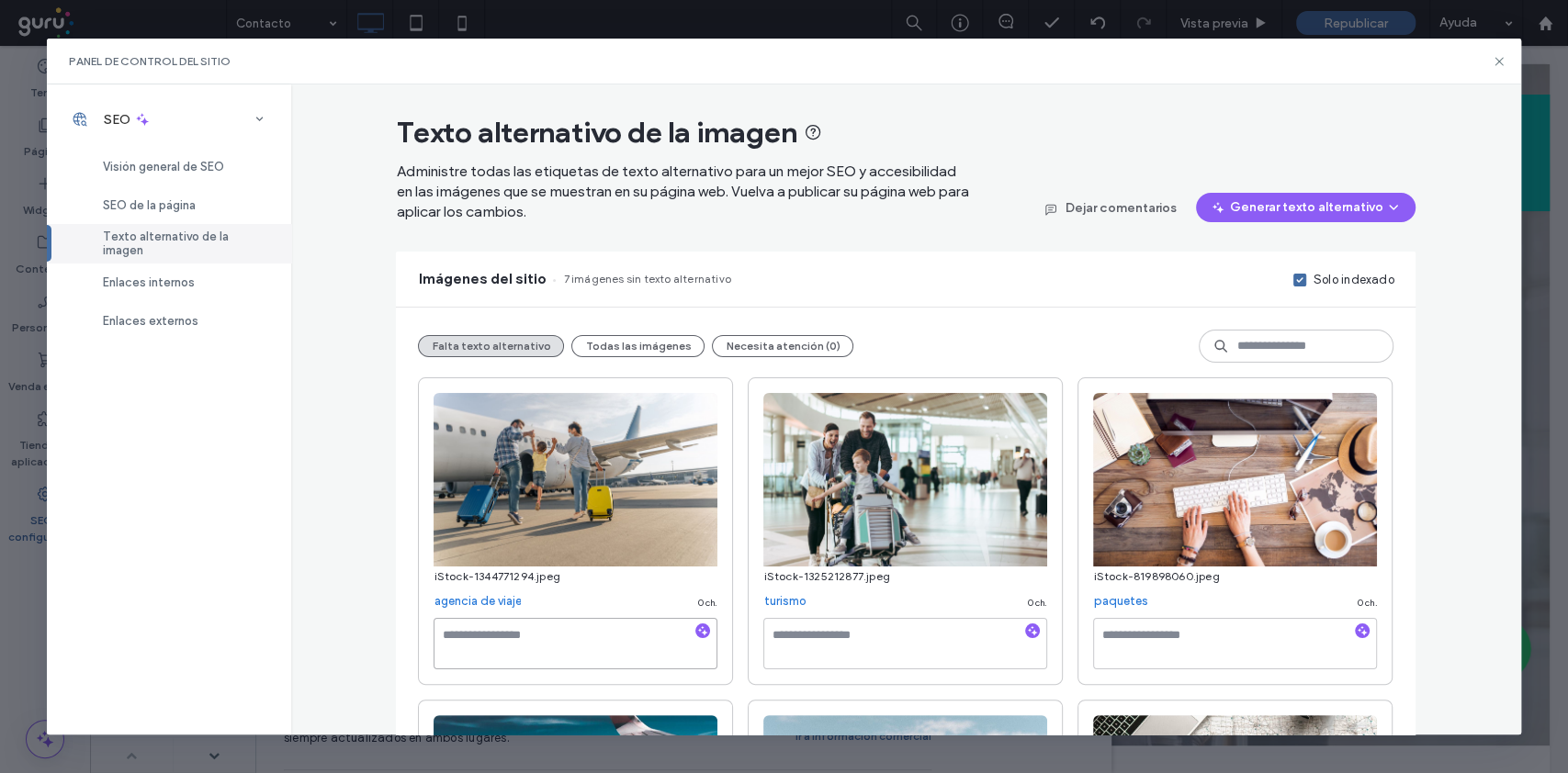 drag, startPoint x: 596, startPoint y: 649, endPoint x: 609, endPoint y: 658, distance: 15.81139 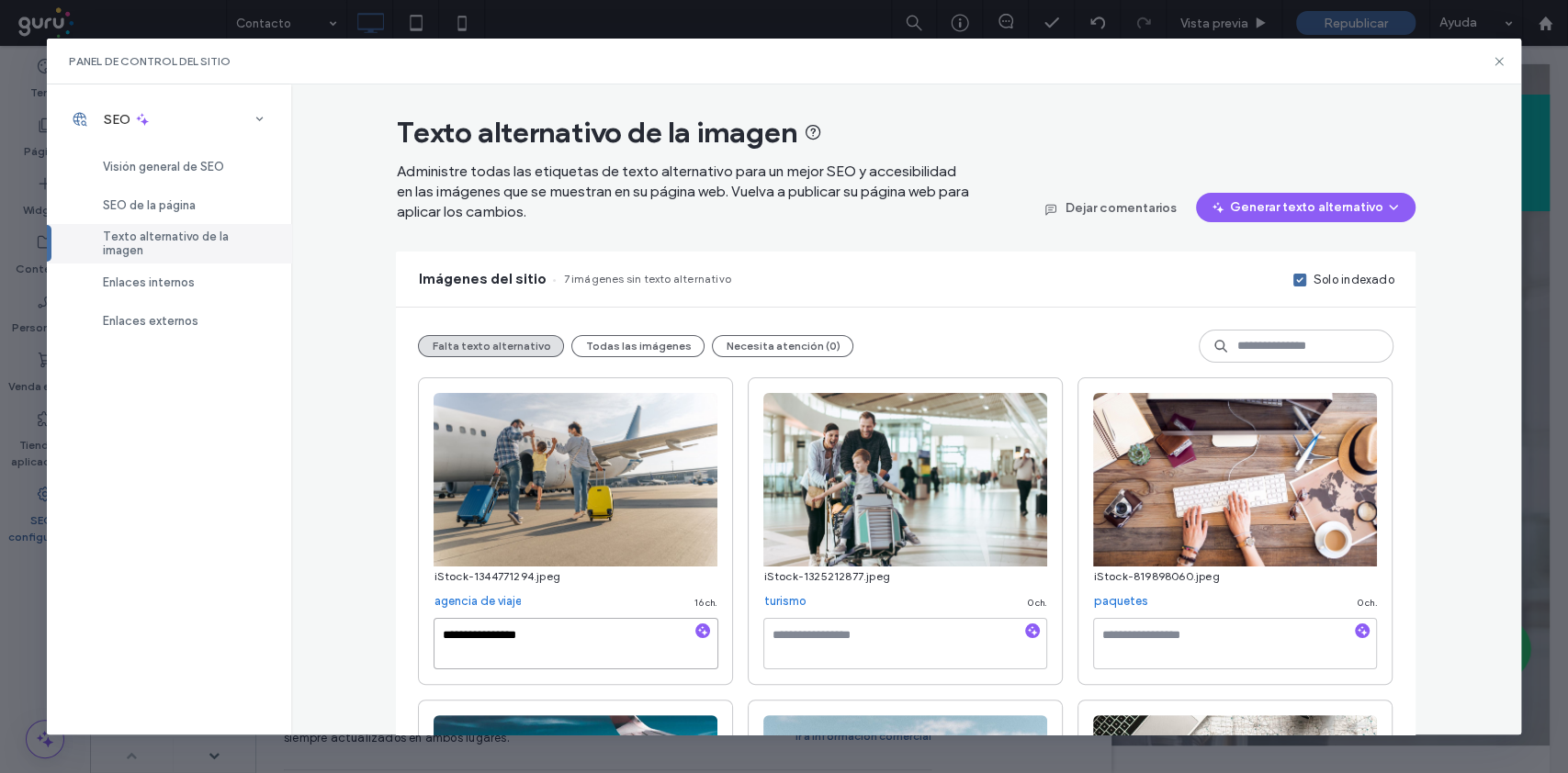 type on "**********" 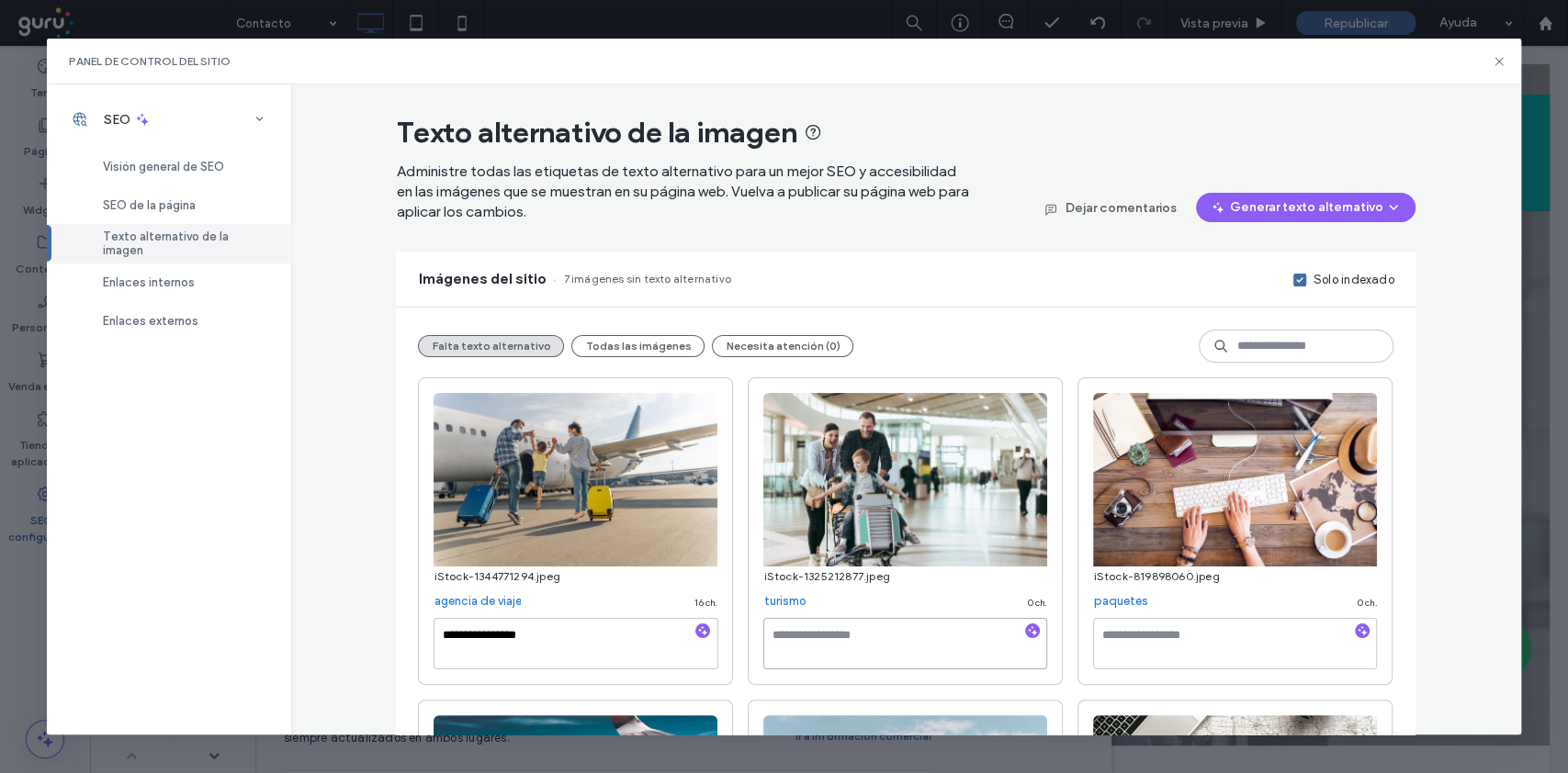 click at bounding box center [905, 644] 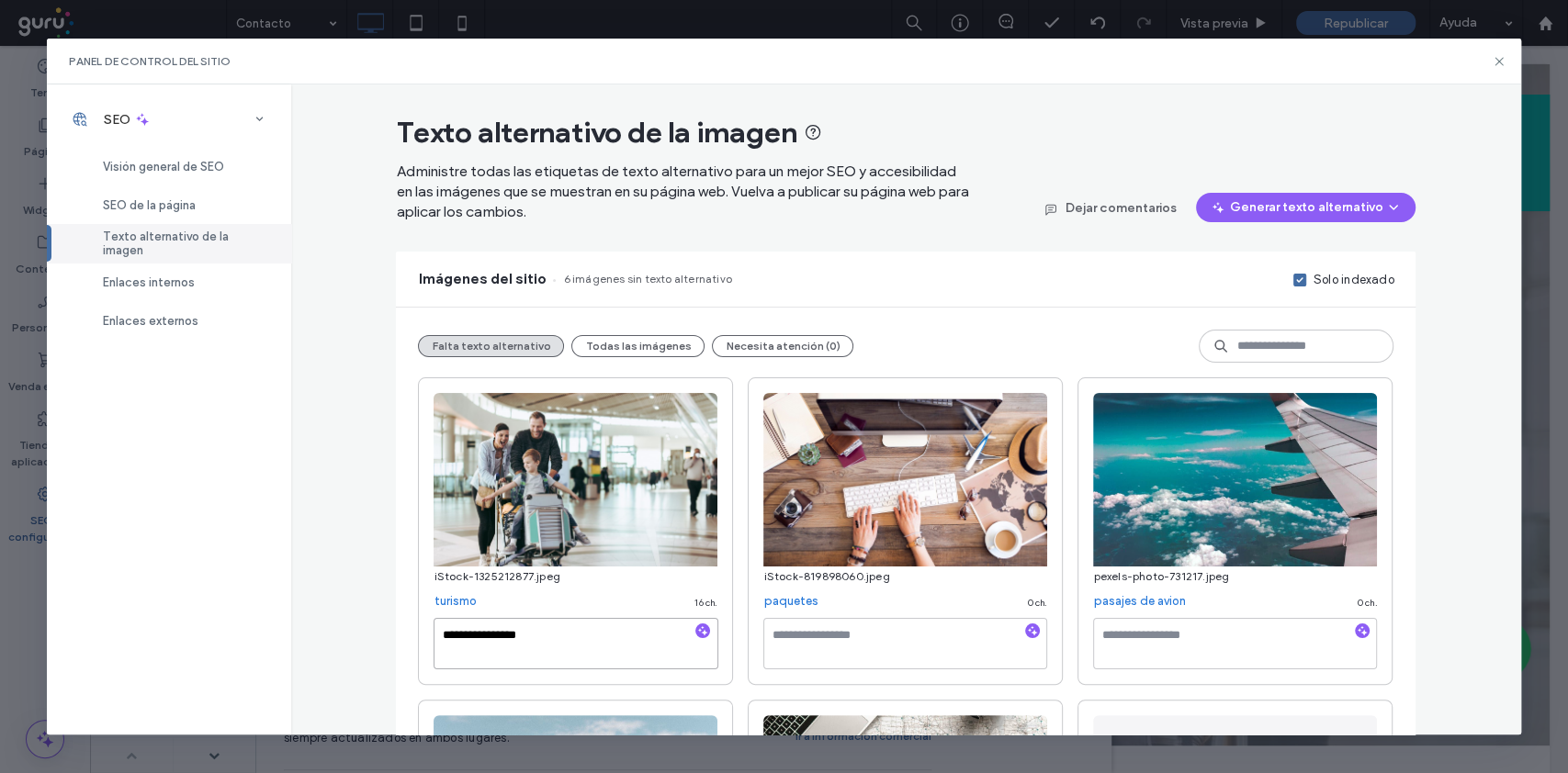 type on "**********" 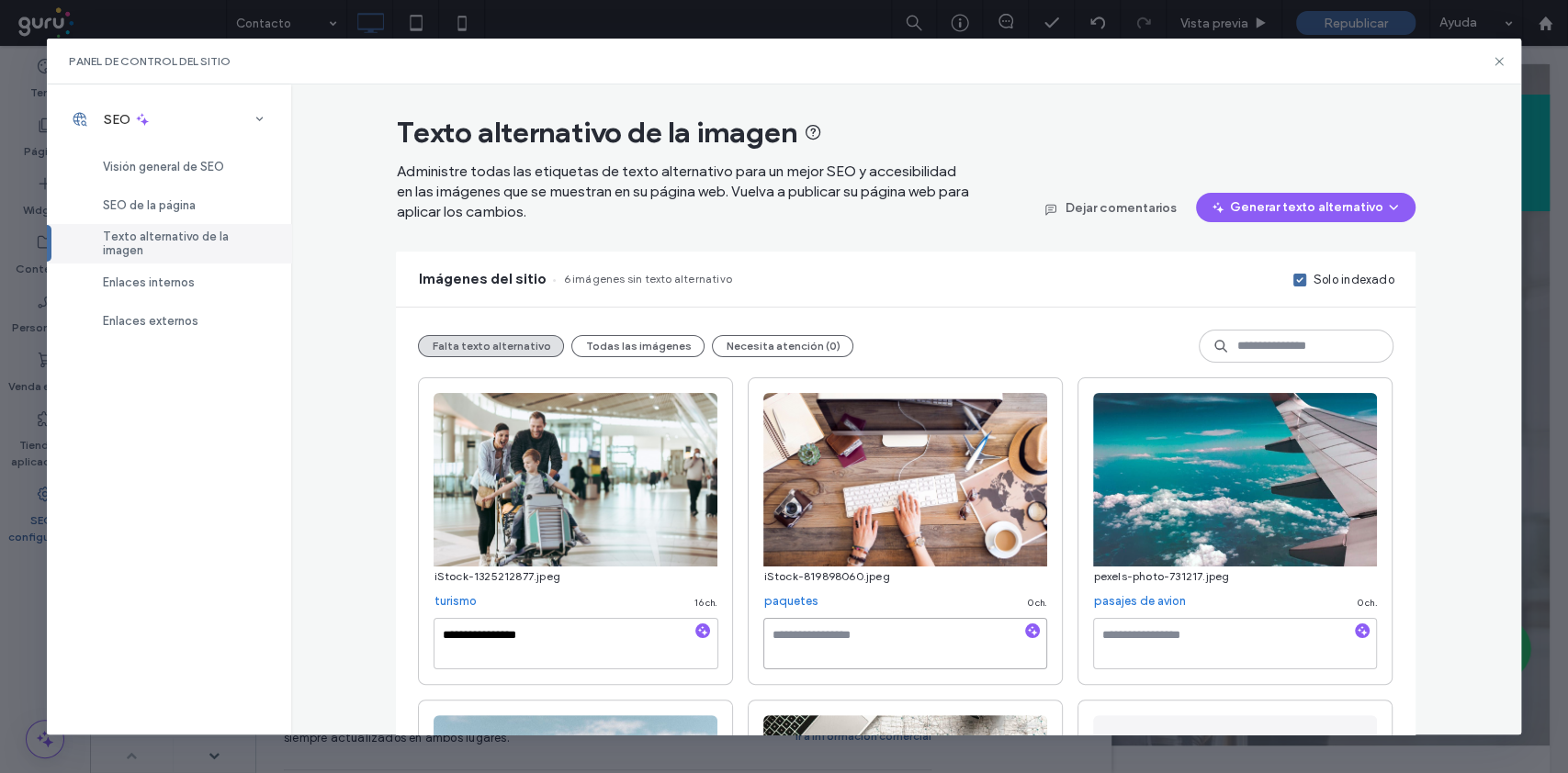 click at bounding box center [905, 644] 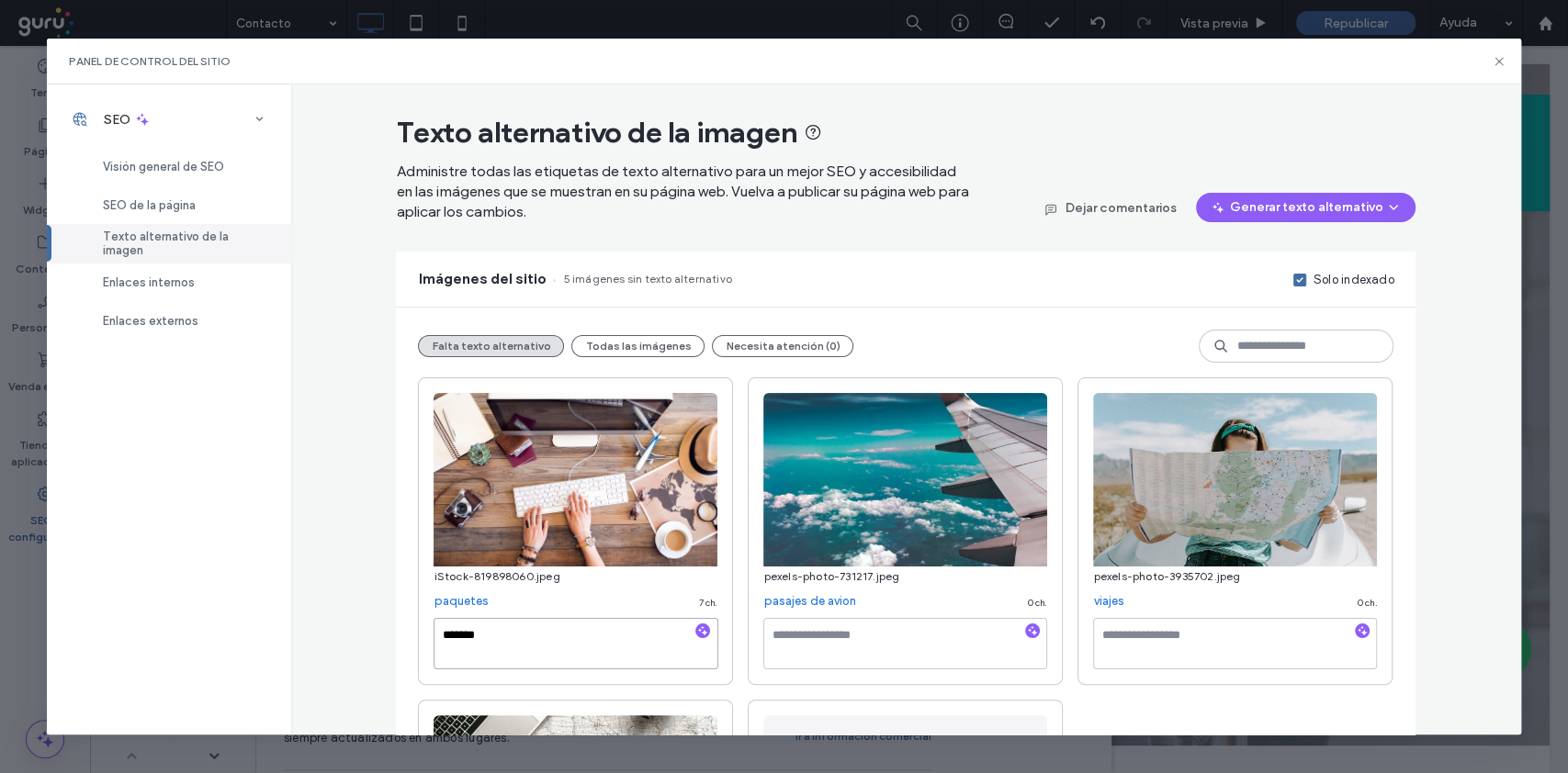 type on "******" 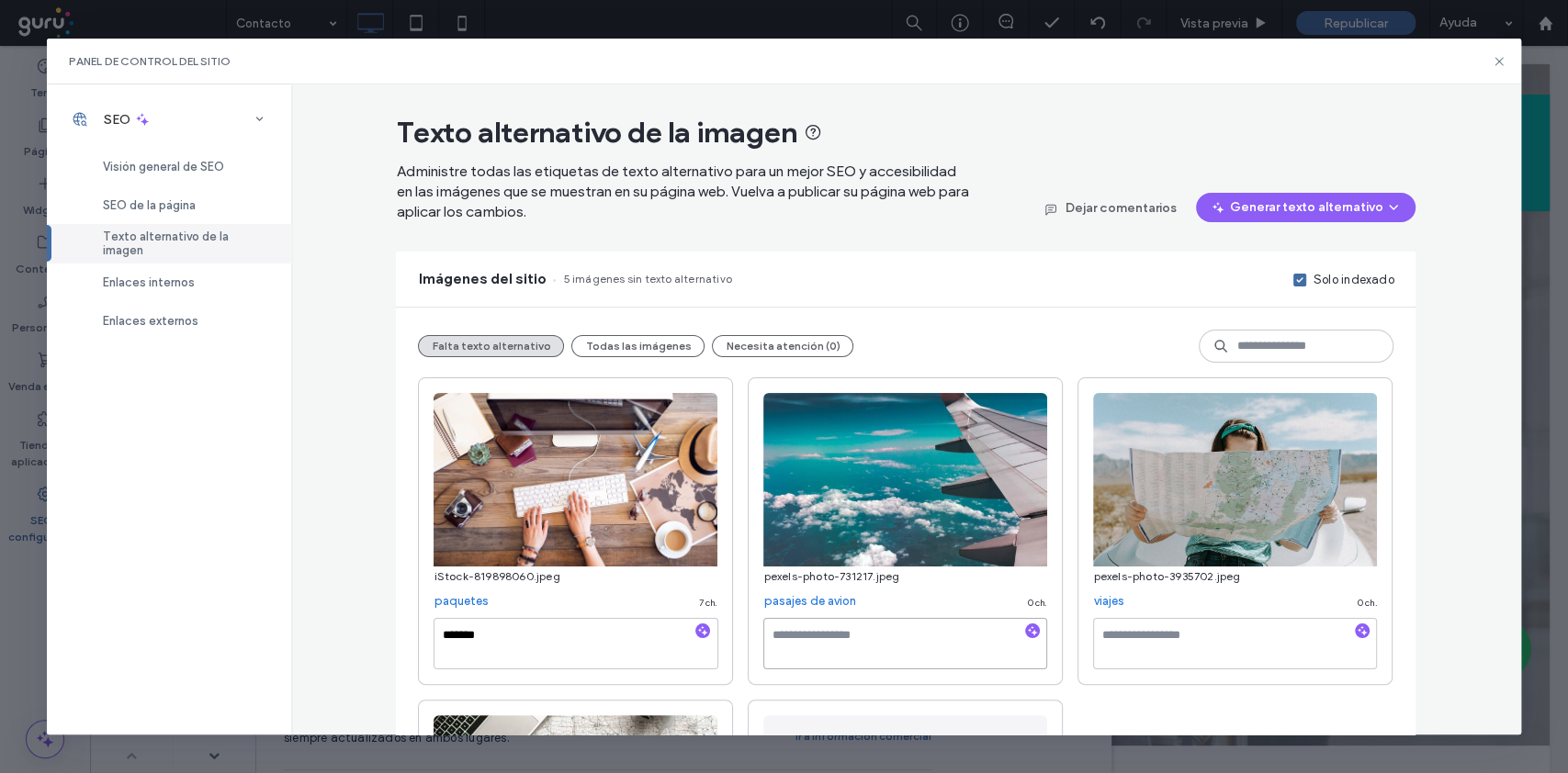 click at bounding box center (905, 644) 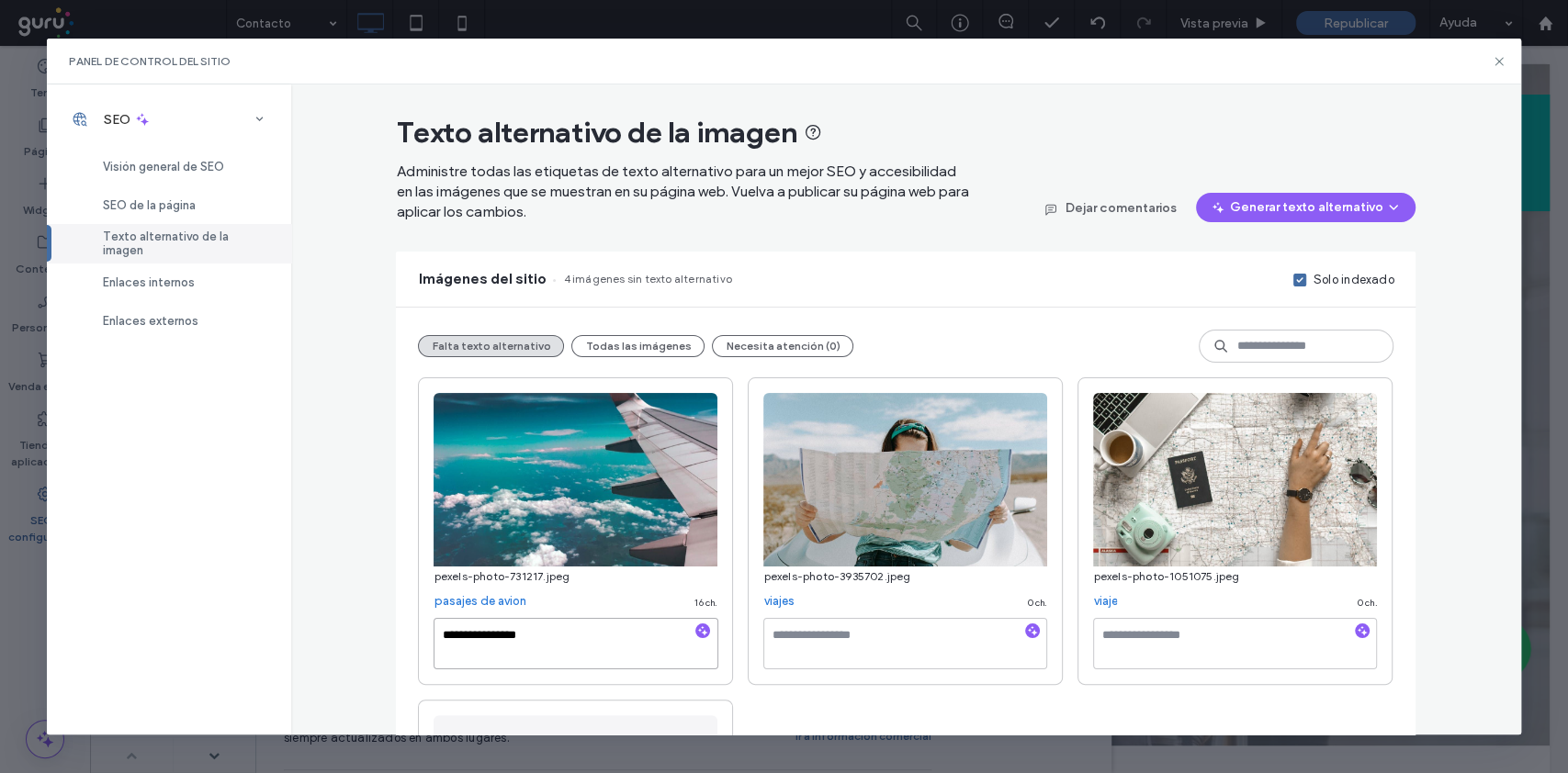 type on "**********" 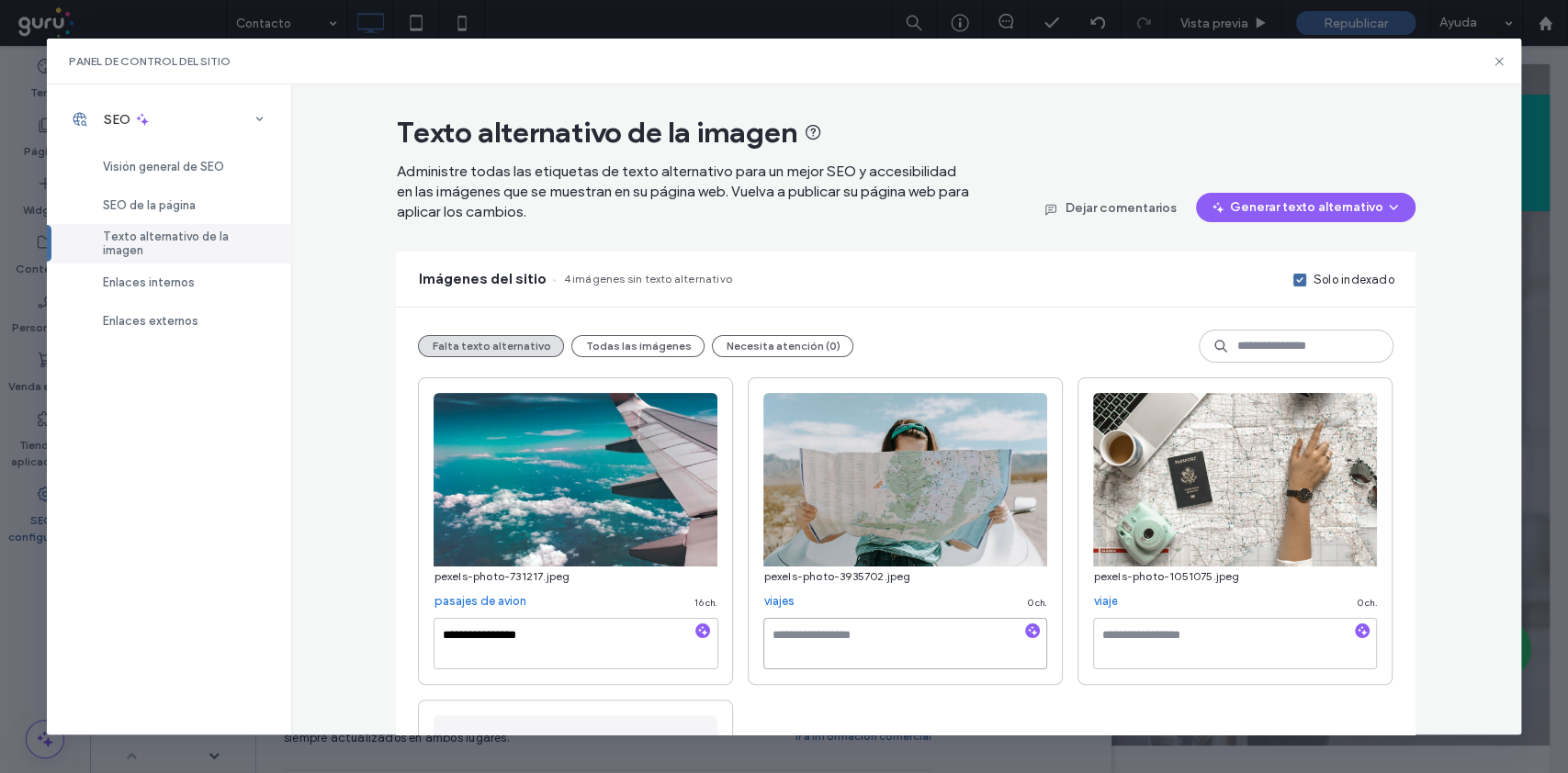 click at bounding box center [905, 644] 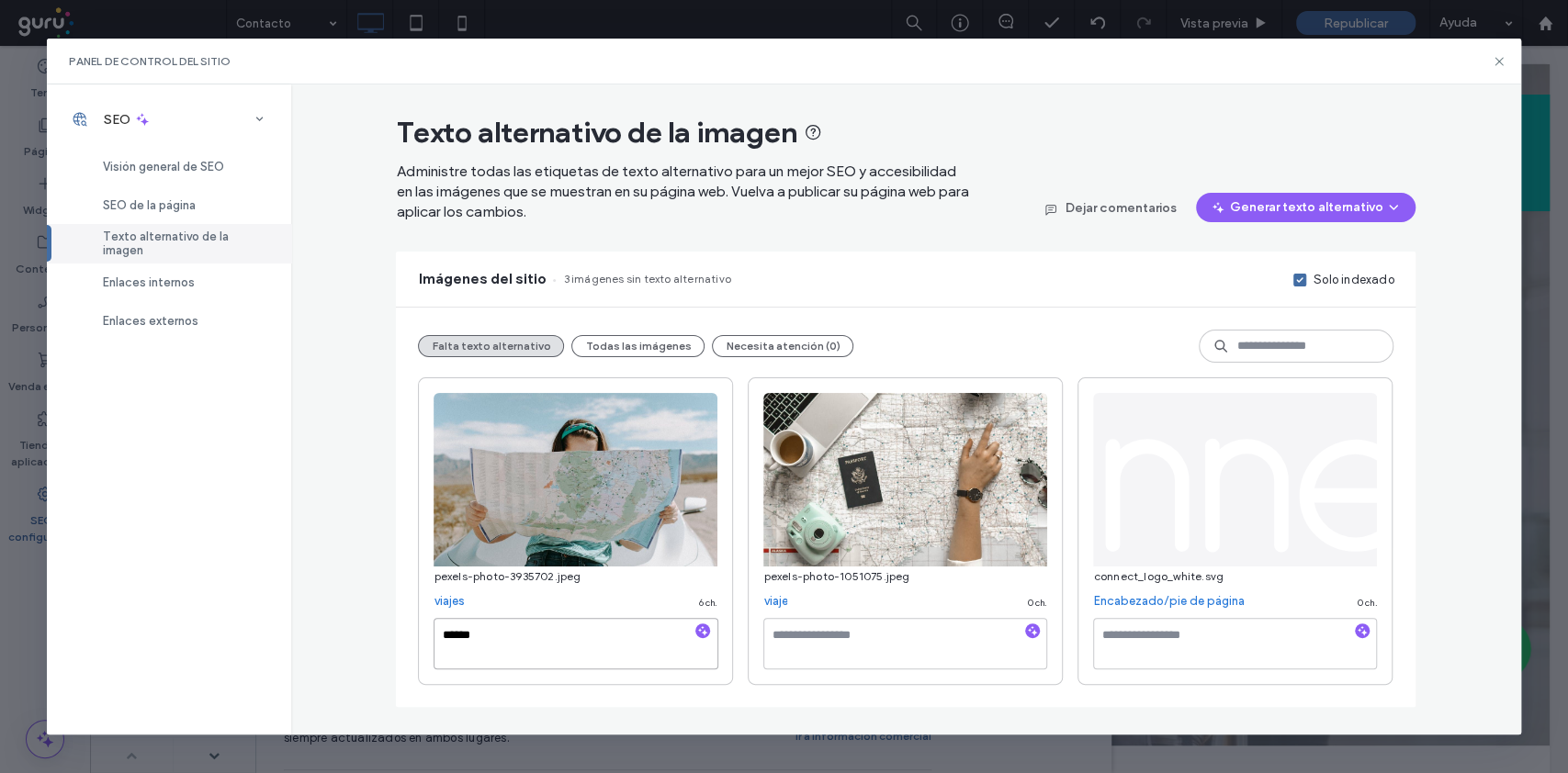 type on "******" 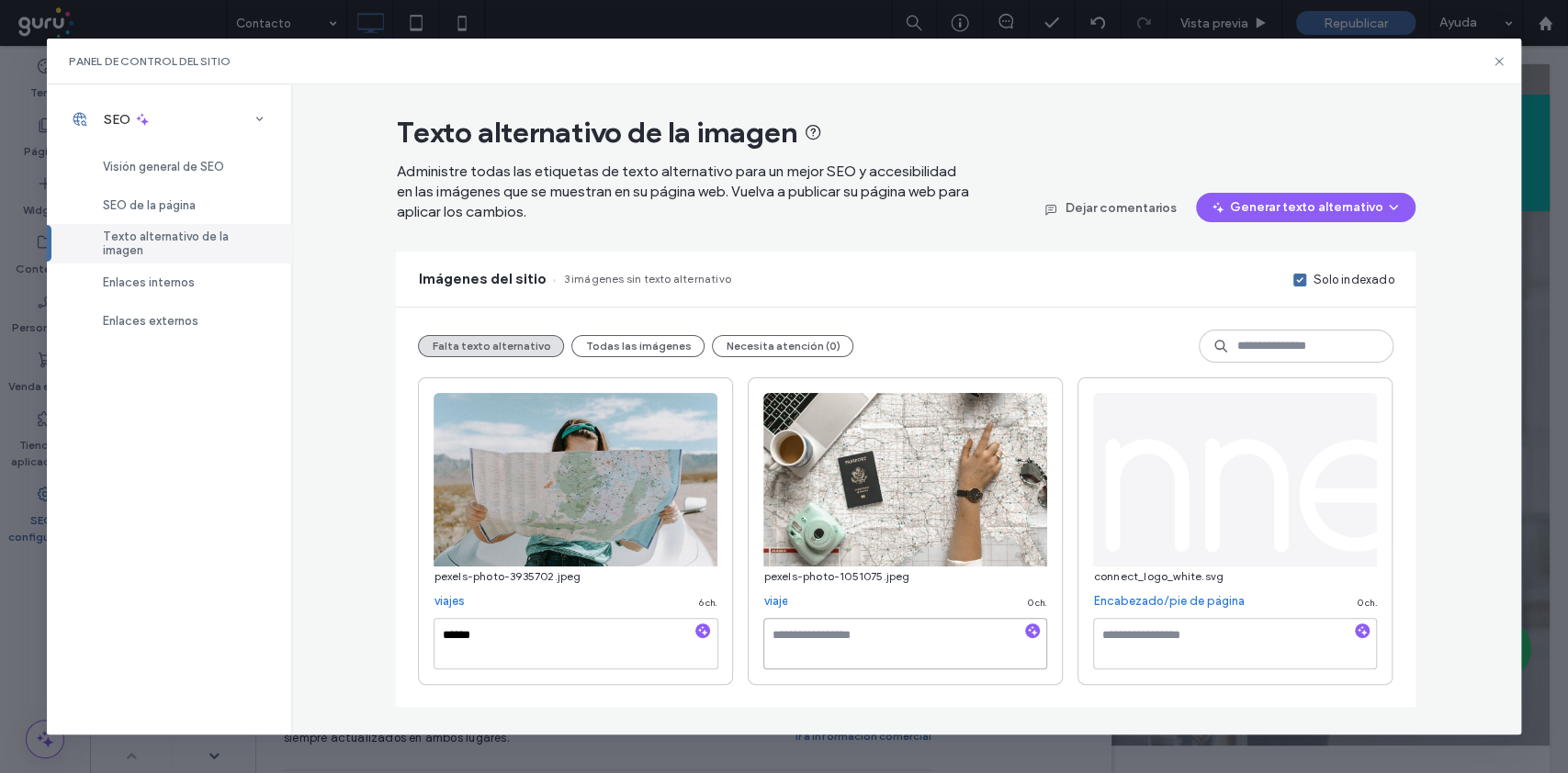 click at bounding box center [905, 644] 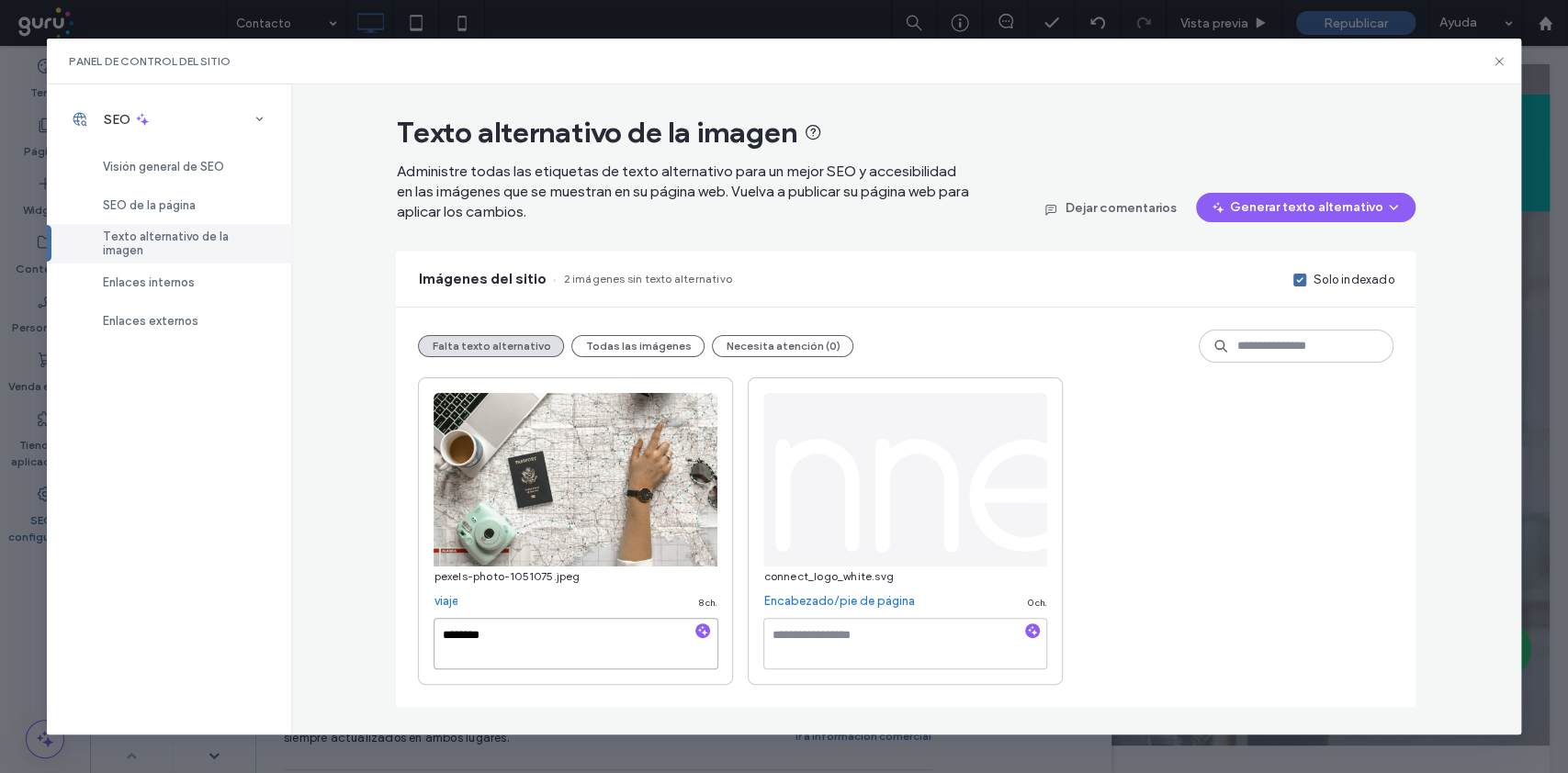 type on "*******" 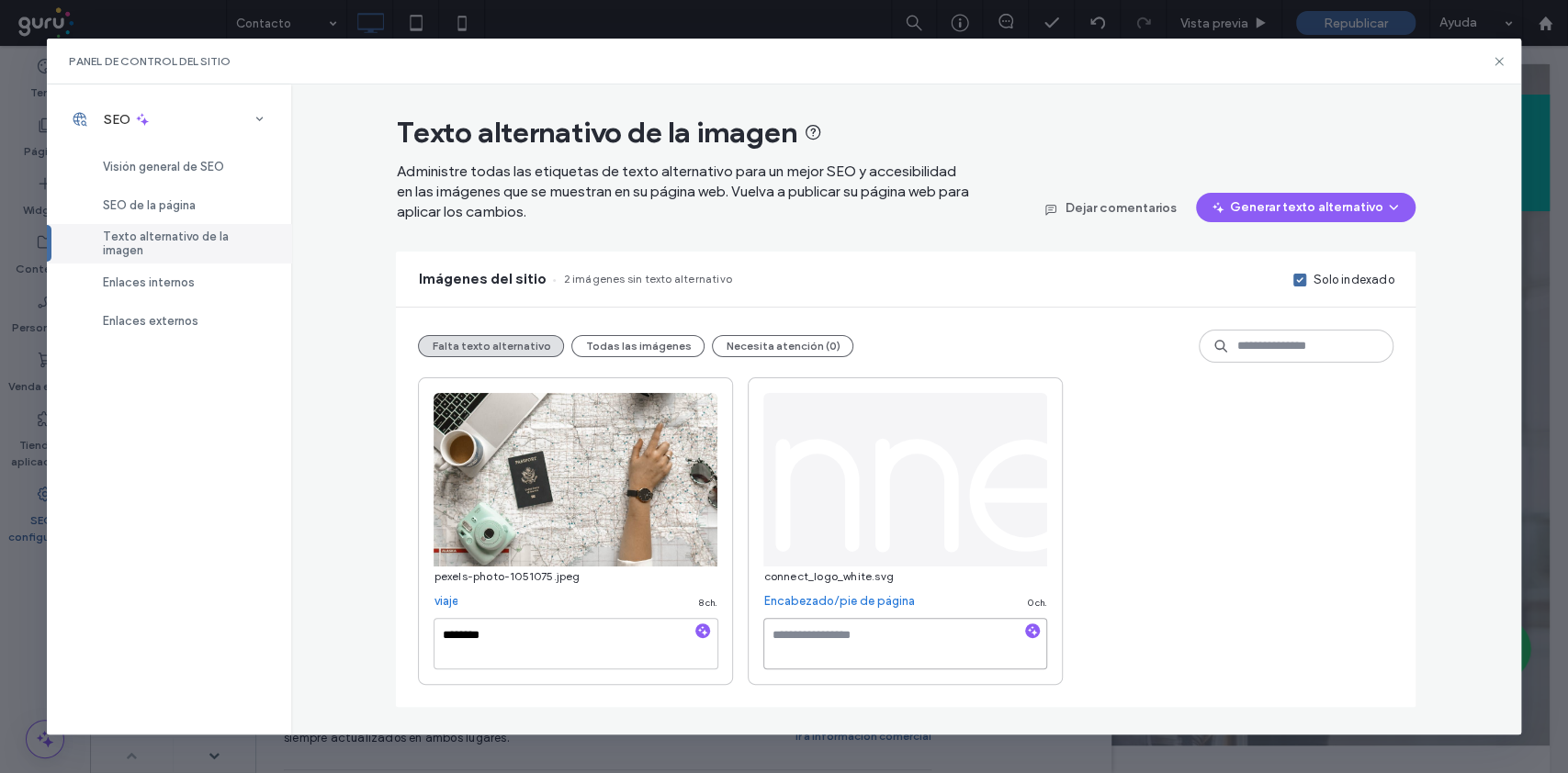 click at bounding box center [905, 644] 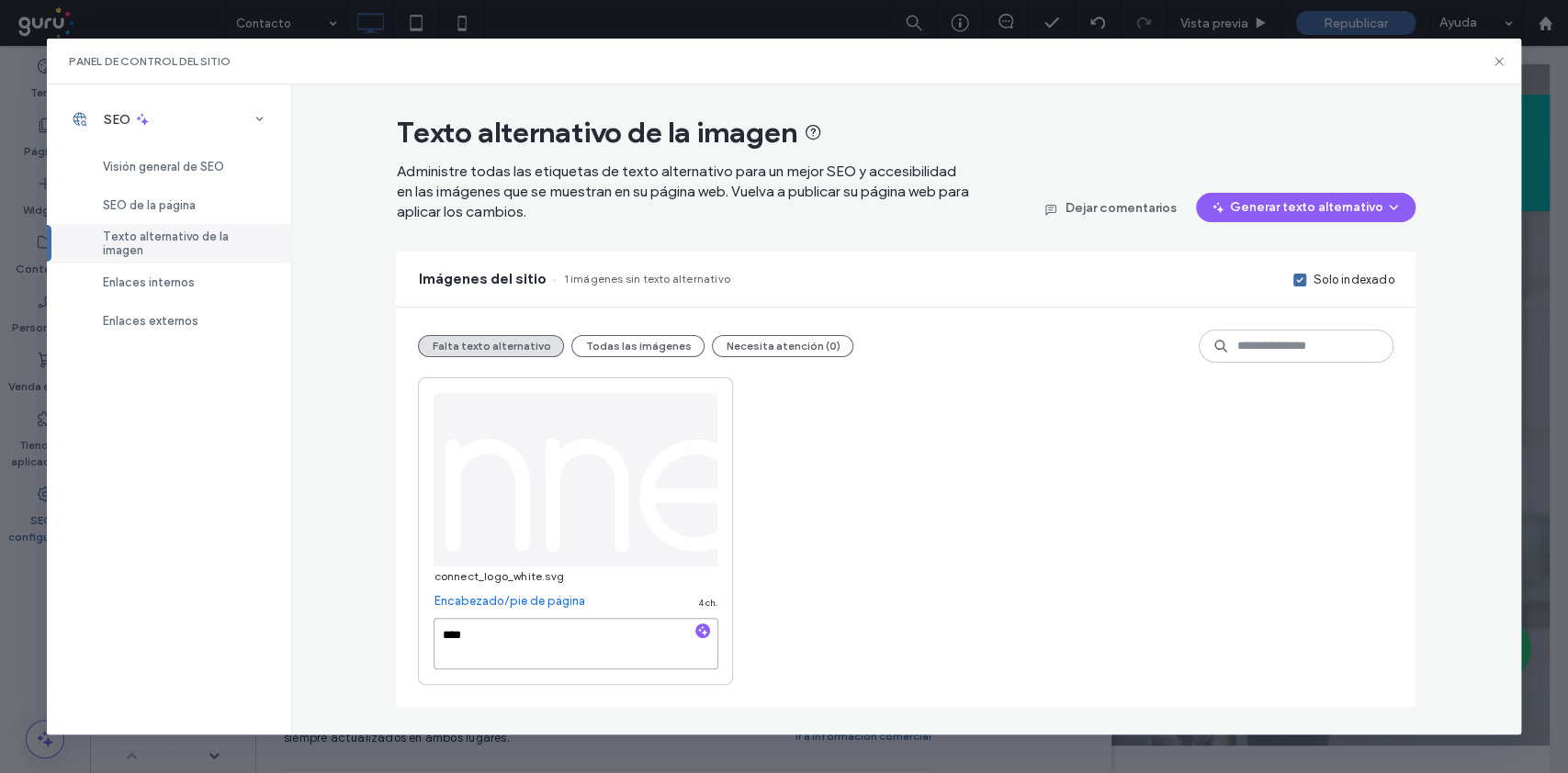 type on "****" 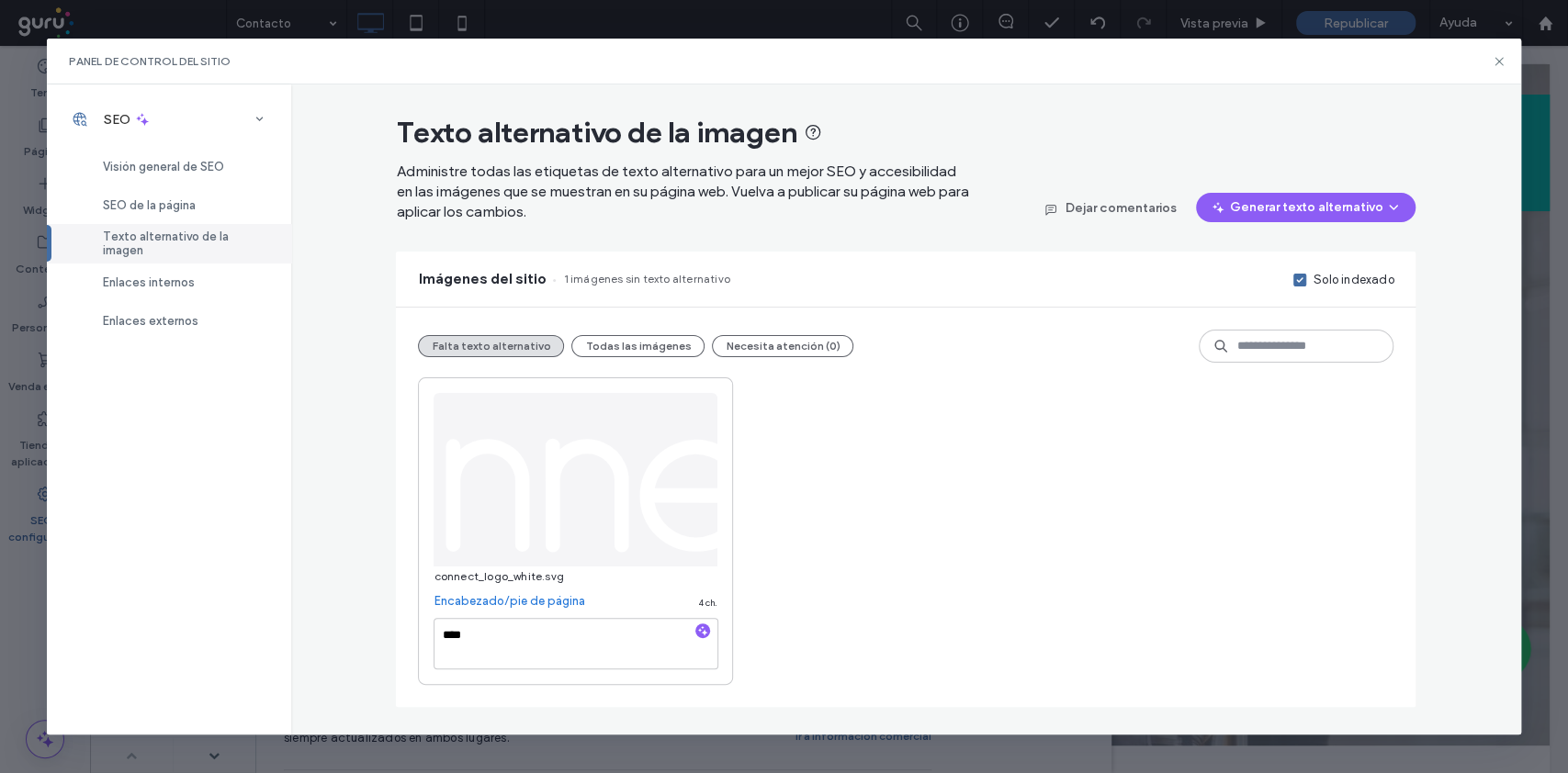 drag, startPoint x: 1448, startPoint y: 176, endPoint x: 1440, endPoint y: 157, distance: 20.615528 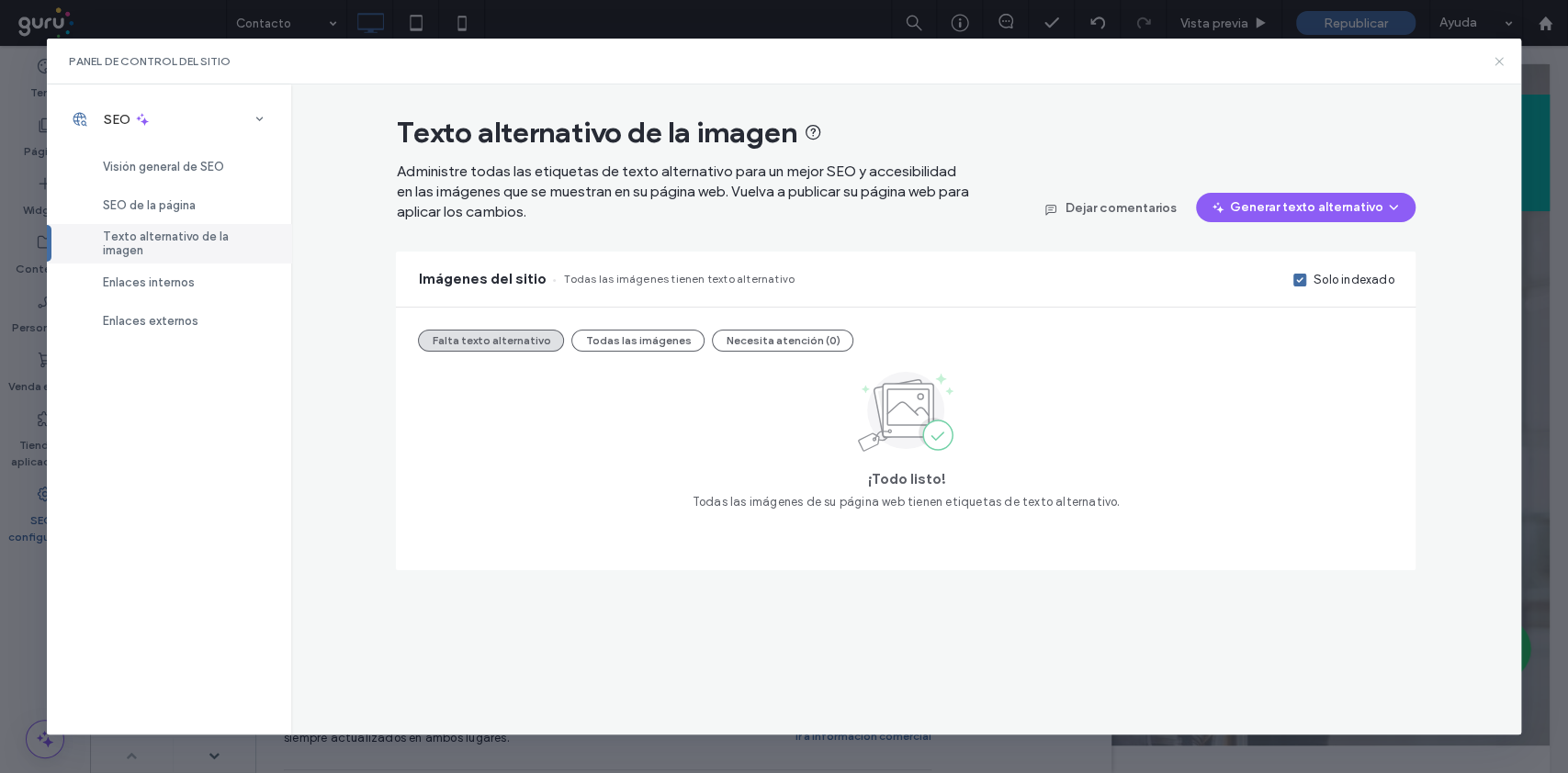 click 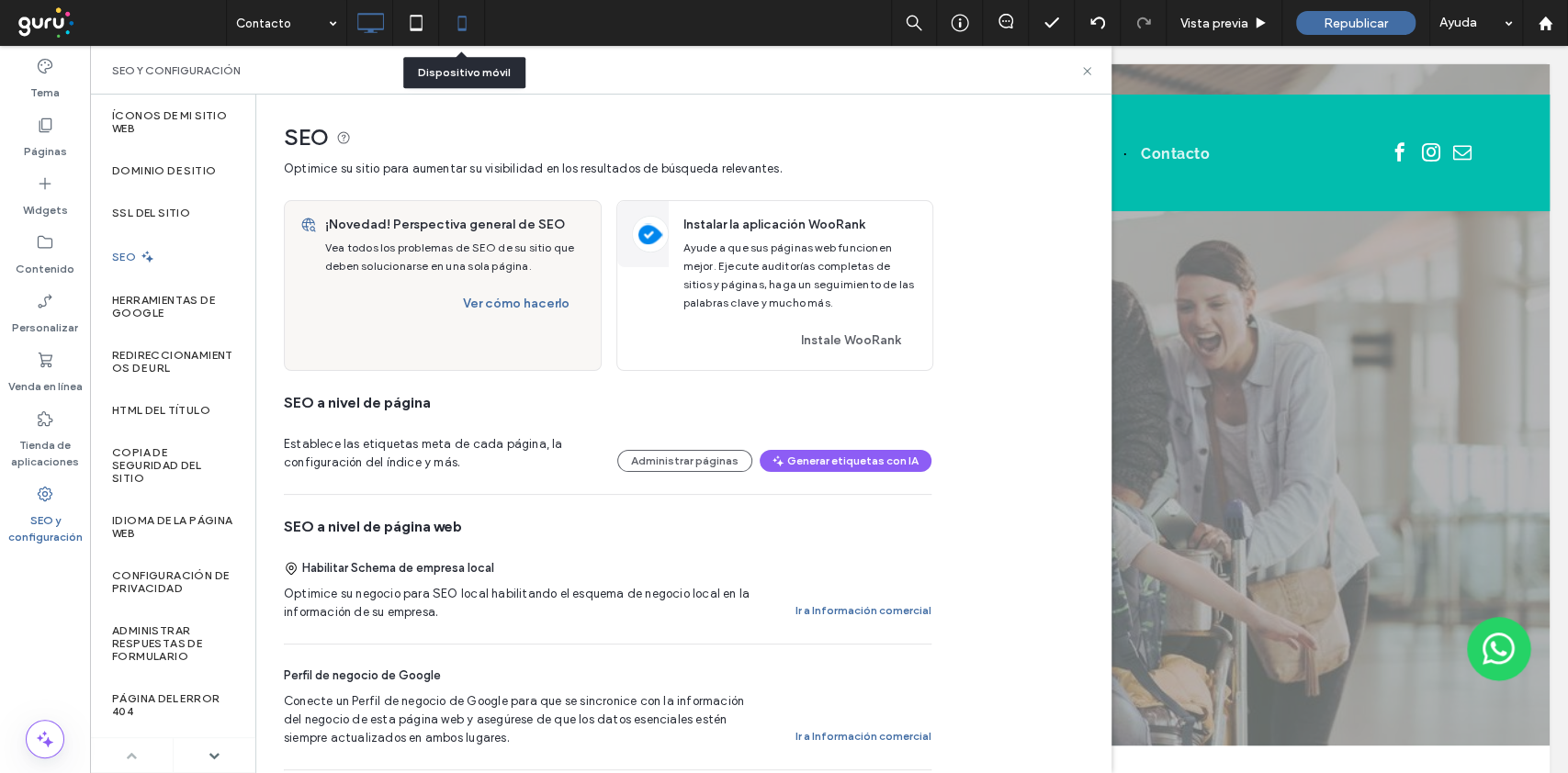 click 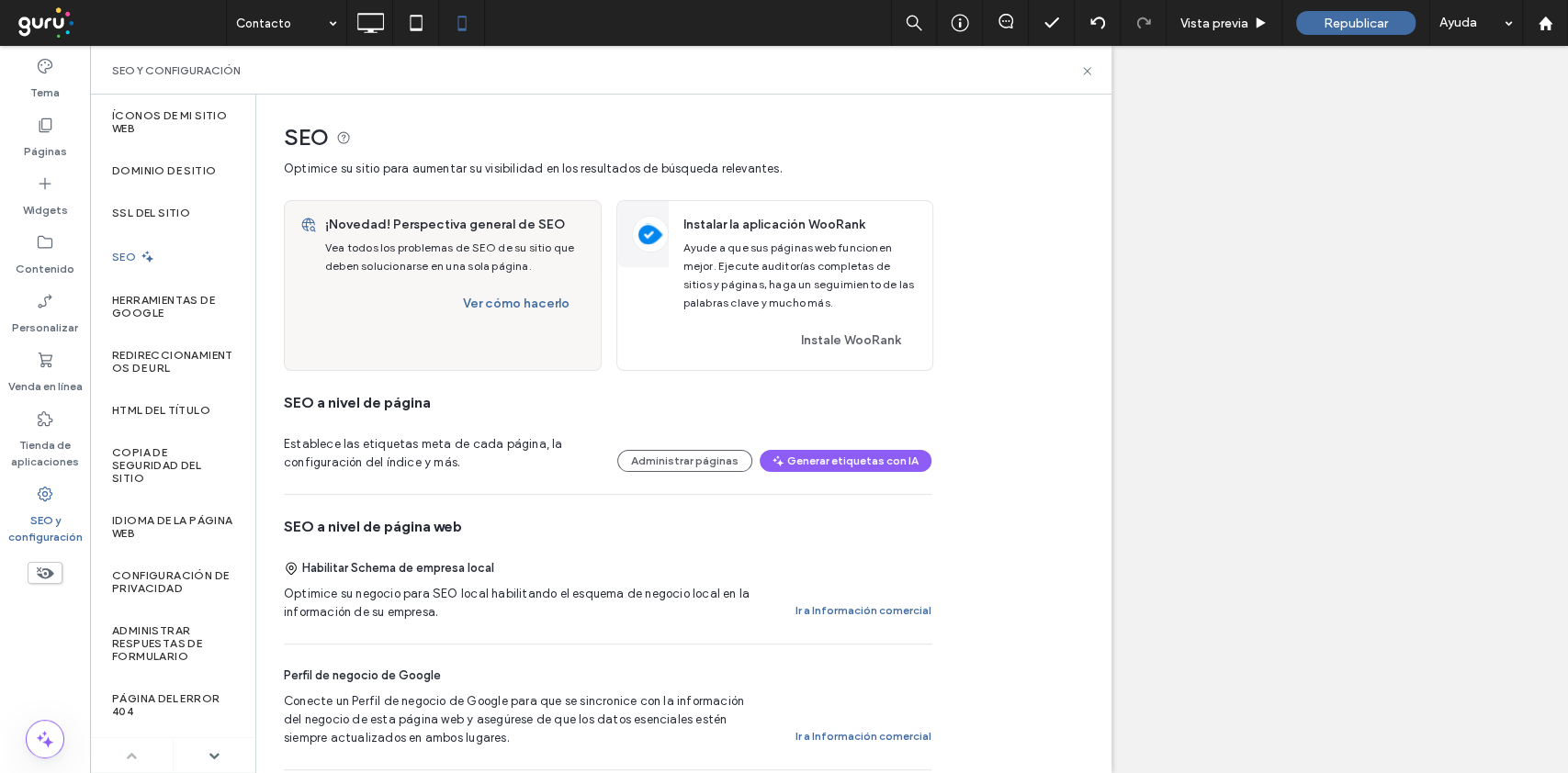 drag, startPoint x: 1085, startPoint y: 72, endPoint x: 1065, endPoint y: 80, distance: 21.540659 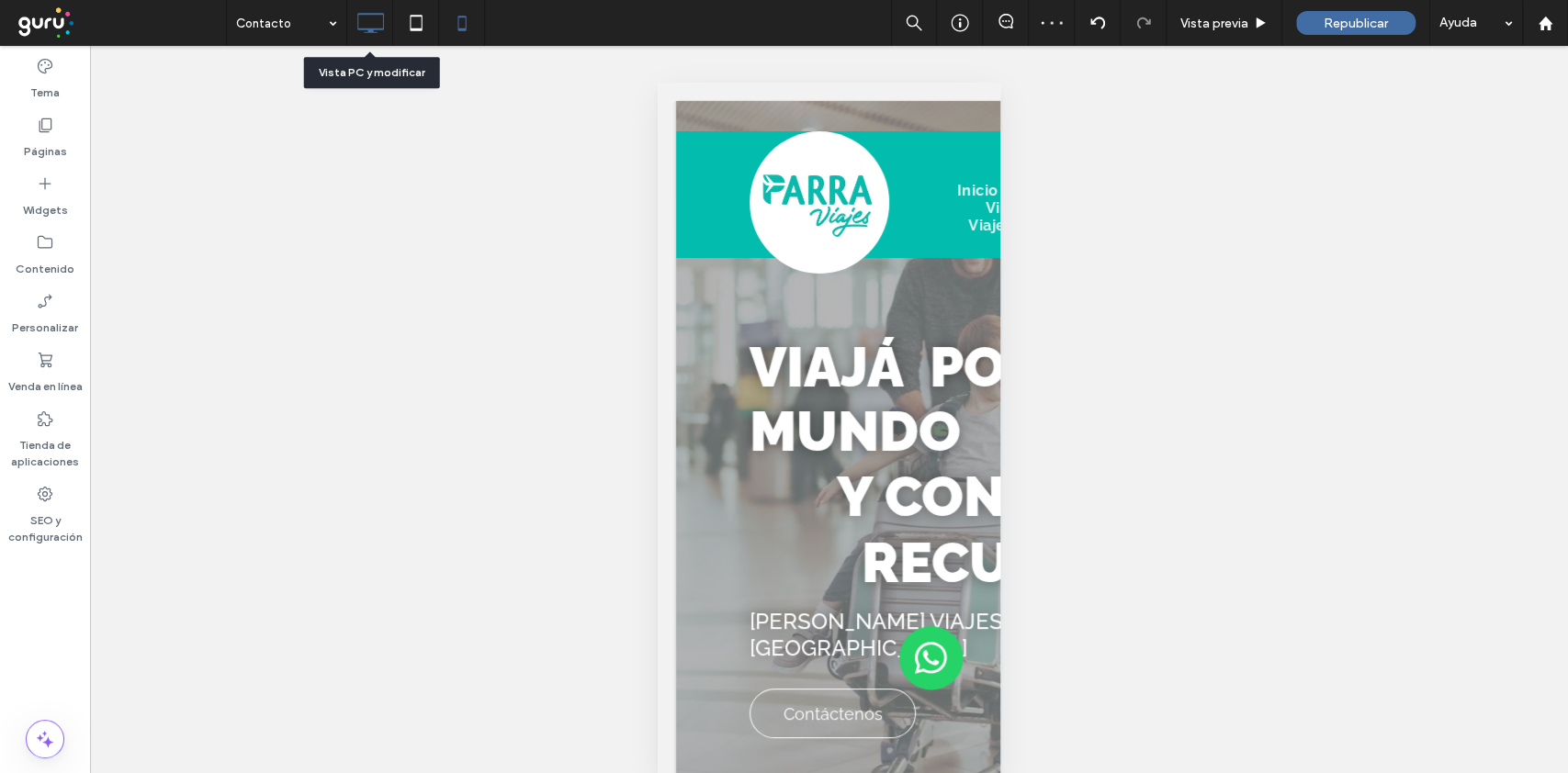 click 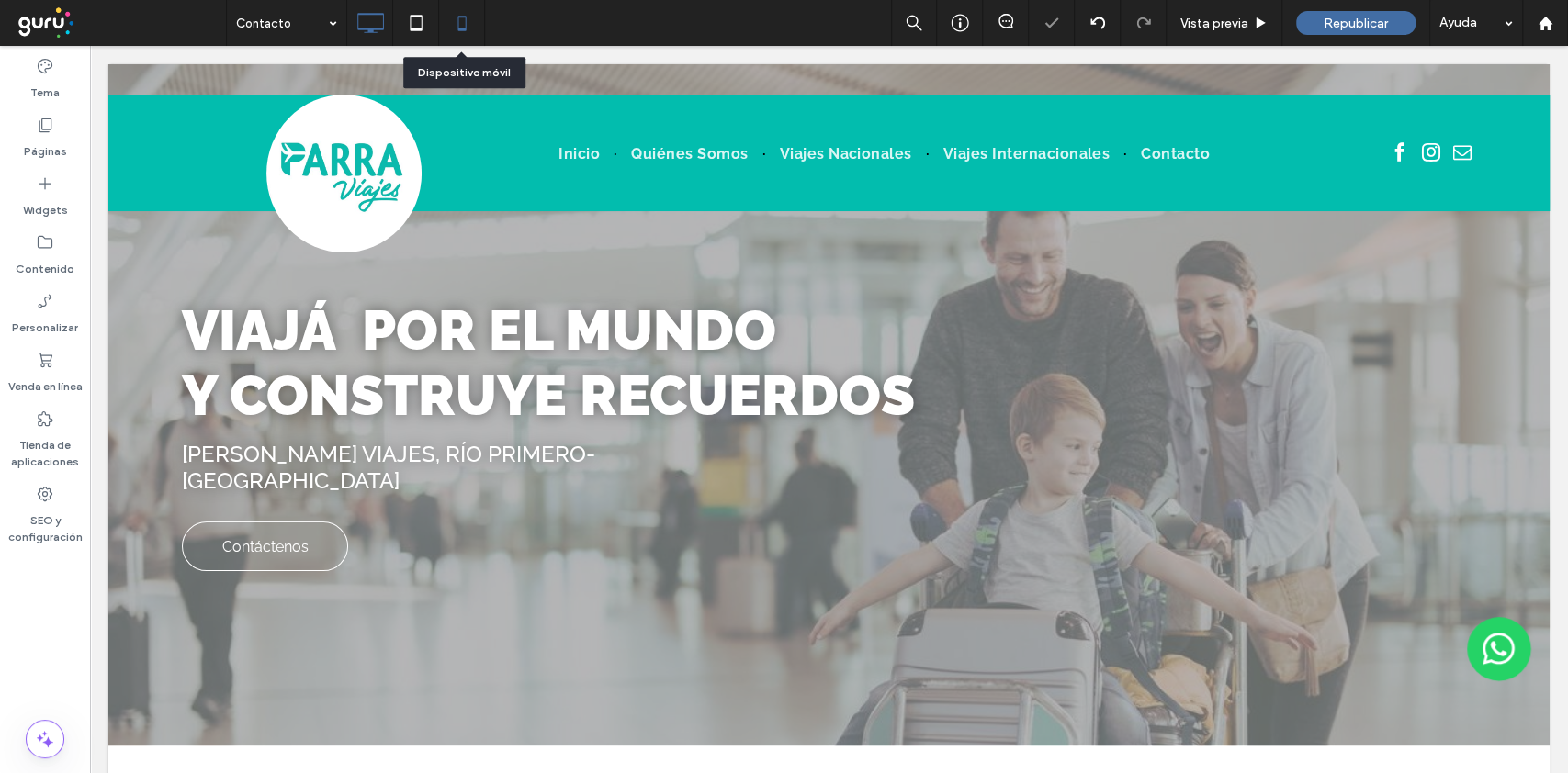 click 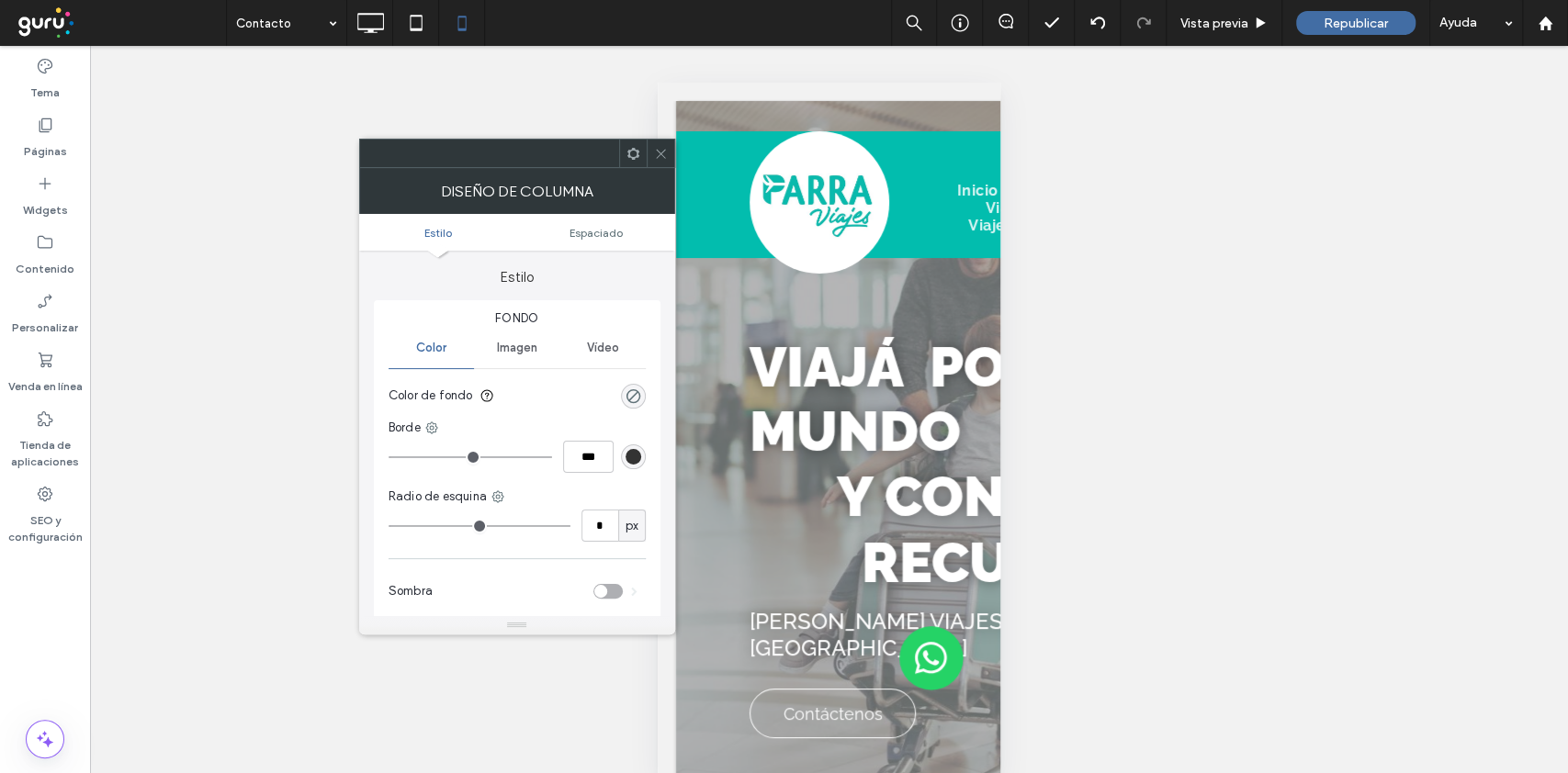 click 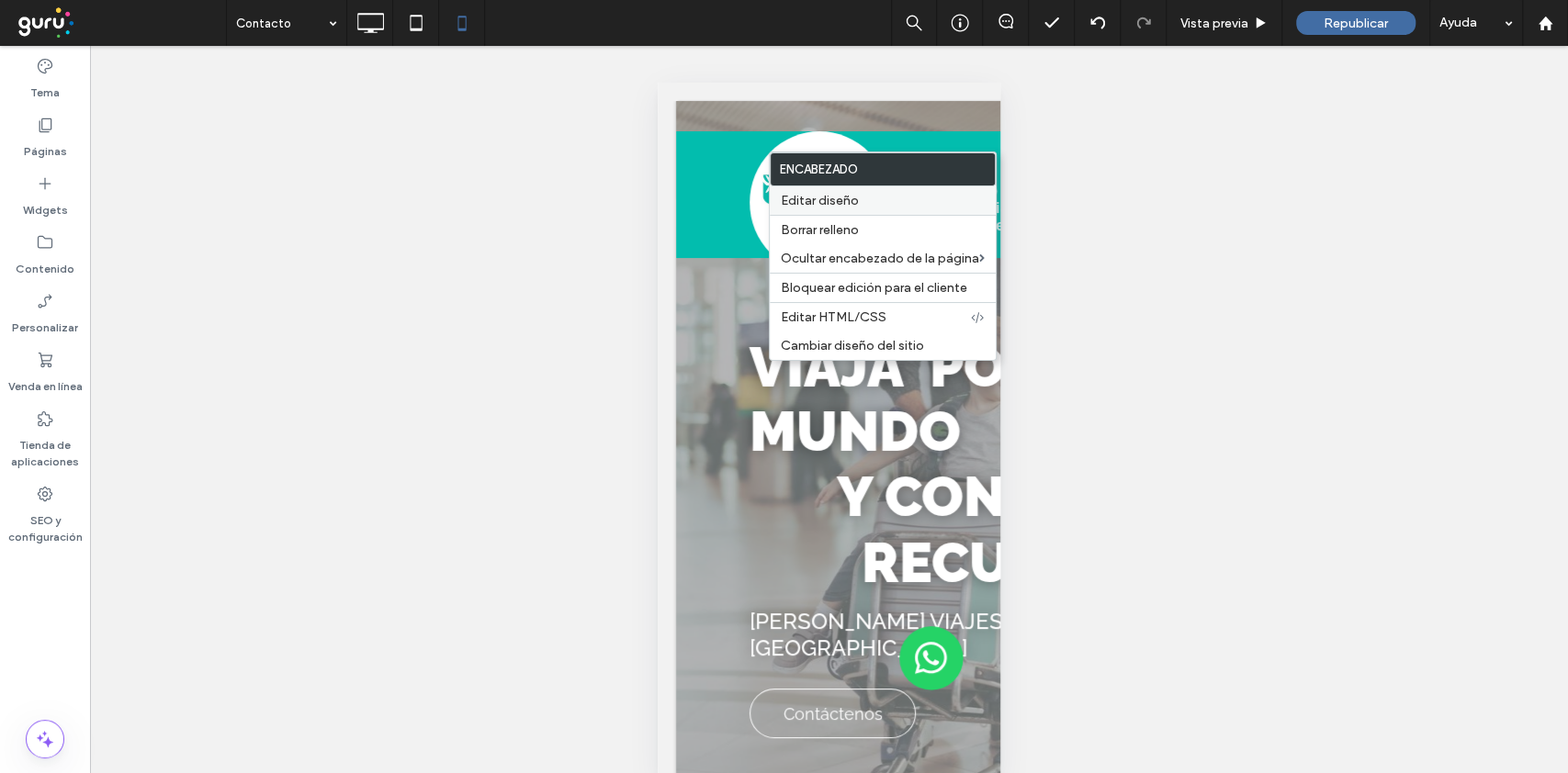 drag, startPoint x: 830, startPoint y: 196, endPoint x: 875, endPoint y: 199, distance: 45.09989 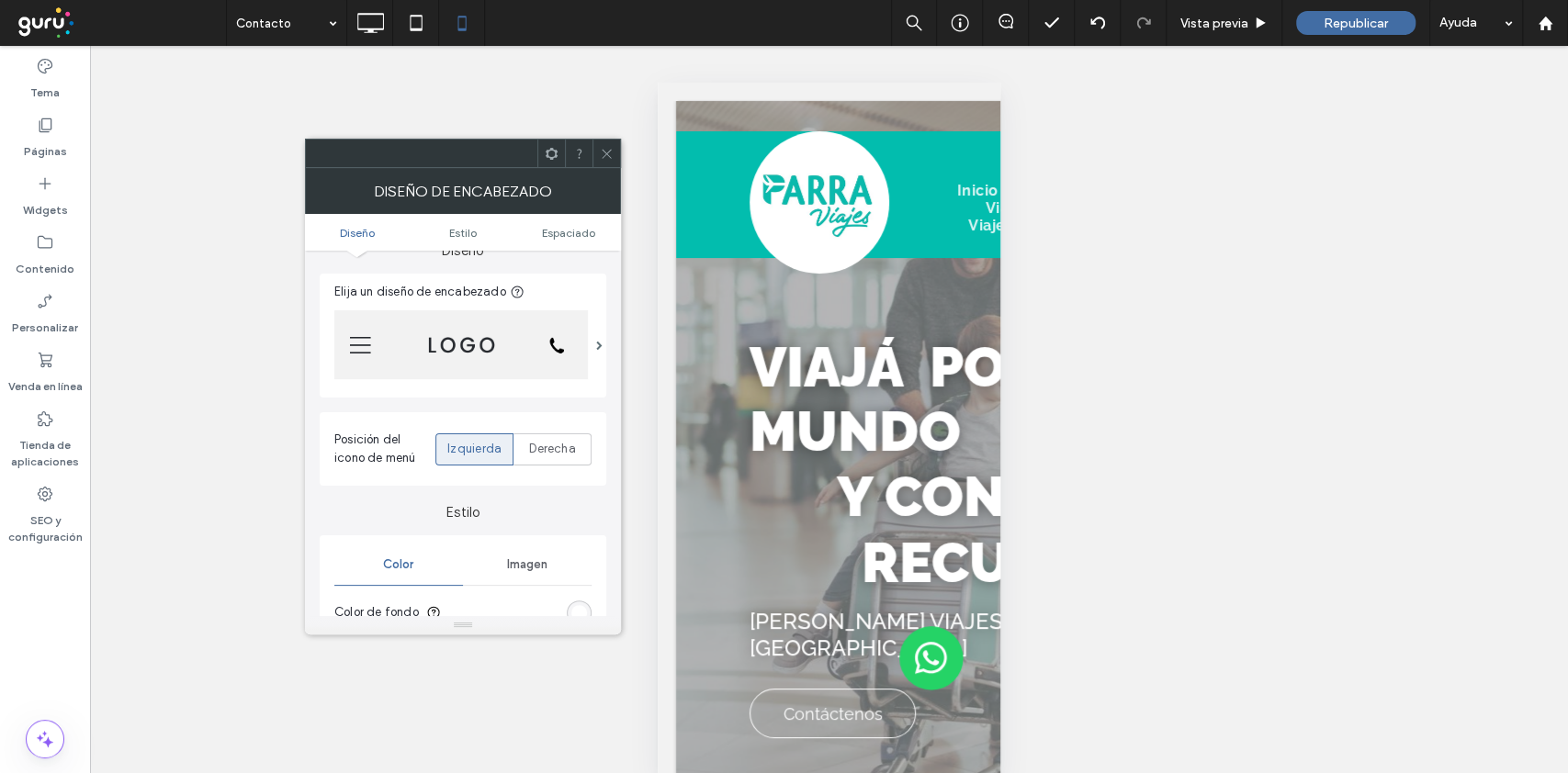 scroll, scrollTop: 244, scrollLeft: 0, axis: vertical 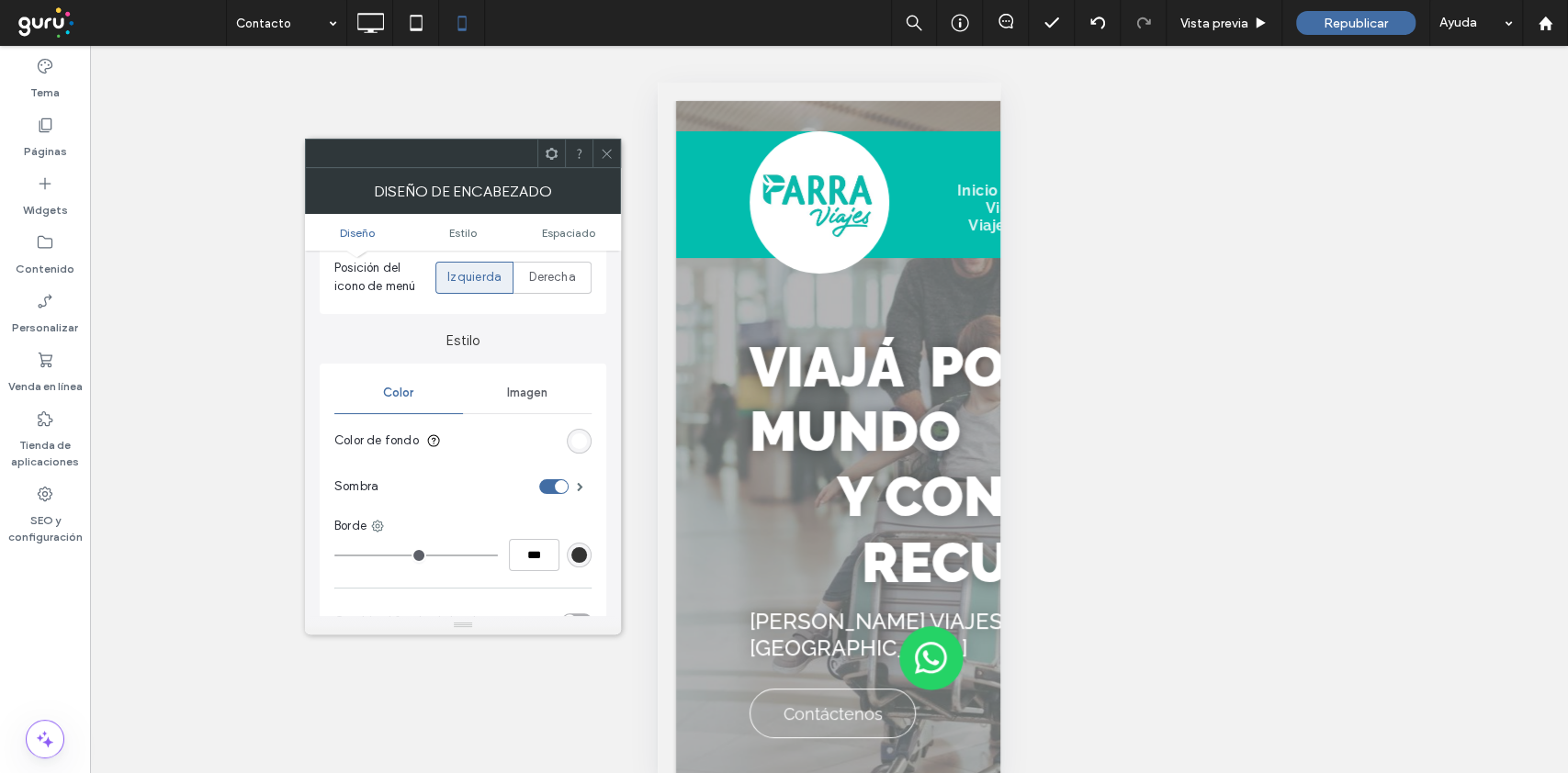 click at bounding box center (579, 441) 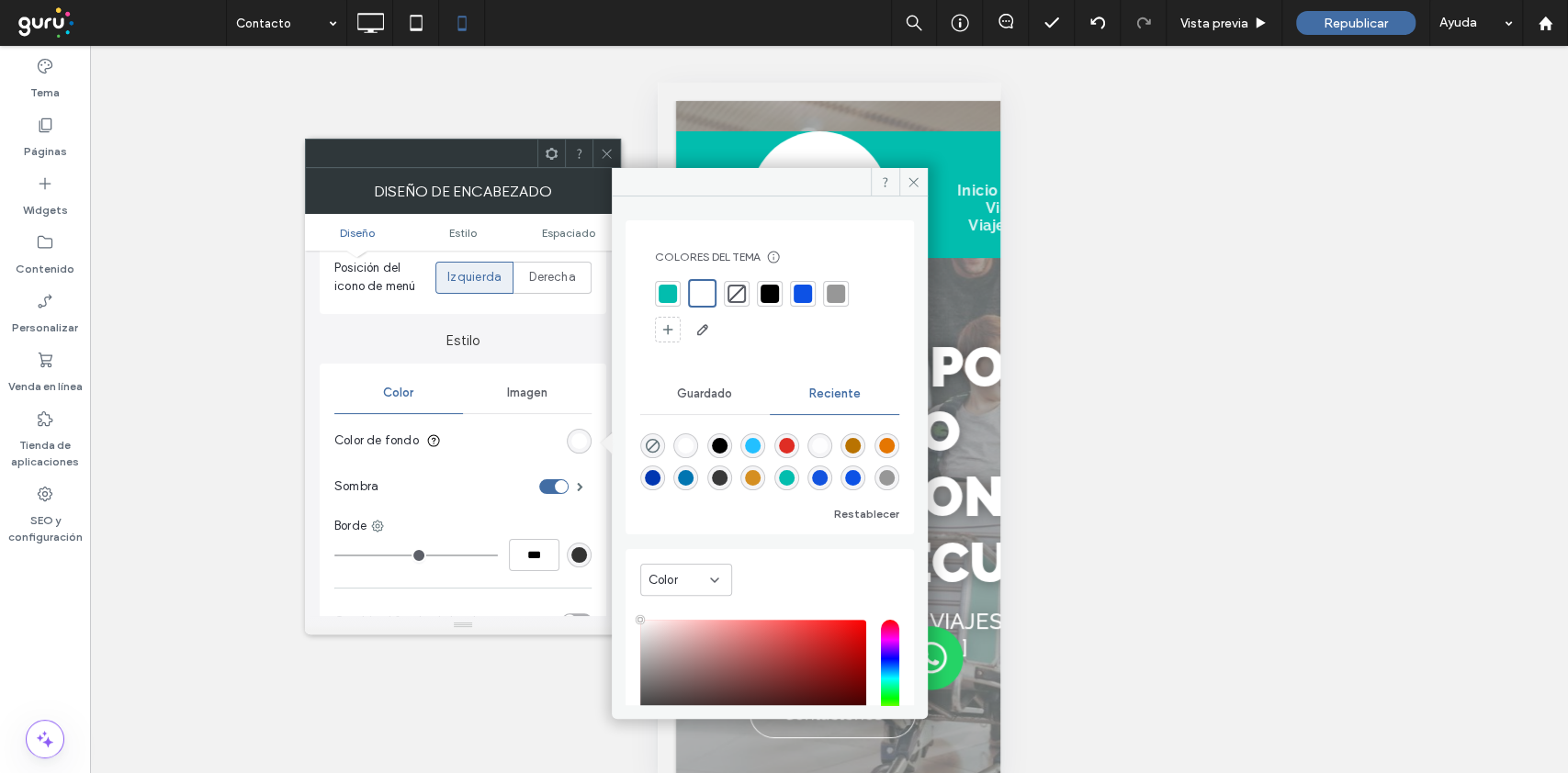 drag, startPoint x: 669, startPoint y: 286, endPoint x: 657, endPoint y: 256, distance: 32.310989 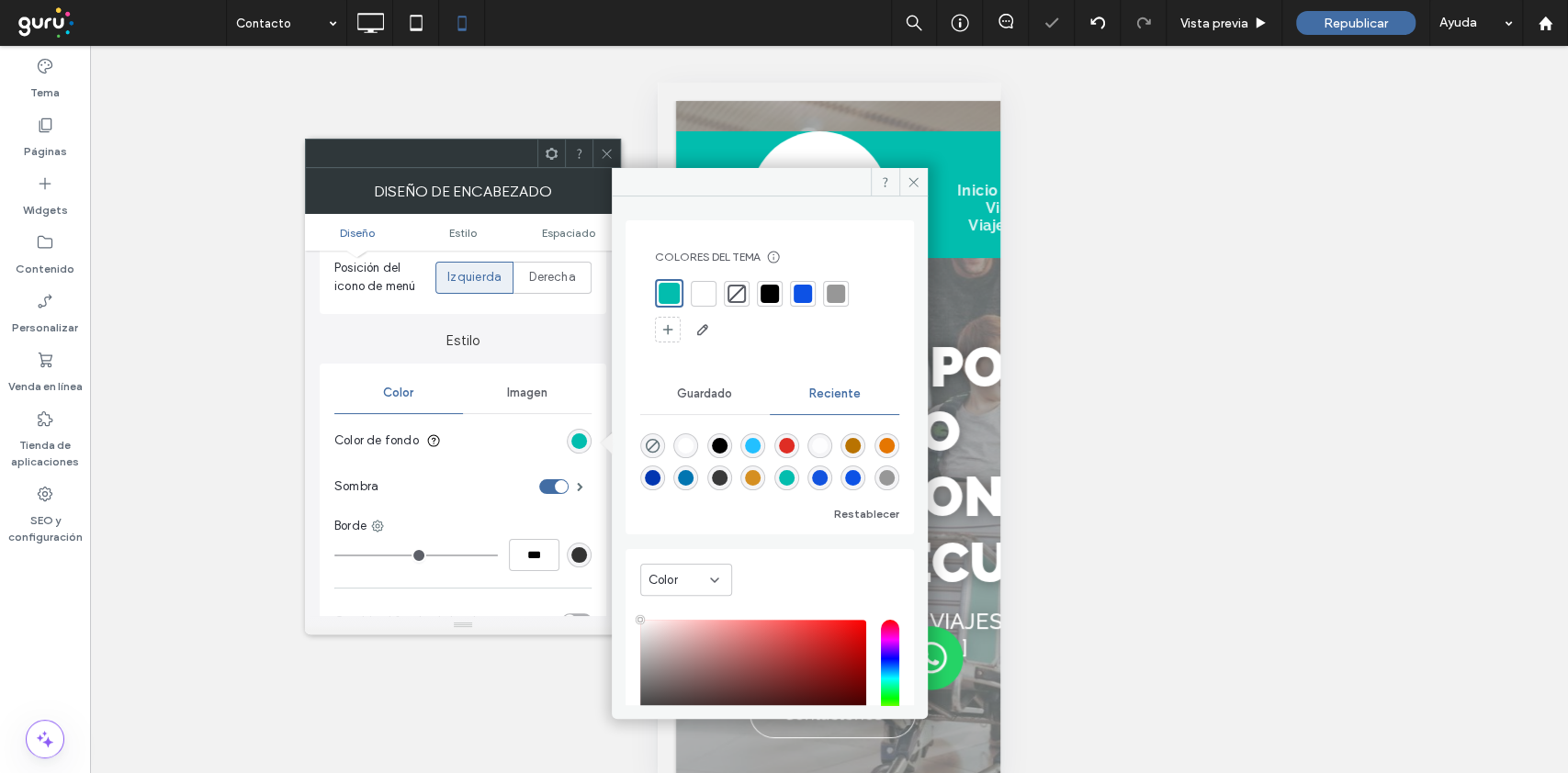 click at bounding box center [606, 153] 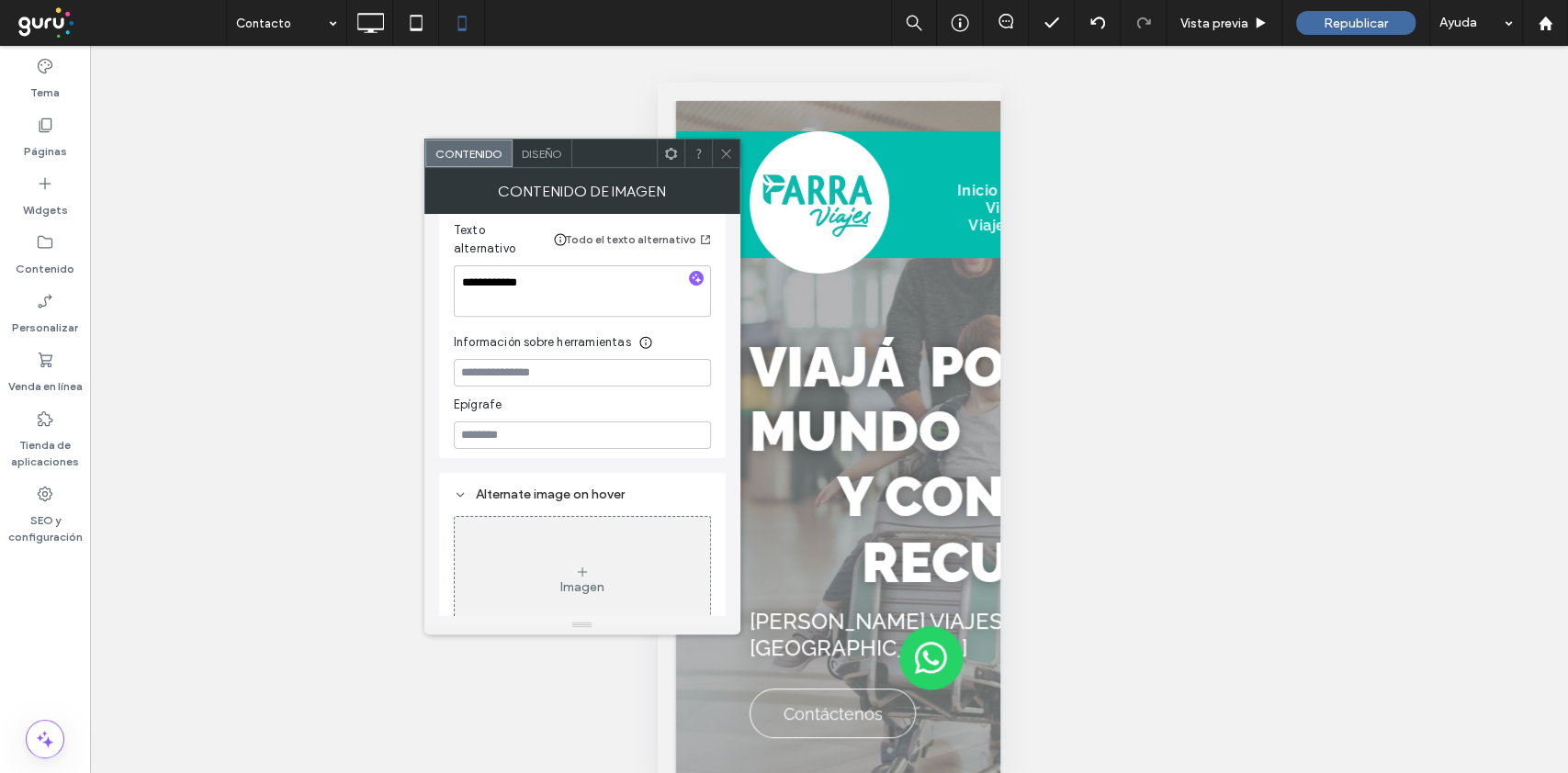 scroll, scrollTop: 524, scrollLeft: 0, axis: vertical 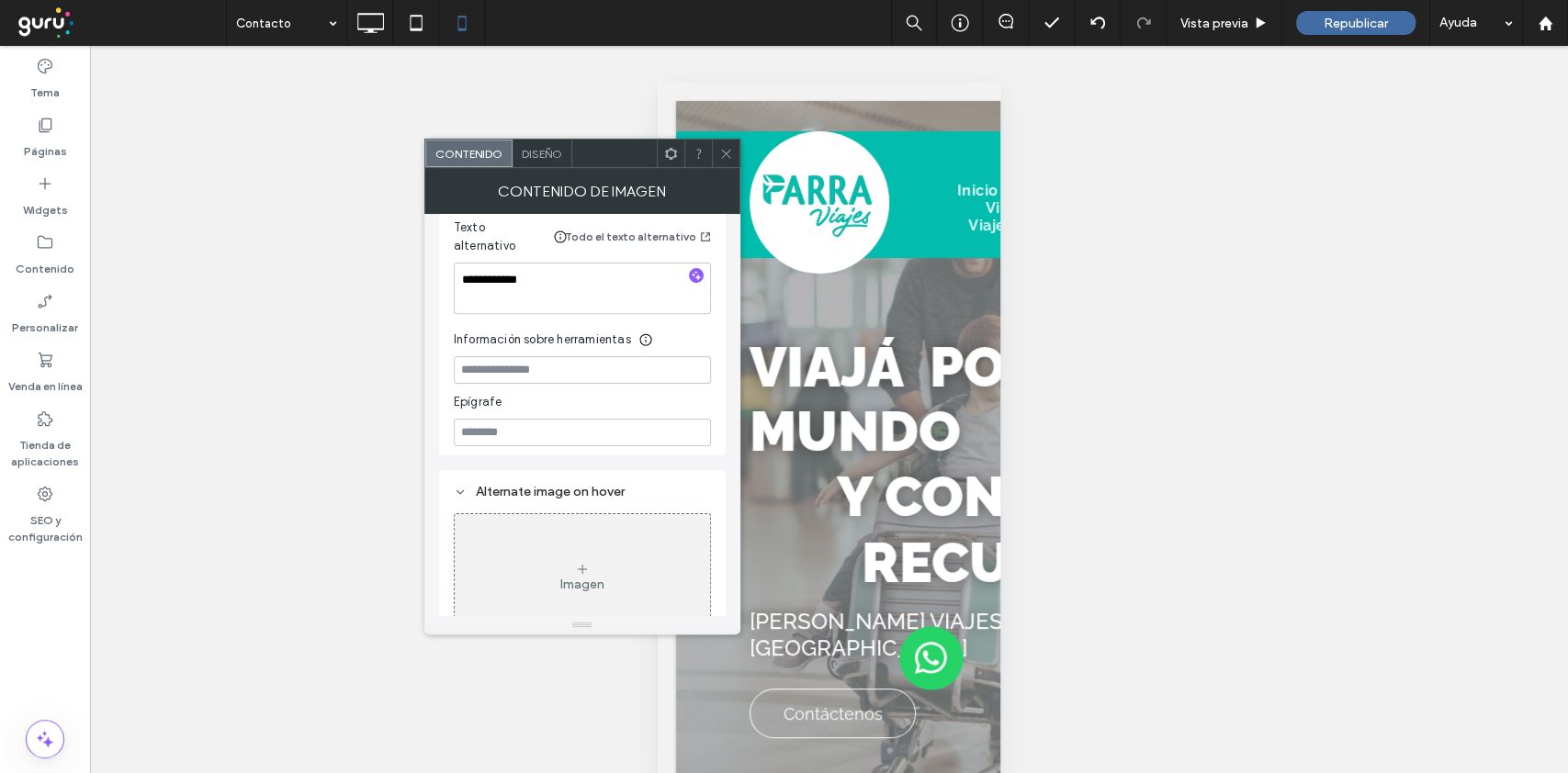 click on "Contenido de imagen" at bounding box center (582, 191) 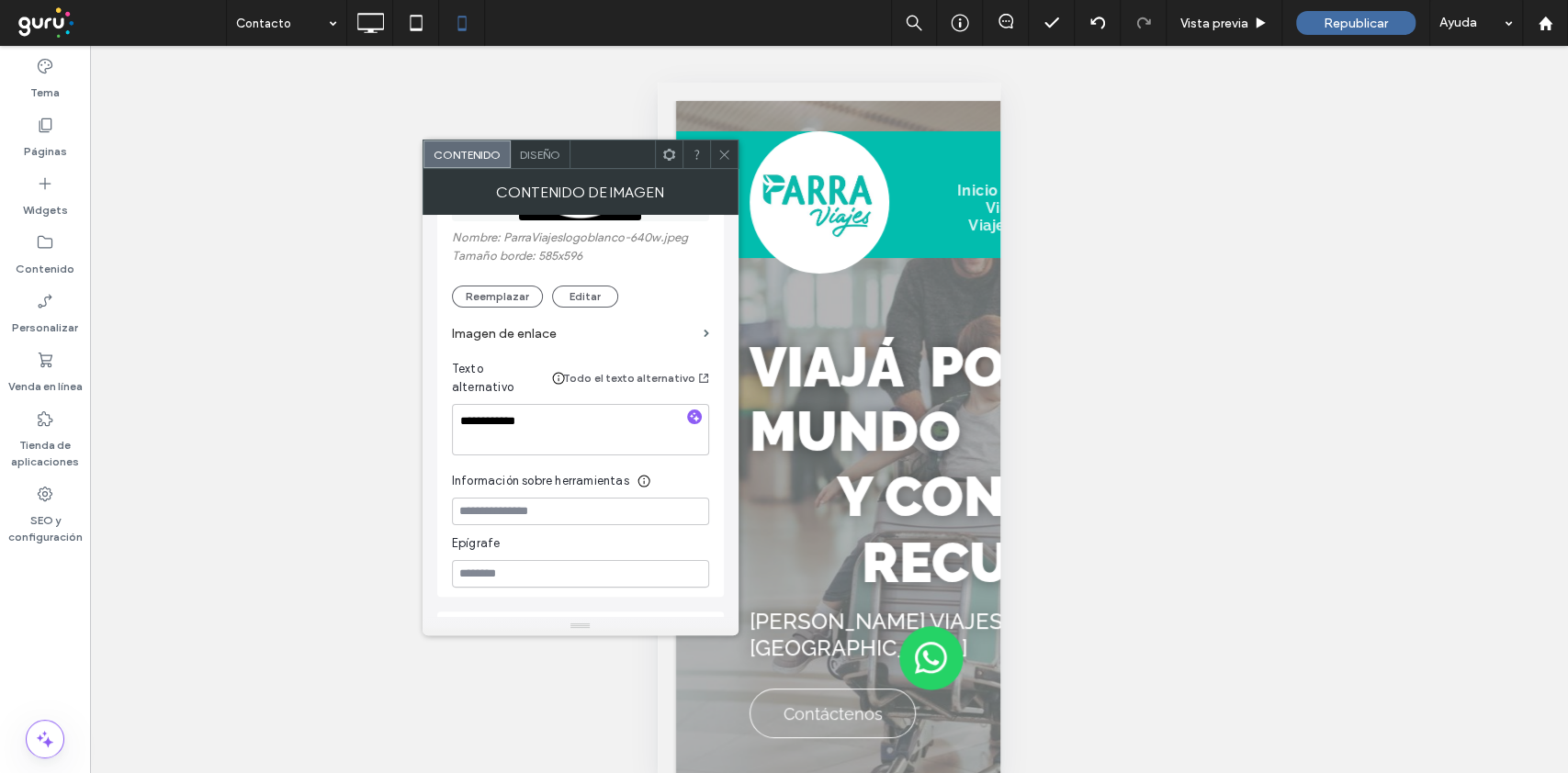 scroll, scrollTop: 157, scrollLeft: 0, axis: vertical 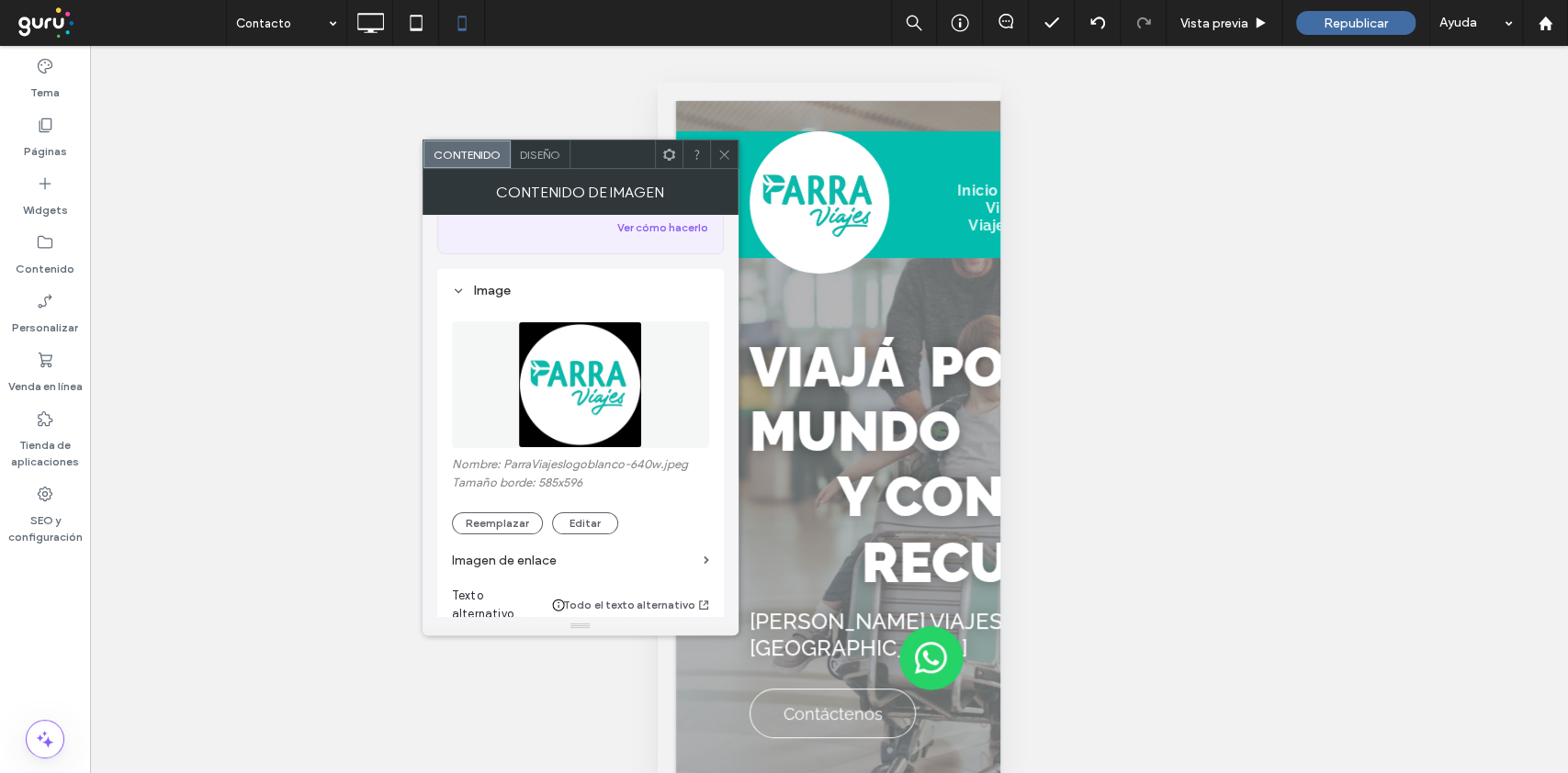 drag, startPoint x: 541, startPoint y: 167, endPoint x: 533, endPoint y: 152, distance: 17 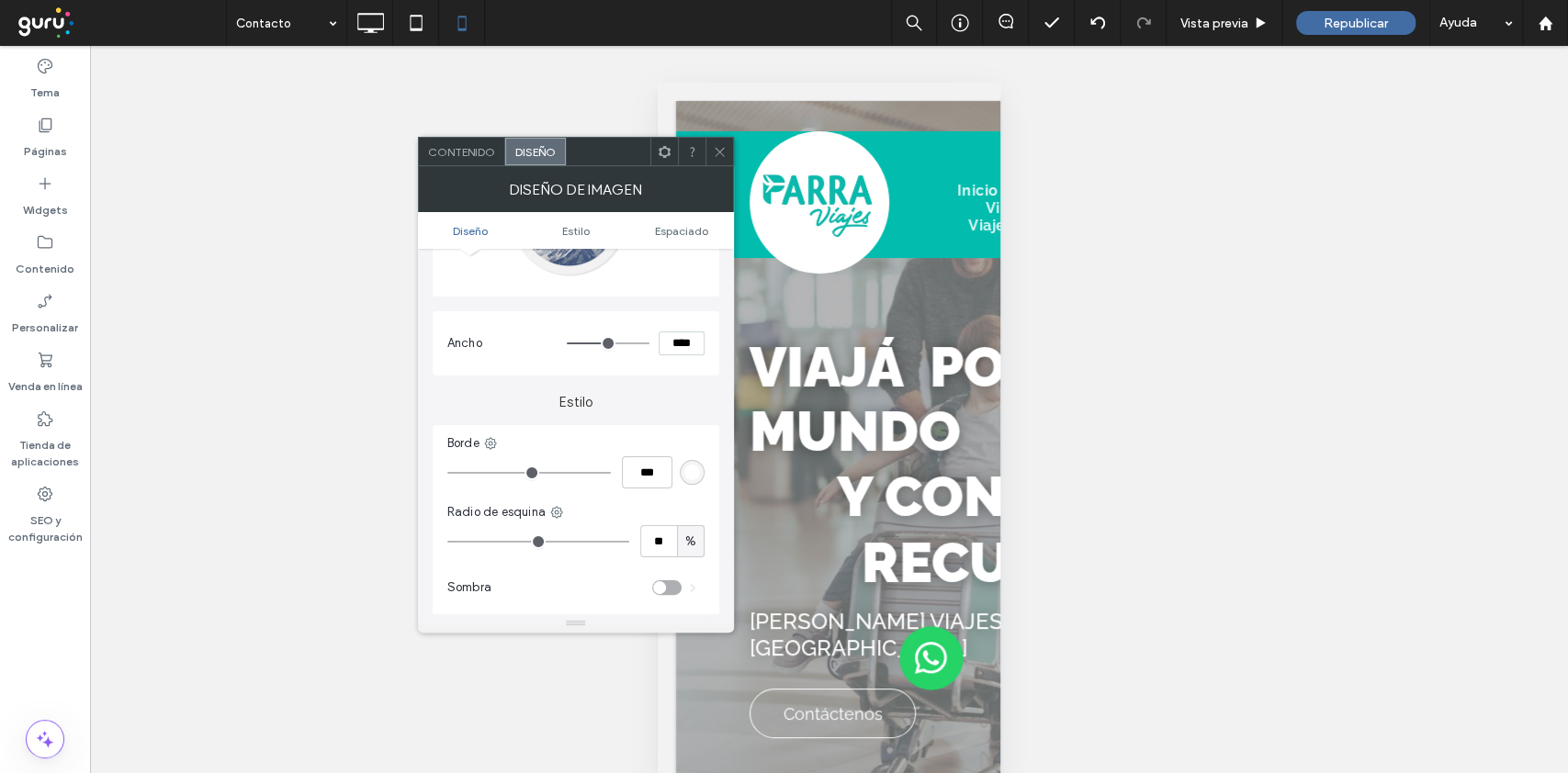 scroll, scrollTop: 122, scrollLeft: 0, axis: vertical 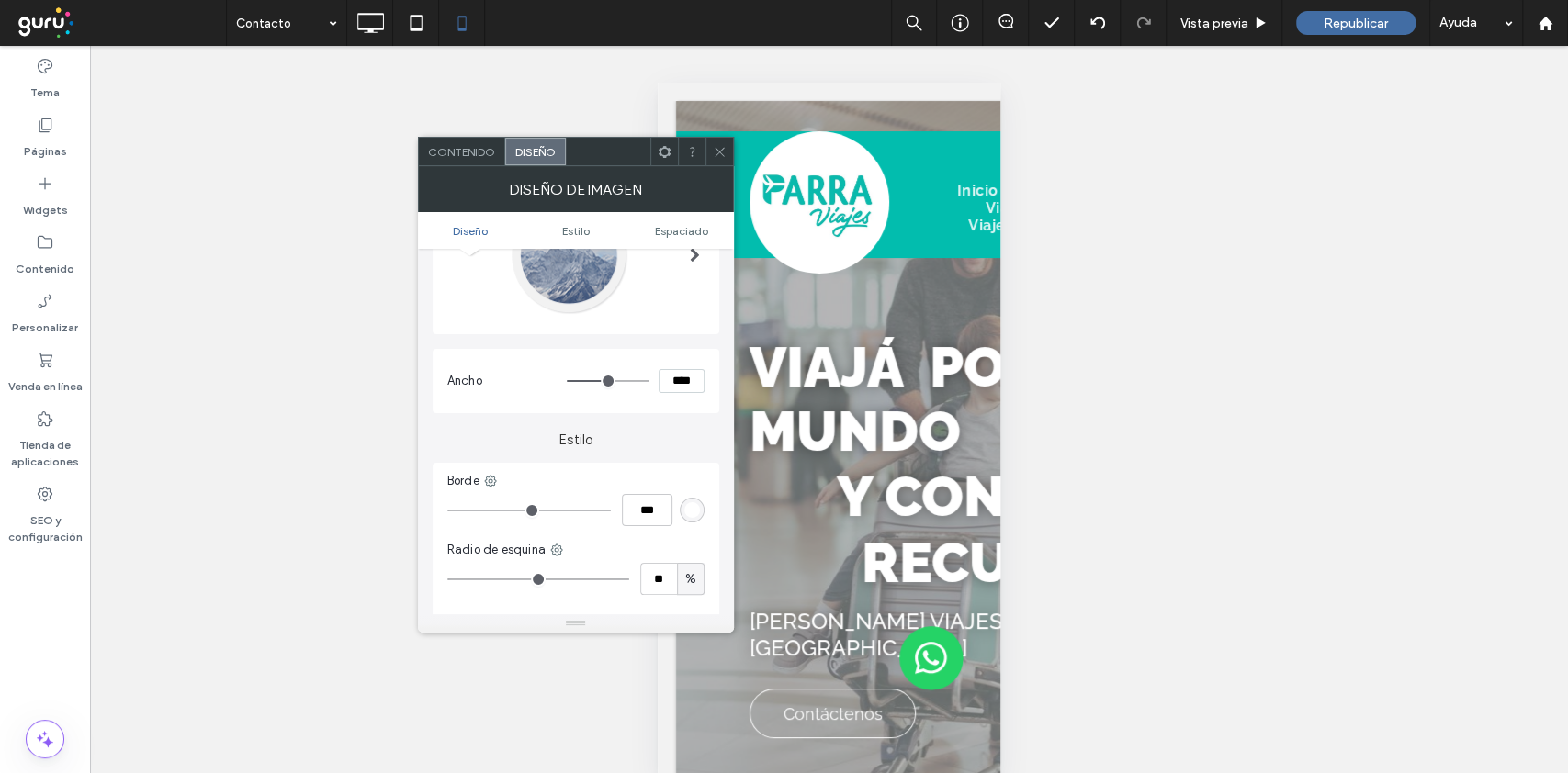 click at bounding box center [569, 255] 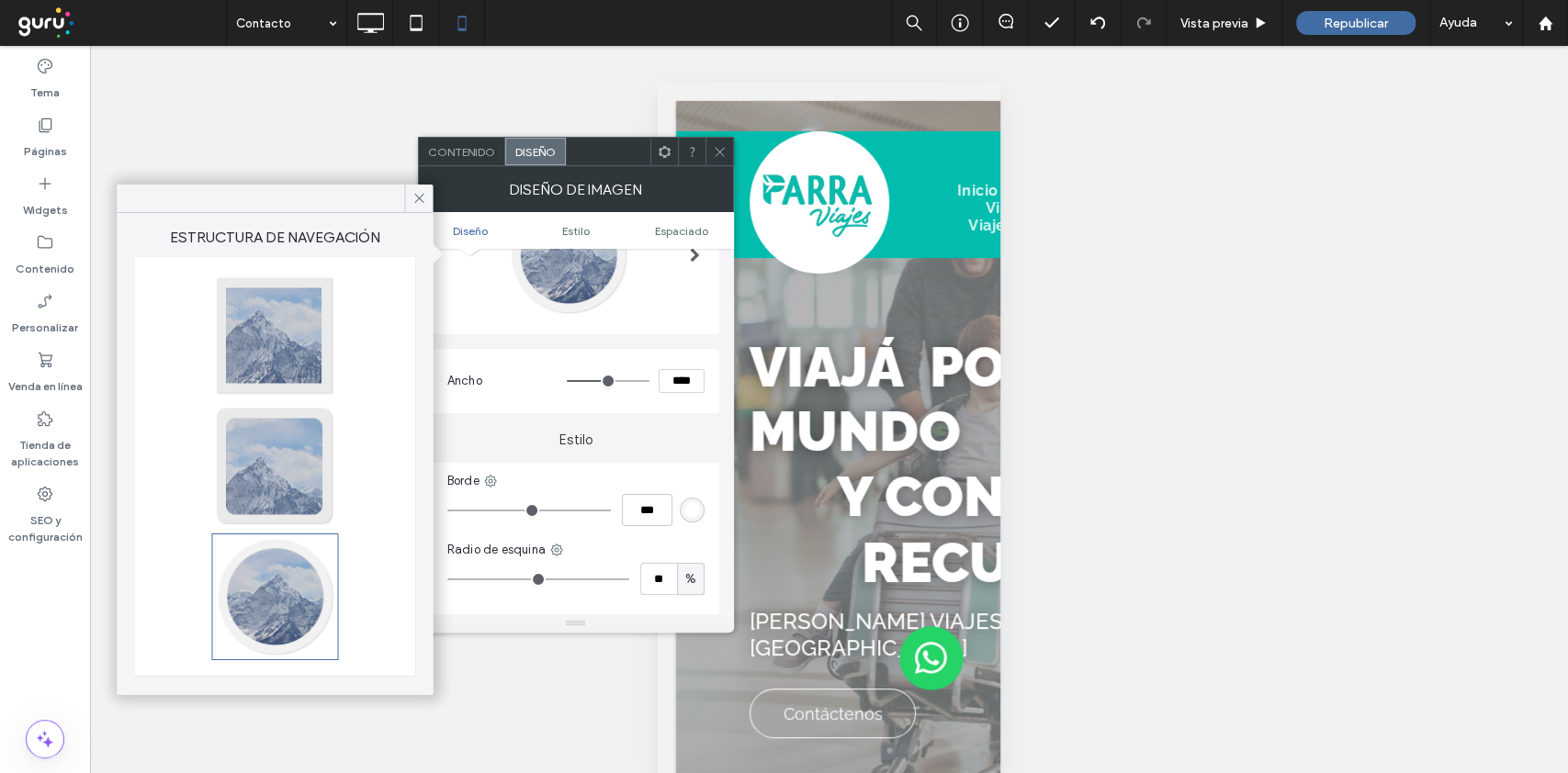 drag, startPoint x: 411, startPoint y: 201, endPoint x: 427, endPoint y: 243, distance: 44.94441 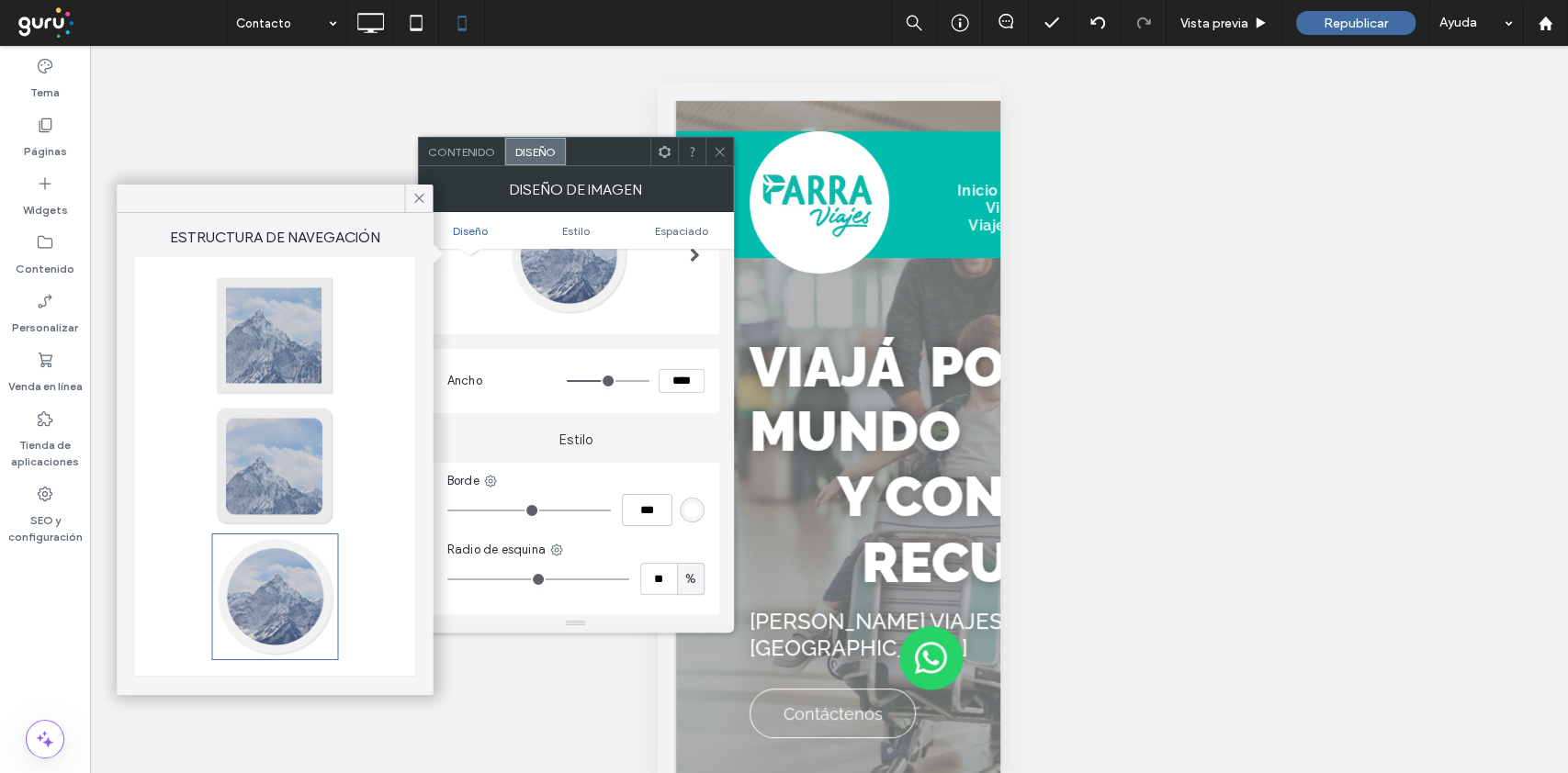 click at bounding box center (418, 198) 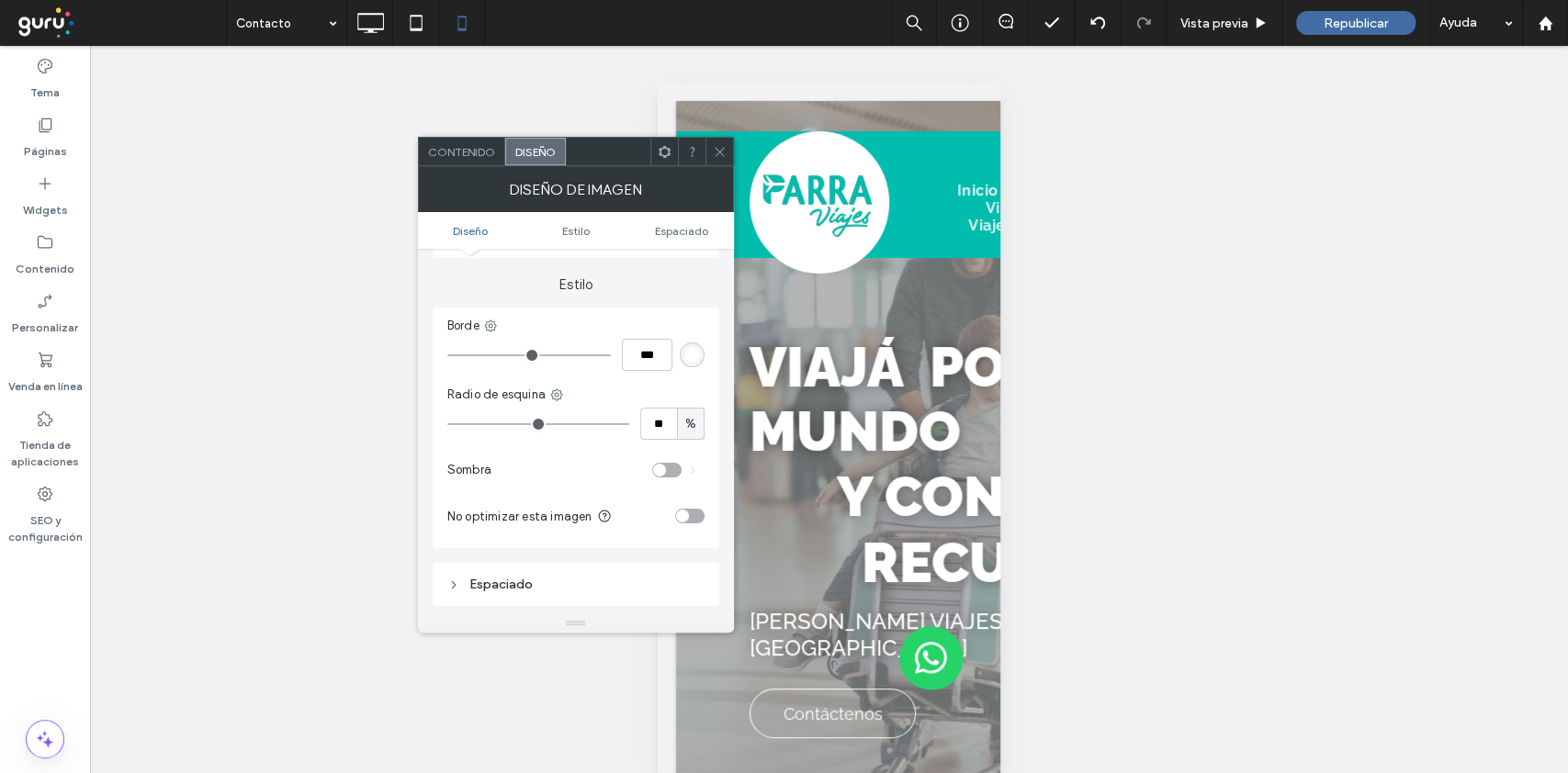 scroll, scrollTop: 244, scrollLeft: 0, axis: vertical 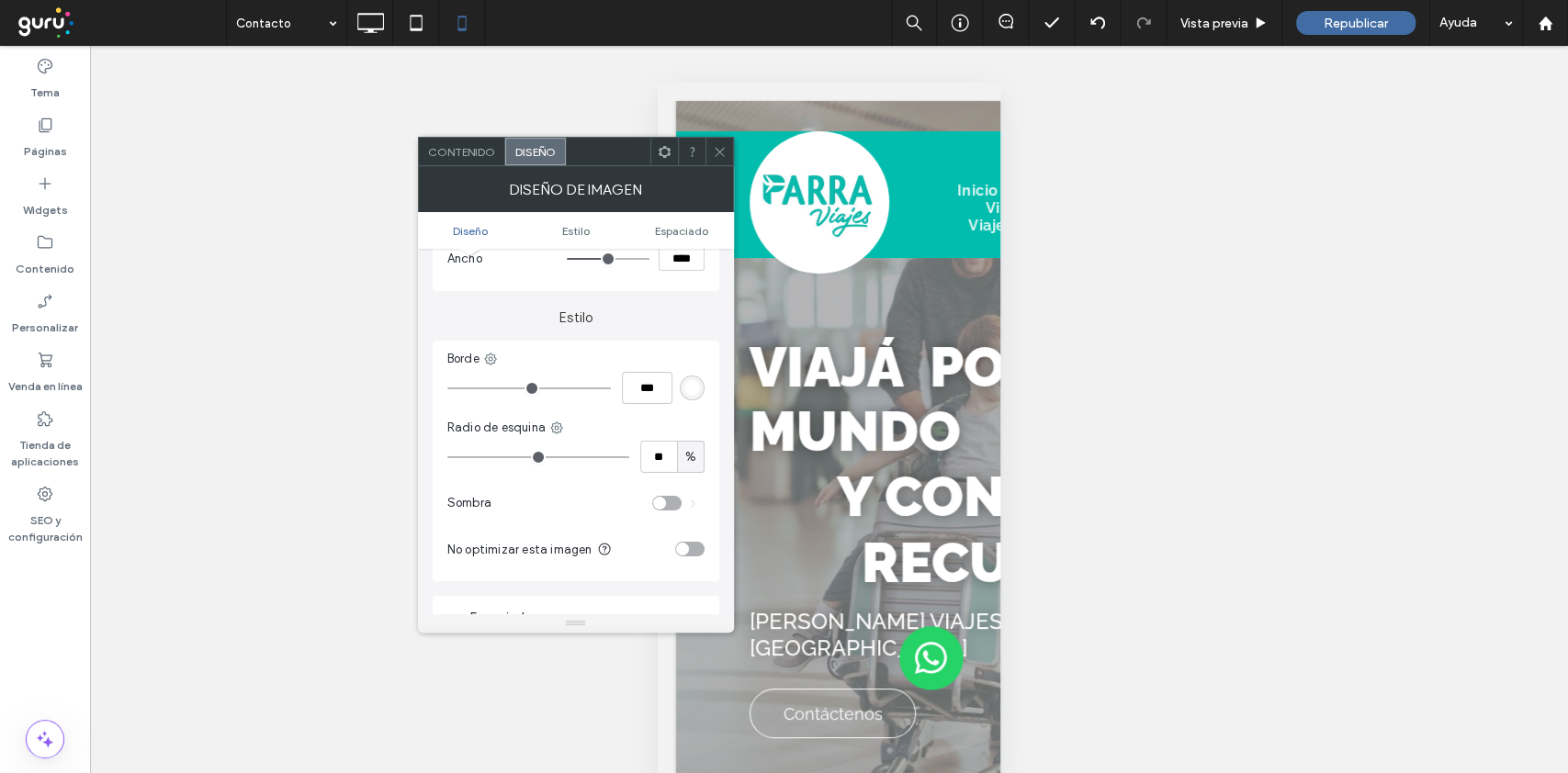click at bounding box center [692, 387] 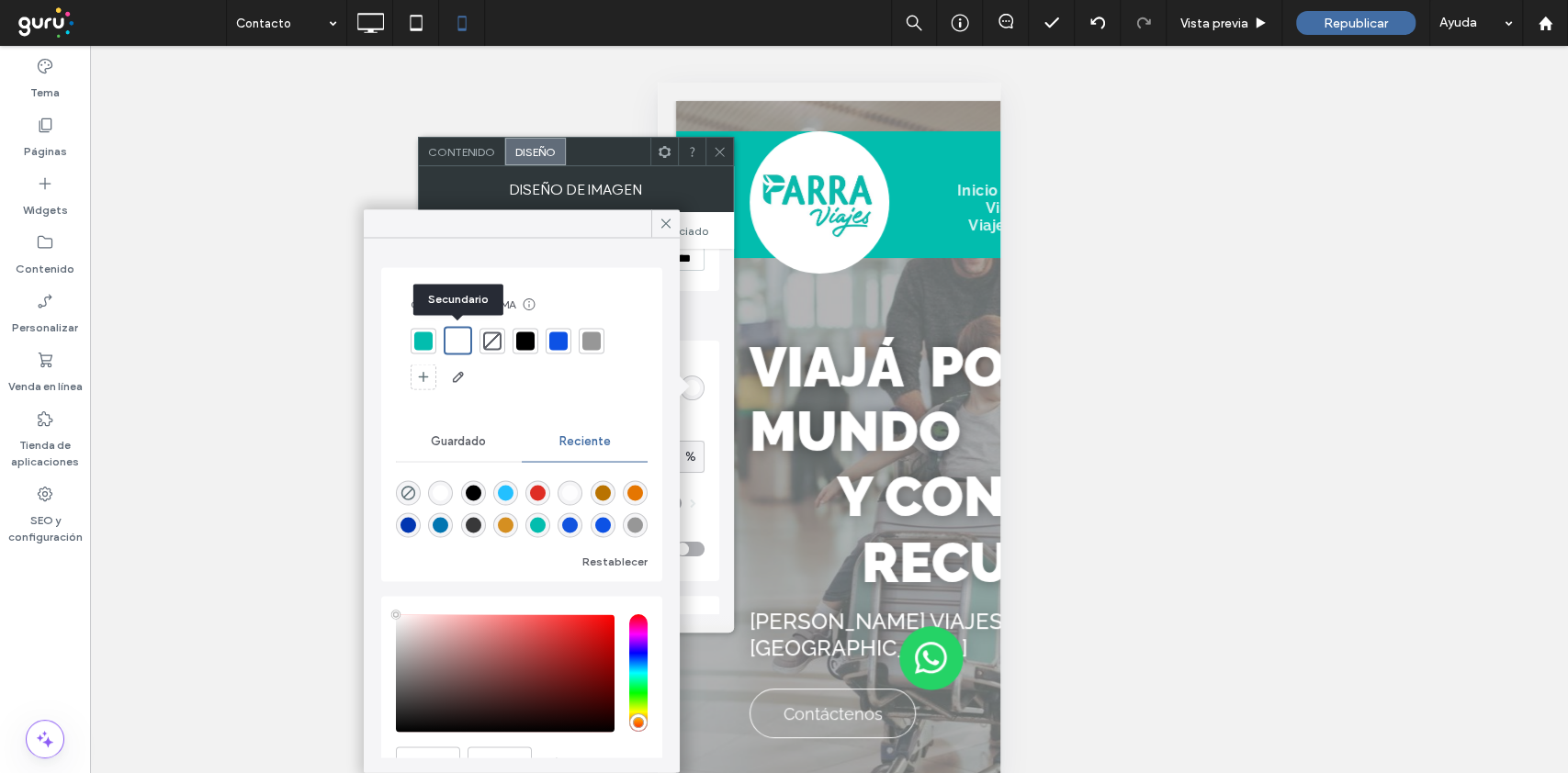 click at bounding box center (457, 340) 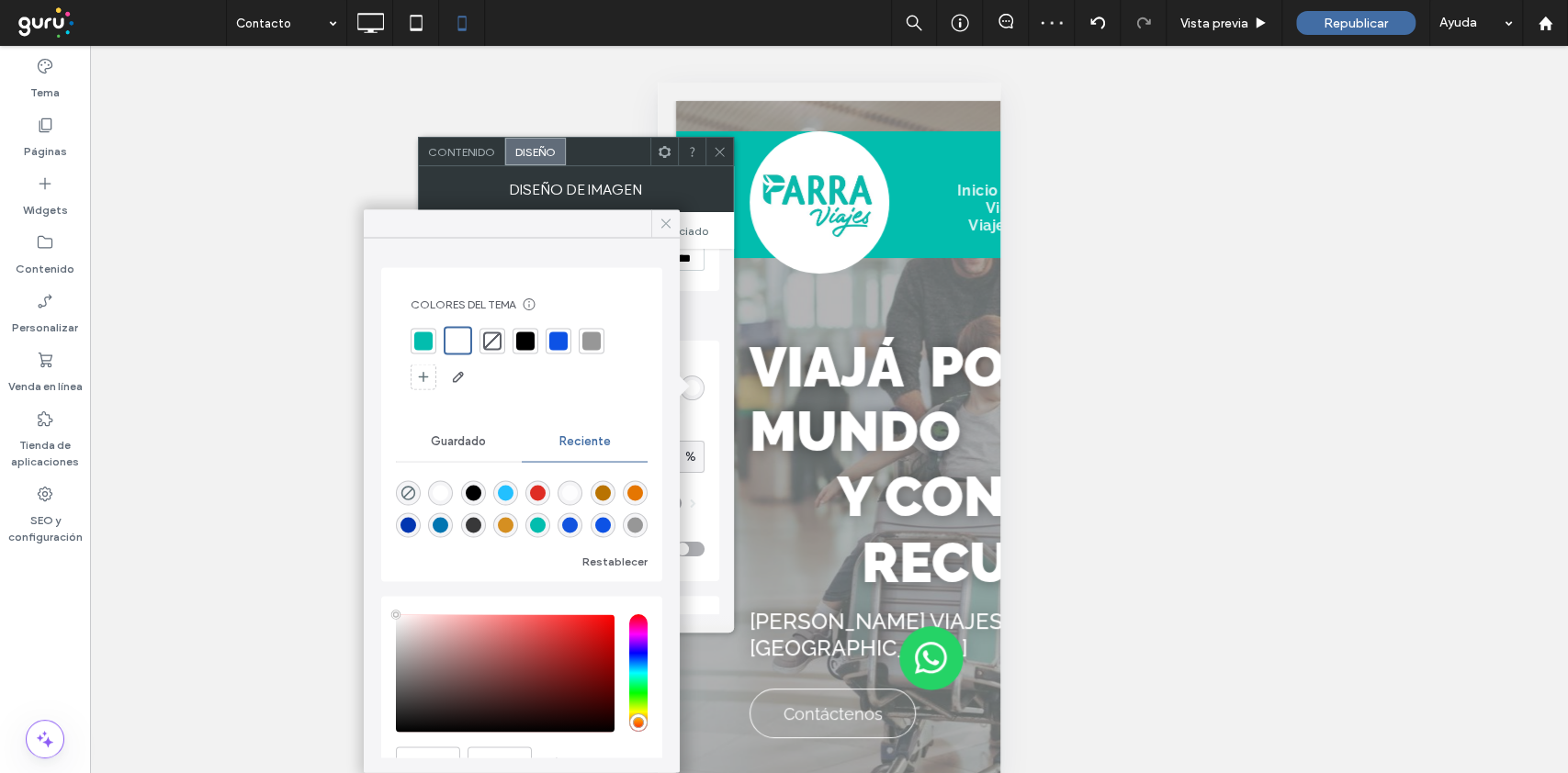 click 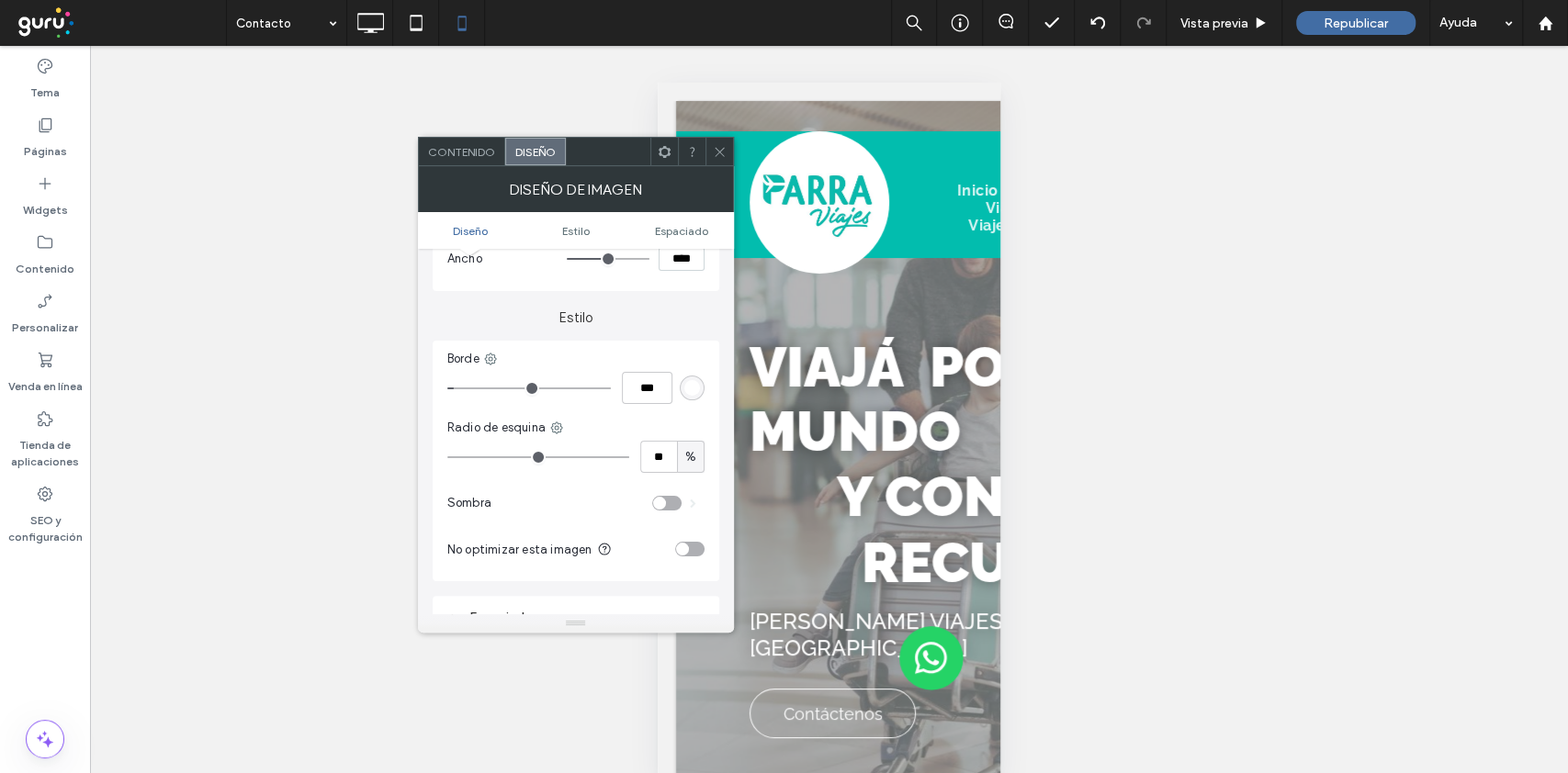 type on "*" 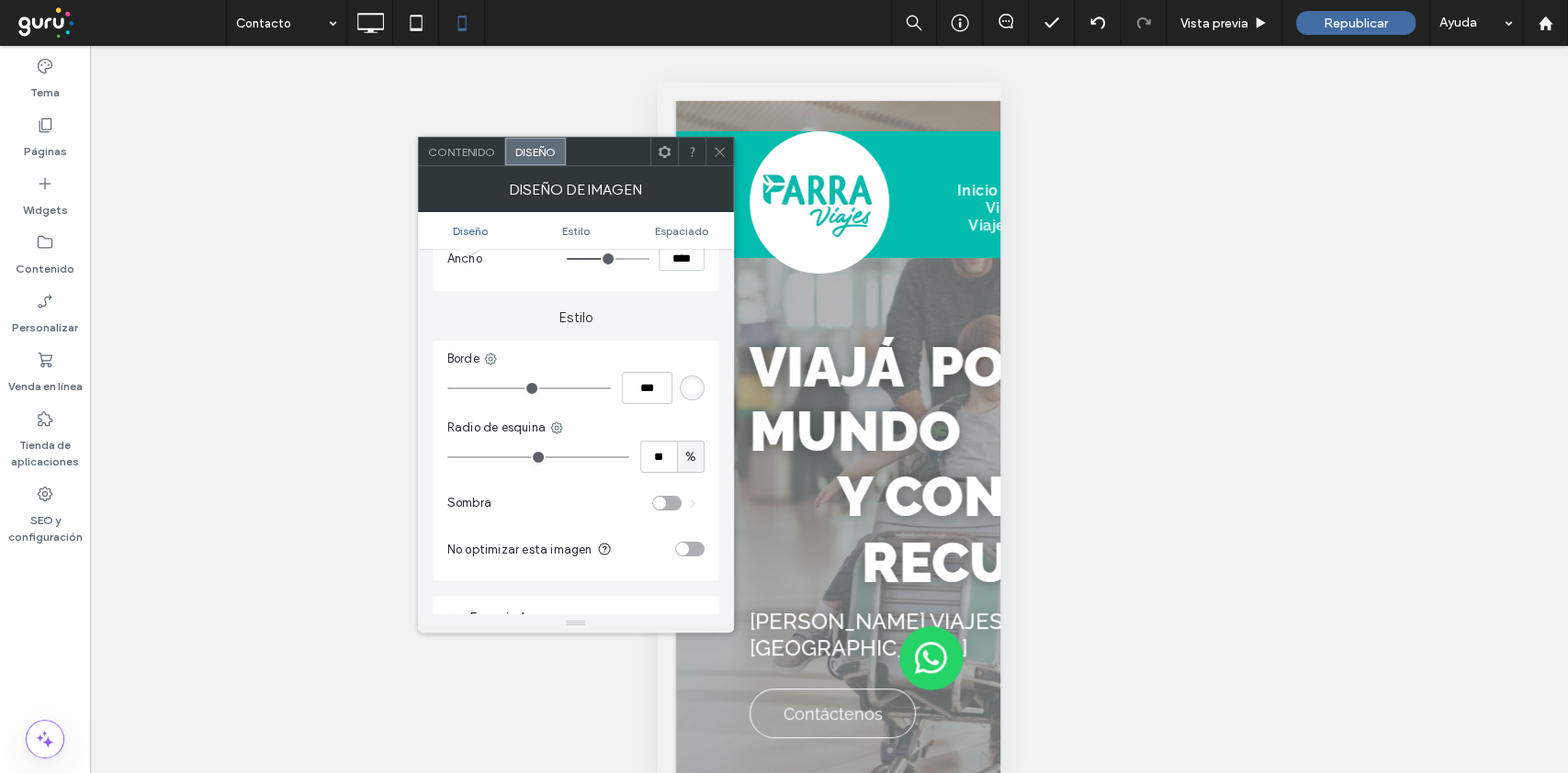 drag, startPoint x: 457, startPoint y: 385, endPoint x: 437, endPoint y: 386, distance: 20.024984 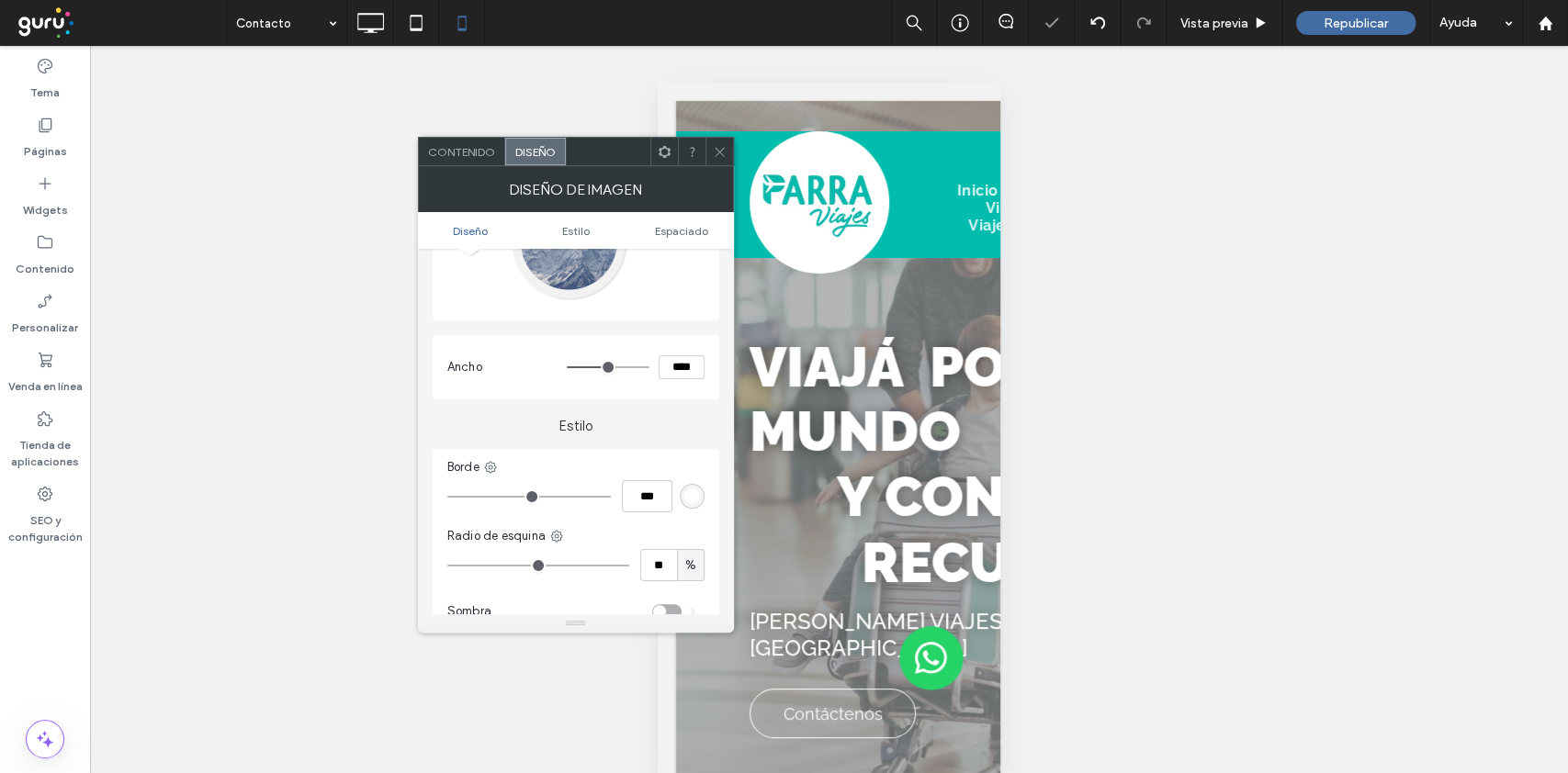 scroll, scrollTop: 0, scrollLeft: 0, axis: both 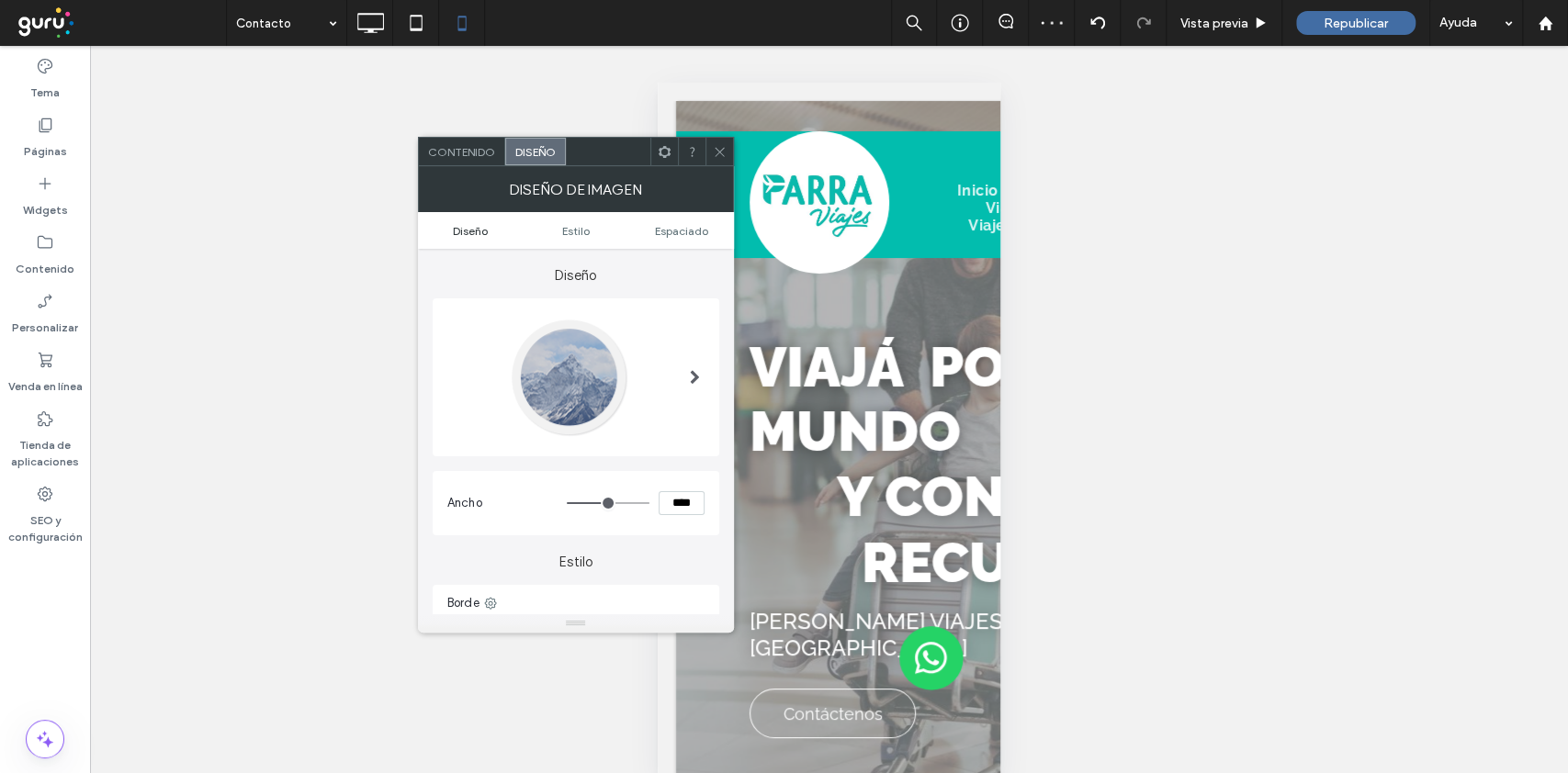click on "Diseño" at bounding box center [470, 230] 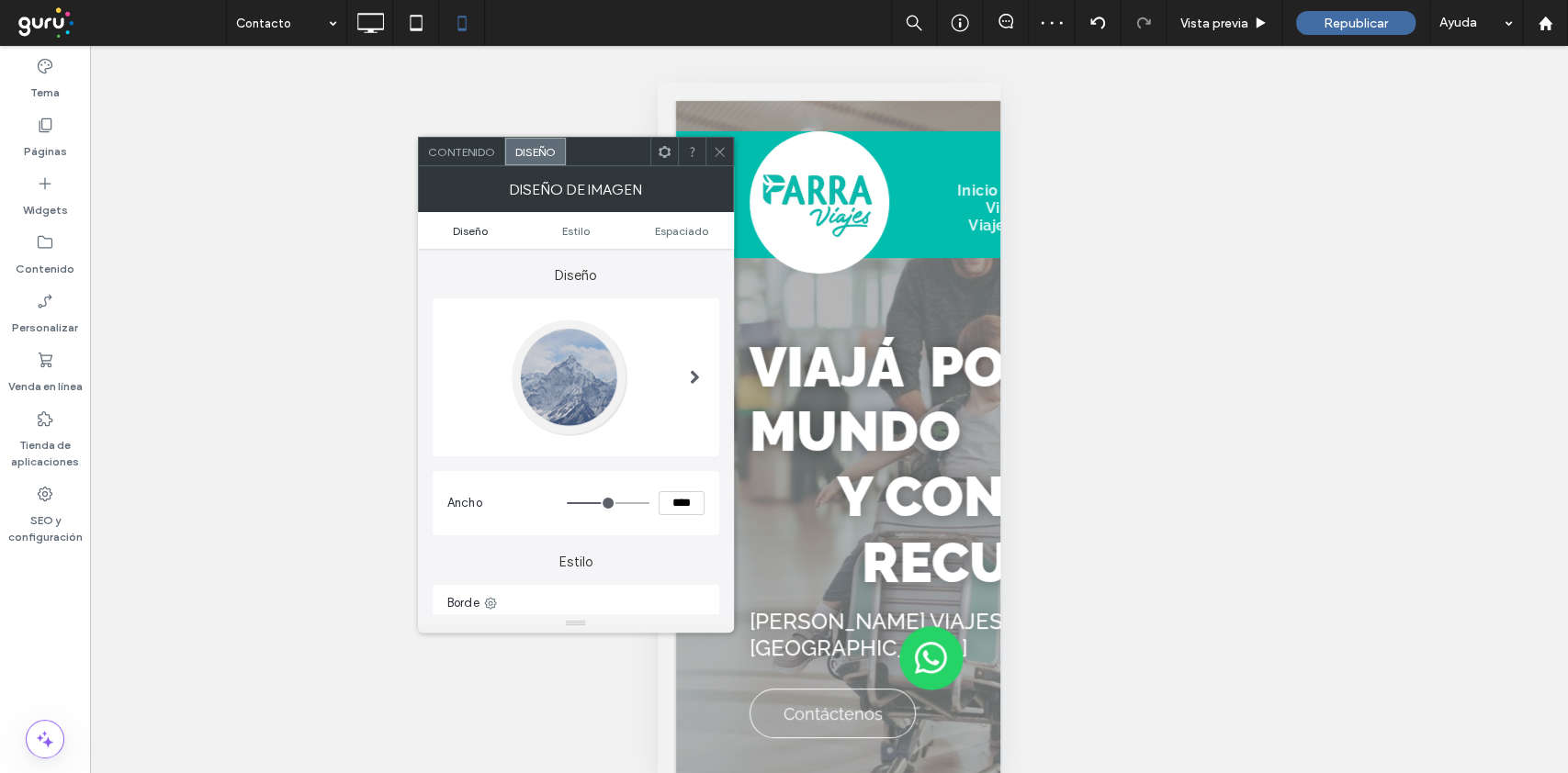 click on "Diseño" at bounding box center (470, 230) 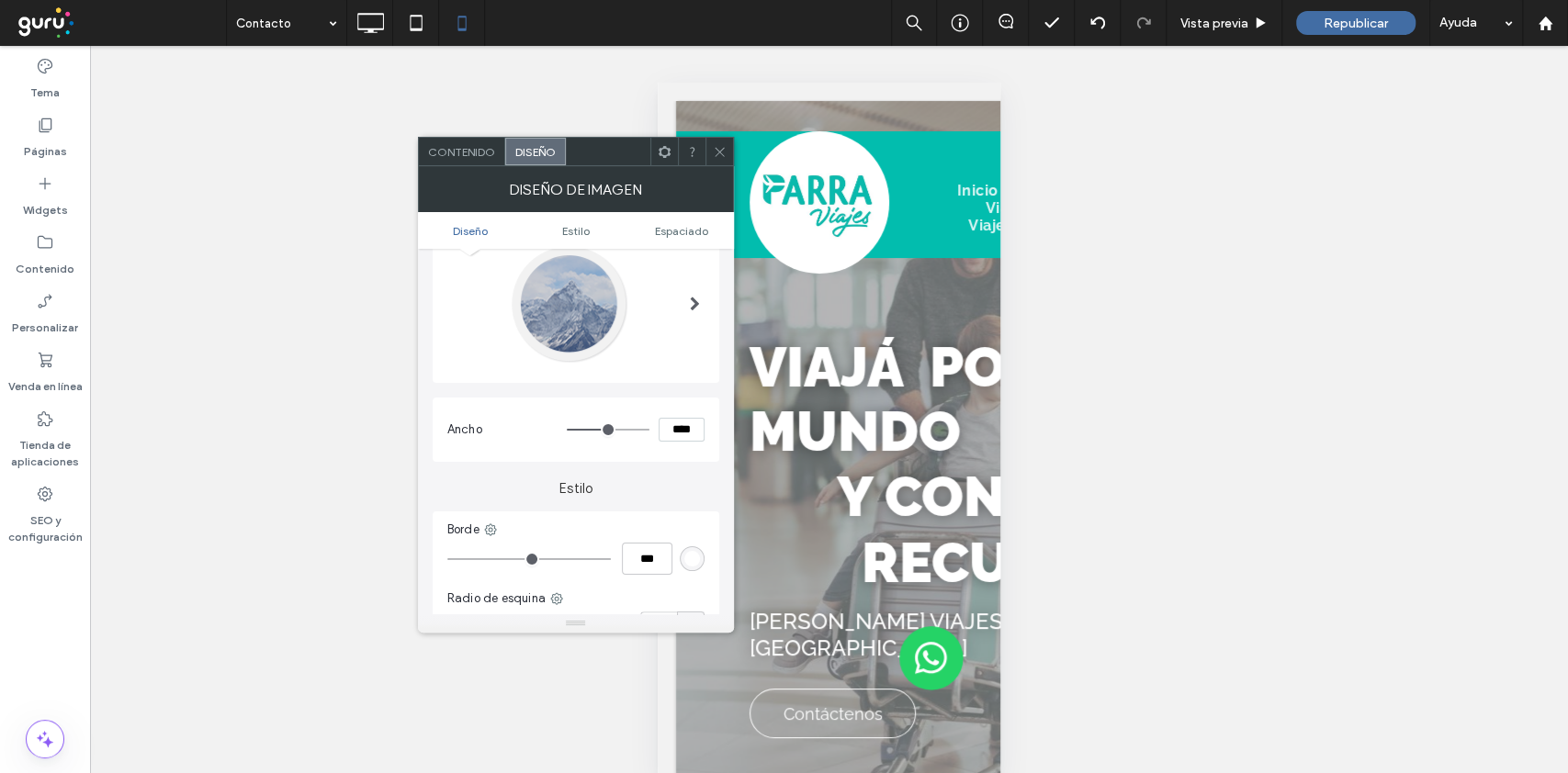 scroll, scrollTop: 122, scrollLeft: 0, axis: vertical 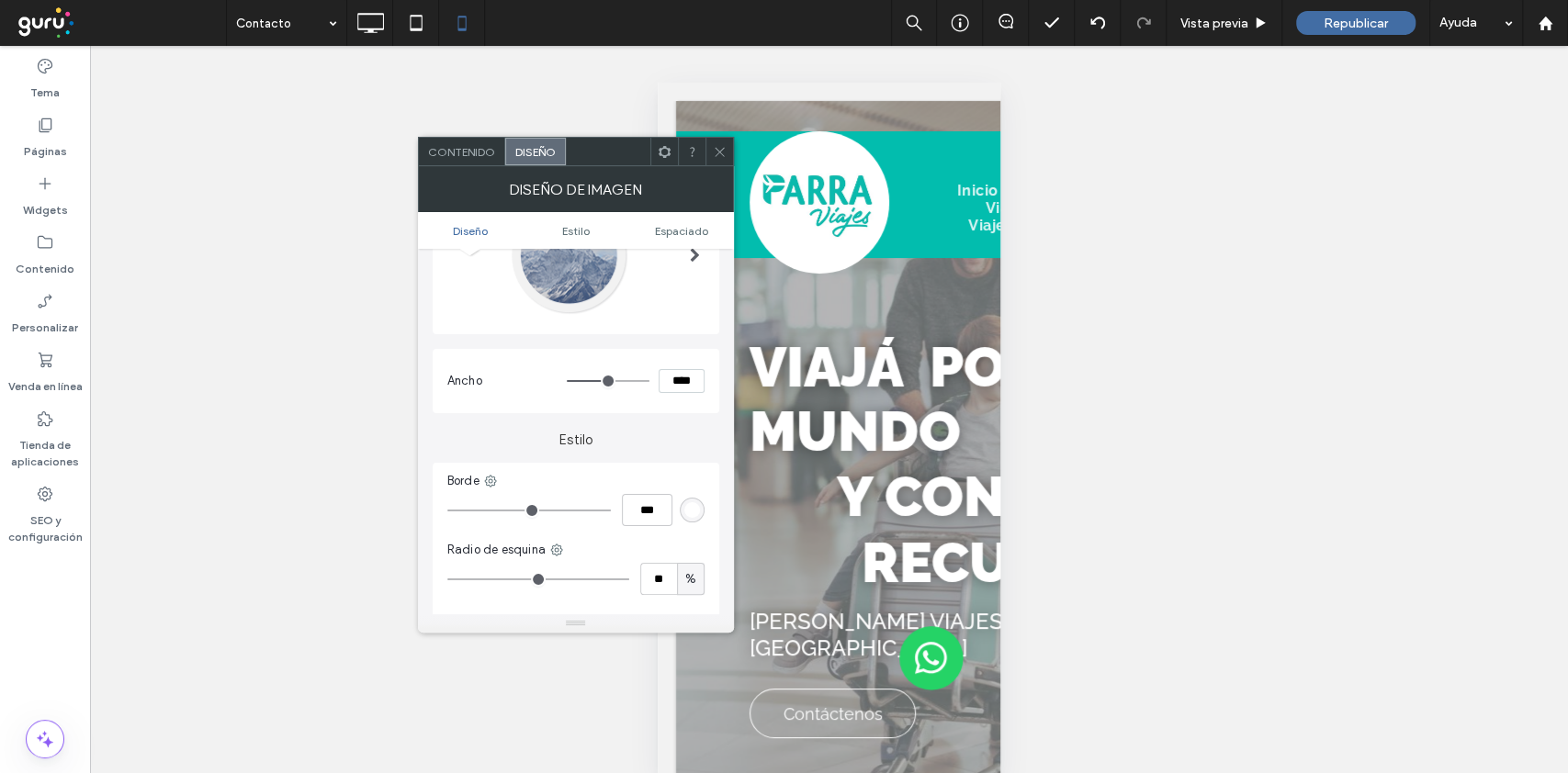 click on "Contenido" at bounding box center (462, 151) 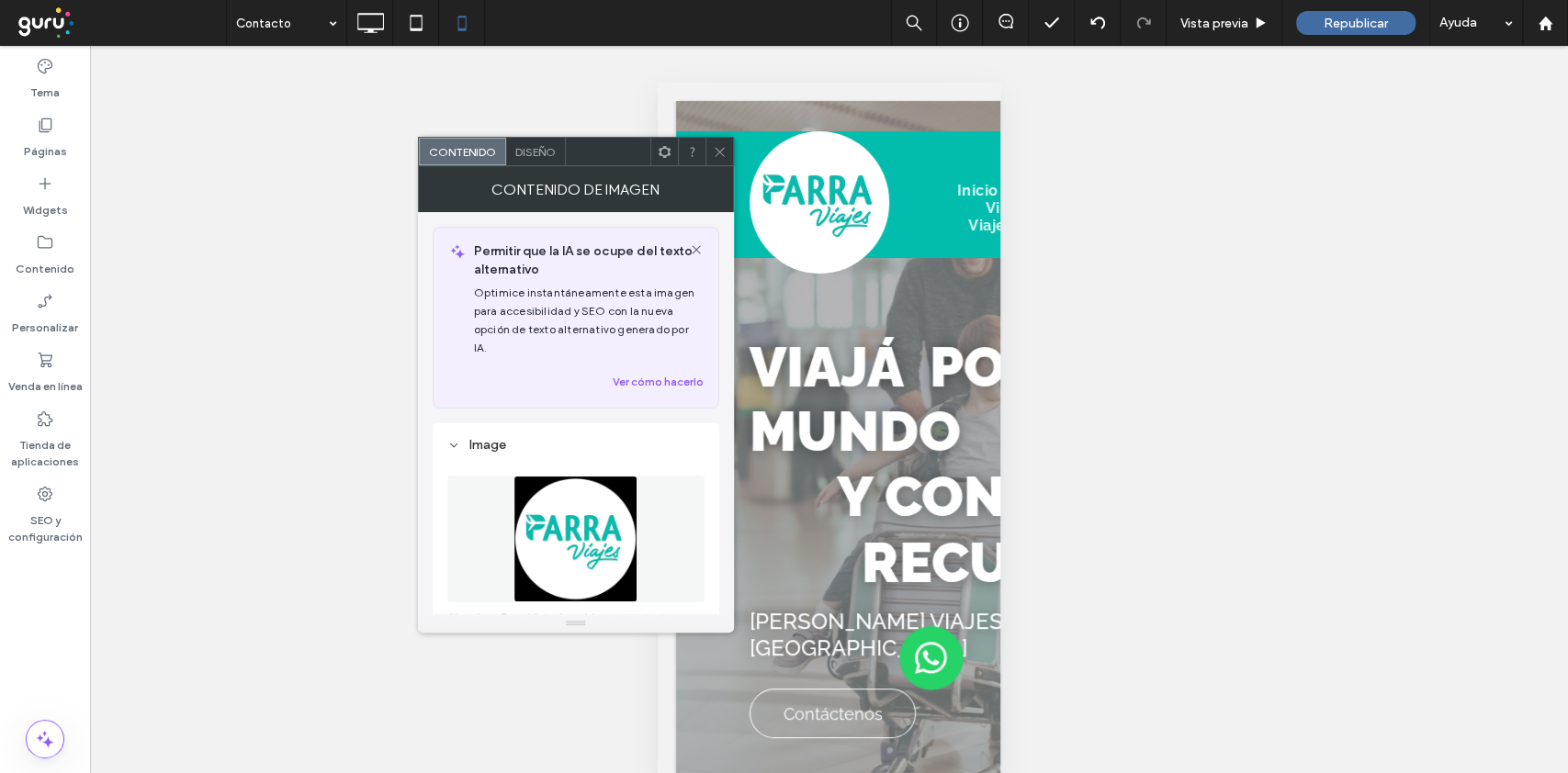scroll, scrollTop: 122, scrollLeft: 0, axis: vertical 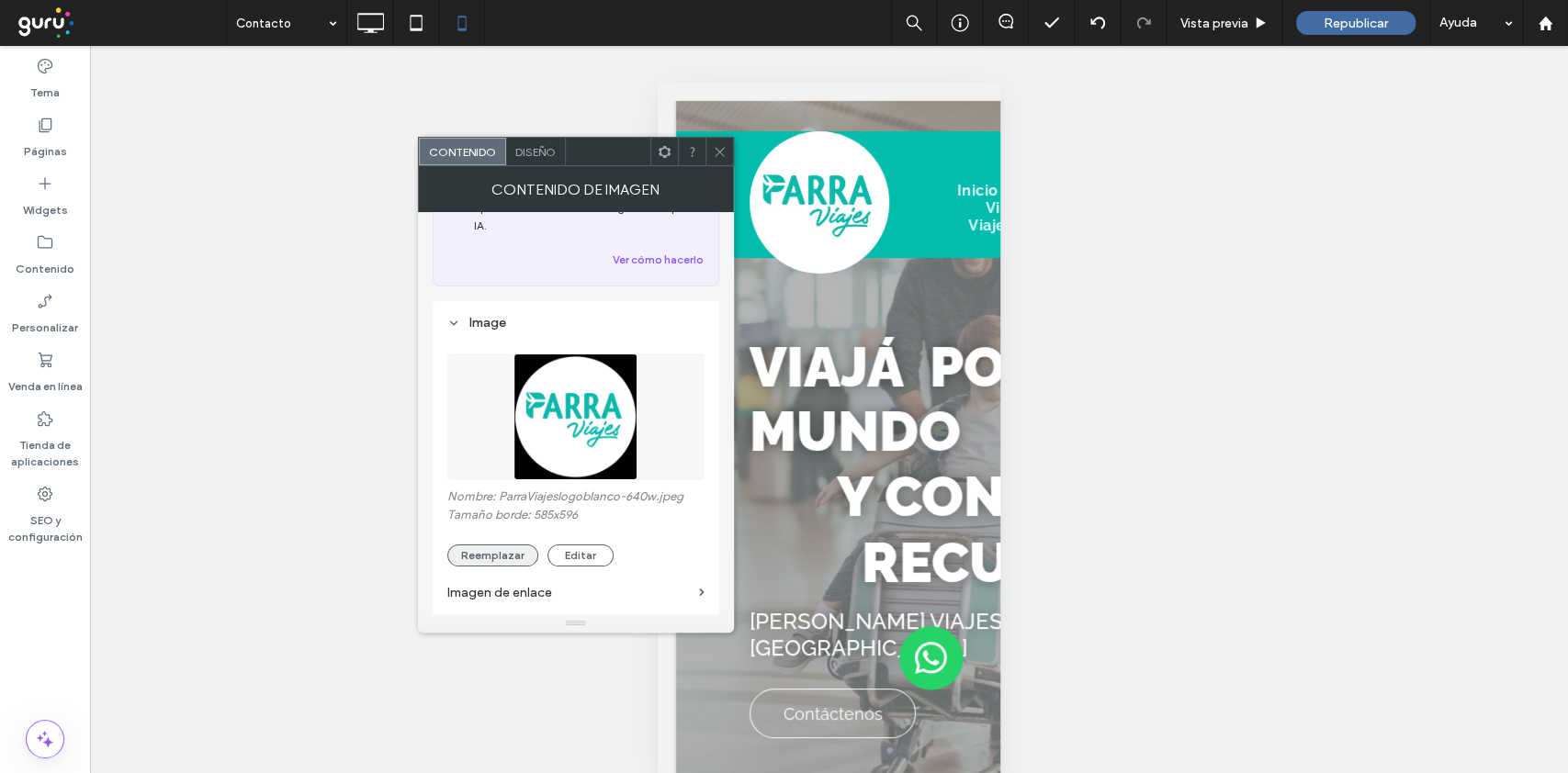 click on "Reemplazar" at bounding box center [492, 555] 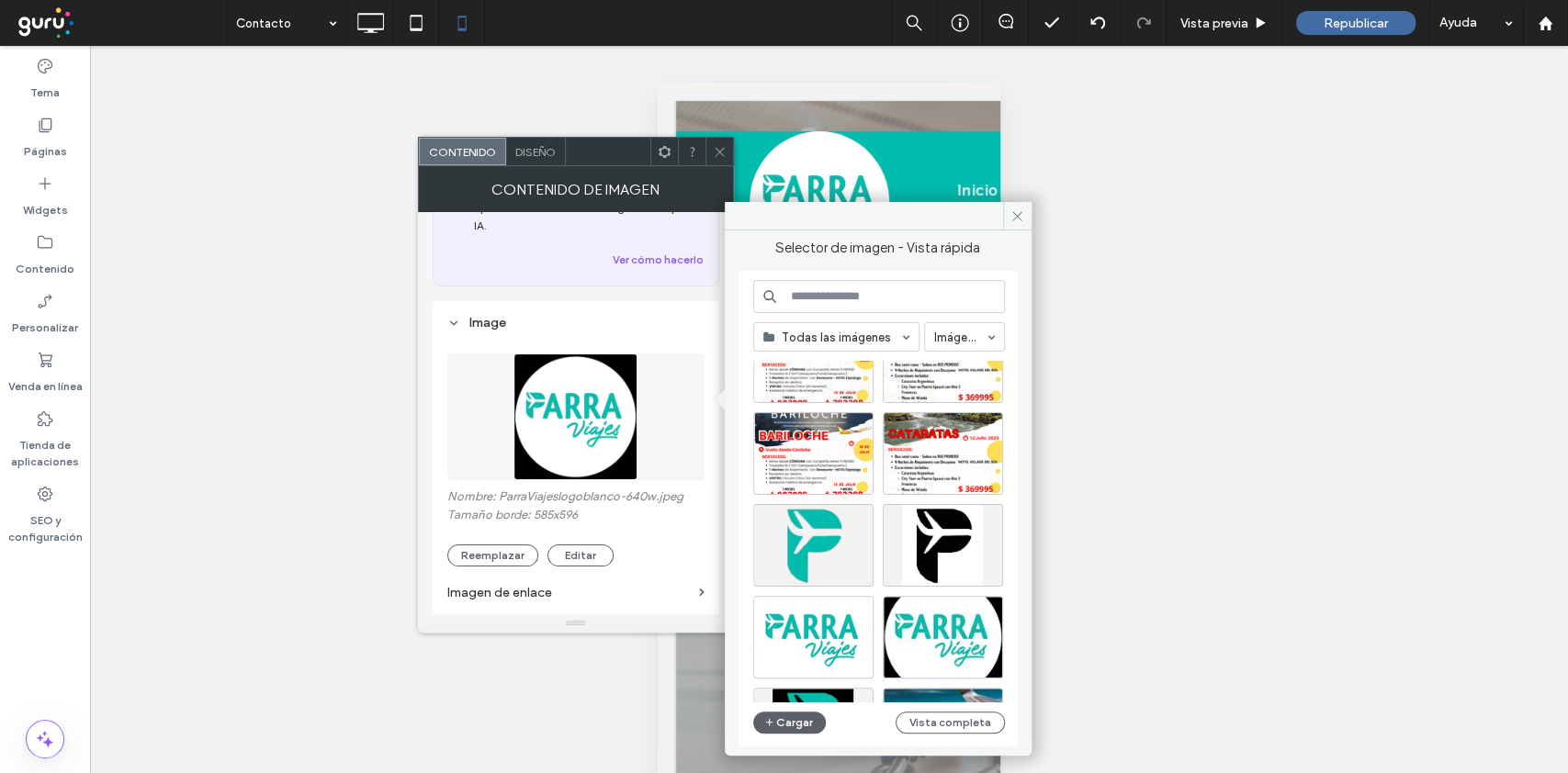 scroll, scrollTop: 367, scrollLeft: 0, axis: vertical 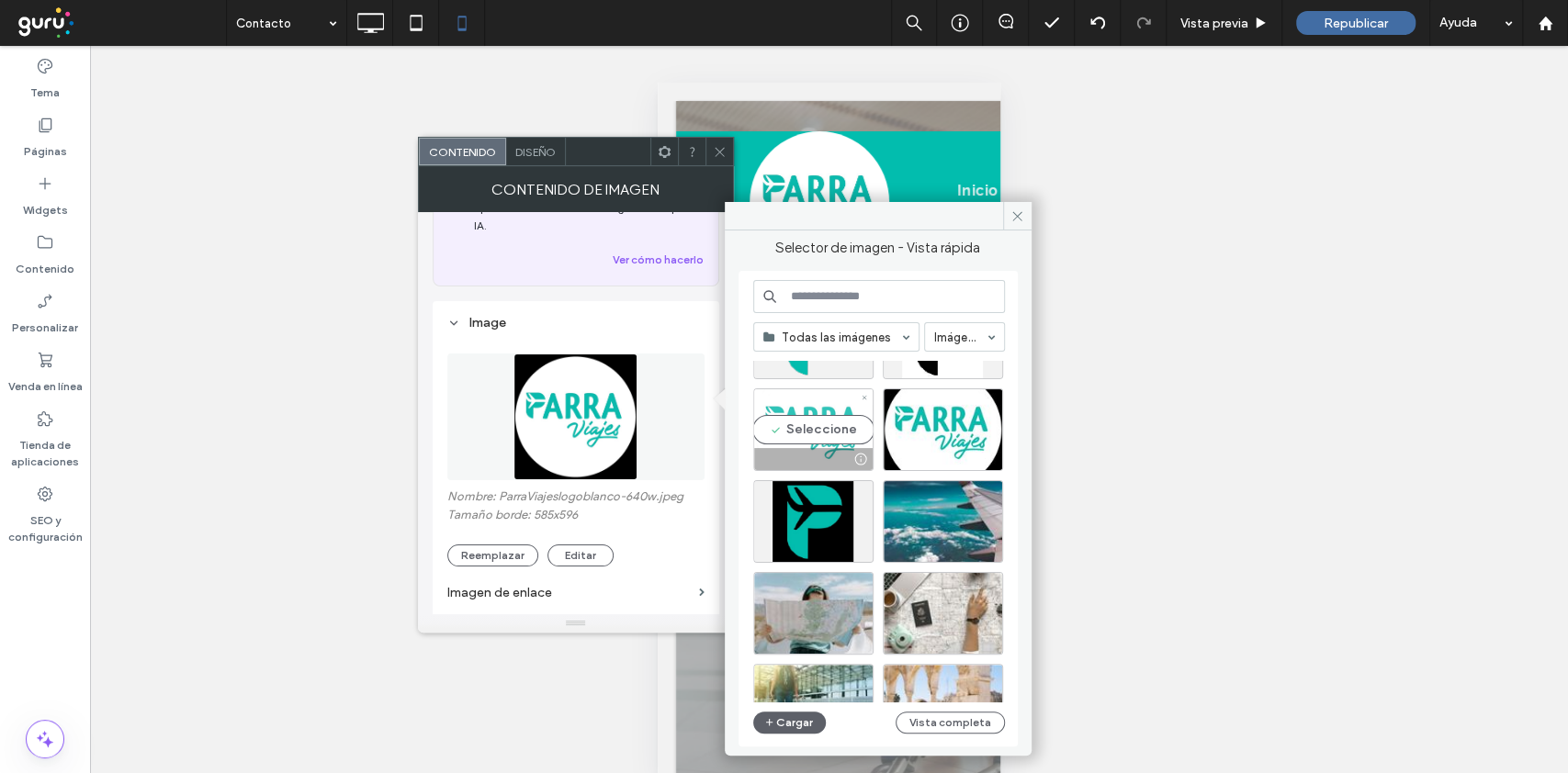 click on "Seleccione" at bounding box center [813, 430] 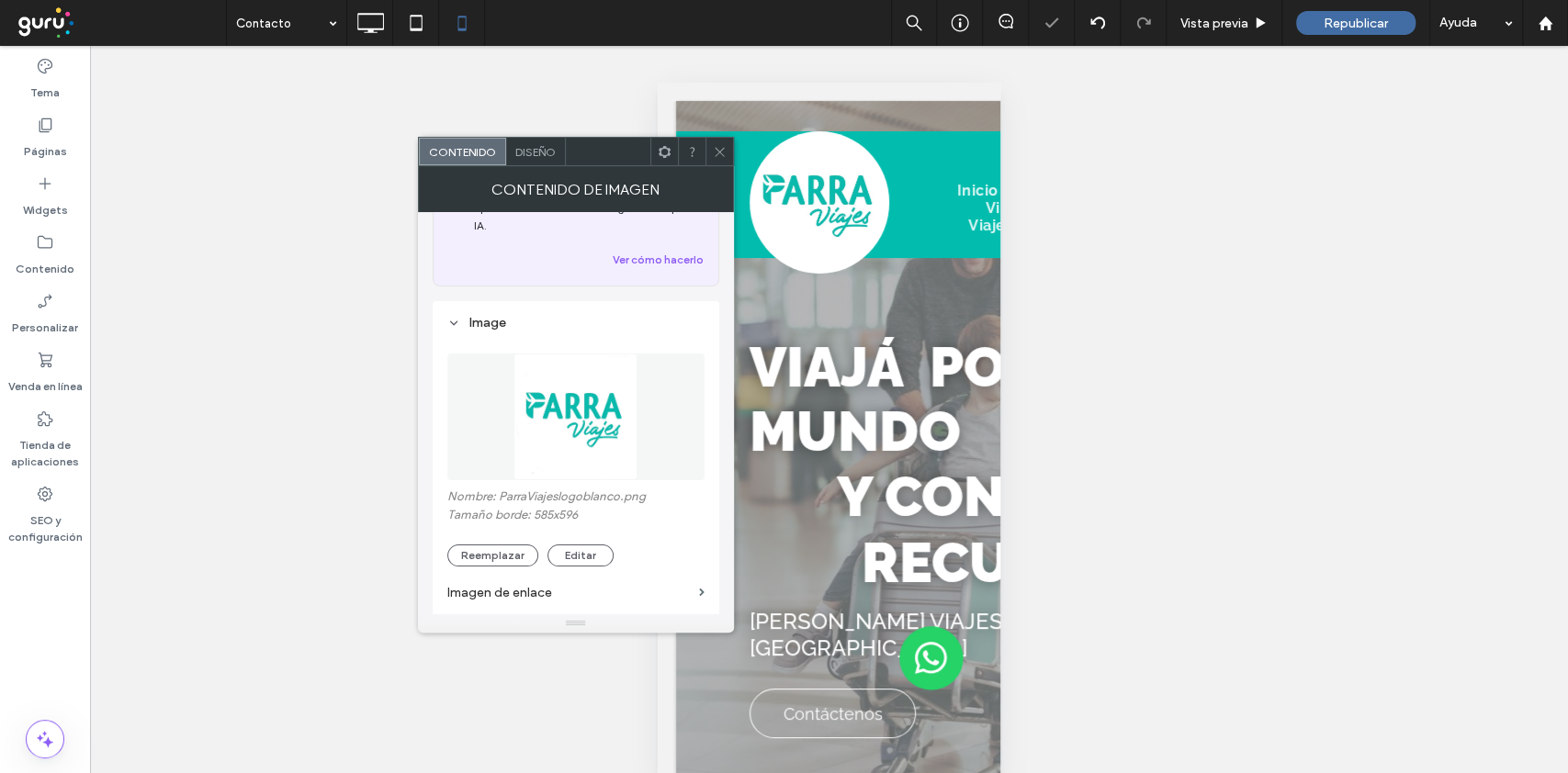 click at bounding box center [719, 151] 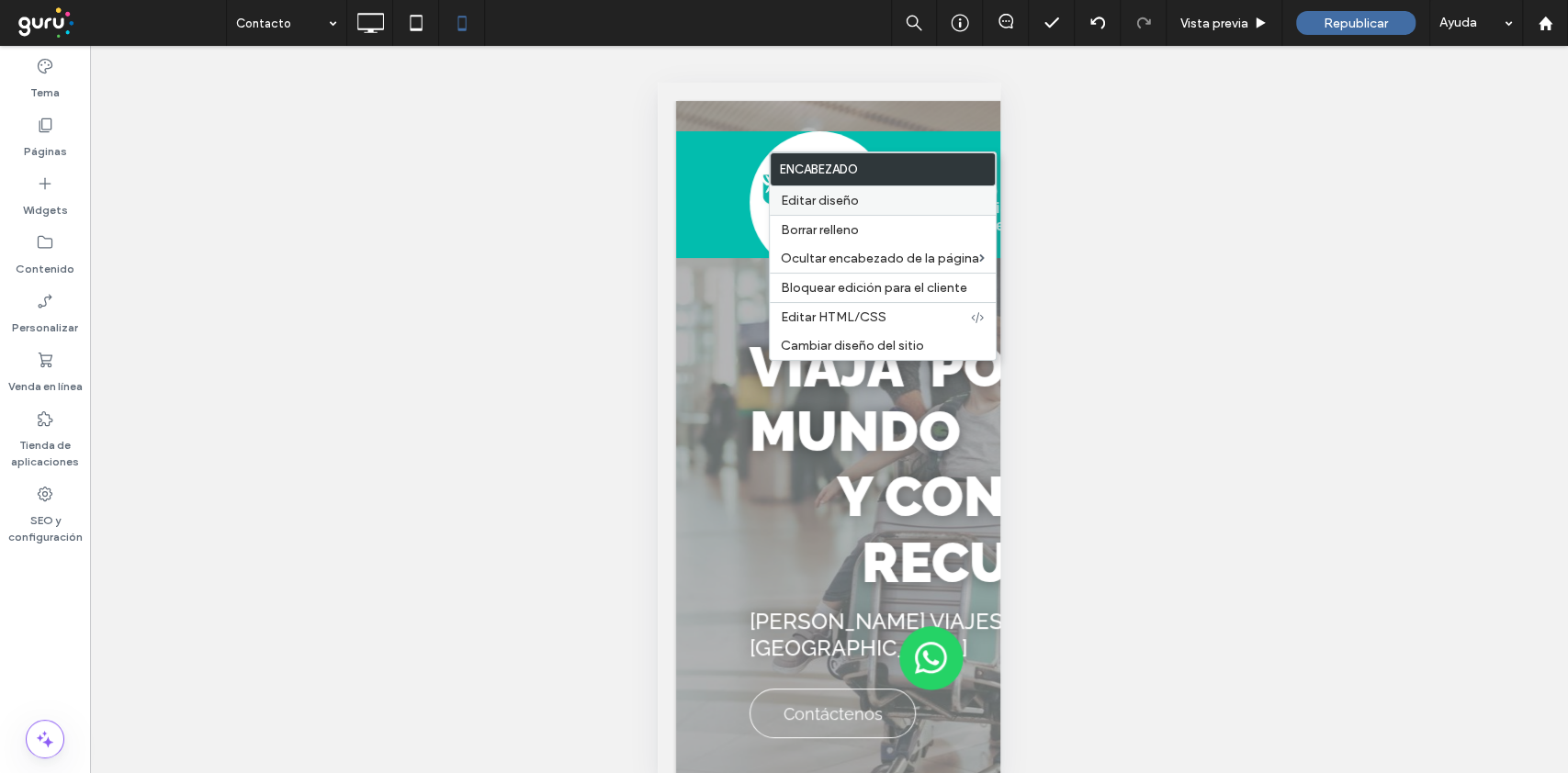click on "Editar diseño" at bounding box center [819, 200] 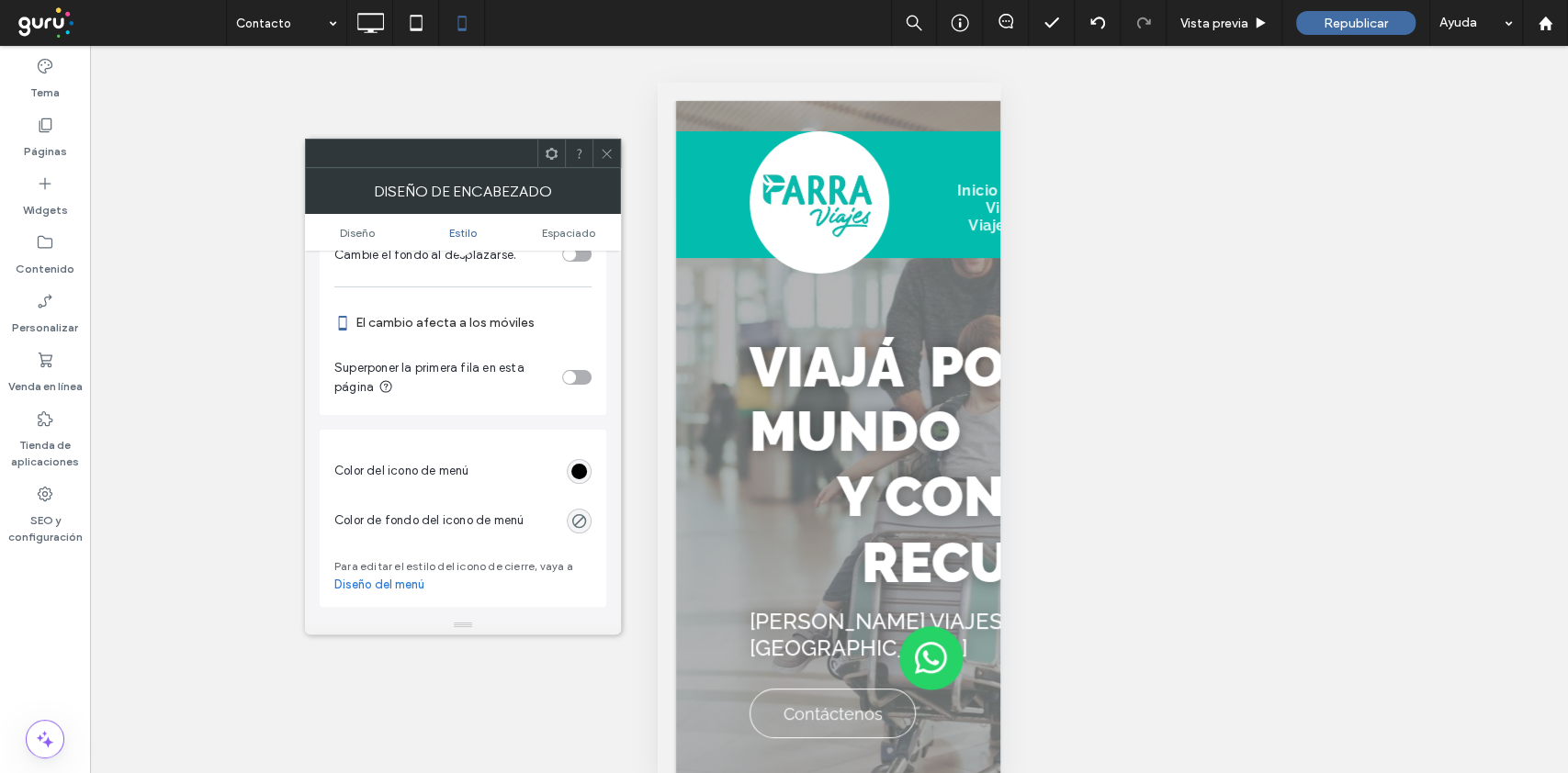 scroll, scrollTop: 611, scrollLeft: 0, axis: vertical 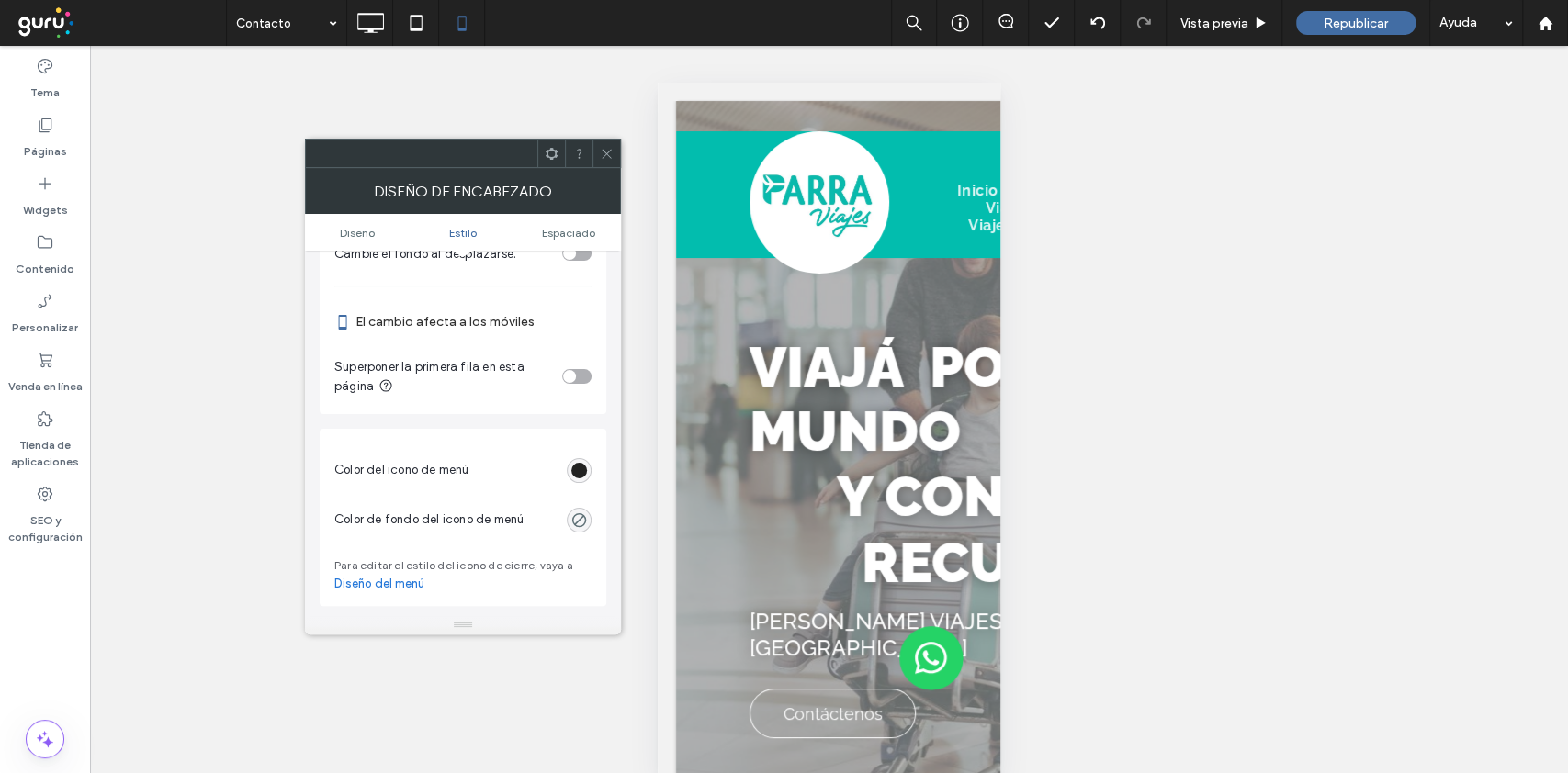 click at bounding box center [579, 470] 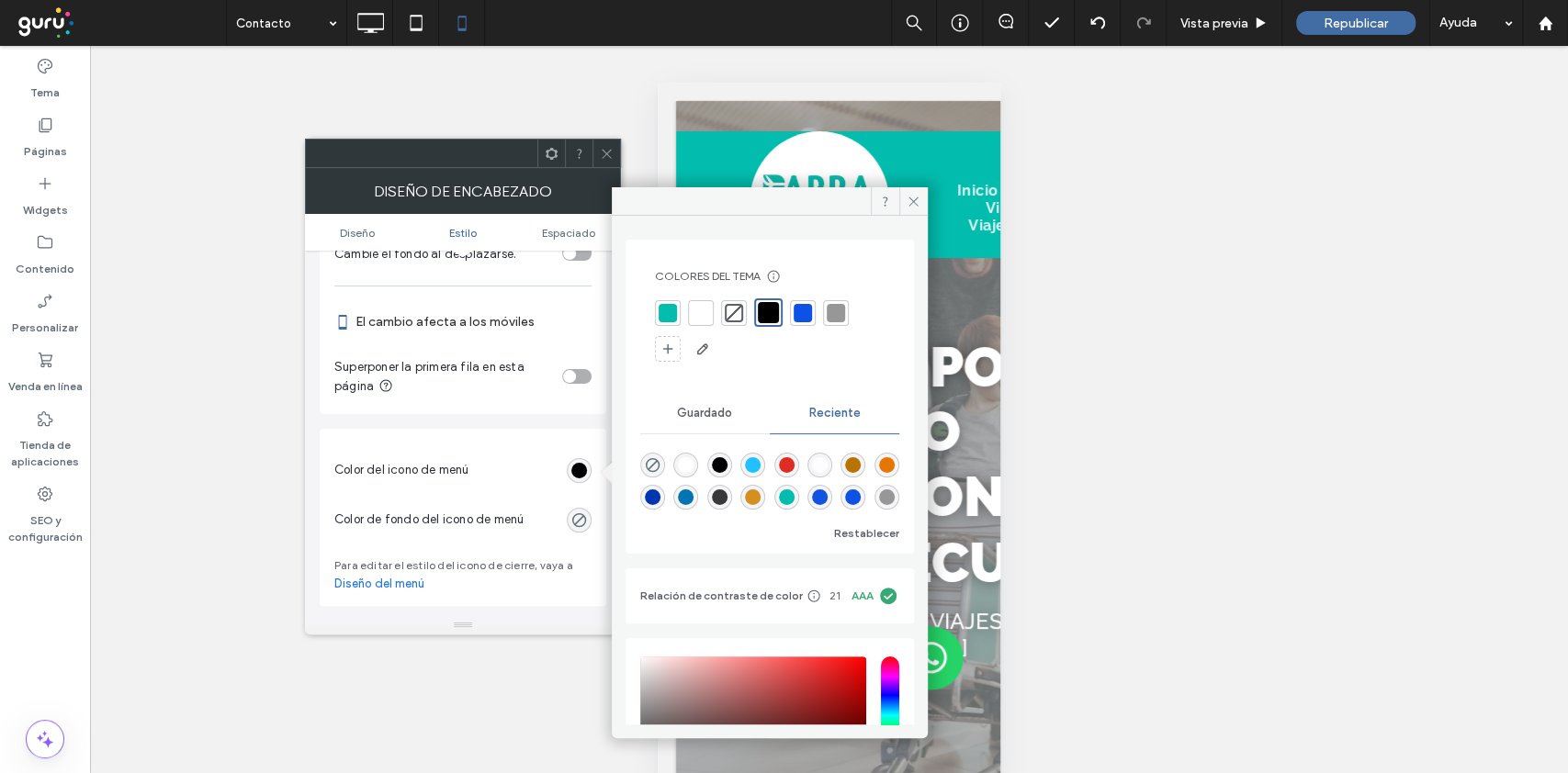 drag, startPoint x: 698, startPoint y: 312, endPoint x: 614, endPoint y: 195, distance: 144.03125 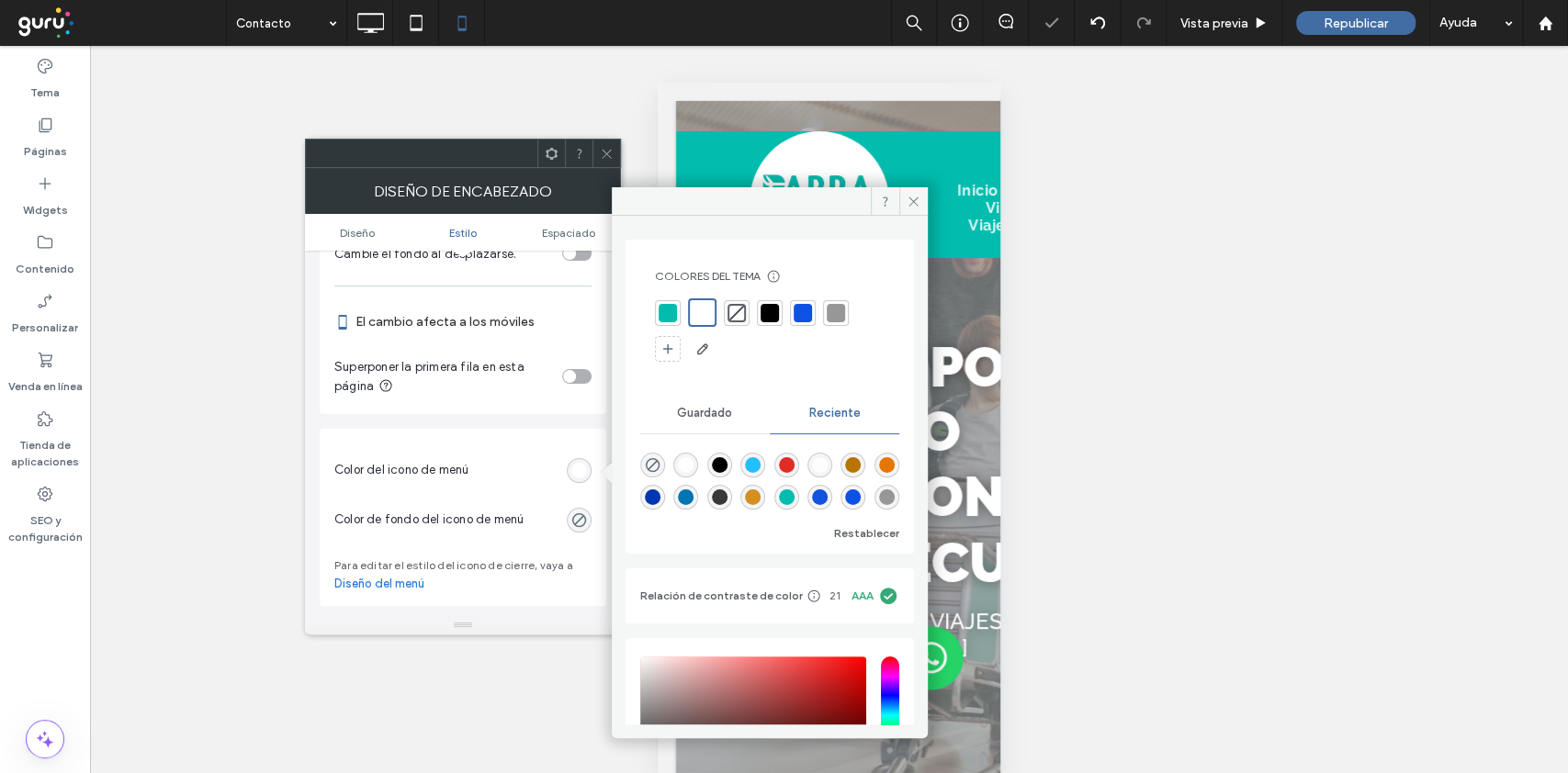 click on "Diseño de encabezado" at bounding box center [463, 191] 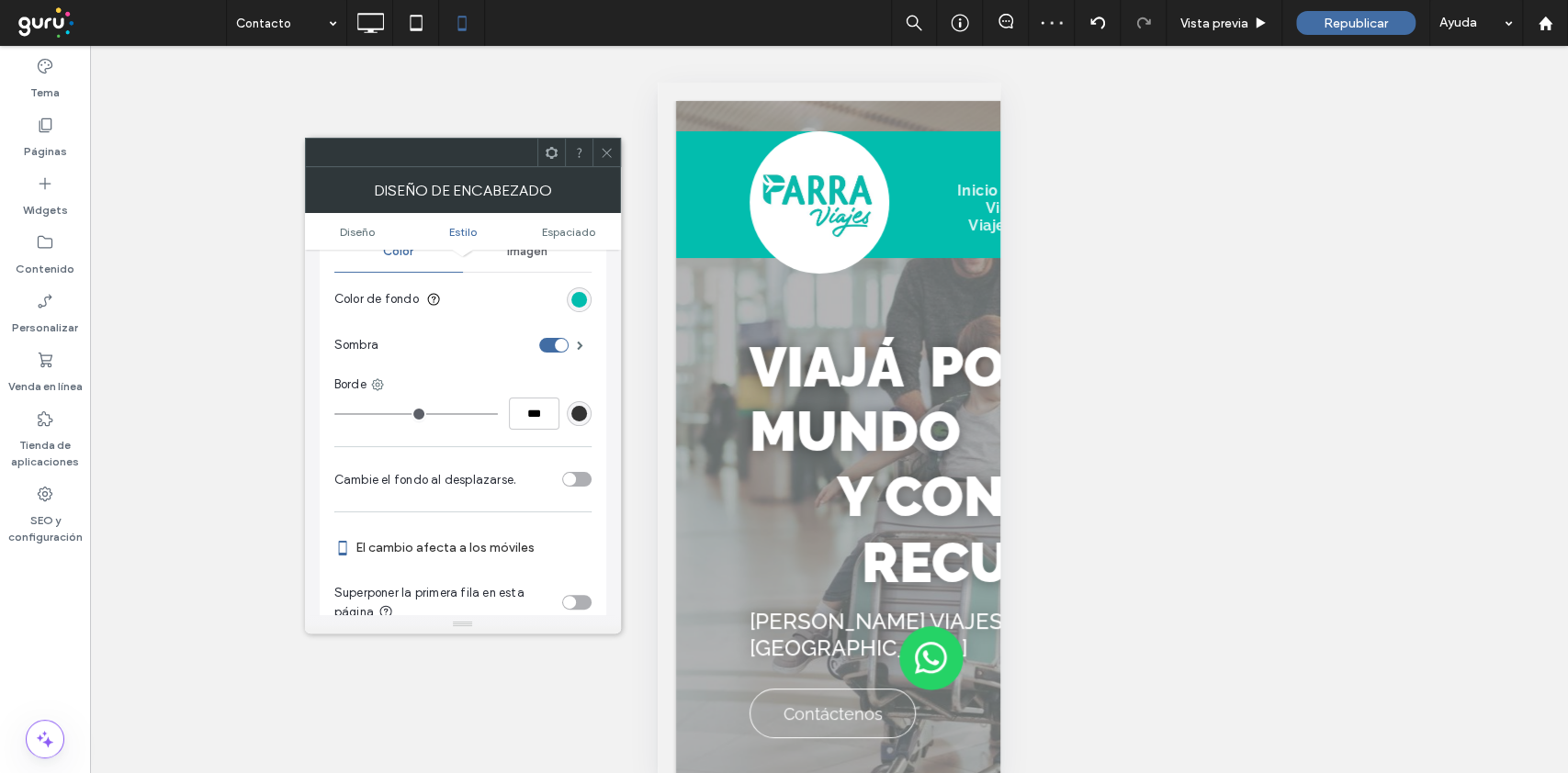 scroll, scrollTop: 244, scrollLeft: 0, axis: vertical 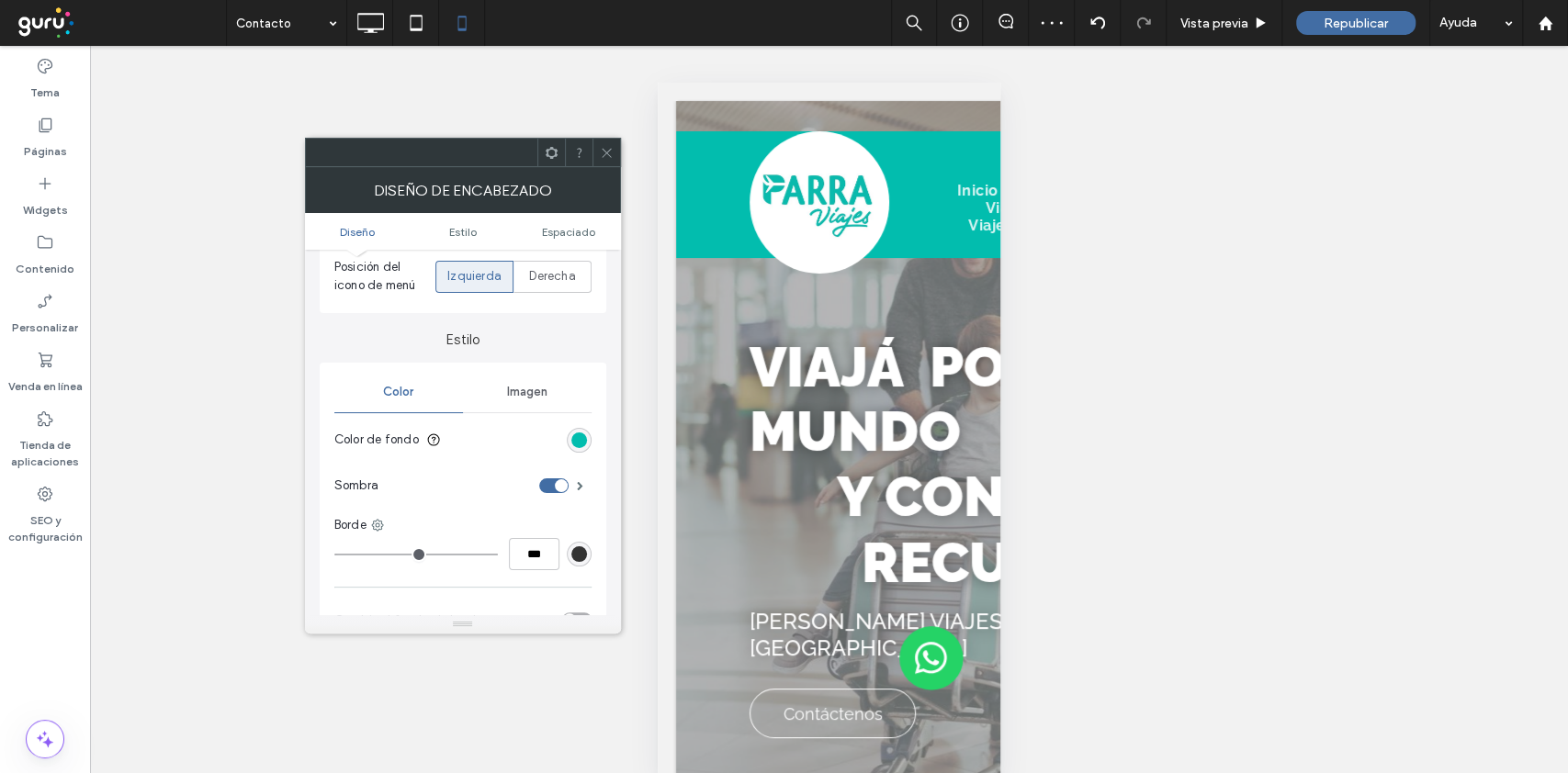 click 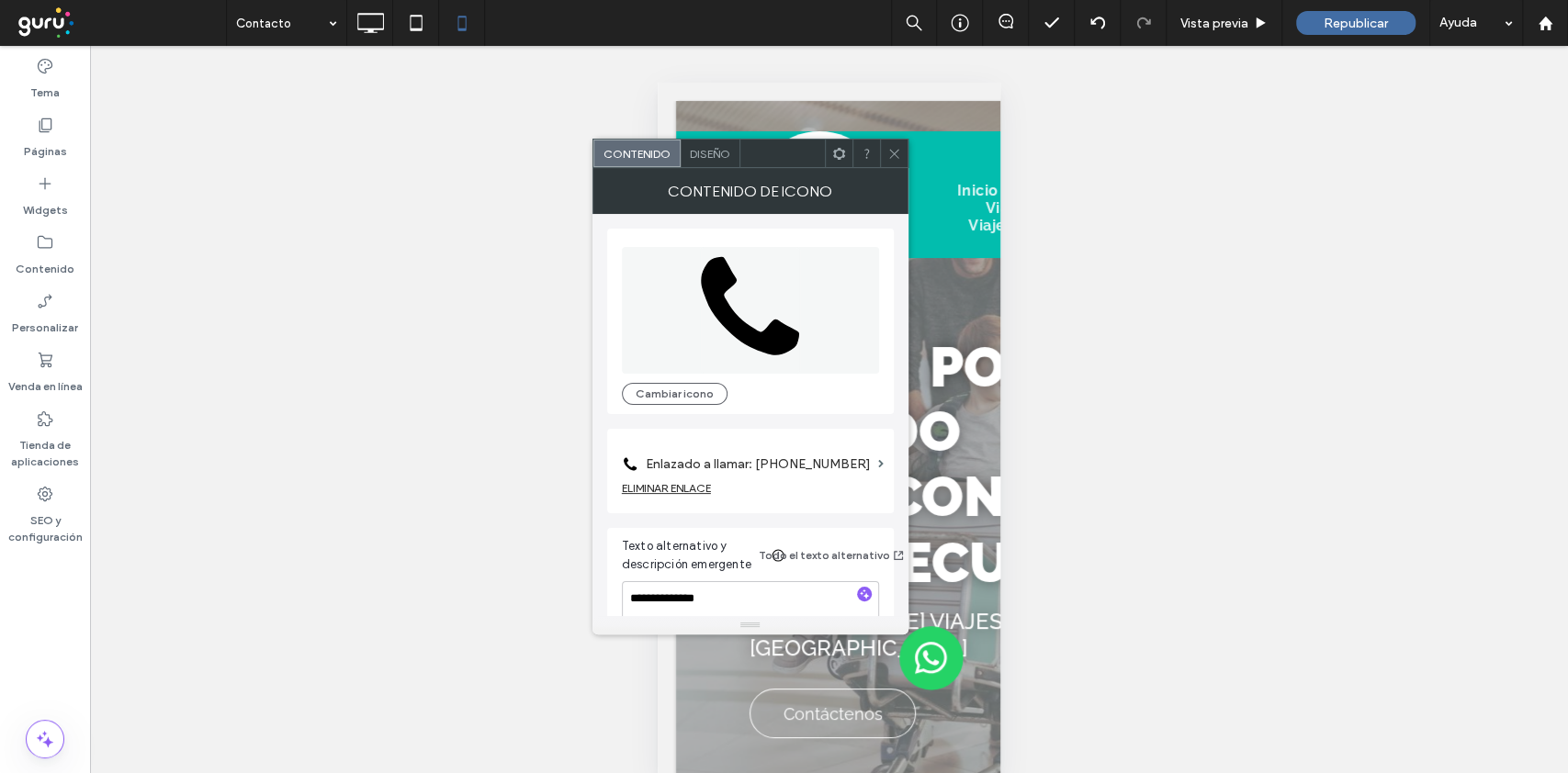 scroll, scrollTop: 31, scrollLeft: 0, axis: vertical 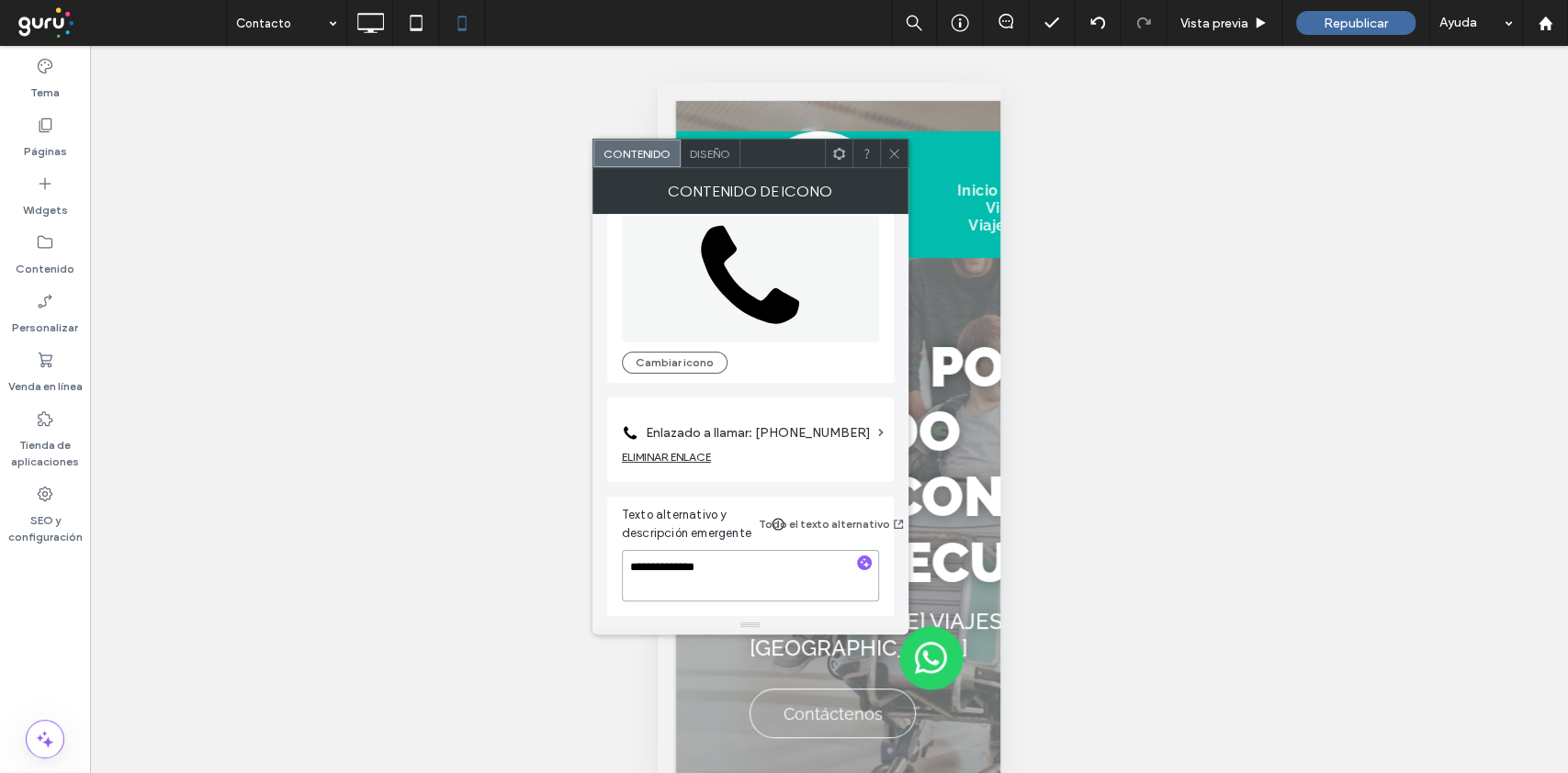 drag, startPoint x: 762, startPoint y: 569, endPoint x: 545, endPoint y: 554, distance: 217.51782 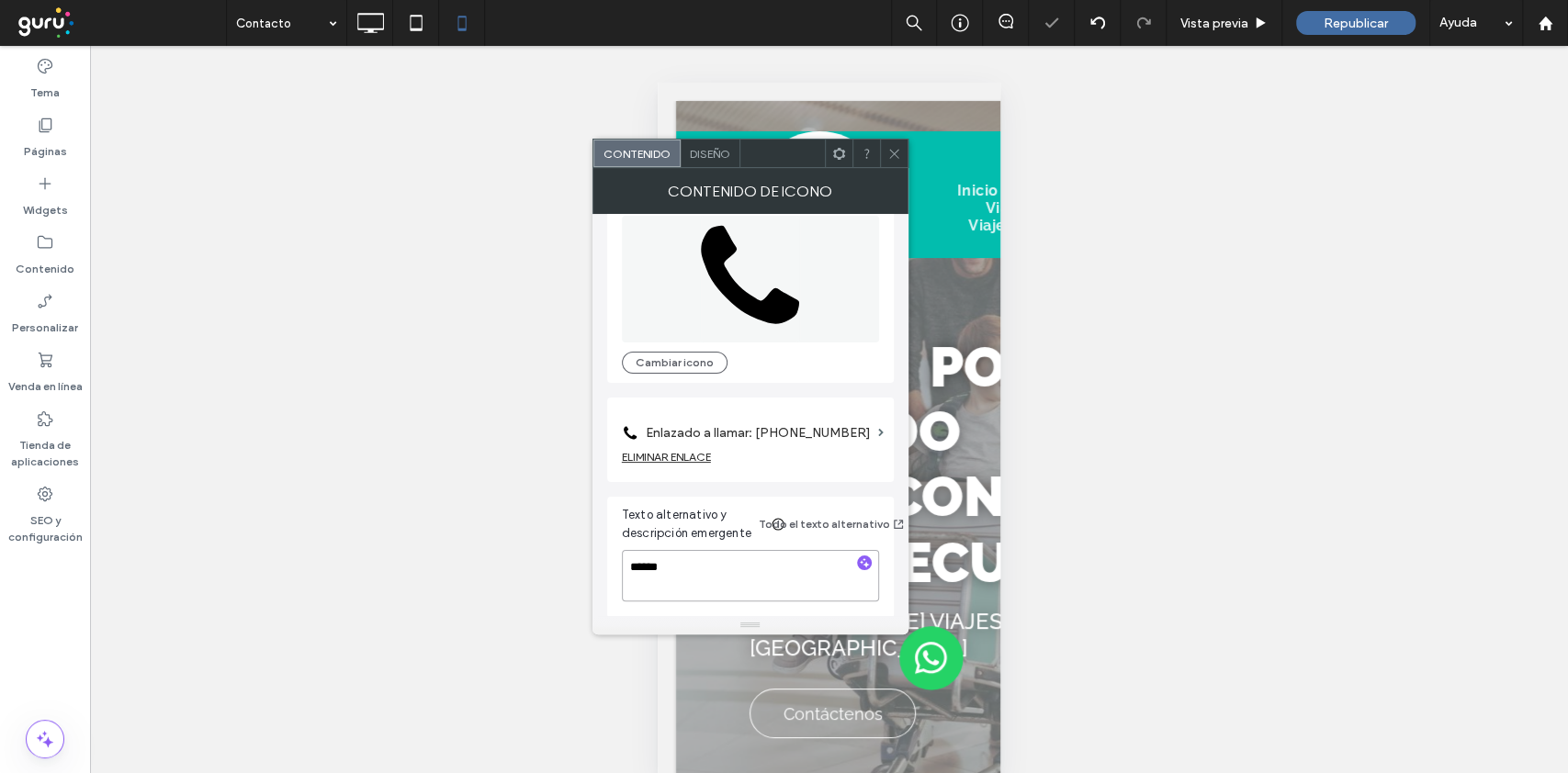 type on "******" 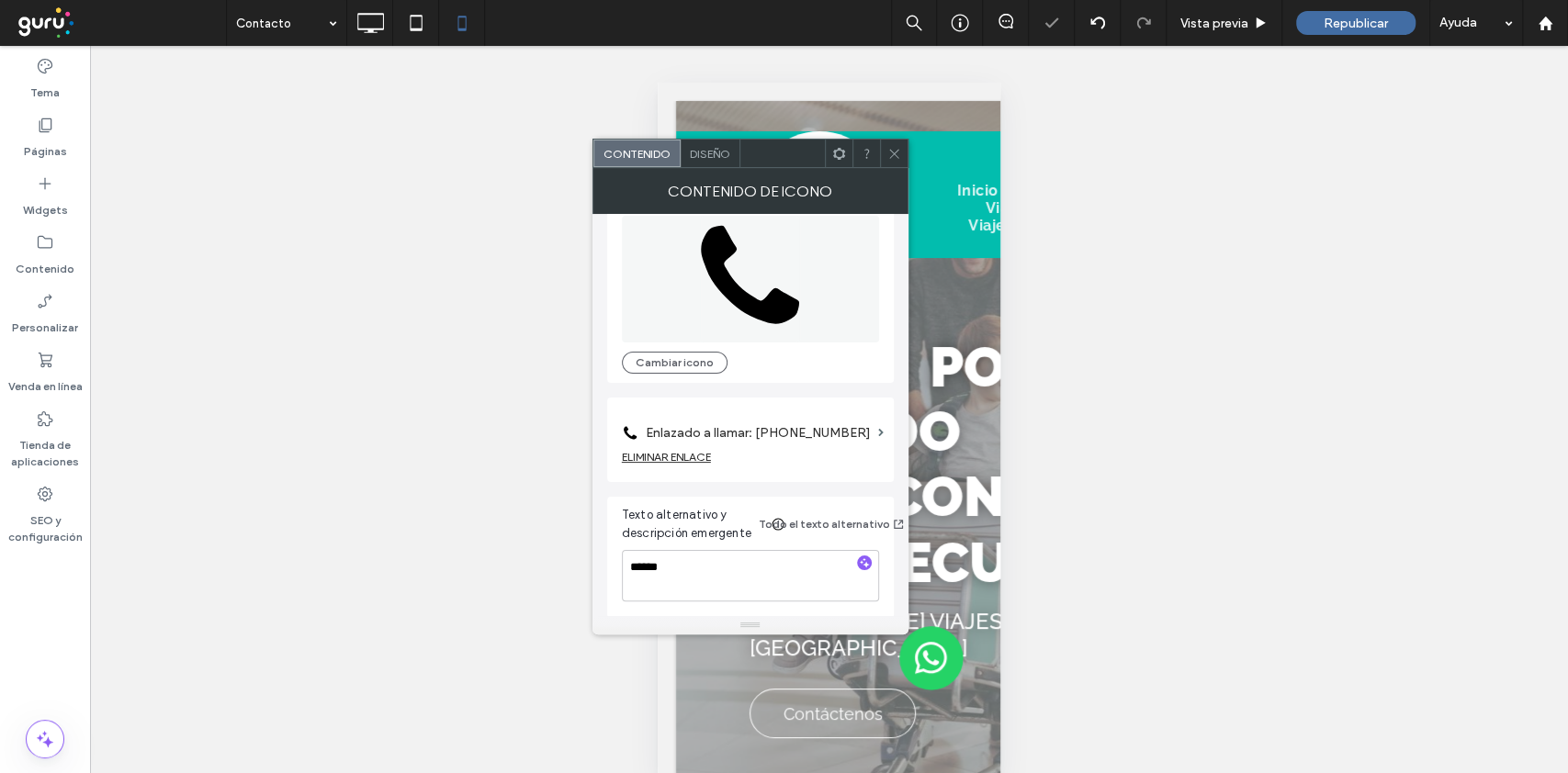 click on "Diseño" at bounding box center (710, 153) 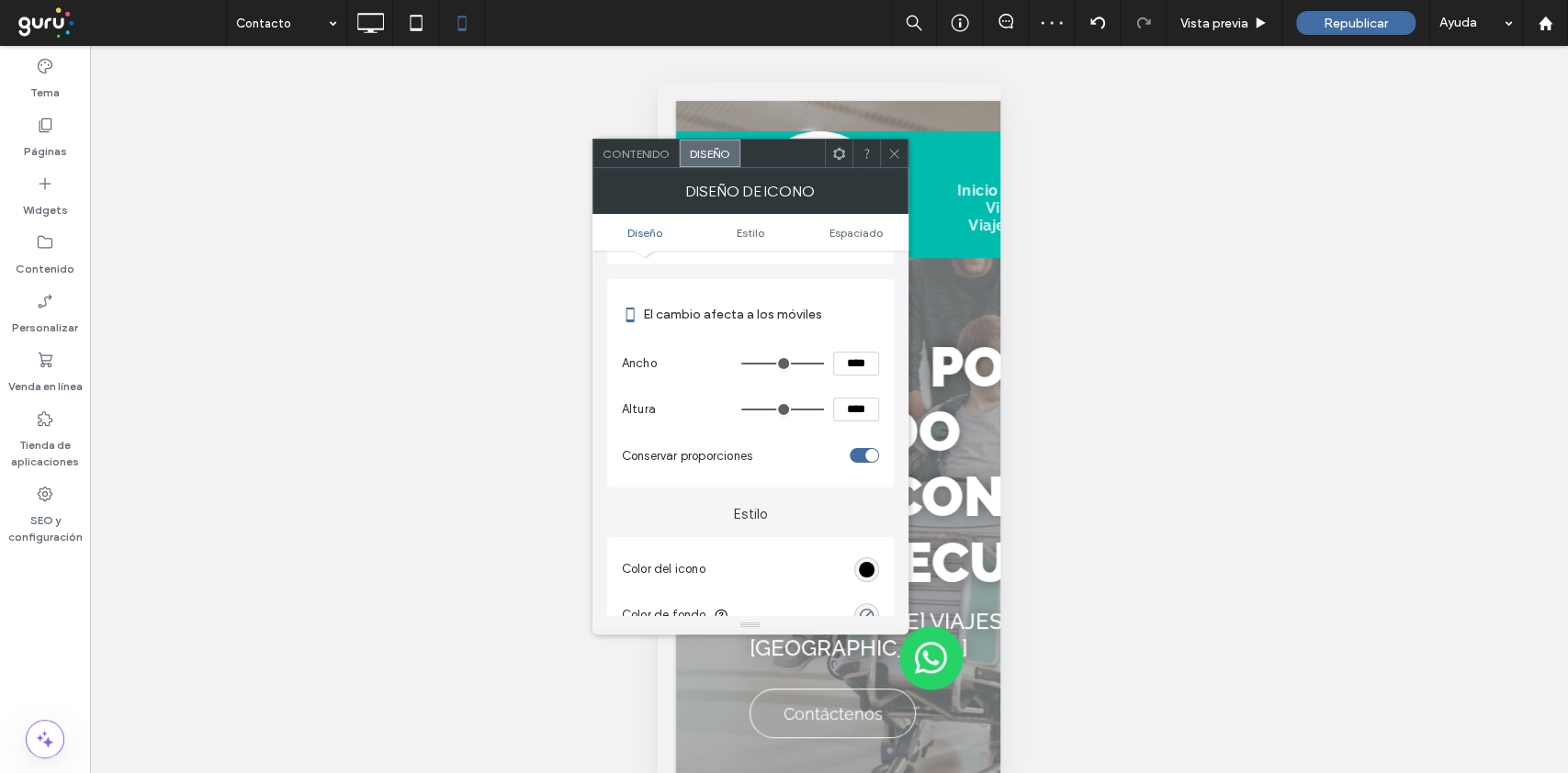 scroll, scrollTop: 367, scrollLeft: 0, axis: vertical 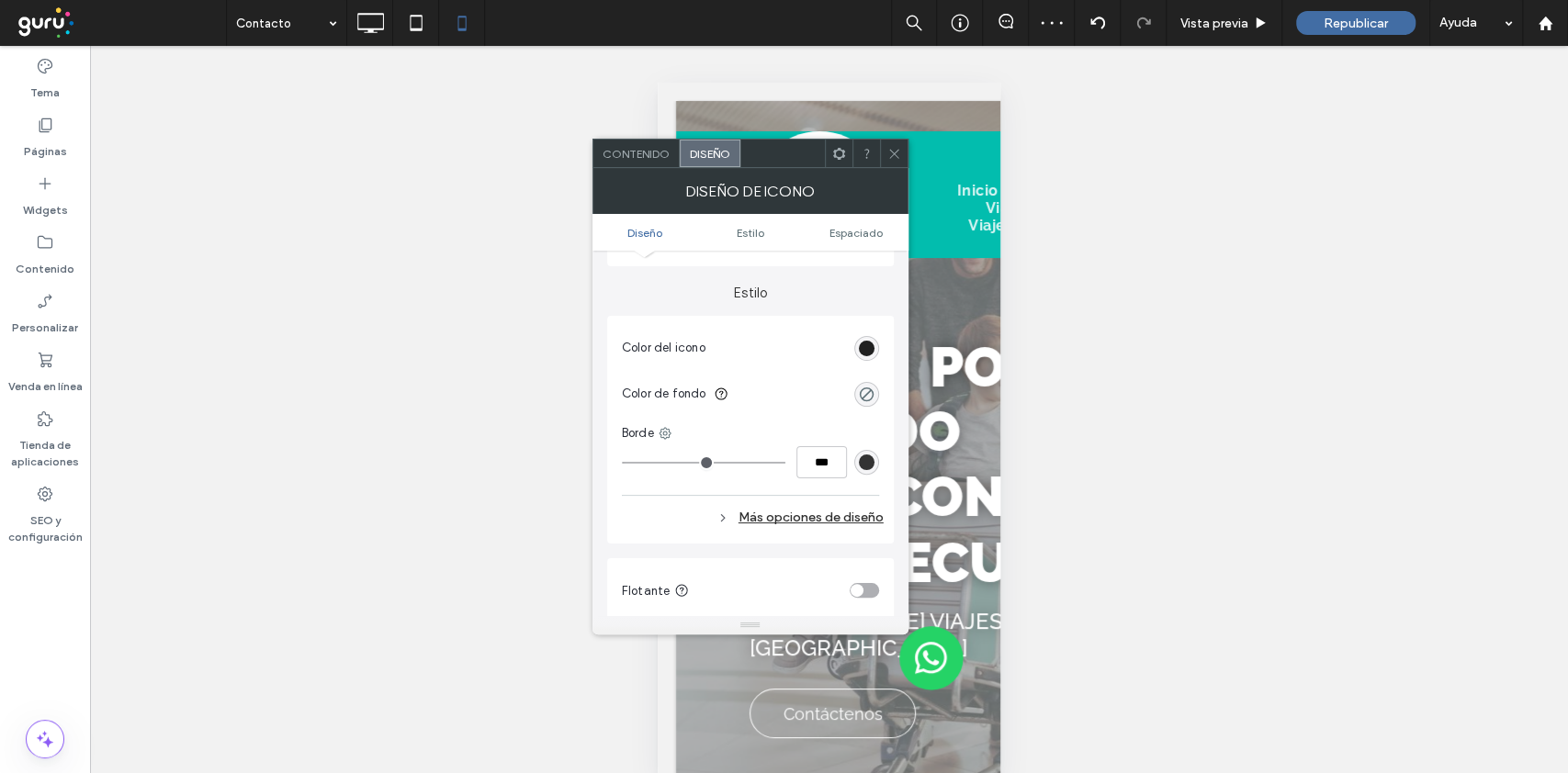 click at bounding box center (866, 348) 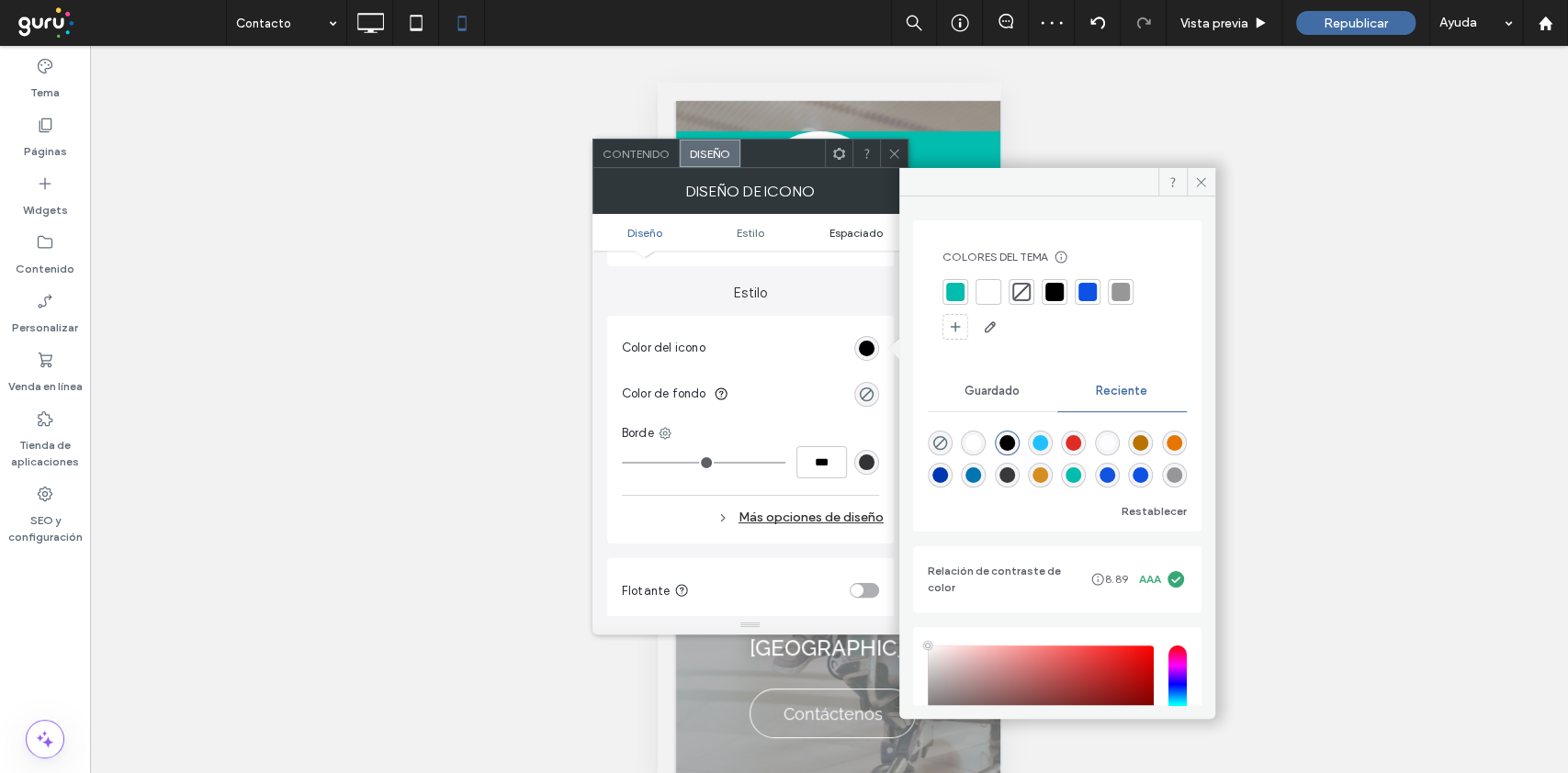 type on "****" 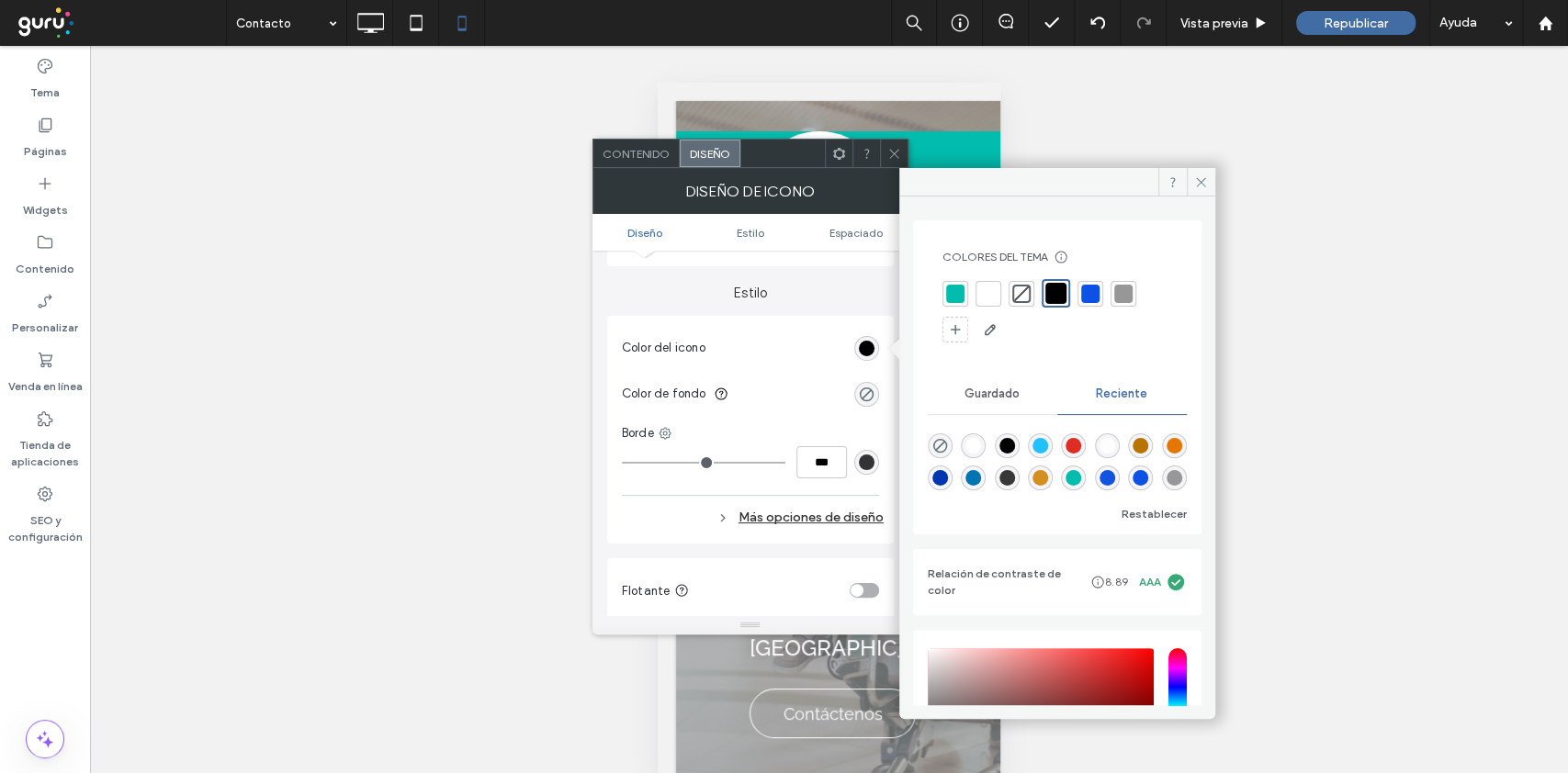 drag, startPoint x: 991, startPoint y: 292, endPoint x: 963, endPoint y: 258, distance: 44.045431 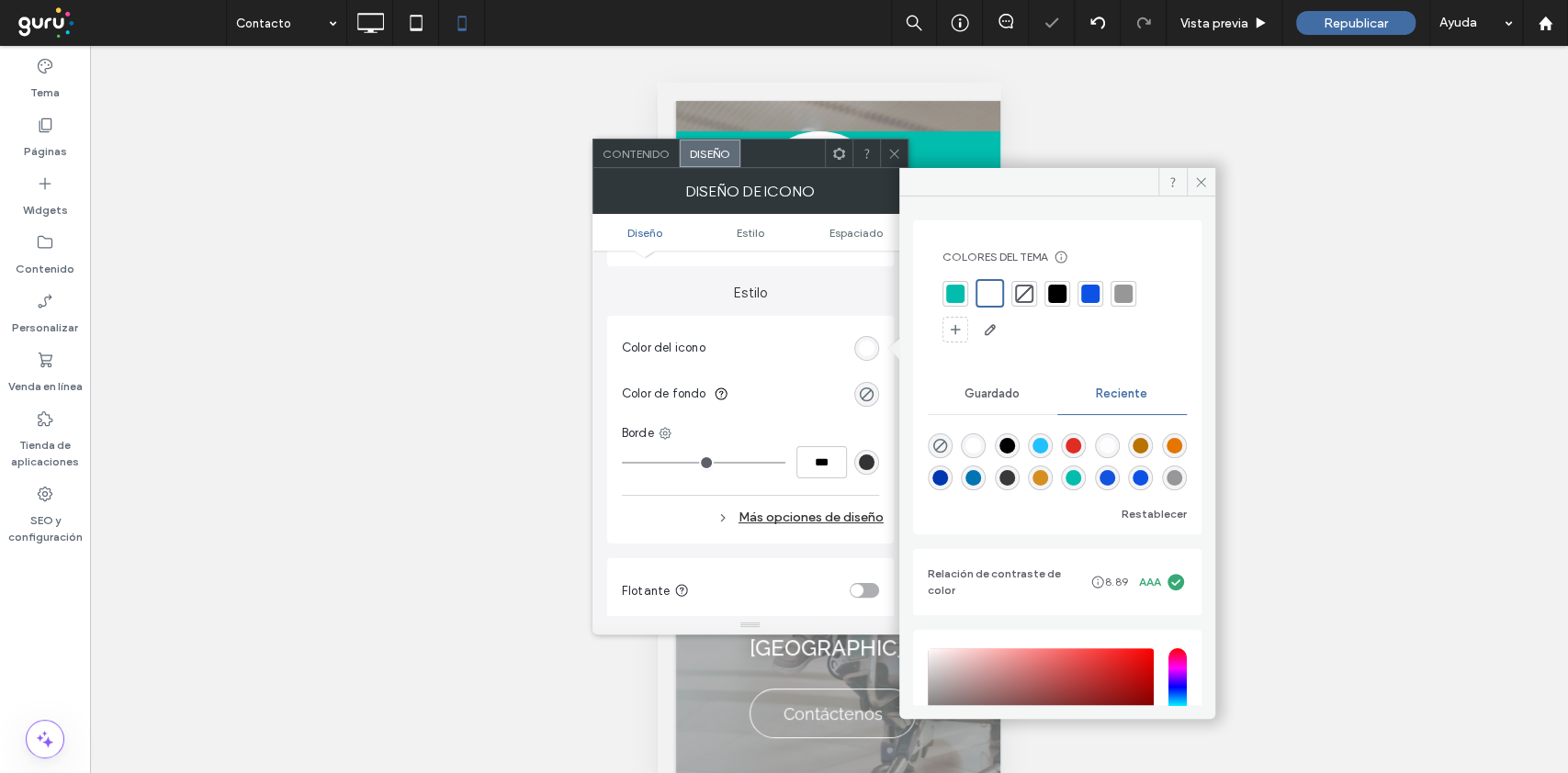 click 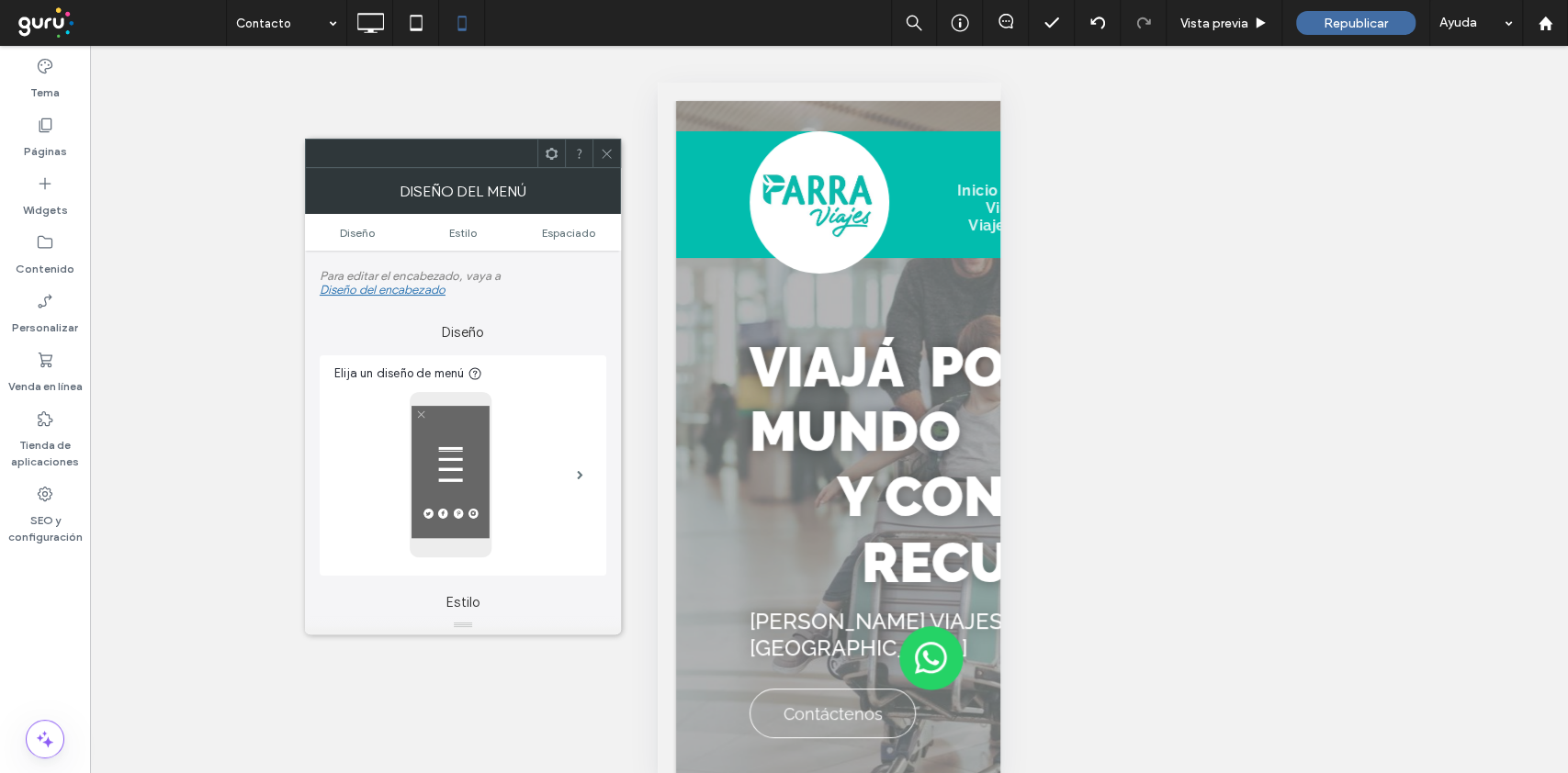 click 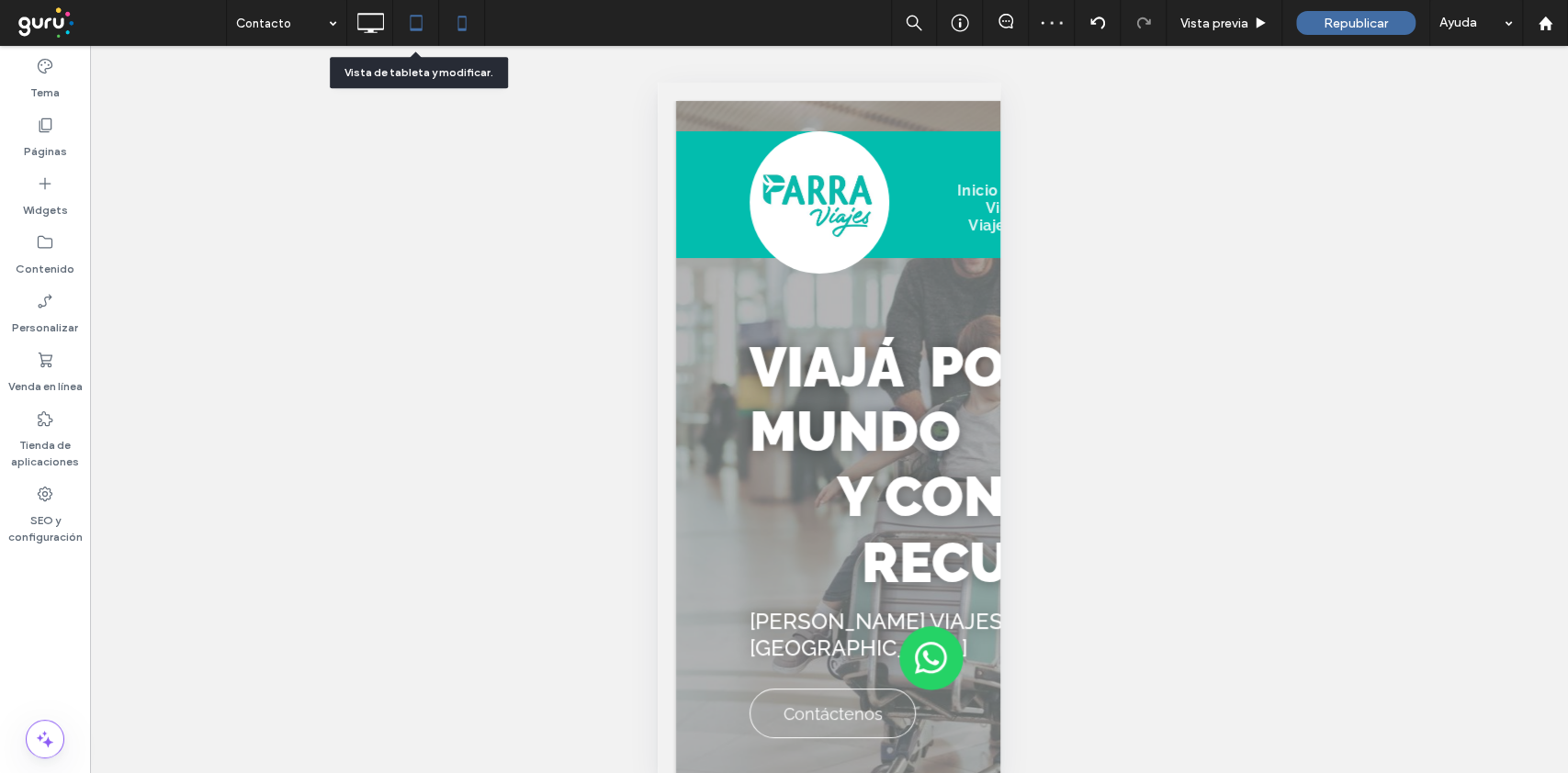 click 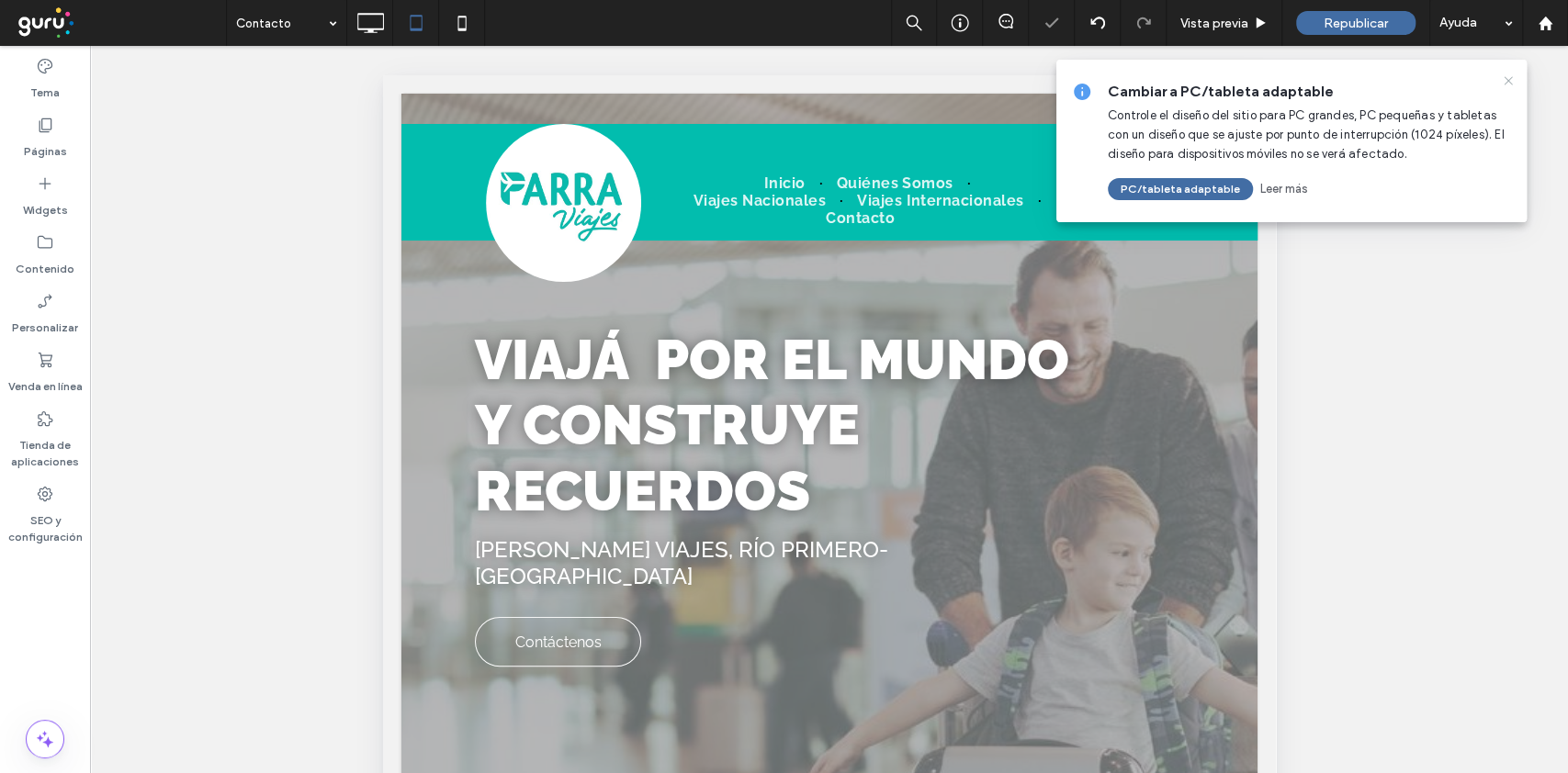 click 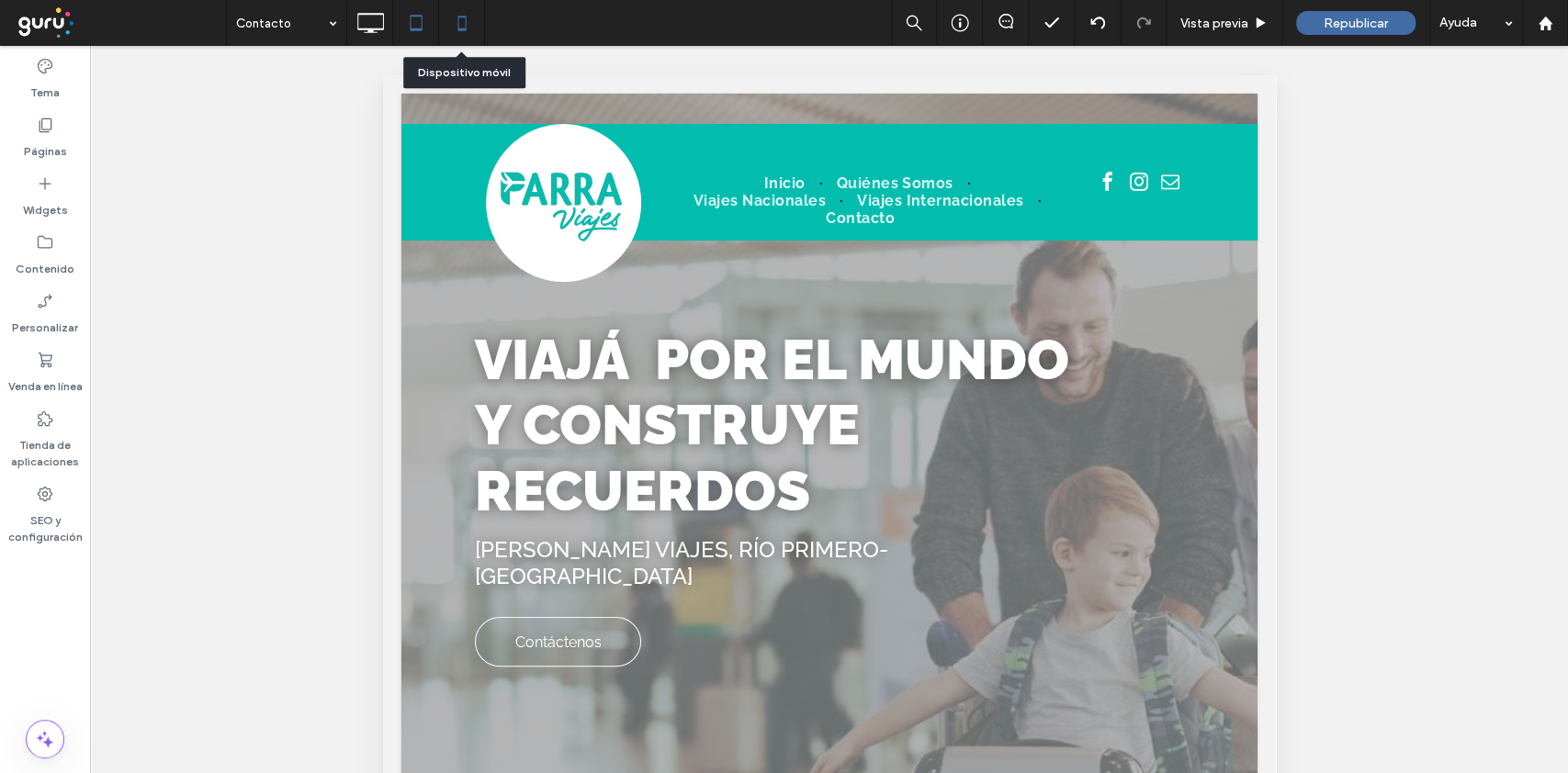 click 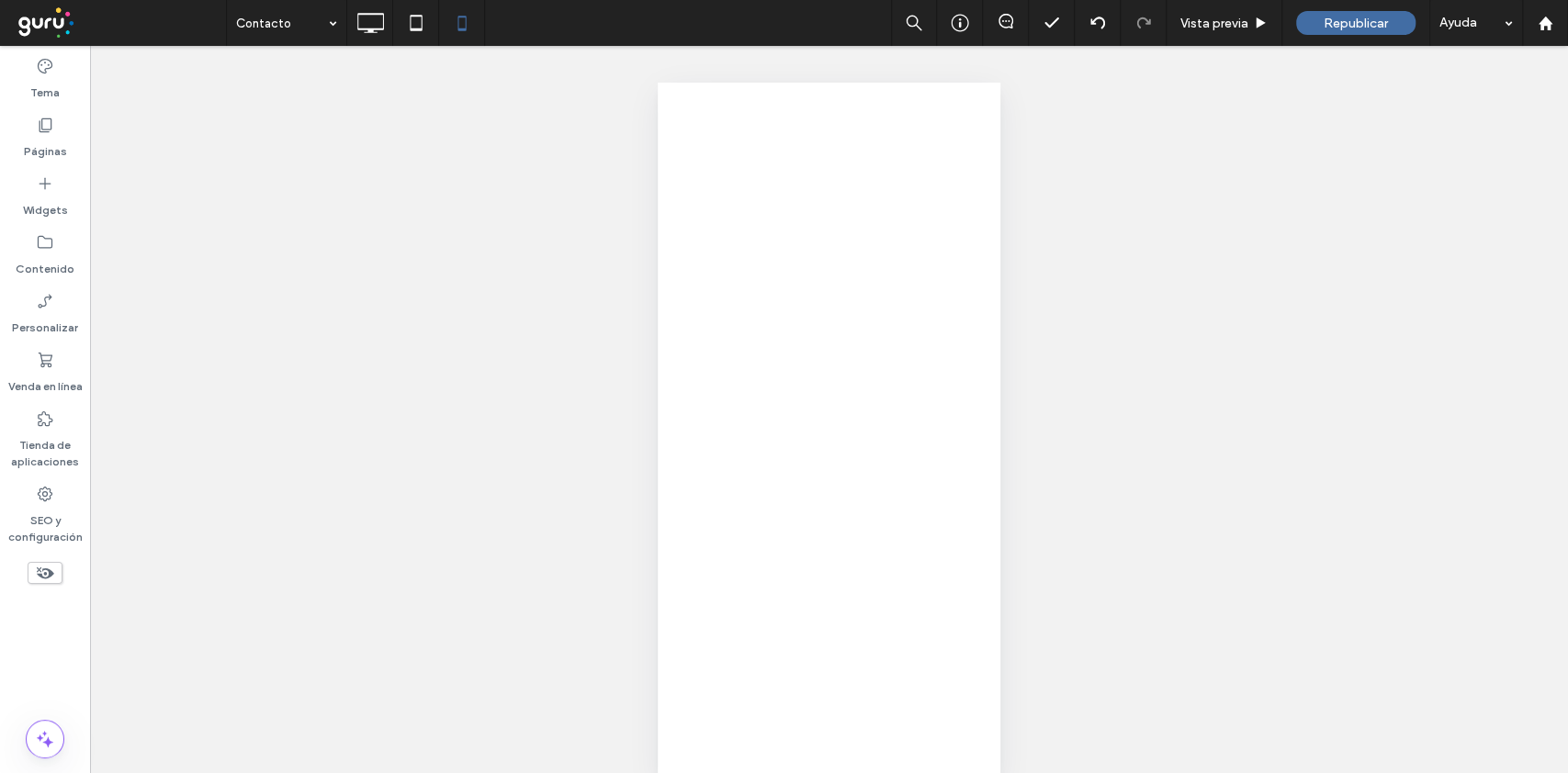 click at bounding box center (784, 386) 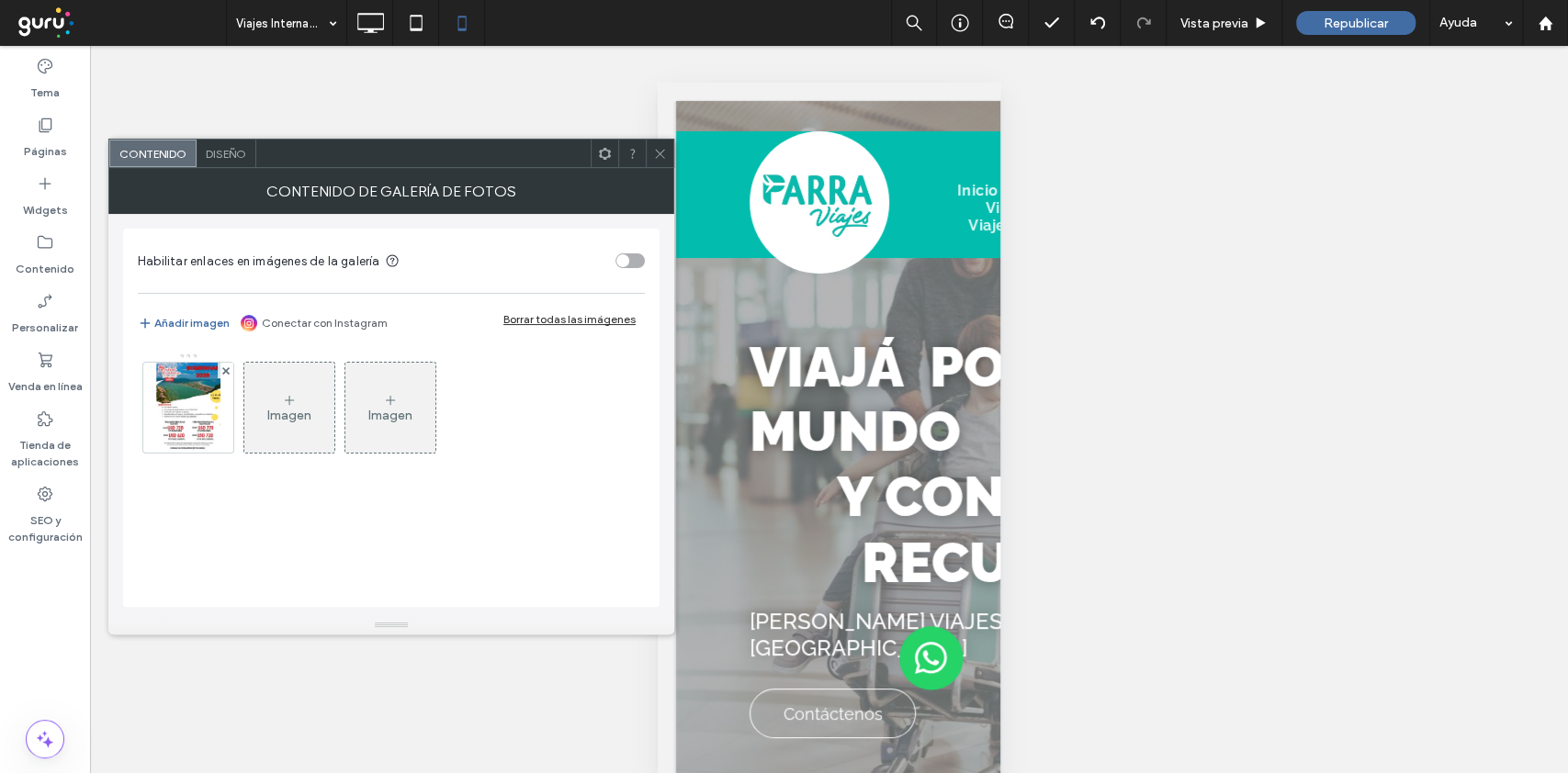 click on "Diseño" at bounding box center [226, 153] 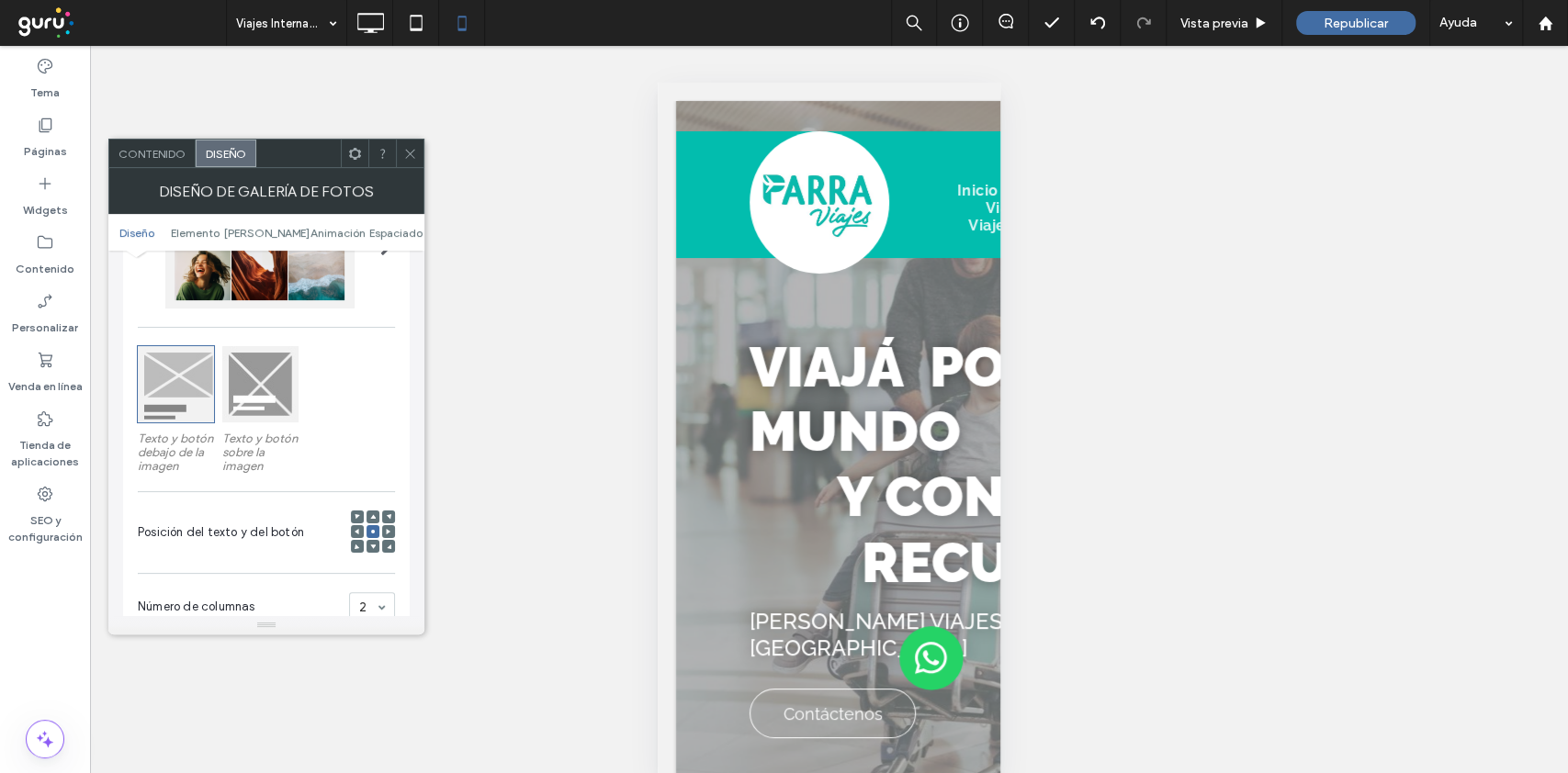 scroll, scrollTop: 367, scrollLeft: 0, axis: vertical 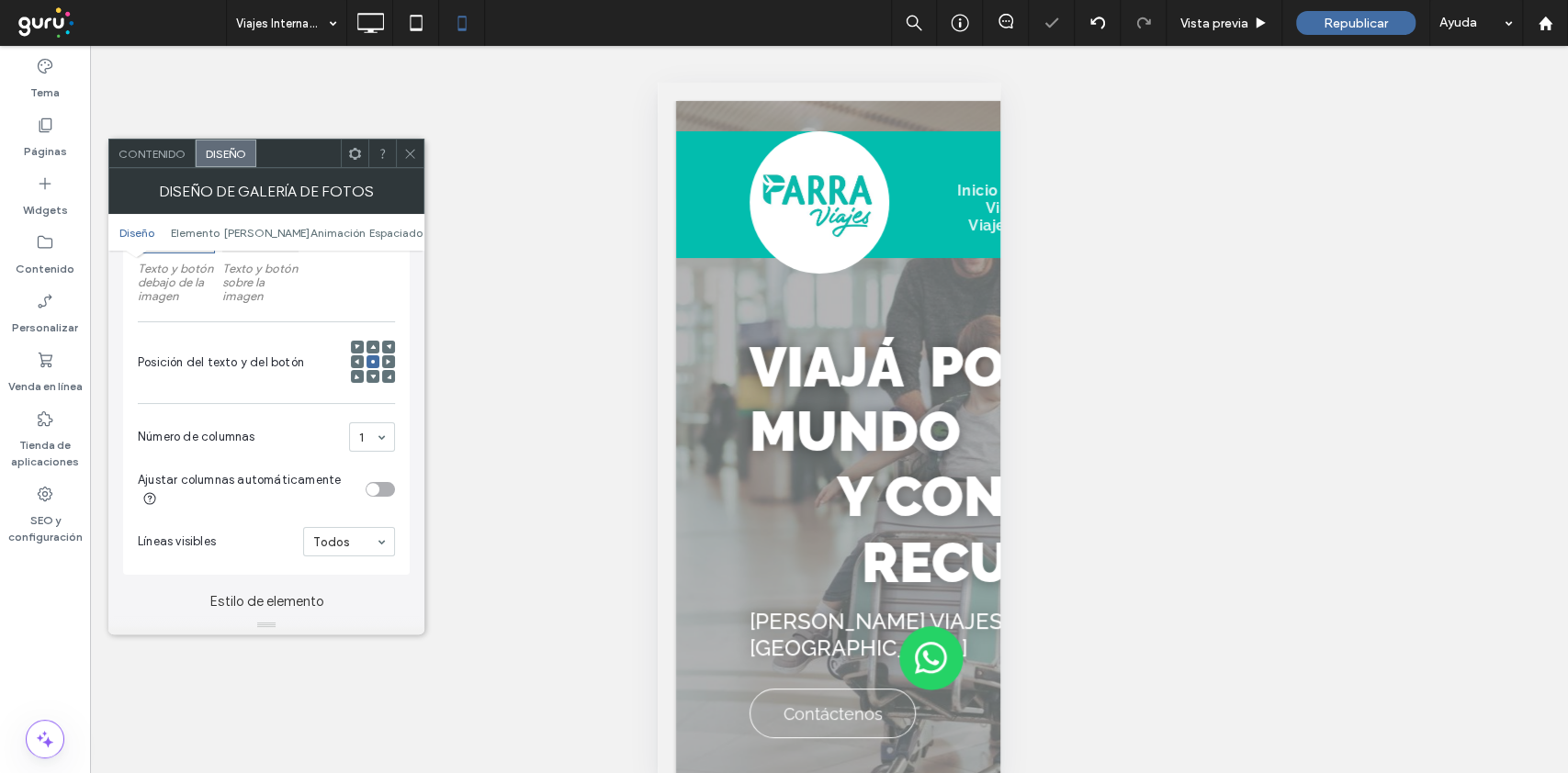 click at bounding box center [410, 153] 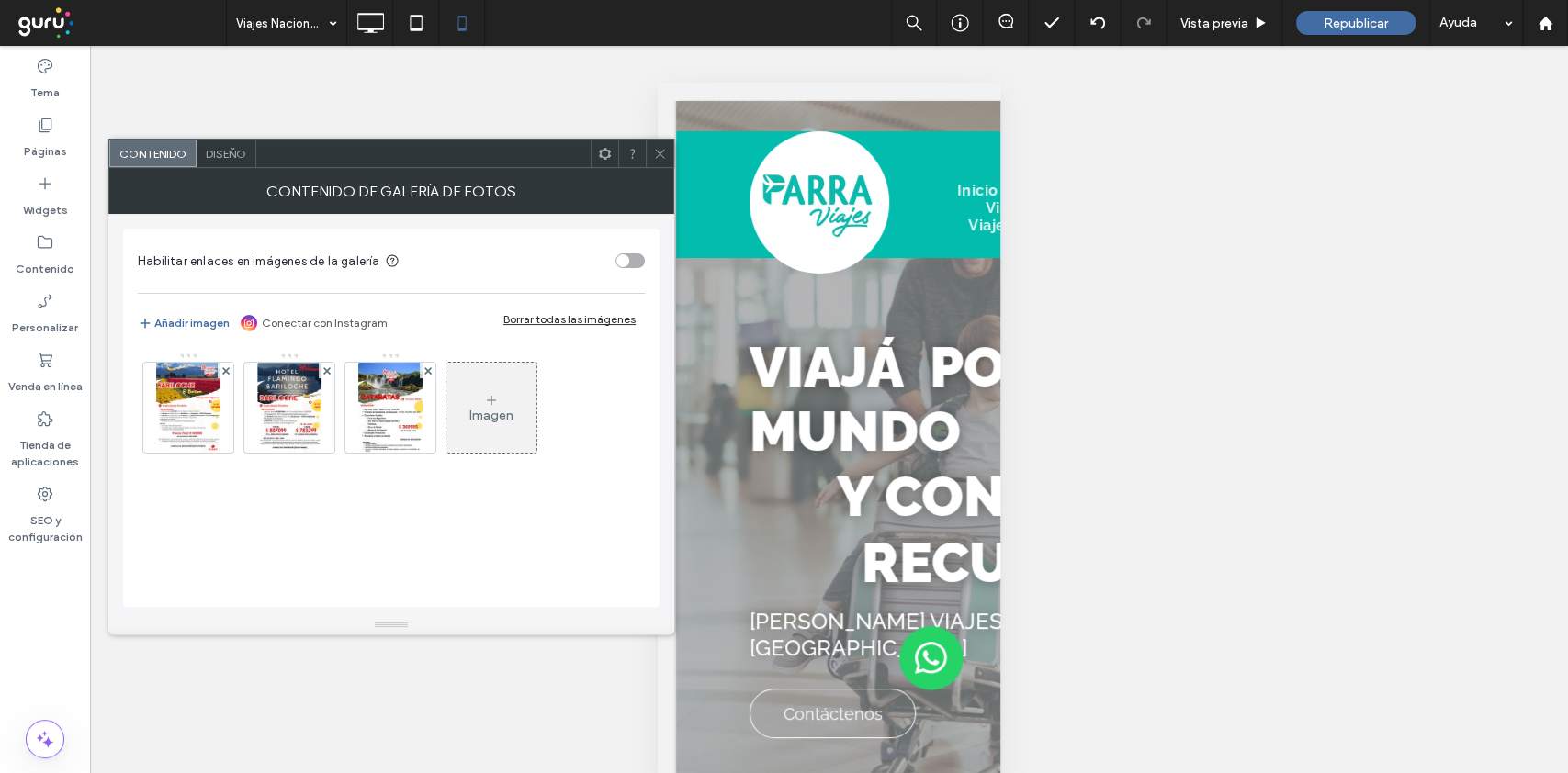 drag, startPoint x: 217, startPoint y: 145, endPoint x: 452, endPoint y: 412, distance: 355.68807 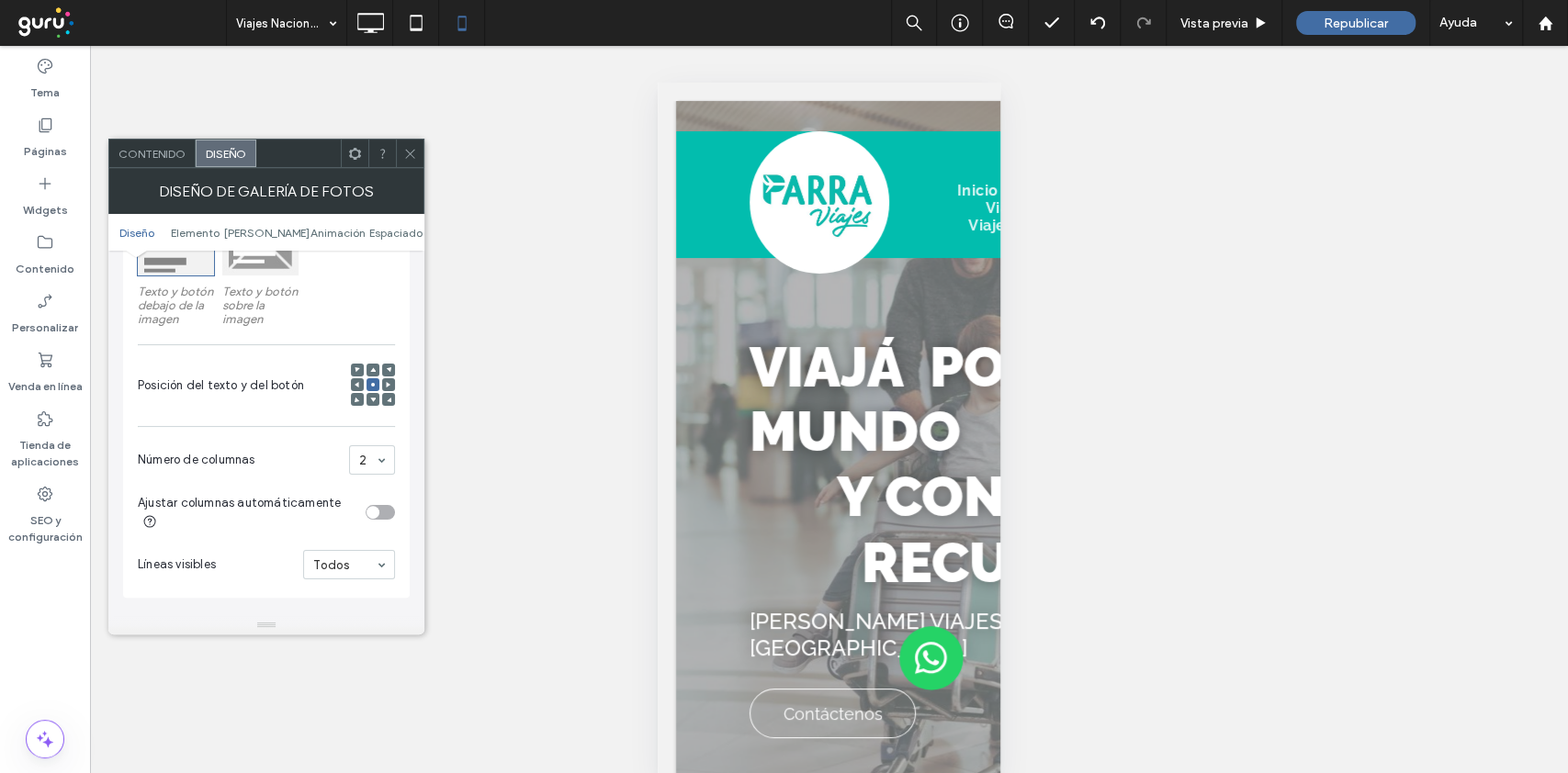 scroll, scrollTop: 367, scrollLeft: 0, axis: vertical 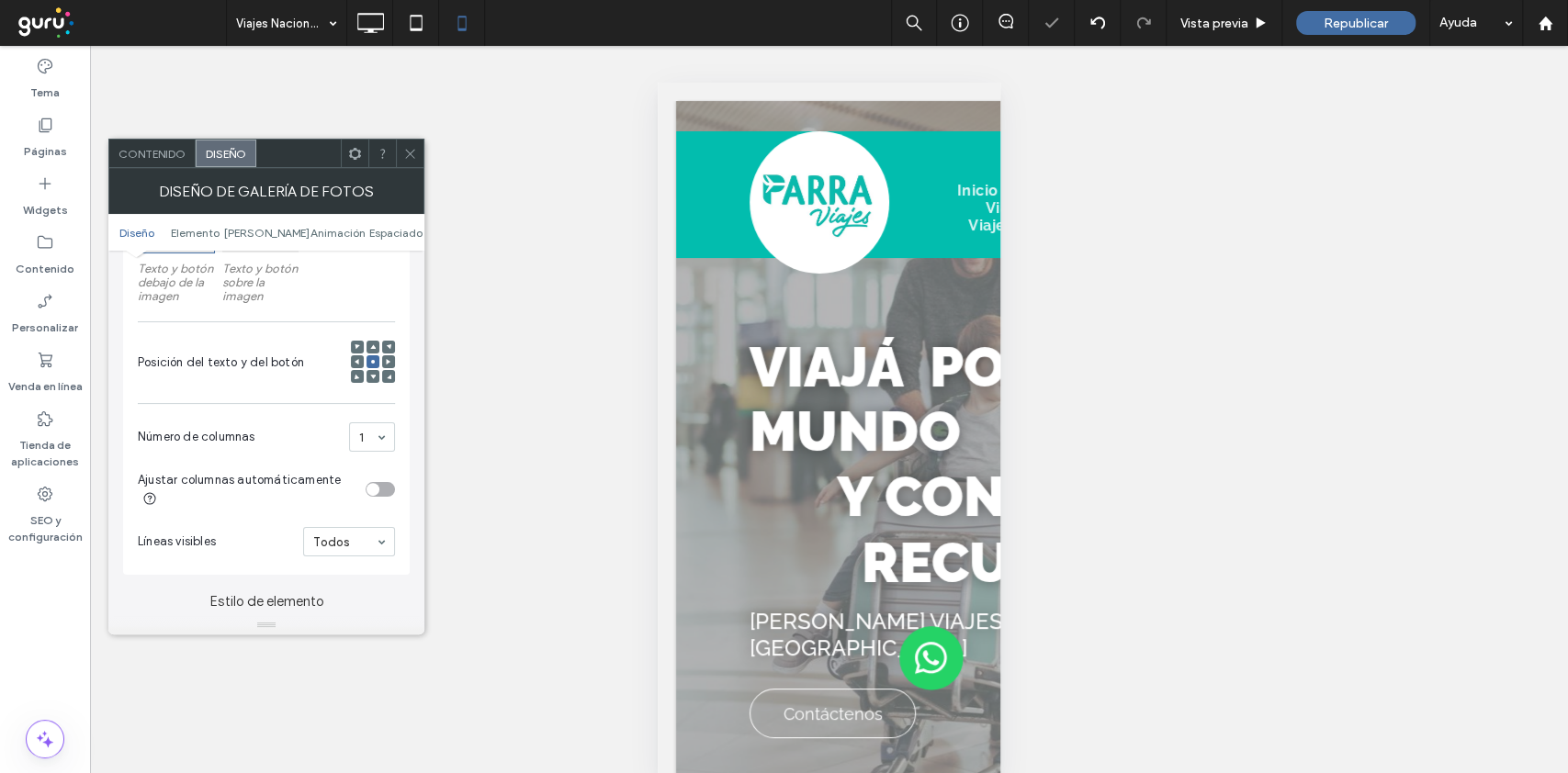 click at bounding box center [410, 153] 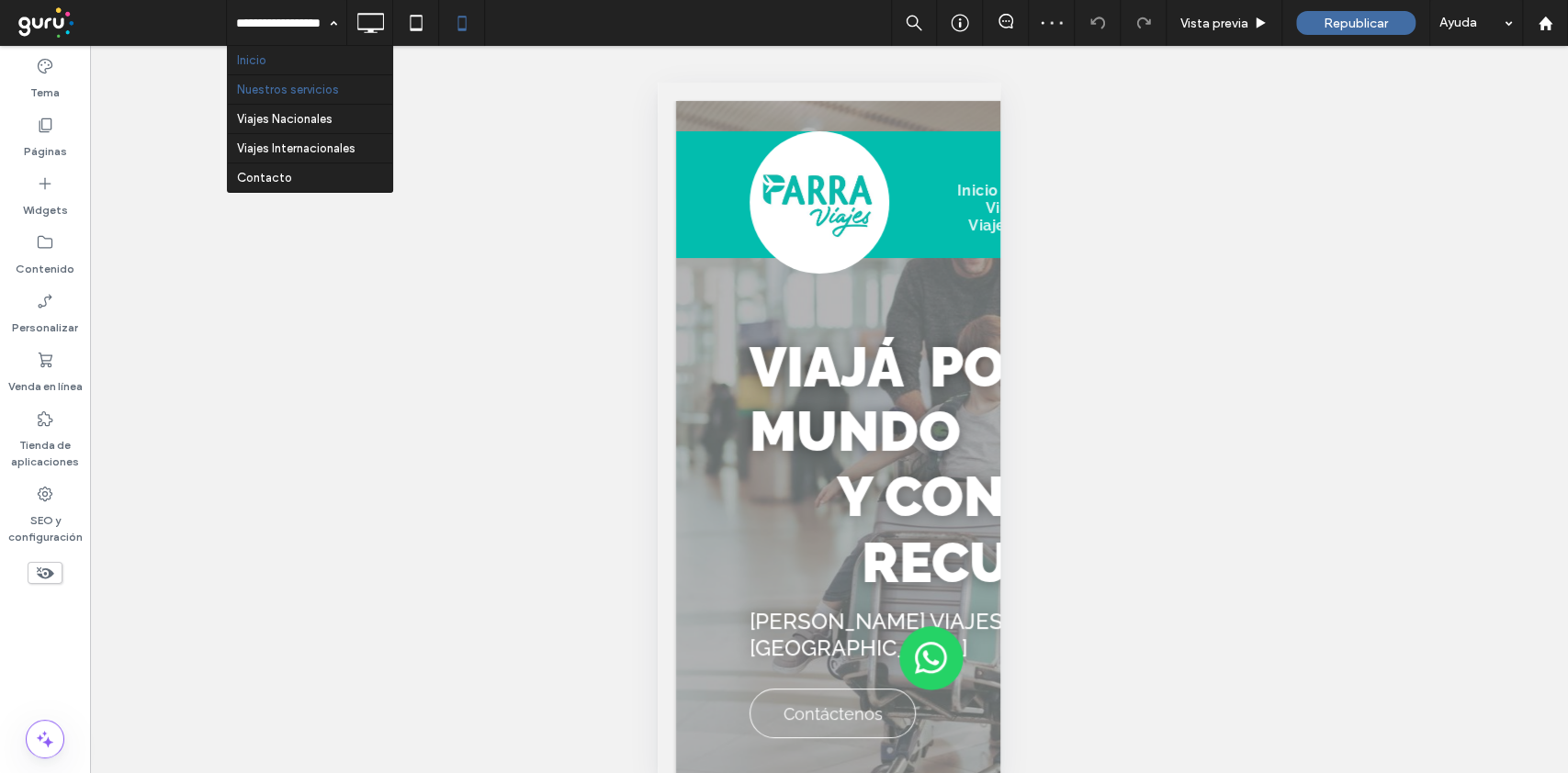 drag, startPoint x: 265, startPoint y: 19, endPoint x: 302, endPoint y: 51, distance: 48.9183 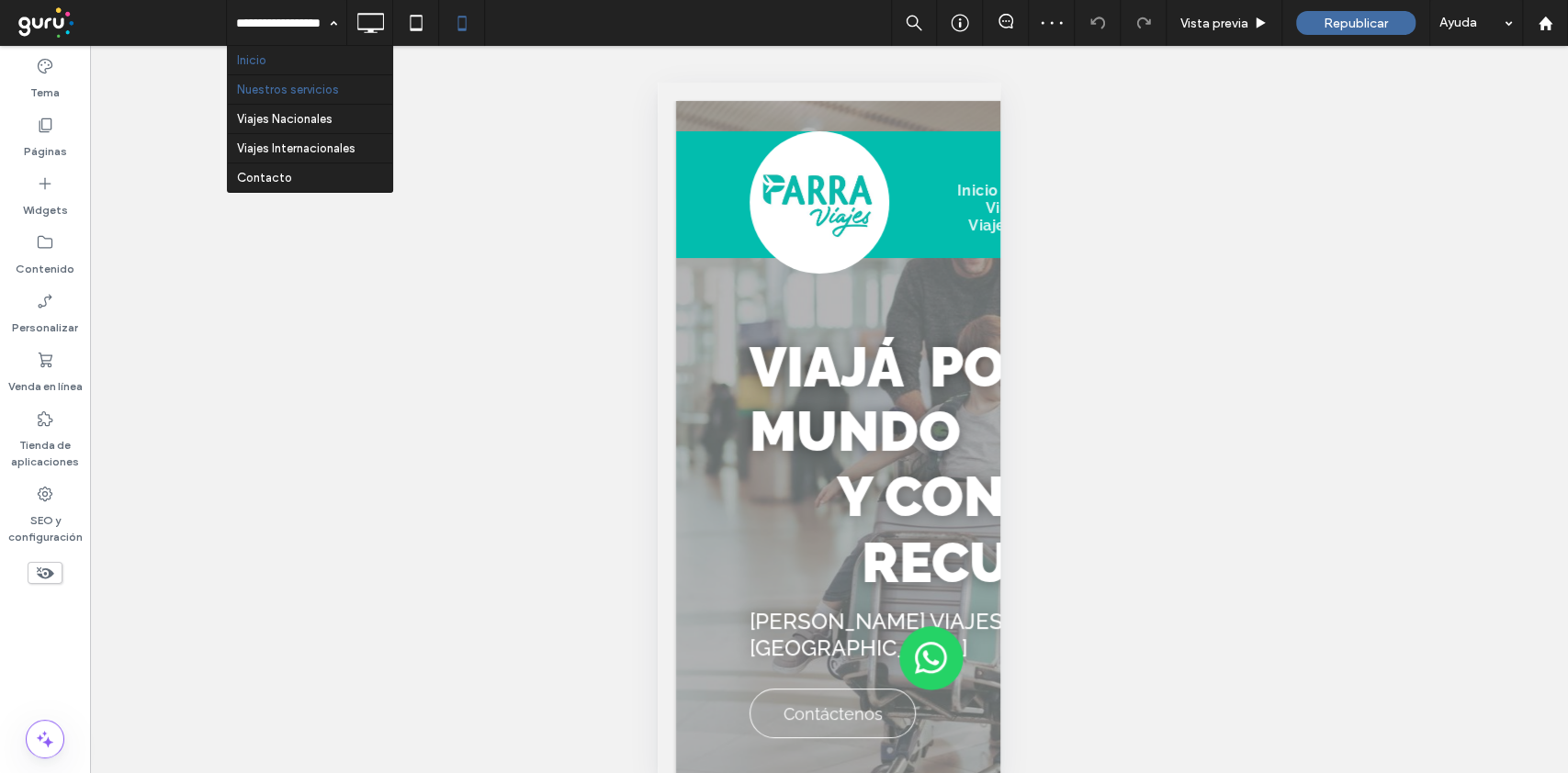 click at bounding box center [282, 23] 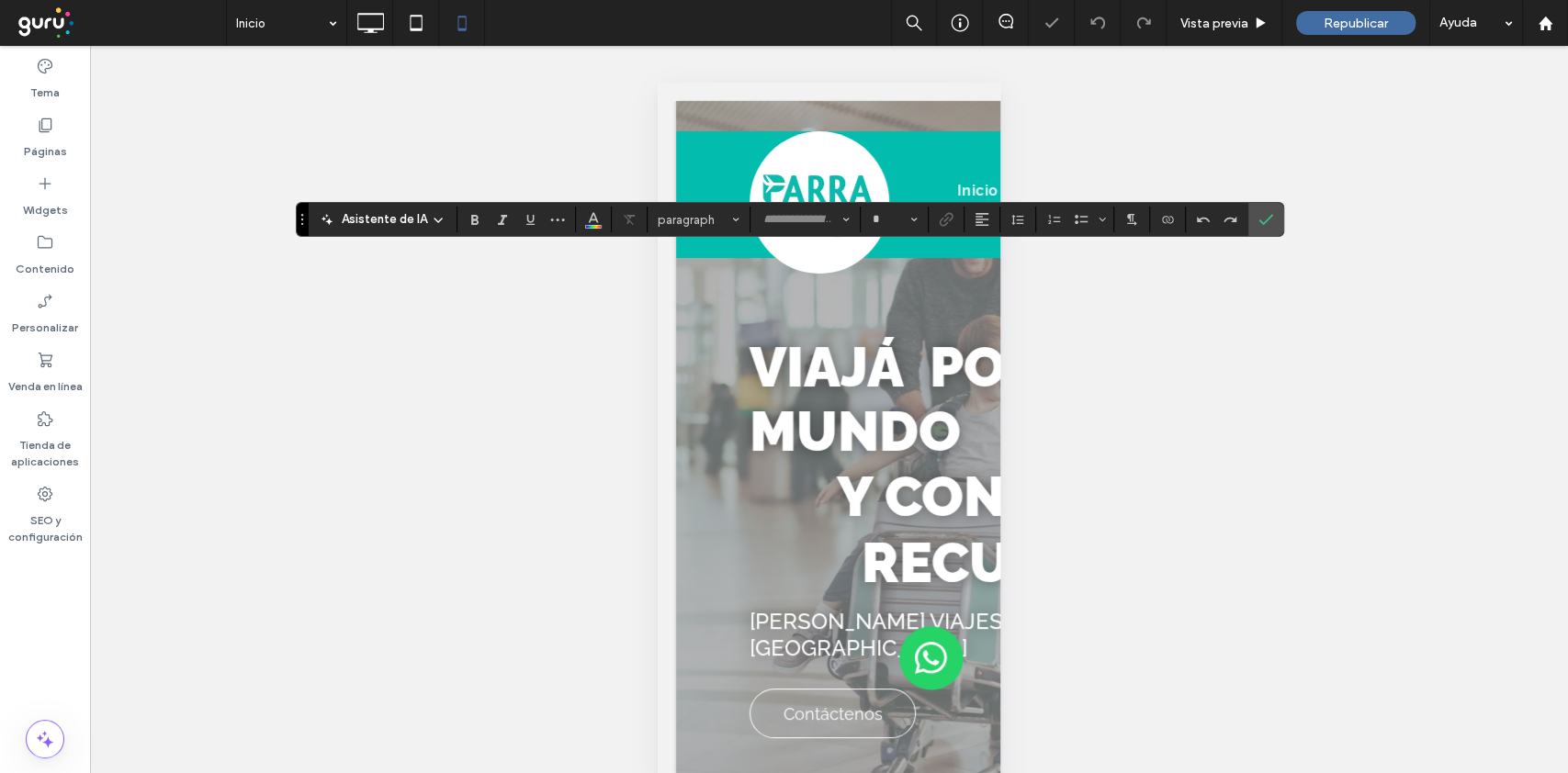 type on "*******" 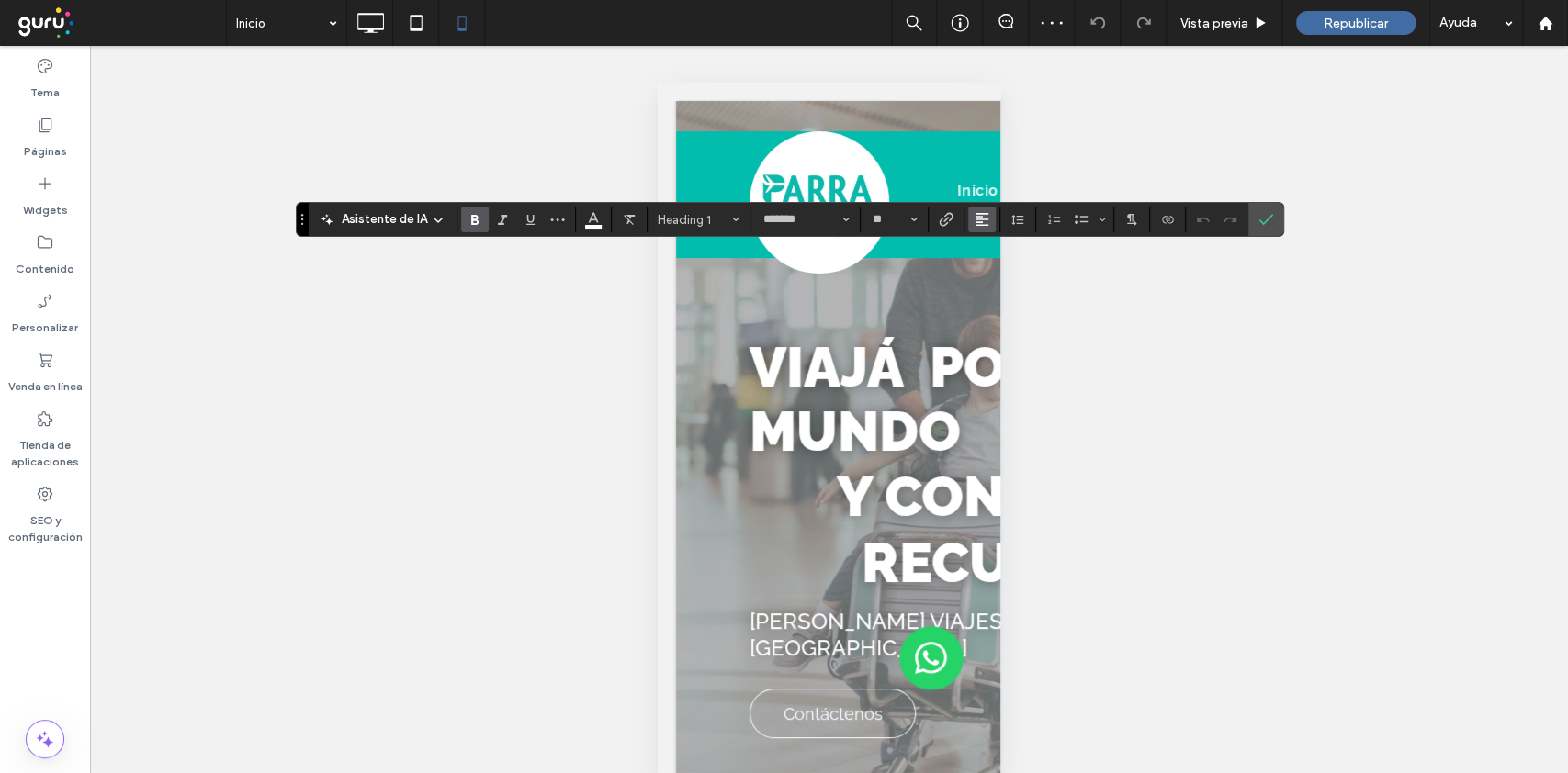click 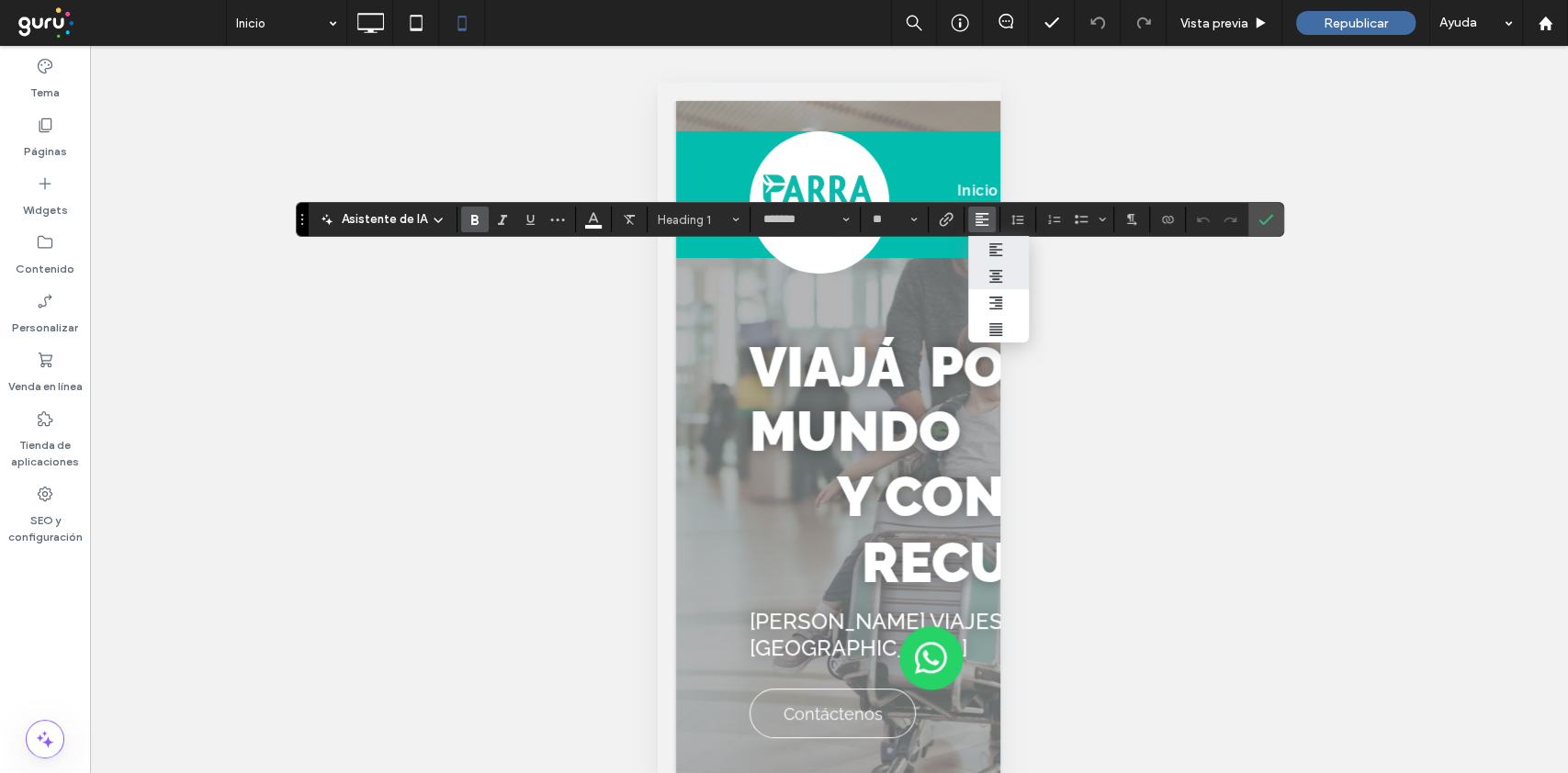 click 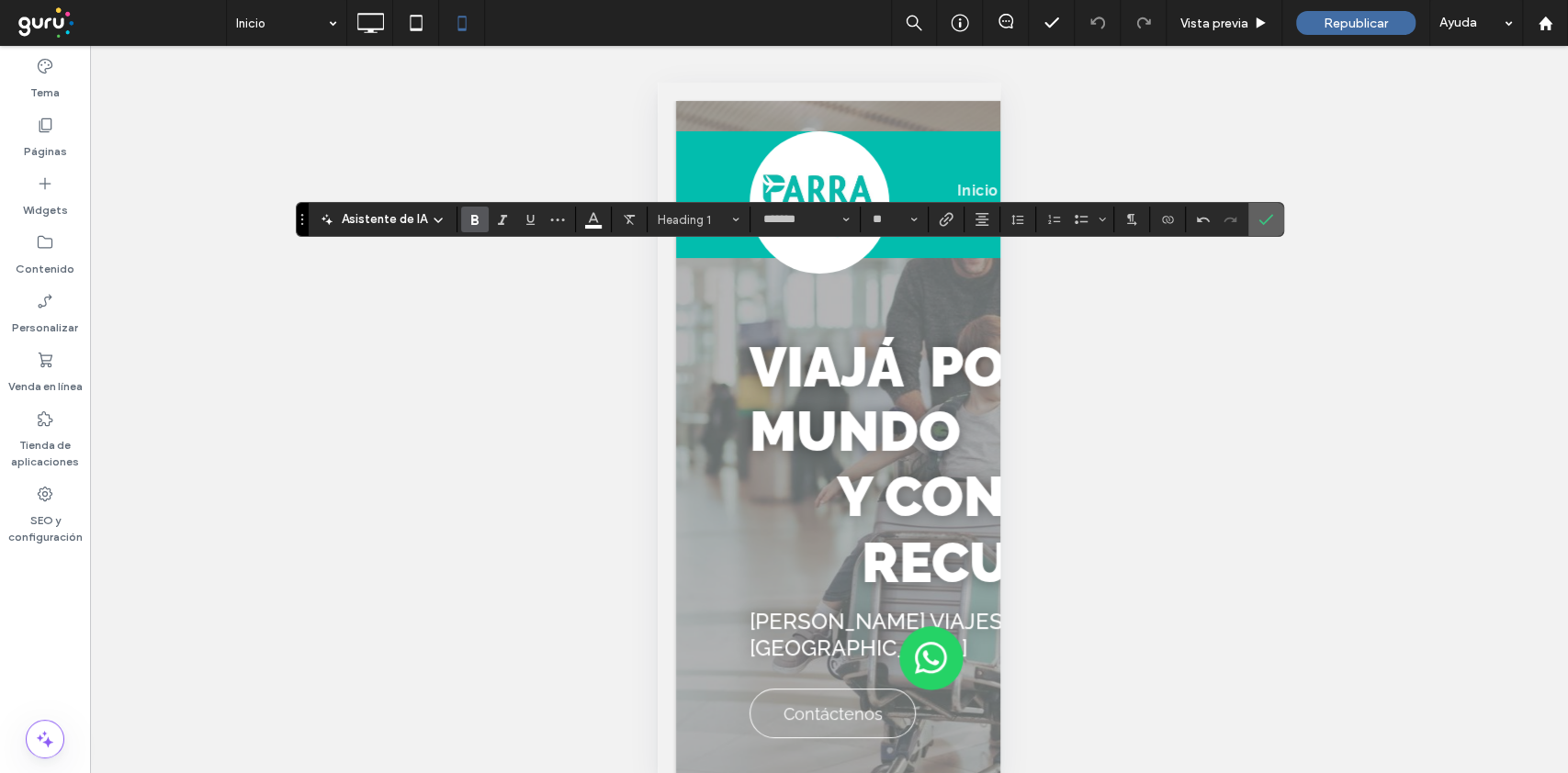 click 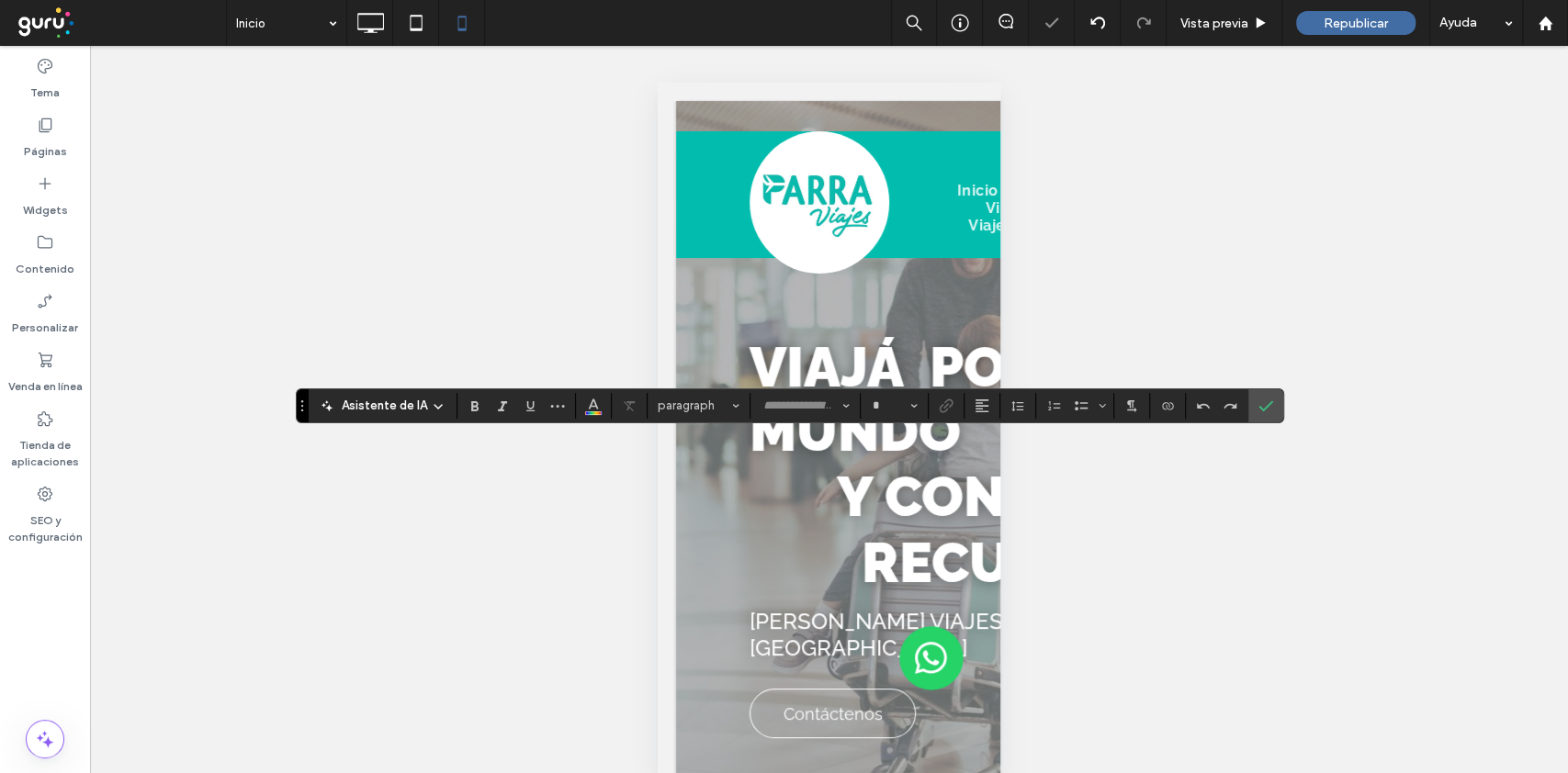 type on "*******" 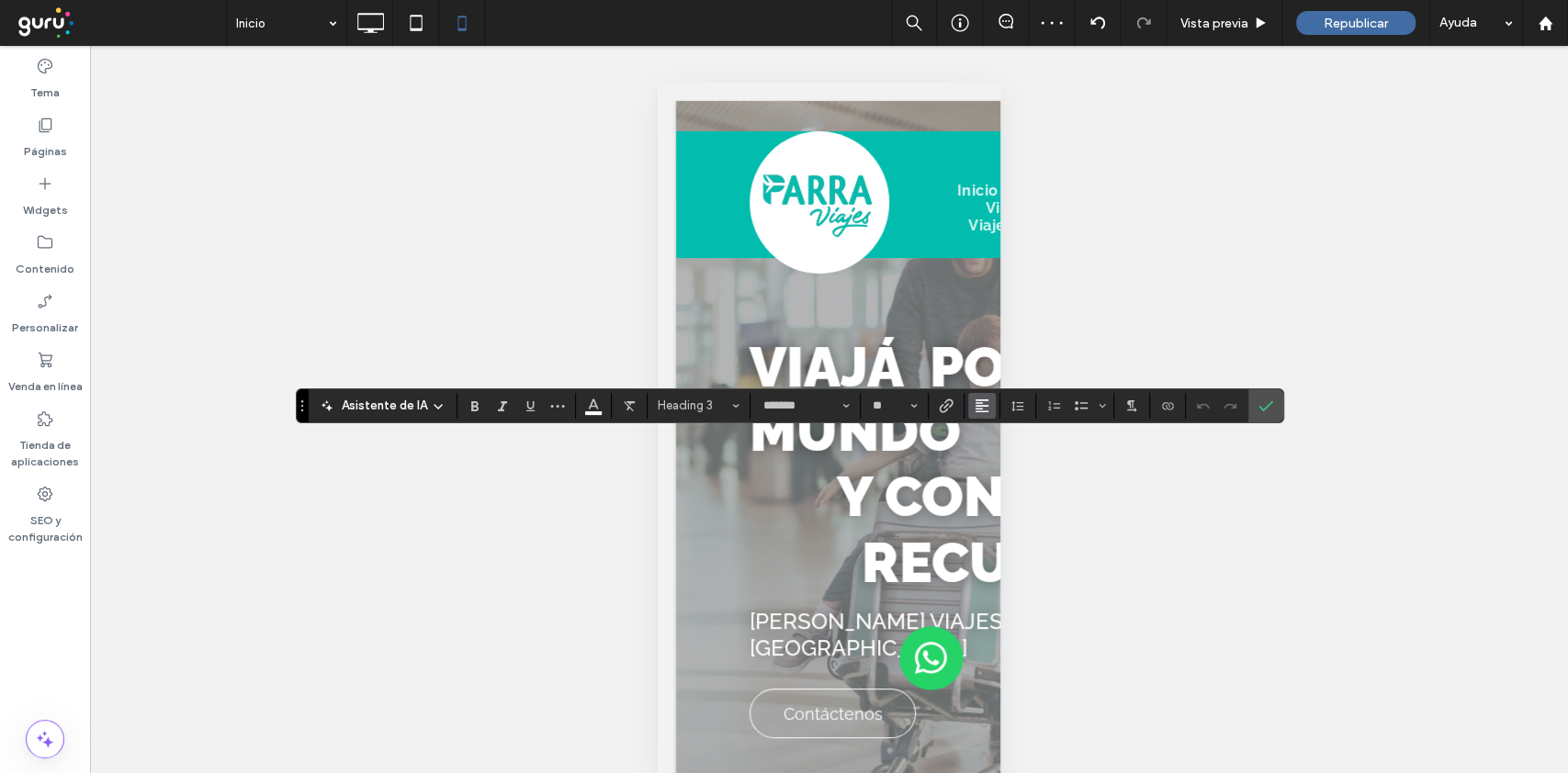 click at bounding box center (982, 406) 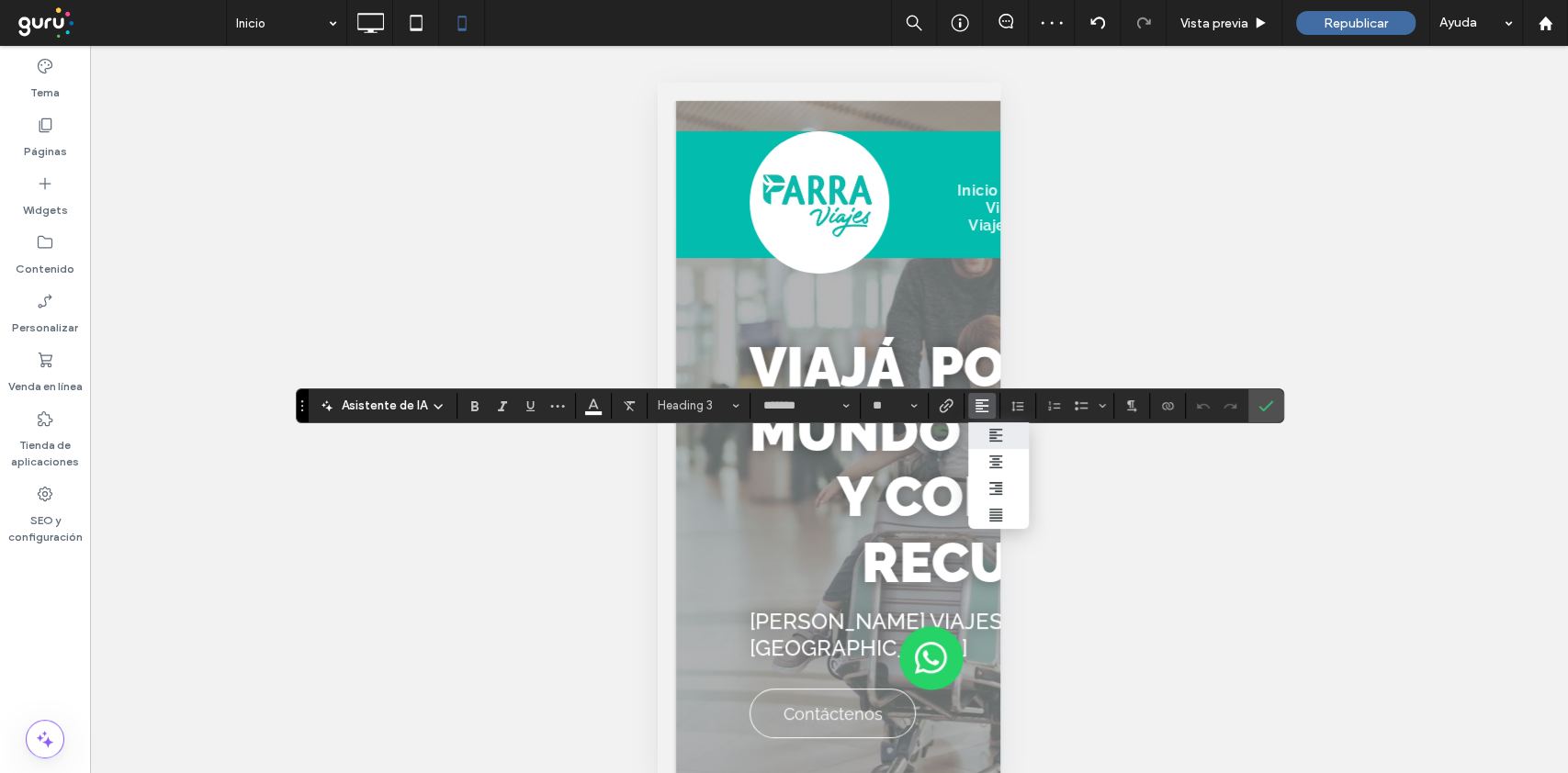 click at bounding box center (998, 462) 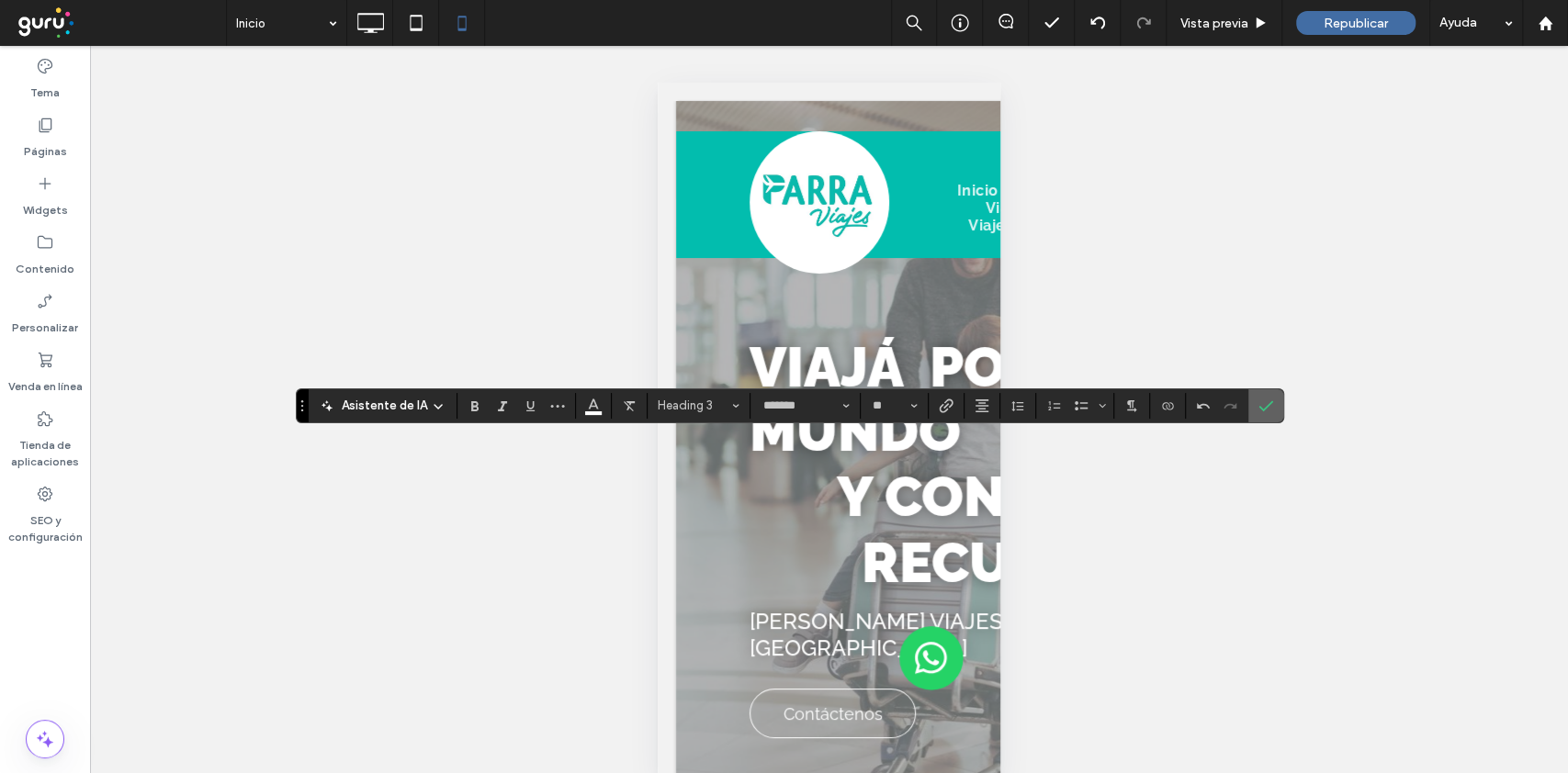 click at bounding box center [1262, 406] 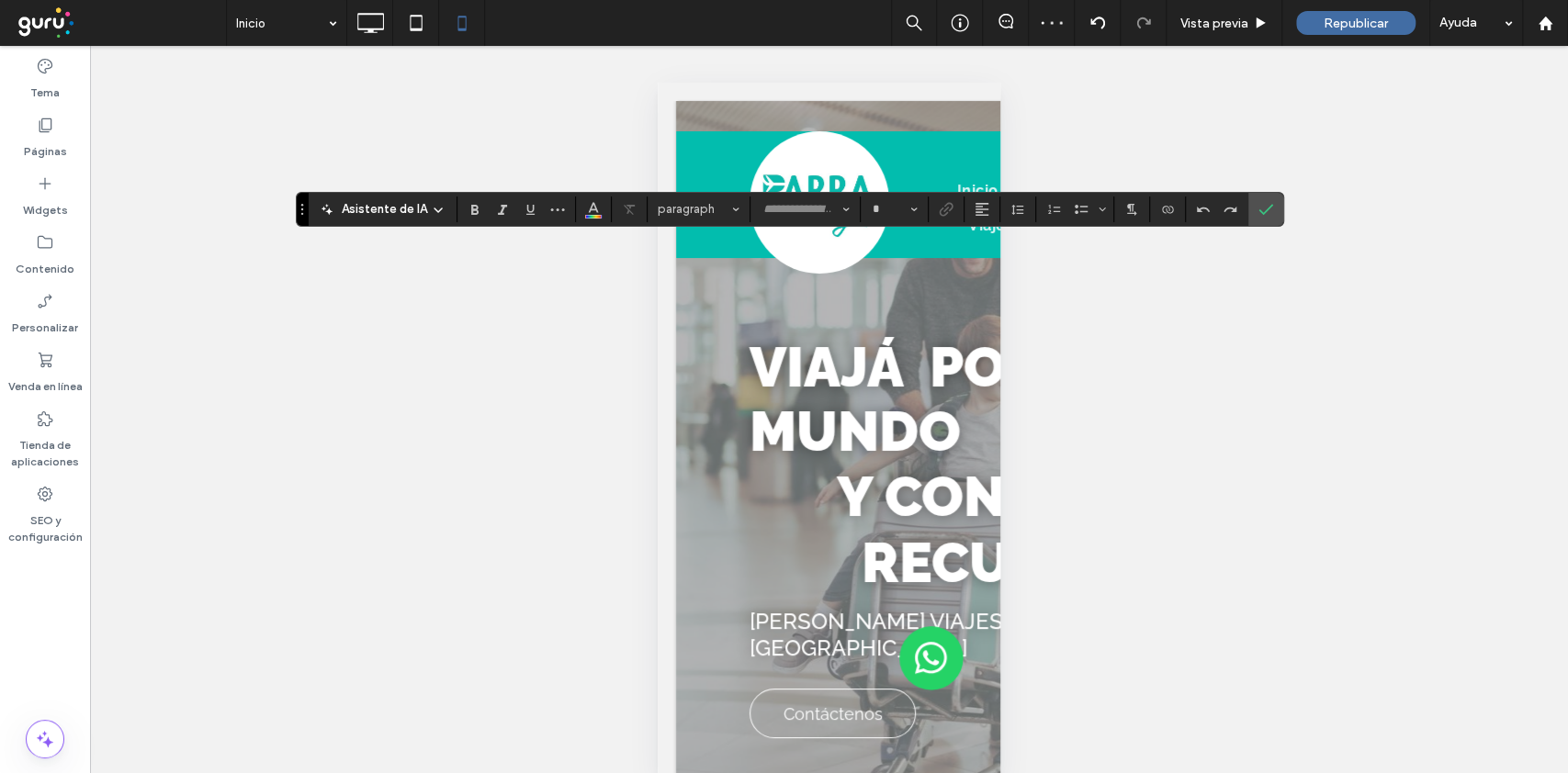 type on "*******" 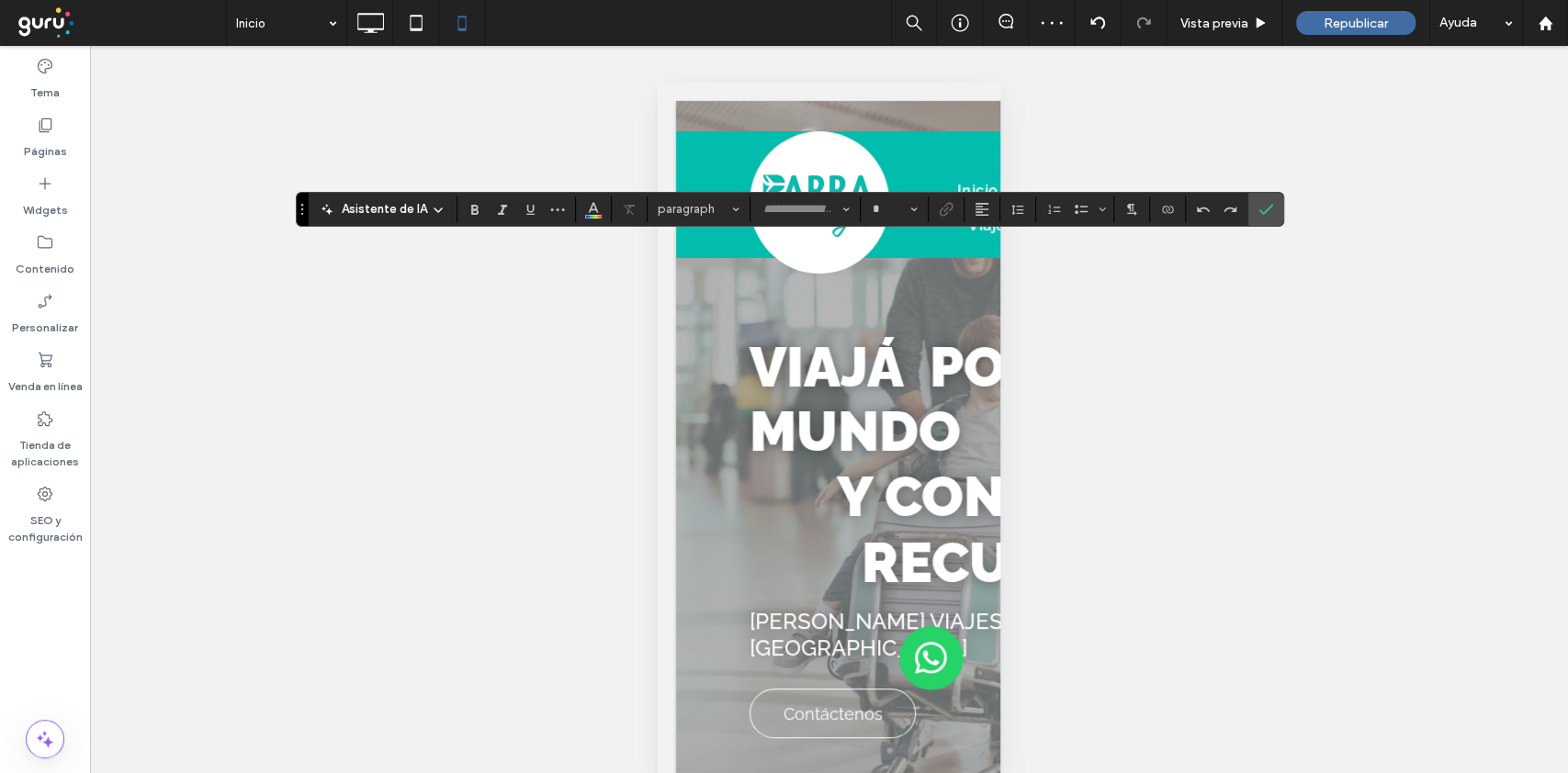 type on "**" 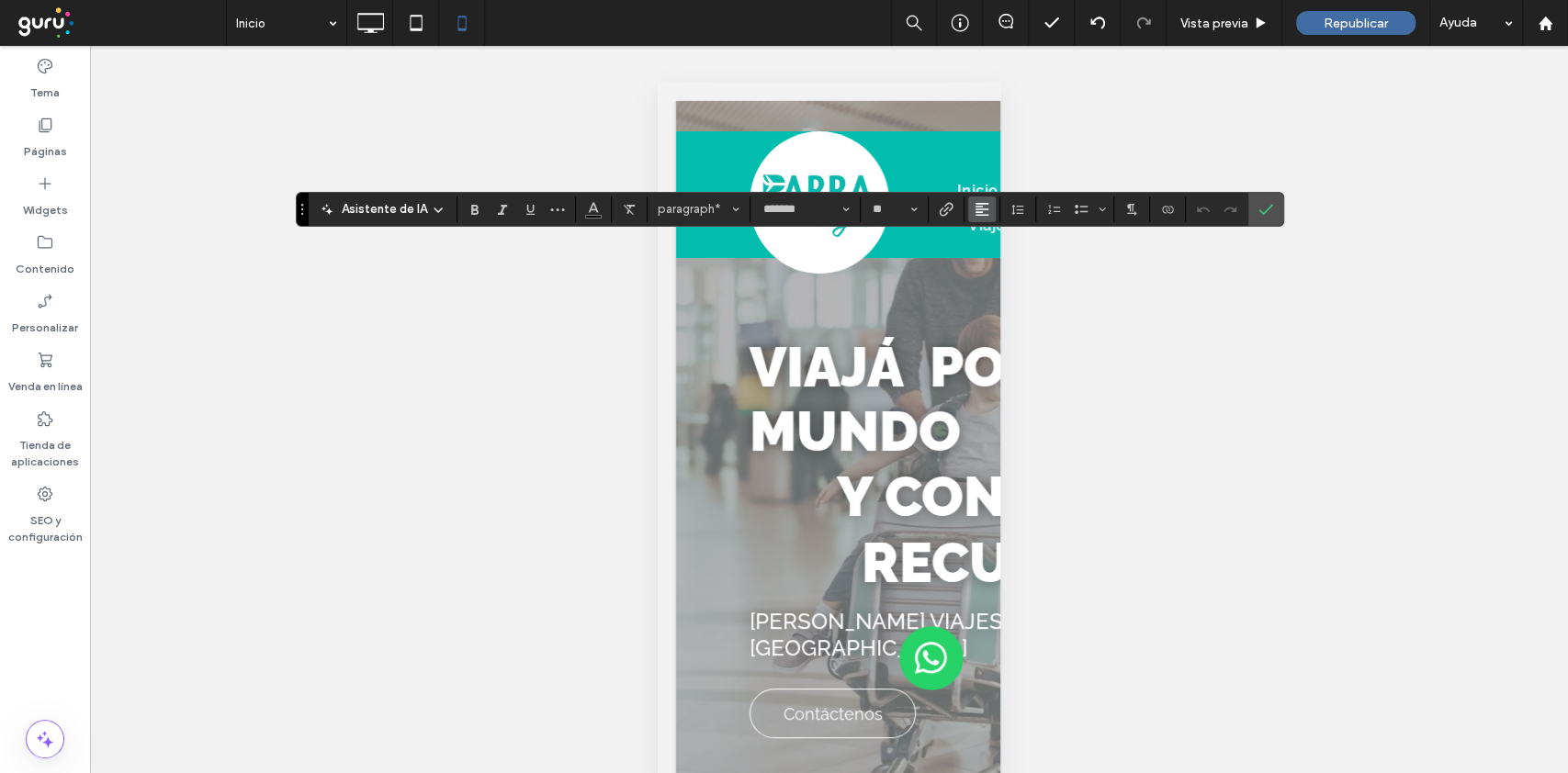 click 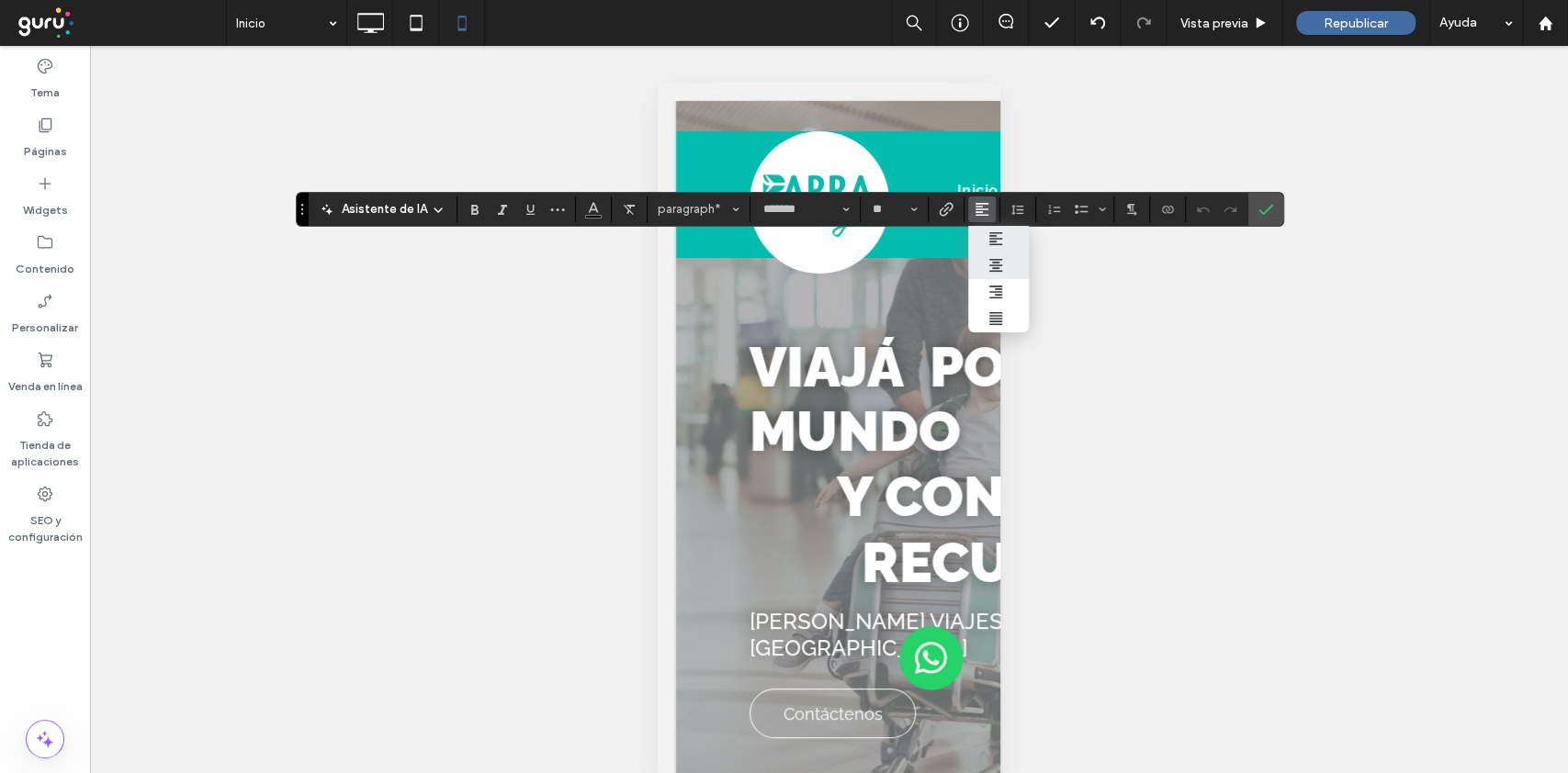 click 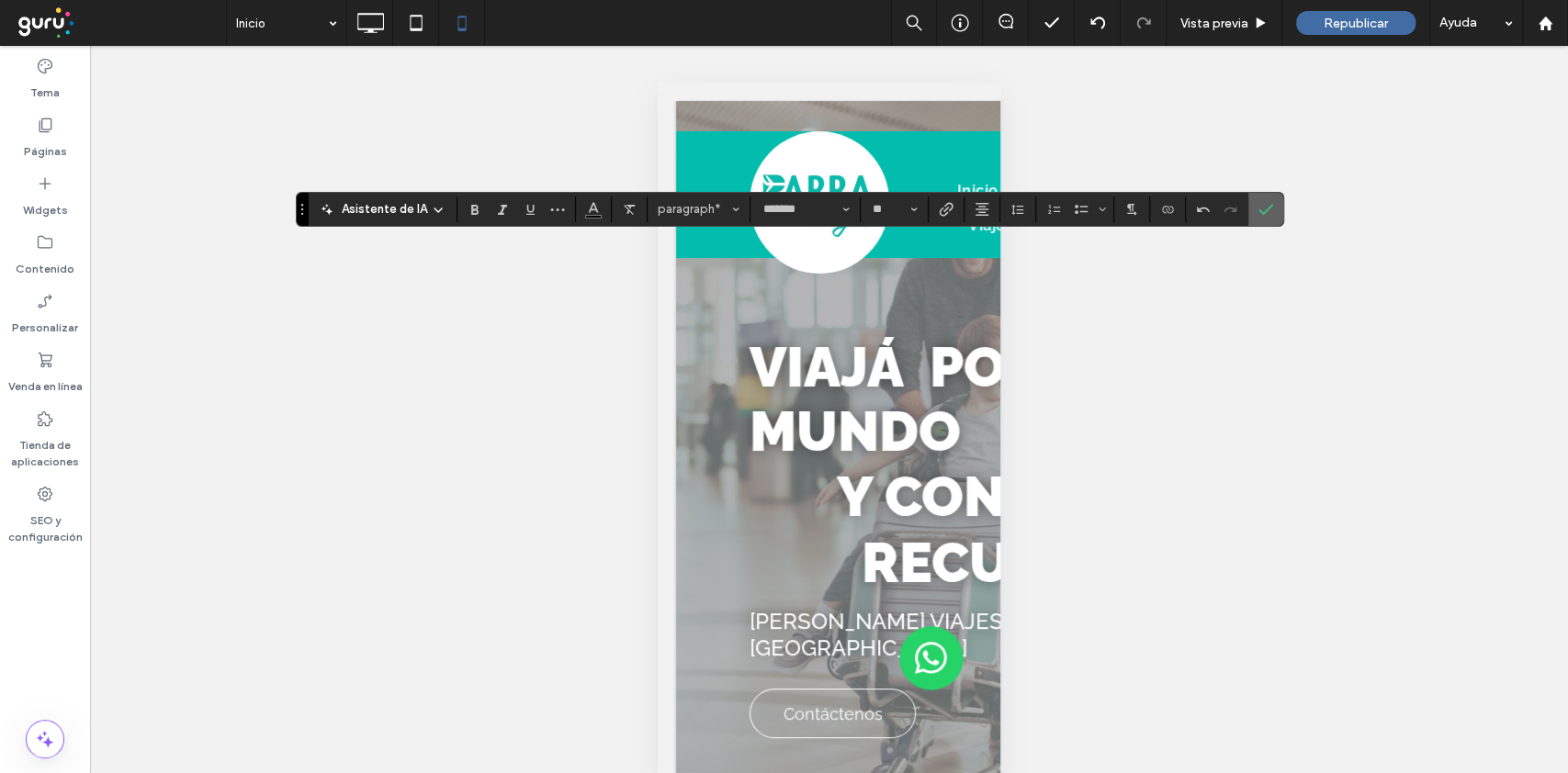click 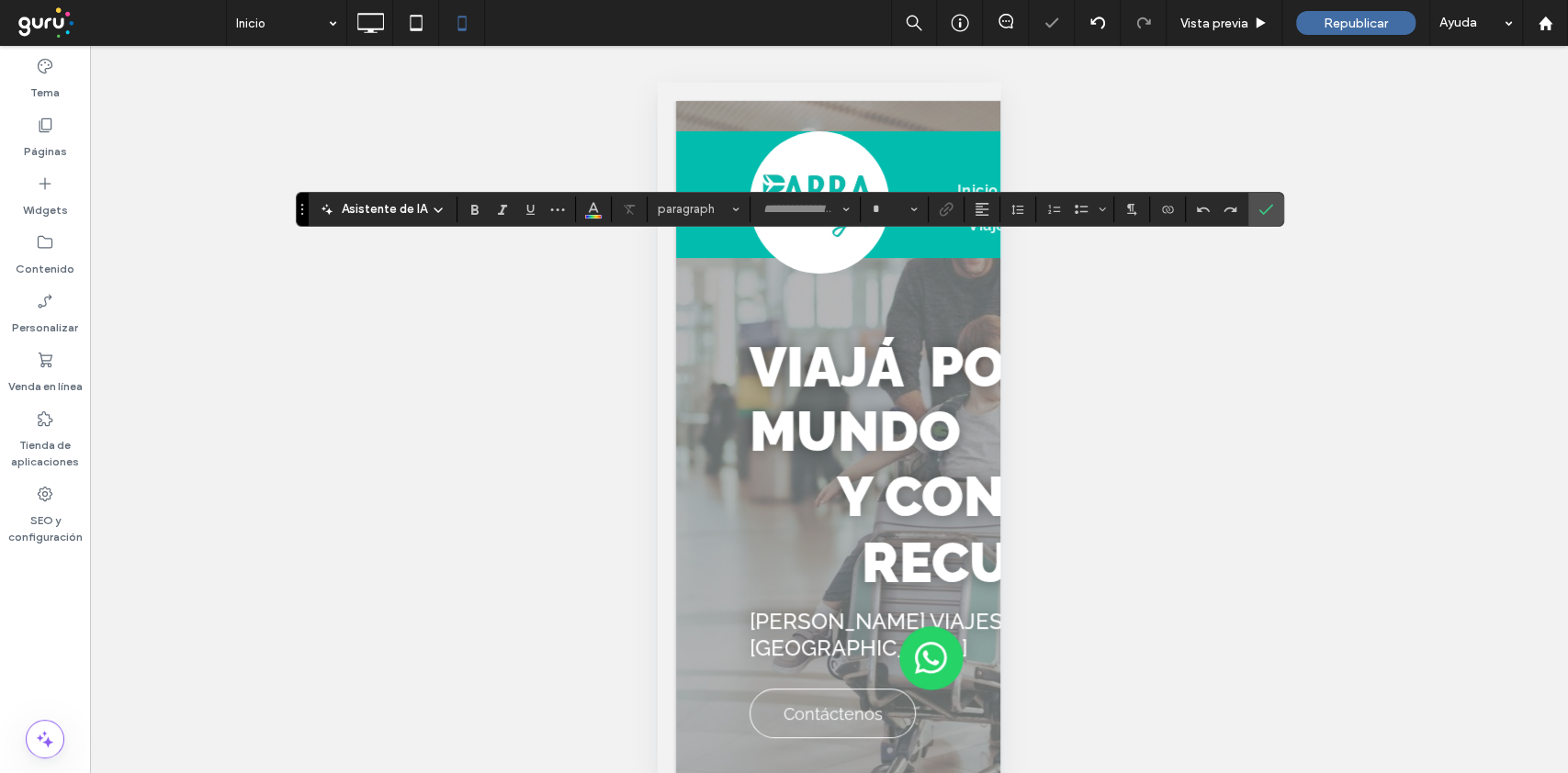 type on "*******" 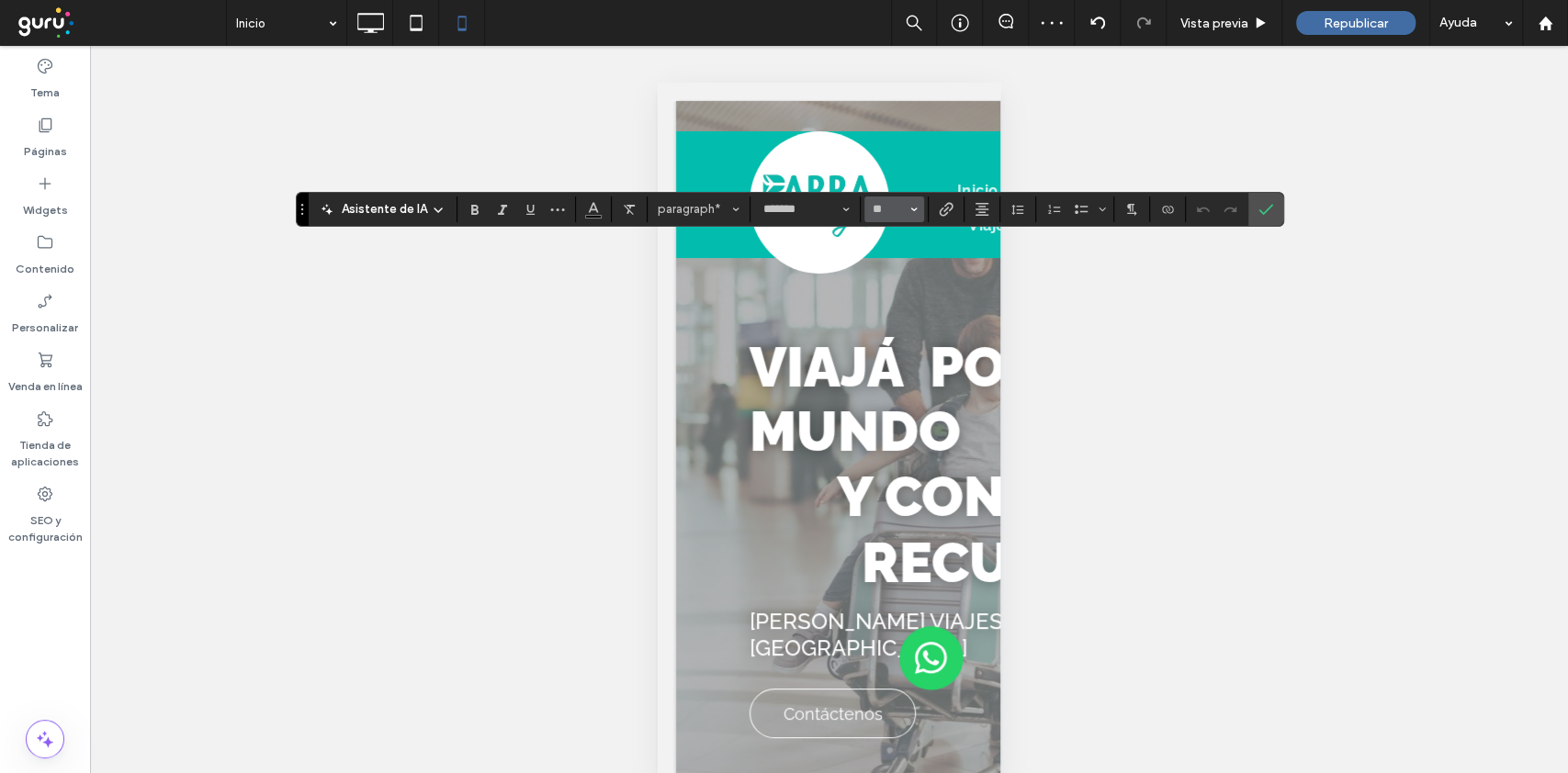 click on "**" at bounding box center [894, 209] 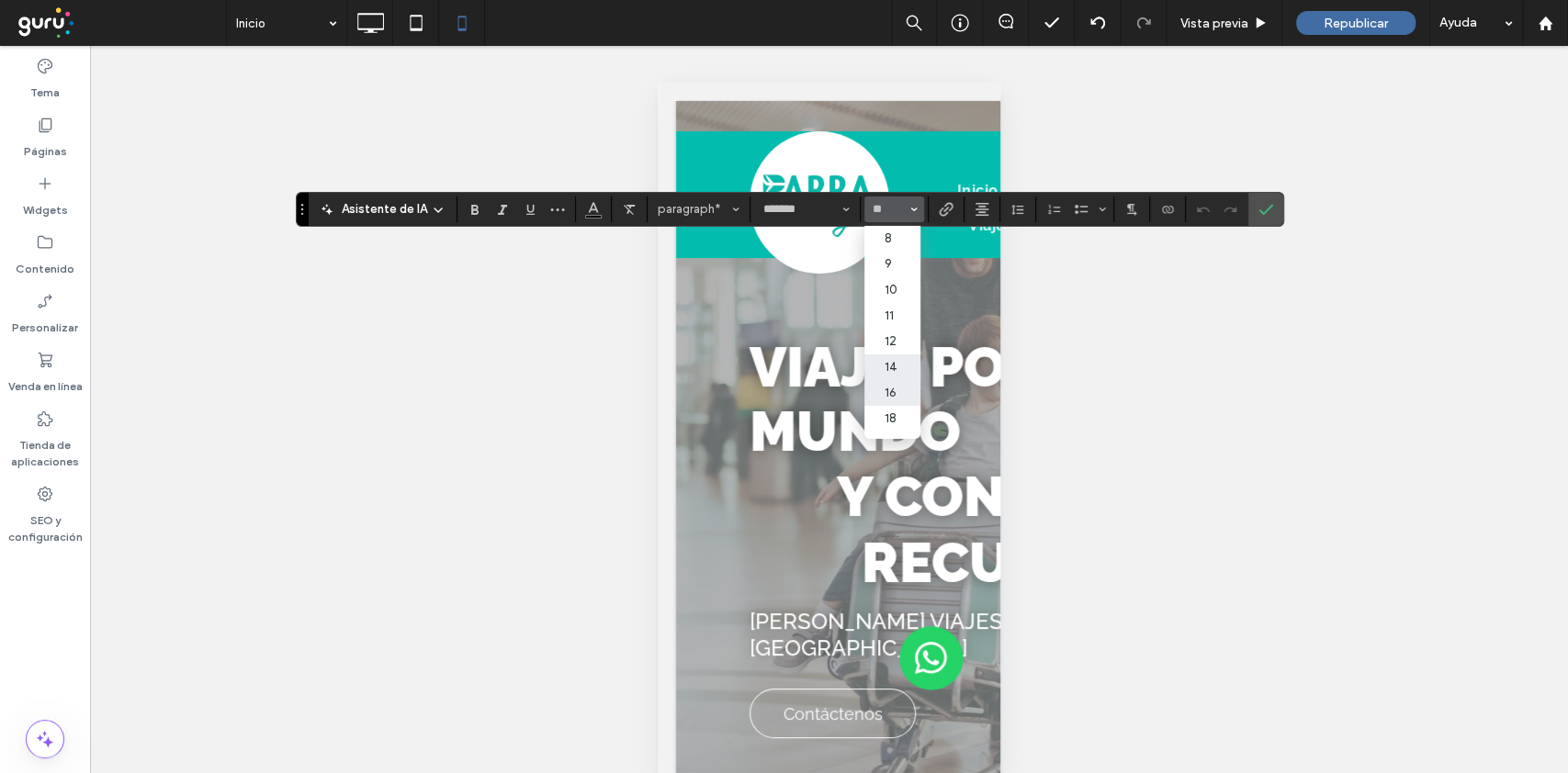 click on "16" at bounding box center [892, 393] 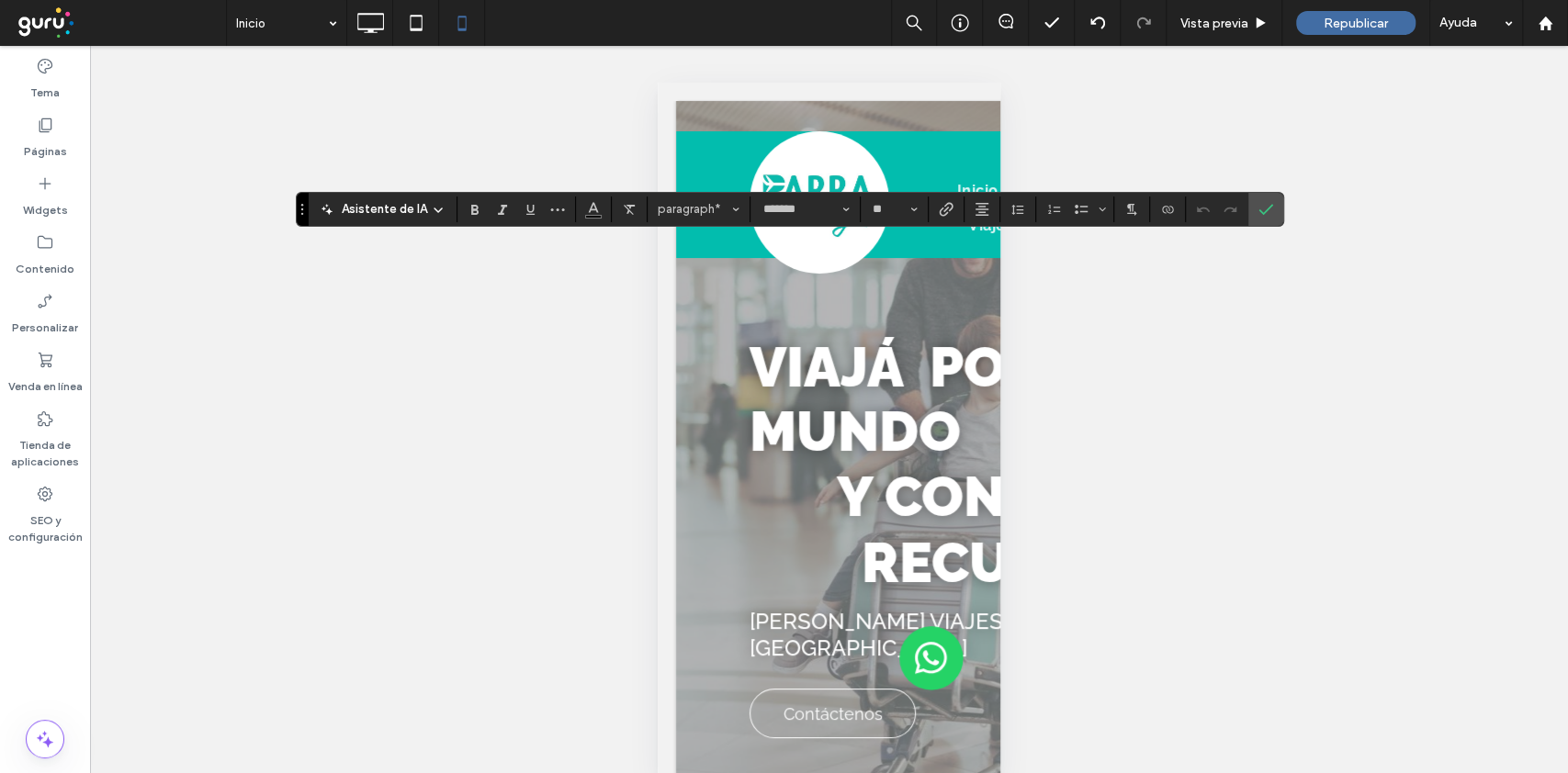 type on "**" 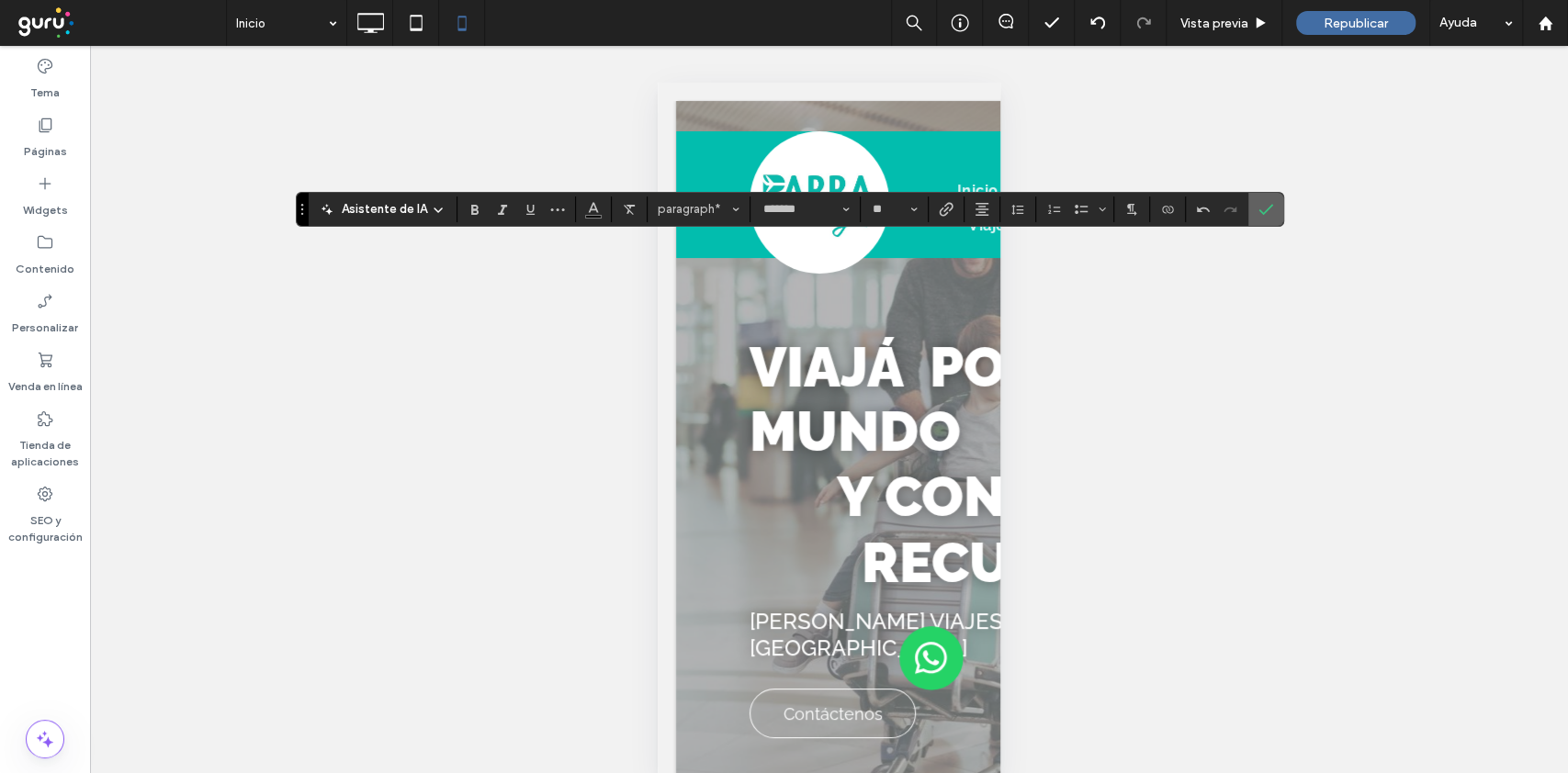 click 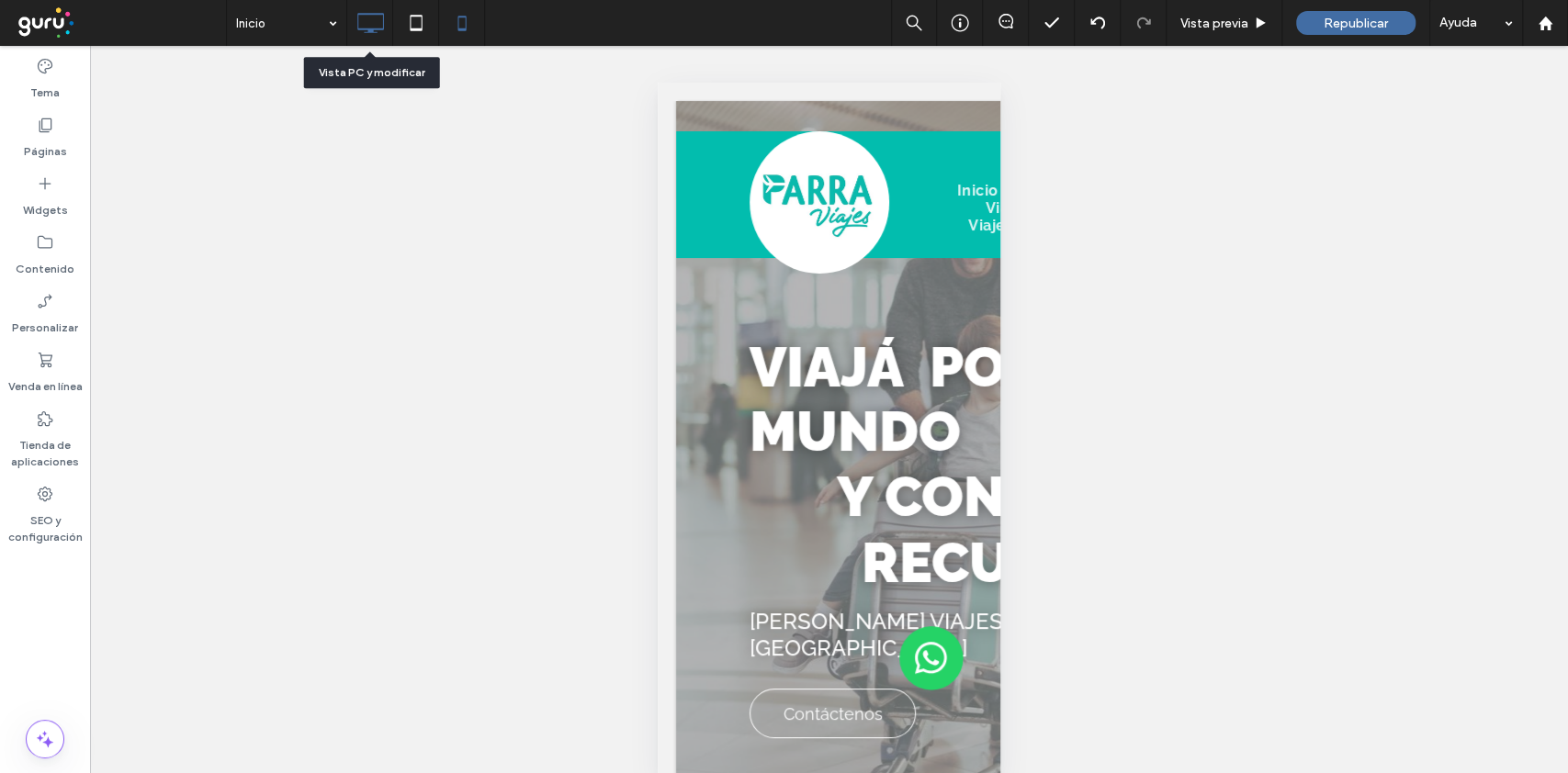 click 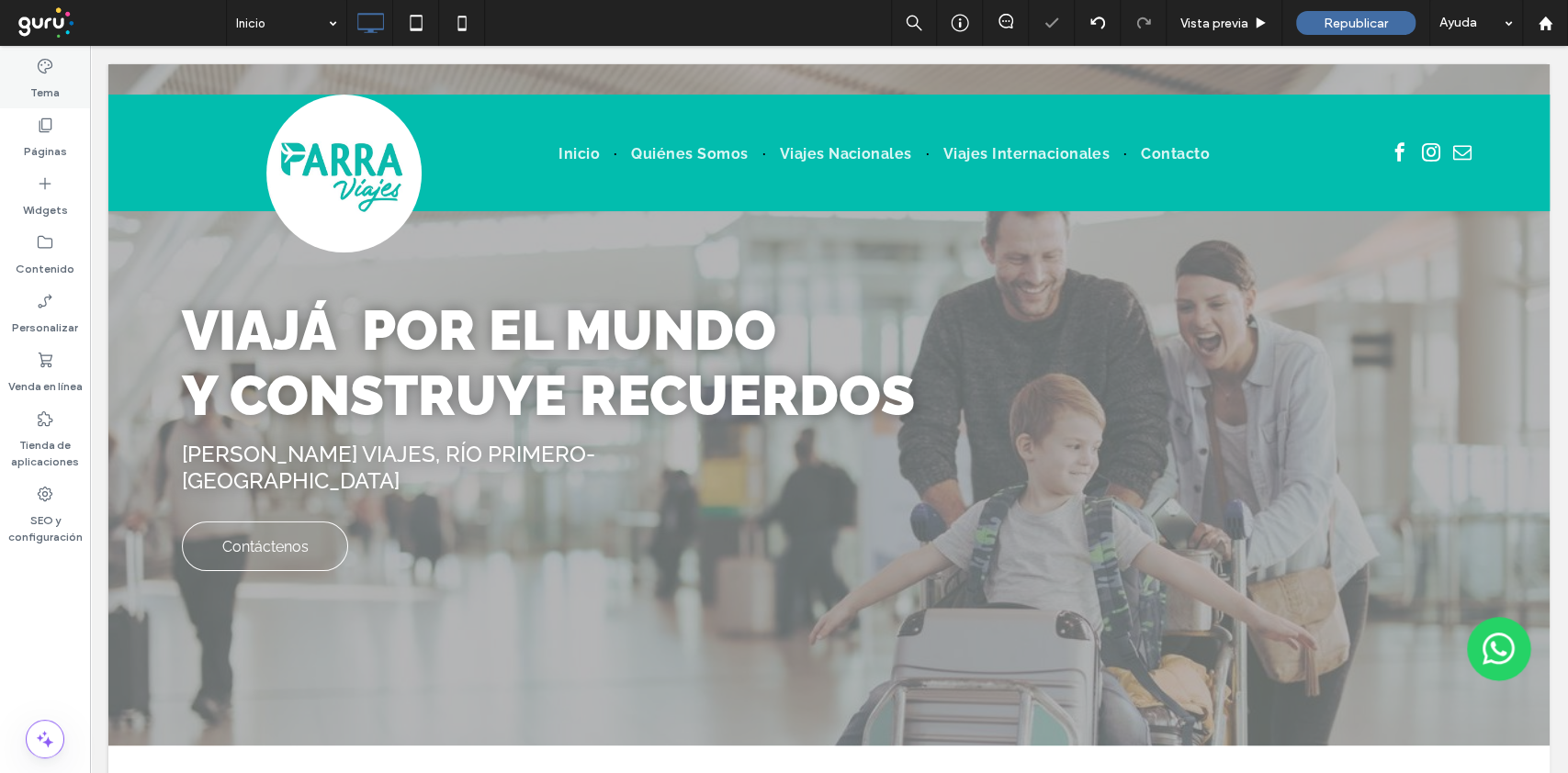 click 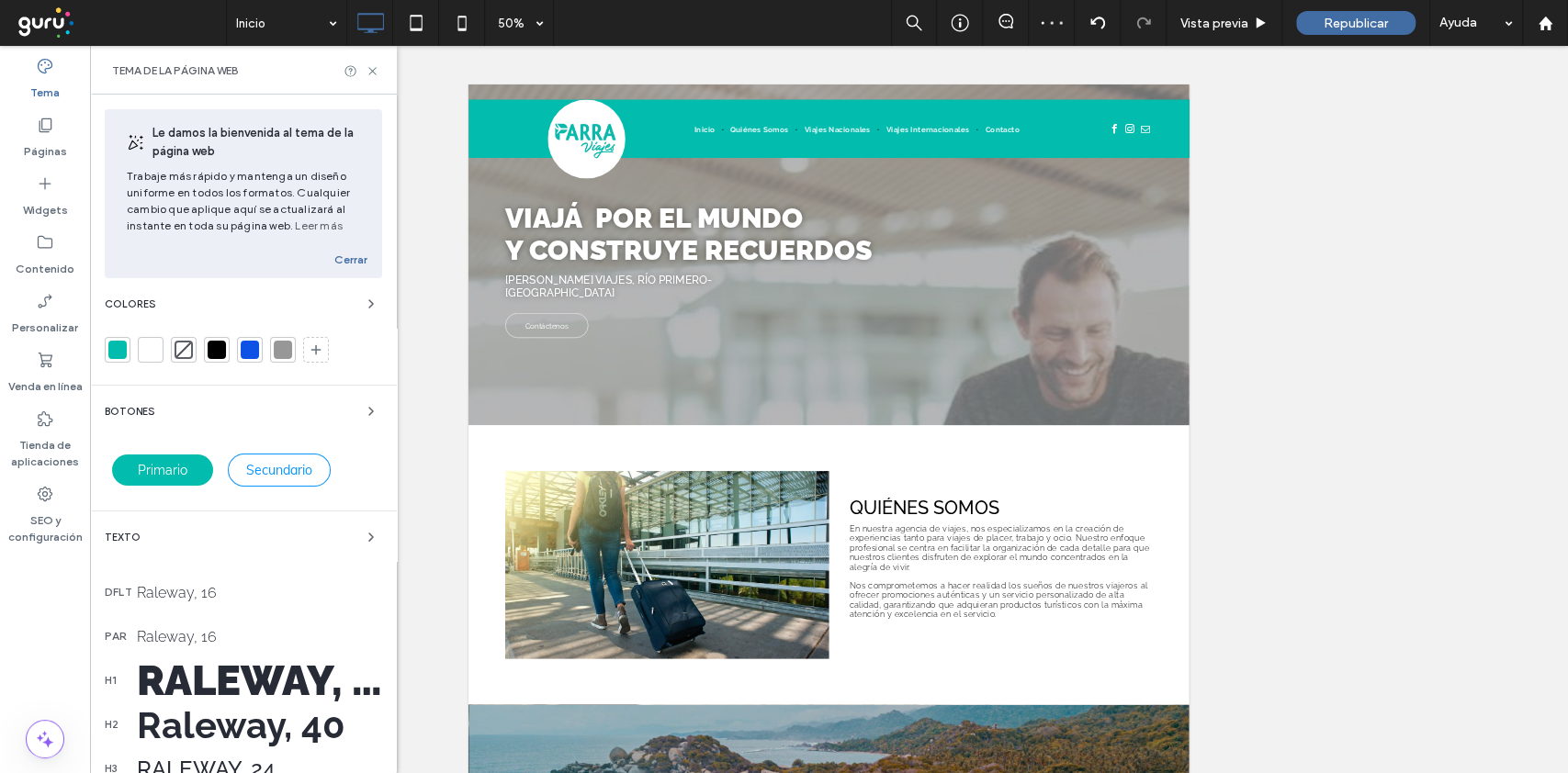 click at bounding box center (283, 350) 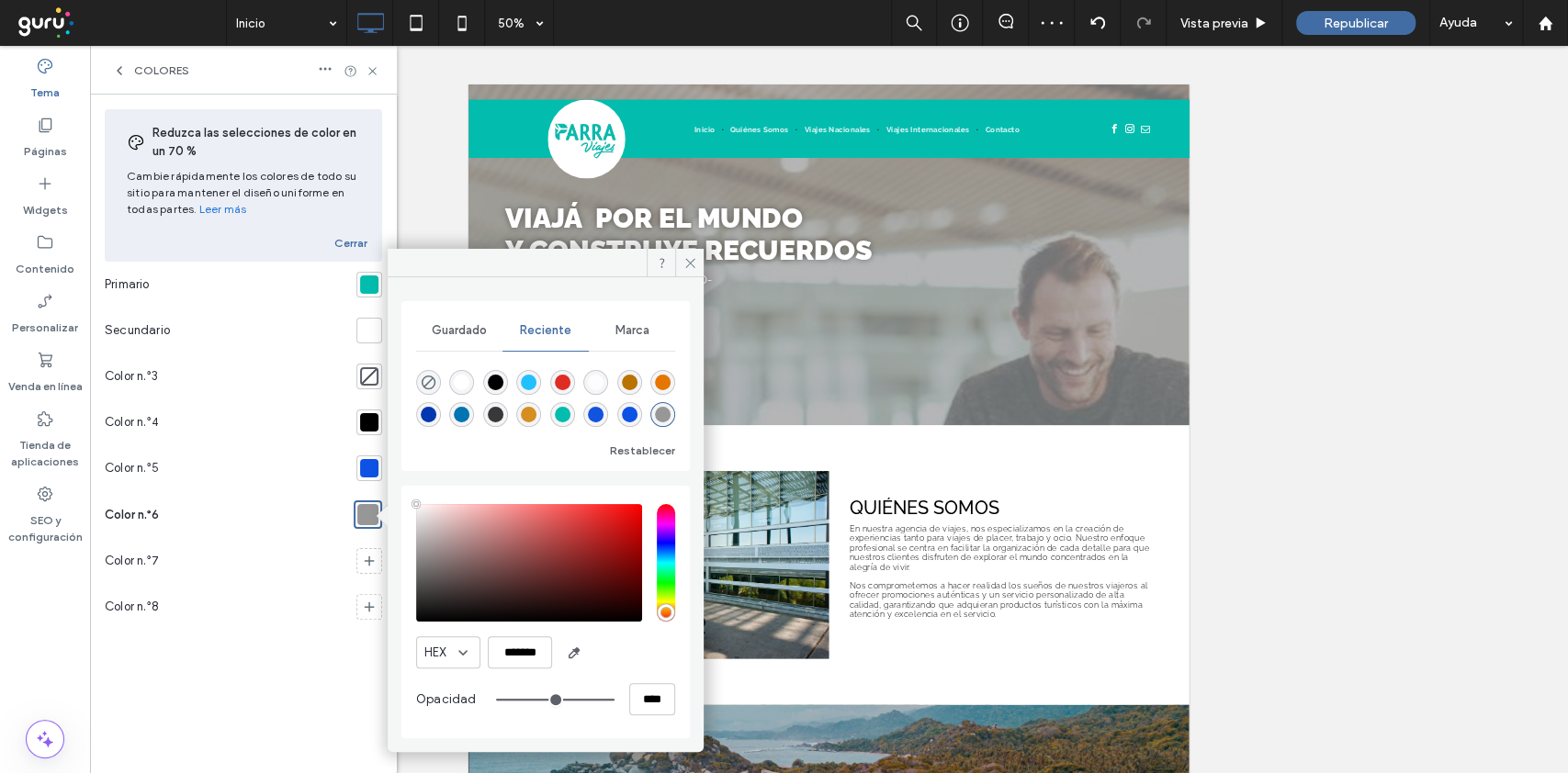 scroll, scrollTop: 522, scrollLeft: 0, axis: vertical 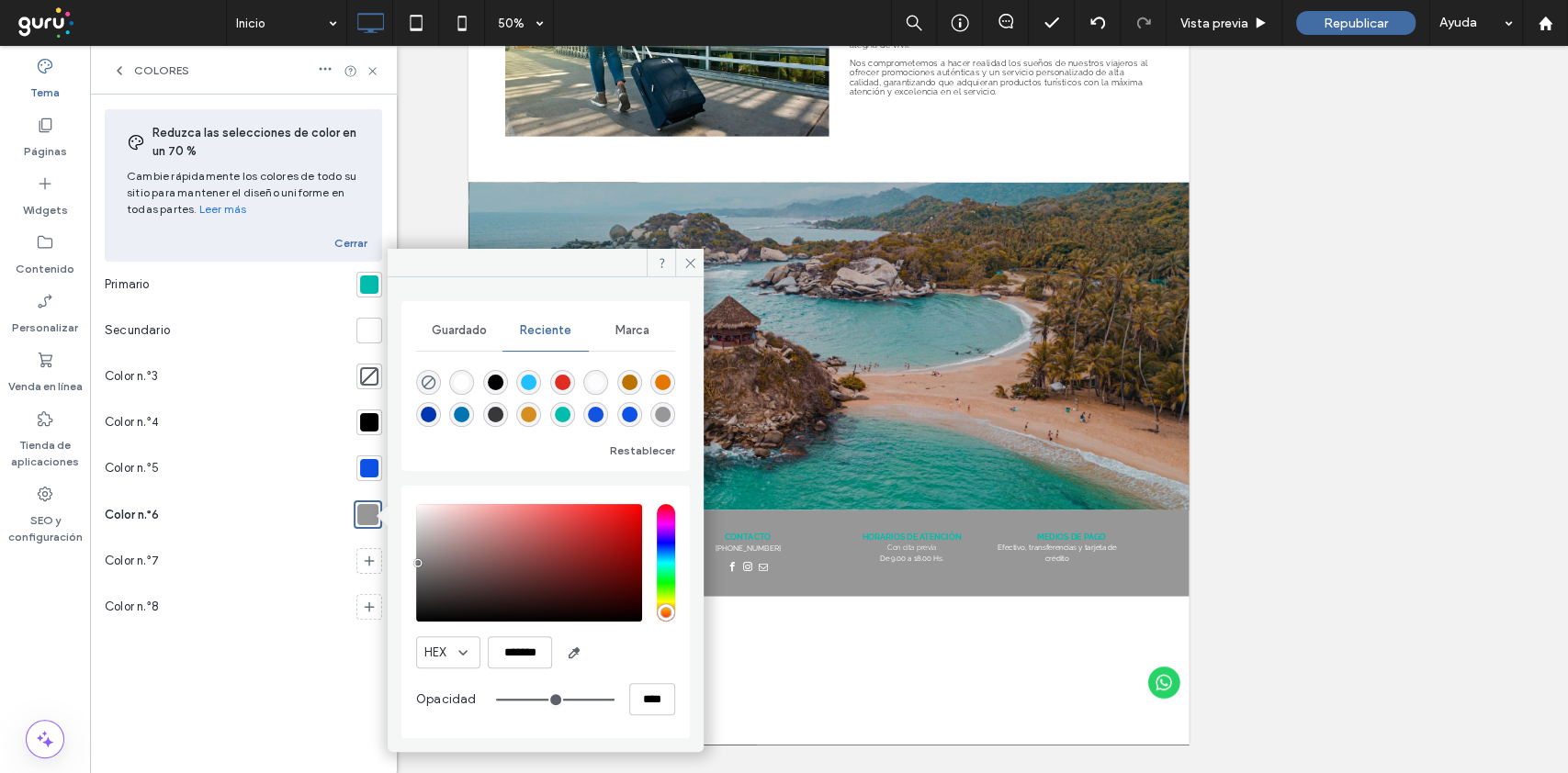 type on "*******" 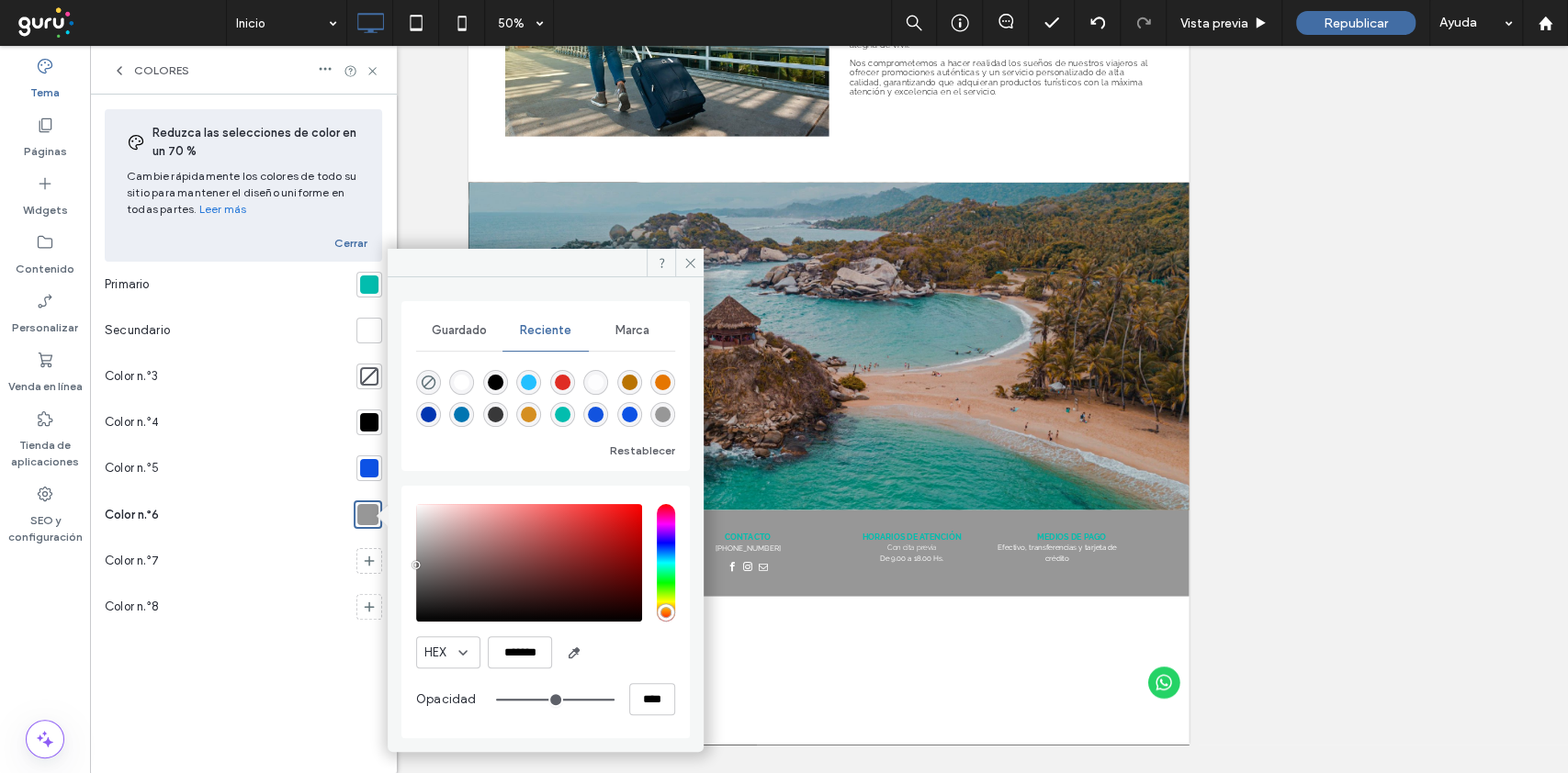 click at bounding box center [529, 563] 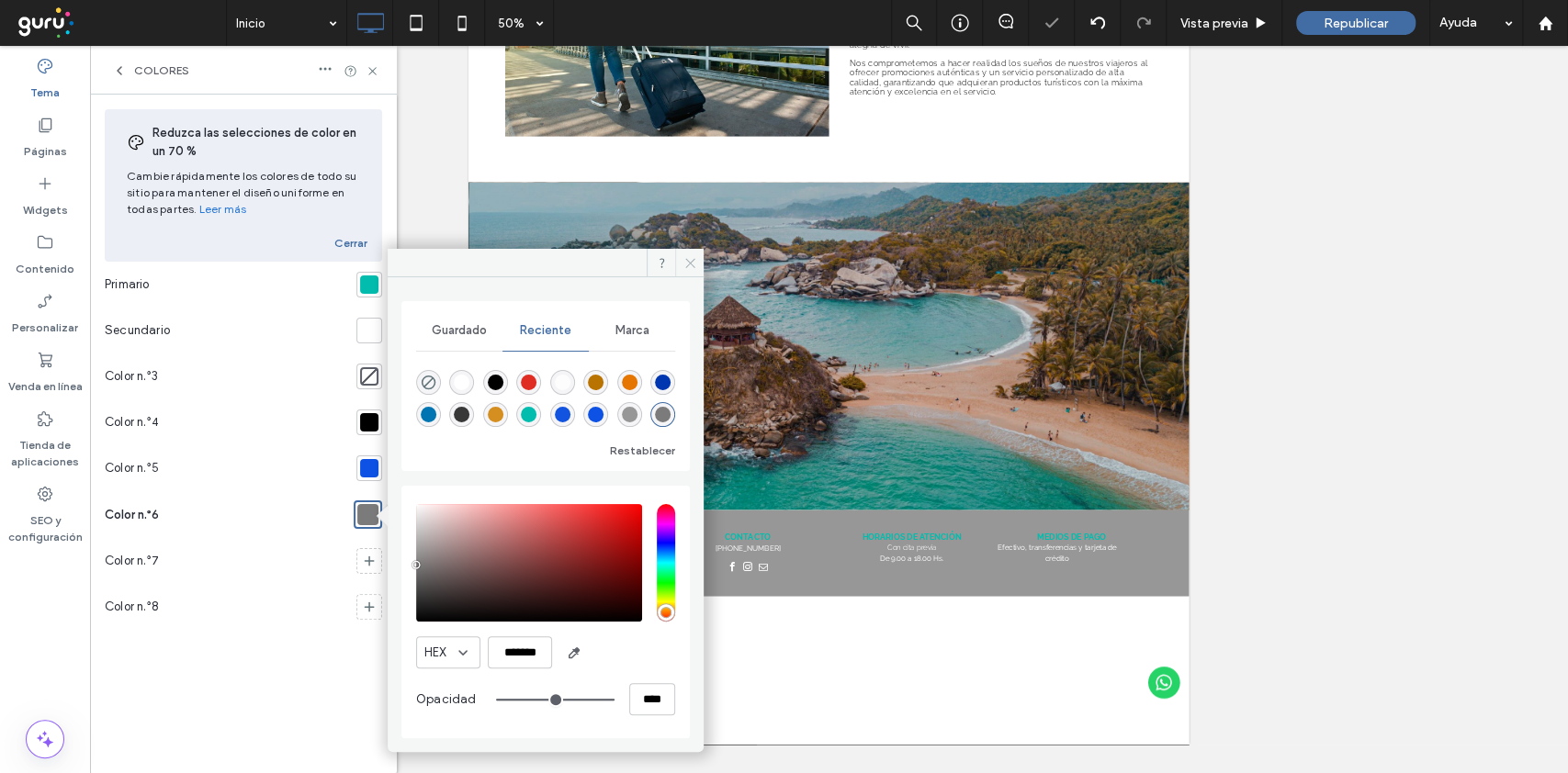 click 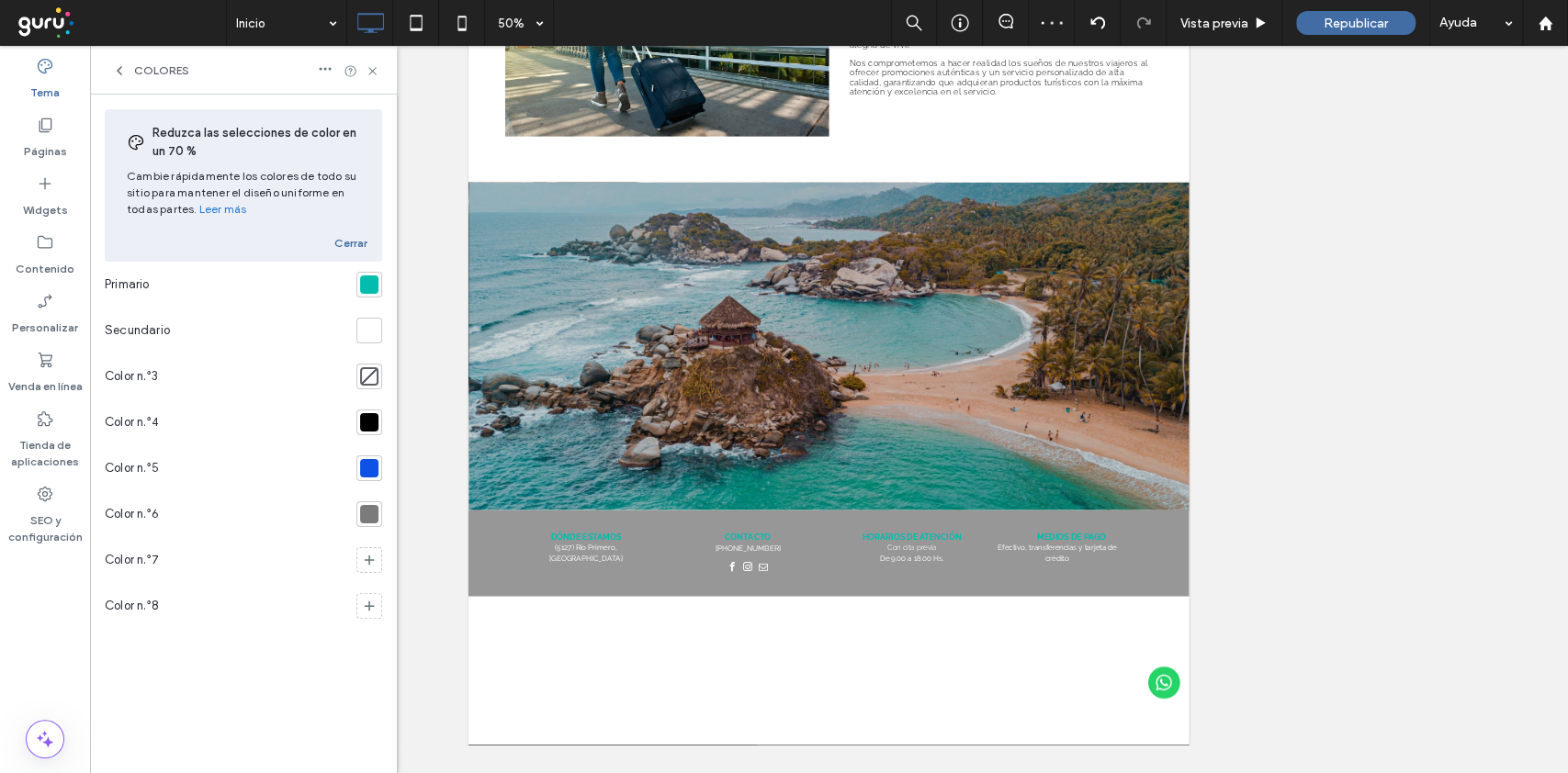 scroll, scrollTop: 0, scrollLeft: 0, axis: both 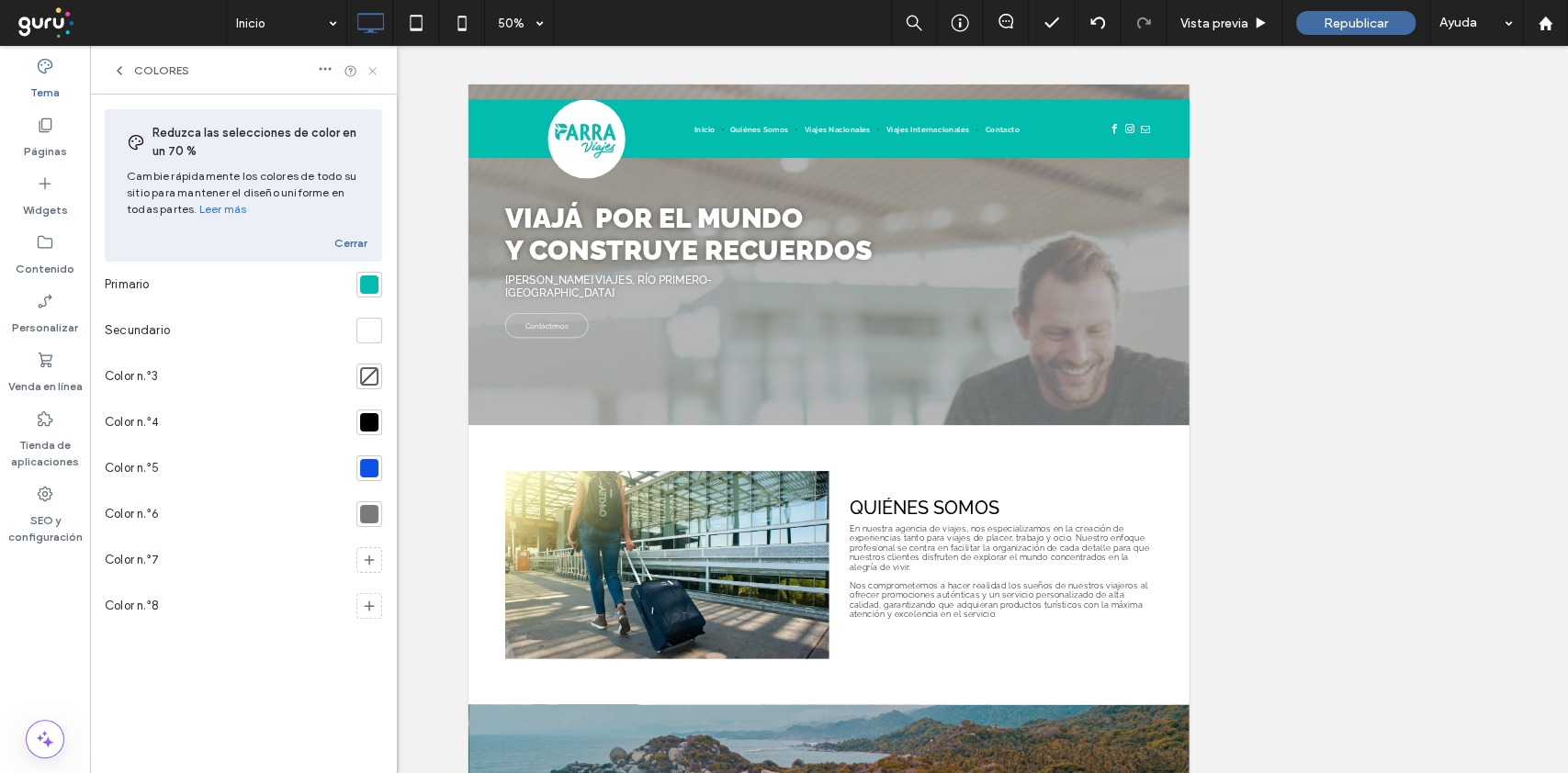 click 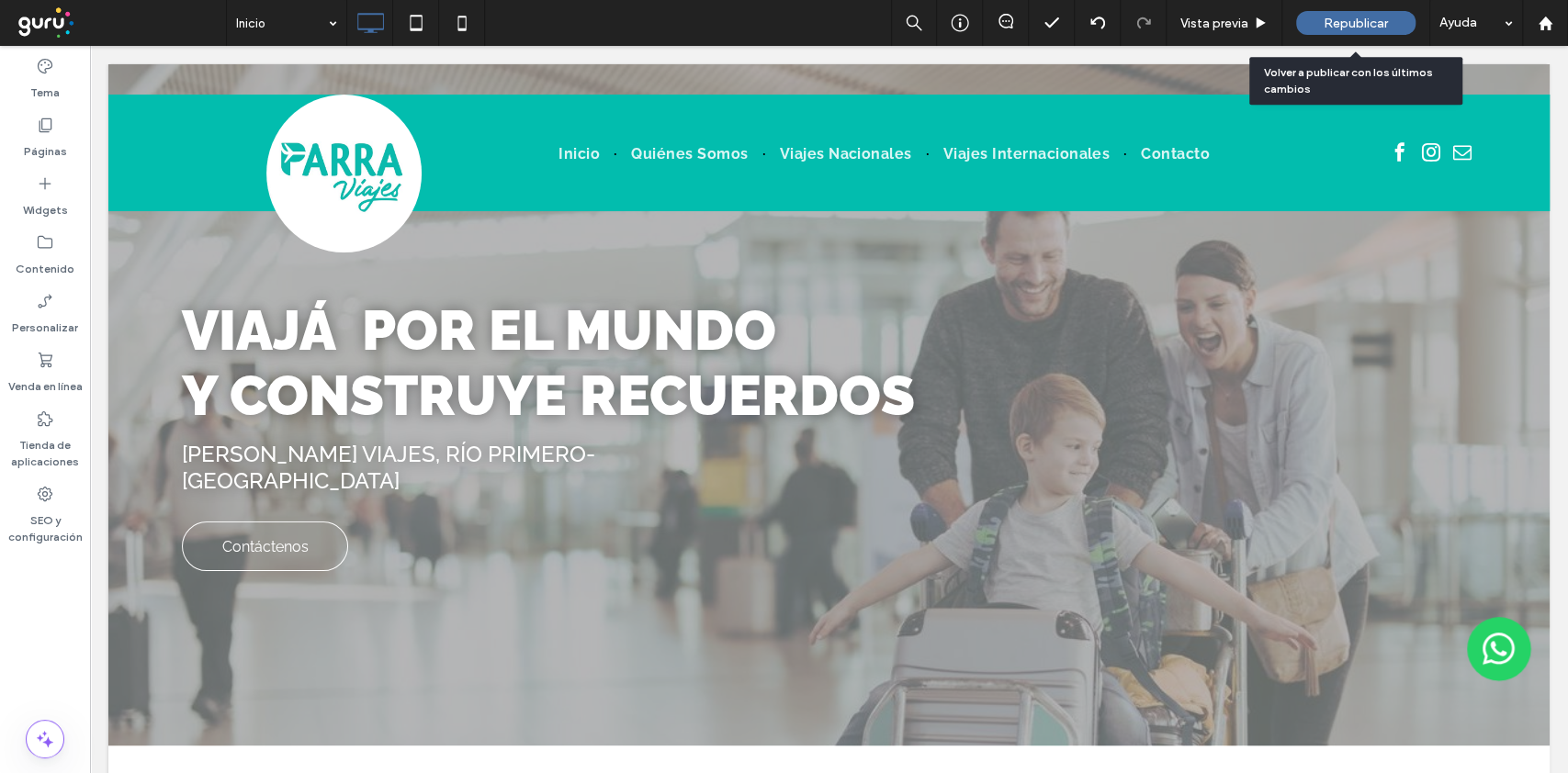 click on "Republicar" at bounding box center [1356, 23] 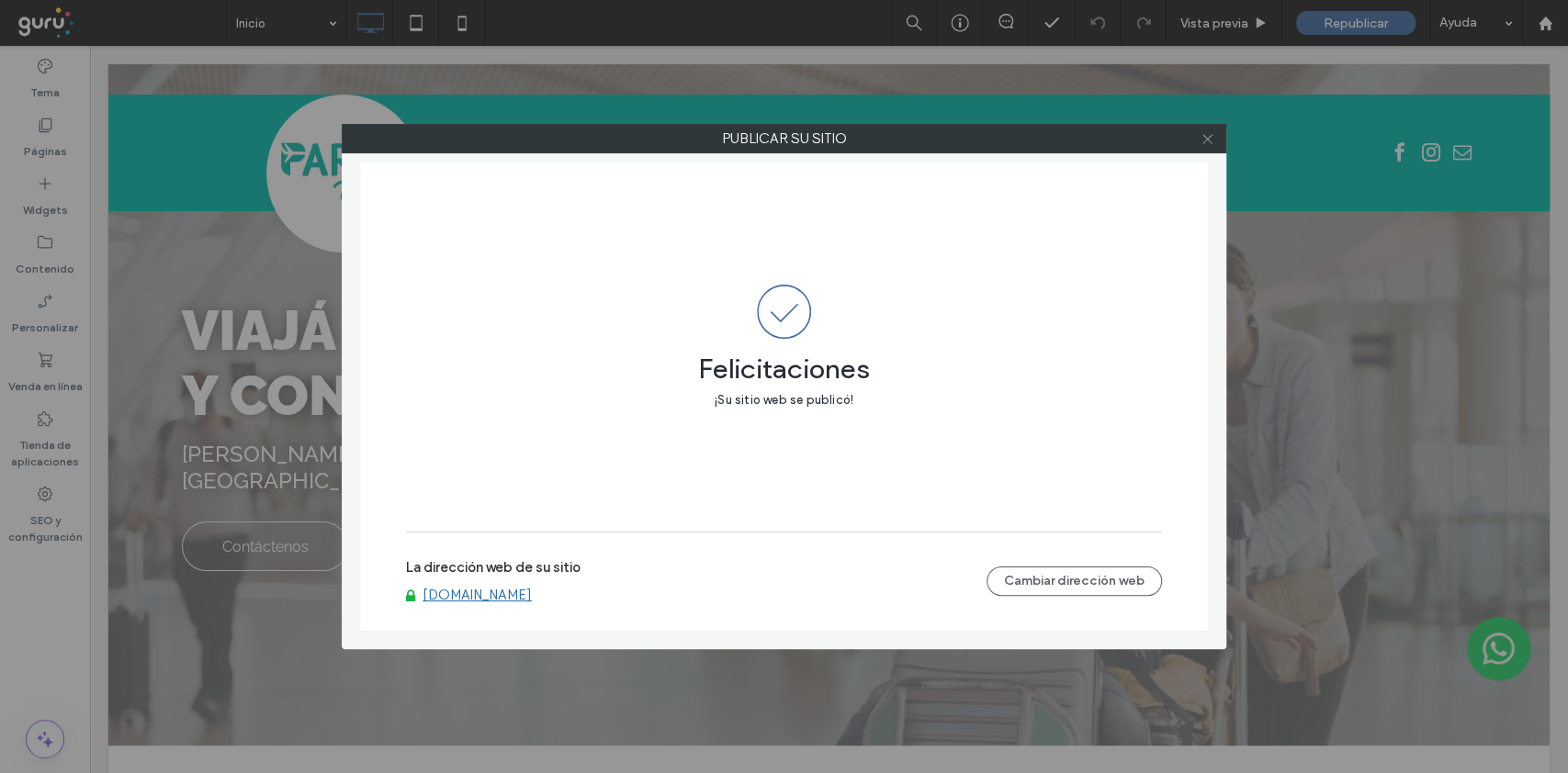 click 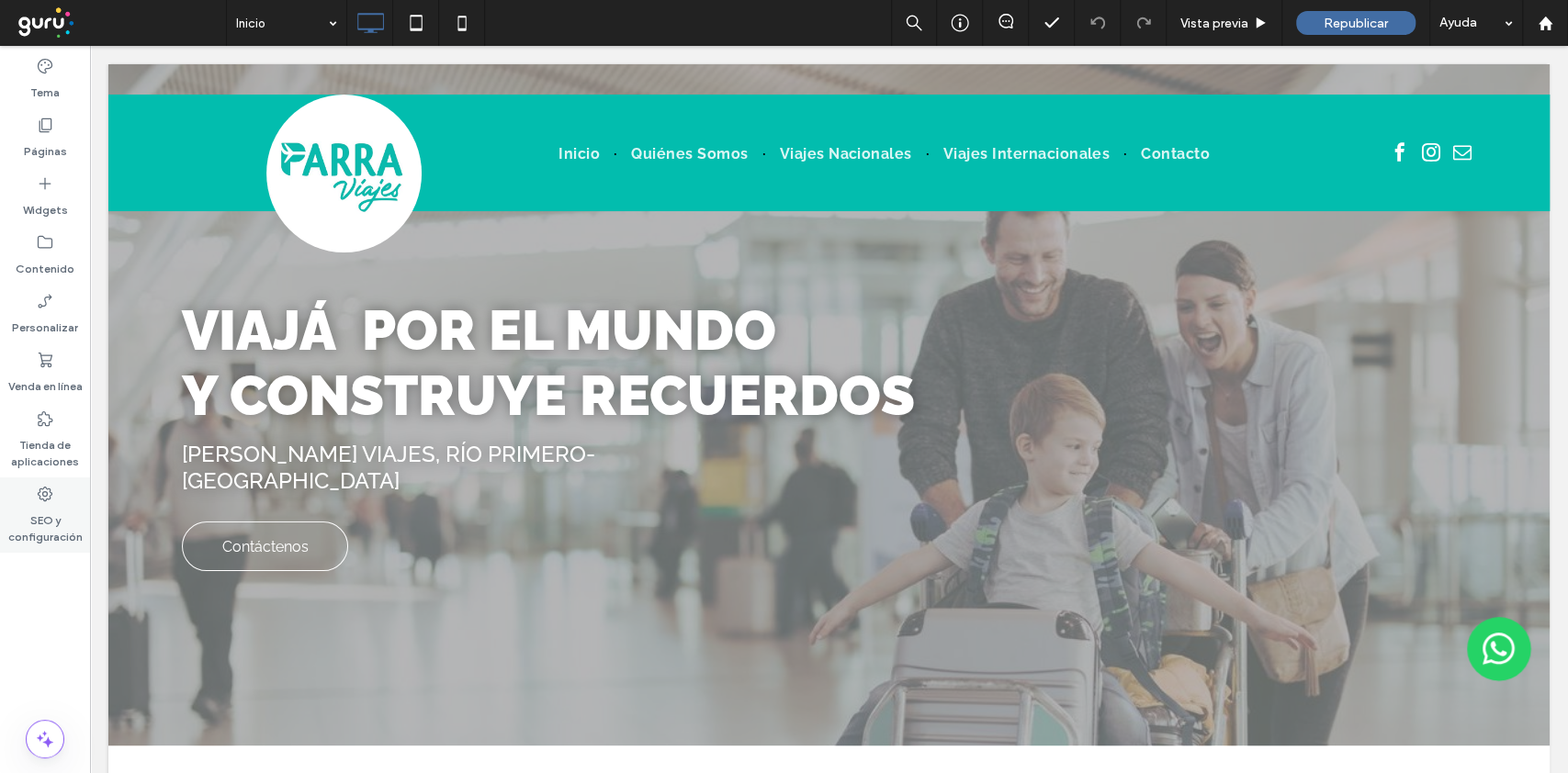 drag, startPoint x: 58, startPoint y: 487, endPoint x: 53, endPoint y: 503, distance: 16.763055 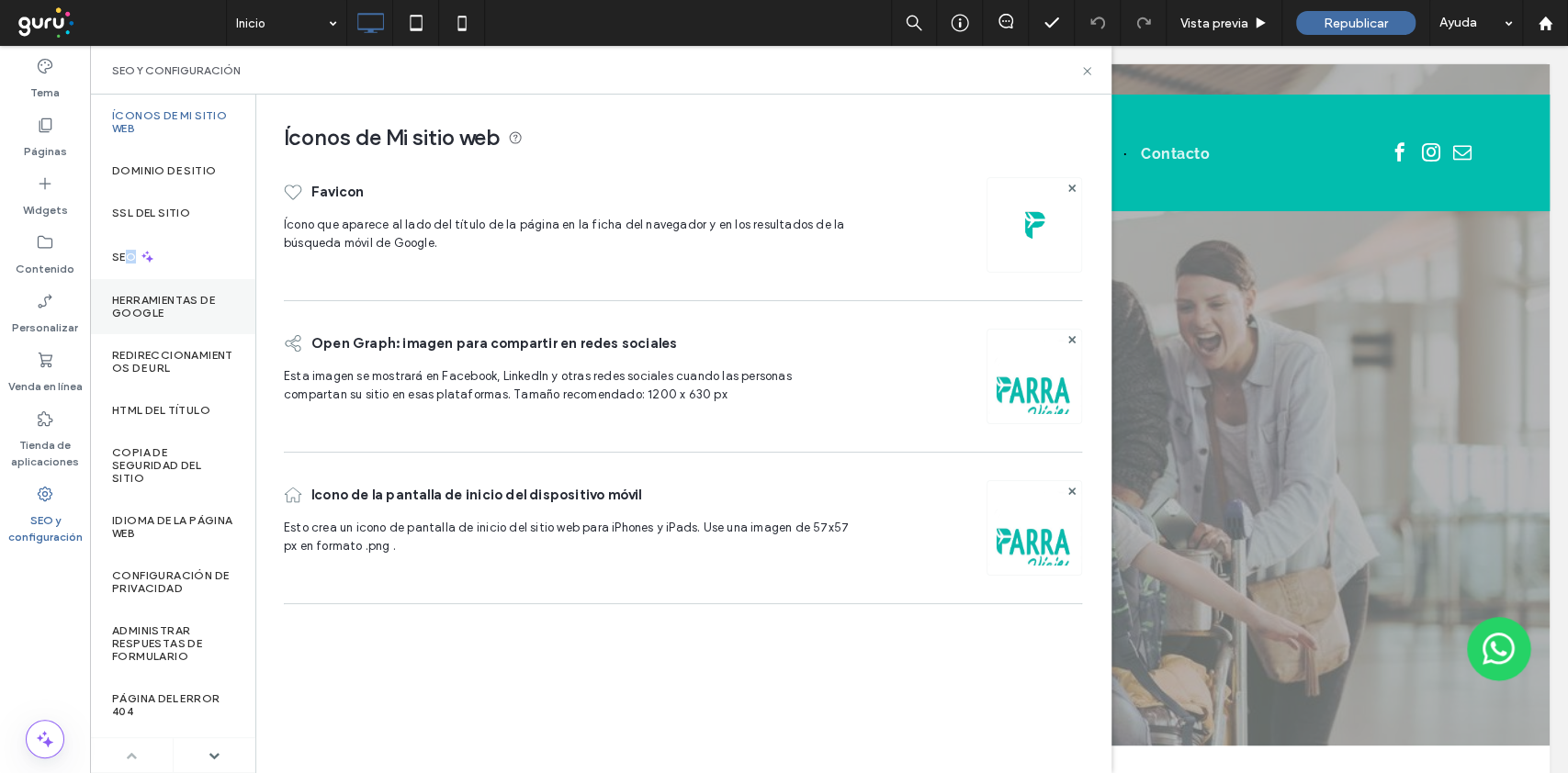 drag, startPoint x: 130, startPoint y: 260, endPoint x: 205, endPoint y: 308, distance: 89.044932 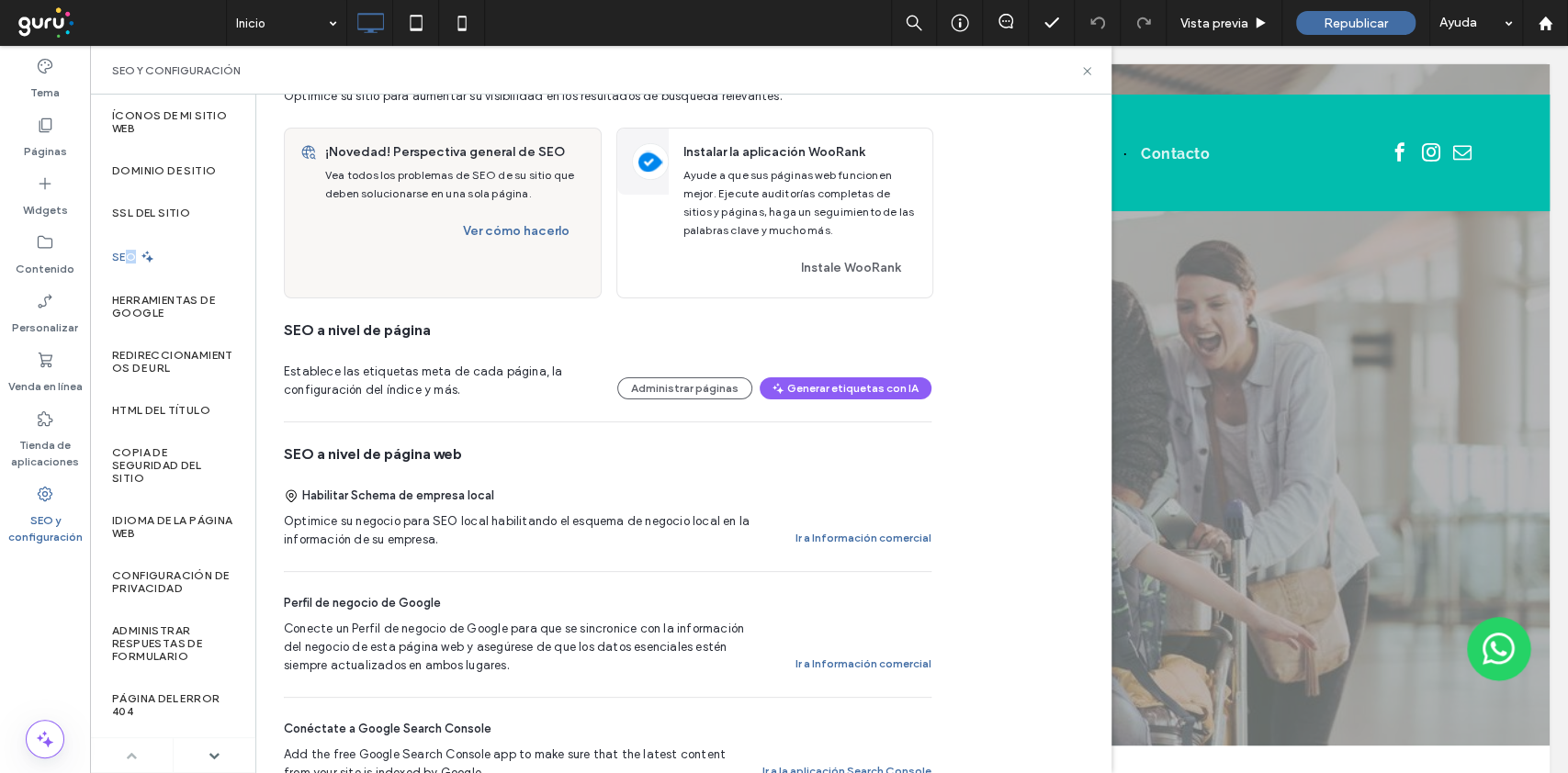 scroll, scrollTop: 0, scrollLeft: 0, axis: both 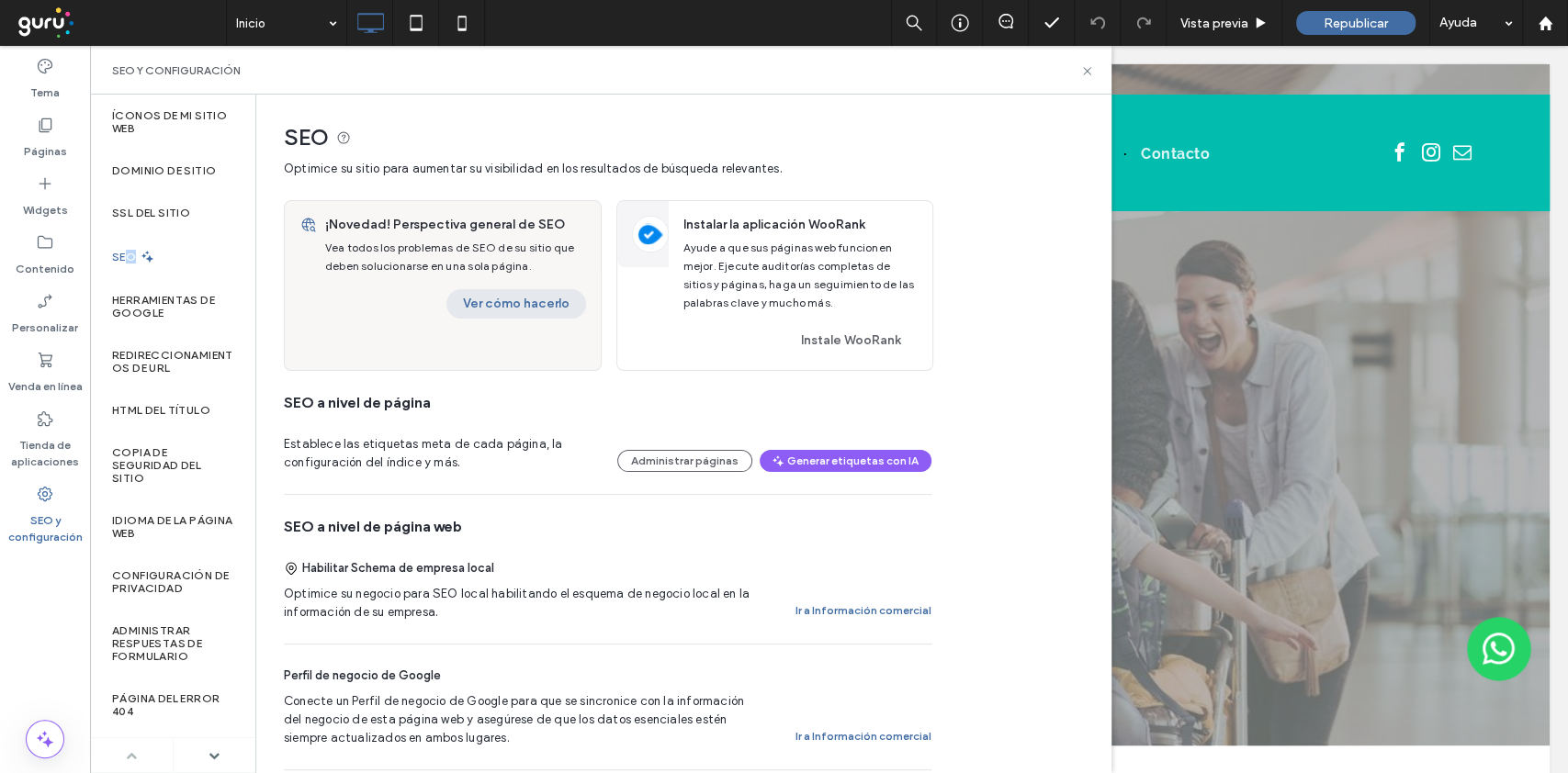 click on "Ver cómo hacerlo" at bounding box center [516, 304] 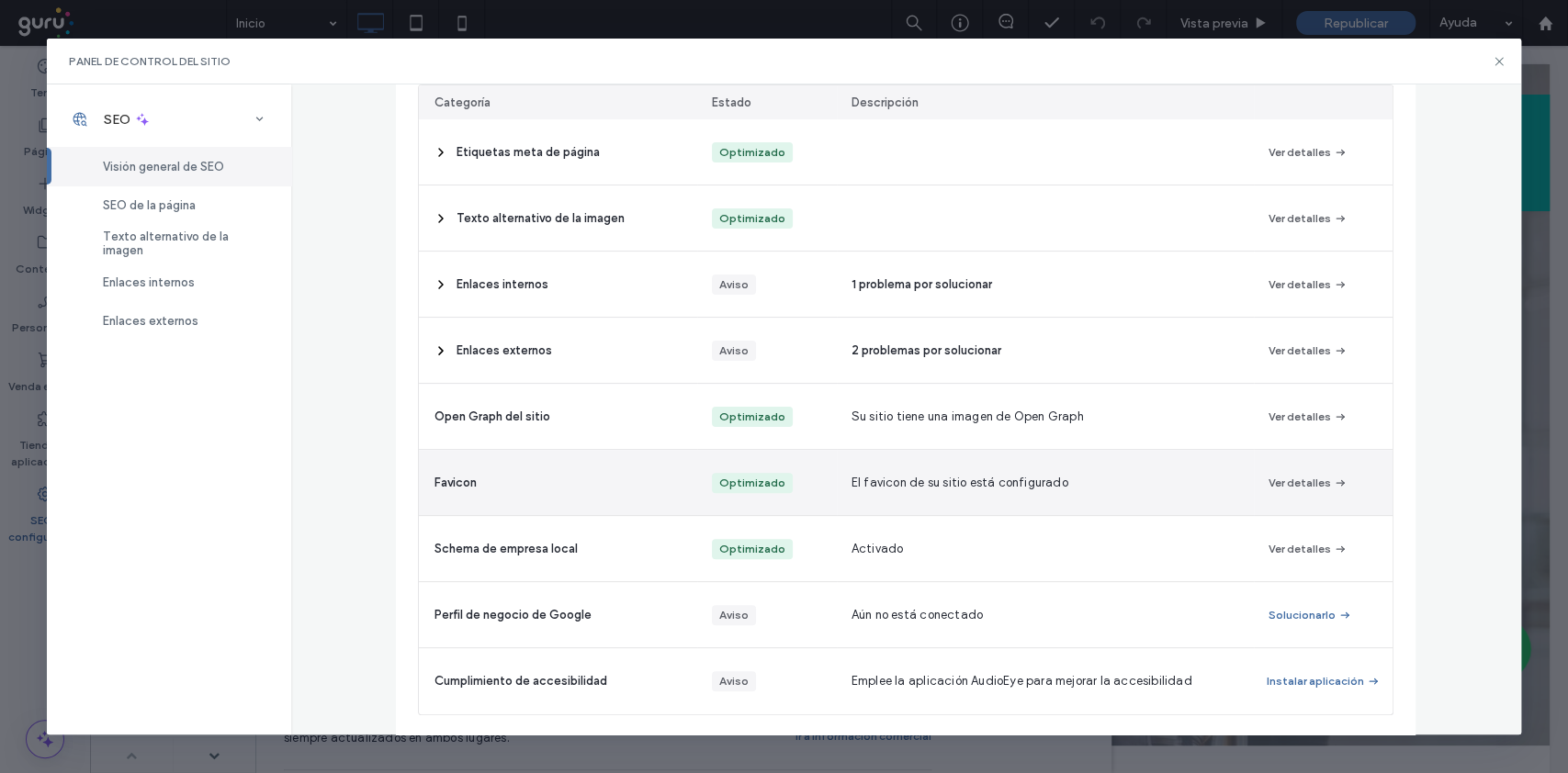 scroll, scrollTop: 215, scrollLeft: 0, axis: vertical 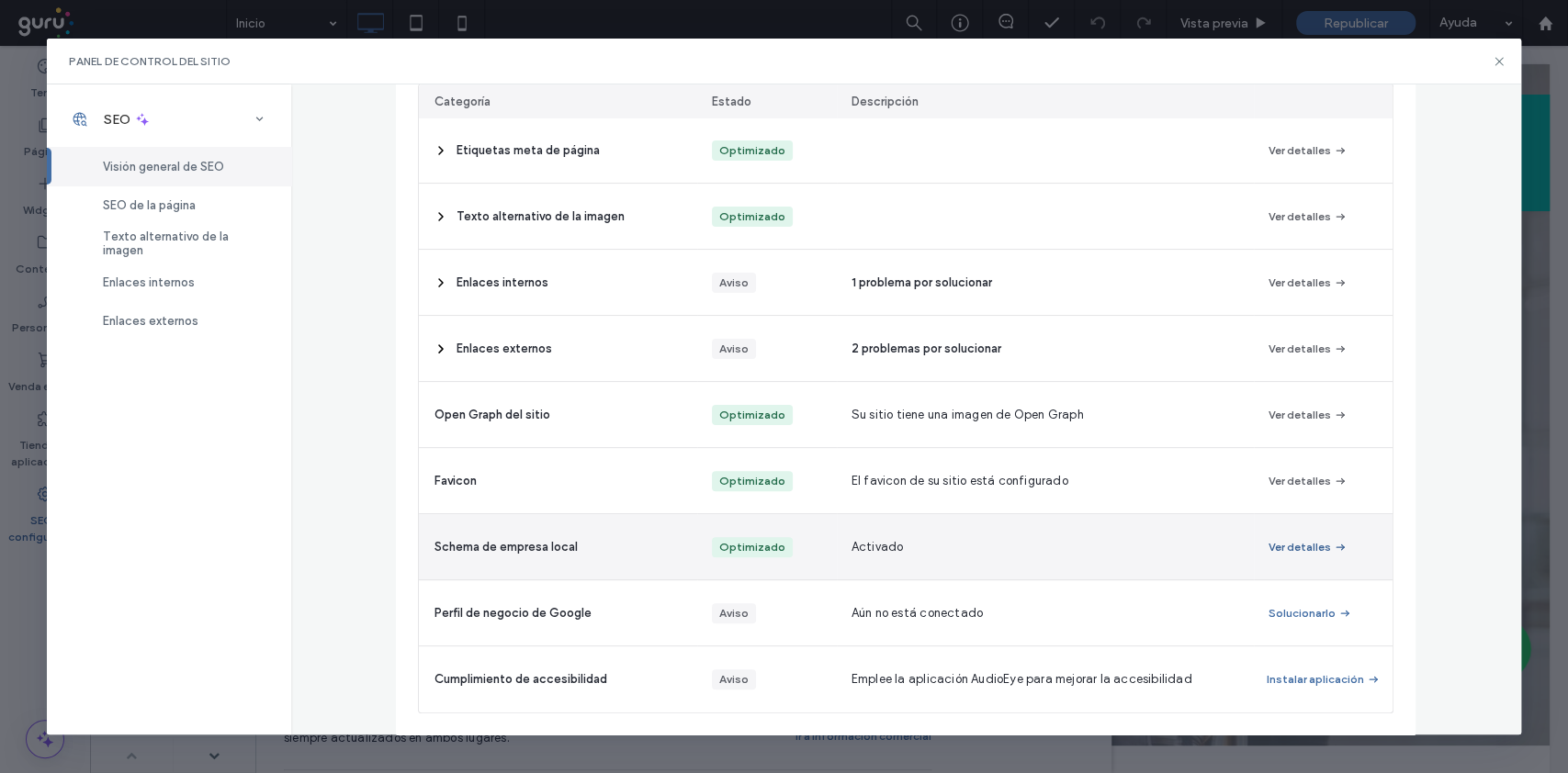 click on "Ver detalles" at bounding box center [1308, 547] 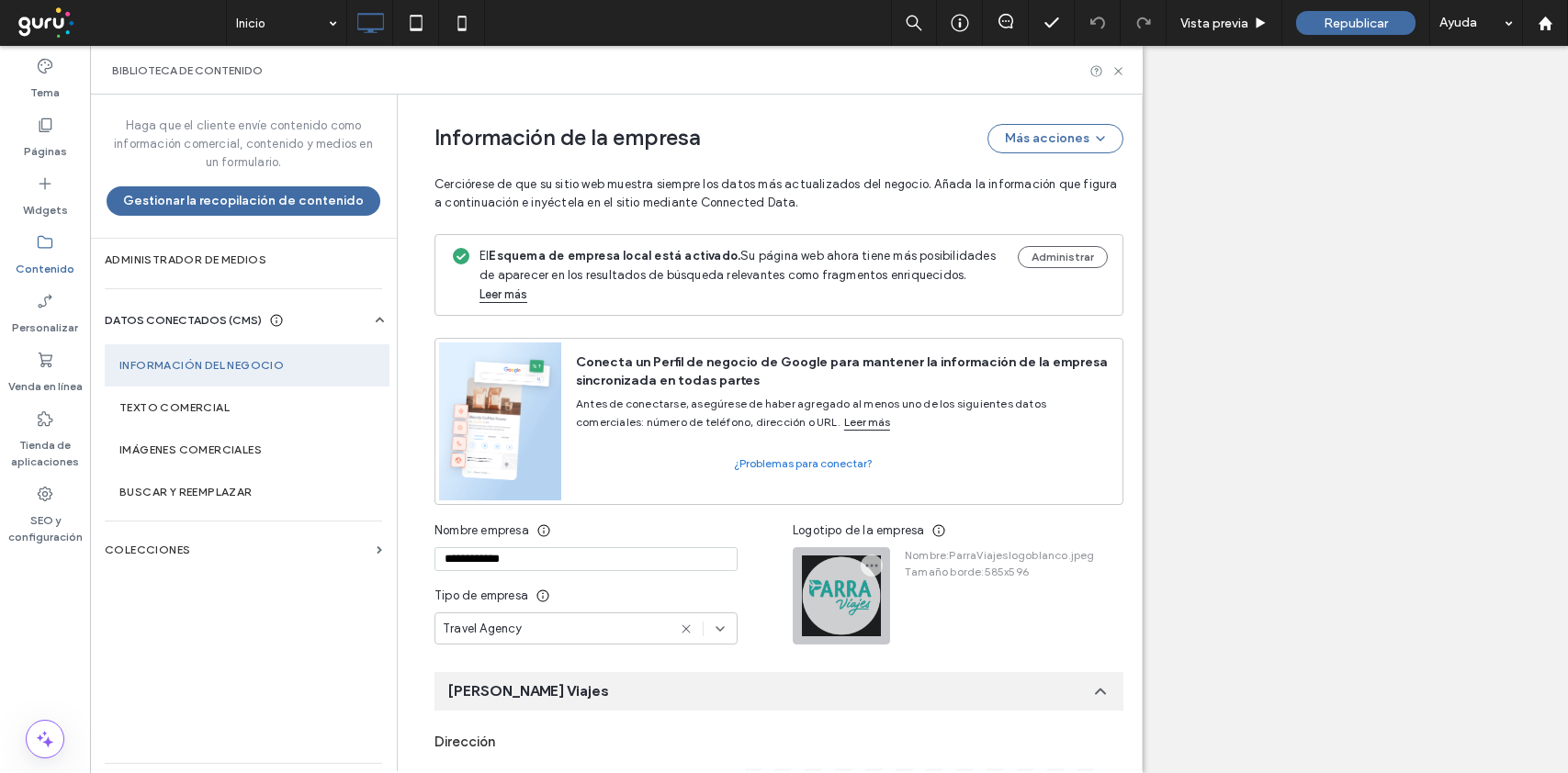 scroll, scrollTop: 0, scrollLeft: 0, axis: both 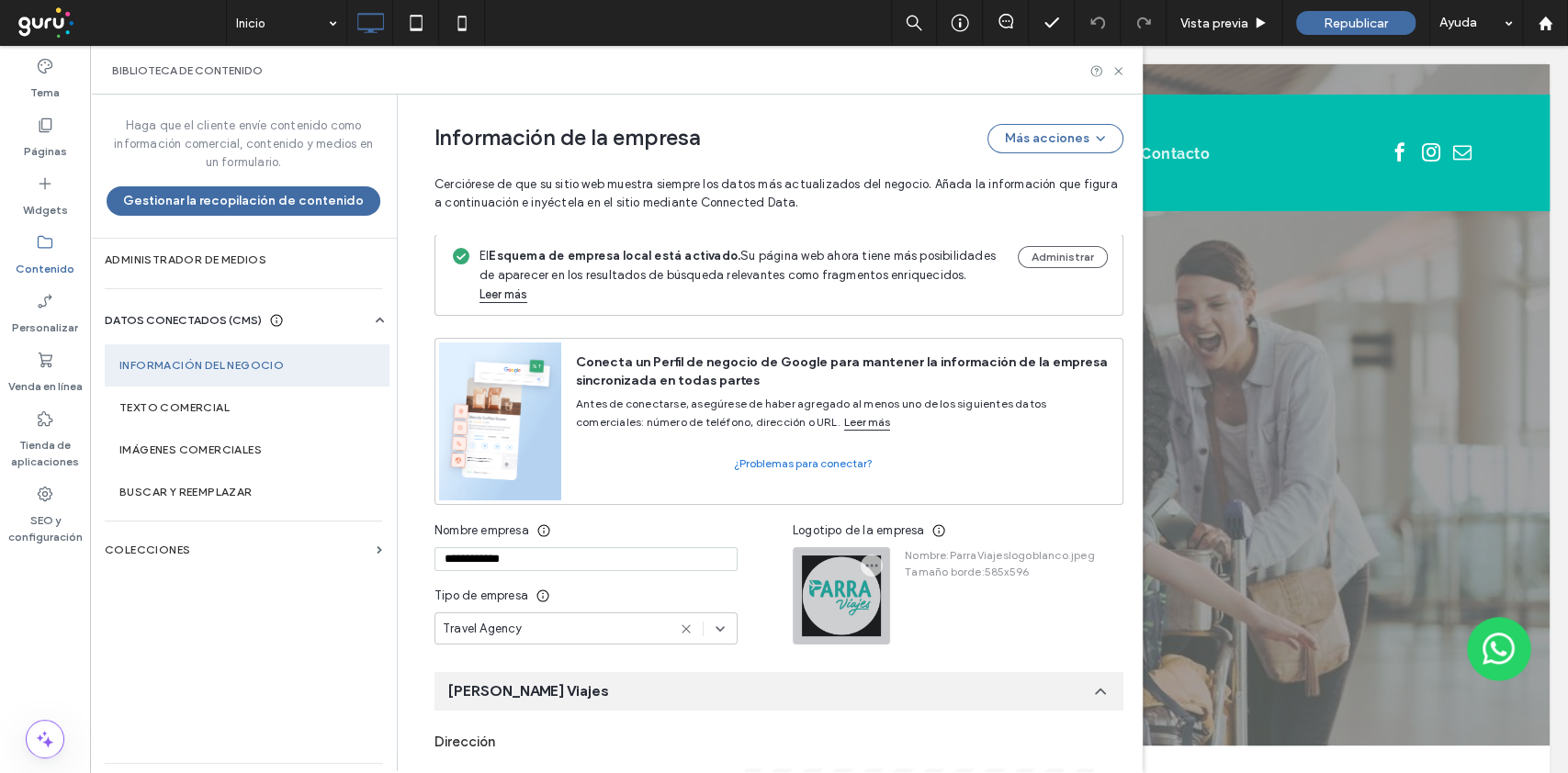 click at bounding box center (841, 596) 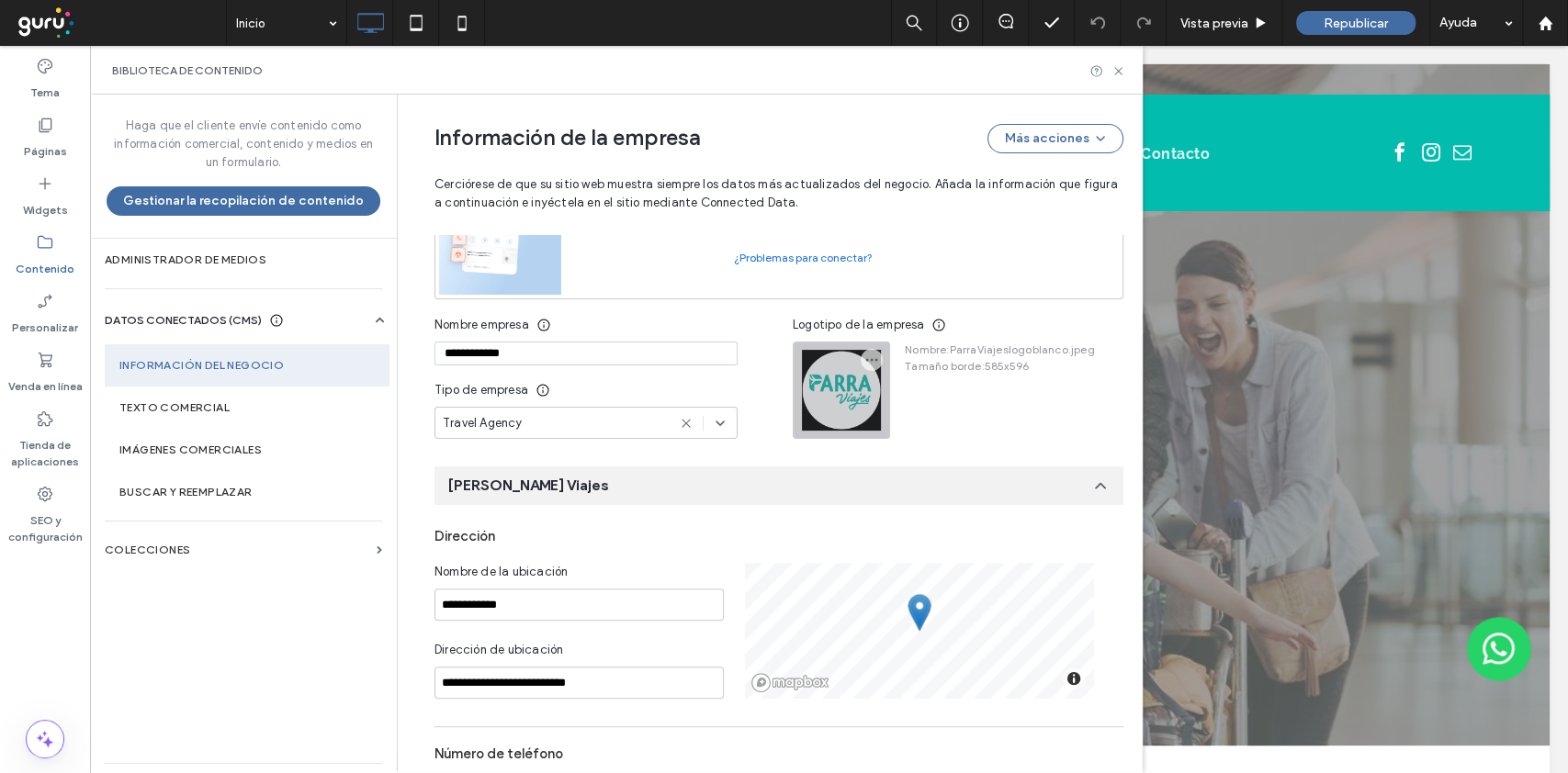 scroll, scrollTop: 0, scrollLeft: 0, axis: both 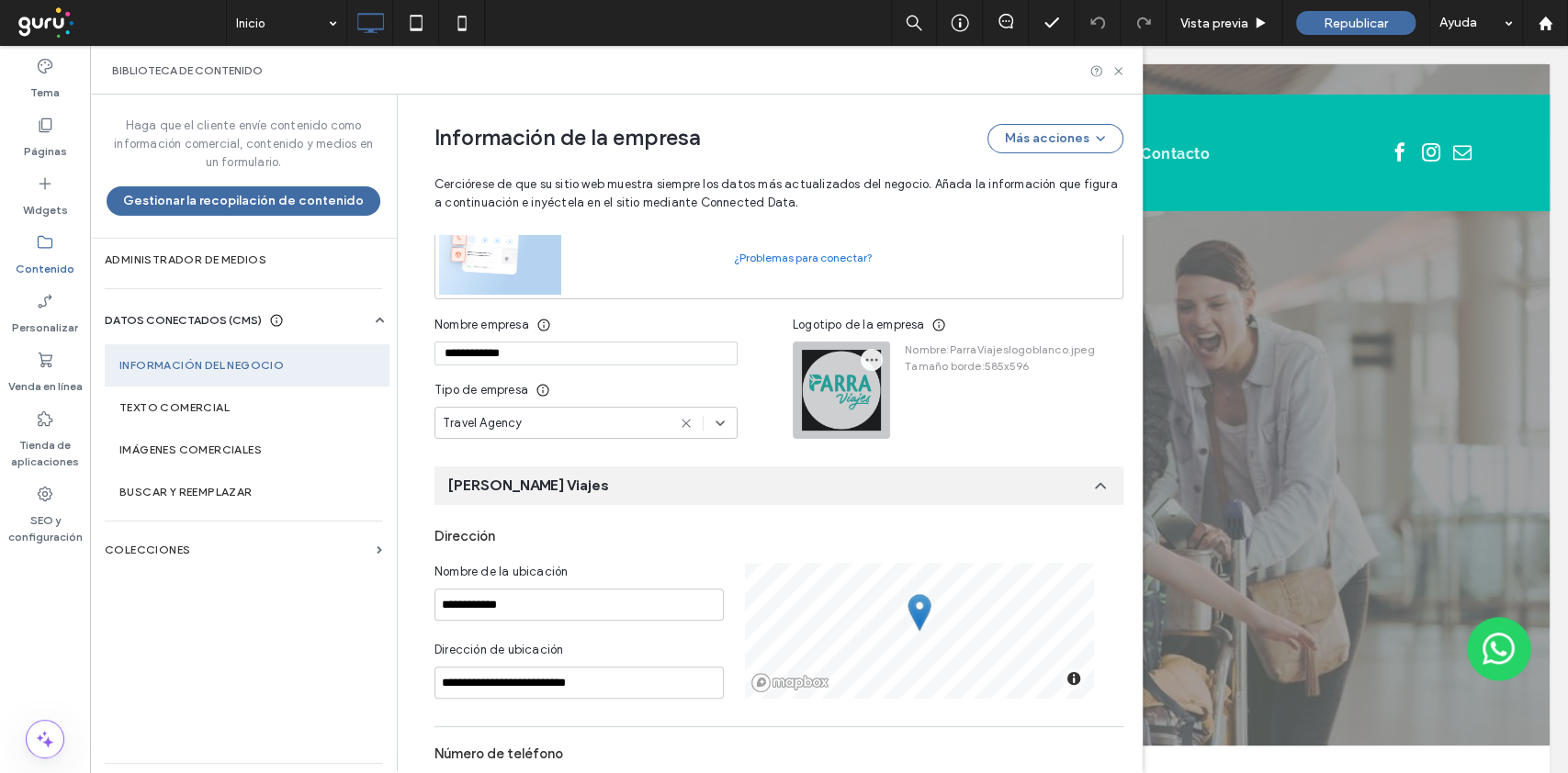 click 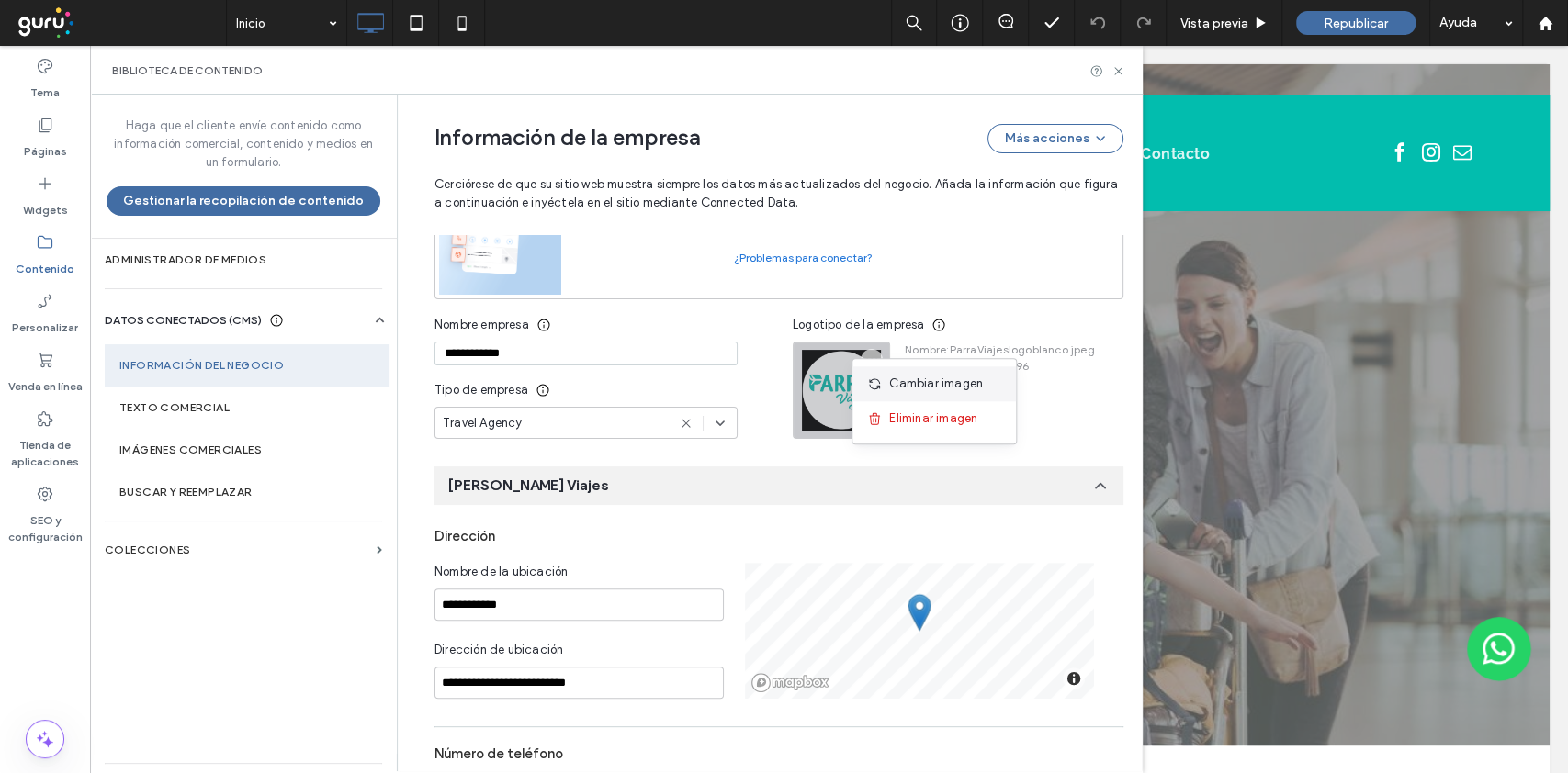 click on "Cambiar imagen" at bounding box center [936, 384] 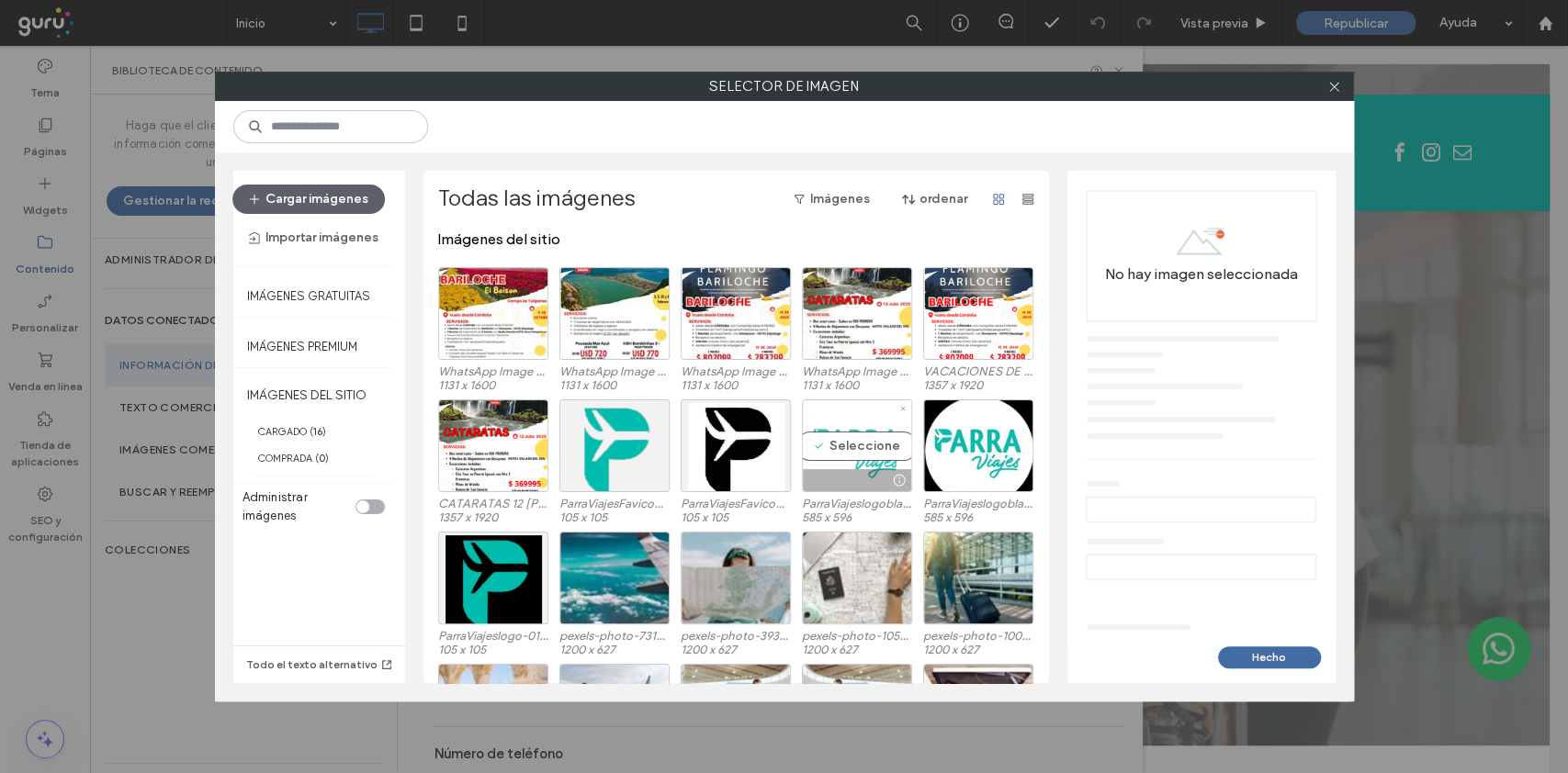 click on "Seleccione" at bounding box center (857, 445) 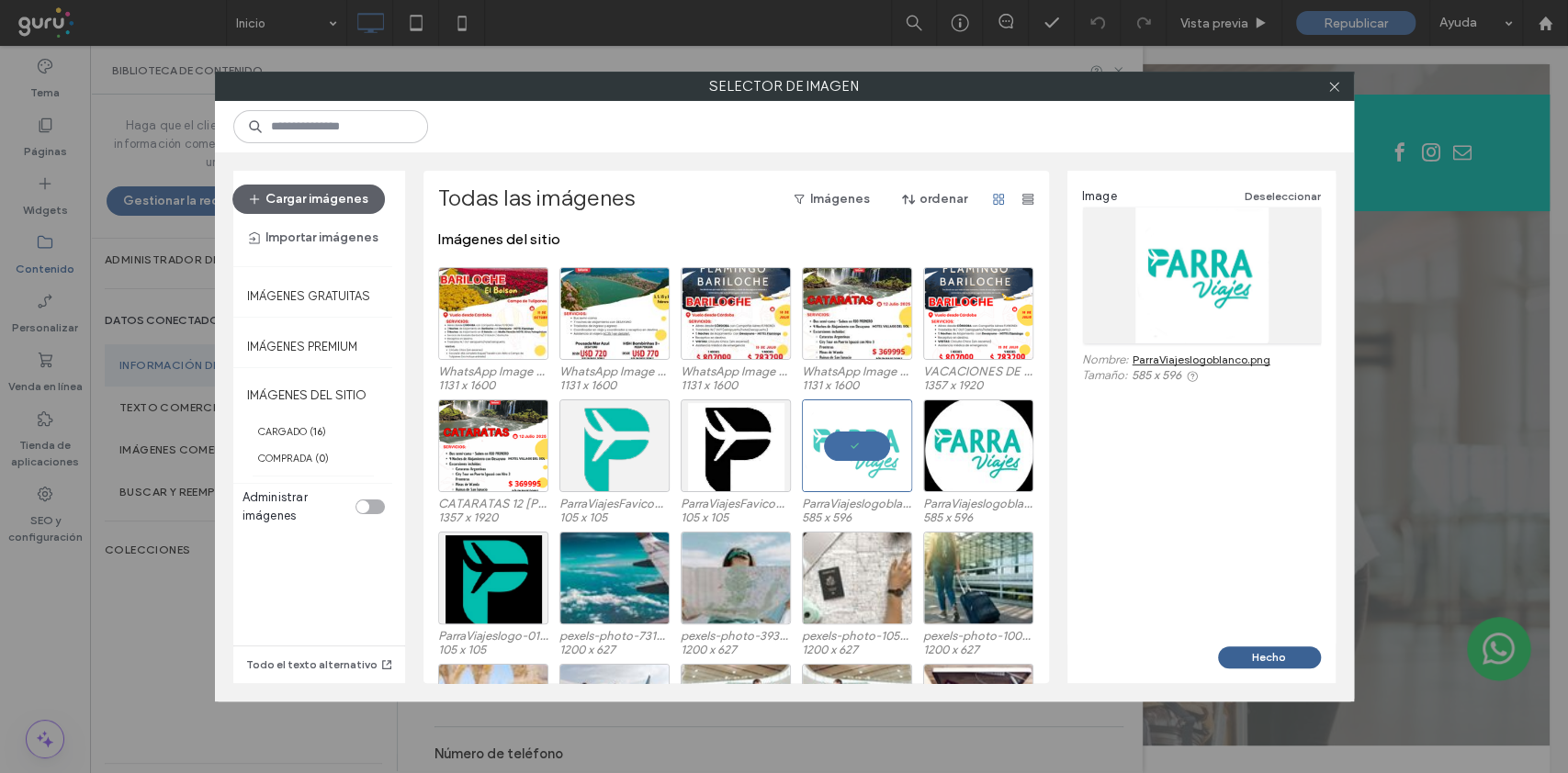 click on "Hecho" at bounding box center [1269, 657] 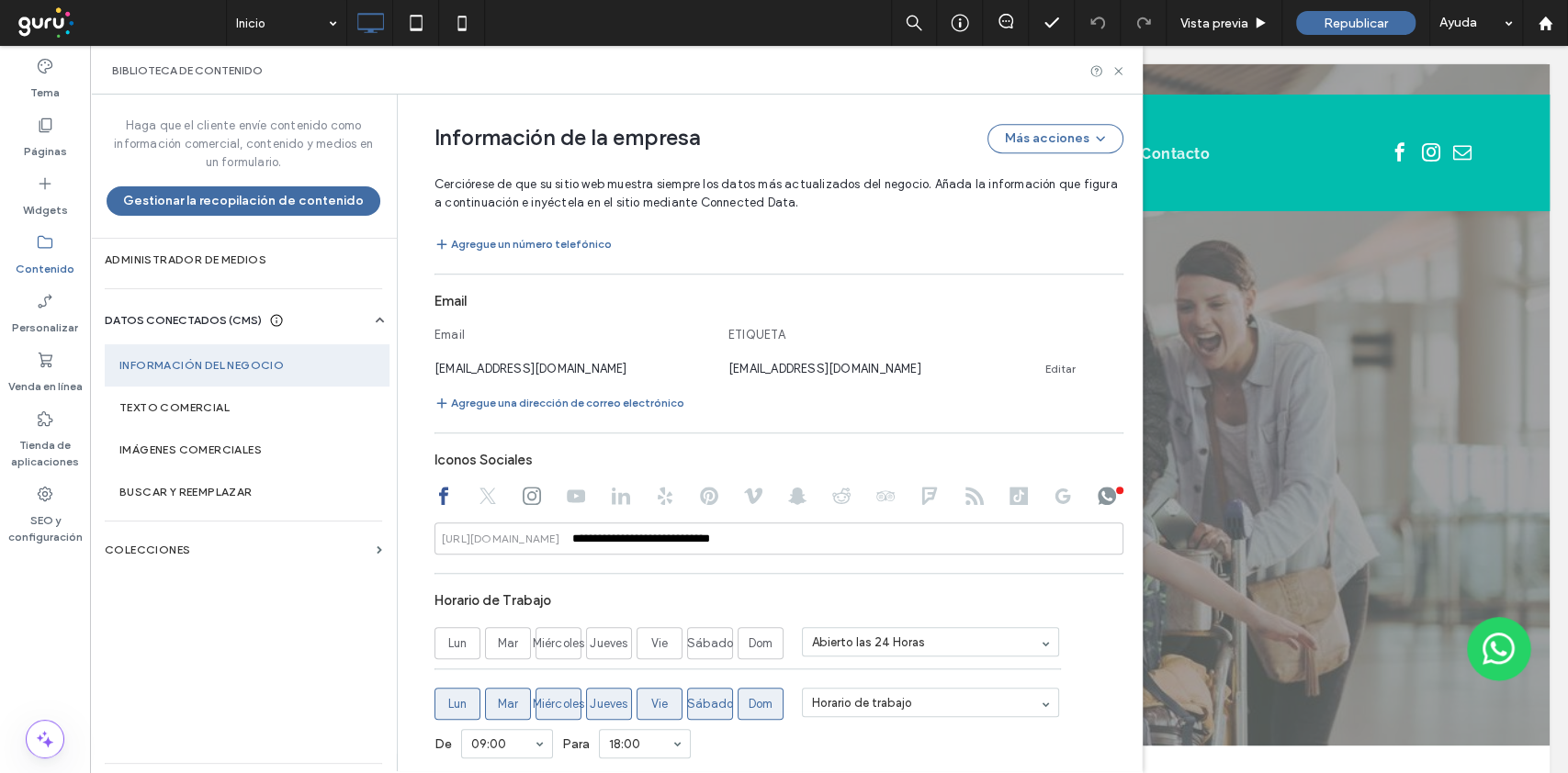 scroll, scrollTop: 1004, scrollLeft: 0, axis: vertical 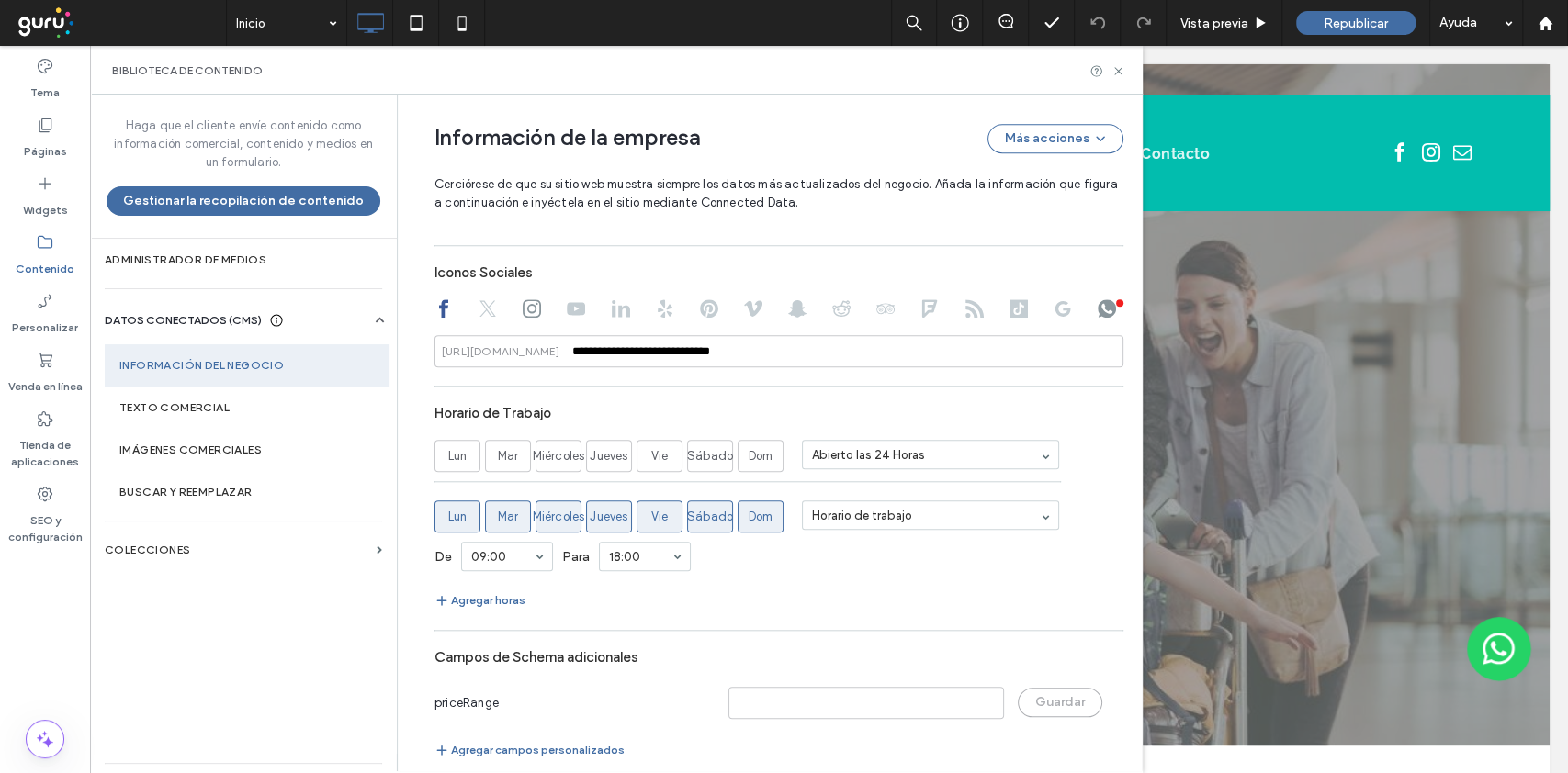 click 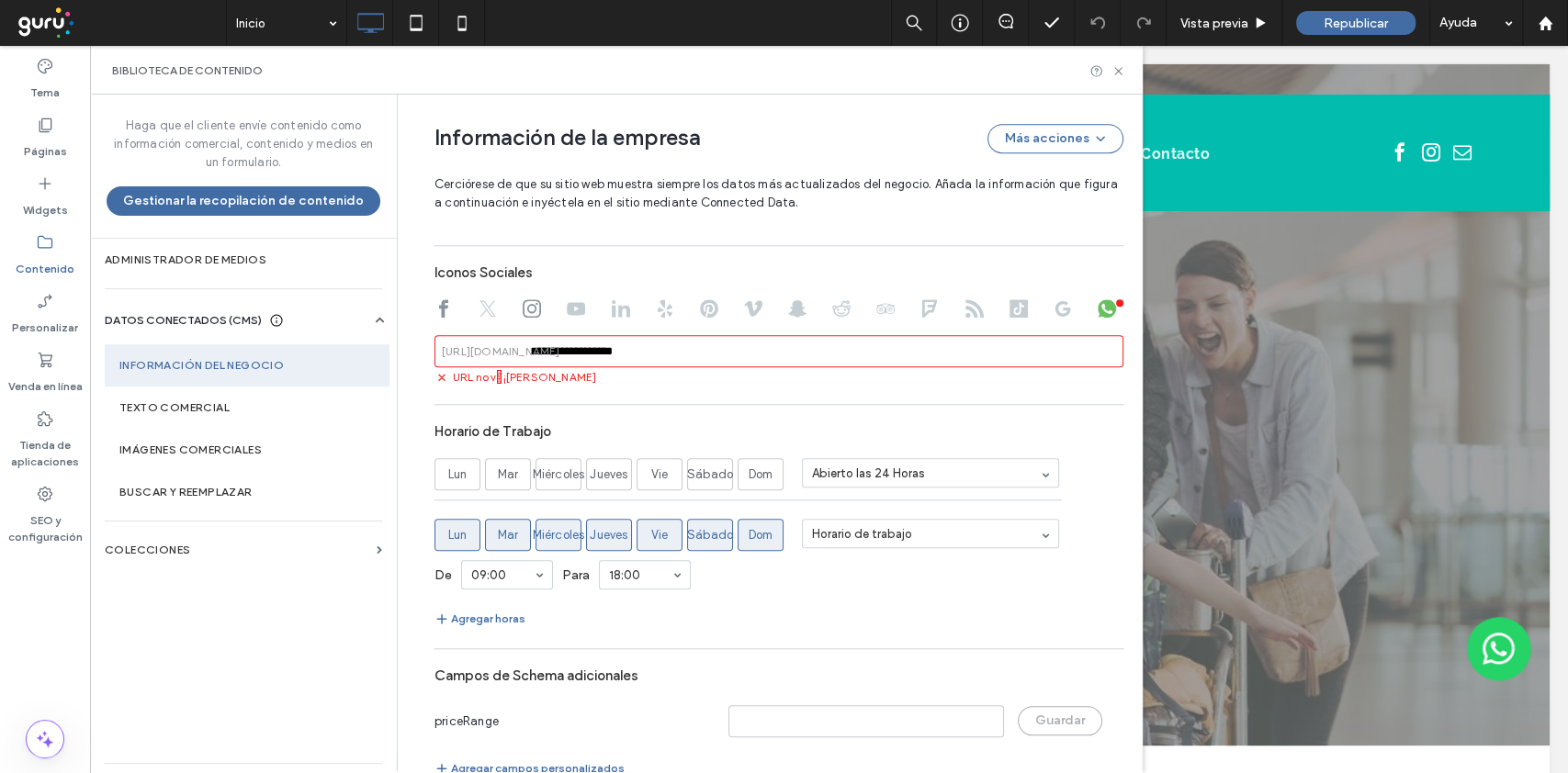 click on "**********" at bounding box center [779, 351] 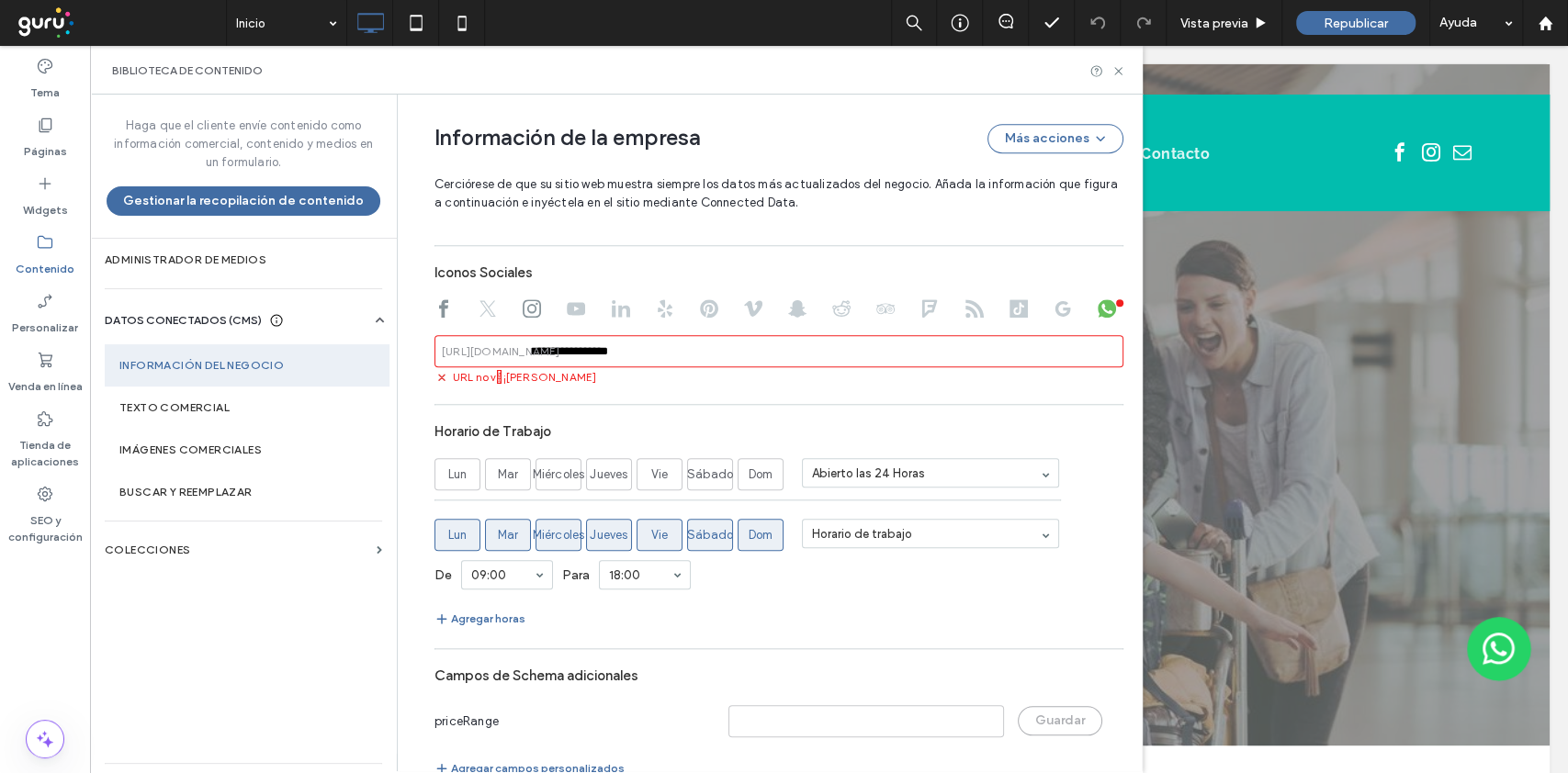 click on "**********" at bounding box center (779, 351) 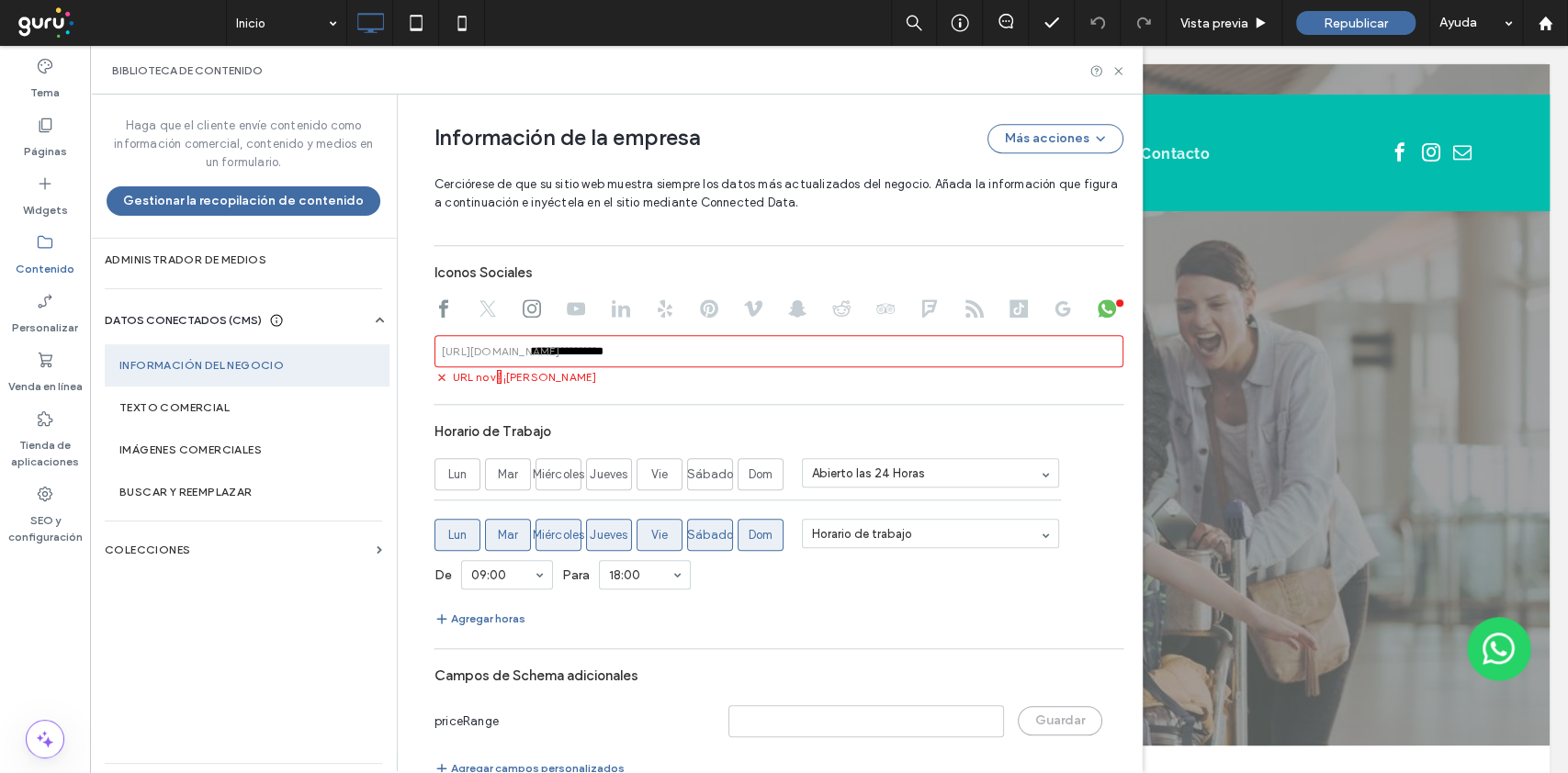 click on "**********" at bounding box center (779, 351) 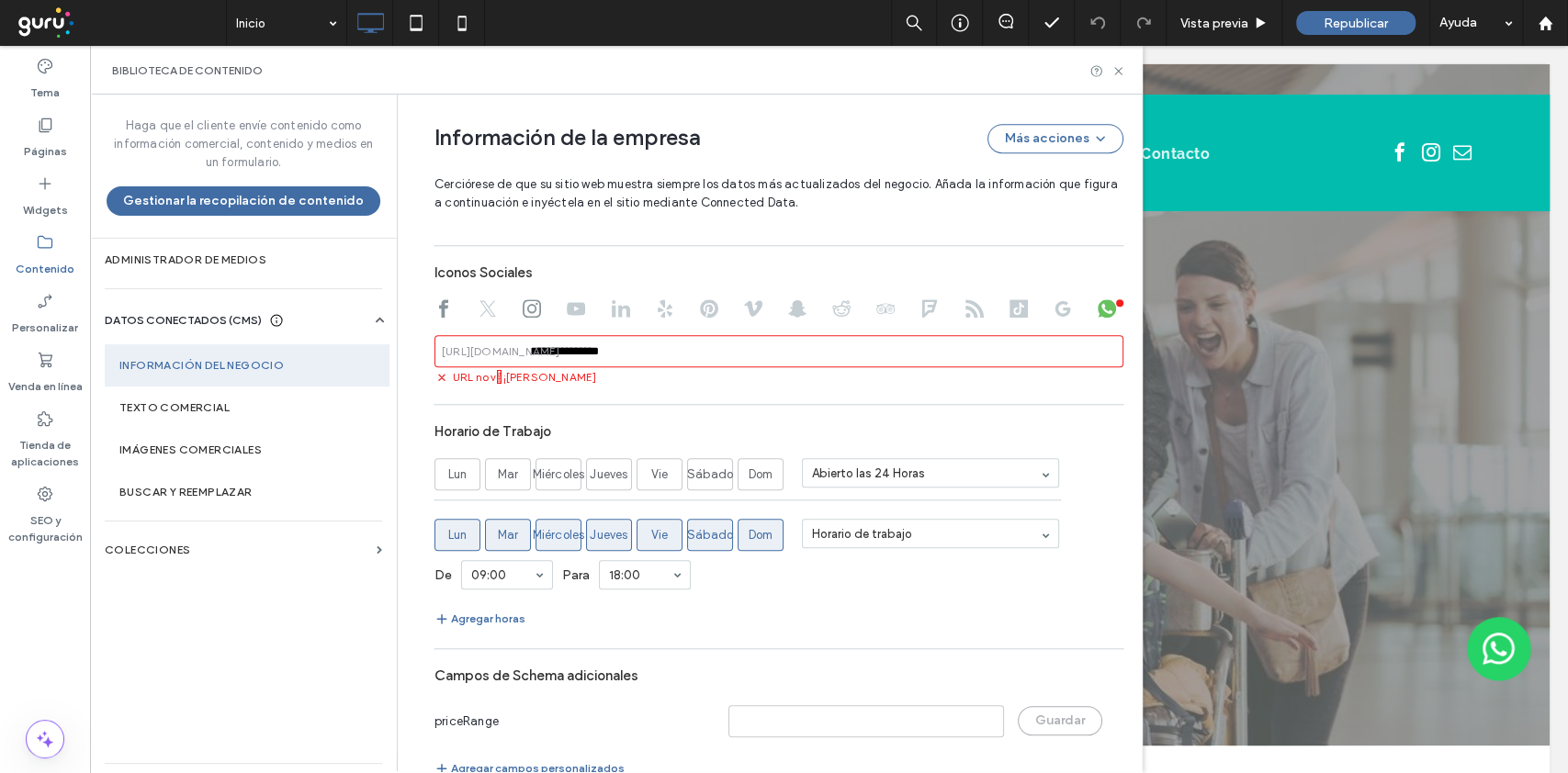 click on "**********" at bounding box center [779, 351] 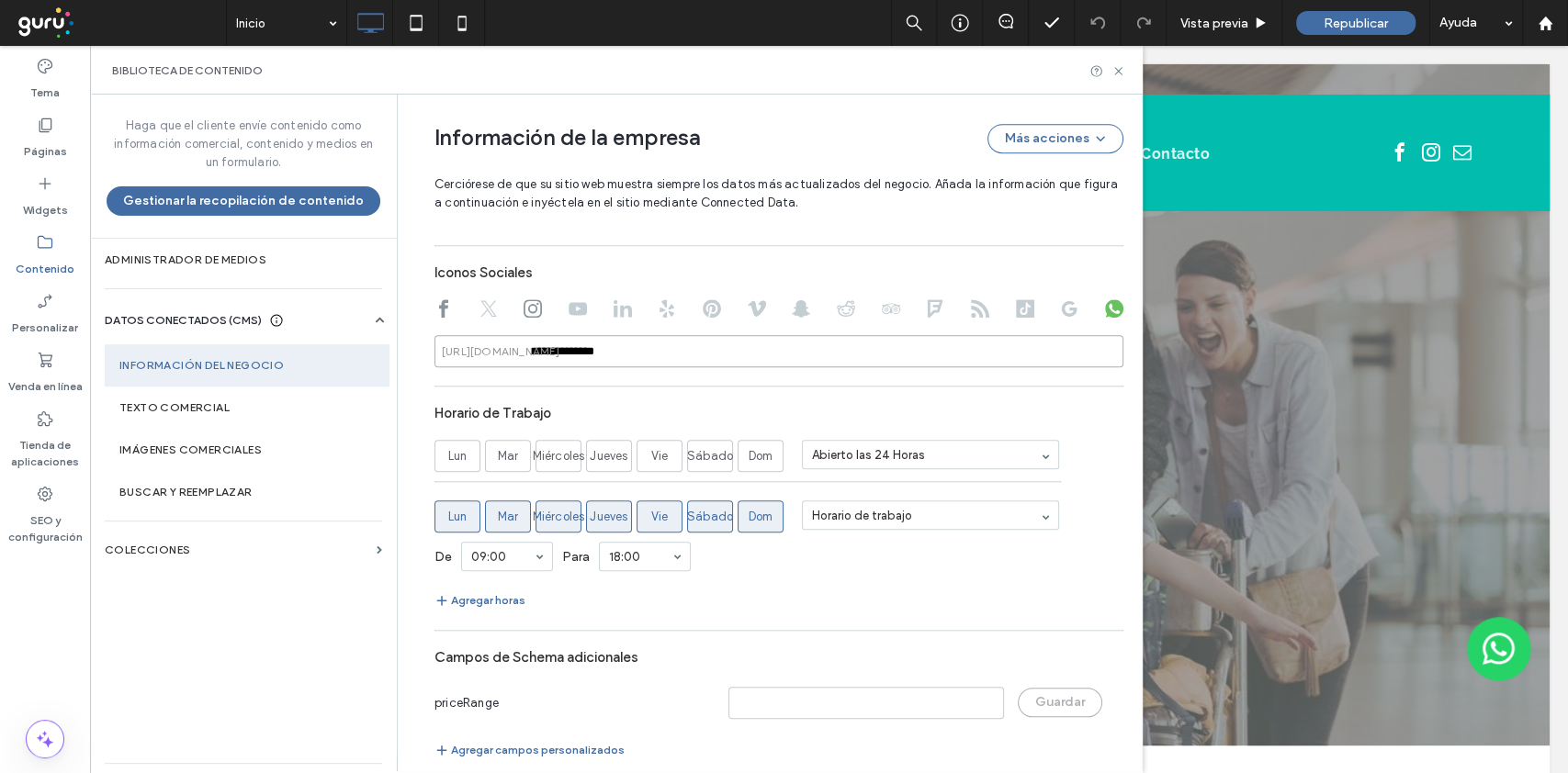 click on "**********" at bounding box center (779, 351) 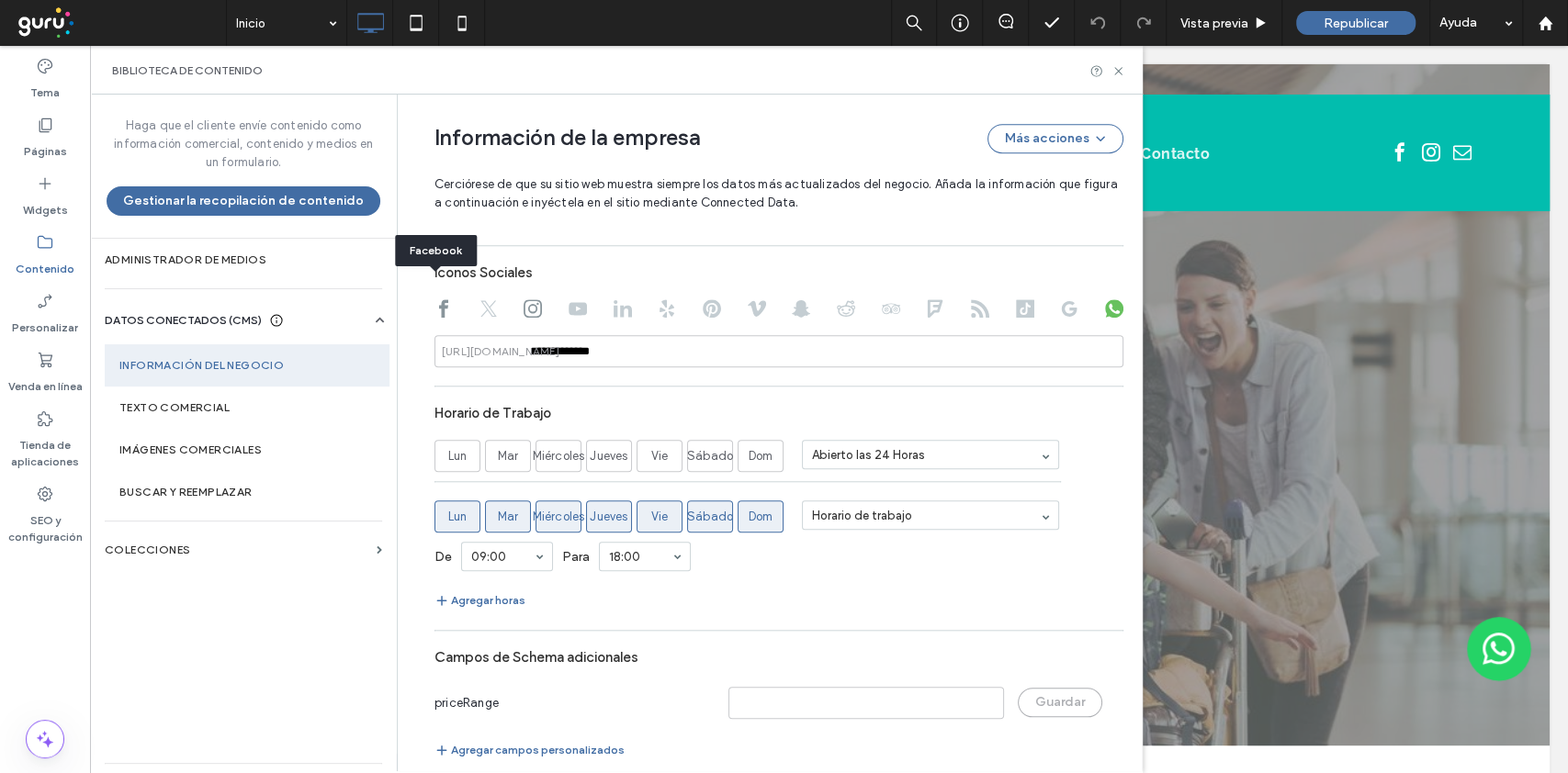 click 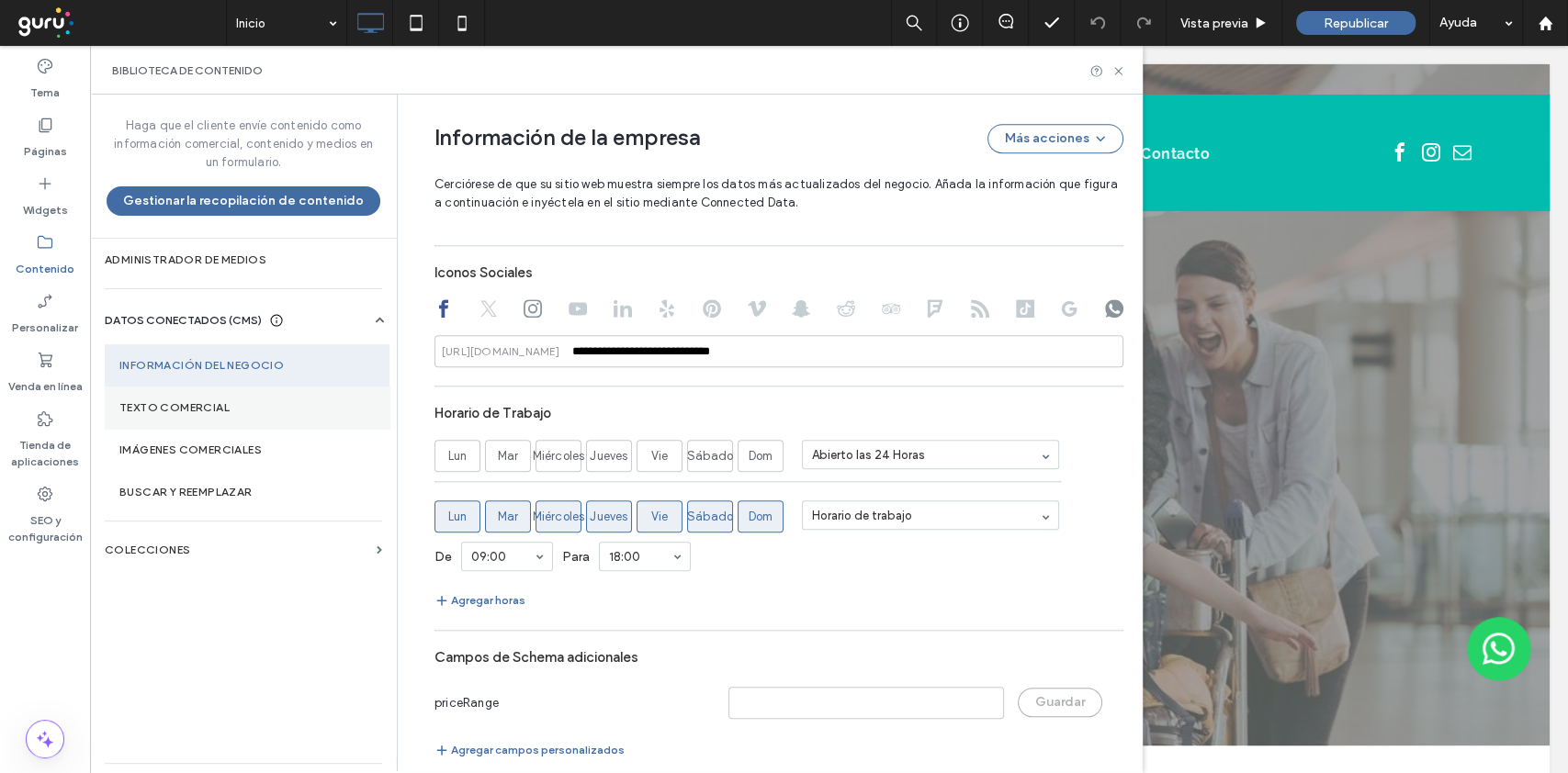 click on "Texto comercial" at bounding box center (247, 408) 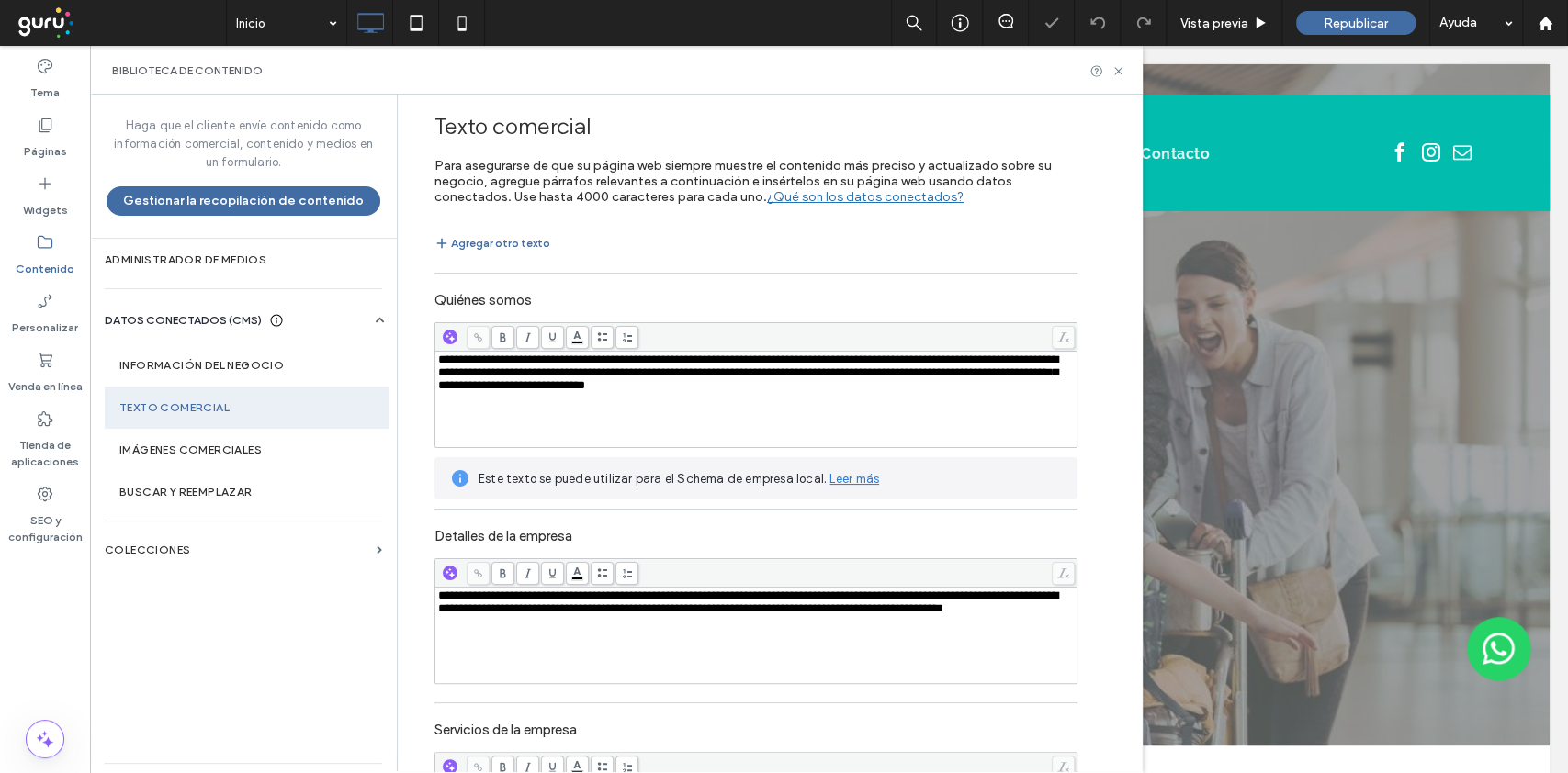 scroll, scrollTop: 180, scrollLeft: 0, axis: vertical 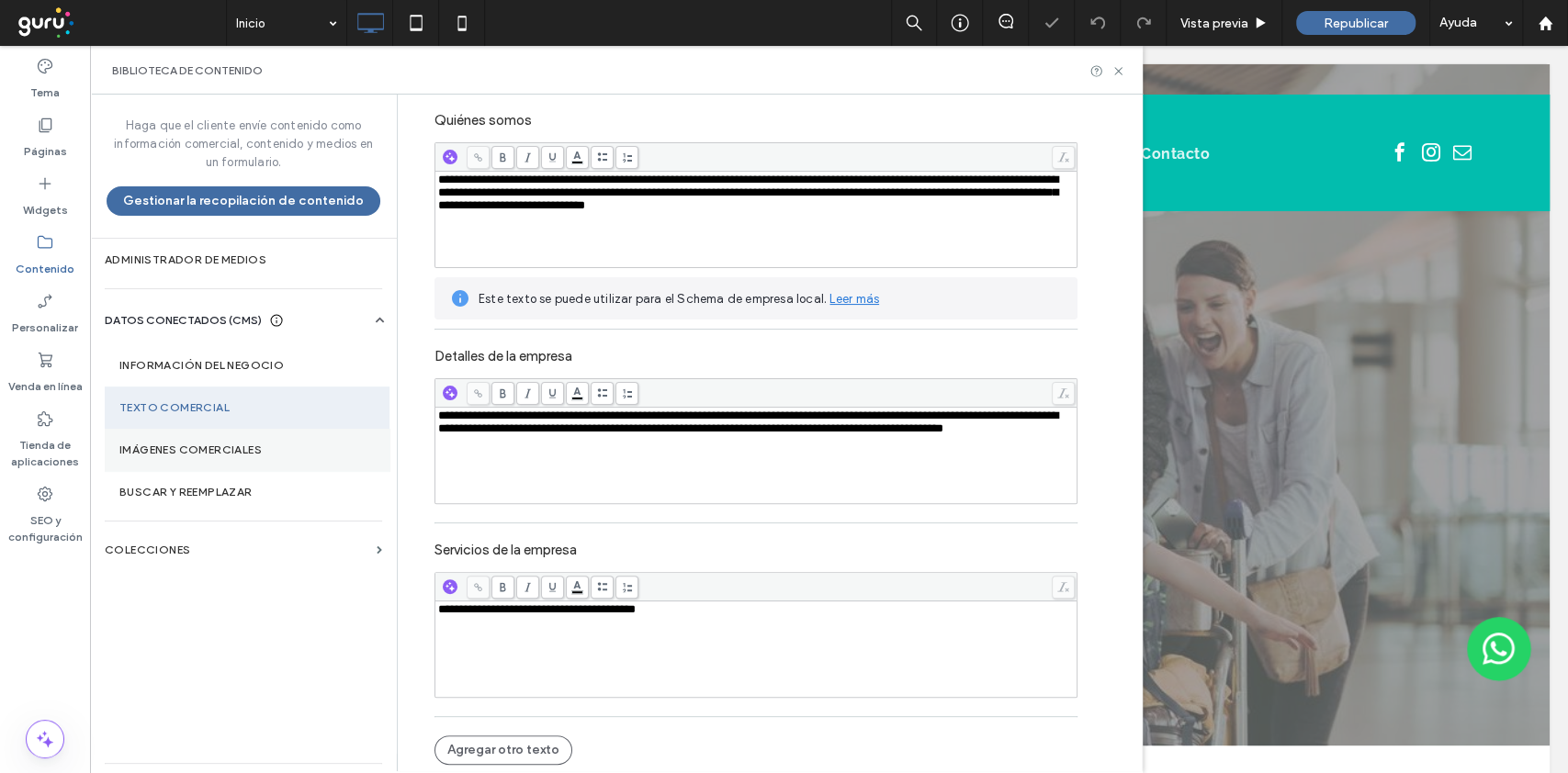 click on "Imágenes comerciales" at bounding box center (247, 450) 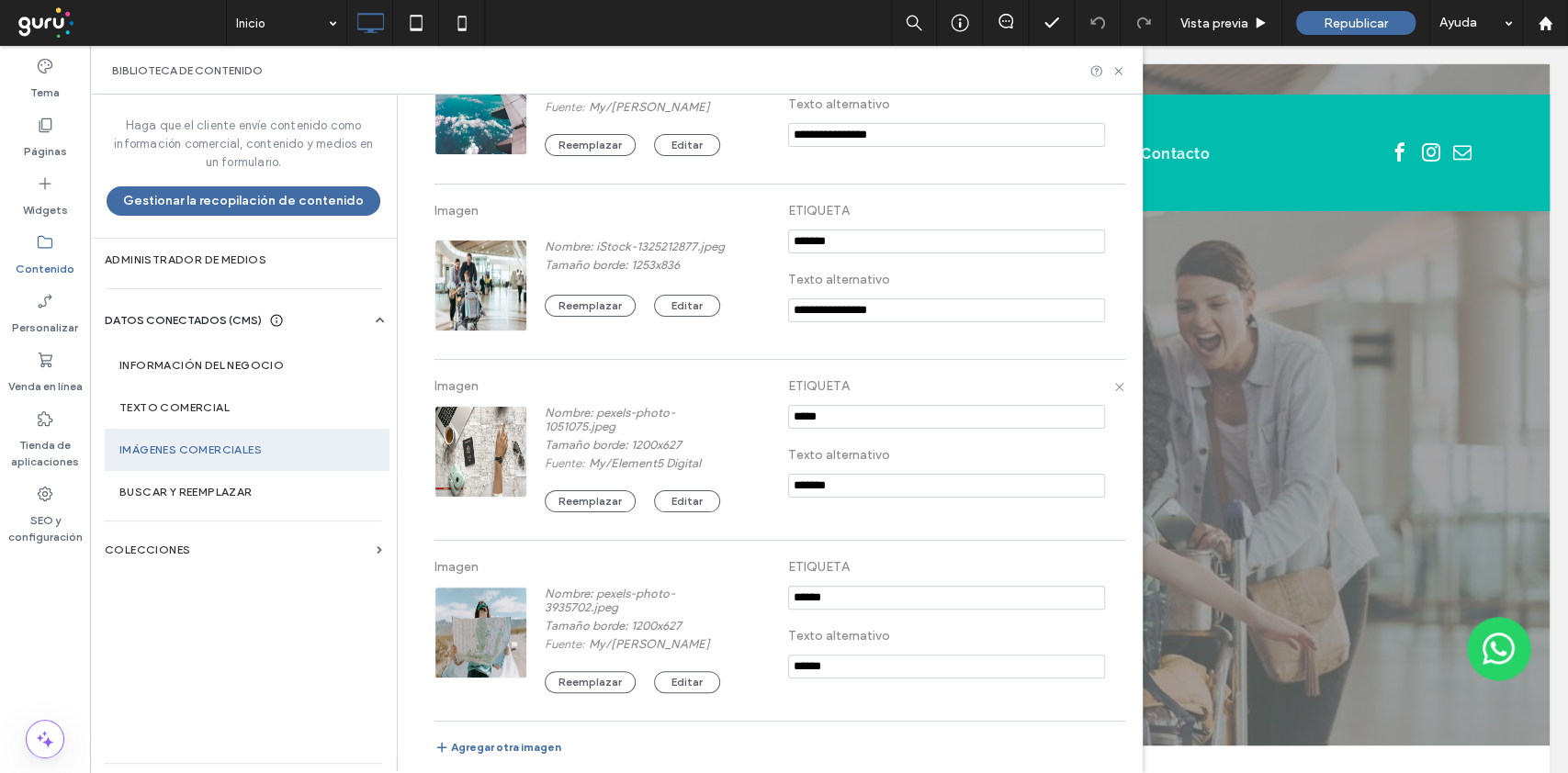scroll, scrollTop: 0, scrollLeft: 0, axis: both 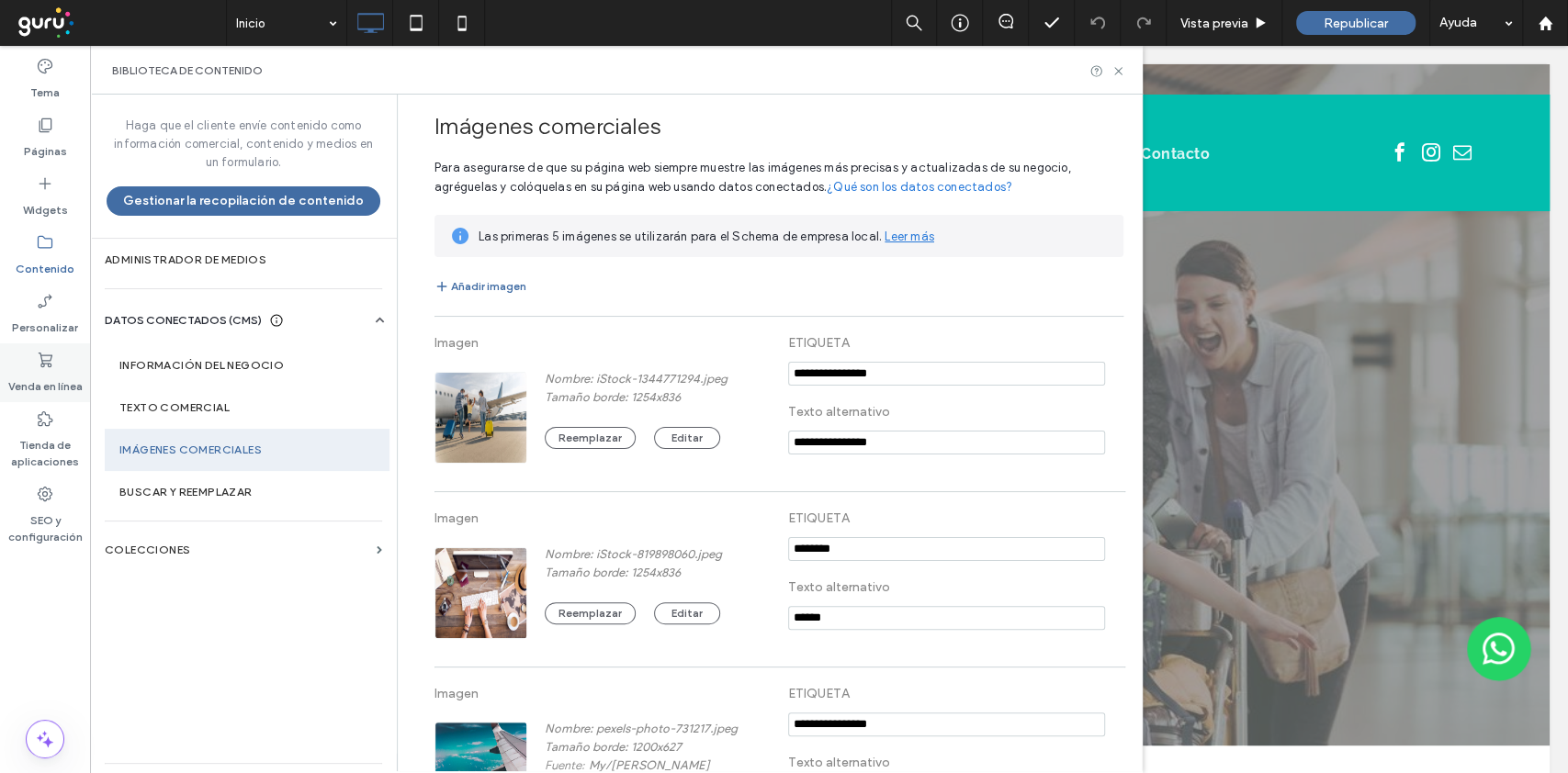 click on "Venda en línea" at bounding box center [45, 382] 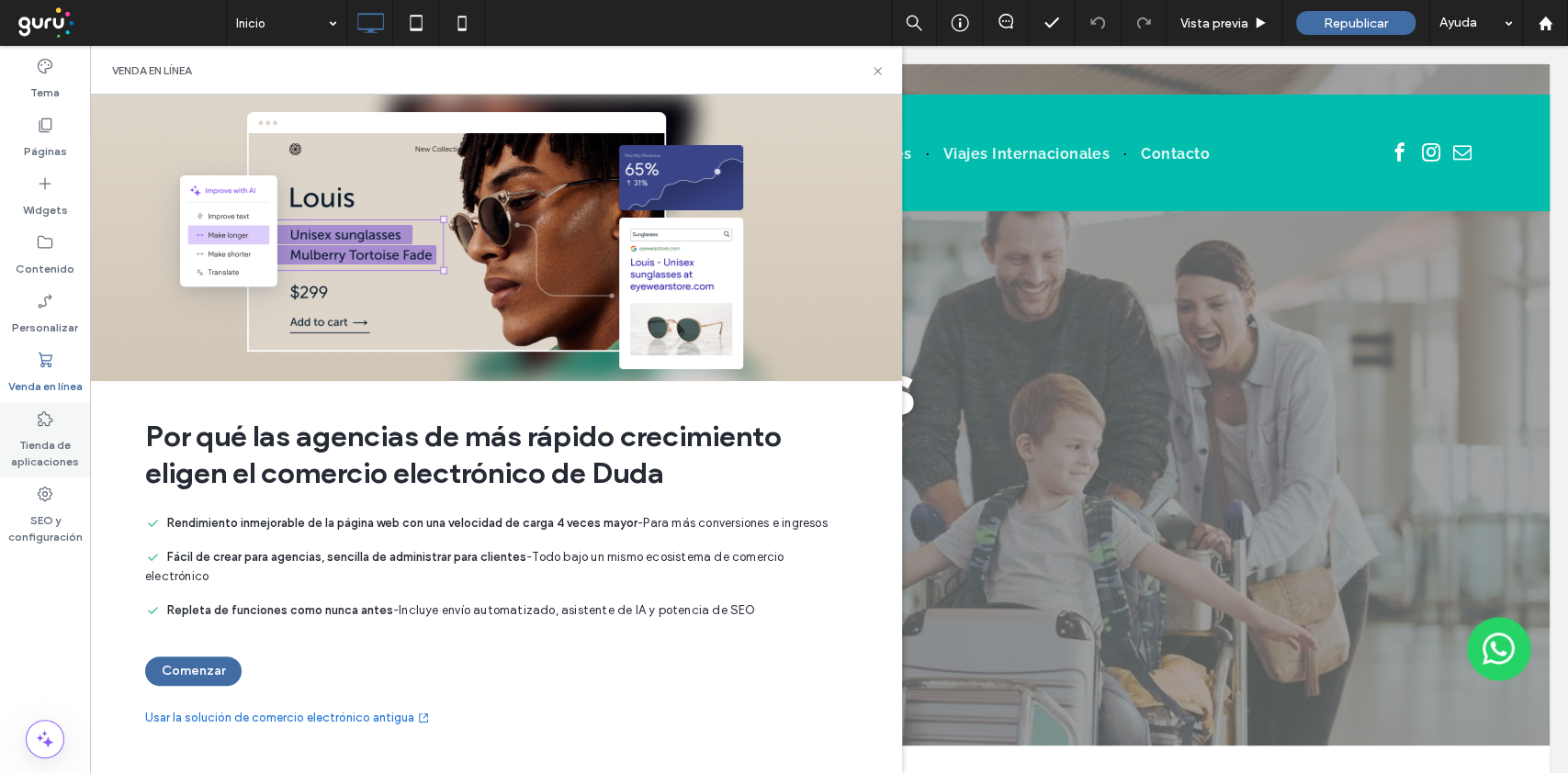 click on "Tienda de aplicaciones" at bounding box center (45, 449) 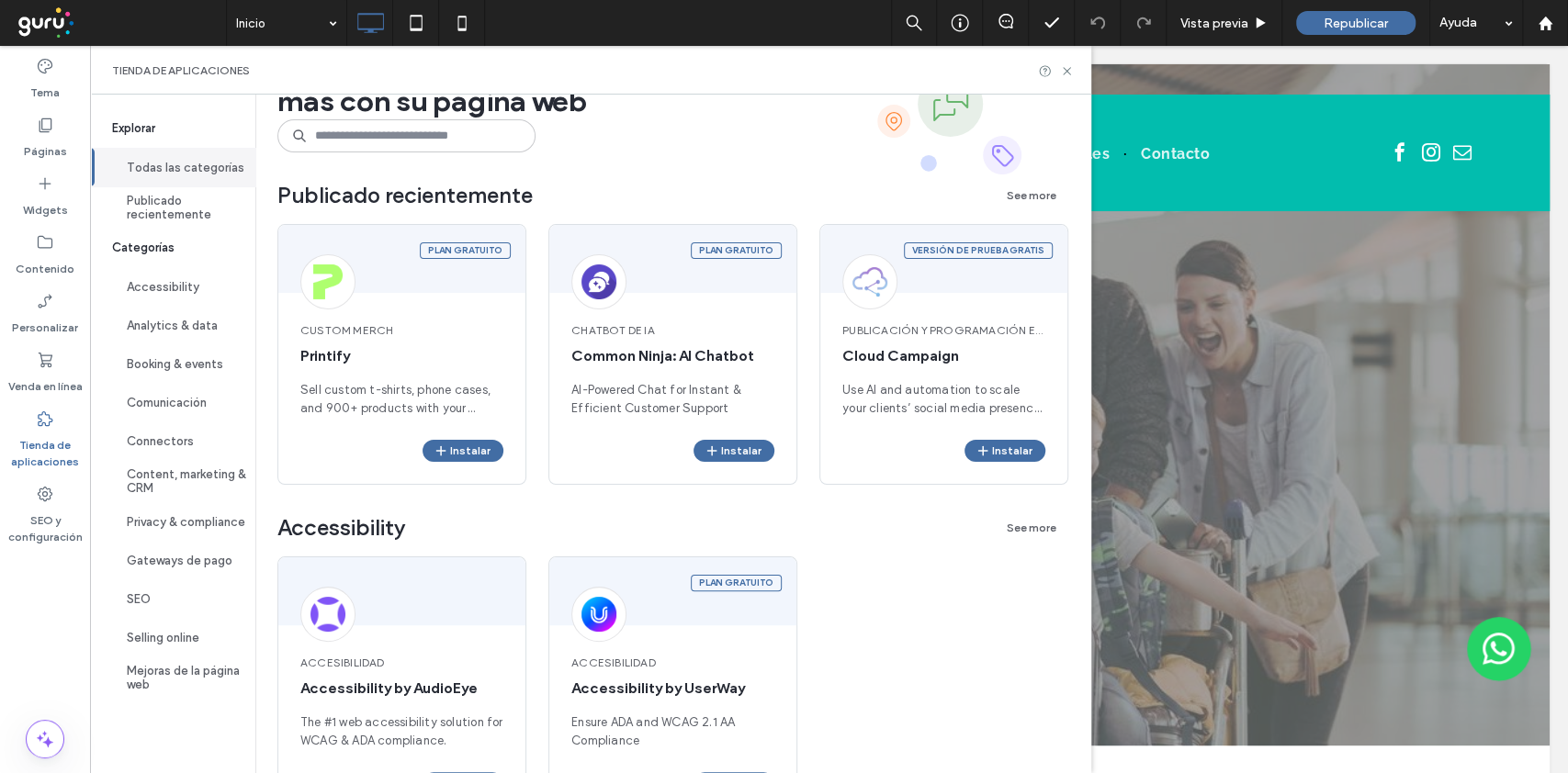 scroll, scrollTop: 0, scrollLeft: 0, axis: both 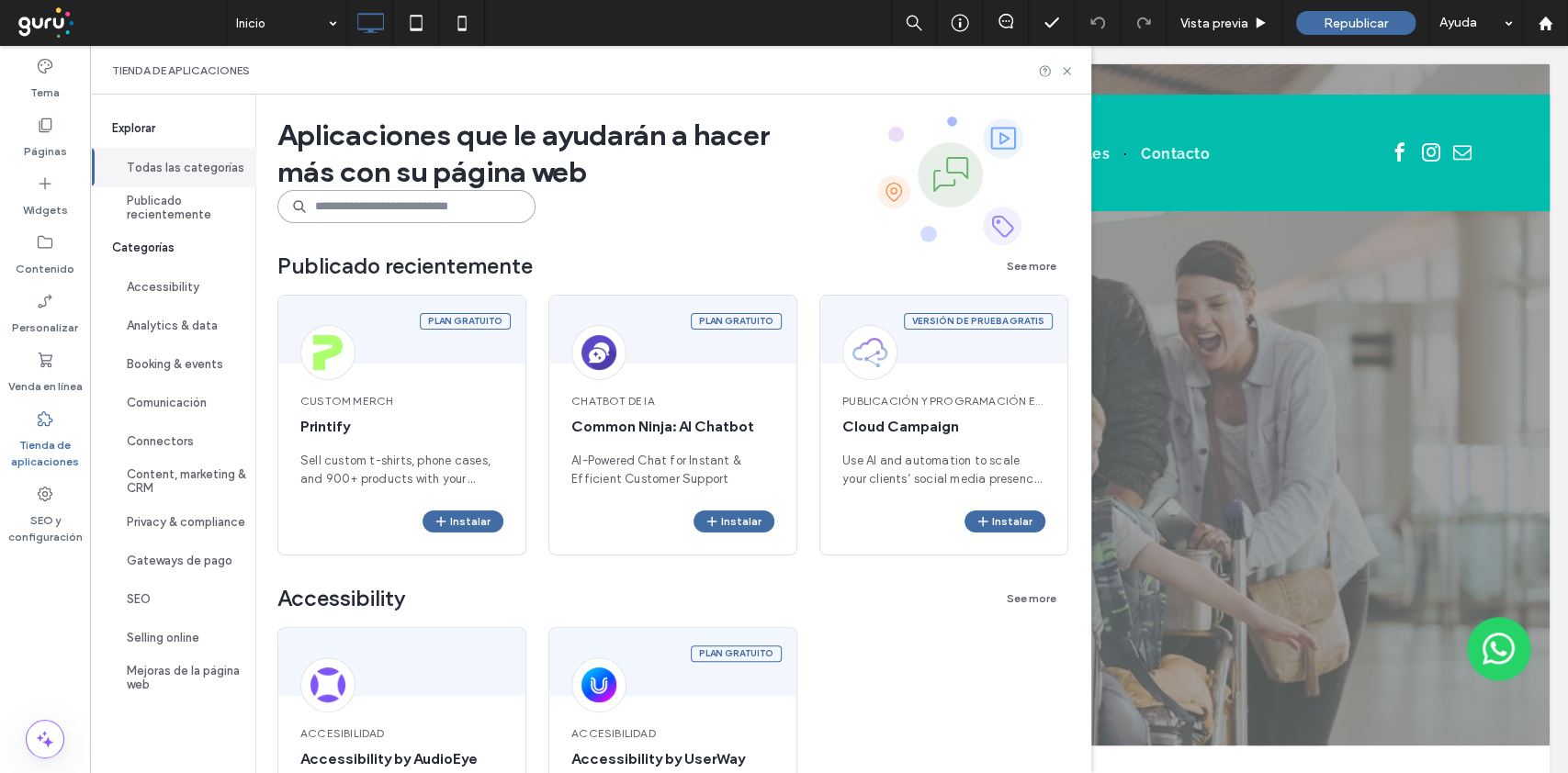 click at bounding box center [406, 207] 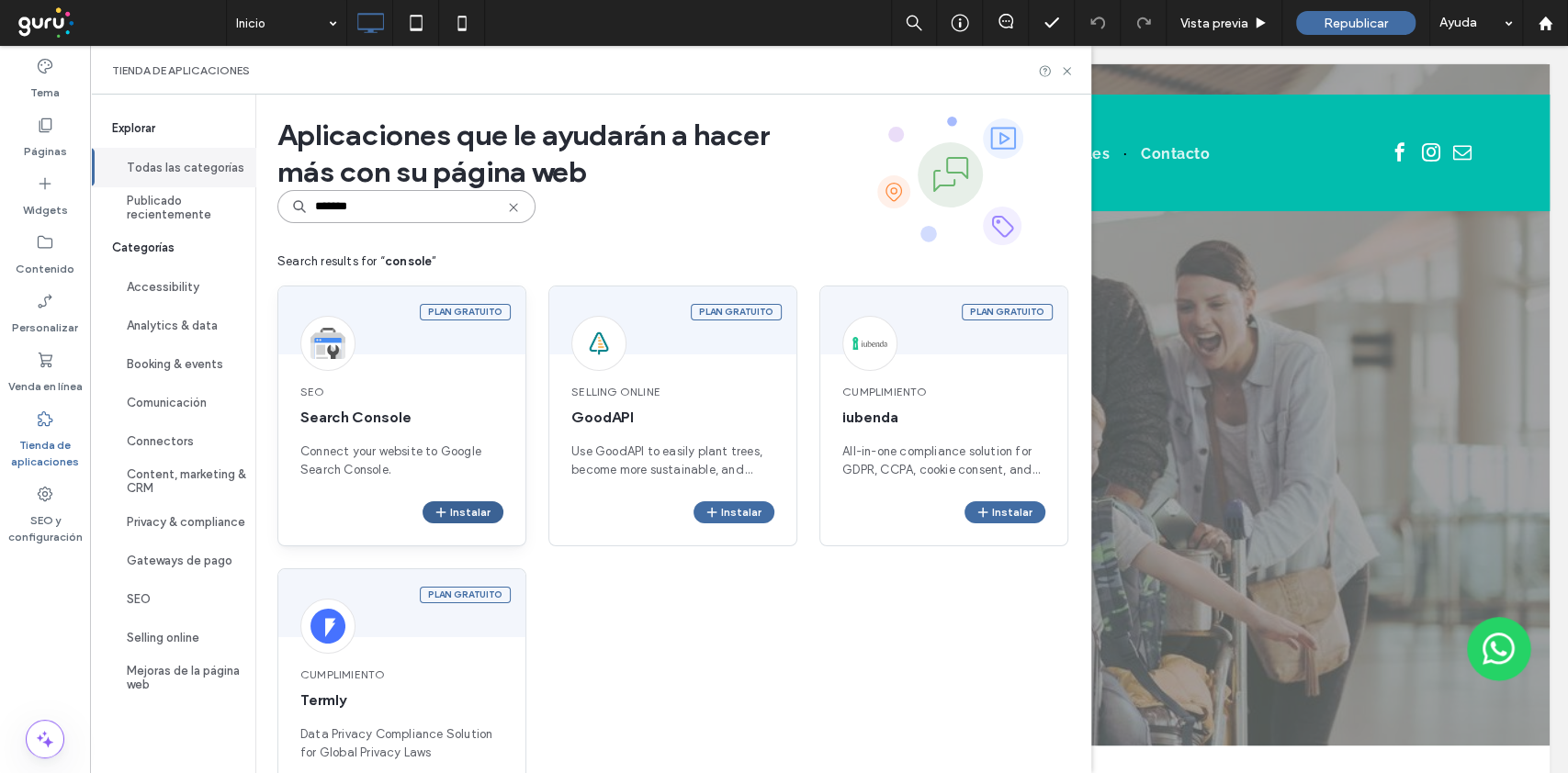 type on "*******" 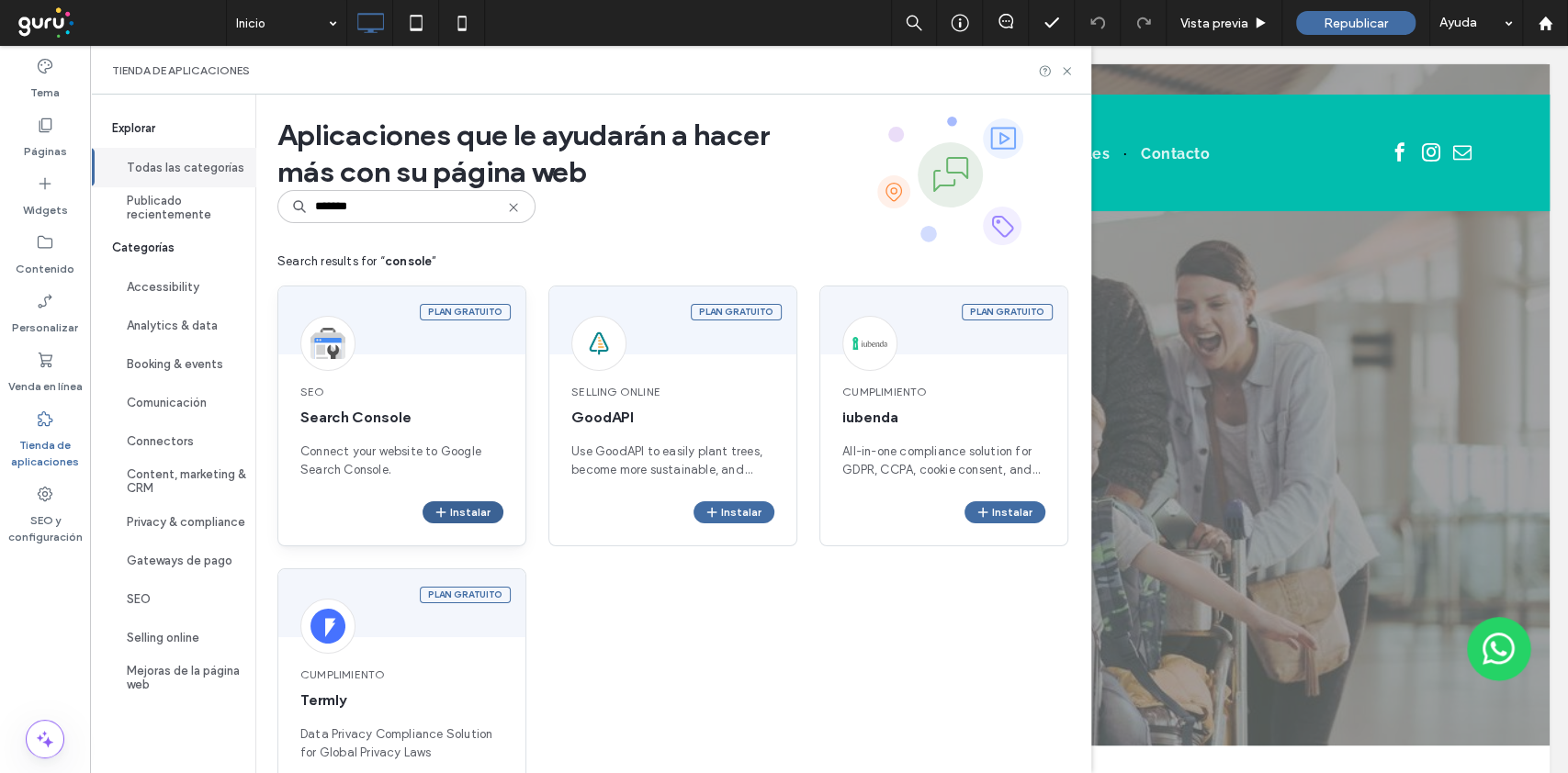click on "Instalar" at bounding box center (463, 512) 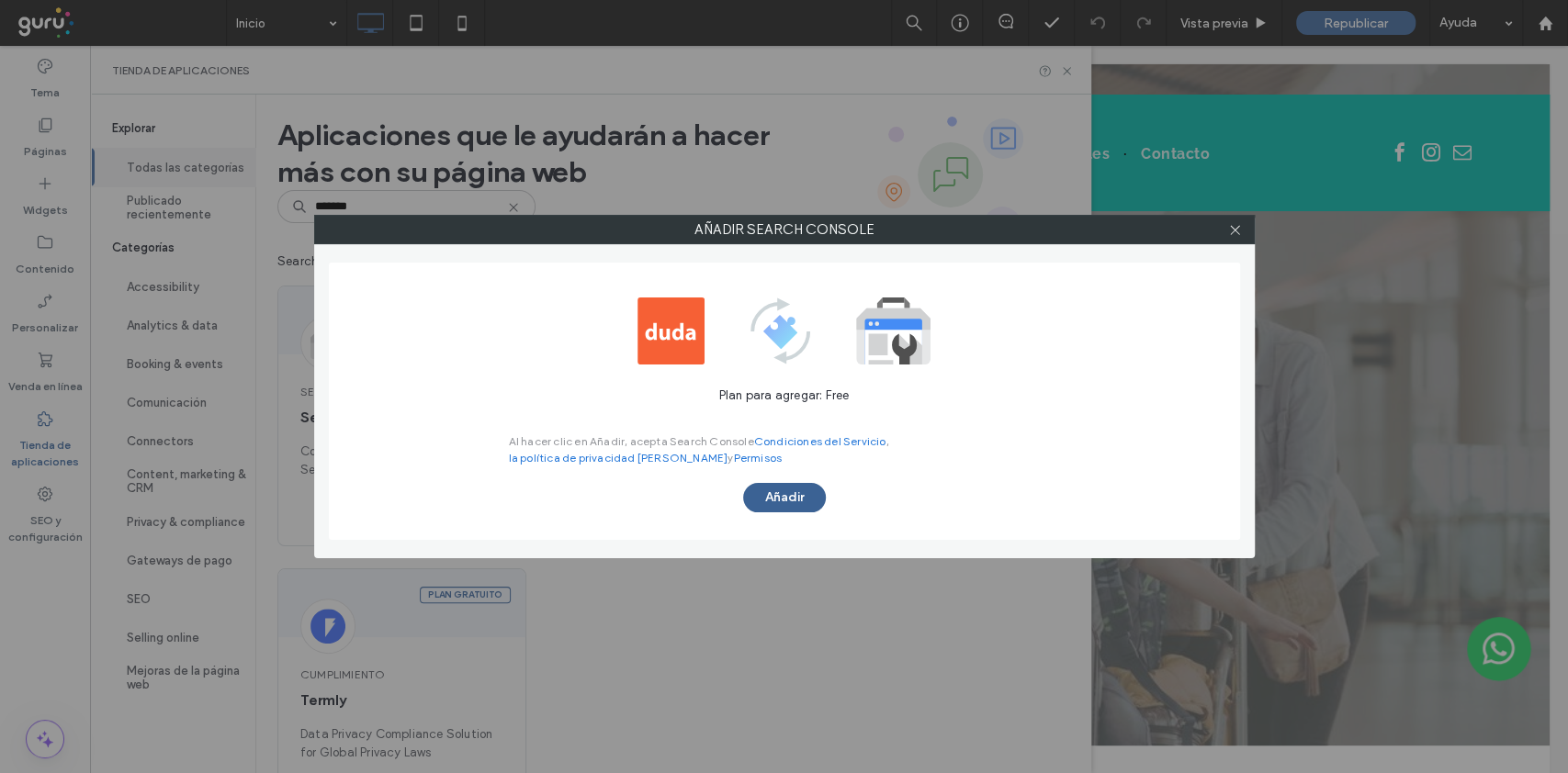 click on "Añadir" at bounding box center [784, 498] 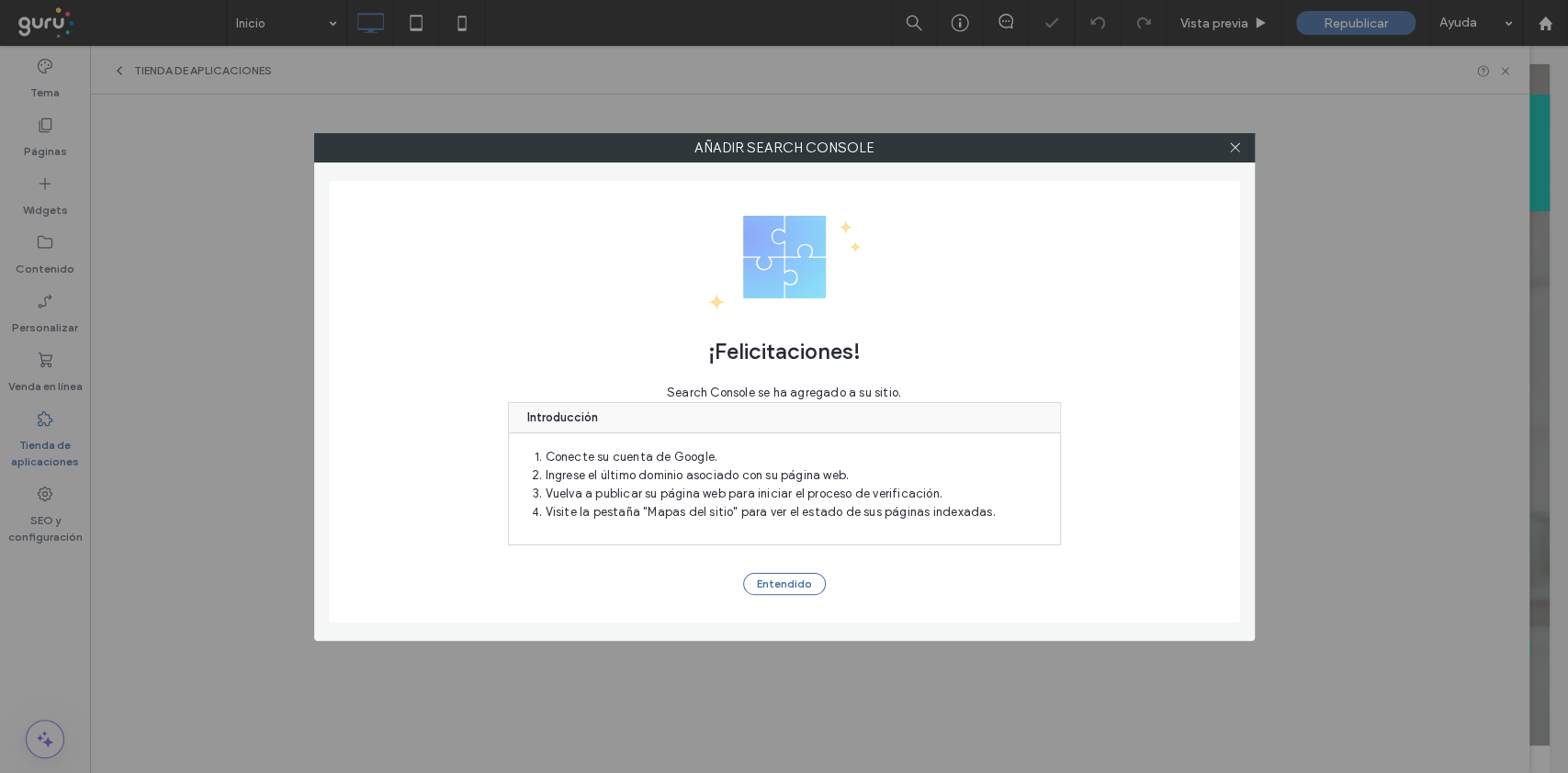 scroll, scrollTop: 0, scrollLeft: 0, axis: both 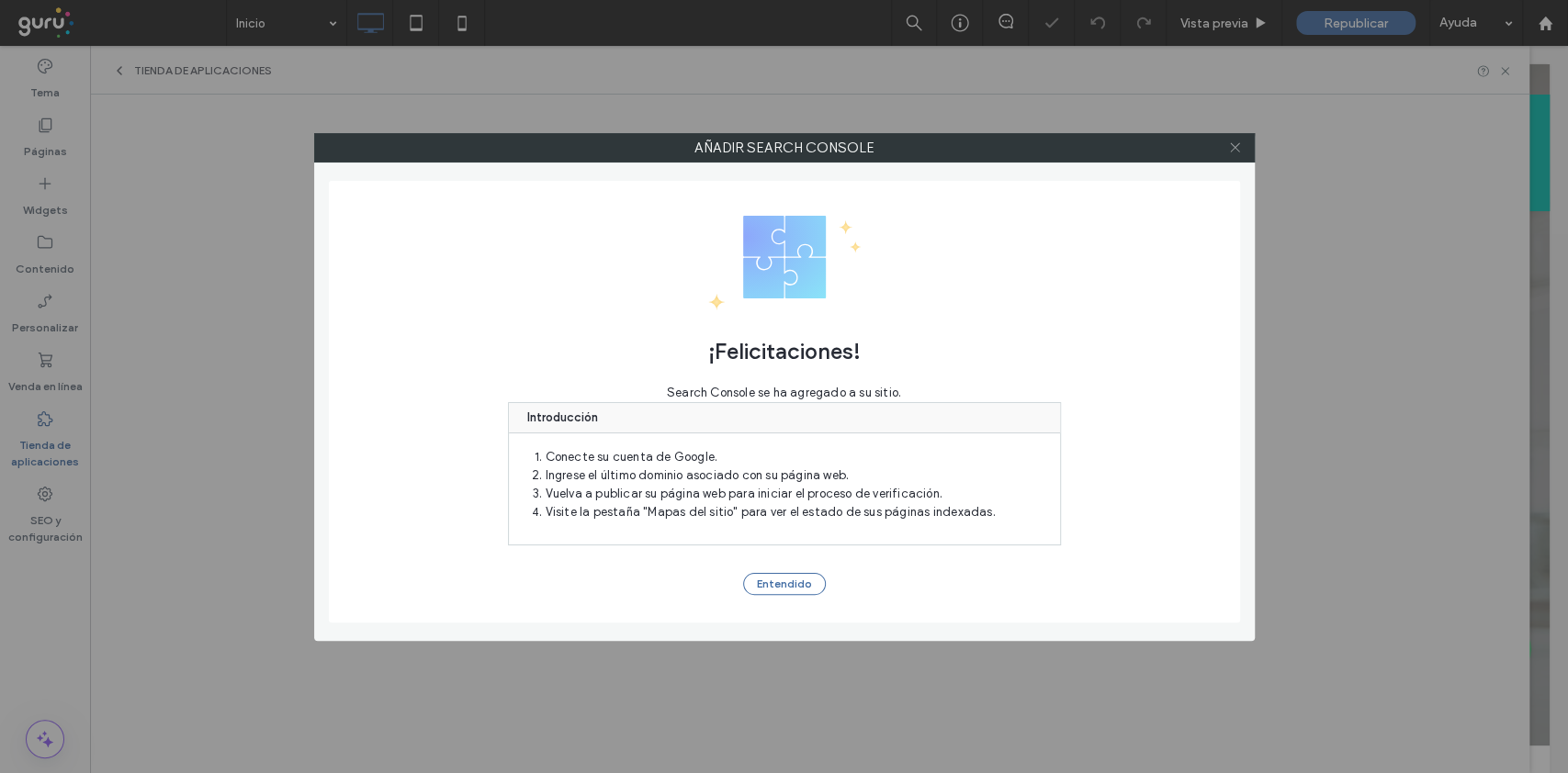 click 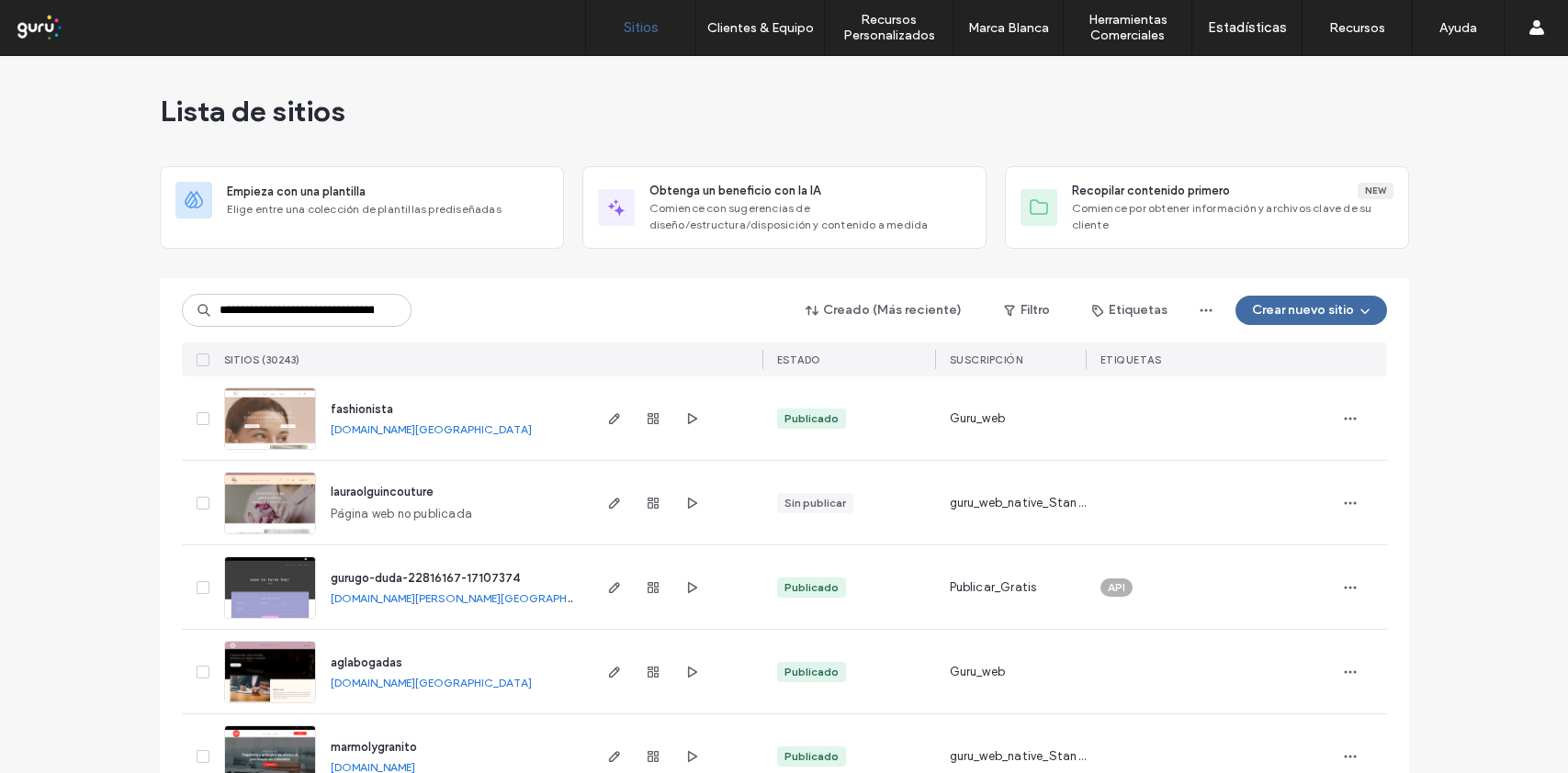 scroll, scrollTop: 0, scrollLeft: 0, axis: both 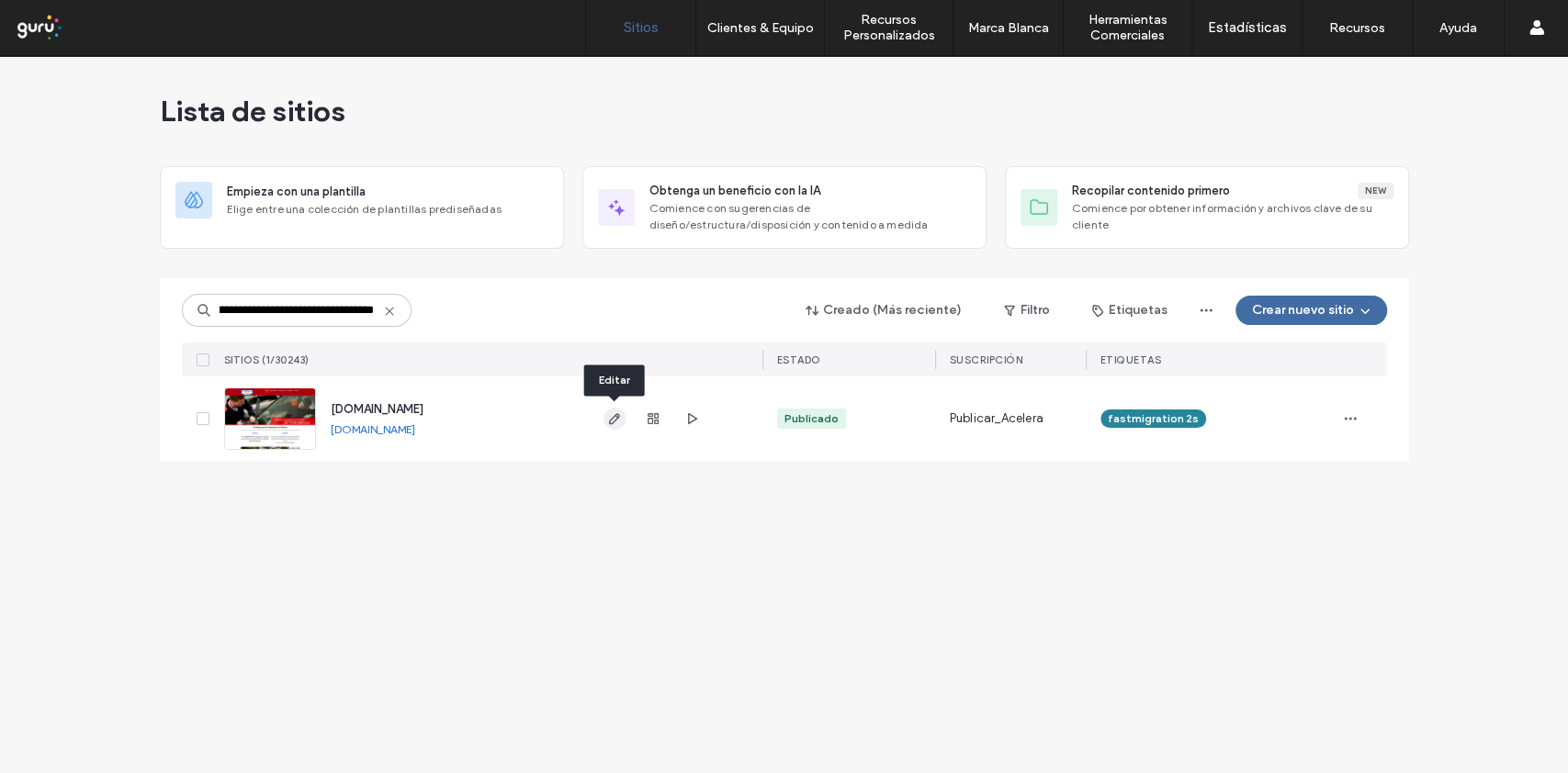 type on "**********" 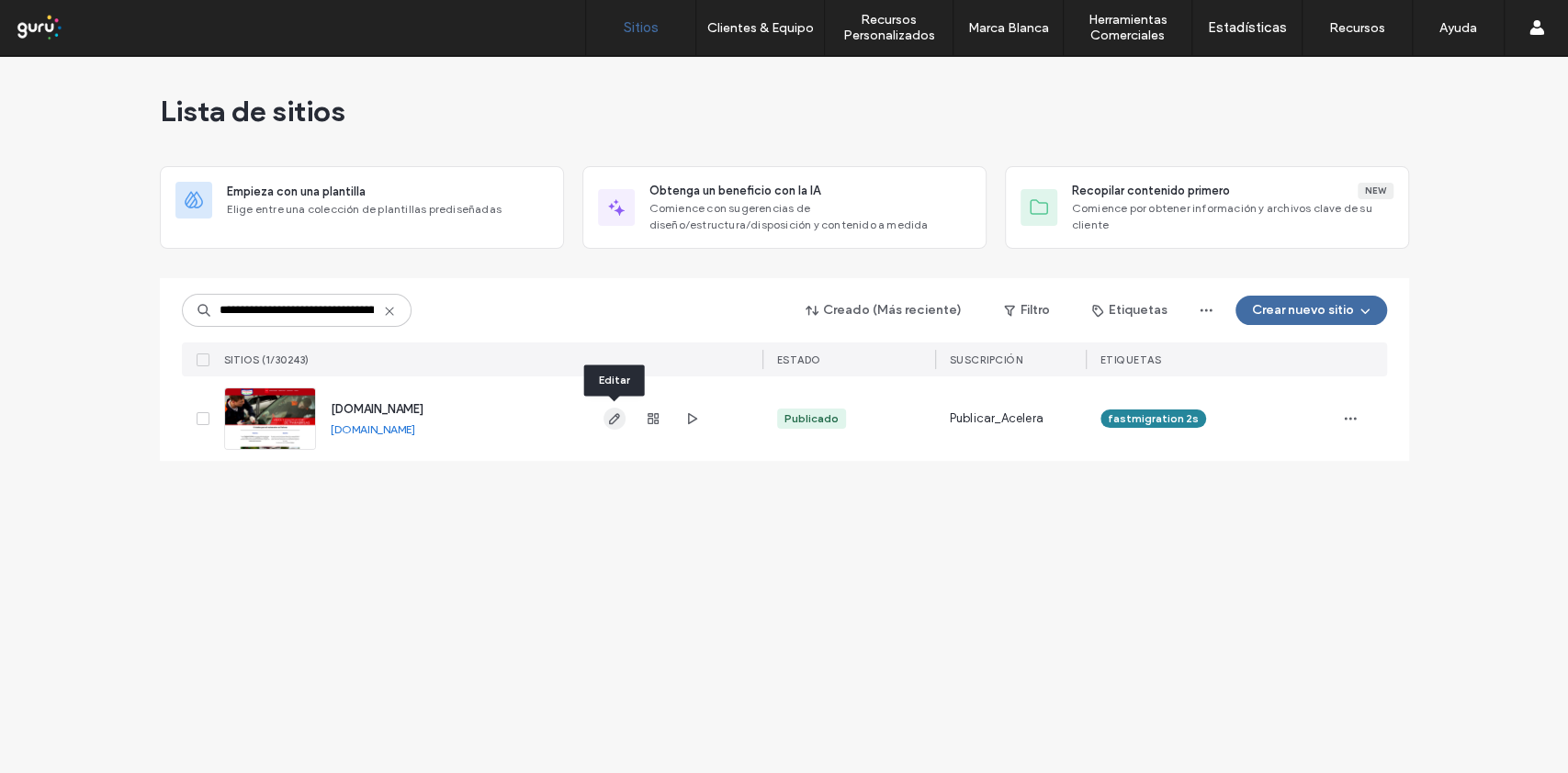 drag, startPoint x: 611, startPoint y: 422, endPoint x: 610, endPoint y: 413, distance: 9.055385 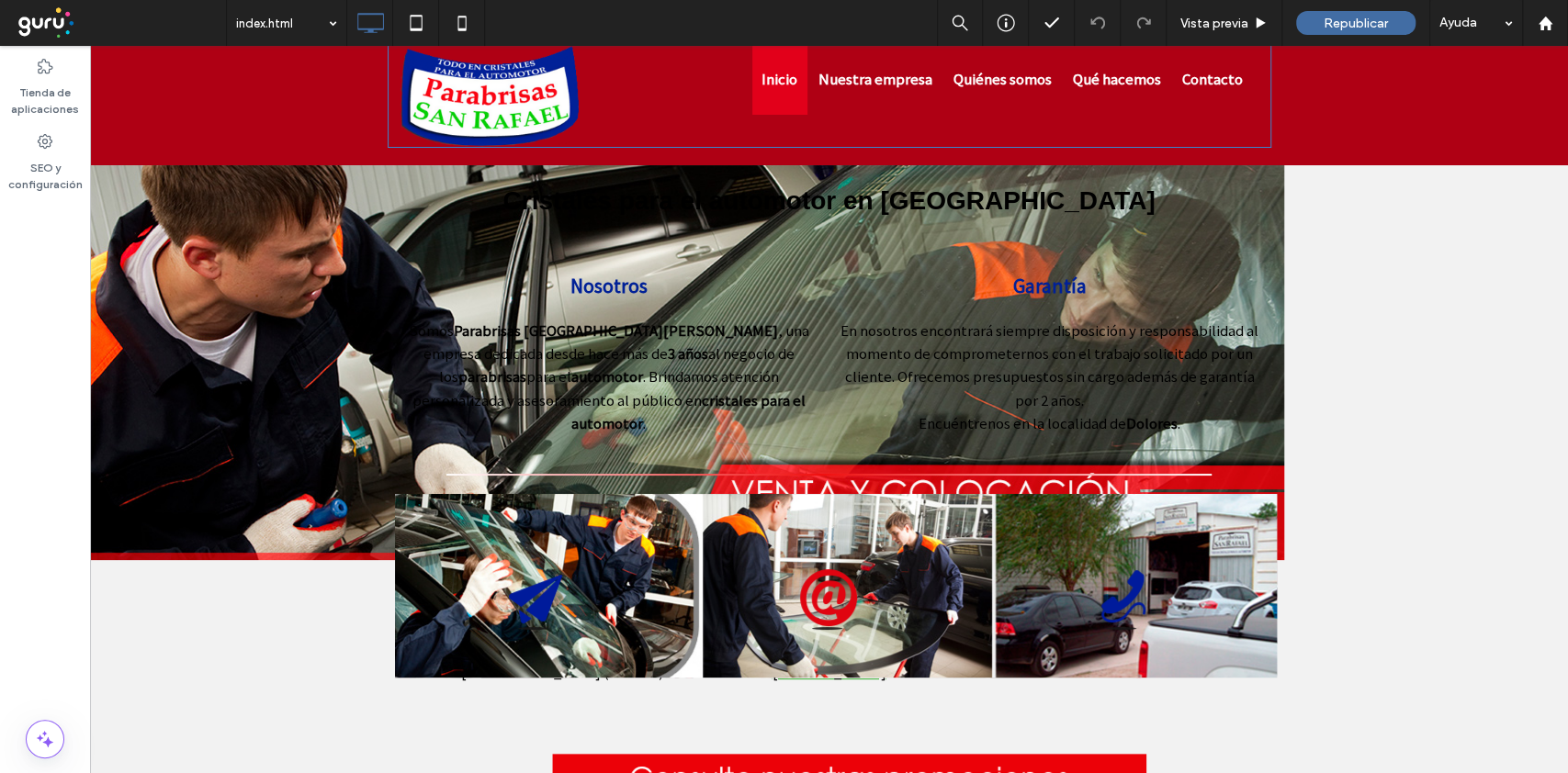 scroll, scrollTop: 0, scrollLeft: 0, axis: both 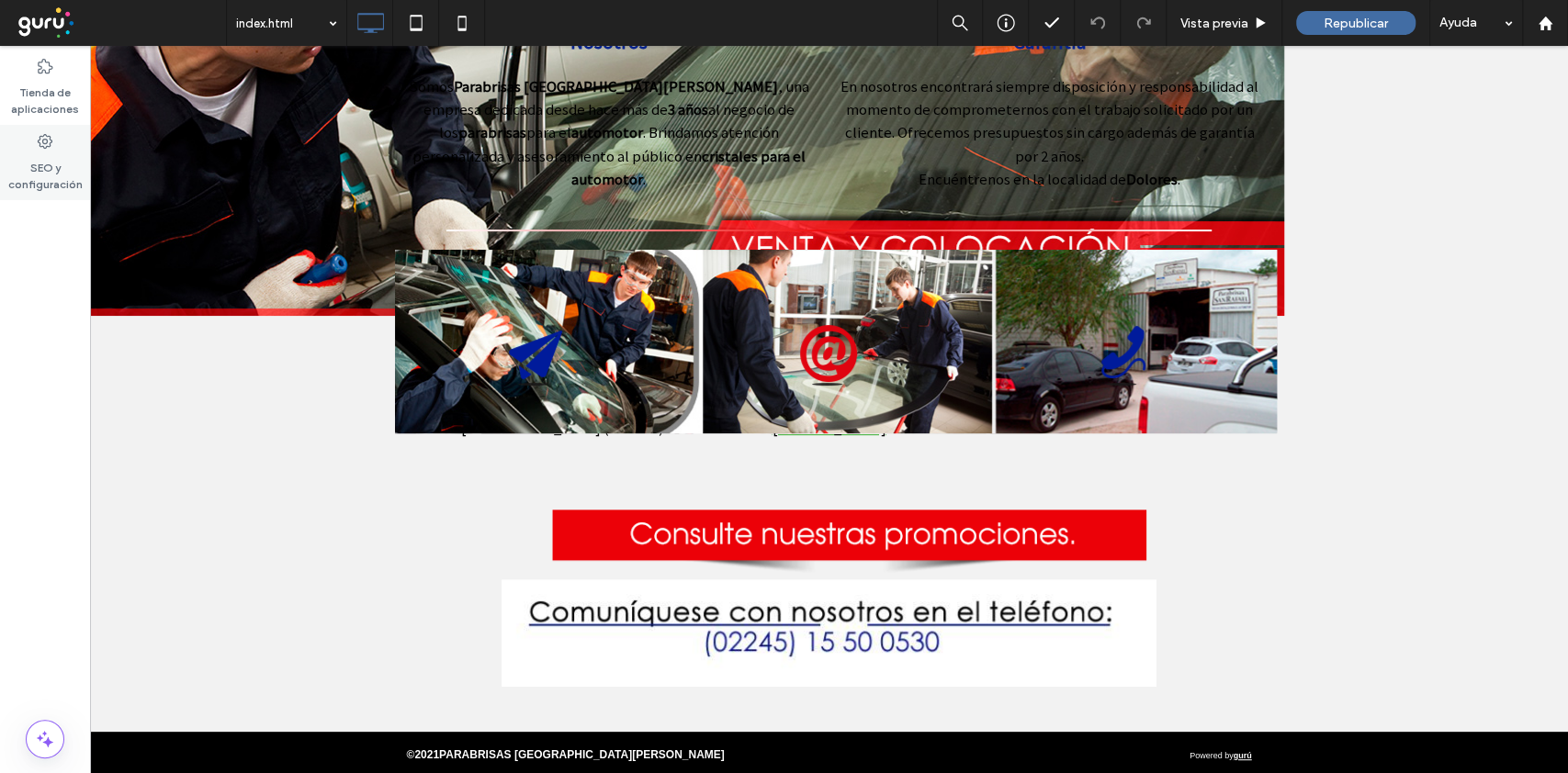 click on "SEO y configuración" at bounding box center [45, 172] 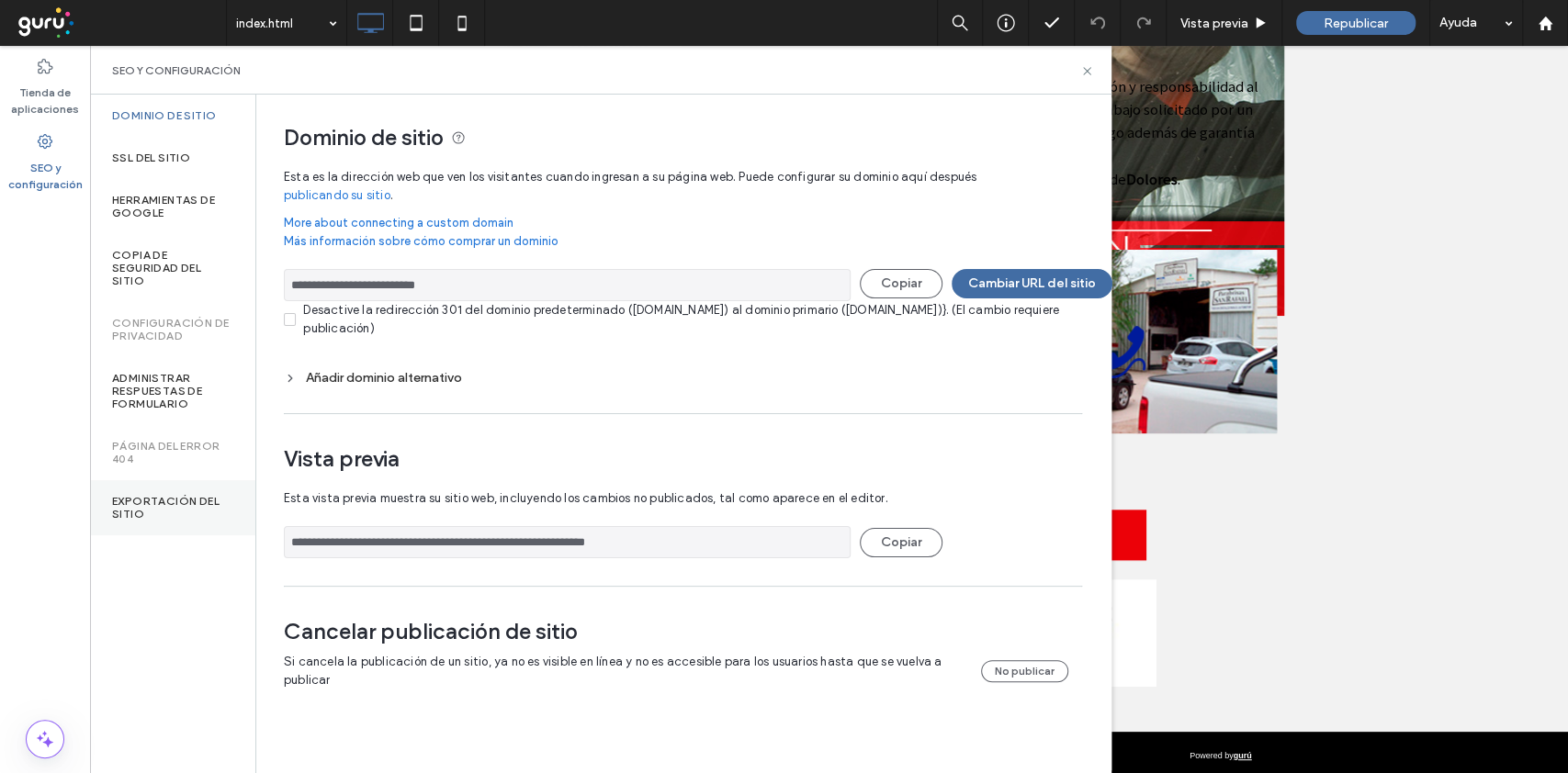 click on "Exportación del sitio" at bounding box center (173, 508) 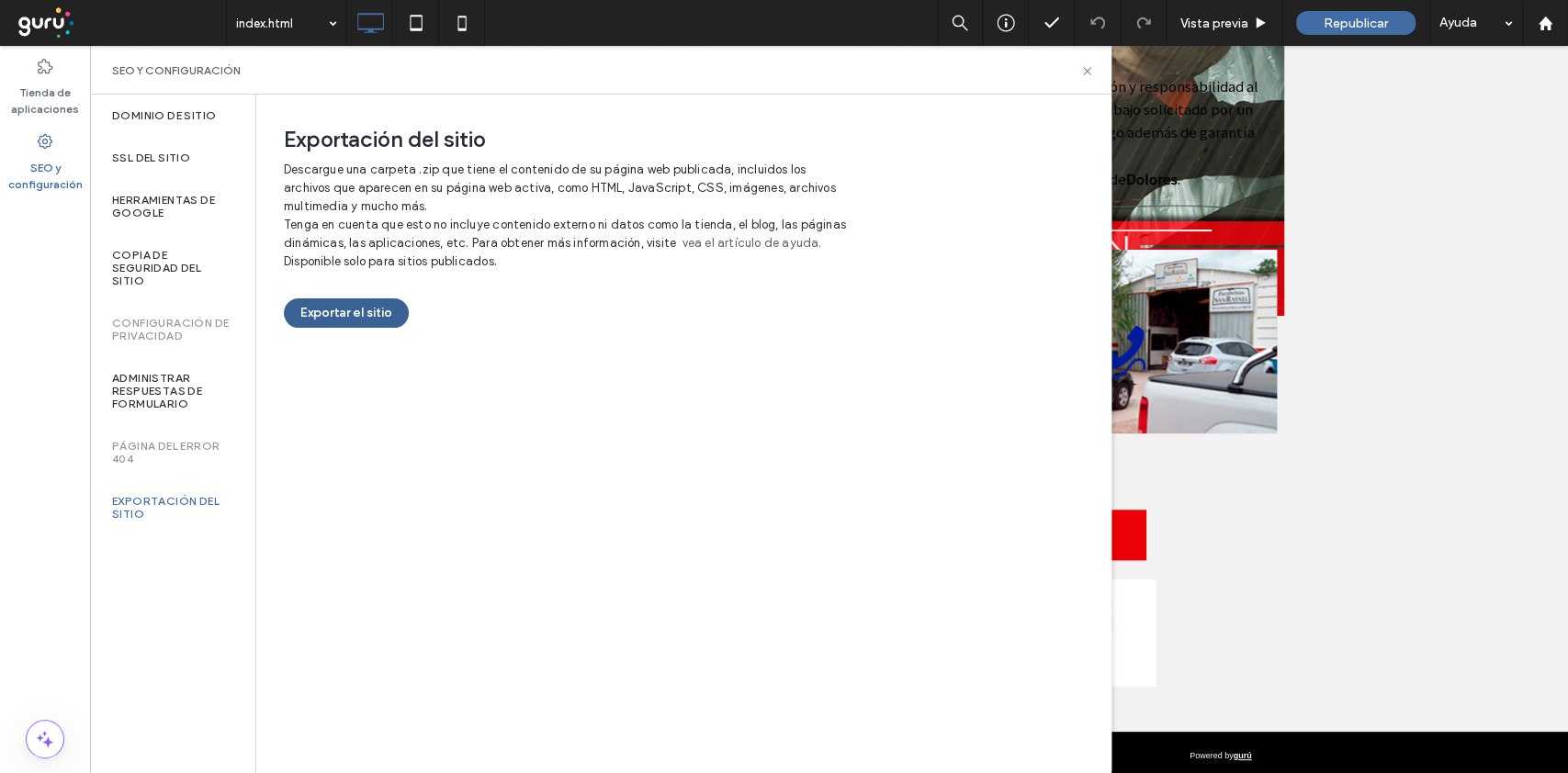 click on "Exportar el sitio" at bounding box center [346, 313] 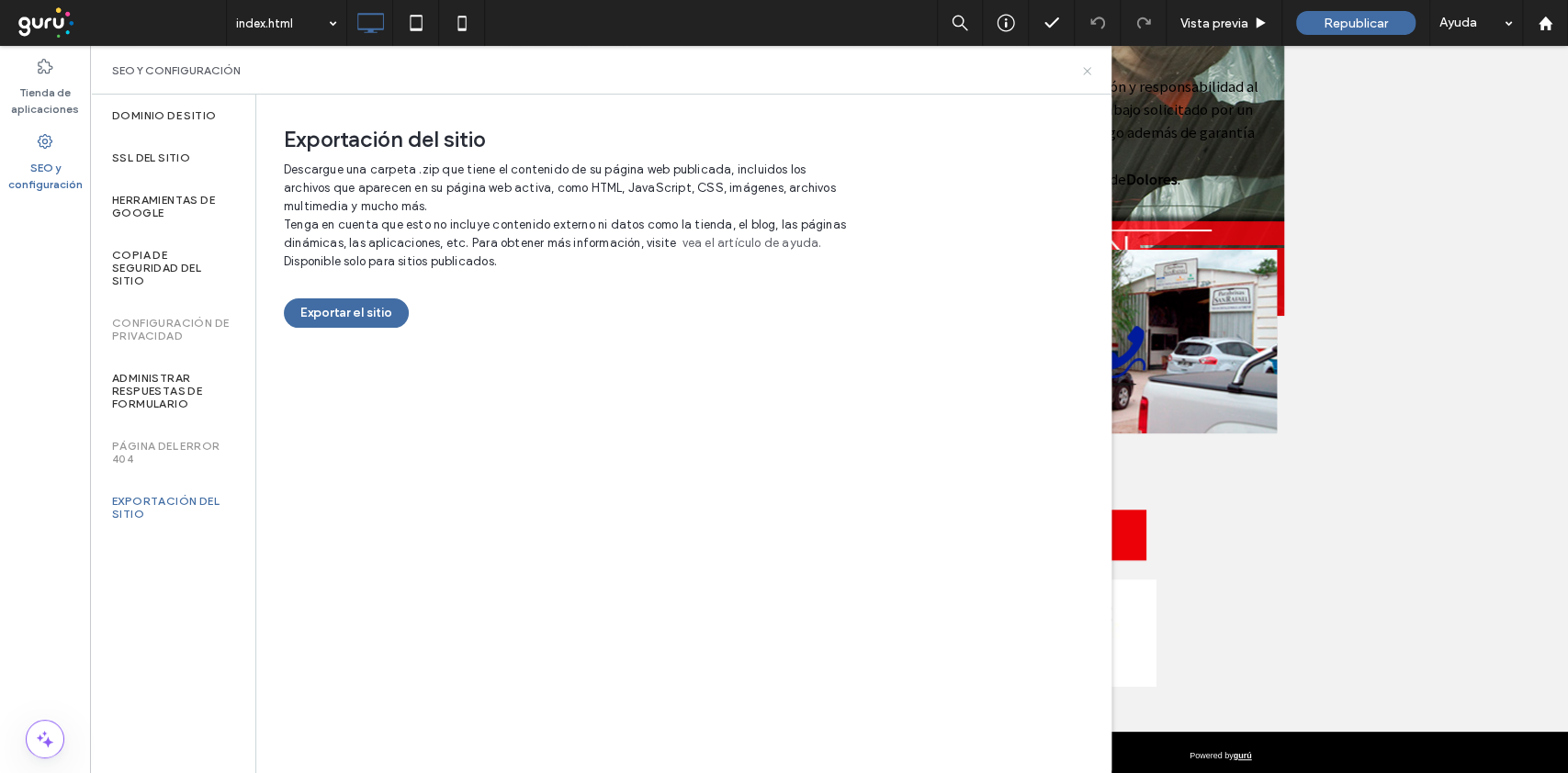 click 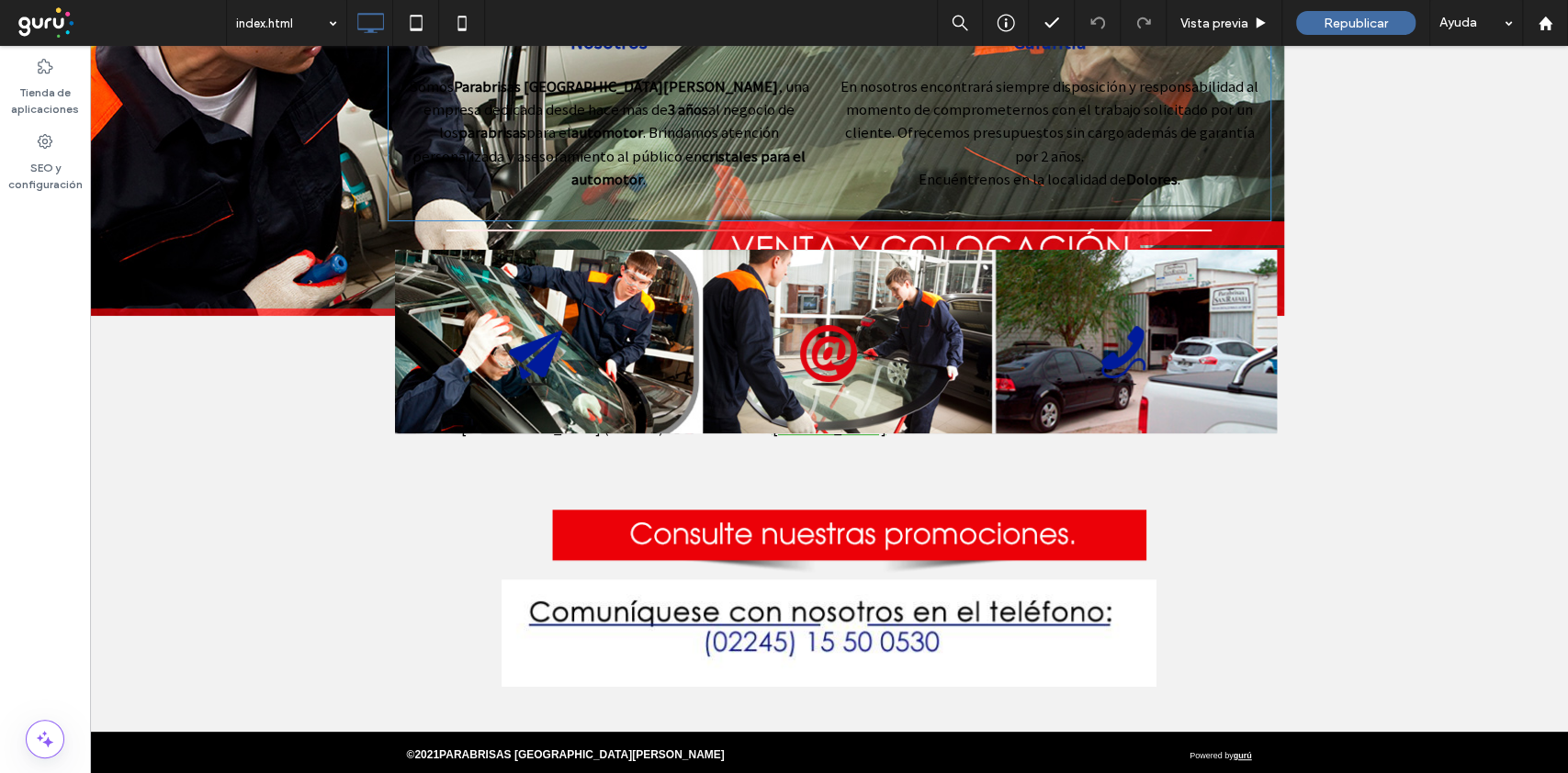 scroll, scrollTop: 0, scrollLeft: 0, axis: both 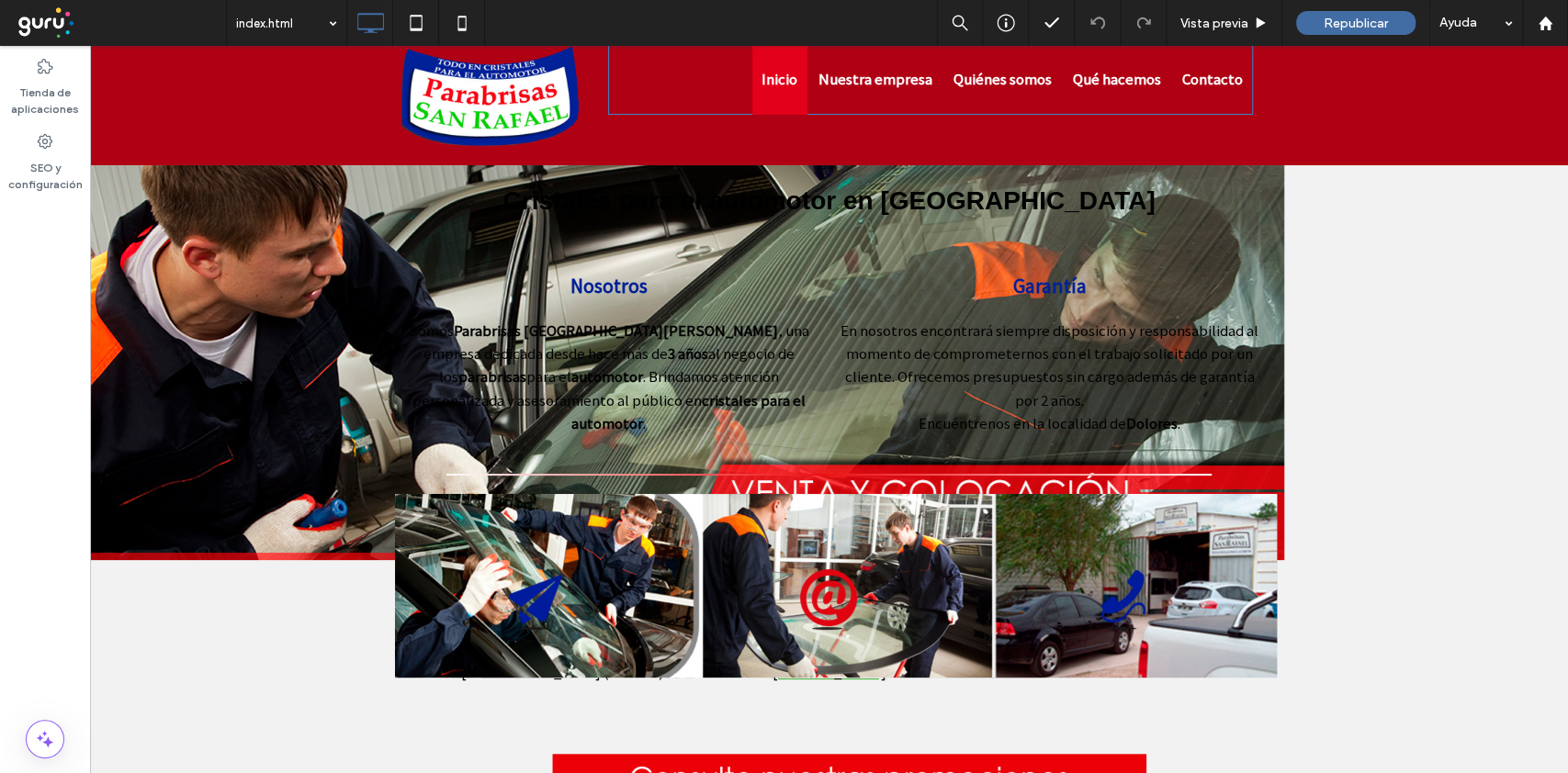 drag, startPoint x: 806, startPoint y: 93, endPoint x: 795, endPoint y: 91, distance: 11.18034 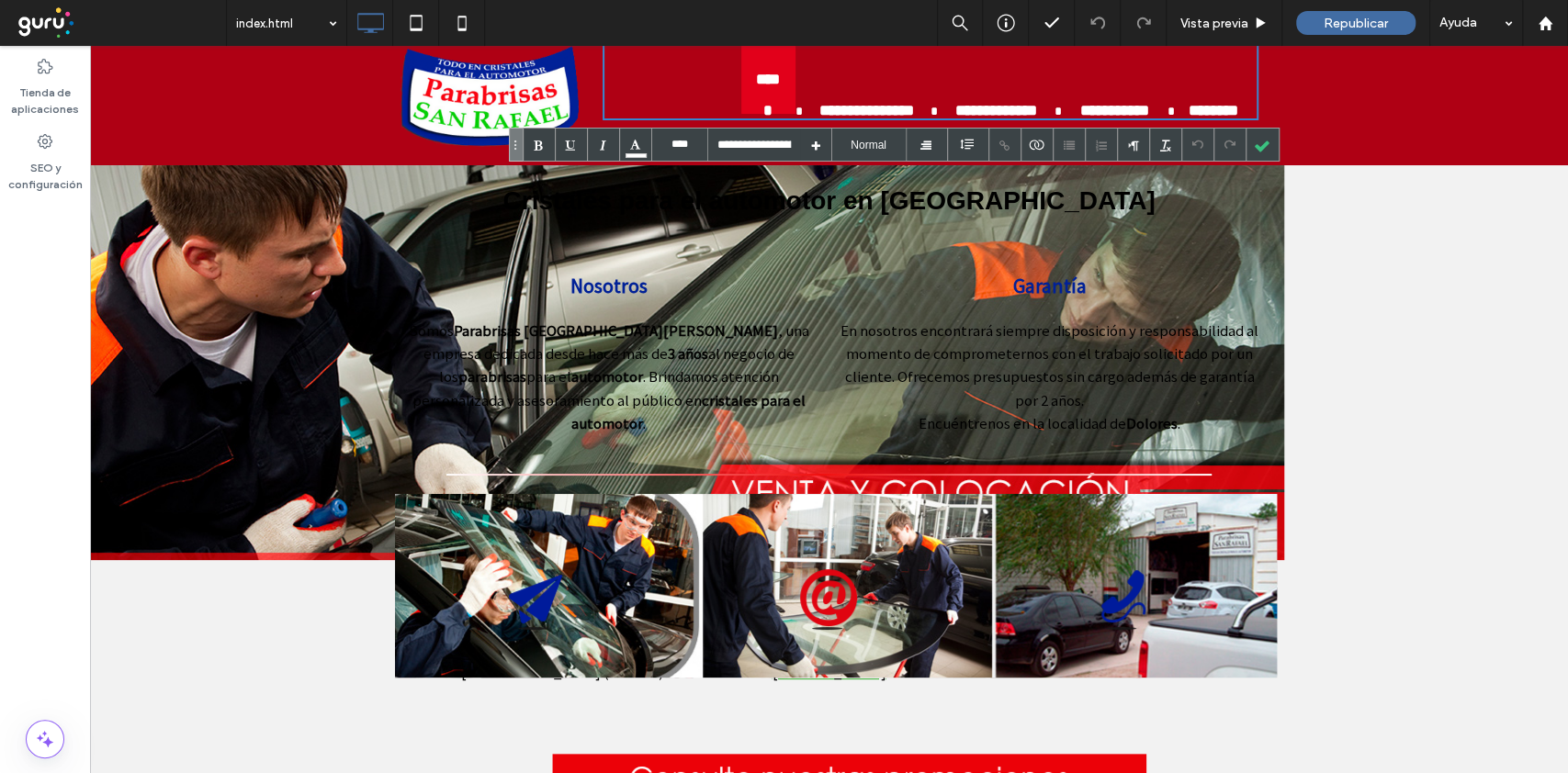 type on "****" 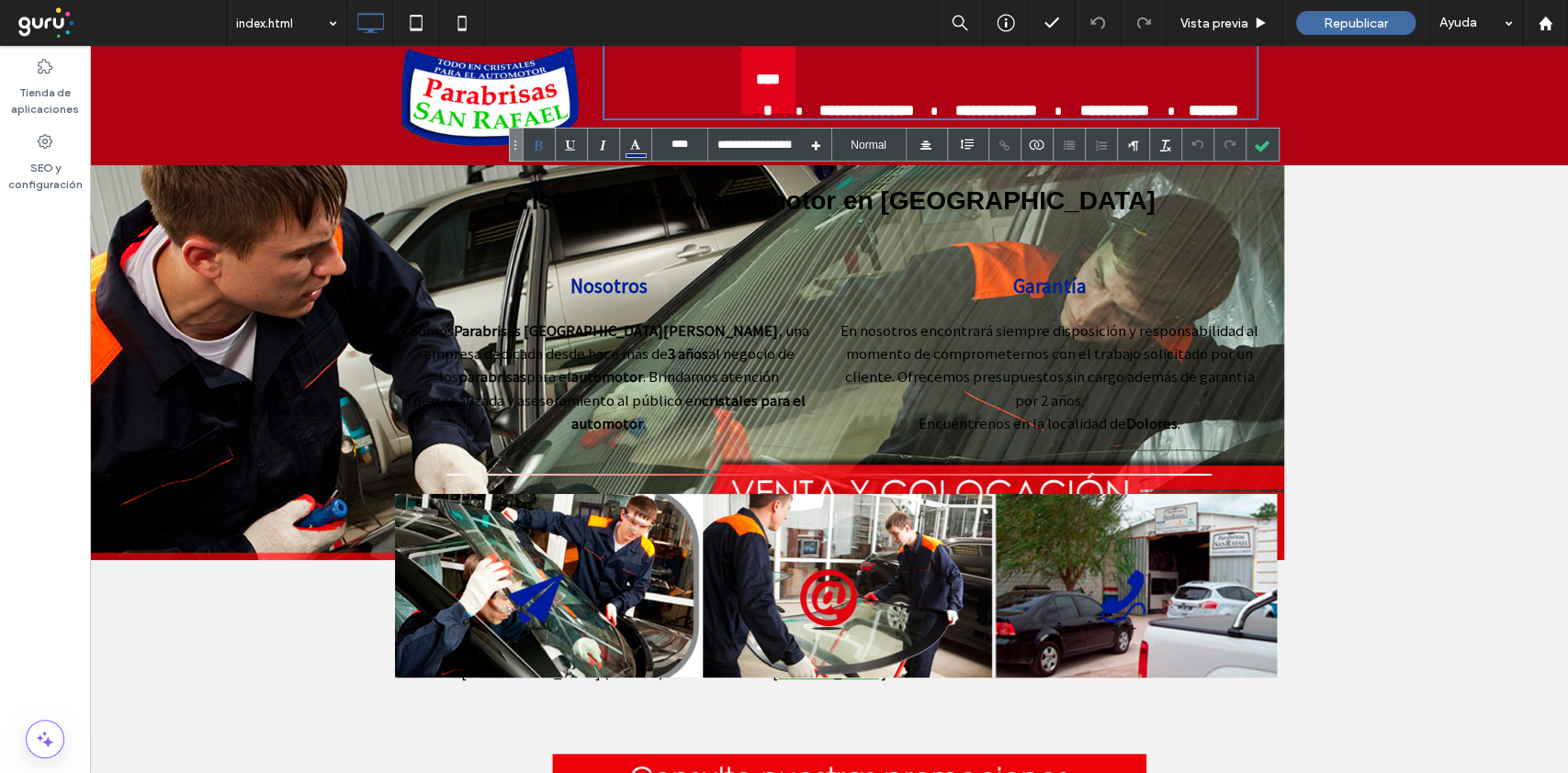 click on "Nosotros" at bounding box center (609, 286) 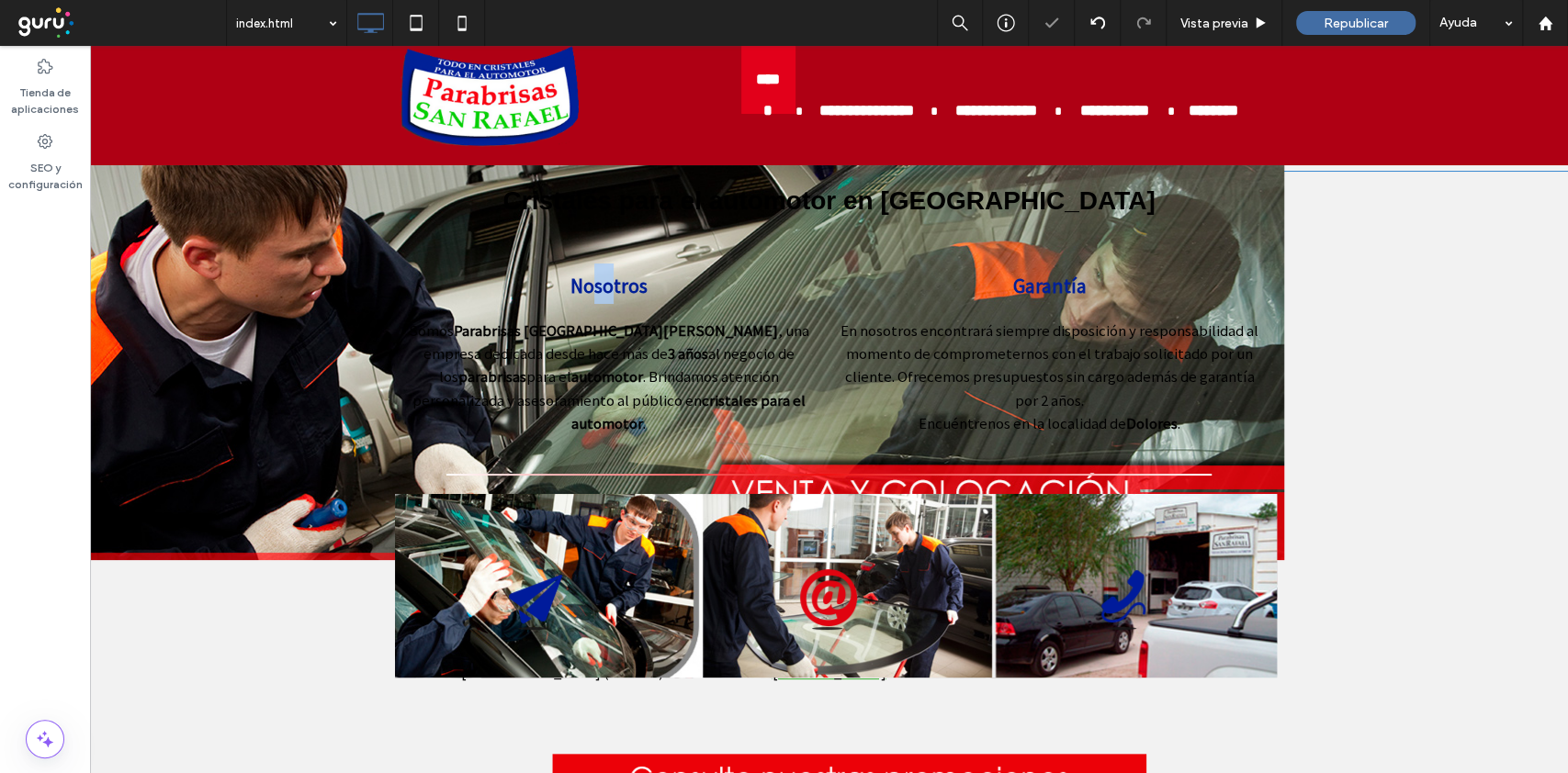 drag, startPoint x: 604, startPoint y: 286, endPoint x: 581, endPoint y: 283, distance: 23.194827 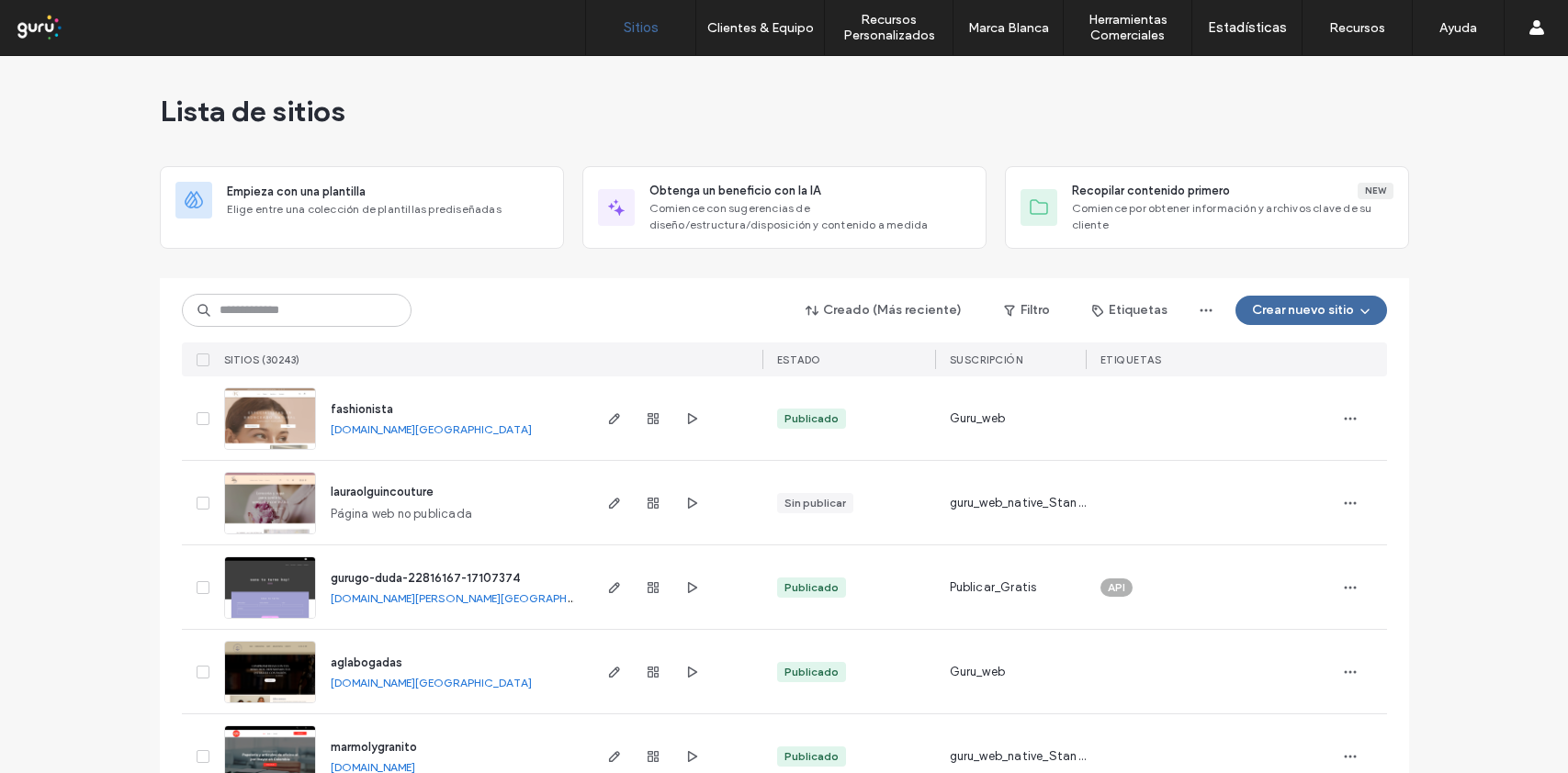 scroll, scrollTop: 0, scrollLeft: 0, axis: both 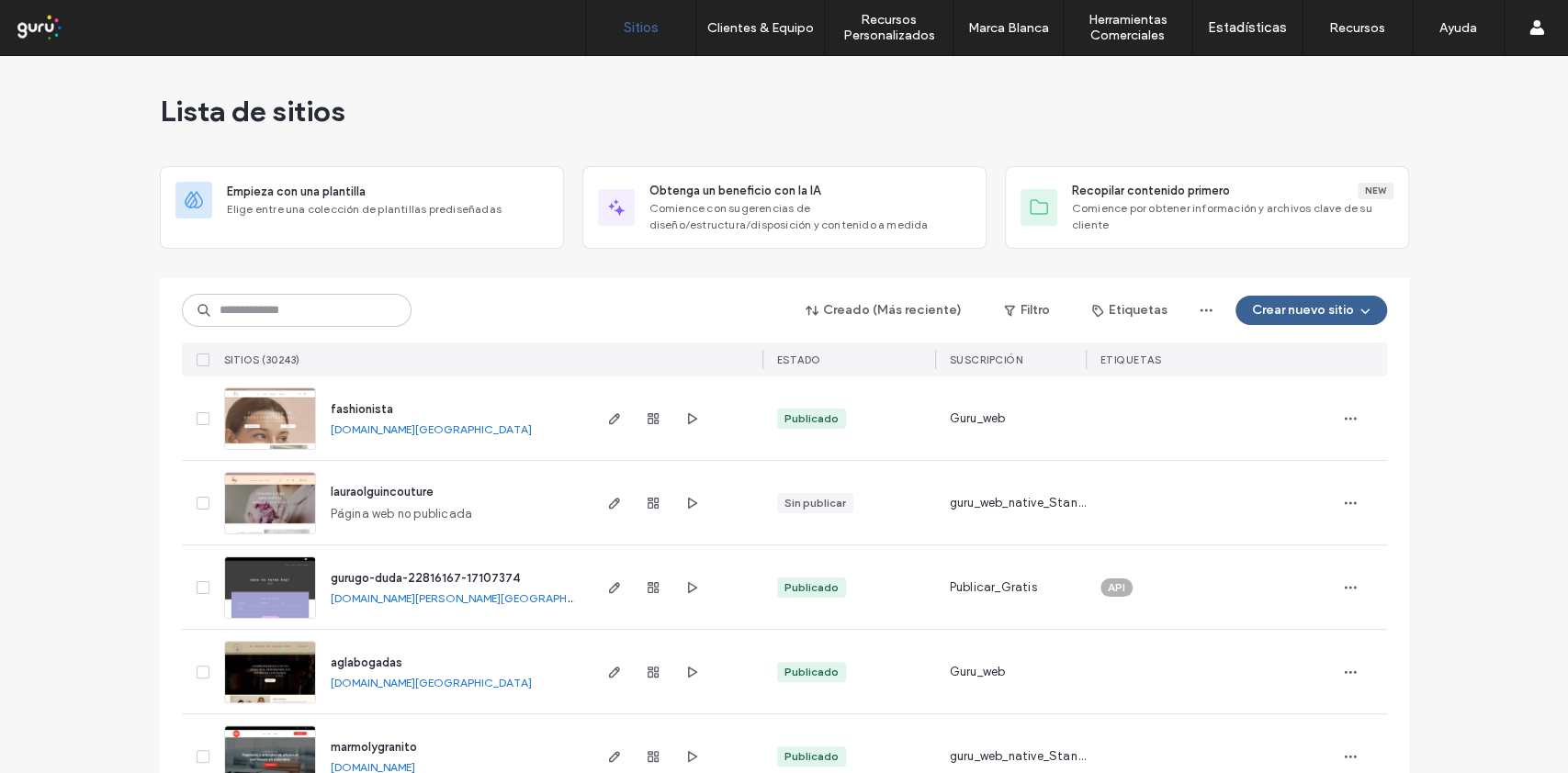 click on "Crear nuevo sitio" at bounding box center [1311, 310] 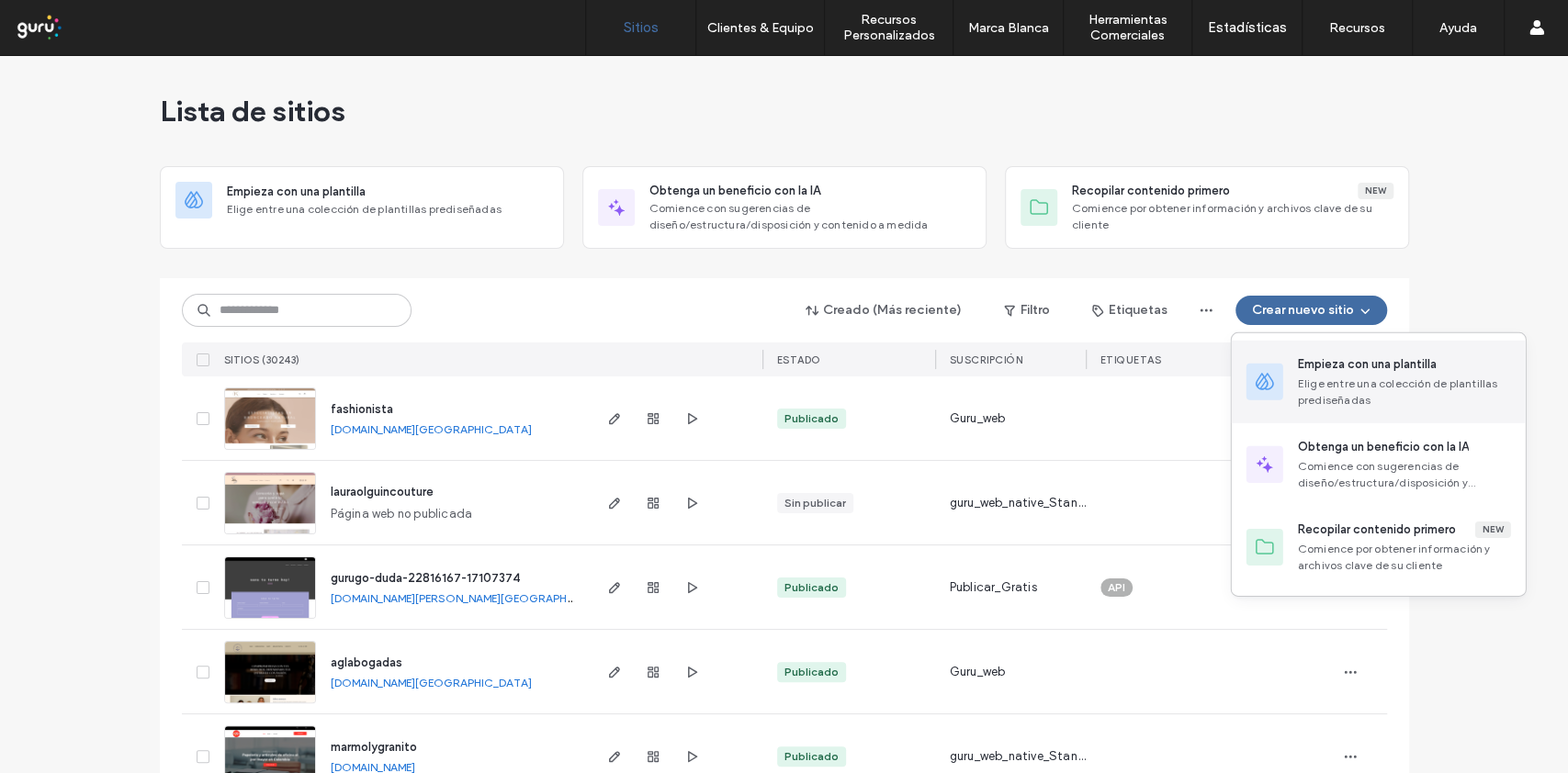 click on "Empieza con una plantilla" at bounding box center [1367, 364] 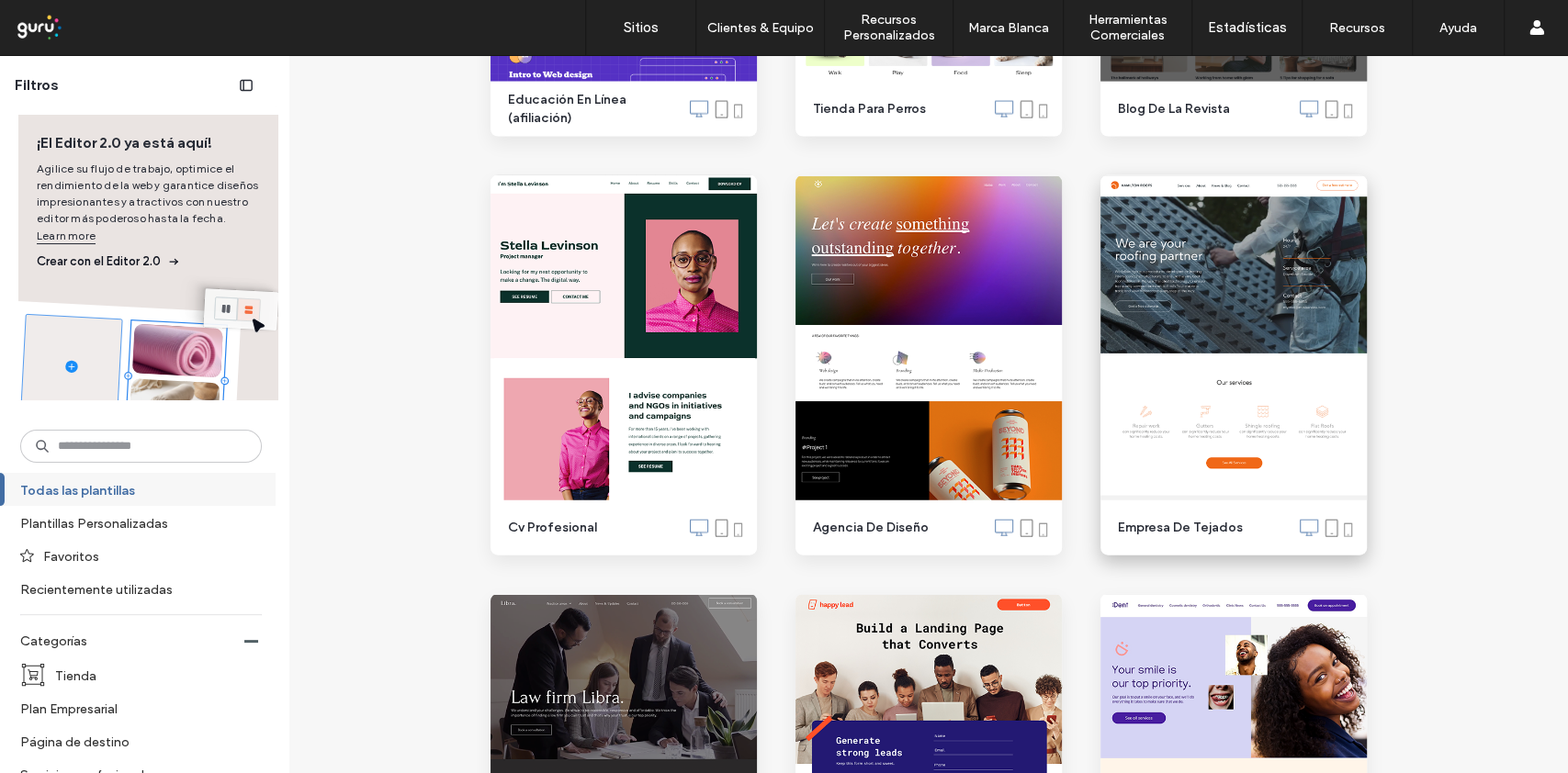 scroll, scrollTop: 2571, scrollLeft: 0, axis: vertical 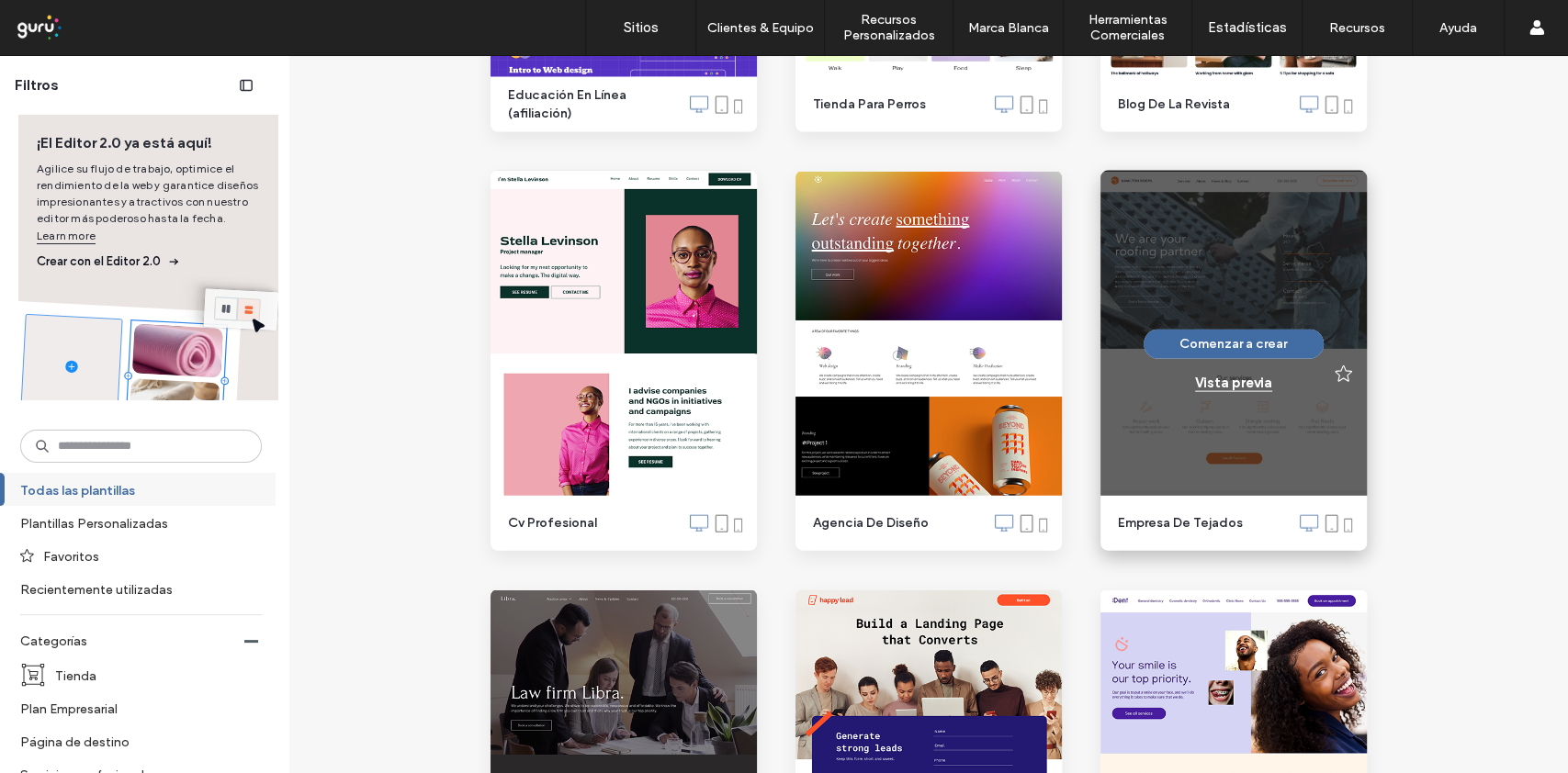 click on "Vista previa" at bounding box center [1234, 383] 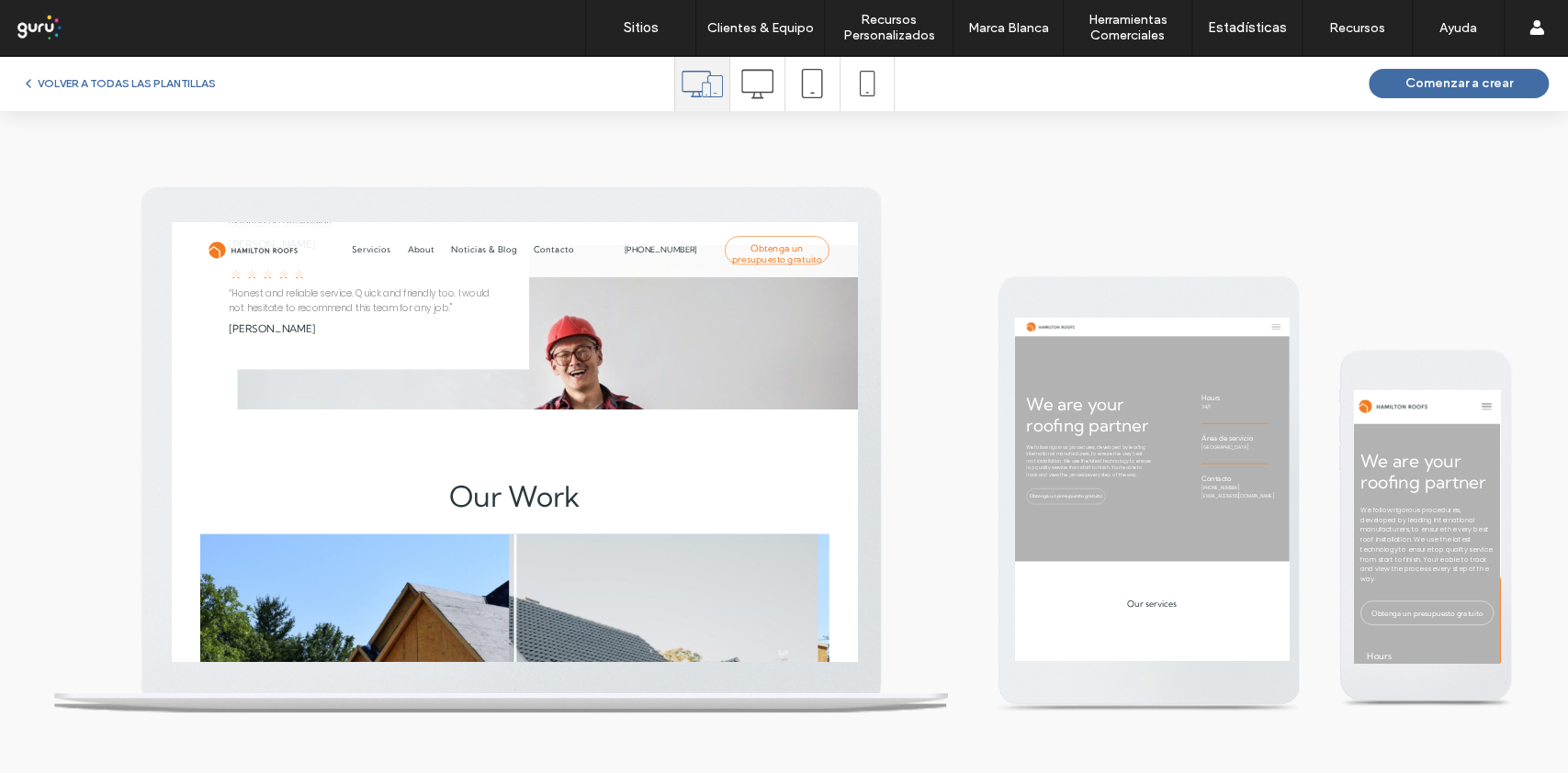 scroll, scrollTop: 3305, scrollLeft: 0, axis: vertical 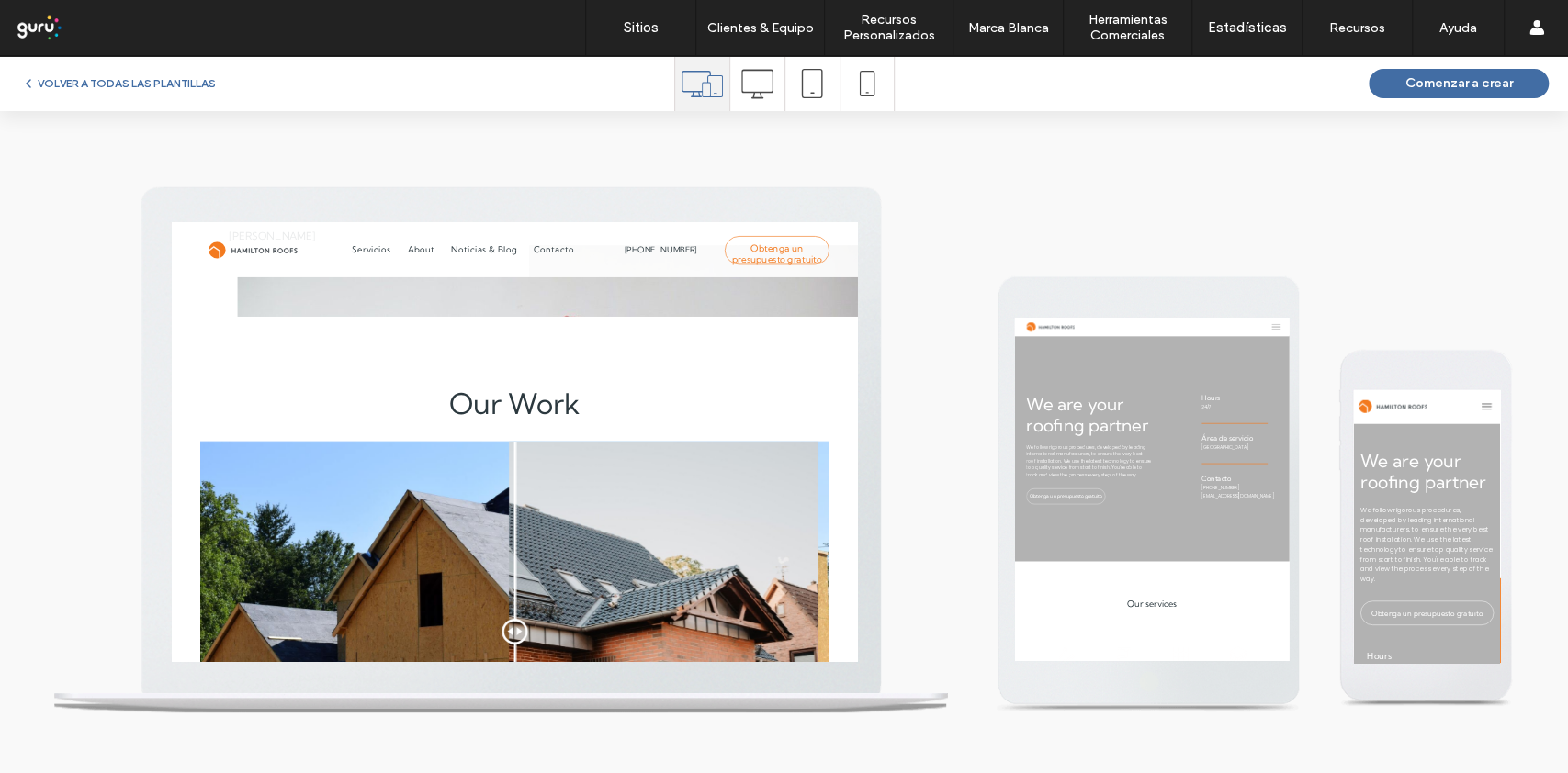 drag, startPoint x: 87, startPoint y: 84, endPoint x: 92, endPoint y: 51, distance: 33.37664 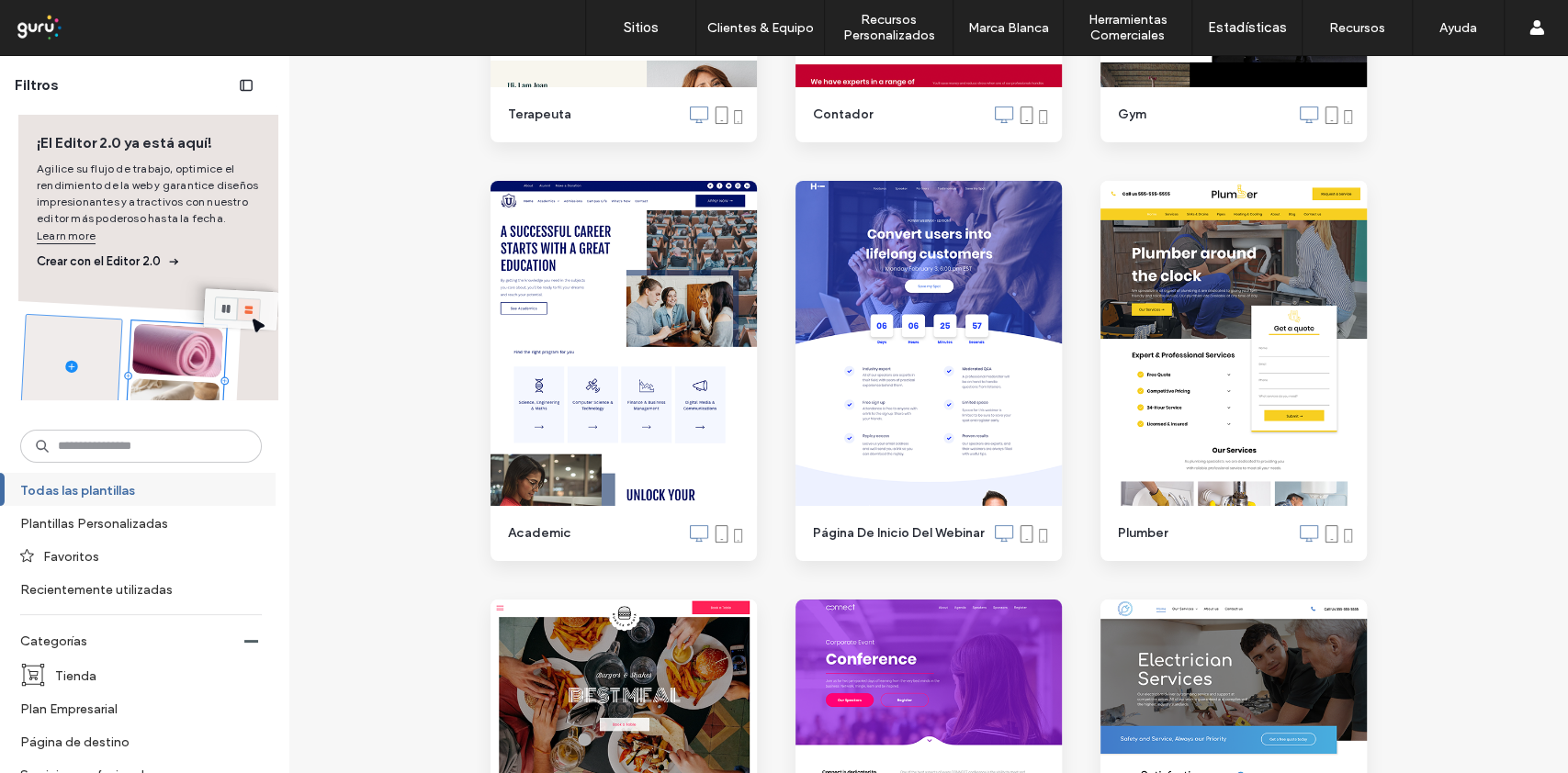 scroll, scrollTop: 4774, scrollLeft: 0, axis: vertical 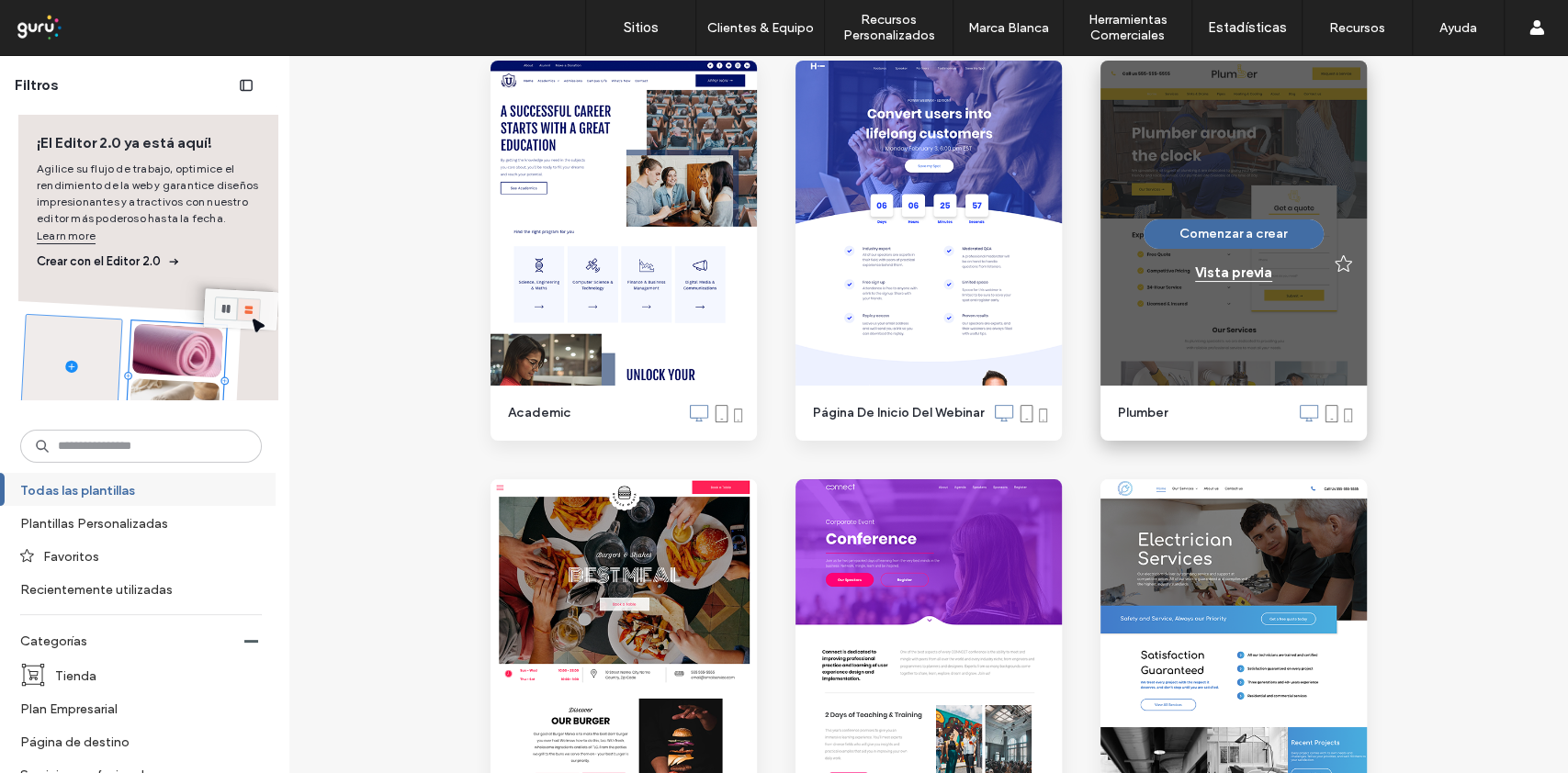 click on "Vista previa" at bounding box center [1234, 273] 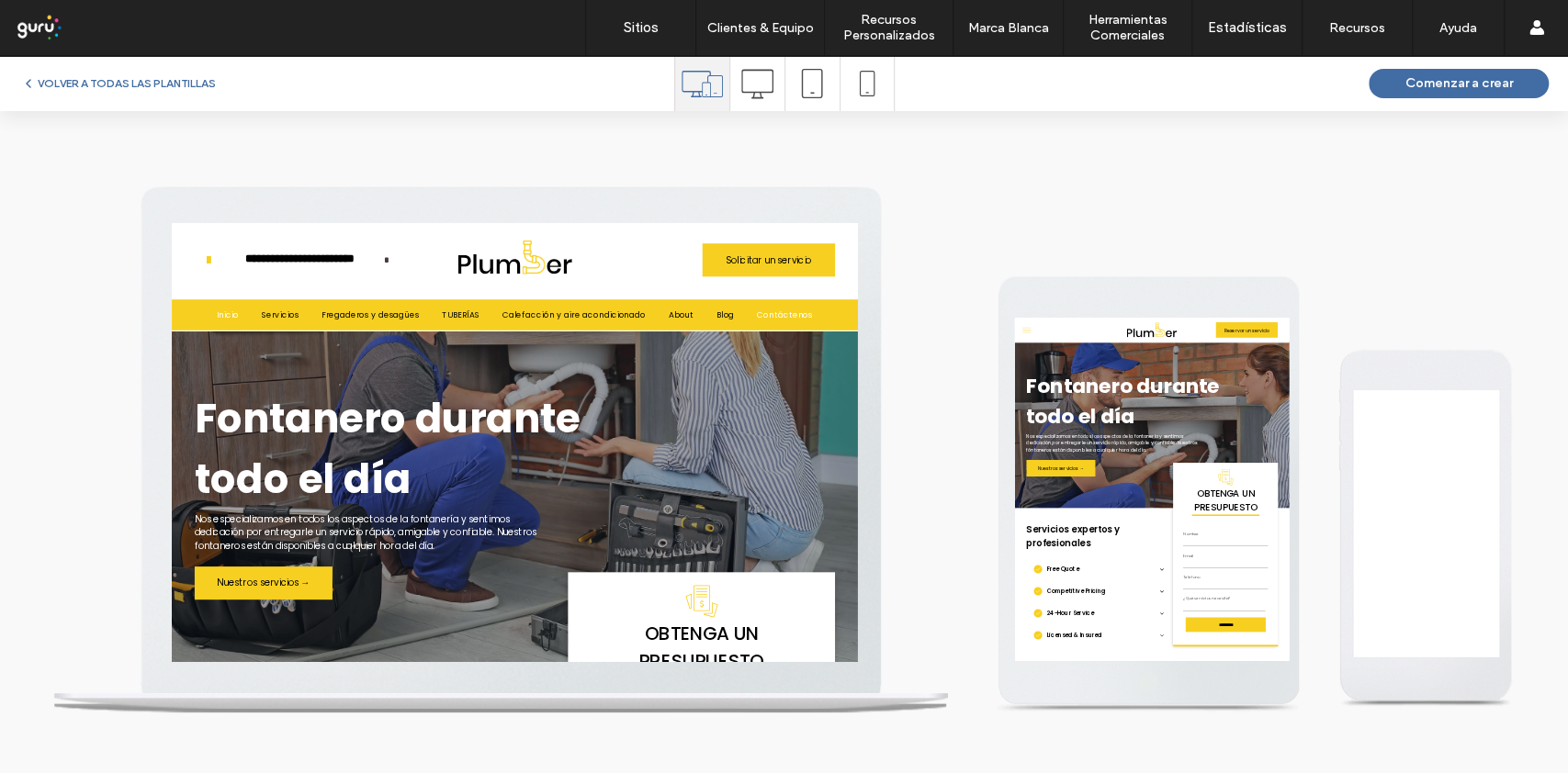 scroll, scrollTop: 0, scrollLeft: 0, axis: both 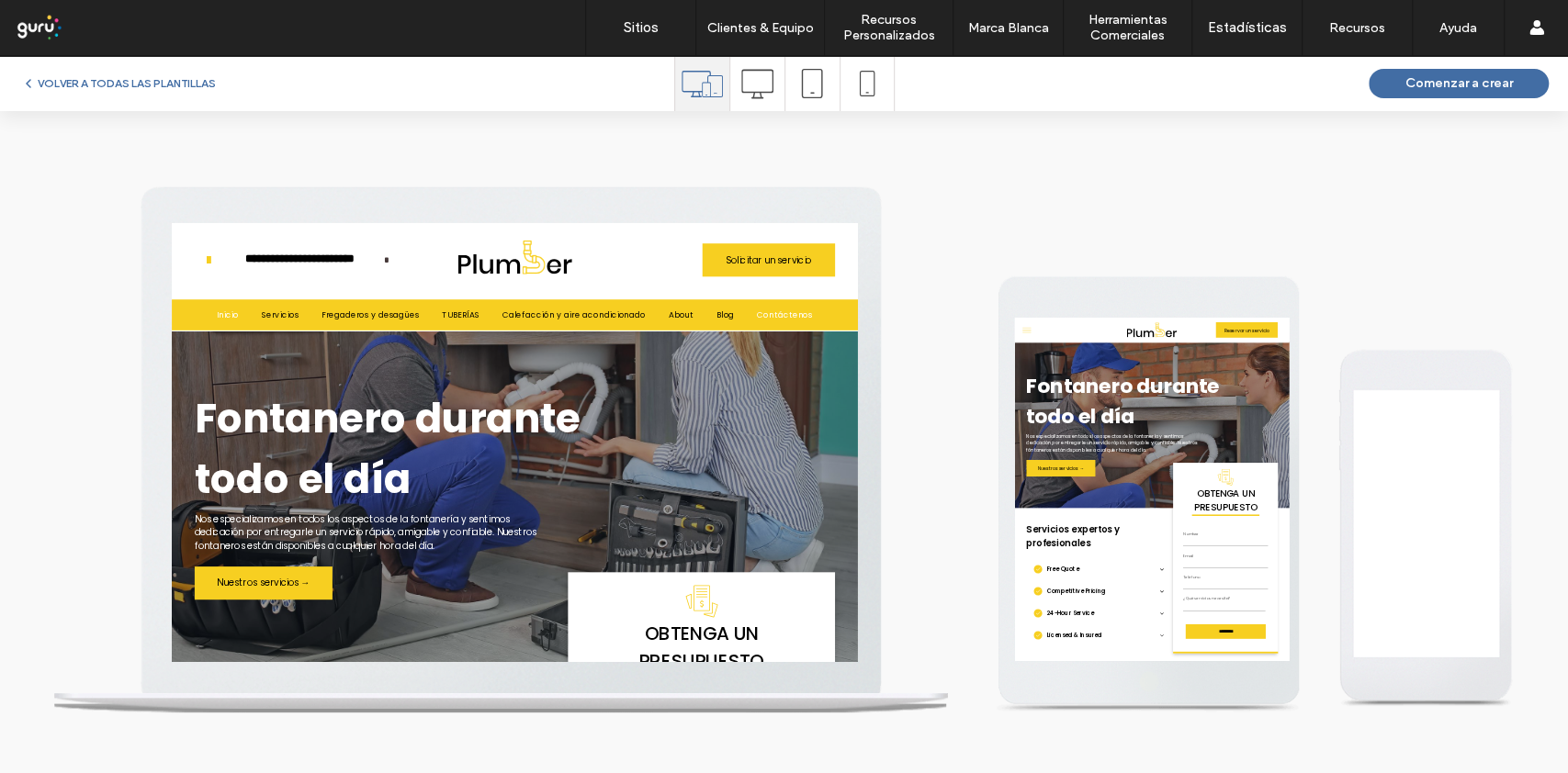 click on "Contáctenos" at bounding box center [1157, 369] 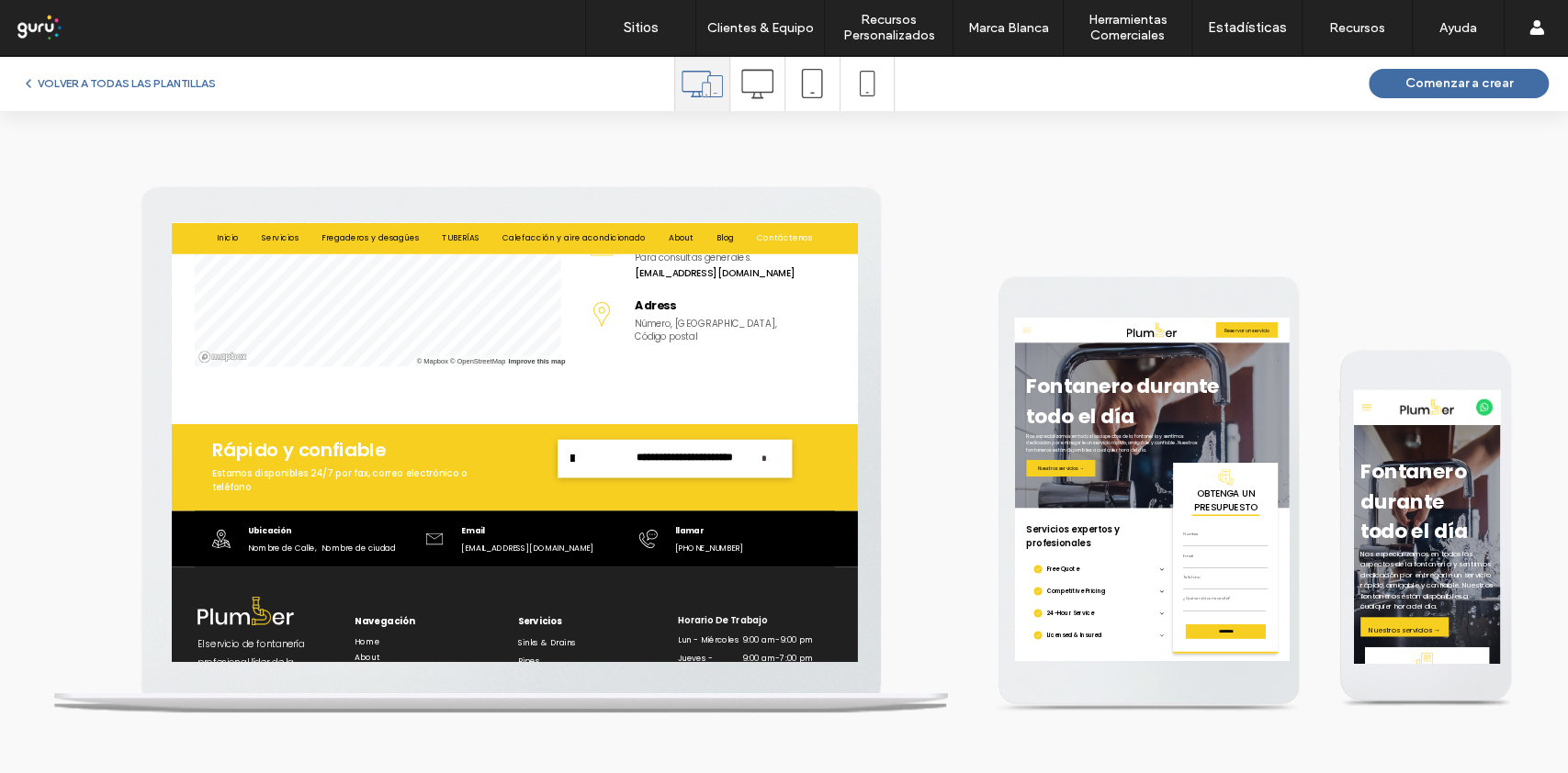 scroll, scrollTop: 1102, scrollLeft: 0, axis: vertical 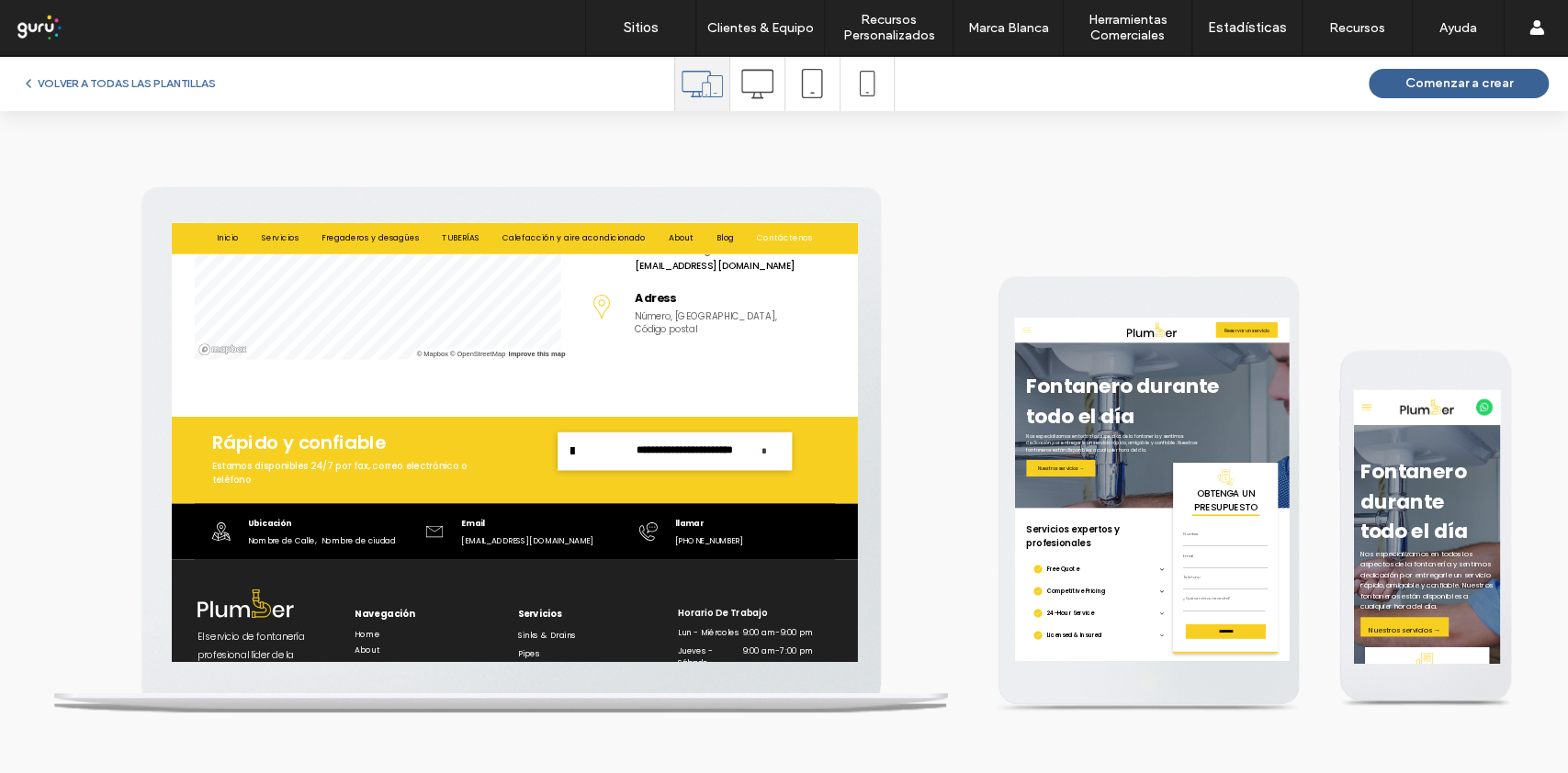click on "Comenzar a crear" at bounding box center (1459, 84) 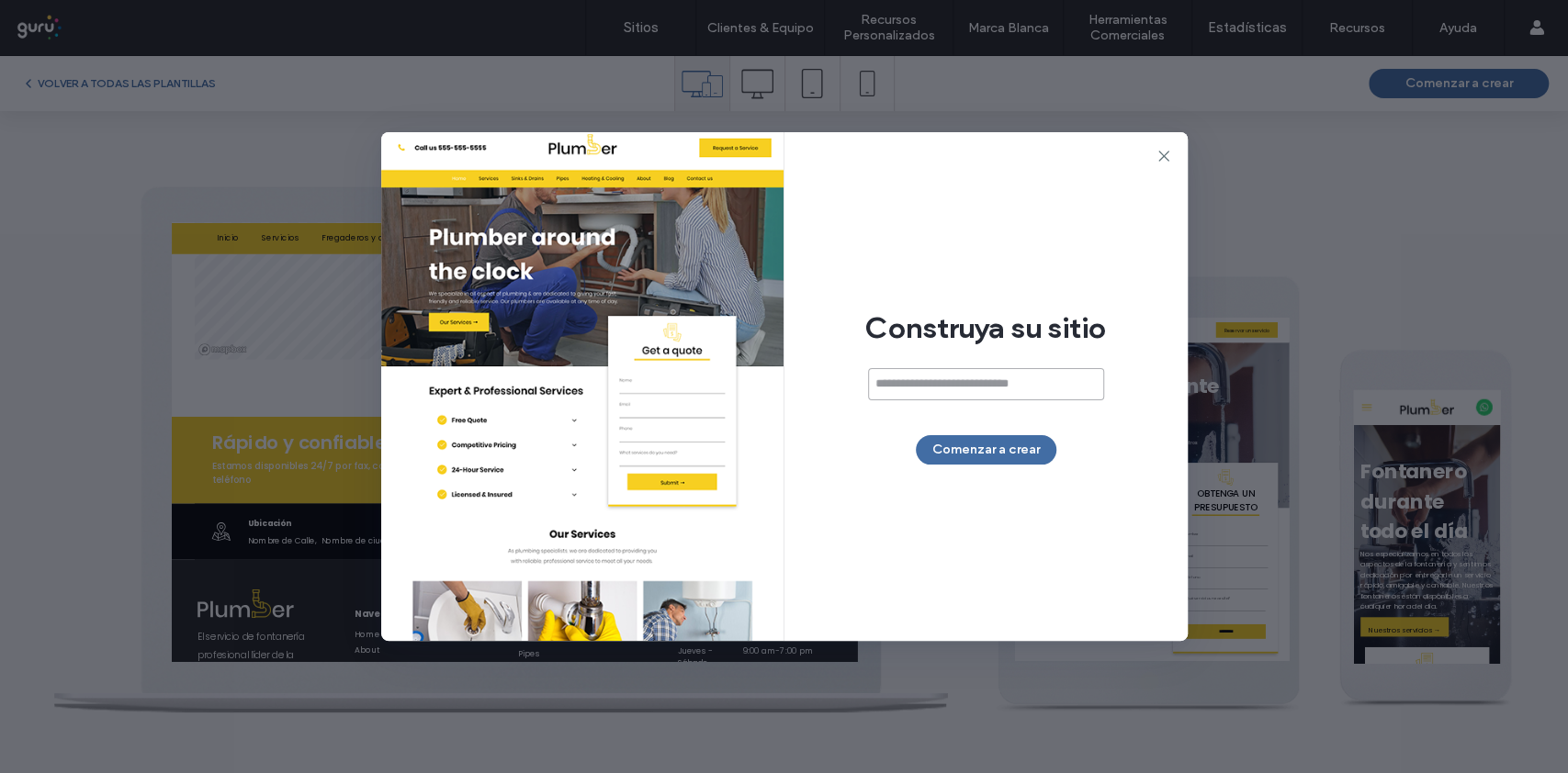click at bounding box center (986, 384) 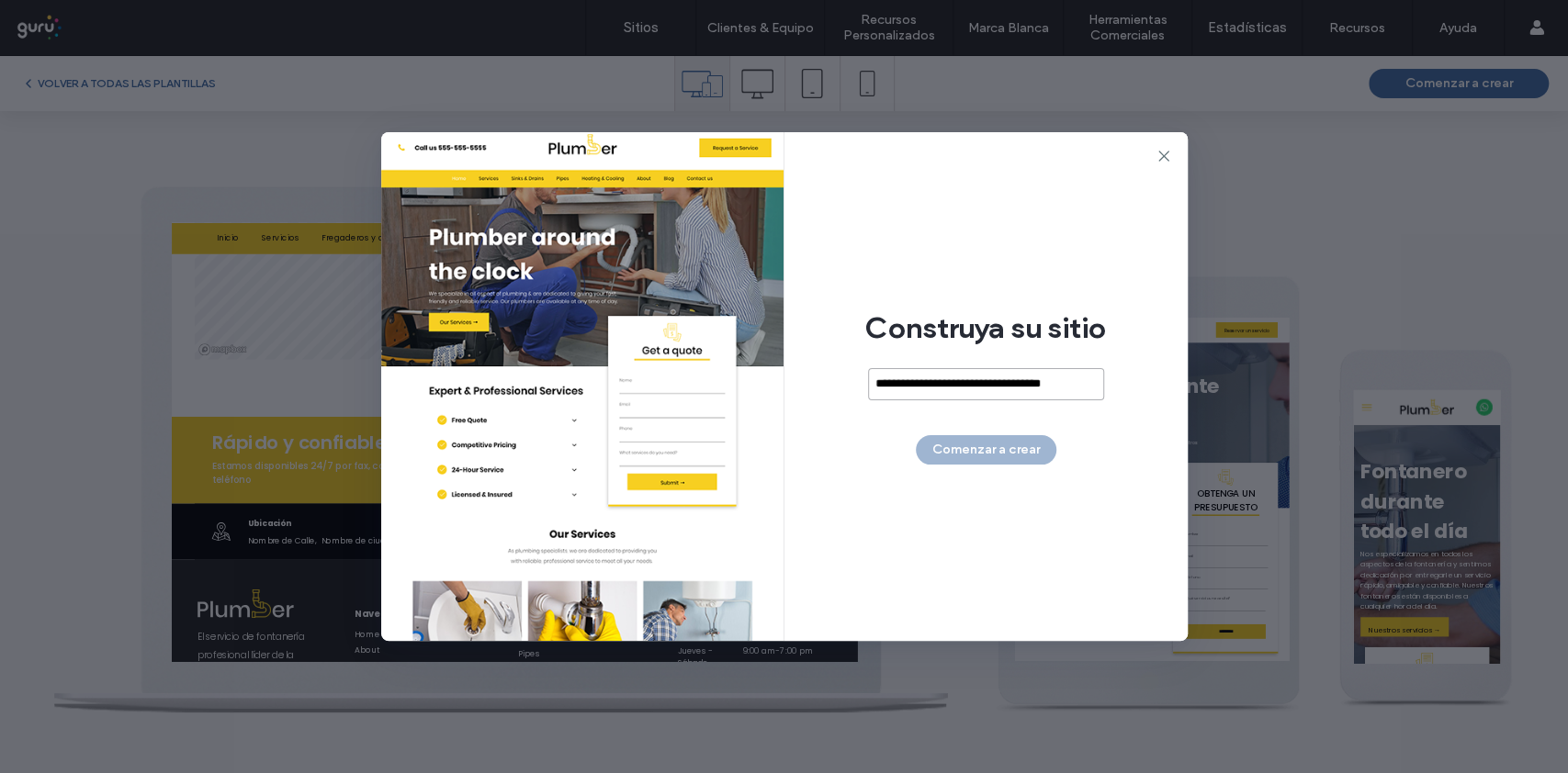 drag, startPoint x: 915, startPoint y: 379, endPoint x: 786, endPoint y: 386, distance: 129.1898 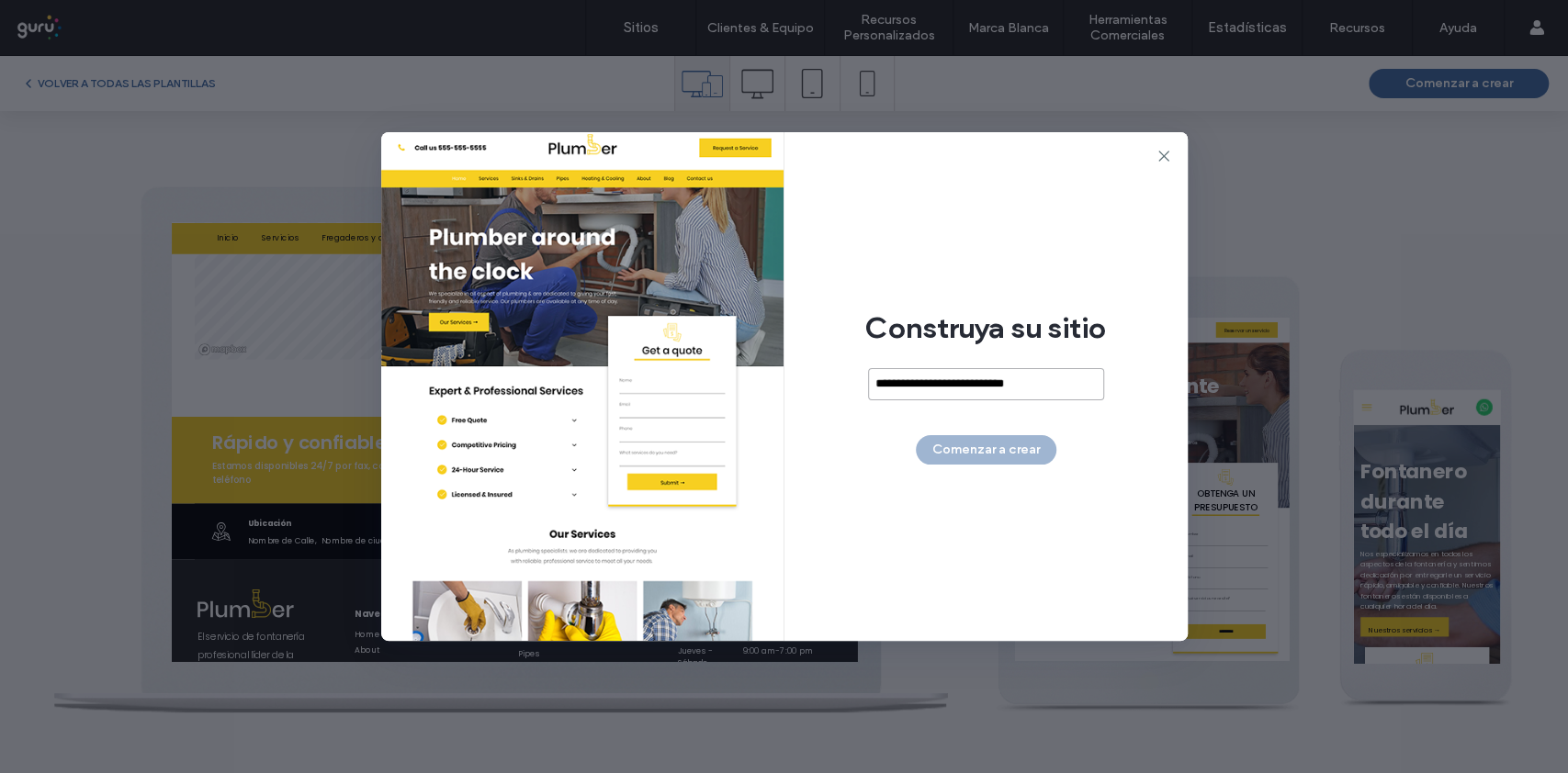 click on "**********" at bounding box center (986, 384) 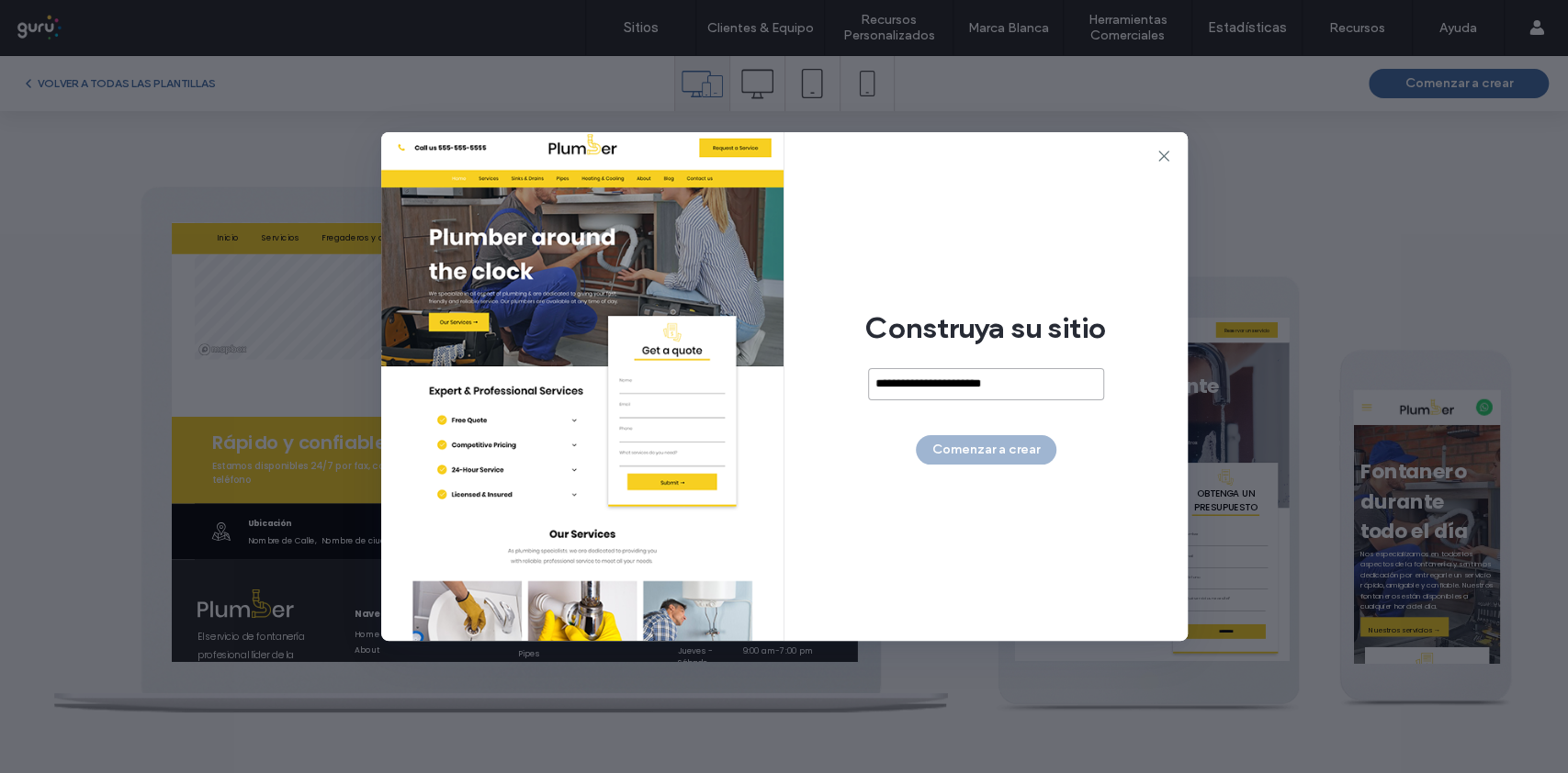 click on "**********" at bounding box center (986, 384) 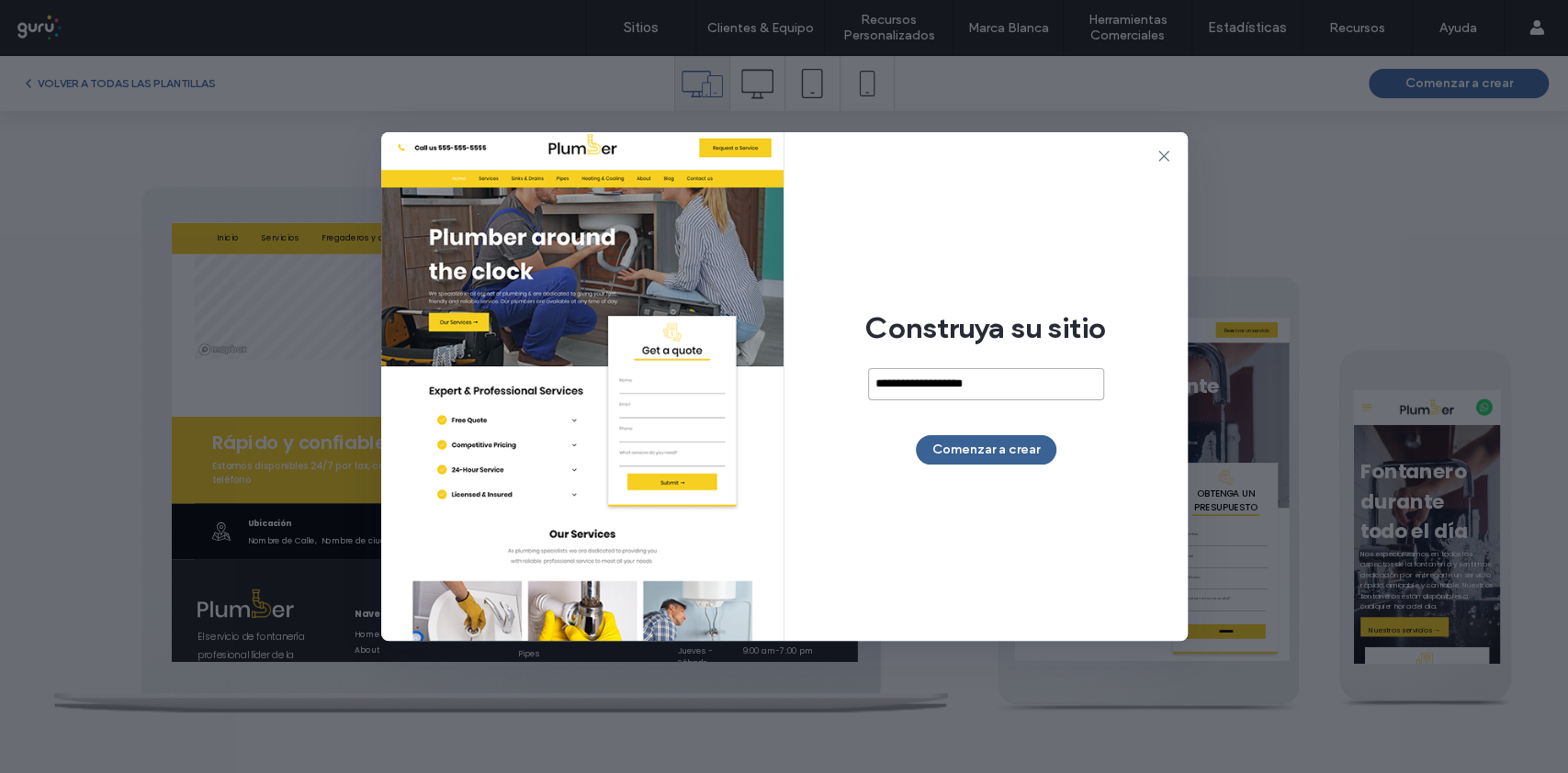 type on "**********" 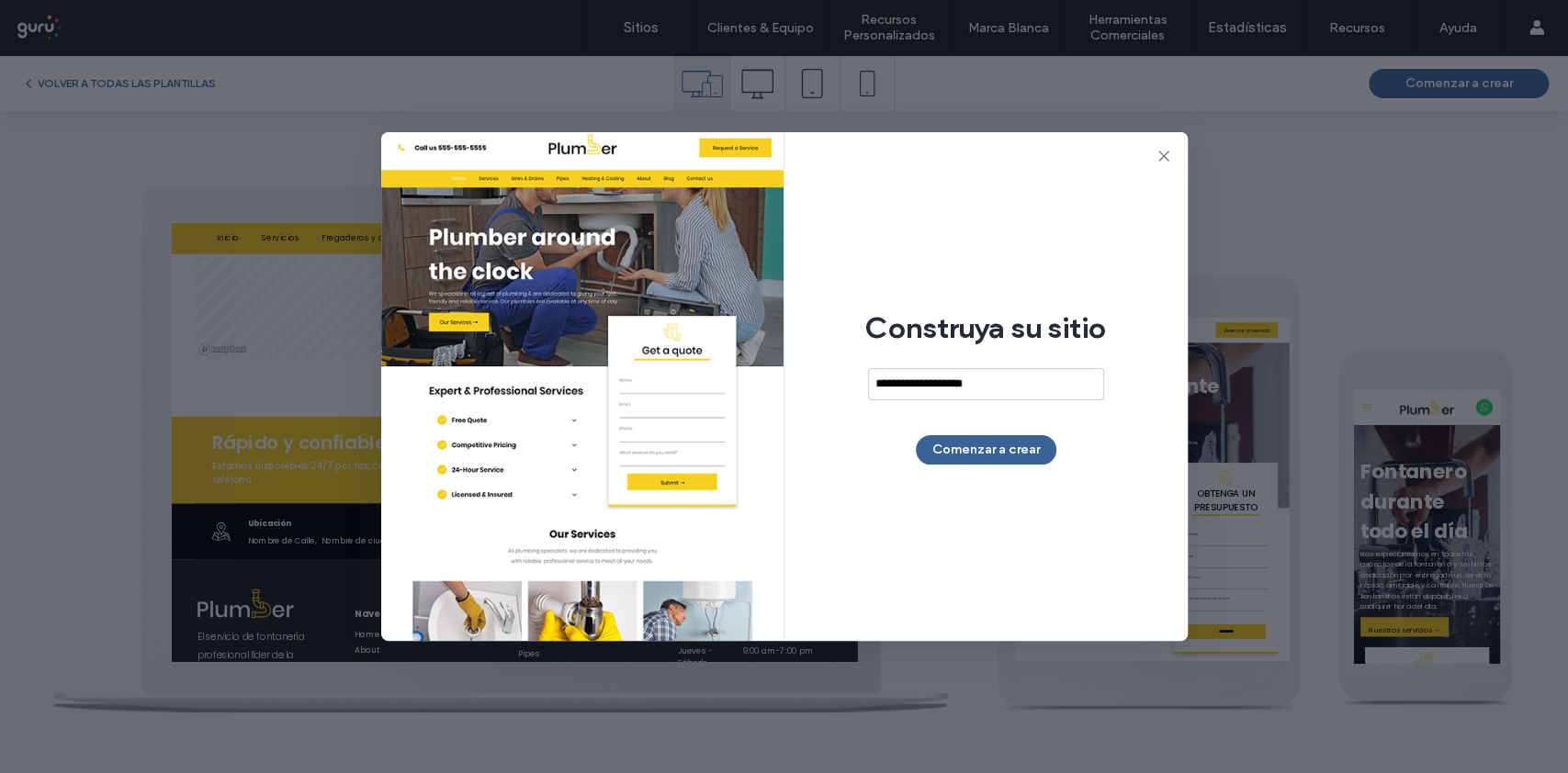click on "Comenzar a crear" at bounding box center [986, 450] 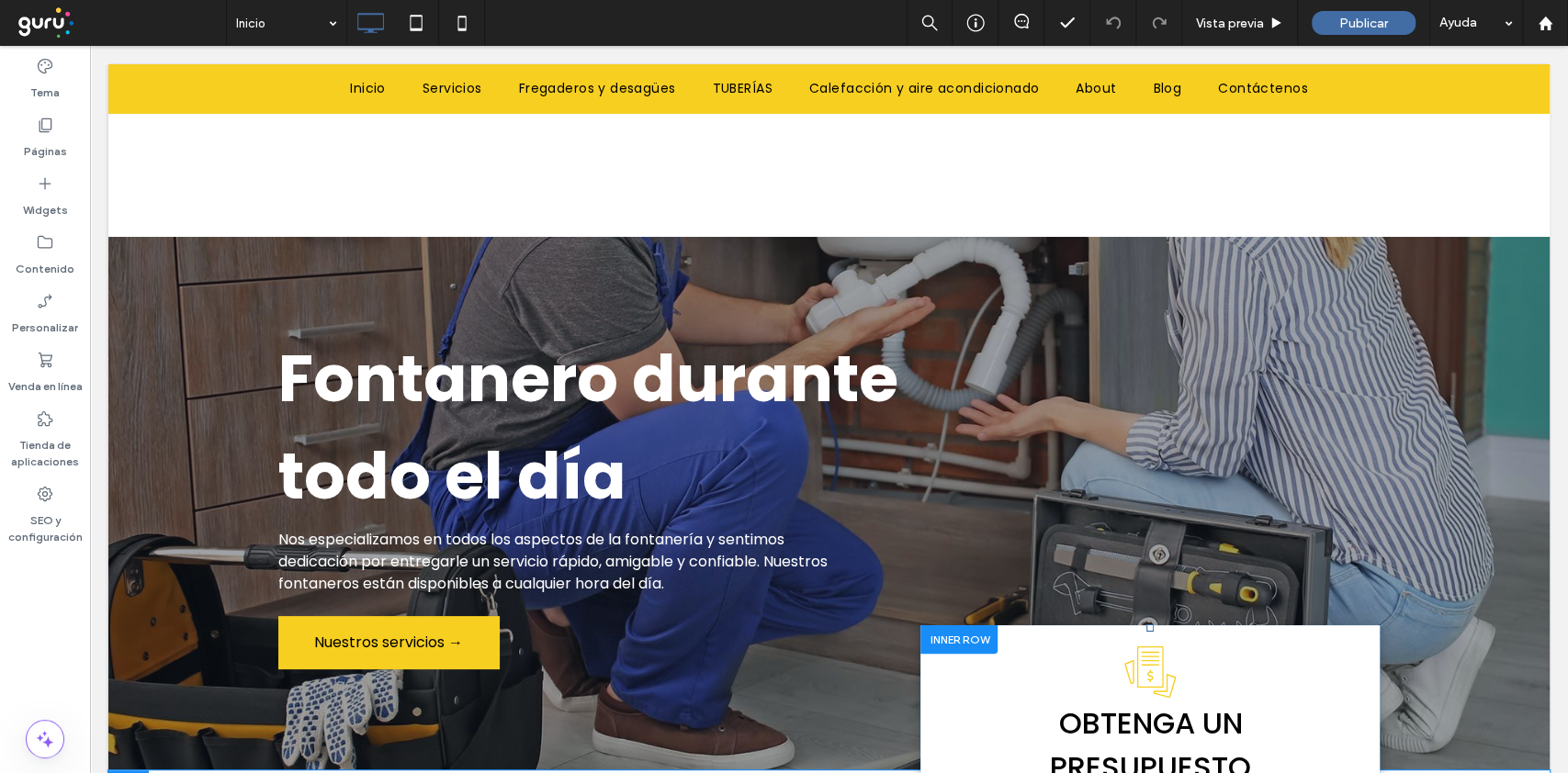 scroll, scrollTop: 489, scrollLeft: 0, axis: vertical 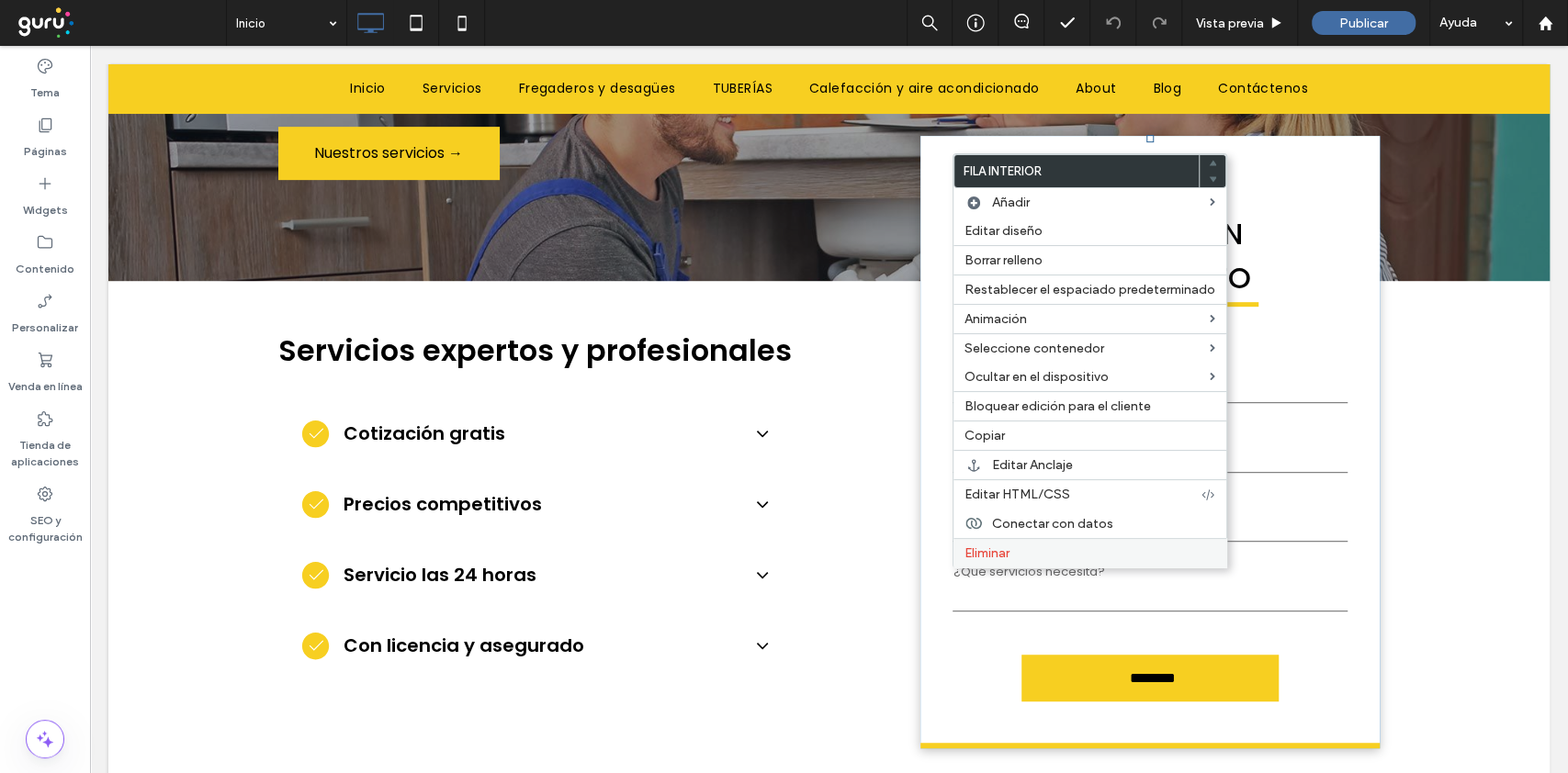click on "Eliminar" at bounding box center (1089, 553) 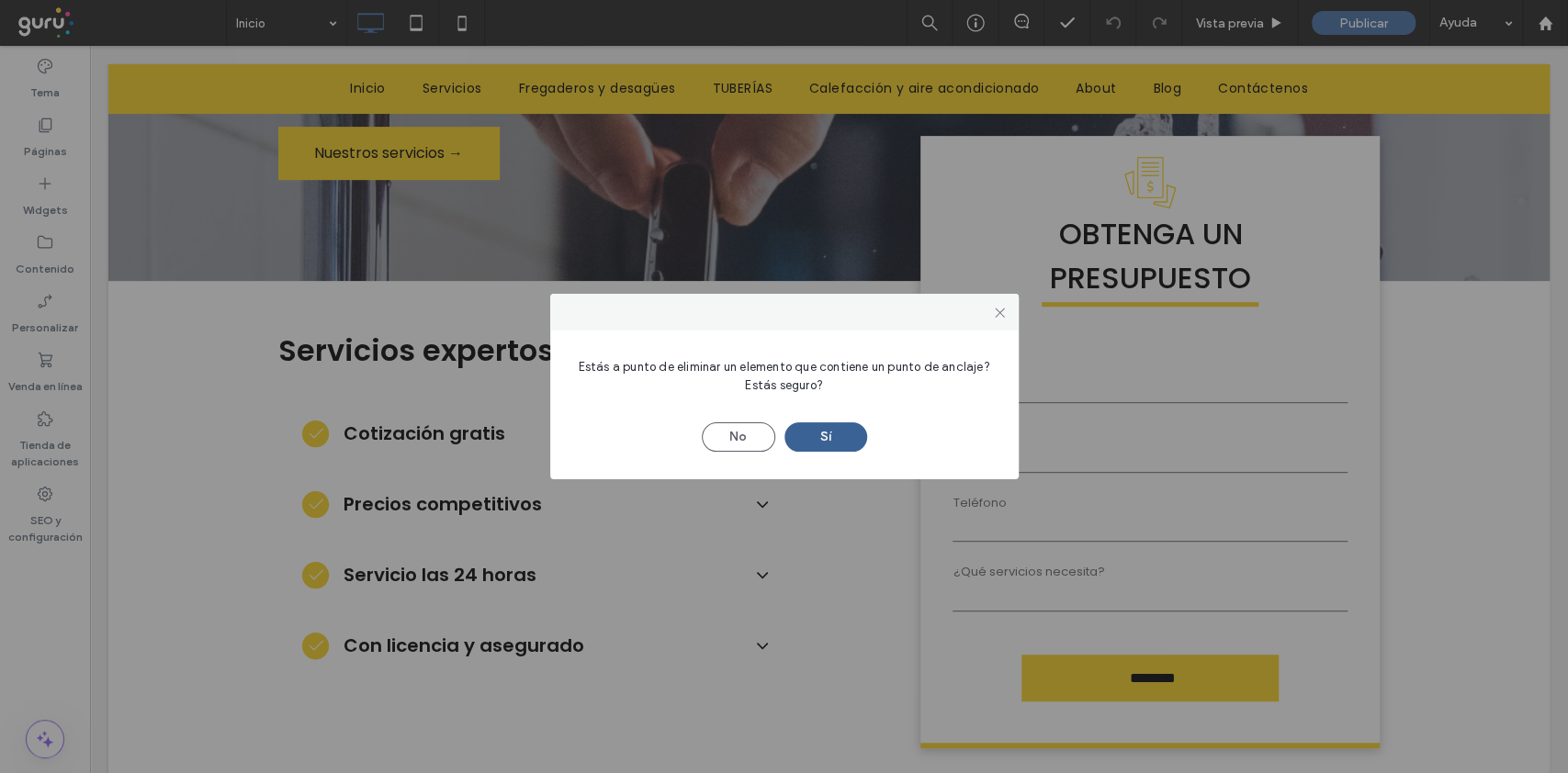 click on "Sí" at bounding box center (826, 437) 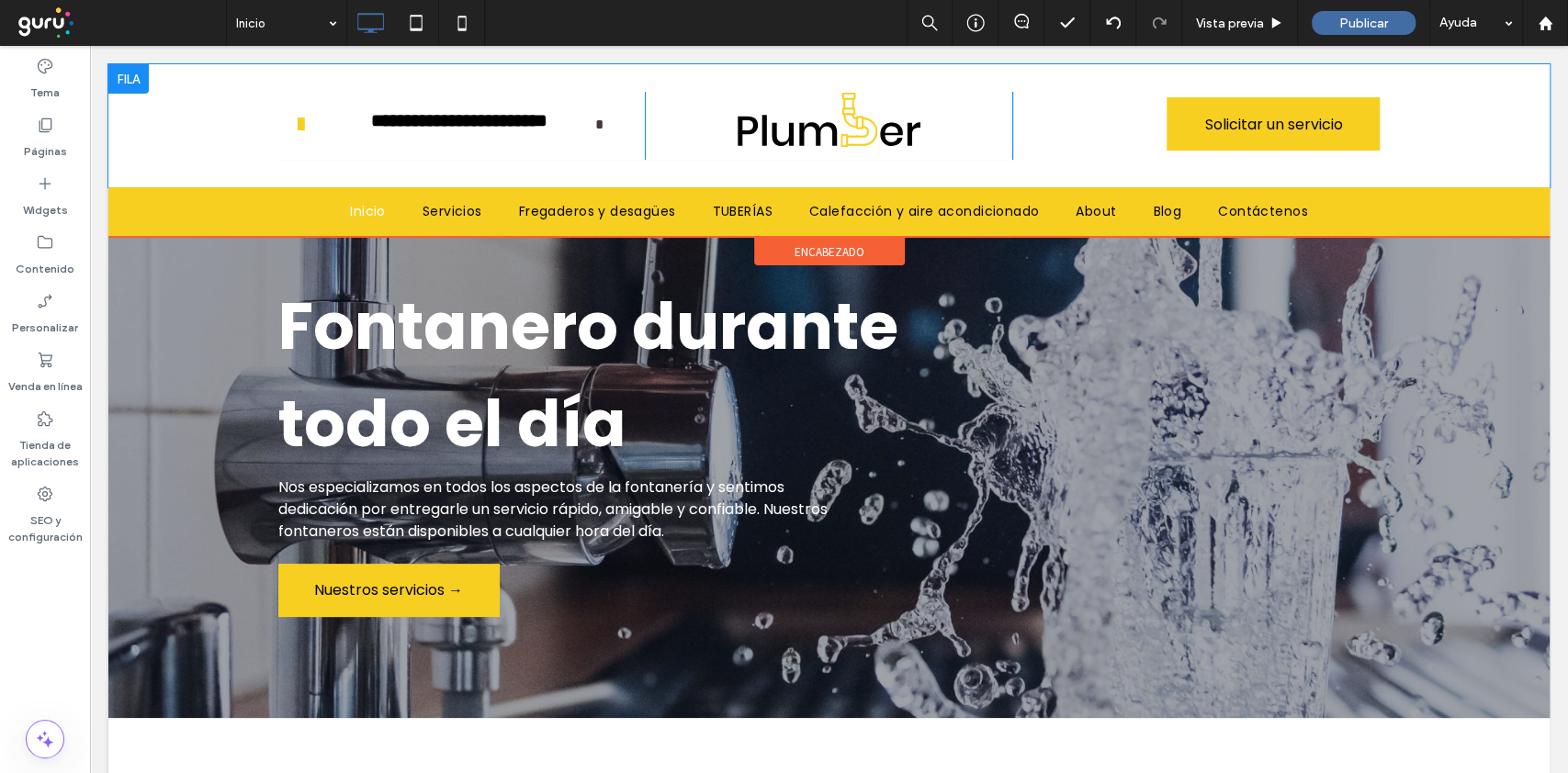 scroll, scrollTop: 0, scrollLeft: 0, axis: both 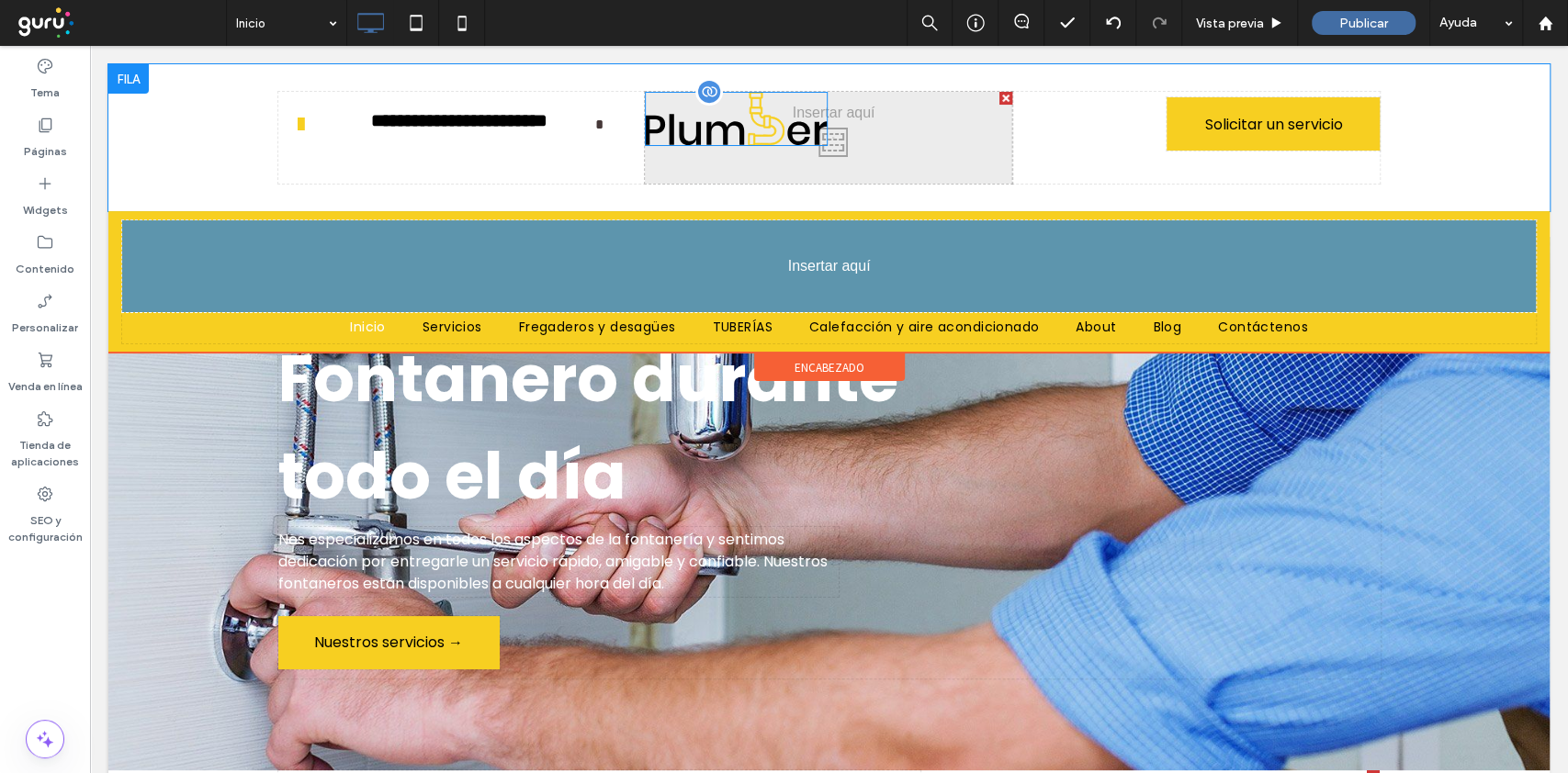 drag, startPoint x: 843, startPoint y: 112, endPoint x: 265, endPoint y: 233, distance: 590.52942 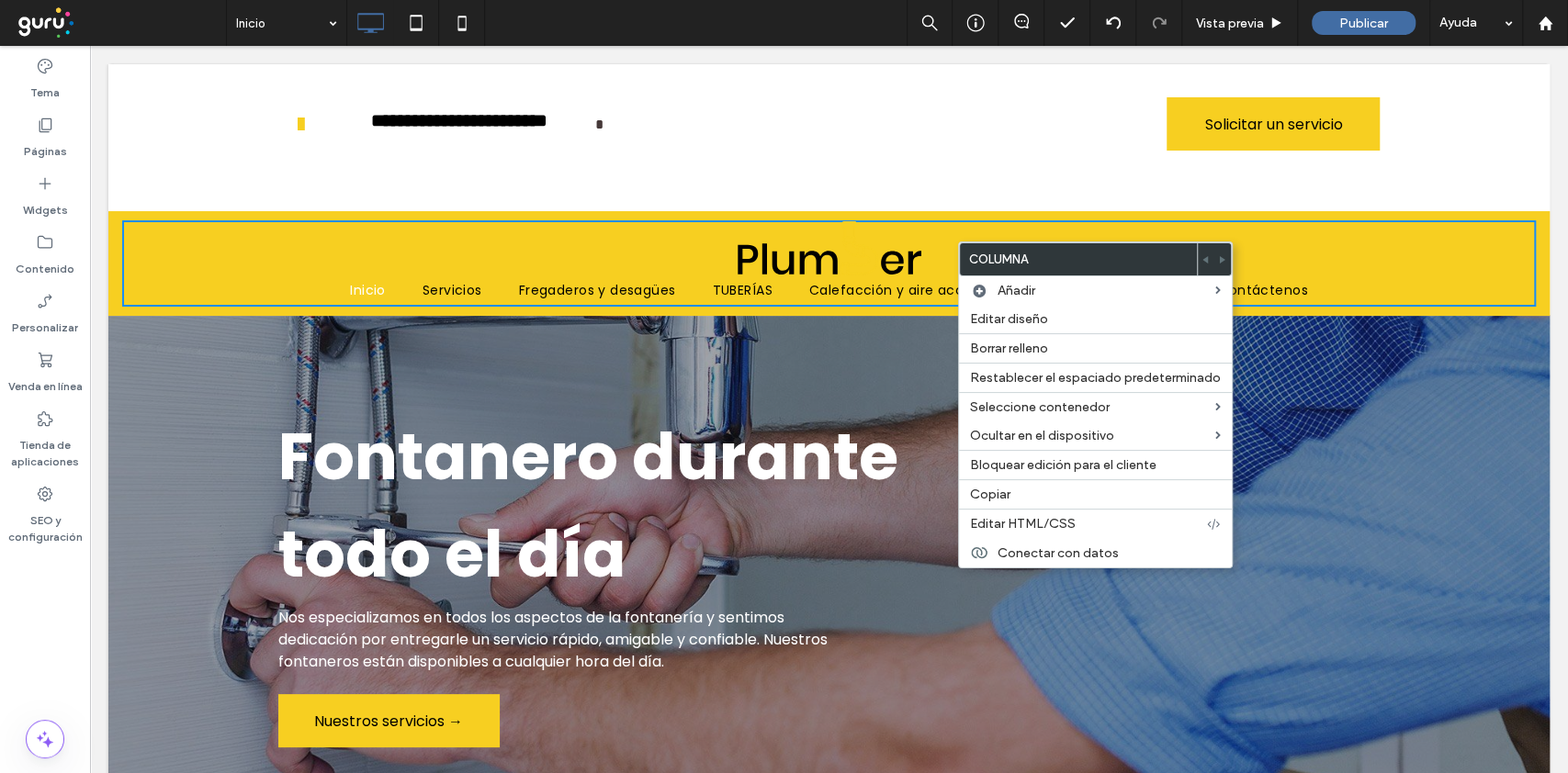 drag, startPoint x: 926, startPoint y: 114, endPoint x: 785, endPoint y: 116, distance: 141.01418 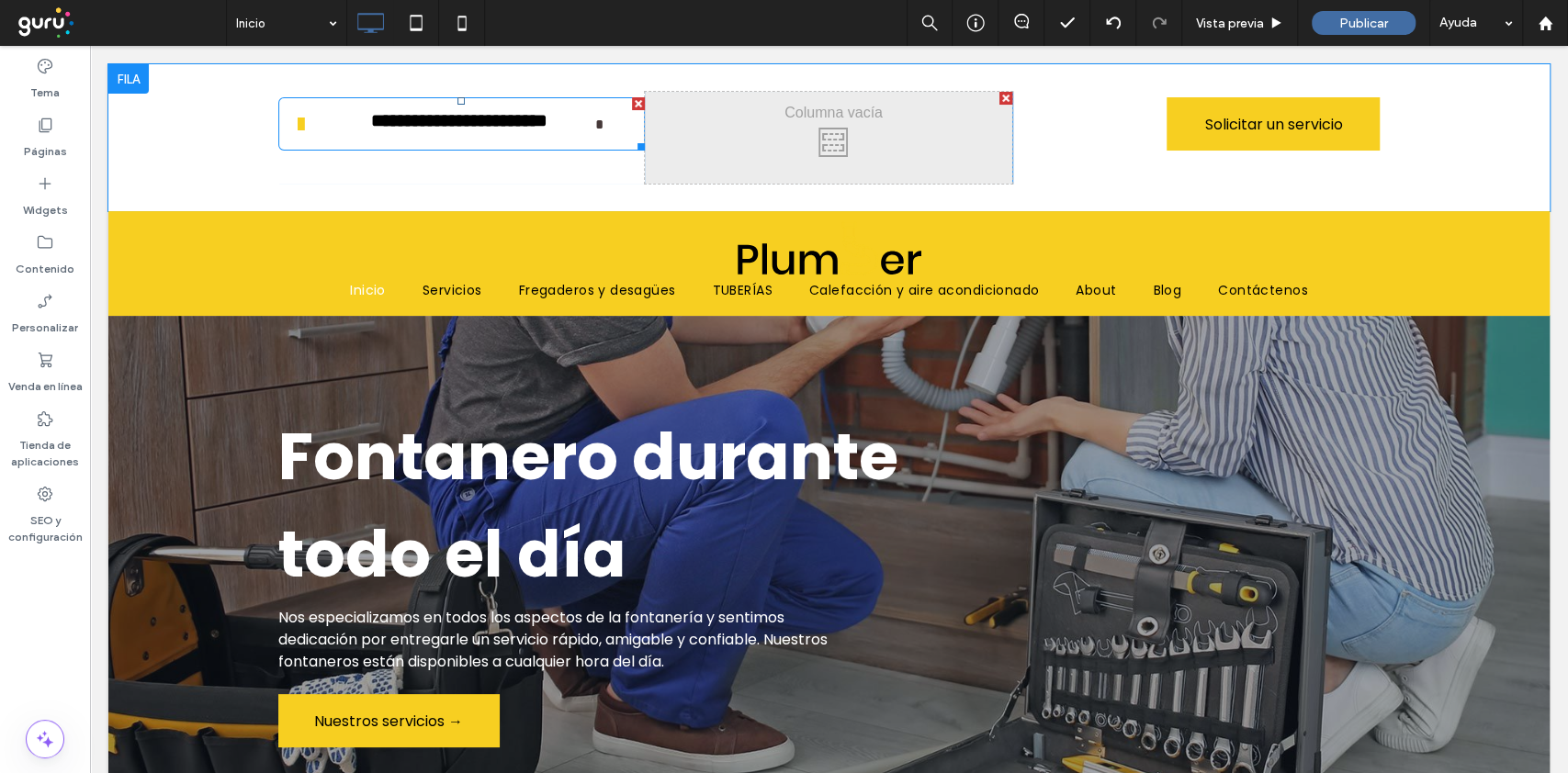 click at bounding box center (638, 104) 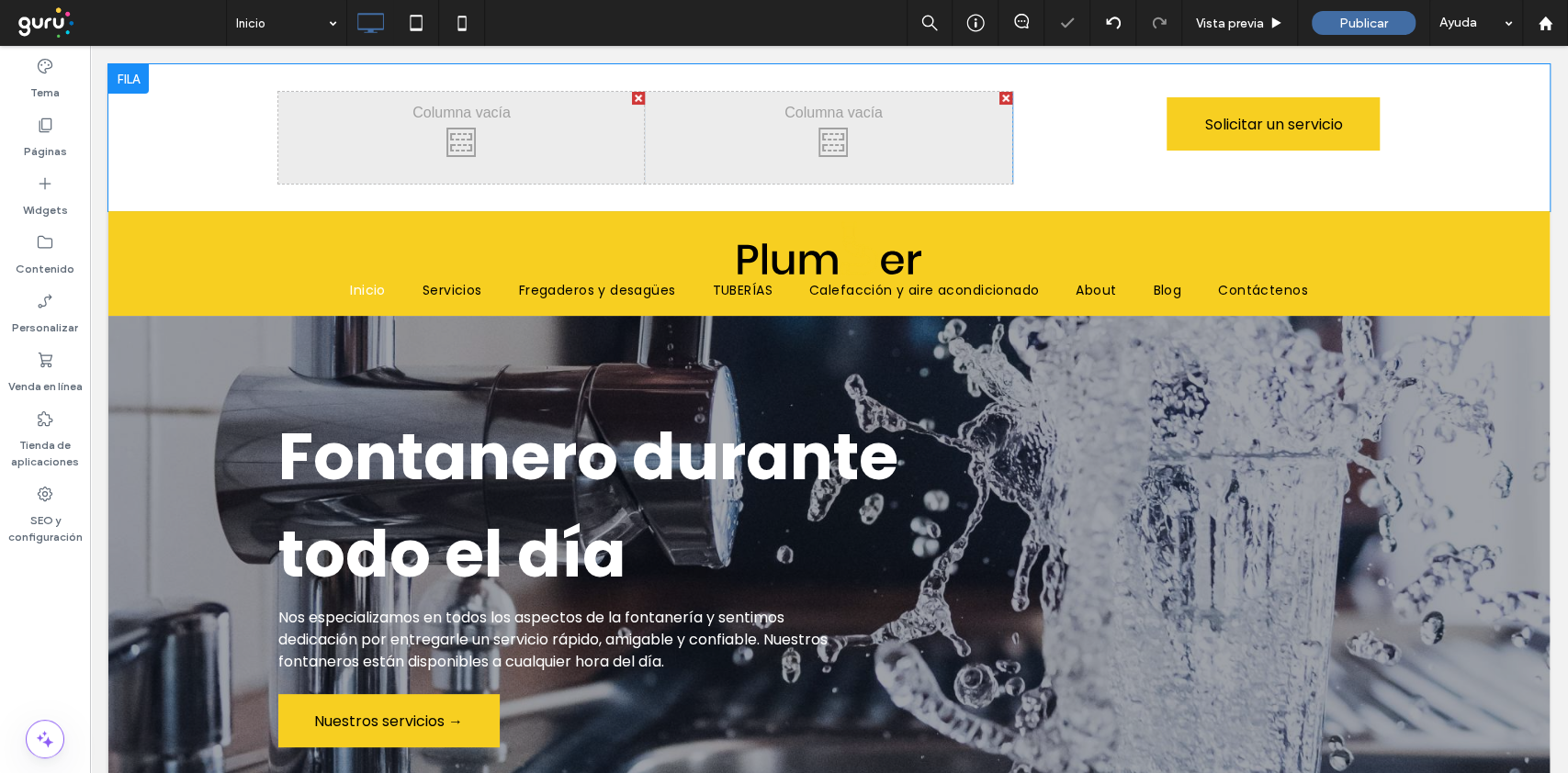 click at bounding box center [638, 98] 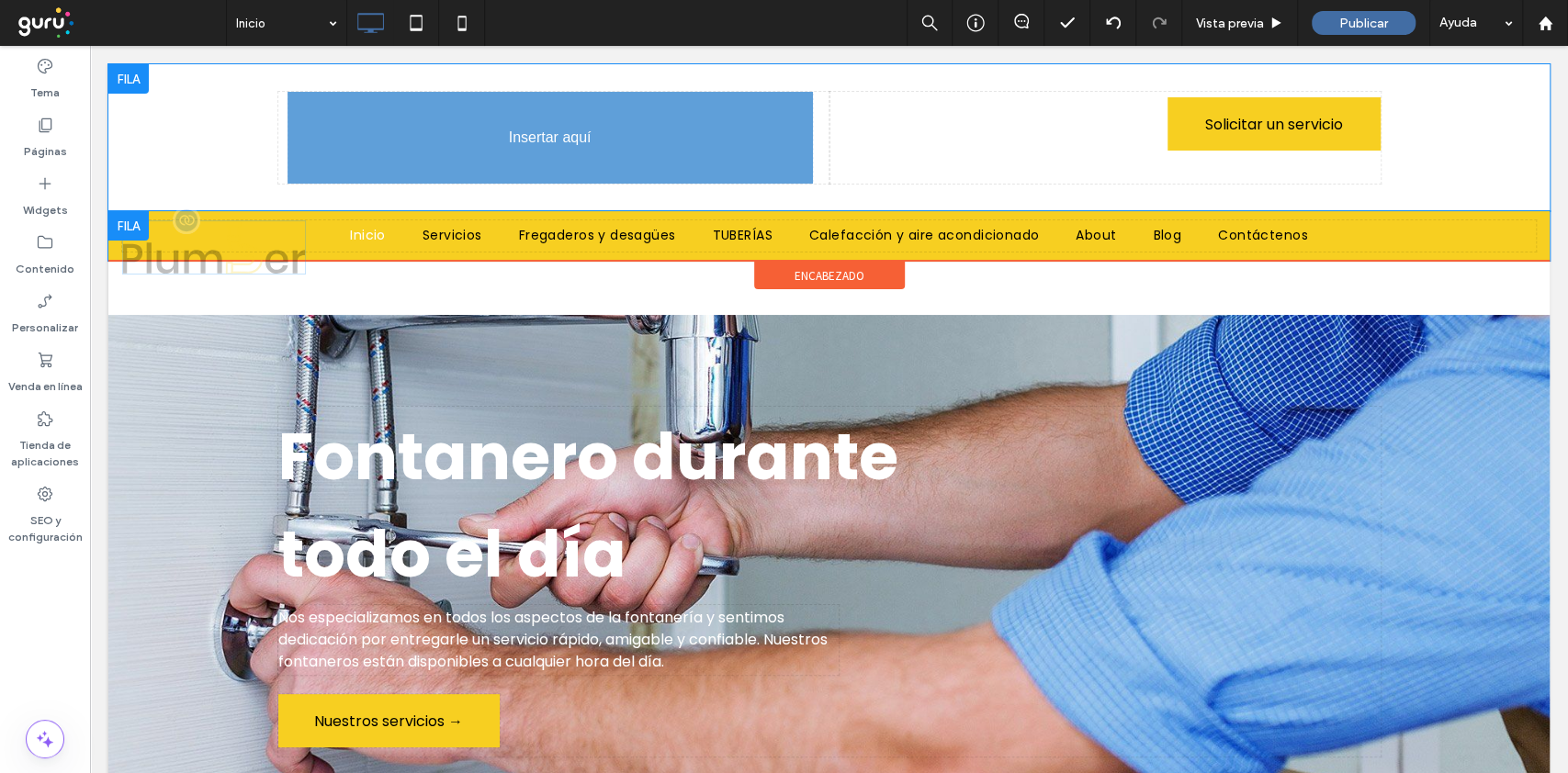 drag, startPoint x: 811, startPoint y: 253, endPoint x: 371, endPoint y: 116, distance: 460.83511 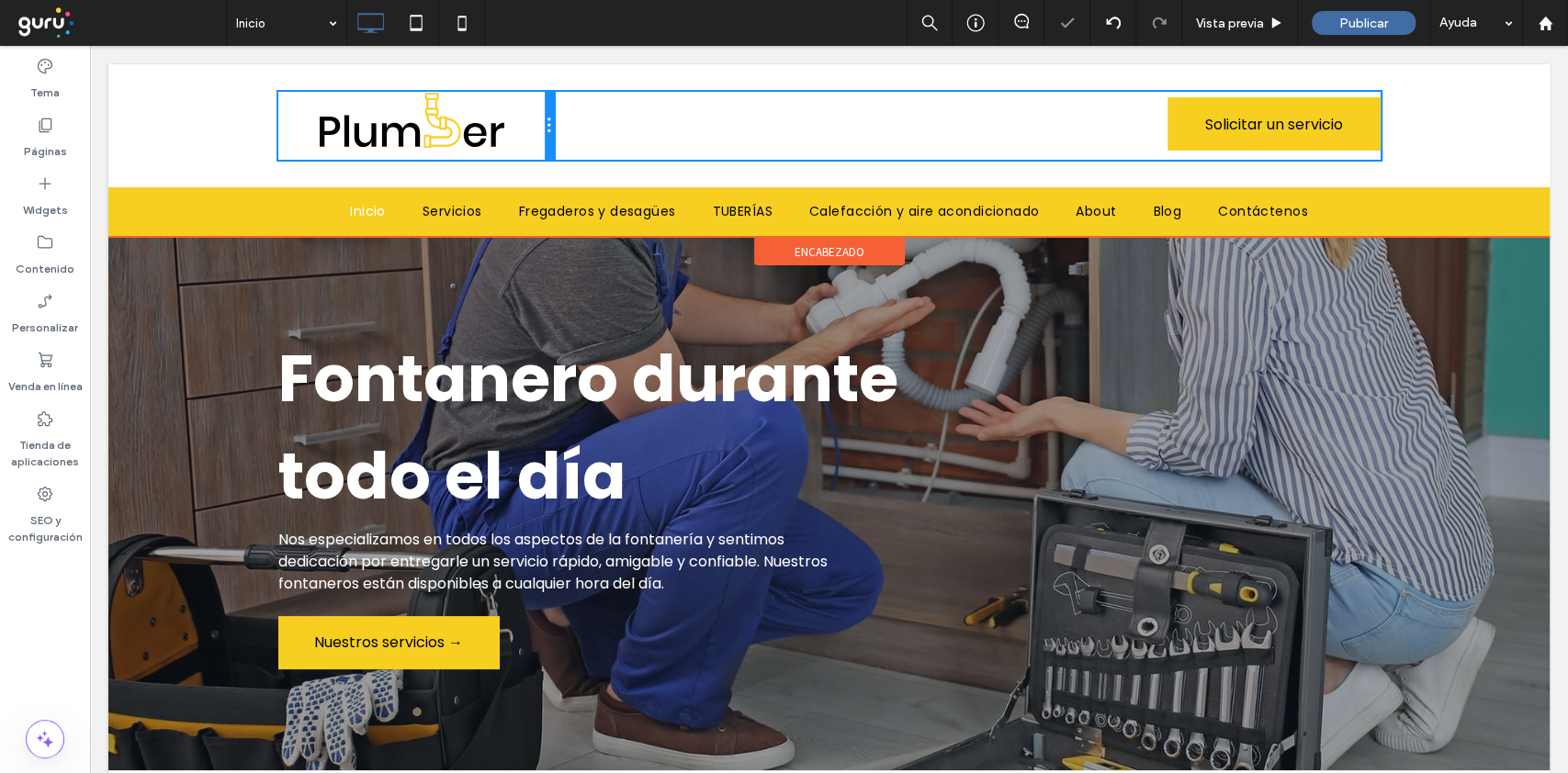 drag, startPoint x: 803, startPoint y: 122, endPoint x: 559, endPoint y: 106, distance: 244.524 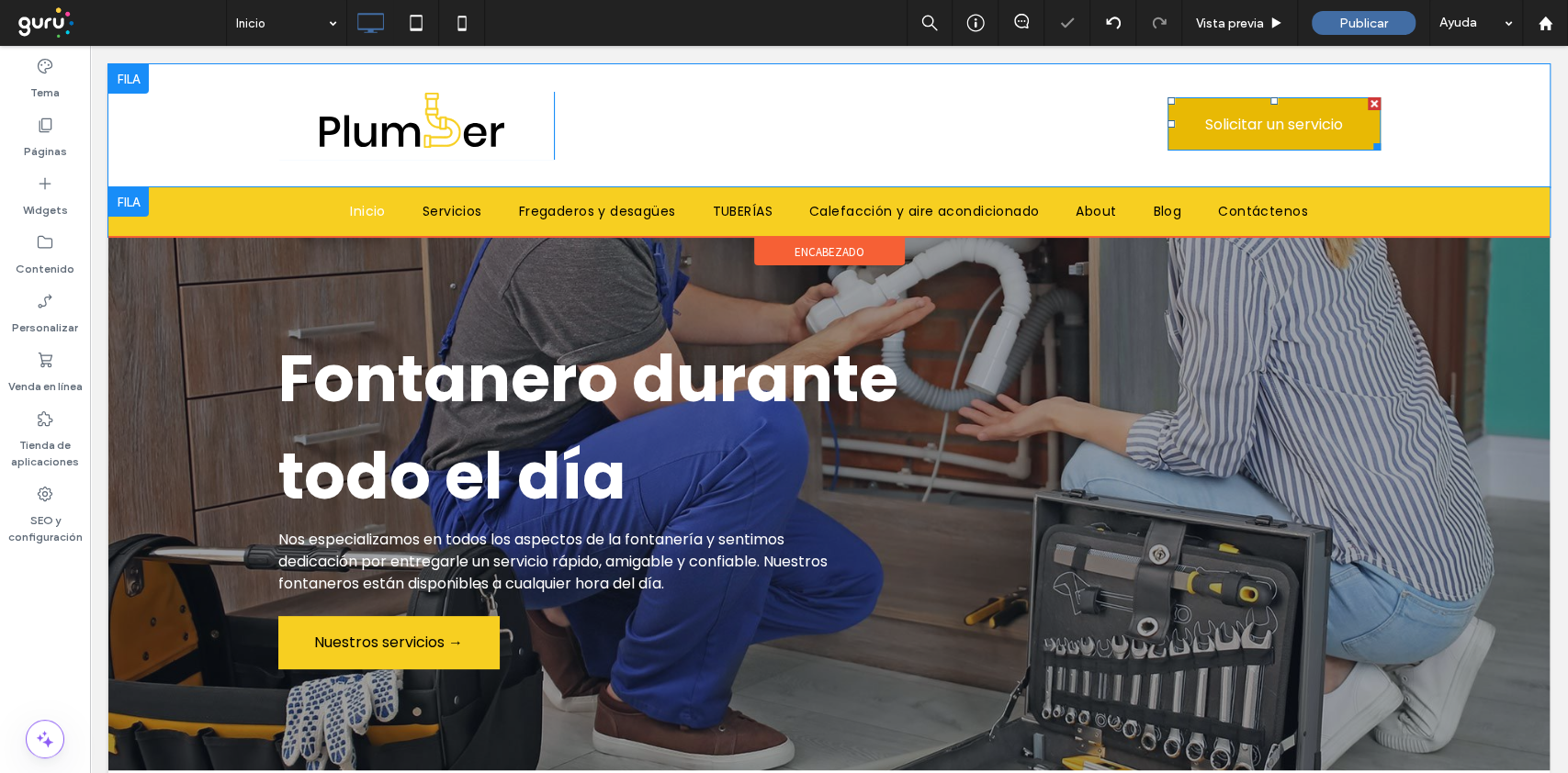 drag, startPoint x: 1359, startPoint y: 104, endPoint x: 1450, endPoint y: 148, distance: 101.07918 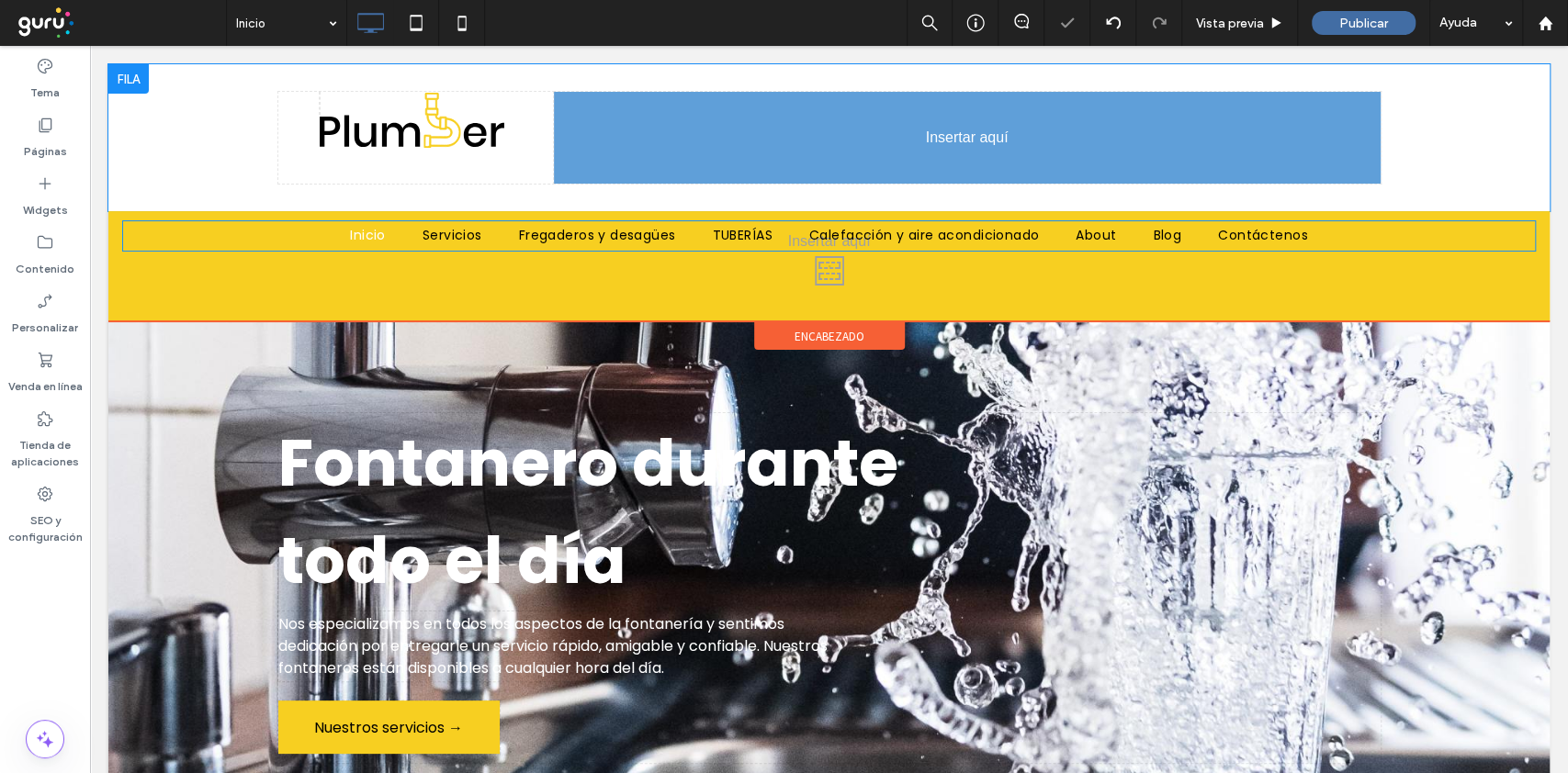 drag, startPoint x: 1137, startPoint y: 234, endPoint x: 1159, endPoint y: 133, distance: 103.368274 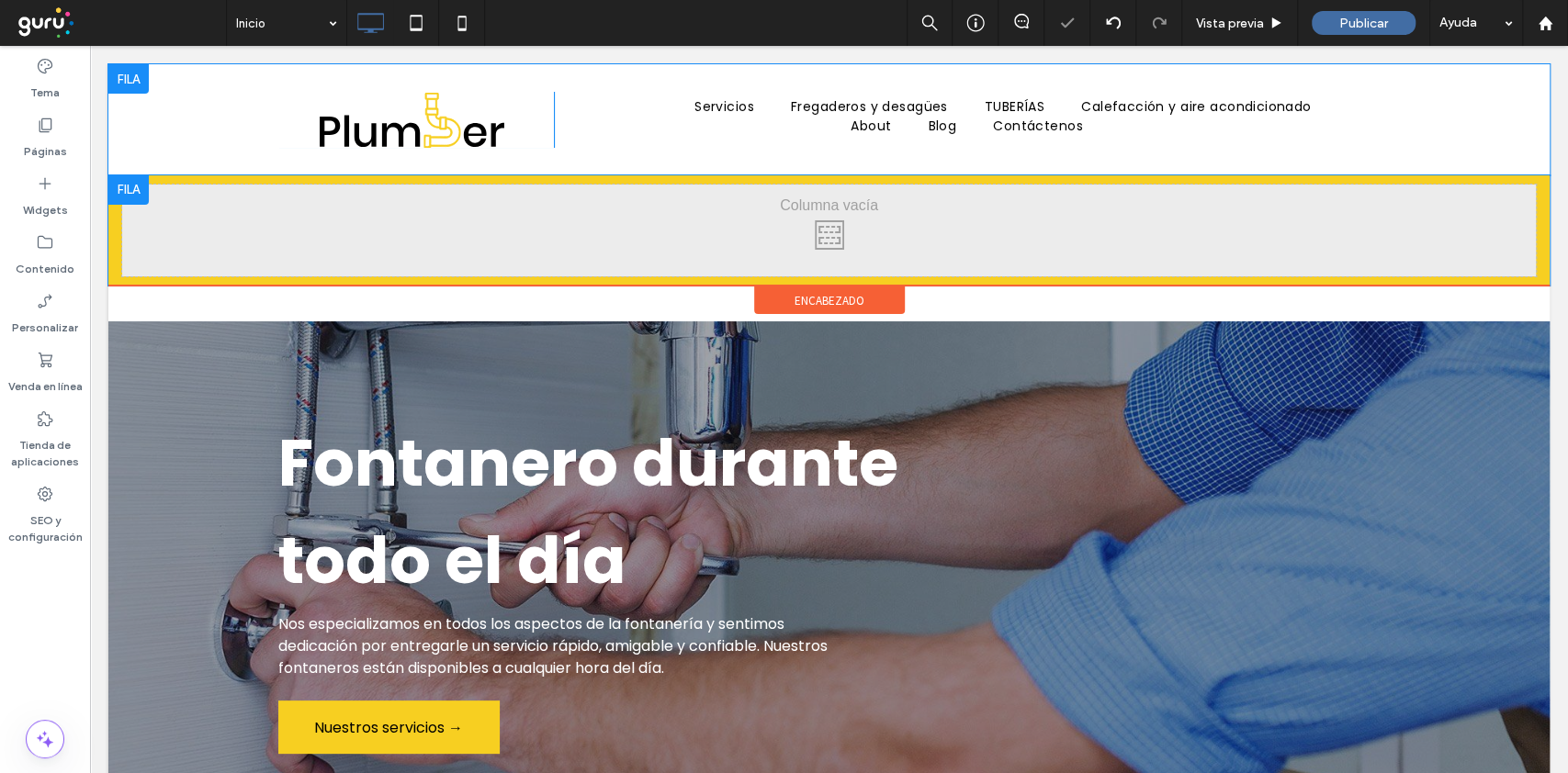 click at bounding box center [129, 190] 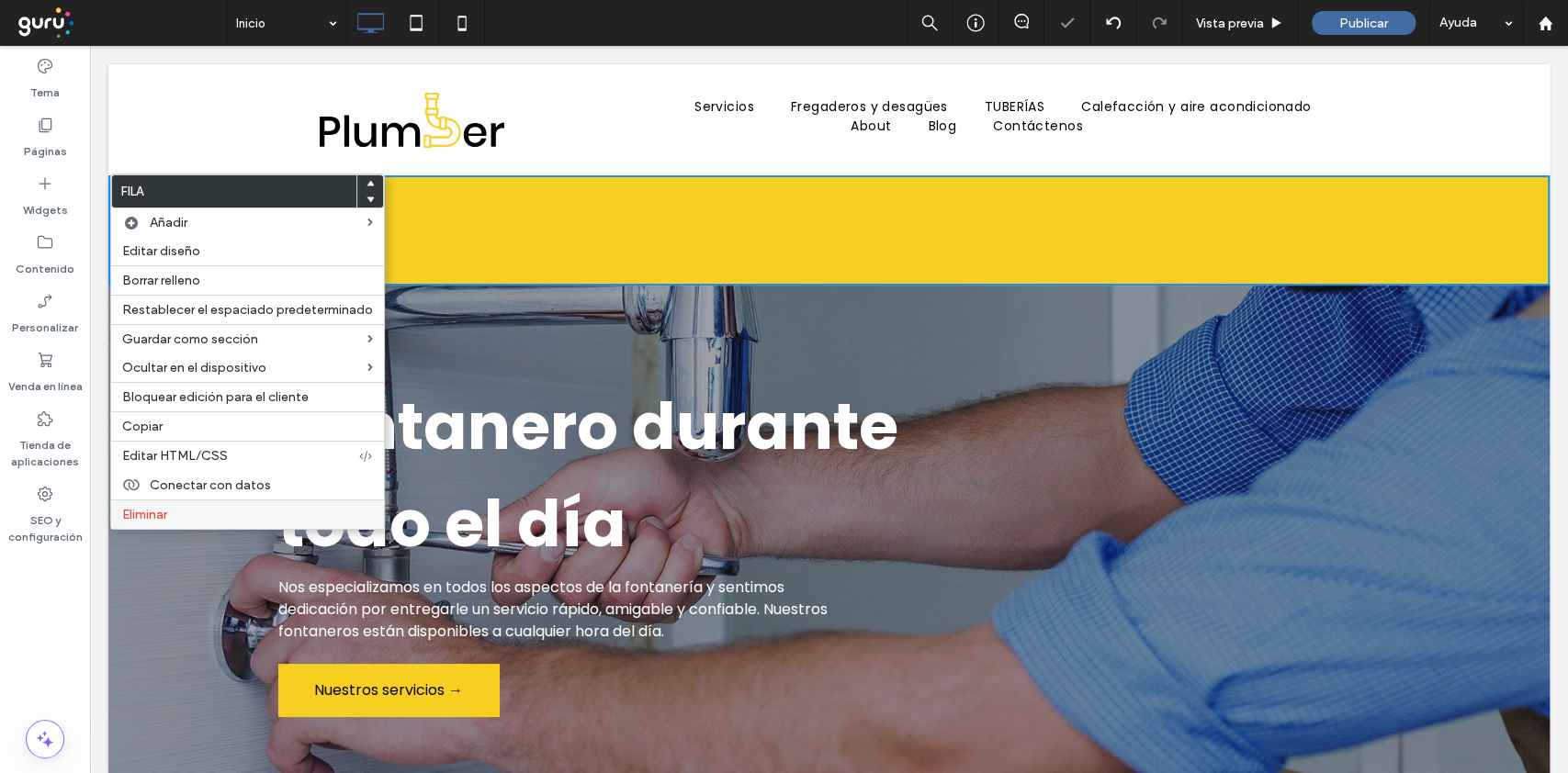click on "Eliminar" at bounding box center (247, 514) 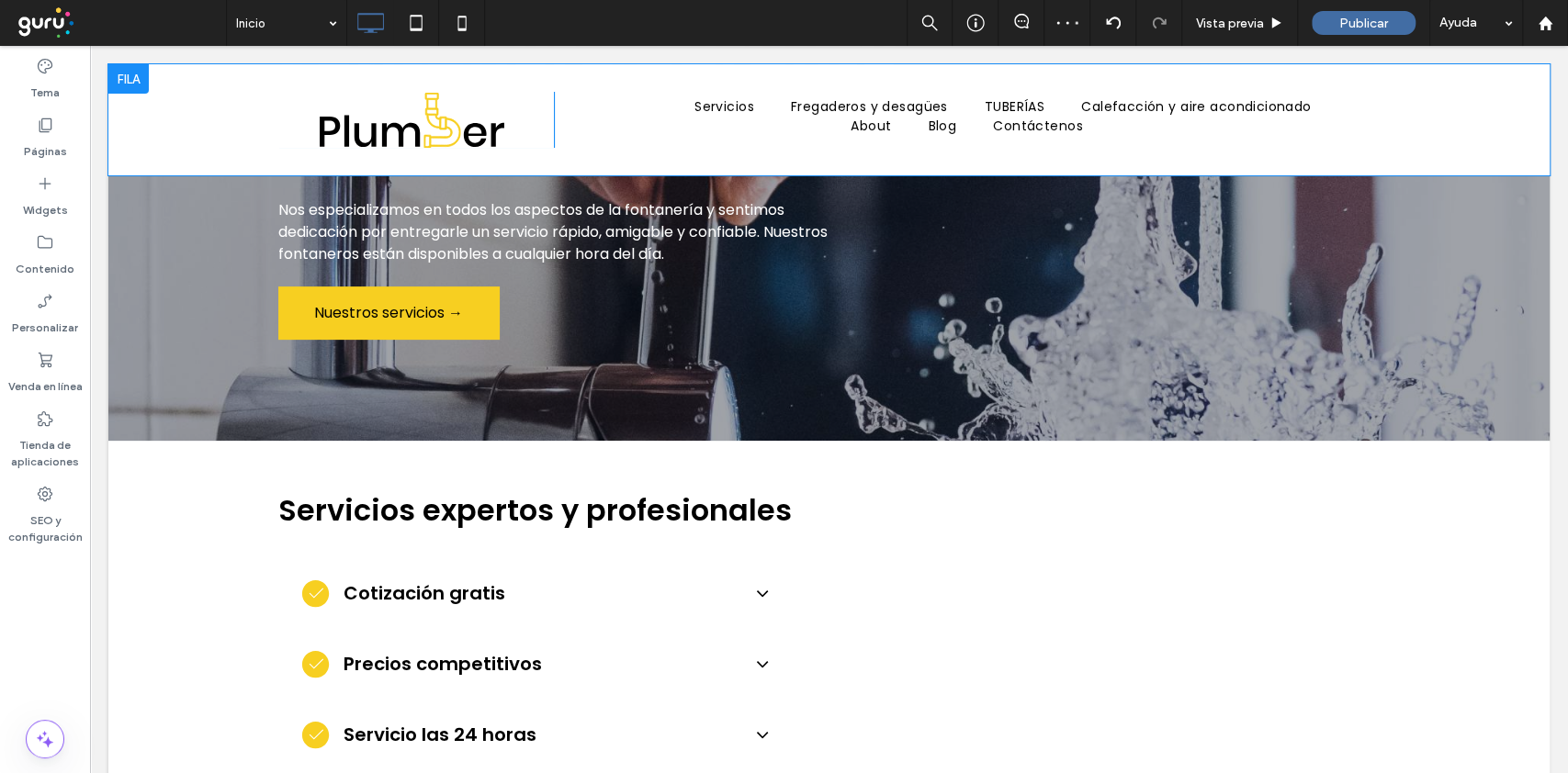 scroll, scrollTop: 0, scrollLeft: 0, axis: both 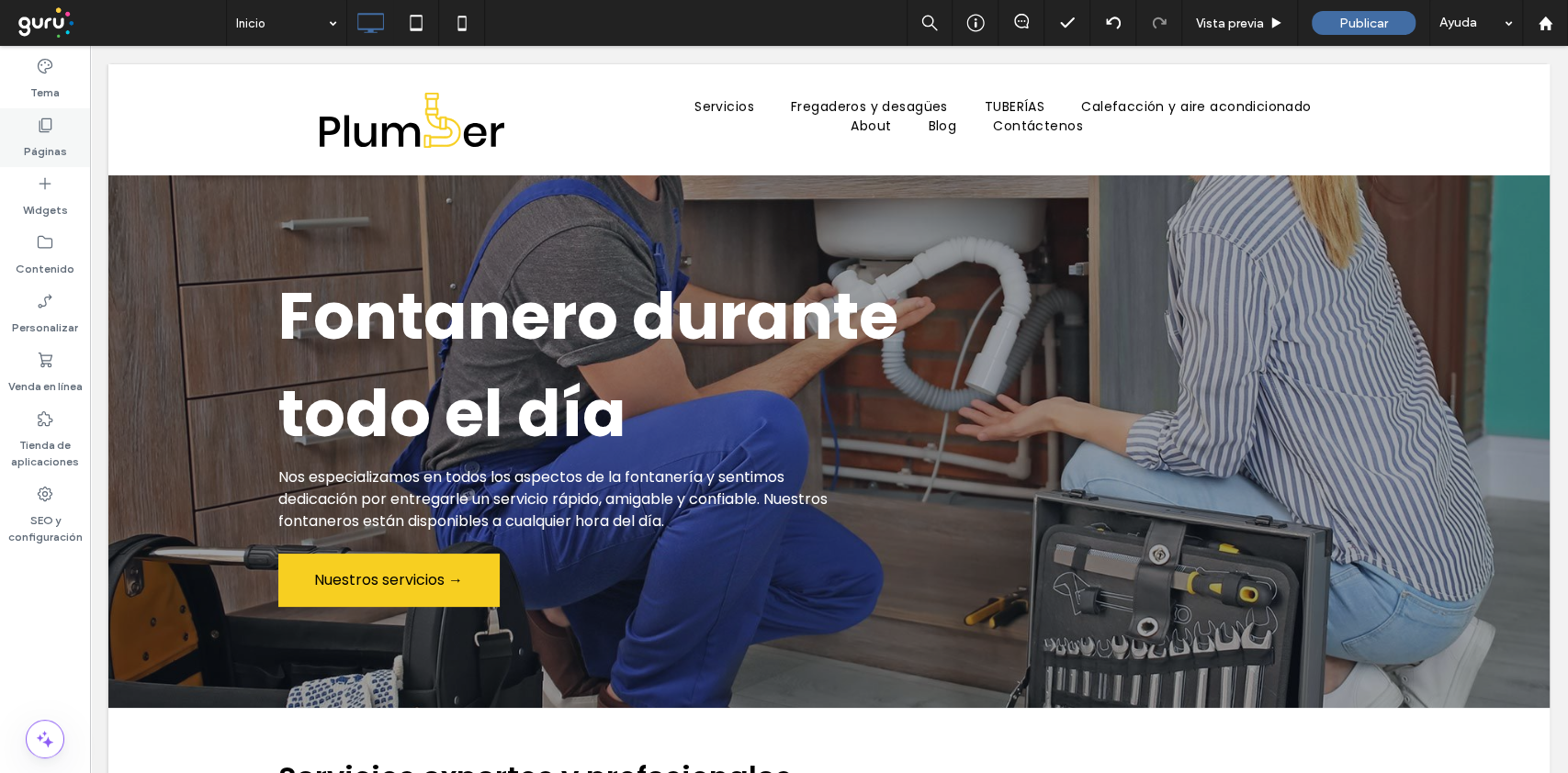 click on "Páginas" at bounding box center (45, 147) 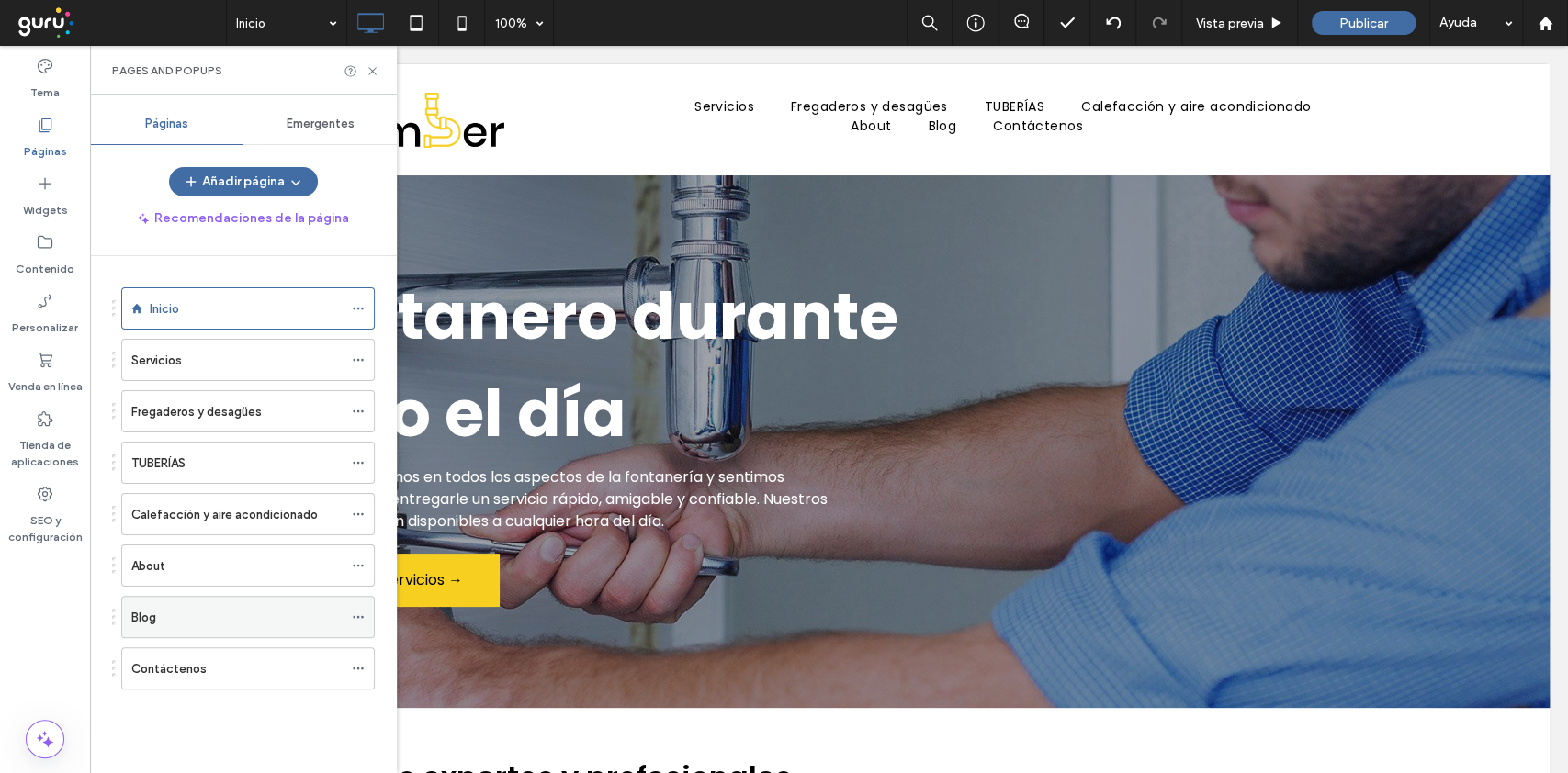 click 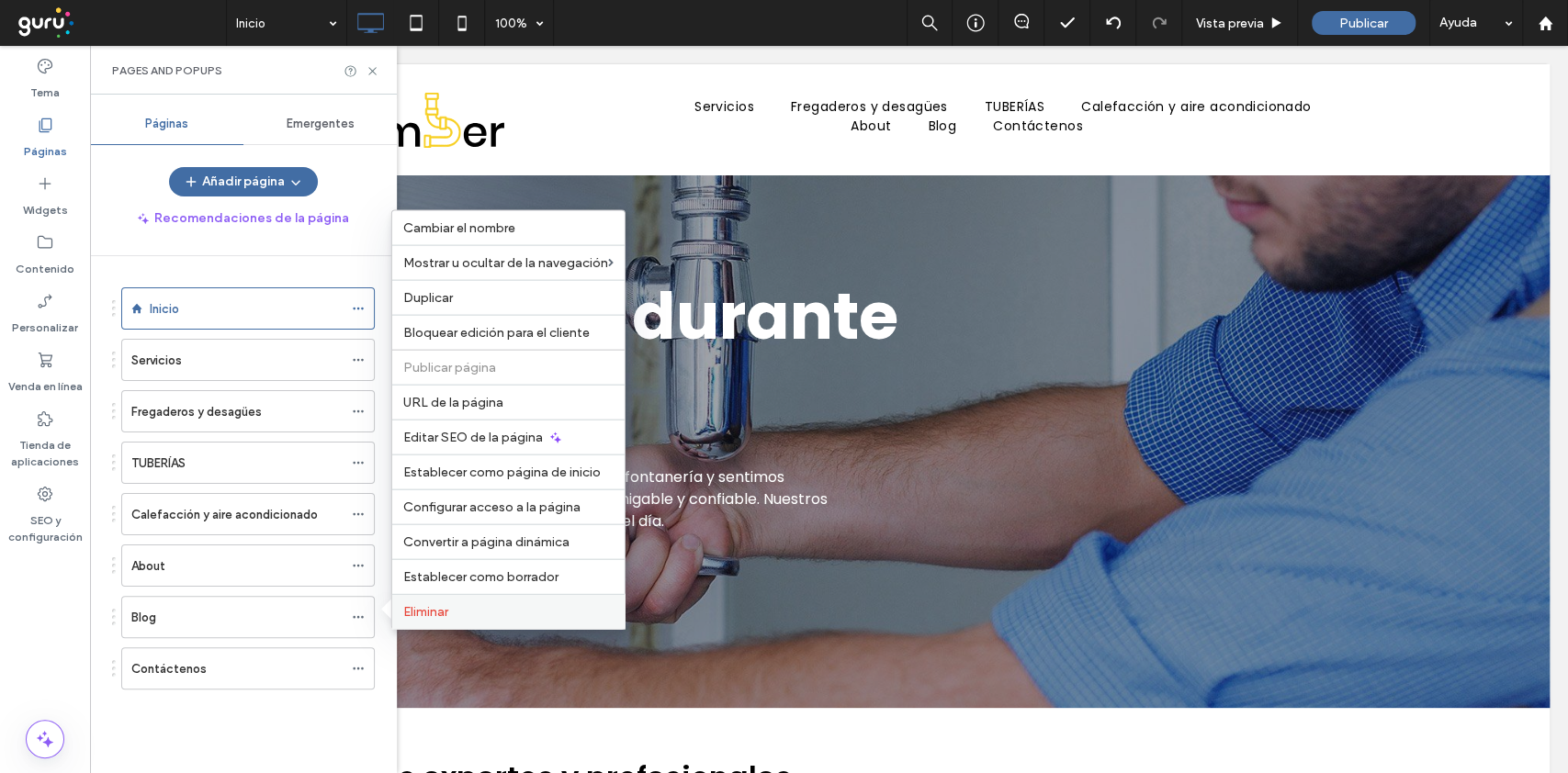 click on "Eliminar" at bounding box center (425, 611) 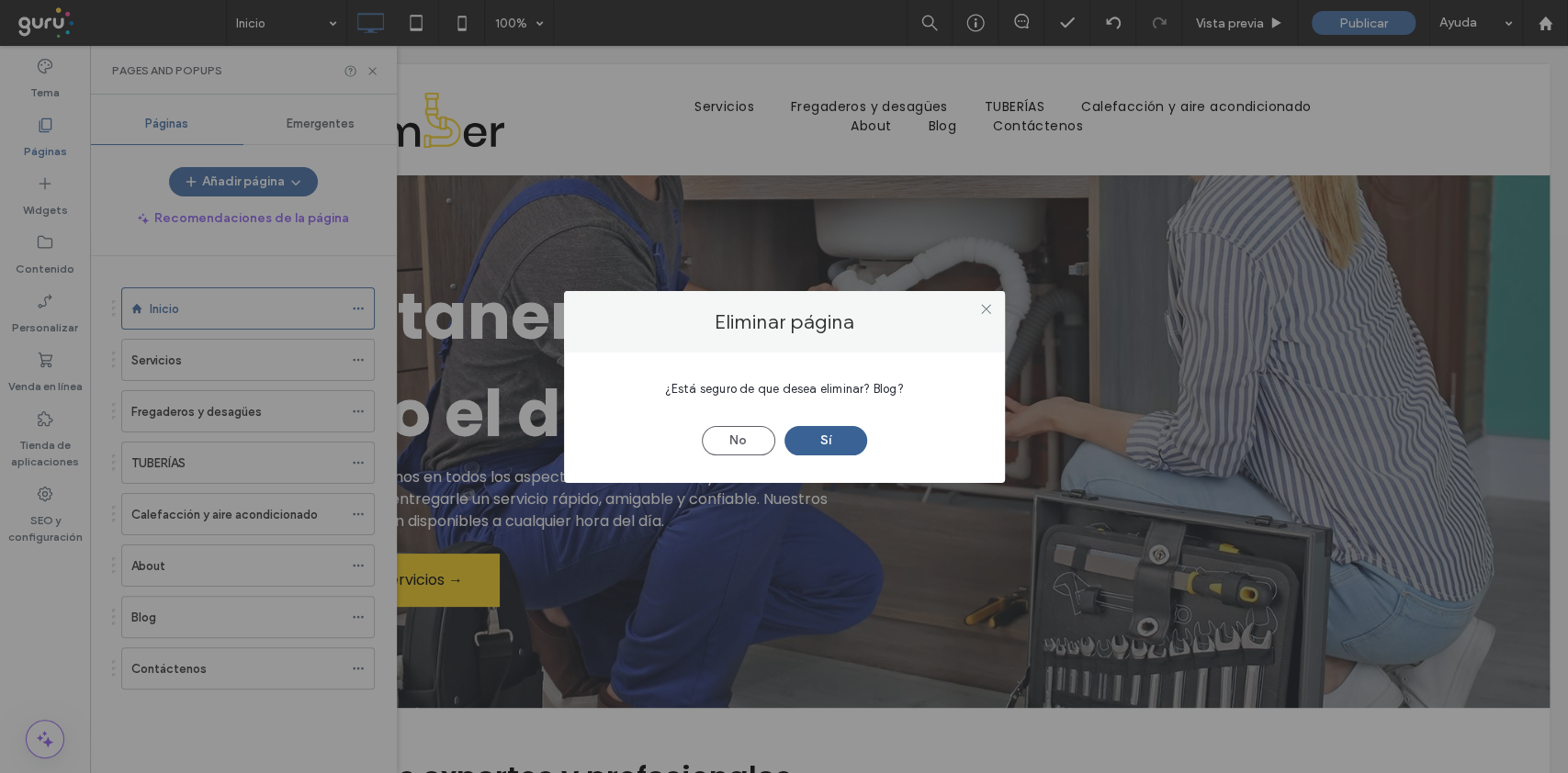 click on "Sí" at bounding box center (826, 441) 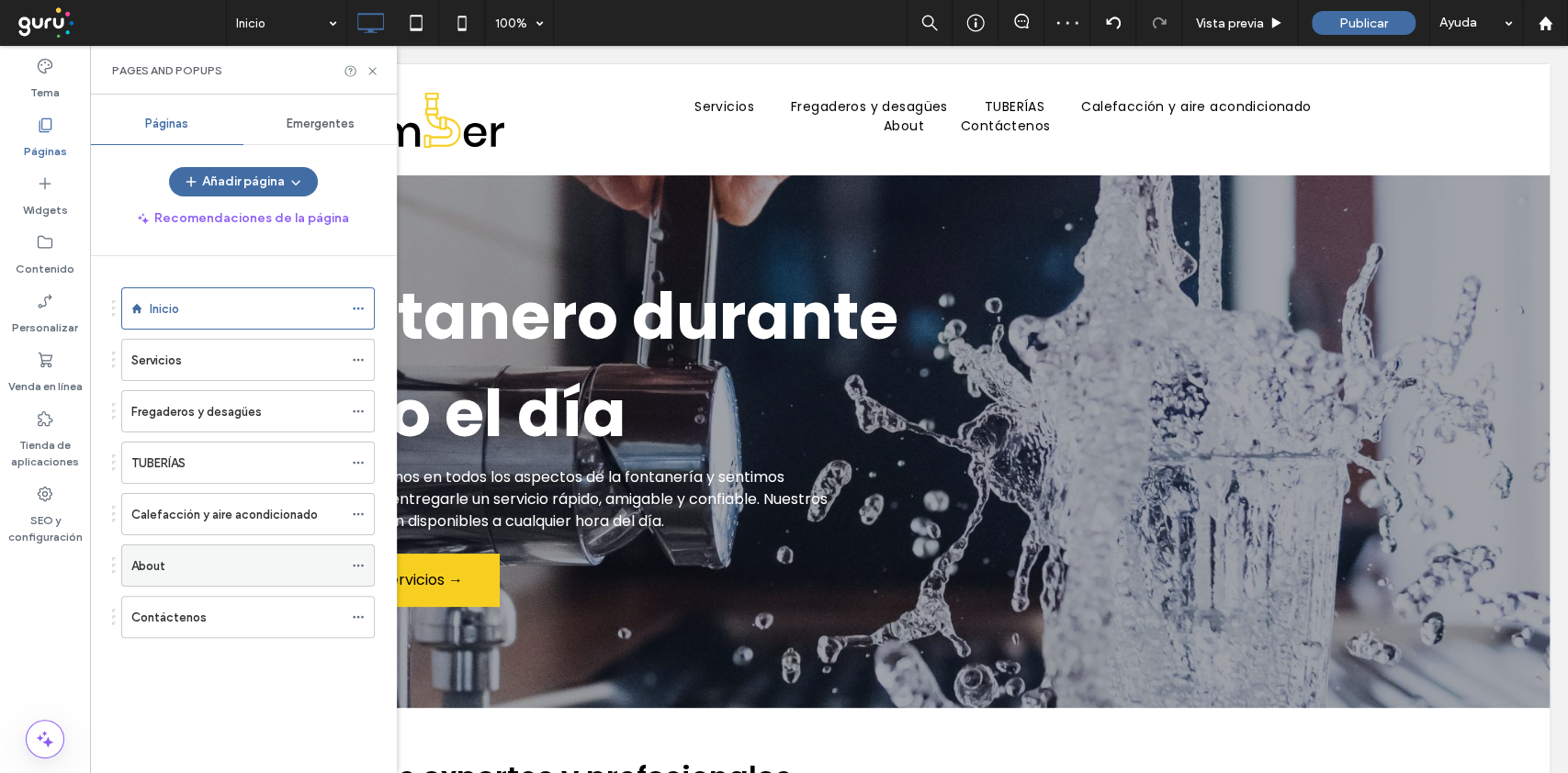 click on "About" at bounding box center (237, 566) 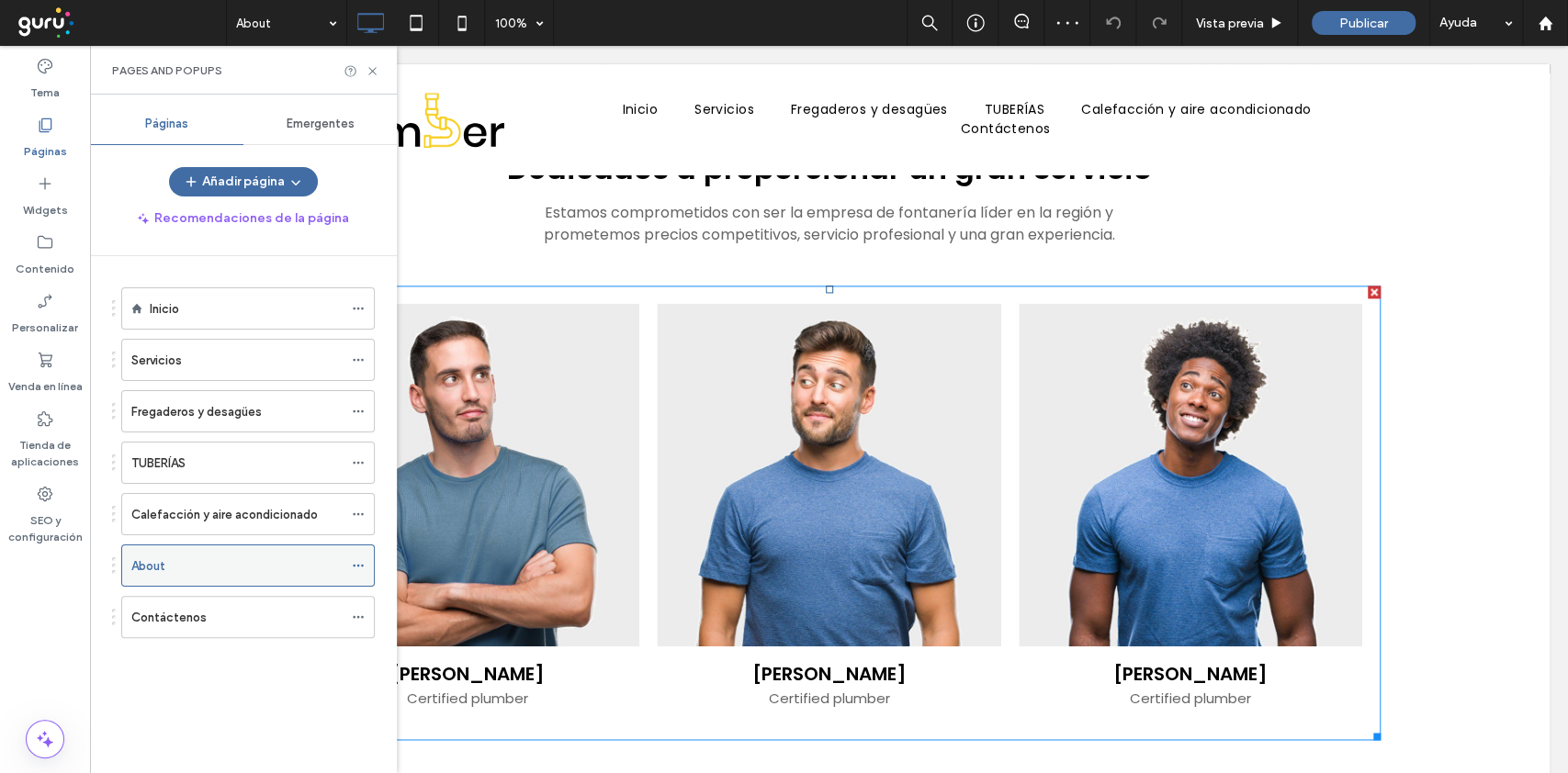 scroll, scrollTop: 1469, scrollLeft: 0, axis: vertical 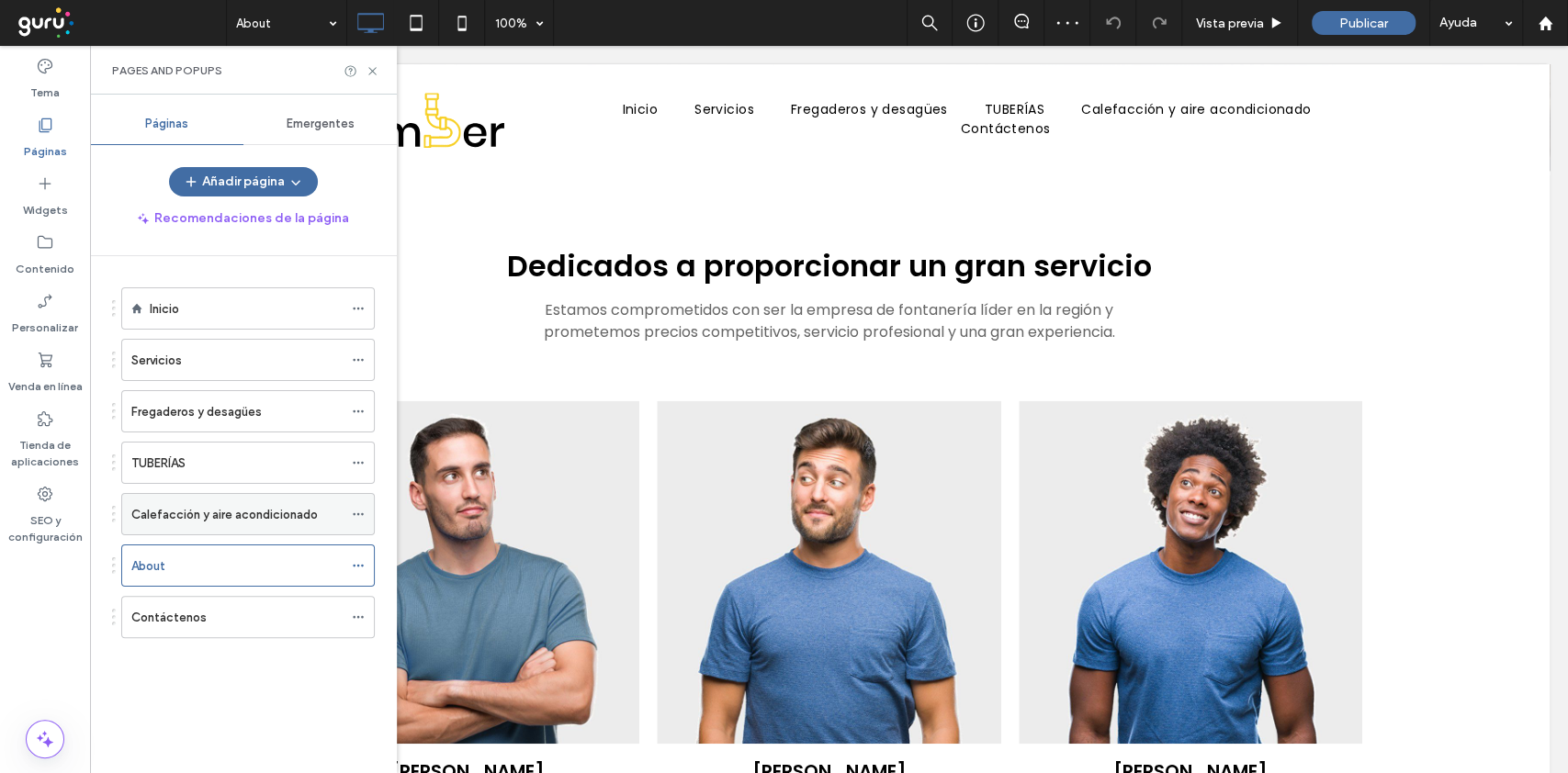 click on "Calefacción y aire acondicionado" at bounding box center [224, 514] 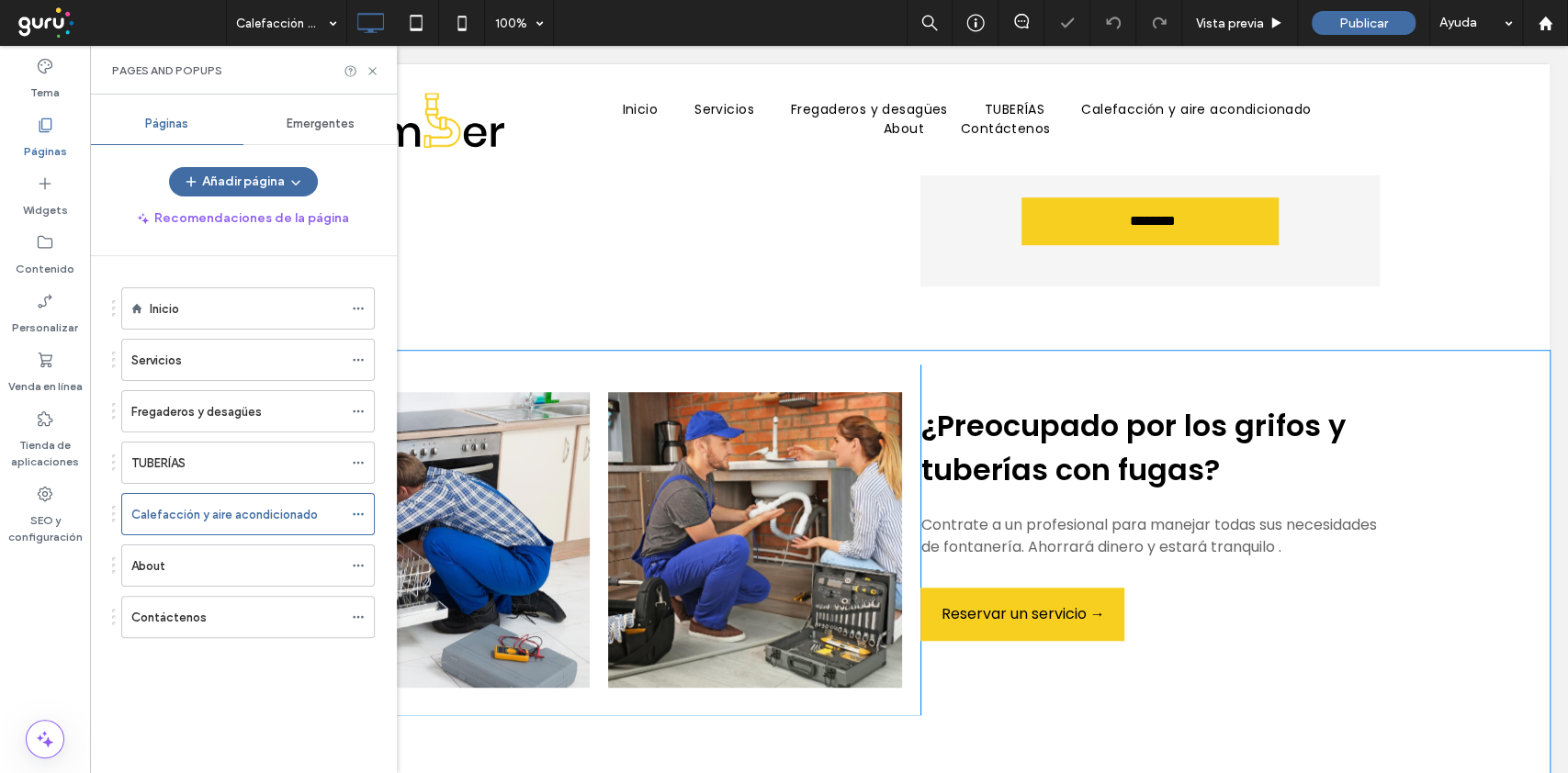 scroll, scrollTop: 979, scrollLeft: 0, axis: vertical 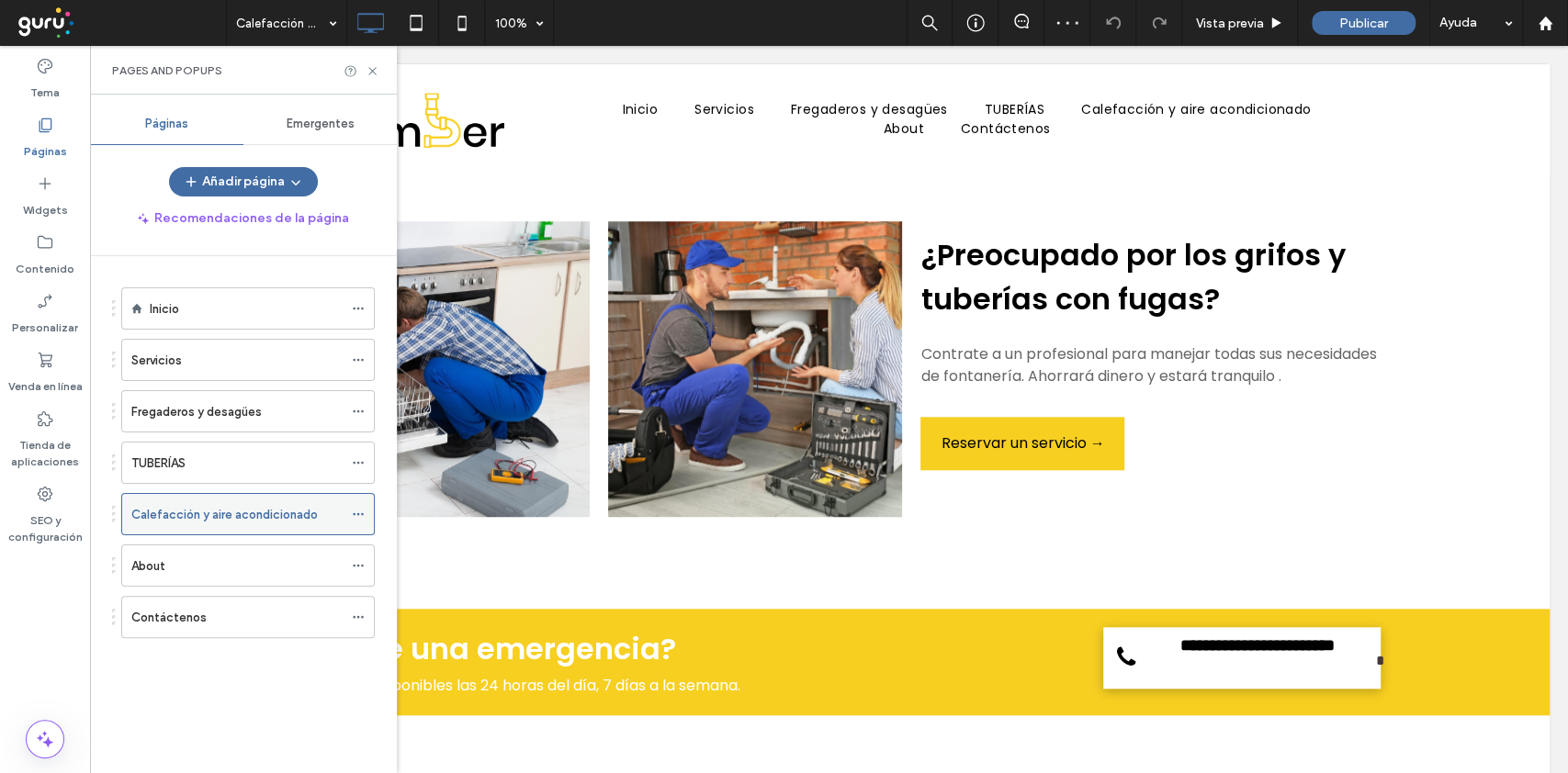 click 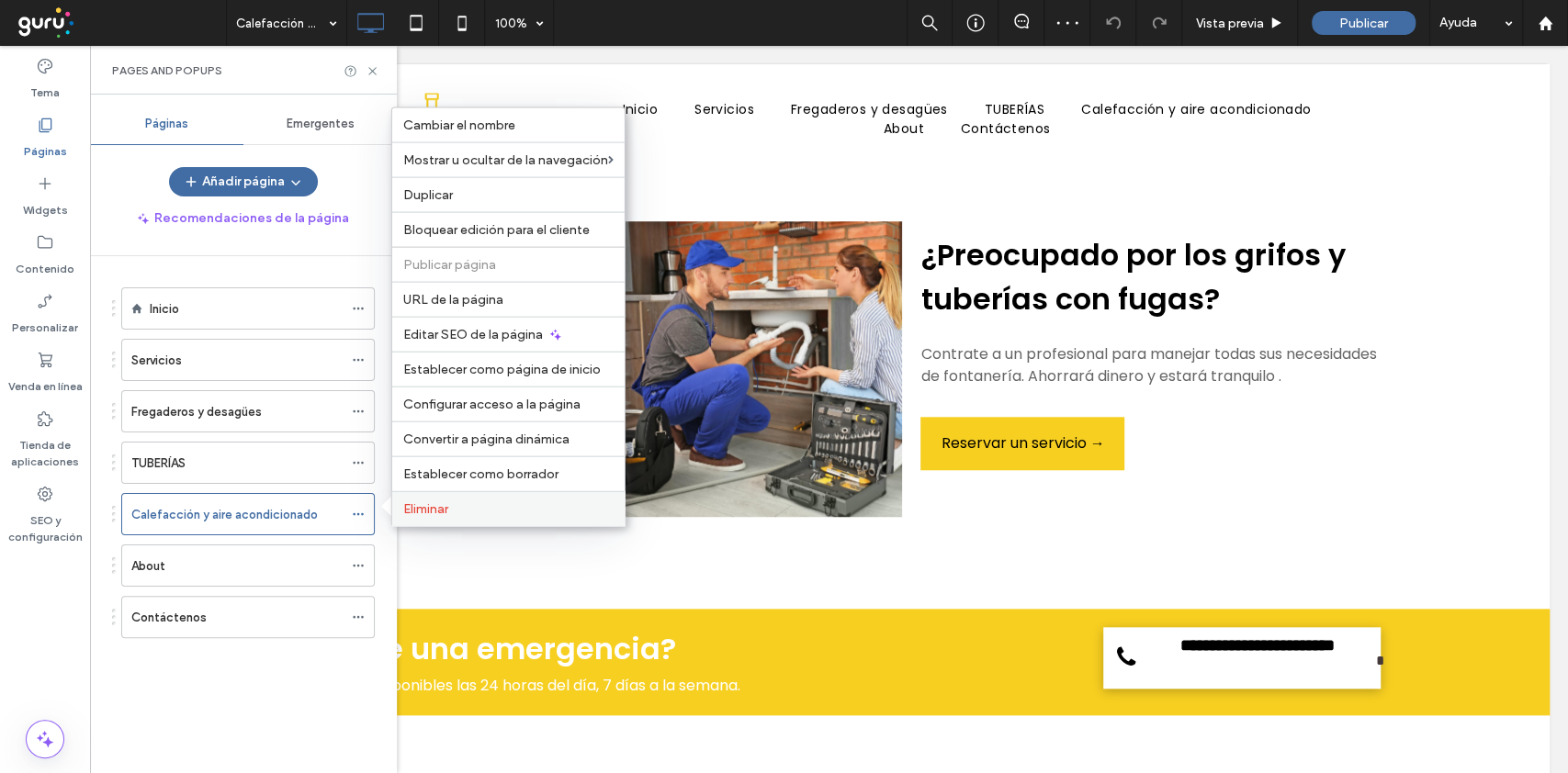 click on "Eliminar" at bounding box center (425, 509) 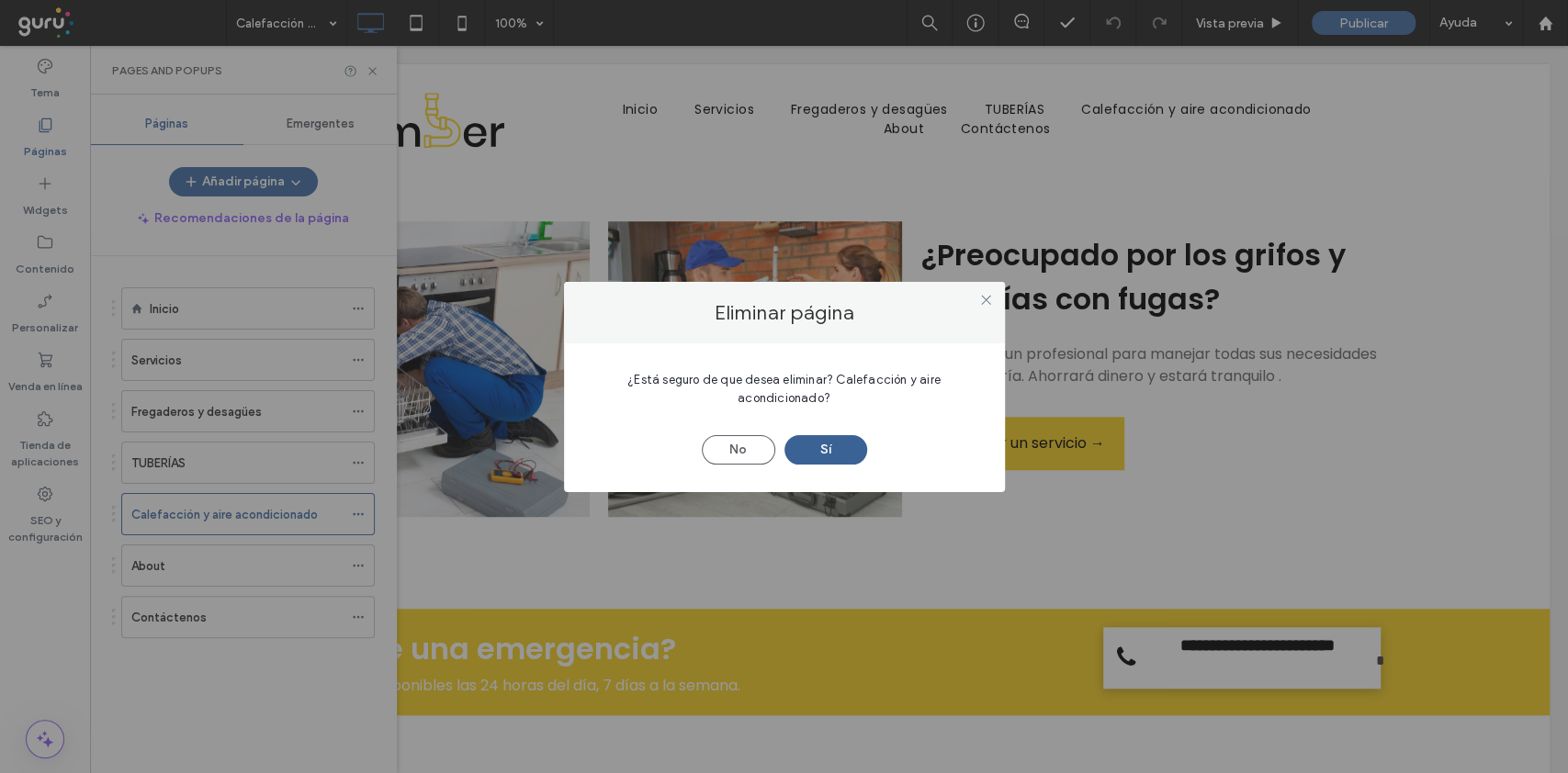 click on "Sí" at bounding box center [826, 450] 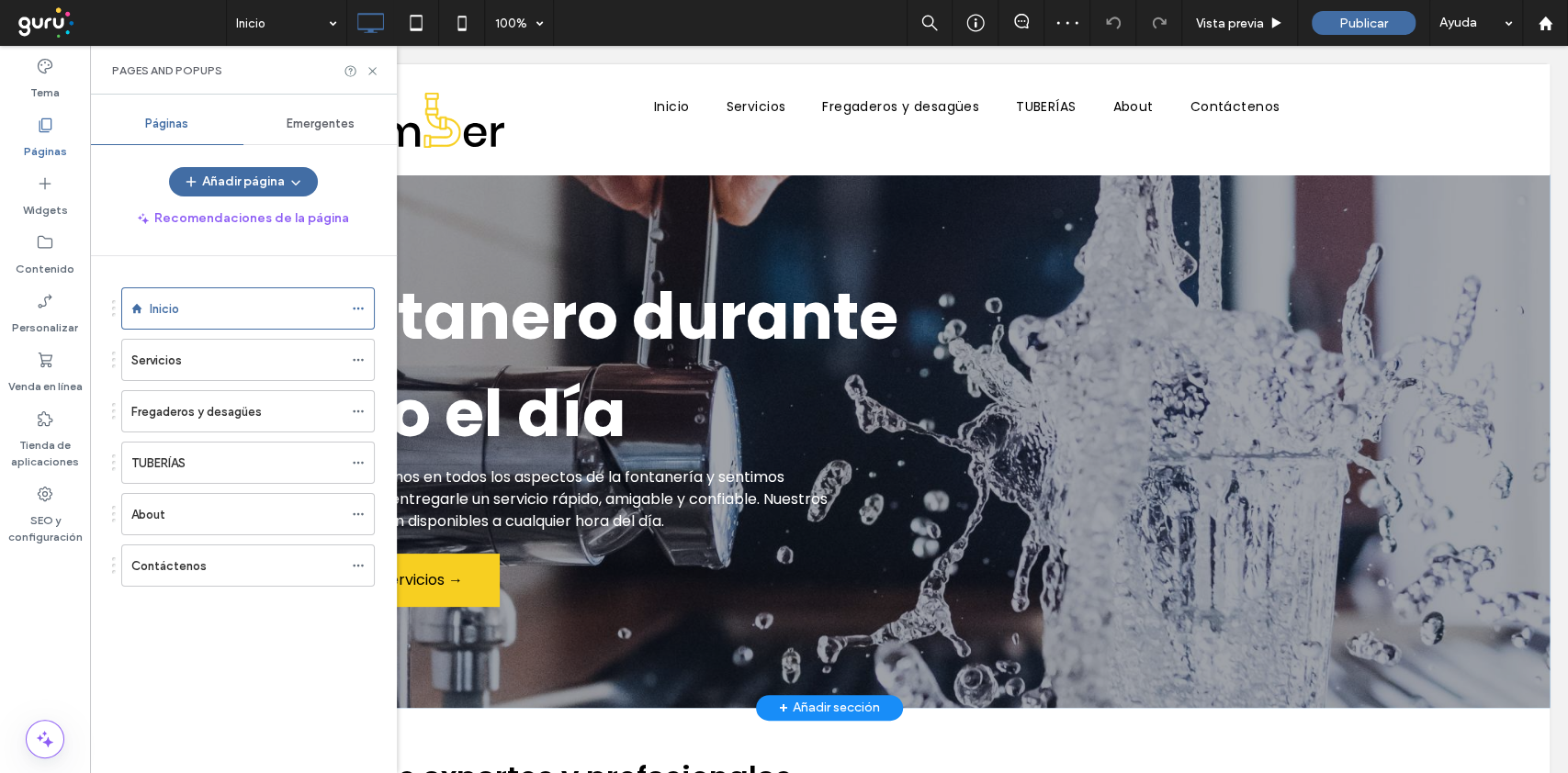 scroll, scrollTop: 489, scrollLeft: 0, axis: vertical 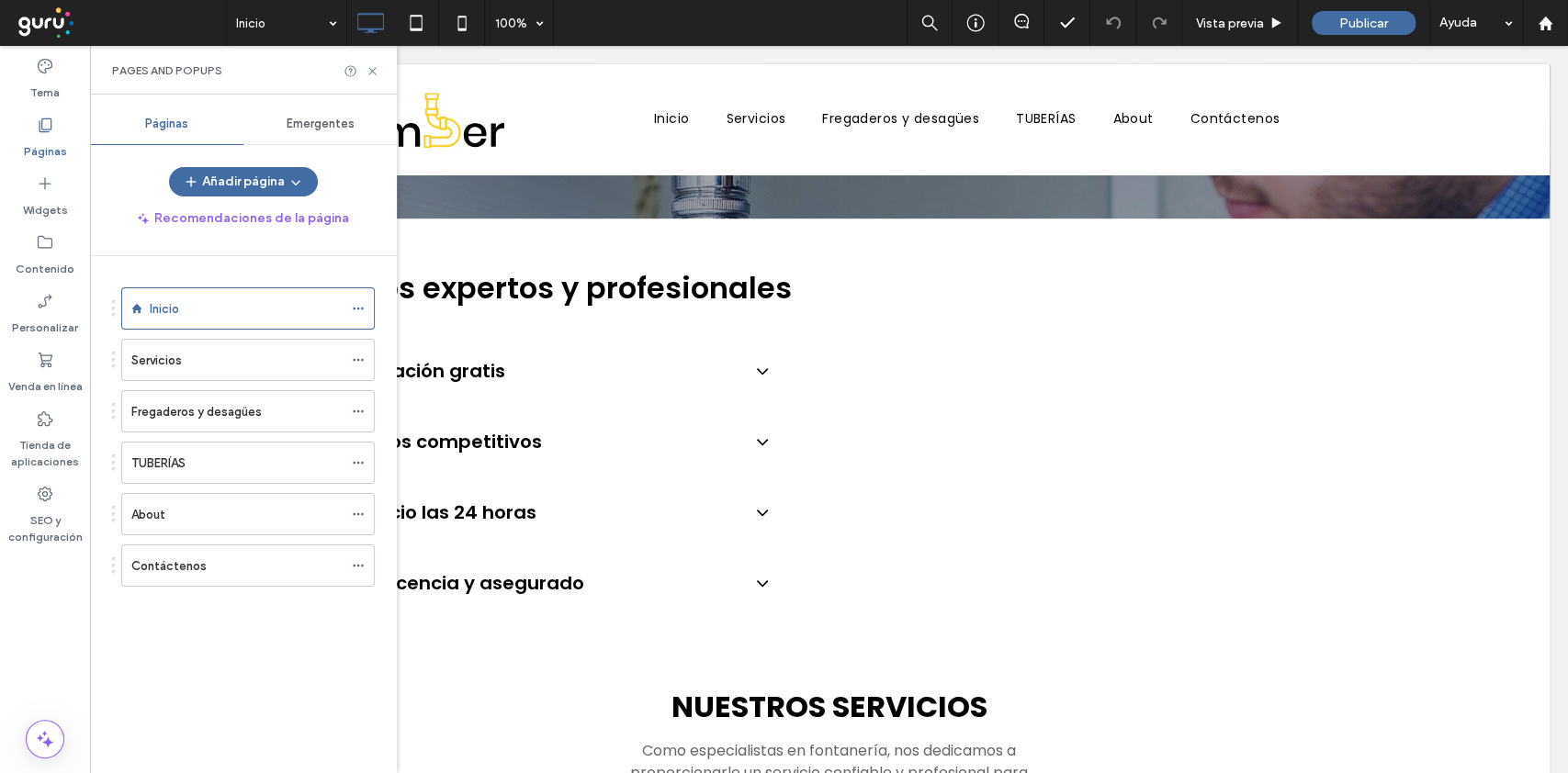click on "Servicios" at bounding box center (237, 360) 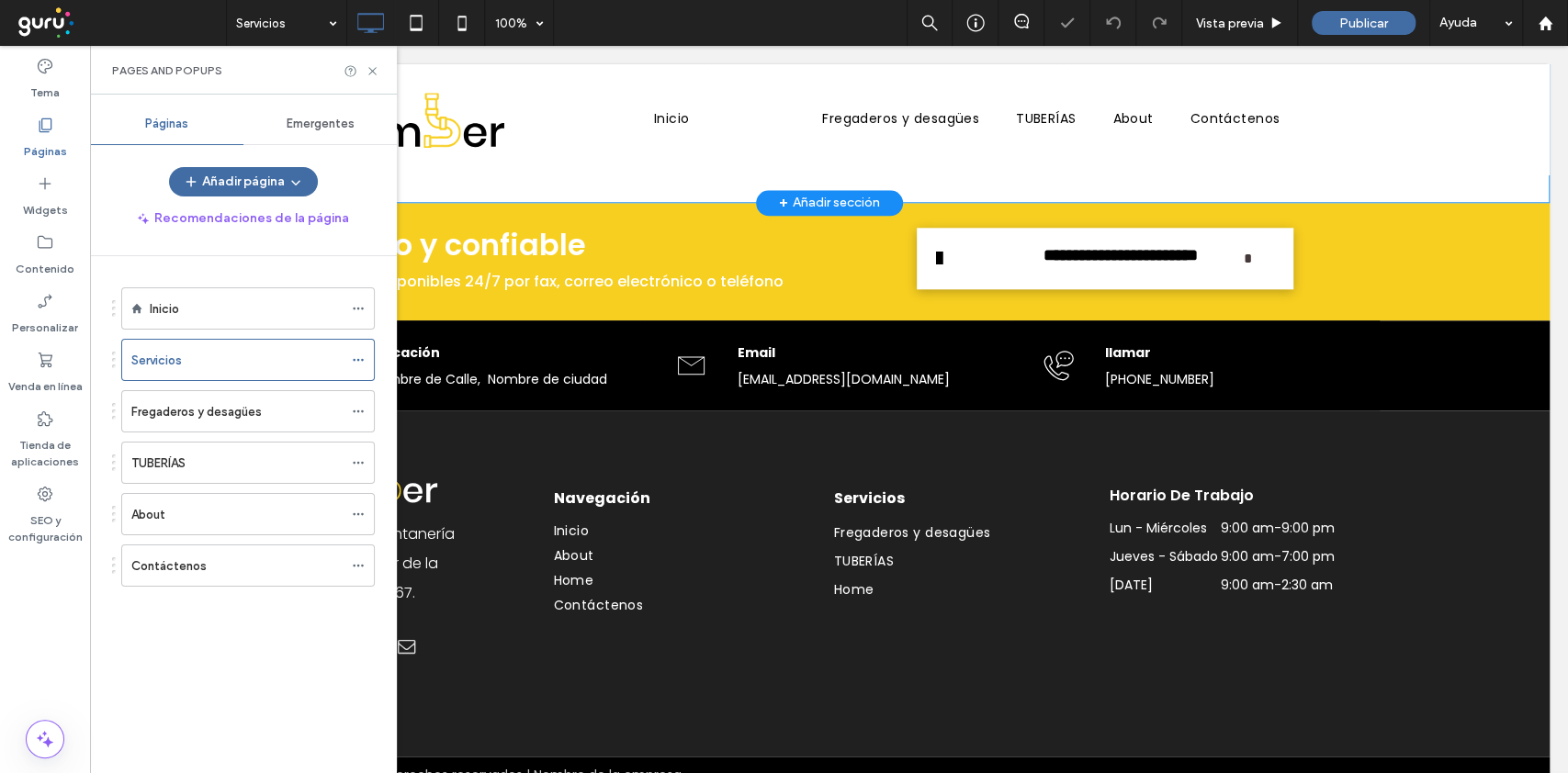 scroll, scrollTop: 734, scrollLeft: 0, axis: vertical 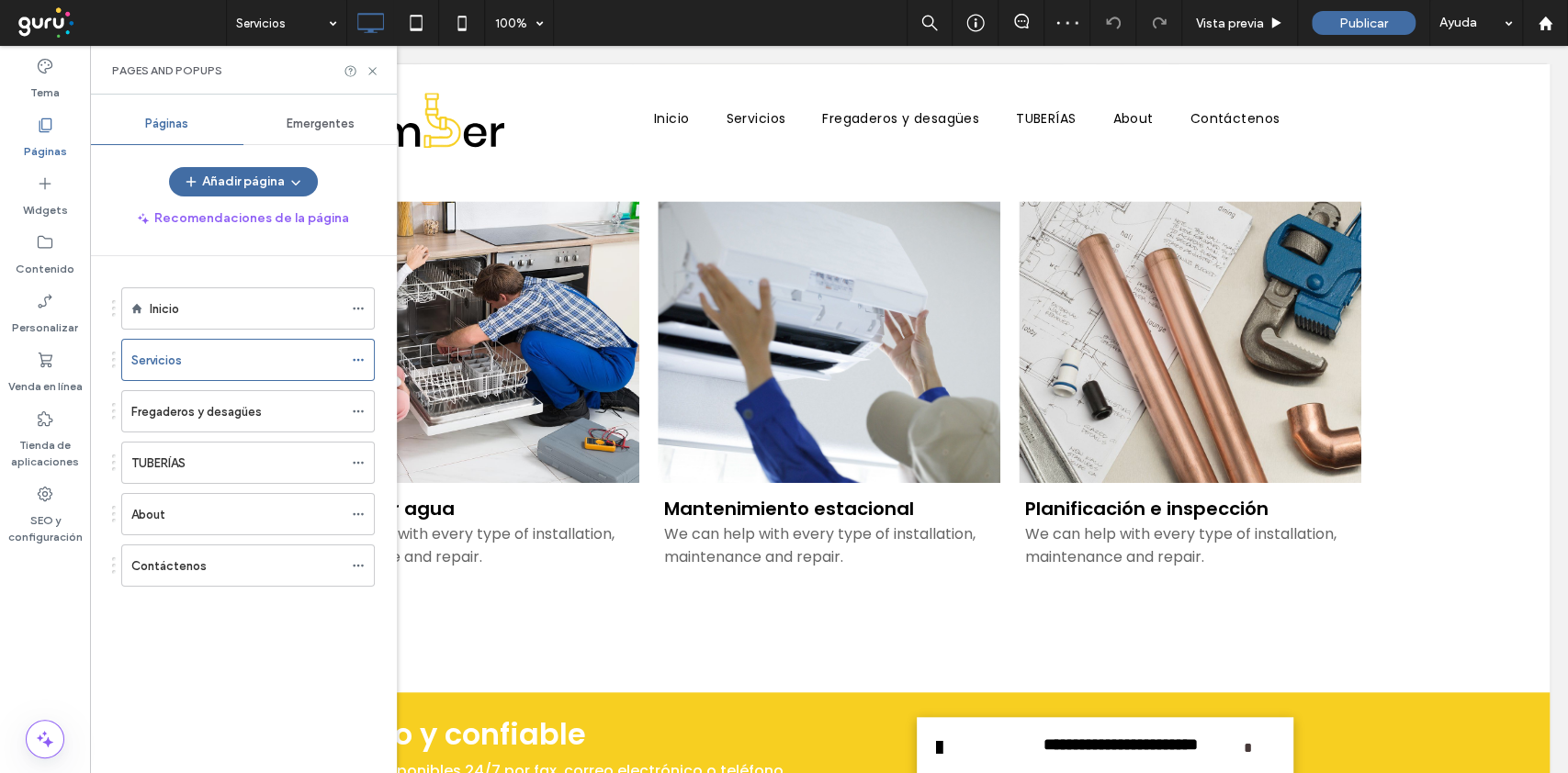 click on "Fregaderos y desagües" at bounding box center (197, 411) 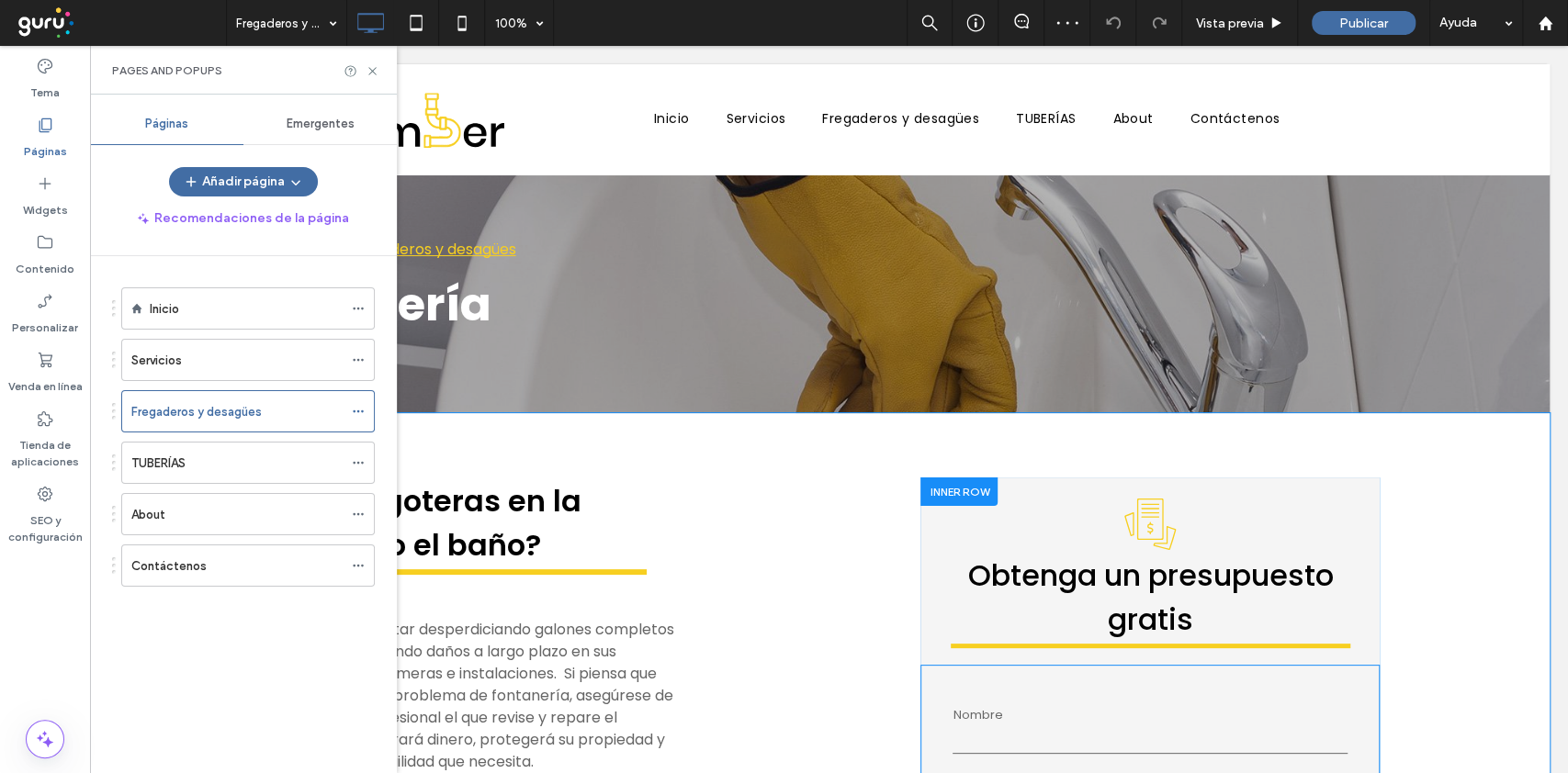 scroll, scrollTop: 470, scrollLeft: 0, axis: vertical 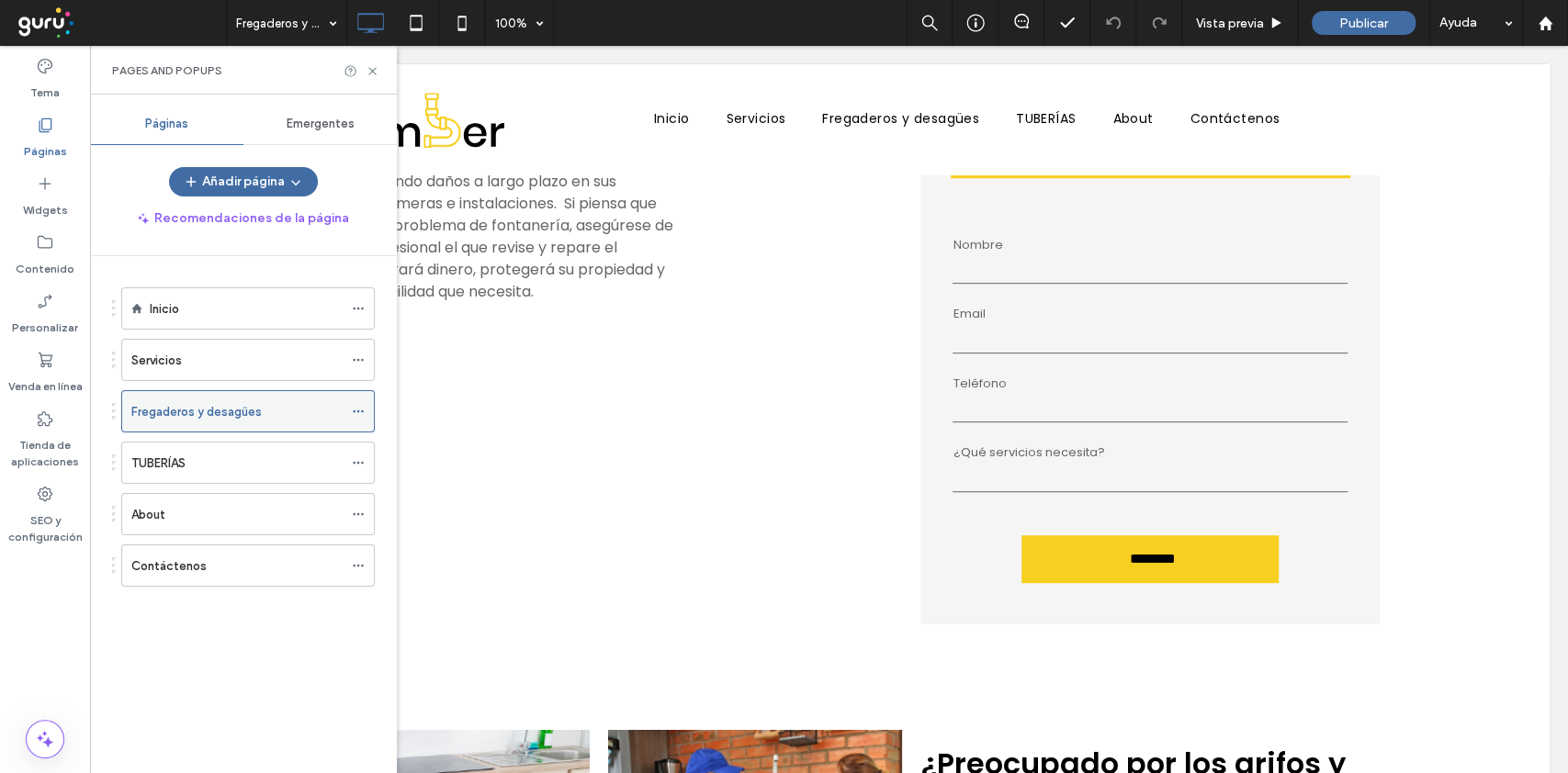 click 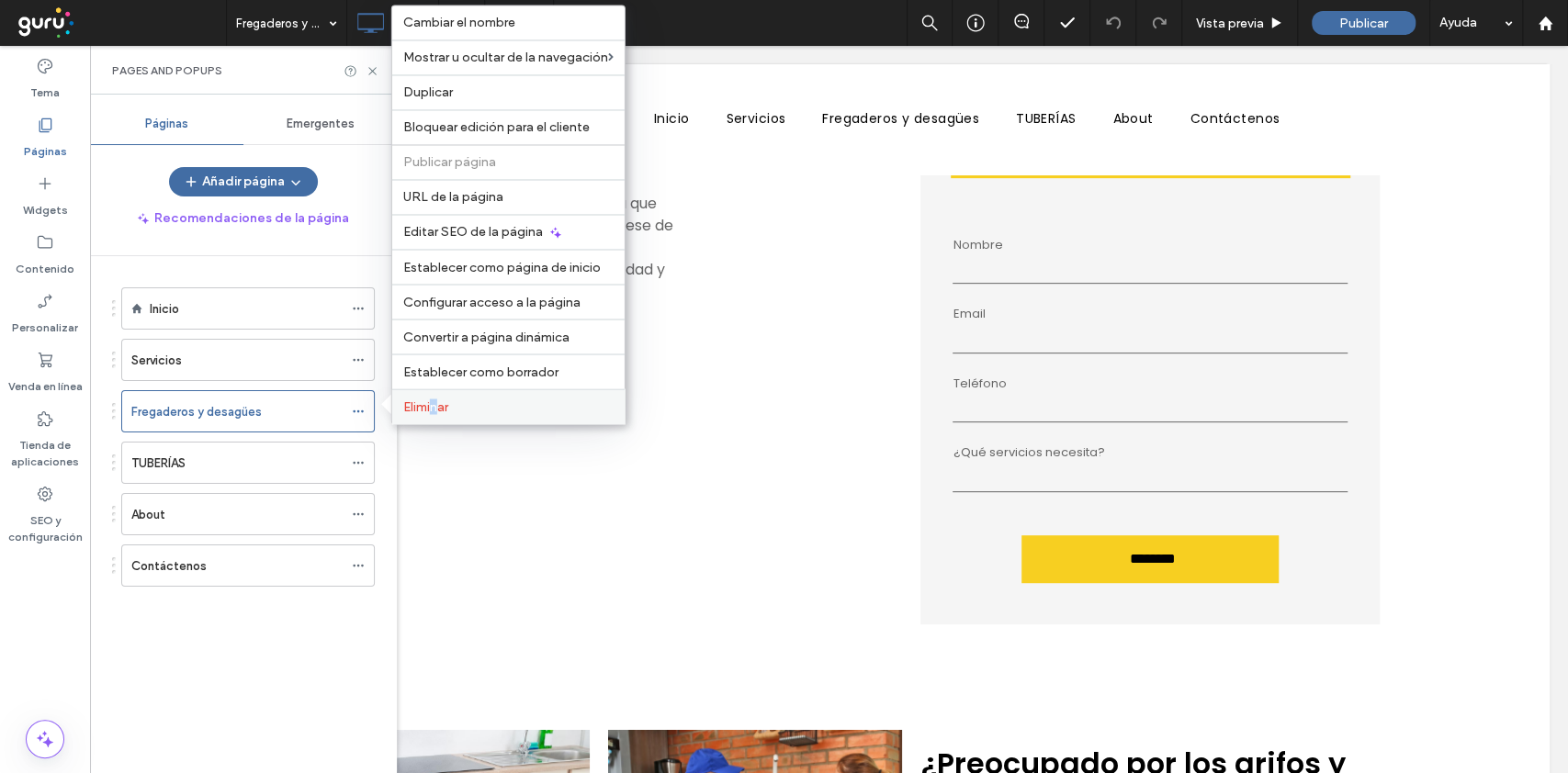 click on "Eliminar" at bounding box center (425, 406) 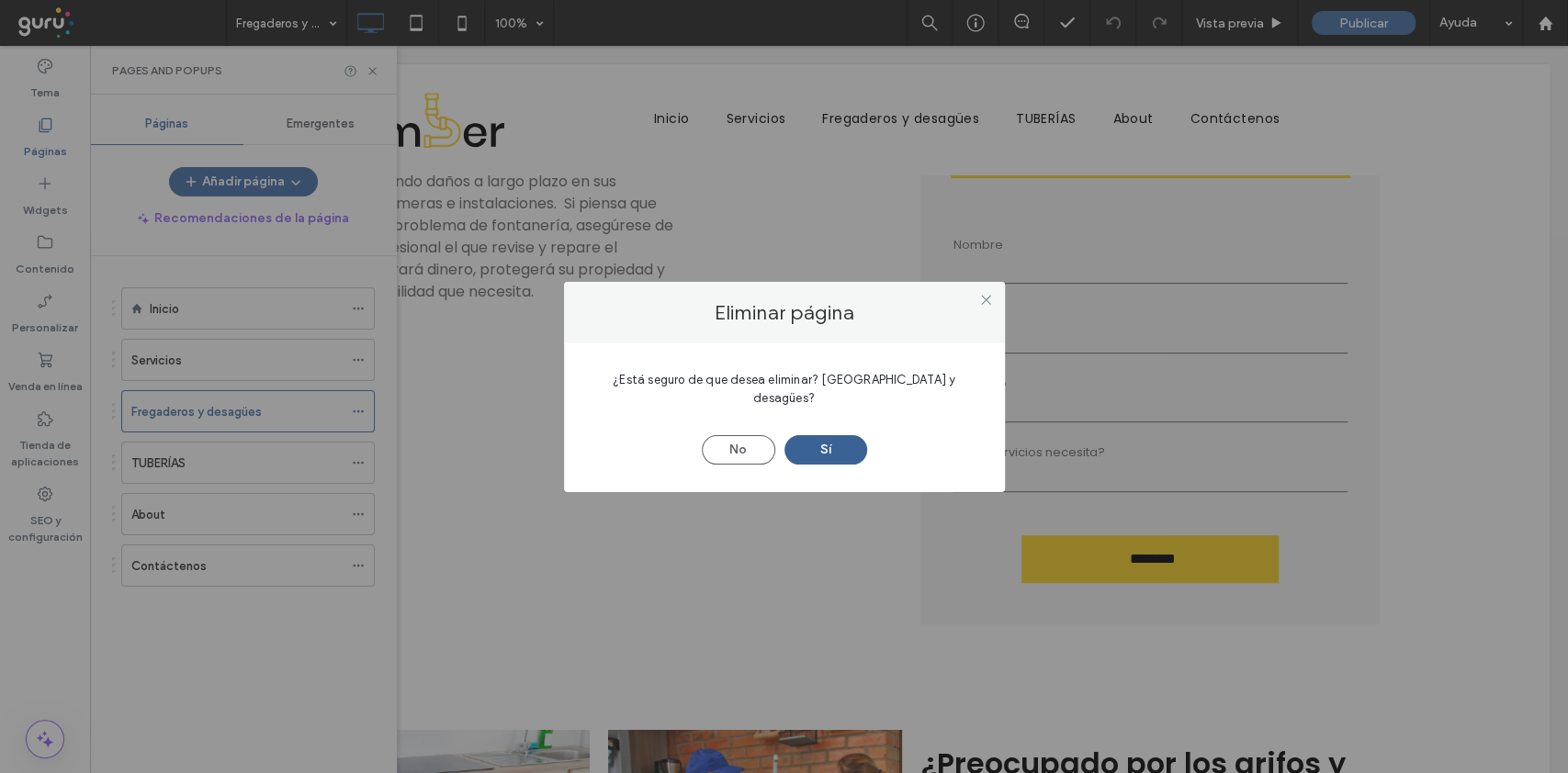 click on "Sí" at bounding box center [826, 450] 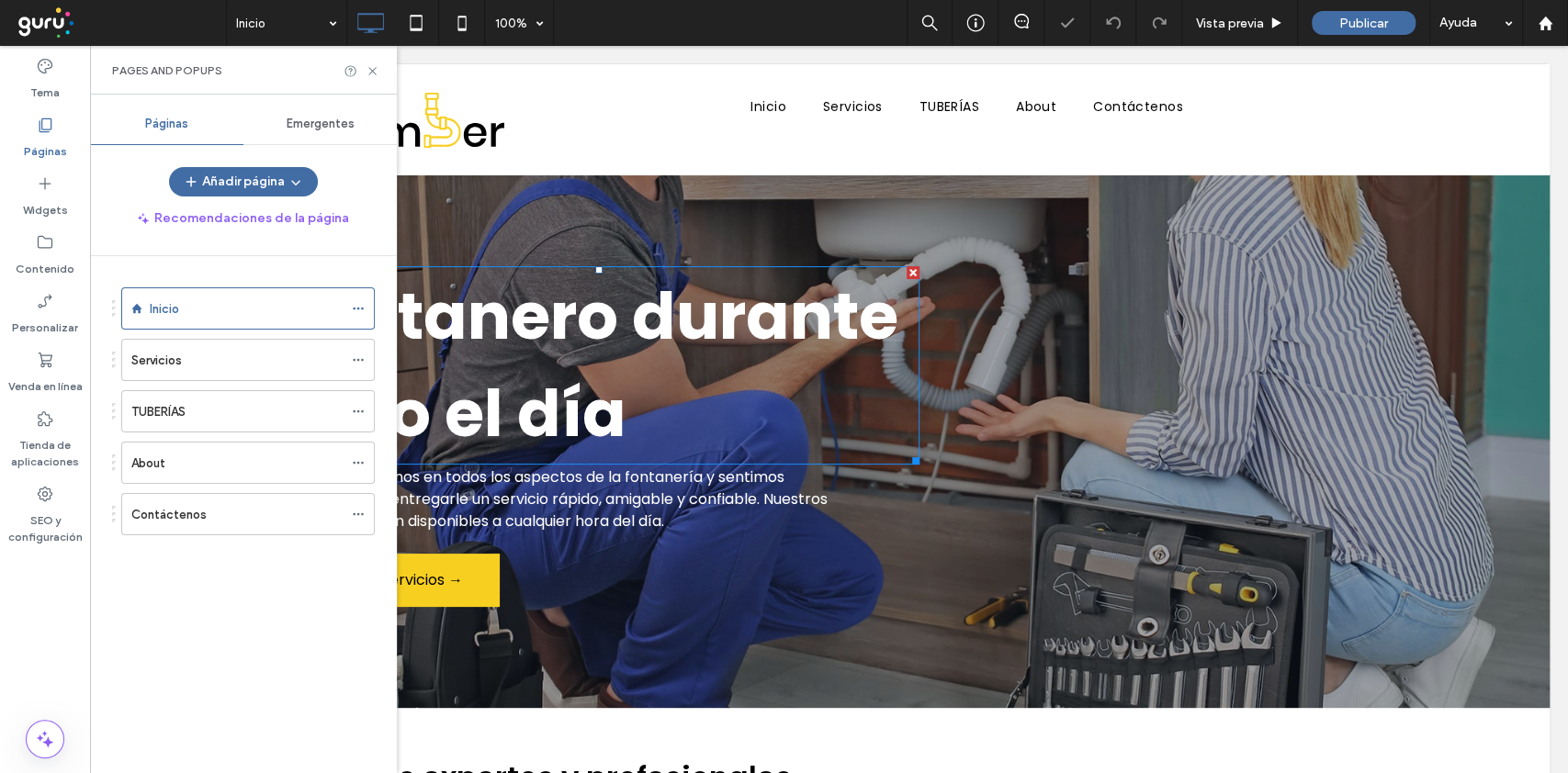 scroll, scrollTop: 0, scrollLeft: 0, axis: both 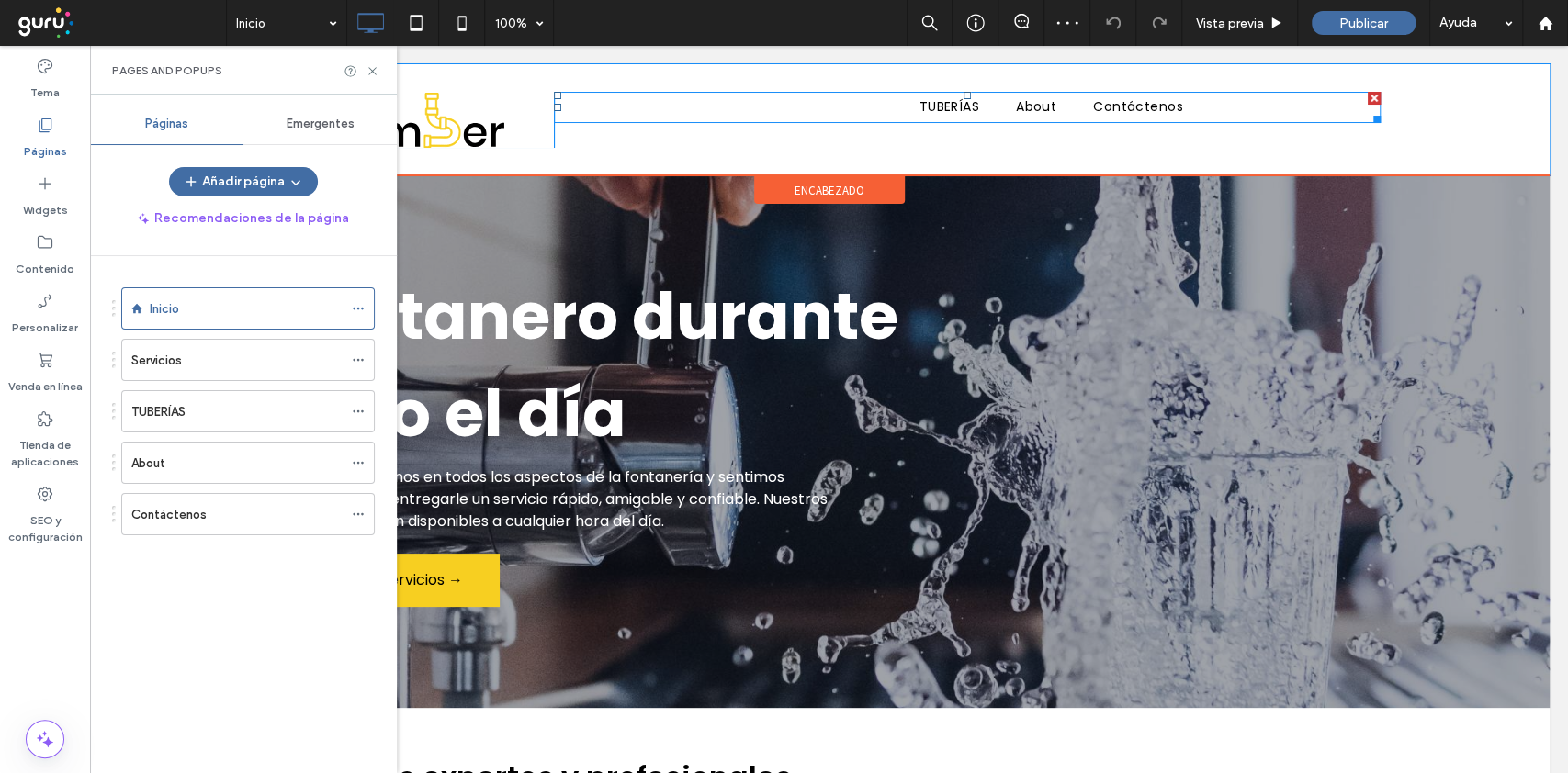 click on "Servicios" at bounding box center [852, 106] 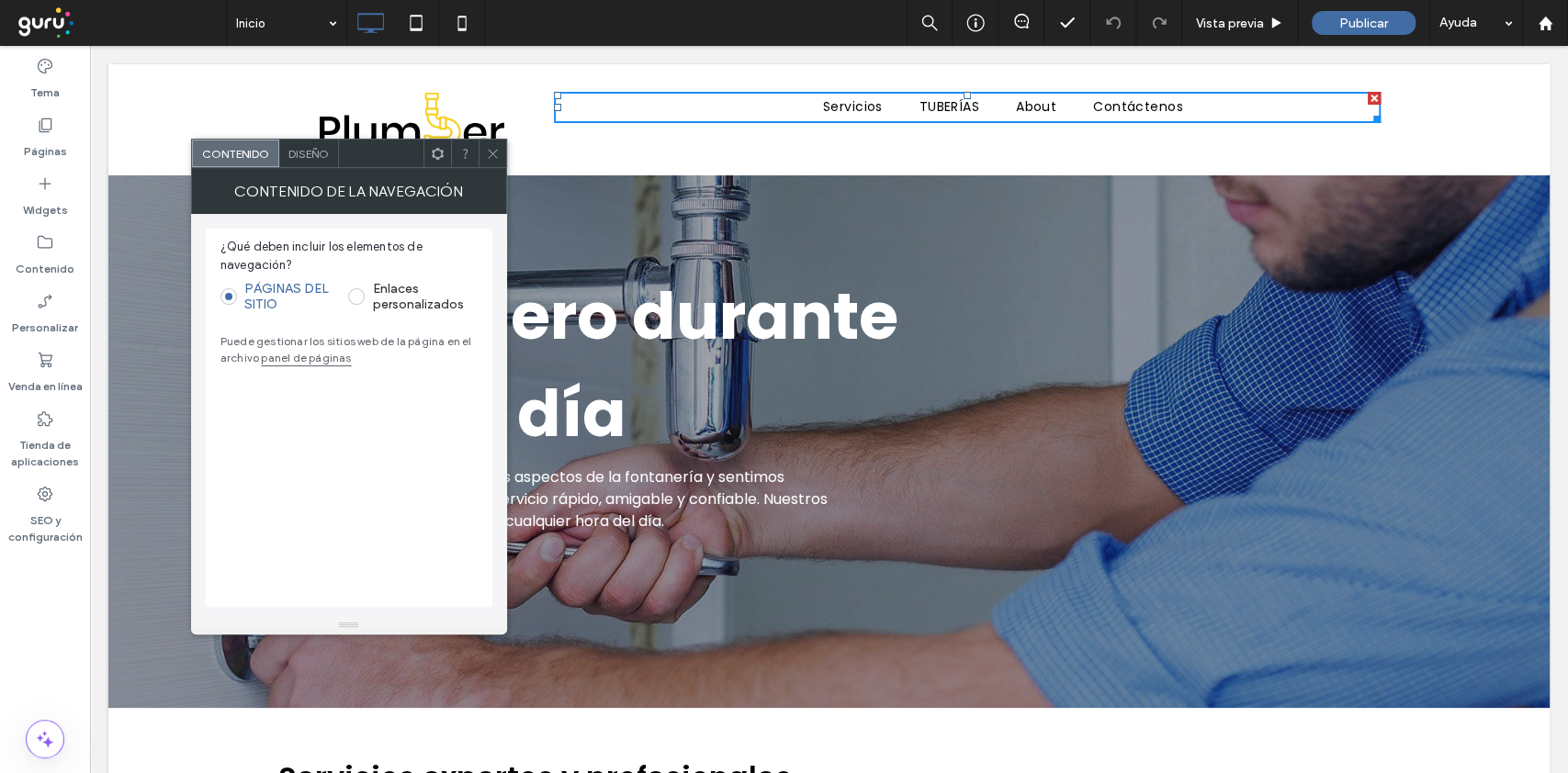click at bounding box center [356, 297] 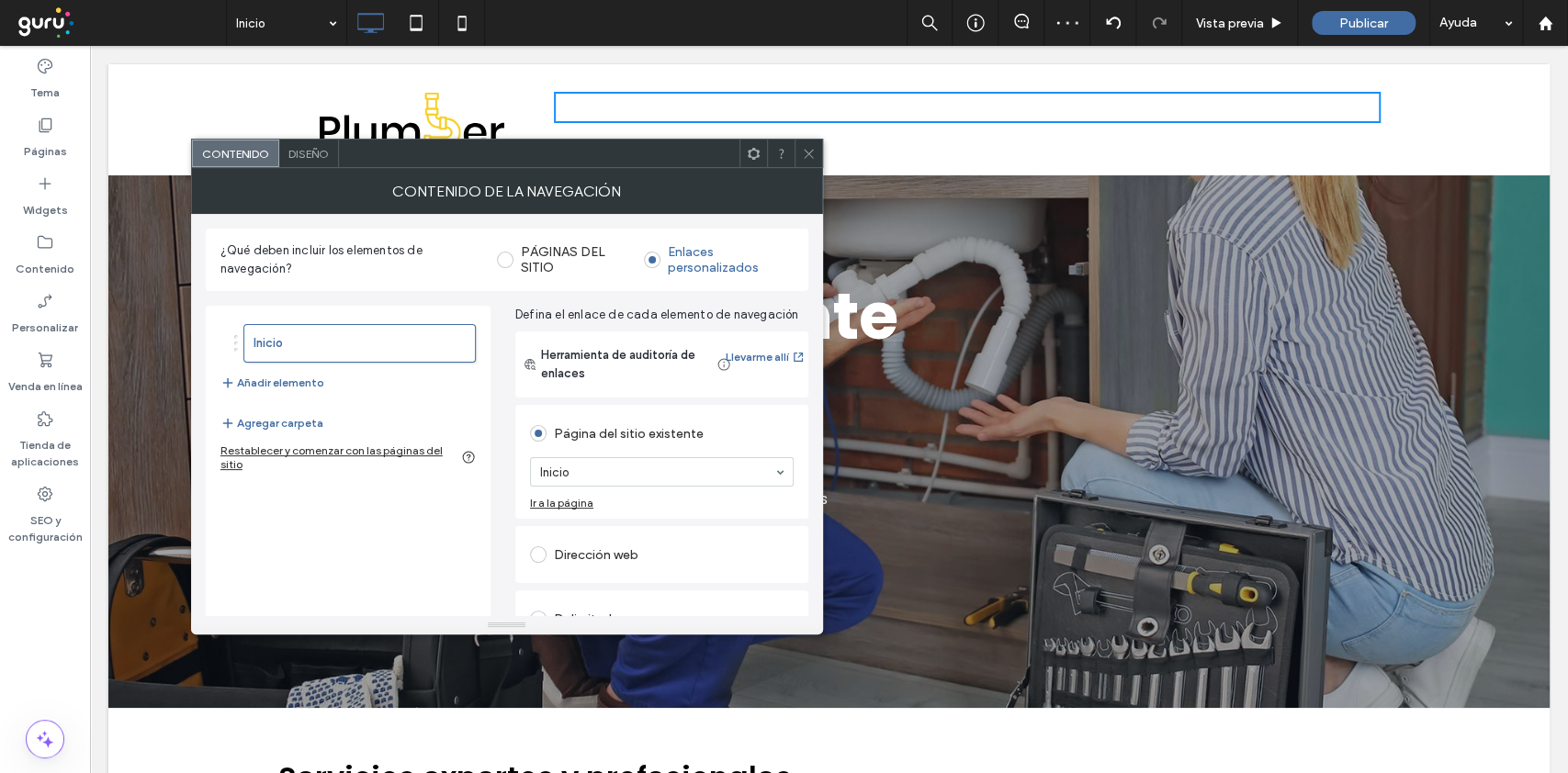 click at bounding box center [505, 260] 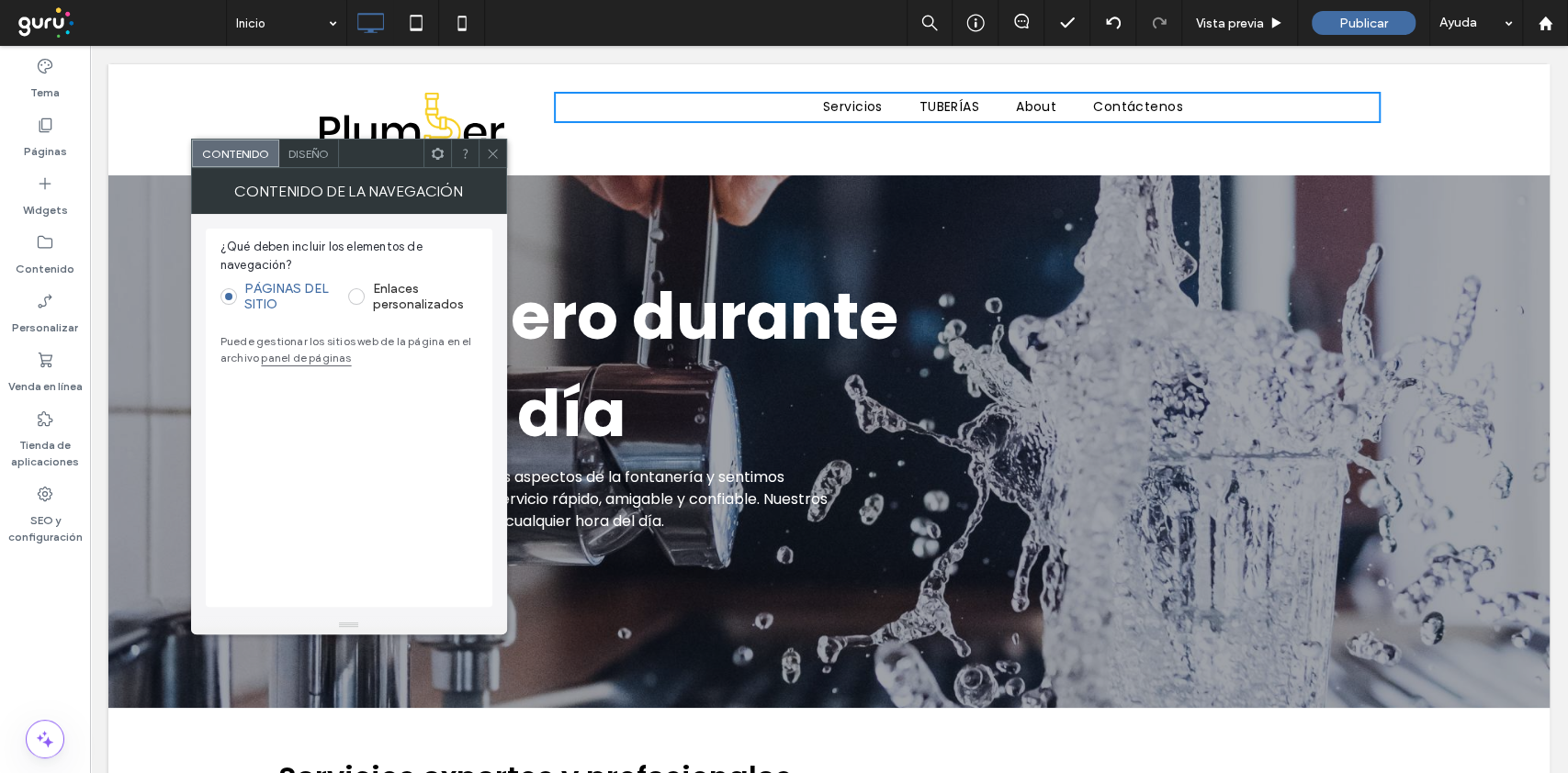 click 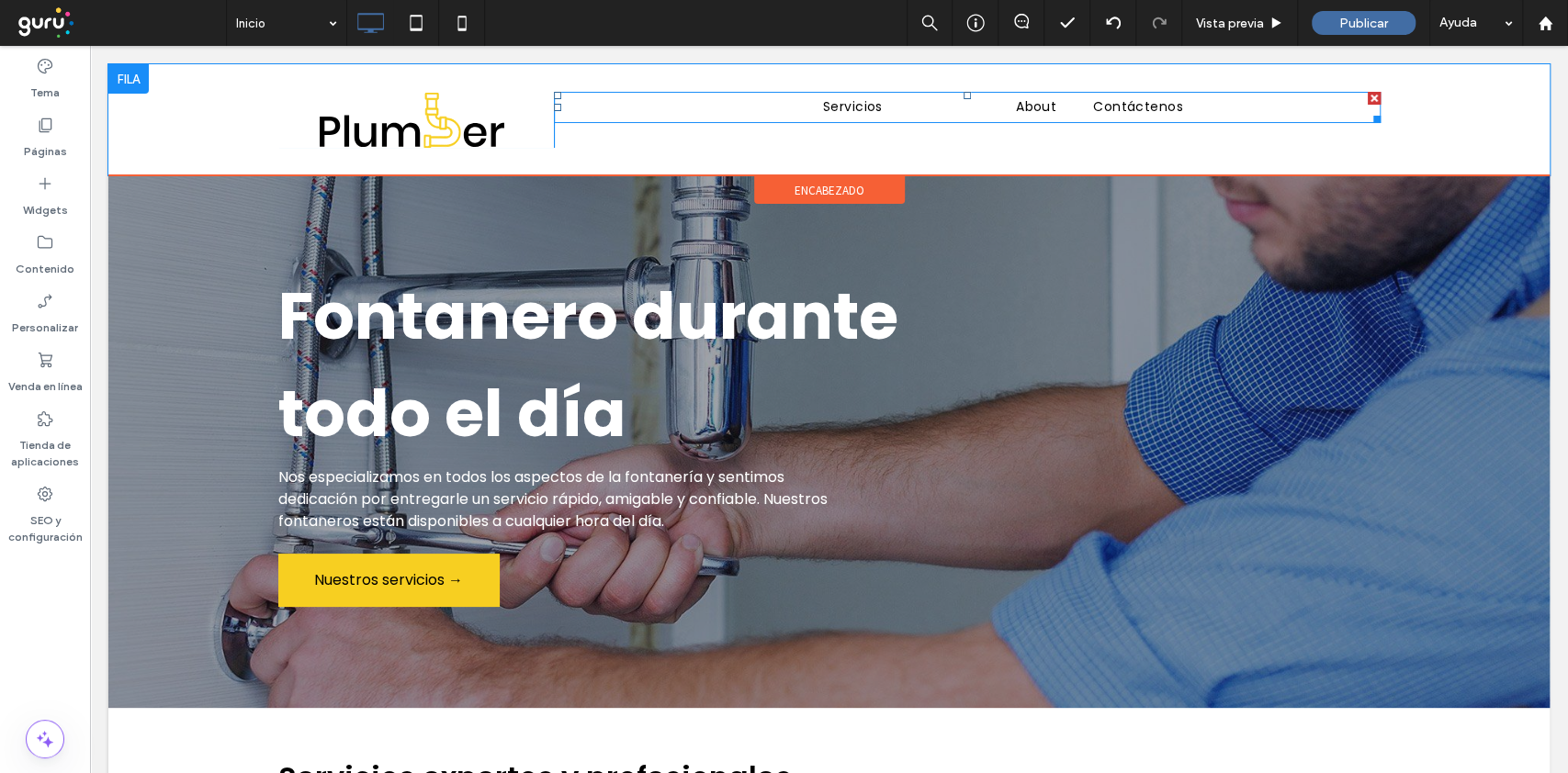 click on "TUBERÍAS" at bounding box center [949, 106] 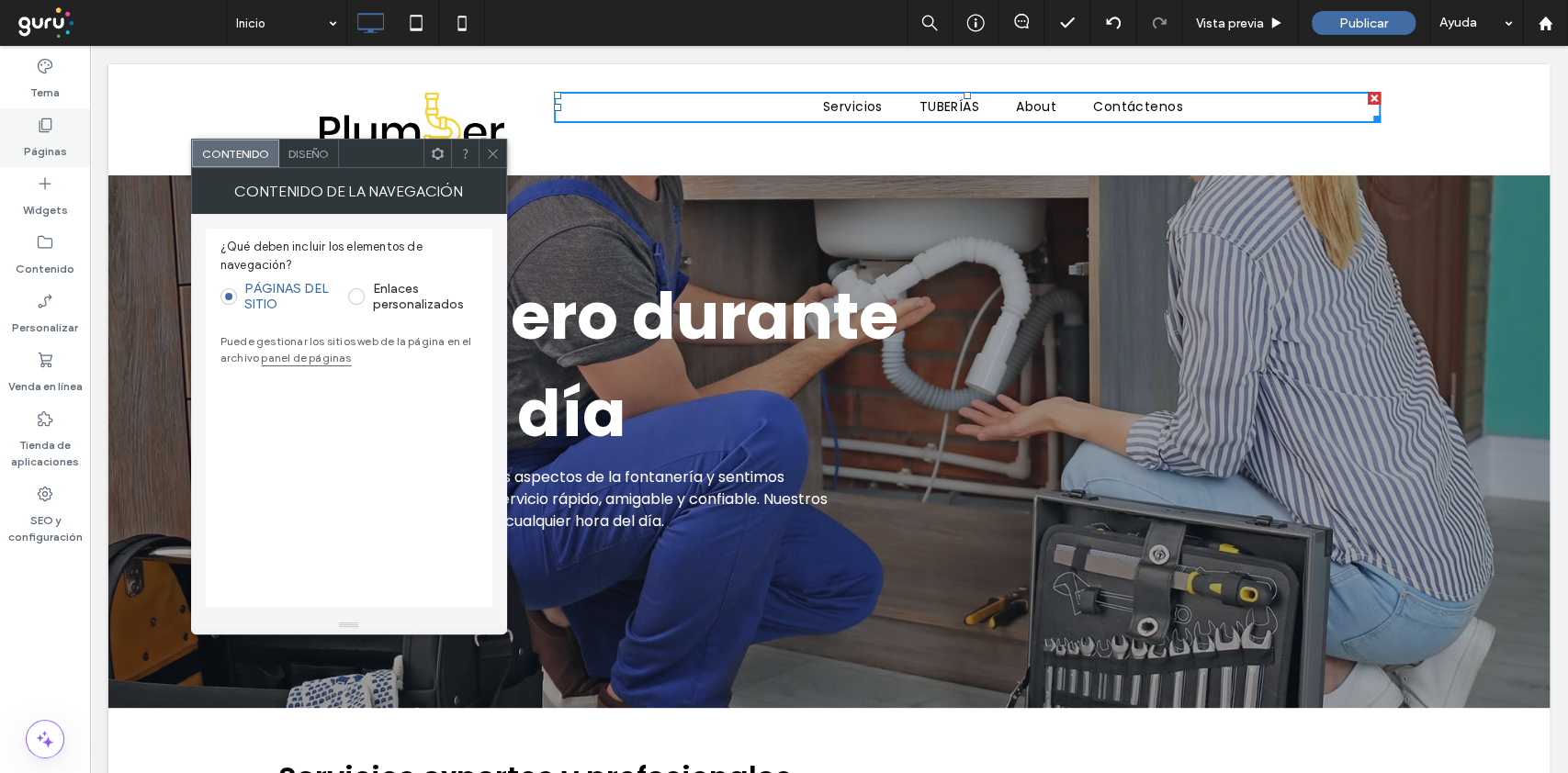 drag, startPoint x: 38, startPoint y: 128, endPoint x: 74, endPoint y: 159, distance: 47.50789 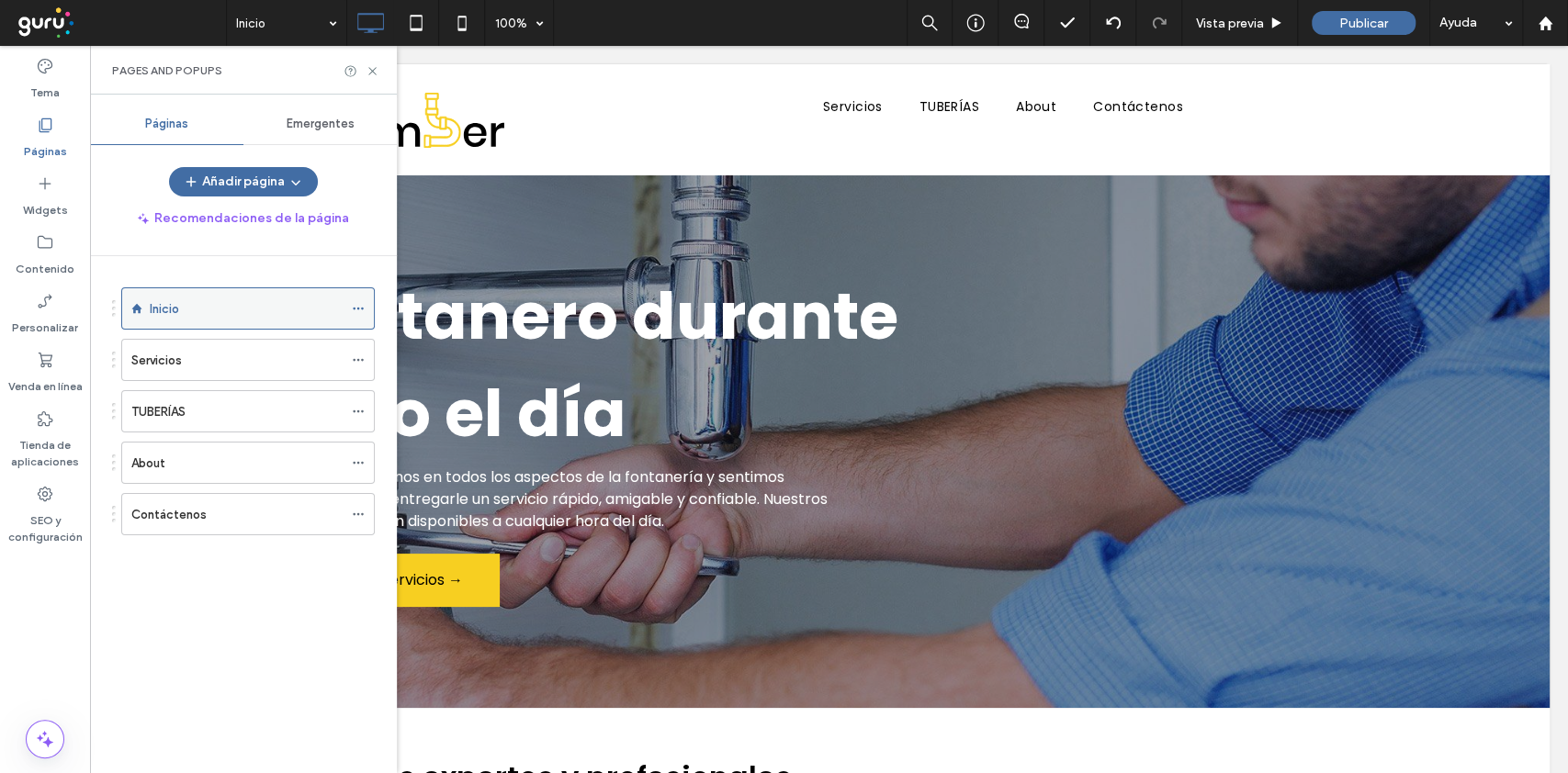 click on "Inicio" at bounding box center (248, 308) 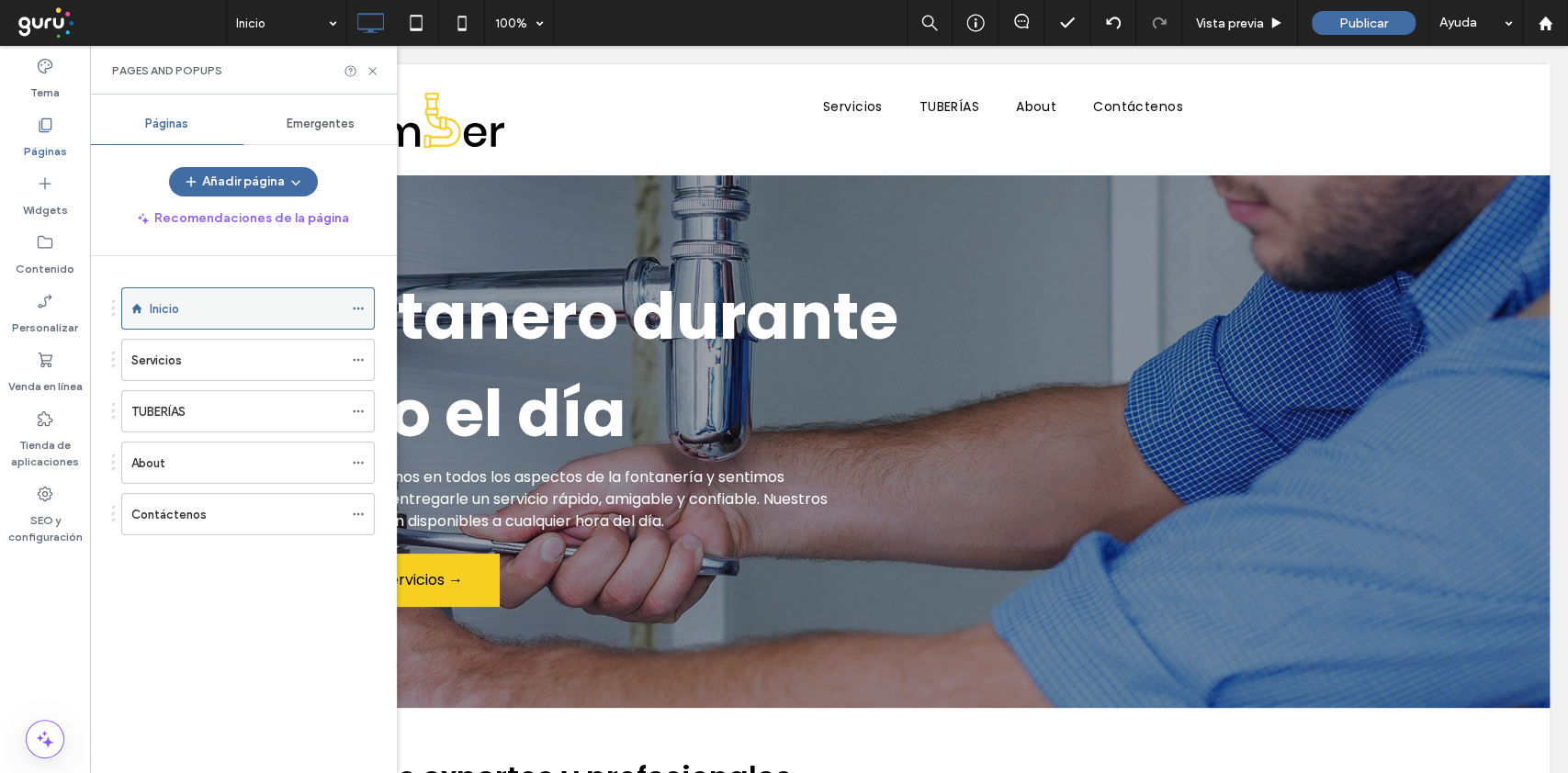 click 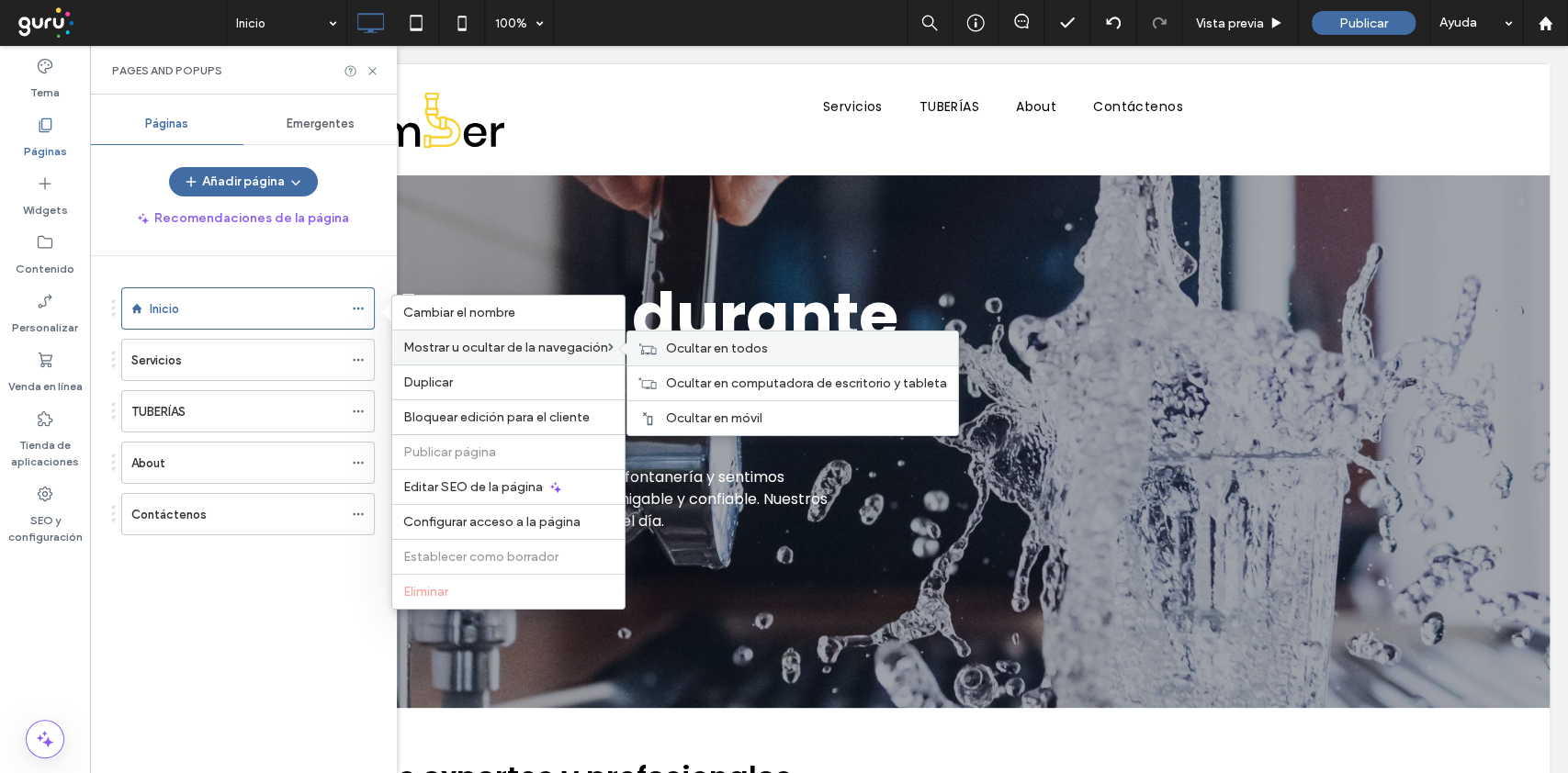 click on "Ocultar en todos" at bounding box center [716, 348] 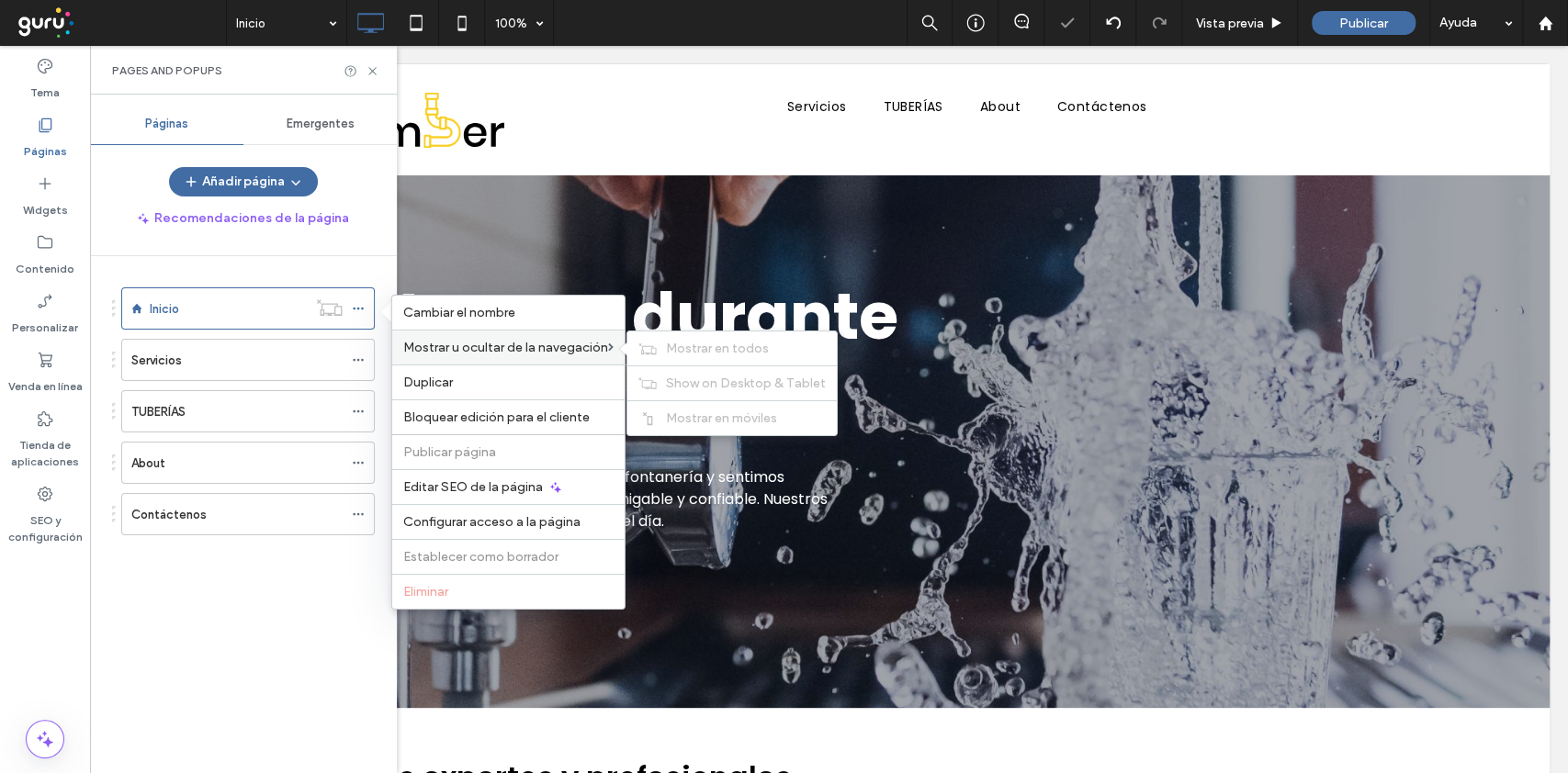 click on "Mostrar u ocultar de la navegación" at bounding box center [505, 347] 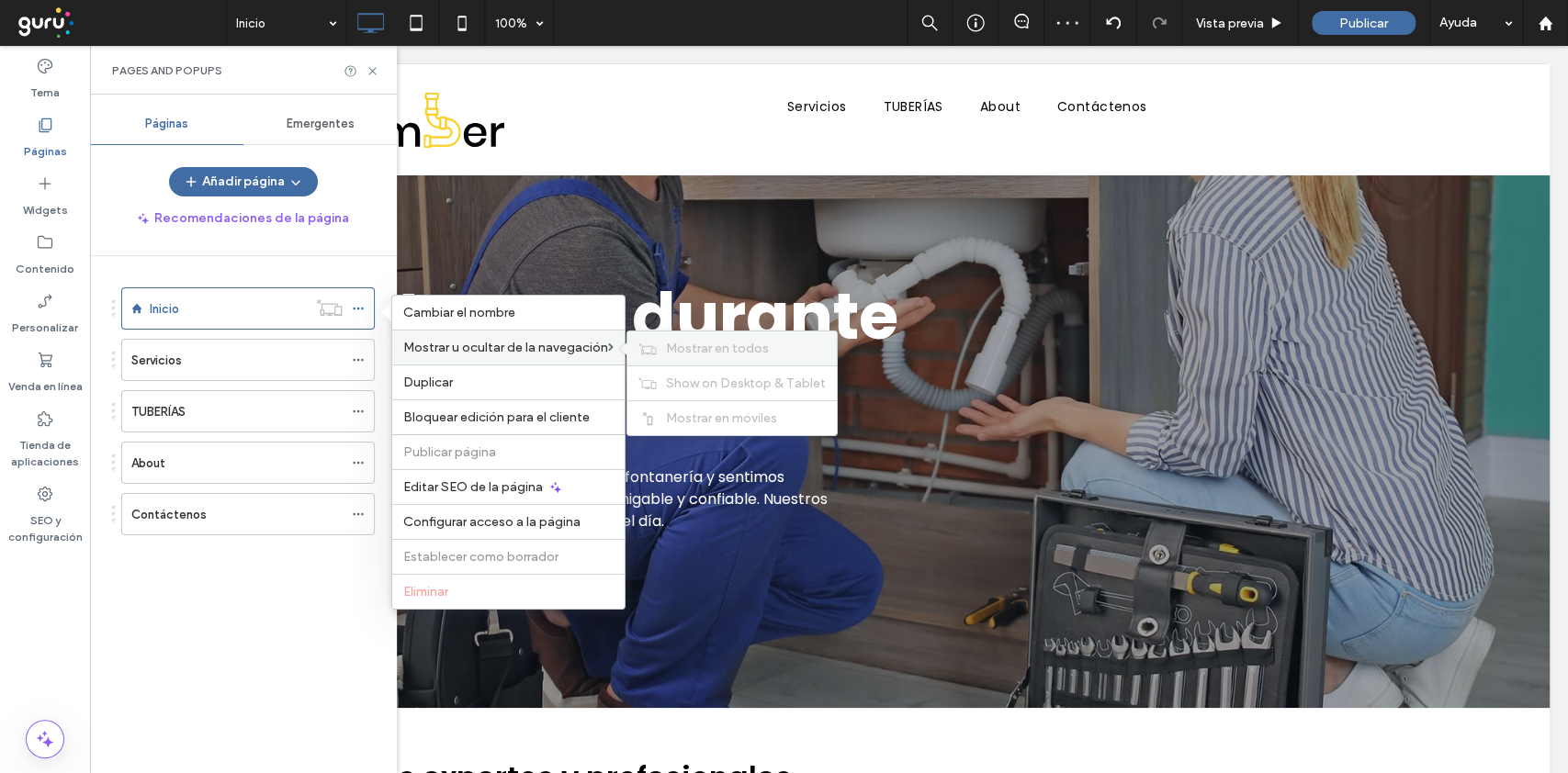 click 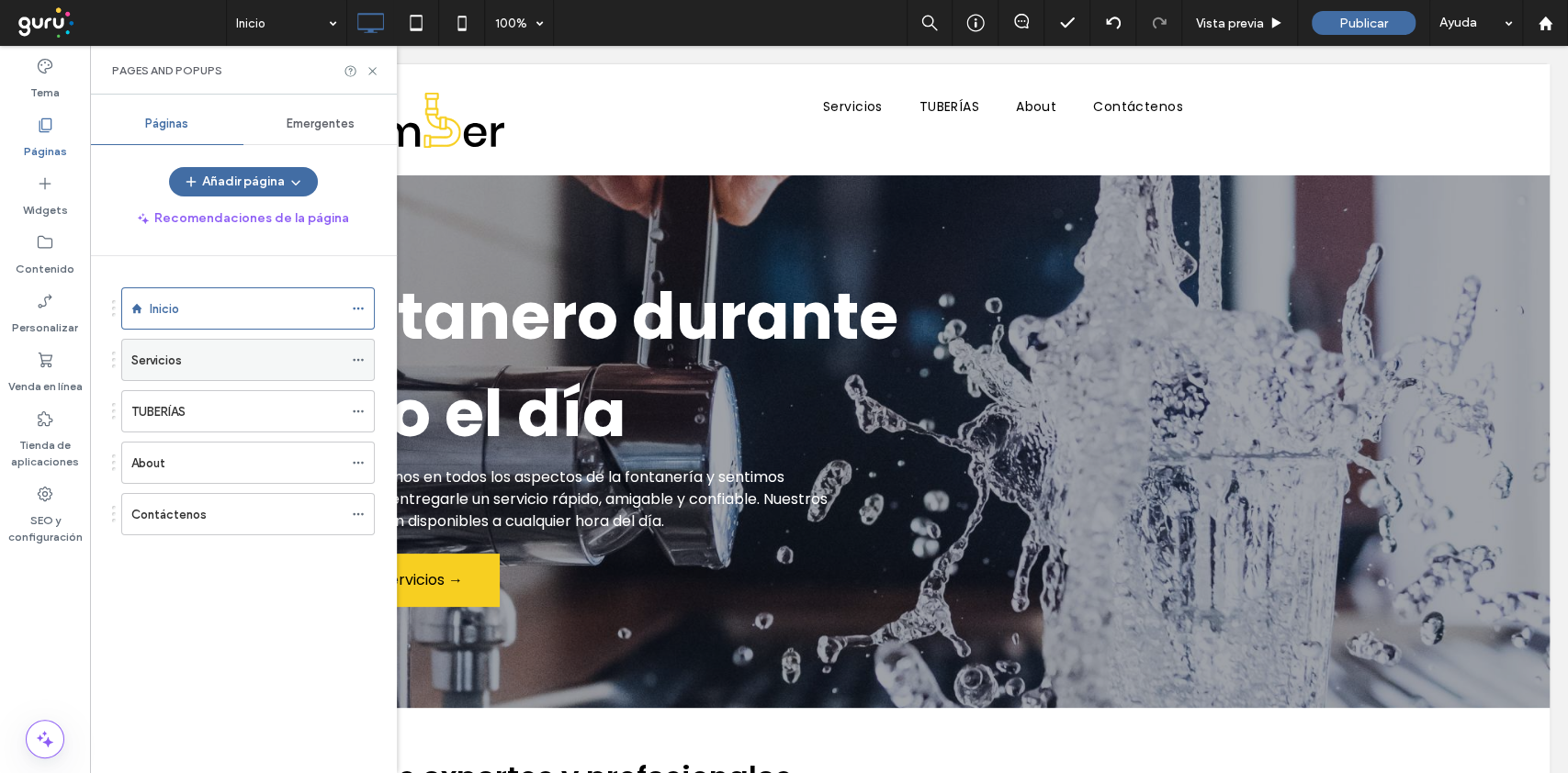 click on "Servicios" at bounding box center [237, 360] 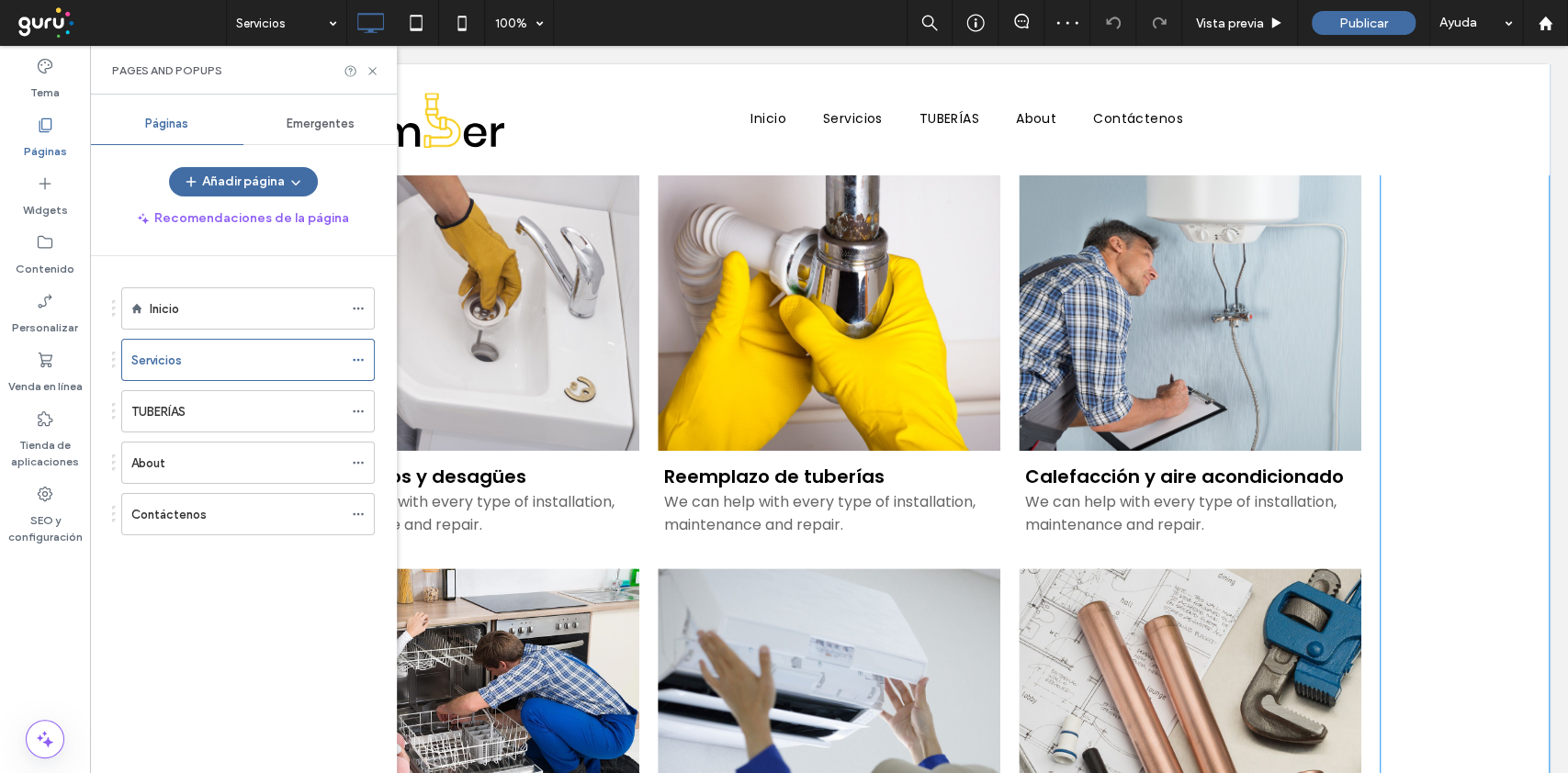 scroll, scrollTop: 0, scrollLeft: 0, axis: both 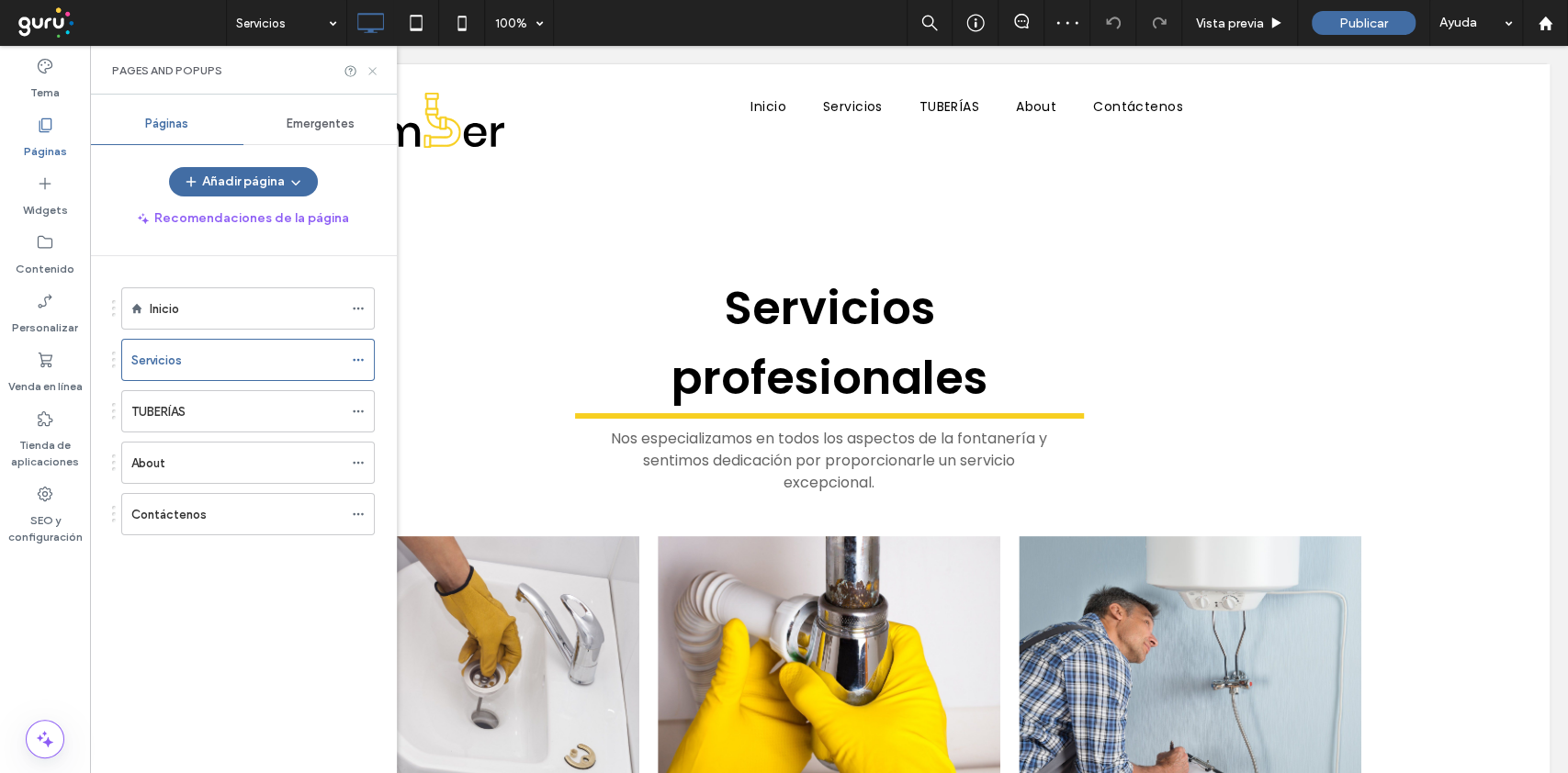 click 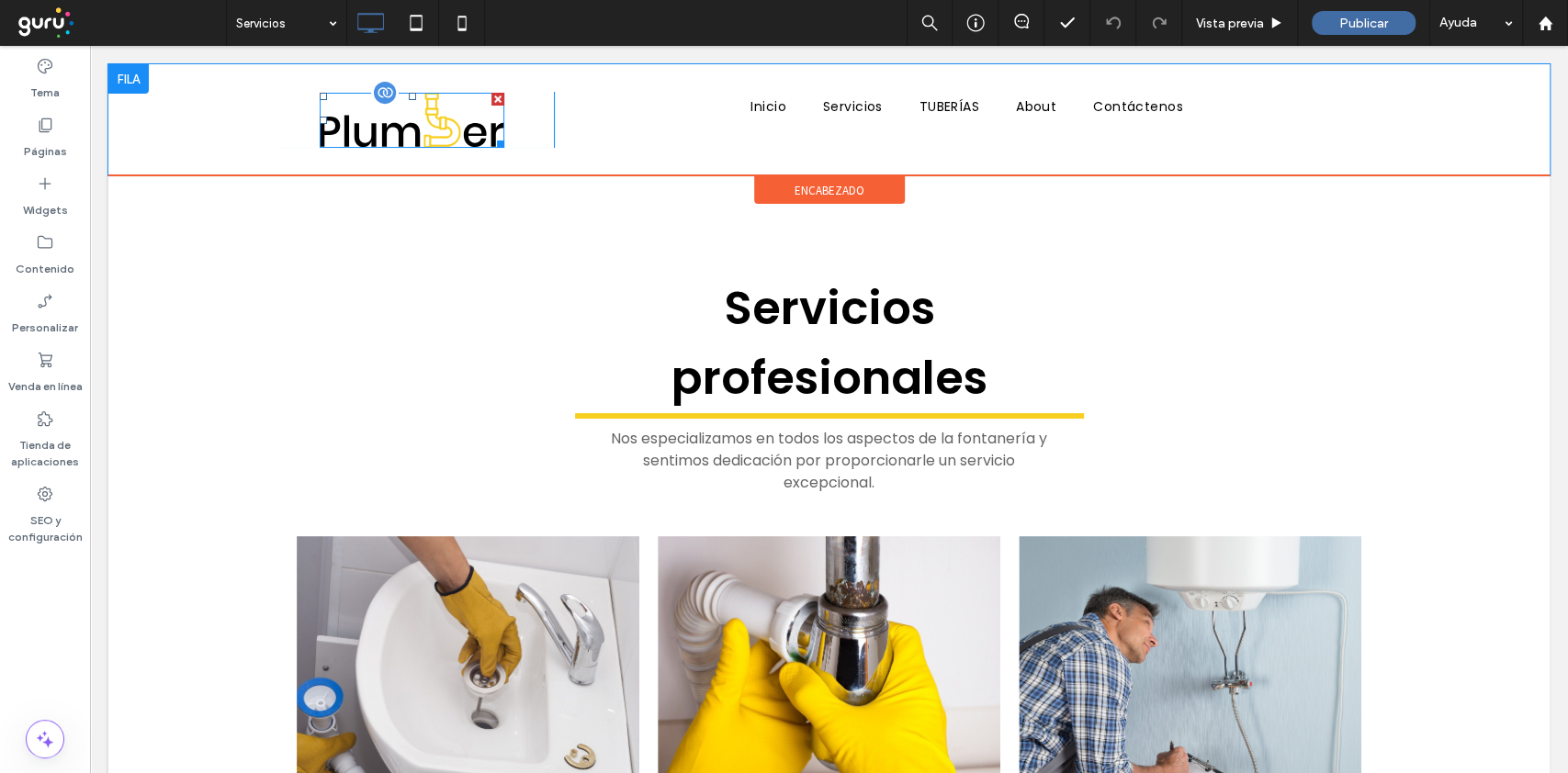 click at bounding box center (412, 120) 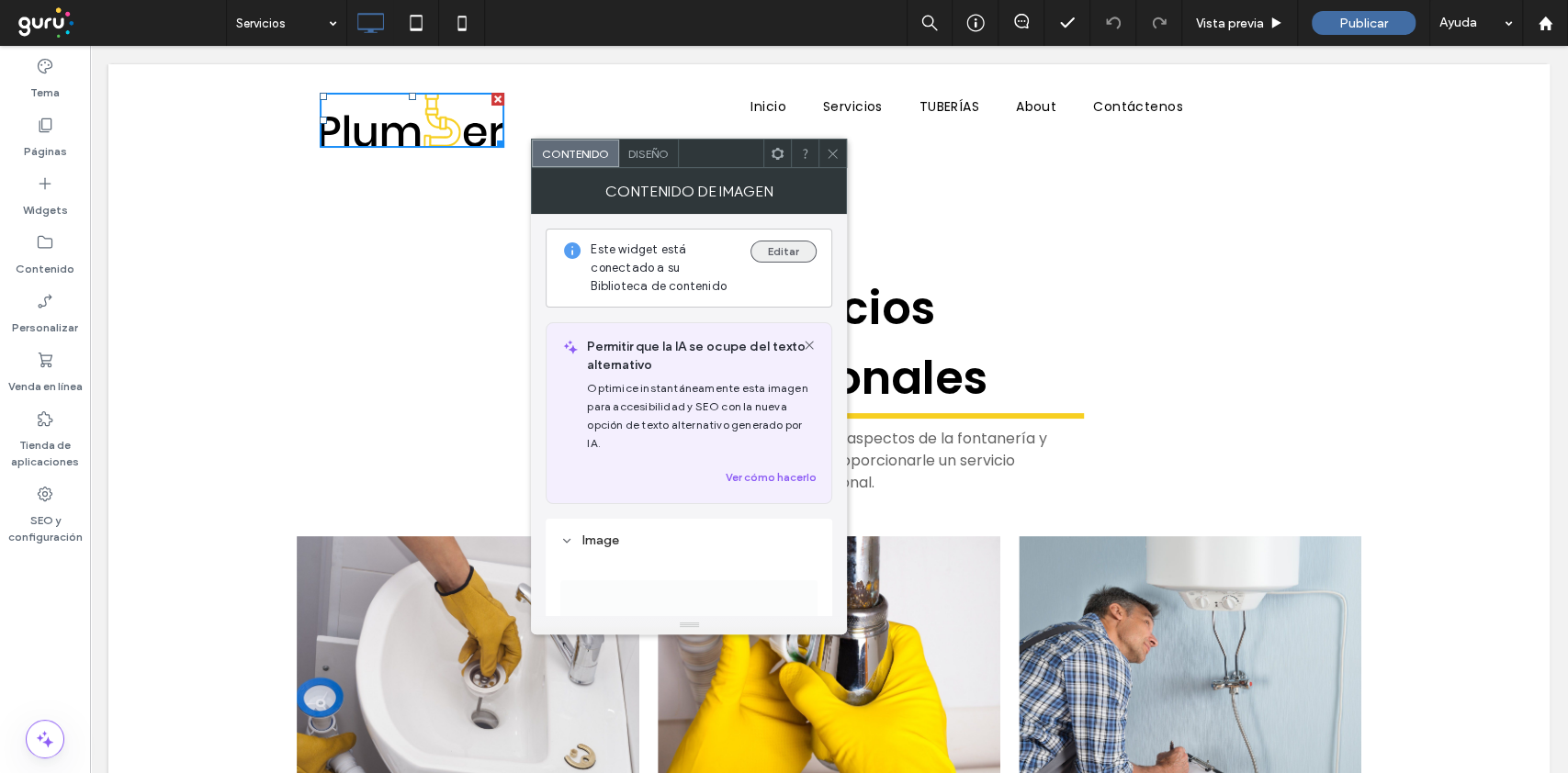 click on "Editar" at bounding box center [784, 252] 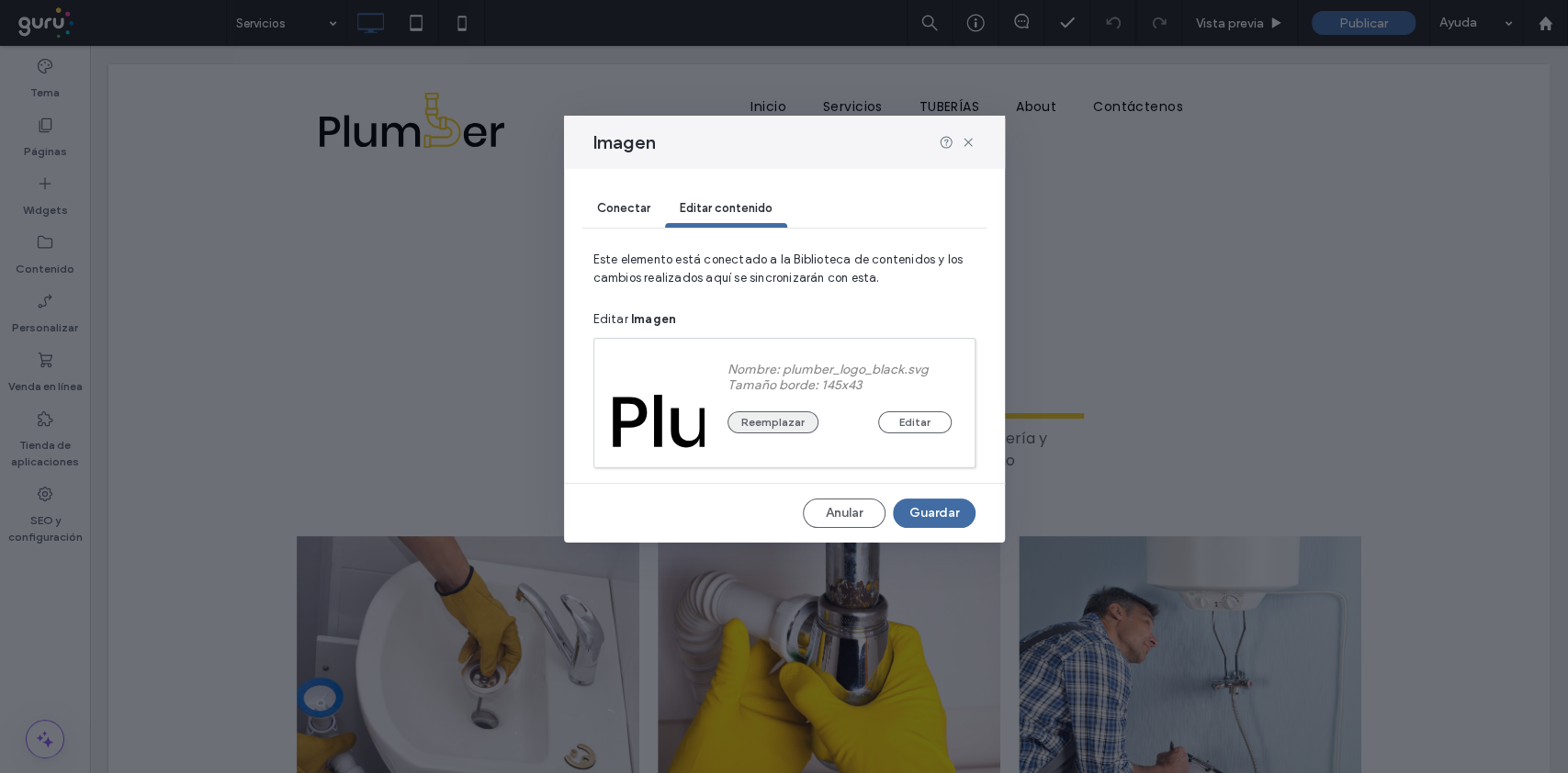 click on "Reemplazar" at bounding box center (773, 422) 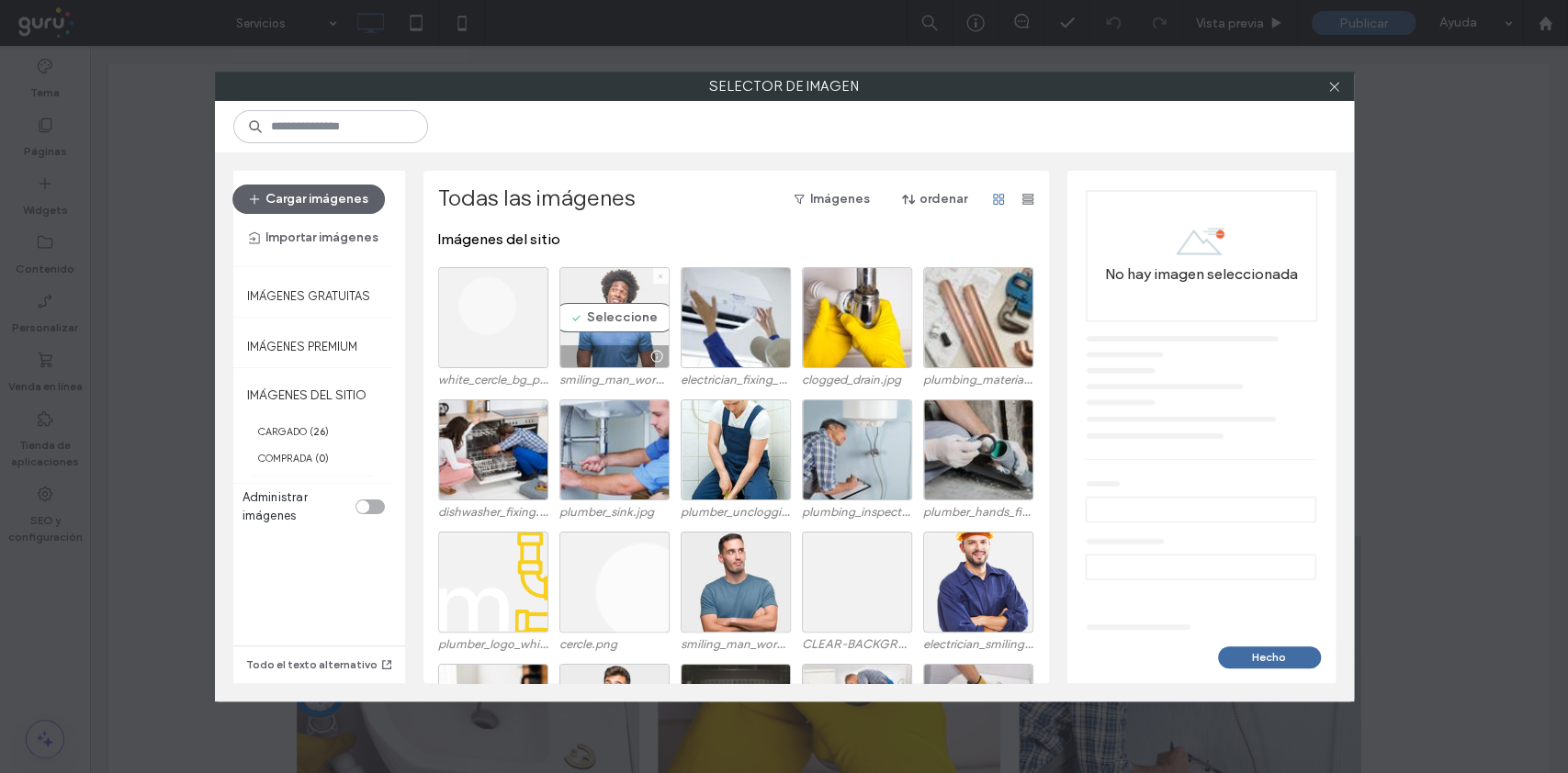click at bounding box center [660, 275] 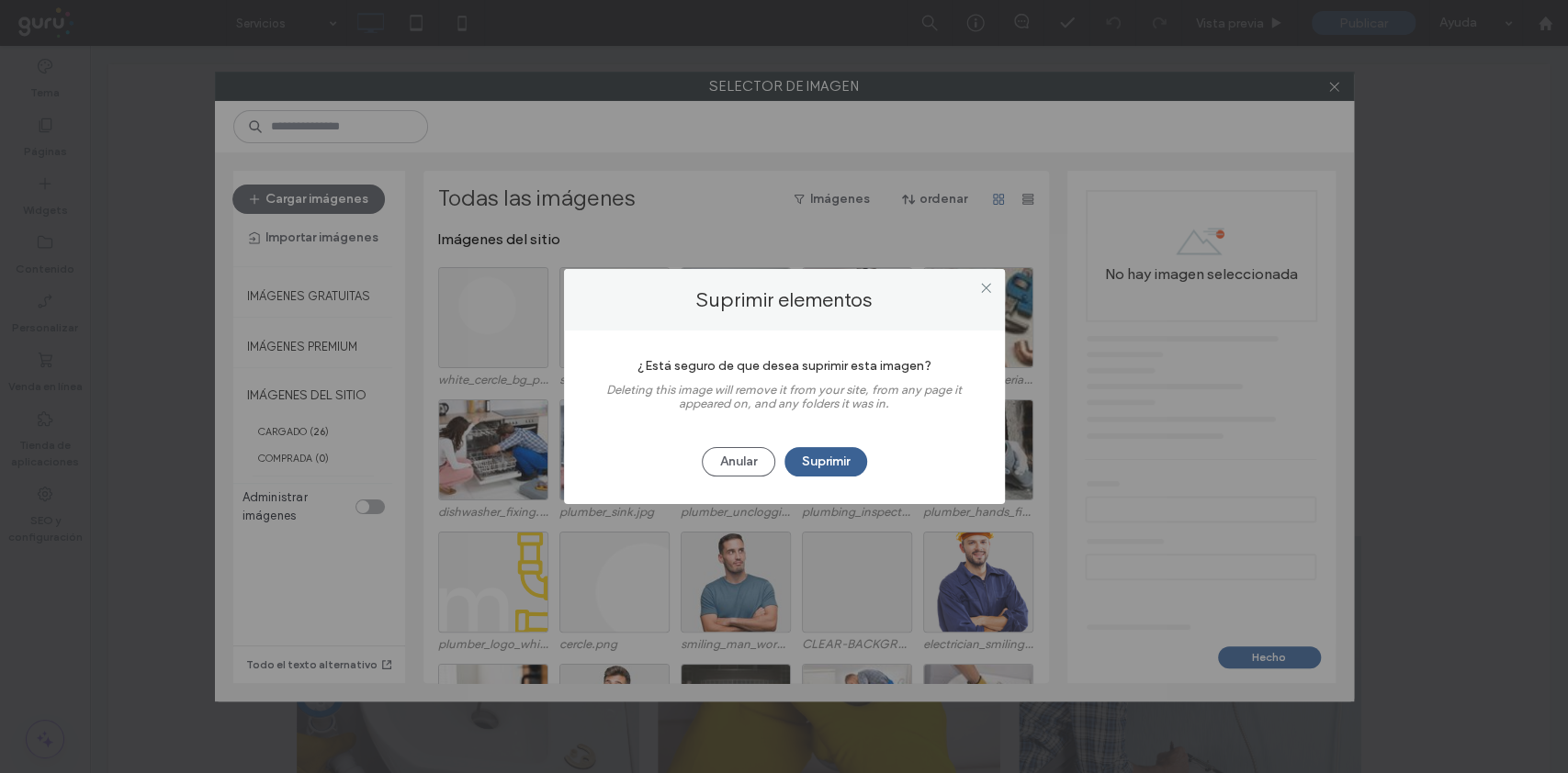 click on "Suprimir" at bounding box center [826, 462] 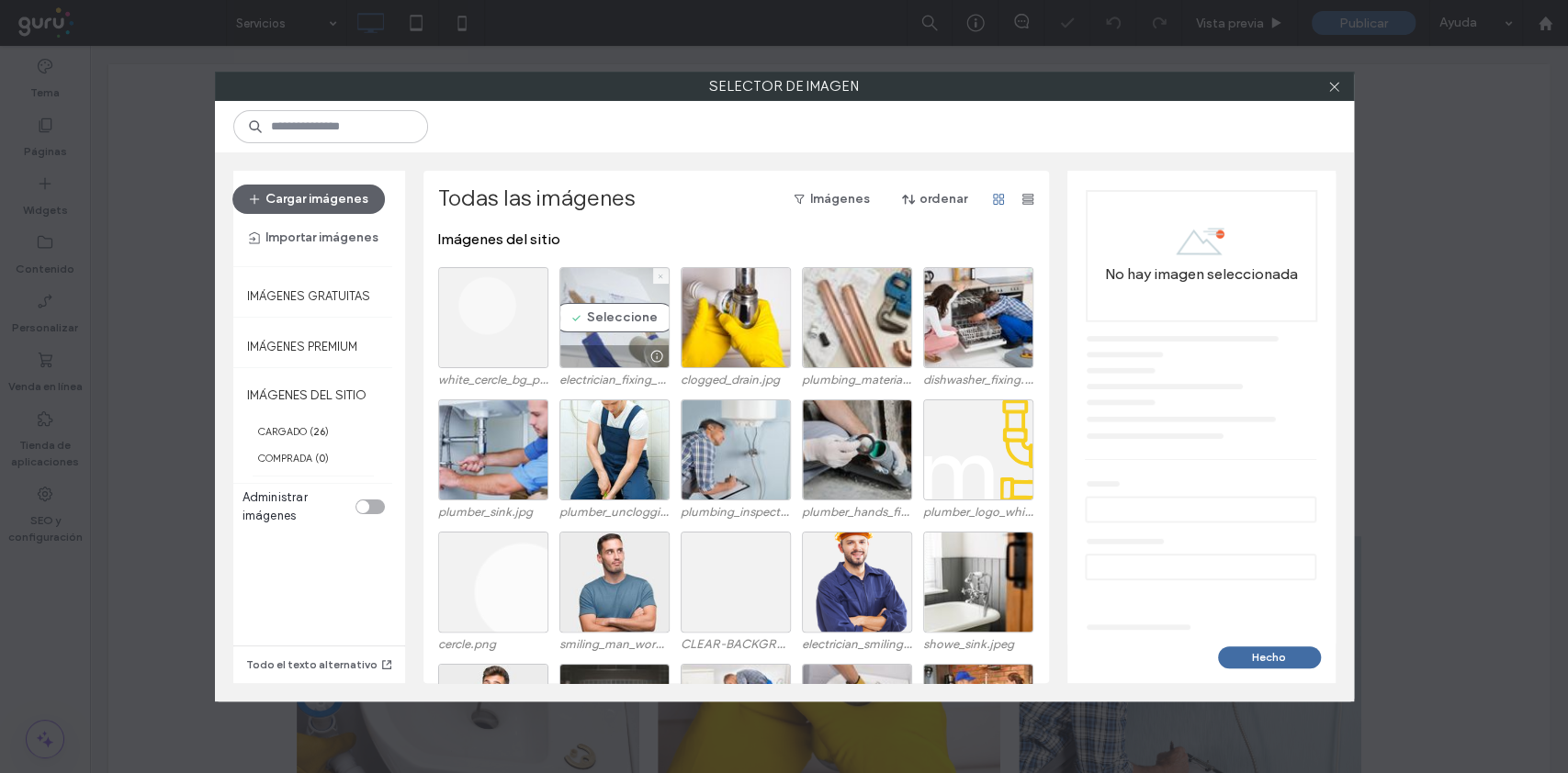 click 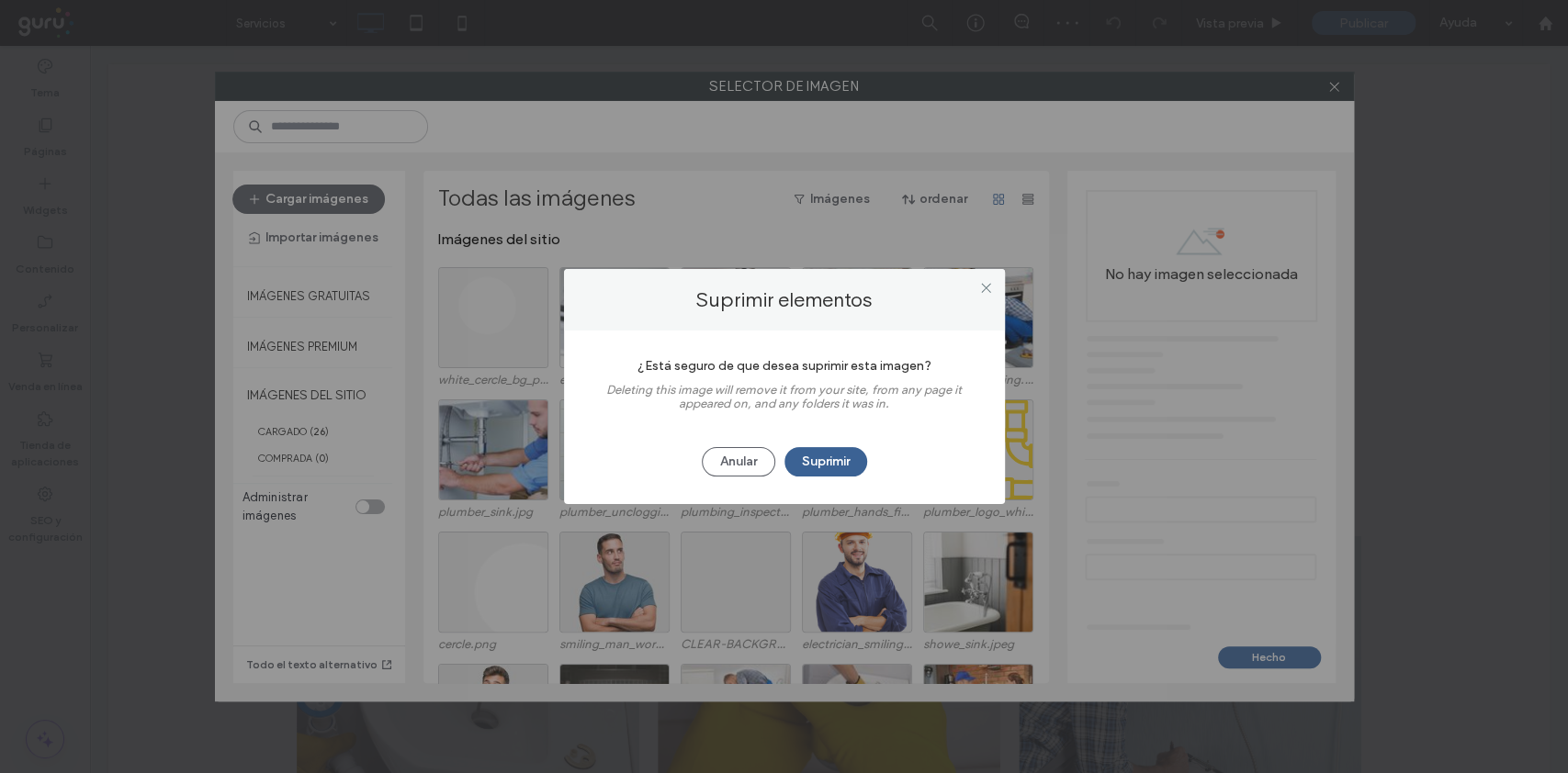 click on "Suprimir" at bounding box center [826, 462] 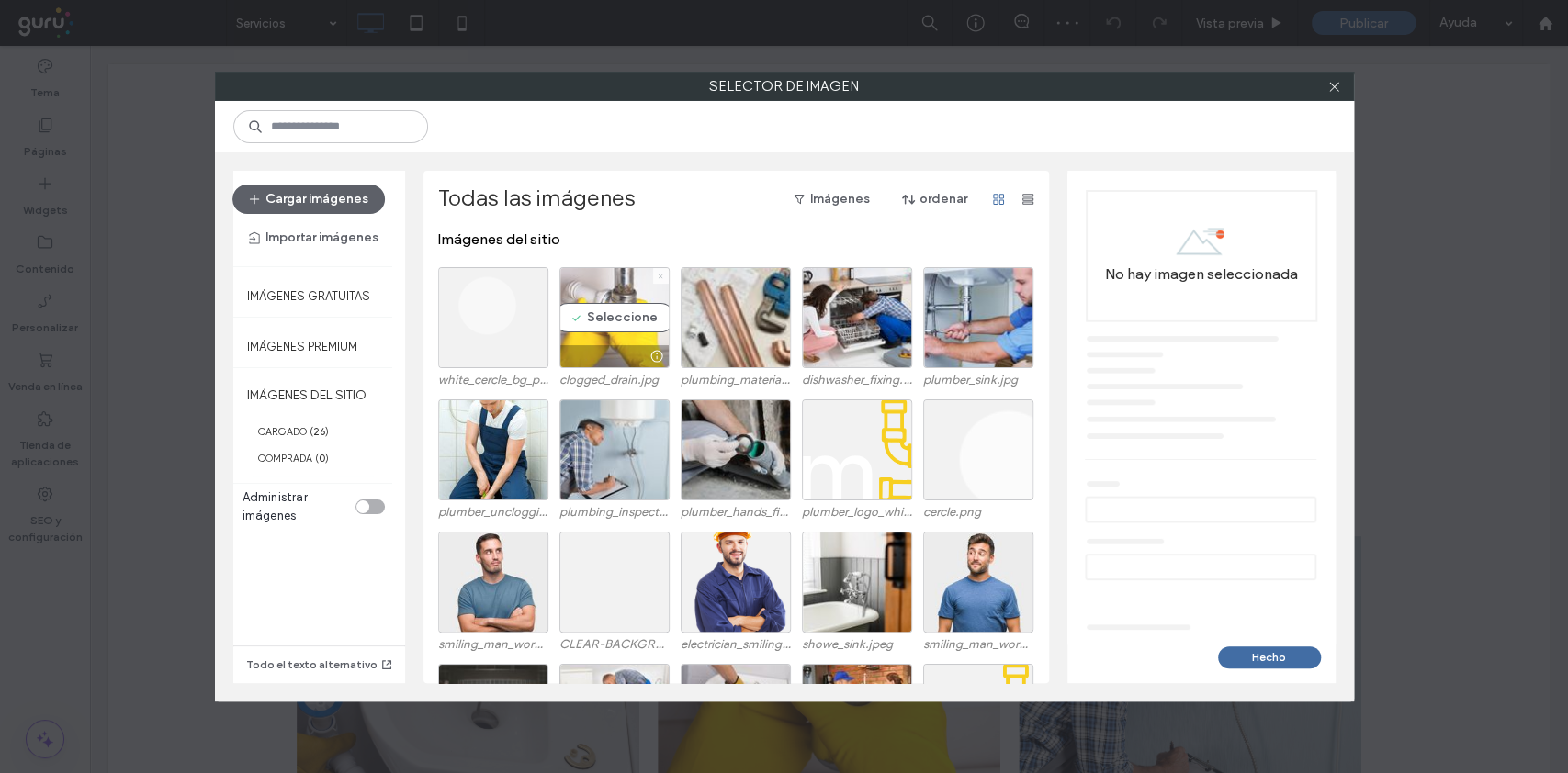 click 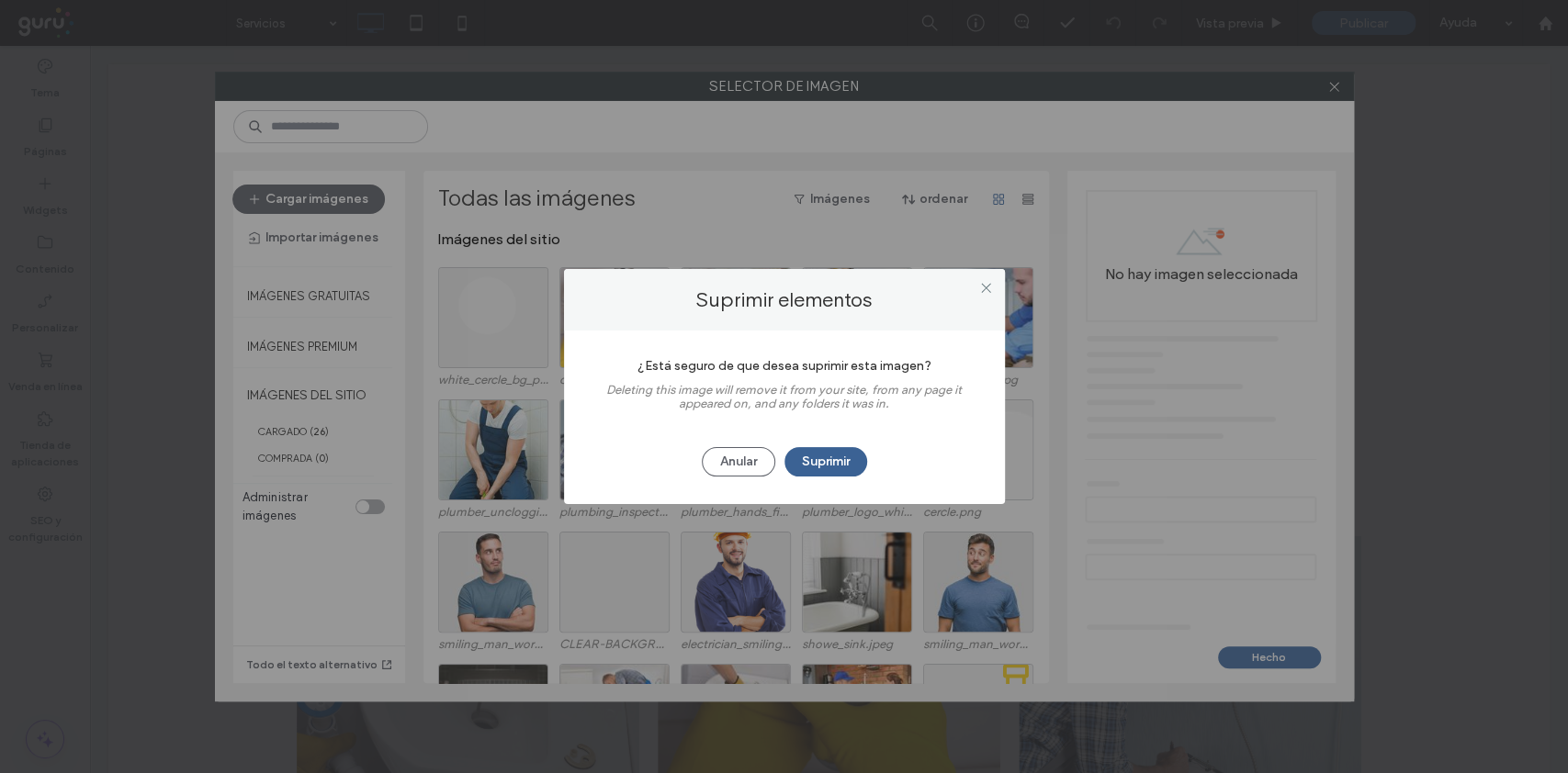 drag, startPoint x: 834, startPoint y: 466, endPoint x: 823, endPoint y: 459, distance: 13.038405 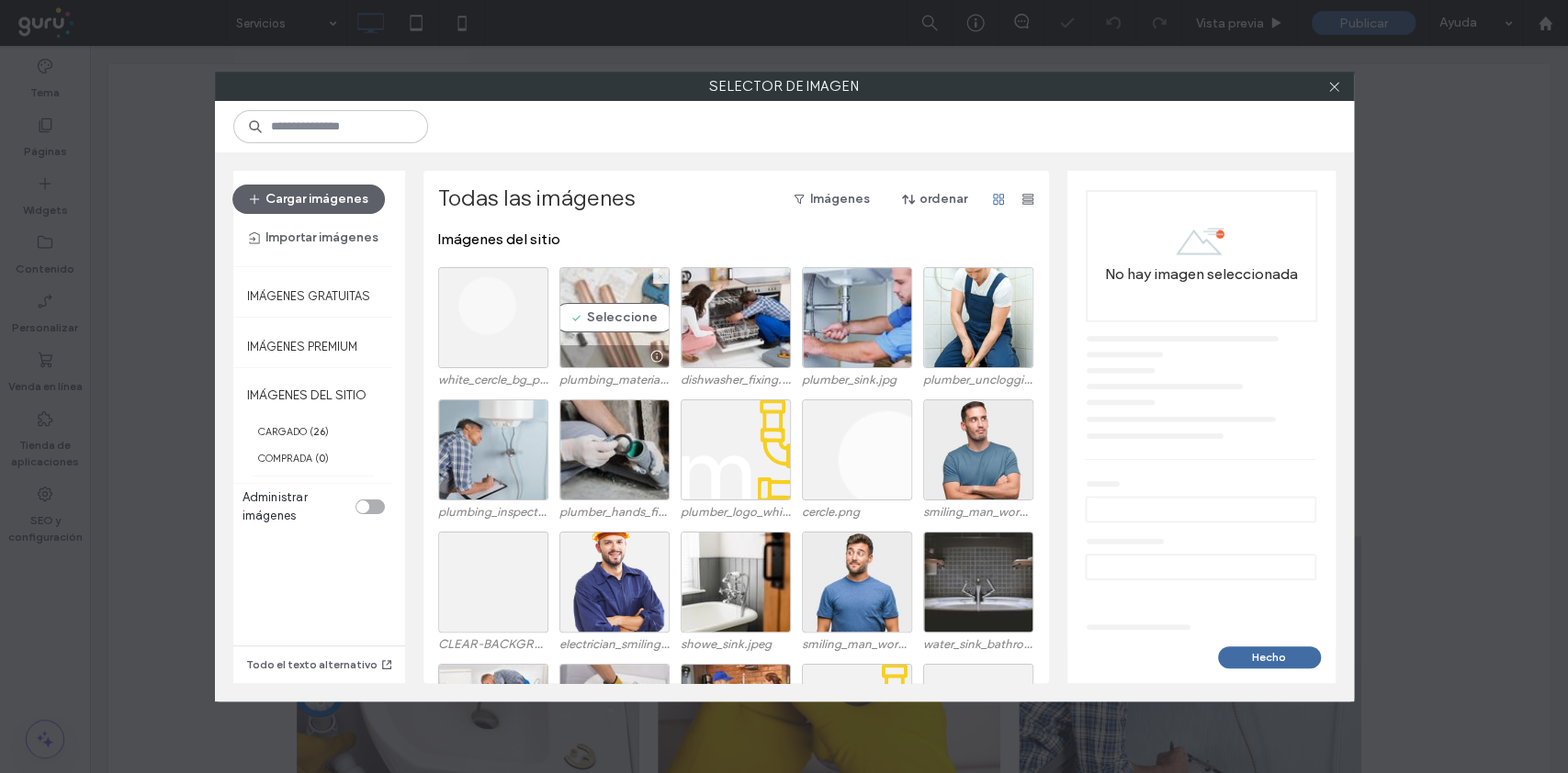 click 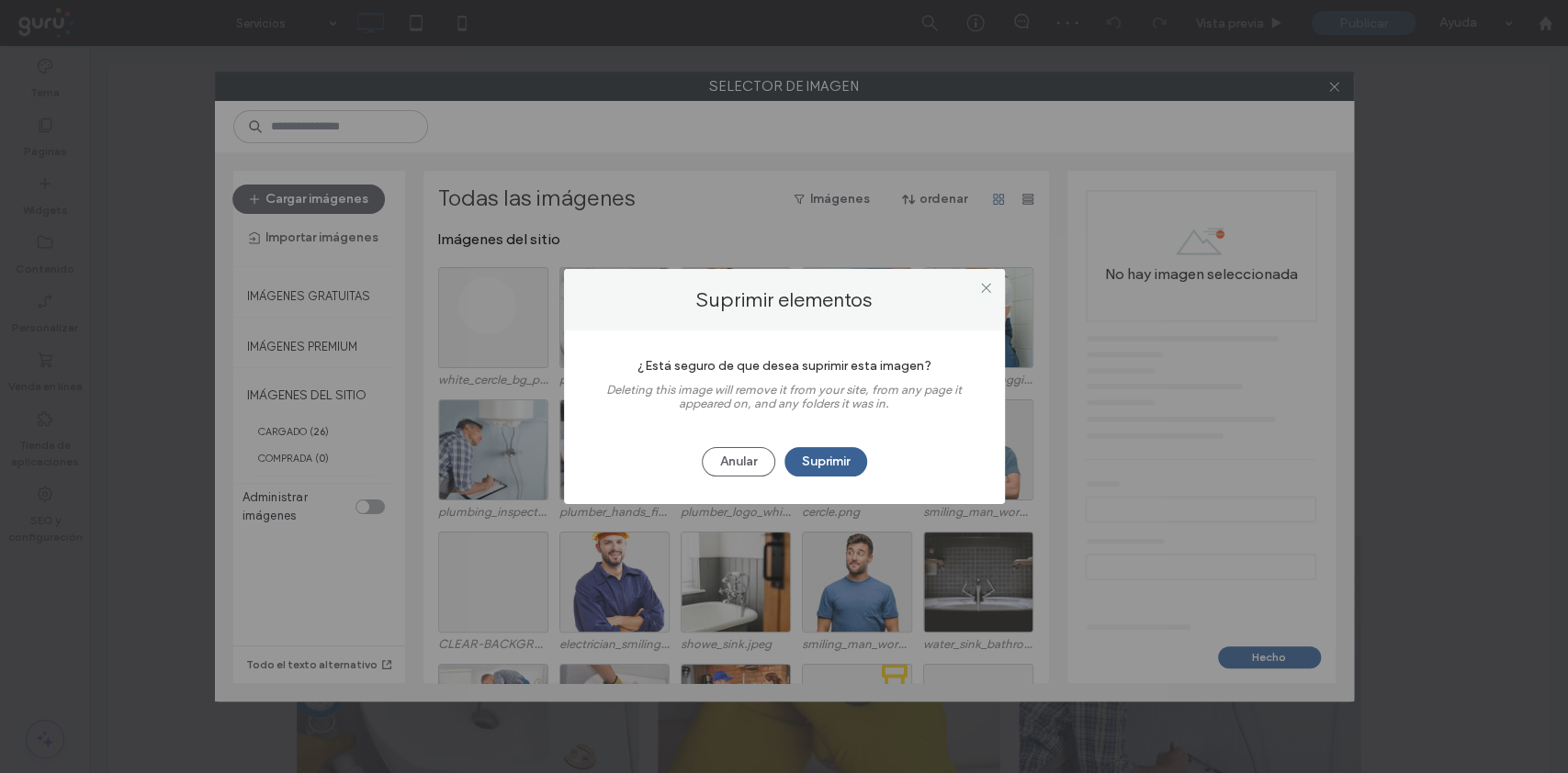 click on "Suprimir" at bounding box center (826, 462) 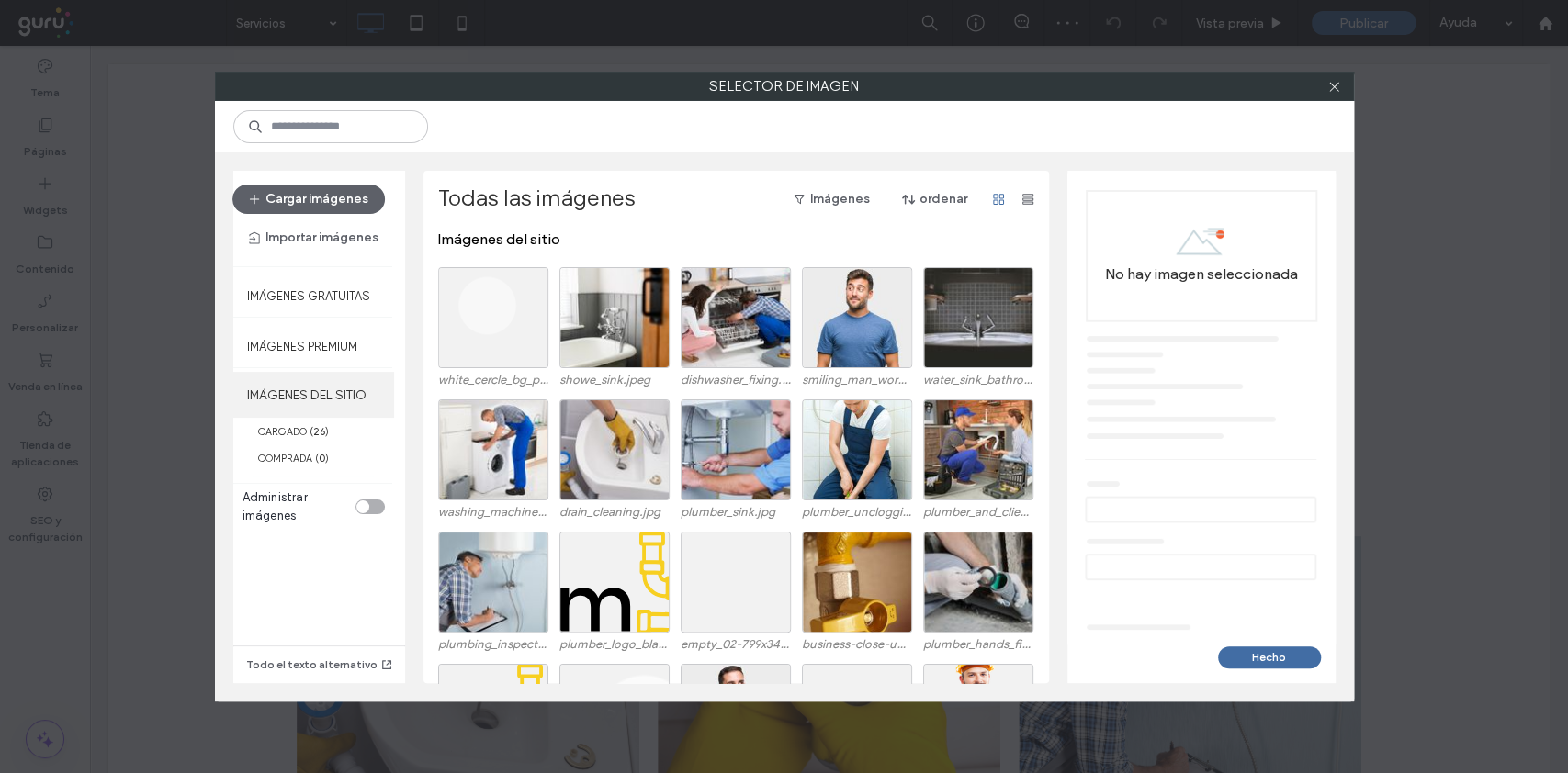 click on "IMÁGENES DEL SITIO" at bounding box center [313, 395] 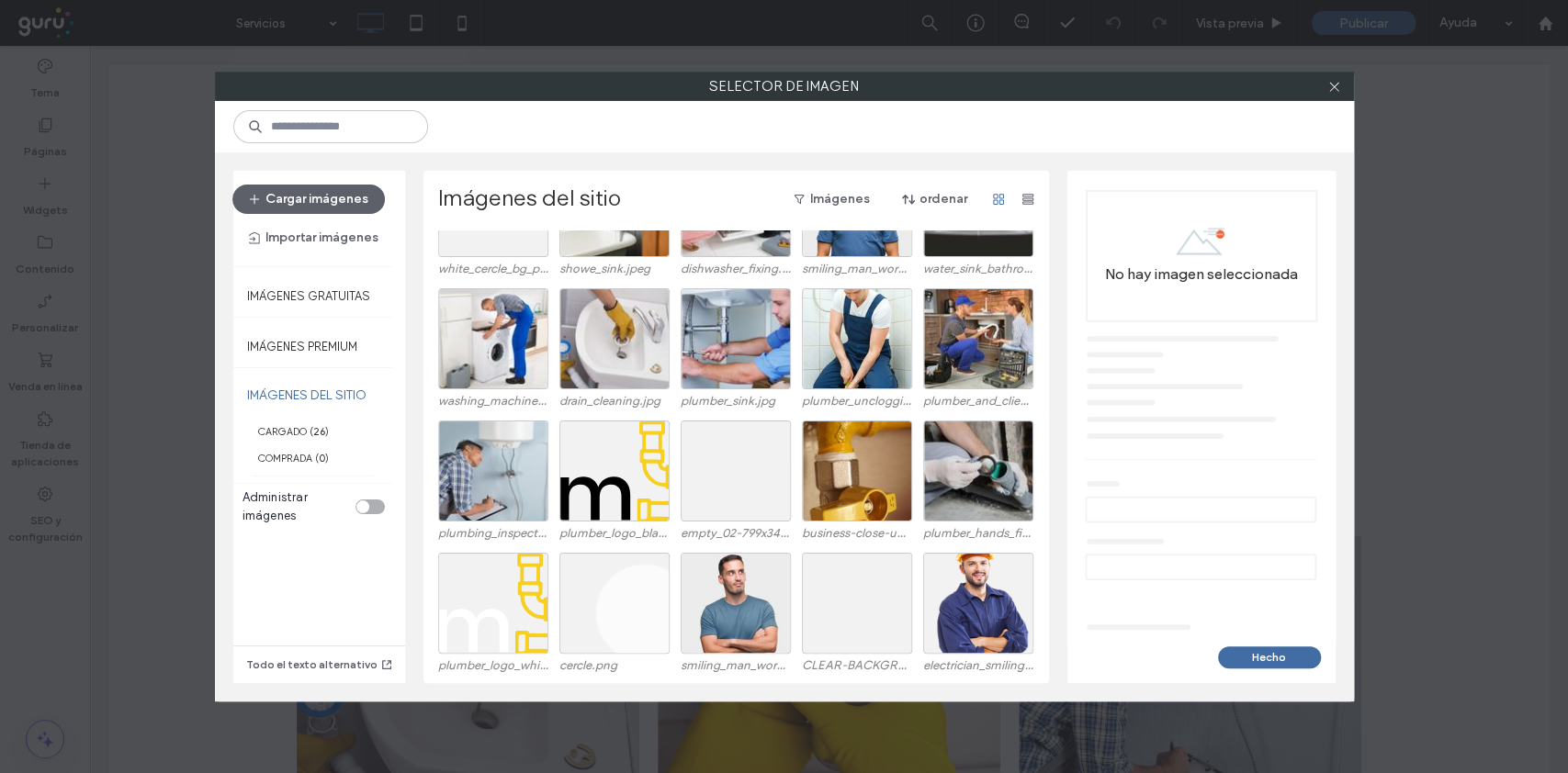 scroll, scrollTop: 75, scrollLeft: 0, axis: vertical 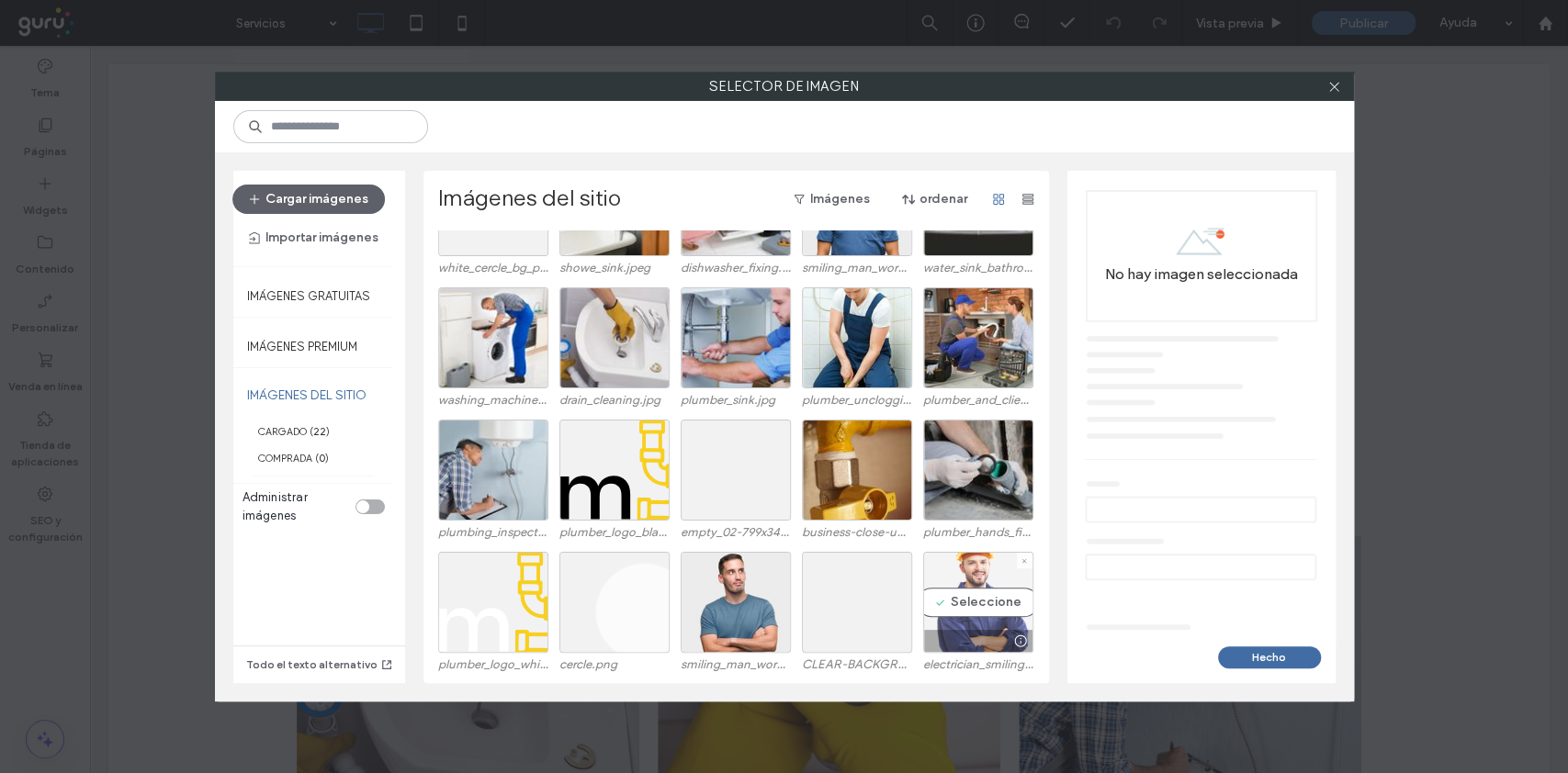 drag, startPoint x: 981, startPoint y: 588, endPoint x: 941, endPoint y: 567, distance: 45.177428 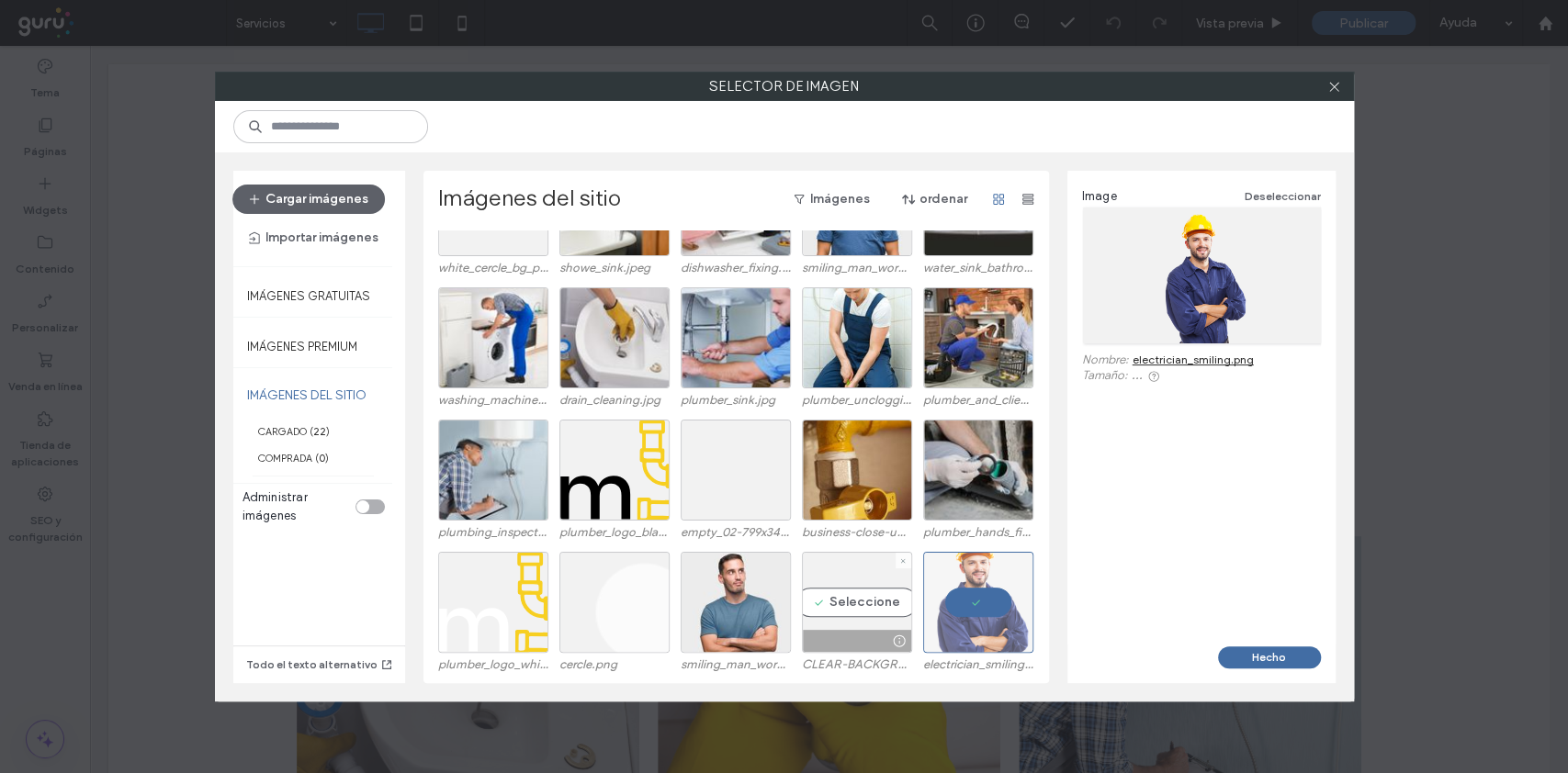 drag, startPoint x: 838, startPoint y: 565, endPoint x: 784, endPoint y: 574, distance: 54.744863 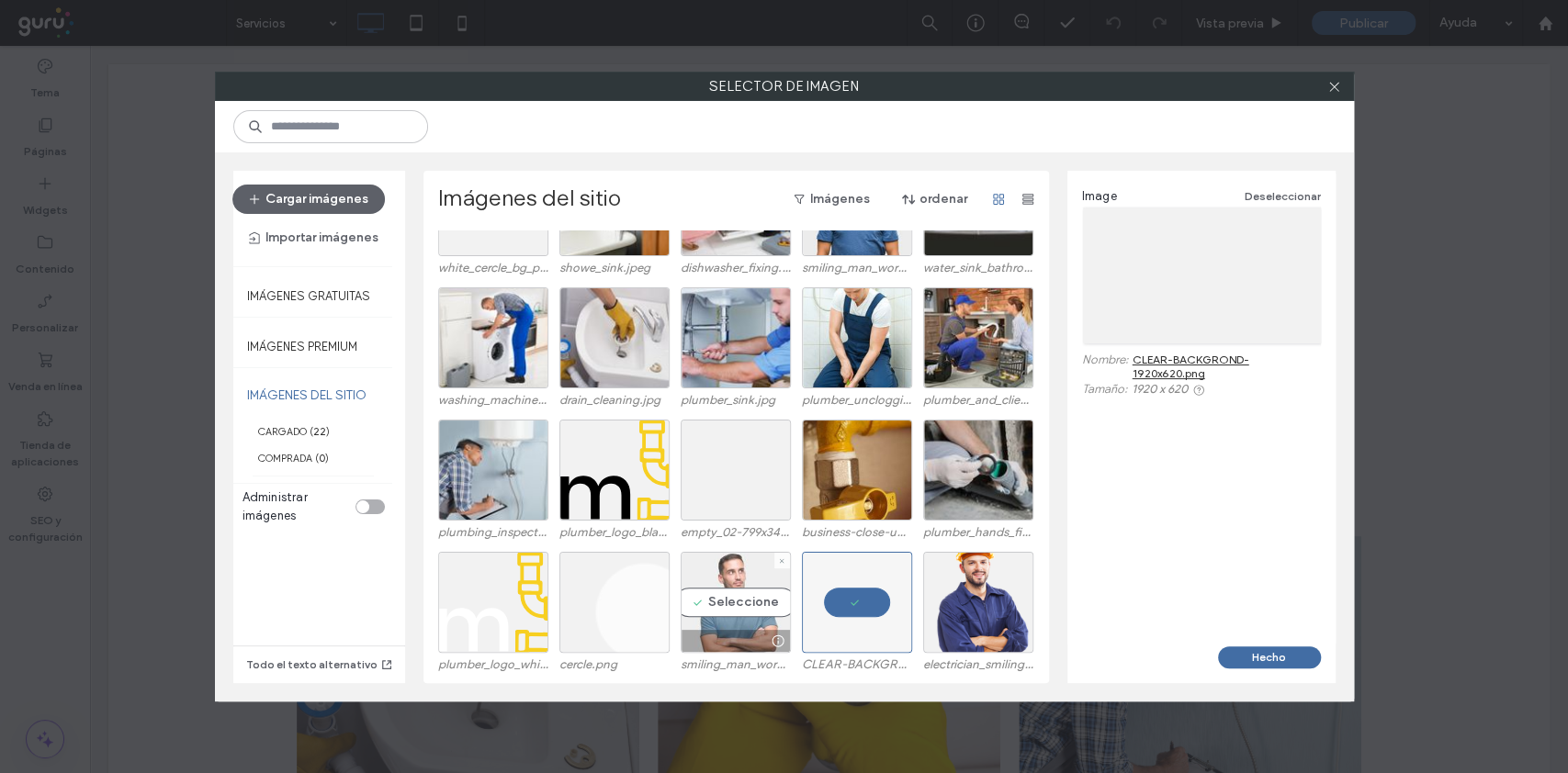 click on "Seleccione" at bounding box center [736, 602] 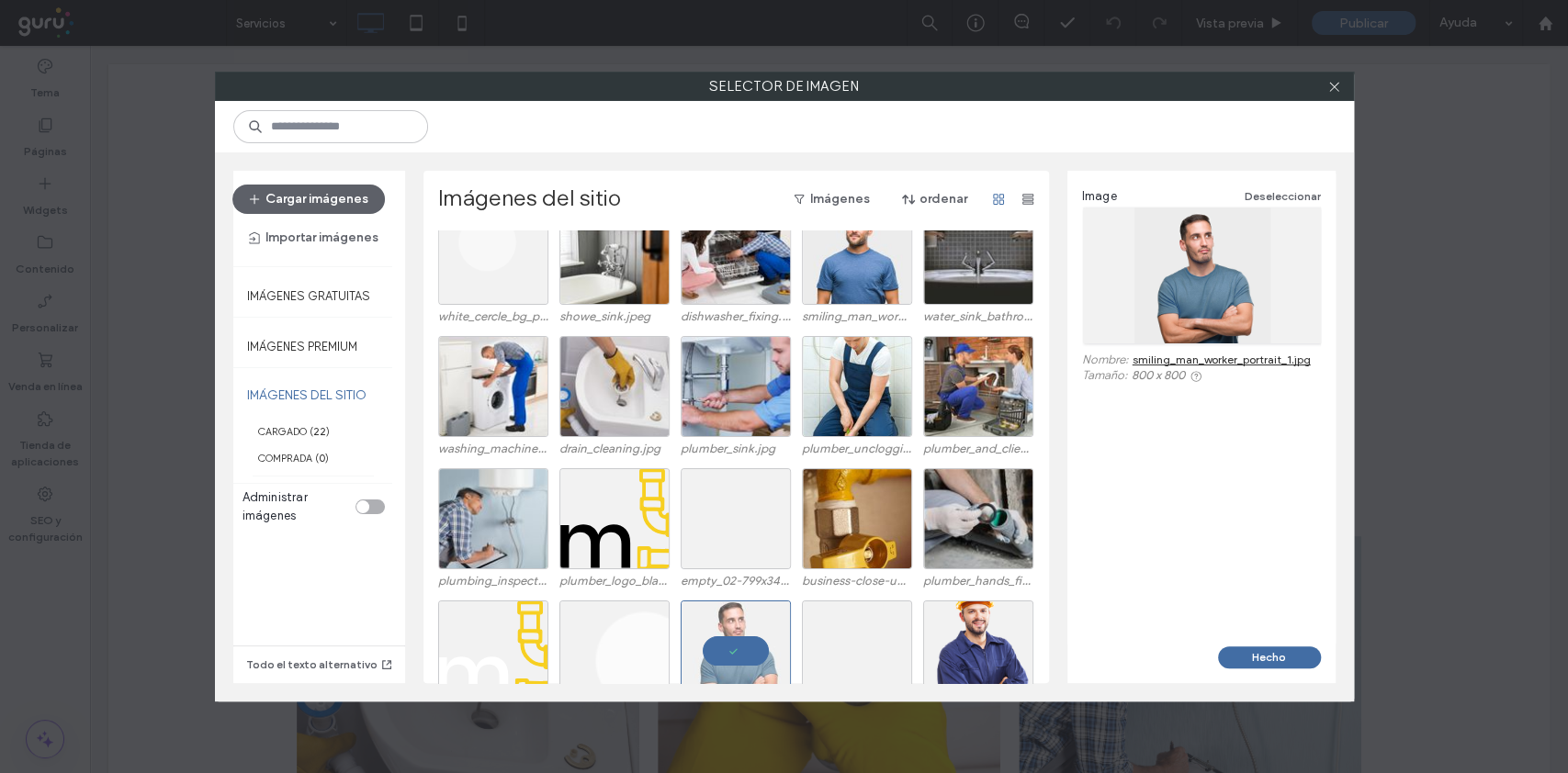 scroll, scrollTop: 0, scrollLeft: 0, axis: both 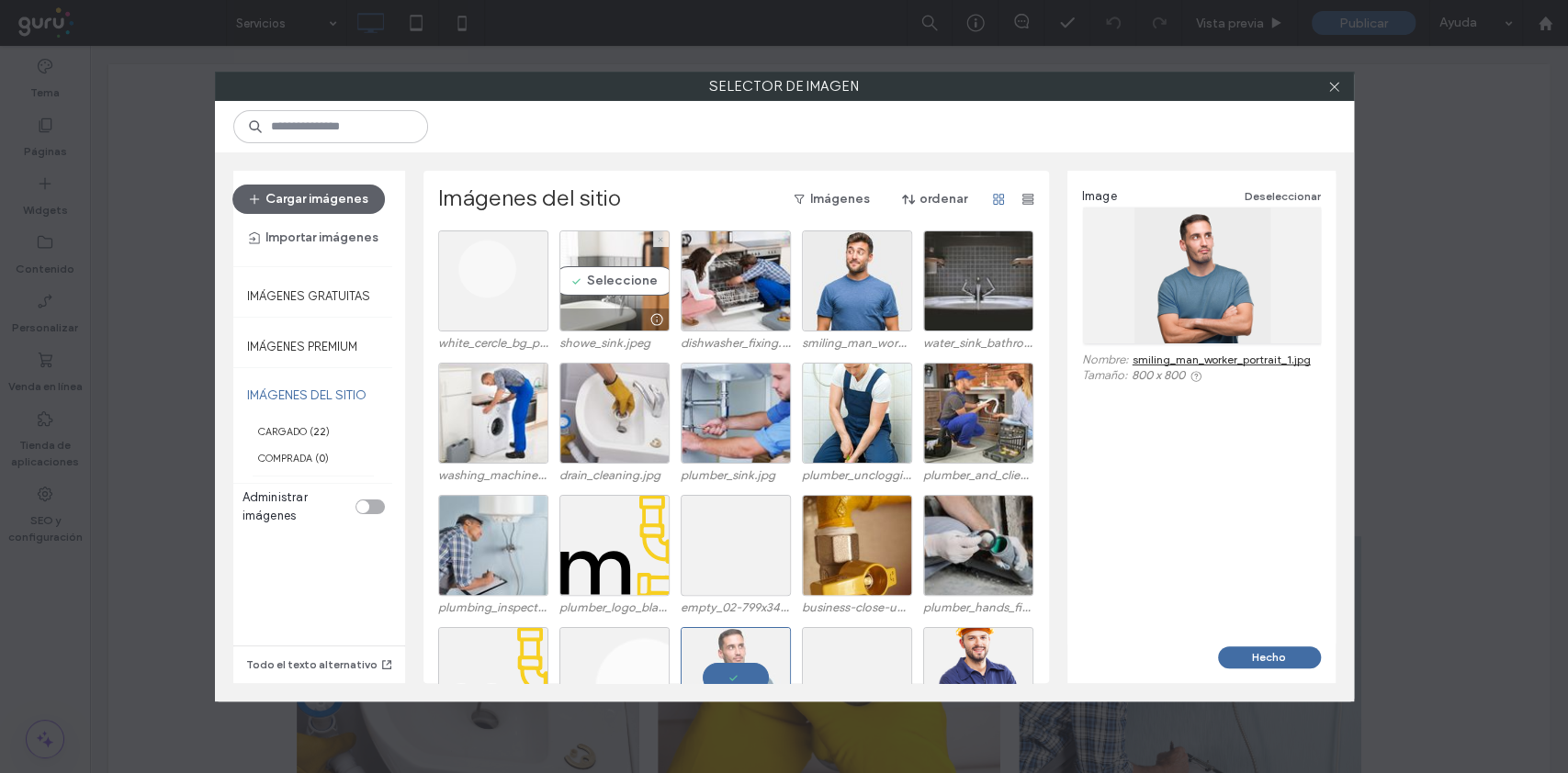 click 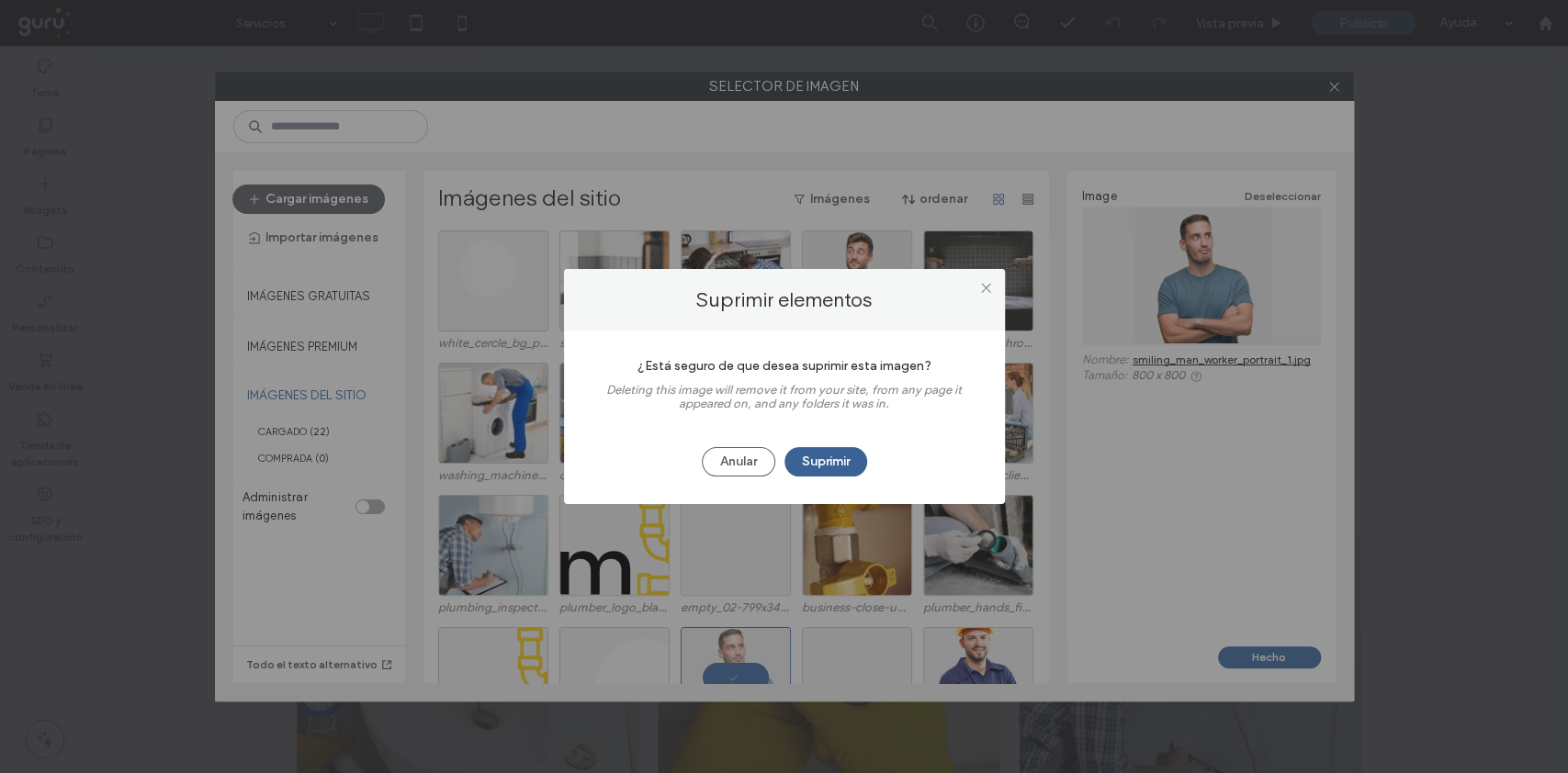 click on "Suprimir" at bounding box center (826, 462) 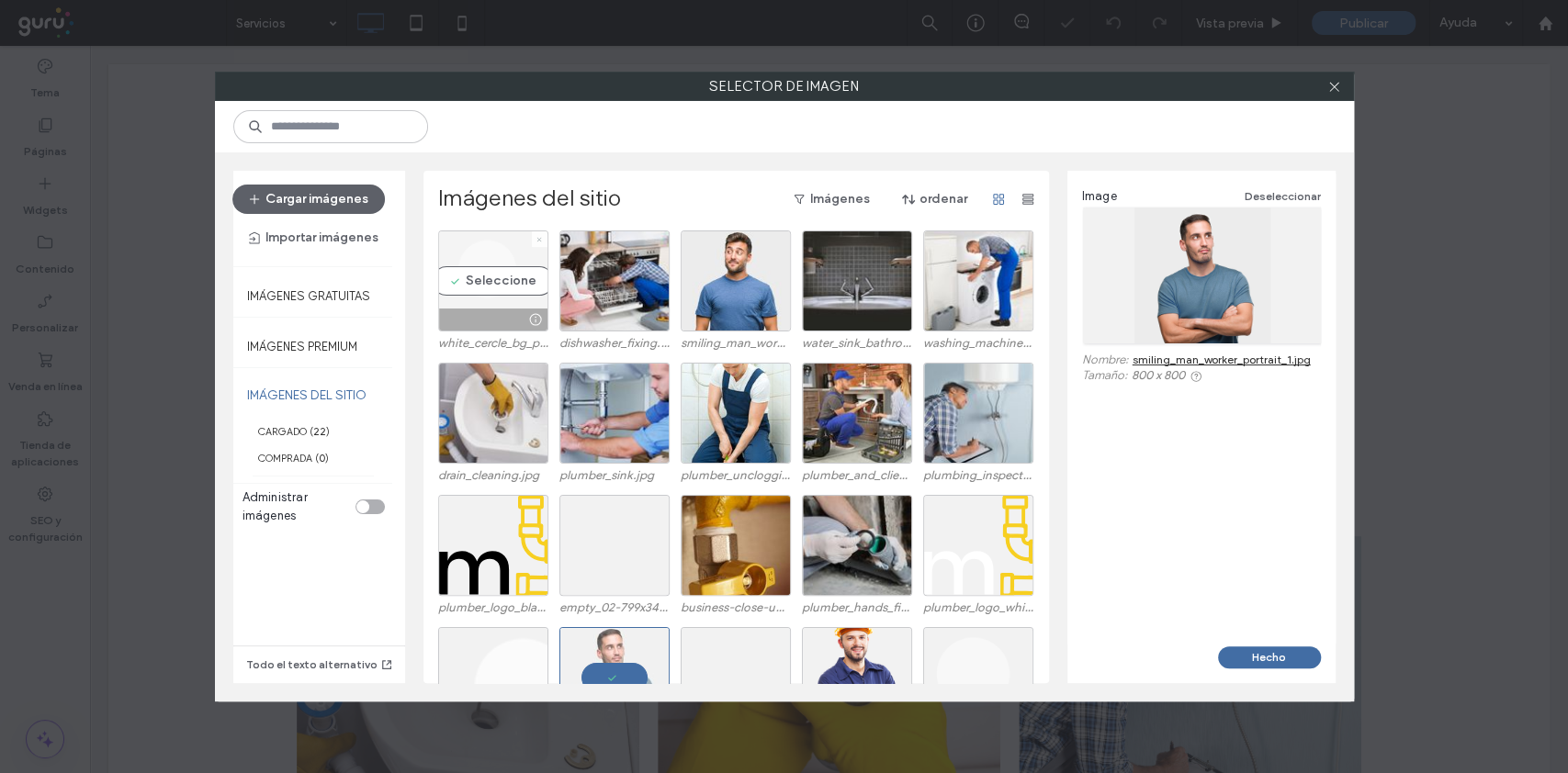 click 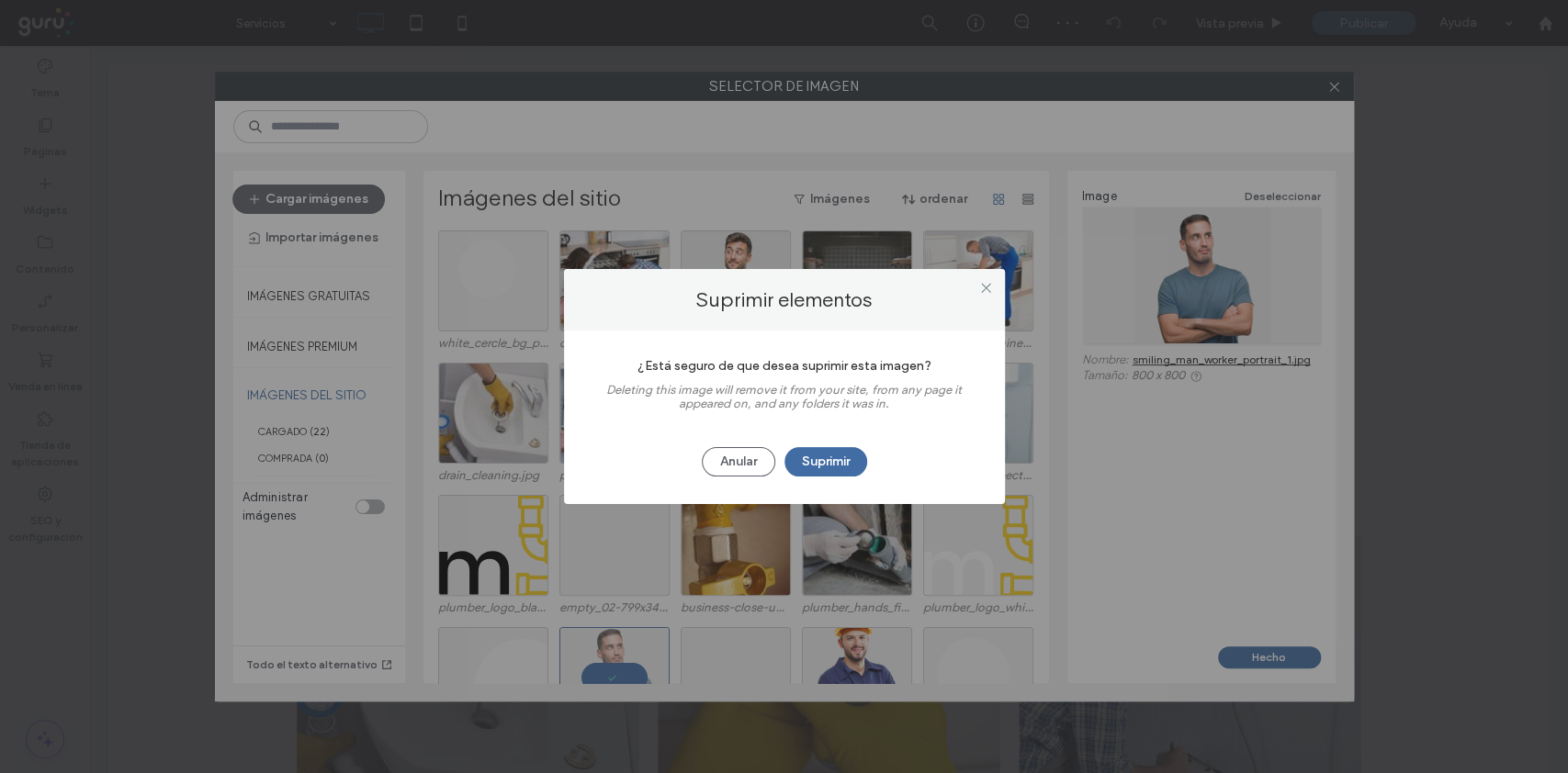 drag, startPoint x: 833, startPoint y: 460, endPoint x: 806, endPoint y: 431, distance: 39.62323 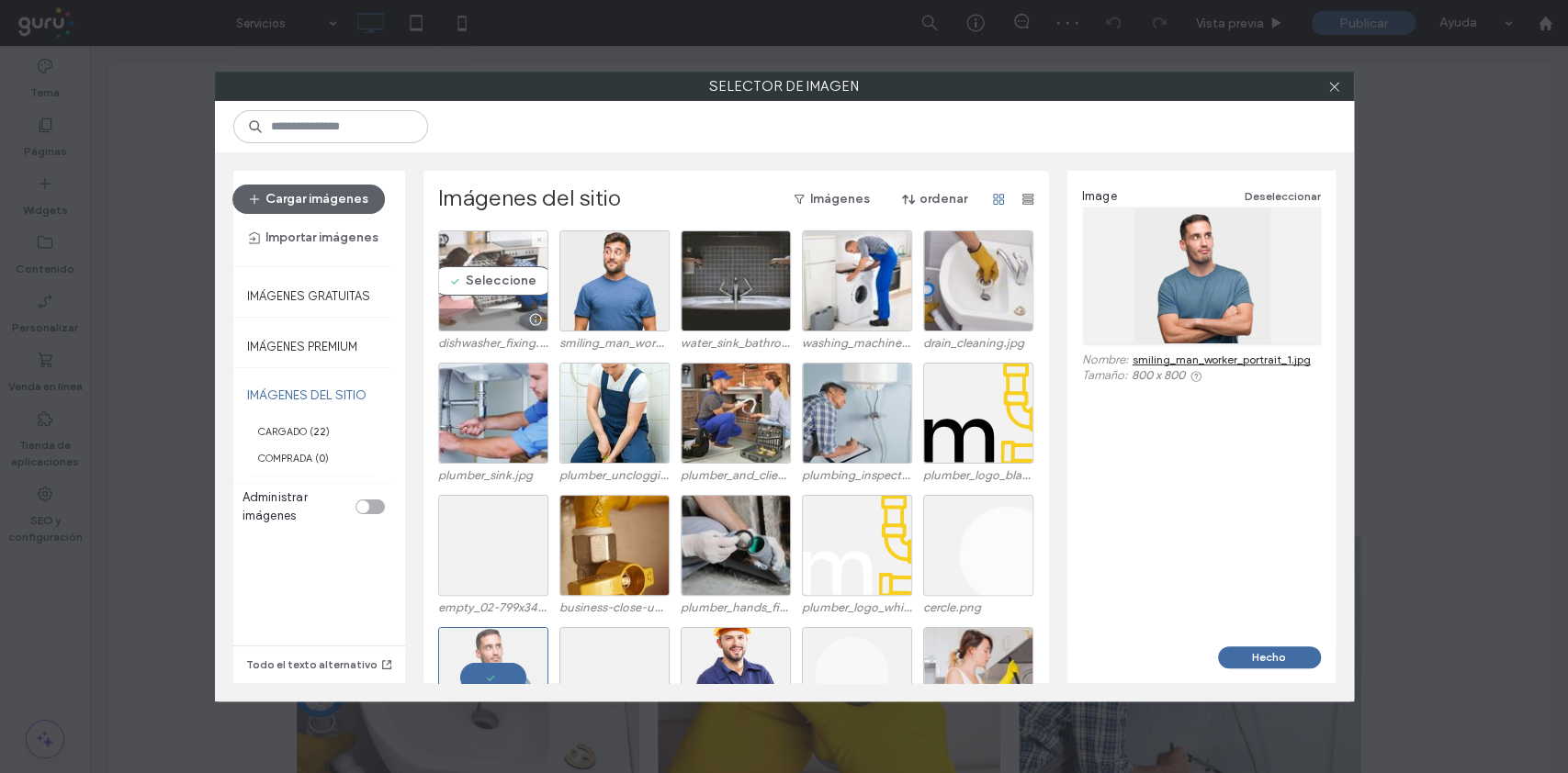 click 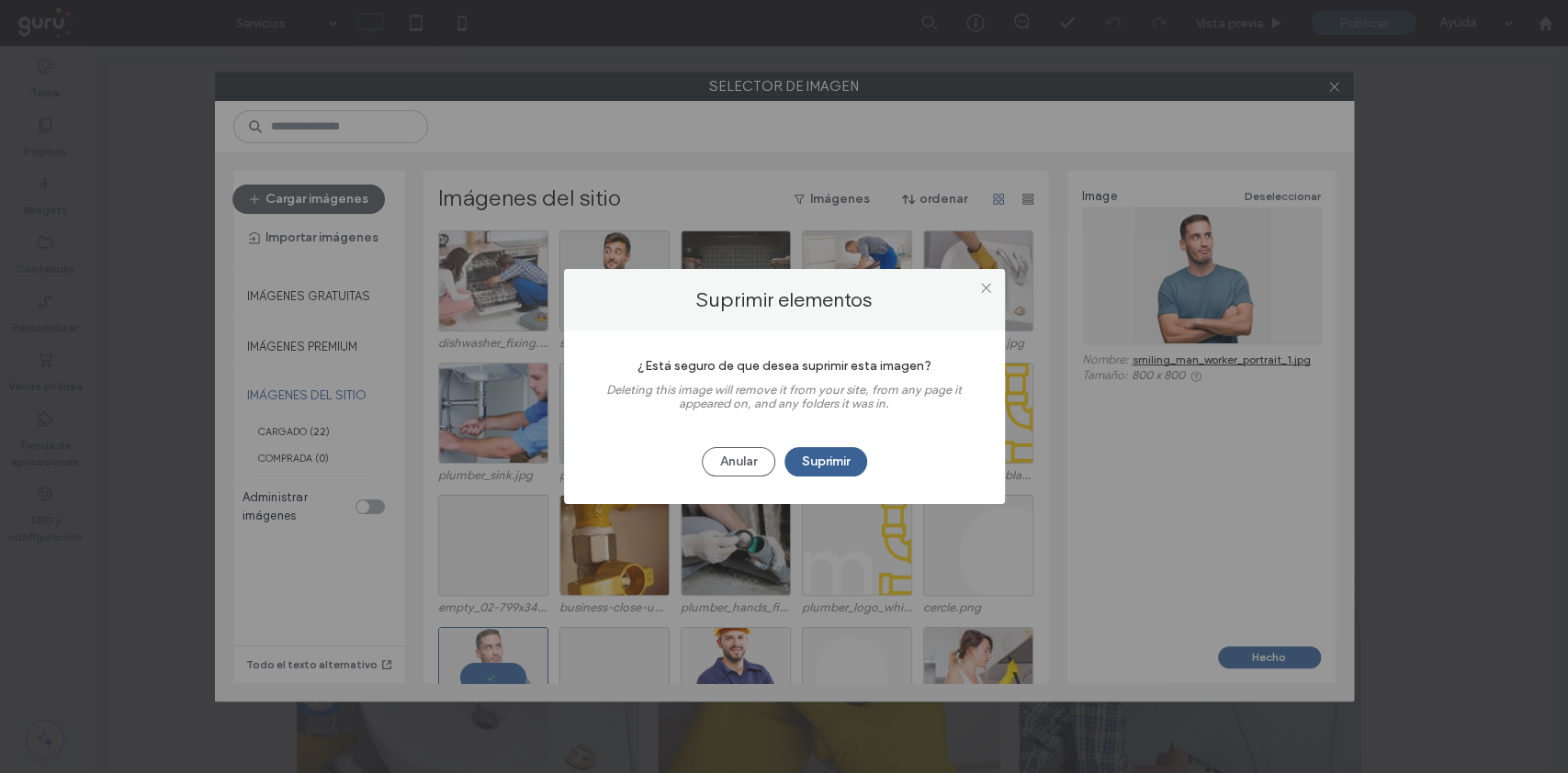 click on "Suprimir" at bounding box center [826, 462] 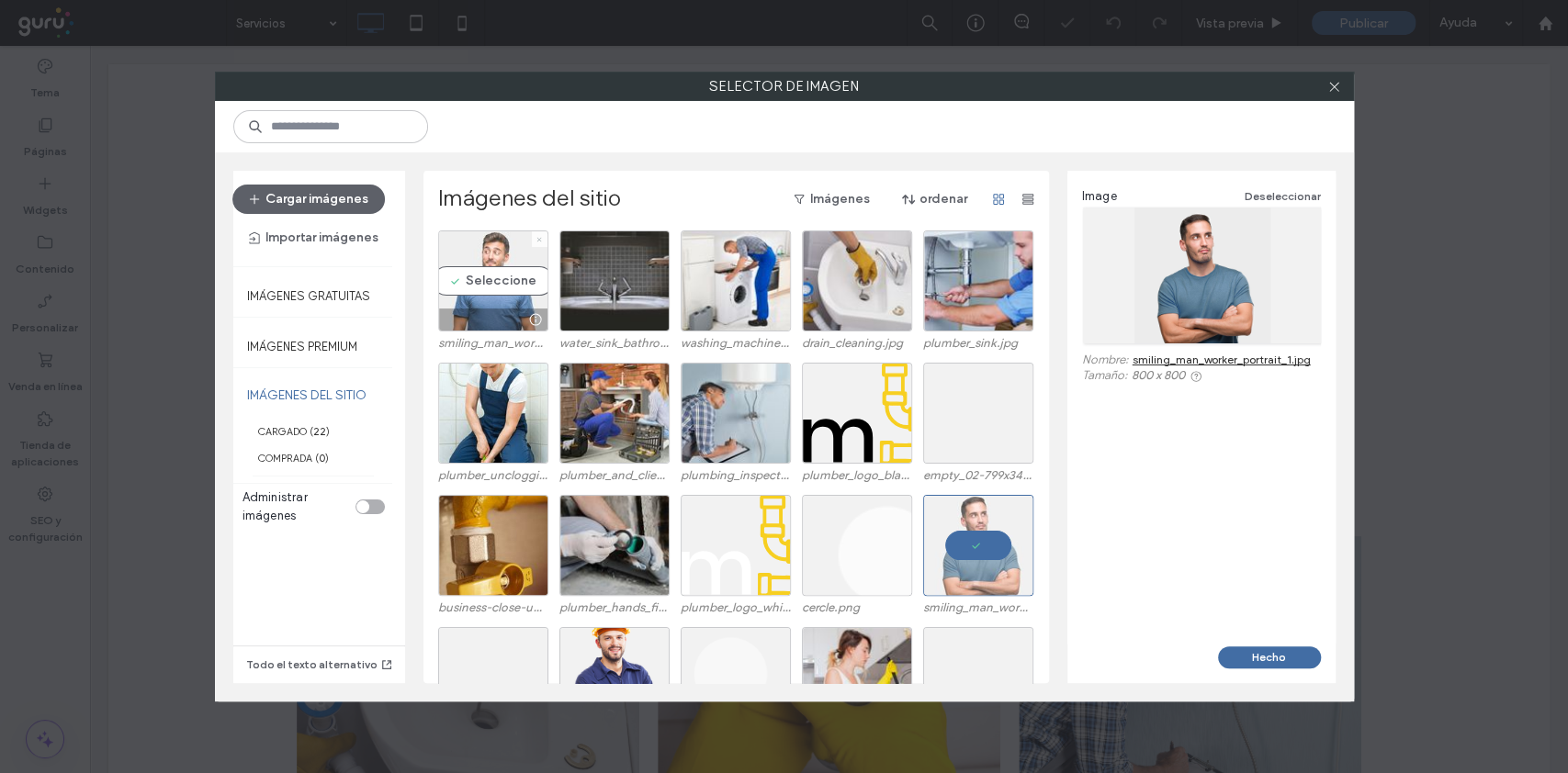 click 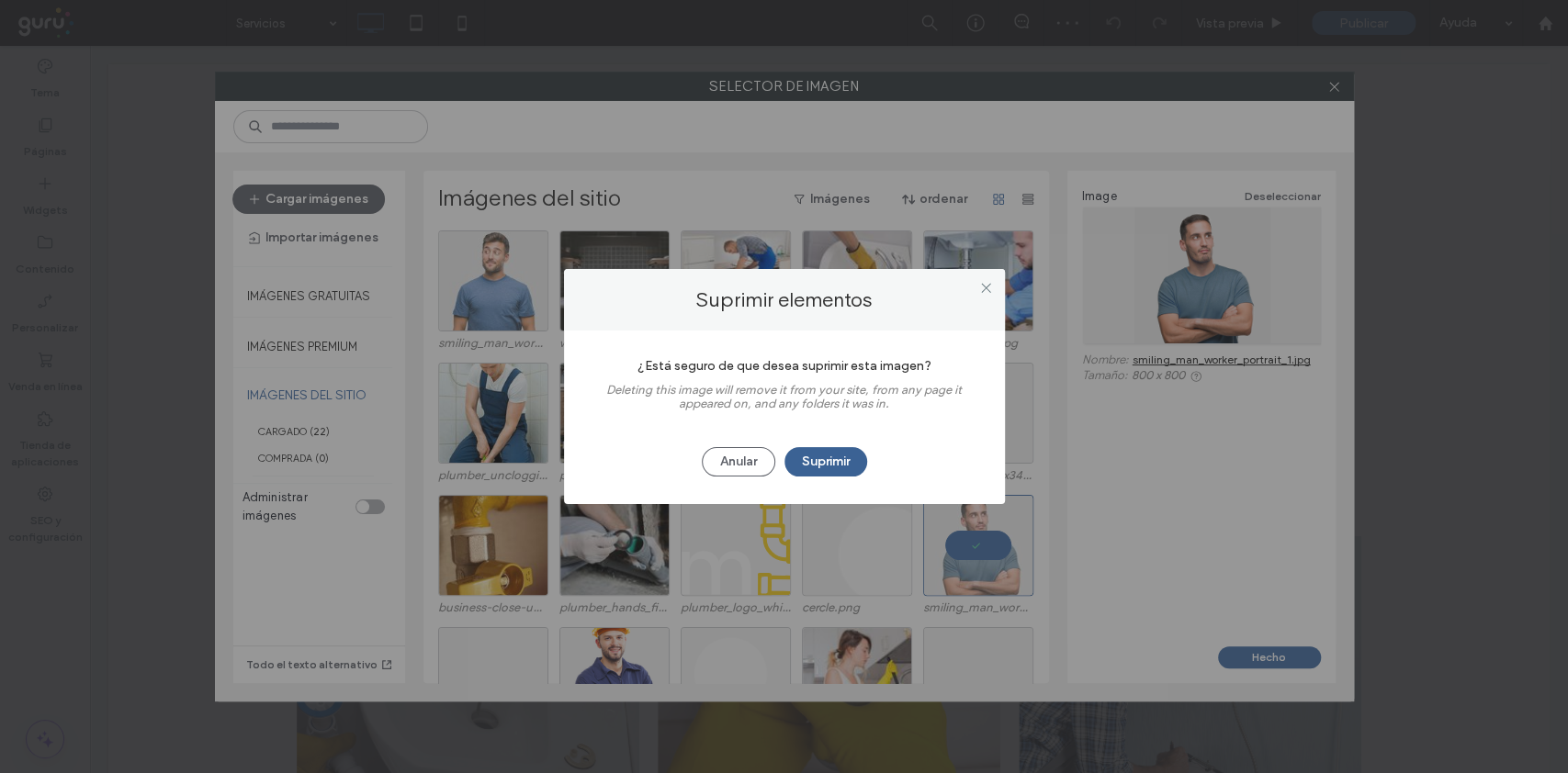 click on "Suprimir" at bounding box center (826, 462) 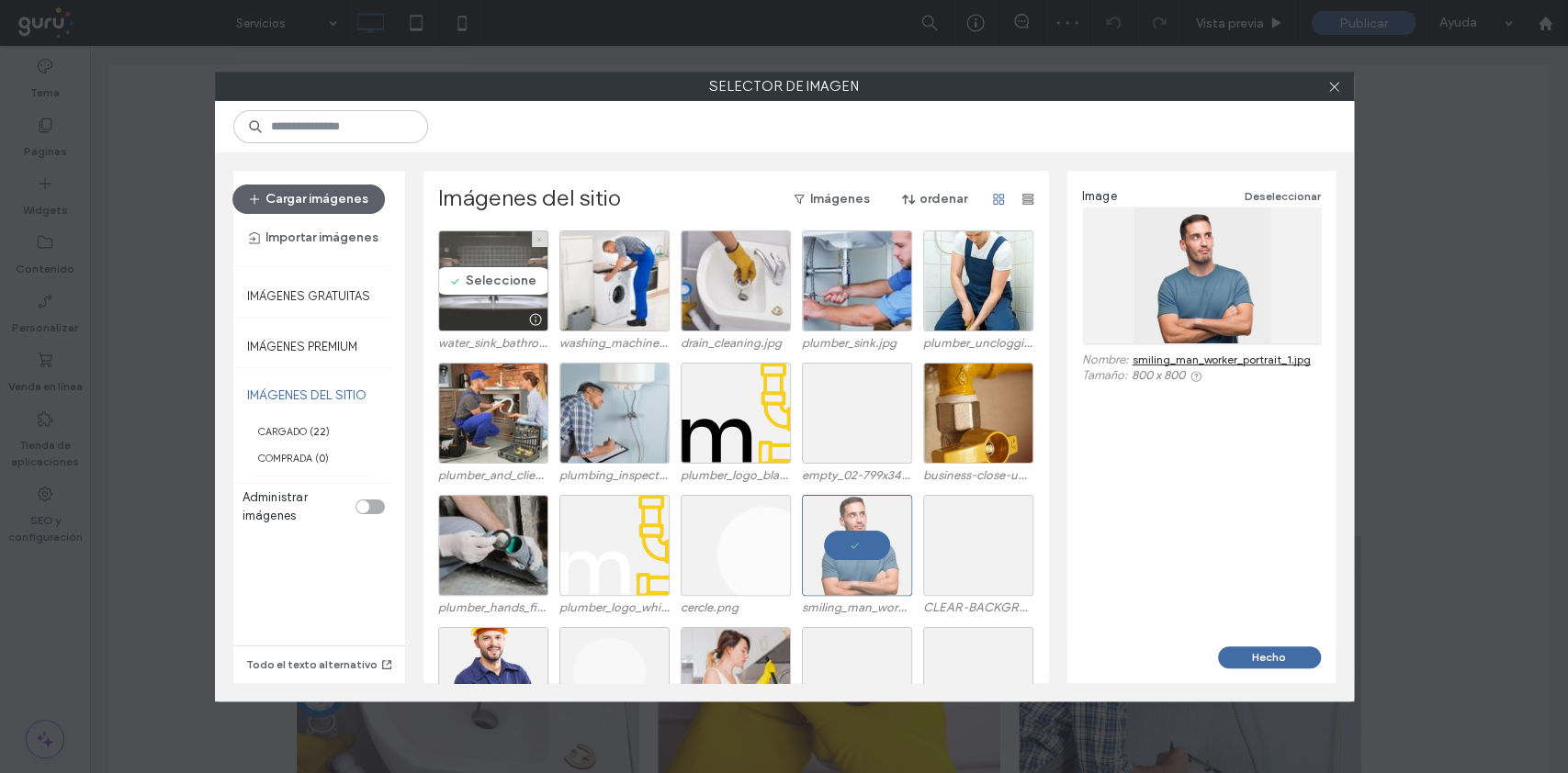 click at bounding box center [539, 239] 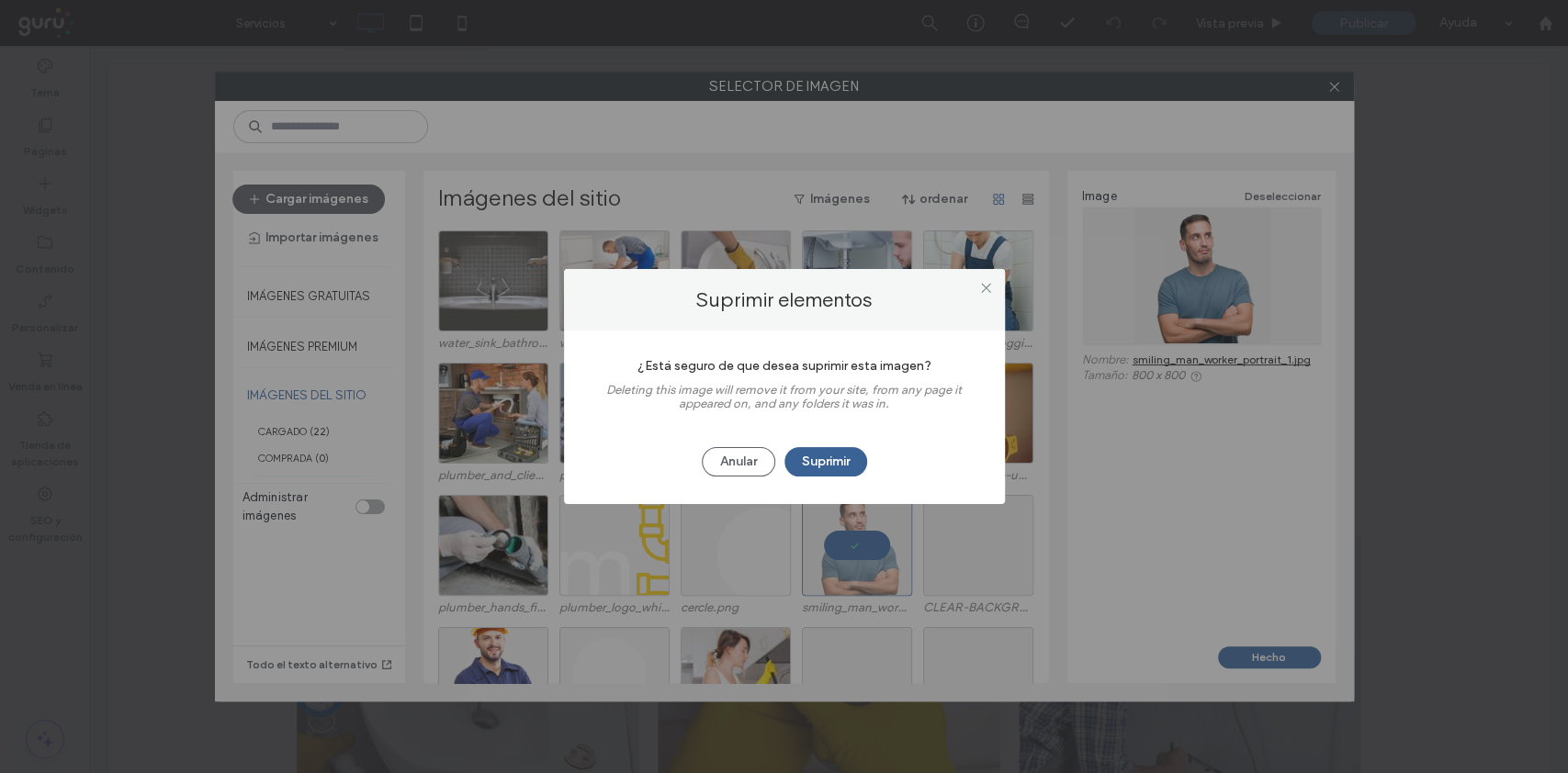 click on "Suprimir" at bounding box center (826, 462) 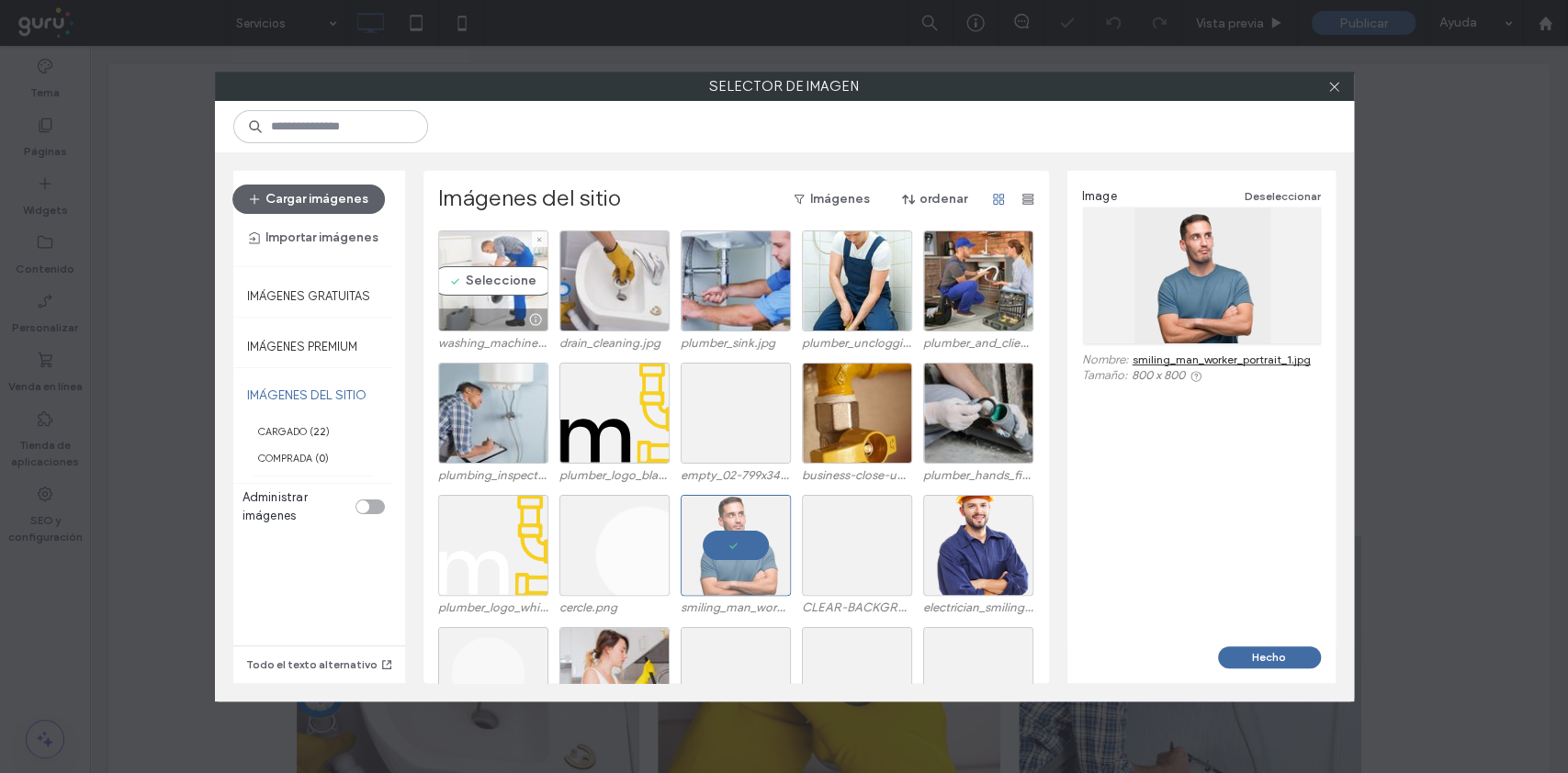 click at bounding box center [539, 239] 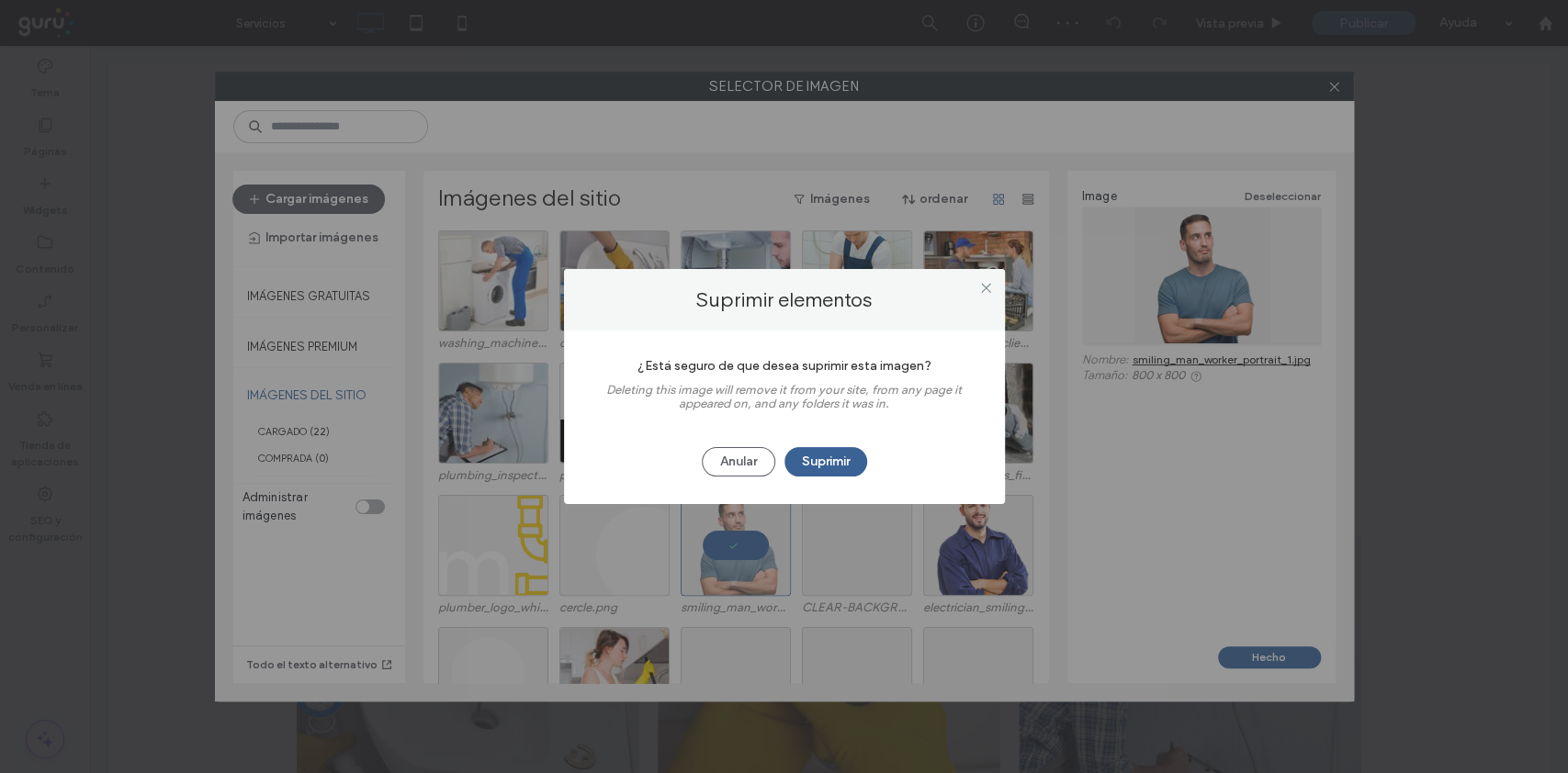 click on "Suprimir" at bounding box center [826, 462] 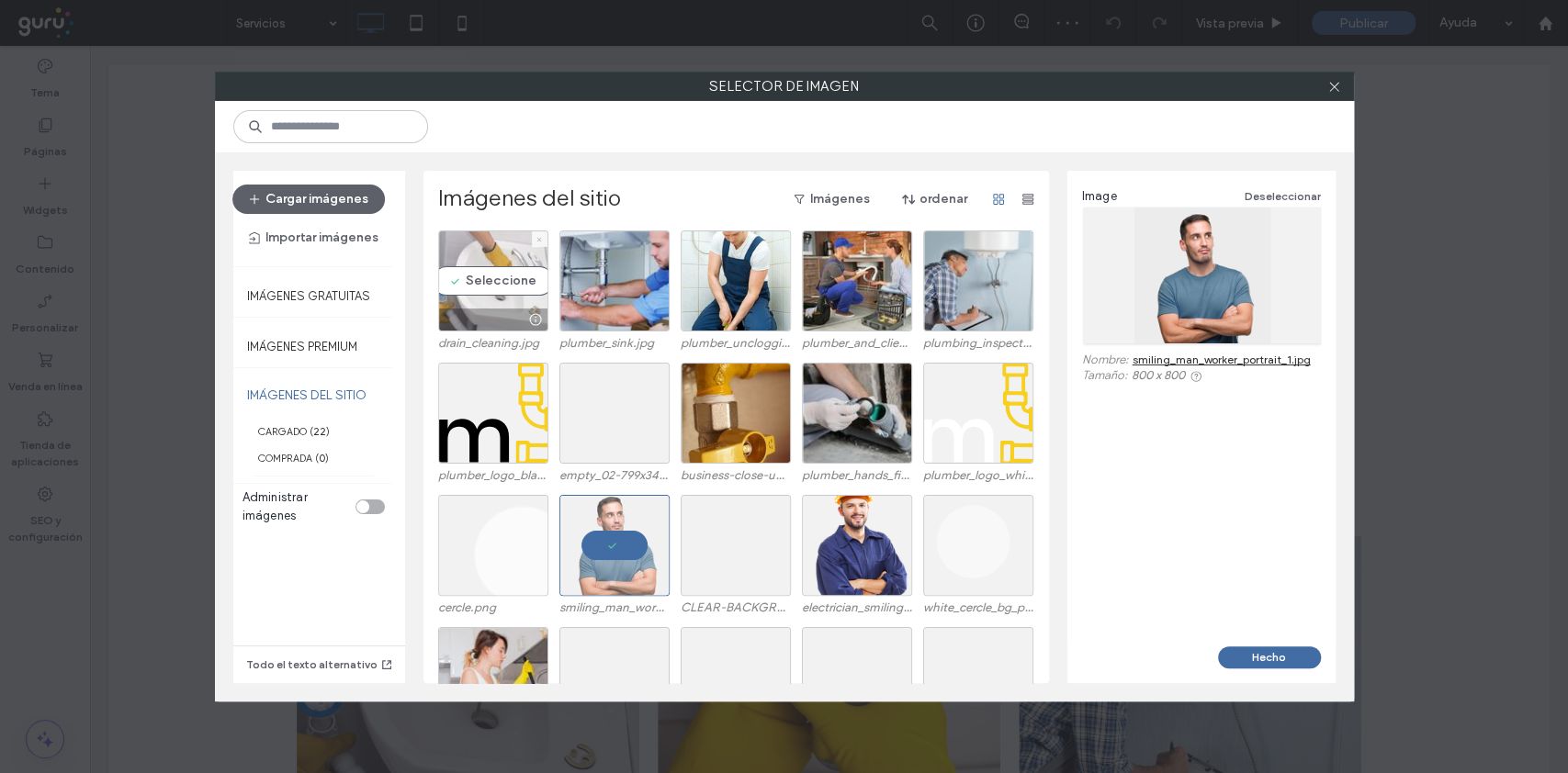 click 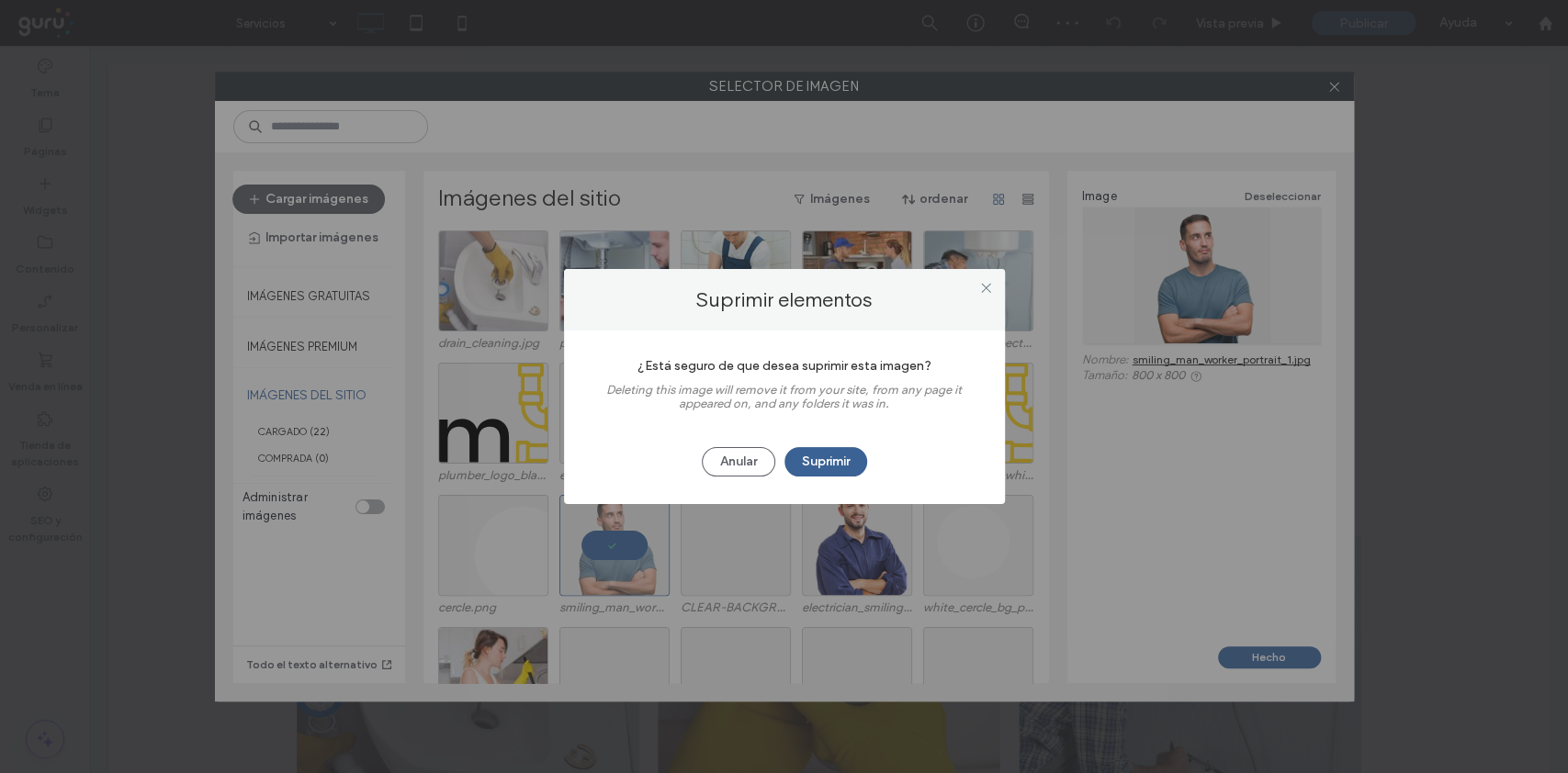 click on "Suprimir" at bounding box center (826, 462) 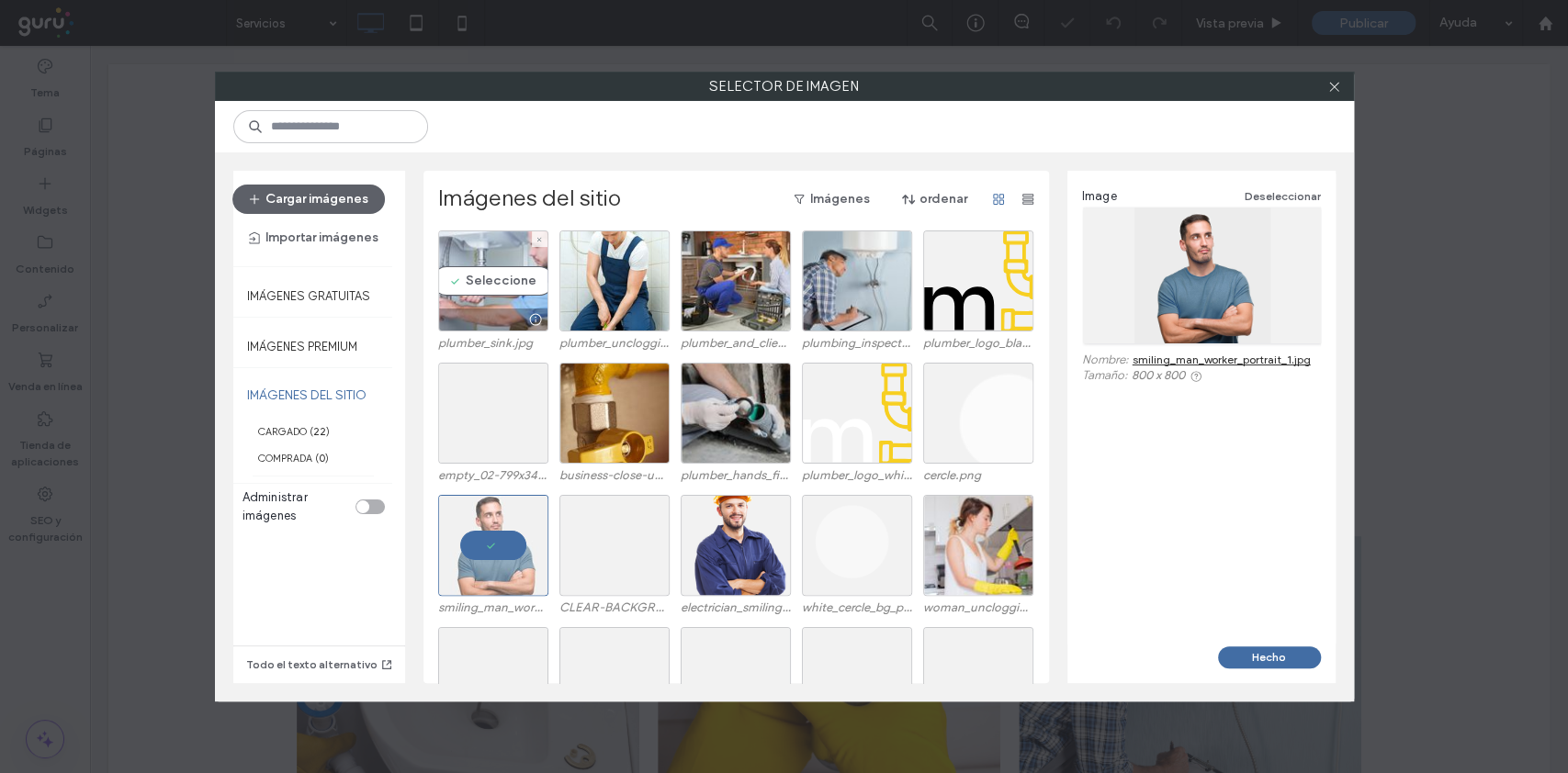 click at bounding box center (539, 239) 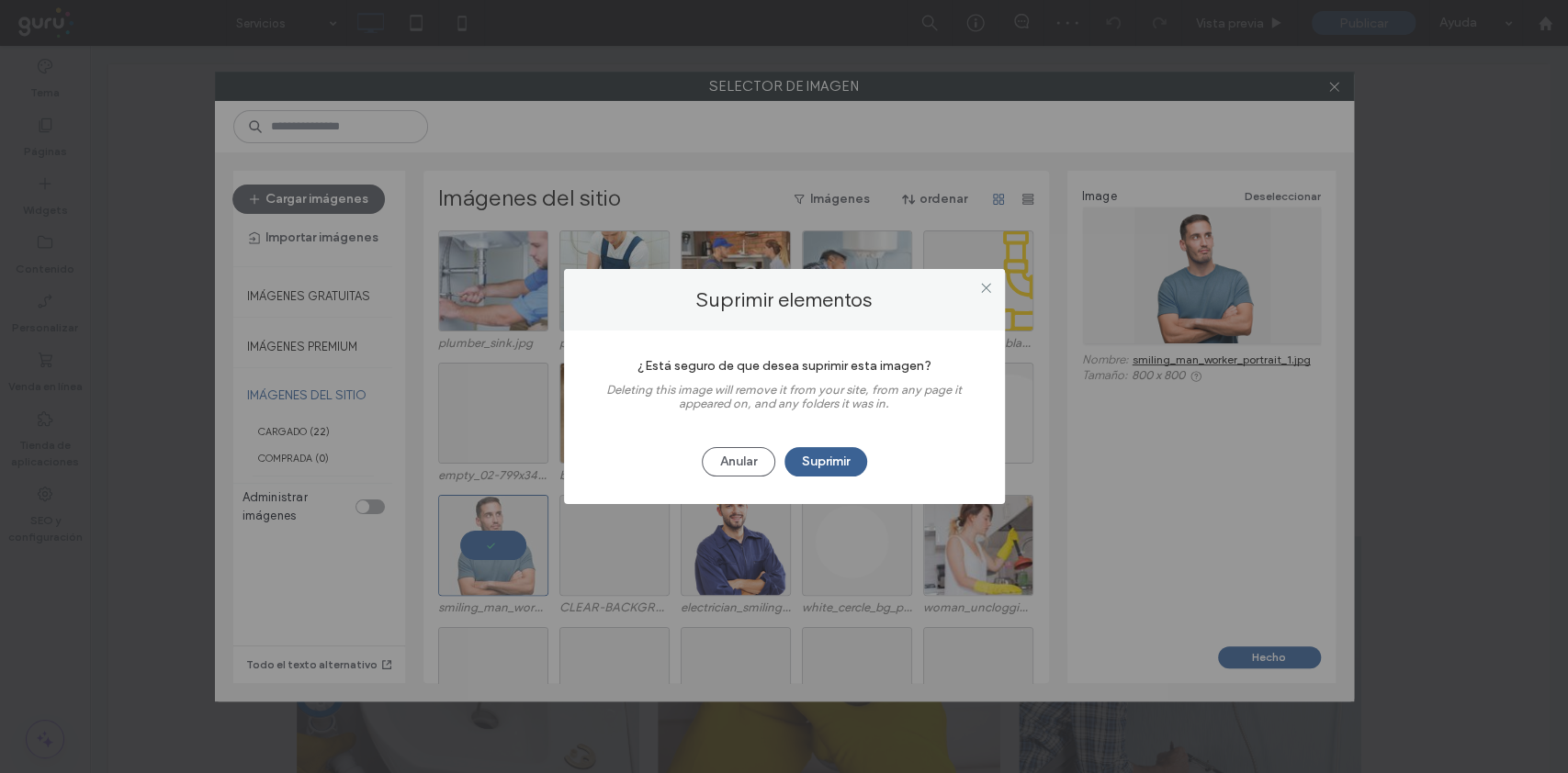 click on "Suprimir" at bounding box center [826, 462] 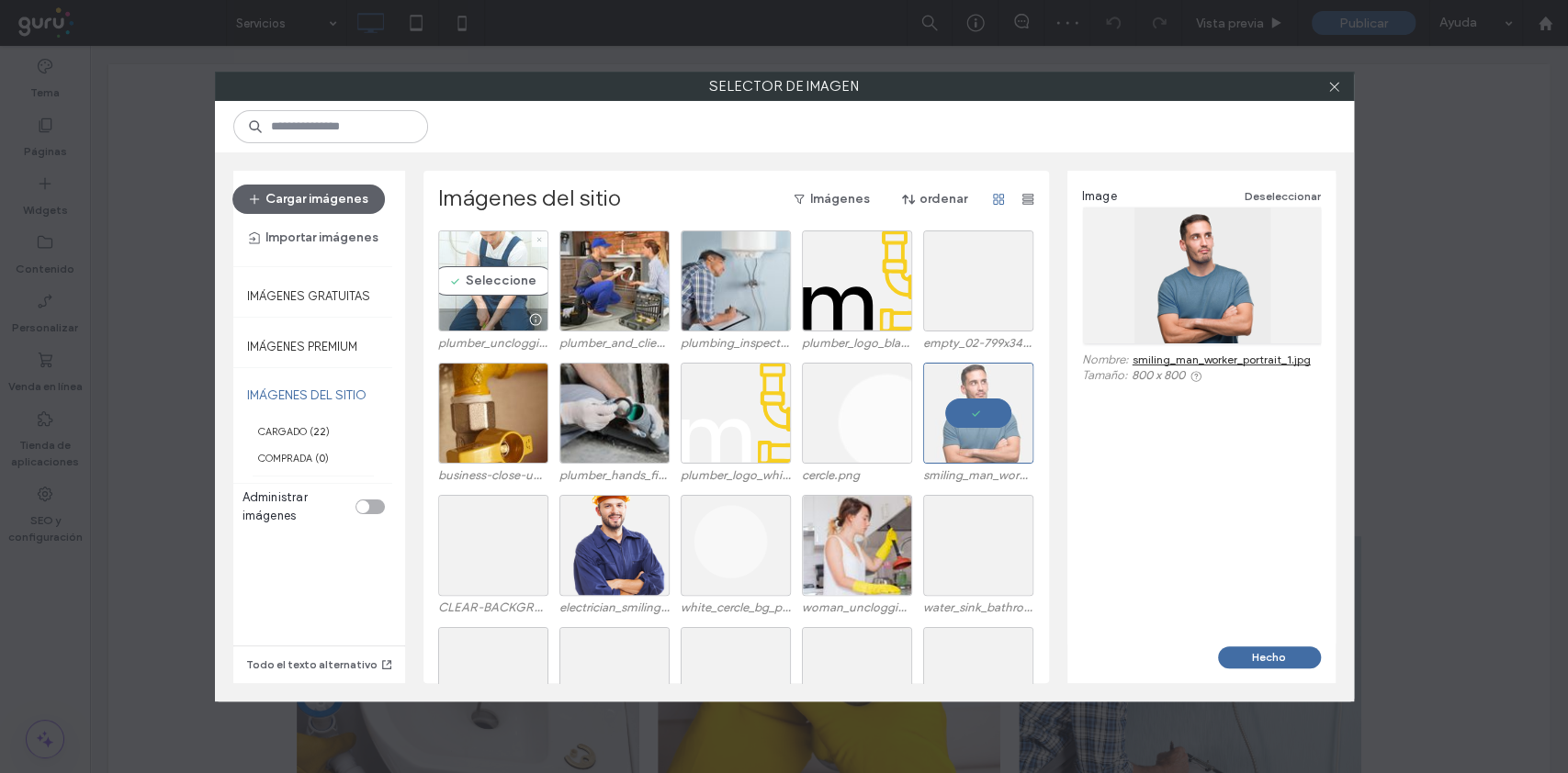 click at bounding box center (539, 239) 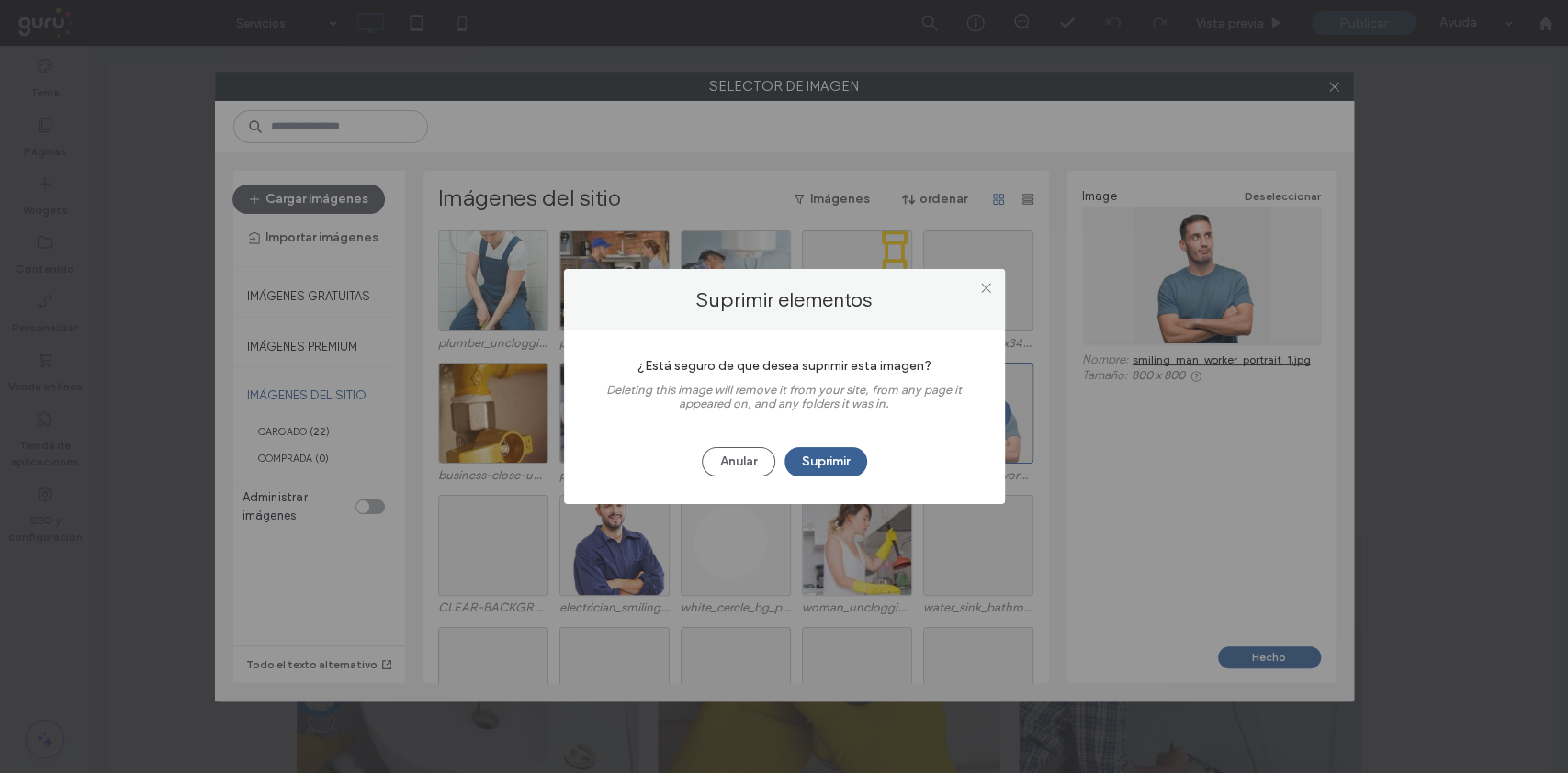 click on "Suprimir" at bounding box center [826, 462] 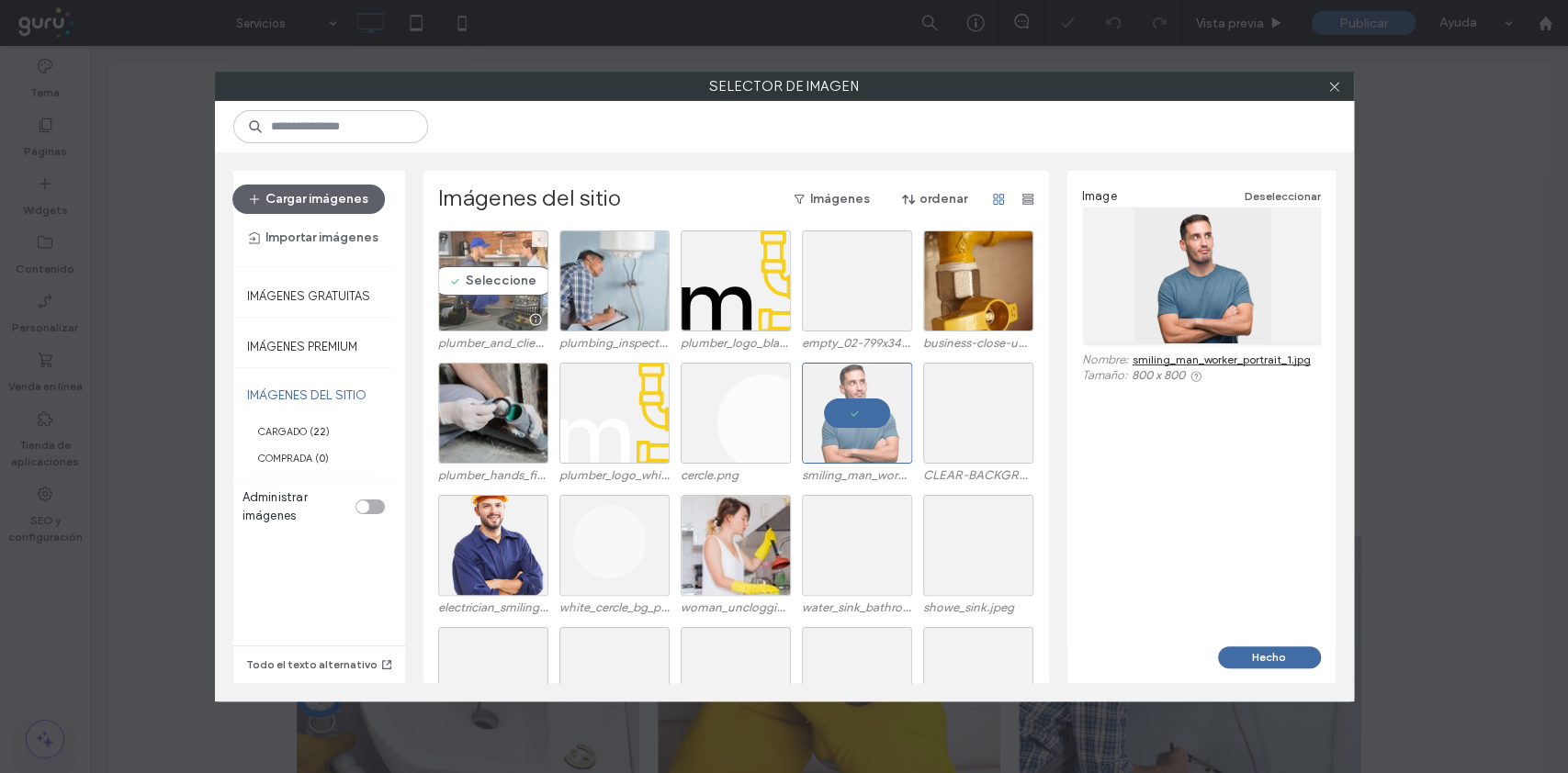 click at bounding box center (539, 239) 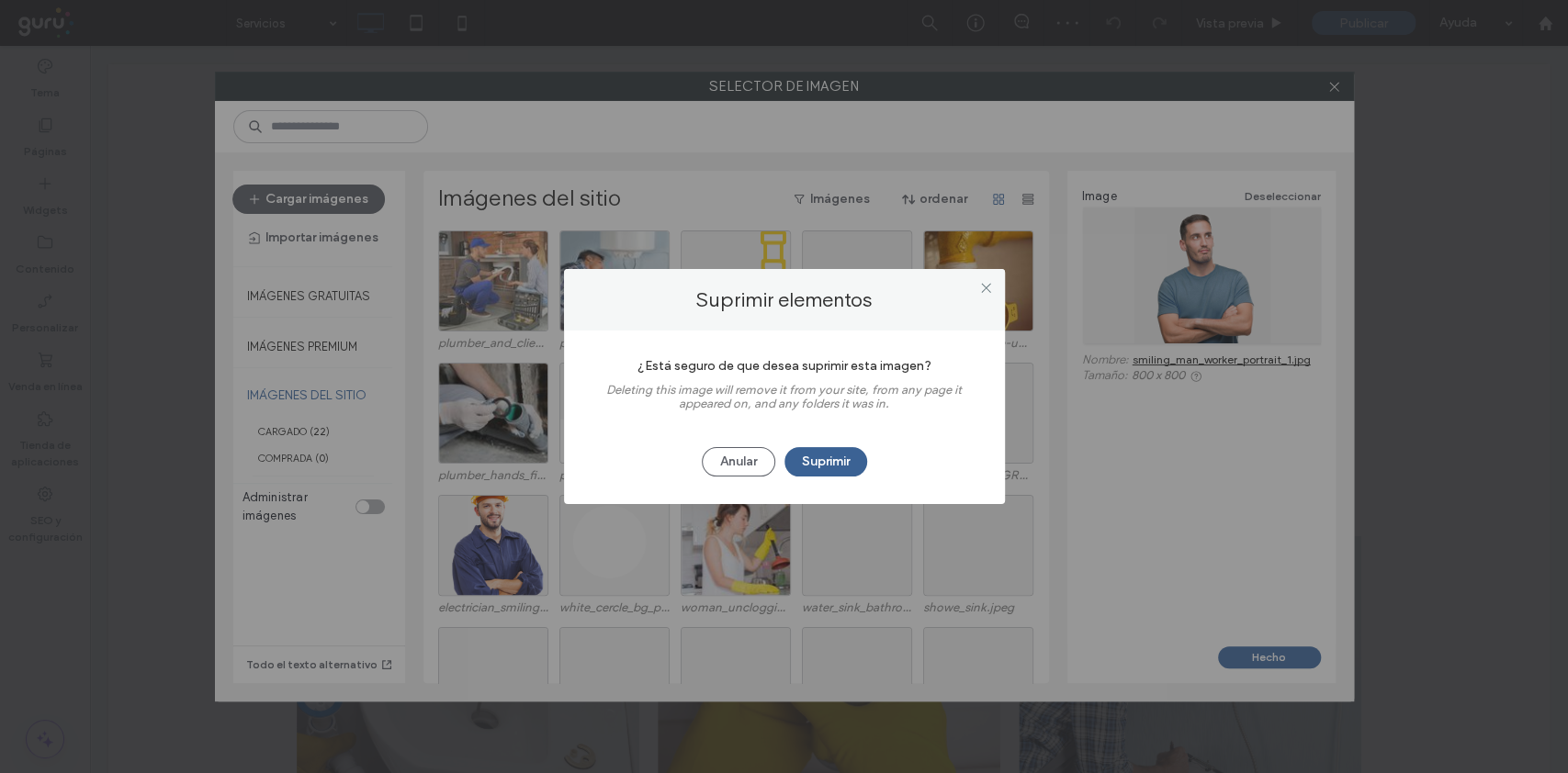 click on "Suprimir" at bounding box center (826, 462) 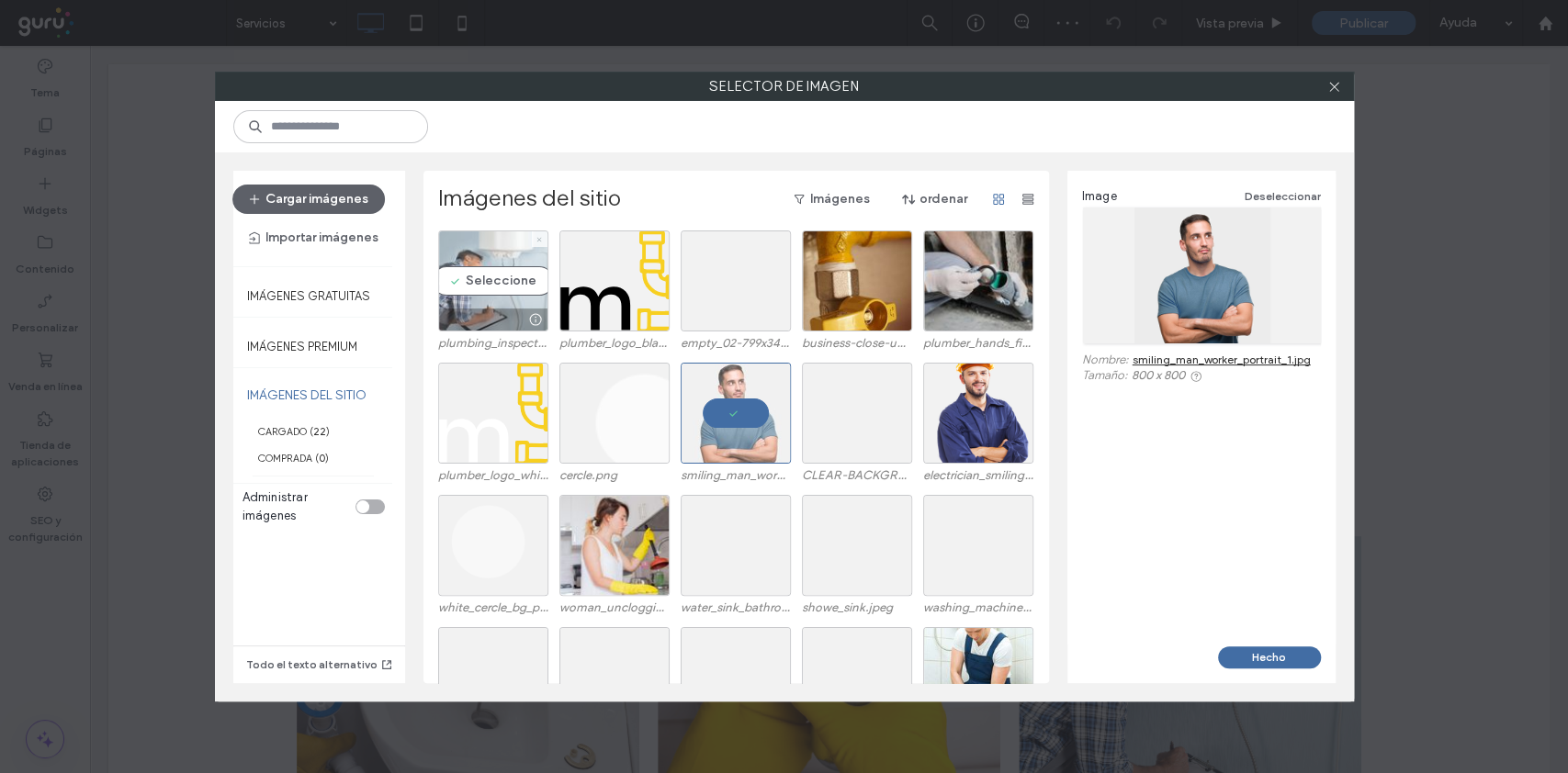 click 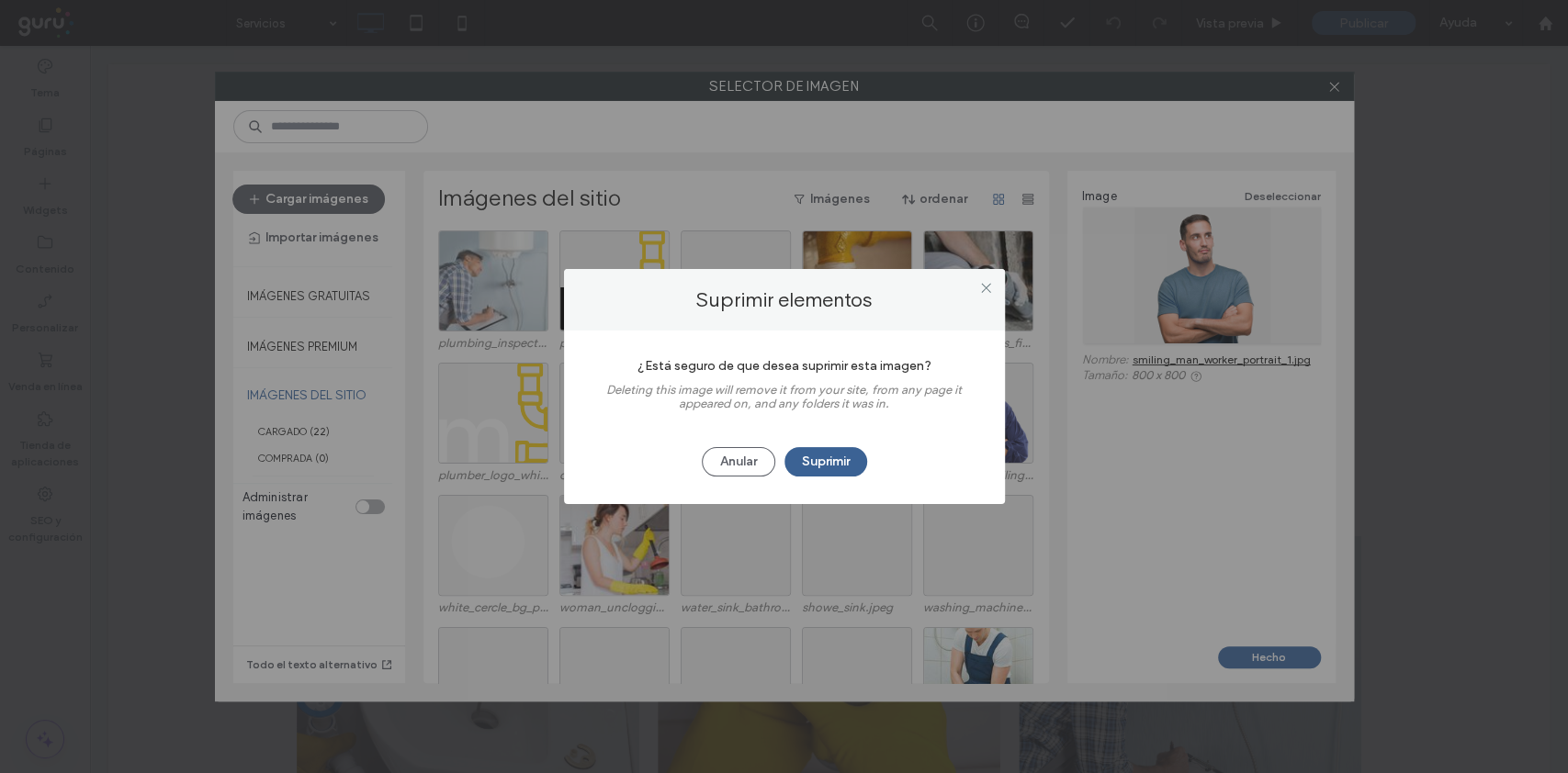 click on "Suprimir" at bounding box center (826, 462) 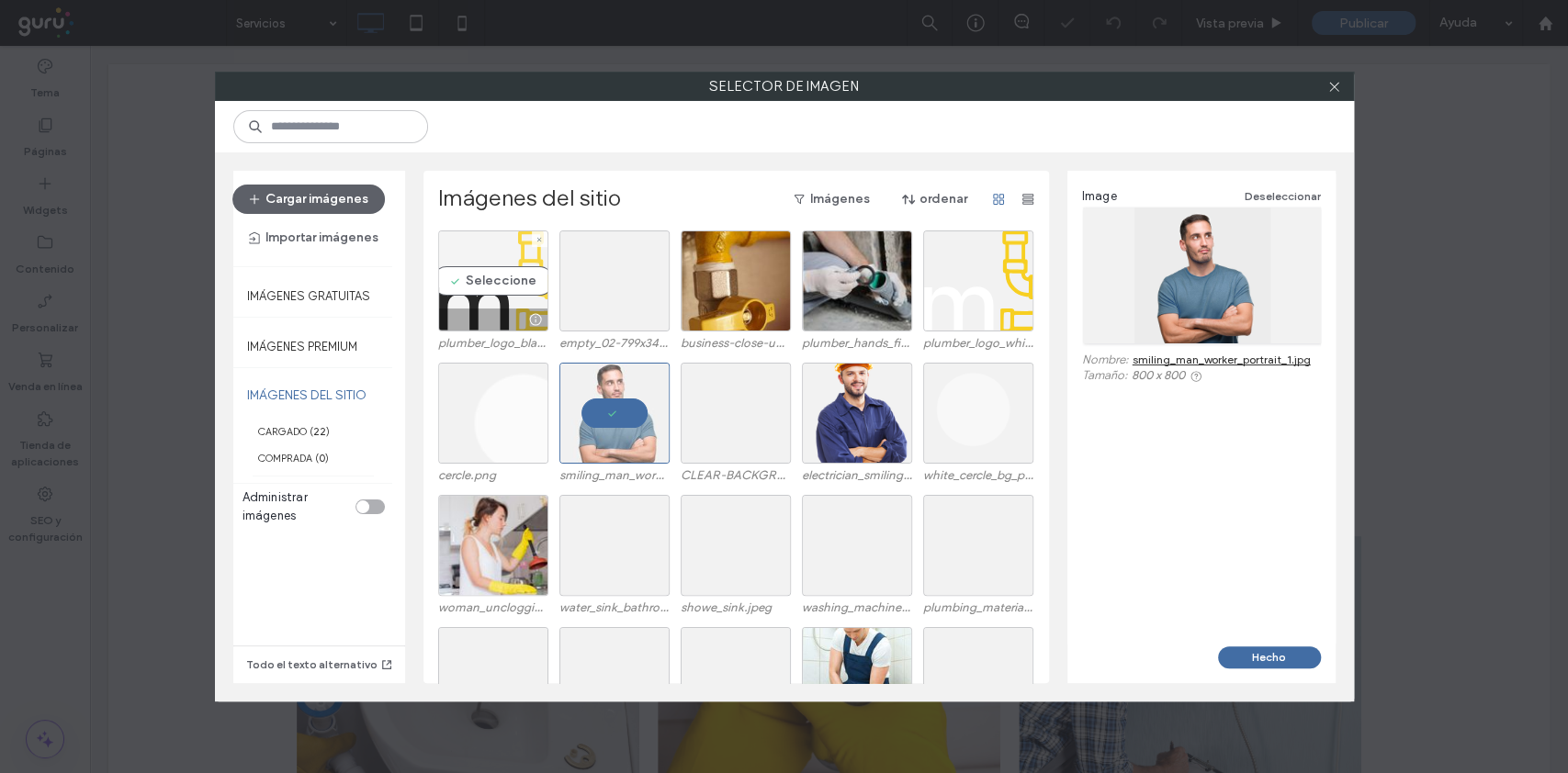click at bounding box center [539, 239] 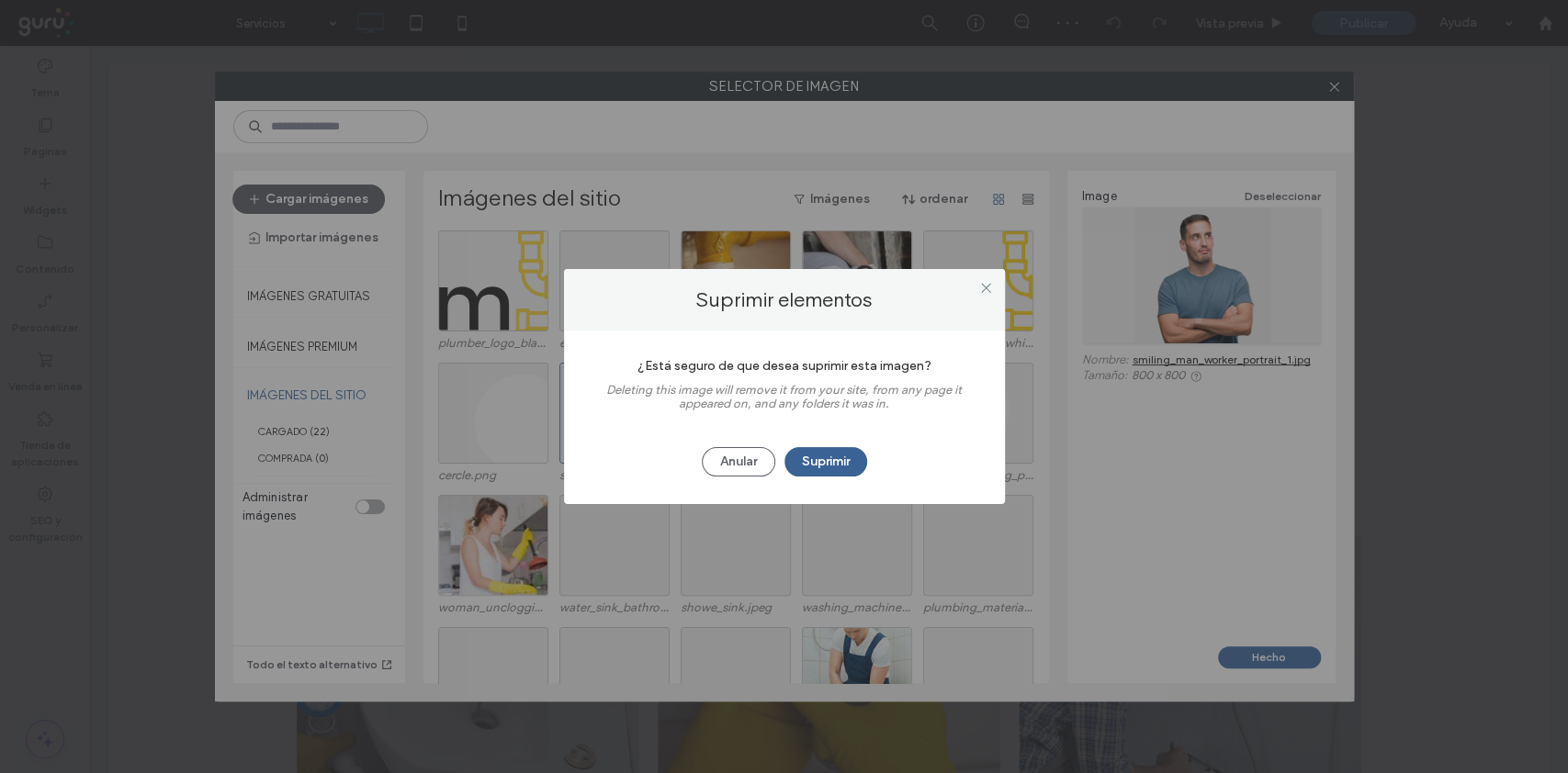 click on "Suprimir" at bounding box center [826, 462] 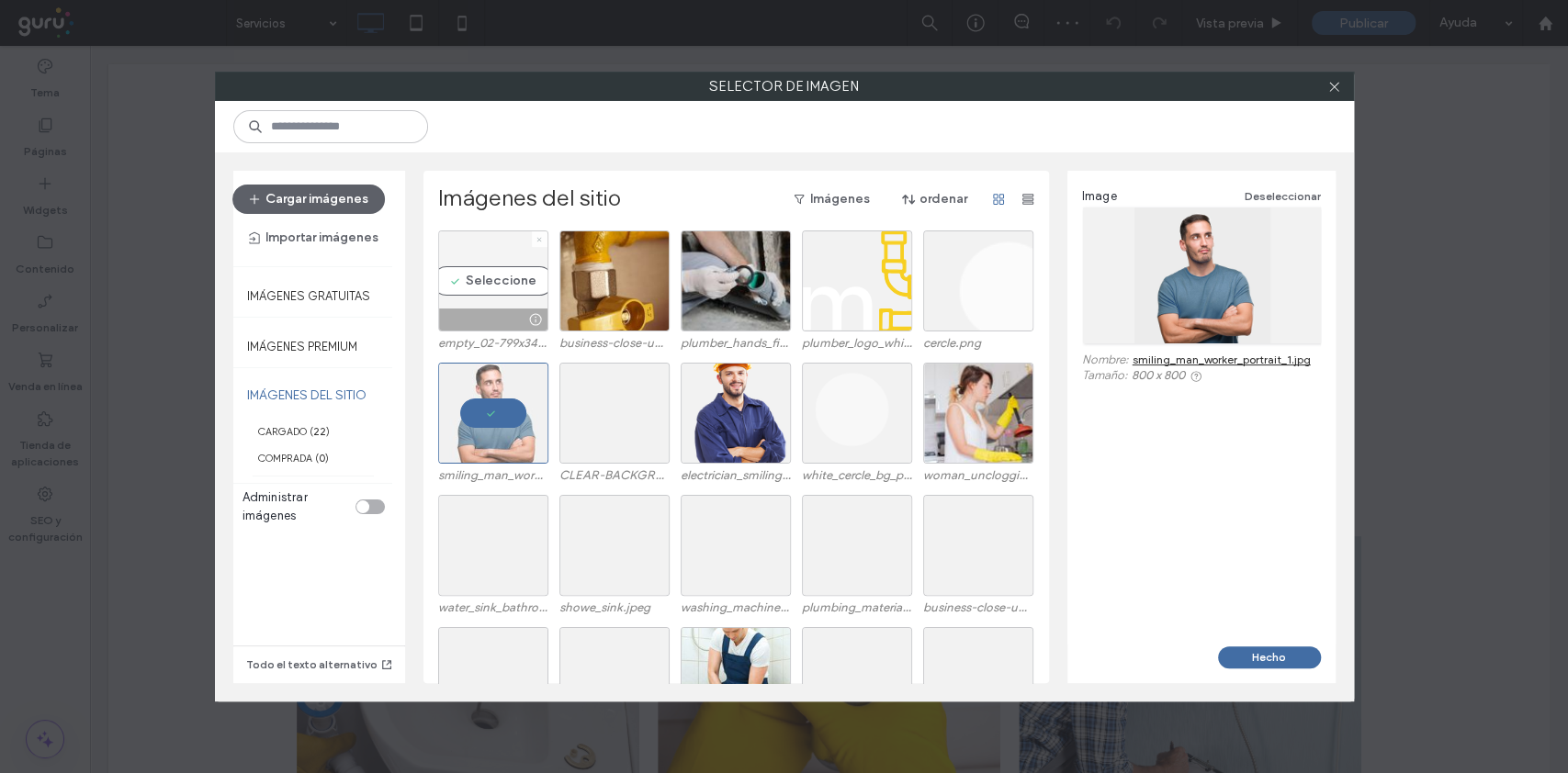 click 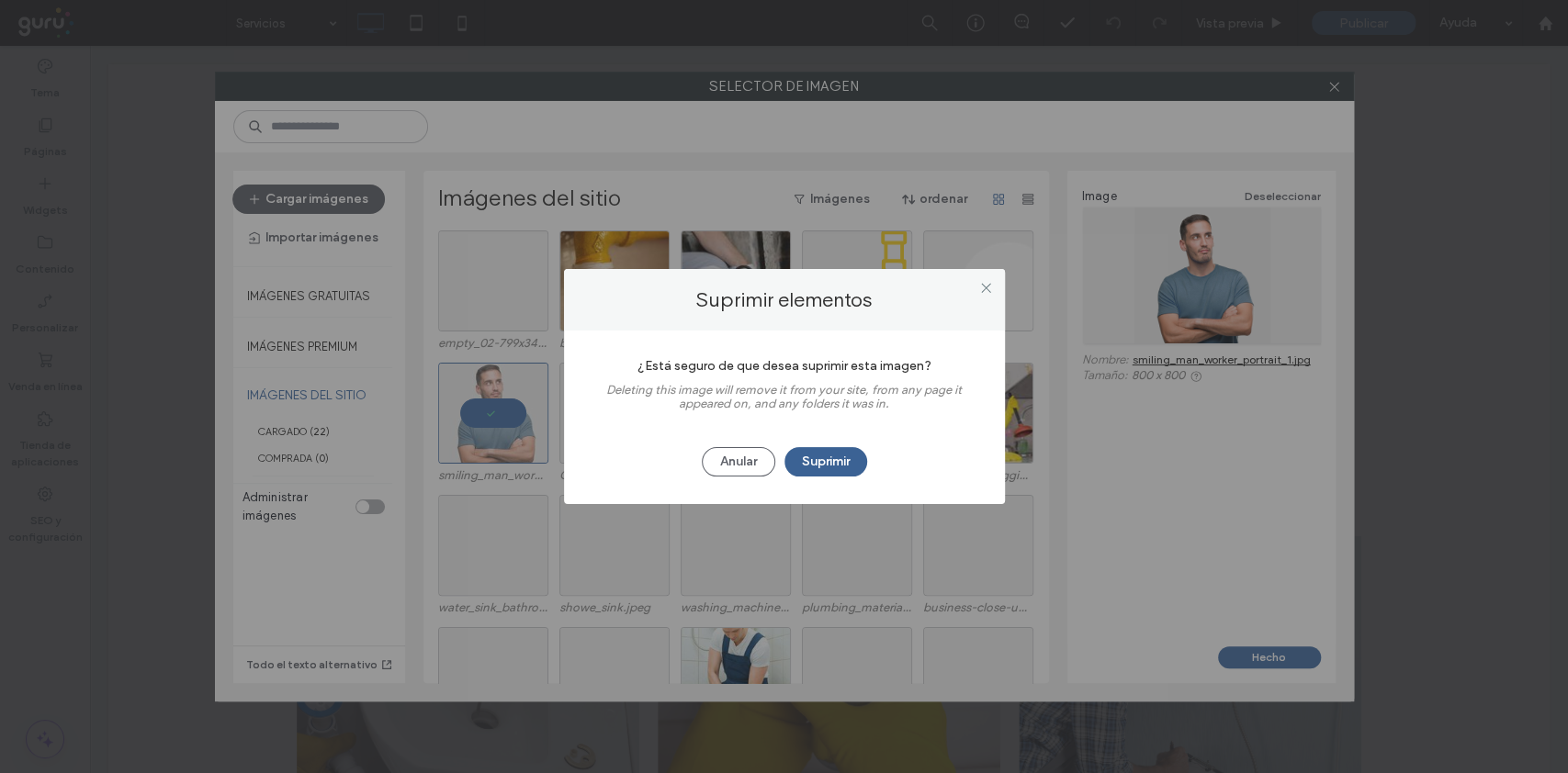 click on "Suprimir" at bounding box center [826, 462] 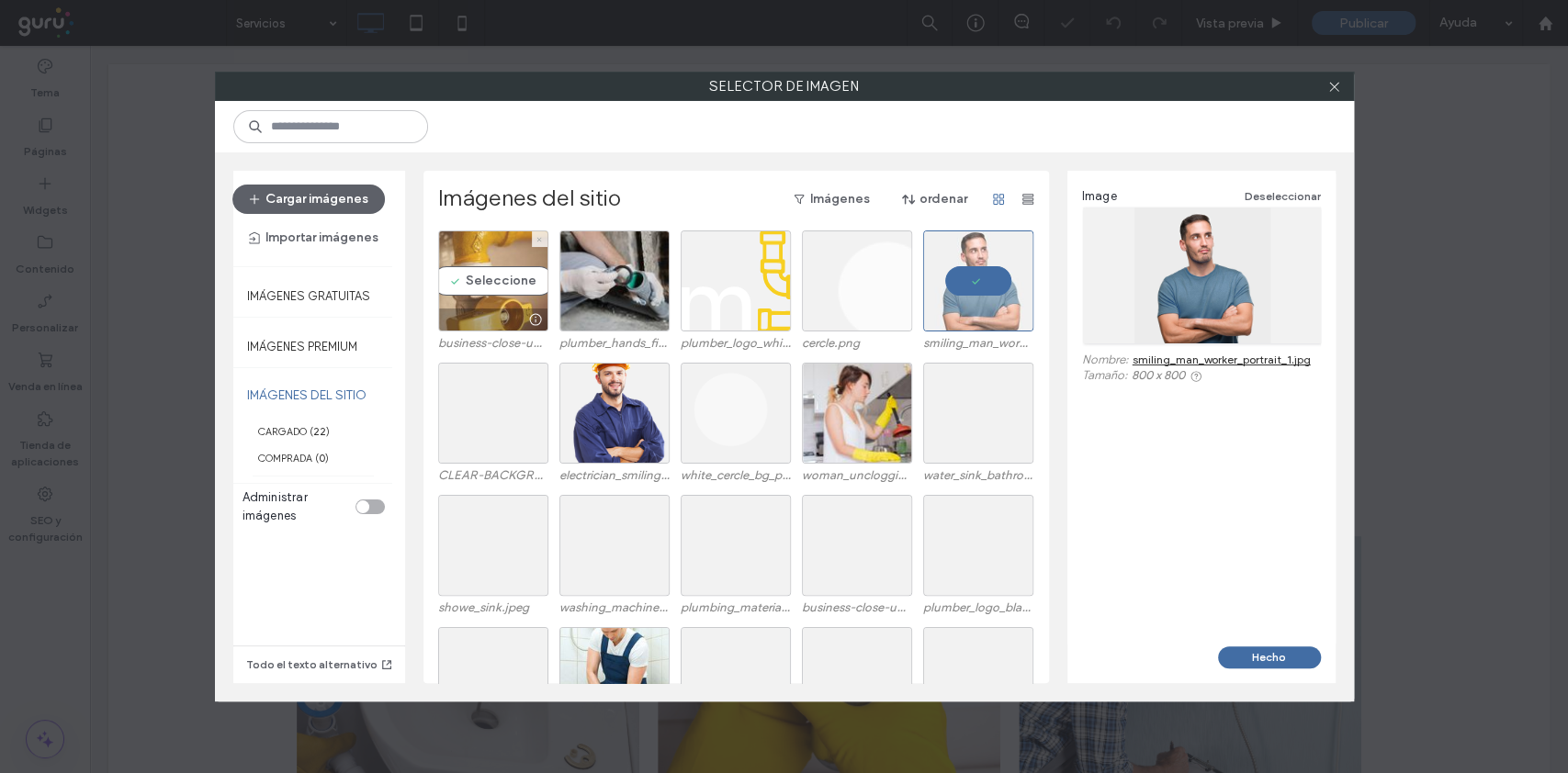 click 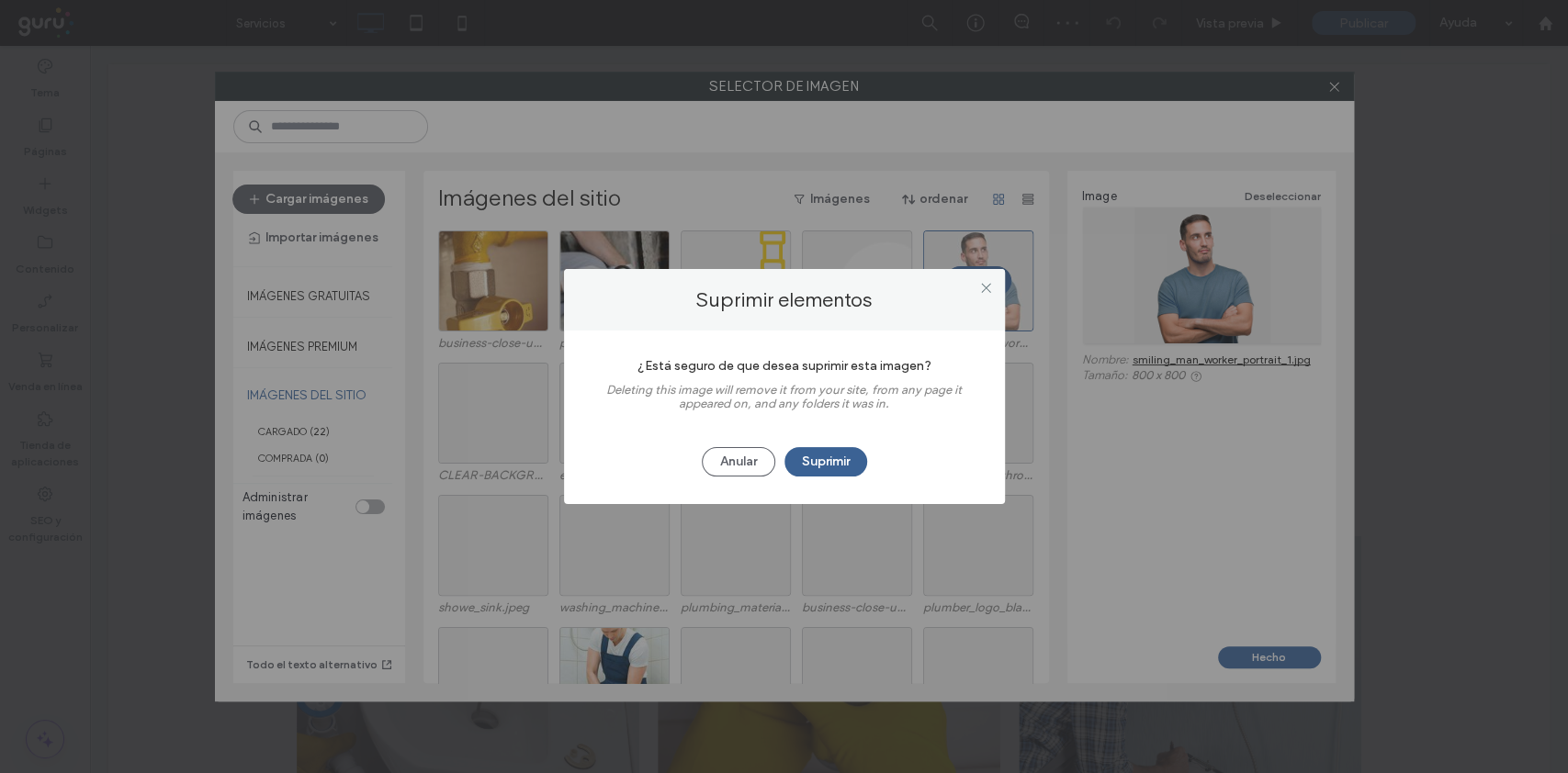 click on "Suprimir" at bounding box center [826, 462] 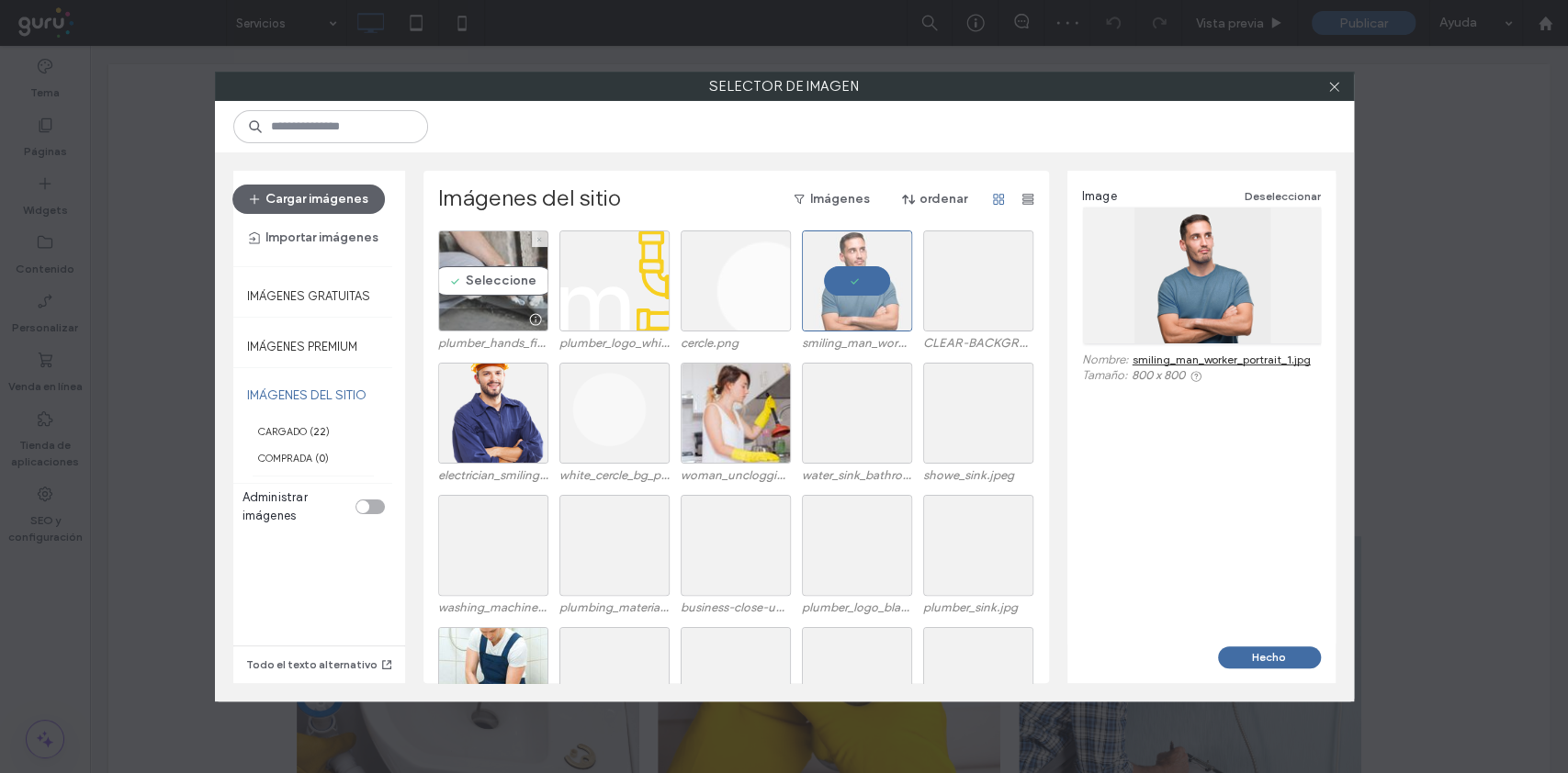 click 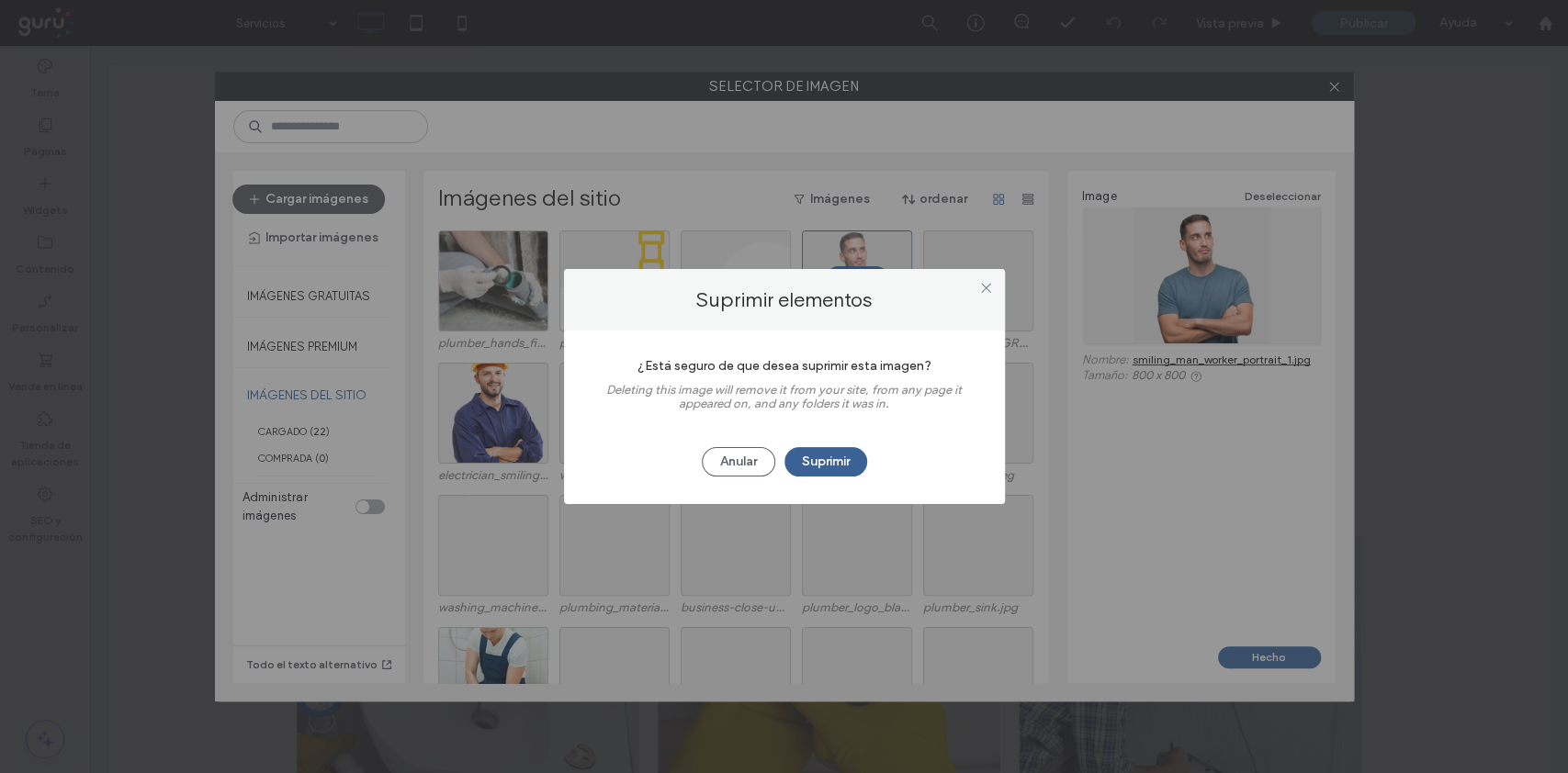 click on "Suprimir" at bounding box center (826, 462) 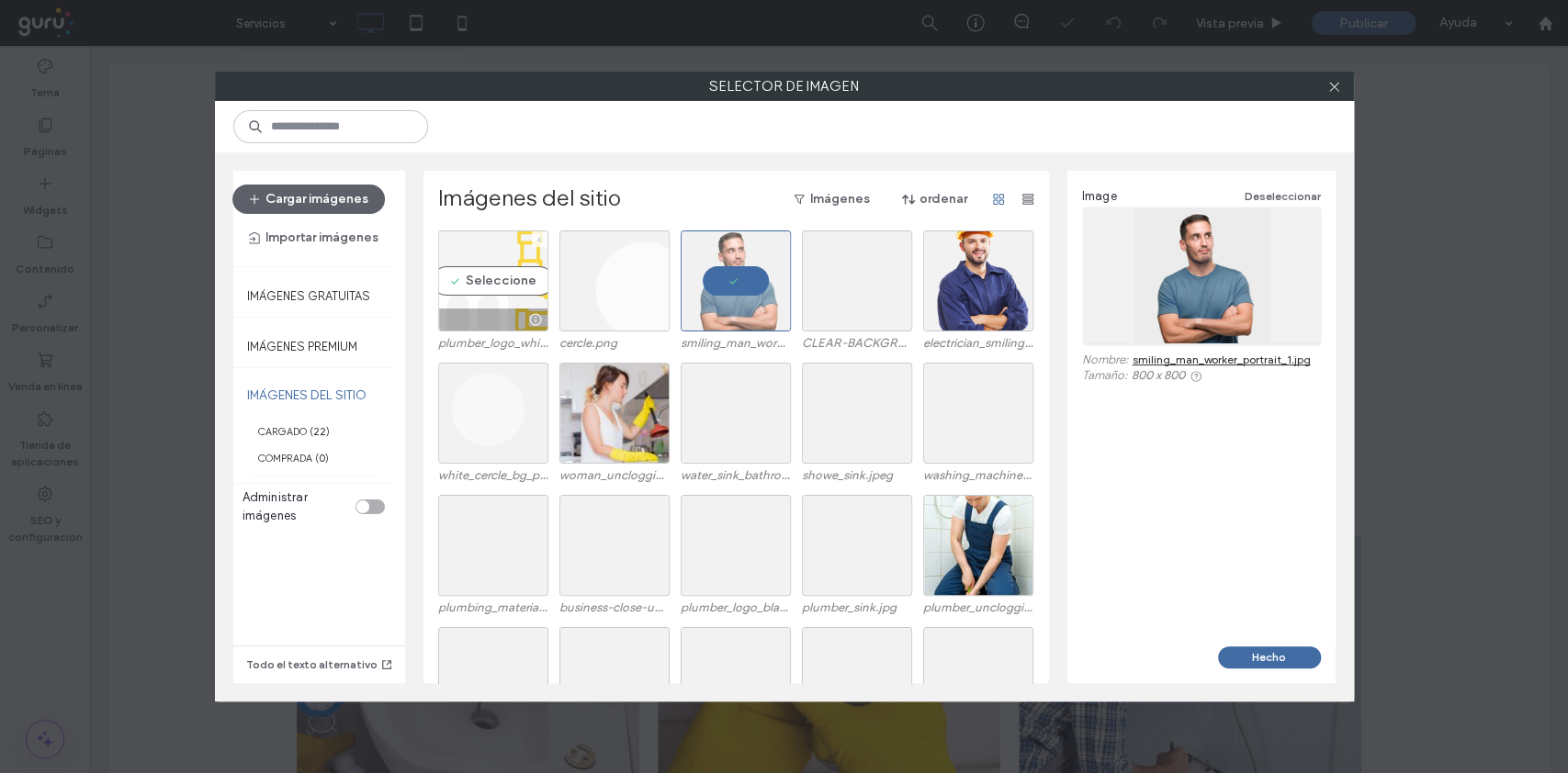 click 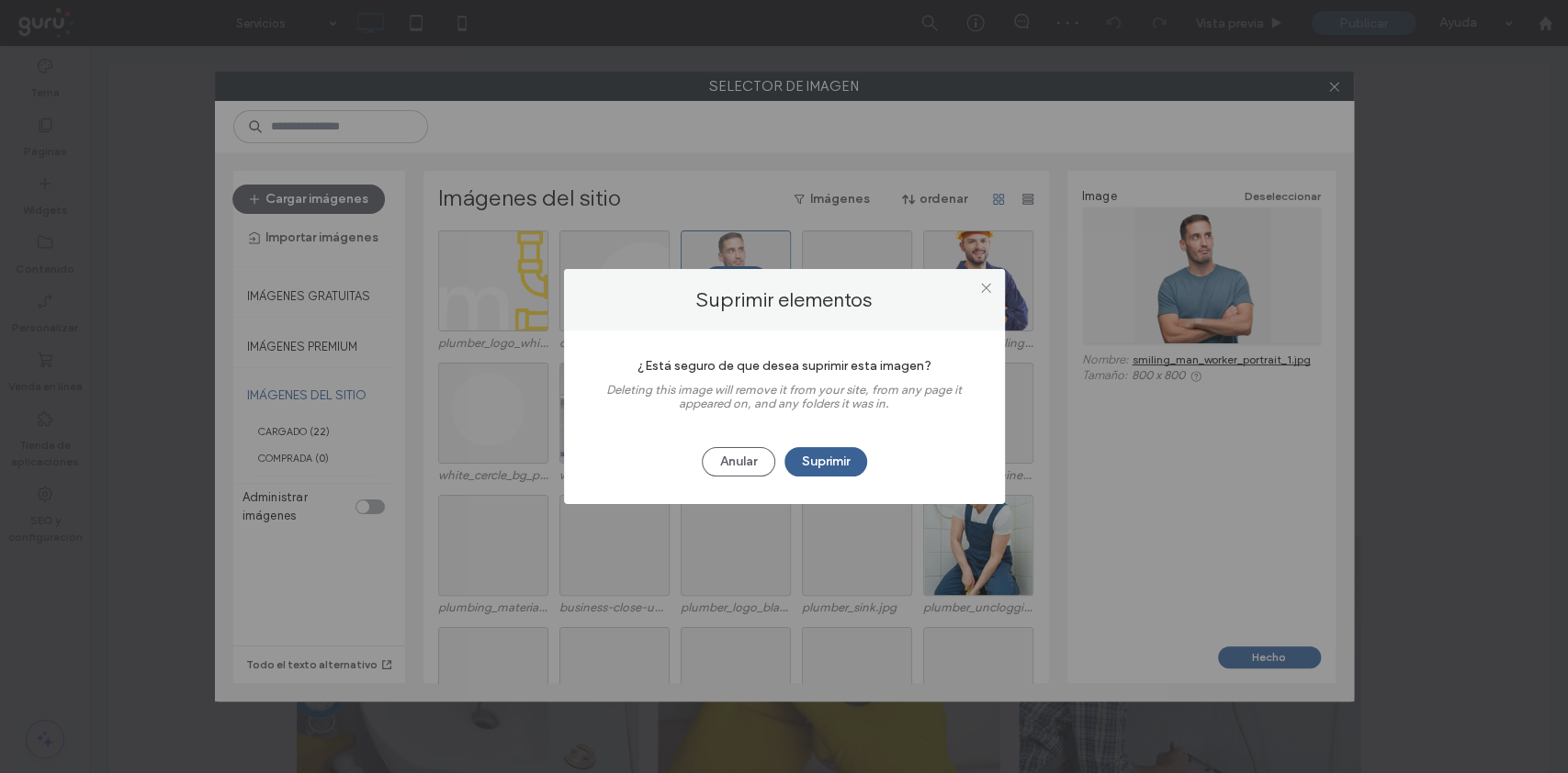 click on "Suprimir" at bounding box center [826, 462] 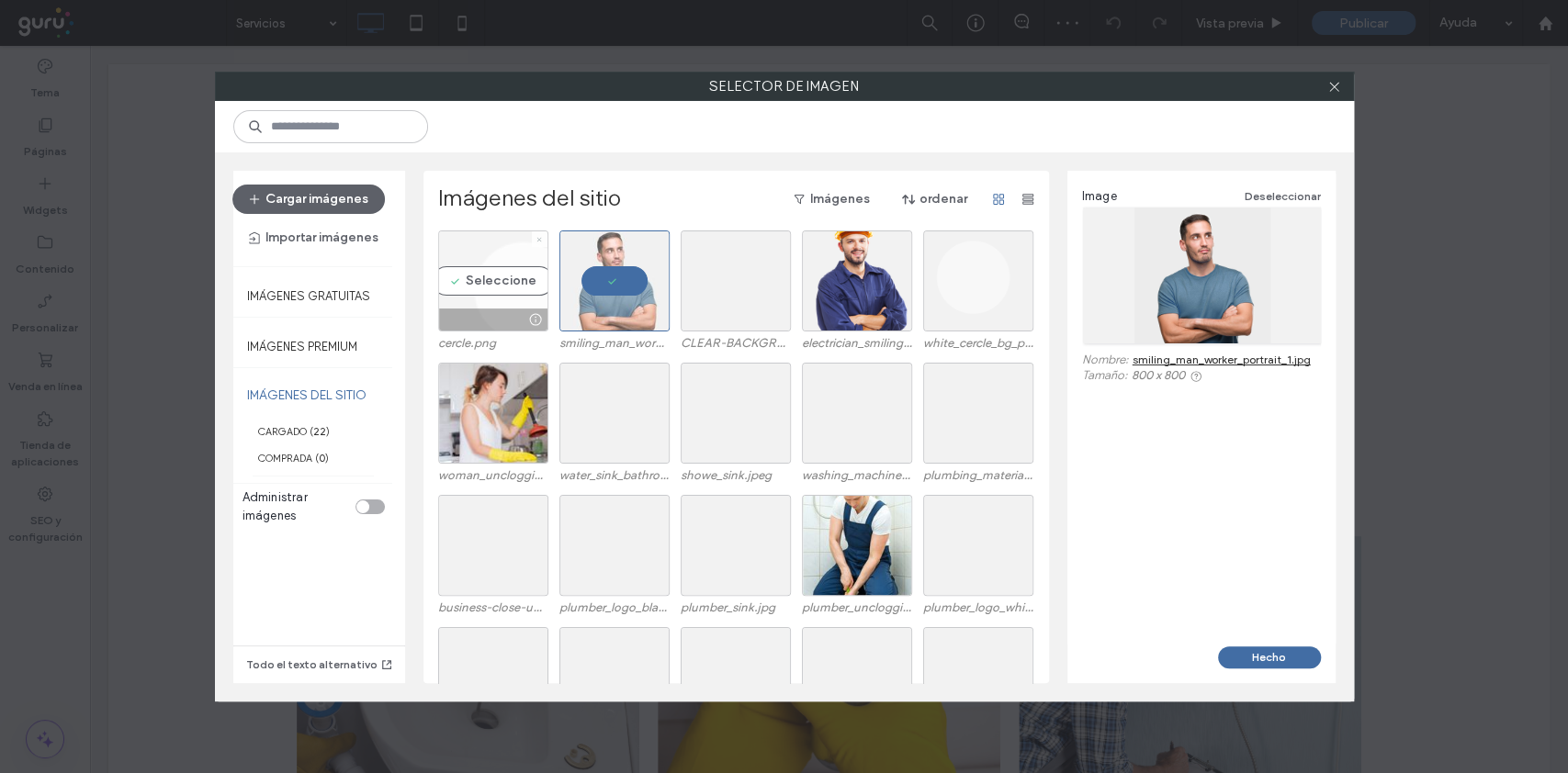 click 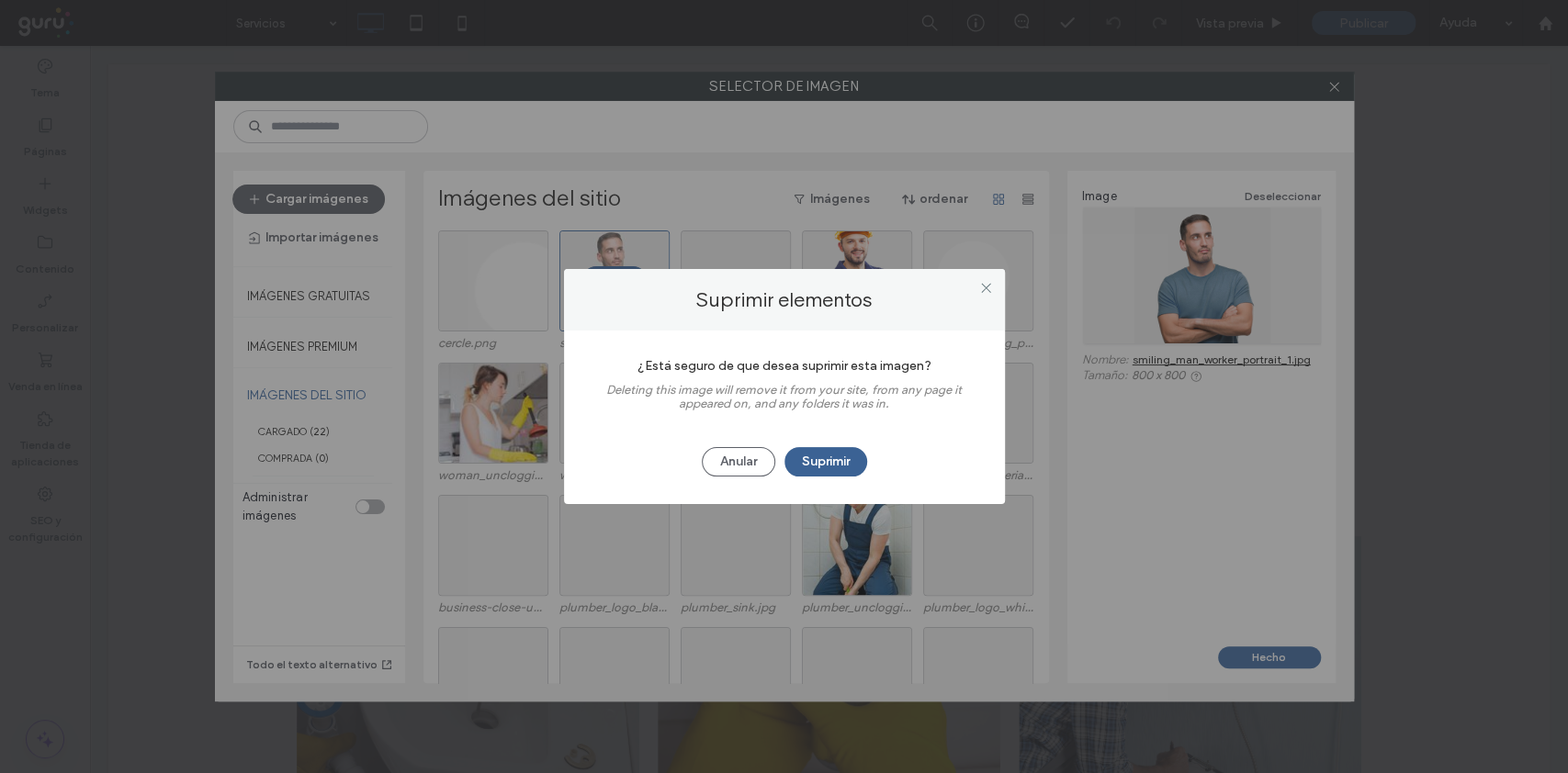 click on "Suprimir" at bounding box center (826, 462) 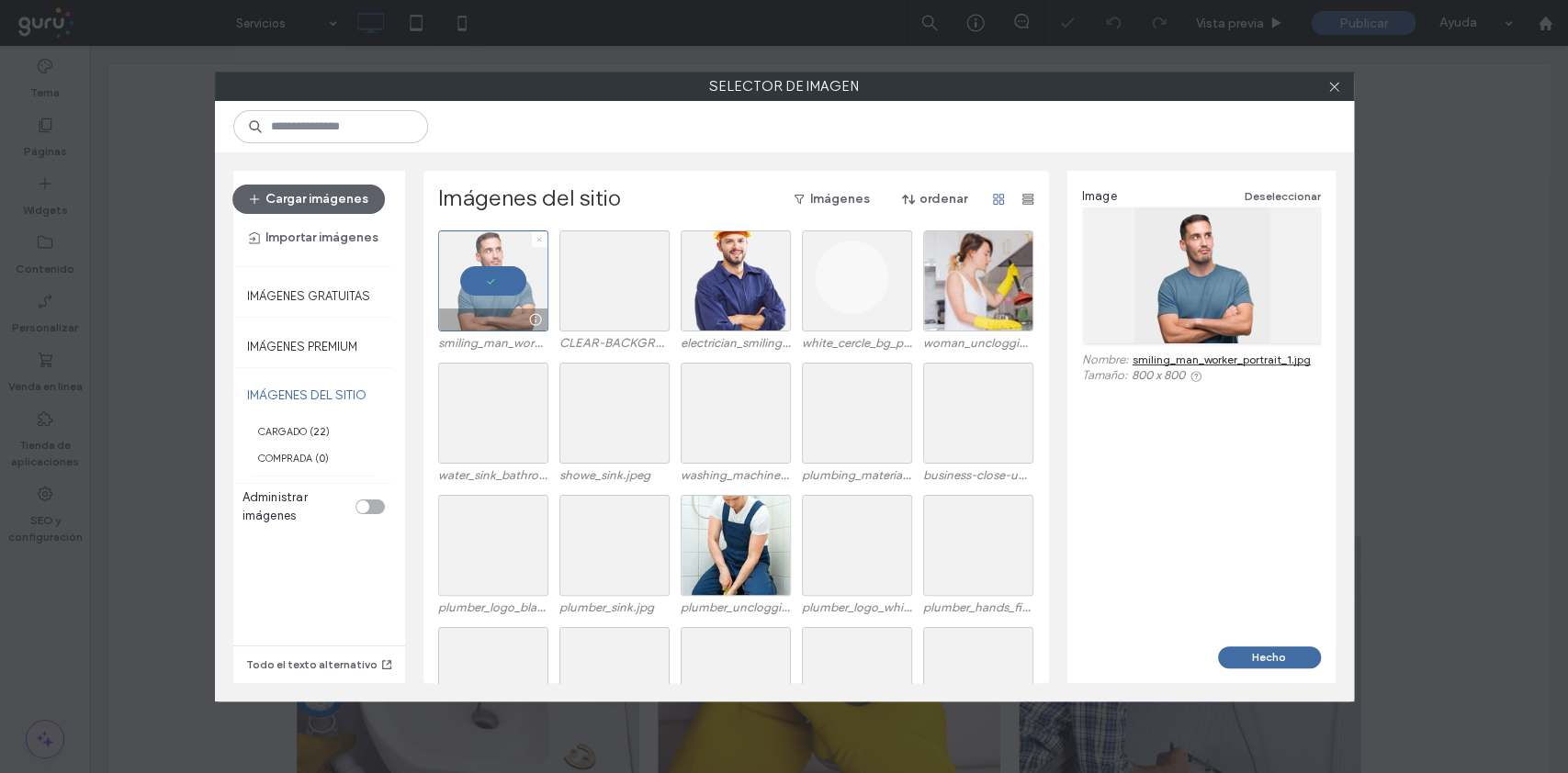 click 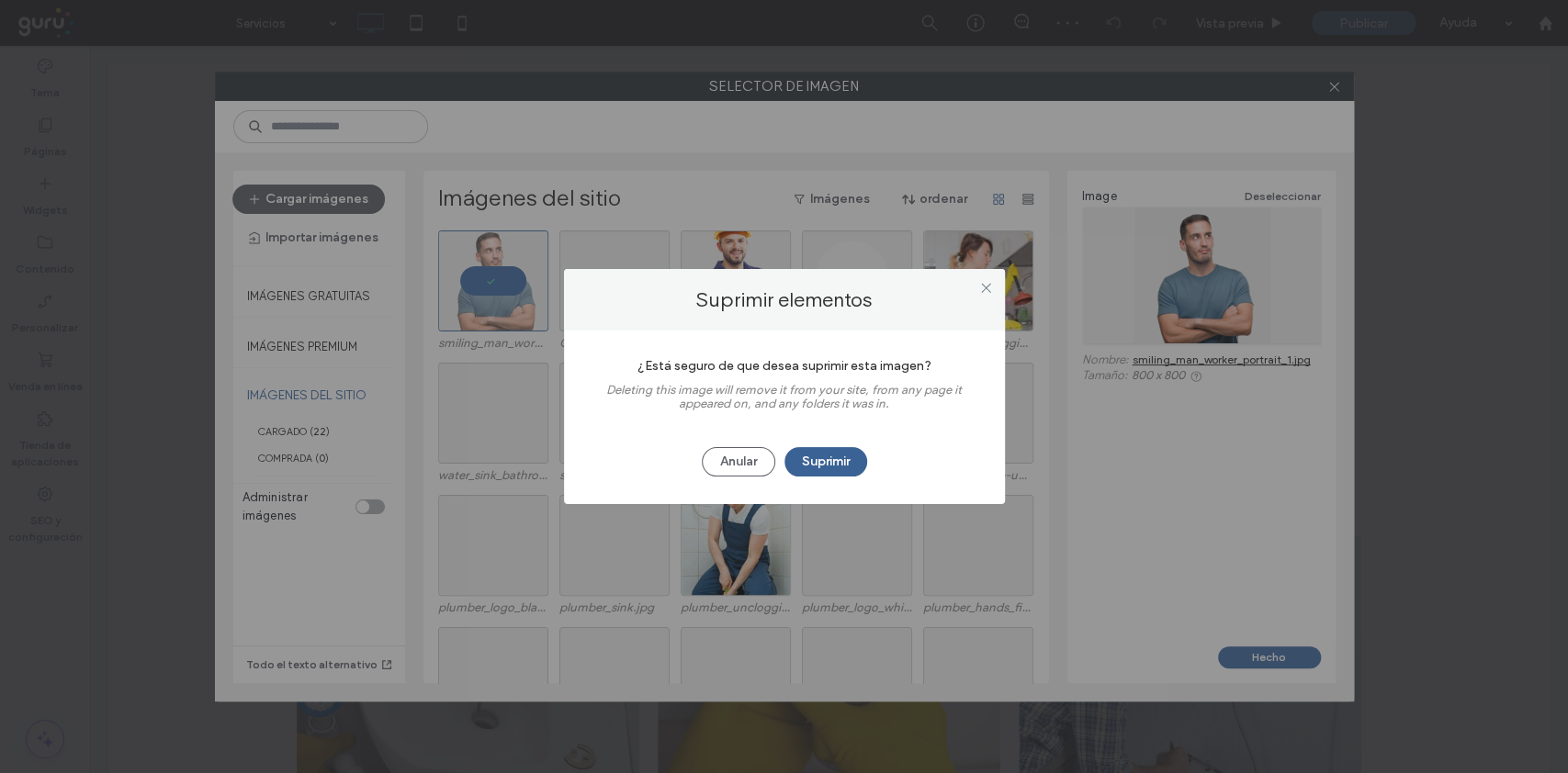 click on "Suprimir" at bounding box center [826, 462] 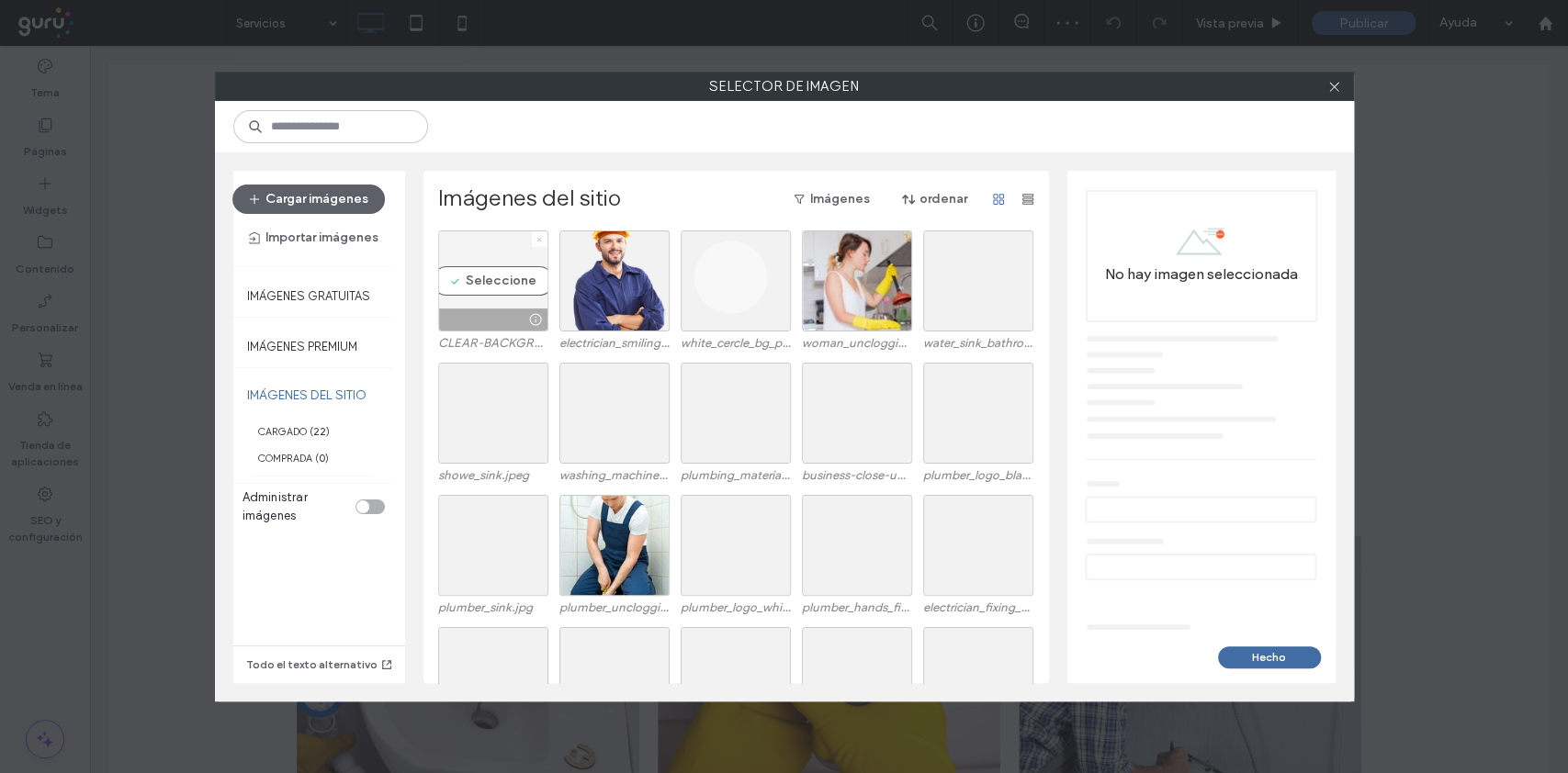 click 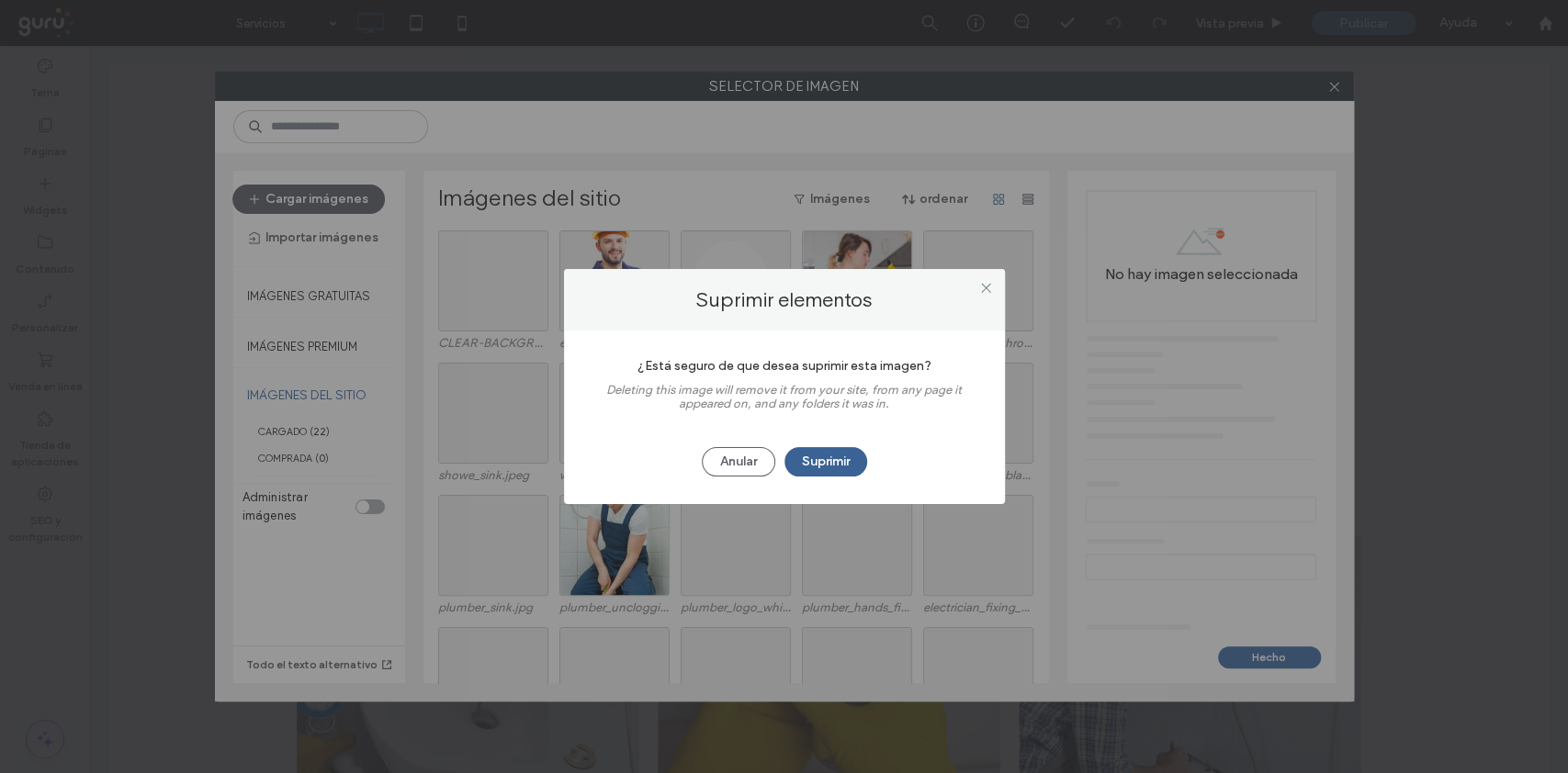 click on "Suprimir" at bounding box center (826, 462) 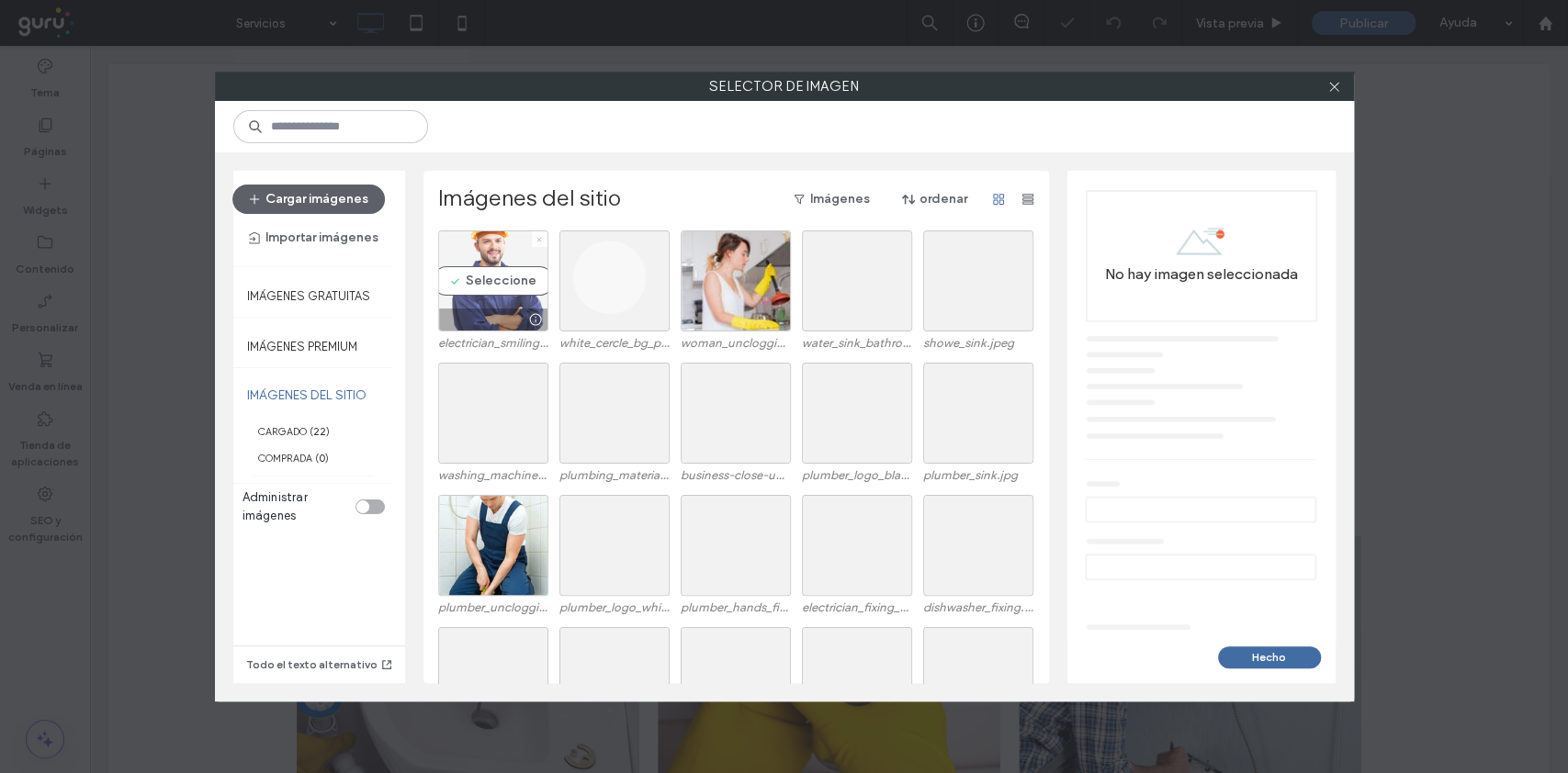click 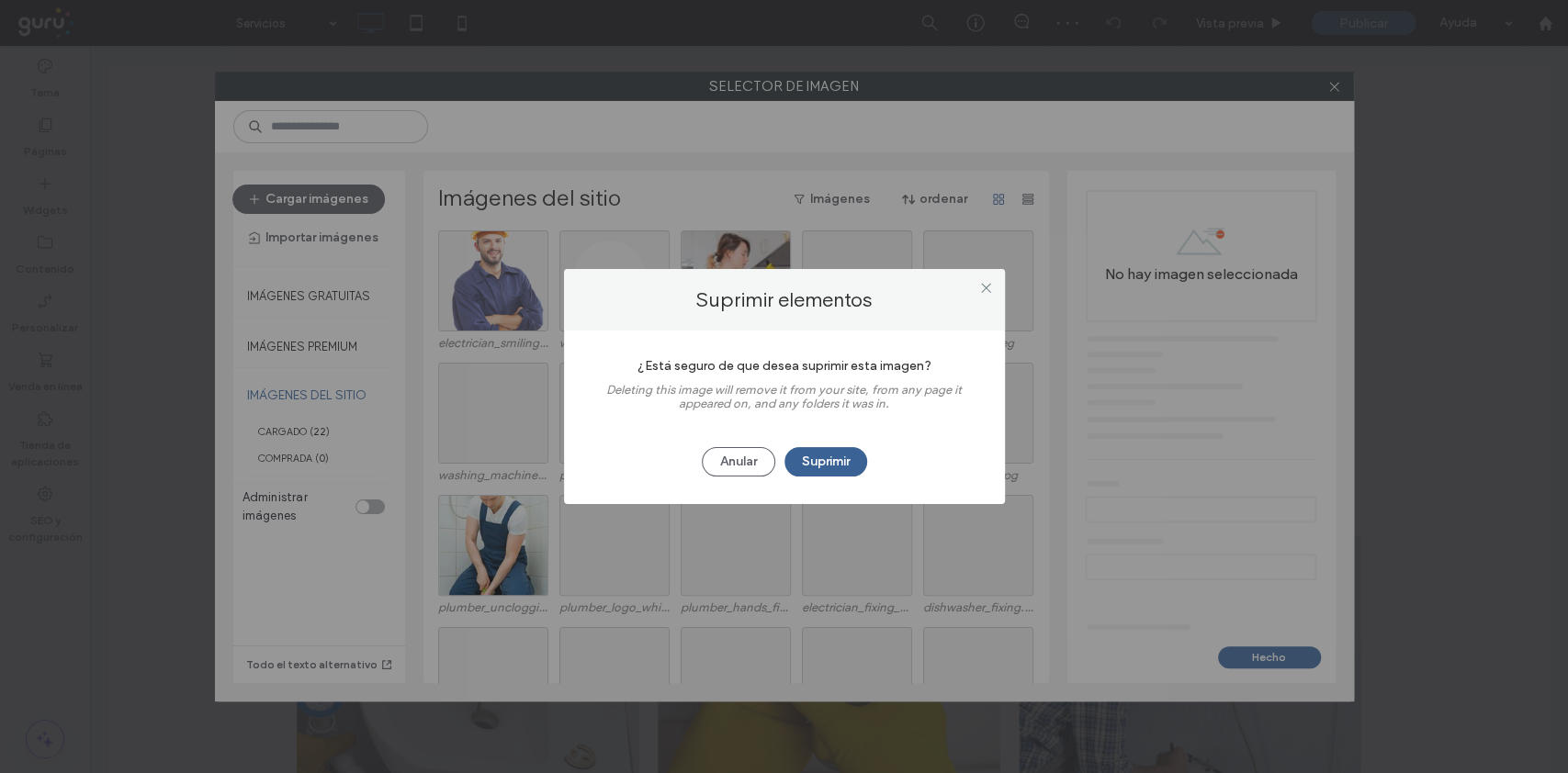 click on "Suprimir" at bounding box center [826, 462] 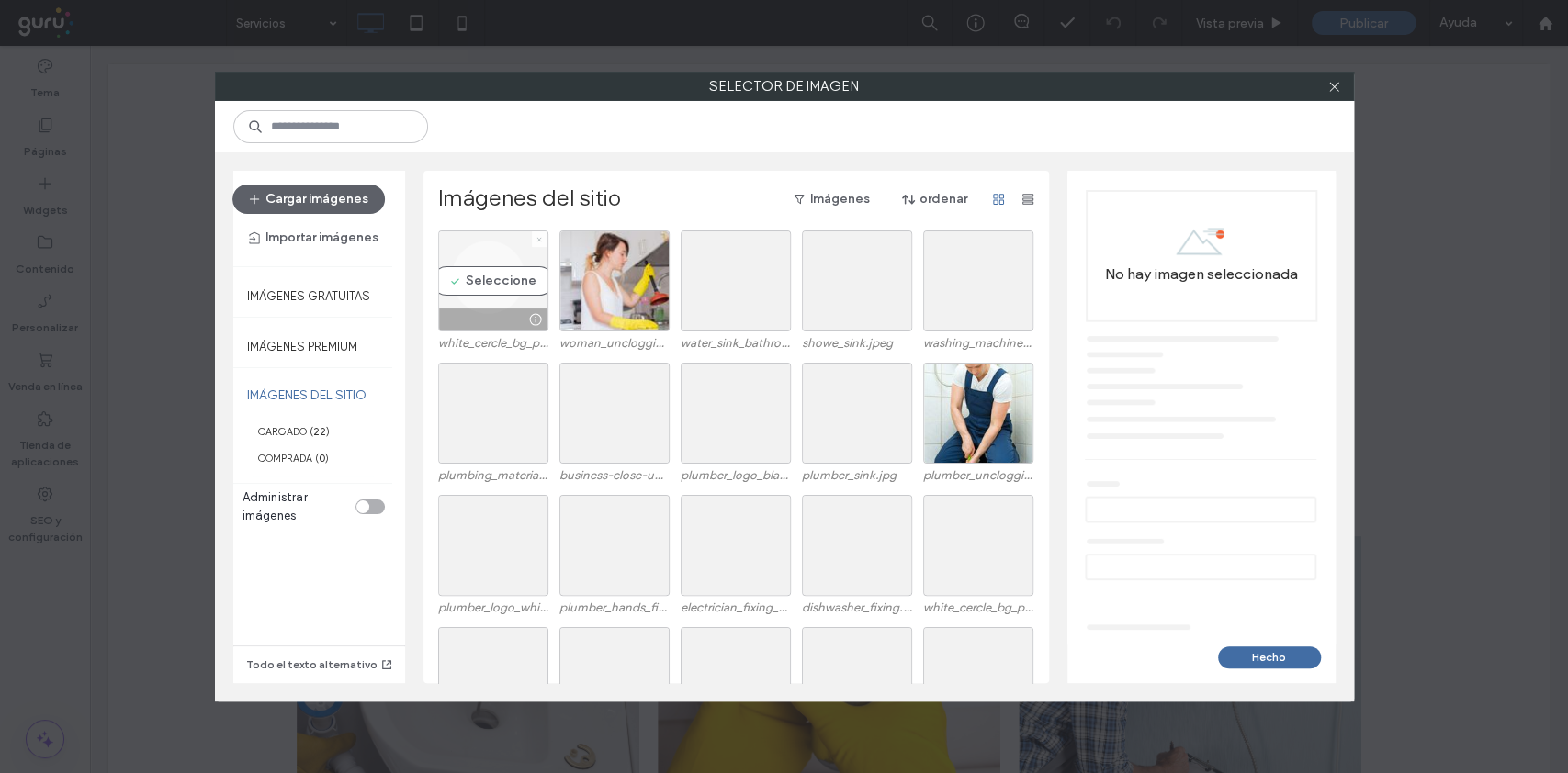 click 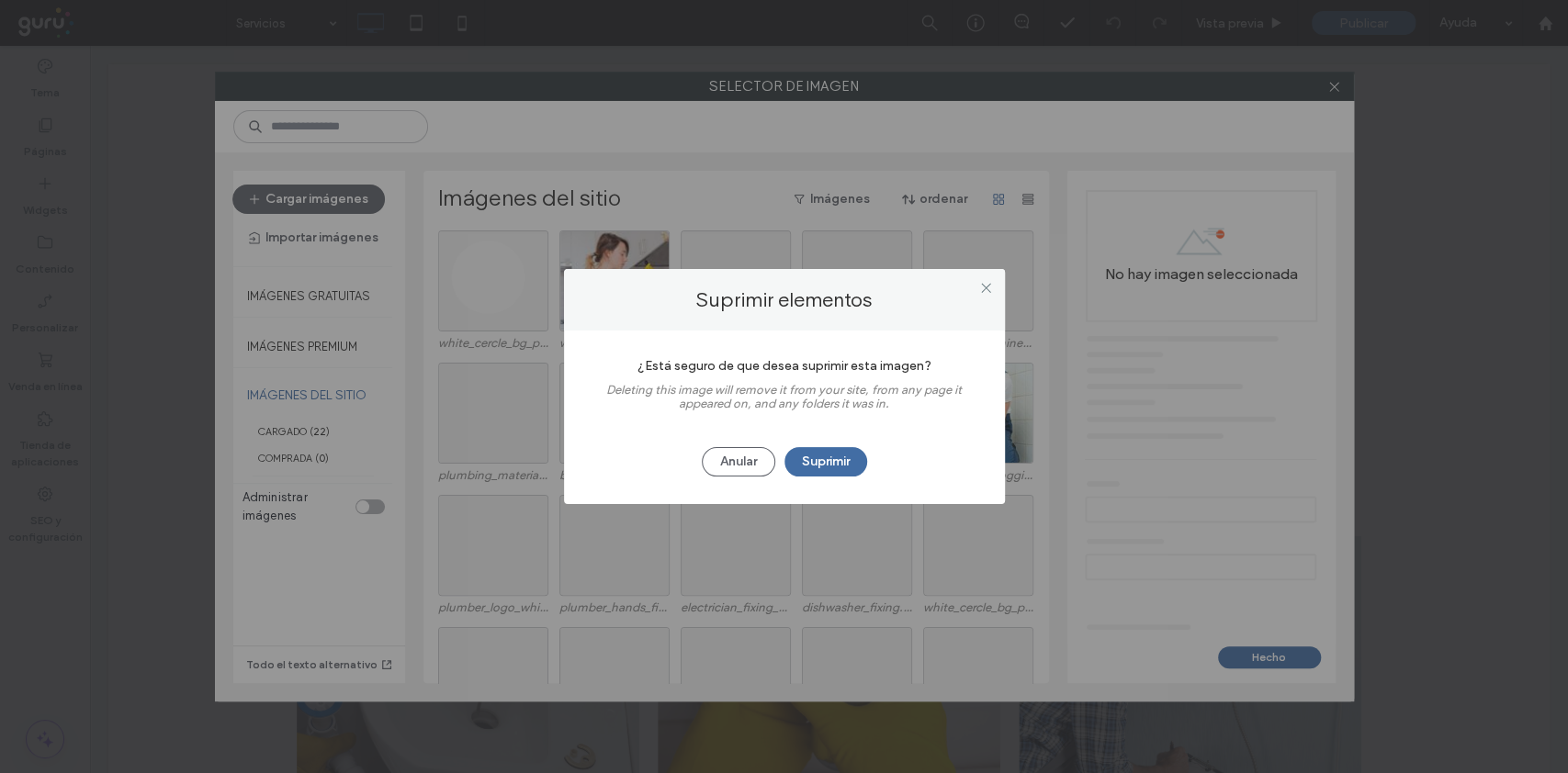 click on "Suprimir" at bounding box center (826, 462) 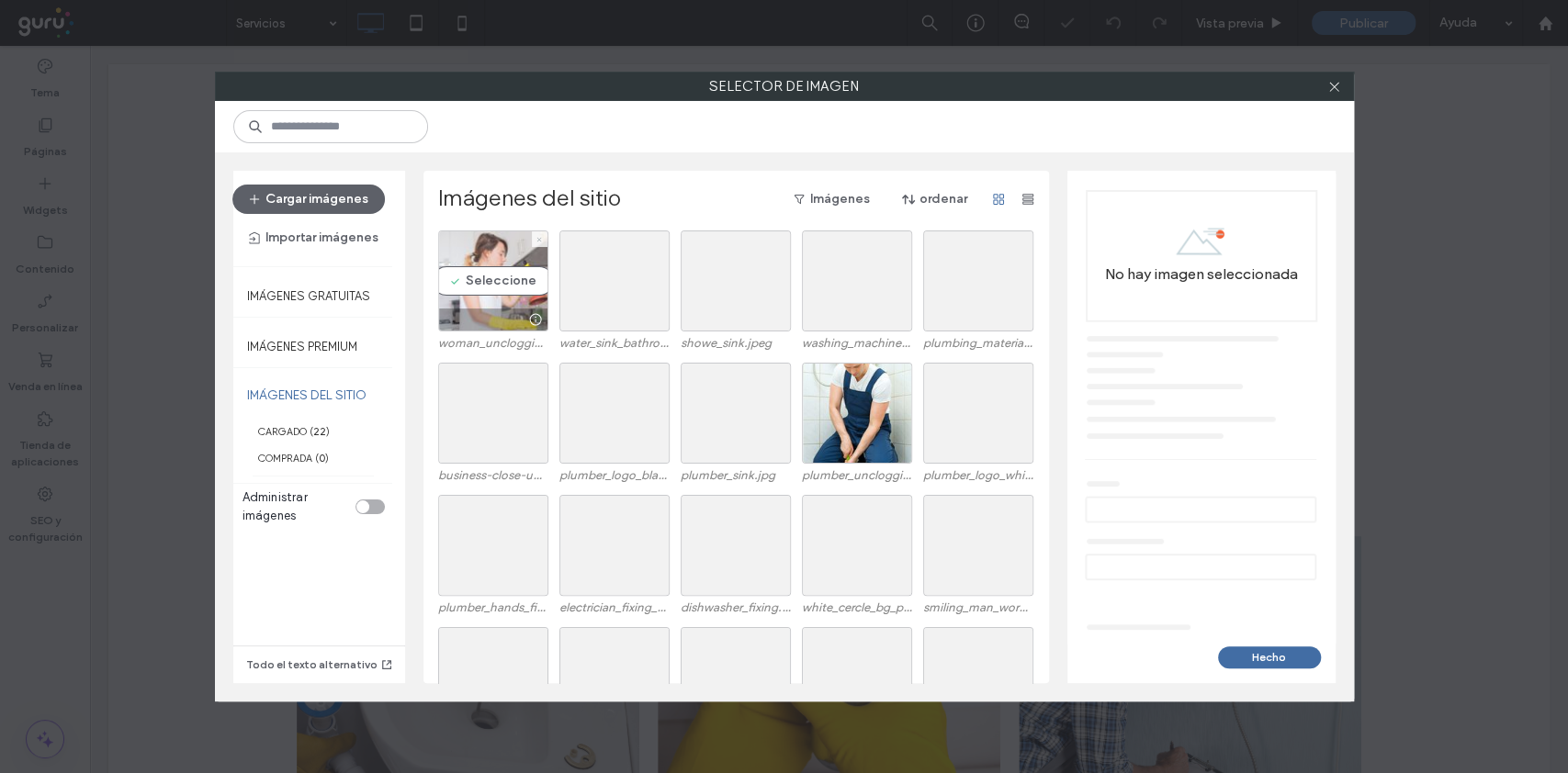 click 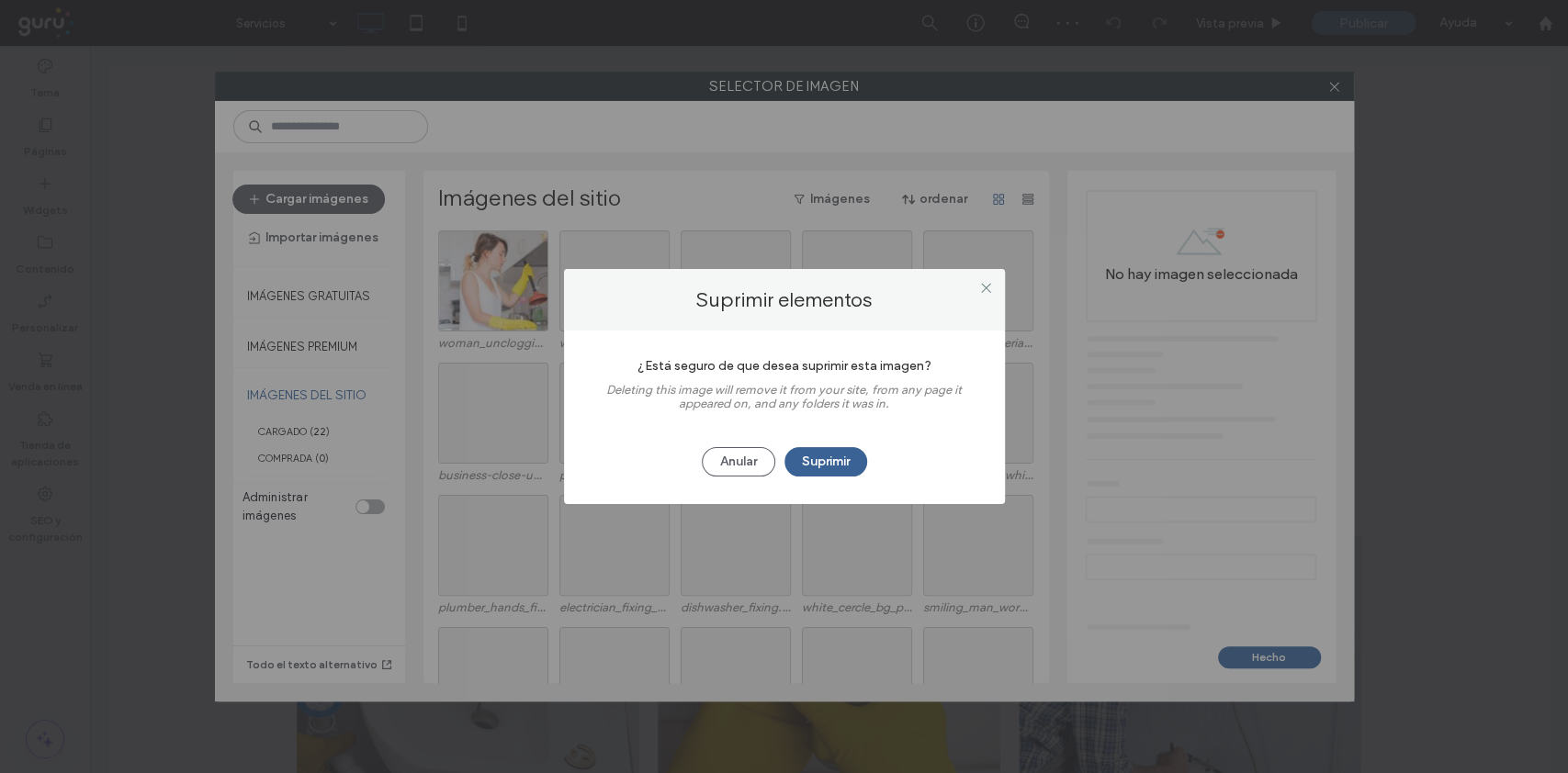 click on "Suprimir" at bounding box center (826, 462) 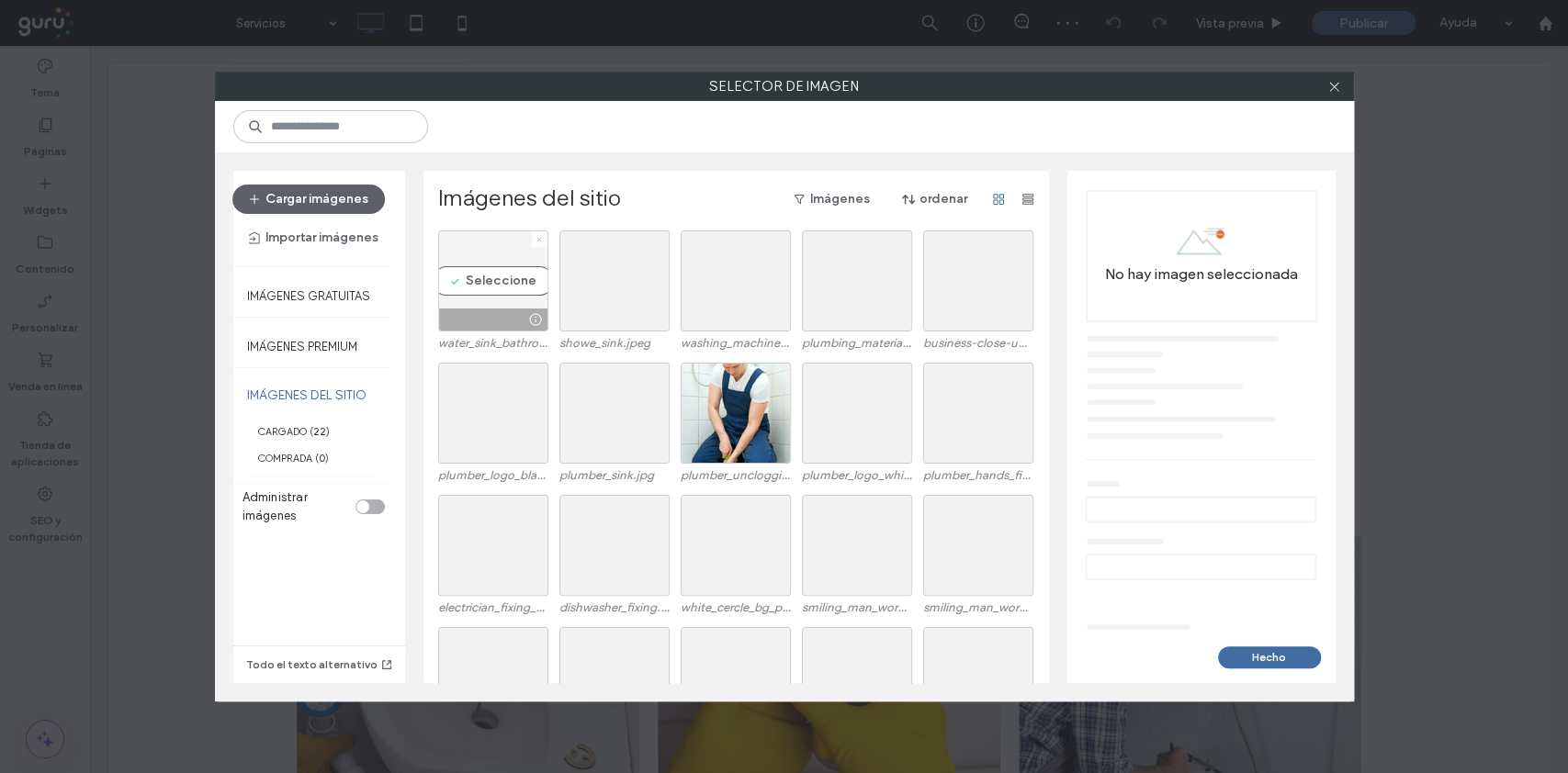 click 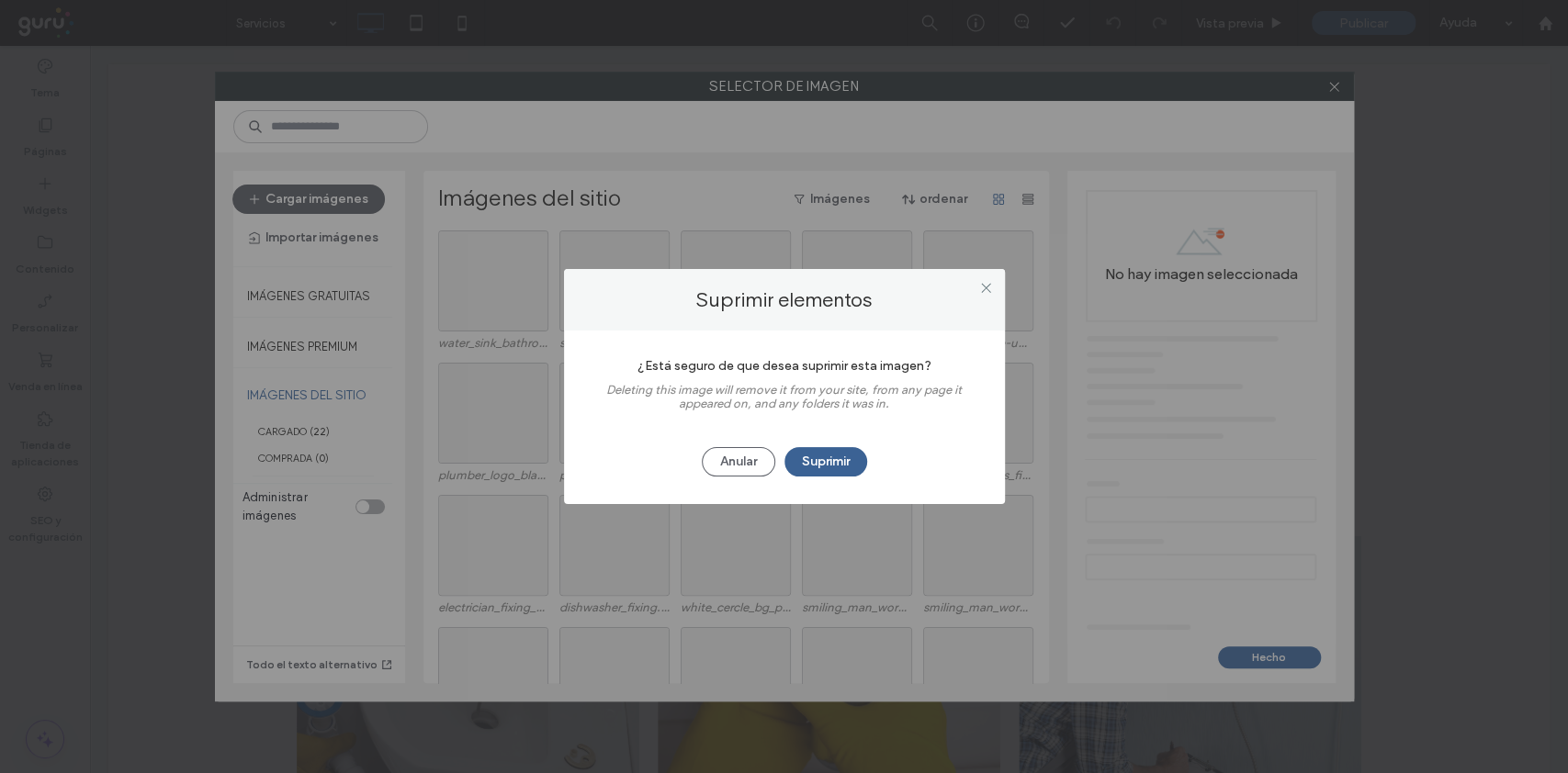 click on "Suprimir" at bounding box center (826, 462) 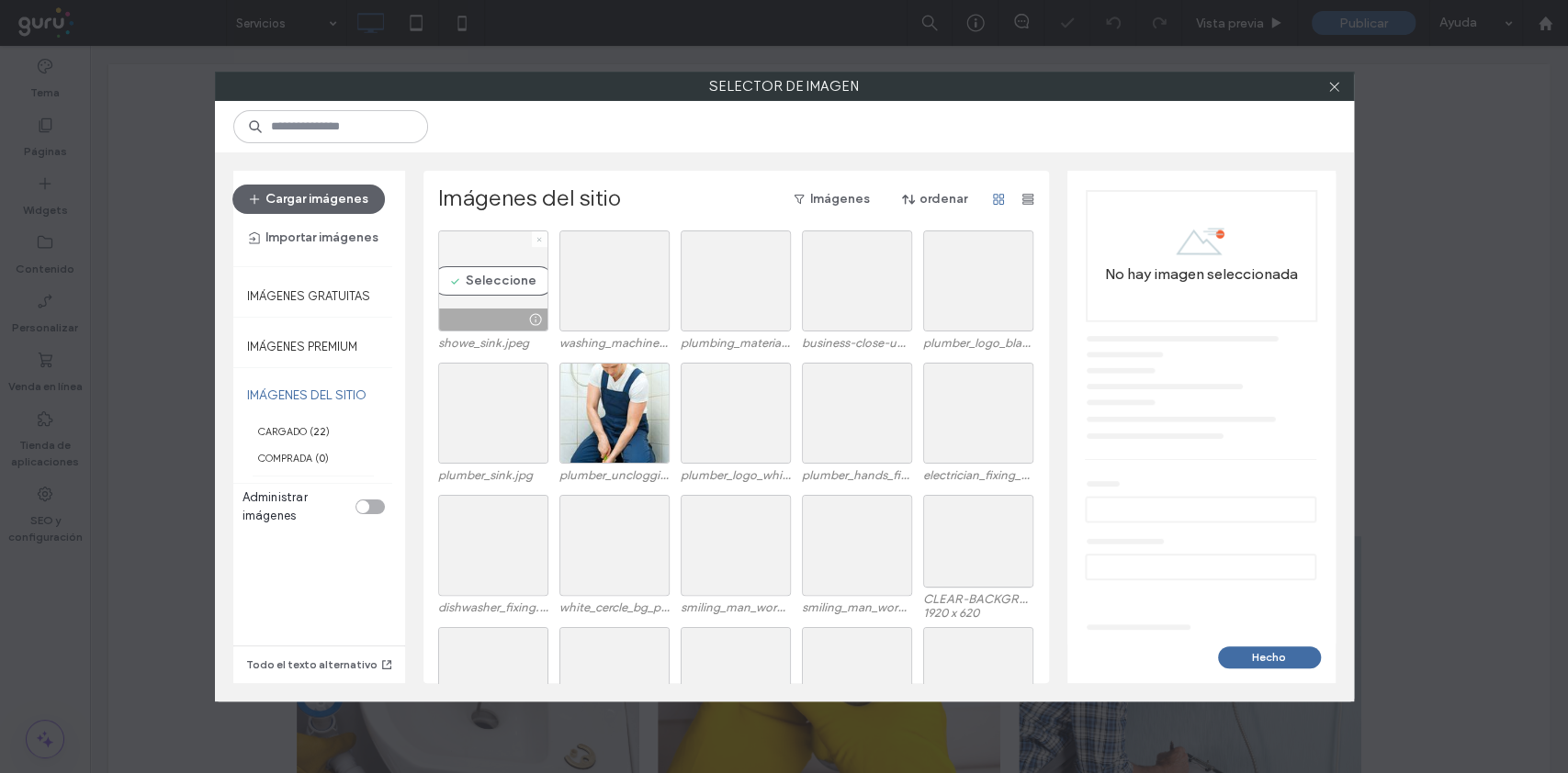 click 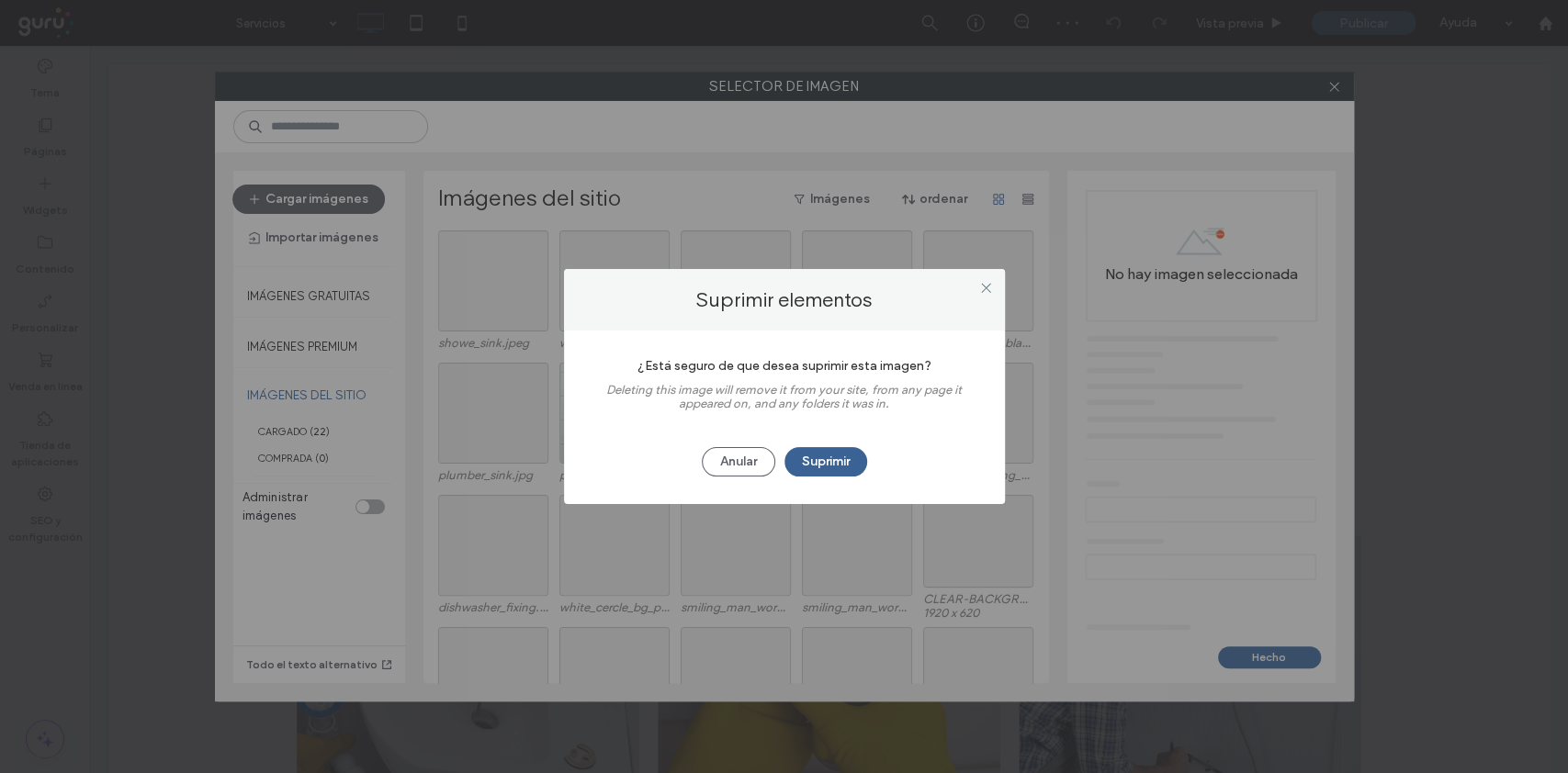 click on "Suprimir" at bounding box center (826, 462) 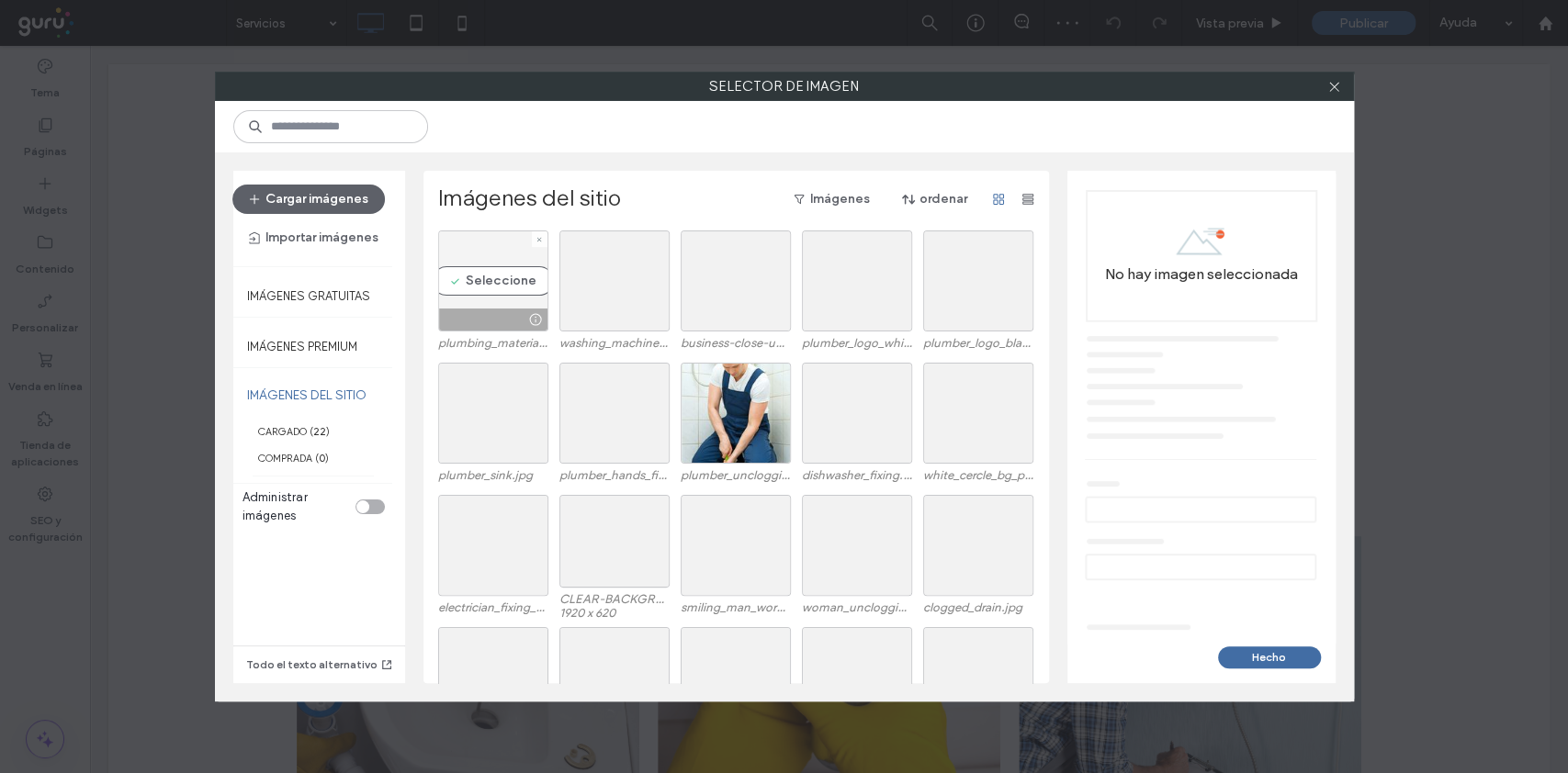 click 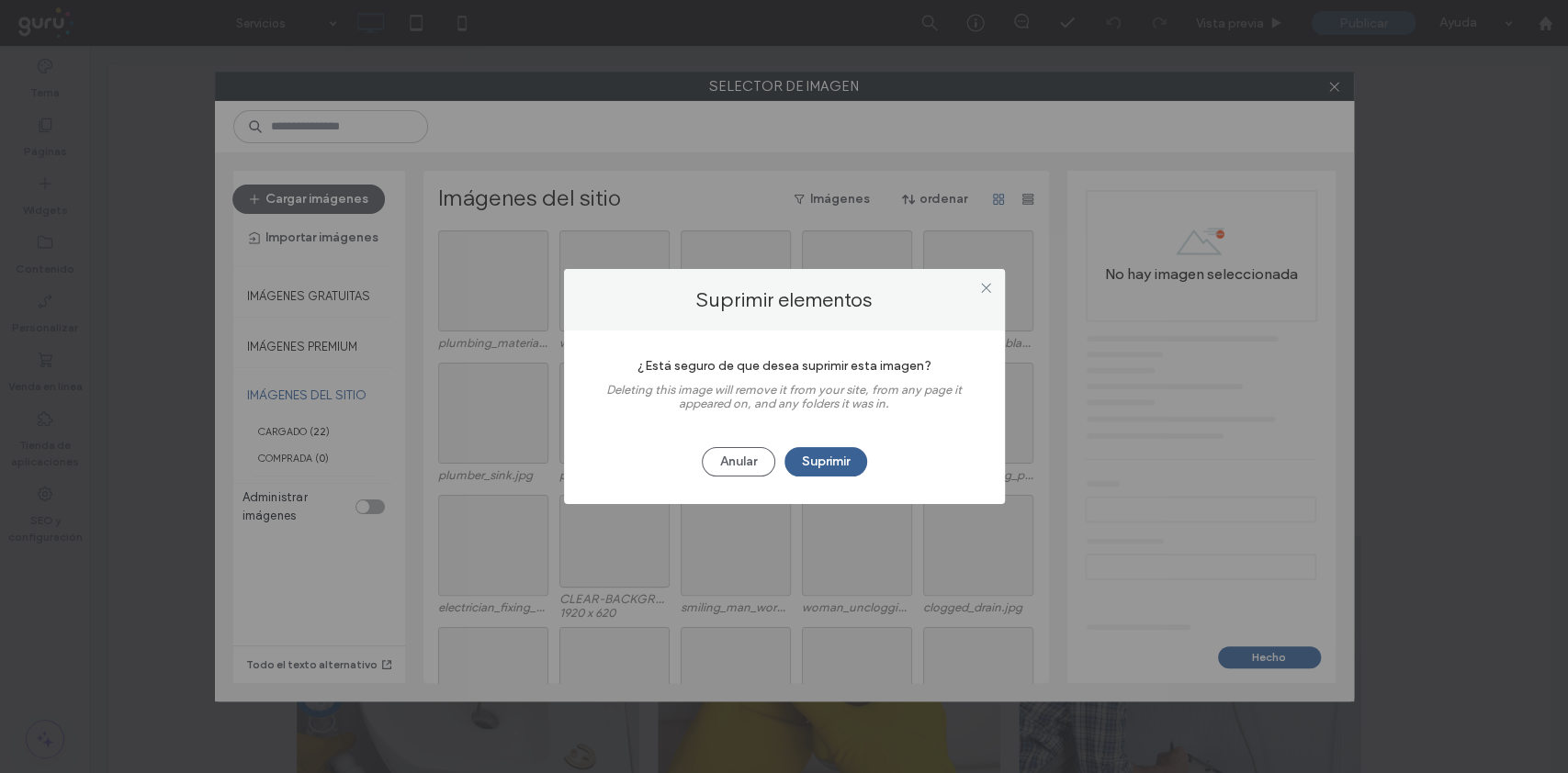 click on "Suprimir" at bounding box center (826, 462) 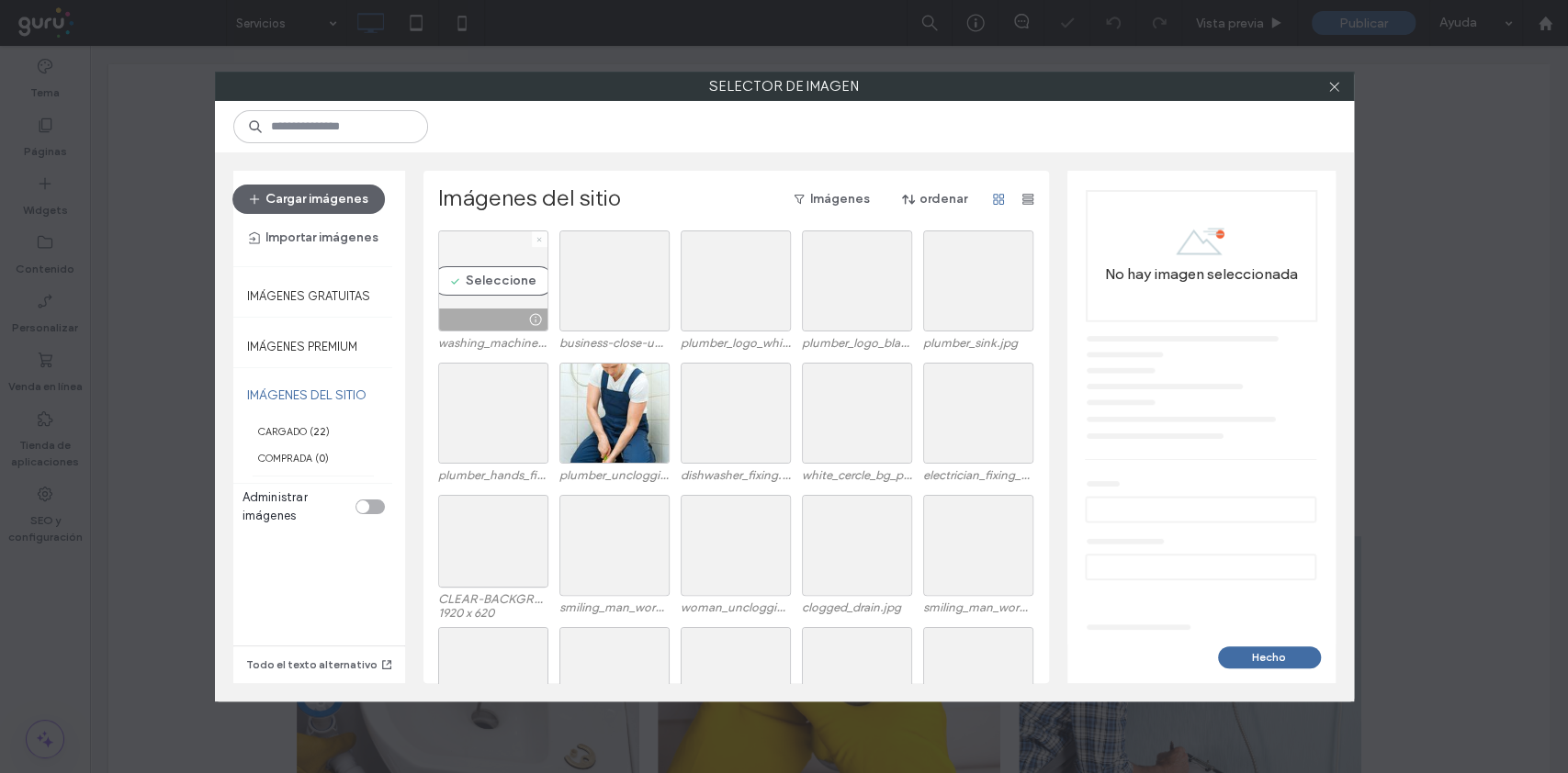 click 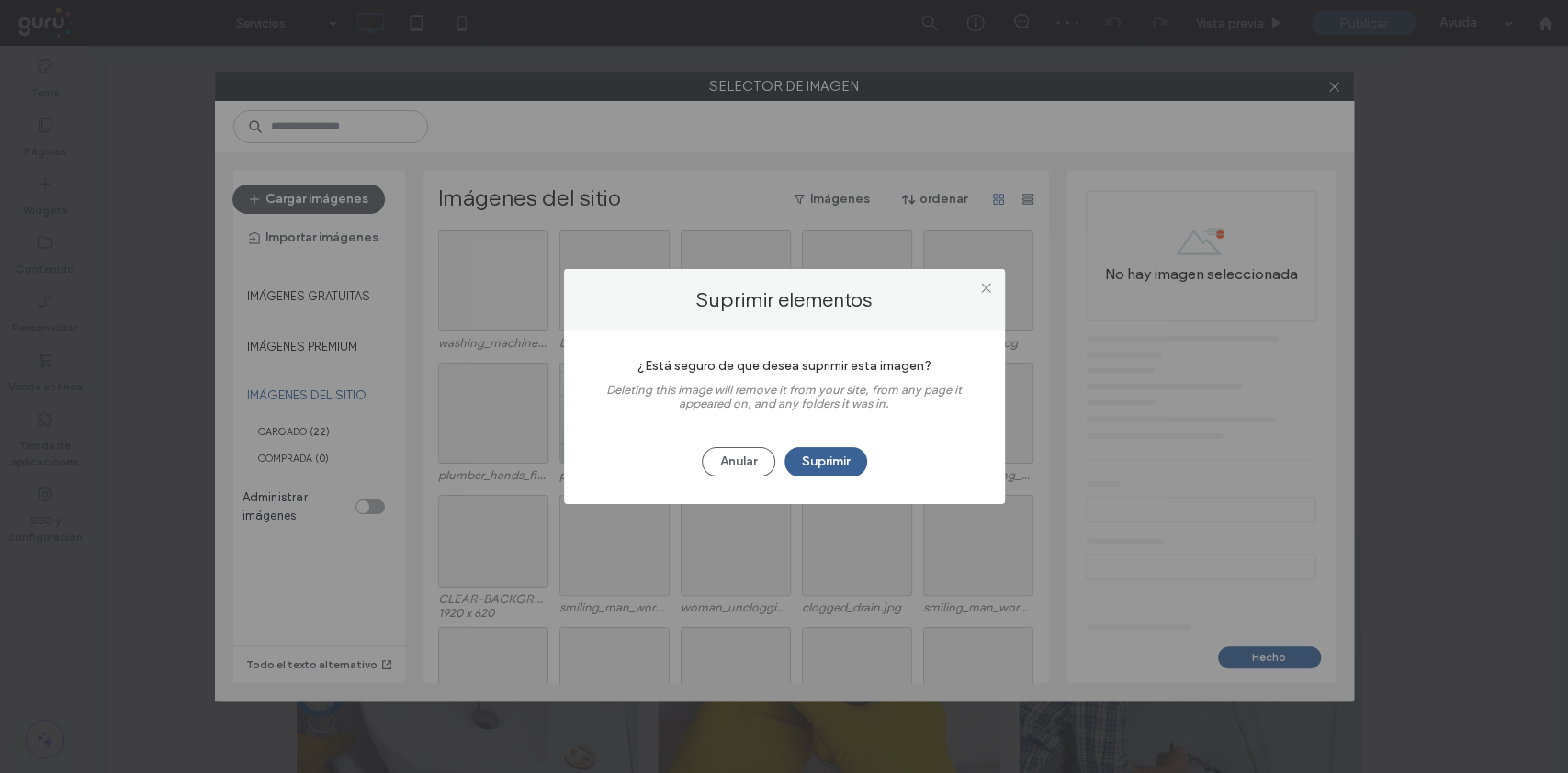click on "Suprimir" at bounding box center (826, 462) 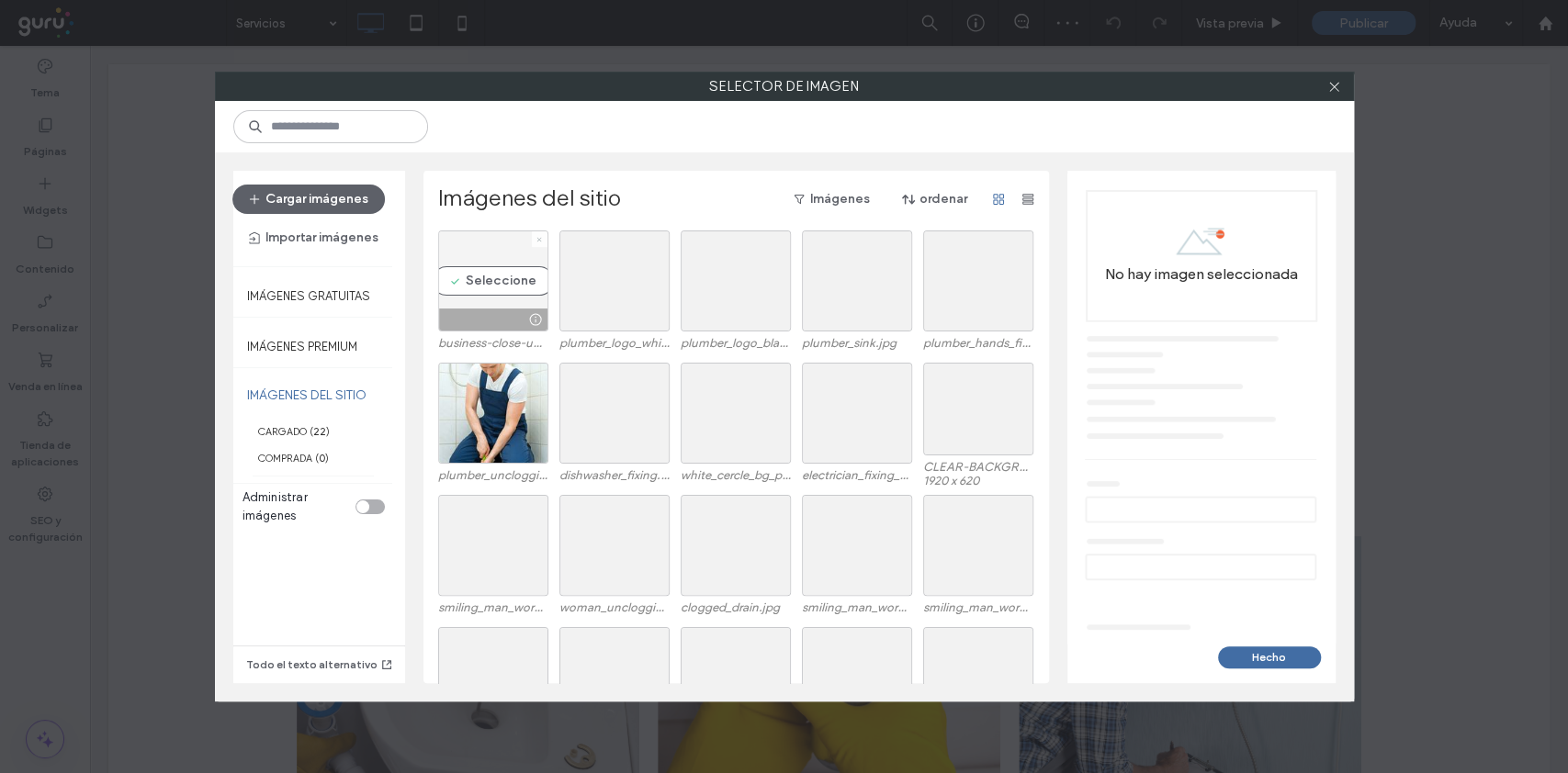 click at bounding box center (539, 239) 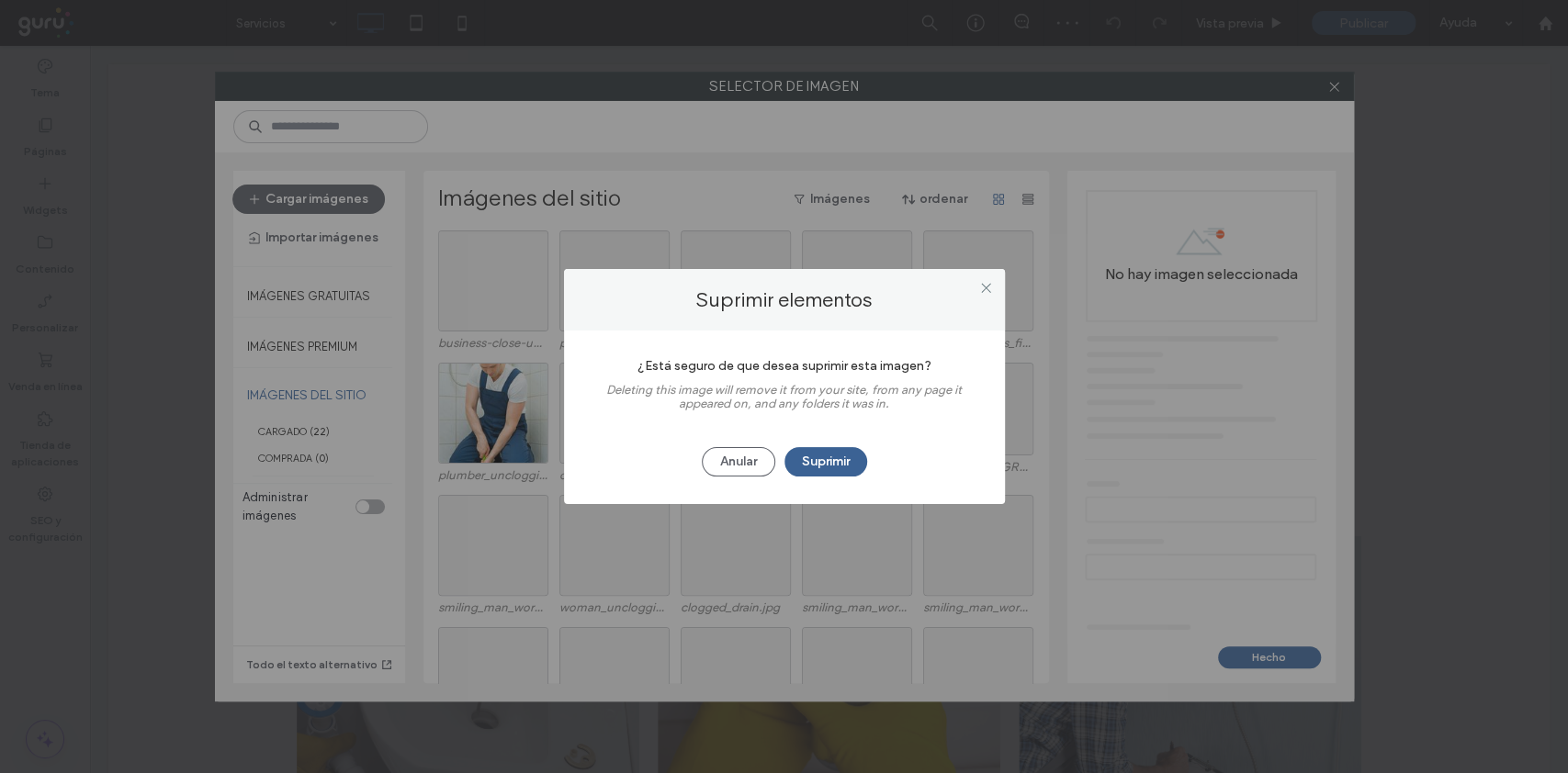 click on "Suprimir" at bounding box center [826, 462] 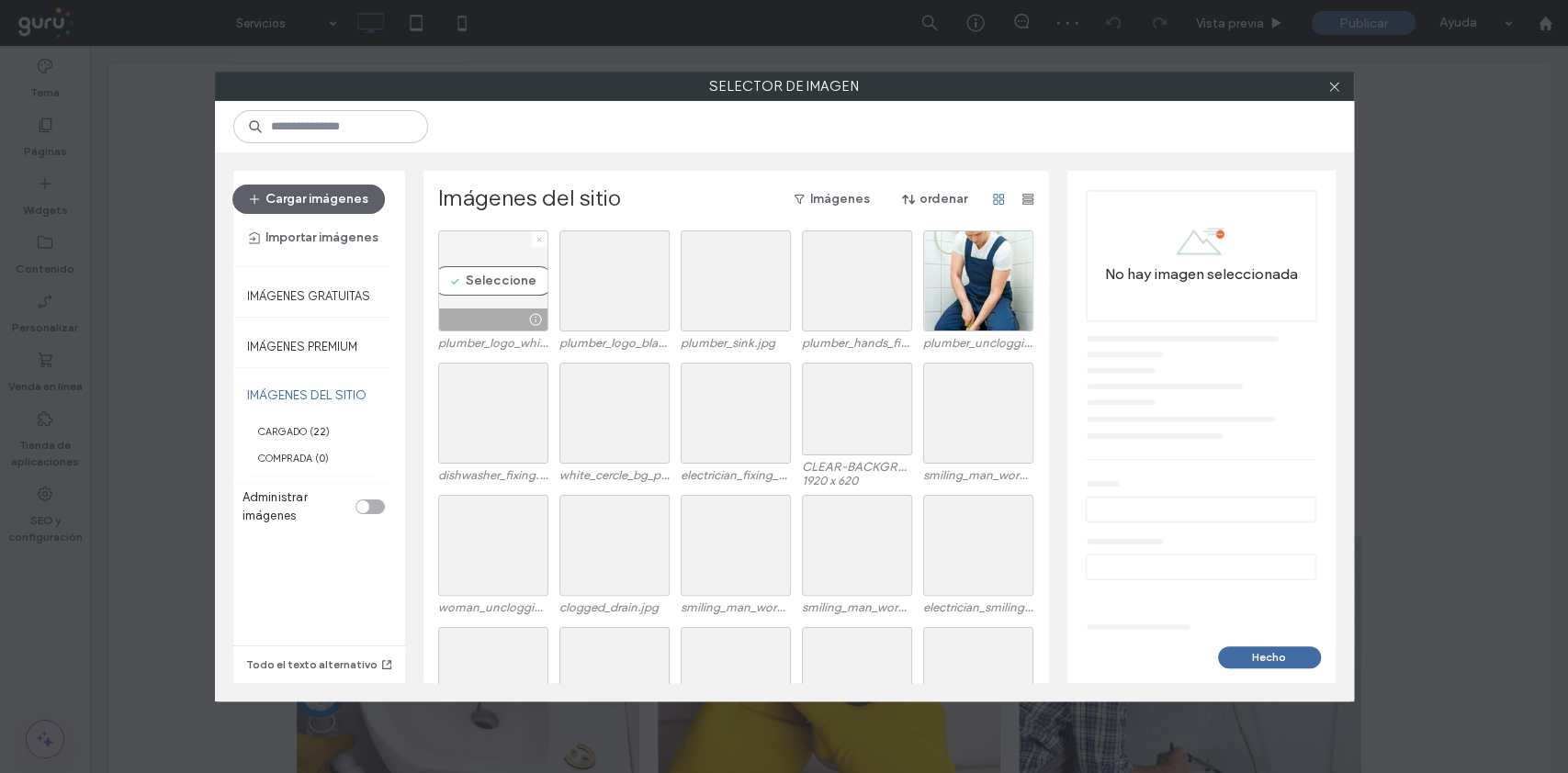 click 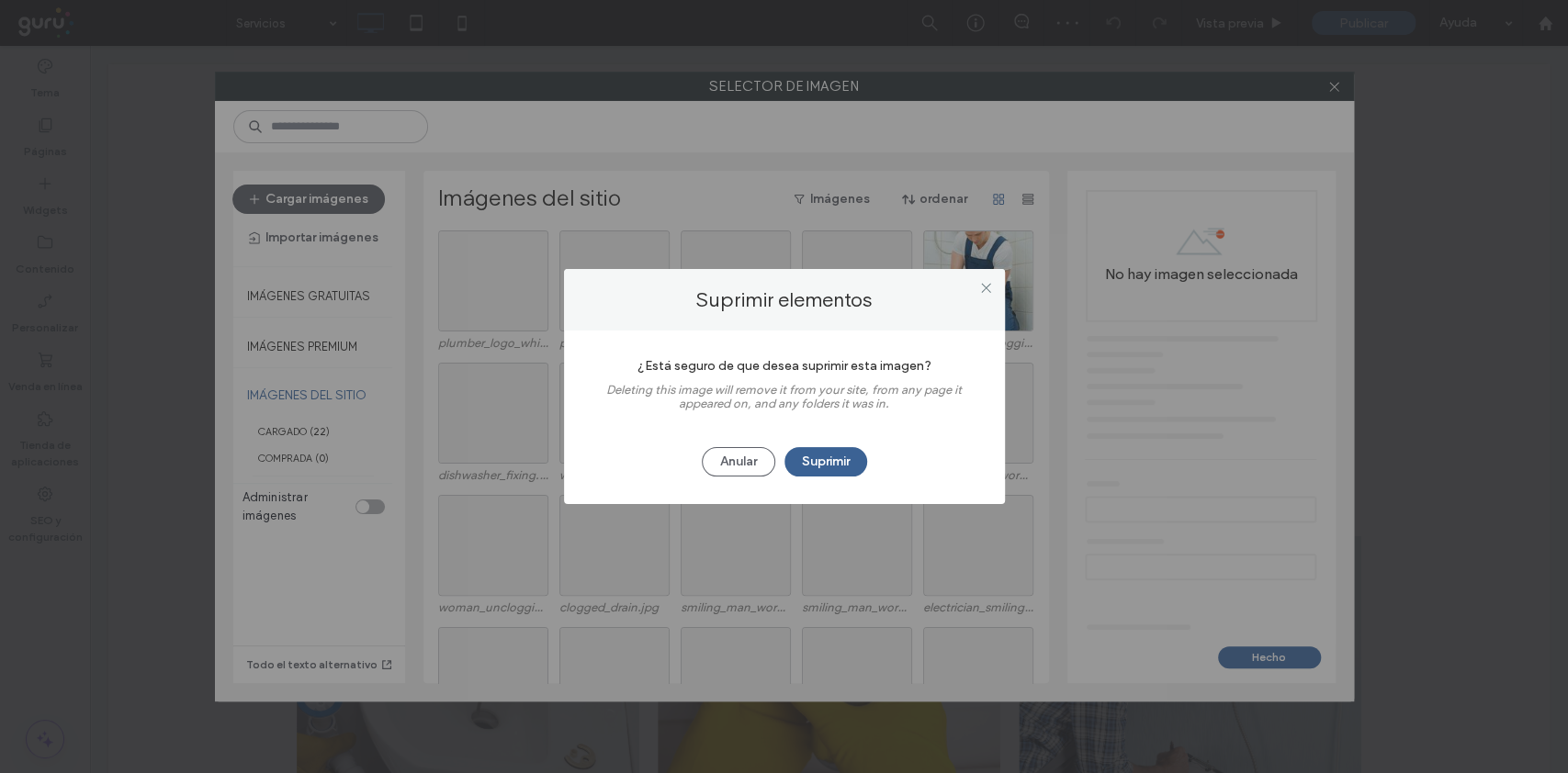 click on "Suprimir" at bounding box center (826, 462) 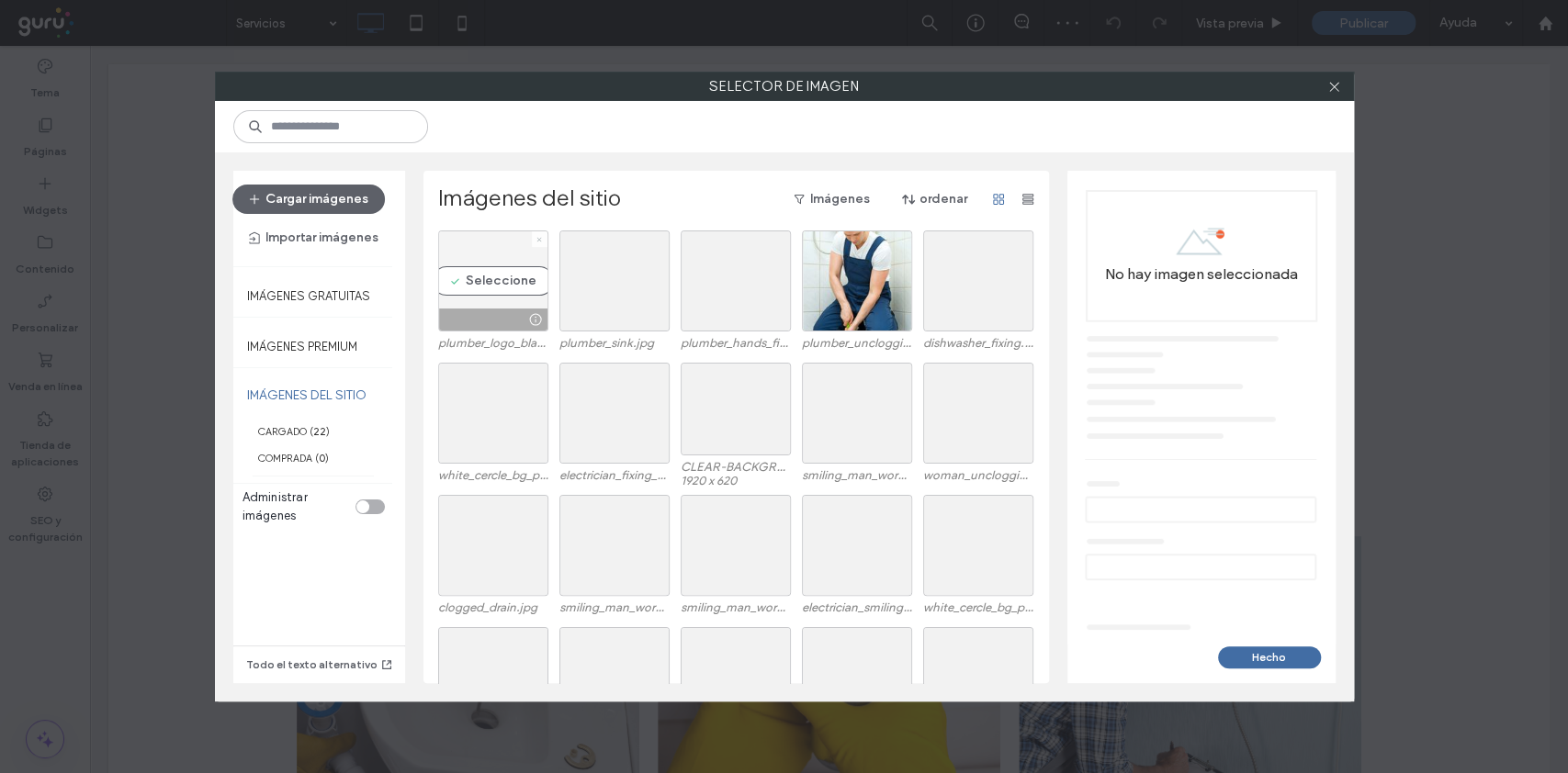 click 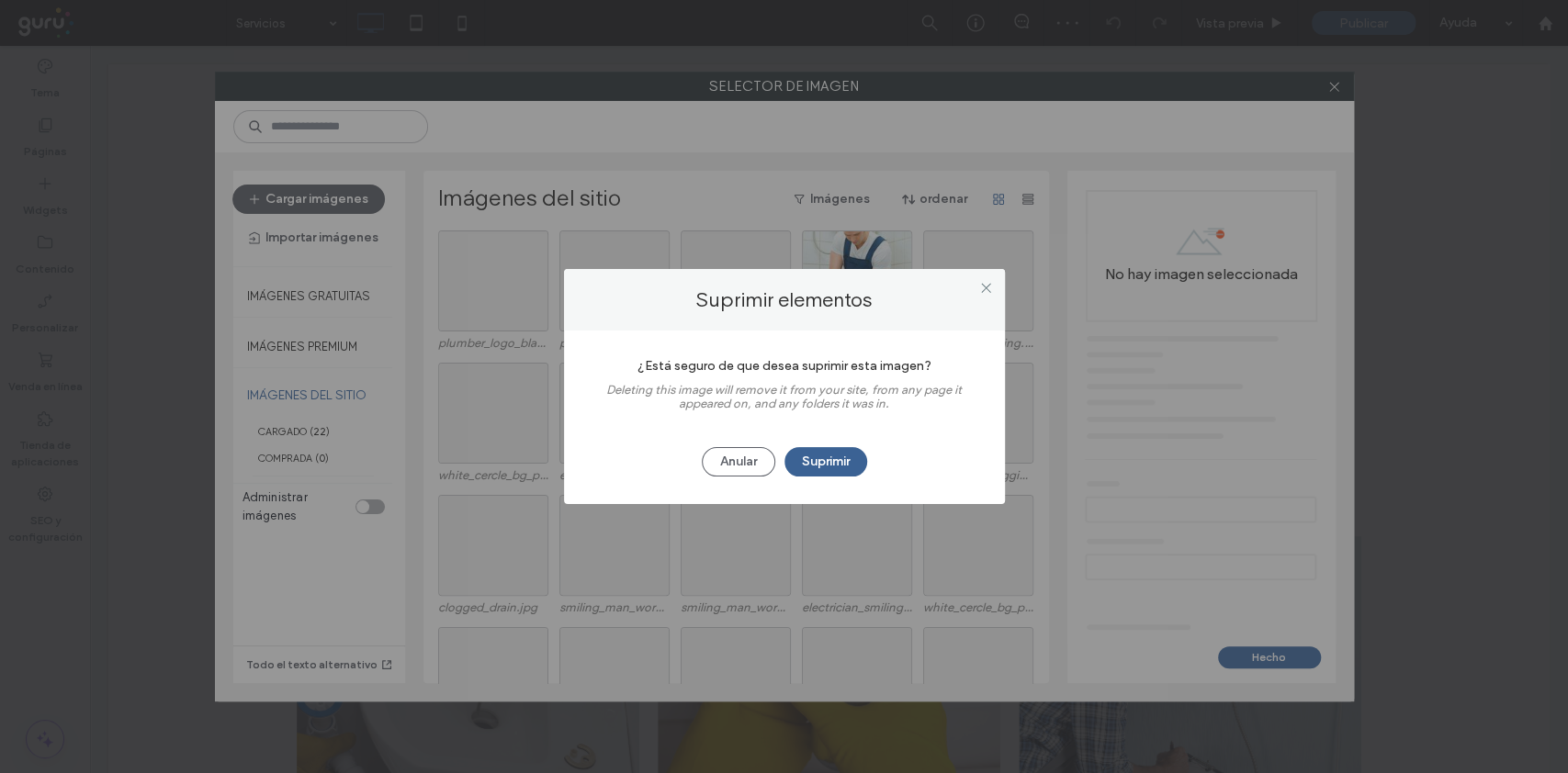 click on "Suprimir" at bounding box center (826, 462) 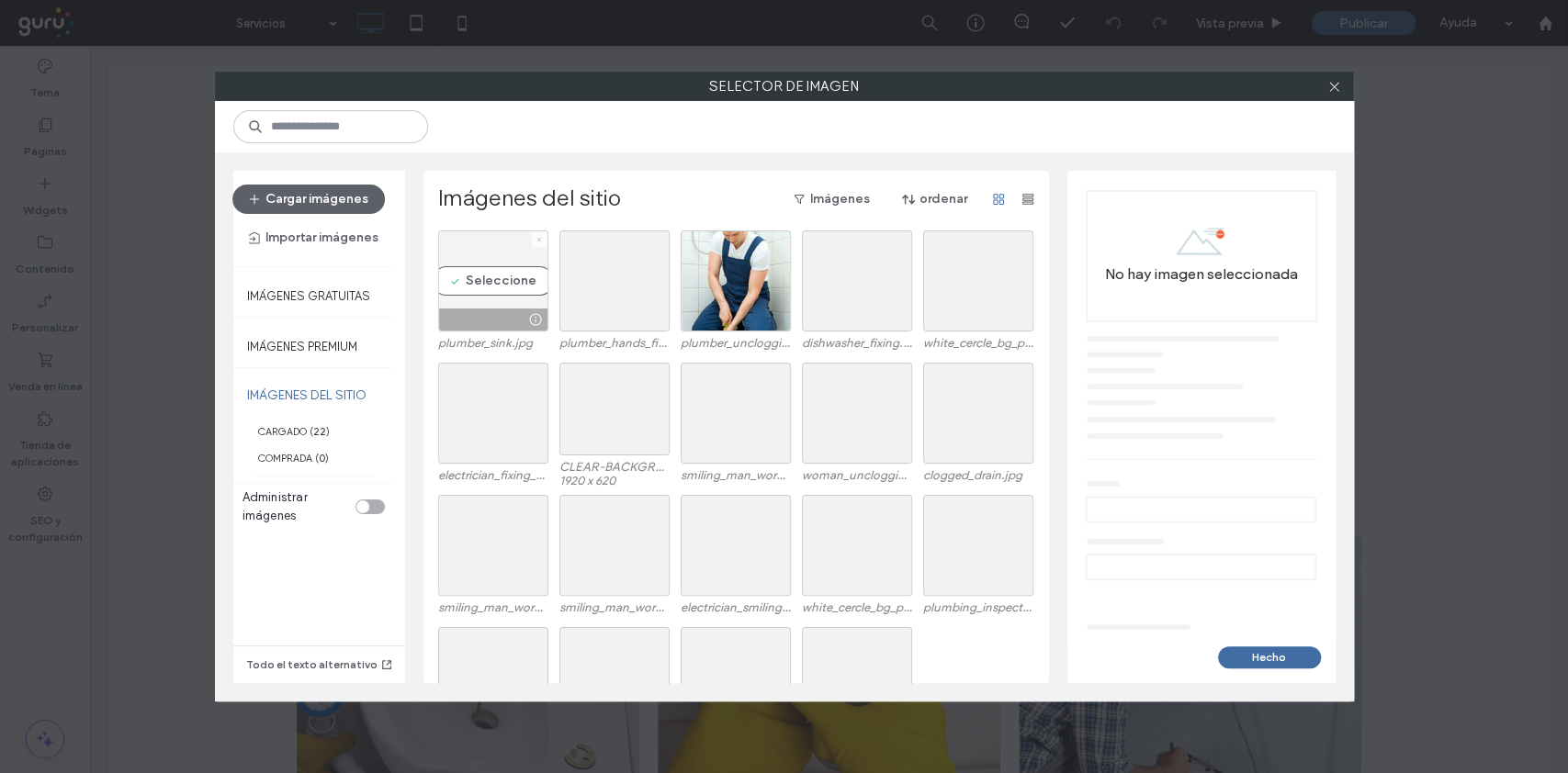 click 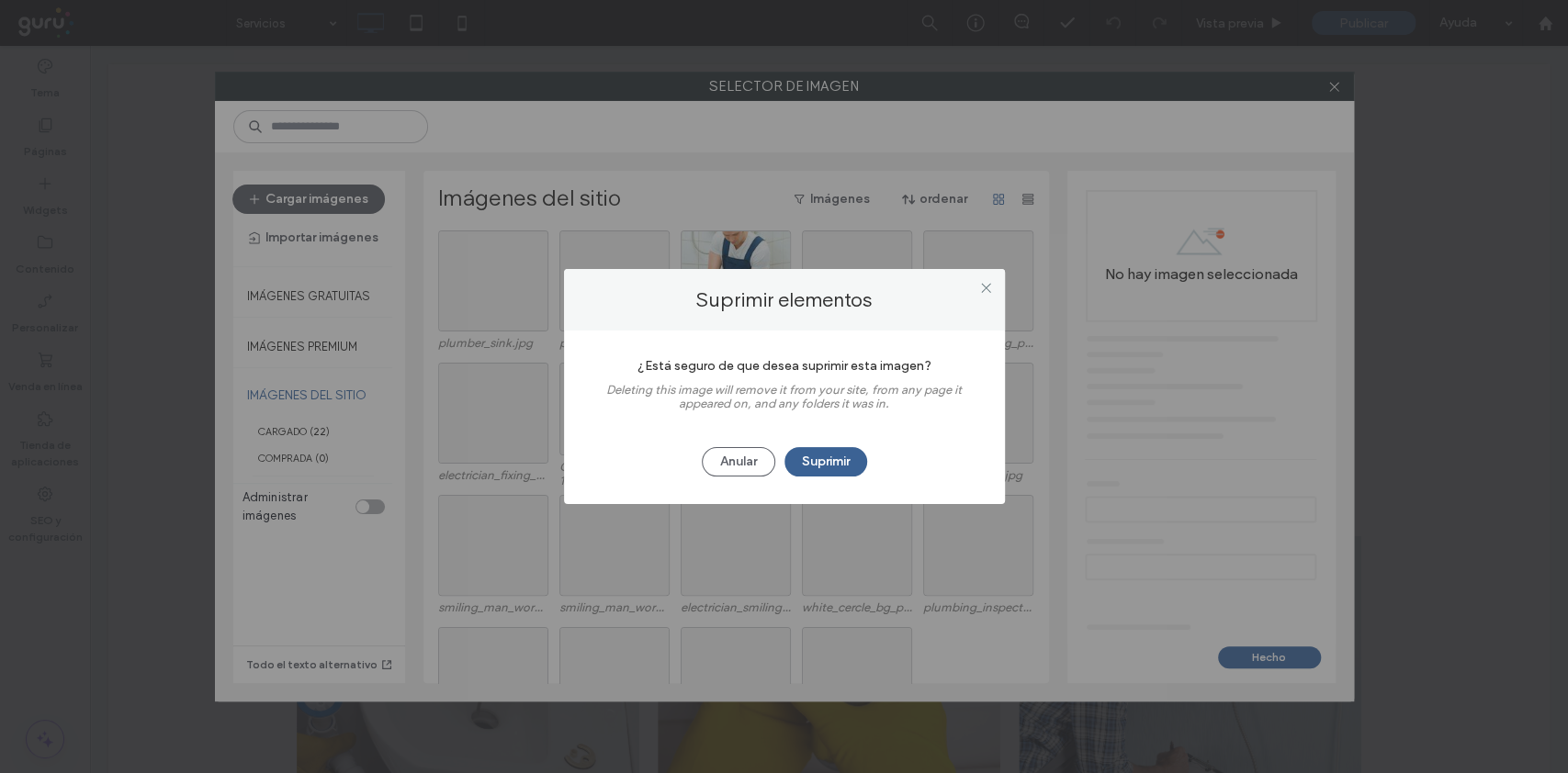 click on "Suprimir" at bounding box center (826, 462) 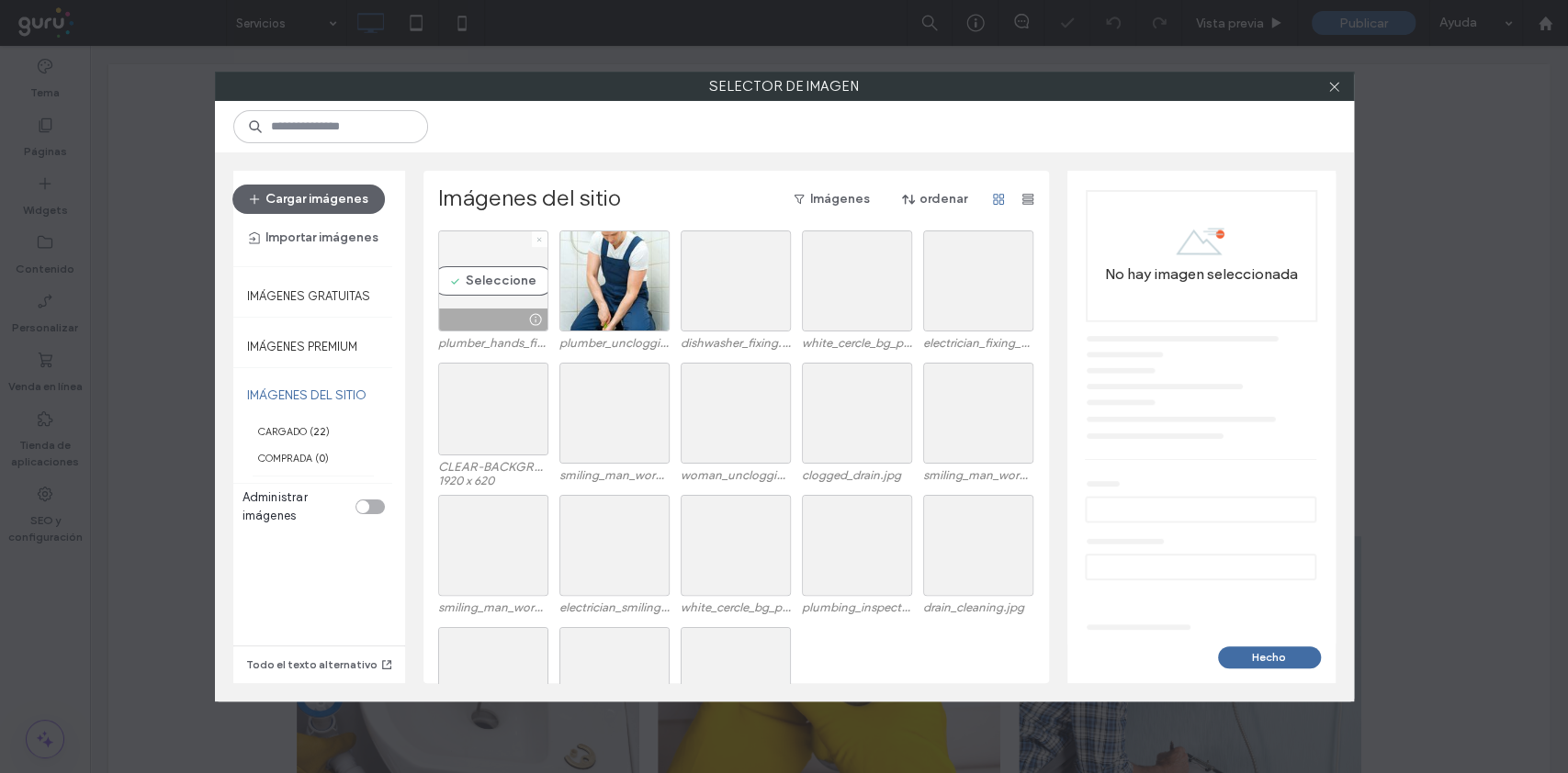 click 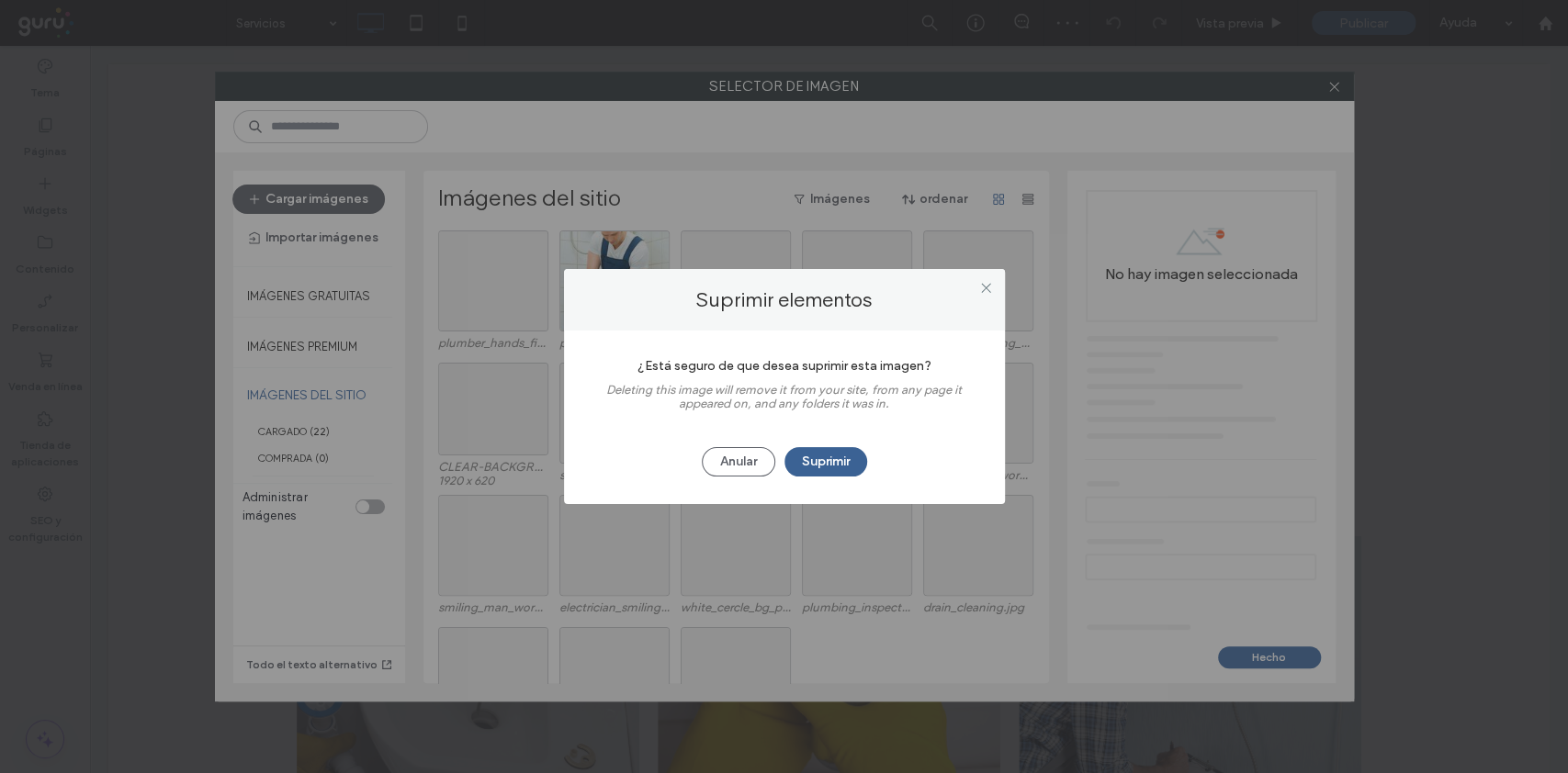 click on "Suprimir" at bounding box center (826, 462) 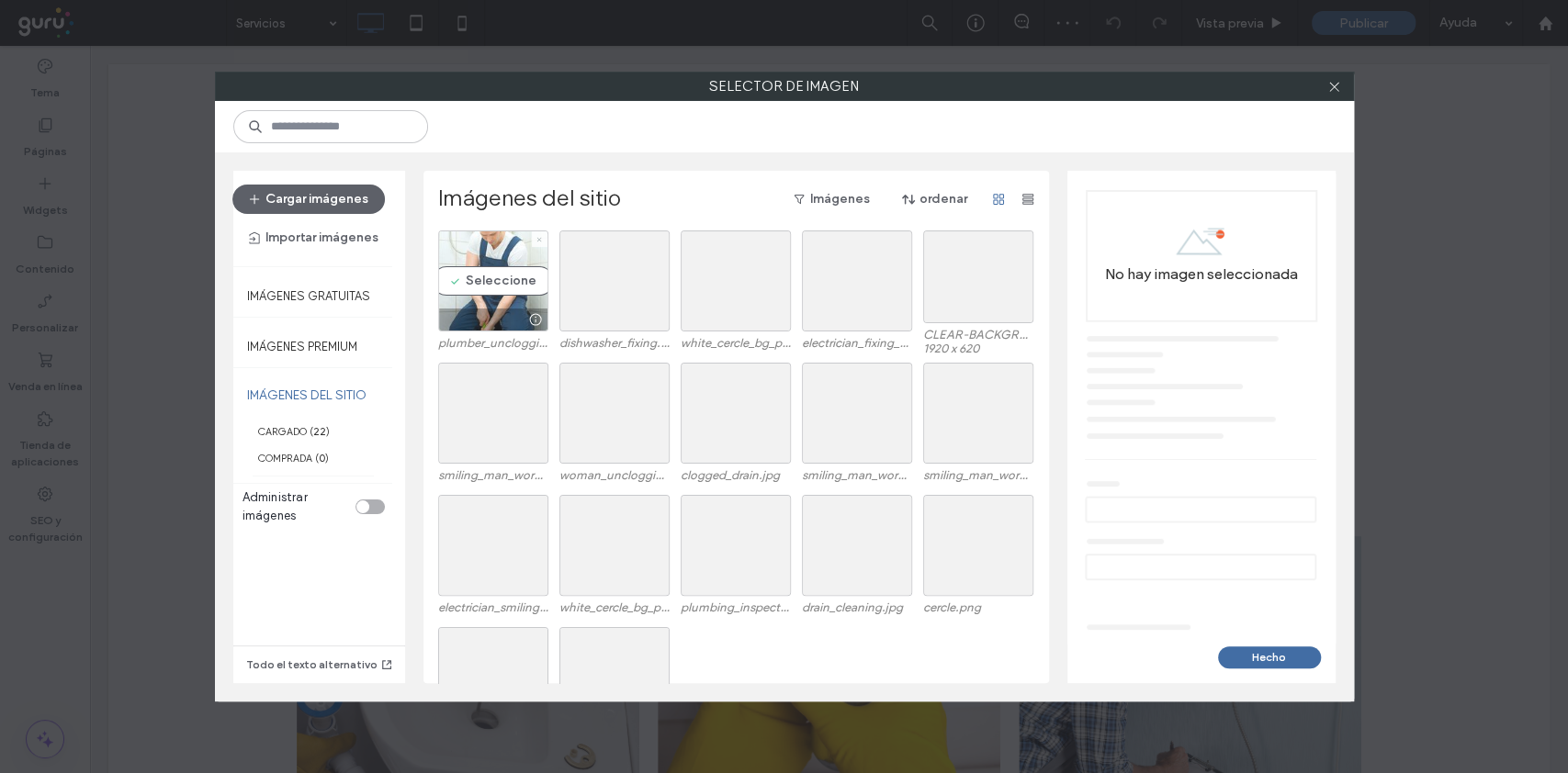 click 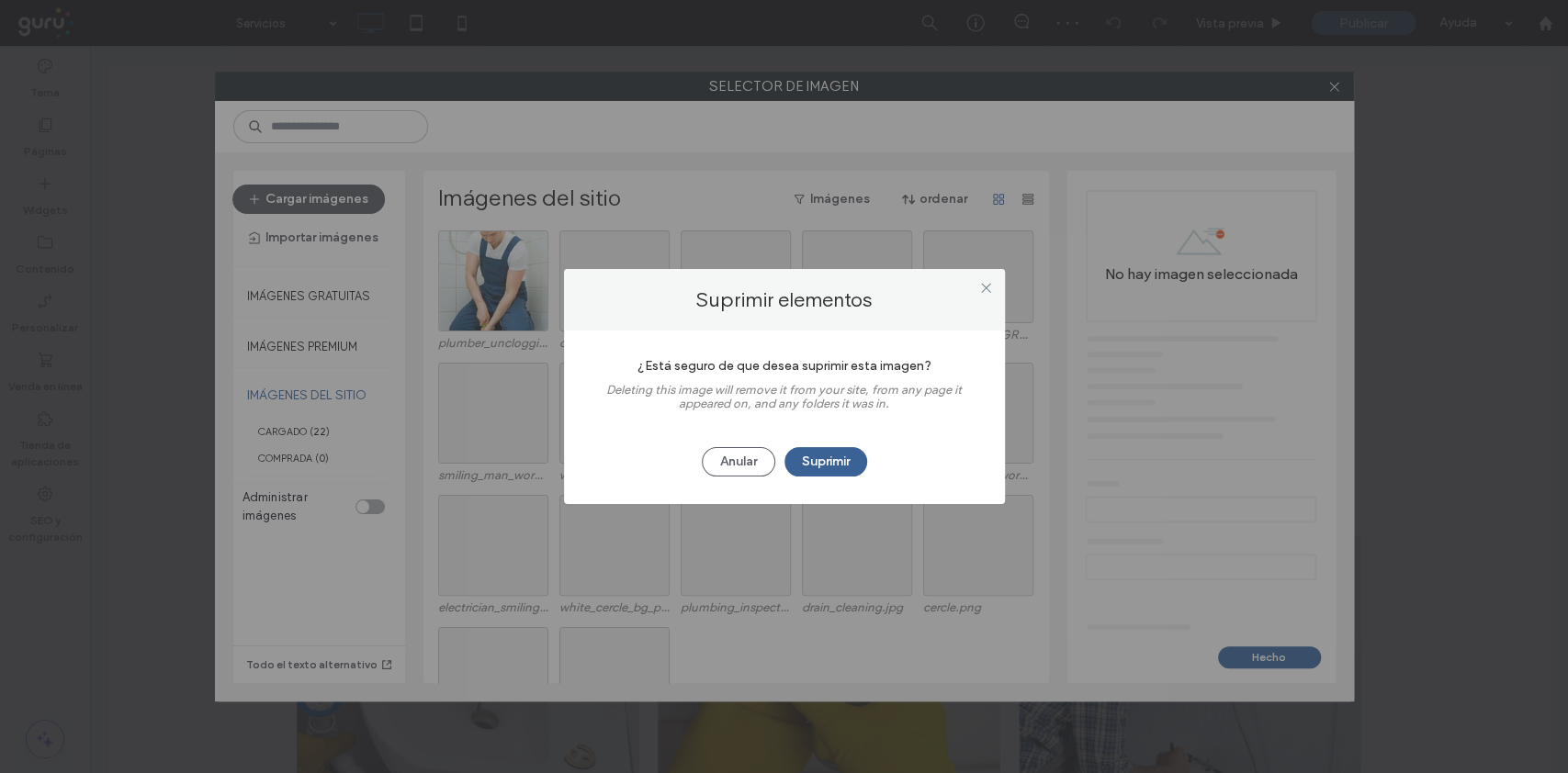 click on "Suprimir" at bounding box center [826, 462] 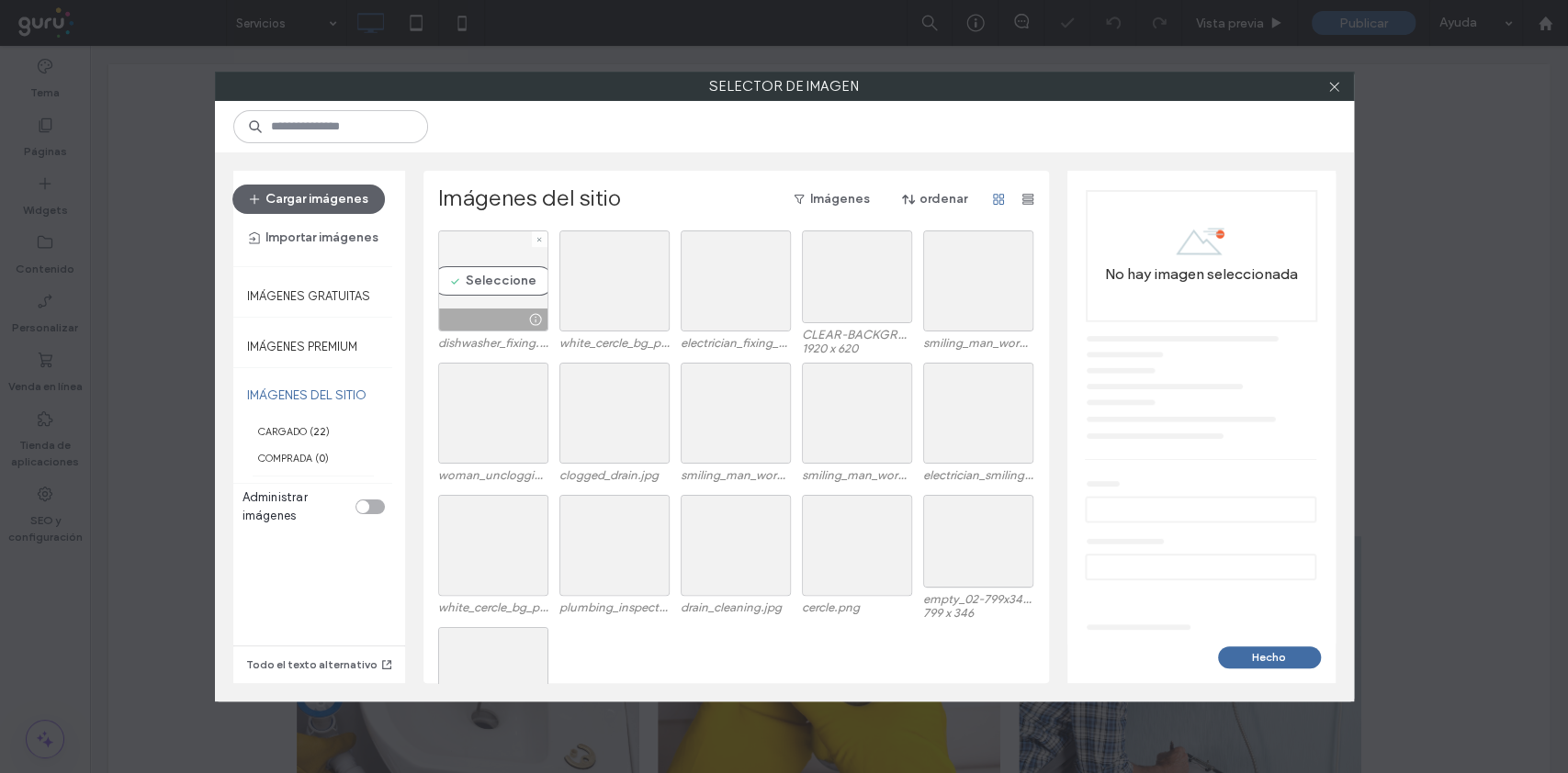click 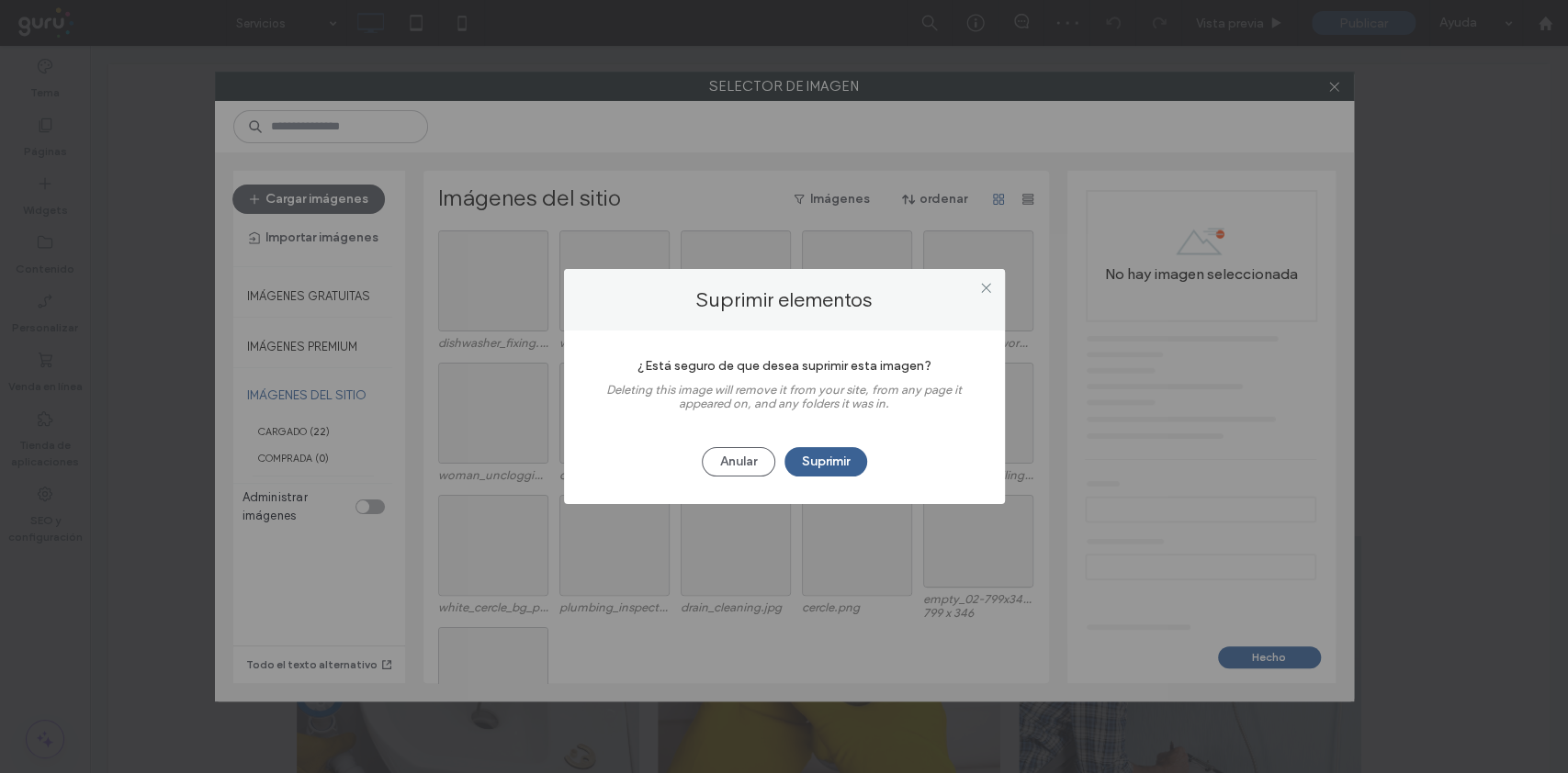 click on "Suprimir" at bounding box center (826, 462) 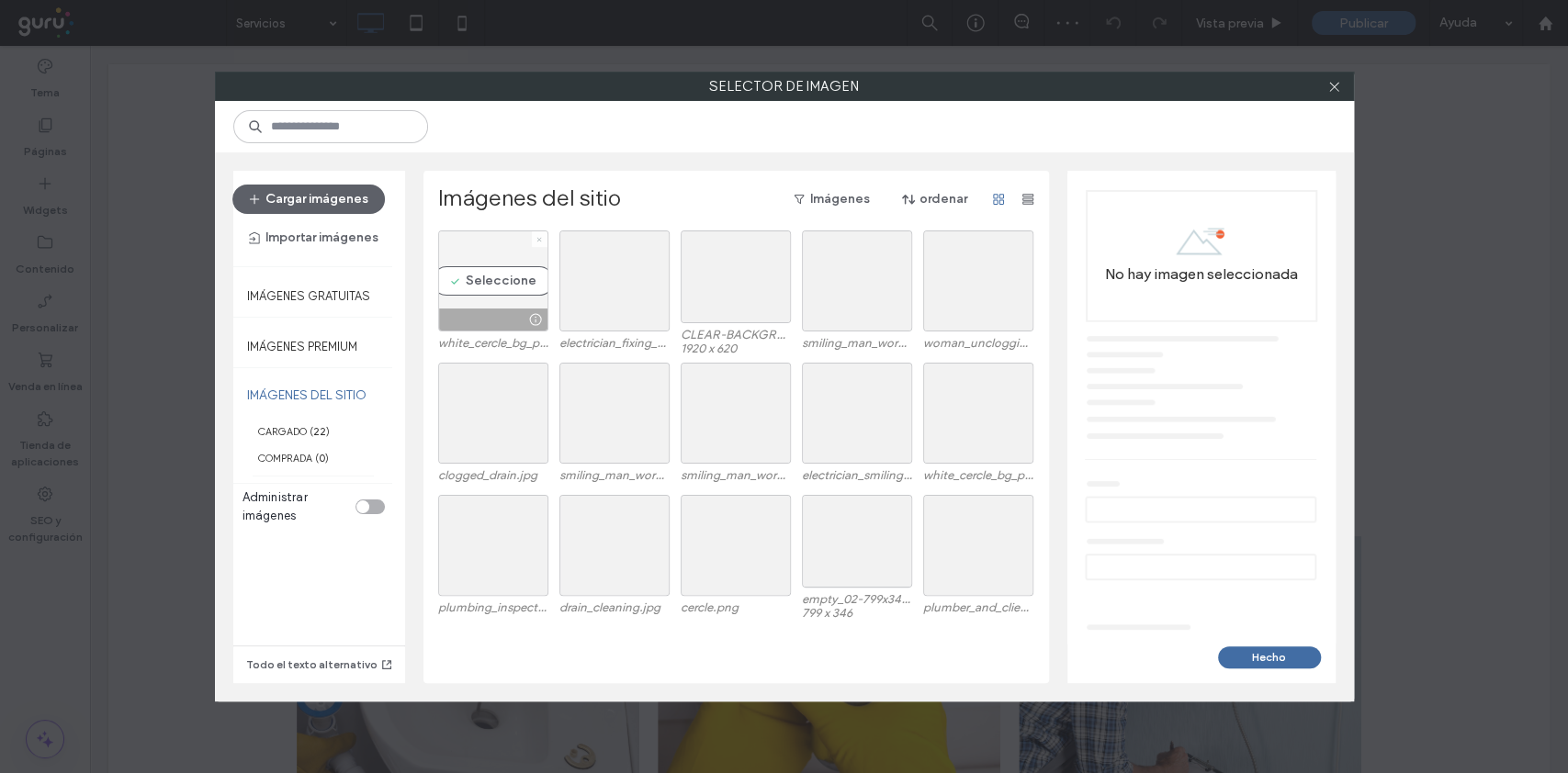 click 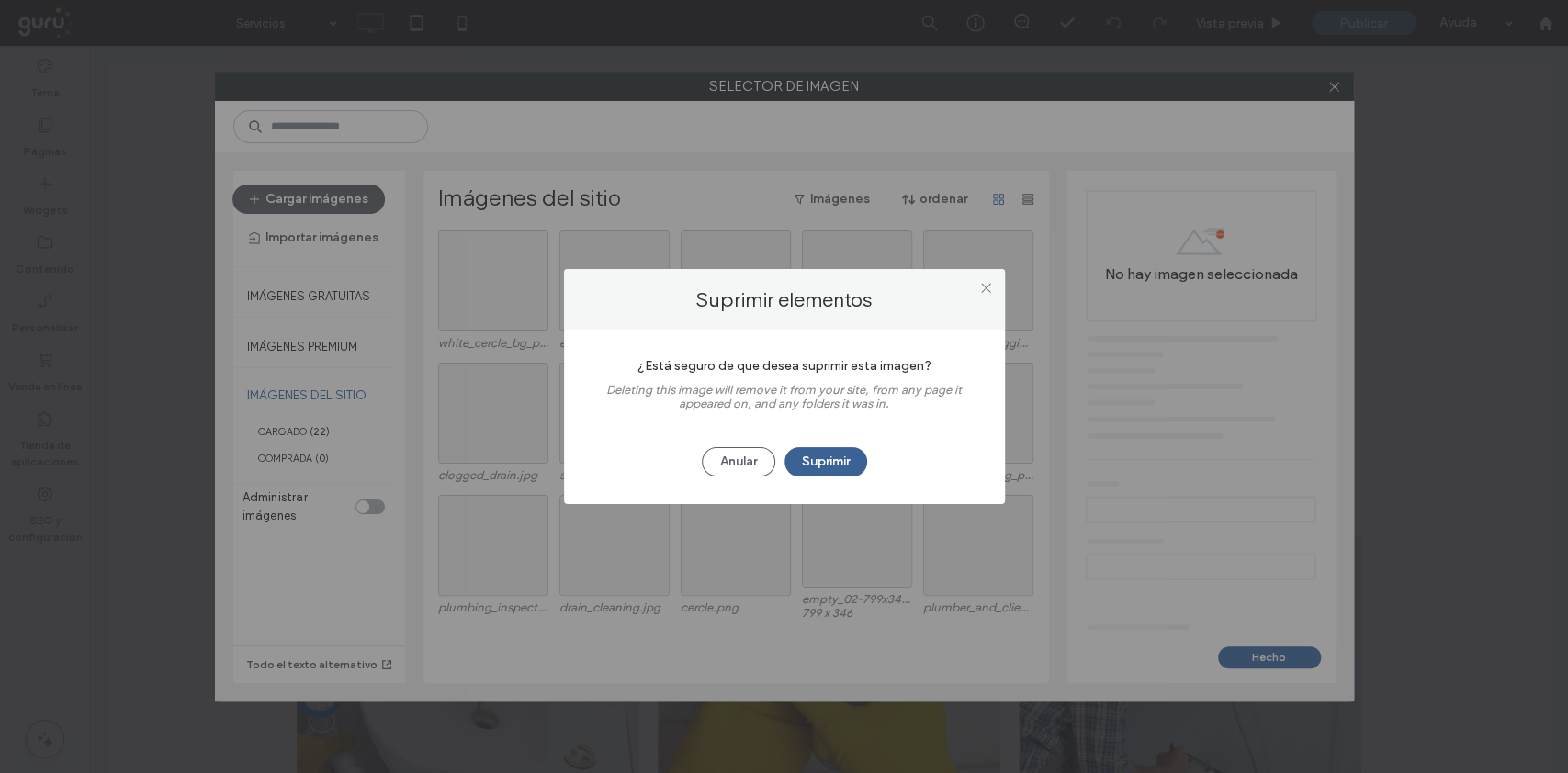 click on "Suprimir" at bounding box center (826, 462) 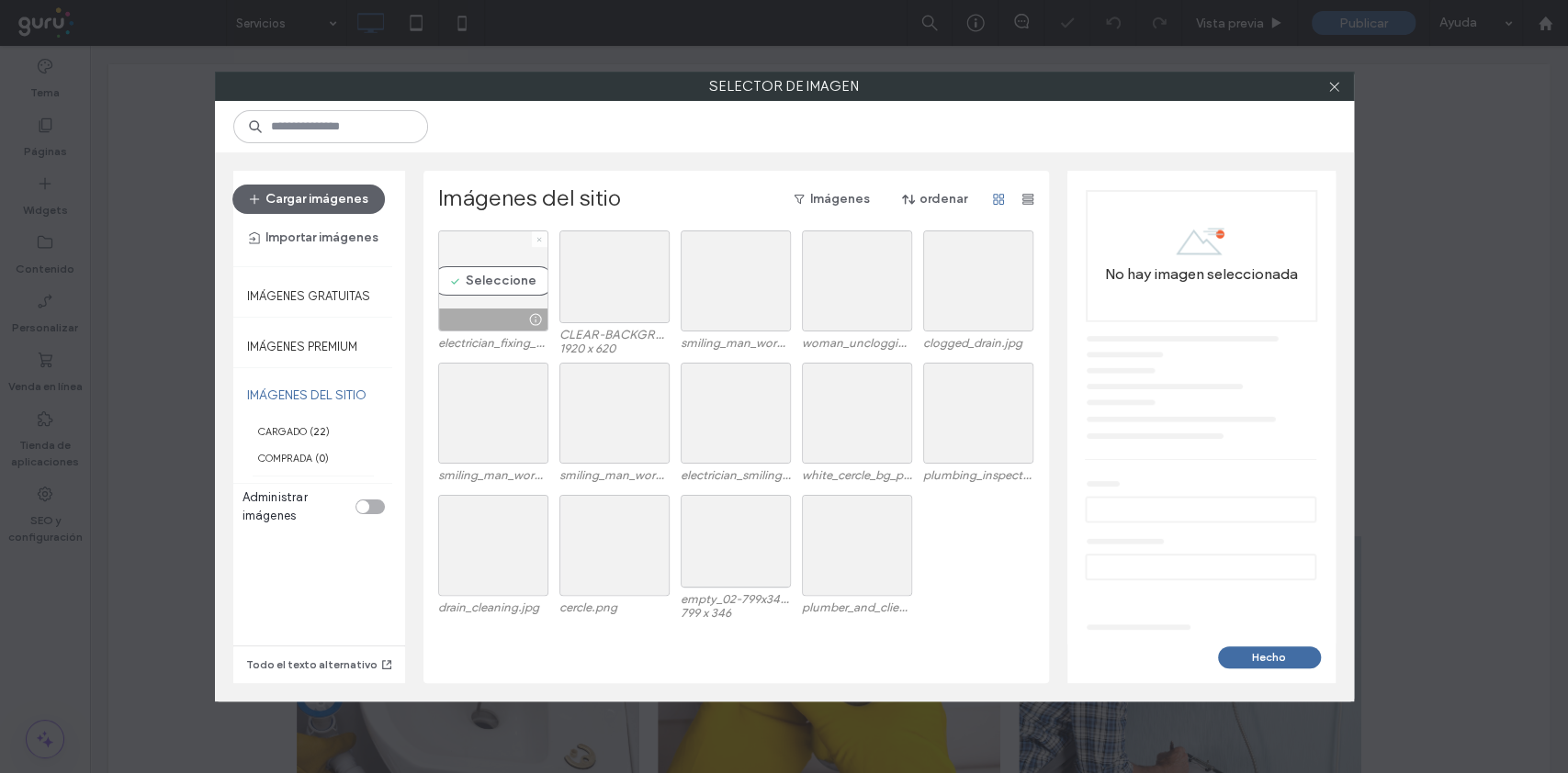 click 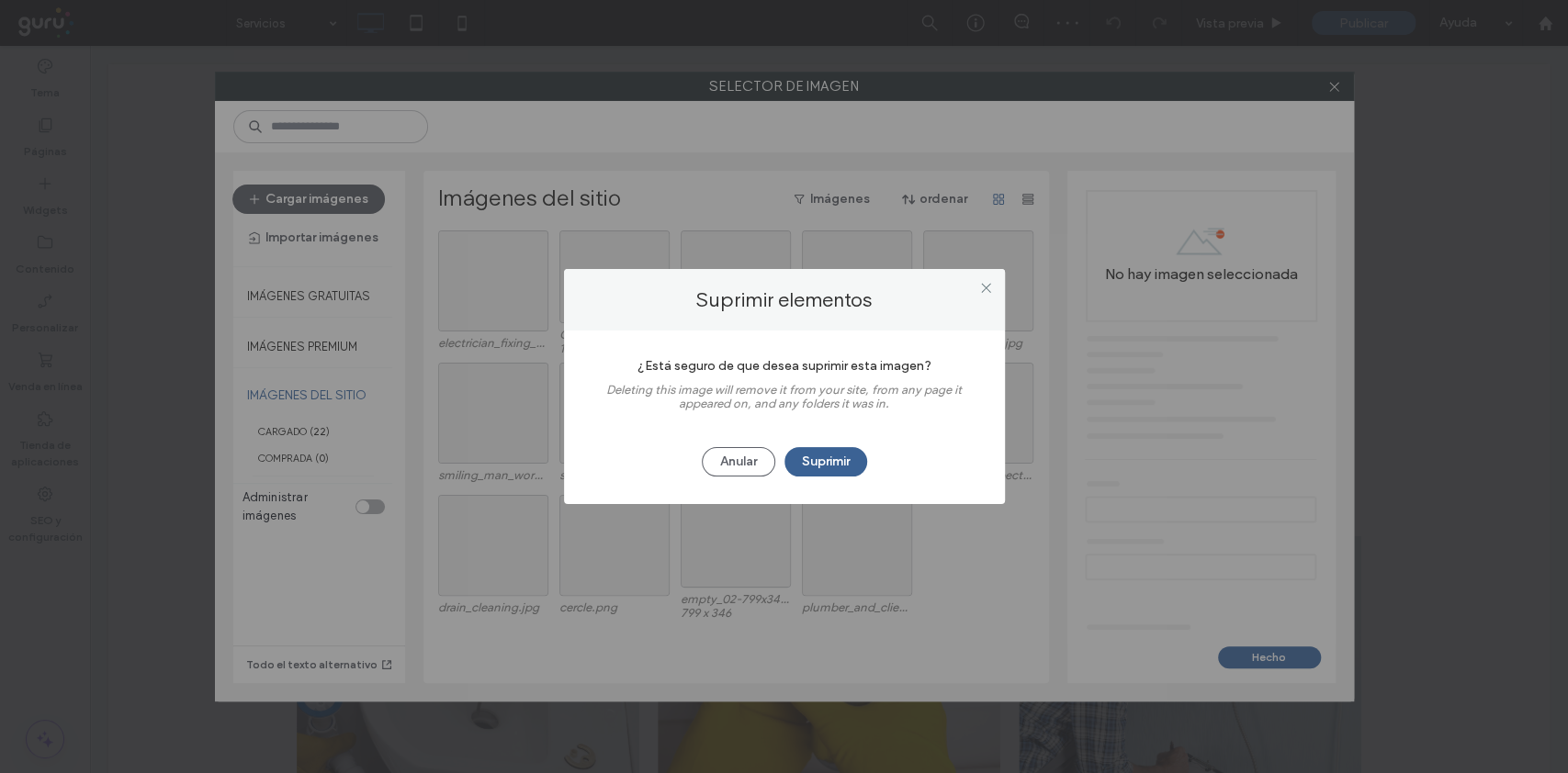 click on "Suprimir" at bounding box center (826, 462) 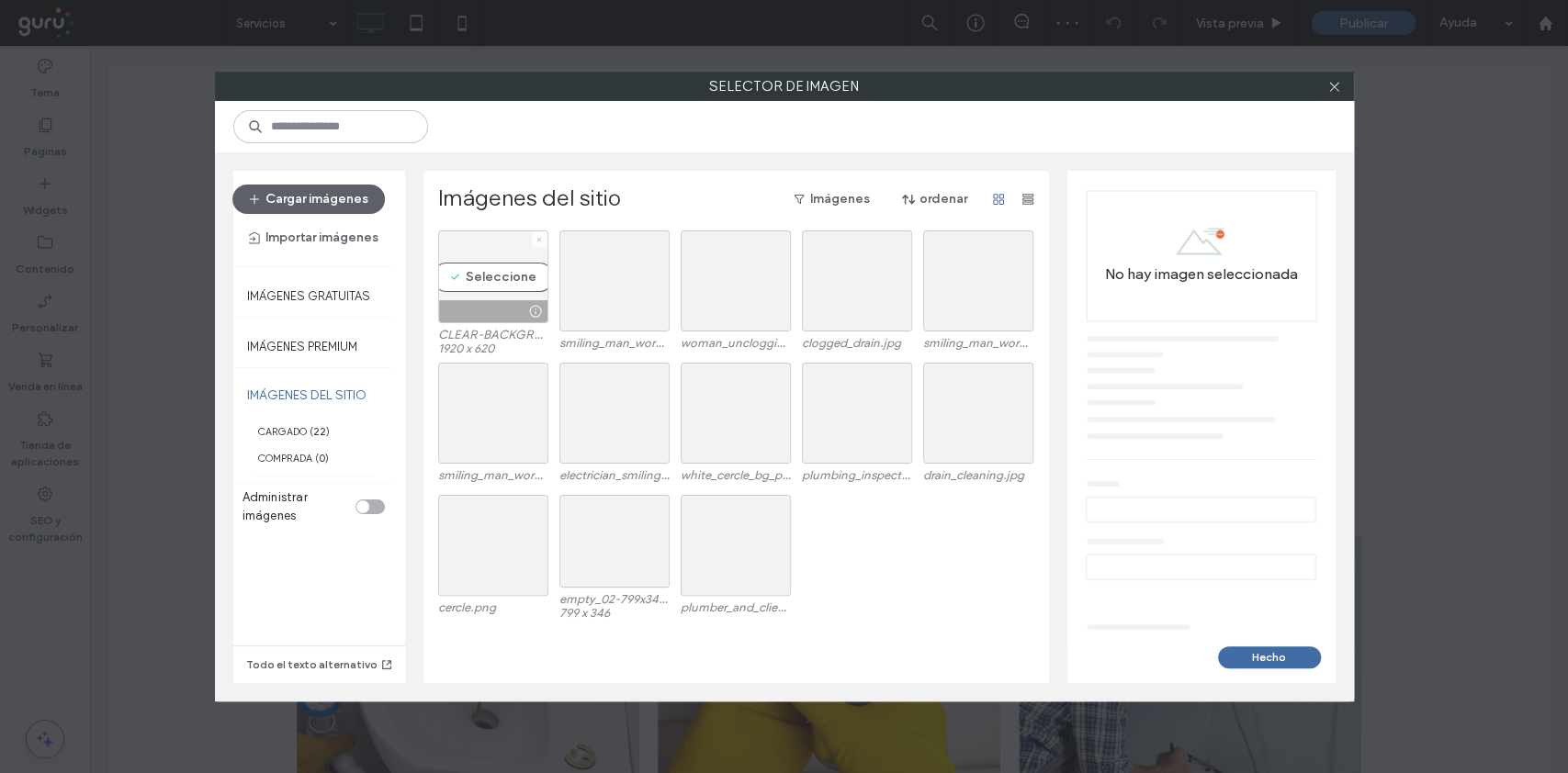 click 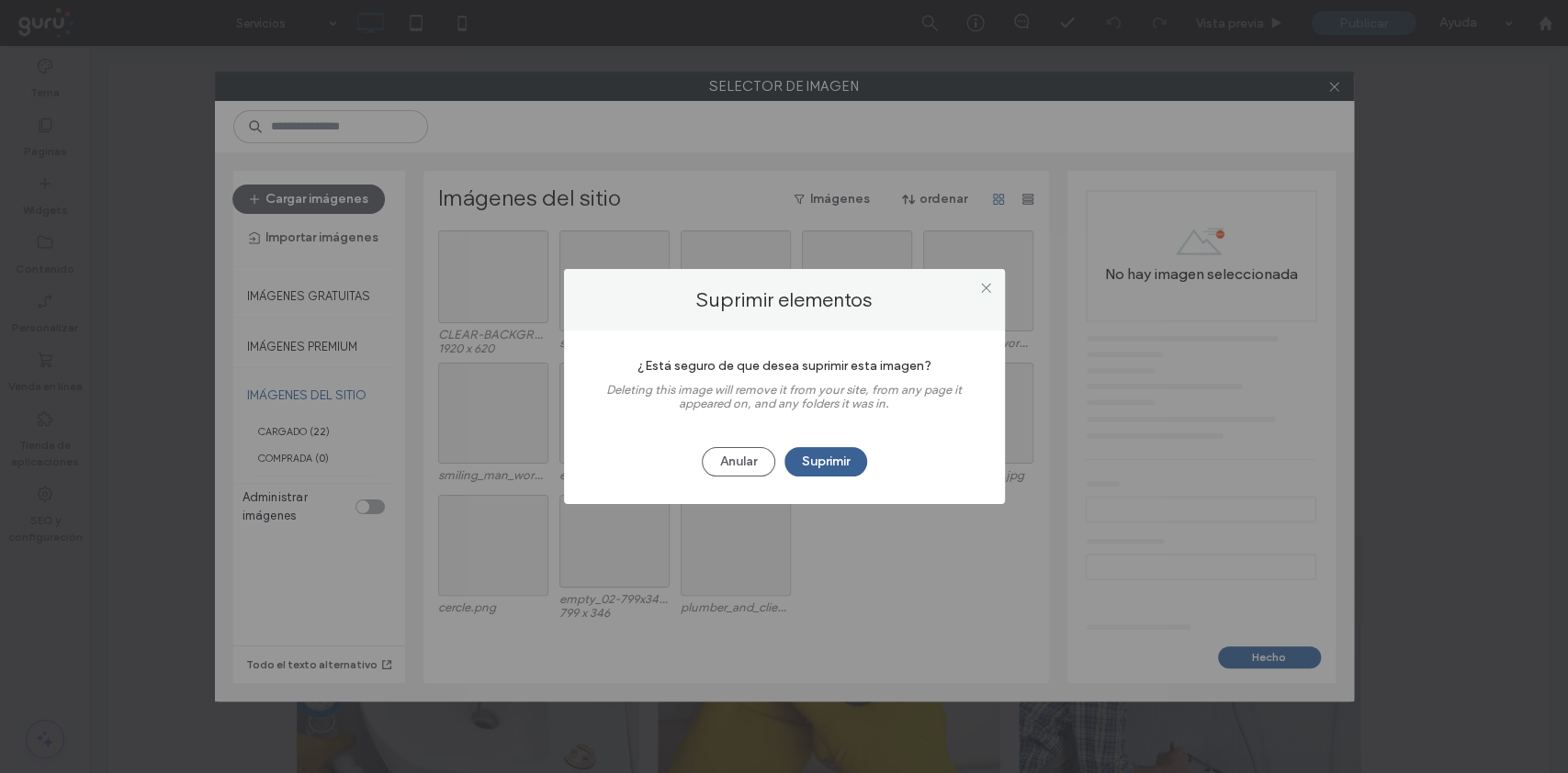 click on "Suprimir" at bounding box center (826, 462) 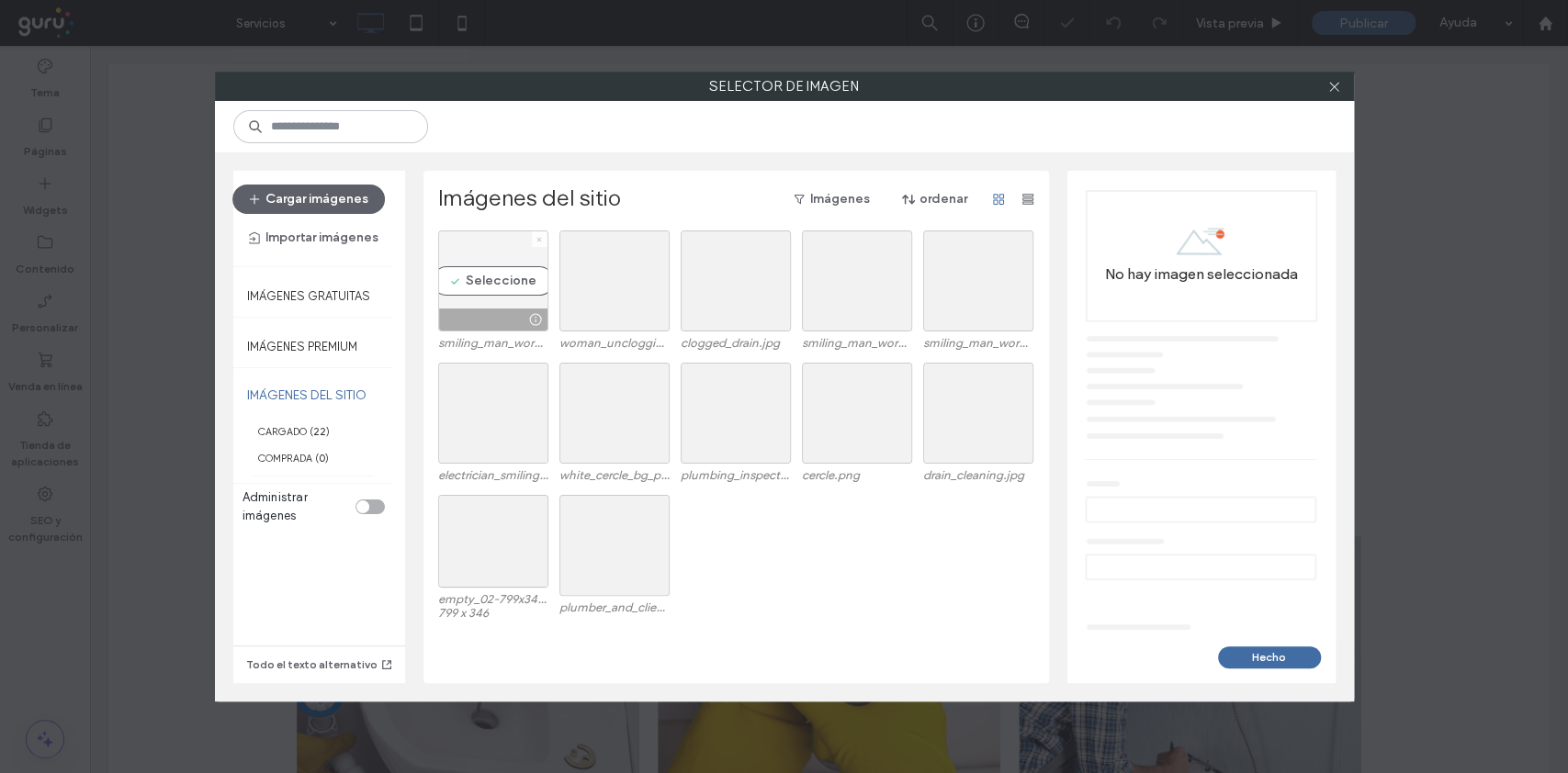 click 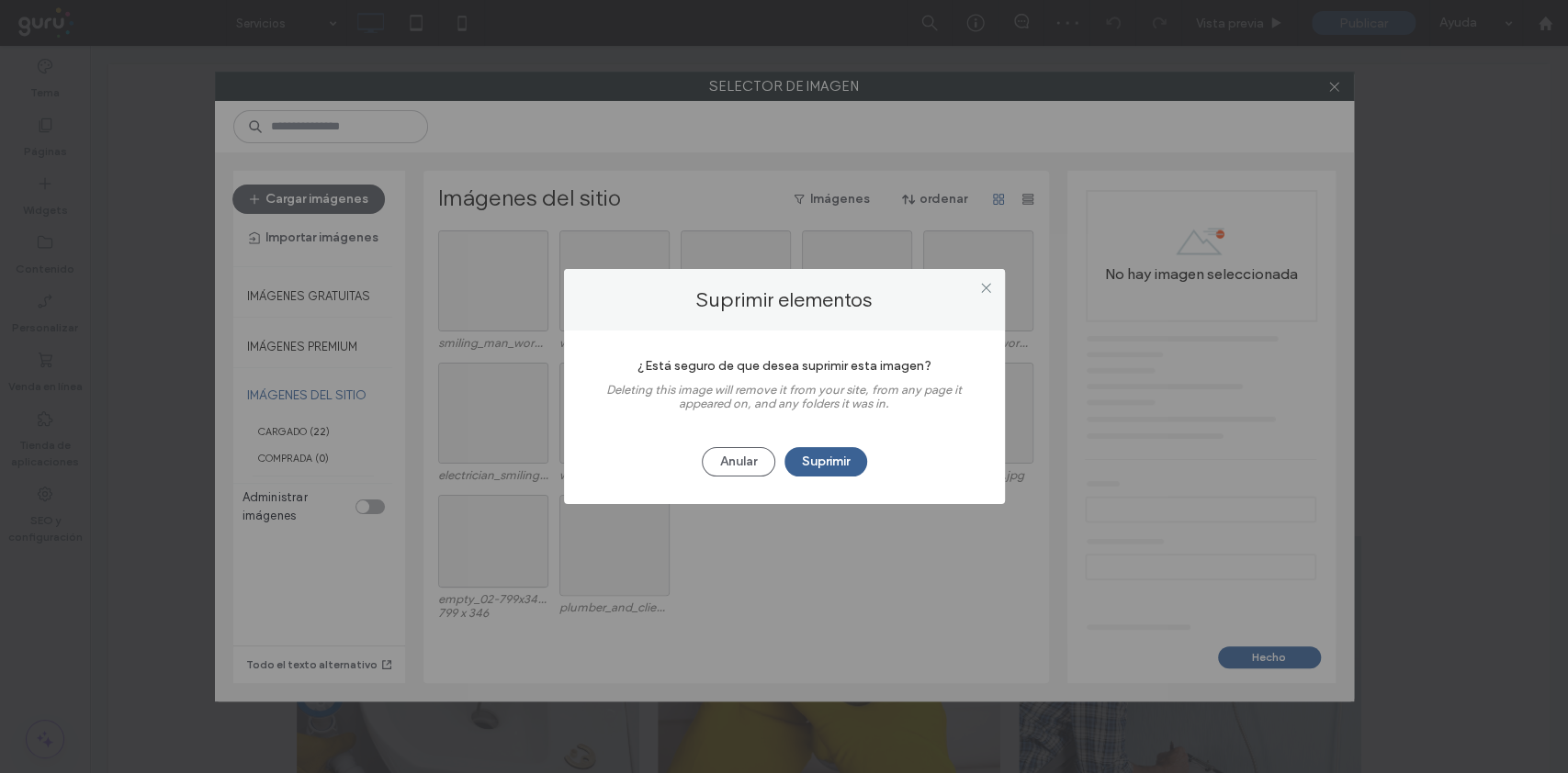 click on "Suprimir" at bounding box center (826, 462) 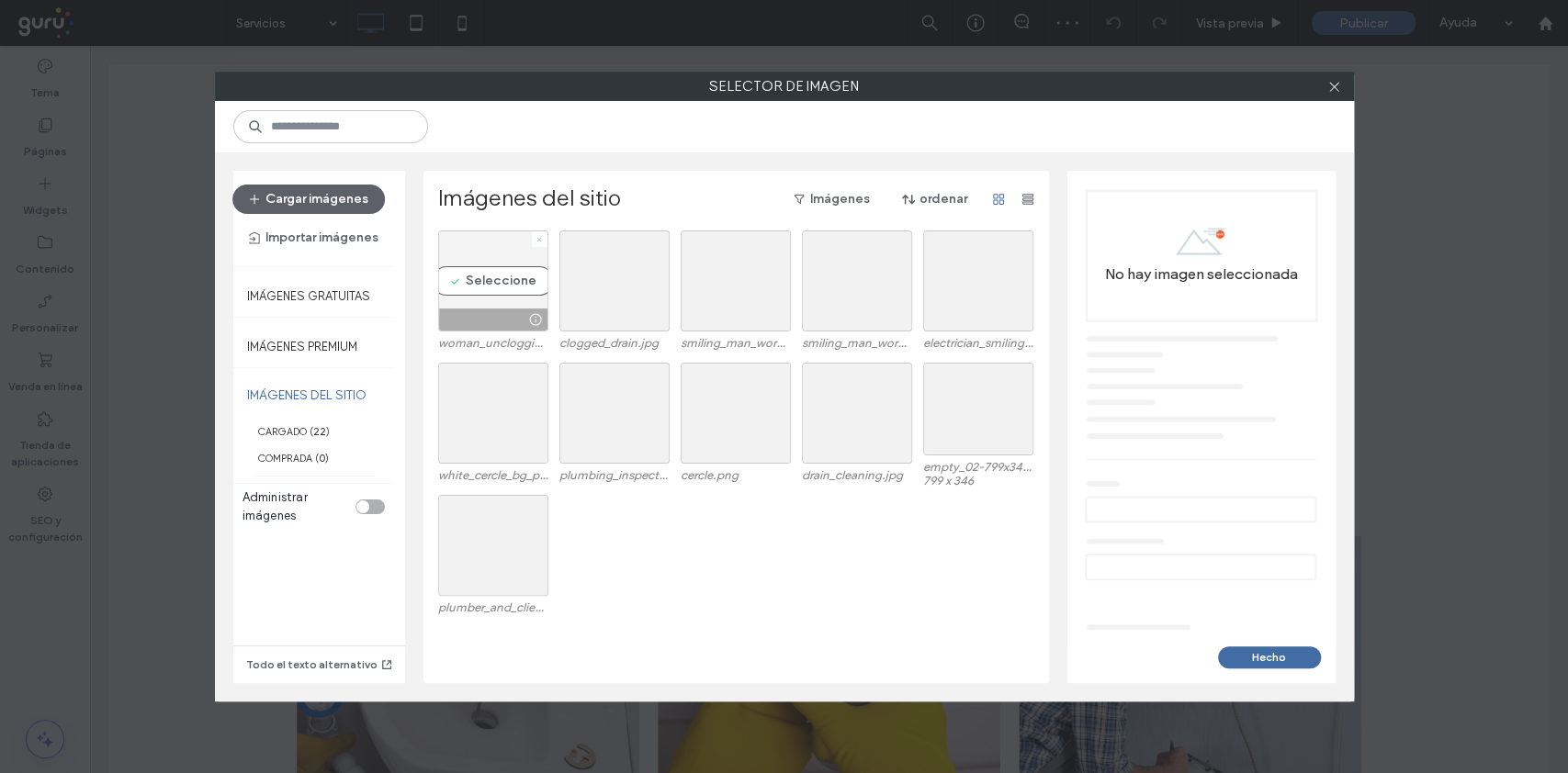click at bounding box center (539, 239) 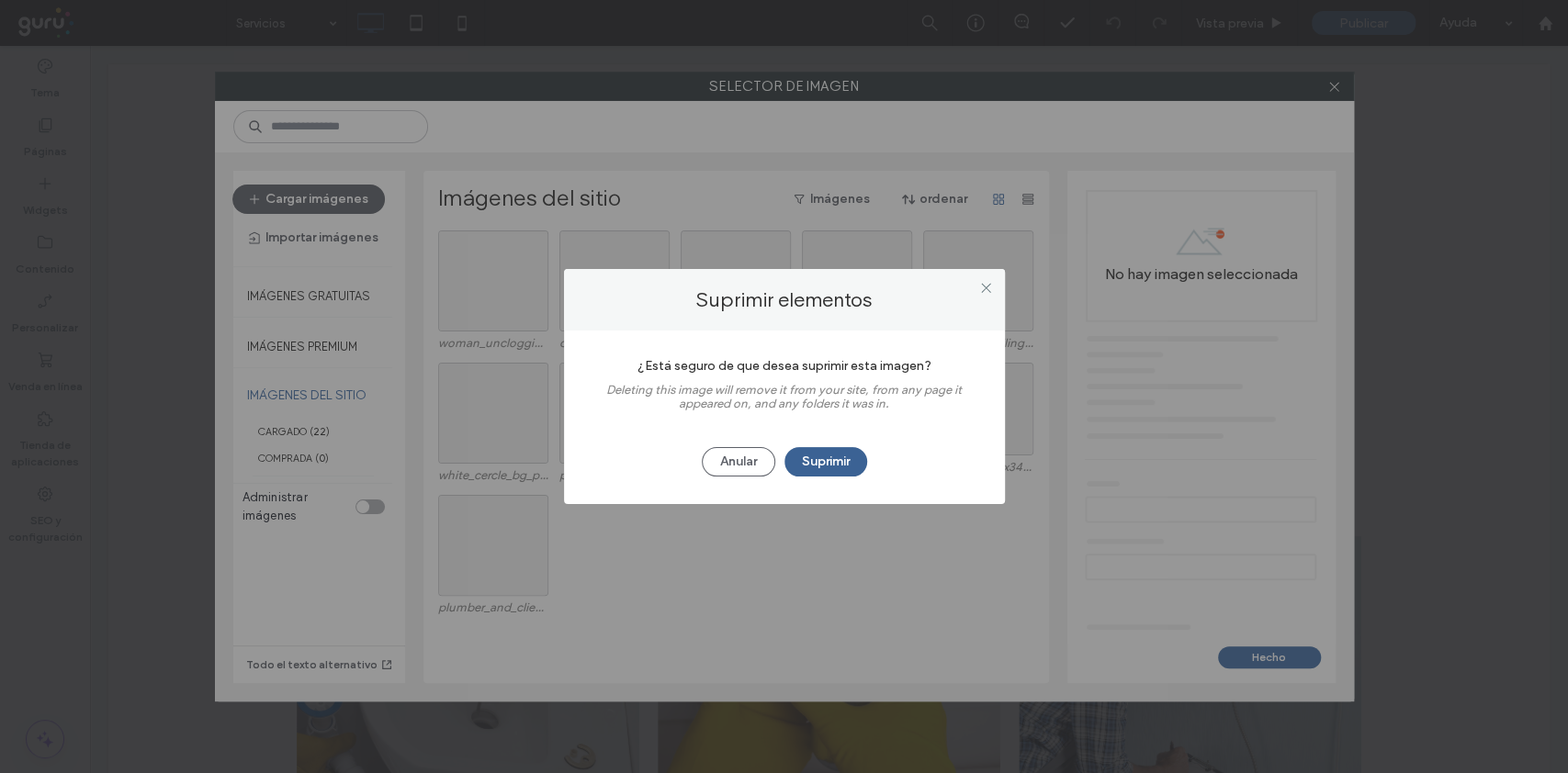 click on "Suprimir" at bounding box center (826, 462) 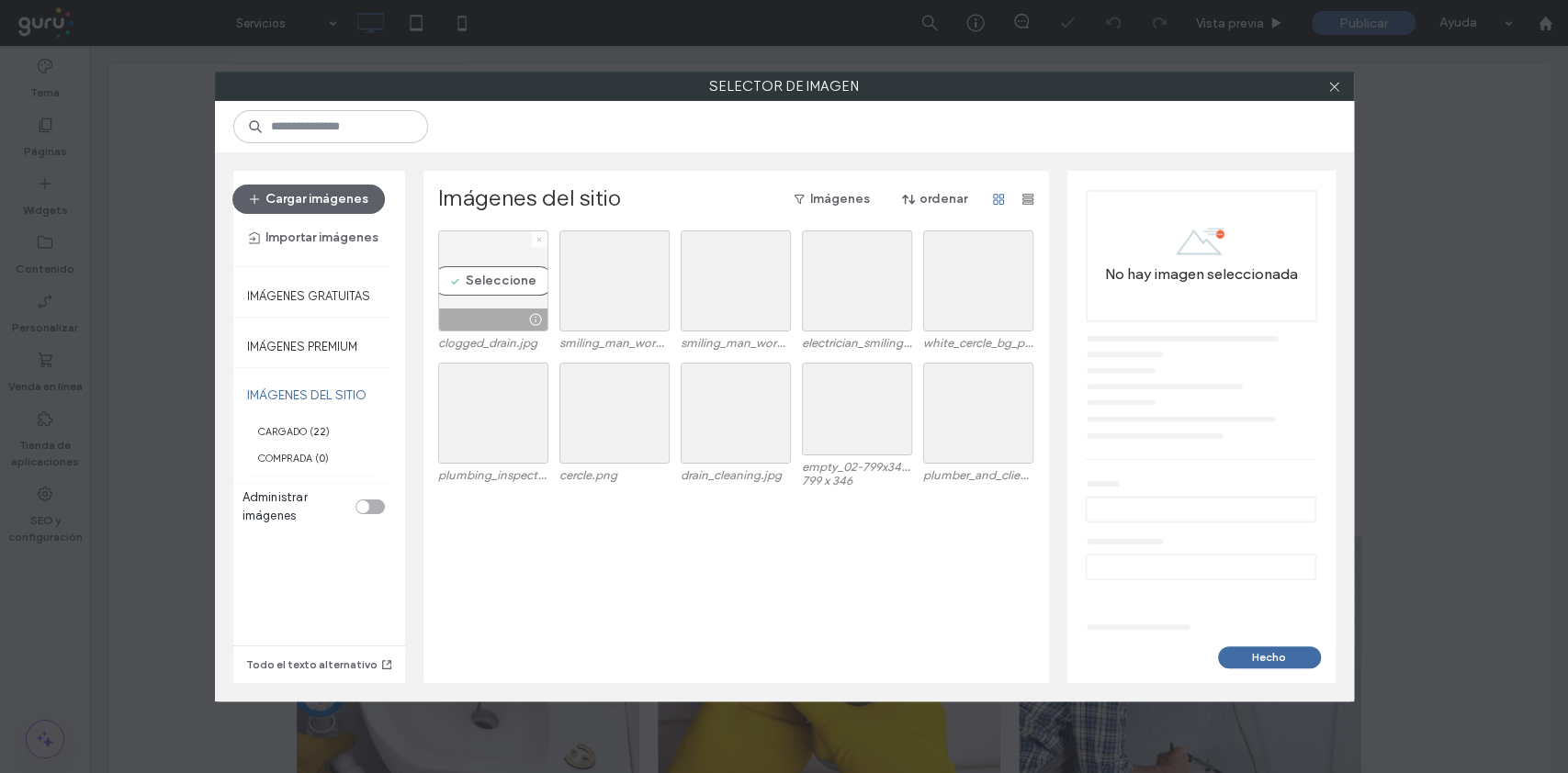 click 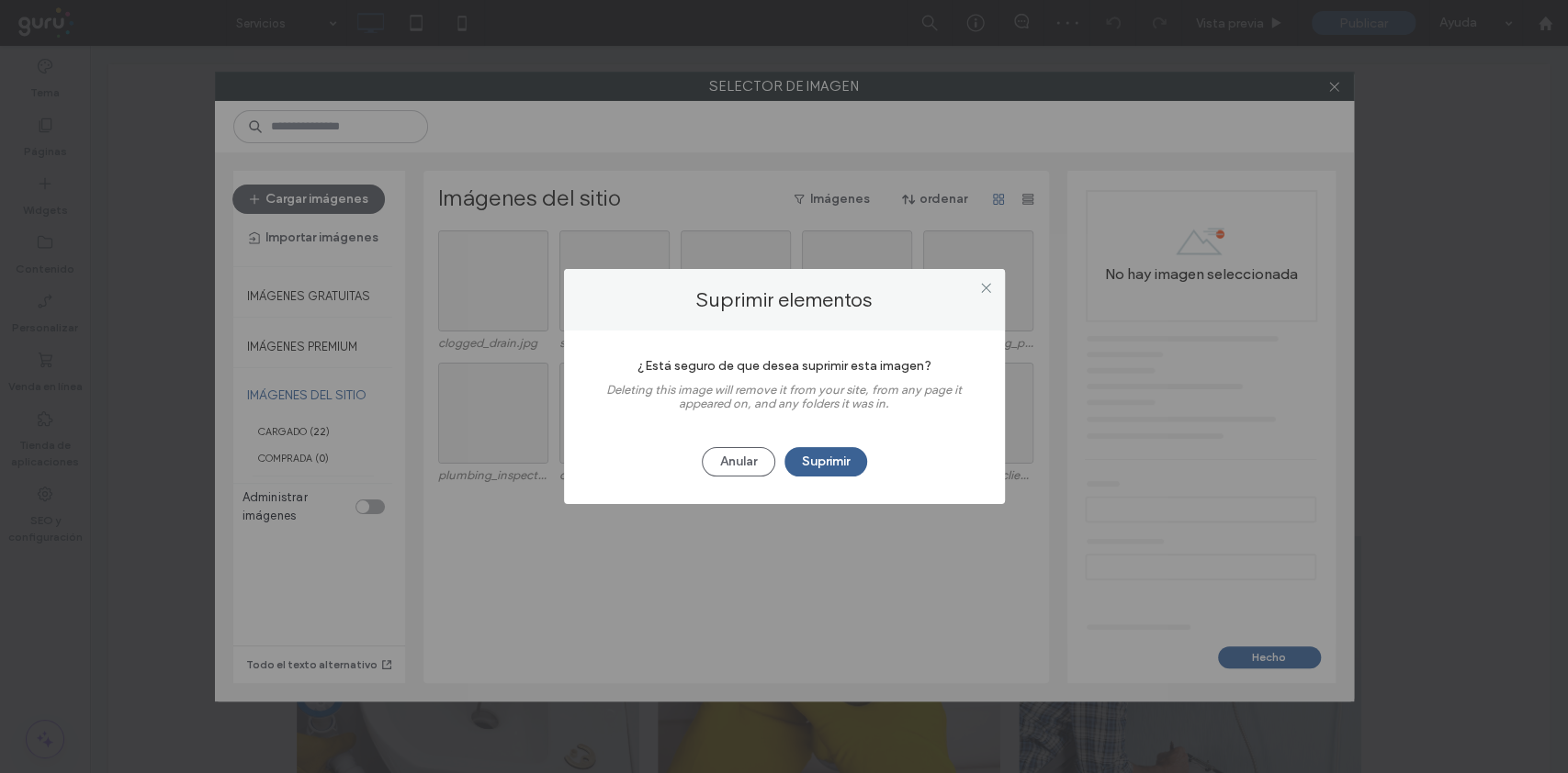 click on "Suprimir" at bounding box center (826, 462) 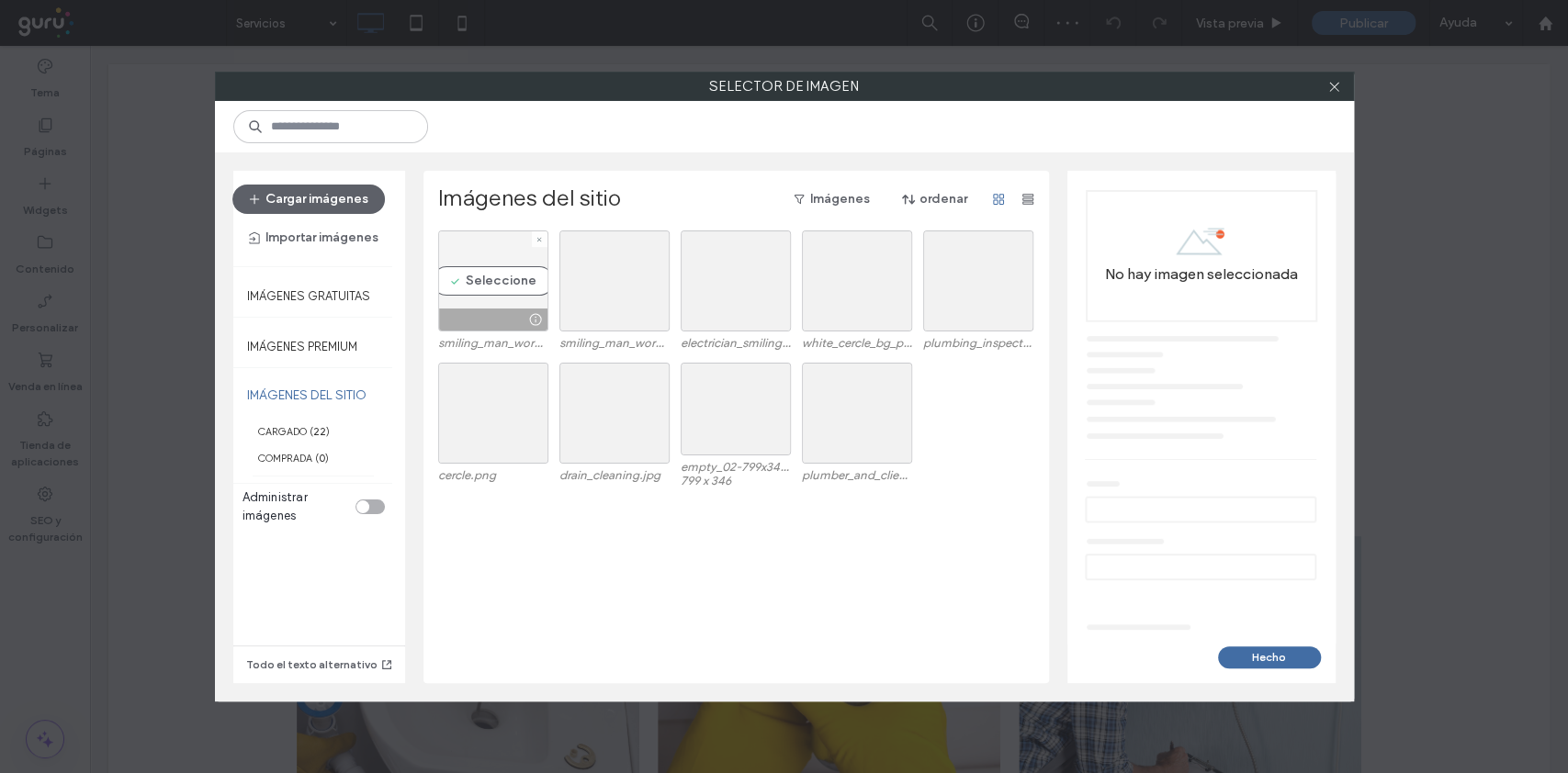 click at bounding box center [539, 239] 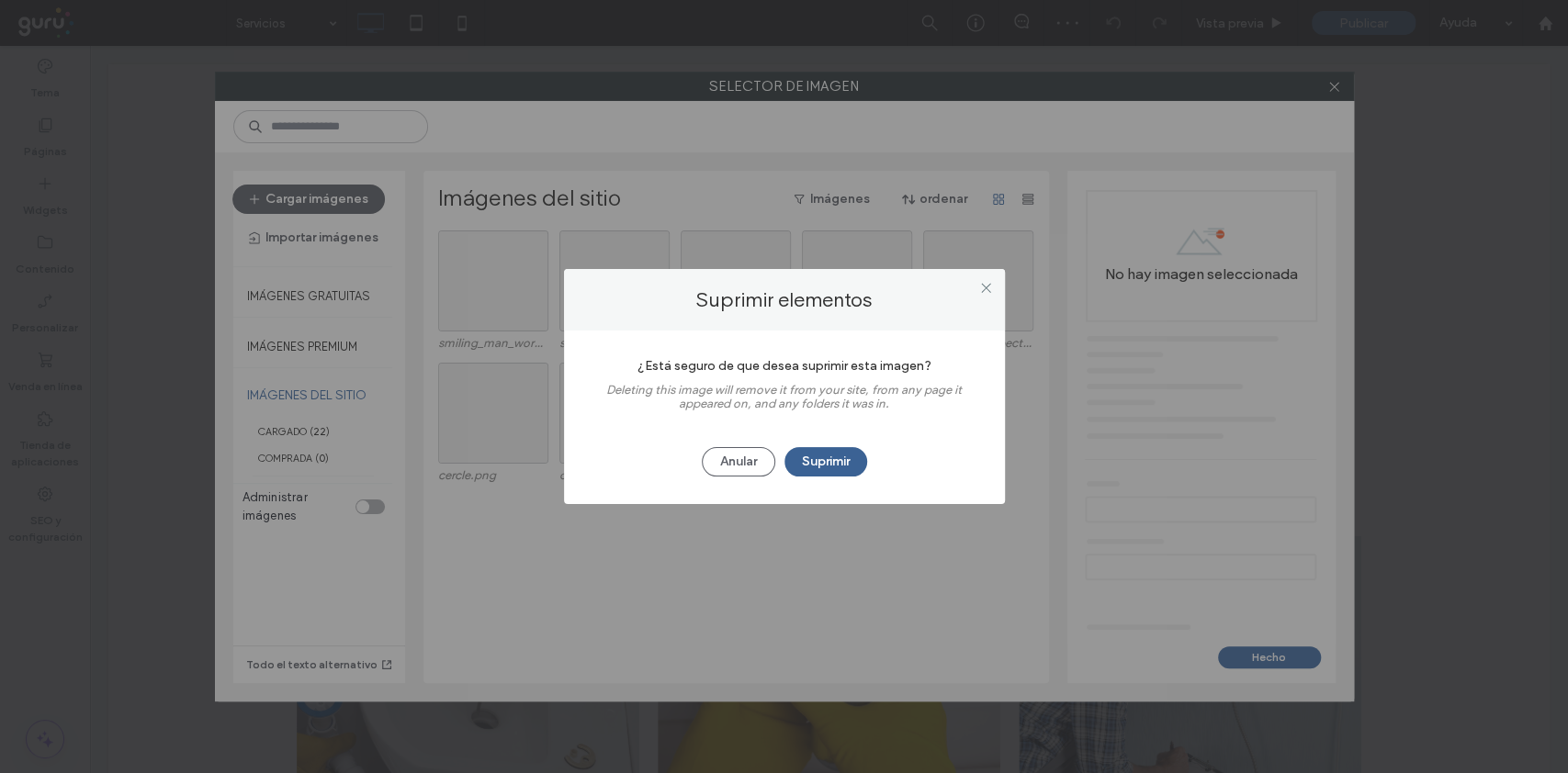 click on "Suprimir" at bounding box center (826, 462) 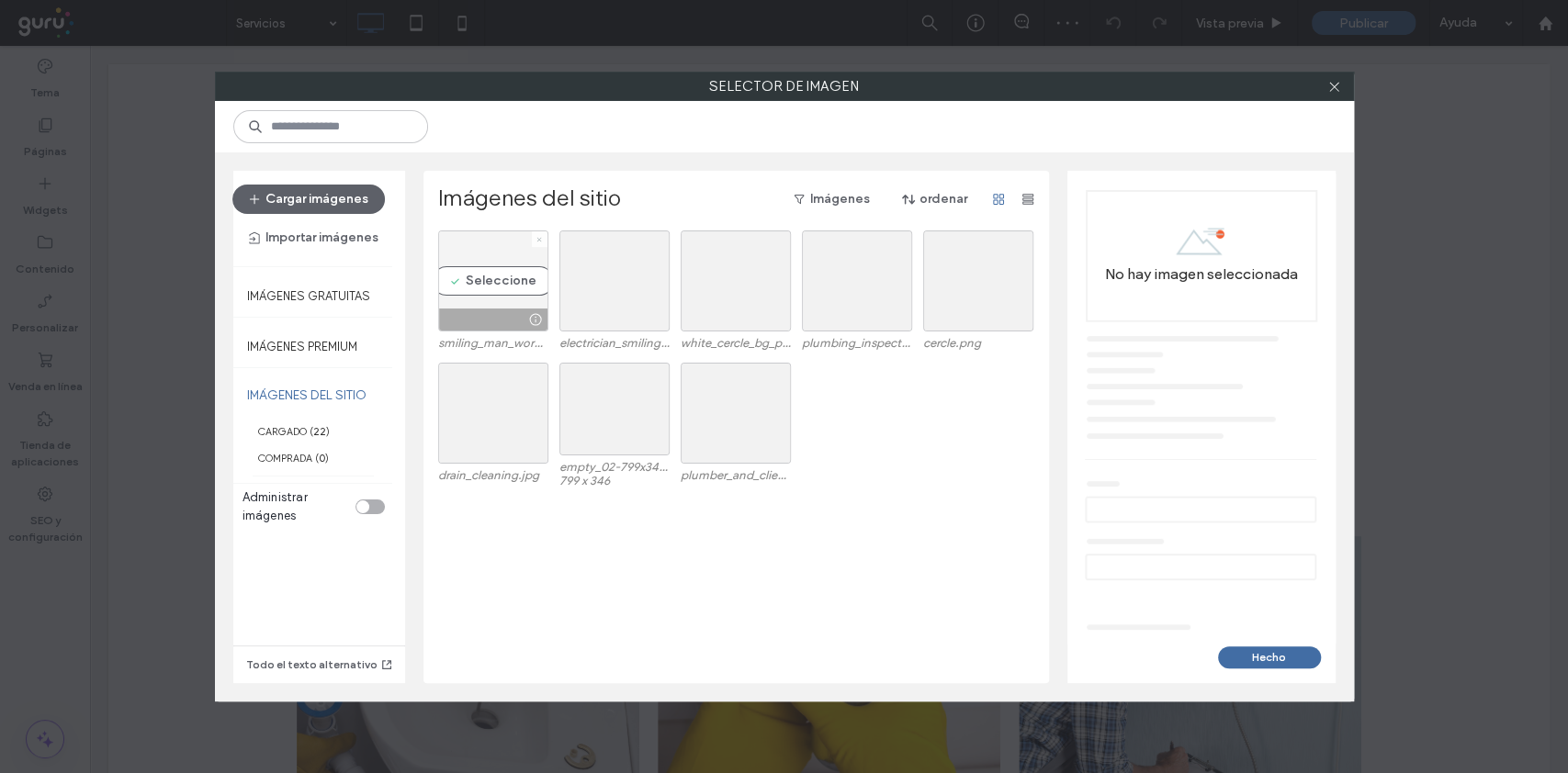 click 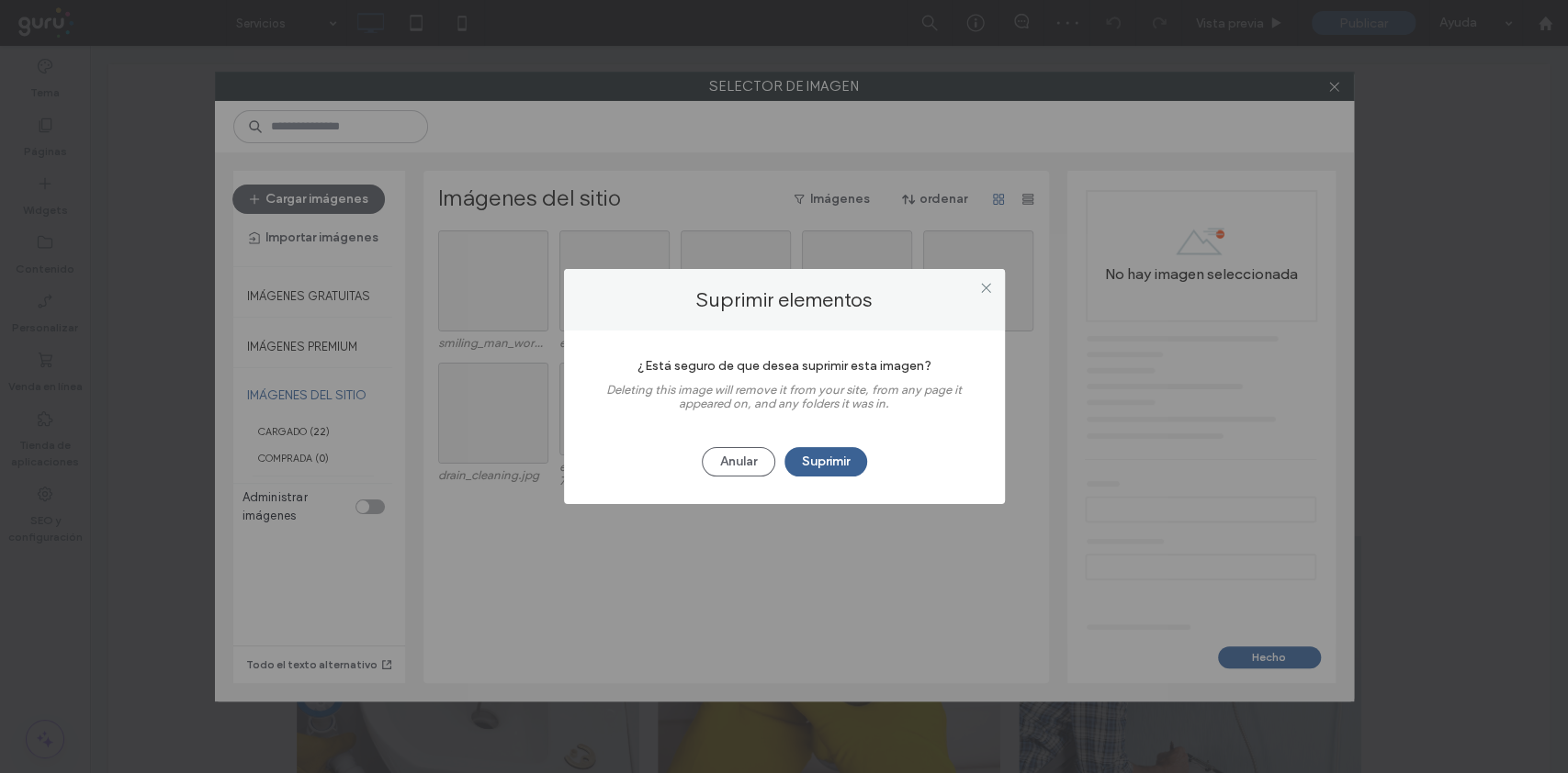 click on "Suprimir" at bounding box center (826, 462) 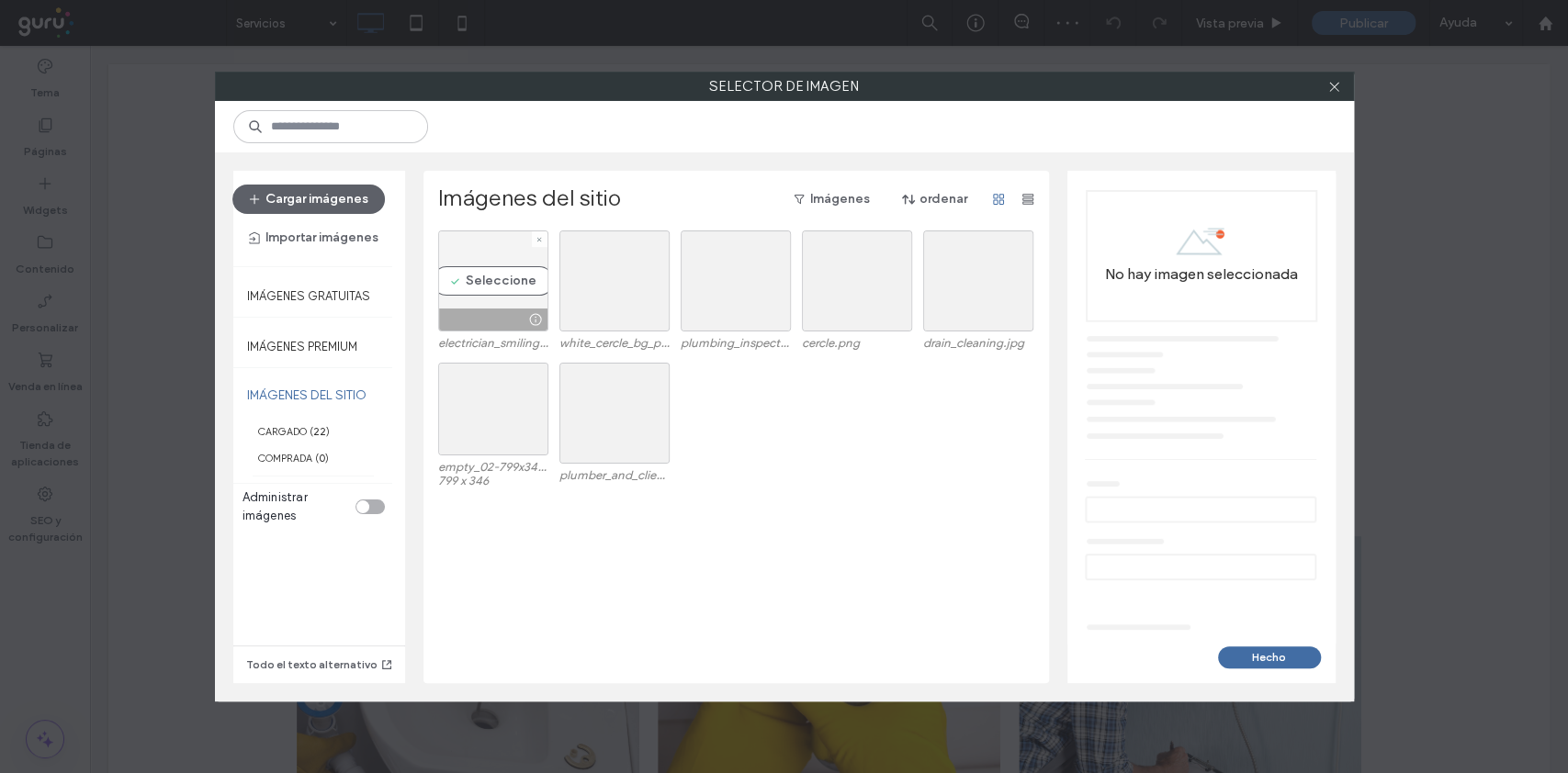 click at bounding box center [539, 239] 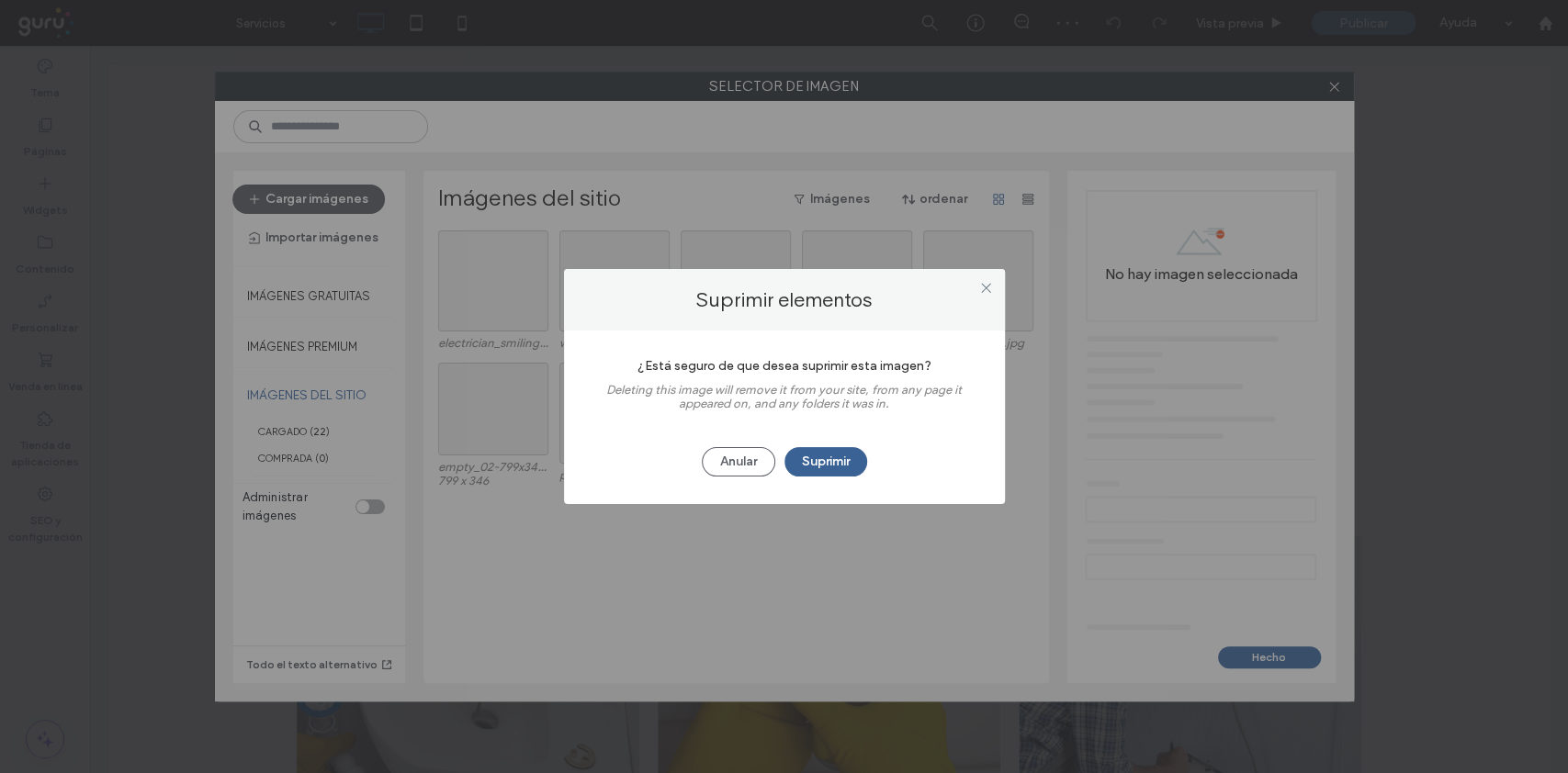click on "Suprimir" at bounding box center [826, 462] 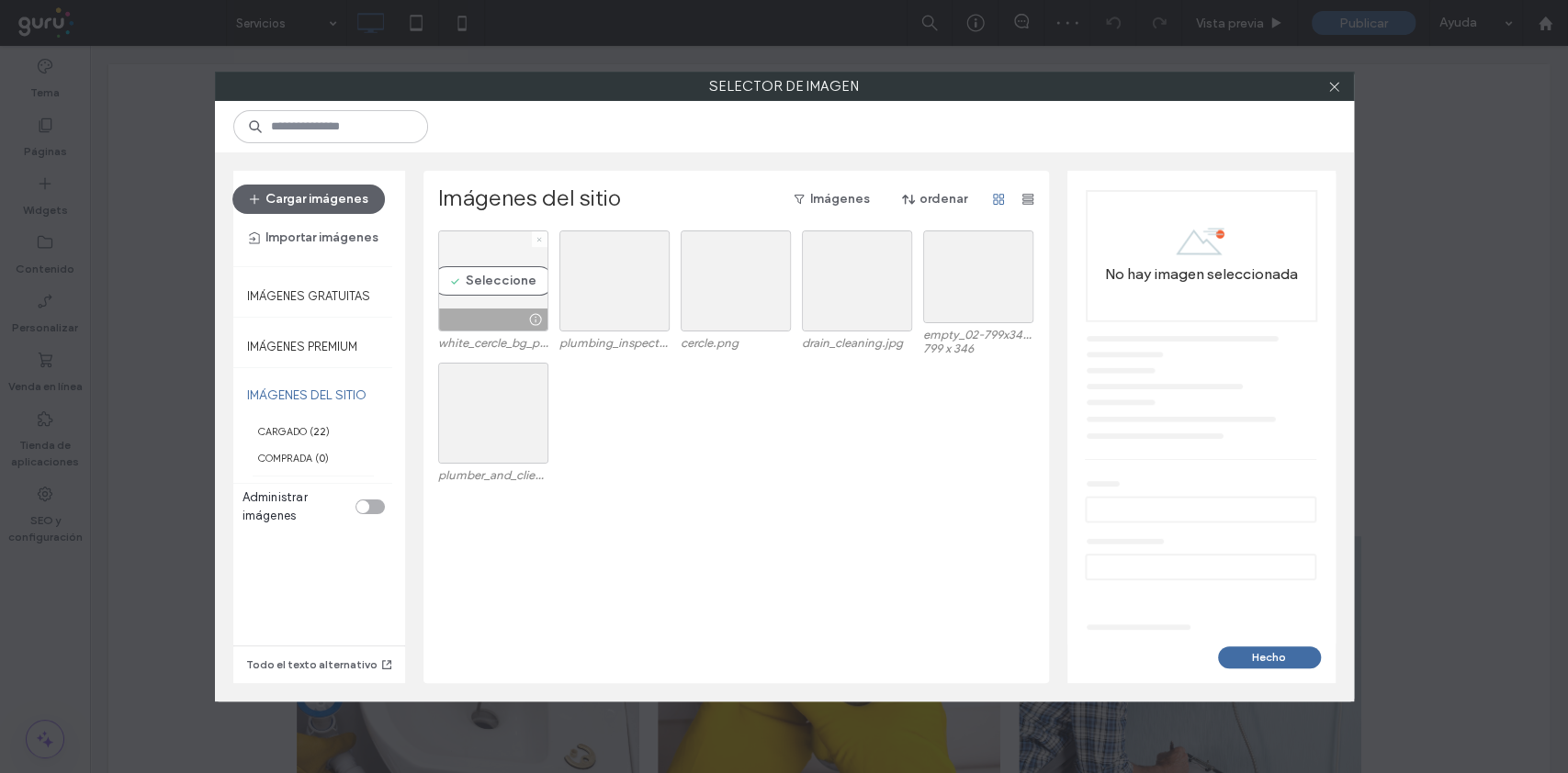 click 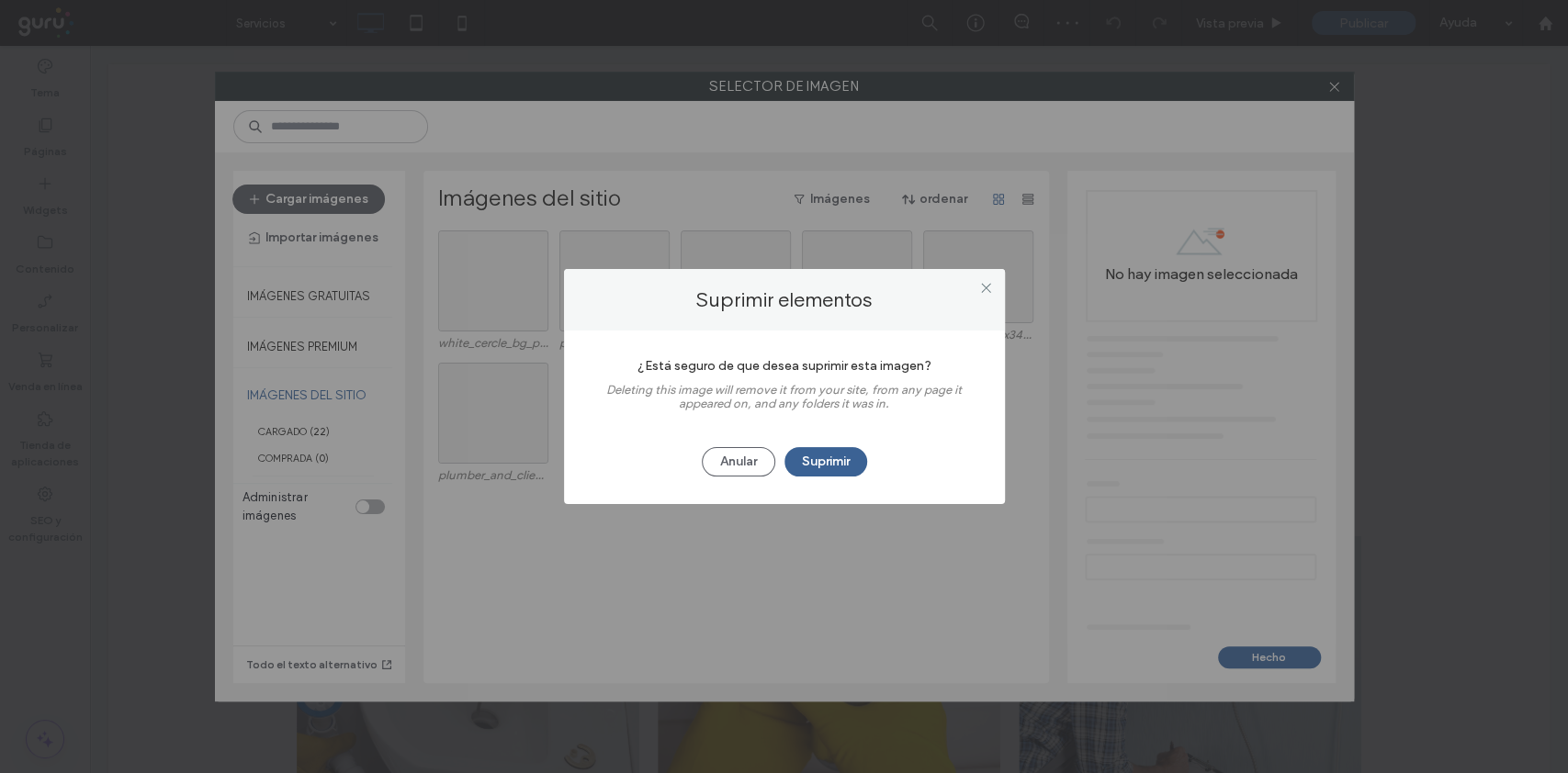 click on "Suprimir" at bounding box center (826, 462) 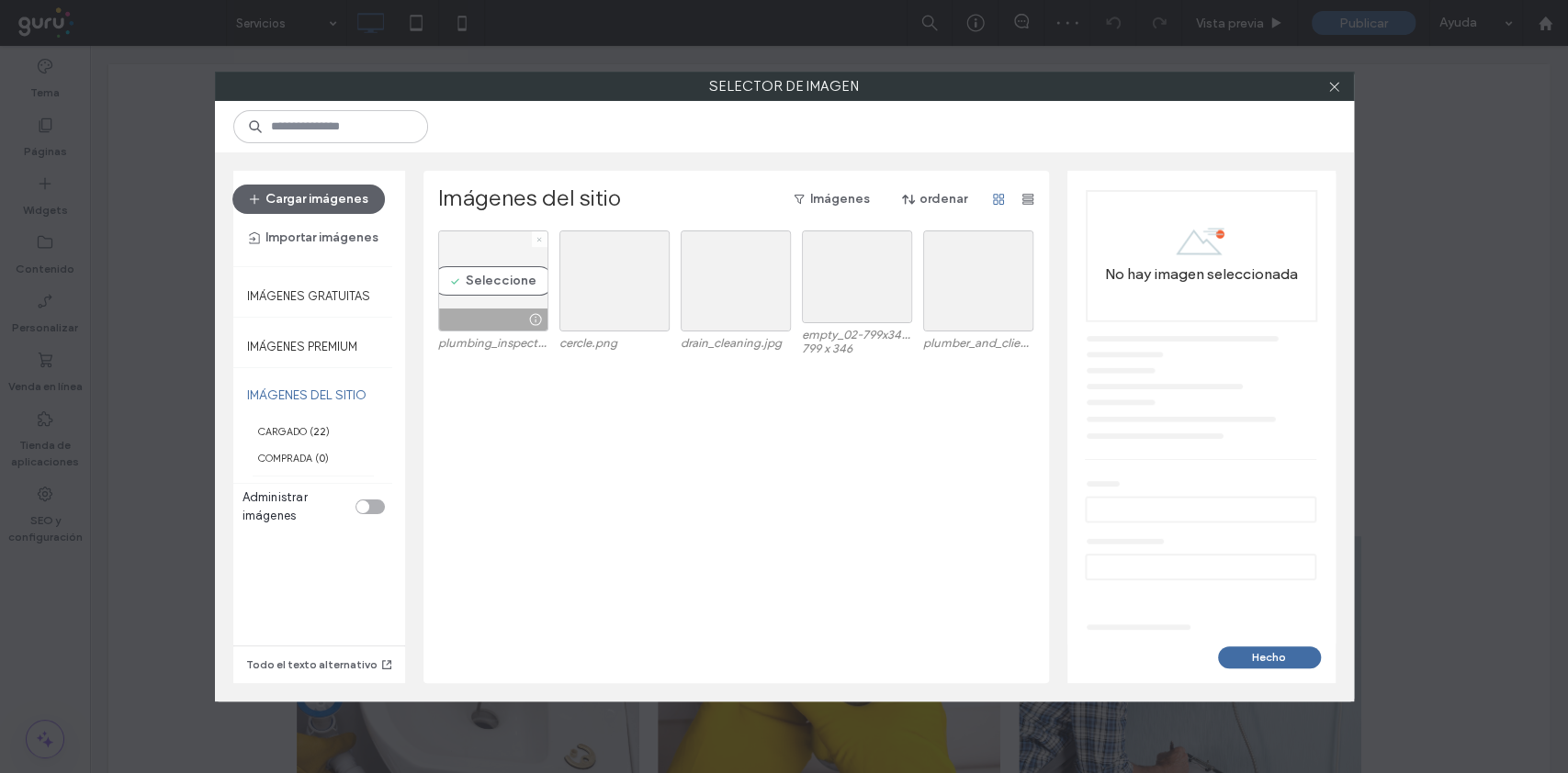 click at bounding box center [539, 239] 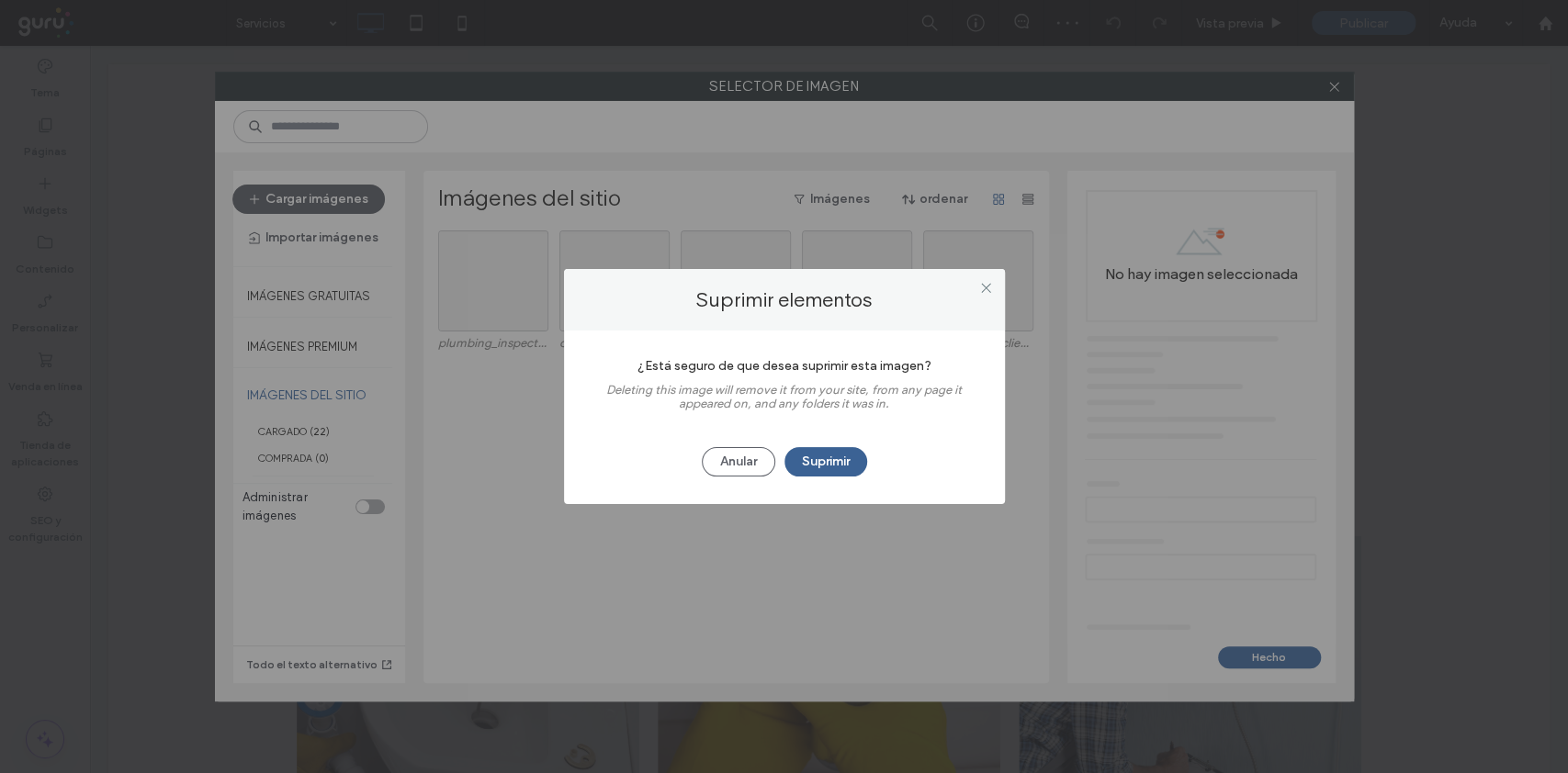 click on "Suprimir" at bounding box center [826, 462] 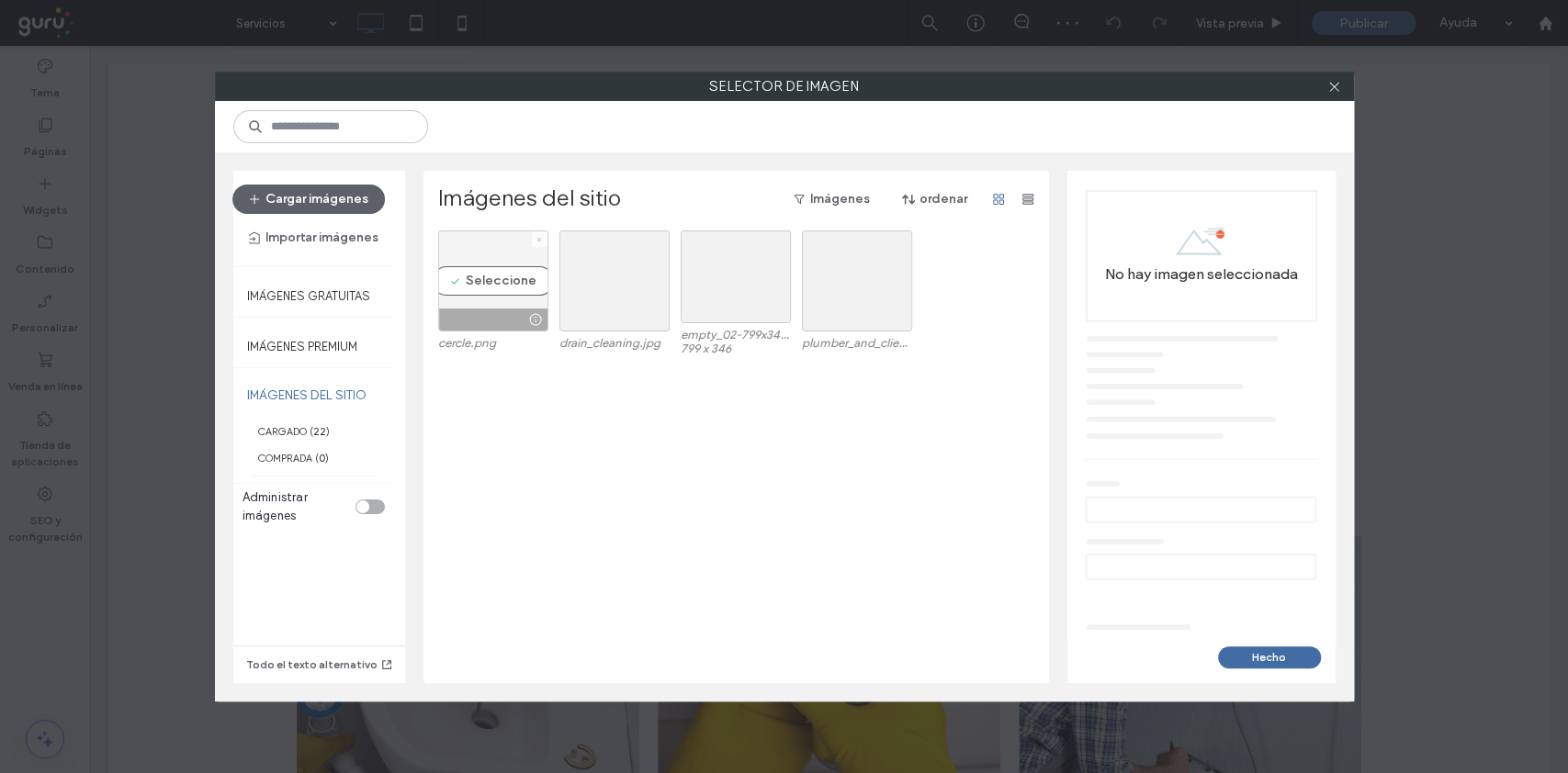 click 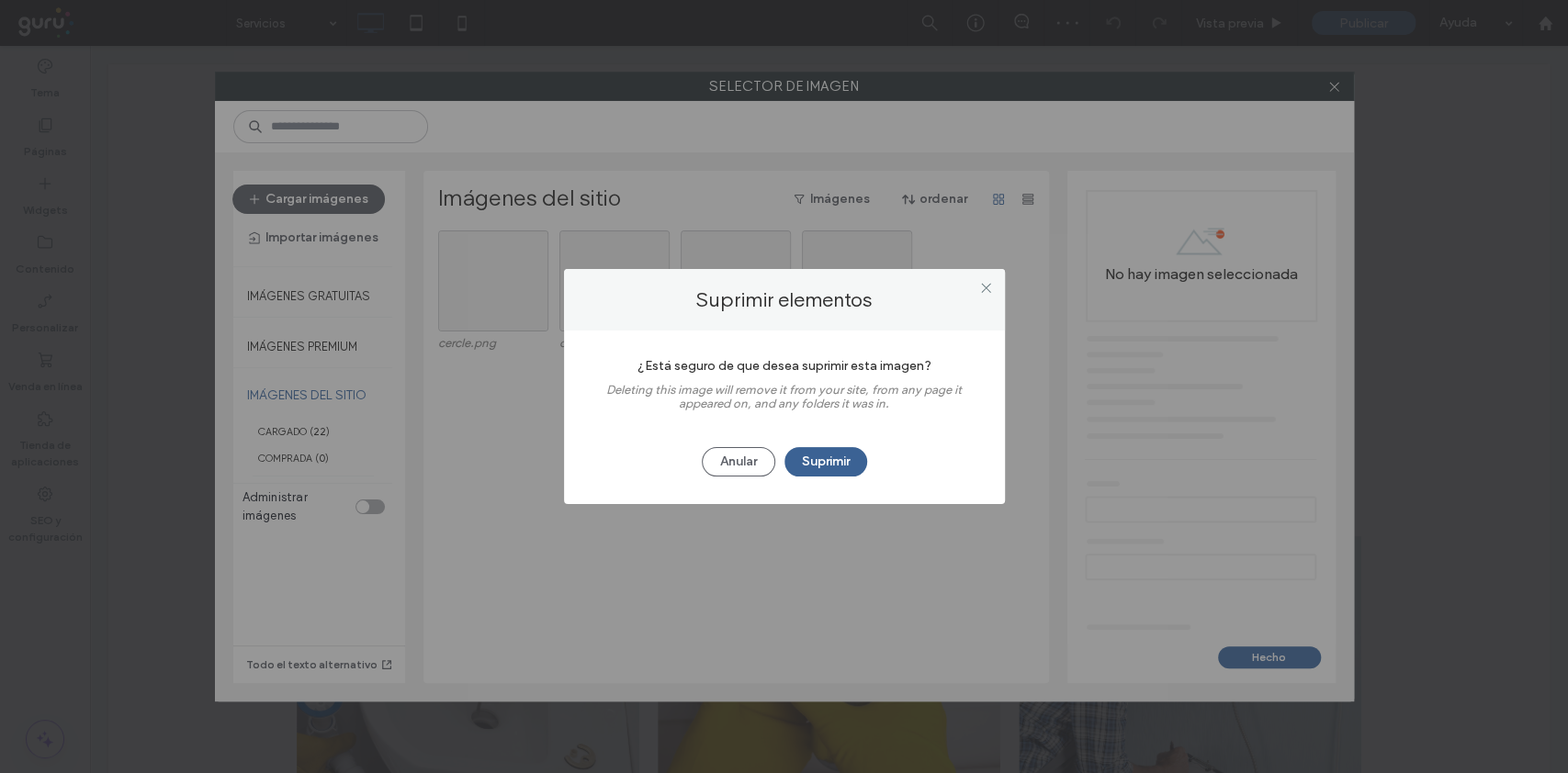 click on "Suprimir" at bounding box center [826, 462] 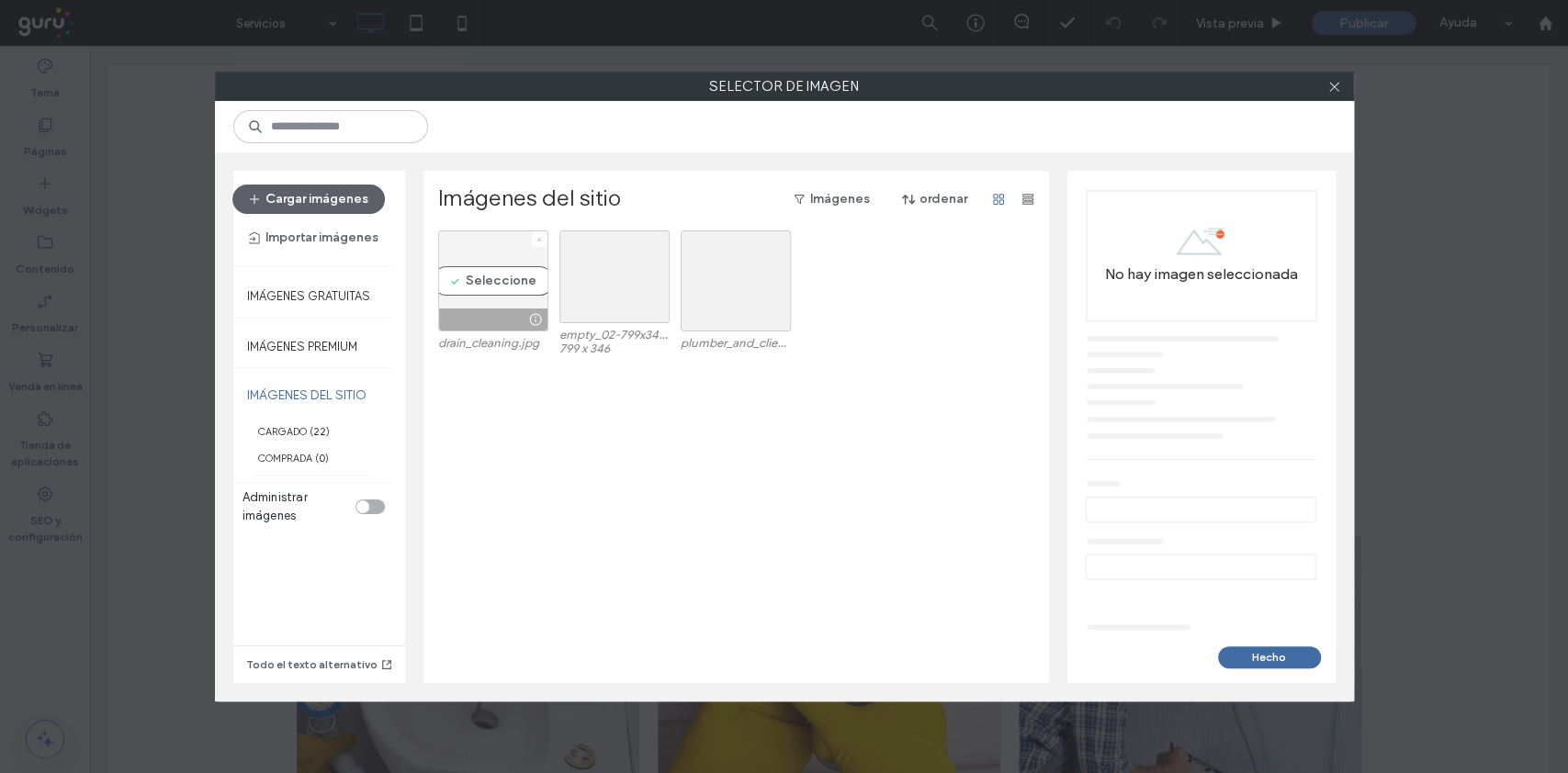 click 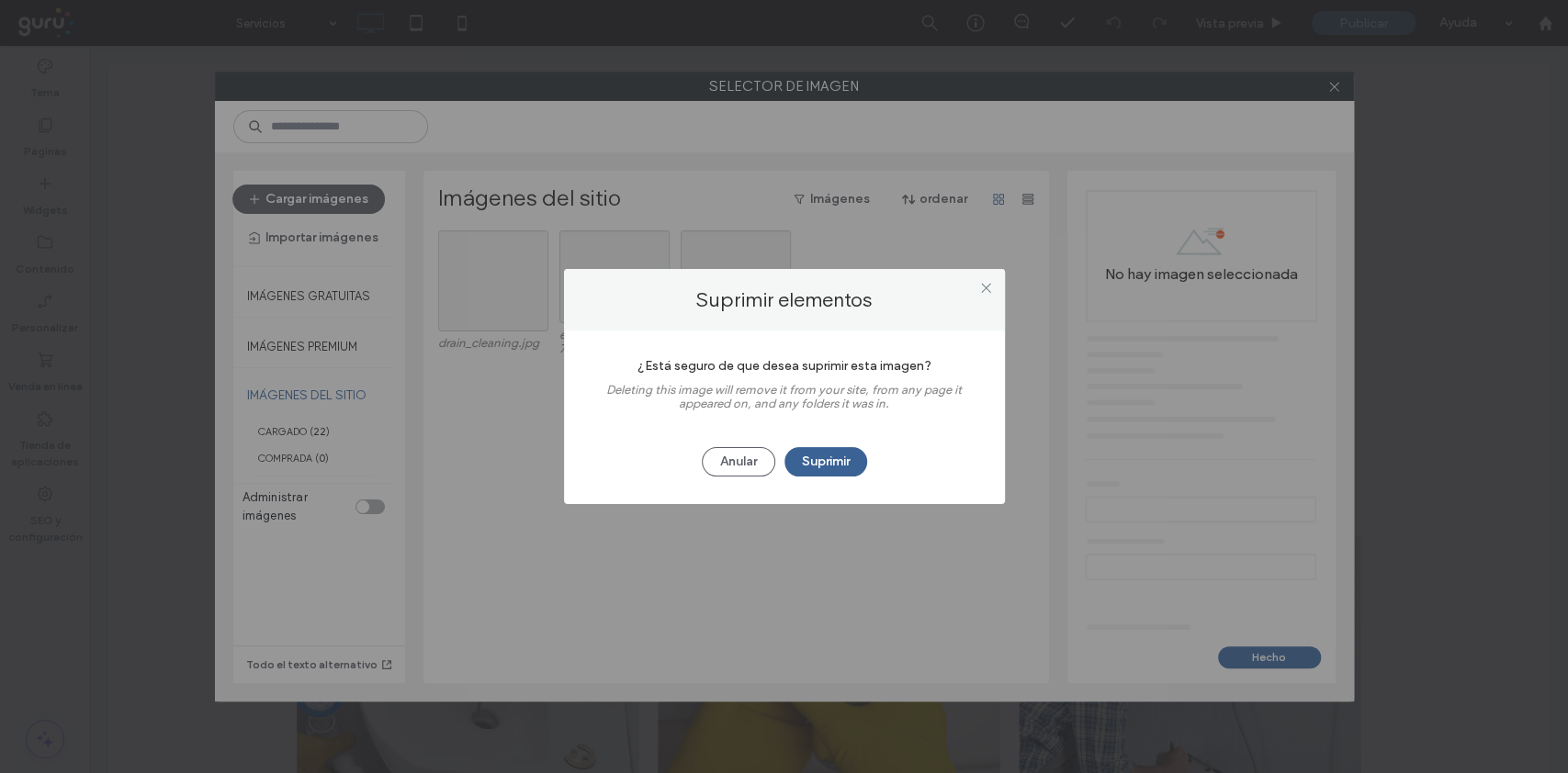 click on "Suprimir" at bounding box center (826, 462) 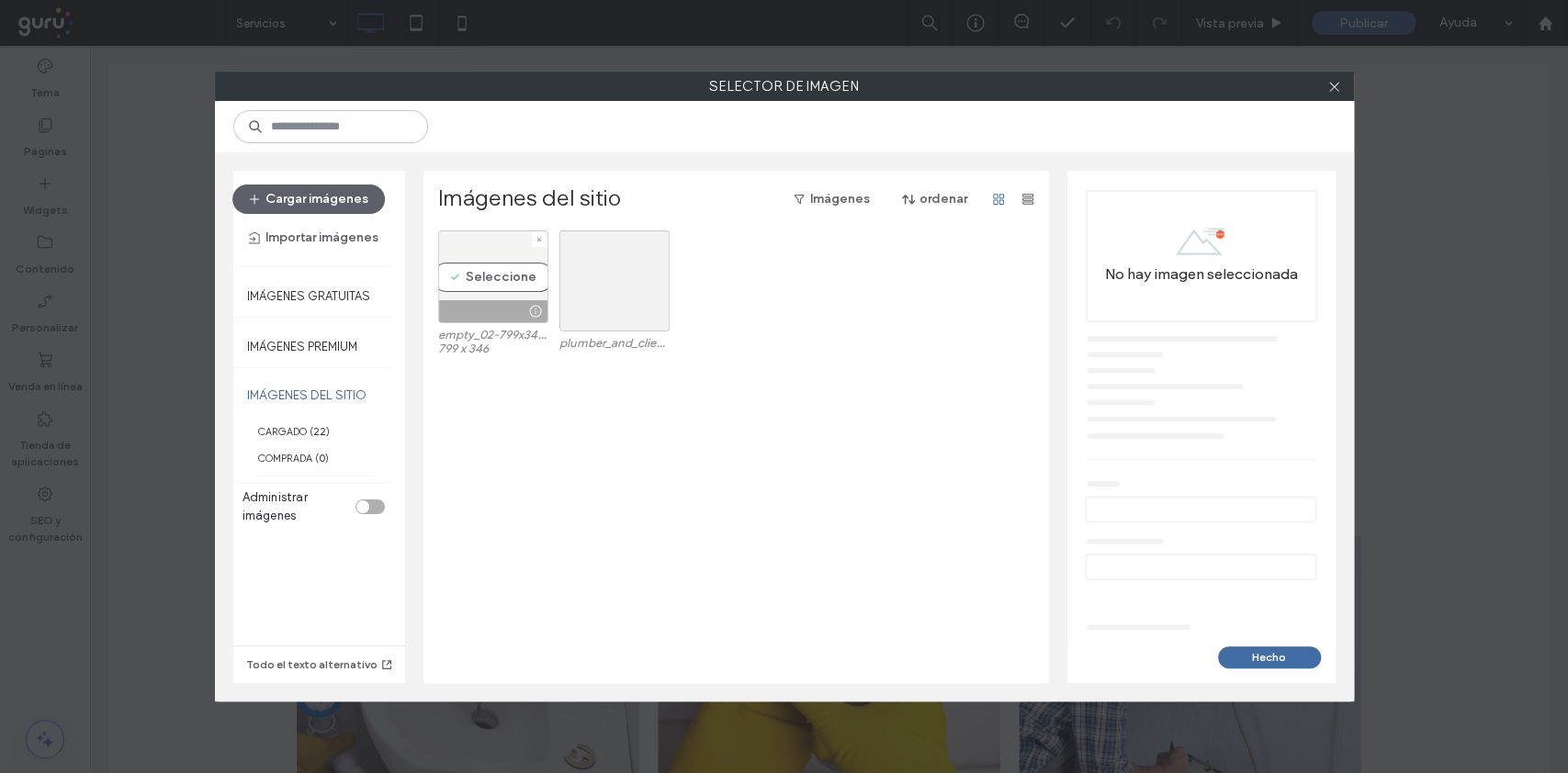 click at bounding box center (539, 239) 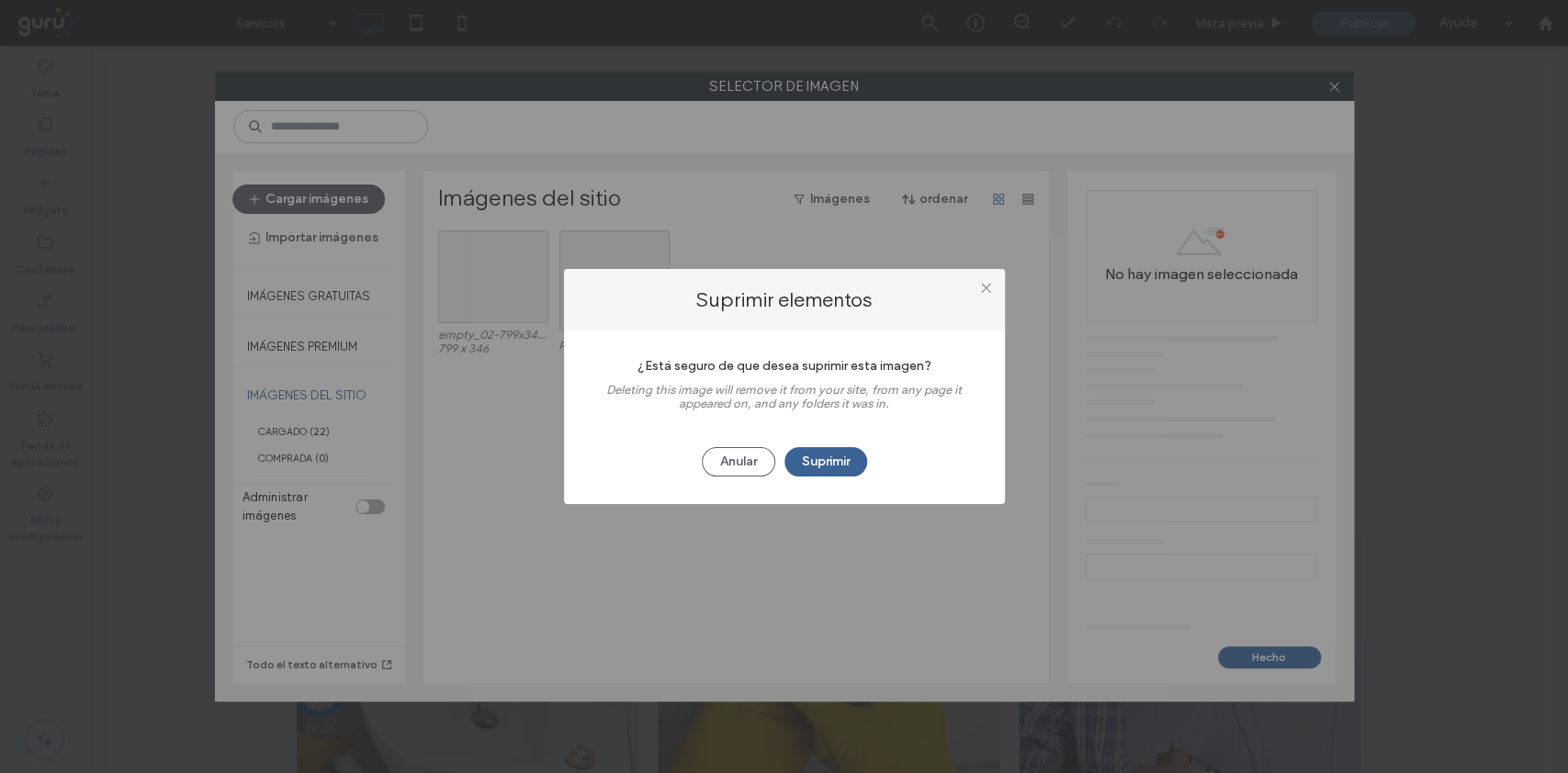 click on "Suprimir" at bounding box center (826, 462) 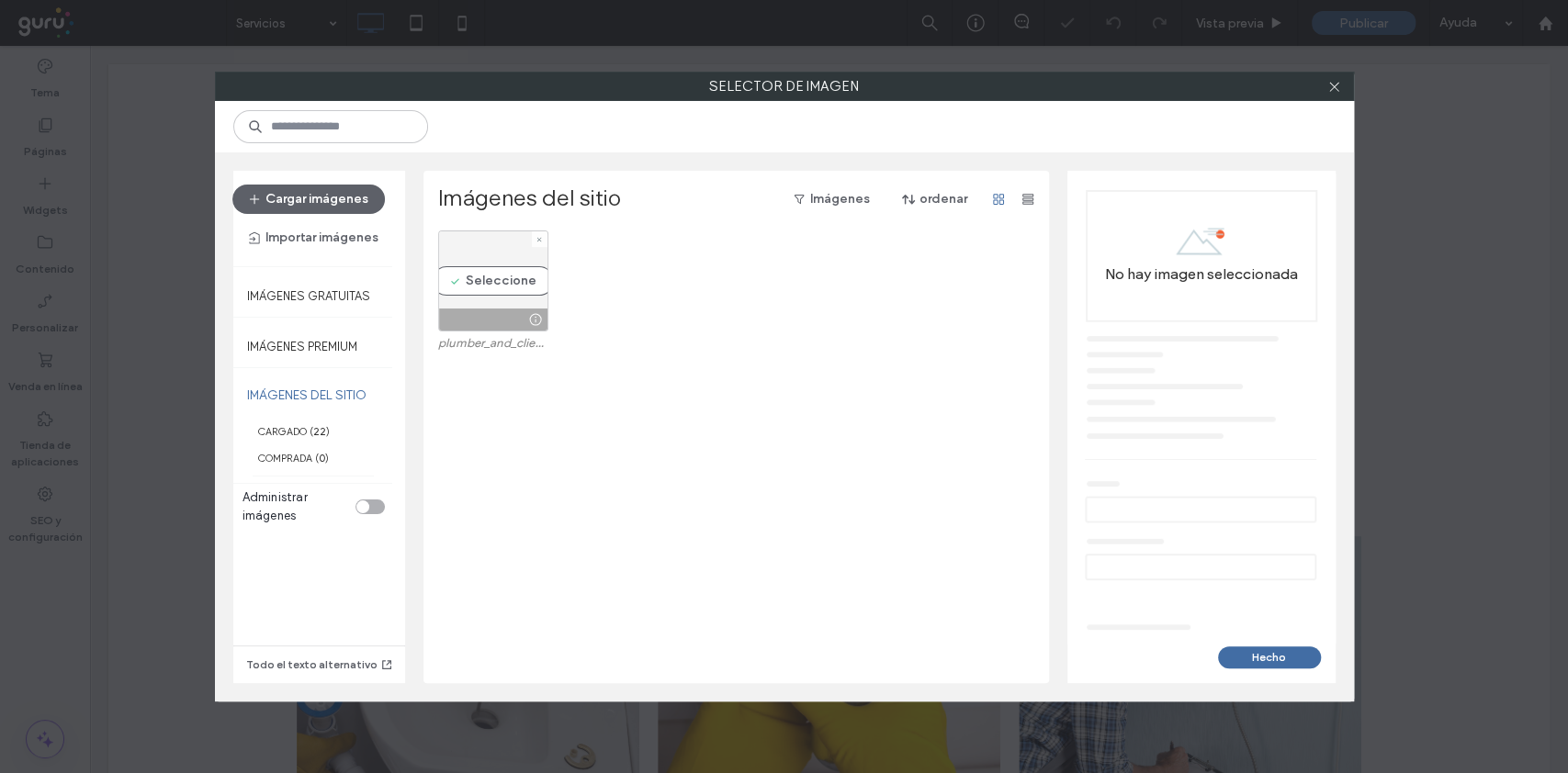 click at bounding box center (539, 239) 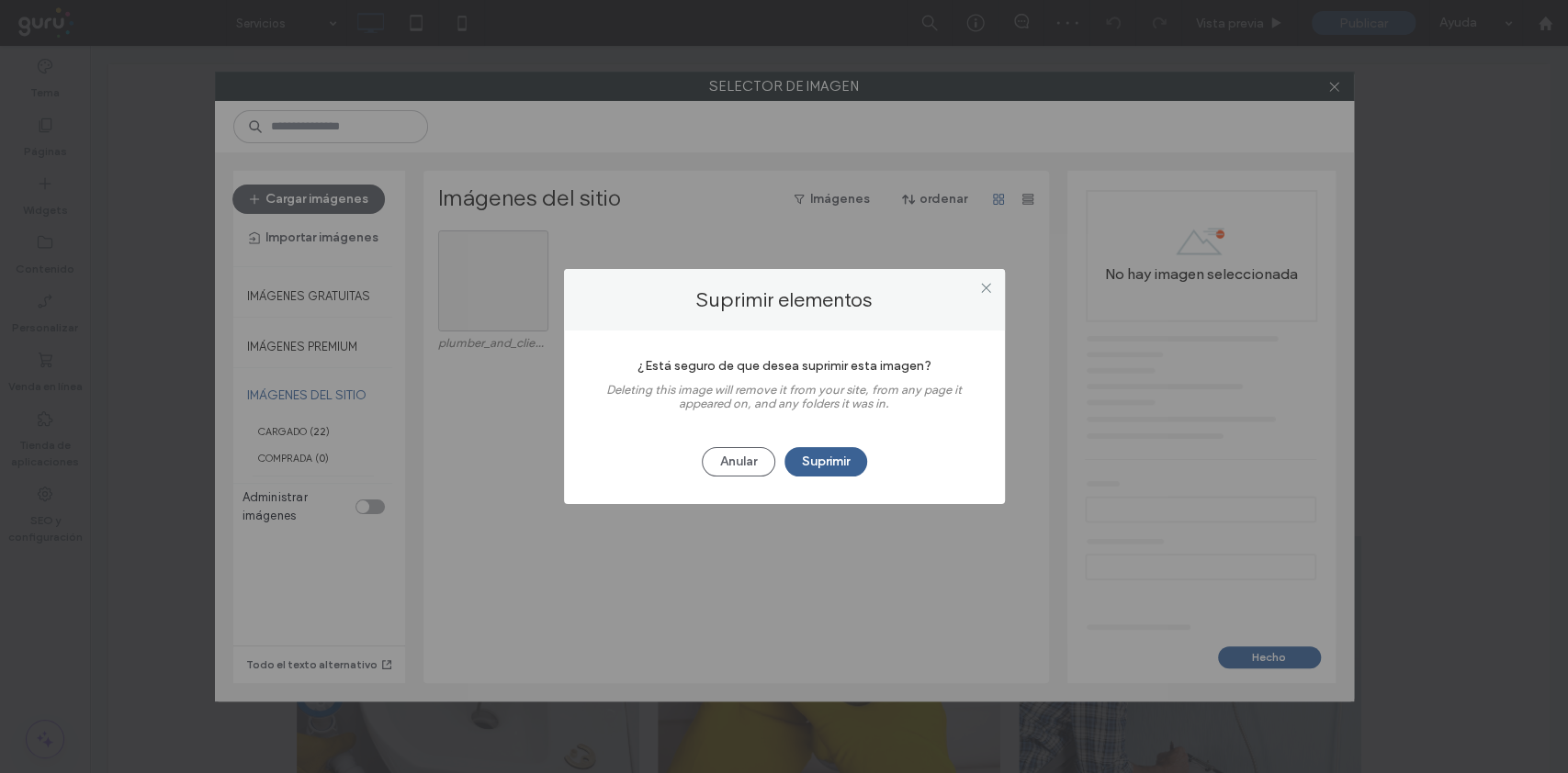 click on "Suprimir" at bounding box center [826, 462] 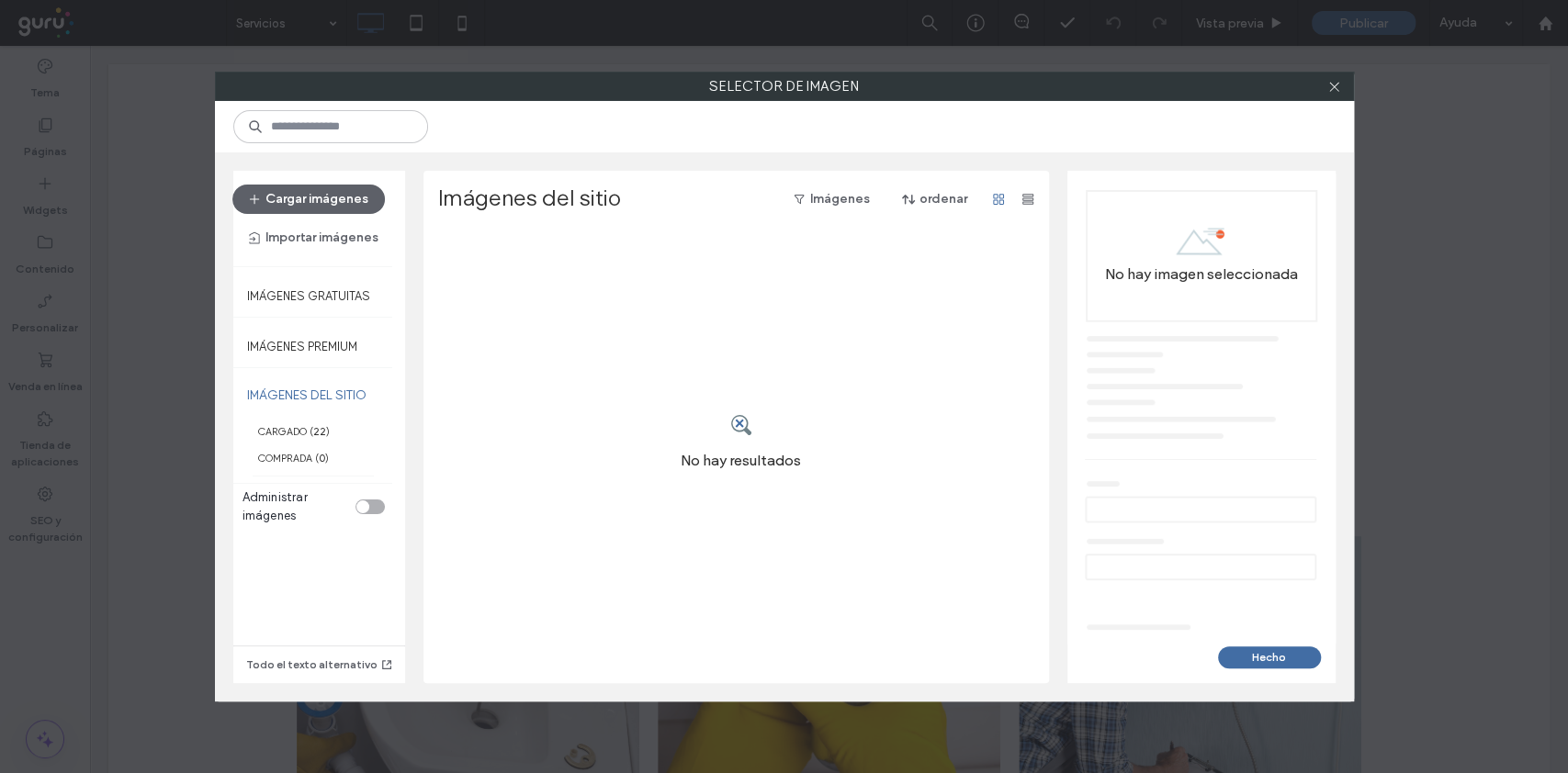 click on "Cargar imágenes Importar imágenes" at bounding box center [313, 218] 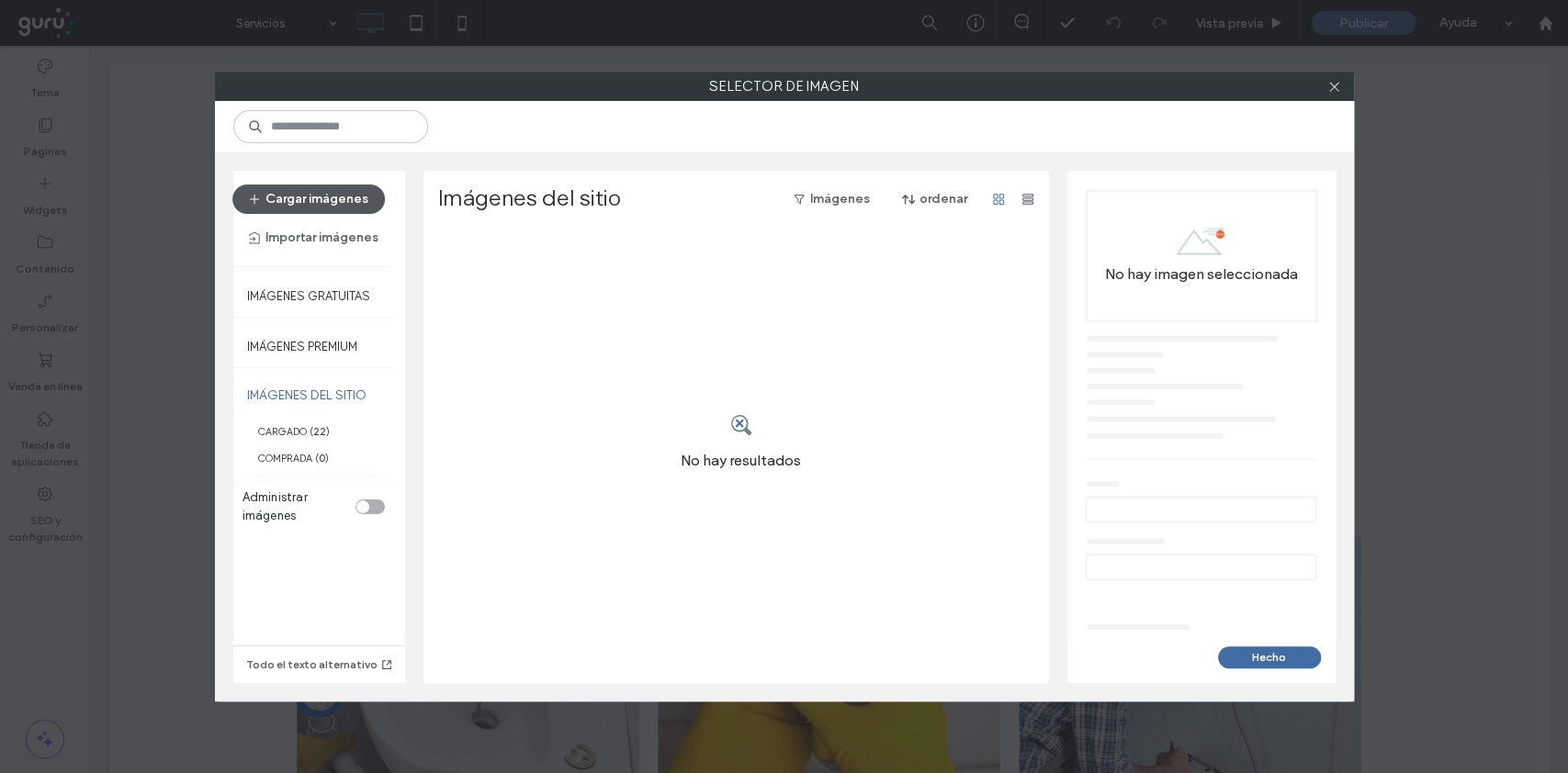 click on "Cargar imágenes" at bounding box center (309, 199) 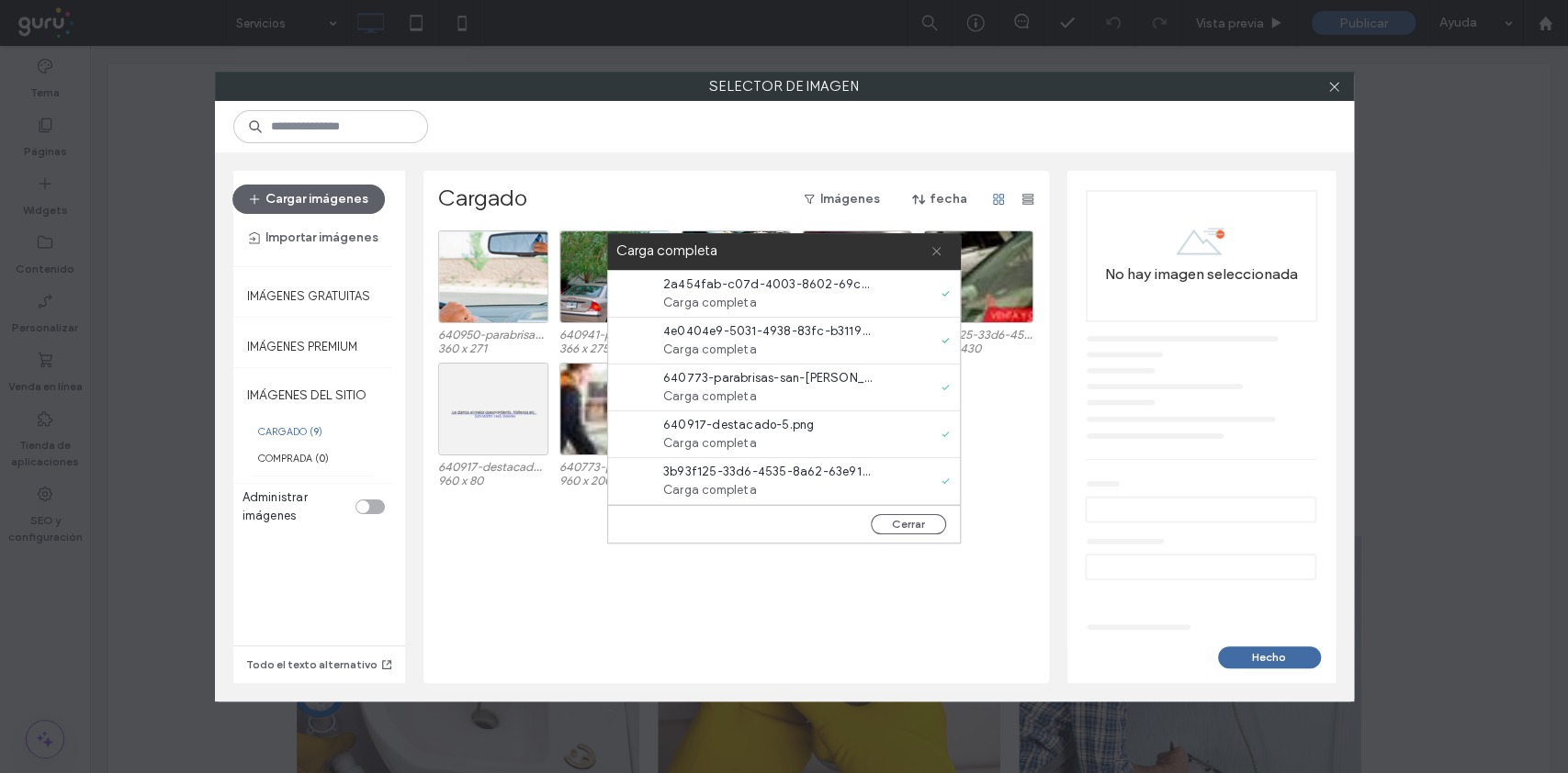 click 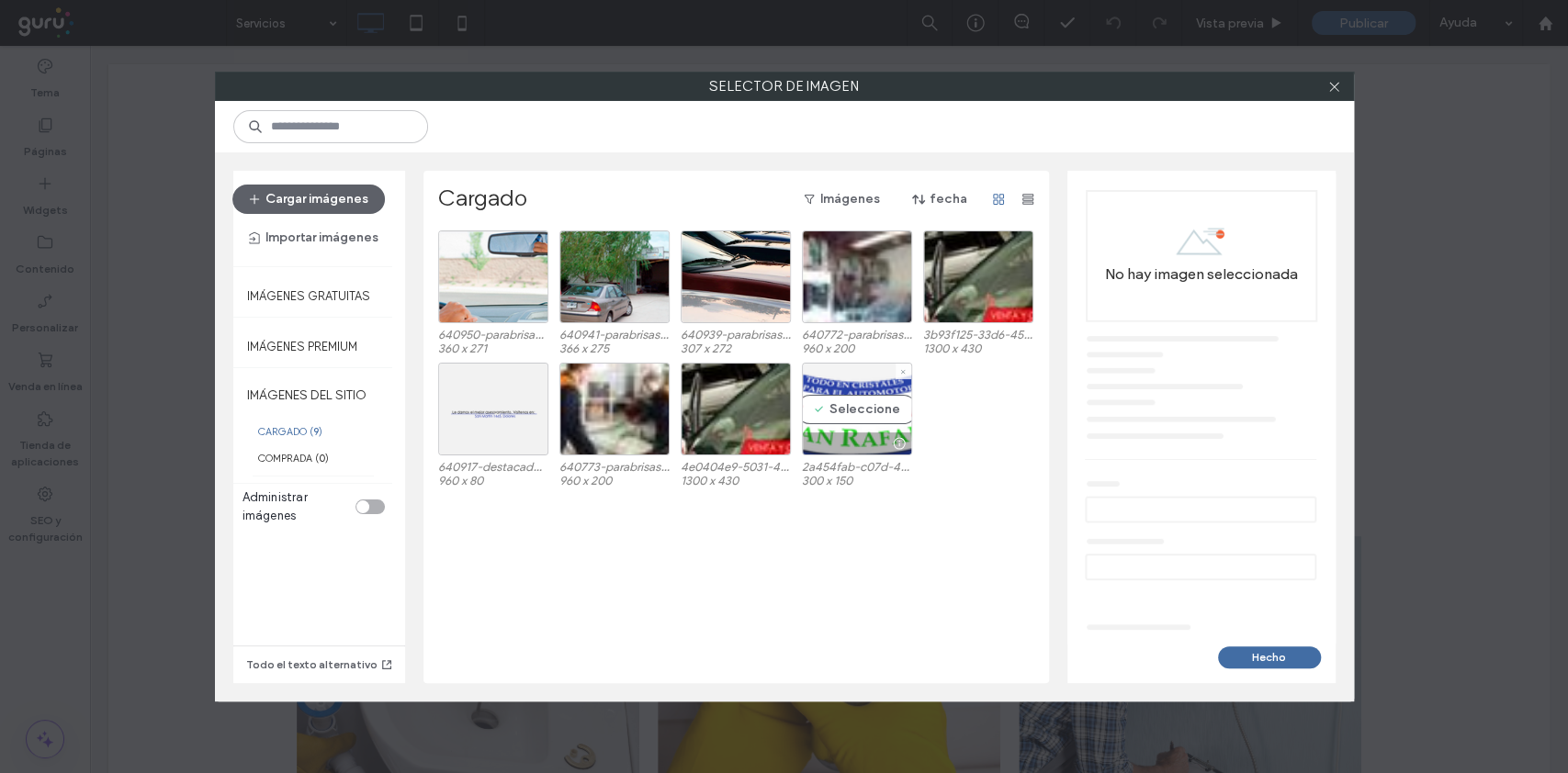 click on "Seleccione" at bounding box center (857, 409) 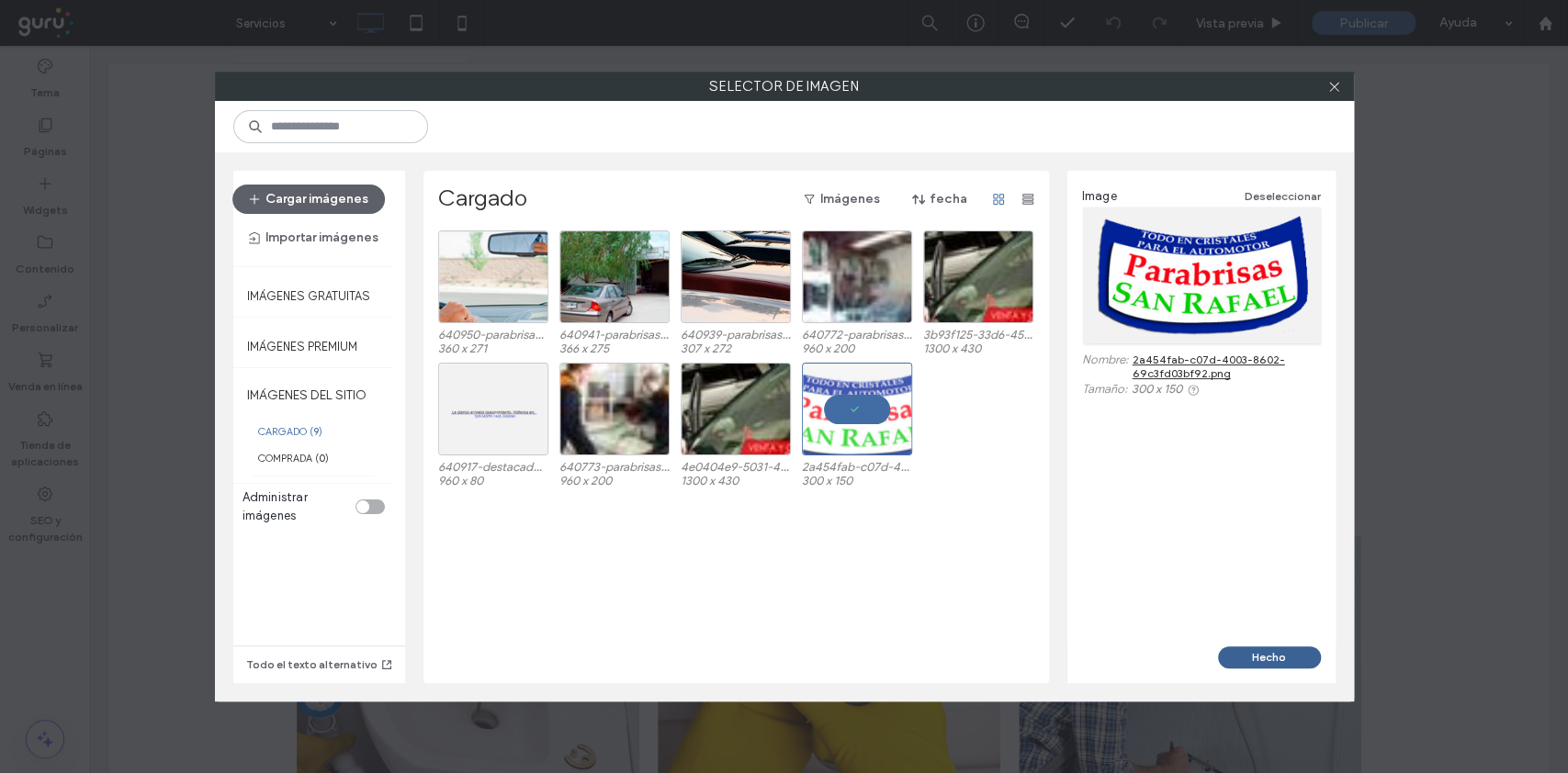 click on "Hecho" at bounding box center [1269, 657] 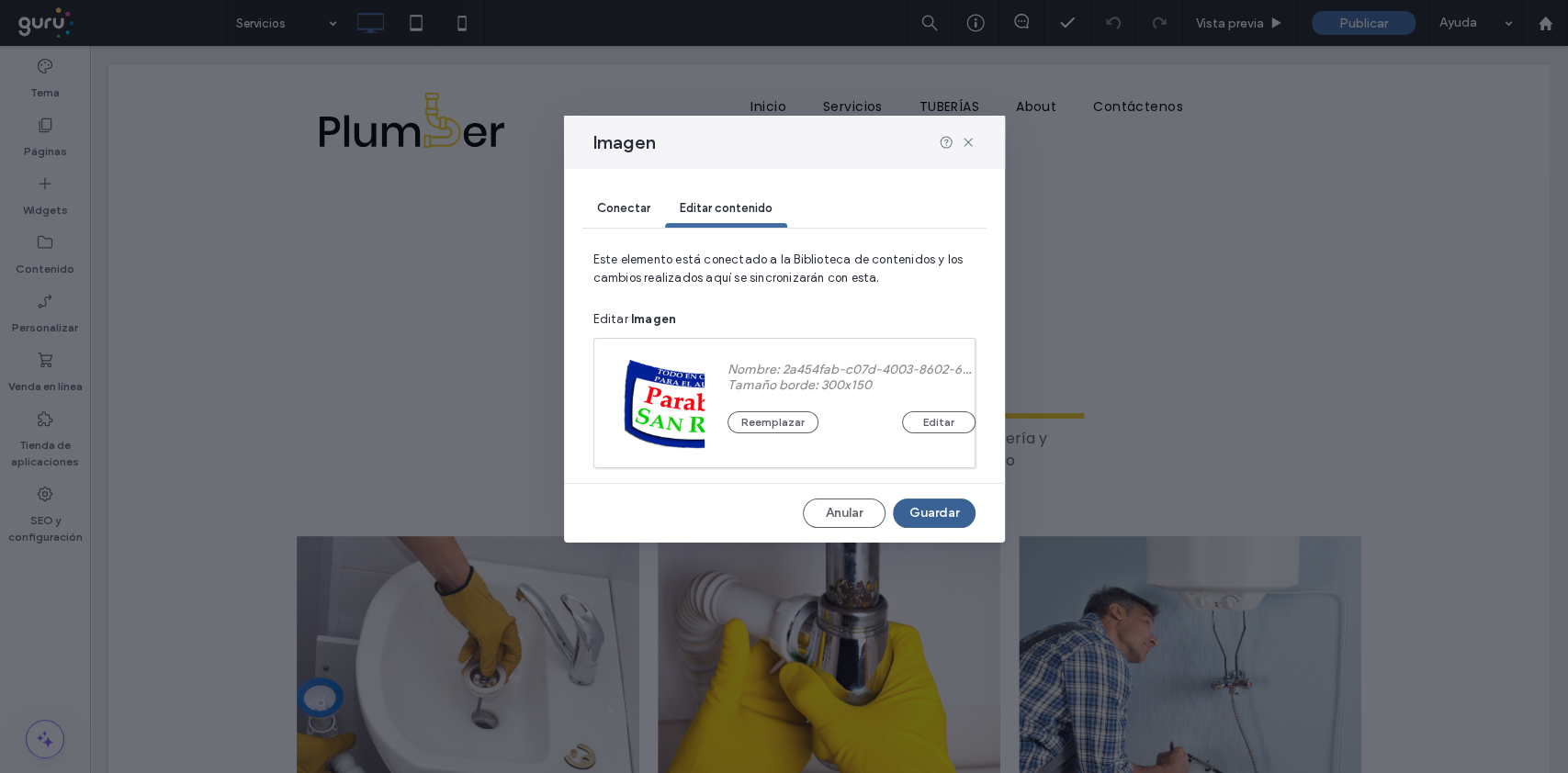 click on "Guardar" at bounding box center (934, 513) 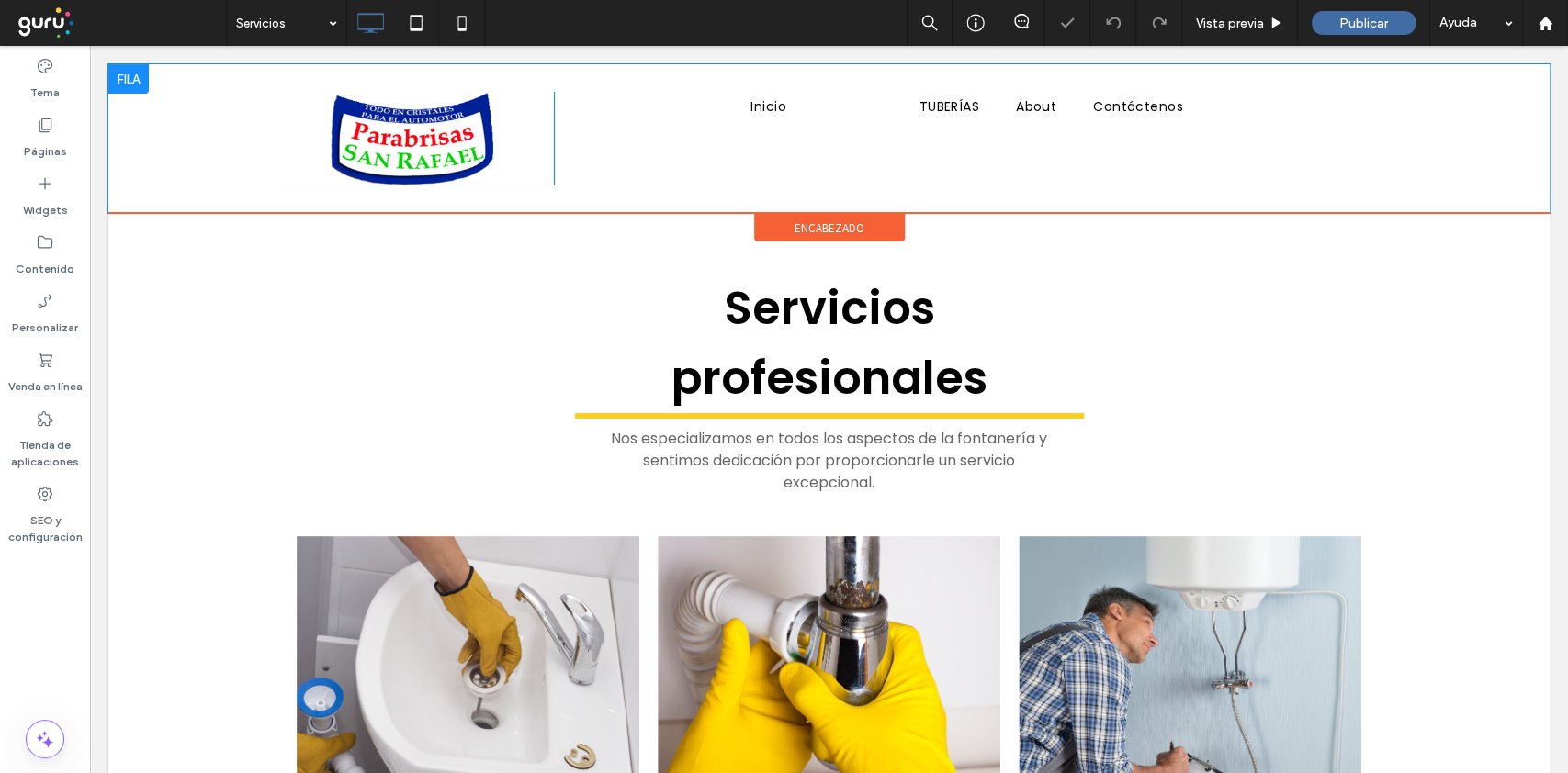 scroll, scrollTop: 0, scrollLeft: 0, axis: both 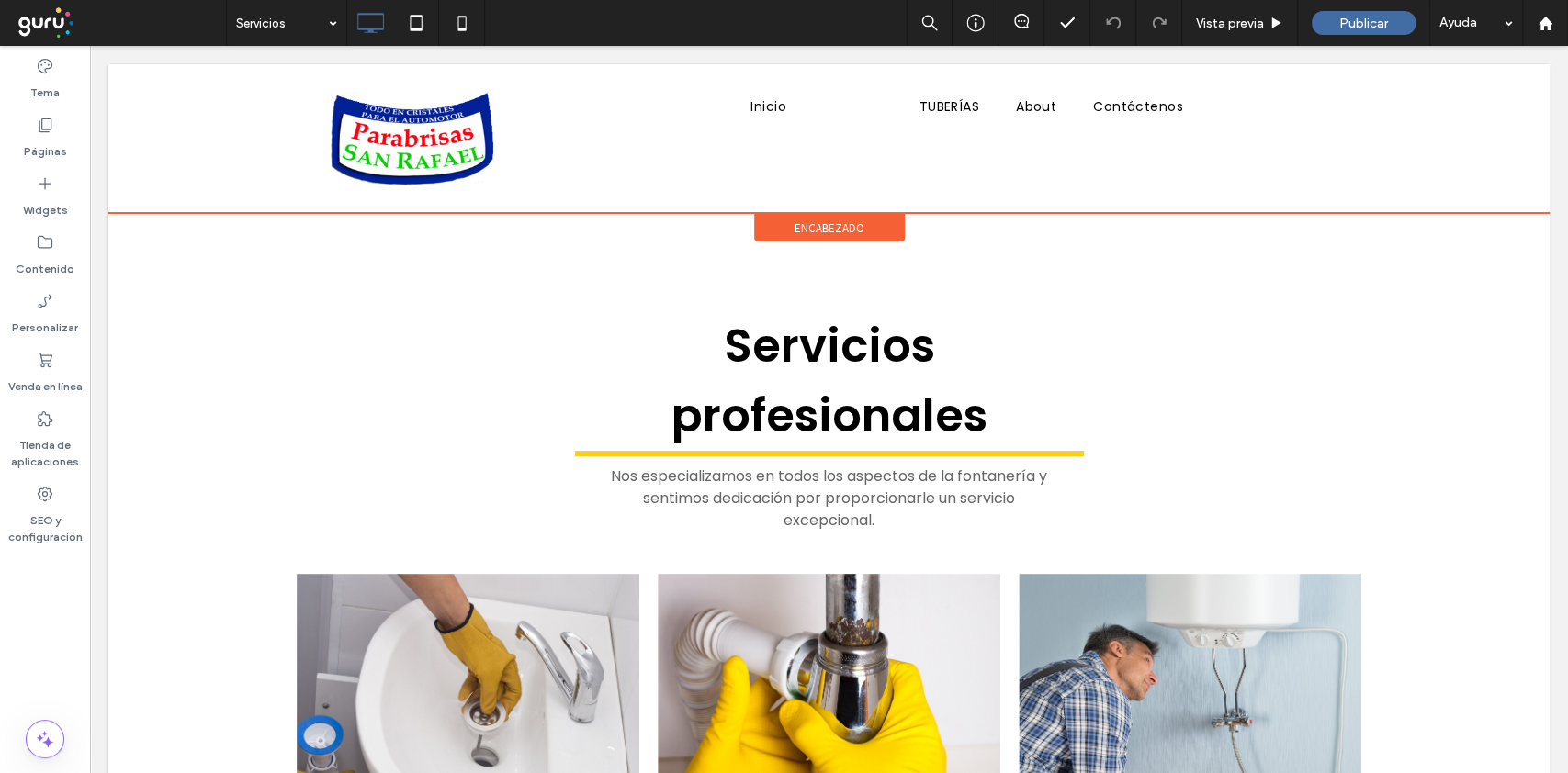 click on "encabezado" at bounding box center [829, 228] 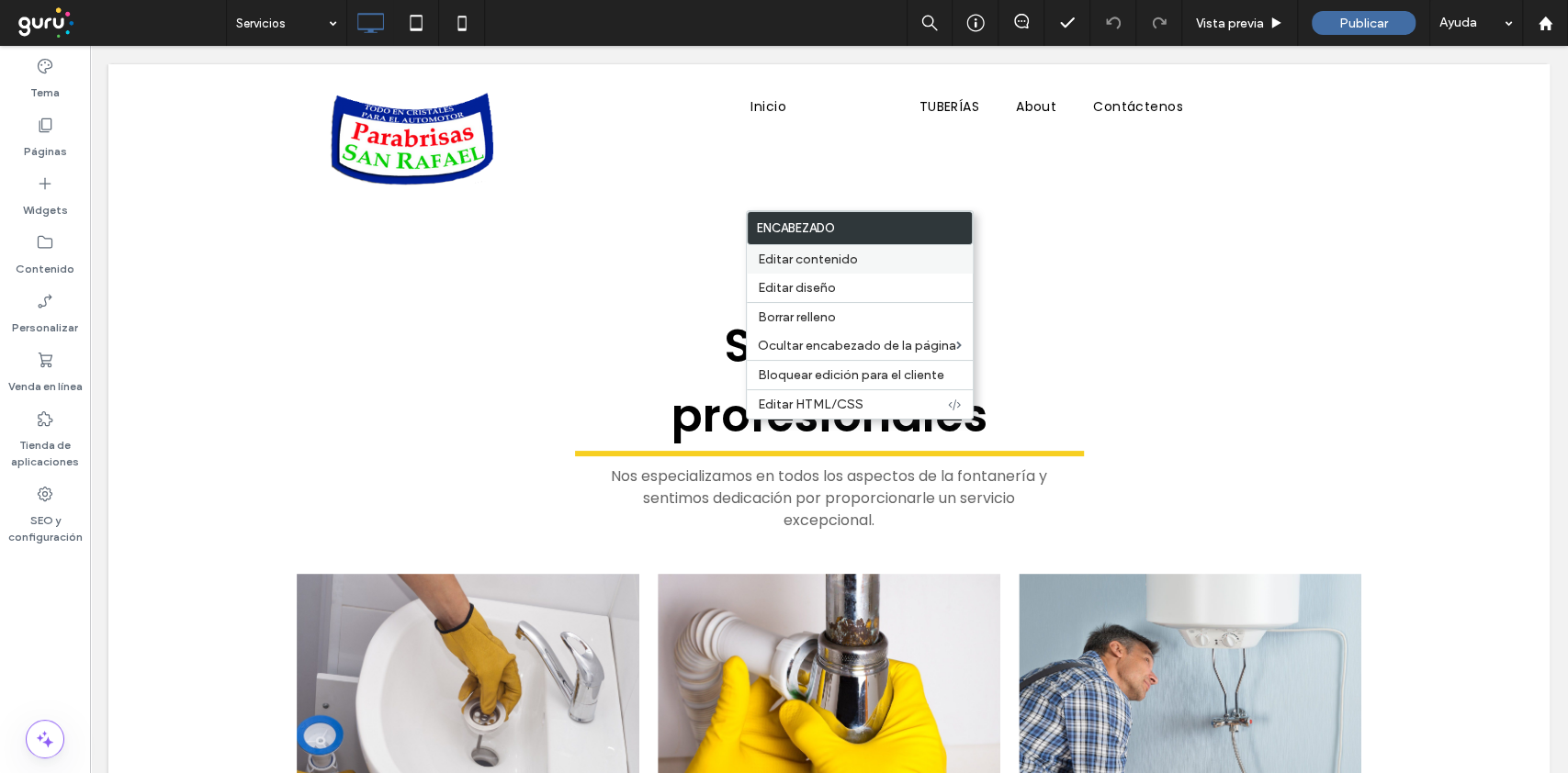 click on "Editar contenido" at bounding box center [860, 259] 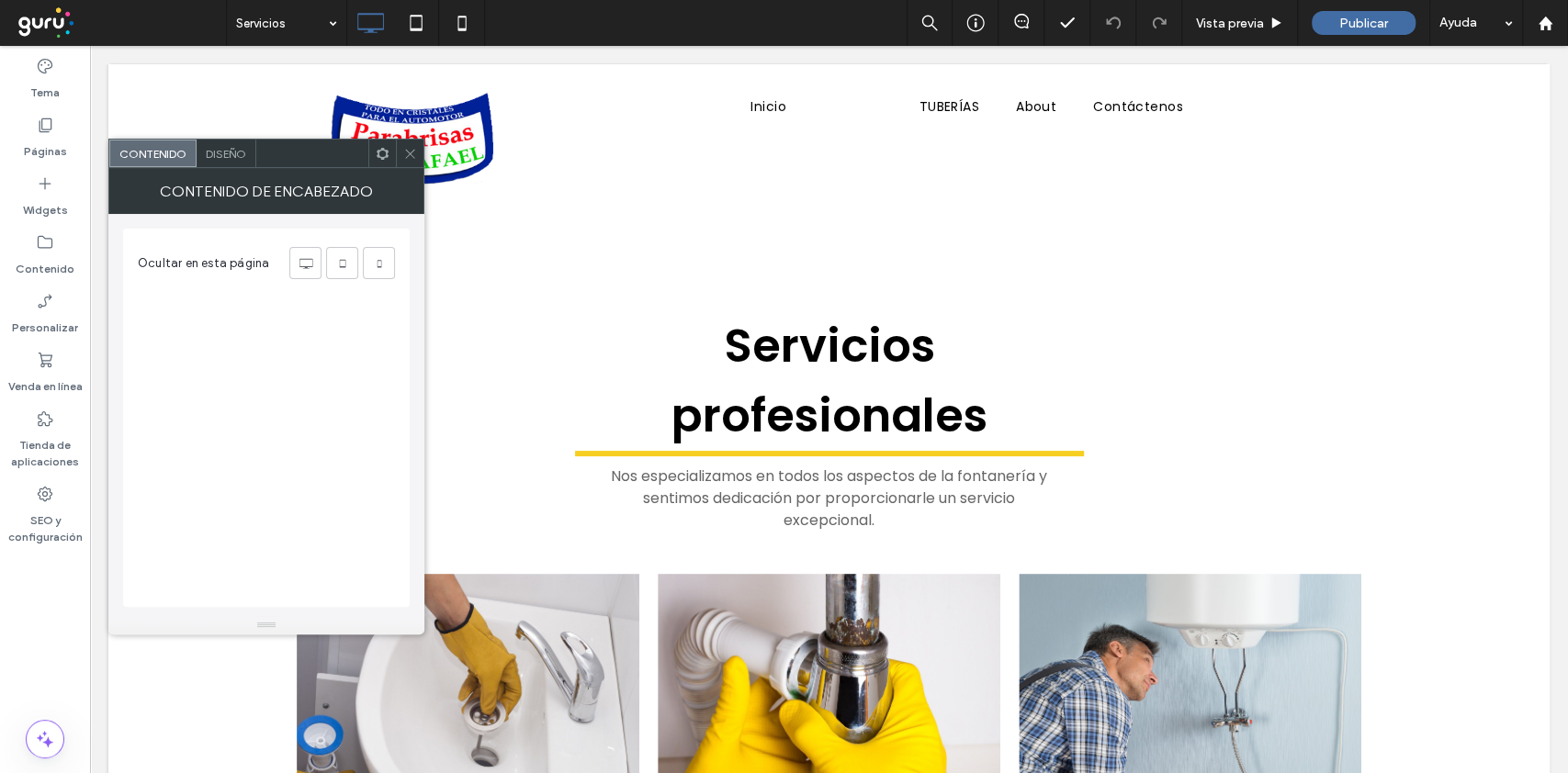 scroll, scrollTop: 0, scrollLeft: 0, axis: both 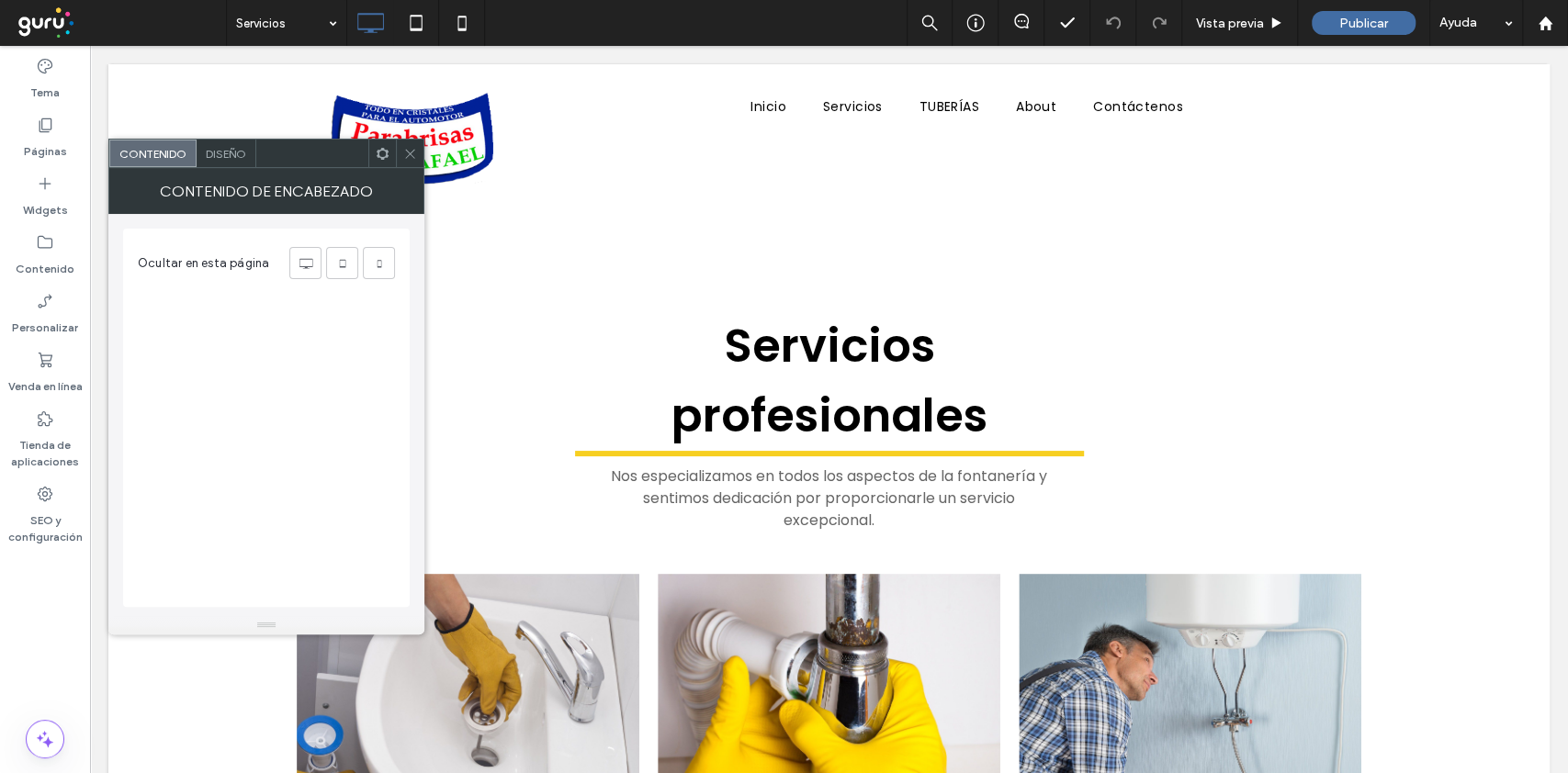 click on "Diseño" at bounding box center [226, 153] 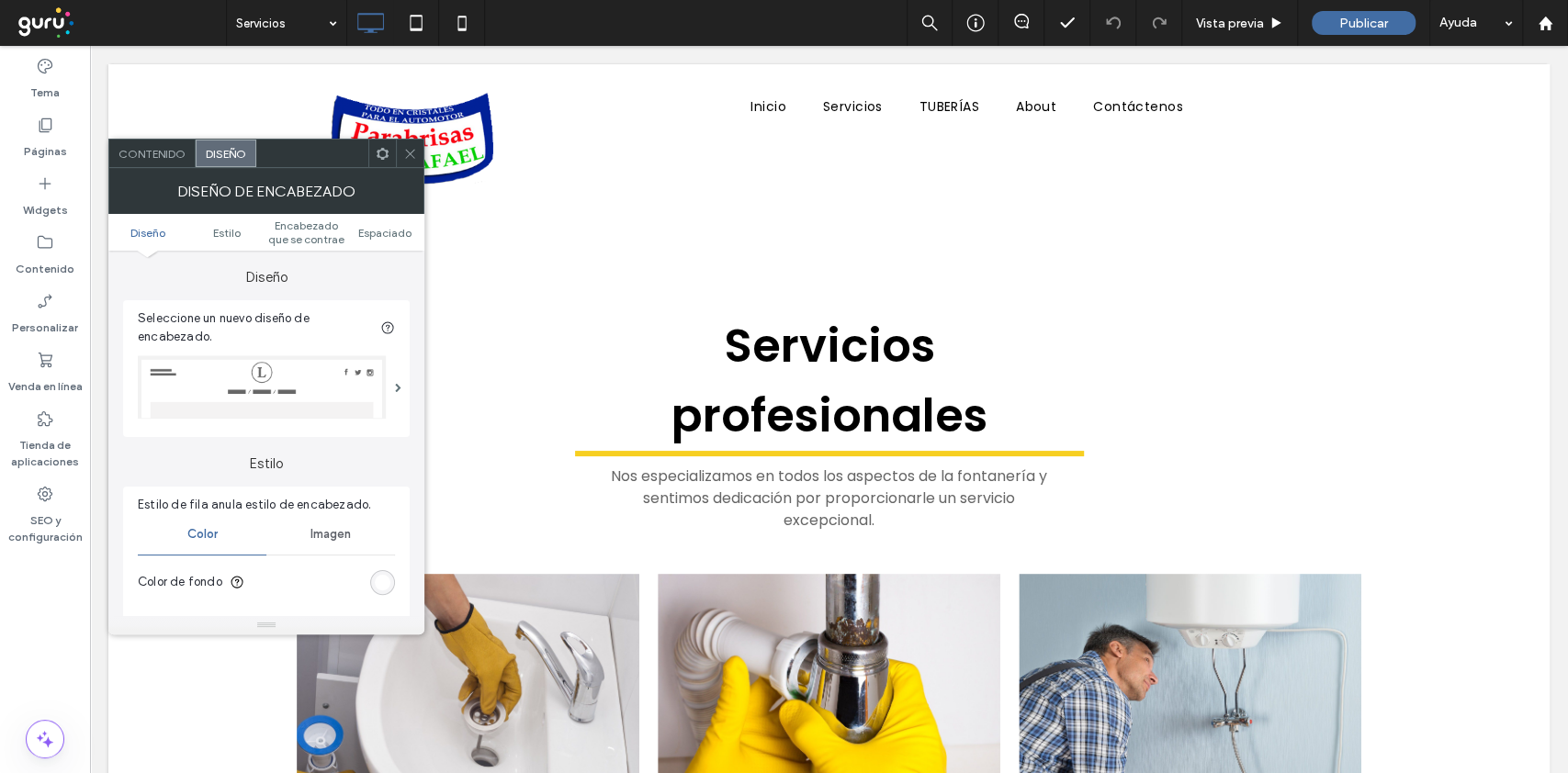 click at bounding box center (382, 582) 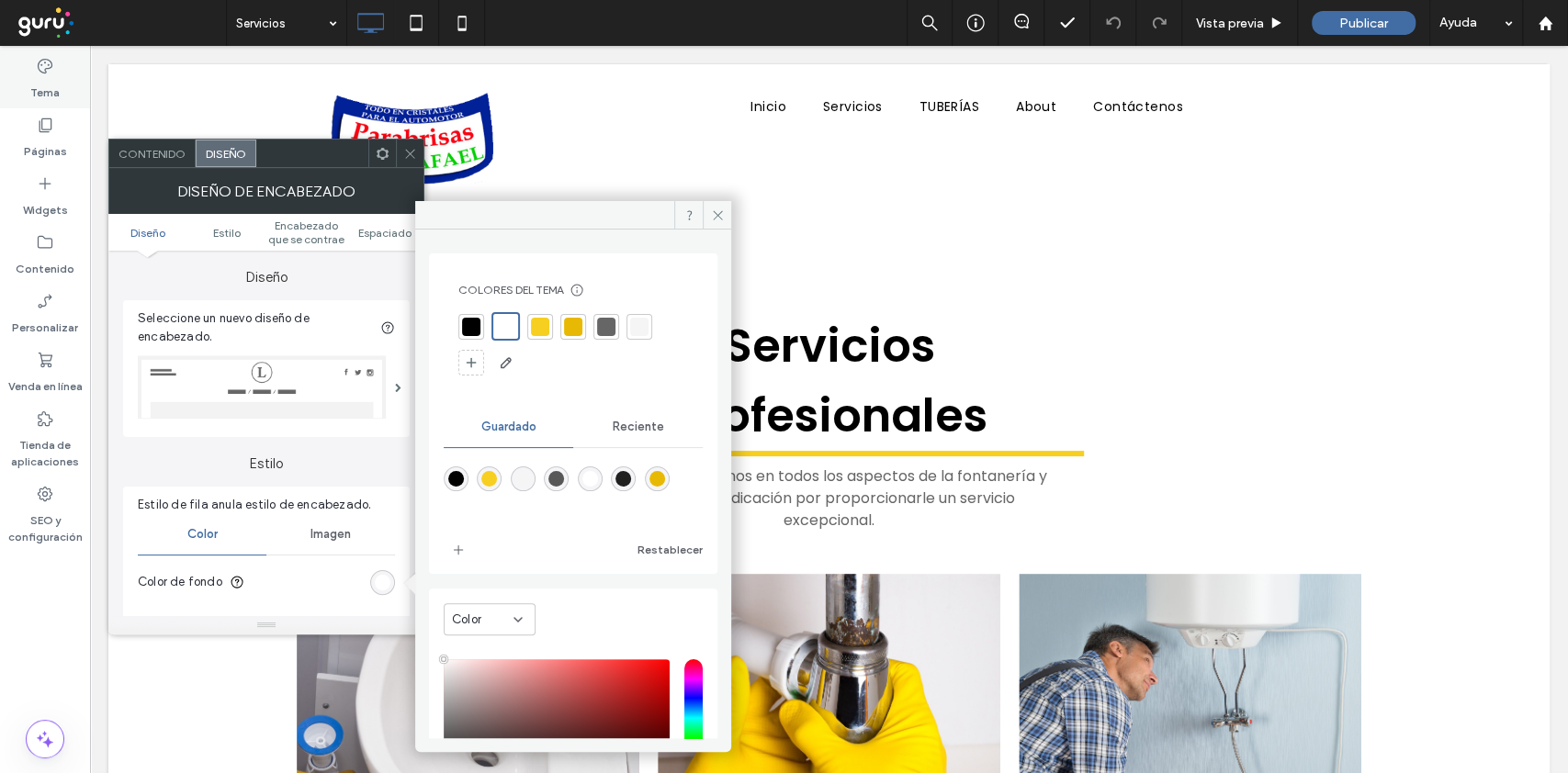 drag, startPoint x: 39, startPoint y: 62, endPoint x: 45, endPoint y: 69, distance: 9.219544 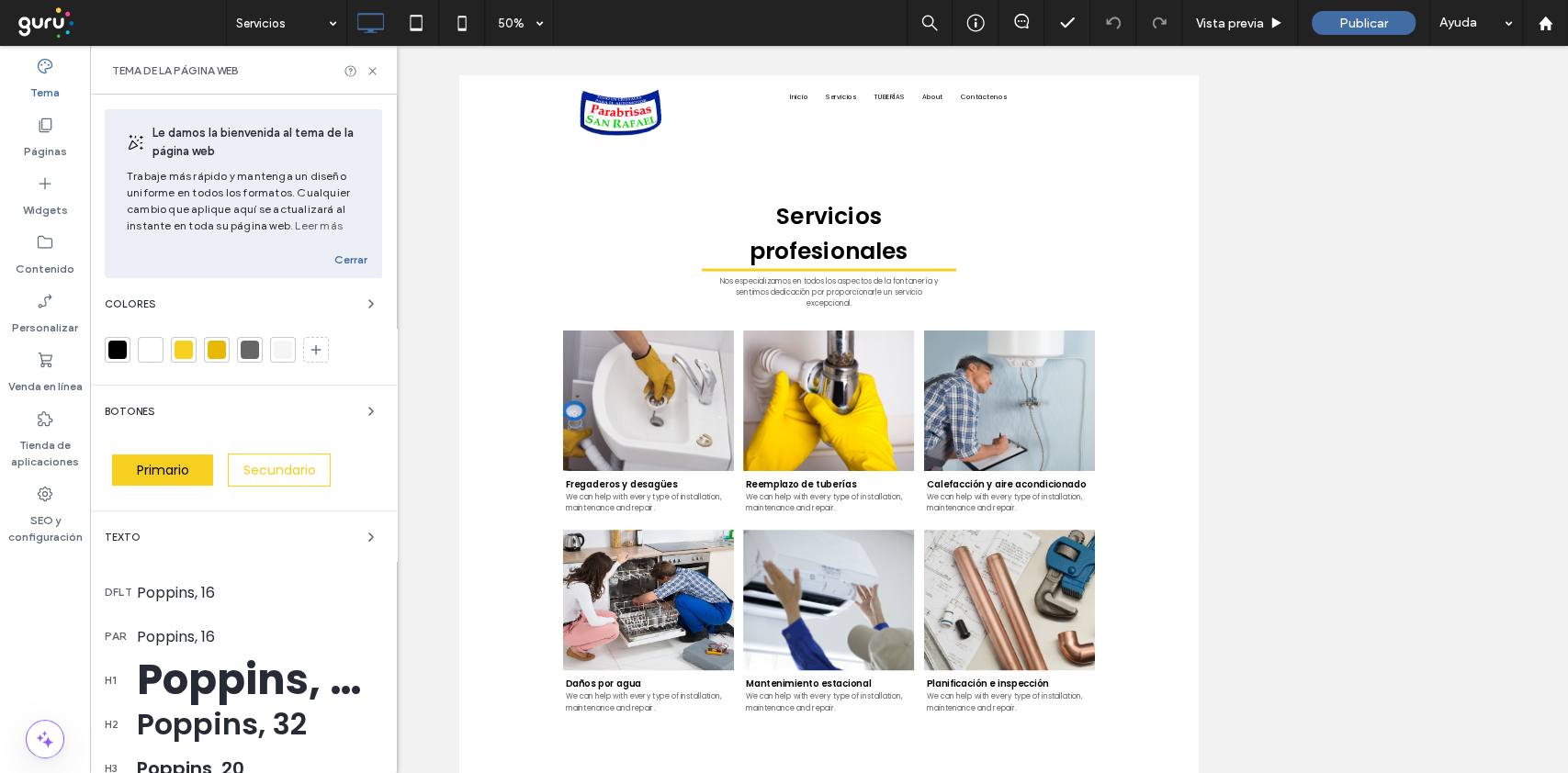 click at bounding box center [184, 350] 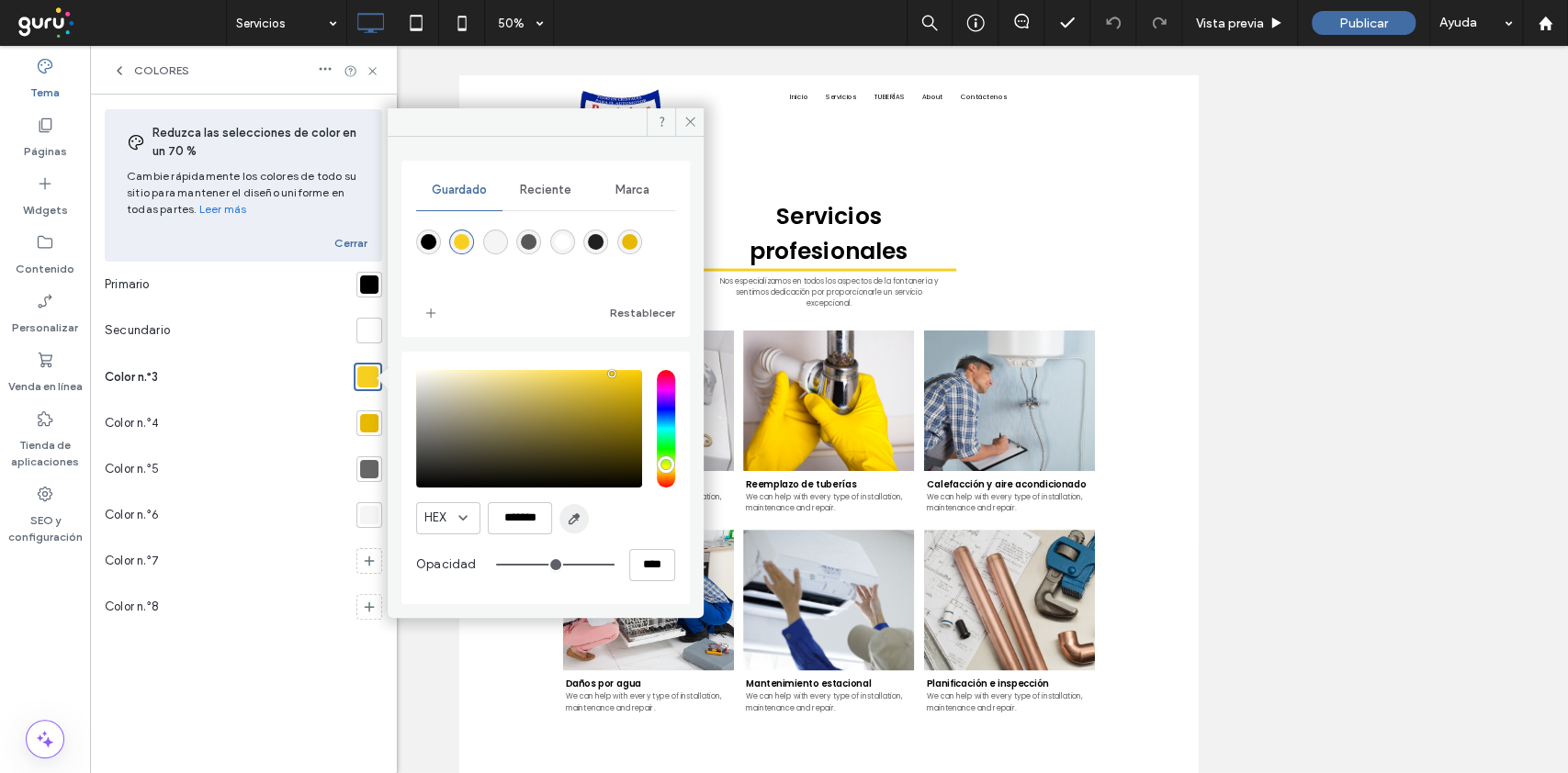 click 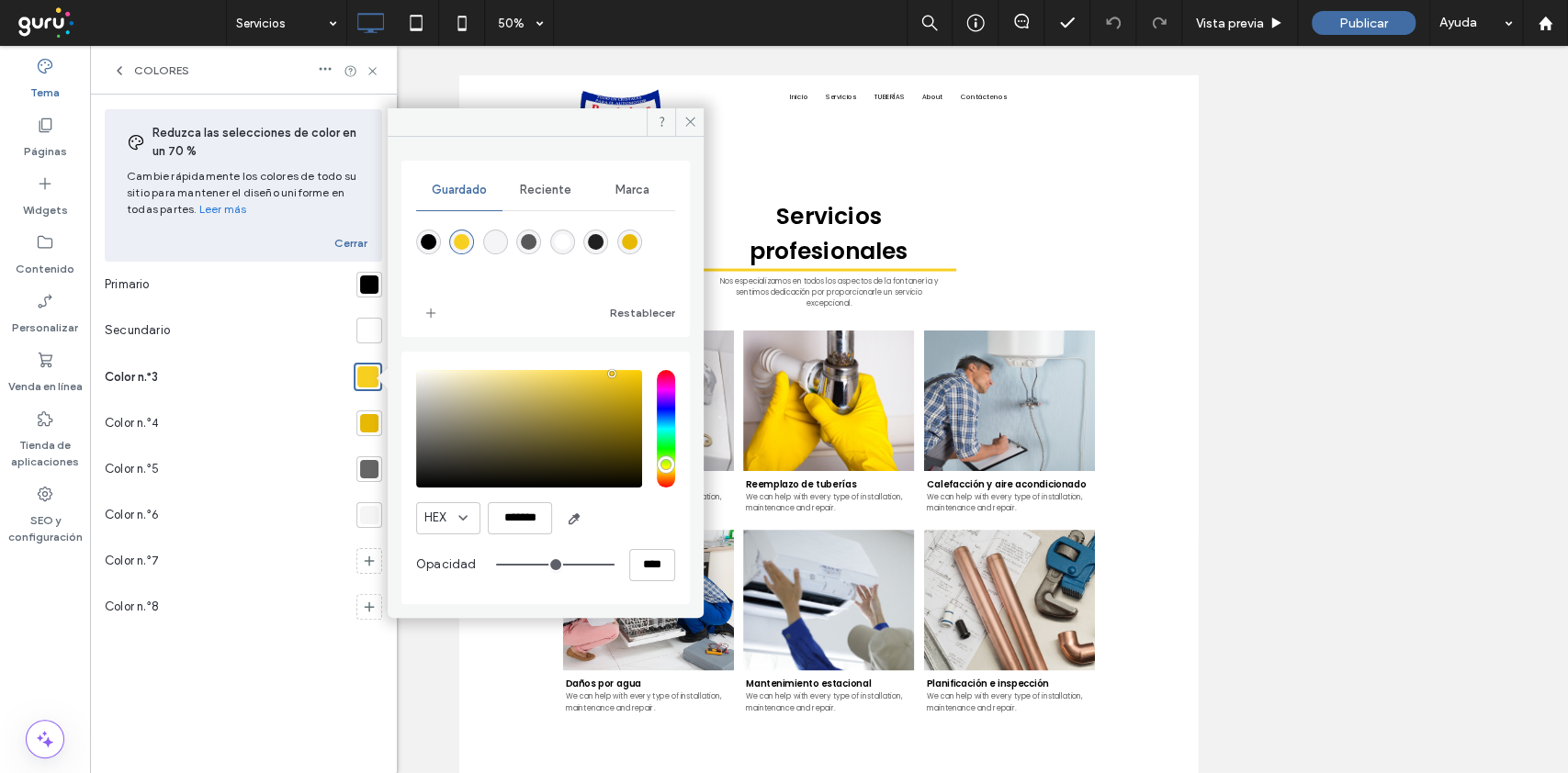 type on "*******" 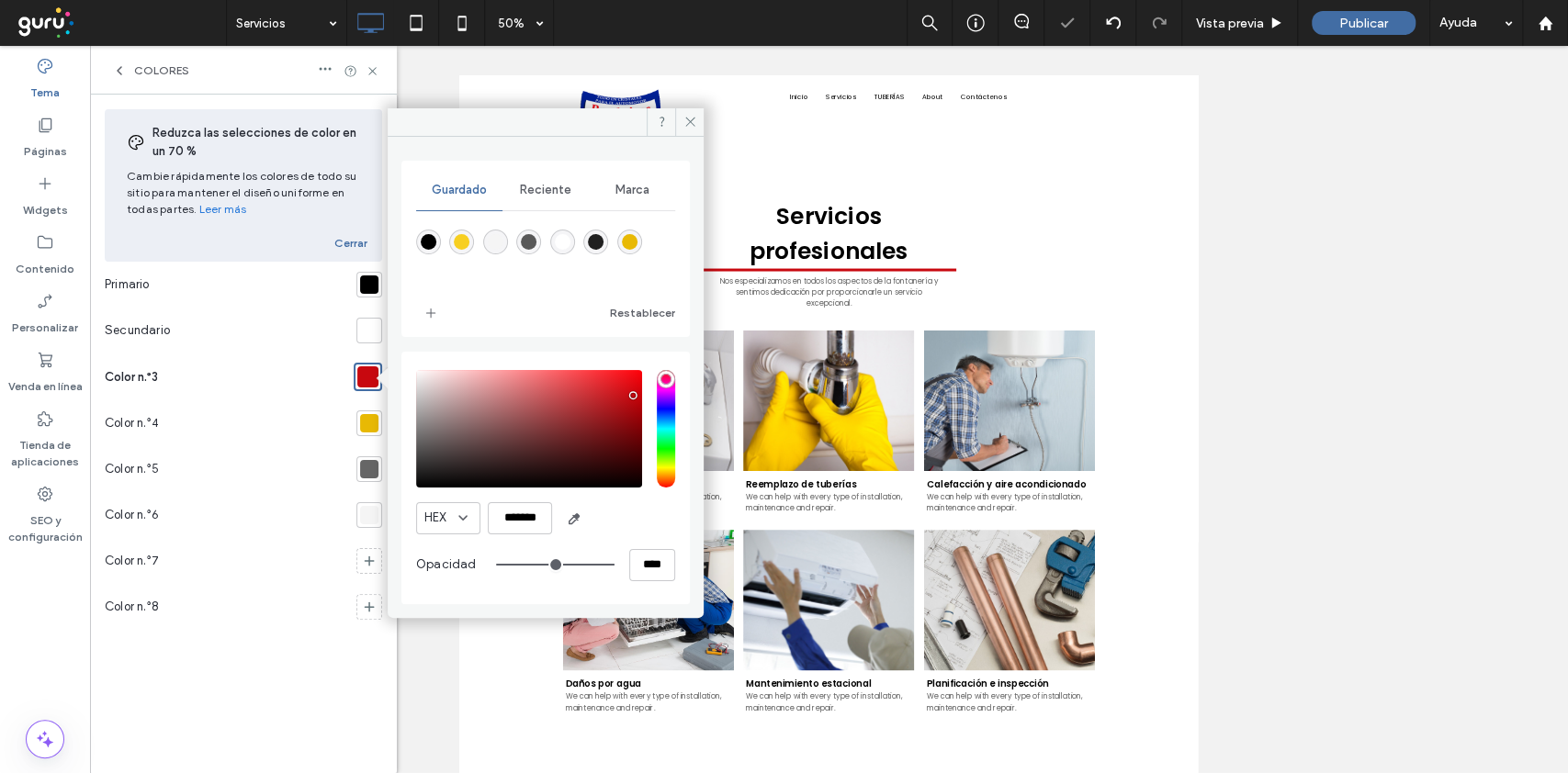 click at bounding box center [369, 423] 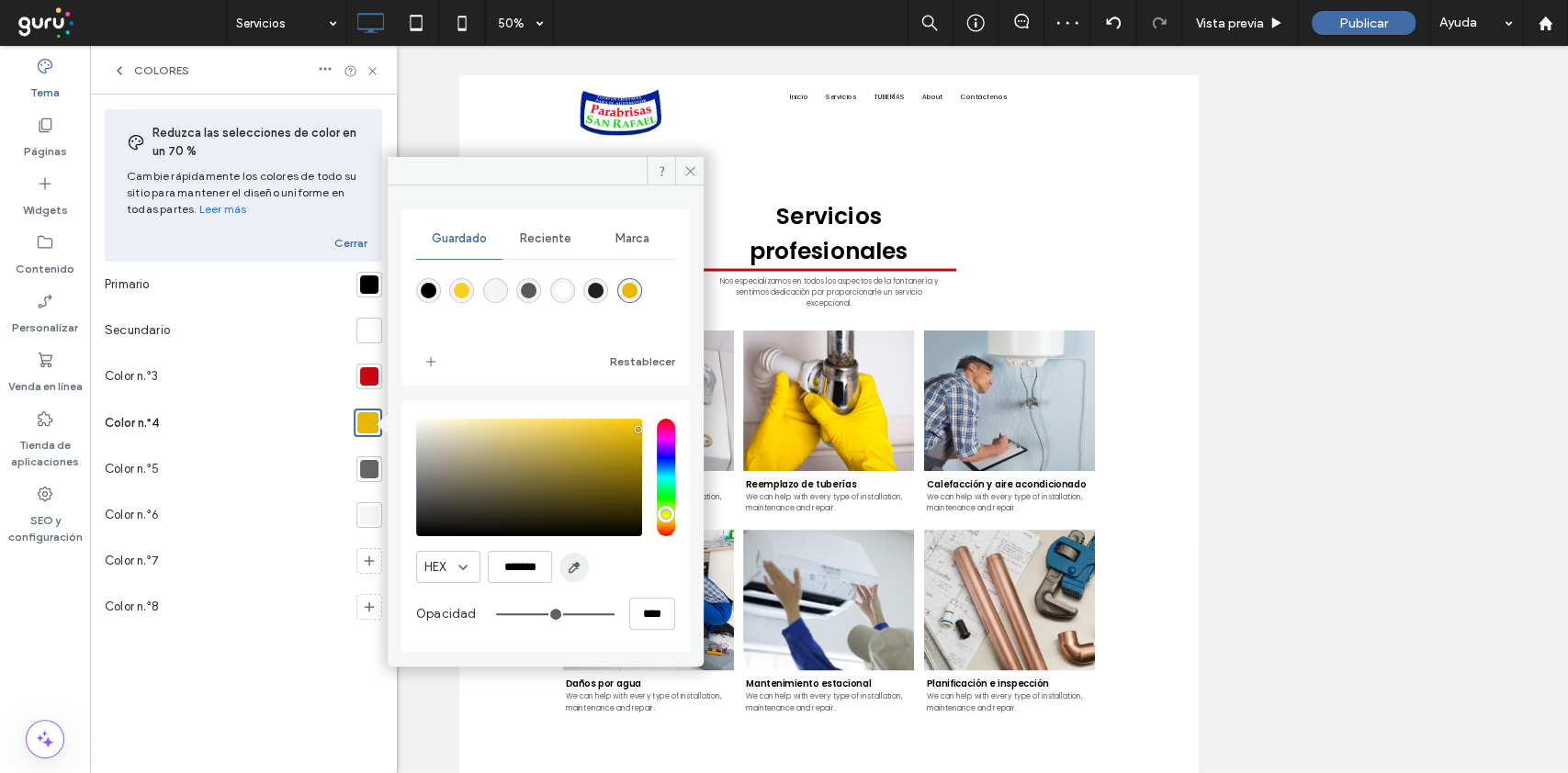 click 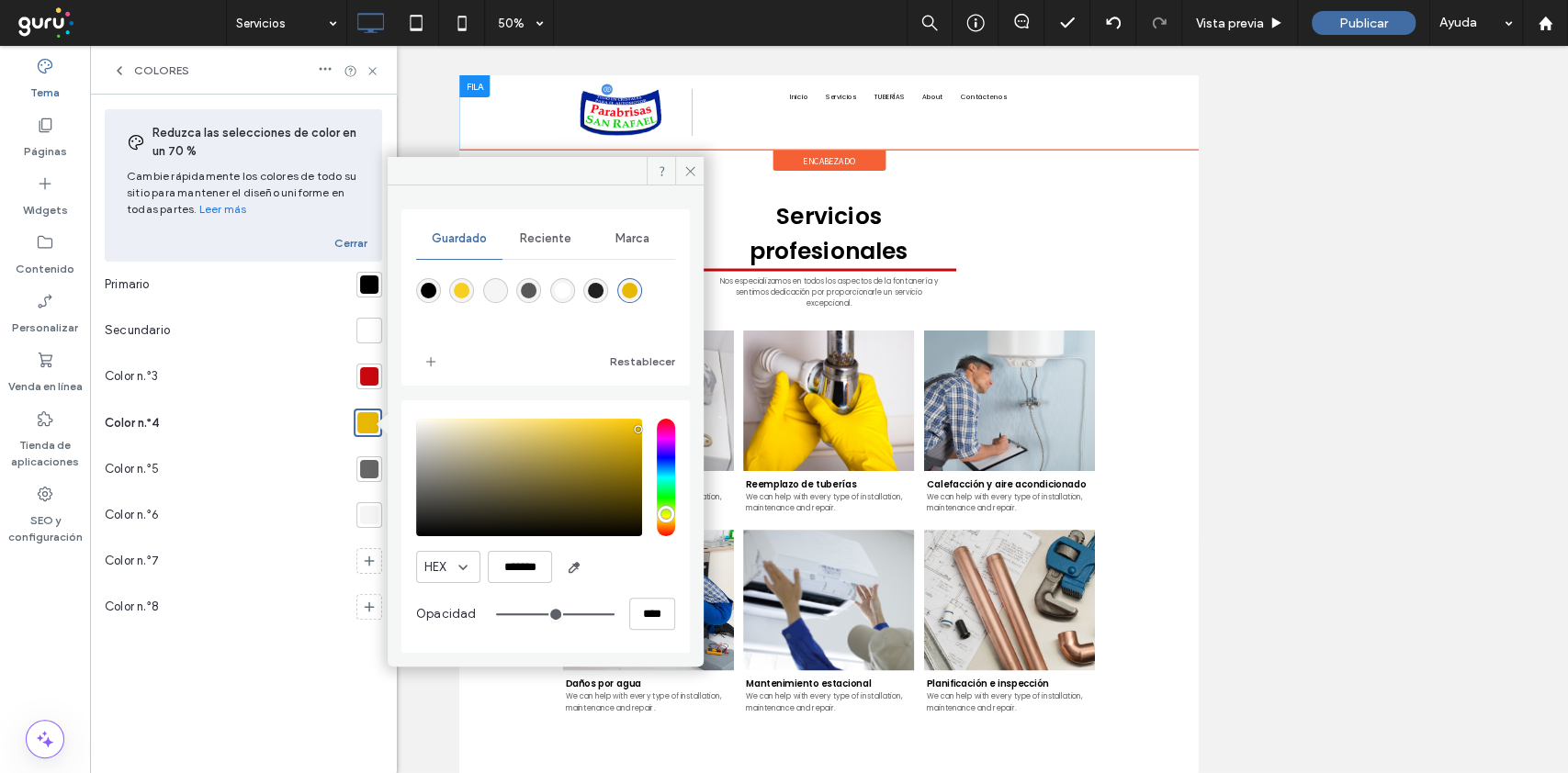 type on "*******" 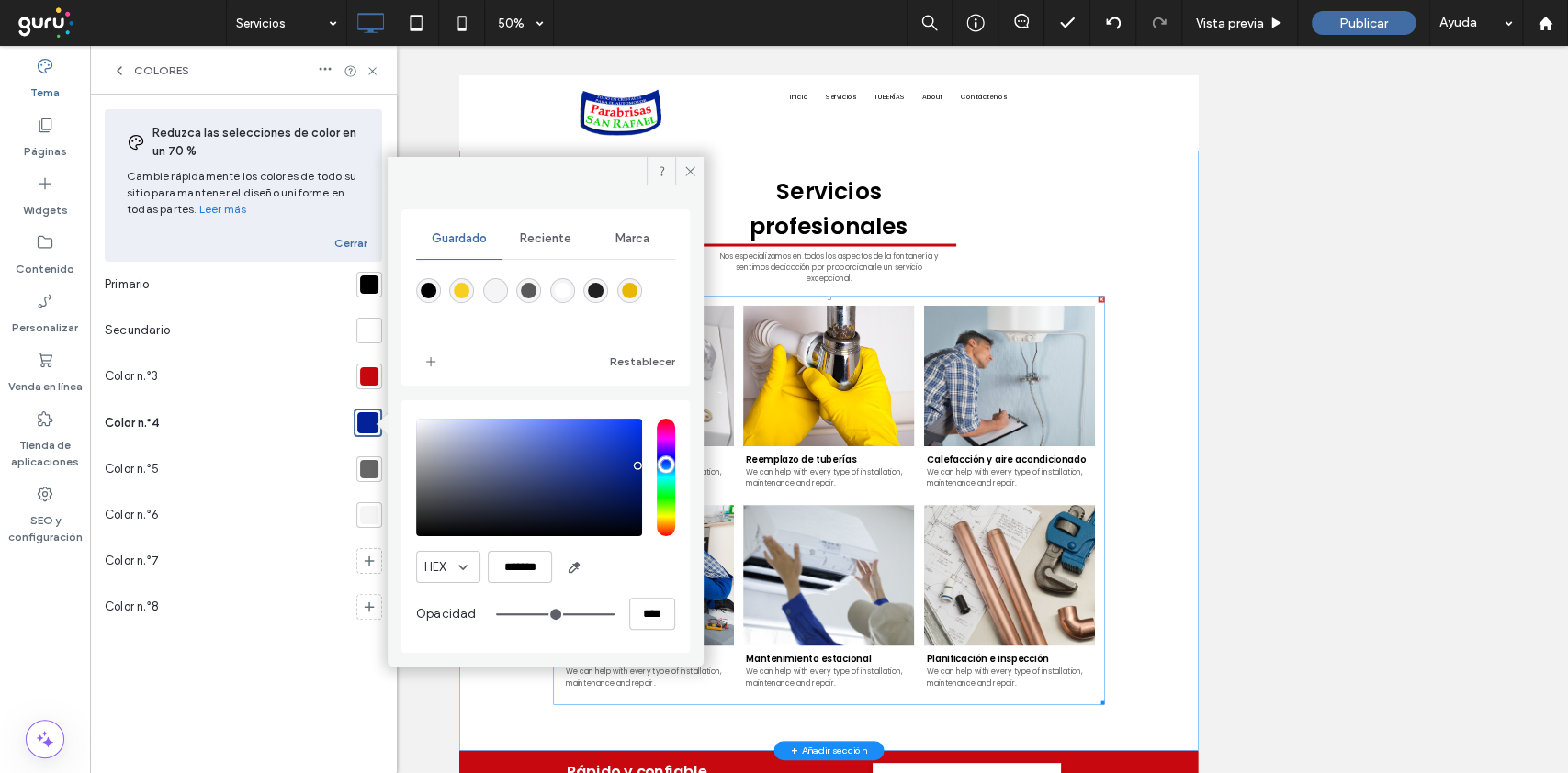 scroll, scrollTop: 75, scrollLeft: 0, axis: vertical 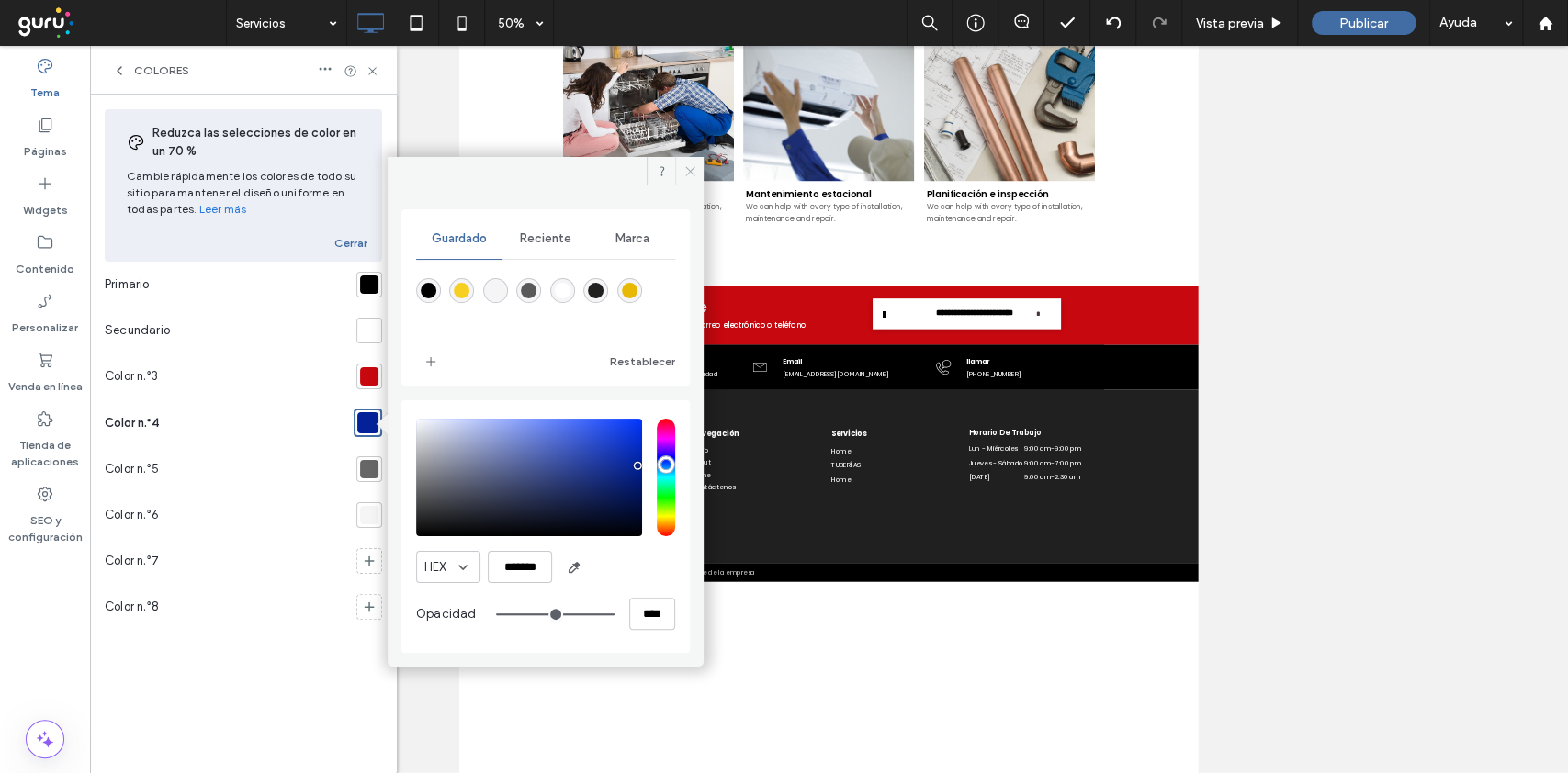 click 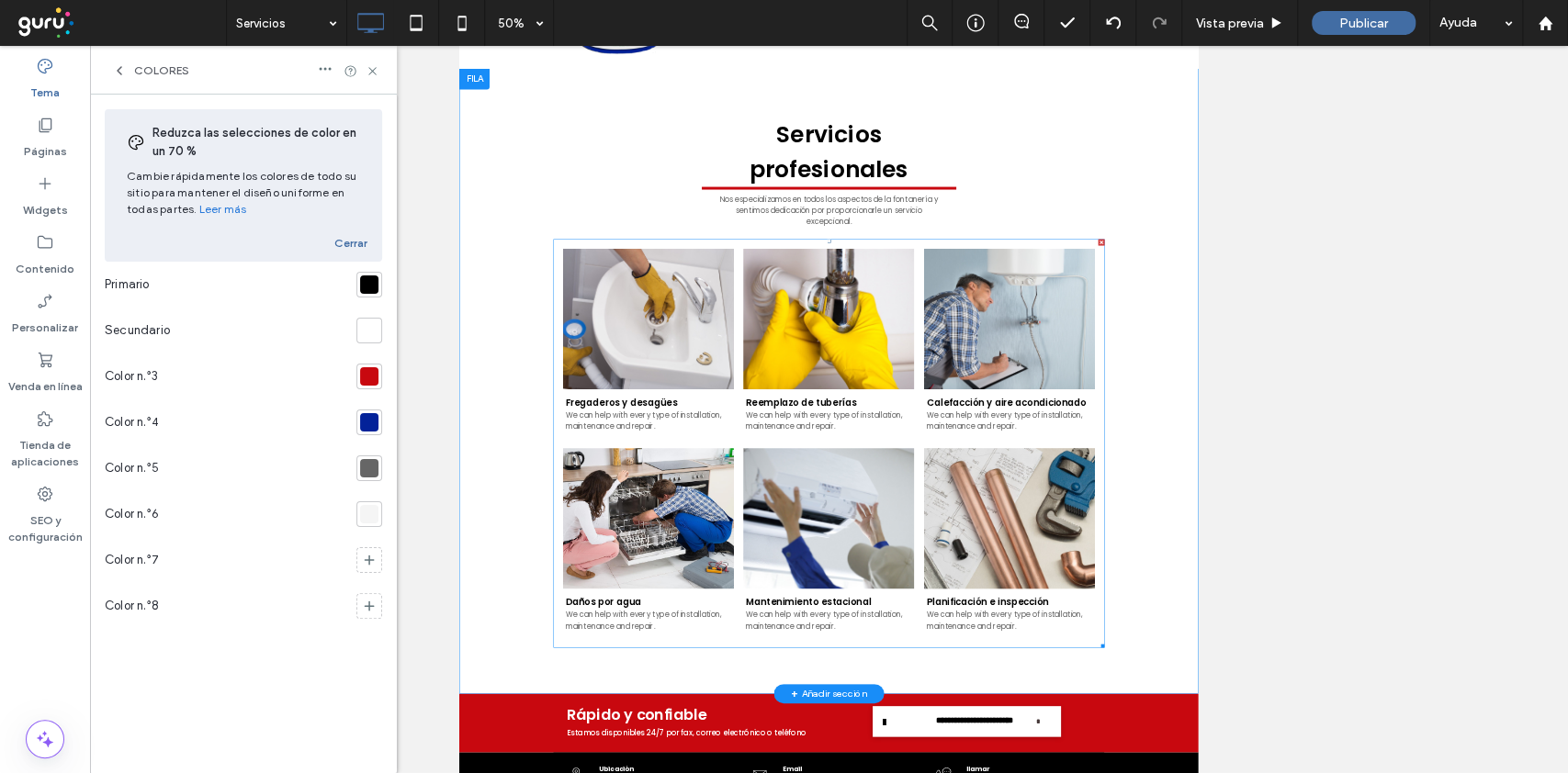 scroll, scrollTop: 0, scrollLeft: 0, axis: both 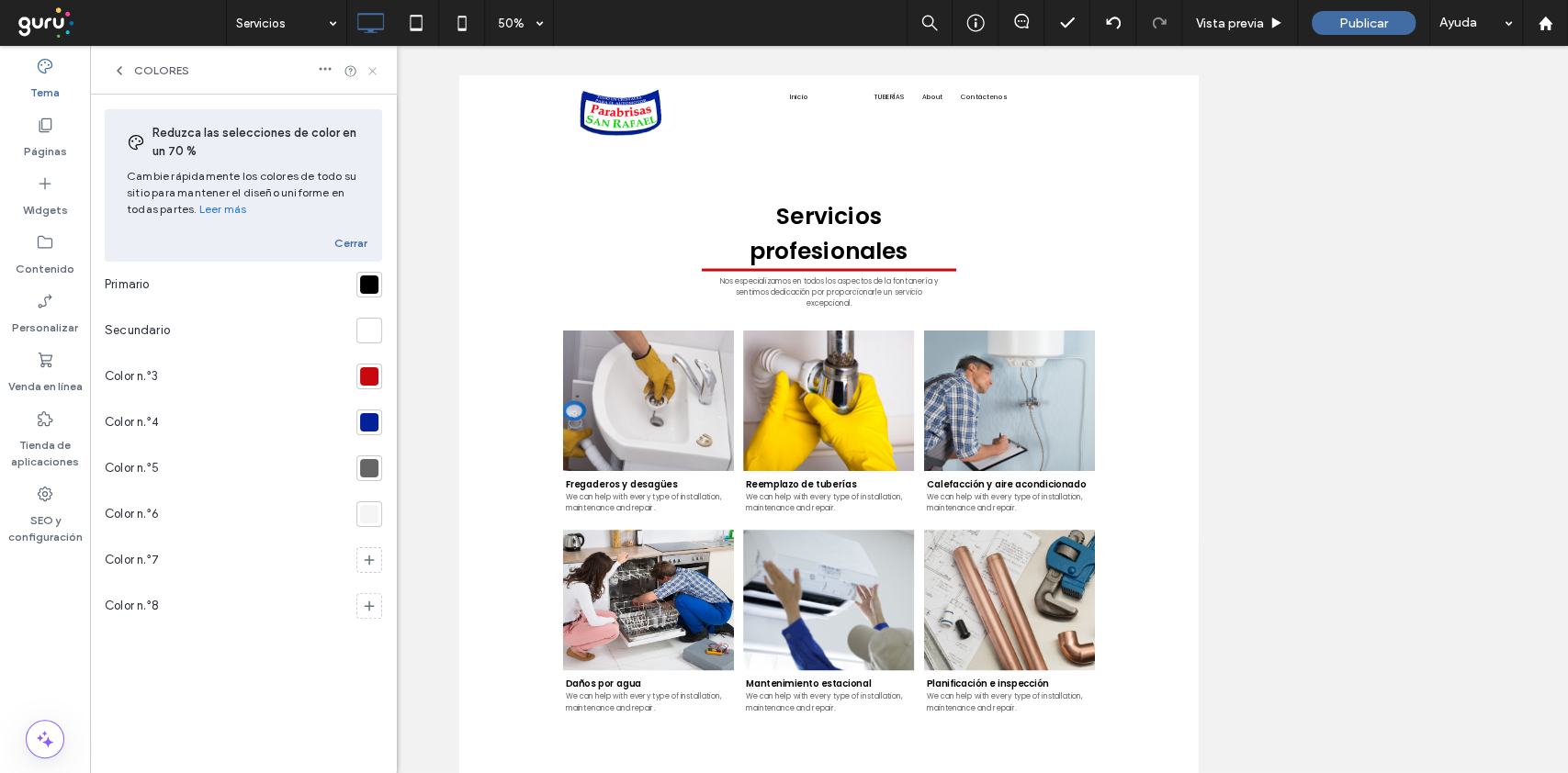 click 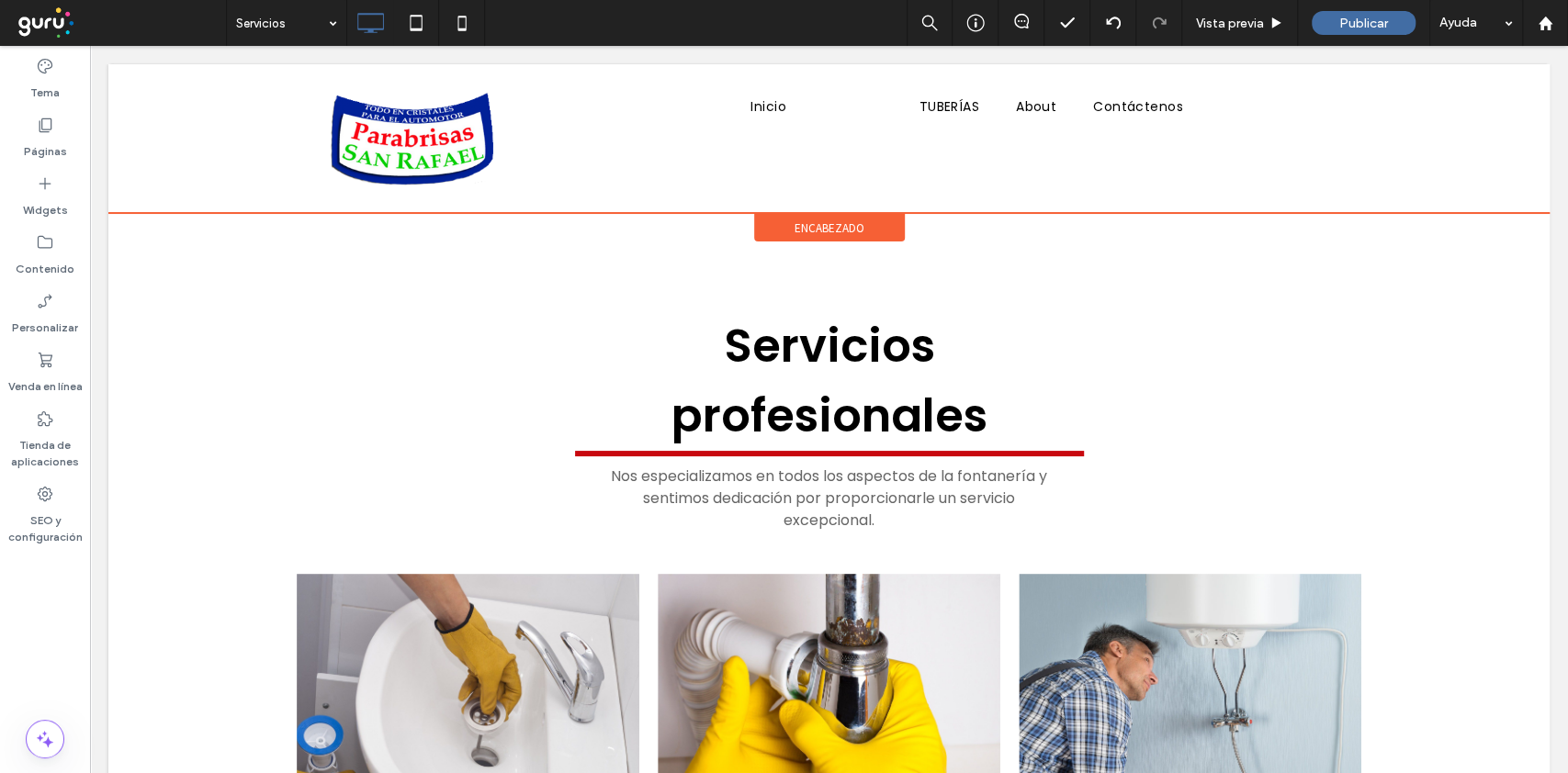 click on "encabezado" at bounding box center (829, 228) 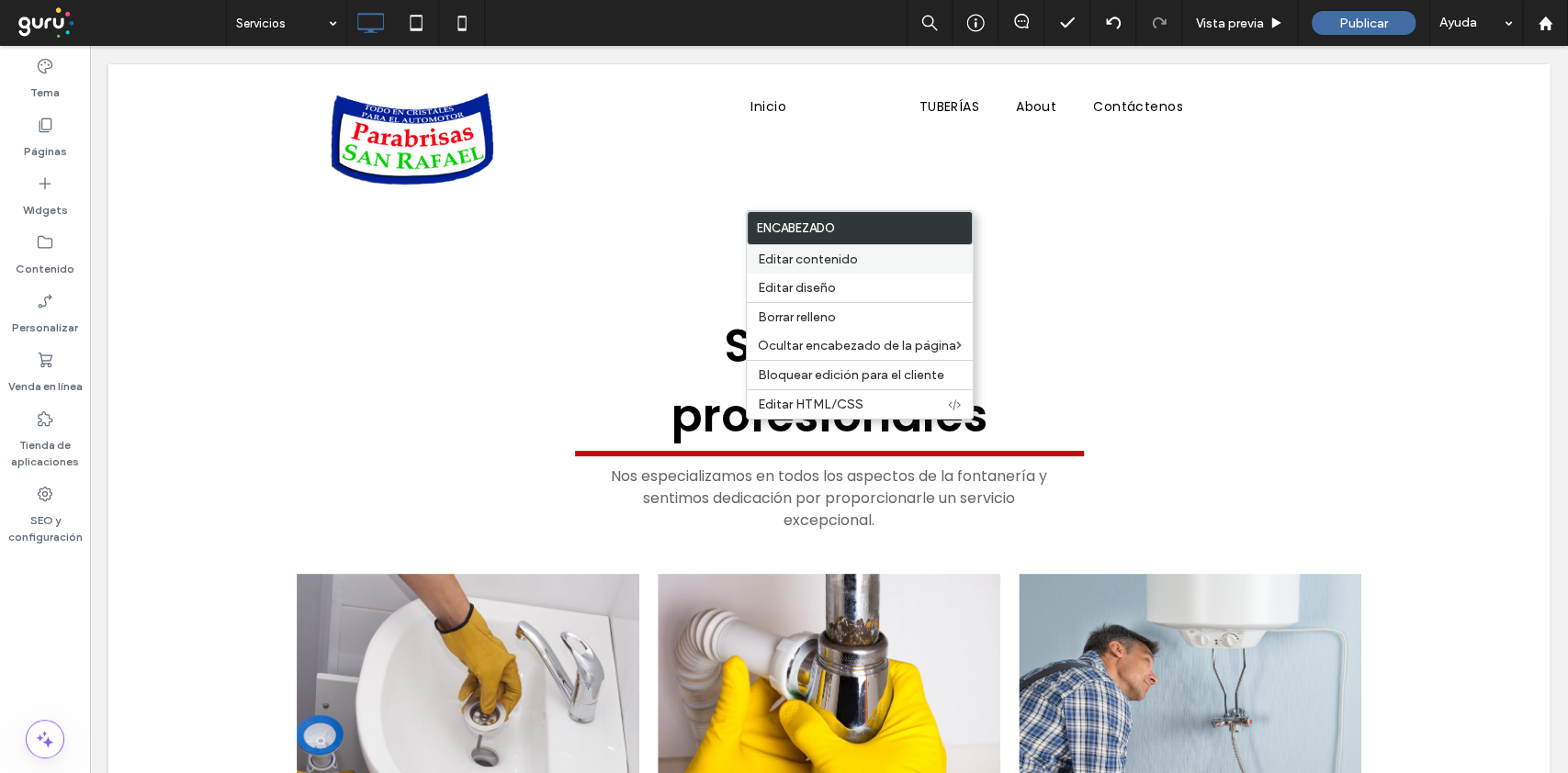 click on "Editar contenido" at bounding box center (807, 259) 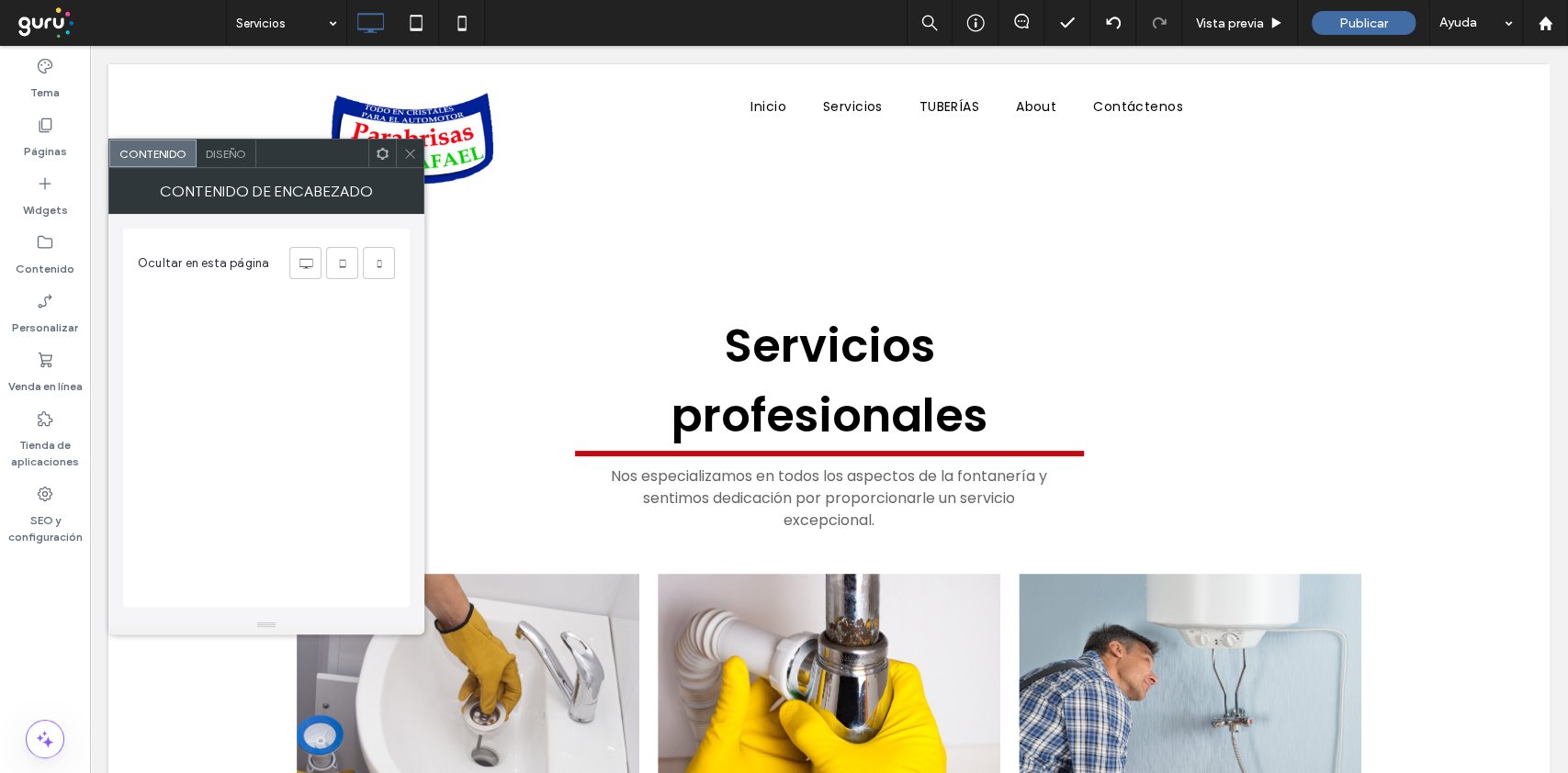 scroll, scrollTop: 0, scrollLeft: 0, axis: both 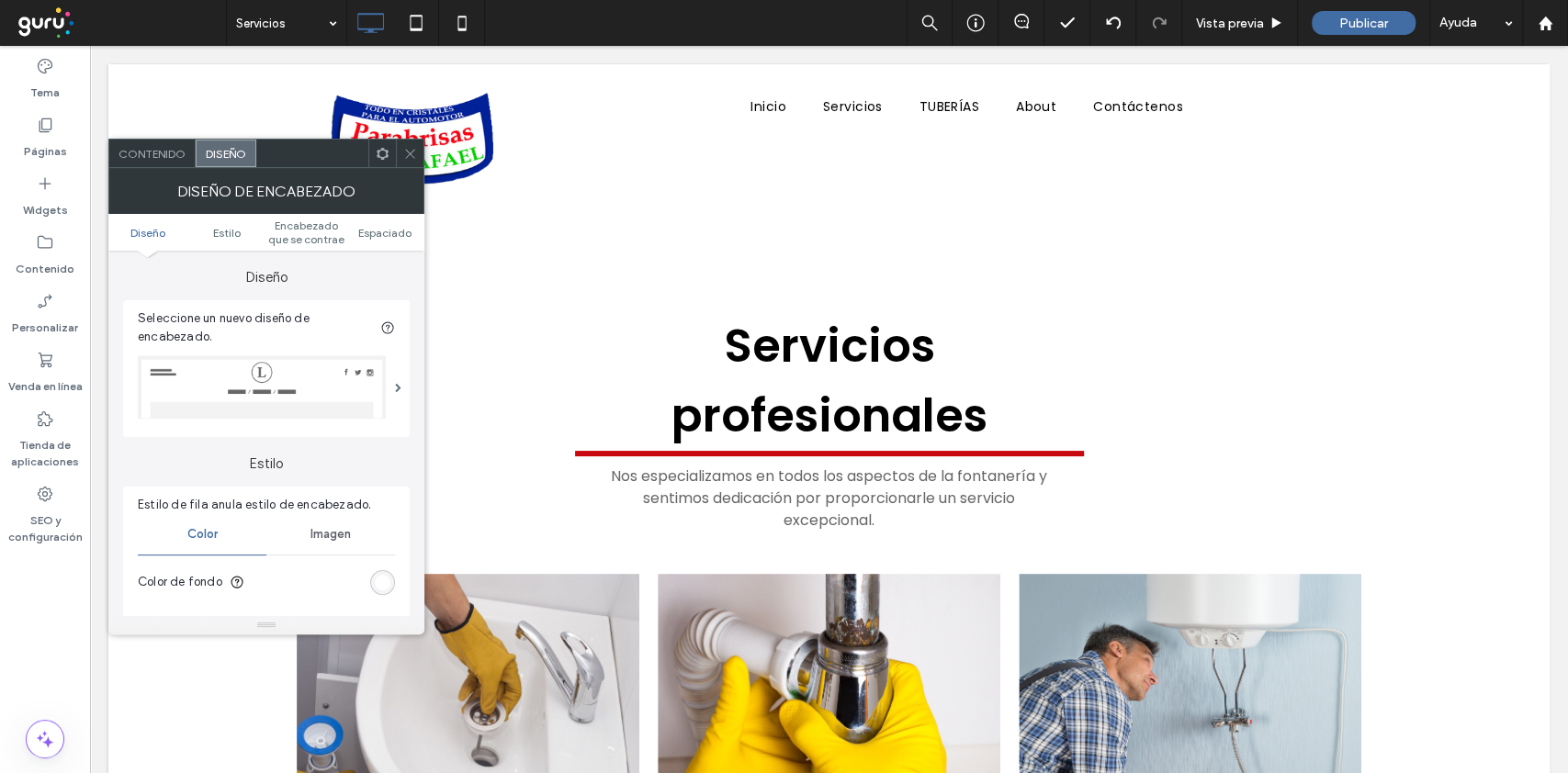 click at bounding box center (382, 582) 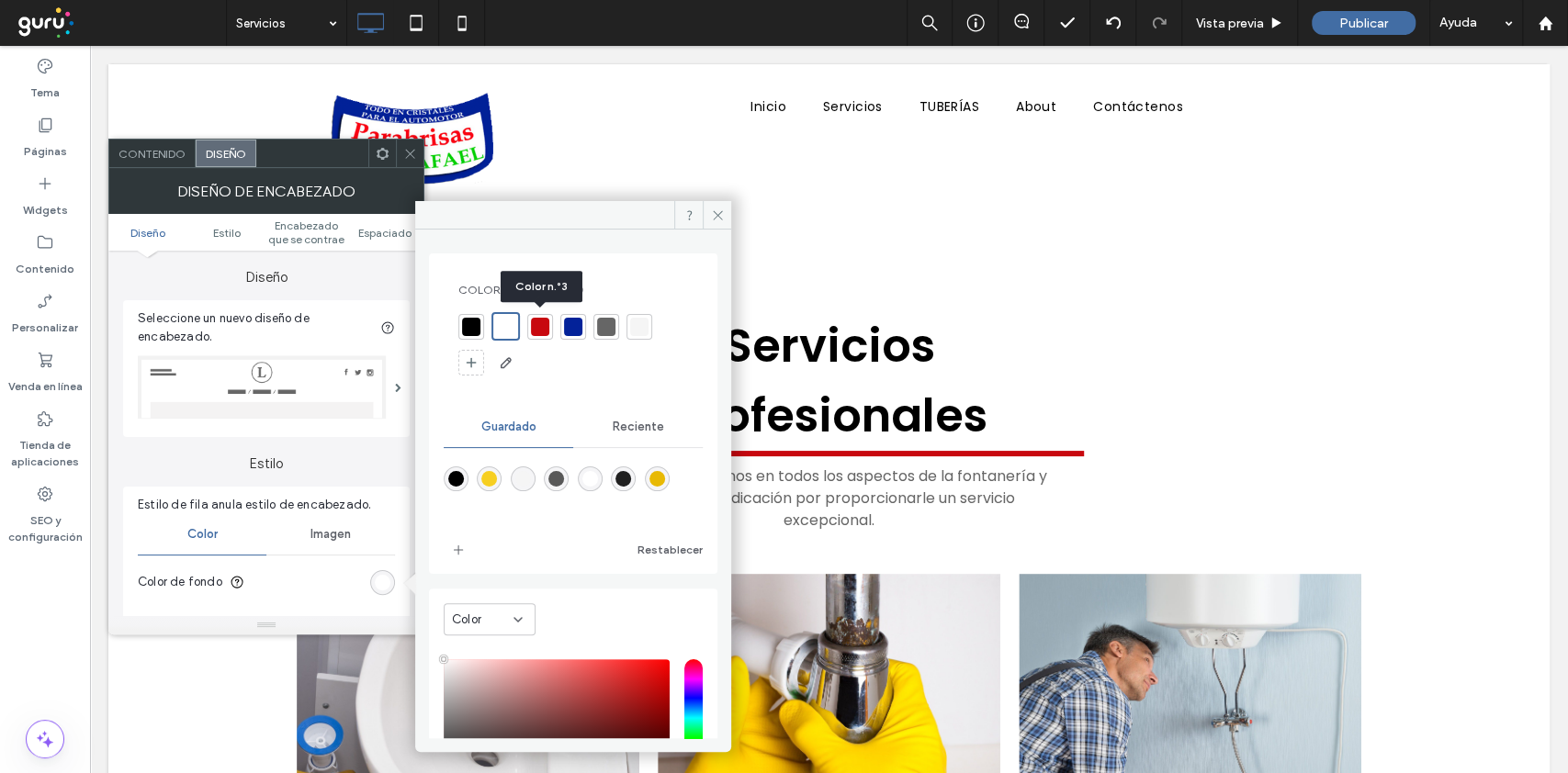 click at bounding box center [540, 327] 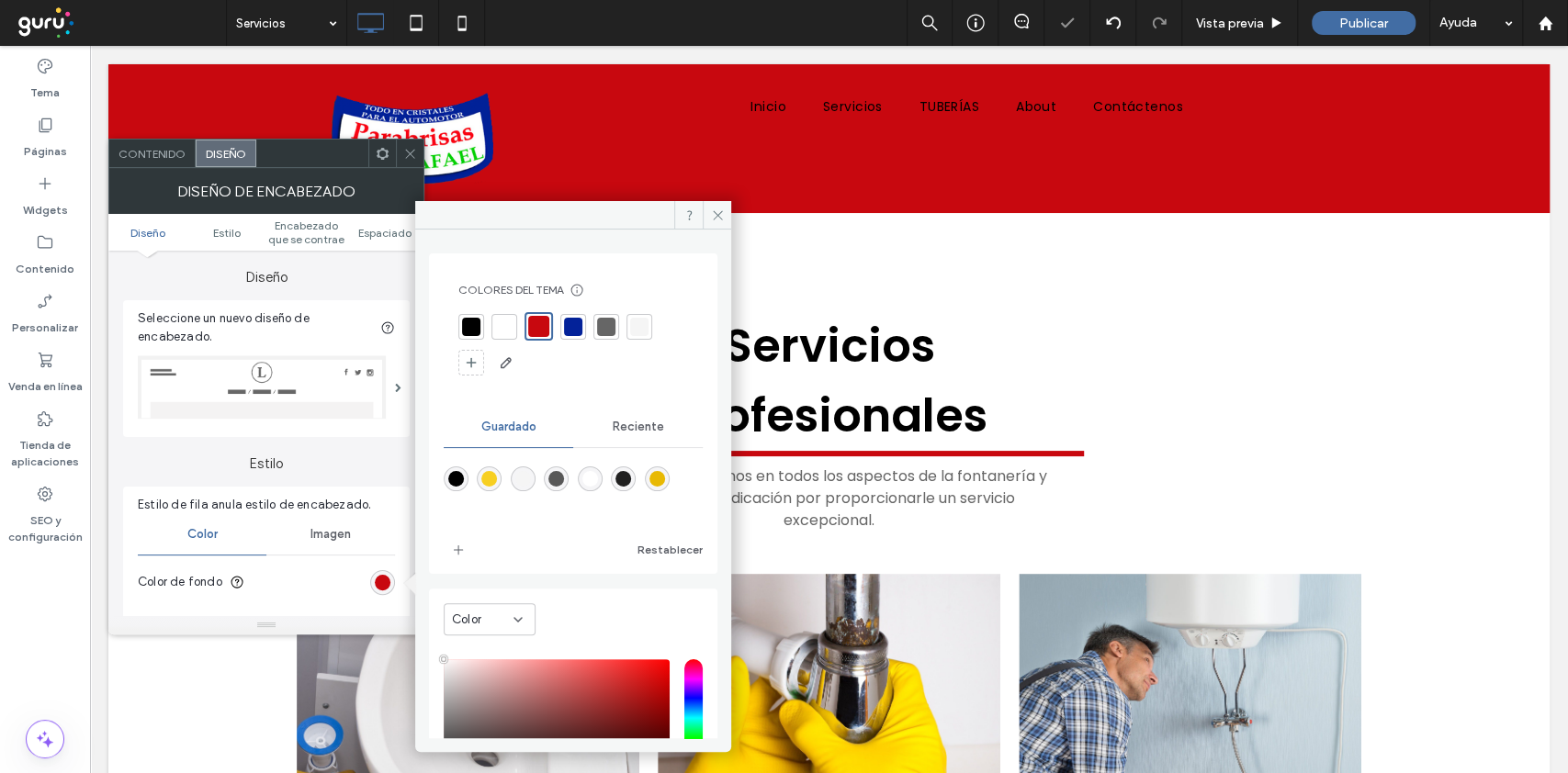 click at bounding box center (410, 153) 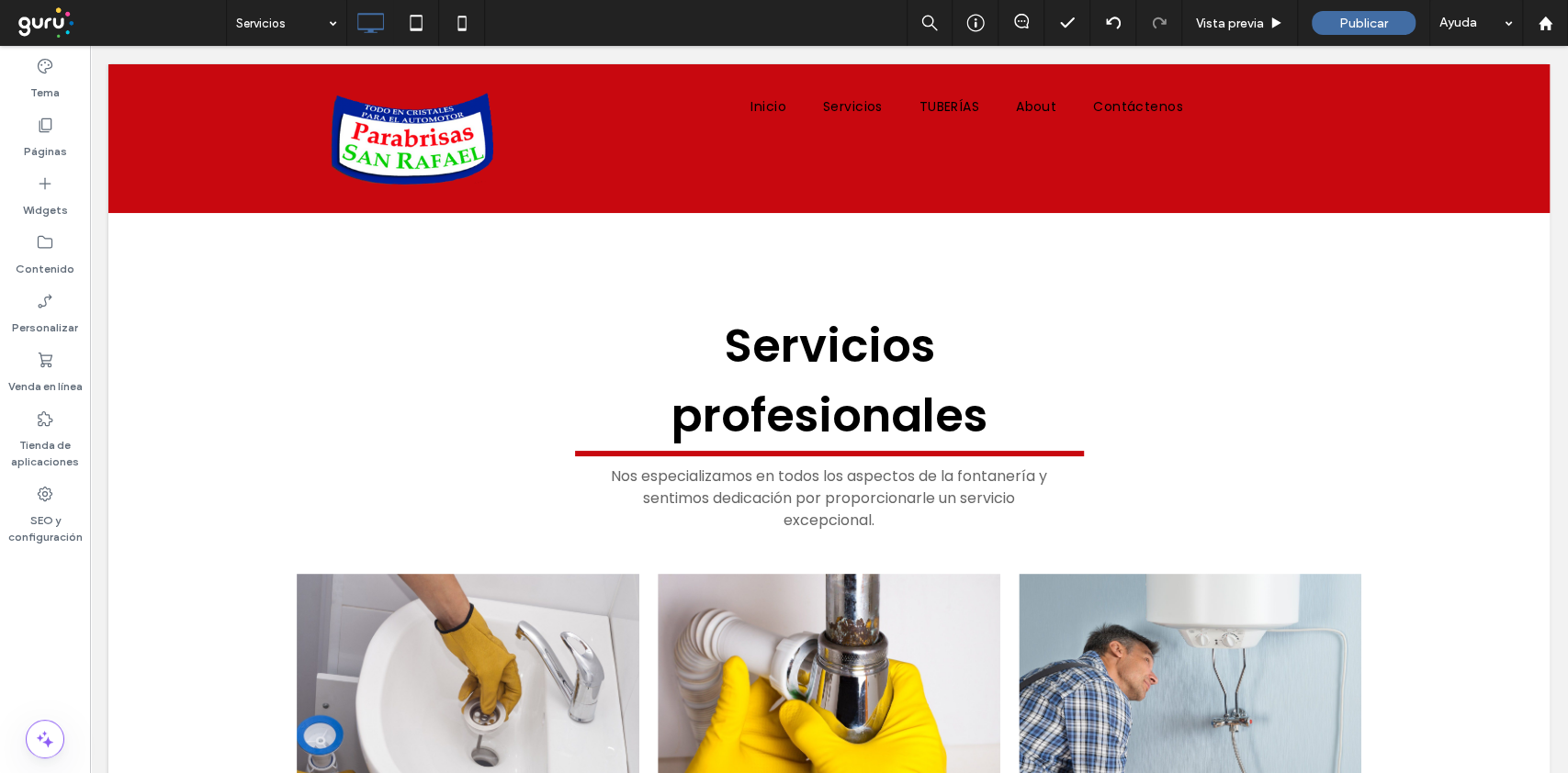 scroll, scrollTop: 0, scrollLeft: 0, axis: both 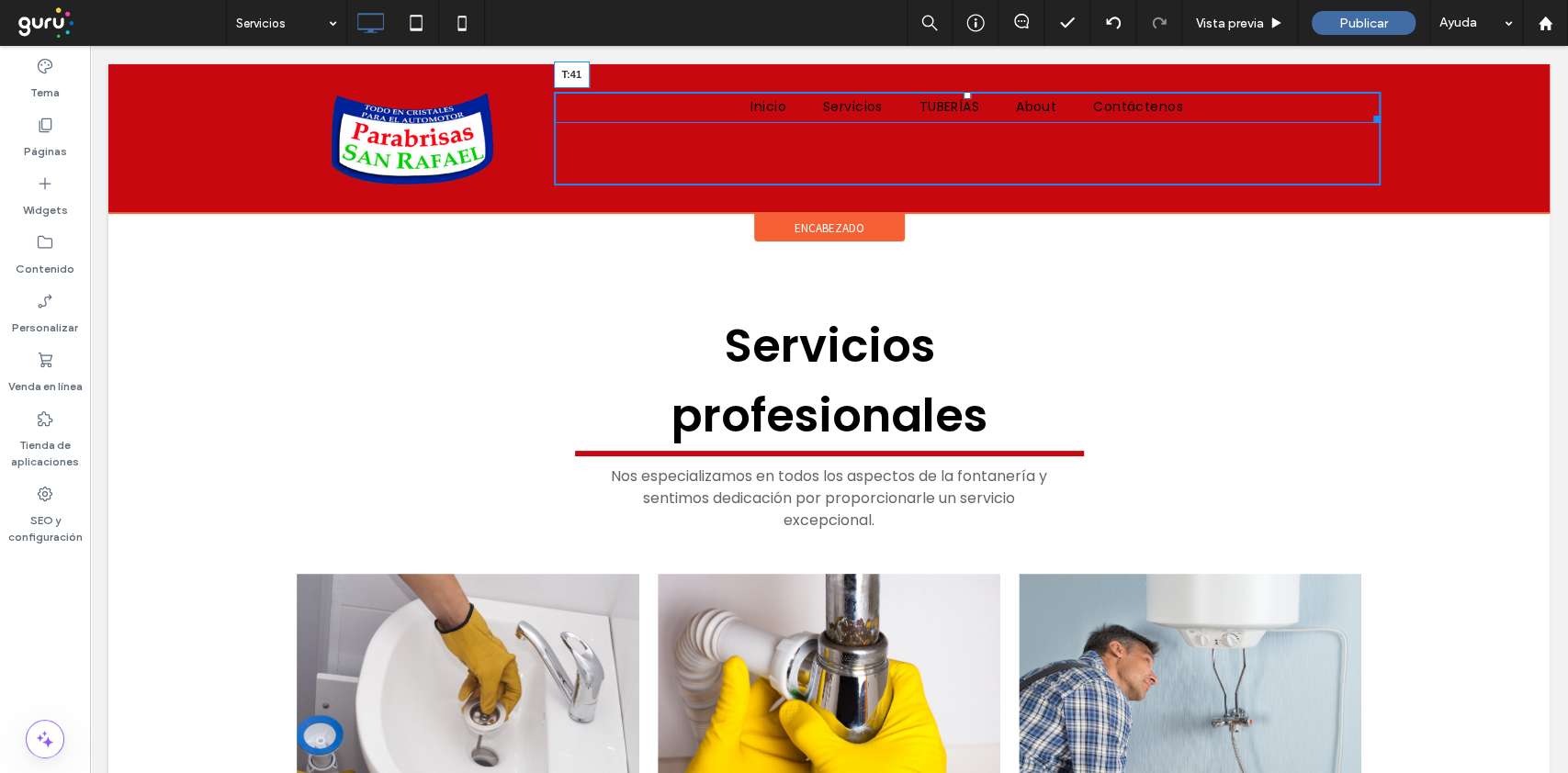 drag, startPoint x: 955, startPoint y: 94, endPoint x: 1046, endPoint y: 177, distance: 123.16655 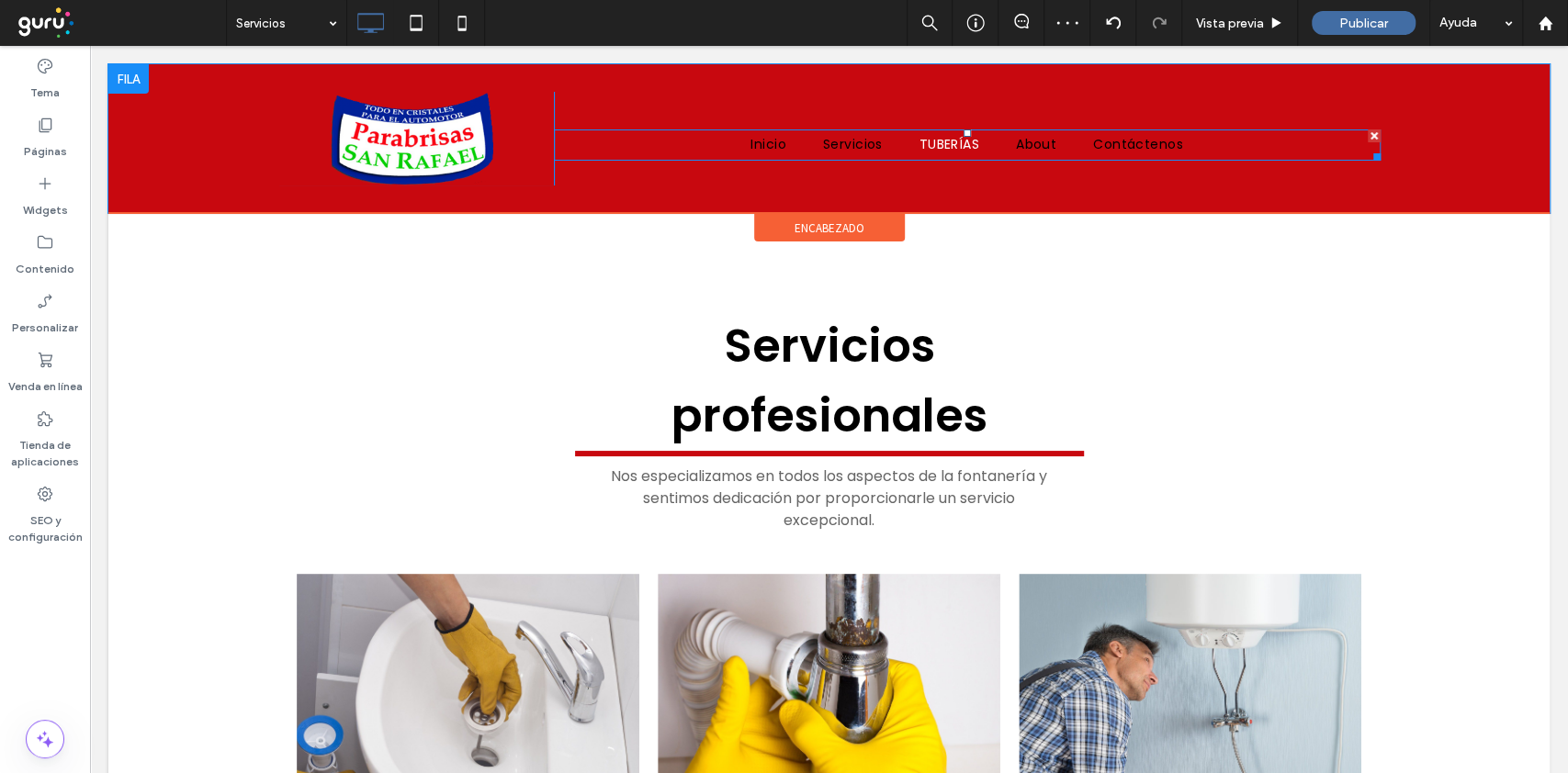 click on "TUBERÍAS" at bounding box center [949, 144] 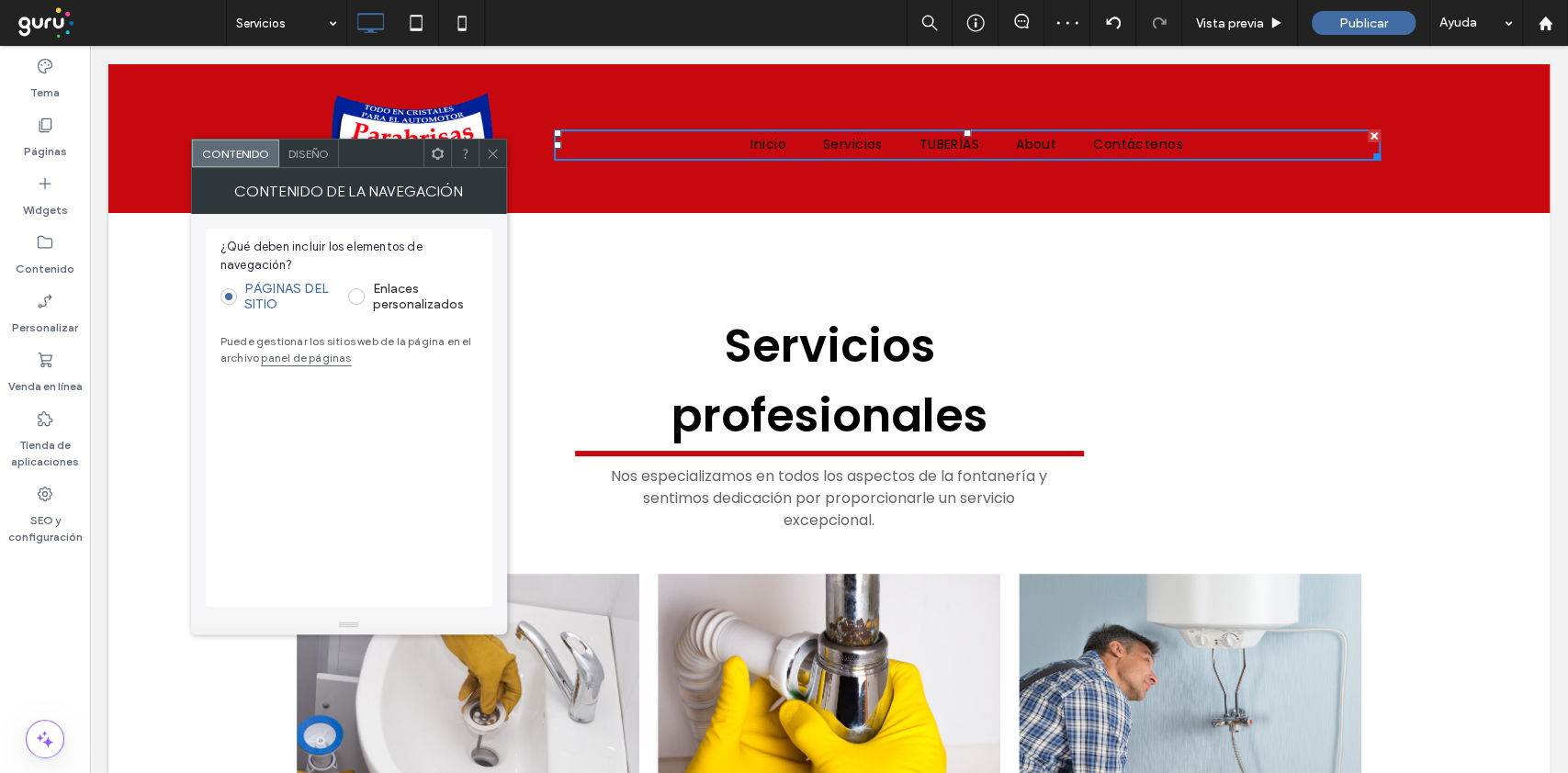 click on "Diseño" at bounding box center (309, 153) 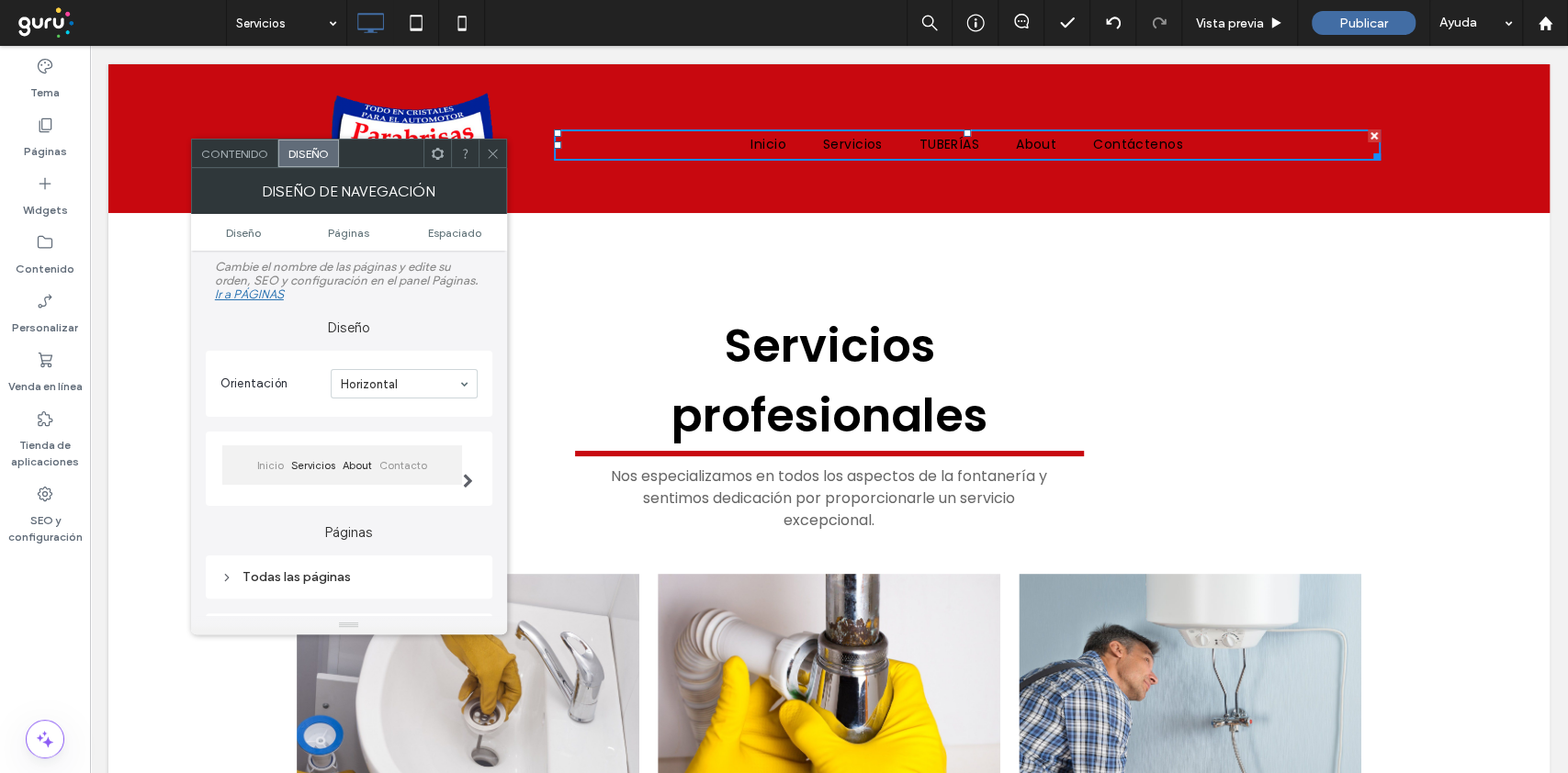 click on "Contacto" at bounding box center (403, 465) 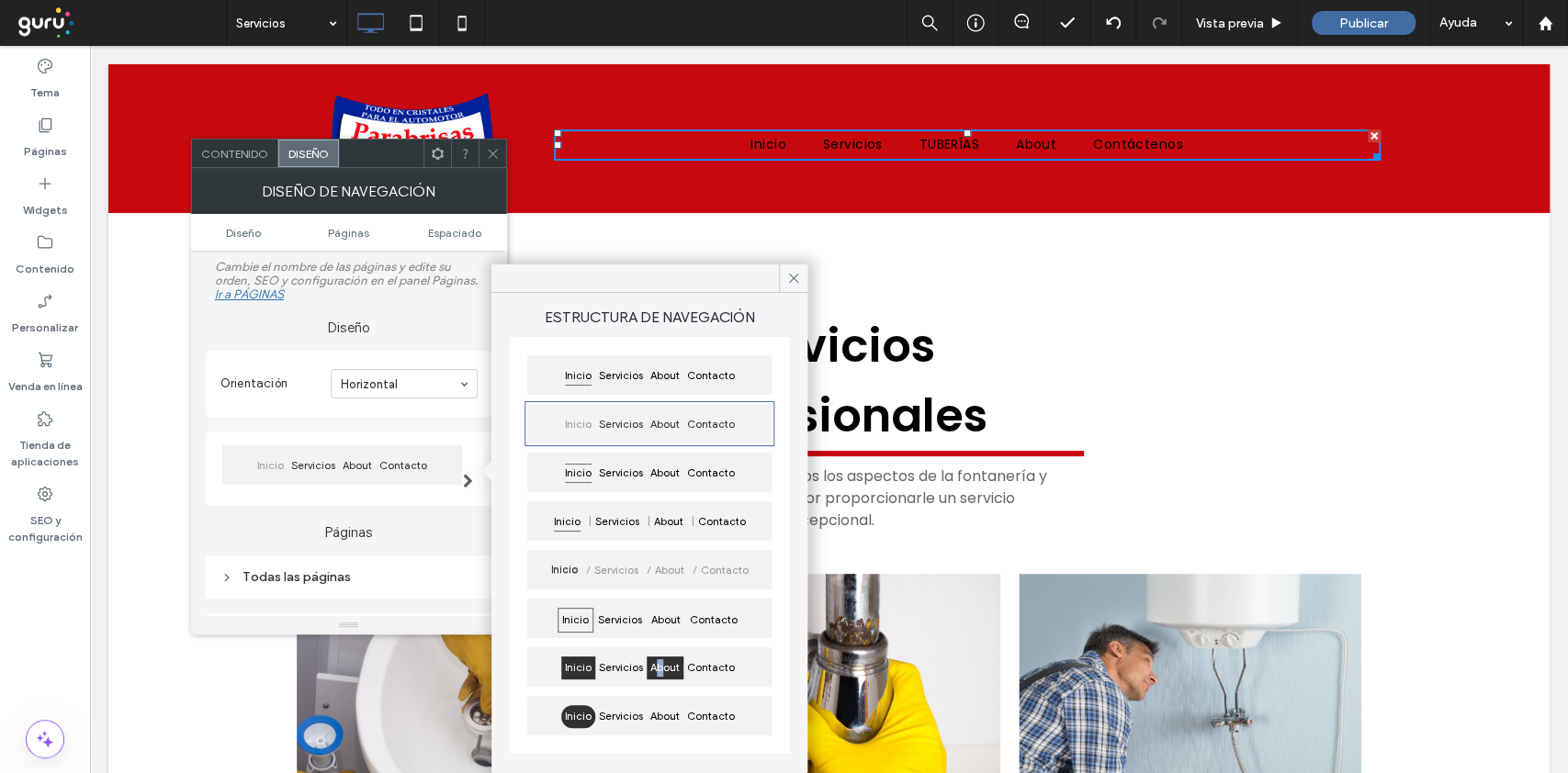 click on "About" at bounding box center (665, 667) 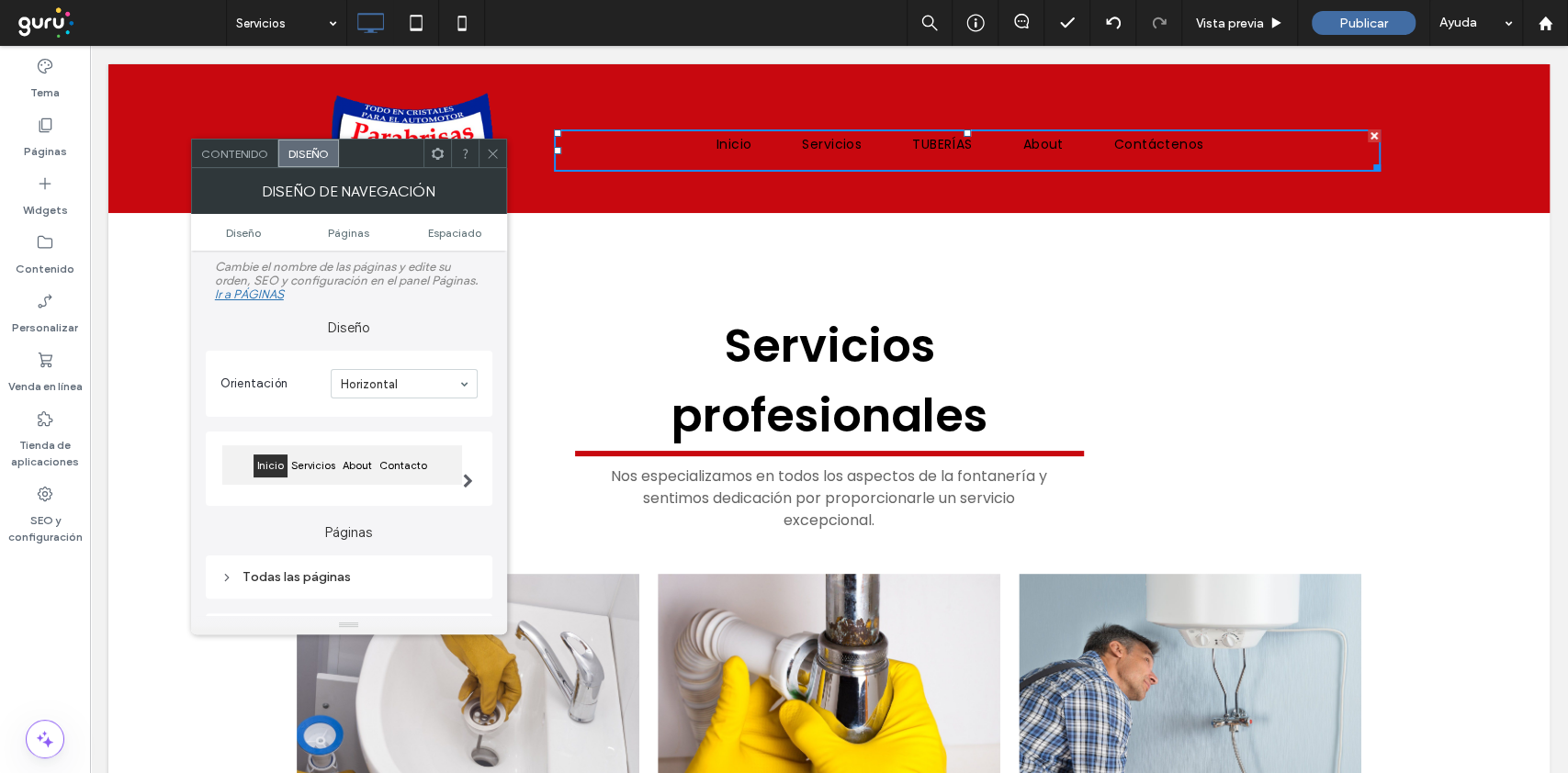 scroll, scrollTop: 244, scrollLeft: 0, axis: vertical 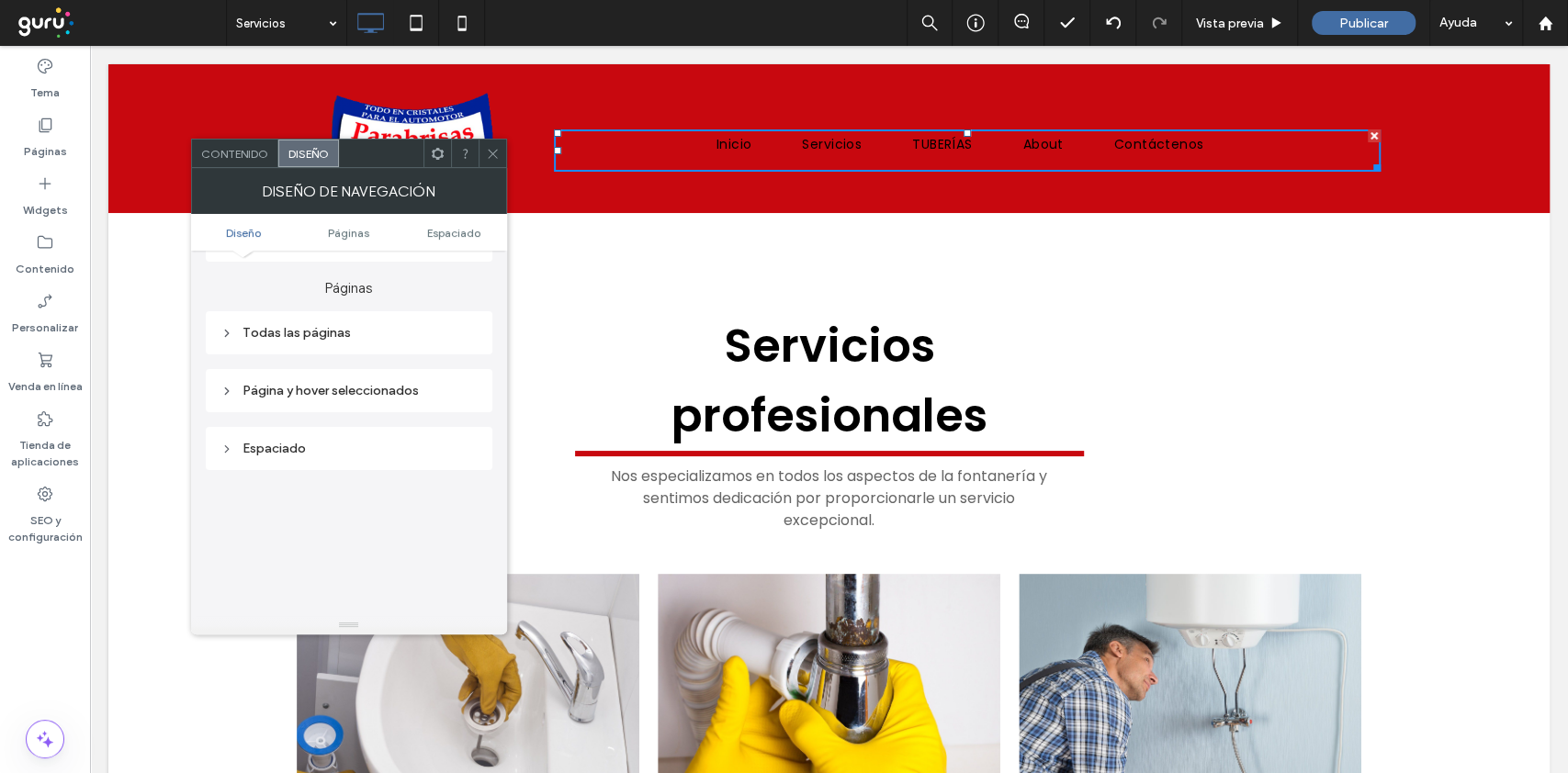 click on "Todas las páginas" at bounding box center (349, 332) 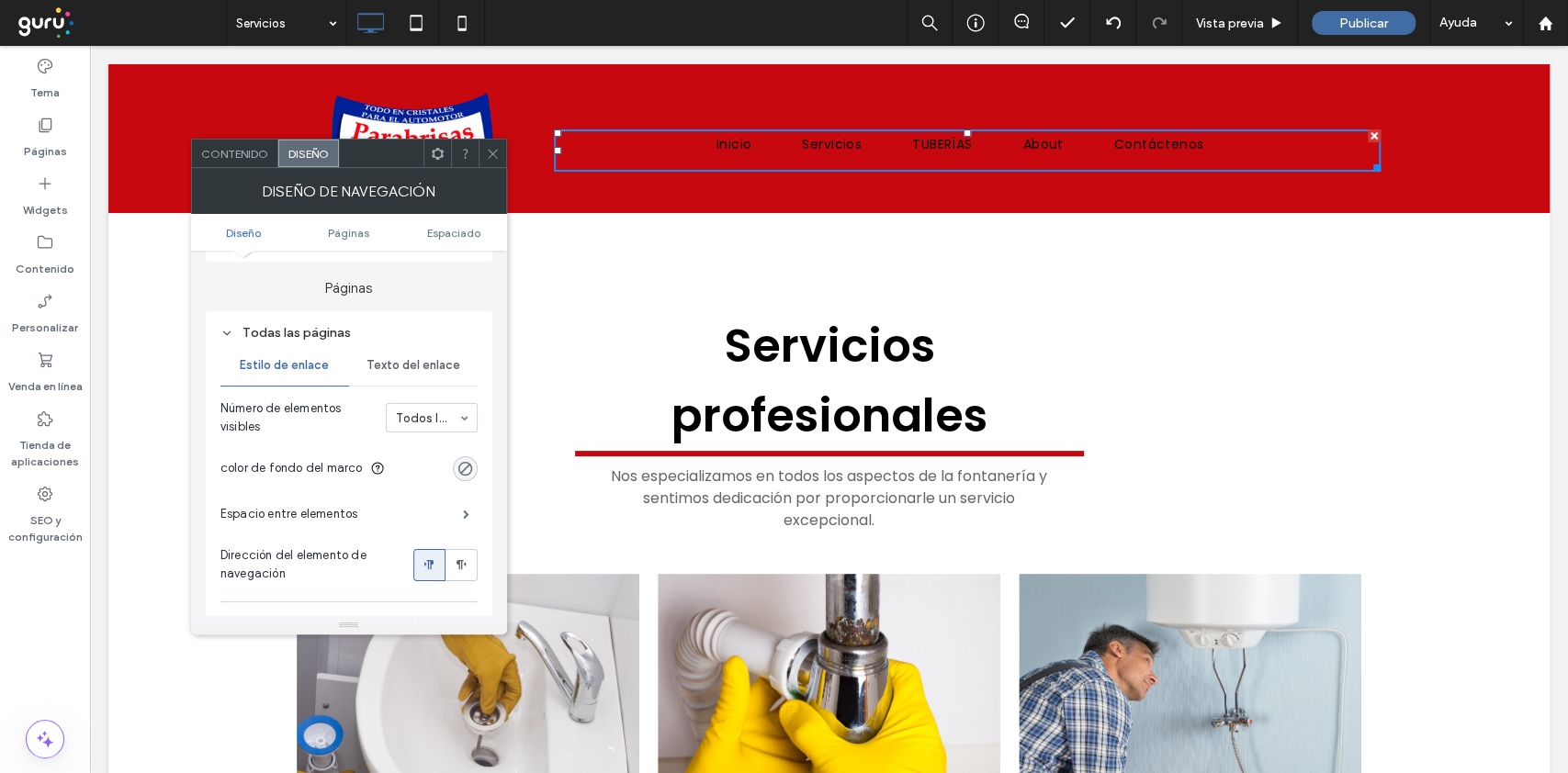 click on "Texto del enlace" at bounding box center (413, 365) 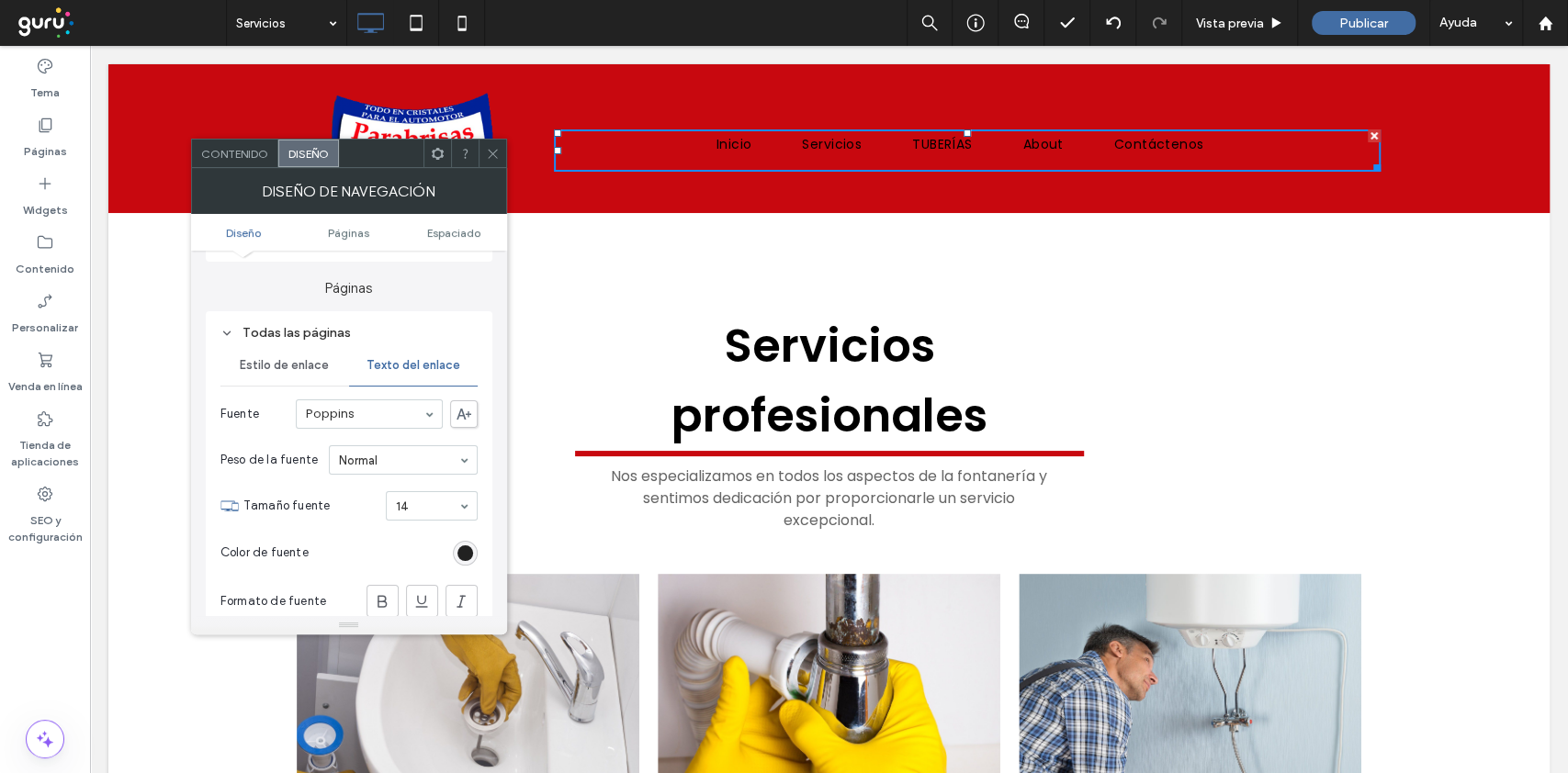 click at bounding box center (465, 553) 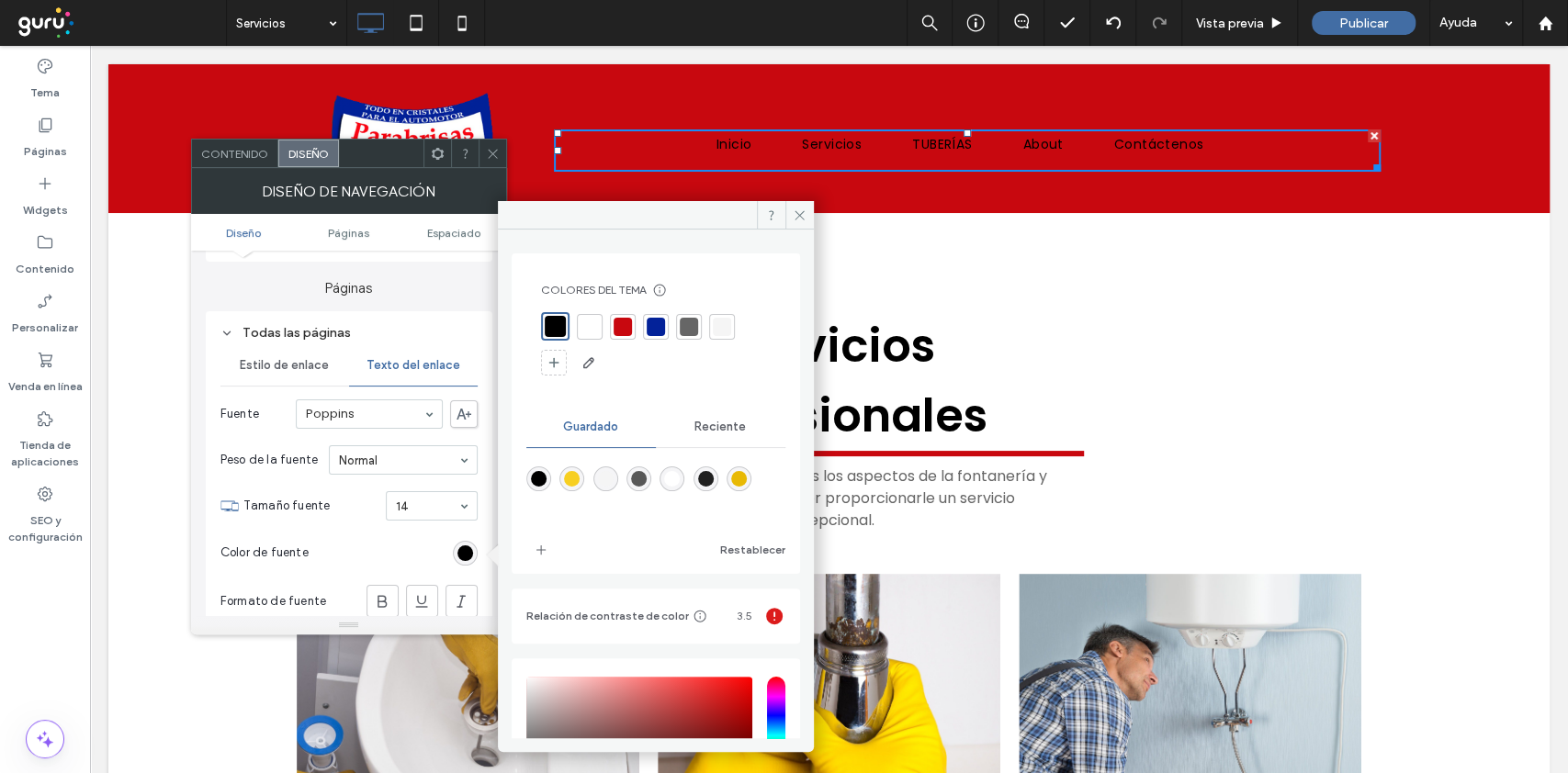 drag, startPoint x: 587, startPoint y: 319, endPoint x: 557, endPoint y: 342, distance: 37.802116 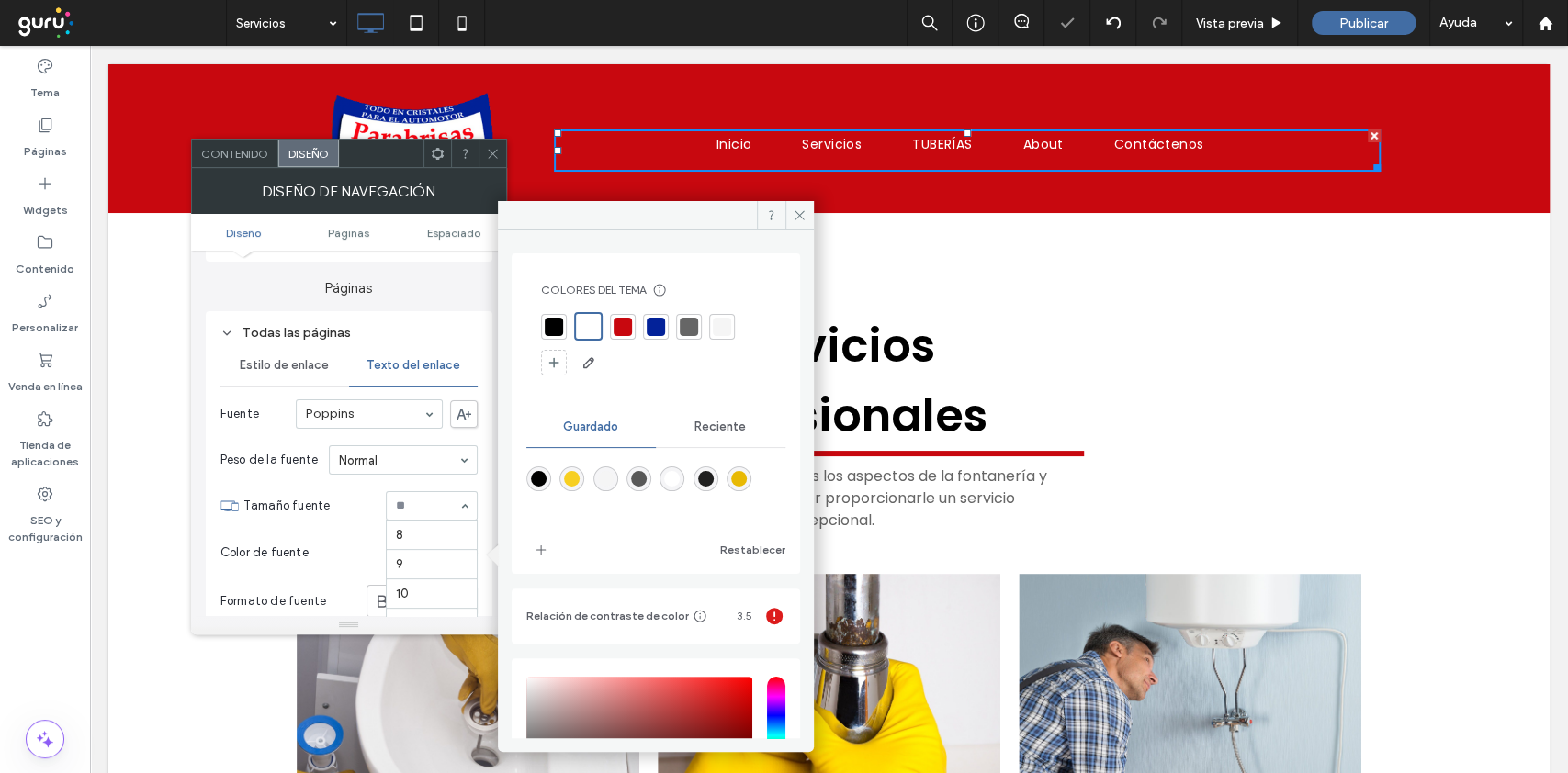 drag, startPoint x: 434, startPoint y: 498, endPoint x: 438, endPoint y: 511, distance: 13.601471 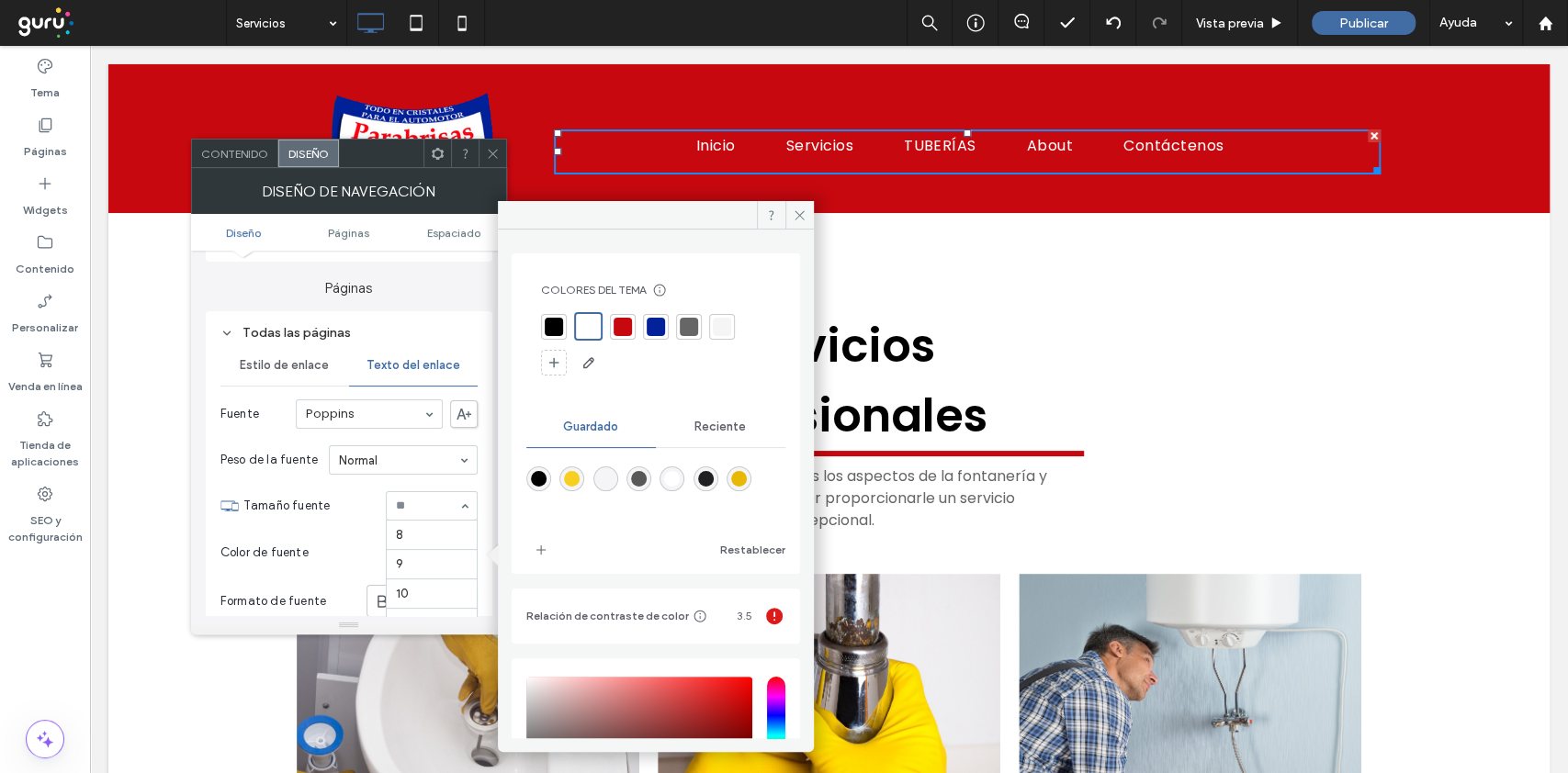 scroll, scrollTop: 181, scrollLeft: 0, axis: vertical 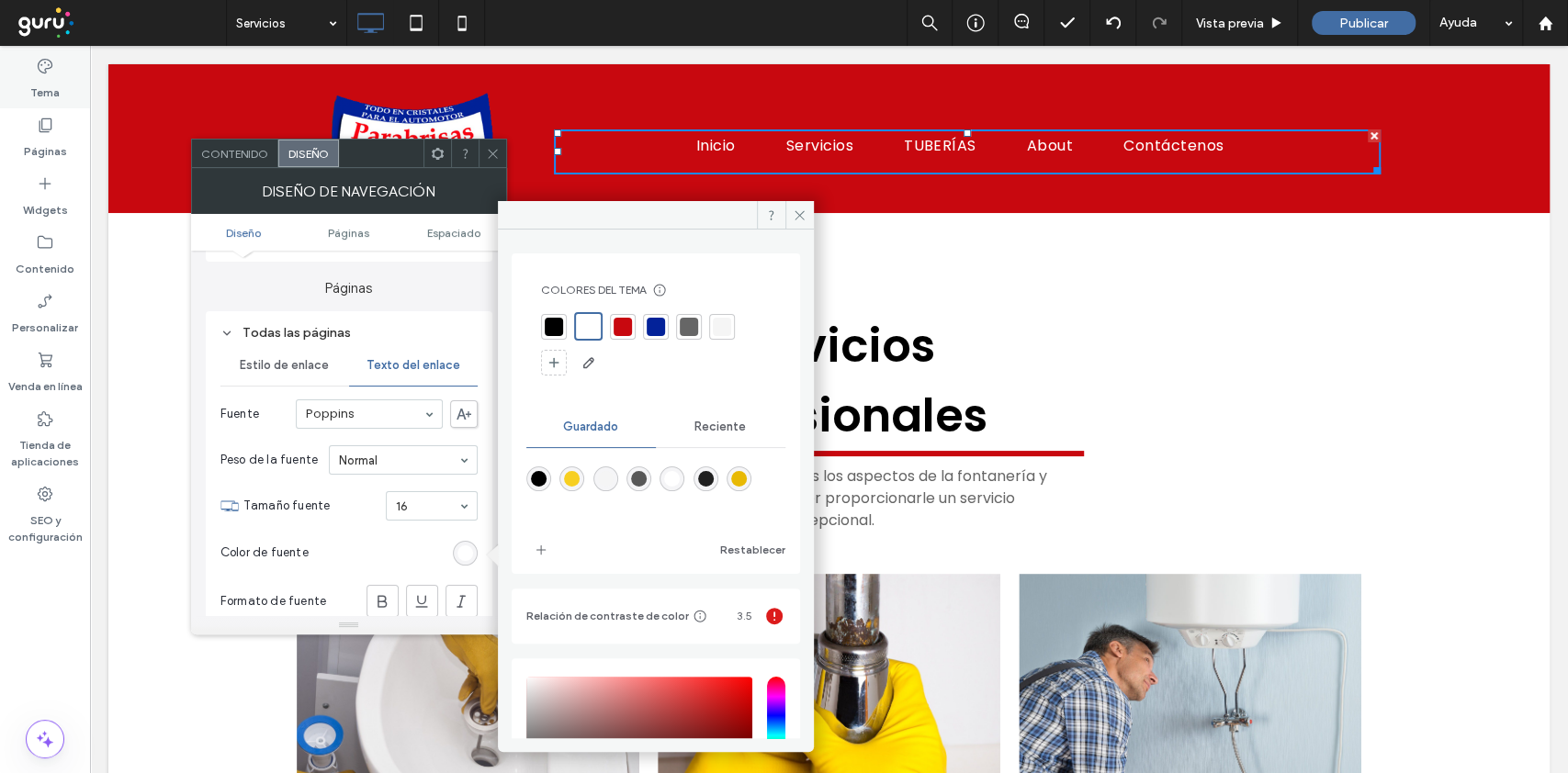 click on "Tema" at bounding box center [45, 79] 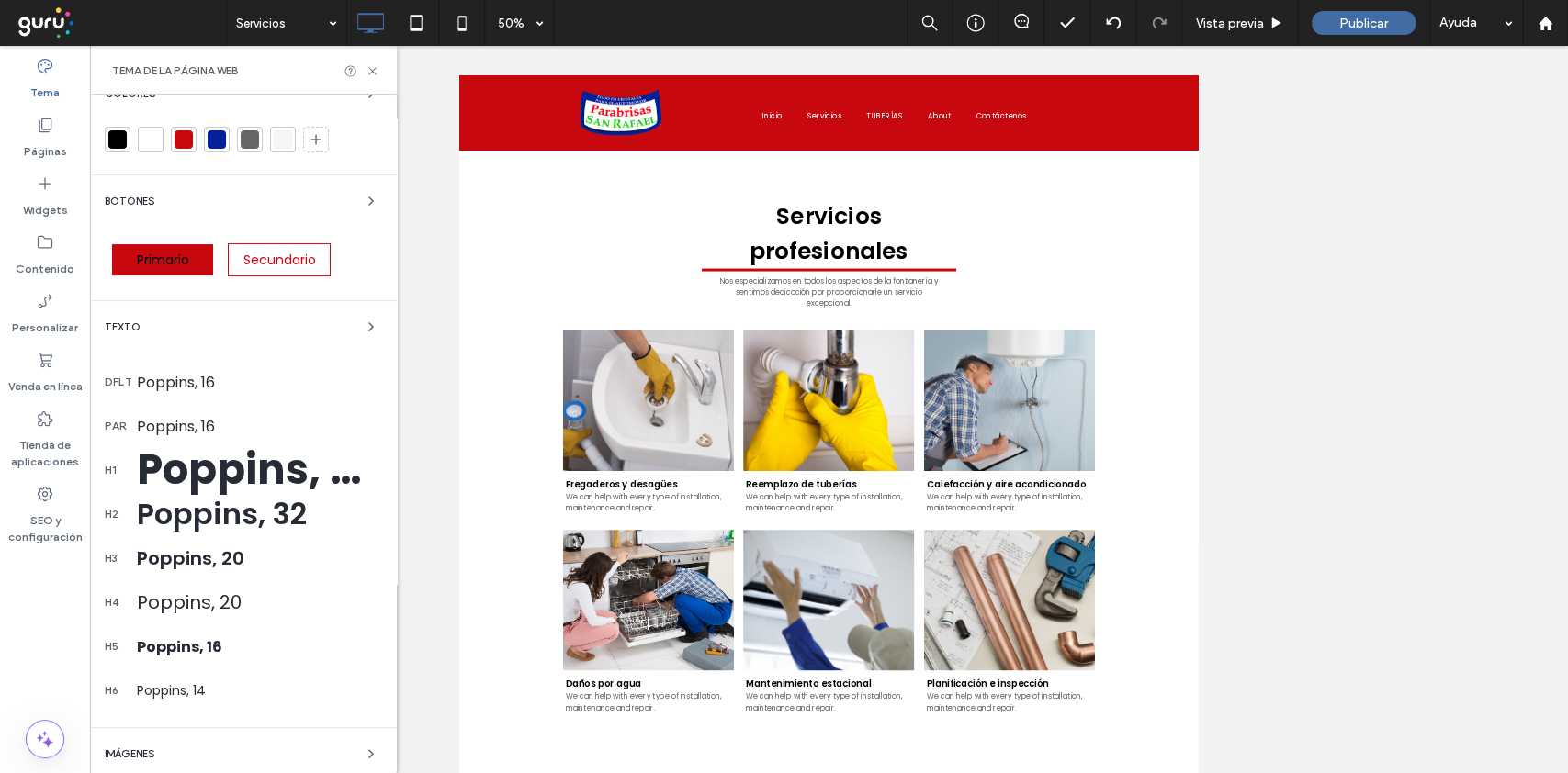 scroll, scrollTop: 244, scrollLeft: 0, axis: vertical 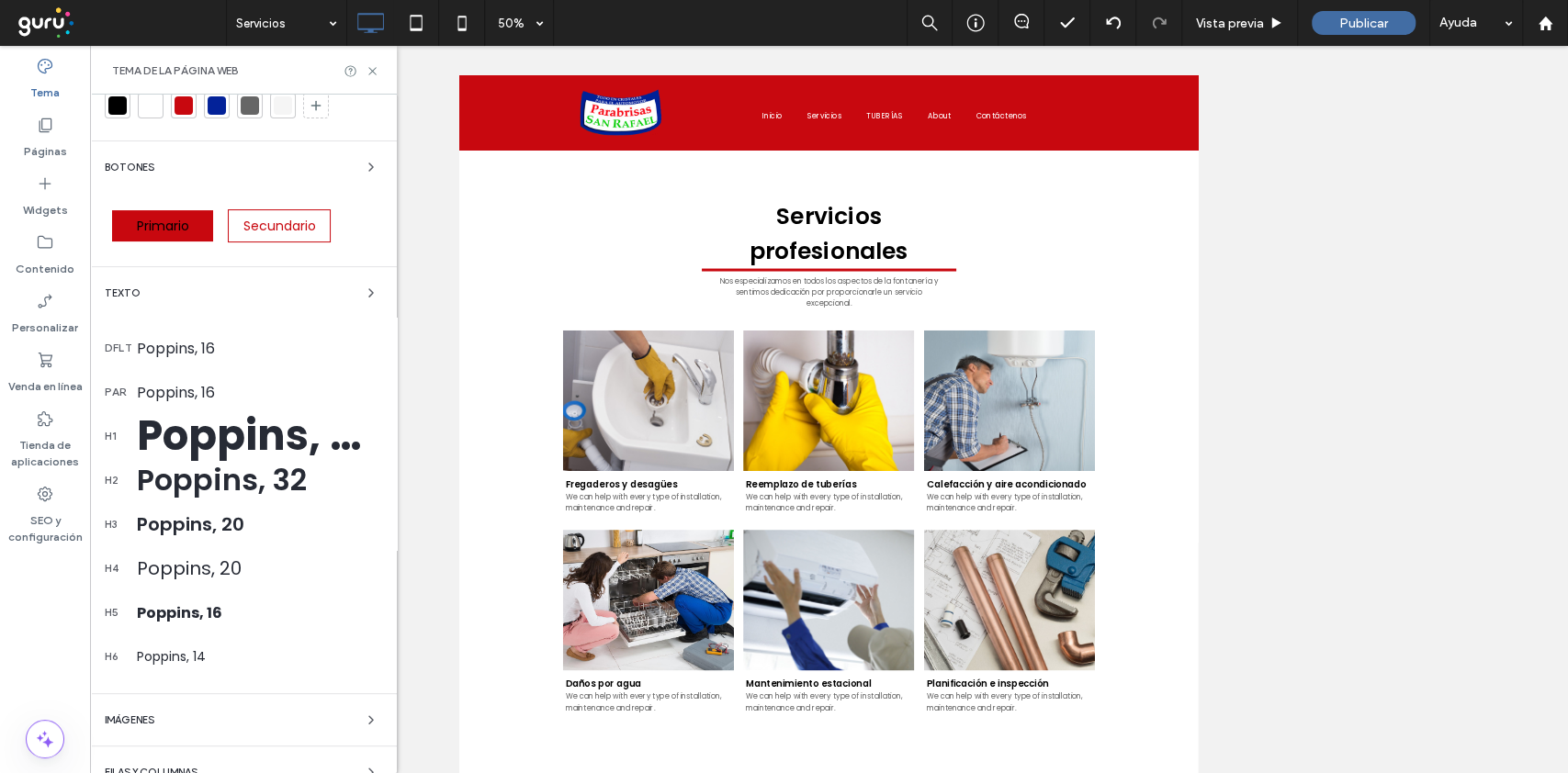 click on "par Poppins, 16" at bounding box center (243, 392) 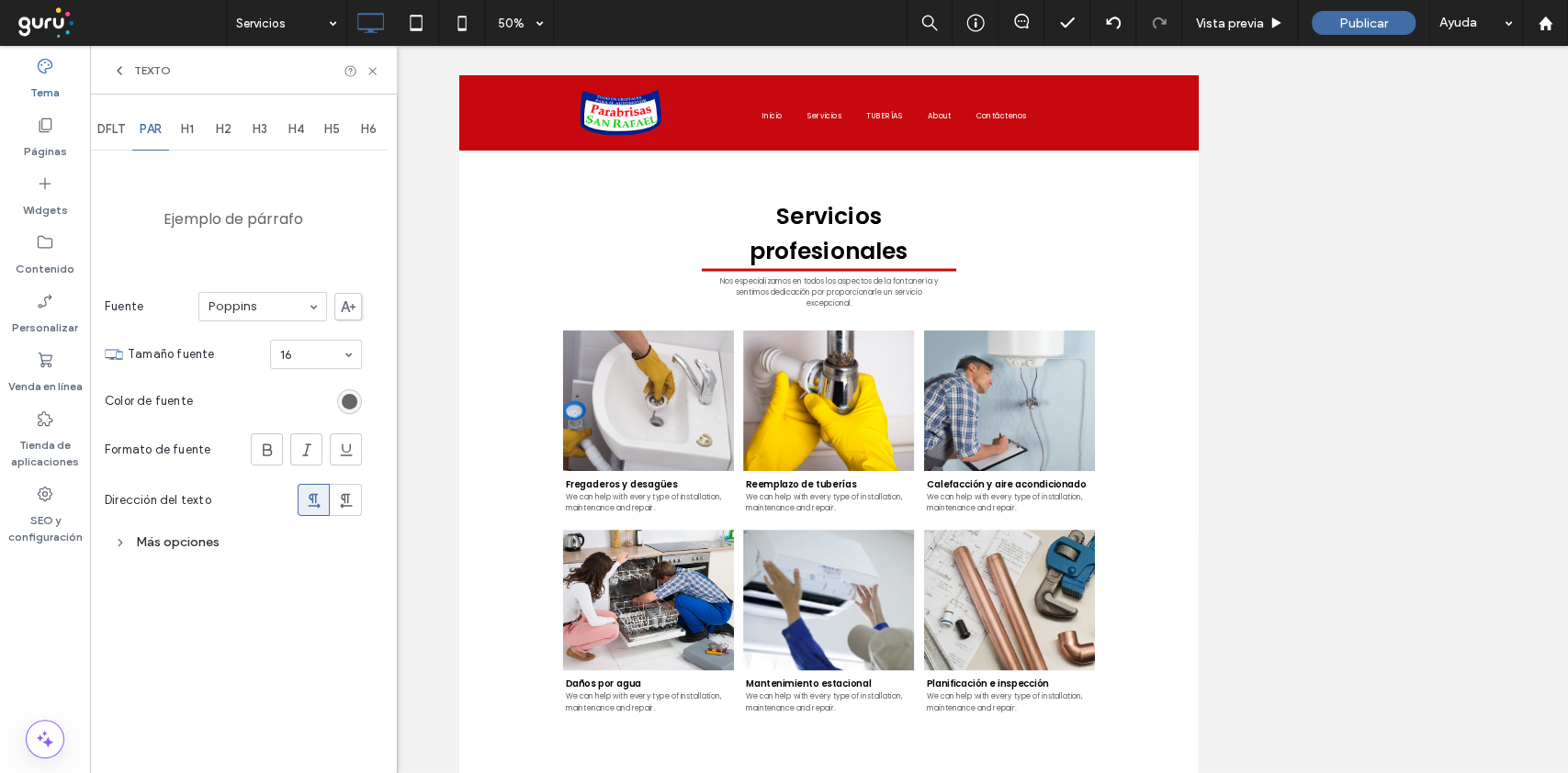 scroll, scrollTop: 0, scrollLeft: 0, axis: both 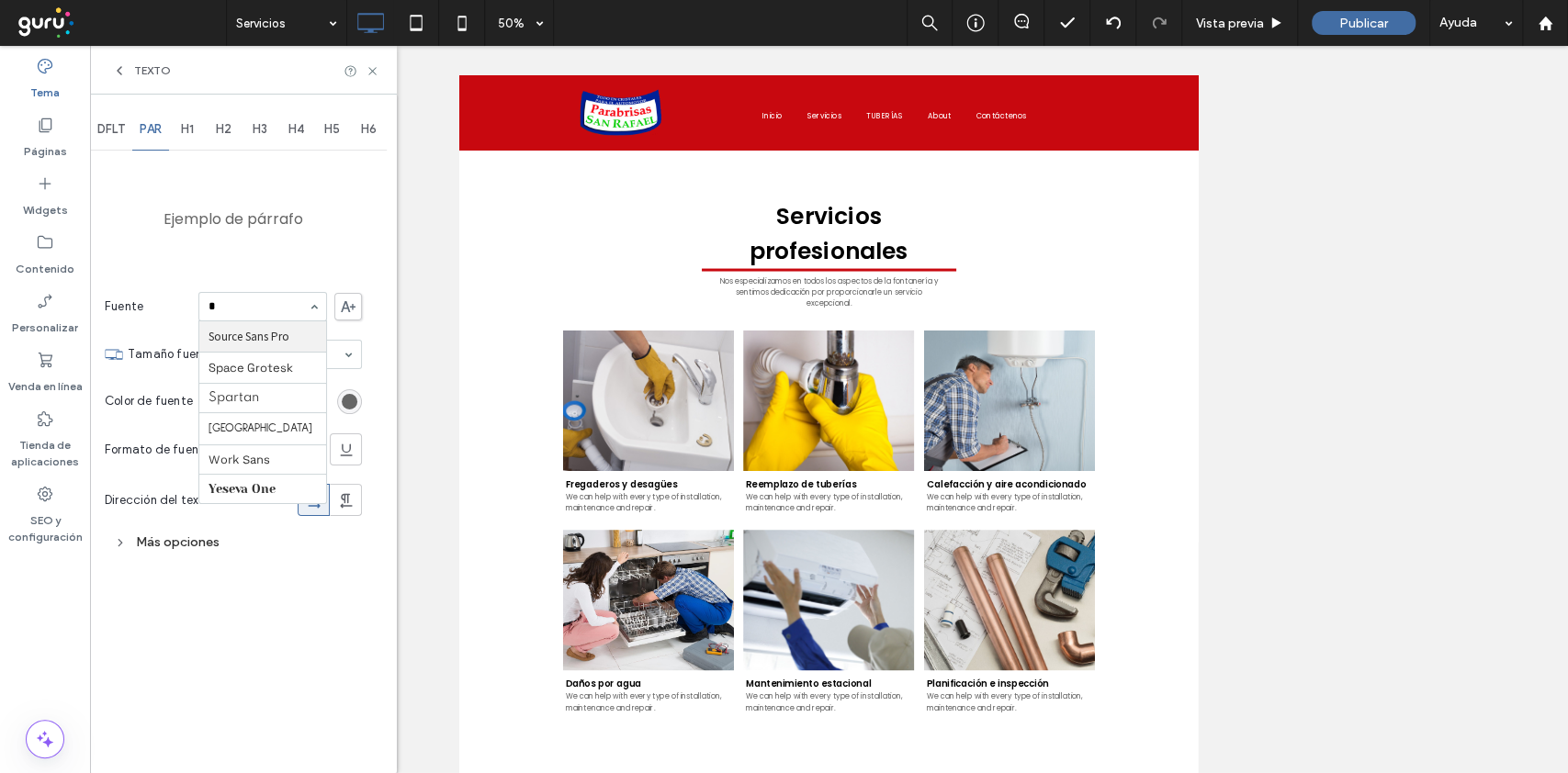 type on "**" 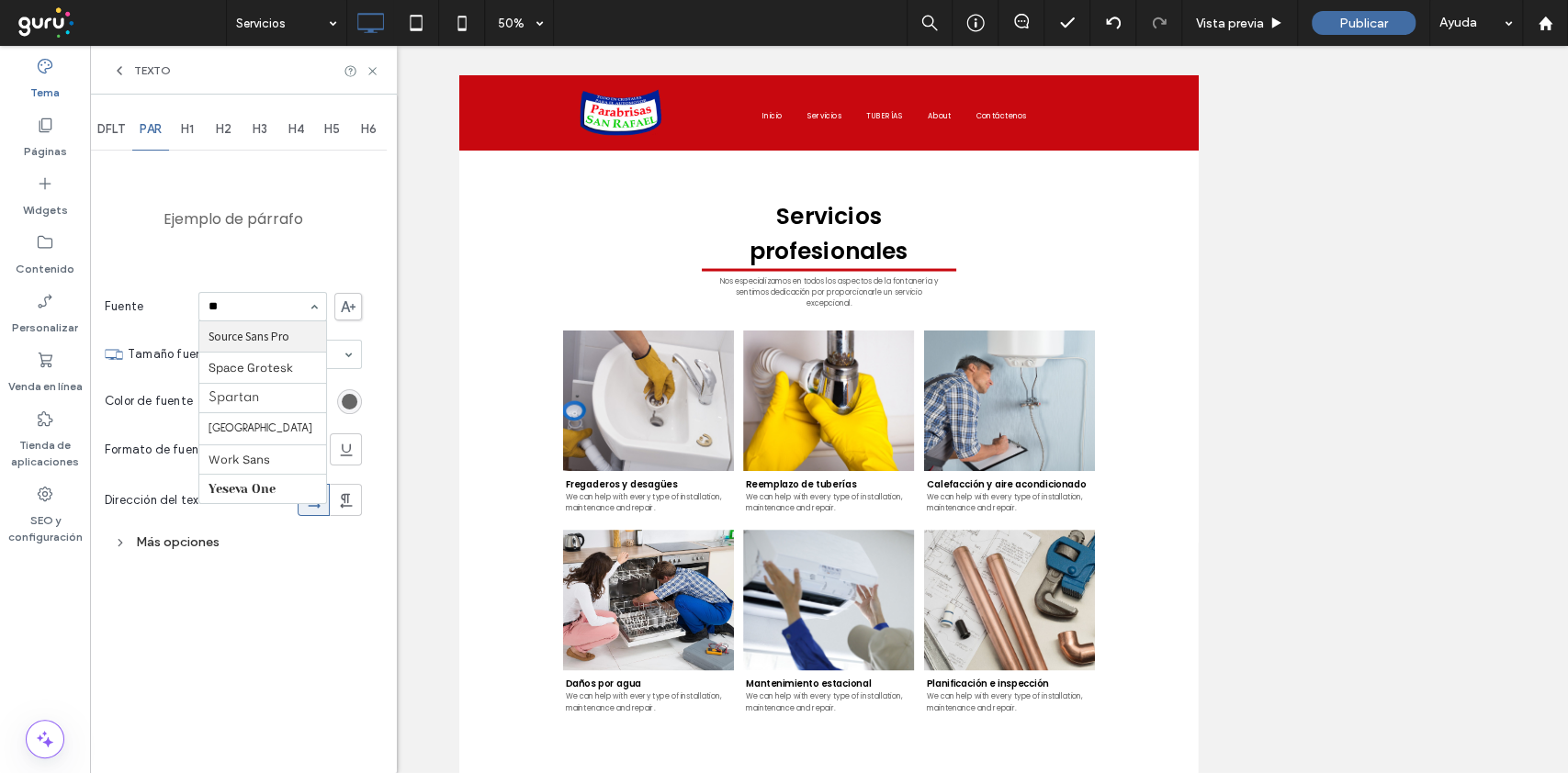 scroll, scrollTop: 0, scrollLeft: 0, axis: both 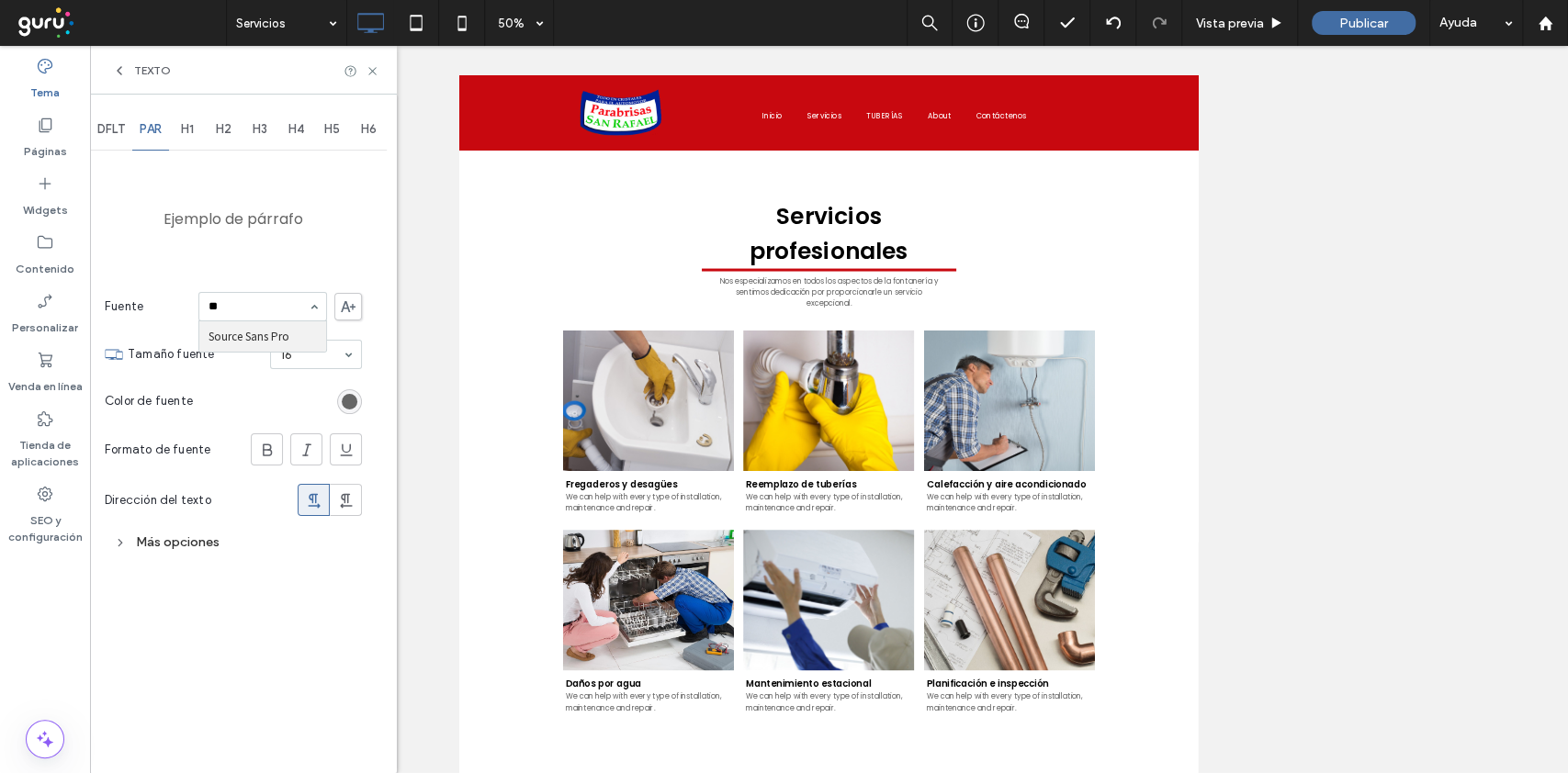 type 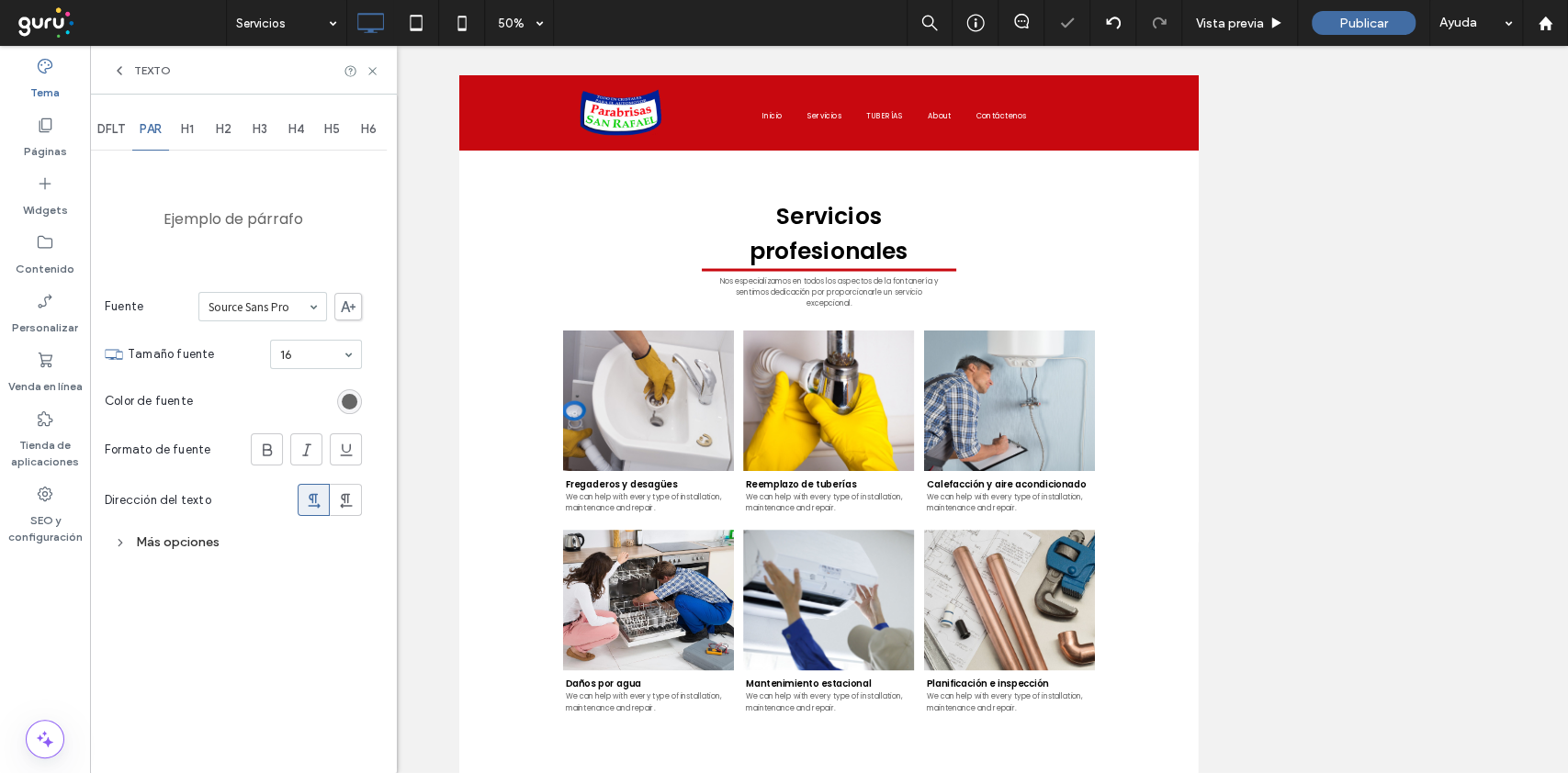 drag, startPoint x: 286, startPoint y: 348, endPoint x: 279, endPoint y: 356, distance: 10.630146 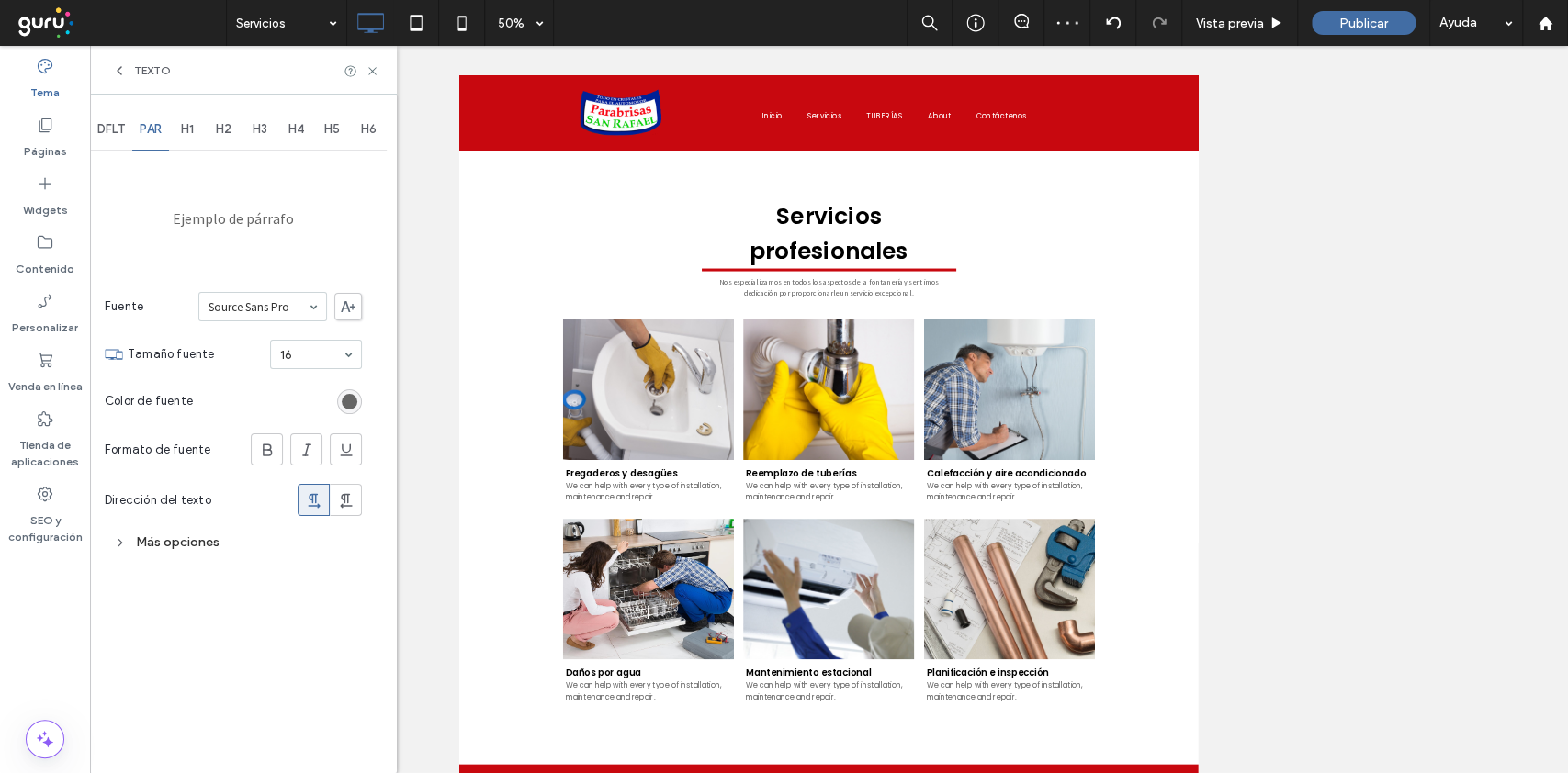 click on "DFLT" at bounding box center (111, 129) 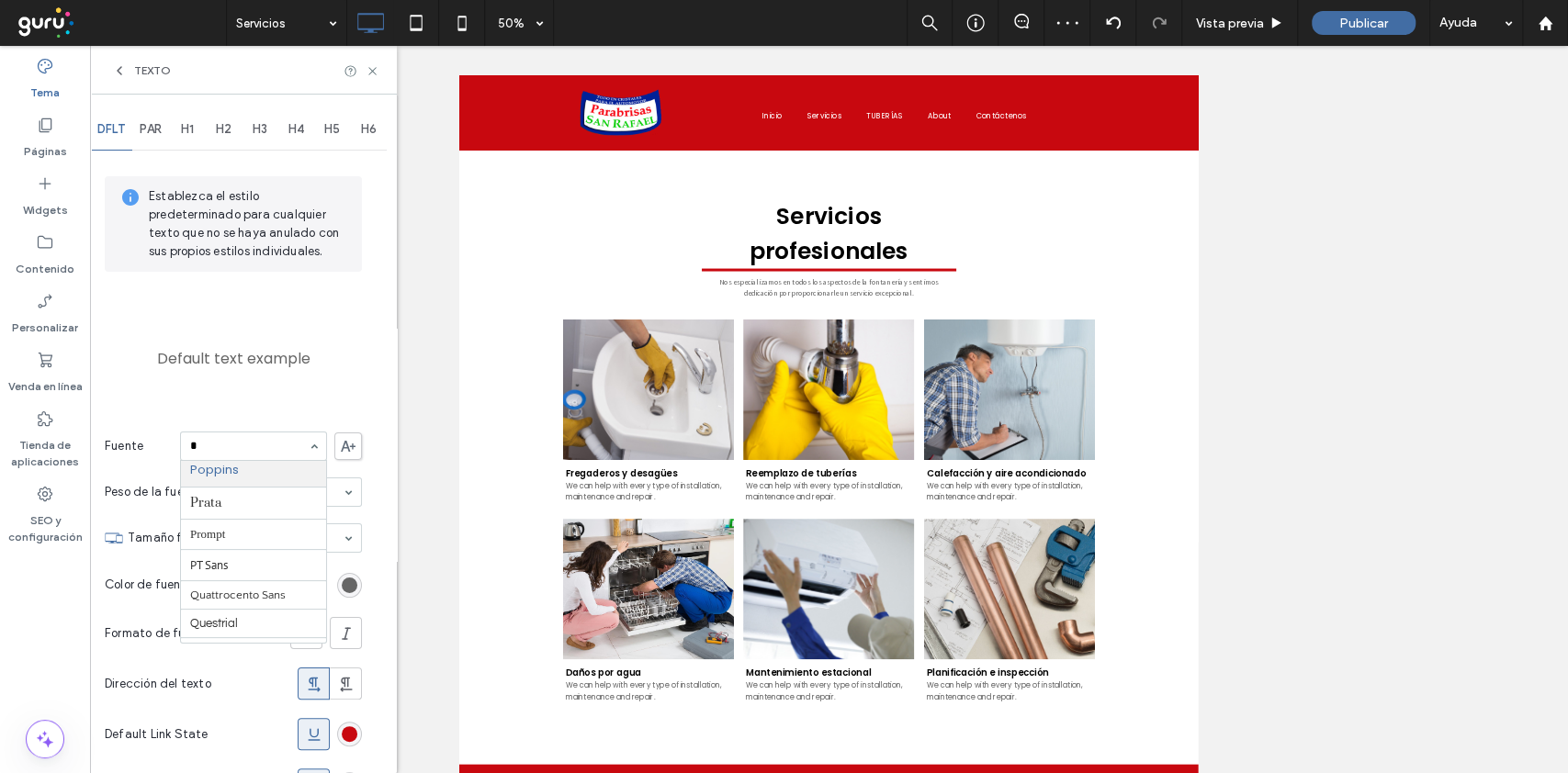 scroll, scrollTop: 1073, scrollLeft: 0, axis: vertical 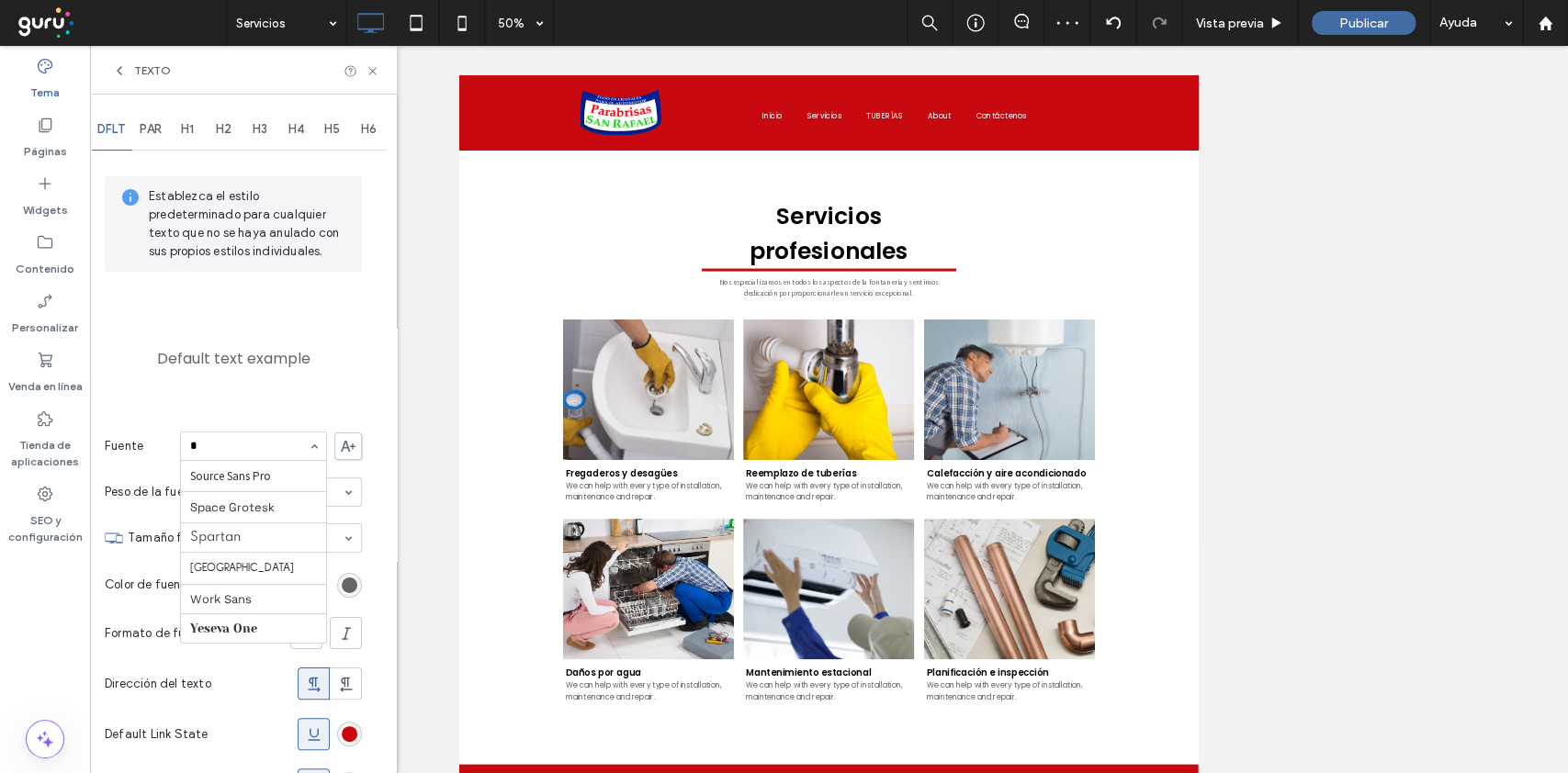type on "**" 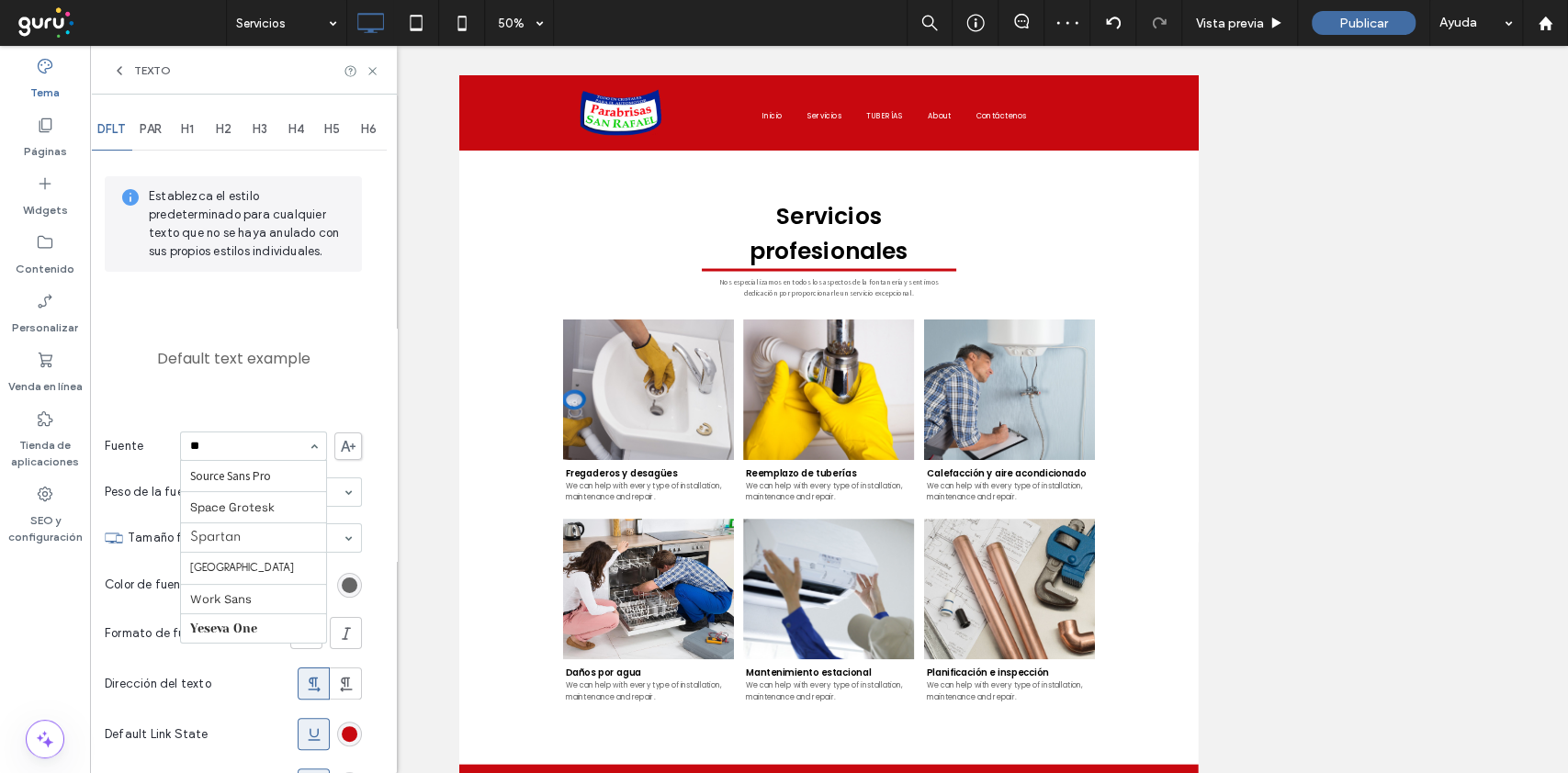 scroll, scrollTop: 0, scrollLeft: 0, axis: both 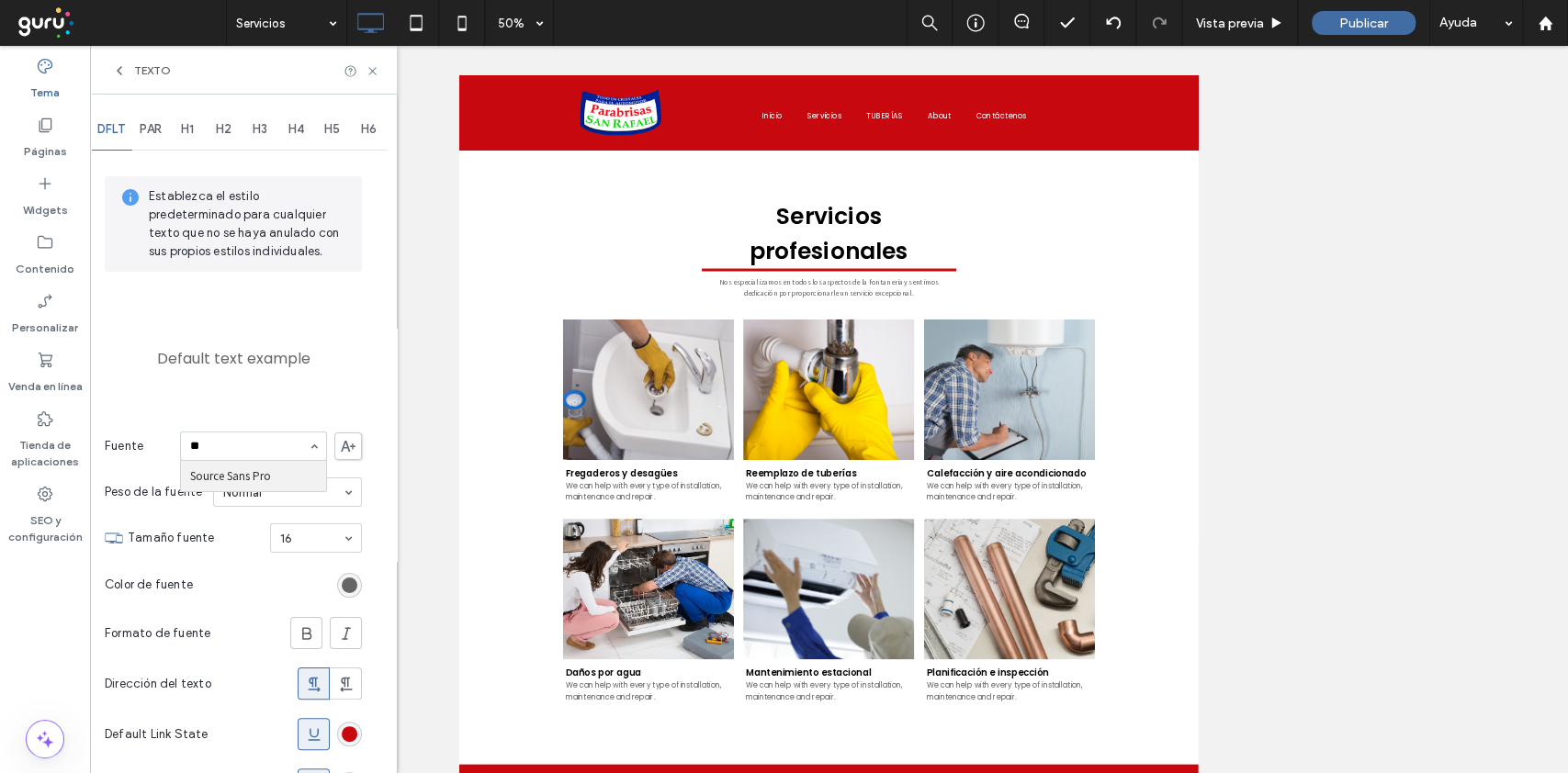 type 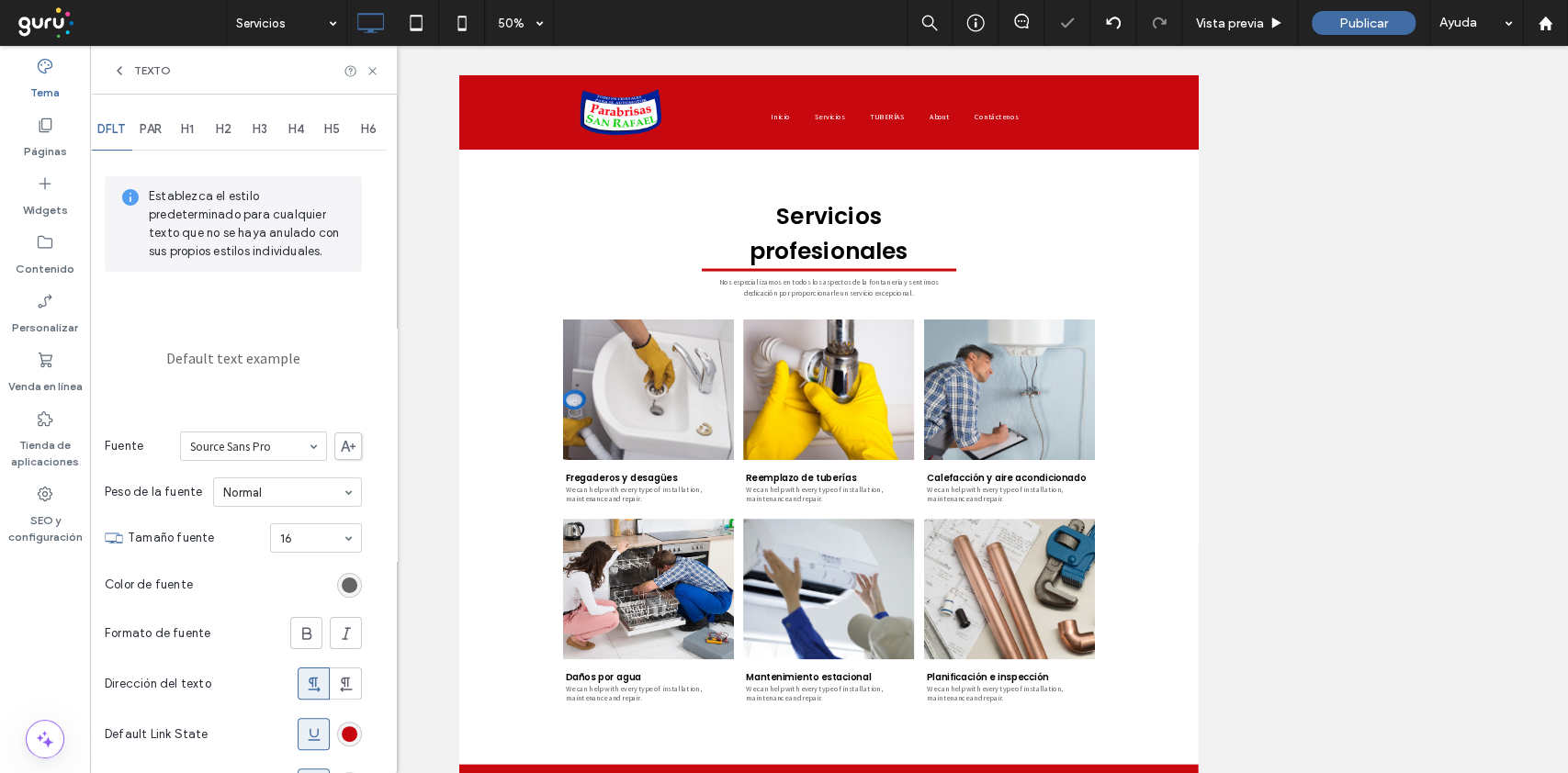click on "H1" at bounding box center (187, 129) 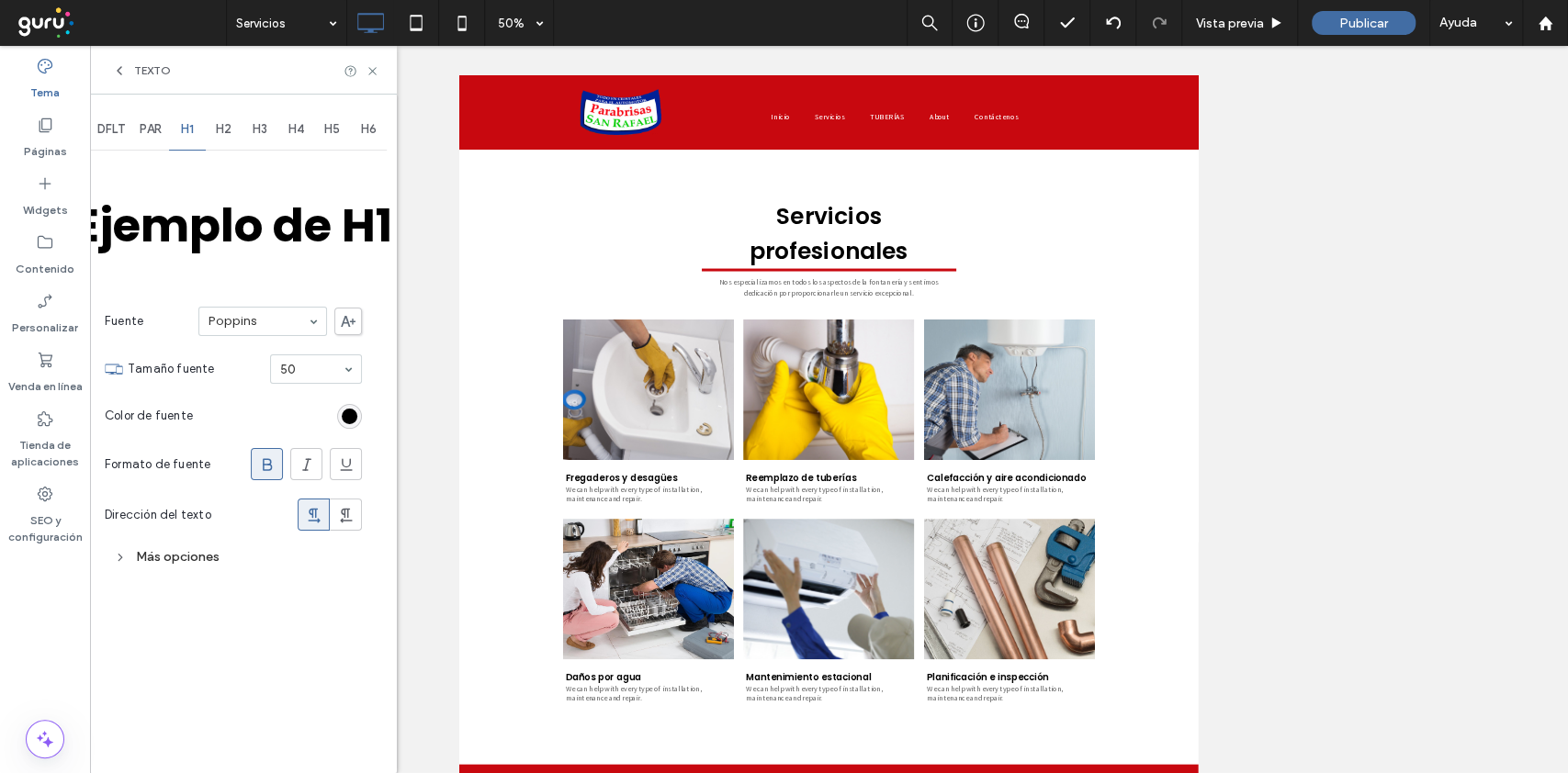 click on "Fuente Poppins" at bounding box center [233, 321] 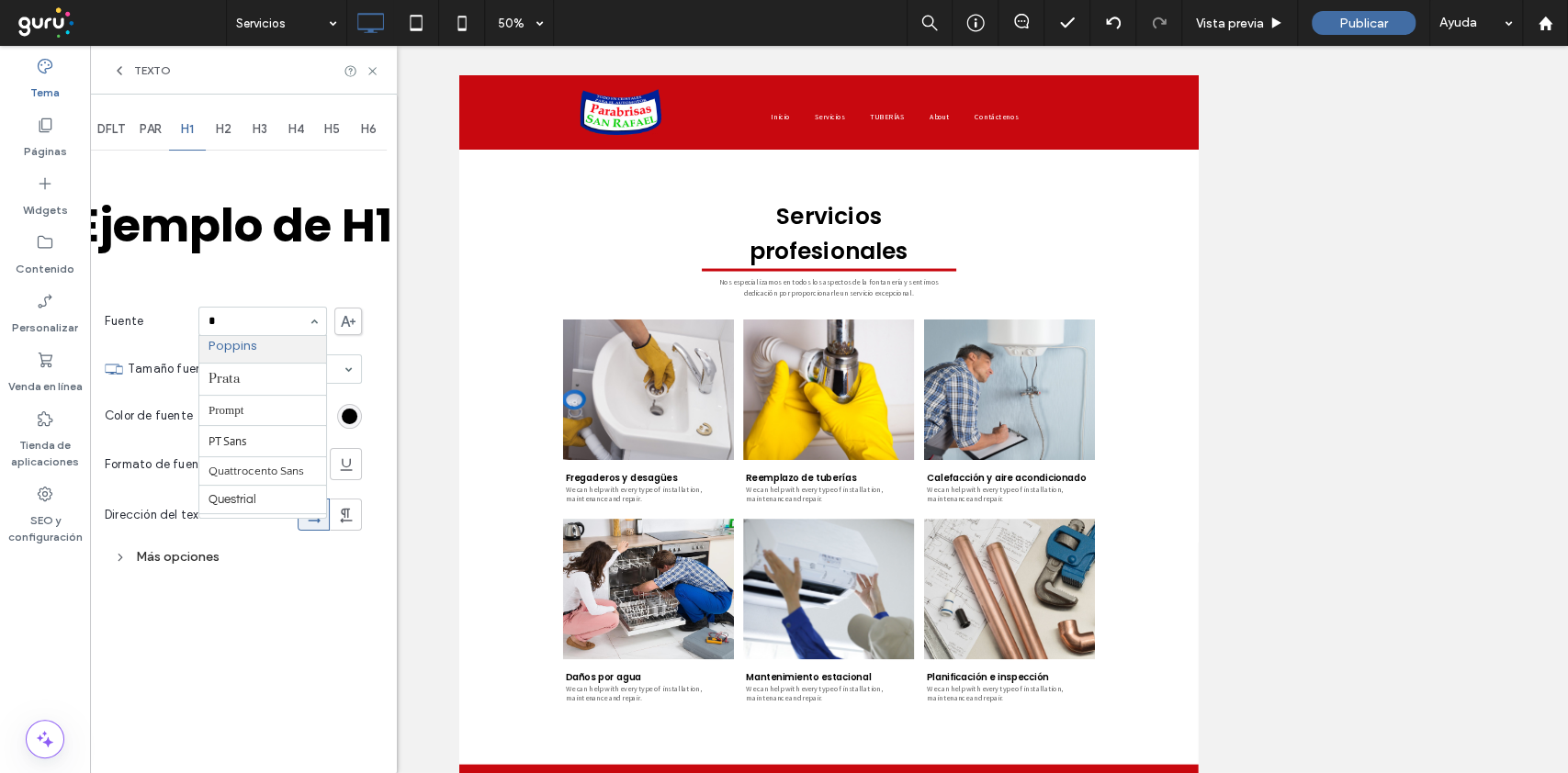 scroll, scrollTop: 1120, scrollLeft: 0, axis: vertical 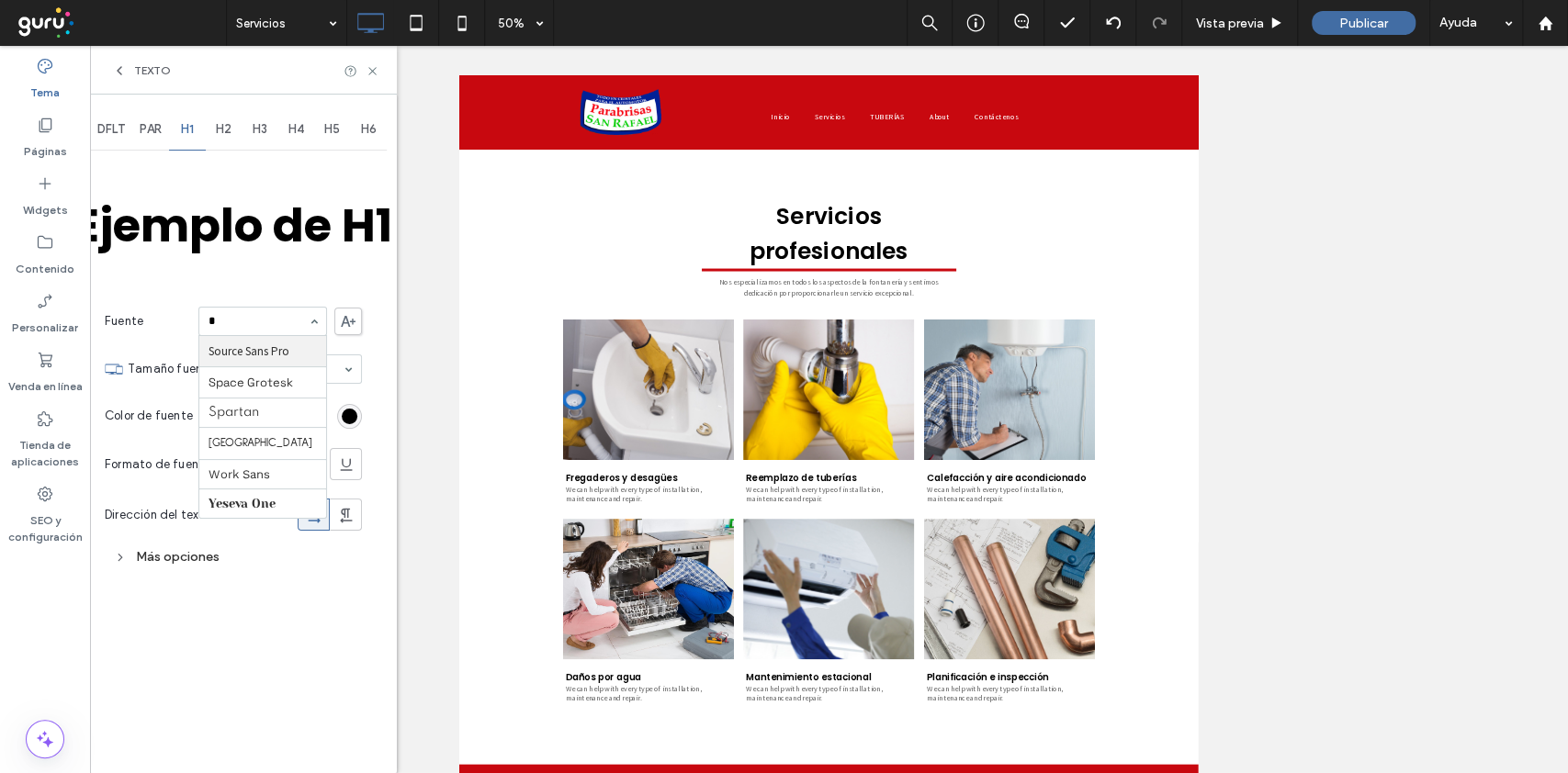 type on "**" 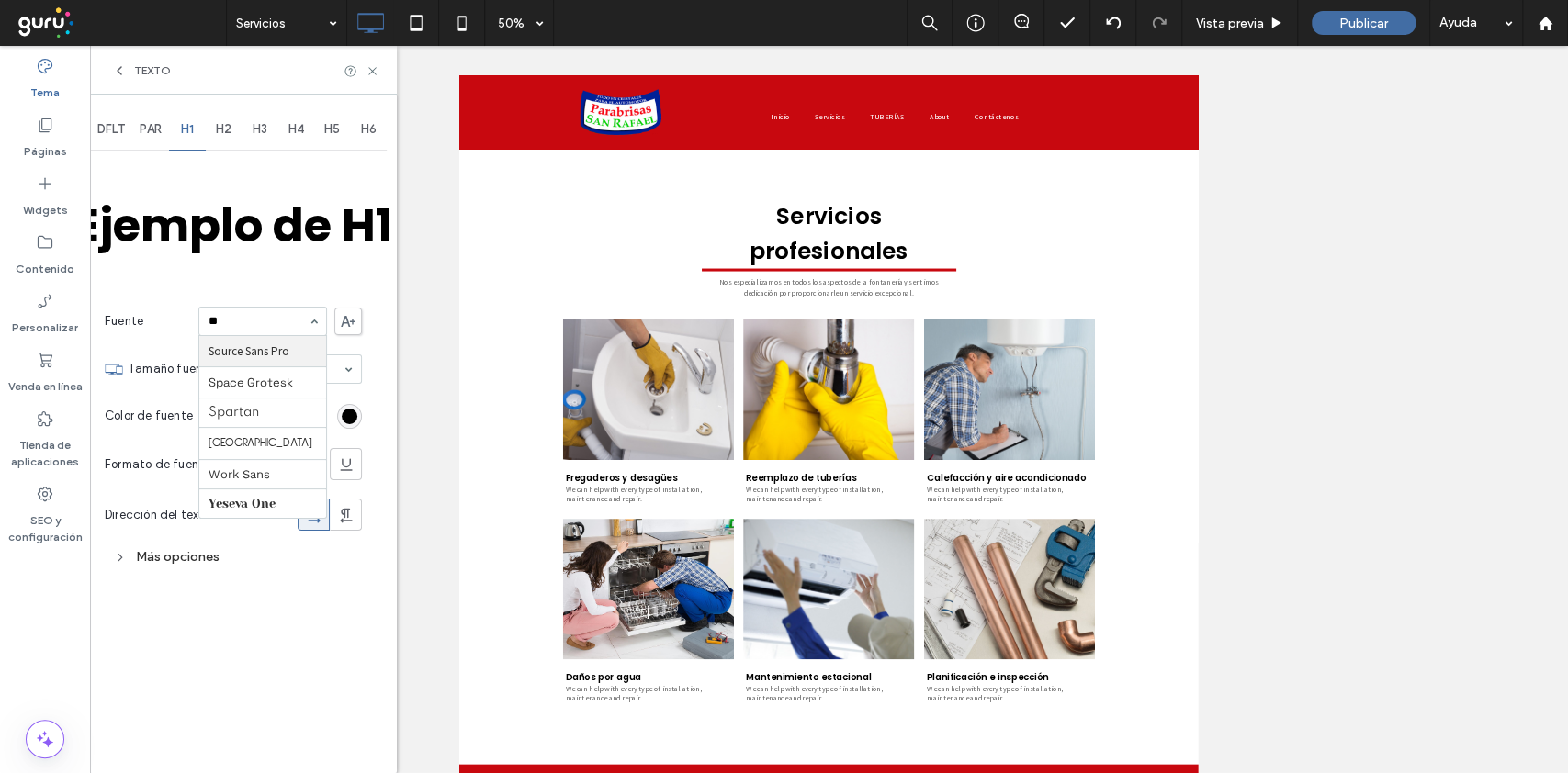 scroll, scrollTop: 0, scrollLeft: 0, axis: both 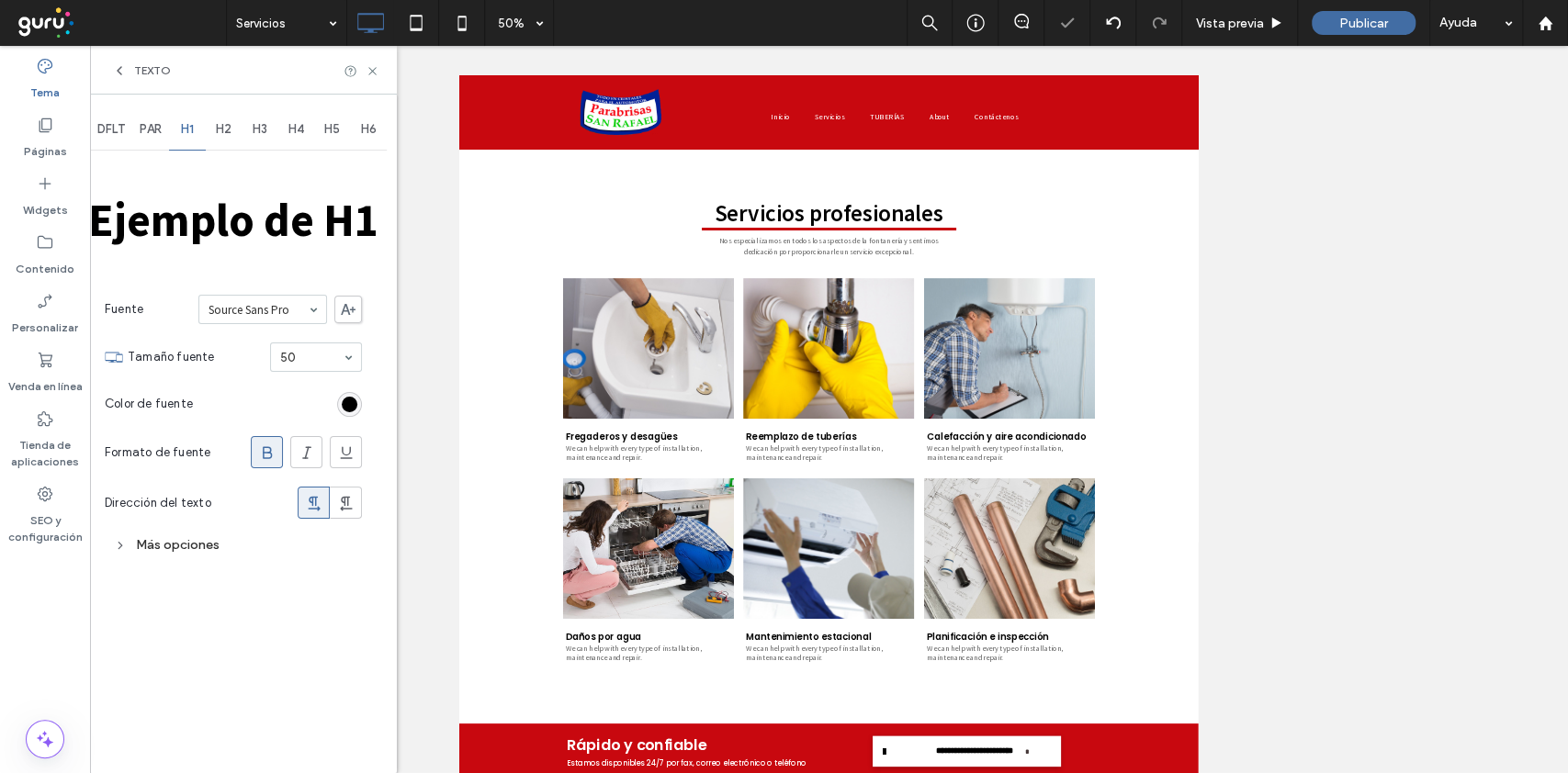 click on "H2" at bounding box center (223, 129) 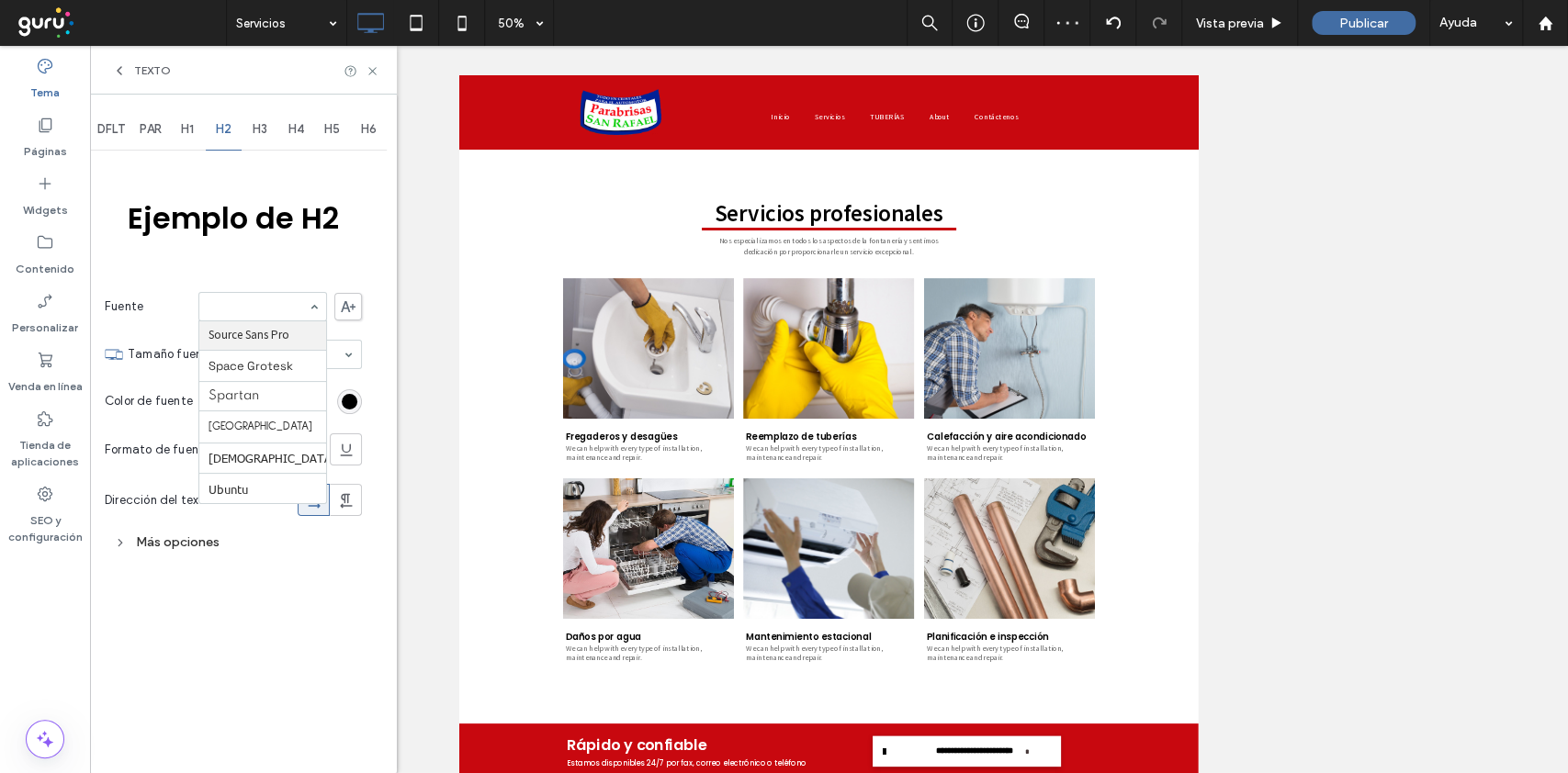type on "*" 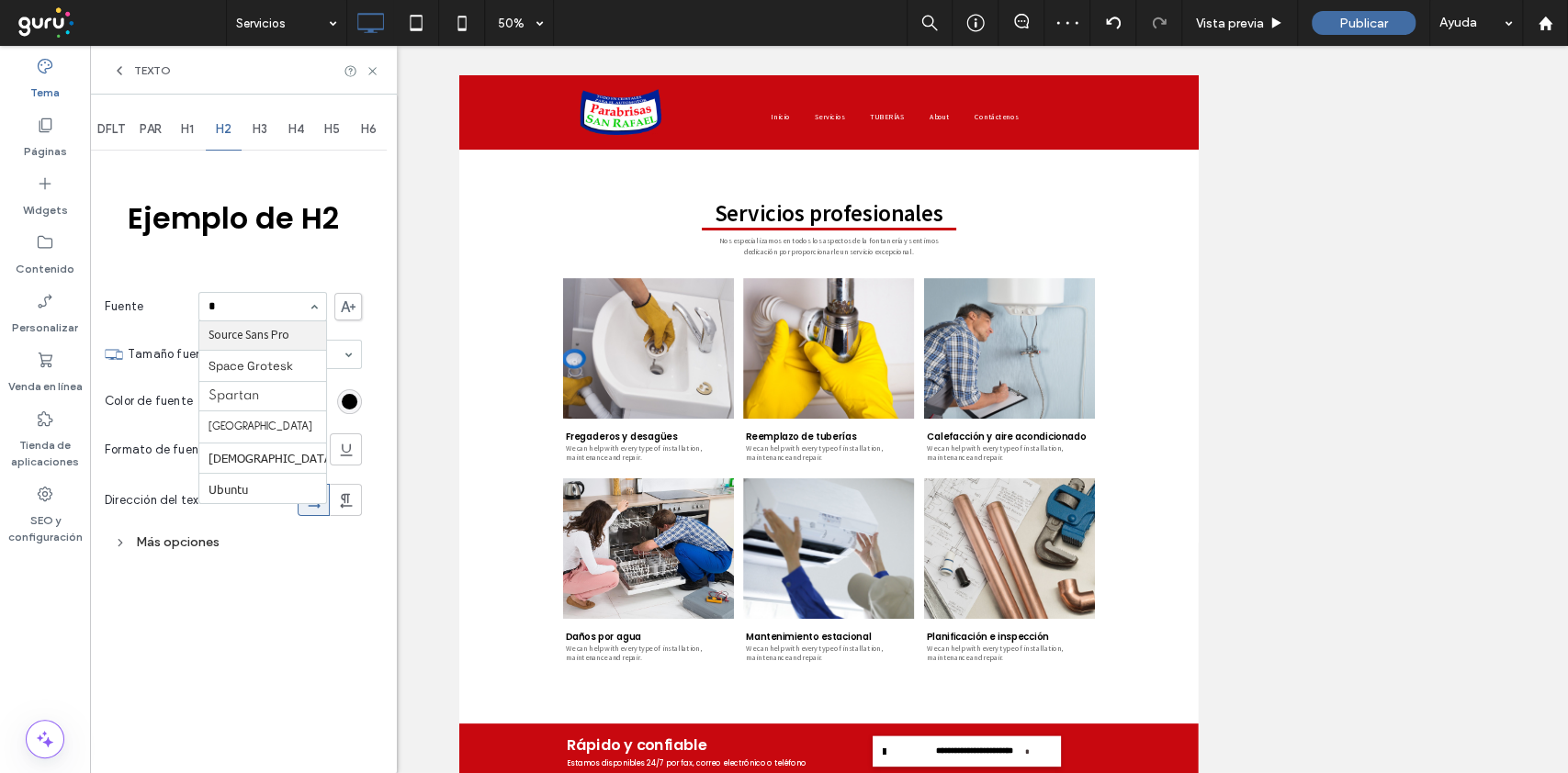 scroll, scrollTop: 1120, scrollLeft: 0, axis: vertical 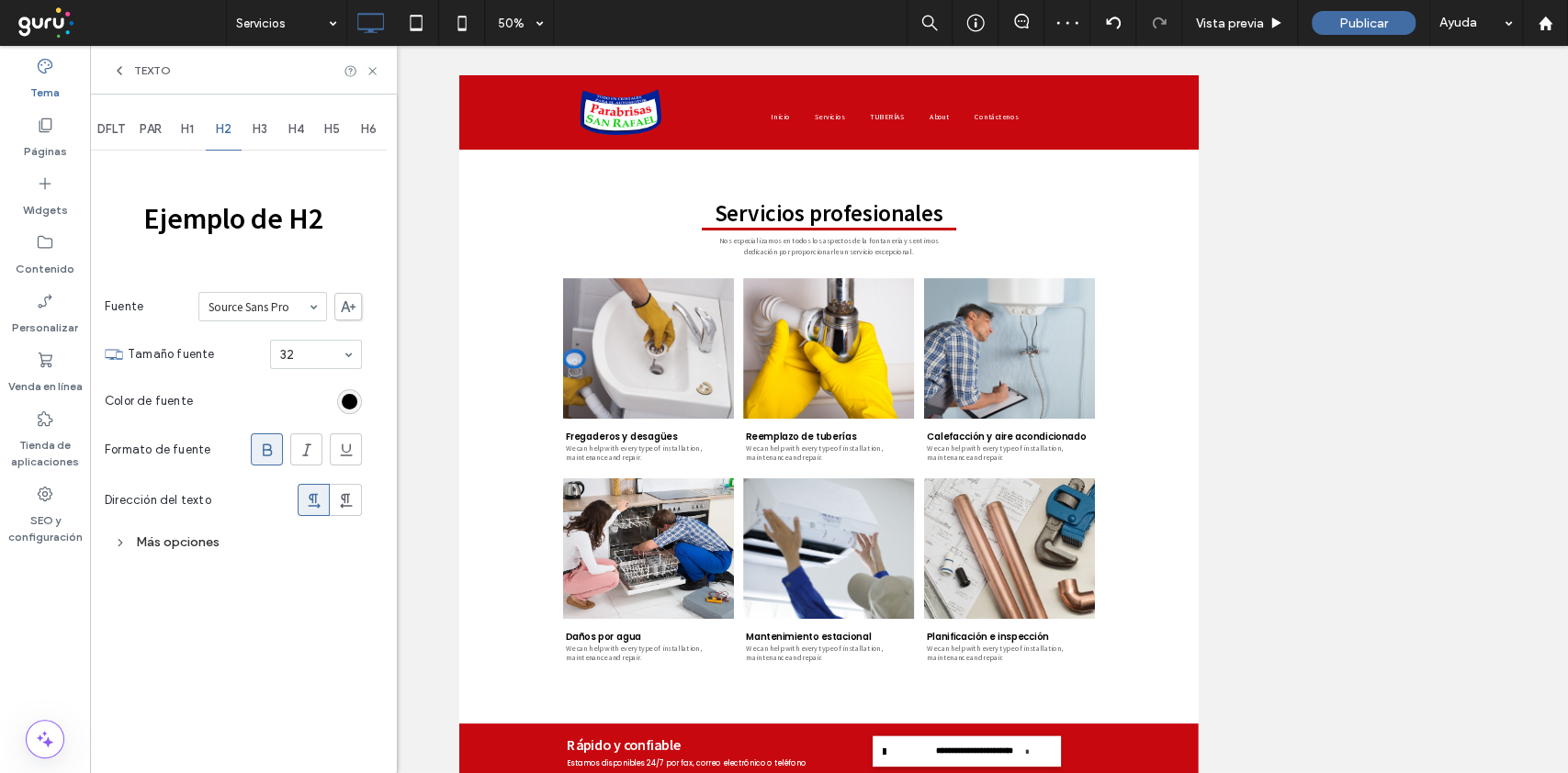 click on "H3" at bounding box center [260, 129] 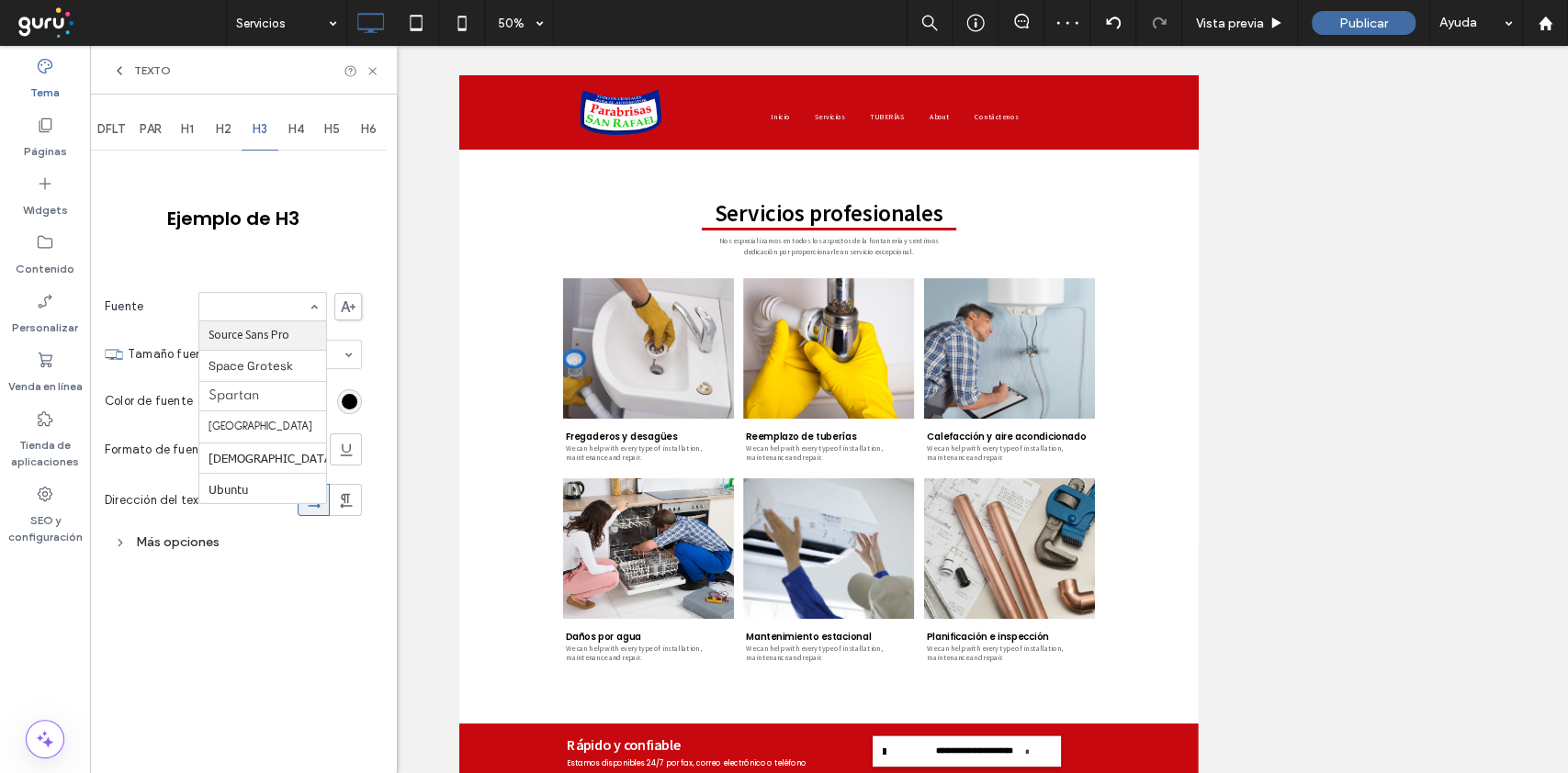type on "*" 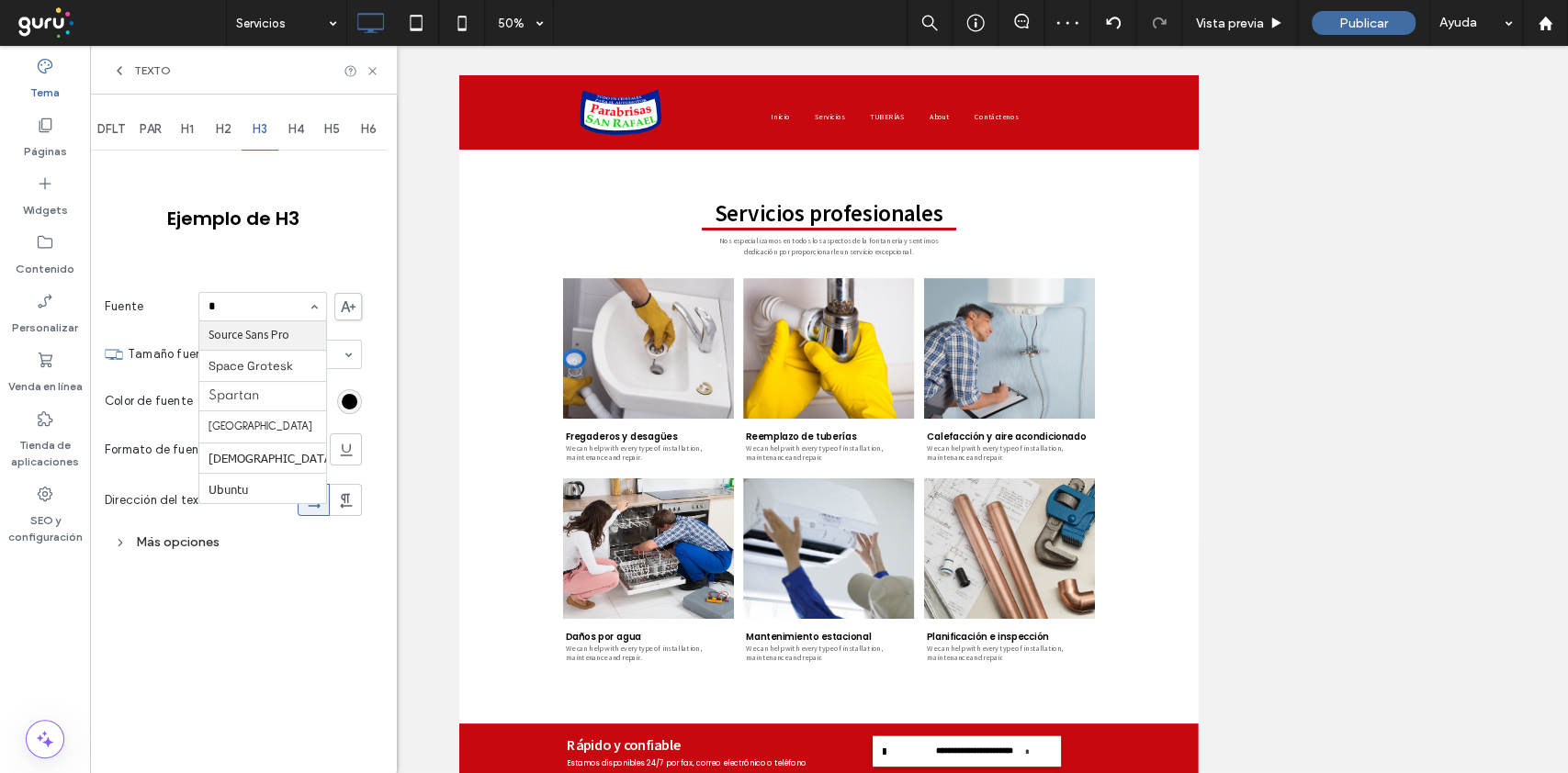 scroll, scrollTop: 1120, scrollLeft: 0, axis: vertical 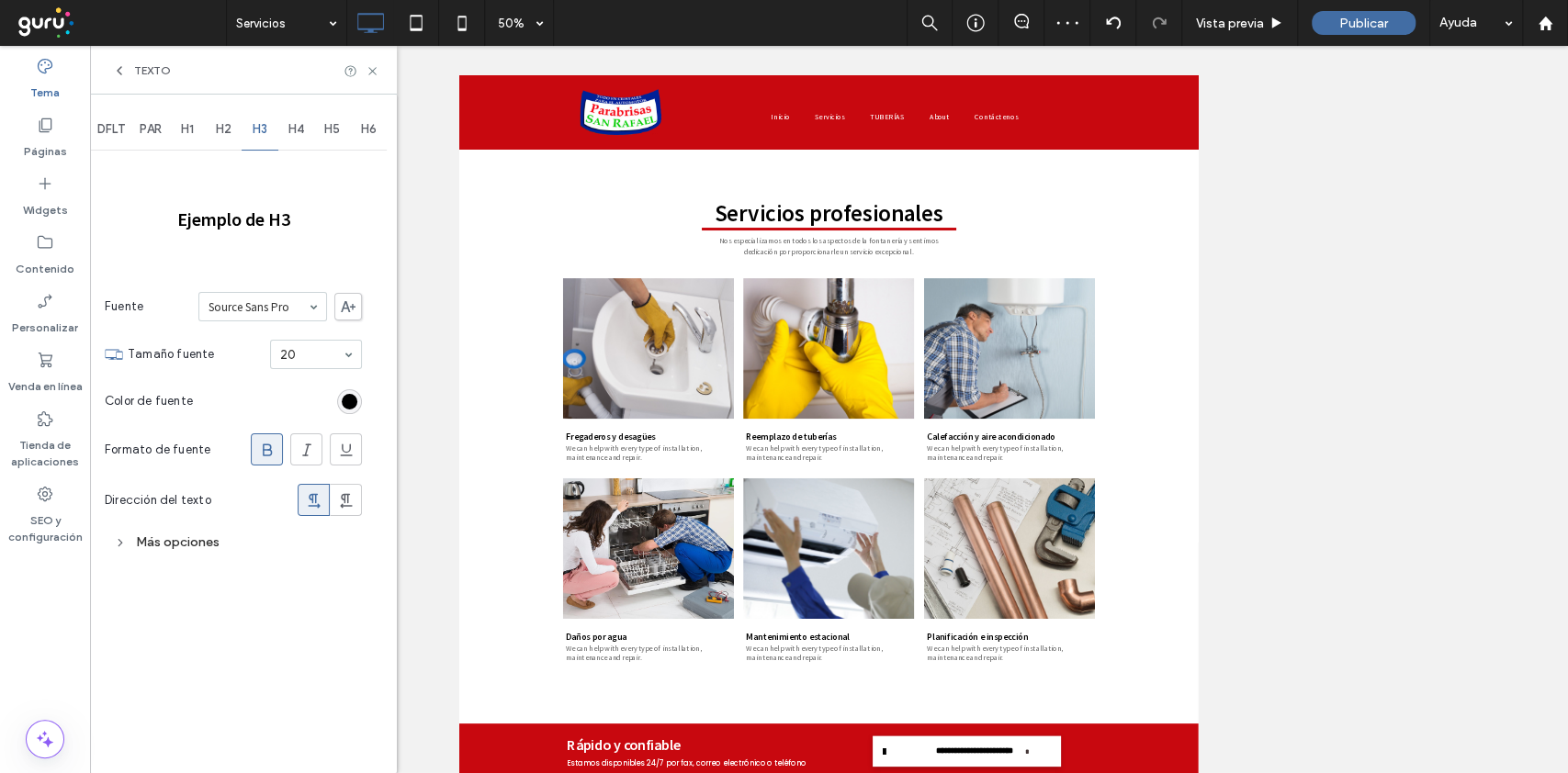 drag, startPoint x: 308, startPoint y: 122, endPoint x: 294, endPoint y: 166, distance: 46.173586 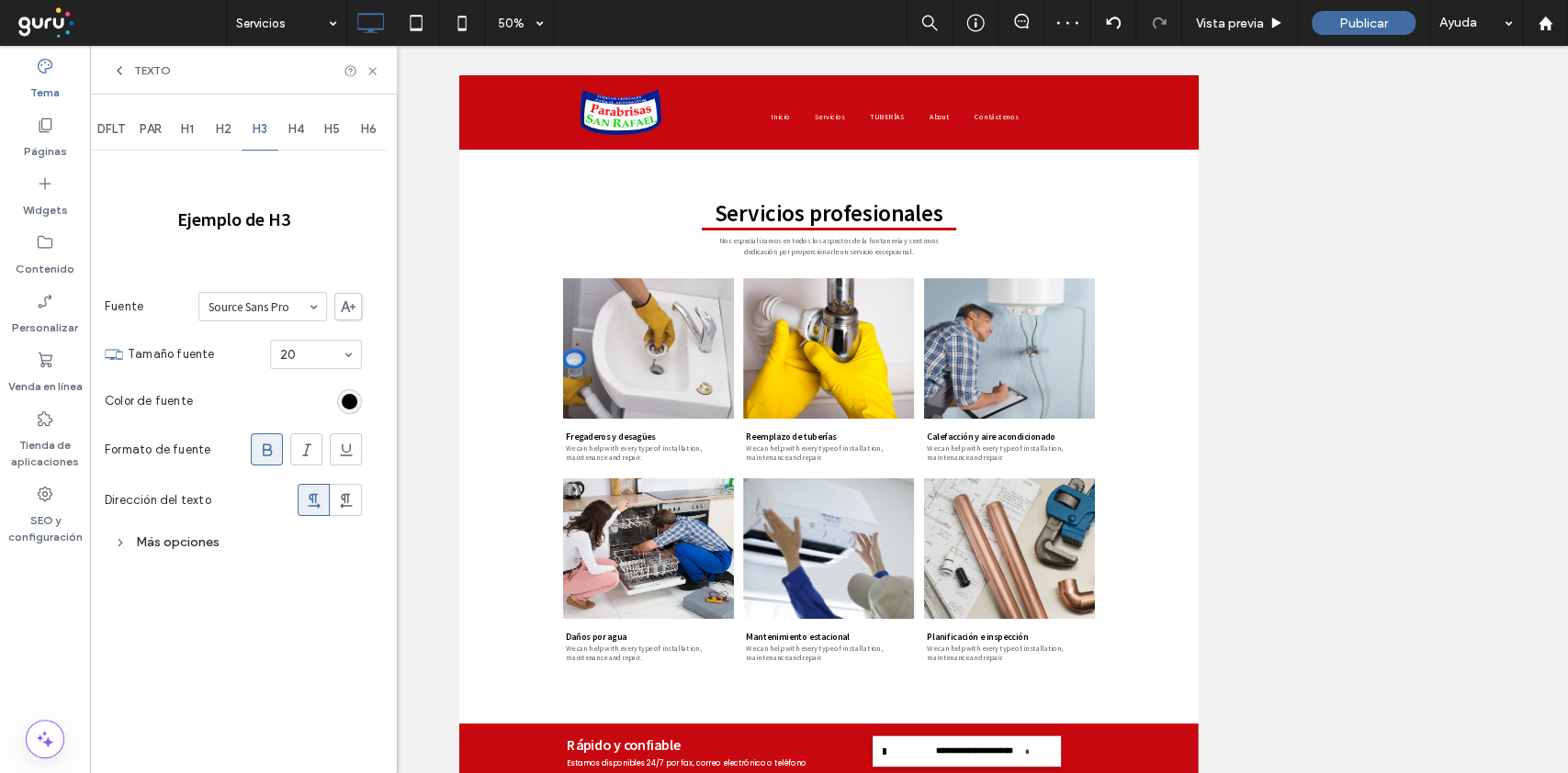 click on "H4" at bounding box center [297, 129] 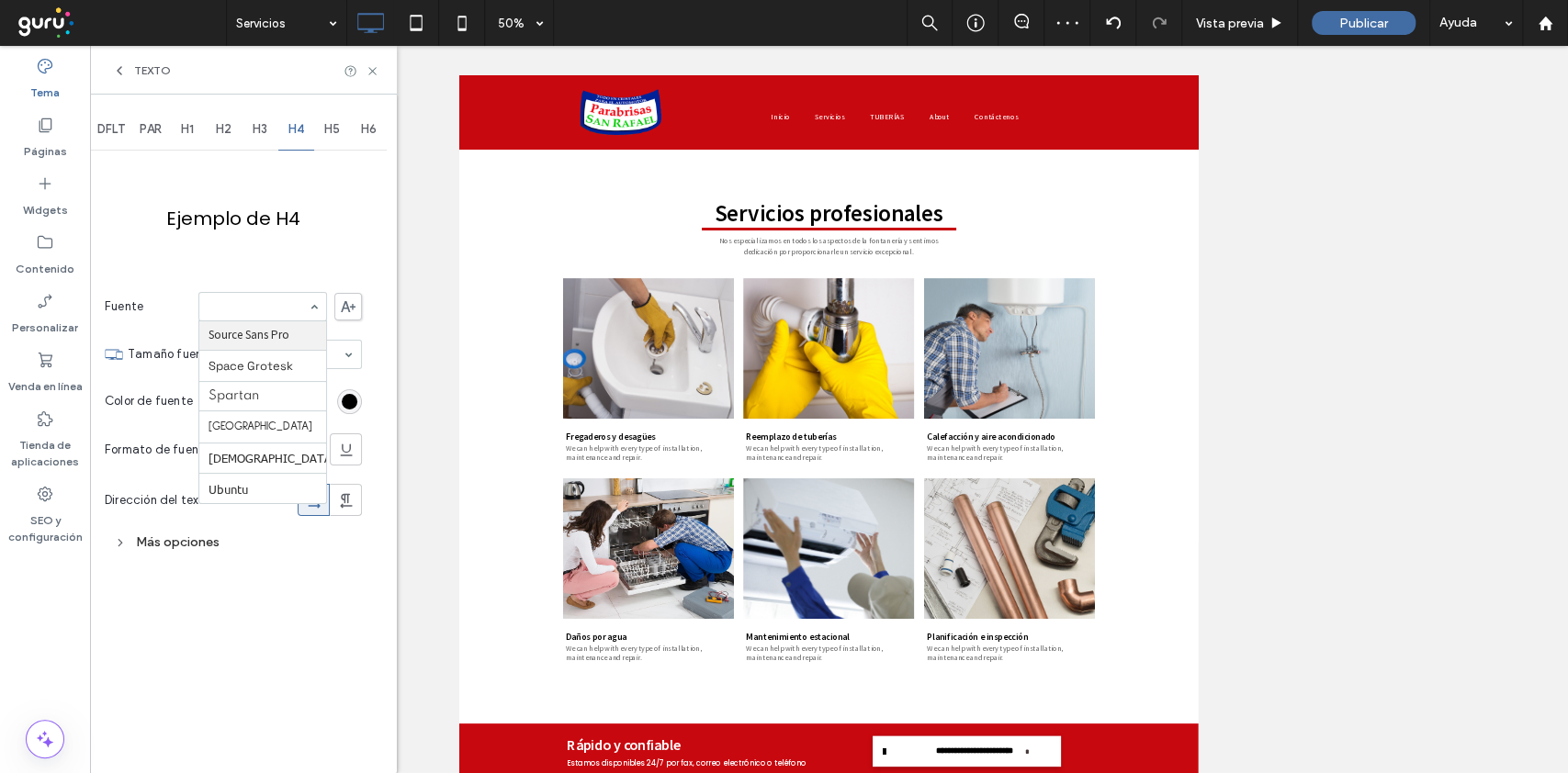 type on "*" 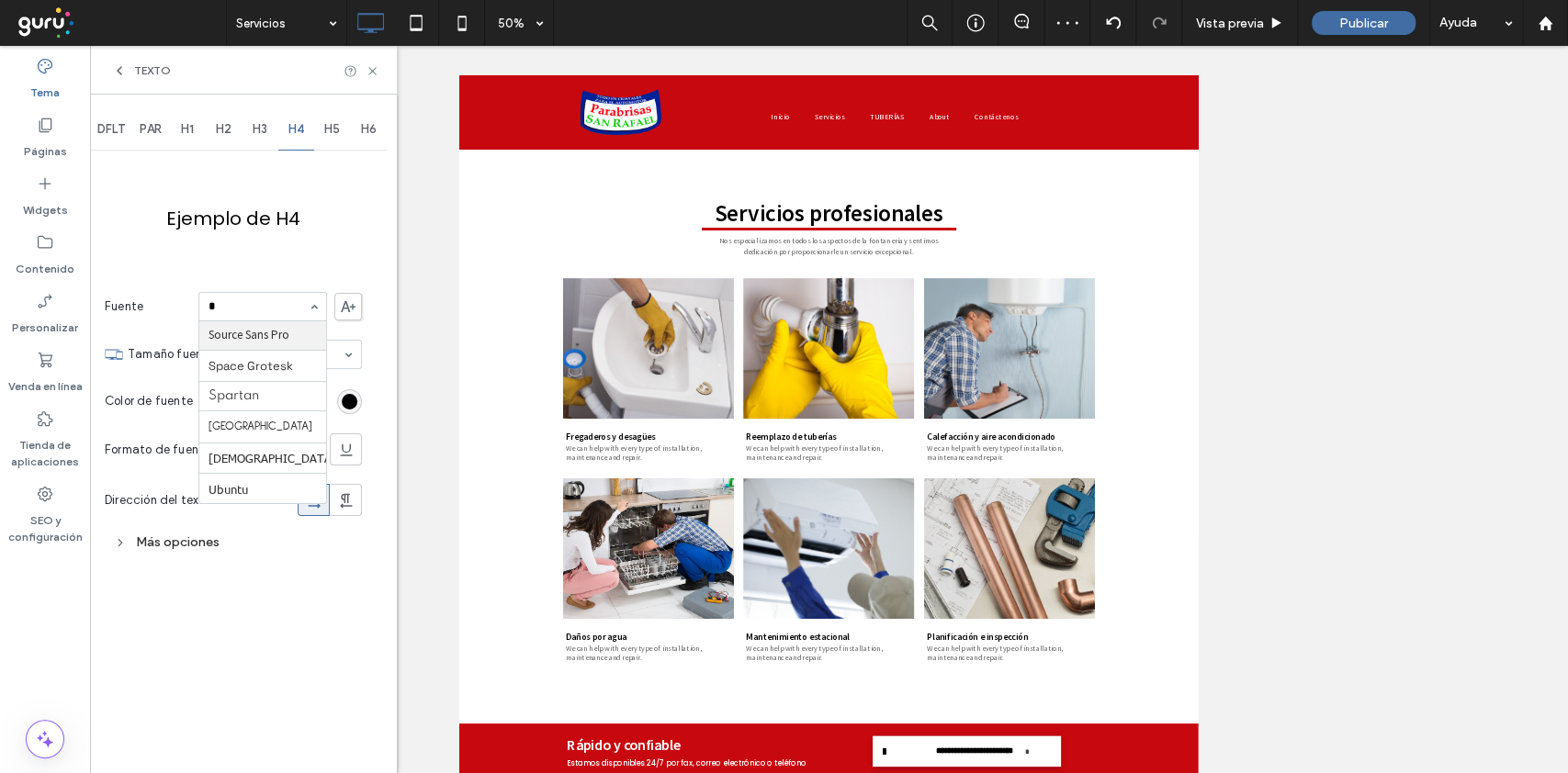 scroll, scrollTop: 1120, scrollLeft: 0, axis: vertical 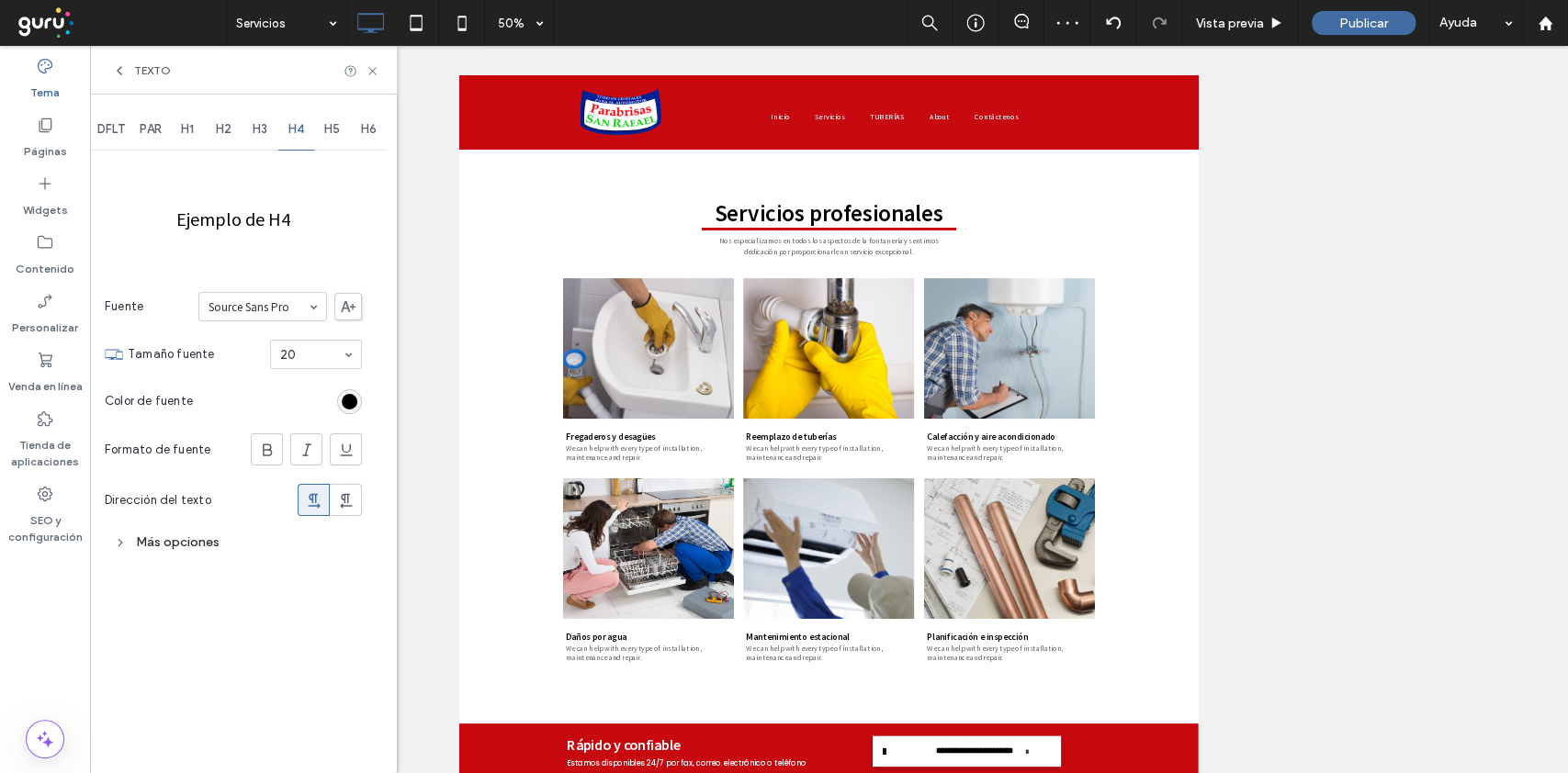 drag, startPoint x: 332, startPoint y: 124, endPoint x: 290, endPoint y: 241, distance: 124.3101 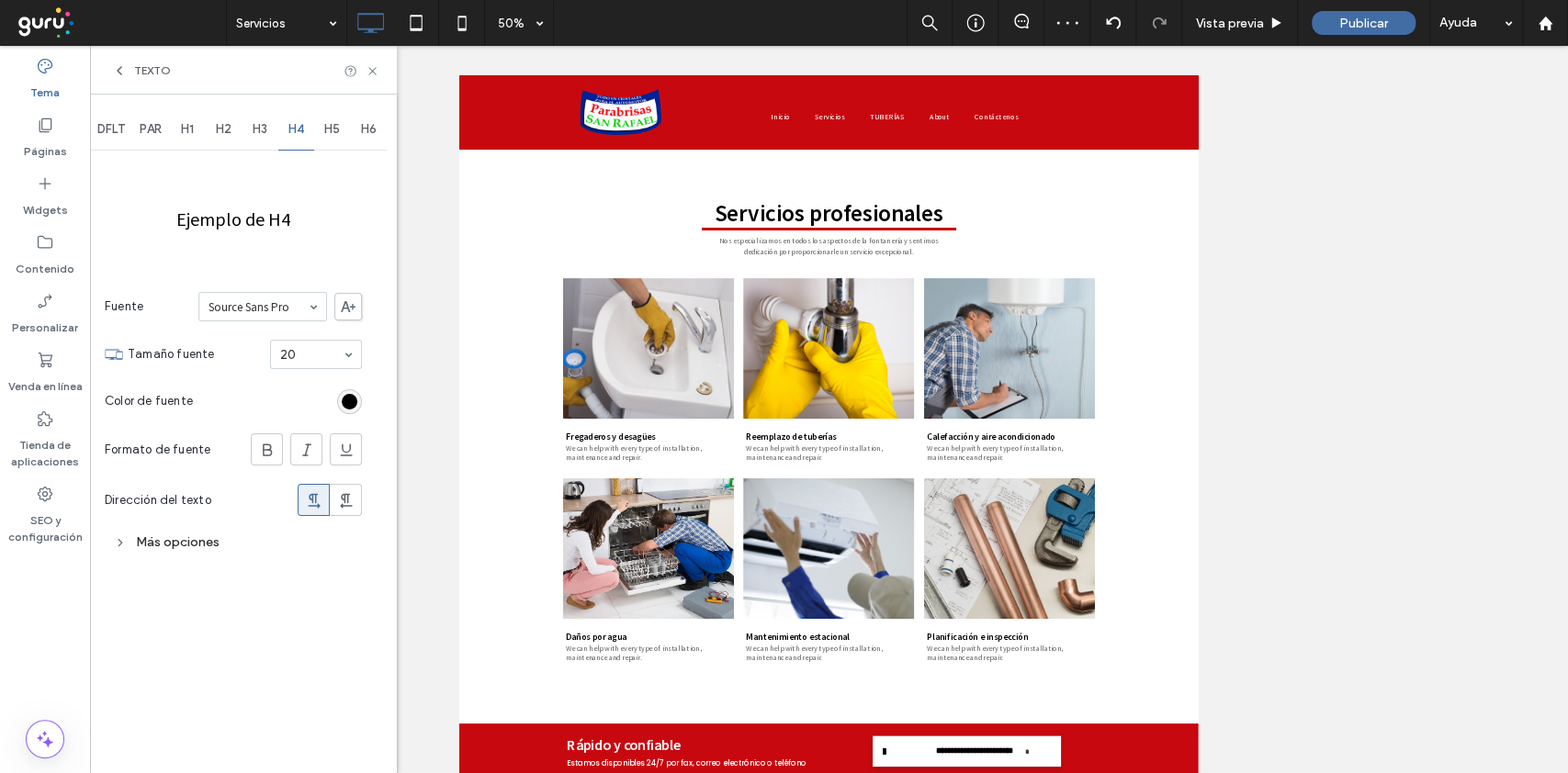 click on "H5" at bounding box center (332, 129) 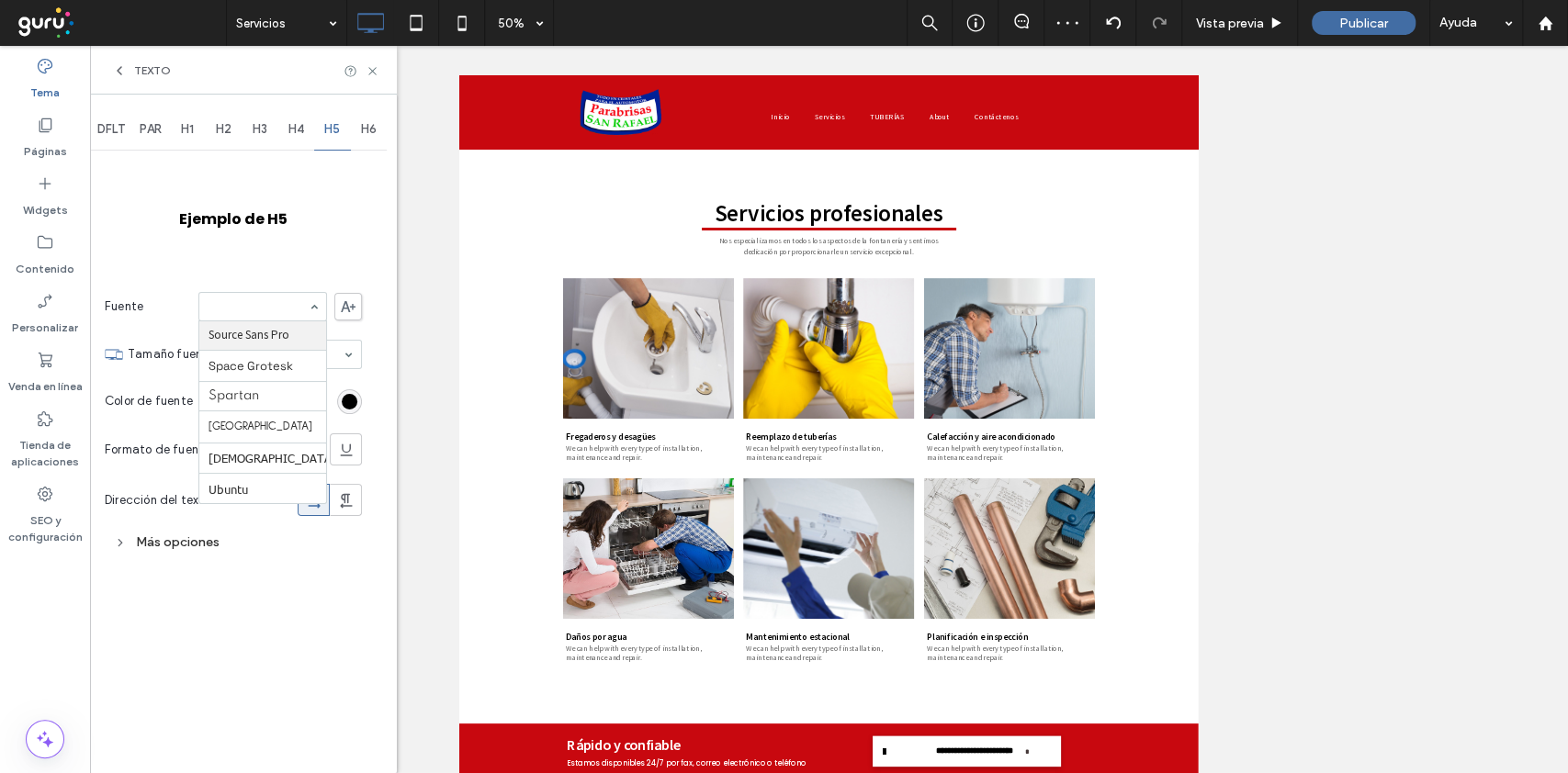 type on "*" 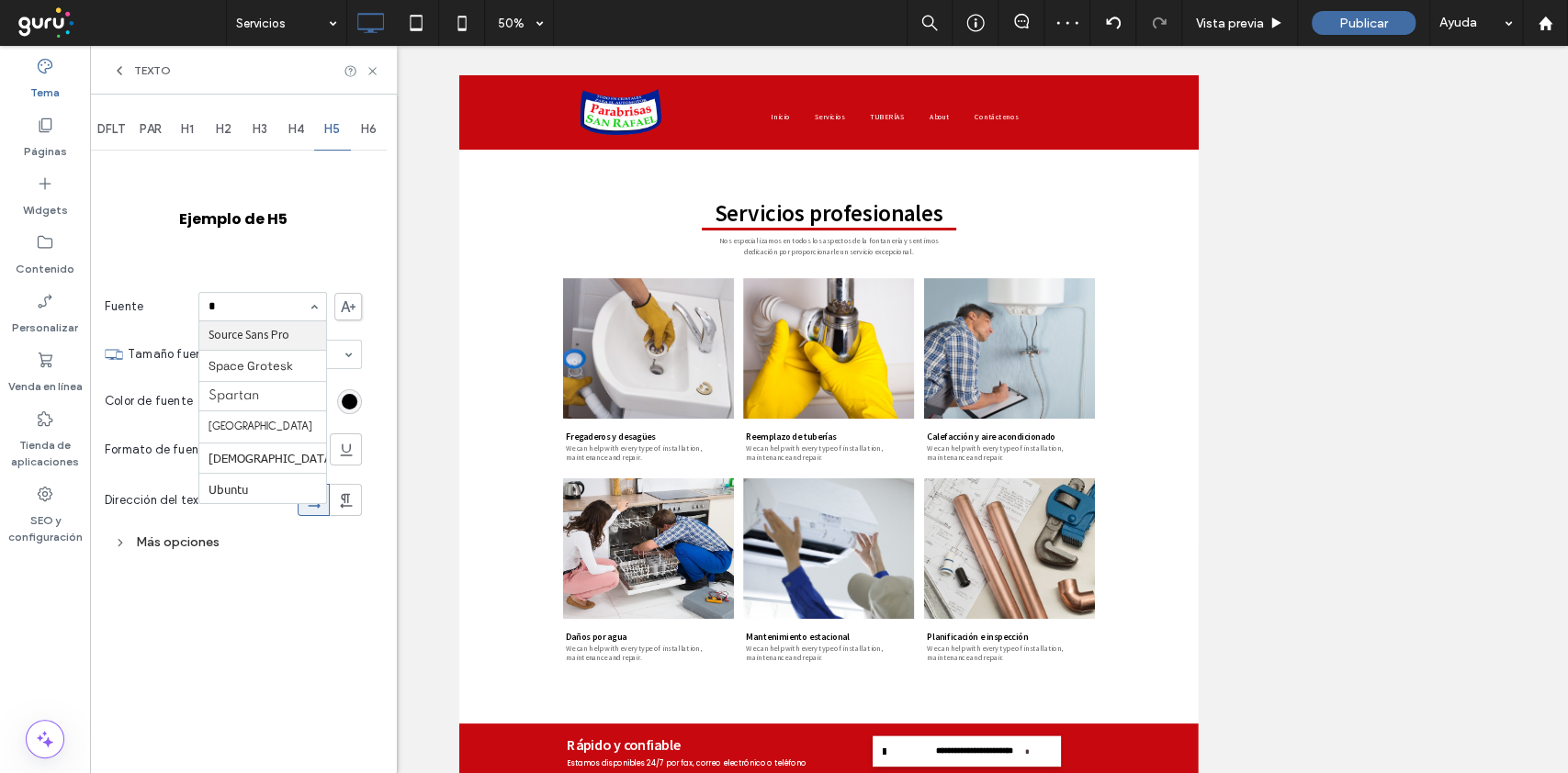scroll, scrollTop: 1120, scrollLeft: 0, axis: vertical 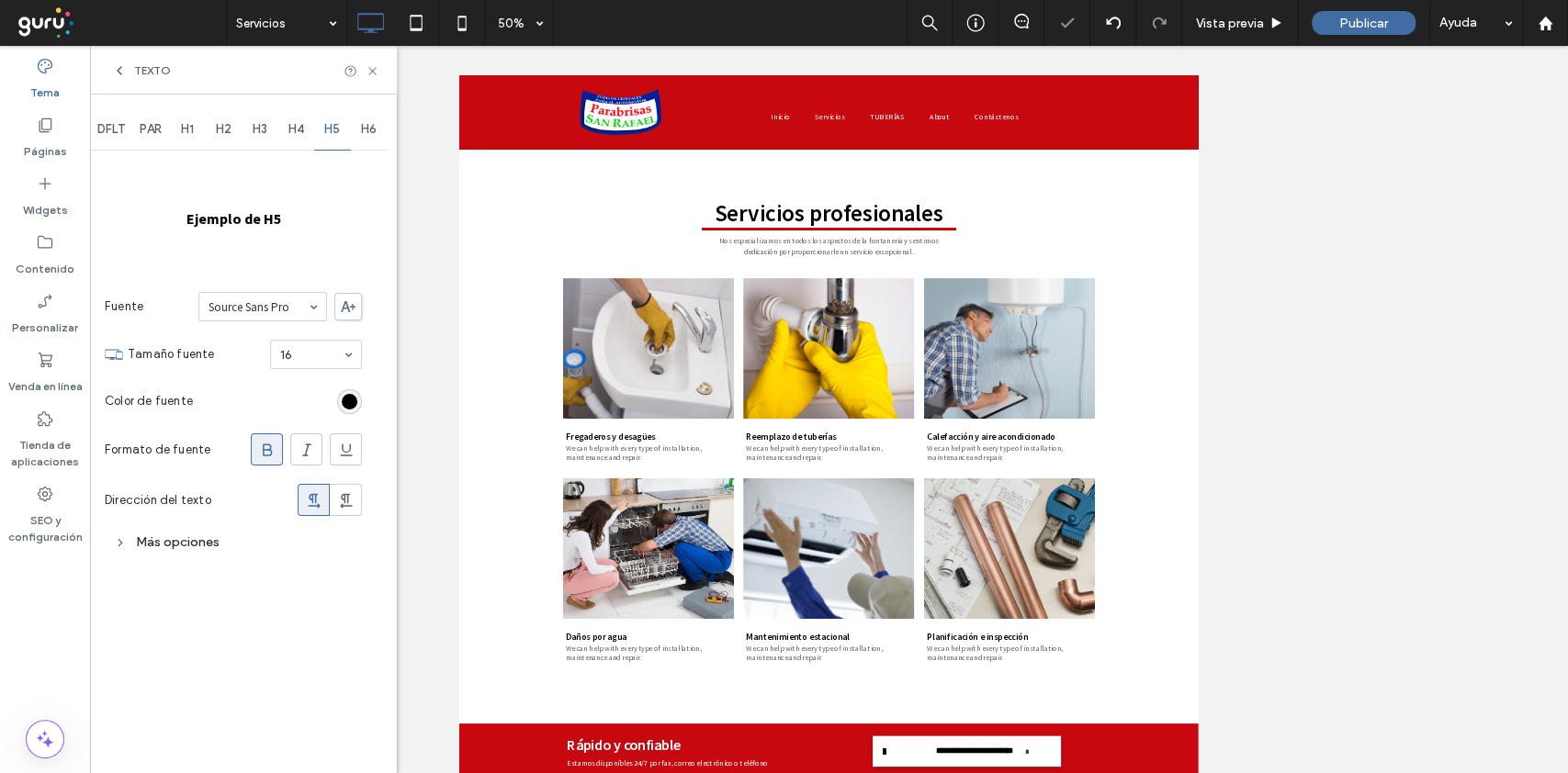click on "H6" at bounding box center (369, 129) 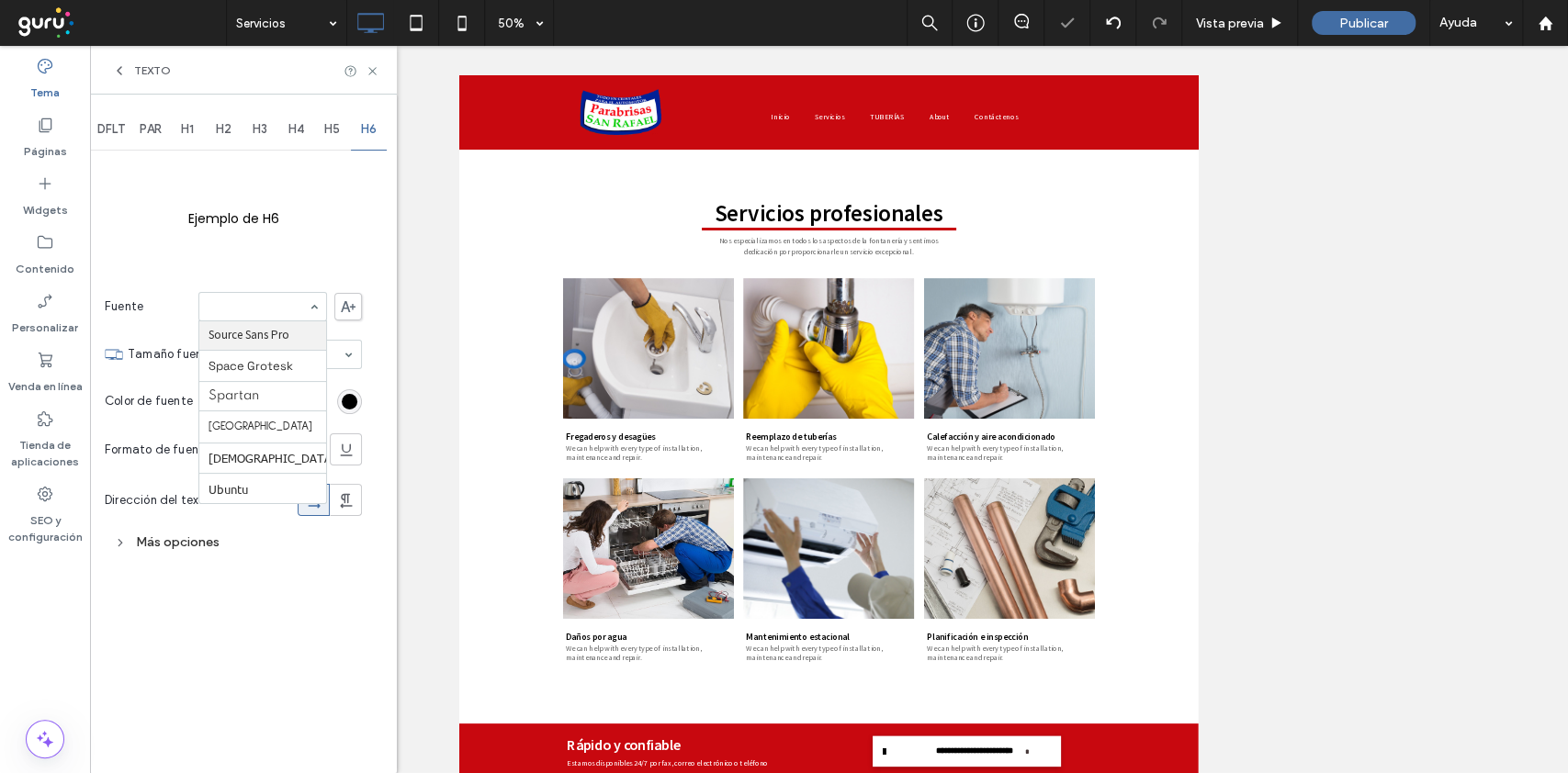 type on "*" 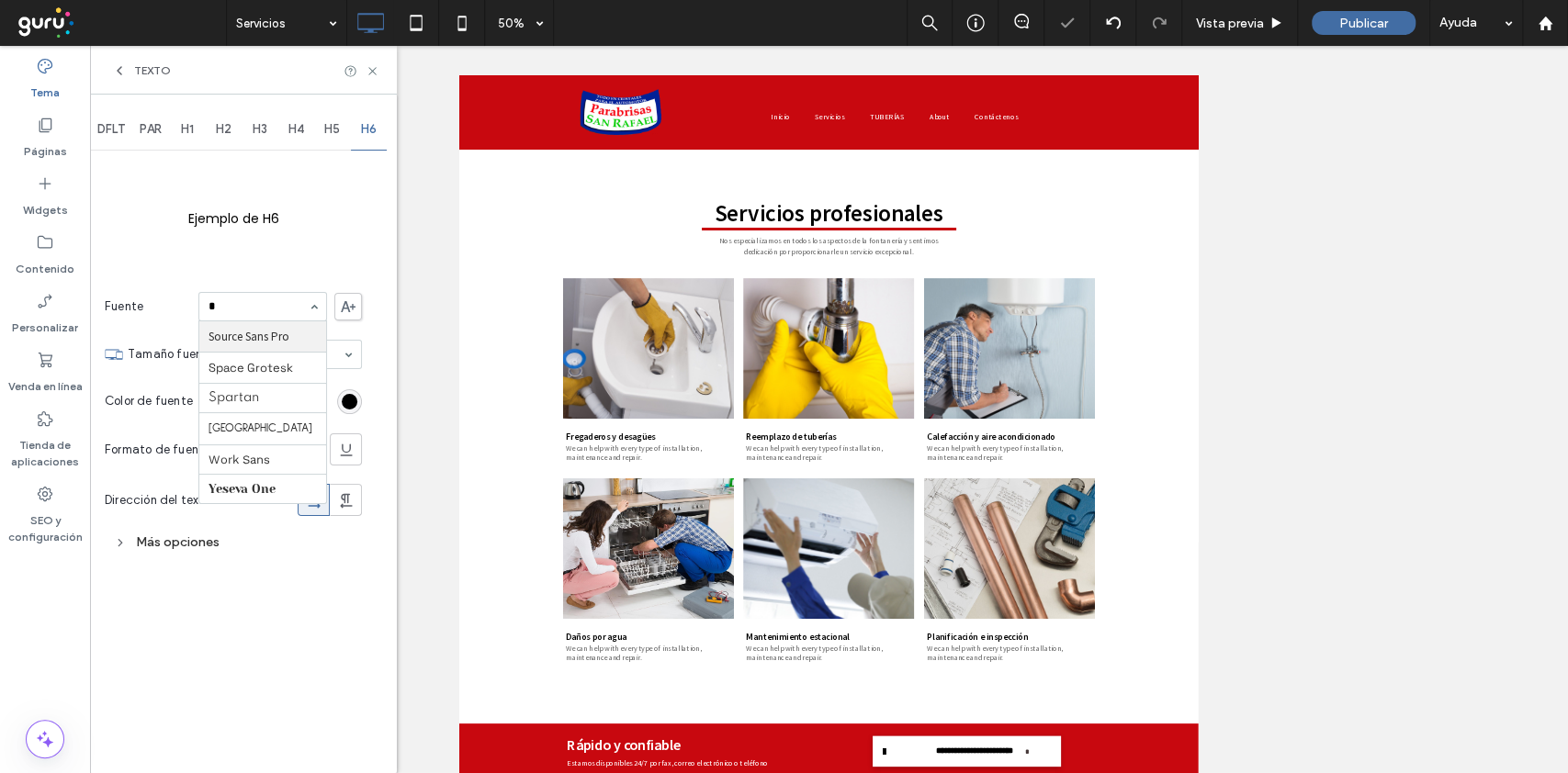 scroll, scrollTop: 1120, scrollLeft: 0, axis: vertical 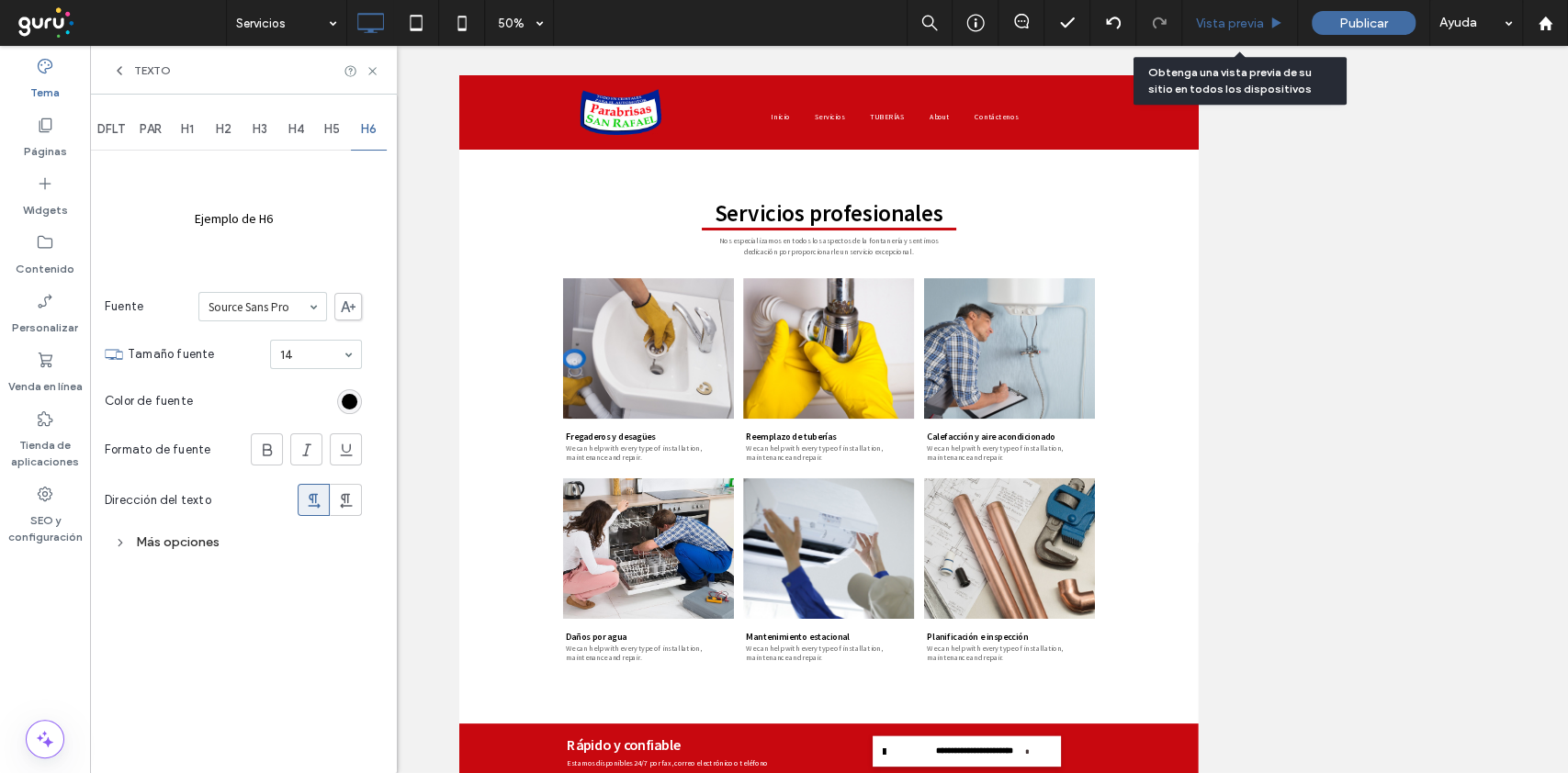 click on "Vista previa" at bounding box center (1230, 23) 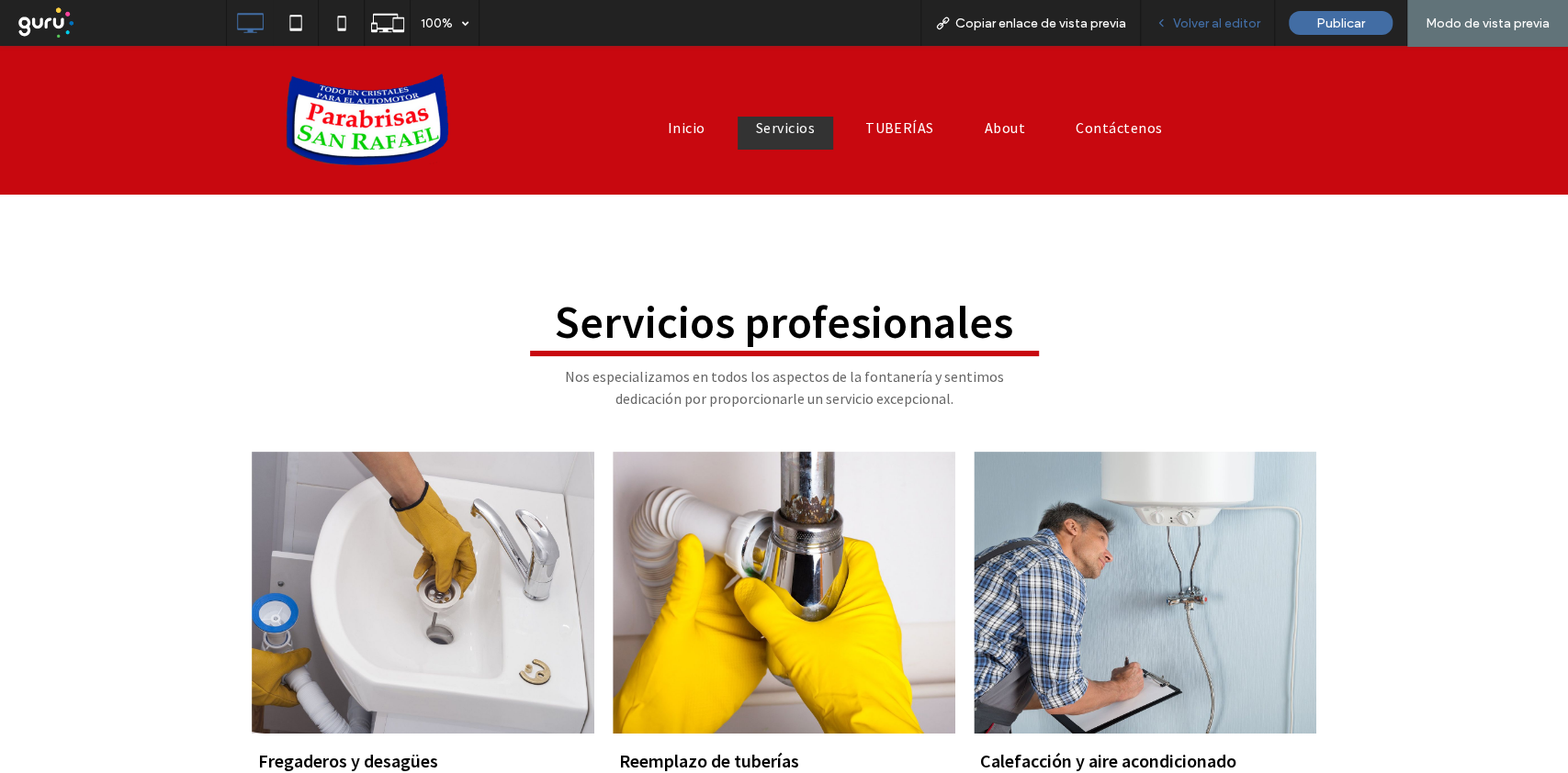 click on "Volver al editor" at bounding box center (1216, 23) 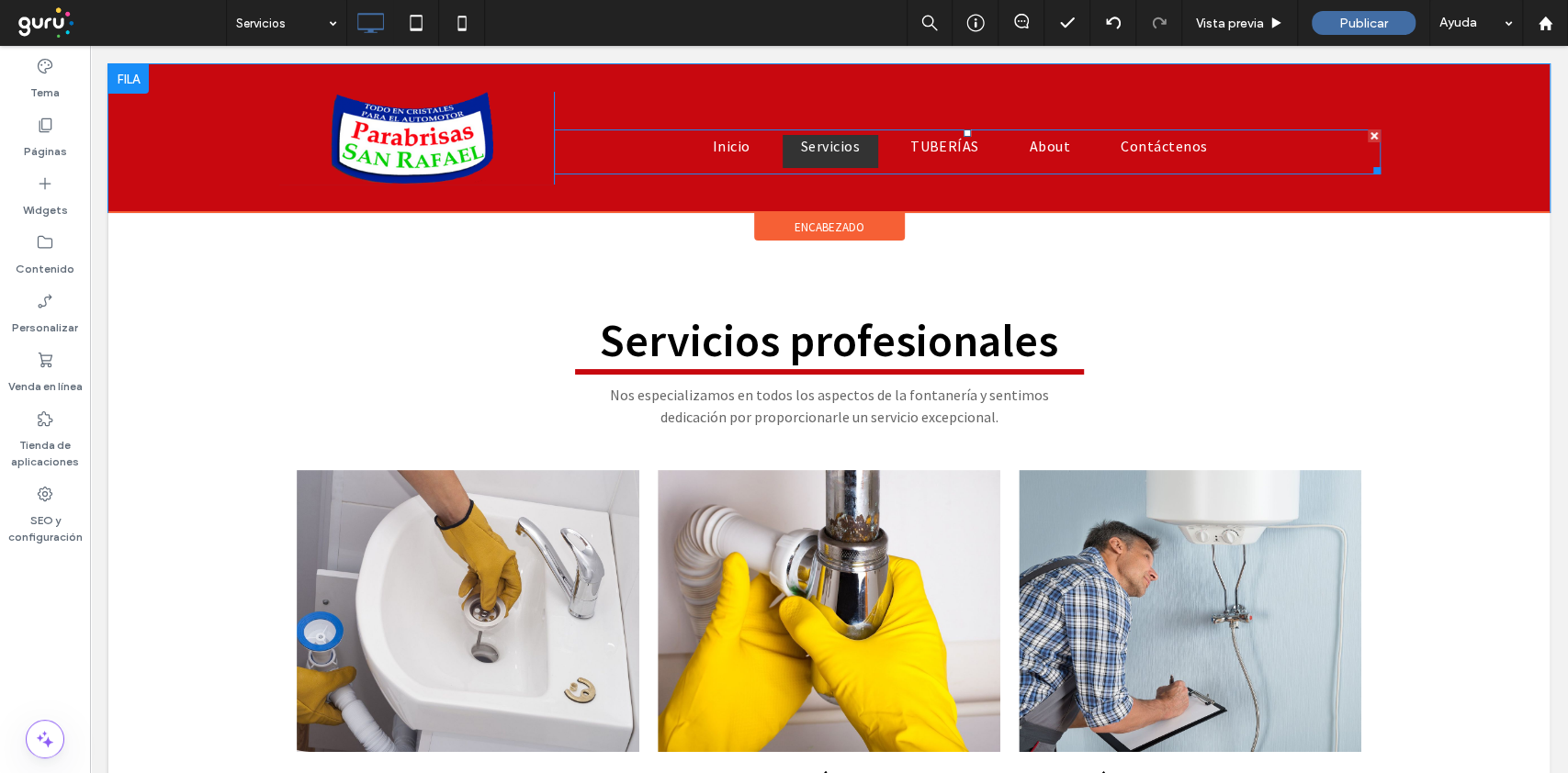 click on "TUBERÍAS" at bounding box center [952, 151] 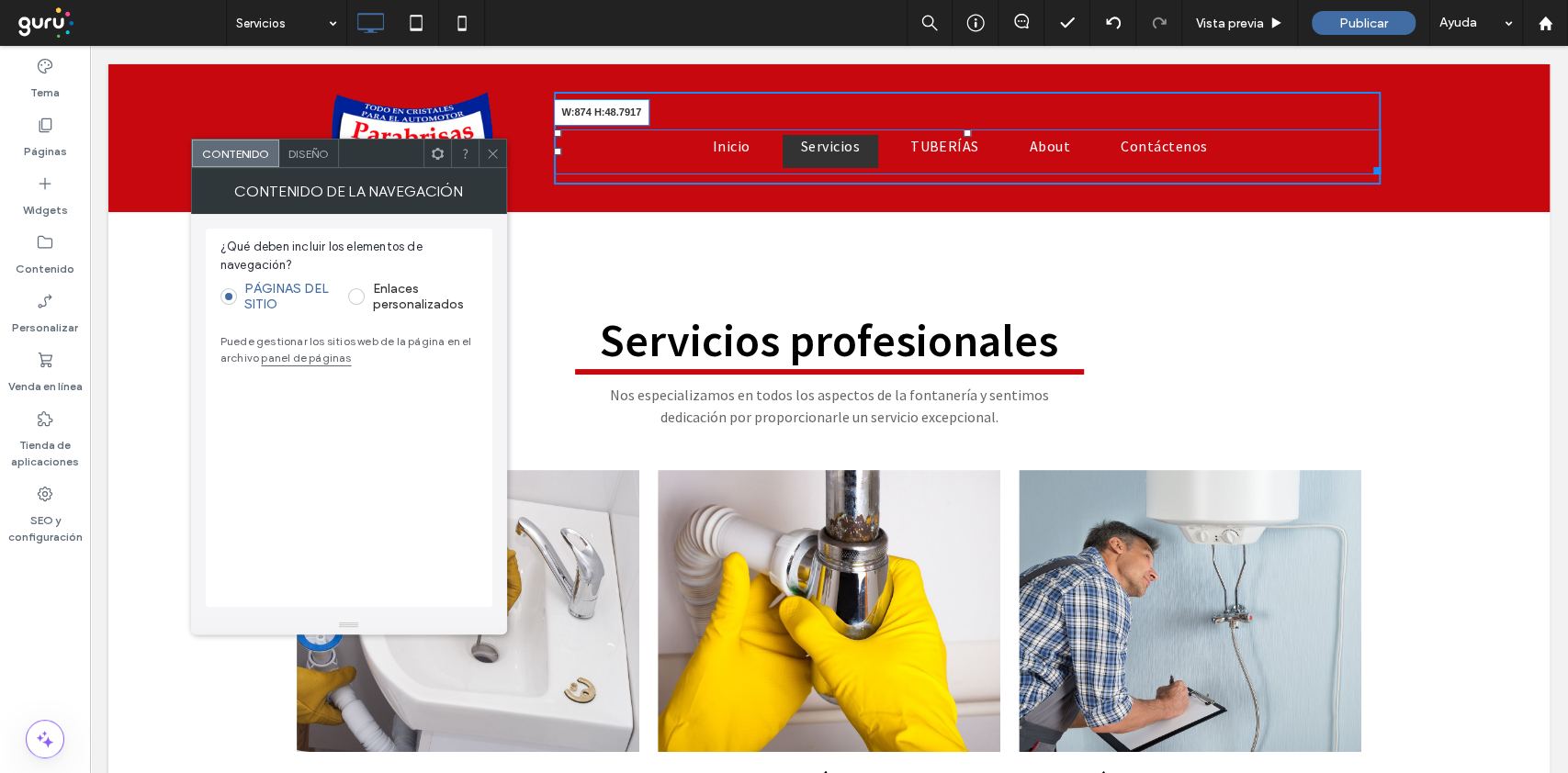 drag, startPoint x: 1365, startPoint y: 171, endPoint x: 1206, endPoint y: 182, distance: 159.38005 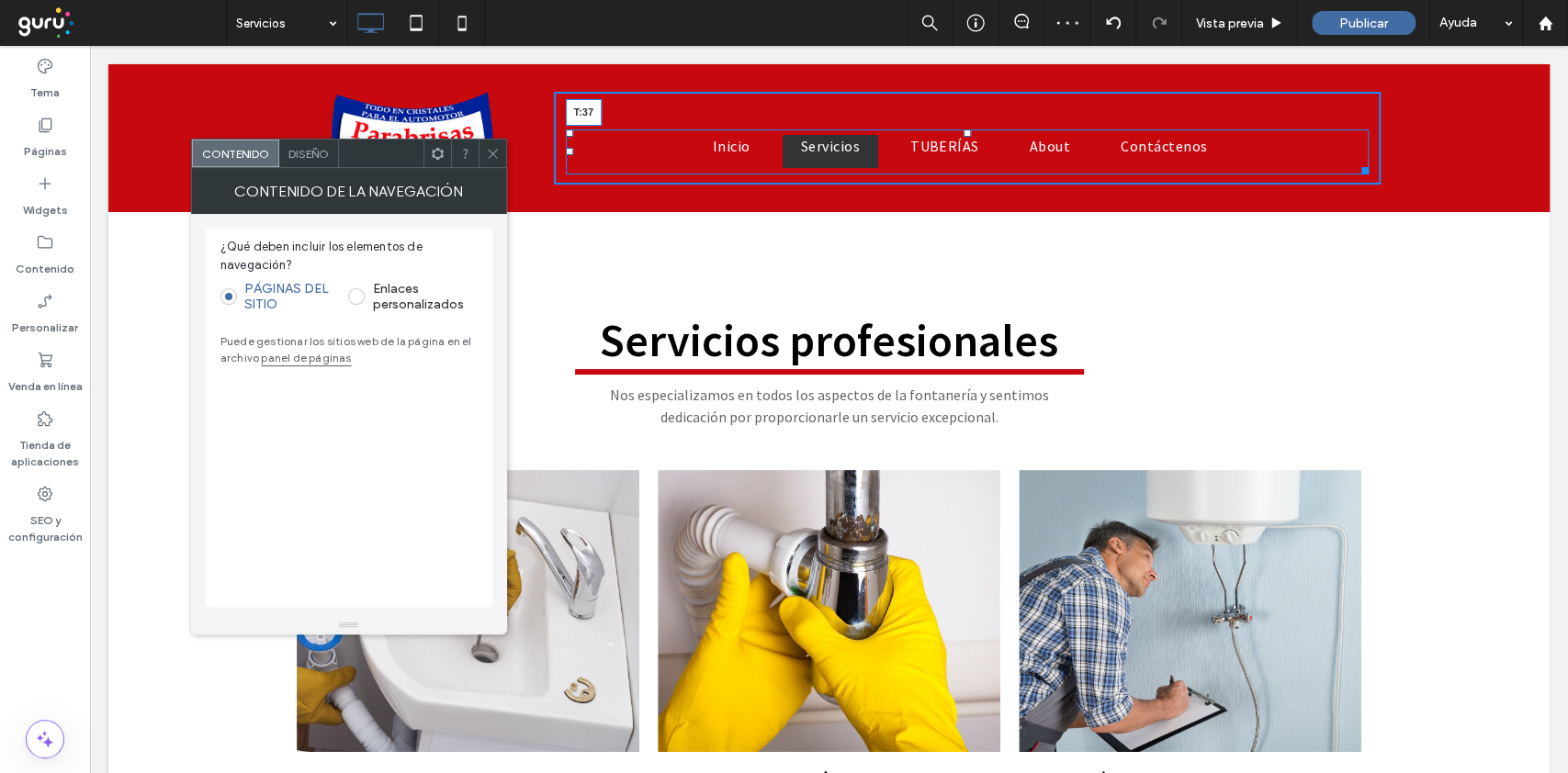 drag, startPoint x: 954, startPoint y: 114, endPoint x: 1064, endPoint y: 64, distance: 120.83 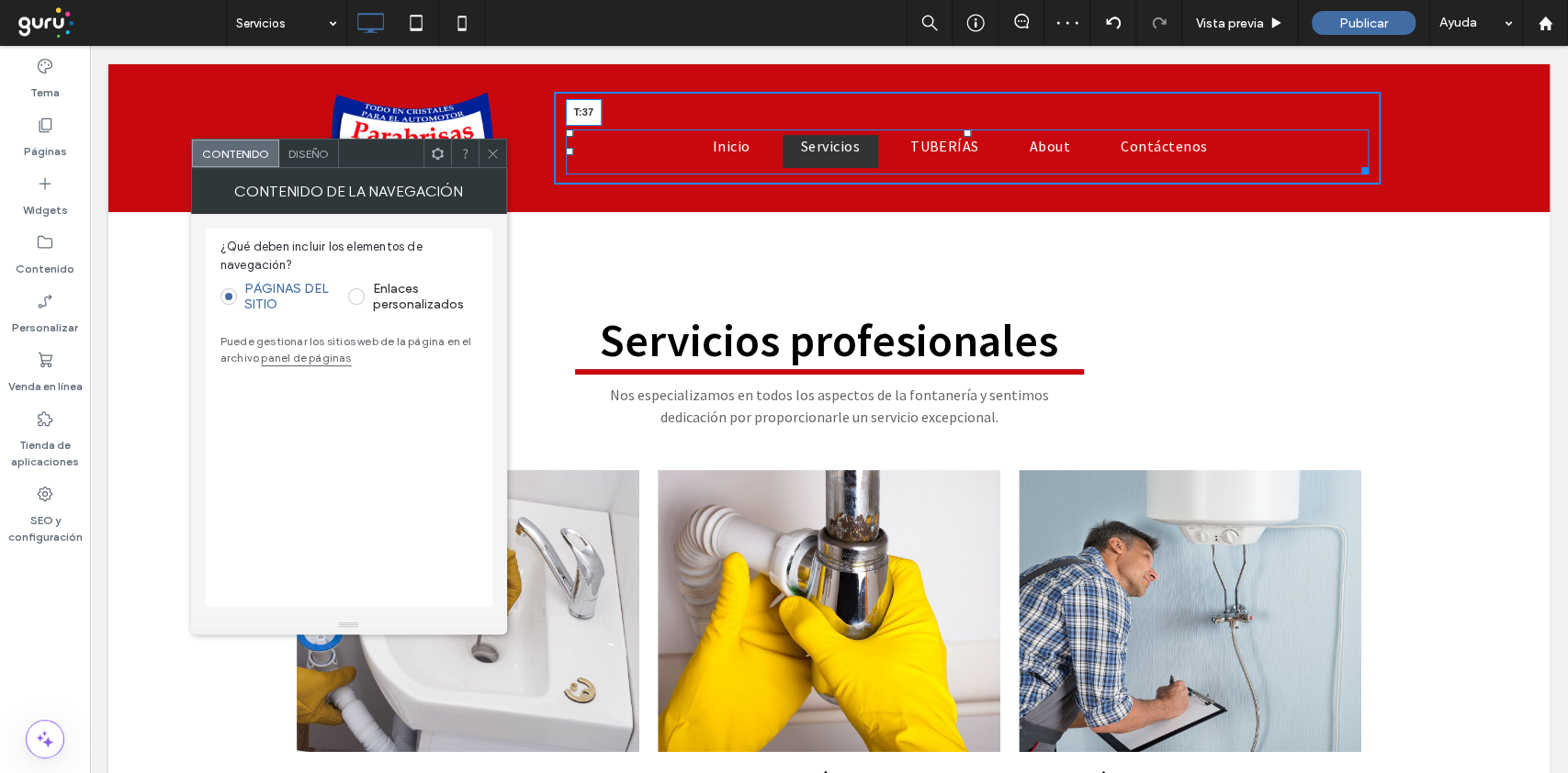 click on "Inicio
Servicios
TUBERÍAS
About
Contáctenos
T:37" at bounding box center (967, 151) 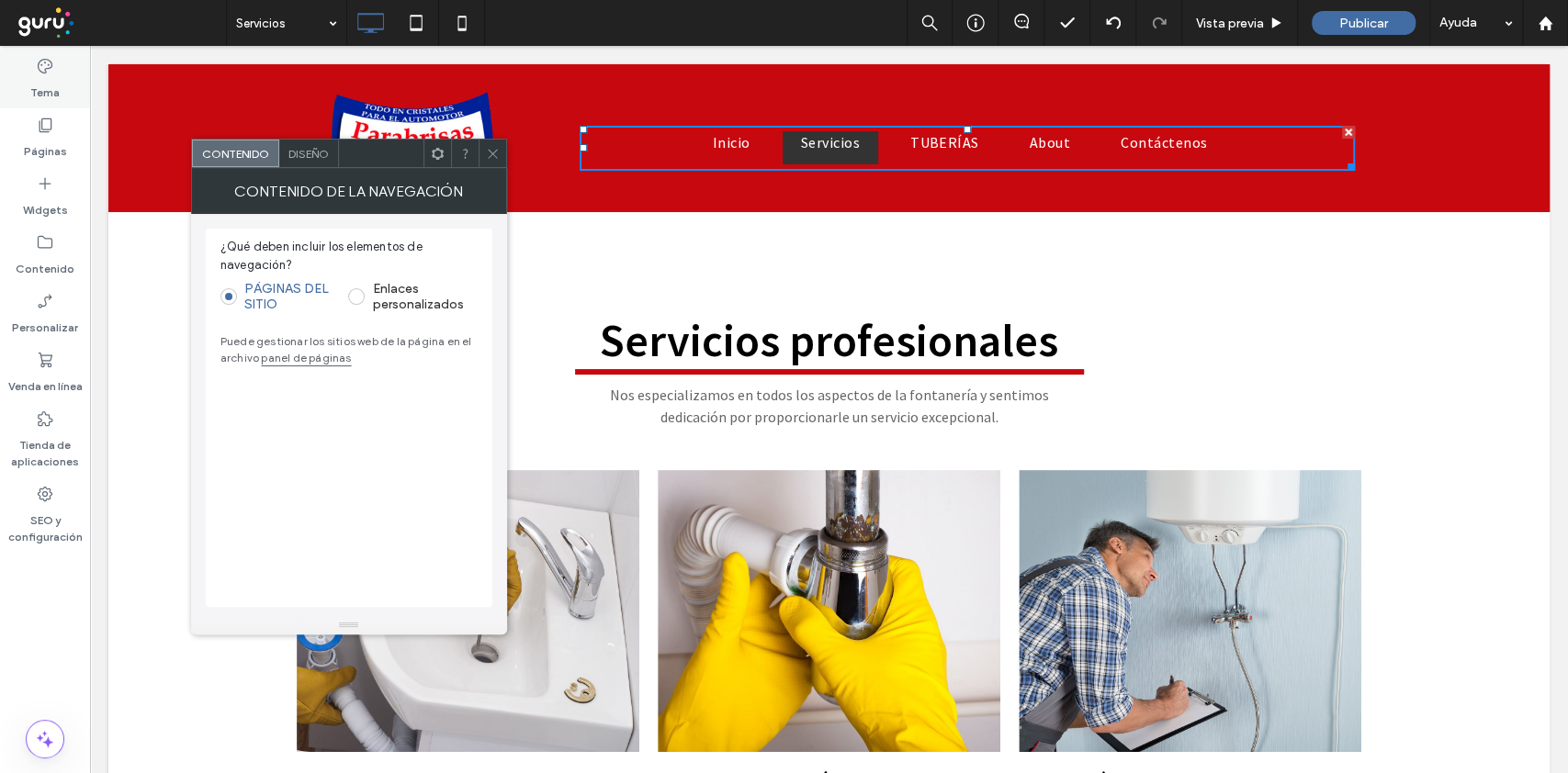 click on "Tema" at bounding box center [45, 88] 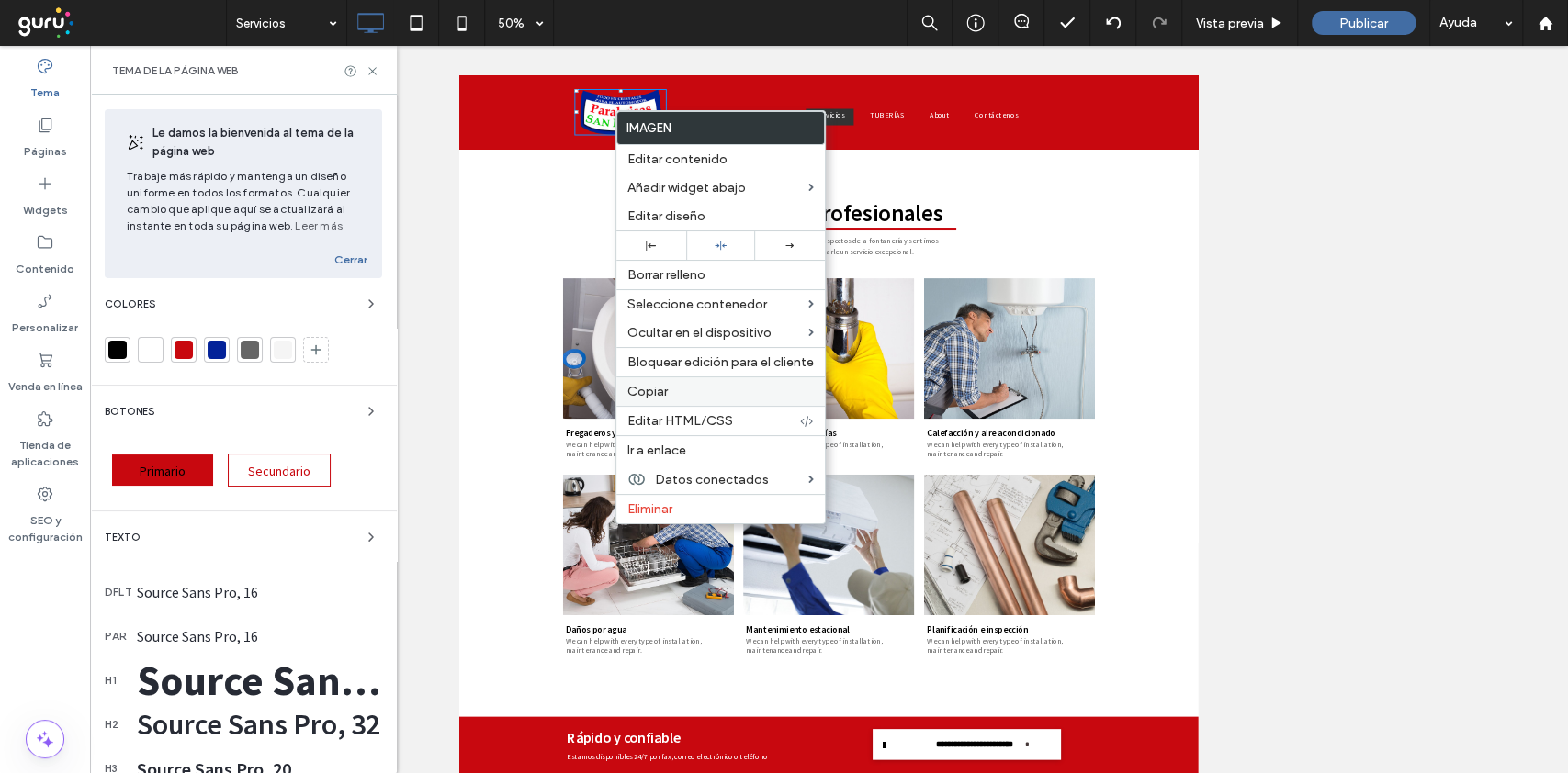 click on "Copiar" at bounding box center (720, 391) 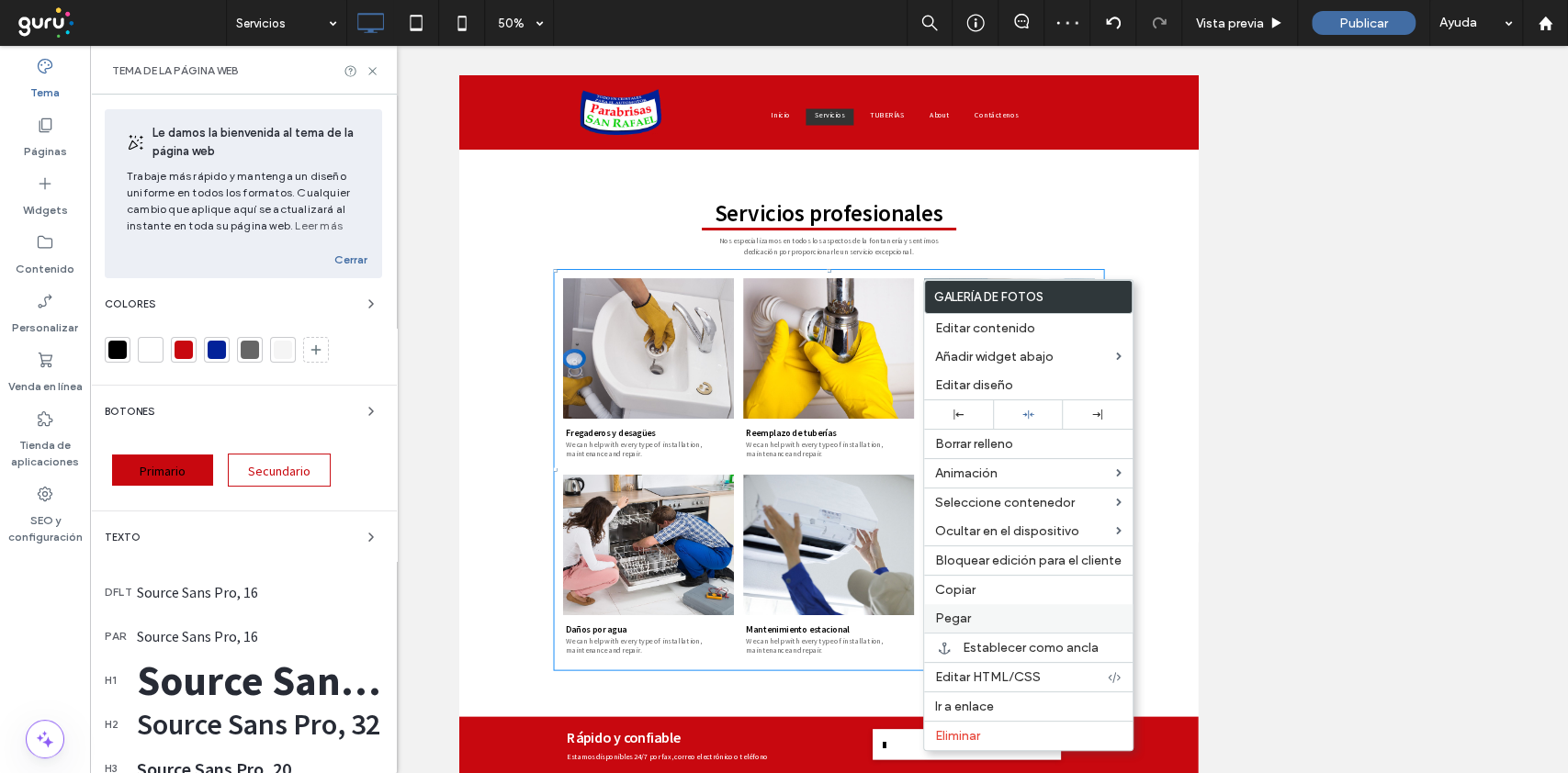 click on "Pegar" at bounding box center (1028, 618) 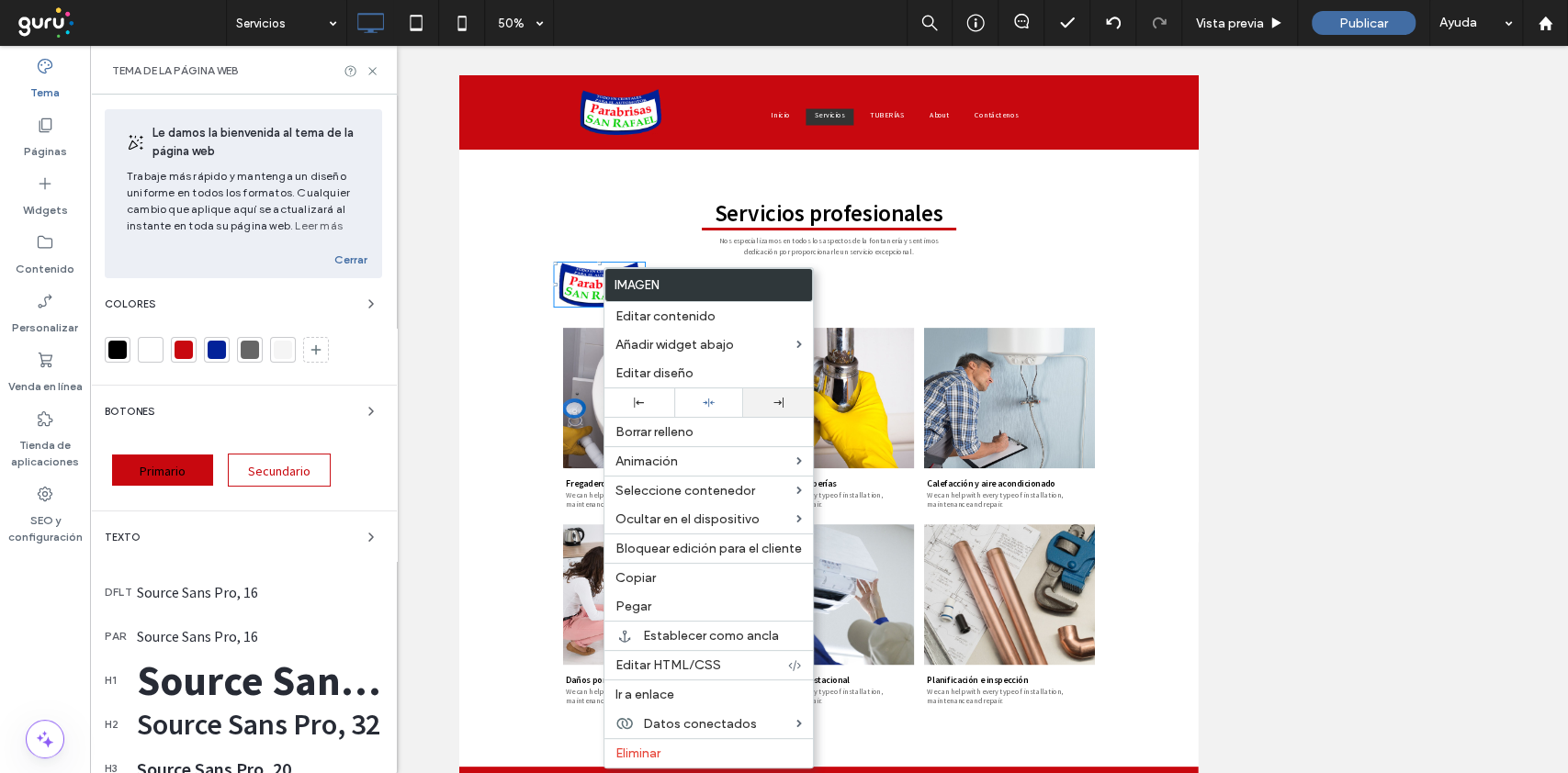 click 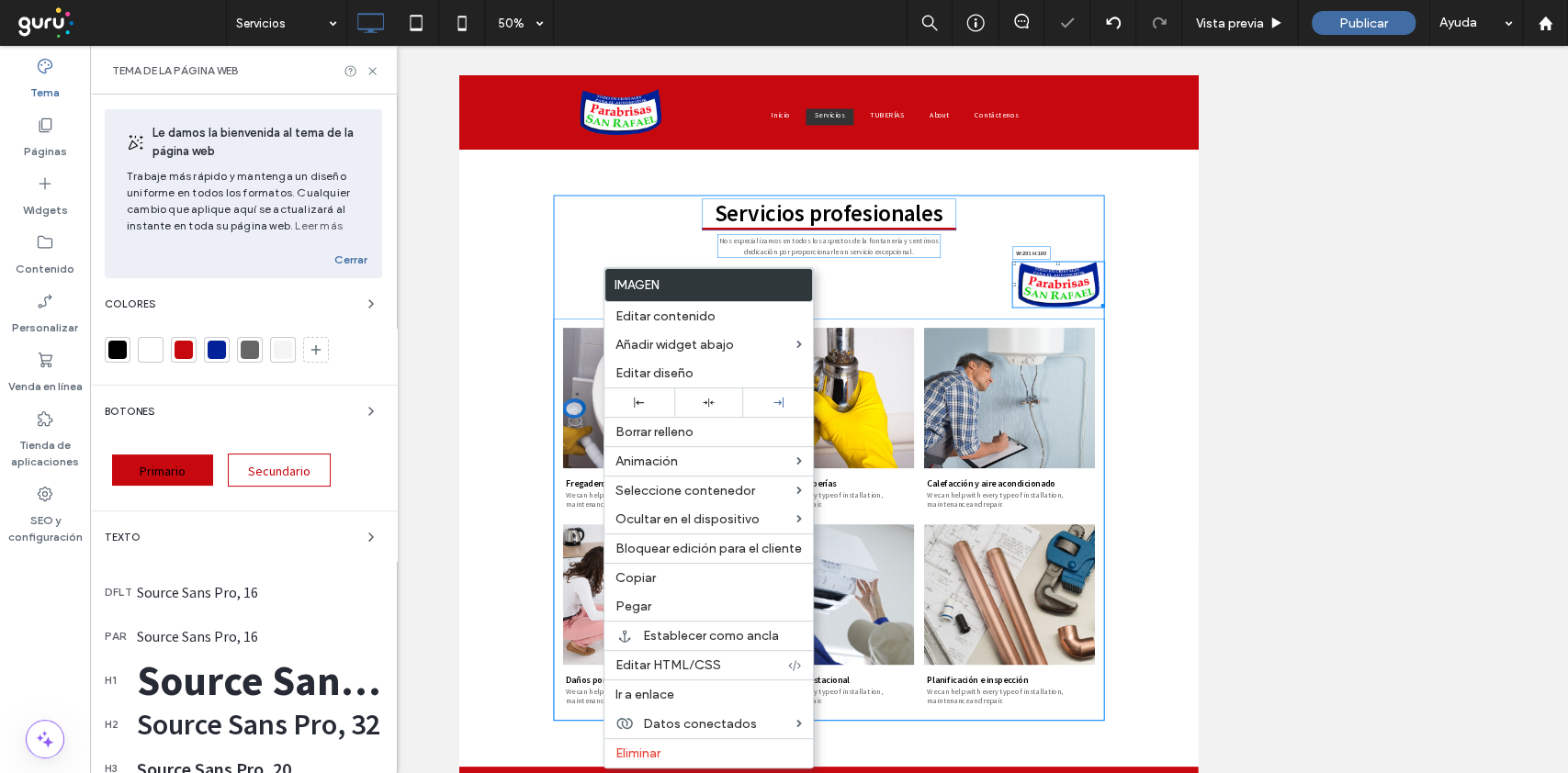 drag, startPoint x: 1721, startPoint y: 529, endPoint x: 1466, endPoint y: 383, distance: 293.83839 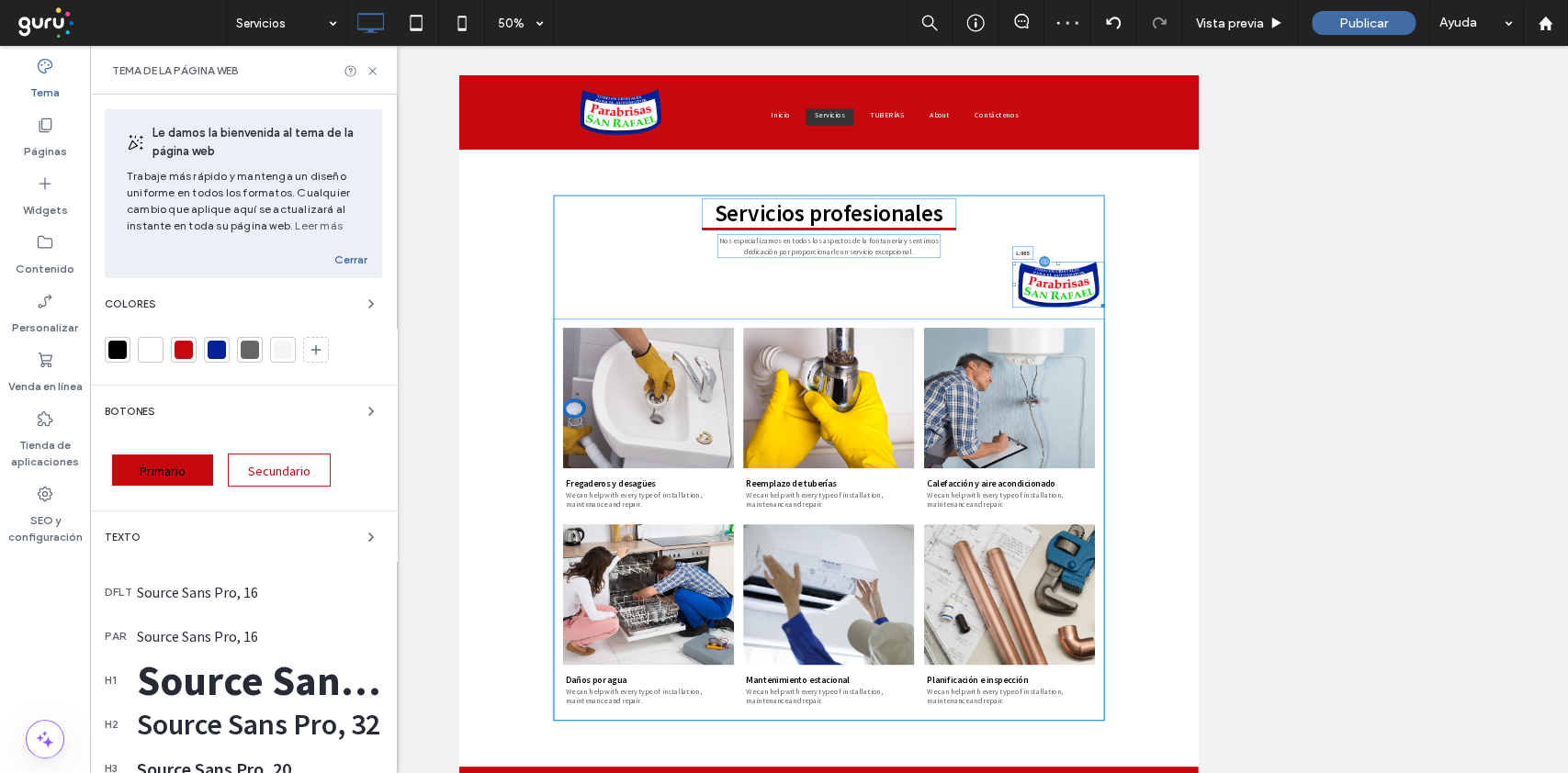 drag, startPoint x: 1551, startPoint y: 491, endPoint x: 1486, endPoint y: 488, distance: 65.069194 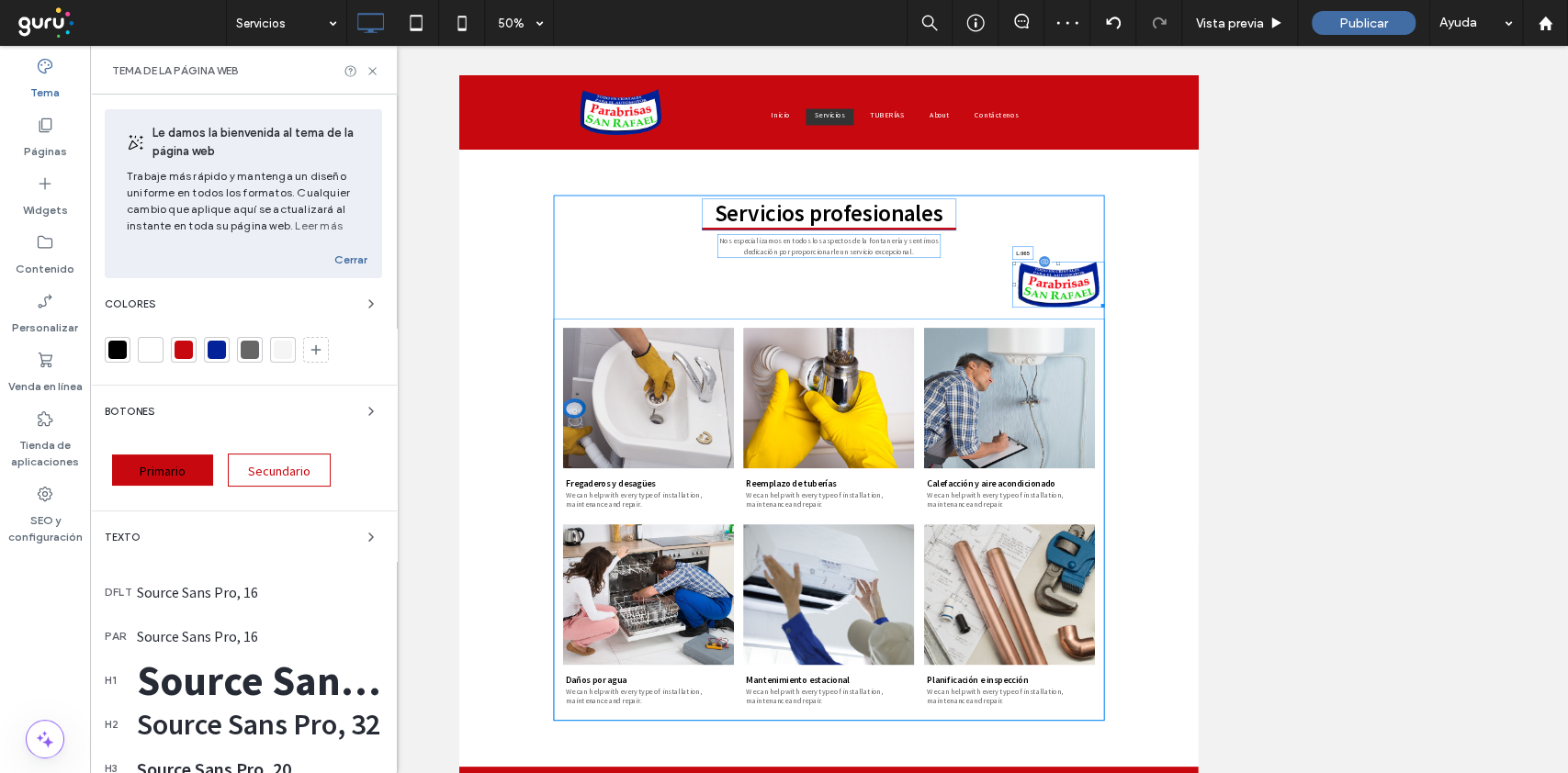 click at bounding box center [1569, 494] 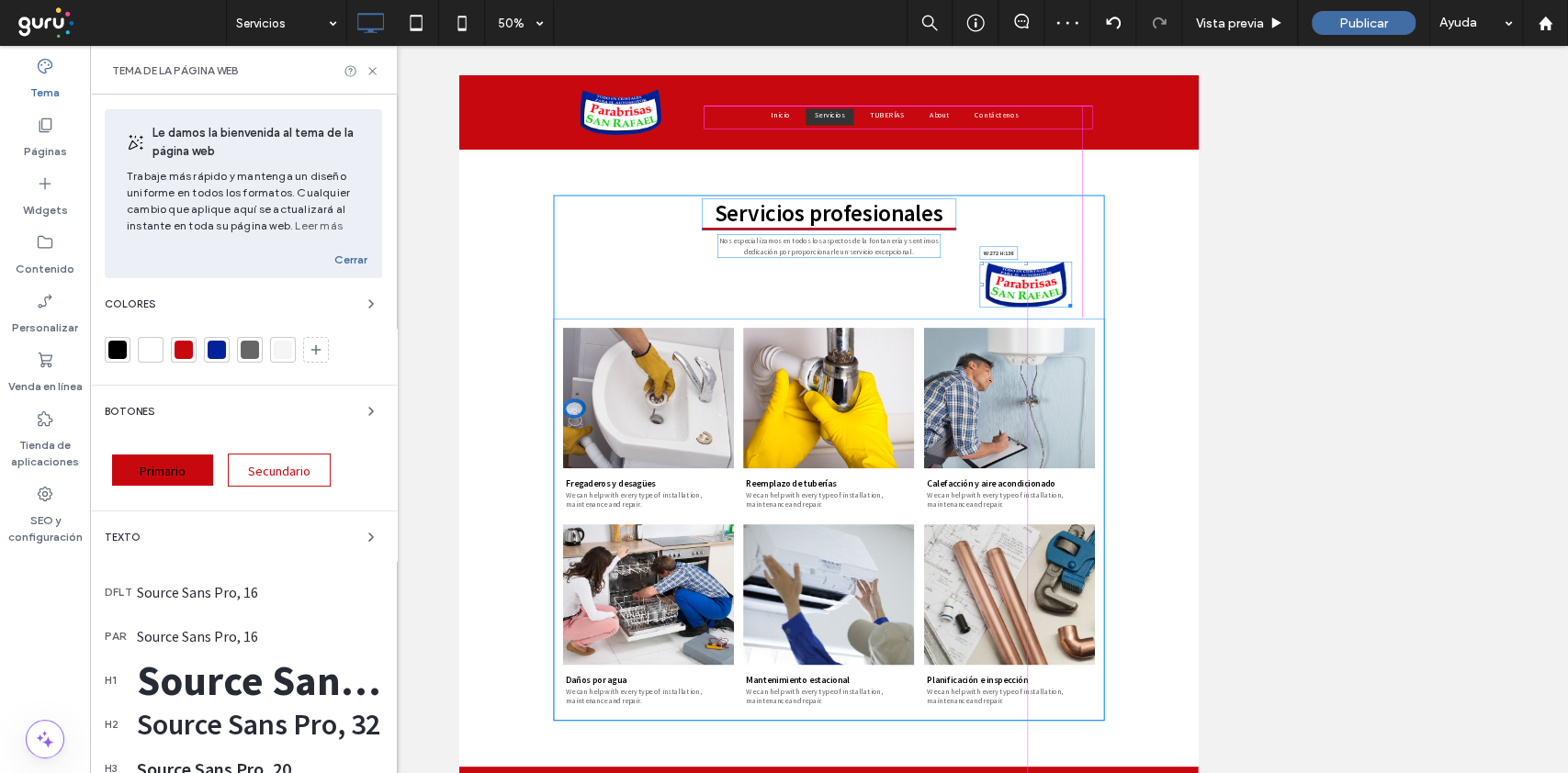 drag, startPoint x: 1651, startPoint y: 529, endPoint x: 1768, endPoint y: 637, distance: 159.22625 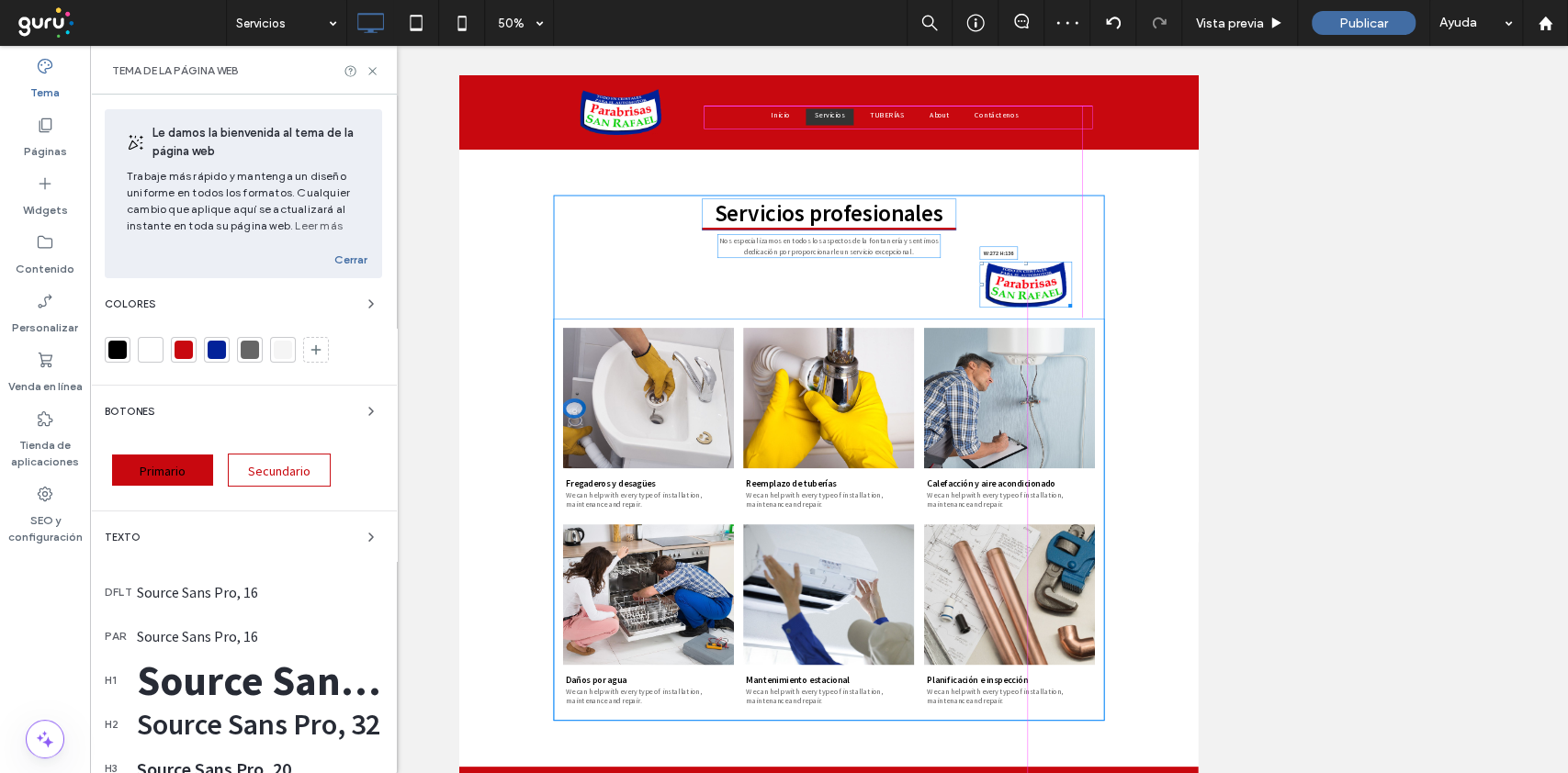 click on "Servicios profesionales   Nos especializamos en todos los aspectos de la fontanería y sentimos dedicación por proporcionarle un servicio excepcional.
W:272 H:136
Fregaderos y desagües
We can help with every type of installation, maintenance and repair.
Leer más →
Reemplazo de tuberías
We can help with every type of installation, maintenance and repair.
Leer más →
Calefacción y aire acondicionado
We can help with every type of installation, maintenance and repair.
Leer más →
Daños por agua
We can help with every type of installation, maintenance and repair.
Botón
Mantenimiento estacional
We can help with every type of installation, maintenance and repair.
Botón
Planificación e inspección
Botón" at bounding box center [1198, 840] 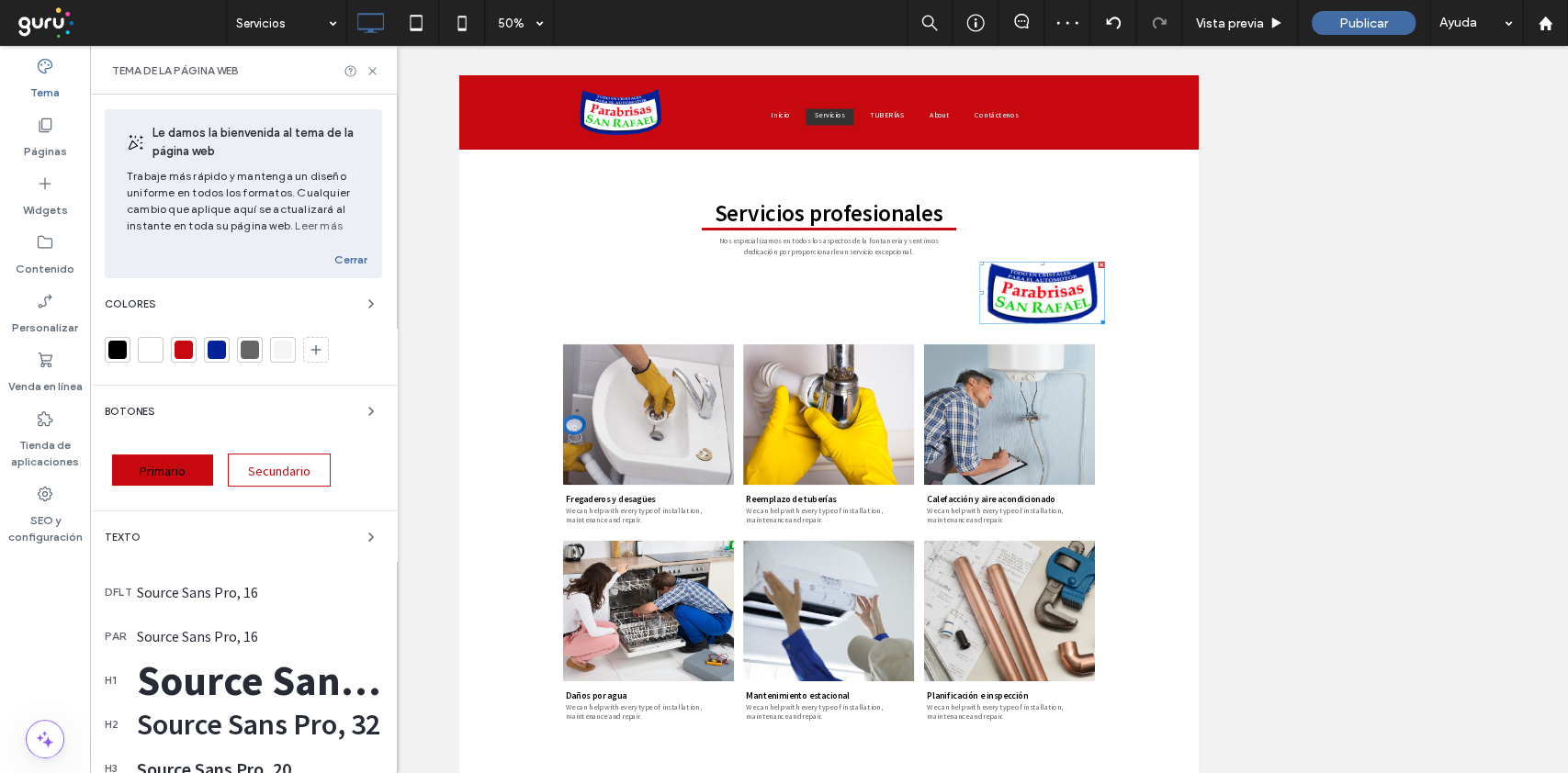 drag, startPoint x: 211, startPoint y: 345, endPoint x: 225, endPoint y: 353, distance: 16.124515 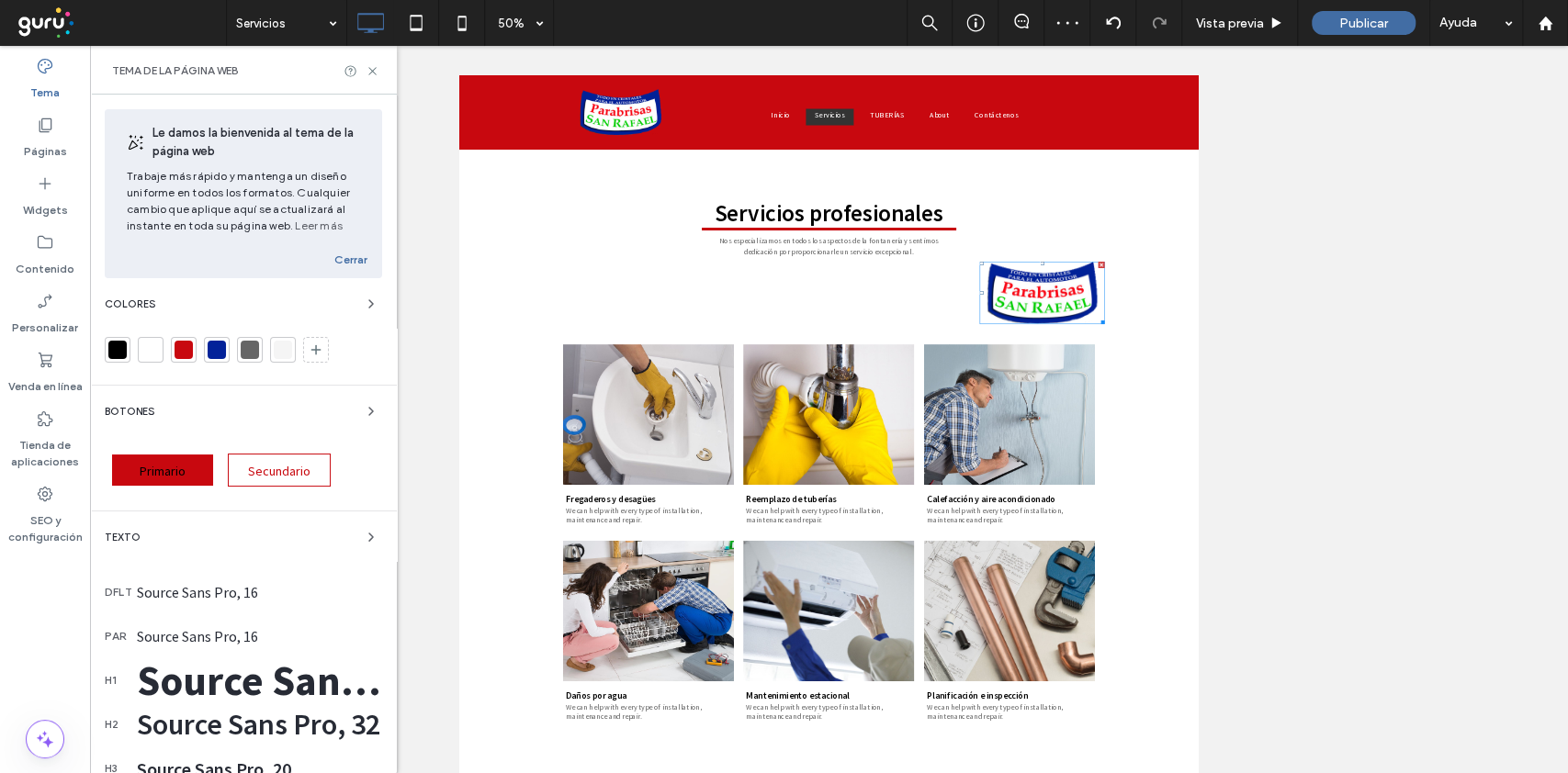 click at bounding box center (217, 350) 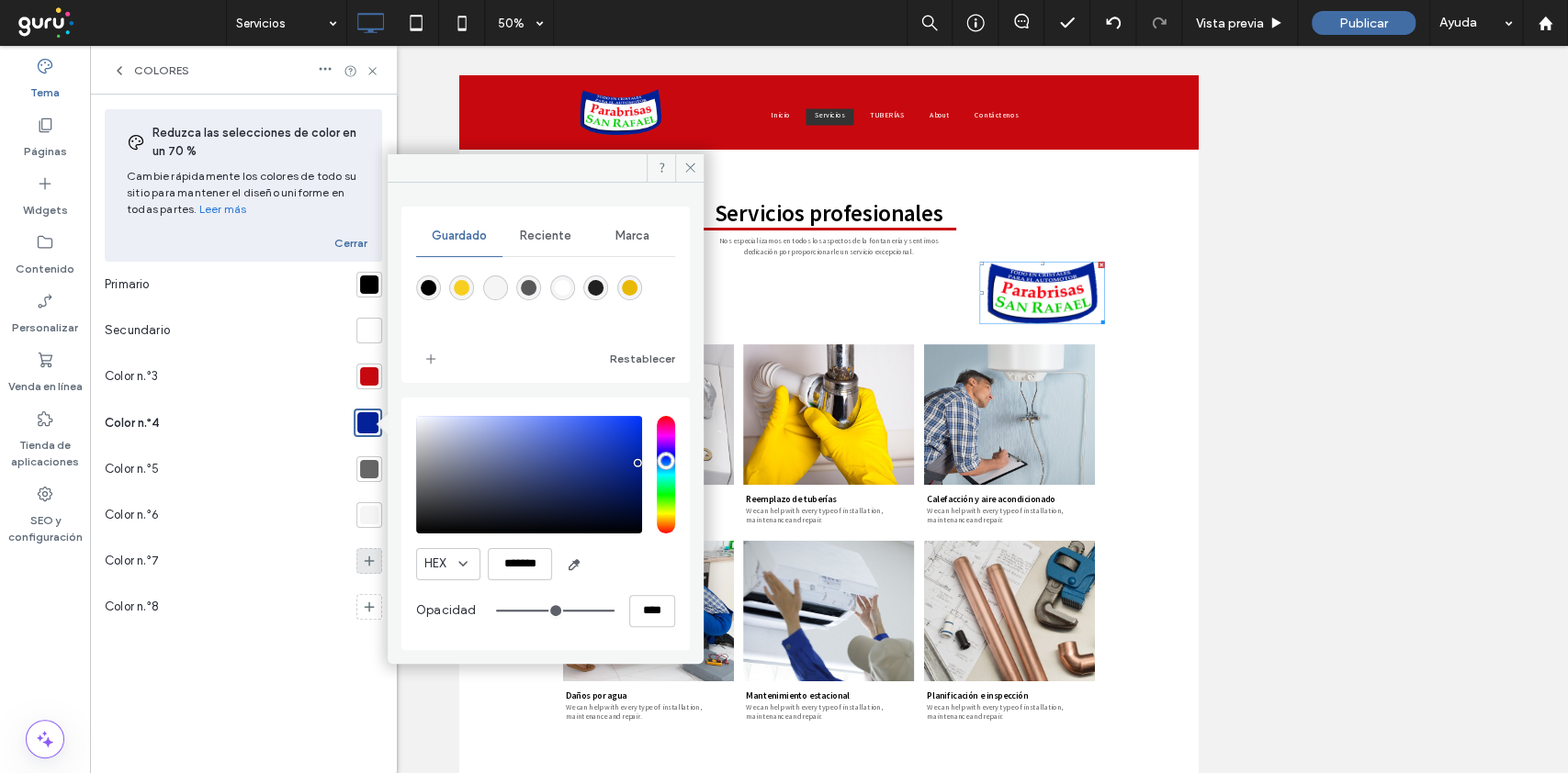 click 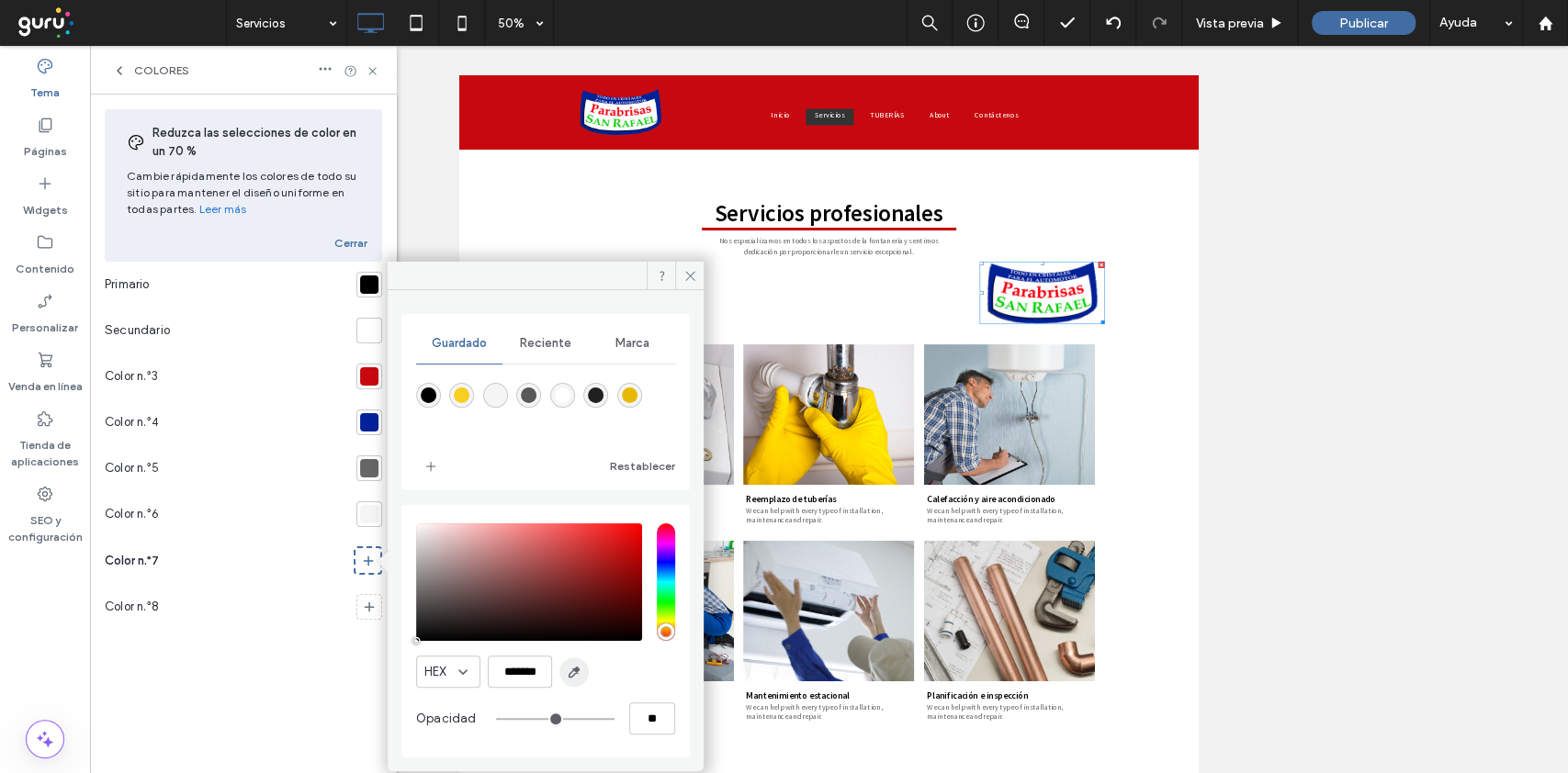 click at bounding box center (574, 672) 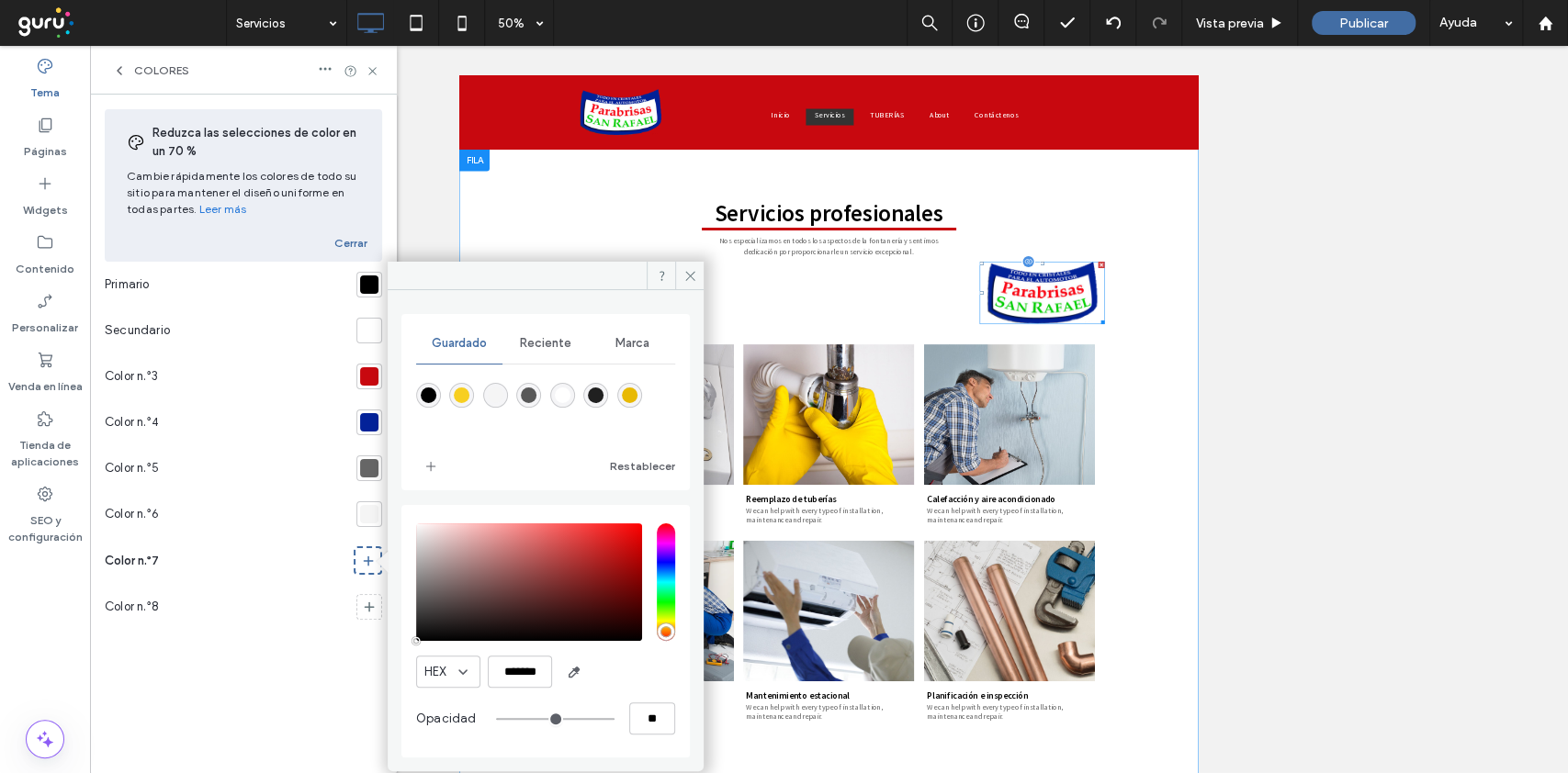 type on "*******" 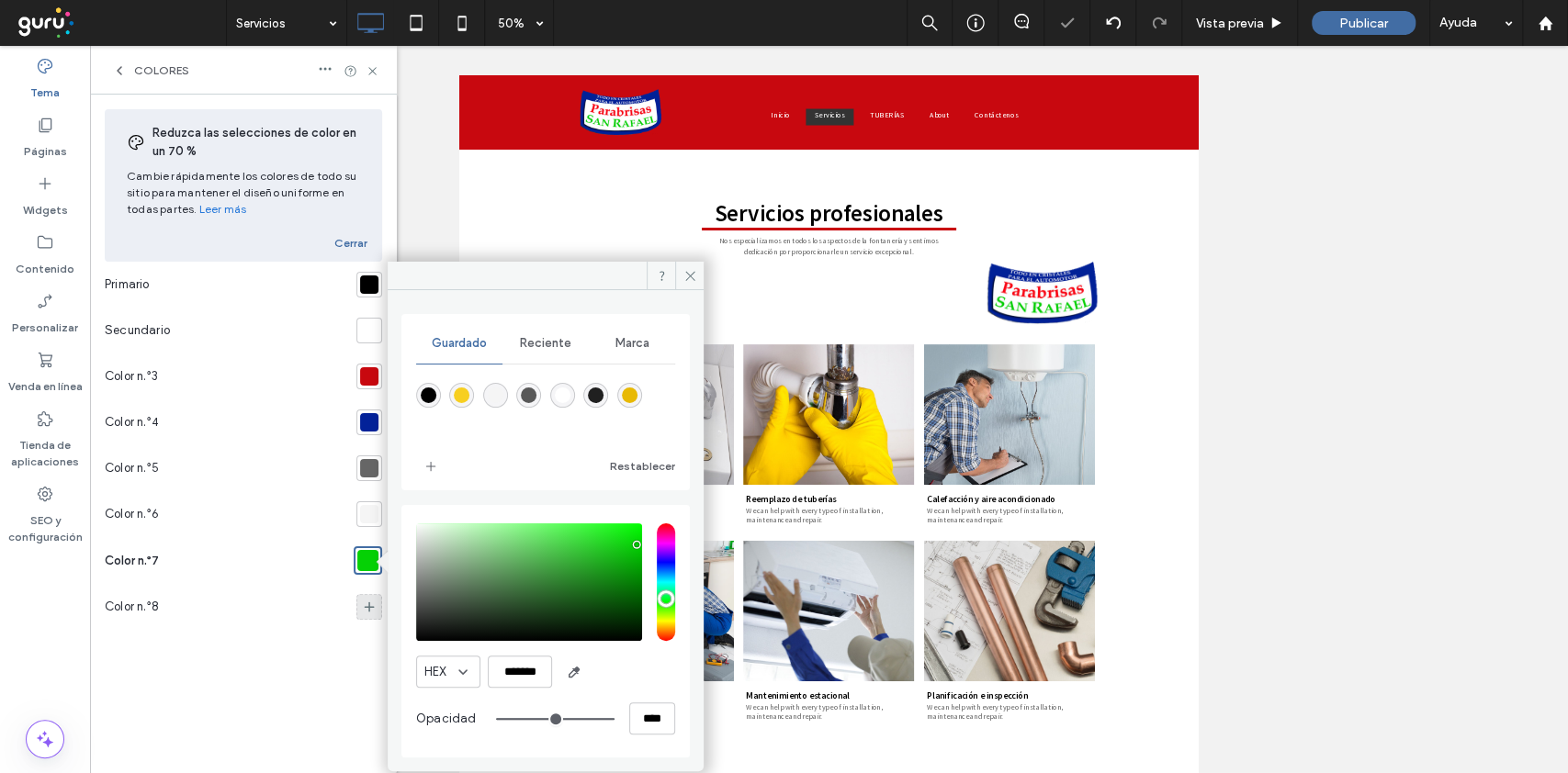 click 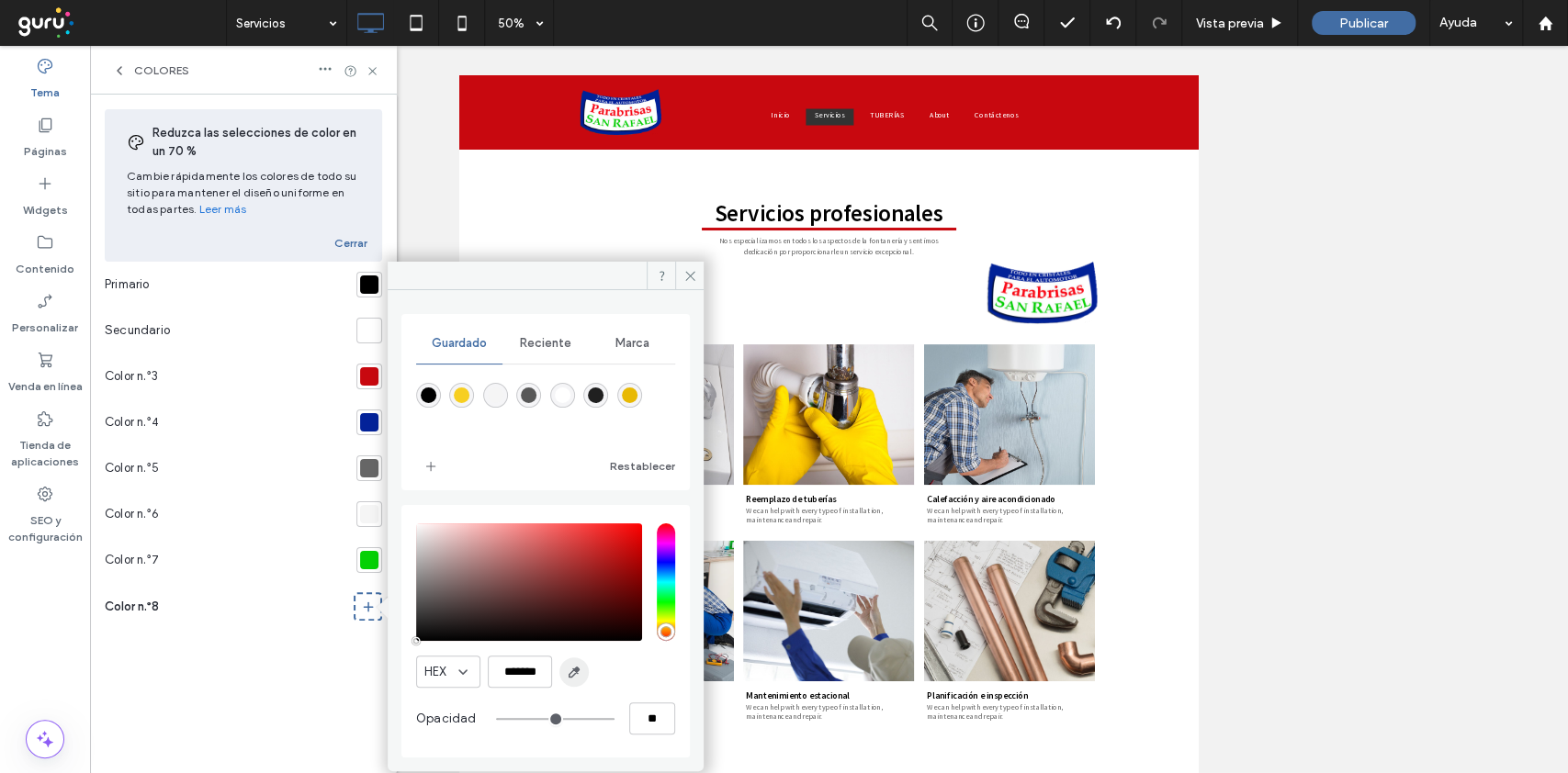 click 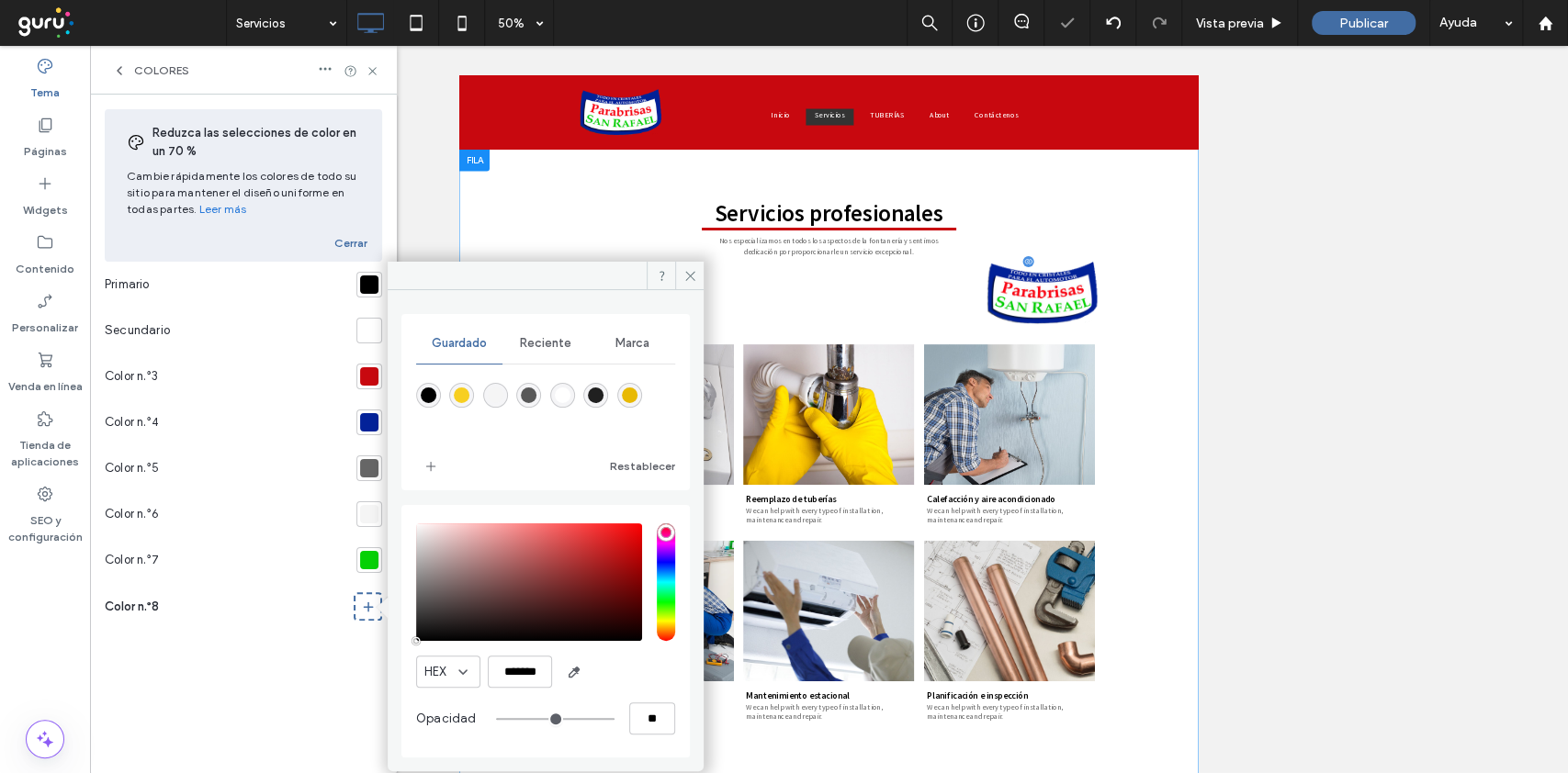 type on "*******" 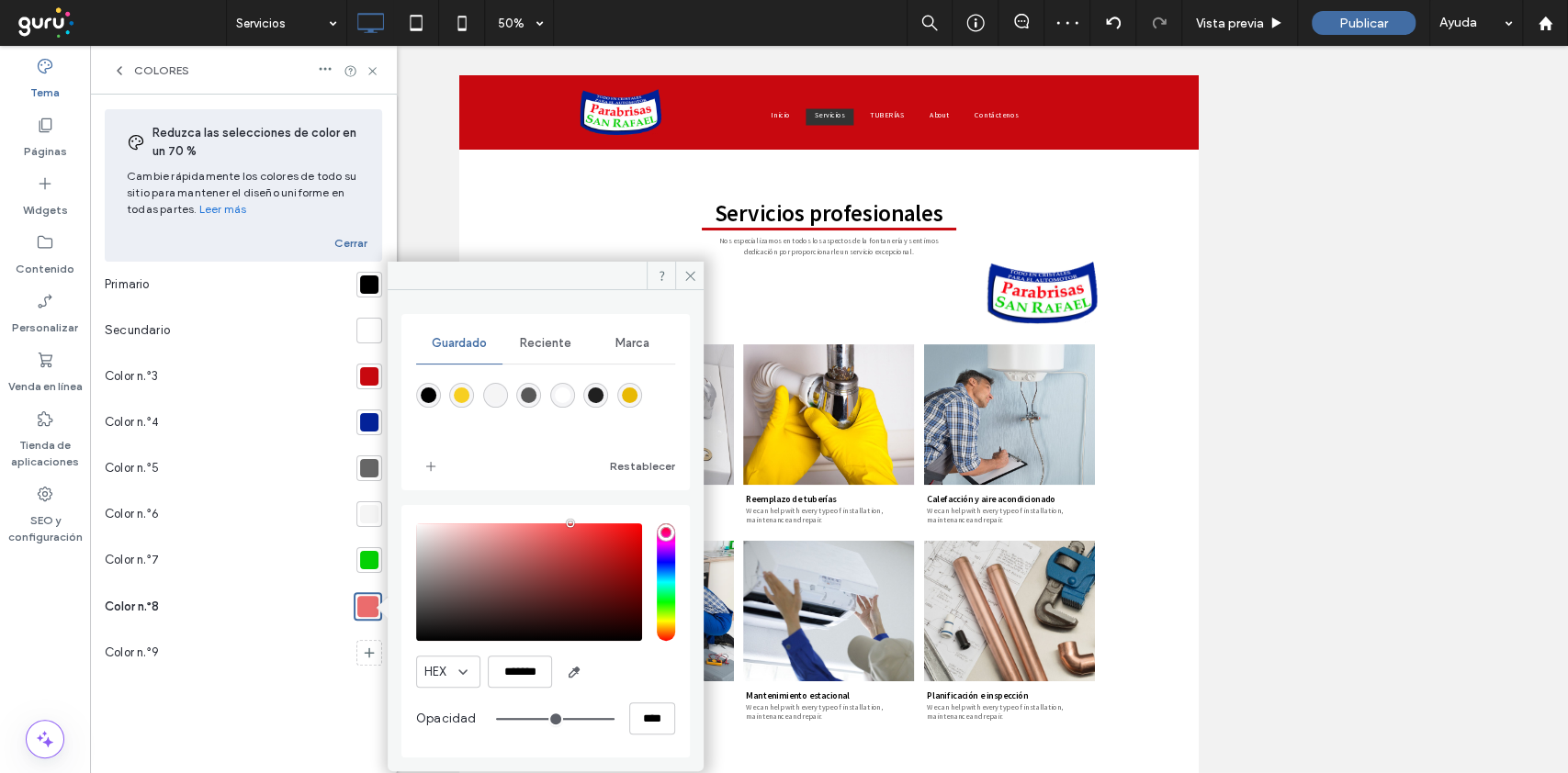click at bounding box center [529, 582] 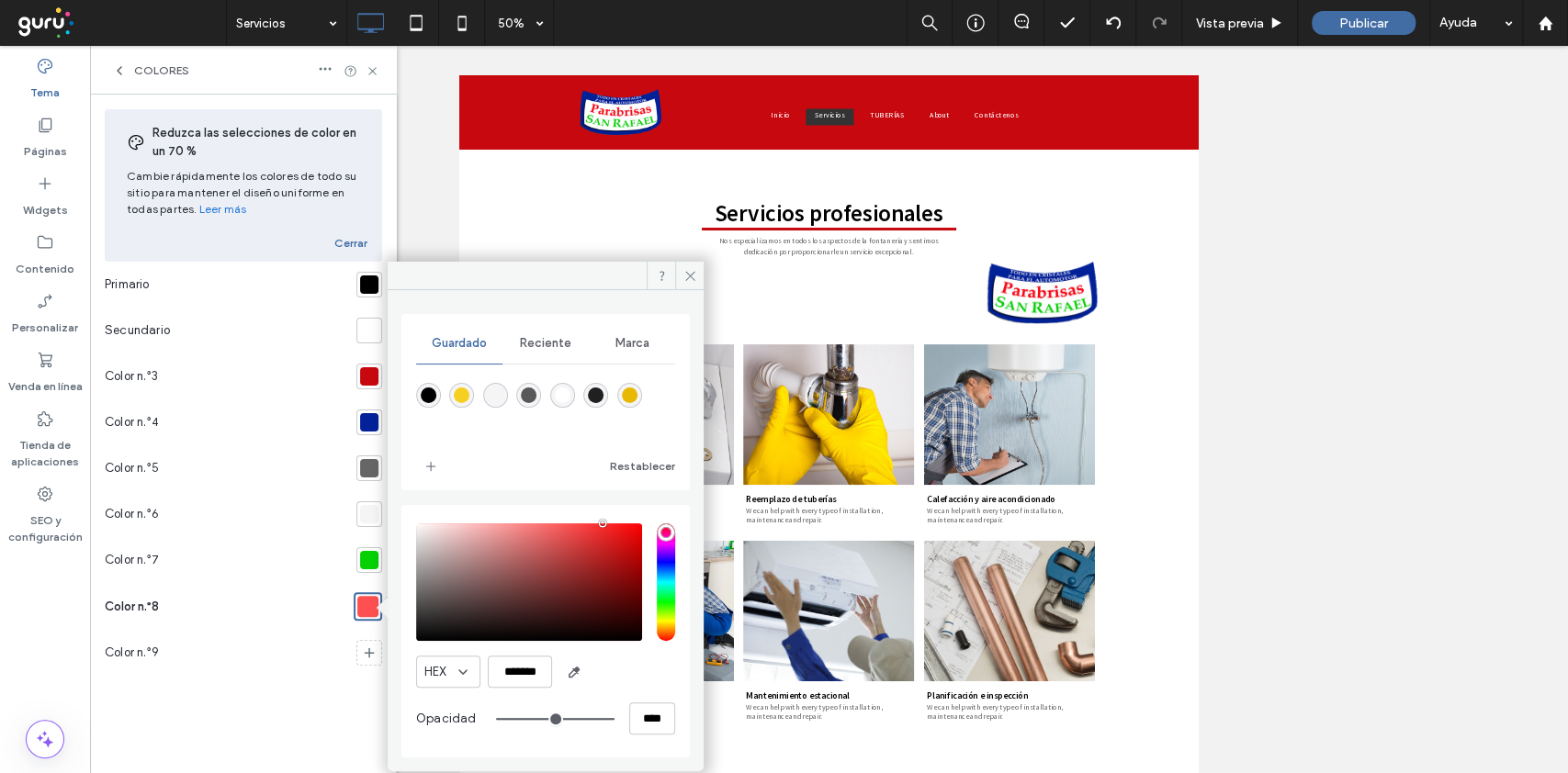 drag, startPoint x: 583, startPoint y: 523, endPoint x: 602, endPoint y: 516, distance: 20.248457 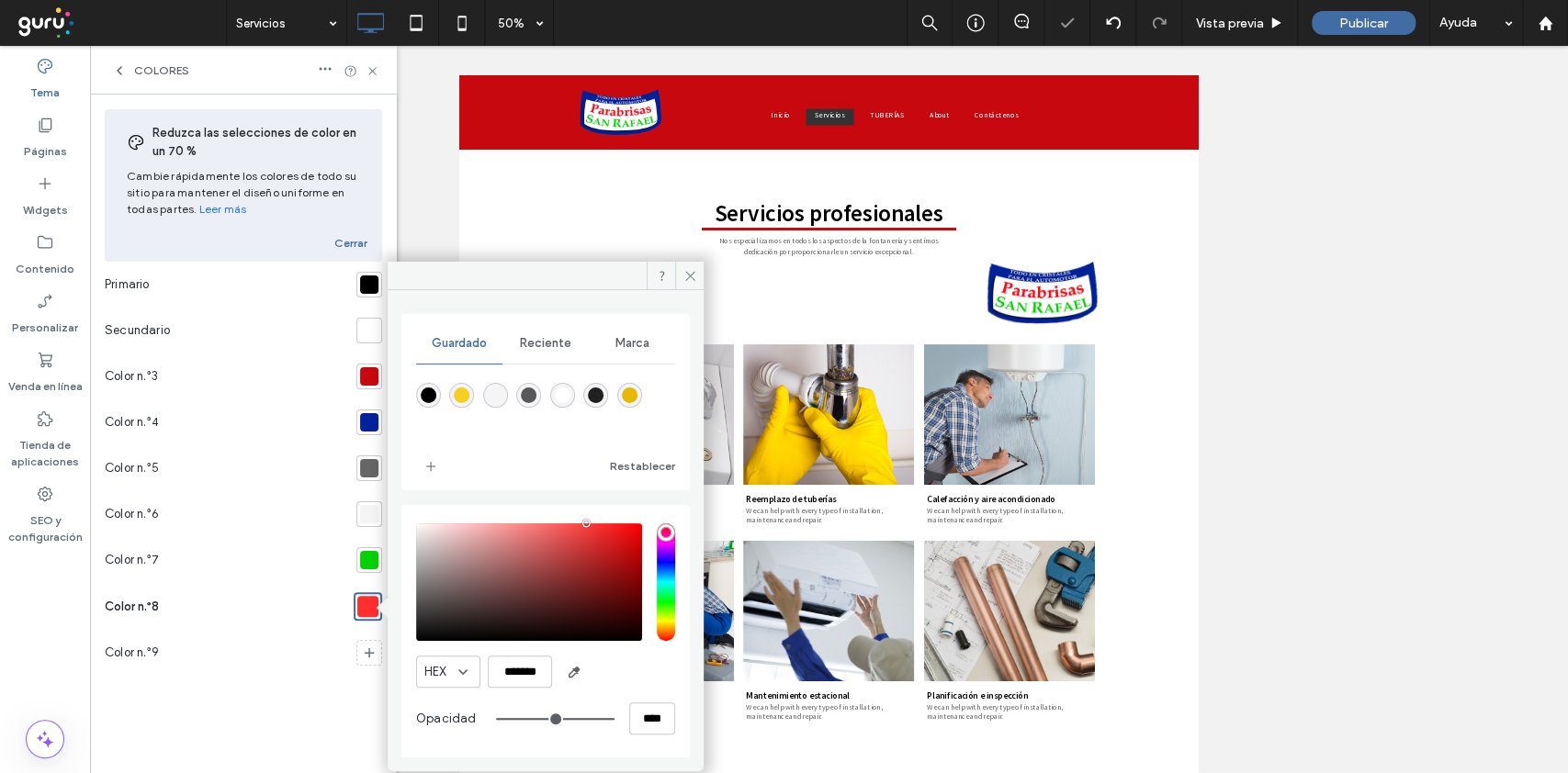 click at bounding box center [529, 582] 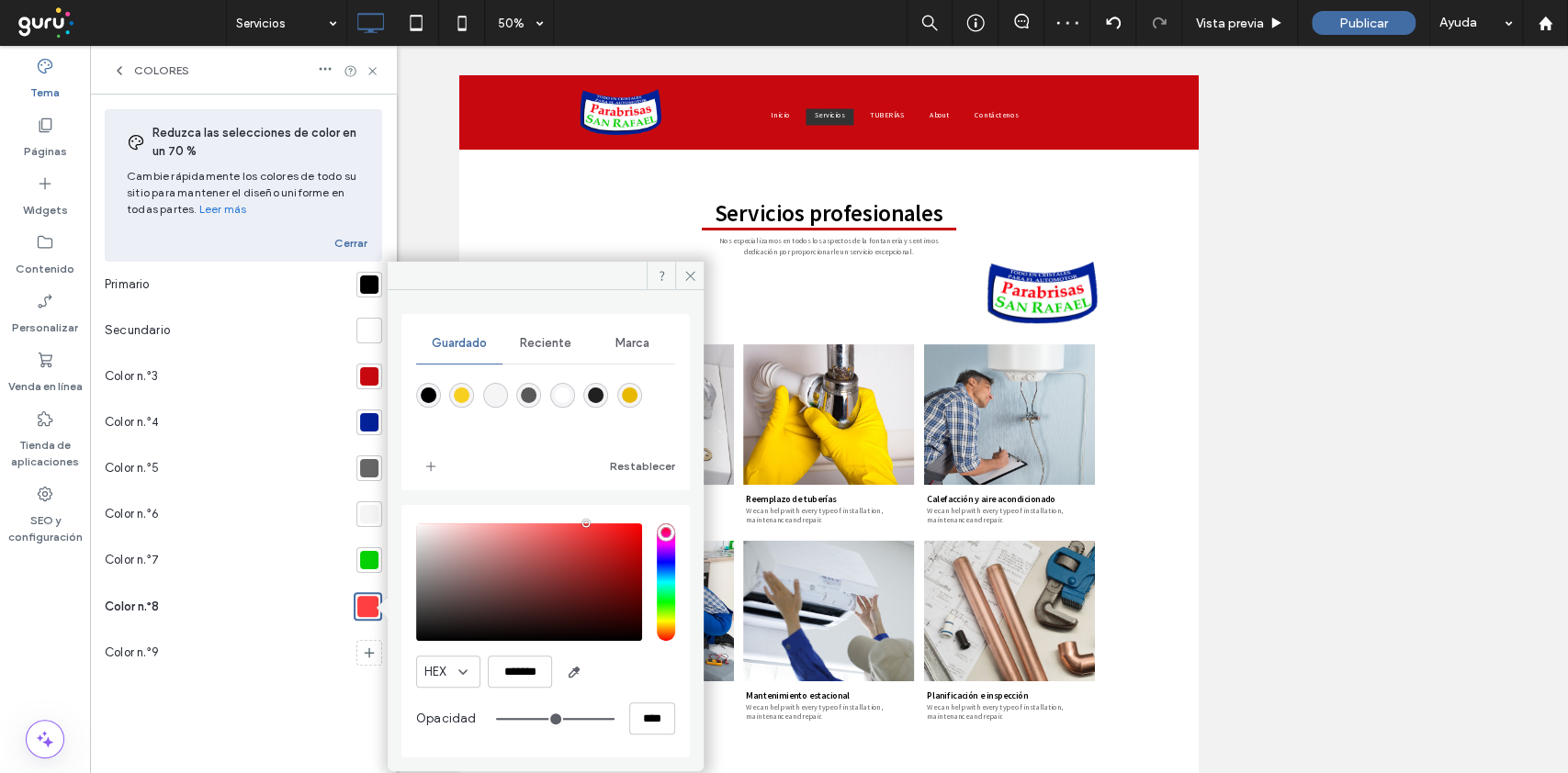 type on "*******" 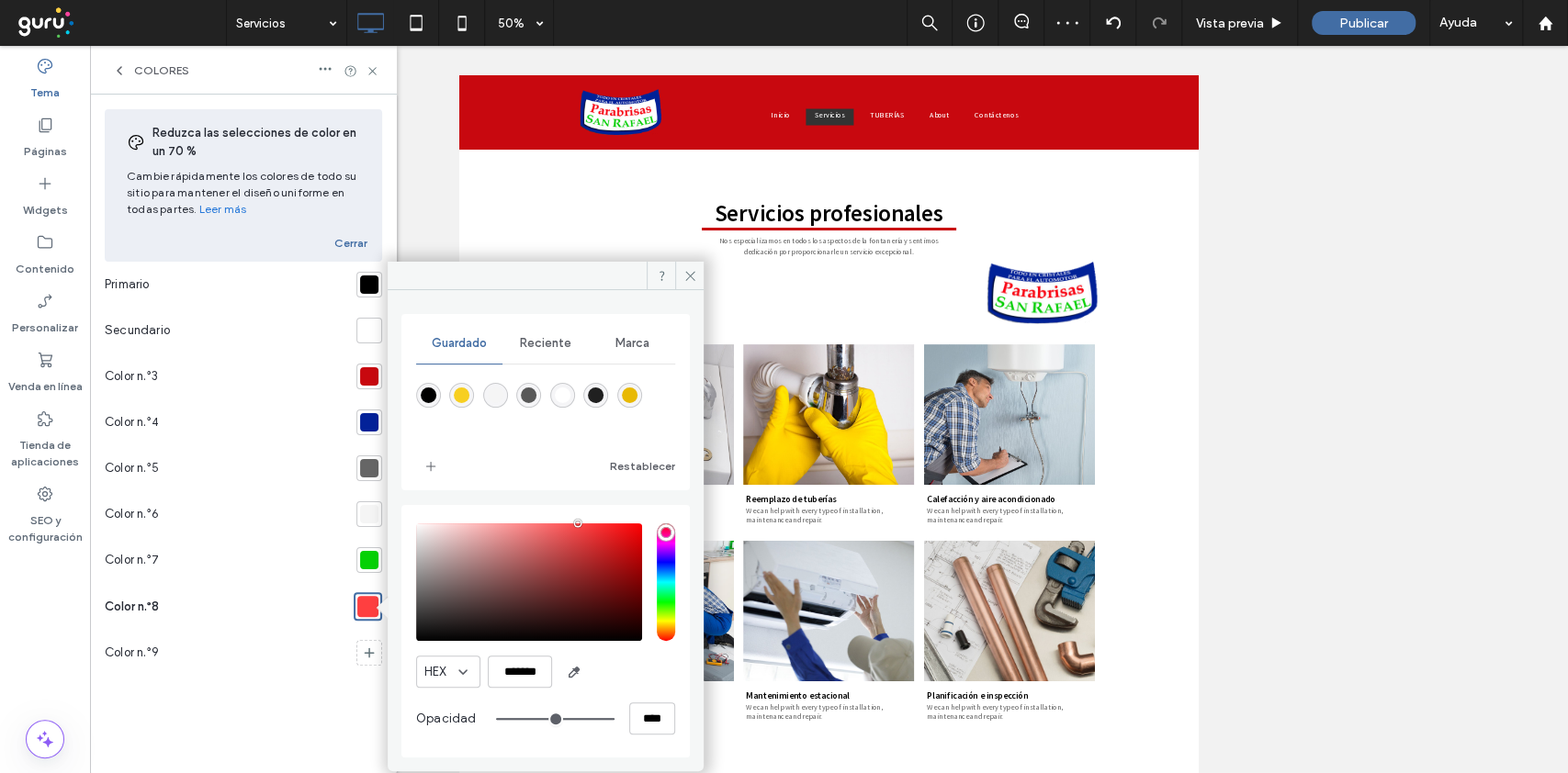 drag, startPoint x: 576, startPoint y: 528, endPoint x: 578, endPoint y: 518, distance: 10.19804 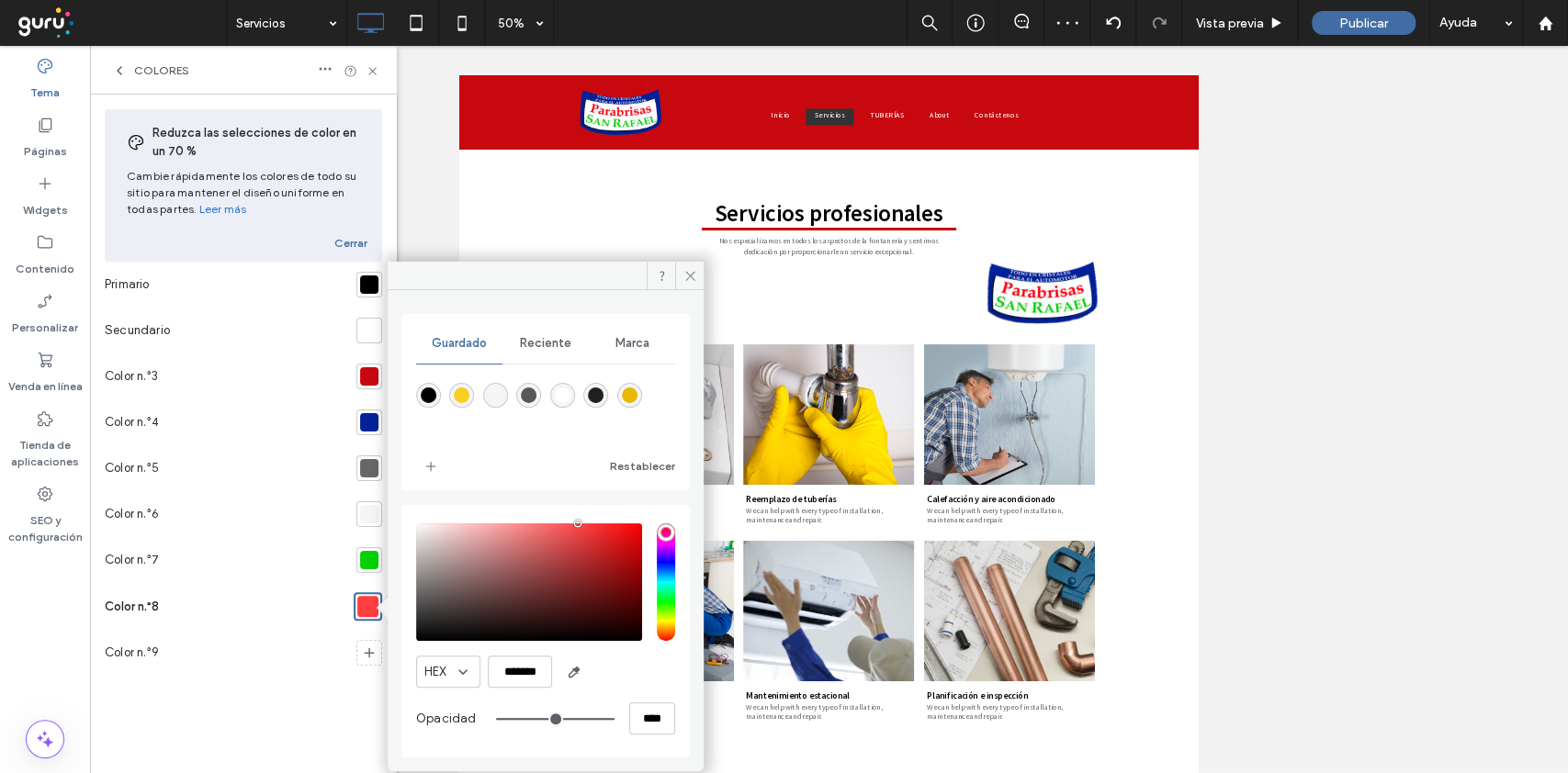 click on "HEX ******* Opacidad ****" at bounding box center (546, 631) 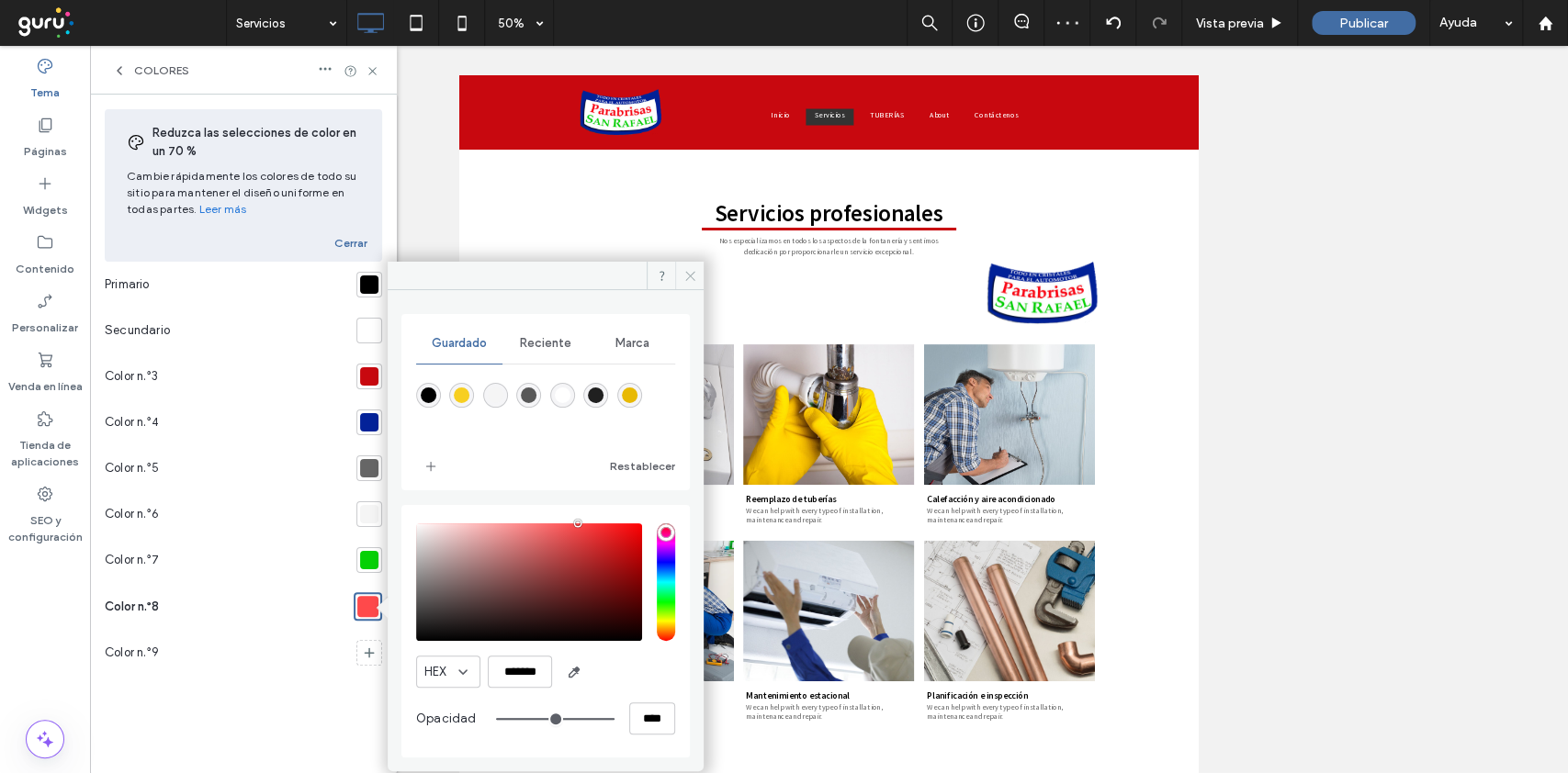 click 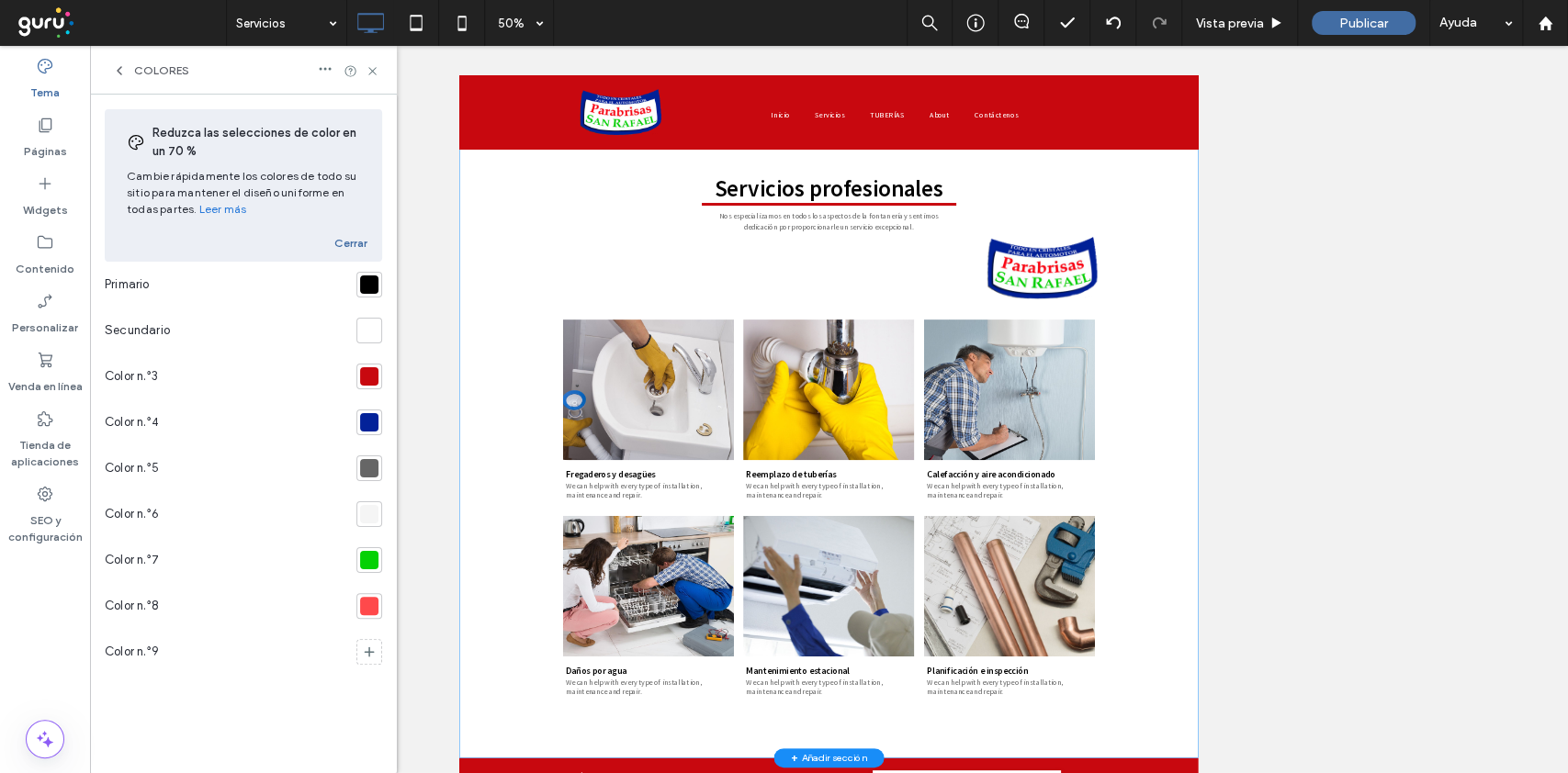 scroll, scrollTop: 75, scrollLeft: 0, axis: vertical 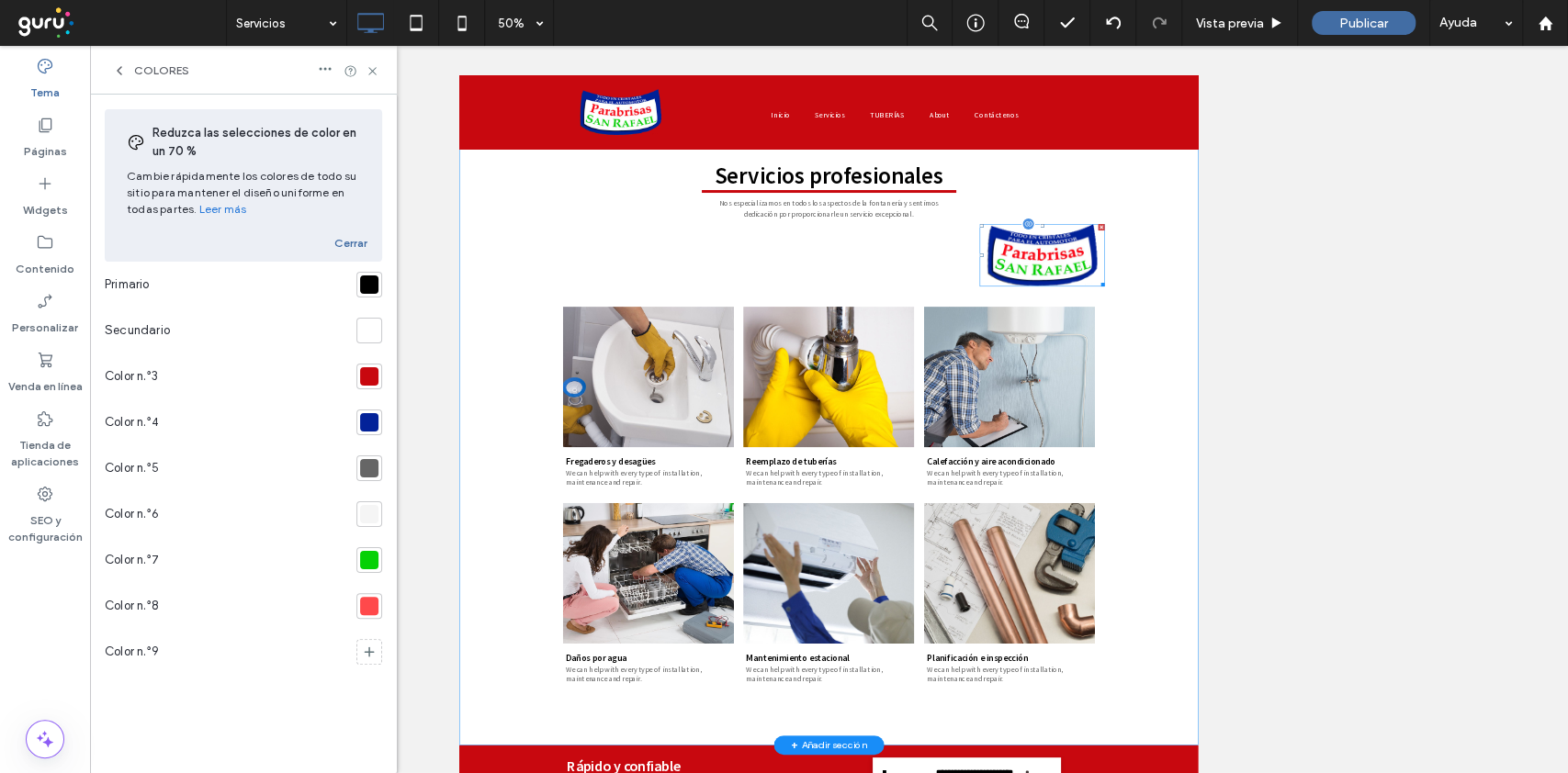 click at bounding box center [1743, 379] 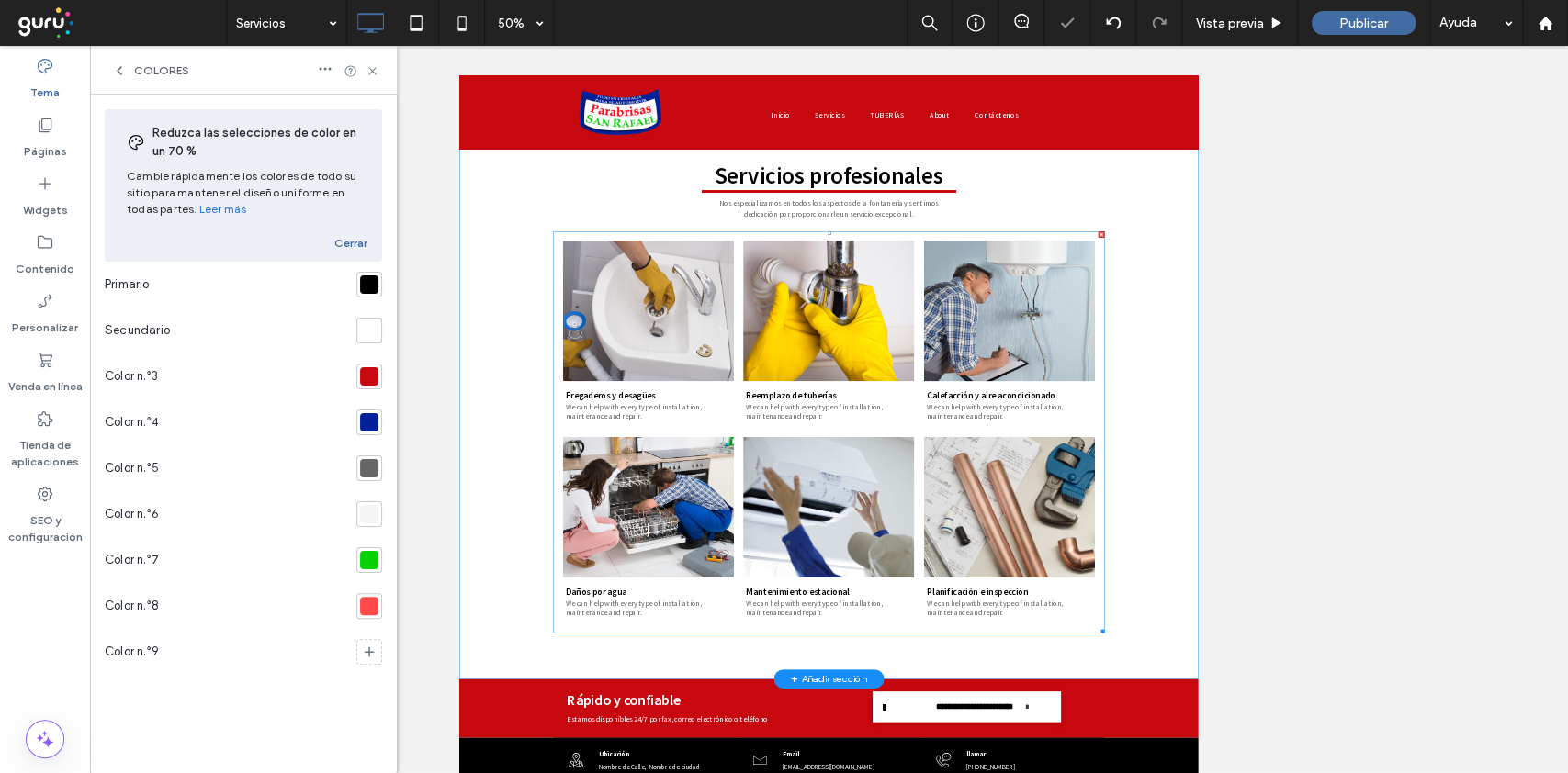 scroll, scrollTop: 0, scrollLeft: 0, axis: both 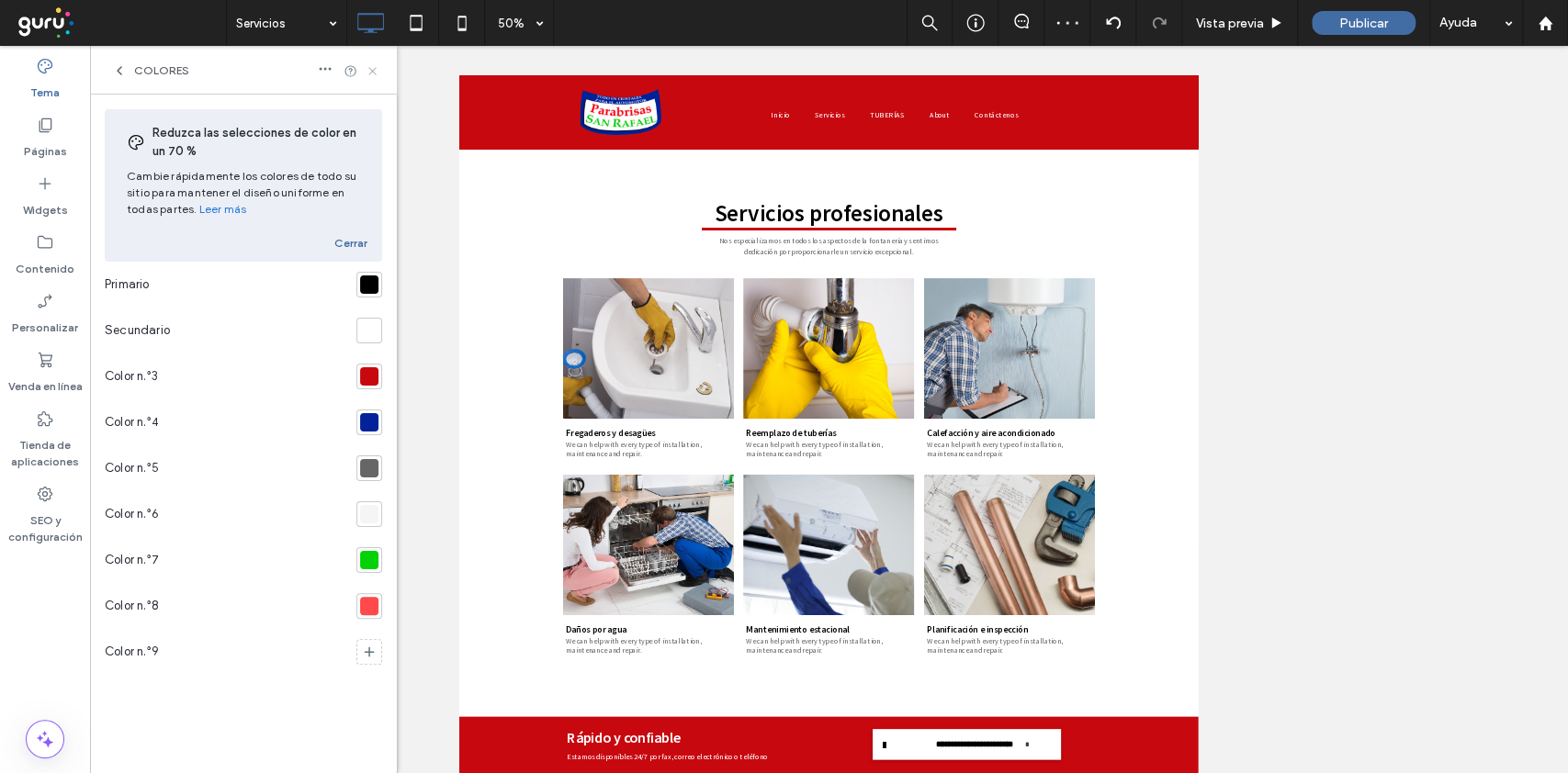 click 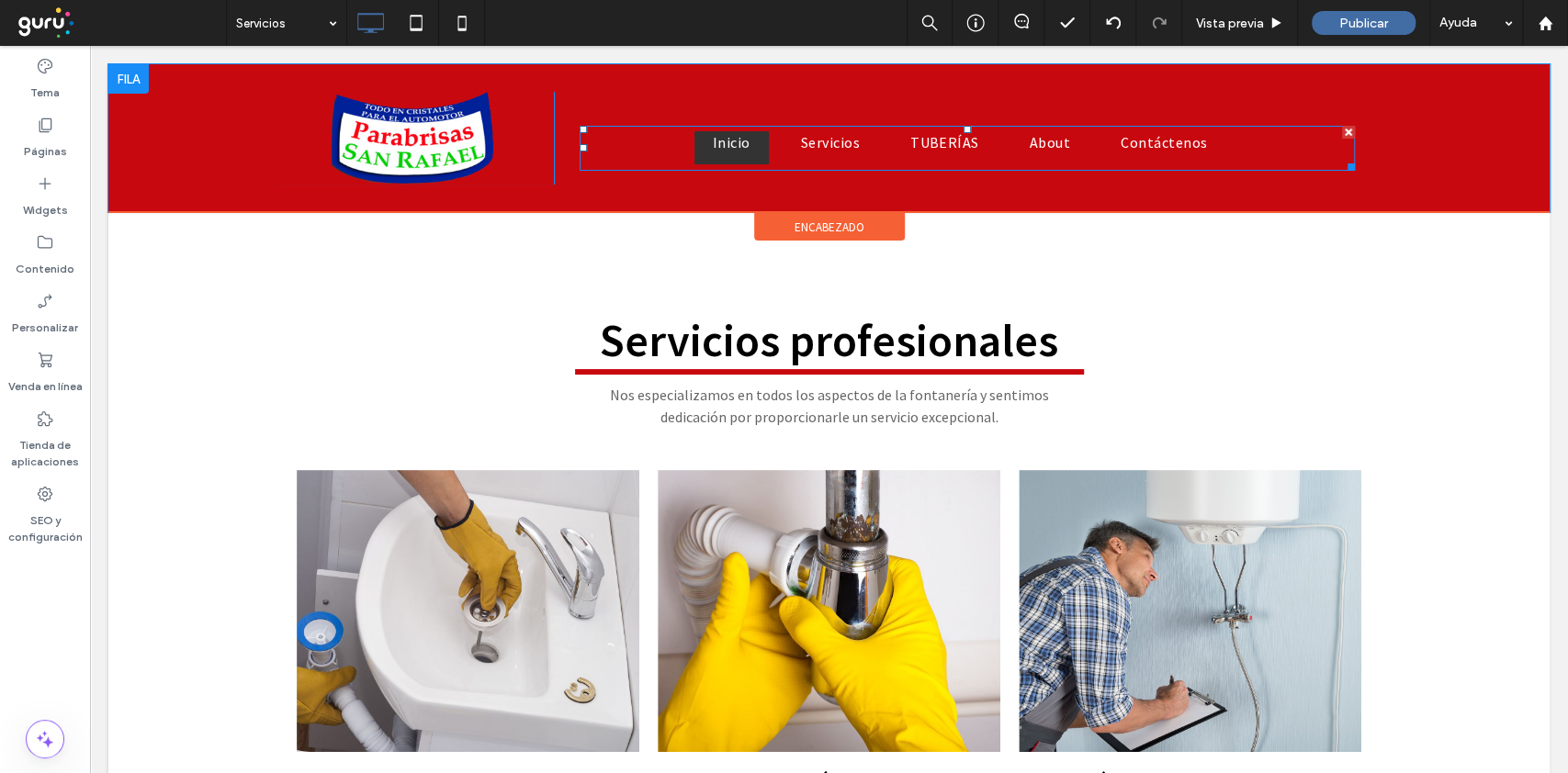 click on "Inicio" at bounding box center [731, 148] 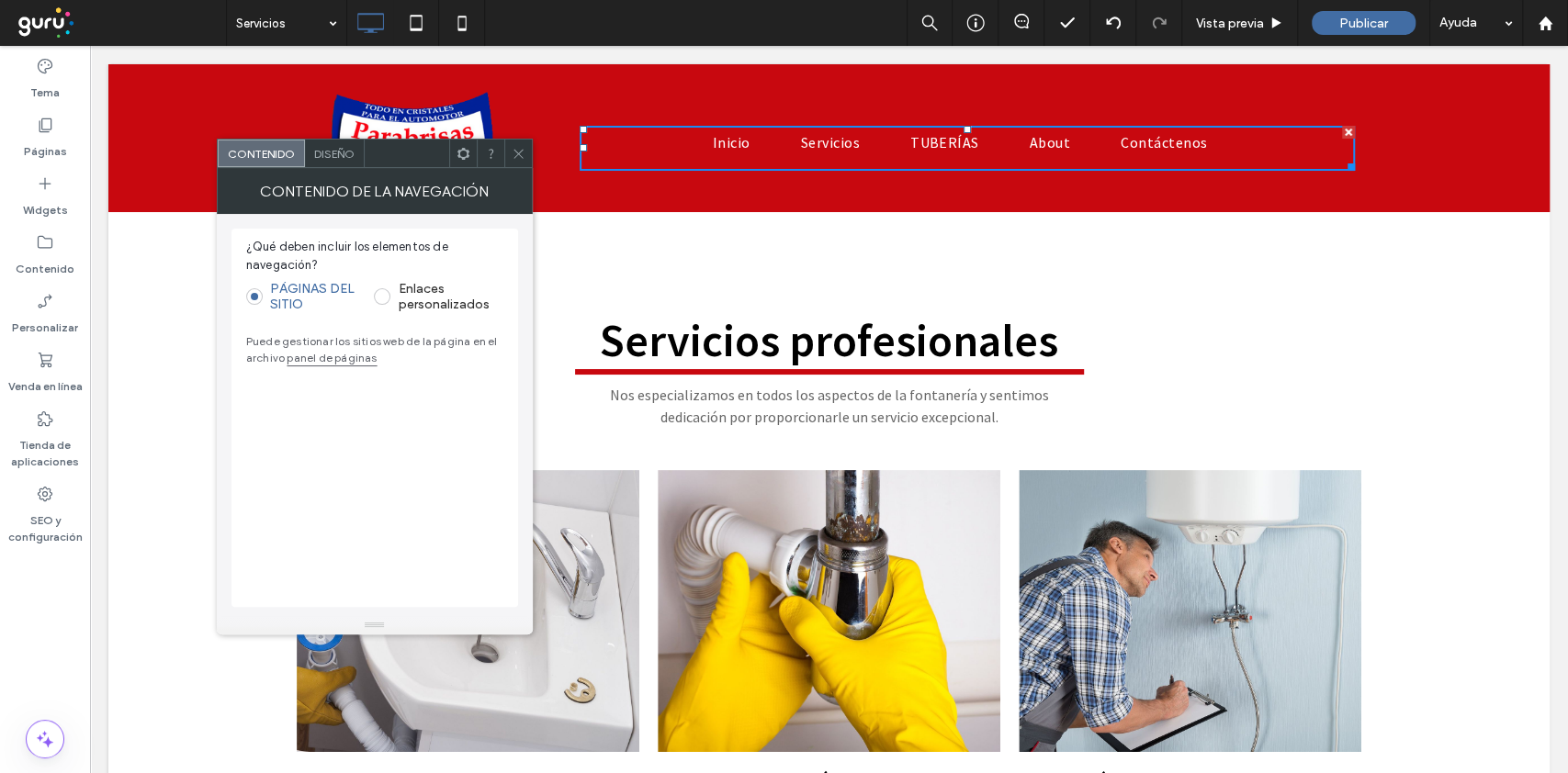 click on "Diseño" at bounding box center [334, 153] 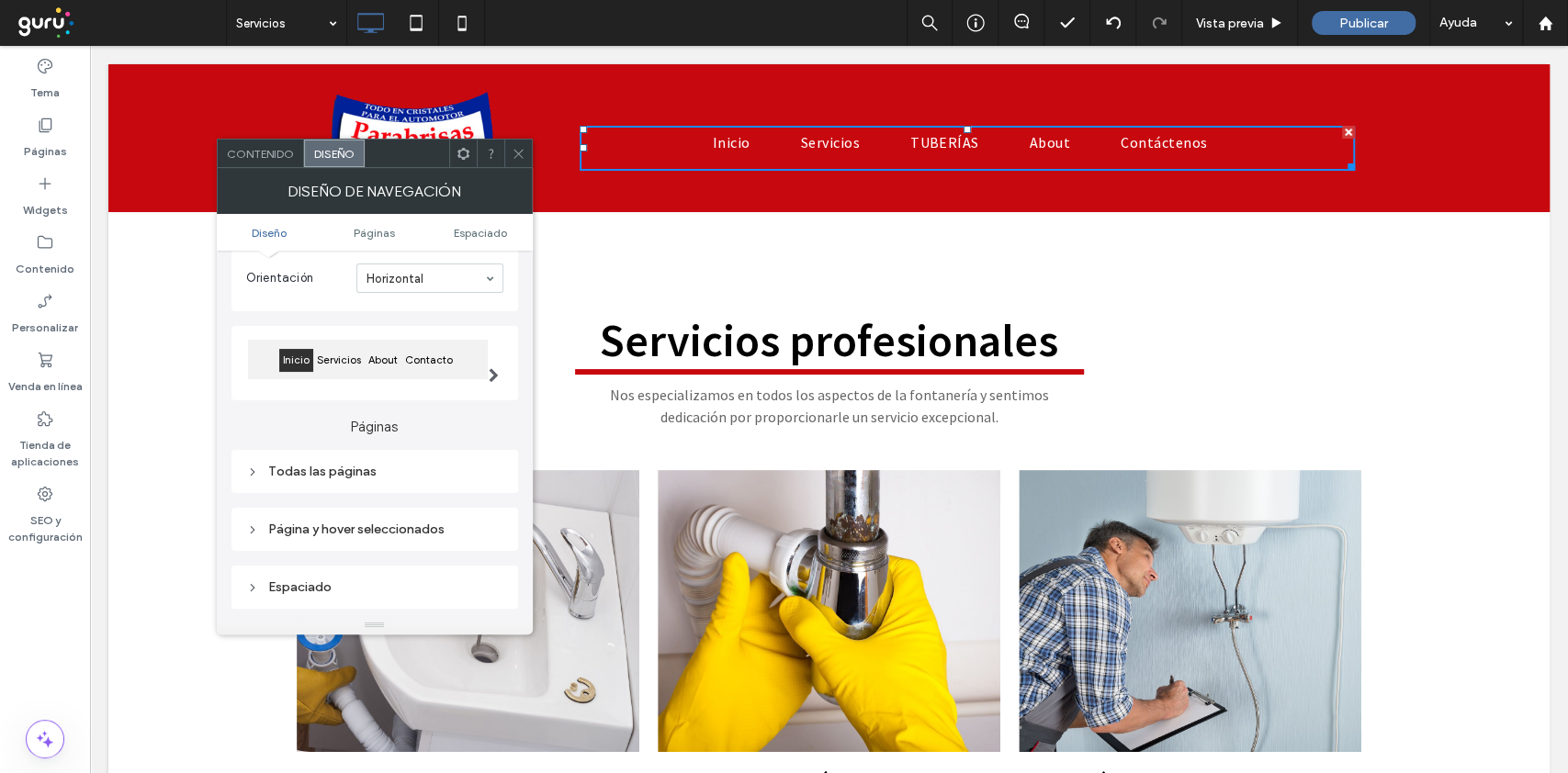 scroll, scrollTop: 244, scrollLeft: 0, axis: vertical 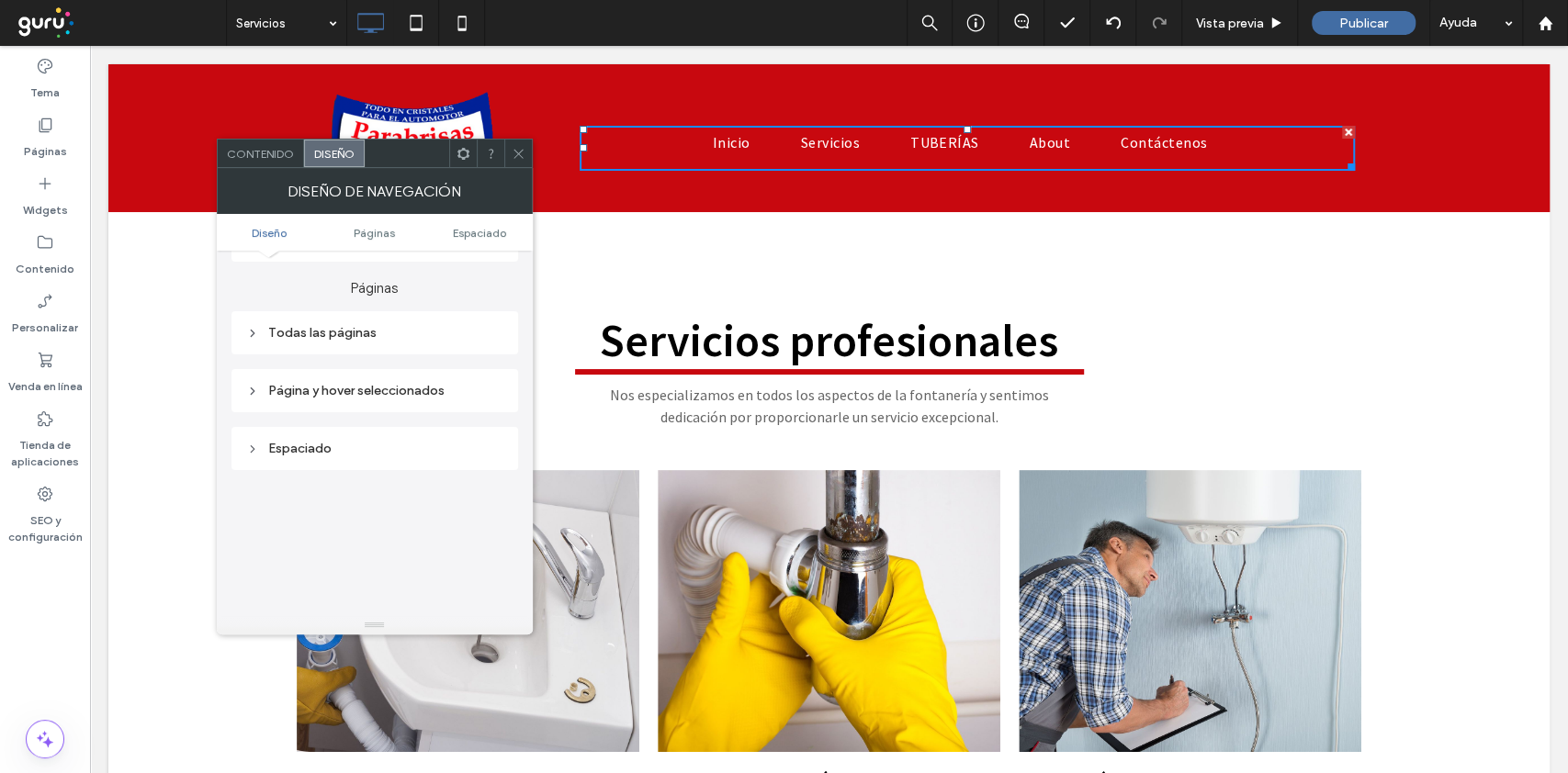 click on "Todas las páginas" at bounding box center [375, 332] 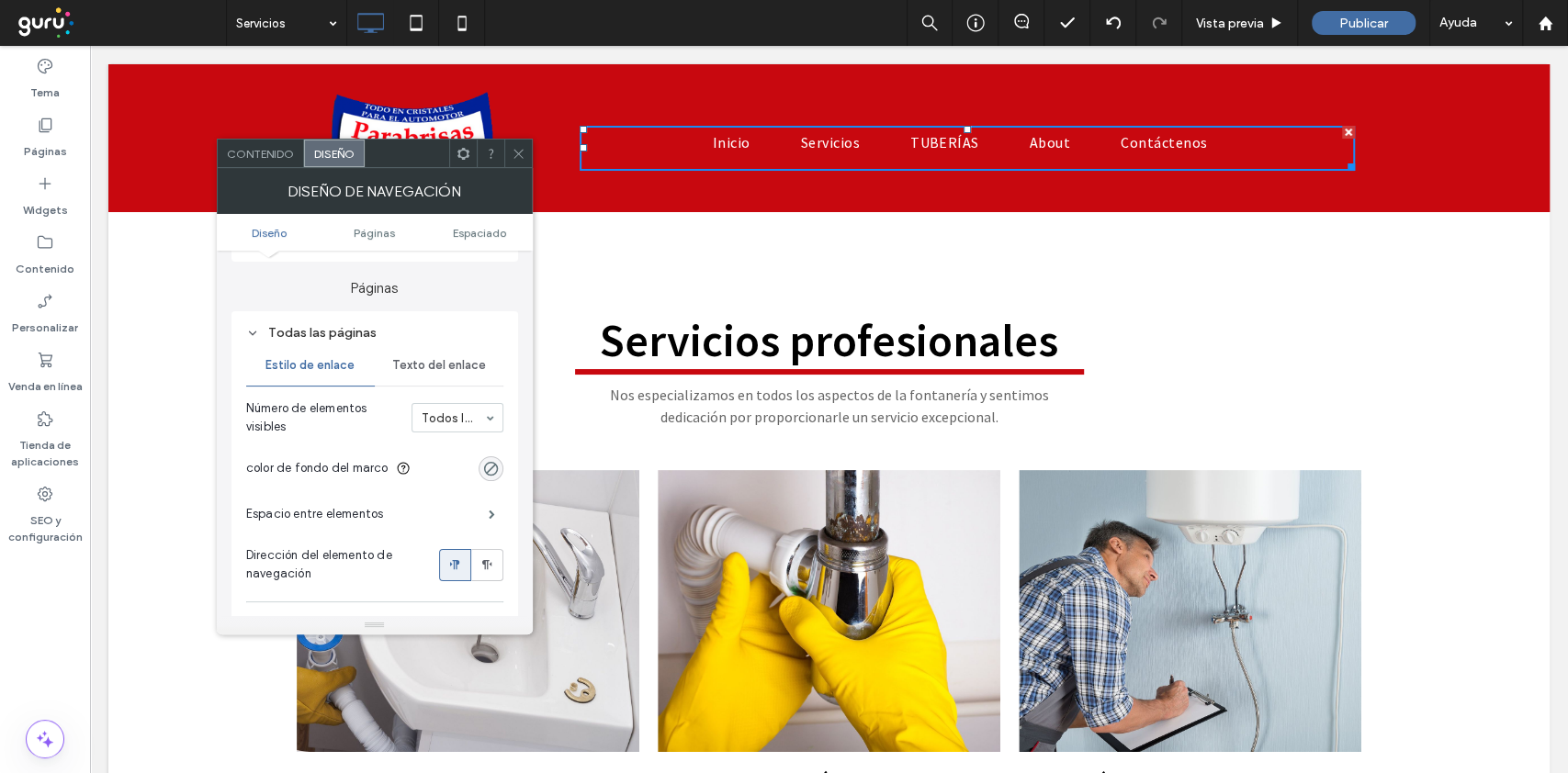 click on "Texto del enlace" at bounding box center [439, 365] 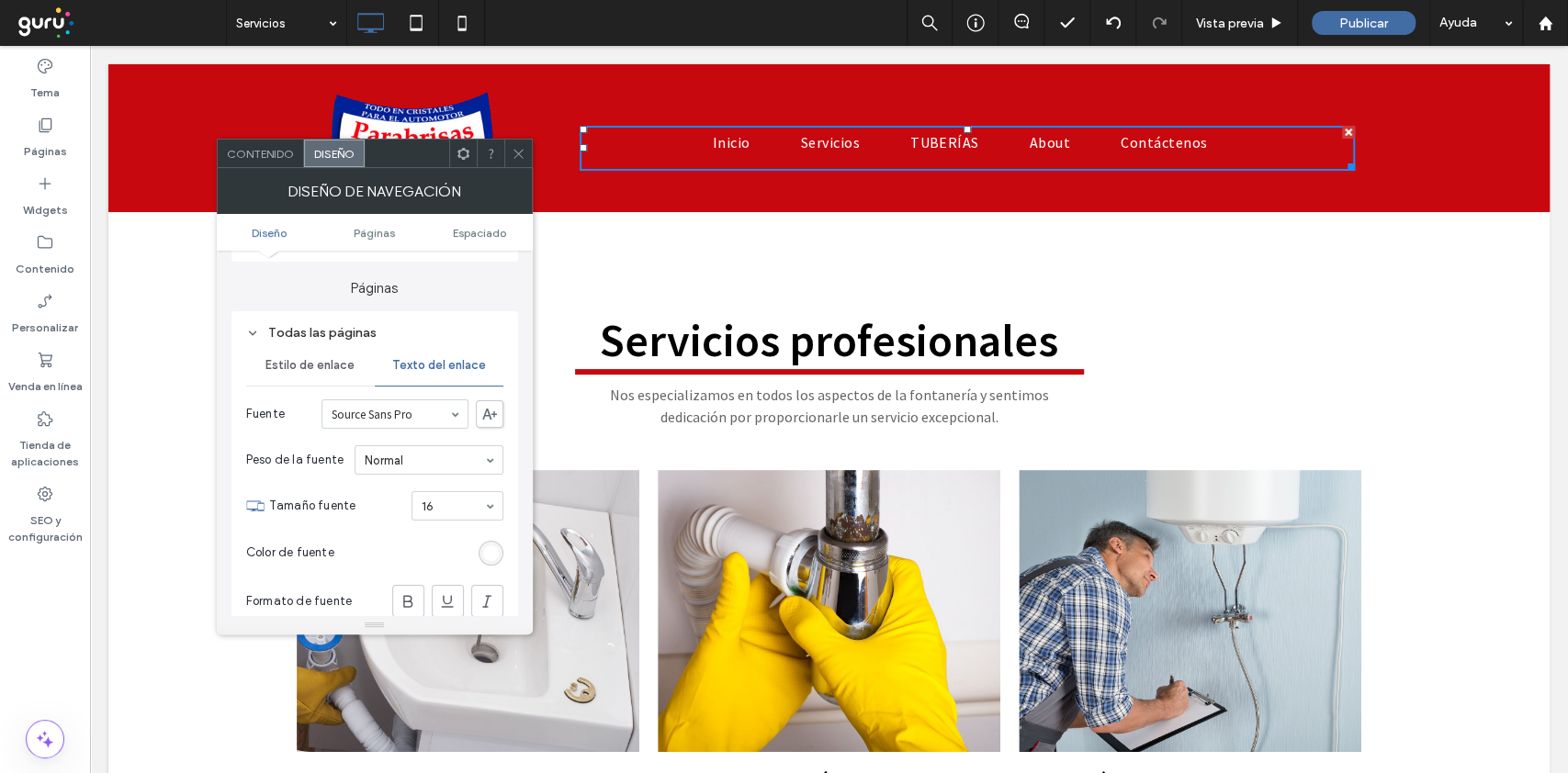 click 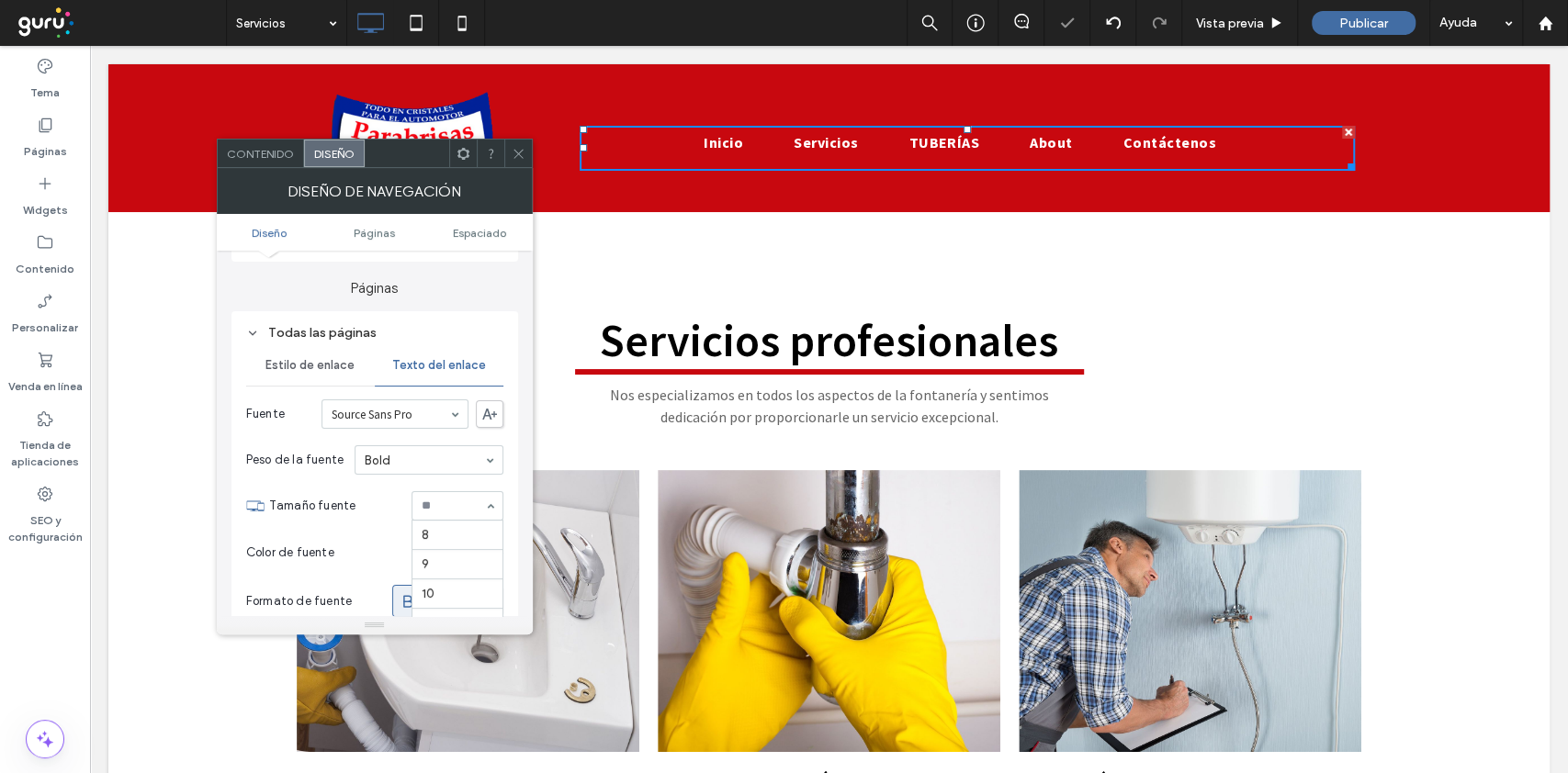 scroll, scrollTop: 181, scrollLeft: 0, axis: vertical 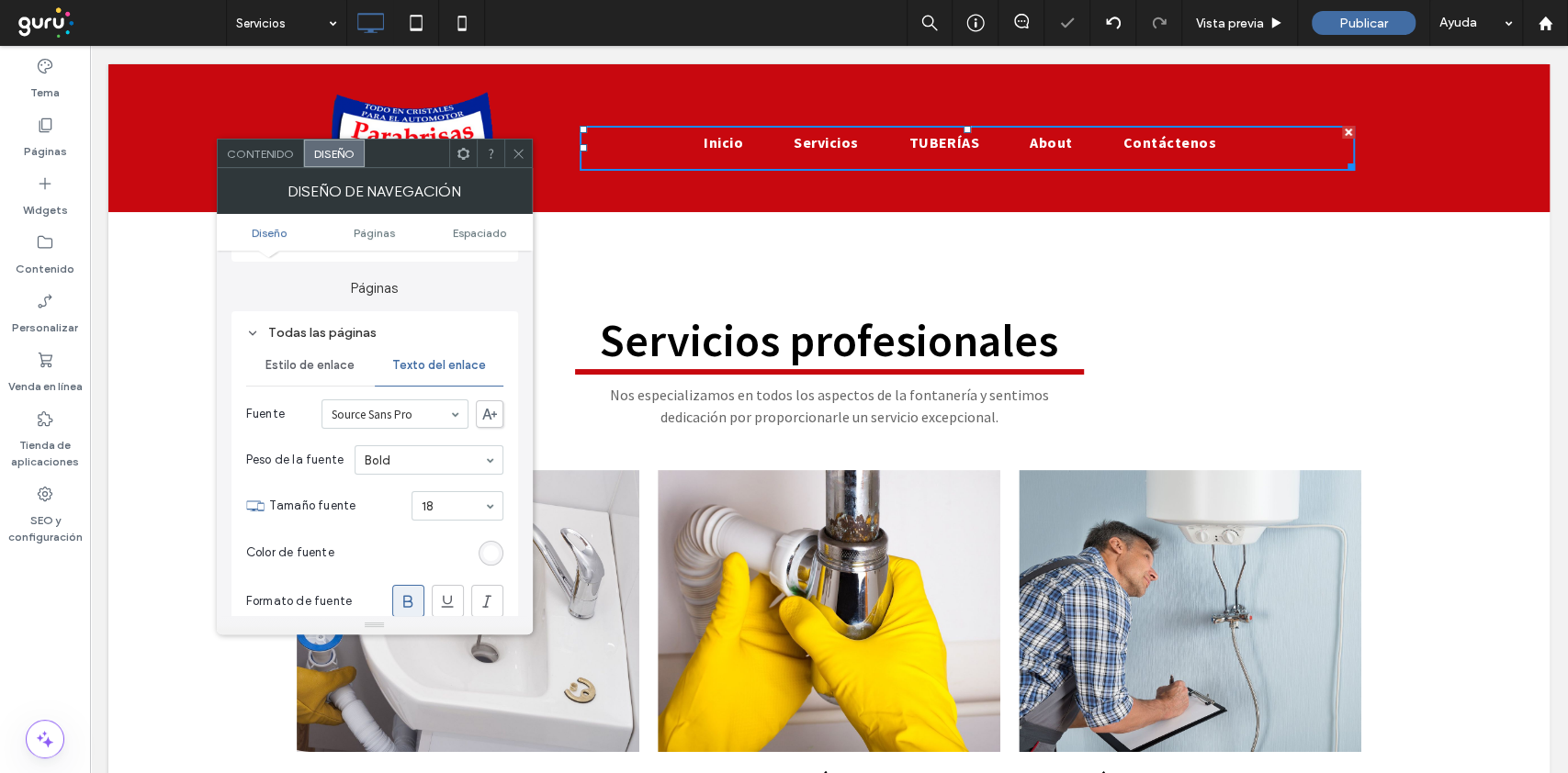 drag, startPoint x: 464, startPoint y: 567, endPoint x: 476, endPoint y: 592, distance: 27.730849 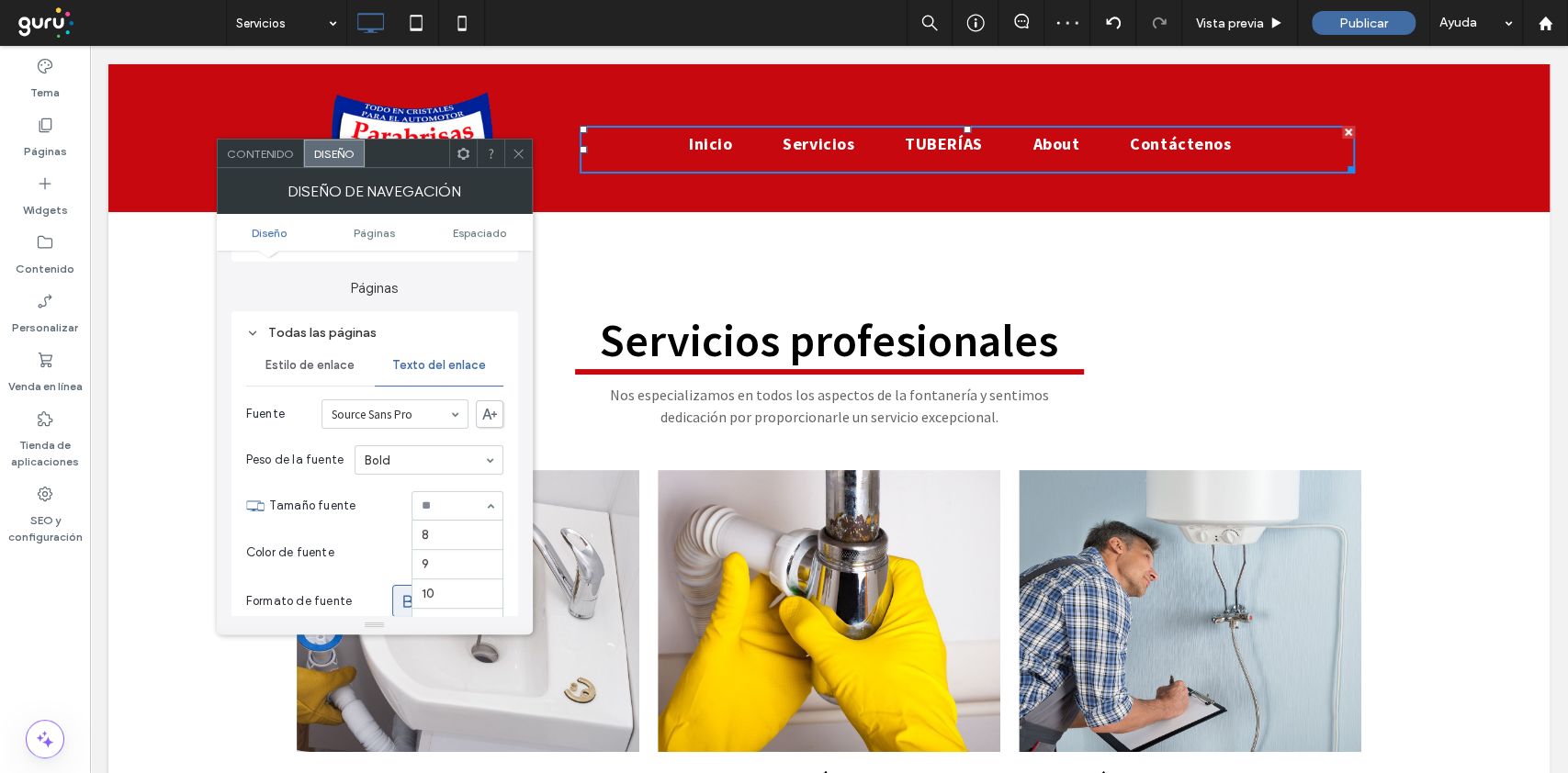 scroll, scrollTop: 211, scrollLeft: 0, axis: vertical 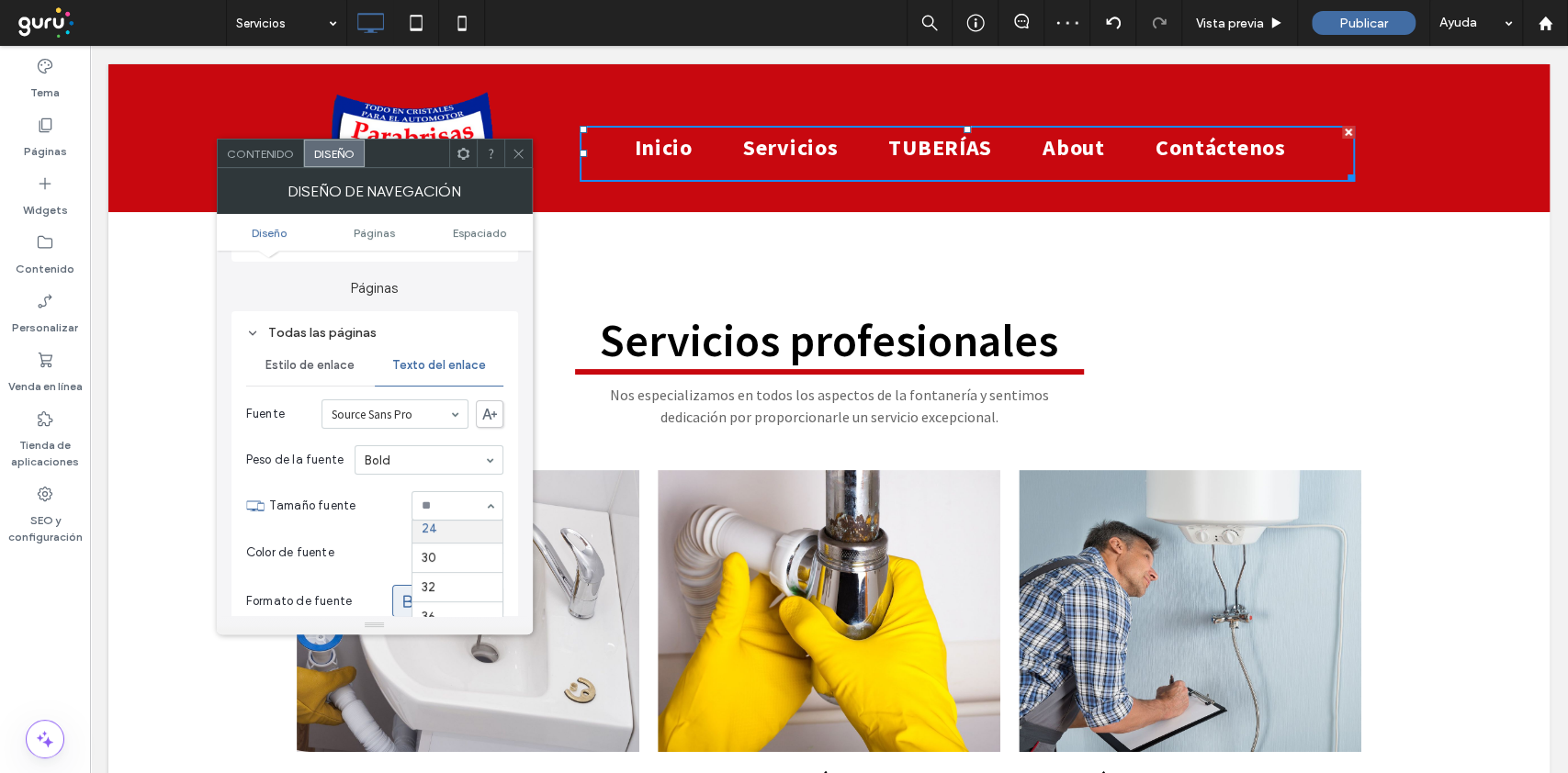 click at bounding box center [457, 506] 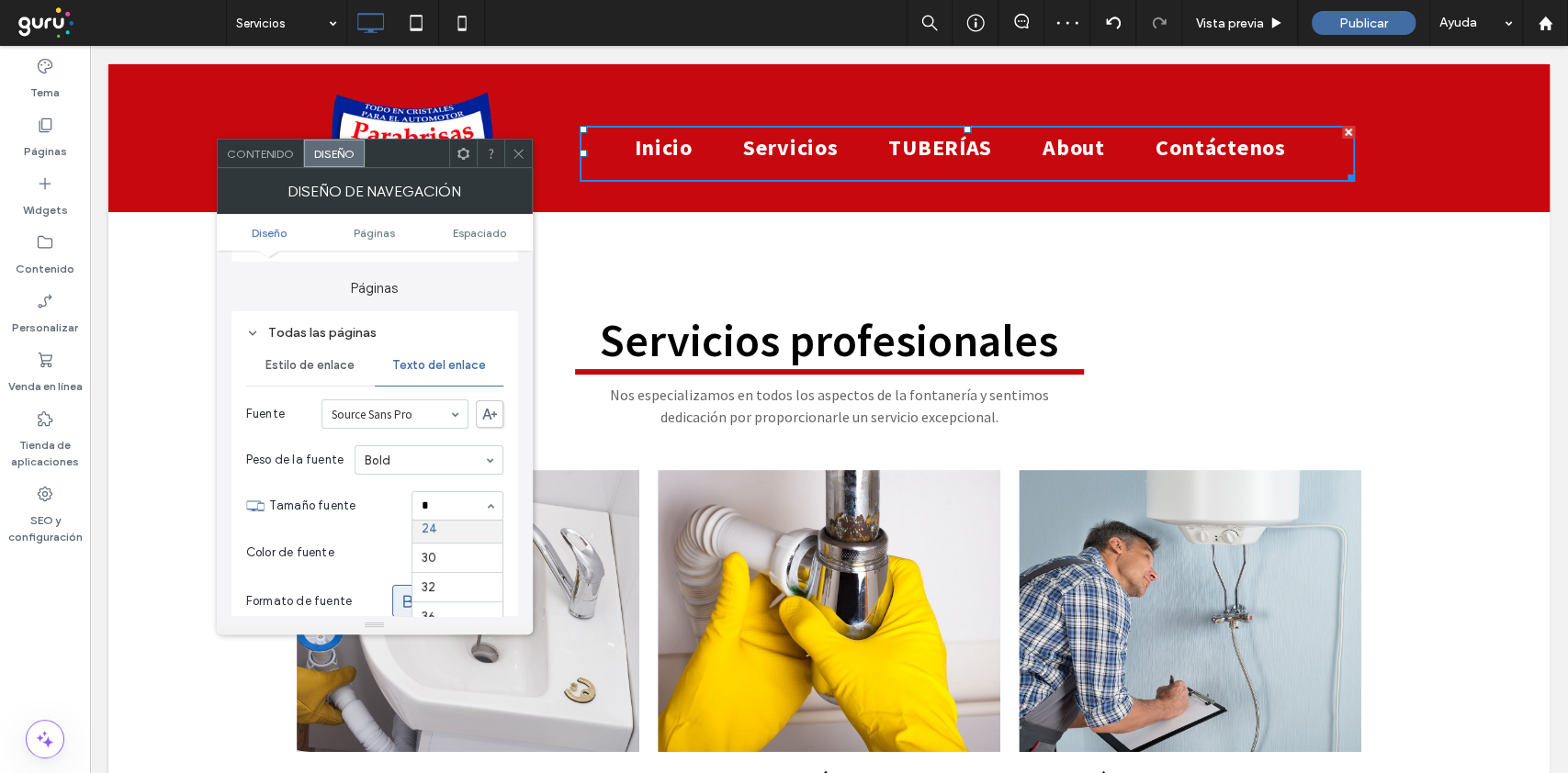 scroll, scrollTop: 0, scrollLeft: 0, axis: both 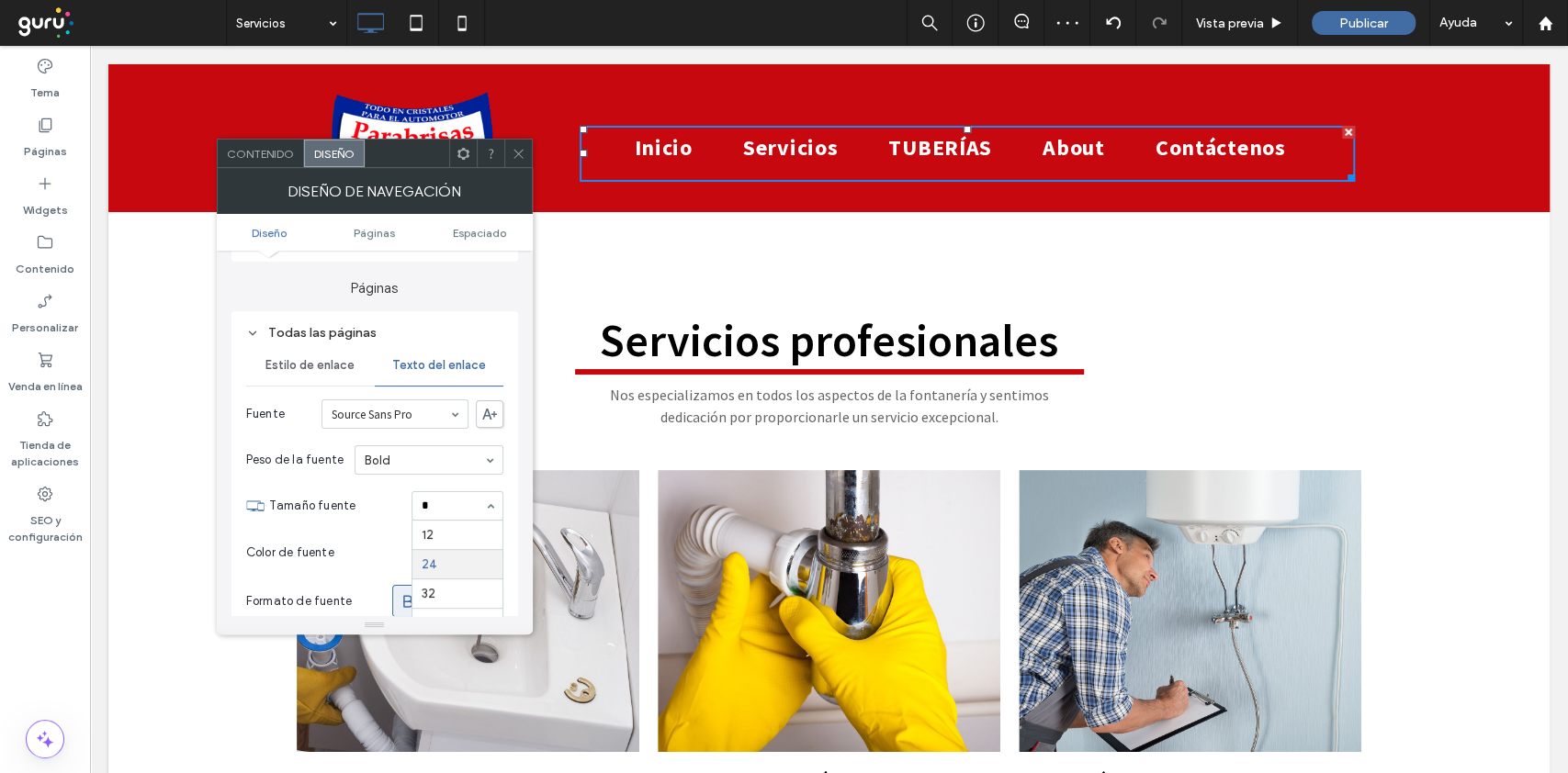 type on "**" 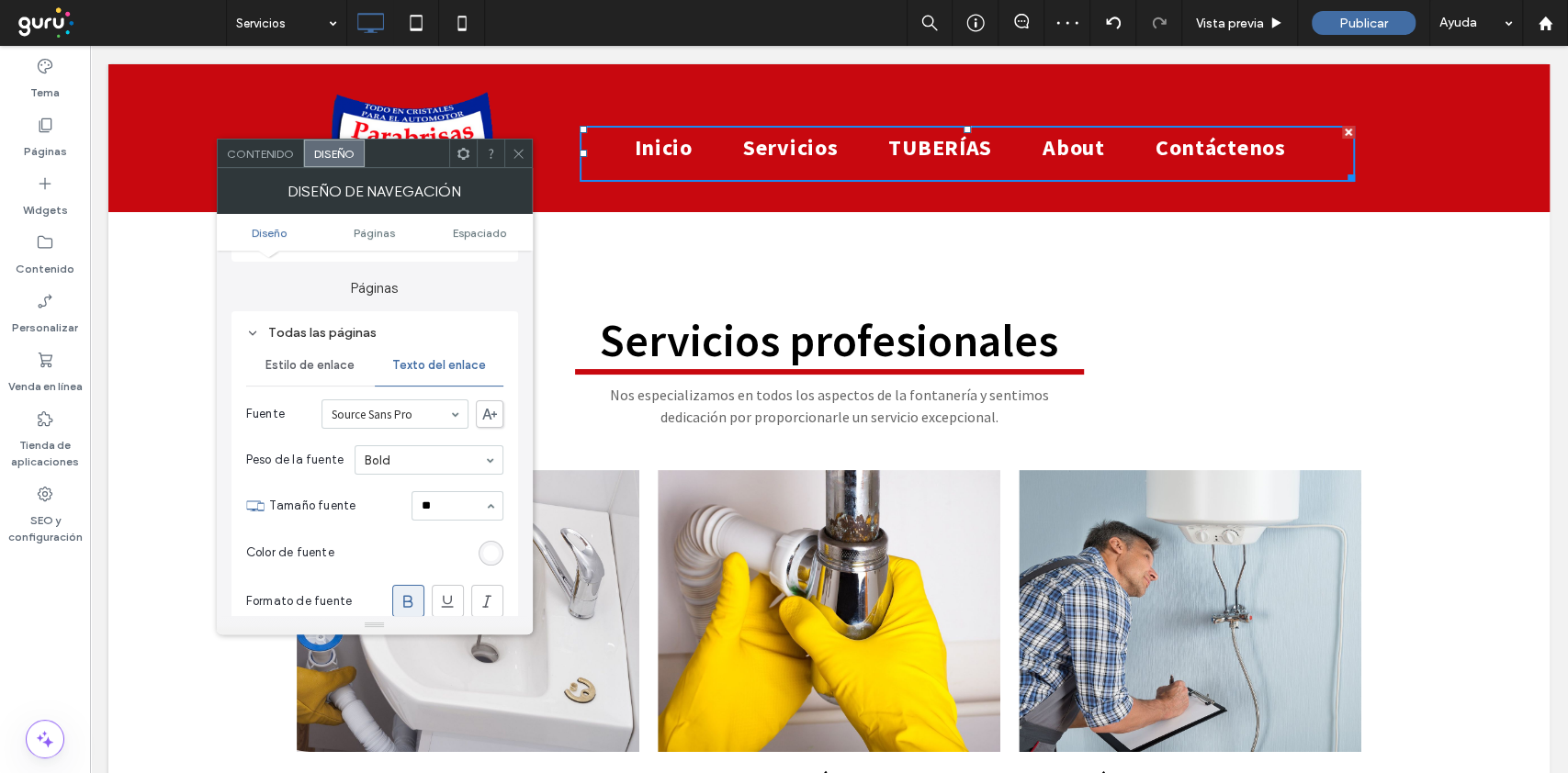 type 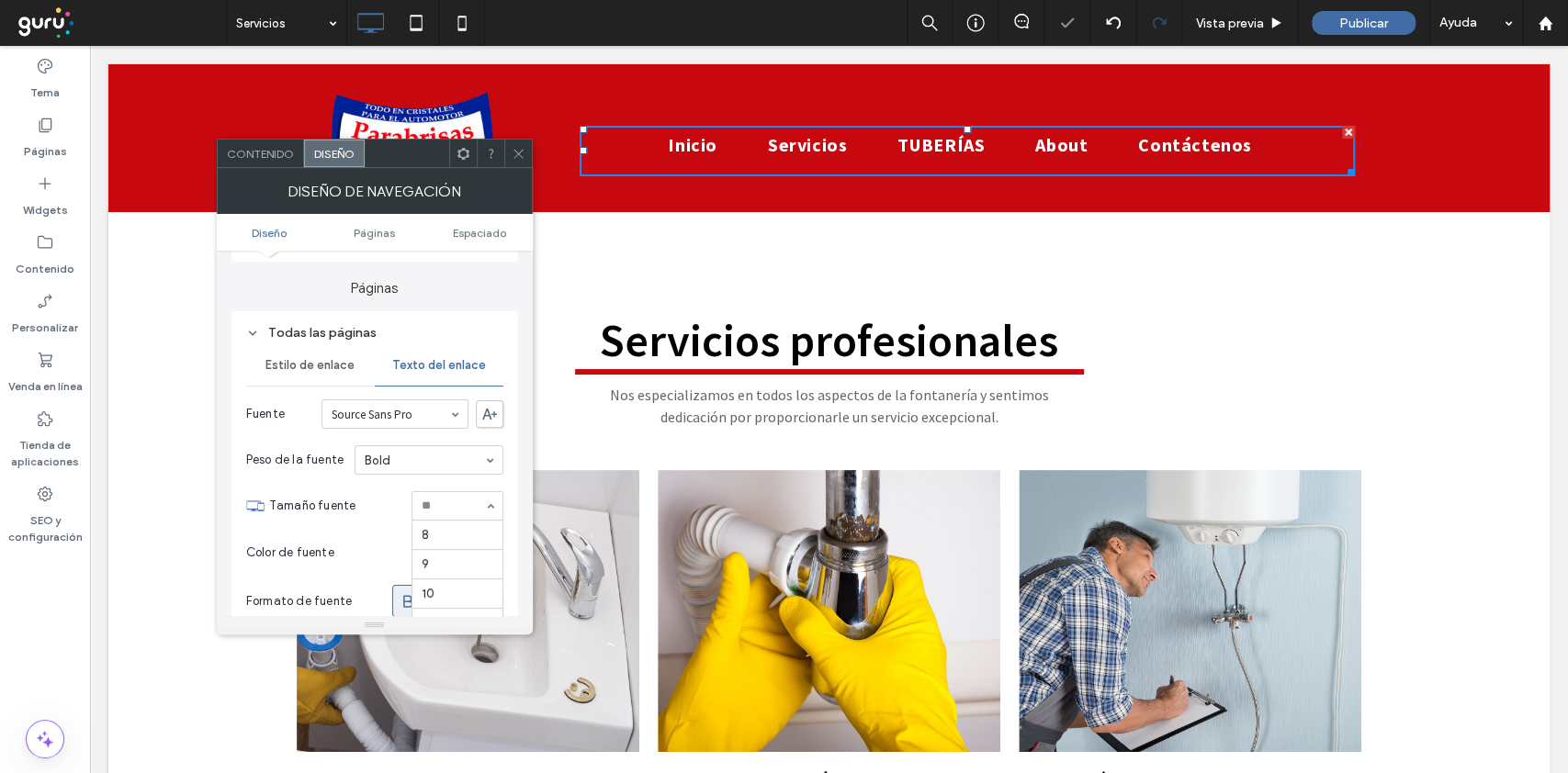 scroll, scrollTop: 272, scrollLeft: 0, axis: vertical 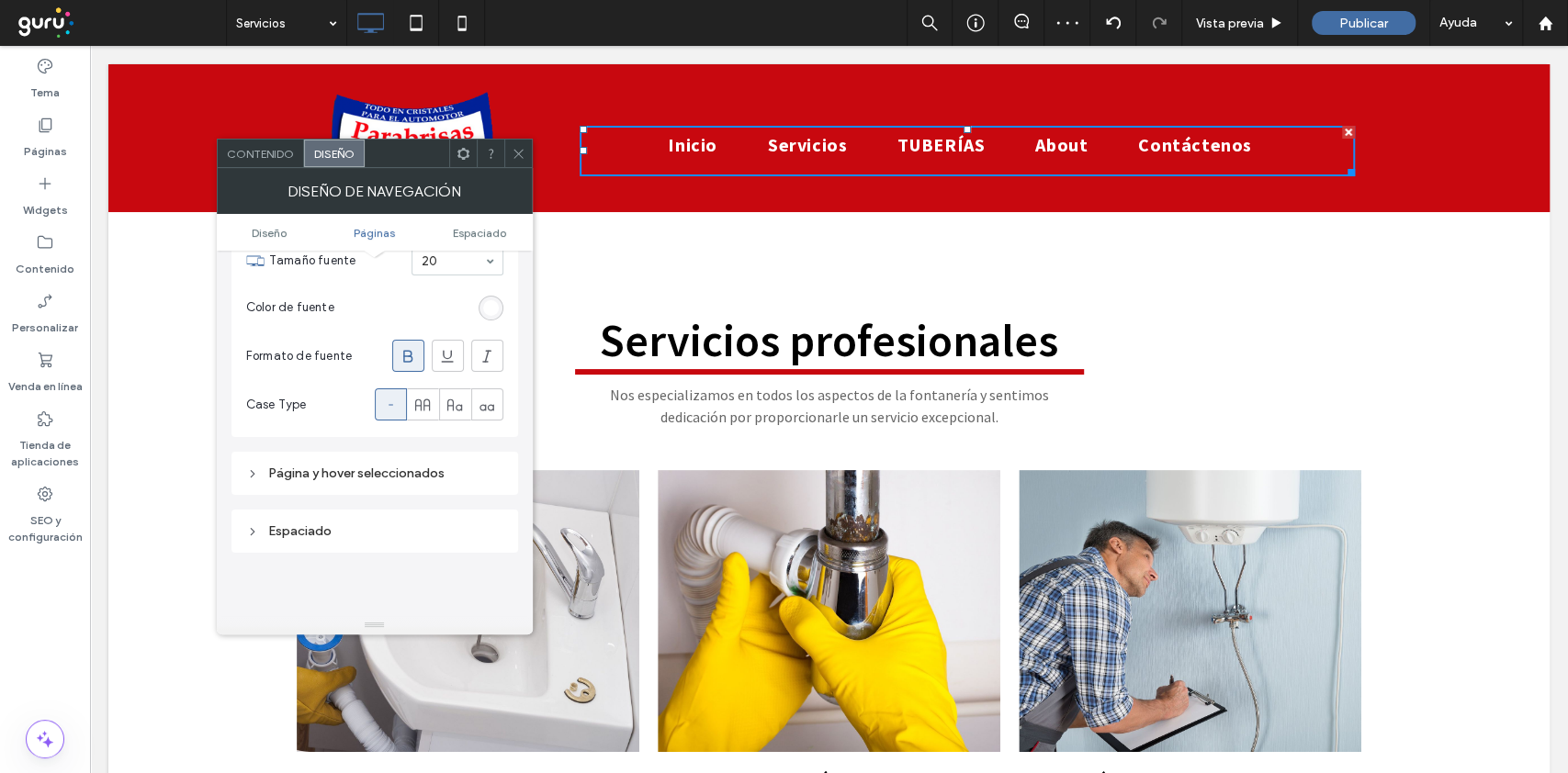 click on "Página y hover seleccionados" at bounding box center (375, 473) 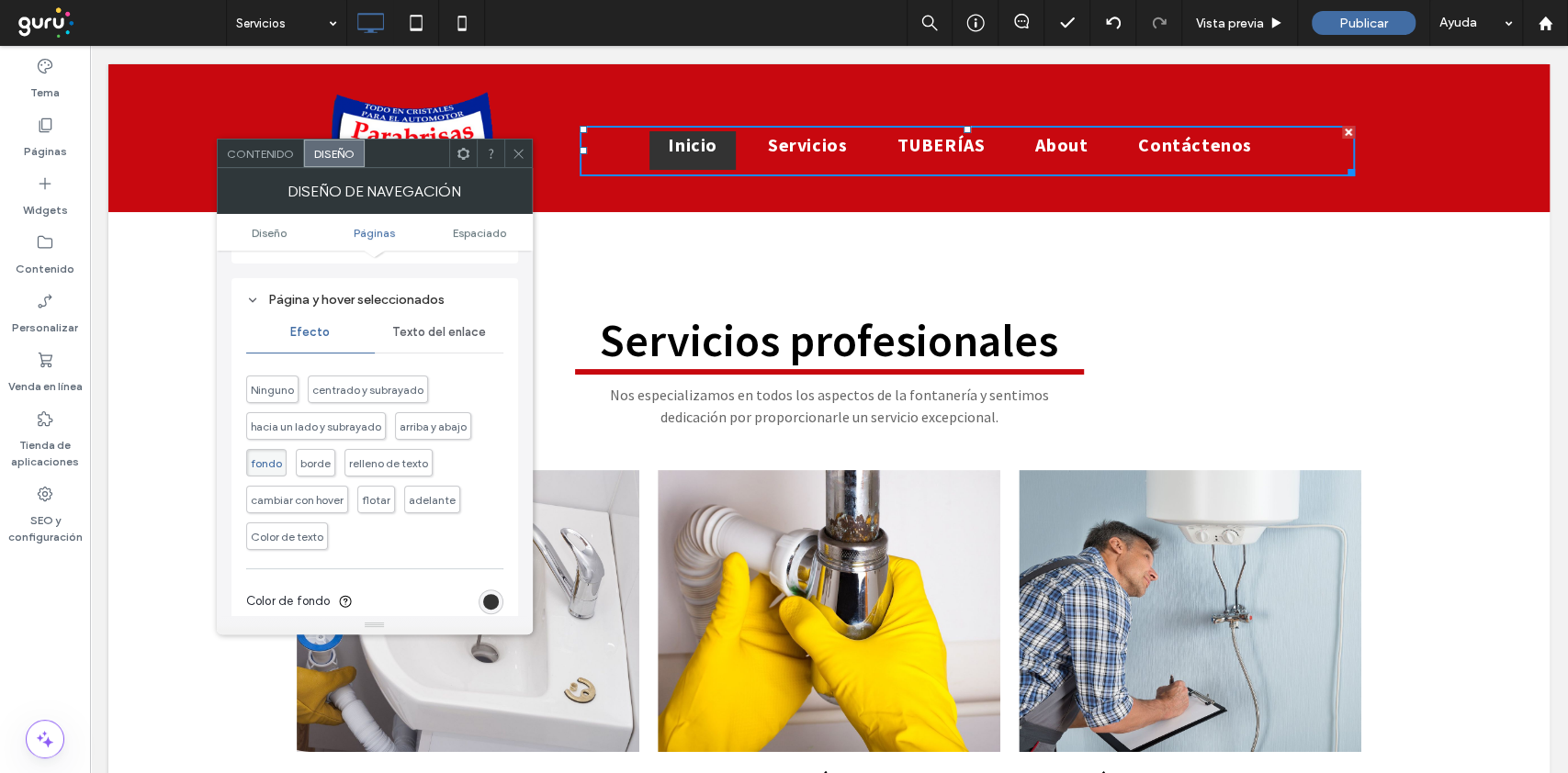 scroll, scrollTop: 734, scrollLeft: 0, axis: vertical 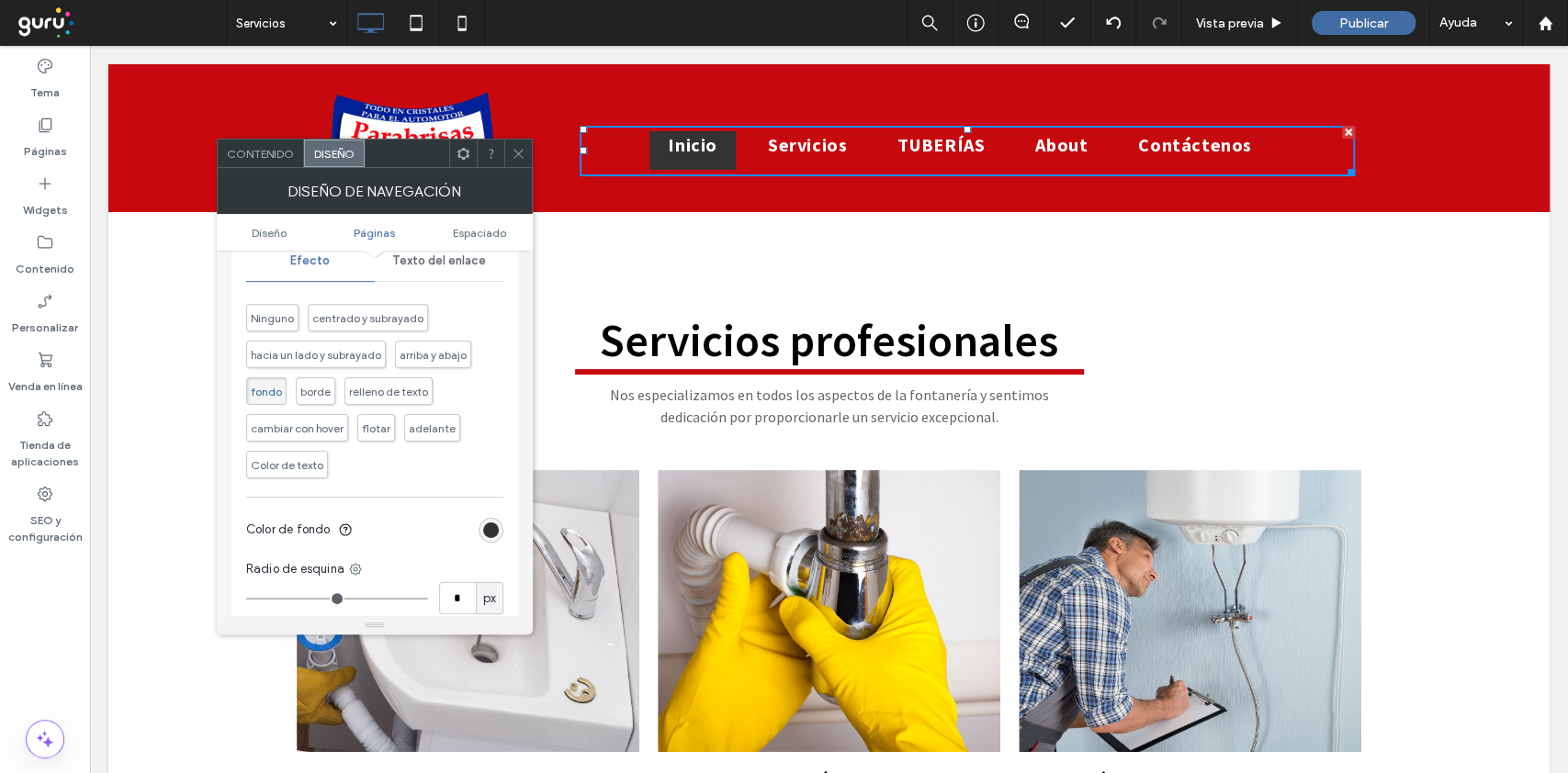 click at bounding box center (491, 530) 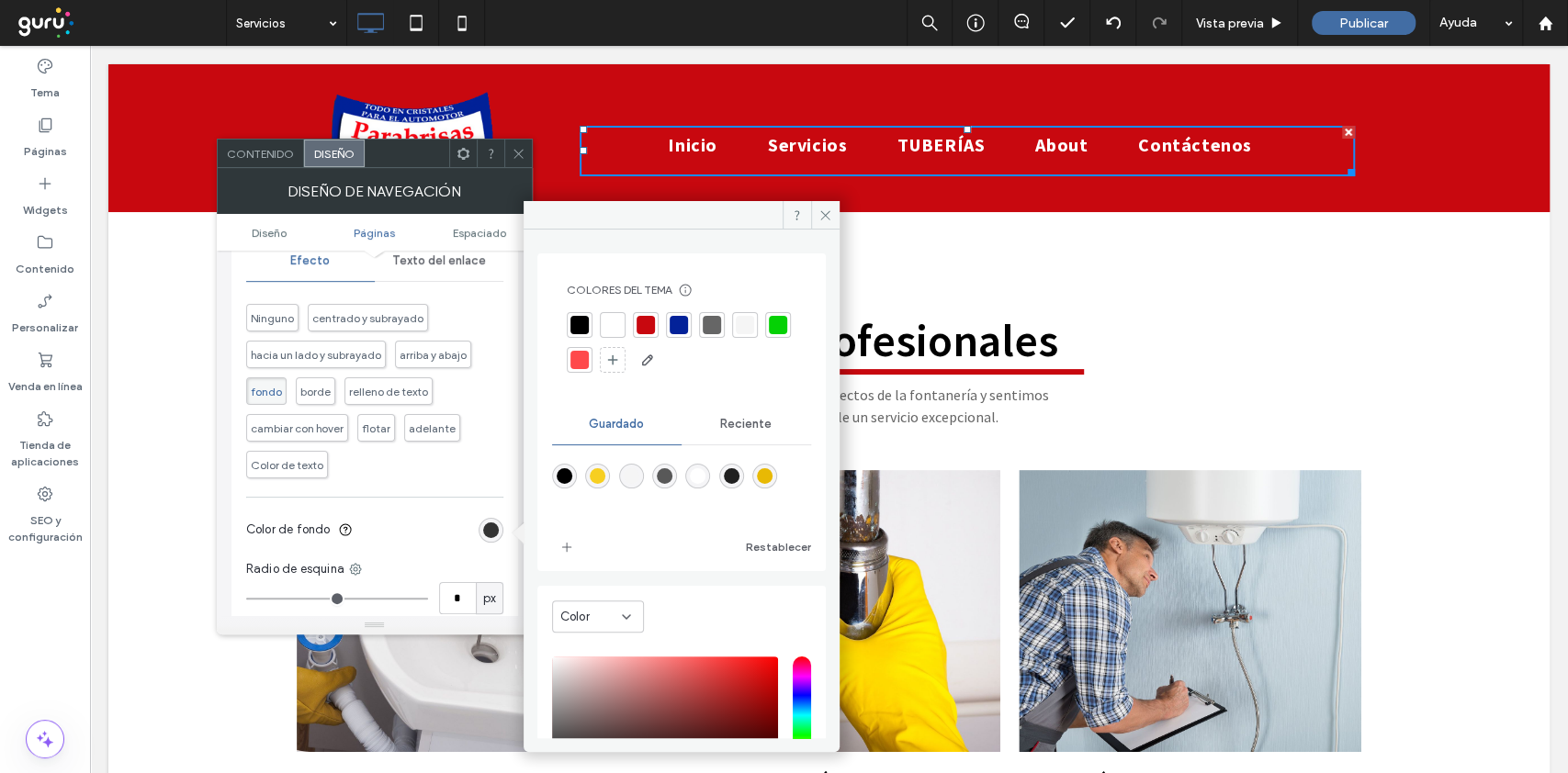 click at bounding box center [580, 360] 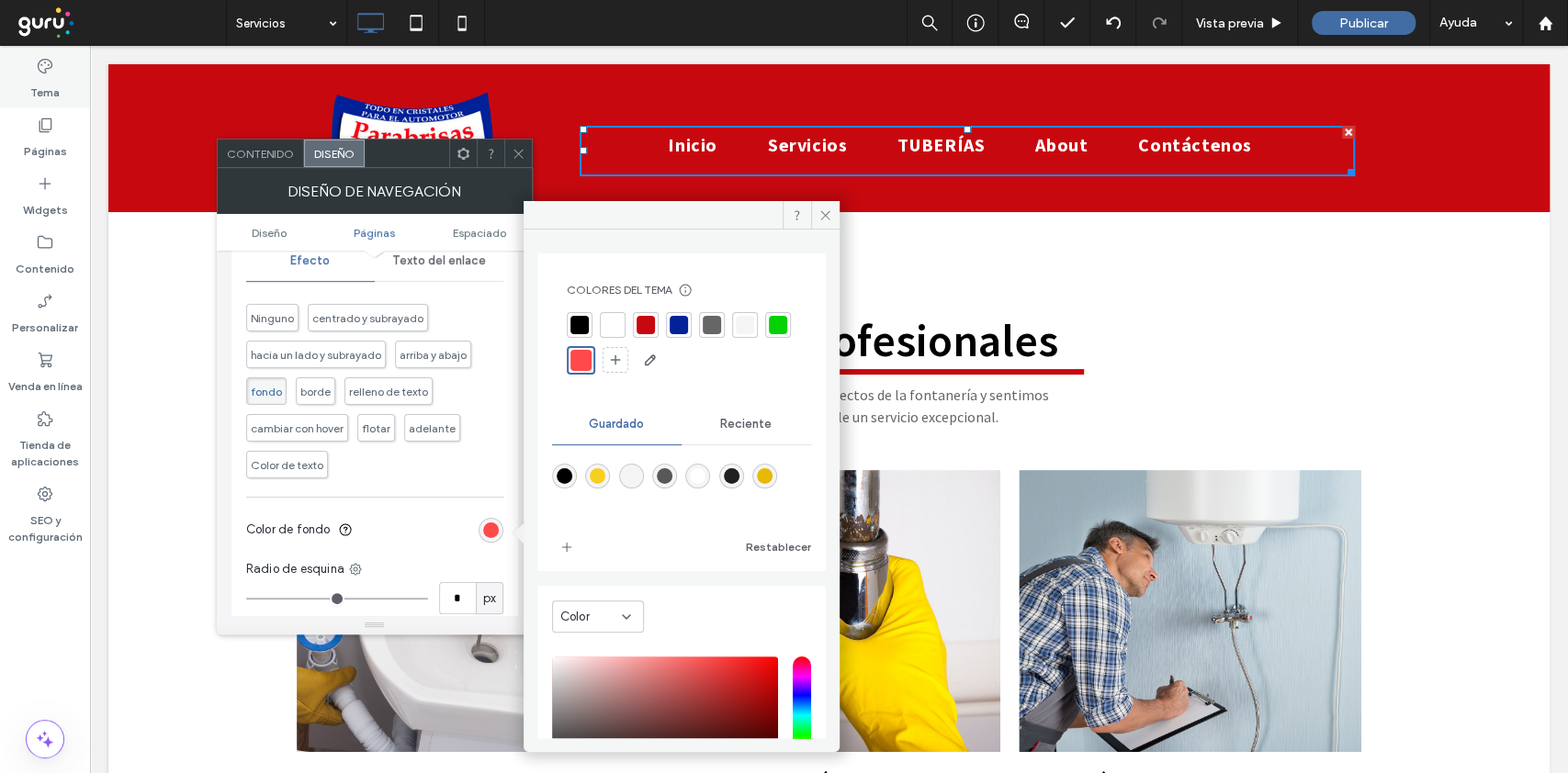 click on "Tema" at bounding box center (45, 88) 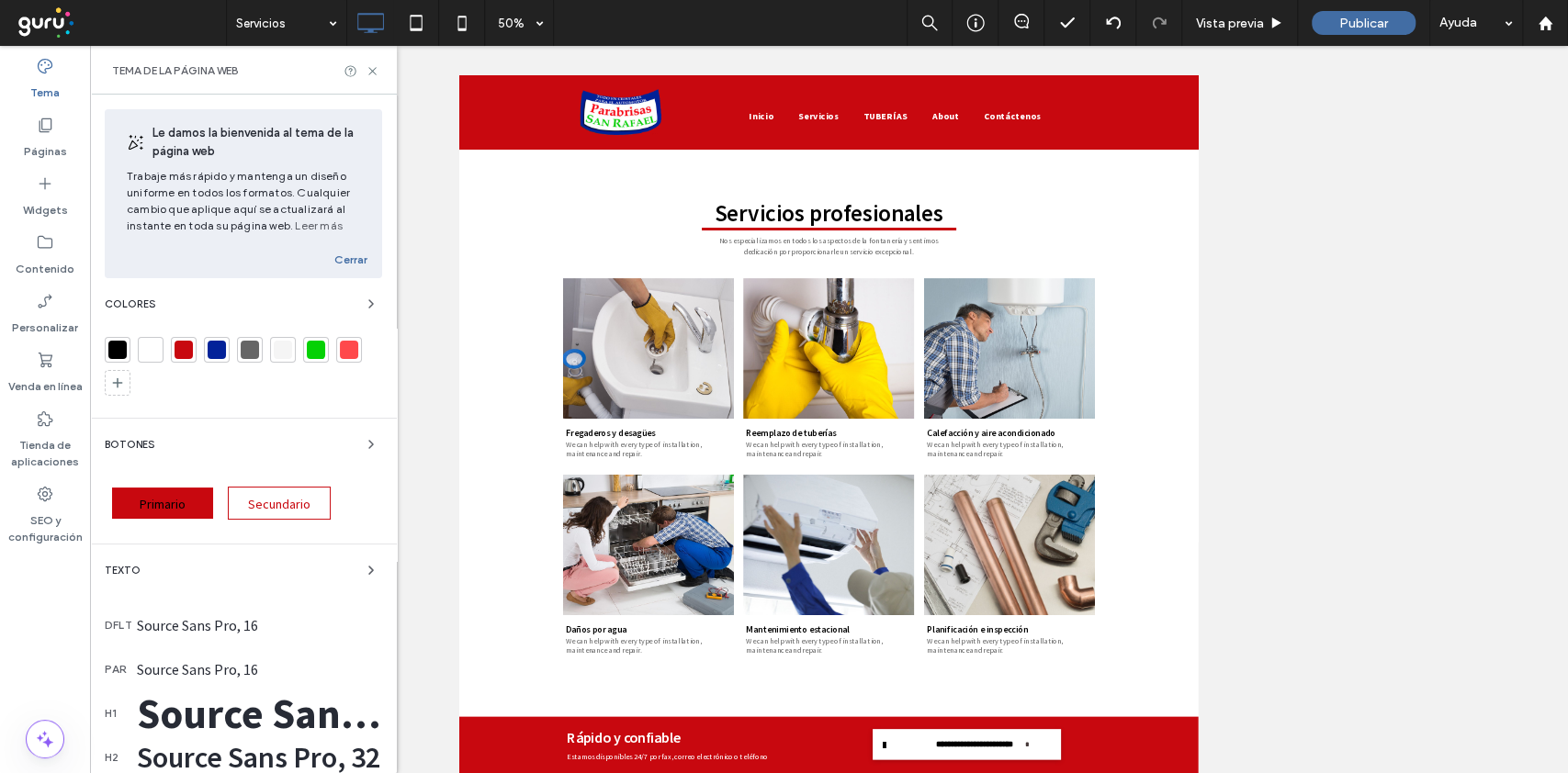 click at bounding box center (349, 350) 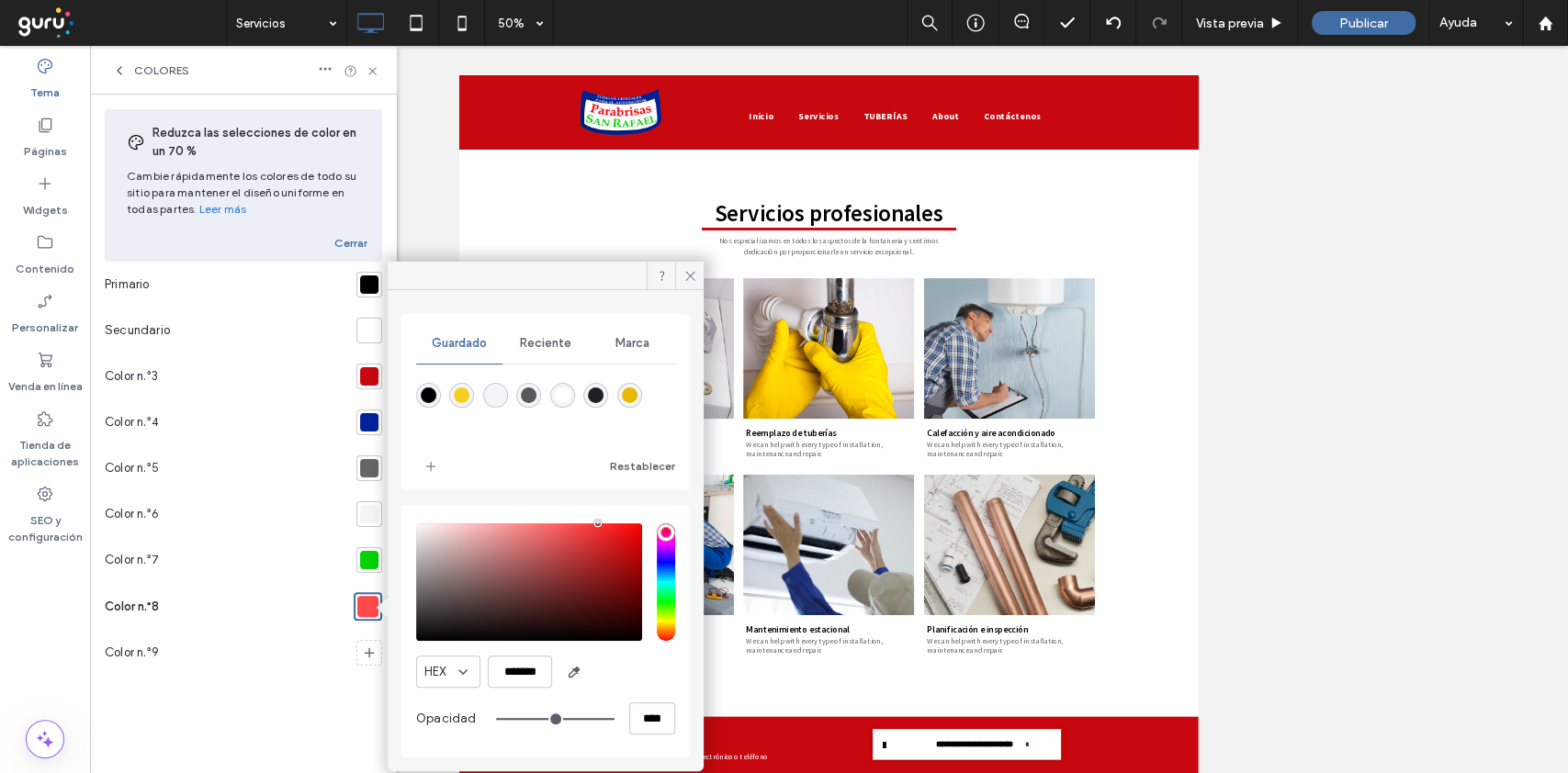 drag, startPoint x: 595, startPoint y: 532, endPoint x: 598, endPoint y: 514, distance: 18.248288 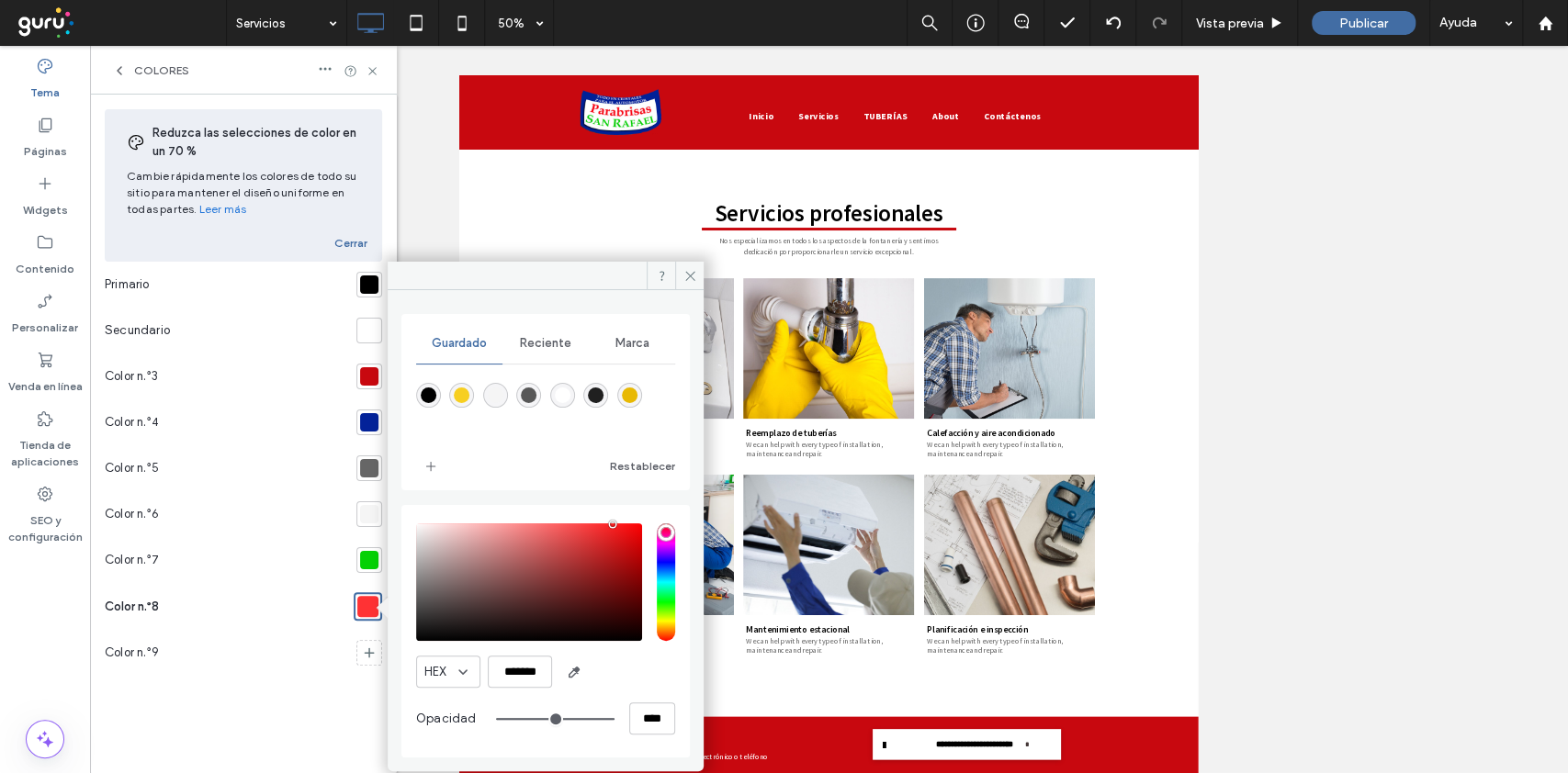 type on "*******" 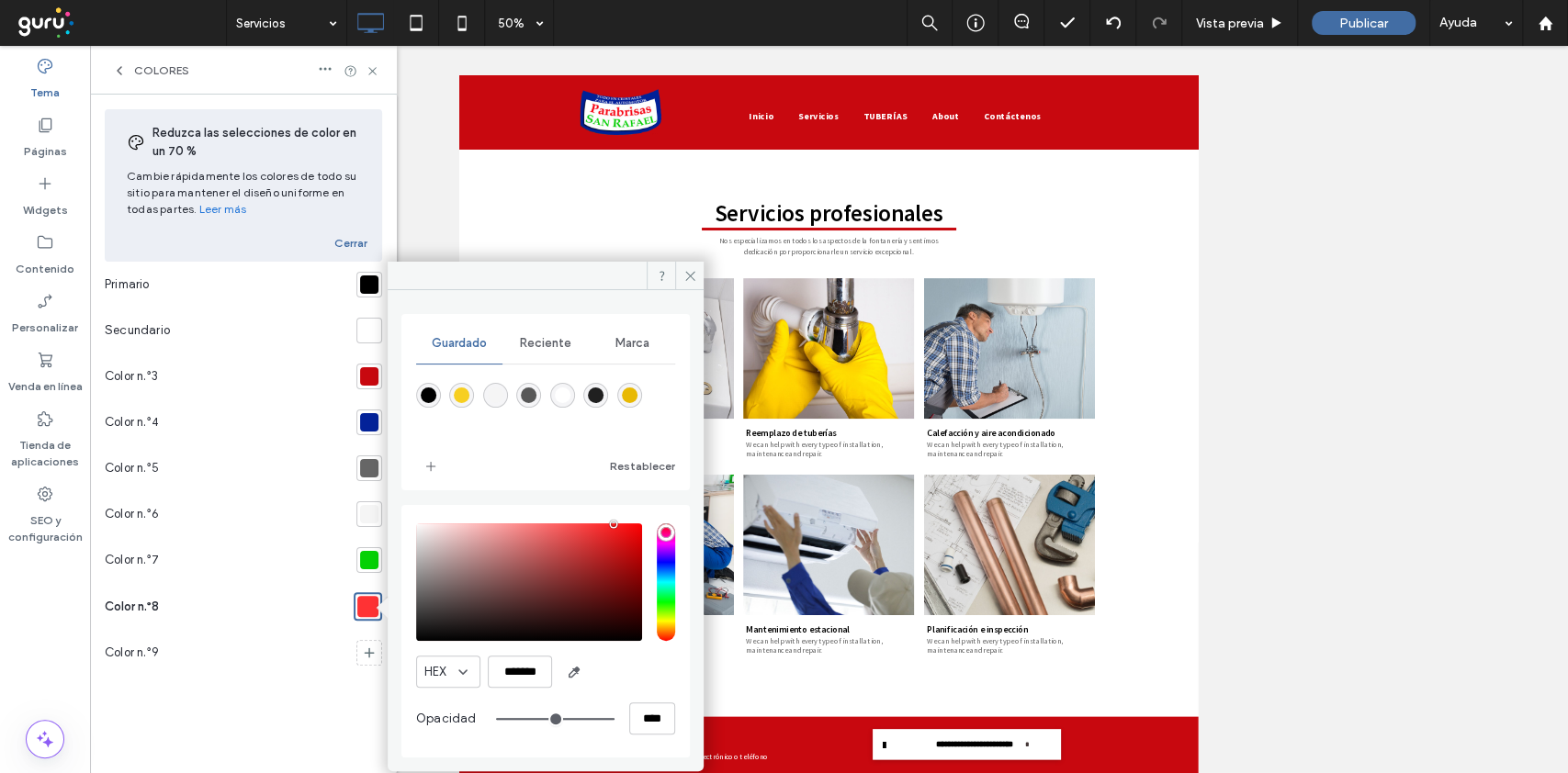 click at bounding box center [529, 582] 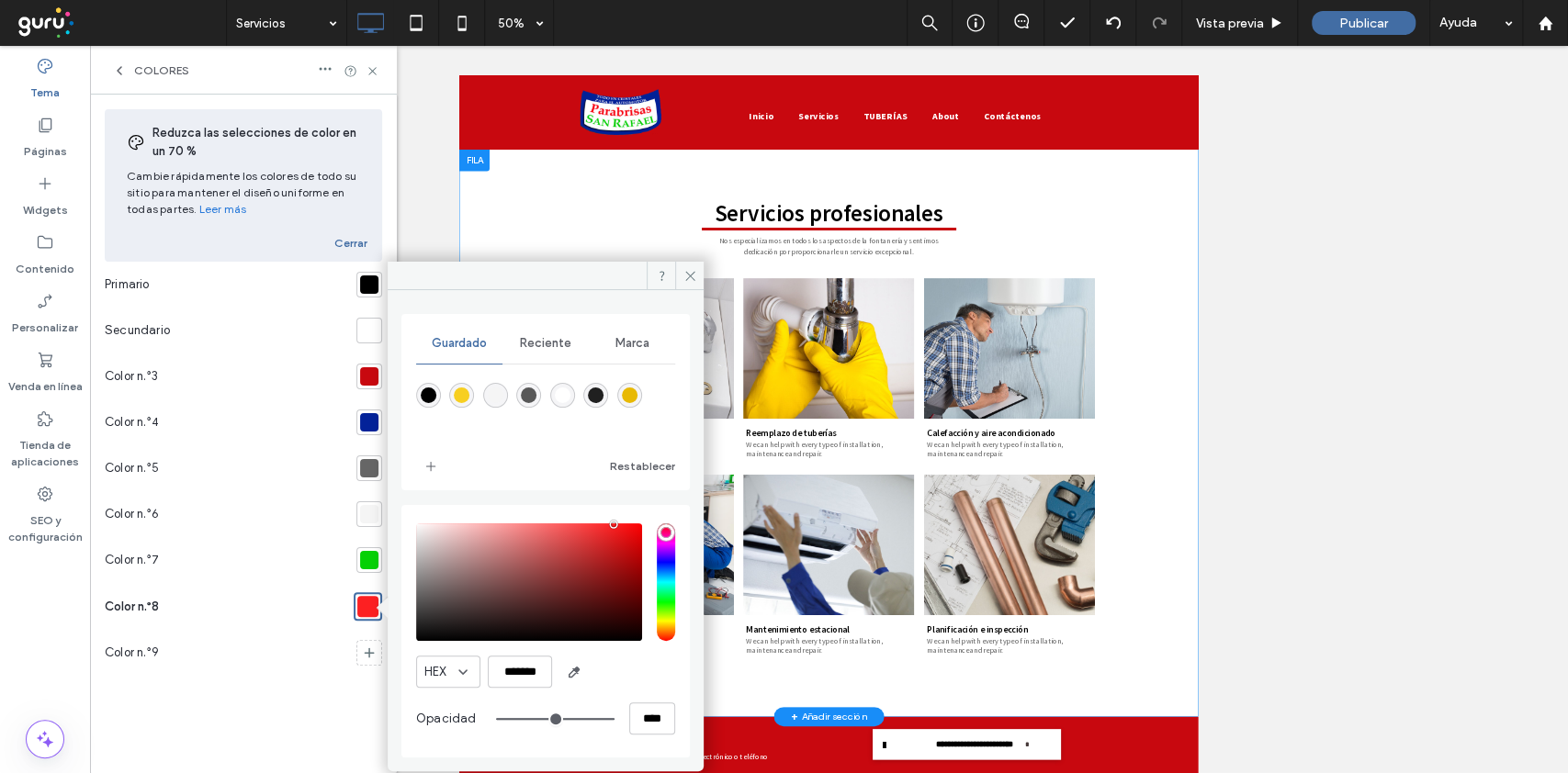 click on "Servicios profesionales   Nos especializamos en todos los aspectos de la fontanería y sentimos dedicación por proporcionarle un servicio excepcional.
Fregaderos y desagües
We can help with every type of installation, maintenance and repair.
Leer más →
Reemplazo de tuberías
We can help with every type of installation, maintenance and repair.
Leer más →
Calefacción y aire acondicionado
We can help with every type of installation, maintenance and repair.
Leer más →
Daños por agua
We can help with every type of installation, maintenance and repair.
Botón
Mantenimiento estacional
We can help with every type of installation, maintenance and repair.
Botón
Planificación e inspección
Botón
Ver más" at bounding box center (1199, 790) 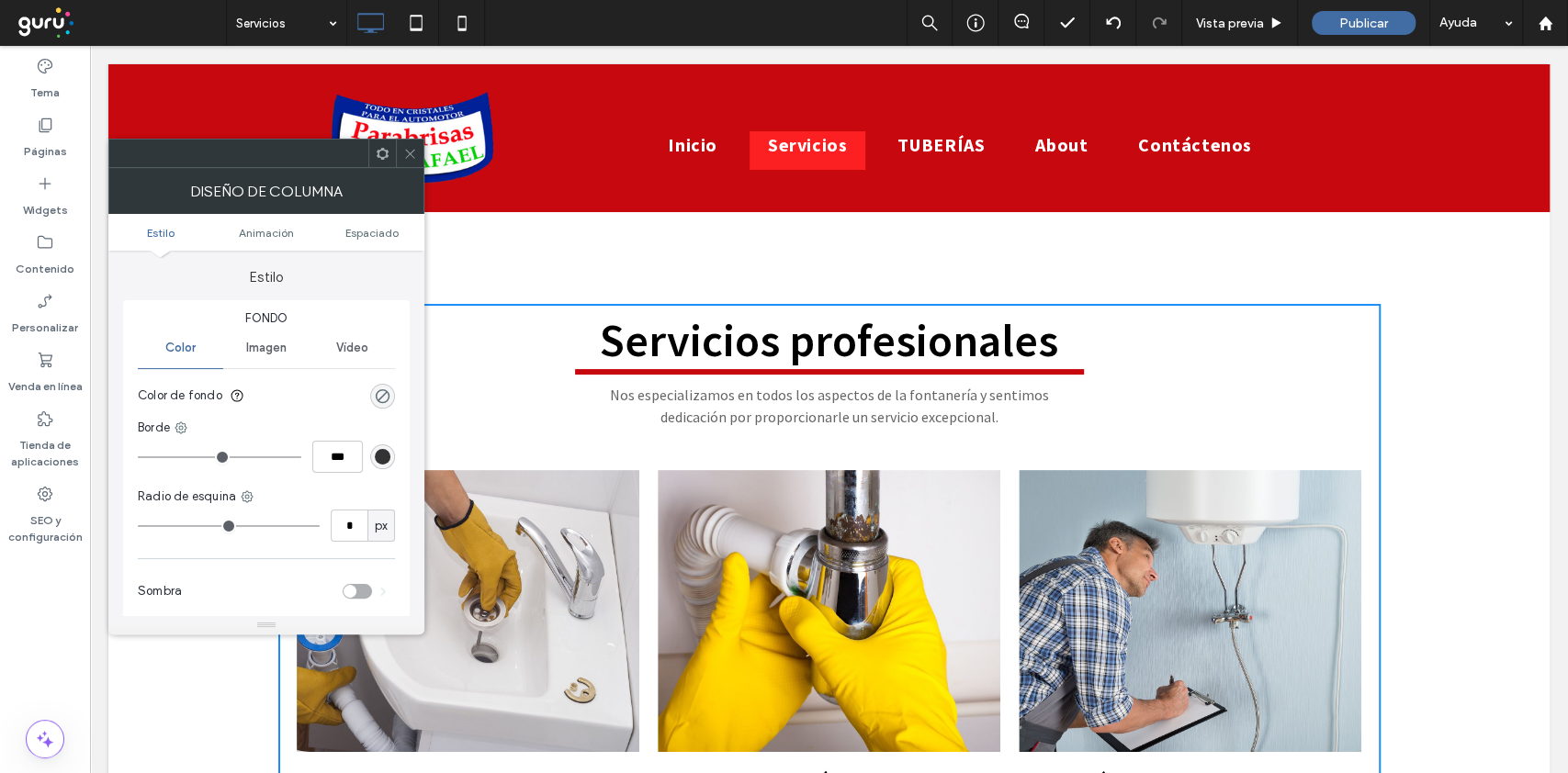 click on "Servicios" at bounding box center [807, 145] 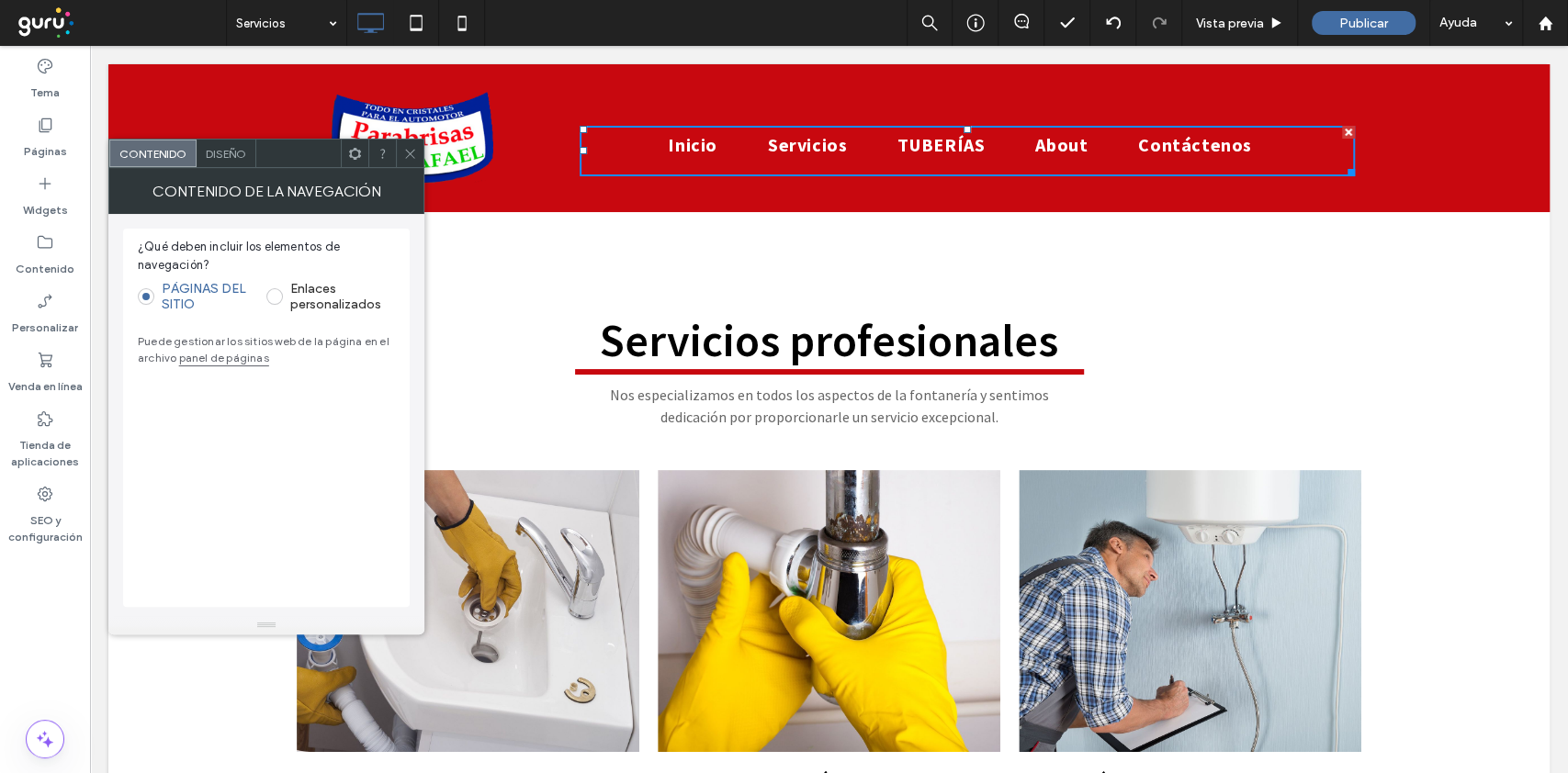 click on "Diseño" at bounding box center (226, 153) 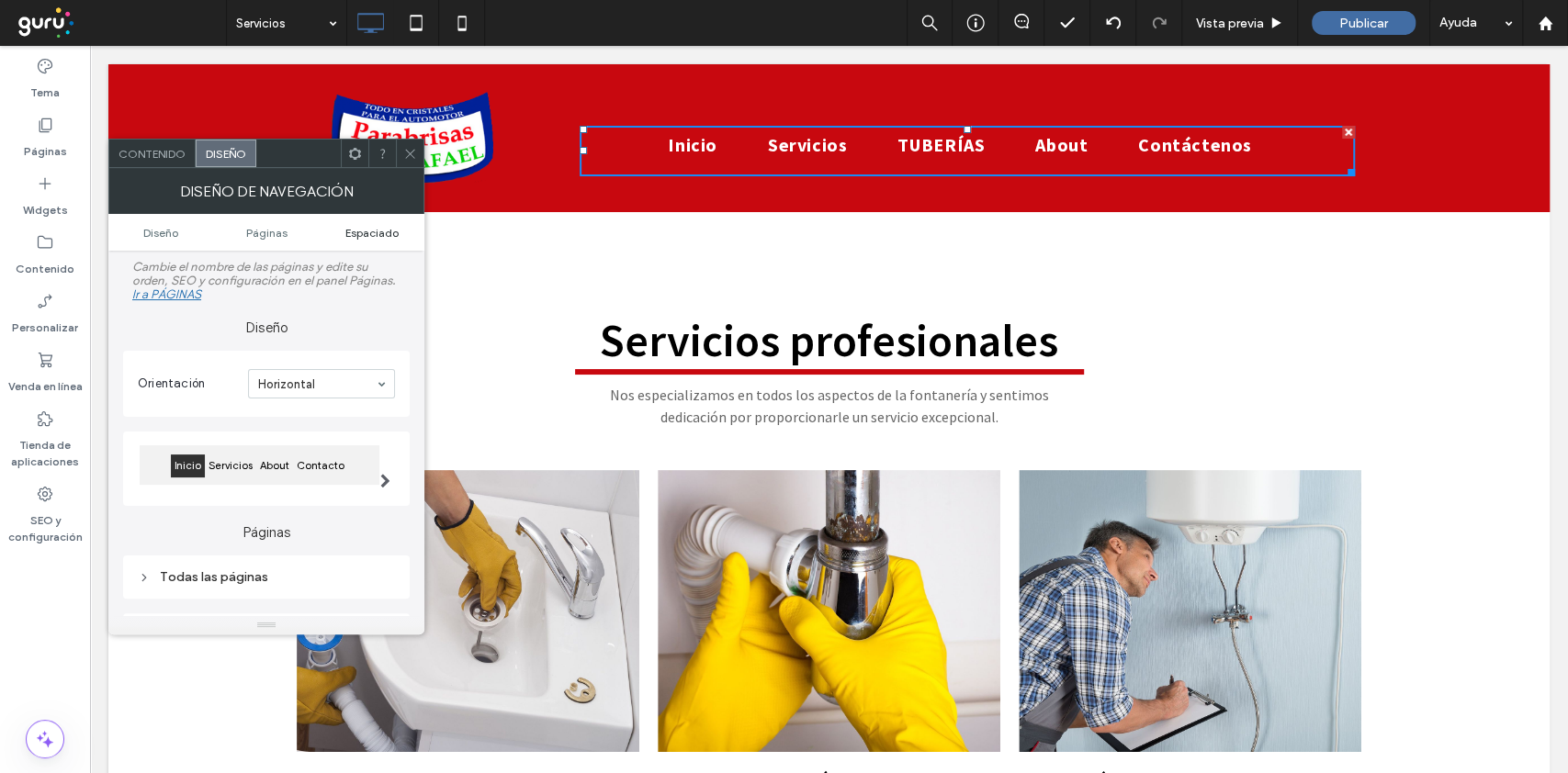 click on "Espaciado" at bounding box center (372, 232) 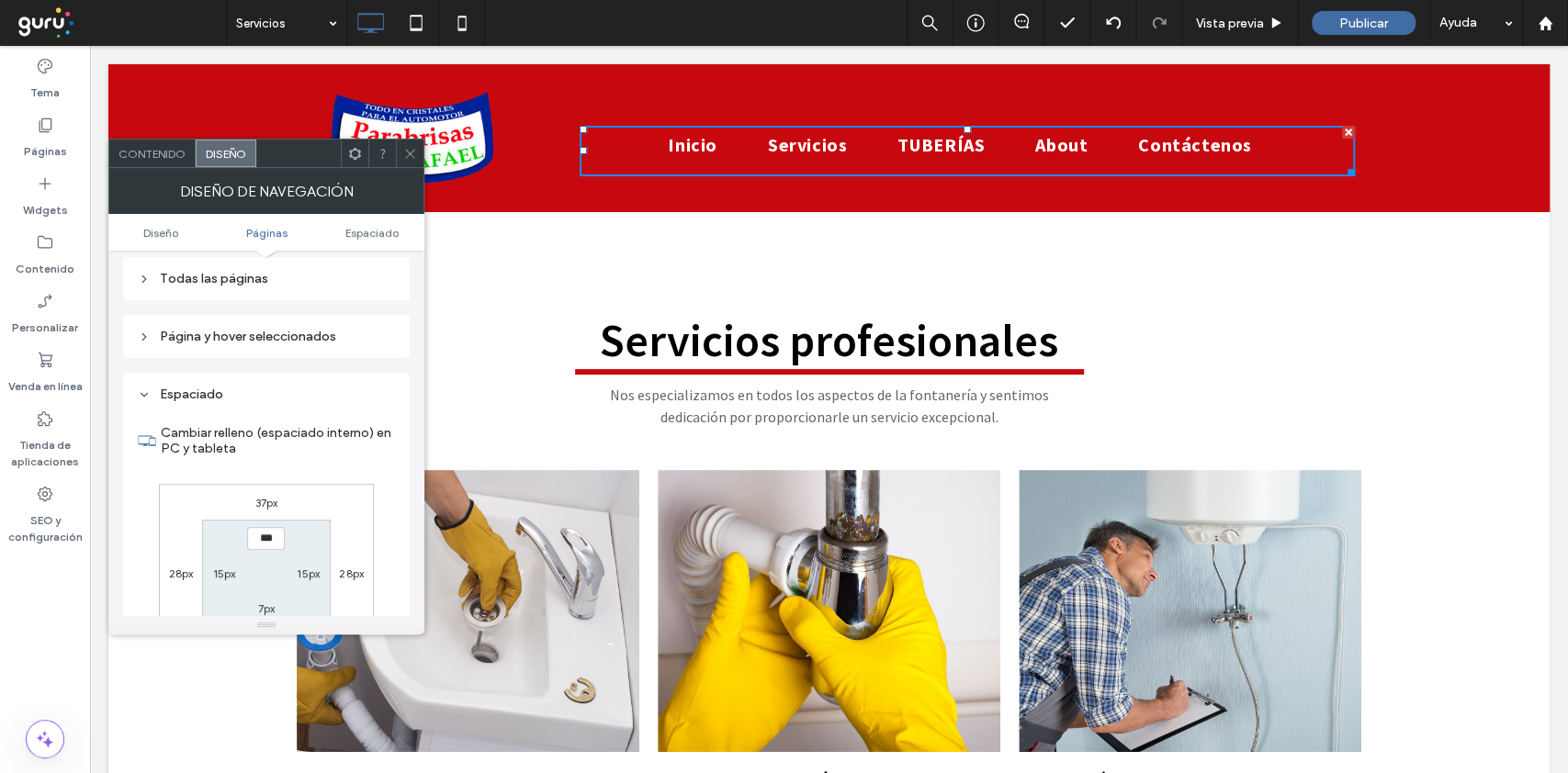 scroll, scrollTop: 408, scrollLeft: 0, axis: vertical 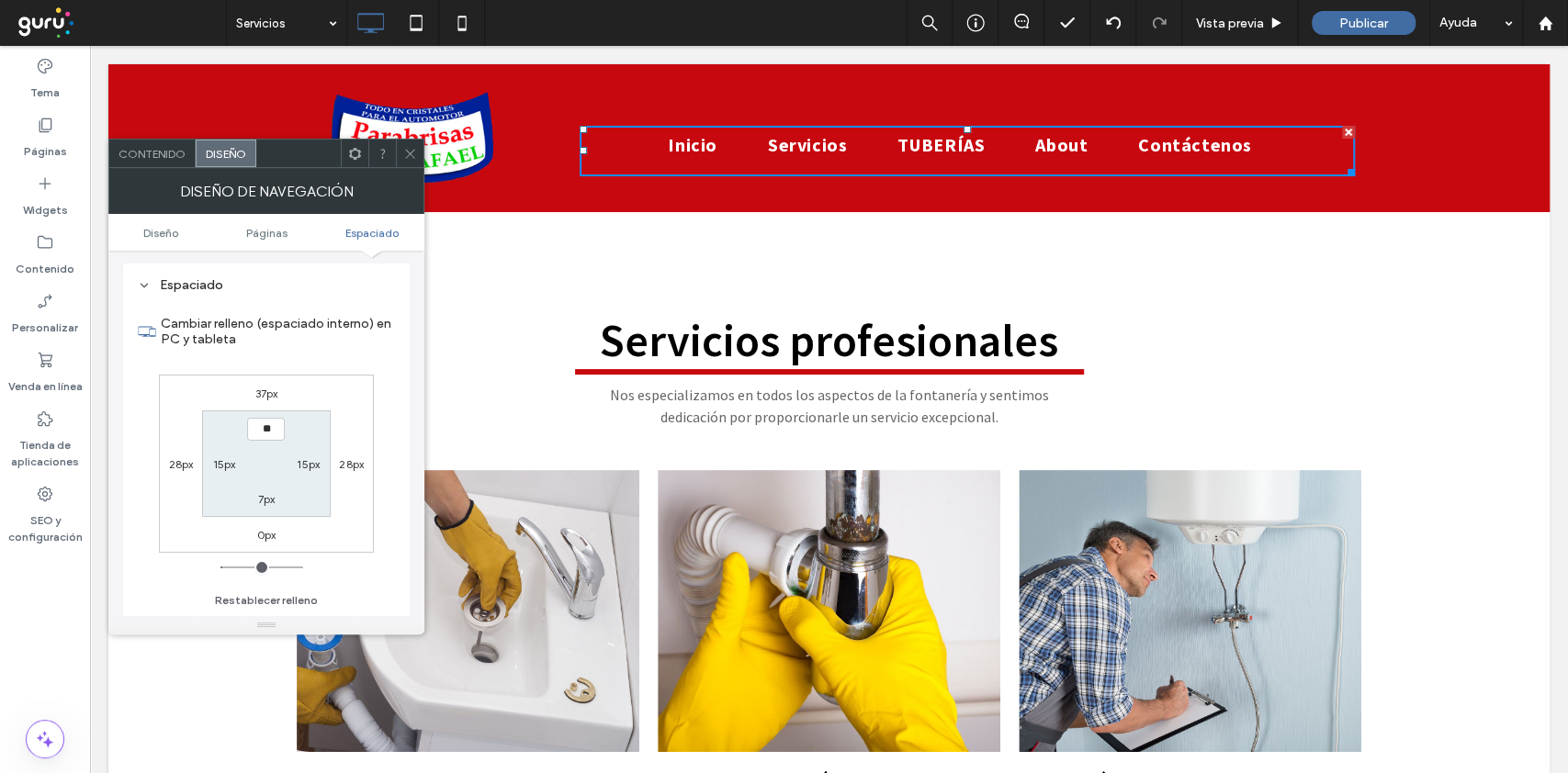 type on "****" 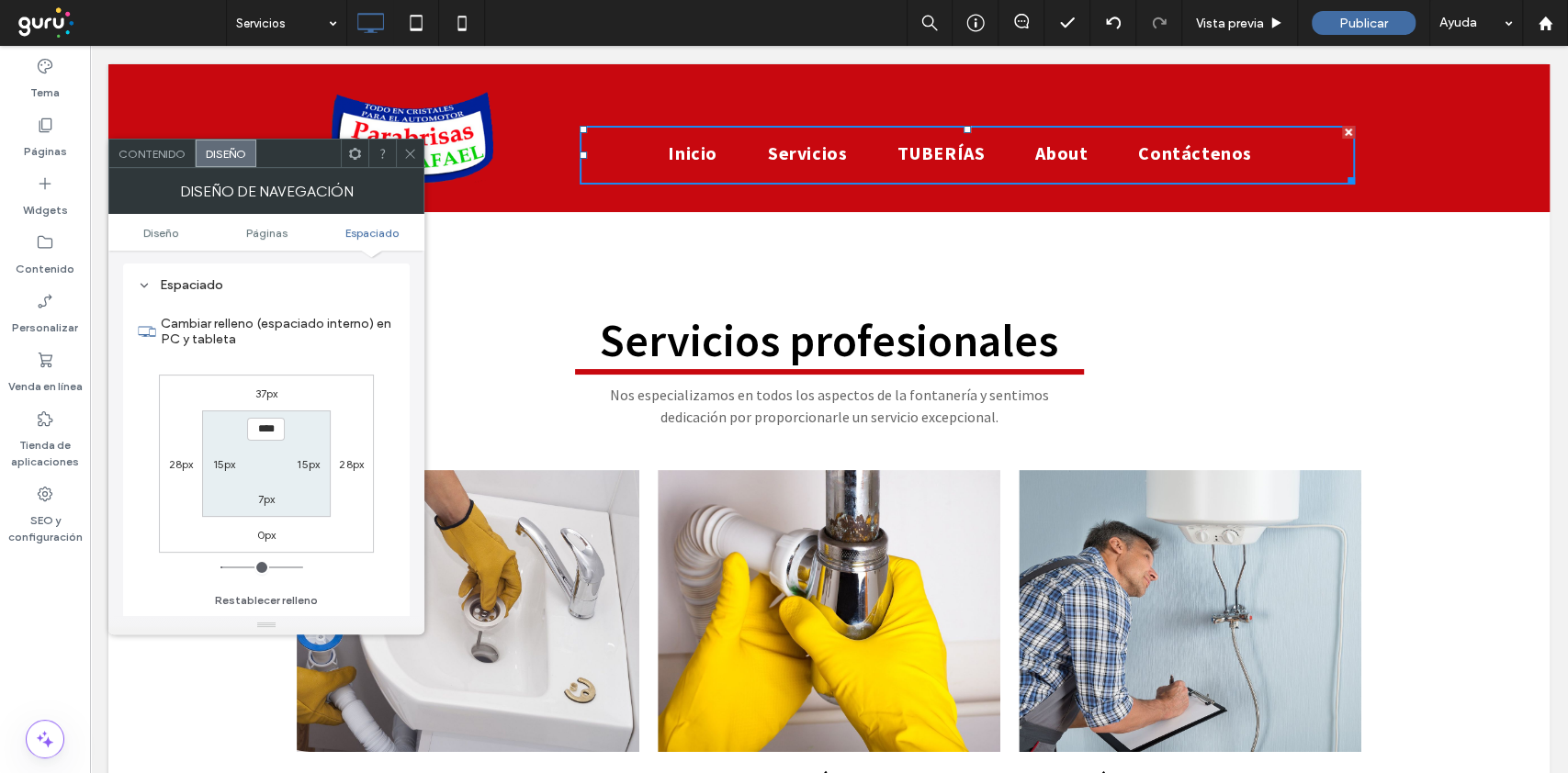 click on "7px" at bounding box center (266, 499) 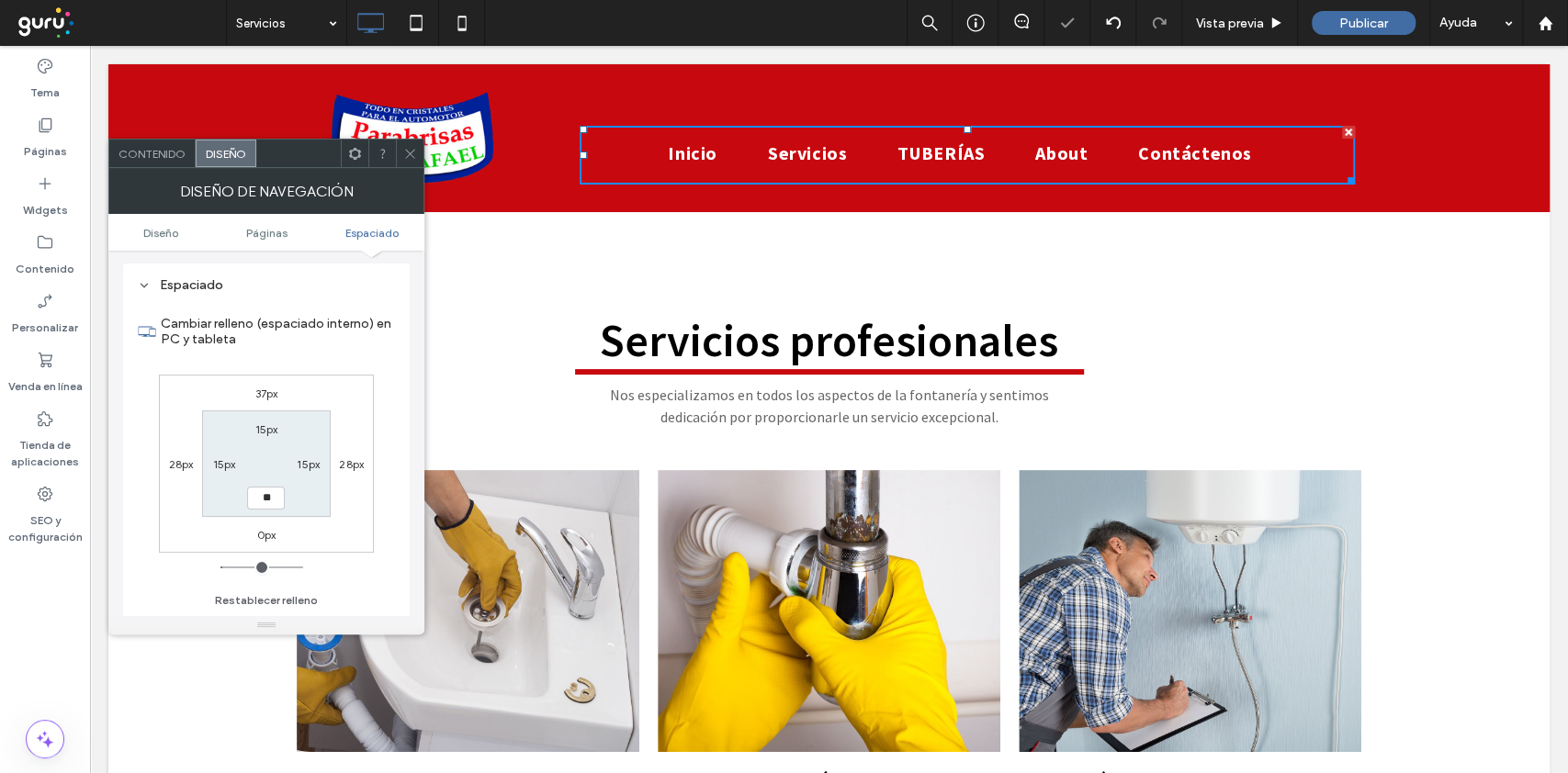 type on "**" 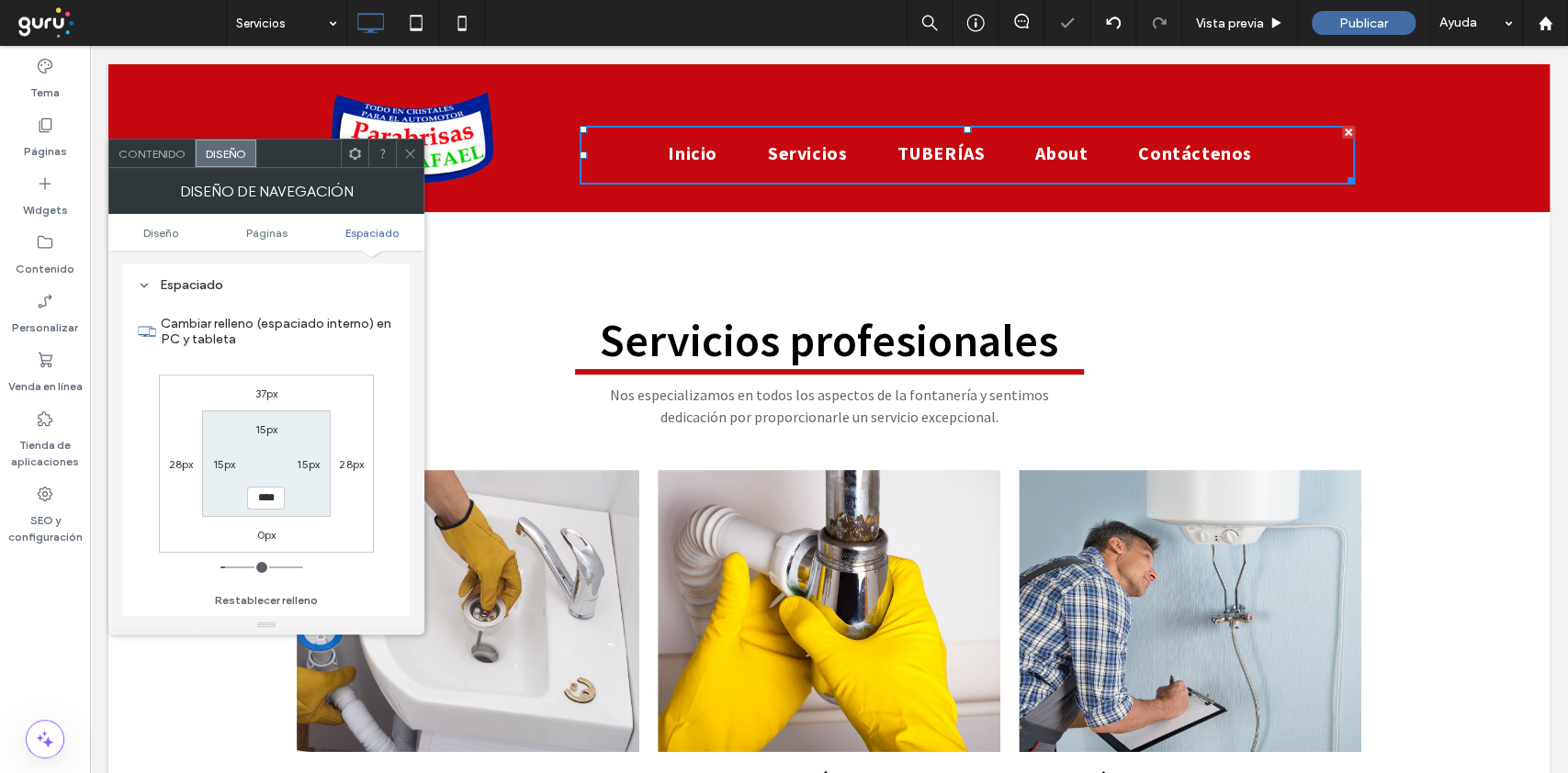 click on "37px 28px 0px 28px 15px 15px **** 15px" at bounding box center (266, 464) 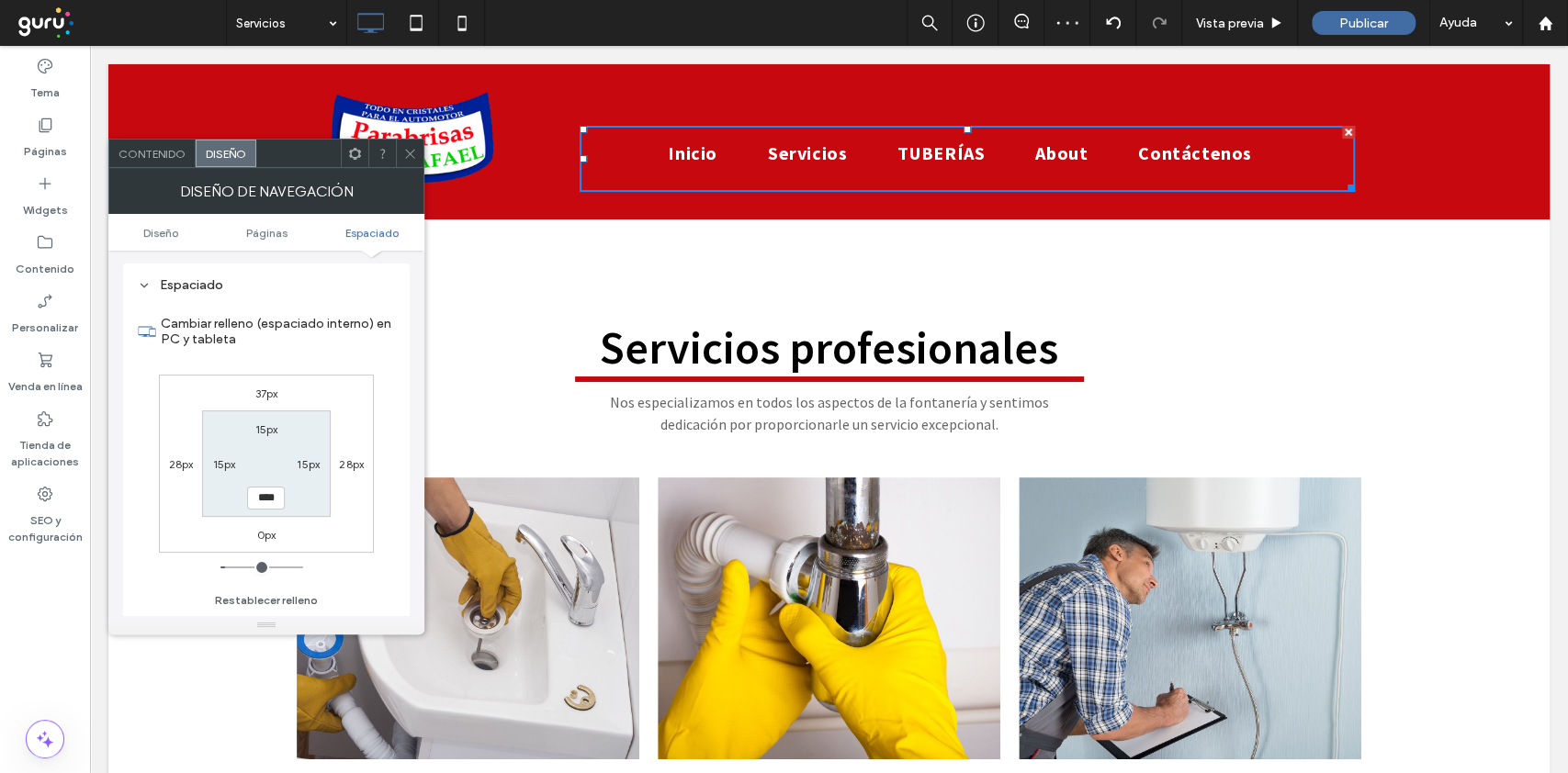 click on "Contenido" at bounding box center (152, 153) 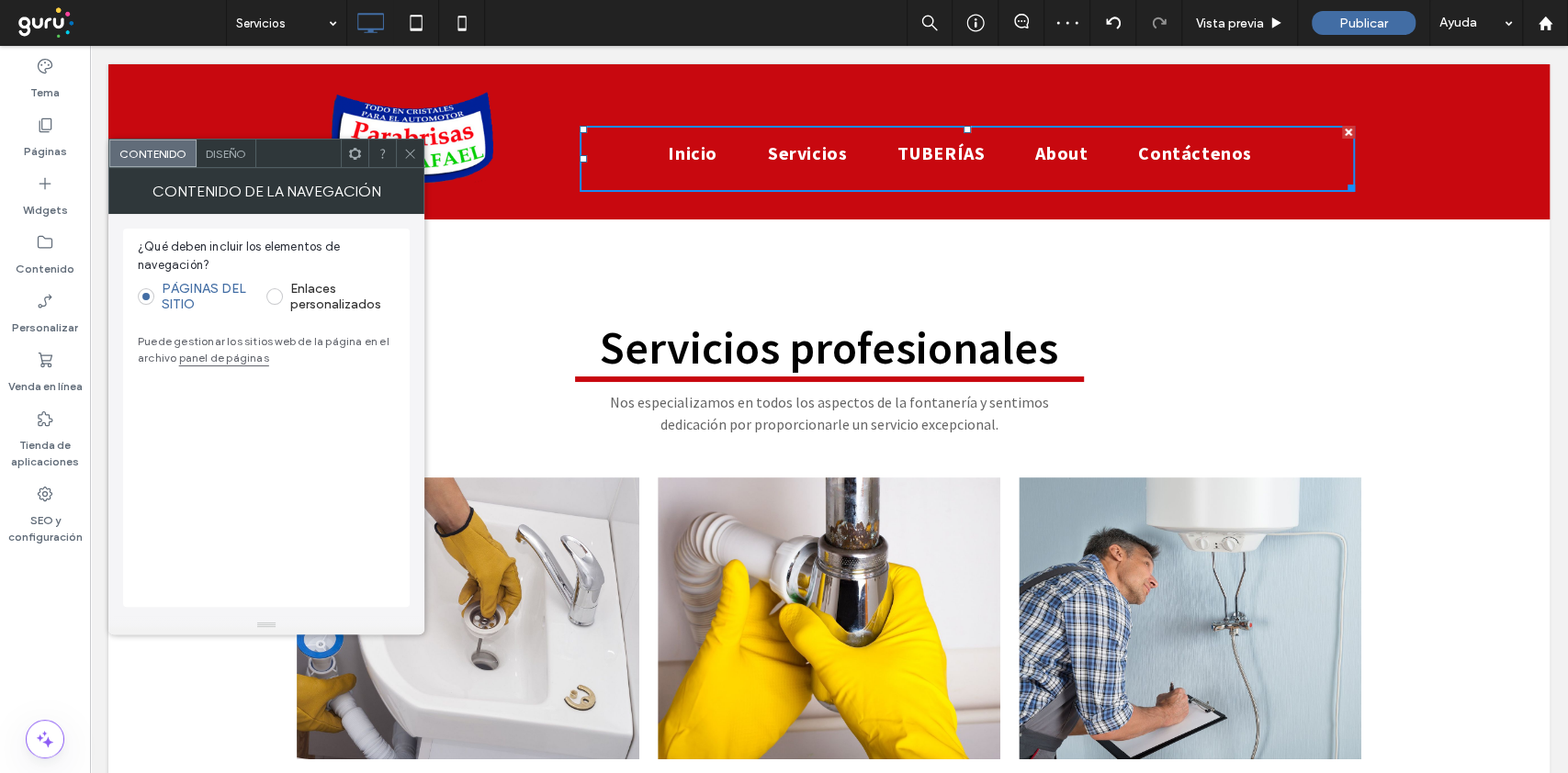click on "Diseño" at bounding box center (226, 153) 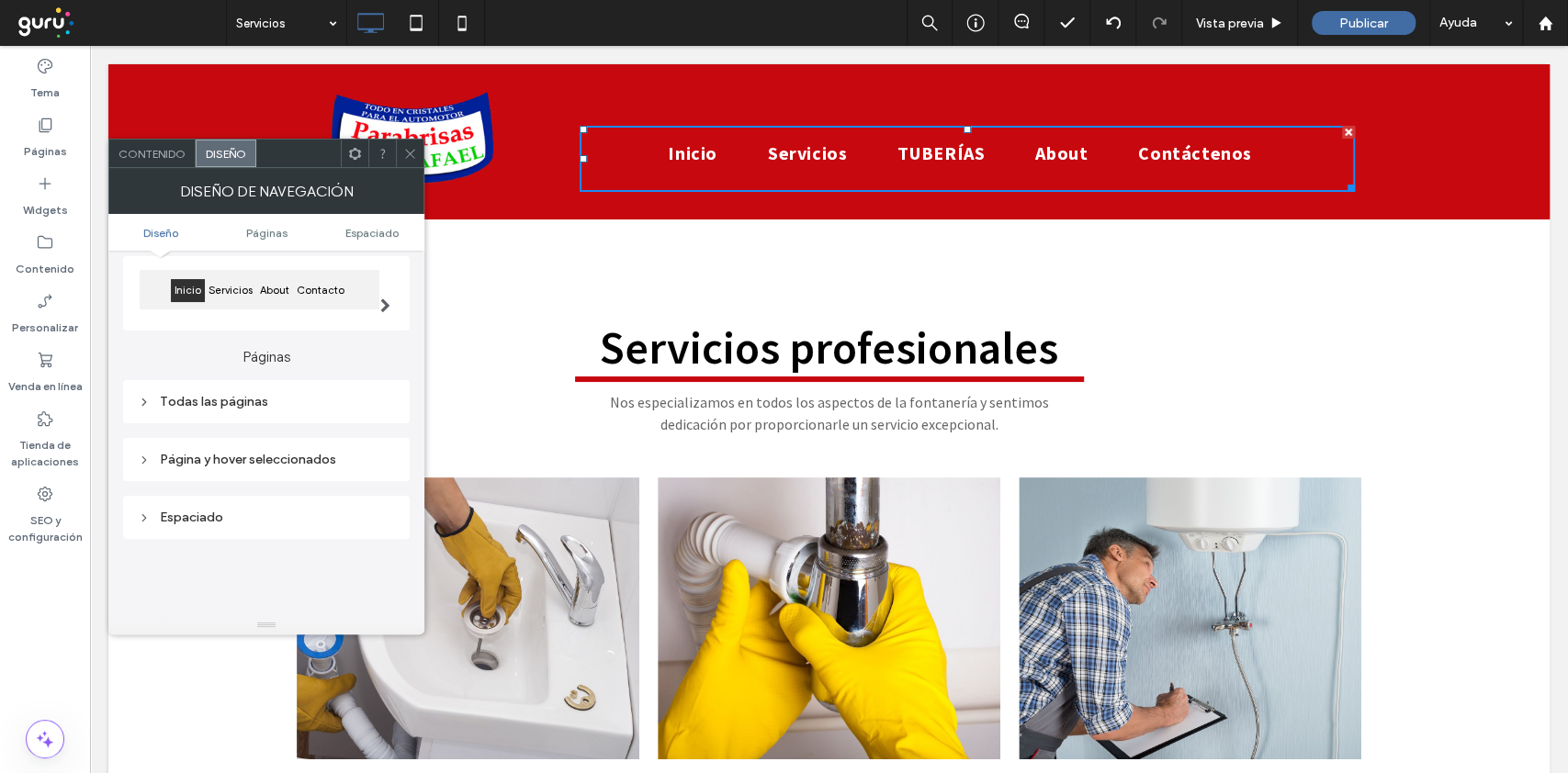 scroll, scrollTop: 122, scrollLeft: 0, axis: vertical 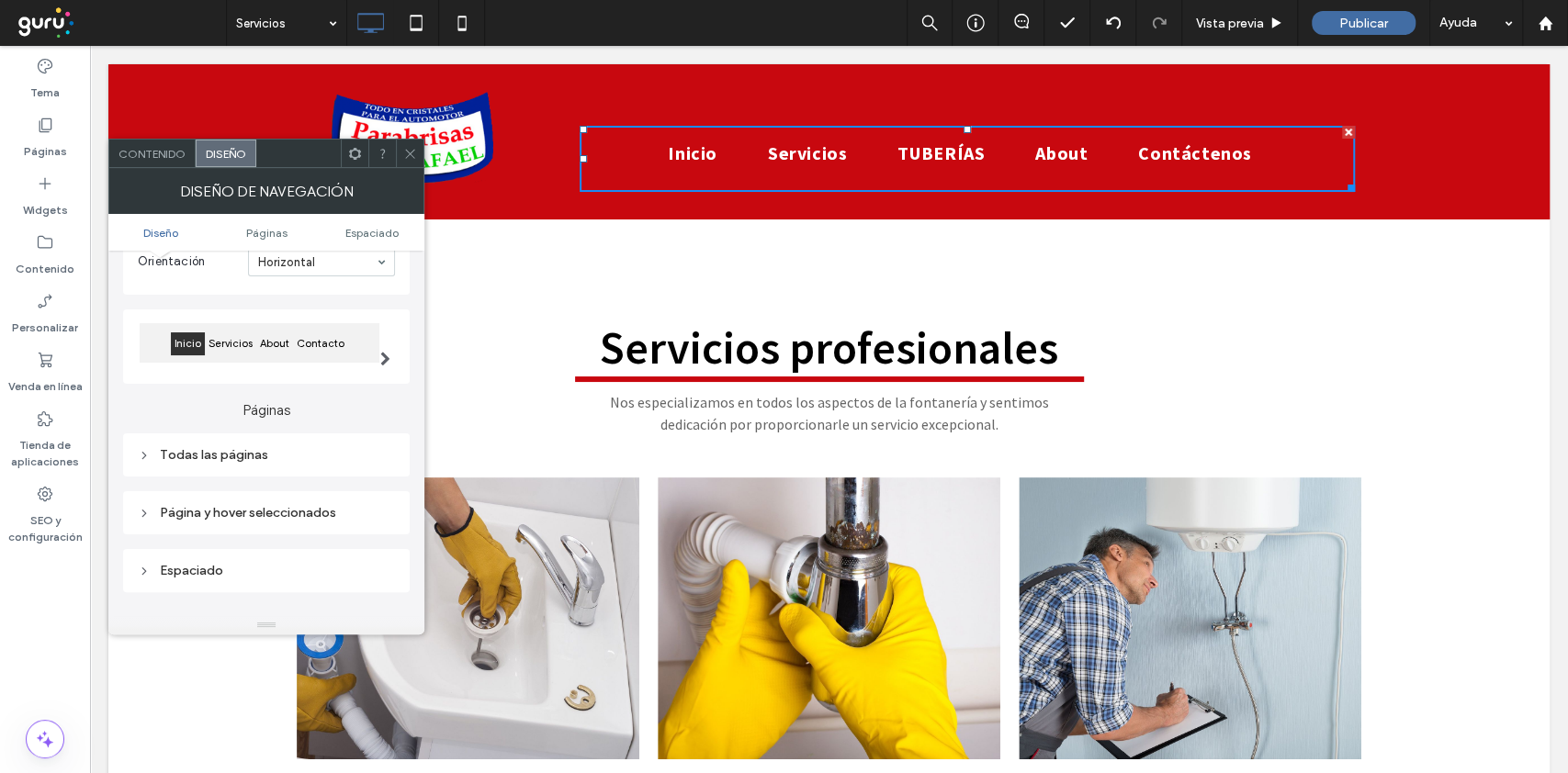 click at bounding box center [385, 346] 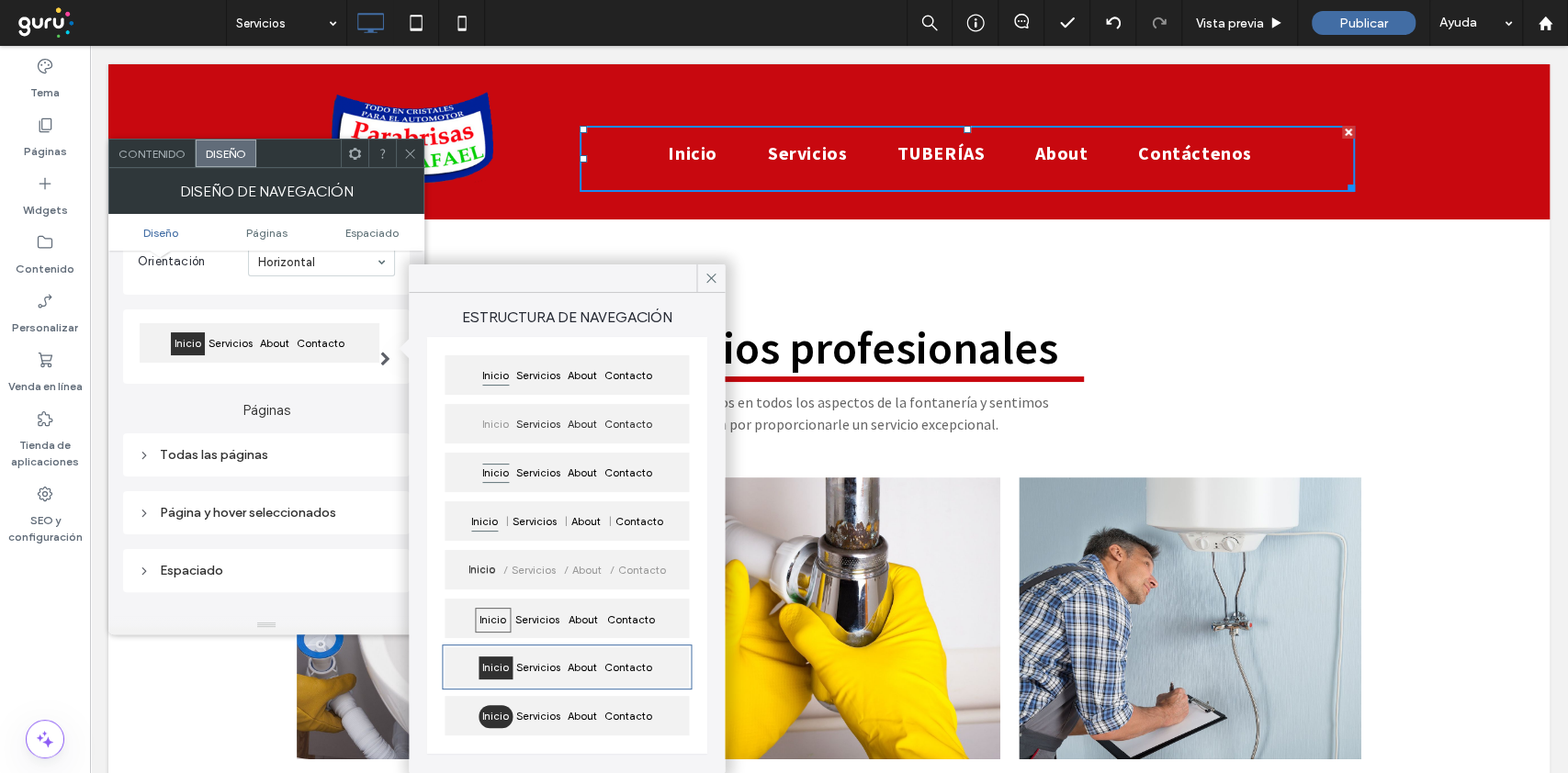 click on "Todas las páginas" at bounding box center (266, 454) 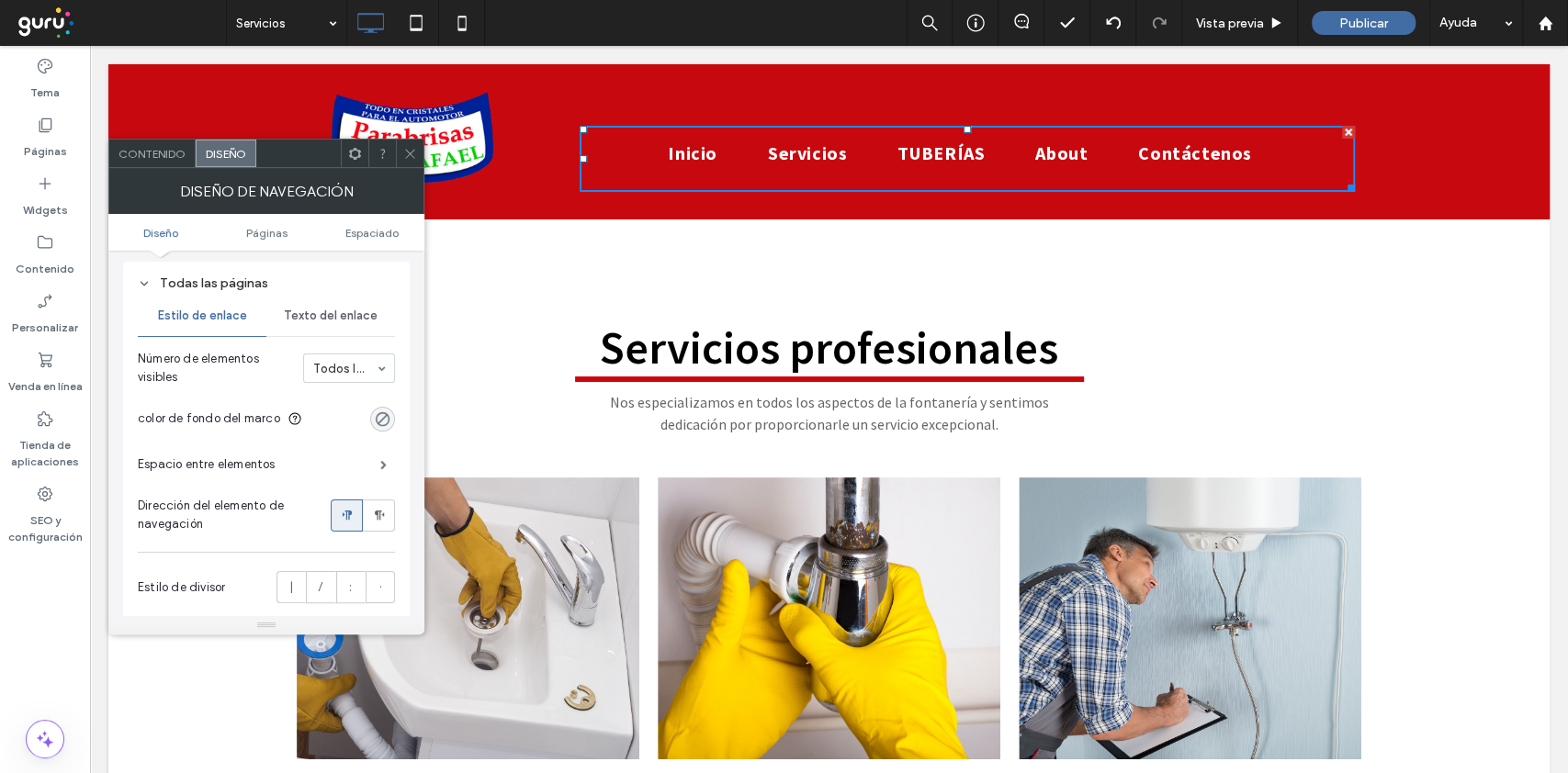 scroll, scrollTop: 367, scrollLeft: 0, axis: vertical 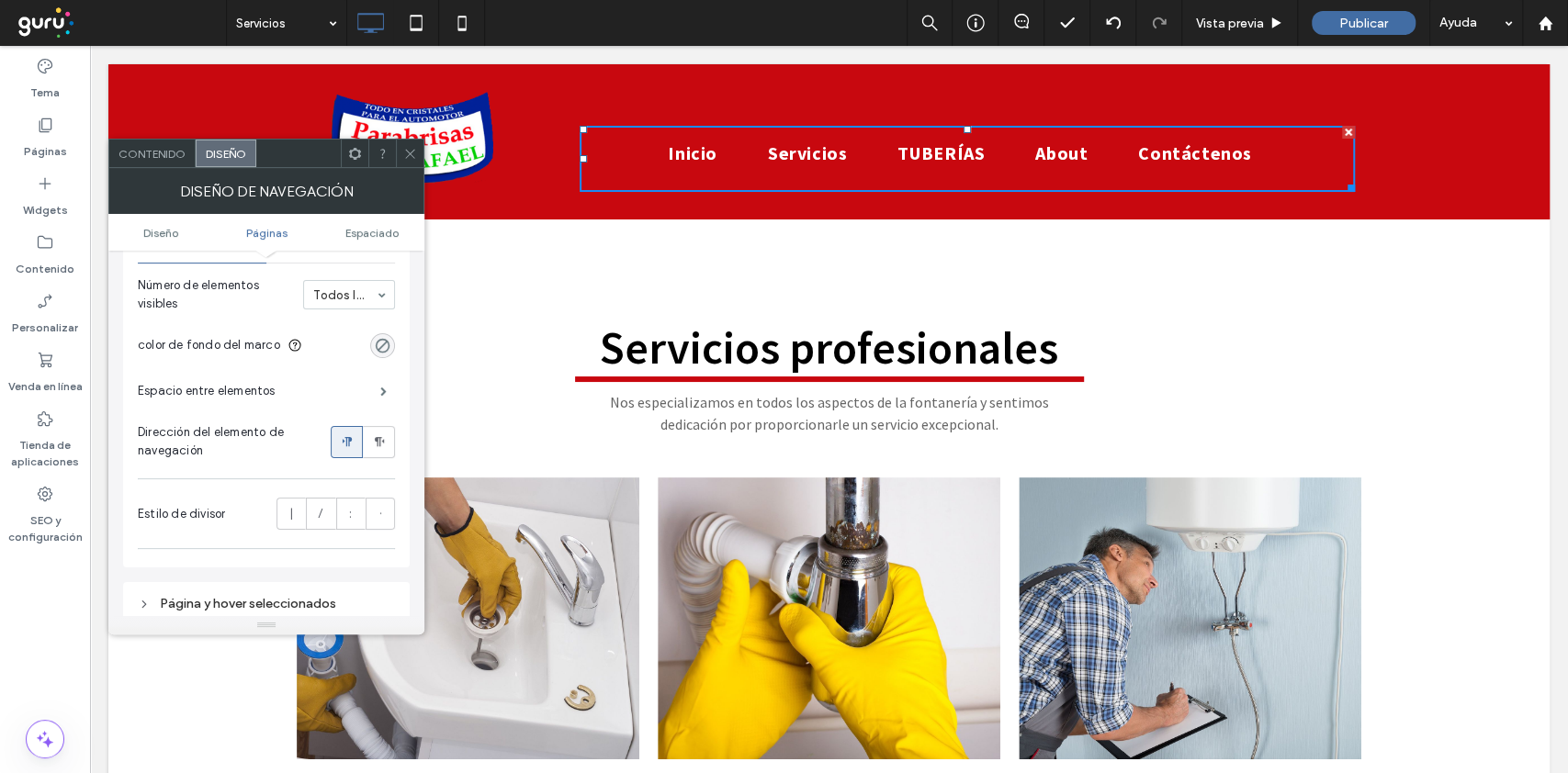 click on "Espacio entre elementos" at bounding box center (266, 391) 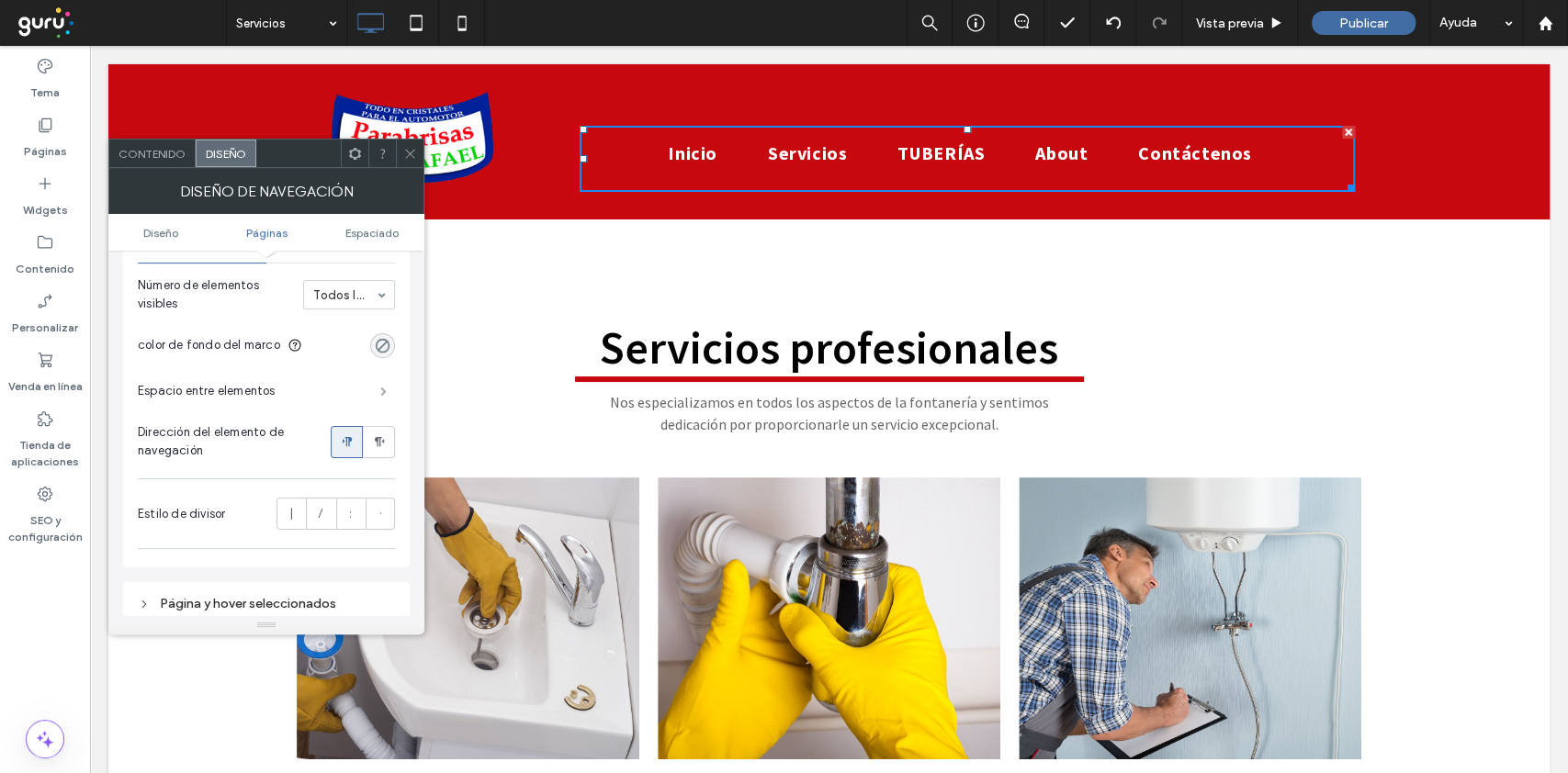 click at bounding box center (383, 391) 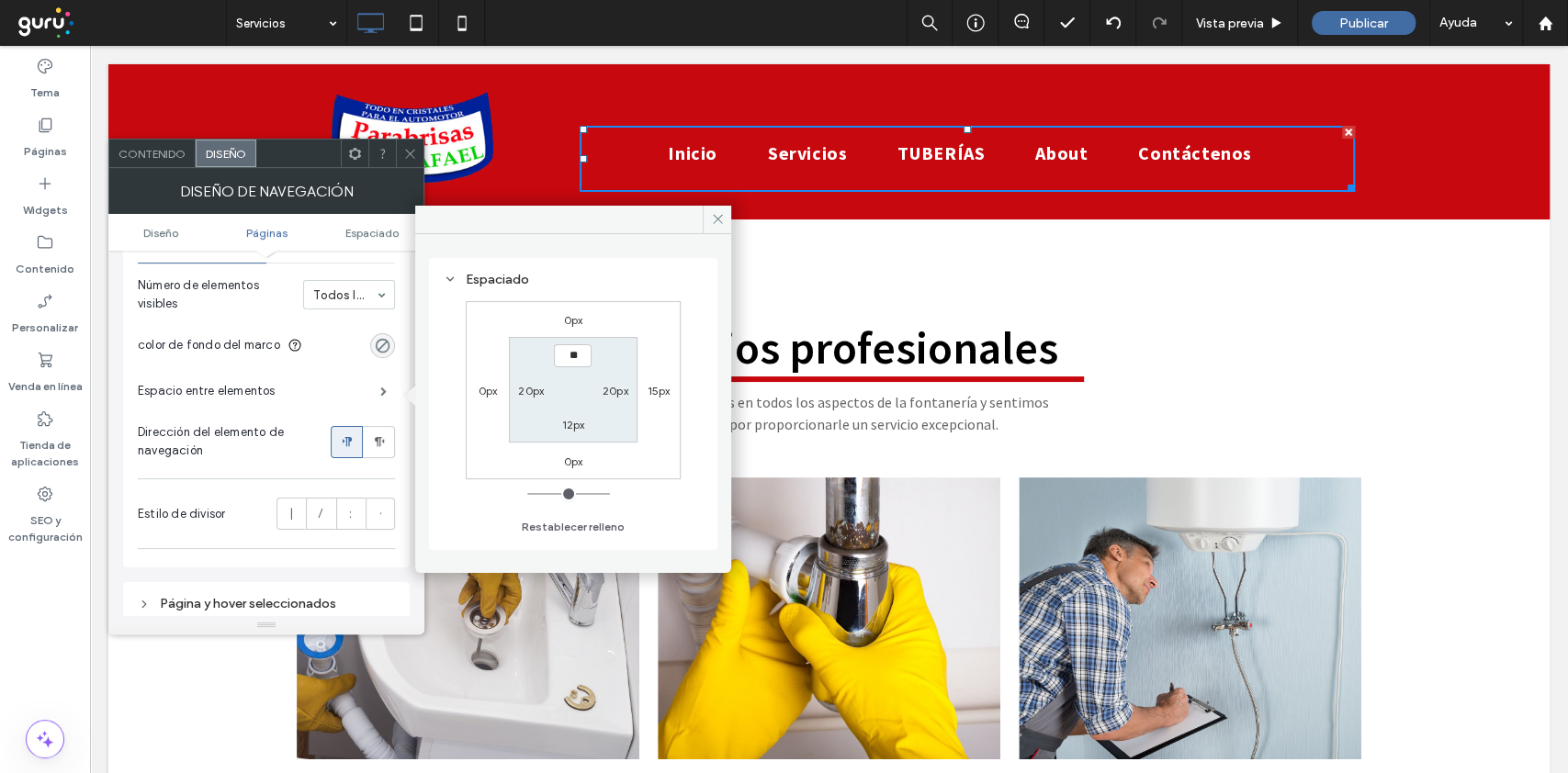 type on "****" 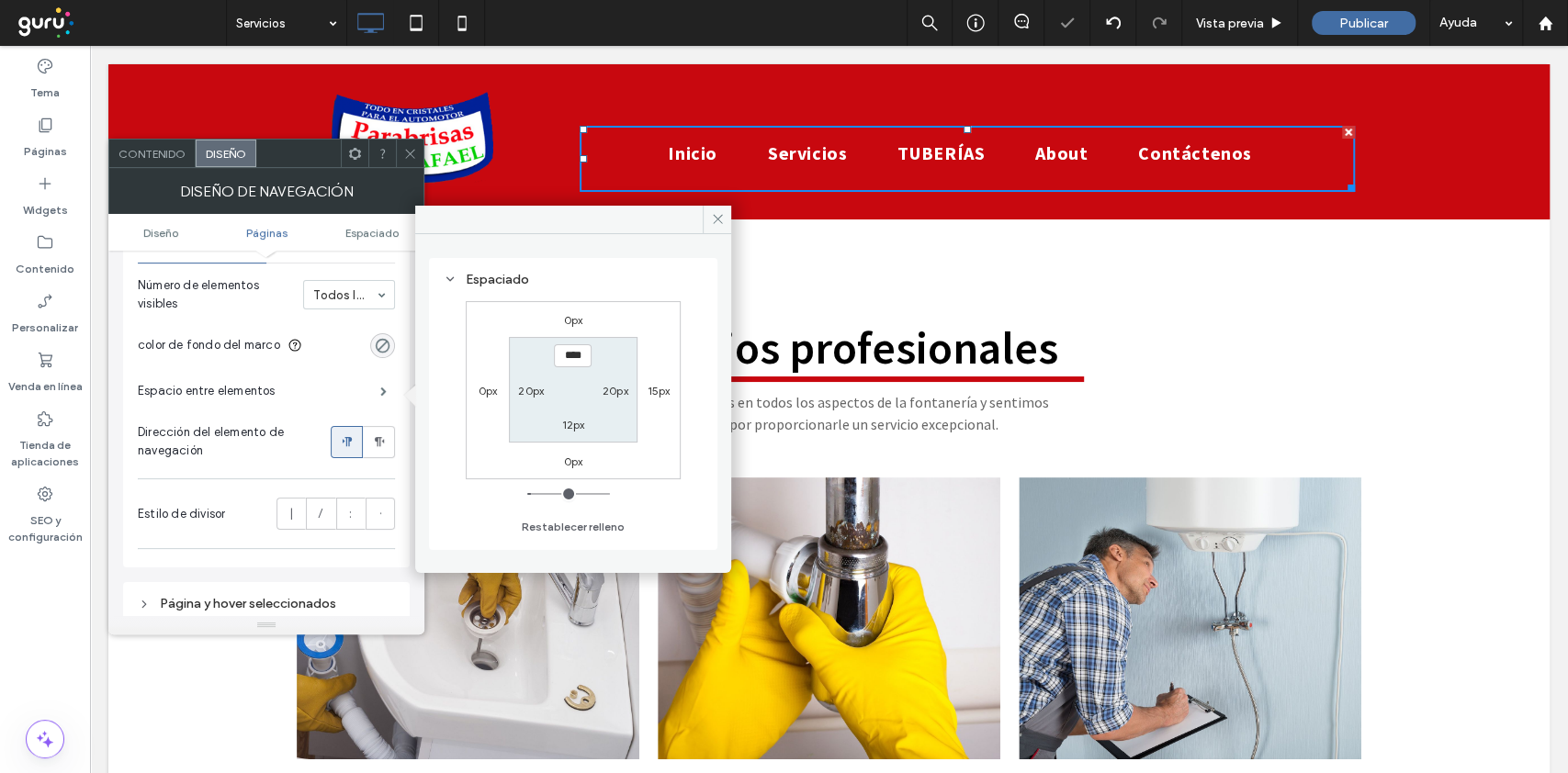 click on "**** 20px 12px 20px" at bounding box center [572, 389] 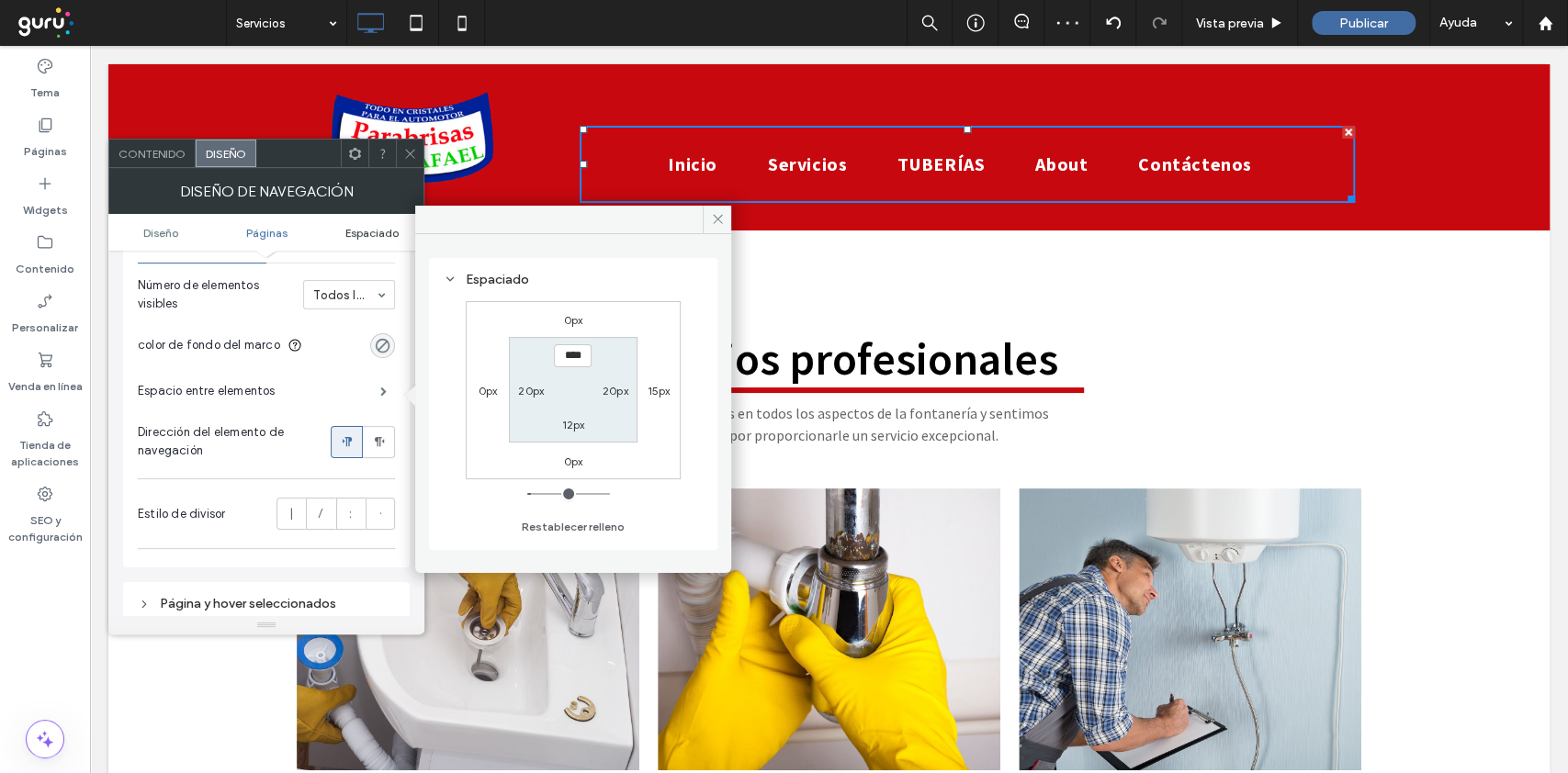 click on "Espaciado" at bounding box center [372, 232] 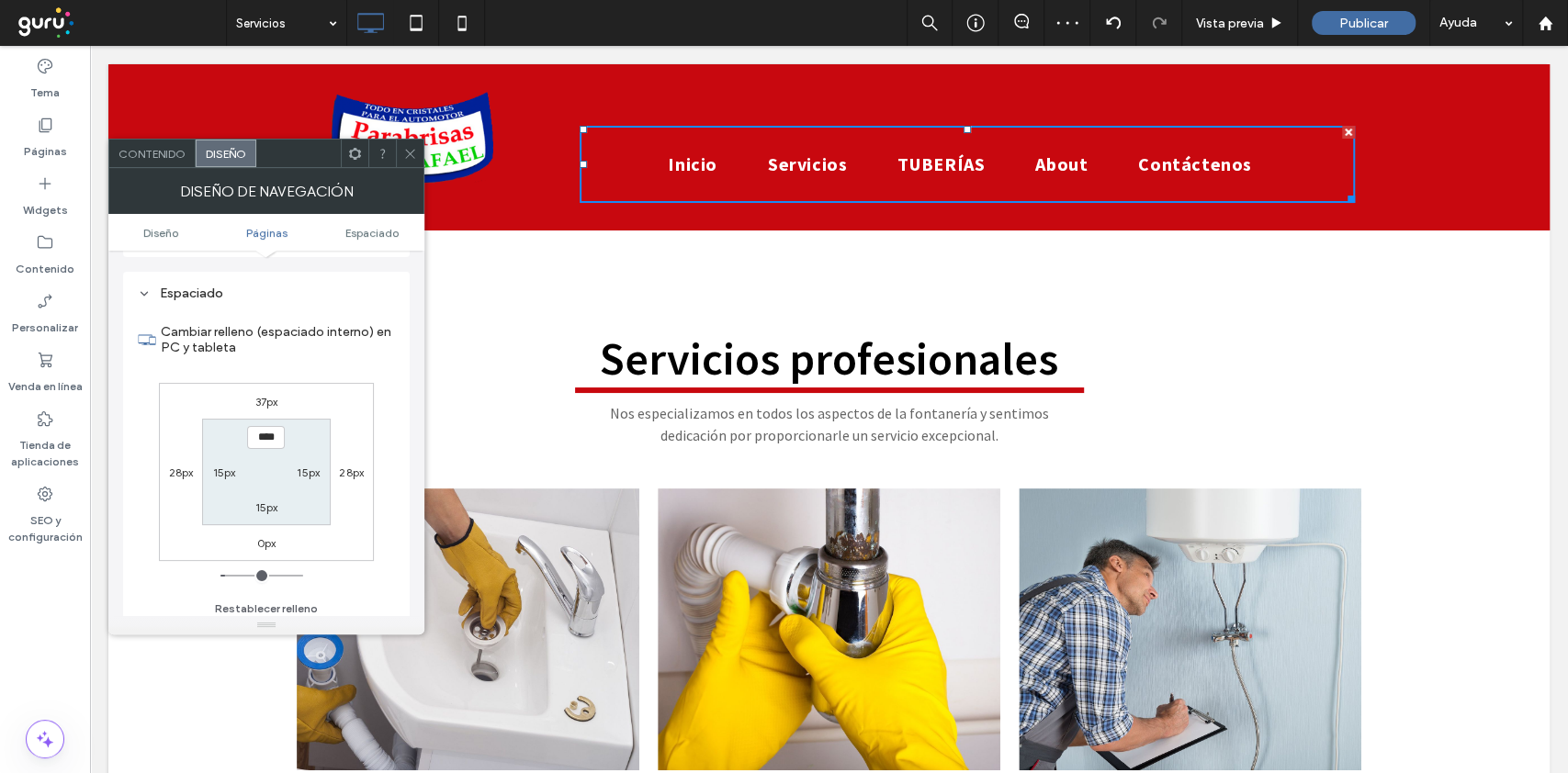 scroll, scrollTop: 743, scrollLeft: 0, axis: vertical 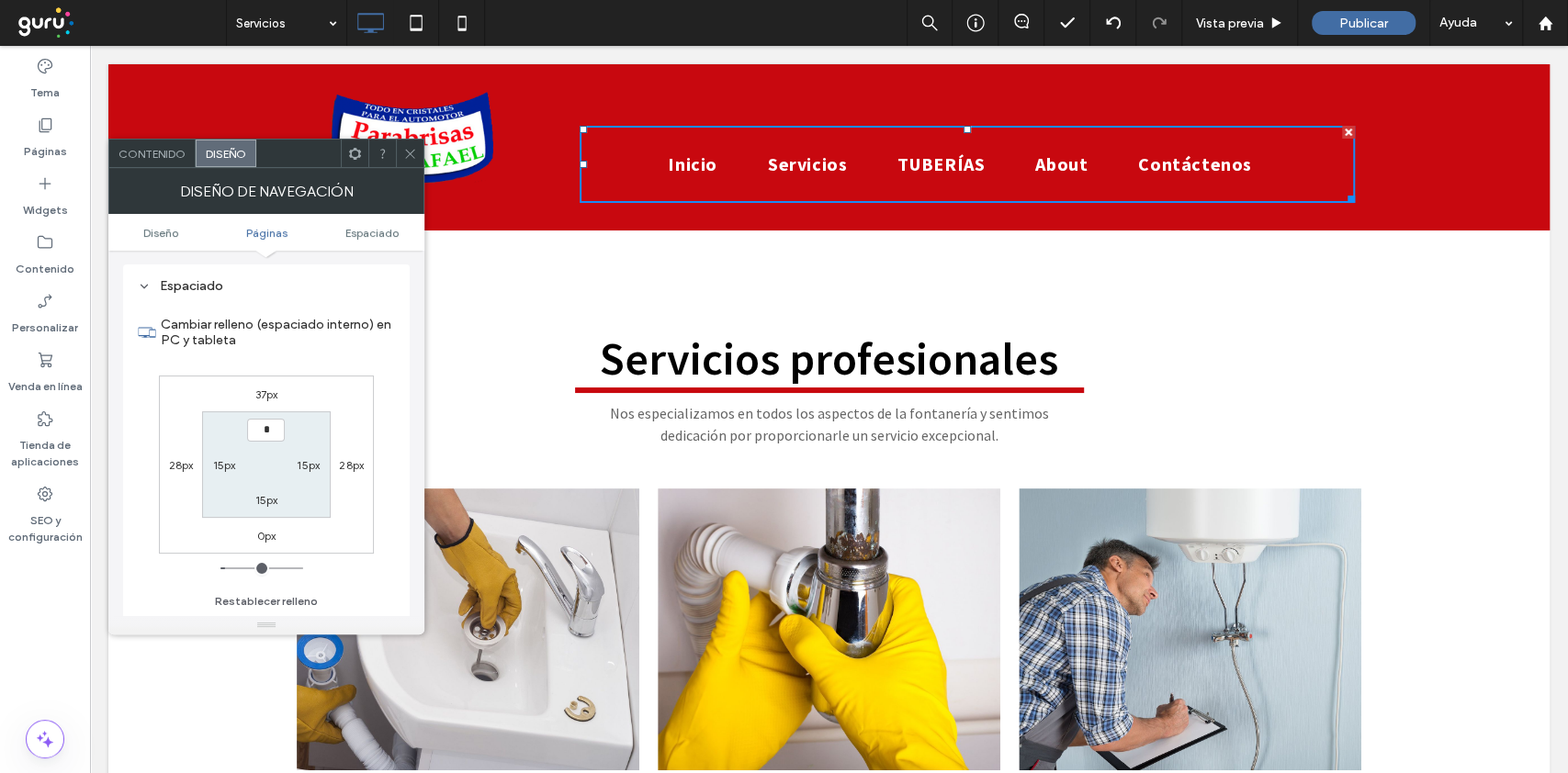 type on "***" 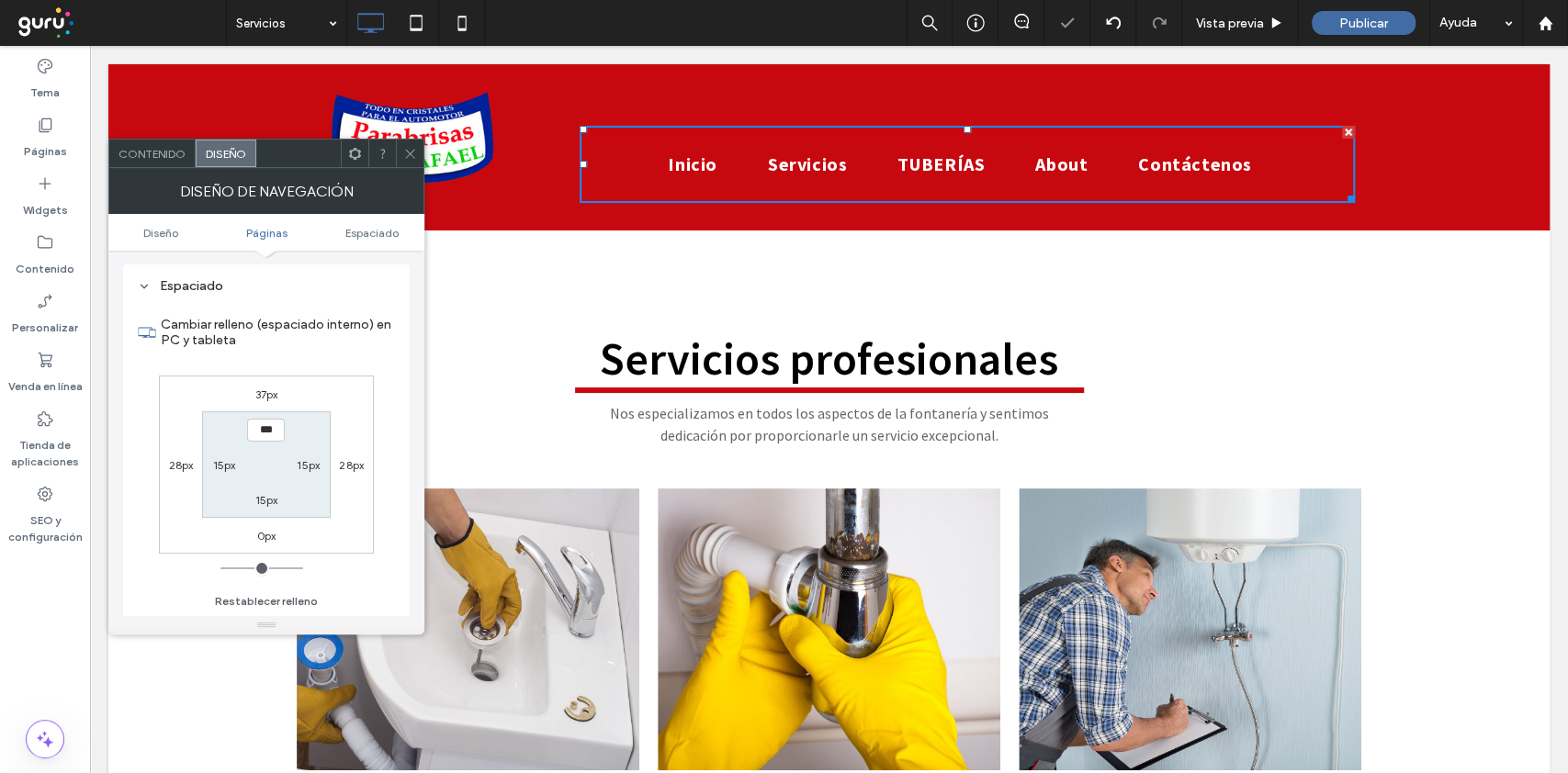 click on "15px" at bounding box center [266, 499] 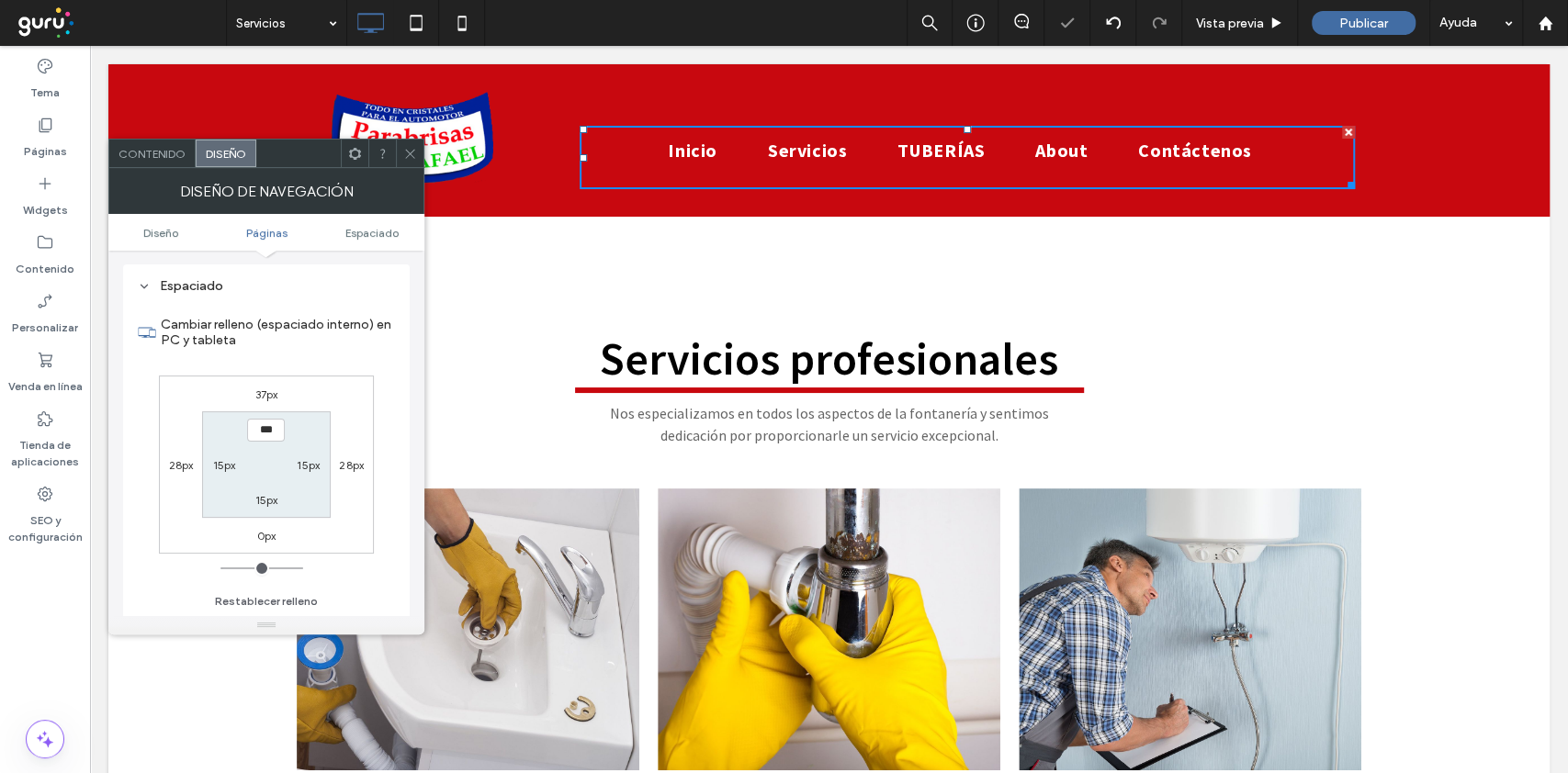 type on "**" 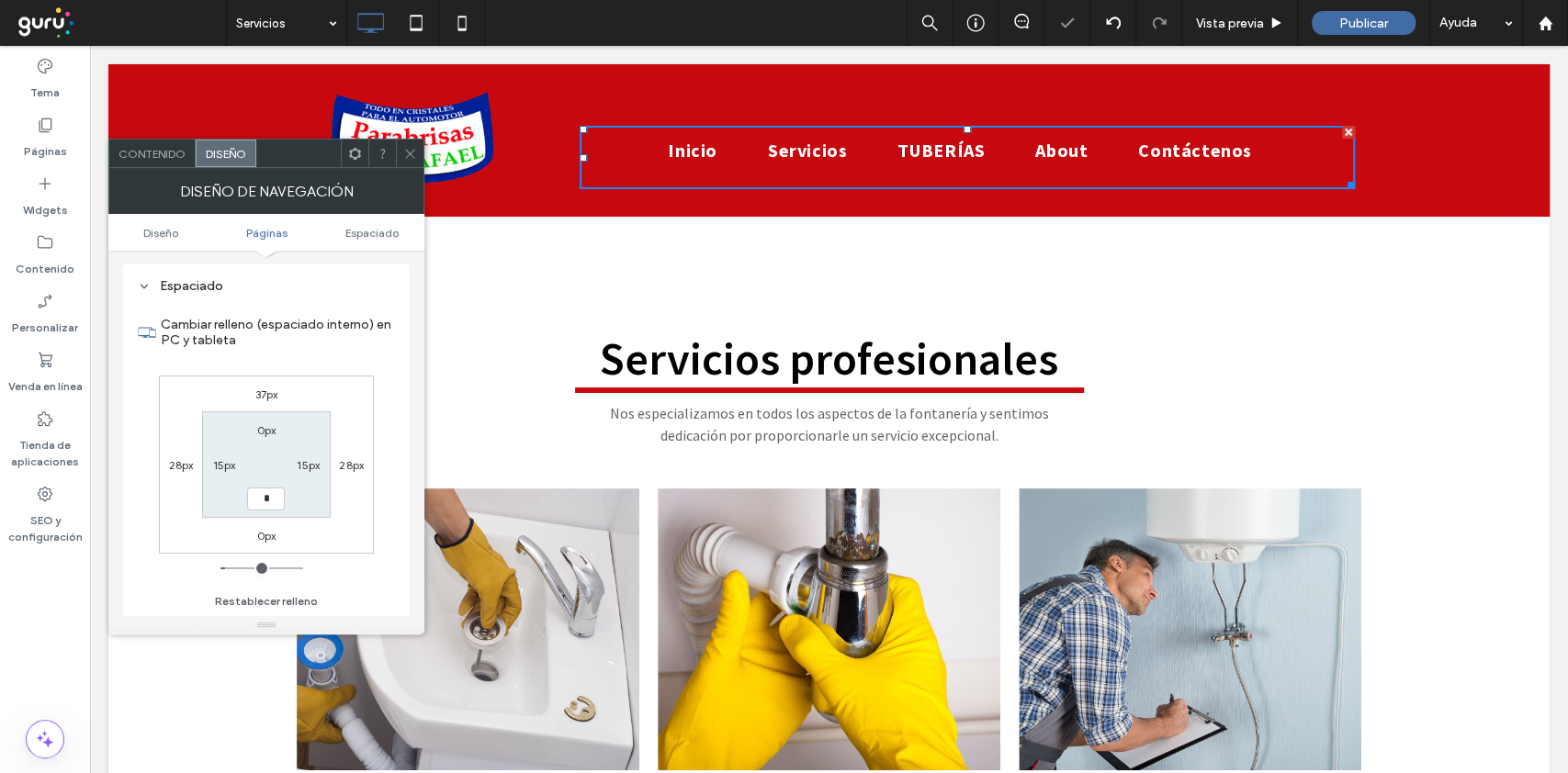 type on "*" 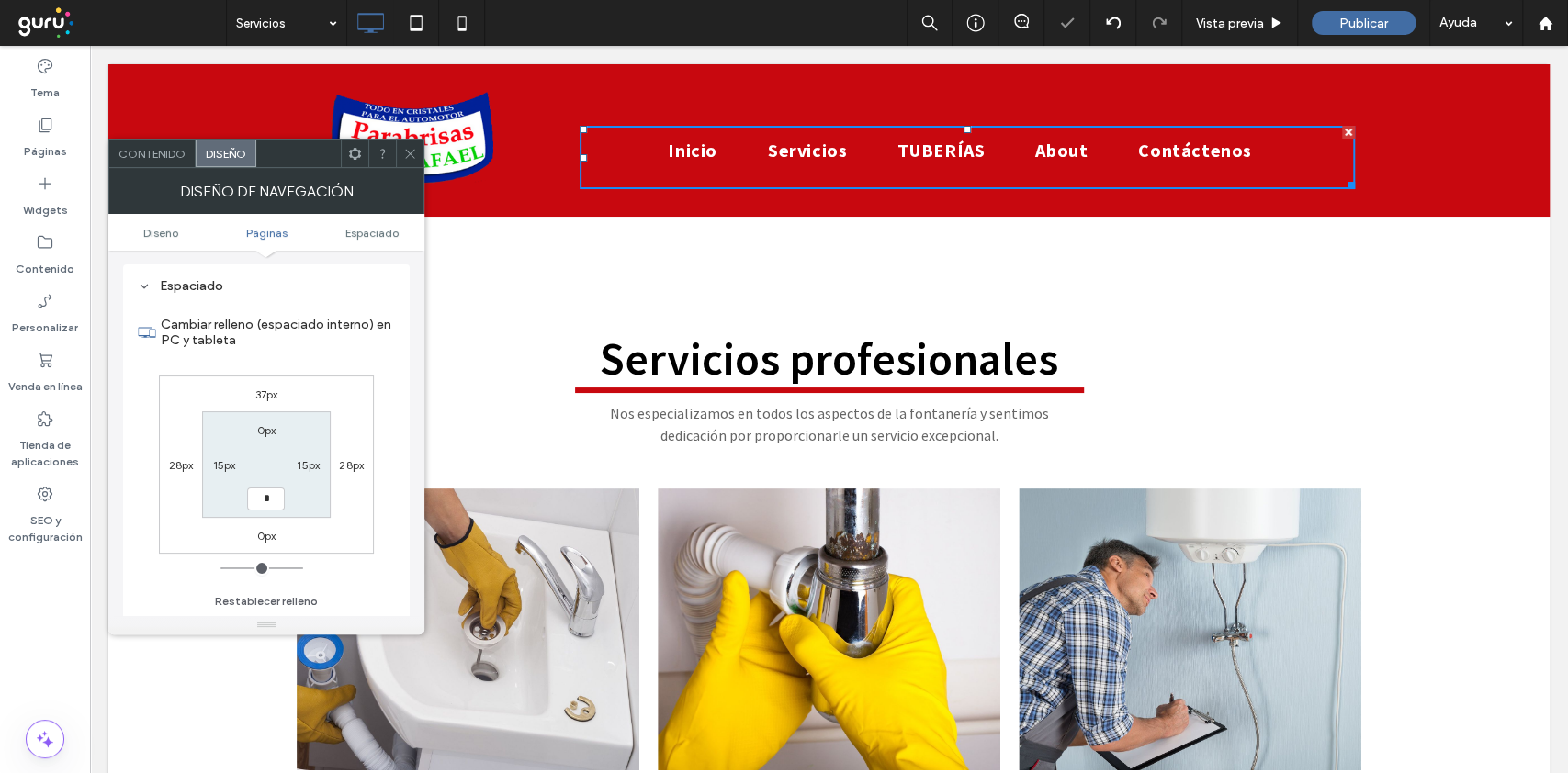 type on "*" 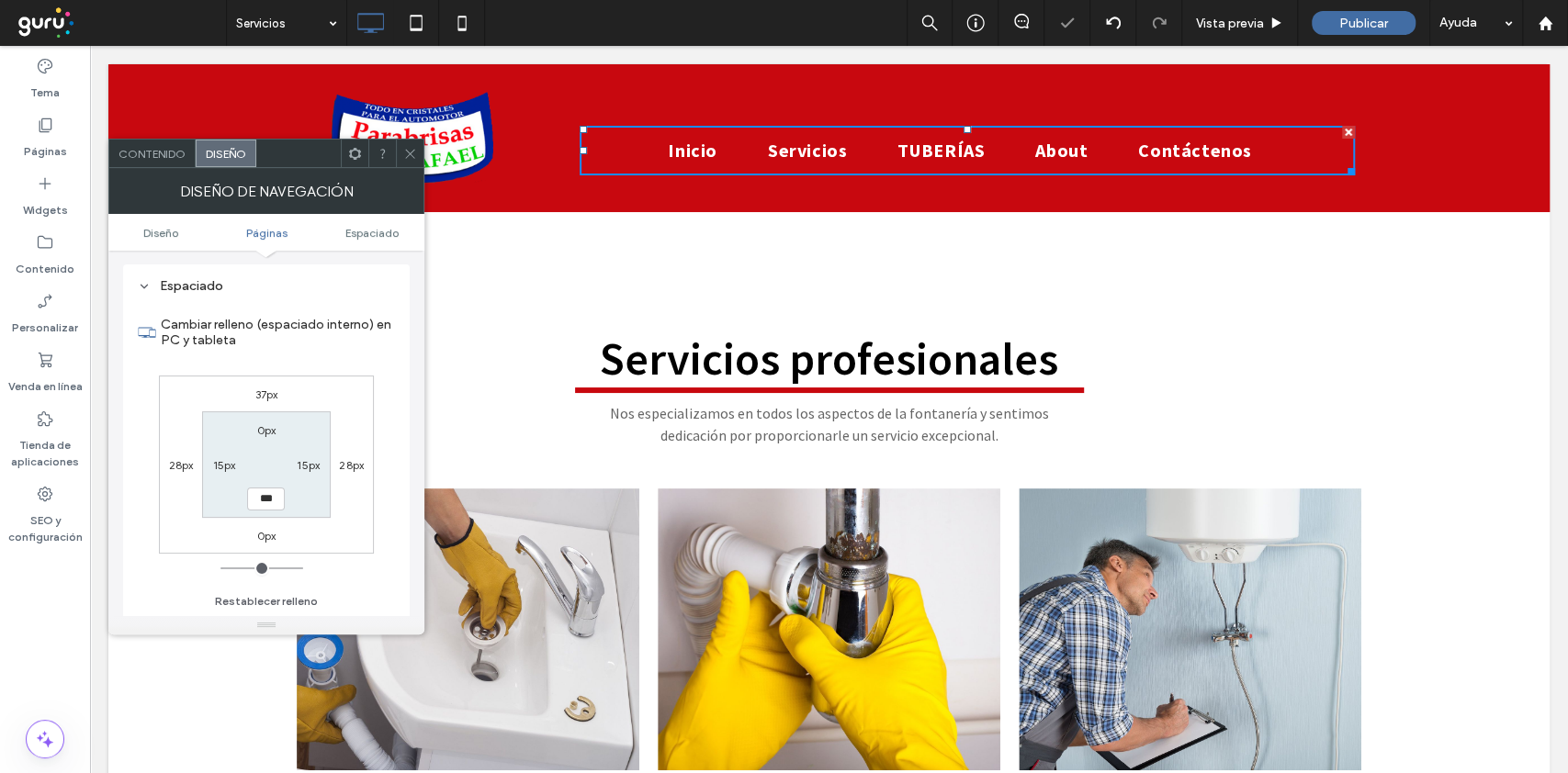 click on "37px 28px 0px 28px 0px 15px *** 15px" at bounding box center [266, 465] 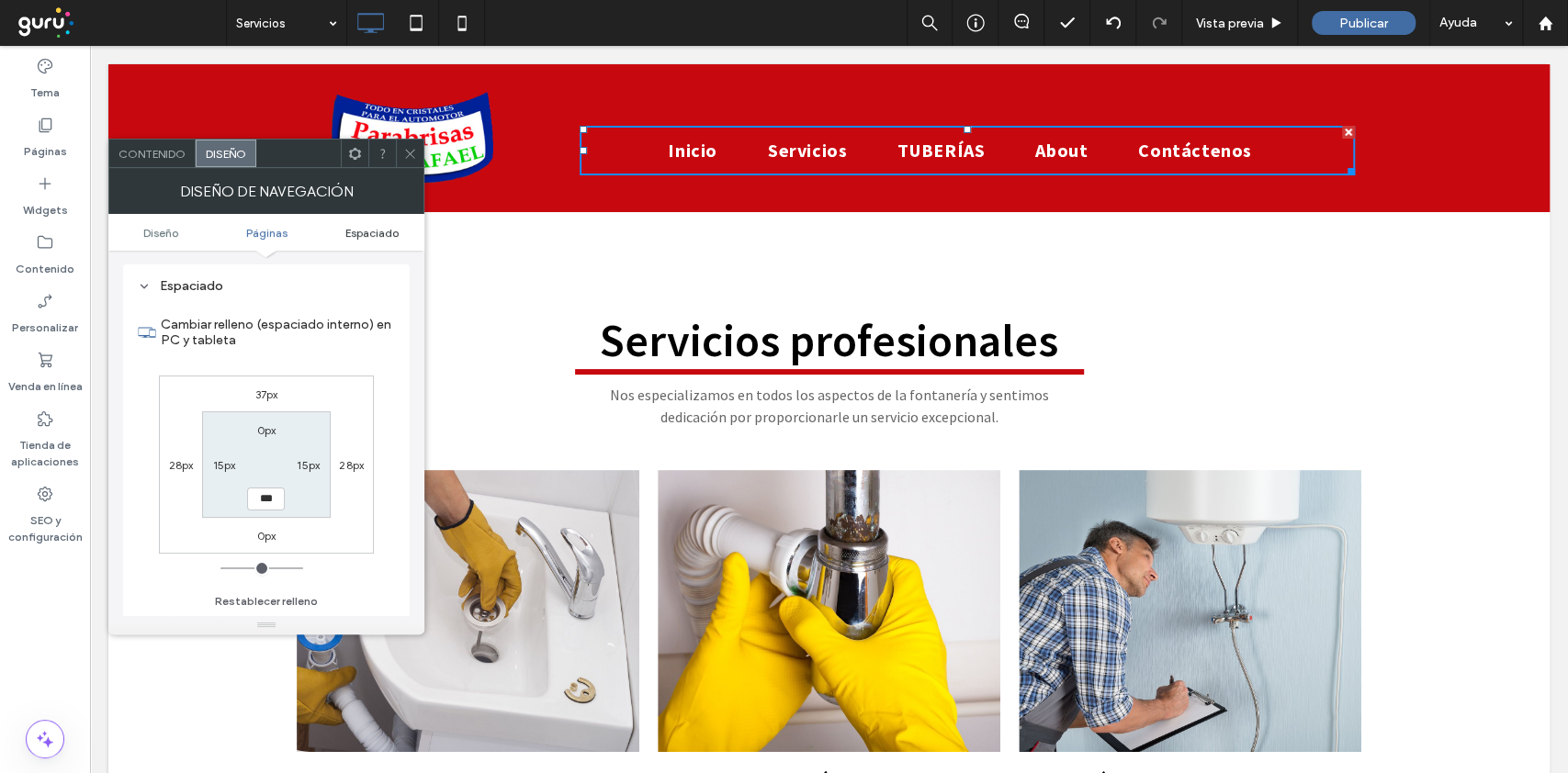 click on "Diseño Páginas Espaciado" at bounding box center (266, 232) 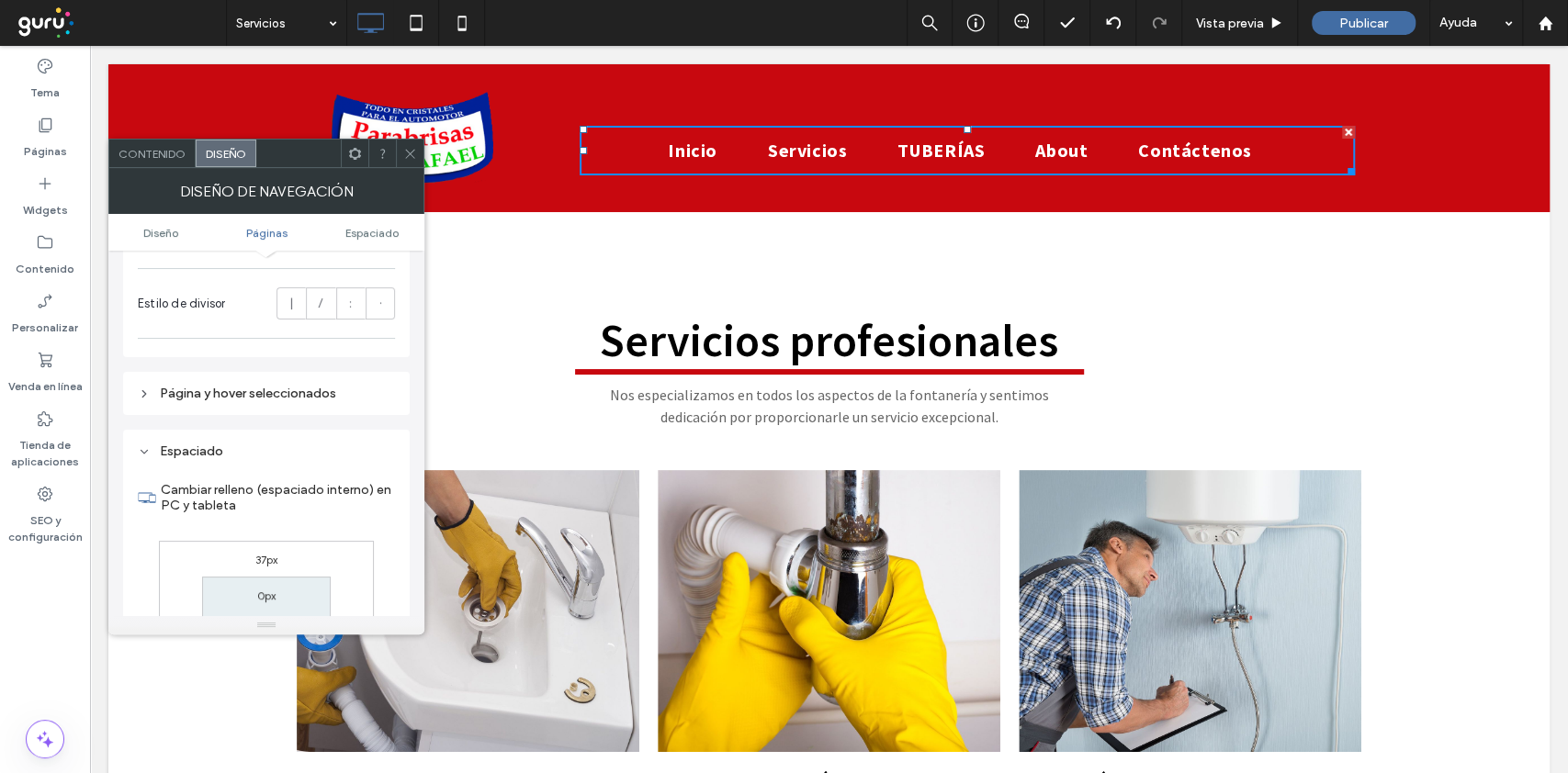 scroll, scrollTop: 375, scrollLeft: 0, axis: vertical 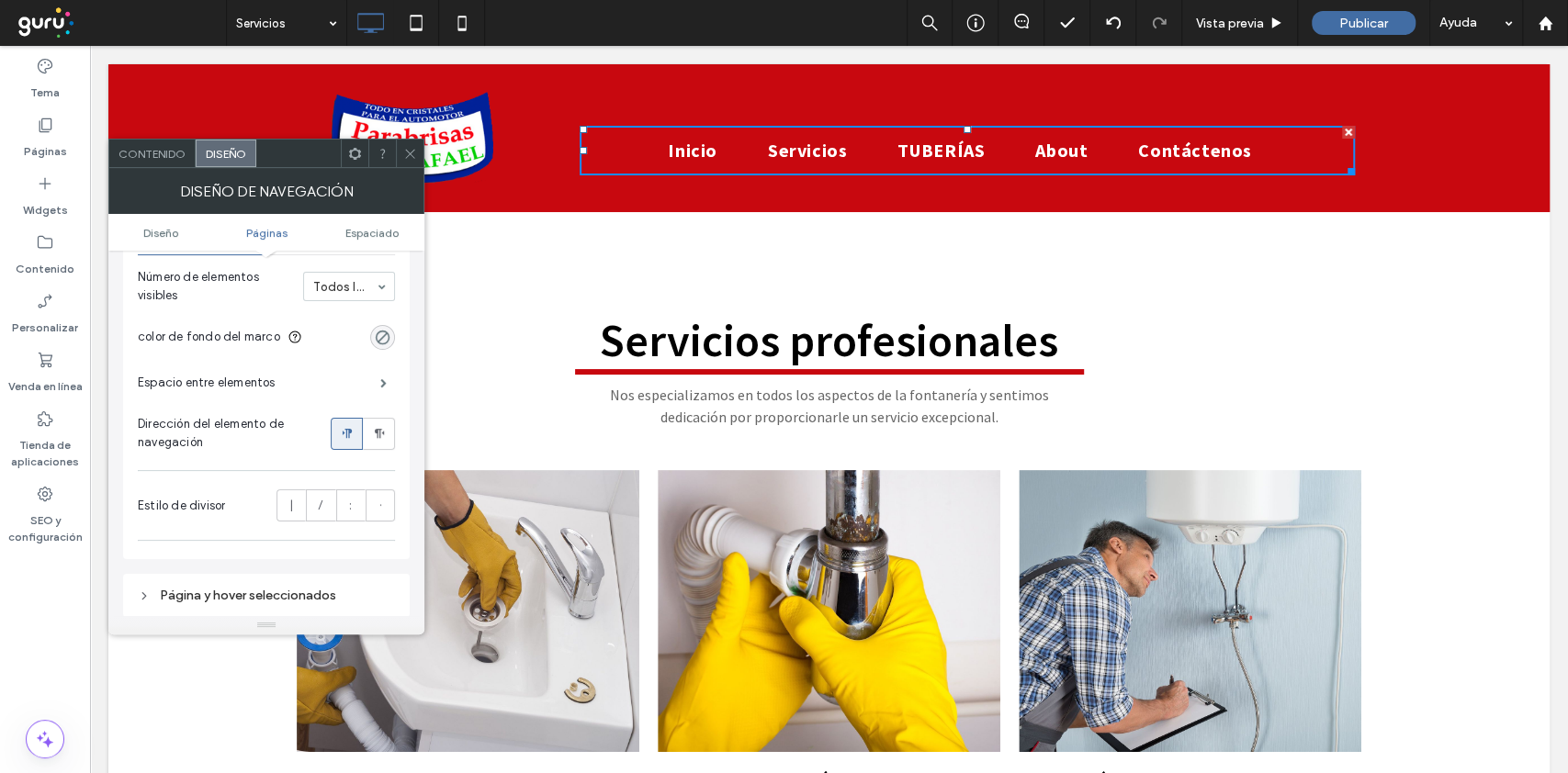 click on "Espacio entre elementos" at bounding box center [266, 383] 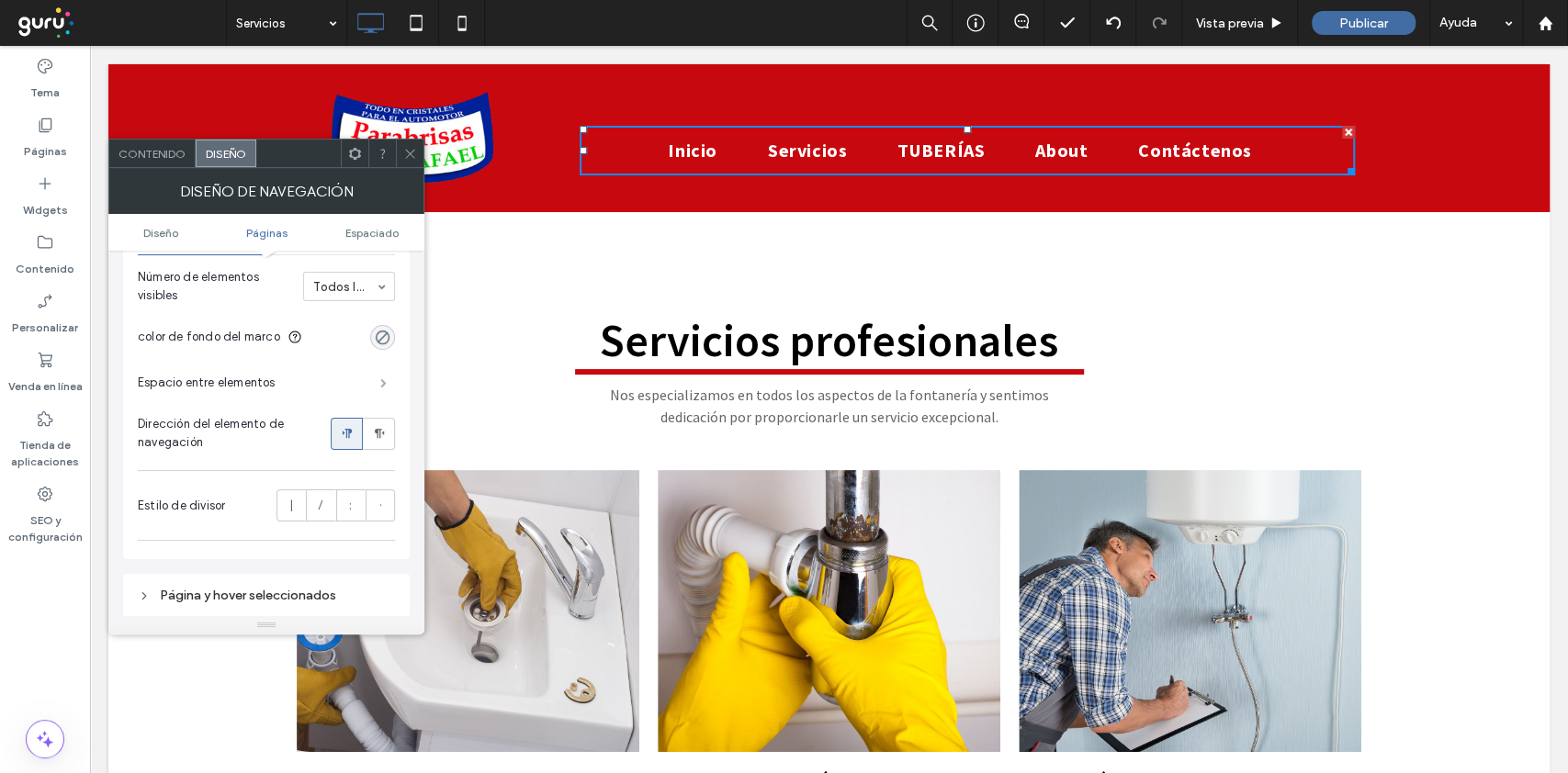 click at bounding box center [383, 383] 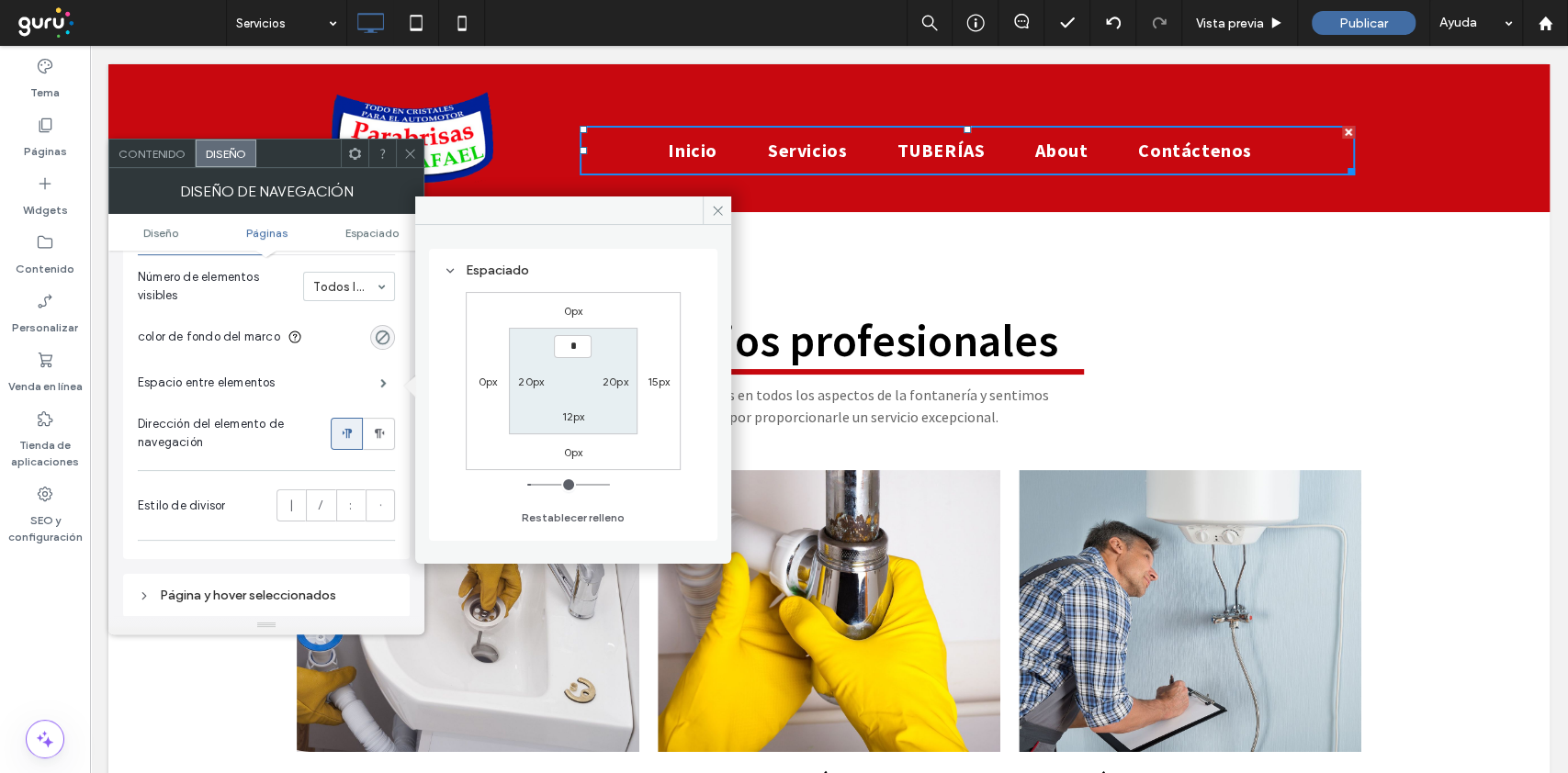 drag, startPoint x: 567, startPoint y: 342, endPoint x: 535, endPoint y: 346, distance: 32.24903 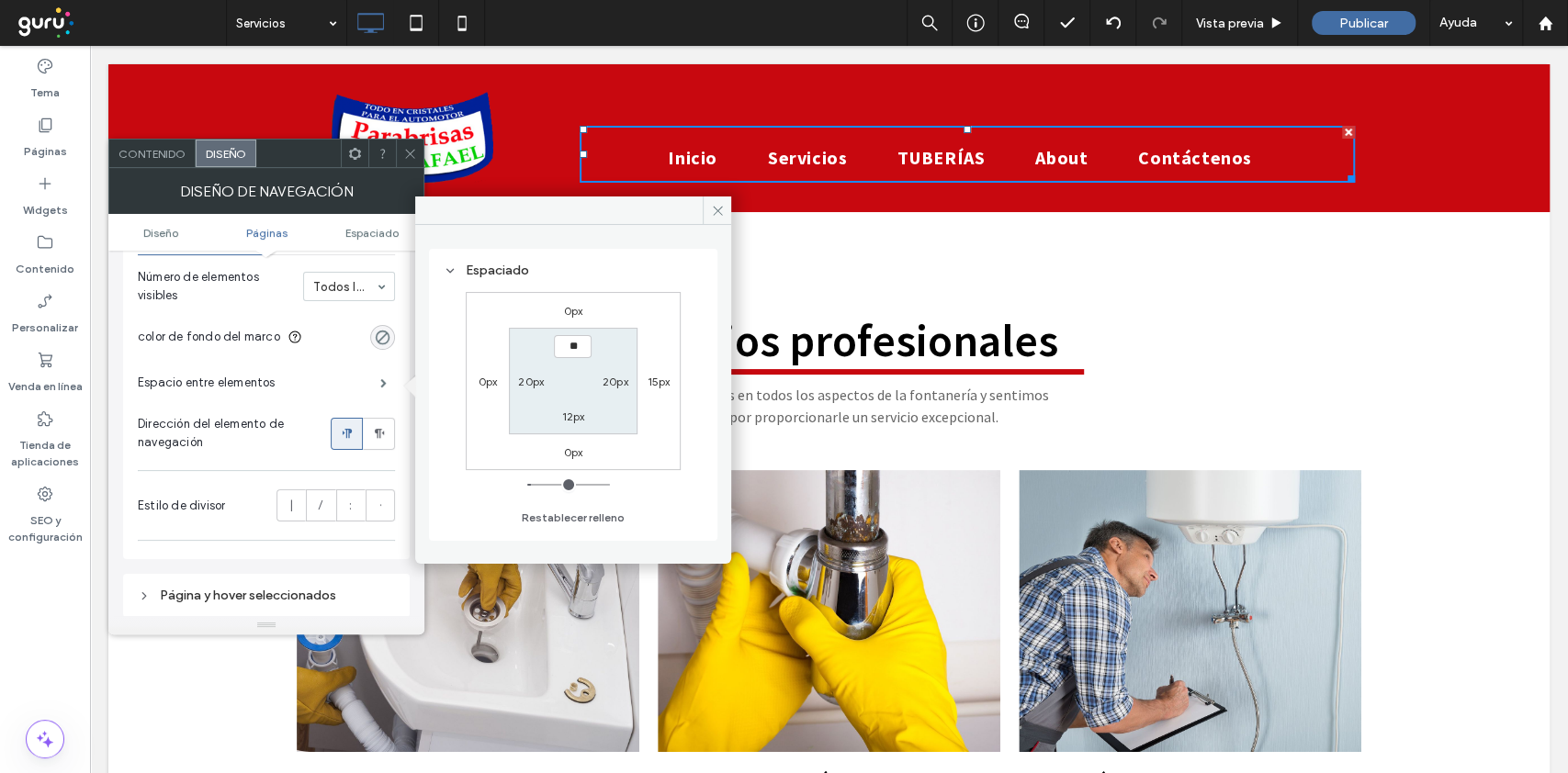 type on "****" 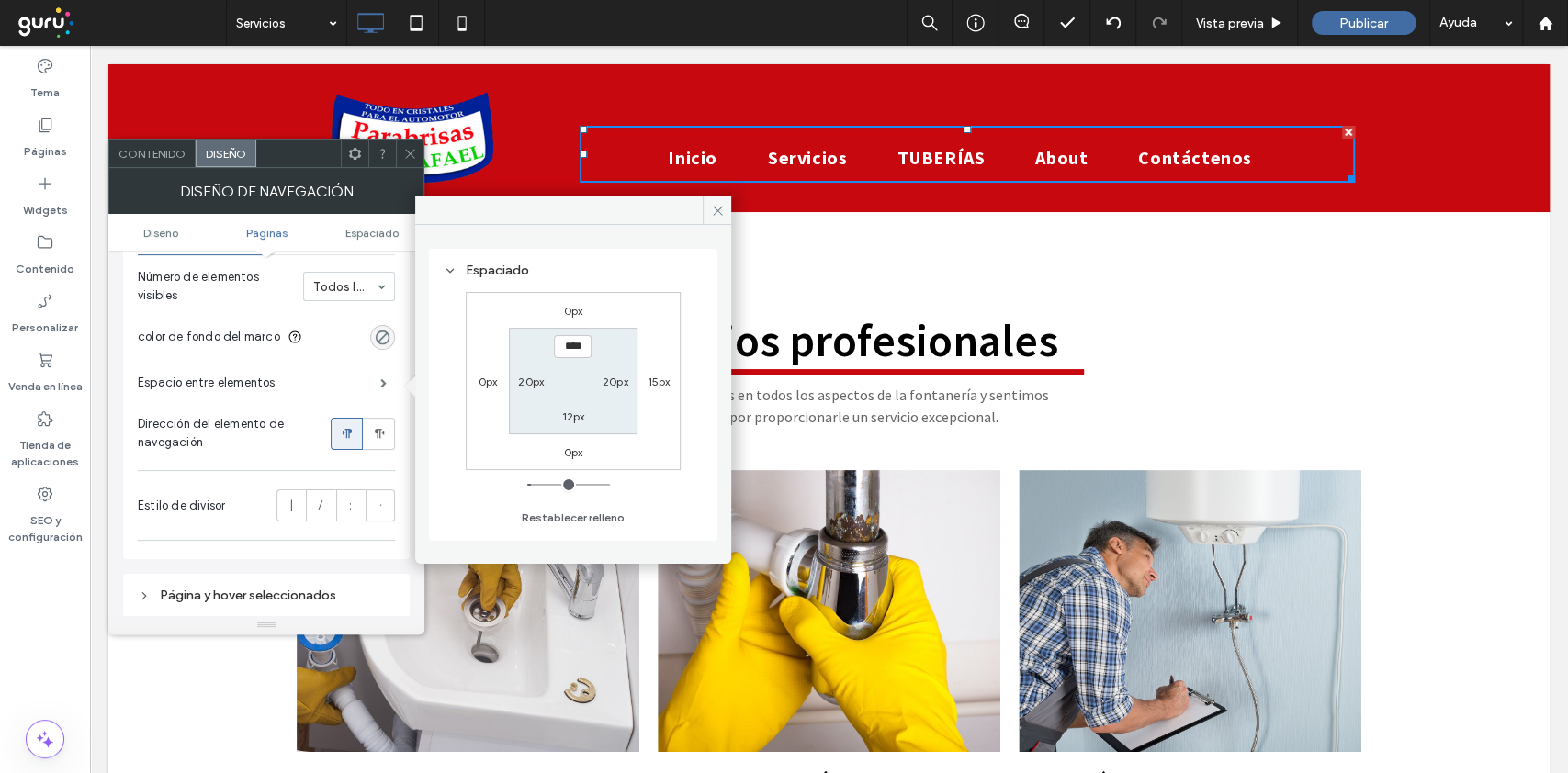 click on "12px" at bounding box center (573, 416) 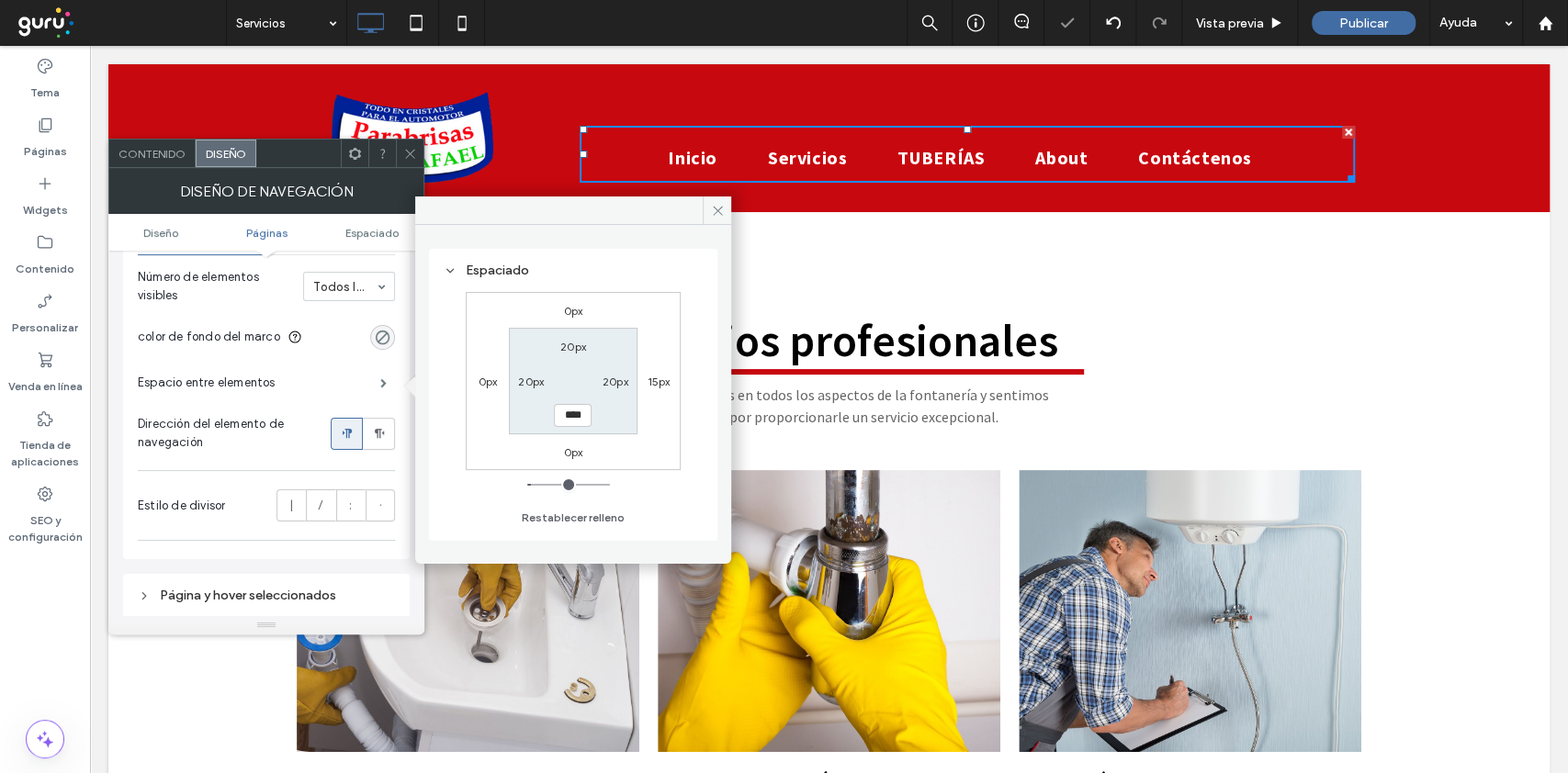 type on "**" 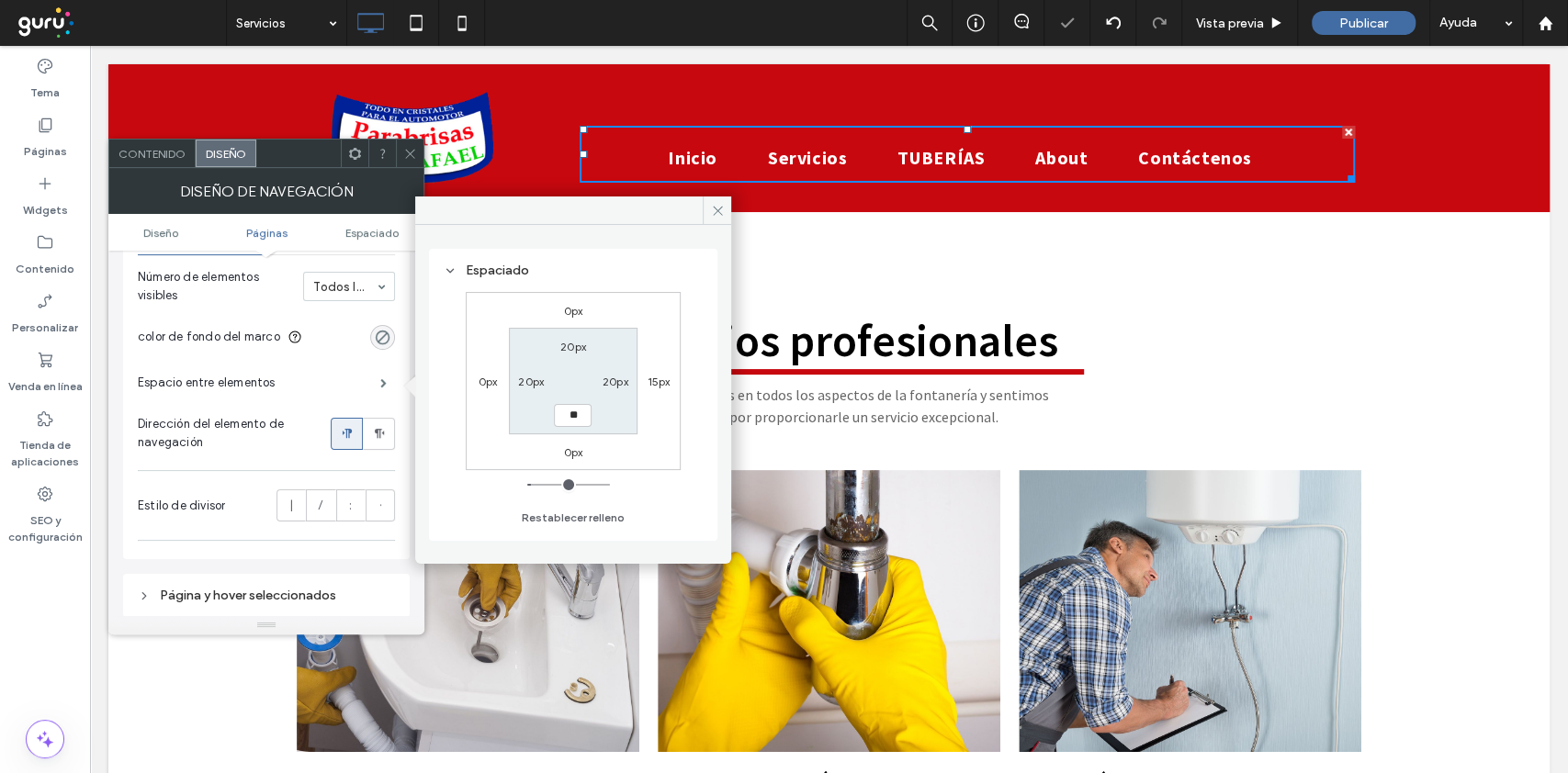 type on "**" 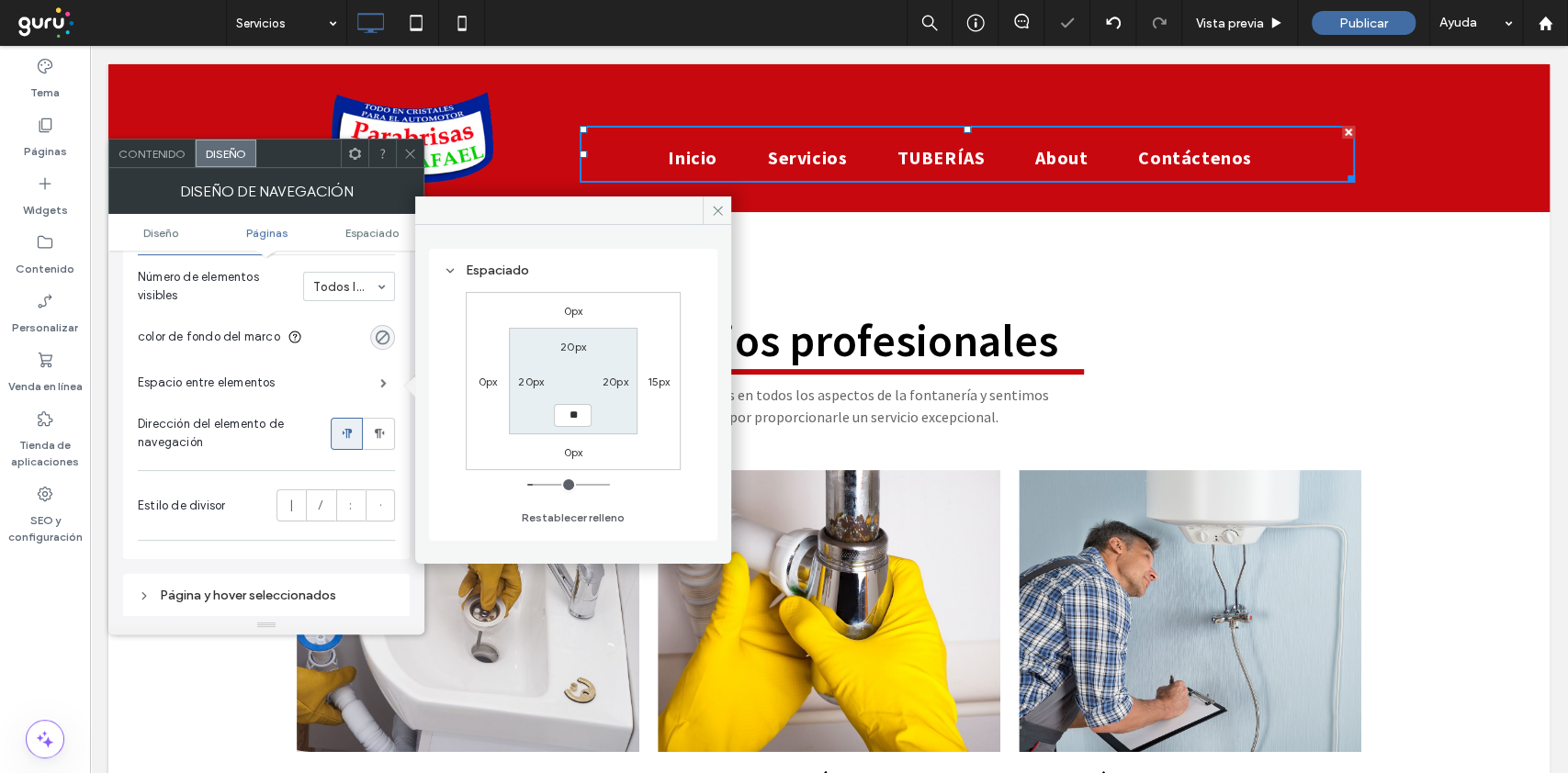 type on "**" 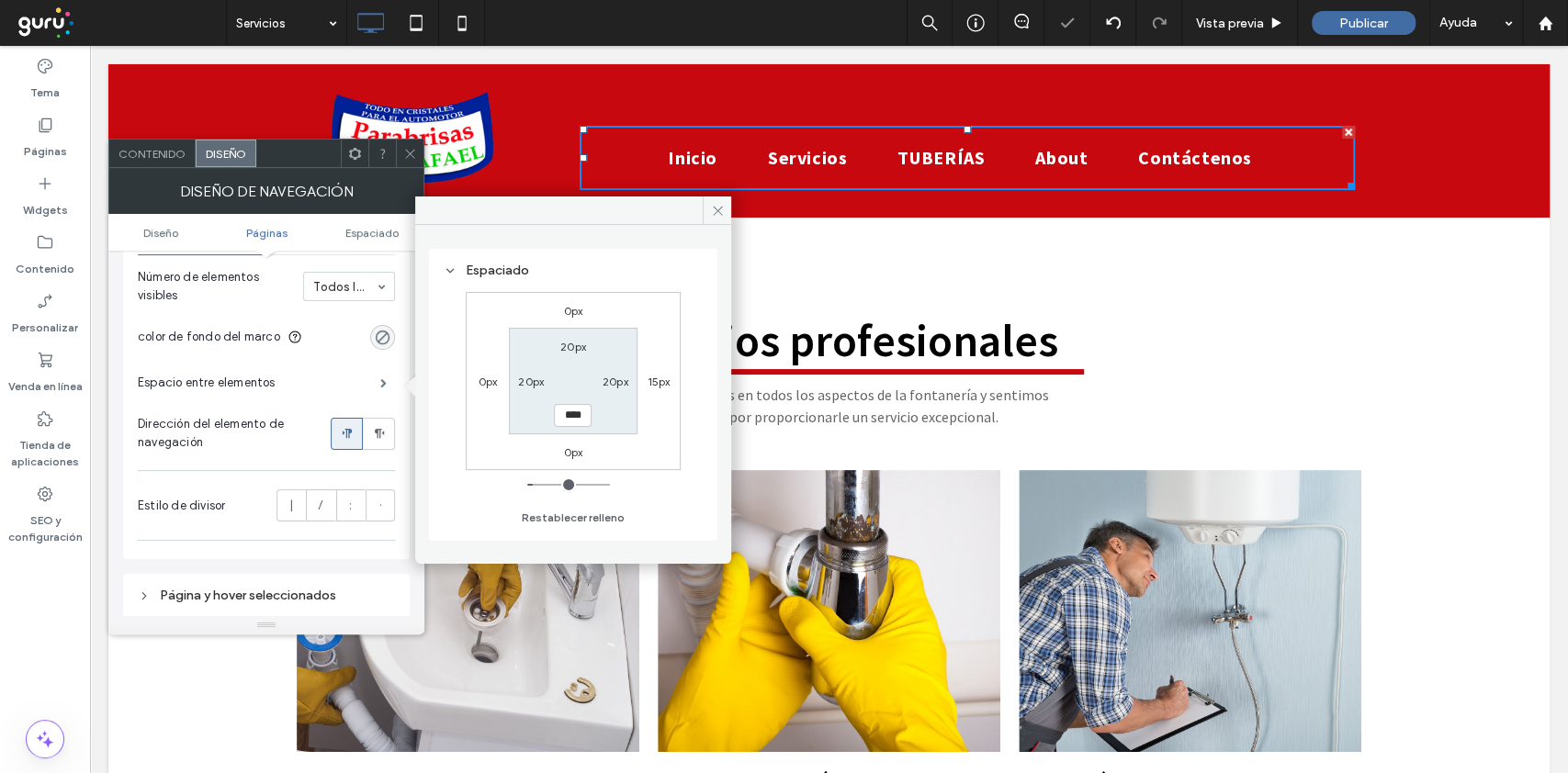 click on "20px 20px **** 20px" at bounding box center [572, 380] 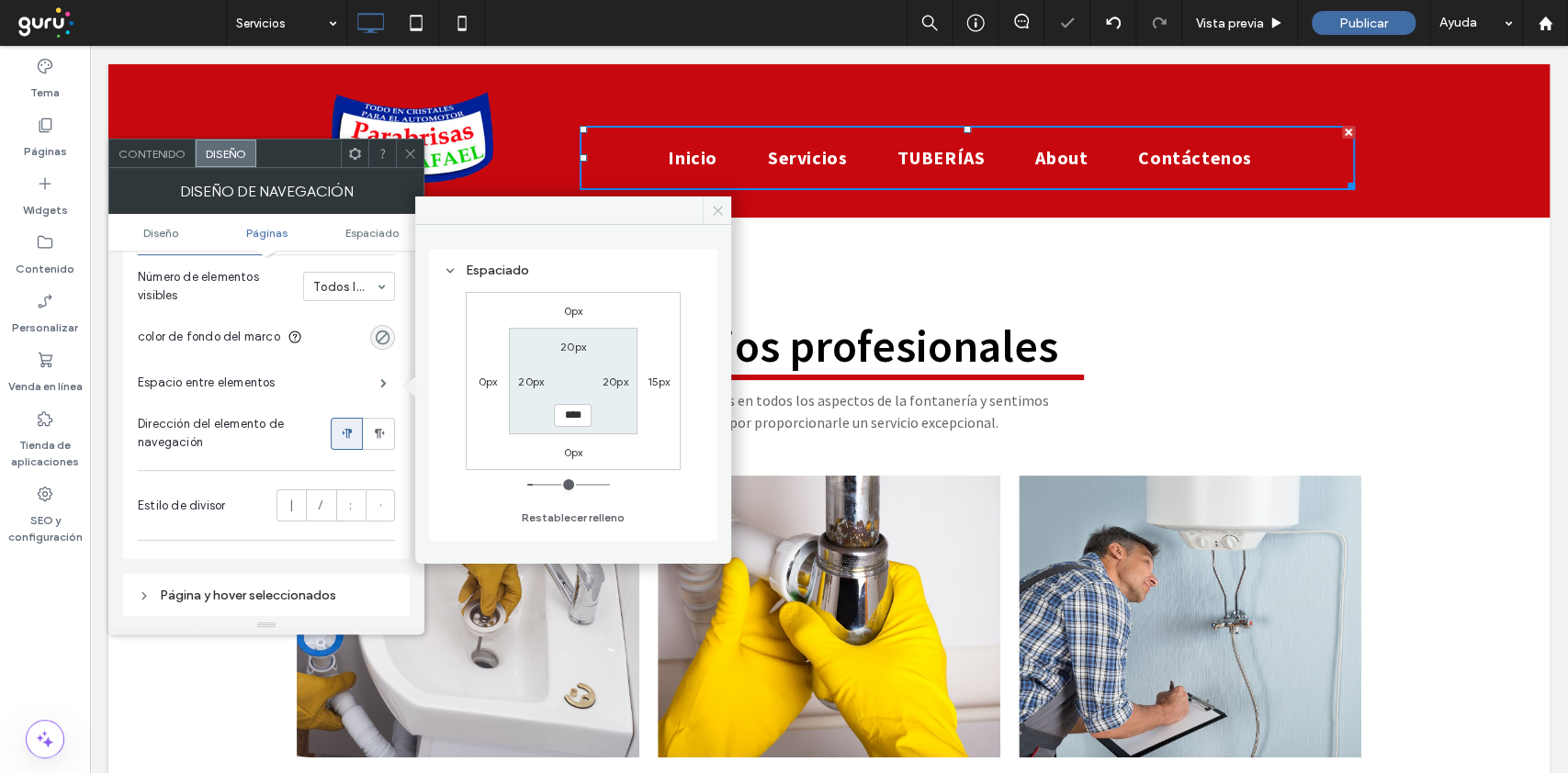 click 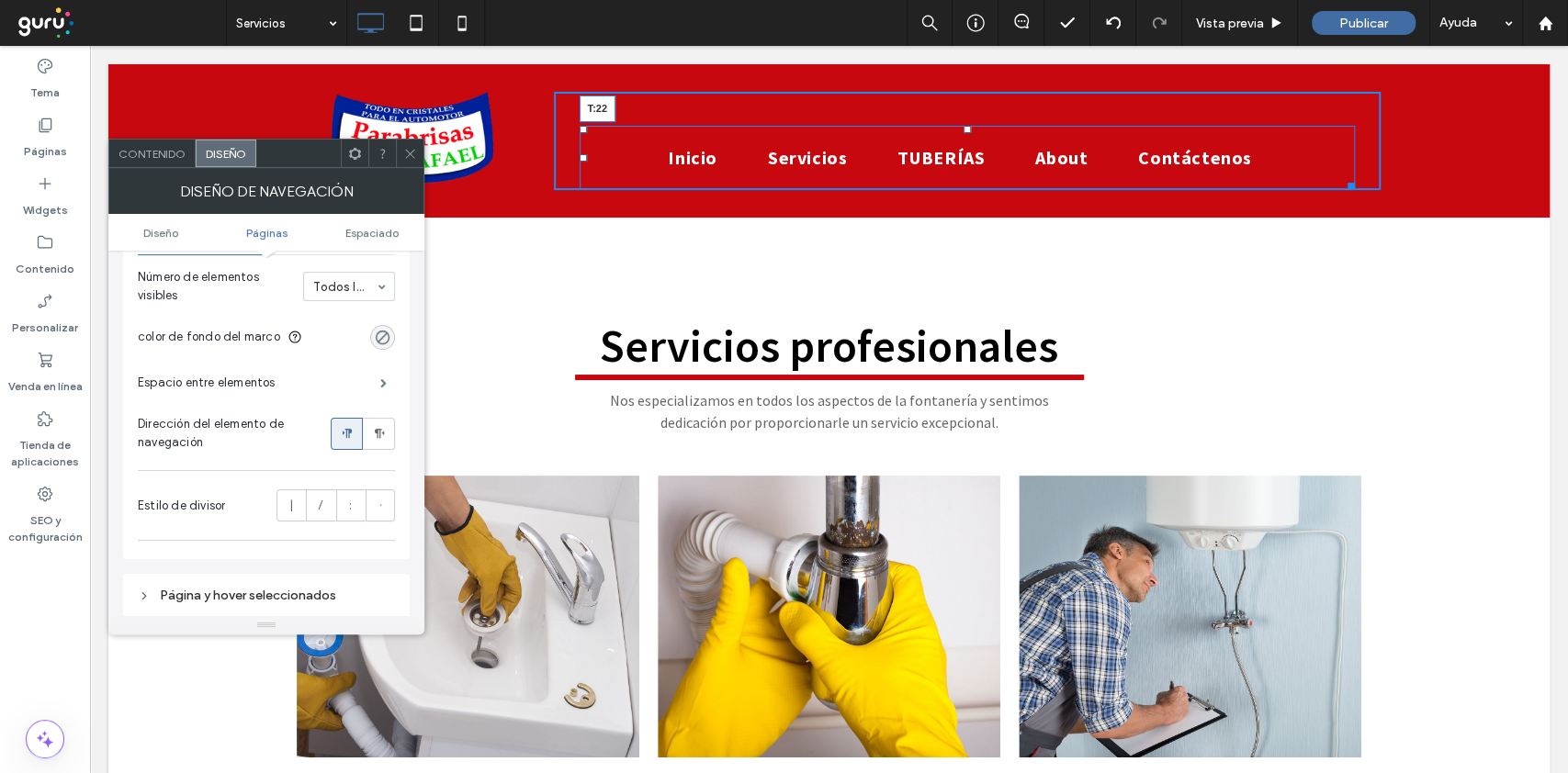 drag, startPoint x: 954, startPoint y: 129, endPoint x: 955, endPoint y: 115, distance: 14.035669 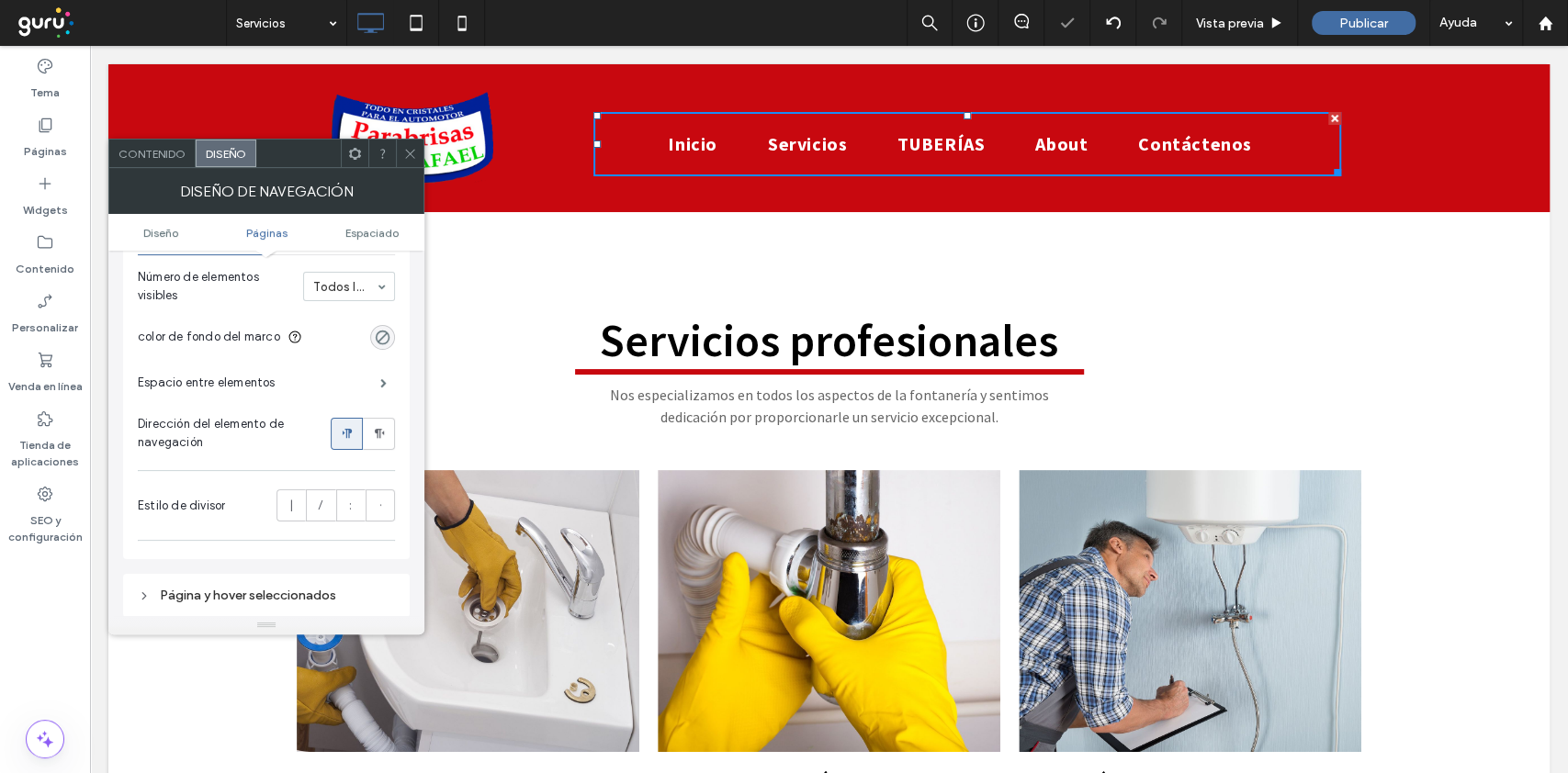 click at bounding box center [410, 153] 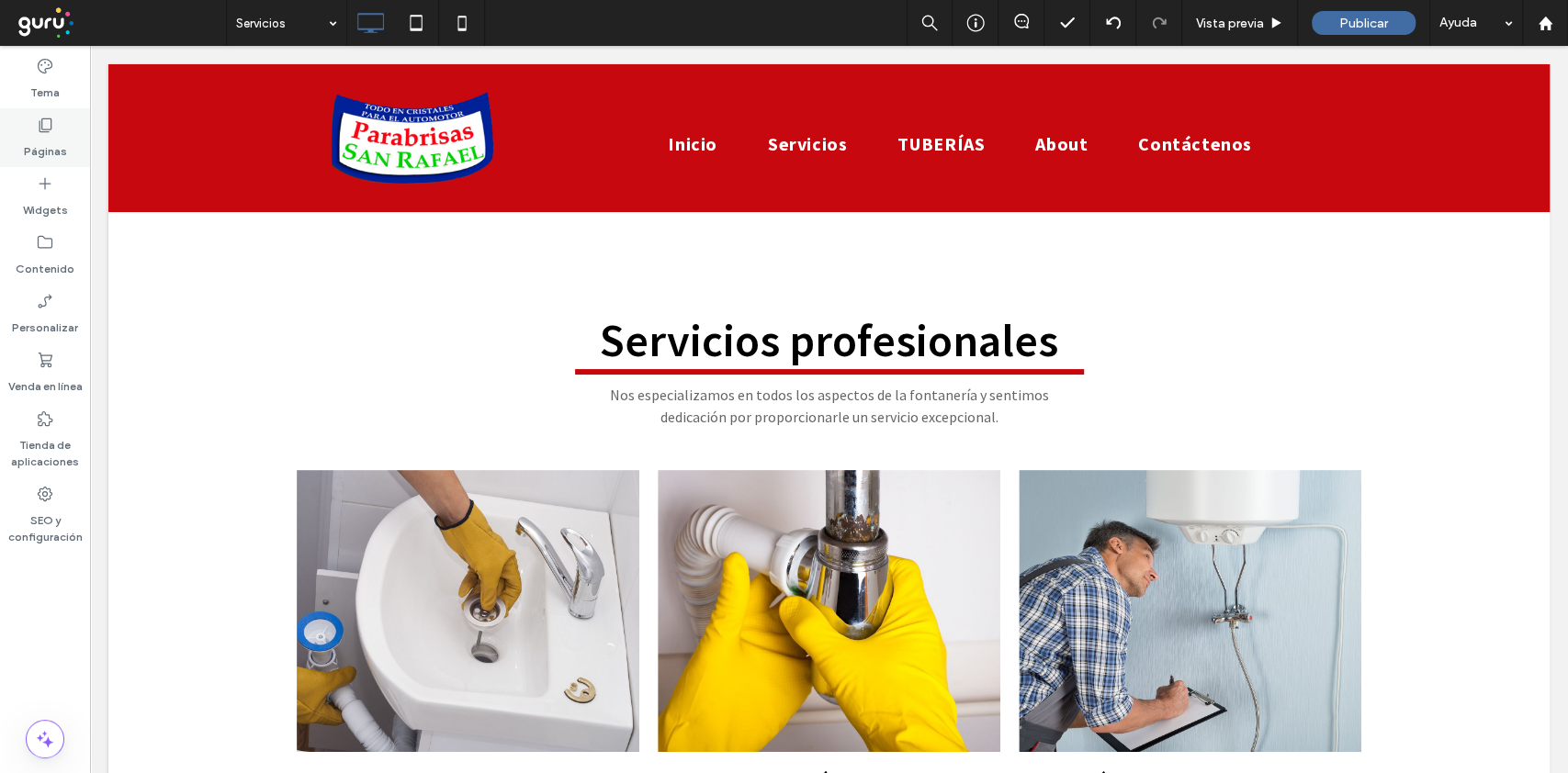 click on "Páginas" at bounding box center (45, 147) 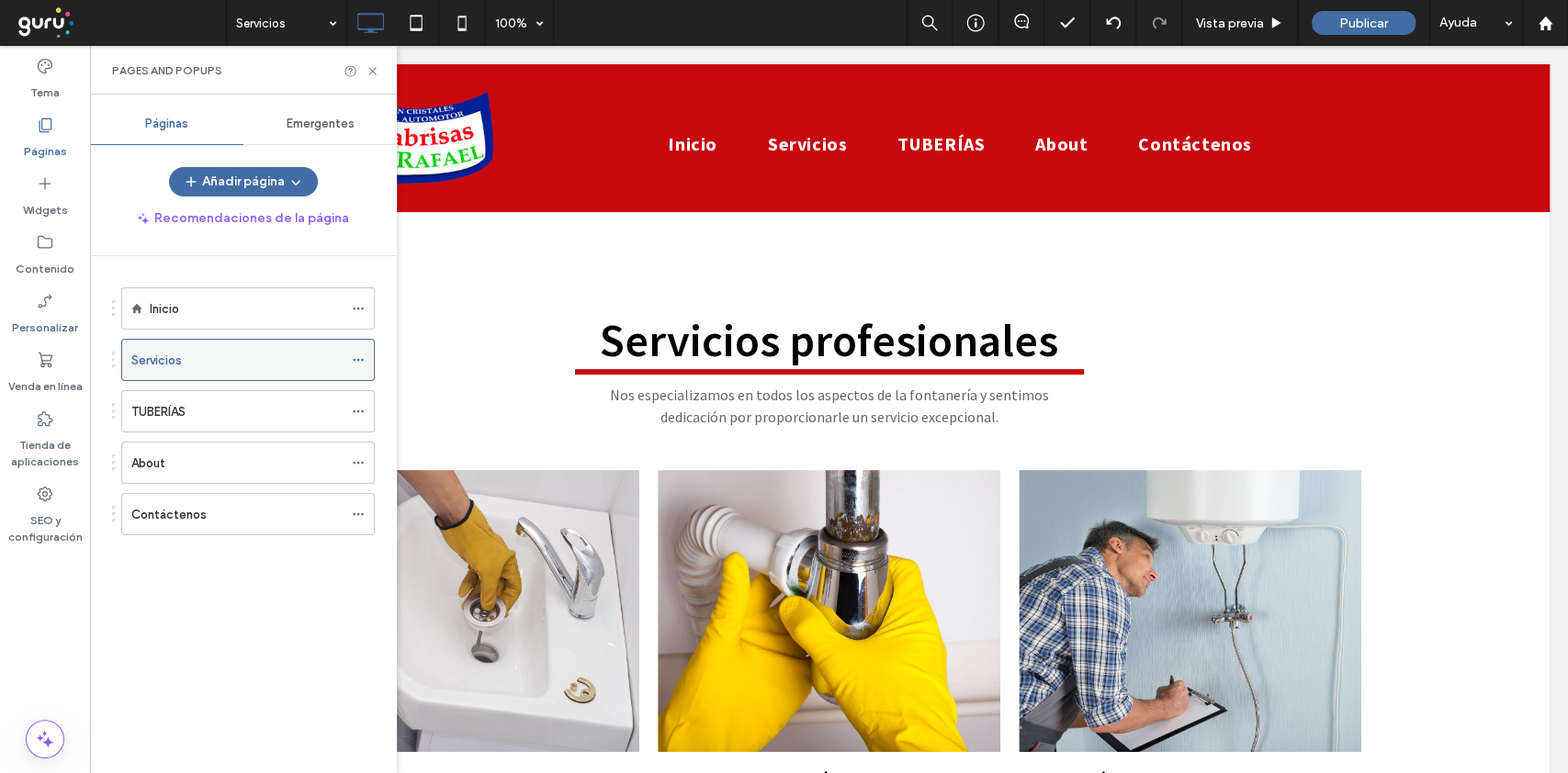 click 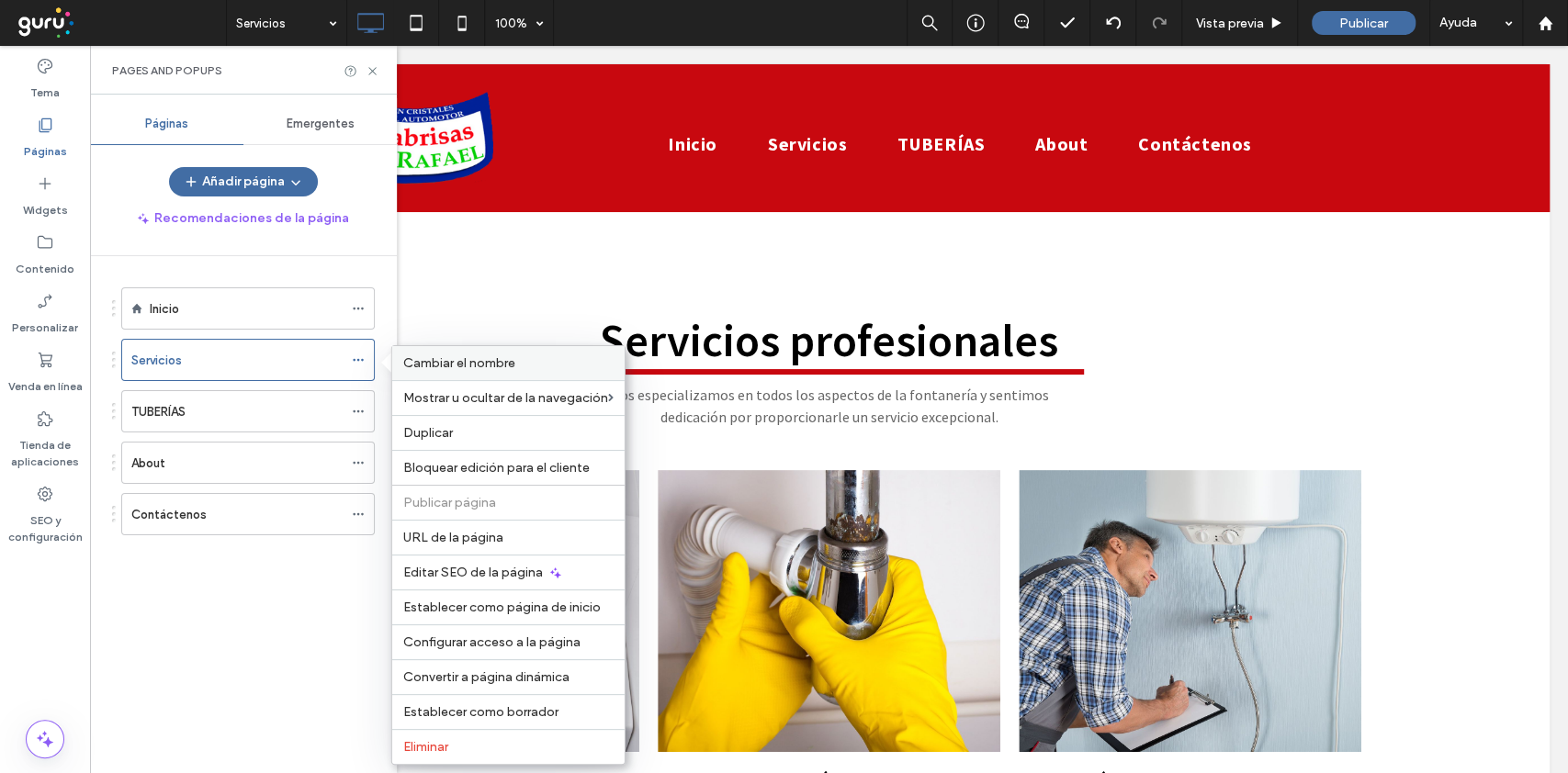 click on "Cambiar el nombre" at bounding box center [459, 363] 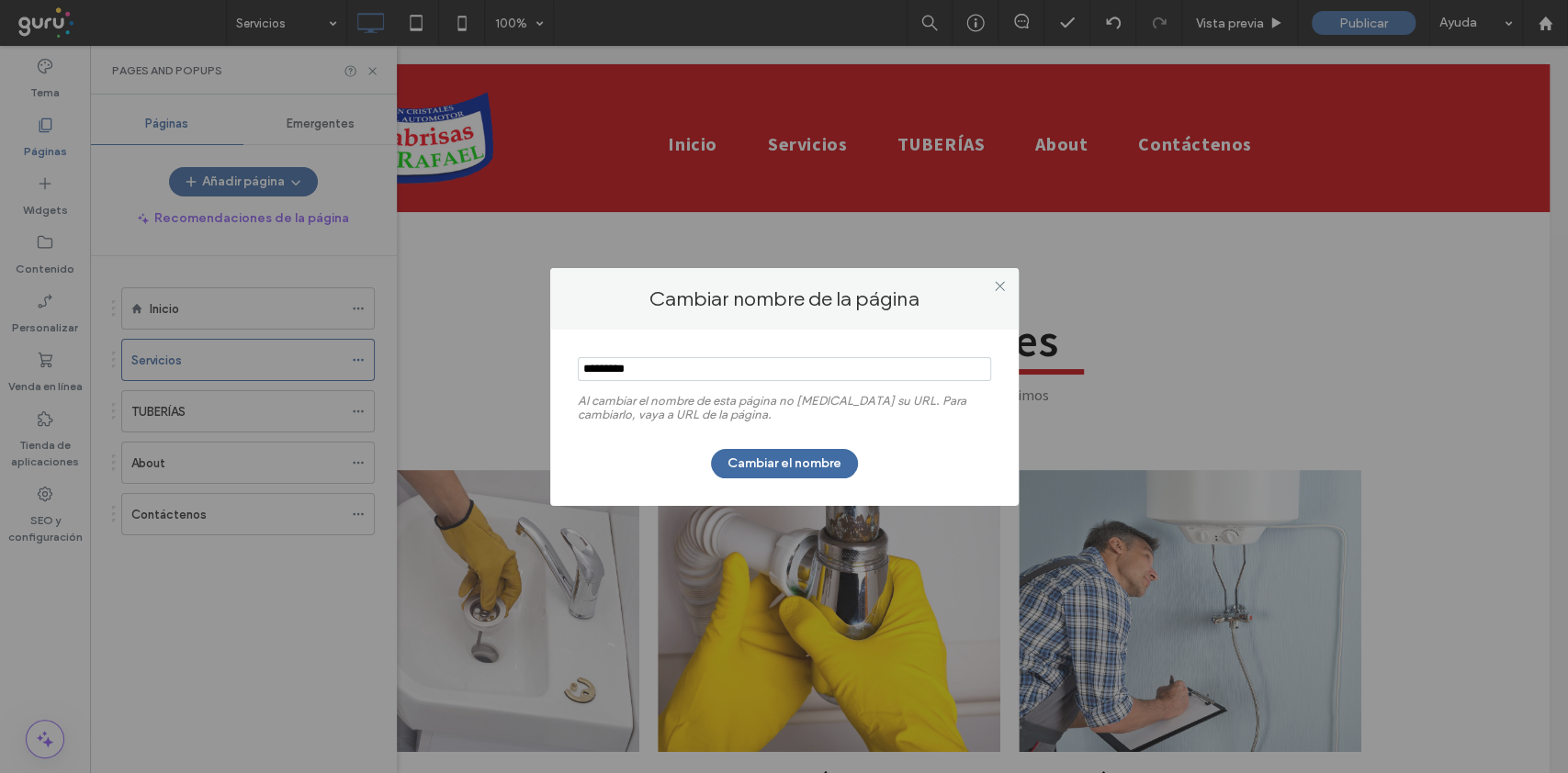 drag, startPoint x: 659, startPoint y: 361, endPoint x: 492, endPoint y: 360, distance: 167.00299 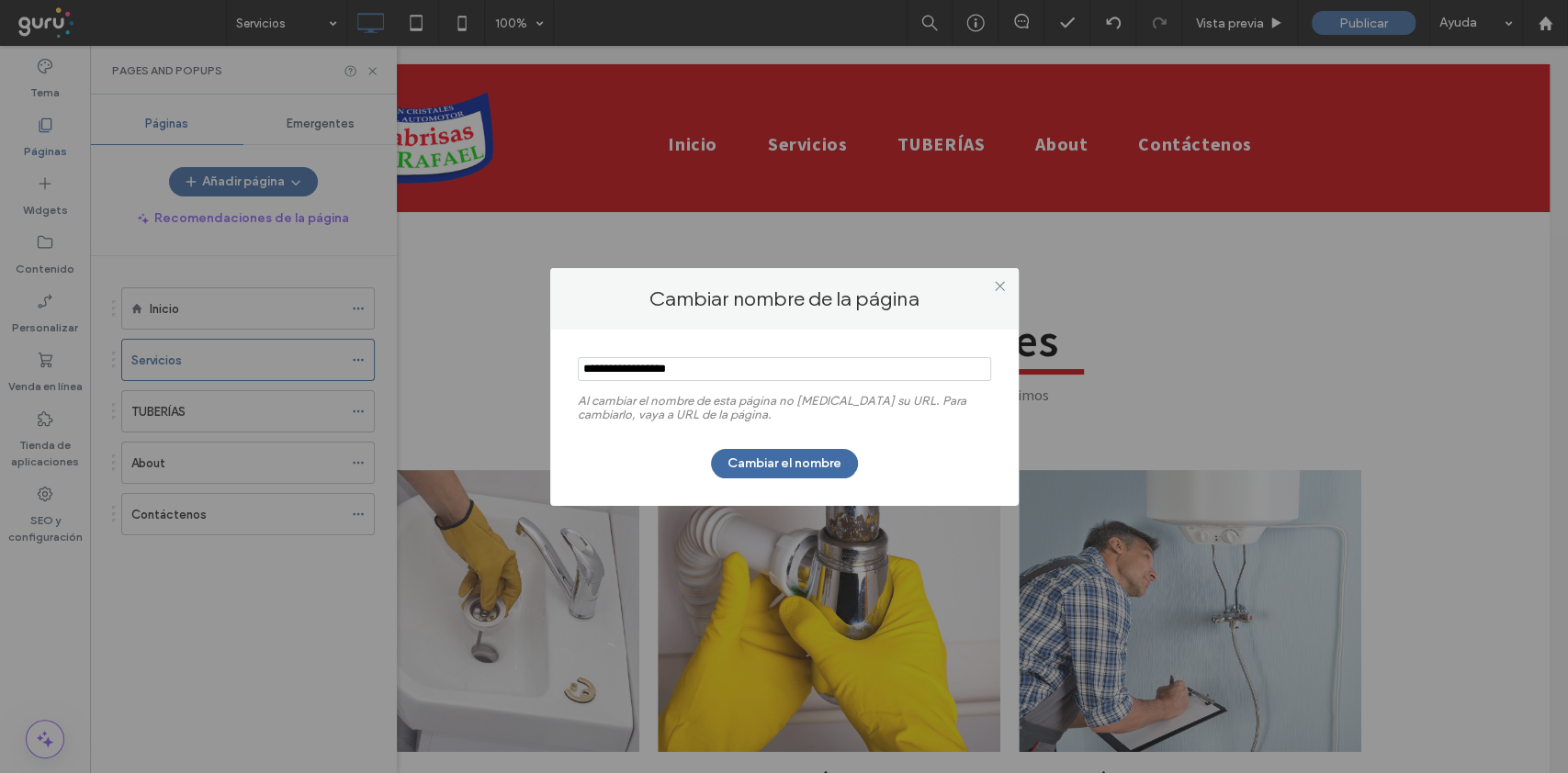 click at bounding box center [784, 369] 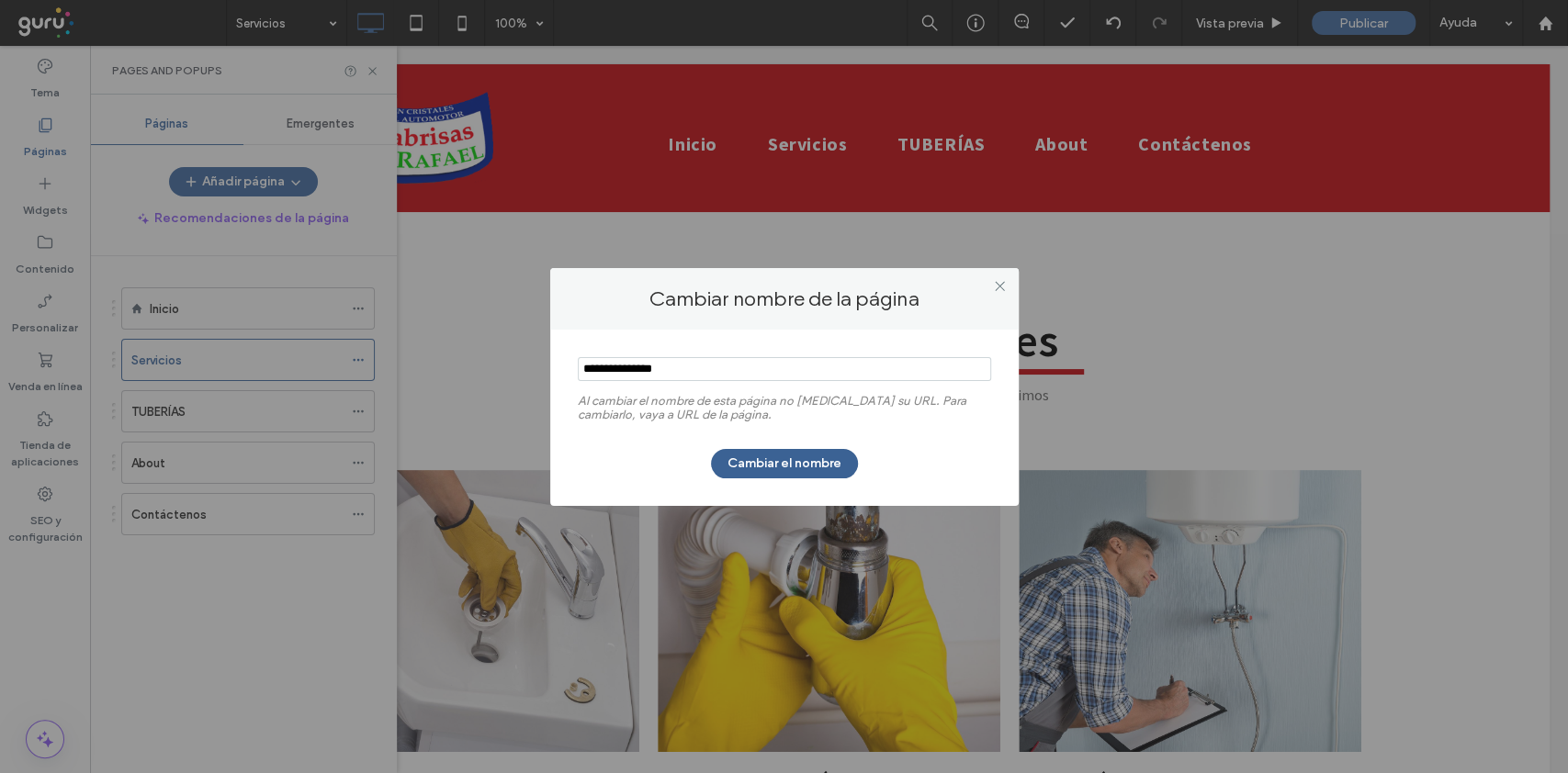 type on "**********" 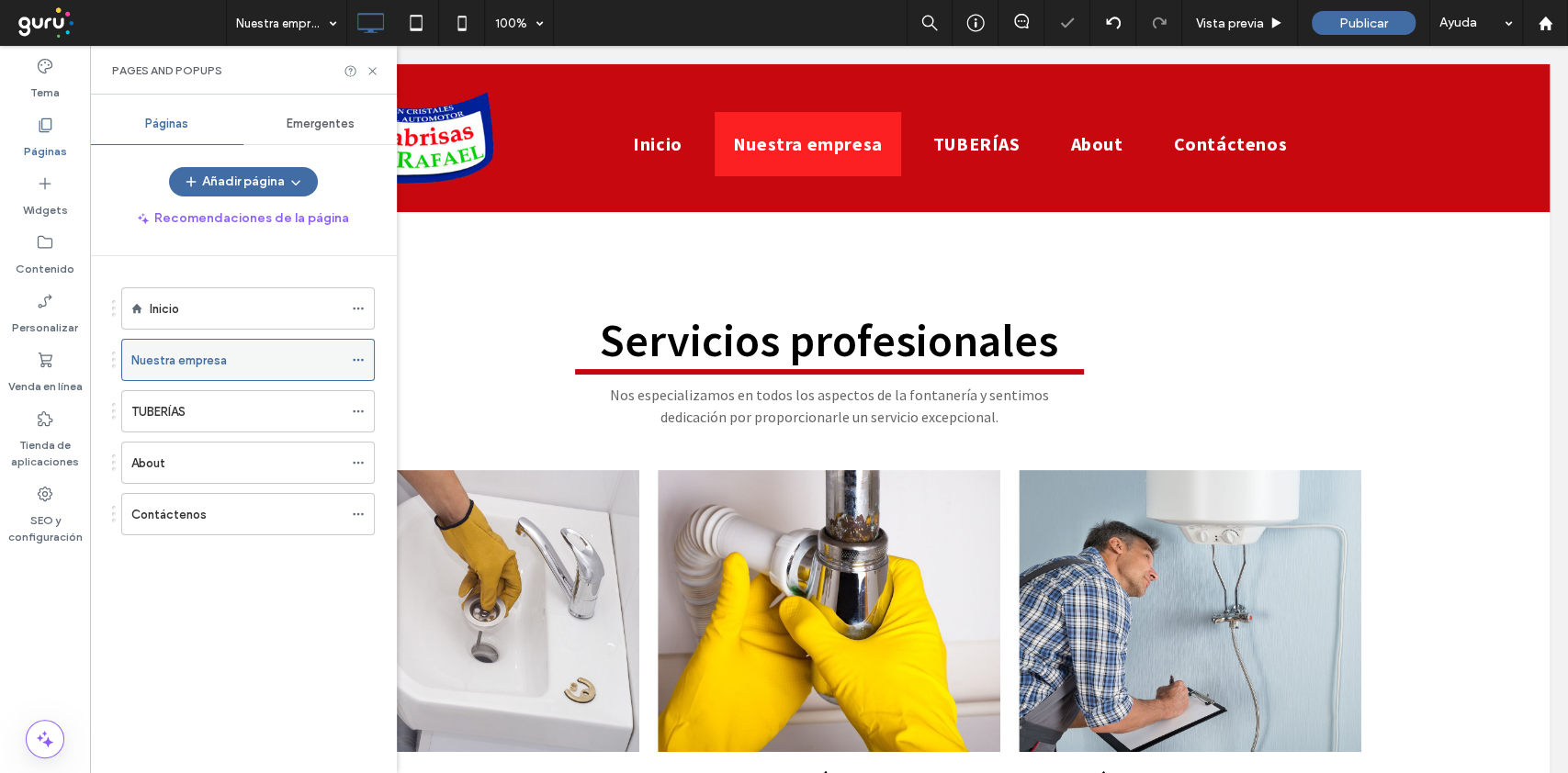 click on "Nuestra empresa" at bounding box center (248, 360) 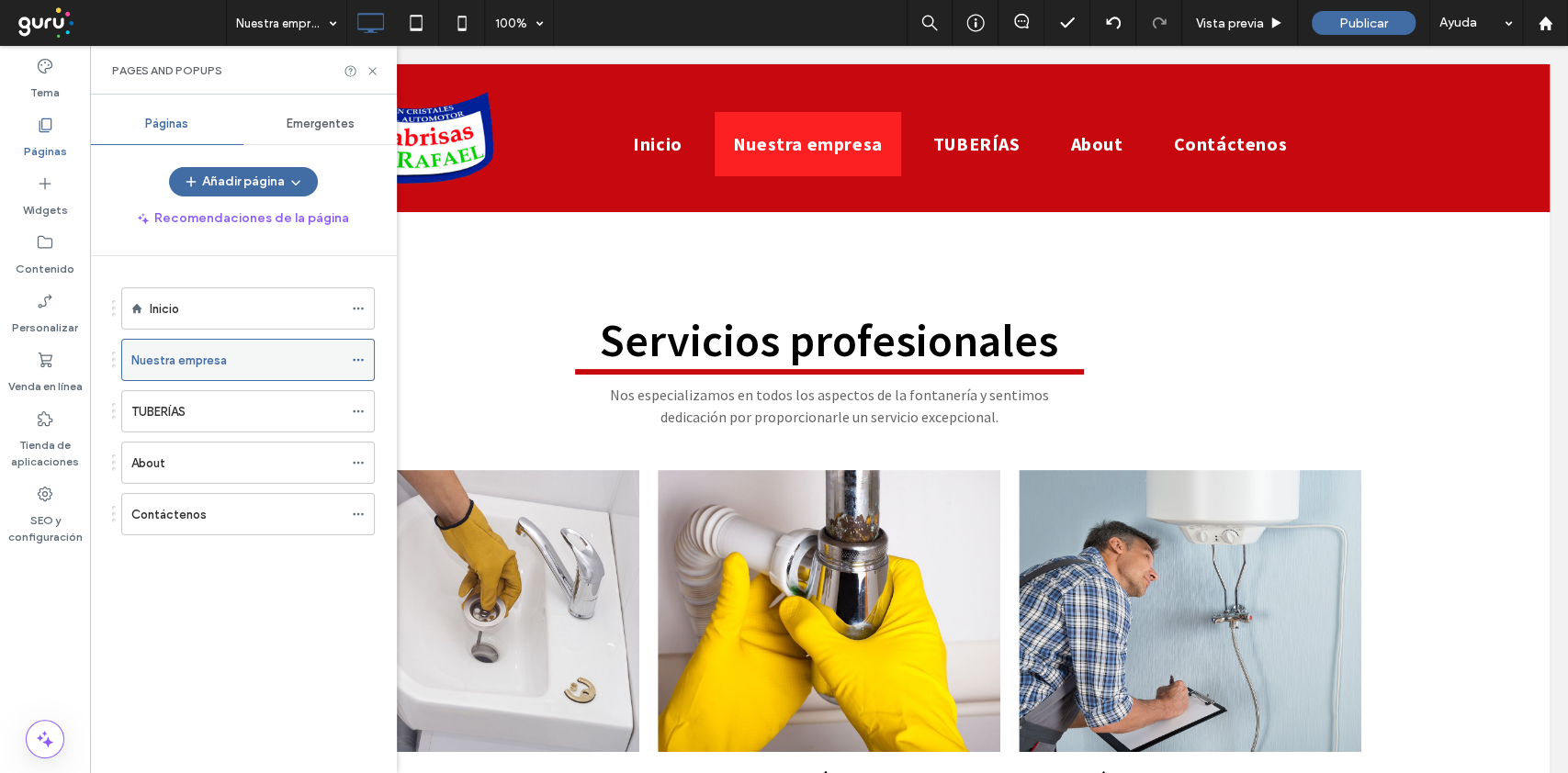 click at bounding box center [358, 360] 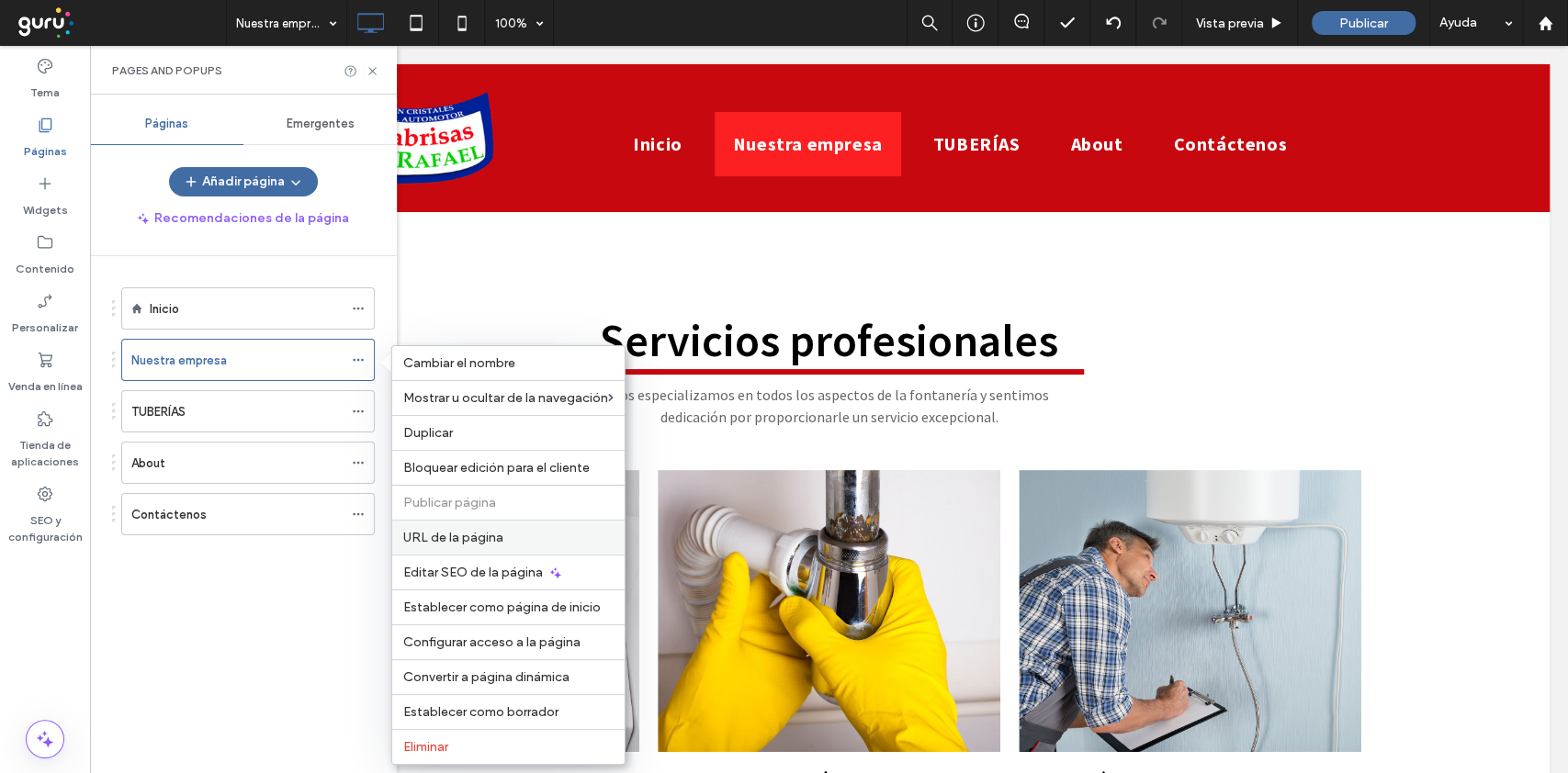 click on "URL de la página" at bounding box center [508, 537] 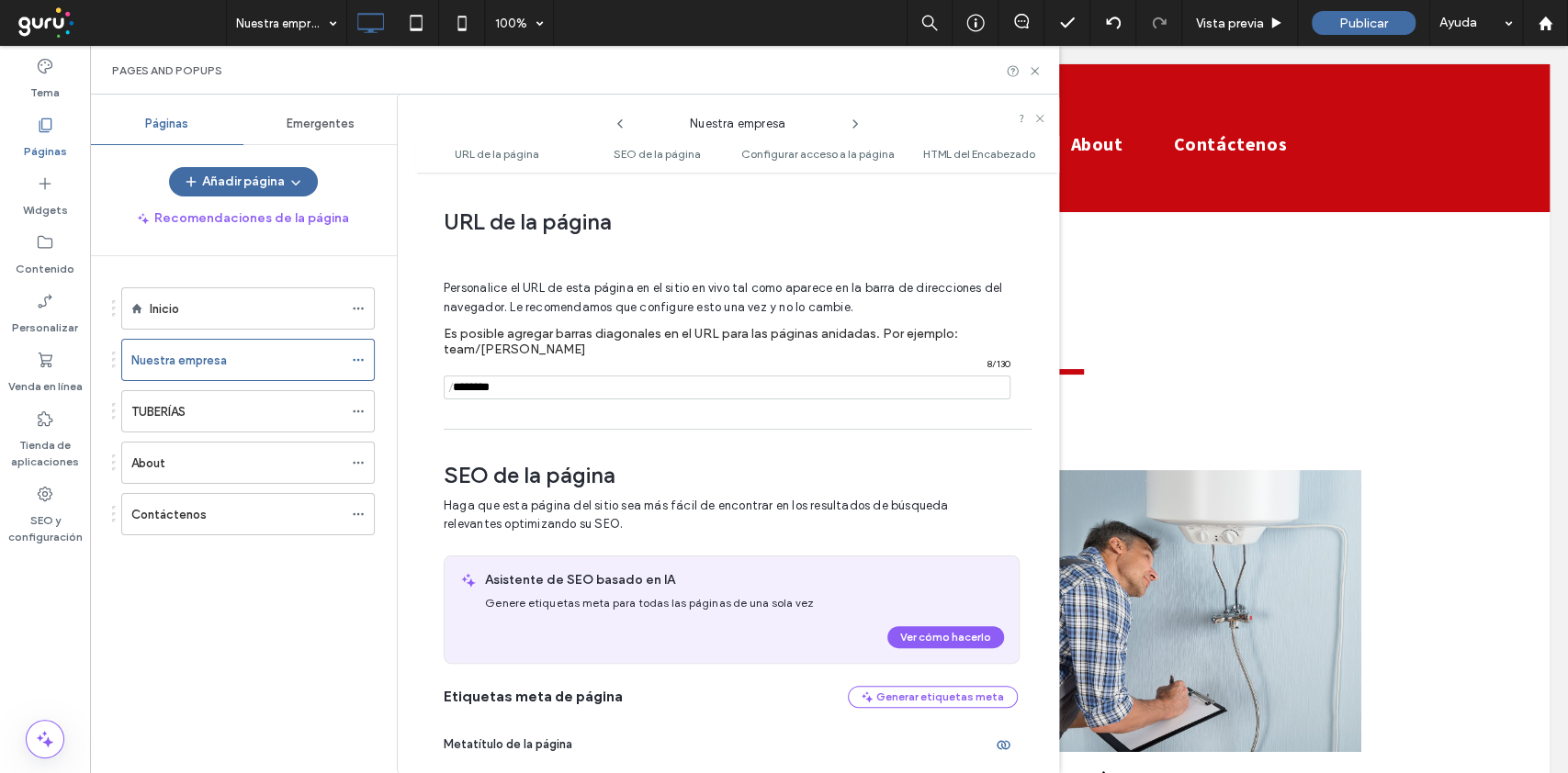 scroll, scrollTop: 8, scrollLeft: 0, axis: vertical 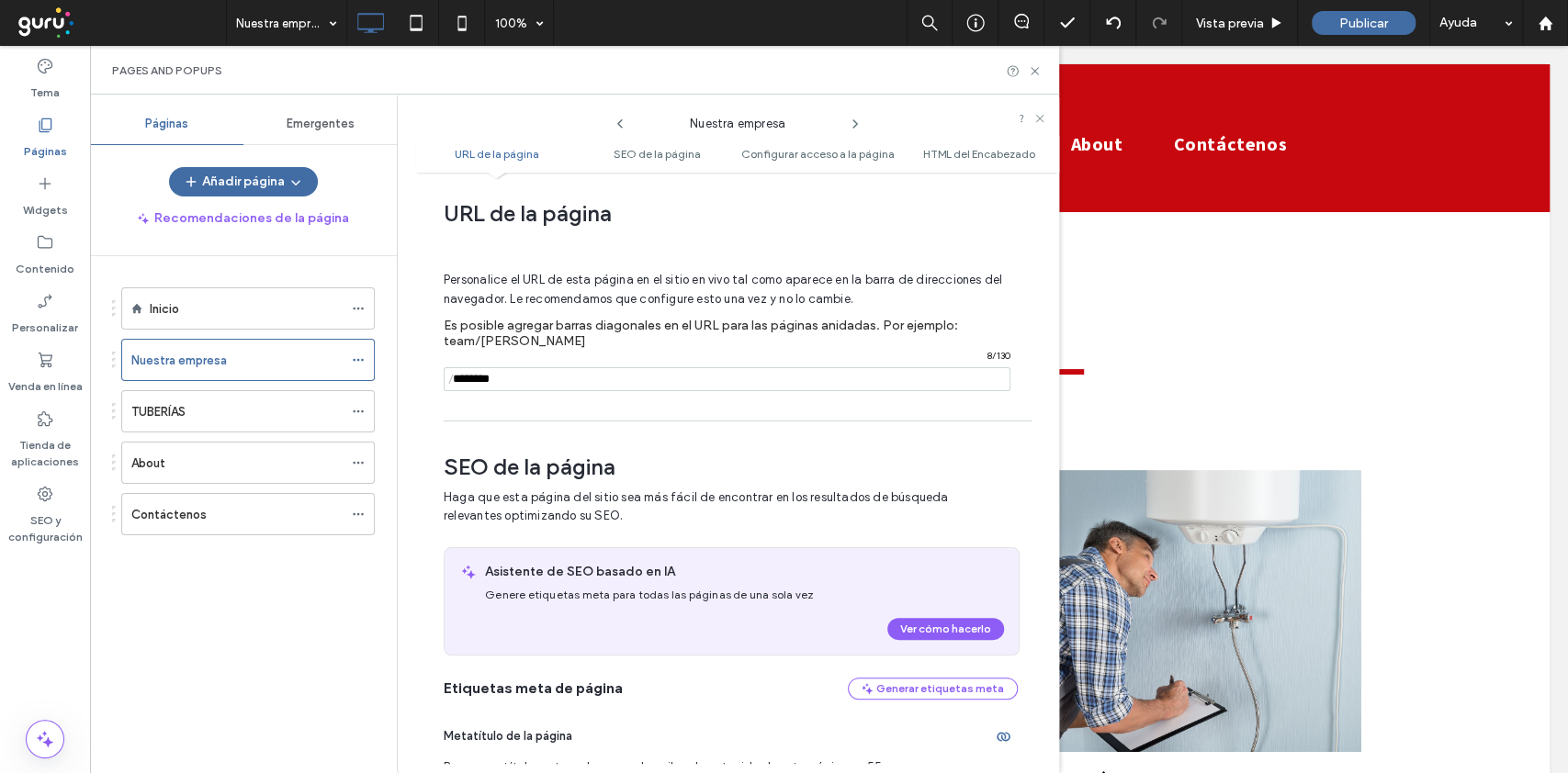 drag, startPoint x: 669, startPoint y: 368, endPoint x: 438, endPoint y: 375, distance: 231.10604 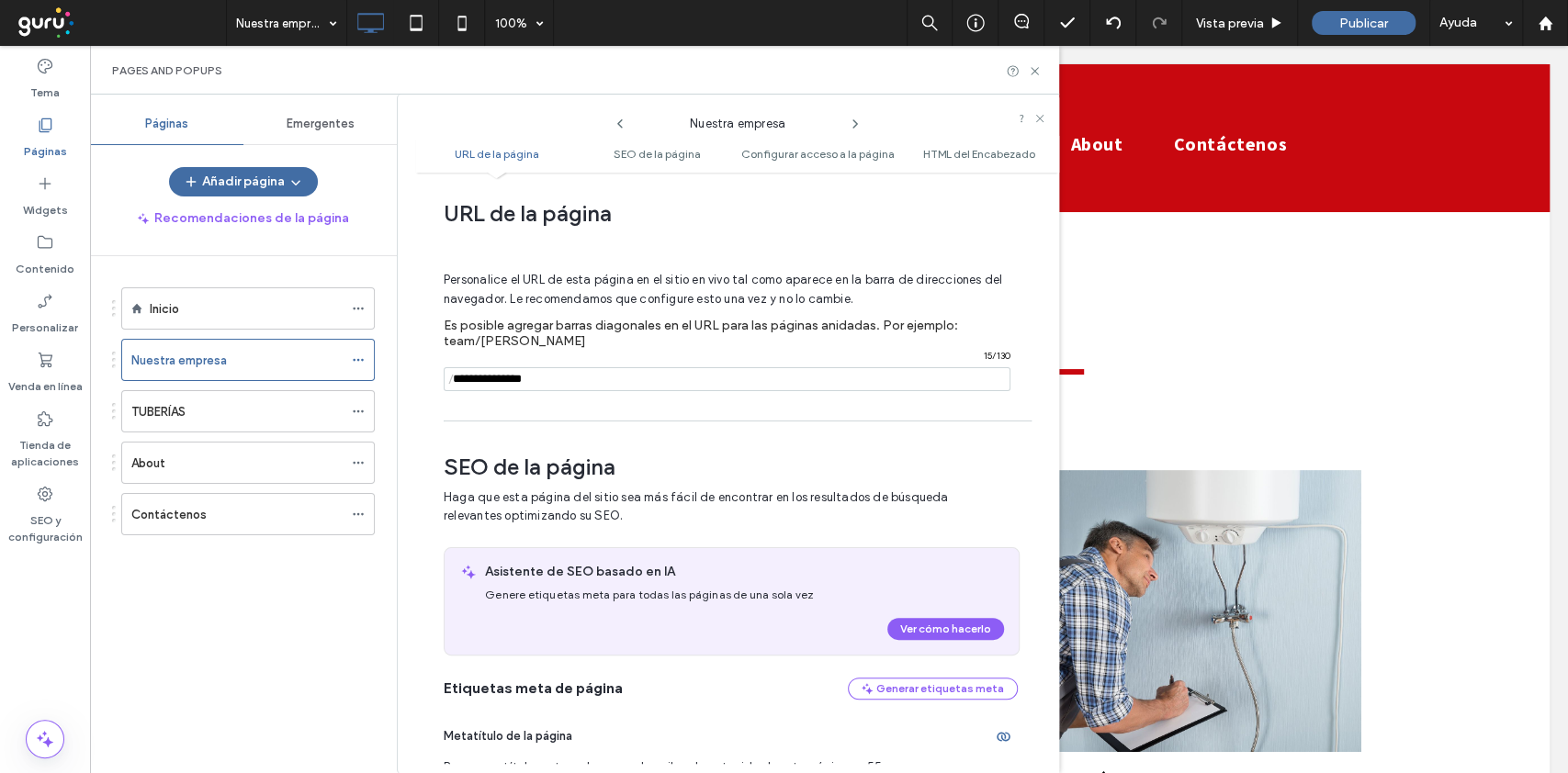 type on "**********" 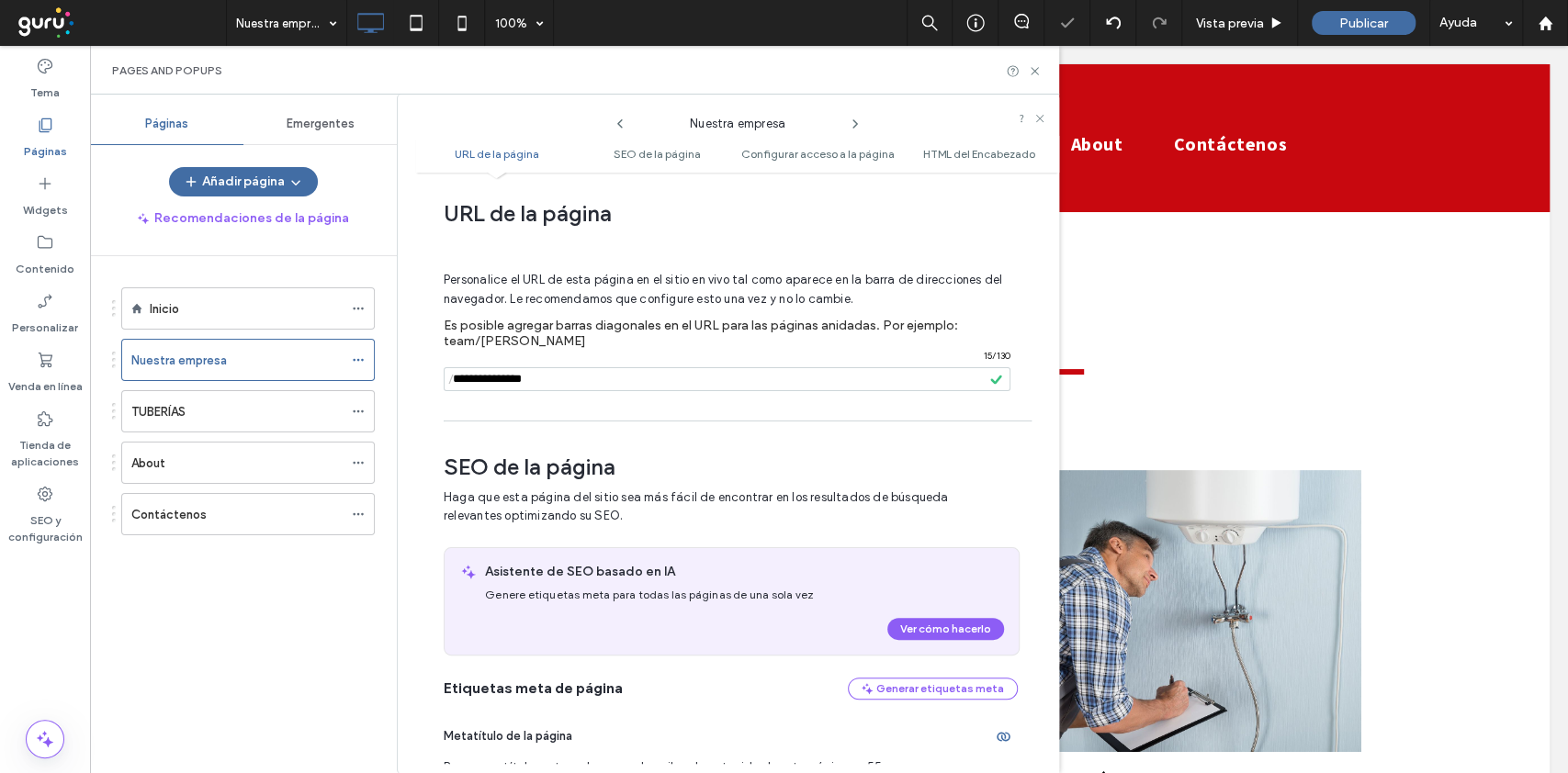 click on "Personalice el URL de esta página en el sitio en vivo tal como aparece en la barra de direcciones del navegador. Le recomendamos que configure esto una vez y no lo cambie. Es posible agregar barras diagonales en el URL para las páginas anidadas. Por ejemplo: team/[PERSON_NAME] / 15 / 130" at bounding box center (730, 323) 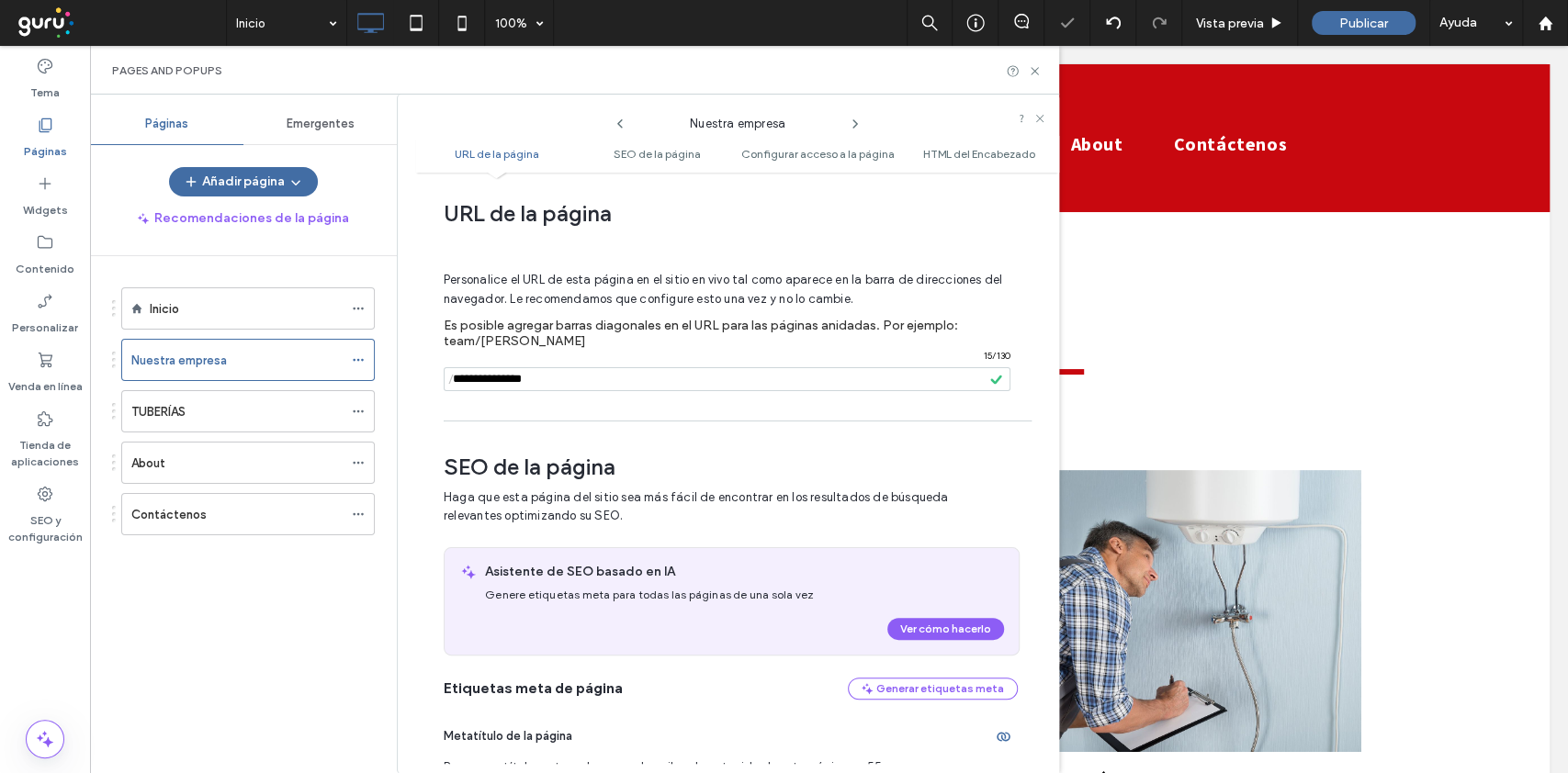 click at bounding box center (784, 386) 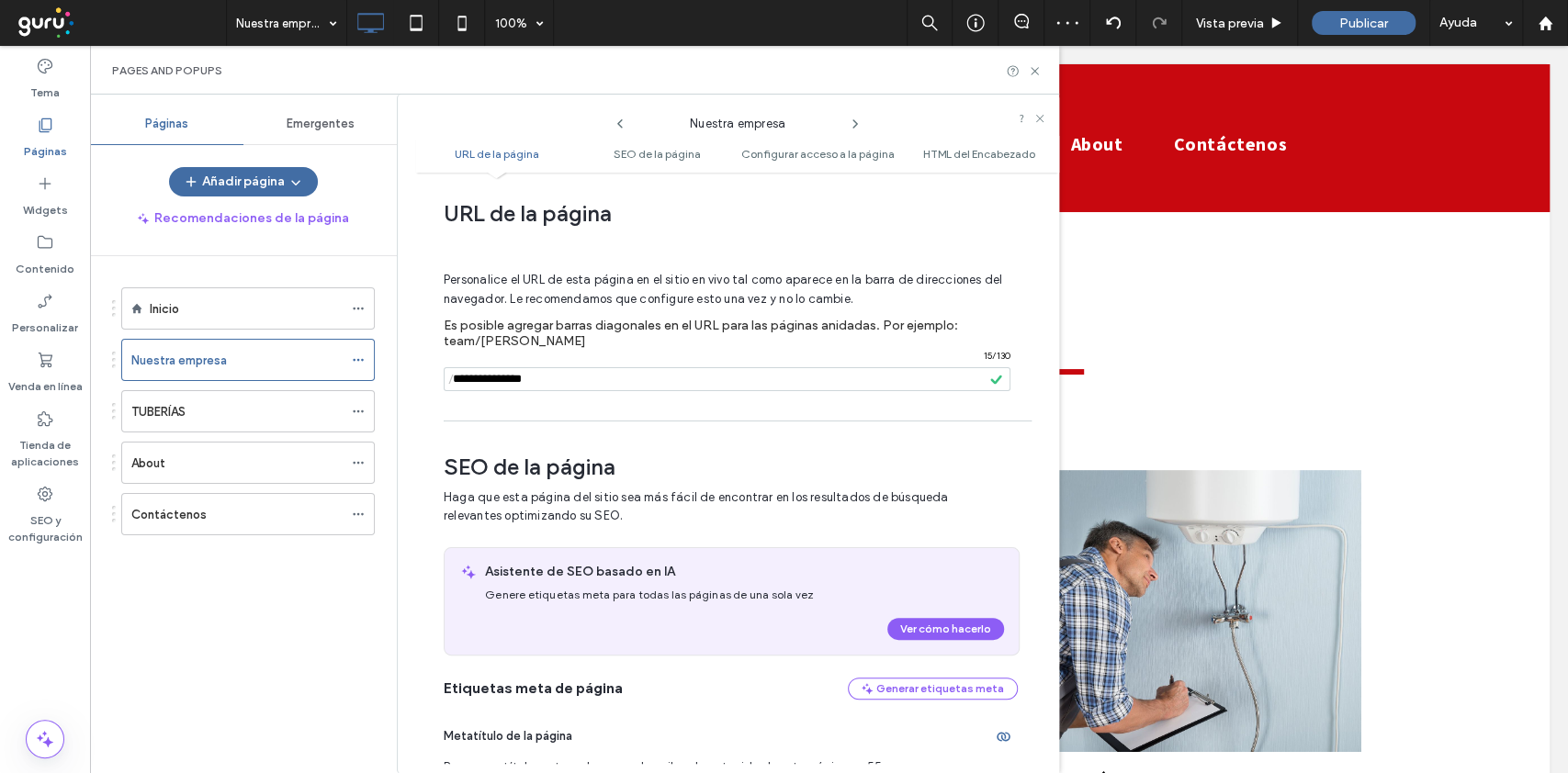 click 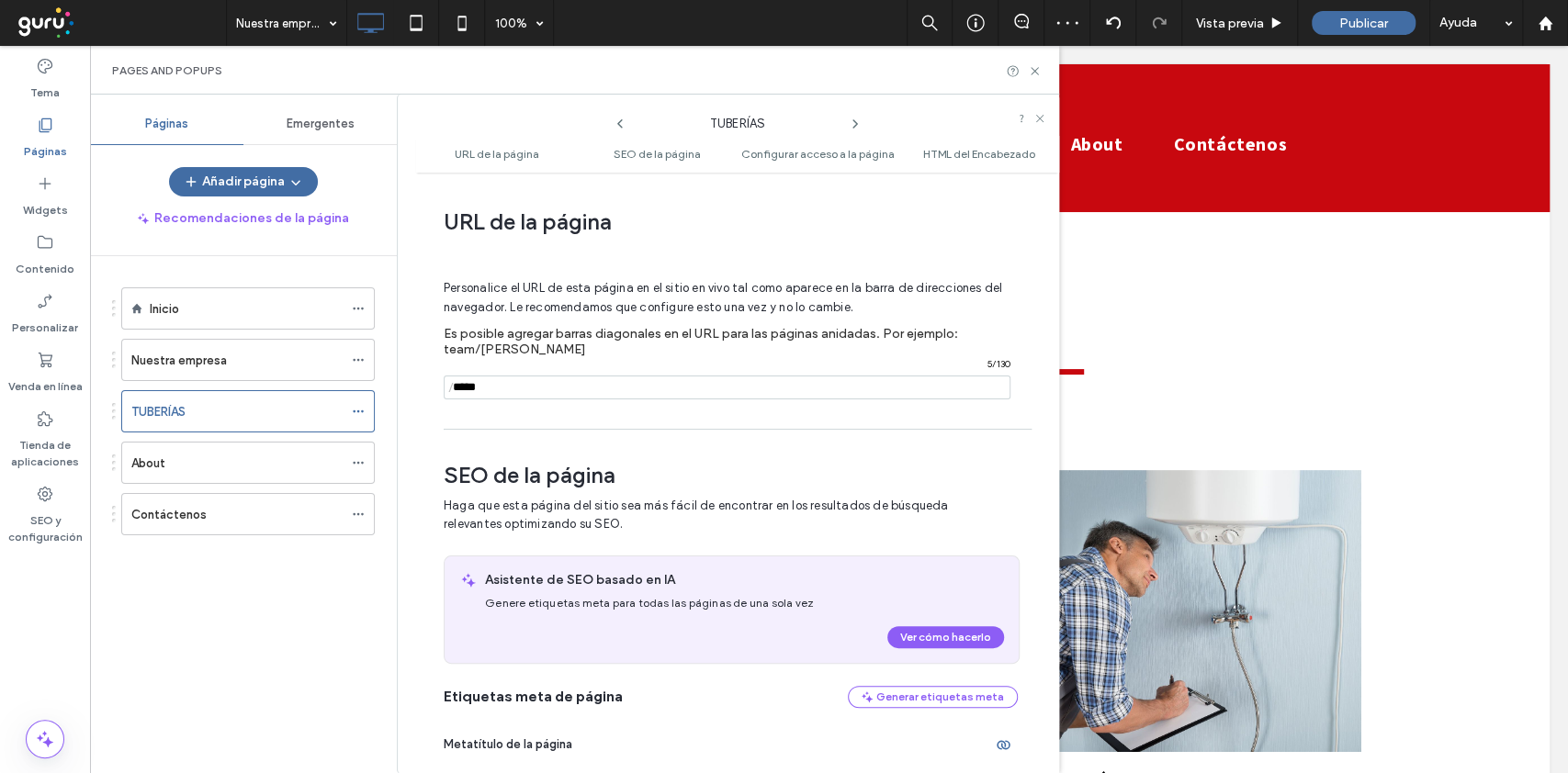 scroll, scrollTop: 8, scrollLeft: 0, axis: vertical 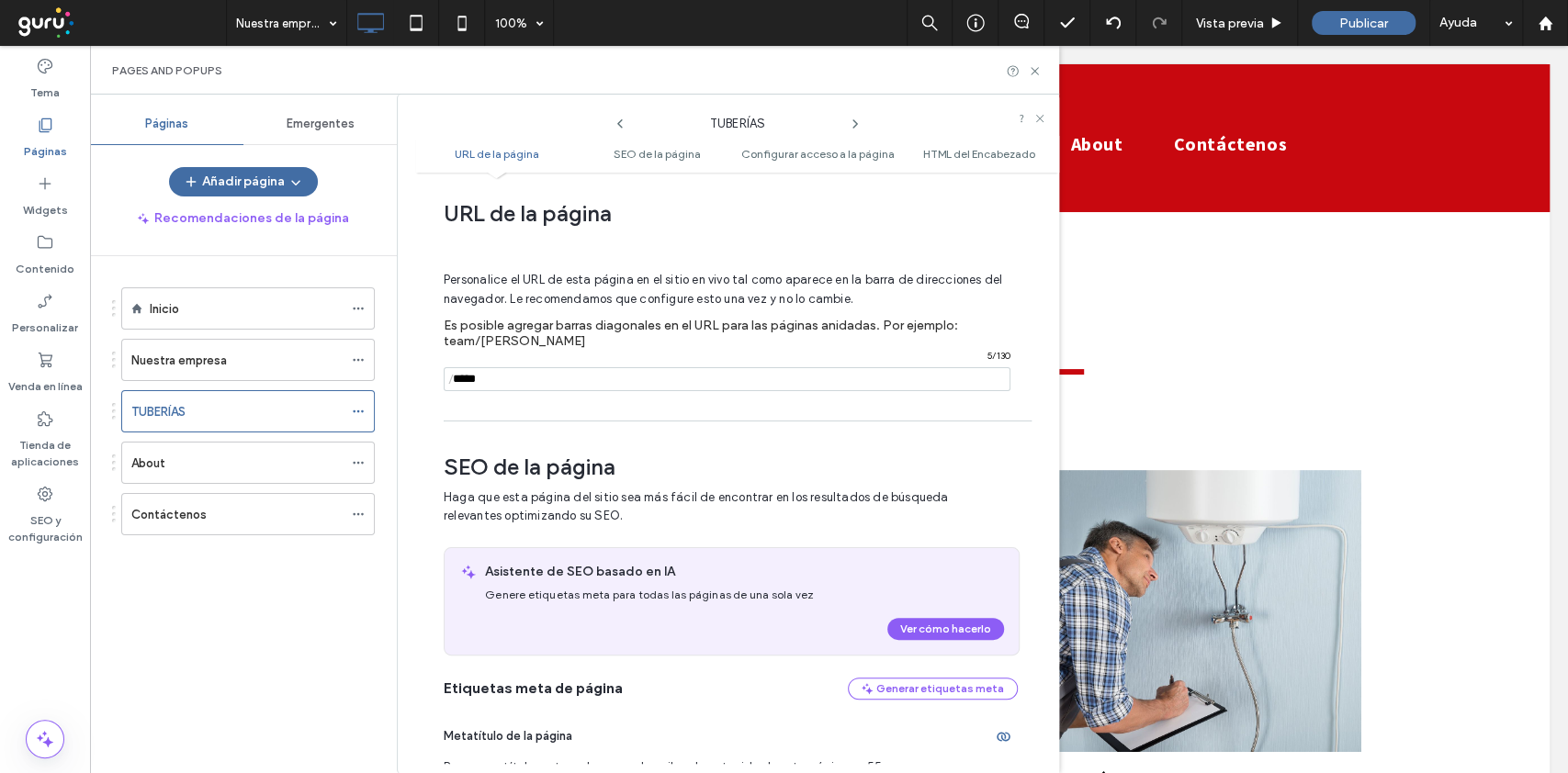 click on "TUBERÍAS" at bounding box center [738, 119] 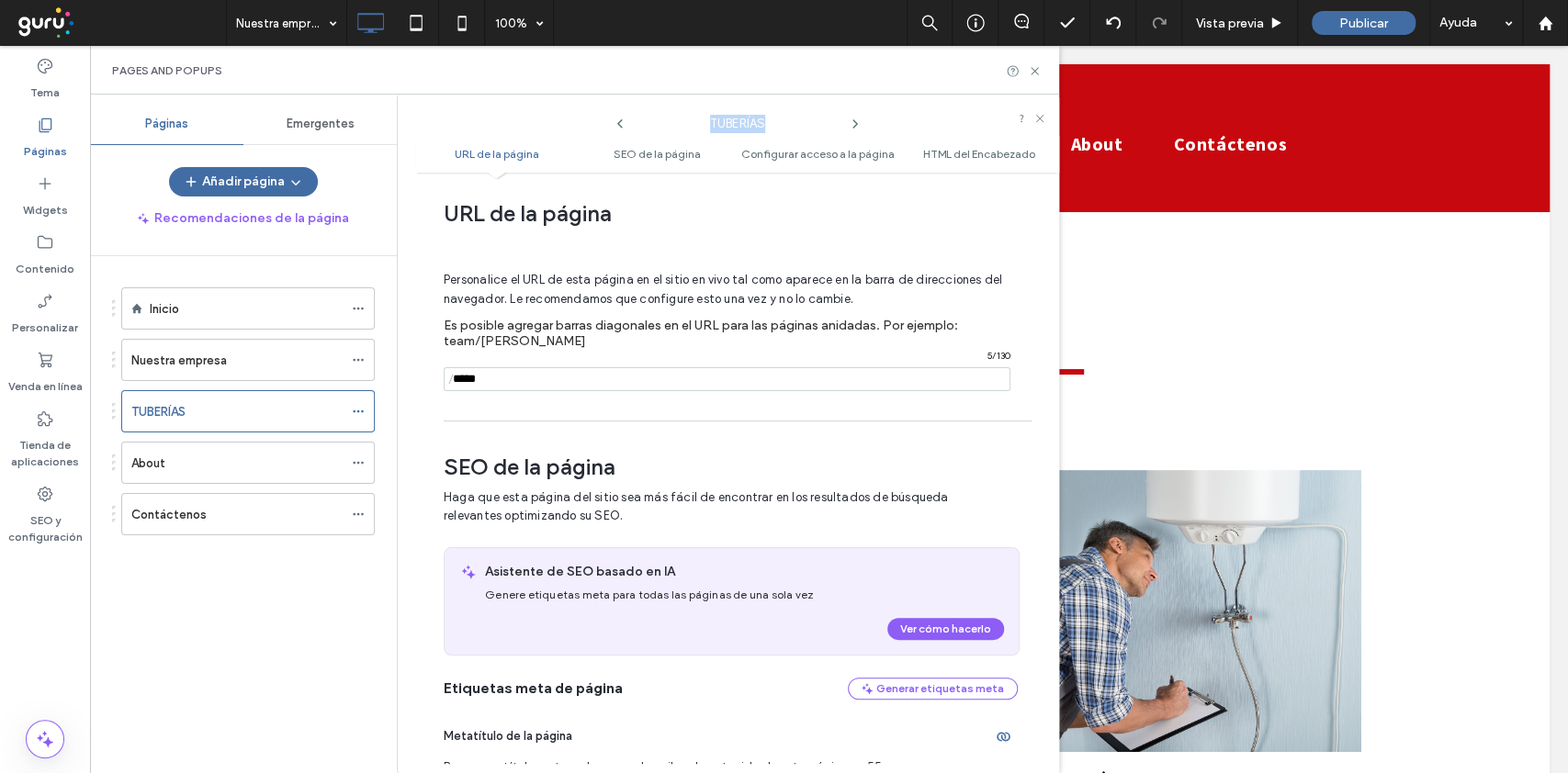 click on "TUBERÍAS" at bounding box center [738, 119] 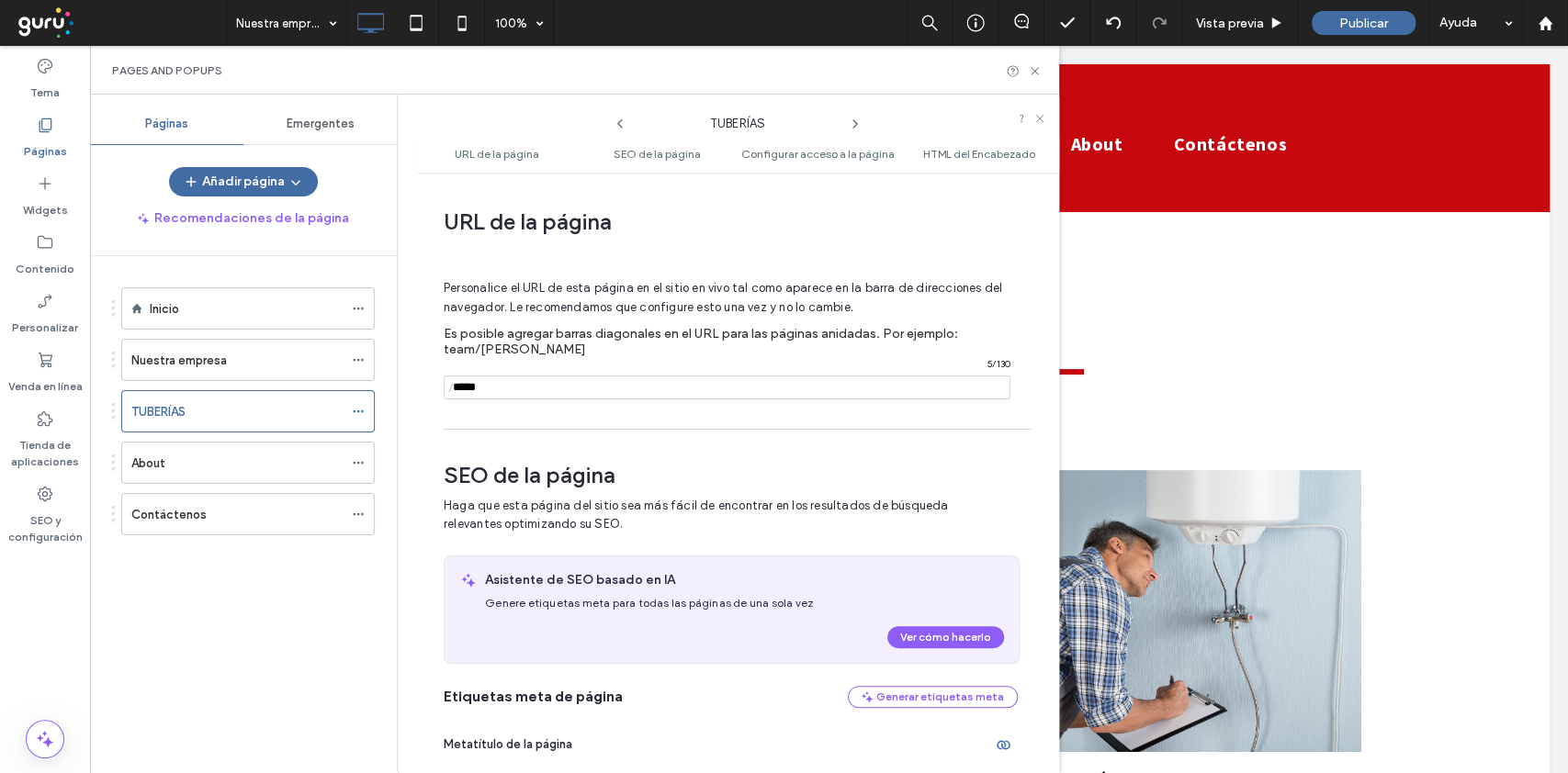 paste on "**********" 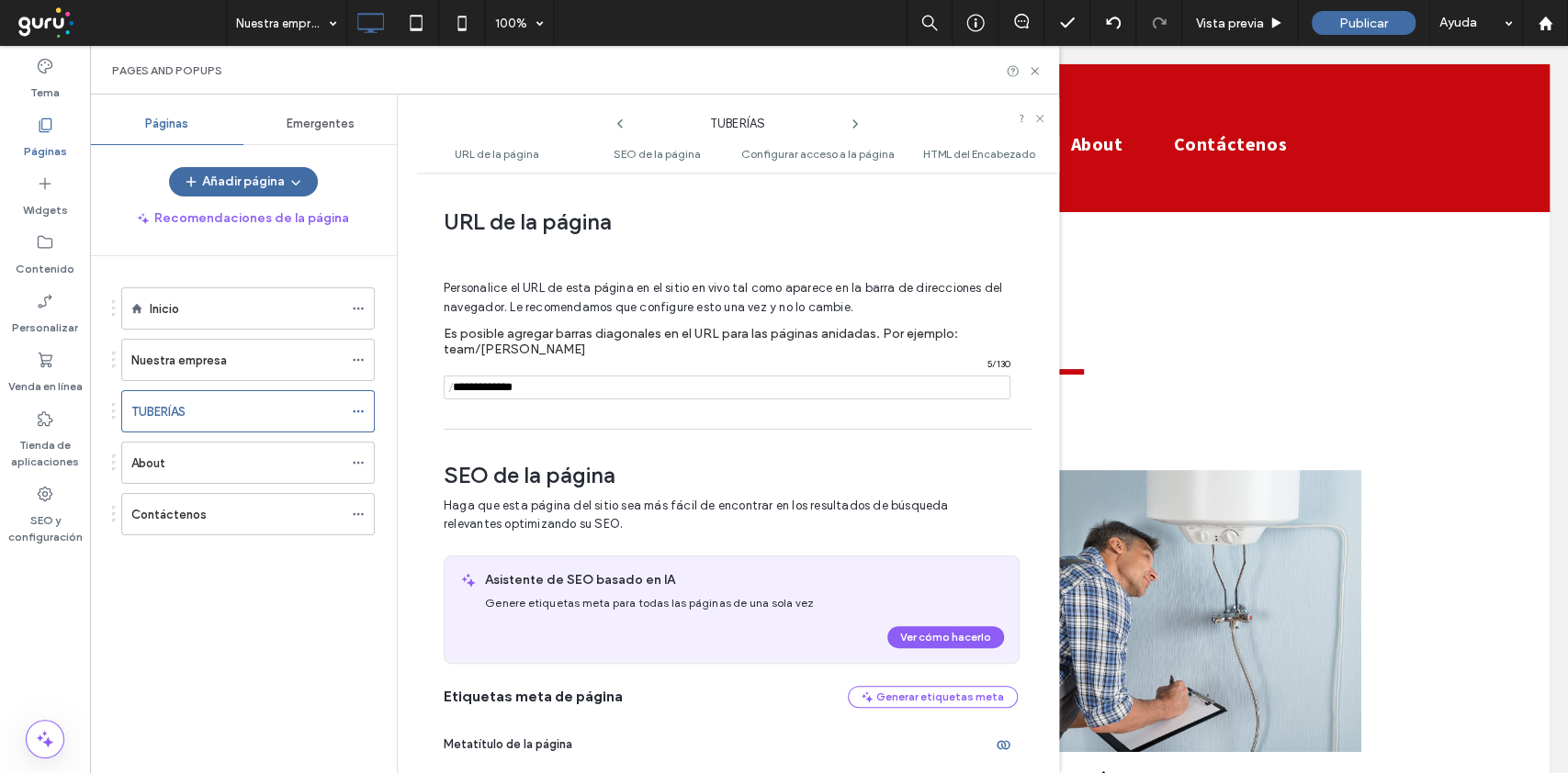 drag, startPoint x: 507, startPoint y: 385, endPoint x: 467, endPoint y: 409, distance: 46.64762 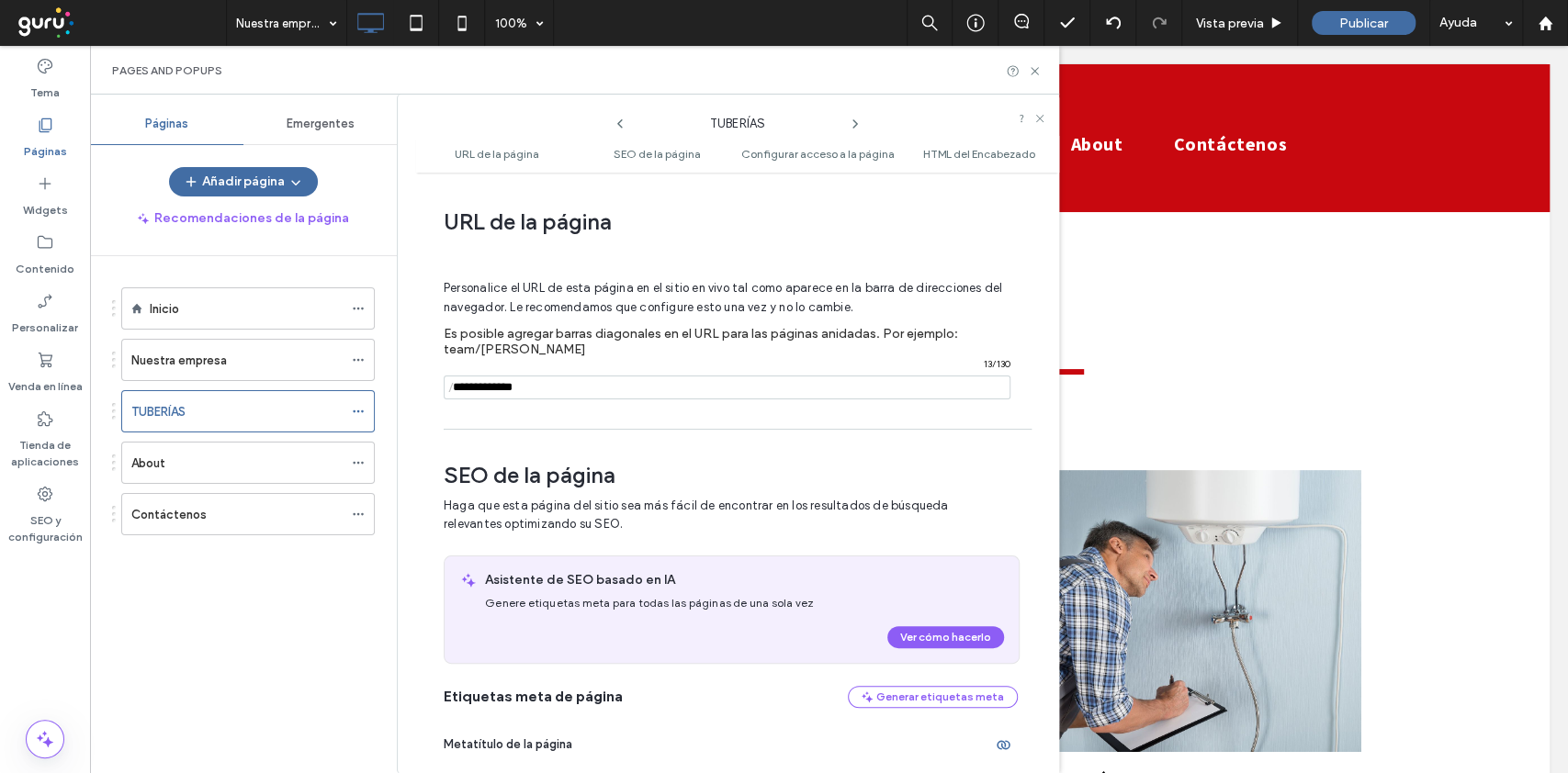 drag, startPoint x: 478, startPoint y: 386, endPoint x: 451, endPoint y: 386, distance: 27 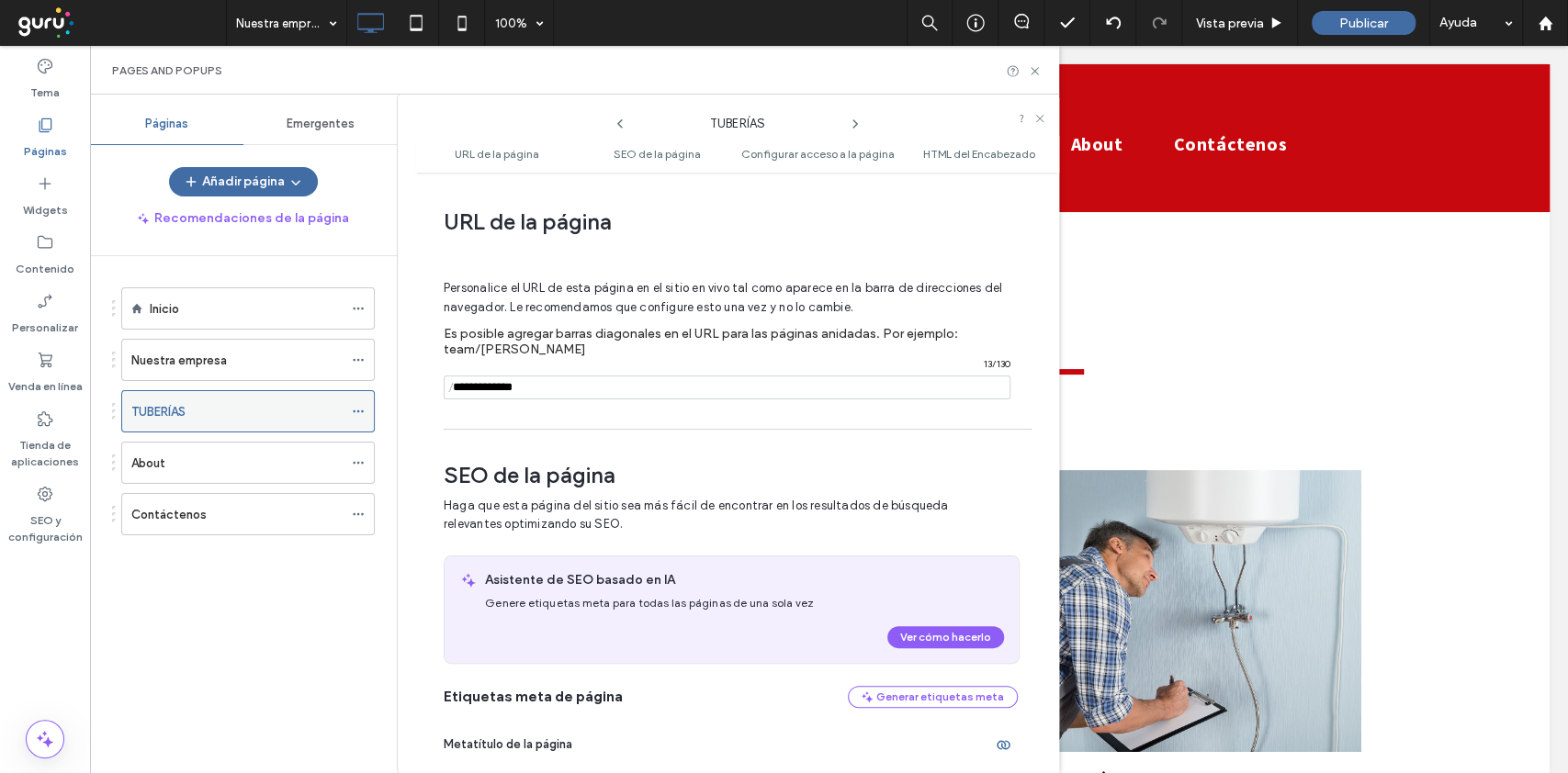 type on "**********" 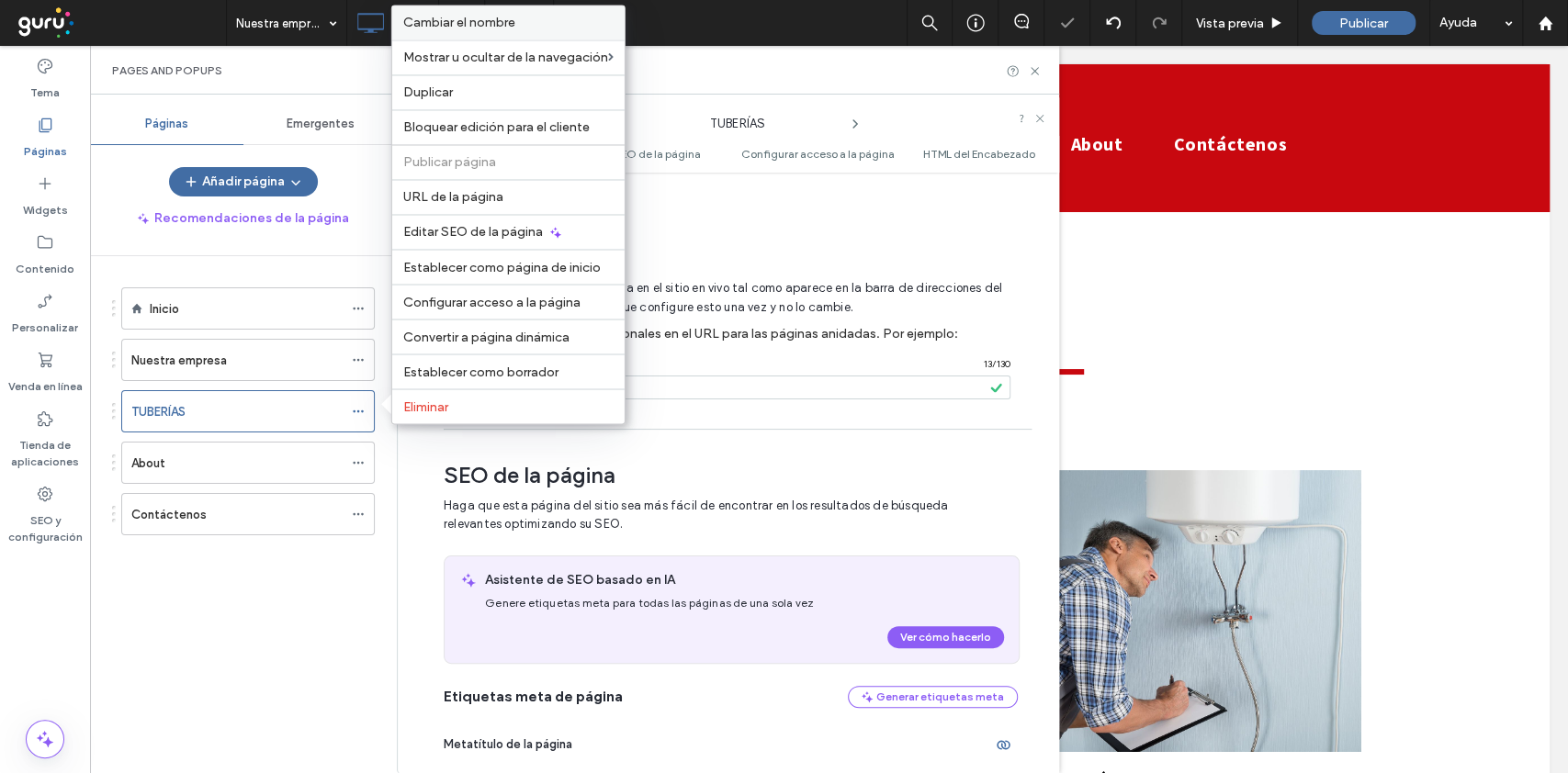 click on "Cambiar el nombre" at bounding box center [459, 22] 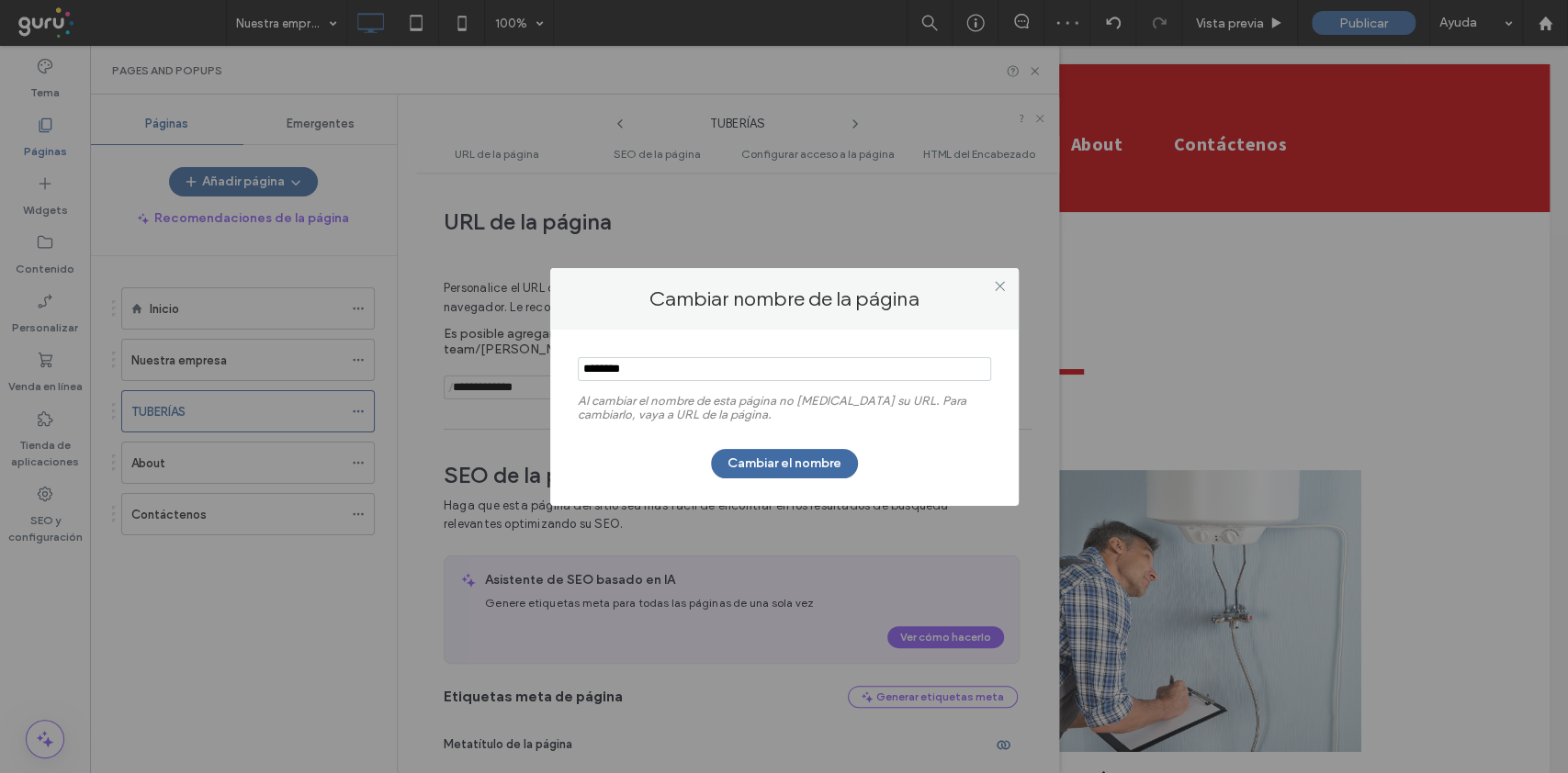 drag, startPoint x: 660, startPoint y: 364, endPoint x: 539, endPoint y: 376, distance: 121.59359 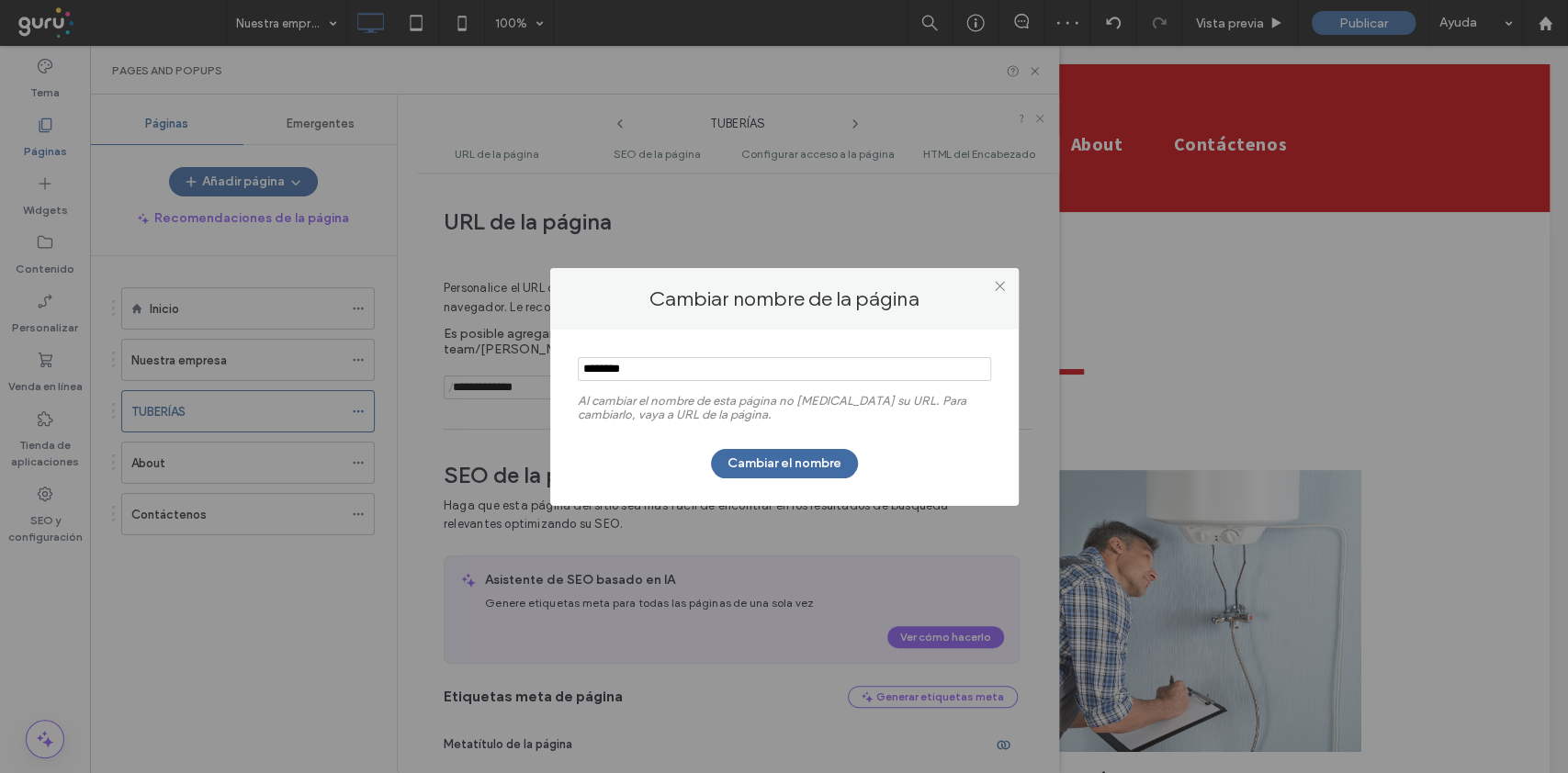 click on "Cambiar nombre de la página Al cambiar el nombre de esta página no [MEDICAL_DATA] su URL. Para cambiarlo, vaya a URL de la página. Cambiar el nombre" at bounding box center (784, 386) 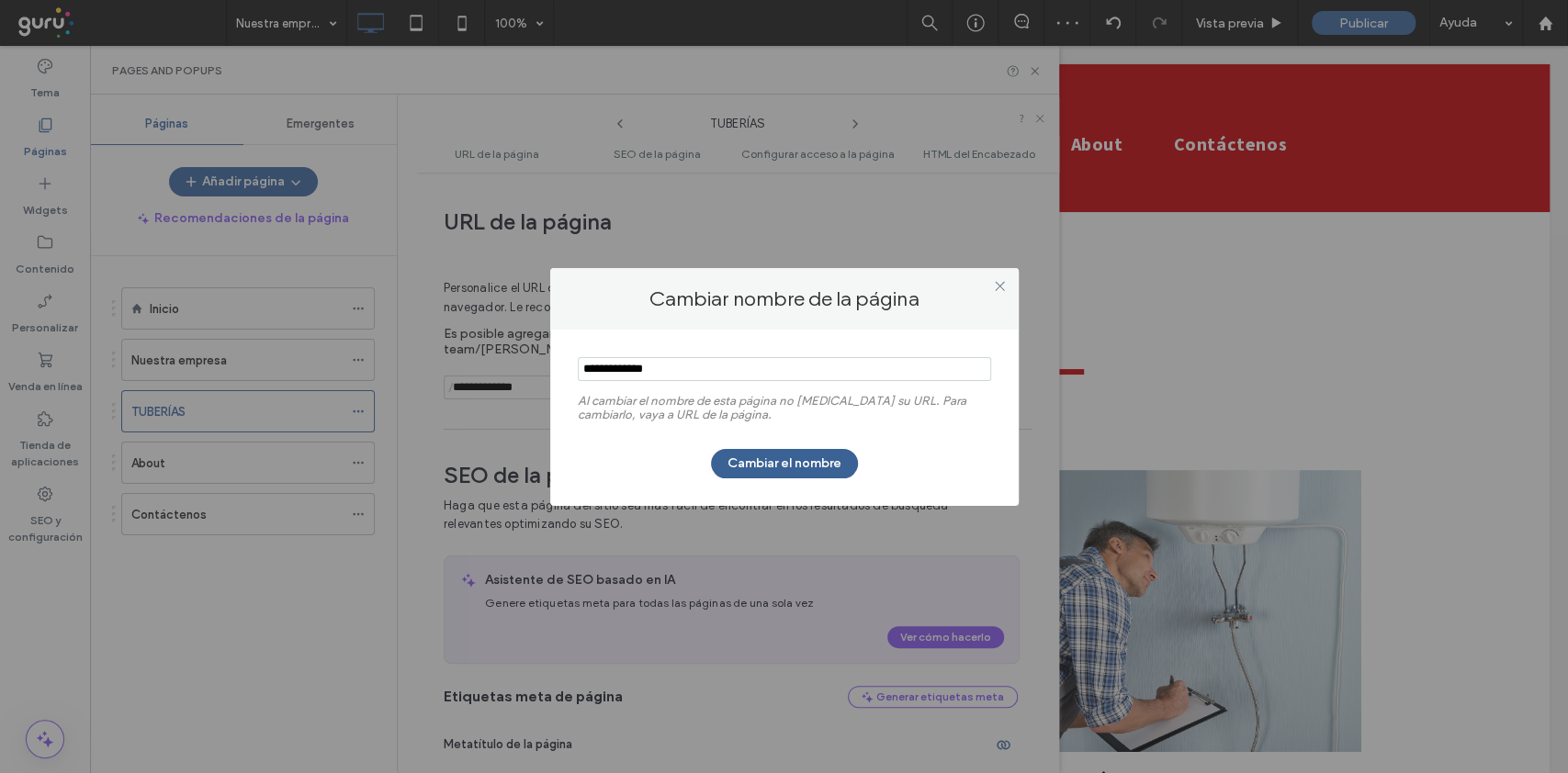 type on "**********" 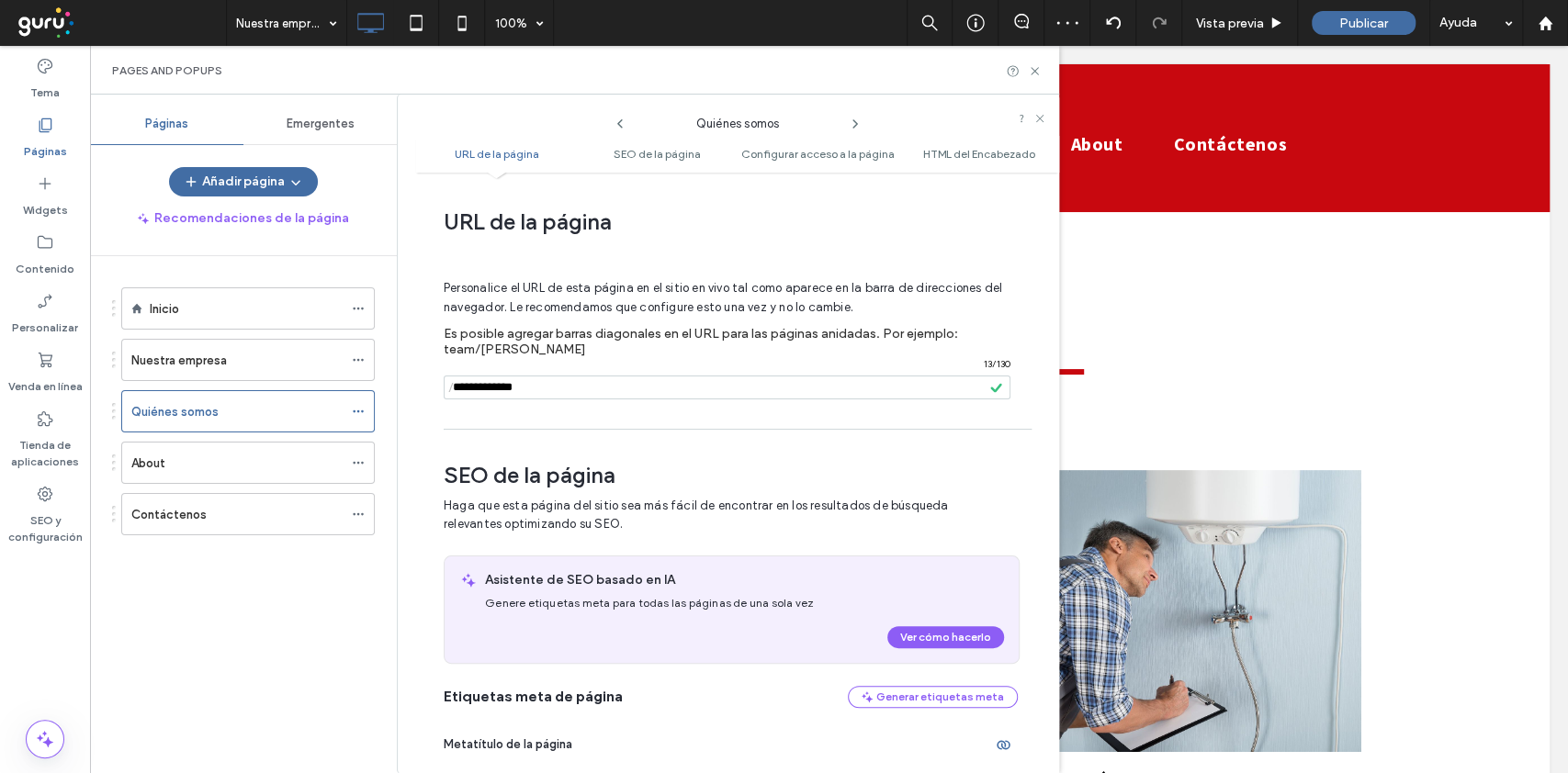 scroll, scrollTop: 122, scrollLeft: 0, axis: vertical 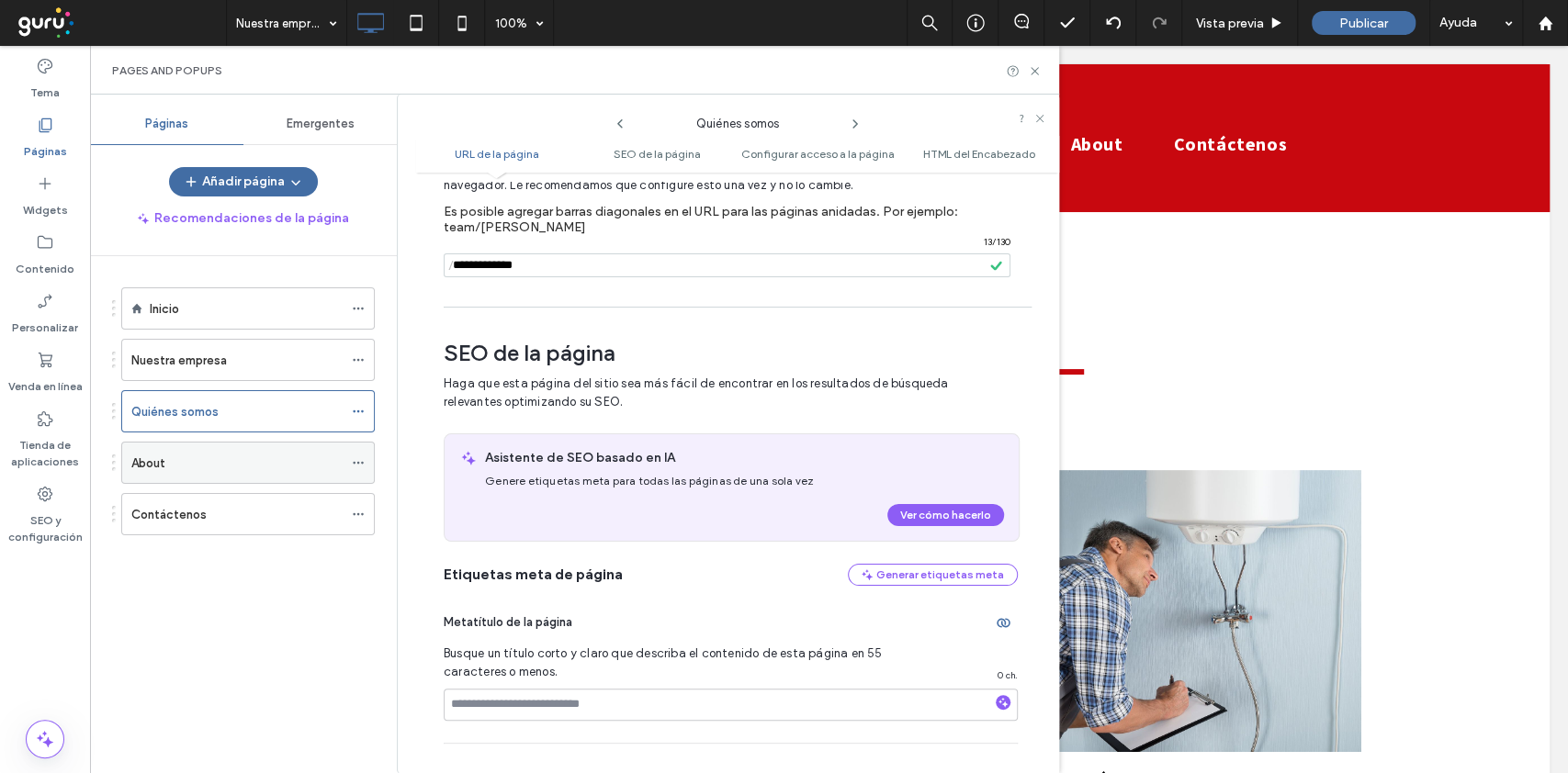 click at bounding box center (363, 463) 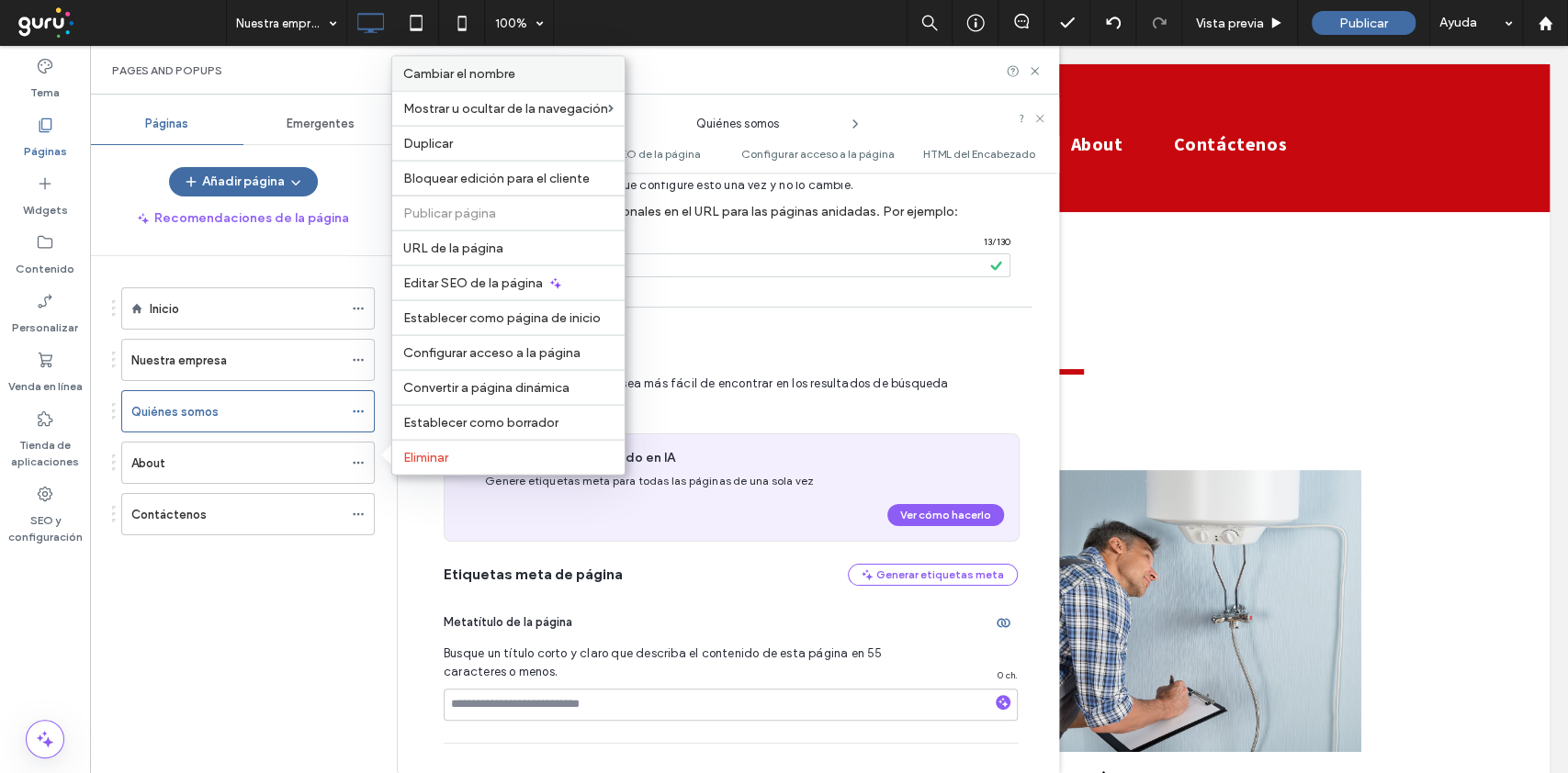 click on "Cambiar el nombre" at bounding box center [508, 73] 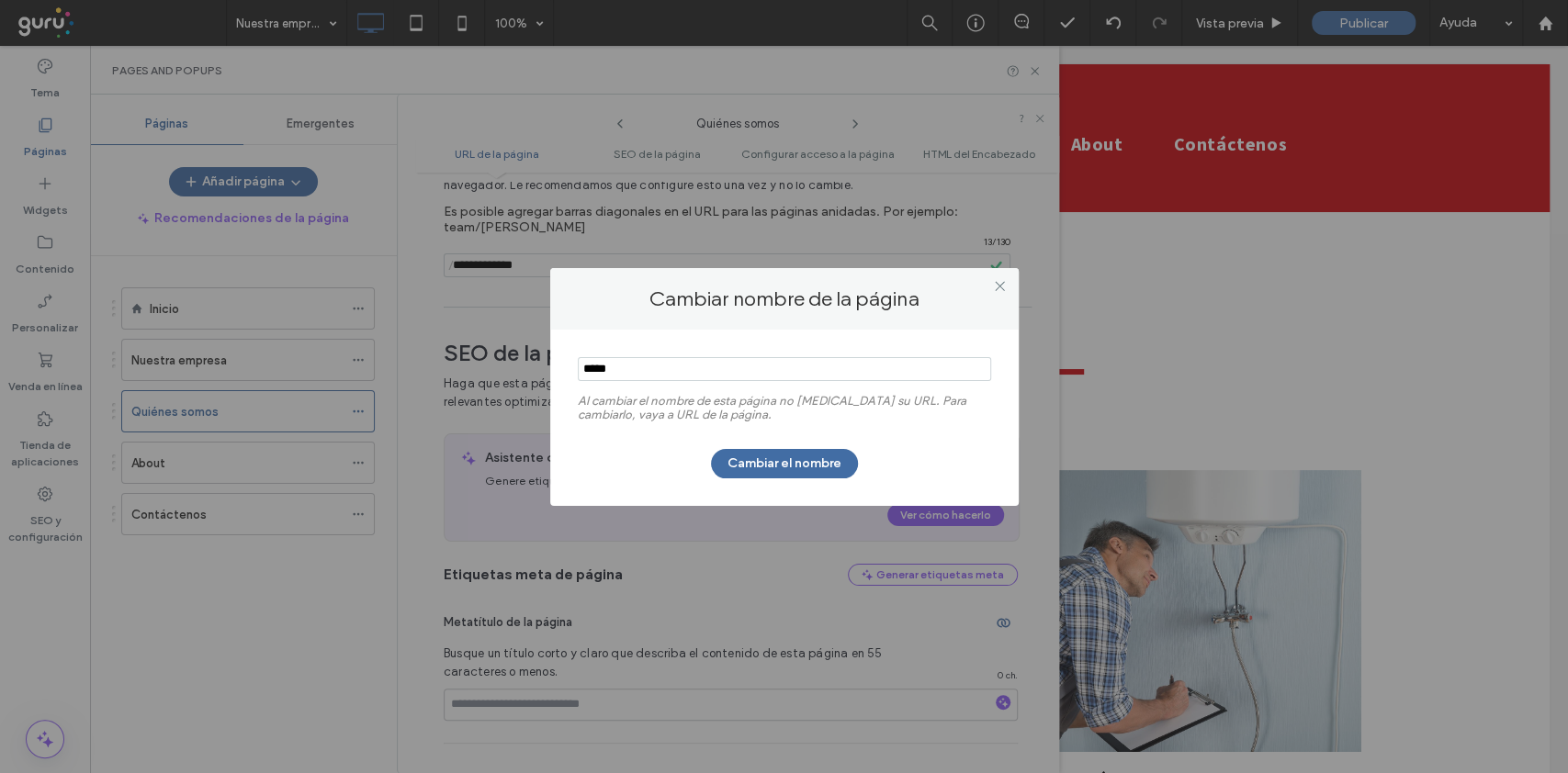 drag, startPoint x: 601, startPoint y: 371, endPoint x: 537, endPoint y: 364, distance: 64.381674 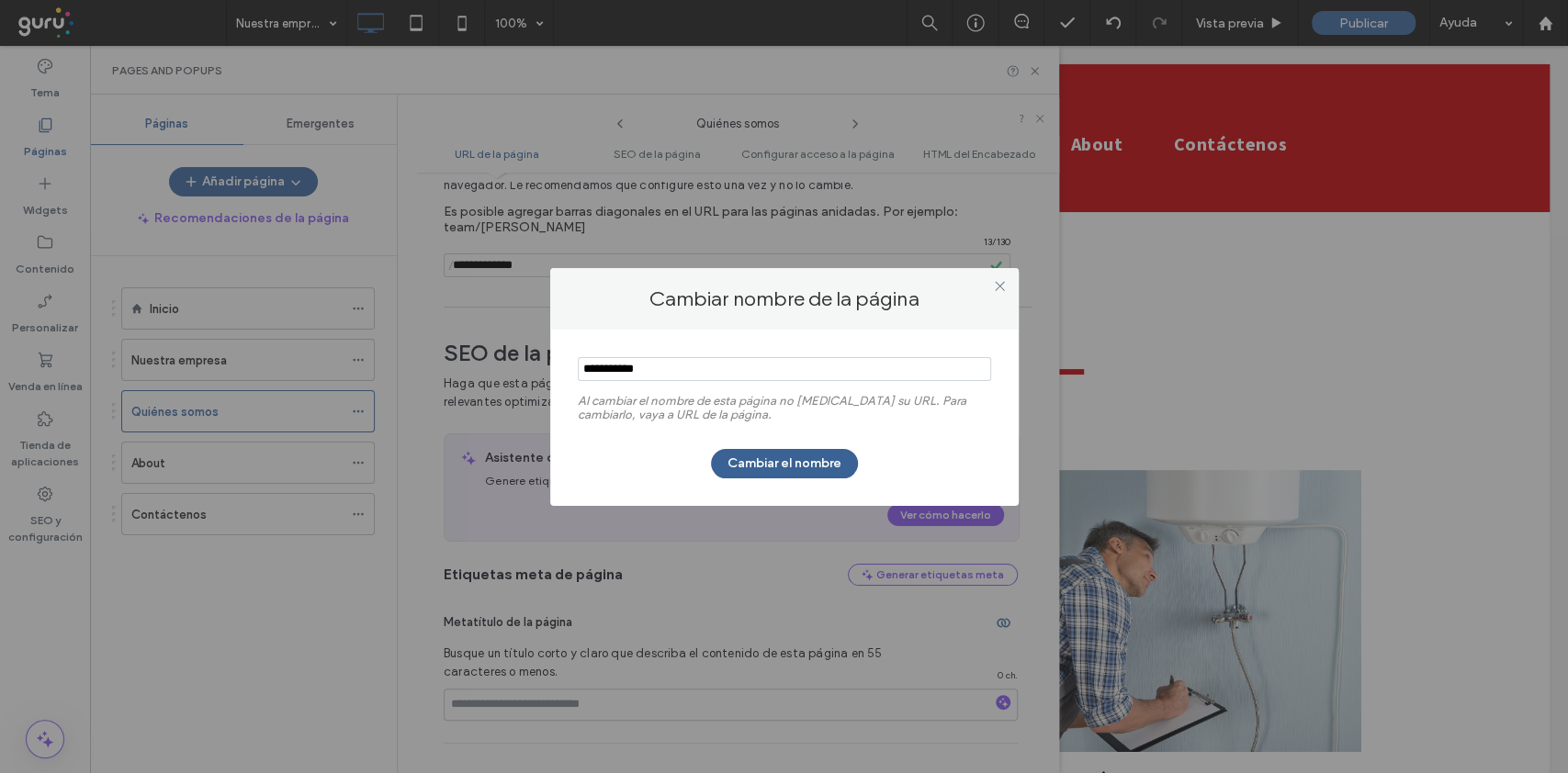 type on "**********" 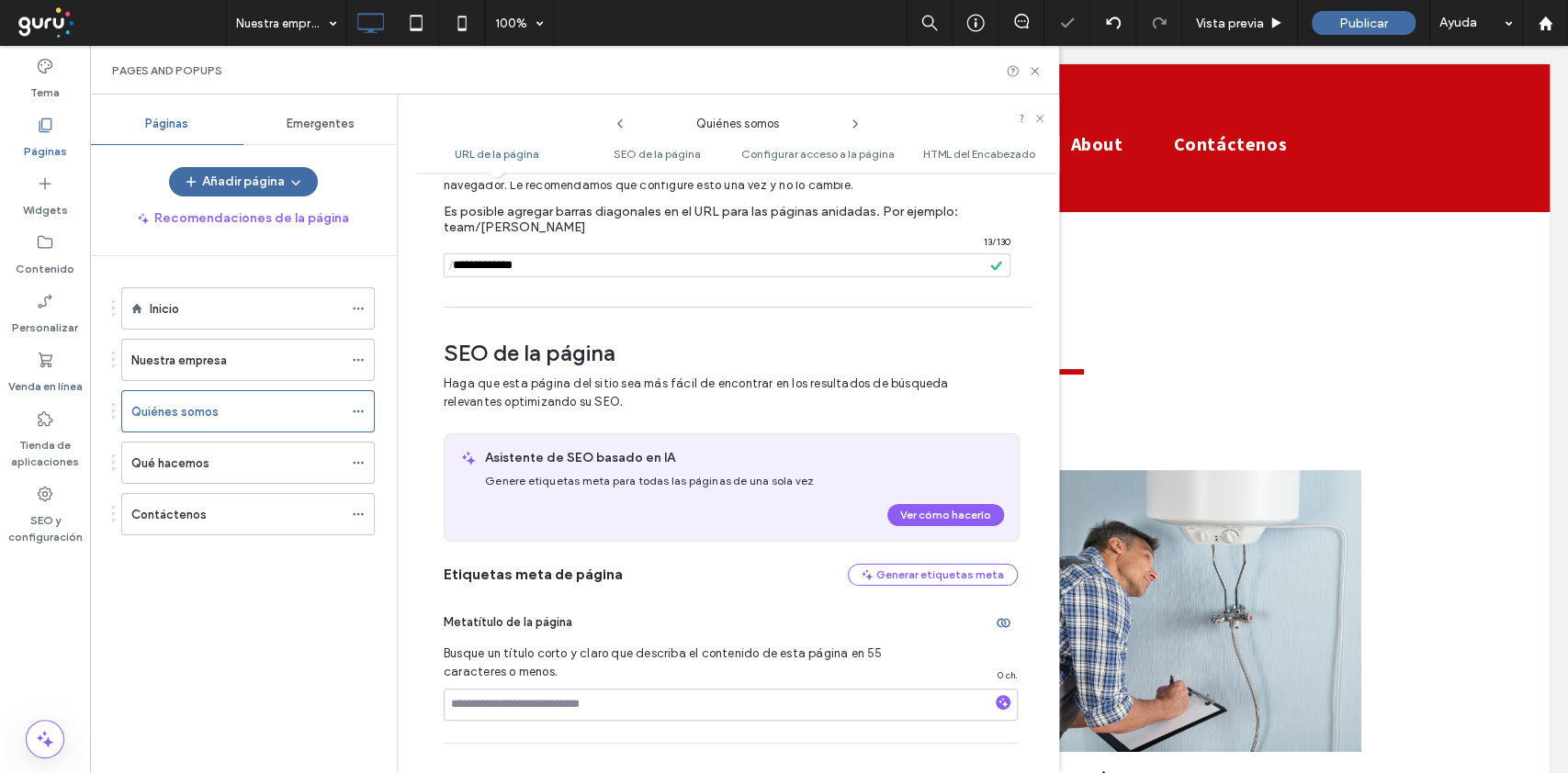 drag, startPoint x: 560, startPoint y: 263, endPoint x: 408, endPoint y: 274, distance: 152.39751 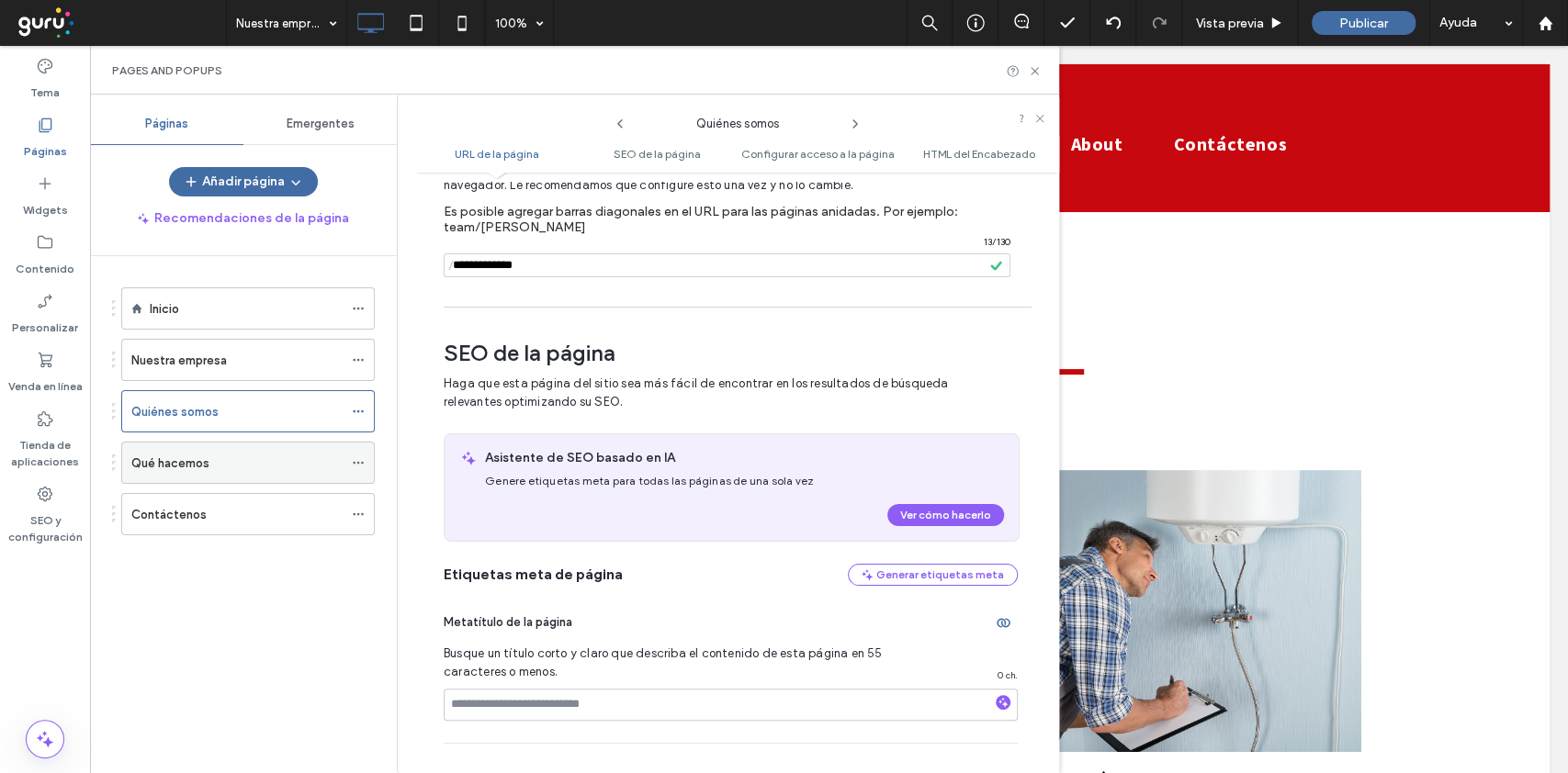 click 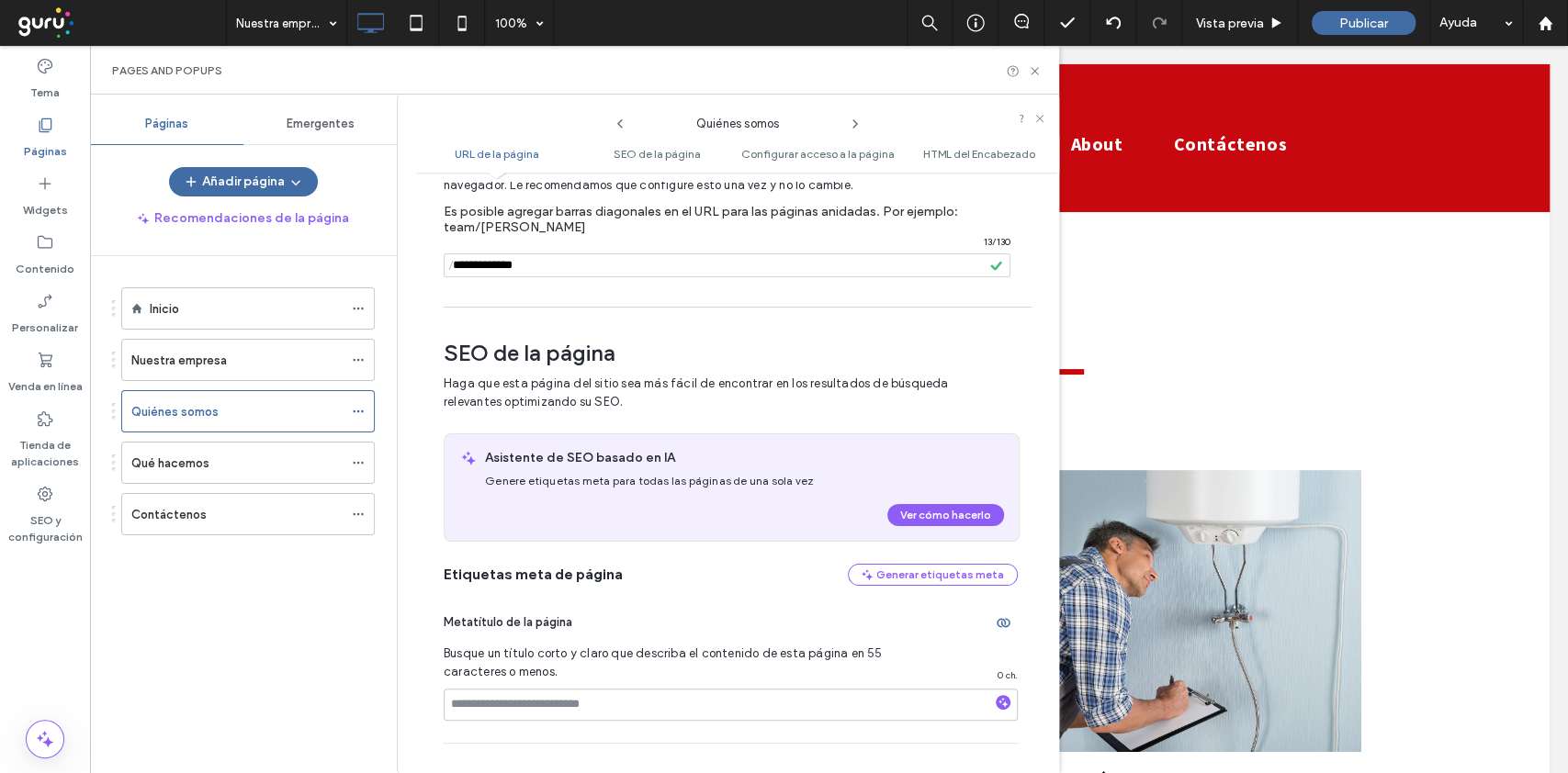 click at bounding box center (855, 119) 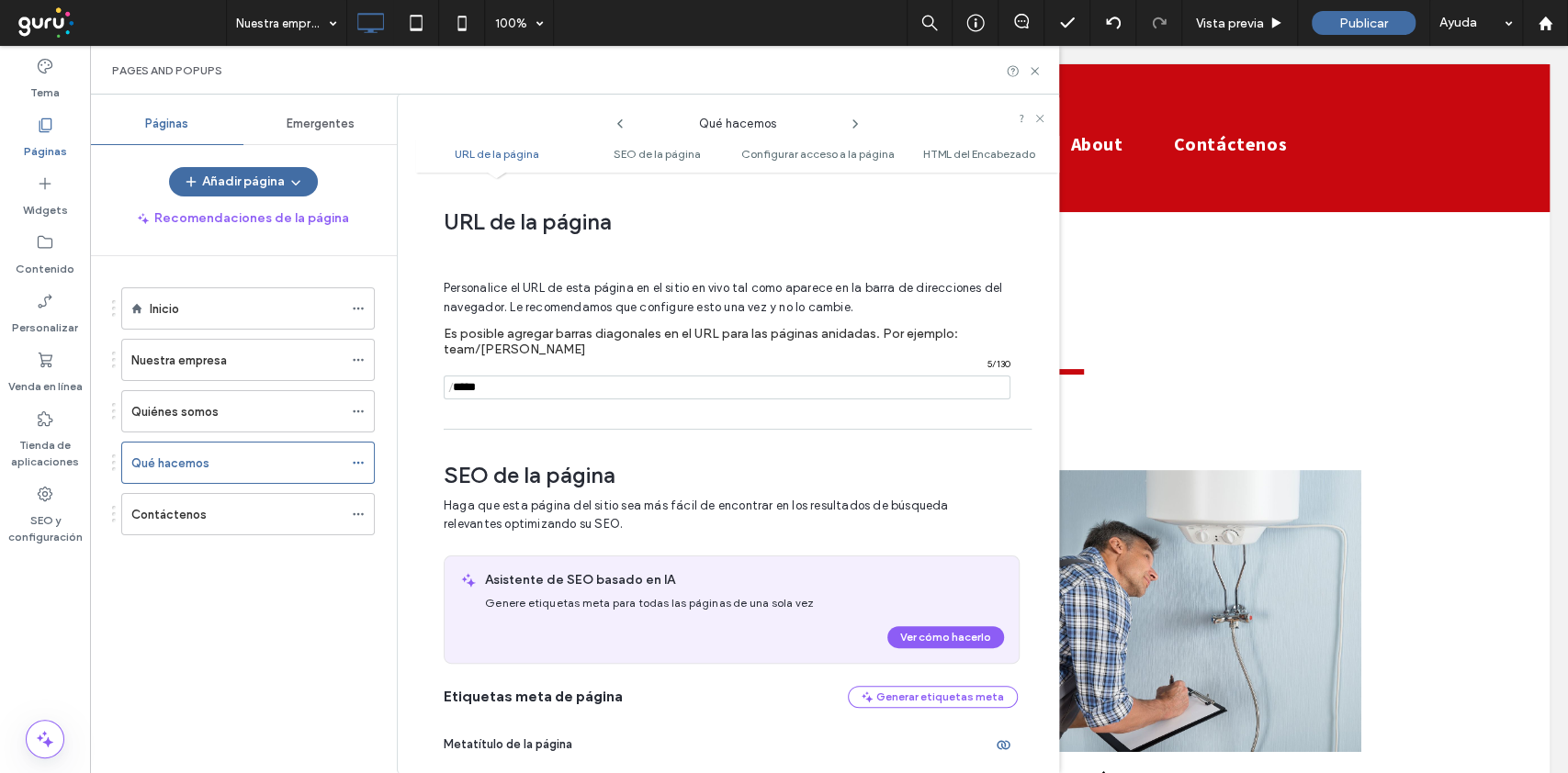 scroll, scrollTop: 8, scrollLeft: 0, axis: vertical 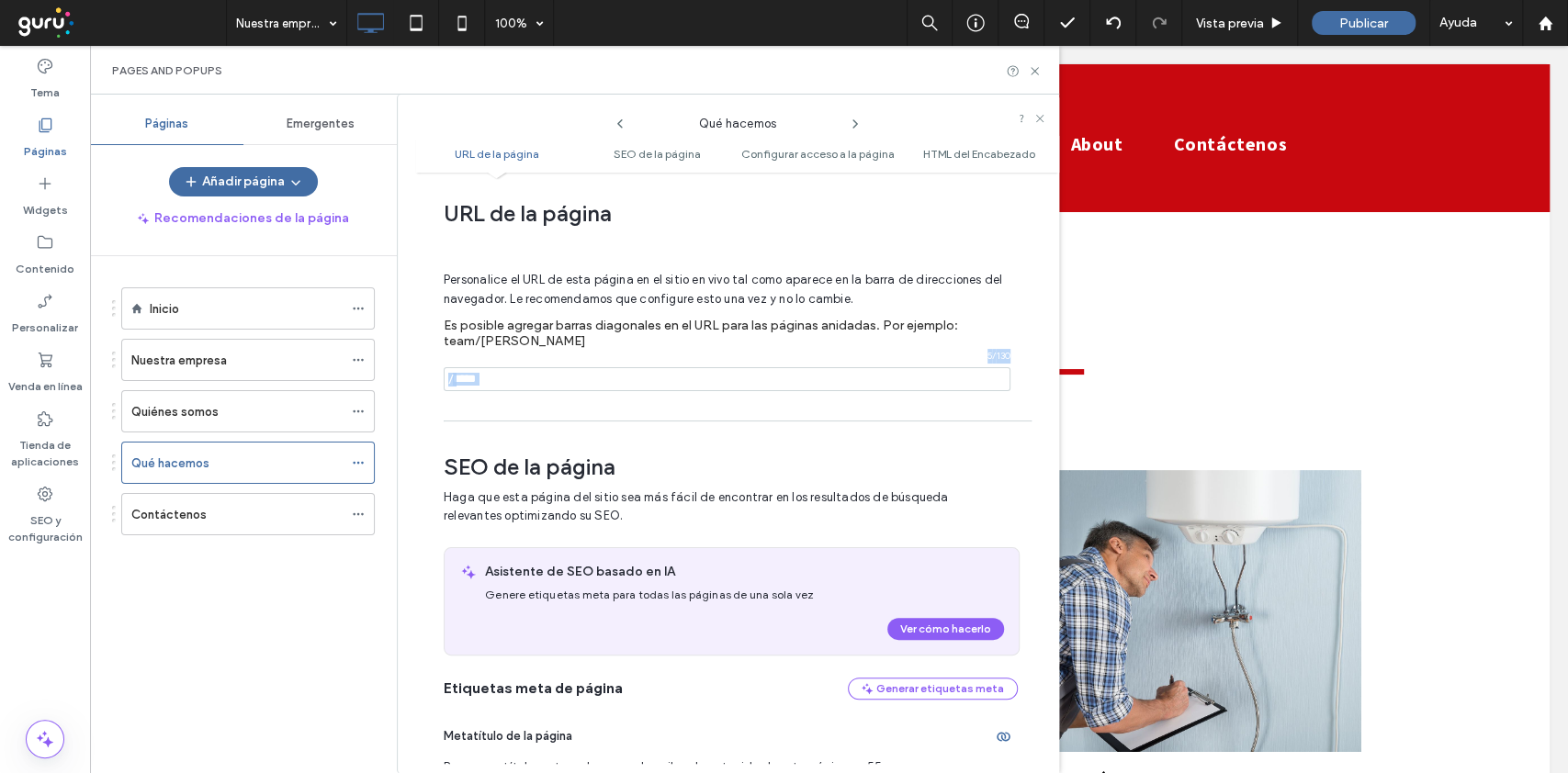 drag, startPoint x: 501, startPoint y: 403, endPoint x: 420, endPoint y: 386, distance: 82.76473 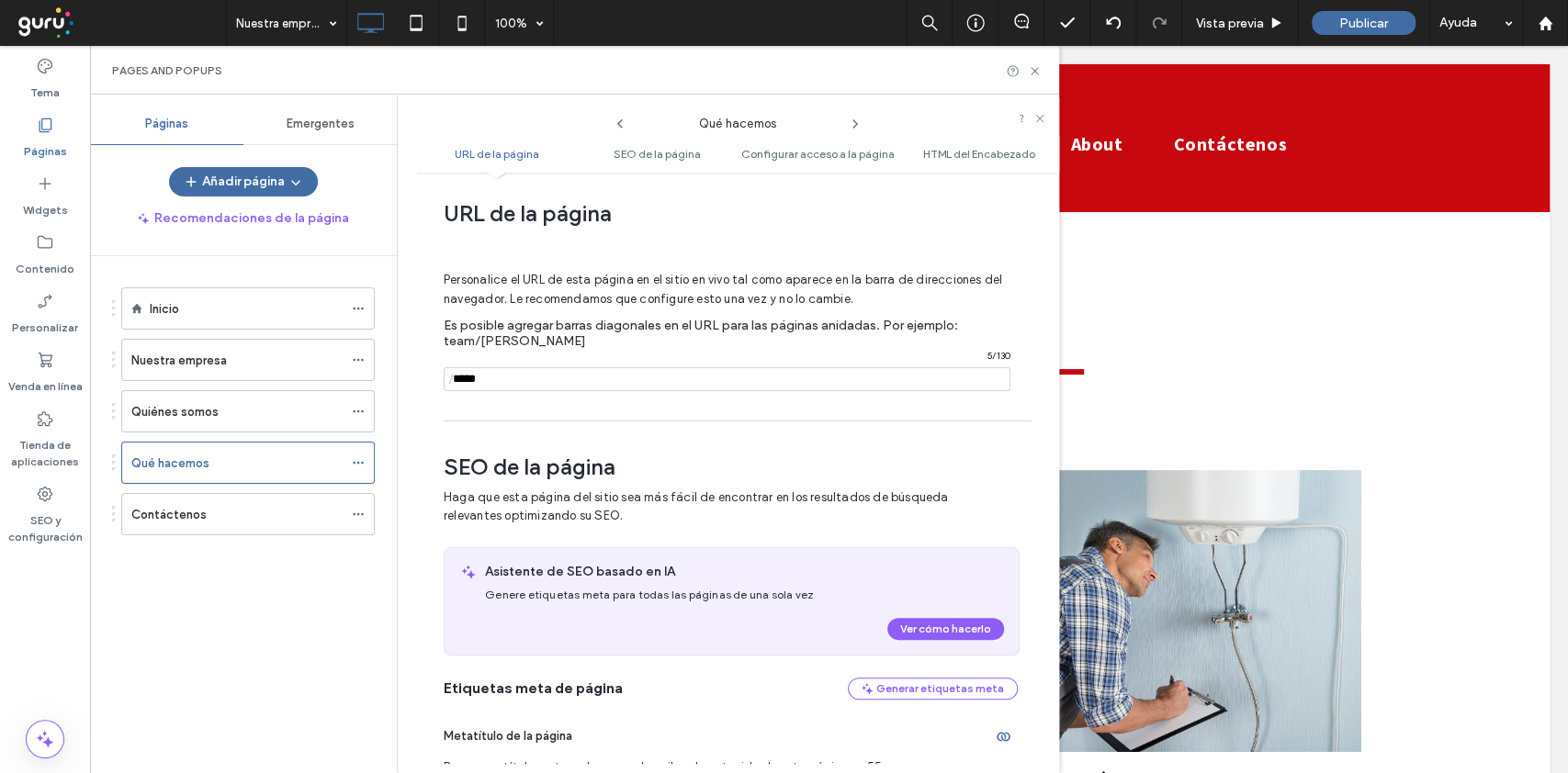 drag, startPoint x: 498, startPoint y: 377, endPoint x: 412, endPoint y: 388, distance: 86.70063 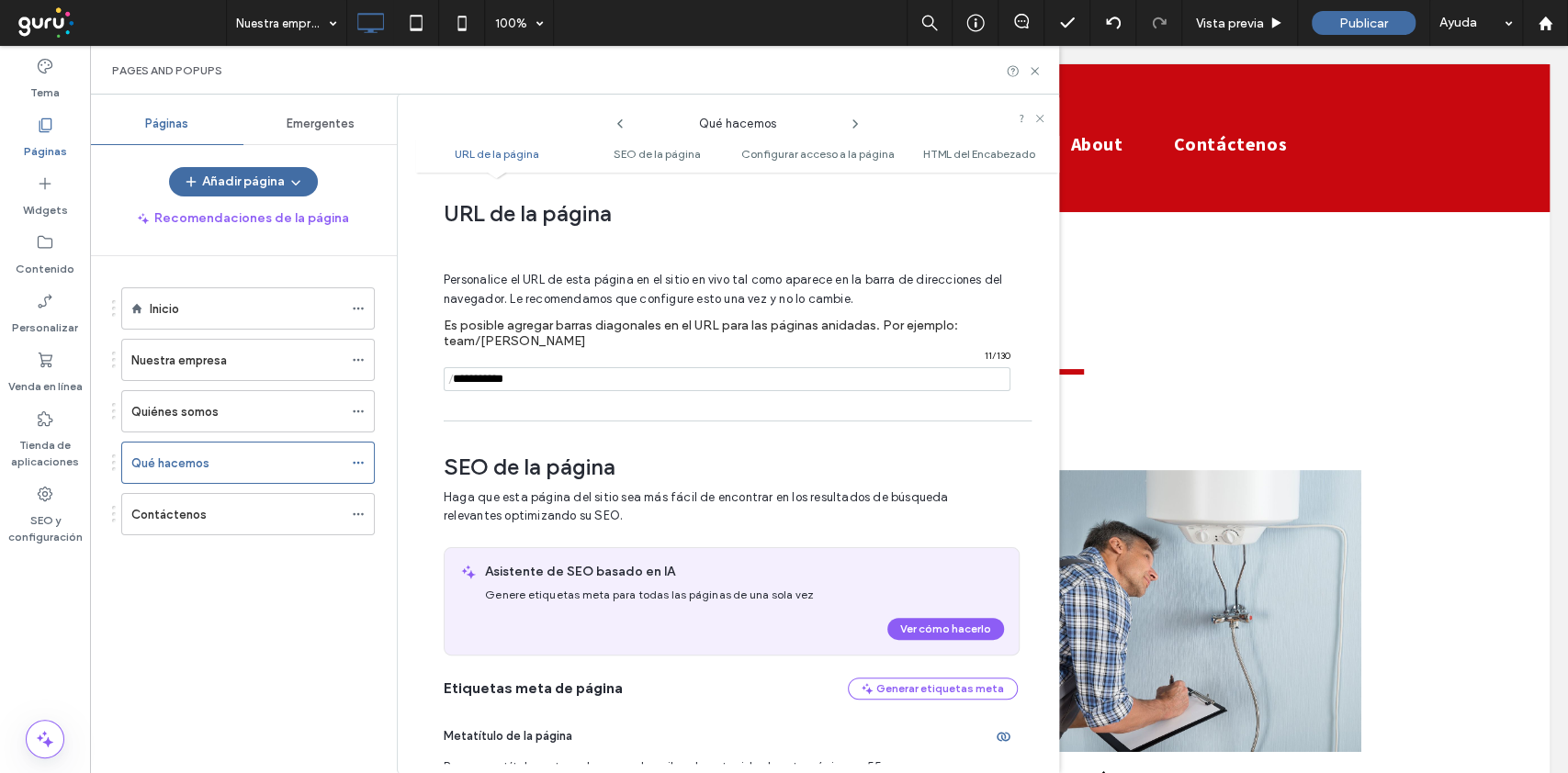 click at bounding box center [727, 379] 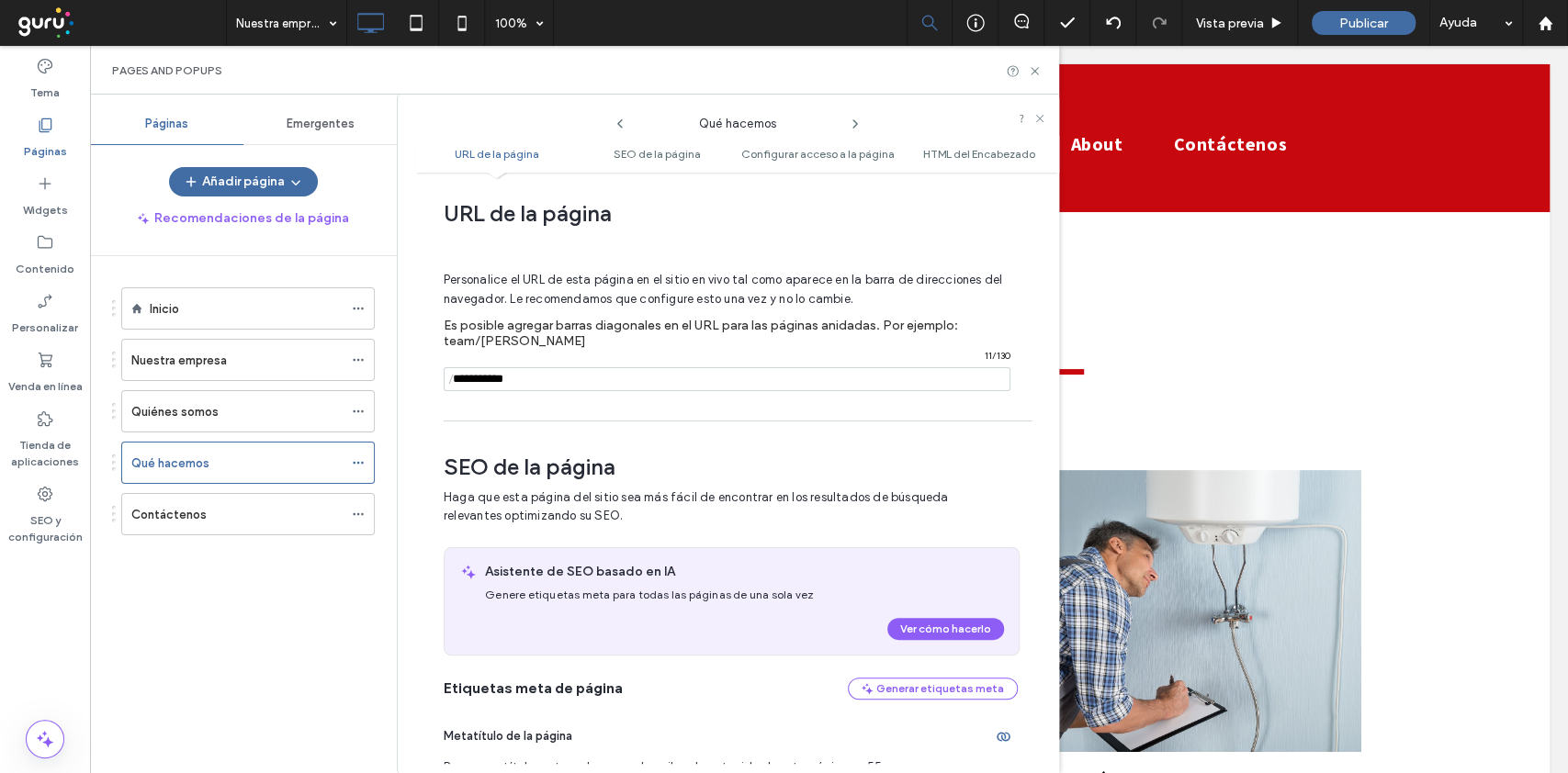 type on "**********" 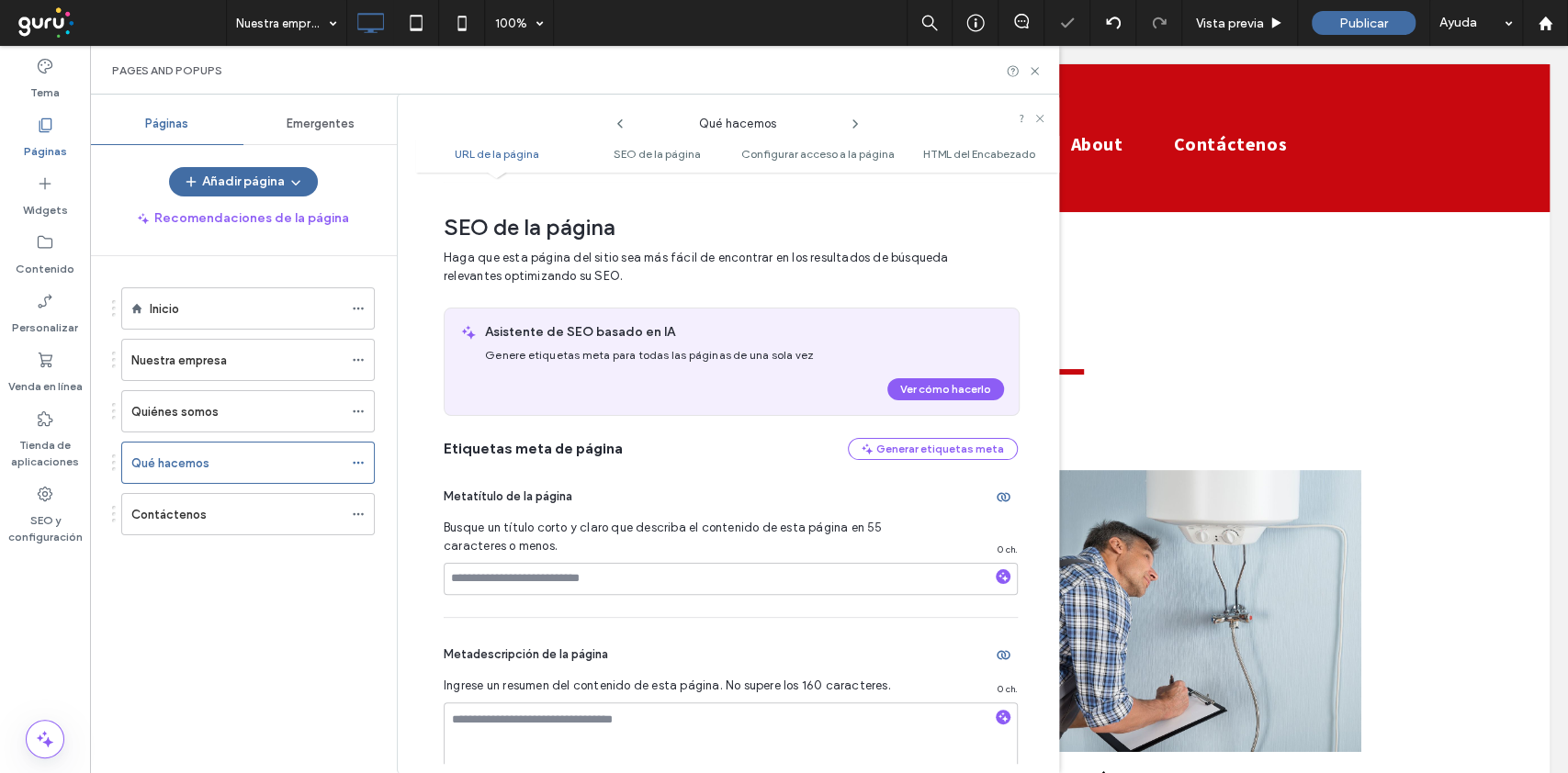 scroll, scrollTop: 253, scrollLeft: 0, axis: vertical 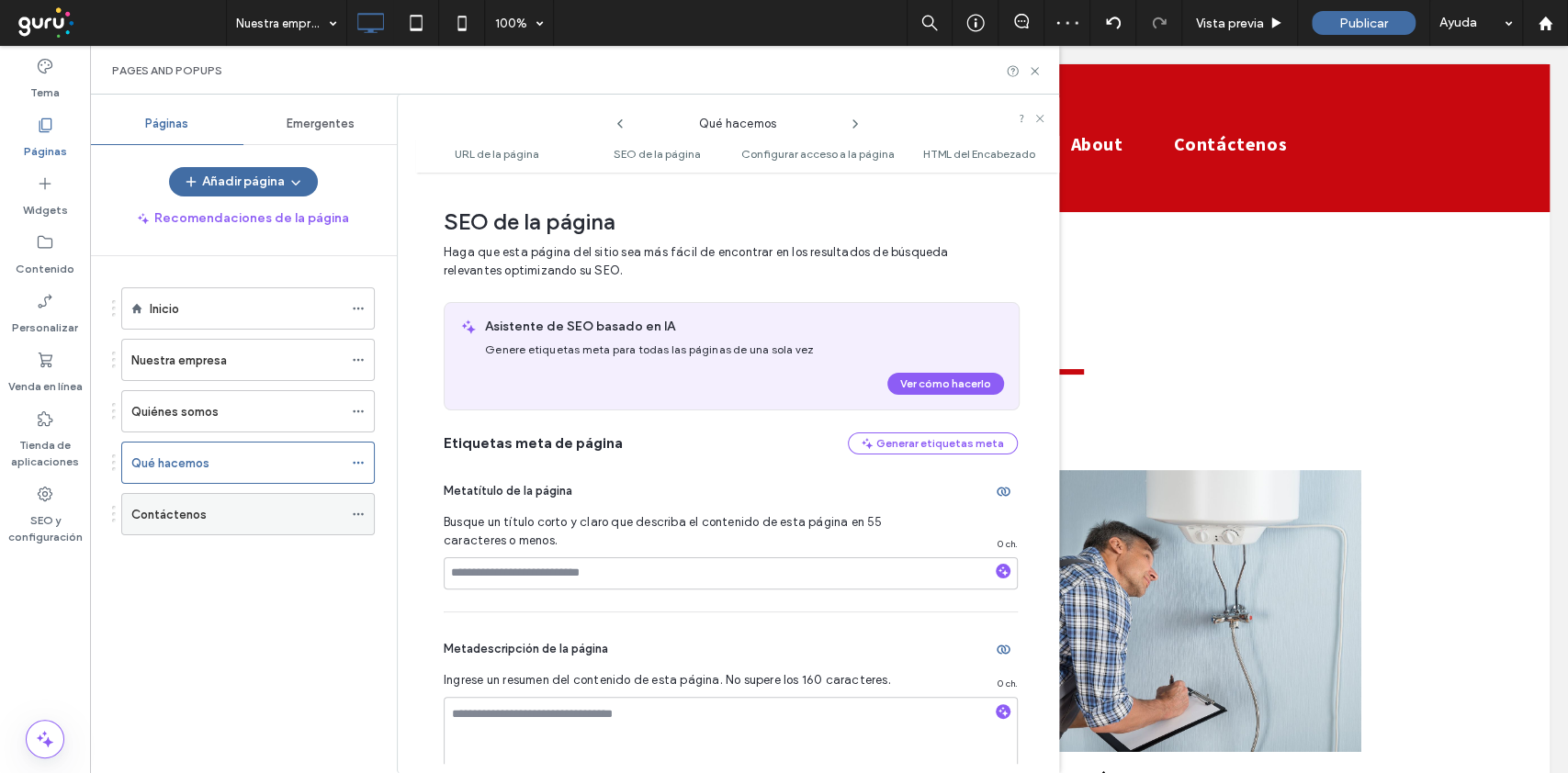 click on "Contáctenos" at bounding box center (248, 514) 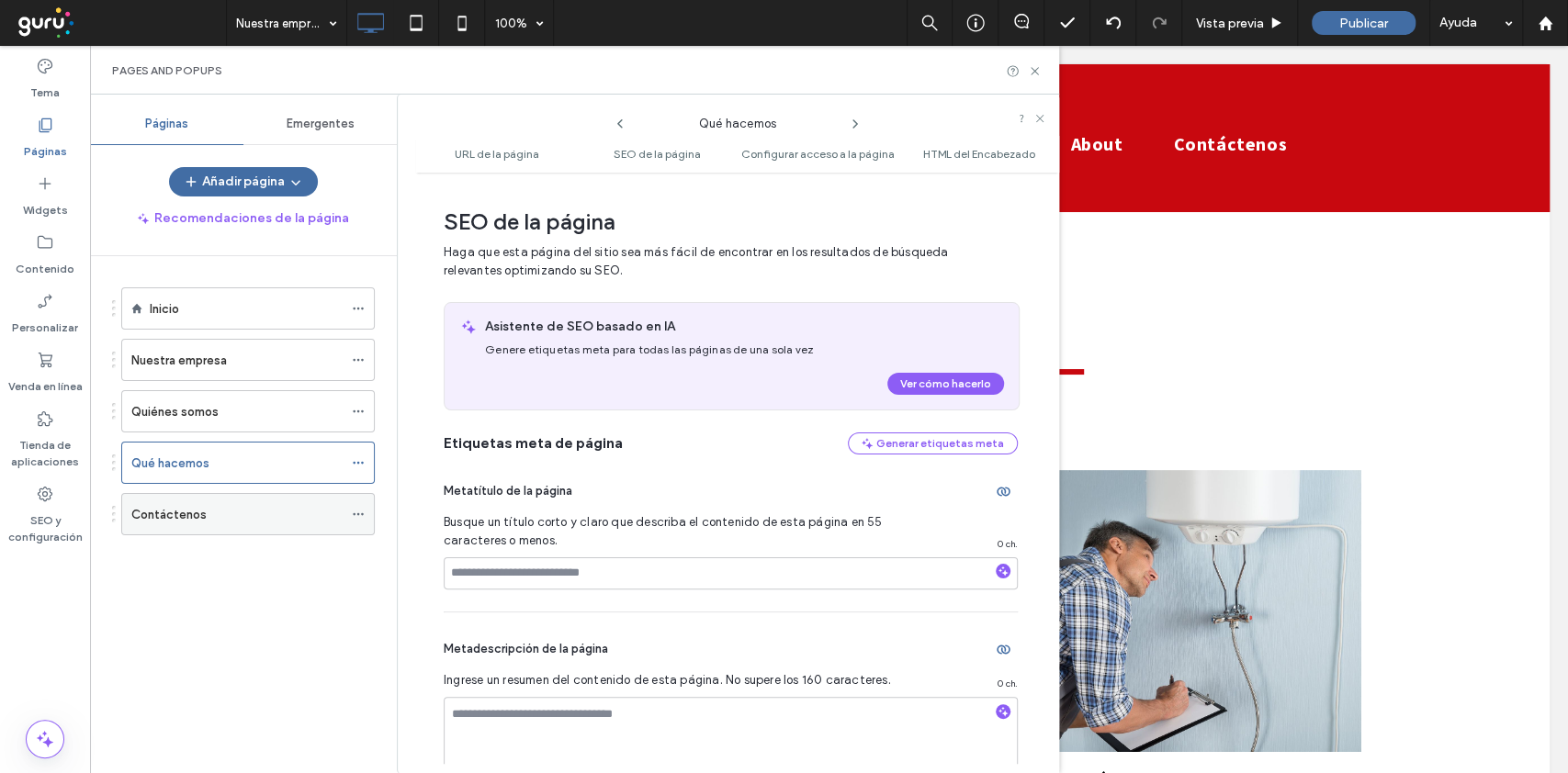 click 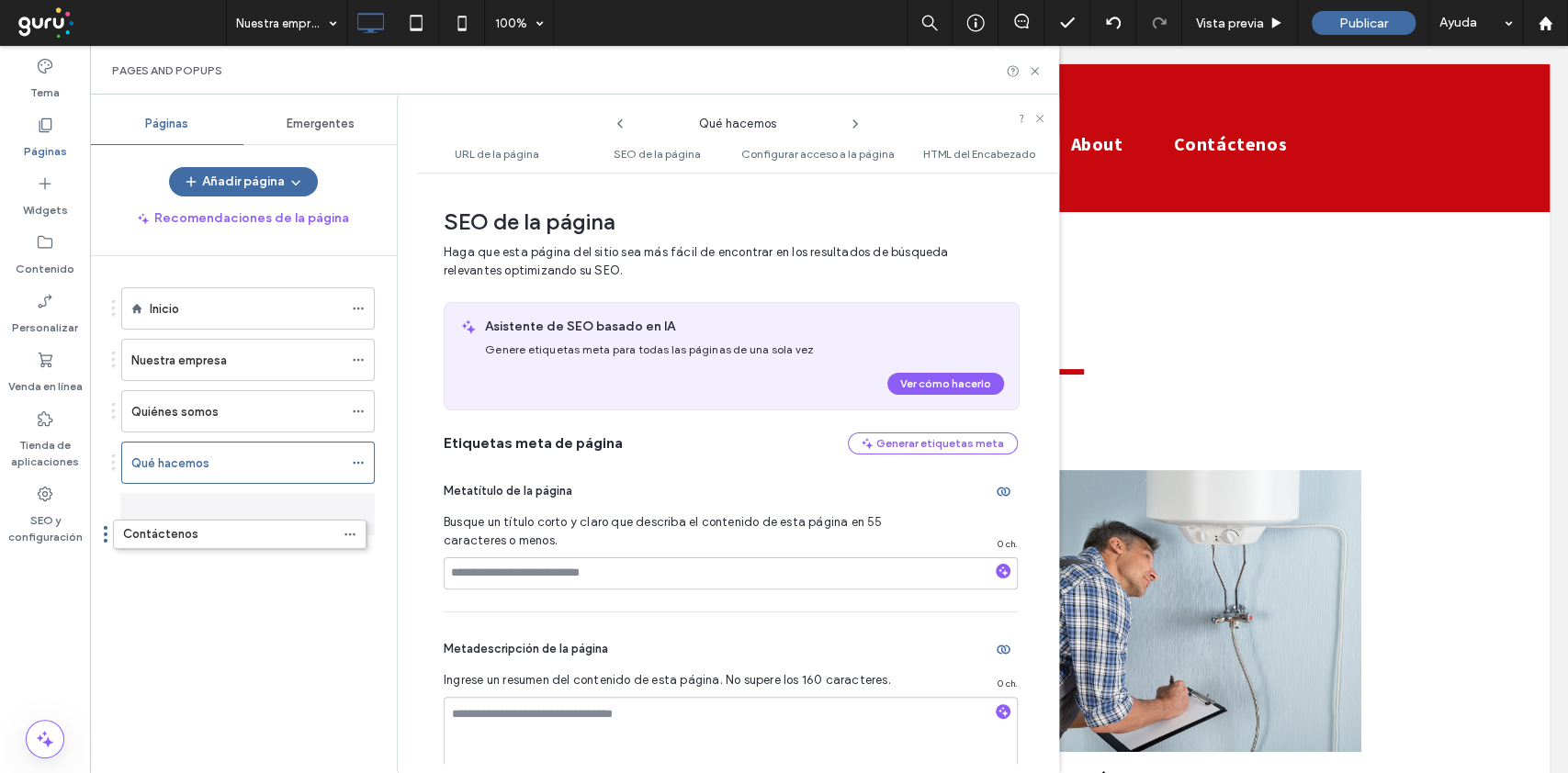 drag, startPoint x: 223, startPoint y: 520, endPoint x: 215, endPoint y: 542, distance: 23.4094 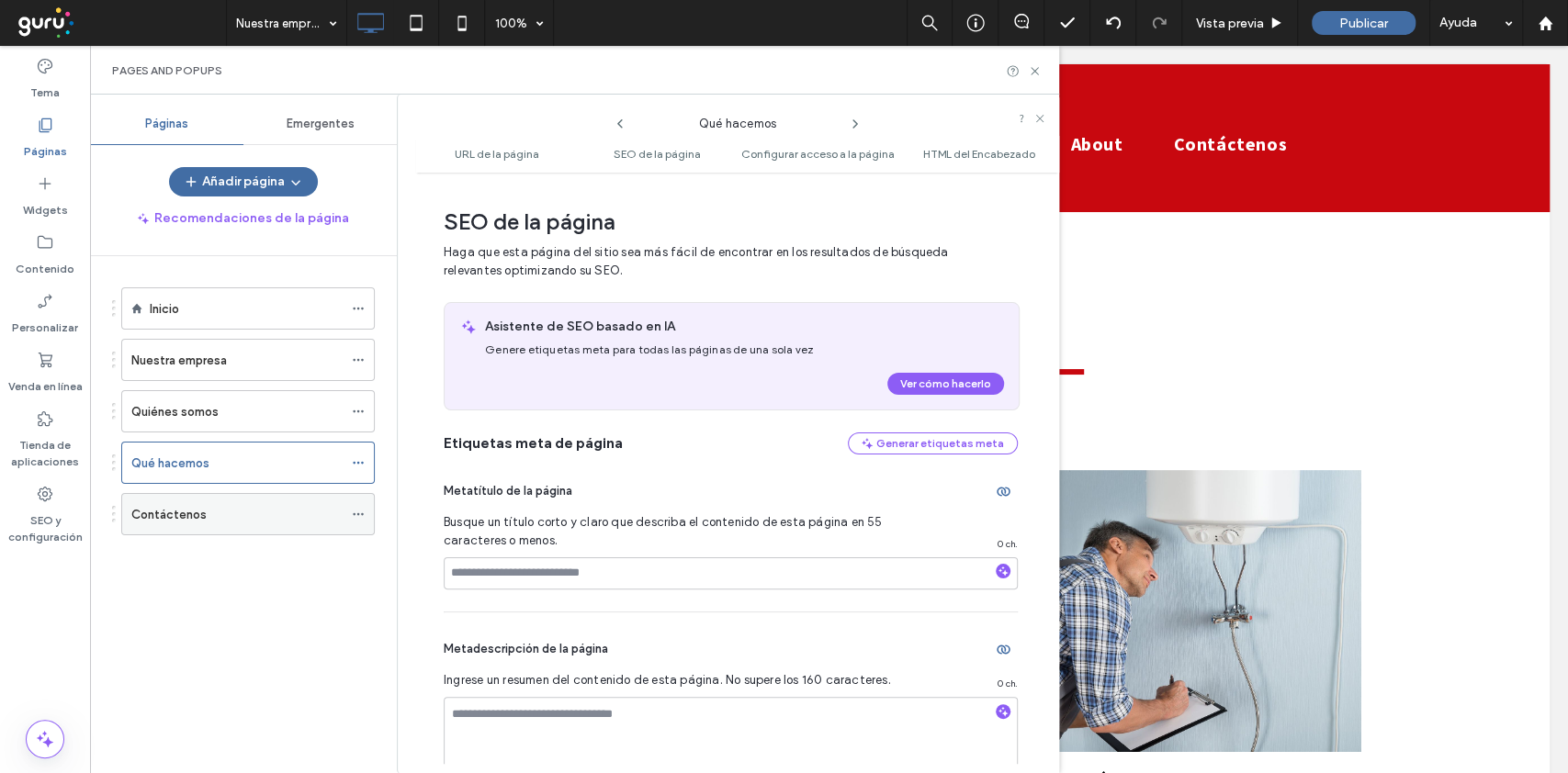 click at bounding box center (358, 514) 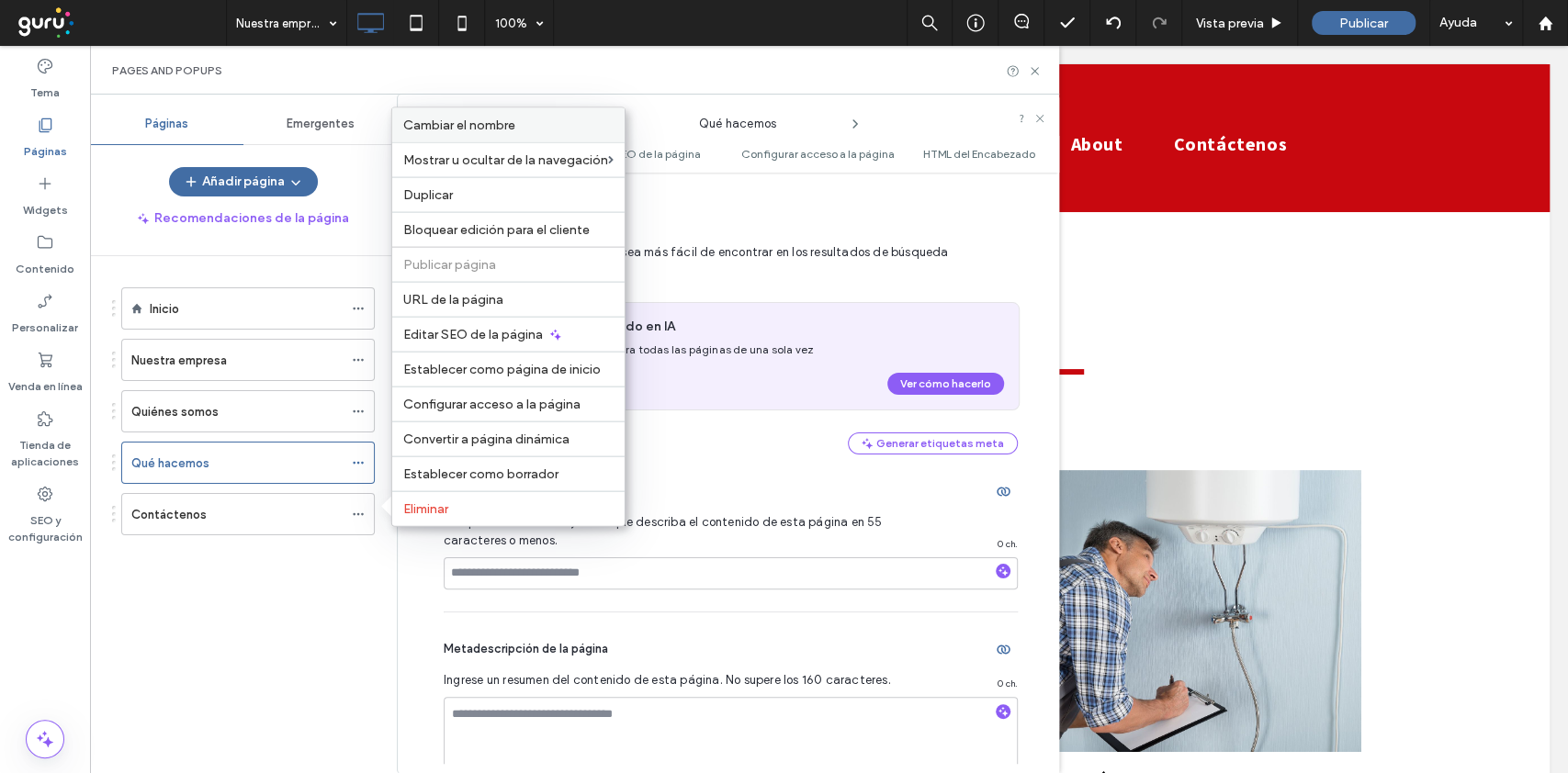 click on "Cambiar el nombre" at bounding box center [508, 125] 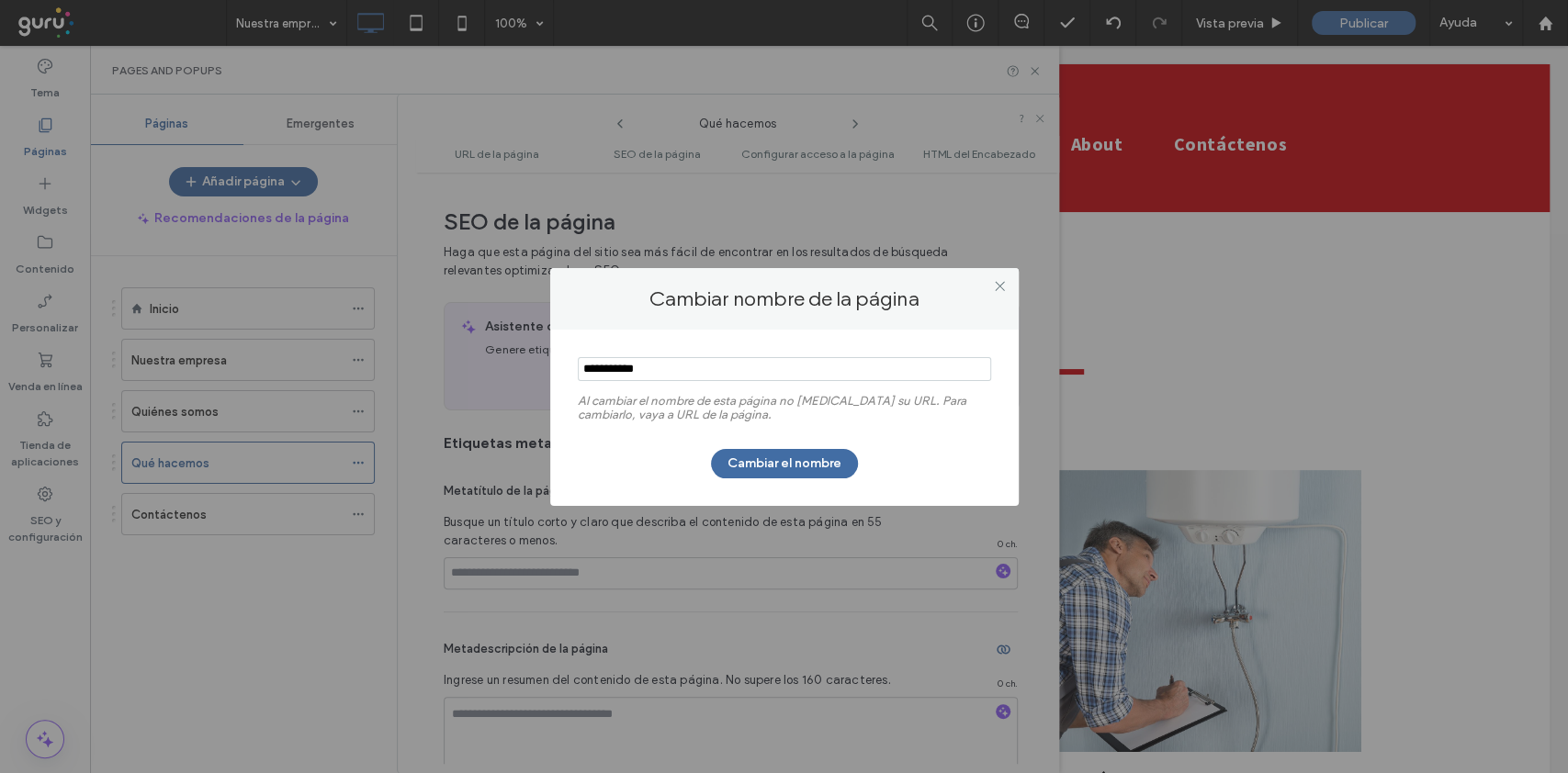 drag, startPoint x: 610, startPoint y: 372, endPoint x: 807, endPoint y: 349, distance: 198.3381 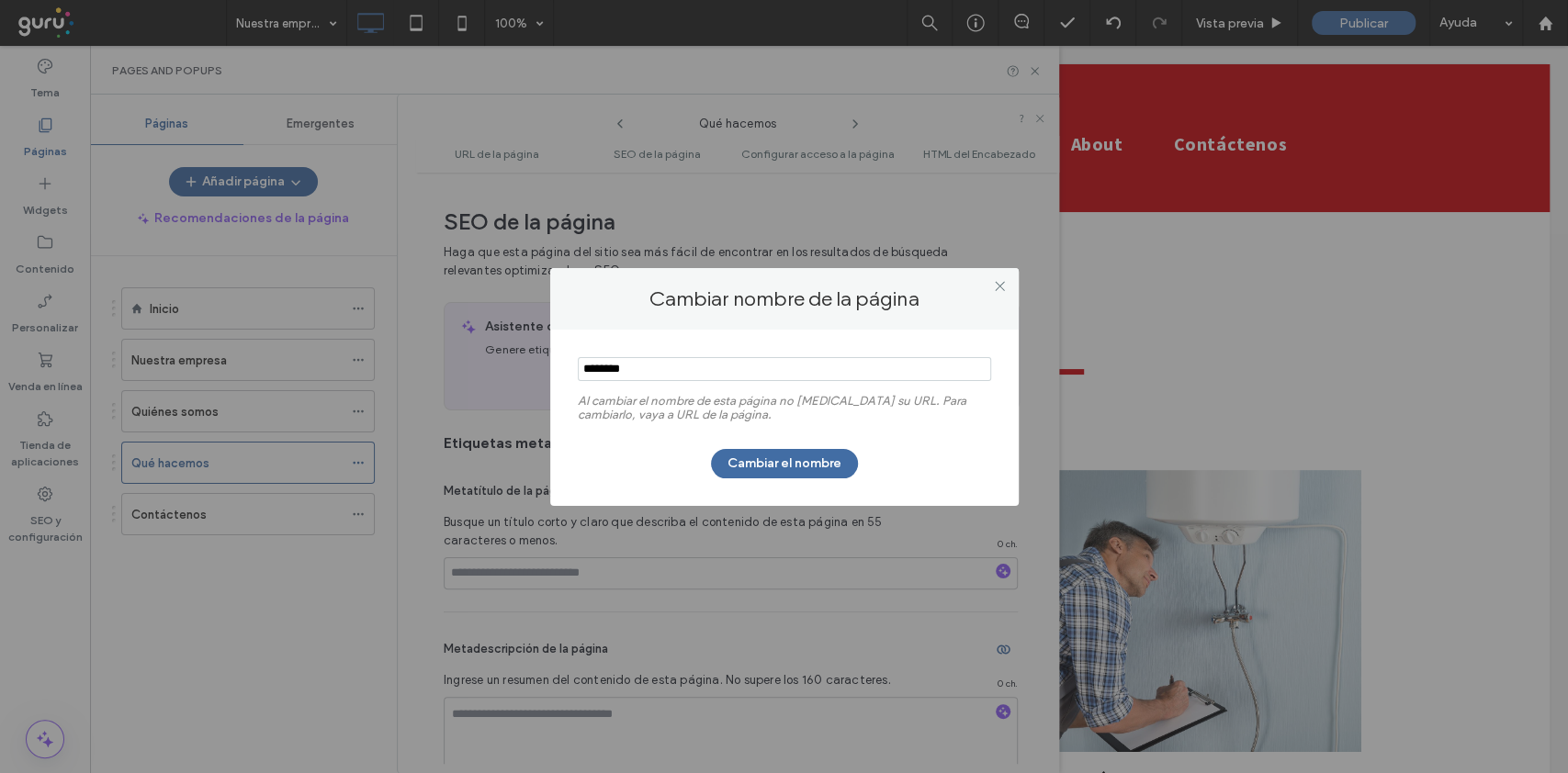 drag, startPoint x: 661, startPoint y: 368, endPoint x: 536, endPoint y: 352, distance: 126.02 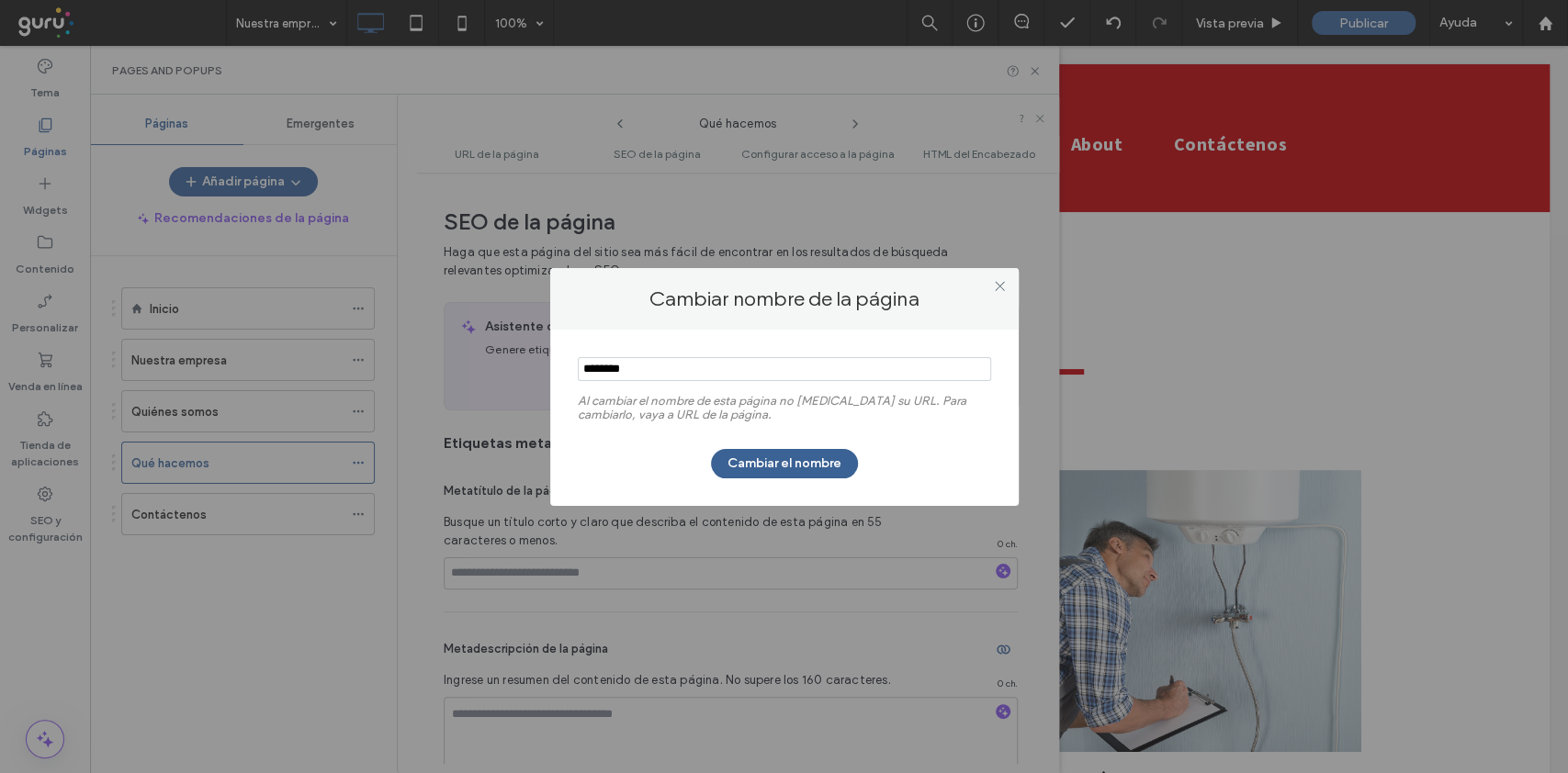 type on "********" 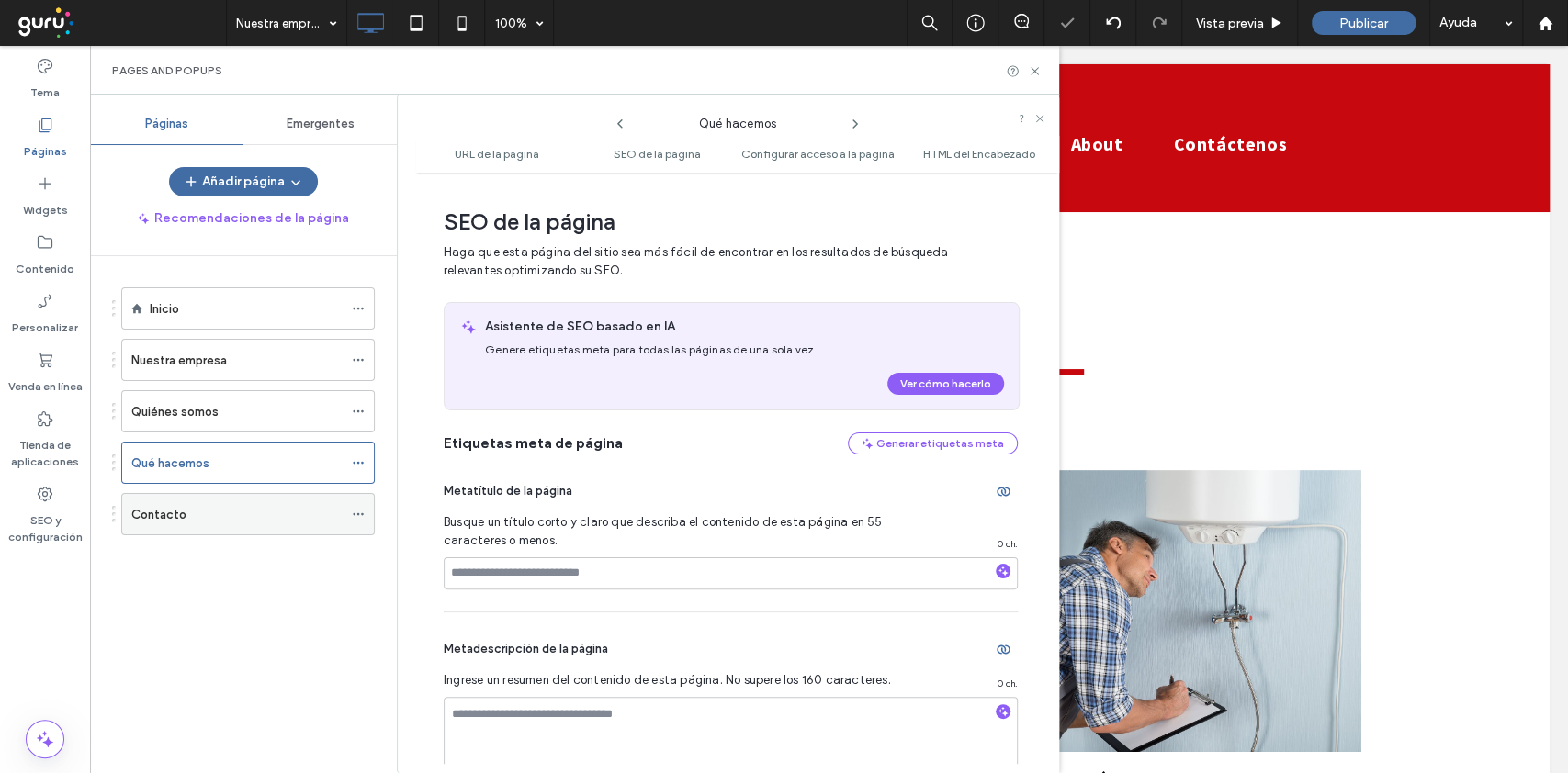 click on "Contacto" at bounding box center (248, 514) 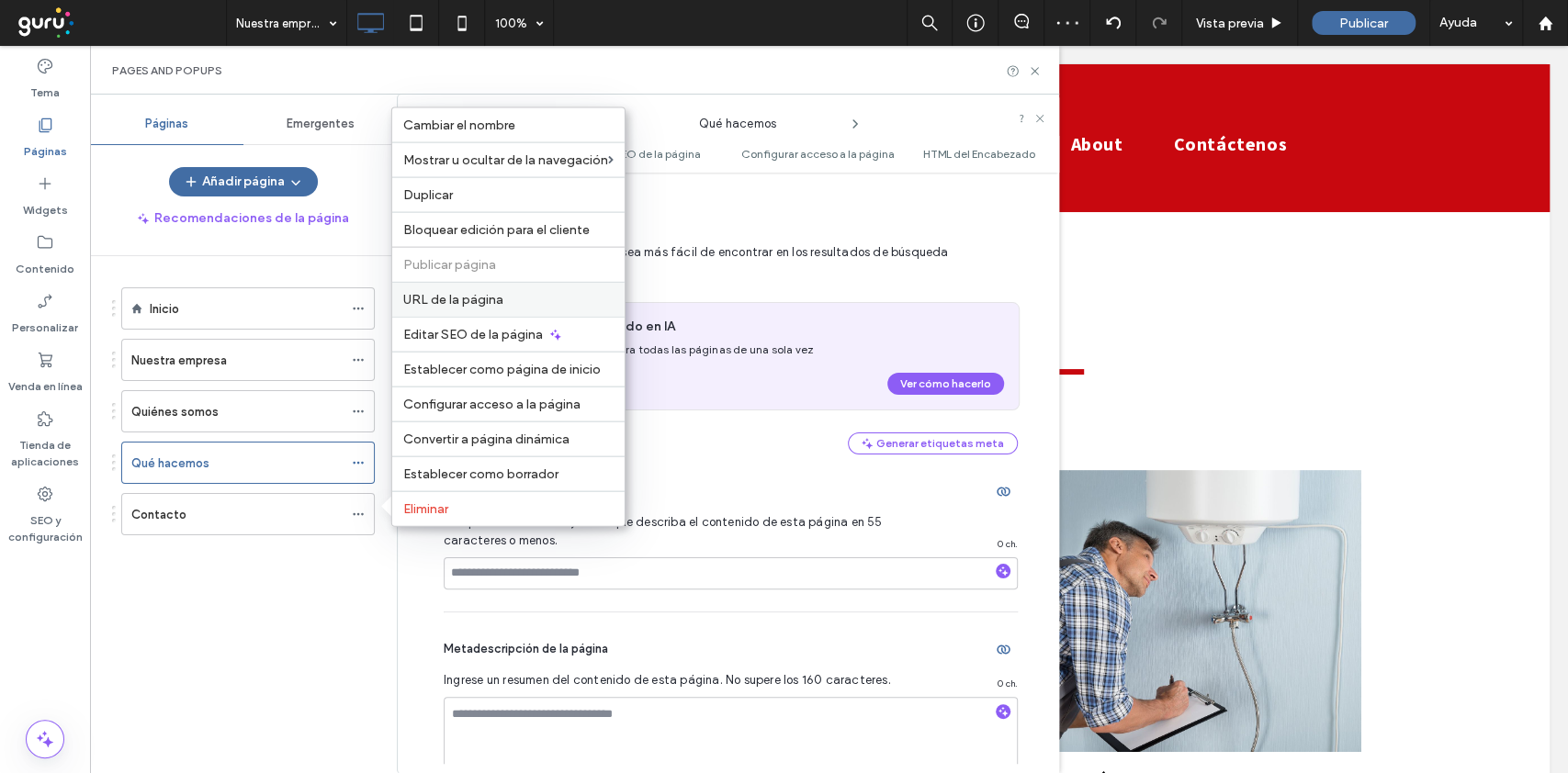 click on "URL de la página" at bounding box center (453, 299) 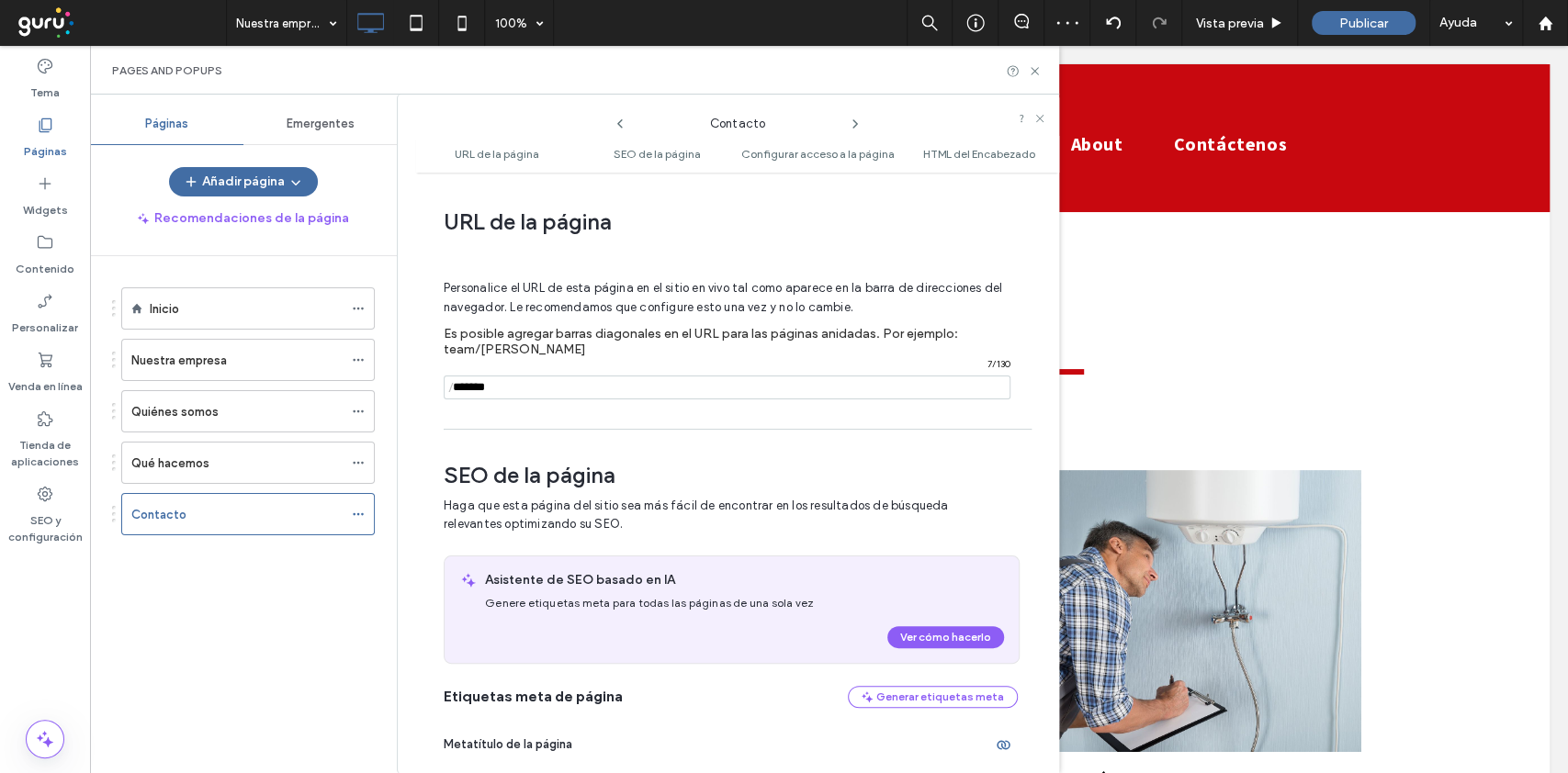 scroll, scrollTop: 8, scrollLeft: 0, axis: vertical 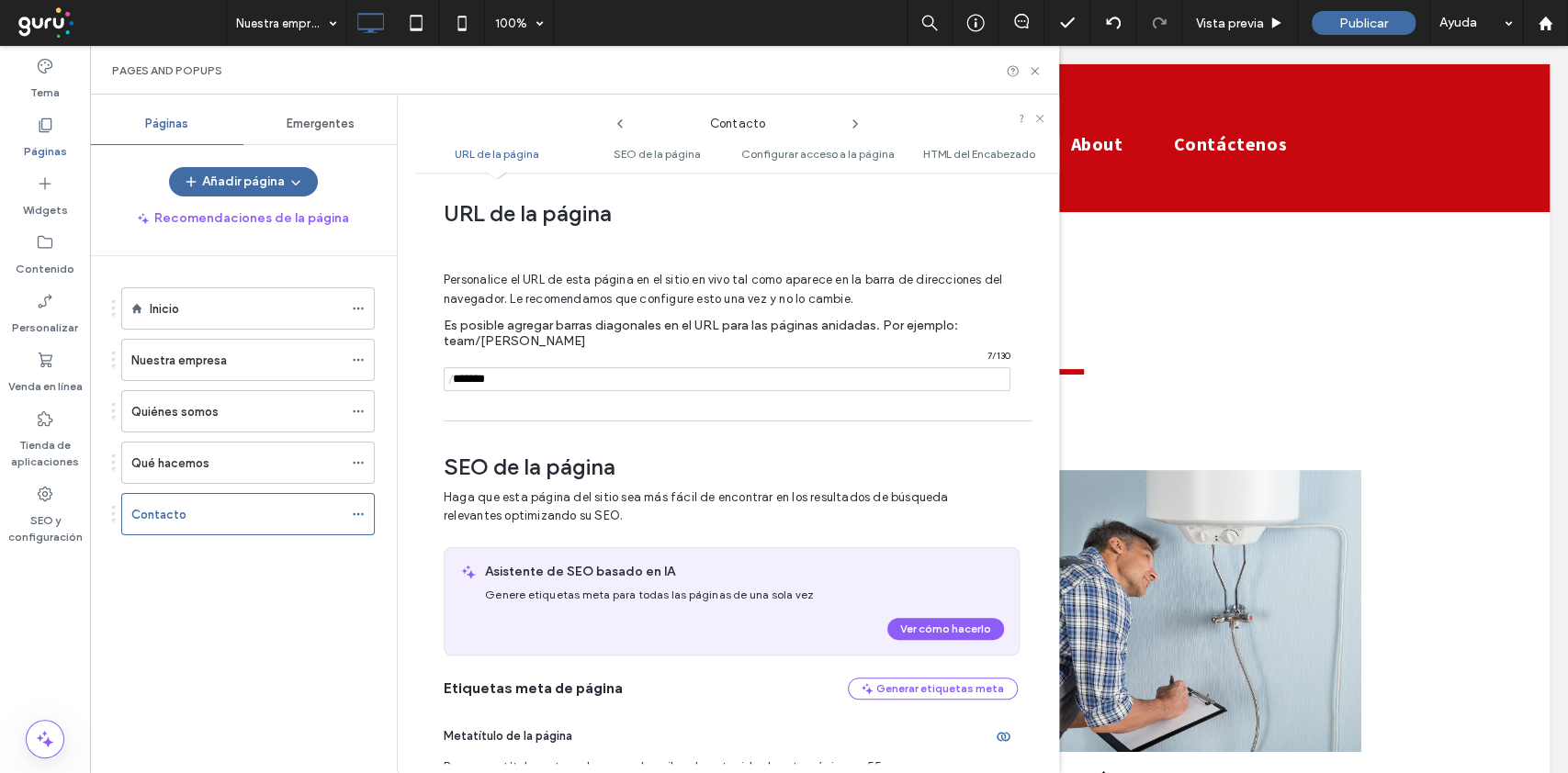 click at bounding box center [727, 379] 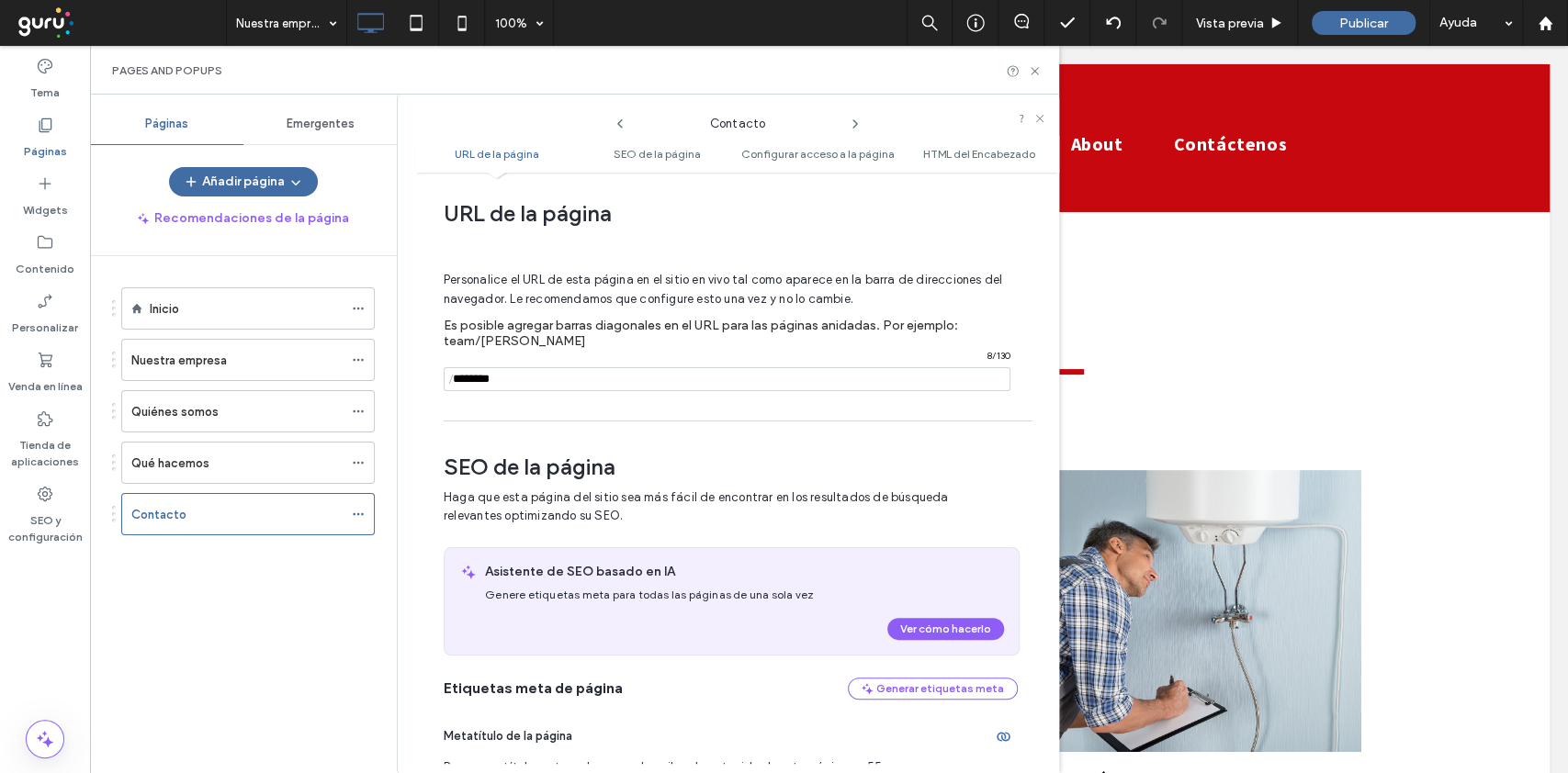 click at bounding box center (727, 379) 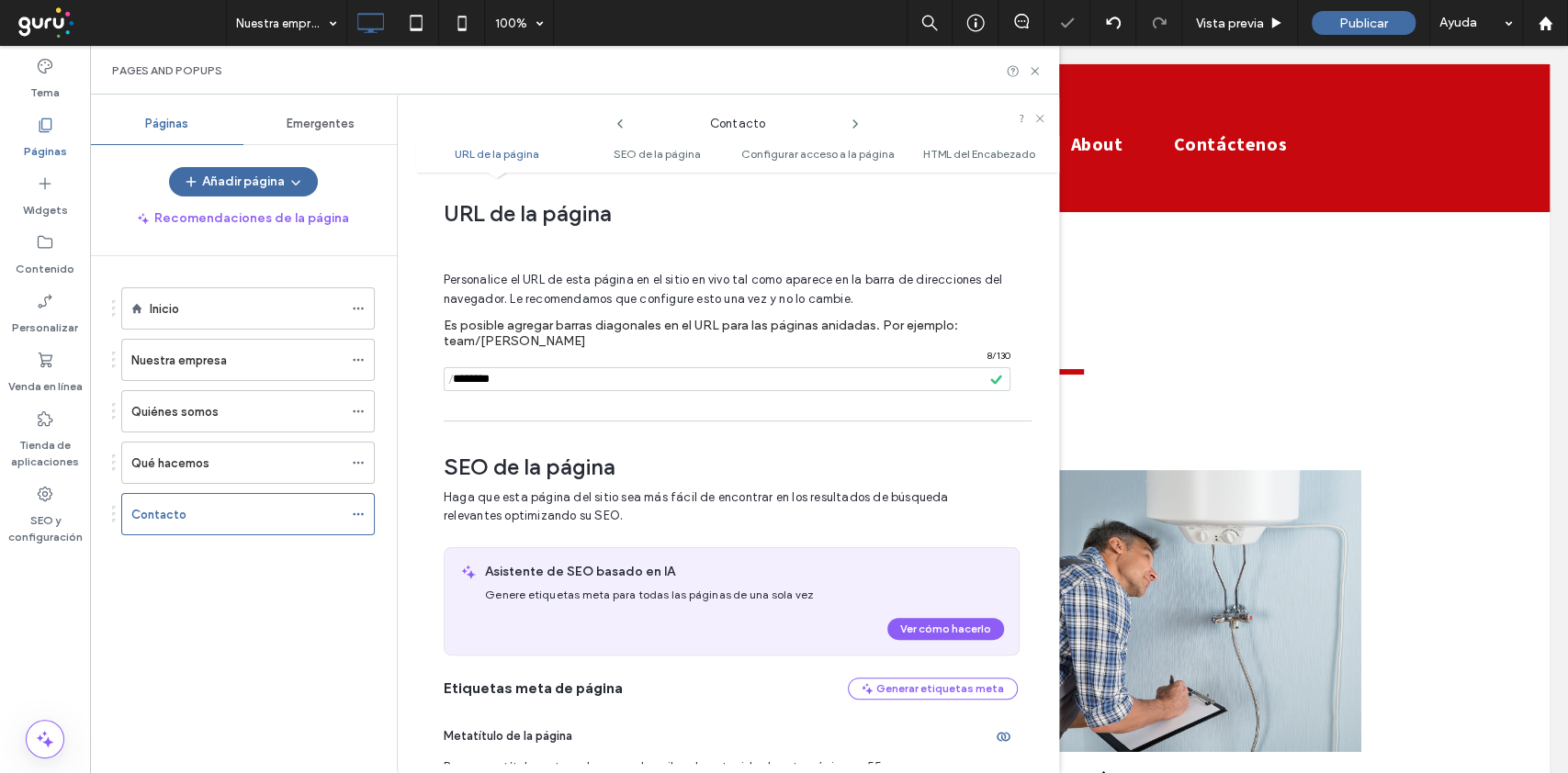 click on "SEO de la página Haga que esta página del sitio sea más fácil de encontrar en los resultados de búsqueda relevantes optimizando su SEO. Asistente de SEO basado en IA Genere etiquetas meta para todas las páginas de una sola vez Ver cómo hacerlo Etiquetas meta de página Generar etiquetas meta Metatítulo de la página  Busque un título corto y claro que describa el contenido de esta página en 55 caracteres o menos. 0   ch. Metadescripción de la página Ingrese un resumen del contenido de esta página. No supere los 160 caracteres. 0   ch. Configurar página como "no indexar" Dígales a los motores de búsqueda que no revisen esta página para que no aparezca en los resultados de búsqueda. Por defecto, las páginas borrador están configuradas como "no indexar". Open Graph: imagen para compartir en redes sociales  Esta imagen se mostrará en Facebook, LinkedIn y otras redes sociales cuando las personas compartan su sitio en esas plataformas. Tamaño recomendado: 1200 x 630 px Imagen" at bounding box center [730, 1053] 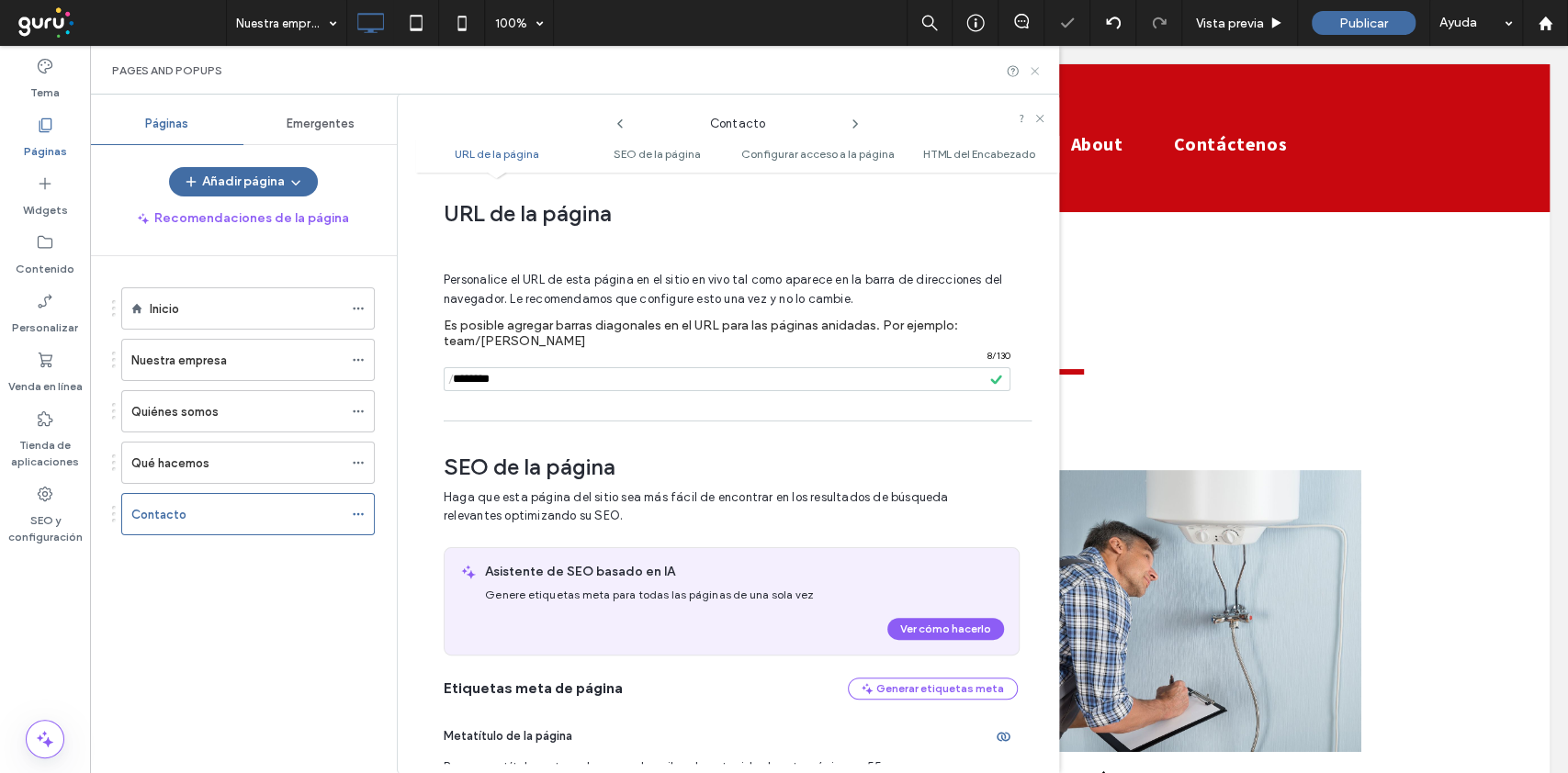 click 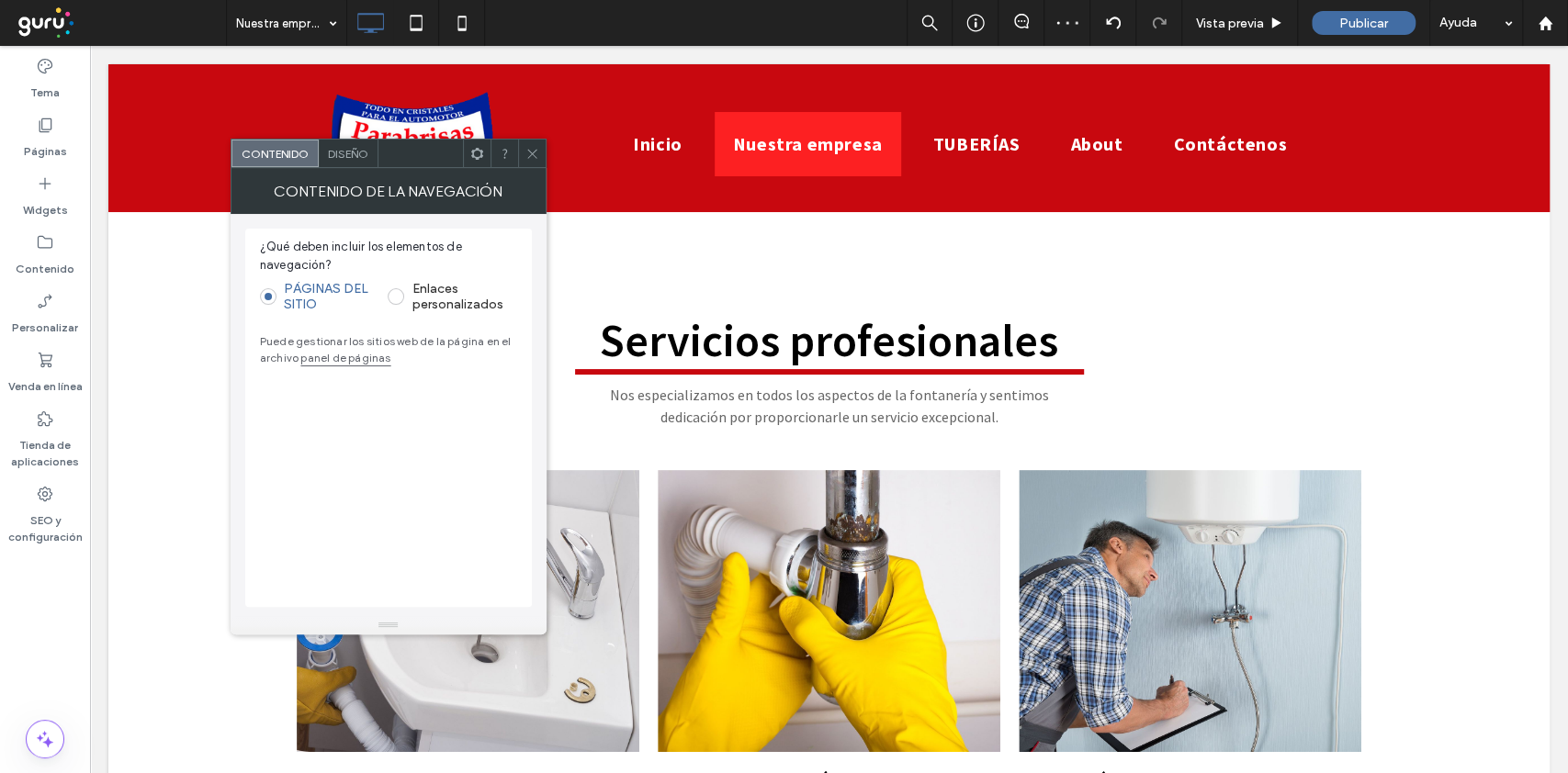 drag, startPoint x: 522, startPoint y: 154, endPoint x: 531, endPoint y: 151, distance: 9.486833 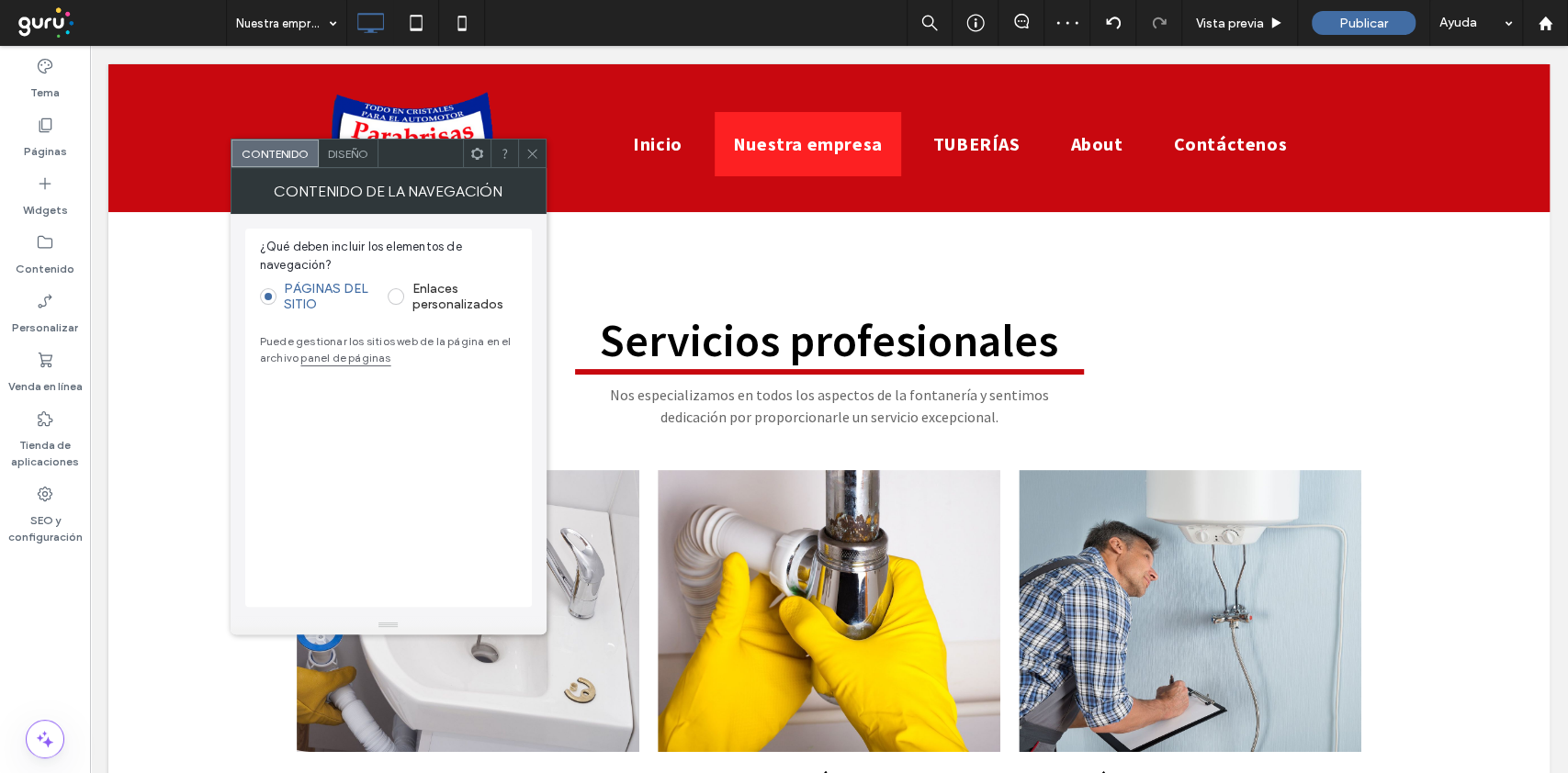 click at bounding box center [532, 153] 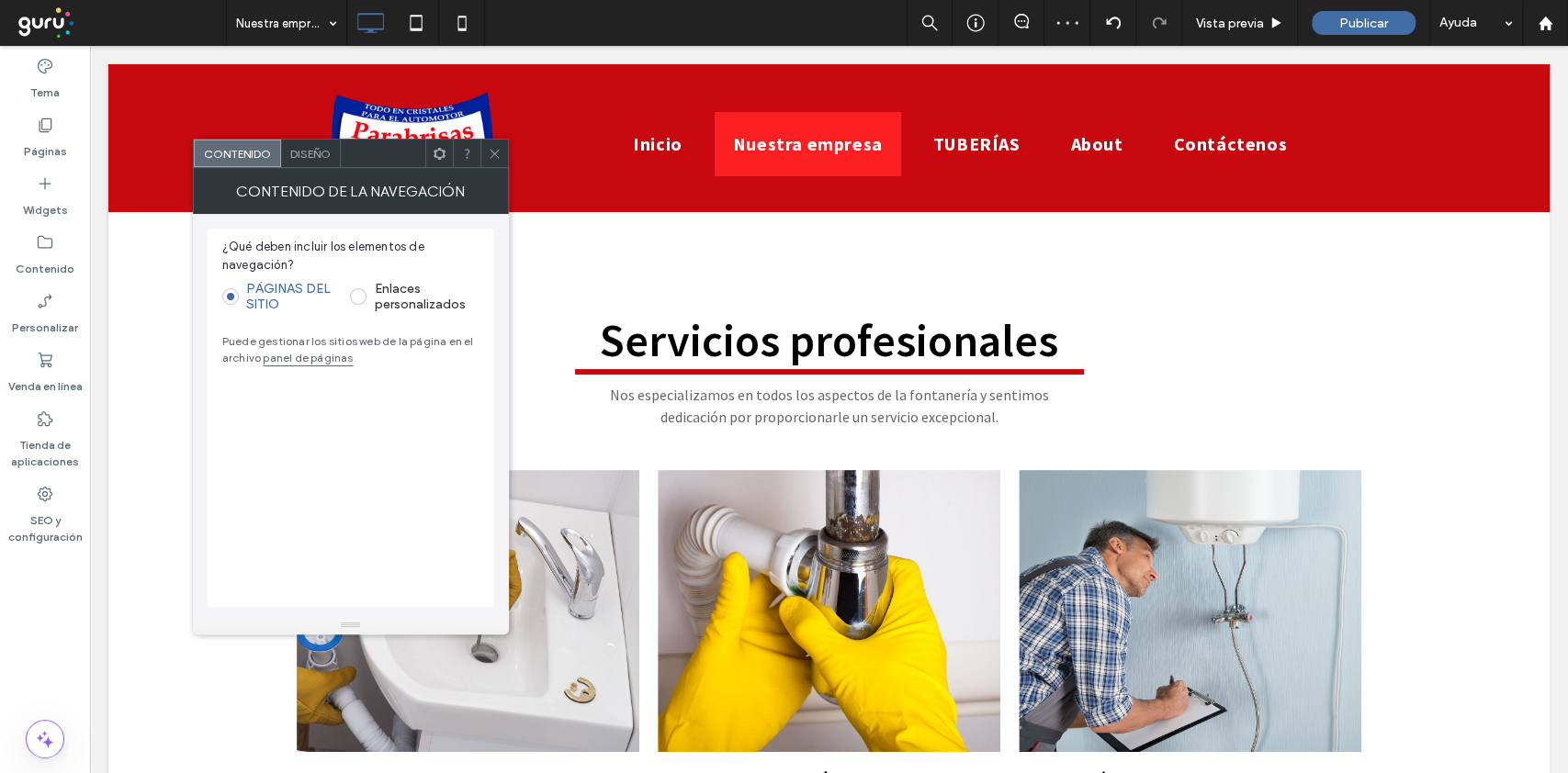 click at bounding box center [494, 153] 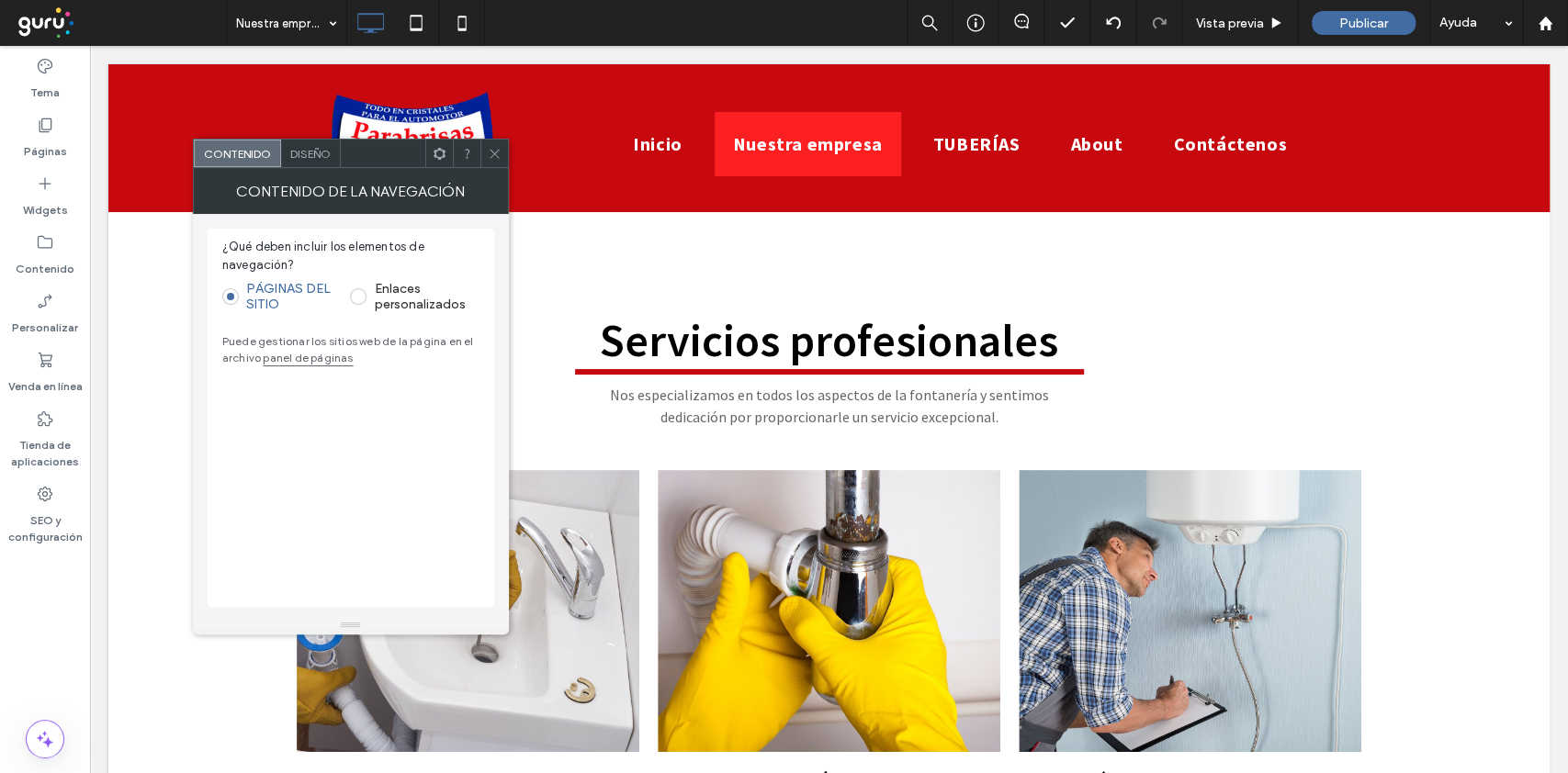 click at bounding box center [494, 153] 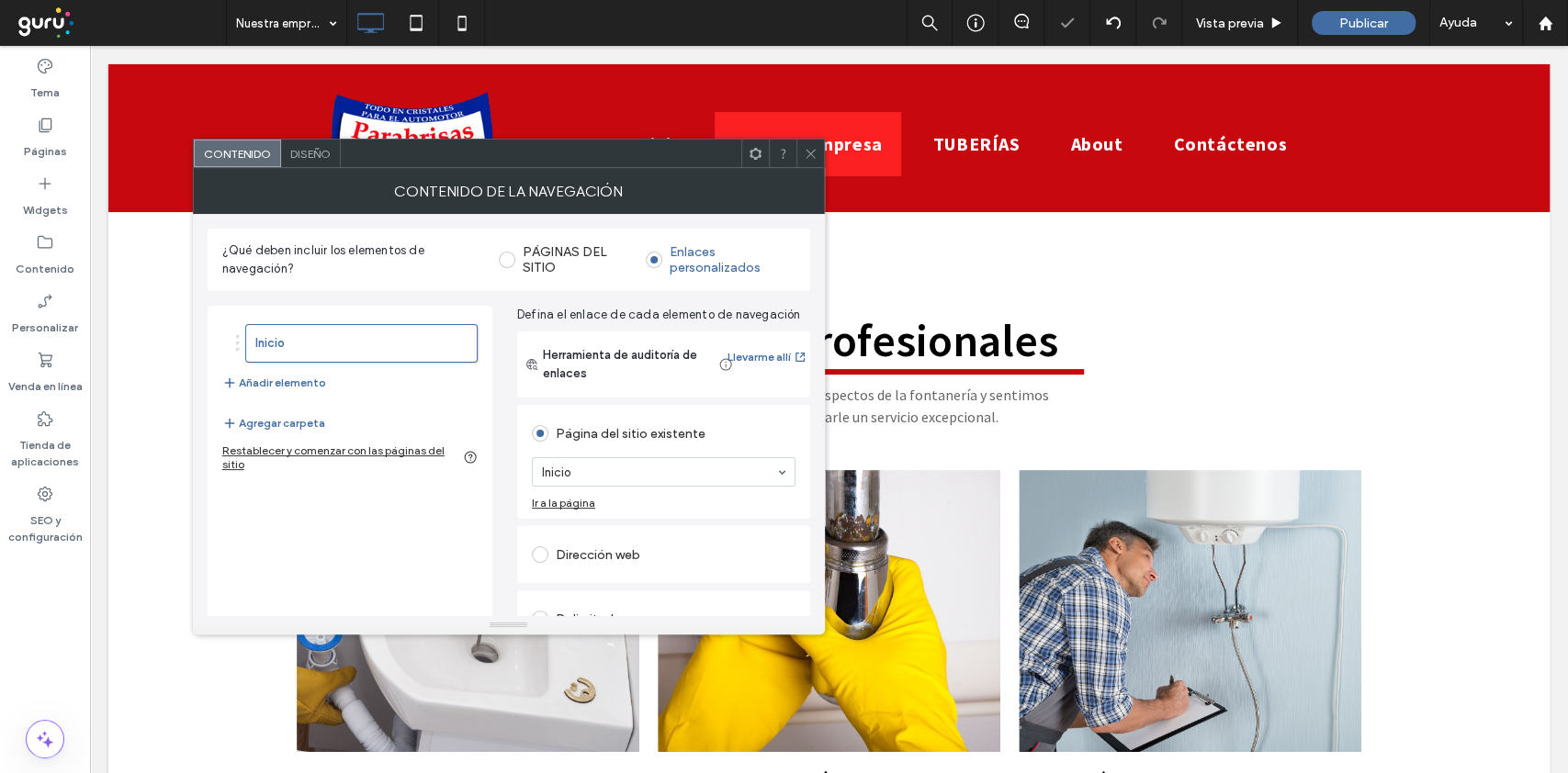 click at bounding box center (507, 260) 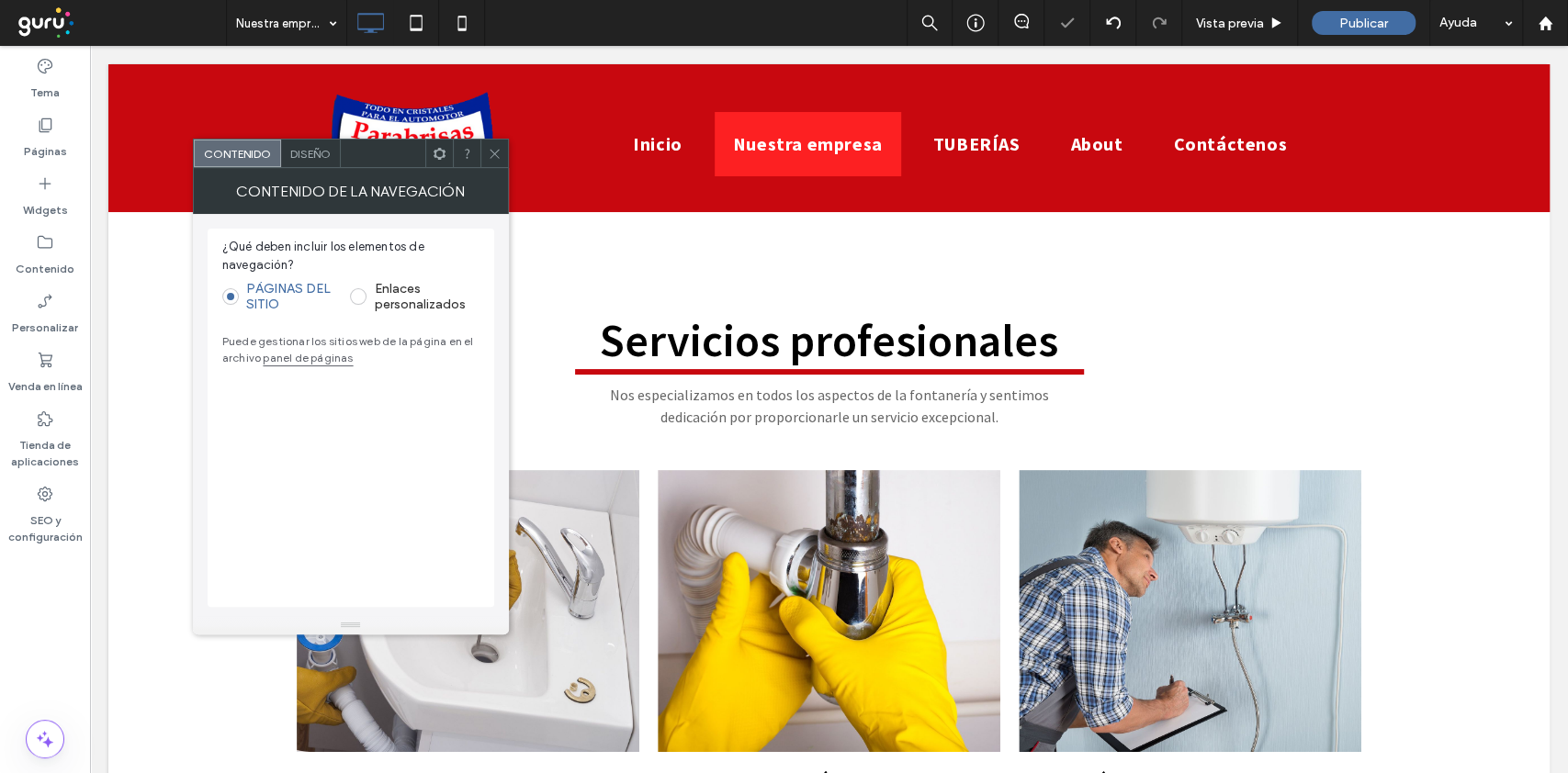 click on "Diseño" at bounding box center (310, 153) 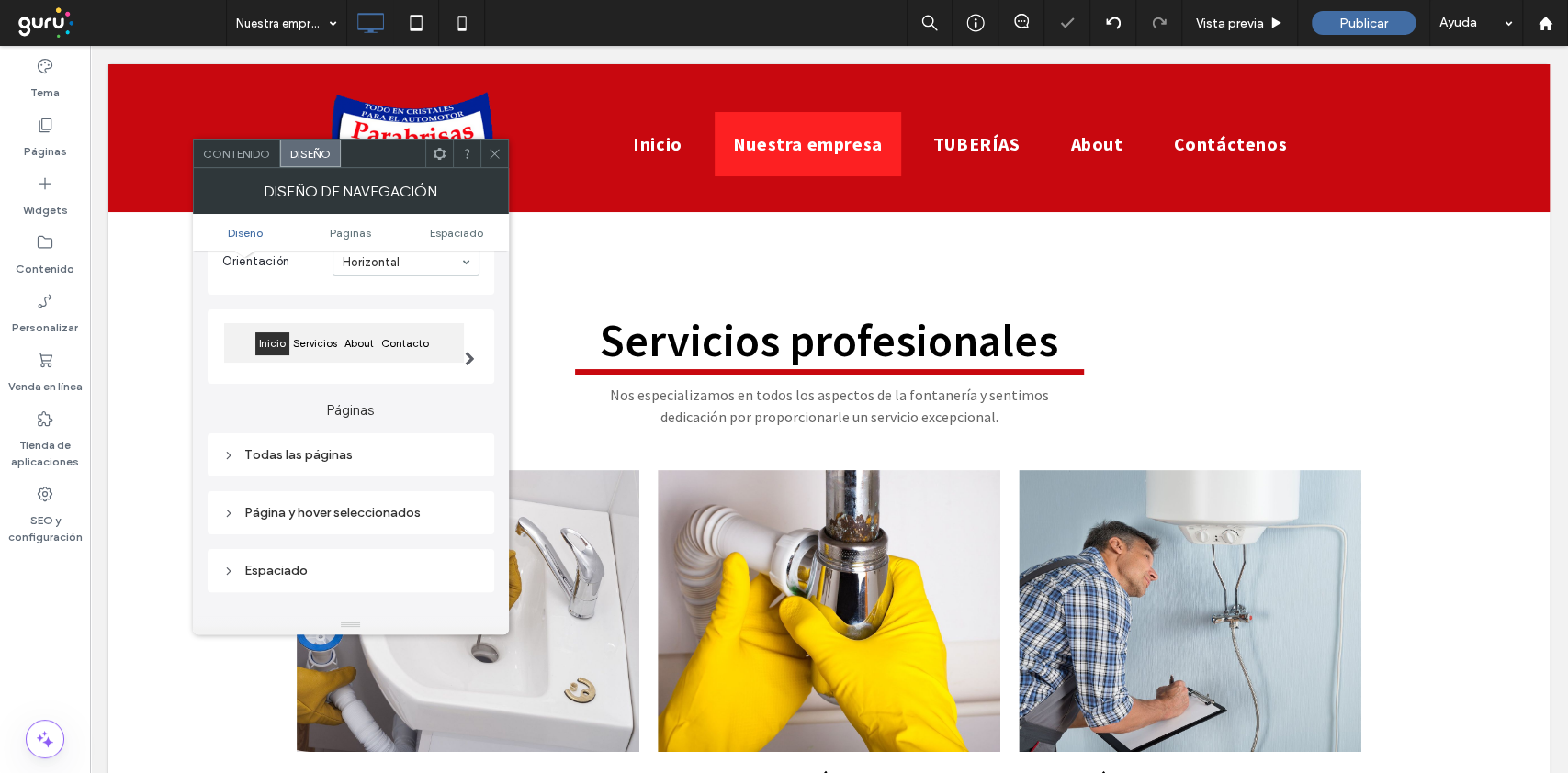 scroll, scrollTop: 244, scrollLeft: 0, axis: vertical 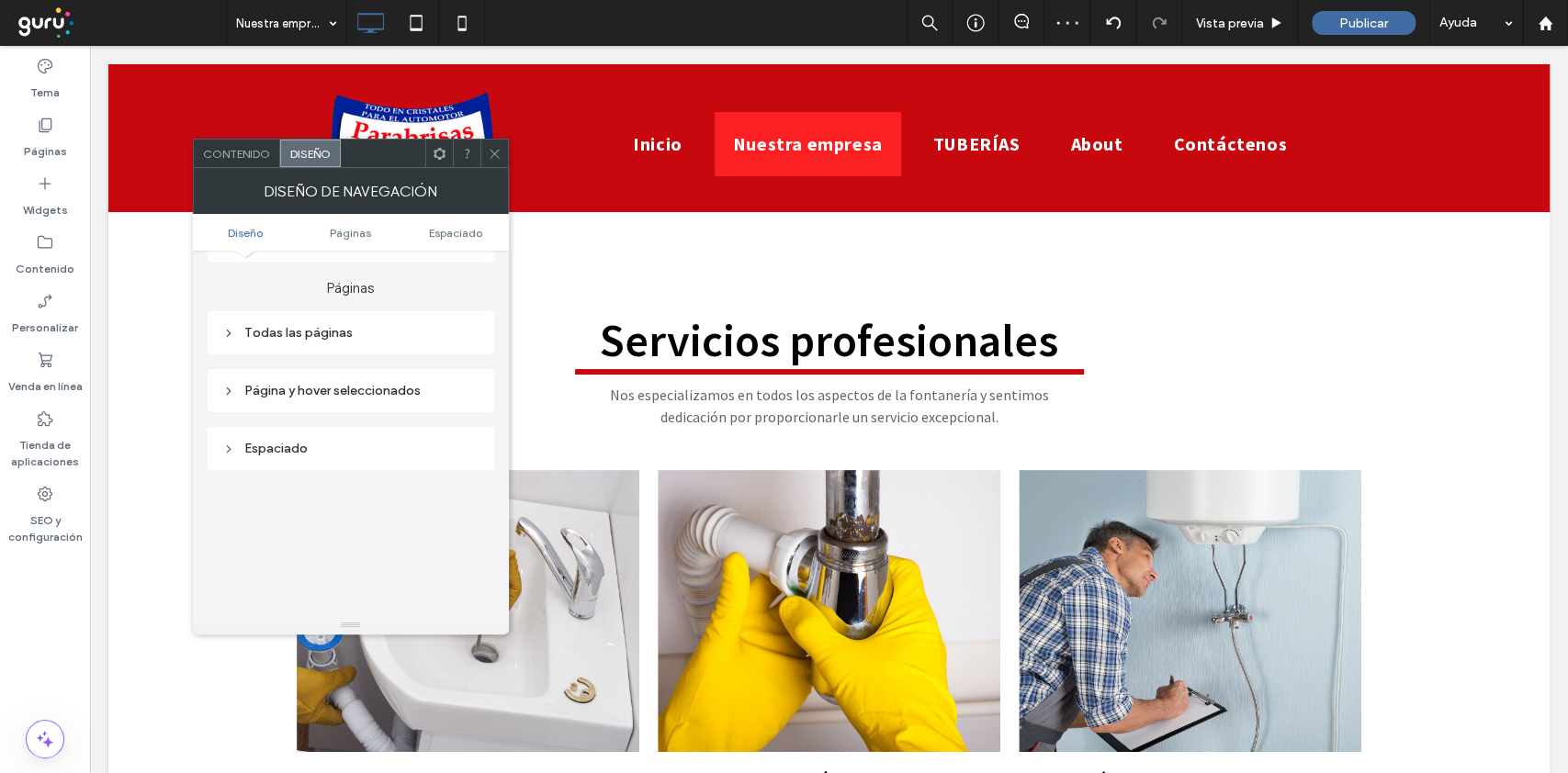 click on "Espaciado" at bounding box center [351, 448] 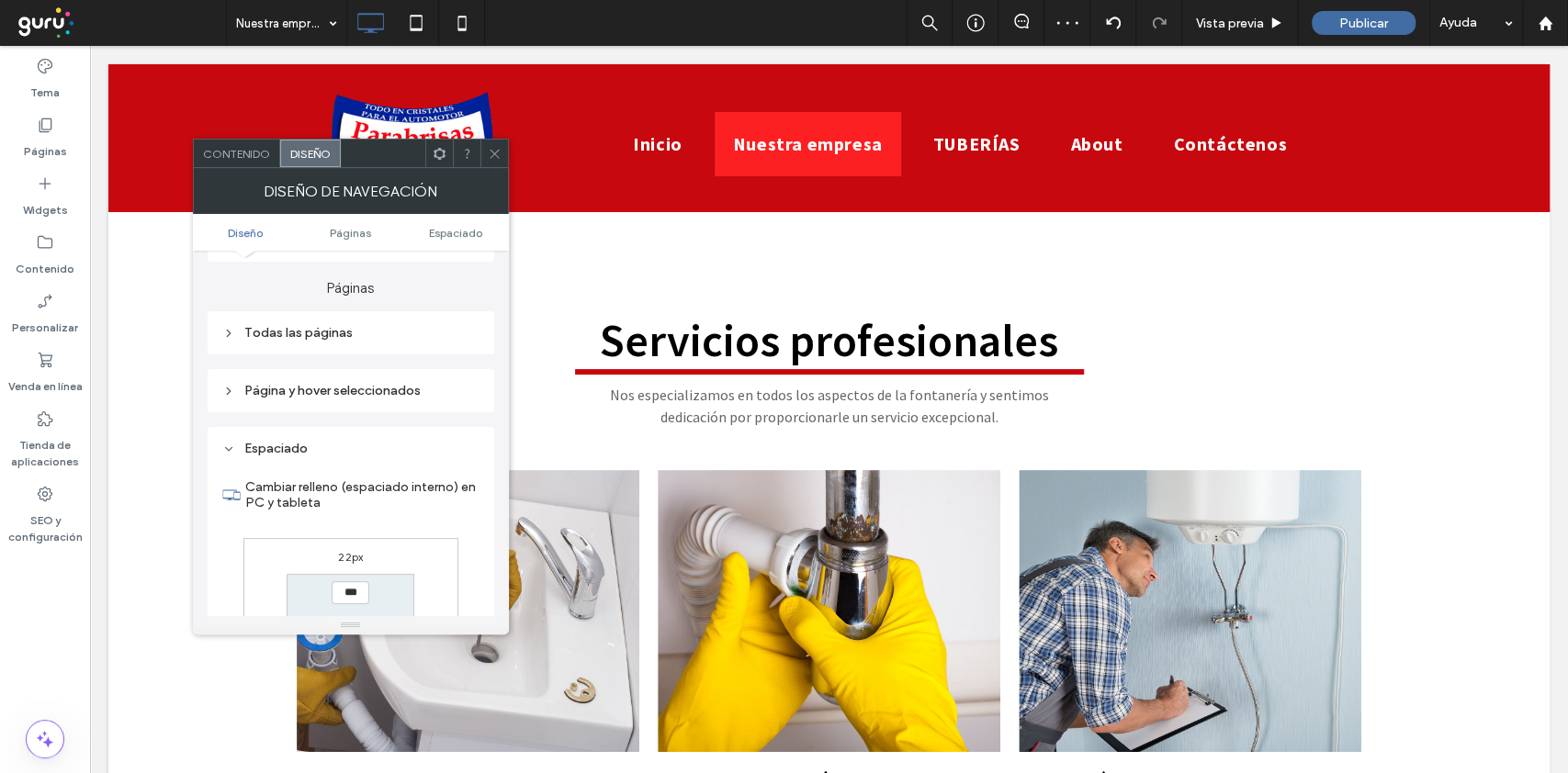 scroll, scrollTop: 367, scrollLeft: 0, axis: vertical 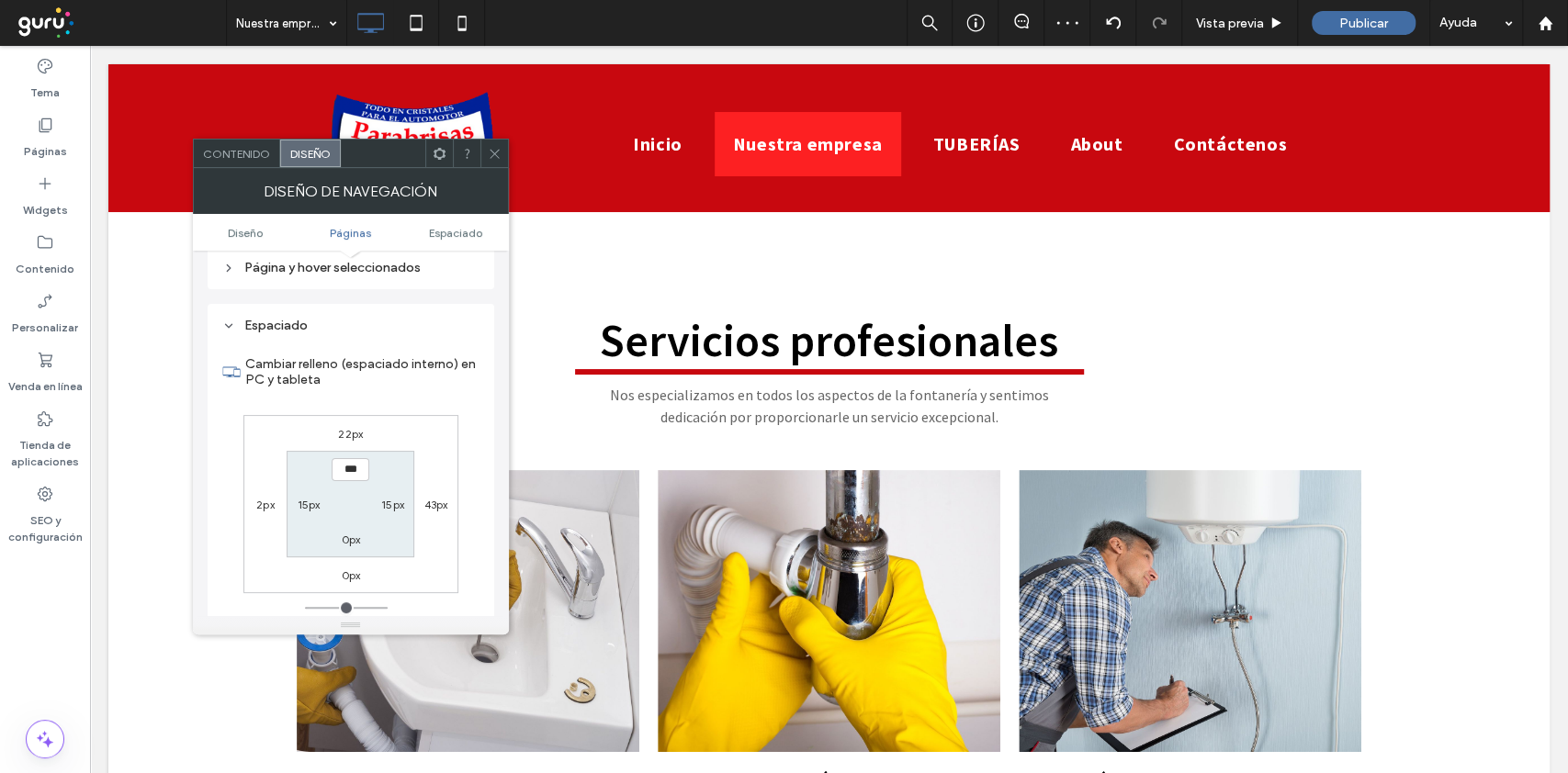 click on "15px" at bounding box center [392, 504] 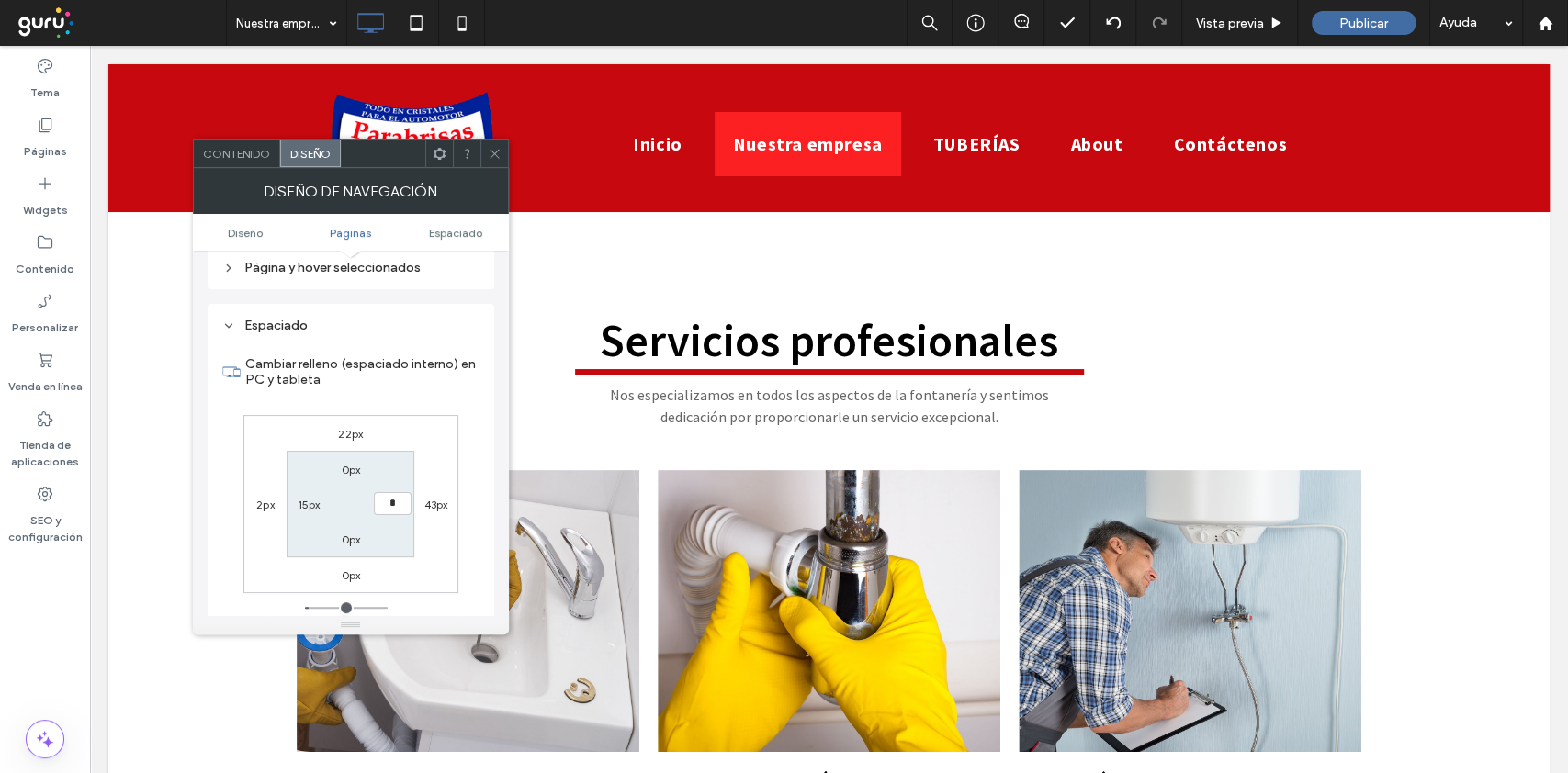 type on "*" 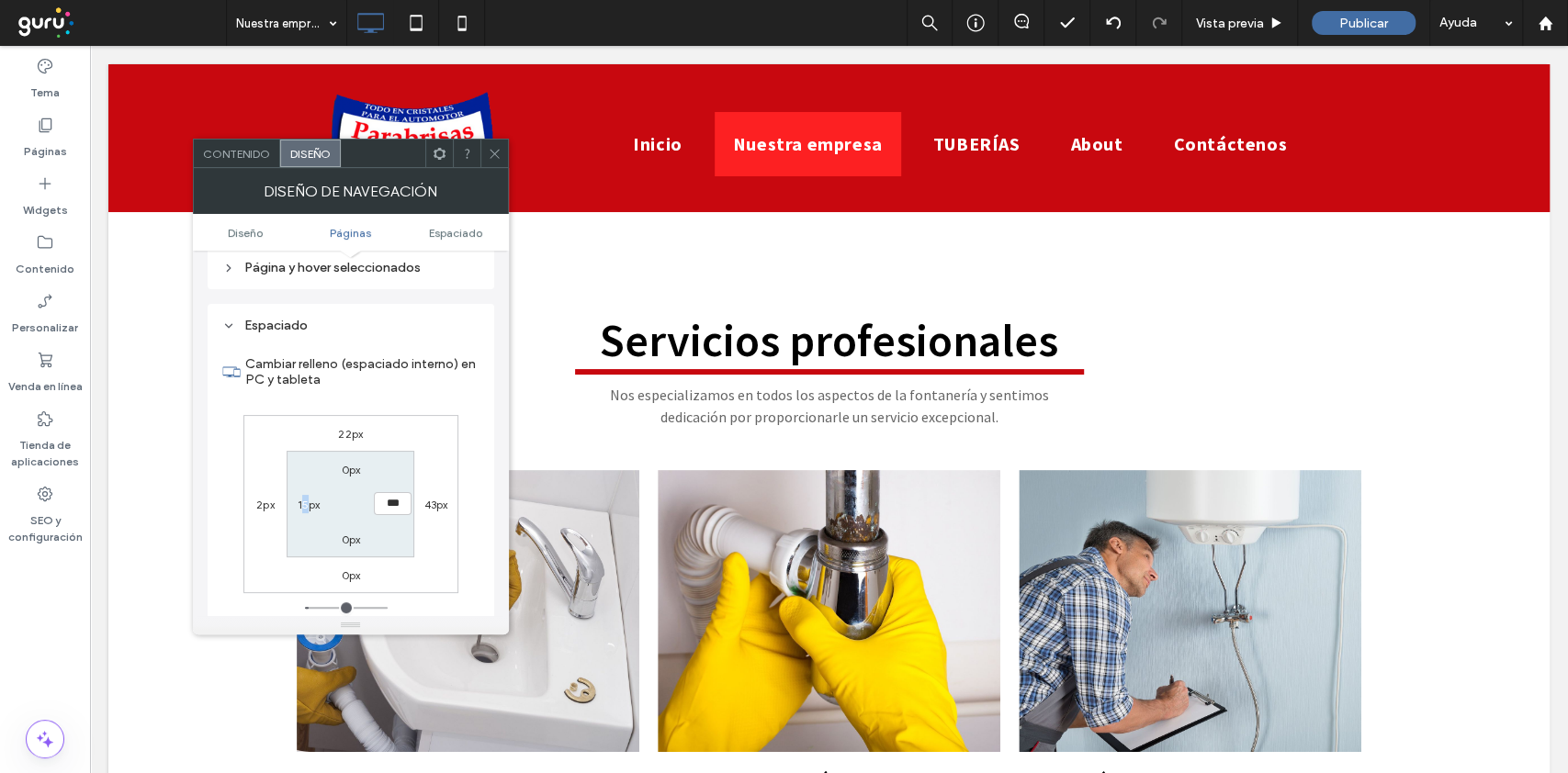 click on "0px *** 0px 15px" at bounding box center [350, 503] 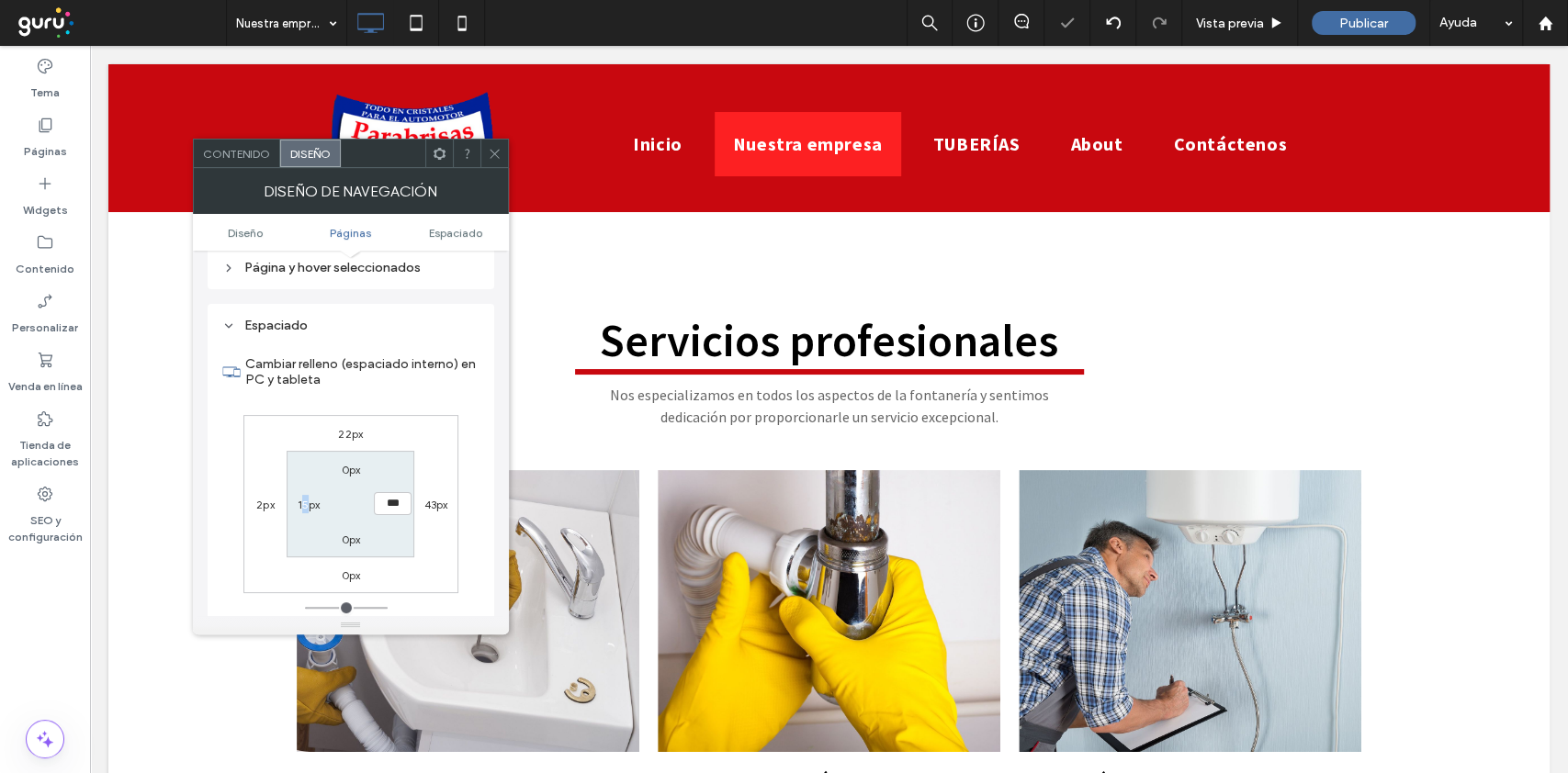click on "15px" at bounding box center [309, 504] 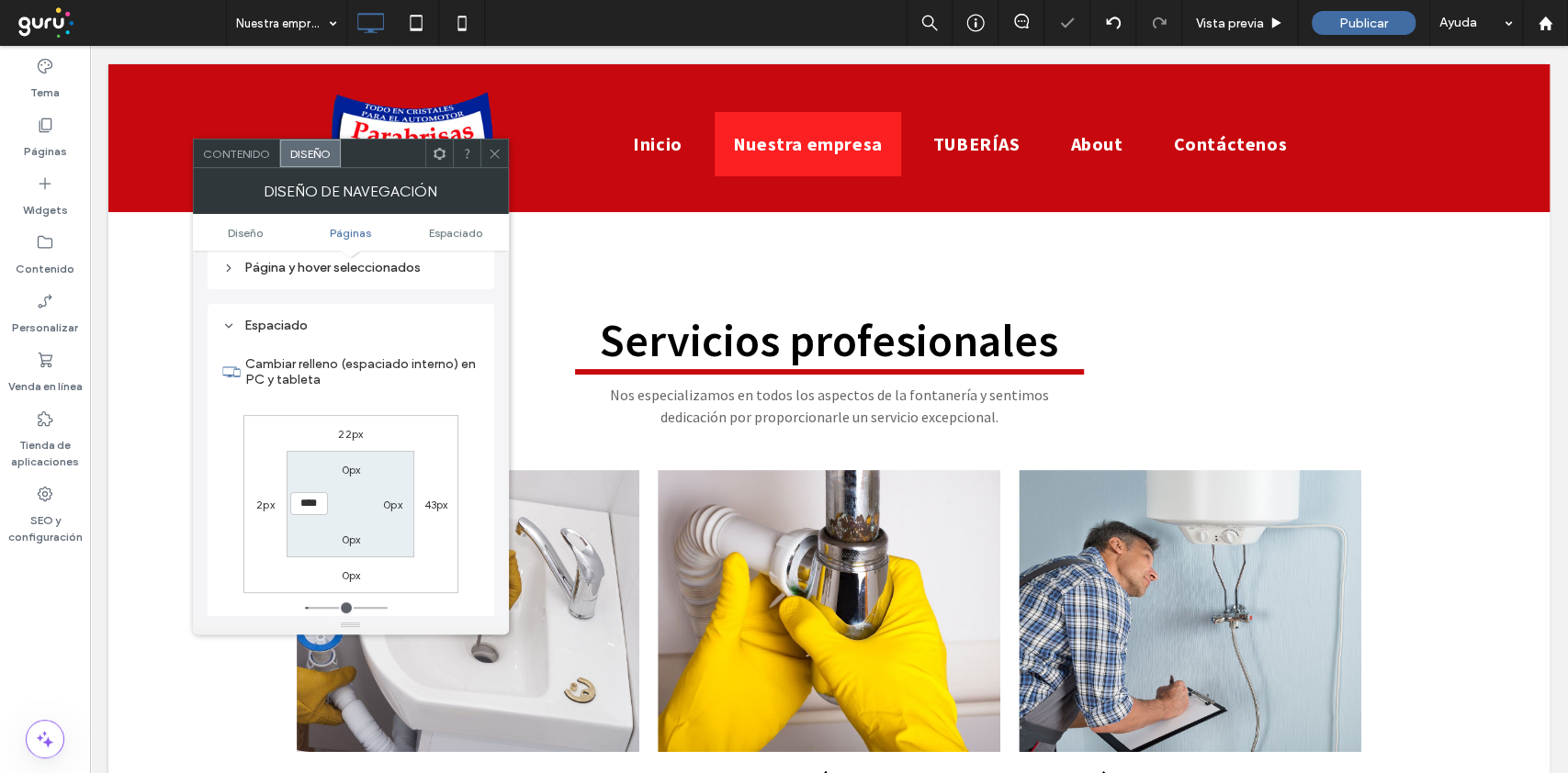 type on "**" 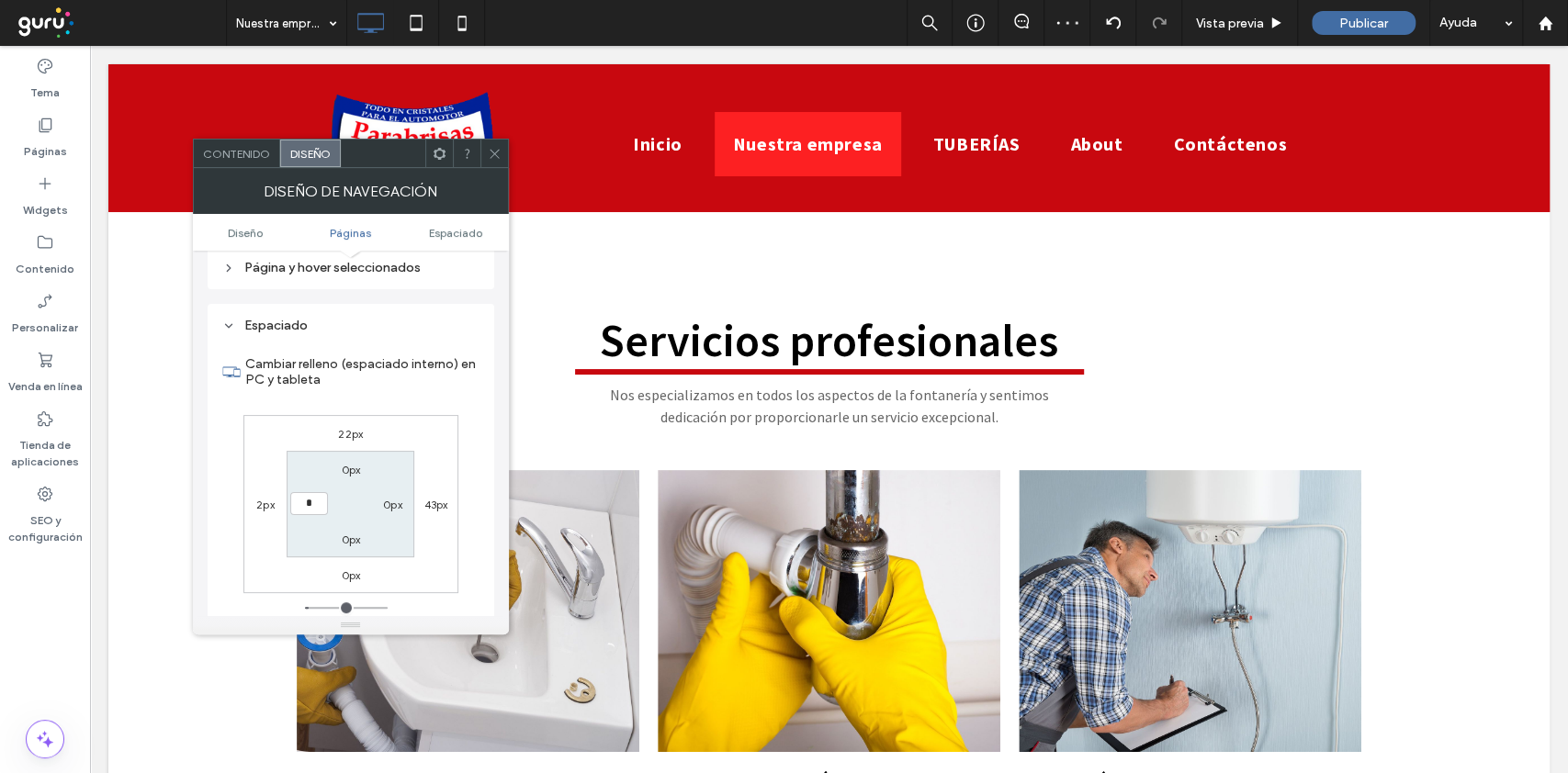 type on "*" 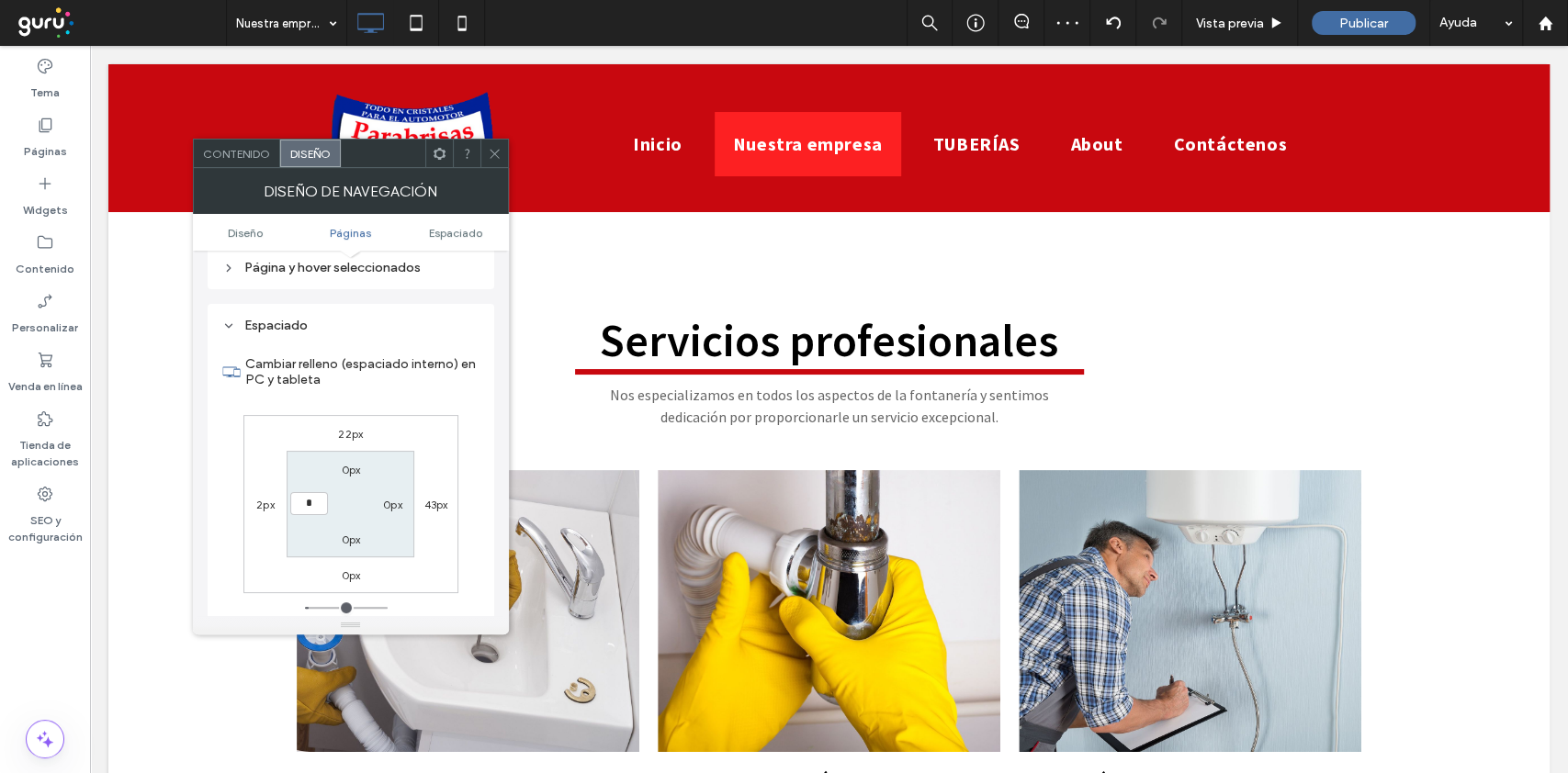 type on "*" 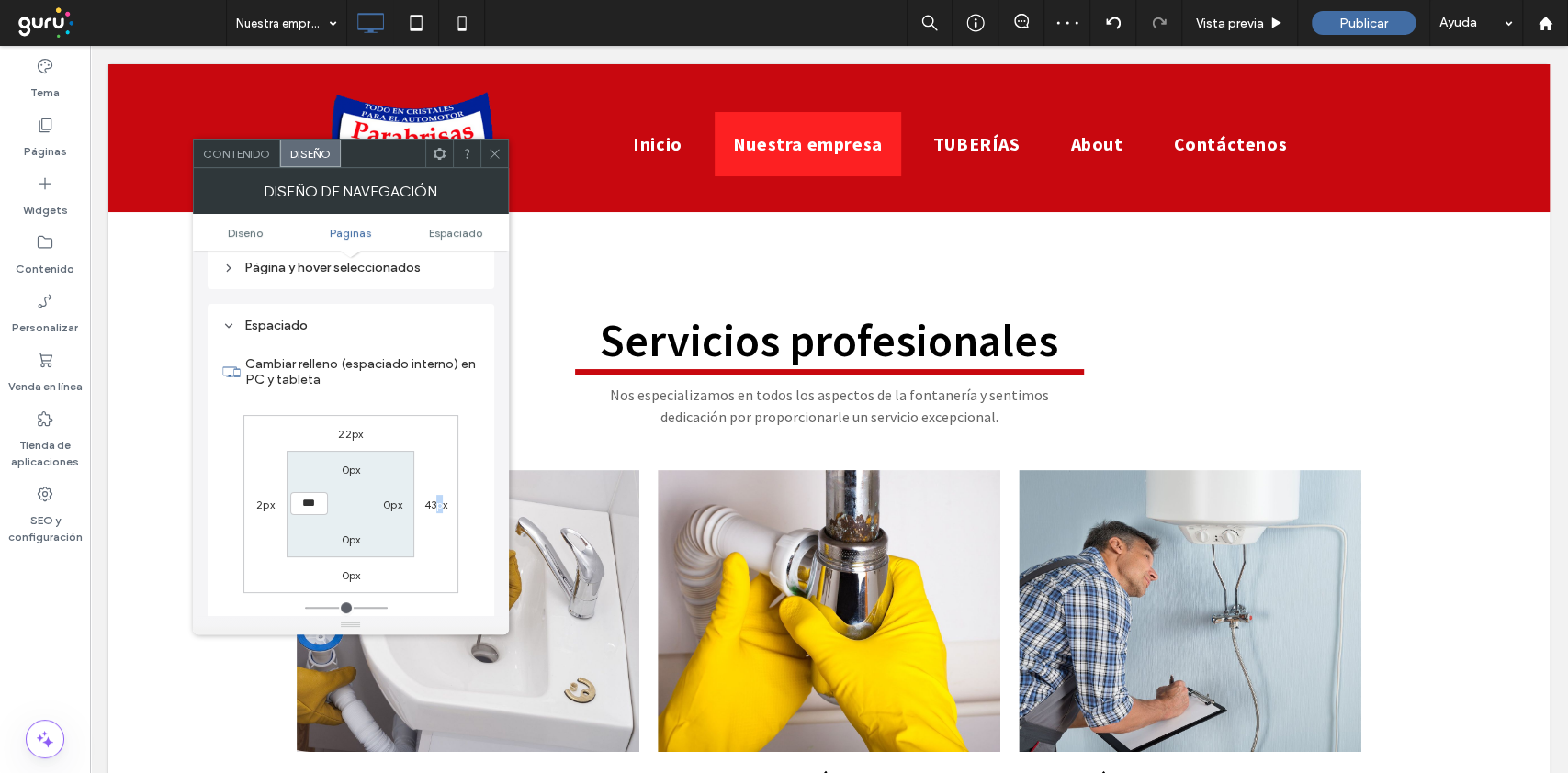 click on "43px" at bounding box center [436, 504] 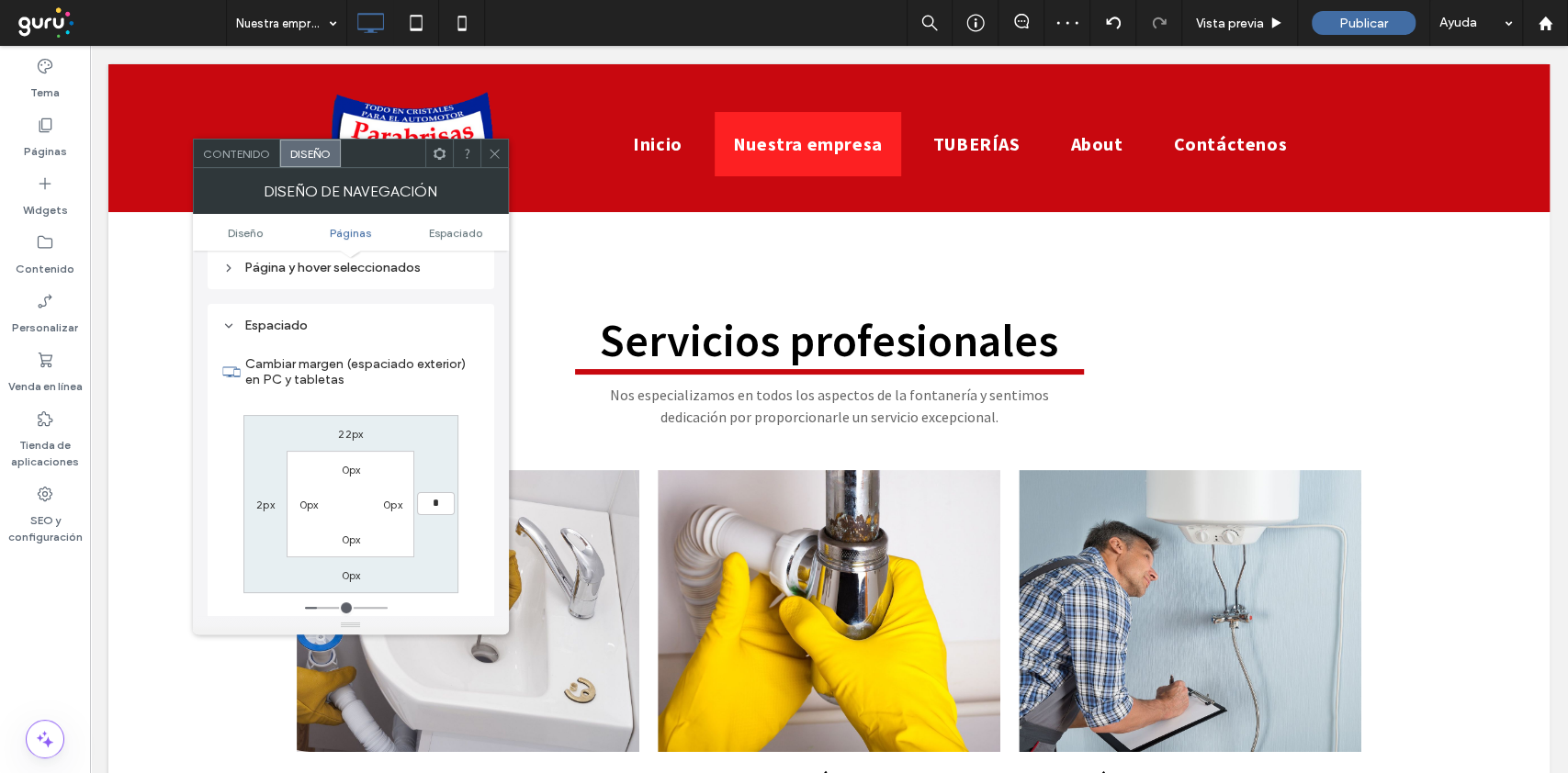 type on "*" 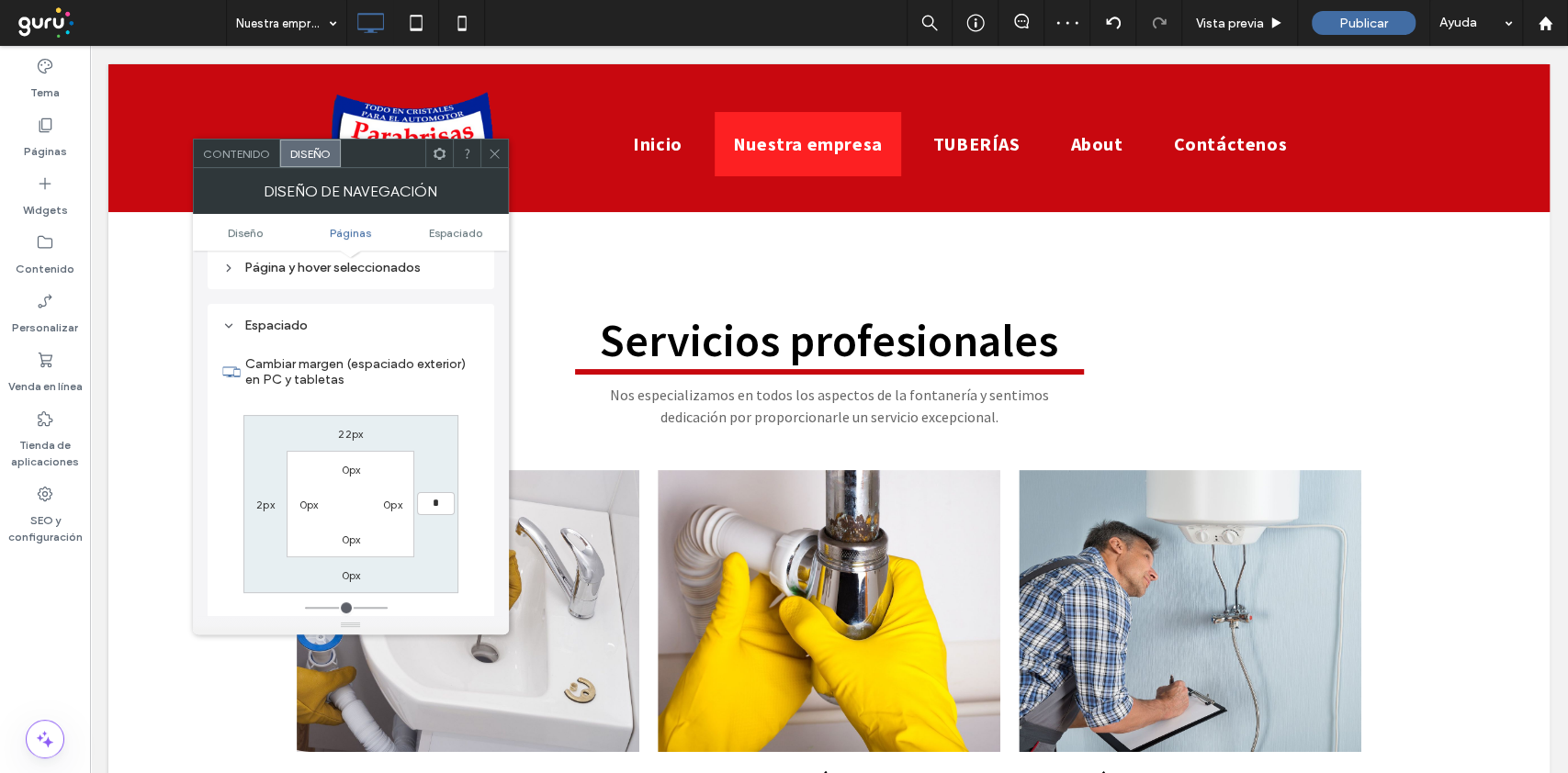 type on "*" 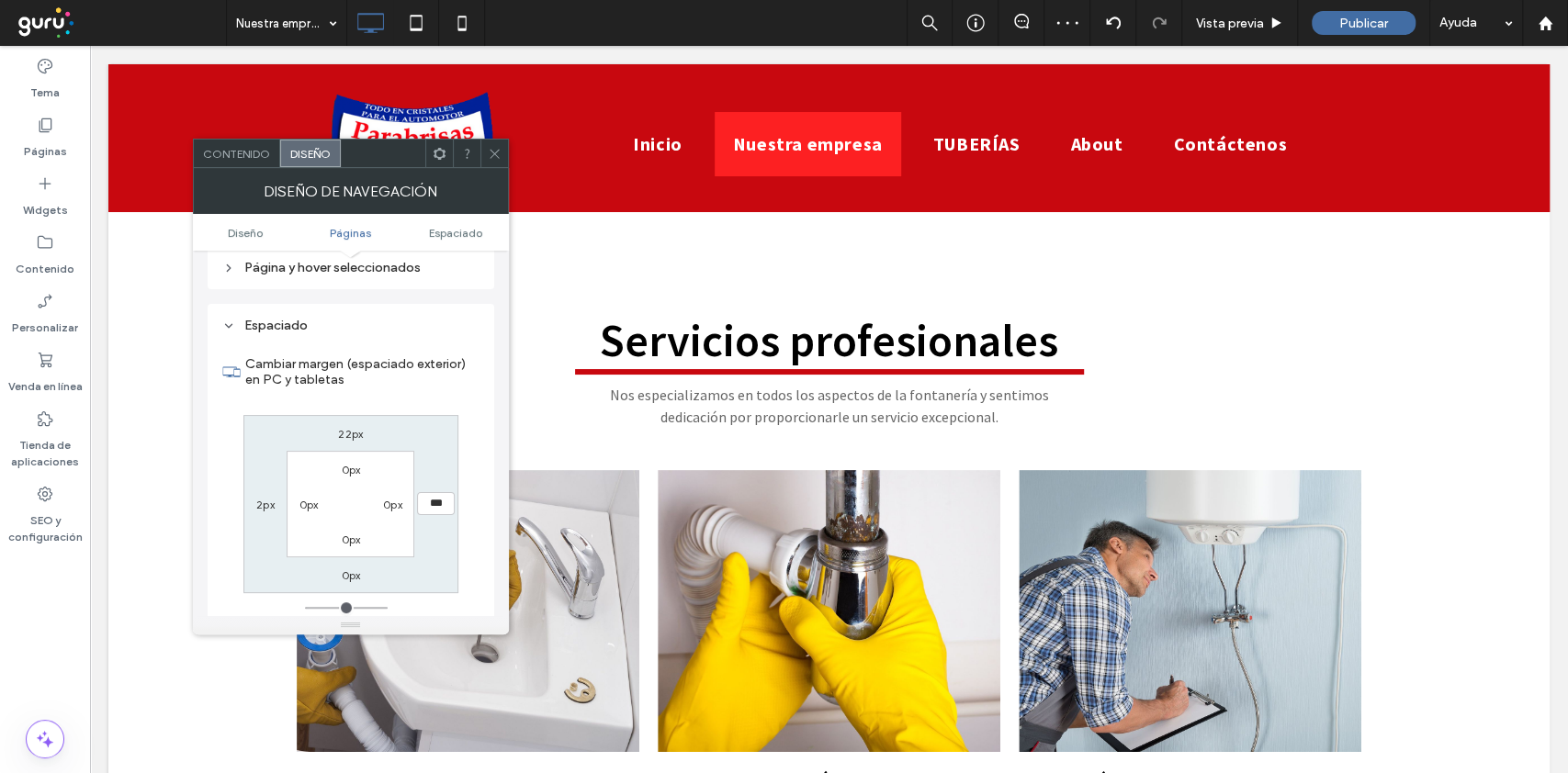 click on "22px *** 0px 2px 0px 0px 0px 0px" at bounding box center (351, 504) 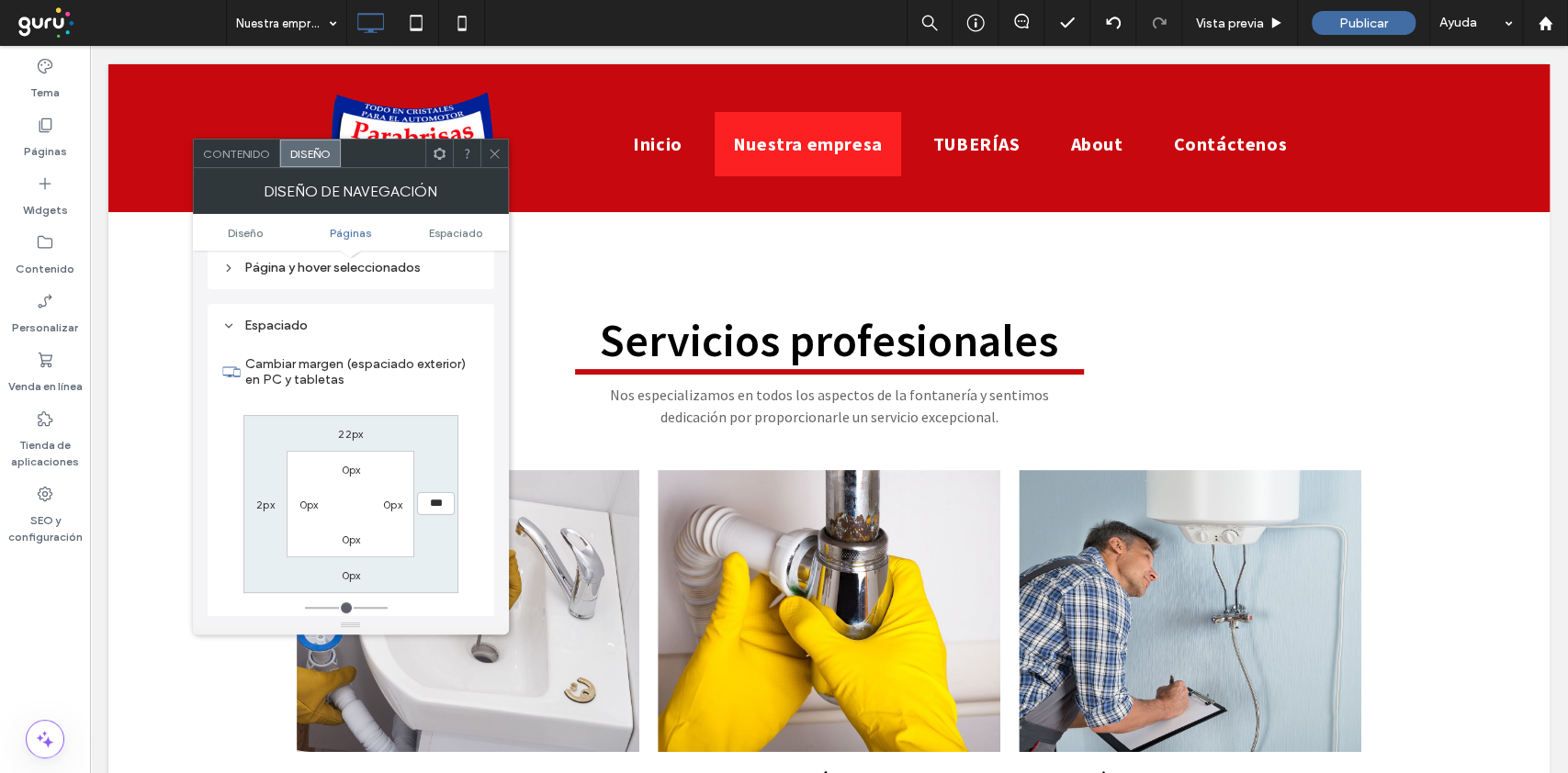 click on "2px" at bounding box center (265, 504) 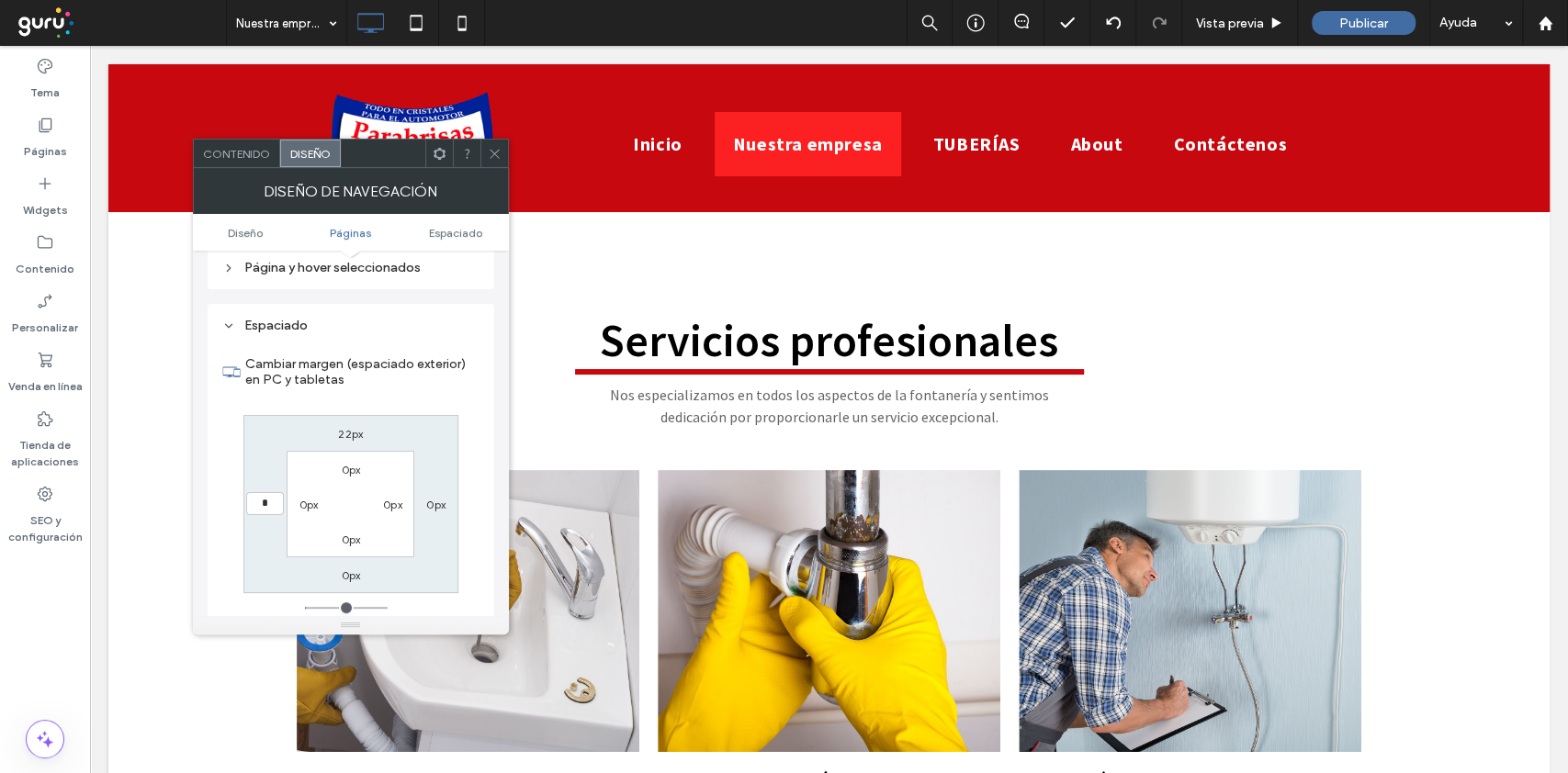 type on "*" 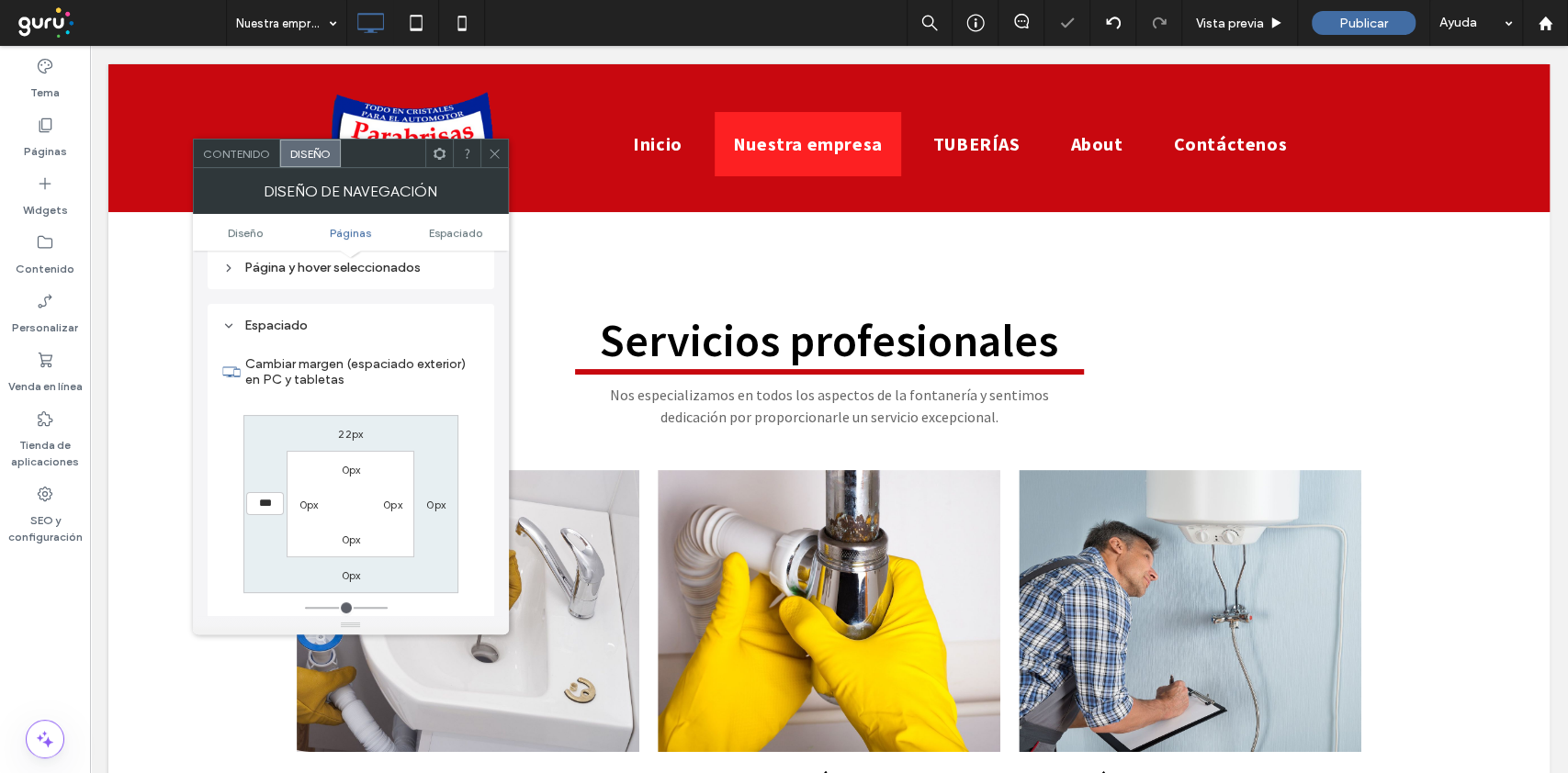 drag, startPoint x: 279, startPoint y: 543, endPoint x: 433, endPoint y: 330, distance: 262.84026 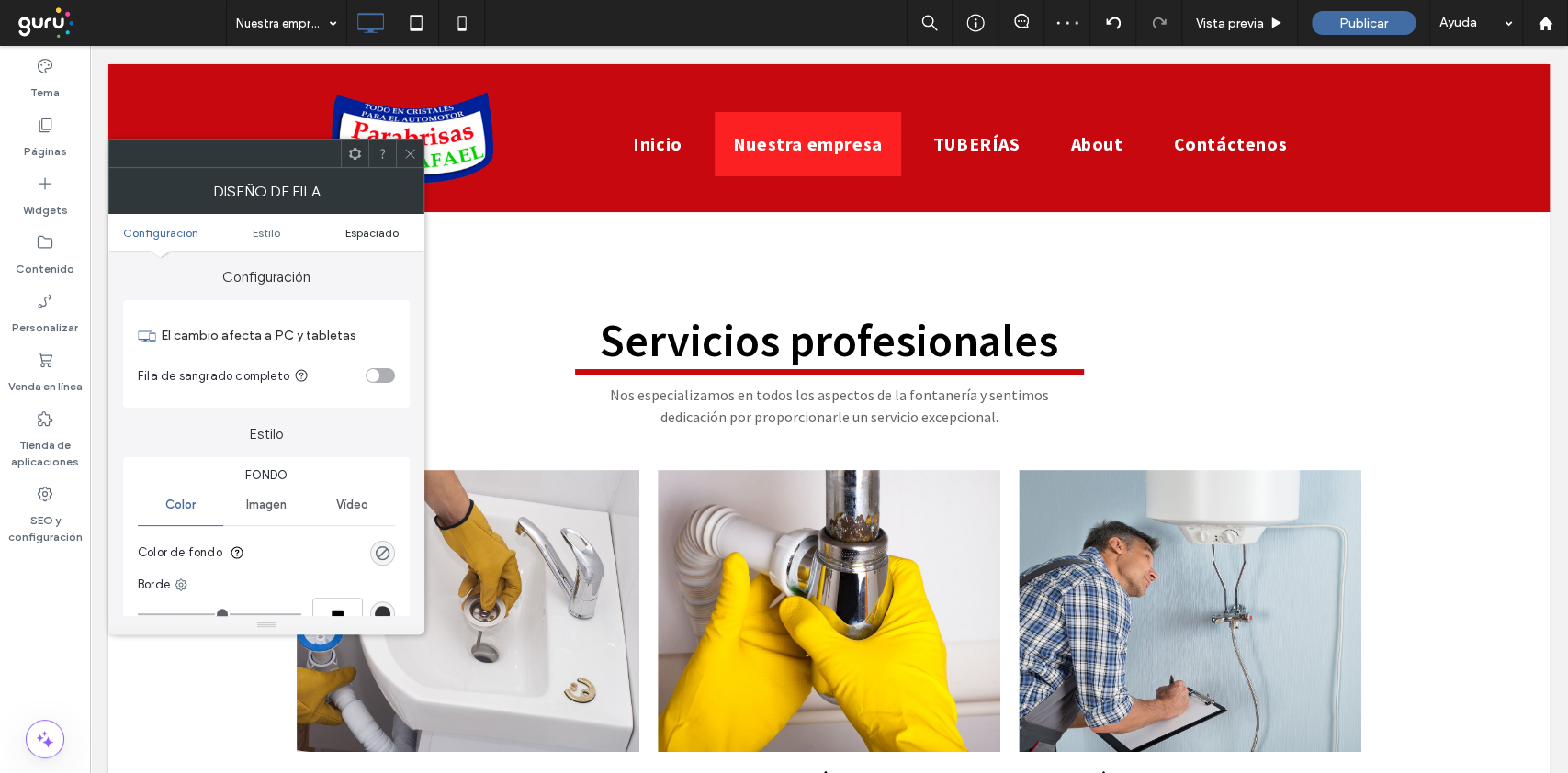 click on "Espaciado" at bounding box center (372, 232) 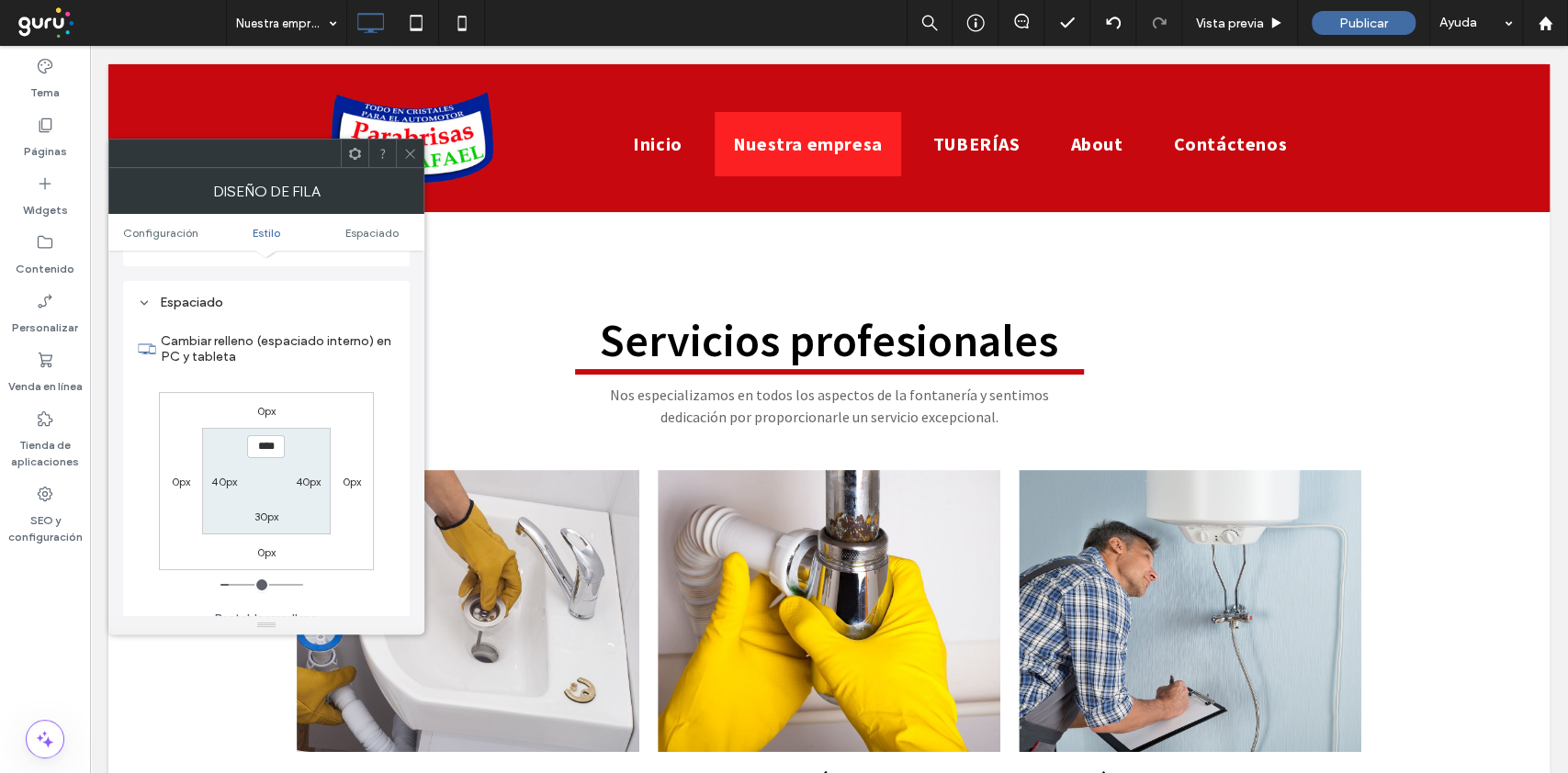 scroll, scrollTop: 461, scrollLeft: 0, axis: vertical 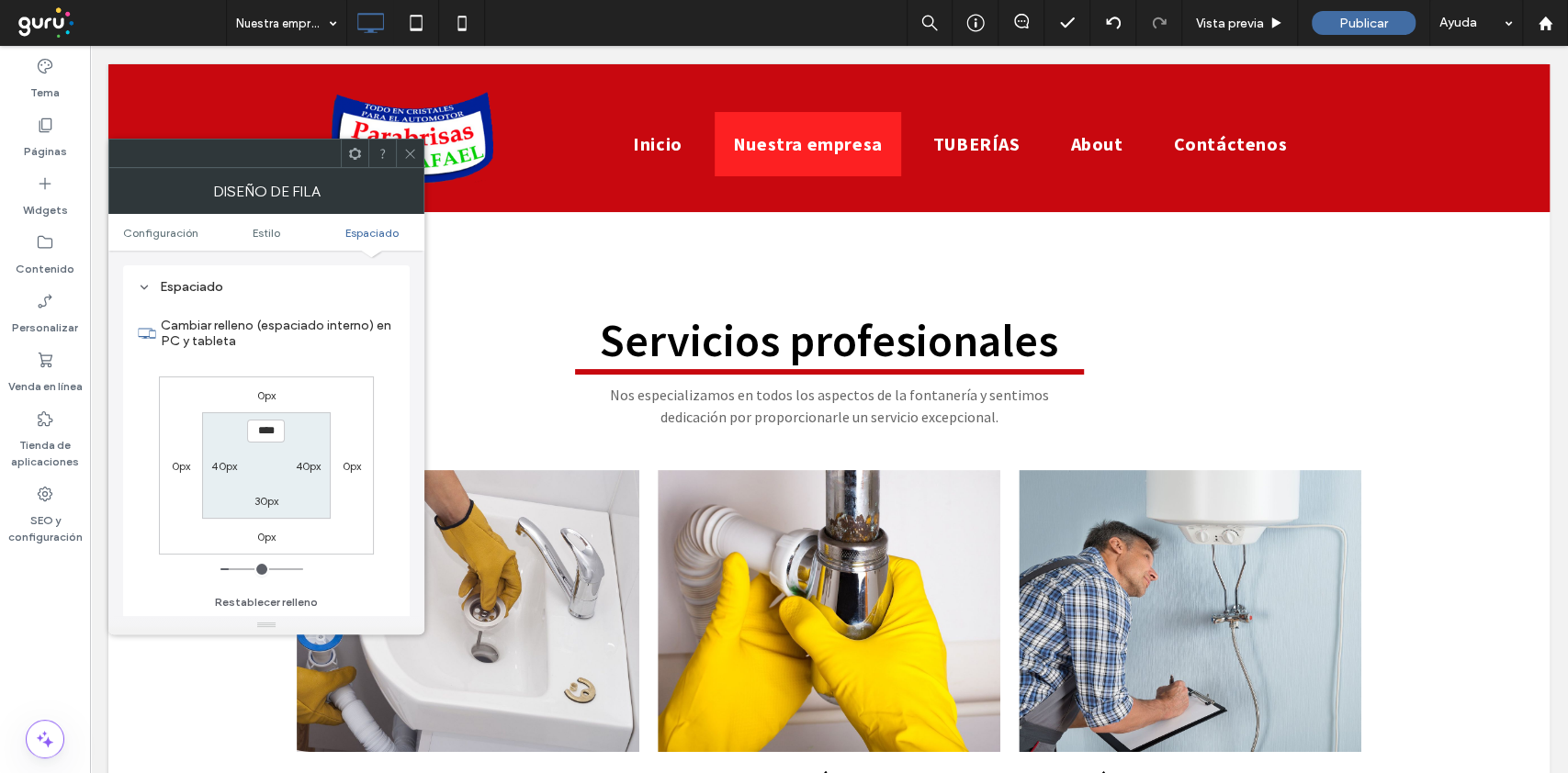 click on "40px" at bounding box center (224, 465) 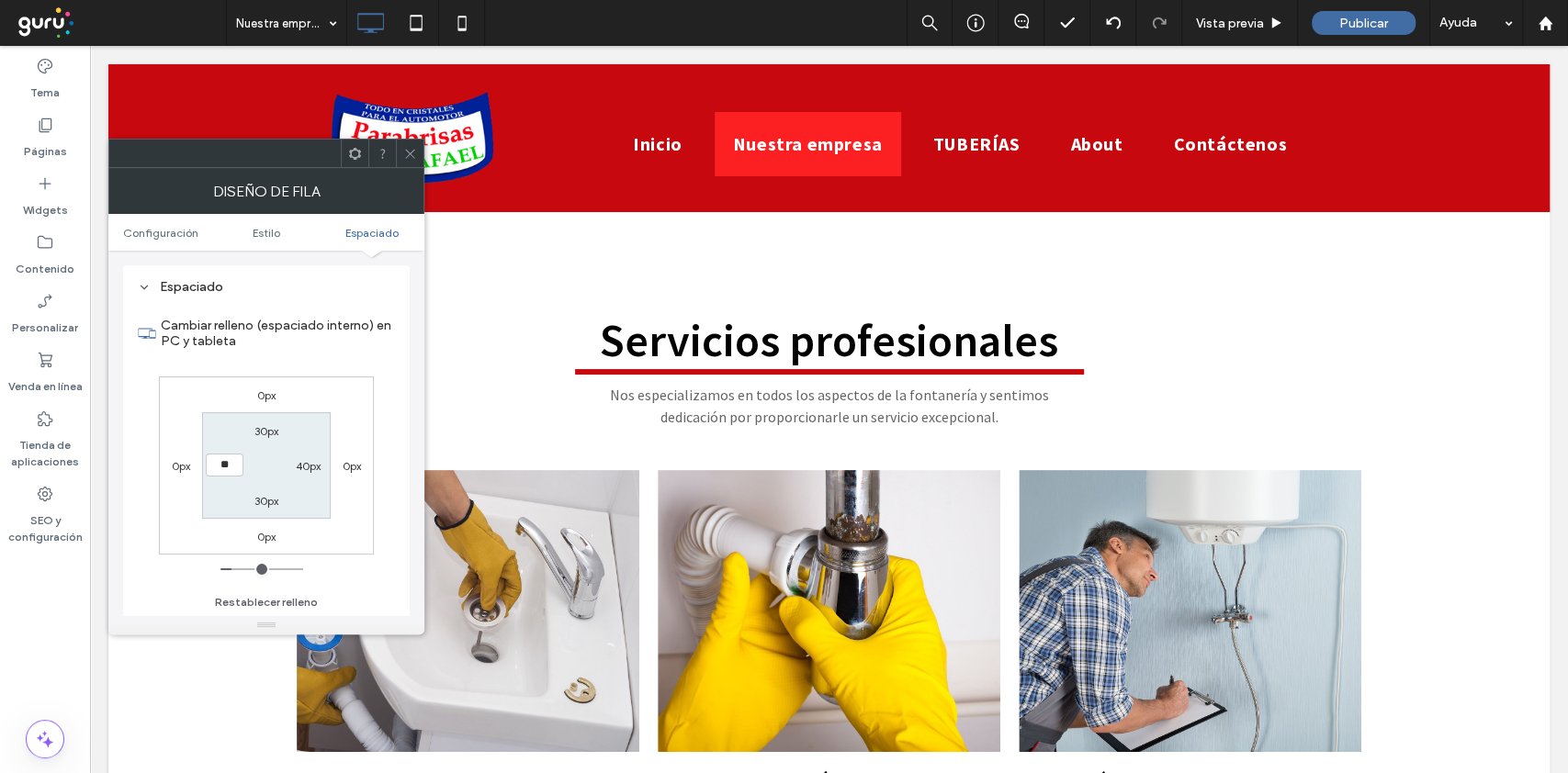type on "**" 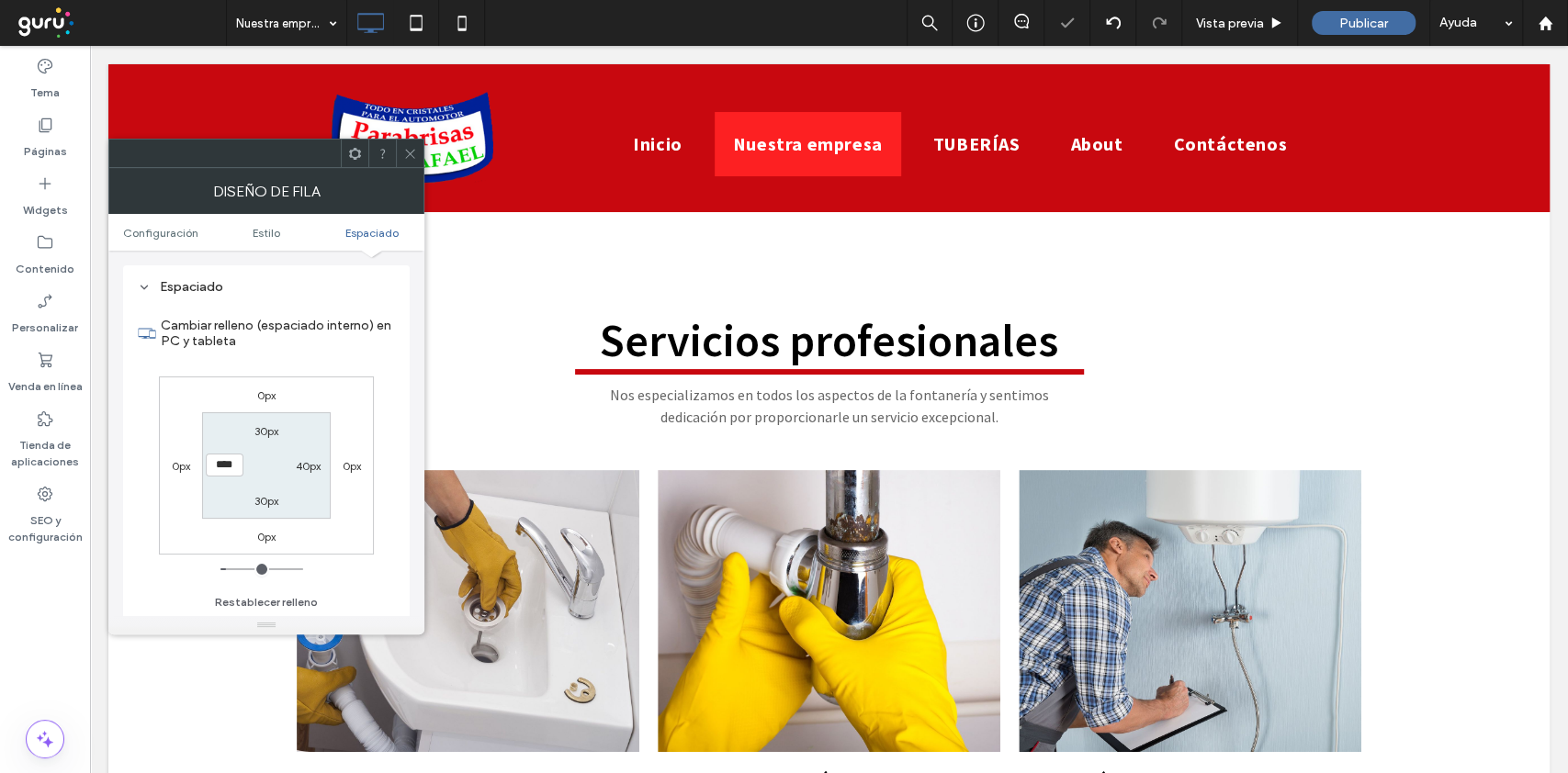 click on "40px" at bounding box center [309, 465] 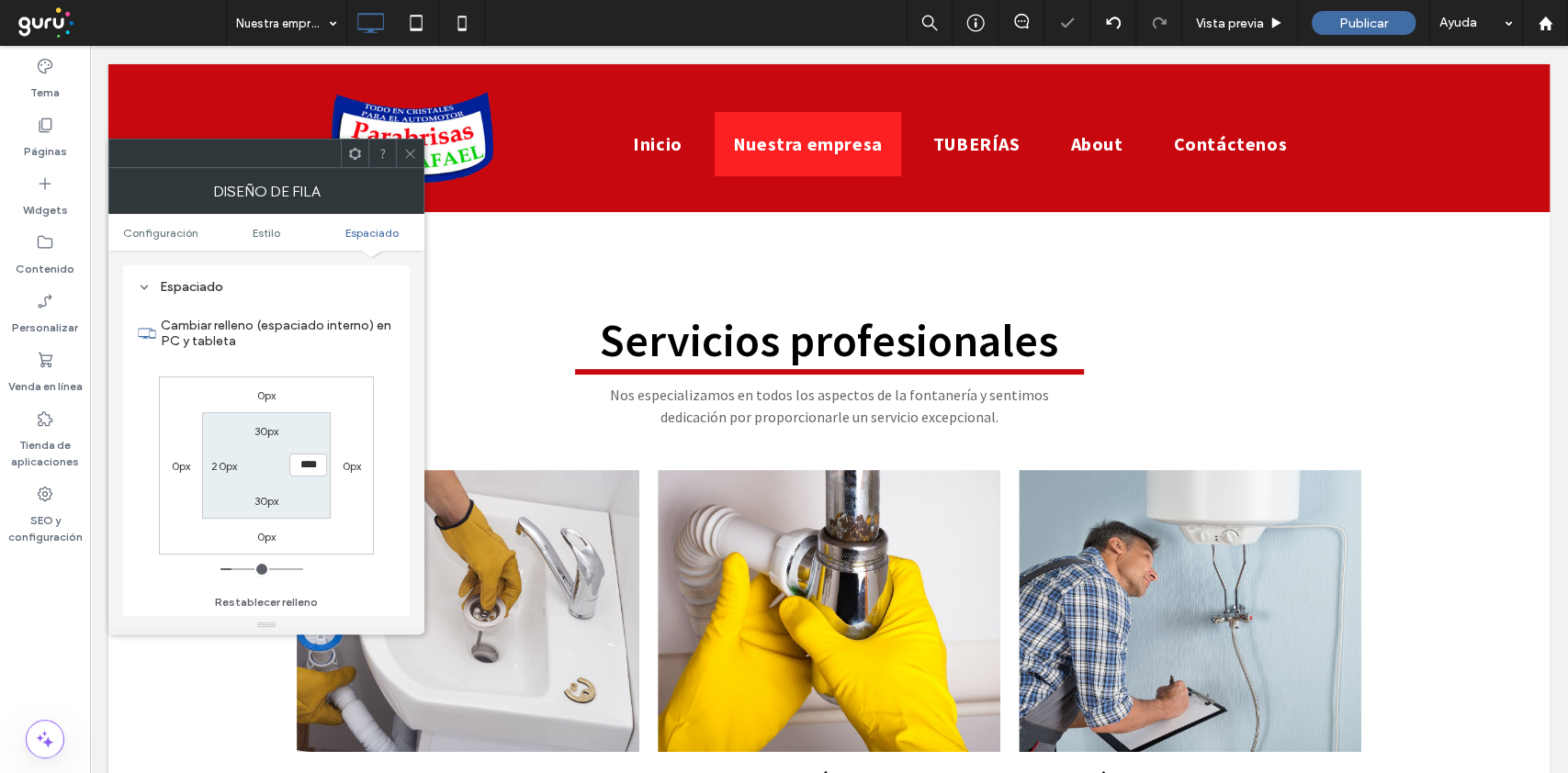 click on "****" at bounding box center [308, 465] 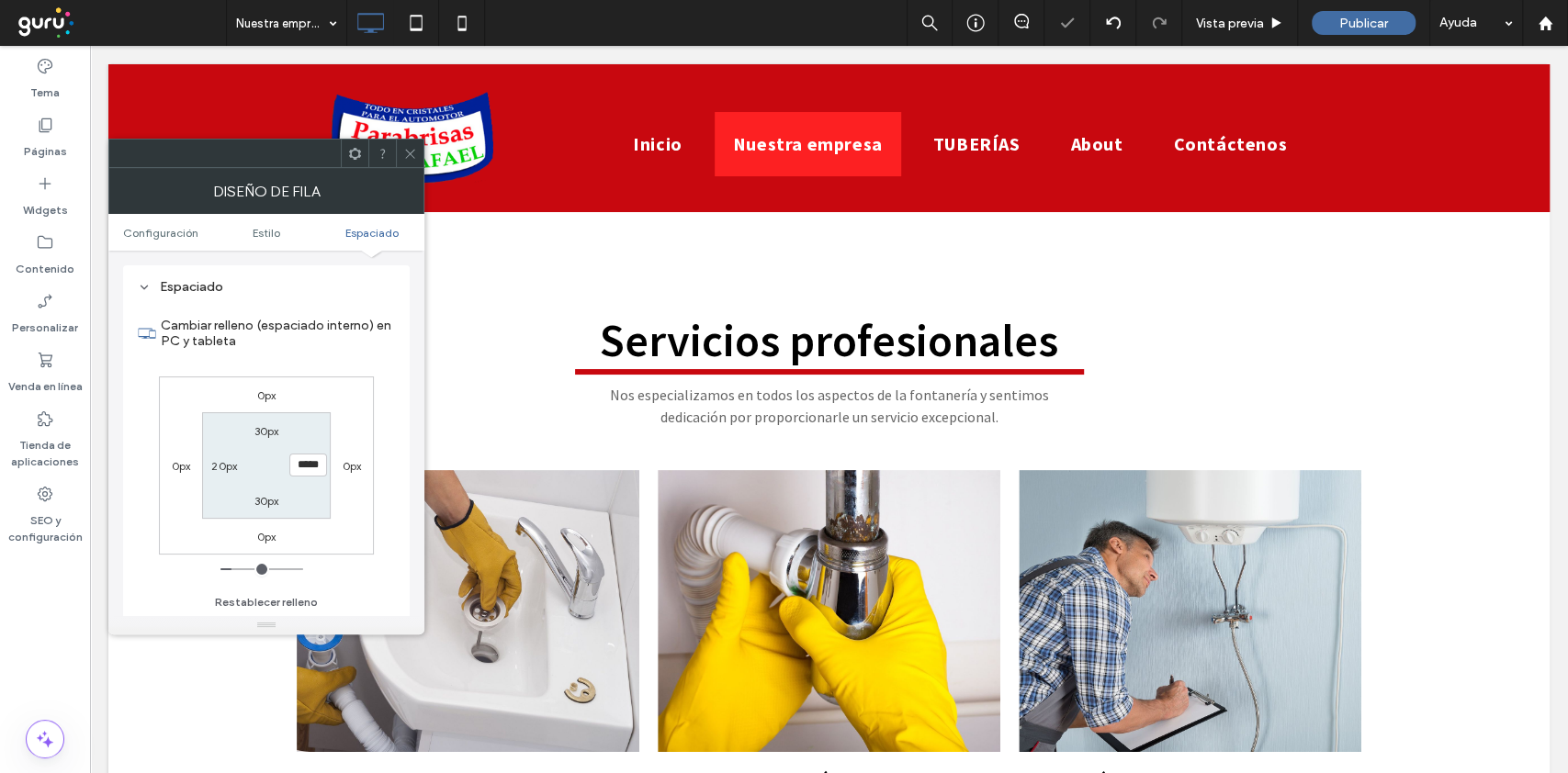 type on "*****" 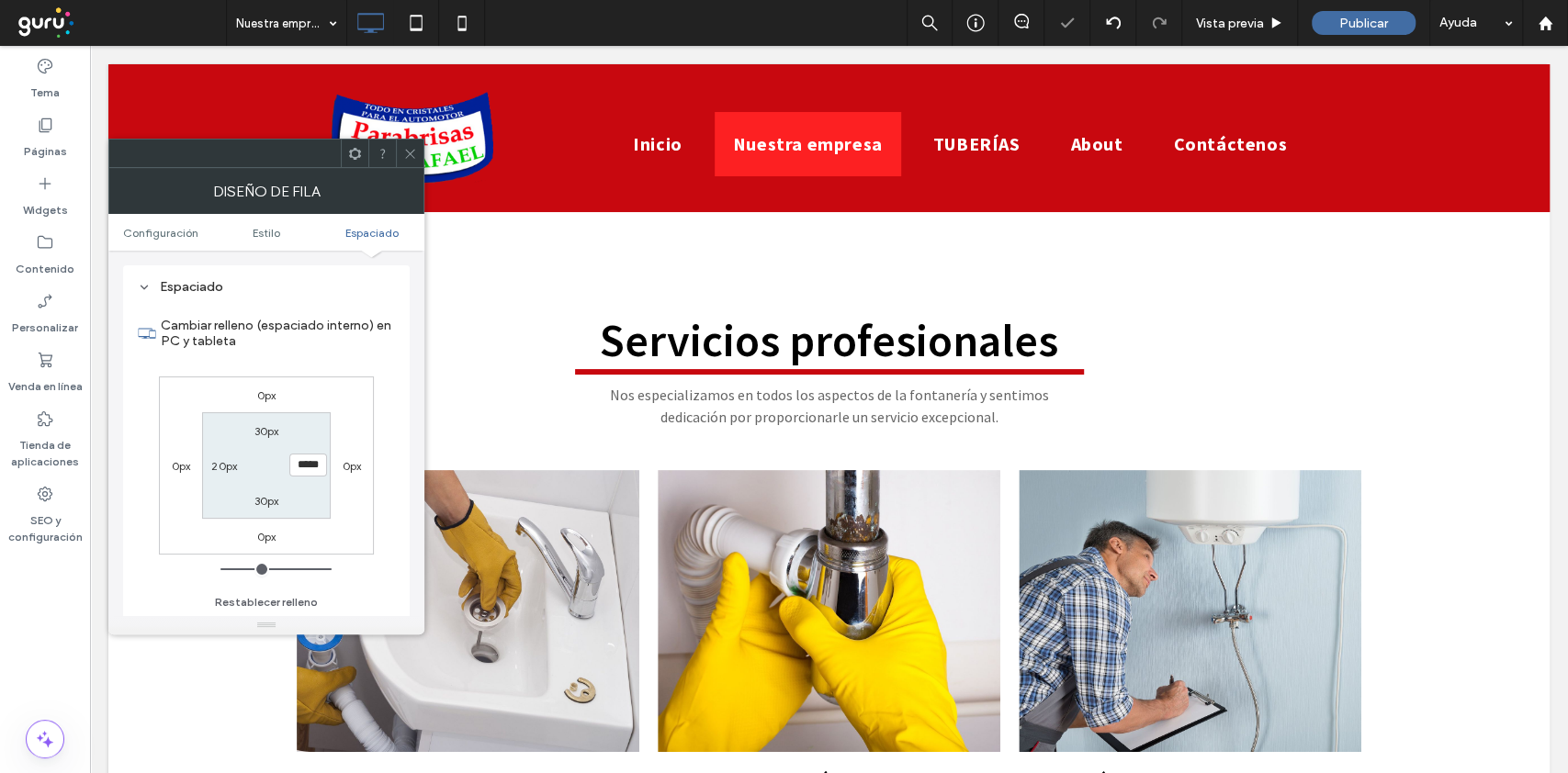 click on "30px ***** 30px 20px" at bounding box center (265, 465) 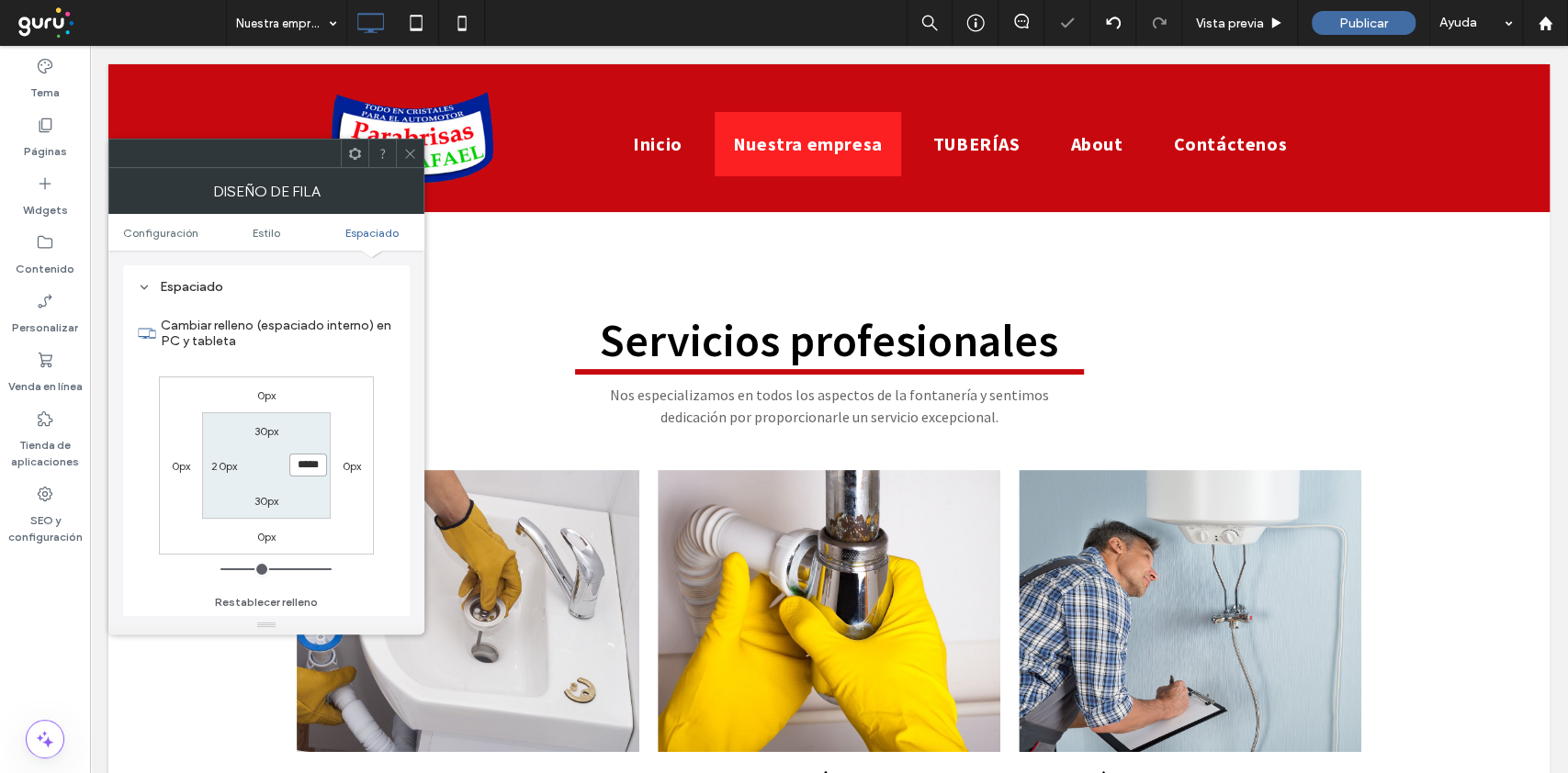 click on "*****" at bounding box center [308, 465] 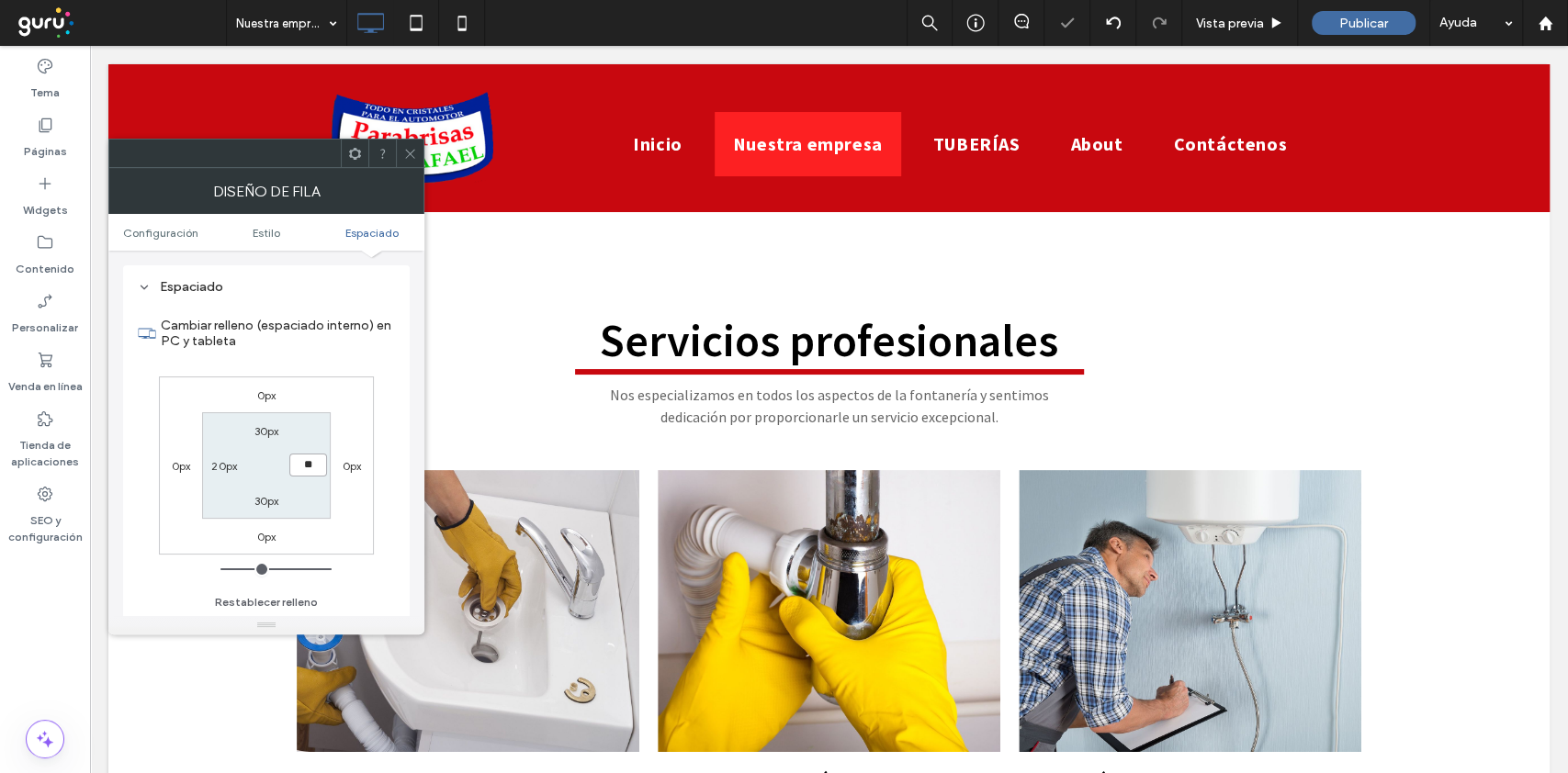 type on "**" 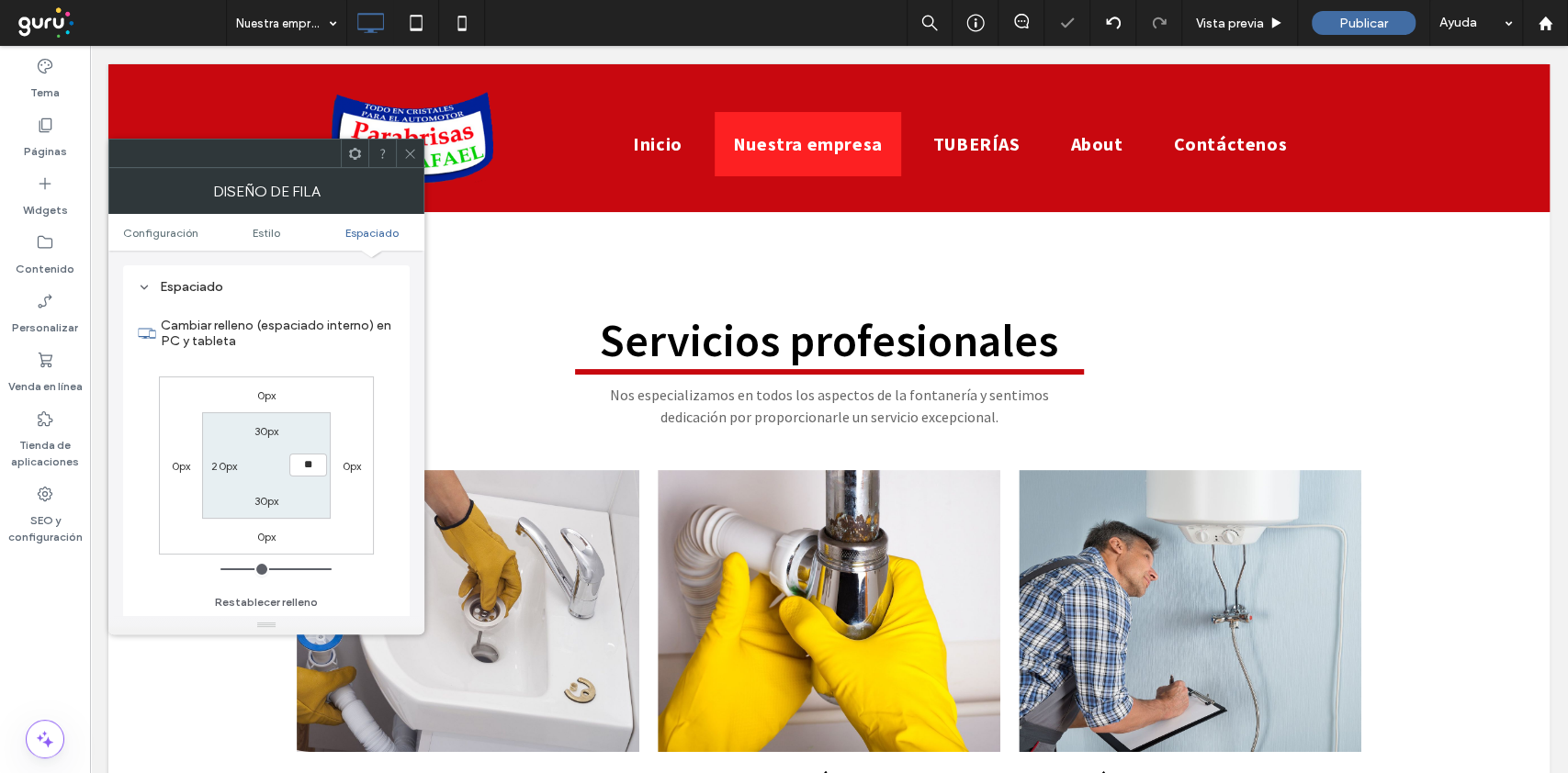 type on "**" 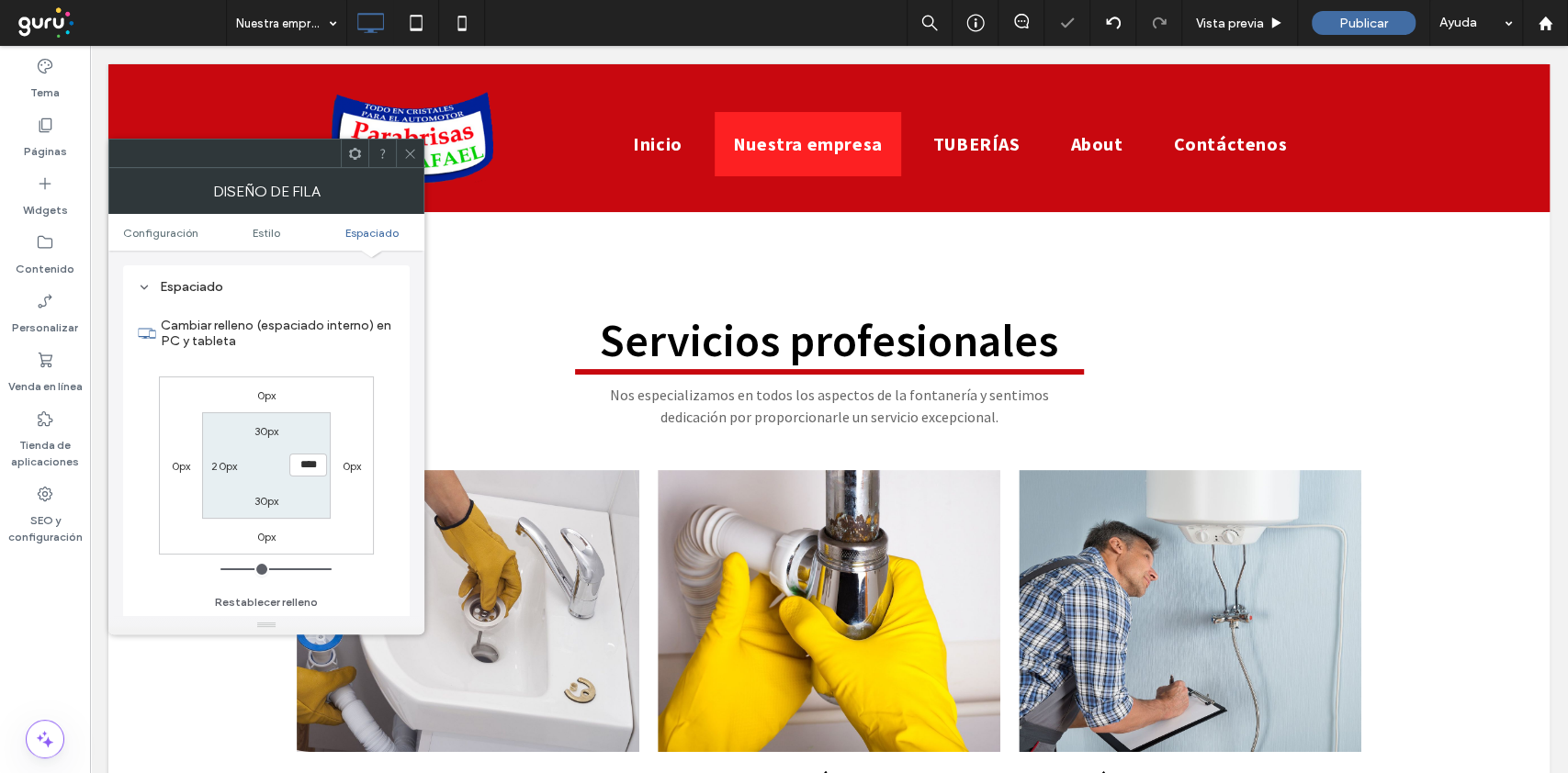 click on "30px **** 30px 20px" at bounding box center (265, 465) 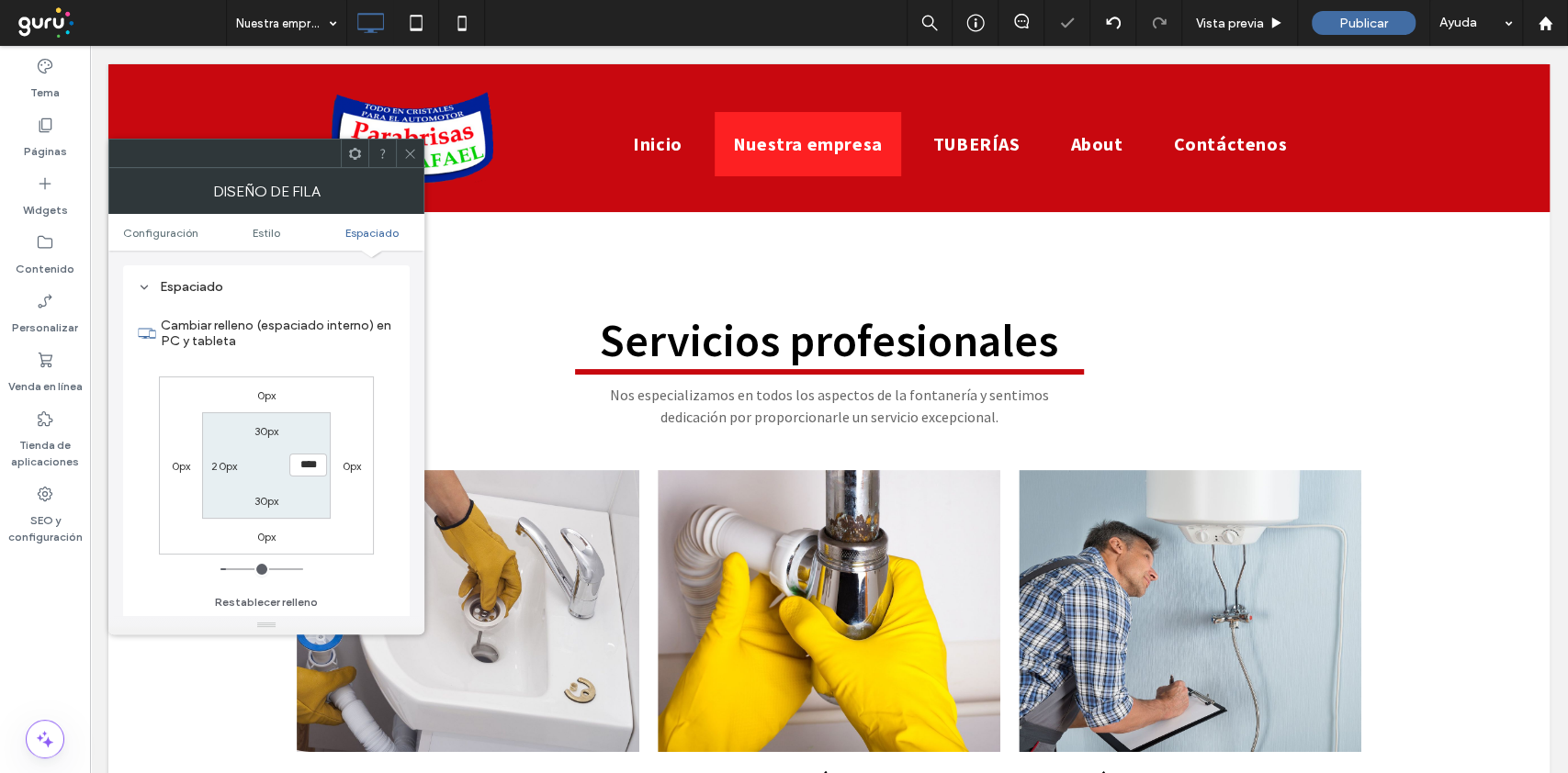 click at bounding box center [410, 153] 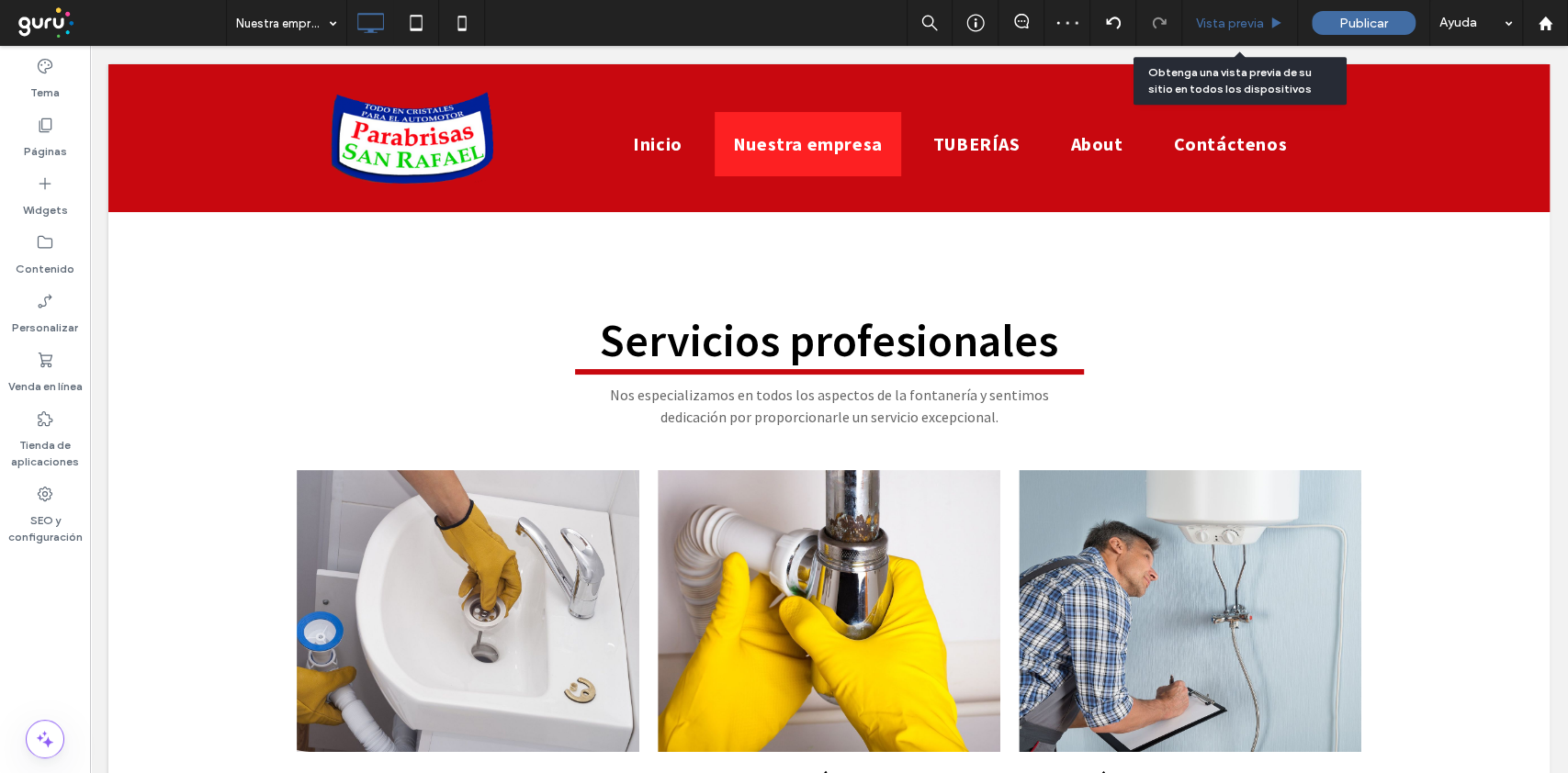 click on "Vista previa" at bounding box center [1230, 23] 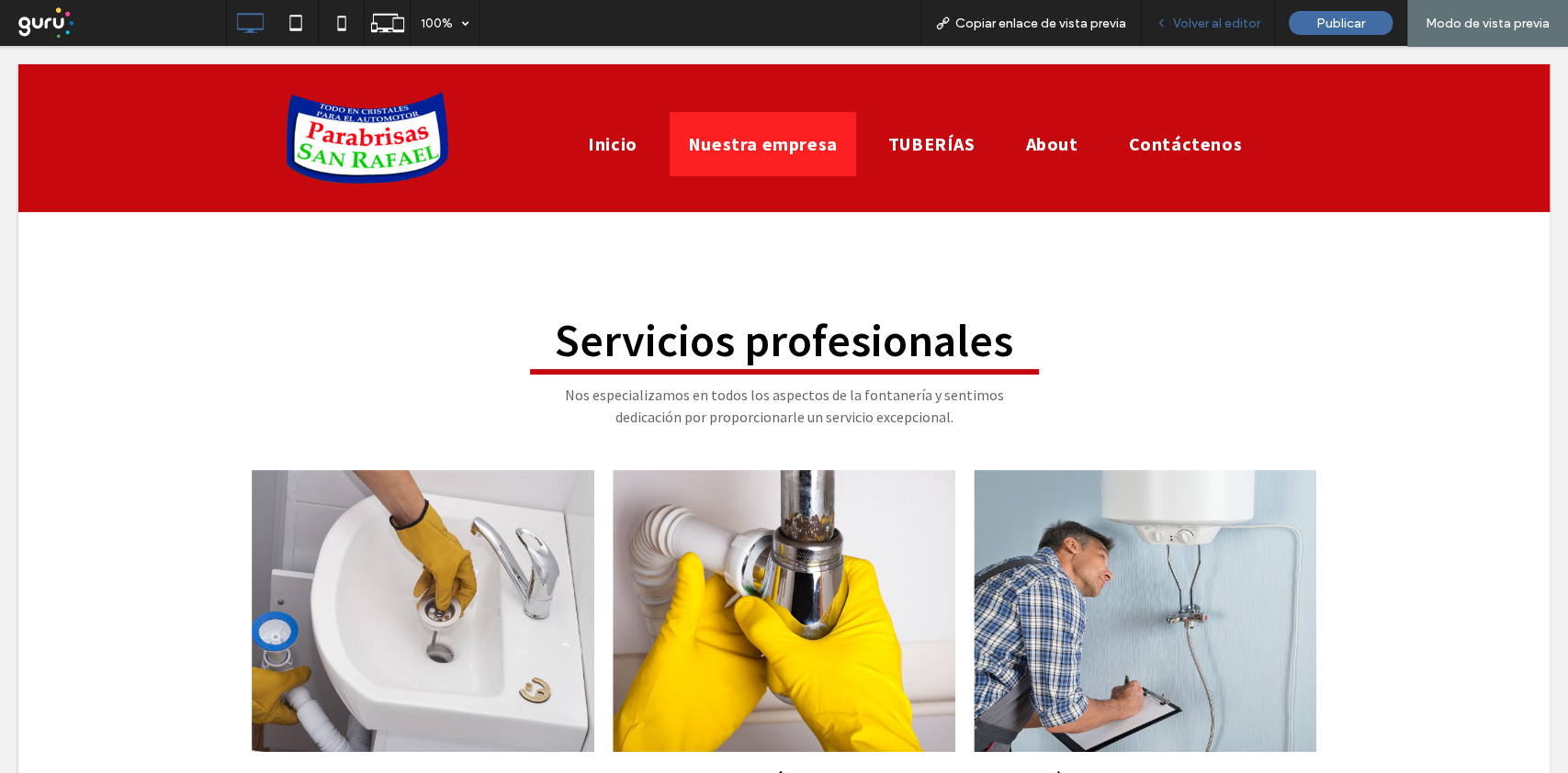 click on "Volver al editor" at bounding box center (1216, 23) 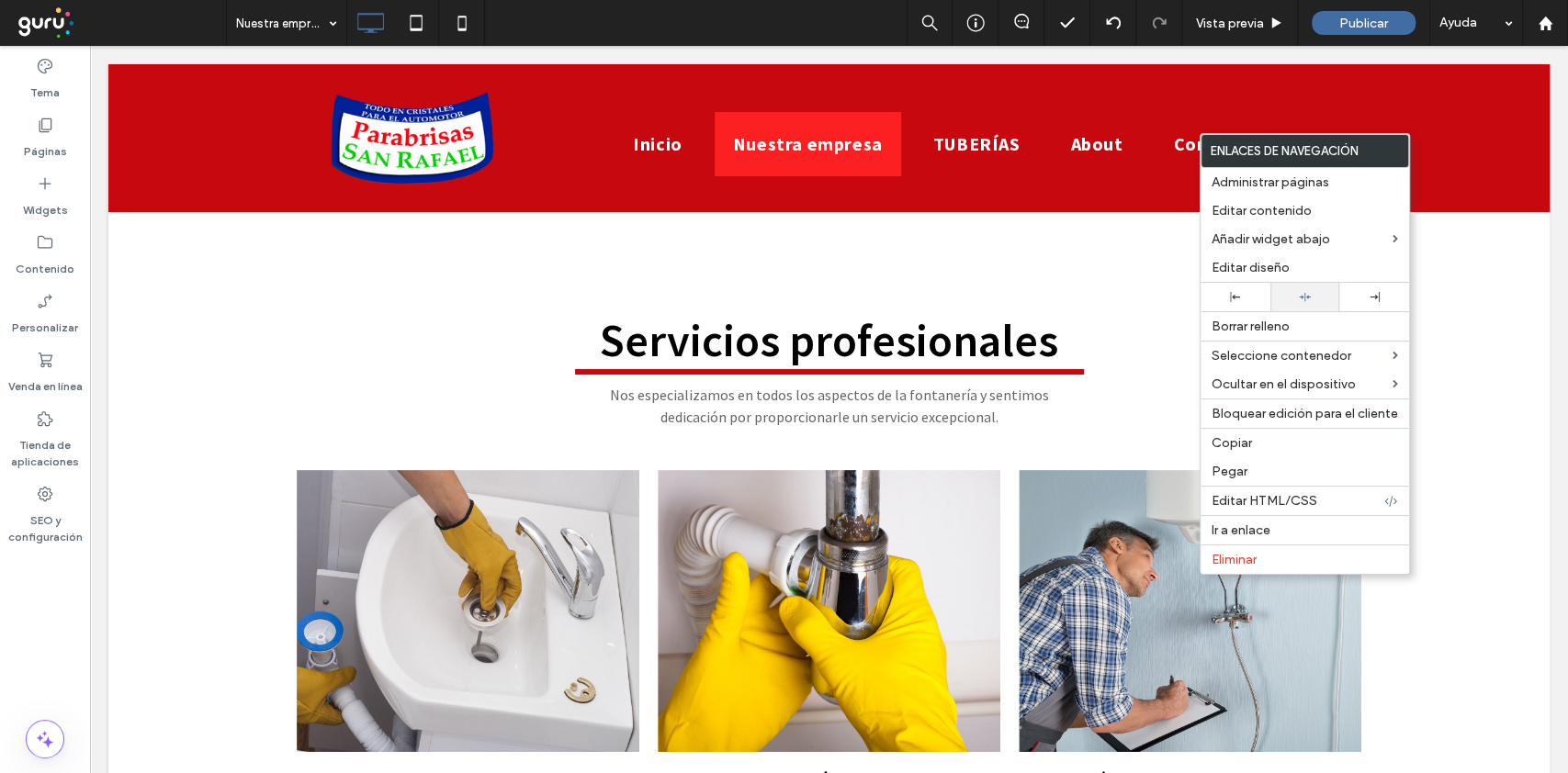 click at bounding box center [1305, 297] 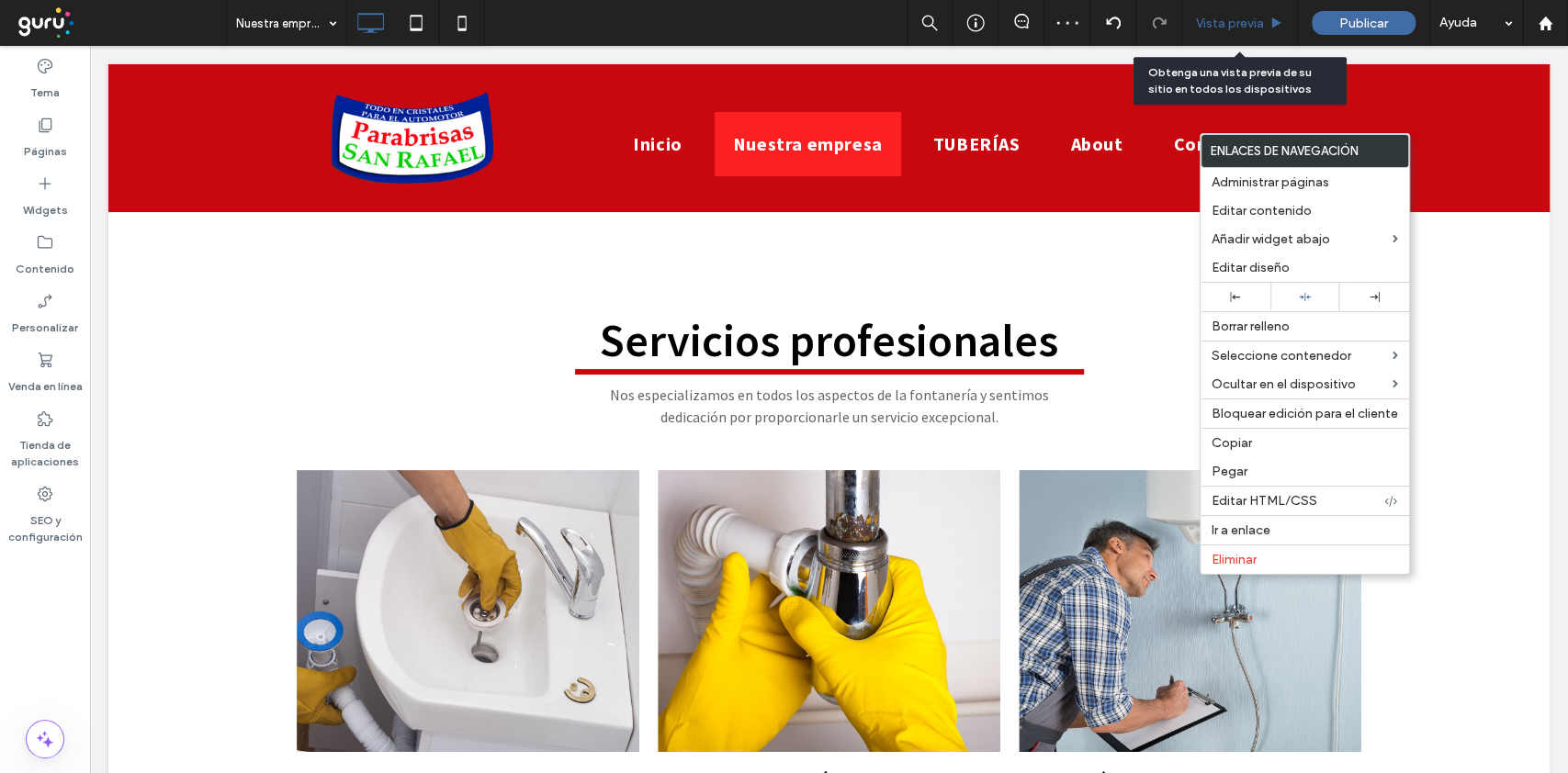click on "Vista previa" at bounding box center (1230, 23) 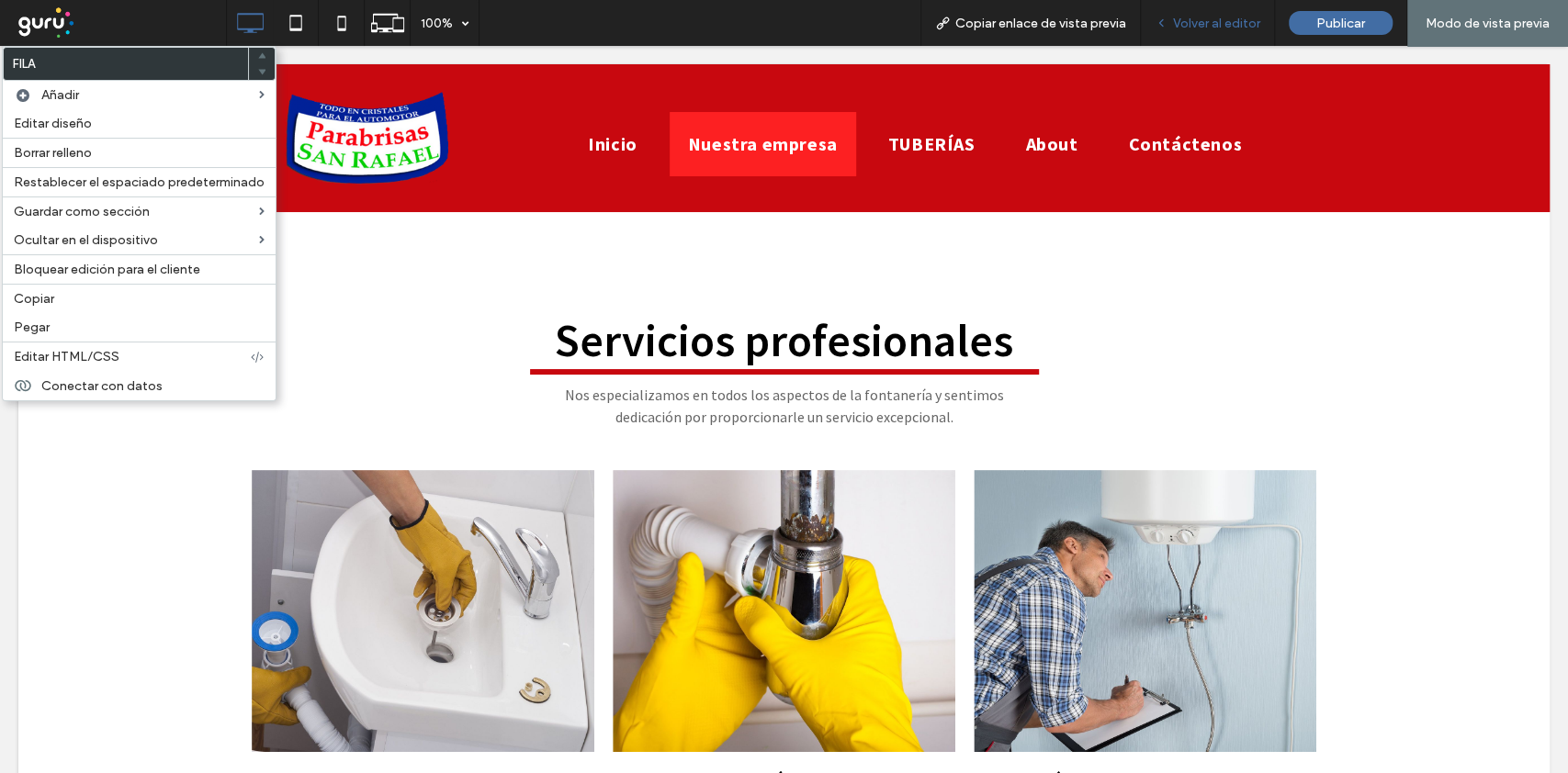 click on "Volver al editor" at bounding box center (1216, 23) 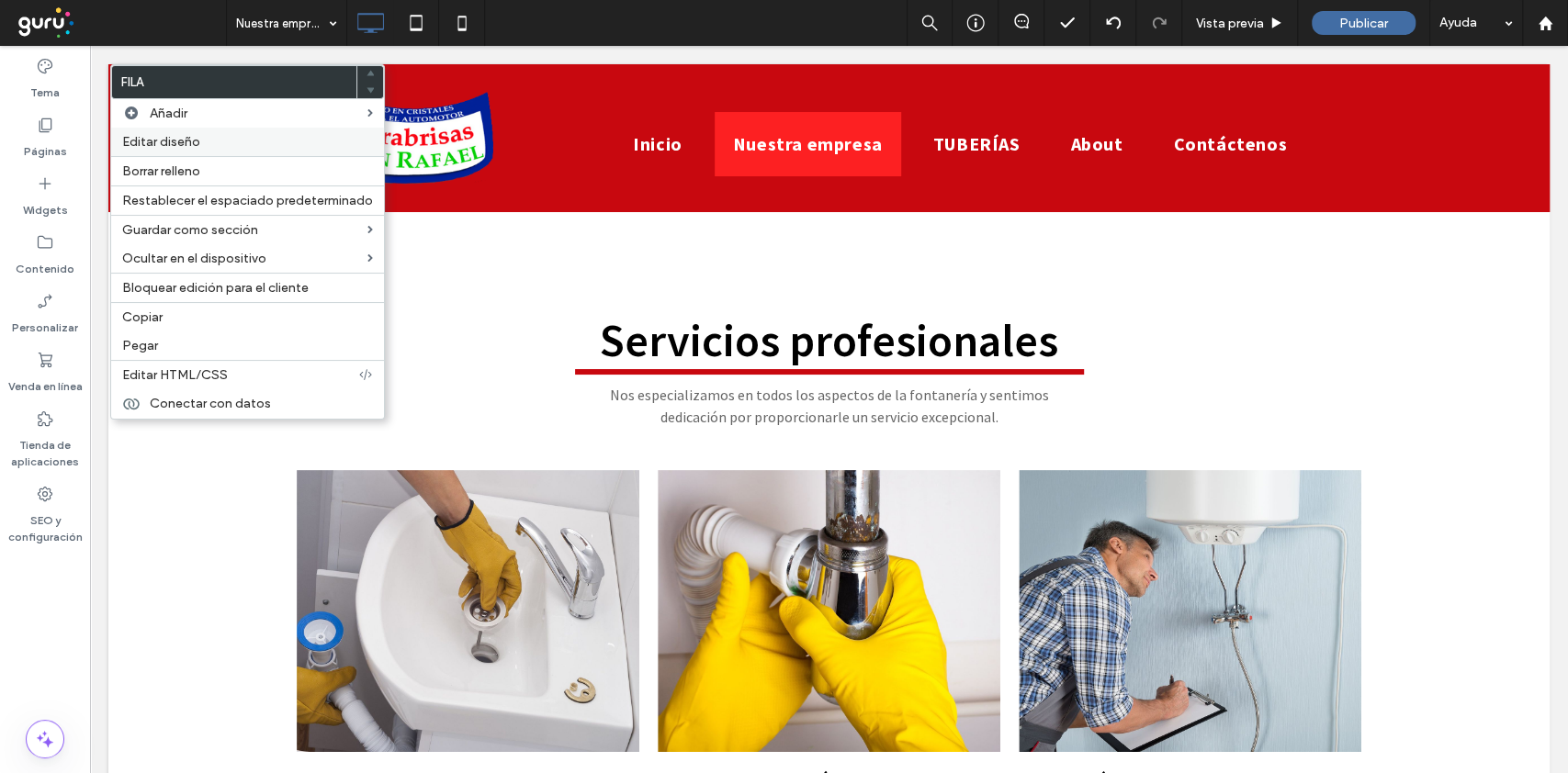 click on "Editar diseño" at bounding box center (161, 141) 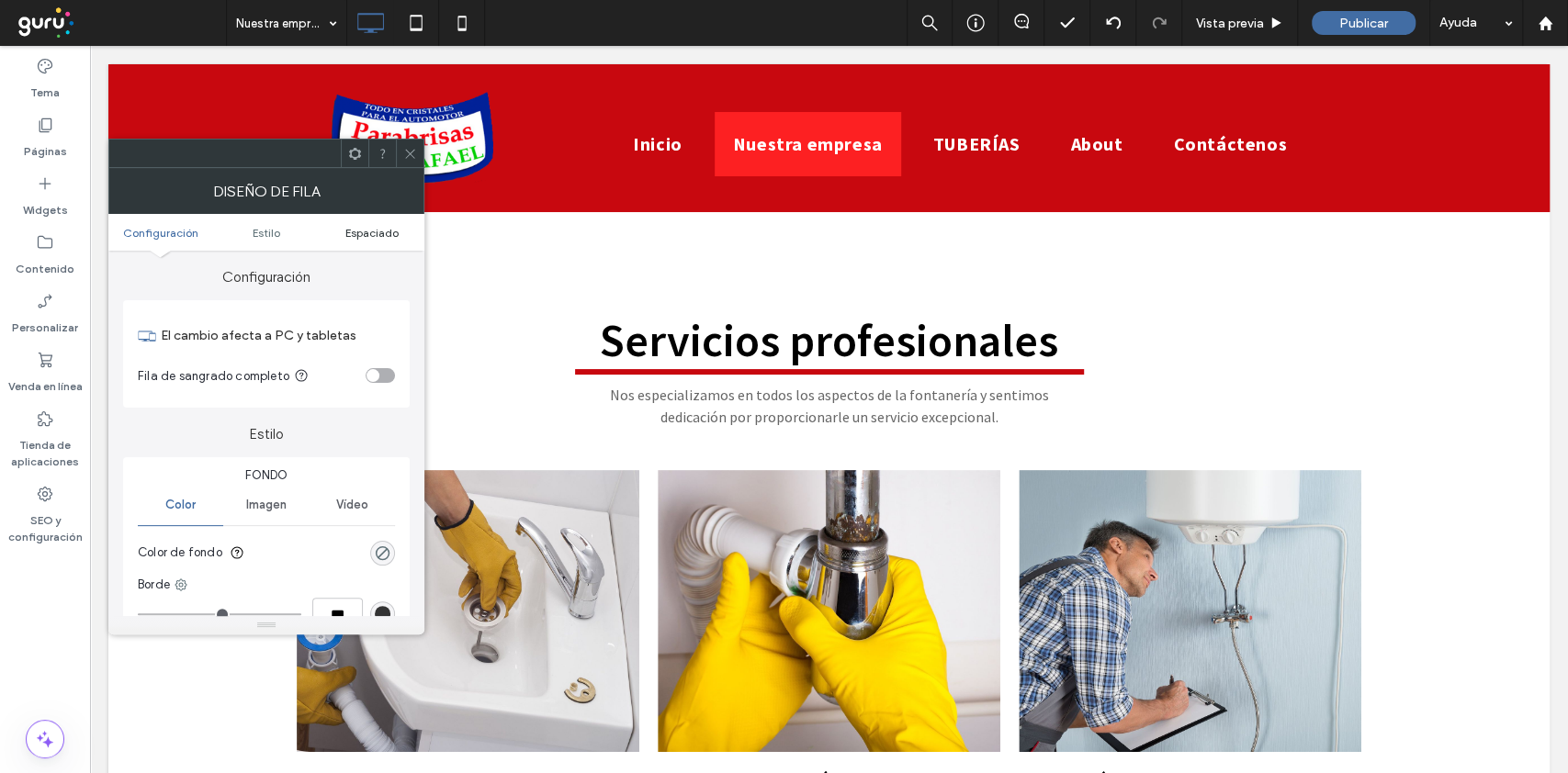 click on "Espaciado" at bounding box center (372, 232) 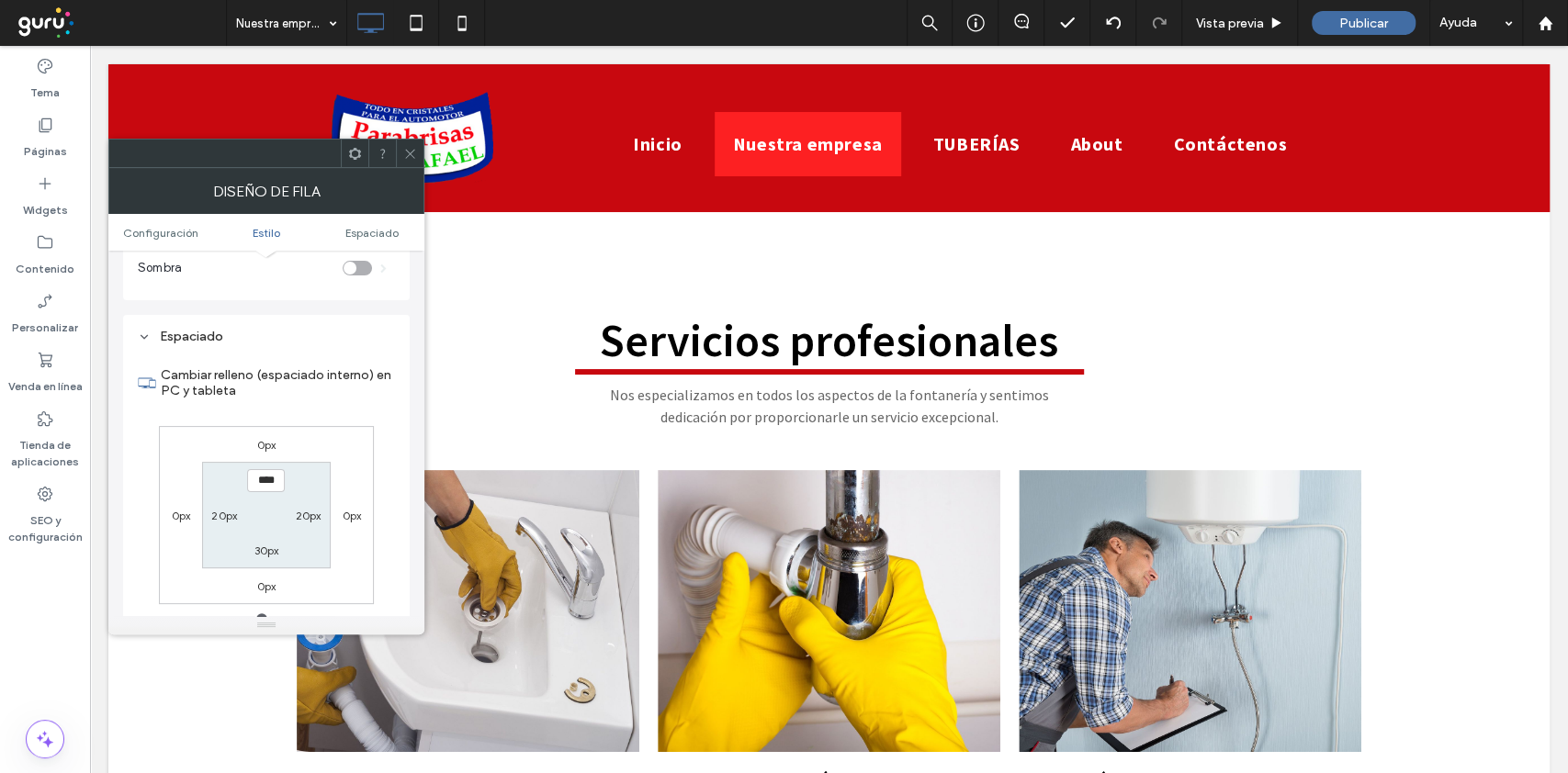 scroll, scrollTop: 461, scrollLeft: 0, axis: vertical 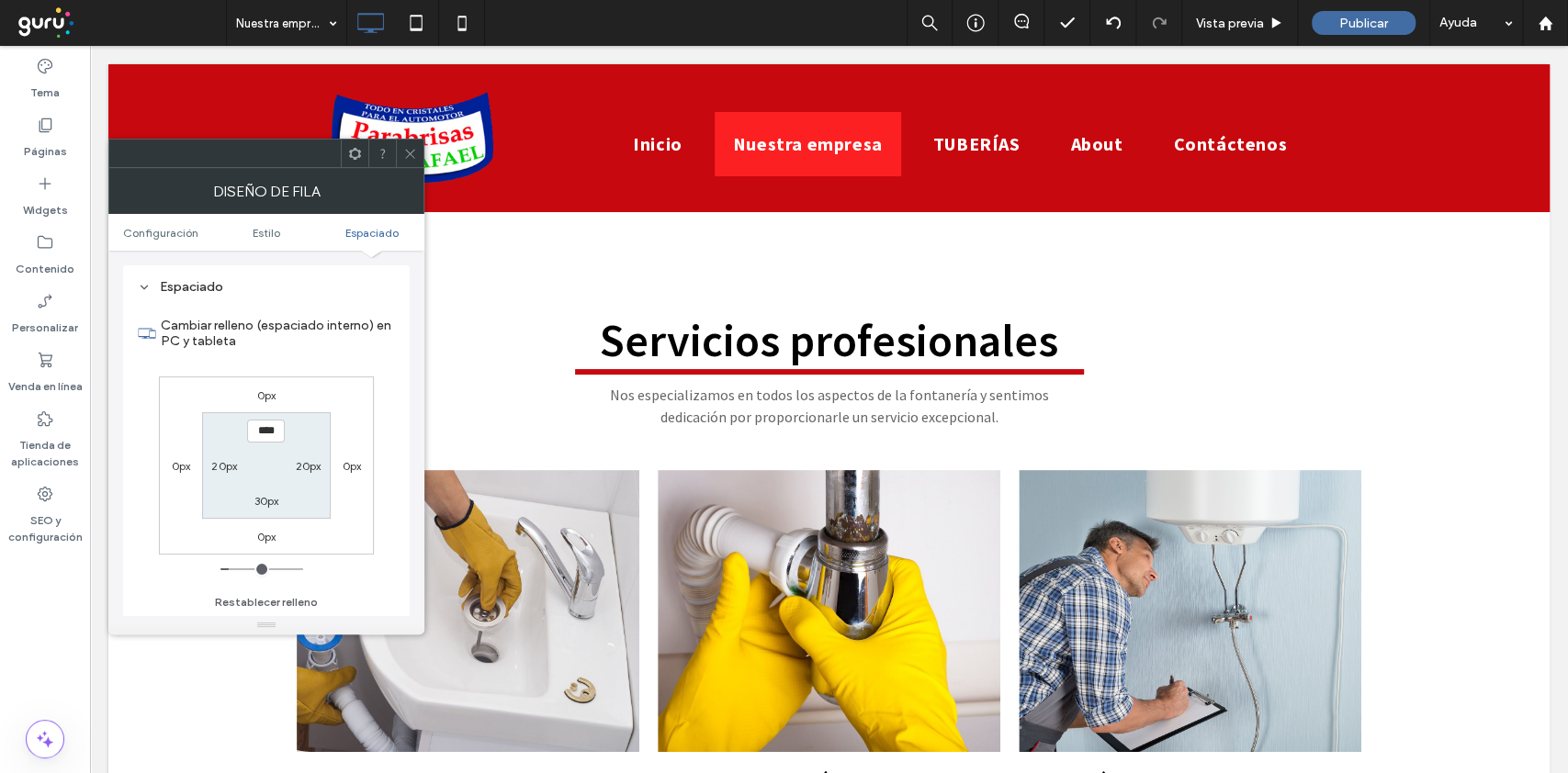 click on "20px" at bounding box center [309, 465] 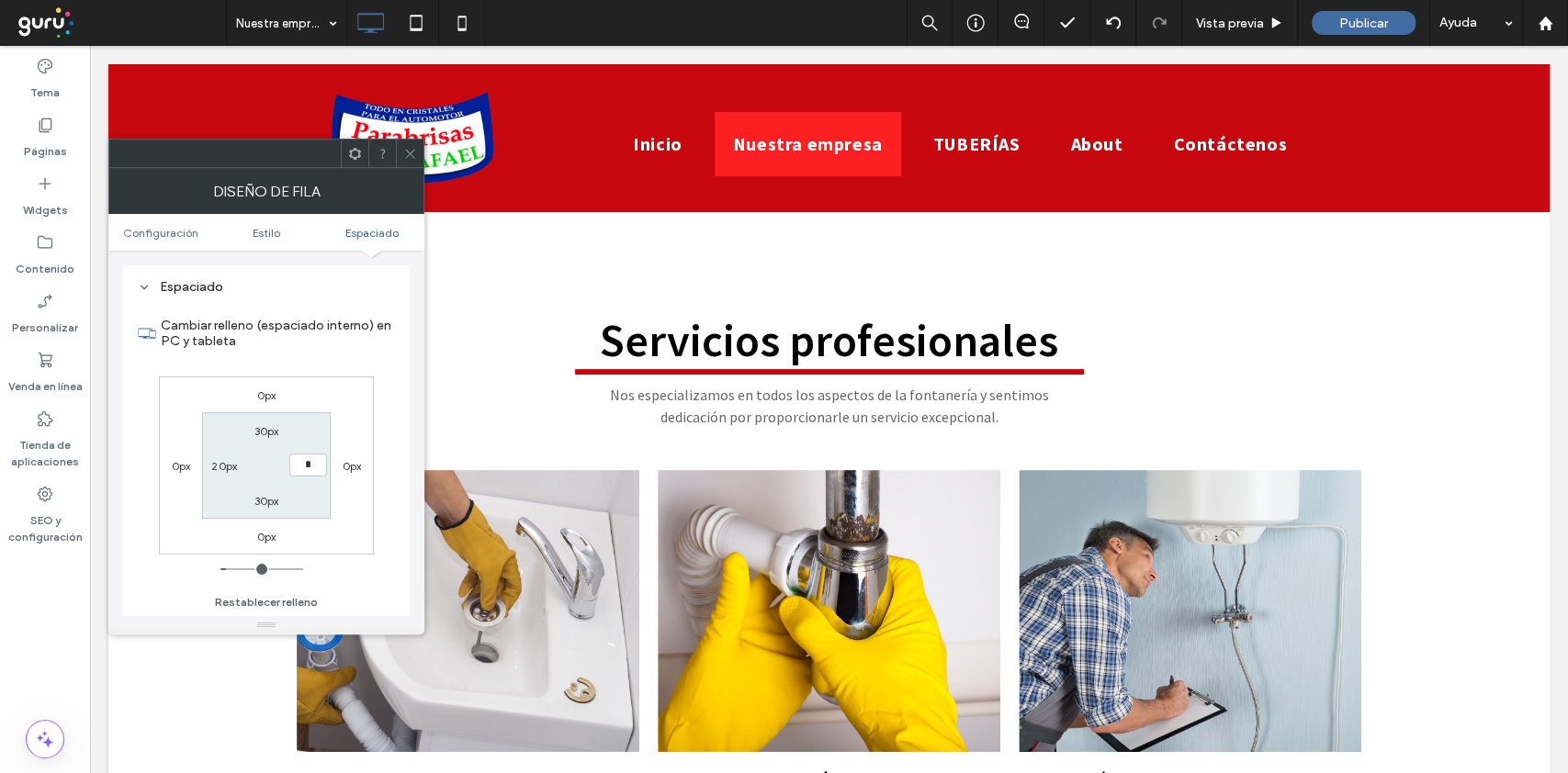 type on "*" 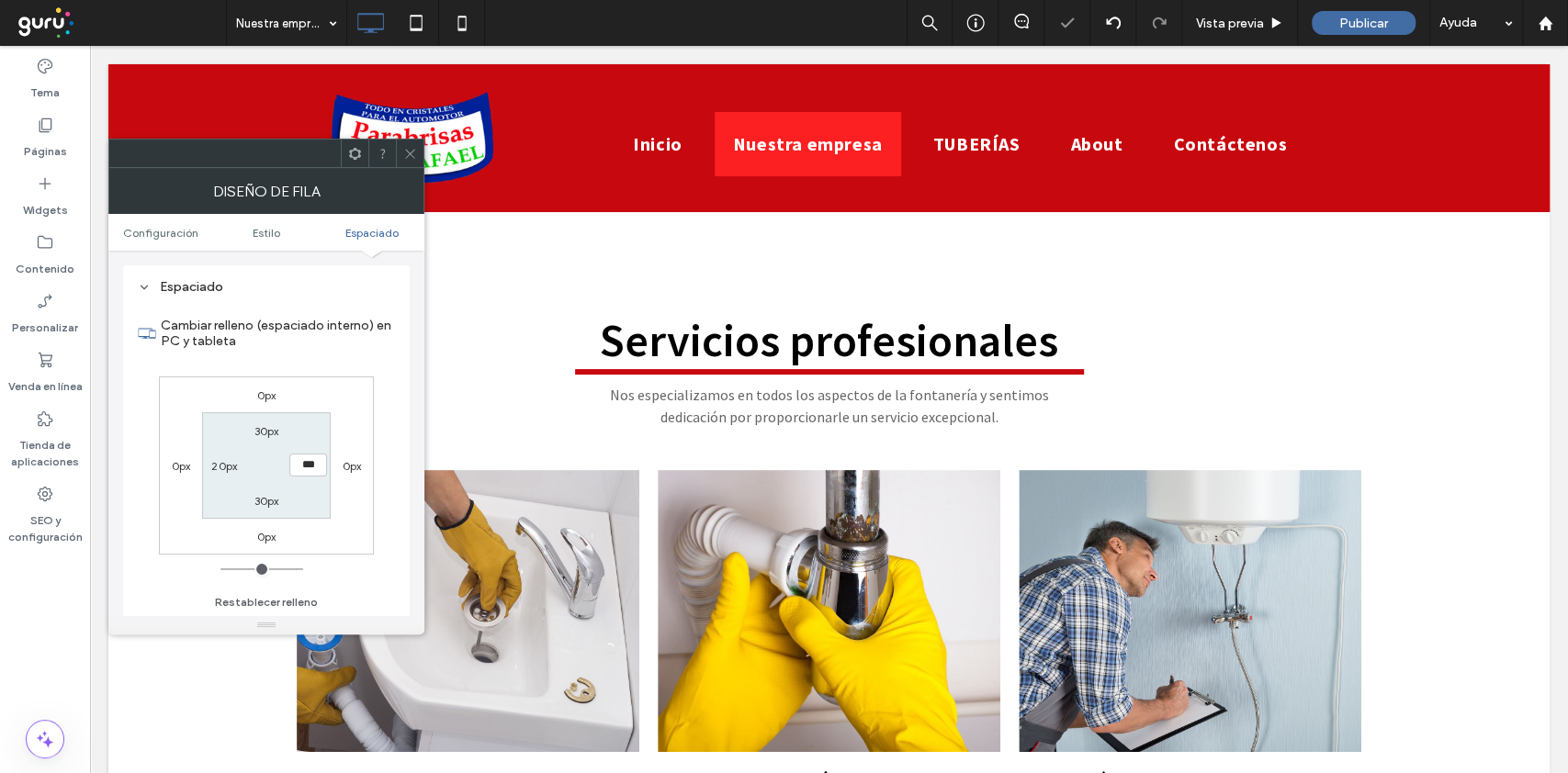 drag, startPoint x: 350, startPoint y: 526, endPoint x: 254, endPoint y: 495, distance: 100.88112 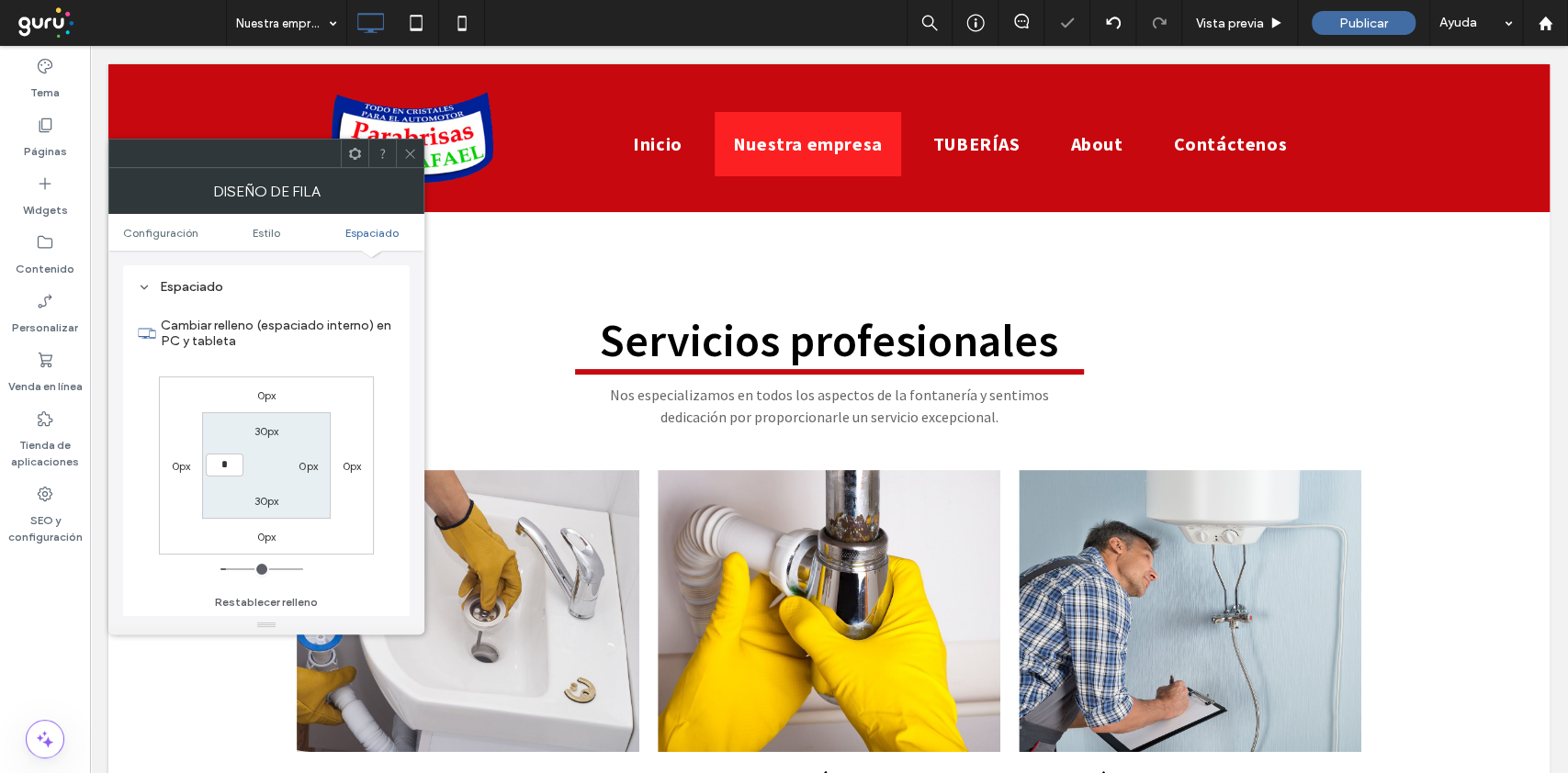 type on "*" 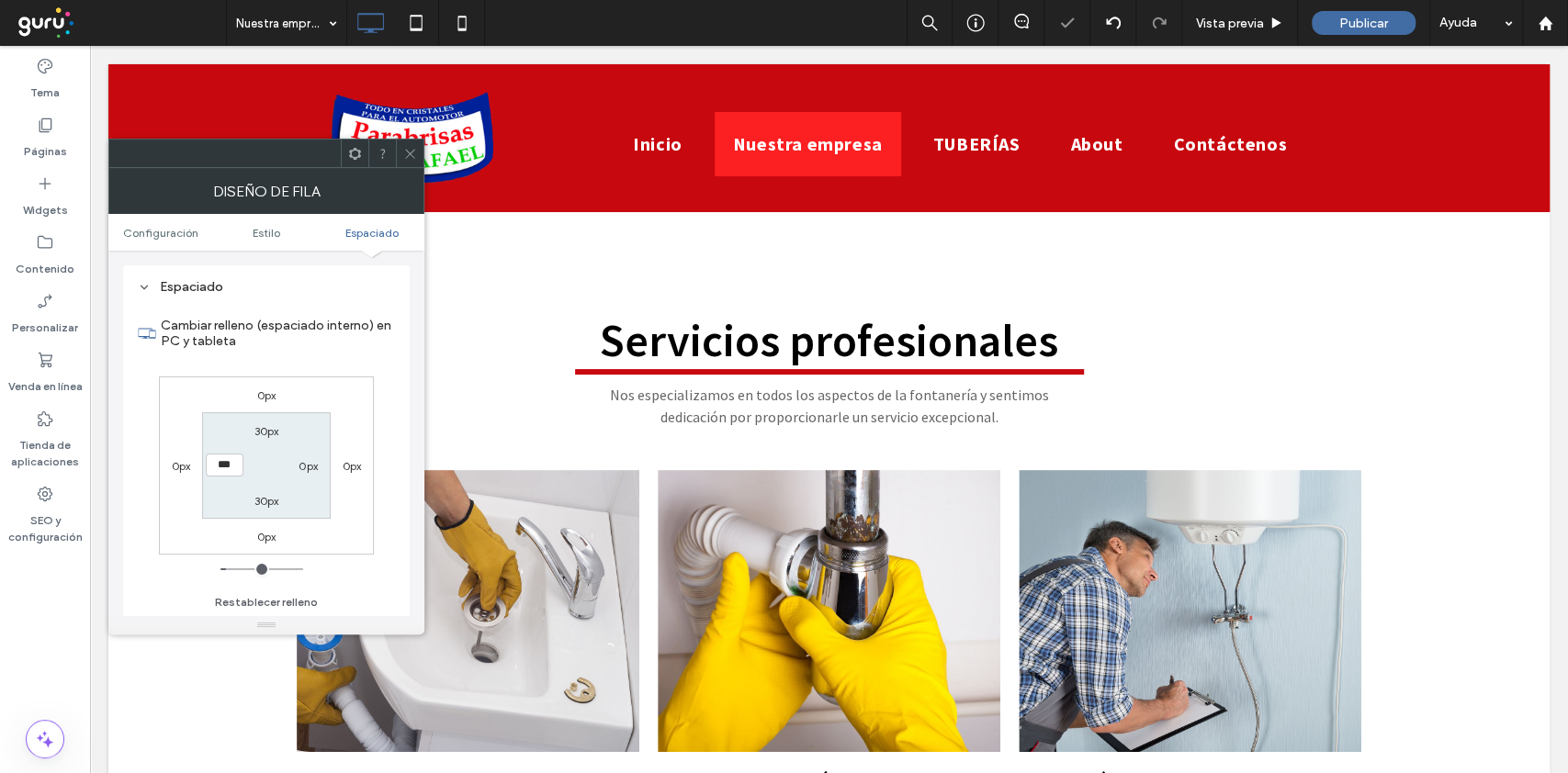 click on "30px 0px 30px ***" at bounding box center [265, 465] 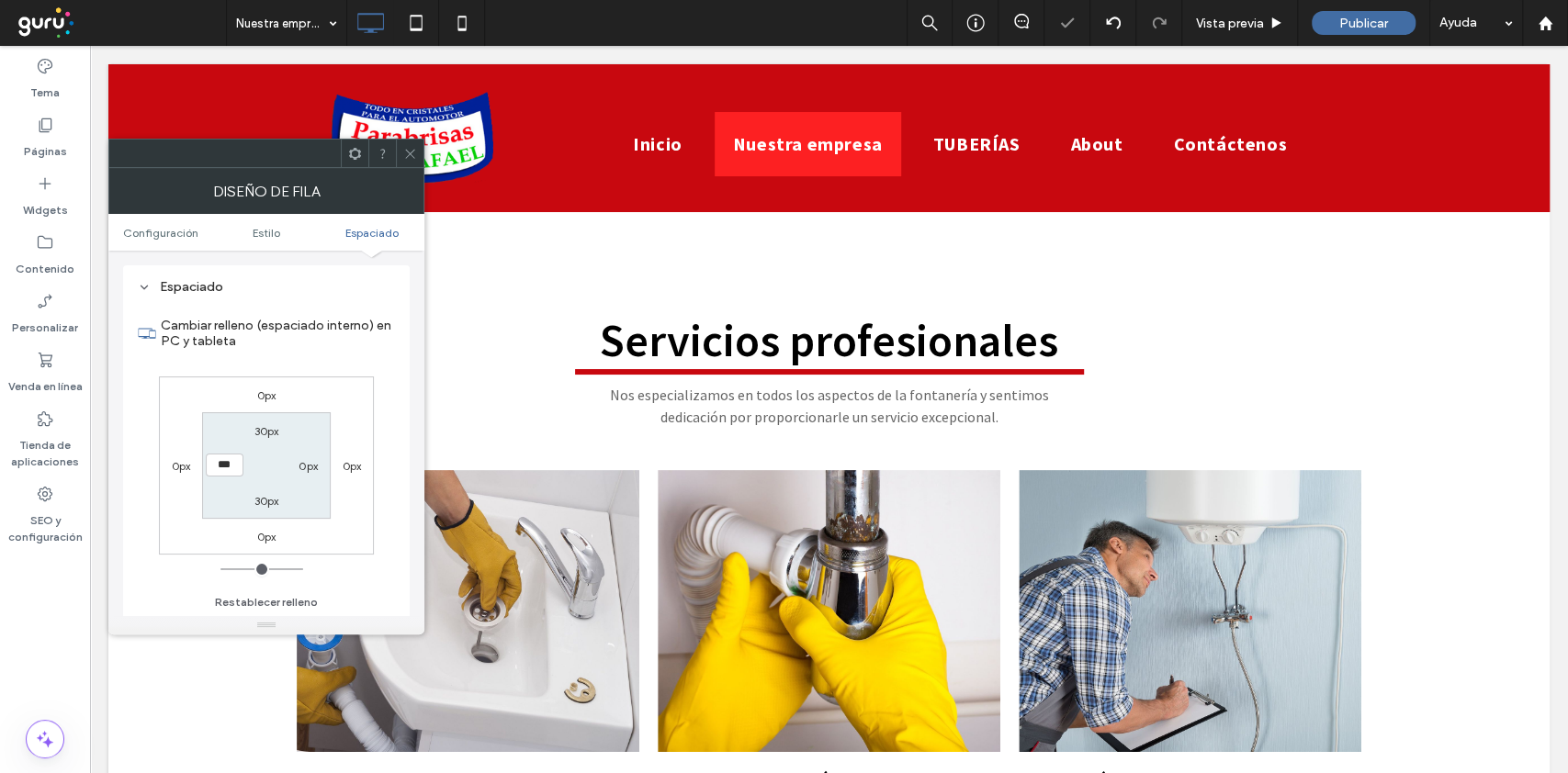 click on "Configuración Estilo Espaciado" at bounding box center (266, 232) 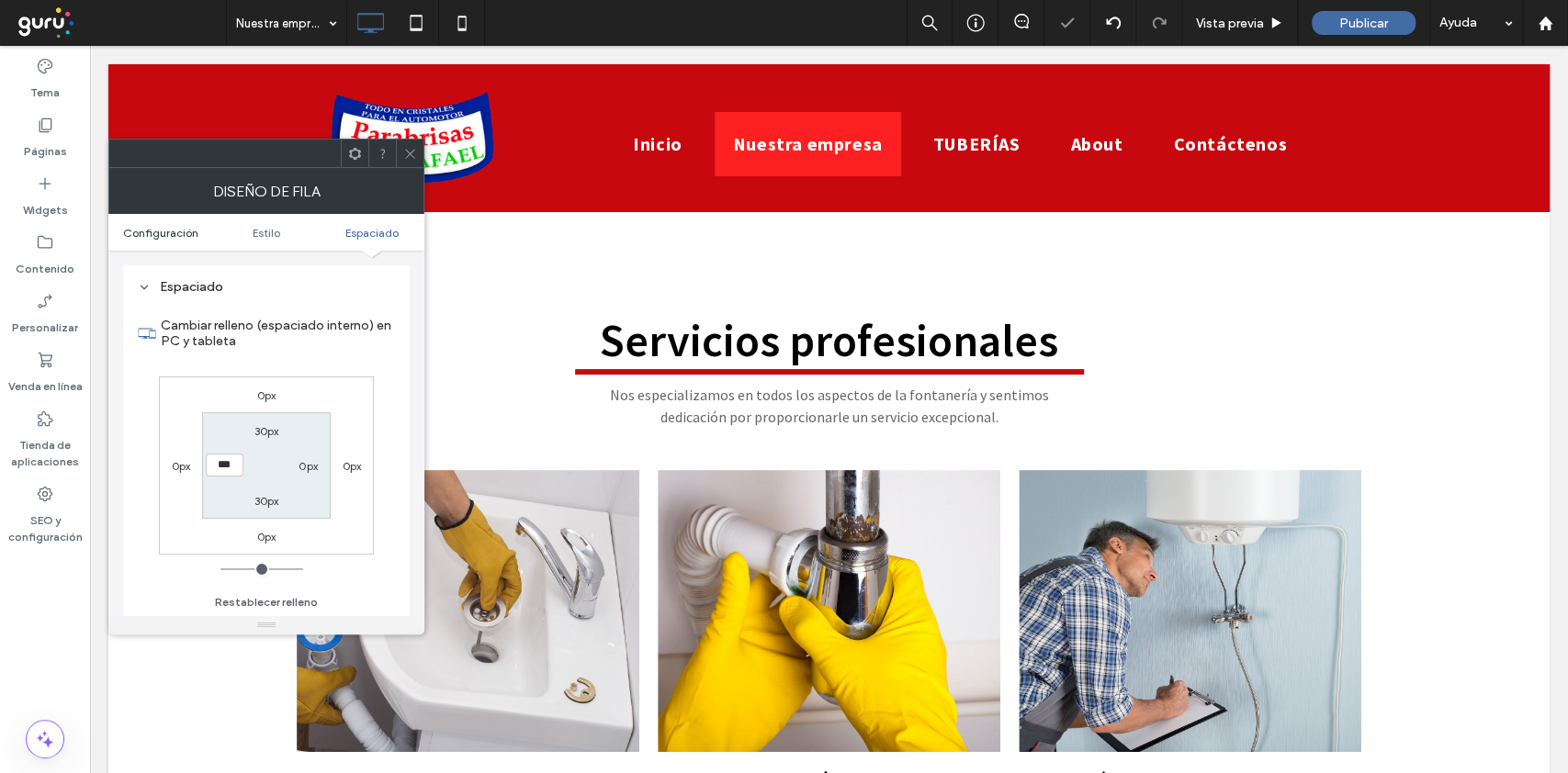 click on "Configuración" at bounding box center [161, 232] 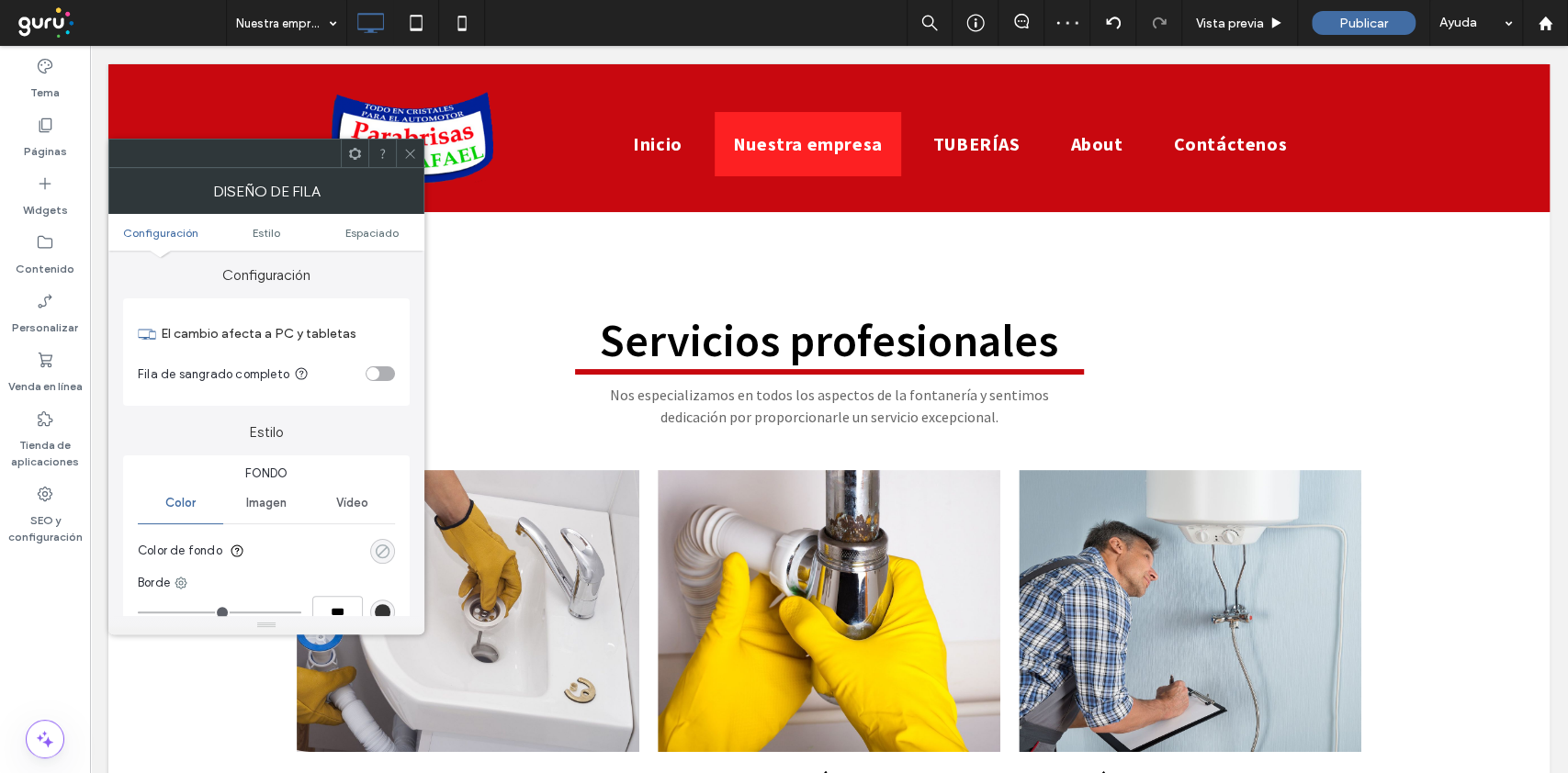 scroll, scrollTop: 0, scrollLeft: 0, axis: both 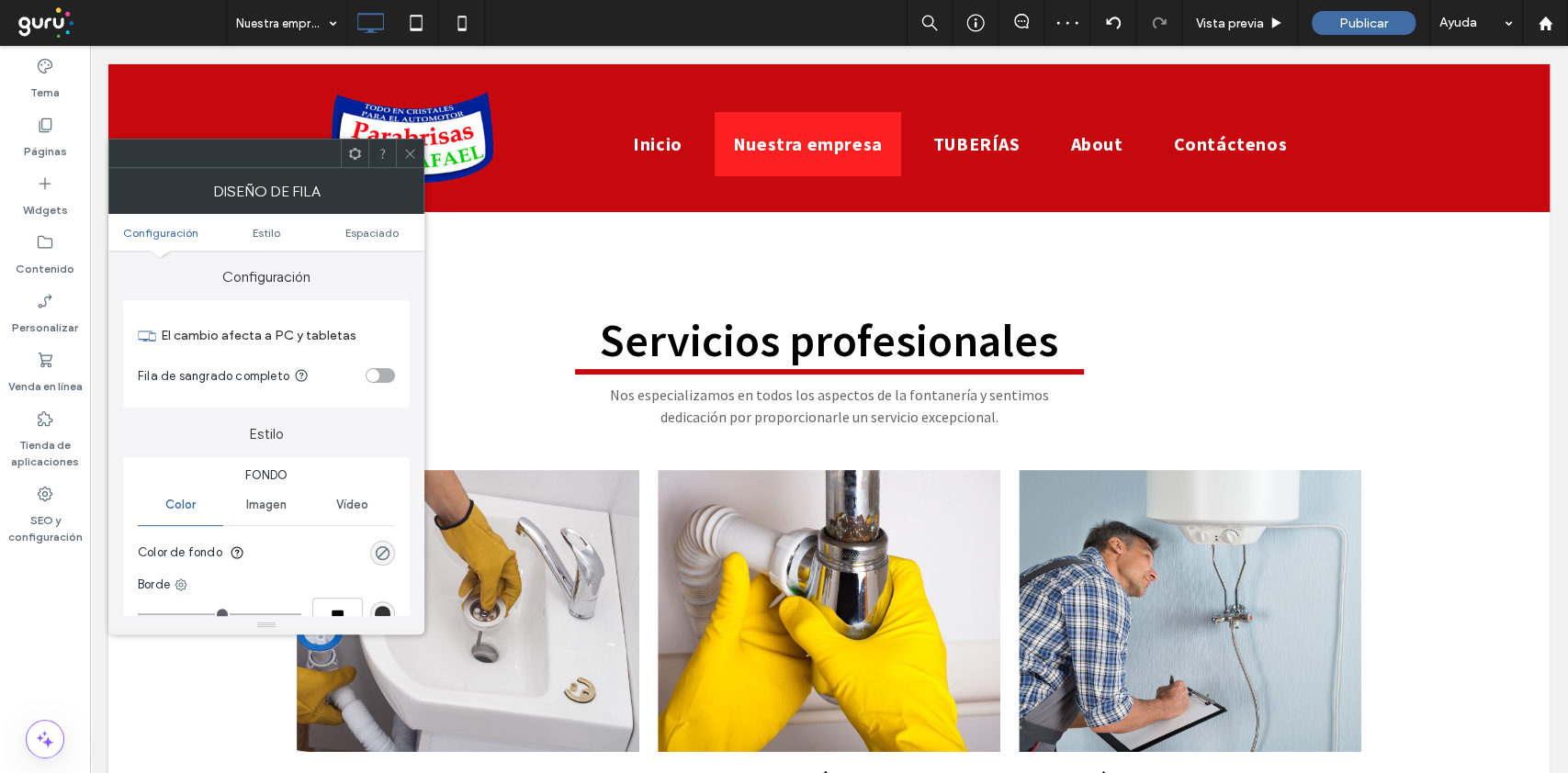 click at bounding box center (380, 375) 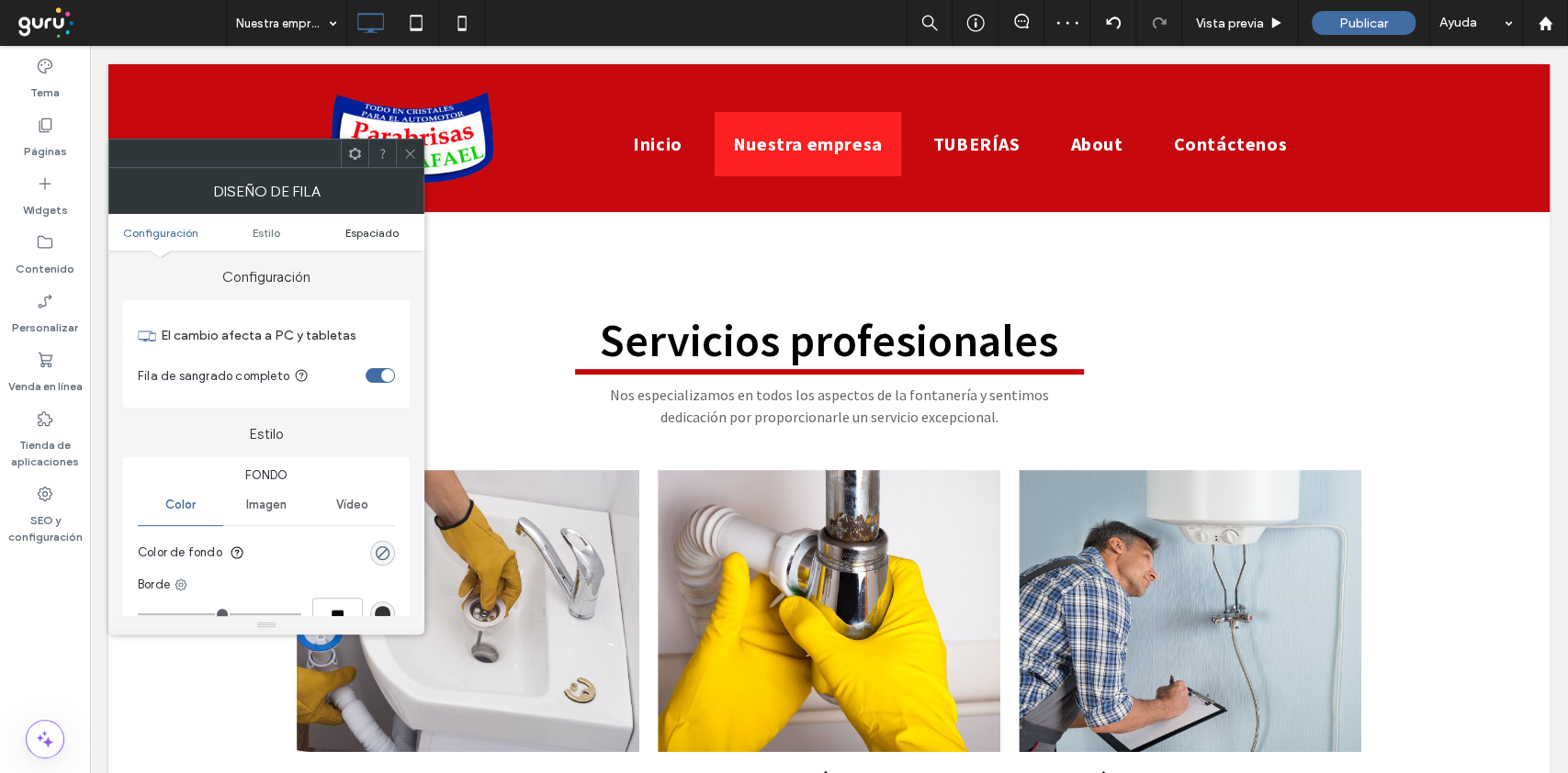 click on "Espaciado" at bounding box center [372, 232] 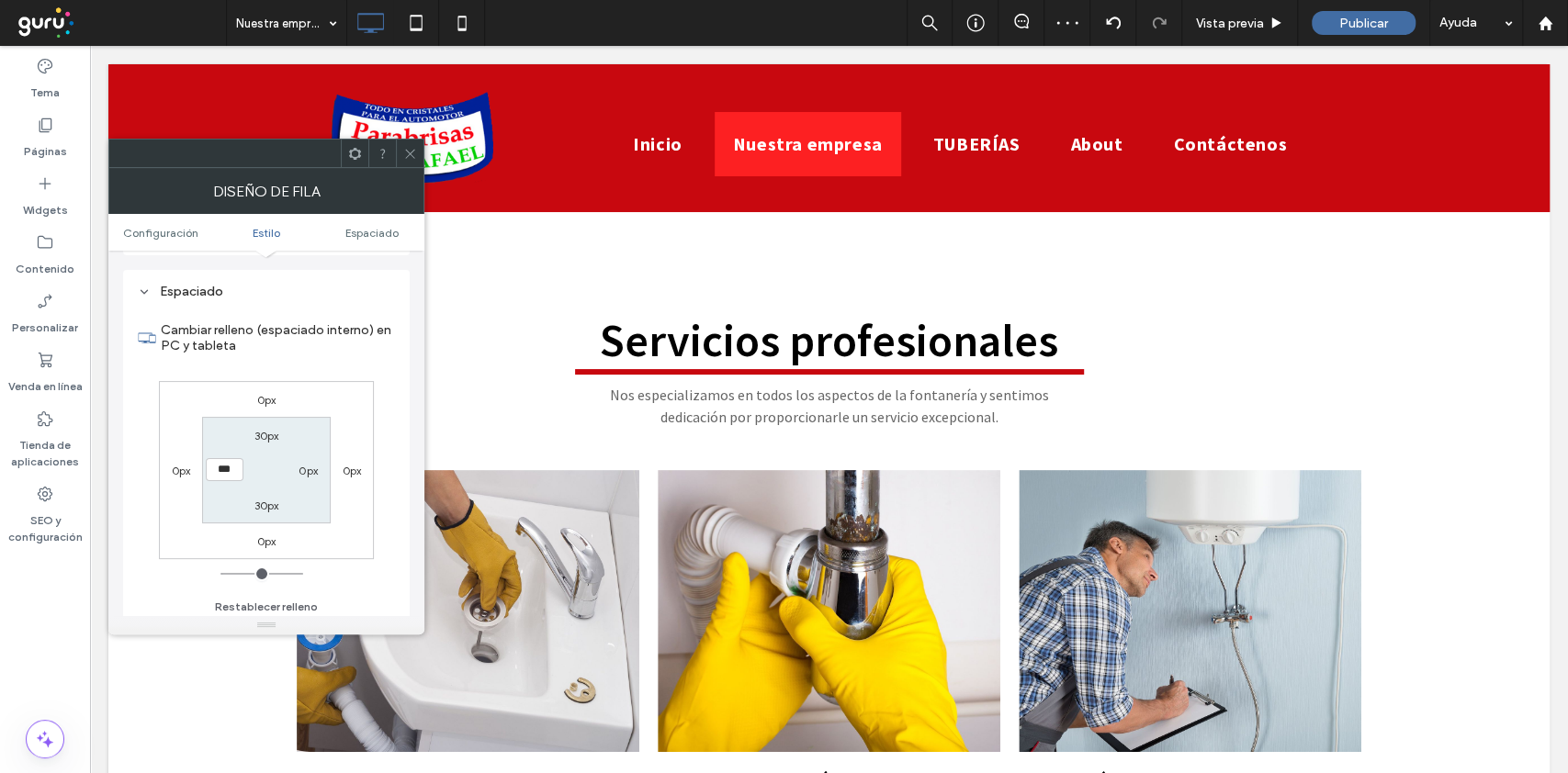scroll, scrollTop: 461, scrollLeft: 0, axis: vertical 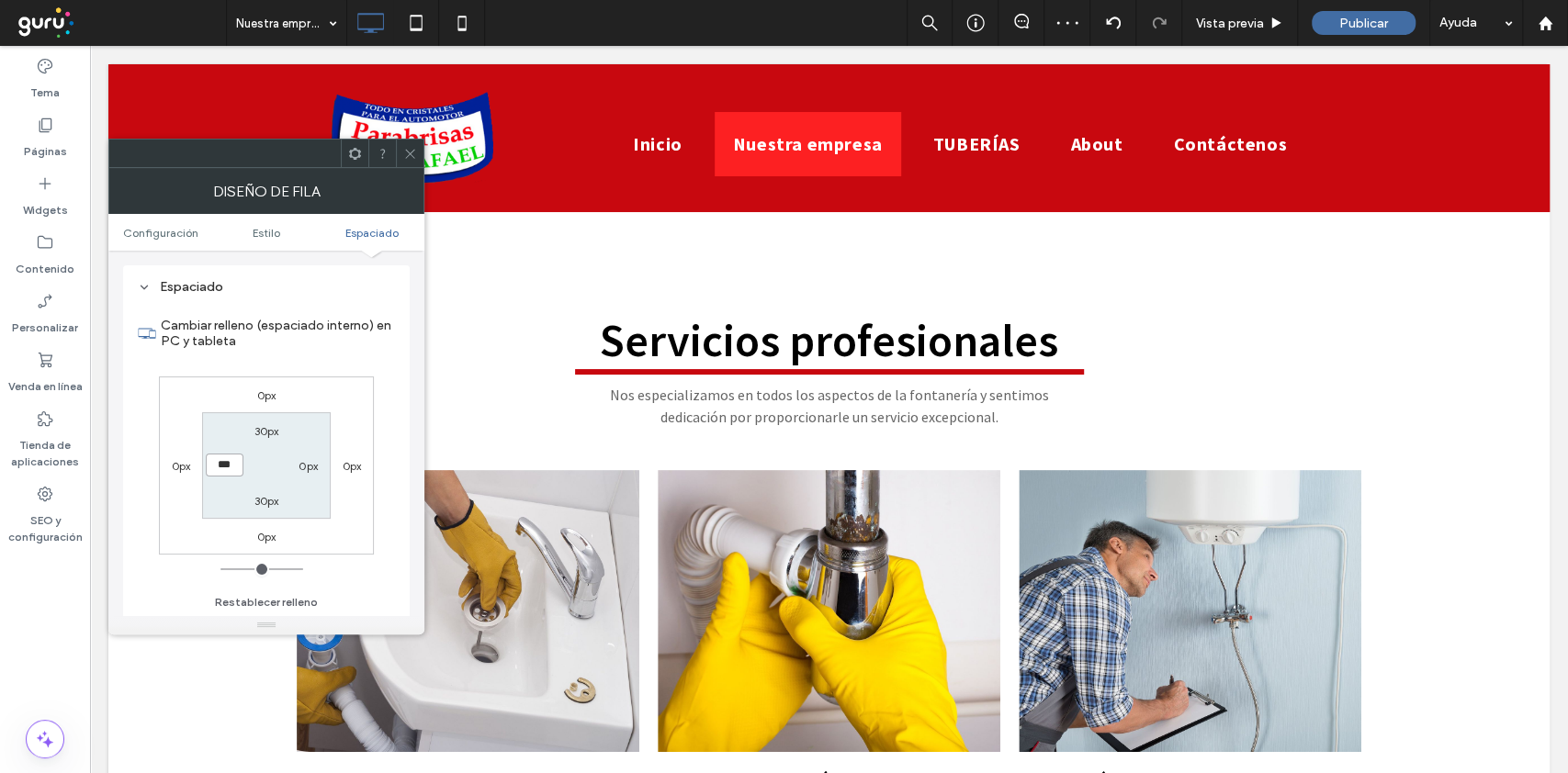 click on "***" at bounding box center [224, 465] 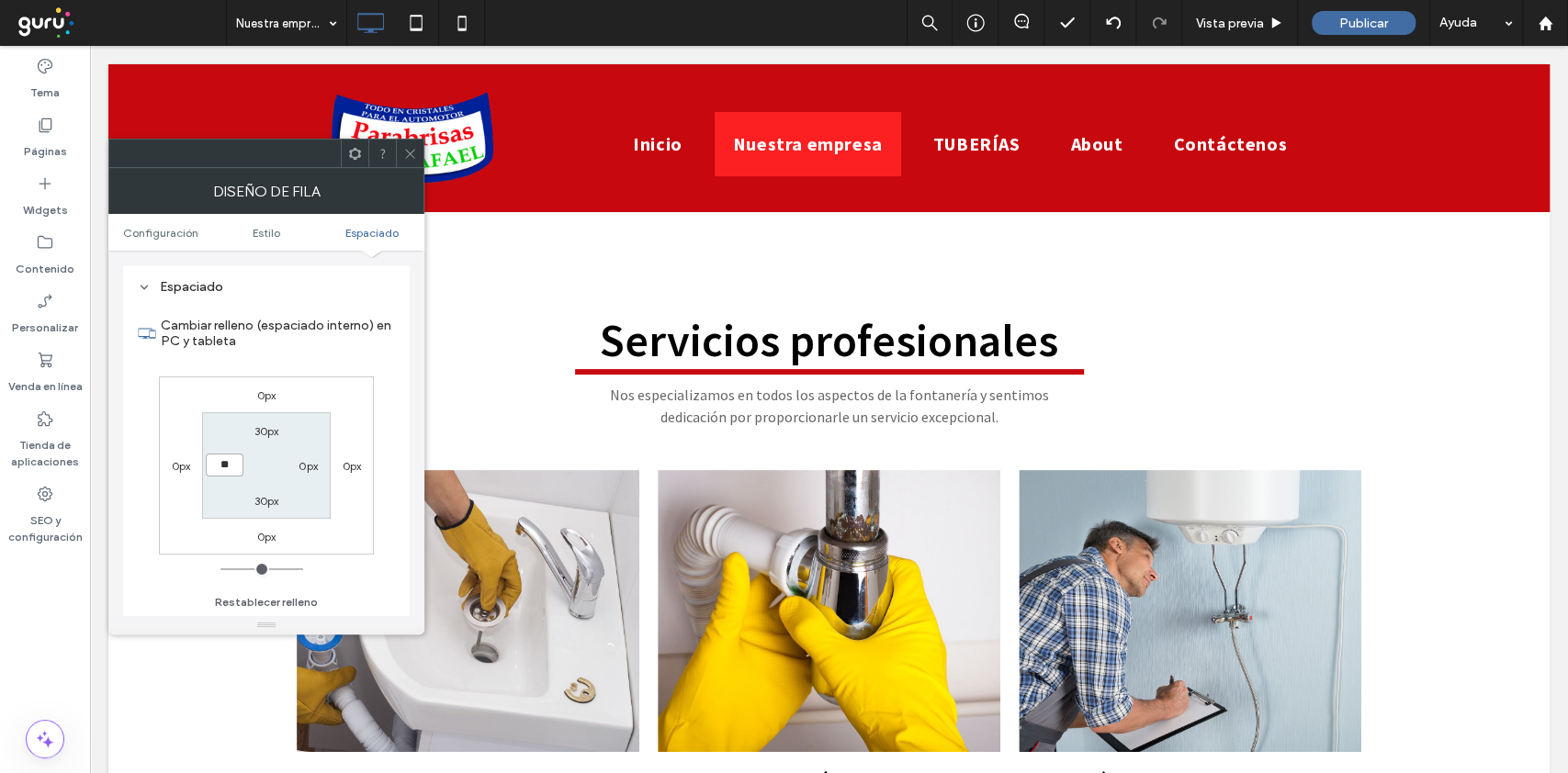 type on "**" 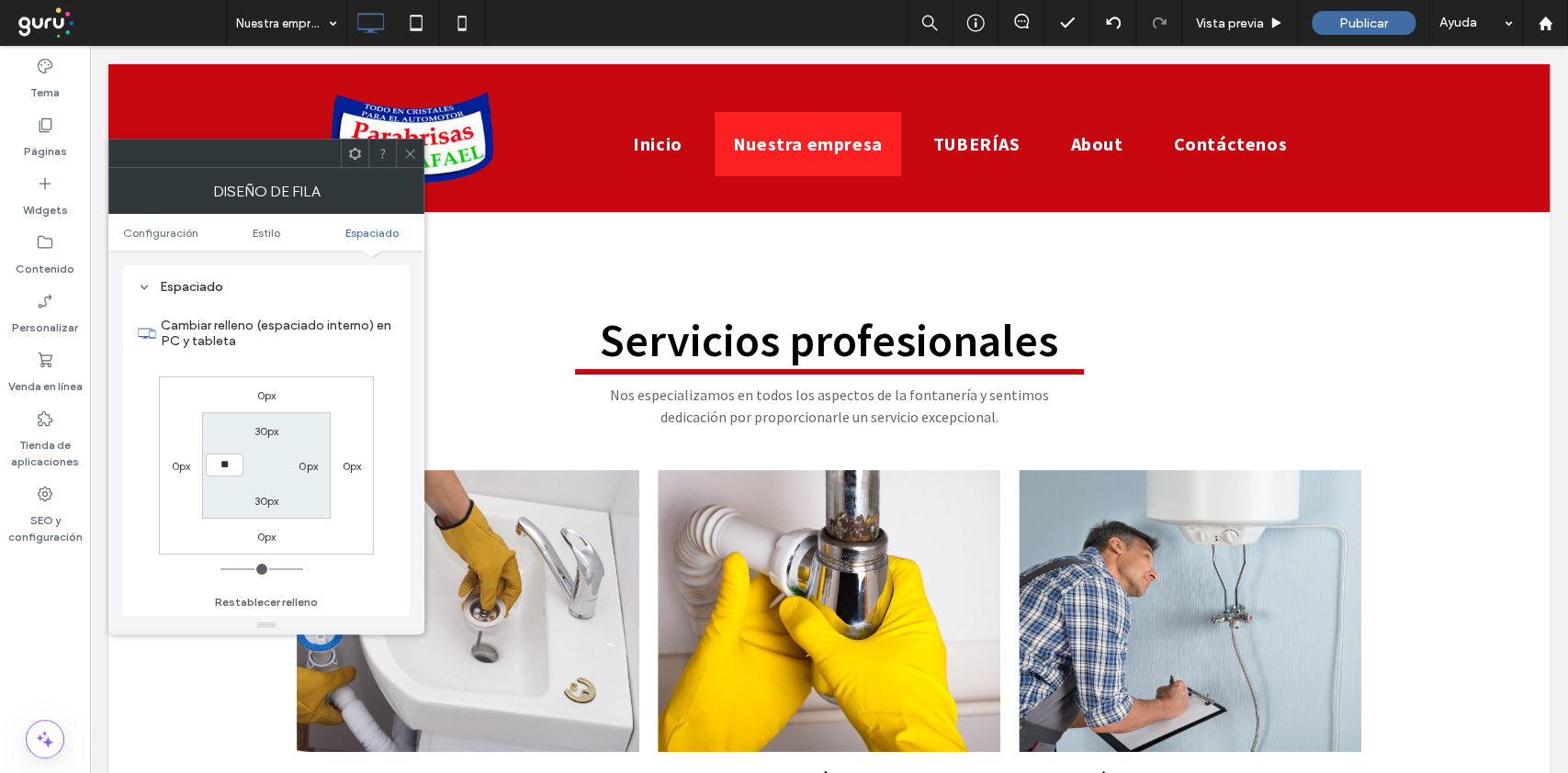 type on "**" 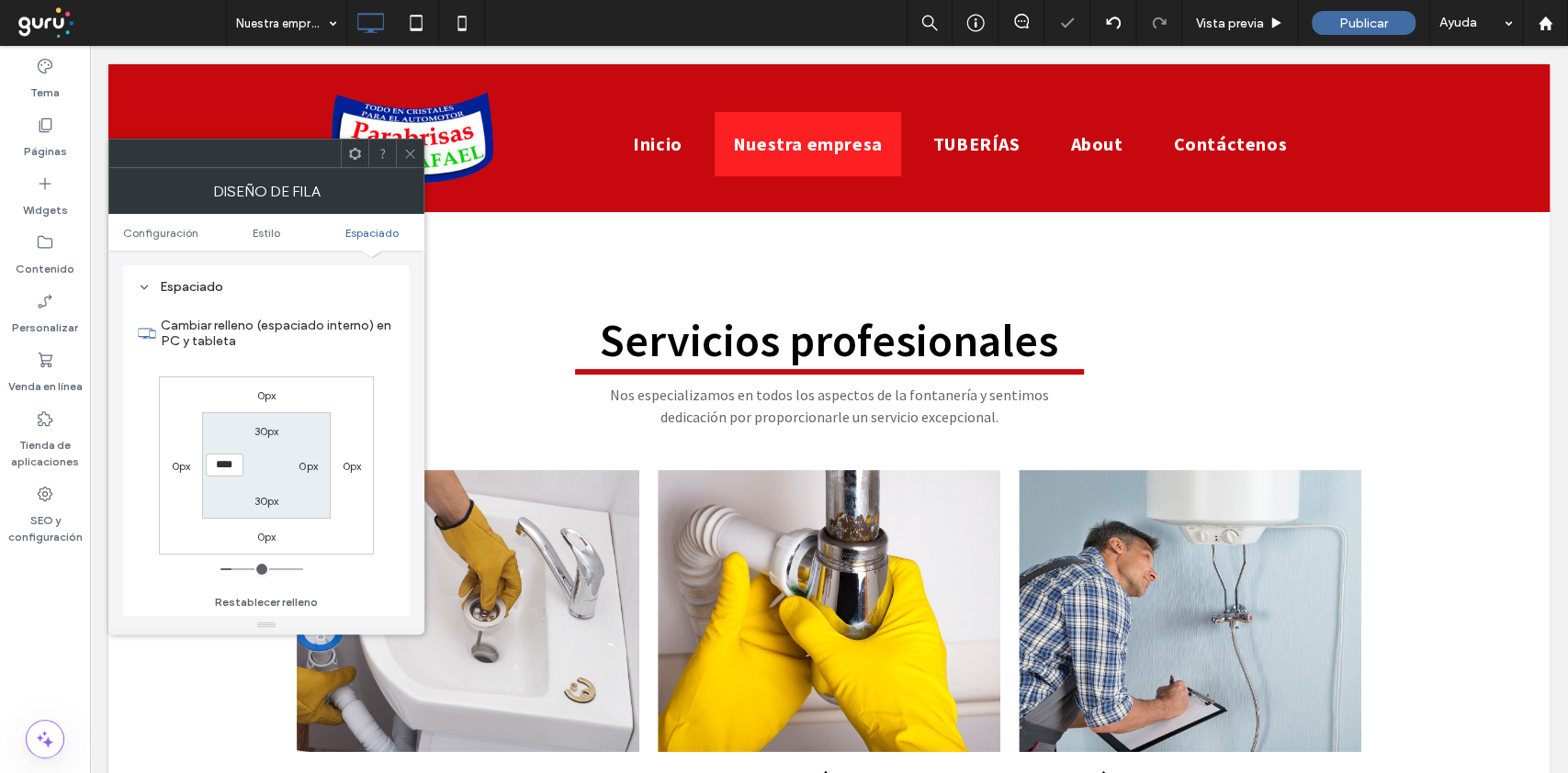 click on "0px" at bounding box center (308, 465) 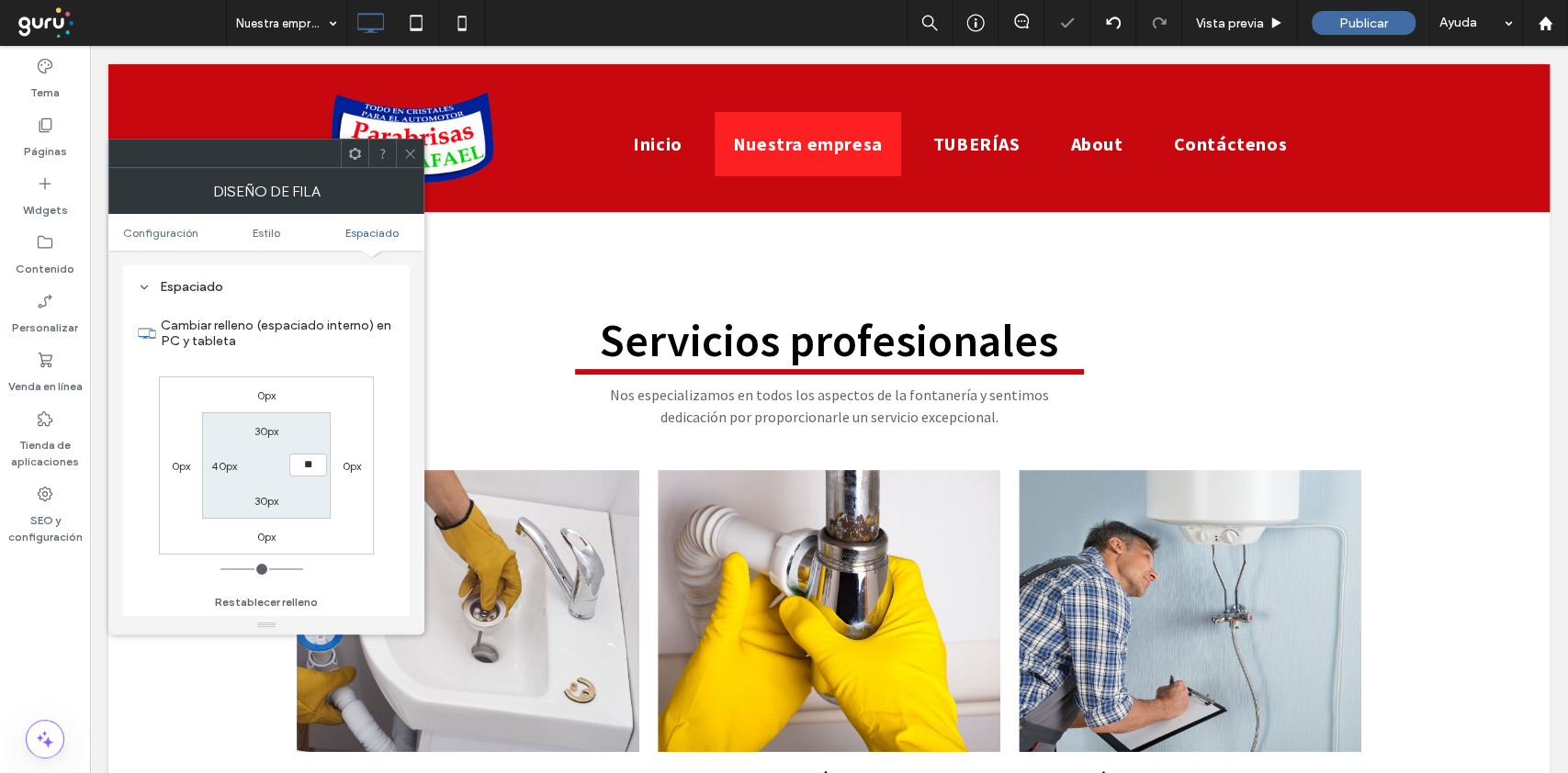 type on "**" 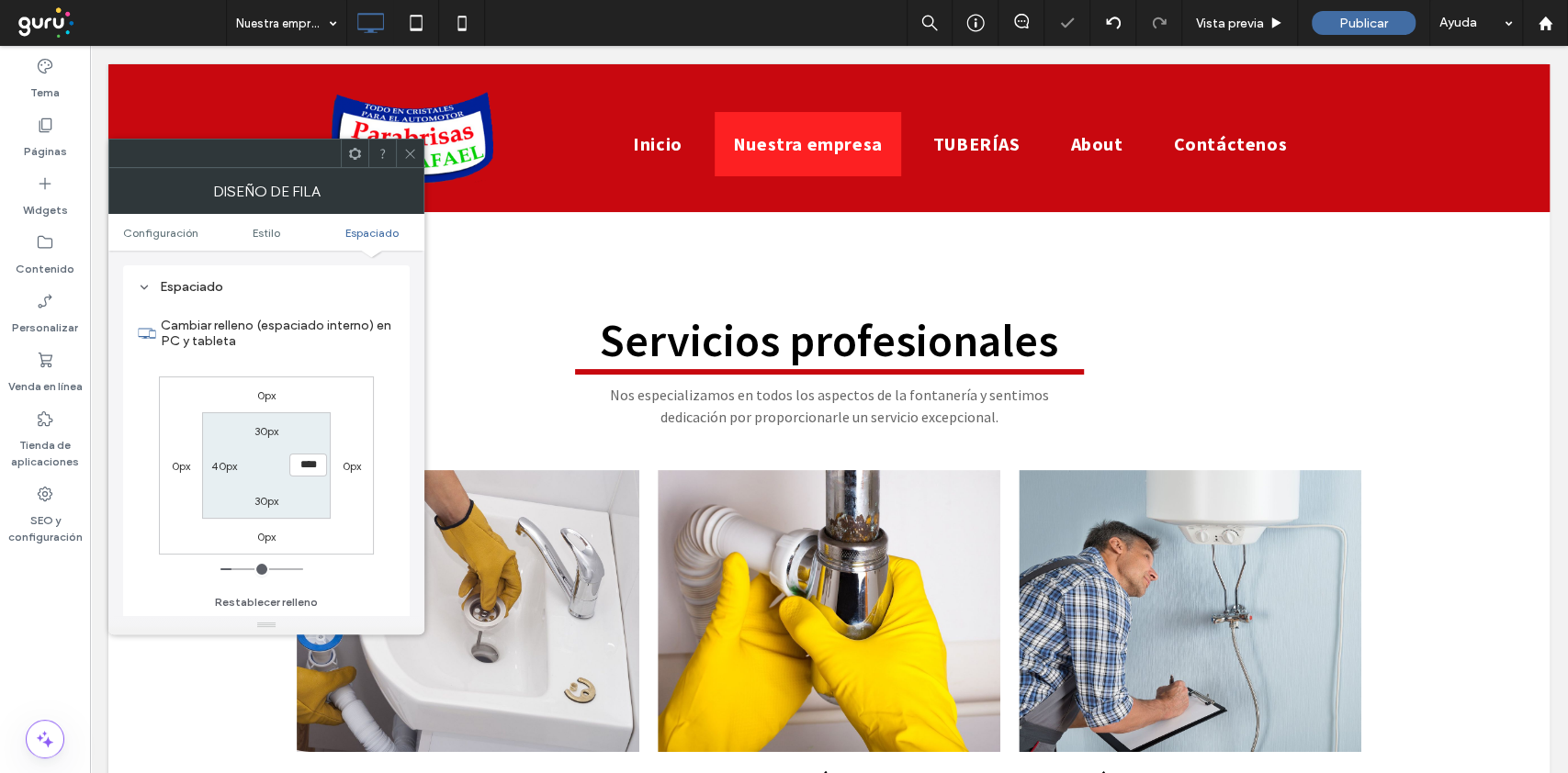 click on "0px 0px 0px 0px 30px **** 30px 40px" at bounding box center (266, 465) 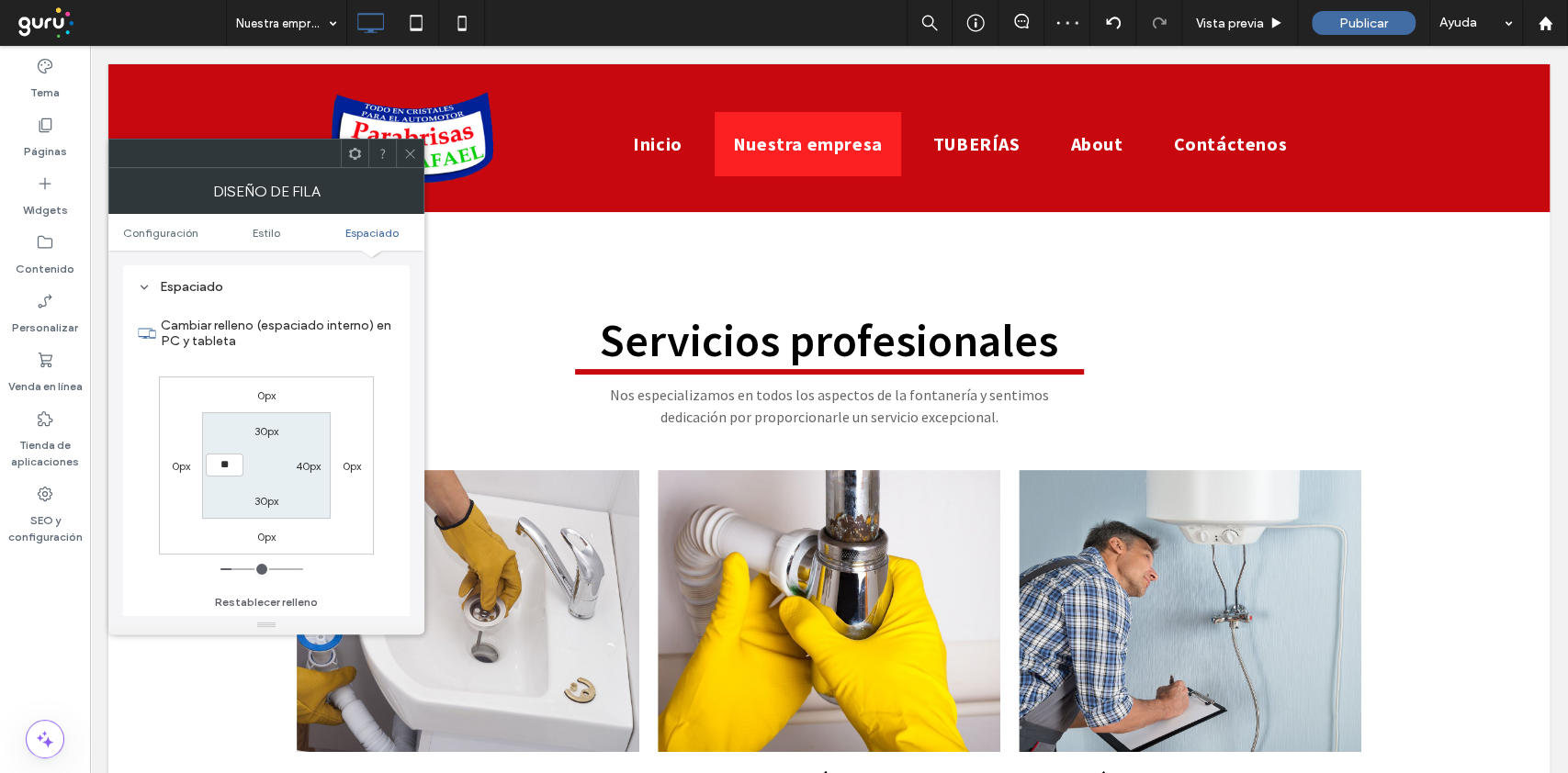 type on "**" 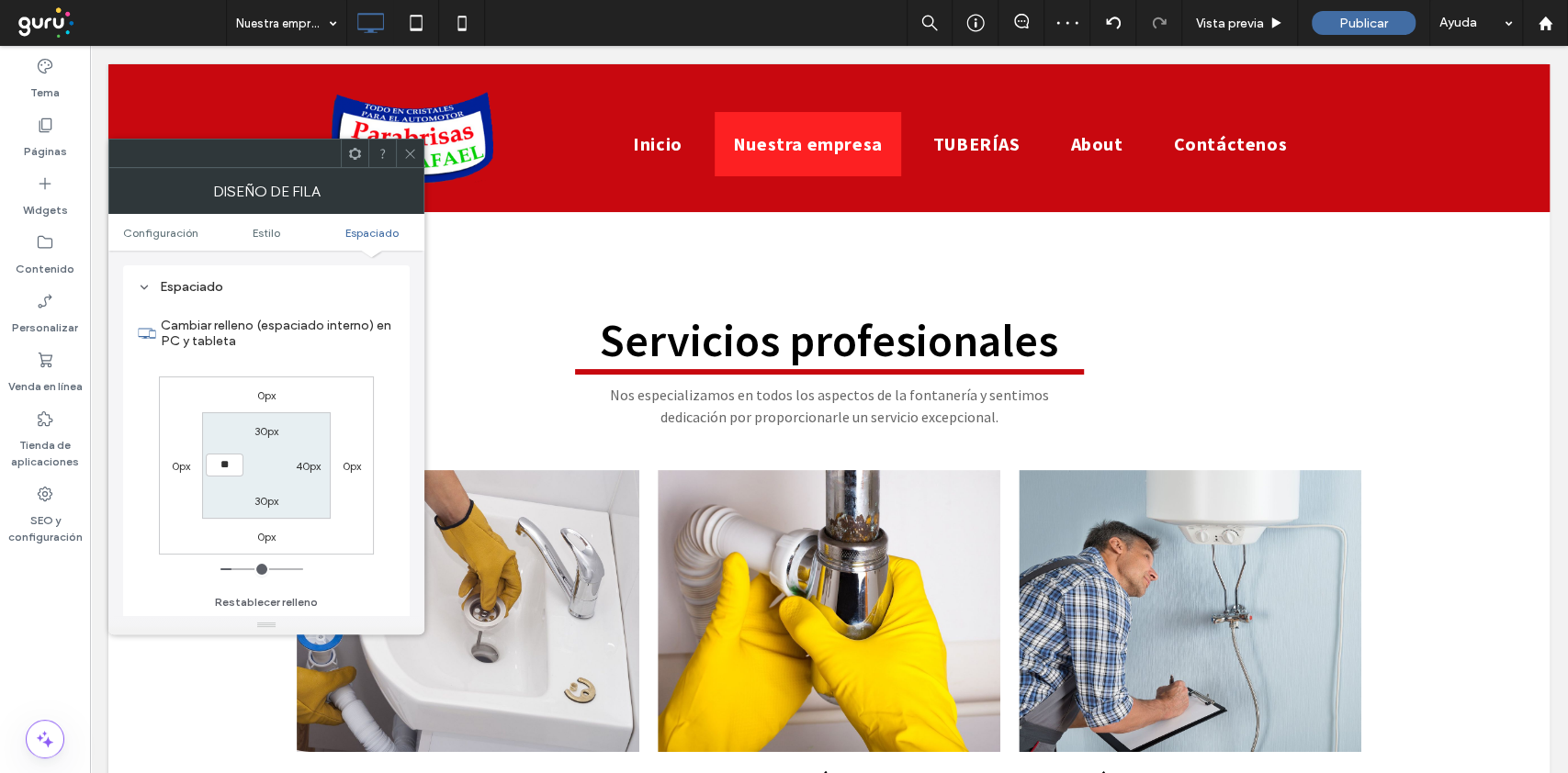 type on "**" 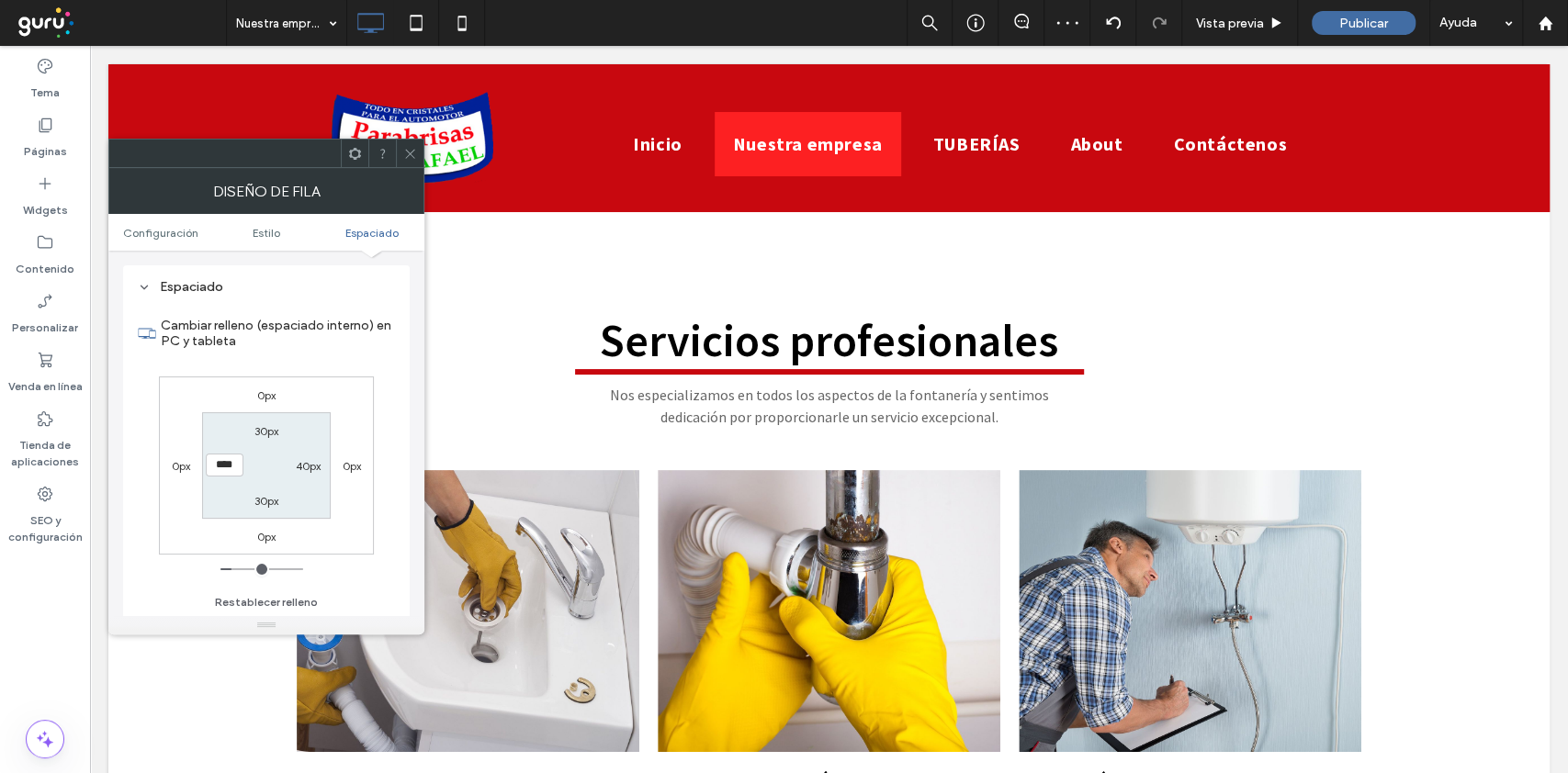 click on "30px" at bounding box center (266, 500) 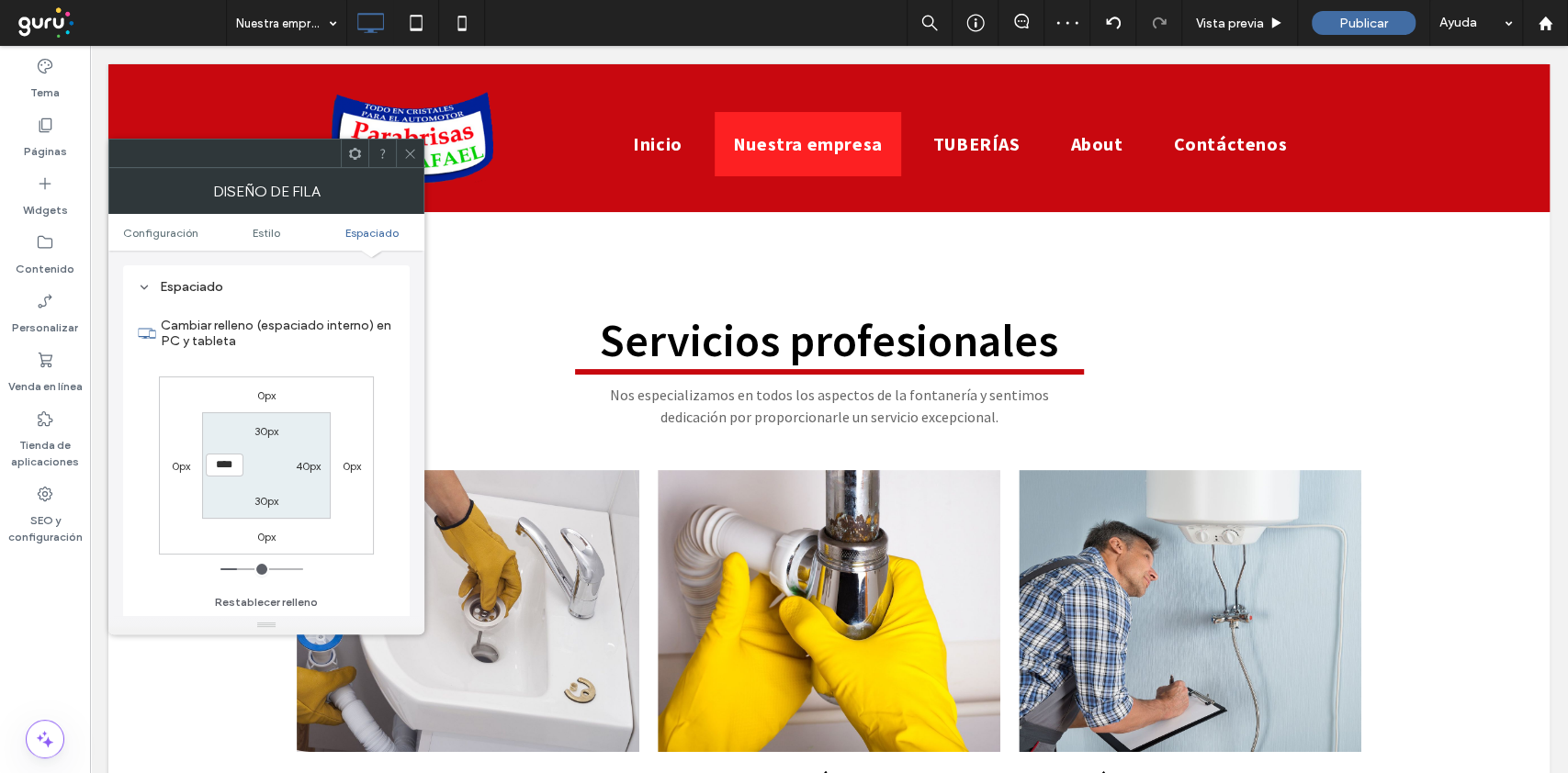 drag, startPoint x: 411, startPoint y: 150, endPoint x: 422, endPoint y: 145, distance: 12 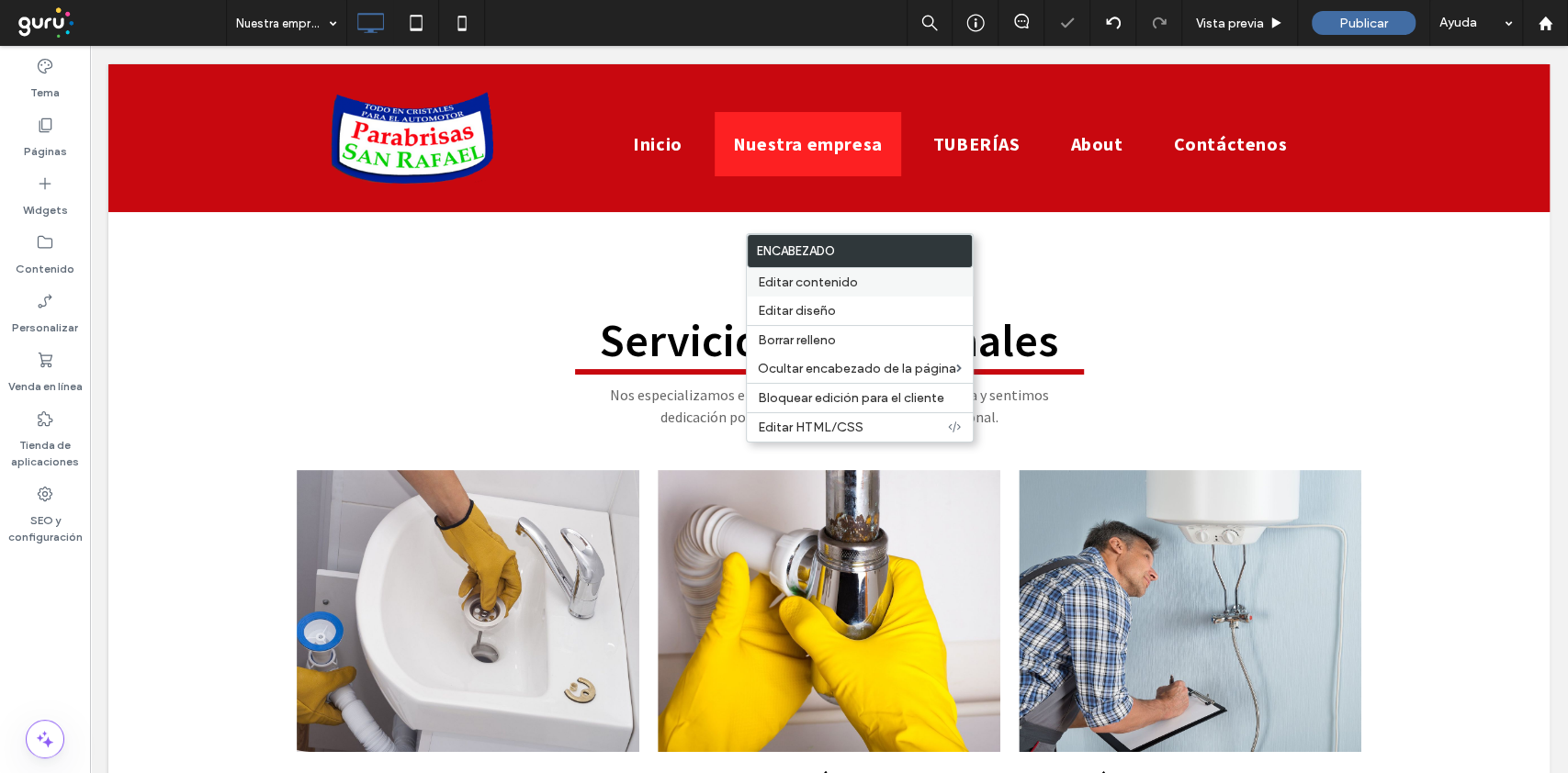 click on "Editar contenido" at bounding box center [860, 282] 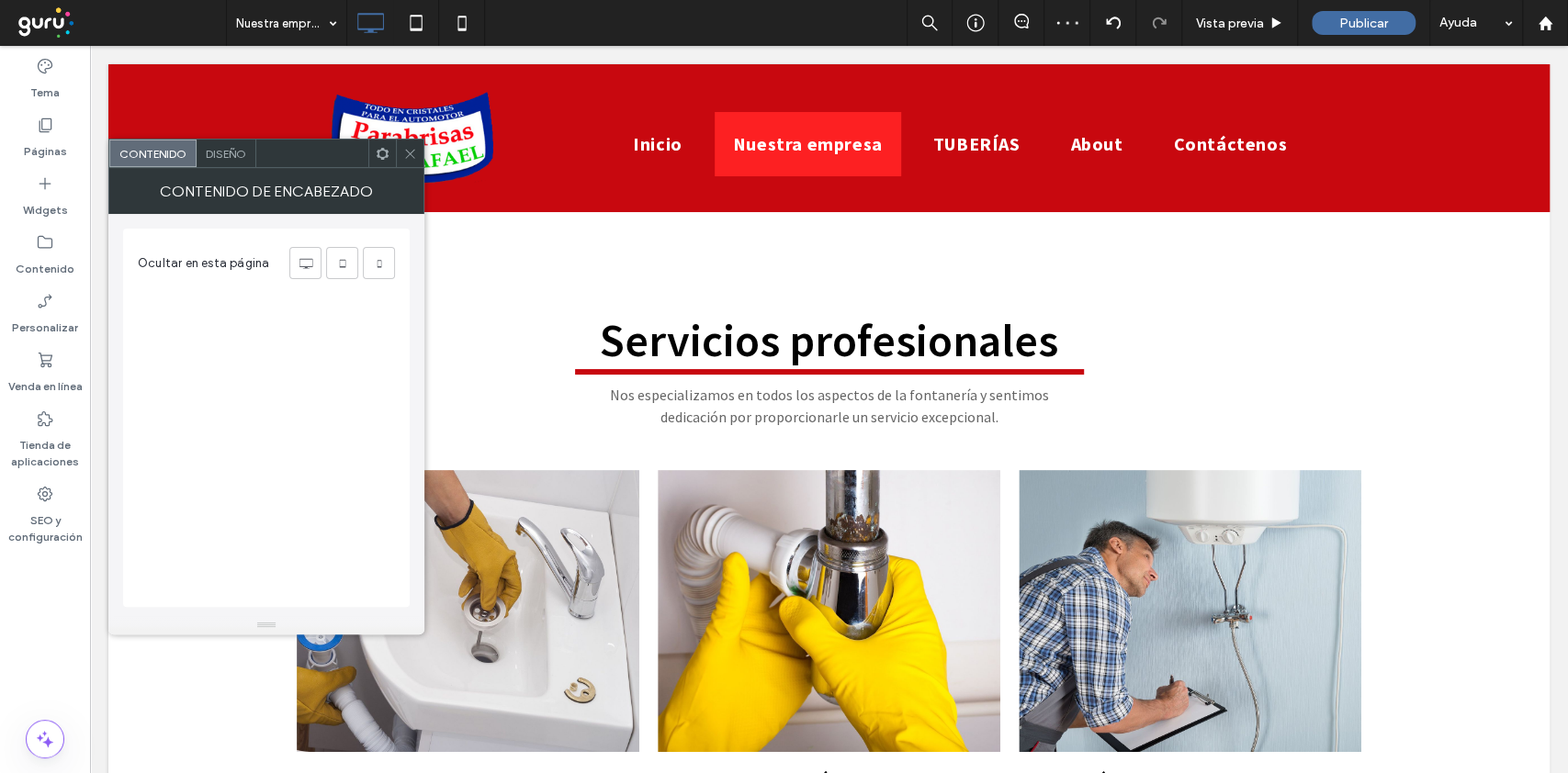 click on "Diseño" at bounding box center (226, 153) 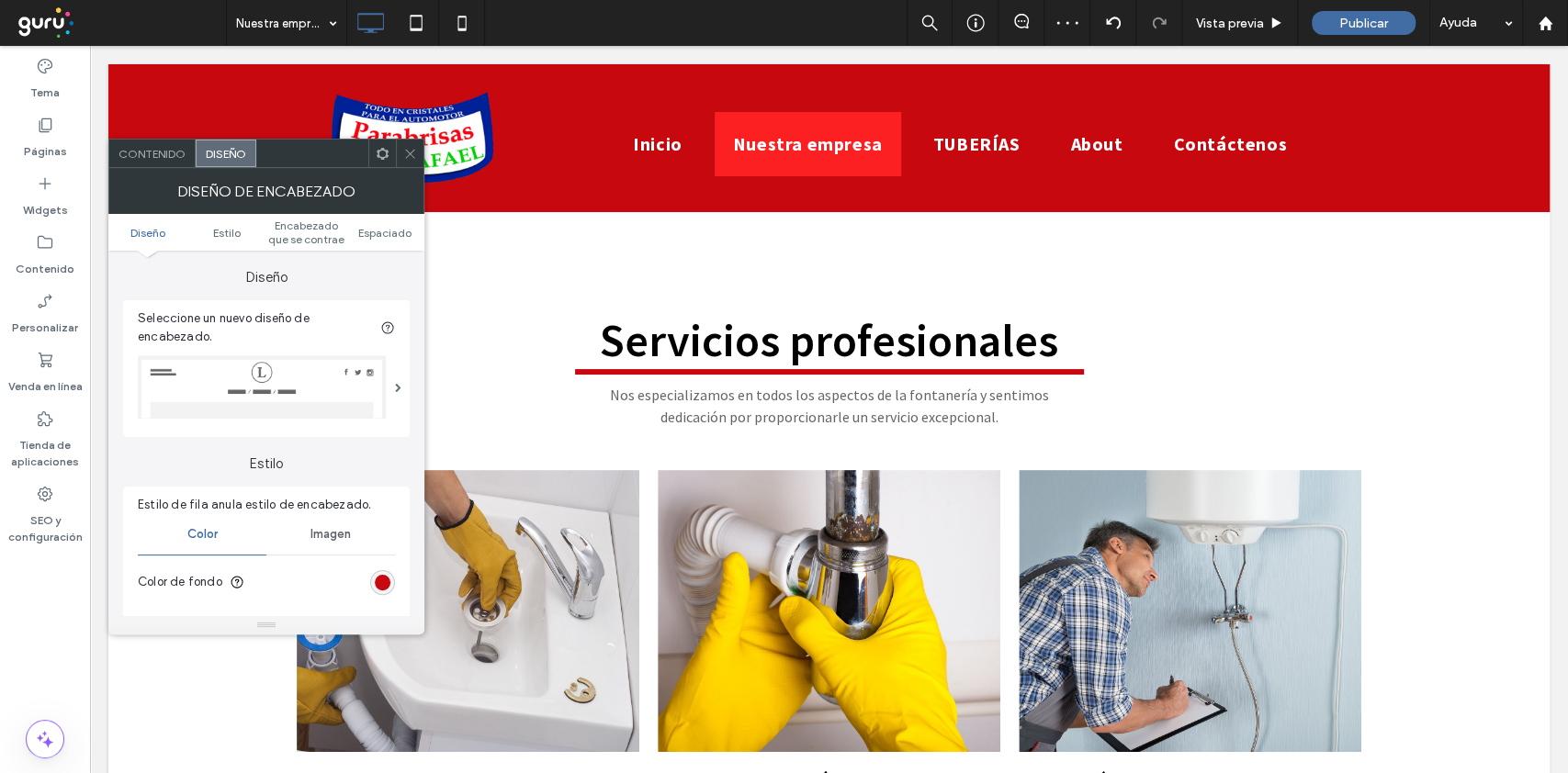 click on "Diseño" at bounding box center [226, 153] 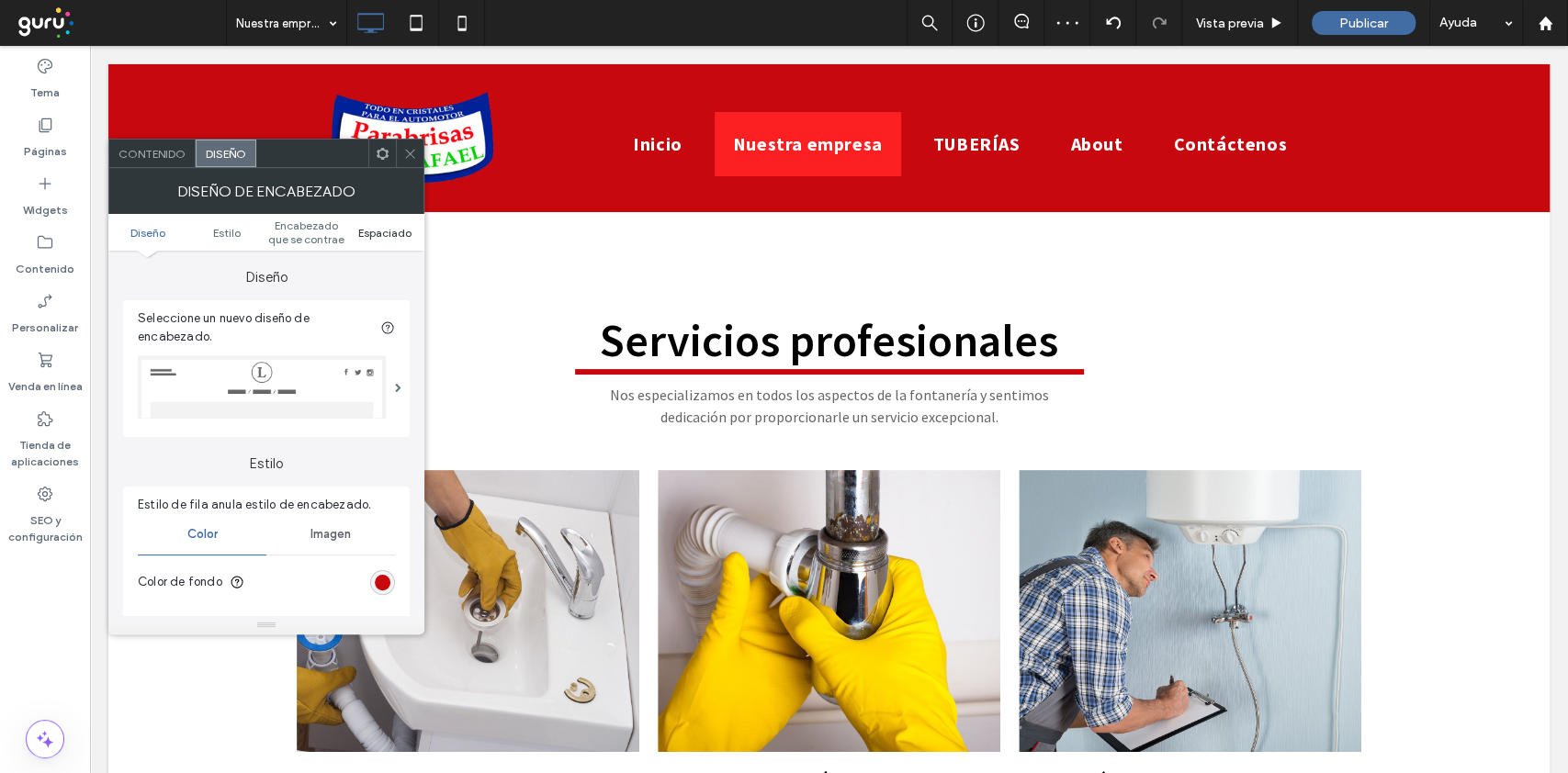 click on "Espaciado" at bounding box center [385, 232] 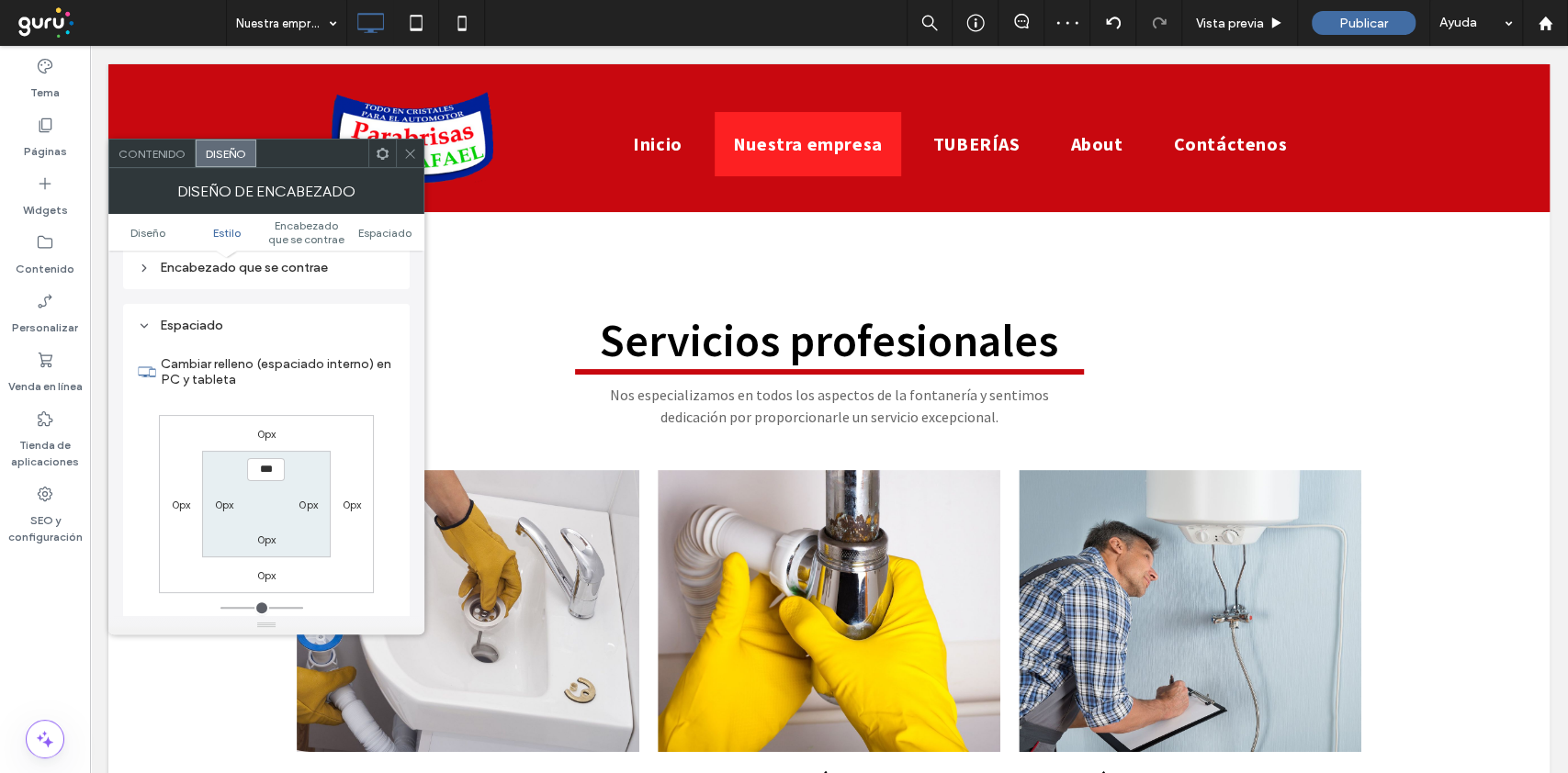 scroll, scrollTop: 655, scrollLeft: 0, axis: vertical 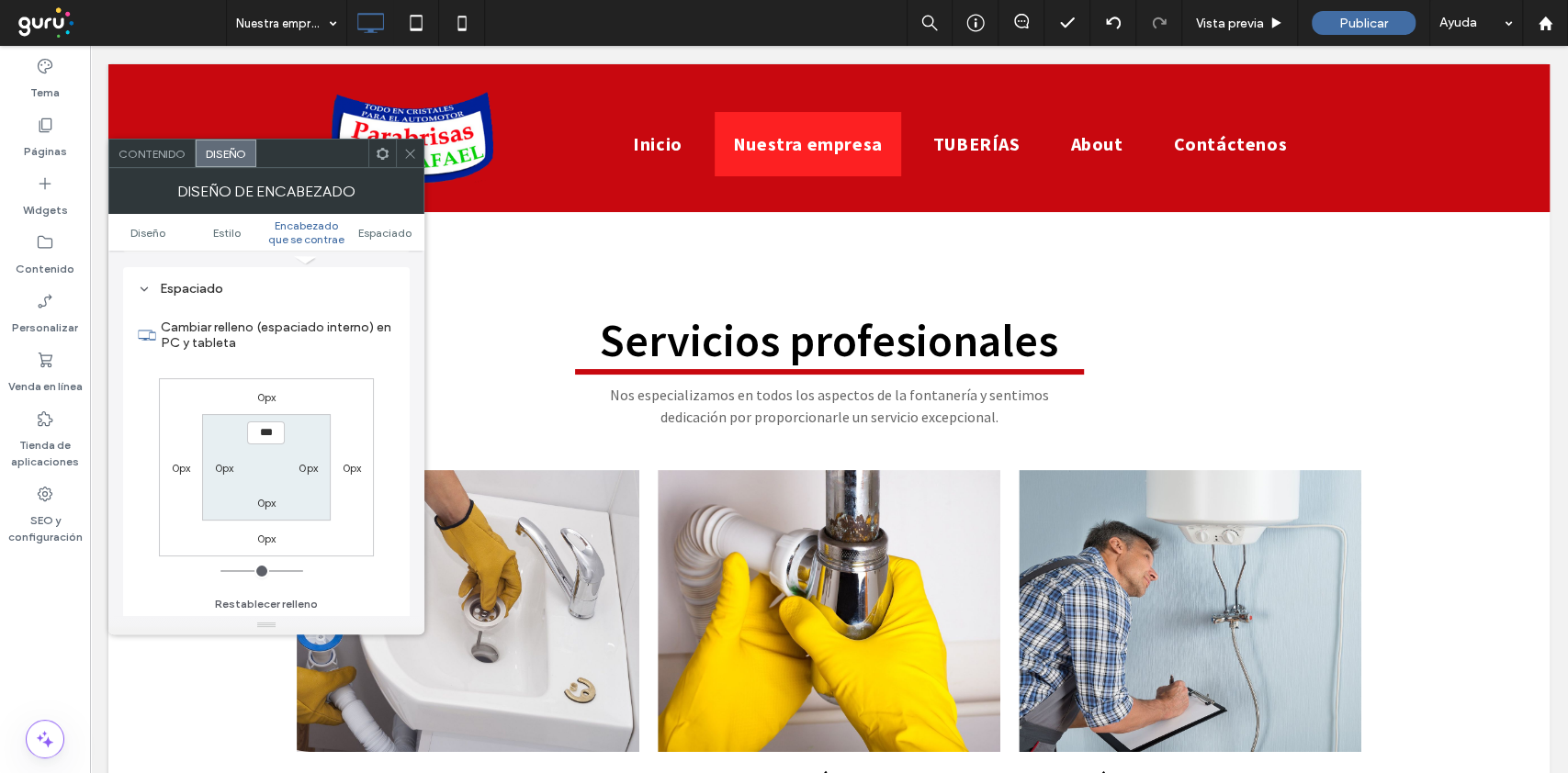 click 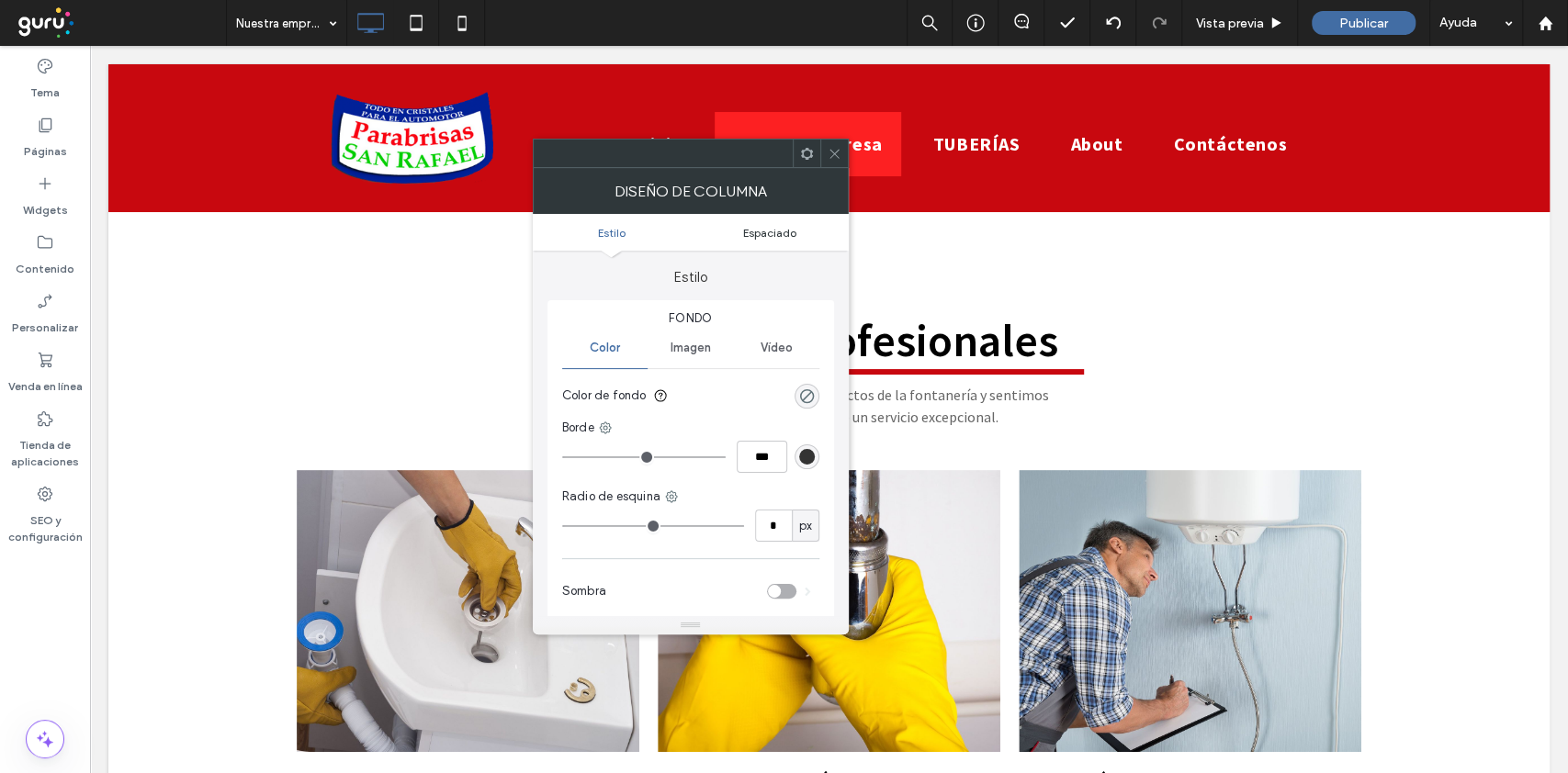 click on "Espaciado" at bounding box center [770, 232] 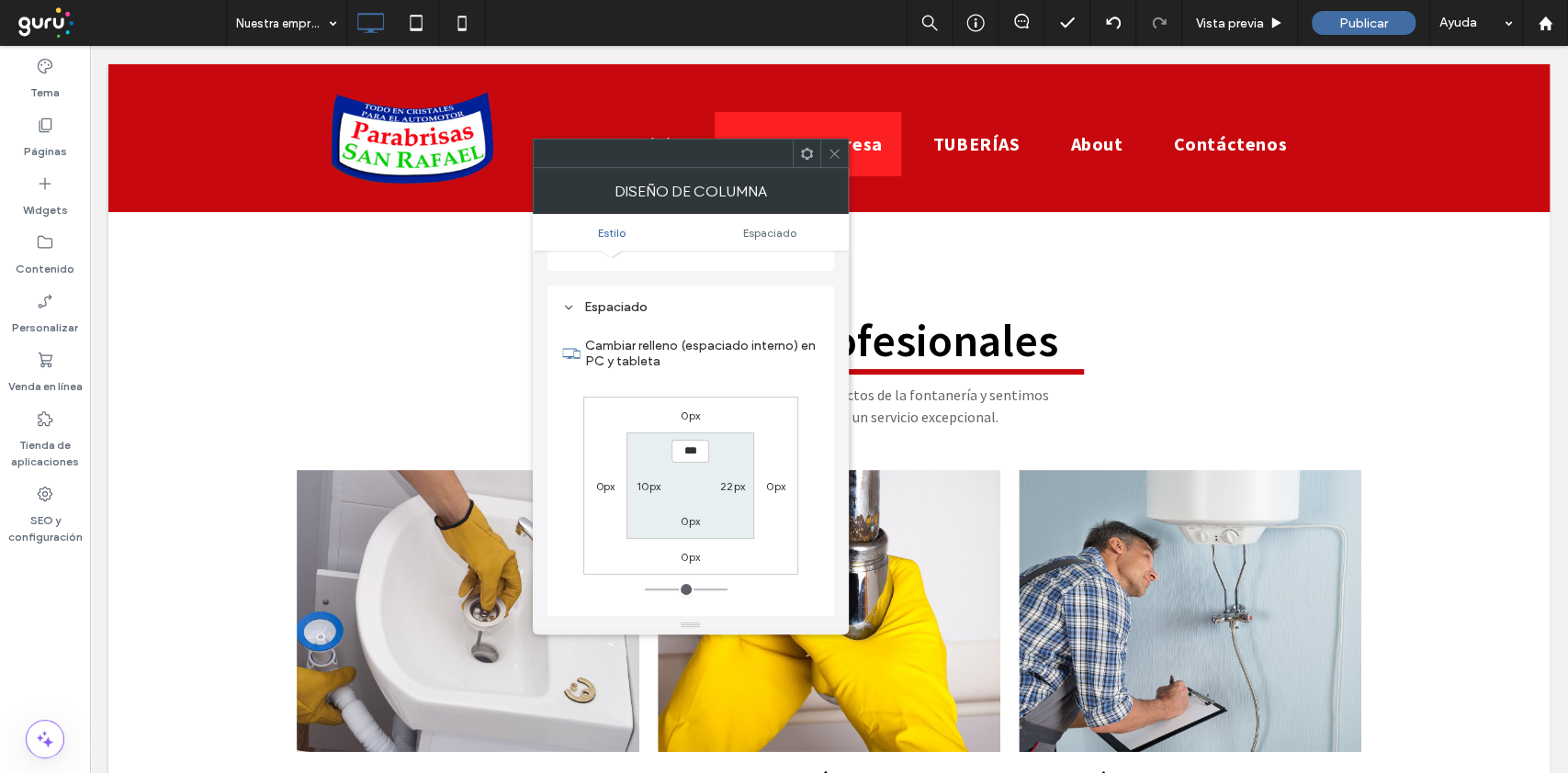 scroll, scrollTop: 373, scrollLeft: 0, axis: vertical 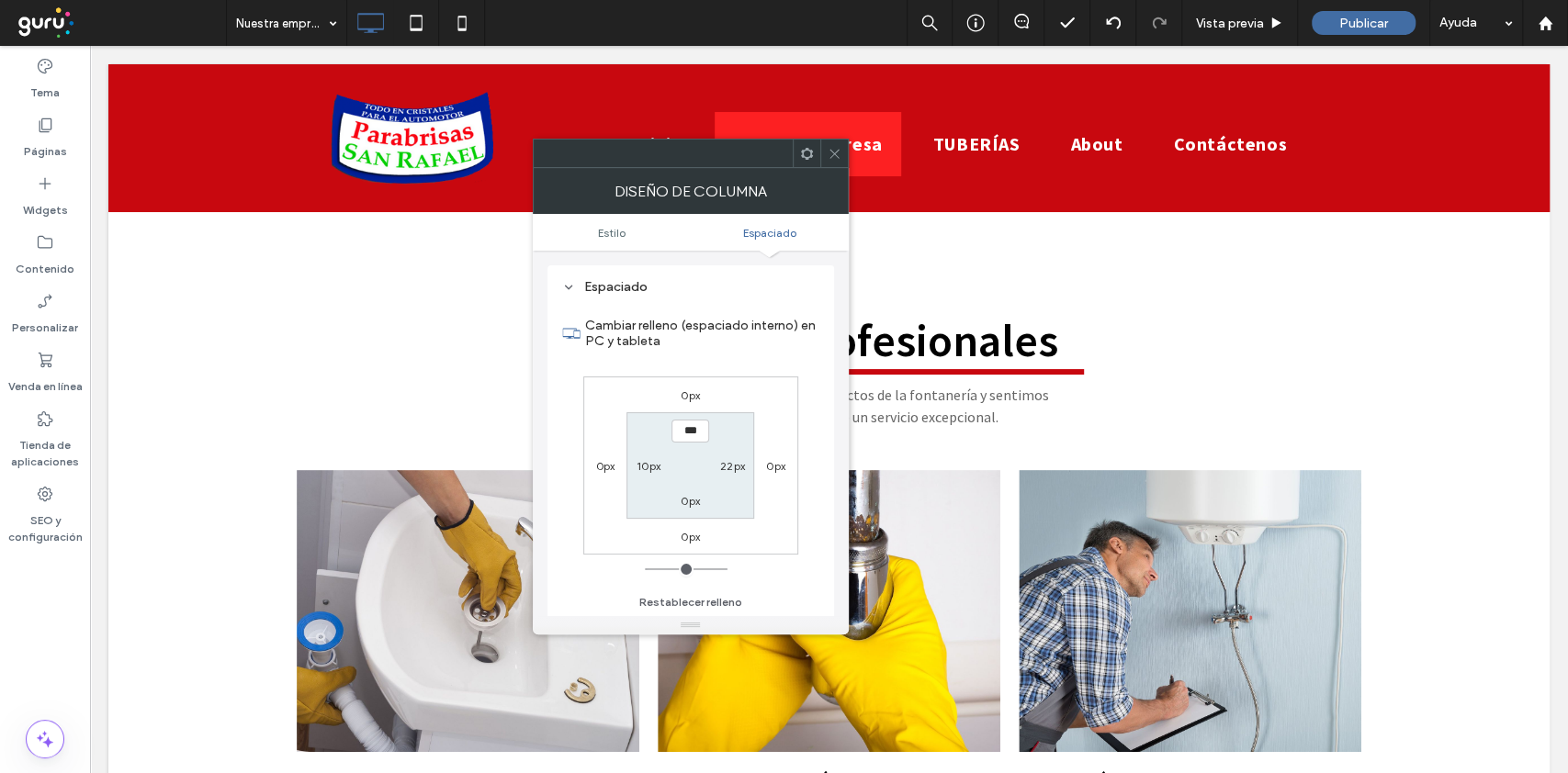 click 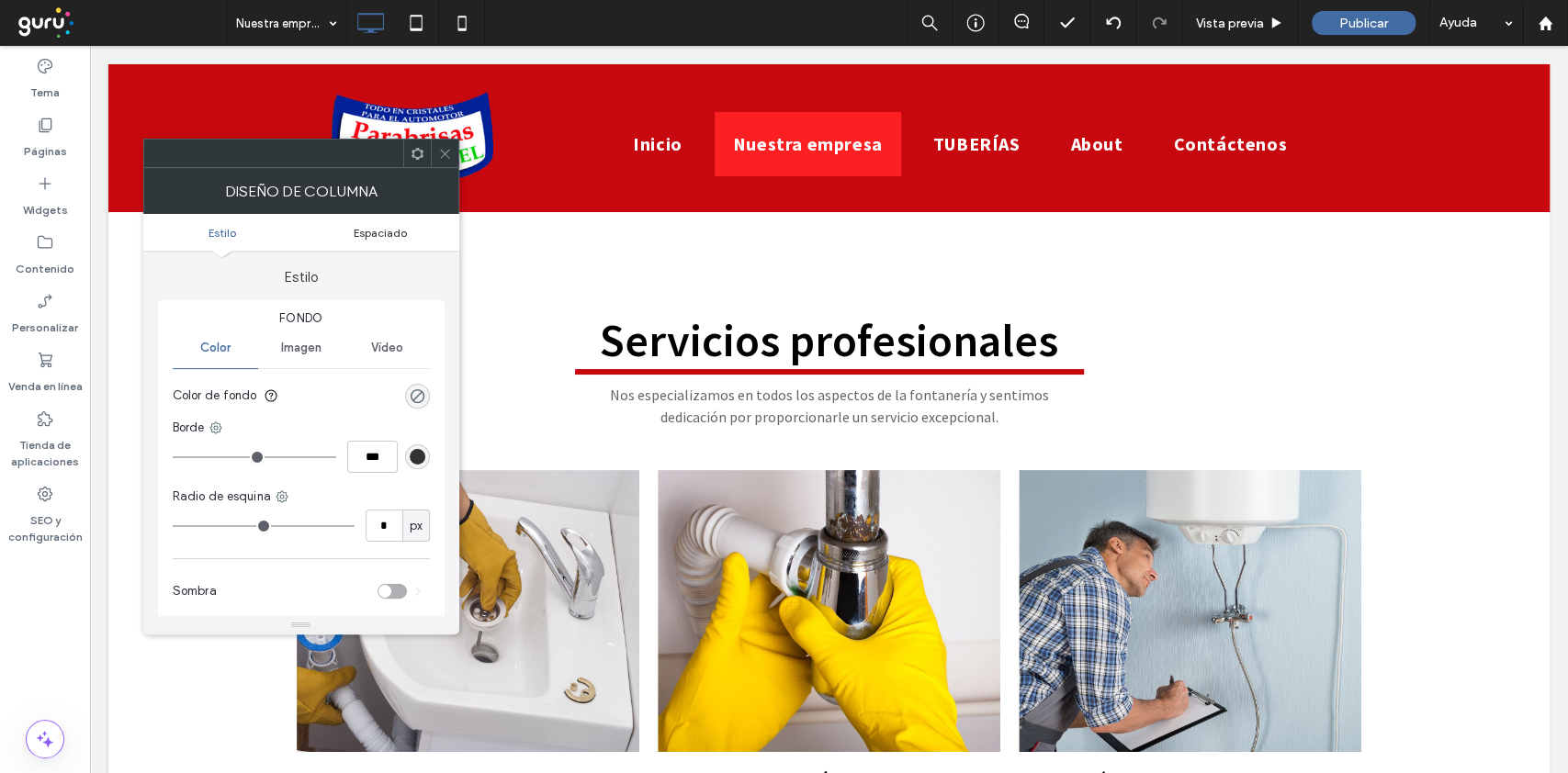 click on "Espaciado" at bounding box center [380, 232] 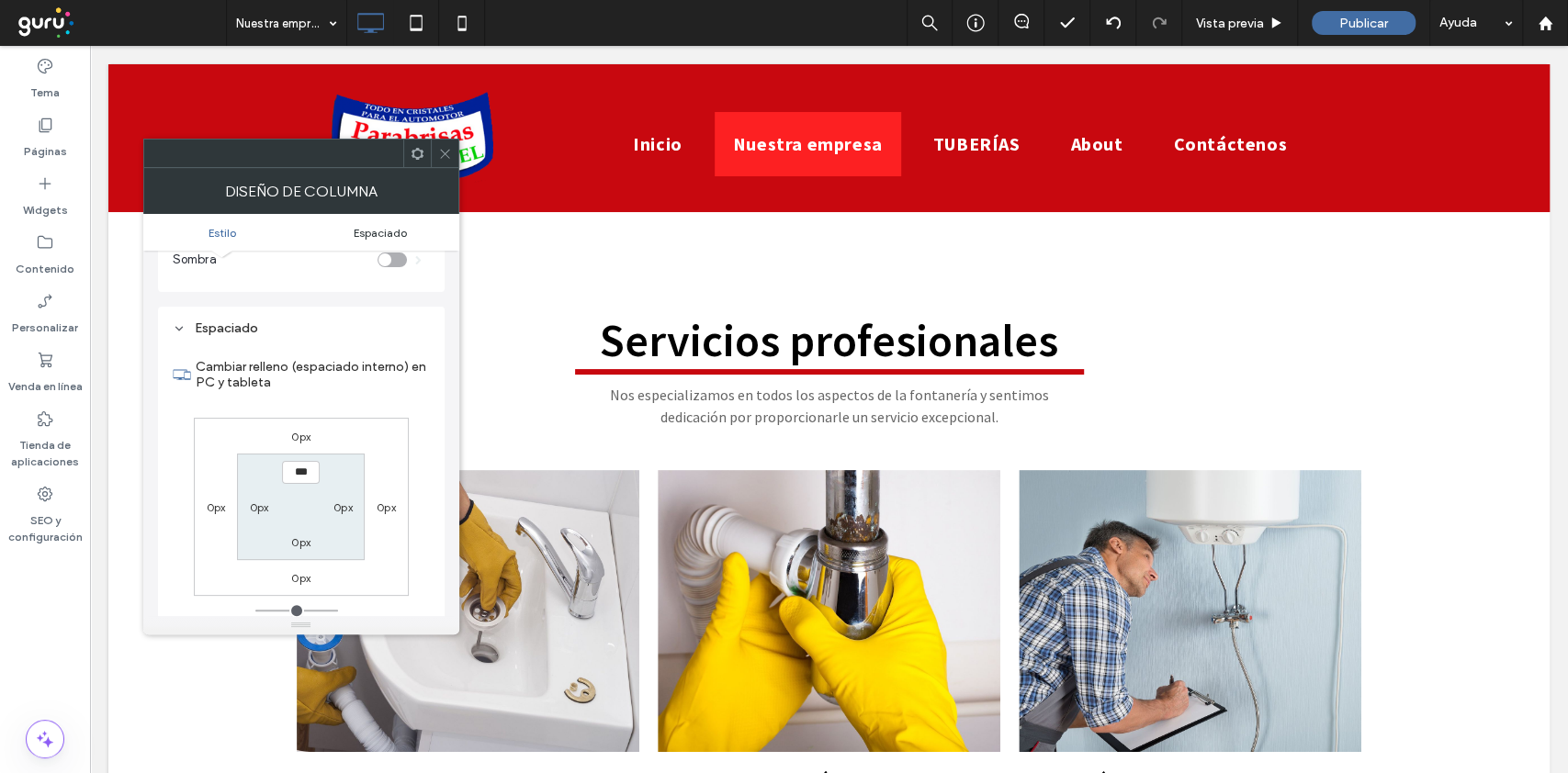 scroll, scrollTop: 373, scrollLeft: 0, axis: vertical 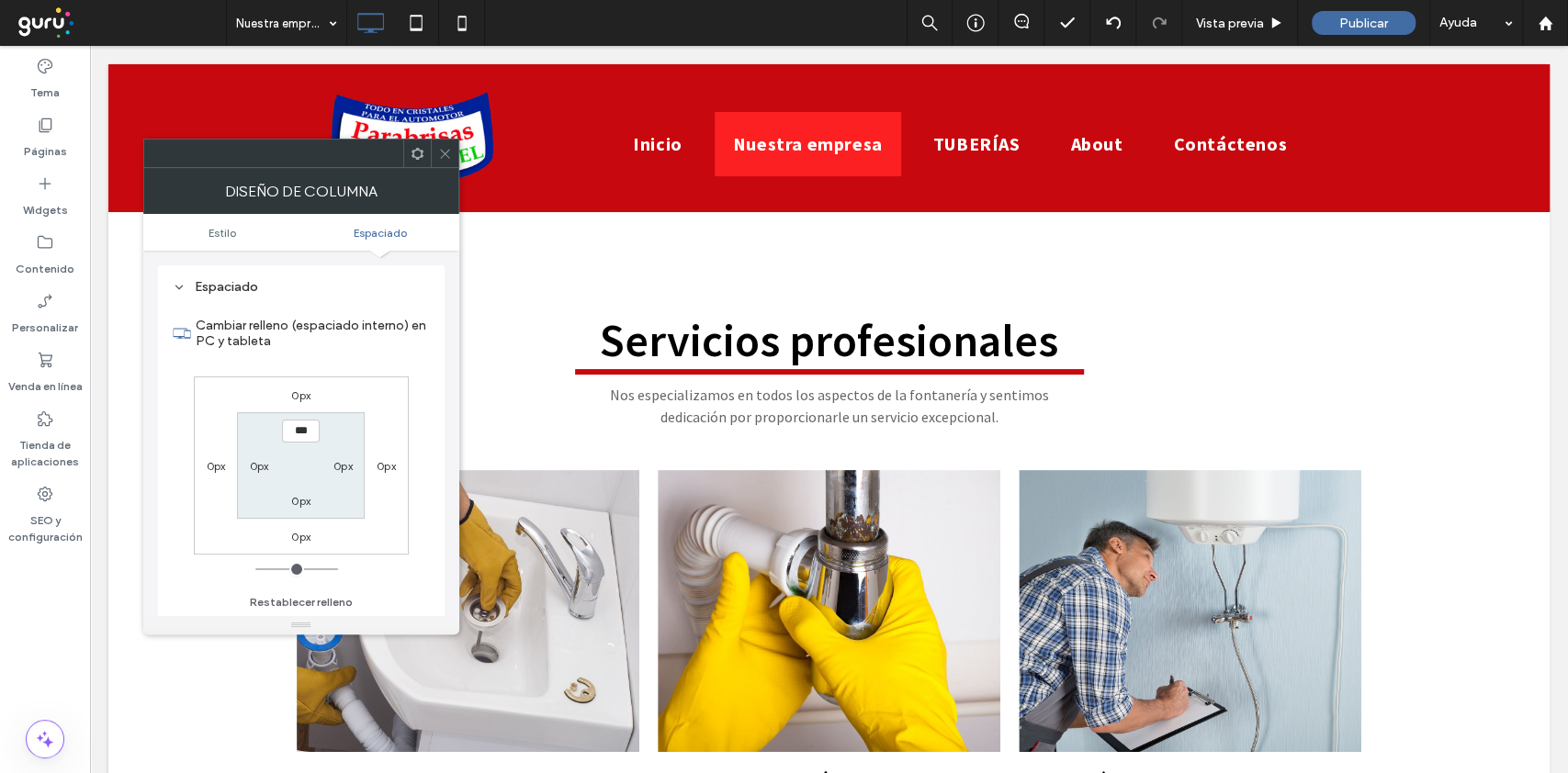 click at bounding box center (445, 153) 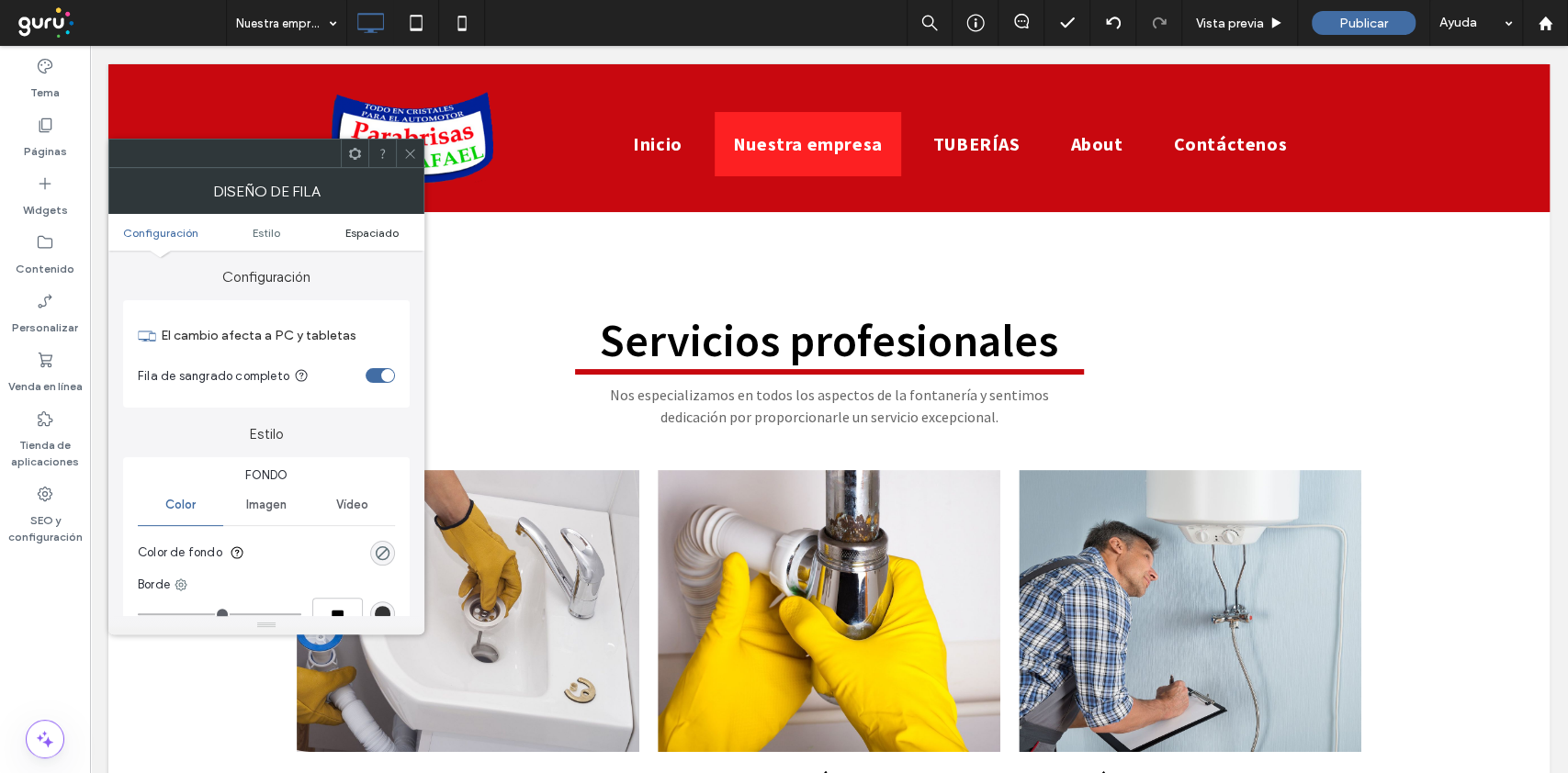 click on "Espaciado" at bounding box center [372, 232] 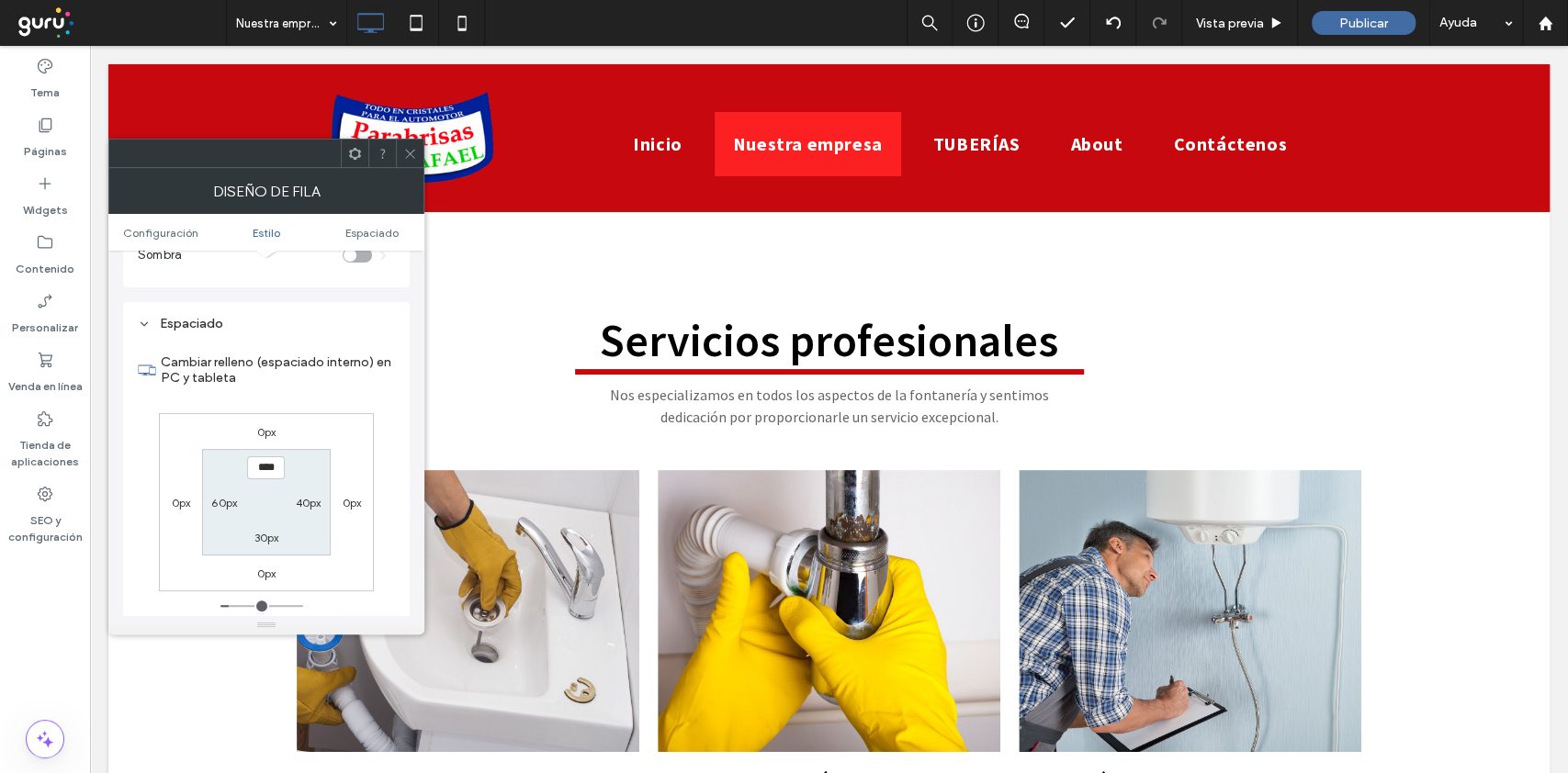 scroll, scrollTop: 461, scrollLeft: 0, axis: vertical 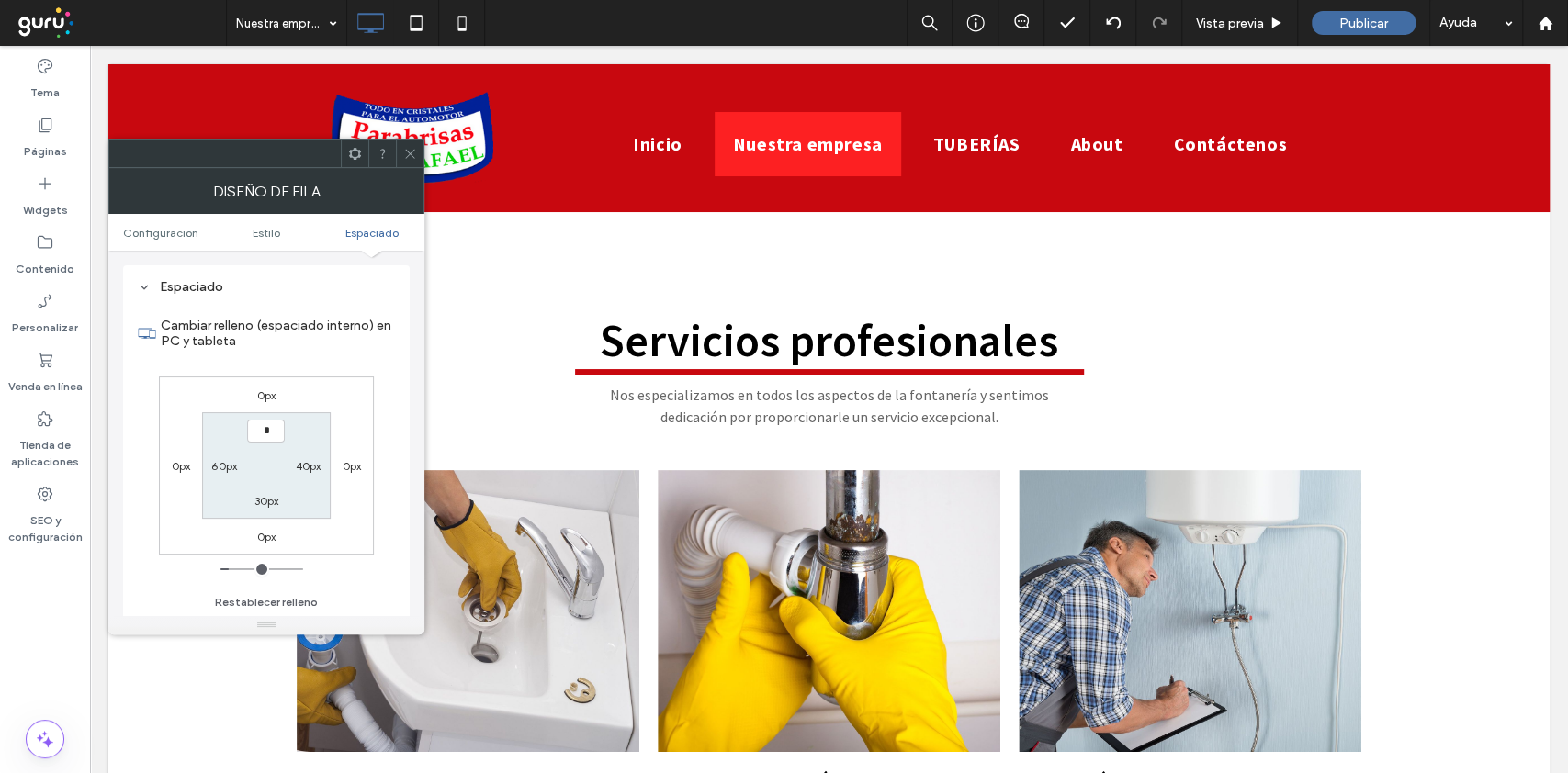 type on "***" 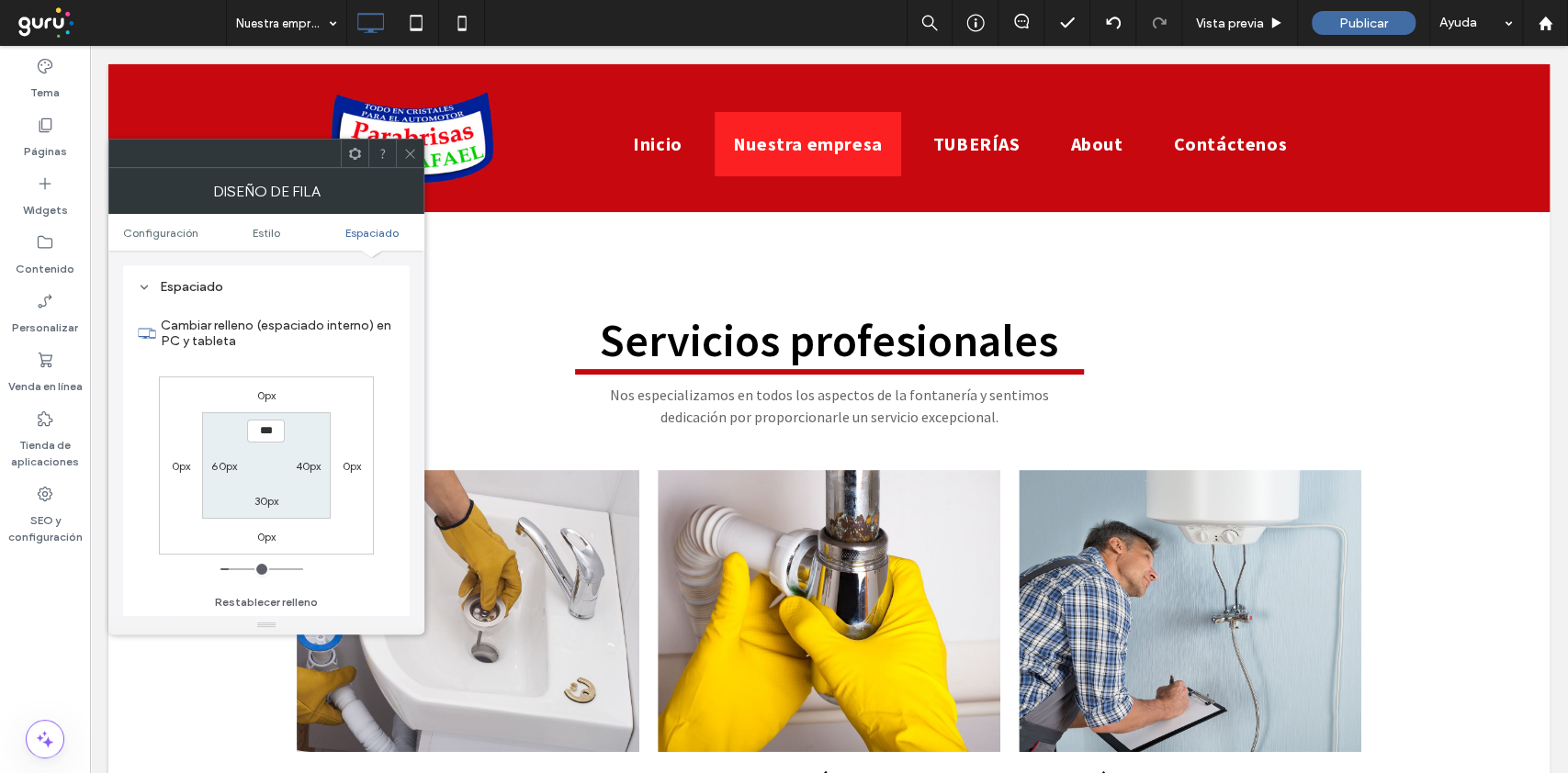 click on "30px" at bounding box center (266, 500) 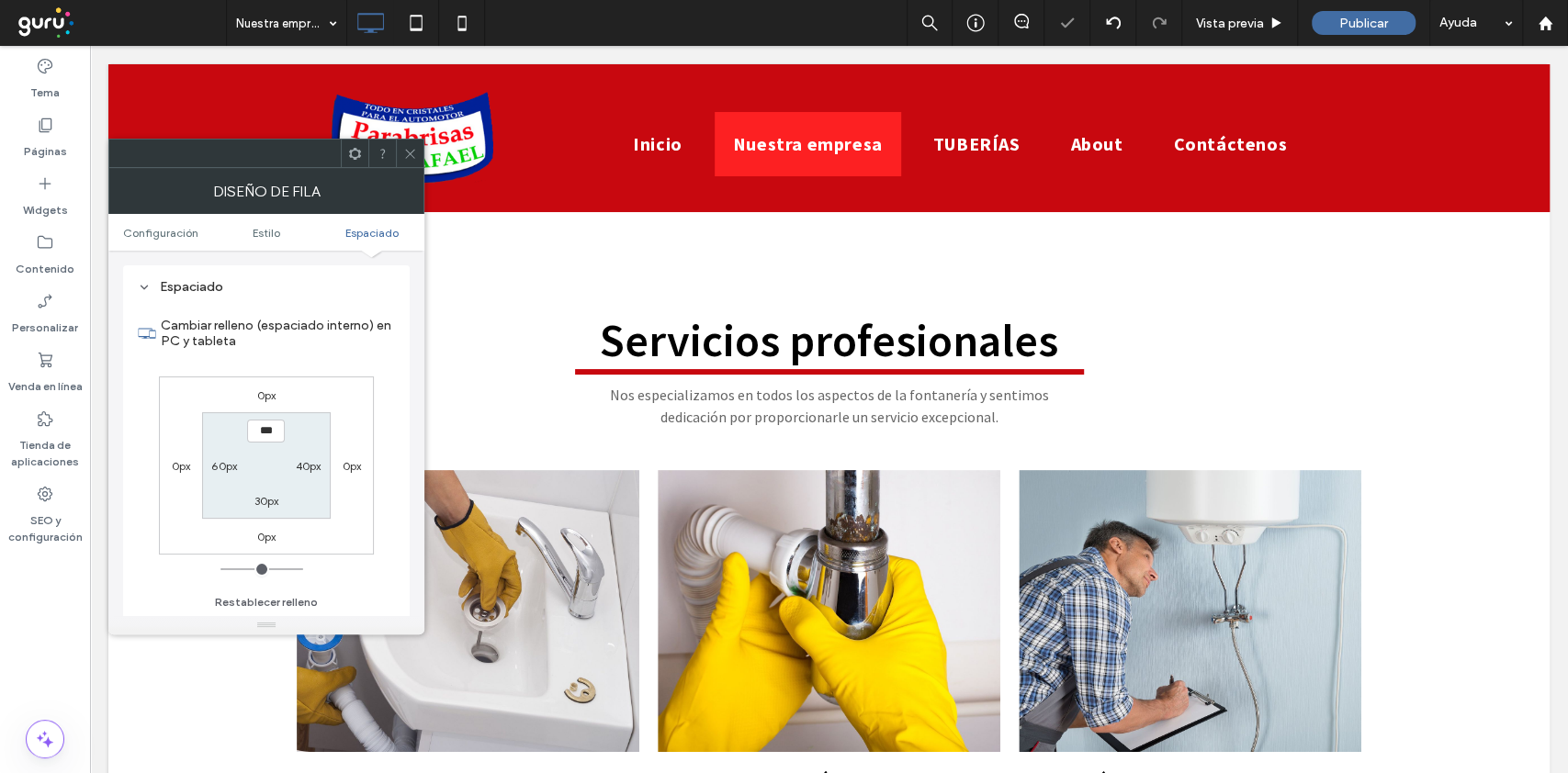click on "30px" at bounding box center (266, 500) 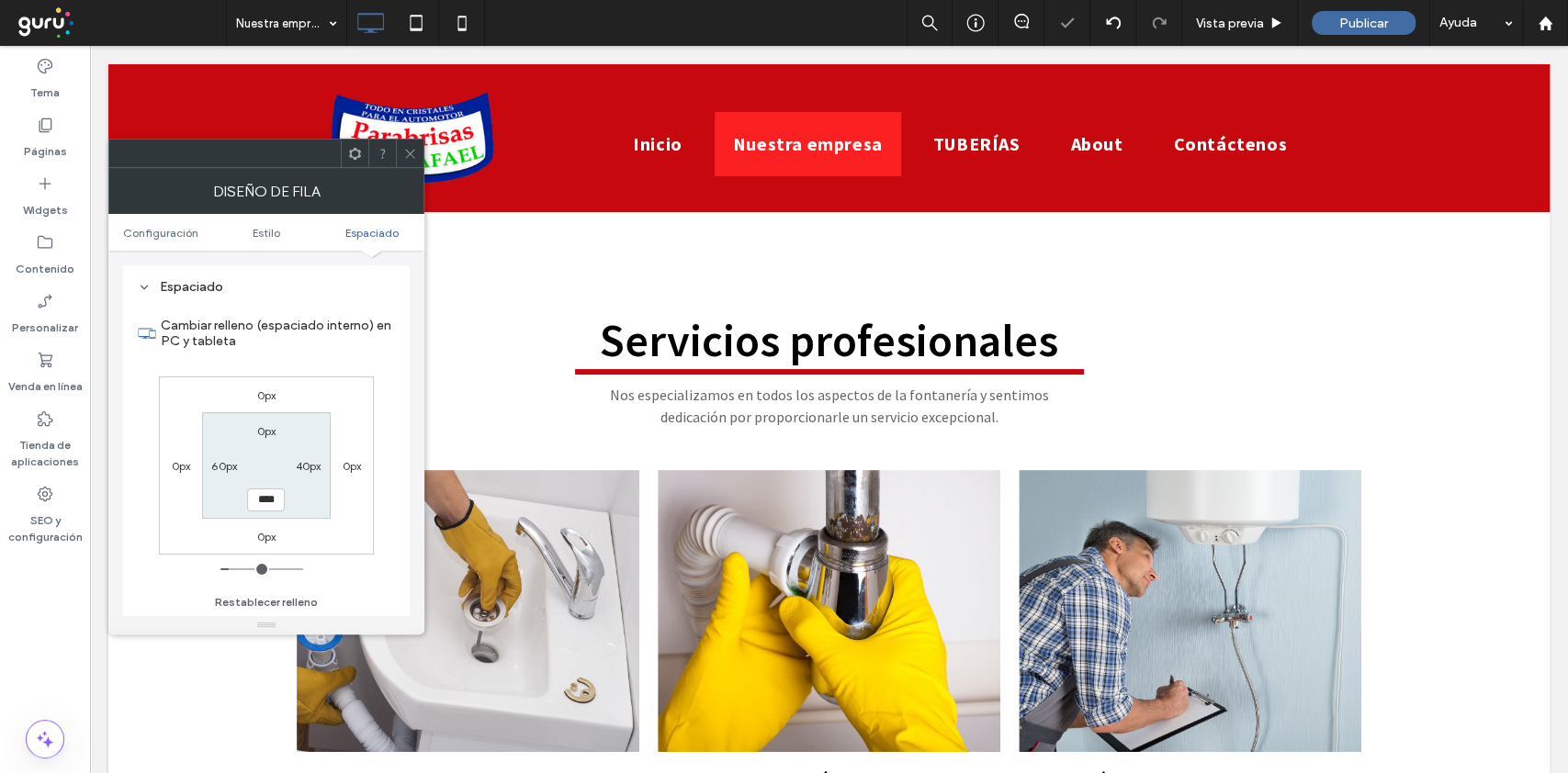type on "**" 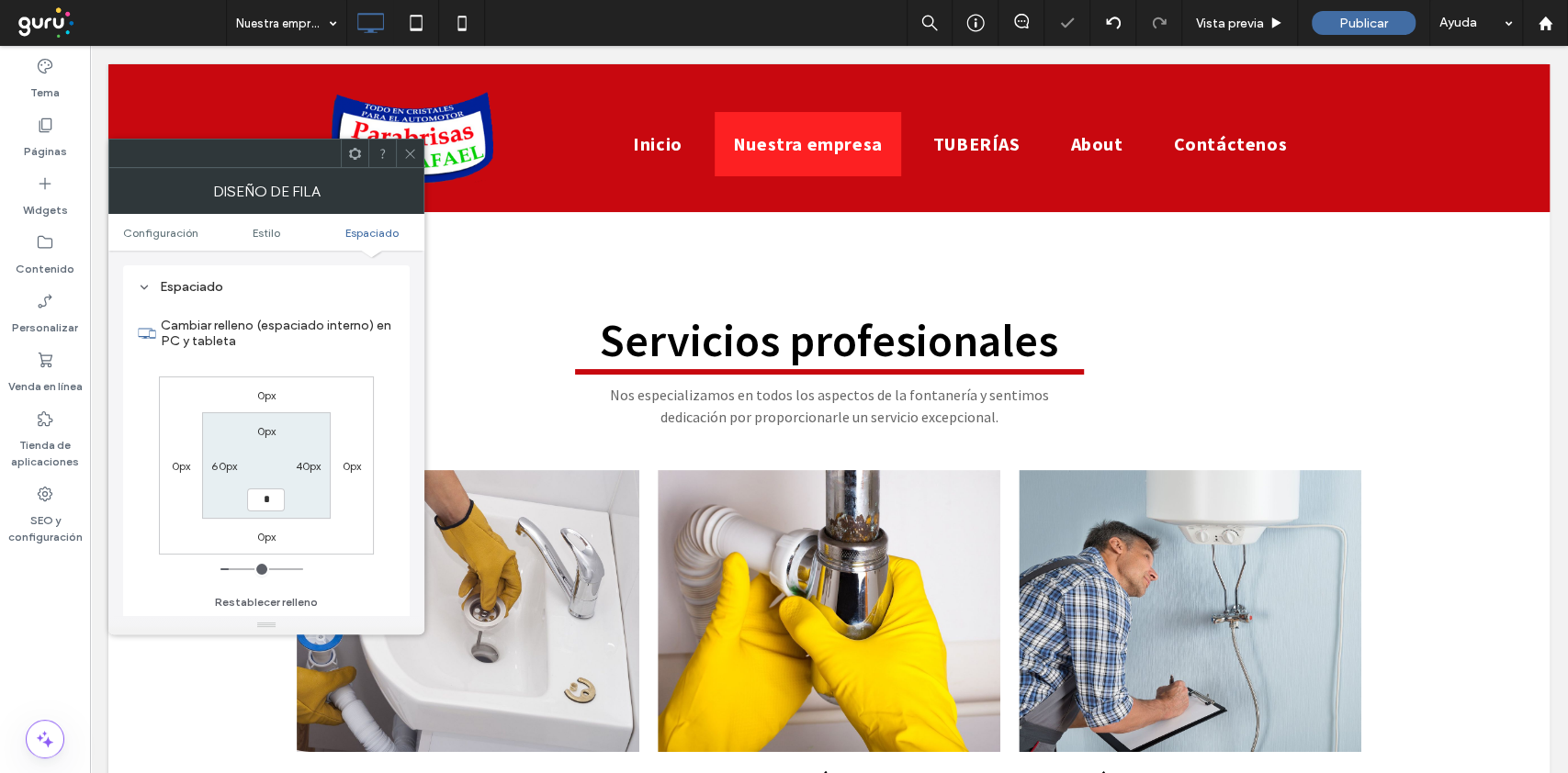 type on "*" 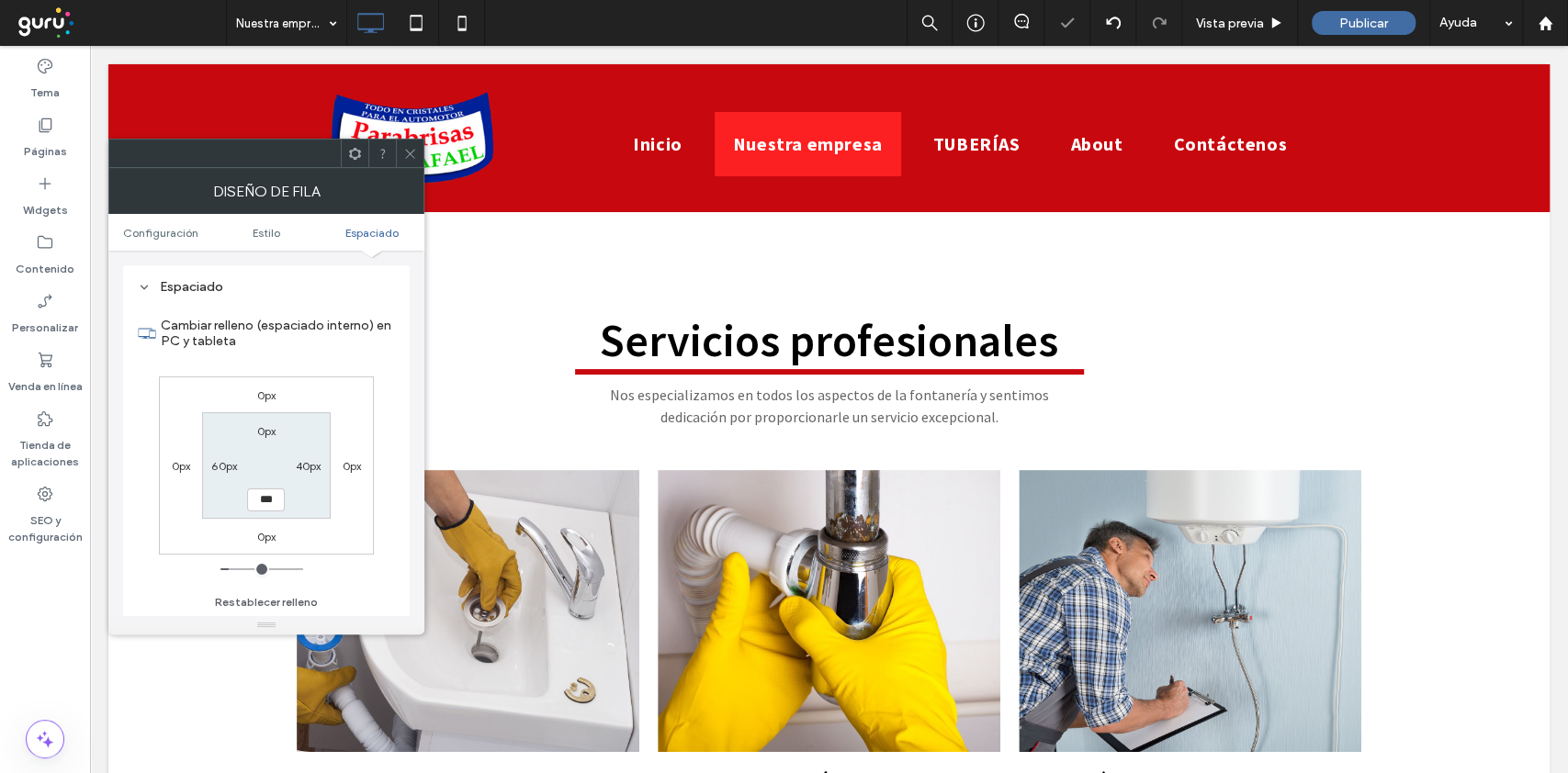 click on "0px 40px *** 60px" at bounding box center [265, 465] 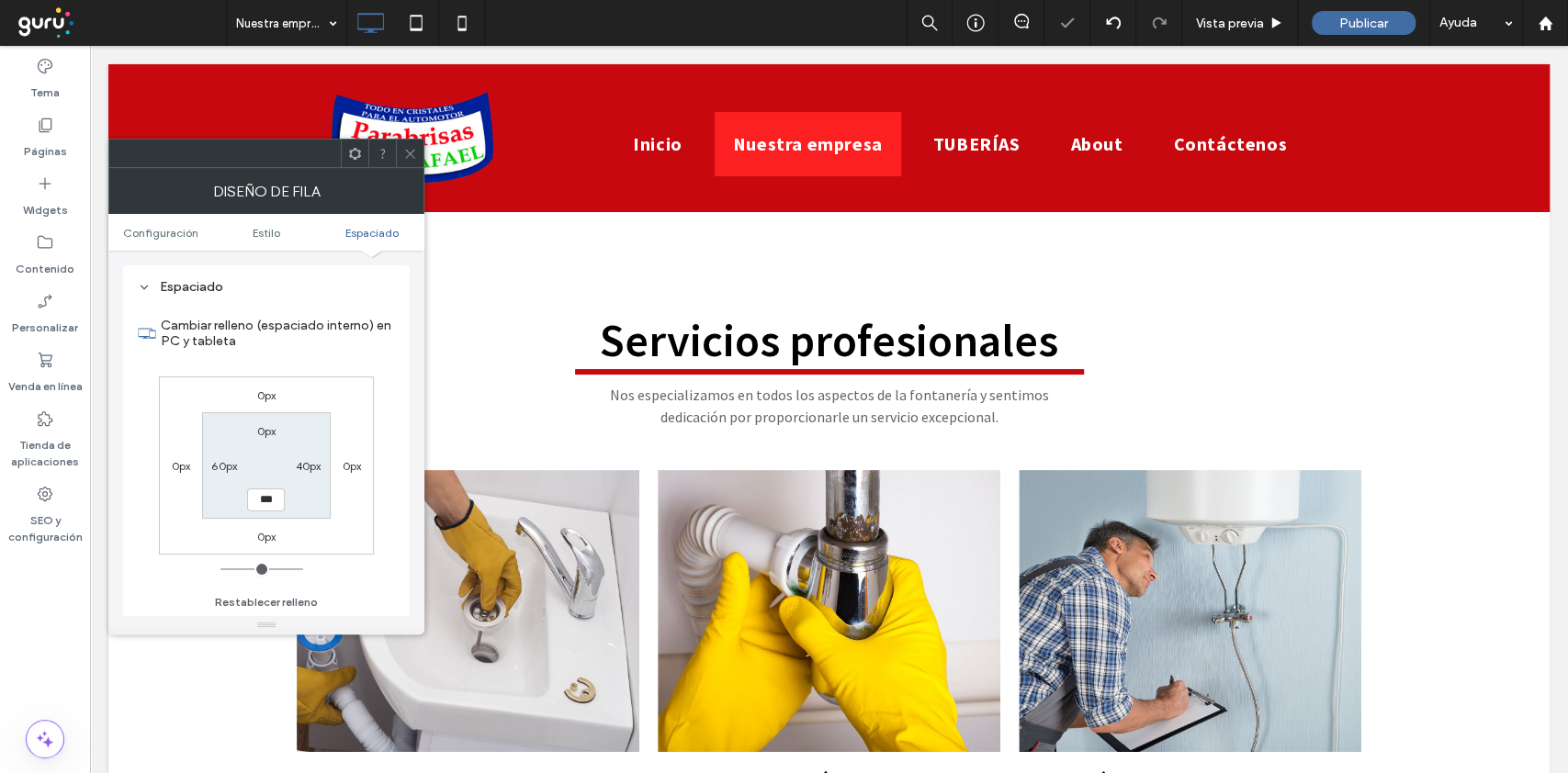 click at bounding box center (410, 153) 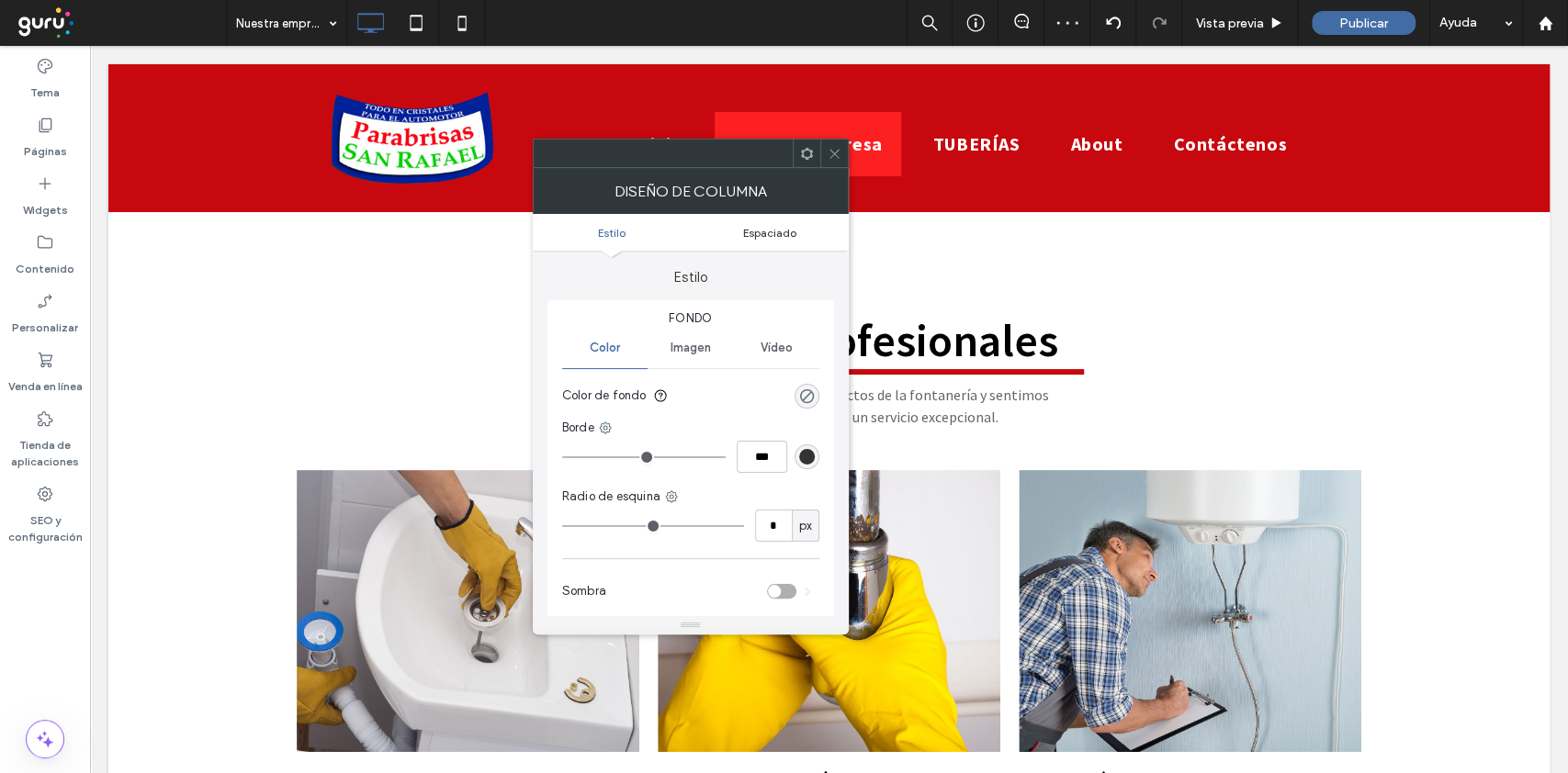 click on "Espaciado" at bounding box center (770, 232) 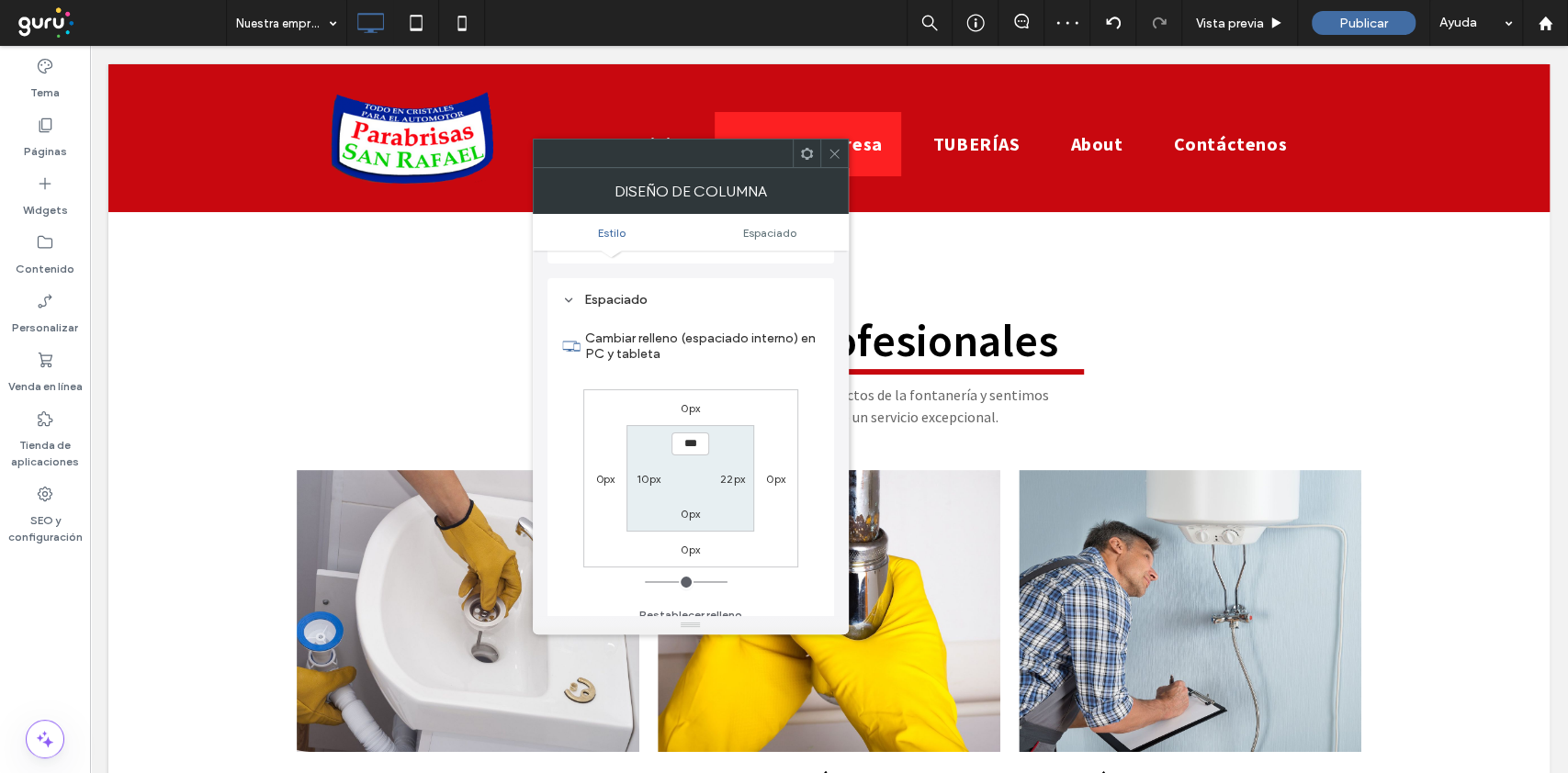 scroll, scrollTop: 373, scrollLeft: 0, axis: vertical 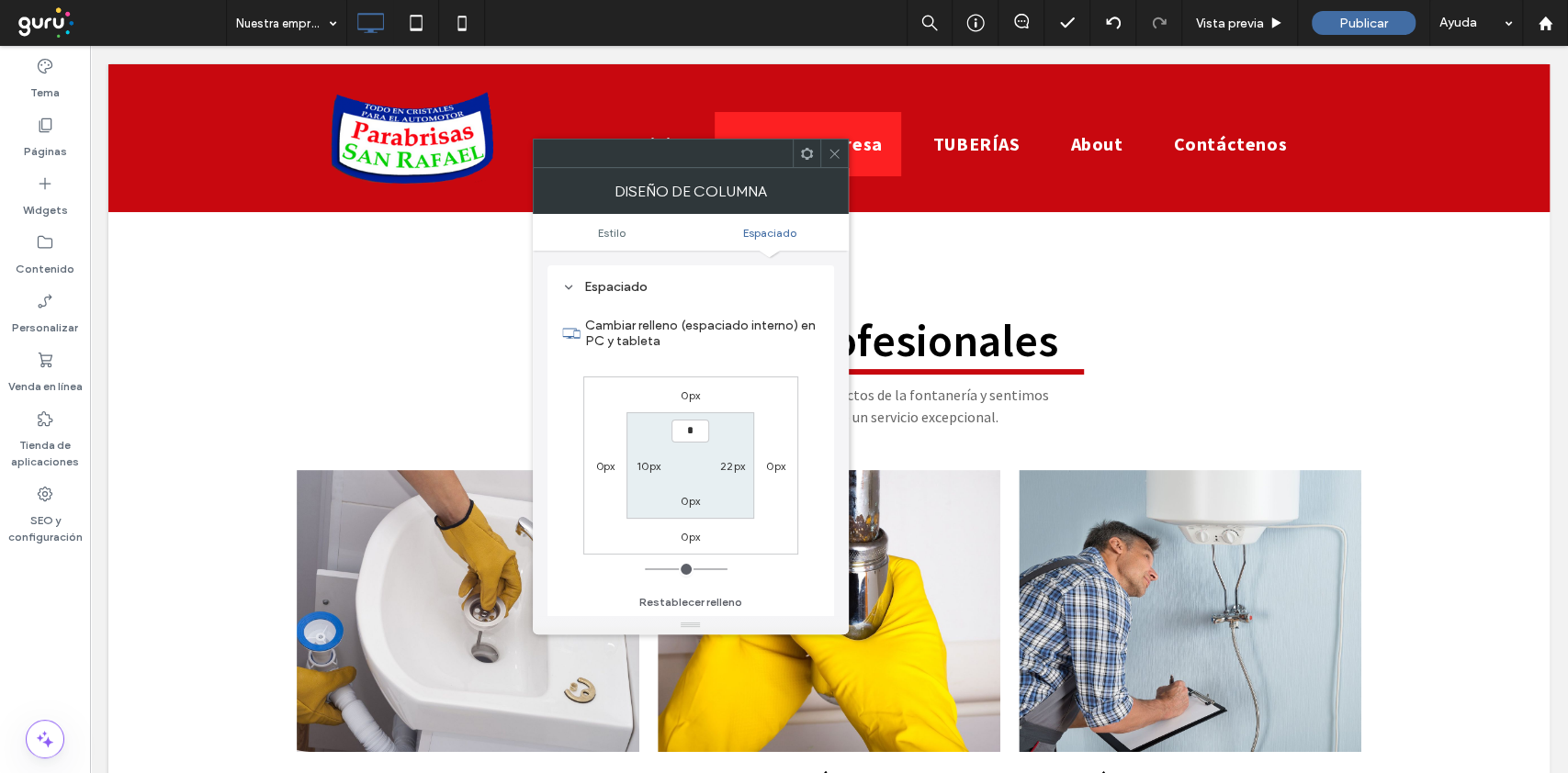 type on "***" 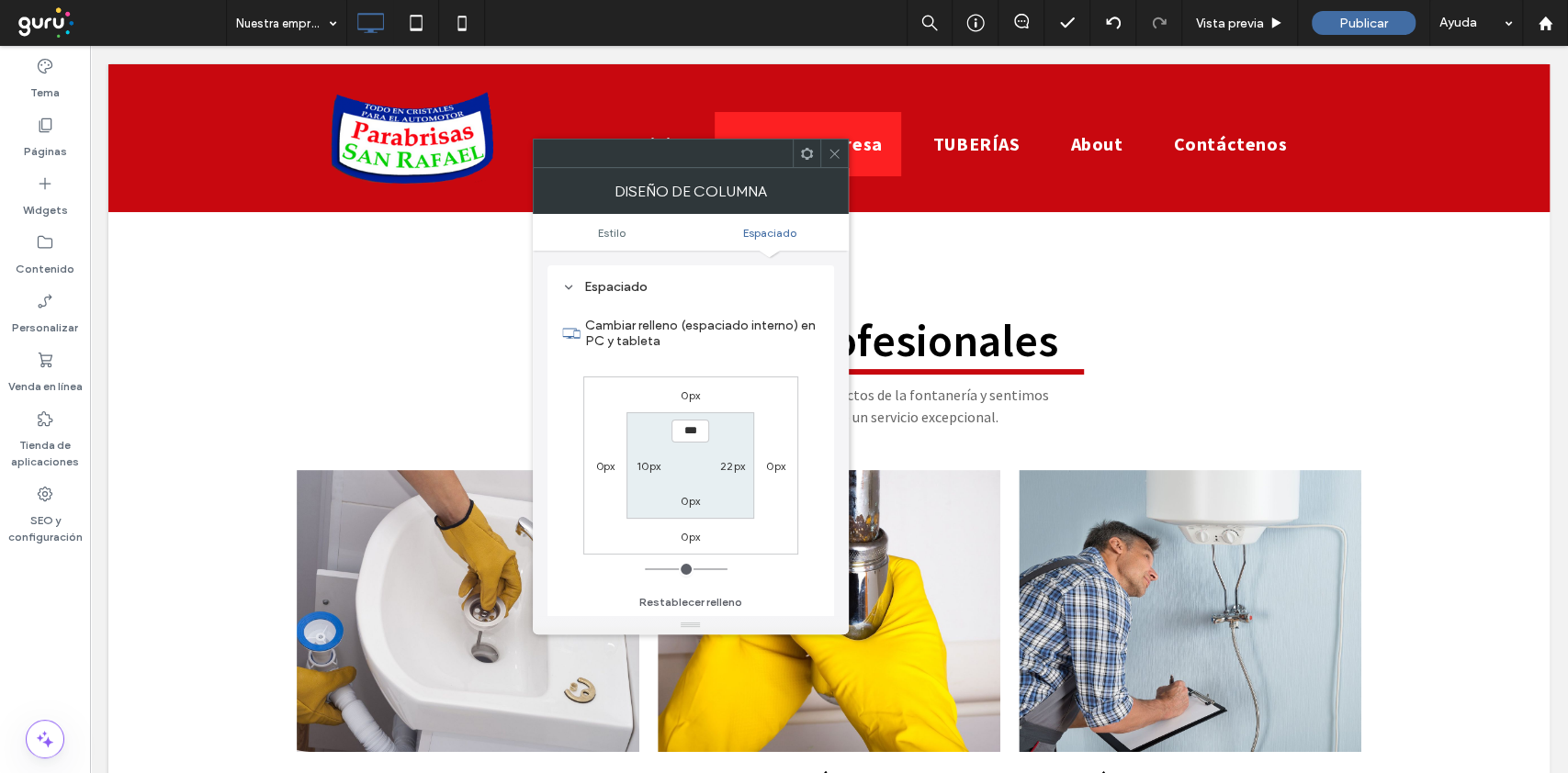 click on "0px" at bounding box center (690, 500) 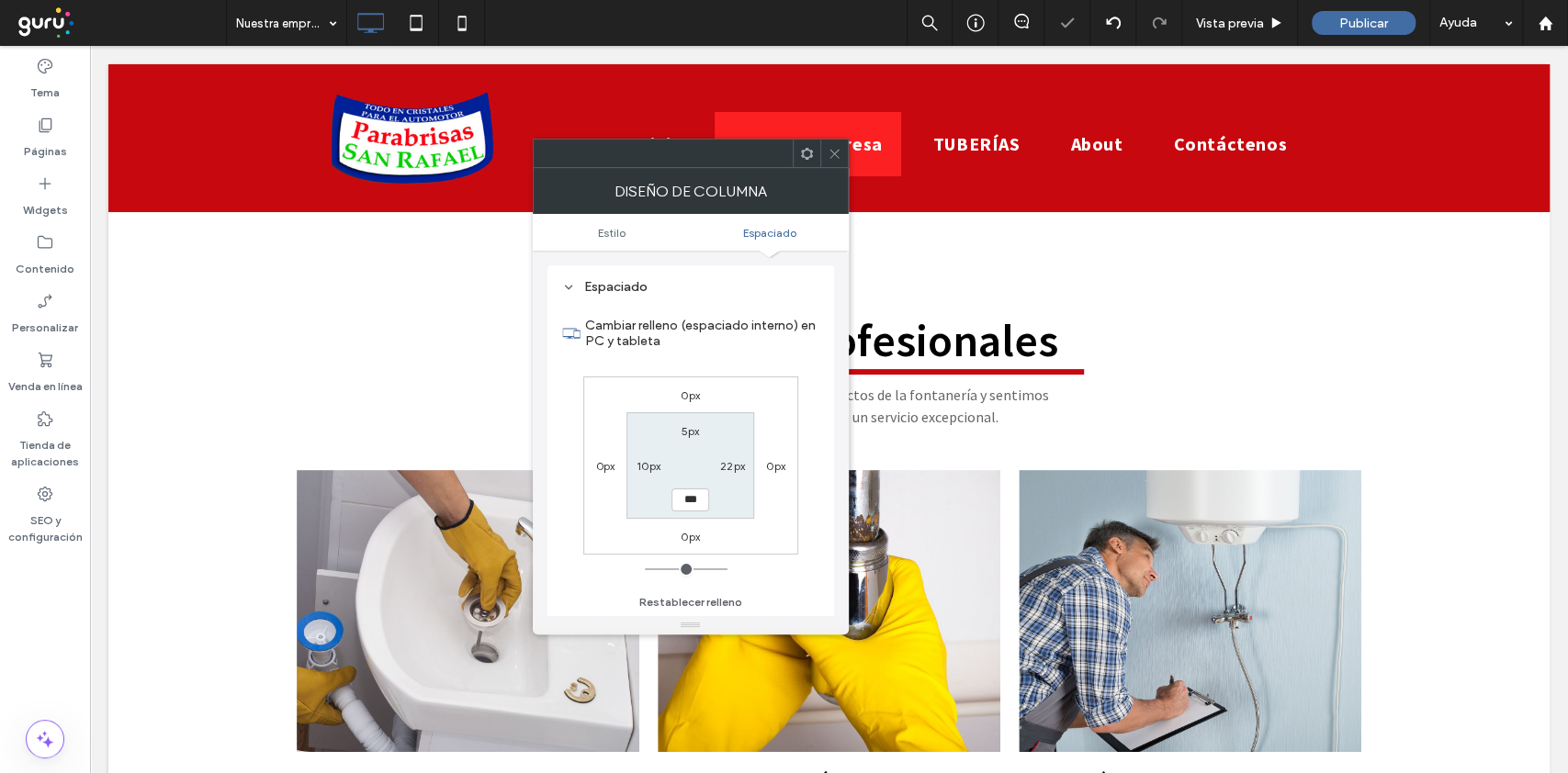 type on "*" 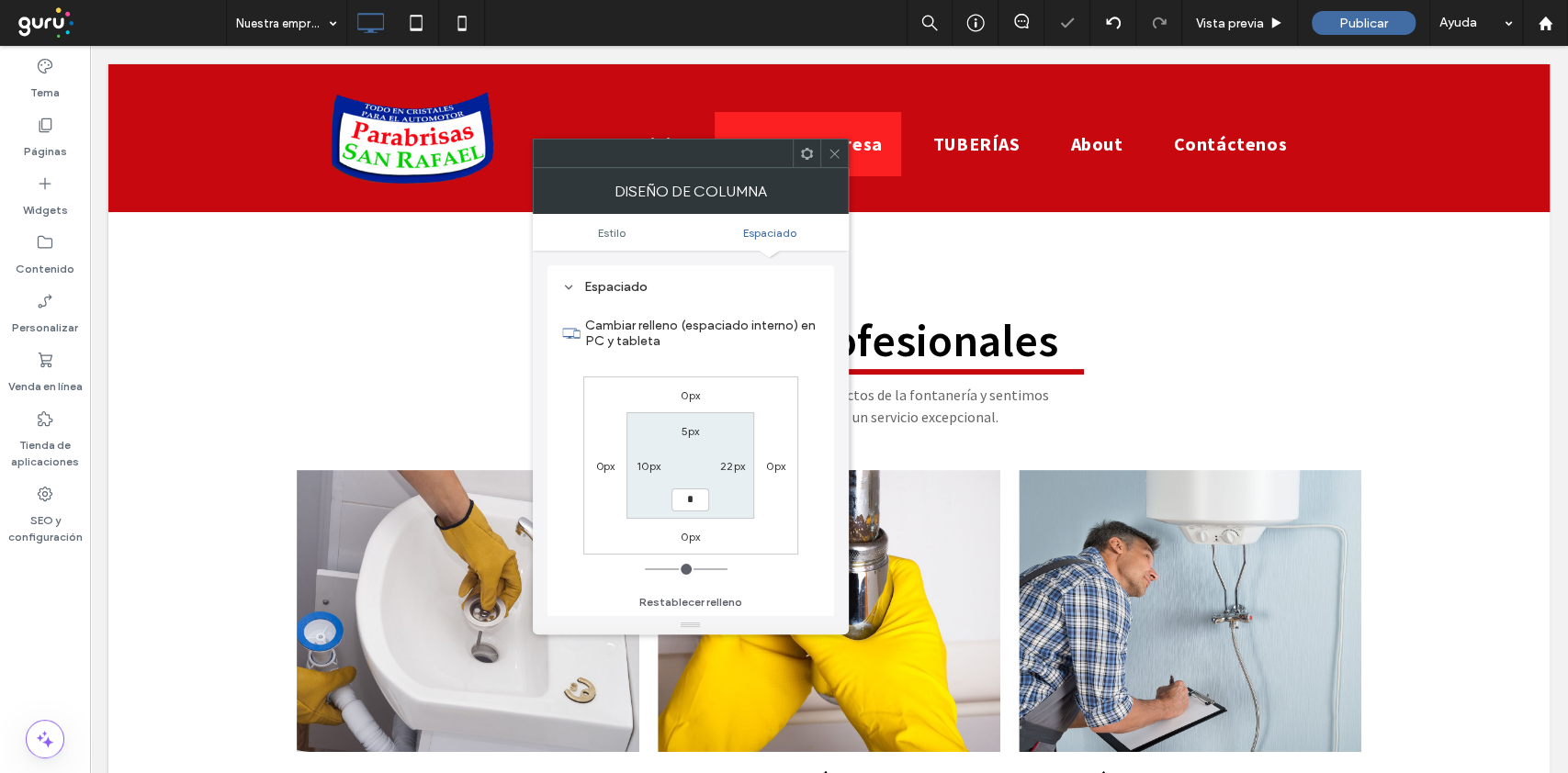 type on "*" 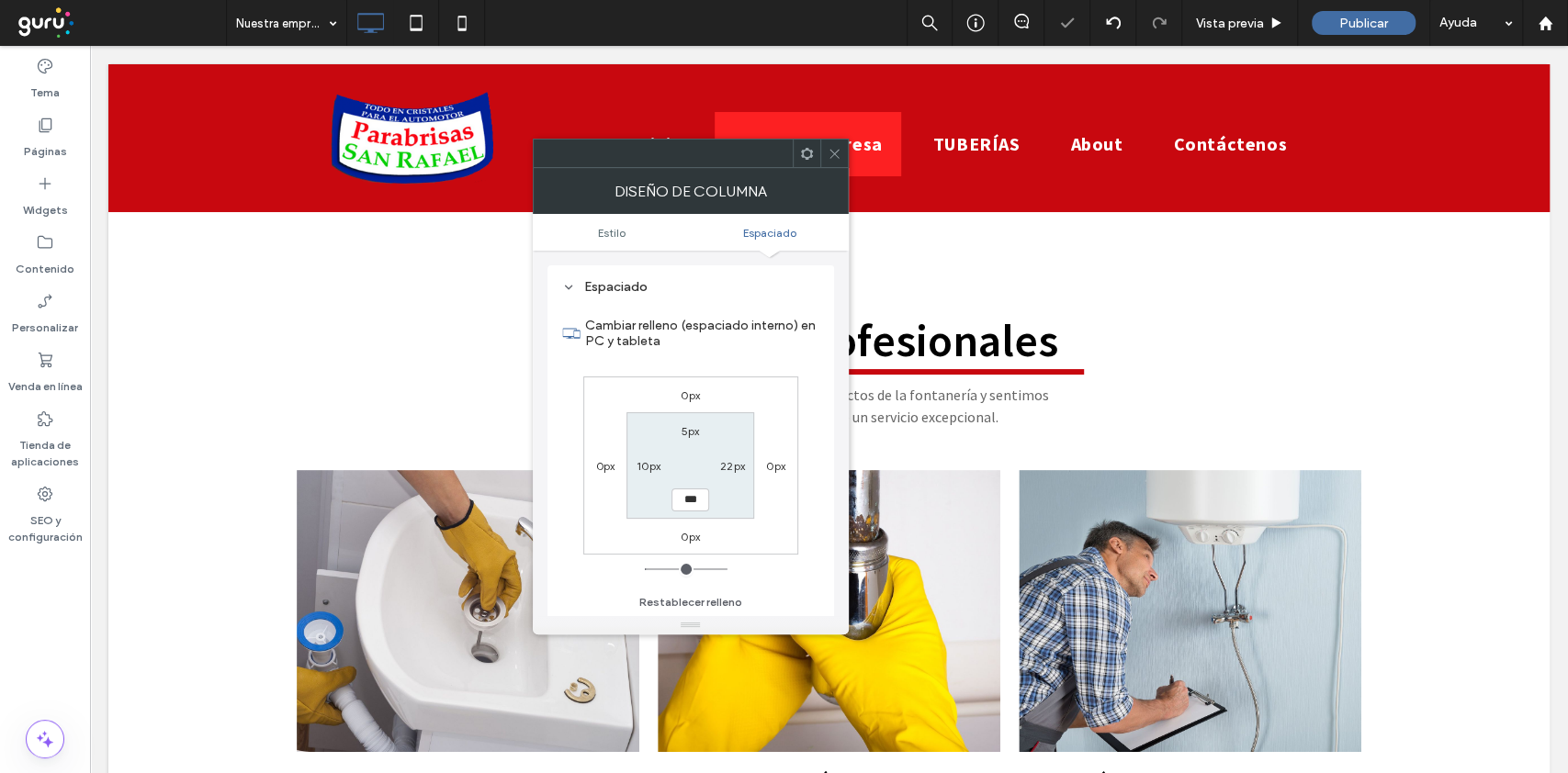 click on "5px 22px *** 10px" at bounding box center [690, 465] 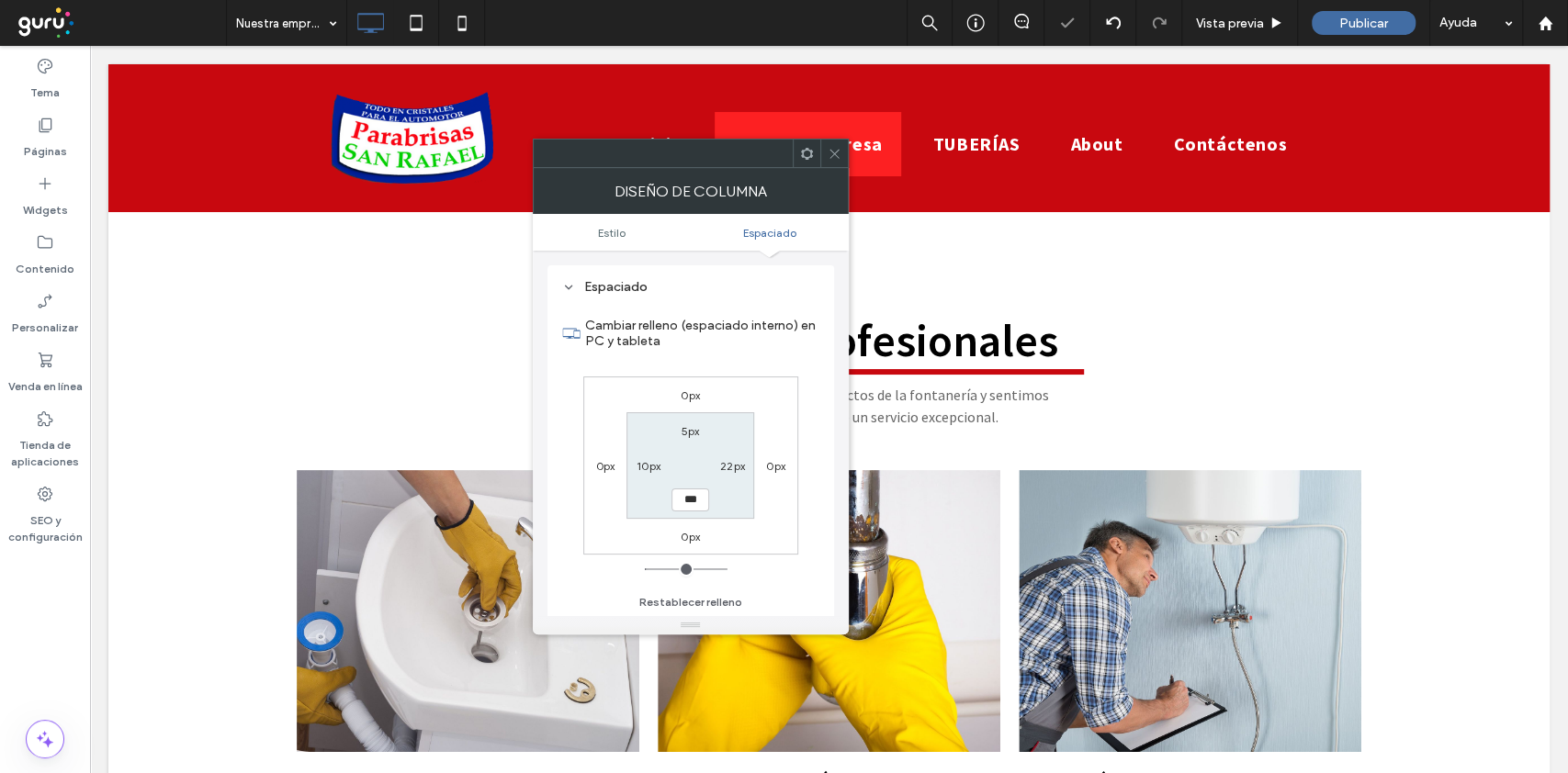 click on "5px" at bounding box center (691, 431) 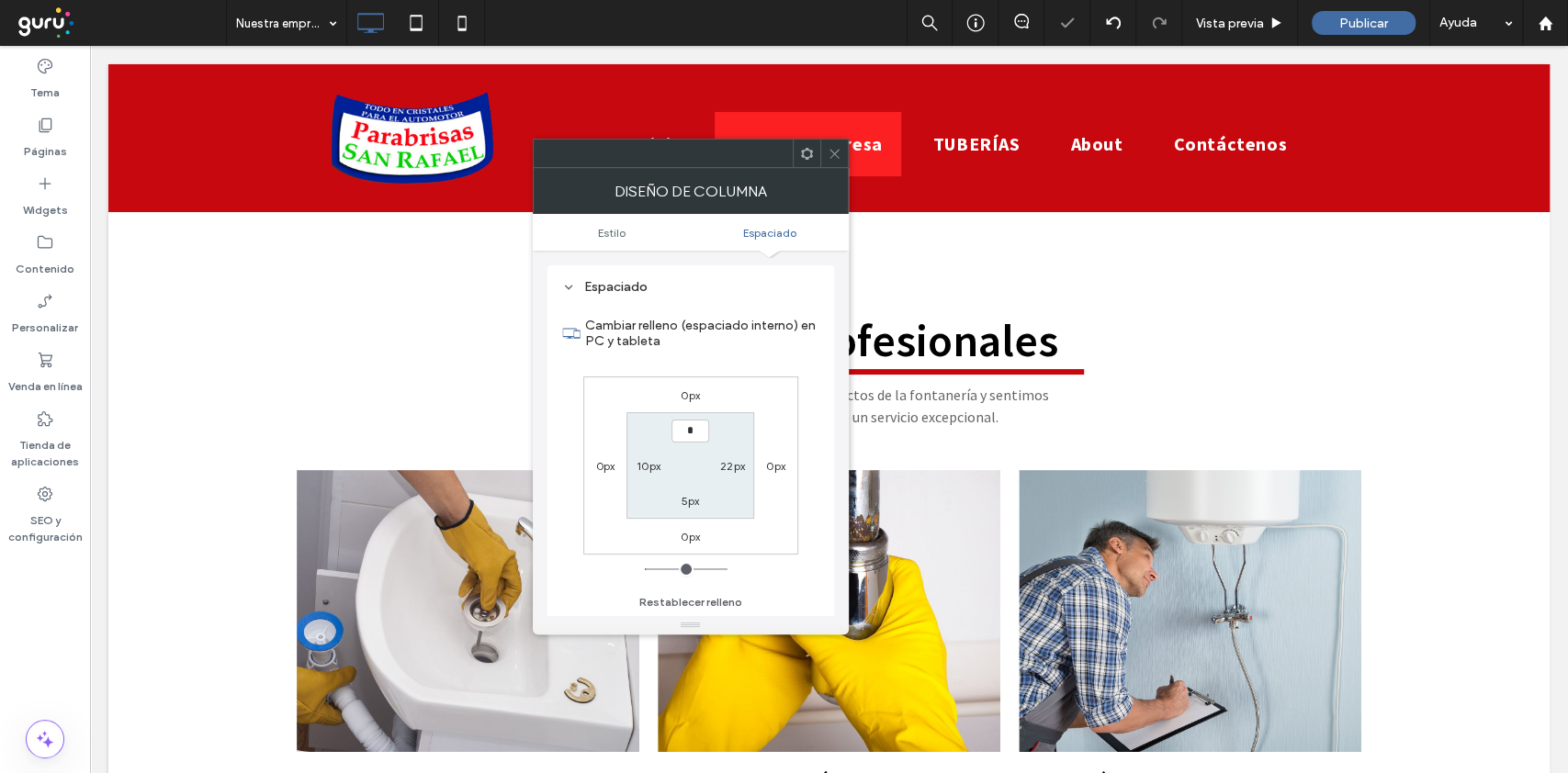 type on "*" 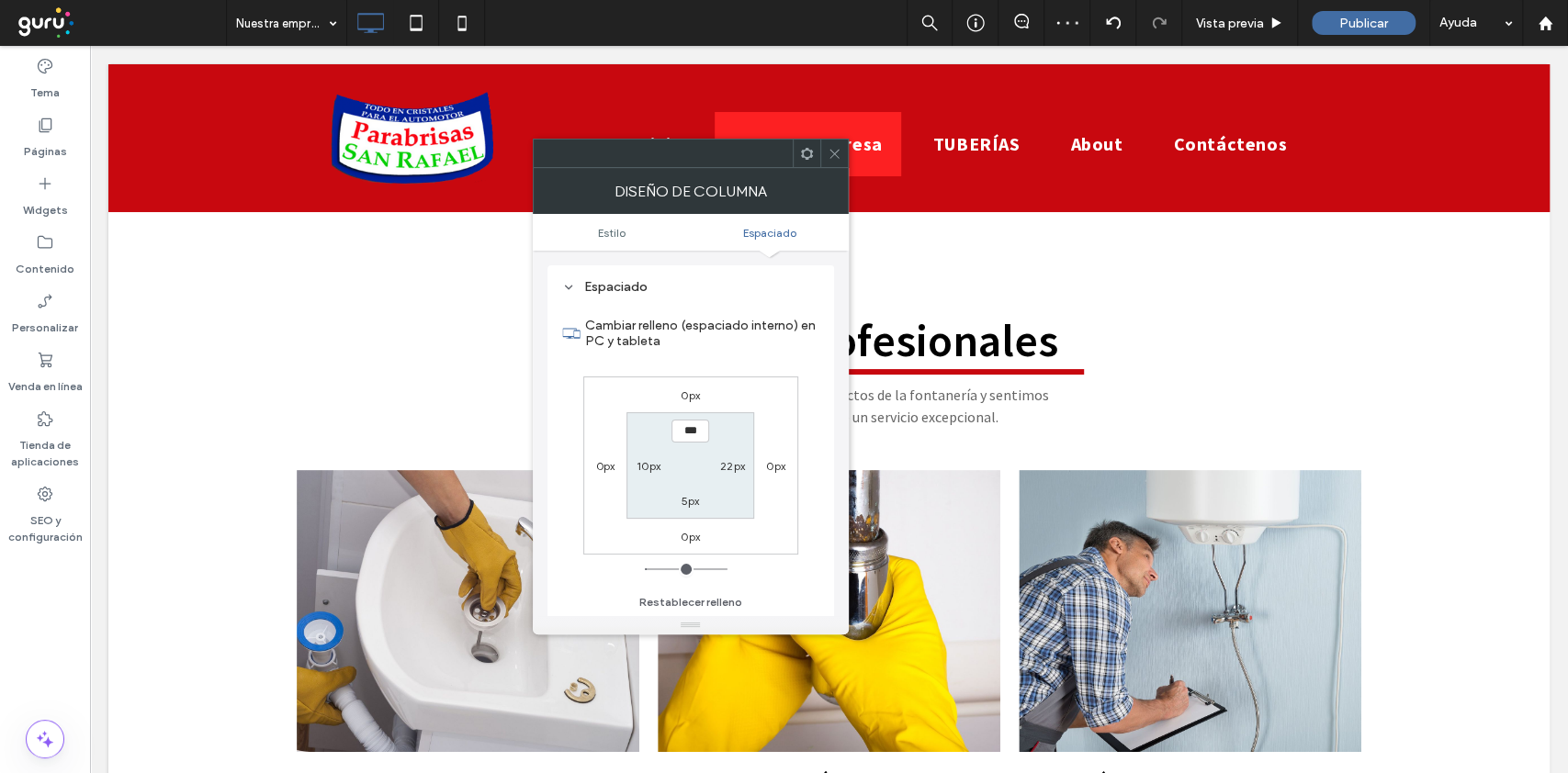 drag, startPoint x: 681, startPoint y: 498, endPoint x: 689, endPoint y: 505, distance: 10.6301458 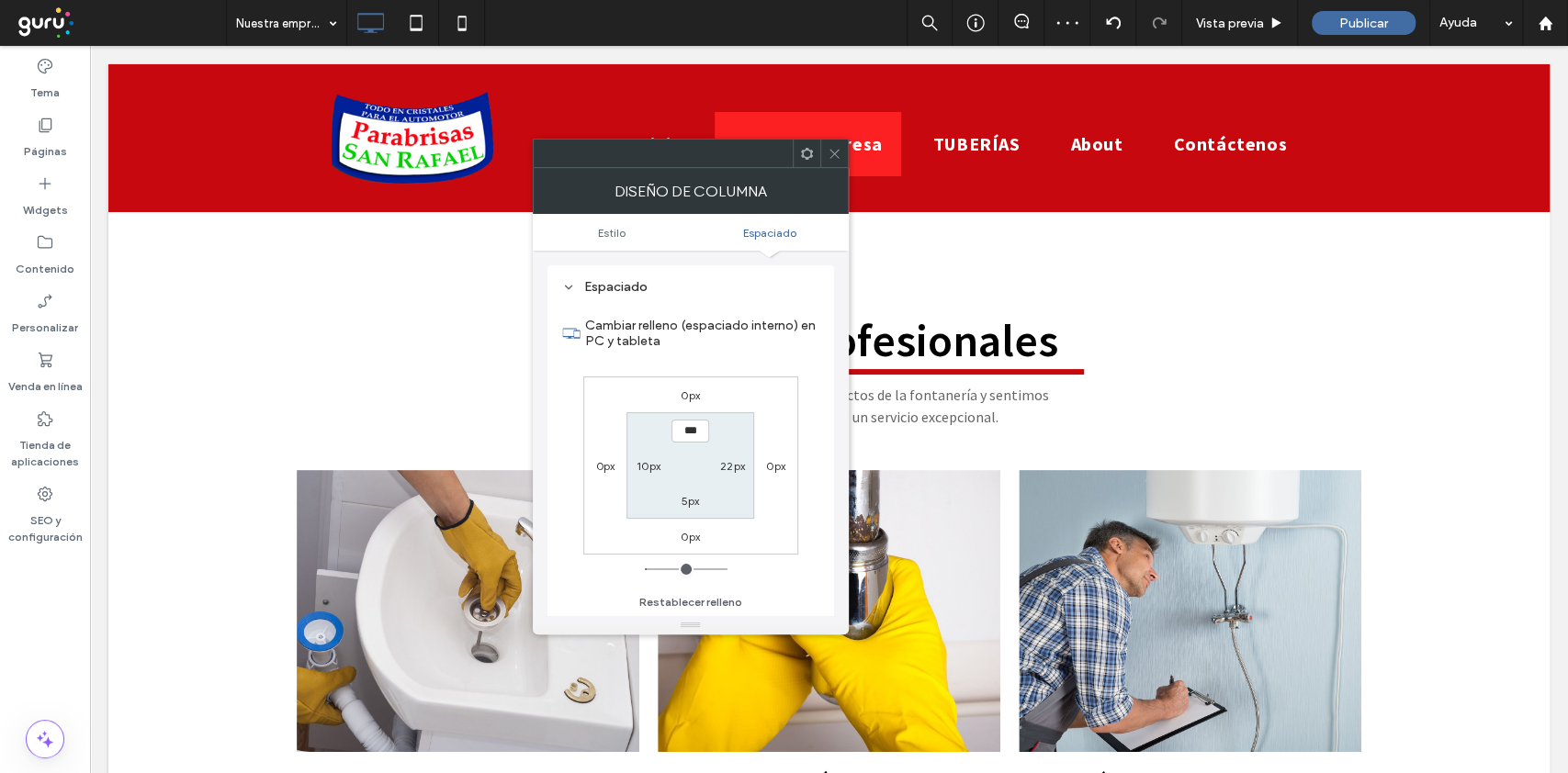 click on "5px" at bounding box center (691, 500) 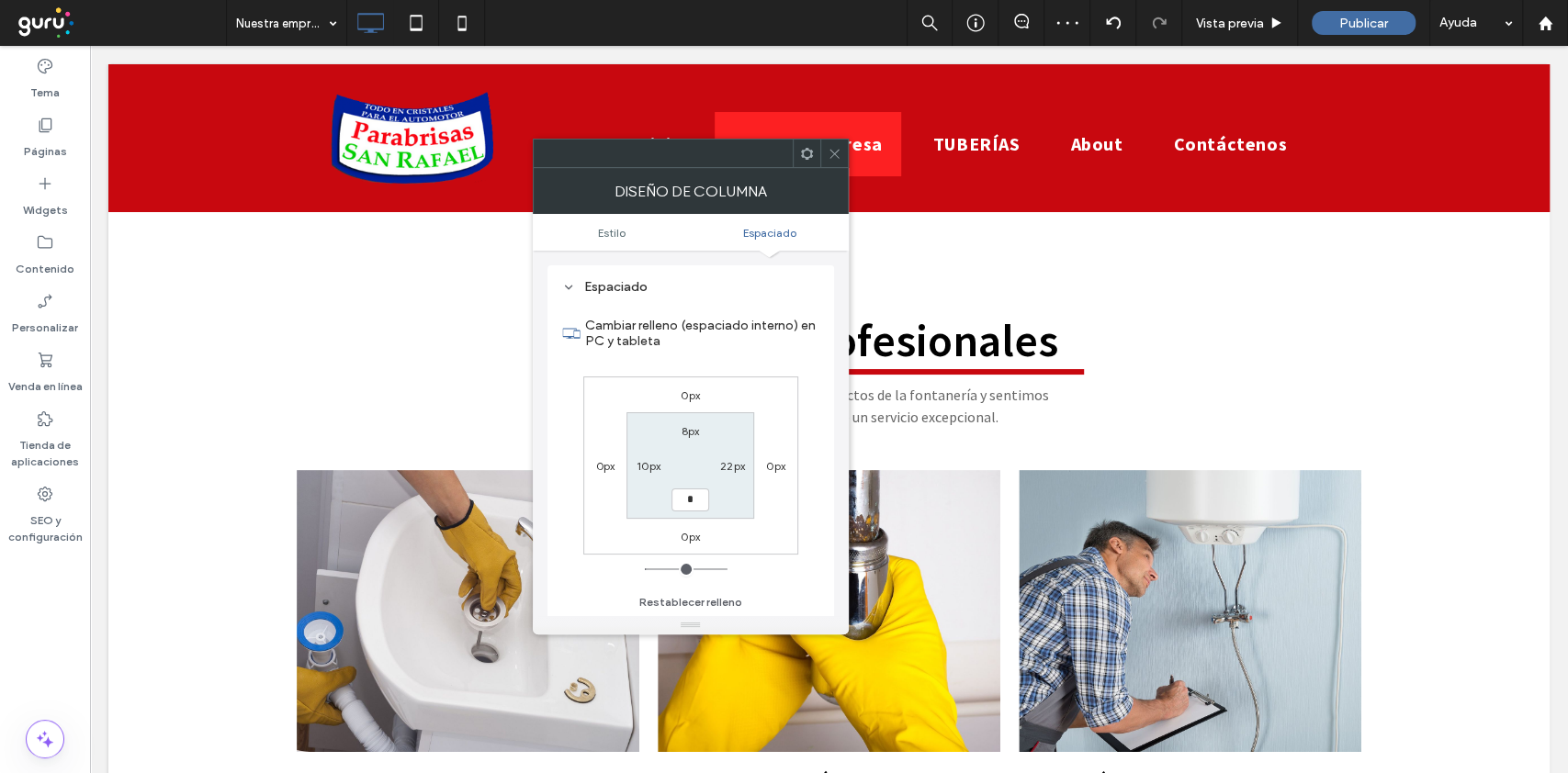 type on "*" 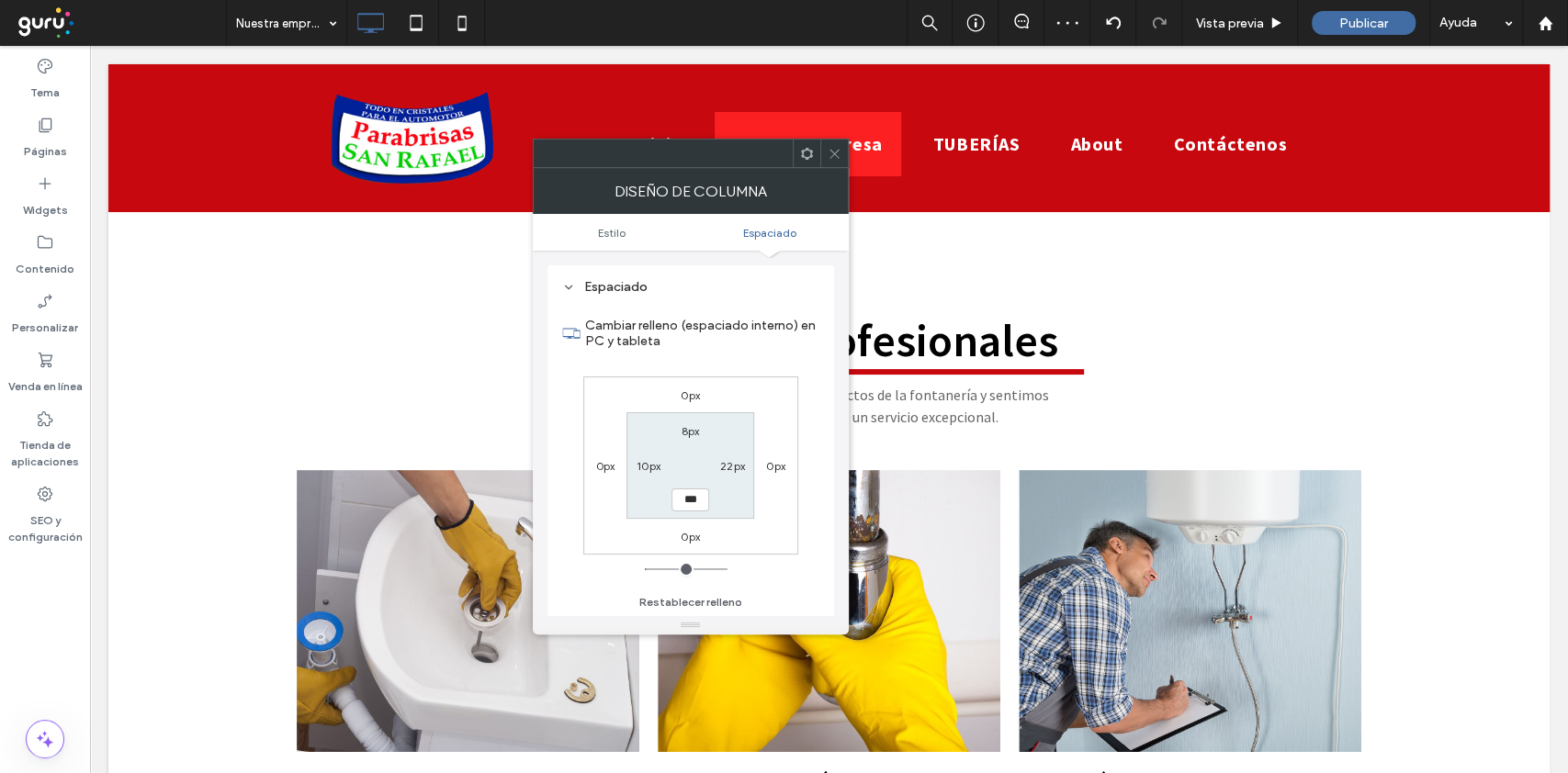 click on "8px 22px *** 10px" at bounding box center [690, 465] 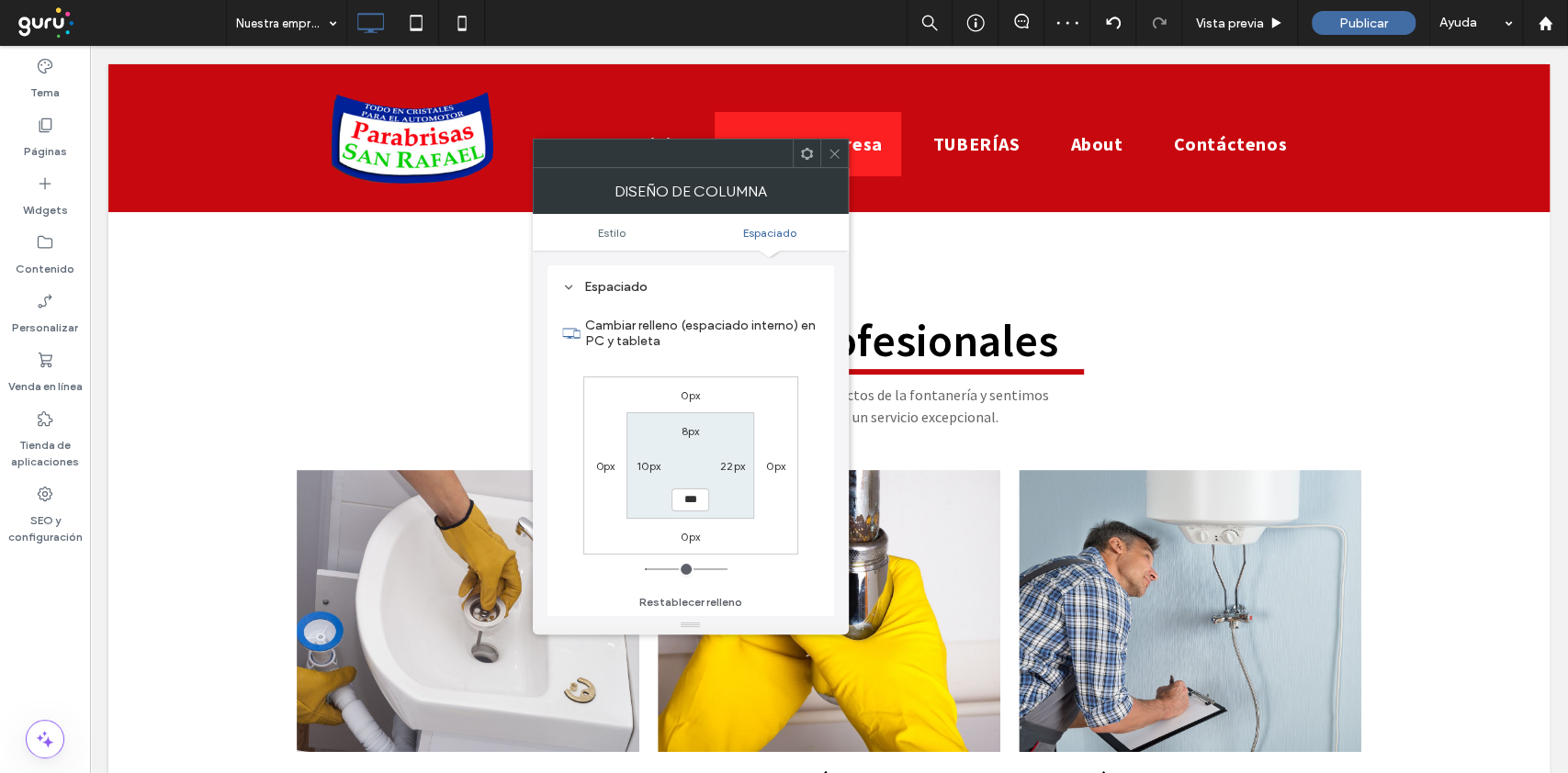 click at bounding box center [834, 153] 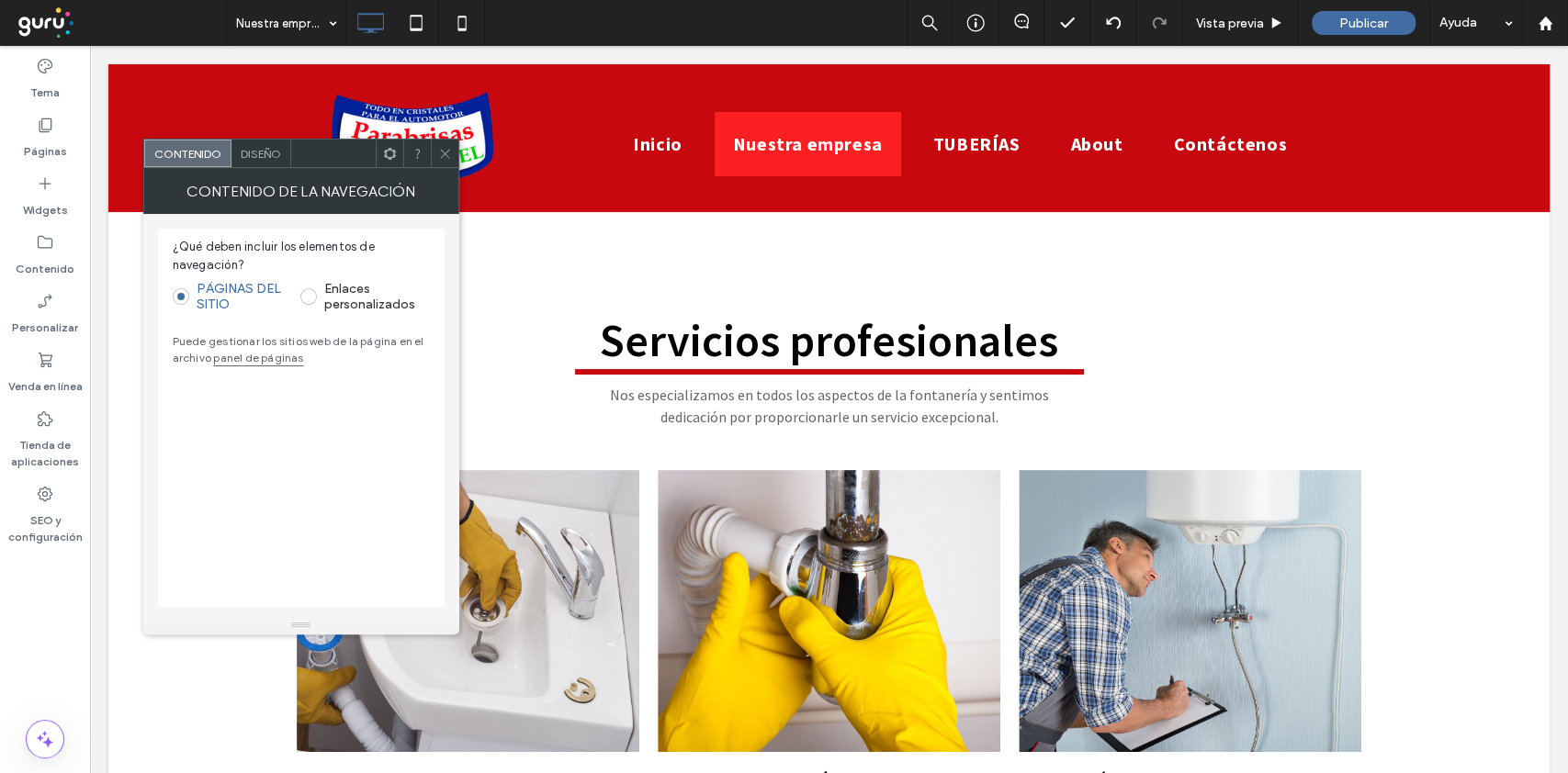 click on "Enlaces personalizados" at bounding box center (365, 297) 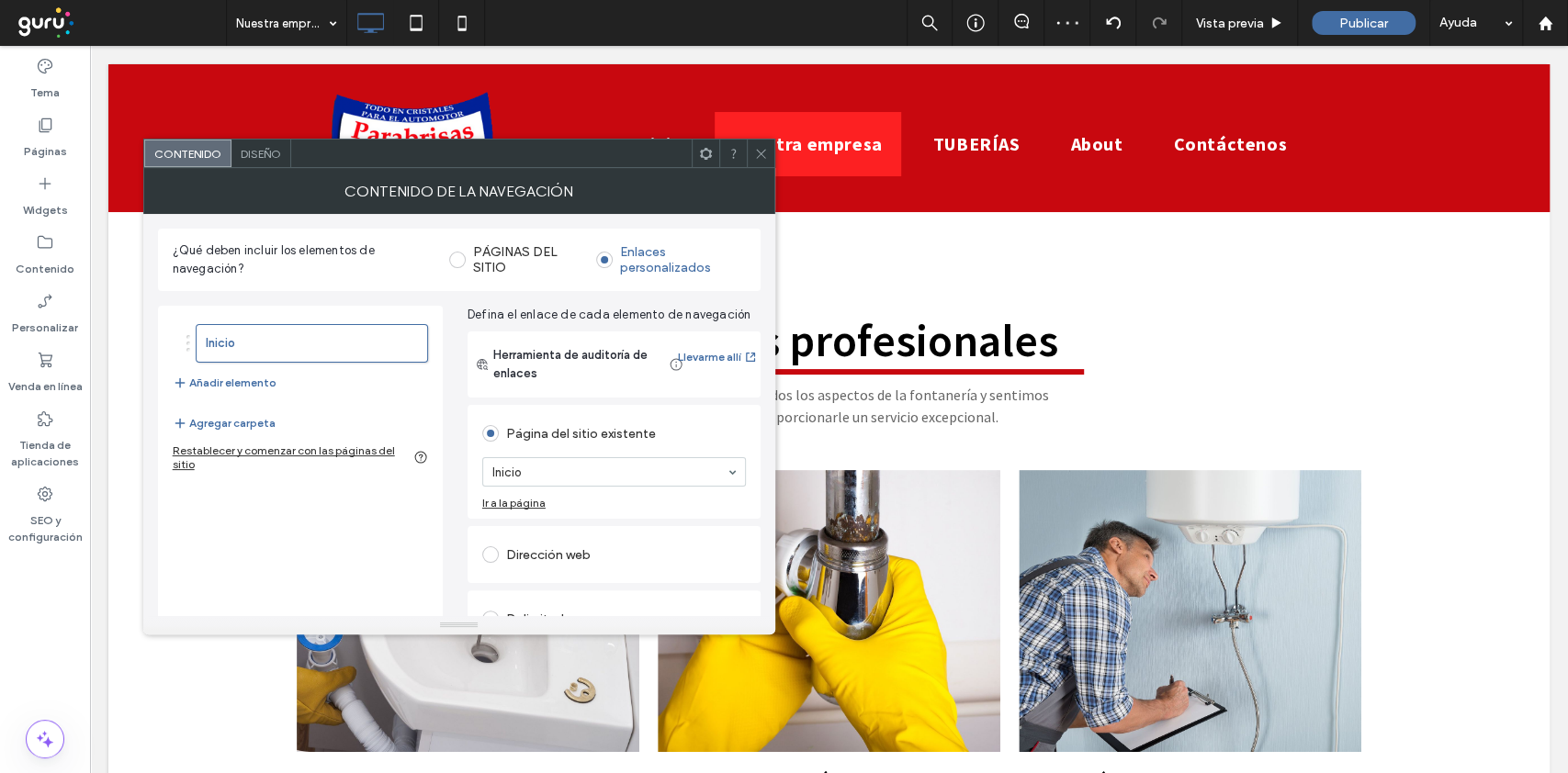 click at bounding box center (457, 260) 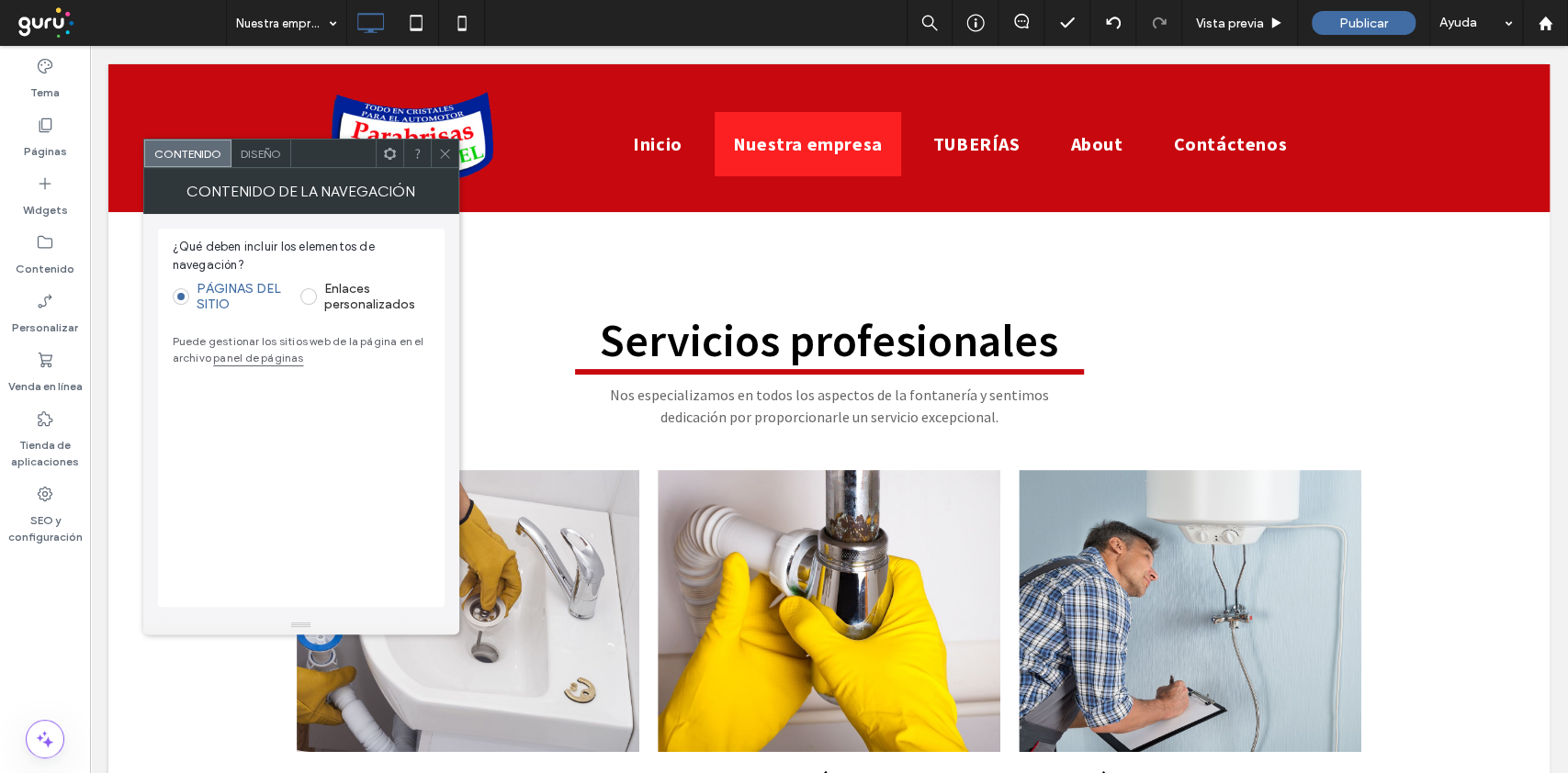 click 